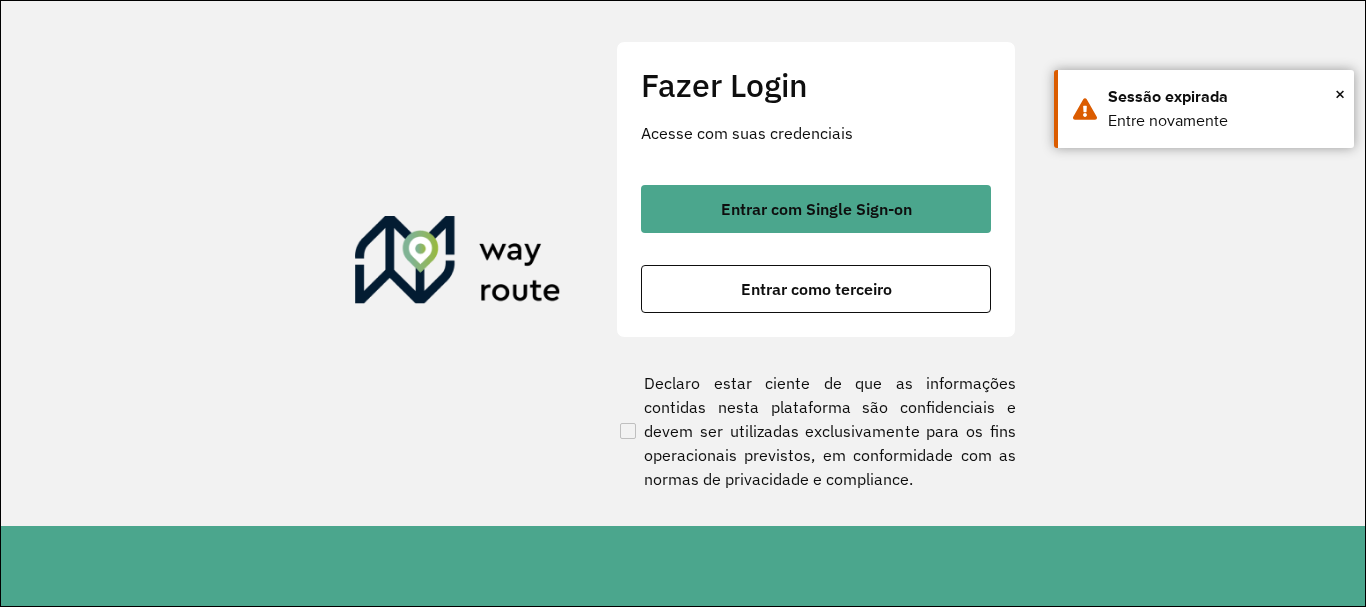 scroll, scrollTop: 0, scrollLeft: 0, axis: both 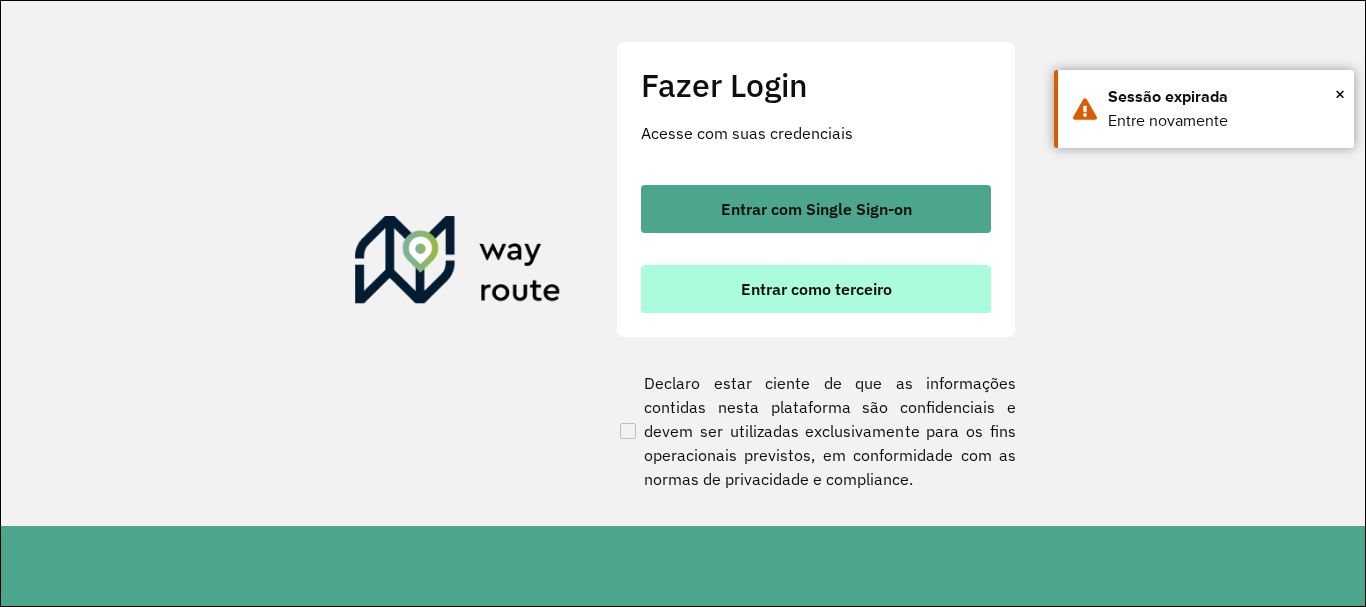 click on "Entrar como terceiro" at bounding box center [816, 289] 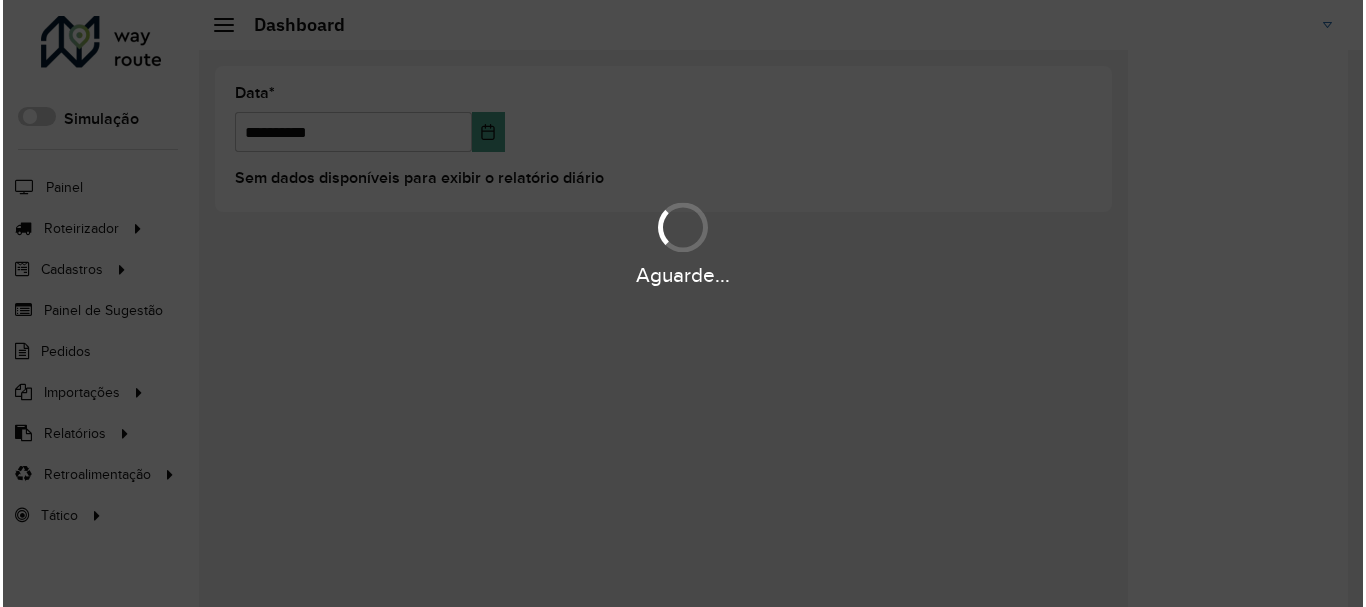 scroll, scrollTop: 0, scrollLeft: 0, axis: both 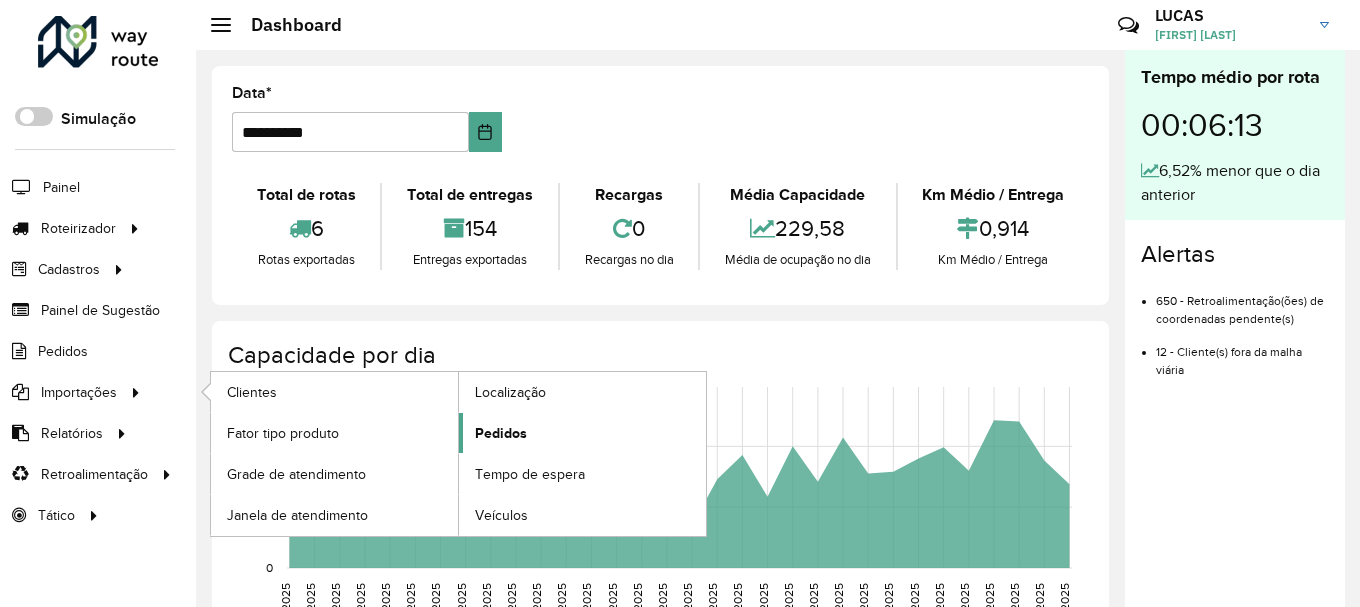 click on "Pedidos" 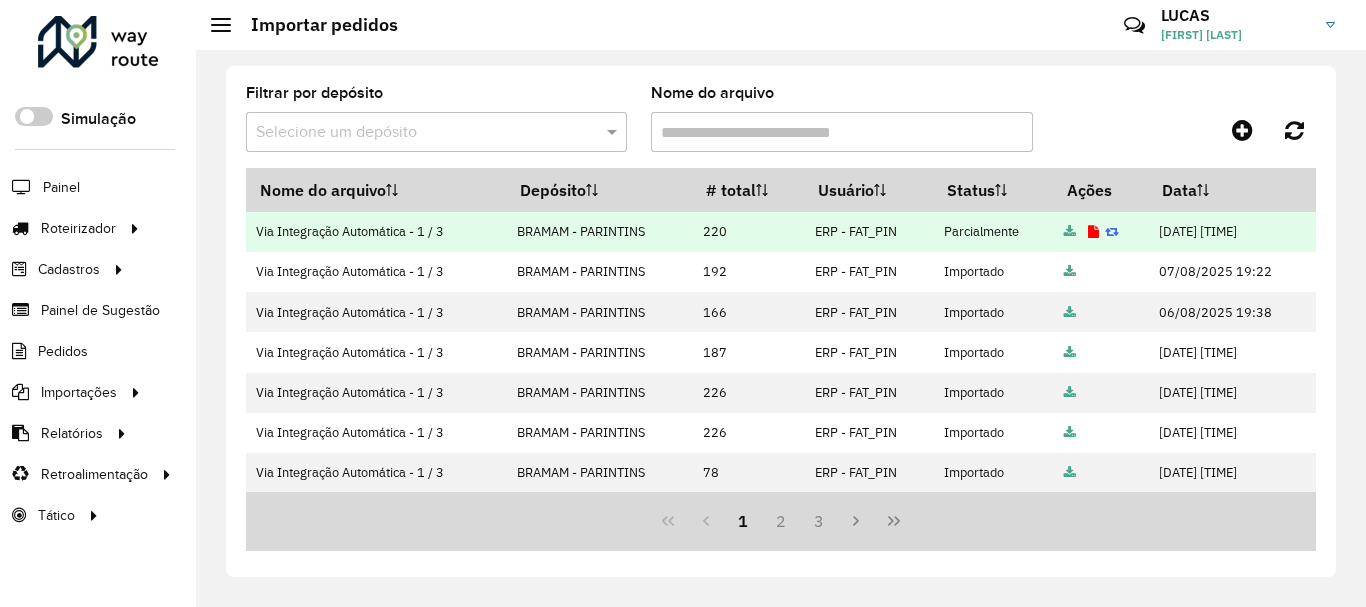 click at bounding box center (1112, 232) 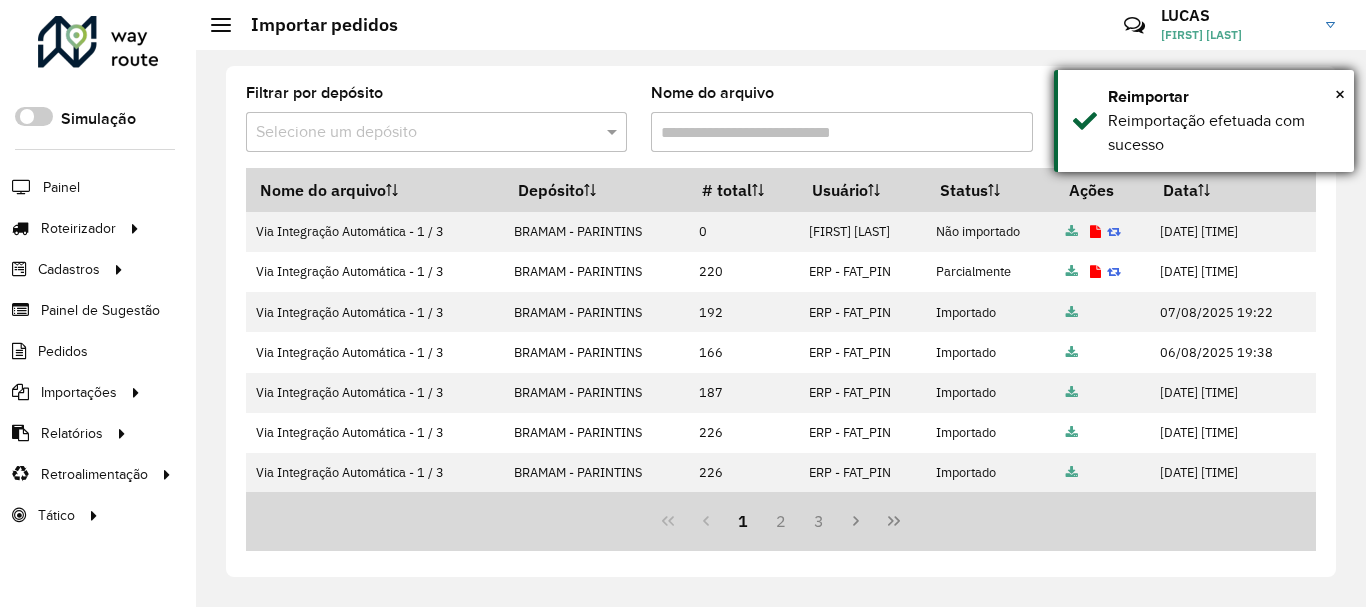 click on "×  Reimportar  Reimportação efetuada com sucesso" at bounding box center [1204, 121] 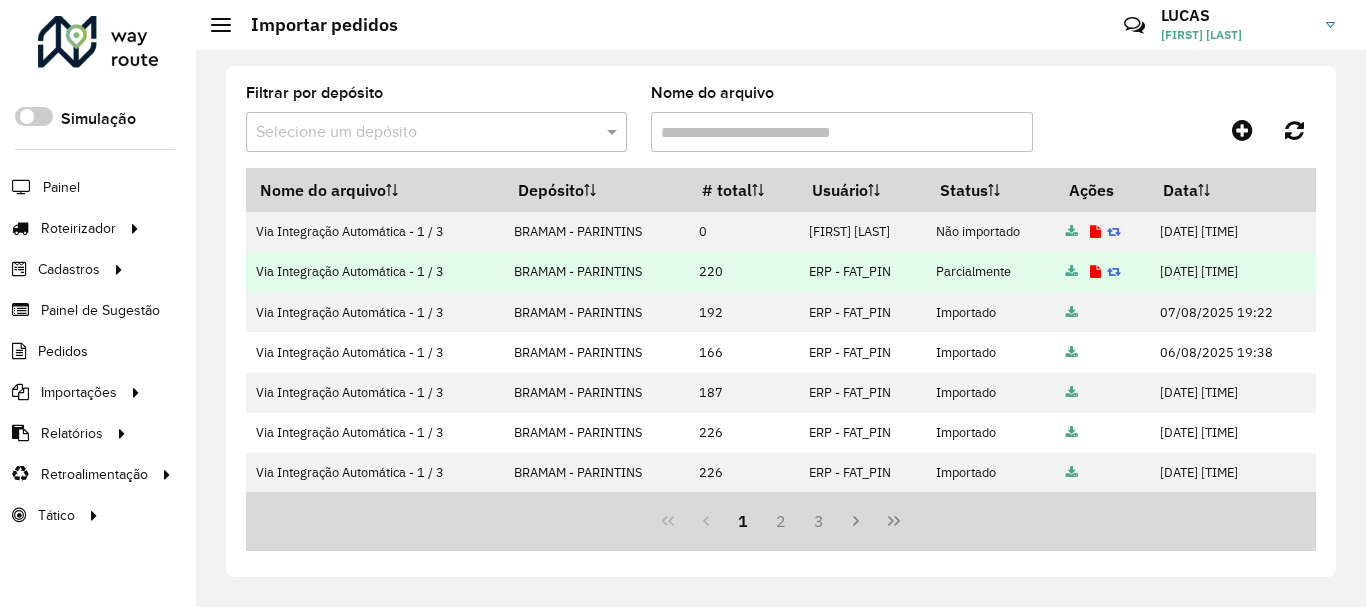 click at bounding box center [1095, 272] 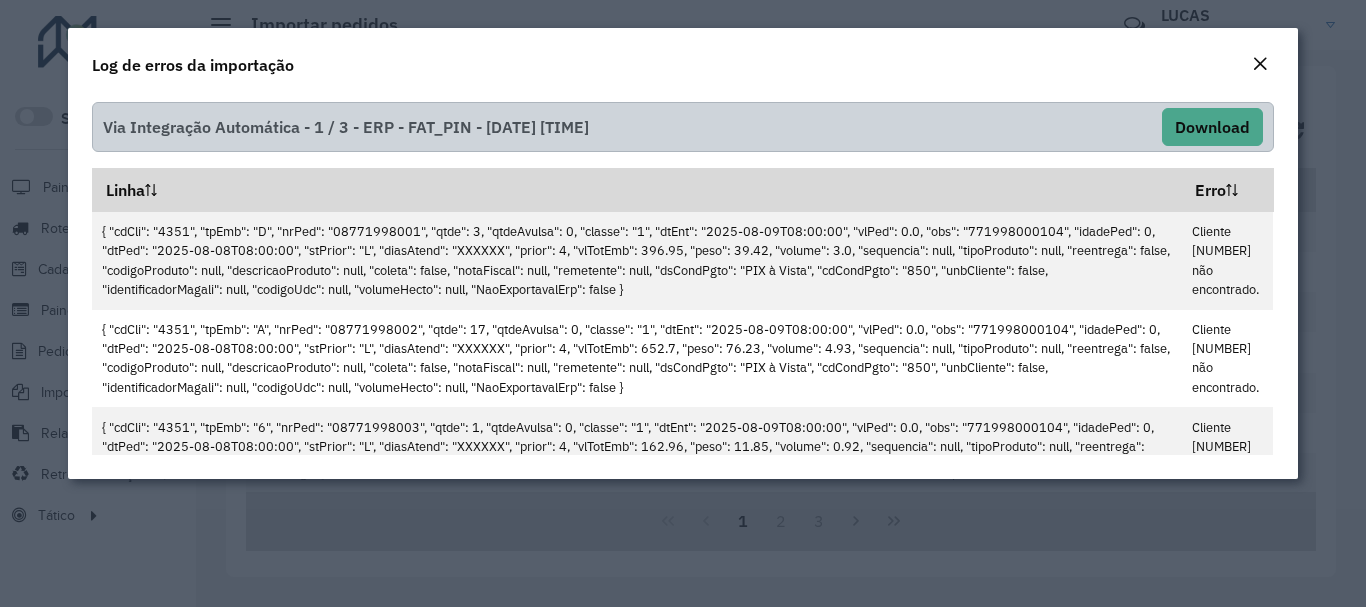 click 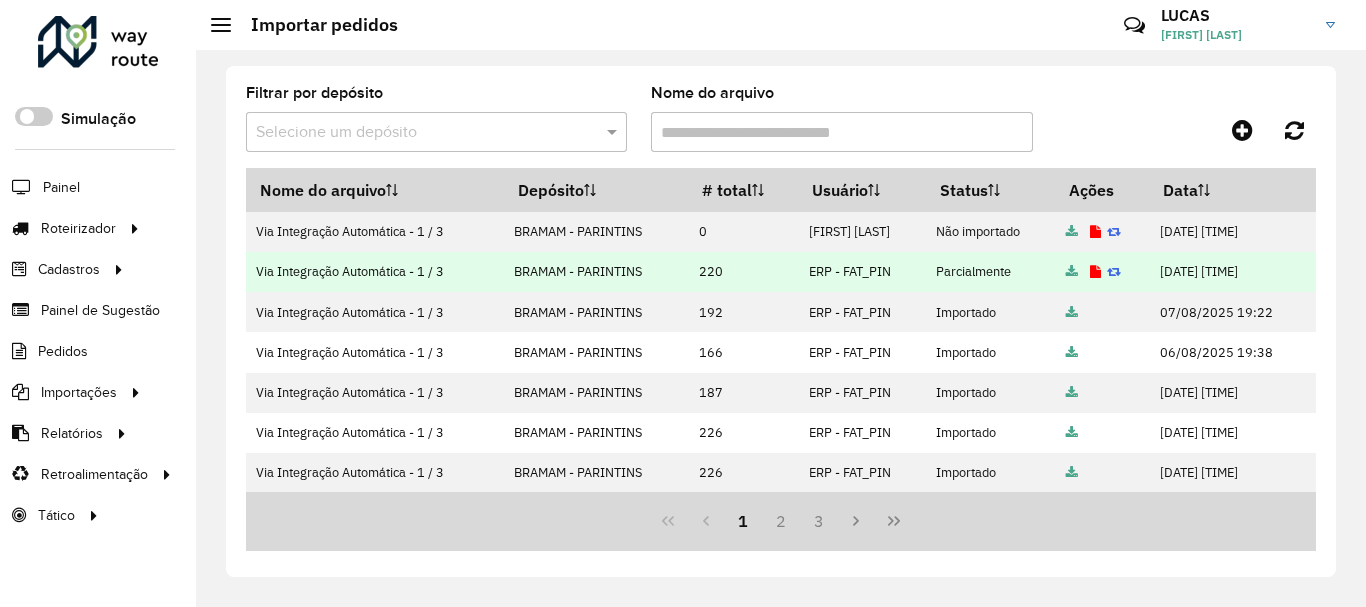 click at bounding box center [1095, 272] 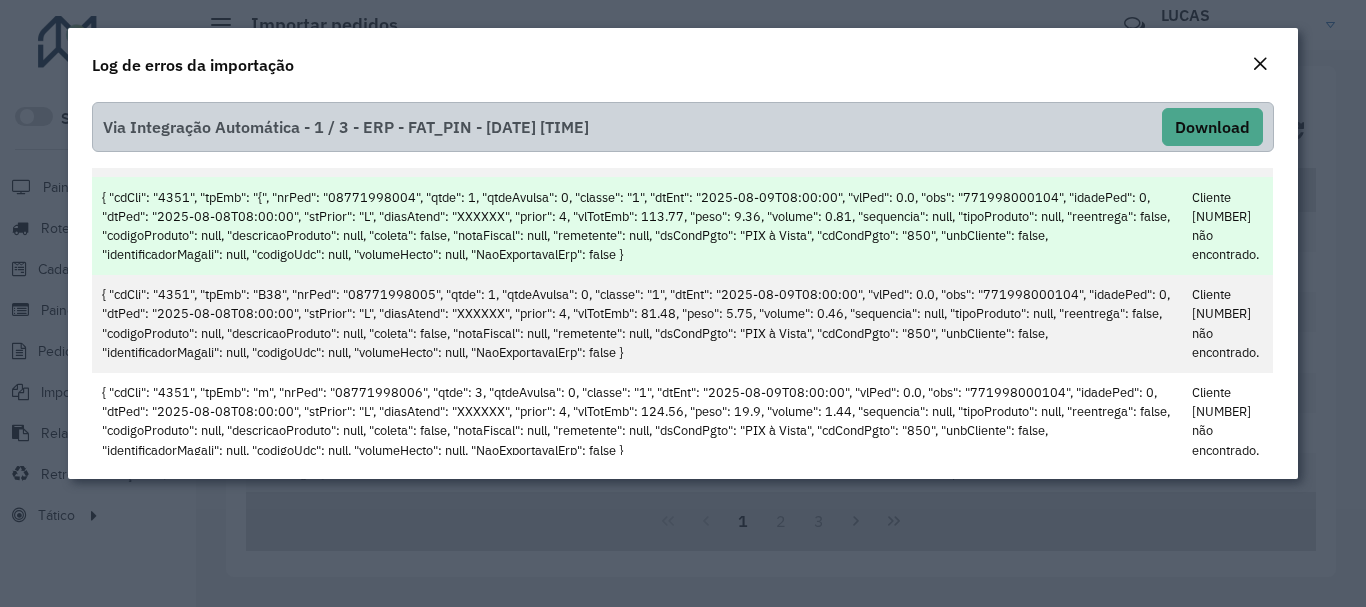 scroll, scrollTop: 344, scrollLeft: 0, axis: vertical 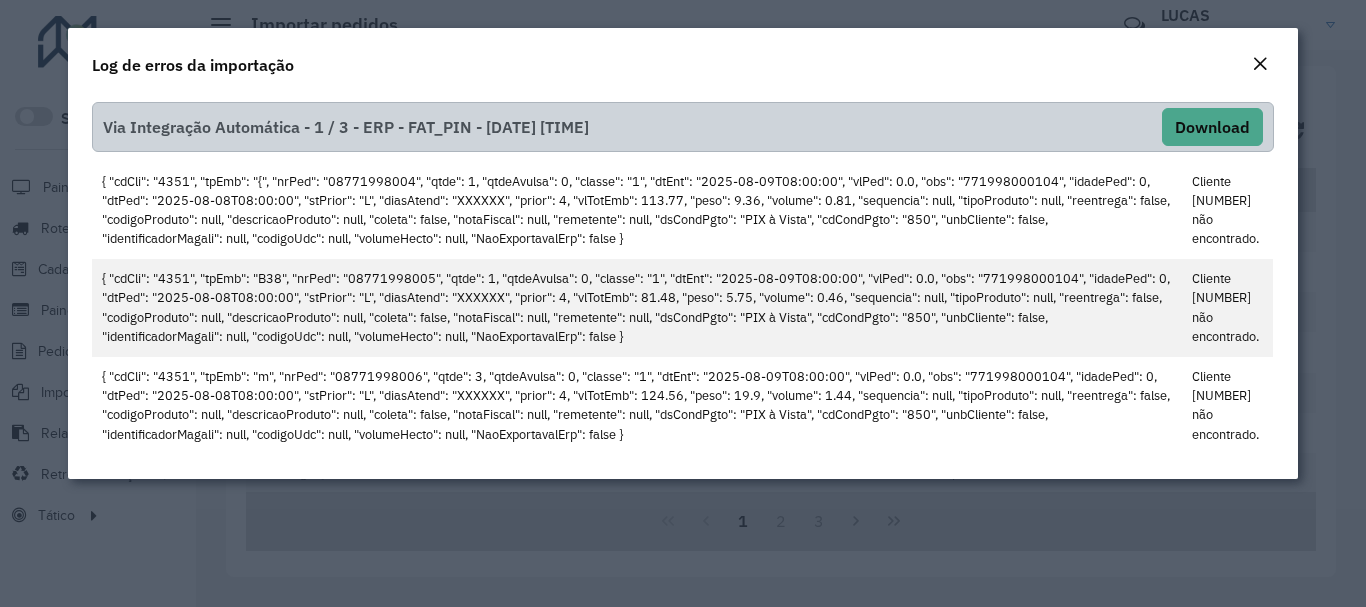click 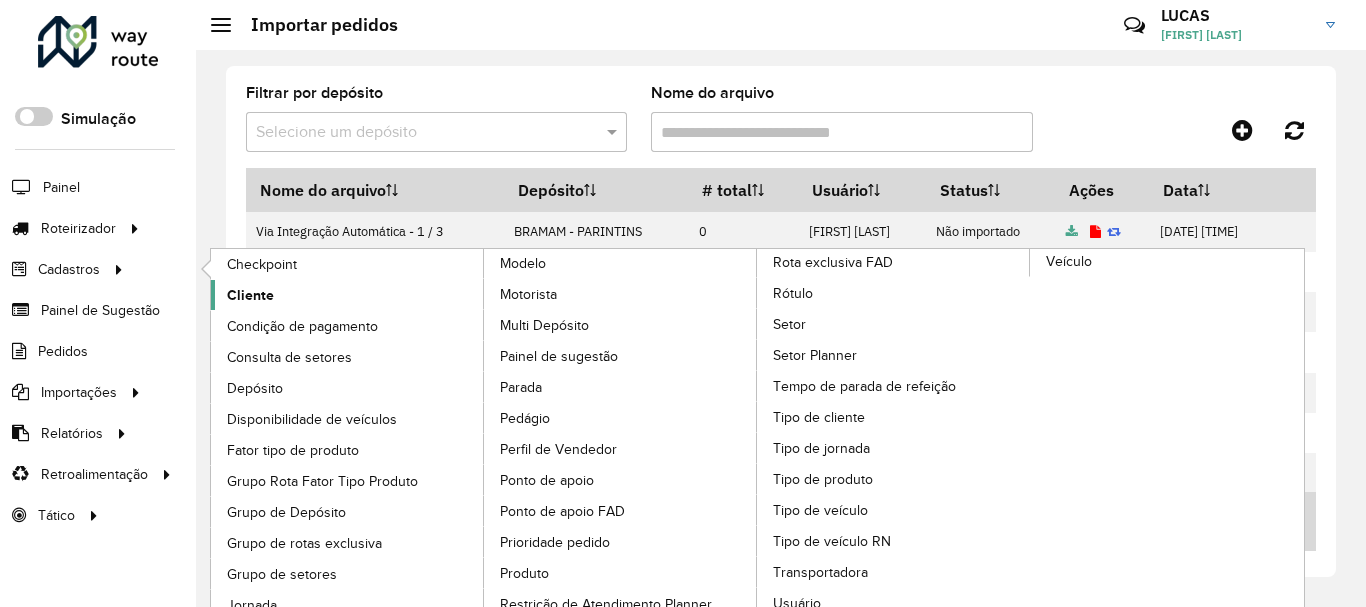 click on "Cliente" 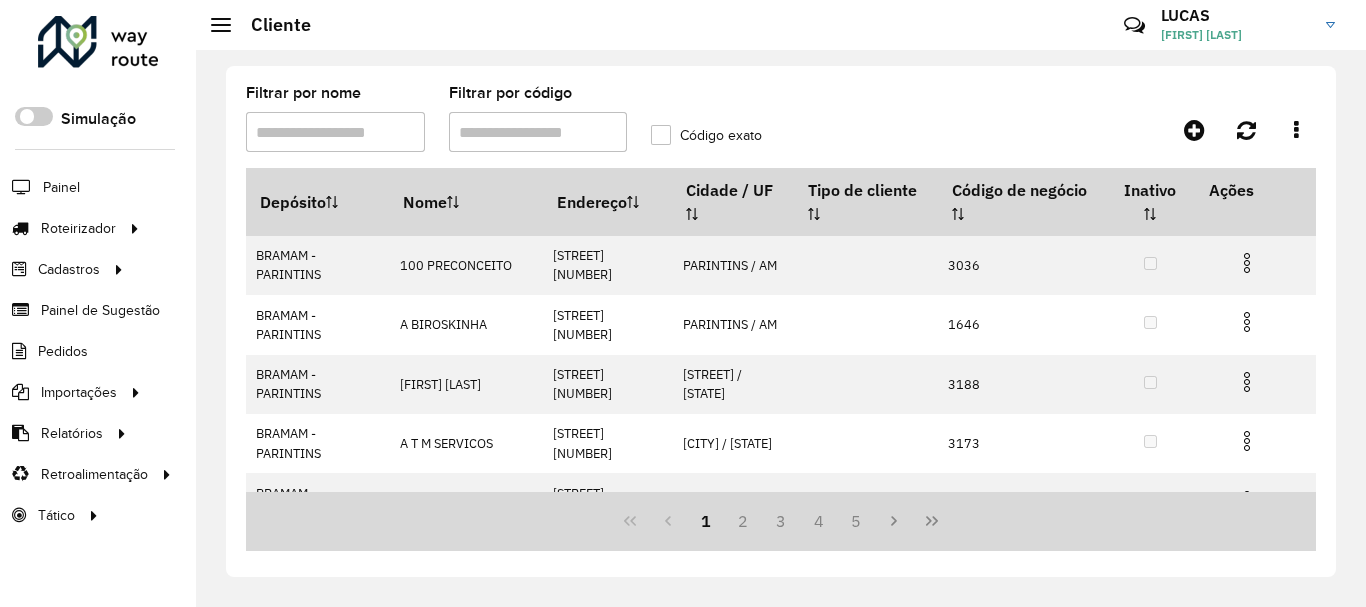 click on "Filtrar por código" at bounding box center (538, 132) 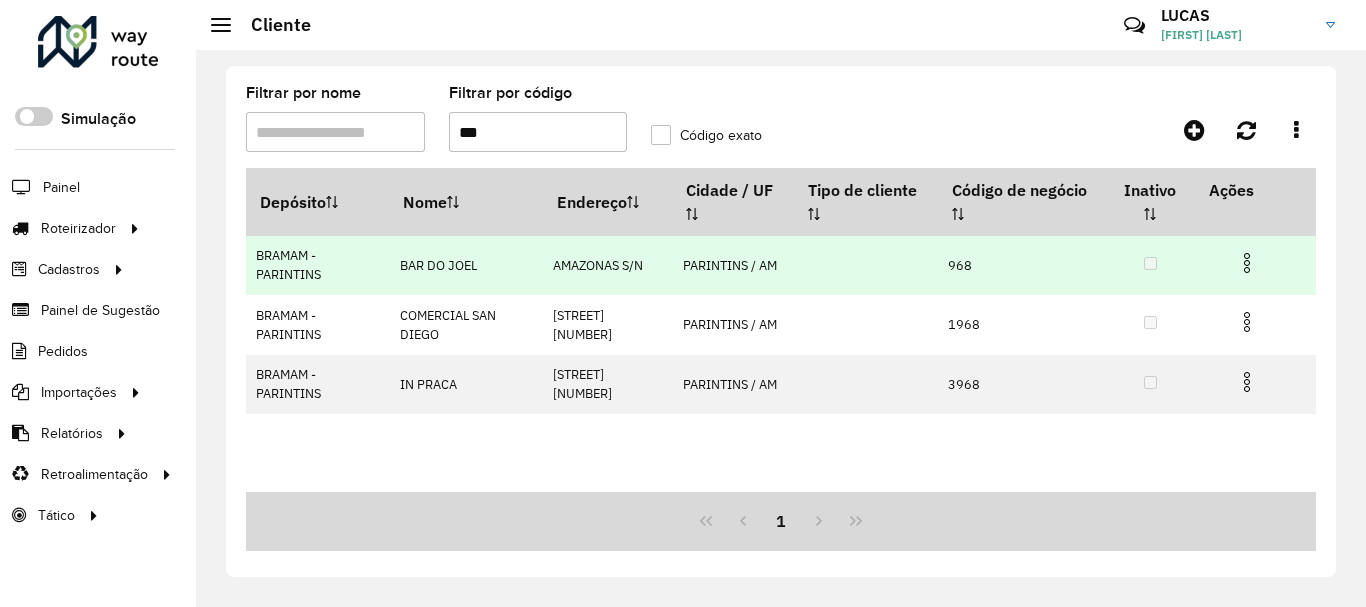 type on "***" 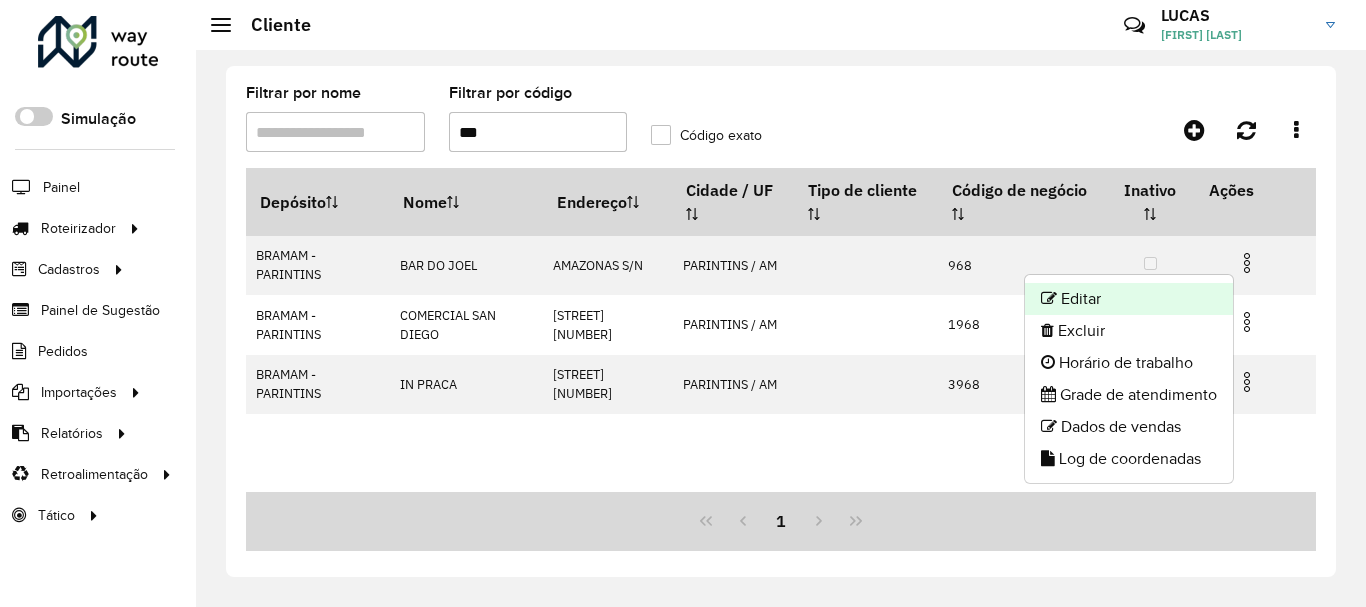 click on "Editar" 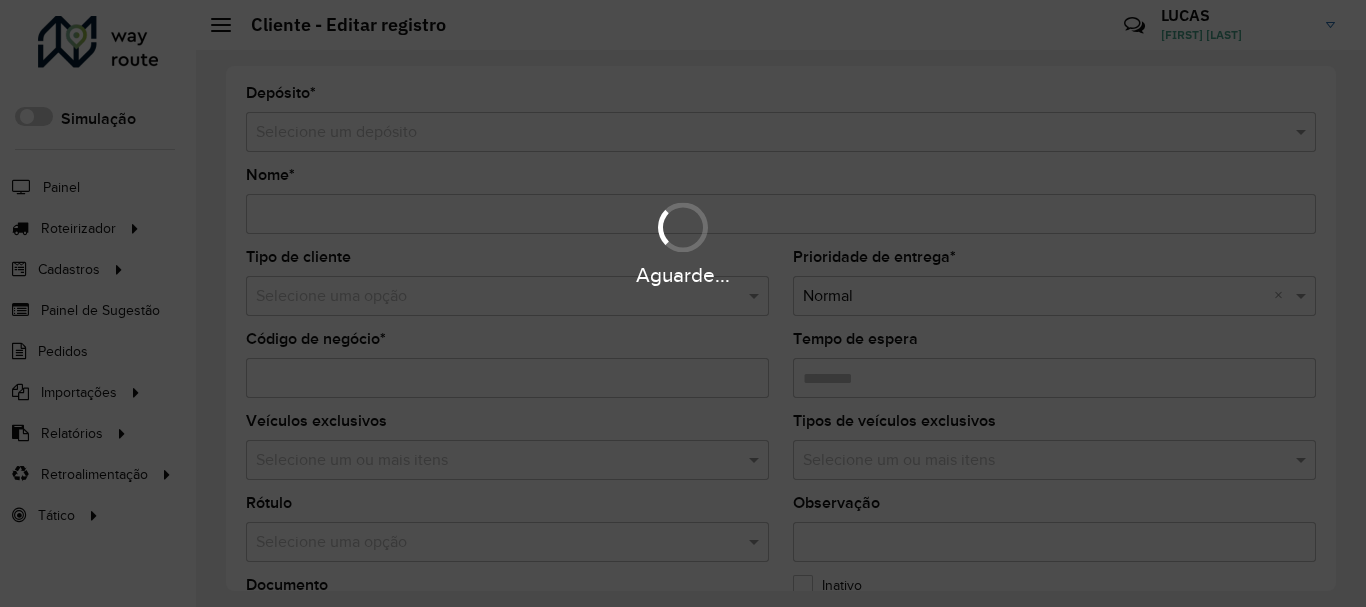 type on "**********" 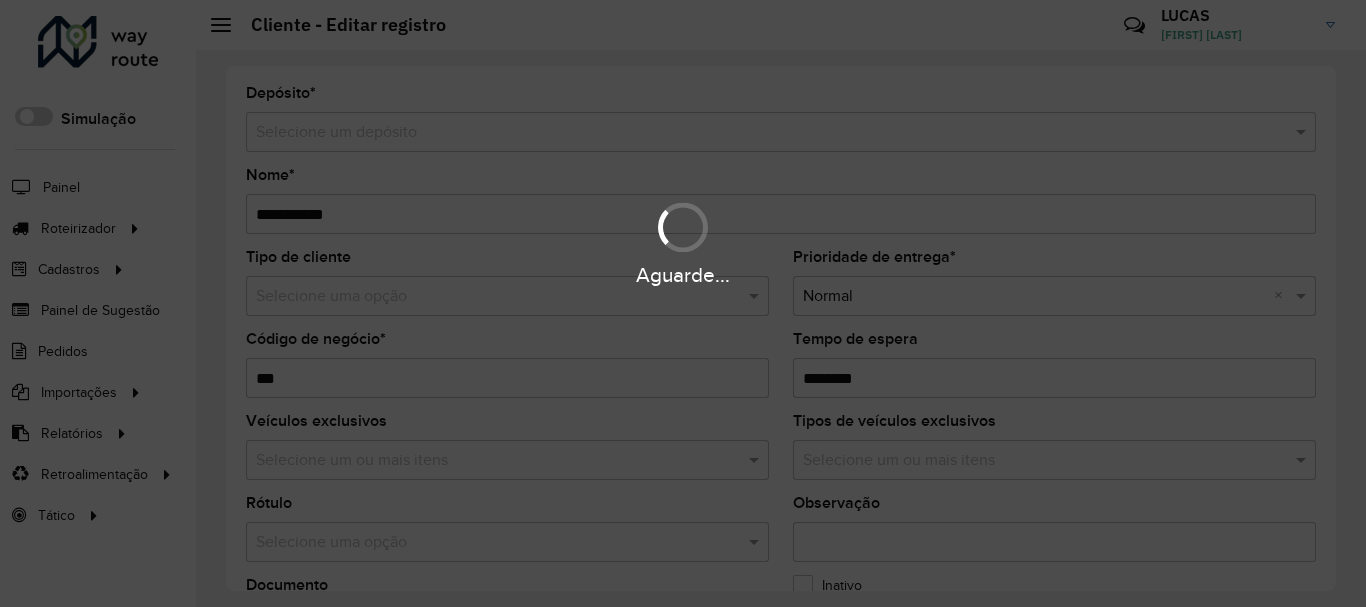 type on "******" 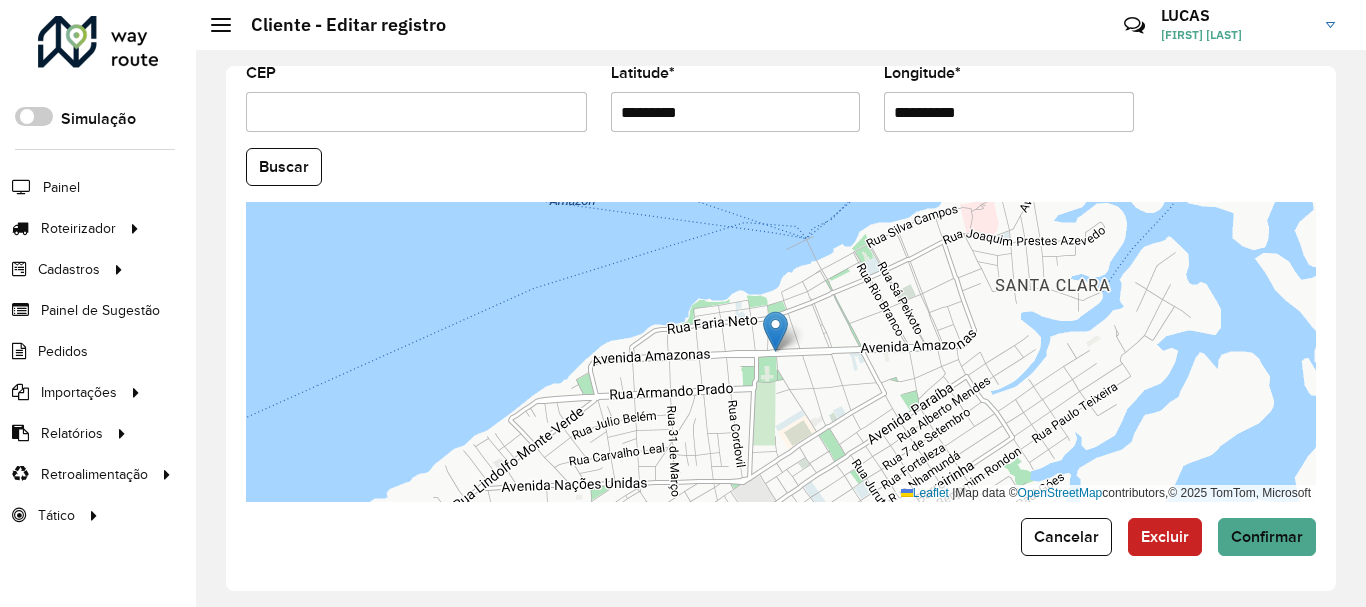 scroll, scrollTop: 881, scrollLeft: 0, axis: vertical 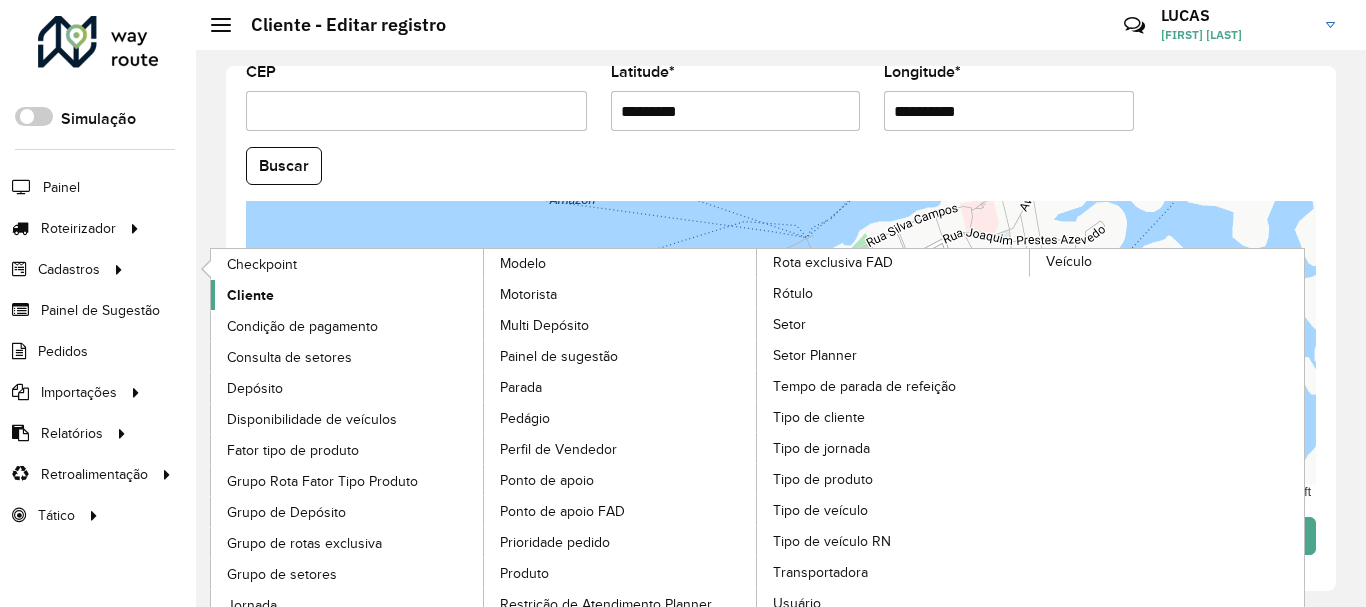 click on "Cliente" 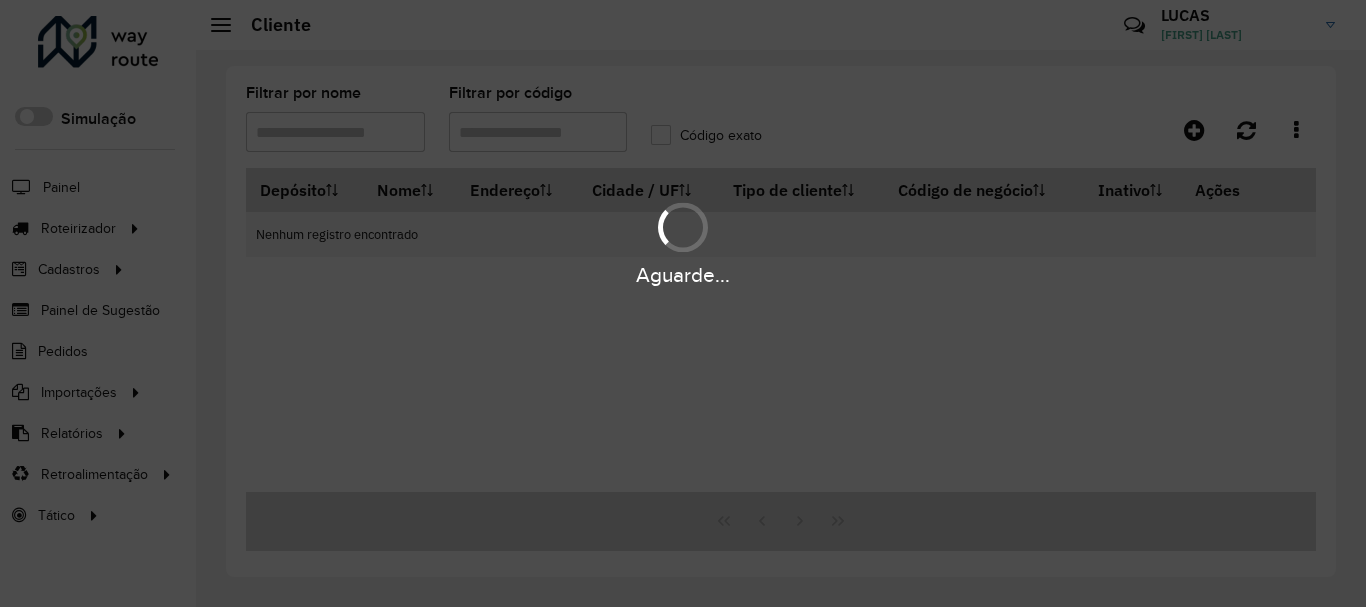 type on "***" 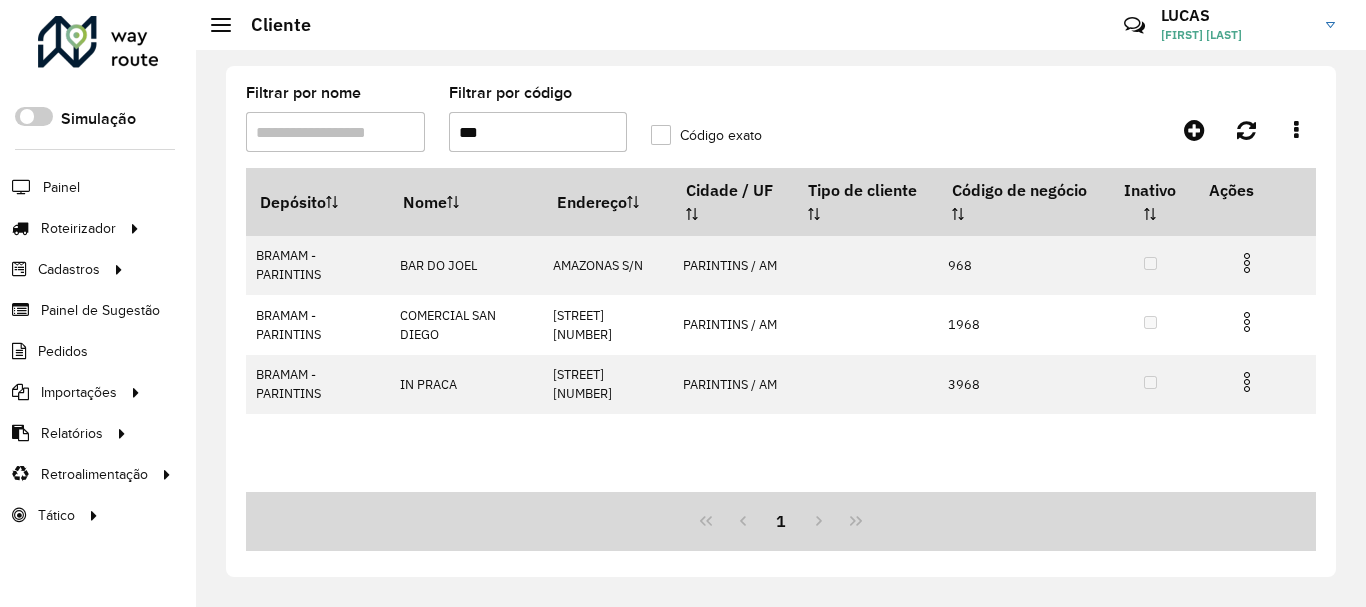 drag, startPoint x: 509, startPoint y: 128, endPoint x: 463, endPoint y: 131, distance: 46.09772 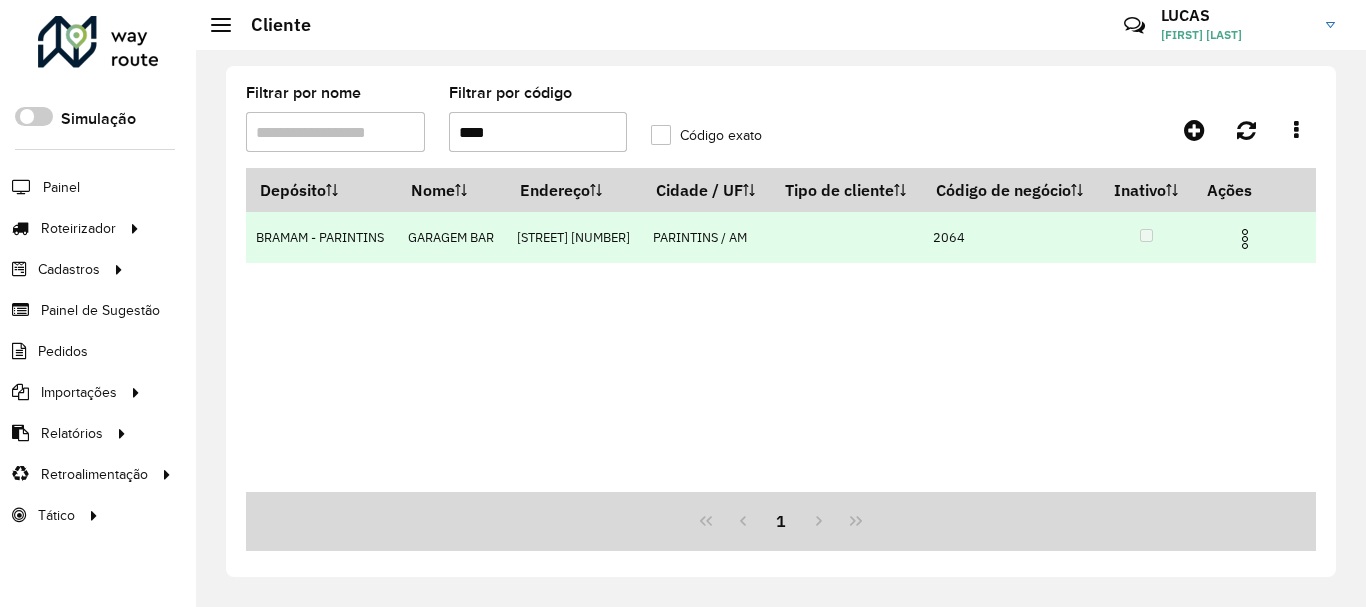 type on "****" 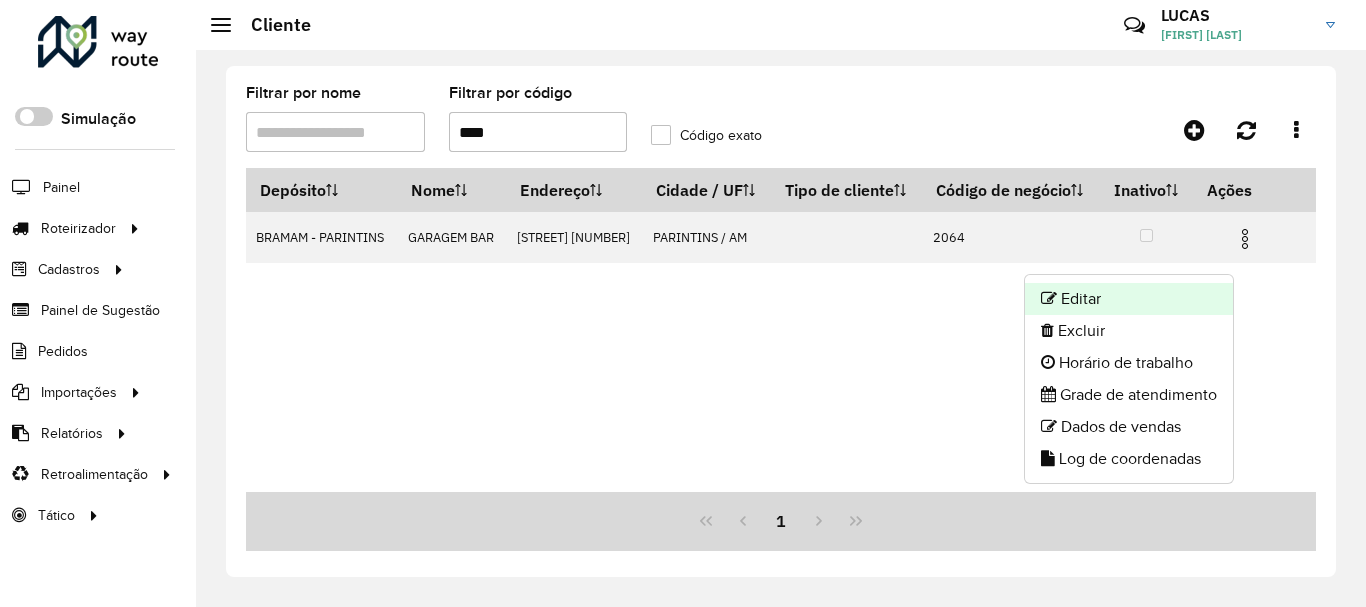 click on "Editar" 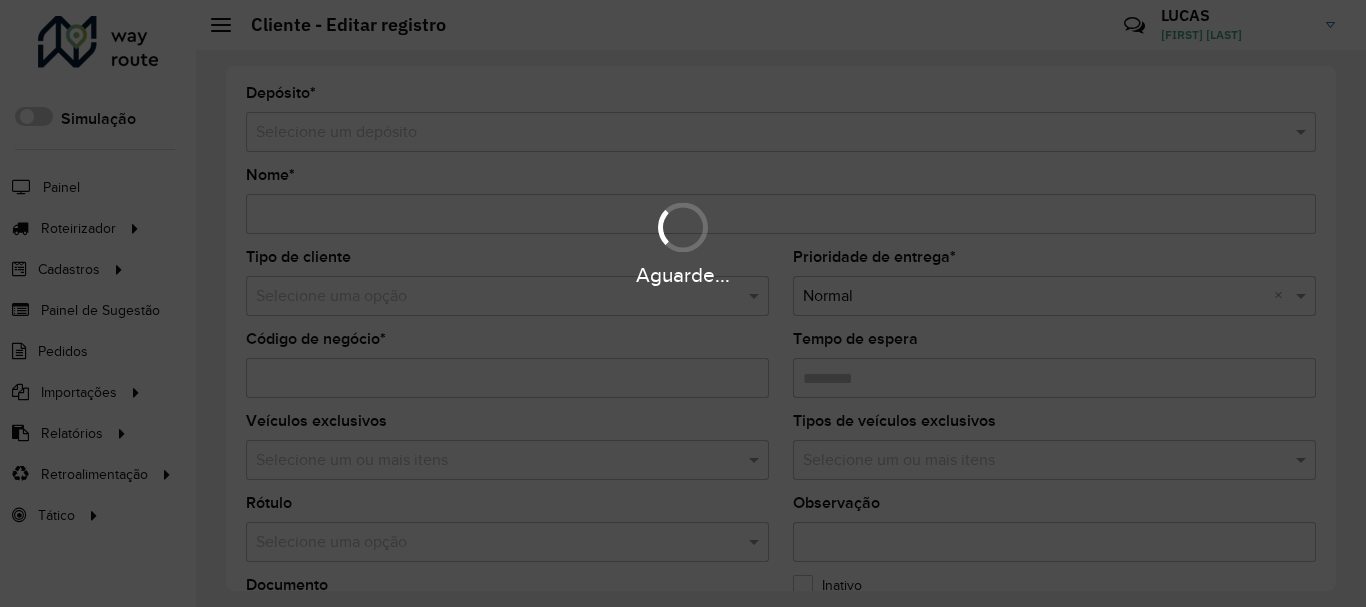 type on "**********" 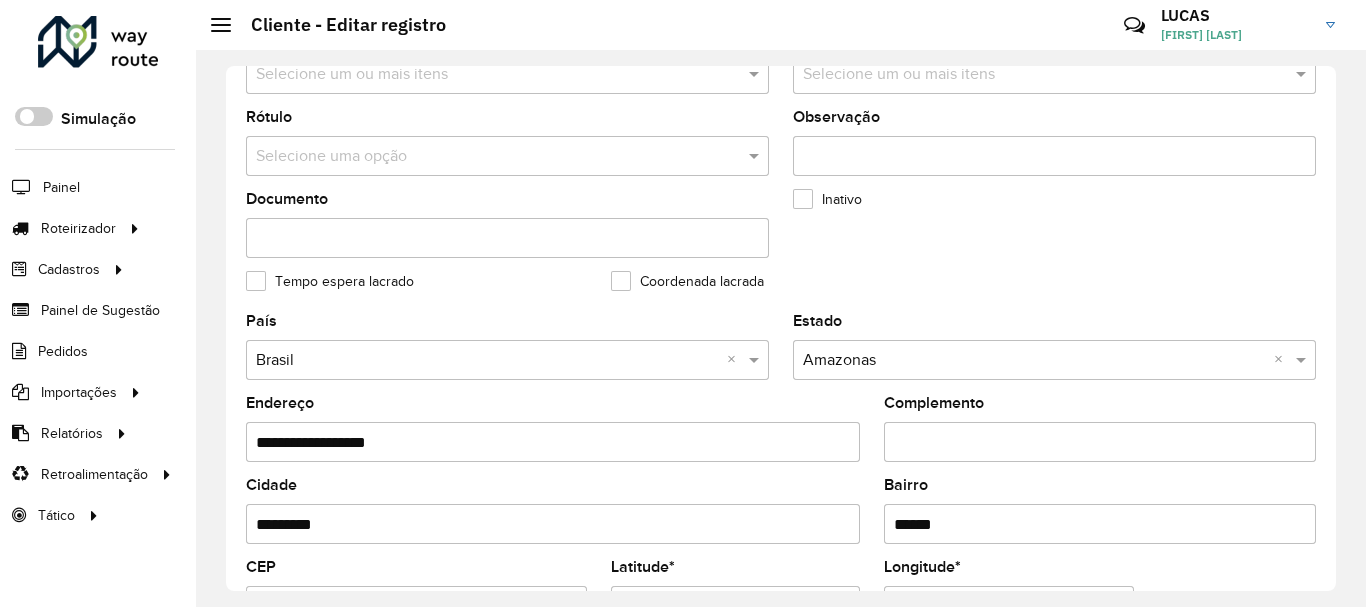 scroll, scrollTop: 600, scrollLeft: 0, axis: vertical 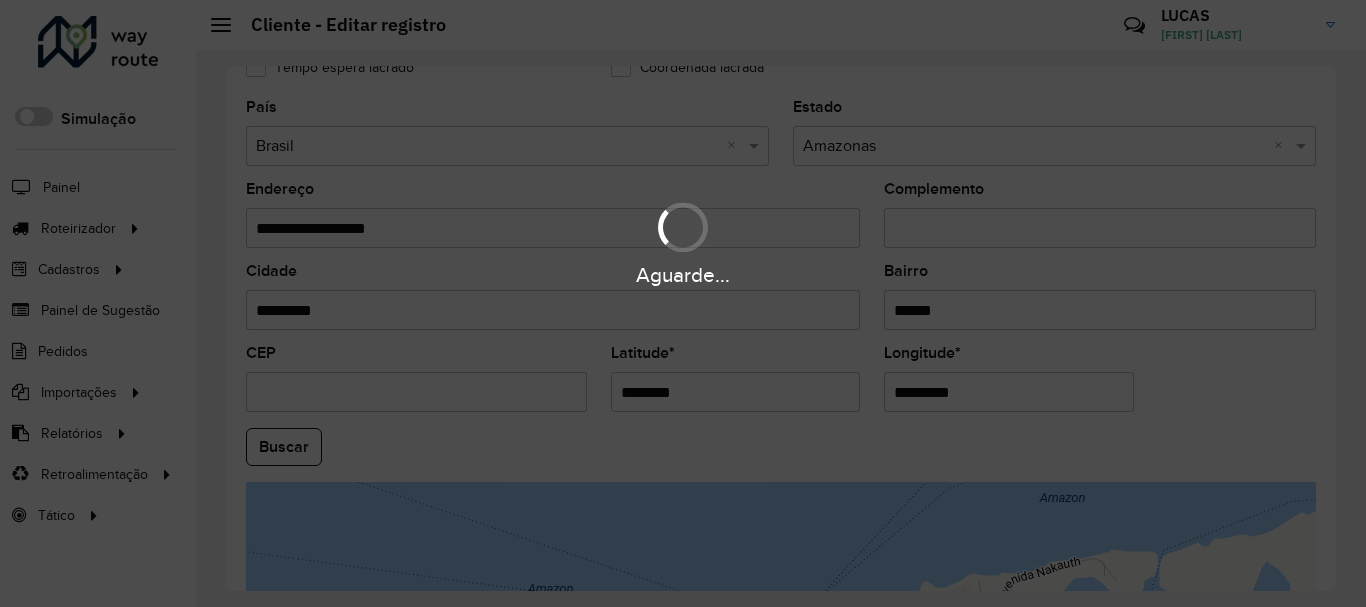 drag, startPoint x: 718, startPoint y: 393, endPoint x: 678, endPoint y: 393, distance: 40 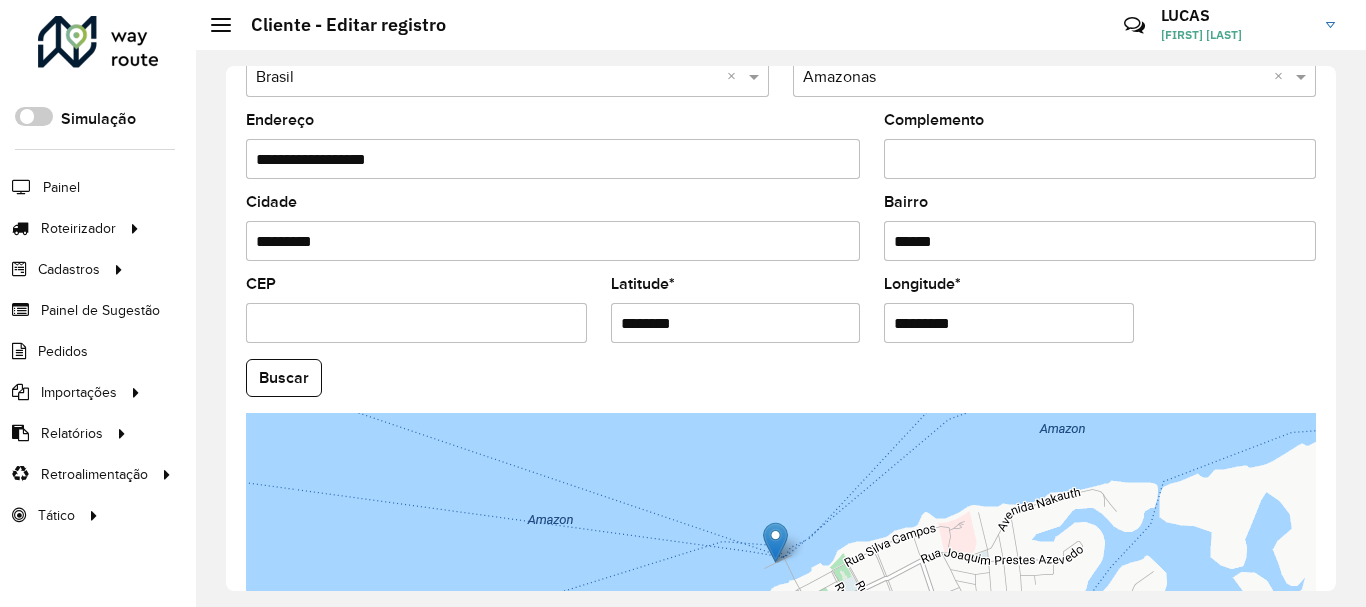 scroll, scrollTop: 800, scrollLeft: 0, axis: vertical 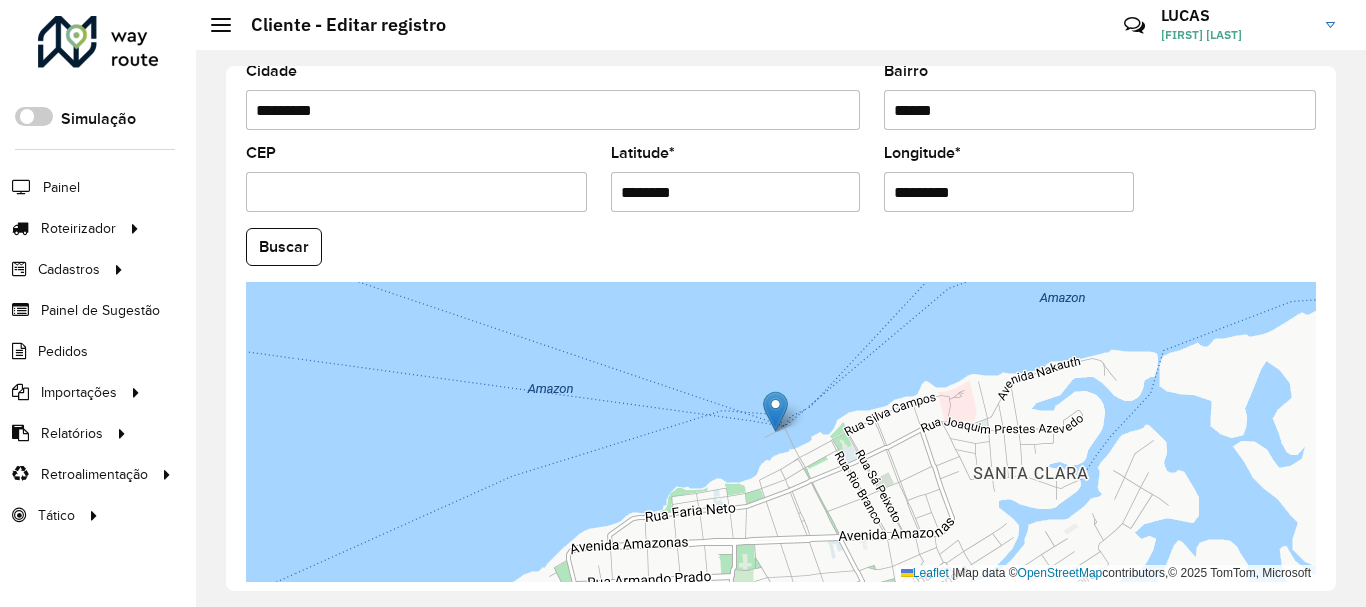 drag, startPoint x: 720, startPoint y: 192, endPoint x: 517, endPoint y: 188, distance: 203.0394 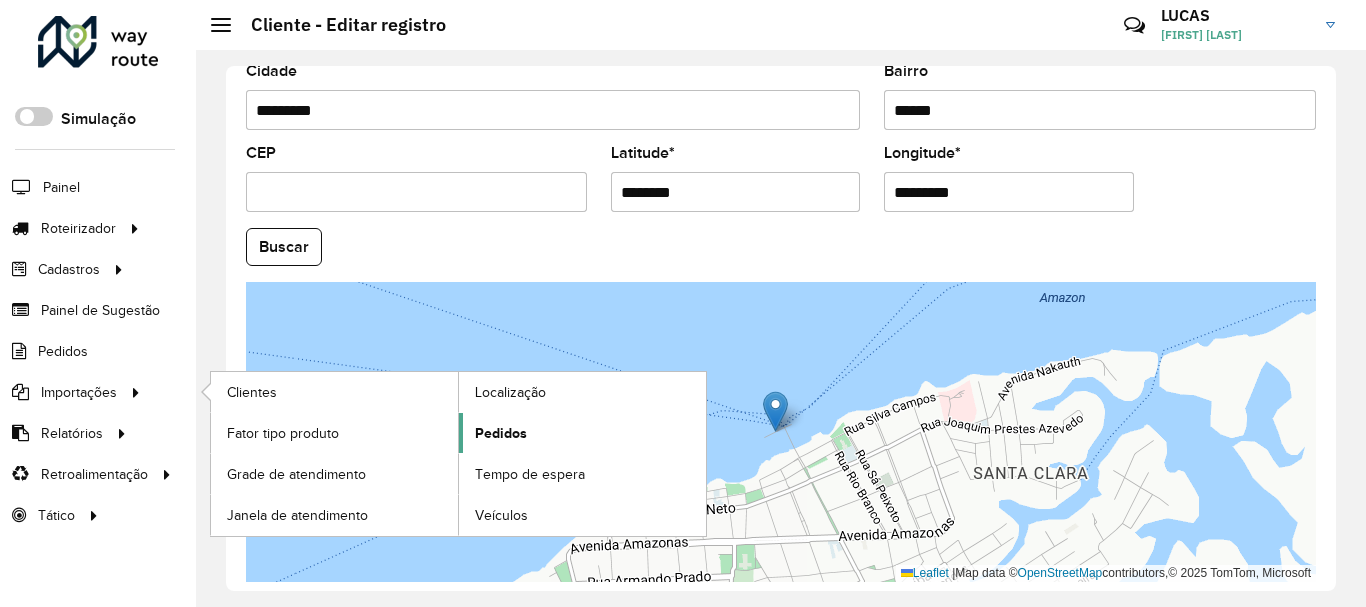 click on "Pedidos" 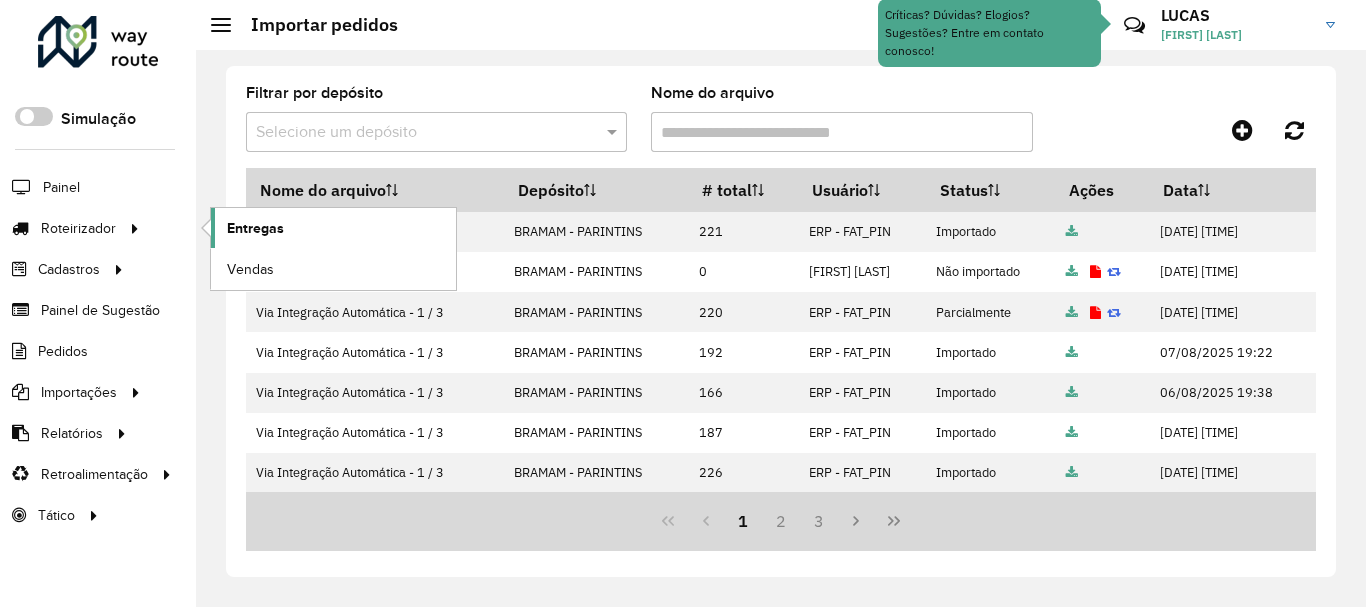 click on "Entregas" 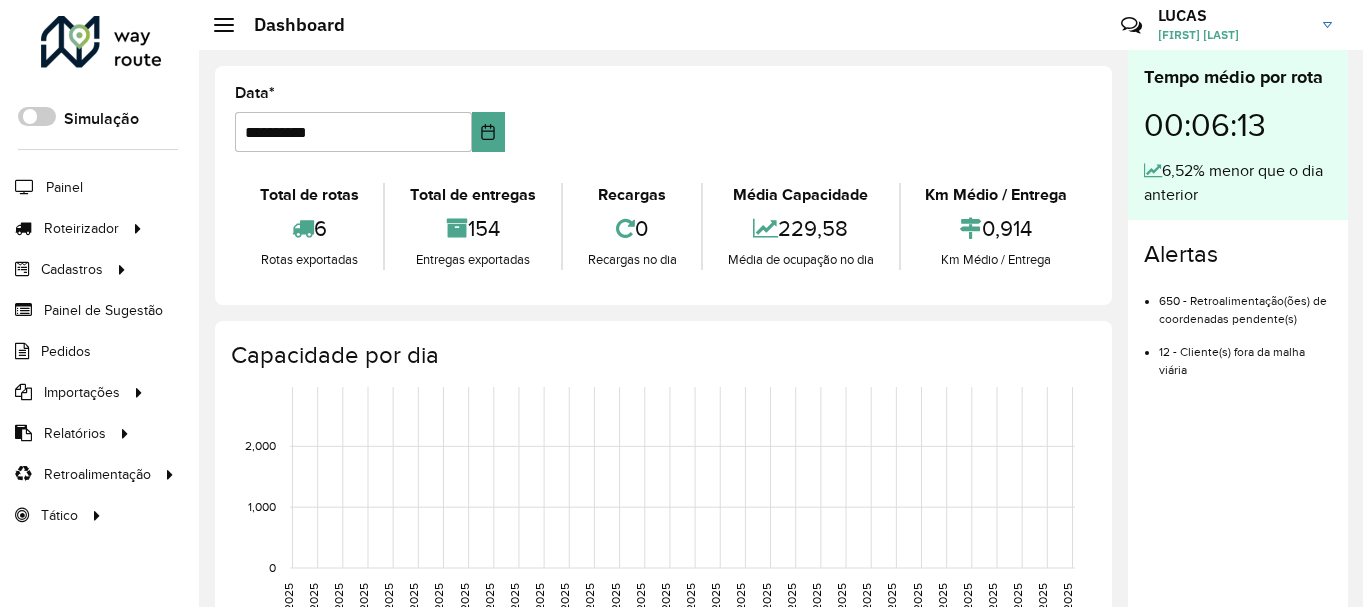 scroll, scrollTop: 0, scrollLeft: 0, axis: both 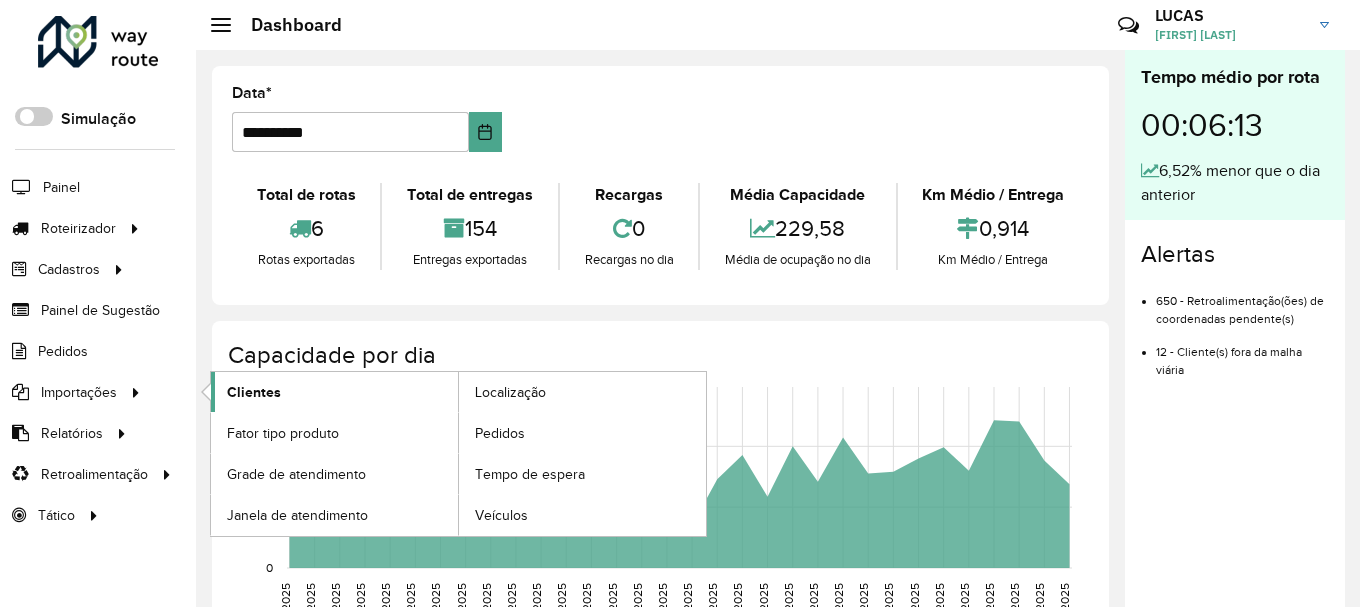 click on "Clientes" 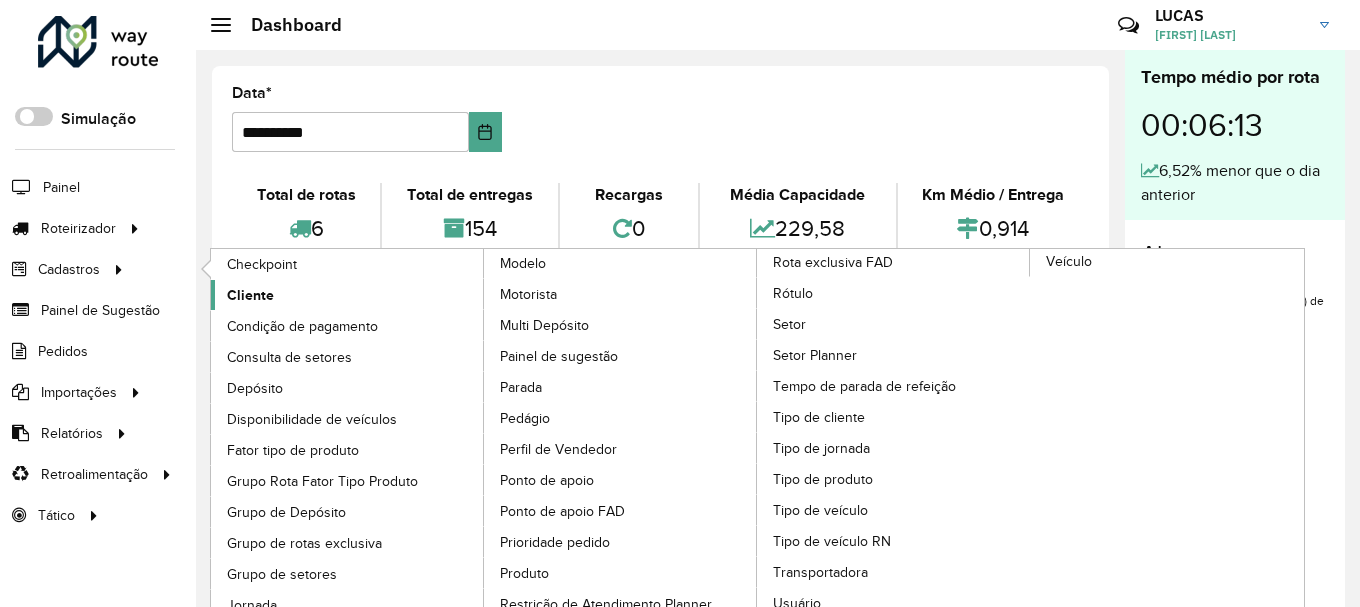 click on "Cliente" 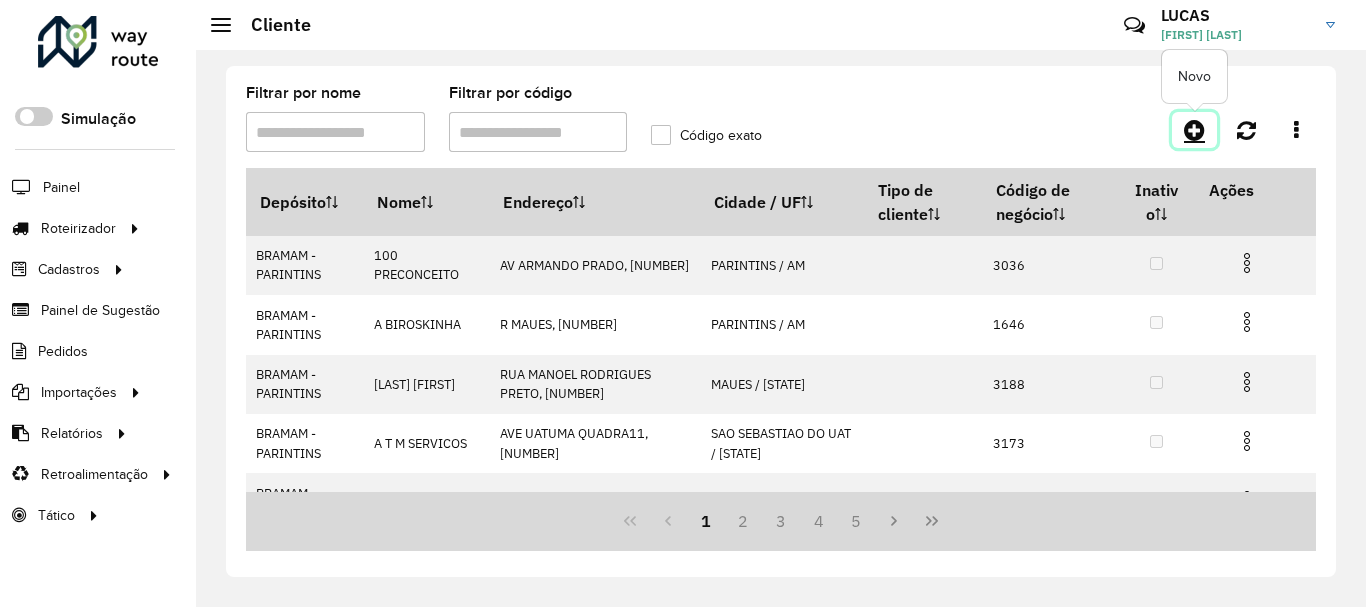 click 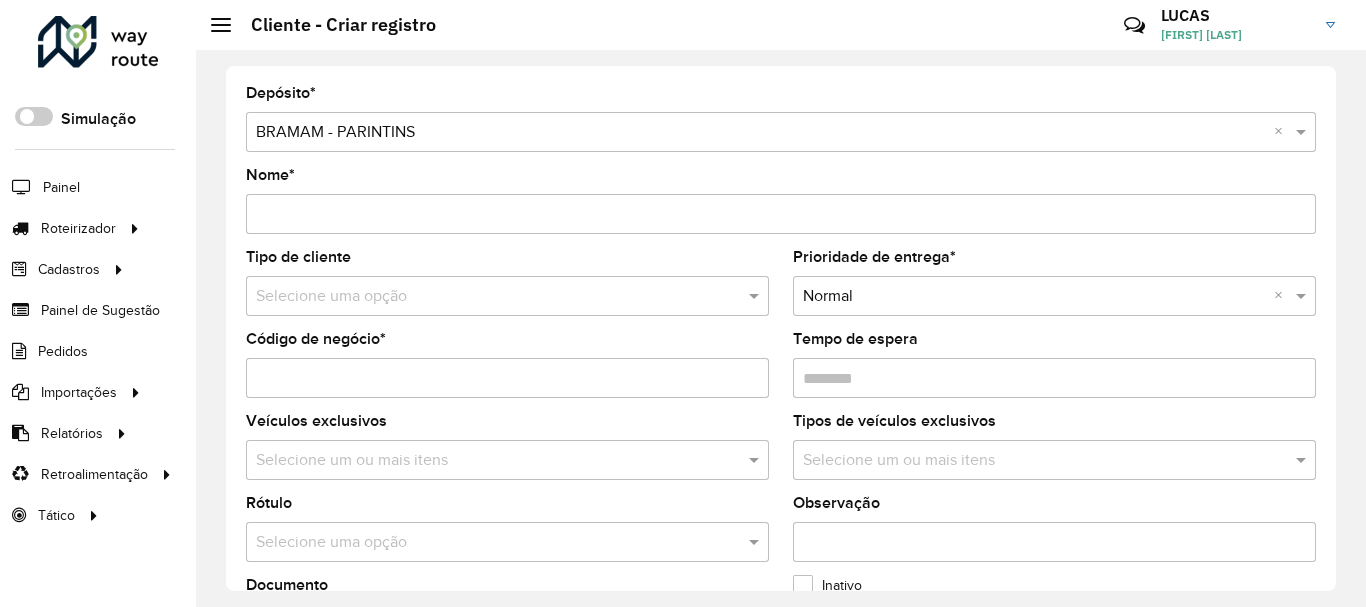 click on "Prioridade de entrega  * Selecione uma opção × Normal ×" 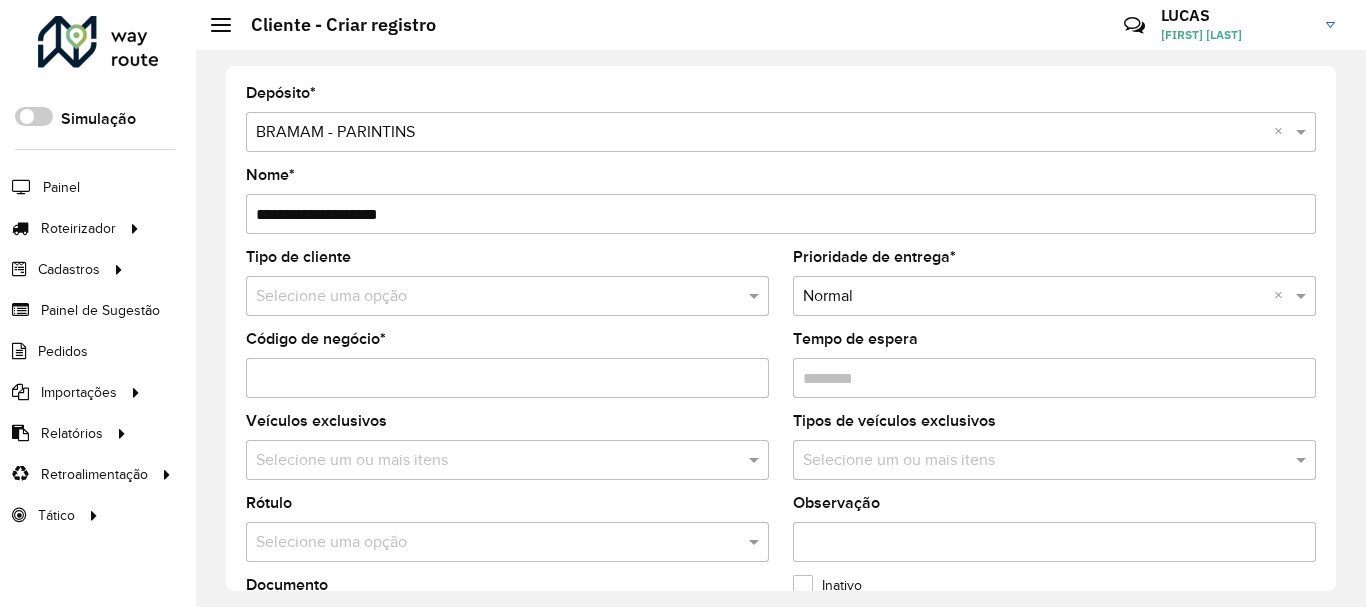 type on "**********" 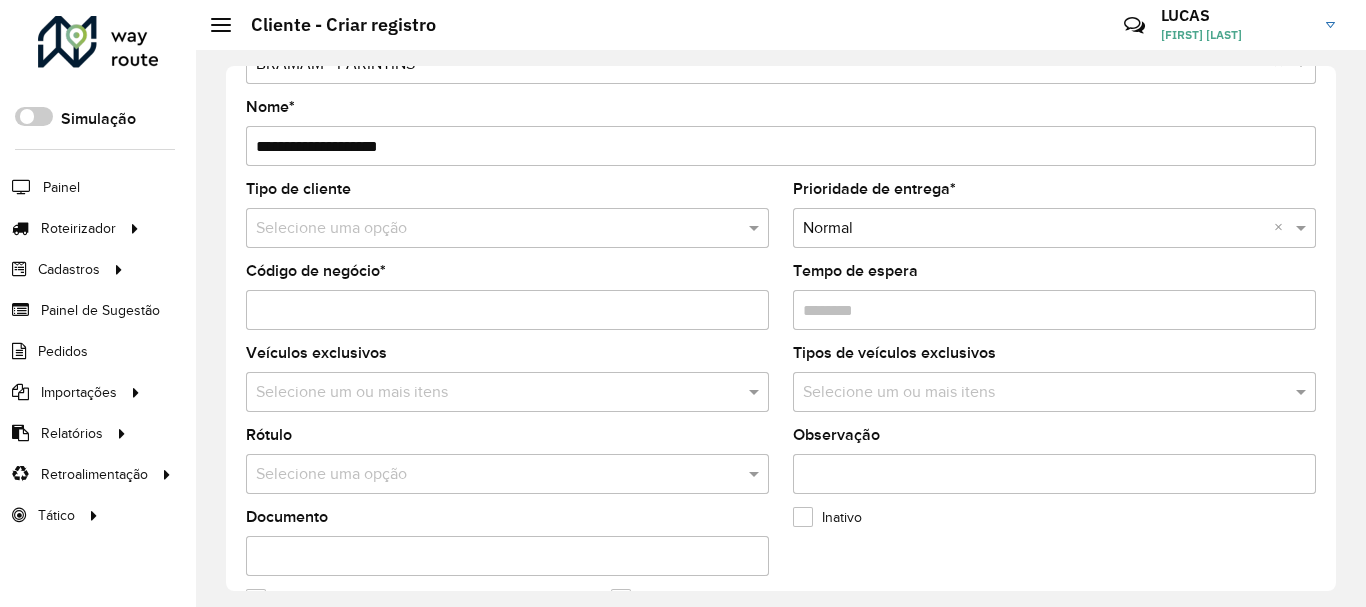 scroll, scrollTop: 100, scrollLeft: 0, axis: vertical 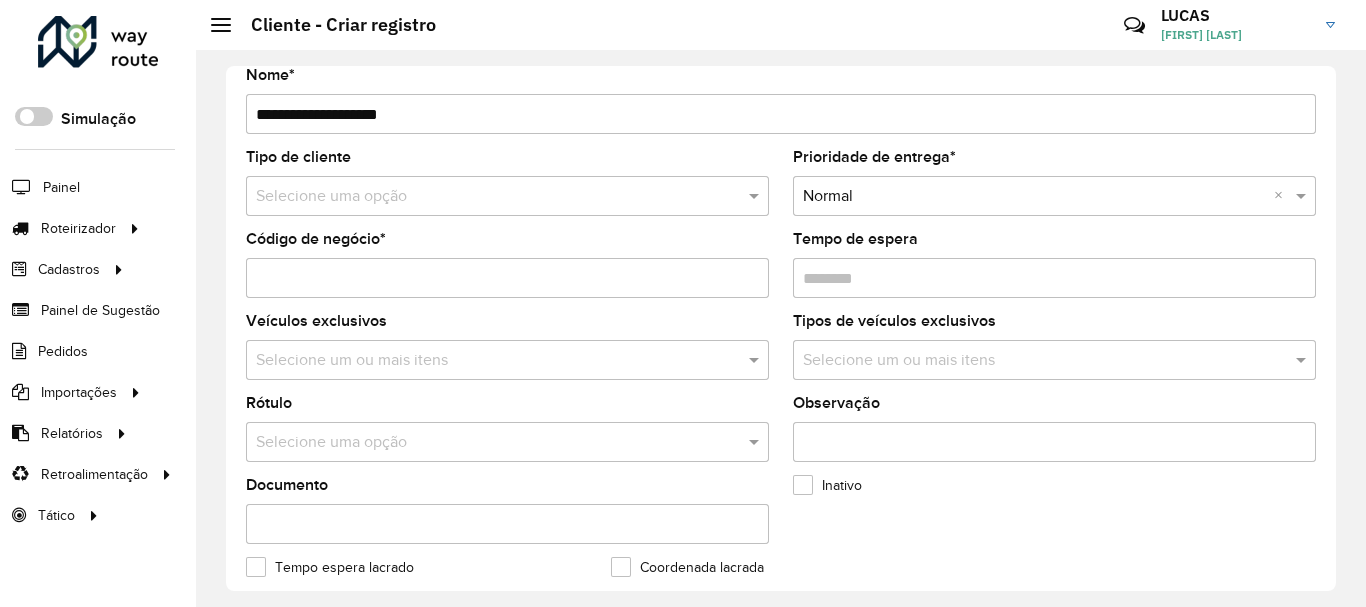 click at bounding box center (487, 197) 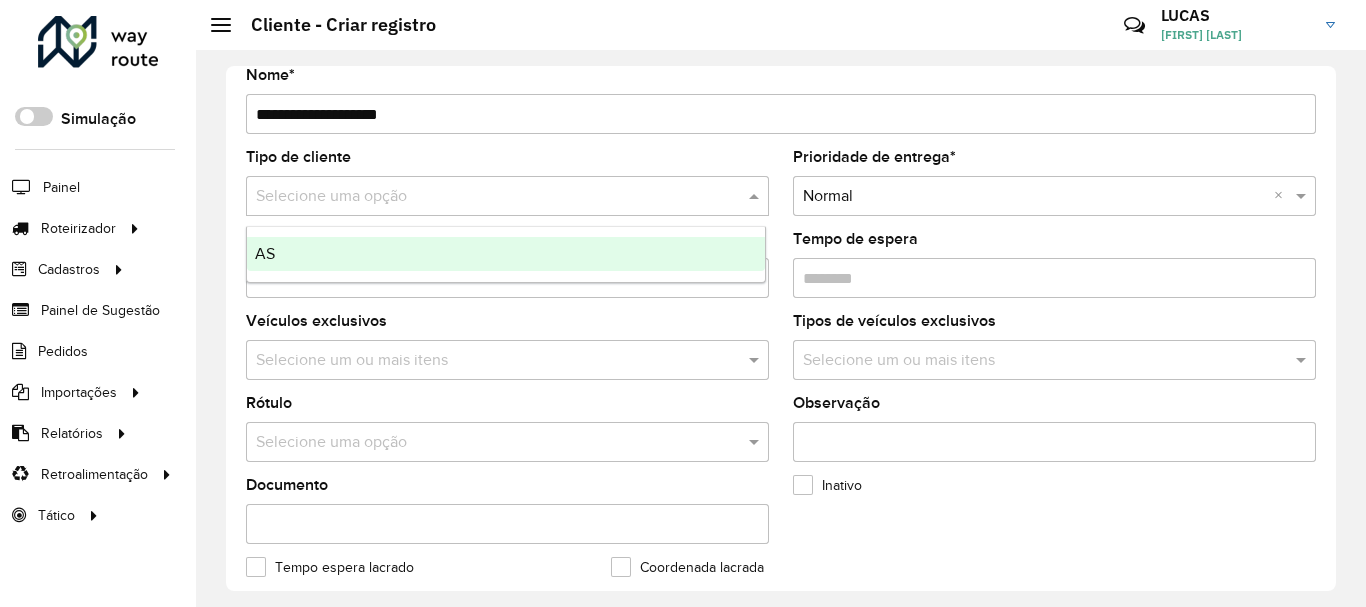 drag, startPoint x: 541, startPoint y: 192, endPoint x: 550, endPoint y: 197, distance: 10.29563 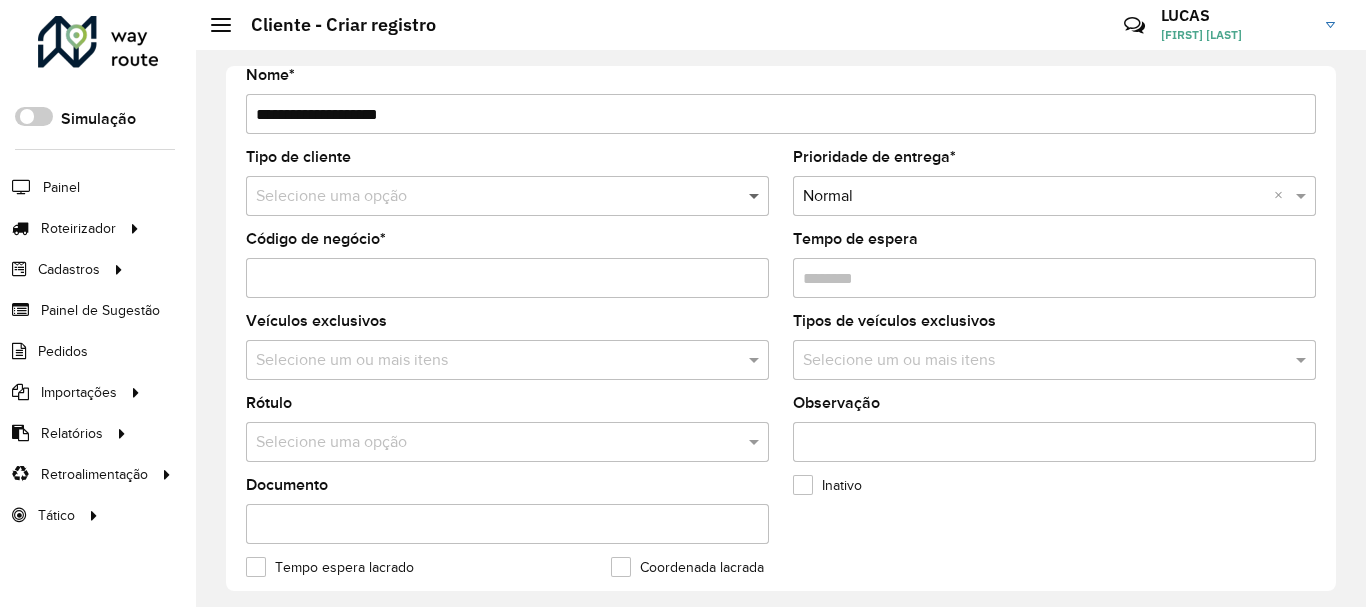 click at bounding box center [756, 196] 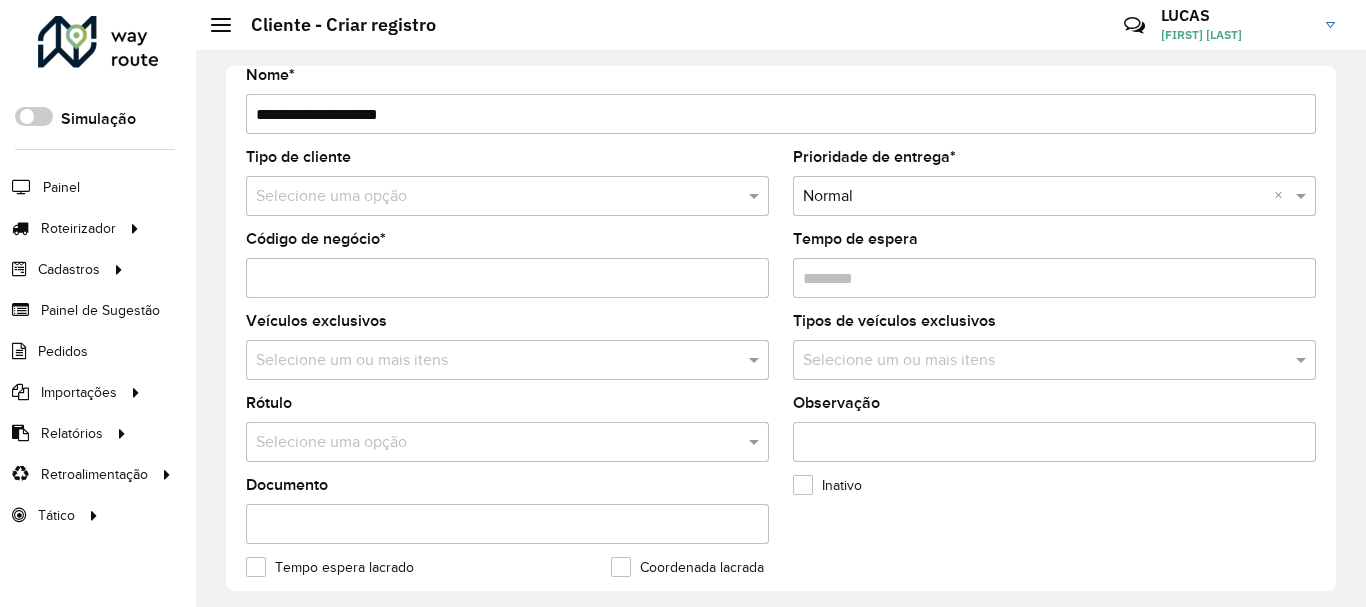 click on "Código de negócio  *" at bounding box center [507, 278] 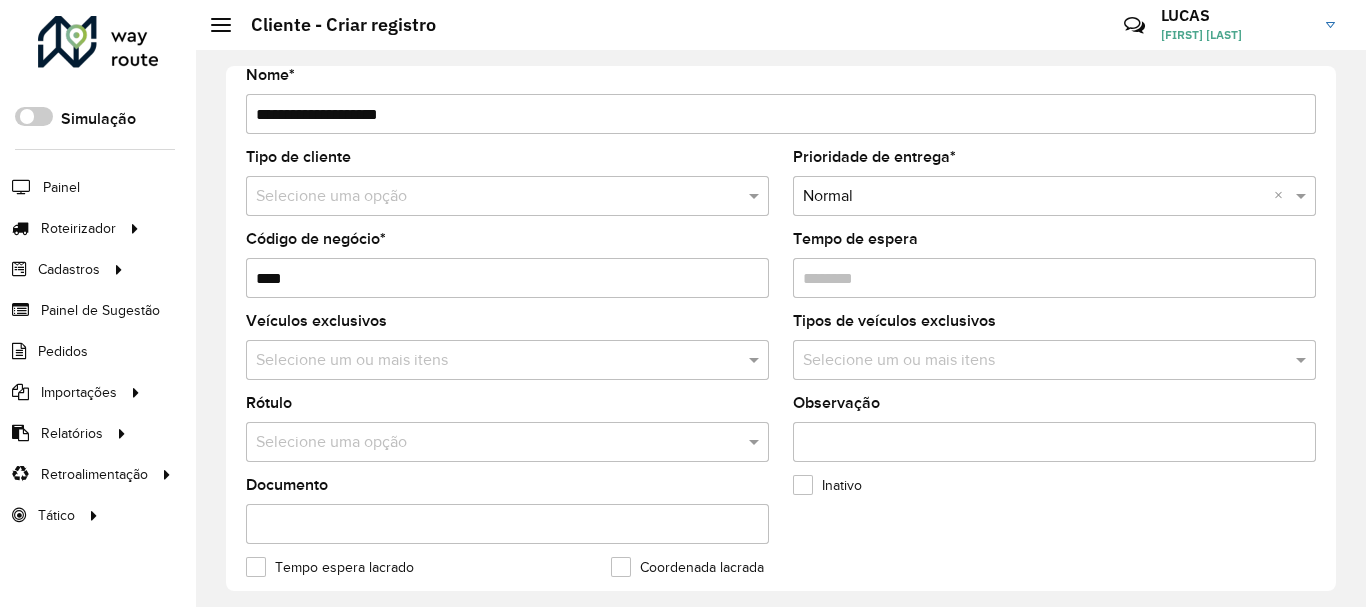 type on "****" 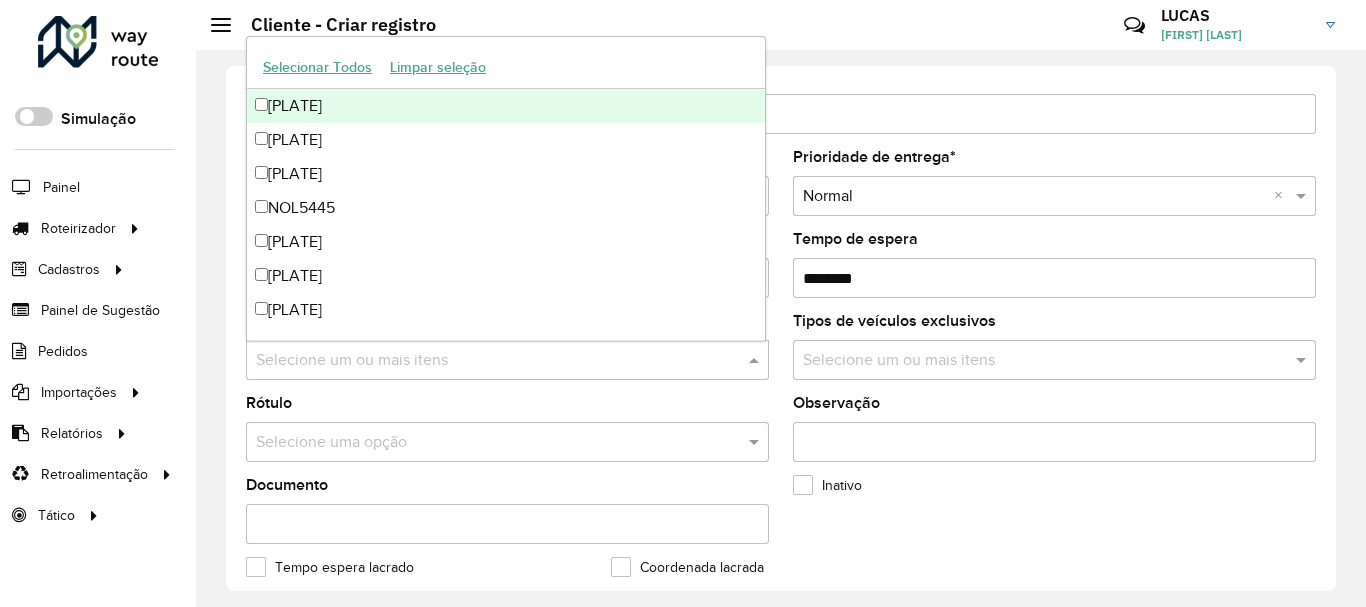 click at bounding box center (497, 361) 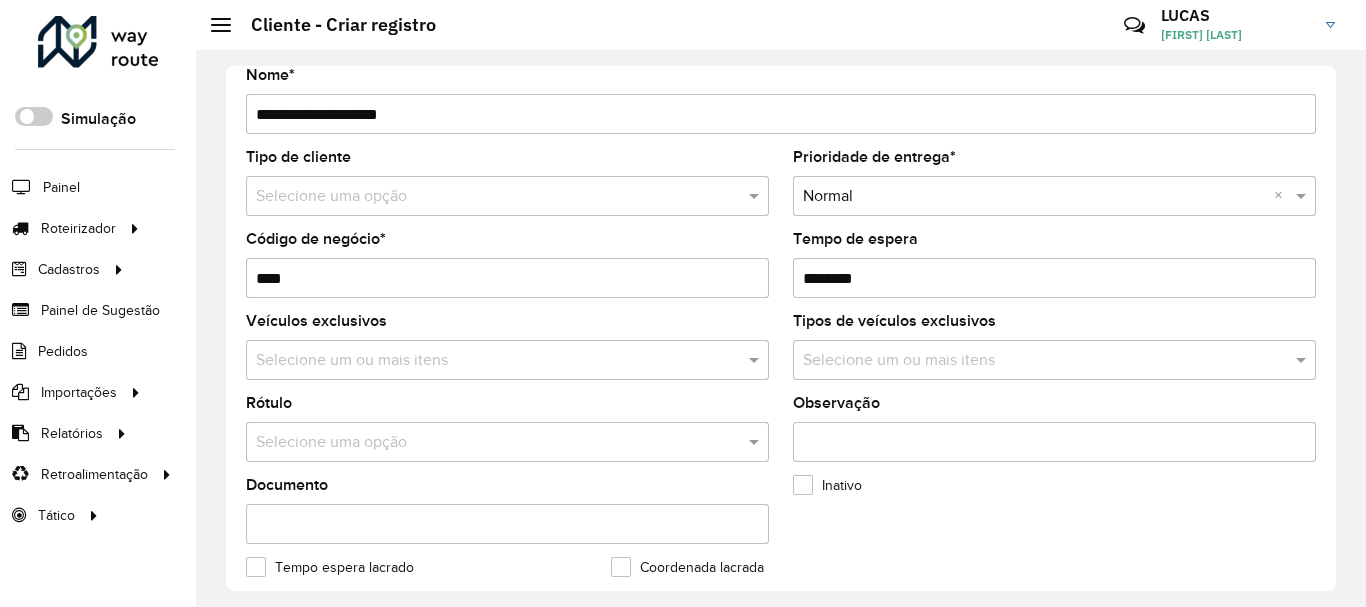 click at bounding box center (487, 443) 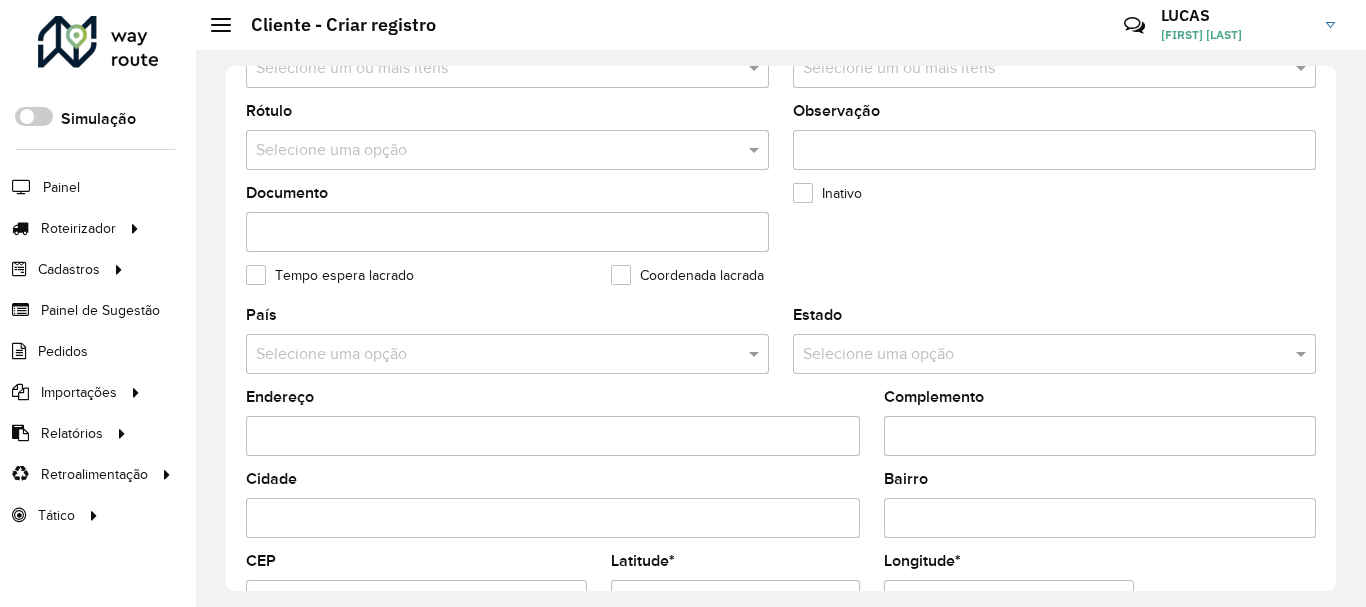 scroll, scrollTop: 400, scrollLeft: 0, axis: vertical 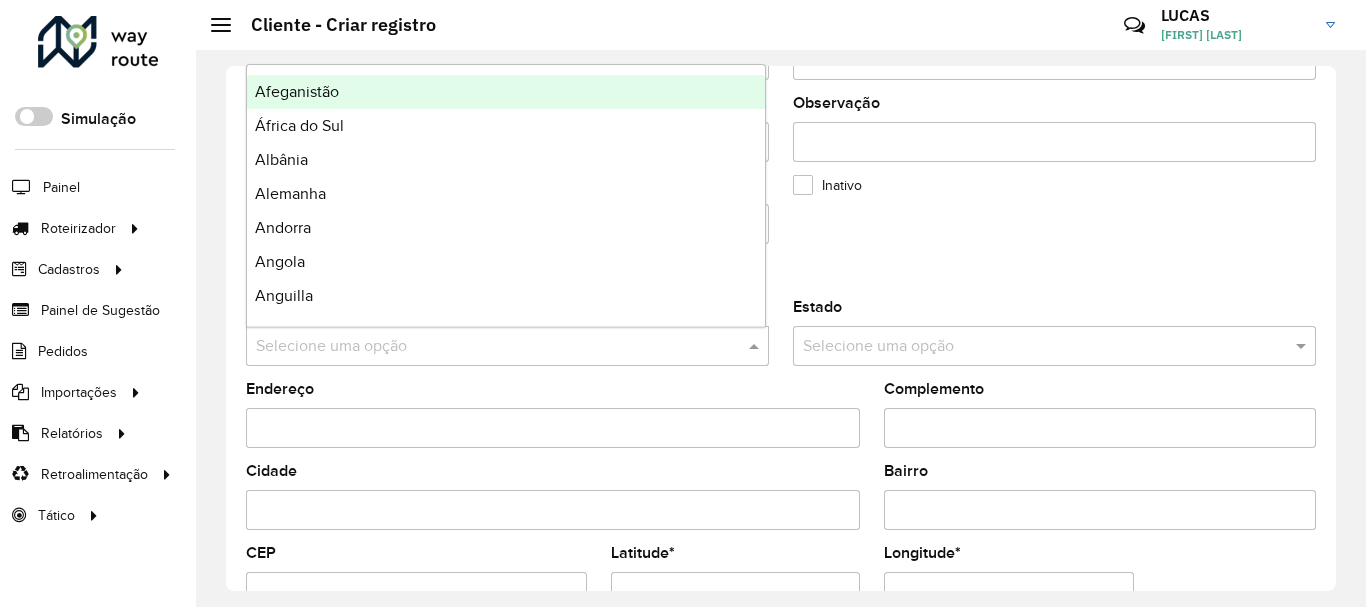 click at bounding box center [487, 347] 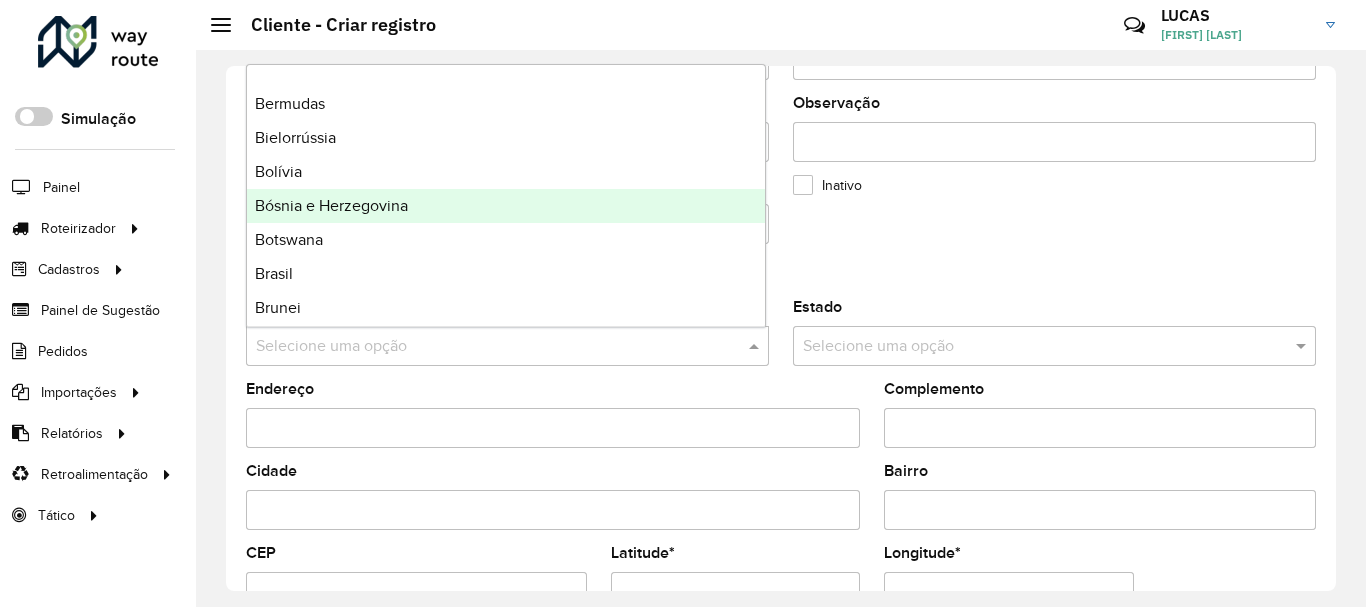 scroll, scrollTop: 800, scrollLeft: 0, axis: vertical 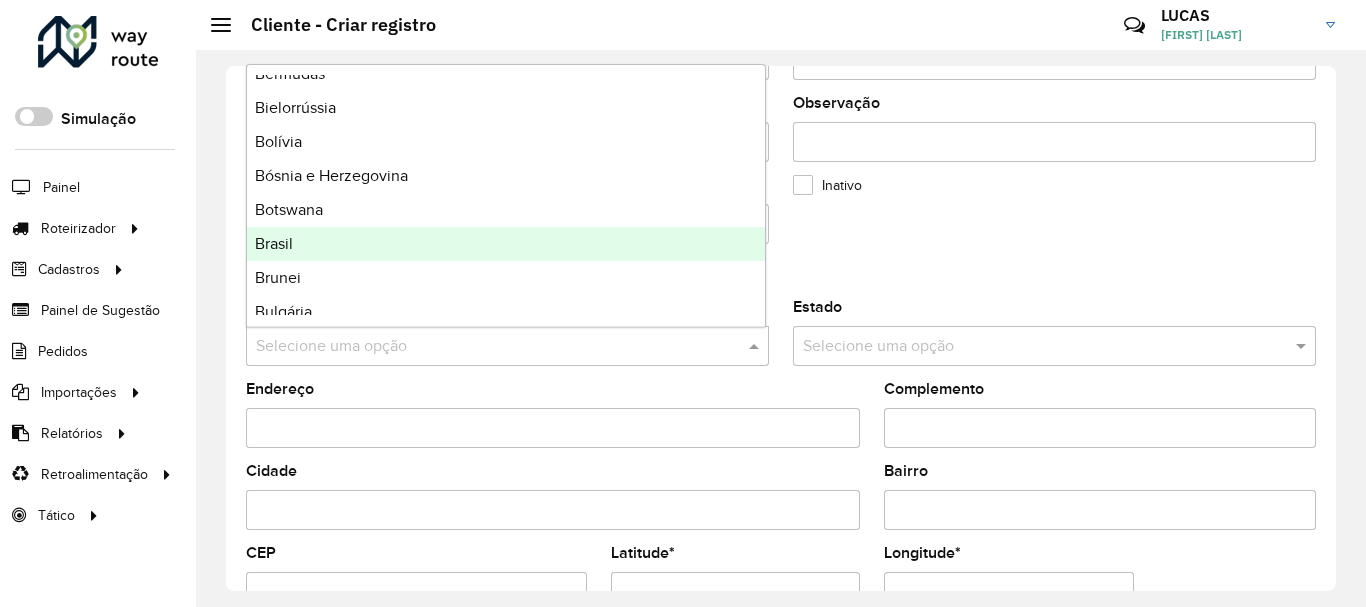 click on "Brasil" at bounding box center [506, 244] 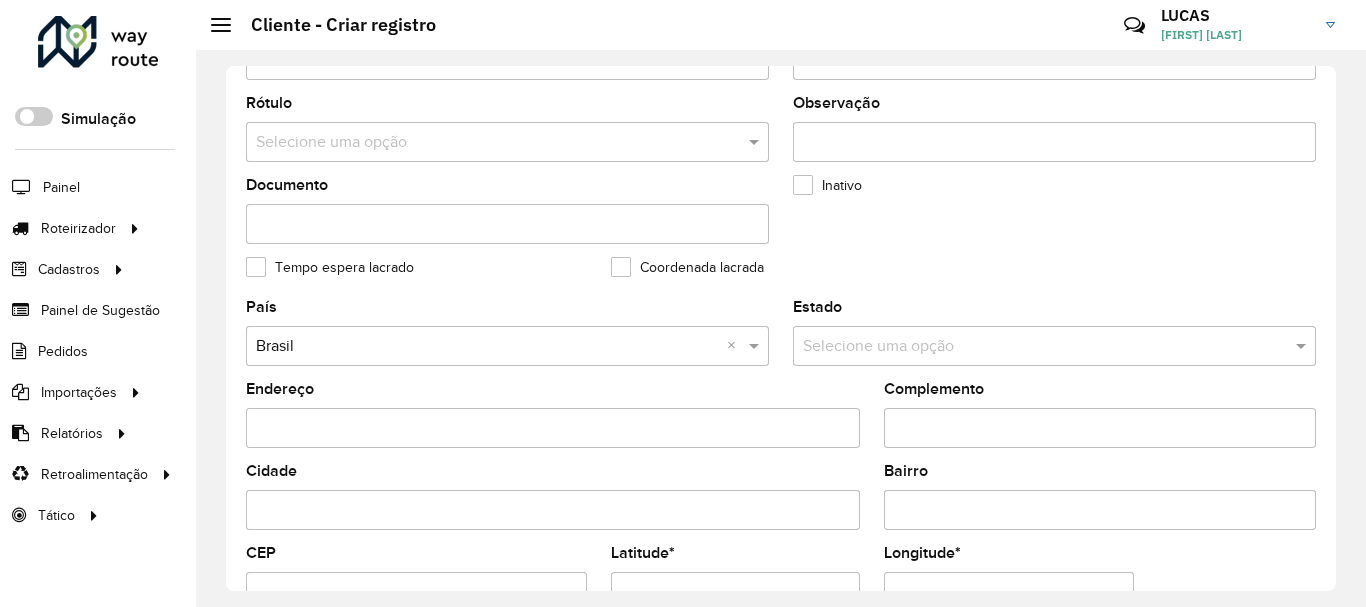 click at bounding box center (1034, 347) 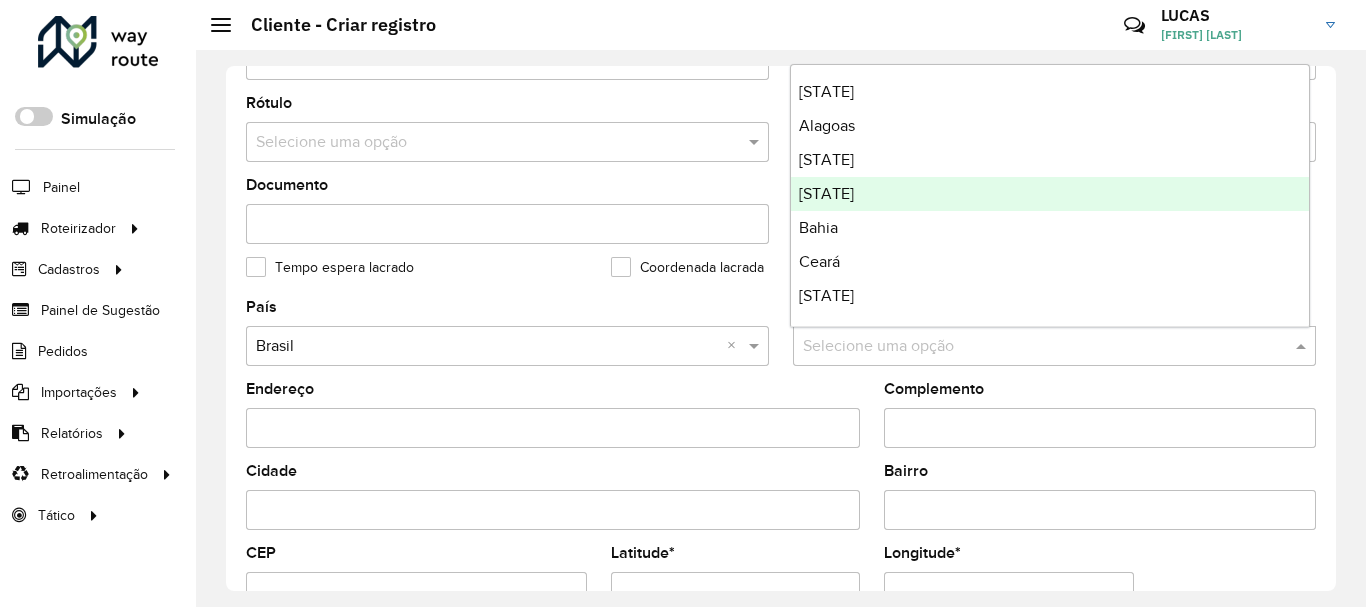 click on "Amazonas" at bounding box center (1050, 194) 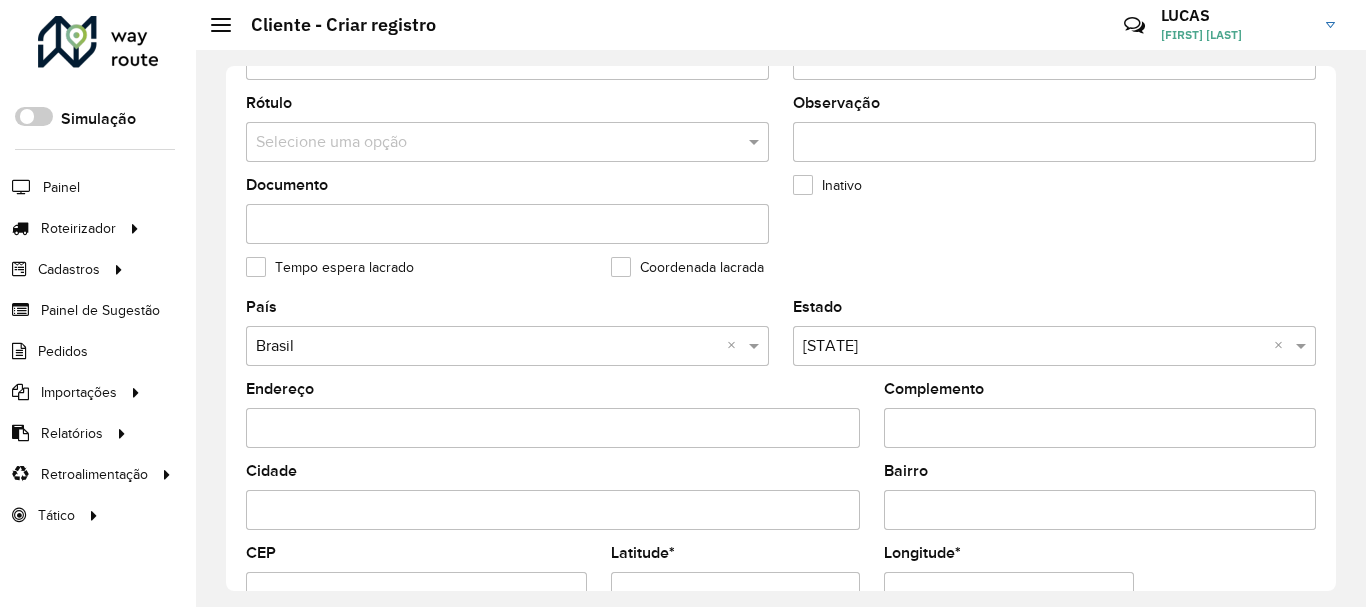 scroll, scrollTop: 500, scrollLeft: 0, axis: vertical 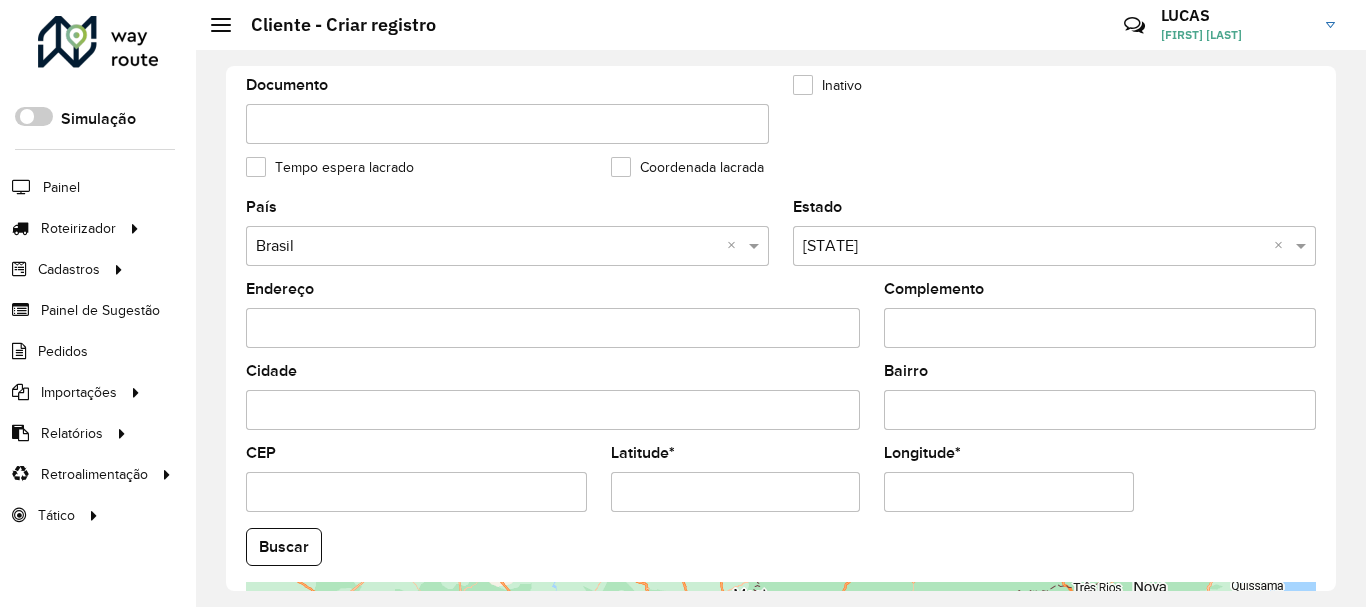 click on "Endereço" at bounding box center [553, 328] 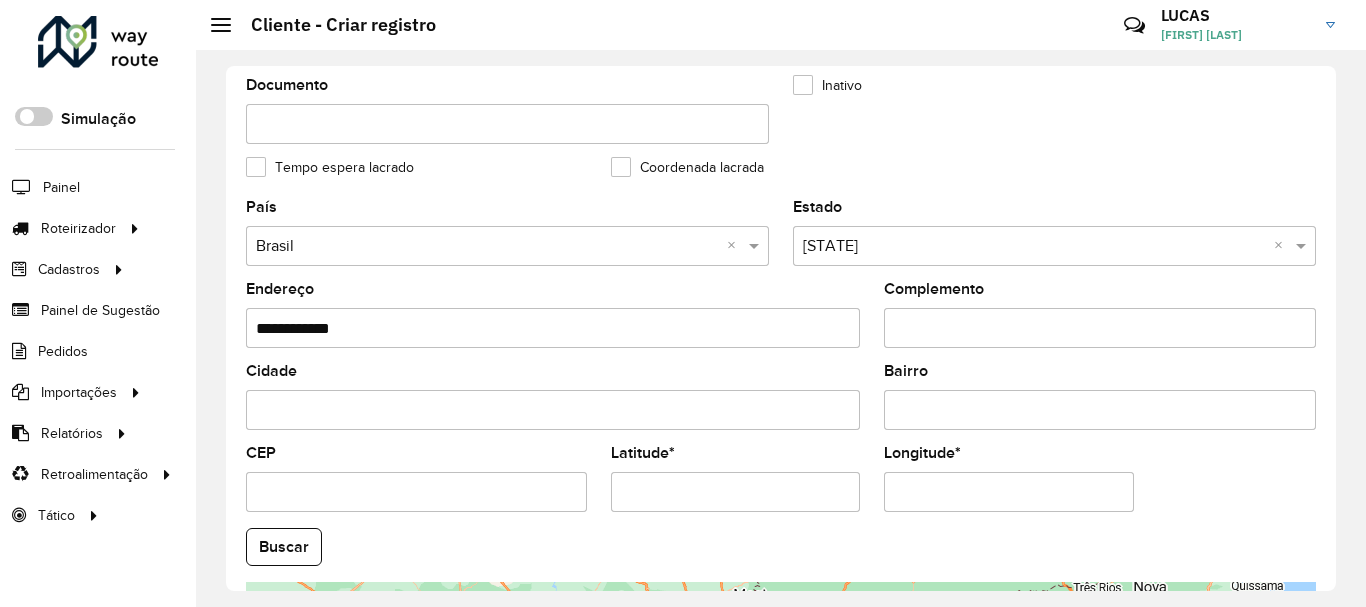 type on "**********" 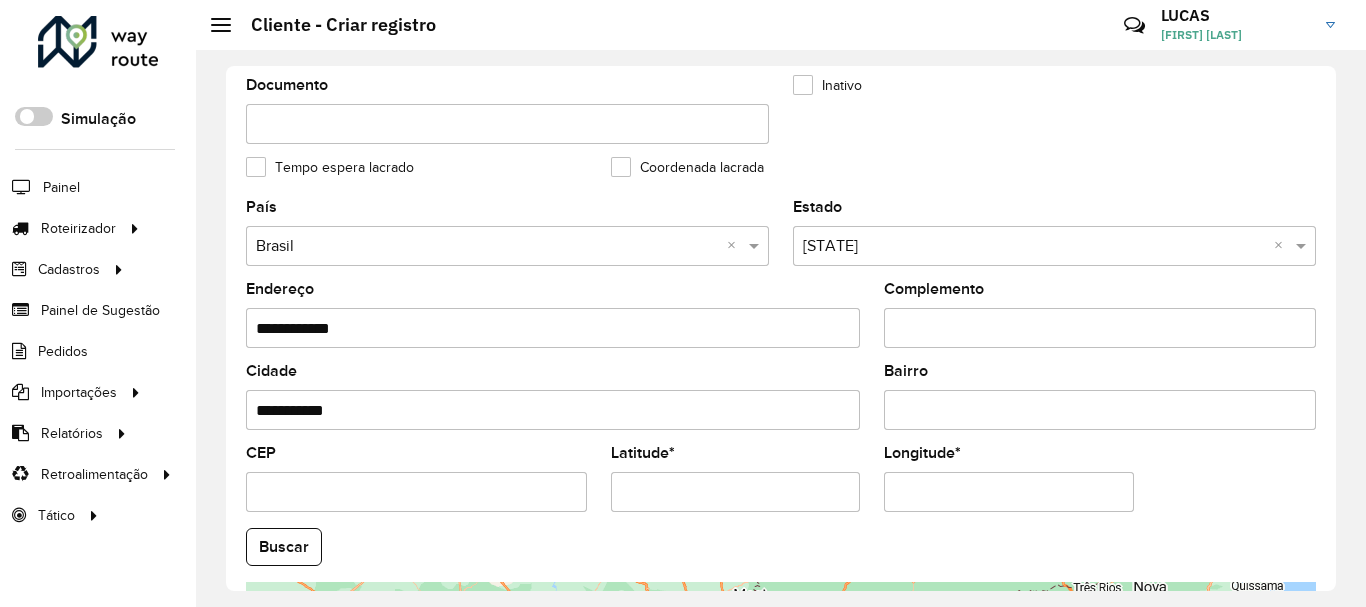 type on "**********" 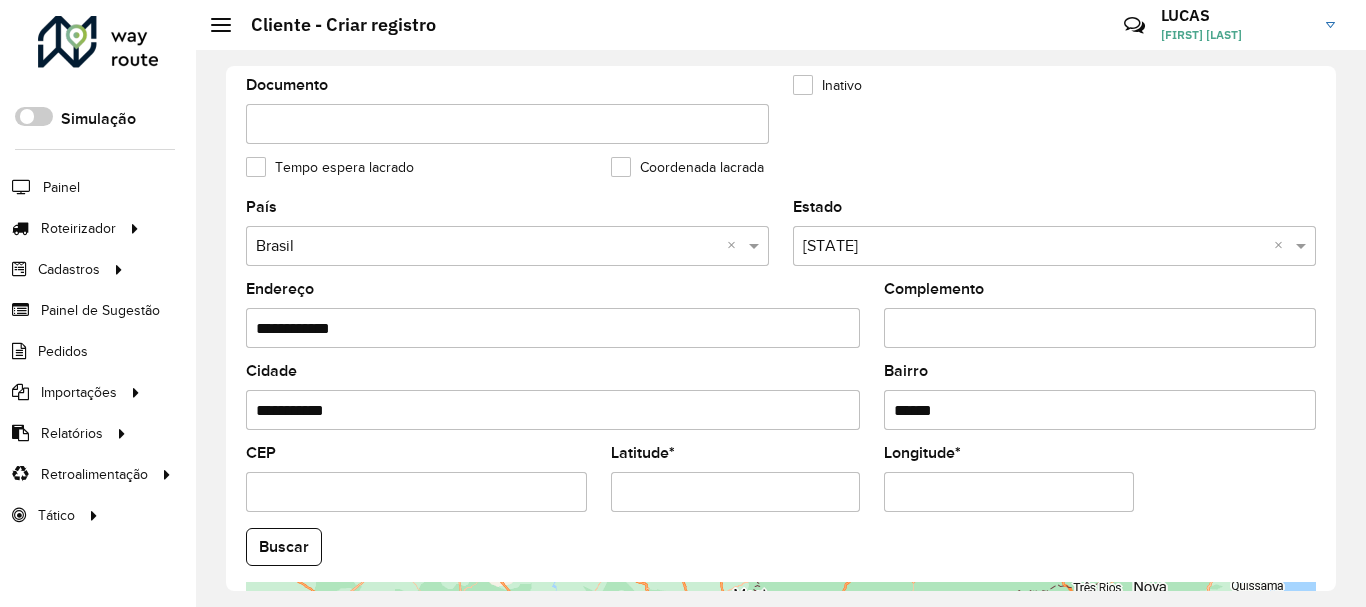 type on "******" 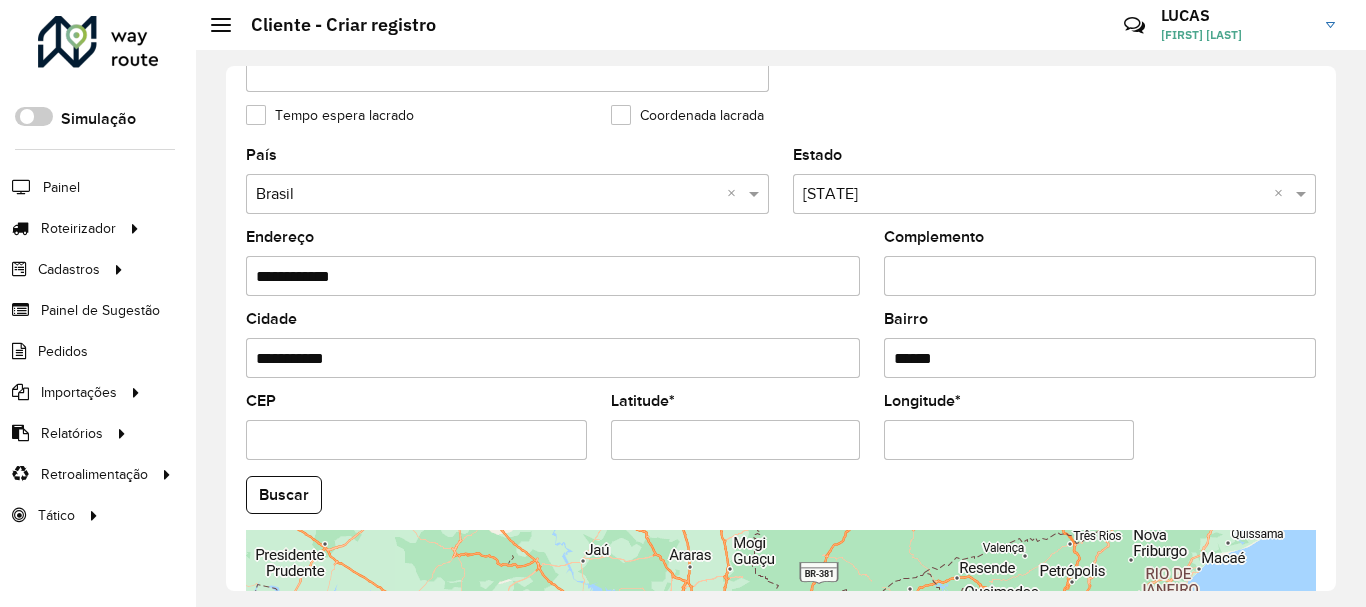 scroll, scrollTop: 600, scrollLeft: 0, axis: vertical 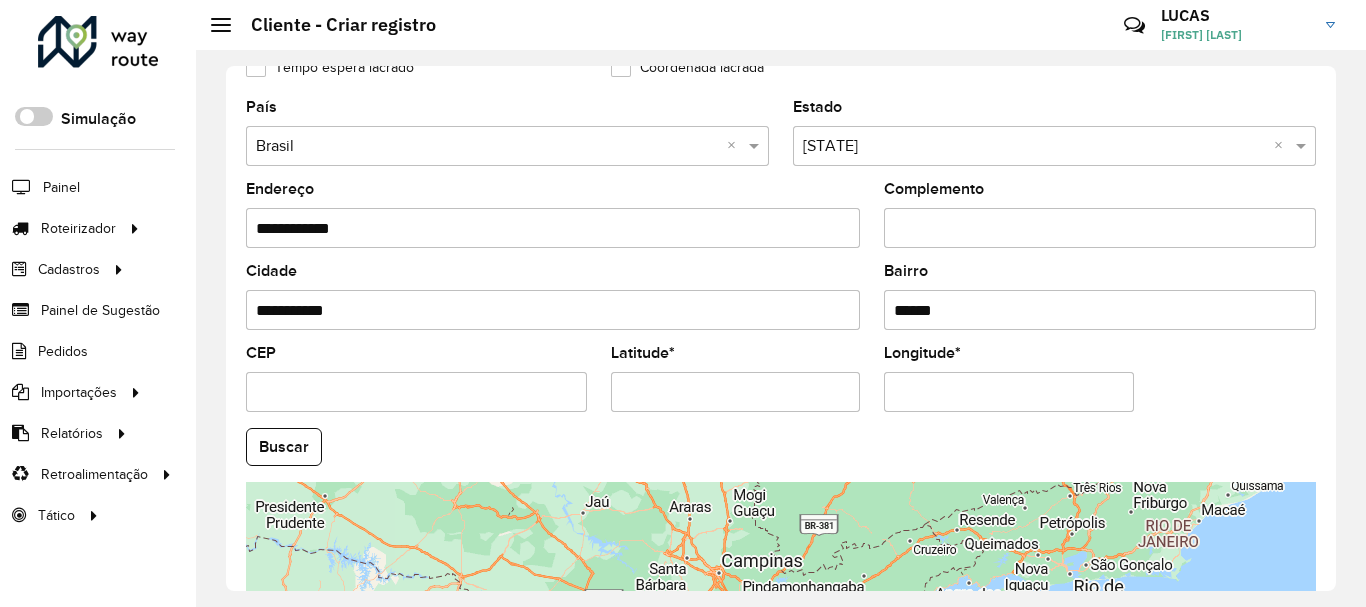 click on "Latitude  *" at bounding box center (736, 392) 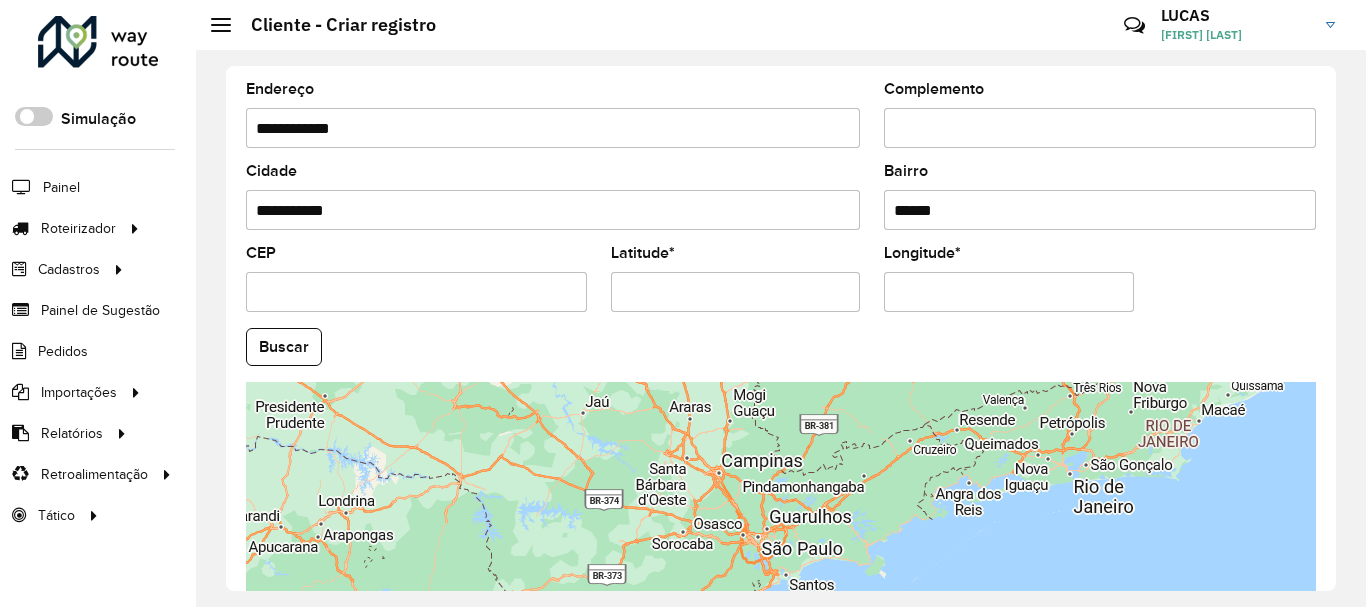 type on "*********" 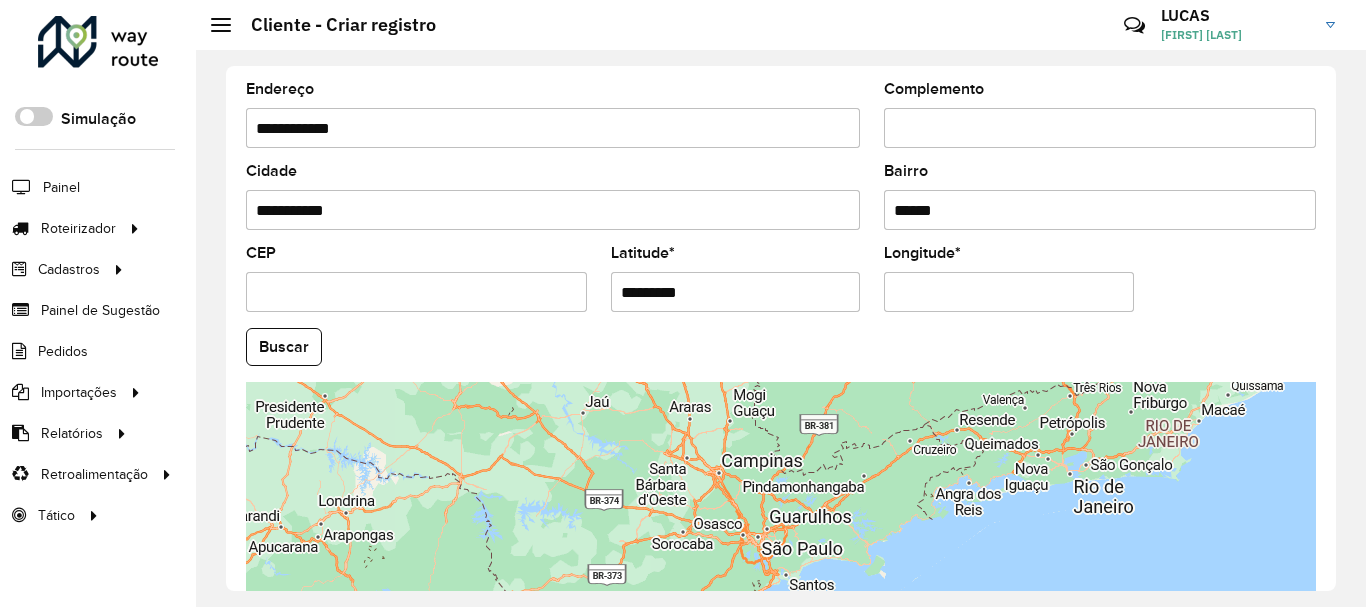 click on "Longitude  *" at bounding box center (1009, 292) 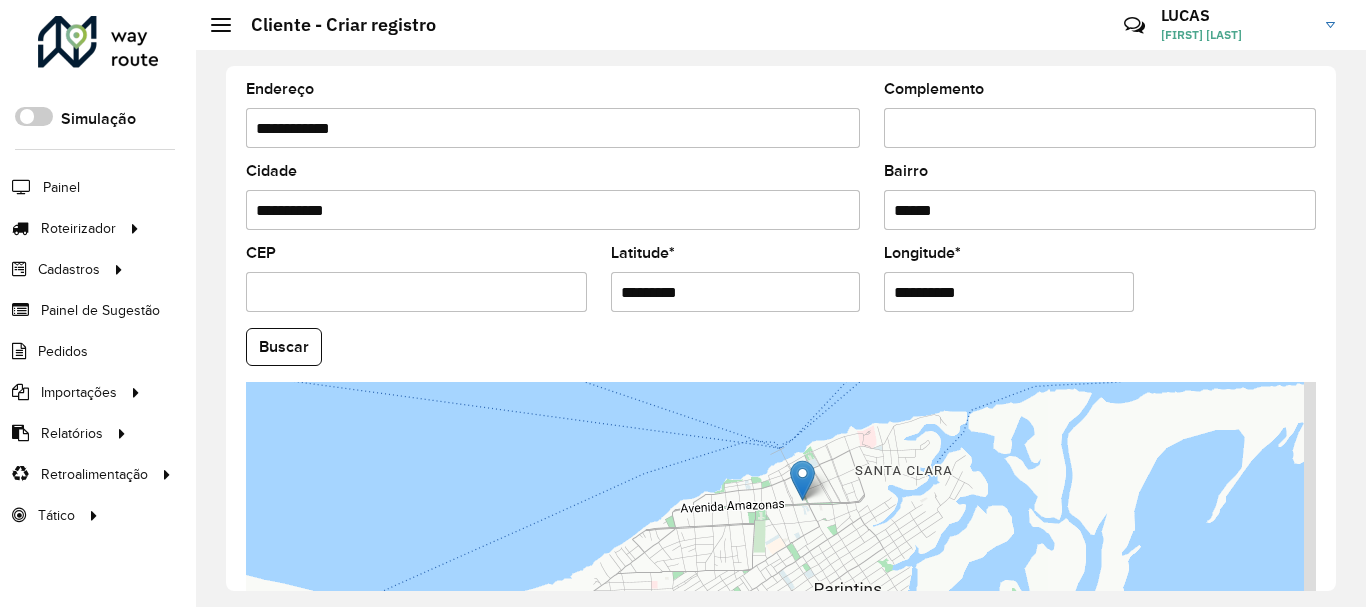 drag, startPoint x: 1329, startPoint y: 456, endPoint x: 1332, endPoint y: 470, distance: 14.3178215 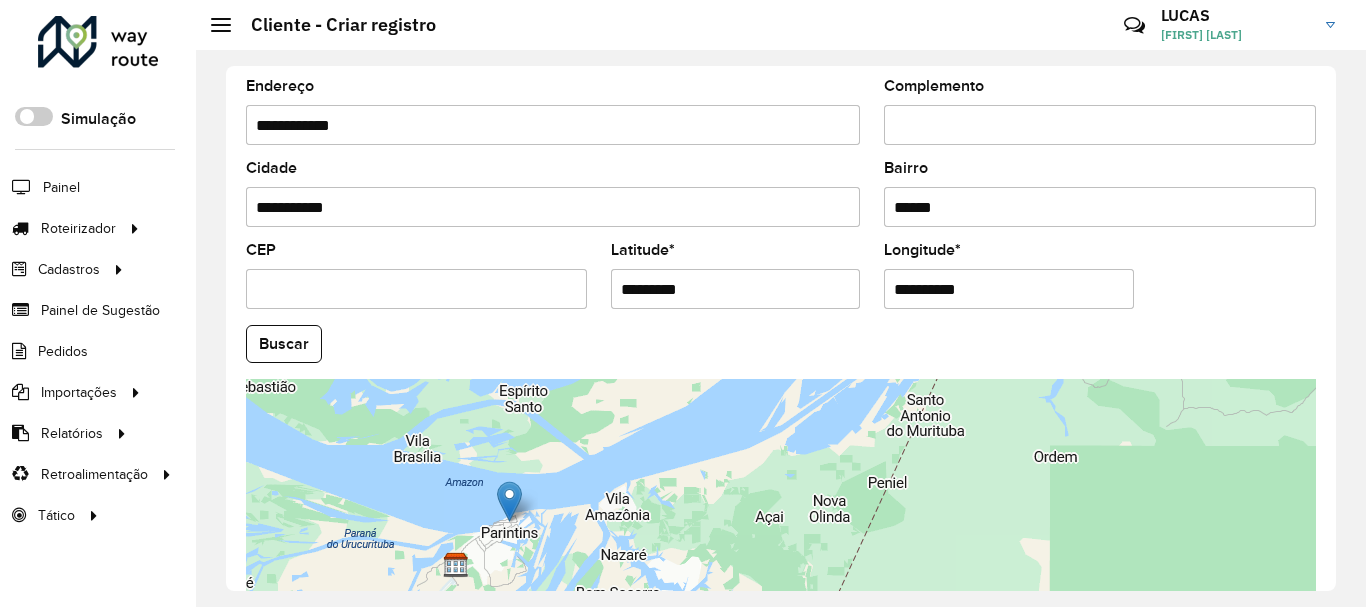 scroll, scrollTop: 881, scrollLeft: 0, axis: vertical 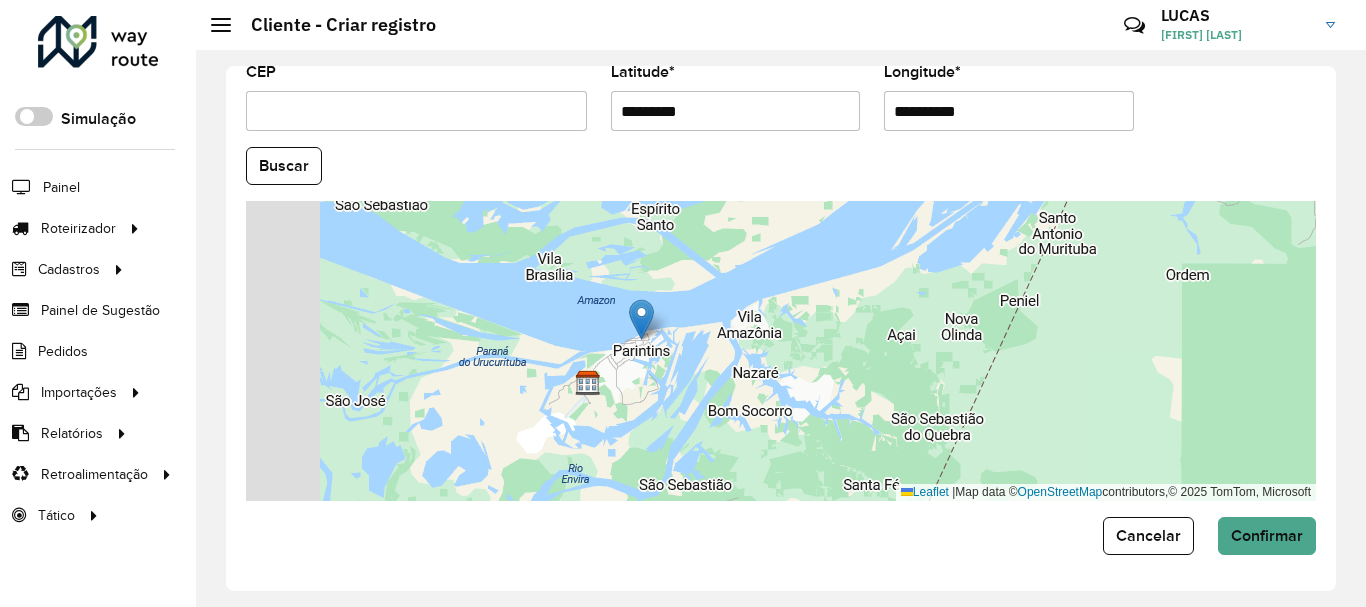 drag, startPoint x: 523, startPoint y: 380, endPoint x: 700, endPoint y: 361, distance: 178.01685 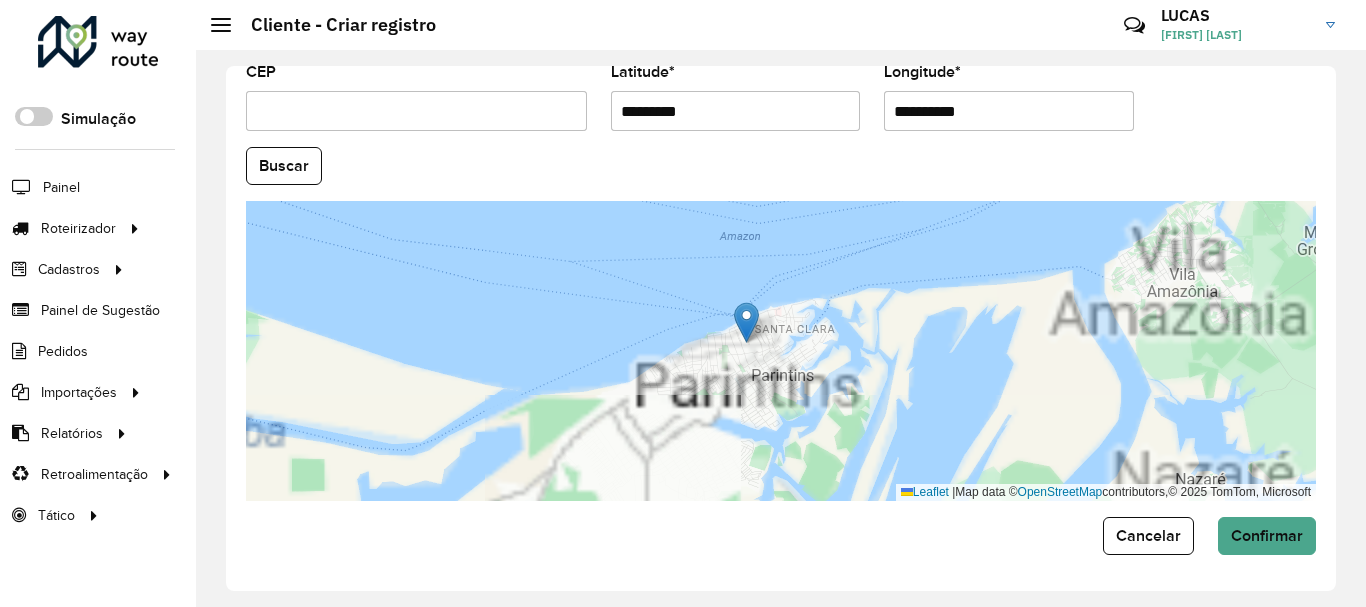 drag, startPoint x: 684, startPoint y: 314, endPoint x: 779, endPoint y: 394, distance: 124.197426 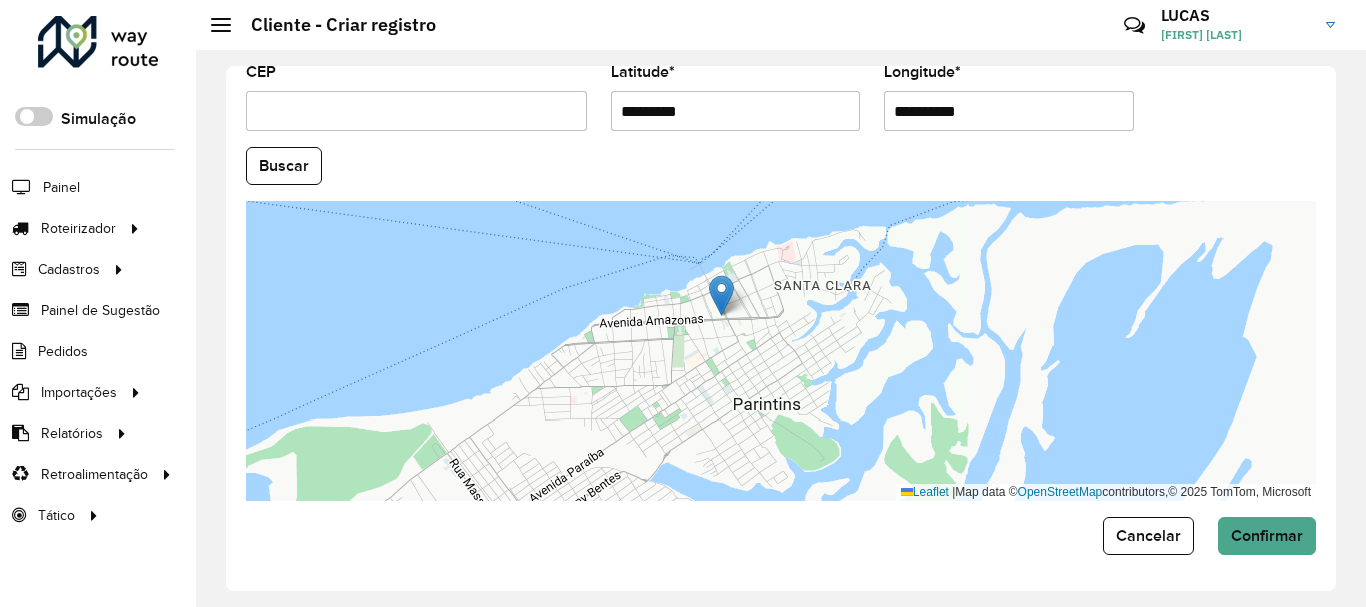 drag, startPoint x: 783, startPoint y: 335, endPoint x: 837, endPoint y: 367, distance: 62.76942 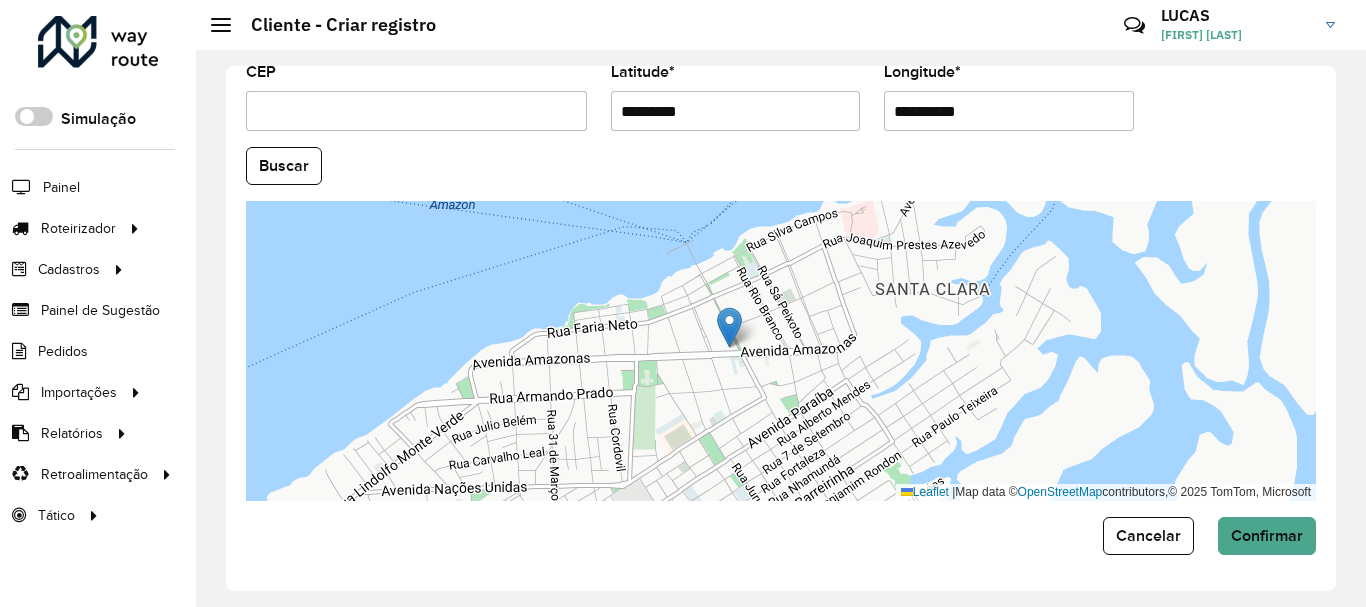 drag, startPoint x: 635, startPoint y: 114, endPoint x: 450, endPoint y: 87, distance: 186.95988 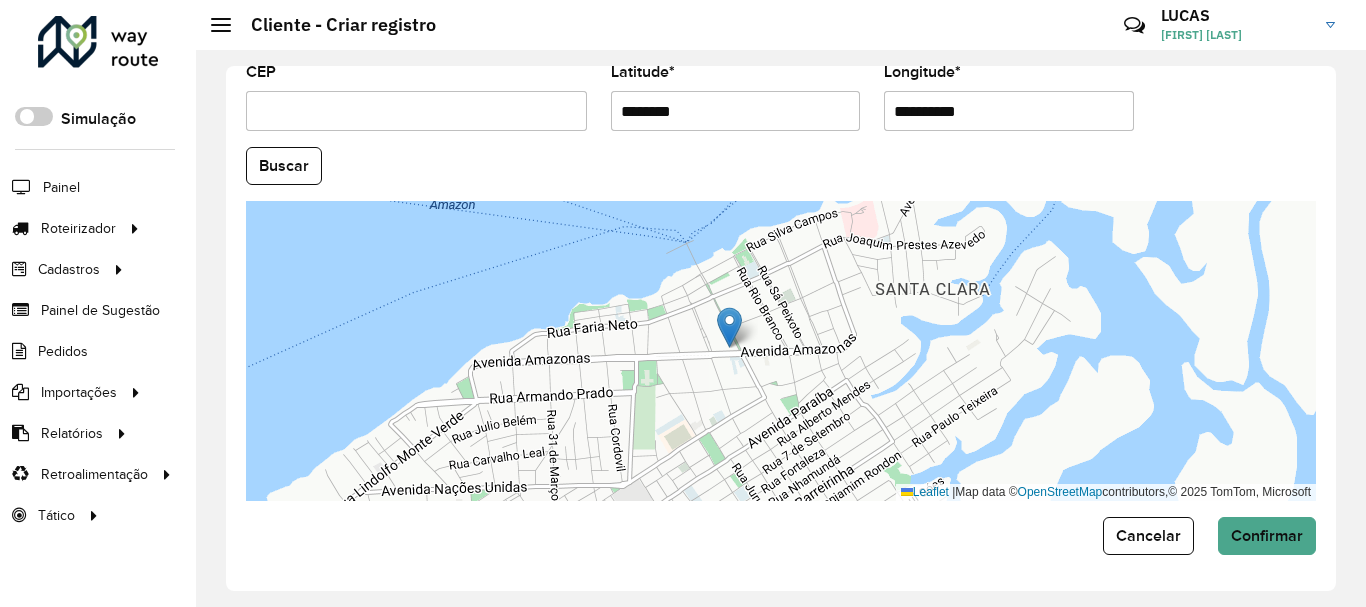 type on "********" 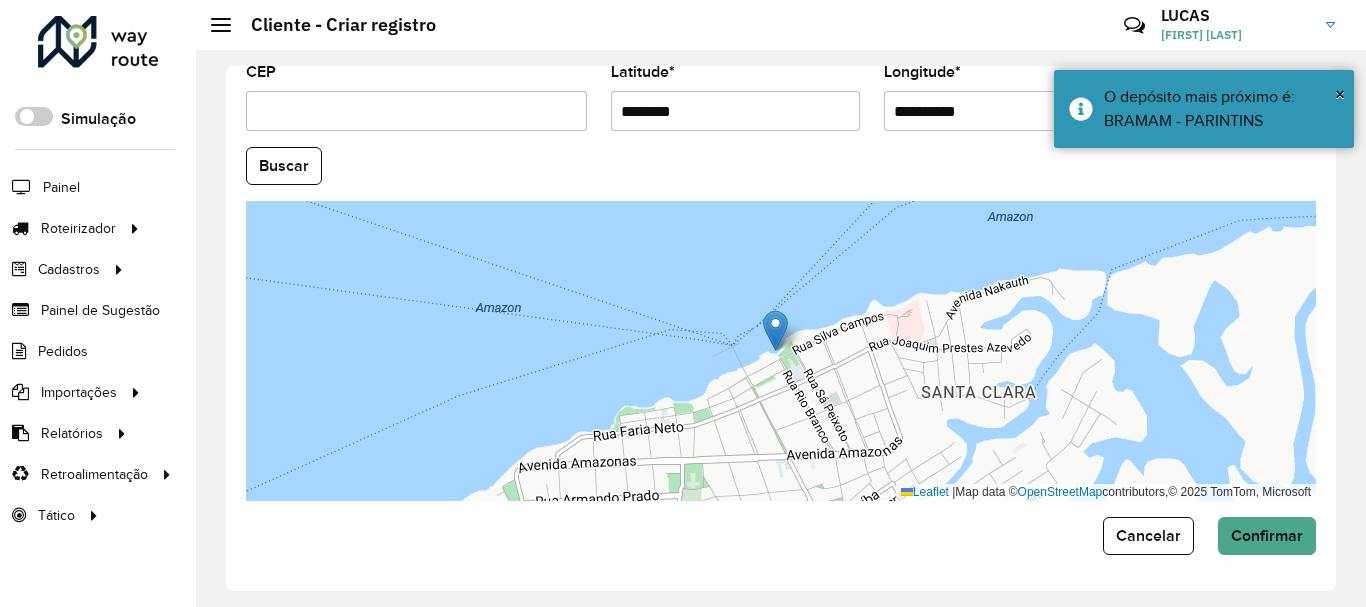 drag, startPoint x: 990, startPoint y: 118, endPoint x: 712, endPoint y: 67, distance: 282.63934 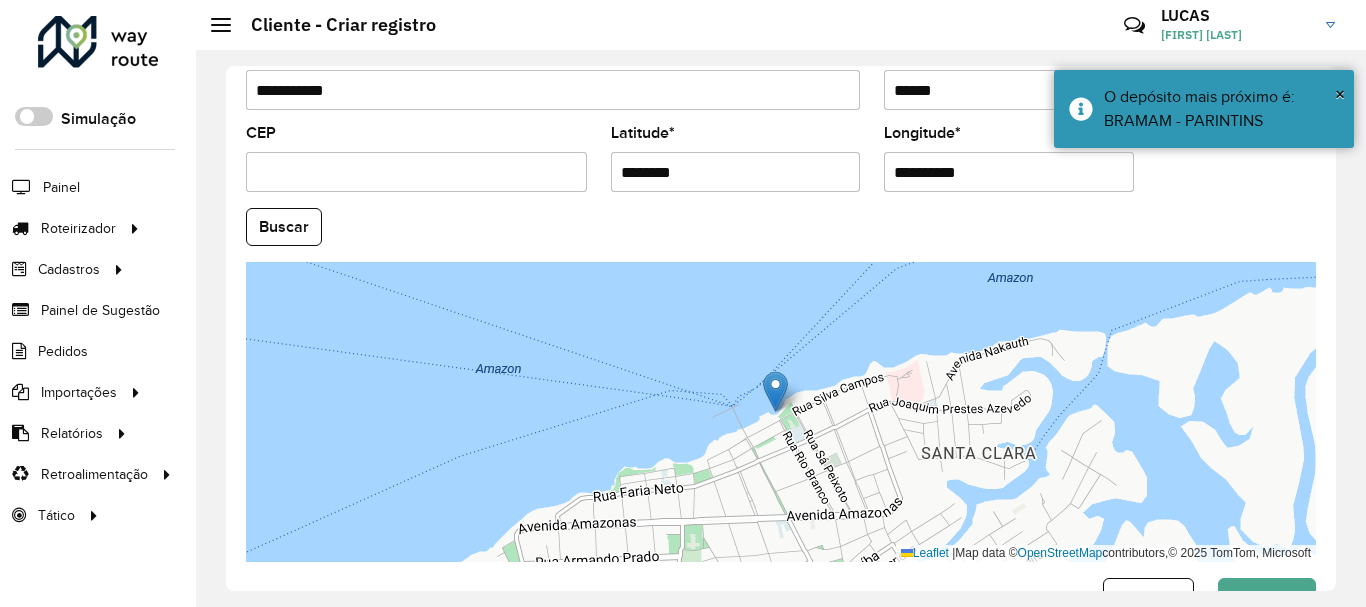 paste 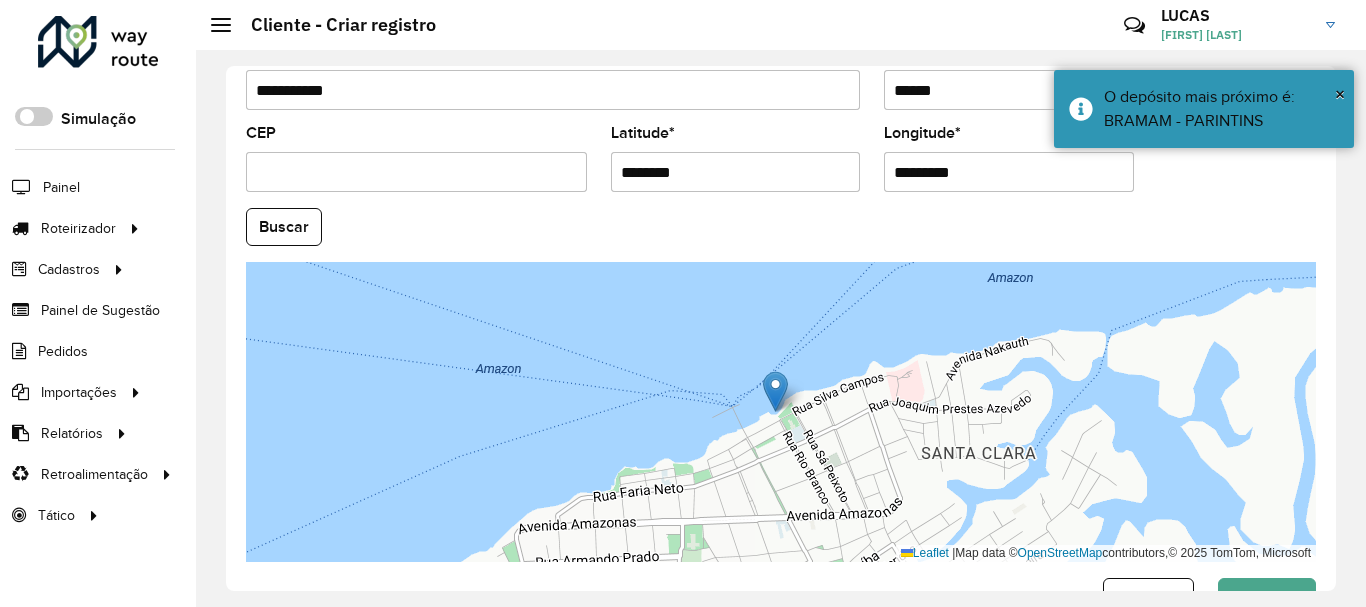type on "*********" 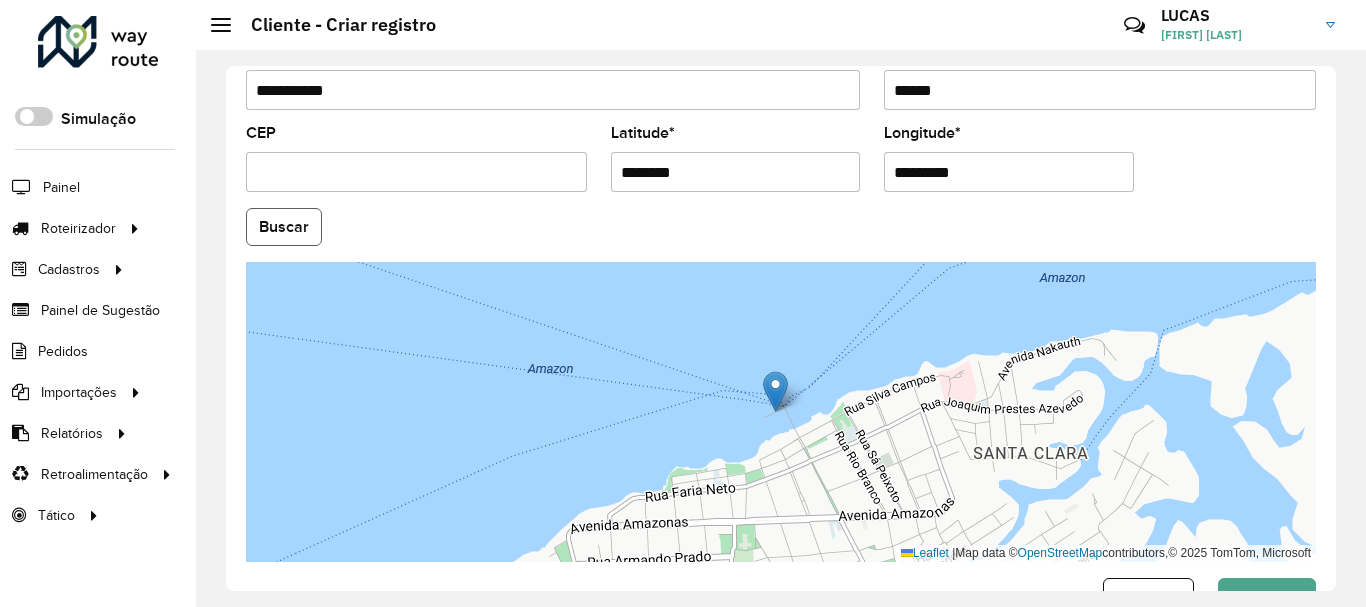 click on "Buscar" 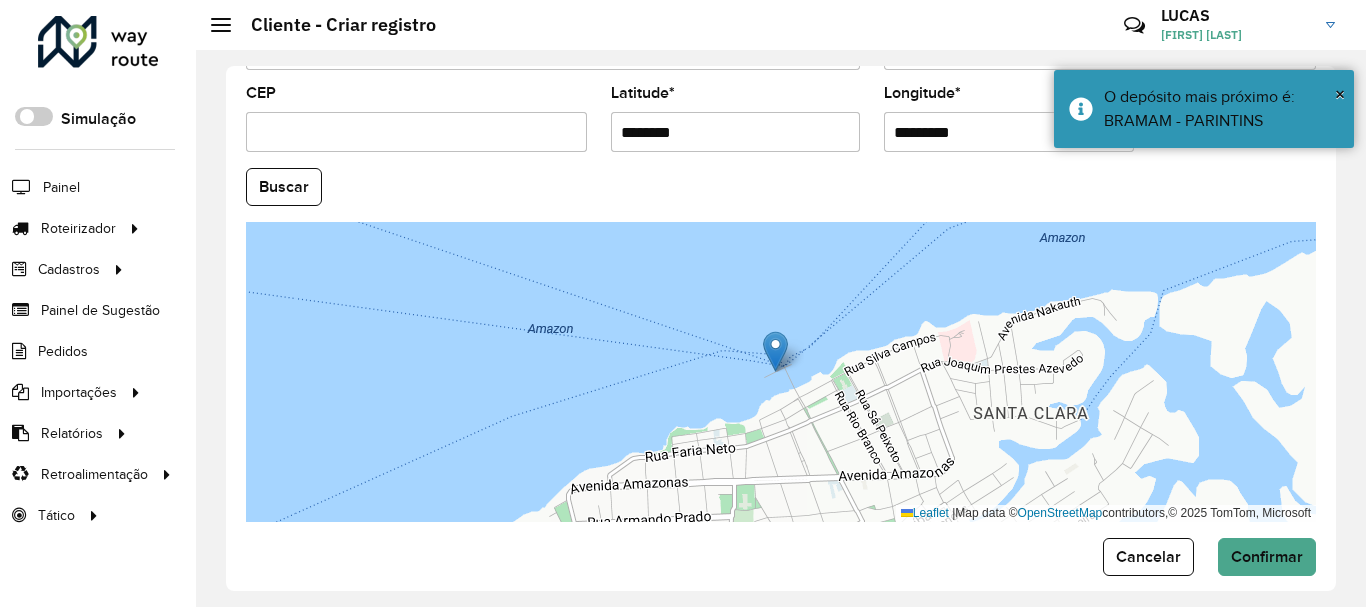 scroll, scrollTop: 881, scrollLeft: 0, axis: vertical 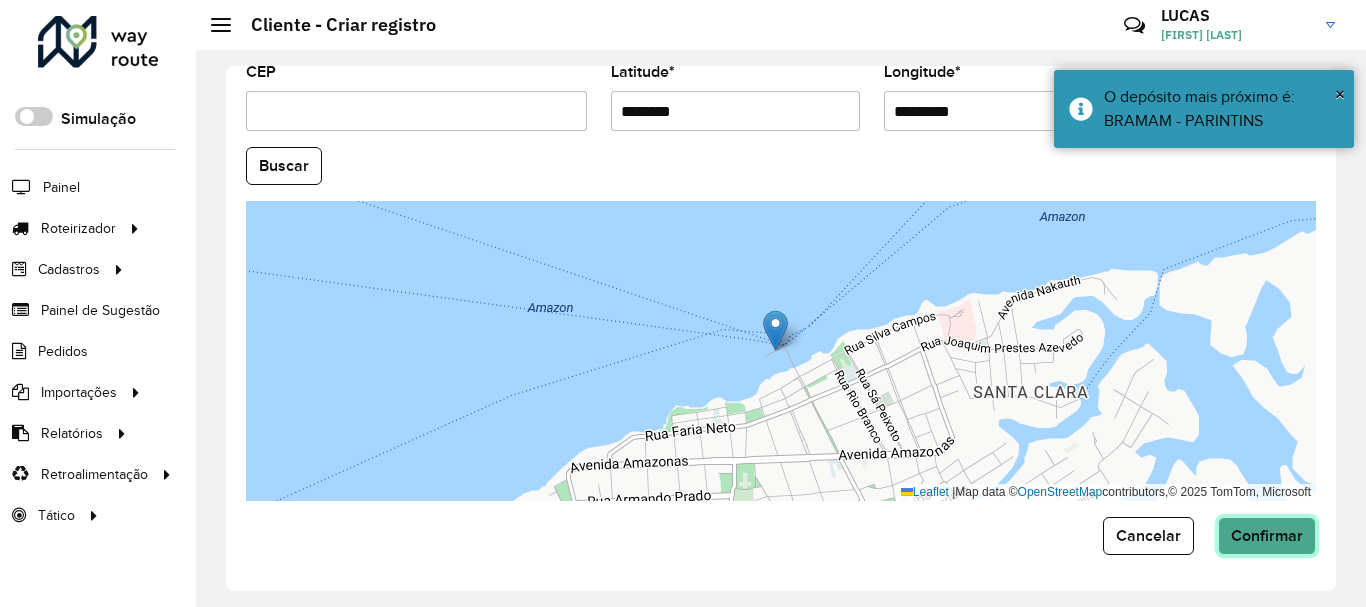click on "Confirmar" 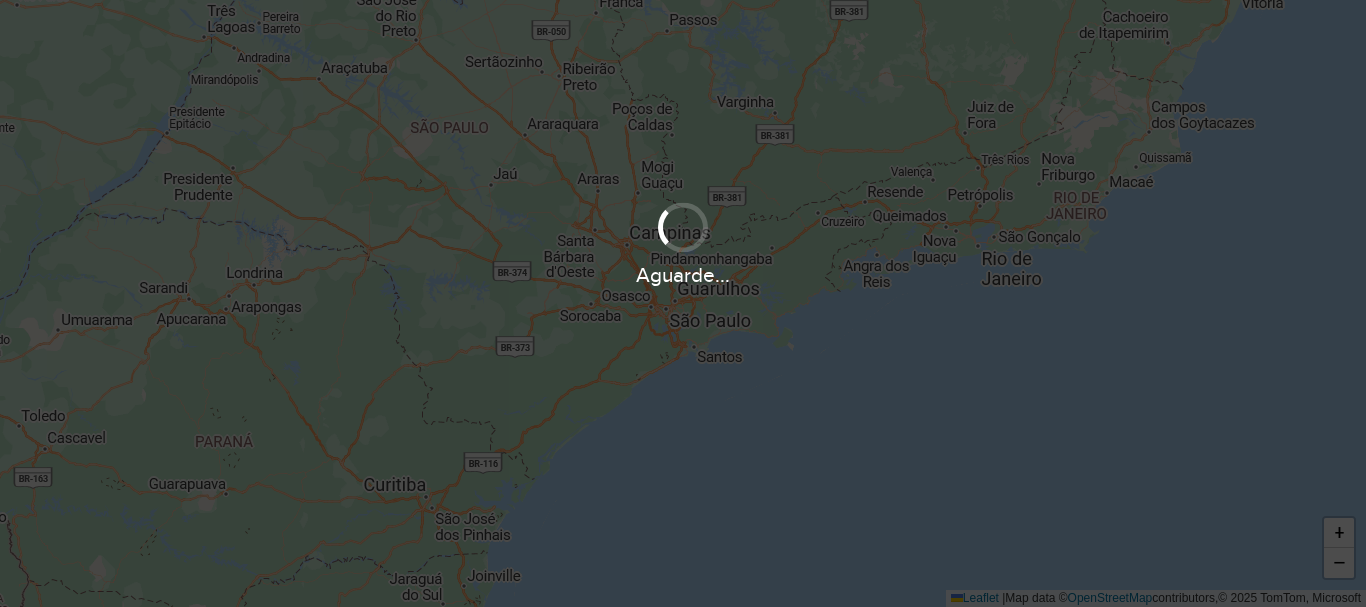 scroll, scrollTop: 0, scrollLeft: 0, axis: both 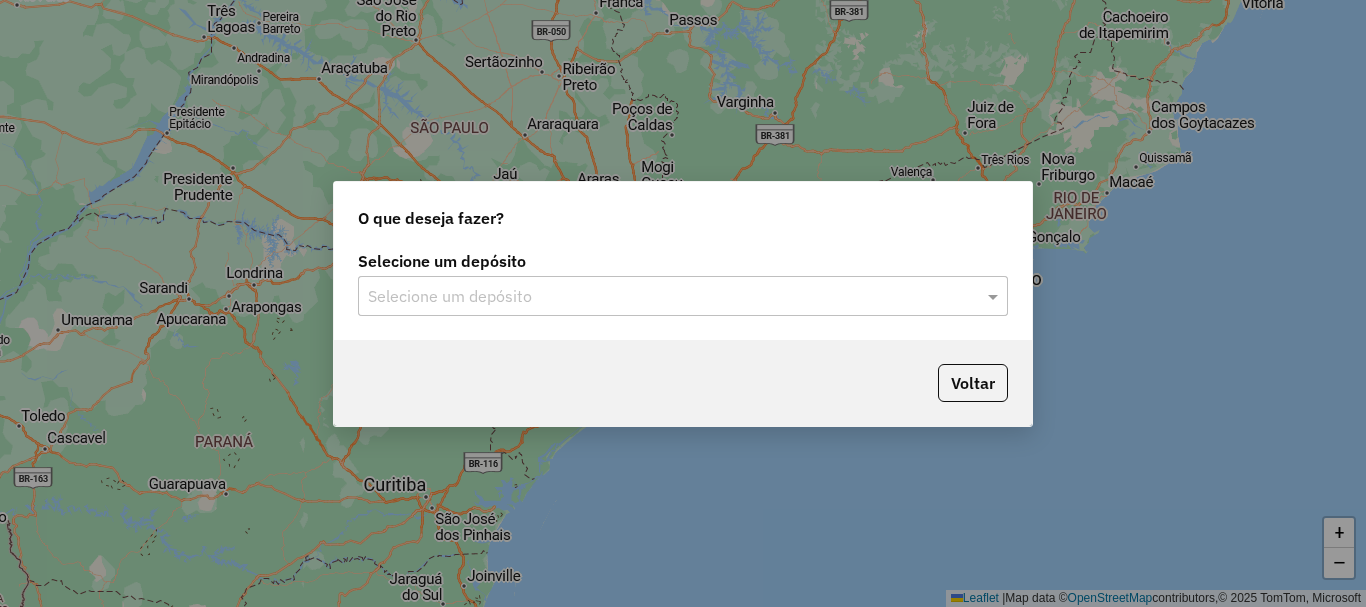 click on "Selecione um depósito" 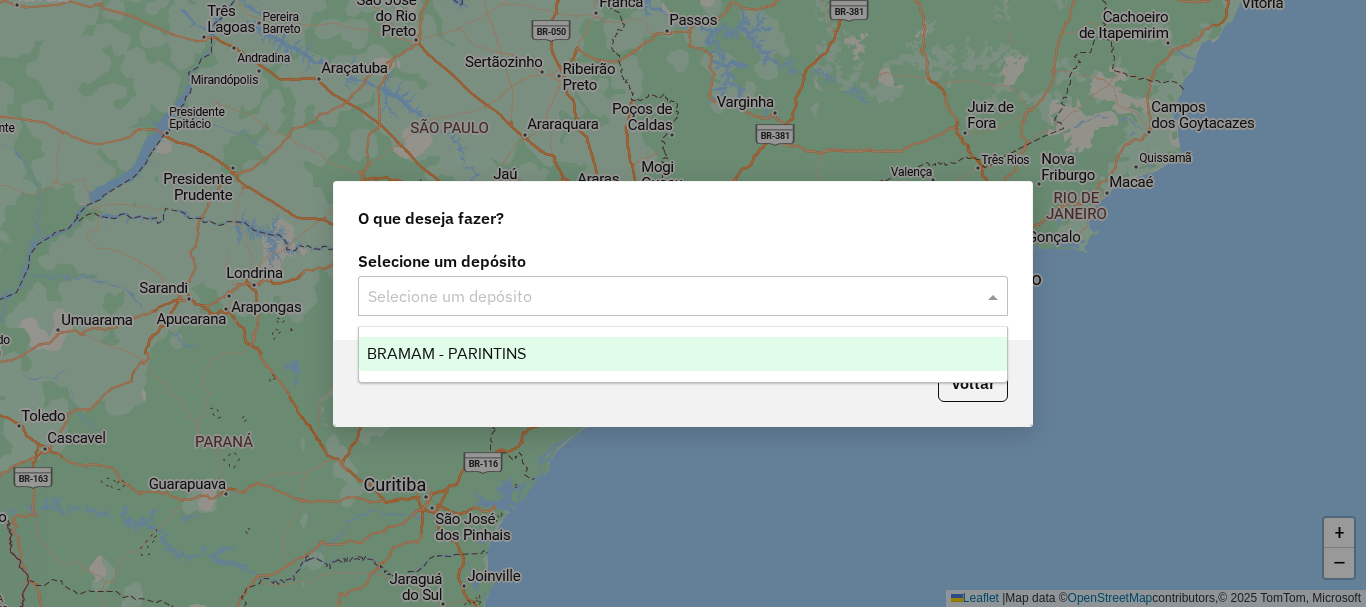 drag, startPoint x: 545, startPoint y: 345, endPoint x: 1029, endPoint y: 455, distance: 496.34262 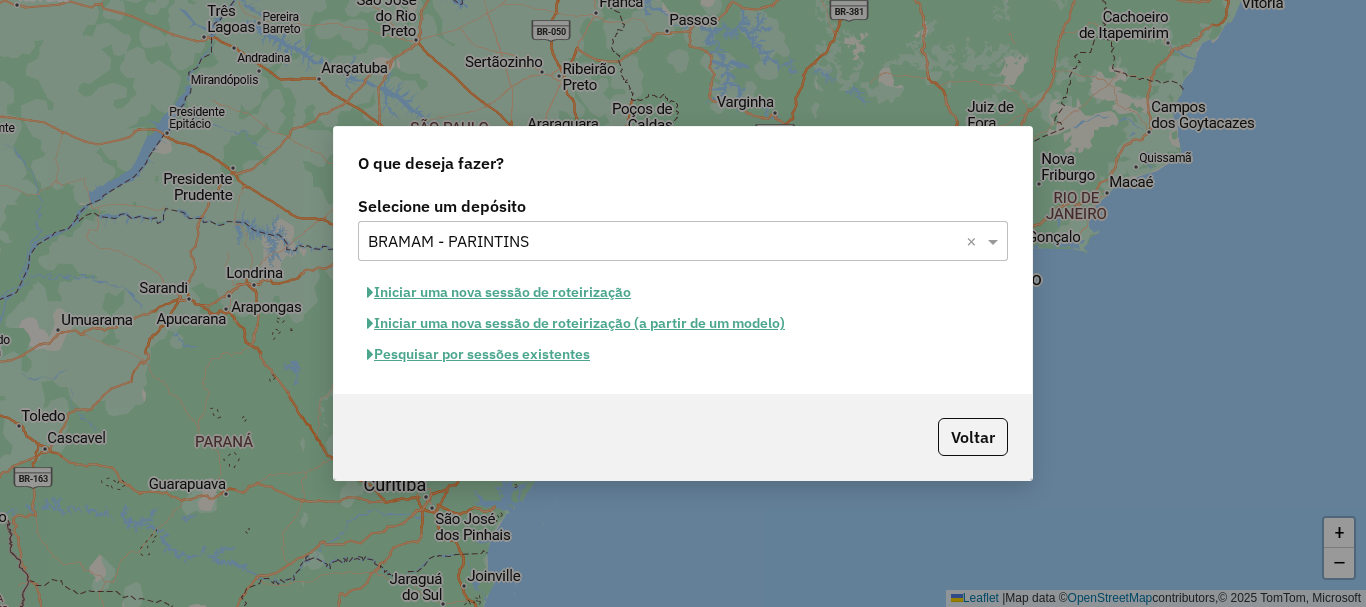 click on "Iniciar uma nova sessão de roteirização" 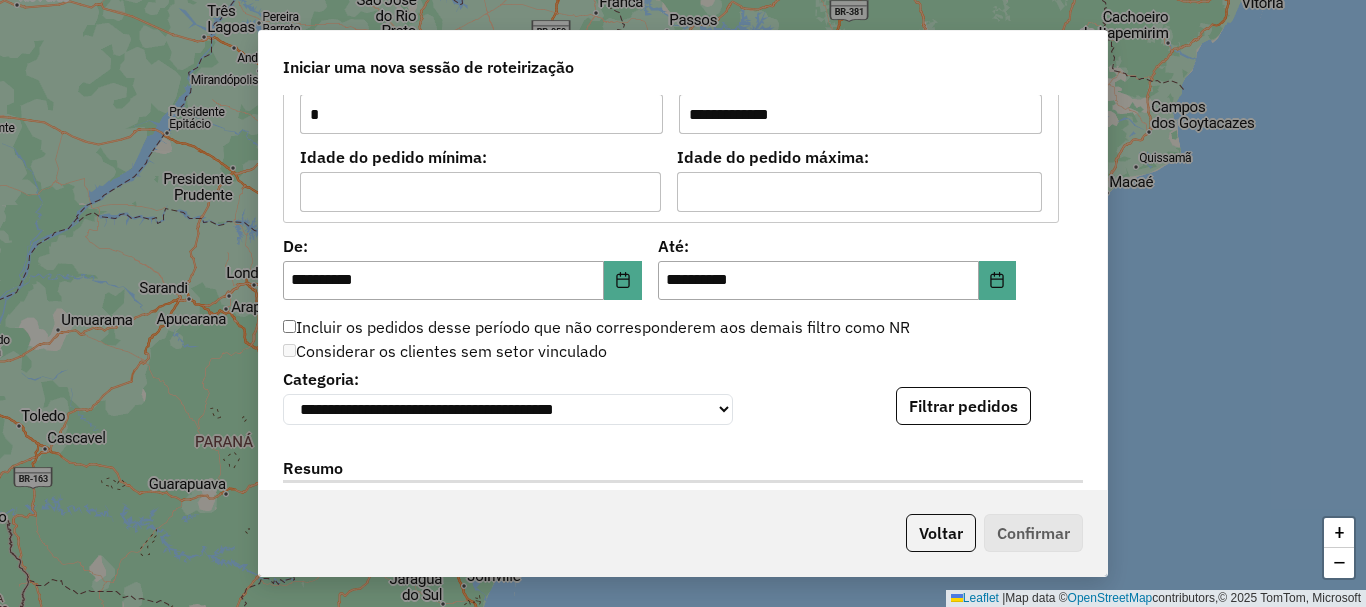 scroll, scrollTop: 1900, scrollLeft: 0, axis: vertical 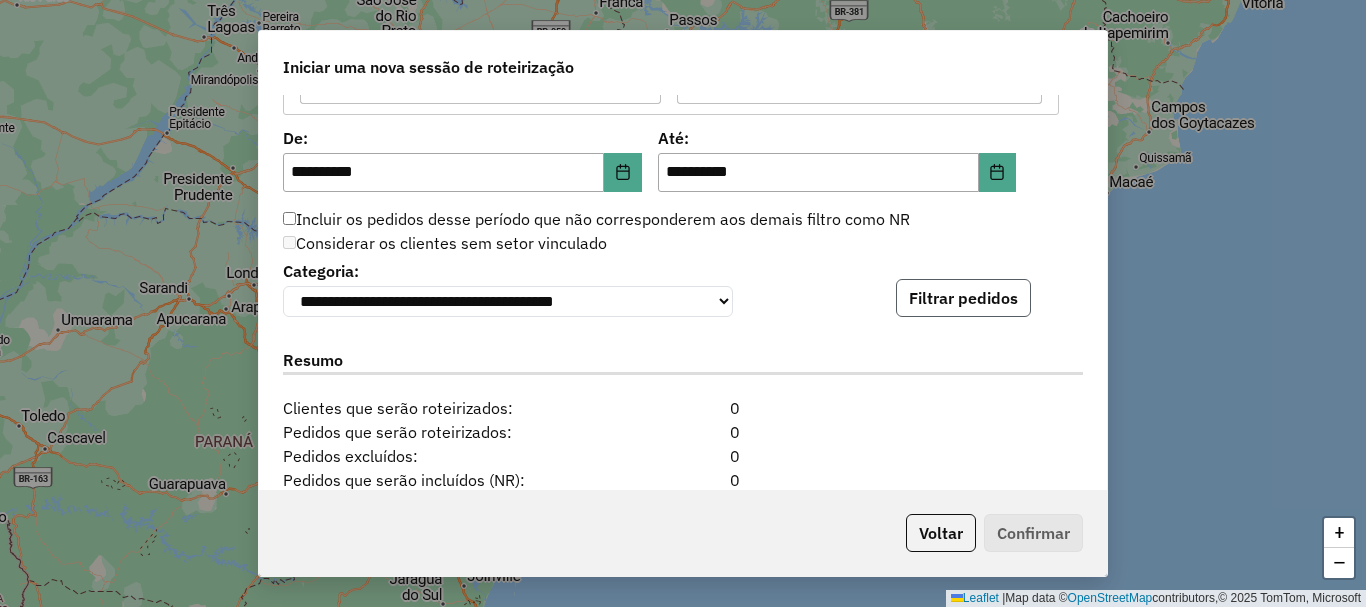 click on "Filtrar pedidos" 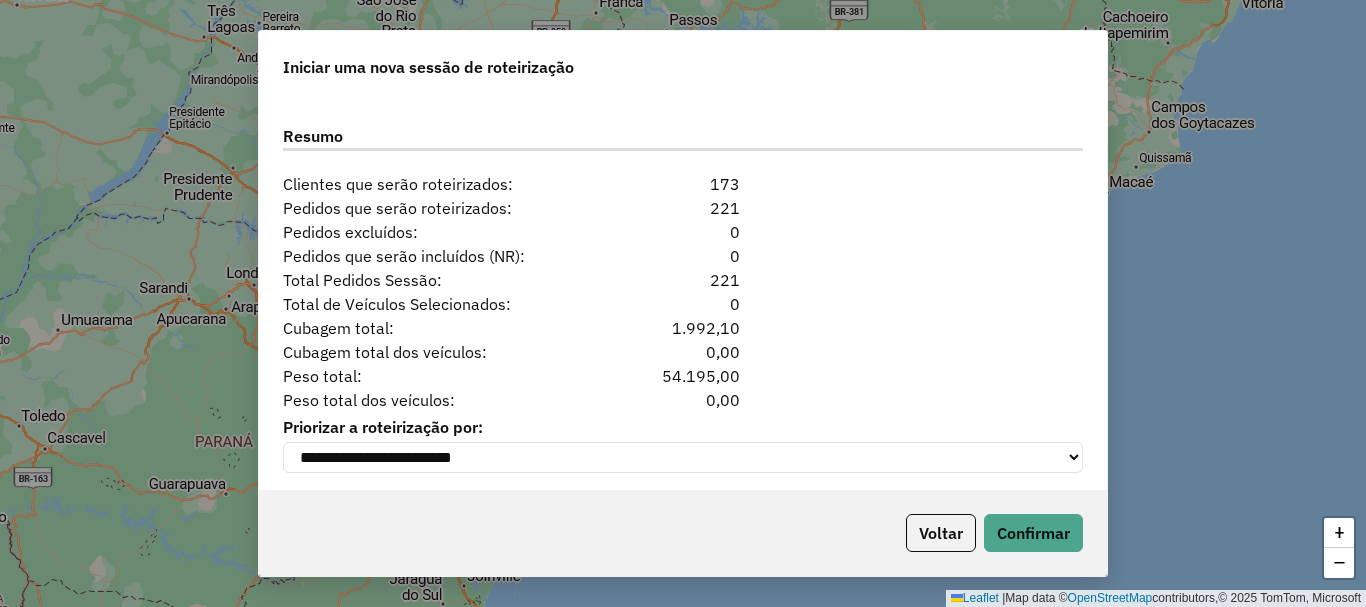 scroll, scrollTop: 2554, scrollLeft: 0, axis: vertical 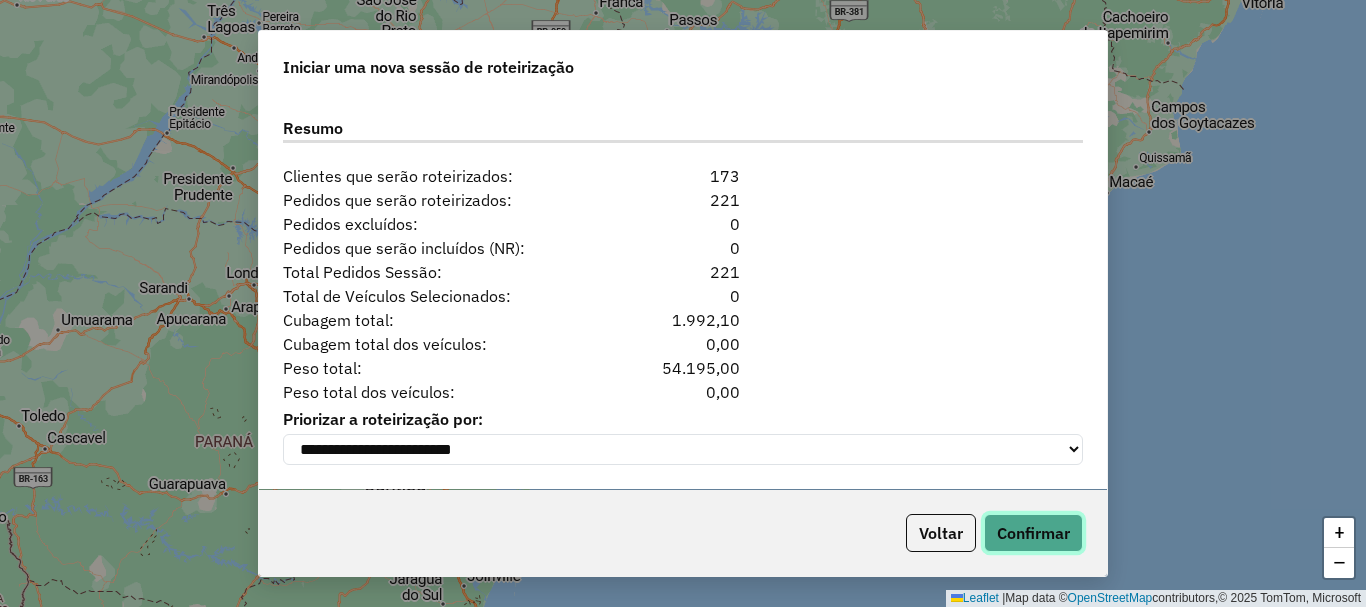 click on "Confirmar" 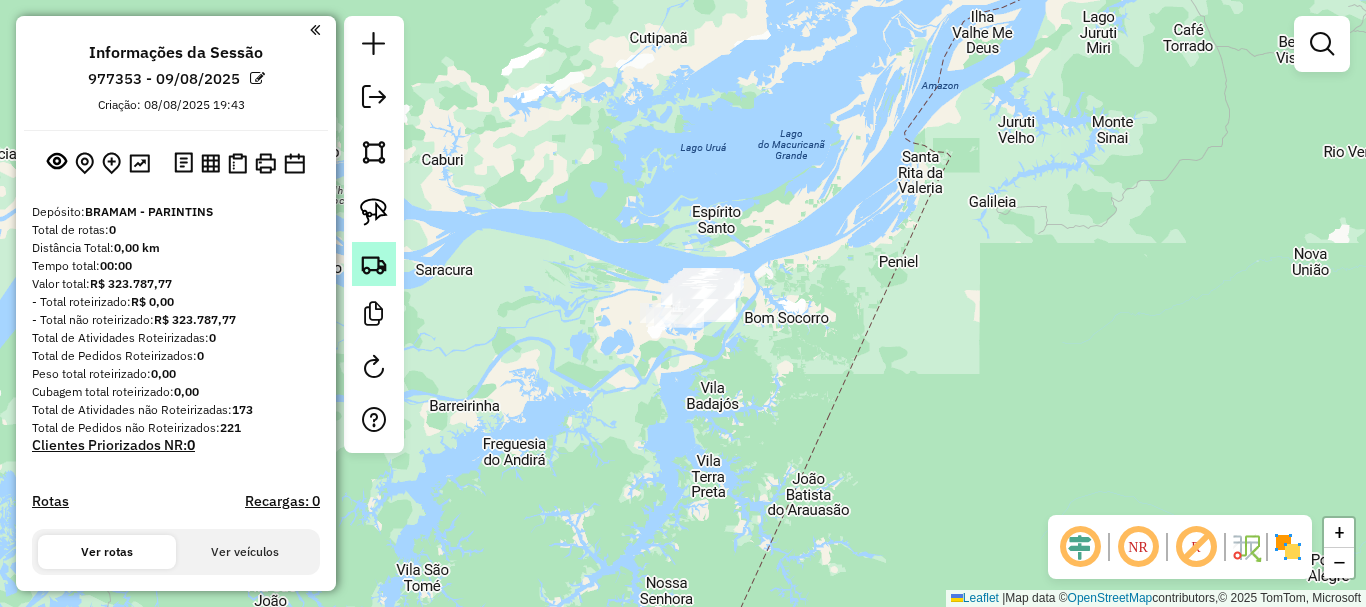 click 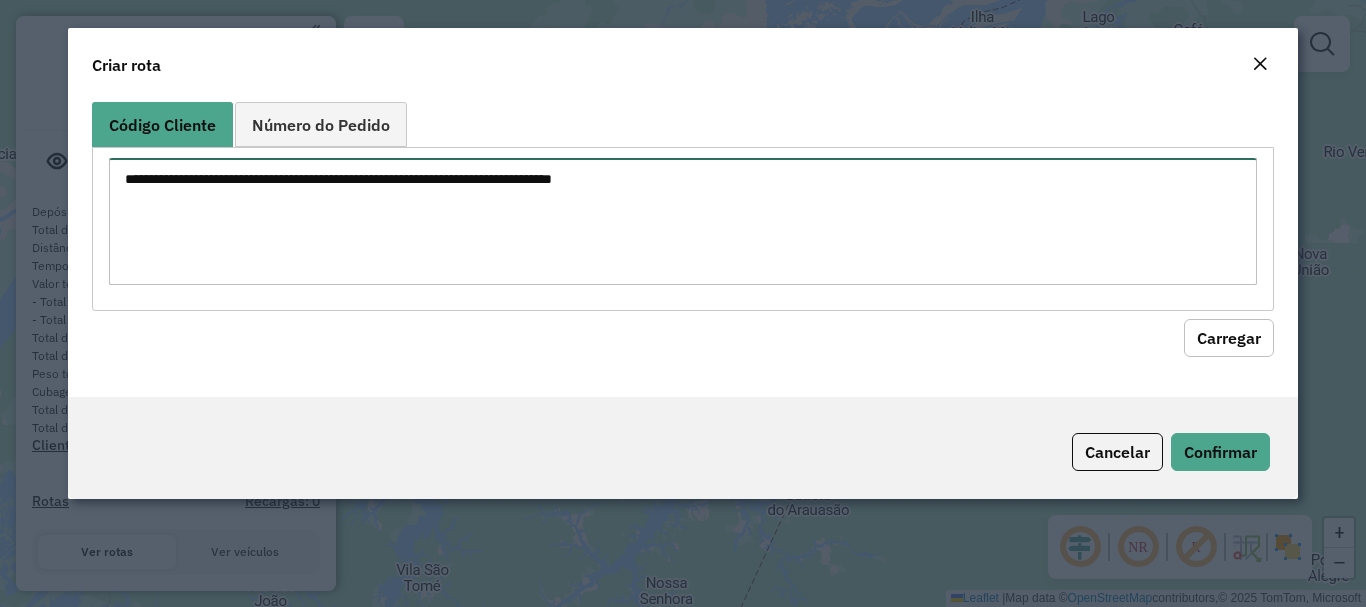 click at bounding box center [682, 221] 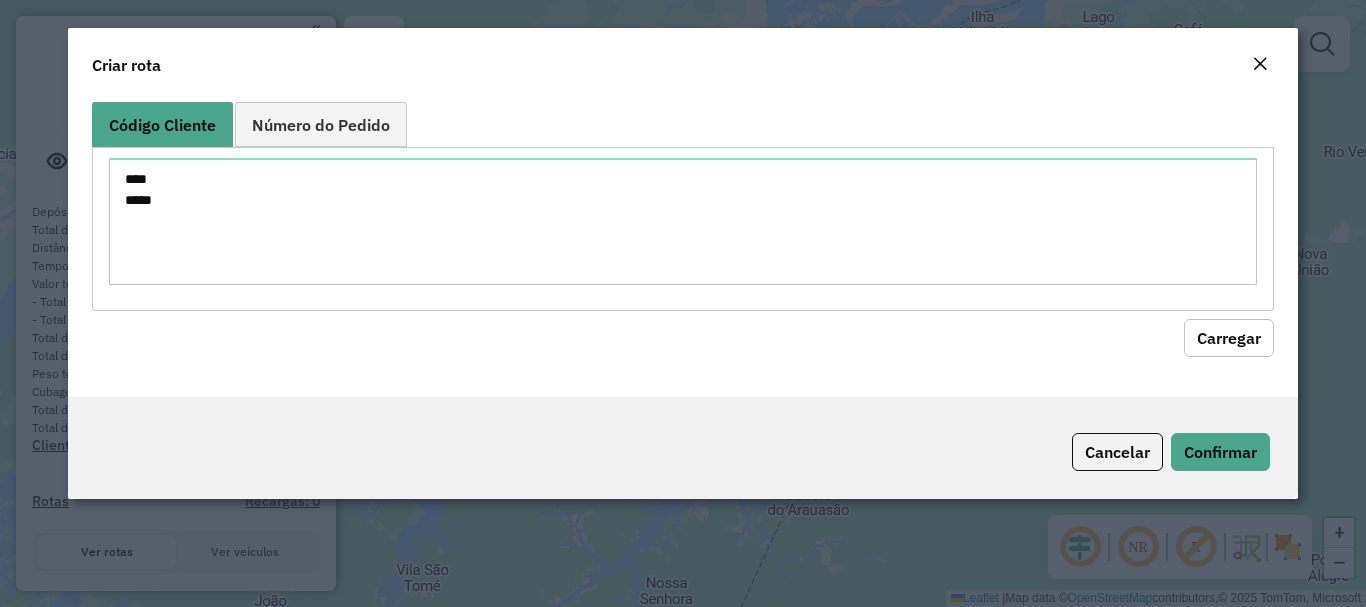 click on "Carregar" 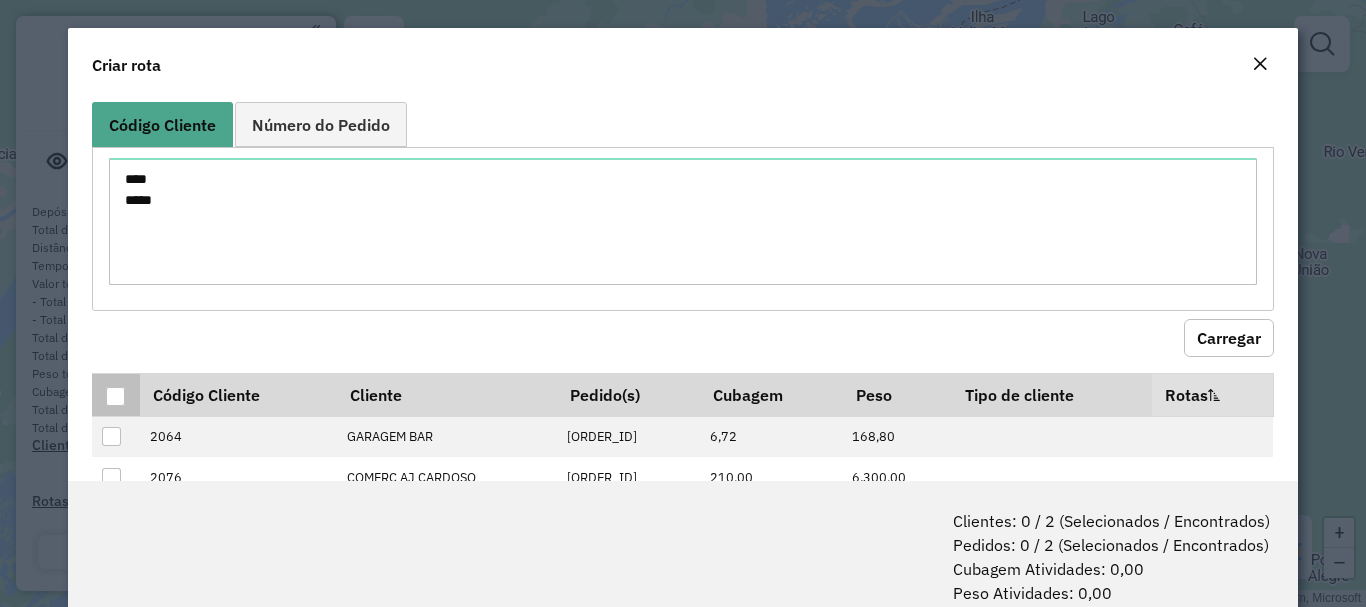 click at bounding box center (115, 396) 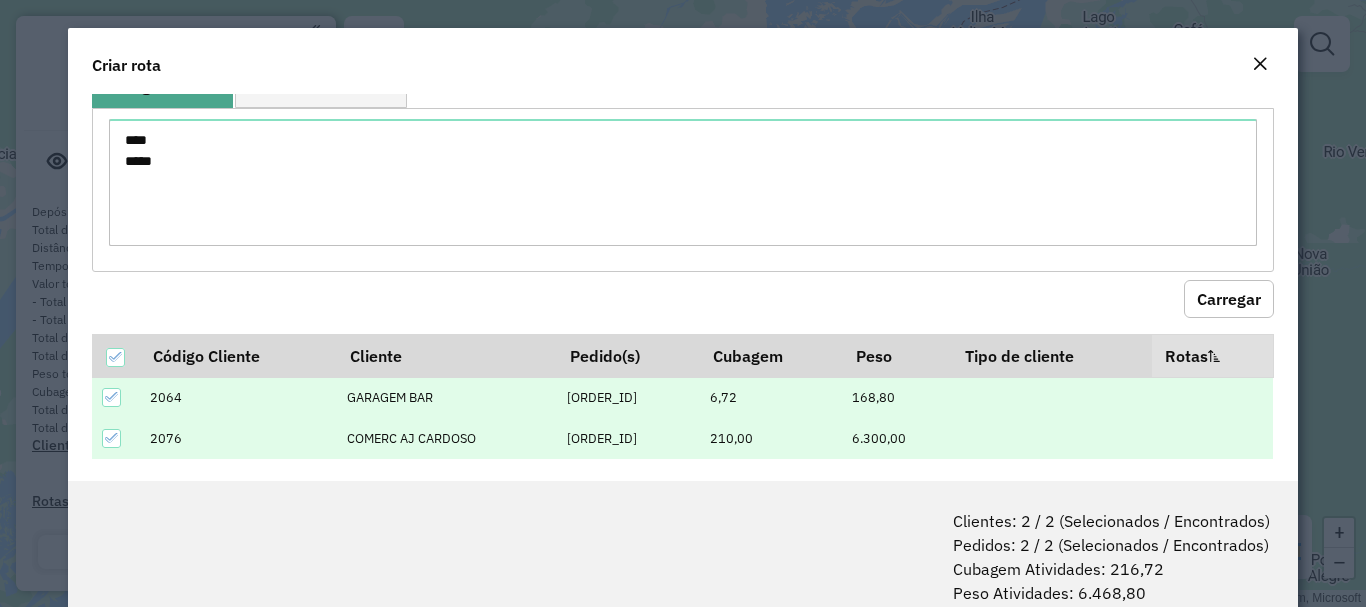 scroll, scrollTop: 56, scrollLeft: 0, axis: vertical 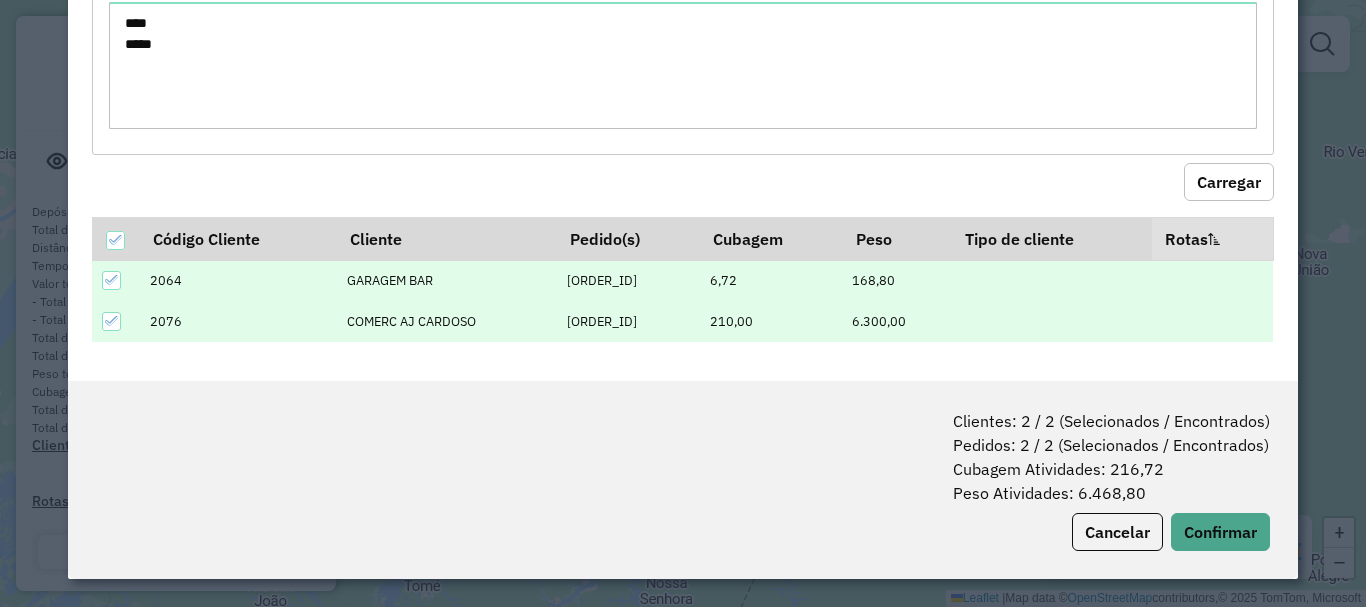 click 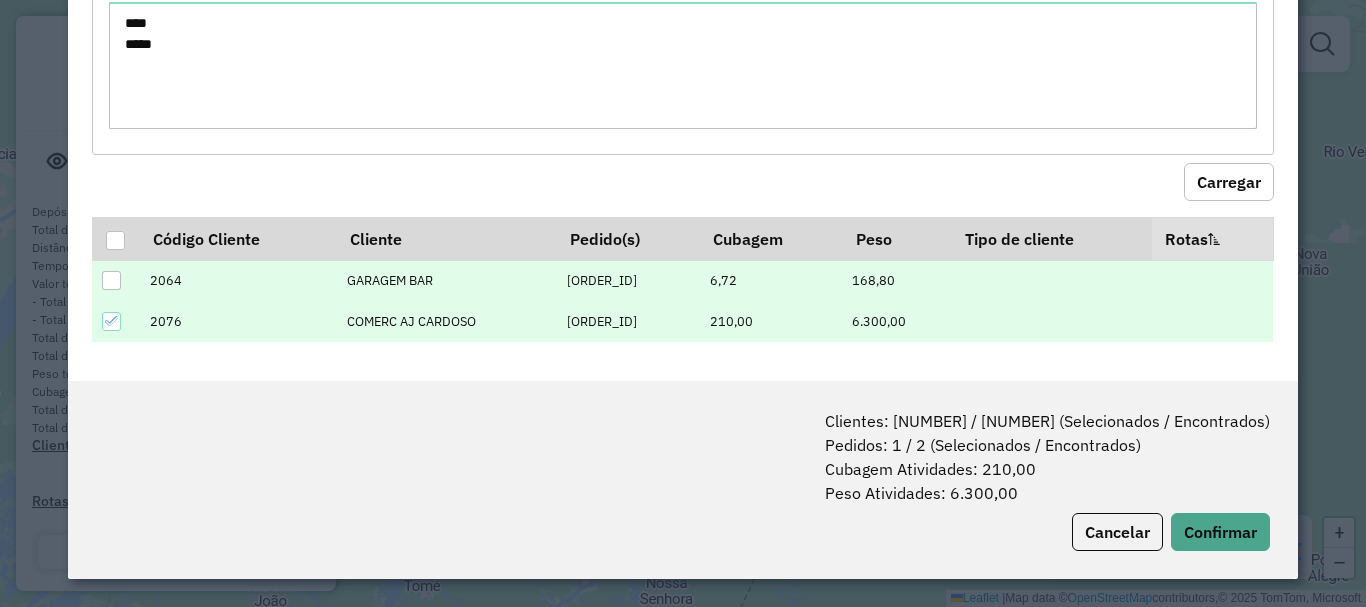 click at bounding box center (111, 280) 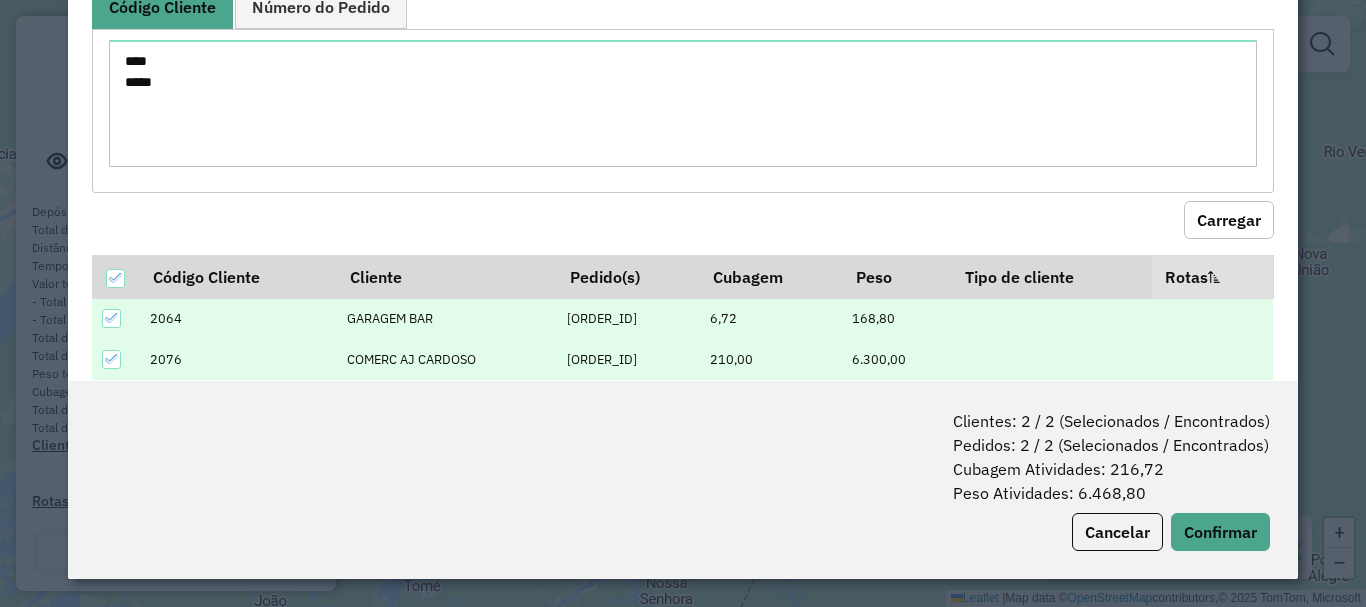 scroll, scrollTop: 0, scrollLeft: 0, axis: both 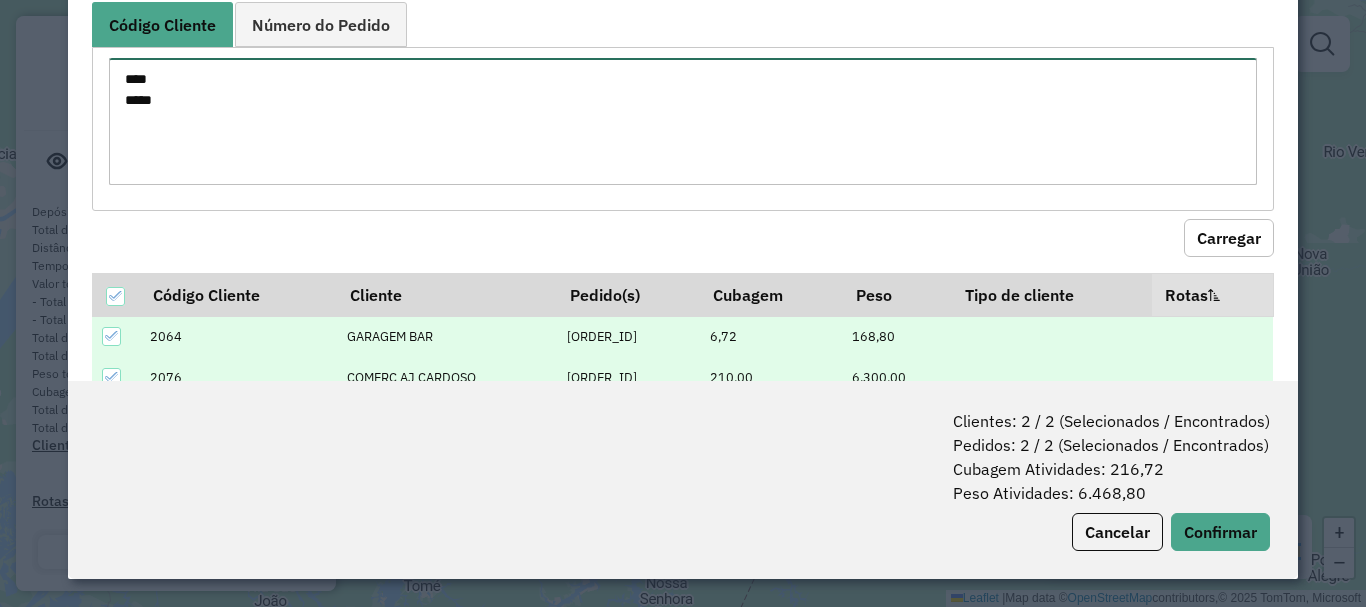 click on "****
****" at bounding box center [682, 121] 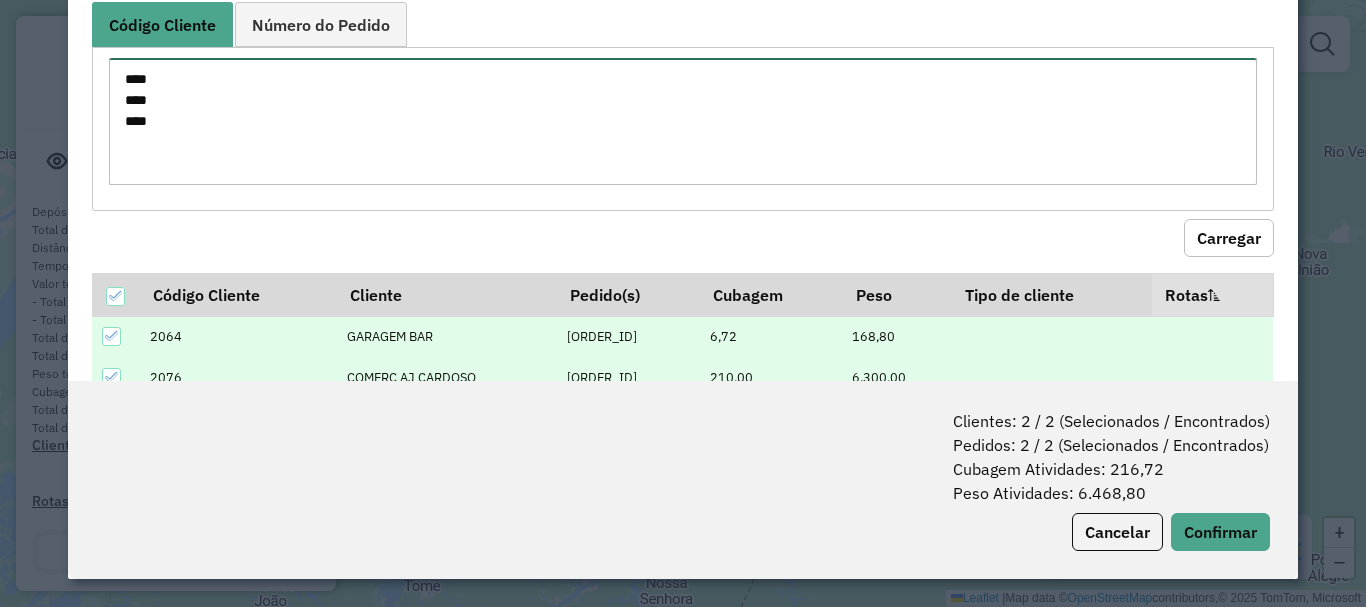 type on "****
****
****" 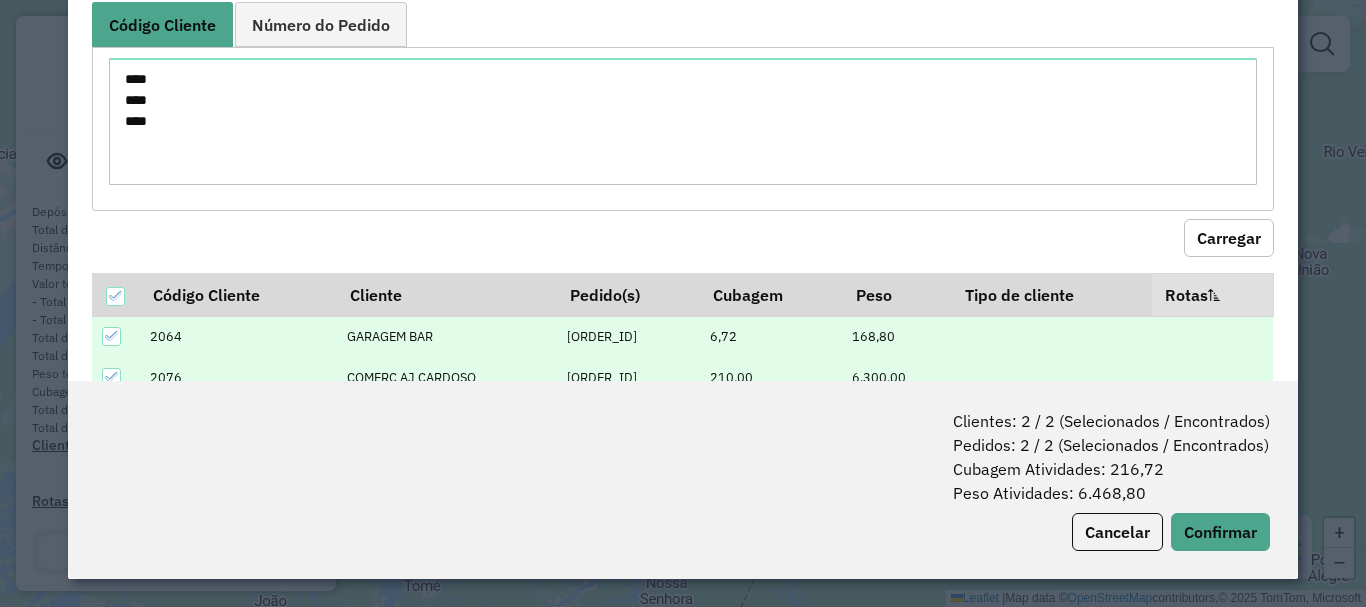type 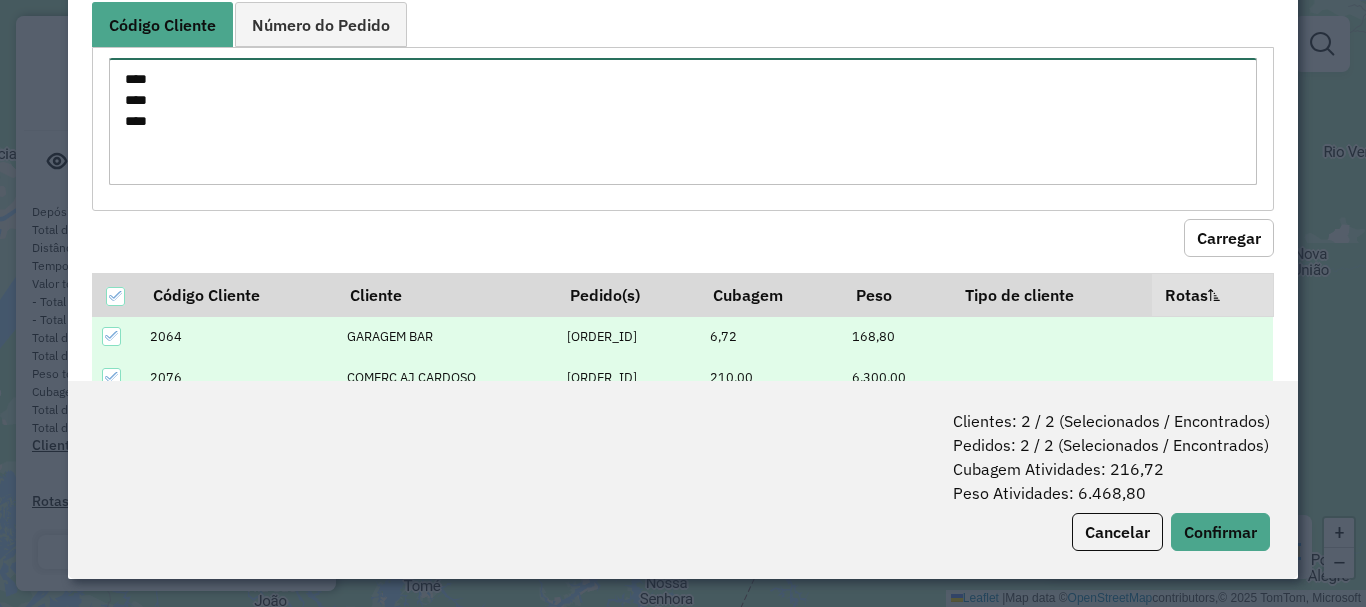 click on "****
****
****" at bounding box center (682, 121) 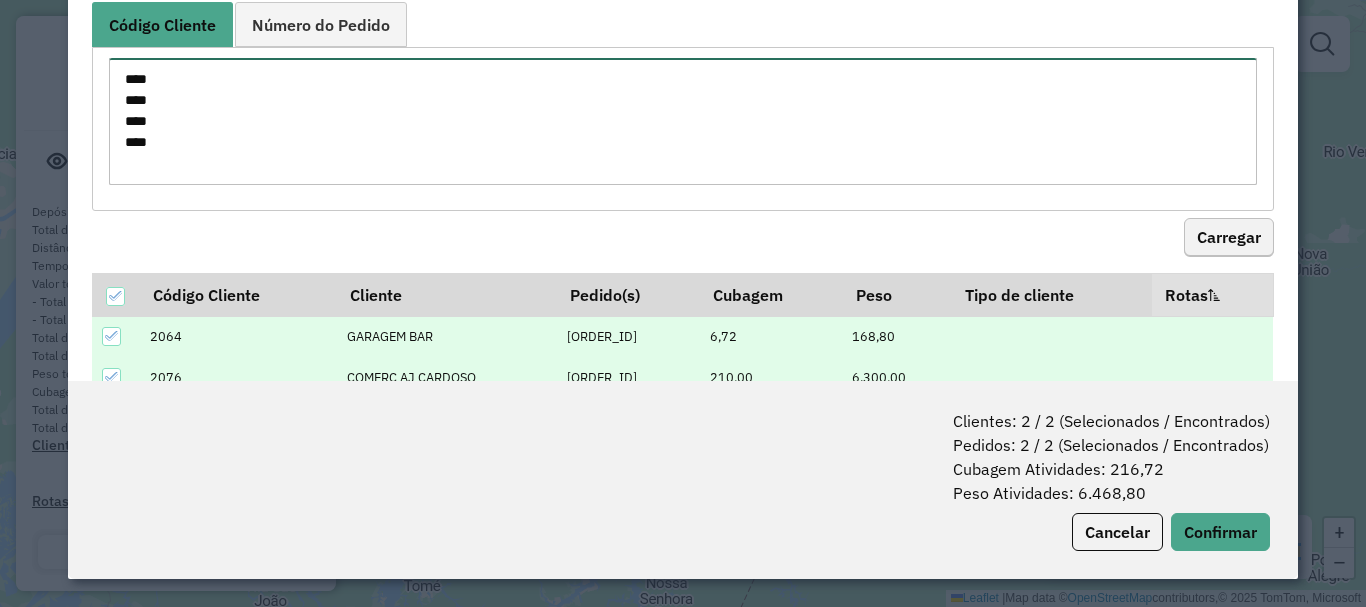 type on "****
****
****
****" 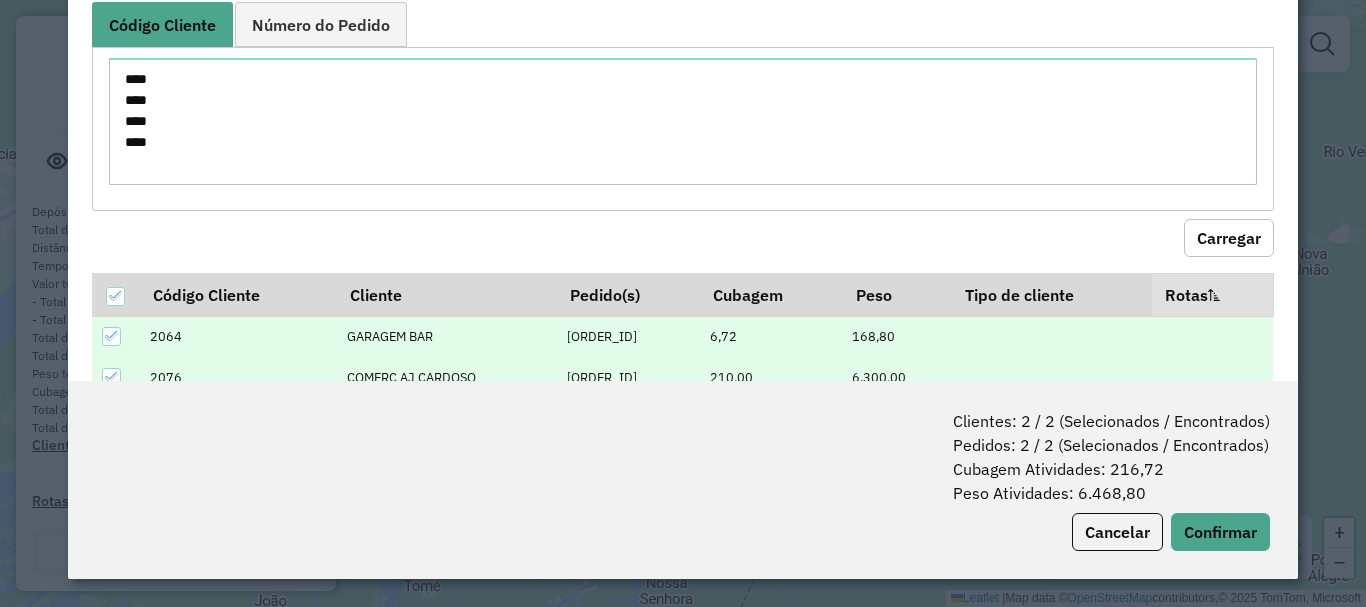 click on "Carregar" 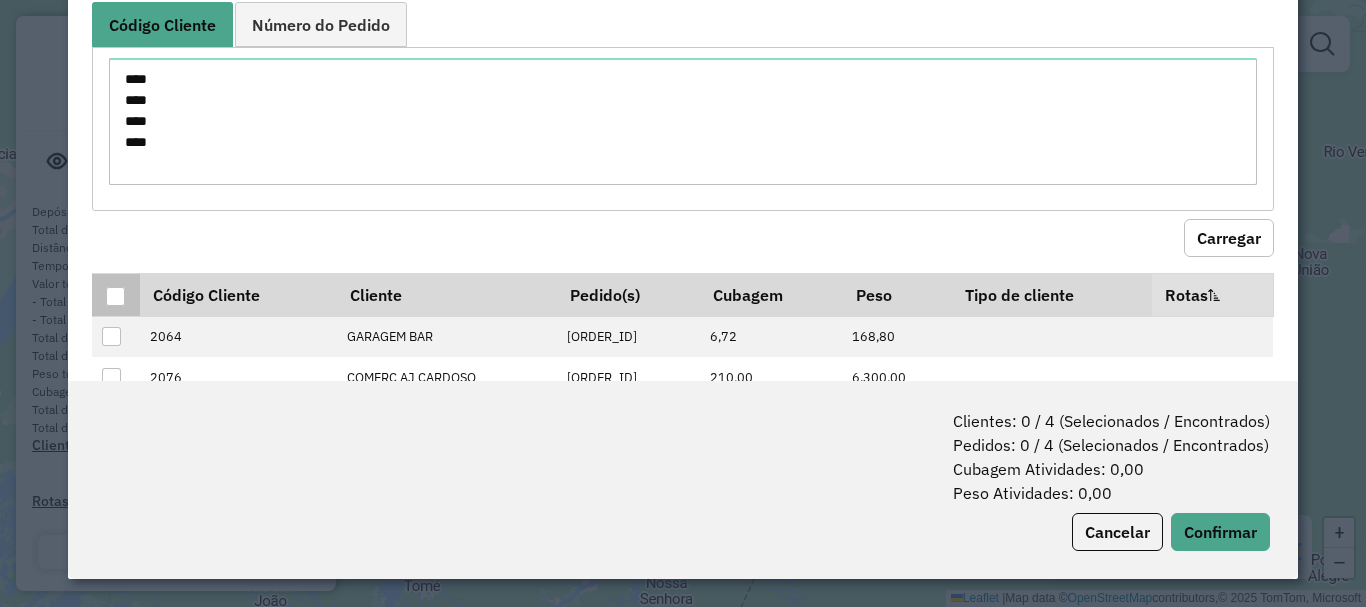 click at bounding box center [115, 296] 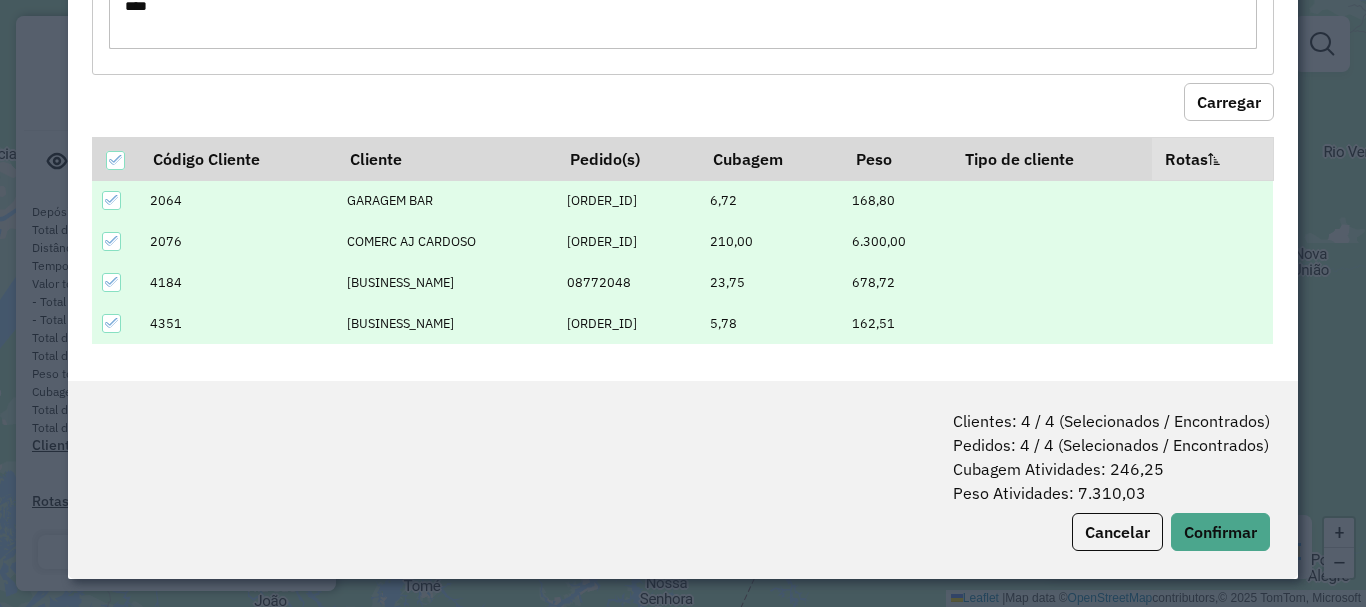 scroll, scrollTop: 138, scrollLeft: 0, axis: vertical 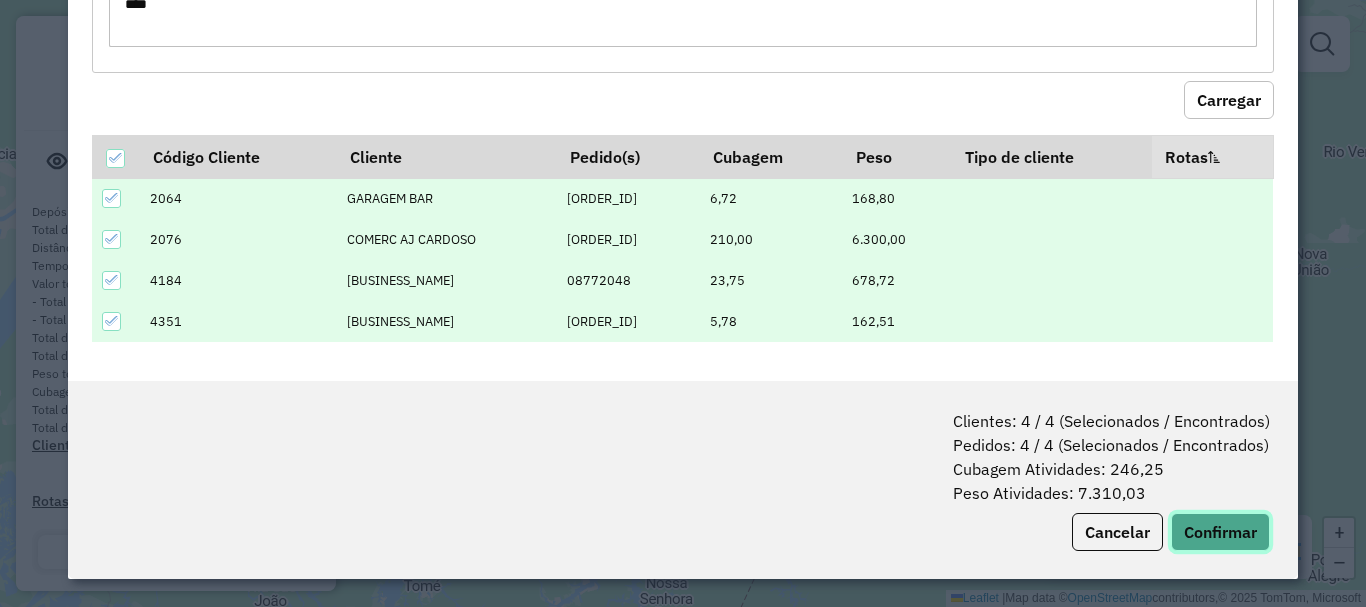 click on "Confirmar" 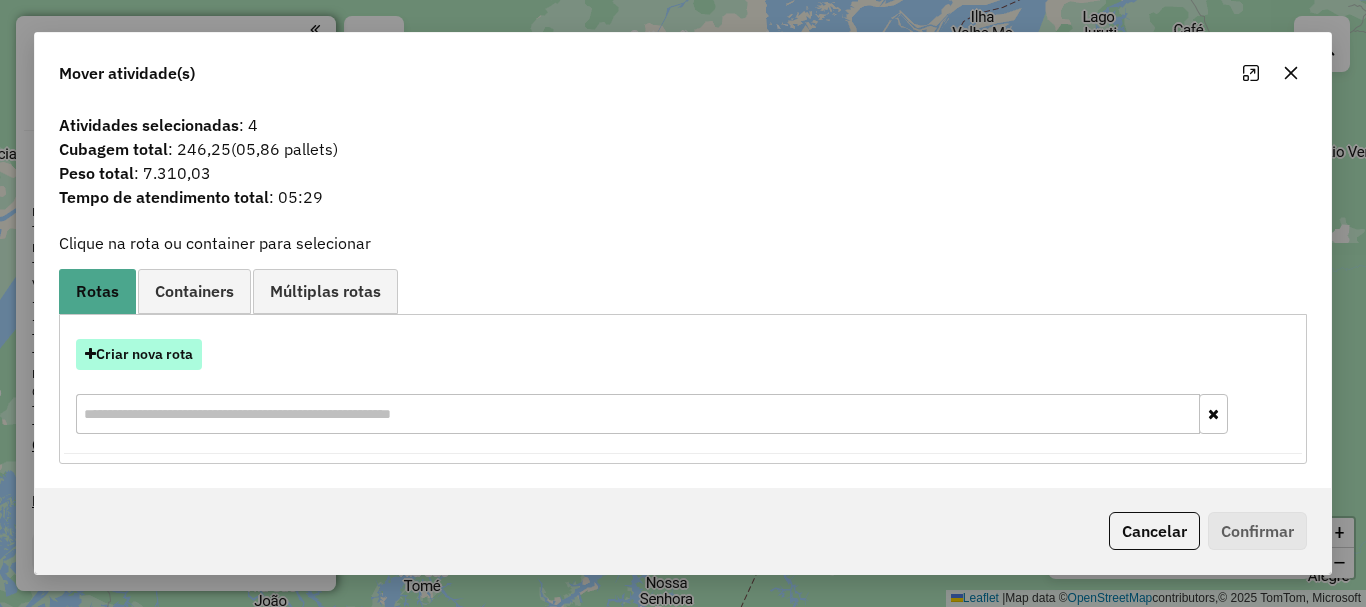 click on "Criar nova rota" at bounding box center (139, 354) 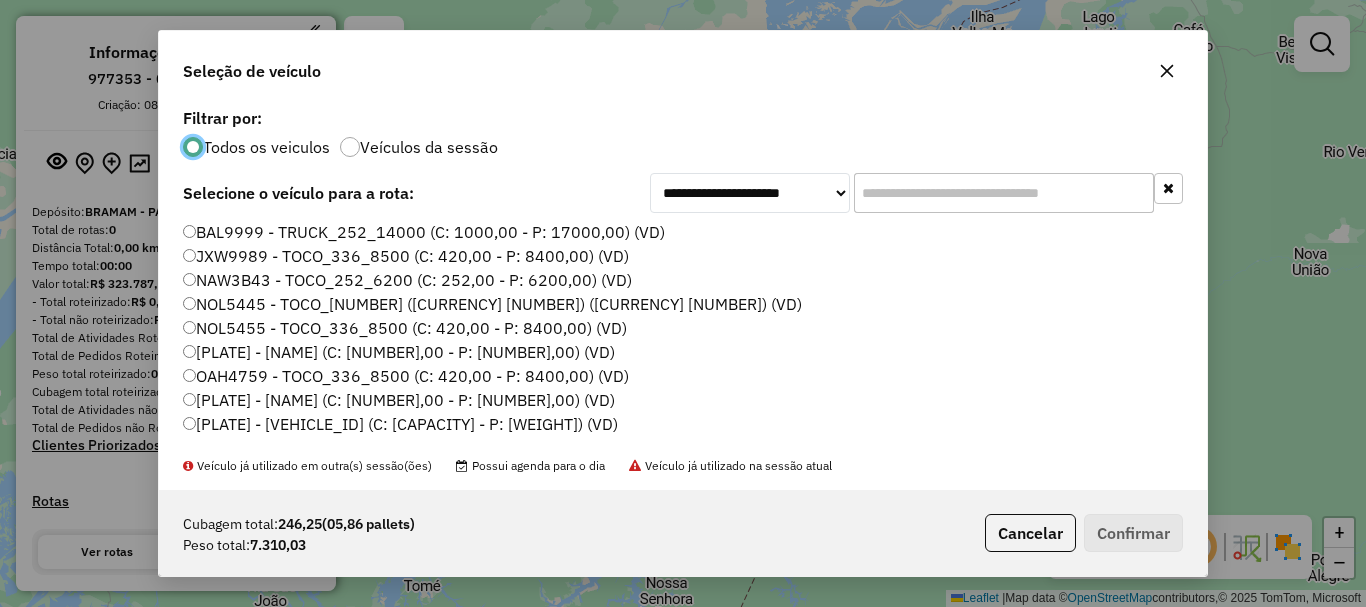 scroll, scrollTop: 11, scrollLeft: 6, axis: both 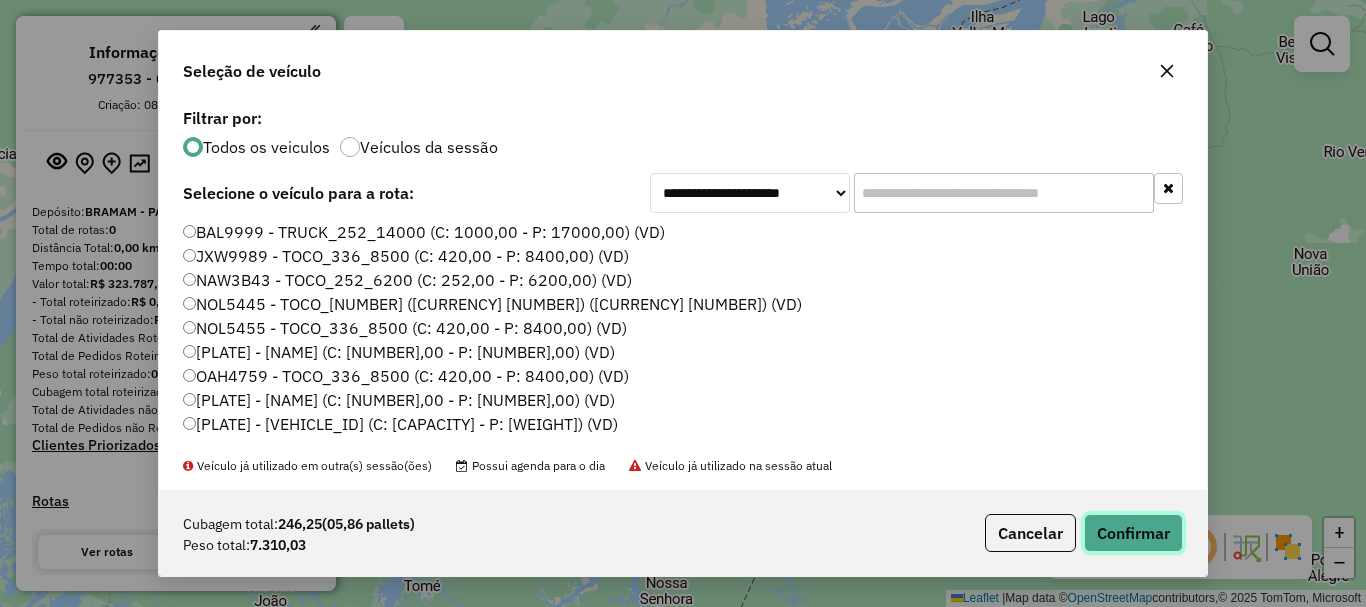 click on "Confirmar" 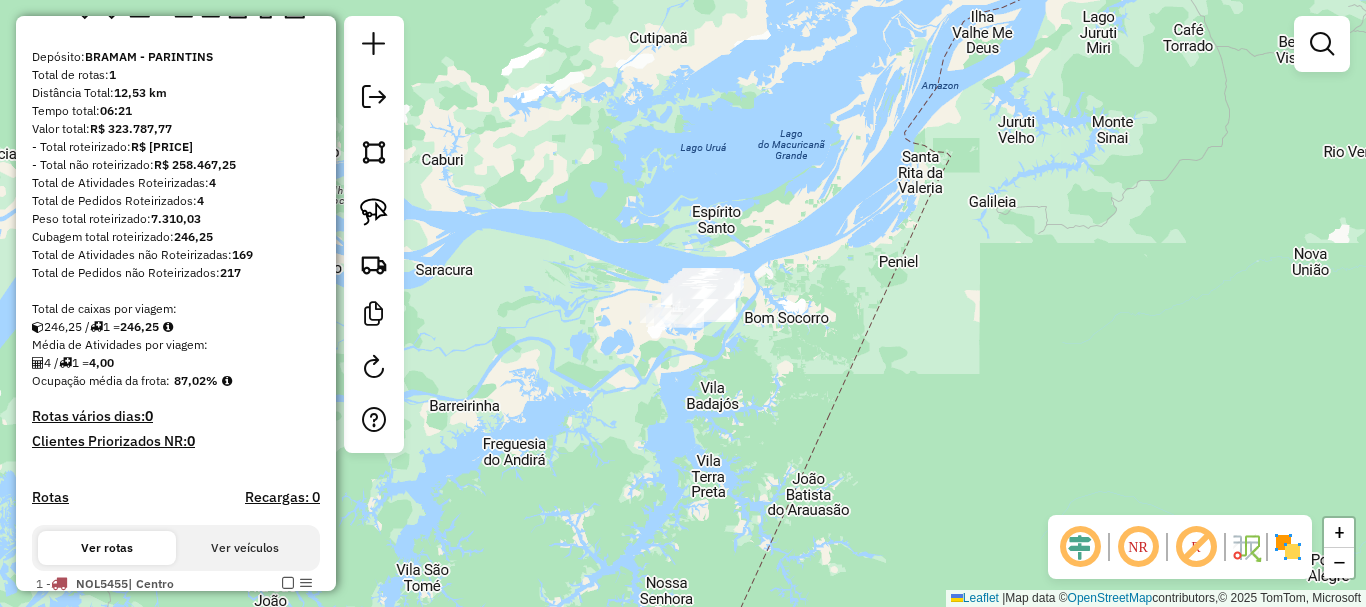 scroll, scrollTop: 300, scrollLeft: 0, axis: vertical 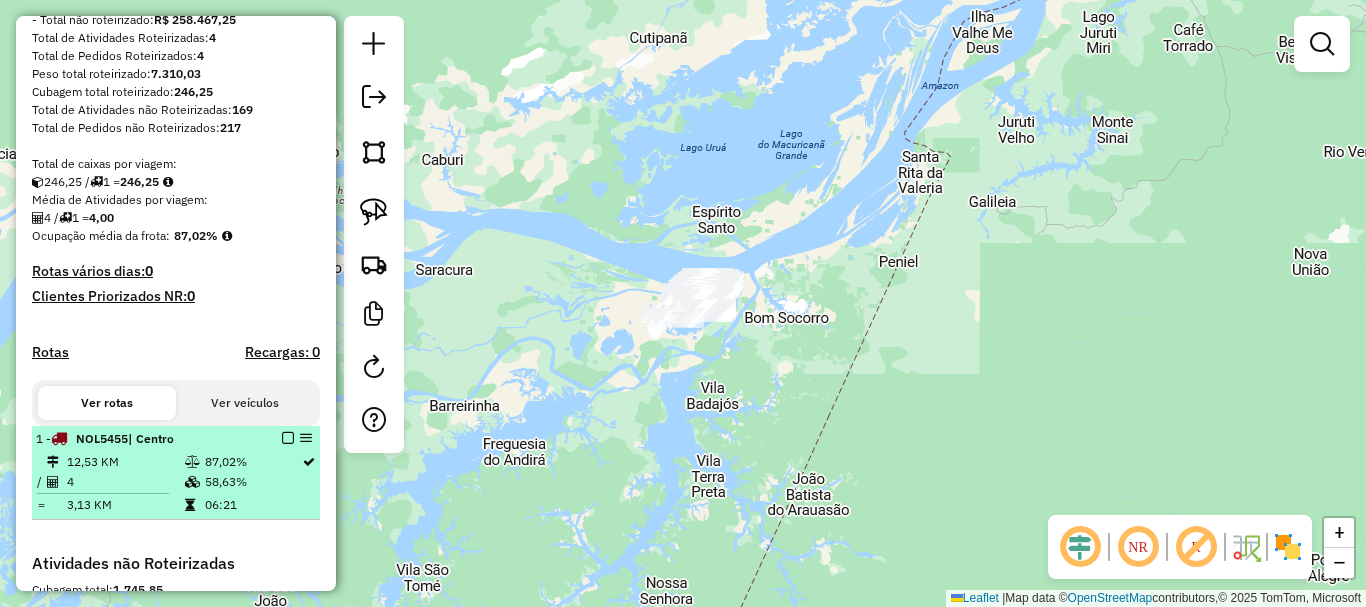 drag, startPoint x: 162, startPoint y: 459, endPoint x: 180, endPoint y: 456, distance: 18.248287 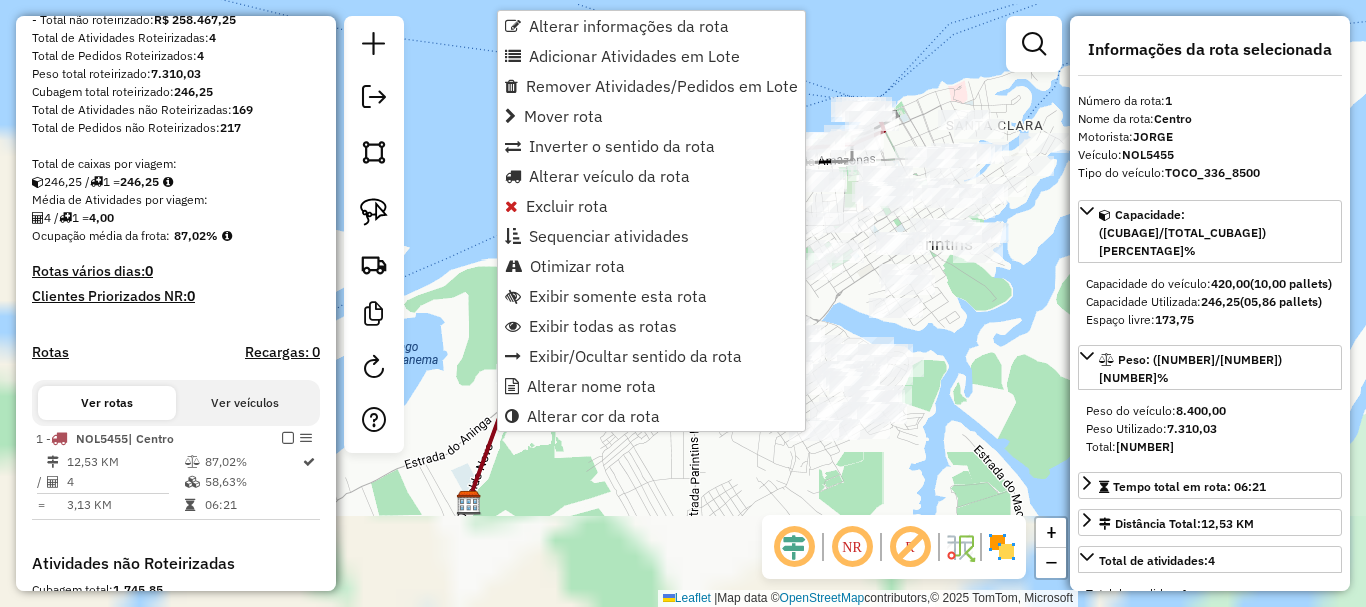 scroll, scrollTop: 622, scrollLeft: 0, axis: vertical 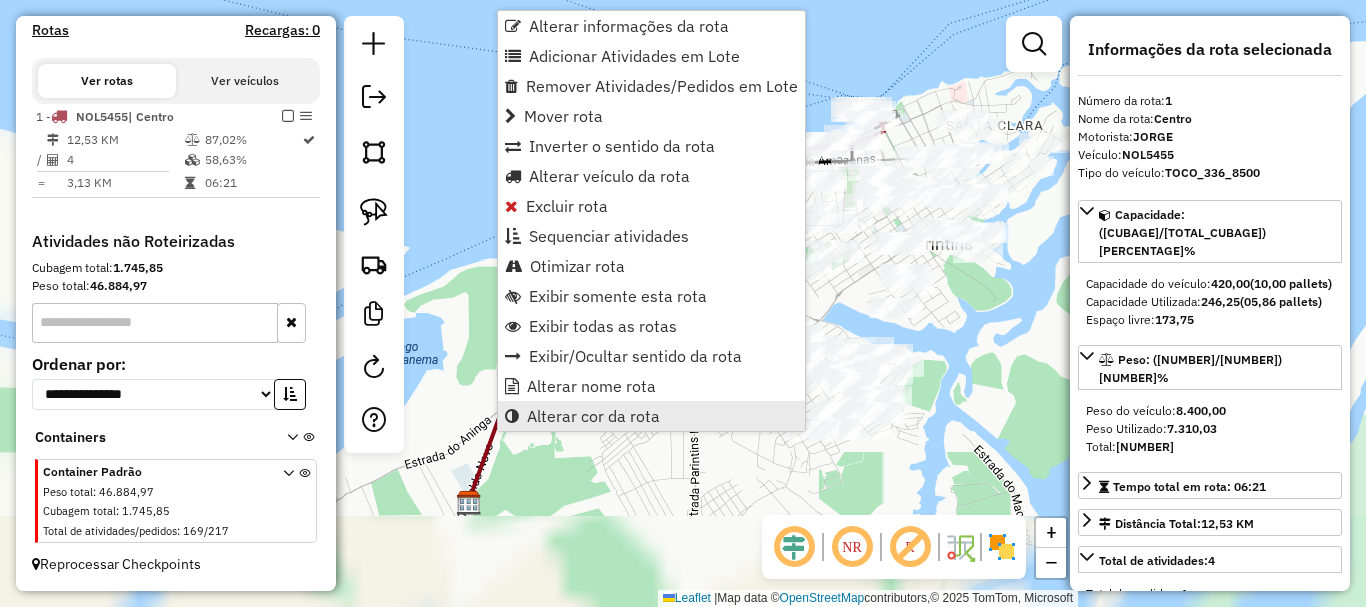 click on "Alterar cor da rota" at bounding box center [593, 416] 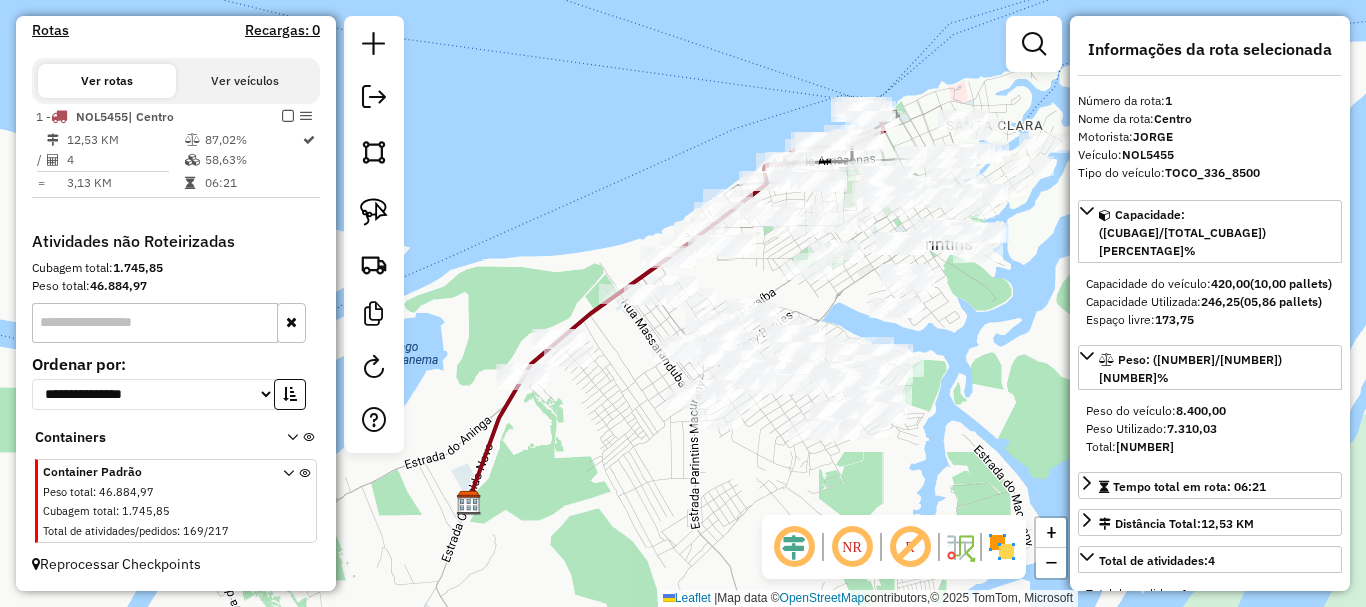 scroll, scrollTop: 400, scrollLeft: 0, axis: vertical 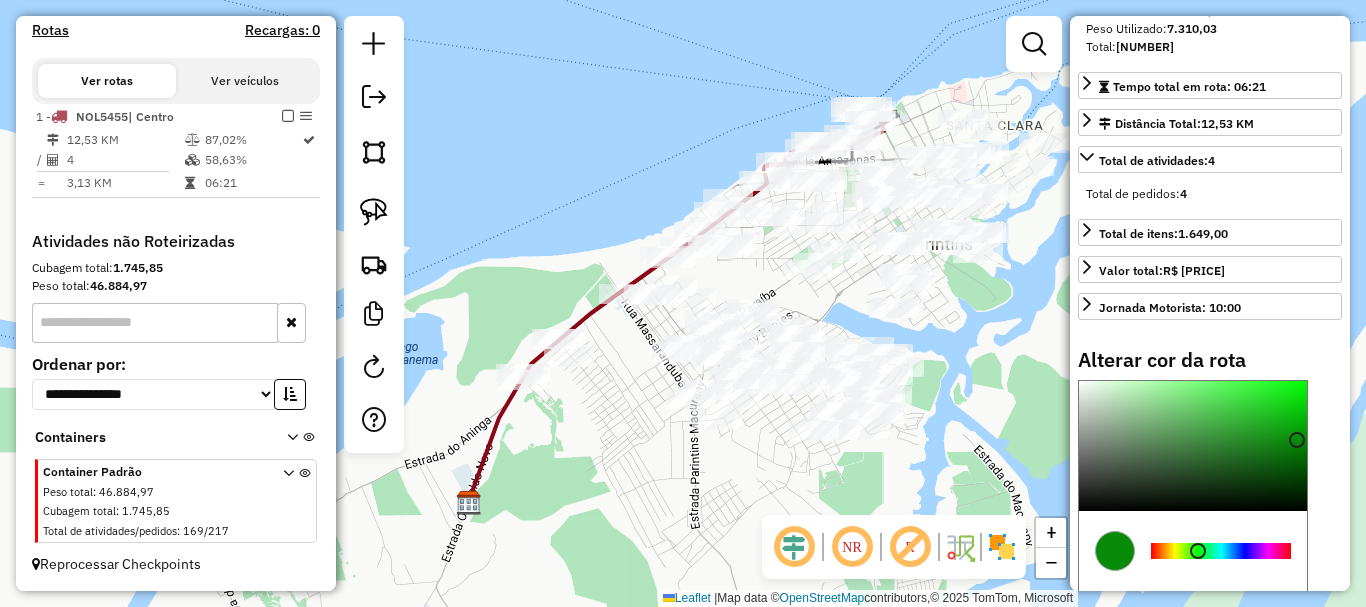 click at bounding box center (1221, 551) 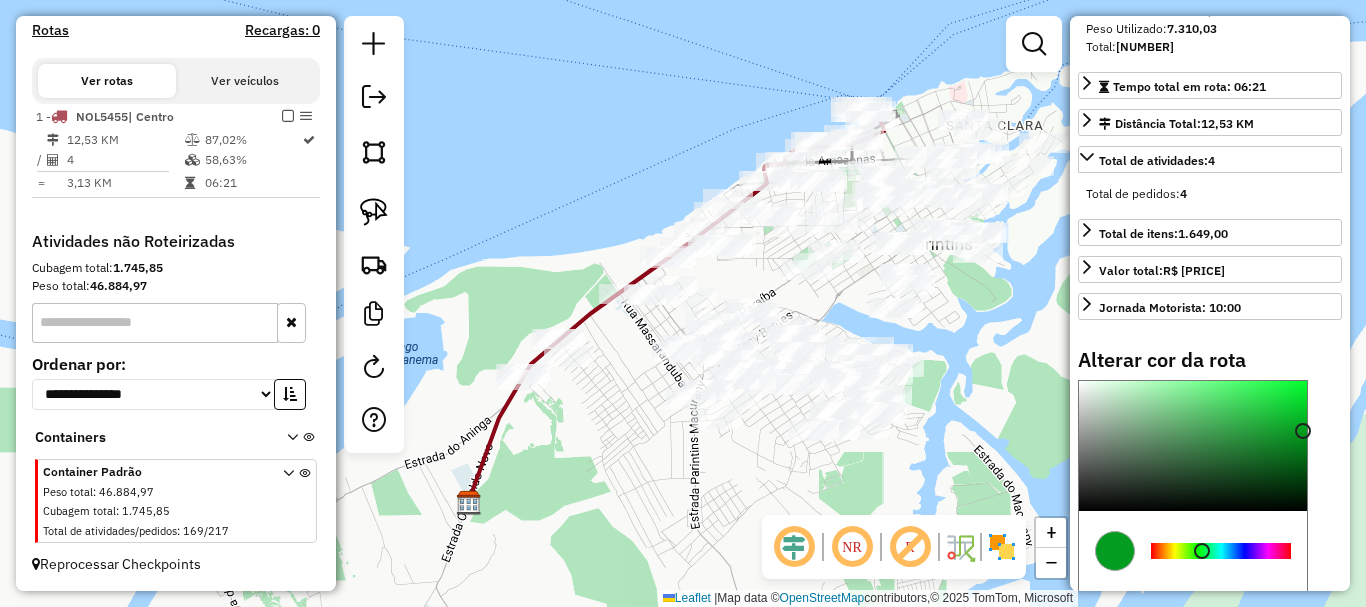 type on "*******" 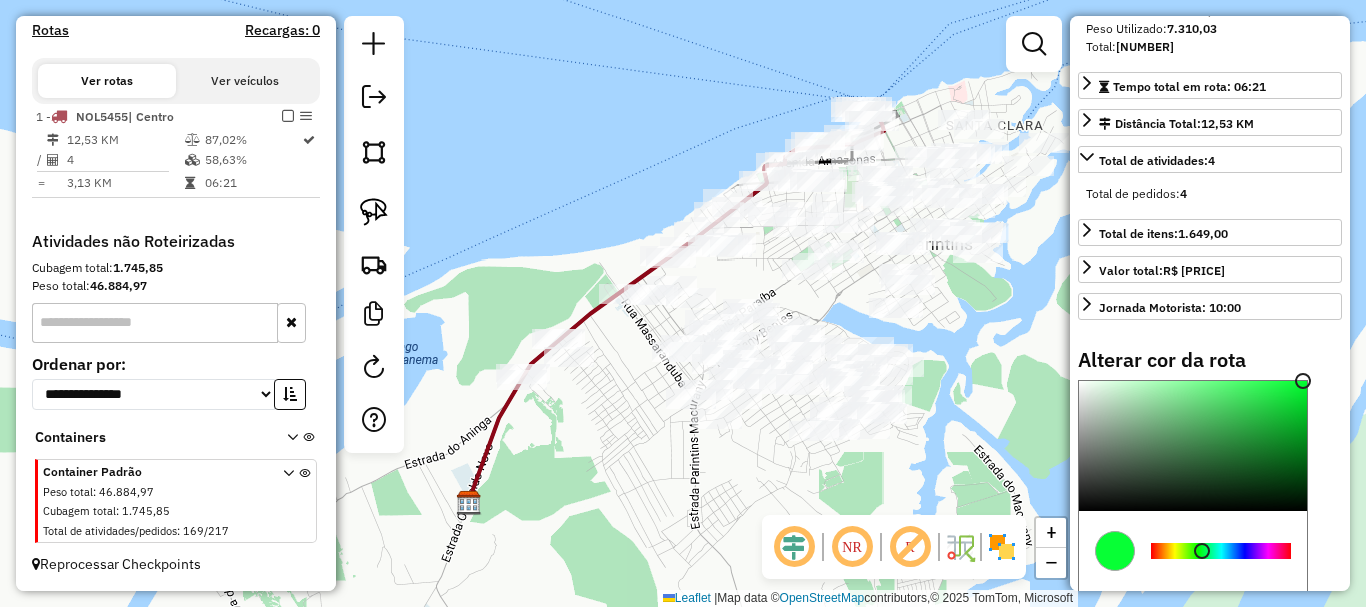 drag, startPoint x: 1305, startPoint y: 422, endPoint x: 1301, endPoint y: 350, distance: 72.11102 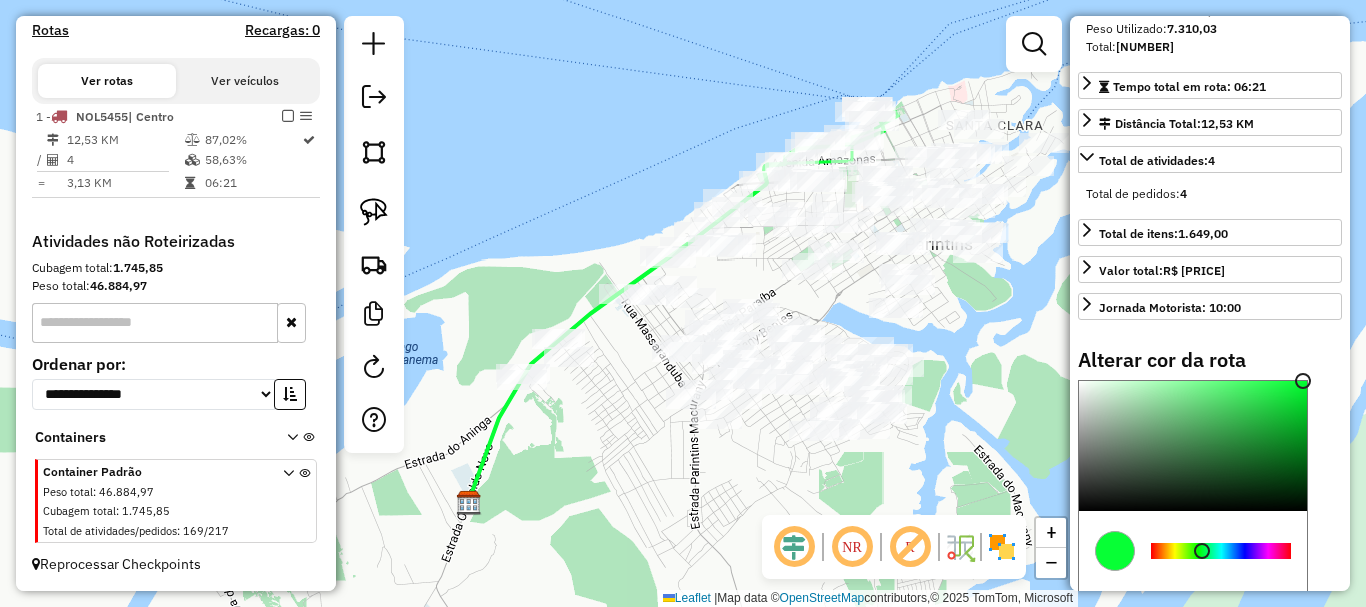 select on "**********" 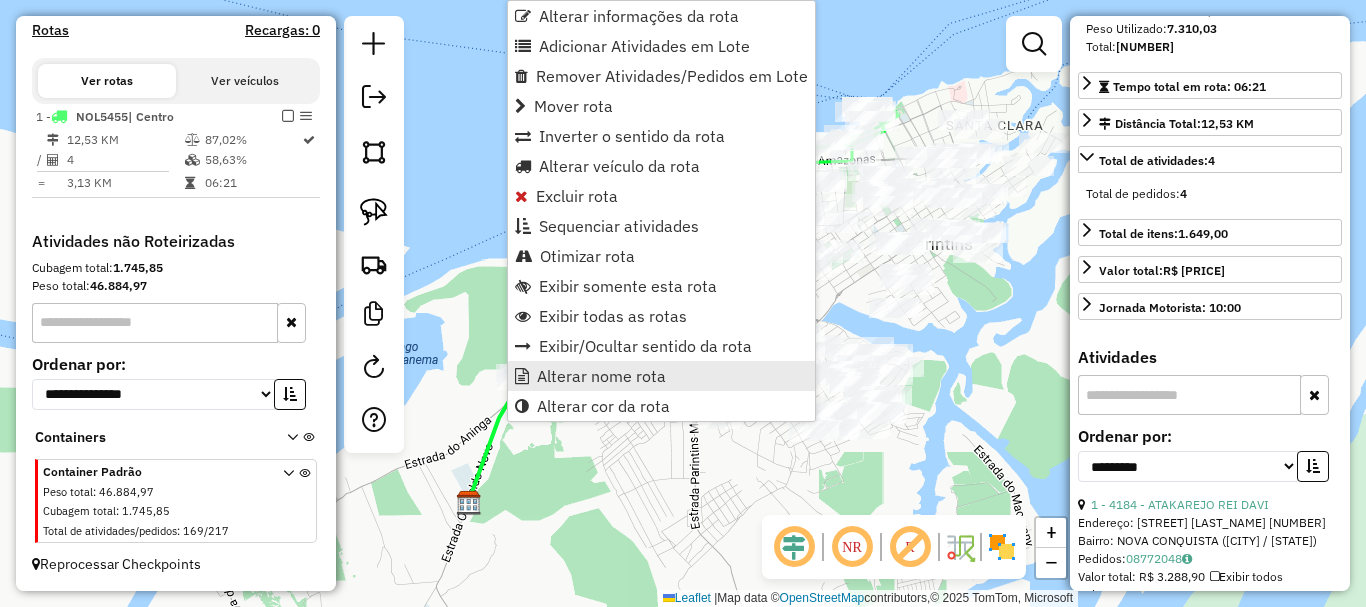 click on "Alterar nome rota" at bounding box center [601, 376] 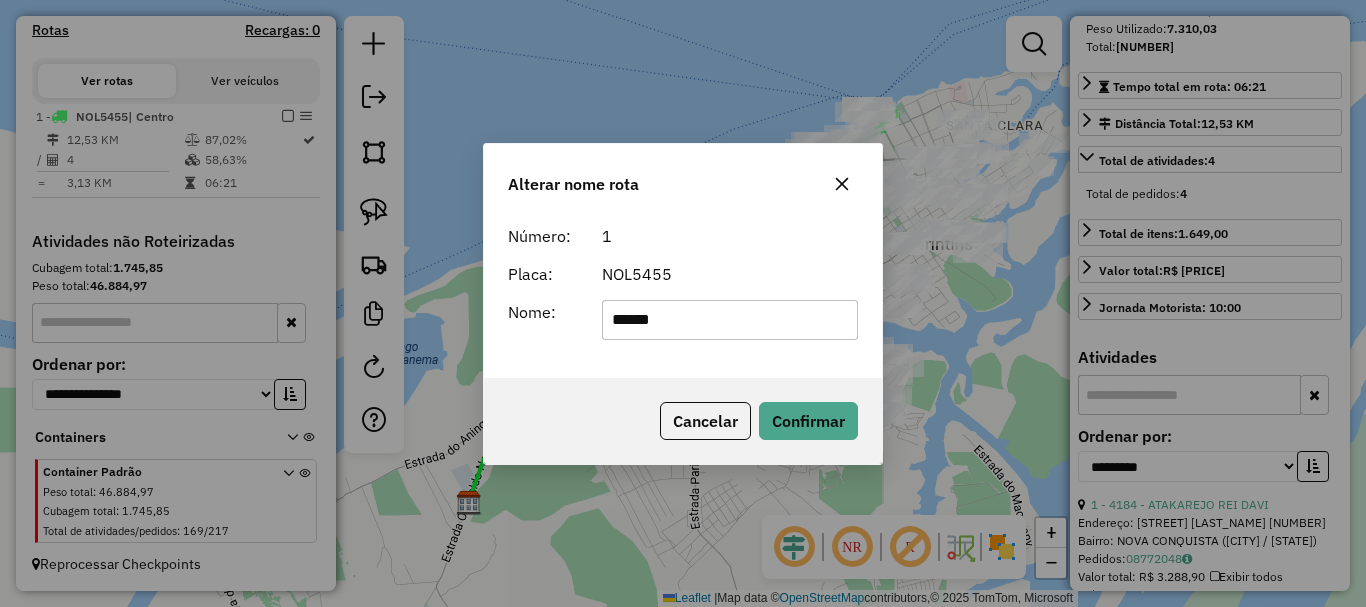 drag, startPoint x: 743, startPoint y: 315, endPoint x: 524, endPoint y: 331, distance: 219.5837 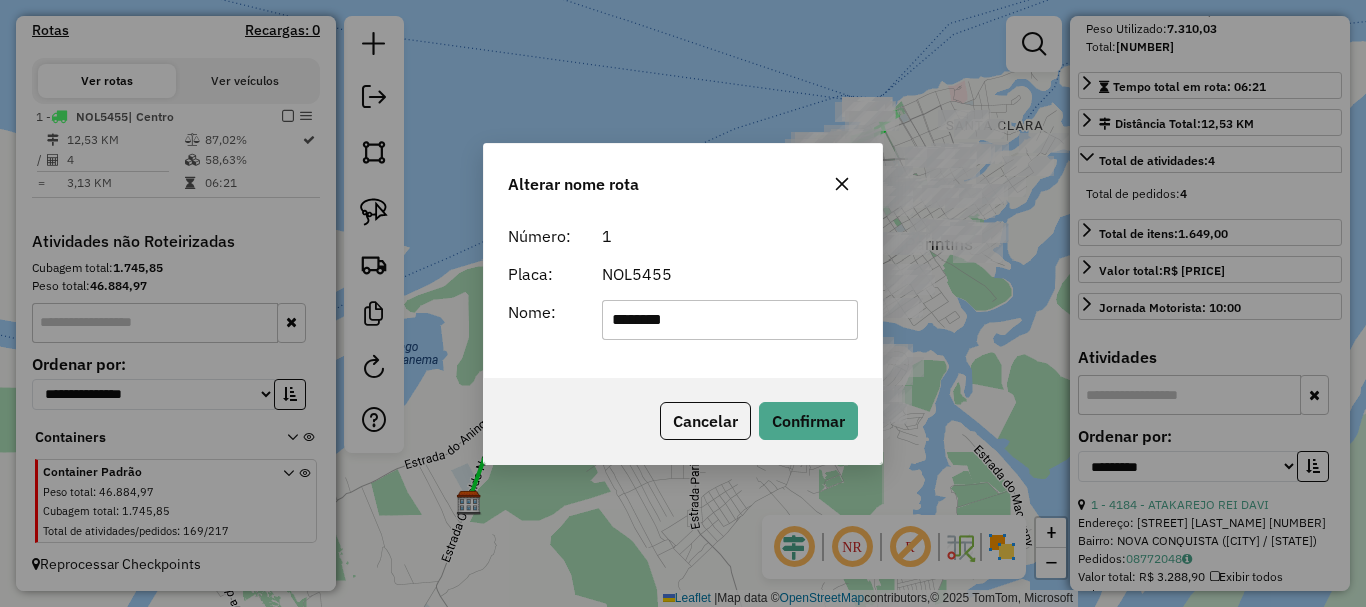 type on "********" 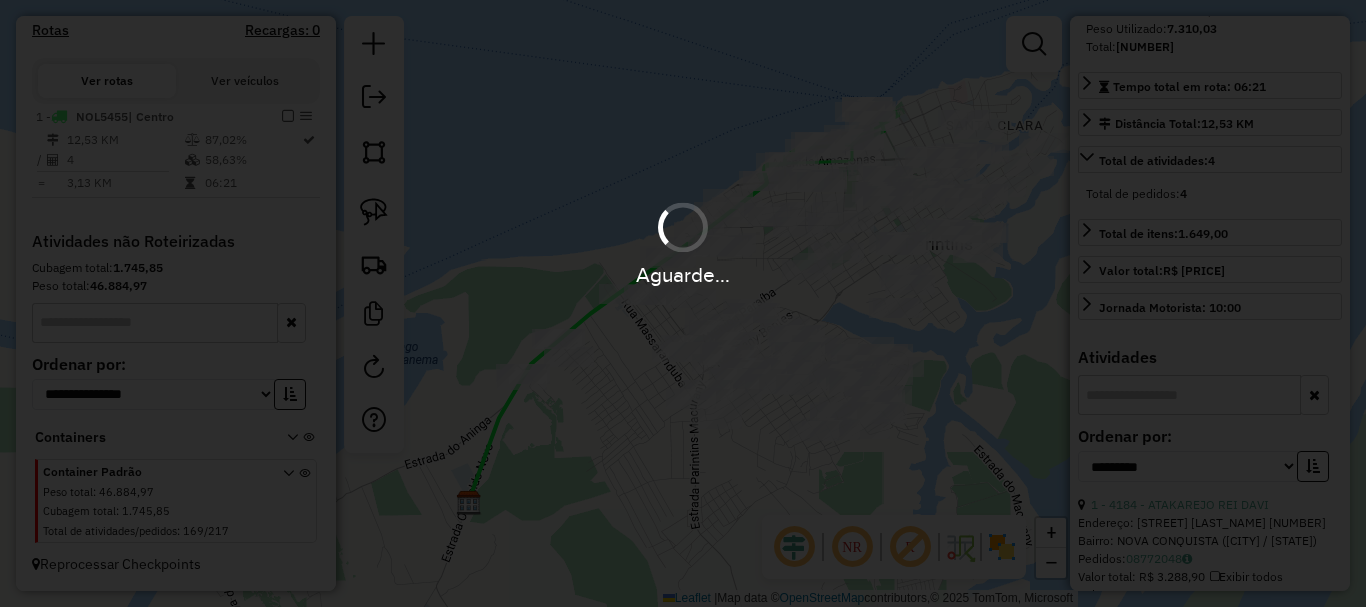 type 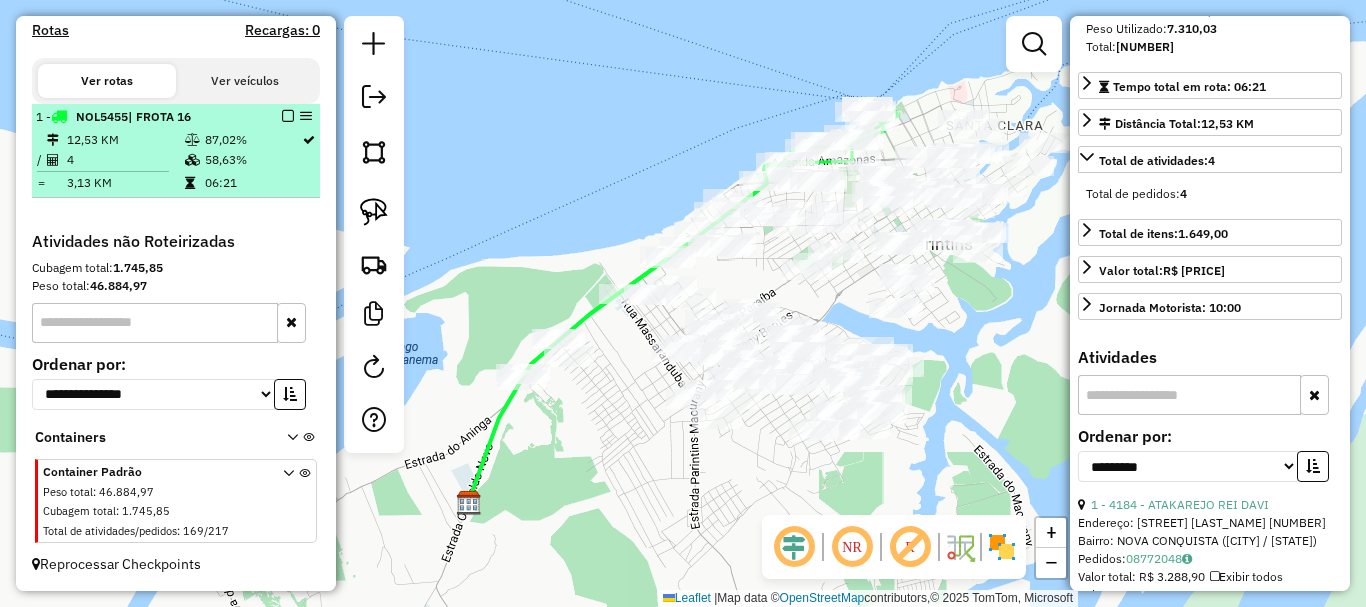 click at bounding box center (288, 116) 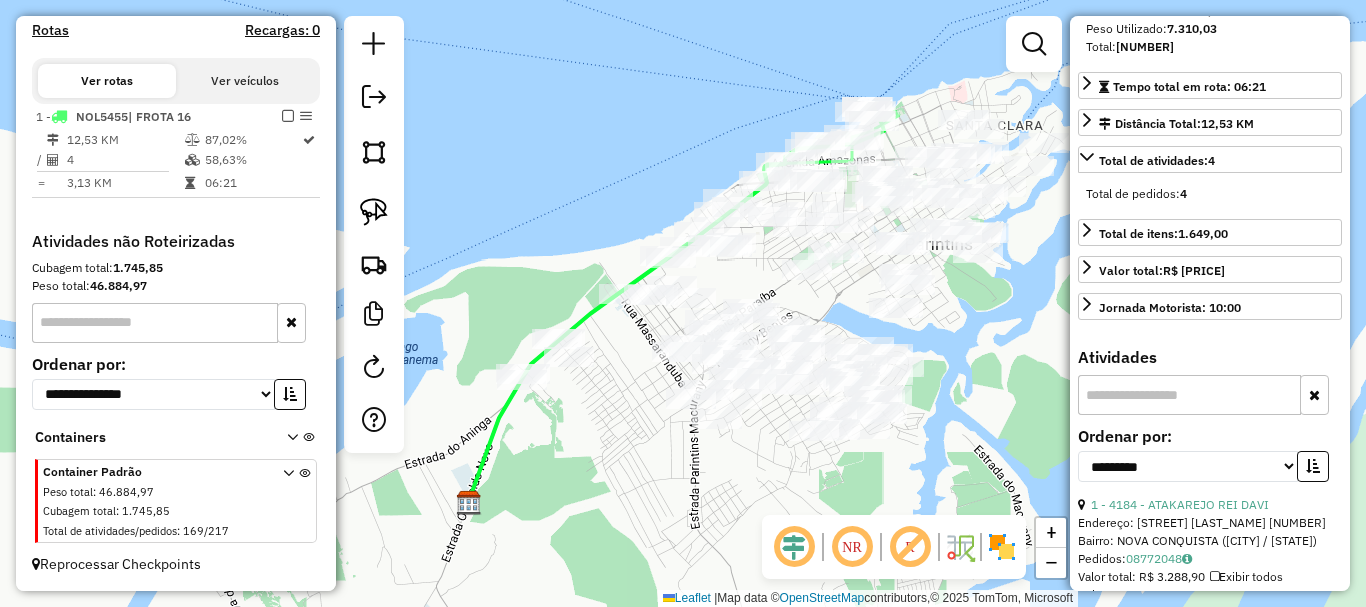 scroll, scrollTop: 555, scrollLeft: 0, axis: vertical 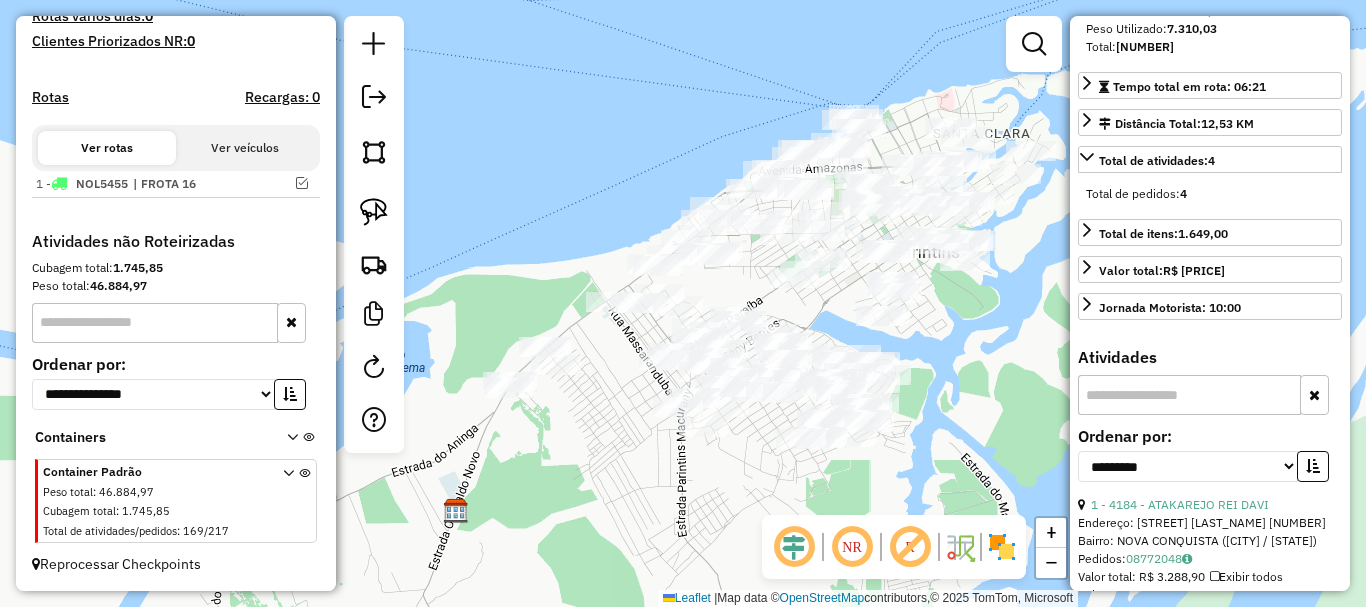 drag, startPoint x: 693, startPoint y: 470, endPoint x: 597, endPoint y: 500, distance: 100.57833 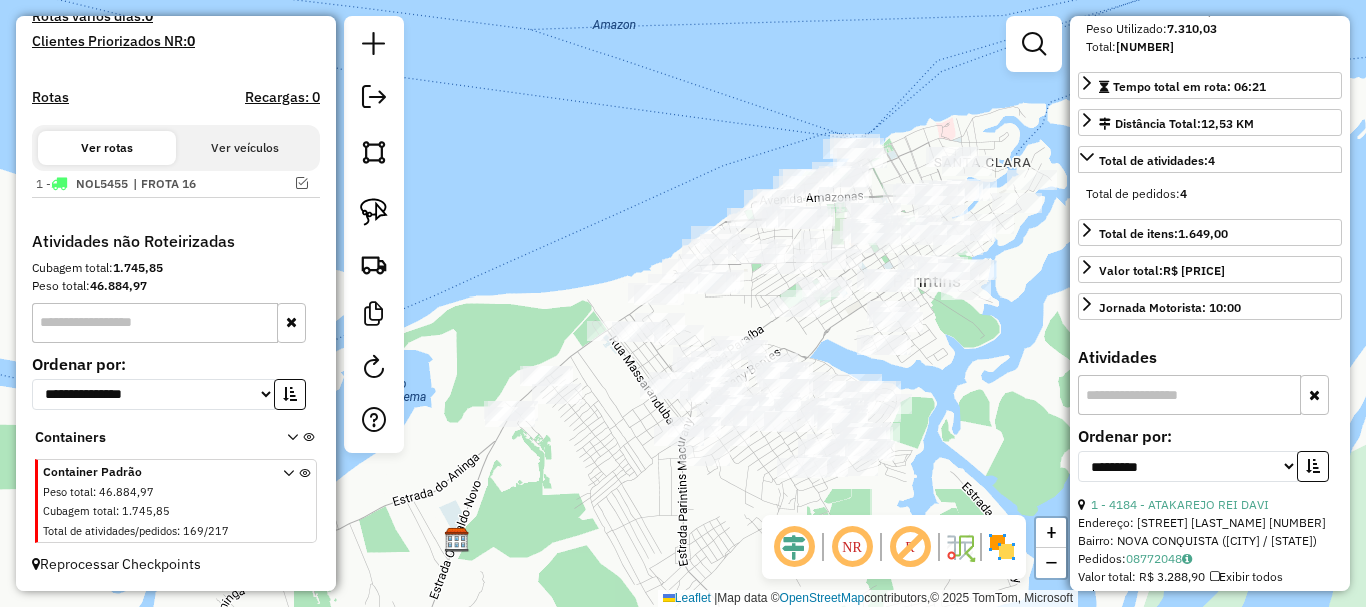 drag, startPoint x: 720, startPoint y: 520, endPoint x: 821, endPoint y: 519, distance: 101.00495 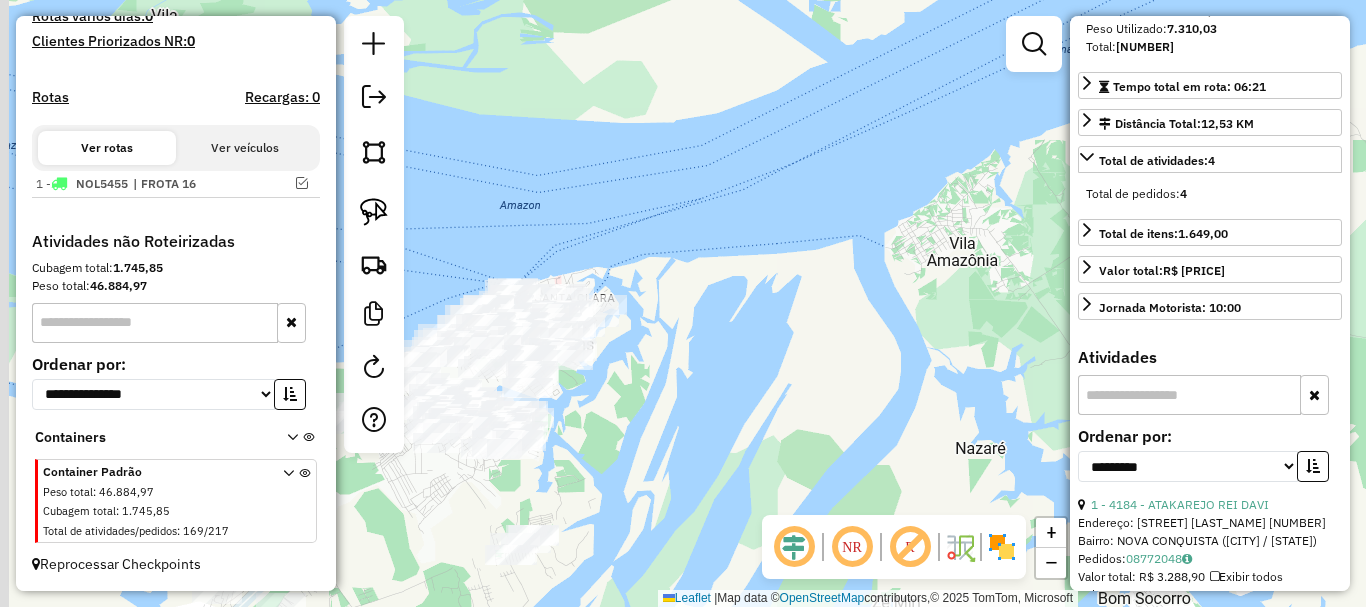 drag, startPoint x: 543, startPoint y: 300, endPoint x: 632, endPoint y: 261, distance: 97.16995 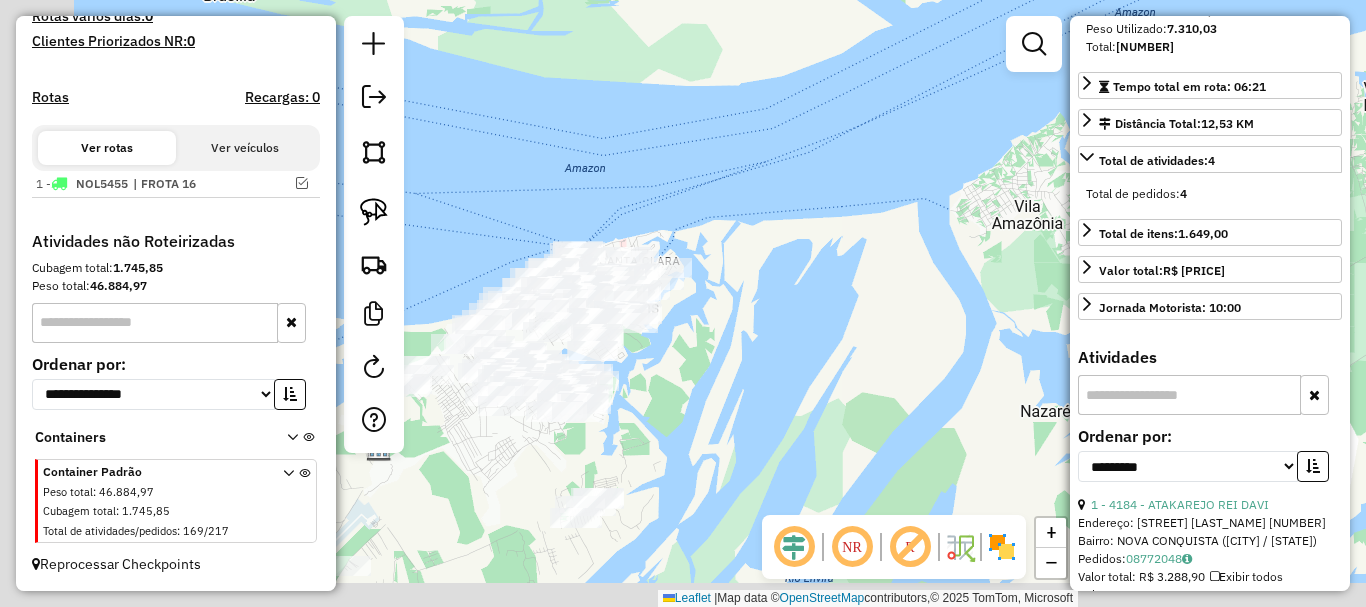 drag, startPoint x: 646, startPoint y: 384, endPoint x: 705, endPoint y: 349, distance: 68.60029 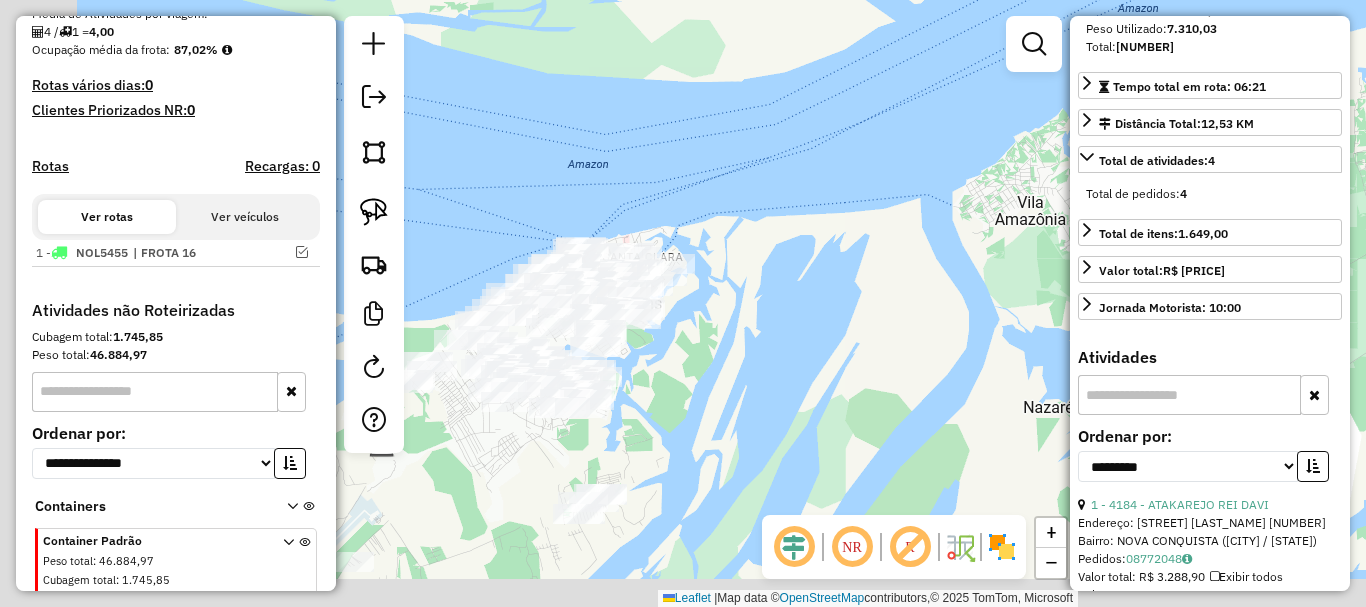 scroll, scrollTop: 555, scrollLeft: 0, axis: vertical 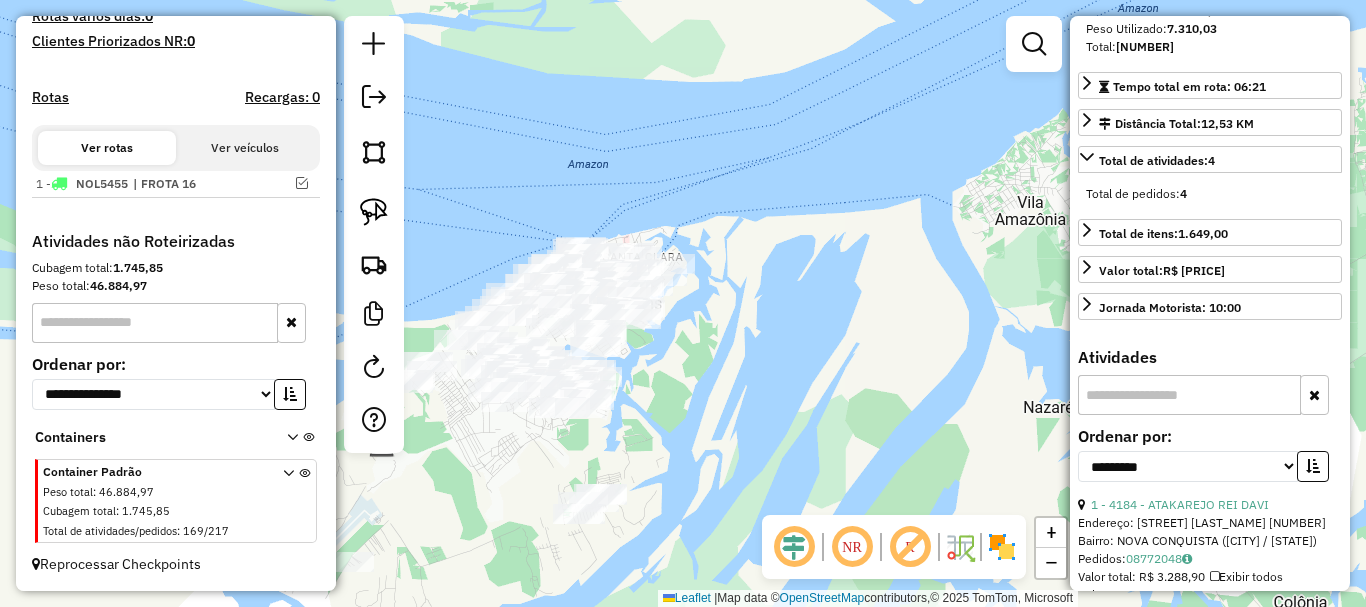drag, startPoint x: 460, startPoint y: 513, endPoint x: 532, endPoint y: 490, distance: 75.58439 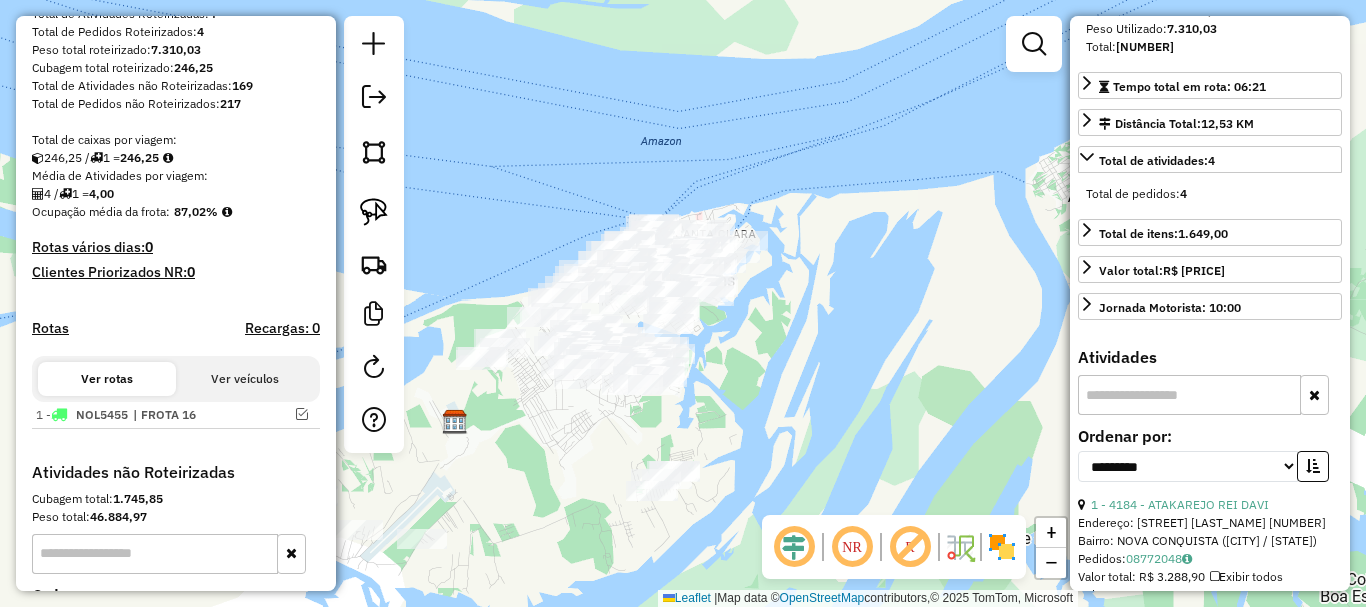 scroll, scrollTop: 355, scrollLeft: 0, axis: vertical 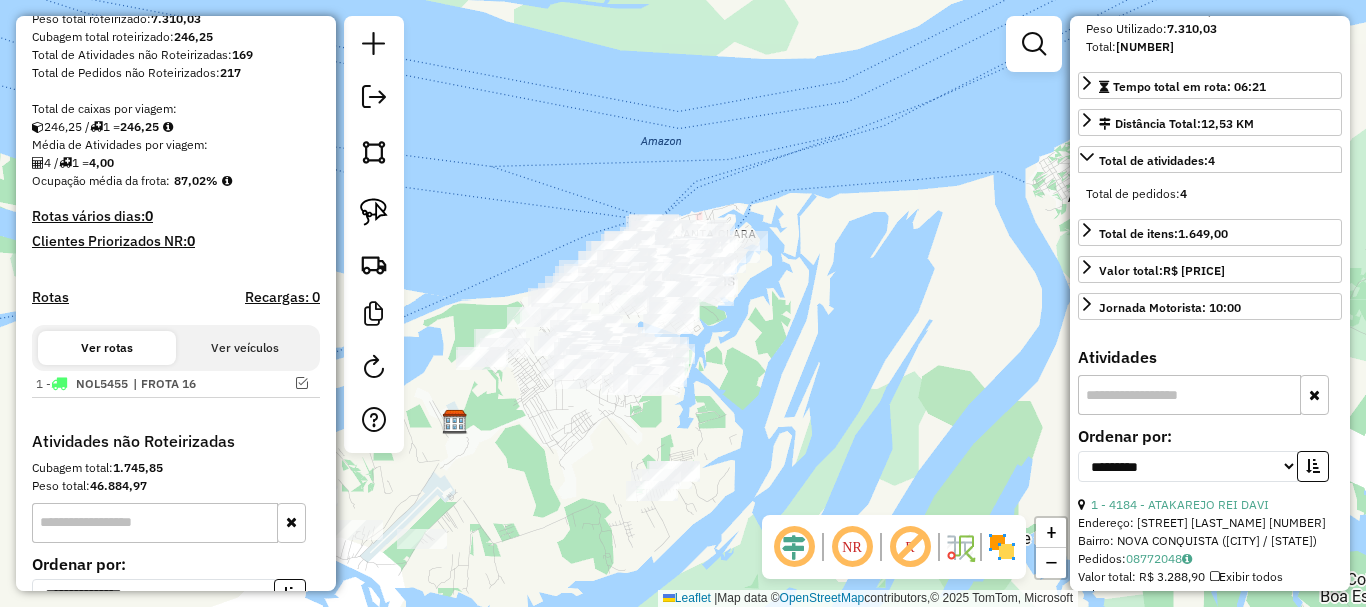 drag, startPoint x: 528, startPoint y: 425, endPoint x: 550, endPoint y: 434, distance: 23.769728 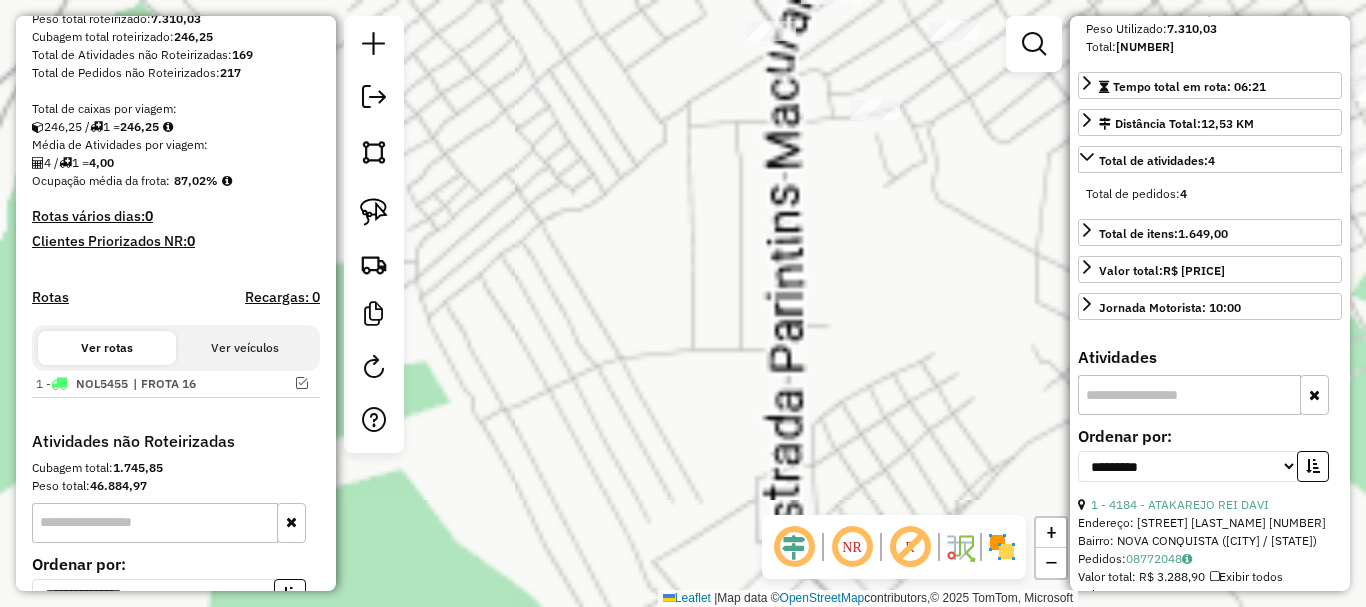 drag, startPoint x: 591, startPoint y: 335, endPoint x: 885, endPoint y: 493, distance: 333.7664 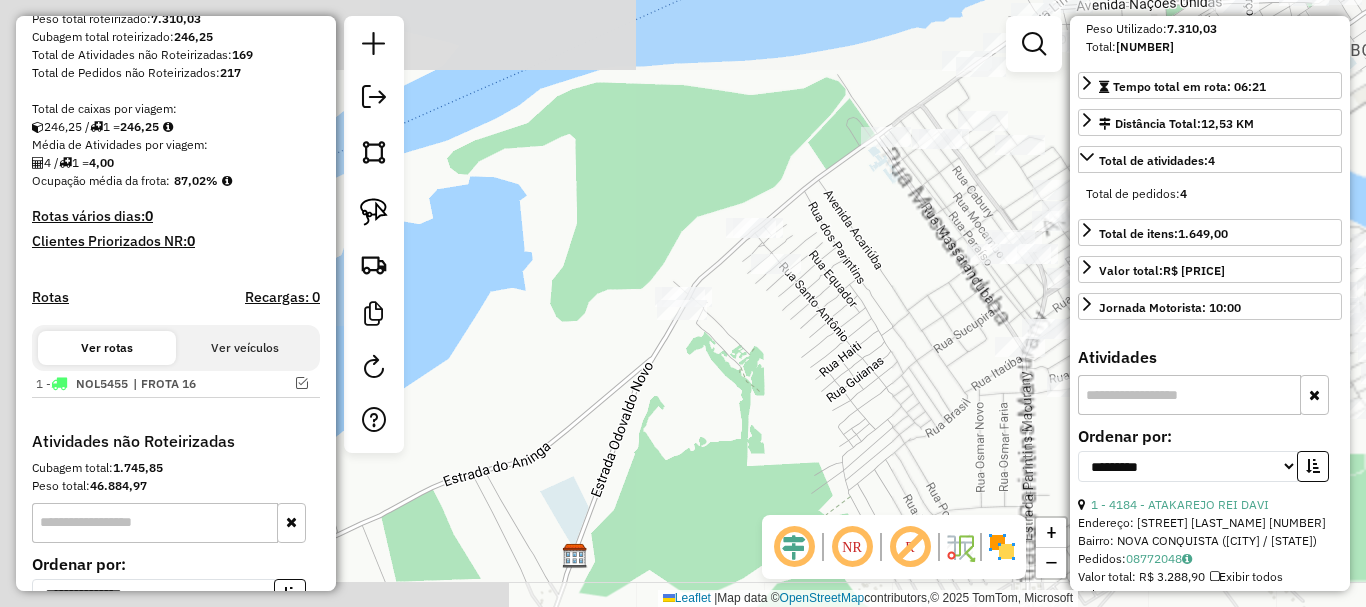 drag, startPoint x: 872, startPoint y: 338, endPoint x: 706, endPoint y: 398, distance: 176.51062 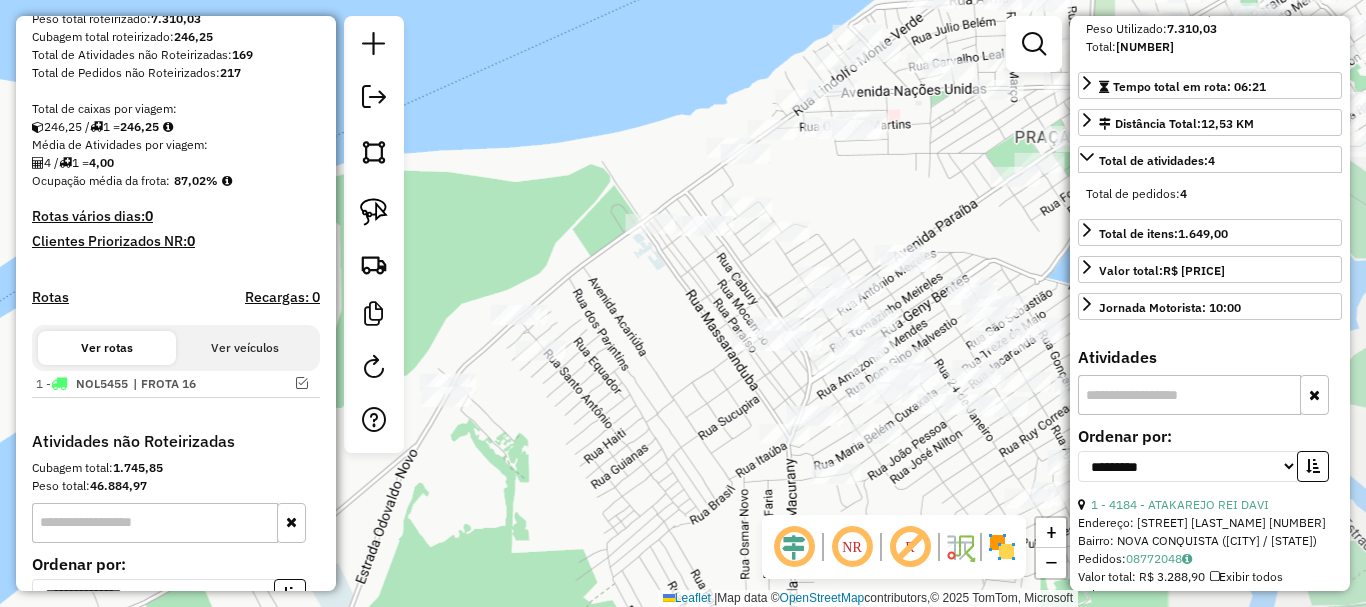 drag, startPoint x: 761, startPoint y: 374, endPoint x: 631, endPoint y: 389, distance: 130.86252 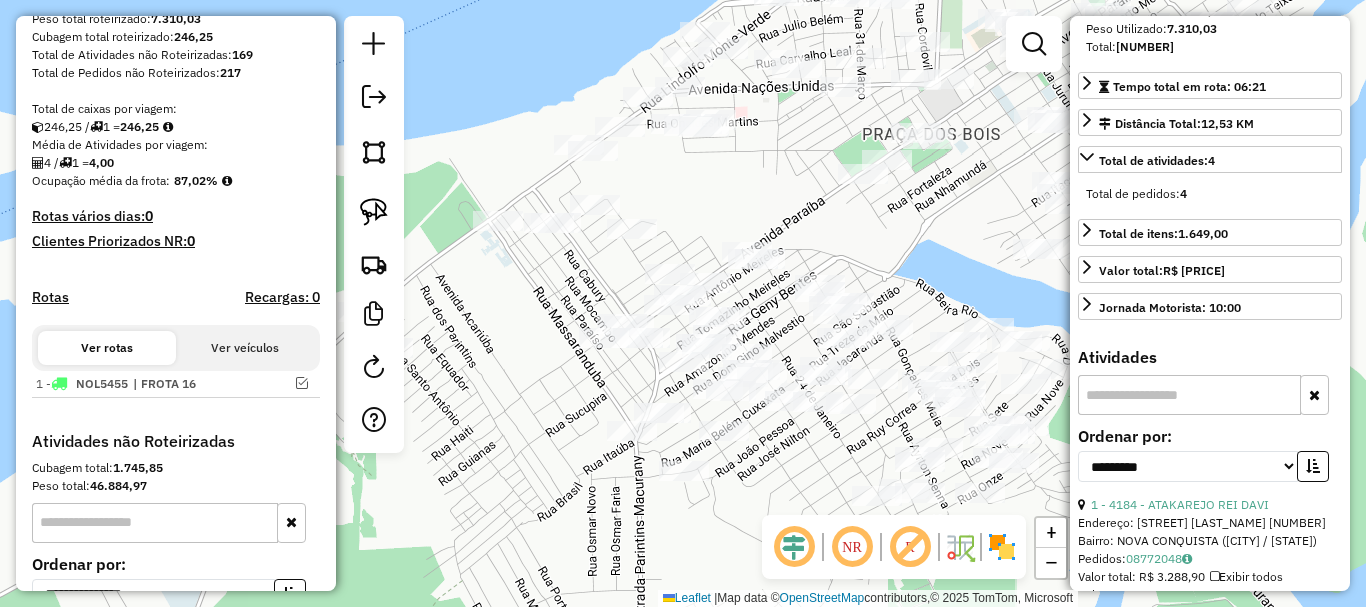 drag, startPoint x: 952, startPoint y: 259, endPoint x: 801, endPoint y: 293, distance: 154.78049 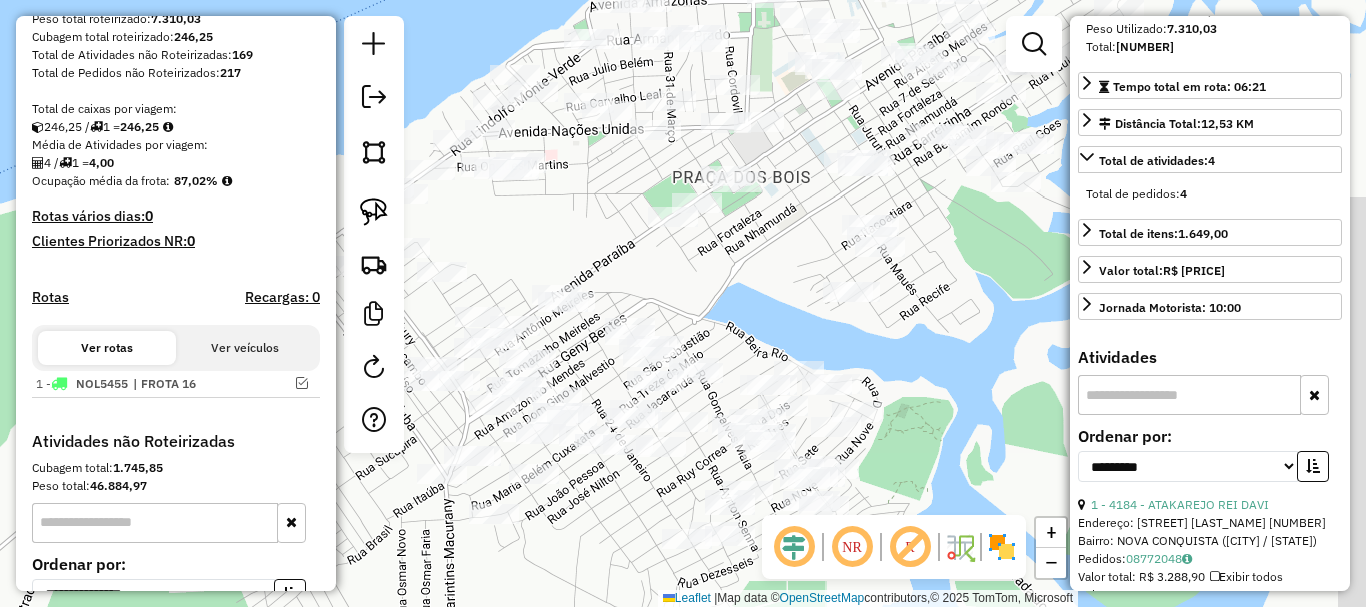 drag, startPoint x: 818, startPoint y: 267, endPoint x: 714, endPoint y: 302, distance: 109.73149 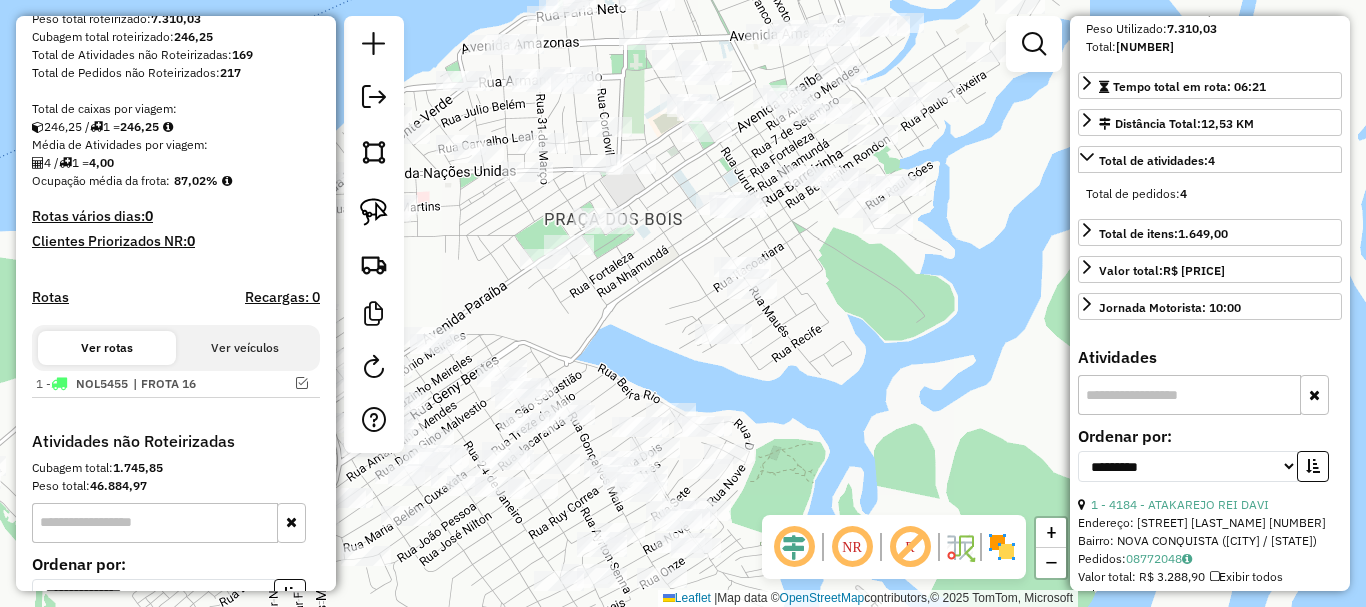 drag, startPoint x: 836, startPoint y: 288, endPoint x: 721, endPoint y: 321, distance: 119.64113 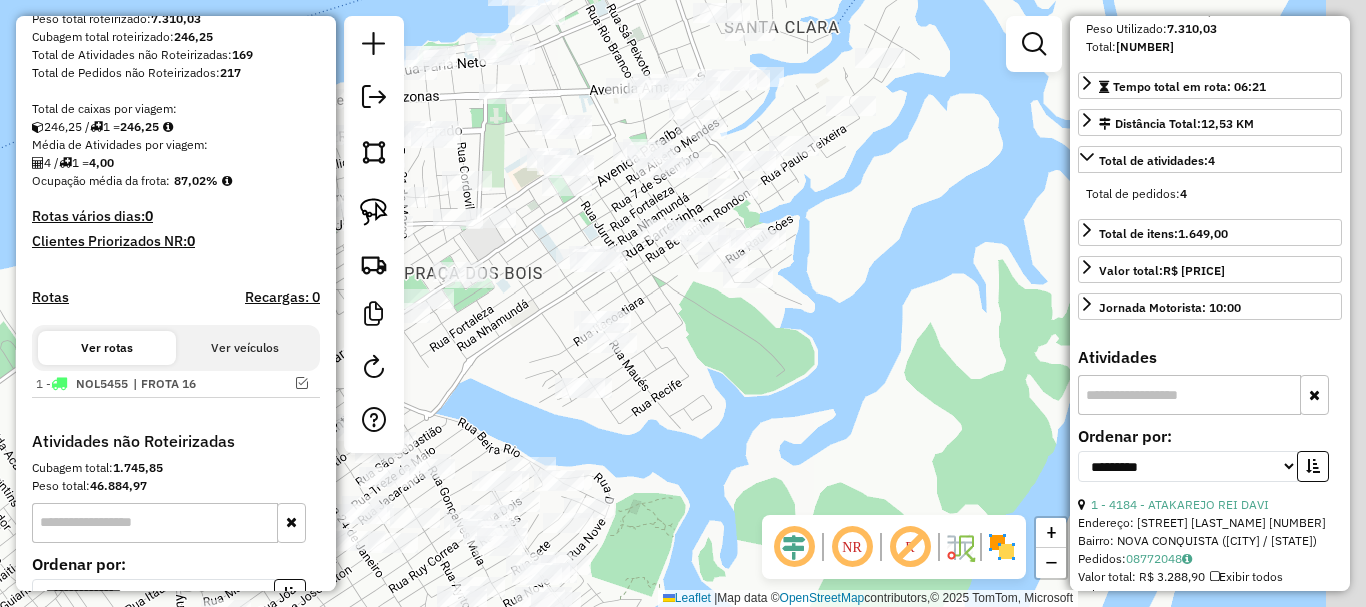 click on "Janela de atendimento Grade de atendimento Capacidade Transportadoras Veículos Cliente Pedidos  Rotas Selecione os dias de semana para filtrar as janelas de atendimento  Seg   Ter   Qua   Qui   Sex   Sáb   Dom  Informe o período da janela de atendimento: De: Até:  Filtrar exatamente a janela do cliente  Considerar janela de atendimento padrão  Selecione os dias de semana para filtrar as grades de atendimento  Seg   Ter   Qua   Qui   Sex   Sáb   Dom   Considerar clientes sem dia de atendimento cadastrado  Clientes fora do dia de atendimento selecionado Filtrar as atividades entre os valores definidos abaixo:  Peso mínimo:   Peso máximo:   Cubagem mínima:   Cubagem máxima:   De:   Até:  Filtrar as atividades entre o tempo de atendimento definido abaixo:  De:   Até:   Considerar capacidade total dos clientes não roteirizados Transportadora: Selecione um ou mais itens Tipo de veículo: Selecione um ou mais itens Veículo: Selecione um ou mais itens Motorista: Selecione um ou mais itens Nome: Rótulo:" 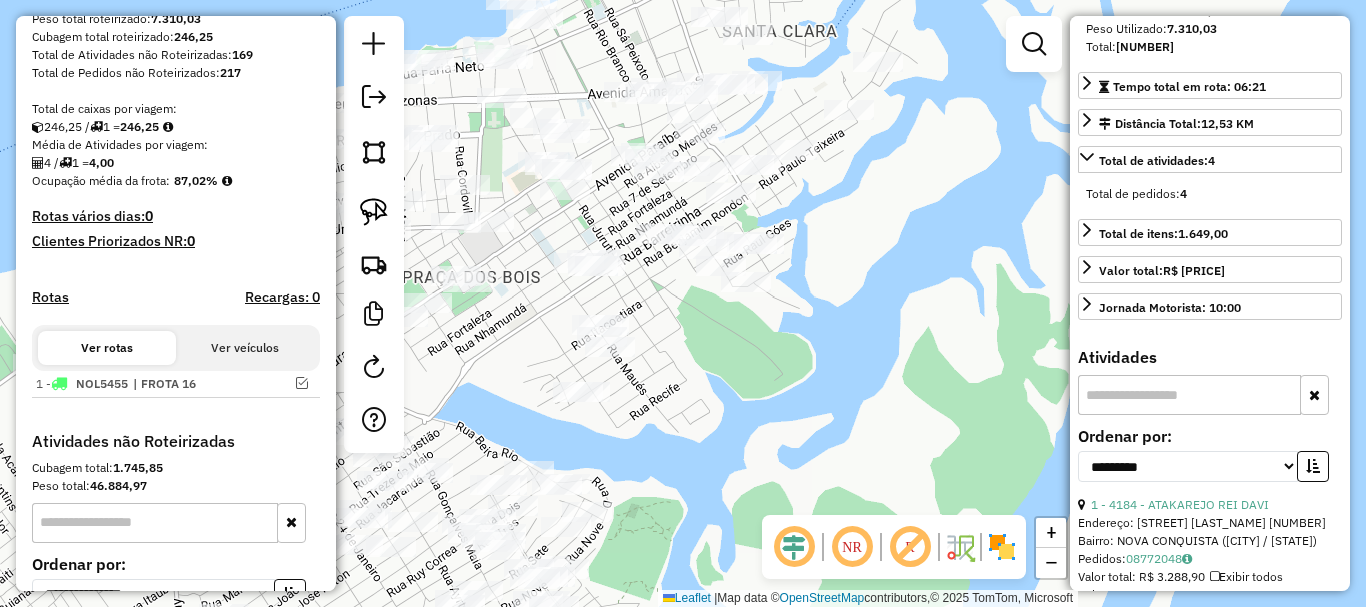 drag, startPoint x: 801, startPoint y: 346, endPoint x: 894, endPoint y: 363, distance: 94.54099 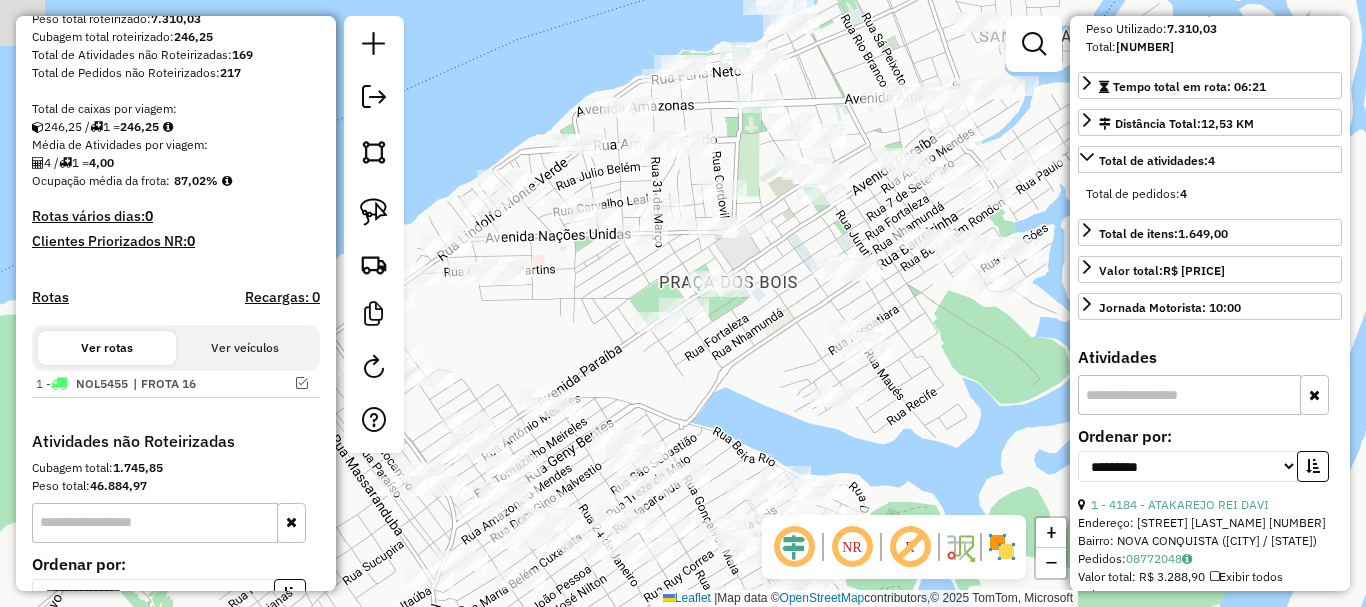 drag, startPoint x: 464, startPoint y: 363, endPoint x: 591, endPoint y: 338, distance: 129.43724 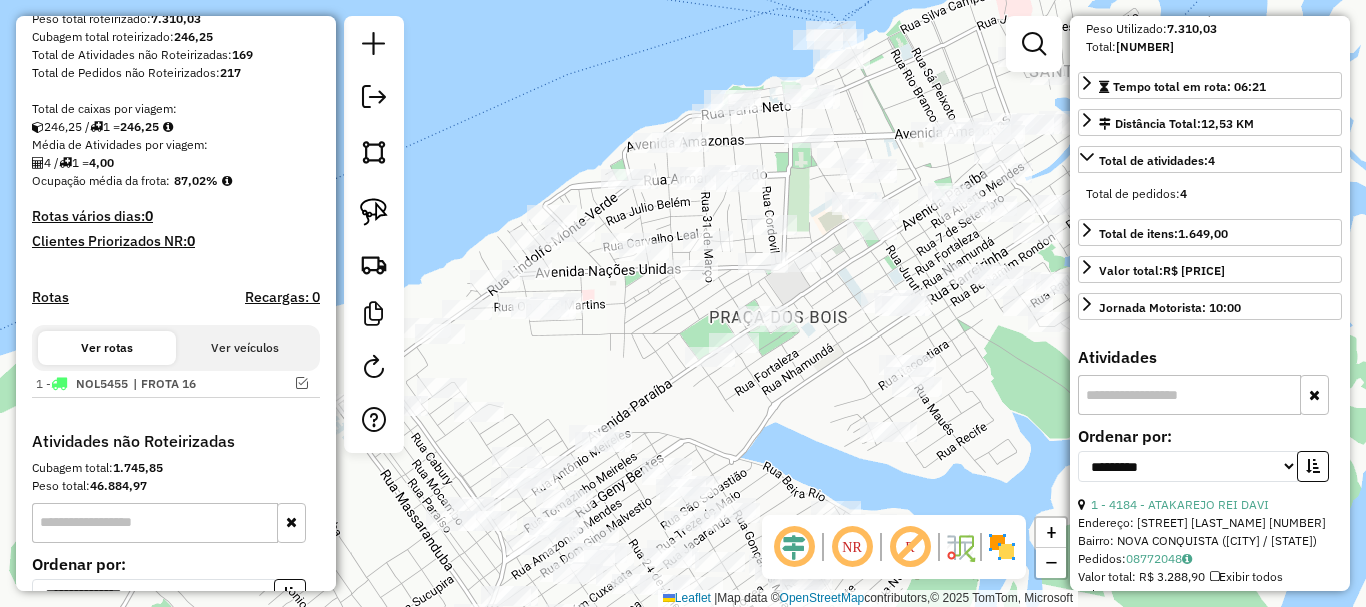 click on "Janela de atendimento Grade de atendimento Capacidade Transportadoras Veículos Cliente Pedidos  Rotas Selecione os dias de semana para filtrar as janelas de atendimento  Seg   Ter   Qua   Qui   Sex   Sáb   Dom  Informe o período da janela de atendimento: De: Até:  Filtrar exatamente a janela do cliente  Considerar janela de atendimento padrão  Selecione os dias de semana para filtrar as grades de atendimento  Seg   Ter   Qua   Qui   Sex   Sáb   Dom   Considerar clientes sem dia de atendimento cadastrado  Clientes fora do dia de atendimento selecionado Filtrar as atividades entre os valores definidos abaixo:  Peso mínimo:   Peso máximo:   Cubagem mínima:   Cubagem máxima:   De:   Até:  Filtrar as atividades entre o tempo de atendimento definido abaixo:  De:   Até:   Considerar capacidade total dos clientes não roteirizados Transportadora: Selecione um ou mais itens Tipo de veículo: Selecione um ou mais itens Veículo: Selecione um ou mais itens Motorista: Selecione um ou mais itens Nome: Rótulo:" 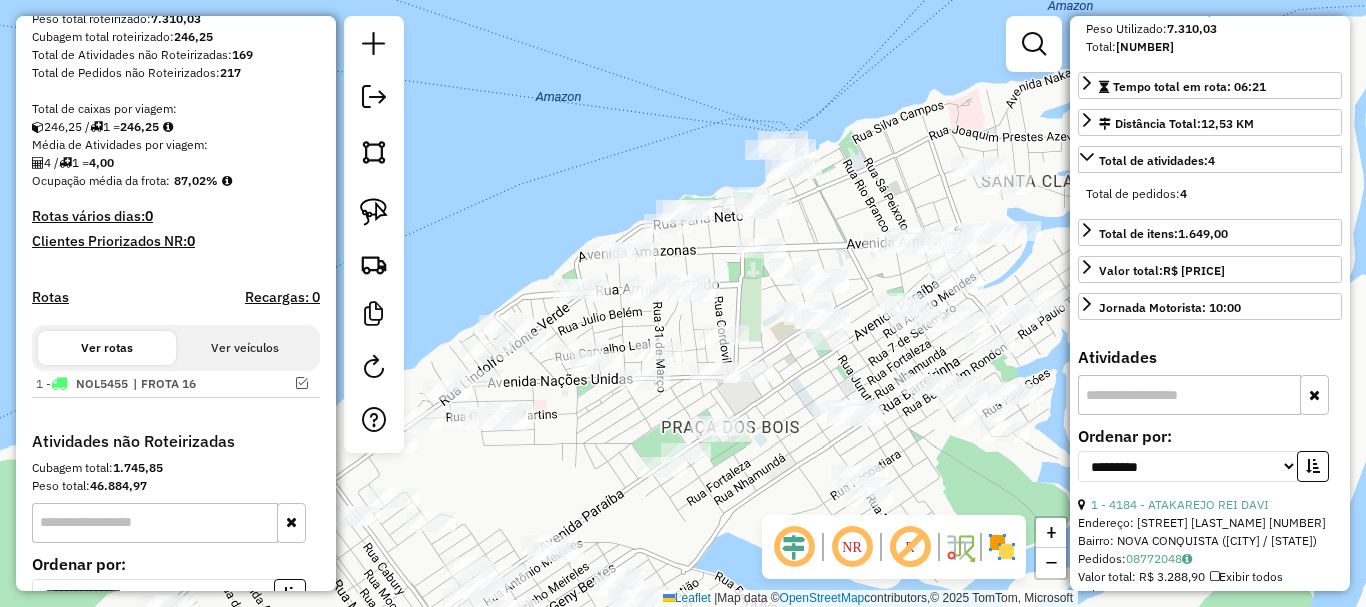 drag, startPoint x: 597, startPoint y: 343, endPoint x: 659, endPoint y: 337, distance: 62.289646 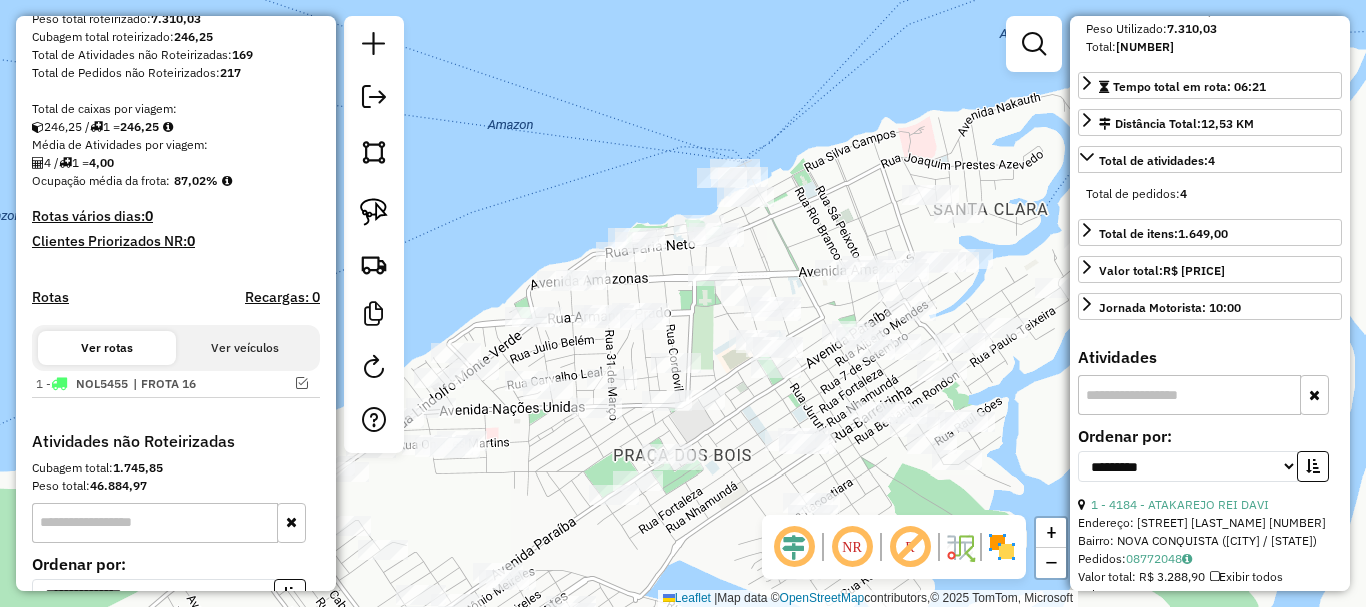 drag, startPoint x: 851, startPoint y: 180, endPoint x: 781, endPoint y: 216, distance: 78.714676 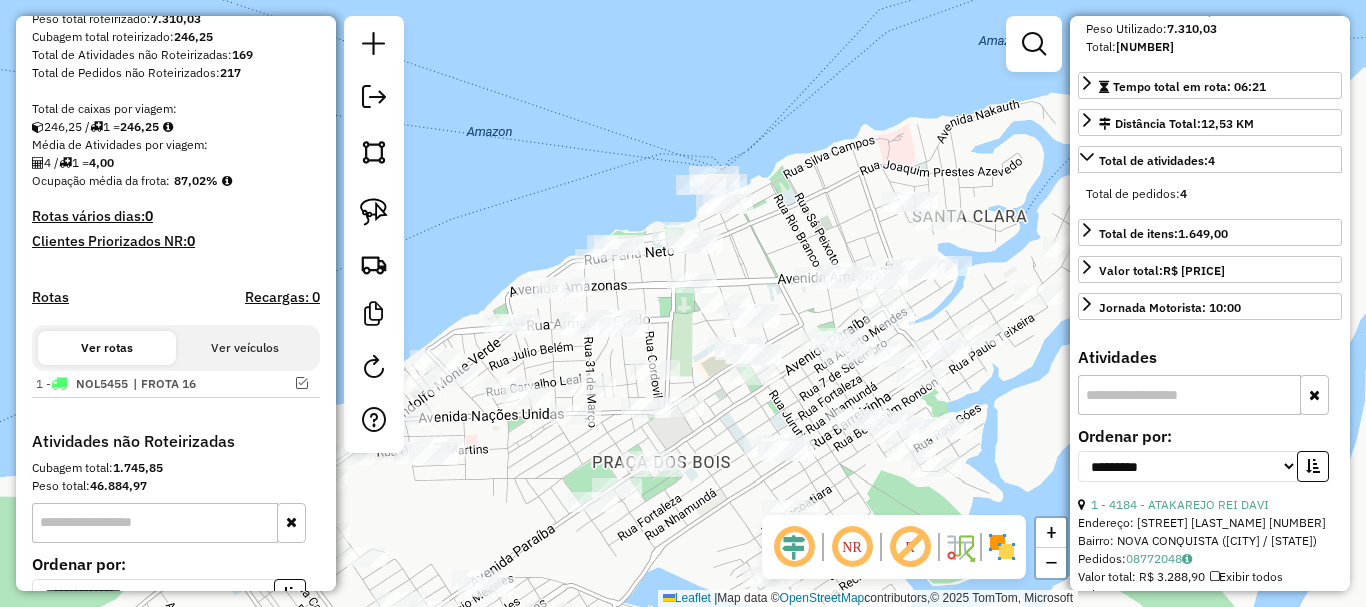 drag, startPoint x: 1021, startPoint y: 440, endPoint x: 922, endPoint y: 412, distance: 102.88343 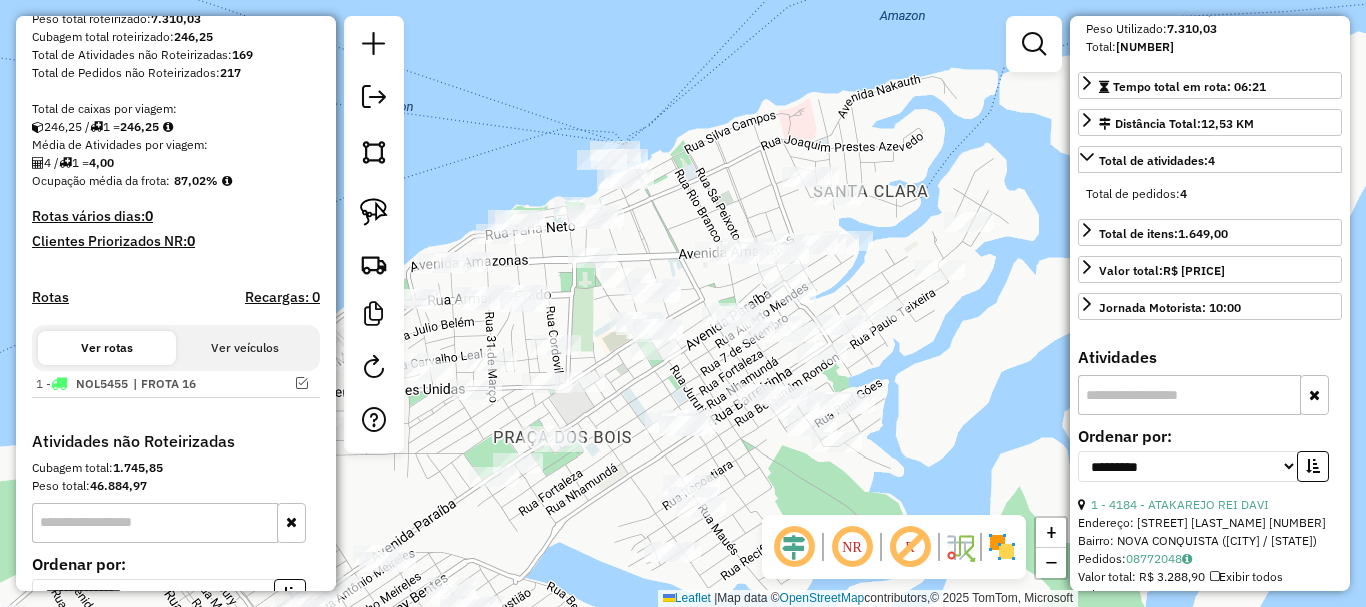 click on "Janela de atendimento Grade de atendimento Capacidade Transportadoras Veículos Cliente Pedidos  Rotas Selecione os dias de semana para filtrar as janelas de atendimento  Seg   Ter   Qua   Qui   Sex   Sáb   Dom  Informe o período da janela de atendimento: De: Até:  Filtrar exatamente a janela do cliente  Considerar janela de atendimento padrão  Selecione os dias de semana para filtrar as grades de atendimento  Seg   Ter   Qua   Qui   Sex   Sáb   Dom   Considerar clientes sem dia de atendimento cadastrado  Clientes fora do dia de atendimento selecionado Filtrar as atividades entre os valores definidos abaixo:  Peso mínimo:   Peso máximo:   Cubagem mínima:   Cubagem máxima:   De:   Até:  Filtrar as atividades entre o tempo de atendimento definido abaixo:  De:   Até:   Considerar capacidade total dos clientes não roteirizados Transportadora: Selecione um ou mais itens Tipo de veículo: Selecione um ou mais itens Veículo: Selecione um ou mais itens Motorista: Selecione um ou mais itens Nome: Rótulo:" 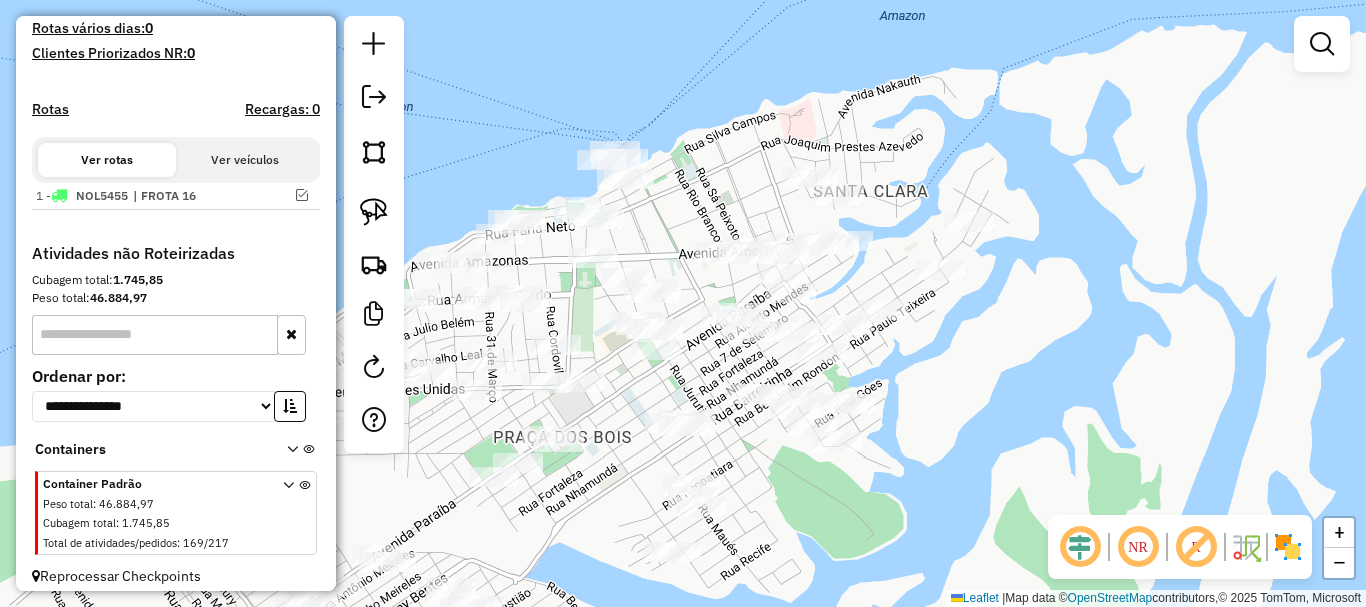 scroll, scrollTop: 555, scrollLeft: 0, axis: vertical 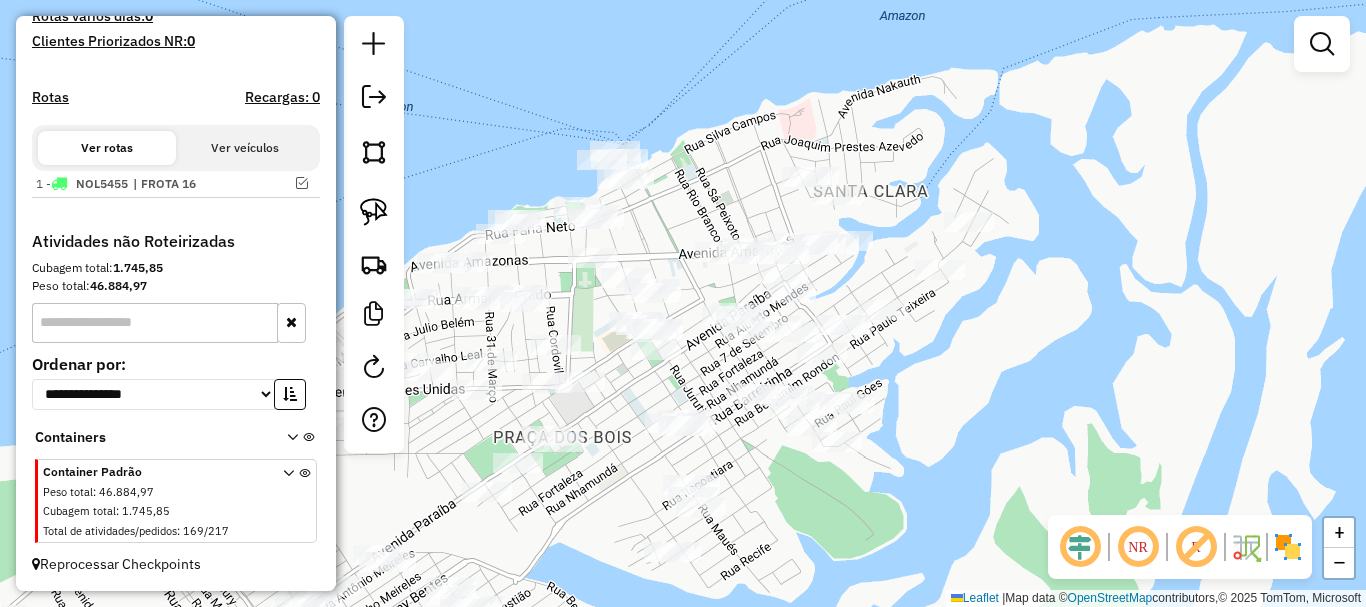 drag, startPoint x: 478, startPoint y: 491, endPoint x: 456, endPoint y: 507, distance: 27.202942 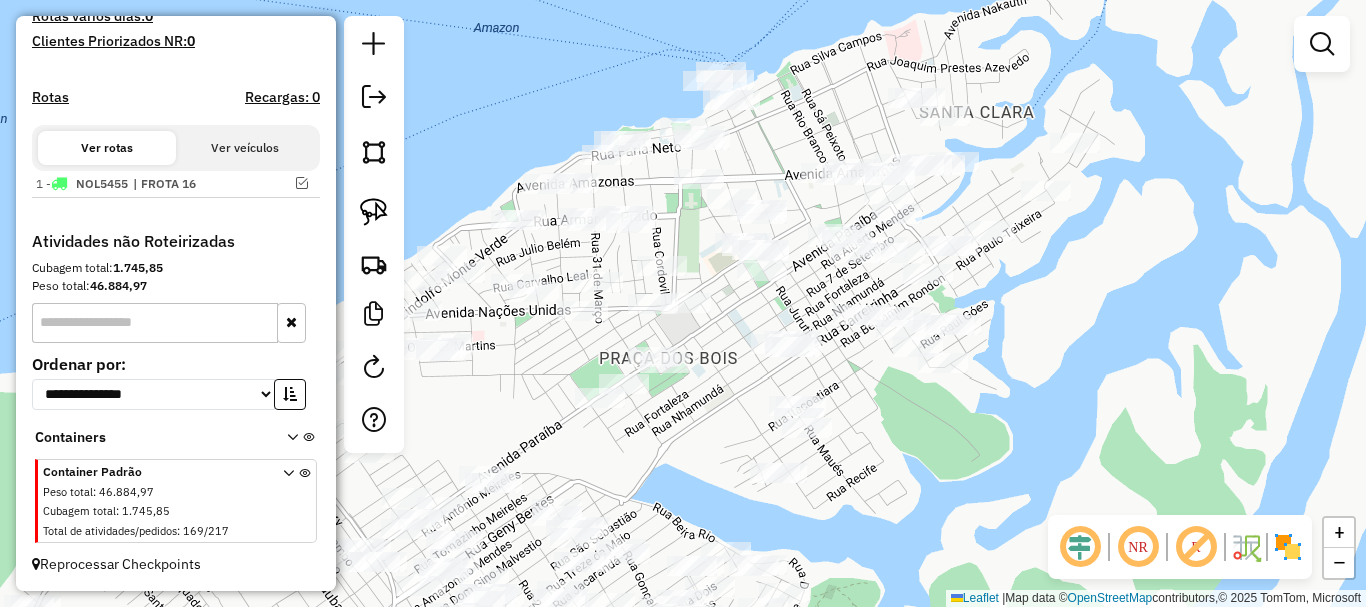 drag, startPoint x: 532, startPoint y: 568, endPoint x: 651, endPoint y: 478, distance: 149.2012 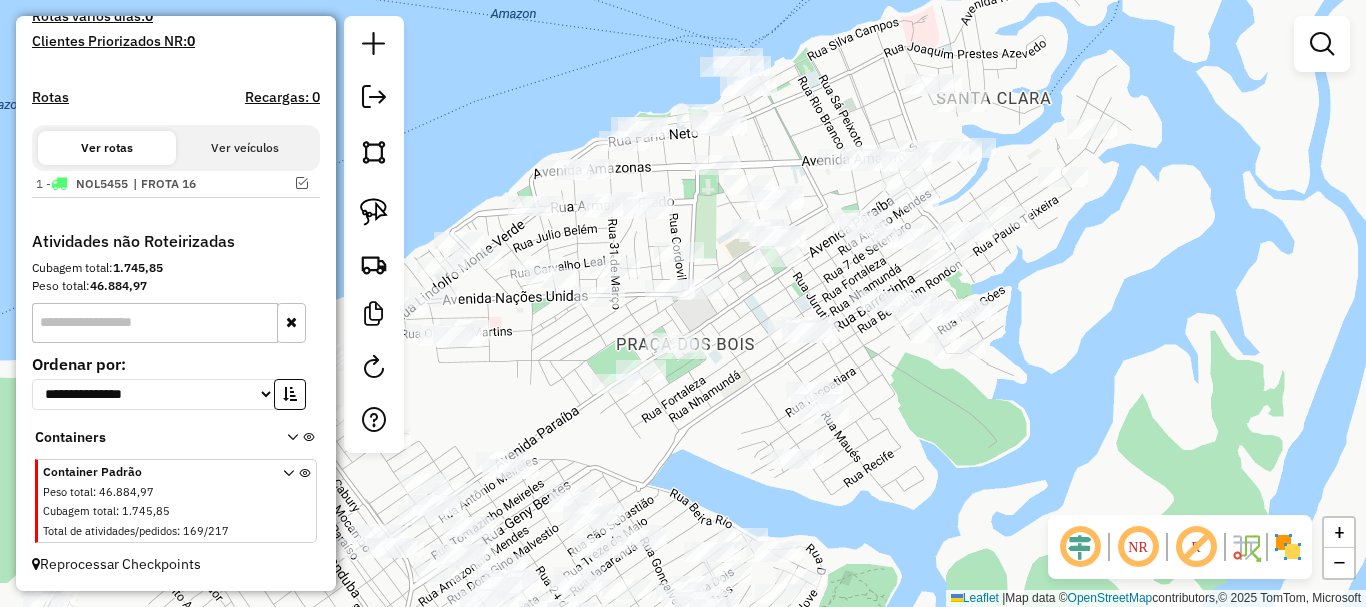 drag, startPoint x: 688, startPoint y: 442, endPoint x: 710, endPoint y: 412, distance: 37.202152 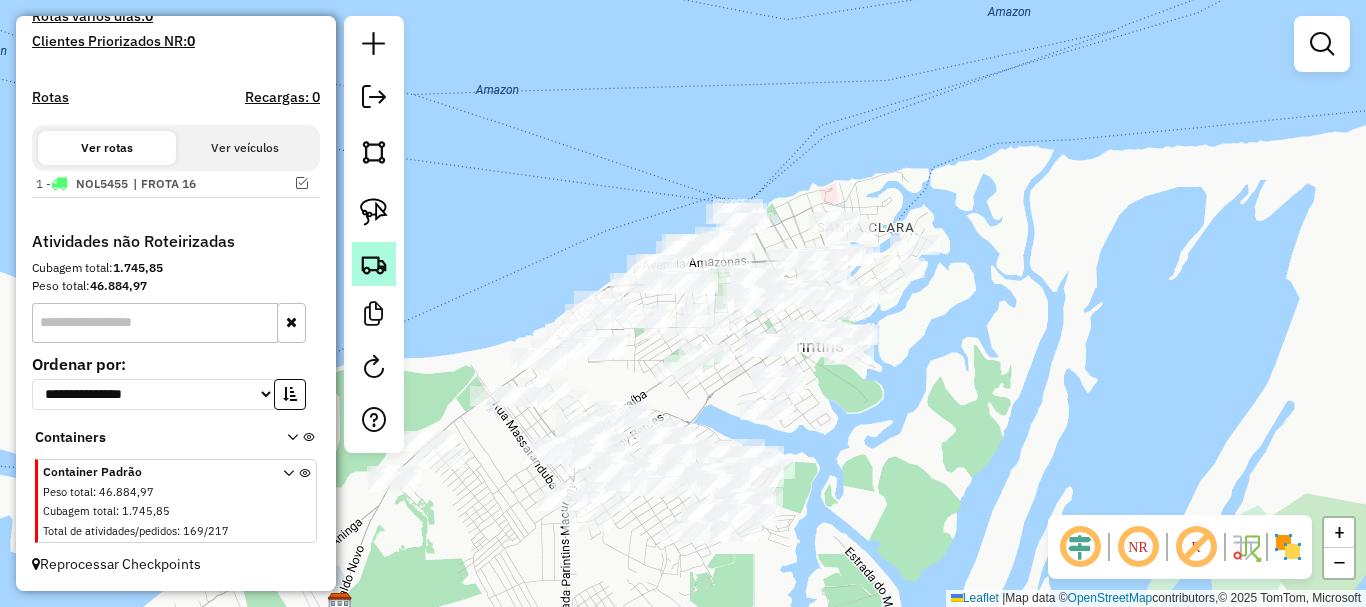 click 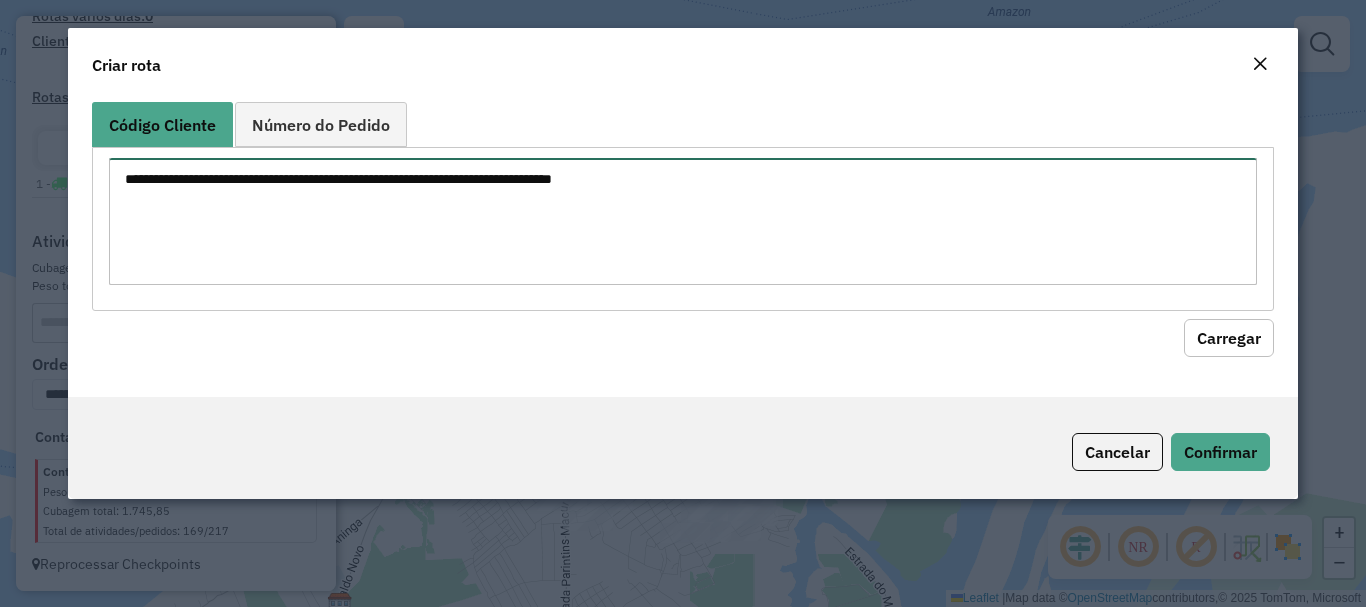 click at bounding box center (682, 221) 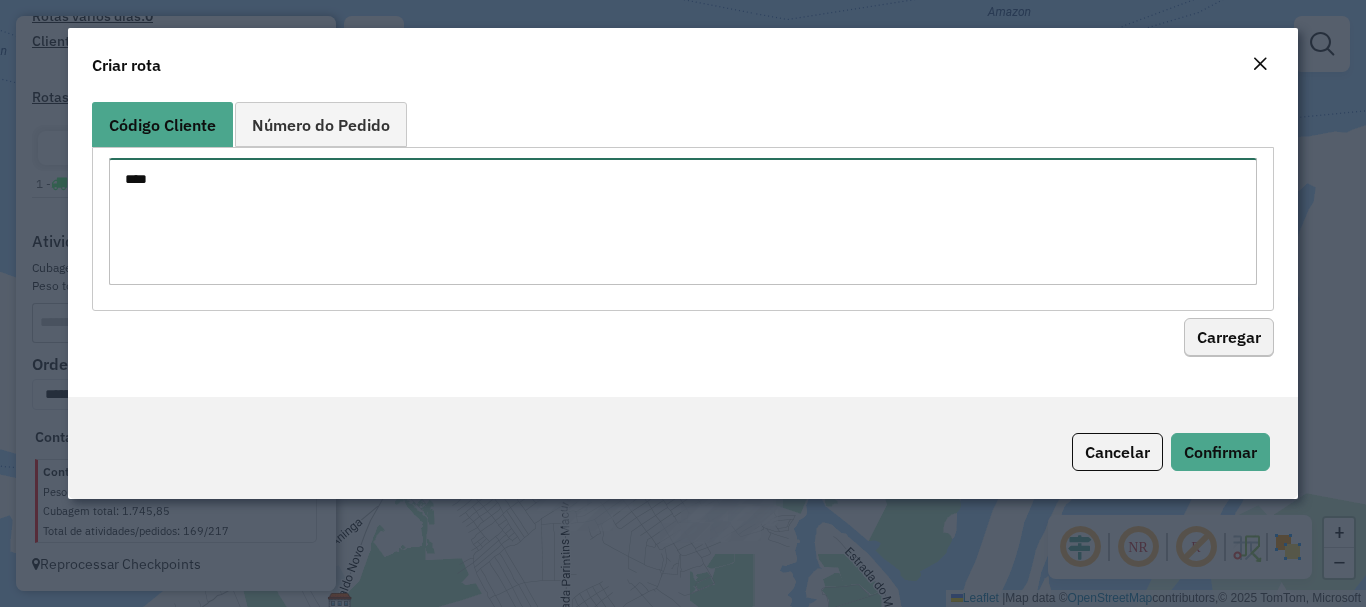 type on "****" 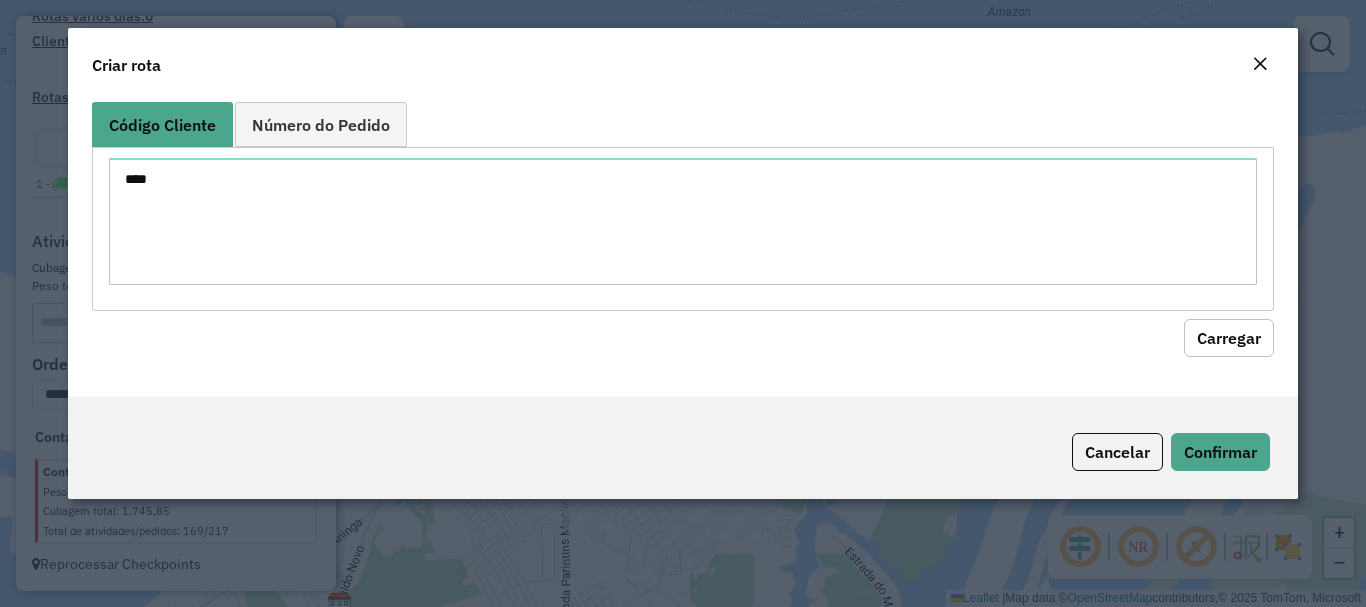 click on "Carregar" 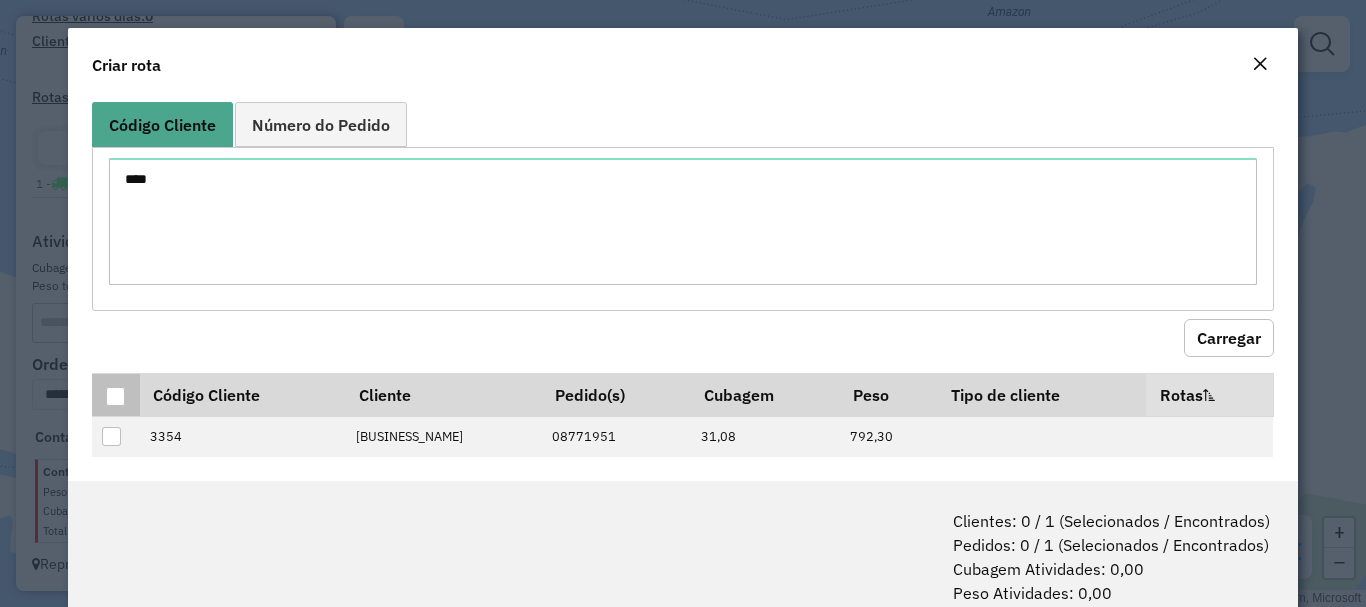 click at bounding box center [115, 396] 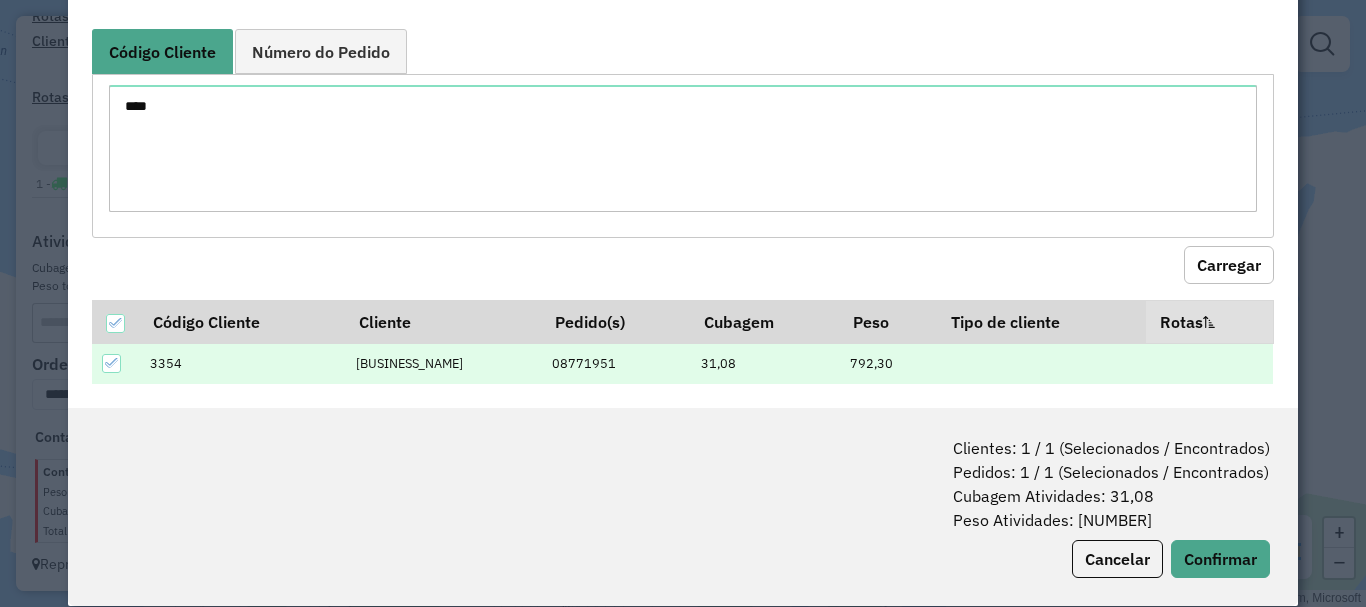 scroll, scrollTop: 100, scrollLeft: 0, axis: vertical 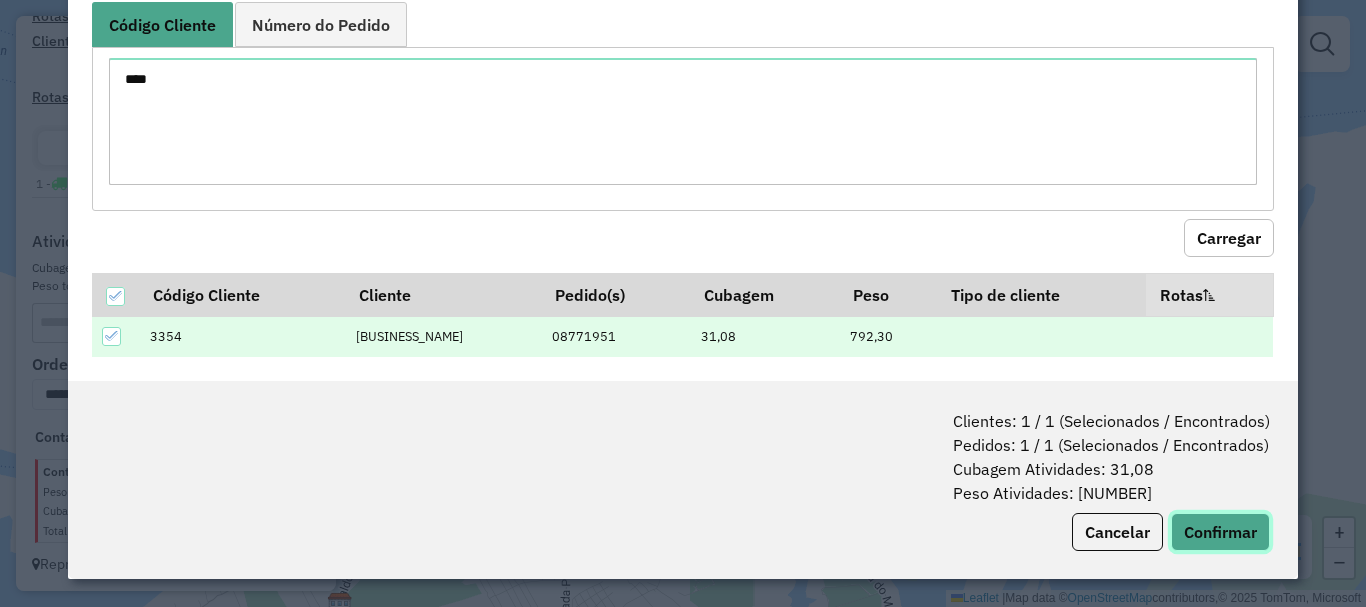 click on "Confirmar" 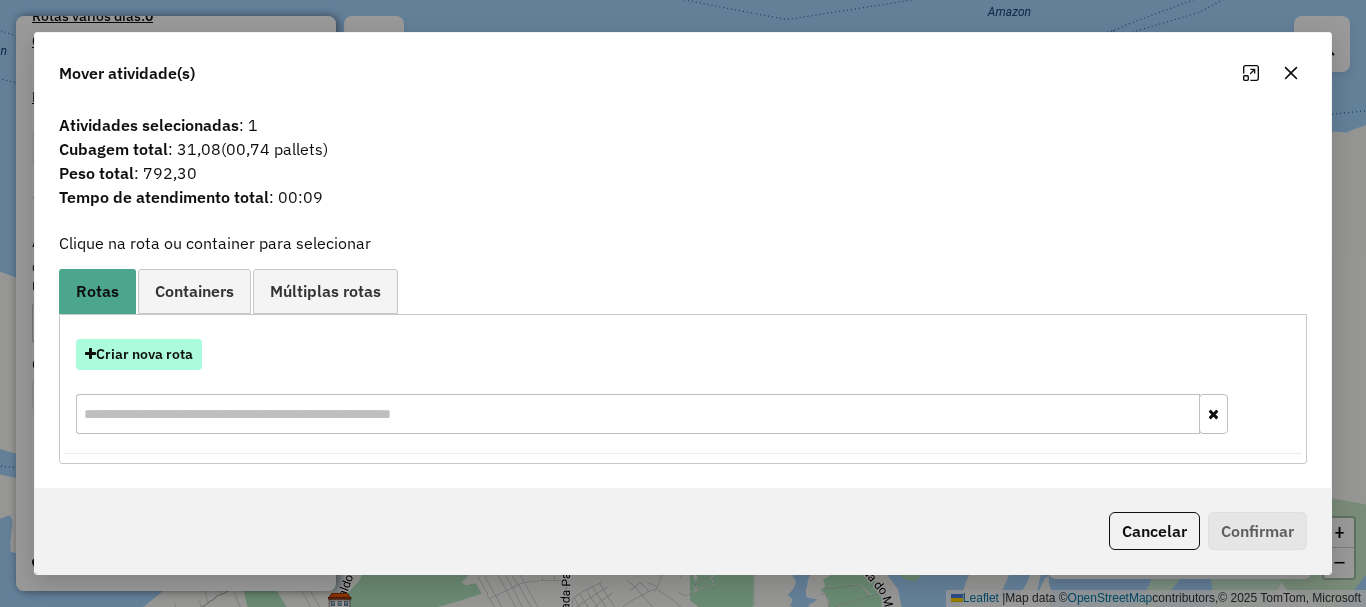 click on "Criar nova rota" at bounding box center [139, 354] 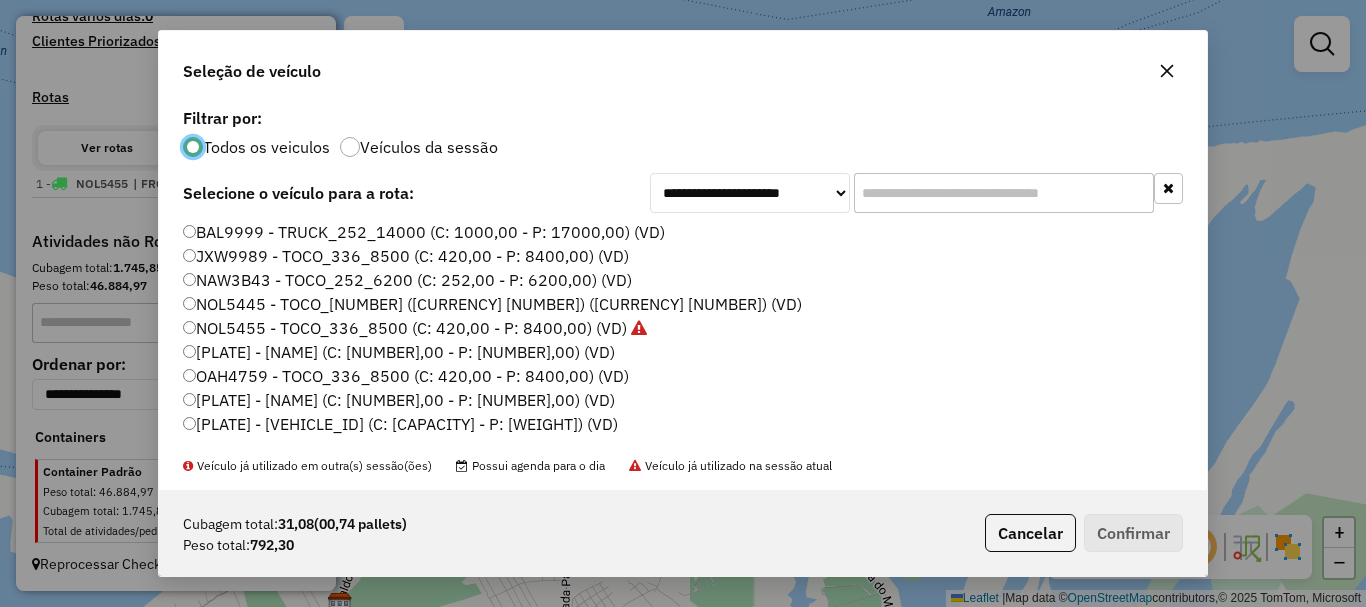 scroll, scrollTop: 11, scrollLeft: 6, axis: both 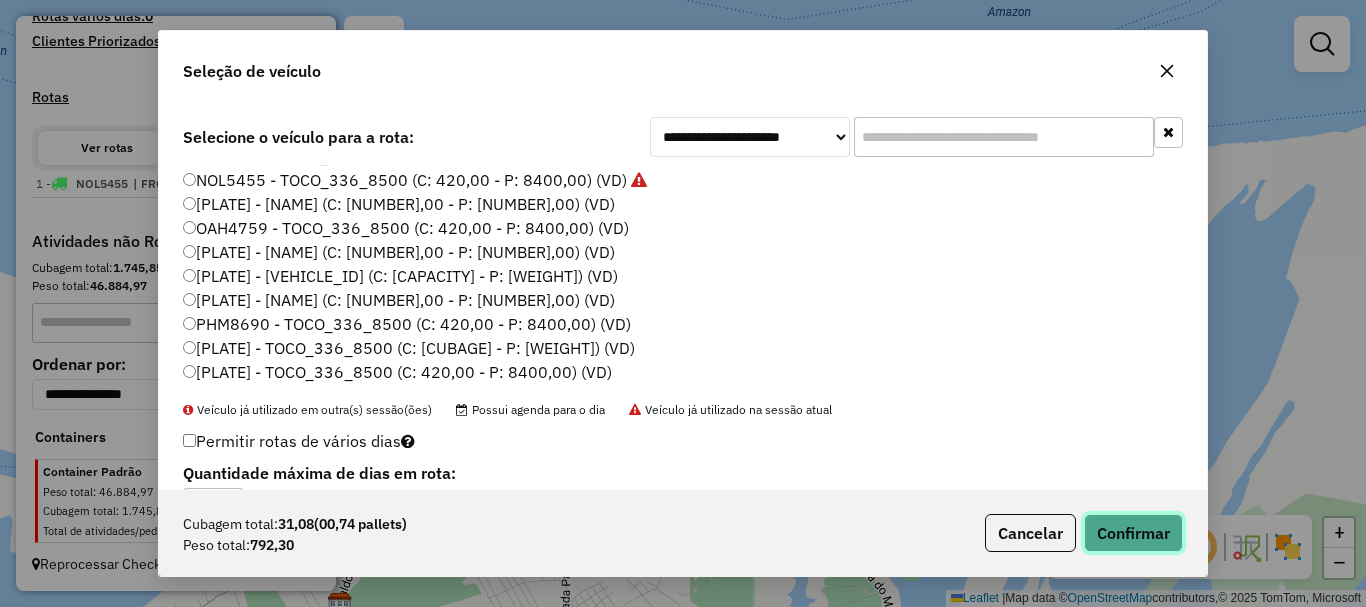 click on "Confirmar" 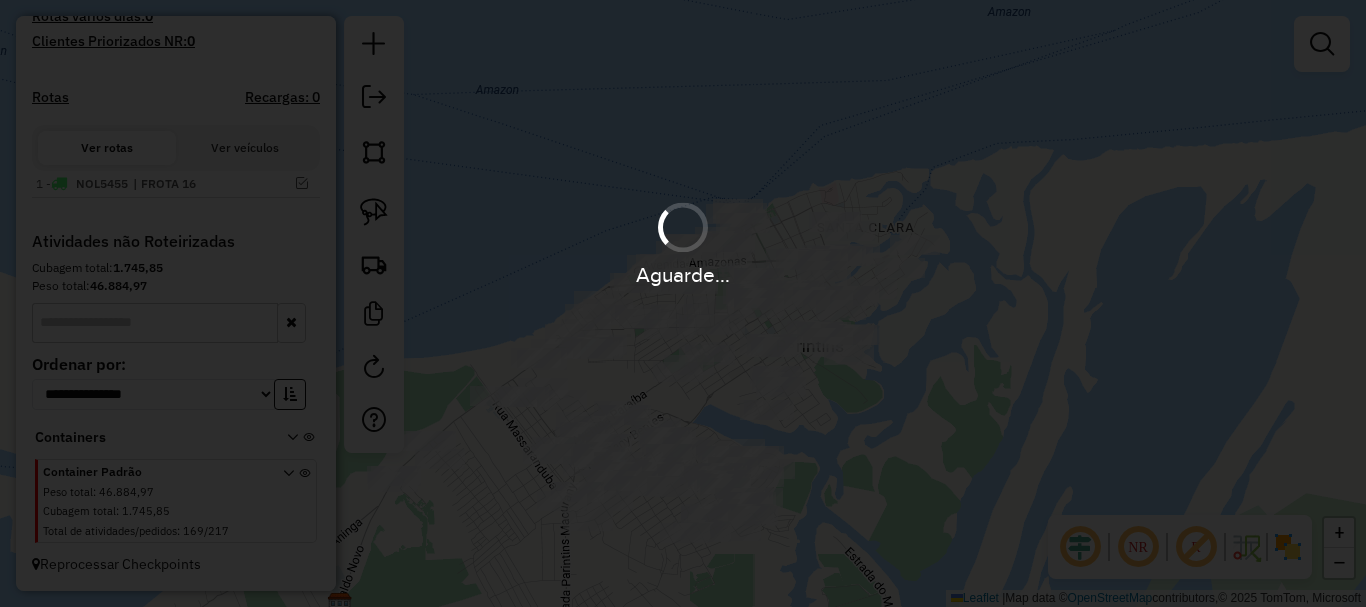 scroll, scrollTop: 580, scrollLeft: 0, axis: vertical 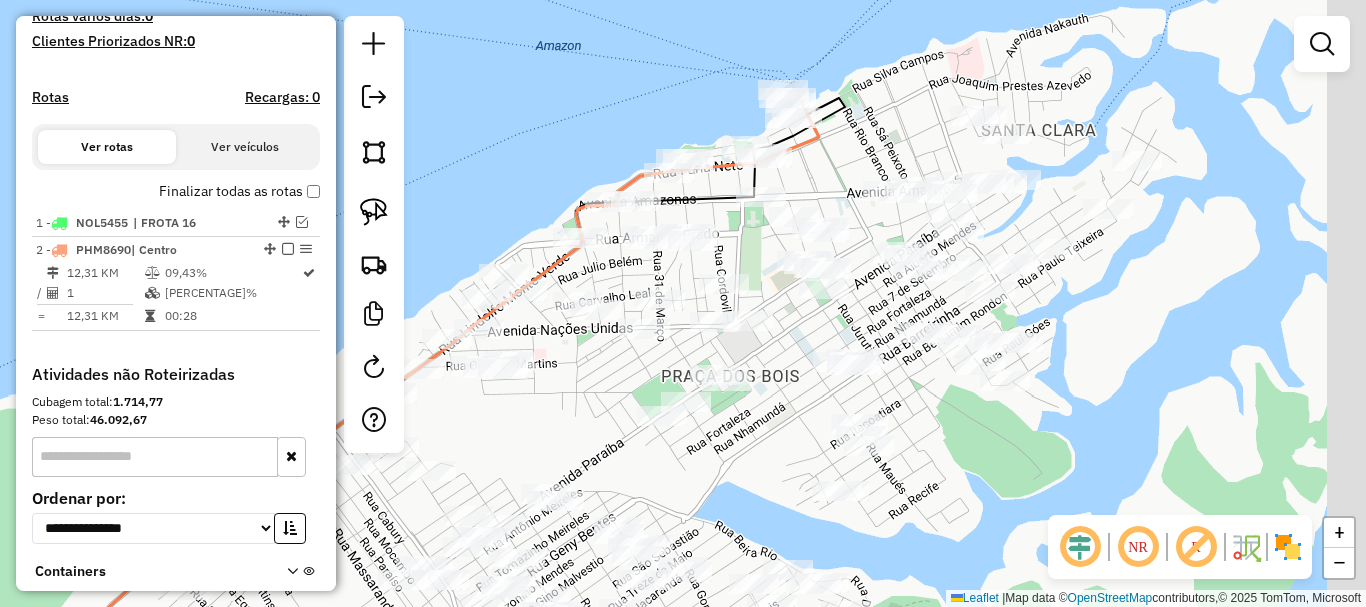 drag, startPoint x: 915, startPoint y: 145, endPoint x: 801, endPoint y: 171, distance: 116.92733 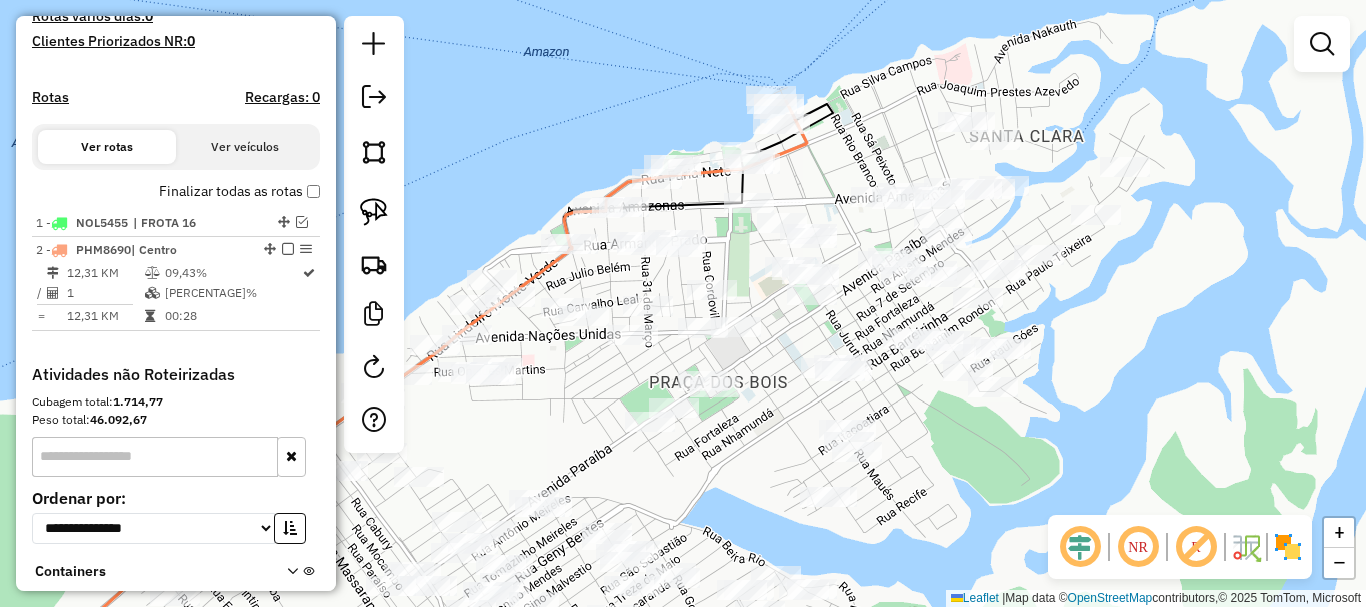 drag, startPoint x: 834, startPoint y: 144, endPoint x: 797, endPoint y: 162, distance: 41.14608 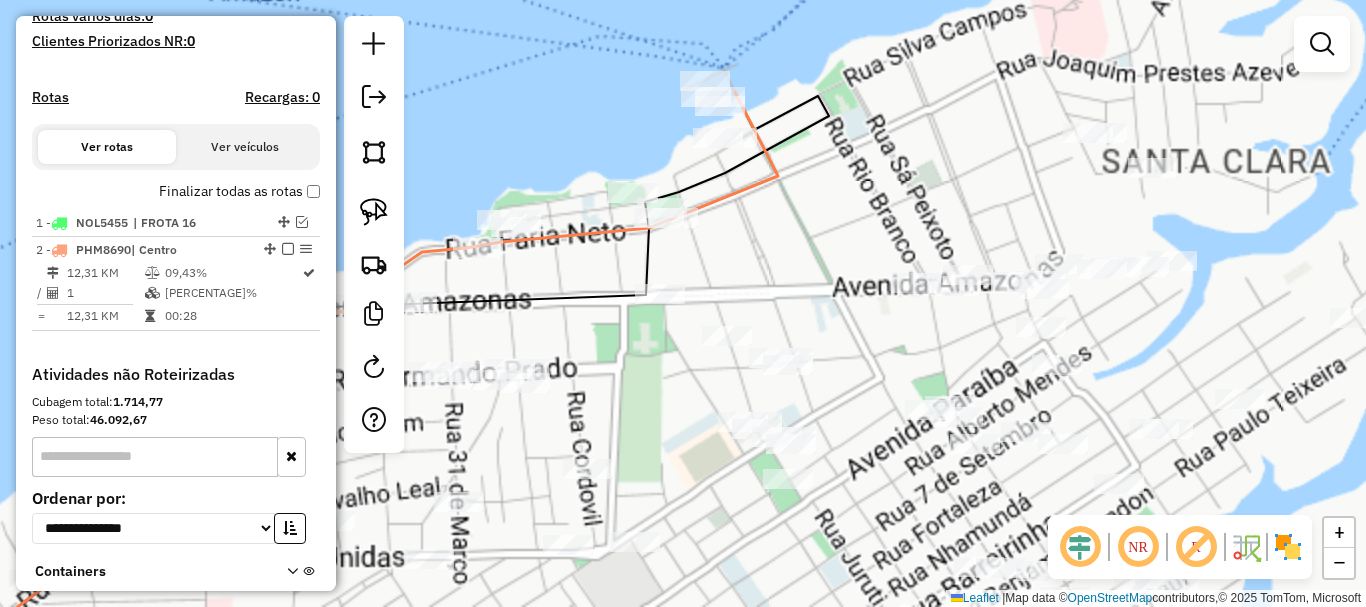 click on "Janela de atendimento Grade de atendimento Capacidade Transportadoras Veículos Cliente Pedidos  Rotas Selecione os dias de semana para filtrar as janelas de atendimento  Seg   Ter   Qua   Qui   Sex   Sáb   Dom  Informe o período da janela de atendimento: De: Até:  Filtrar exatamente a janela do cliente  Considerar janela de atendimento padrão  Selecione os dias de semana para filtrar as grades de atendimento  Seg   Ter   Qua   Qui   Sex   Sáb   Dom   Considerar clientes sem dia de atendimento cadastrado  Clientes fora do dia de atendimento selecionado Filtrar as atividades entre os valores definidos abaixo:  Peso mínimo:   Peso máximo:   Cubagem mínima:   Cubagem máxima:   De:   Até:  Filtrar as atividades entre o tempo de atendimento definido abaixo:  De:   Até:   Considerar capacidade total dos clientes não roteirizados Transportadora: Selecione um ou mais itens Tipo de veículo: Selecione um ou mais itens Veículo: Selecione um ou mais itens Motorista: Selecione um ou mais itens Nome: Rótulo:" 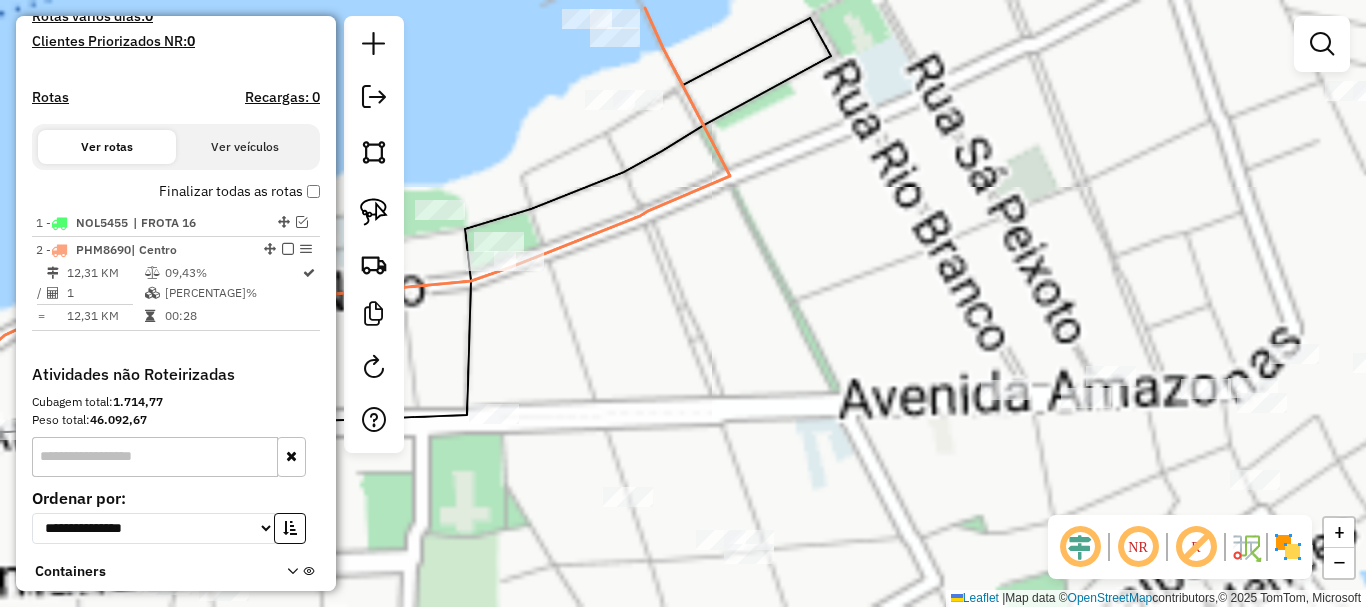 drag, startPoint x: 788, startPoint y: 102, endPoint x: 979, endPoint y: 275, distance: 257.7014 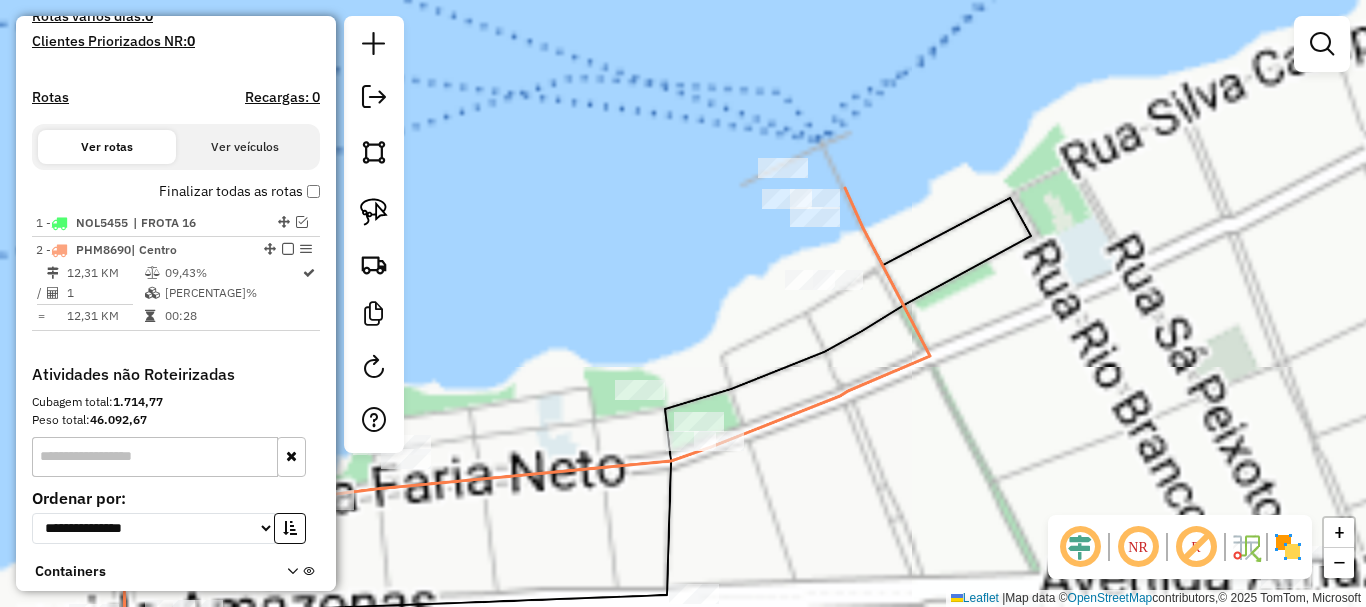 drag, startPoint x: 900, startPoint y: 196, endPoint x: 944, endPoint y: 252, distance: 71.21797 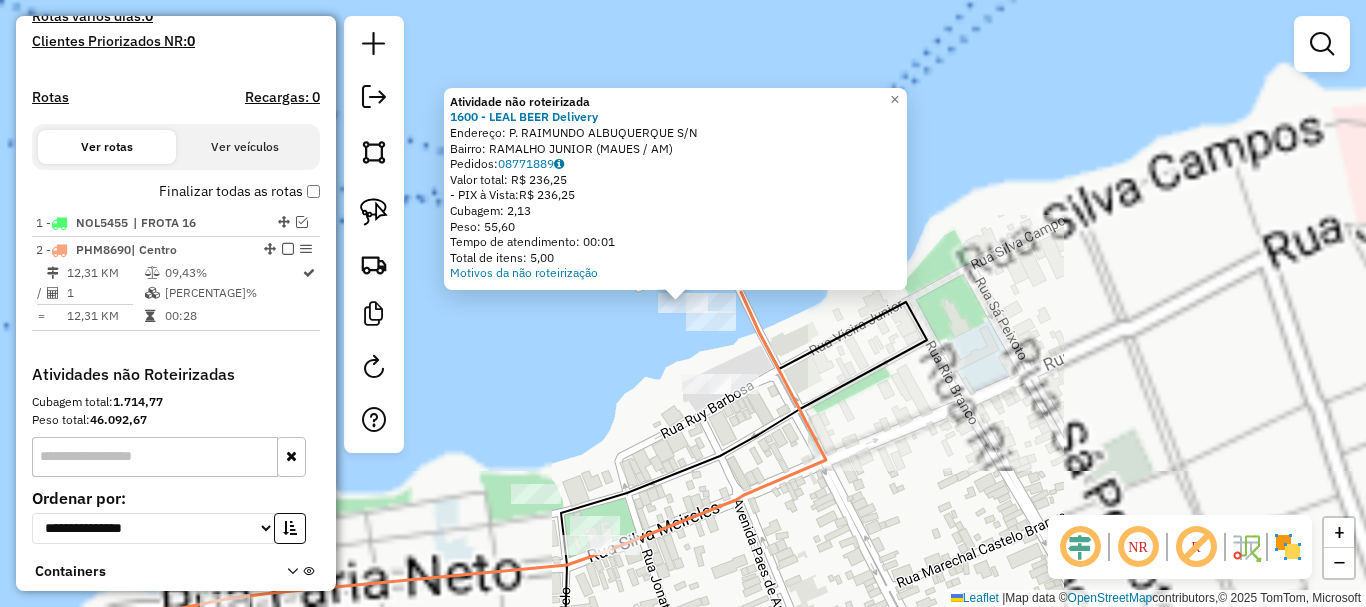click on "Atividade não roteirizada 1600 - LEAL BEER Delivery  Endereço:  P. RAIMUNDO ALBUQUERQUE S/N   Bairro: RAMALHO JUNIOR ([CITY] / [STATE])   Pedidos:  08771889   Valor total: R$ 236,25   - PIX à Vista:  R$ 236,25   Cubagem: 2,13   Peso: 55,60   Tempo de atendimento: 00:01   Total de itens: 5,00  Motivos da não roteirização × Janela de atendimento Grade de atendimento Capacidade Transportadoras Veículos Cliente Pedidos  Rotas Selecione os dias de semana para filtrar as janelas de atendimento  Seg   Ter   Qua   Qui   Sex   Sáb   Dom  Informe o período da janela de atendimento: De: Até:  Filtrar exatamente a janela do cliente  Considerar janela de atendimento padrão  Selecione os dias de semana para filtrar as grades de atendimento  Seg   Ter   Qua   Qui   Sex   Sáb   Dom   Considerar clientes sem dia de atendimento cadastrado  Clientes fora do dia de atendimento selecionado Filtrar as atividades entre os valores definidos abaixo:  Peso mínimo:   Peso máximo:   Cubagem mínima:   Cubagem máxima:   De:   Até:" 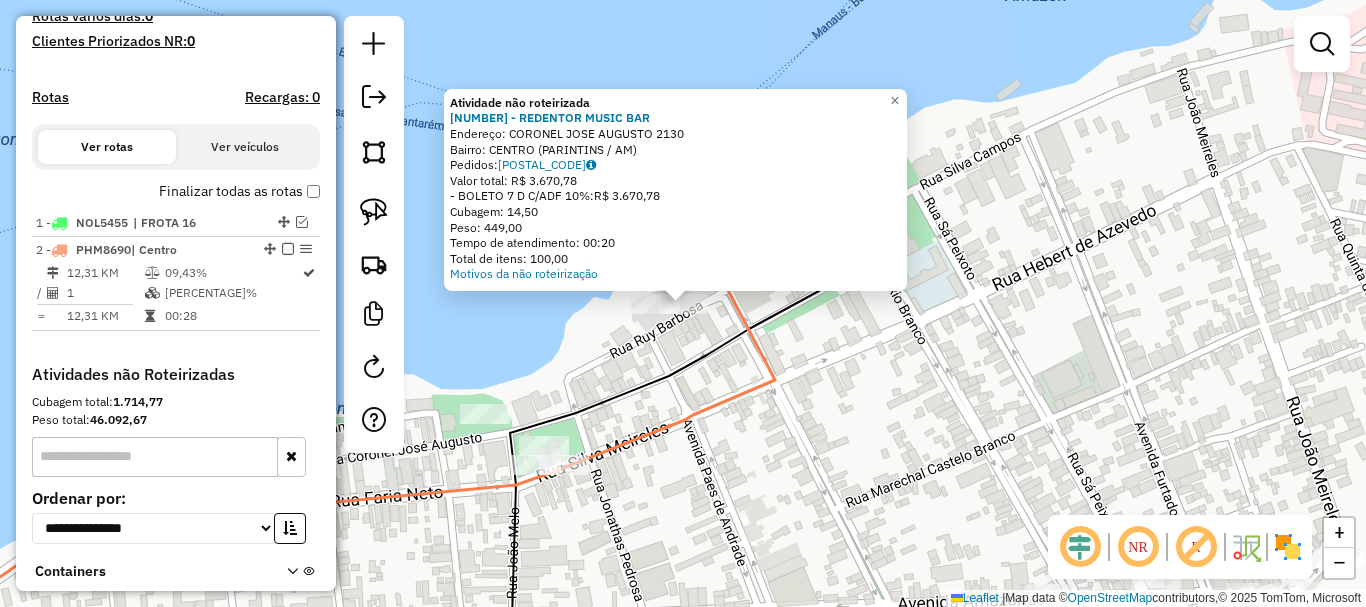 drag, startPoint x: 773, startPoint y: 448, endPoint x: 721, endPoint y: 518, distance: 87.20092 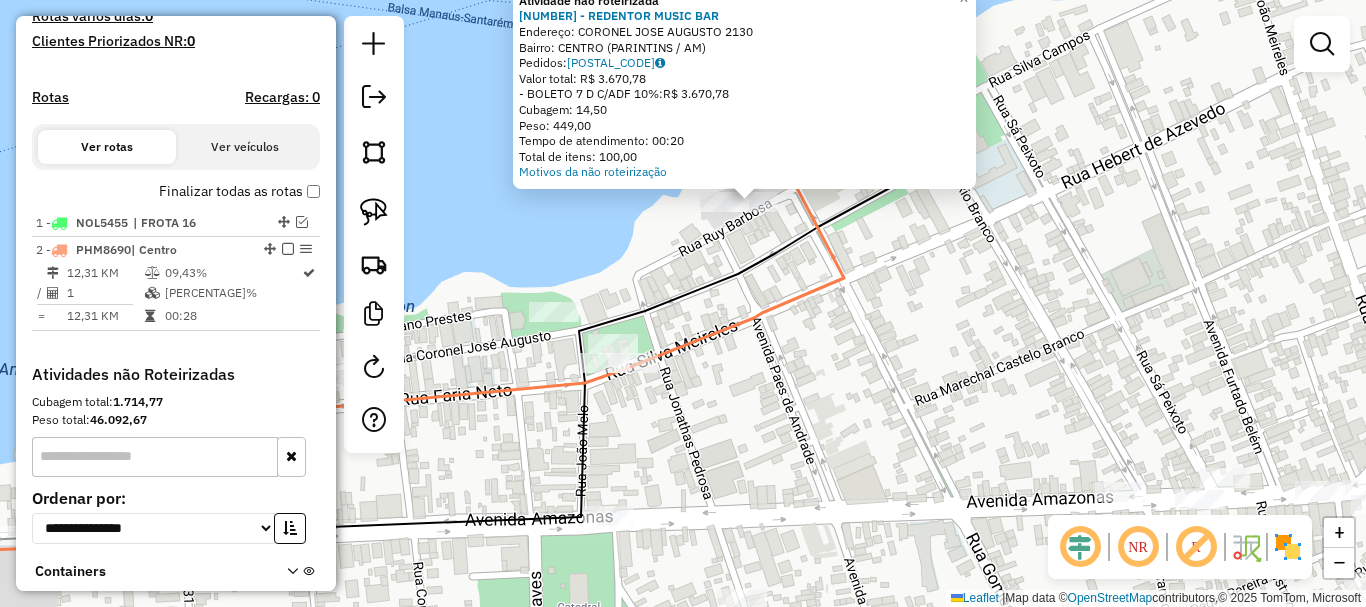 drag, startPoint x: 726, startPoint y: 533, endPoint x: 800, endPoint y: 422, distance: 133.4054 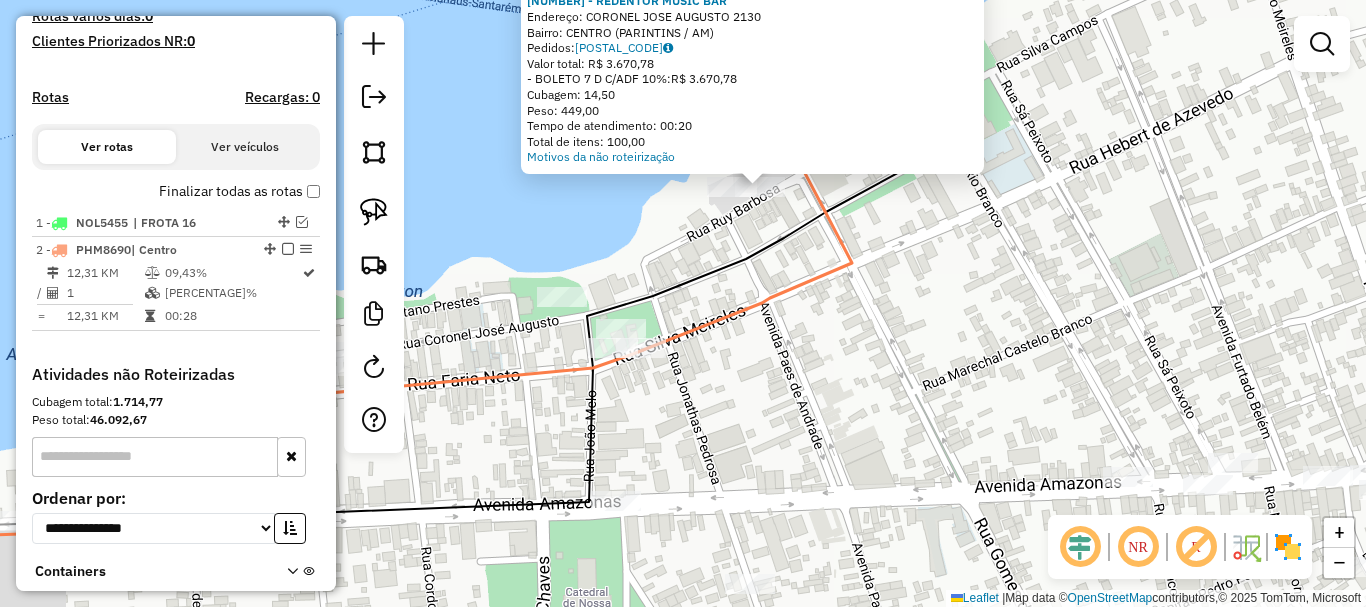 click on "Atividade não roteirizada [NUMBER] - [BUSINESS_NAME]  Endereço:  [STREET] [NUMBER]   Bairro: [NEIGHBORHOOD] ([CITY] / [STATE])   Pedidos:  [ORDER_NUMBER]   Valor total: R$ [PRICE]   - [PAYMENT_METHOD] [DAYS] C/ADF [PERCENTAGE]%:  R$ [PRICE]   Cubagem: [NUMBER]   Peso: [NUMBER]   Tempo de atendimento: [TIME]   Total de itens: [NUMBER]  Motivos da não roteirização × Janela de atendimento Grade de atendimento Capacidade Transportadoras Veículos Cliente Pedidos  Rotas Selecione os dias de semana para filtrar as janelas de atendimento  Seg   Ter   Qua   Qui   Sex   Sáb   Dom  Informe o período da janela de atendimento: De: Até:  Filtrar exatamente a janela do cliente  Considerar janela de atendimento padrão  Selecione os dias de semana para filtrar as grades de atendimento  Seg   Ter   Qua   Qui   Sex   Sáb   Dom   Considerar clientes sem dia de atendimento cadastrado  Clientes fora do dia de atendimento selecionado Filtrar as atividades entre os valores definidos abaixo:  Peso mínimo:   Peso máximo:   Cubagem mínima:   De:   Até:  De:" 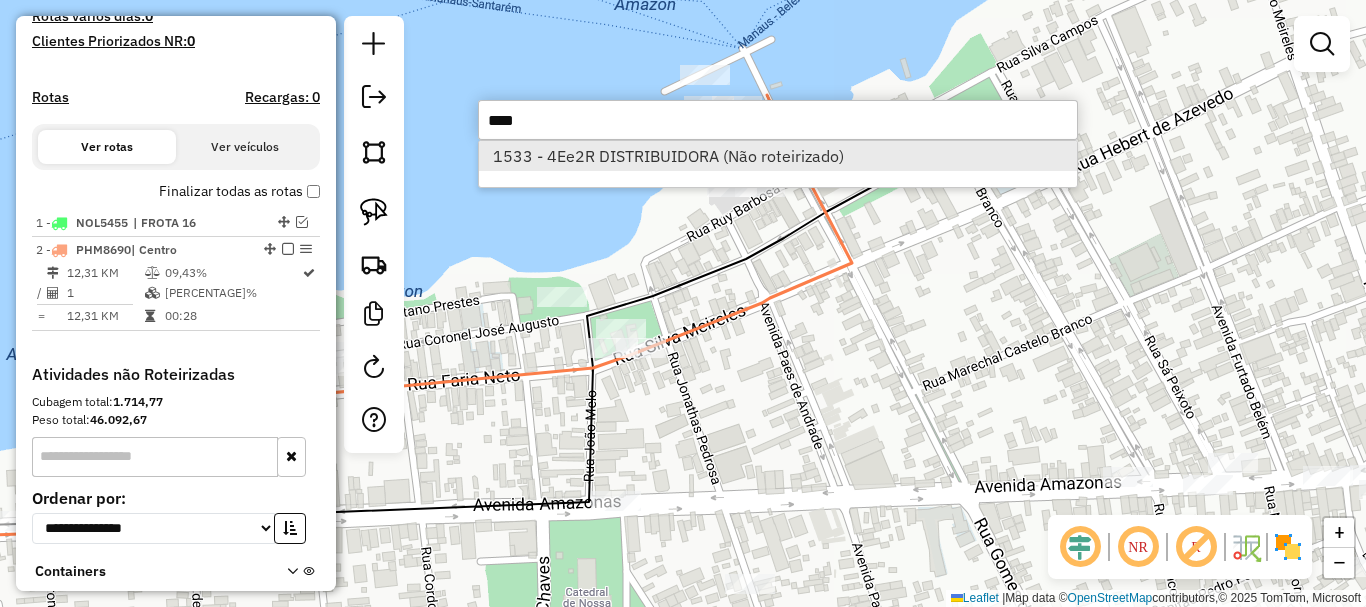 type on "****" 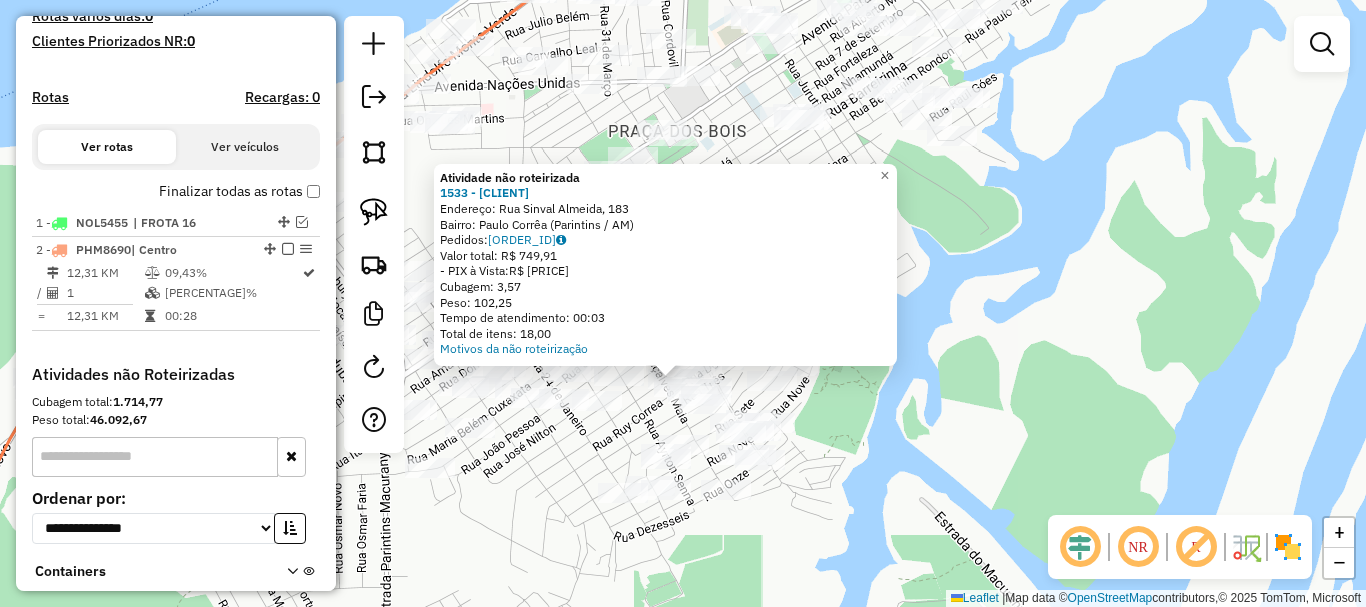 drag, startPoint x: 1078, startPoint y: 371, endPoint x: 1058, endPoint y: 356, distance: 25 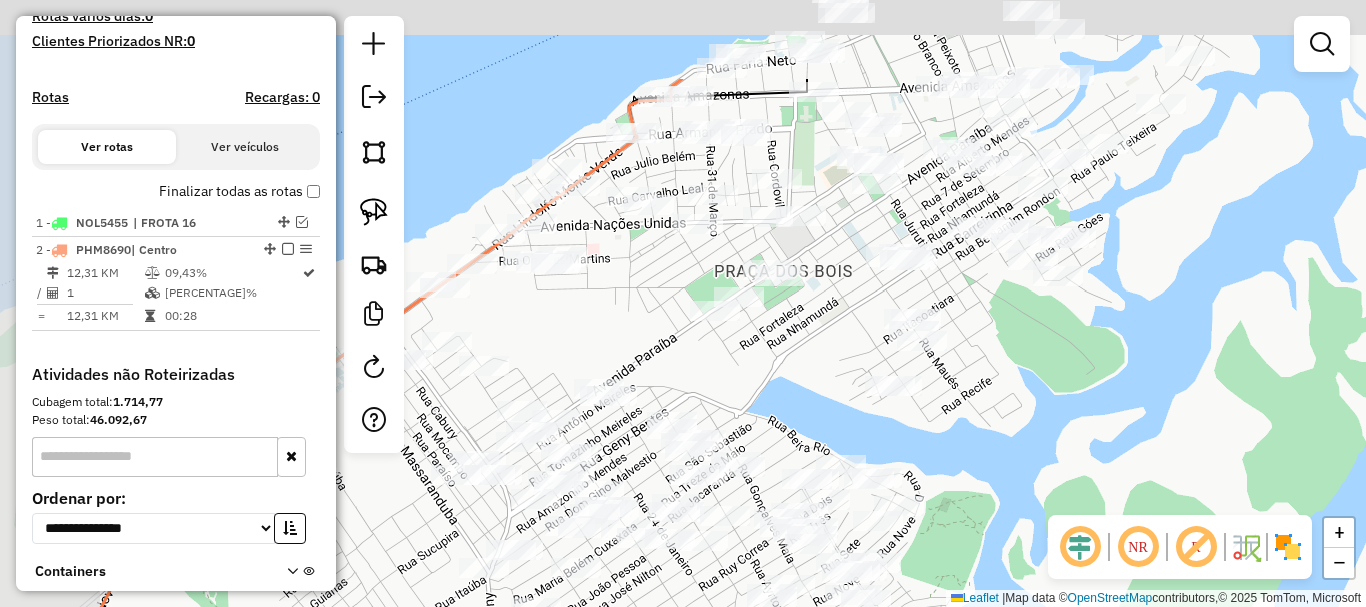 drag, startPoint x: 1095, startPoint y: 368, endPoint x: 1215, endPoint y: 487, distance: 169 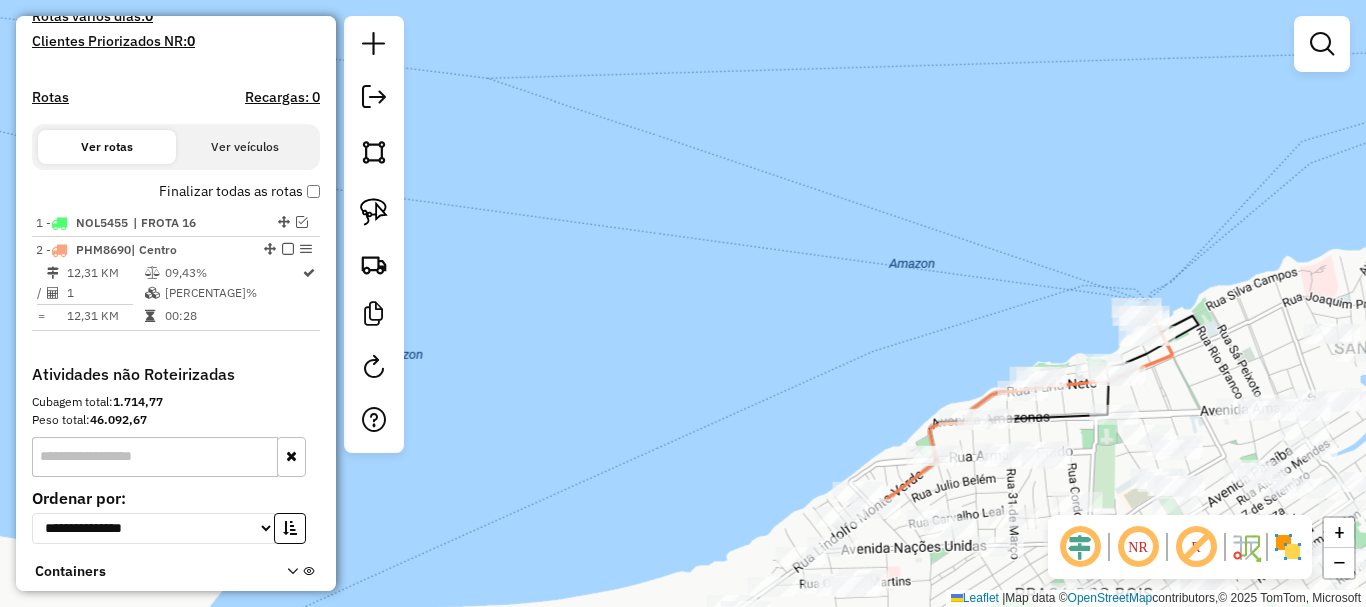 drag, startPoint x: 821, startPoint y: 245, endPoint x: 717, endPoint y: 193, distance: 116.275536 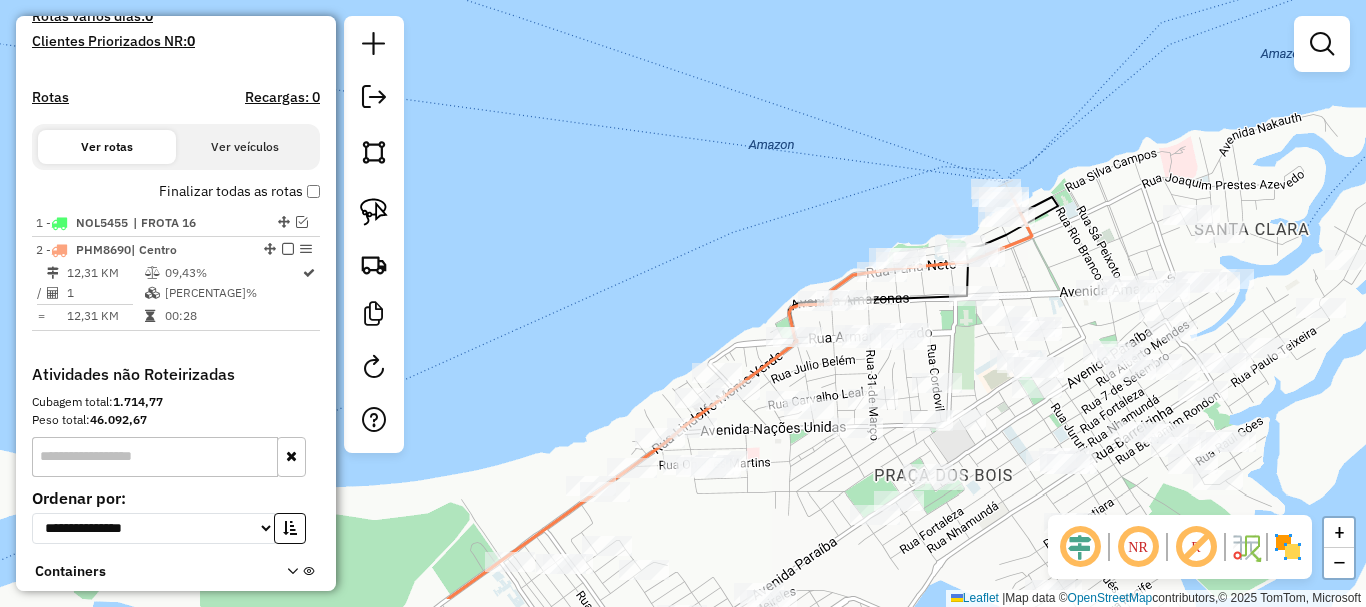 drag, startPoint x: 818, startPoint y: 198, endPoint x: 779, endPoint y: 148, distance: 63.411354 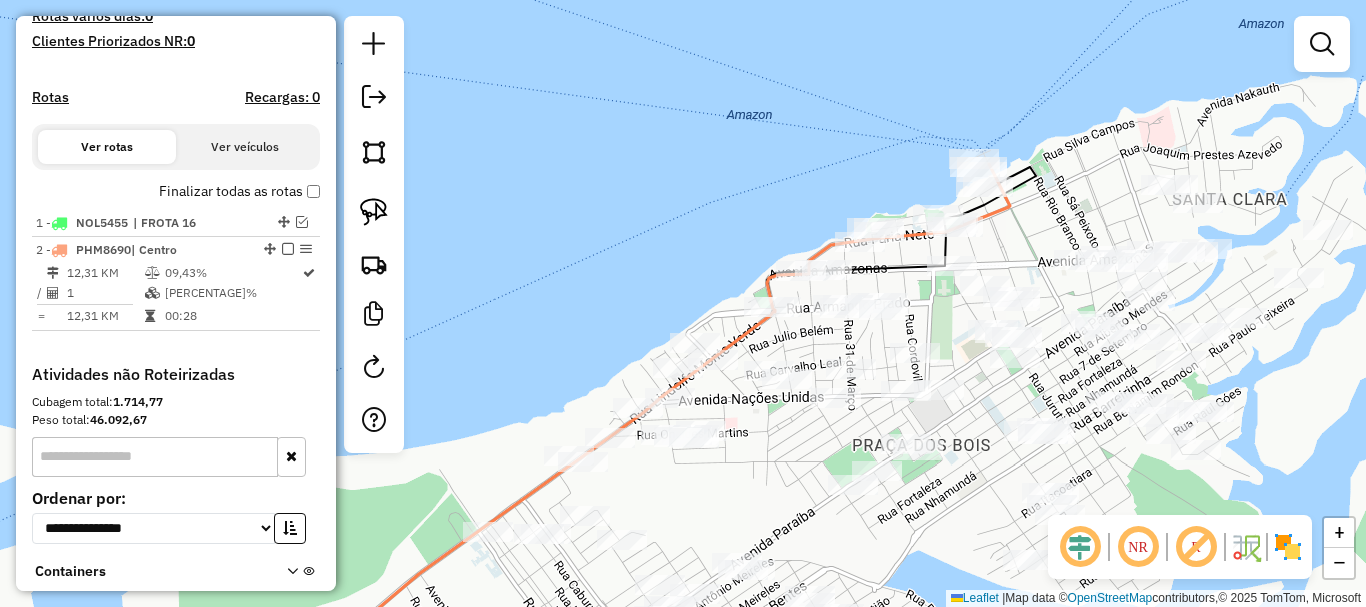 drag, startPoint x: 830, startPoint y: 163, endPoint x: 805, endPoint y: 132, distance: 39.824615 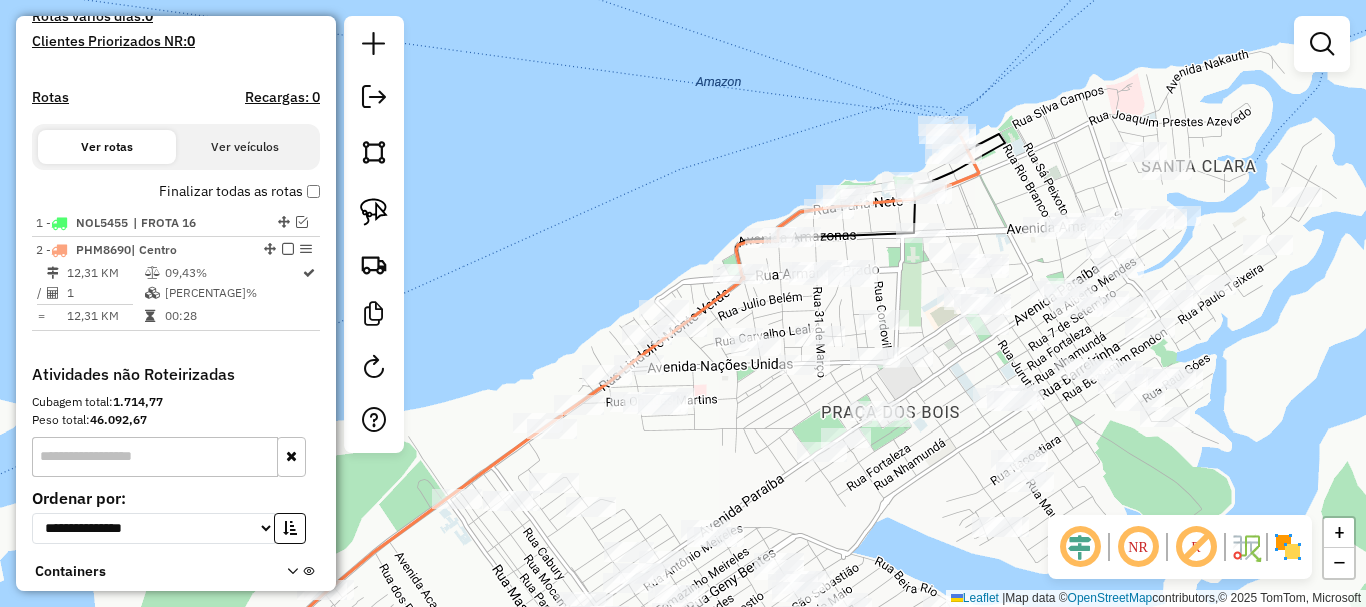 drag, startPoint x: 846, startPoint y: 148, endPoint x: 796, endPoint y: 118, distance: 58.30952 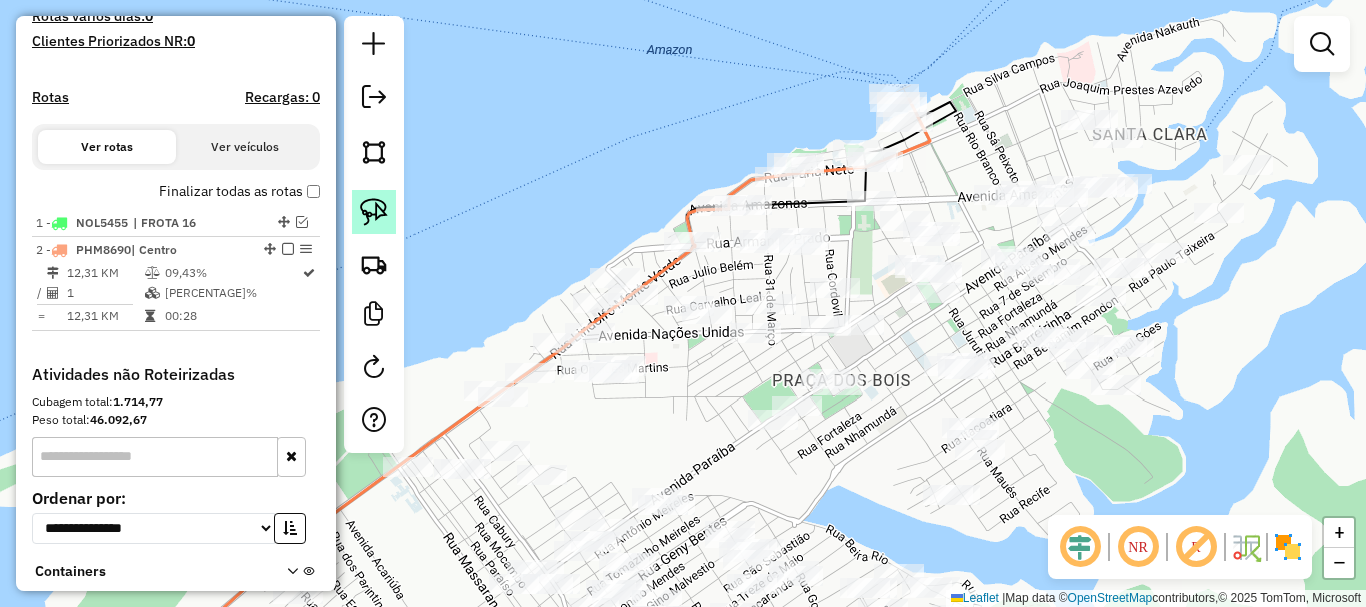 click 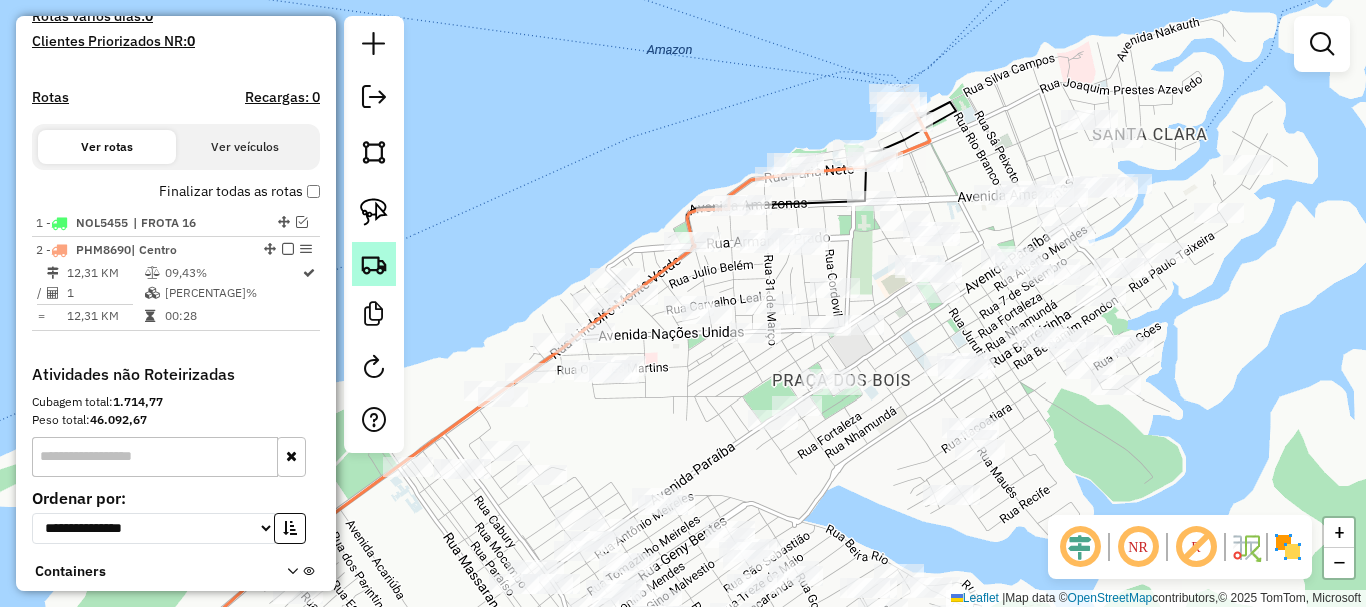 click 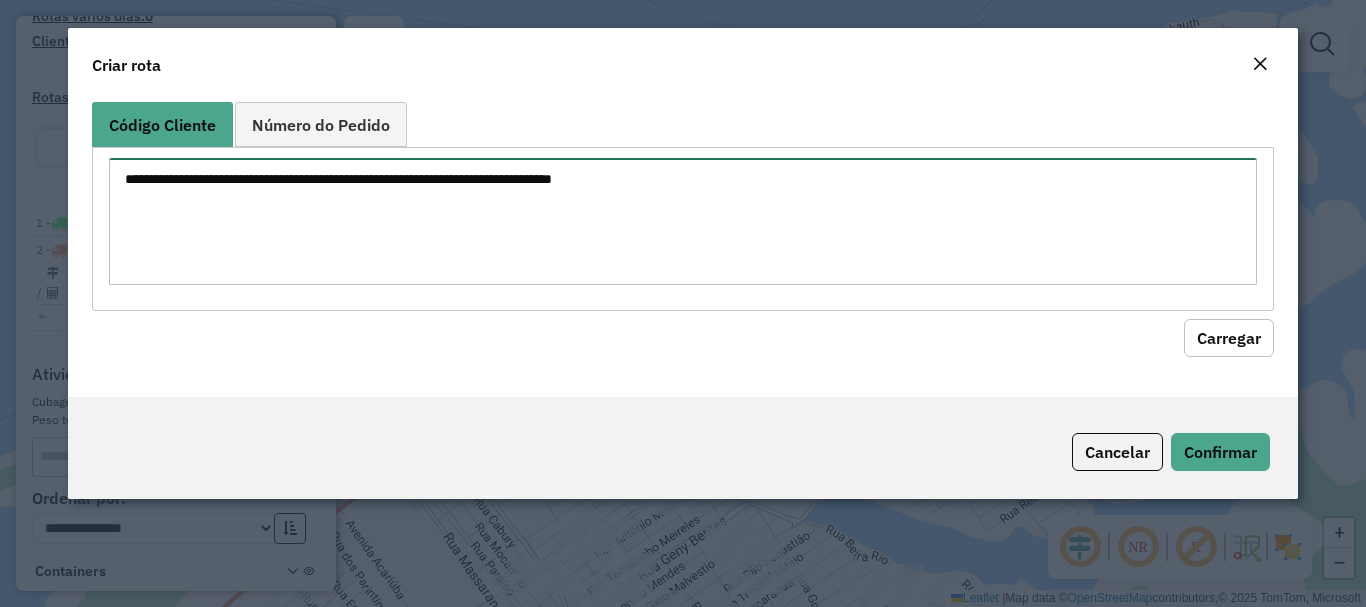 click at bounding box center (682, 221) 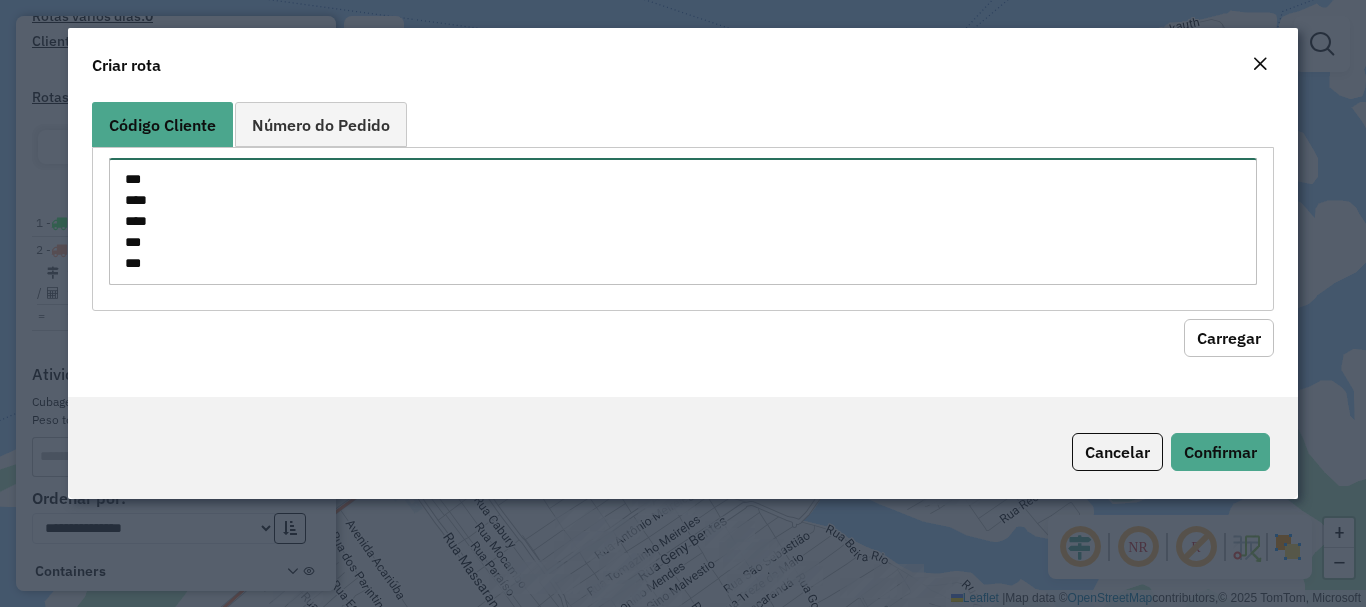 scroll, scrollTop: 0, scrollLeft: 0, axis: both 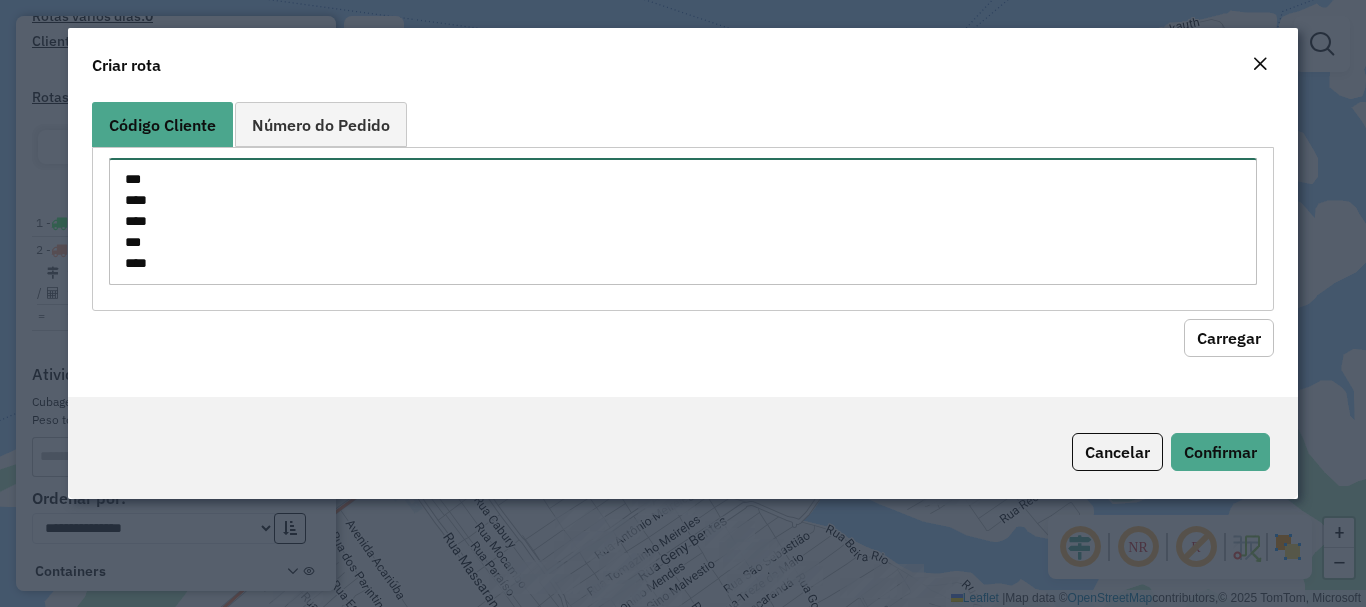 type on "***
****
****
***
****" 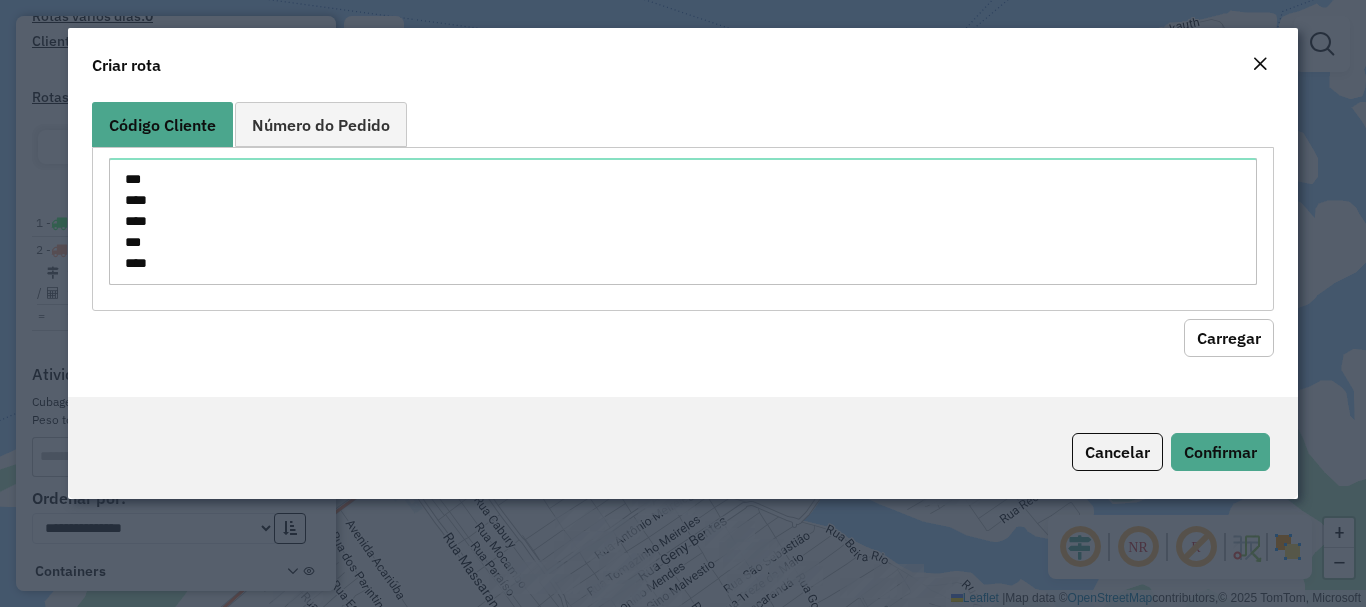 click on "Código Cliente Número do Pedido ***
****
****
***
**** Carregar" 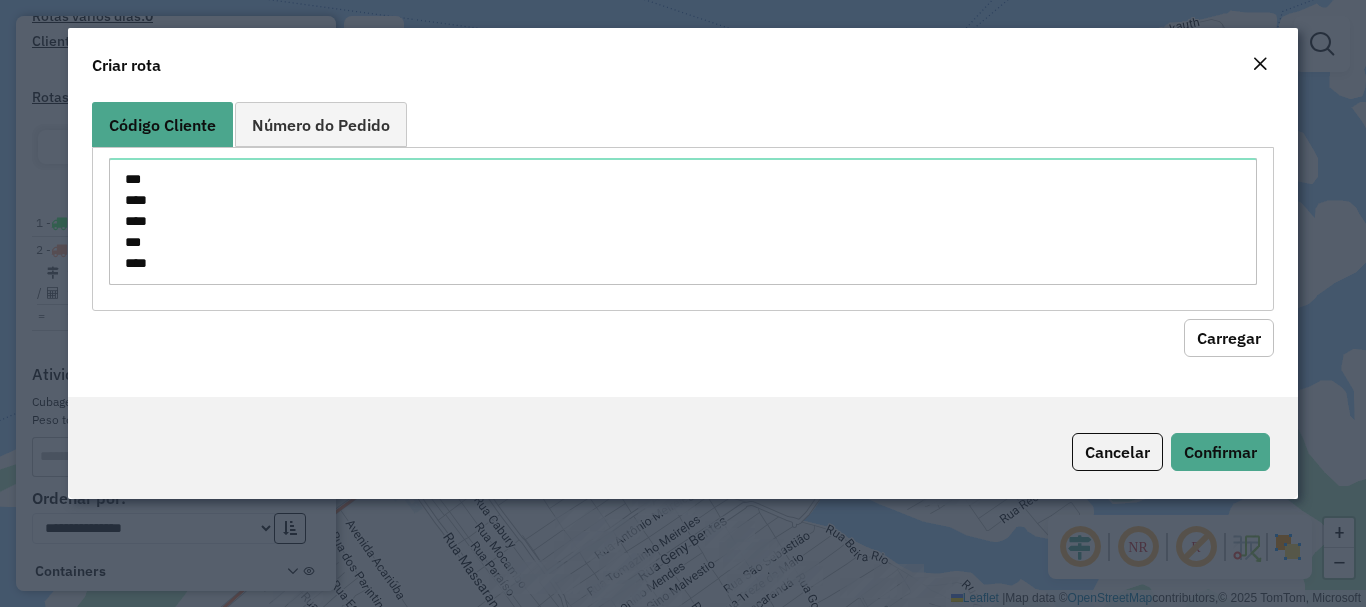 click on "Carregar" 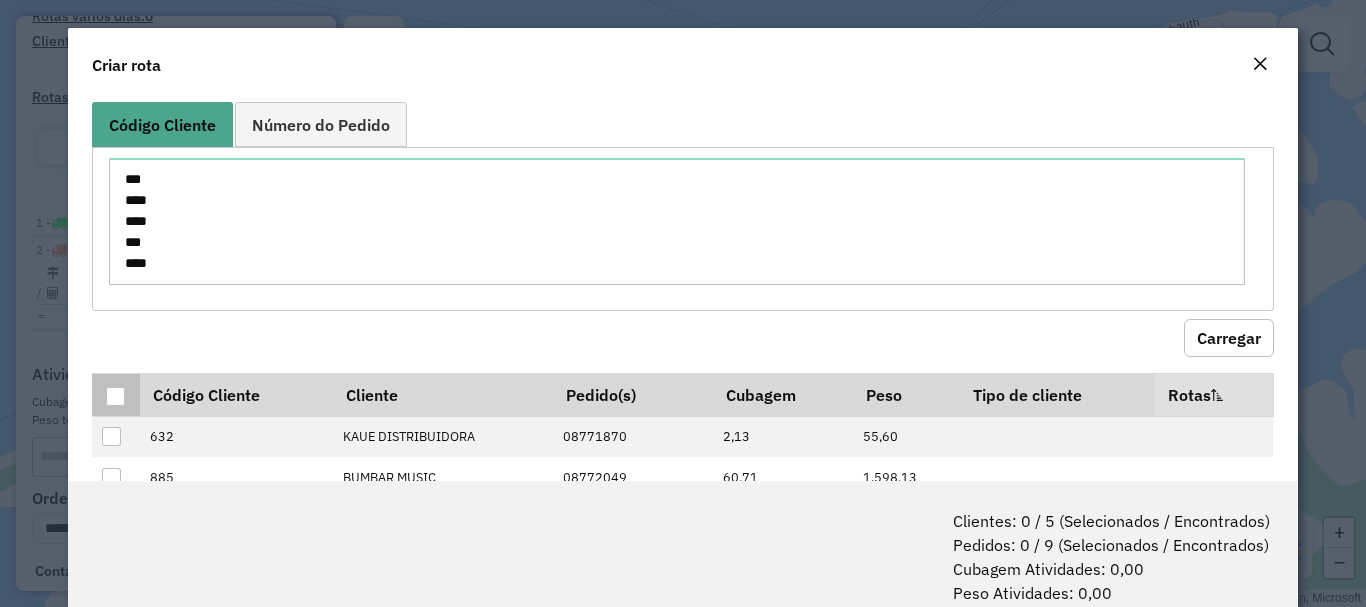 click at bounding box center (115, 396) 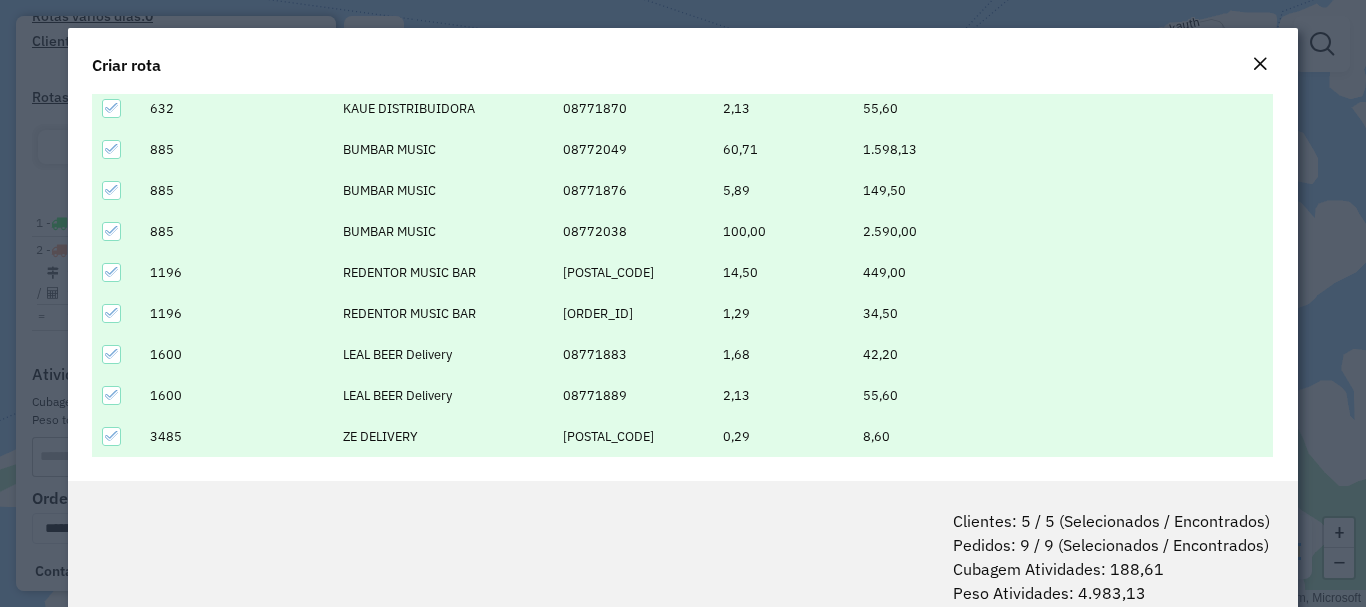 scroll, scrollTop: 343, scrollLeft: 0, axis: vertical 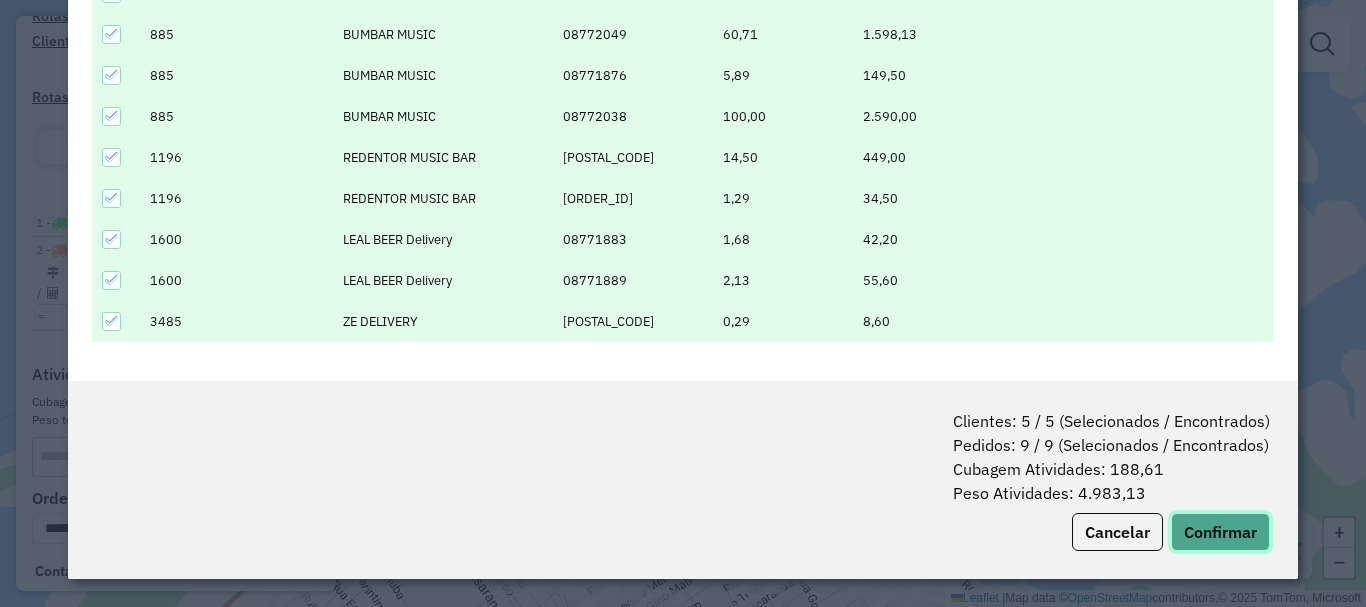 click on "Confirmar" 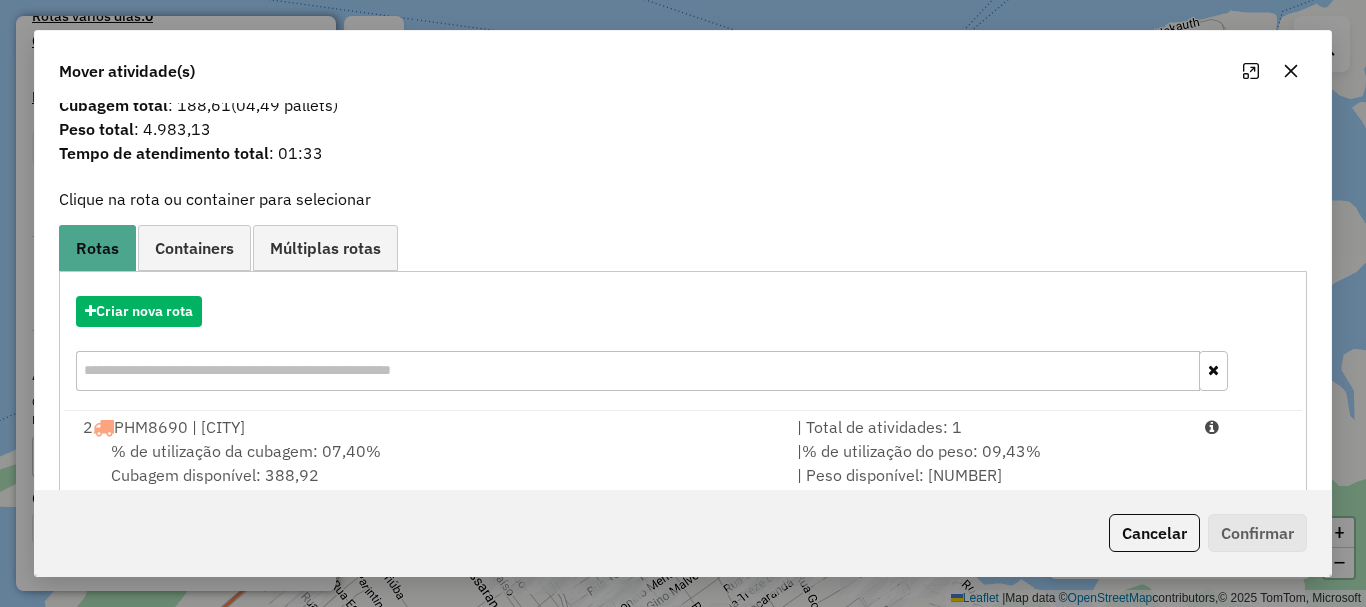 scroll, scrollTop: 78, scrollLeft: 0, axis: vertical 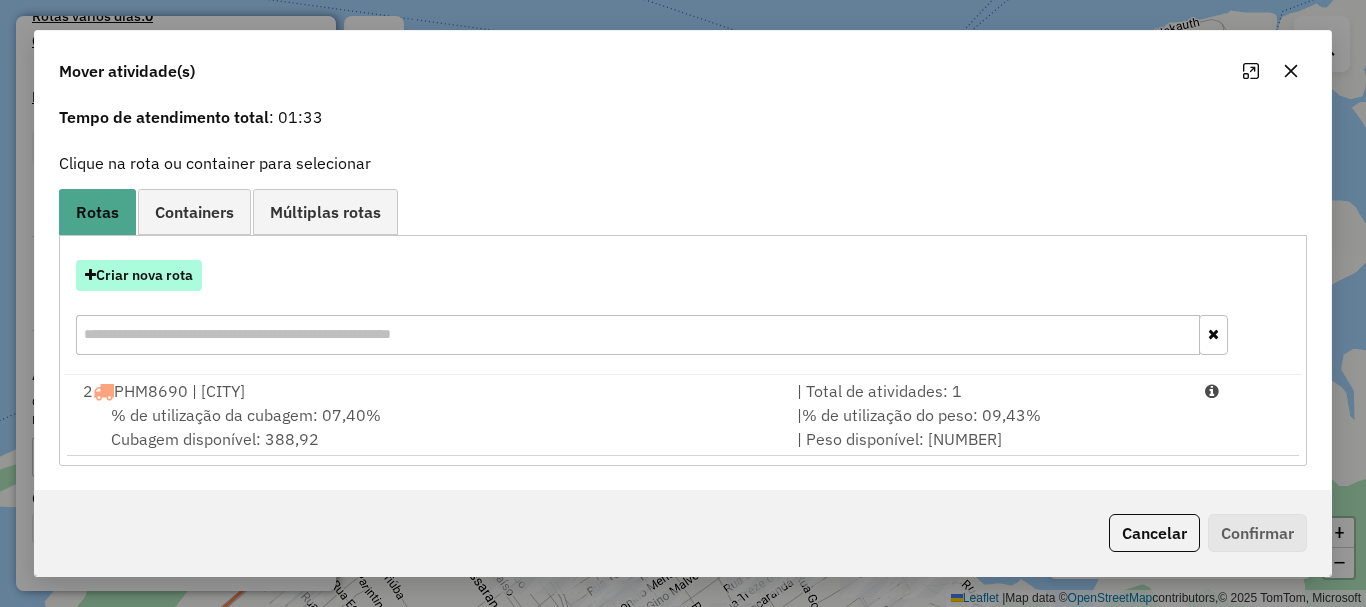 click on "Criar nova rota" at bounding box center [139, 275] 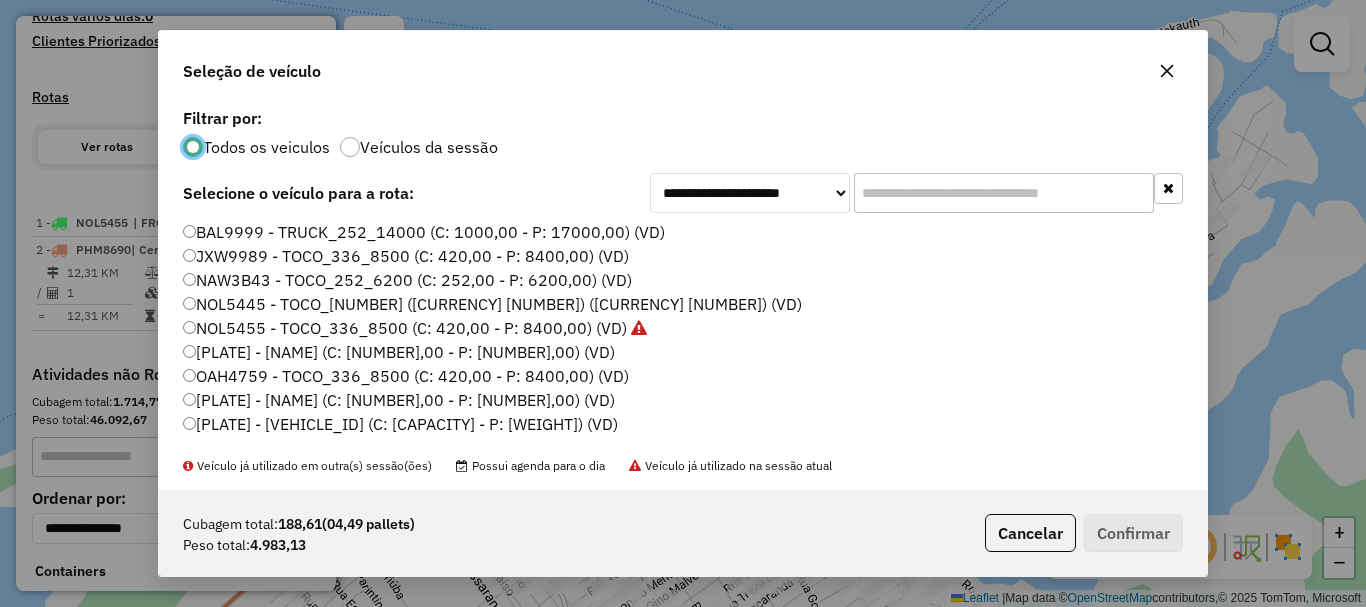 scroll, scrollTop: 11, scrollLeft: 6, axis: both 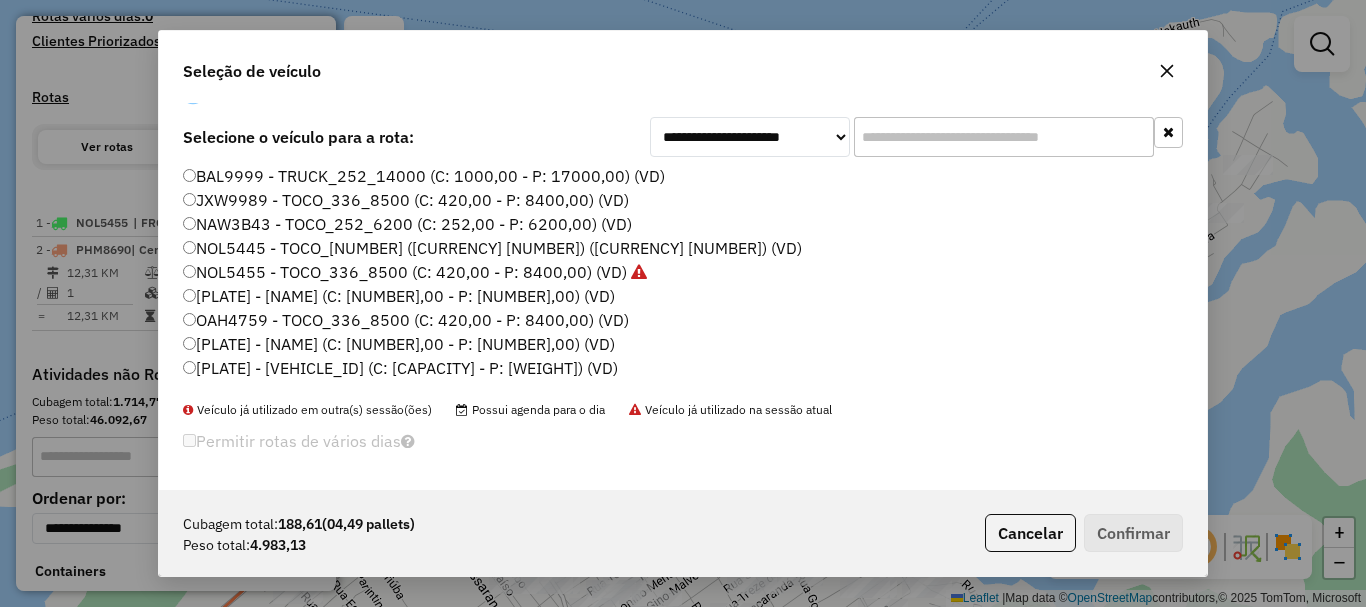 click 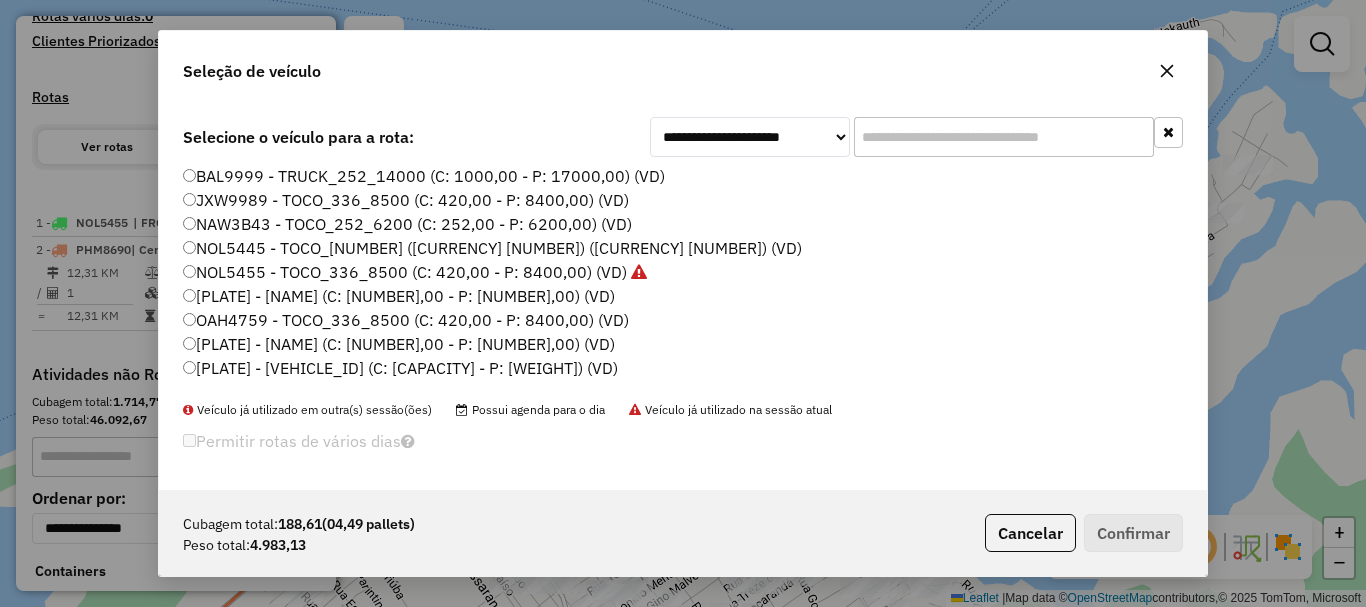 click on "OAH4759 - TOCO_336_8500 (C: 420,00 - P: 8400,00) (VD)" 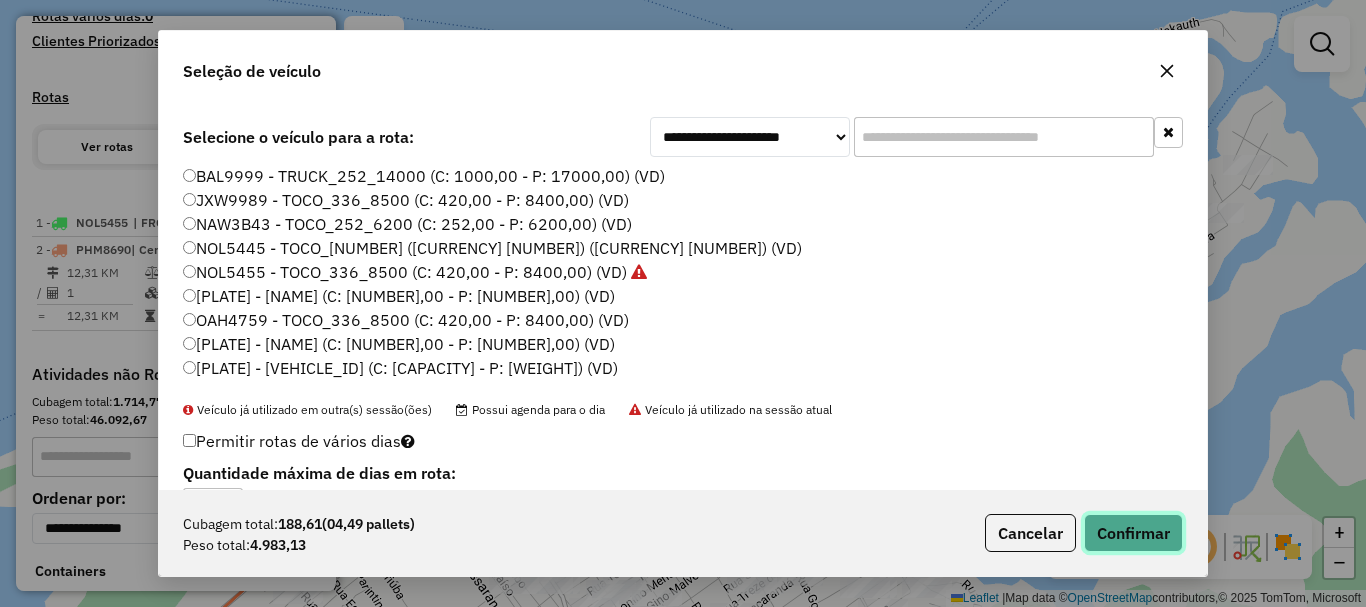 click on "Confirmar" 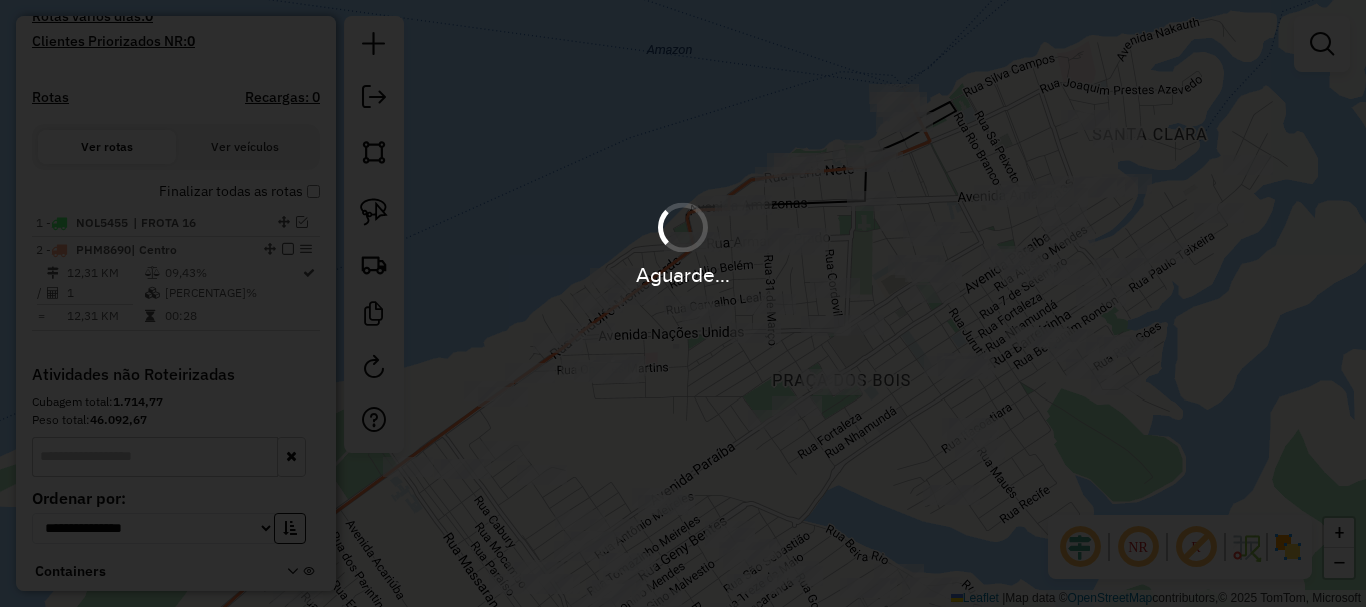 scroll, scrollTop: 0, scrollLeft: 0, axis: both 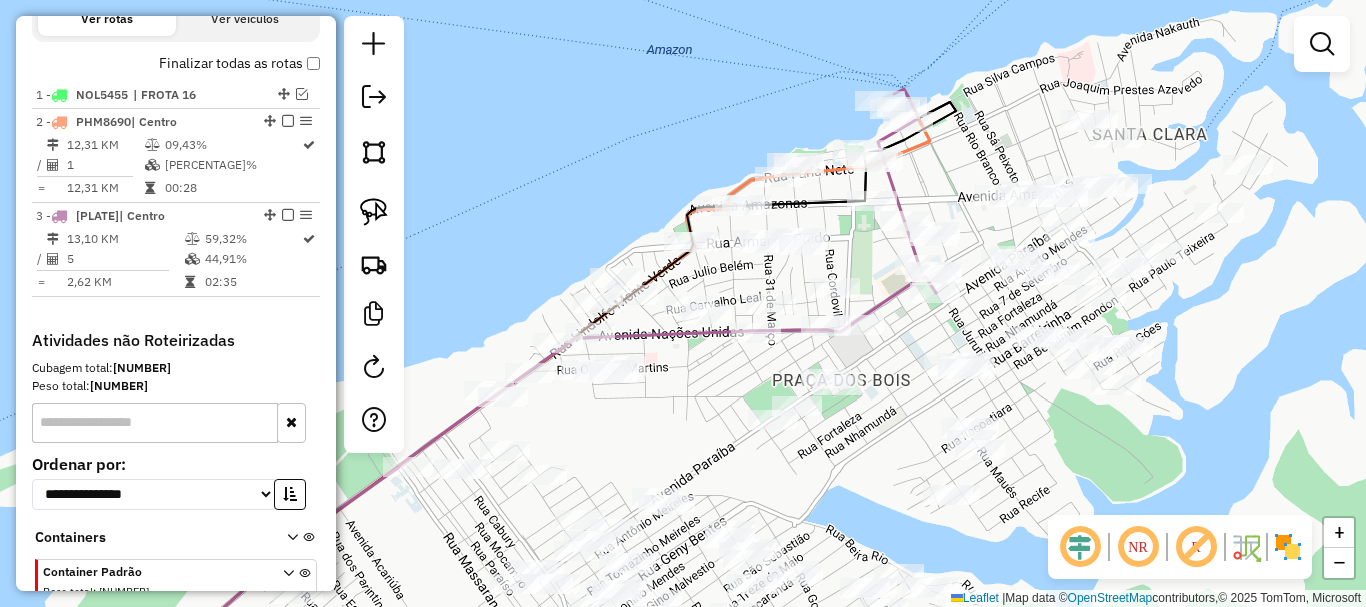 select on "**********" 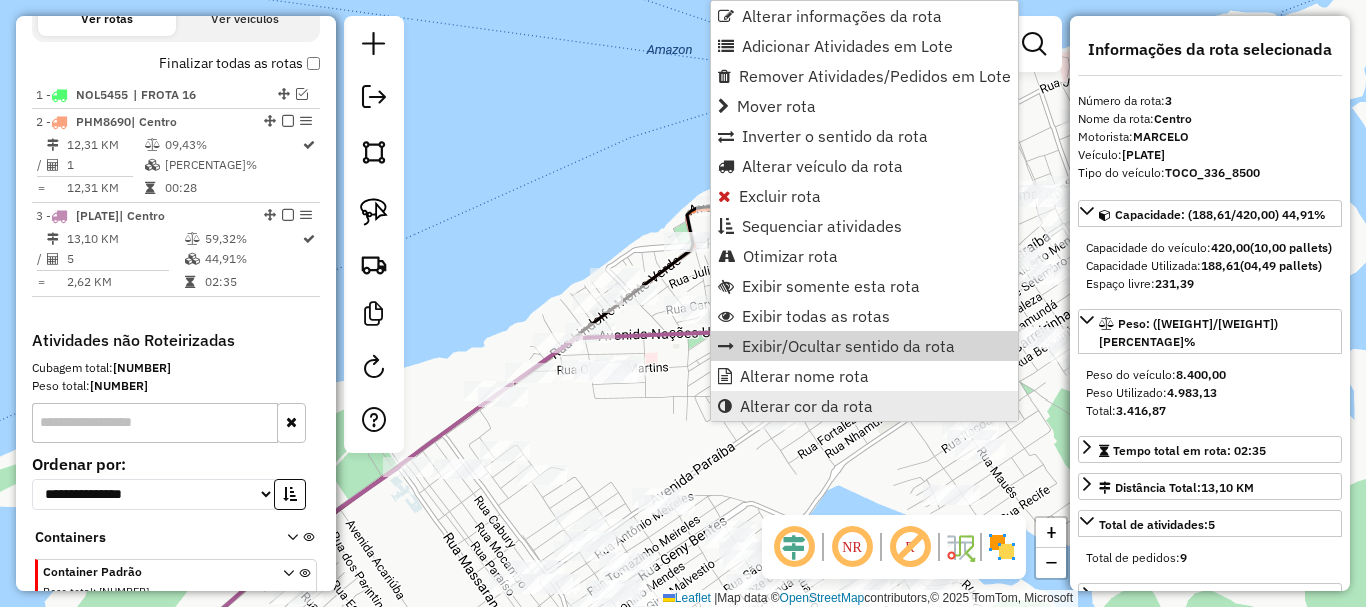 scroll, scrollTop: 808, scrollLeft: 0, axis: vertical 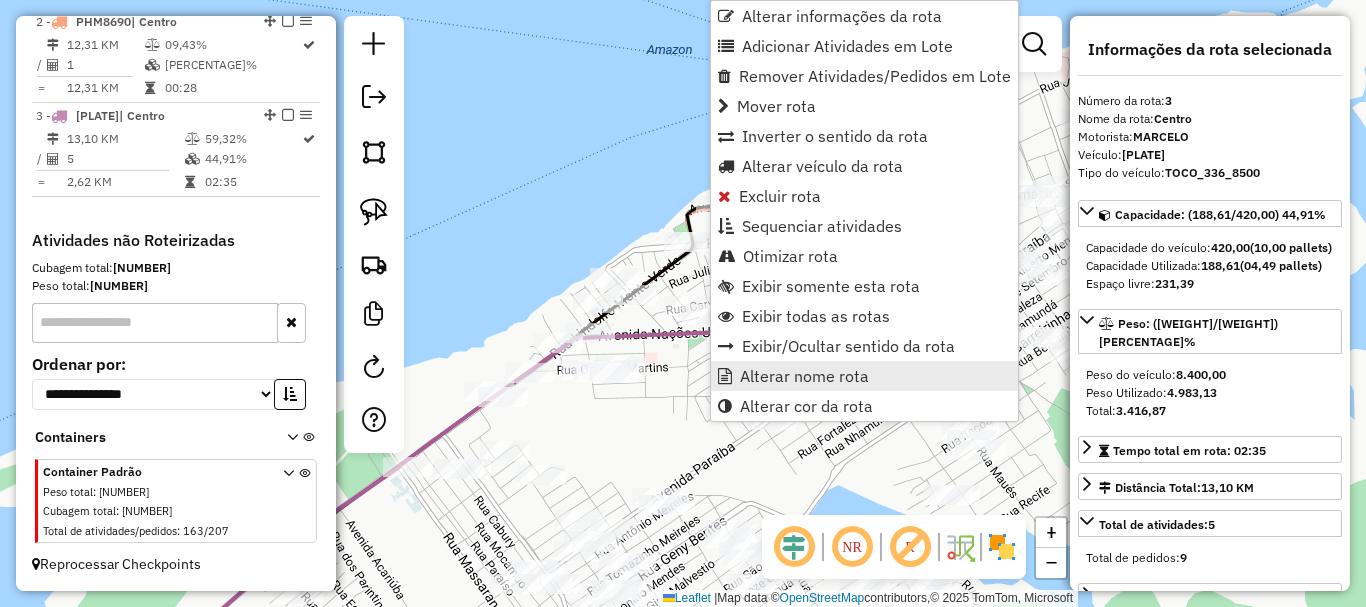 click on "Alterar nome rota" at bounding box center [804, 376] 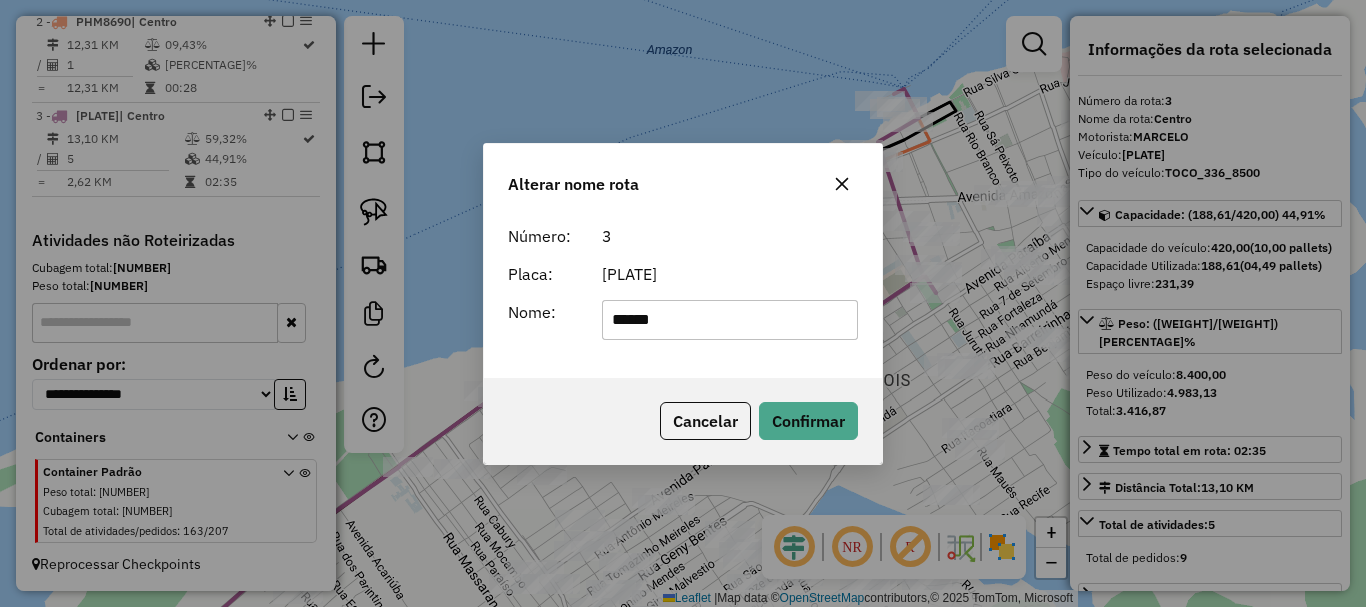 drag, startPoint x: 680, startPoint y: 317, endPoint x: 448, endPoint y: 313, distance: 232.03448 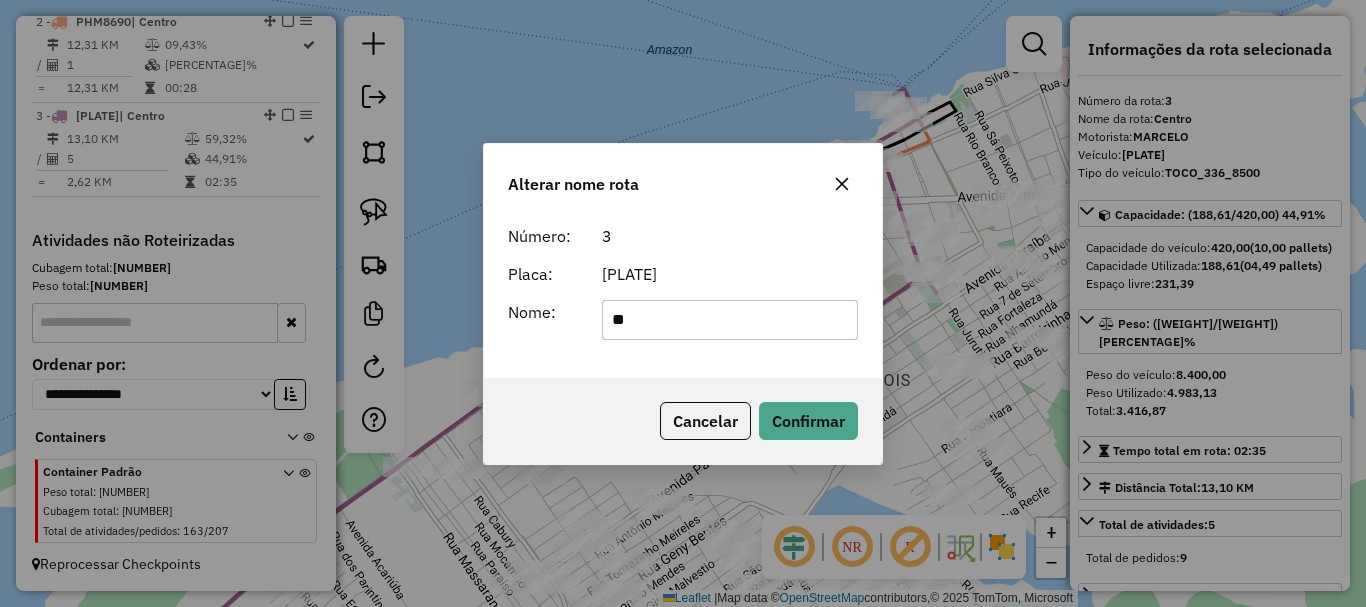 type on "*" 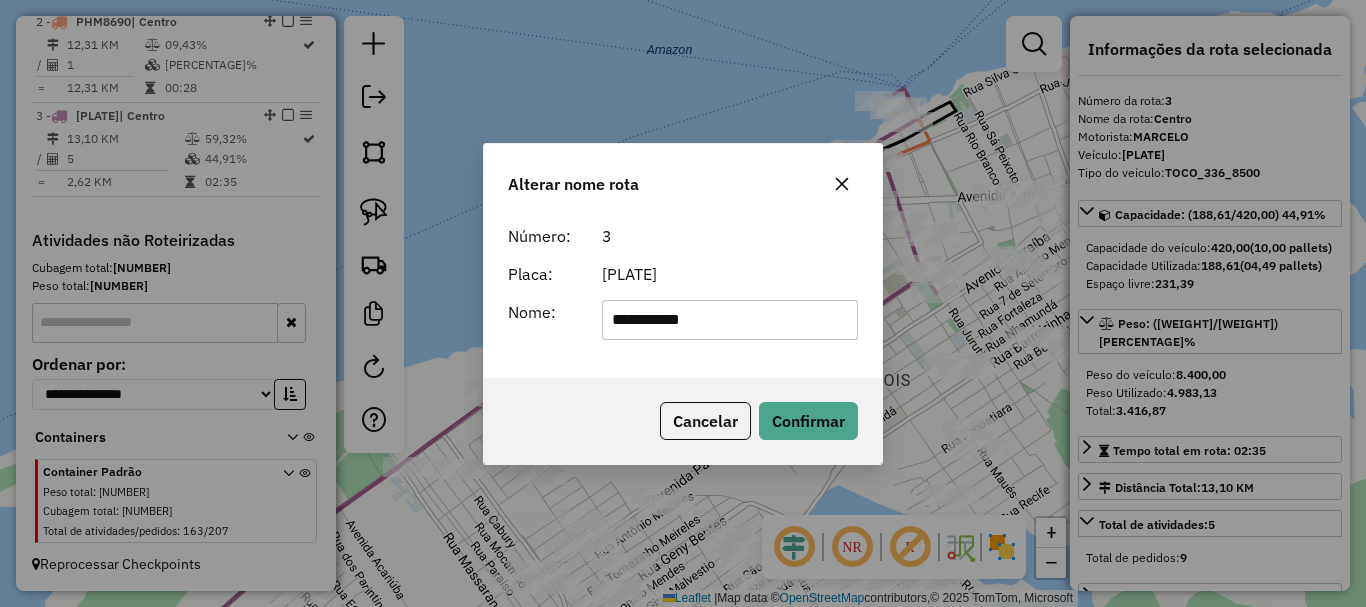 type on "**********" 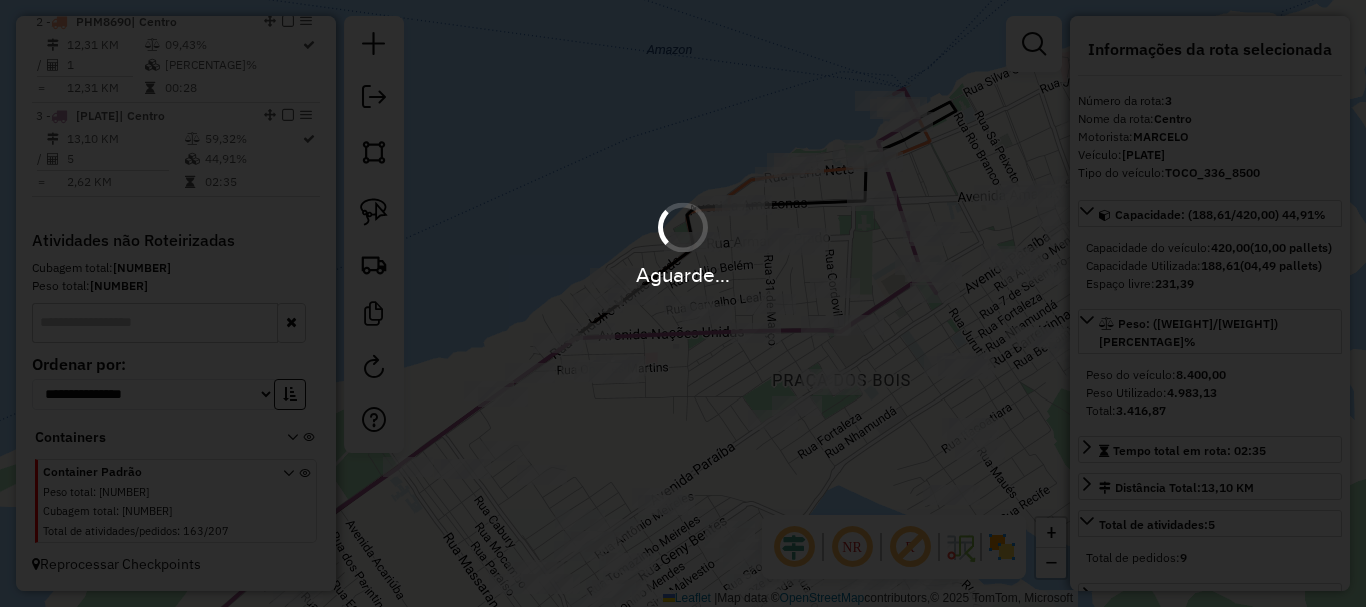 type 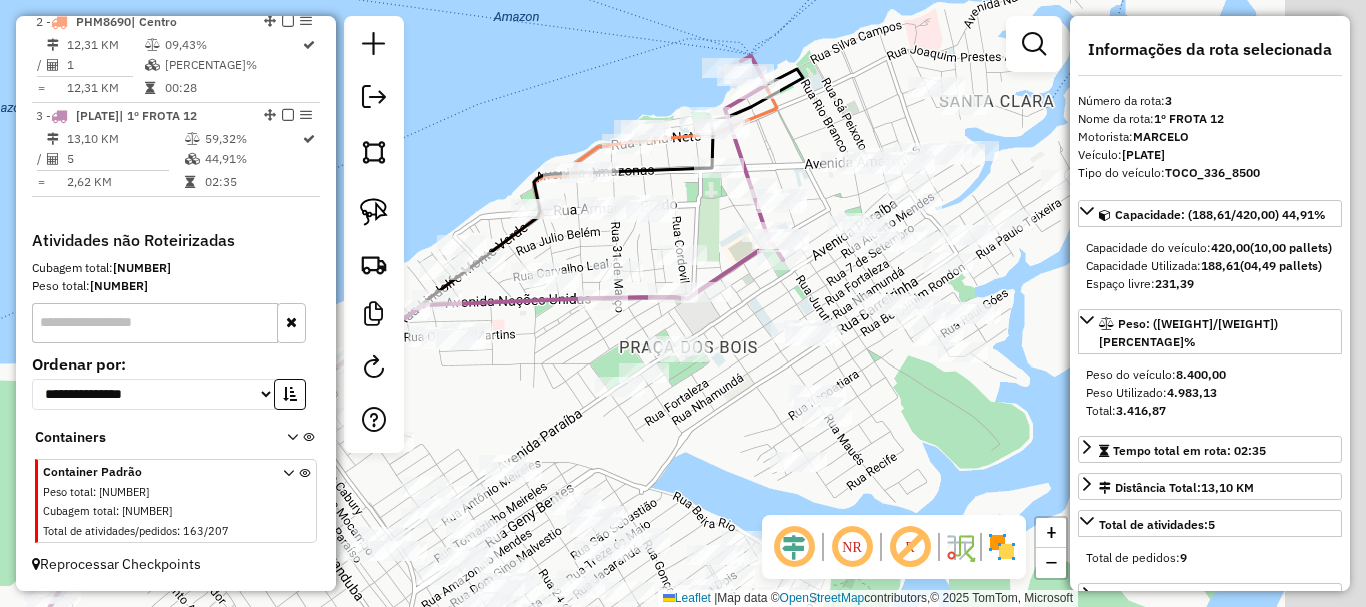 drag, startPoint x: 873, startPoint y: 402, endPoint x: 700, endPoint y: 365, distance: 176.91241 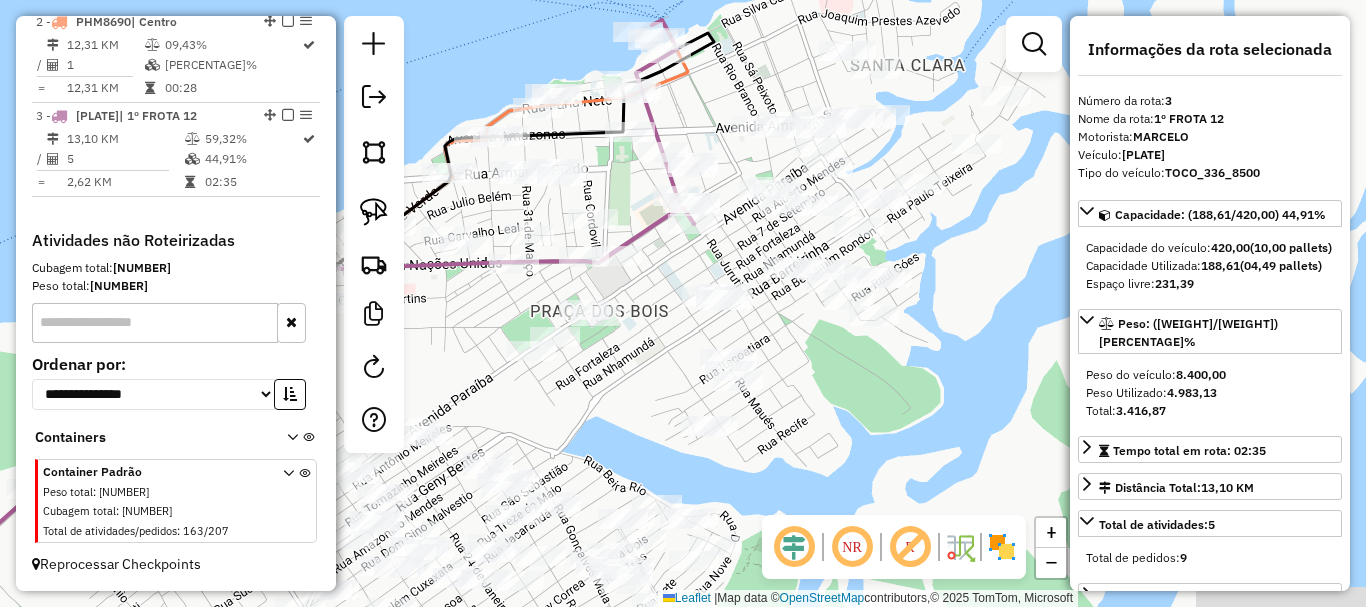 drag, startPoint x: 906, startPoint y: 403, endPoint x: 846, endPoint y: 373, distance: 67.08204 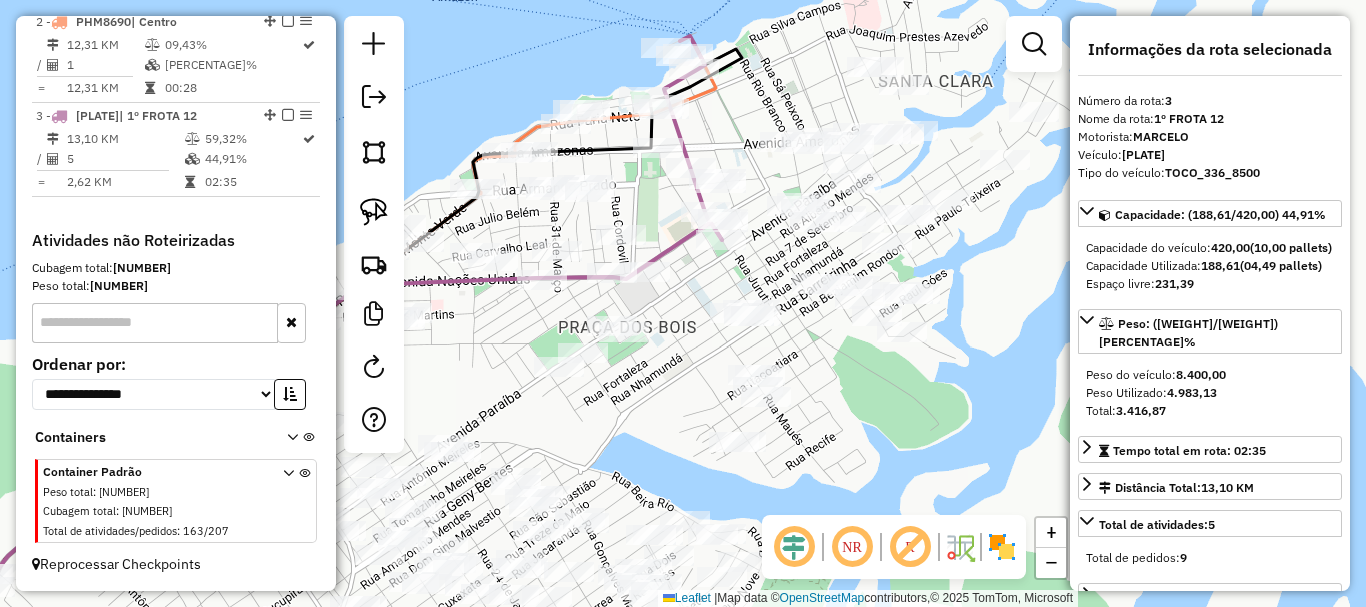 click on "Janela de atendimento Grade de atendimento Capacidade Transportadoras Veículos Cliente Pedidos  Rotas Selecione os dias de semana para filtrar as janelas de atendimento  Seg   Ter   Qua   Qui   Sex   Sáb   Dom  Informe o período da janela de atendimento: De: Até:  Filtrar exatamente a janela do cliente  Considerar janela de atendimento padrão  Selecione os dias de semana para filtrar as grades de atendimento  Seg   Ter   Qua   Qui   Sex   Sáb   Dom   Considerar clientes sem dia de atendimento cadastrado  Clientes fora do dia de atendimento selecionado Filtrar as atividades entre os valores definidos abaixo:  Peso mínimo:   Peso máximo:   Cubagem mínima:   Cubagem máxima:   De:   Até:  Filtrar as atividades entre o tempo de atendimento definido abaixo:  De:   Até:   Considerar capacidade total dos clientes não roteirizados Transportadora: Selecione um ou mais itens Tipo de veículo: Selecione um ou mais itens Veículo: Selecione um ou mais itens Motorista: Selecione um ou mais itens Nome: Rótulo:" 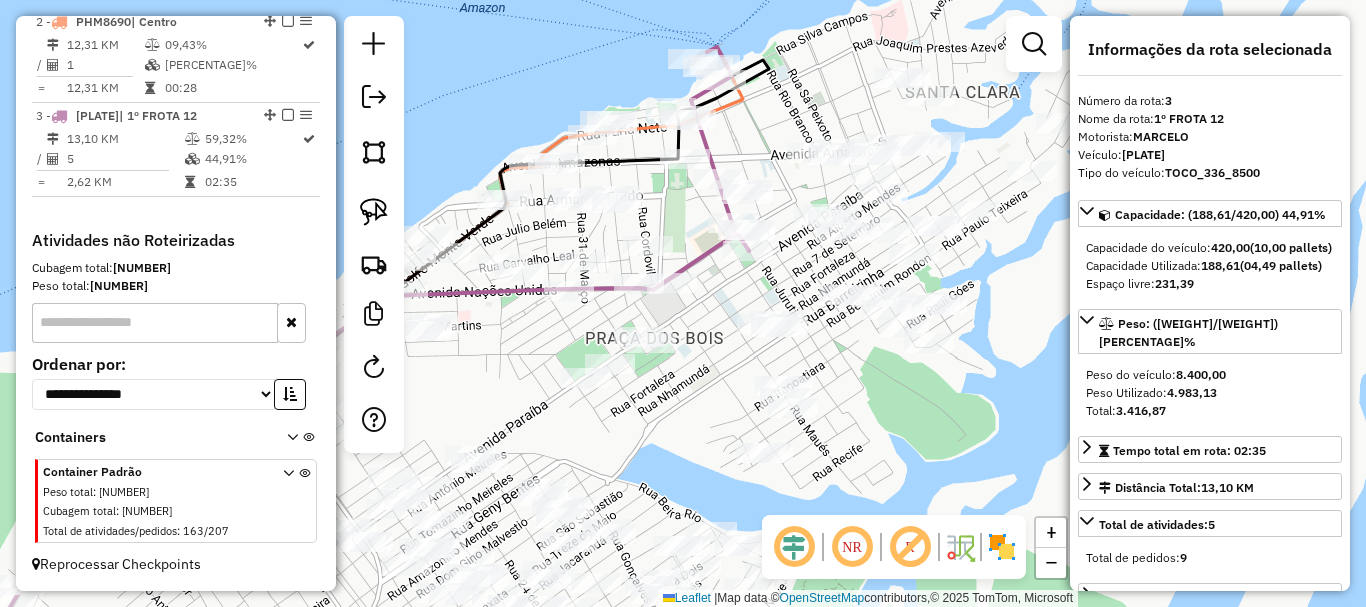 drag, startPoint x: 718, startPoint y: 329, endPoint x: 749, endPoint y: 337, distance: 32.01562 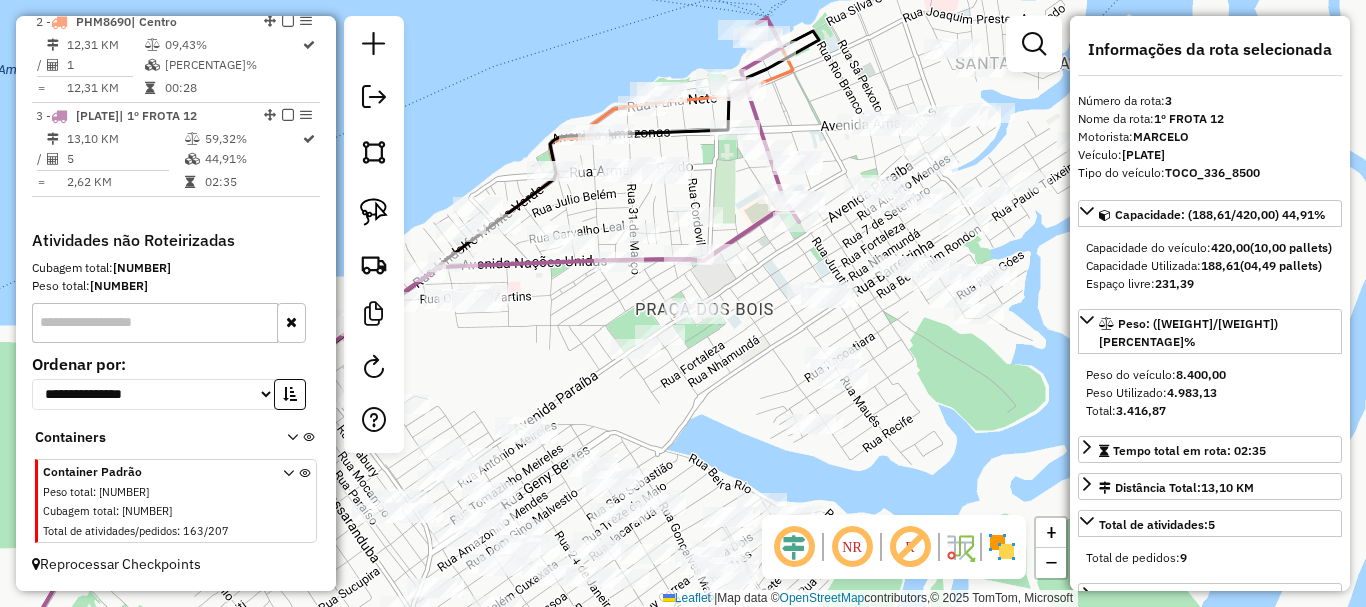 drag, startPoint x: 544, startPoint y: 368, endPoint x: 559, endPoint y: 342, distance: 30.016663 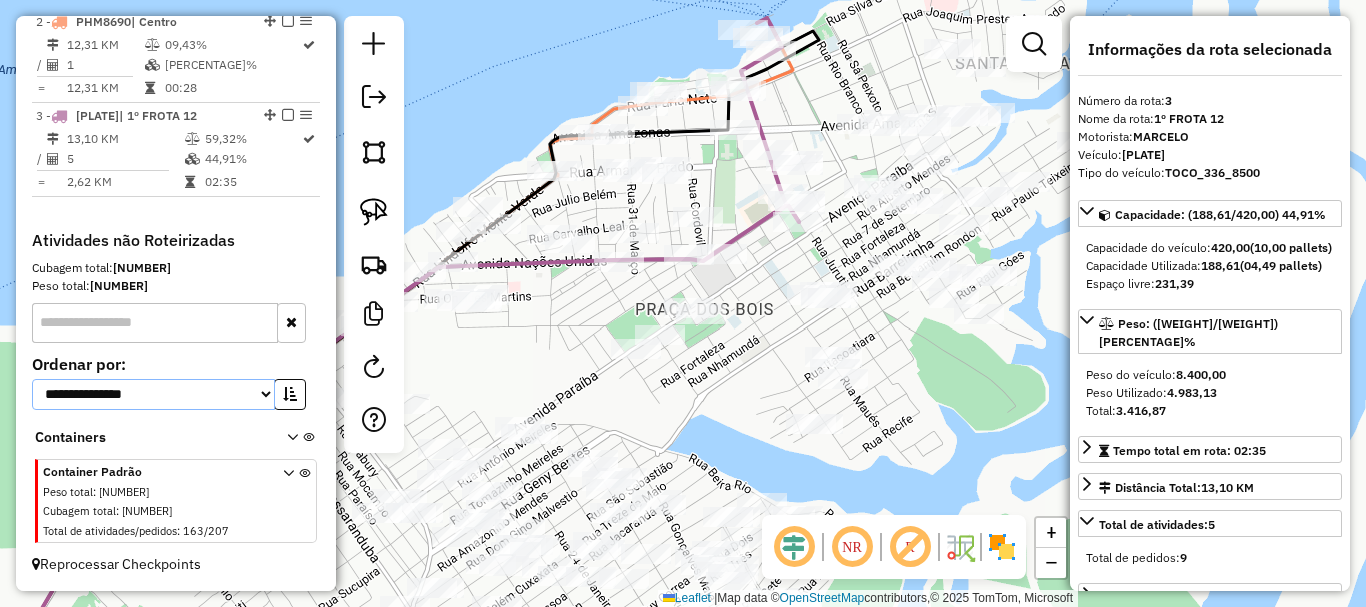 click on "**********" at bounding box center (153, 394) 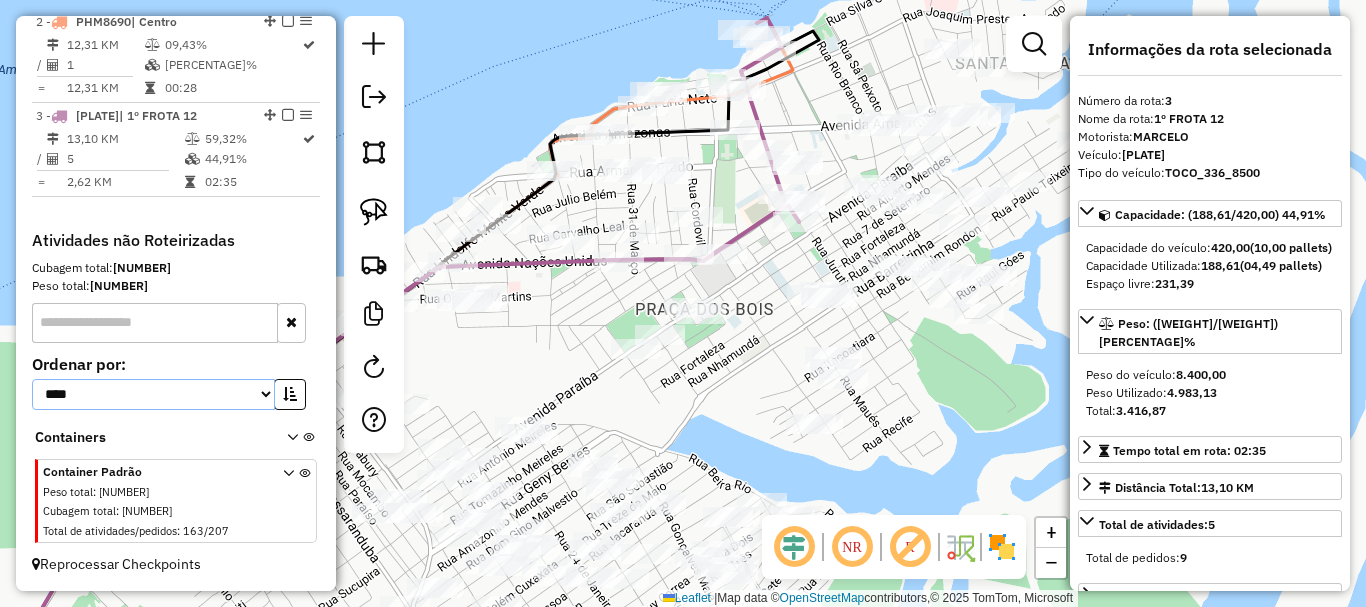 click on "**********" at bounding box center [153, 394] 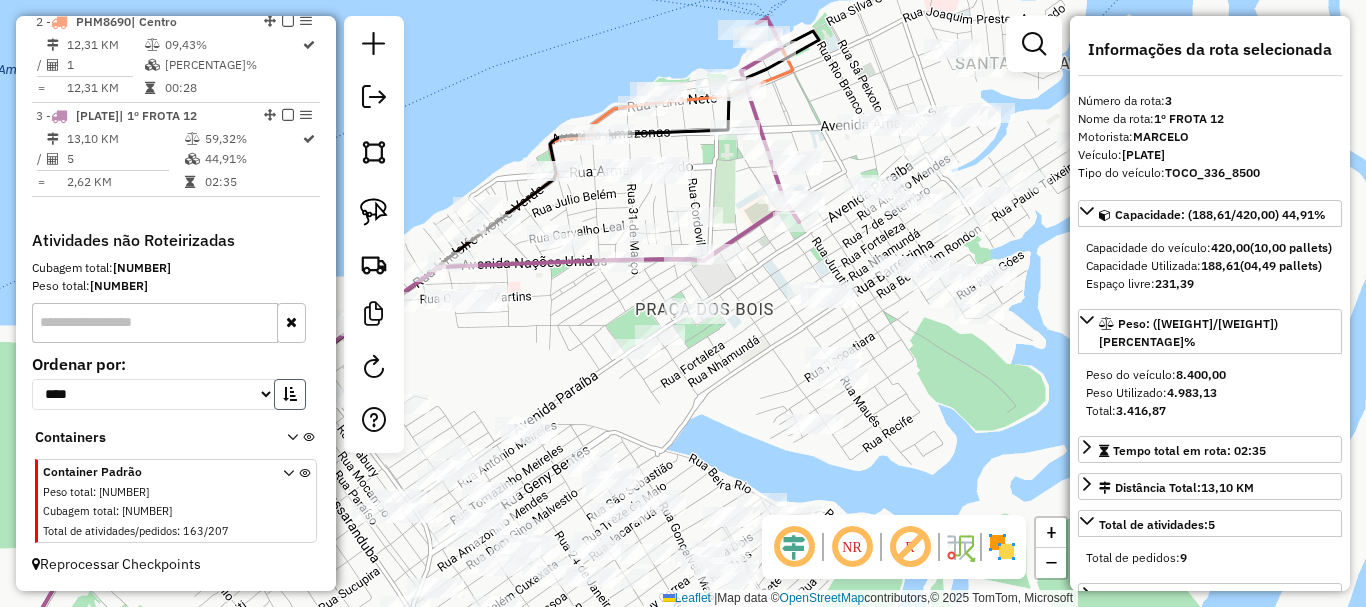 click at bounding box center [290, 394] 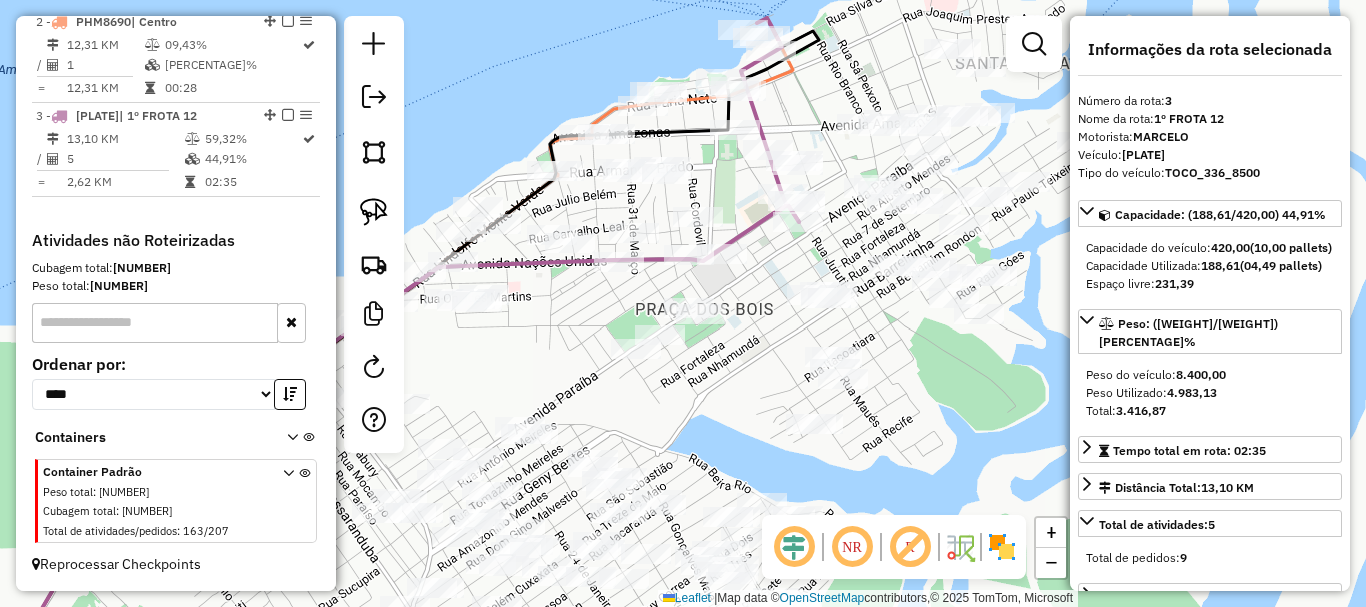 click at bounding box center [296, 503] 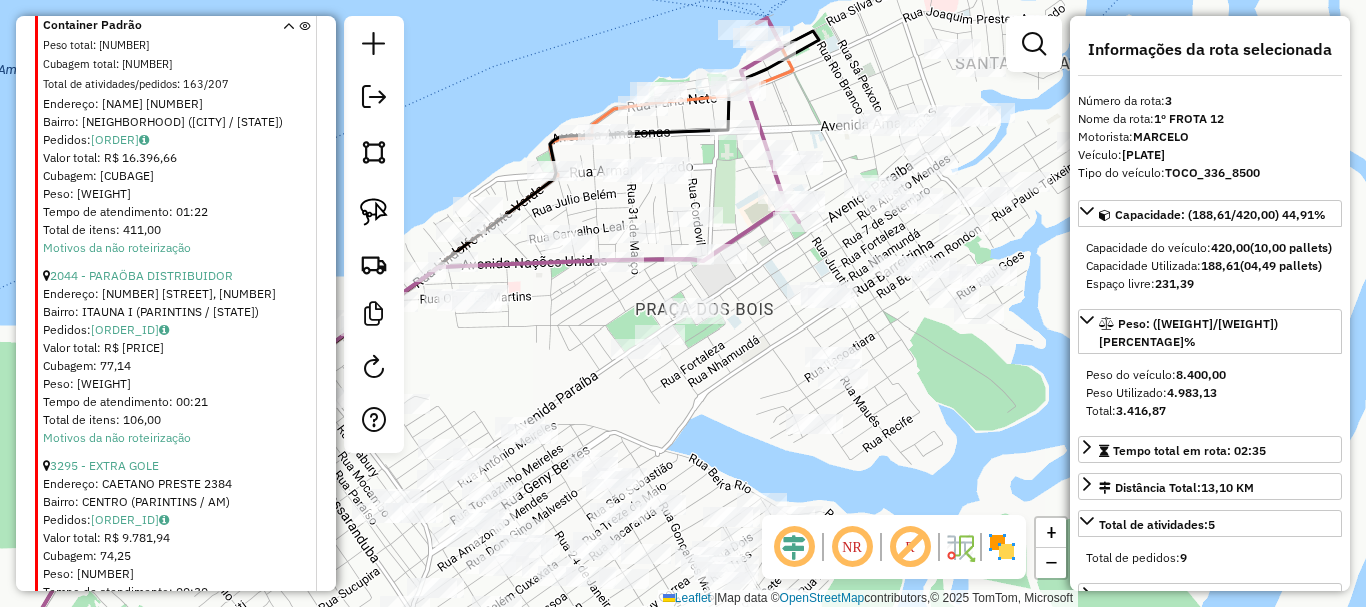 scroll, scrollTop: 1508, scrollLeft: 0, axis: vertical 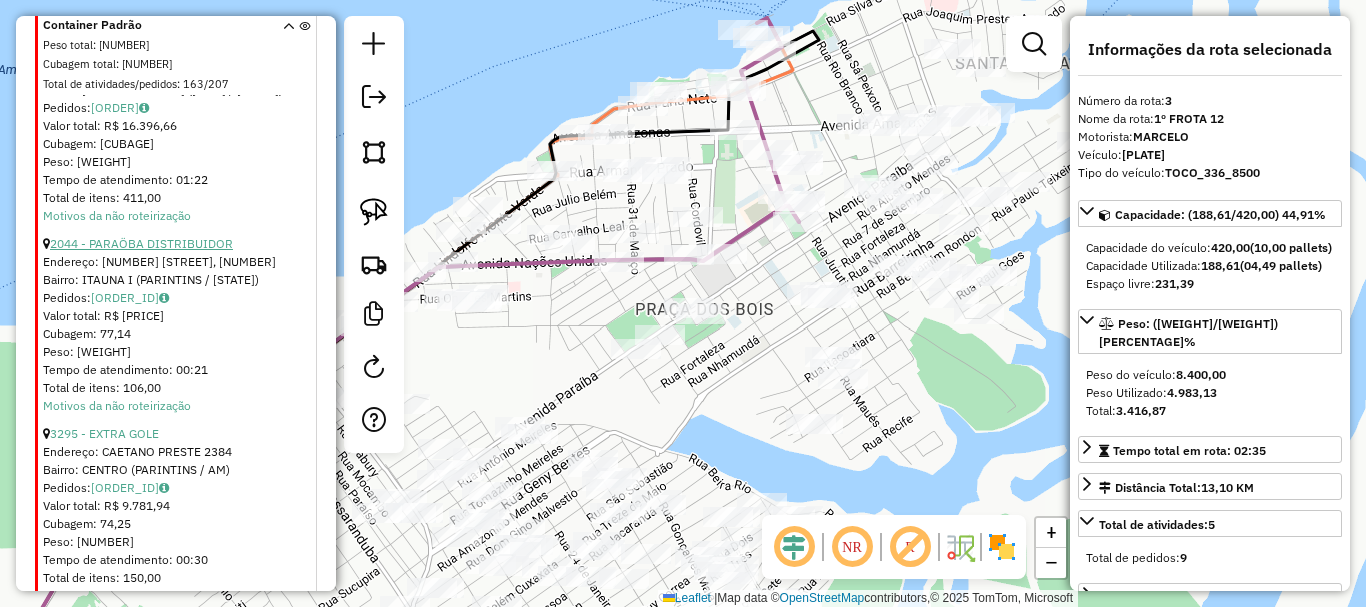 click on "2044 - PARAÖBA DISTRIBUIDOR" at bounding box center [141, 243] 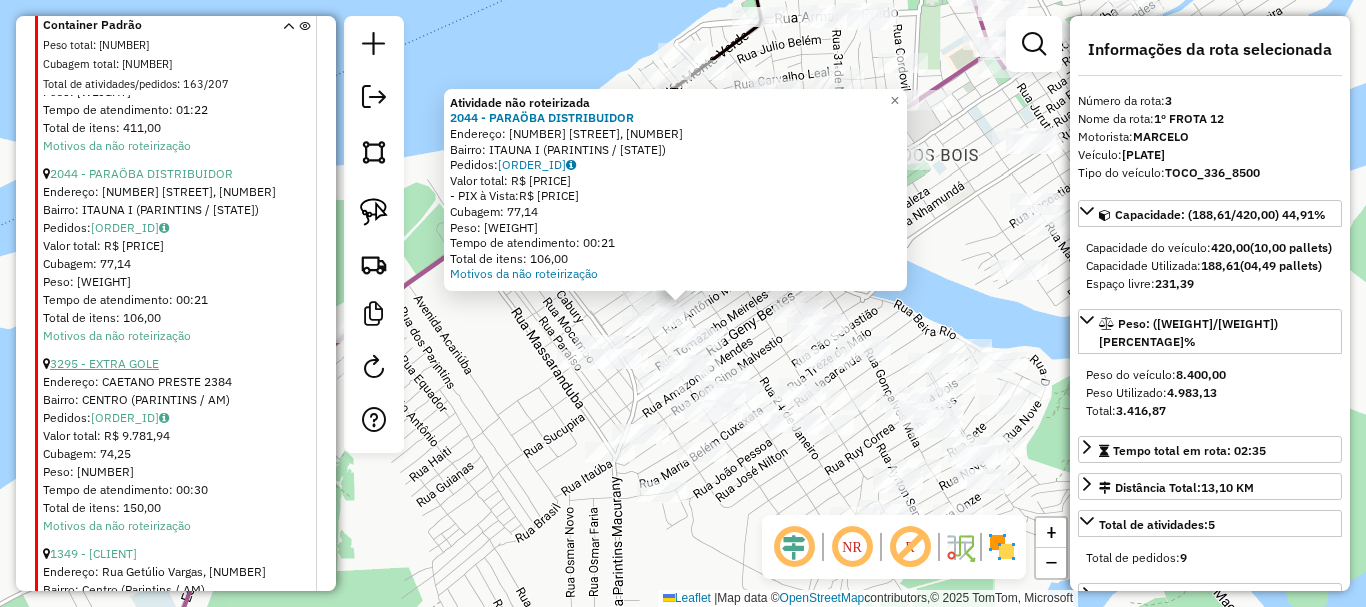 scroll, scrollTop: 1608, scrollLeft: 0, axis: vertical 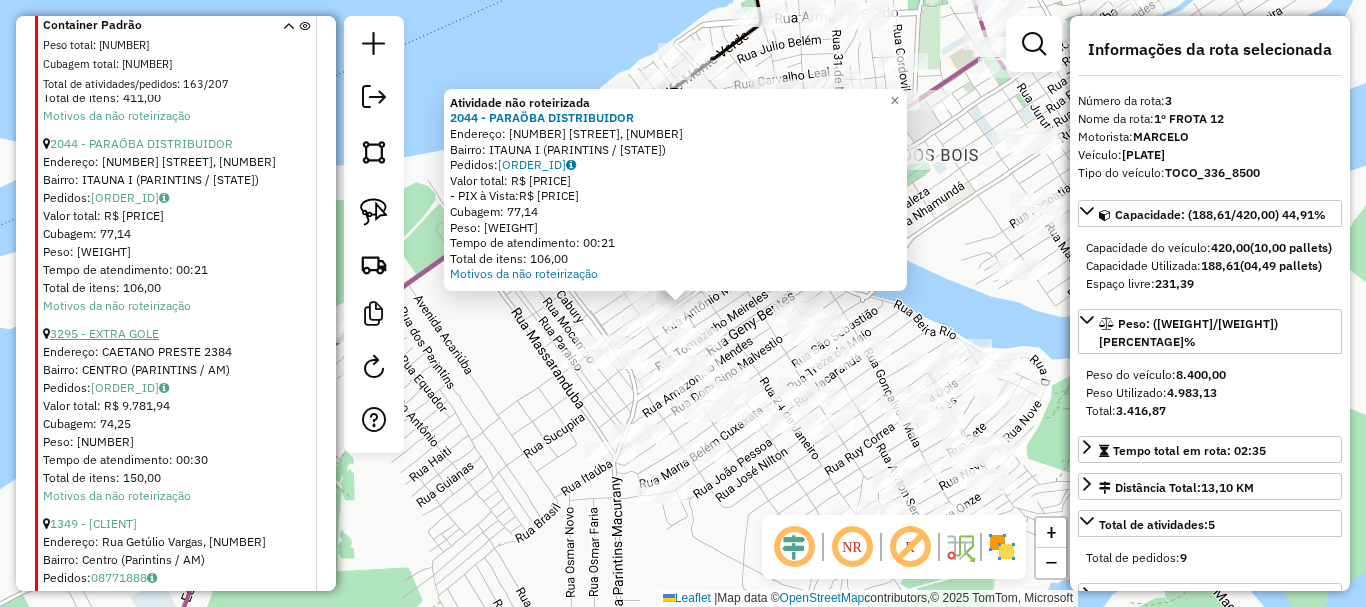 click on "3295 - EXTRA GOLE" at bounding box center (104, 333) 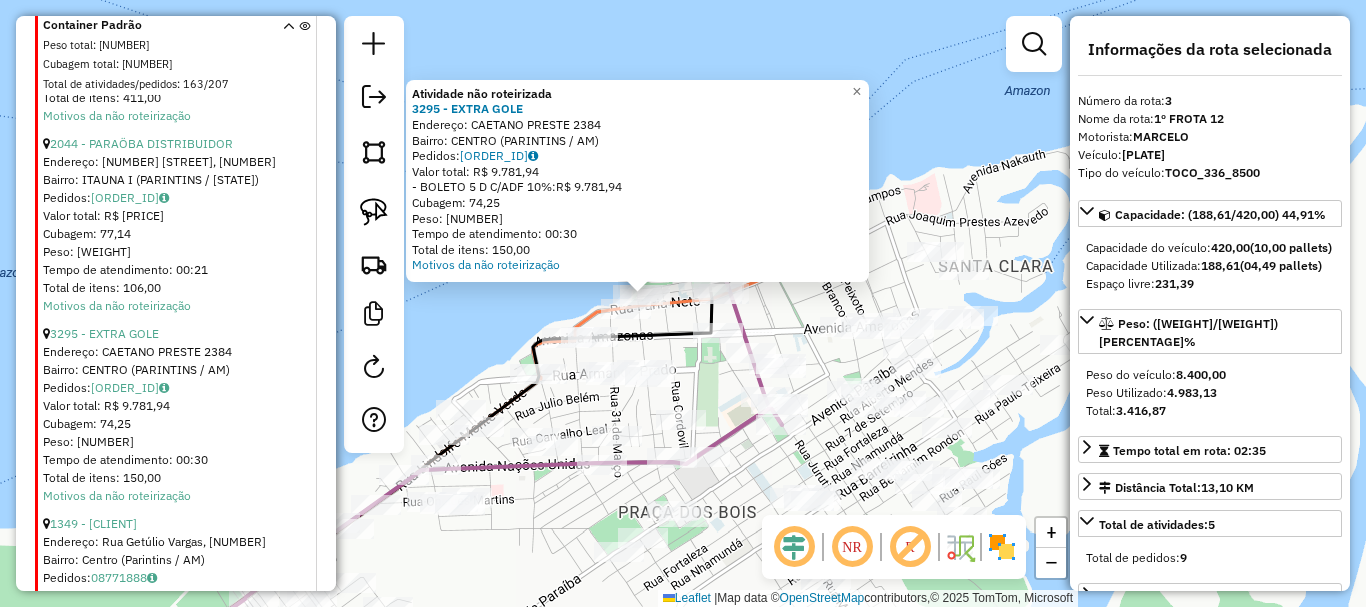drag, startPoint x: 869, startPoint y: 476, endPoint x: 794, endPoint y: 455, distance: 77.88453 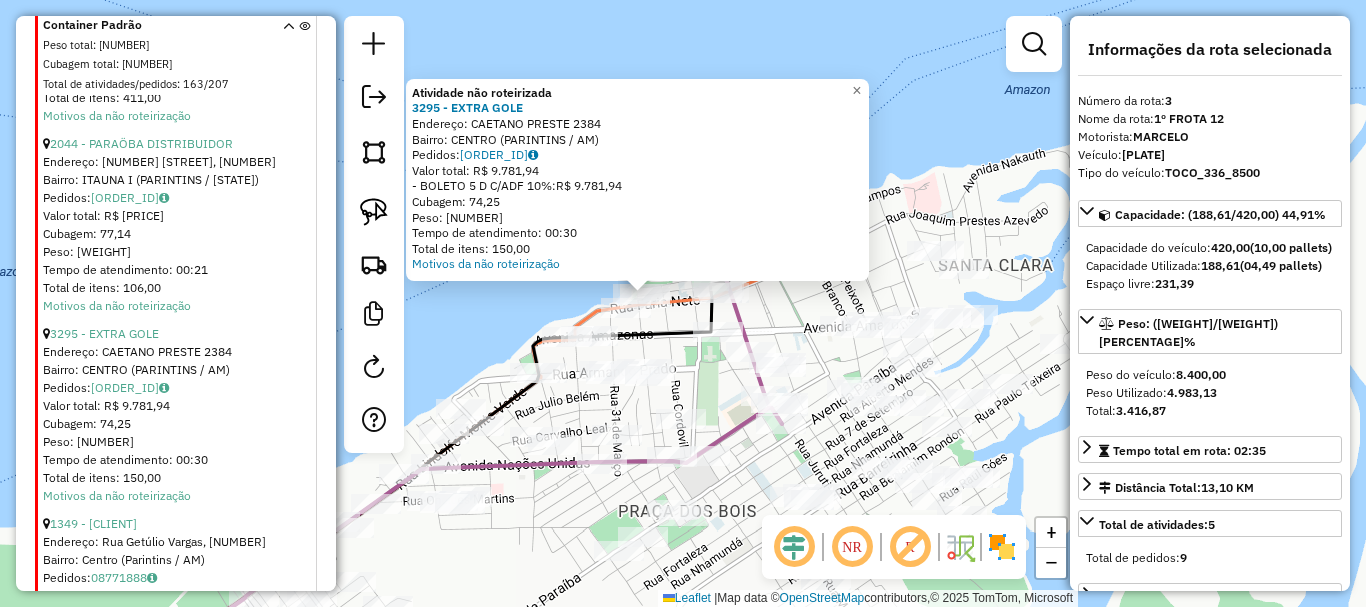 drag, startPoint x: 808, startPoint y: 463, endPoint x: 796, endPoint y: 447, distance: 20 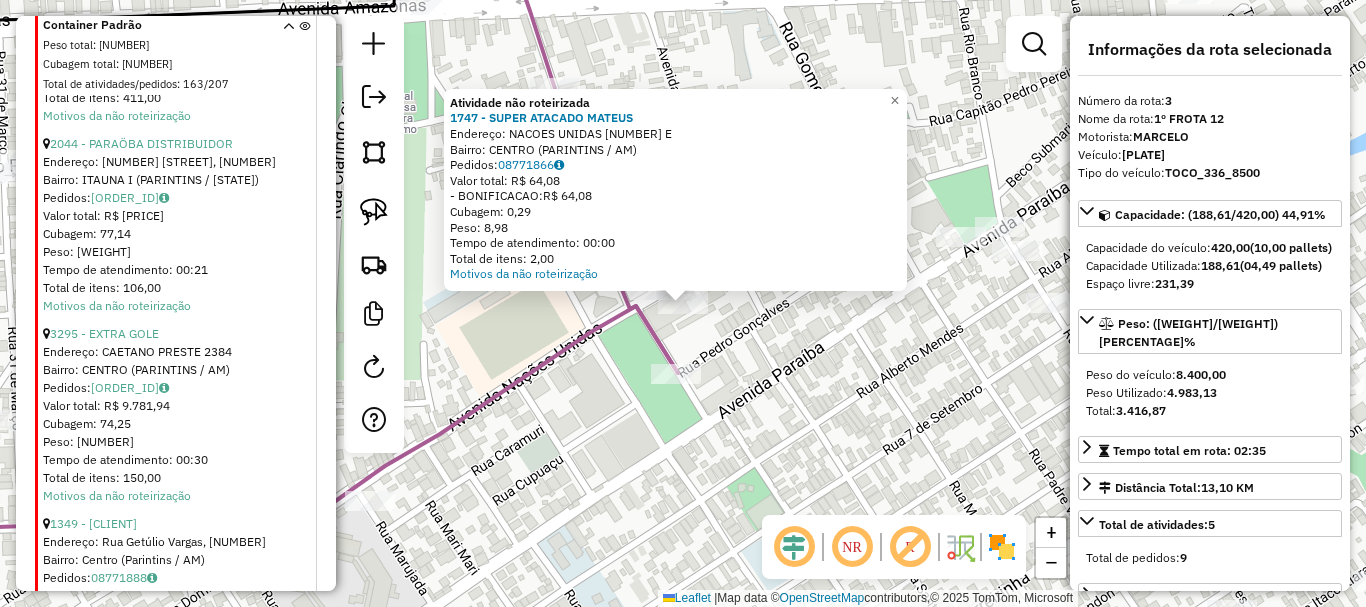 click on "Atividade não roteirizada [NUMBER] - [BUSINESS_NAME]  Endereço:  [STREET] [NUMBER]   Bairro: [NEIGHBORHOOD] ([CITY] / [STATE])   Pedidos:  [ORDER_ID]   Valor total: R$ [PRICE]   - BONIFICACAO:  R$ [PRICE]   Cubagem: [CUBAGE]   Peso: [WEIGHT]   Tempo de atendimento: [TIME]   Total de itens: [ITEMS]  Motivos da não roteirização × Janela de atendimento Grade de atendimento Capacidade Transportadoras Veículos Cliente Pedidos  Rotas Selecione os dias de semana para filtrar as janelas de atendimento  Seg   Ter   Qua   Qui   Sex   Sáb   Dom  Informe o período da janela de atendimento: De: Até:  Filtrar exatamente a janela do cliente  Considerar janela de atendimento padrão  Selecione os dias de semana para filtrar as grades de atendimento  Seg   Ter   Qua   Qui   Sex   Sáb   Dom   Considerar clientes sem dia de atendimento cadastrado  Clientes fora do dia de atendimento selecionado Filtrar as atividades entre os valores definidos abaixo:  Peso mínimo:   Peso máximo:   Cubagem mínima:   Cubagem máxima:   De:   Até:   De:  +" 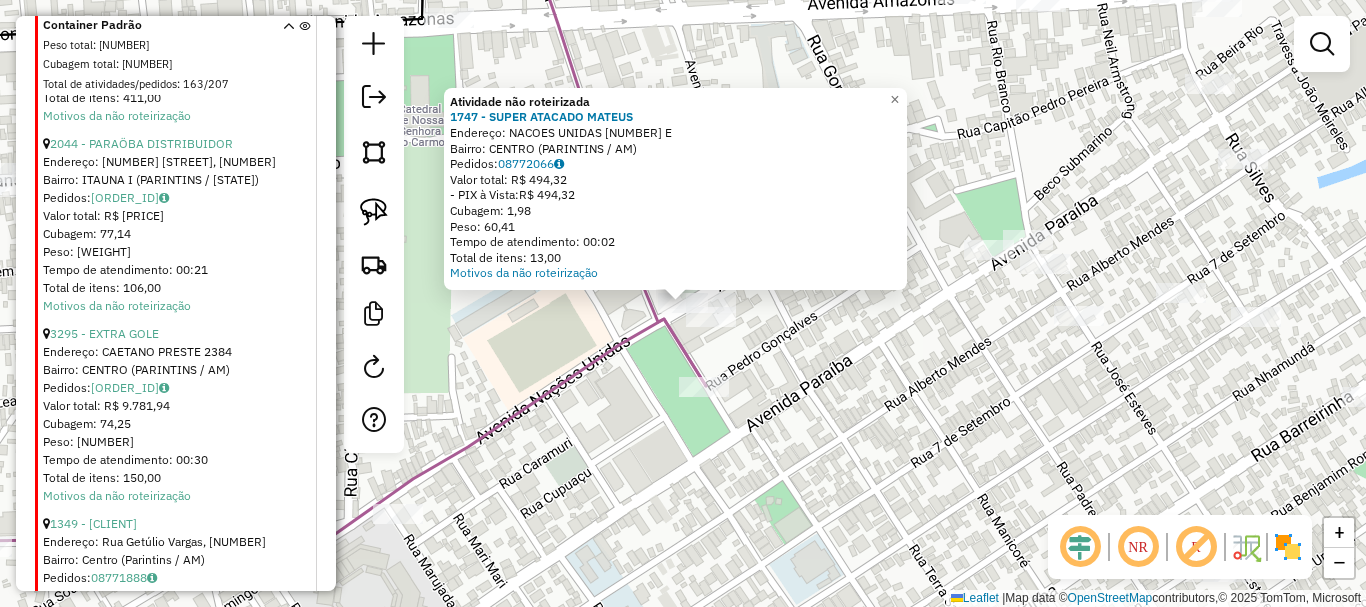 click on "Atividade não roteirizada 1747 - SUPER ATACADO MATEUS Endereço: NACOES UNIDAS 211 E Bairro: CENTRO ([CITY] / [STATE]) Pedidos: 08772066 Valor total: R$ 494,32 - PIX à Vista: R$ 494,32 Cubagem: 1,98 Peso: 60,41 Tempo de atendimento: 00:02 Total de itens: 13,00 Motivos da não roteirização × Janela de atendimento Grade de atendimento Capacidade Transportadoras Veículos Cliente Pedidos Rotas Selecione os dias da semana para filtrar as janelas de atendimento Seg Ter Qua Qui Sex Sáb Dom Informe o período da janela de atendimento: De: Até: Filtrar exatamente a janela do cliente Considerar janela de atendimento padrão Selecione os dias da semana para filtrar as grades de atendimento Seg Ter Qua Qui Sex Sáb Dom Considerar clientes sem dia de atendimento cadastrado Clientes fora do dia de atendimento selecionado Filtrar as atividades entre os valores definidos abaixo: Peso mínimo: Peso máximo: Cubagem mínima: Cubagem máxima: De: Até: De:" 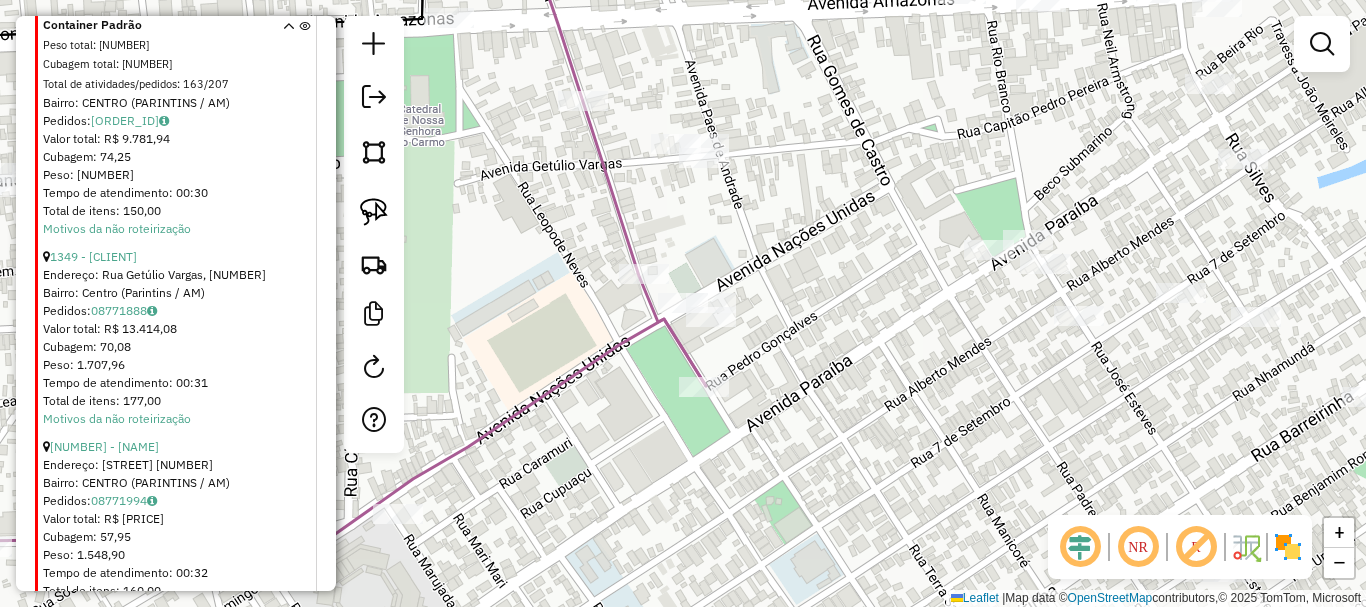 scroll, scrollTop: 1908, scrollLeft: 0, axis: vertical 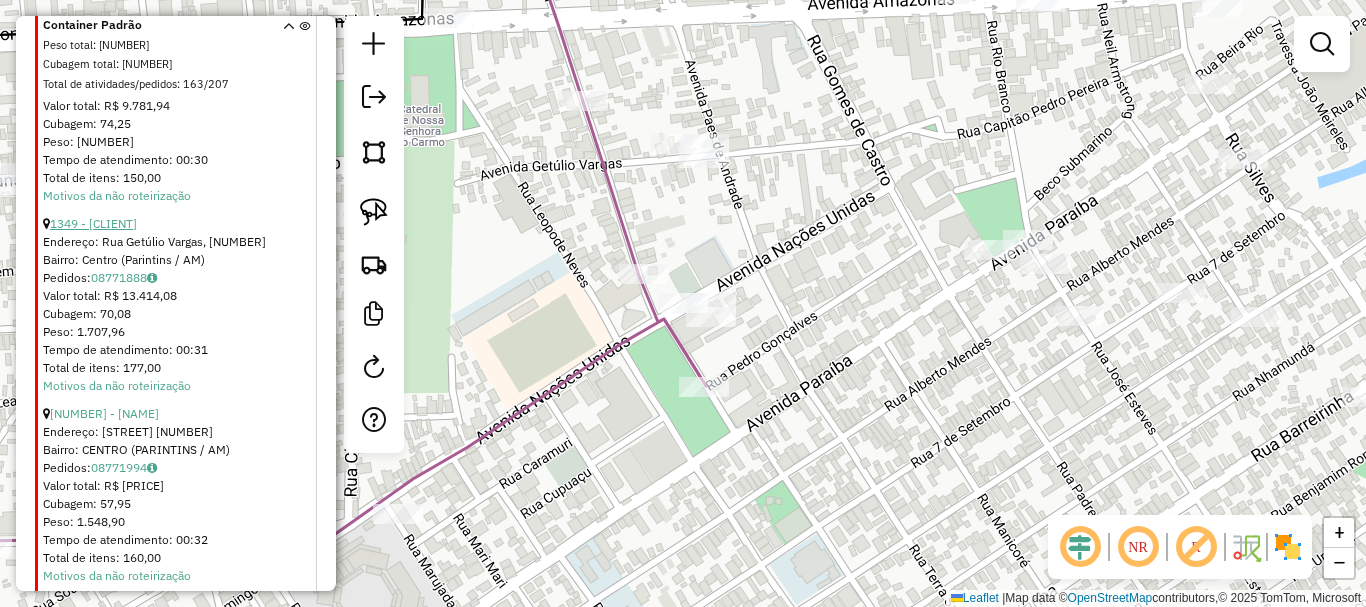 click on "1349 - [CLIENT]" at bounding box center [93, 223] 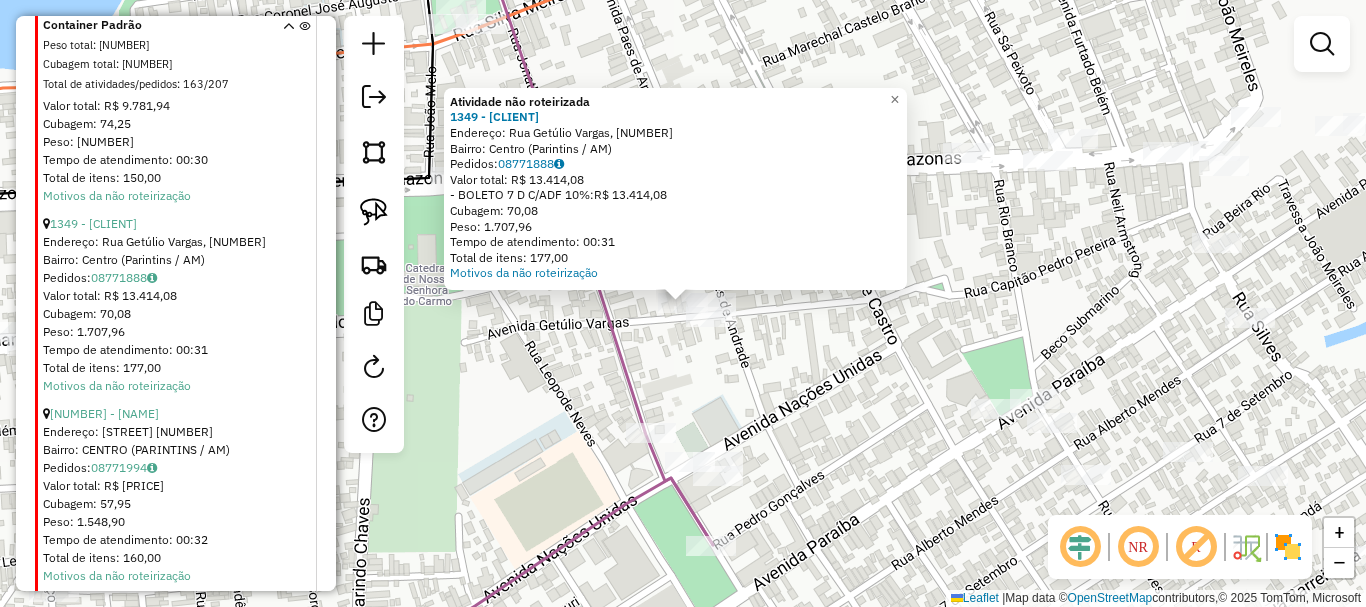 click on "Atividade não roteirizada 1349 - EMPORIUM VITORIA  Endereço: Rua Getúlio Vargas, [NUMBER]   Bairro: Centro ([CITY] / [STATE])   Pedidos:  08771888   Valor total: R$ 13.414,08   - BOLETO 7 D C/ADF 10%:  R$ 13.414,08   Cubagem: 70,08   Peso: 1.707,96   Tempo de atendimento: 00:31   Total de itens: 177,00  Motivos da não roteirização × Janela de atendimento Grade de atendimento Capacidade Transportadoras Veículos Cliente Pedidos  Rotas Selecione os dias de semana para filtrar as janelas de atendimento  Seg   Ter   Qua   Qui   Sex   Sáb   Dom  Informe o período da janela de atendimento: De: Até:  Filtrar exatamente a janela do cliente  Considerar janela de atendimento padrão  Selecione os dias de semana para filtrar as grades de atendimento  Seg   Ter   Qua   Qui   Sex   Sáb   Dom   Considerar clientes sem dia de atendimento cadastrado  Clientes fora do dia de atendimento selecionado Filtrar as atividades entre os valores definidos abaixo:  Peso mínimo:   Peso máximo:   Cubagem mínima:   De:   Até:  De:" 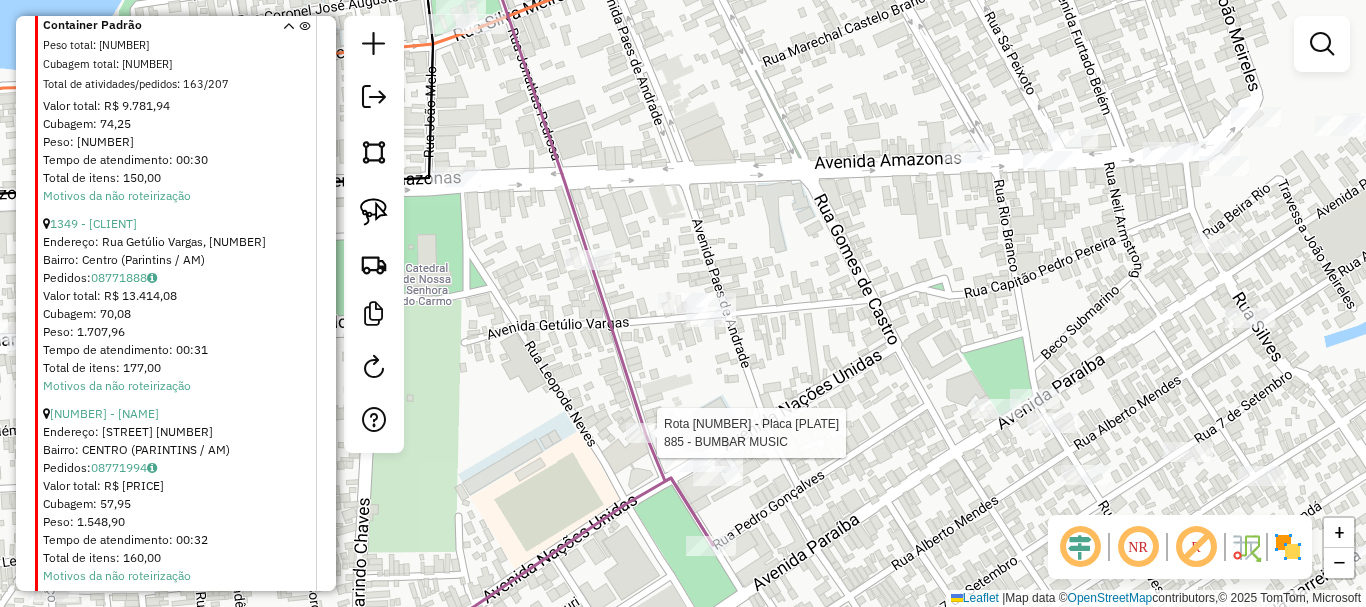 select on "**********" 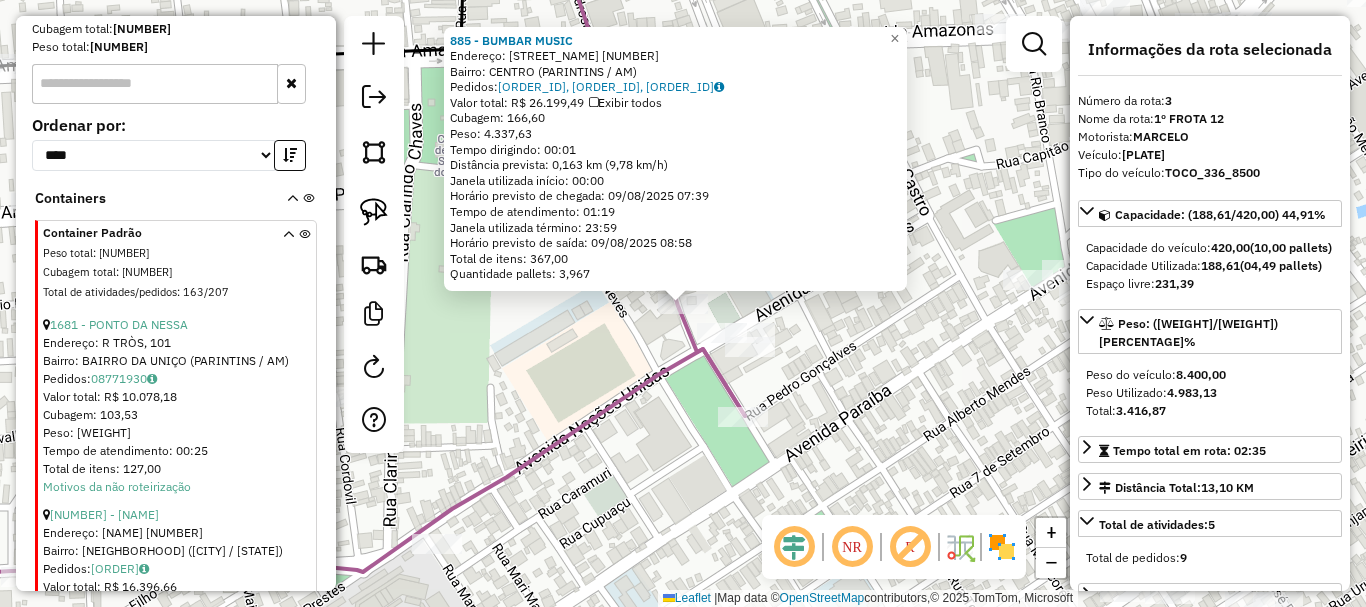 scroll, scrollTop: 895, scrollLeft: 0, axis: vertical 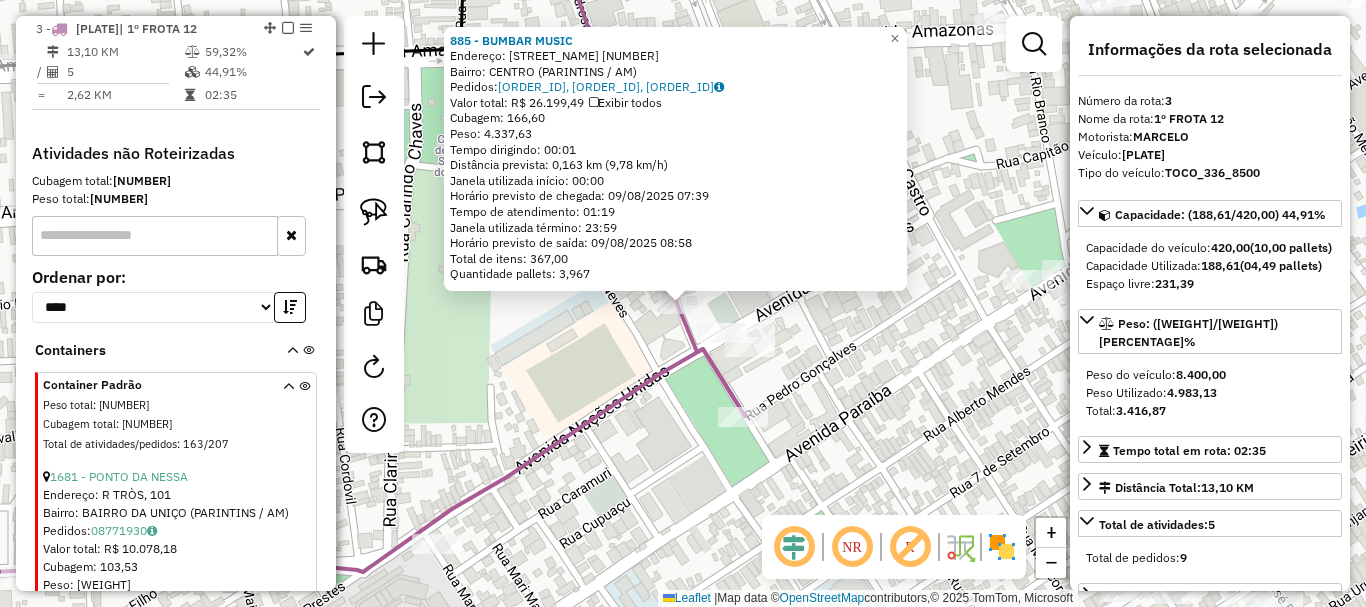 click on "[NUMBER] - BUMBAR MUSIC  Endereço:  AV JONATAS PEDROSA [NUMBER]   Bairro: CENTRO ([CITY] / [STATE])   Pedidos:  [ORDER_ID],[ORDER_ID],[ORDER_ID]   Valor total: [CURRENCY] [NUMBER]   Exibir todos   Cubagem: [NUMBER]  Peso: [NUMBER]  Tempo dirigindo: [TIME]   Distância prevista: [NUMBER] km ([NUMBER] km/h)   Janela utilizada início: [TIME]   Horário previsto de chegada: [DATE] [TIME]   Tempo de atendimento: [TIME]   Janela utilizada término: [TIME]   Horário previsto de saída: [DATE] [TIME]   Total de itens: [NUMBER]   Quantidade pallets: [NUMBER]  × Janela de atendimento Grade de atendimento Capacidade Transportadoras Veículos Cliente Pedidos  Rotas Selecione os dias de semana para filtrar as janelas de atendimento  Seg   Ter   Qua   Qui   Sex   Sáb   Dom  Informe o período da janela de atendimento: De: Até:  Filtrar exatamente a janela do cliente  Considerar janela de atendimento padrão  Selecione os dias de semana para filtrar as grades de atendimento  Seg   Ter   Qua   Qui   Sex   Sáb   Dom   Peso mínimo:   Peso máximo:   De:" 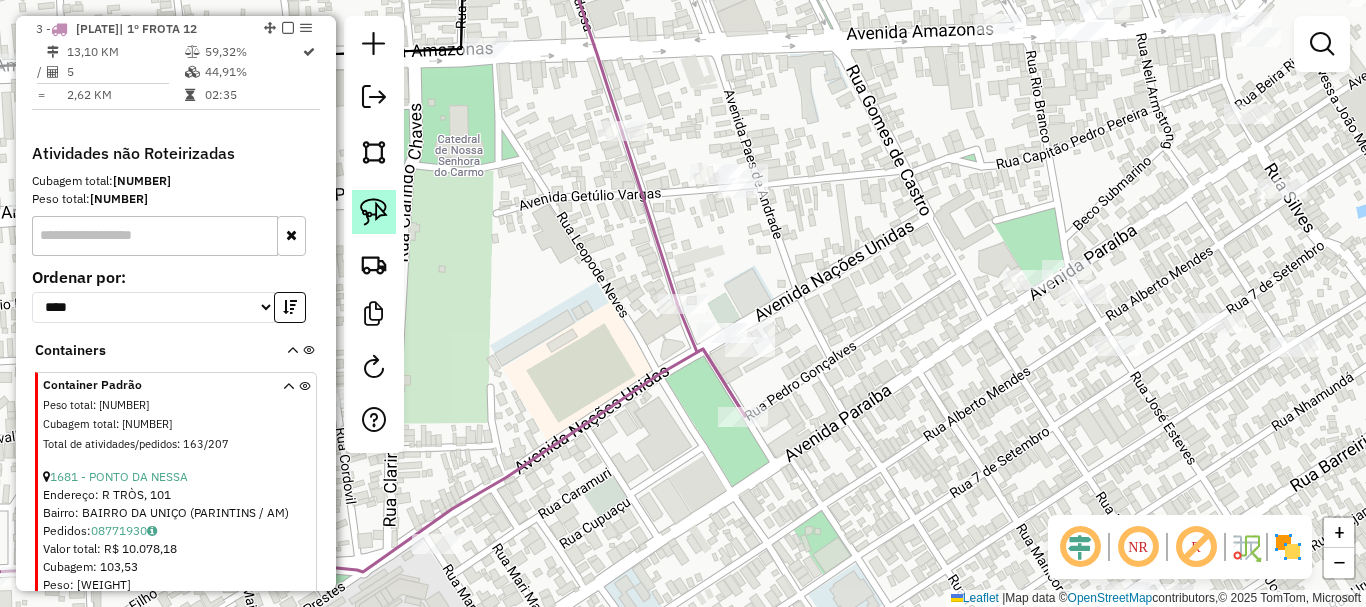 click 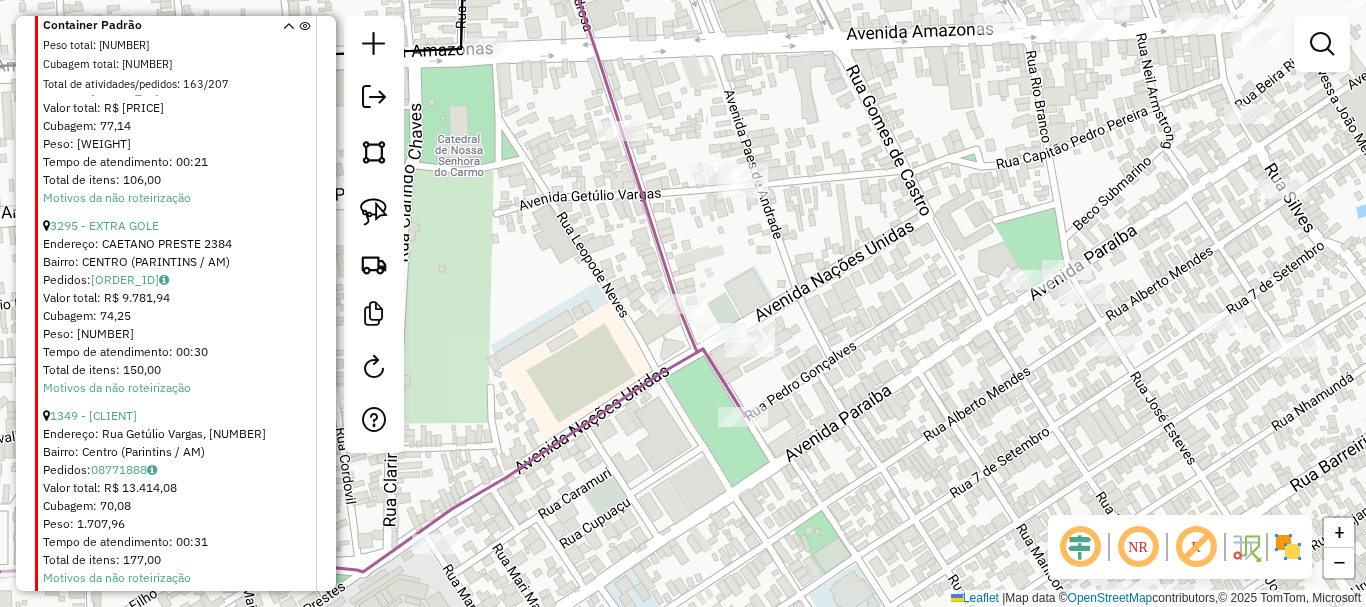 scroll, scrollTop: 1895, scrollLeft: 0, axis: vertical 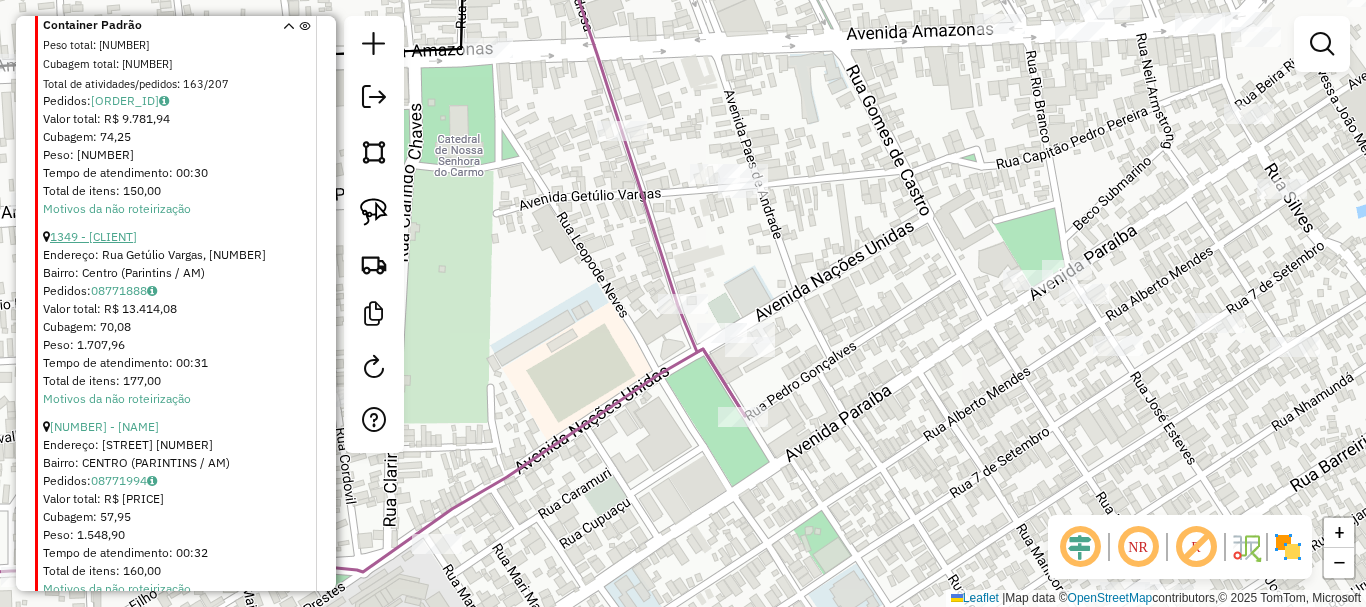 click on "1349 - [CLIENT]" at bounding box center (93, 236) 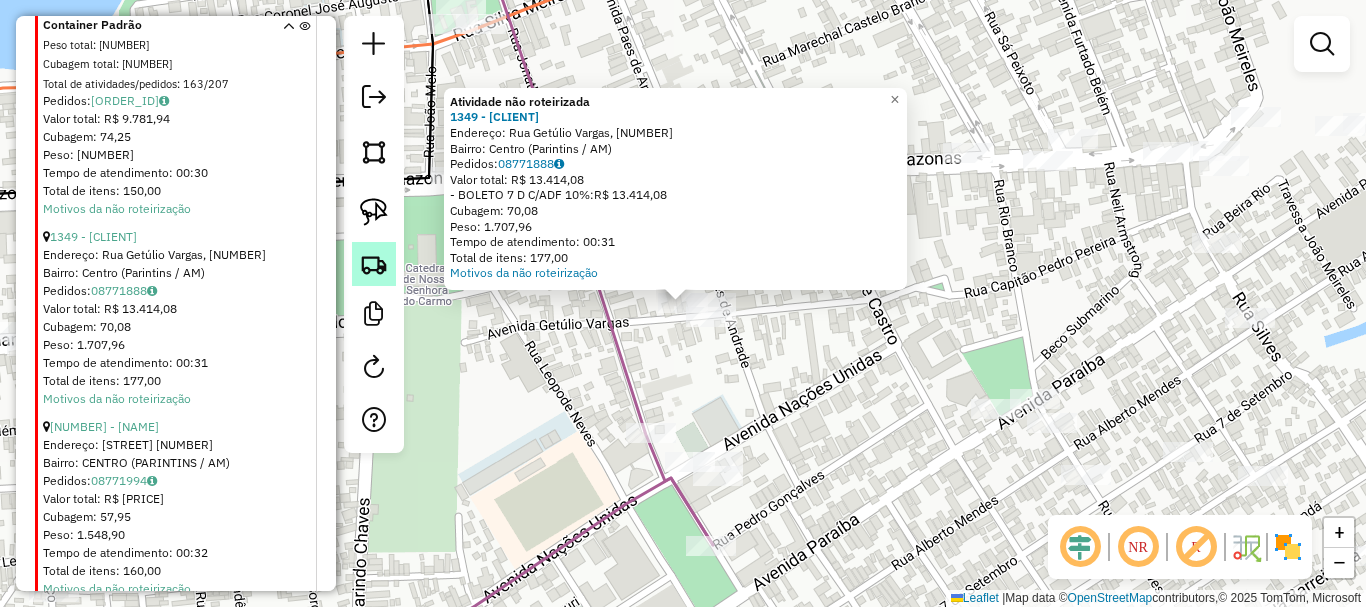 click 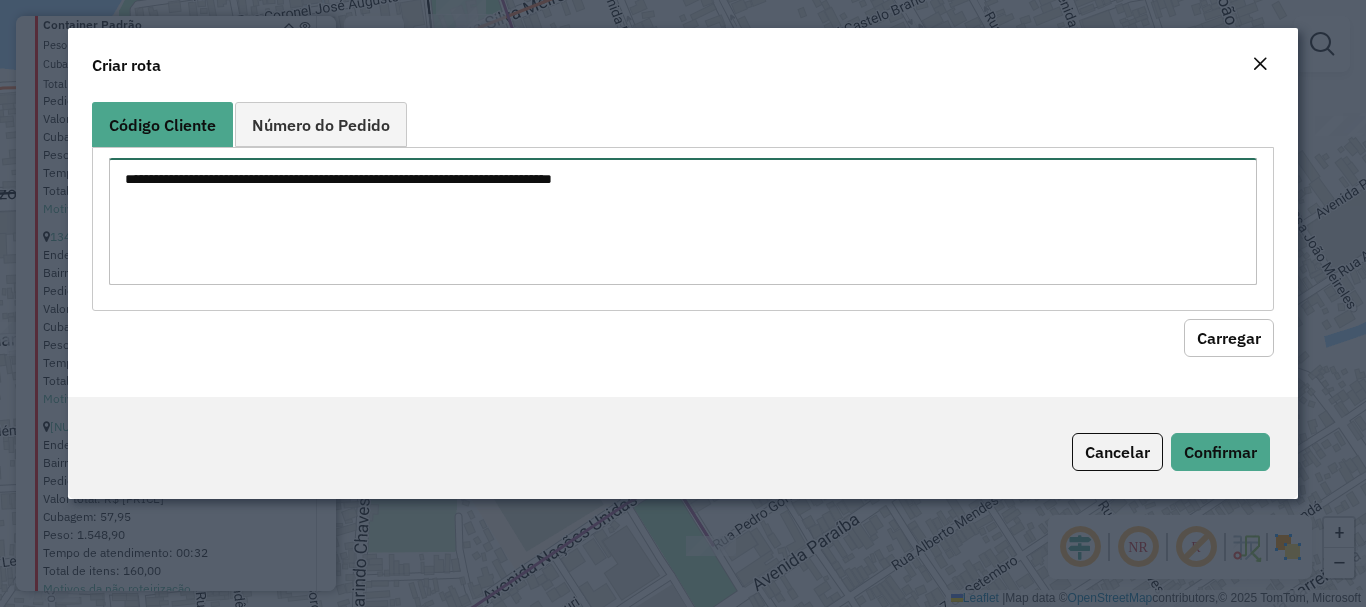 click at bounding box center (682, 221) 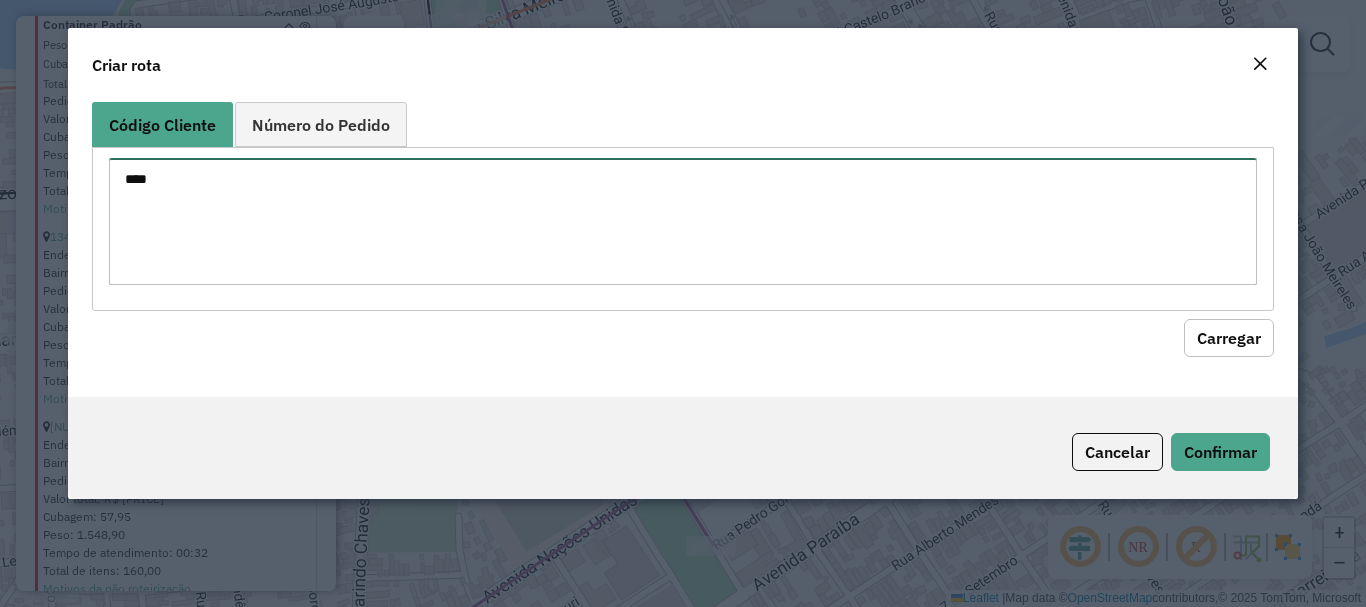 type on "****" 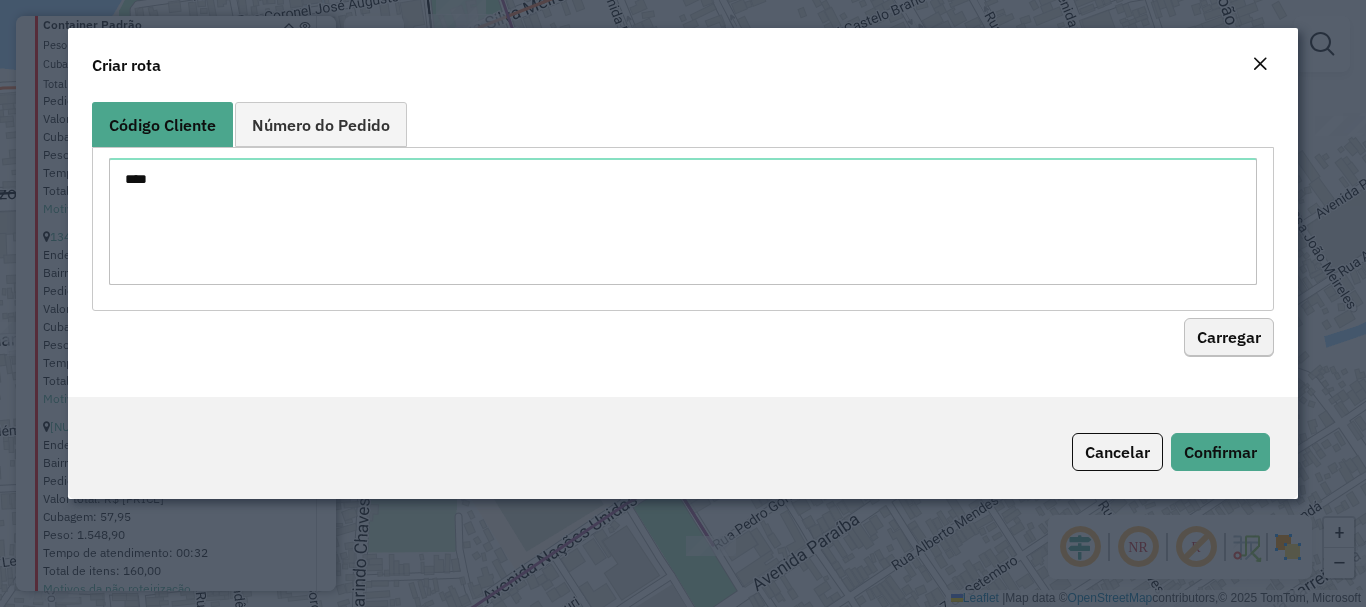 click on "Código Cliente Número do Pedido **** Carregar" 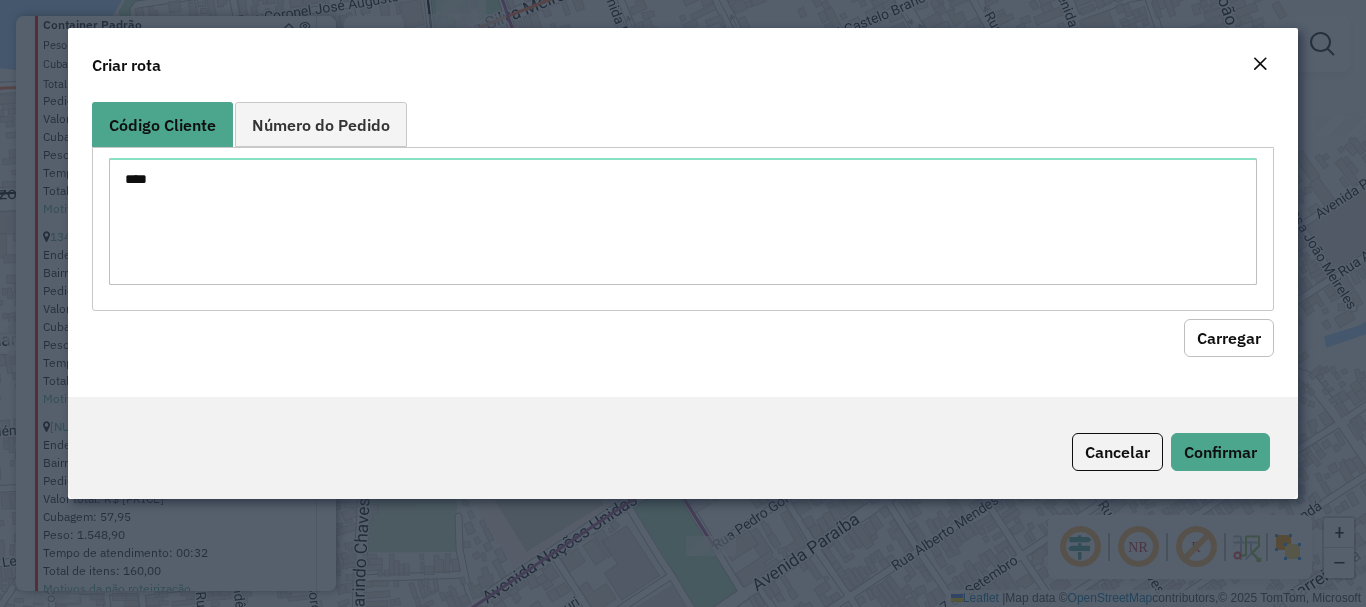 click on "Carregar" 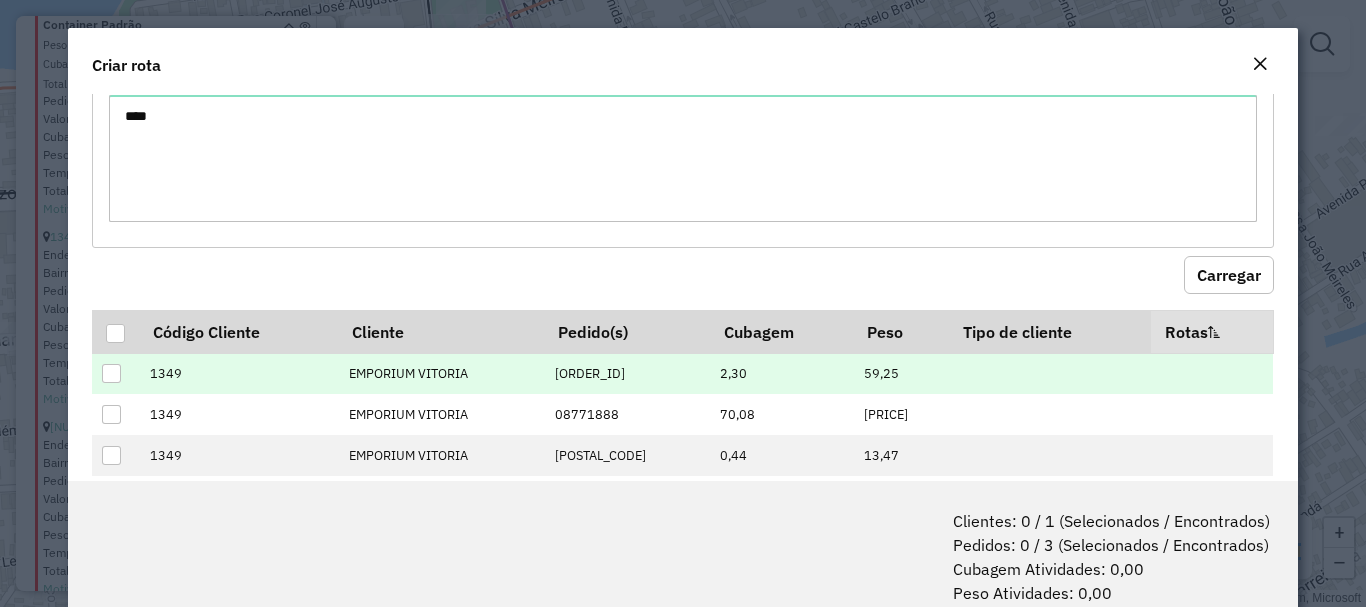 scroll, scrollTop: 97, scrollLeft: 0, axis: vertical 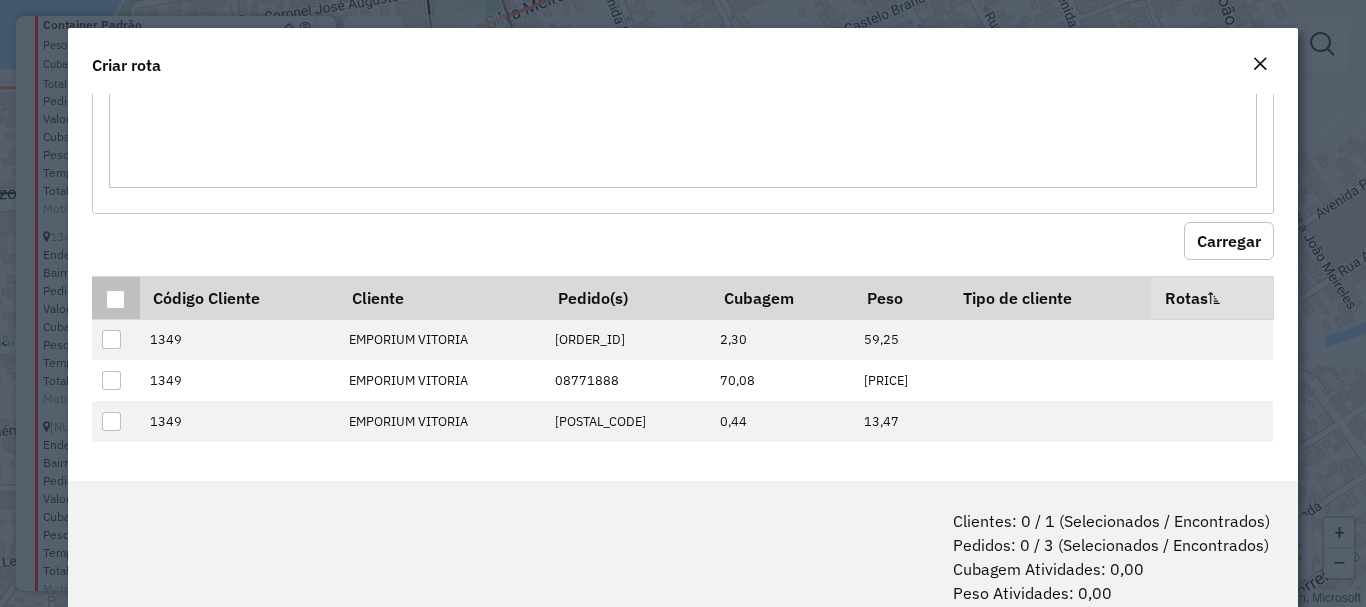click at bounding box center (115, 299) 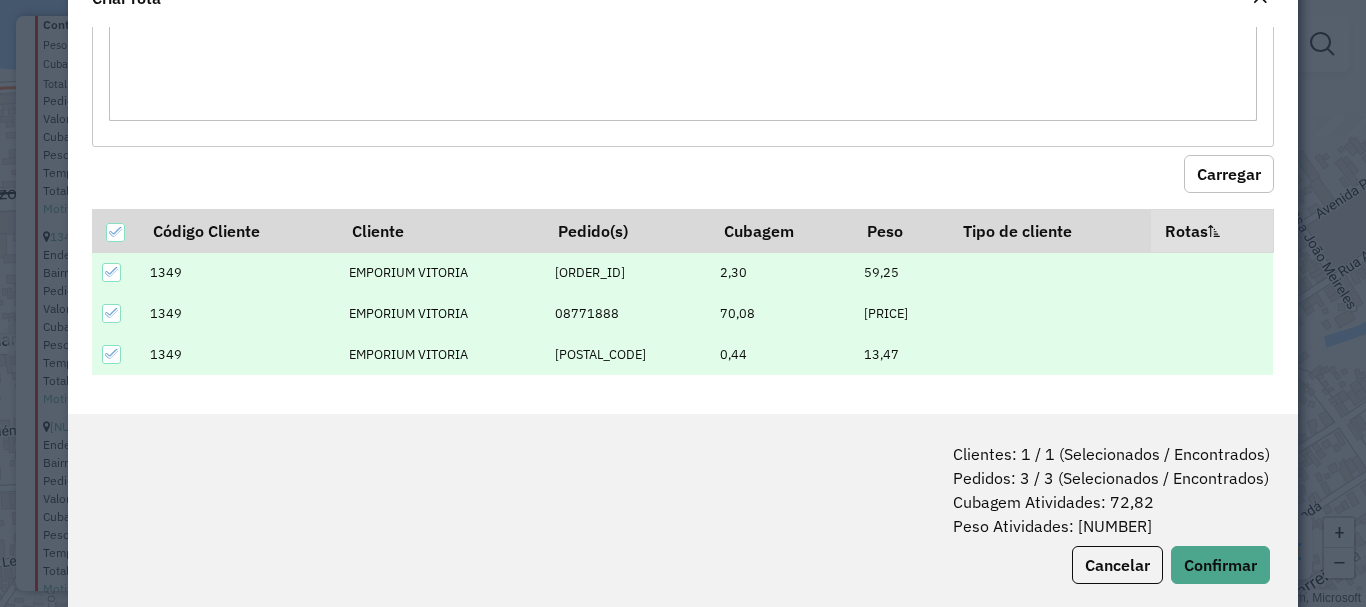 scroll, scrollTop: 100, scrollLeft: 0, axis: vertical 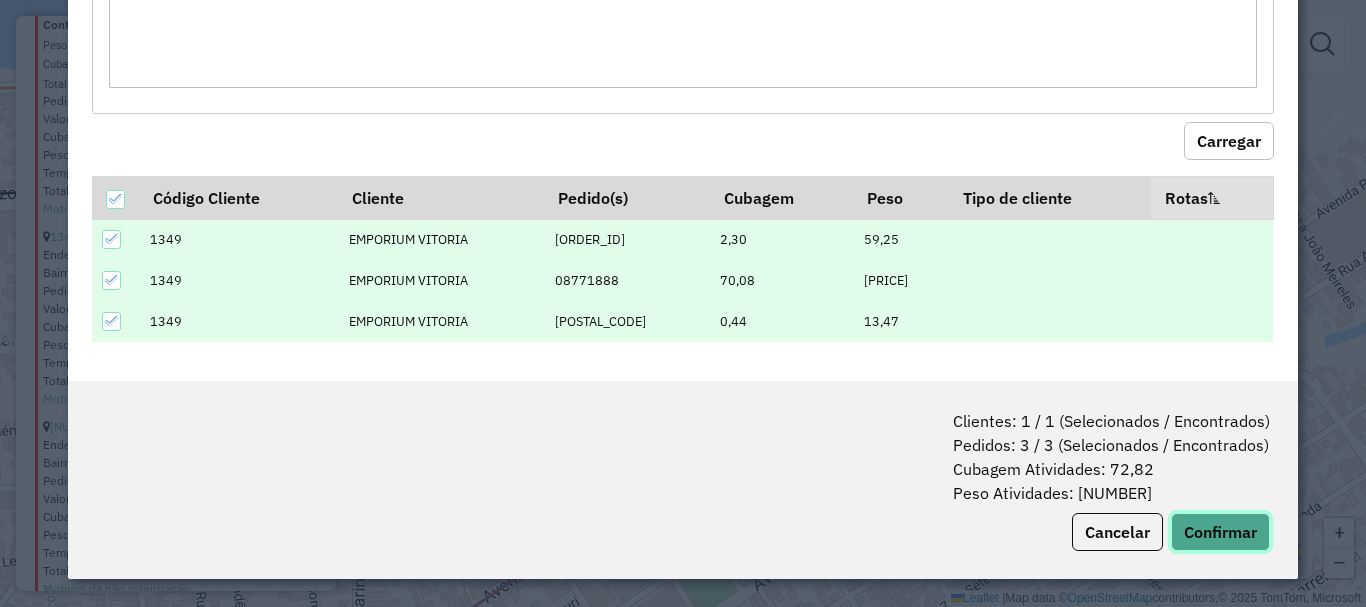 click on "Confirmar" 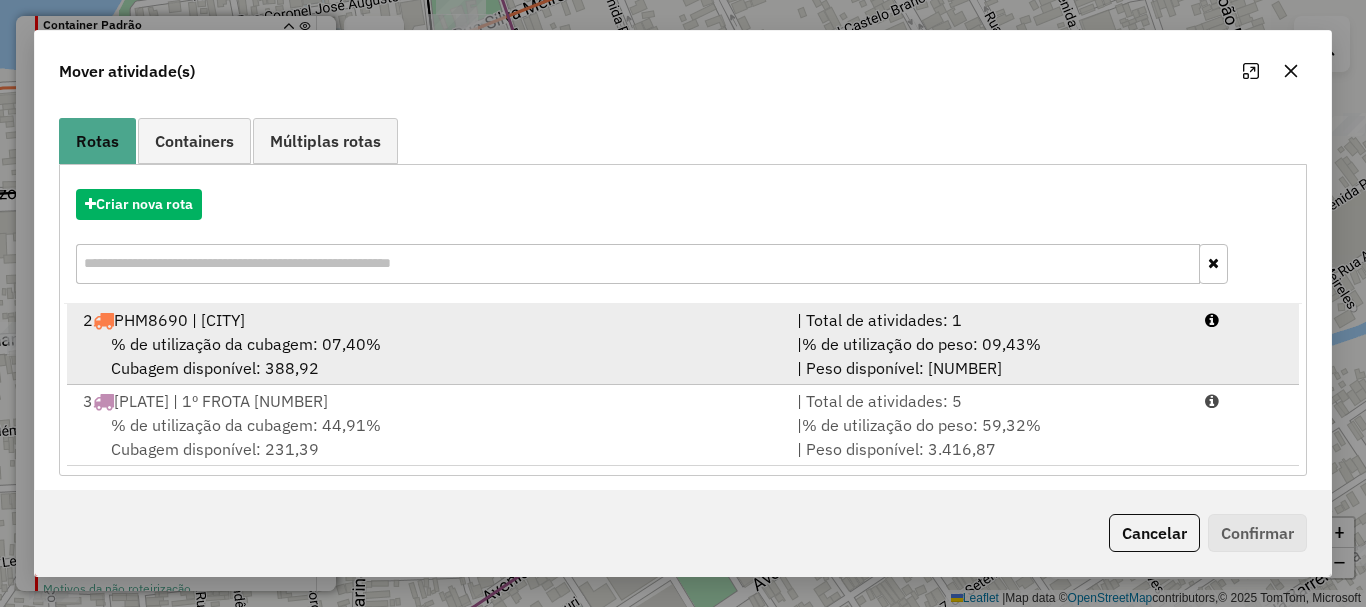scroll, scrollTop: 159, scrollLeft: 0, axis: vertical 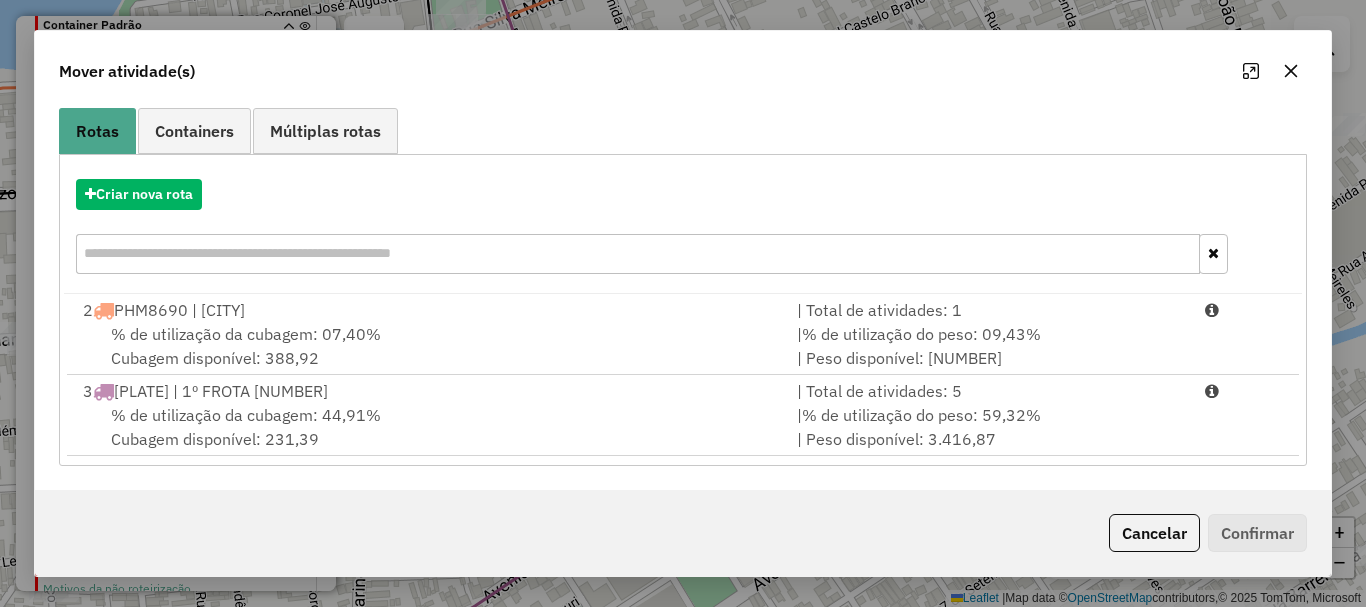 drag, startPoint x: 324, startPoint y: 402, endPoint x: 895, endPoint y: 519, distance: 582.86365 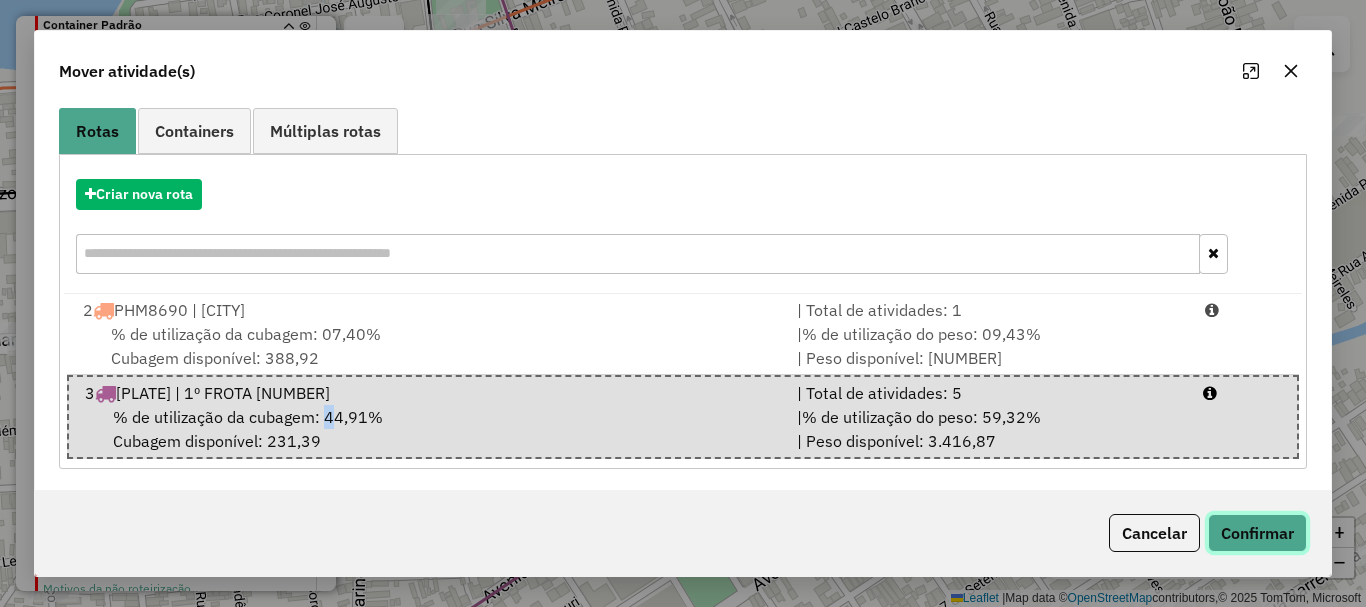 click on "Confirmar" 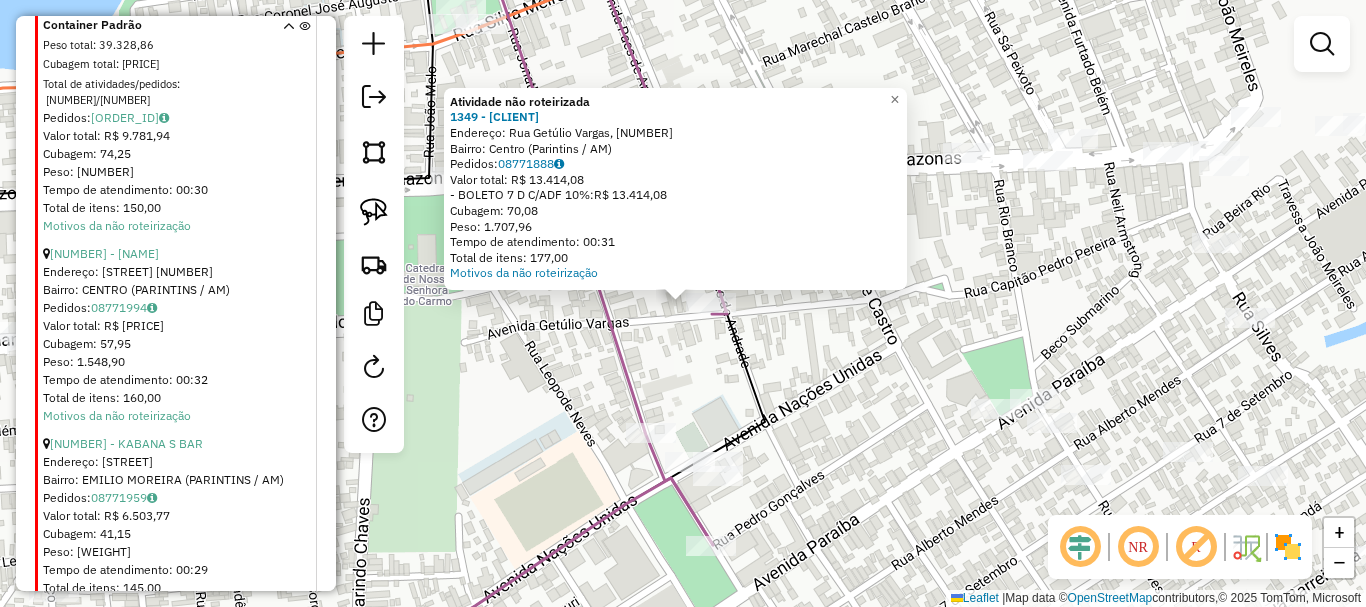 scroll, scrollTop: 0, scrollLeft: 0, axis: both 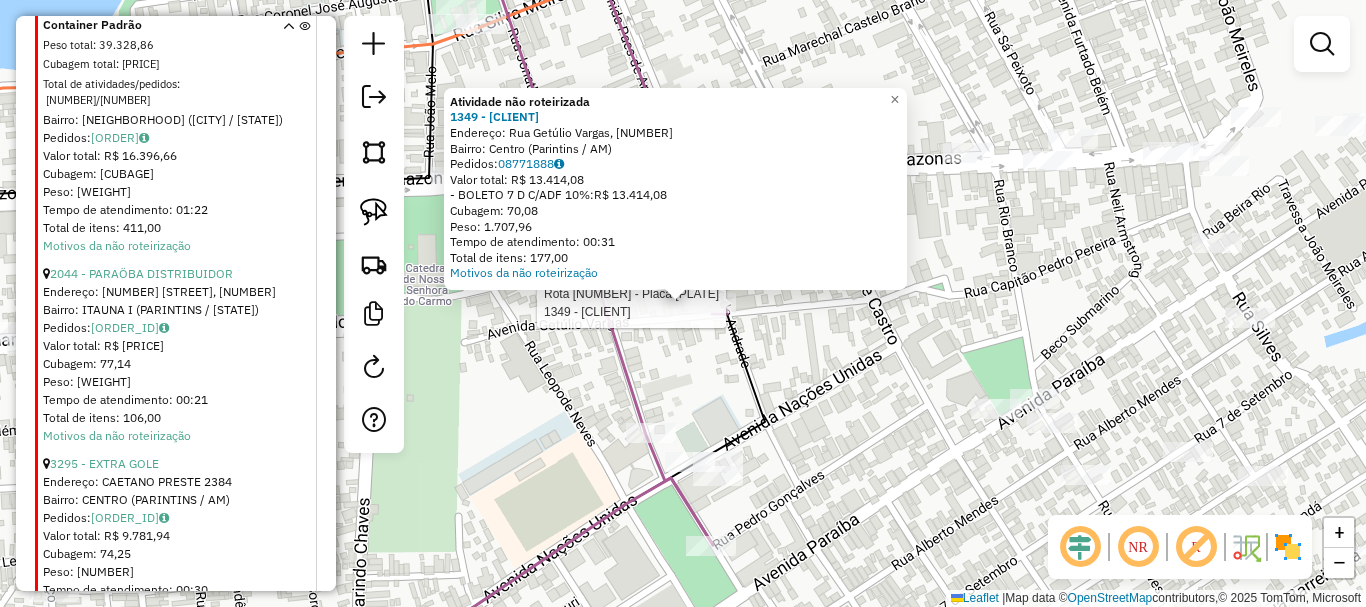select on "**********" 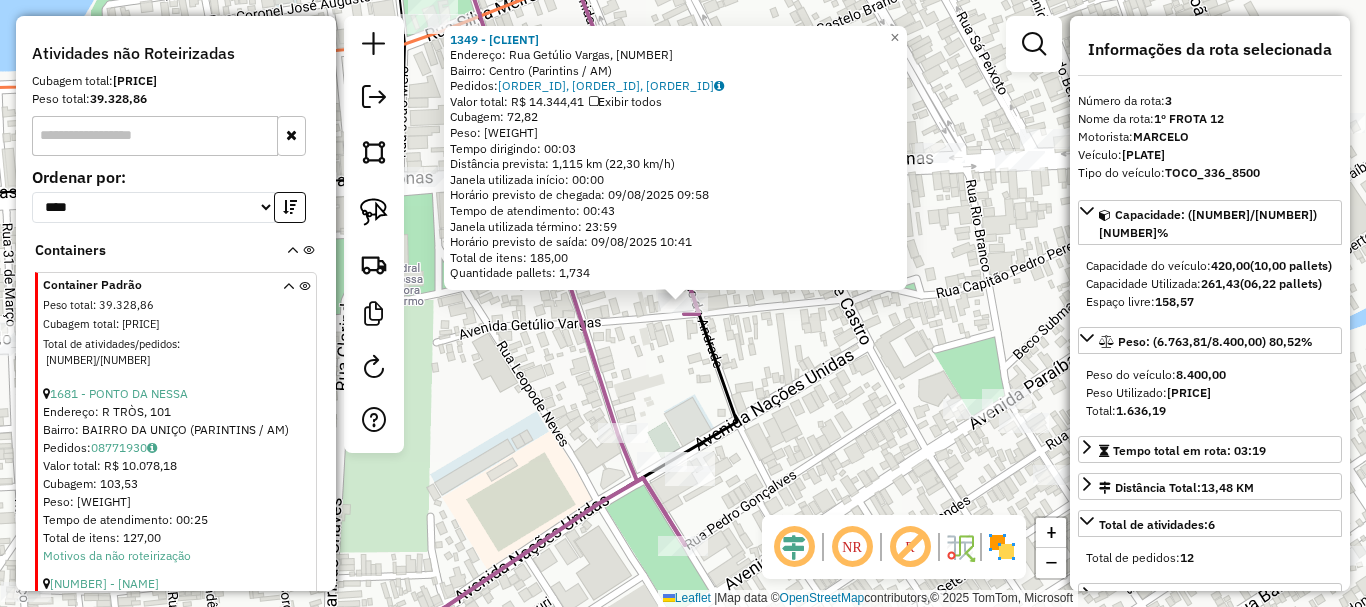 scroll, scrollTop: 895, scrollLeft: 0, axis: vertical 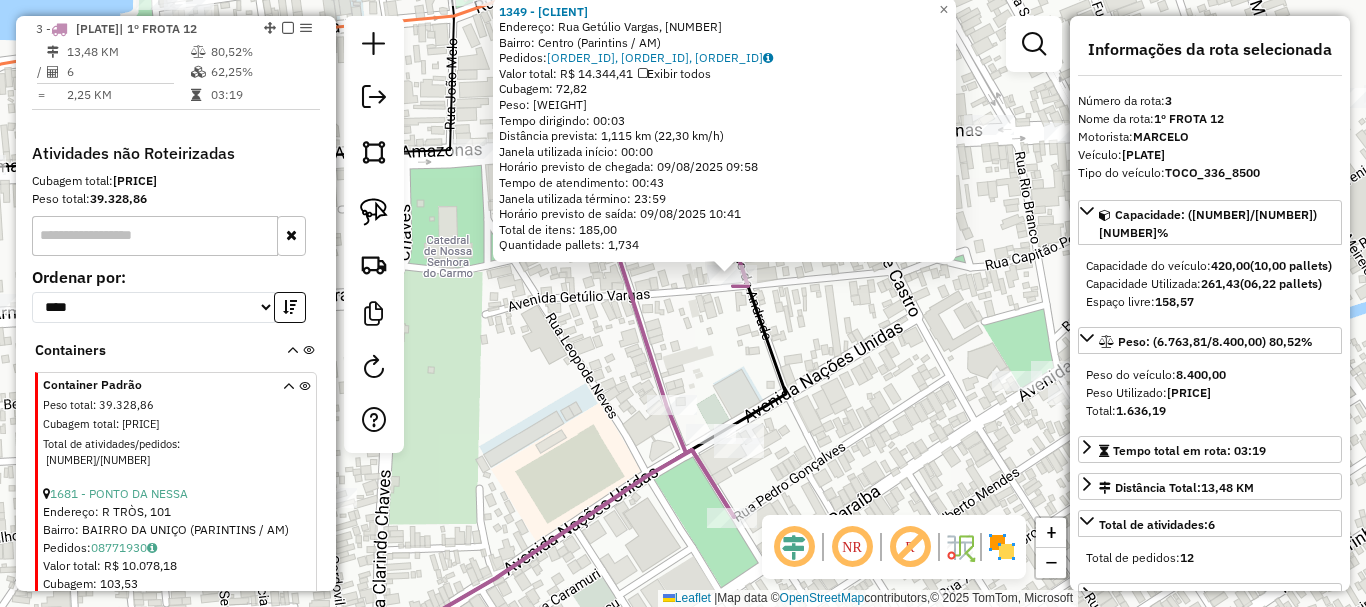 drag, startPoint x: 816, startPoint y: 422, endPoint x: 869, endPoint y: 393, distance: 60.41523 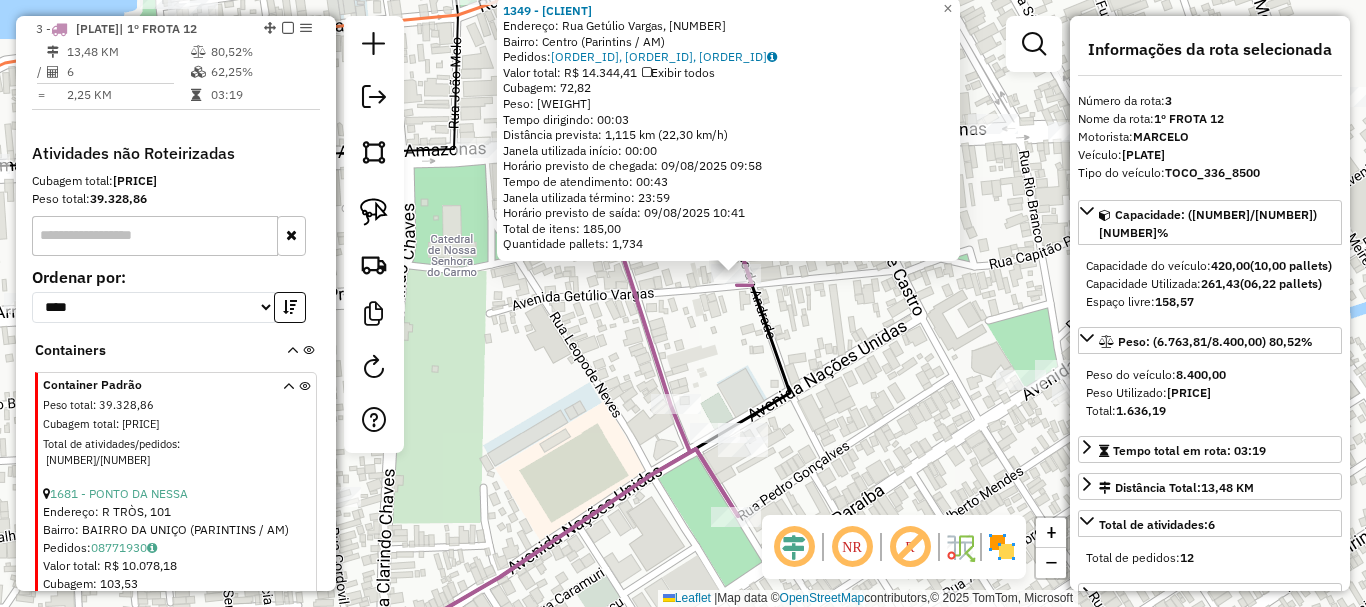 click on "1349 - EMPORIUM VITORIA Endereço: Rua Getúlio Vargas, 291 Bairro: Centro ([CITY] / [STATE]) Pedidos: 08771887, 08771888, 08771892 Valor total: R$ 14.344,41 Exibir todos Cubagem: 72,82 Peso: 1.780,68 Tempo dirigindo: 00:03 Distância prevista: 1,115 km (22,30 km/h) Janela utilizada início: 00:00 Horário previsto de chegada: 09/08/2025 09:58 Tempo de atendimento: 00:43 Janela utilizada término: 23:59 Horário previsto de saída: 09/08/2025 10:41 Total de itens: 185,00 Quantidade pallets: 1,734 × Janela de atendimento Grade de atendimento Capacidade Transportadoras Veículos Cliente Pedidos Rotas Selecione os dias da semana para filtrar as janelas de atendimento Seg Ter Qua Qui Sex Sáb Dom Informe o período da janela de atendimento: De: Até: Filtrar exatamente a janela do cliente Considerar janela de atendimento padrão Selecione os dias da semana para filtrar as grades de atendimento Seg Ter Qua Qui Sex Sáb Dom Peso mínimo: De: Até:" 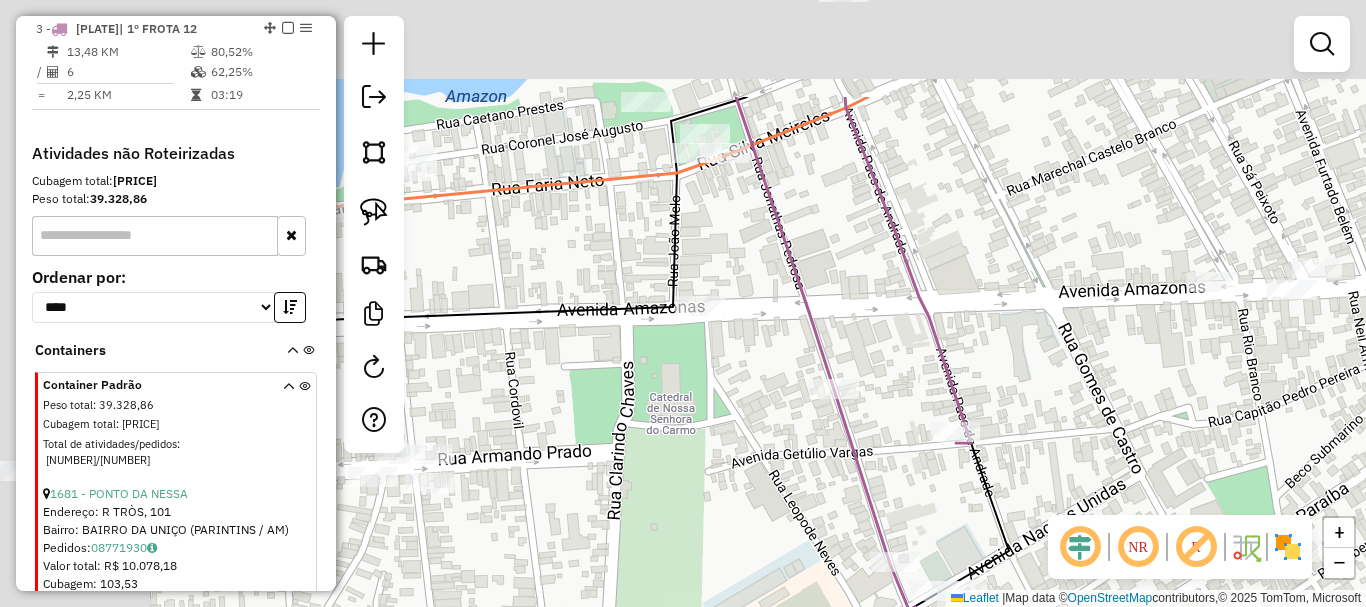 drag, startPoint x: 824, startPoint y: 304, endPoint x: 1000, endPoint y: 437, distance: 220.60146 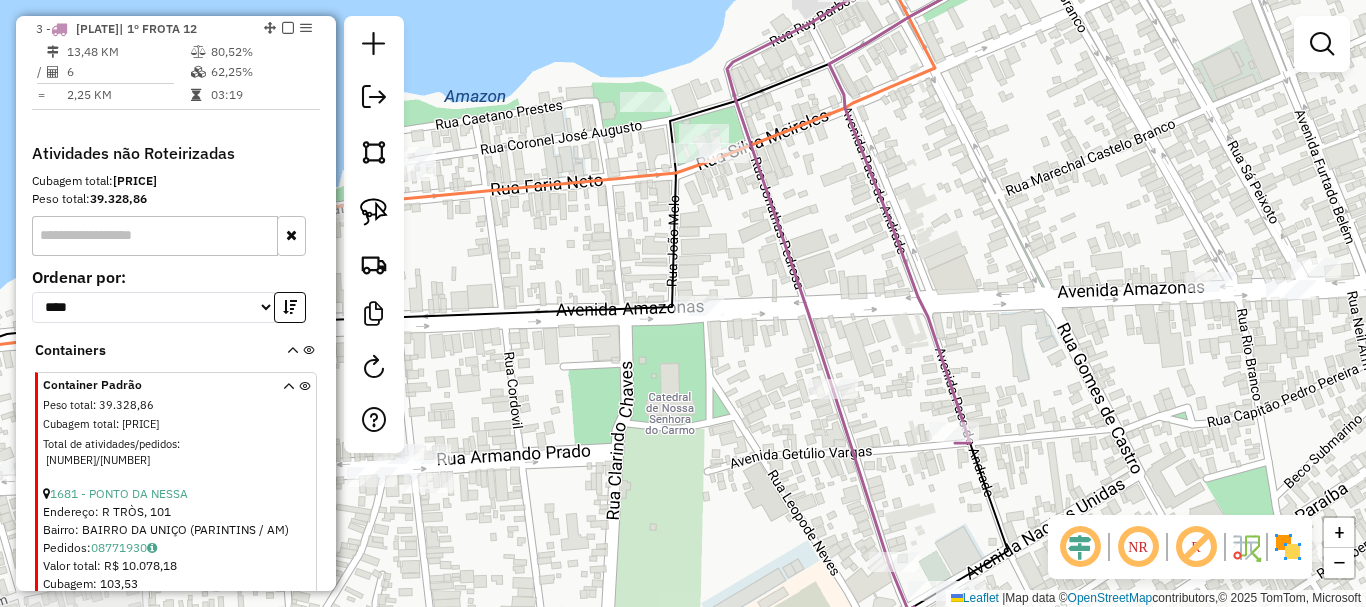click on "Janela de atendimento Grade de atendimento Capacidade Transportadoras Veículos Cliente Pedidos  Rotas Selecione os dias de semana para filtrar as janelas de atendimento  Seg   Ter   Qua   Qui   Sex   Sáb   Dom  Informe o período da janela de atendimento: De: Até:  Filtrar exatamente a janela do cliente  Considerar janela de atendimento padrão  Selecione os dias de semana para filtrar as grades de atendimento  Seg   Ter   Qua   Qui   Sex   Sáb   Dom   Considerar clientes sem dia de atendimento cadastrado  Clientes fora do dia de atendimento selecionado Filtrar as atividades entre os valores definidos abaixo:  Peso mínimo:   Peso máximo:   Cubagem mínima:   Cubagem máxima:   De:   Até:  Filtrar as atividades entre o tempo de atendimento definido abaixo:  De:   Até:   Considerar capacidade total dos clientes não roteirizados Transportadora: Selecione um ou mais itens Tipo de veículo: Selecione um ou mais itens Veículo: Selecione um ou mais itens Motorista: Selecione um ou mais itens Nome: Rótulo:" 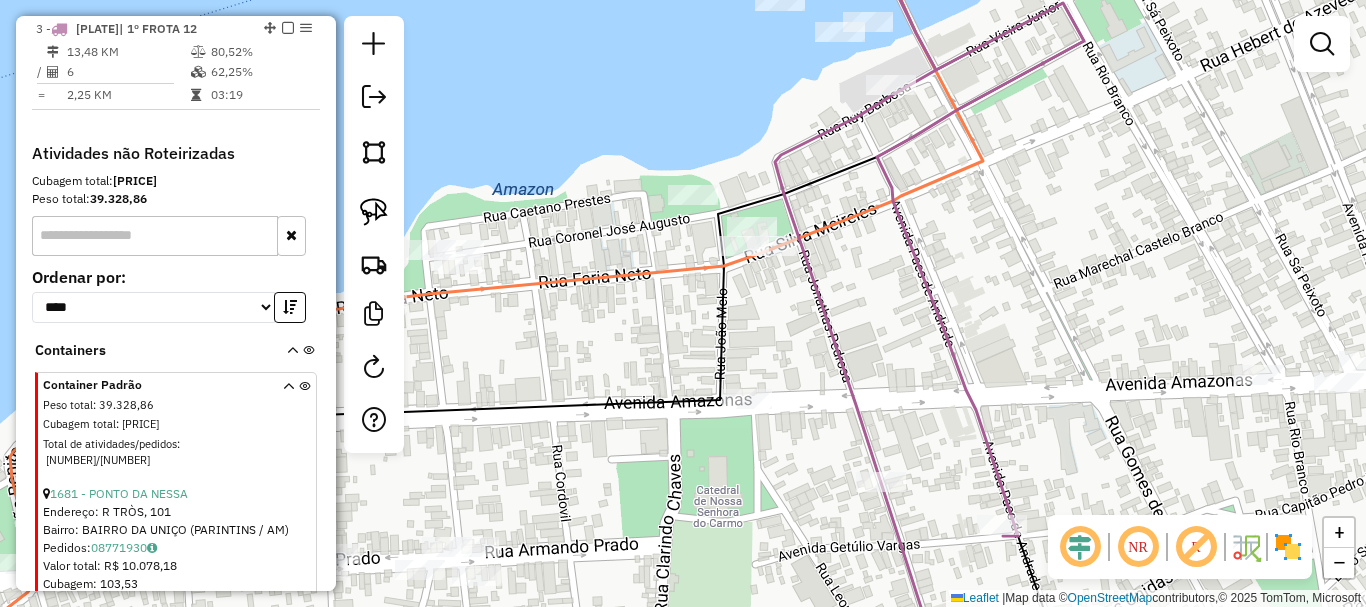 drag, startPoint x: 822, startPoint y: 155, endPoint x: 808, endPoint y: 221, distance: 67.46851 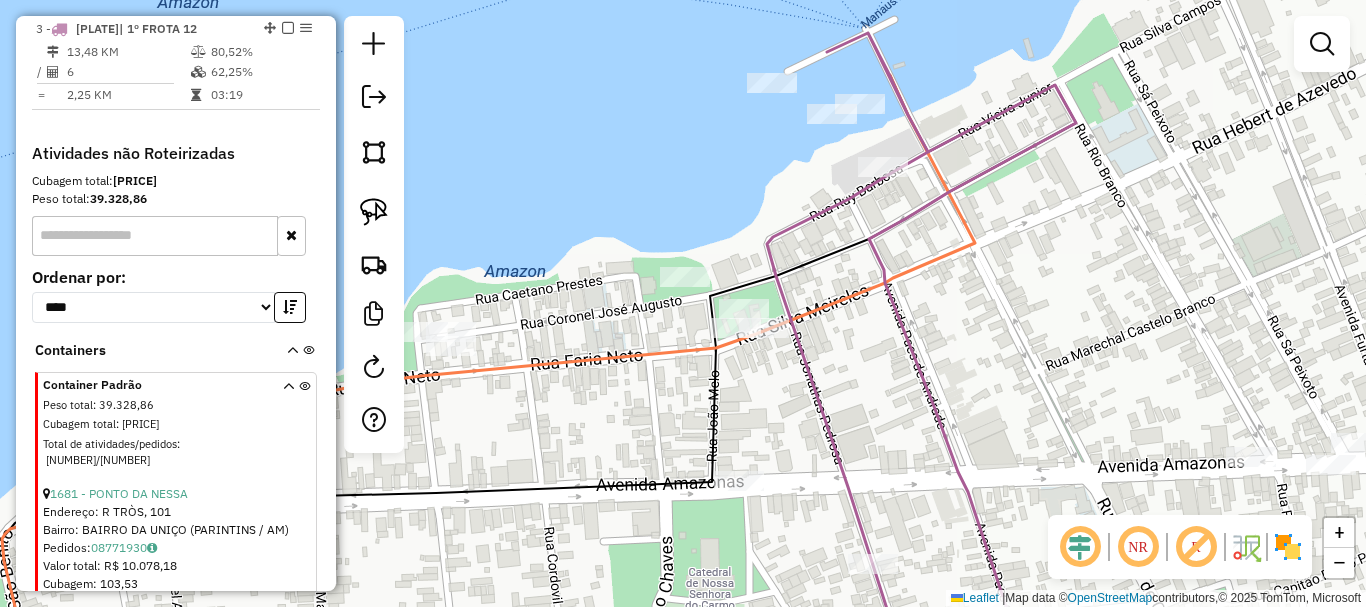 drag, startPoint x: 754, startPoint y: 139, endPoint x: 754, endPoint y: 173, distance: 34 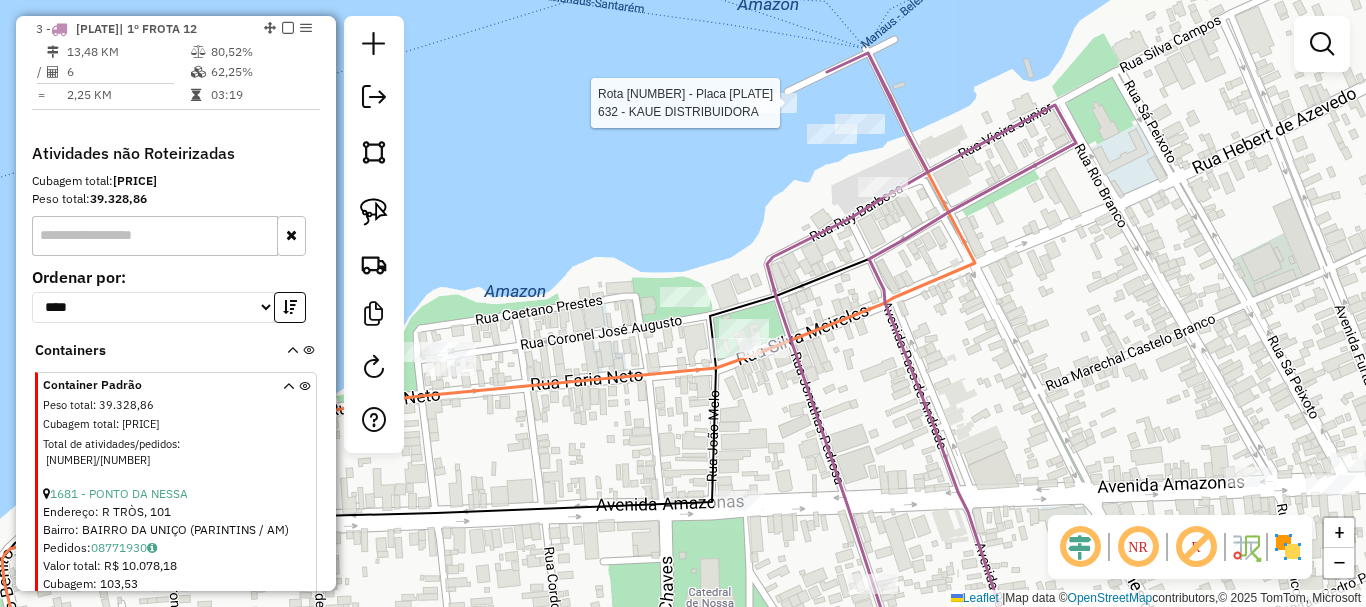 select on "**********" 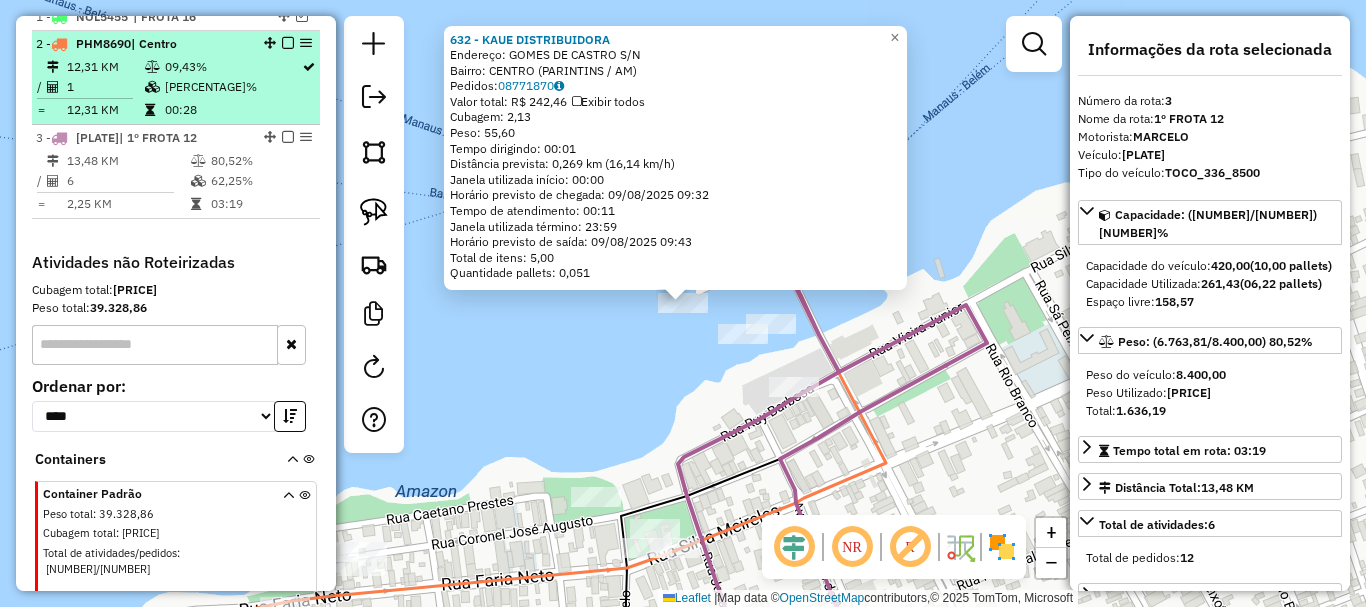scroll, scrollTop: 695, scrollLeft: 0, axis: vertical 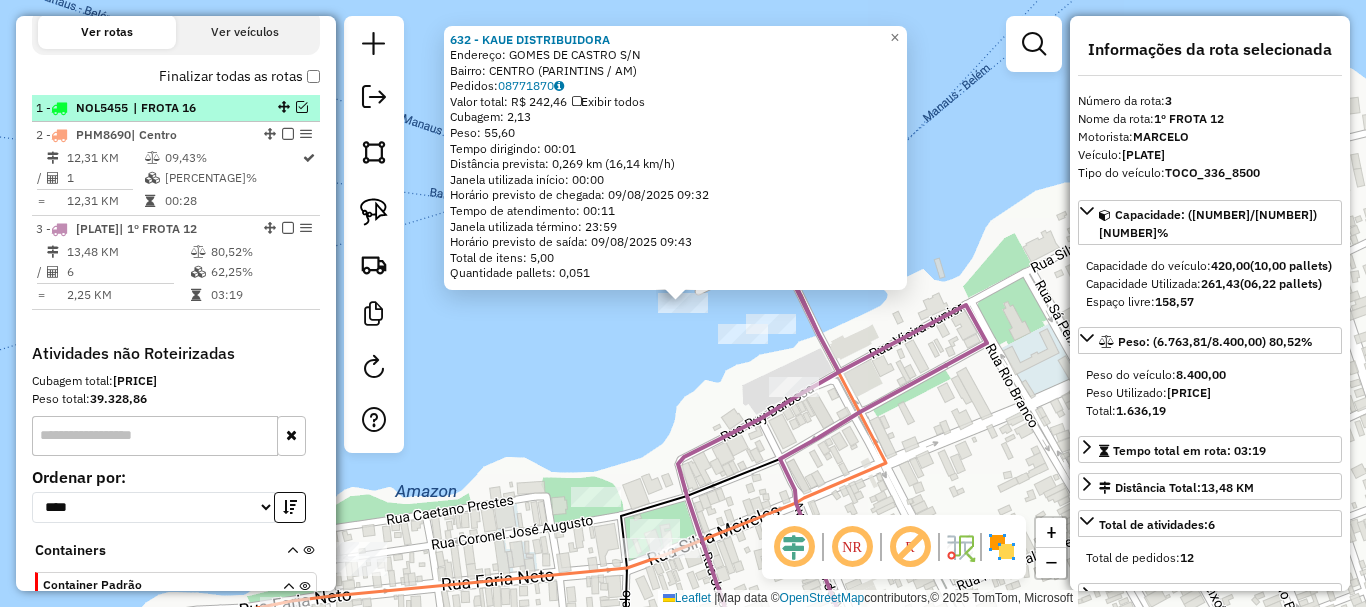 click on "| FROTA 16" at bounding box center (179, 108) 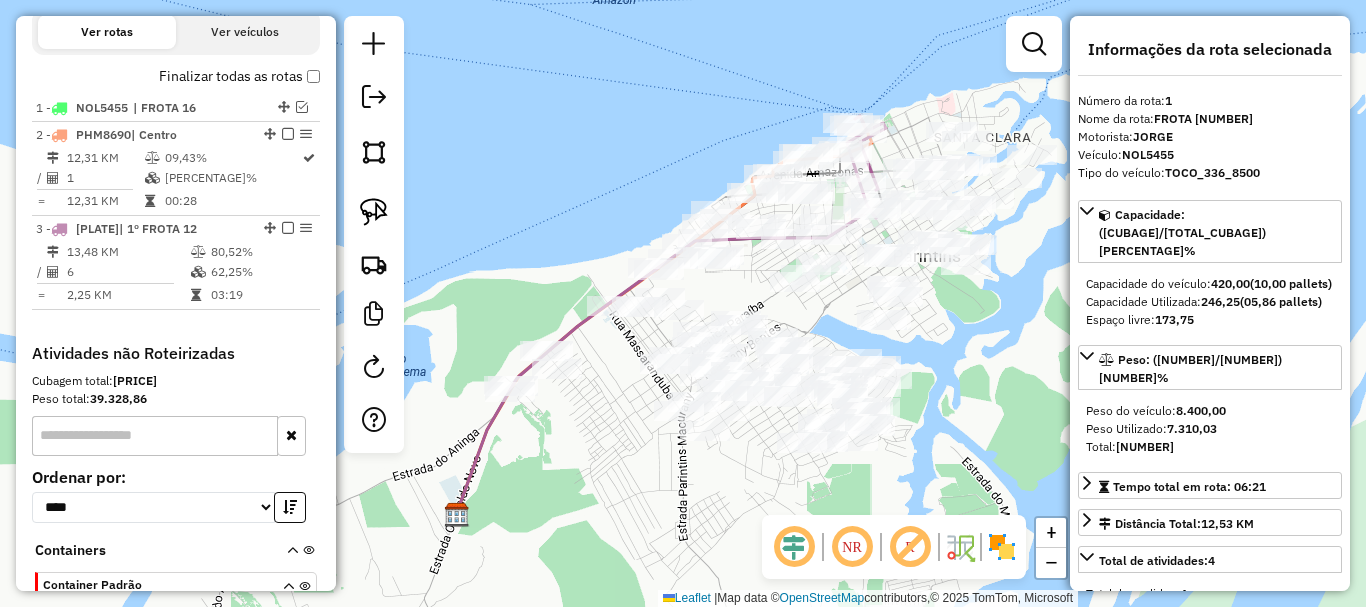 drag, startPoint x: 846, startPoint y: 287, endPoint x: 671, endPoint y: 467, distance: 251.0478 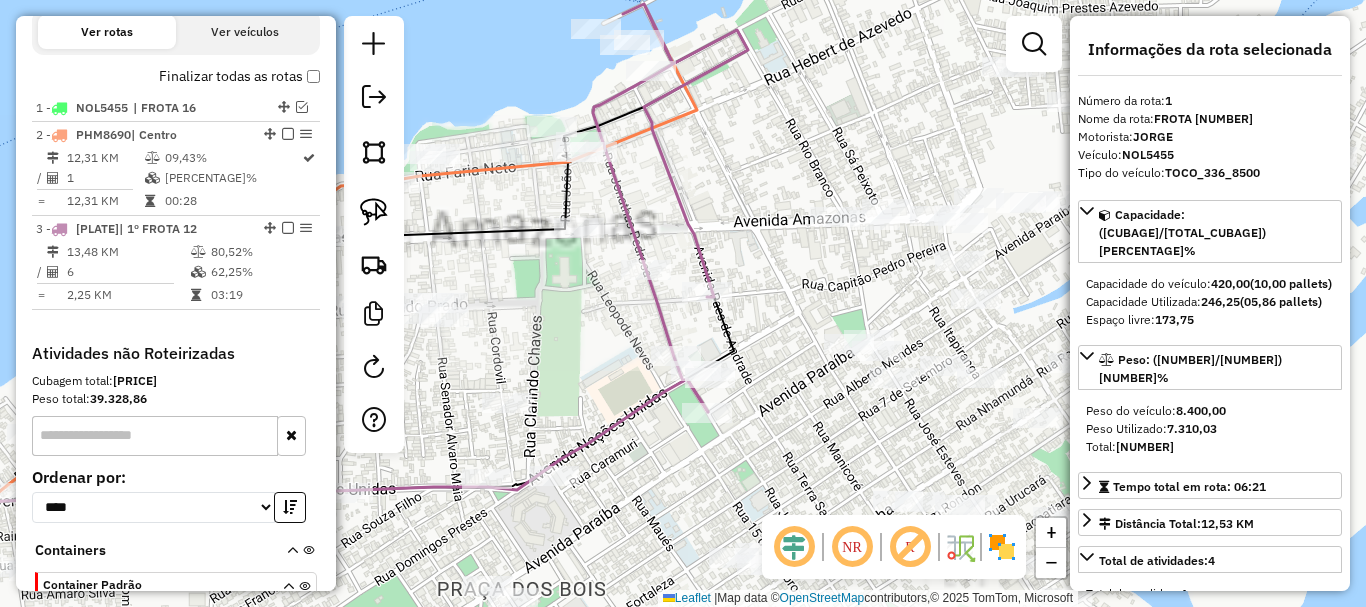 drag, startPoint x: 562, startPoint y: 243, endPoint x: 574, endPoint y: 283, distance: 41.761227 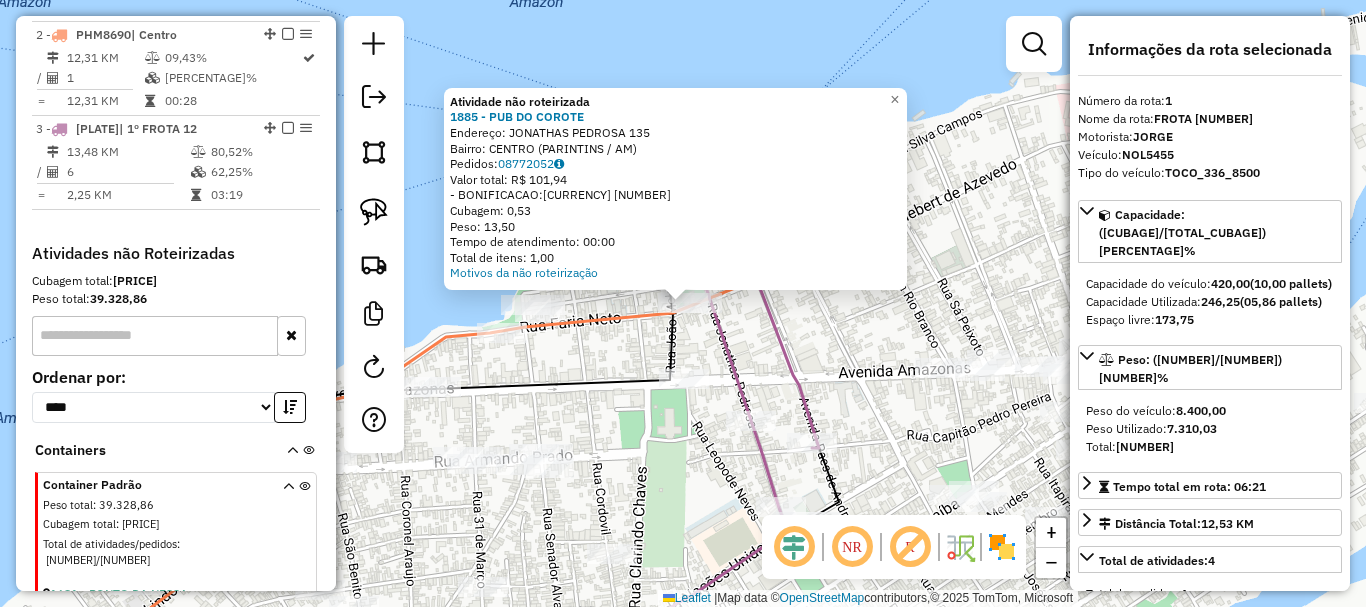 scroll, scrollTop: 895, scrollLeft: 0, axis: vertical 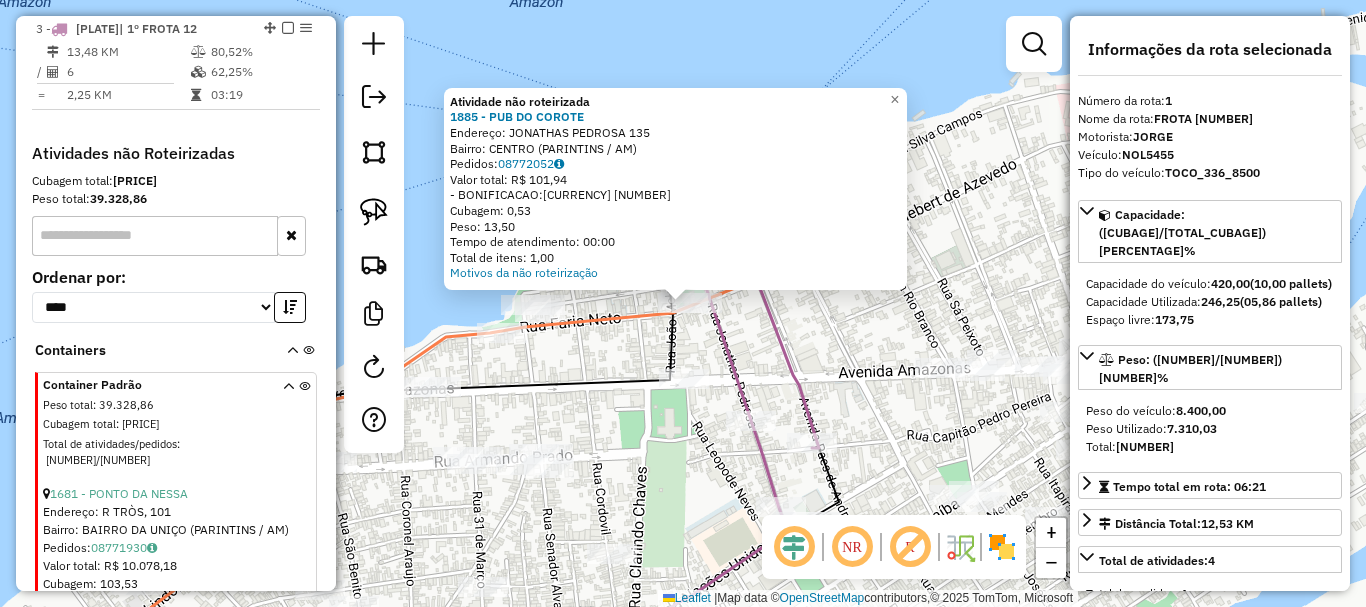 click on "Atividade não roteirizada [NUMBER] - [NAME] Endereço: [STREET] [NUMBER] Bairro: [NEIGHBORHOOD] ([CITY] / [STATE]) Pedidos: [ORDER_ID] Valor total: R$ [PRICE] -BONIFICACAO: R$ [PRICE] Cubagem: [NUMBER] Peso: [NUMBER] Tempo de atendimento: [TIME] Total de itens: [NUMBER] Motivos da não roteirização × Janela de atendimento Grade de atendimento Capacidade Transportadoras Veículos Cliente Pedidos Rotas Selecione os dias de semana para filtrar as janelas de atendimento Seg Ter Qua Qui Sex Sáb Dom Informe o período da janela de atendimento: De: Até: Filtrar exatamente a janela do cliente Considerar janela de atendimento padrão Selecione os dias de semana para filtrar as grades de atendimento Seg Ter Qua Qui Sex Sáb Dom Considerar clientes sem dia de atendimento cadastrado Clientes fora do dia de atendimento selecionado Filtrar as atividades entre os valores definidos abaixo: Peso mínimo: Peso máximo: Cubagem mínima: Cubagem máxima: De: Até: De: Nome:" 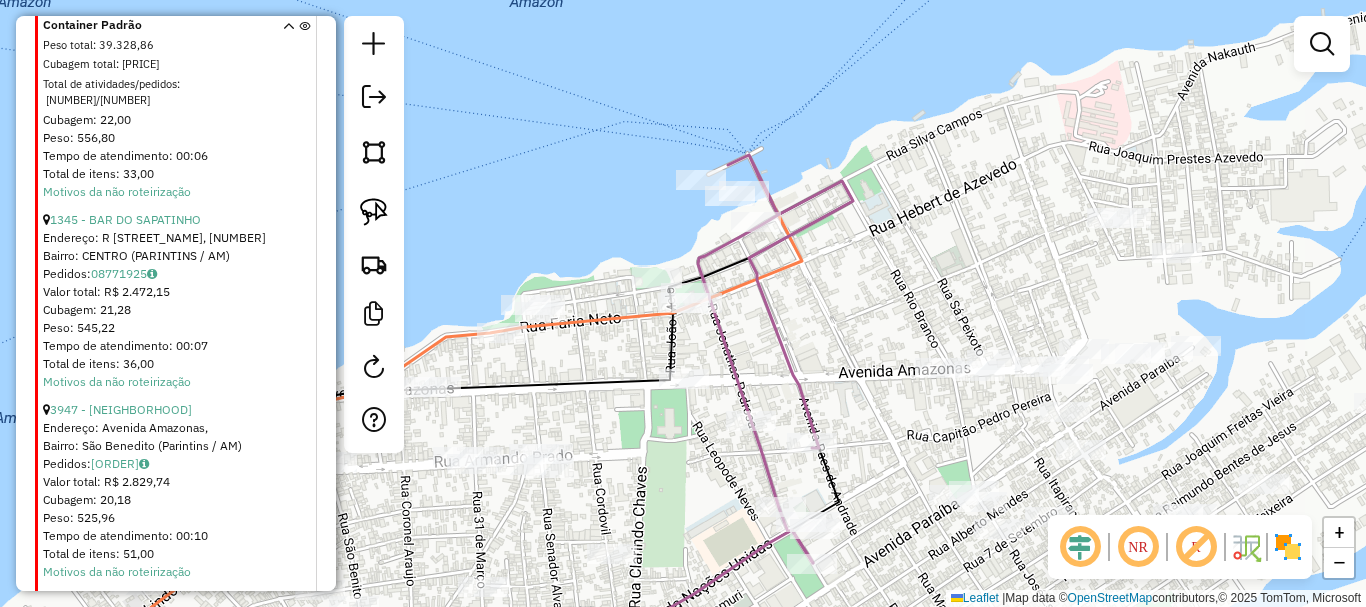 scroll, scrollTop: 4195, scrollLeft: 0, axis: vertical 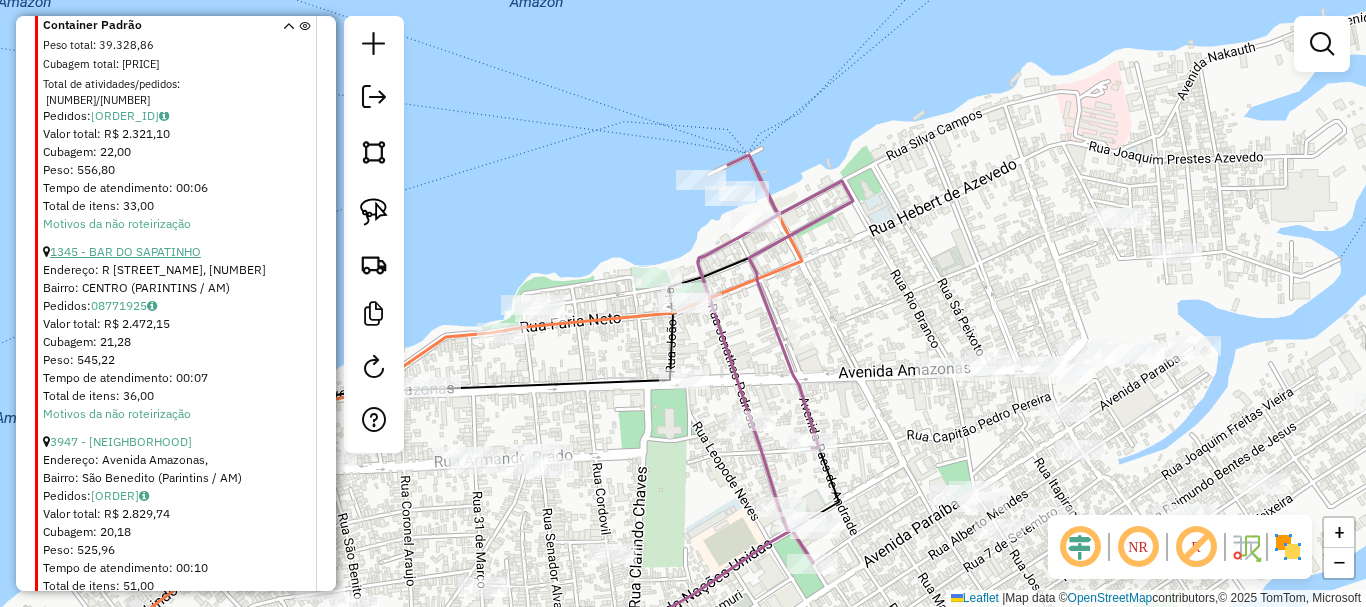 click on "1345 - BAR DO SAPATINHO" at bounding box center [125, 251] 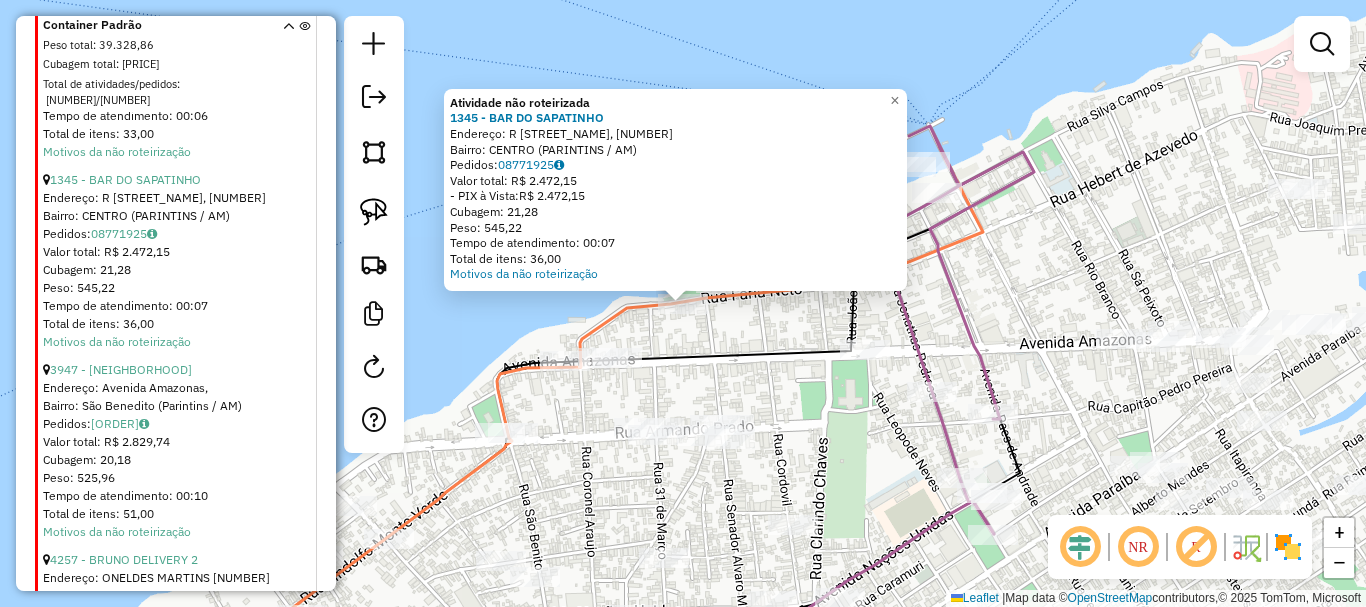 scroll, scrollTop: 4295, scrollLeft: 0, axis: vertical 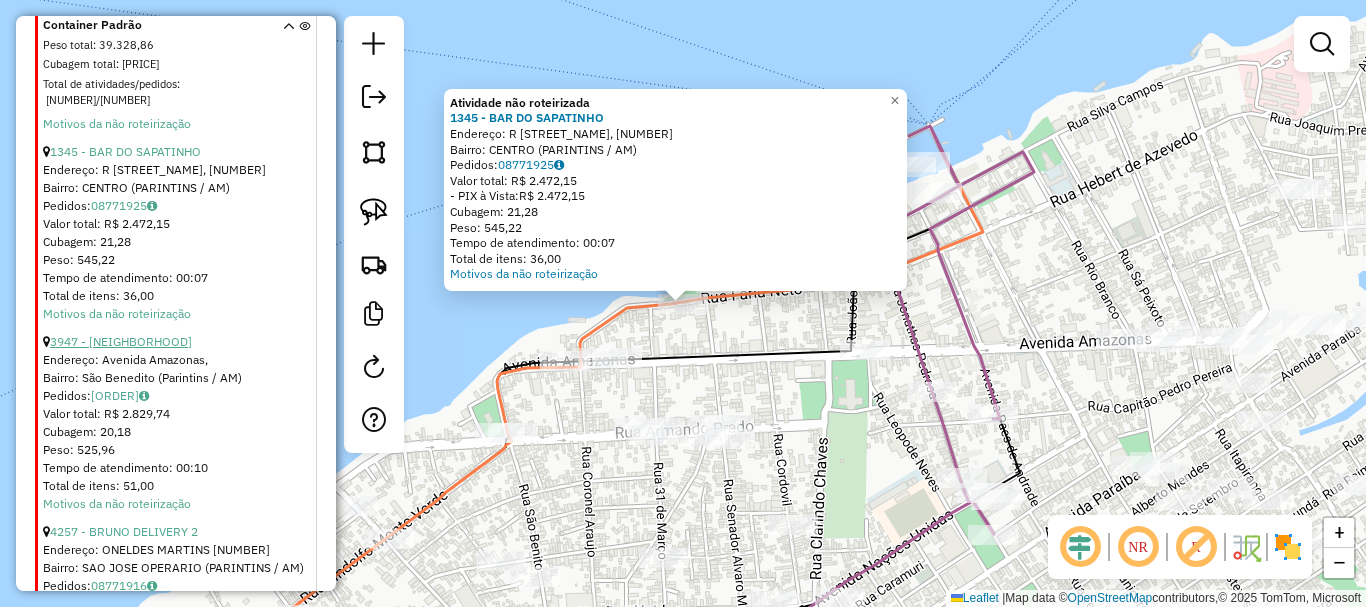 click on "3947 - [NEIGHBORHOOD]" at bounding box center (121, 341) 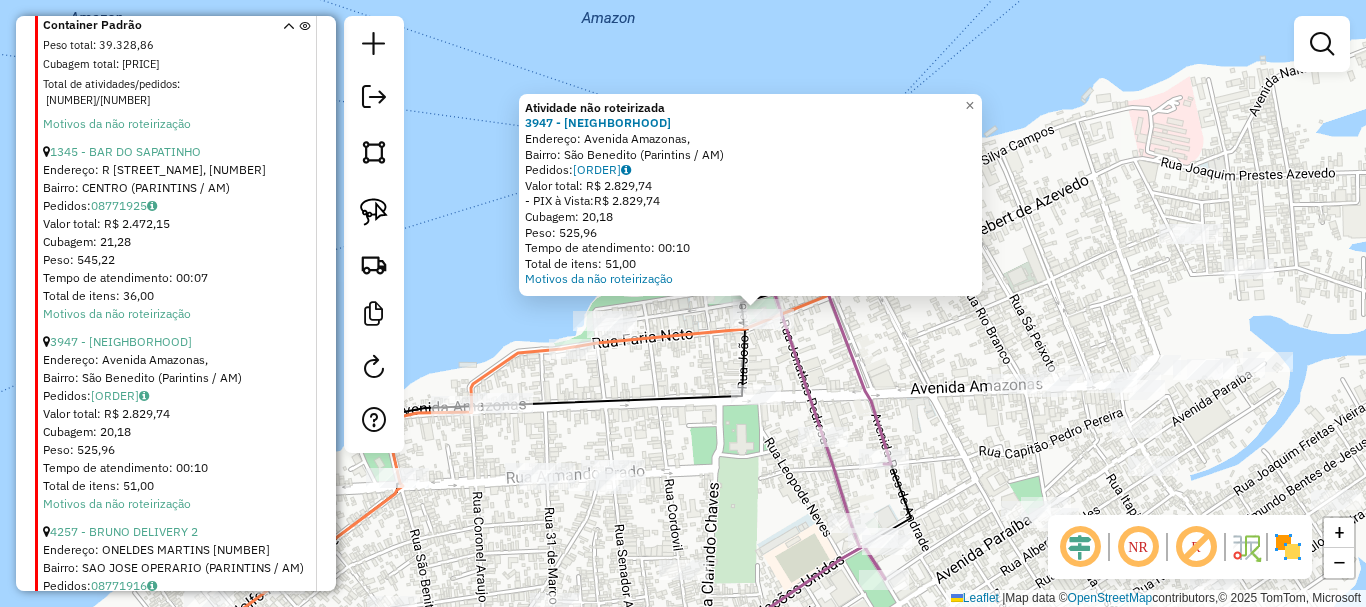 drag, startPoint x: 830, startPoint y: 303, endPoint x: 894, endPoint y: 306, distance: 64.070274 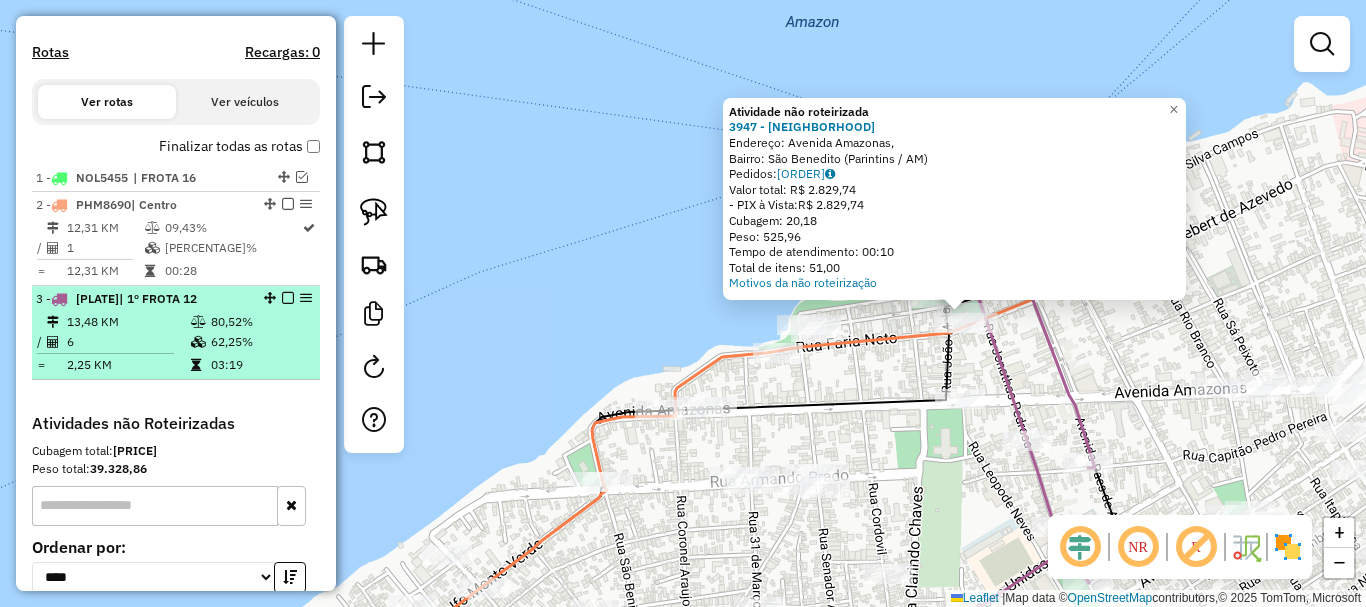 scroll, scrollTop: 595, scrollLeft: 0, axis: vertical 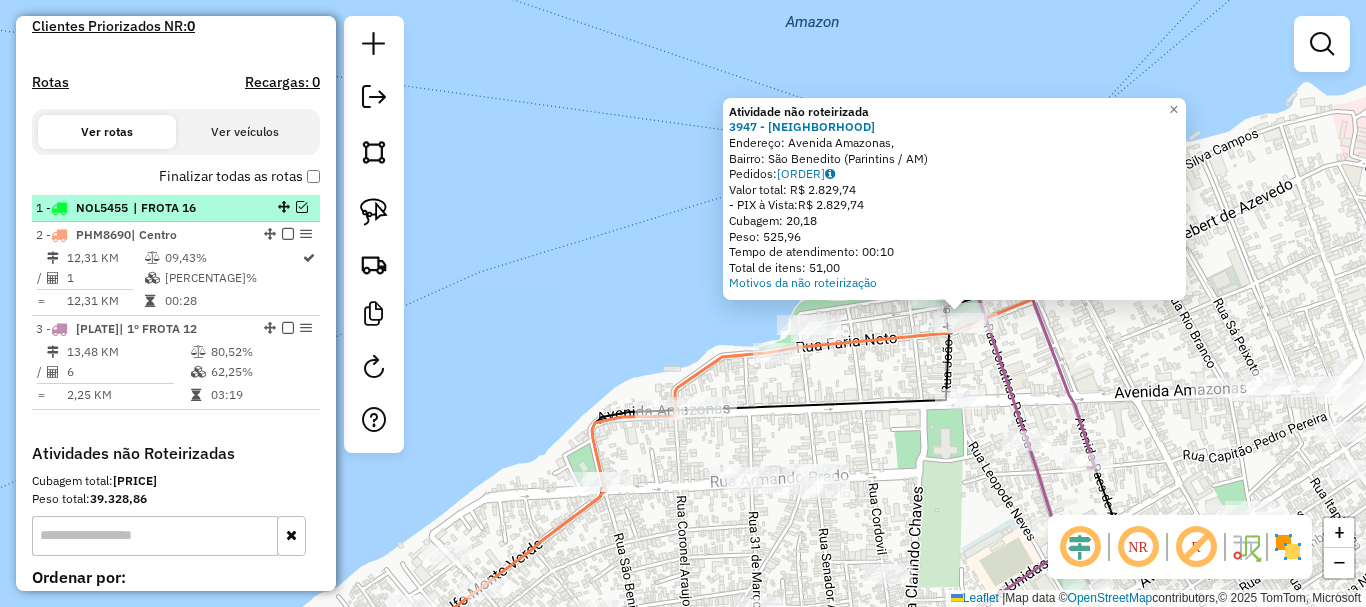 click at bounding box center [302, 207] 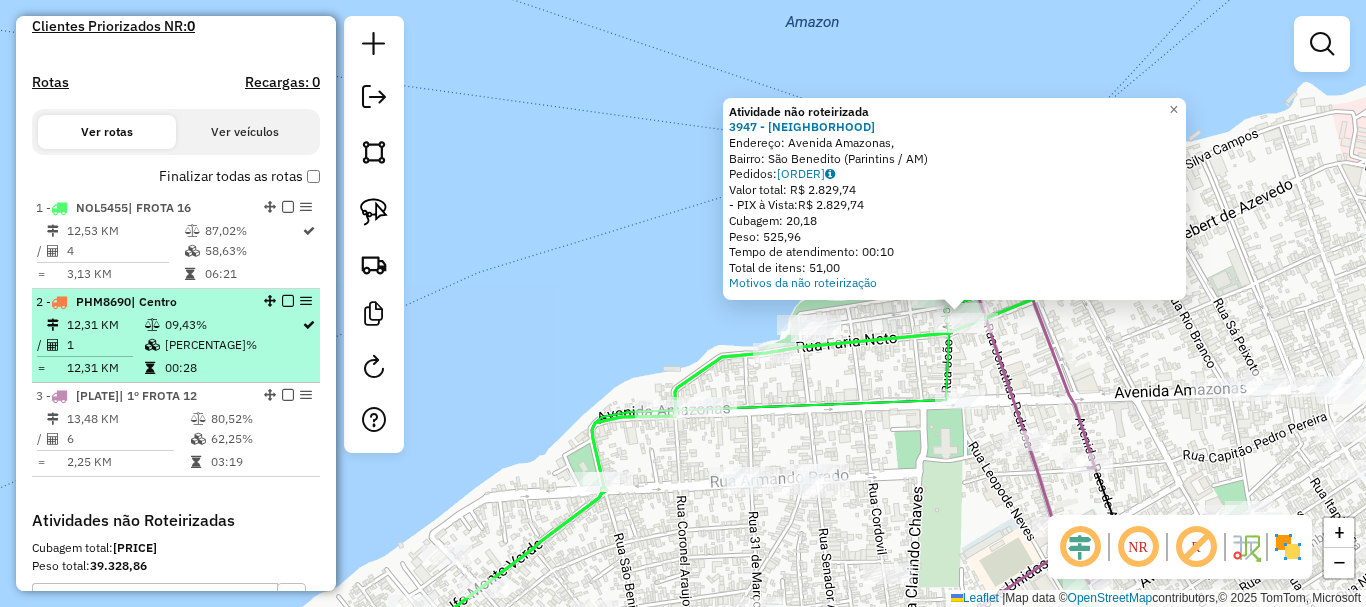 click at bounding box center [288, 301] 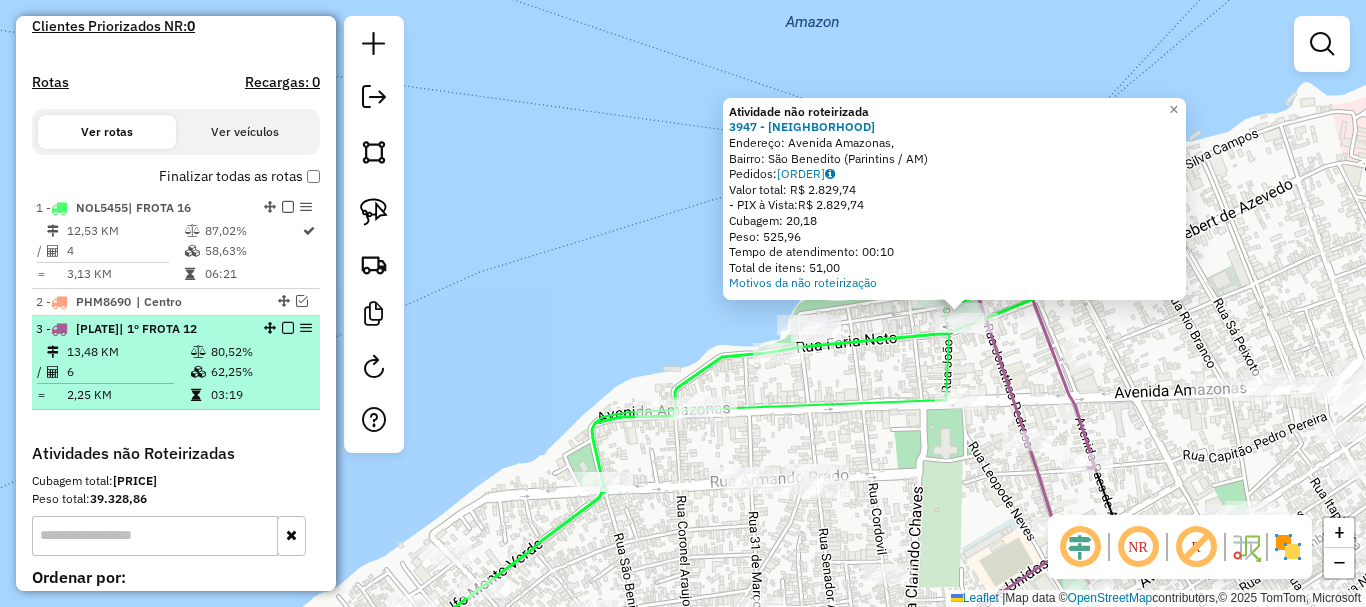 click at bounding box center (282, 328) 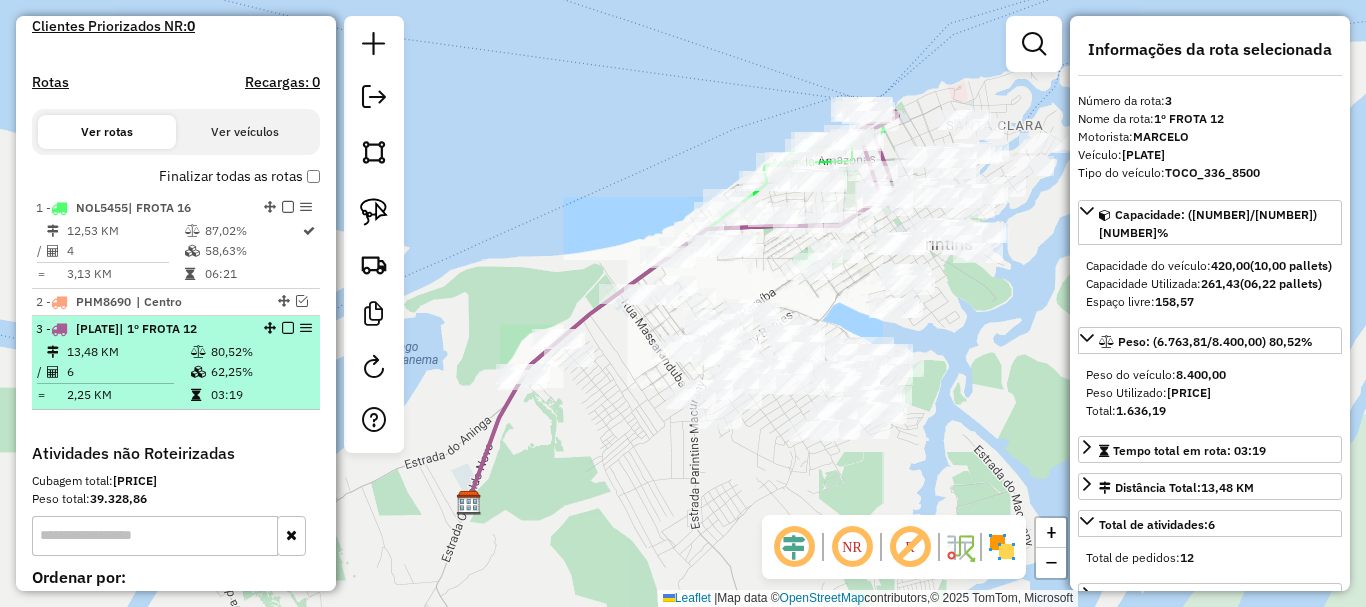 click at bounding box center [288, 328] 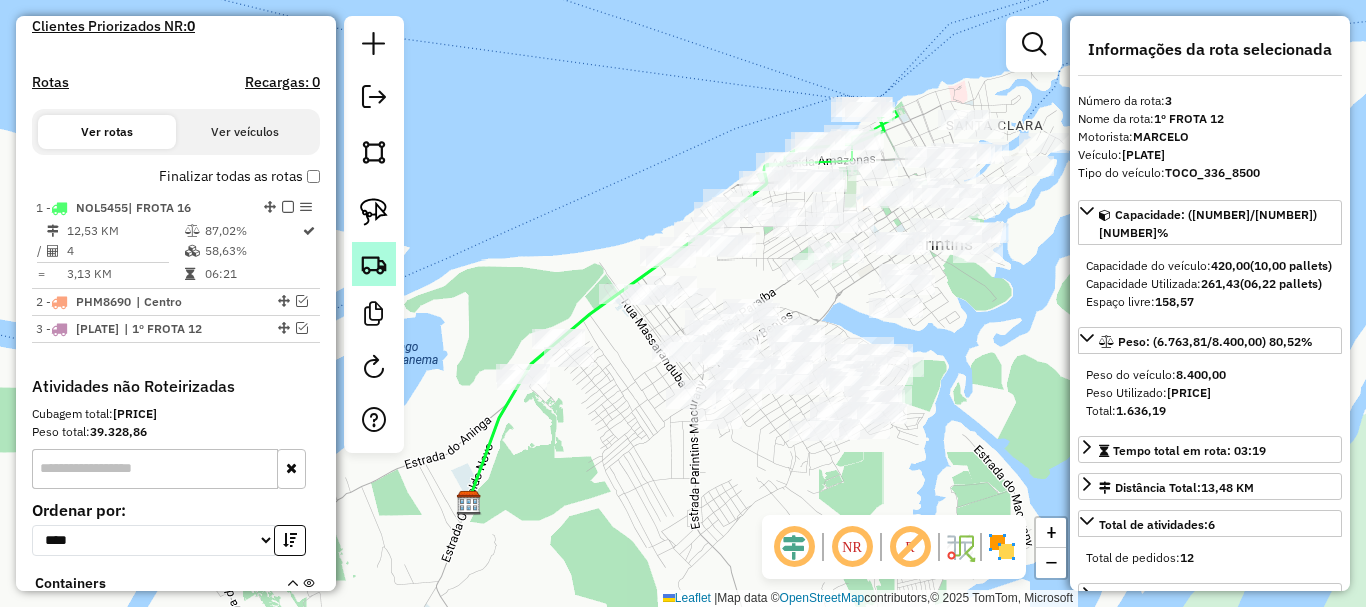 click 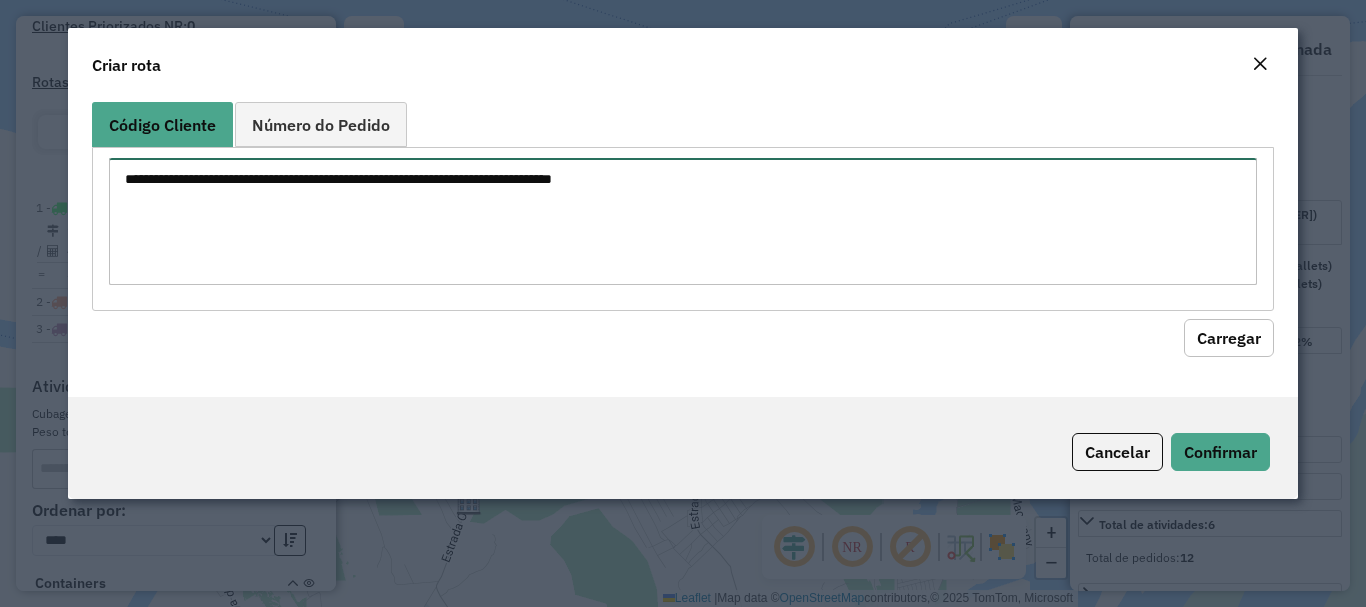 click at bounding box center [682, 221] 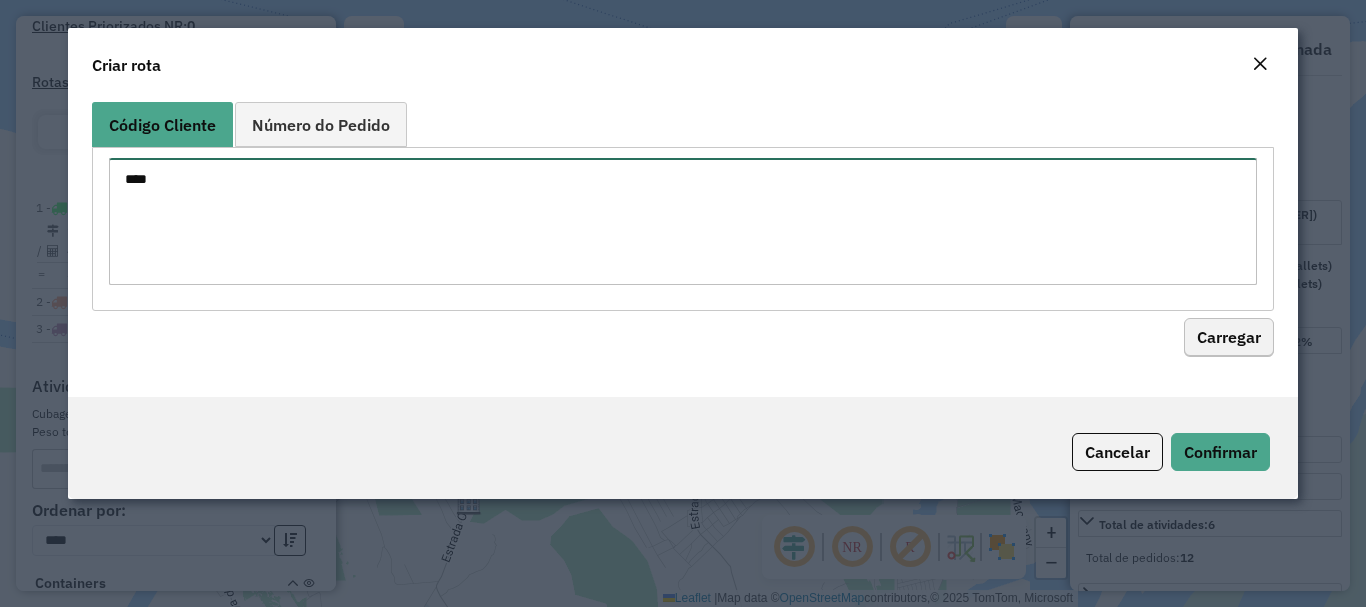 type on "****" 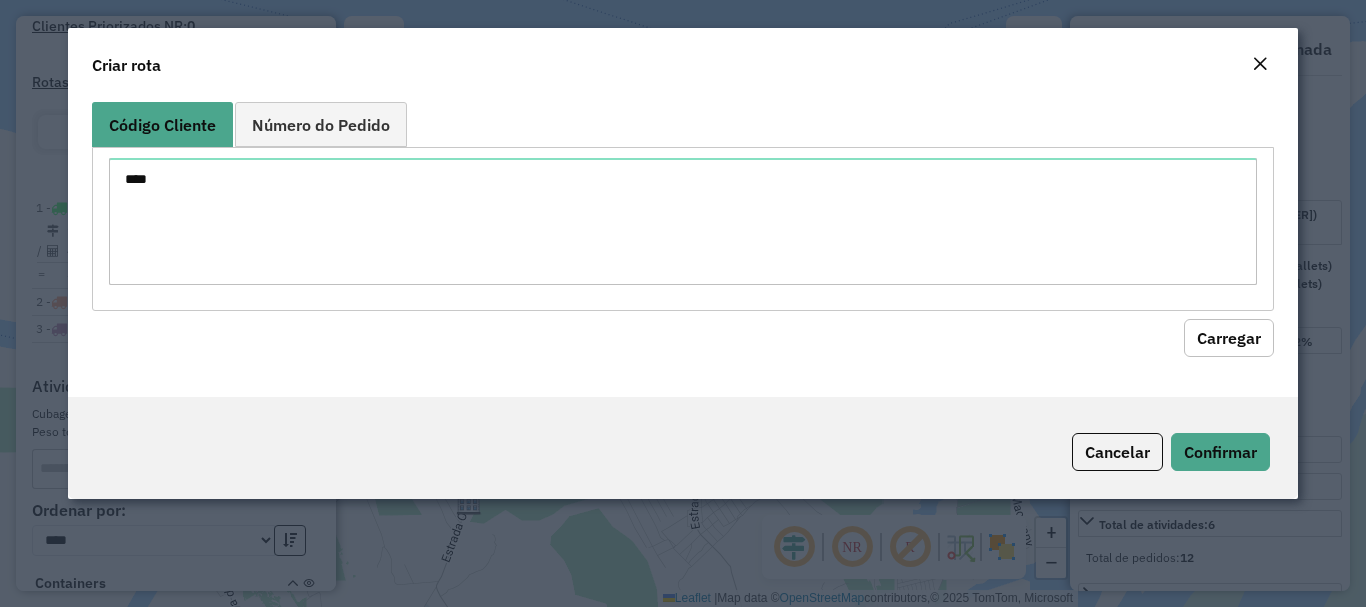 click on "Carregar" 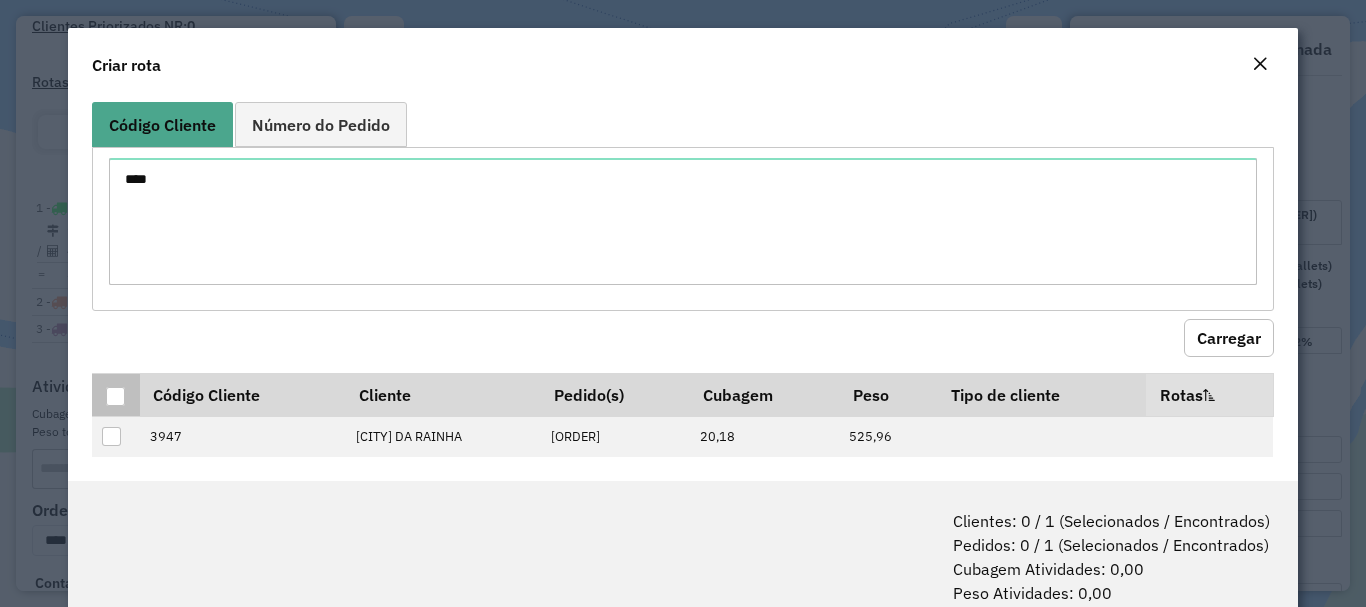 click at bounding box center (115, 396) 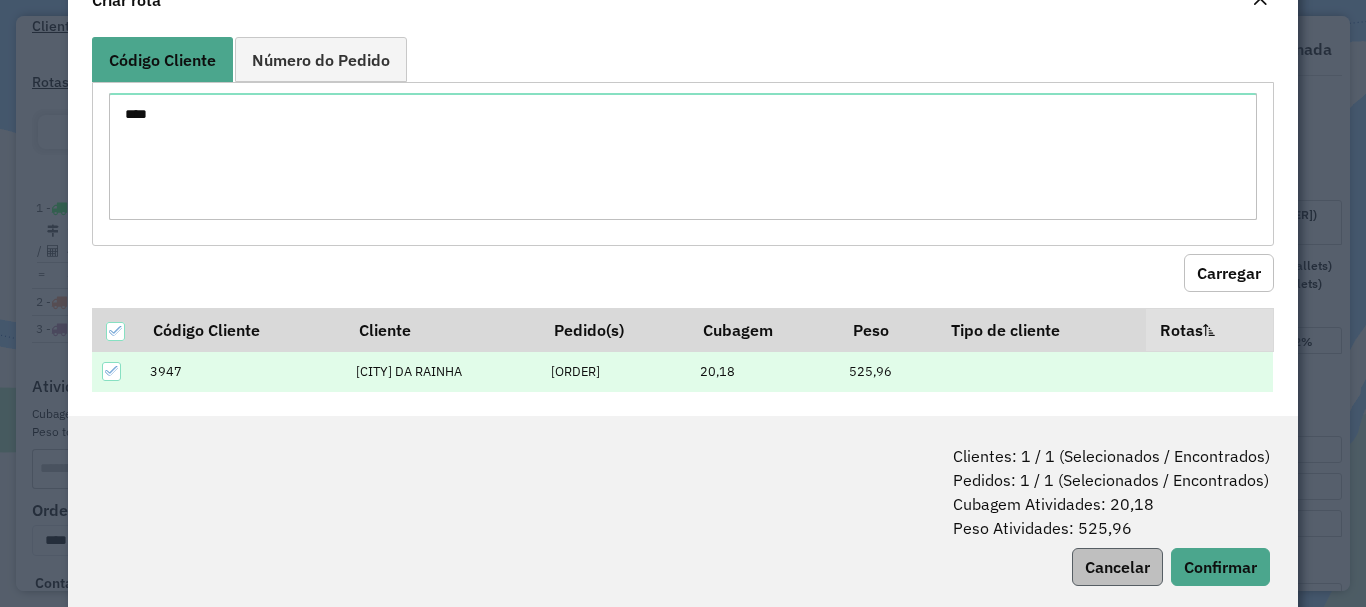 scroll, scrollTop: 100, scrollLeft: 0, axis: vertical 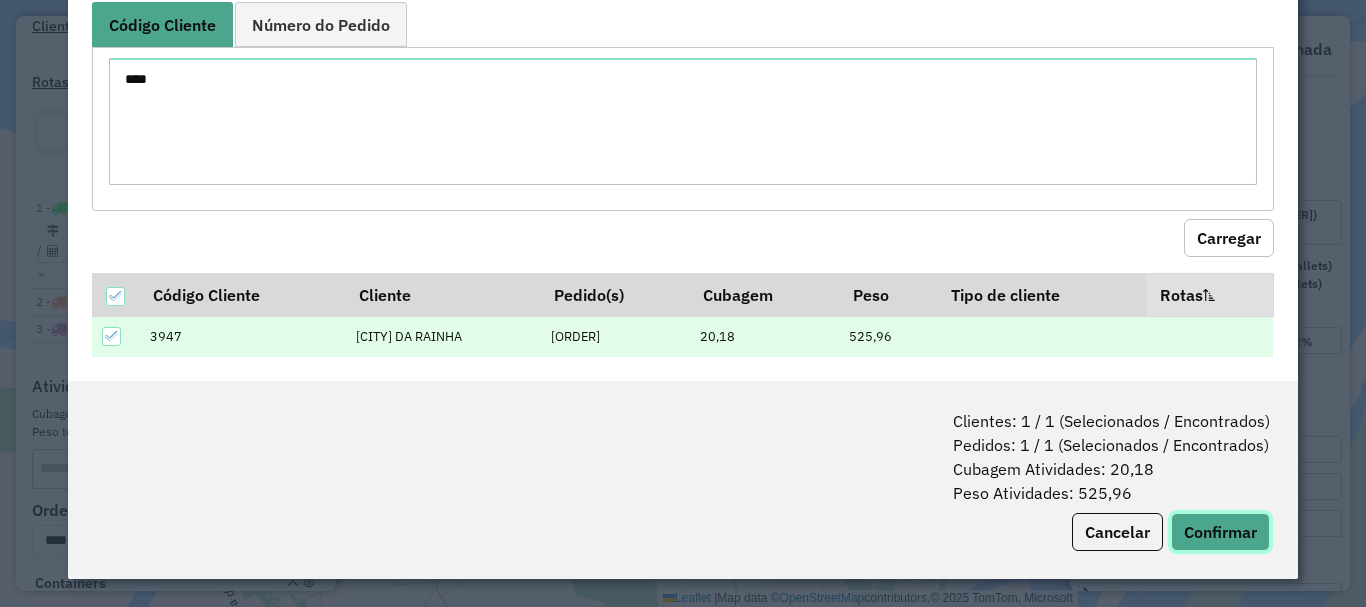 click on "Confirmar" 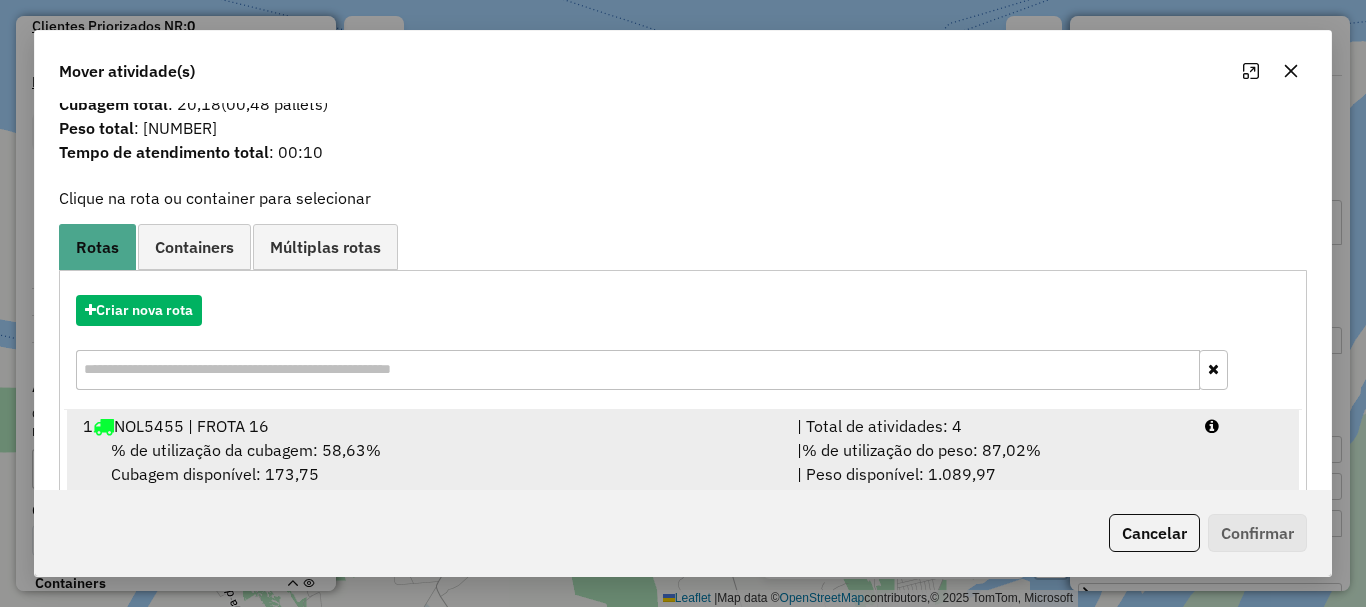 scroll, scrollTop: 78, scrollLeft: 0, axis: vertical 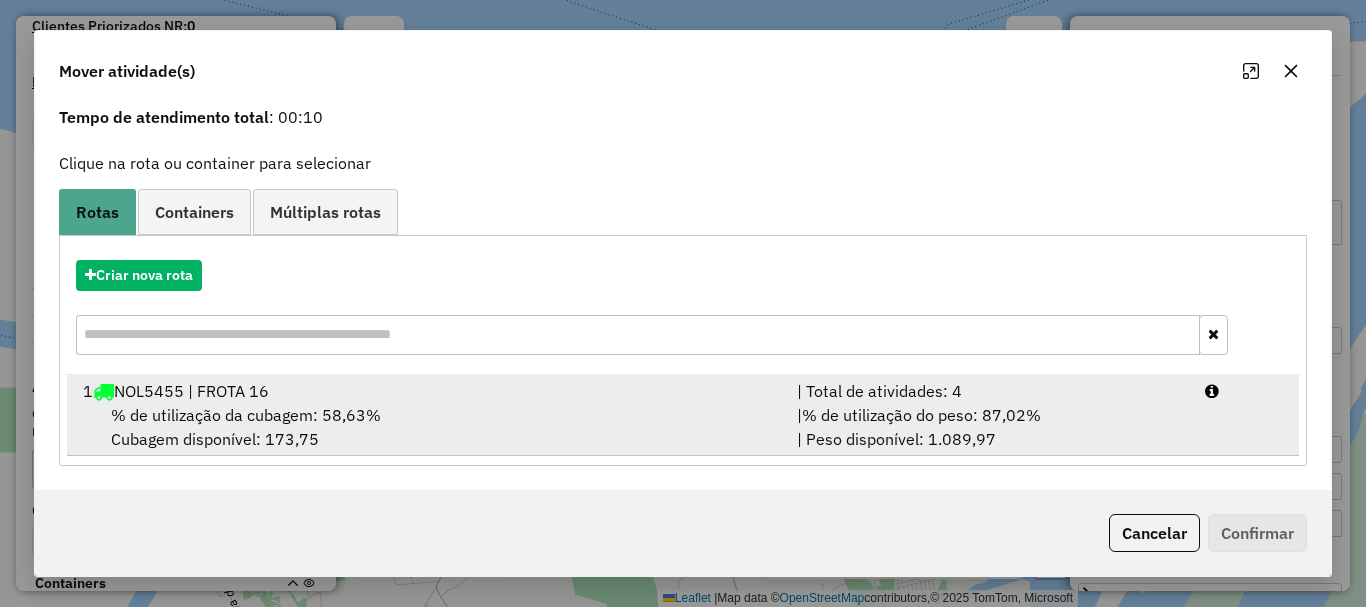 click on "% de utilização da cubagem: 58,63%" at bounding box center [246, 415] 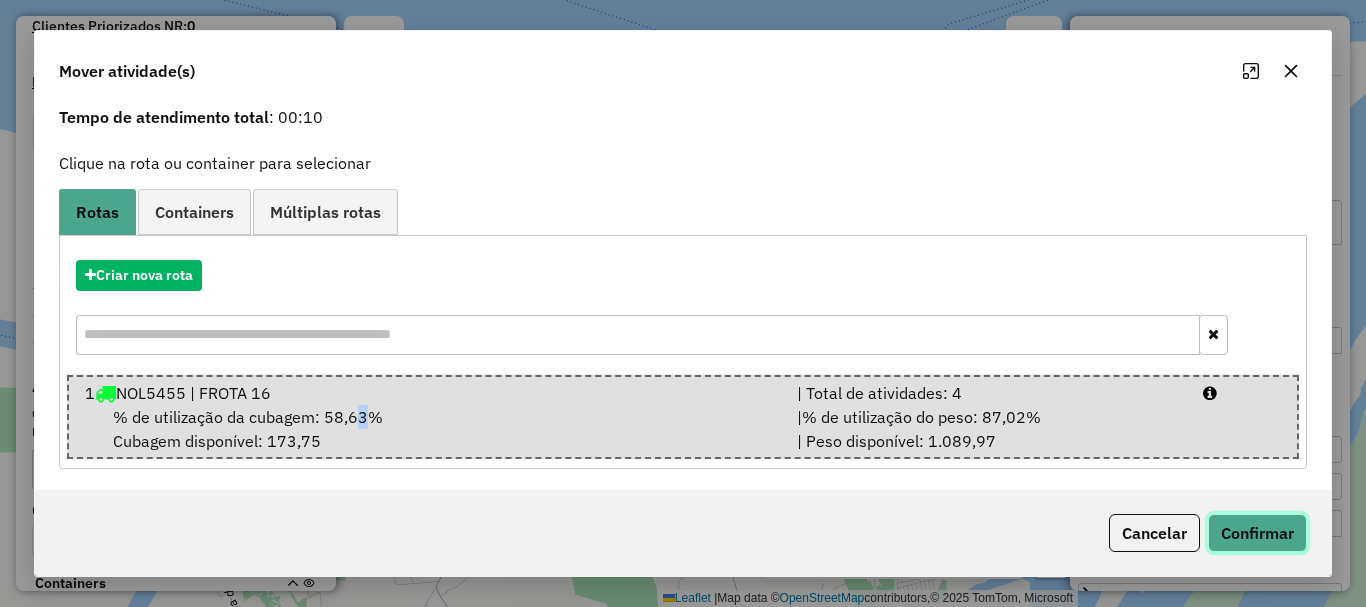 click on "Confirmar" 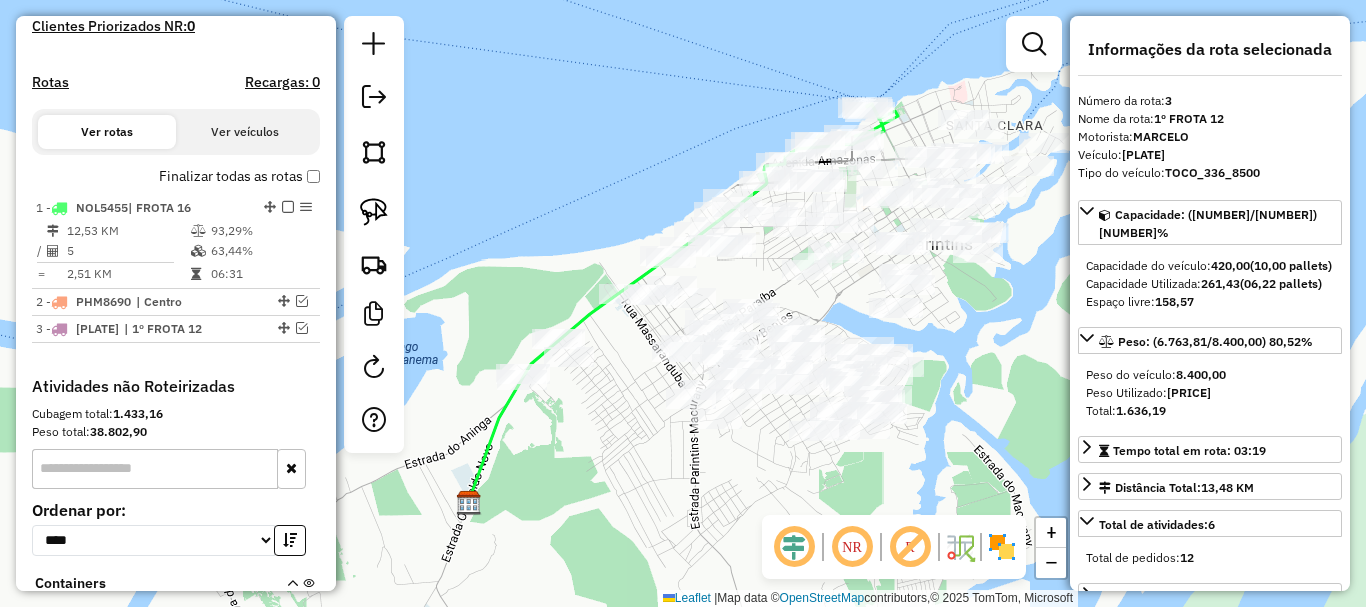 scroll, scrollTop: 0, scrollLeft: 0, axis: both 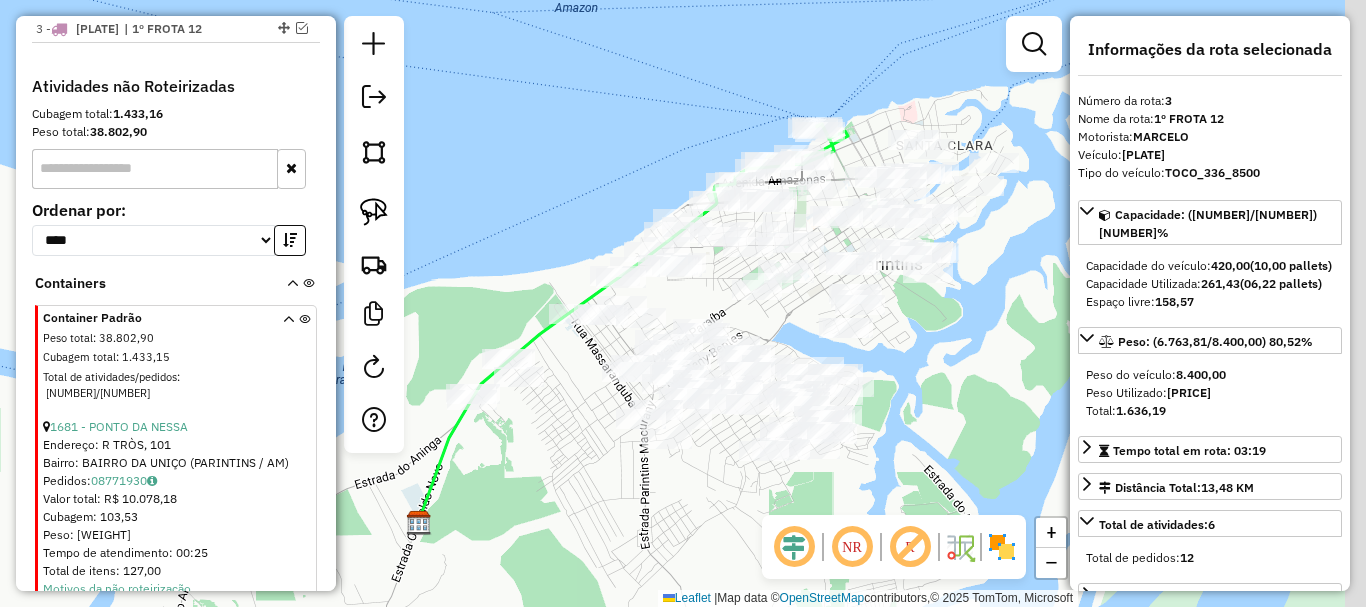 drag, startPoint x: 989, startPoint y: 314, endPoint x: 674, endPoint y: 284, distance: 316.42535 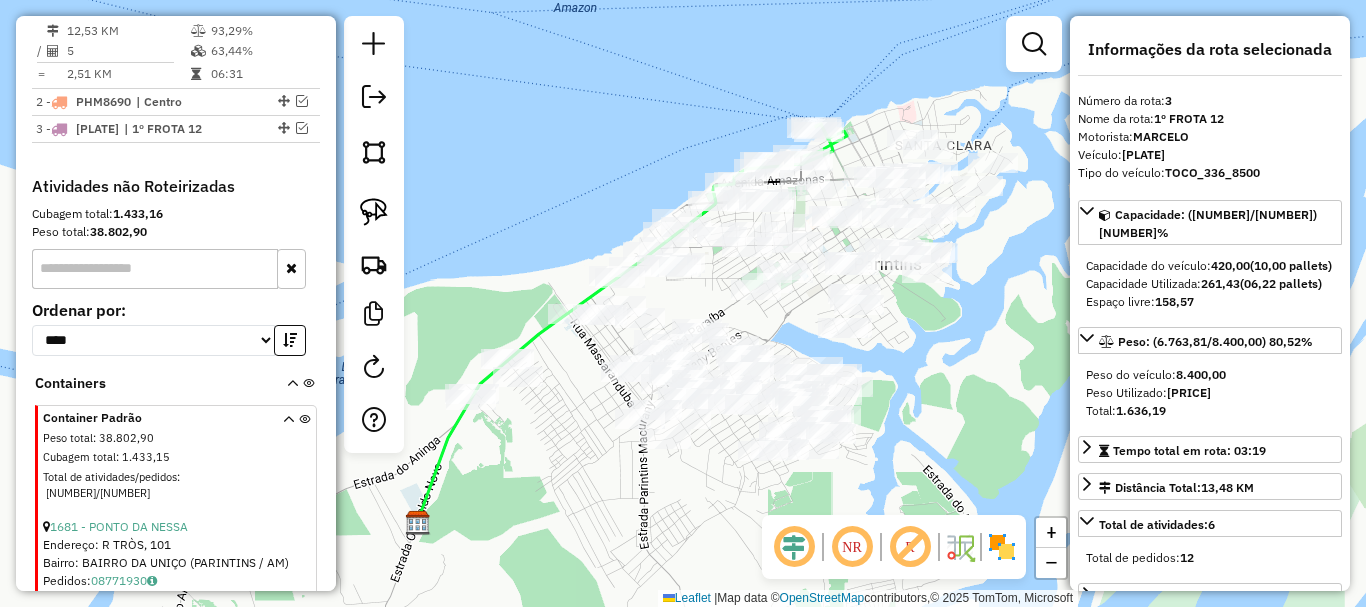 scroll, scrollTop: 695, scrollLeft: 0, axis: vertical 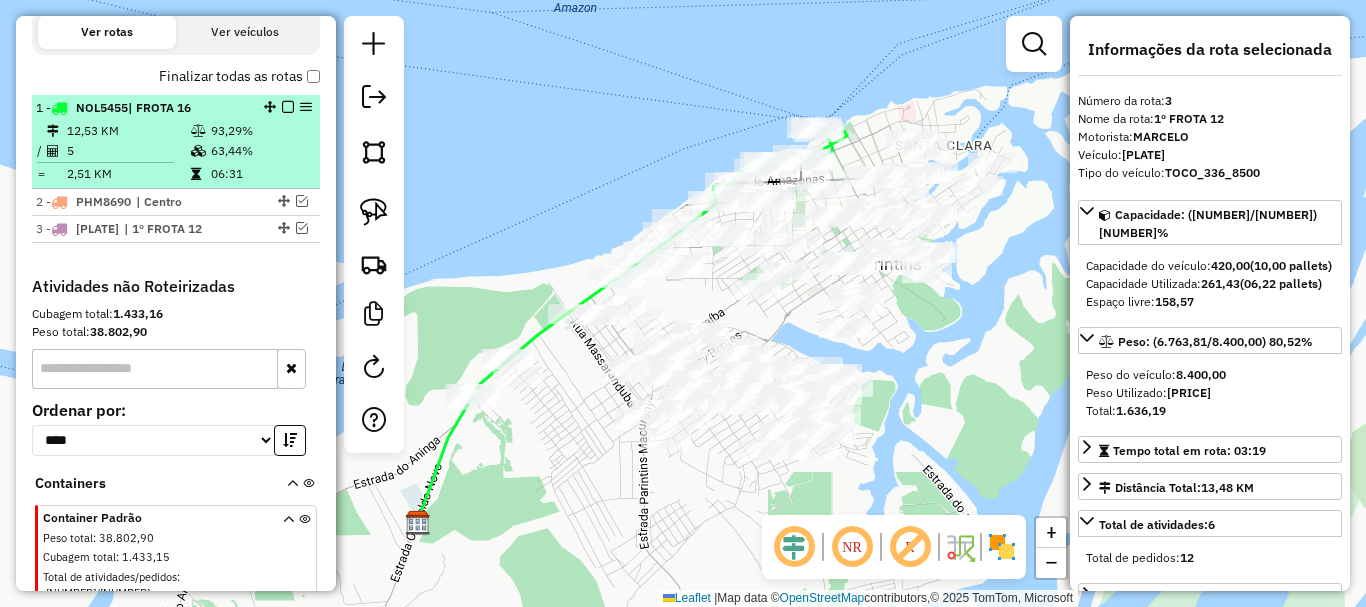 click at bounding box center [288, 107] 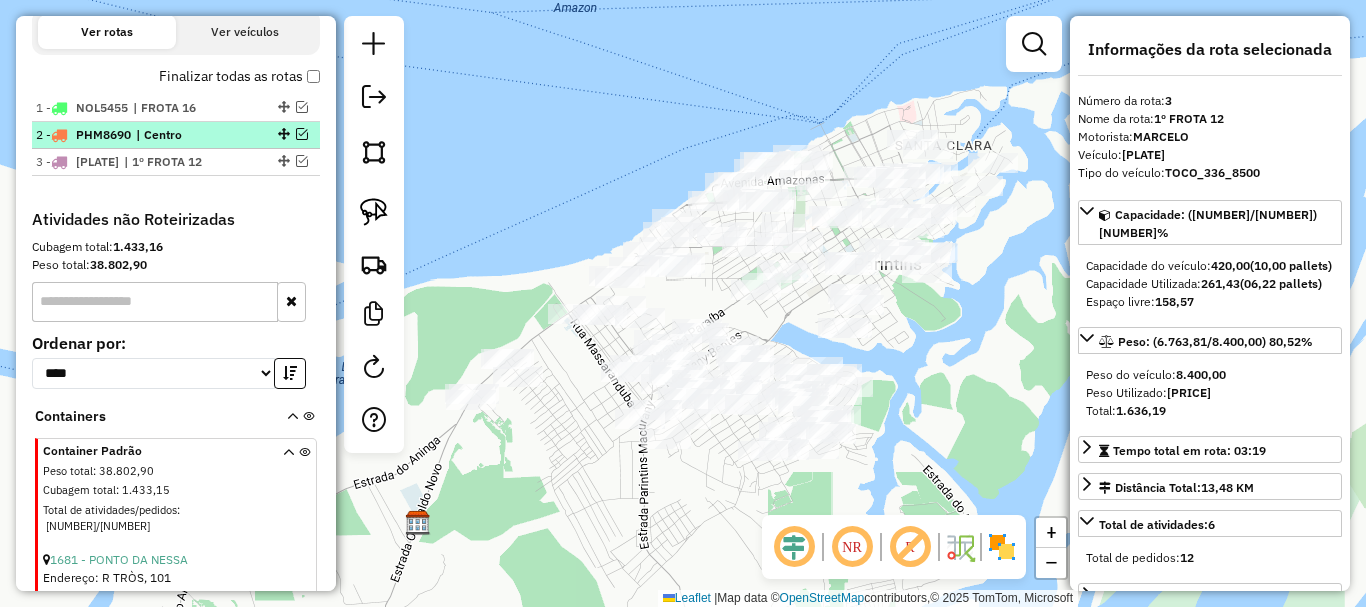 drag, startPoint x: 228, startPoint y: 139, endPoint x: 219, endPoint y: 148, distance: 12.727922 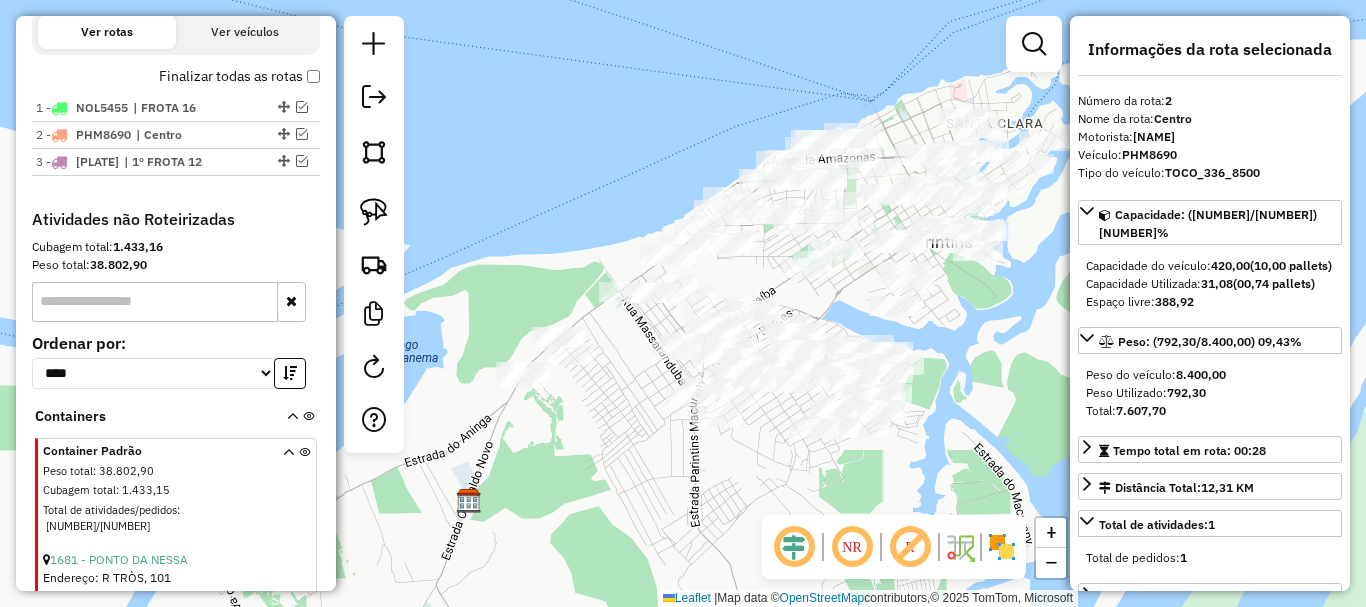 drag, startPoint x: 298, startPoint y: 132, endPoint x: 587, endPoint y: 290, distance: 329.3706 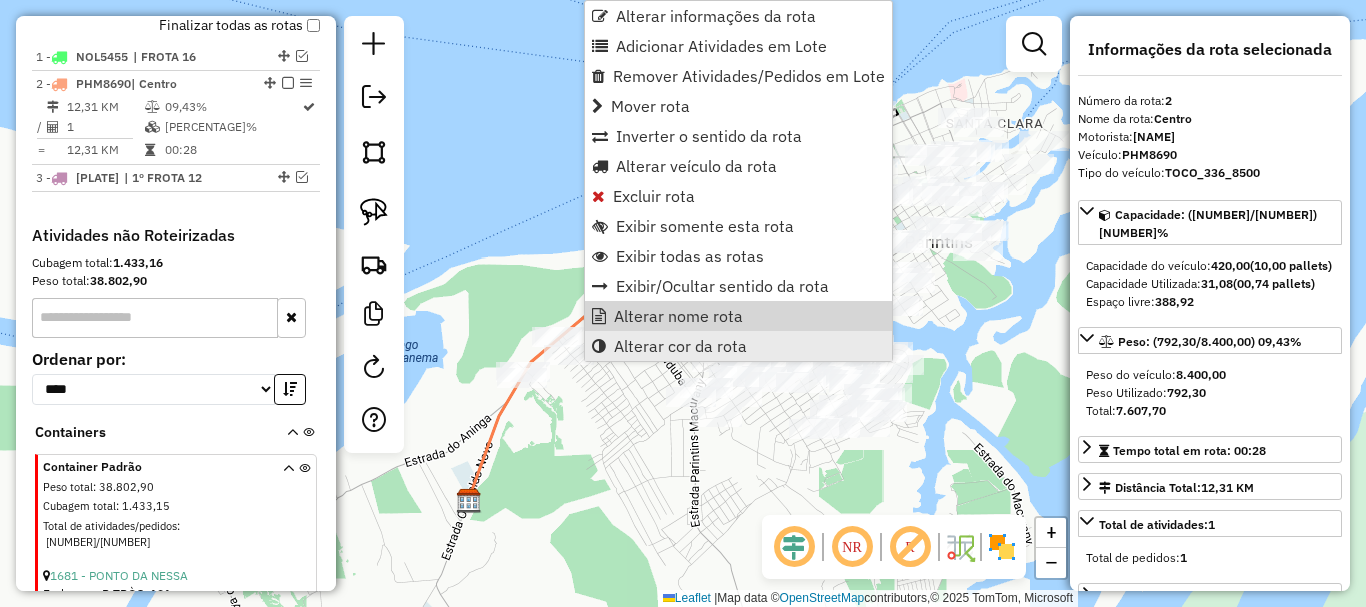 scroll, scrollTop: 801, scrollLeft: 0, axis: vertical 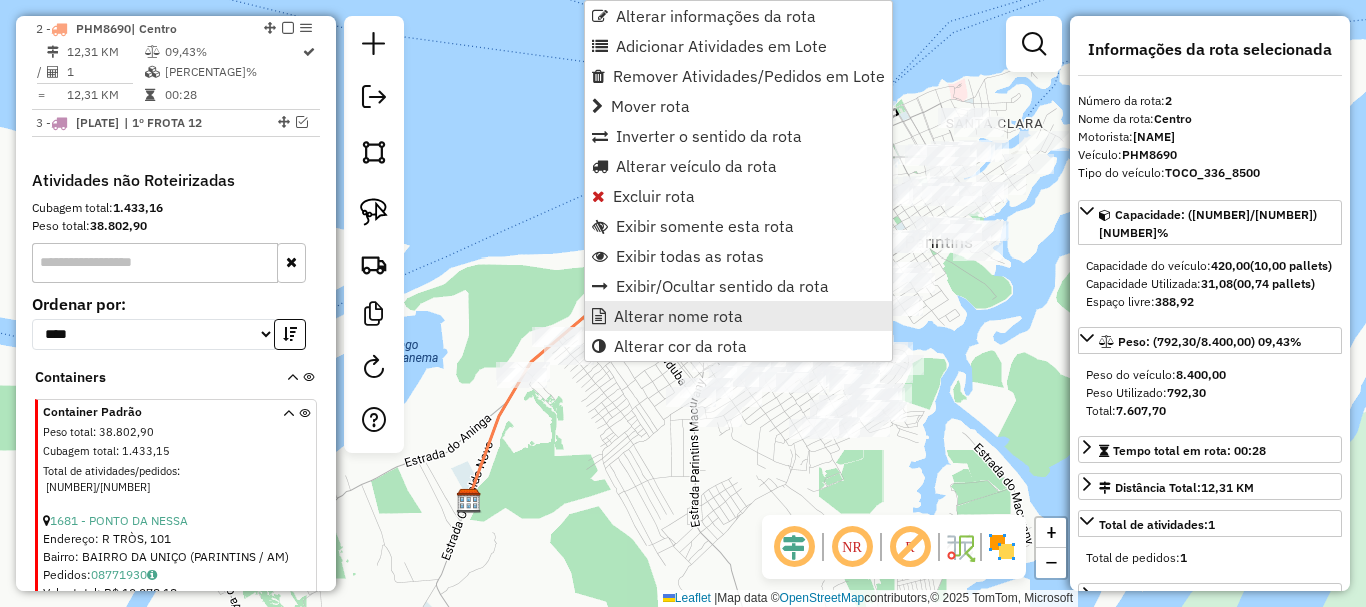 click on "Alterar nome rota" at bounding box center (678, 316) 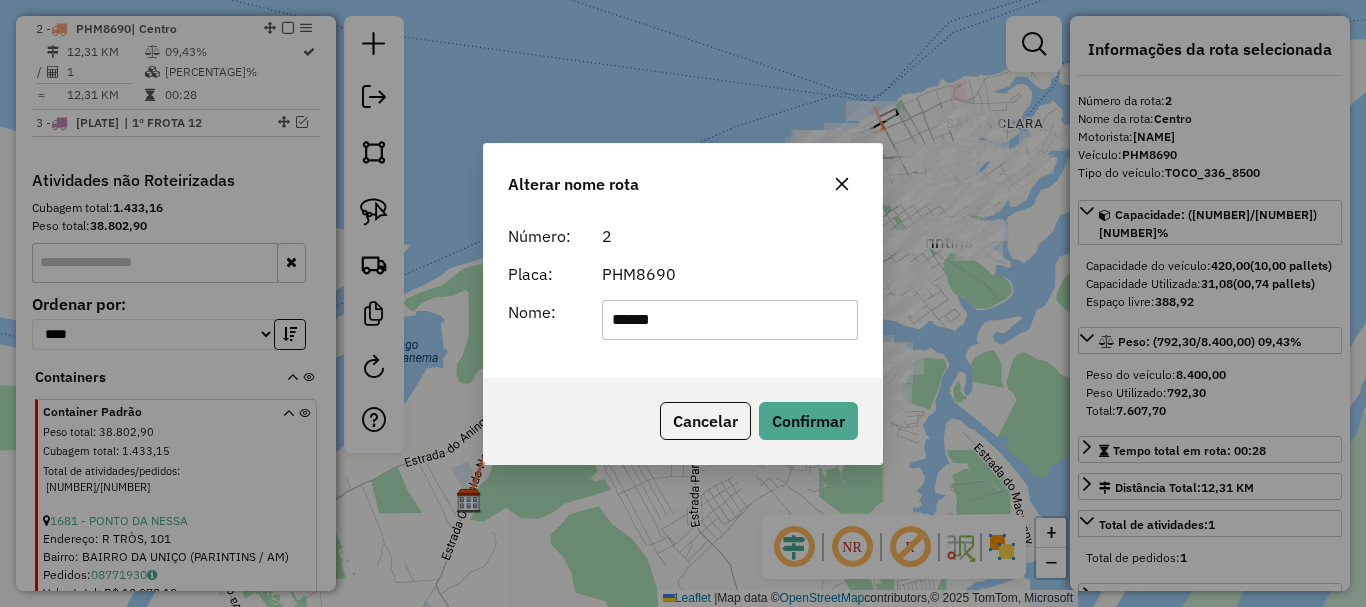drag, startPoint x: 658, startPoint y: 322, endPoint x: 600, endPoint y: 321, distance: 58.00862 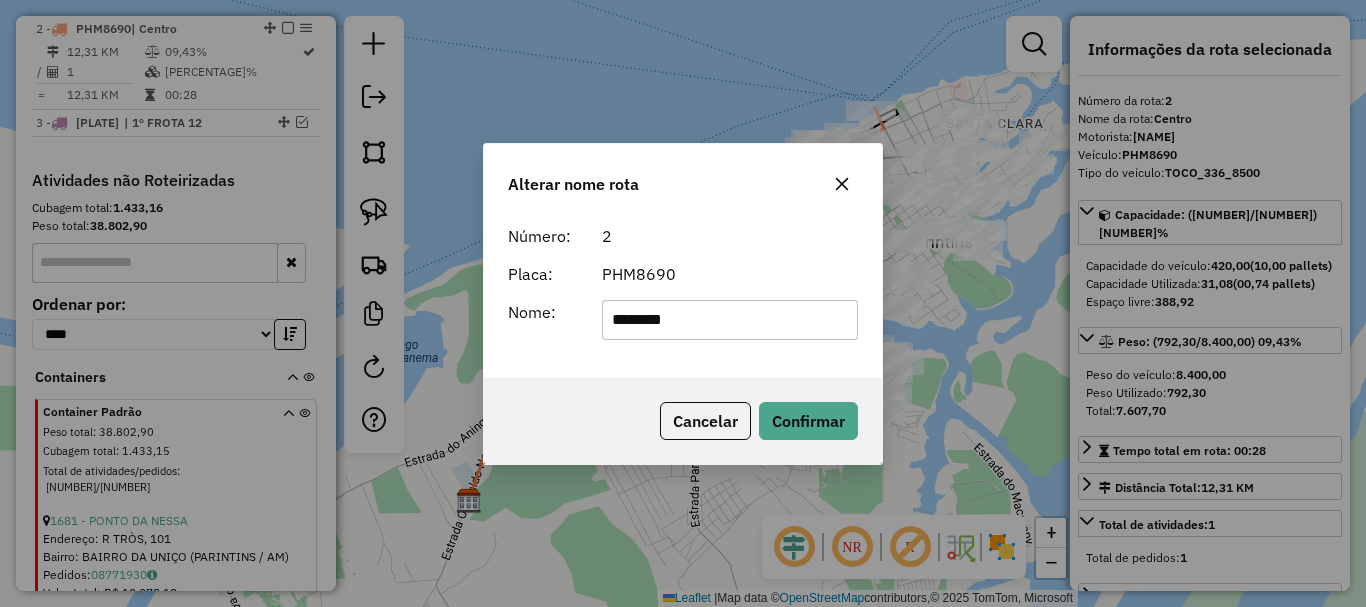 type on "********" 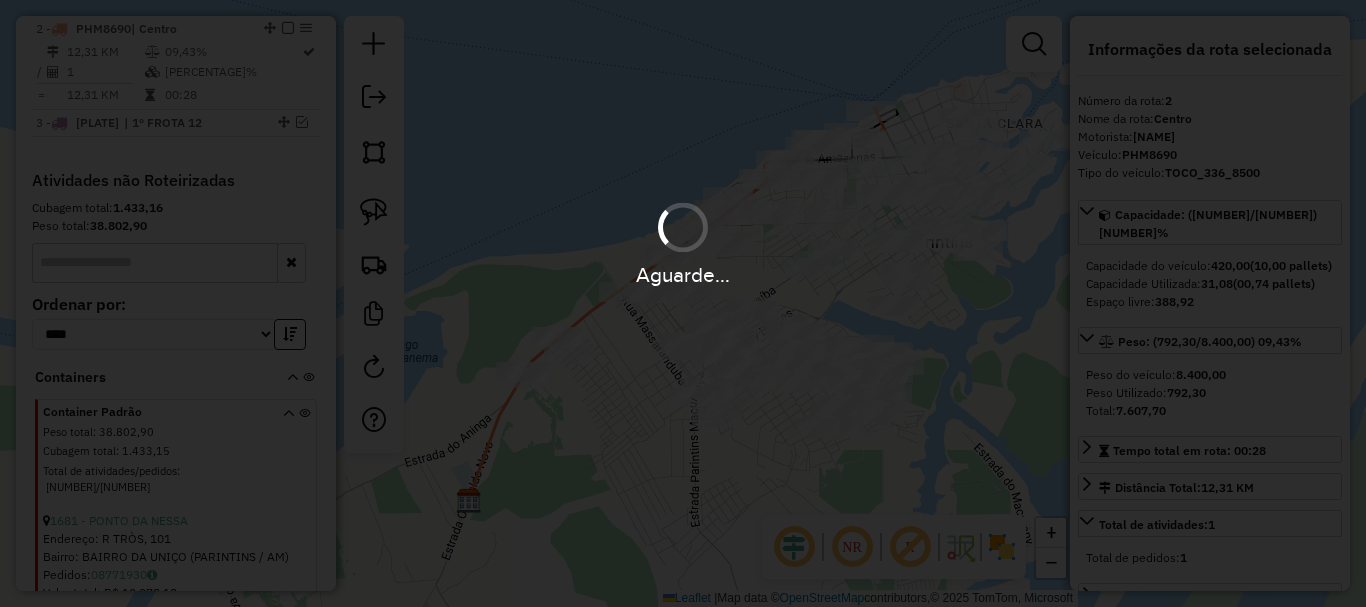type 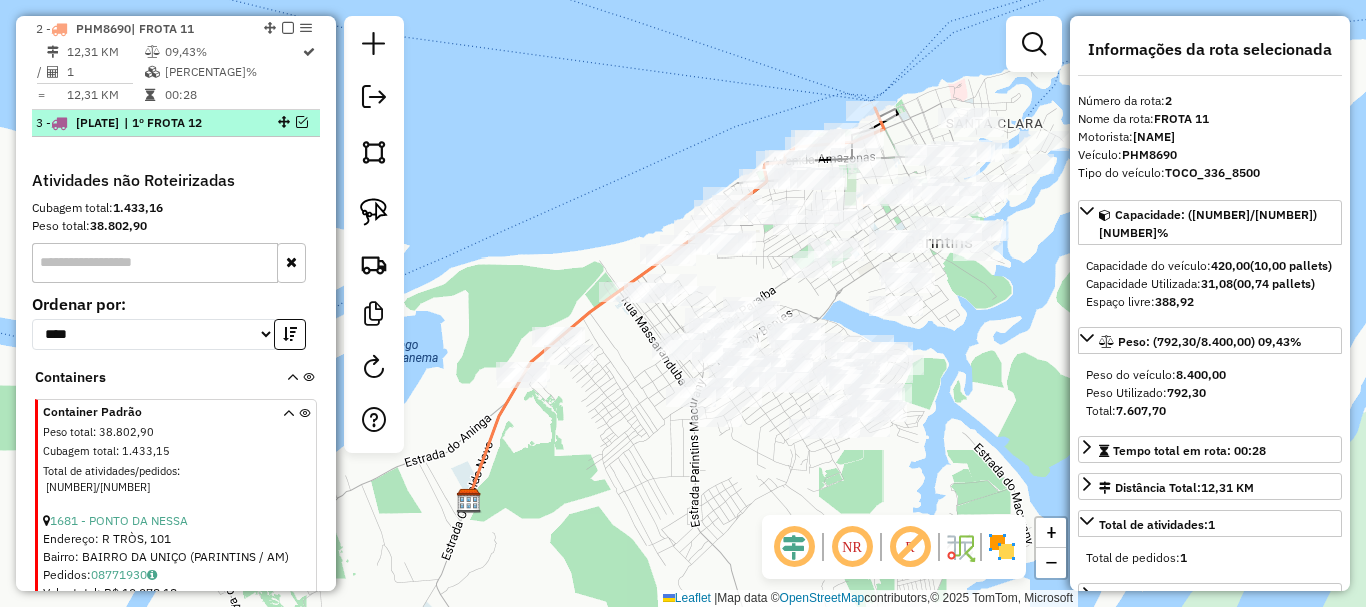 click on "3 - OAH4759 | 1º FROTA 12" at bounding box center [142, 123] 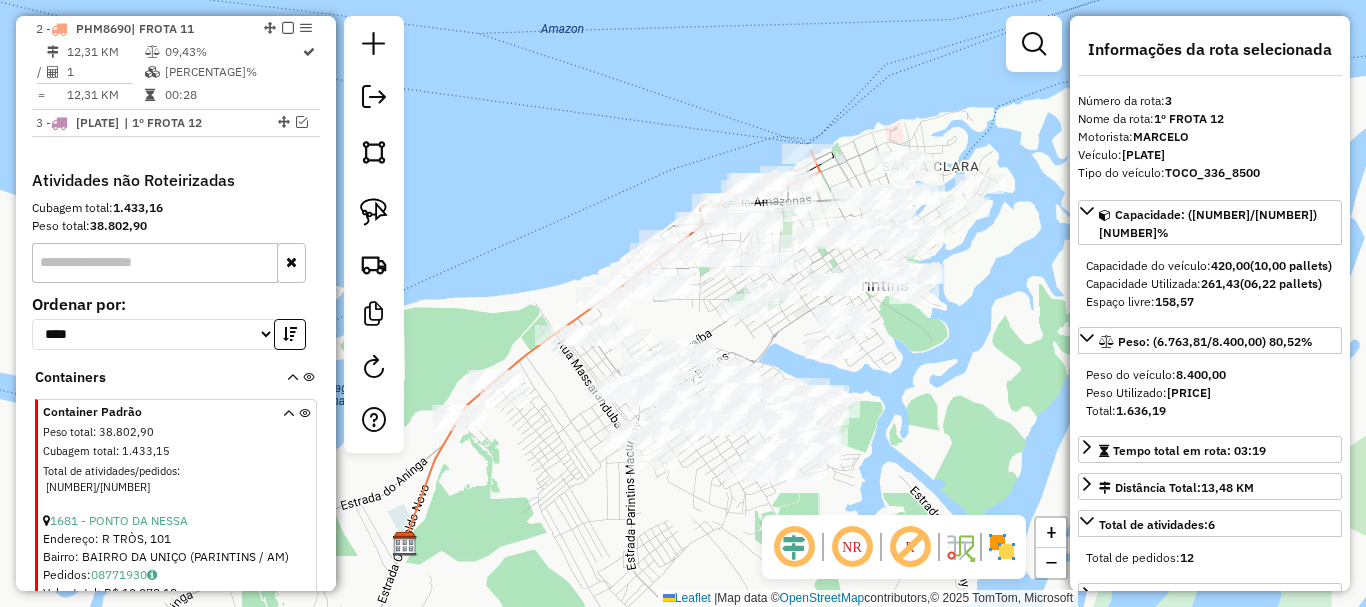 drag, startPoint x: 977, startPoint y: 408, endPoint x: 851, endPoint y: 475, distance: 142.706 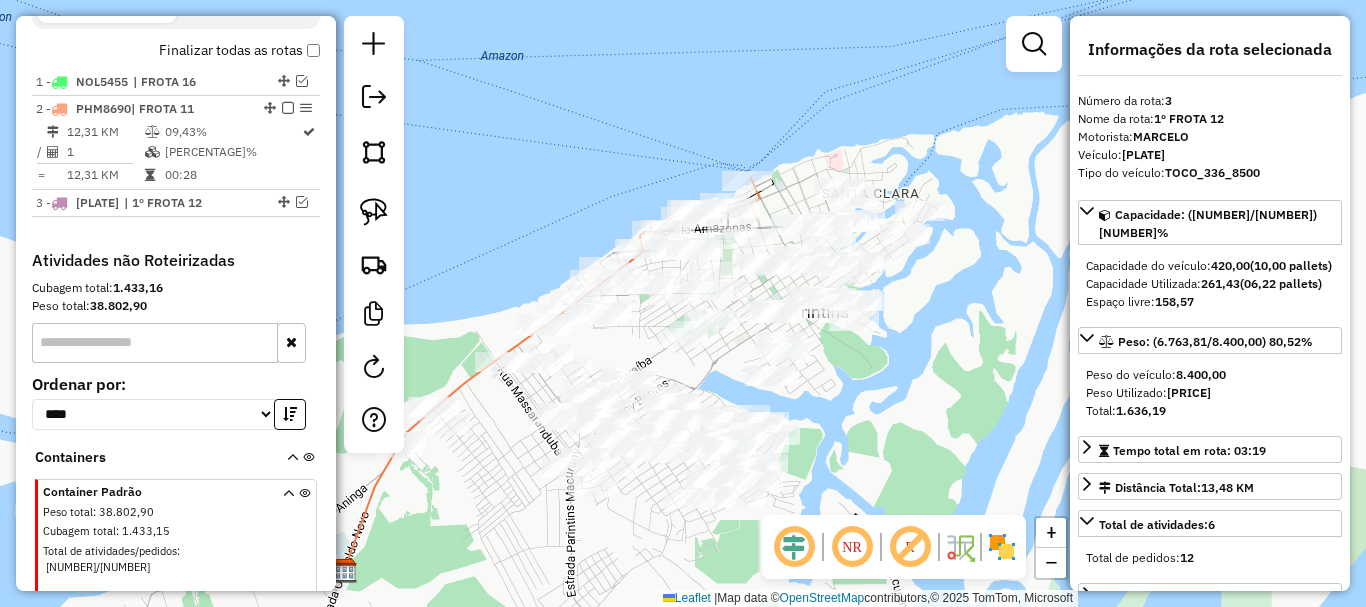 scroll, scrollTop: 601, scrollLeft: 0, axis: vertical 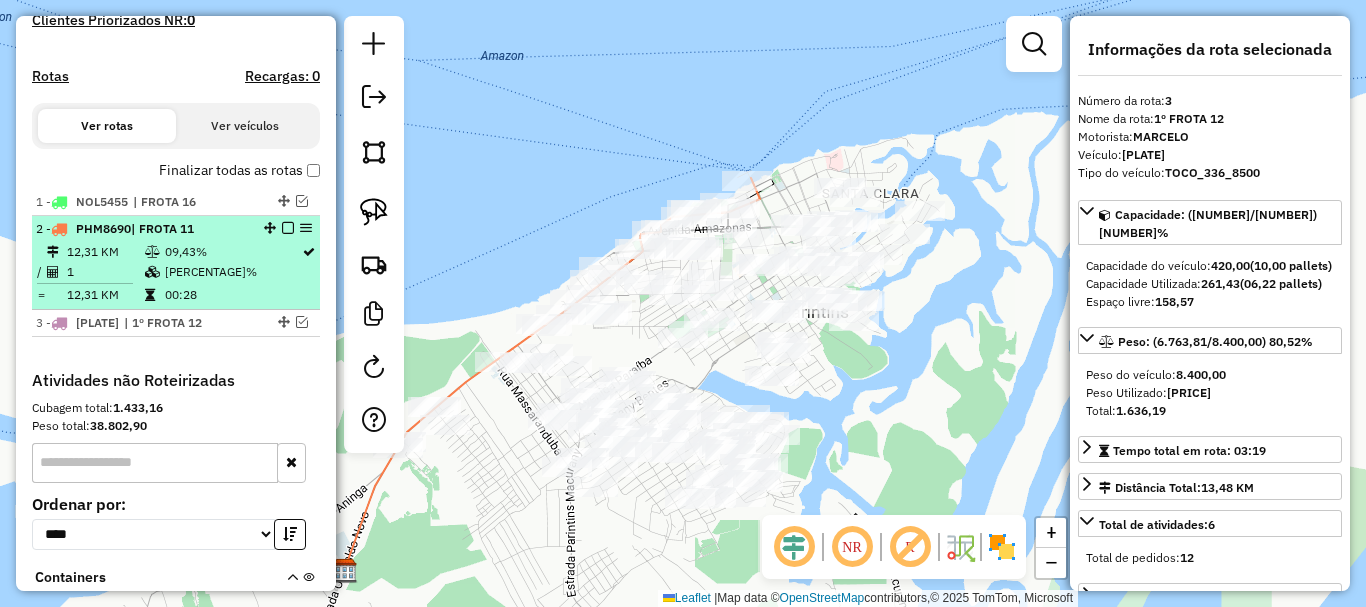 click on "| FROTA 11" at bounding box center [162, 228] 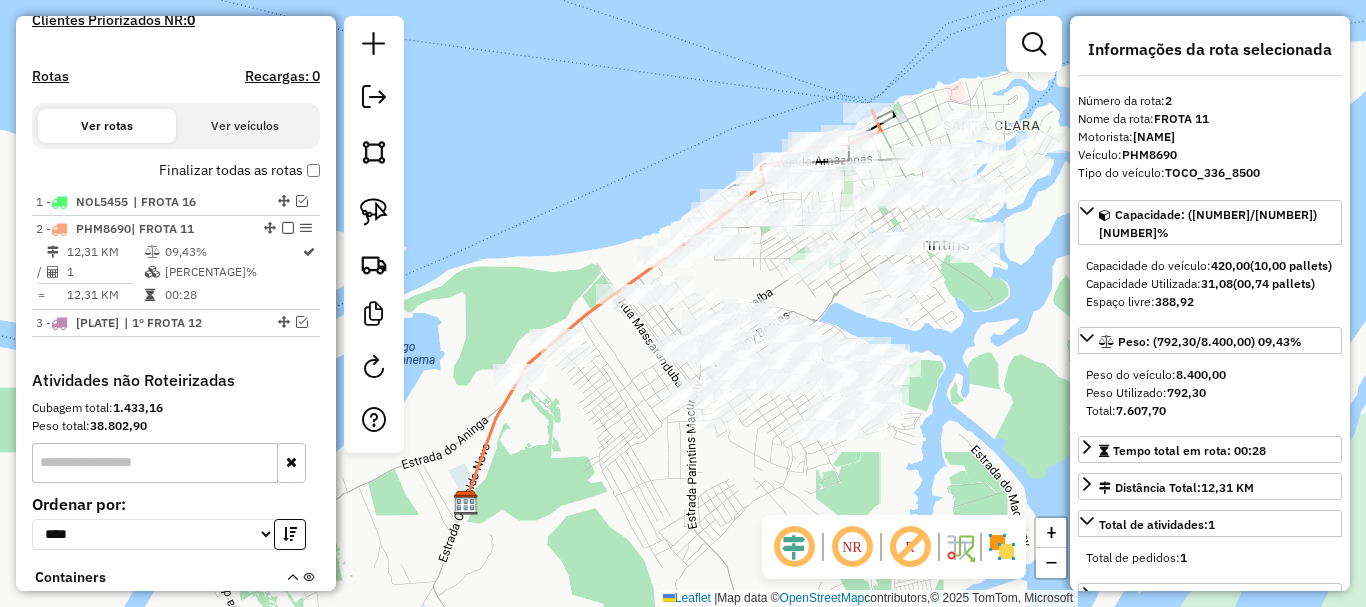 drag, startPoint x: 996, startPoint y: 330, endPoint x: 839, endPoint y: 389, distance: 167.72 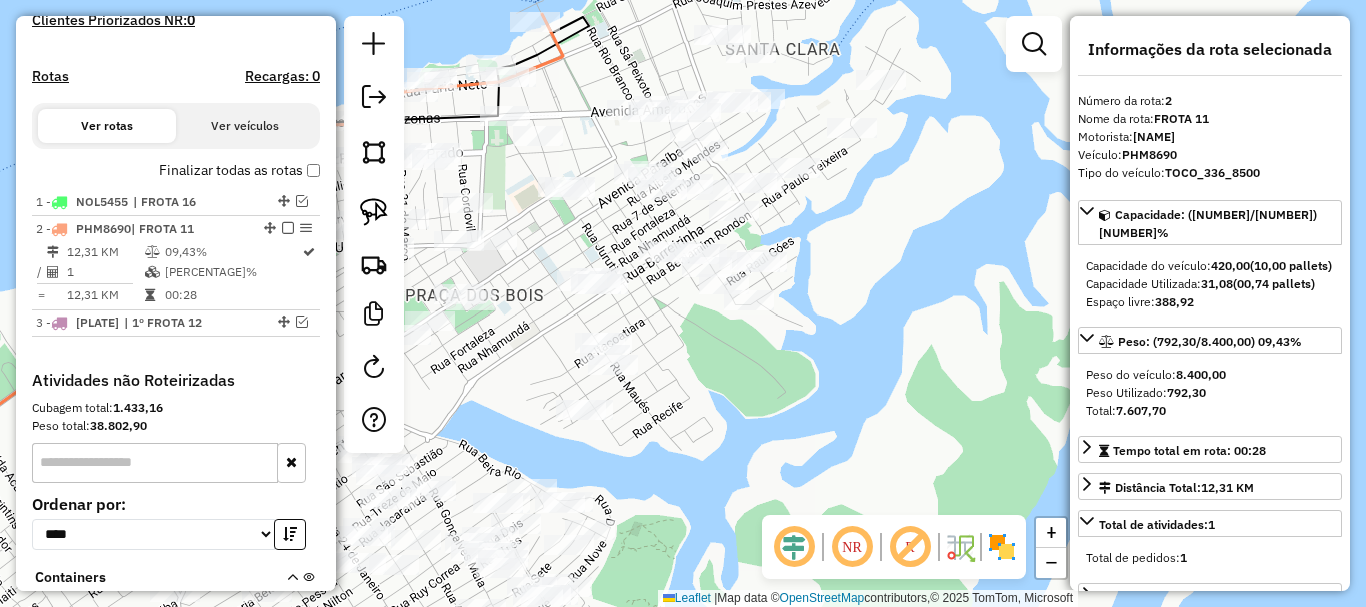 drag, startPoint x: 902, startPoint y: 294, endPoint x: 842, endPoint y: 404, distance: 125.299644 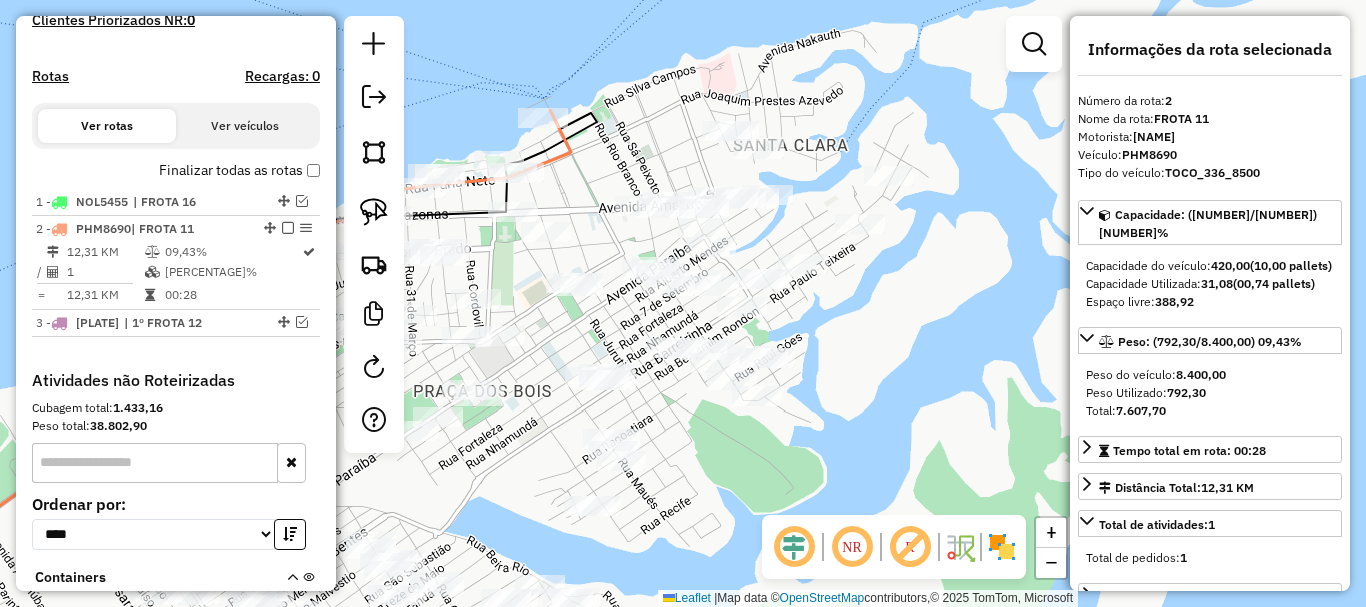 drag, startPoint x: 816, startPoint y: 371, endPoint x: 856, endPoint y: 372, distance: 40.012497 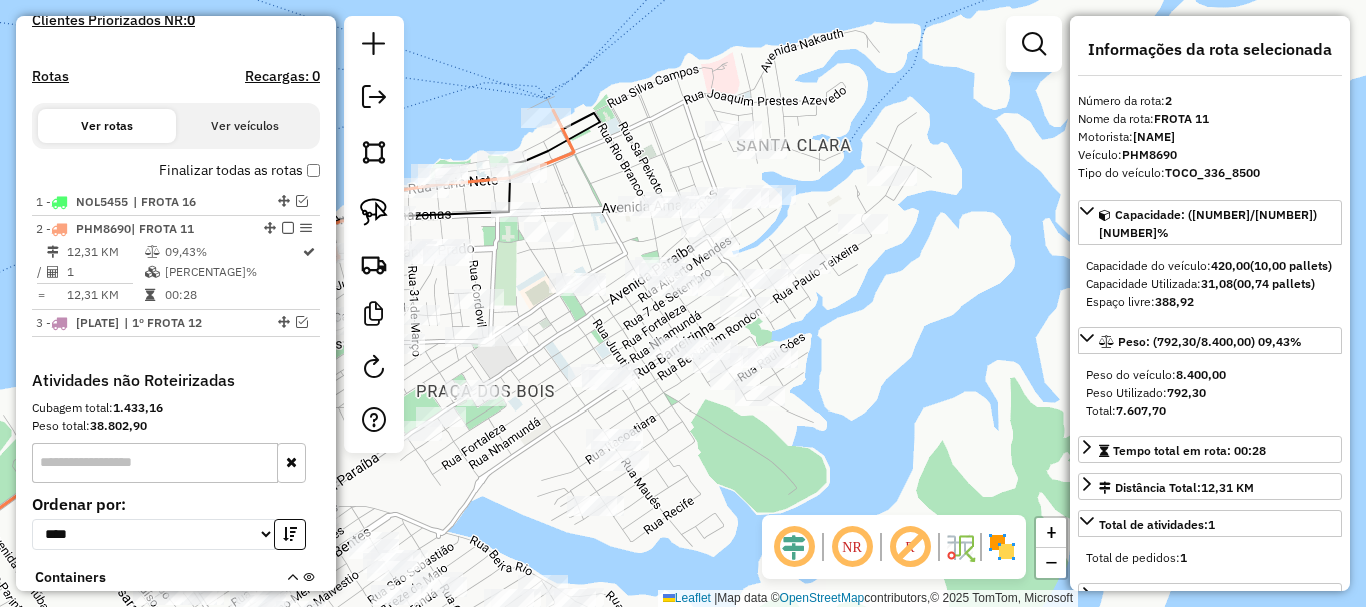 drag, startPoint x: 743, startPoint y: 480, endPoint x: 984, endPoint y: 418, distance: 248.84734 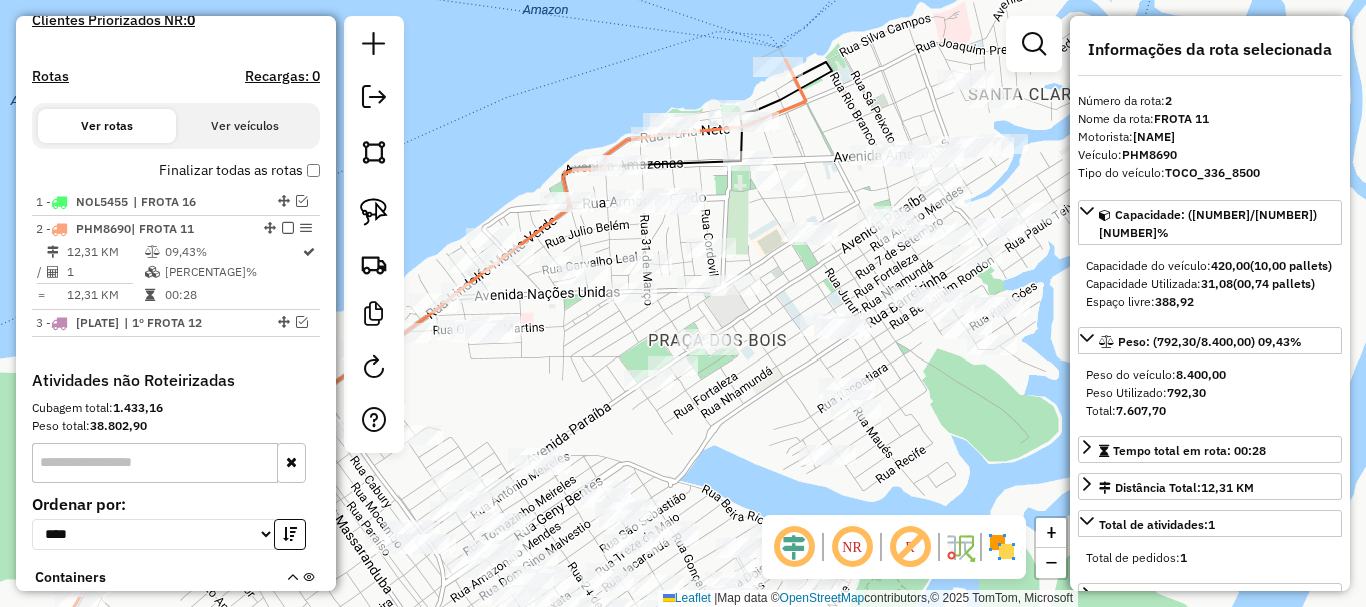 click on "Janela de atendimento Grade de atendimento Capacidade Transportadoras Veículos Cliente Pedidos  Rotas Selecione os dias de semana para filtrar as janelas de atendimento  Seg   Ter   Qua   Qui   Sex   Sáb   Dom  Informe o período da janela de atendimento: De: Até:  Filtrar exatamente a janela do cliente  Considerar janela de atendimento padrão  Selecione os dias de semana para filtrar as grades de atendimento  Seg   Ter   Qua   Qui   Sex   Sáb   Dom   Considerar clientes sem dia de atendimento cadastrado  Clientes fora do dia de atendimento selecionado Filtrar as atividades entre os valores definidos abaixo:  Peso mínimo:   Peso máximo:   Cubagem mínima:   Cubagem máxima:   De:   Até:  Filtrar as atividades entre o tempo de atendimento definido abaixo:  De:   Até:   Considerar capacidade total dos clientes não roteirizados Transportadora: Selecione um ou mais itens Tipo de veículo: Selecione um ou mais itens Veículo: Selecione um ou mais itens Motorista: Selecione um ou mais itens Nome: Rótulo:" 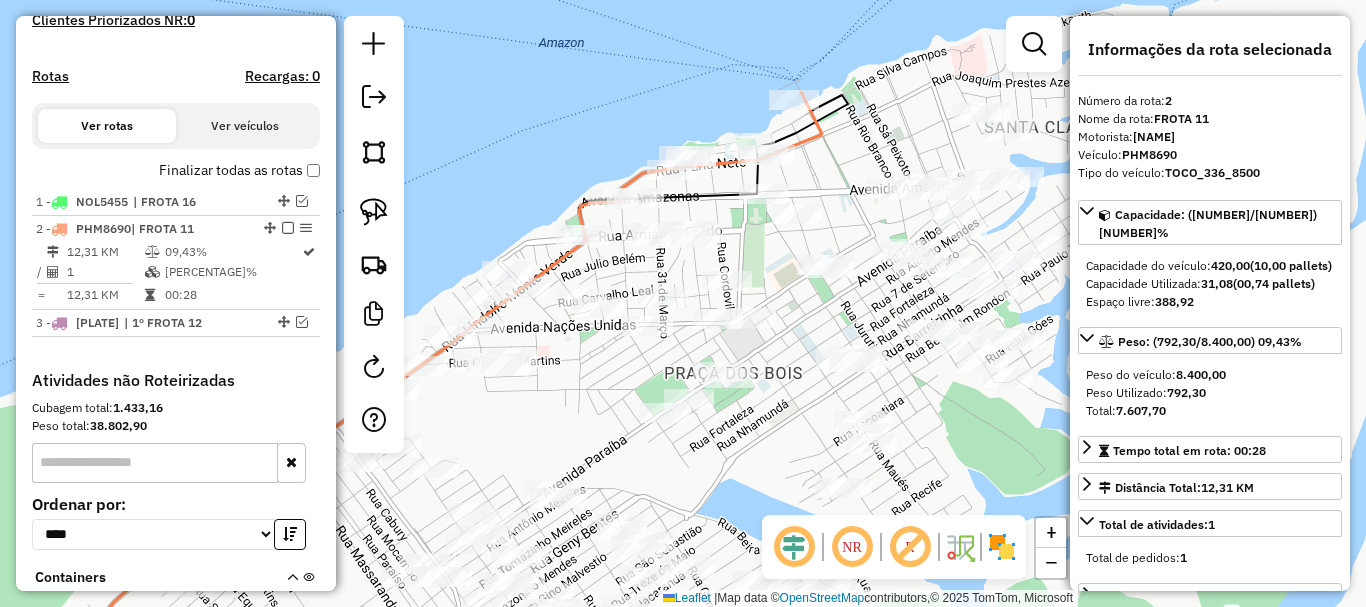 drag, startPoint x: 568, startPoint y: 324, endPoint x: 586, endPoint y: 356, distance: 36.71512 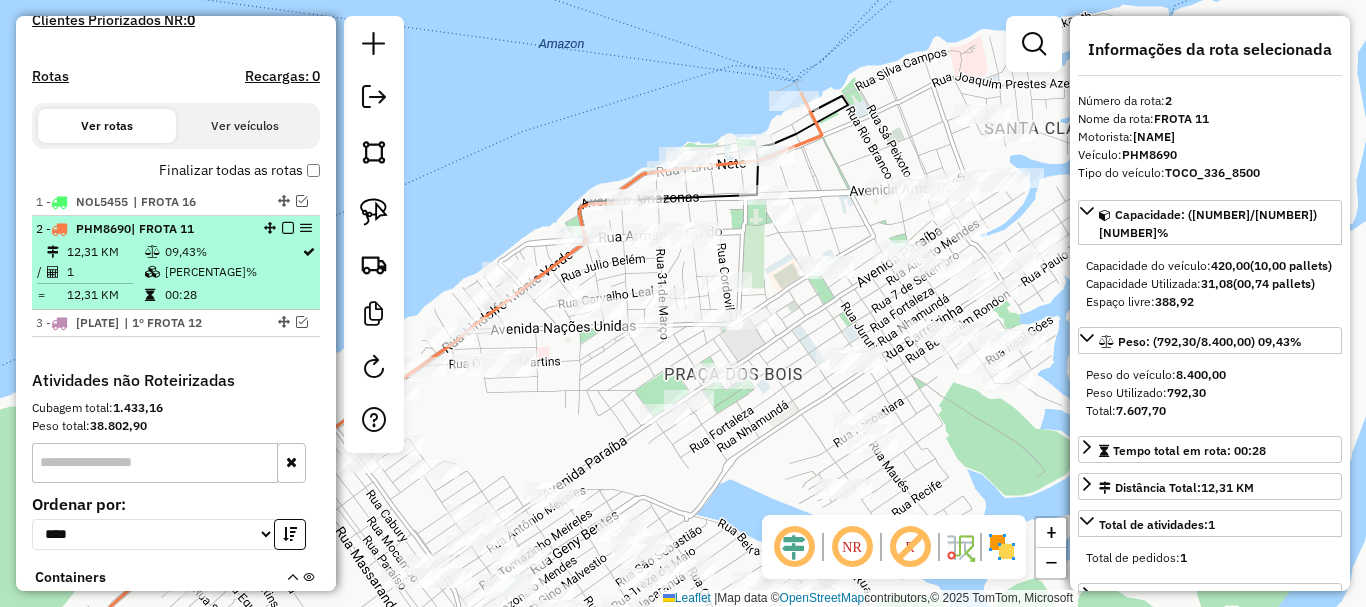 click on "2 -       [PLATE]   | FROTA 11" at bounding box center [142, 229] 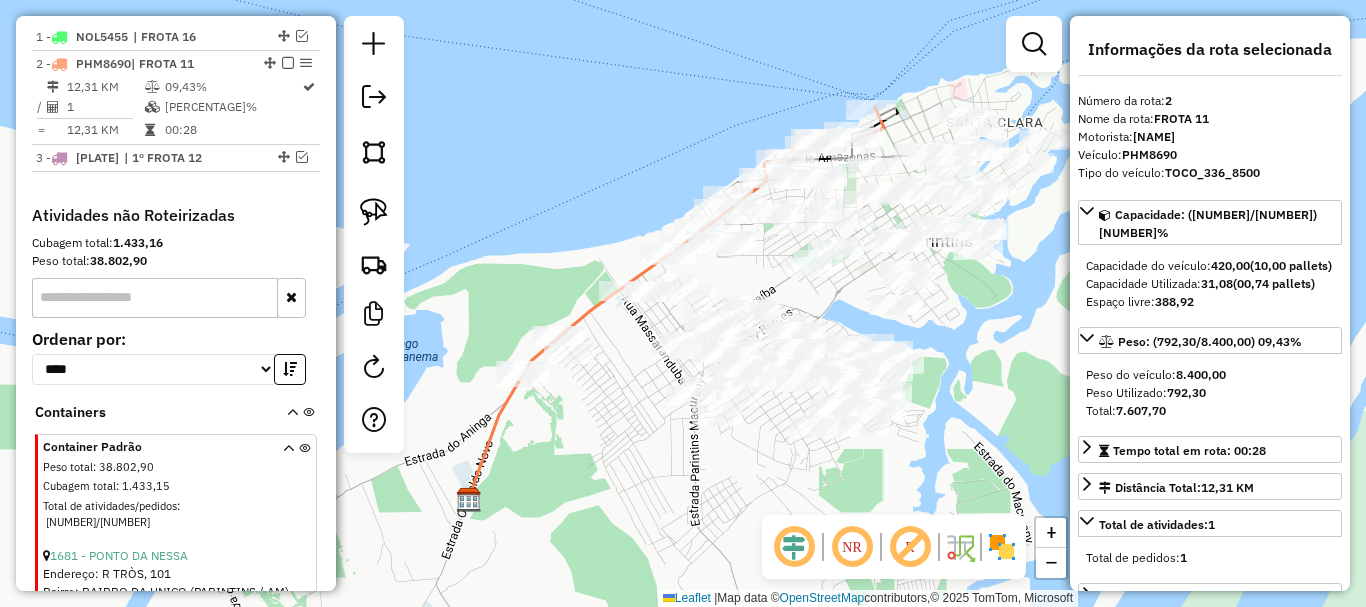 scroll, scrollTop: 801, scrollLeft: 0, axis: vertical 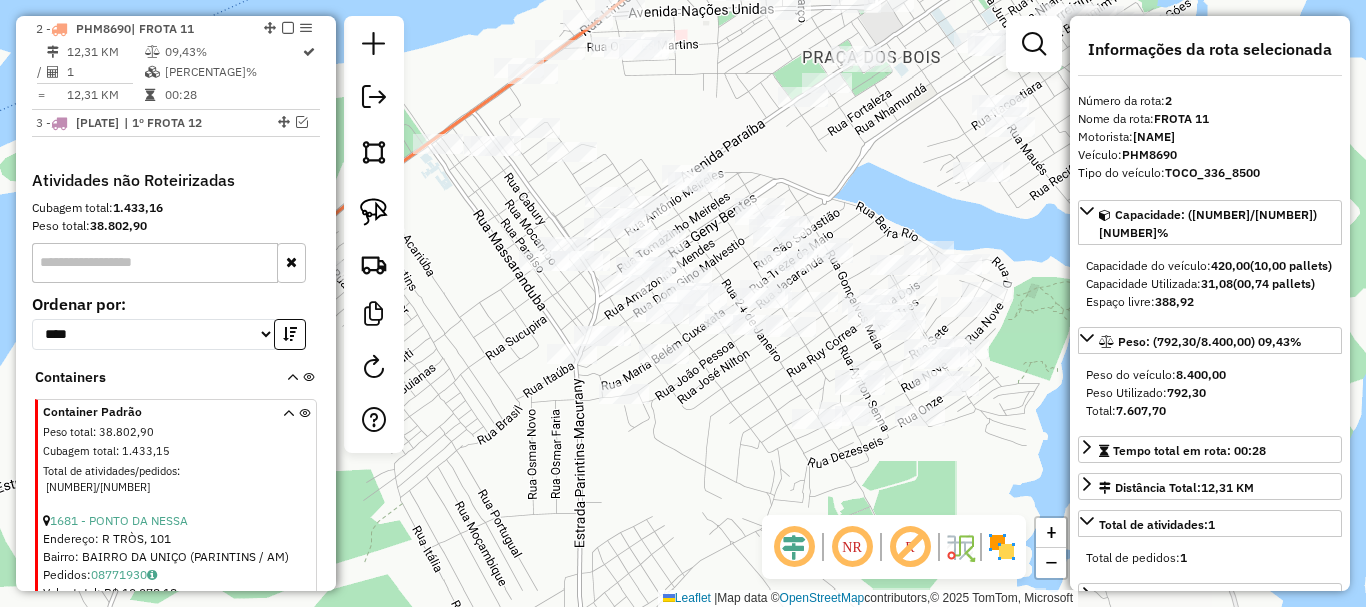 drag, startPoint x: 802, startPoint y: 150, endPoint x: 720, endPoint y: 363, distance: 228.2389 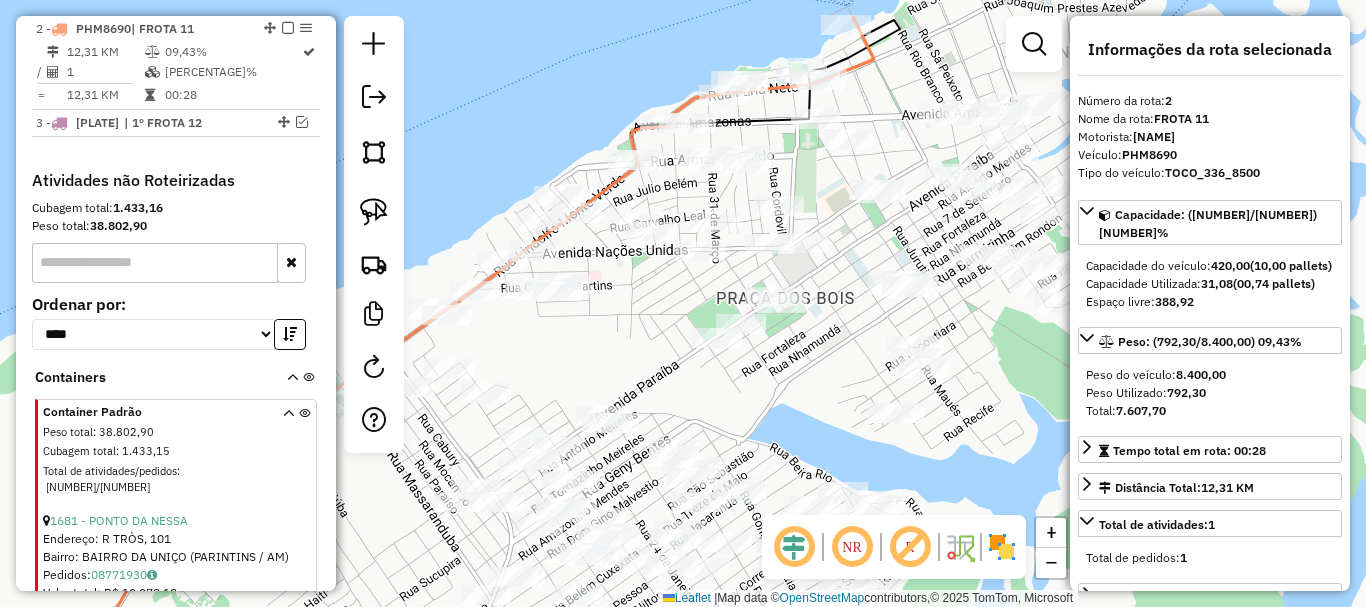 drag, startPoint x: 854, startPoint y: 222, endPoint x: 810, endPoint y: 290, distance: 80.99383 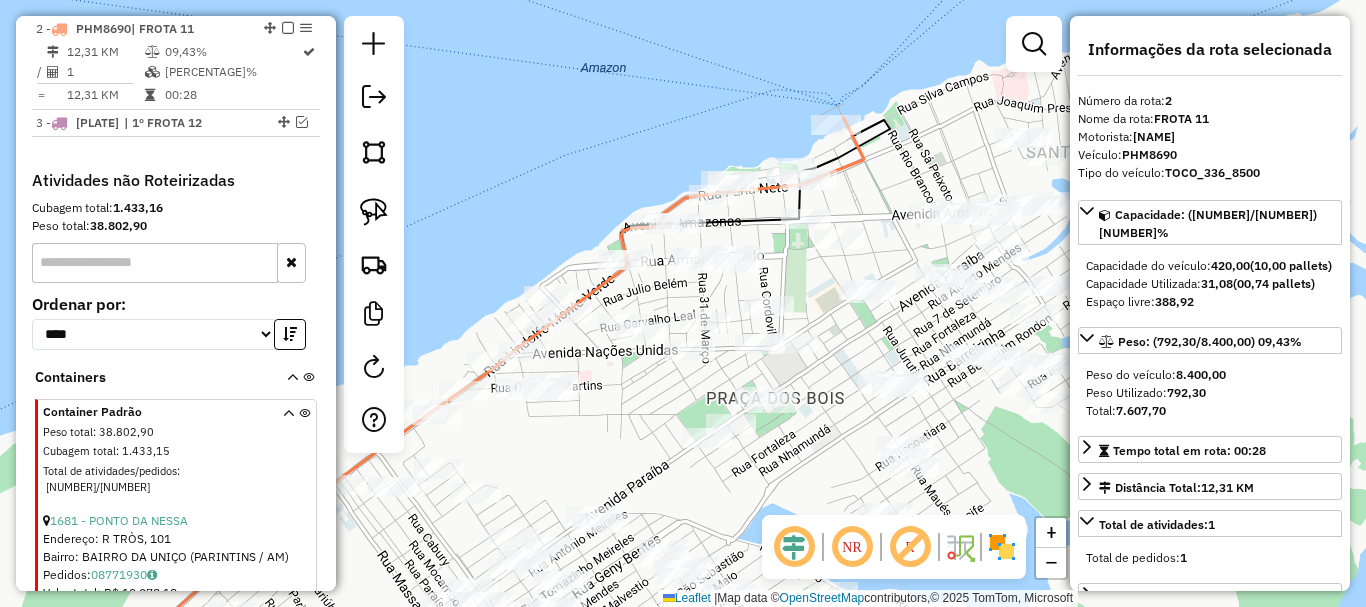 drag, startPoint x: 854, startPoint y: 242, endPoint x: 883, endPoint y: 222, distance: 35.22783 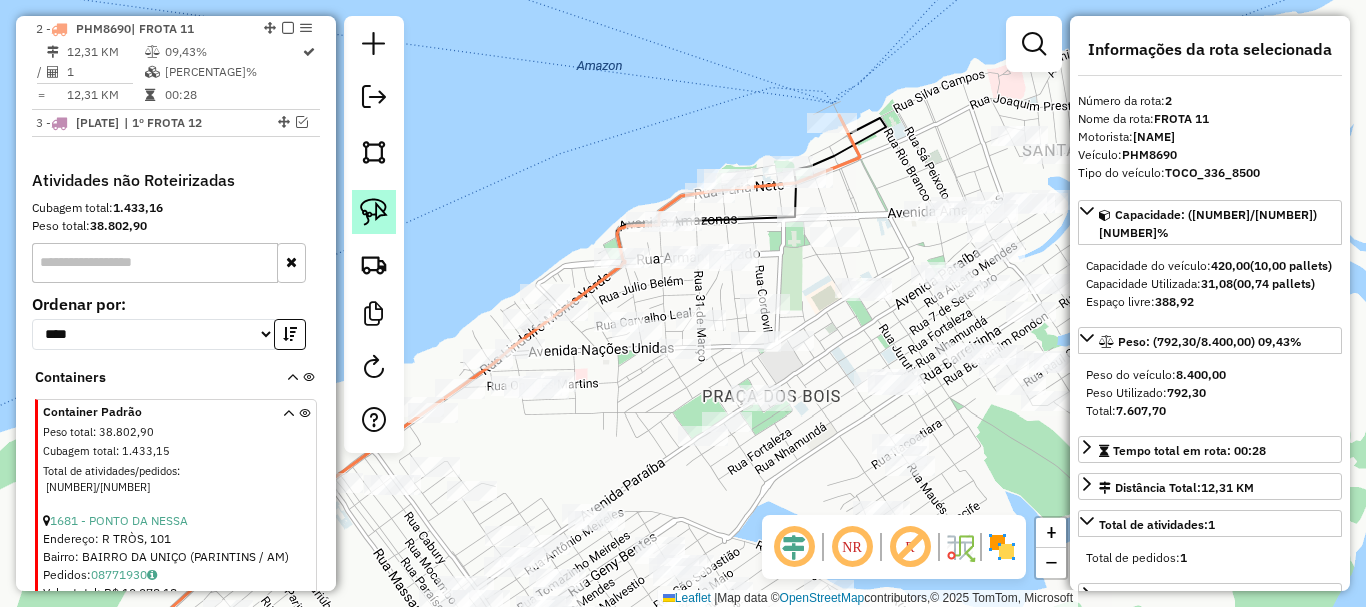 click 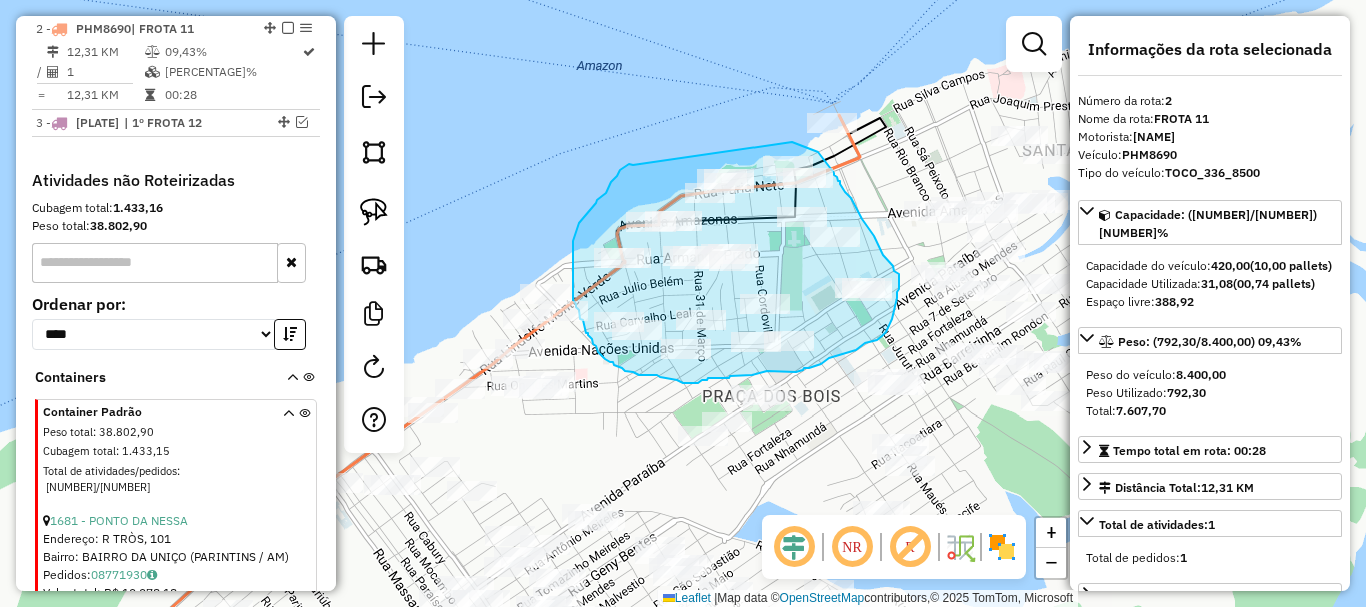 drag, startPoint x: 633, startPoint y: 165, endPoint x: 774, endPoint y: 141, distance: 143.02797 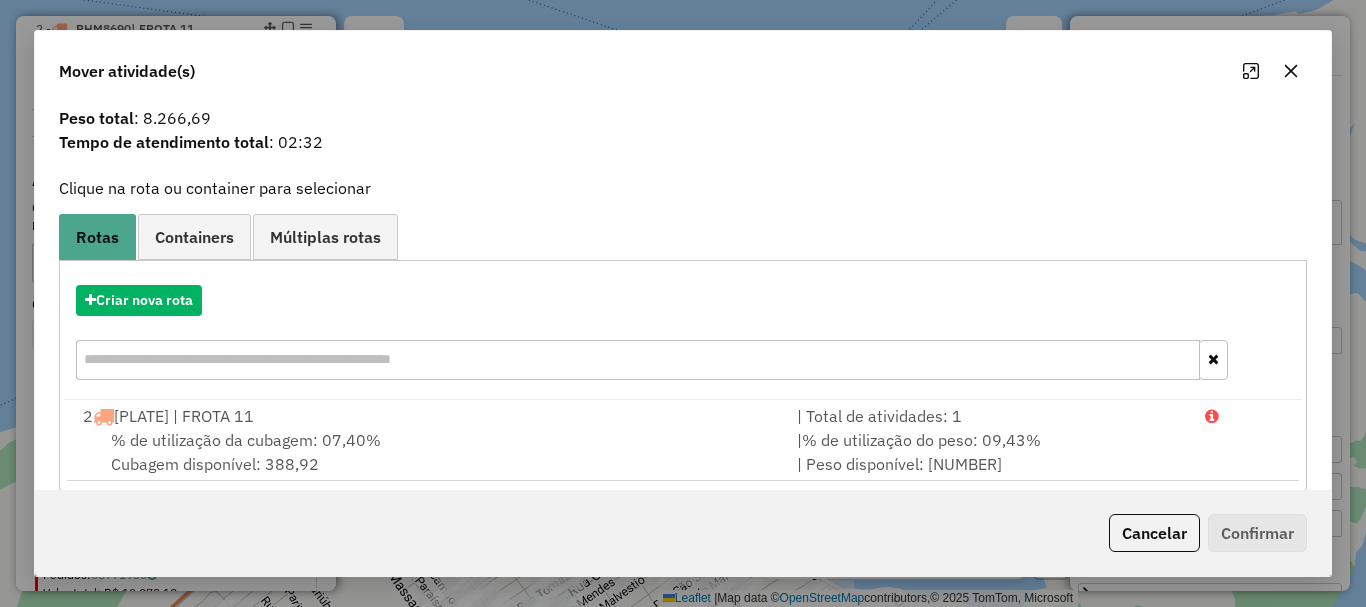 scroll, scrollTop: 78, scrollLeft: 0, axis: vertical 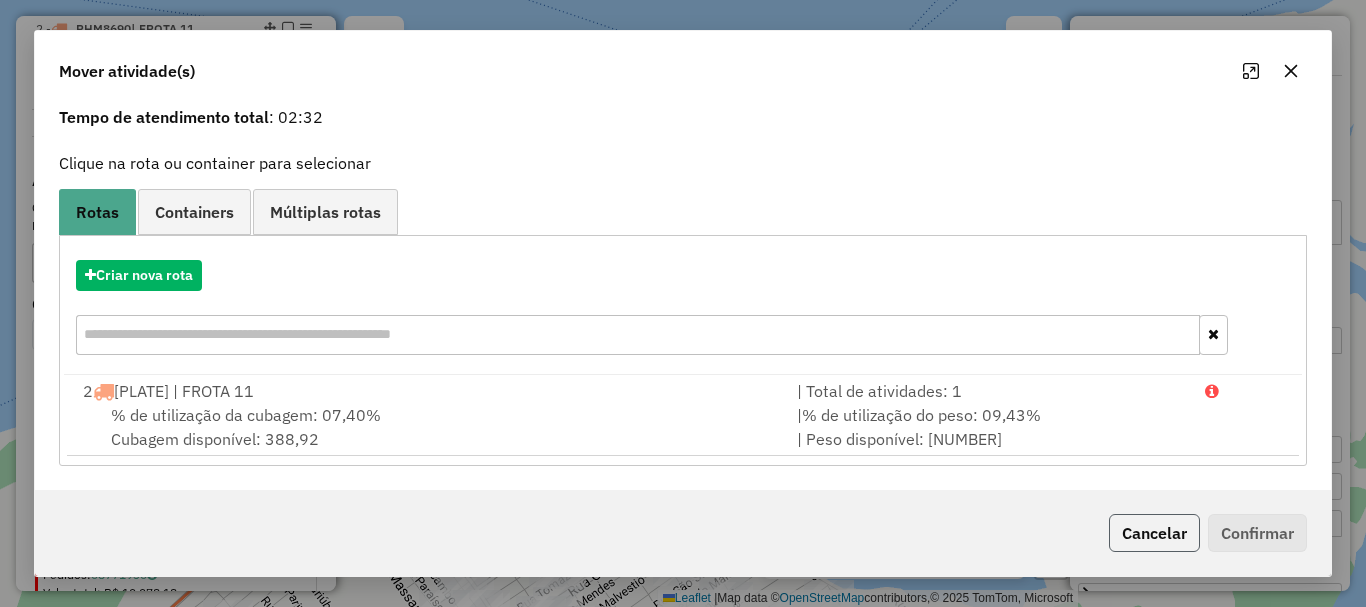click on "Cancelar" 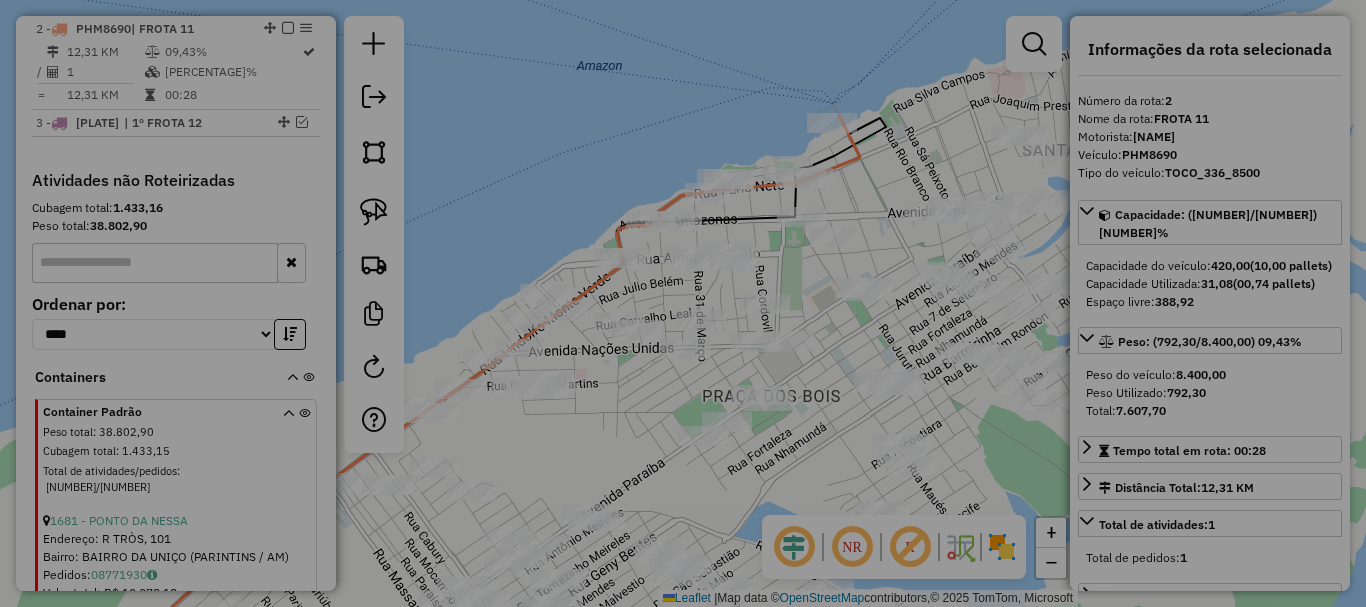 scroll, scrollTop: 0, scrollLeft: 0, axis: both 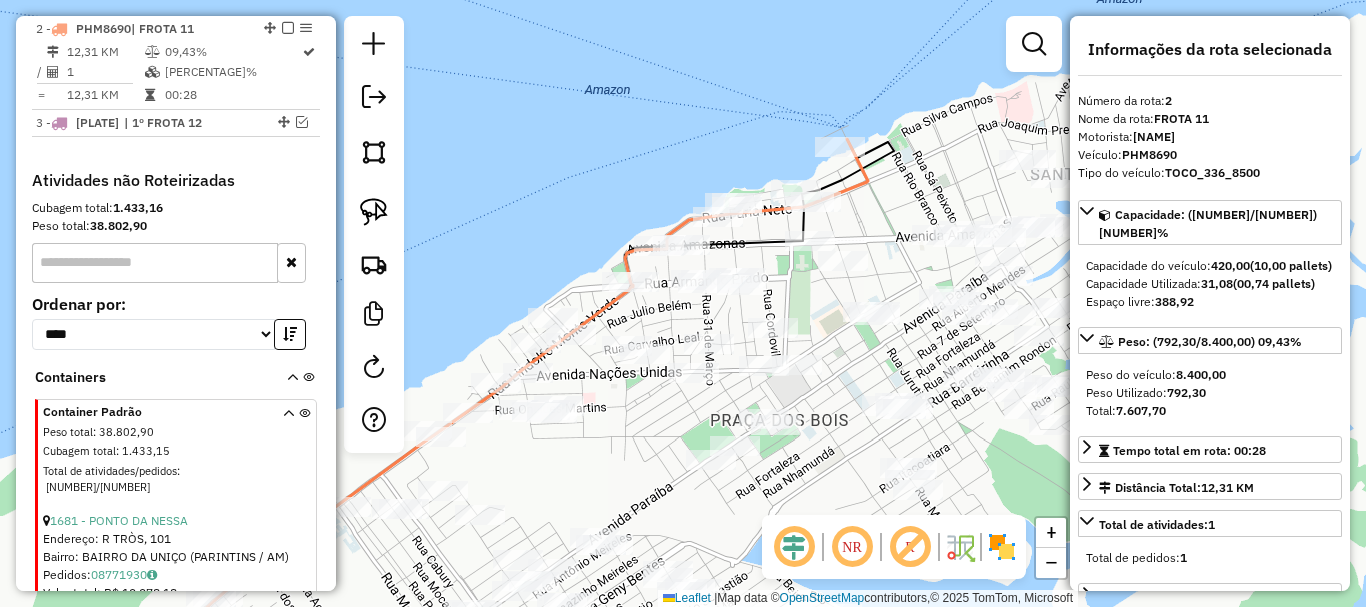 drag, startPoint x: 855, startPoint y: 342, endPoint x: 863, endPoint y: 366, distance: 25.298222 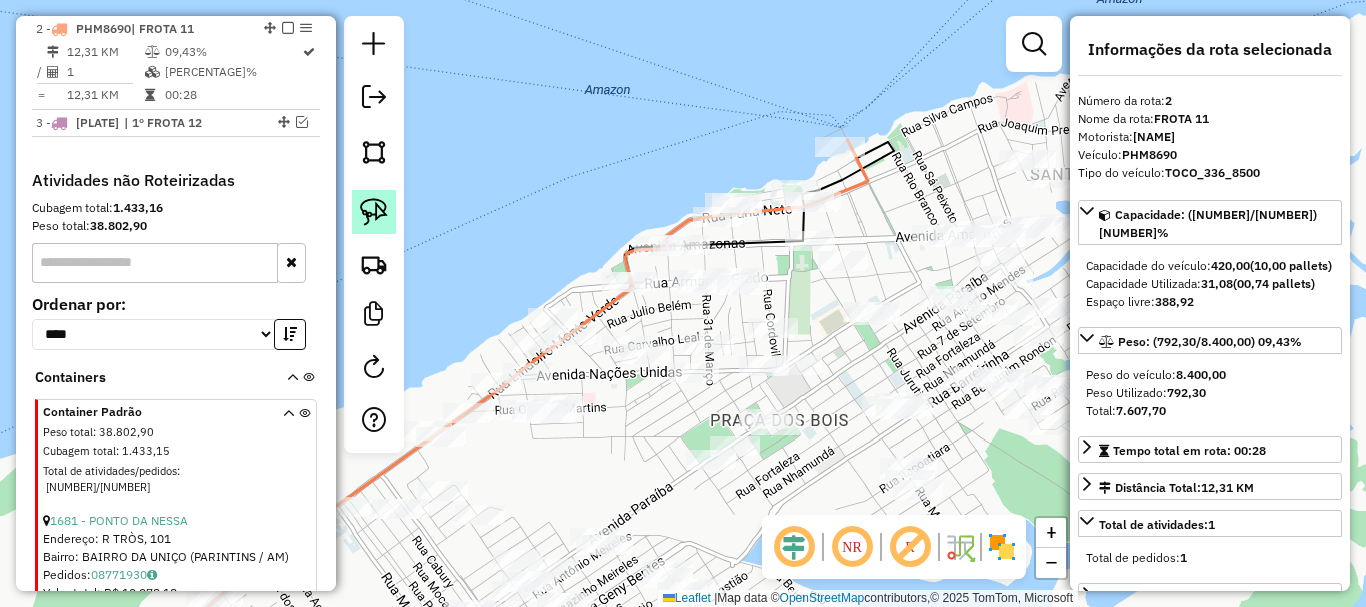 click 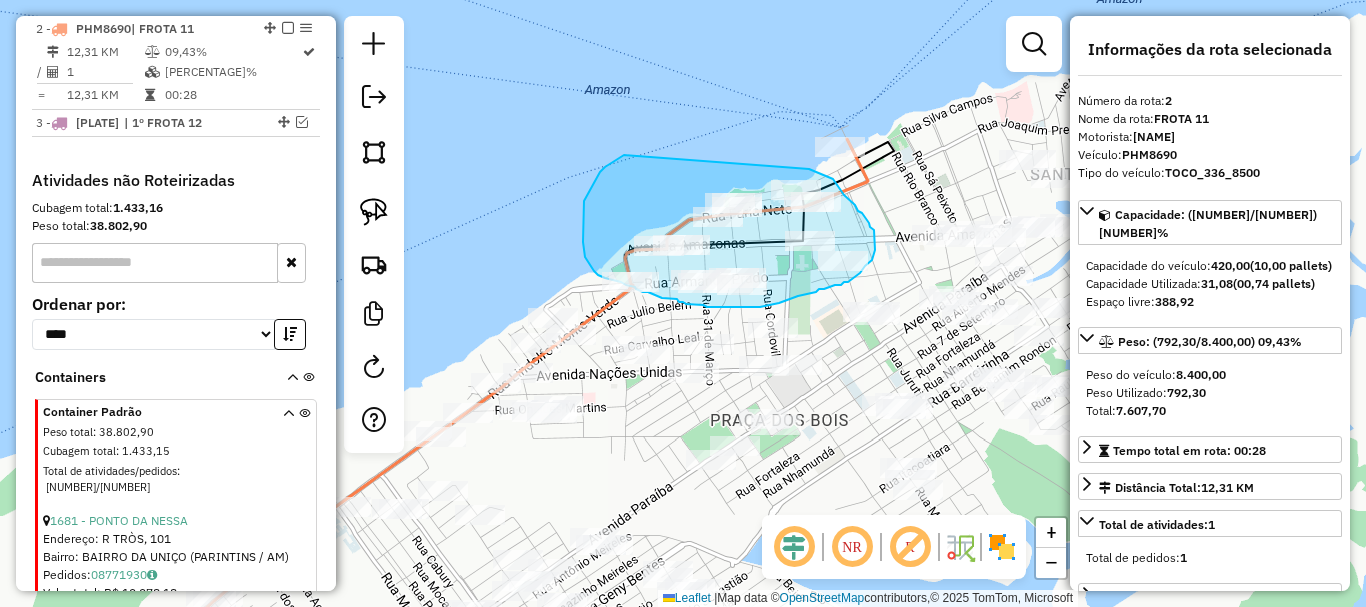 drag, startPoint x: 624, startPoint y: 155, endPoint x: 801, endPoint y: 169, distance: 177.55281 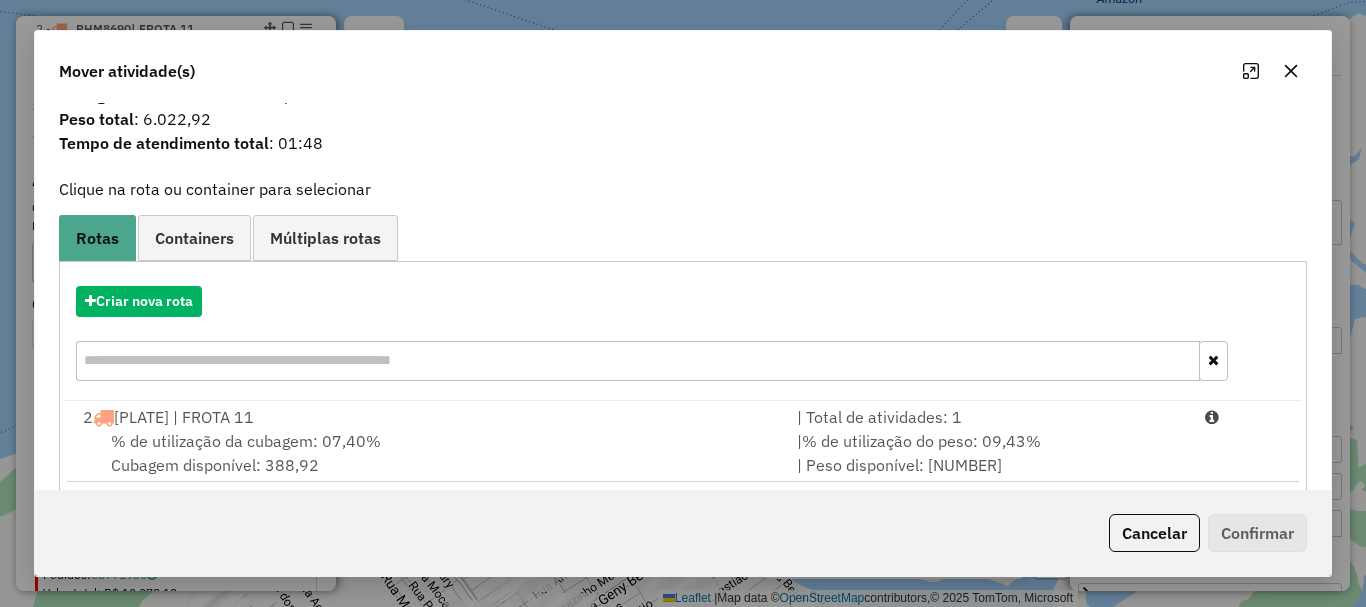 scroll, scrollTop: 78, scrollLeft: 0, axis: vertical 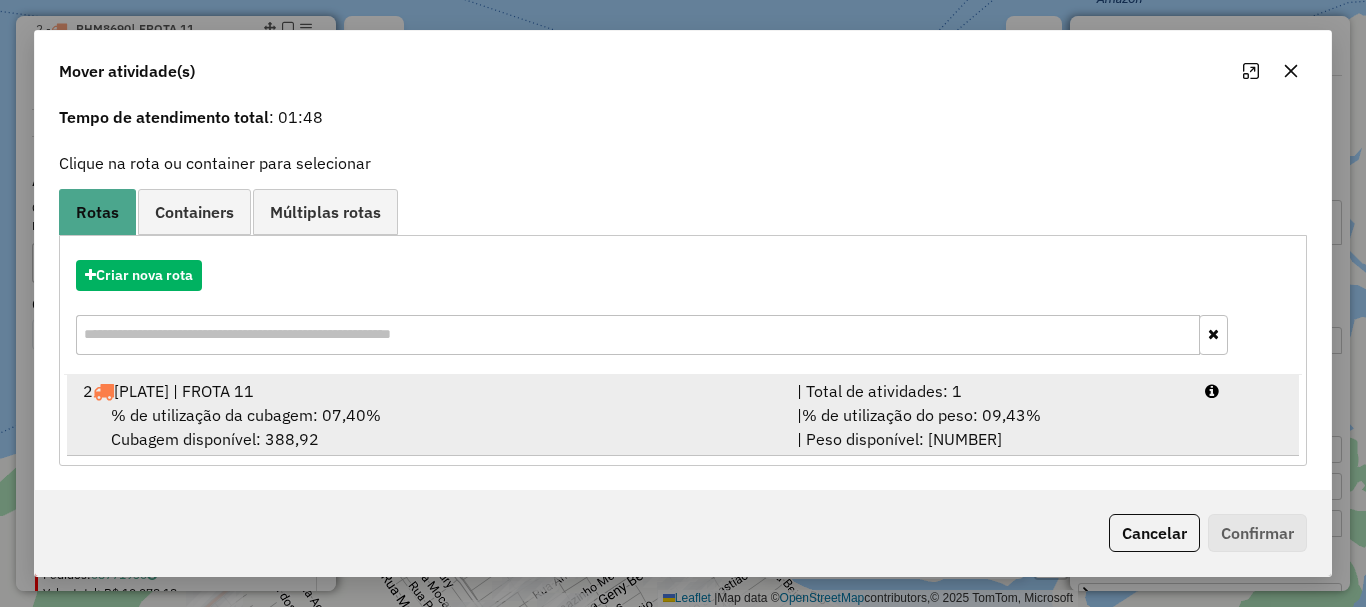 click on "% de utilização do peso: 09,43%" at bounding box center (921, 415) 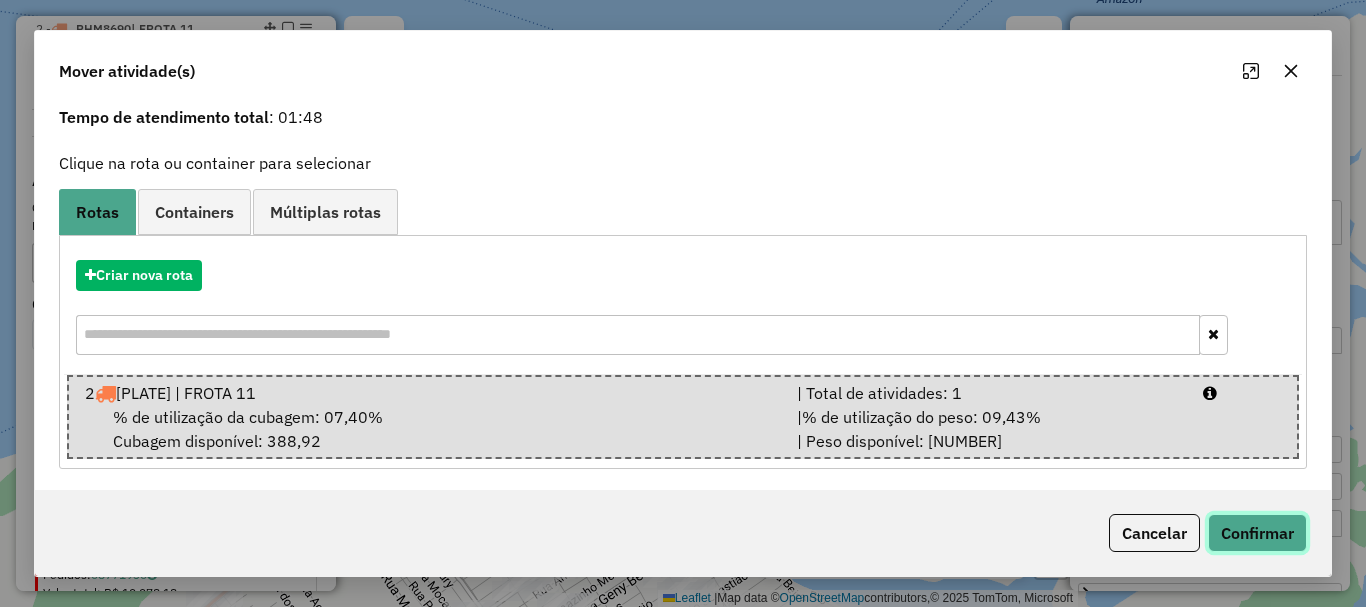click on "Confirmar" 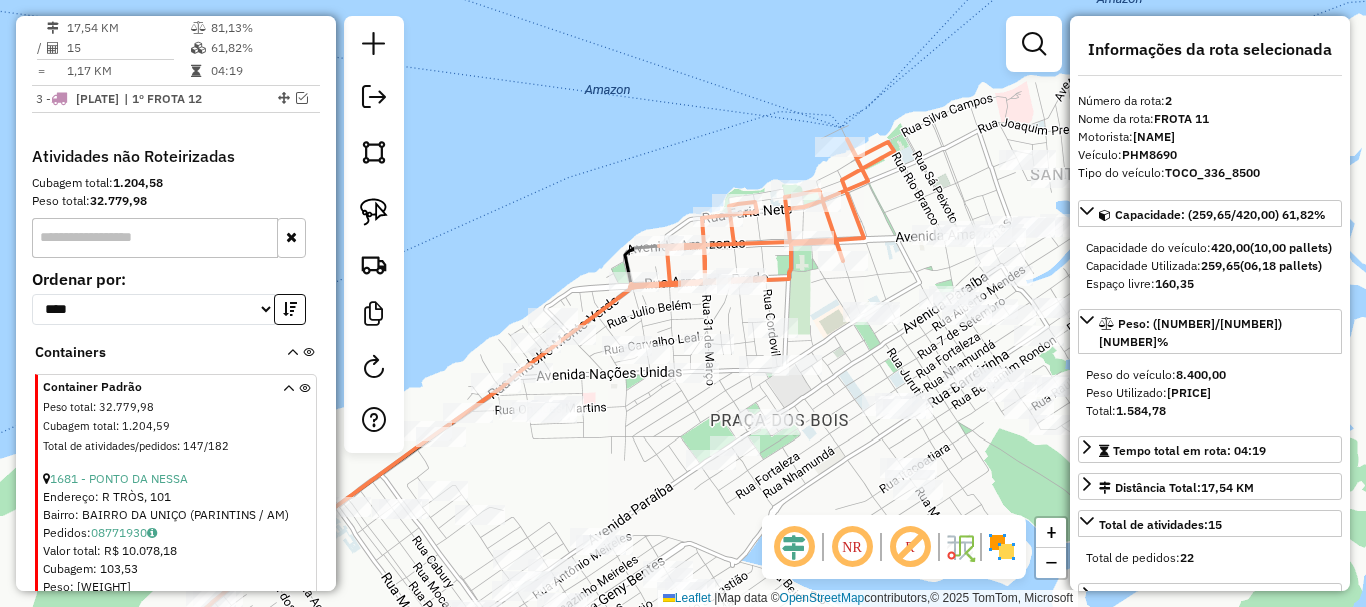 scroll, scrollTop: 0, scrollLeft: 0, axis: both 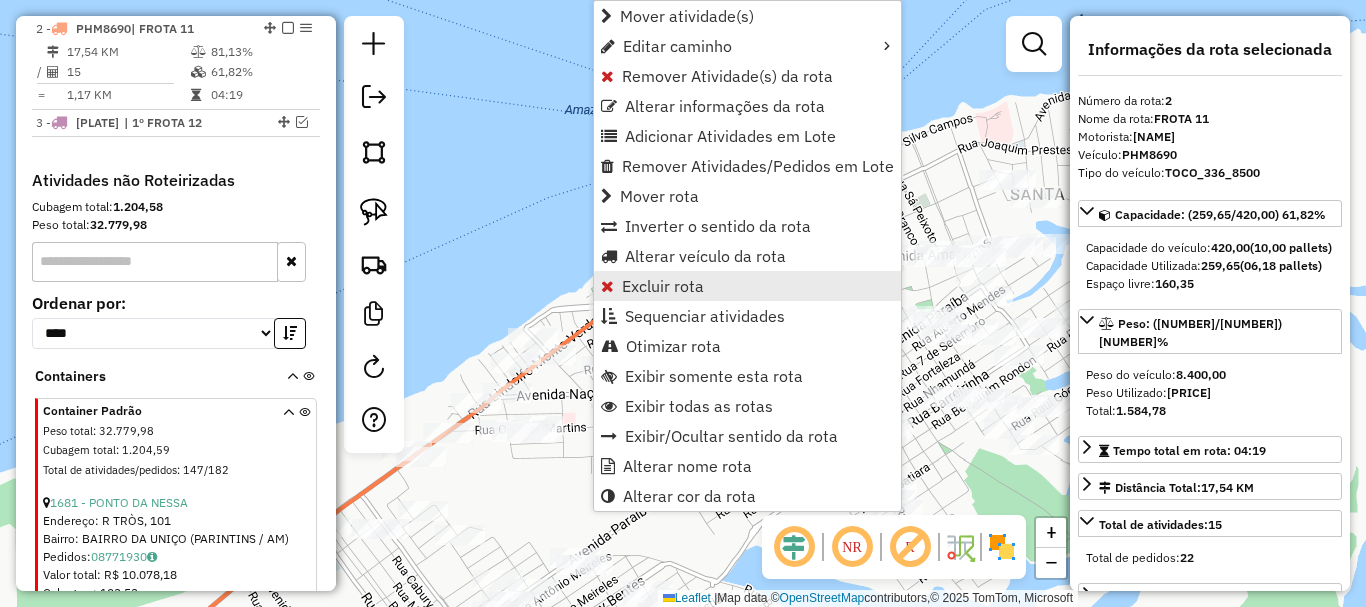click on "Excluir rota" at bounding box center (747, 286) 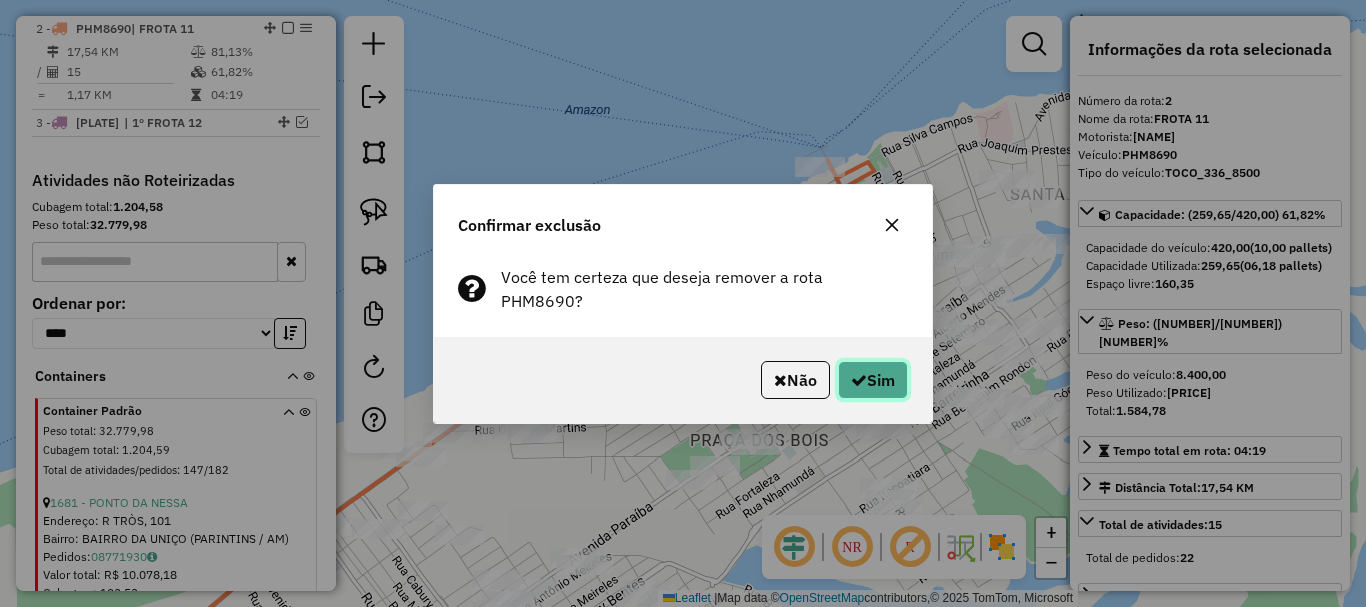 click on "Sim" 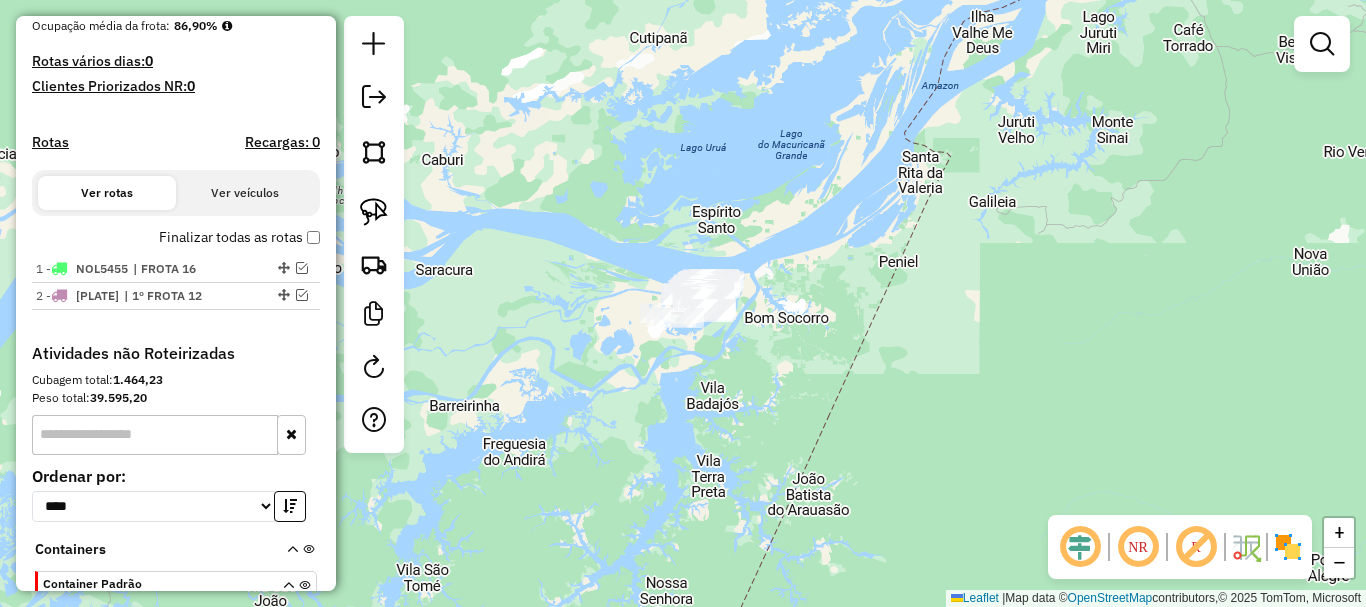 scroll, scrollTop: 483, scrollLeft: 0, axis: vertical 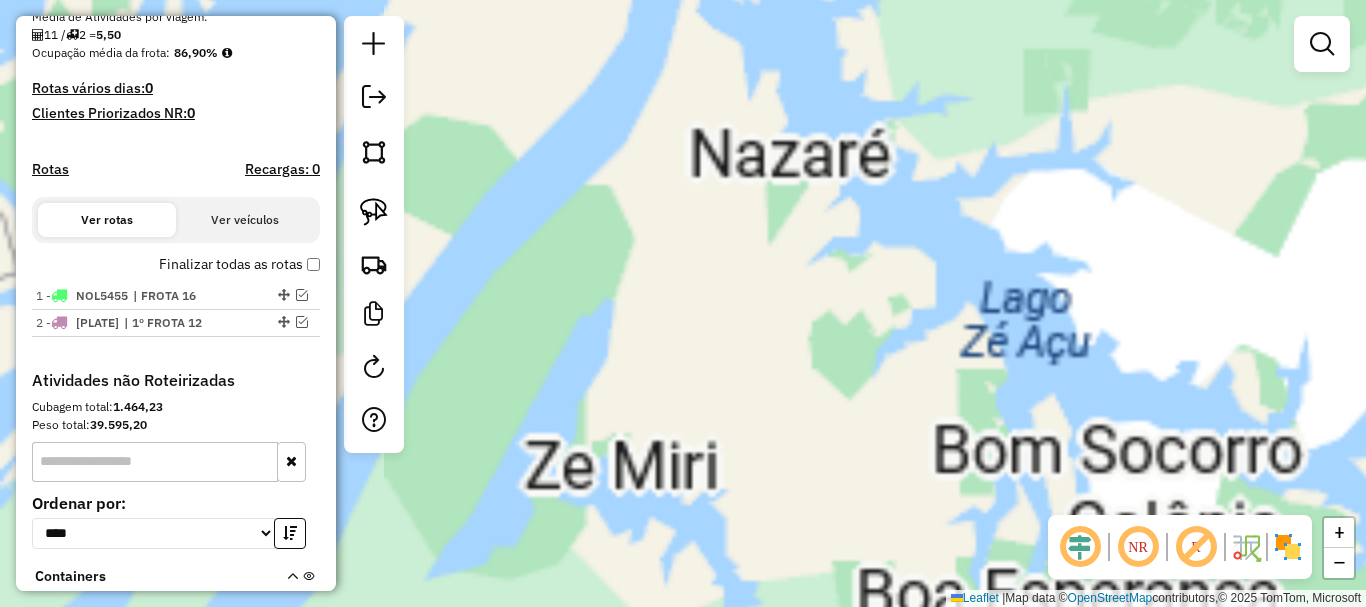 drag, startPoint x: 799, startPoint y: 379, endPoint x: 810, endPoint y: 366, distance: 17.029387 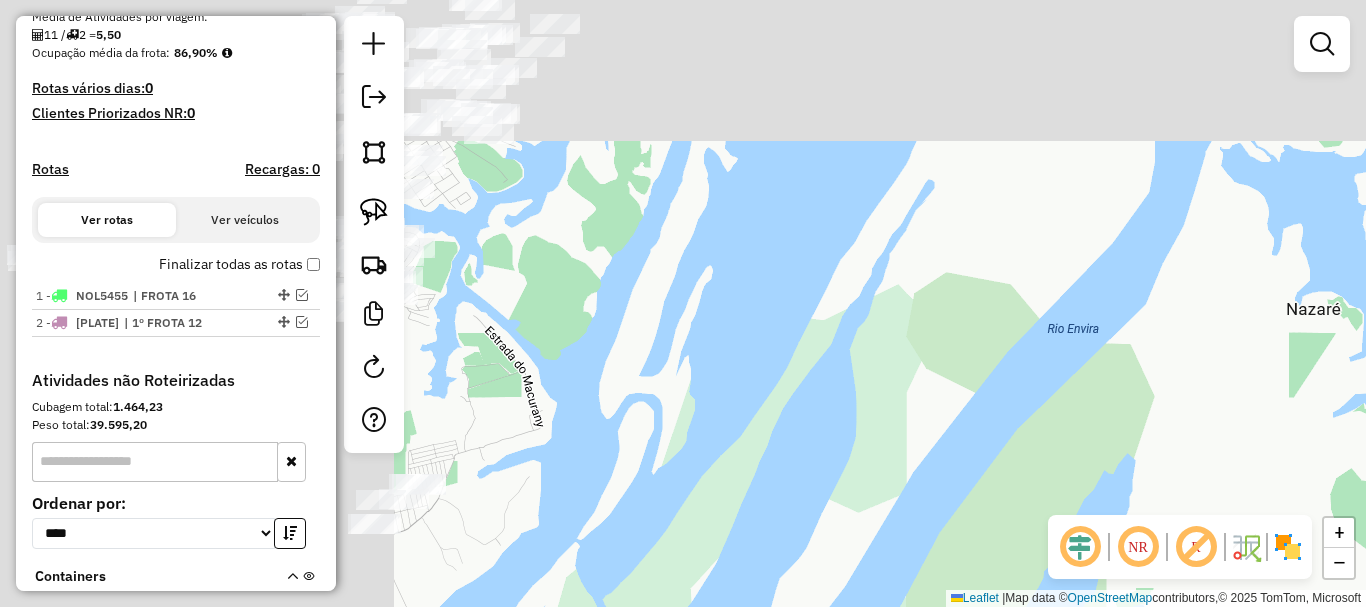 drag, startPoint x: 609, startPoint y: 214, endPoint x: 959, endPoint y: 275, distance: 355.27594 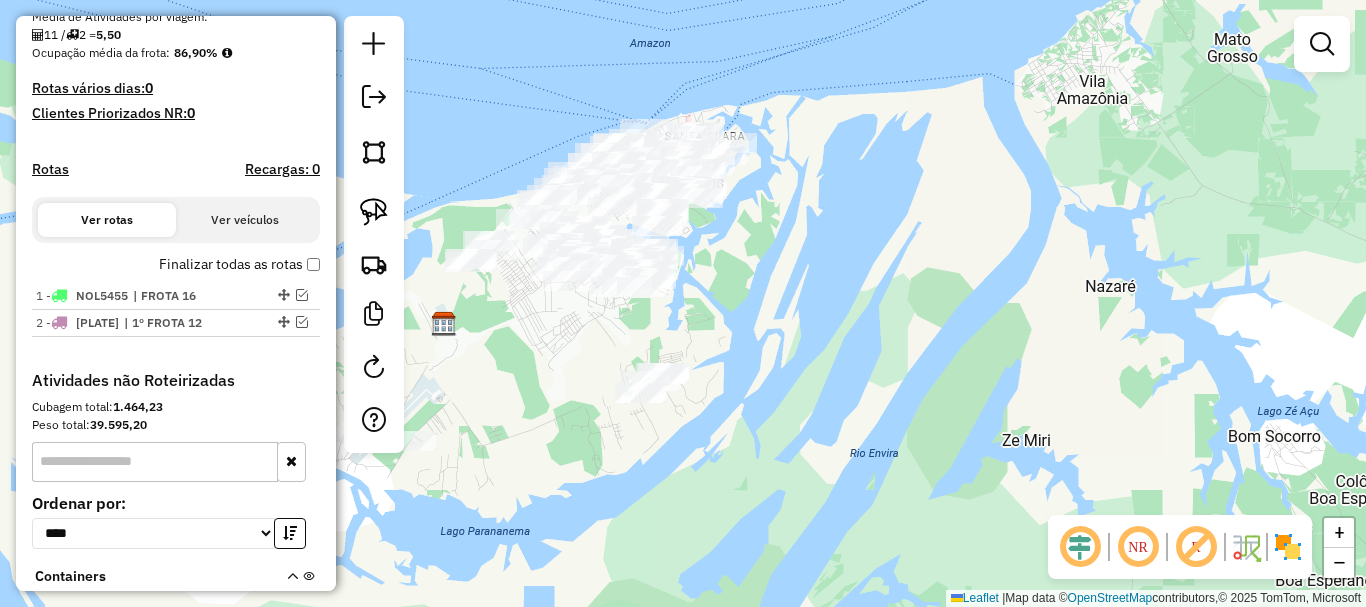 drag, startPoint x: 774, startPoint y: 294, endPoint x: 919, endPoint y: 373, distance: 165.12419 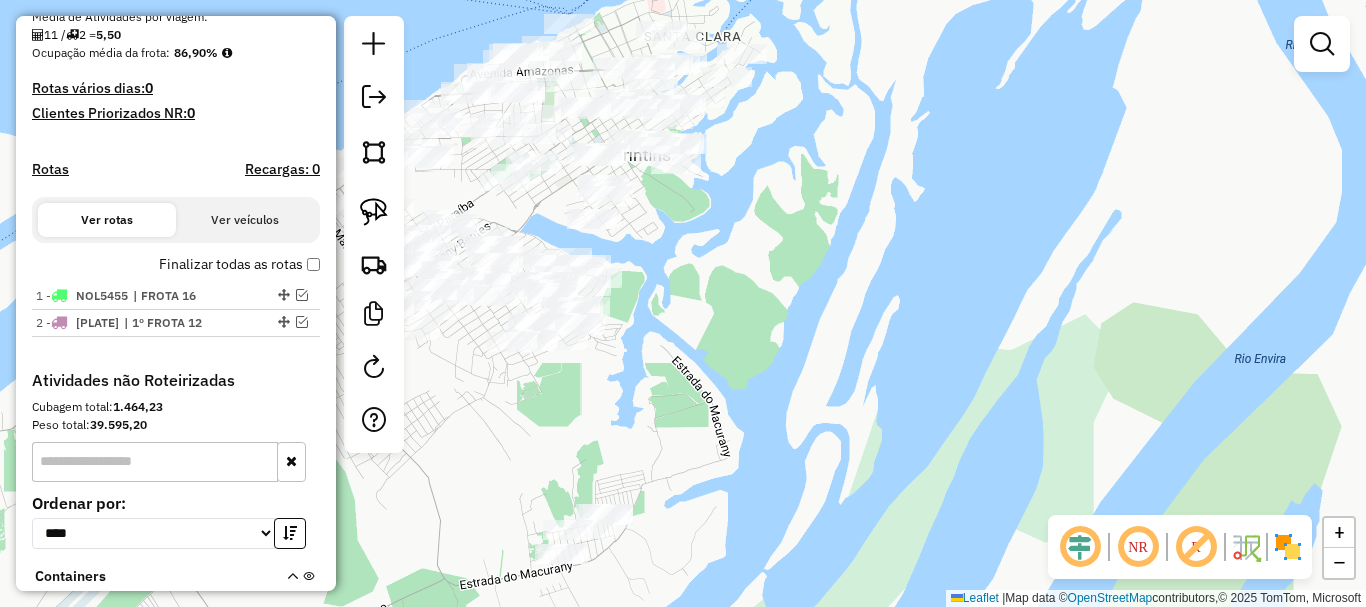 drag, startPoint x: 754, startPoint y: 325, endPoint x: 952, endPoint y: 441, distance: 229.47766 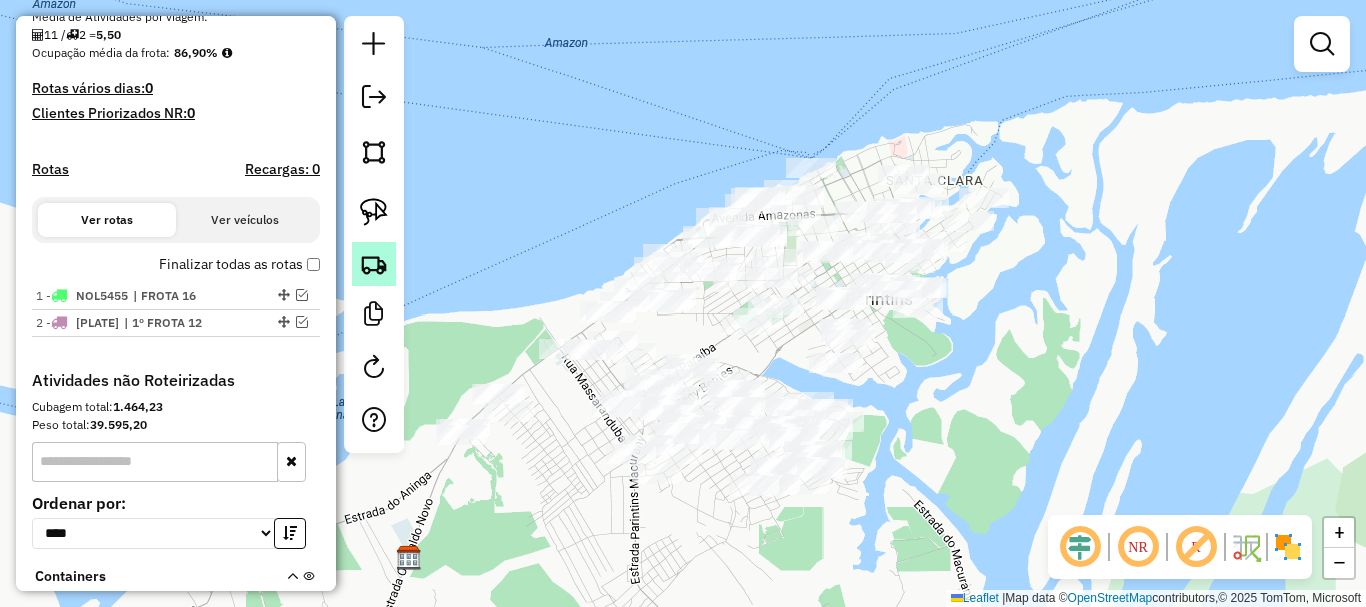 click 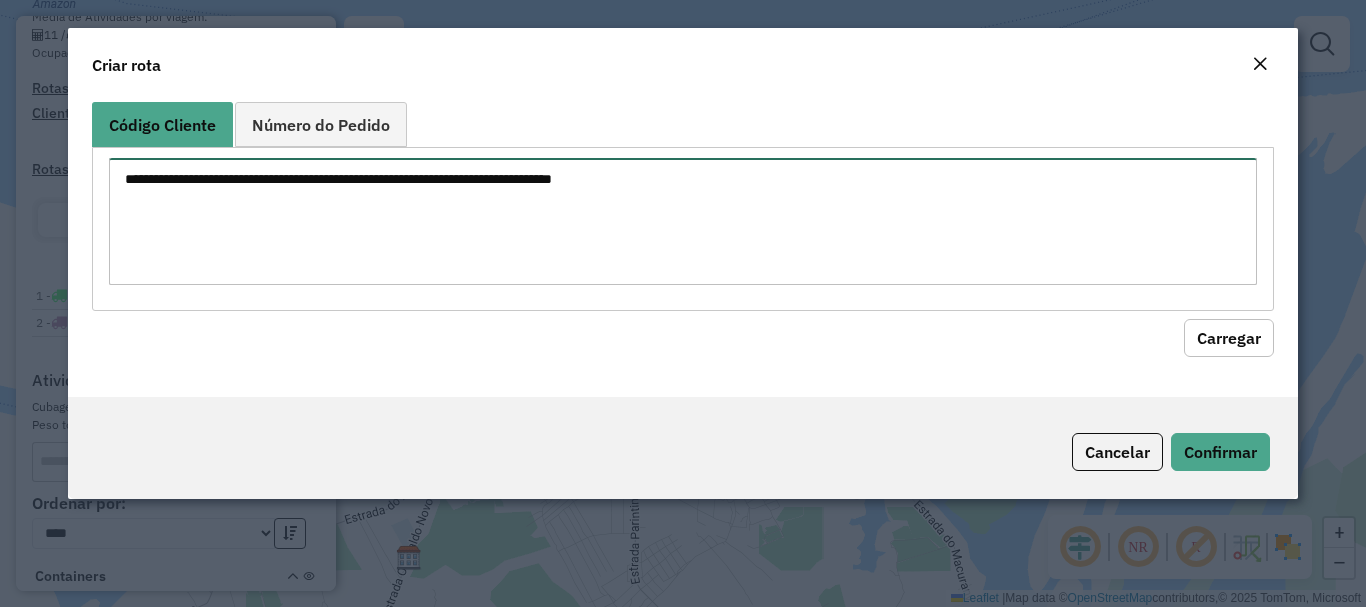 click at bounding box center (682, 221) 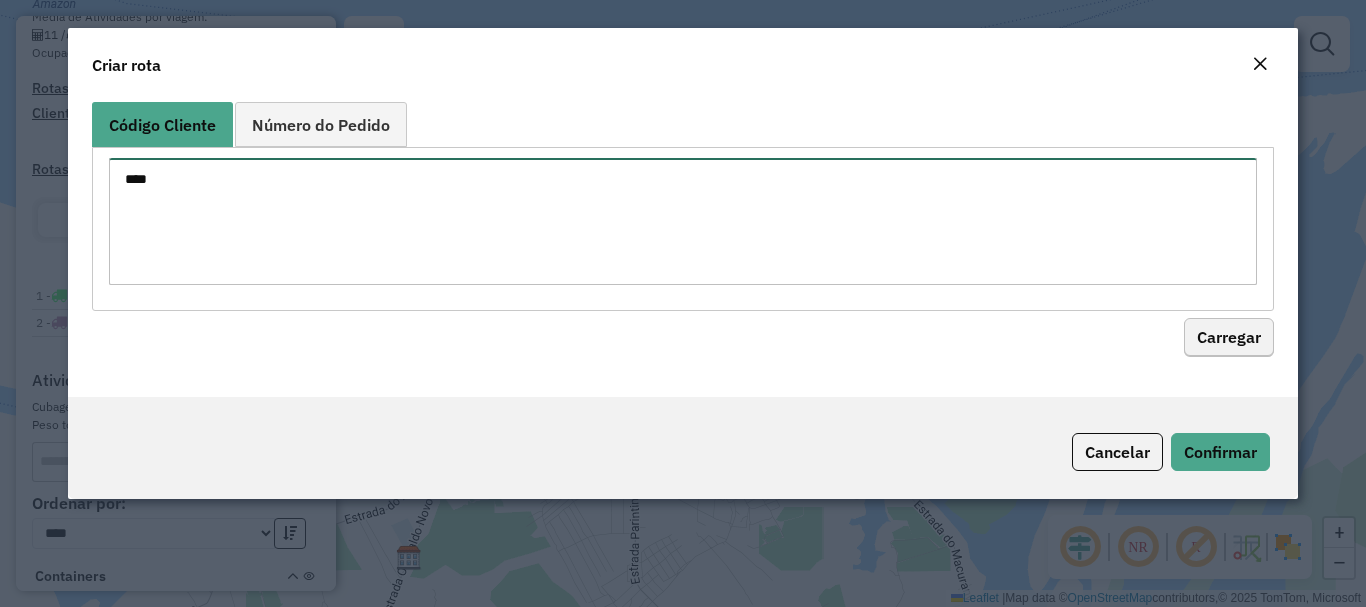 type on "****" 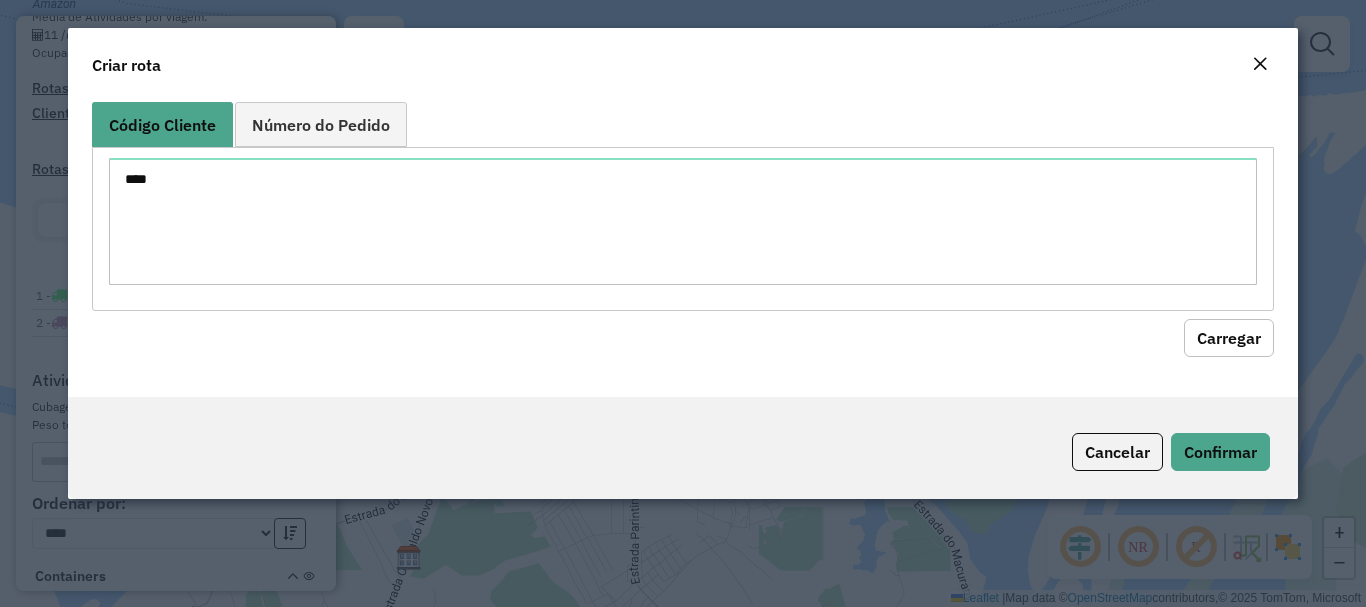 click on "Carregar" 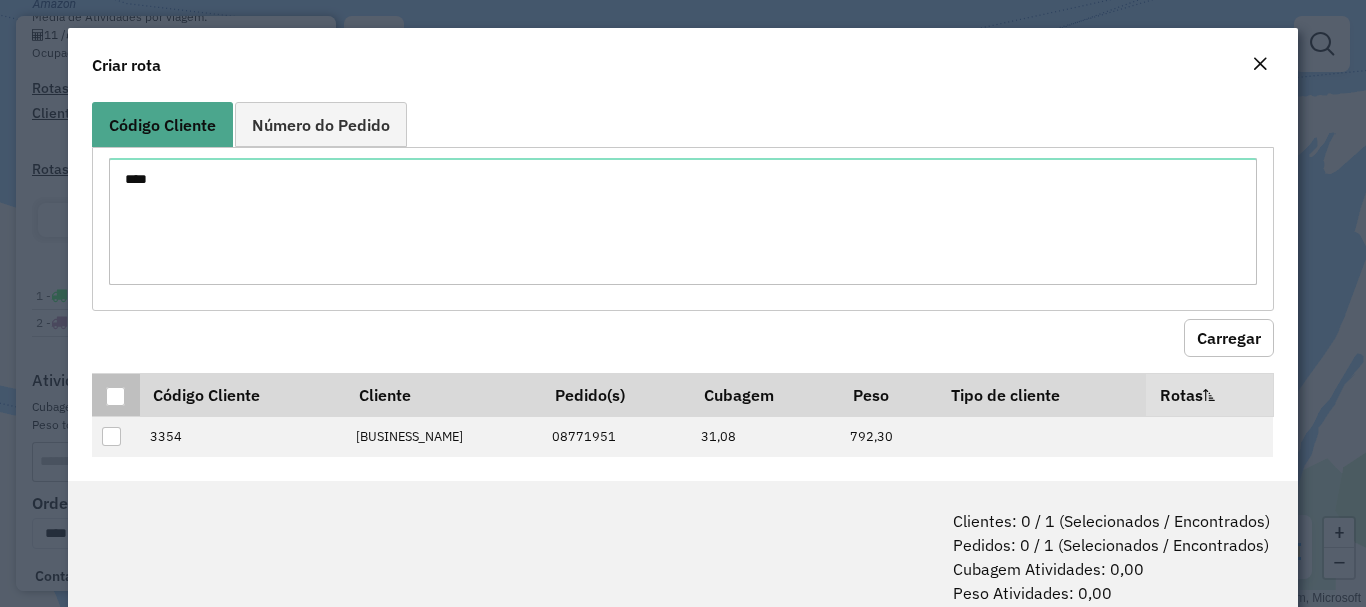 click at bounding box center (115, 396) 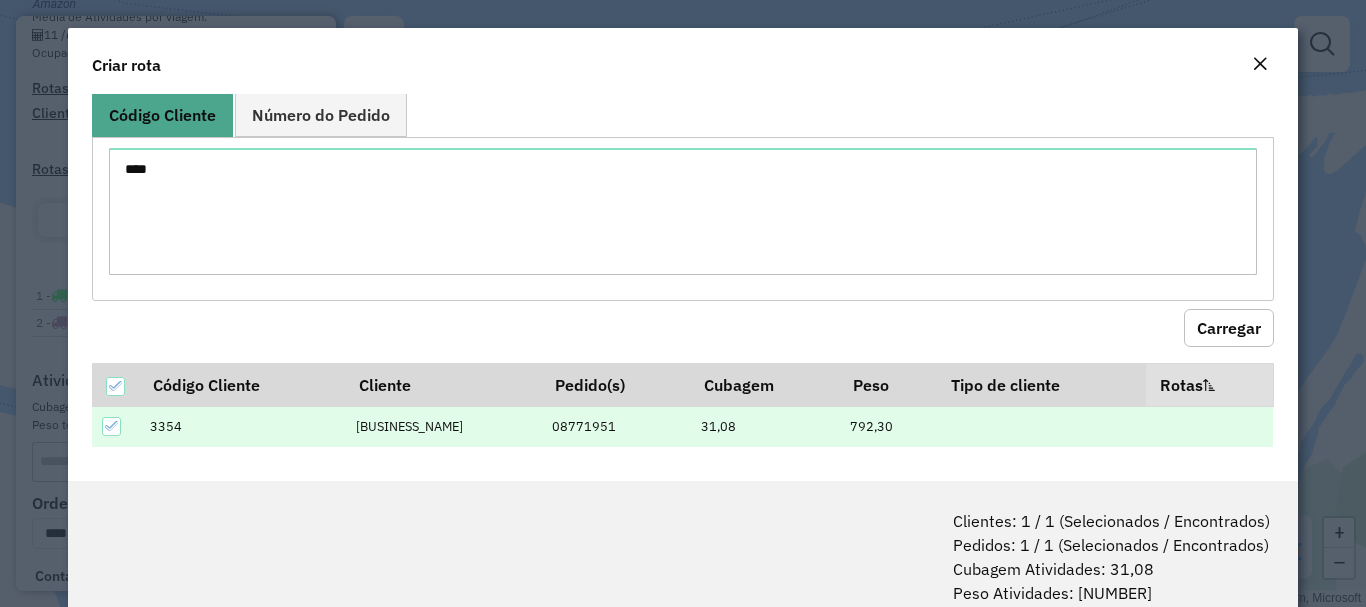 scroll, scrollTop: 15, scrollLeft: 0, axis: vertical 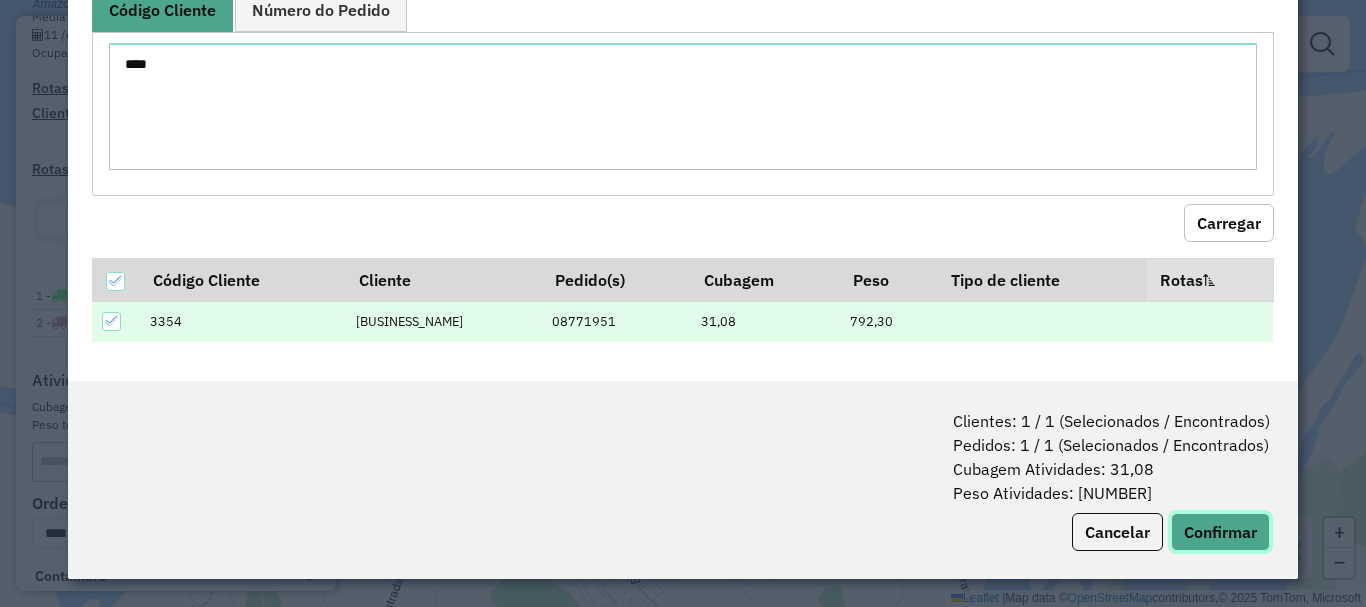 click on "Confirmar" 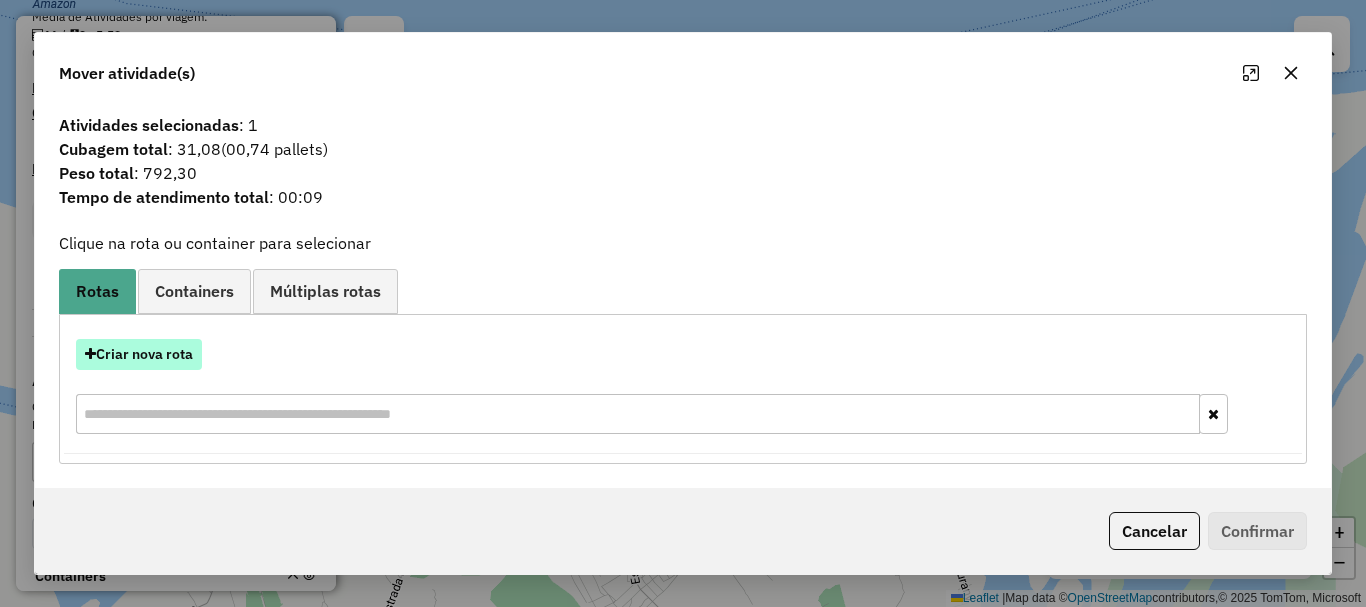 click on "Criar nova rota" at bounding box center [139, 354] 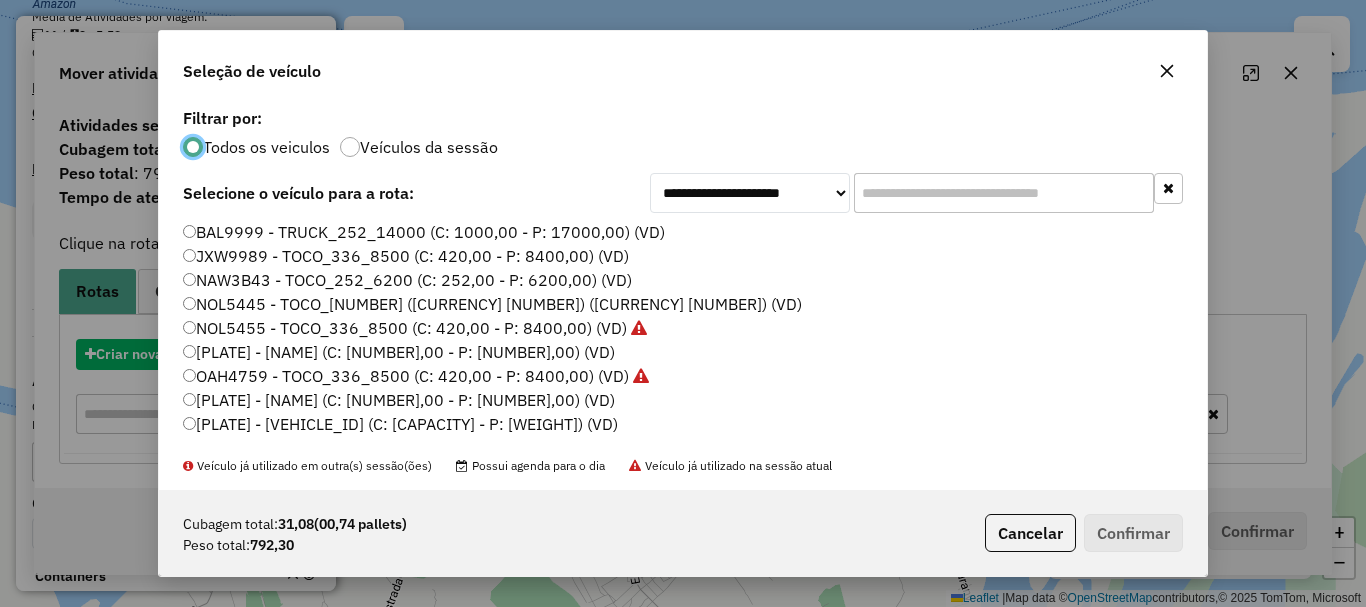 scroll, scrollTop: 11, scrollLeft: 6, axis: both 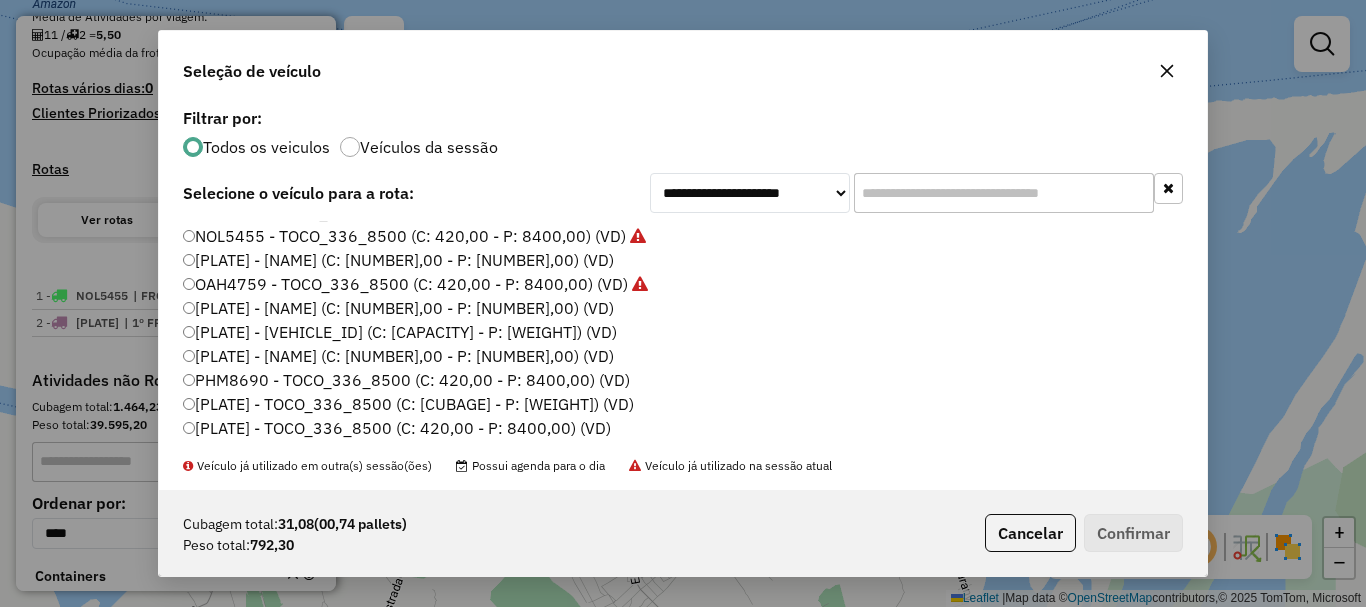 click on "PHM8690 - TOCO_336_8500 (C: 420,00 - P: 8400,00) (VD)" 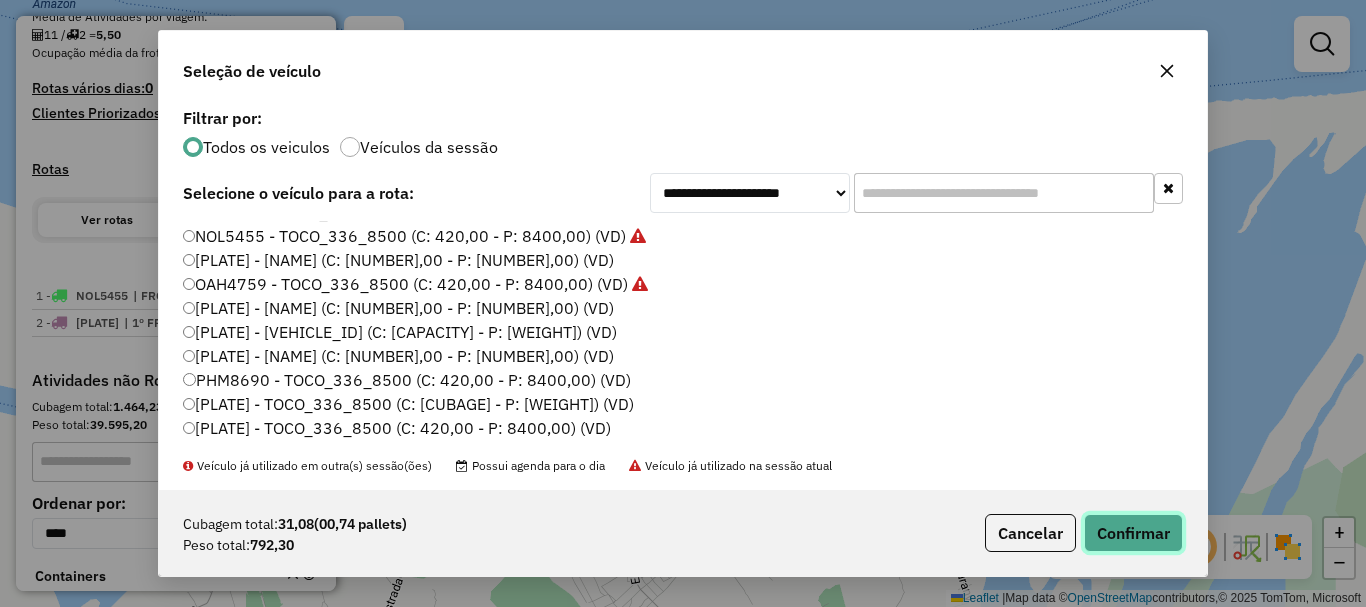 click on "Confirmar" 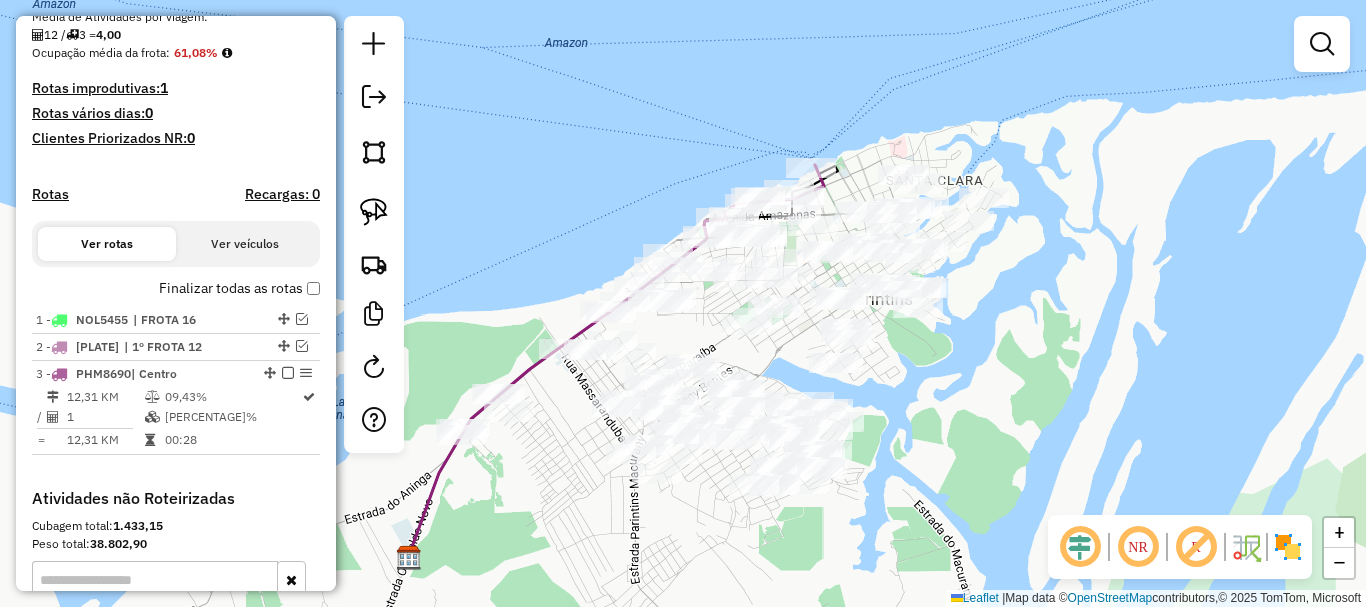 select on "**********" 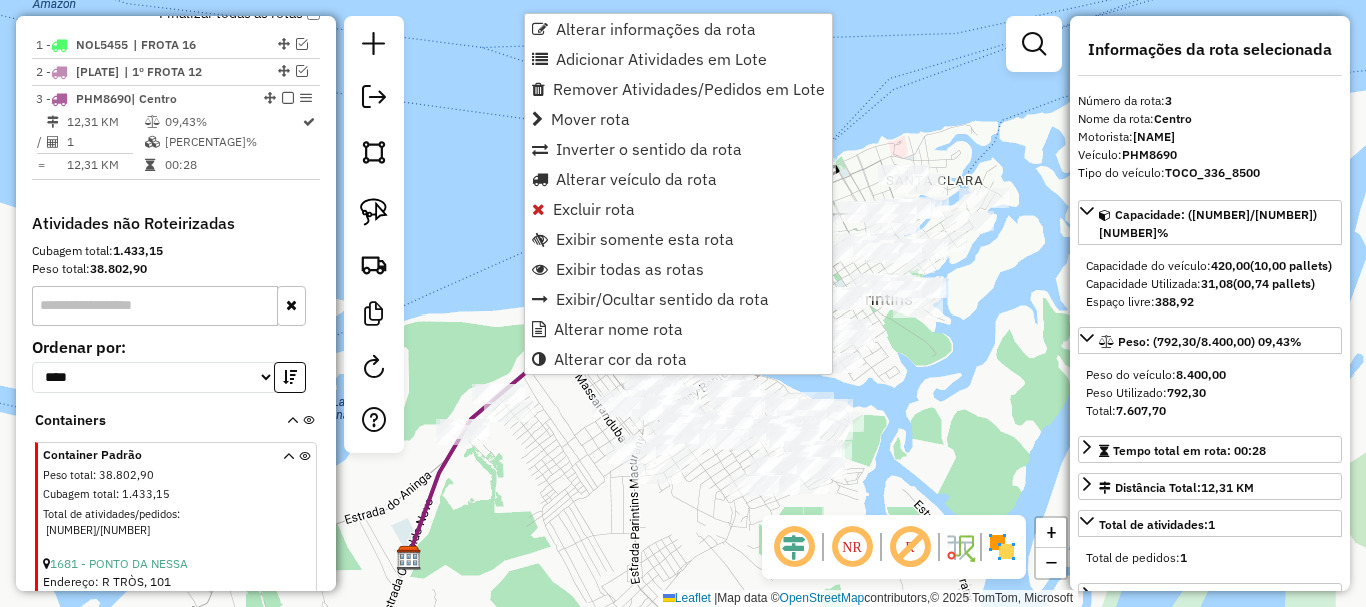 scroll, scrollTop: 828, scrollLeft: 0, axis: vertical 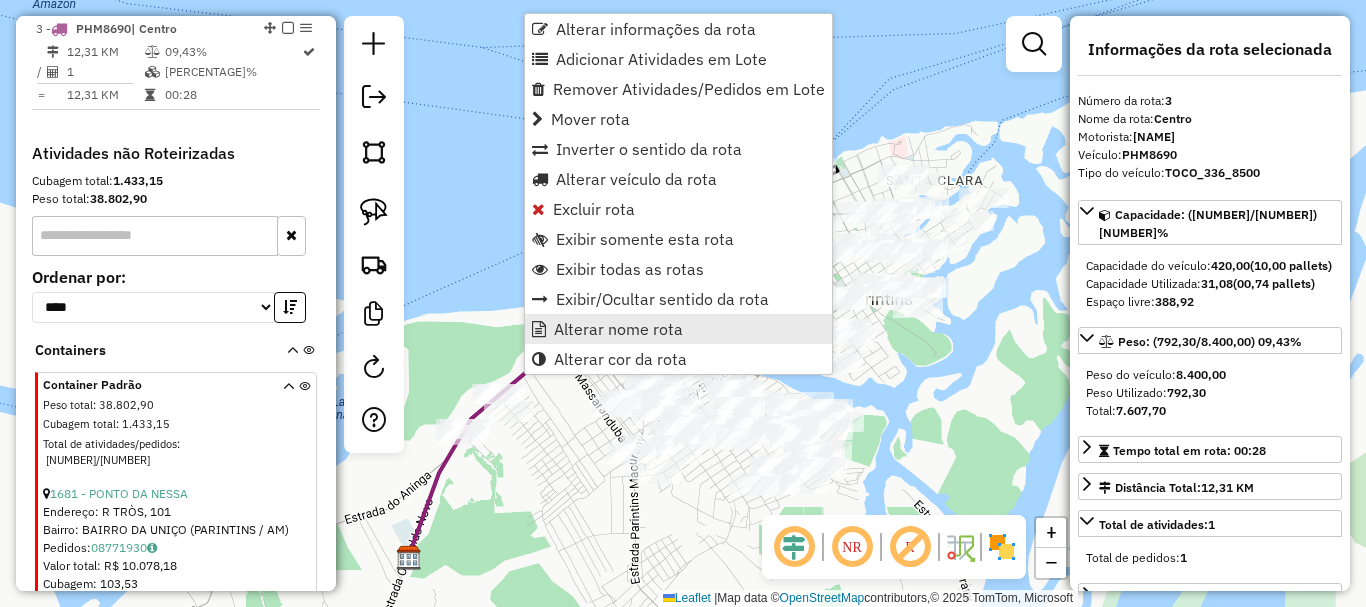 click on "Alterar nome rota" at bounding box center [618, 329] 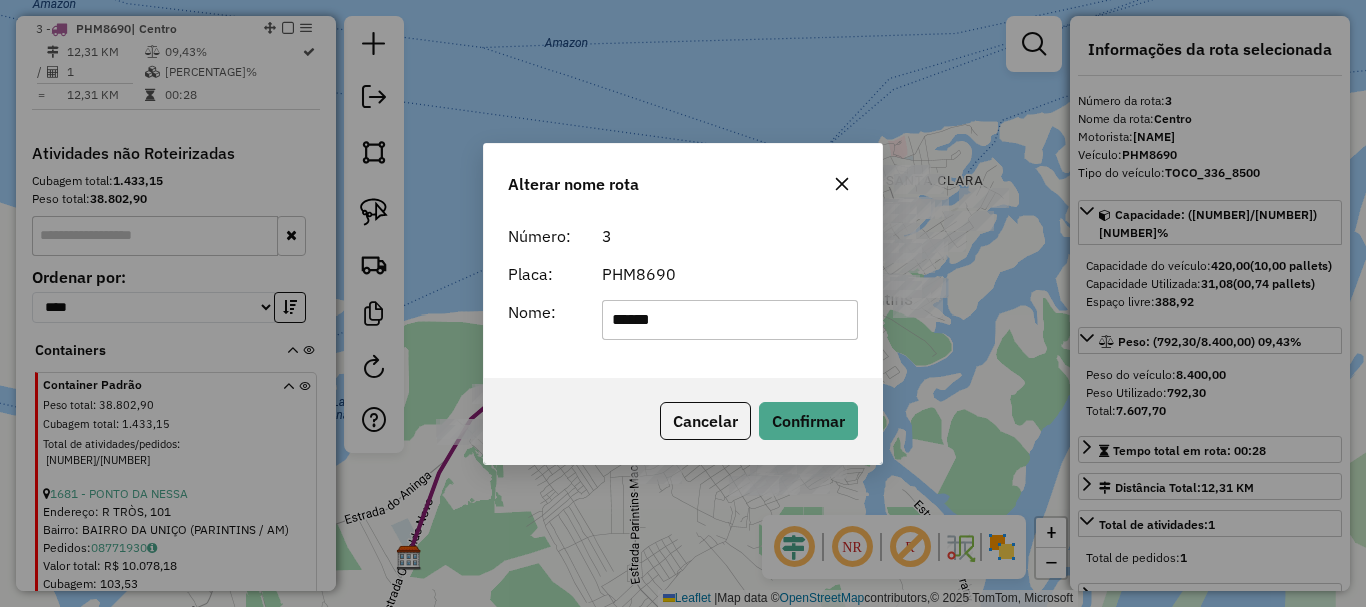 drag, startPoint x: 705, startPoint y: 330, endPoint x: 511, endPoint y: 309, distance: 195.13329 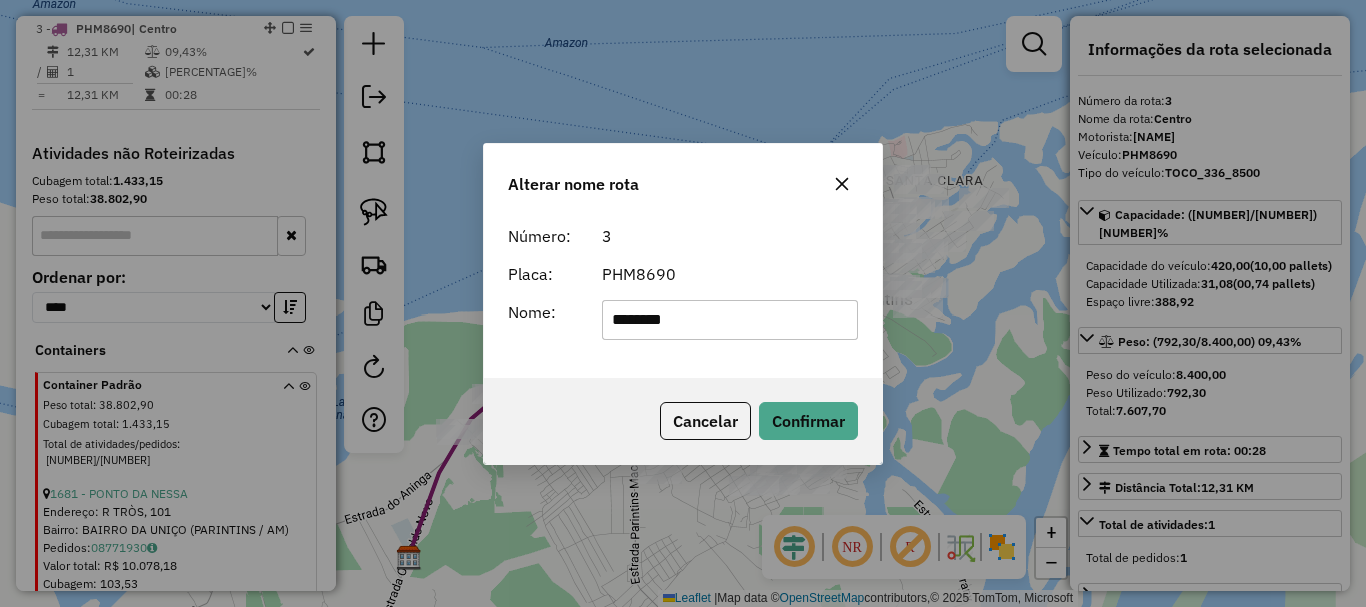 type on "********" 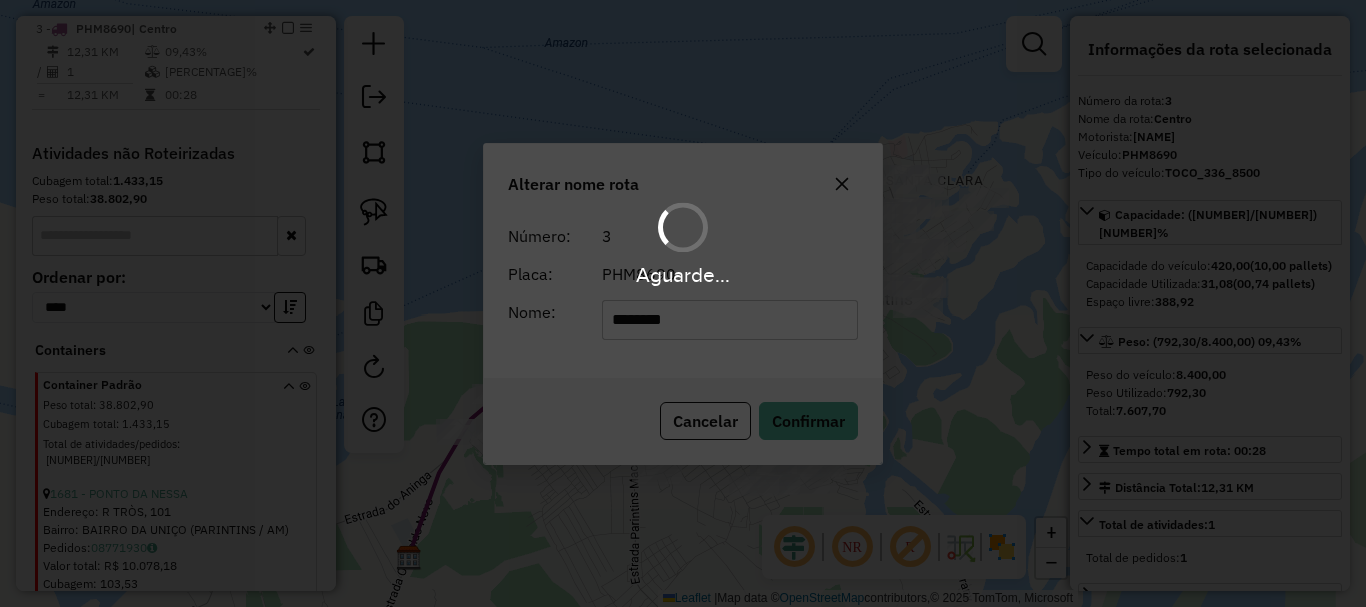 type 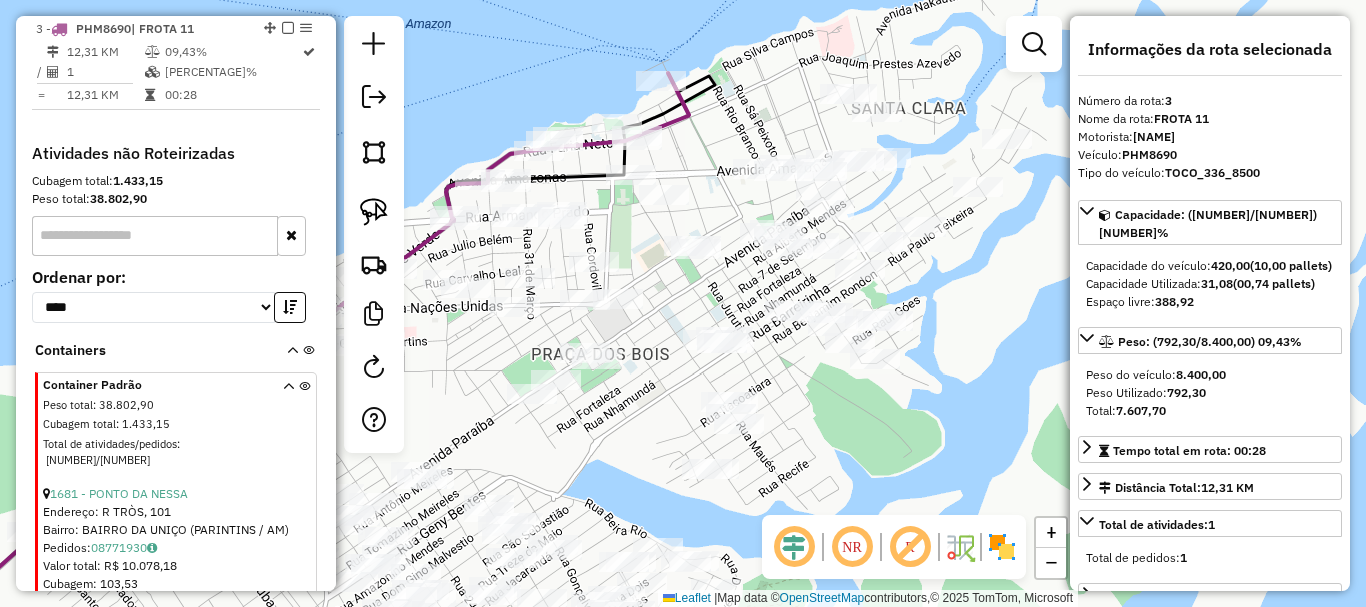 drag, startPoint x: 745, startPoint y: 96, endPoint x: 799, endPoint y: 56, distance: 67.20119 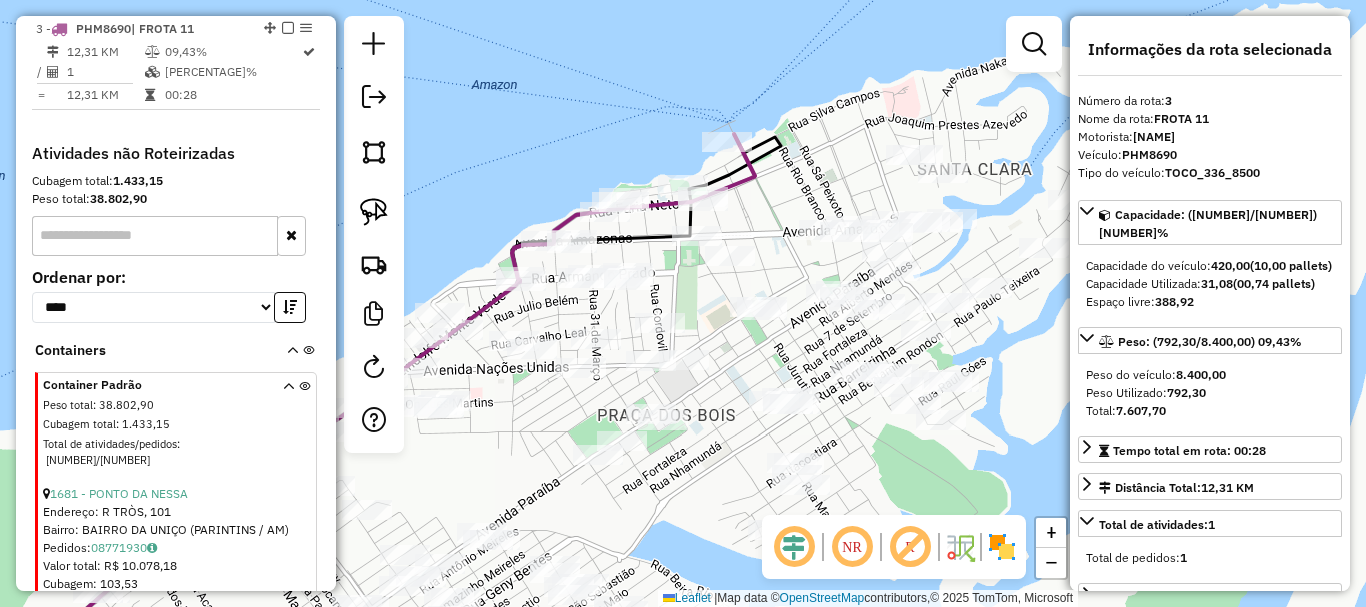 drag, startPoint x: 755, startPoint y: 104, endPoint x: 832, endPoint y: 148, distance: 88.68484 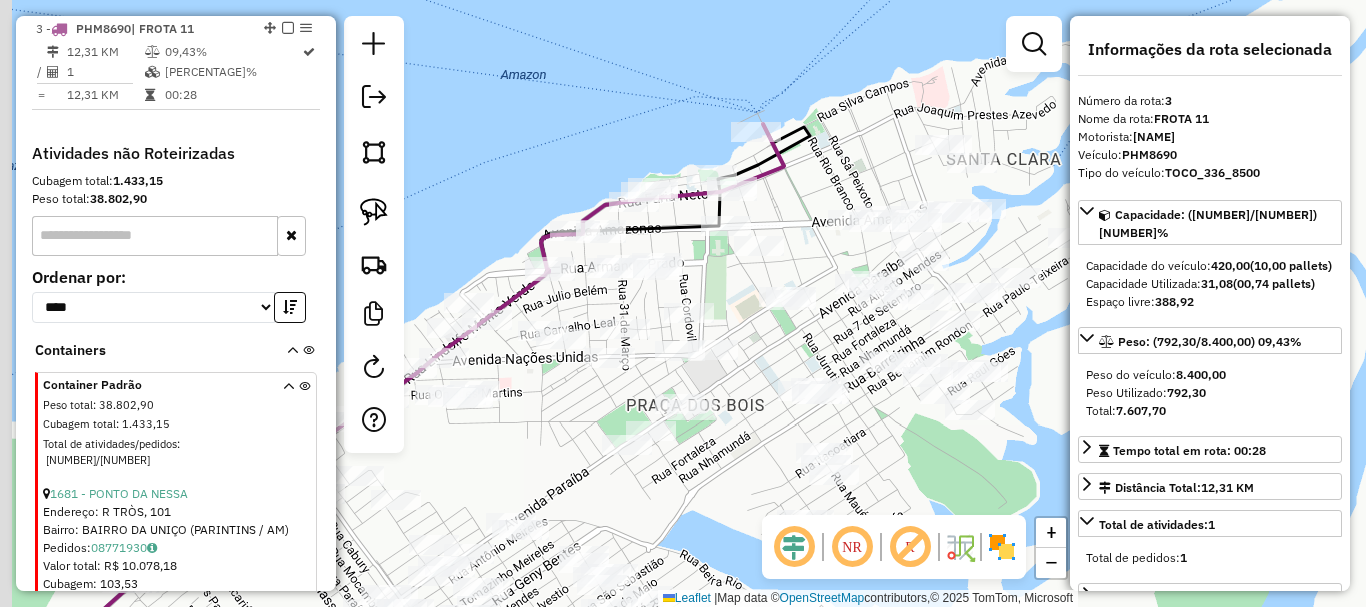 drag, startPoint x: 806, startPoint y: 213, endPoint x: 793, endPoint y: 190, distance: 26.41969 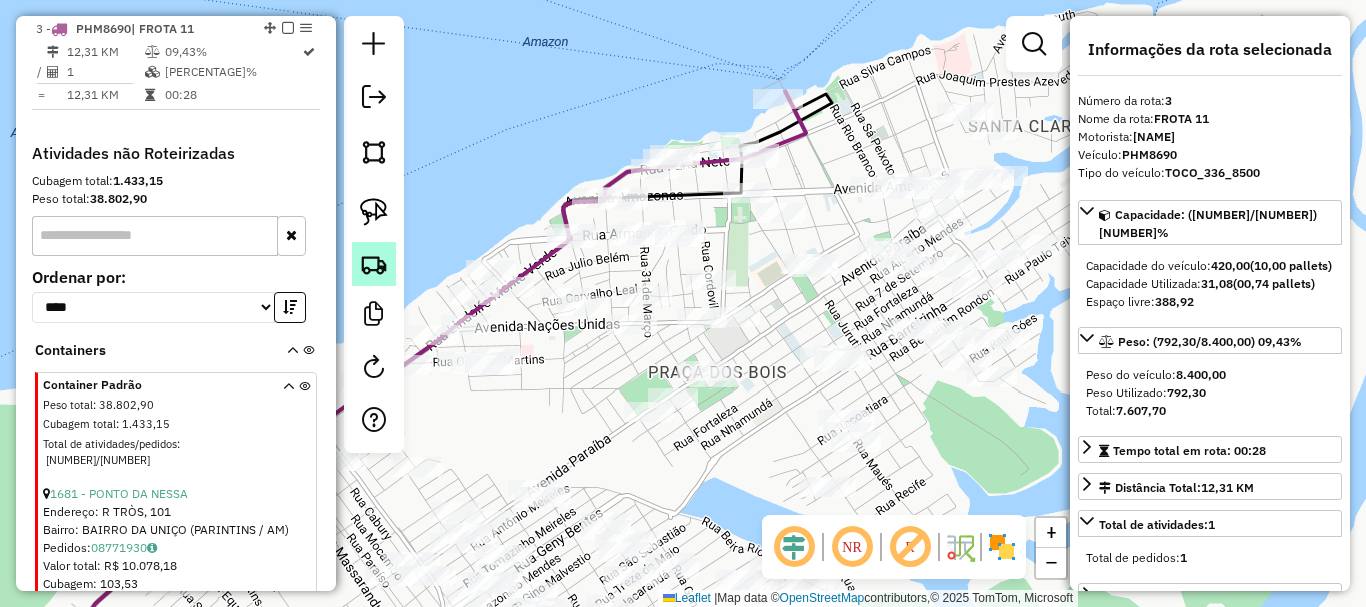 click 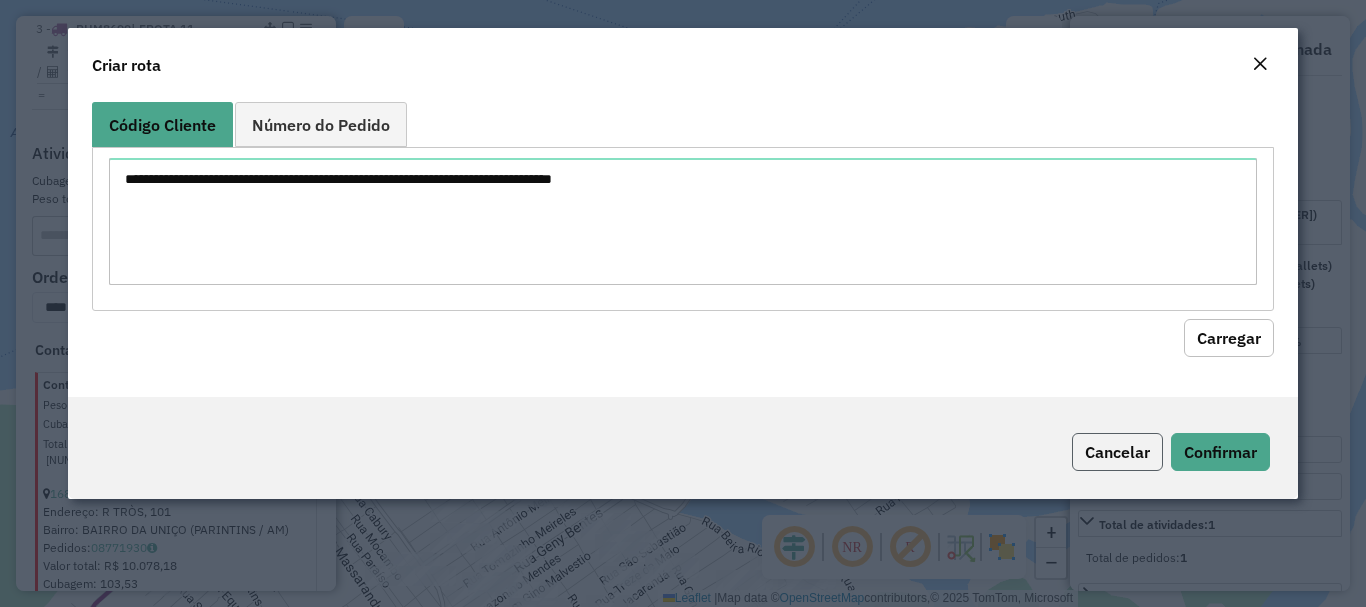 click on "Cancelar" 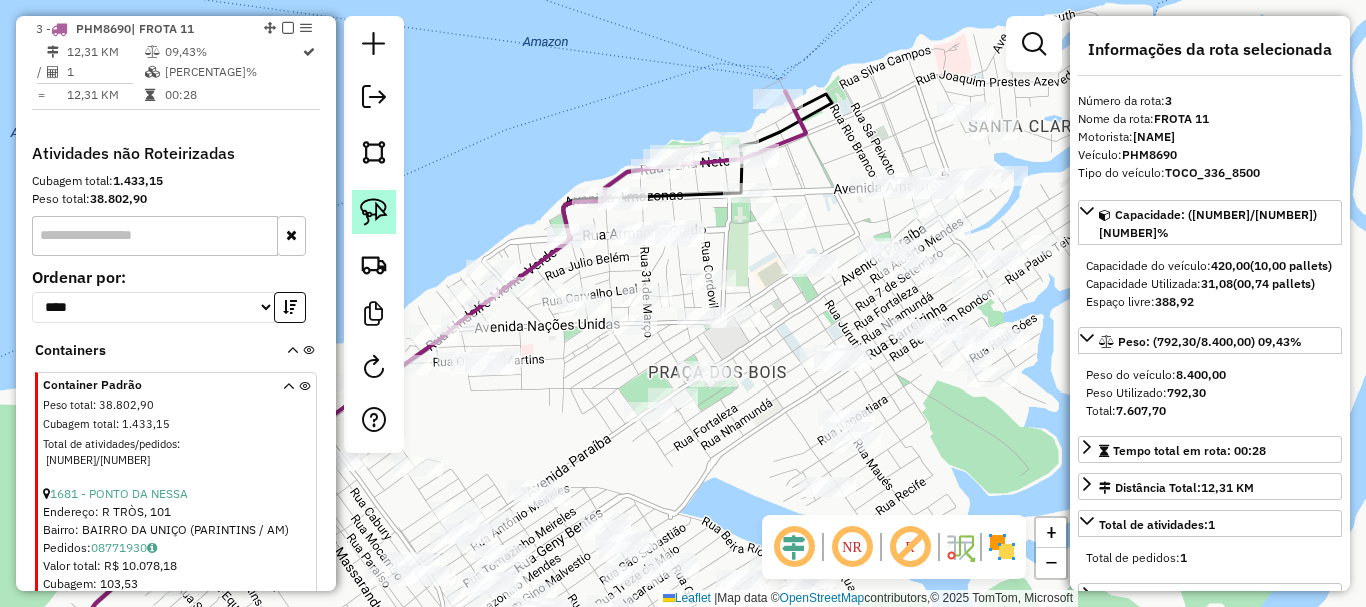 click 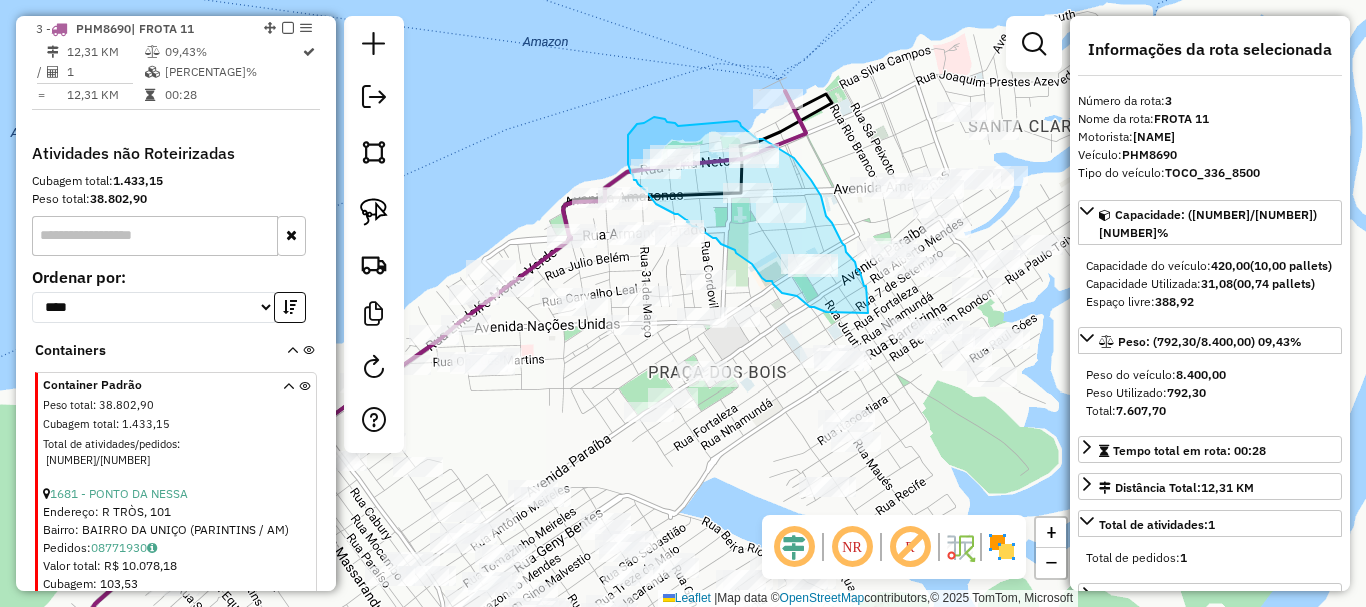 drag, startPoint x: 678, startPoint y: 126, endPoint x: 726, endPoint y: 119, distance: 48.507732 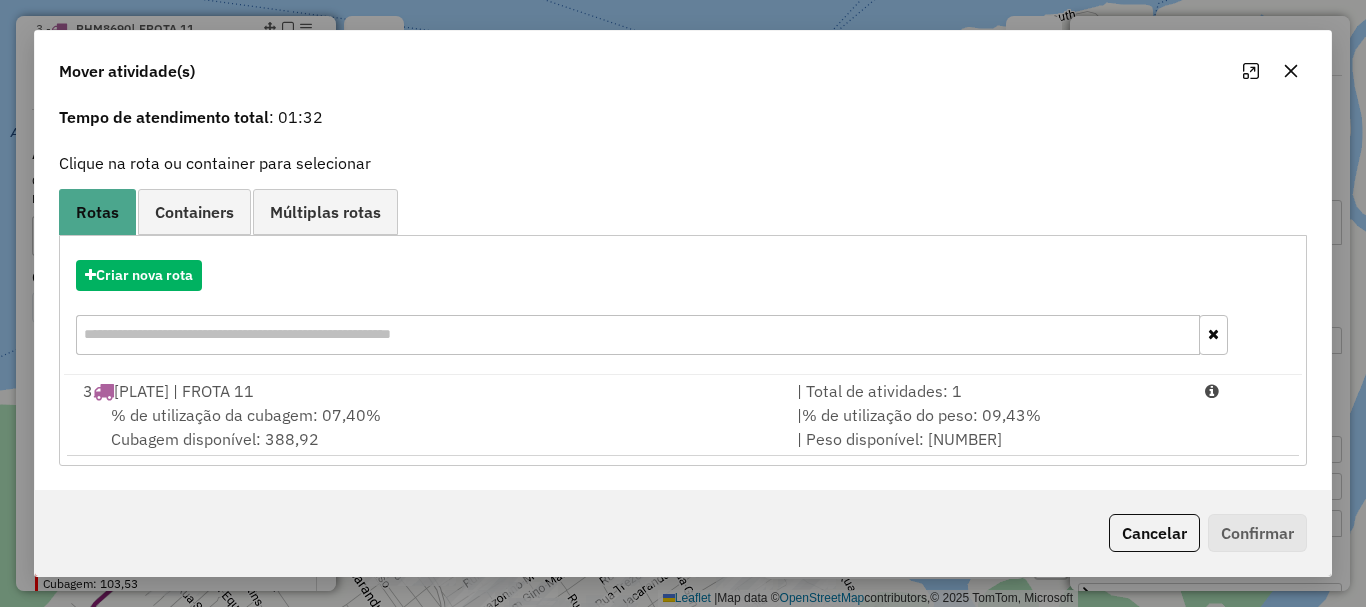 scroll, scrollTop: 0, scrollLeft: 0, axis: both 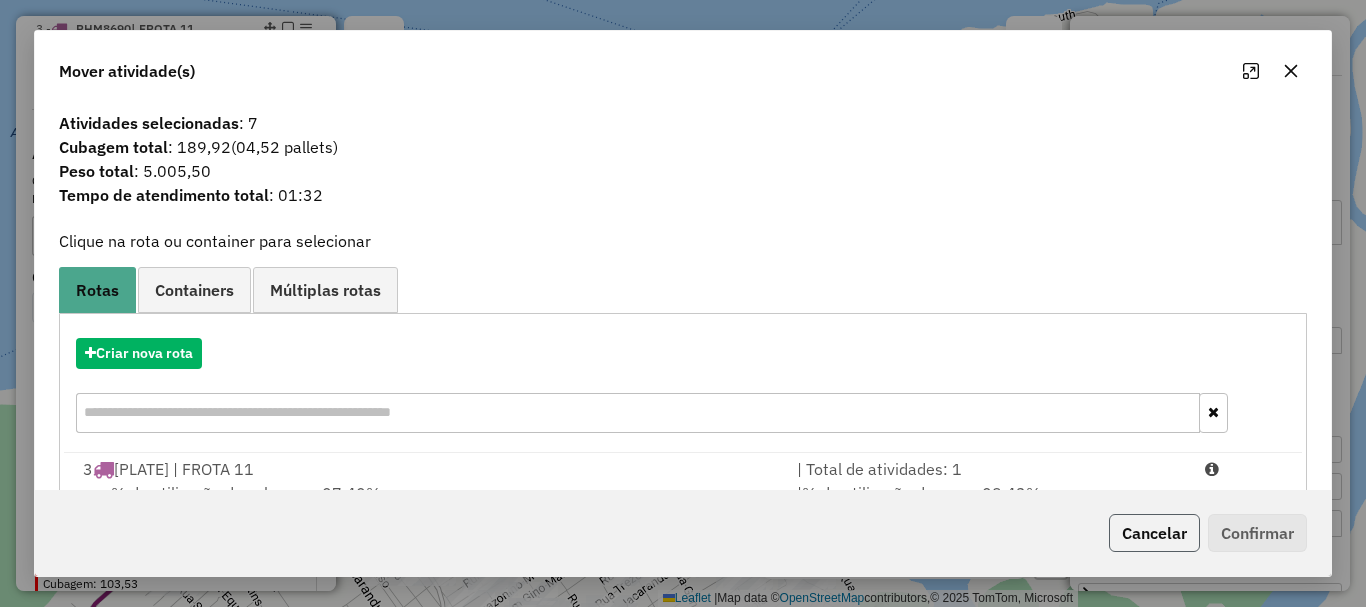 click on "Cancelar" 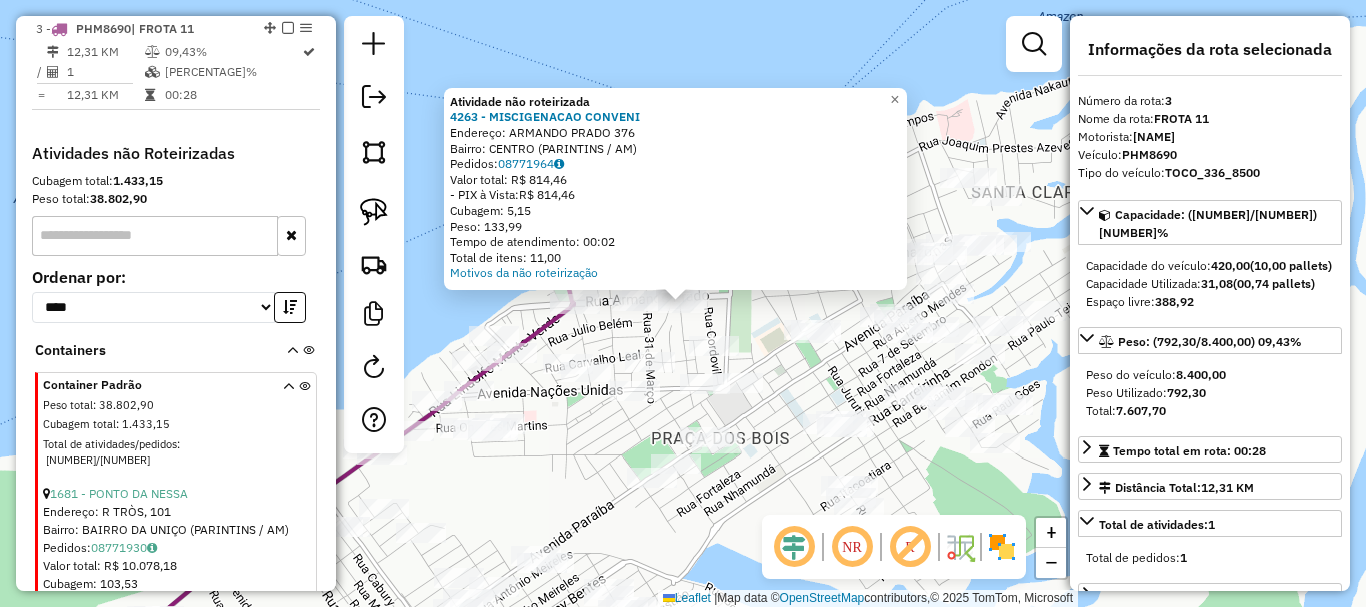 scroll, scrollTop: 928, scrollLeft: 0, axis: vertical 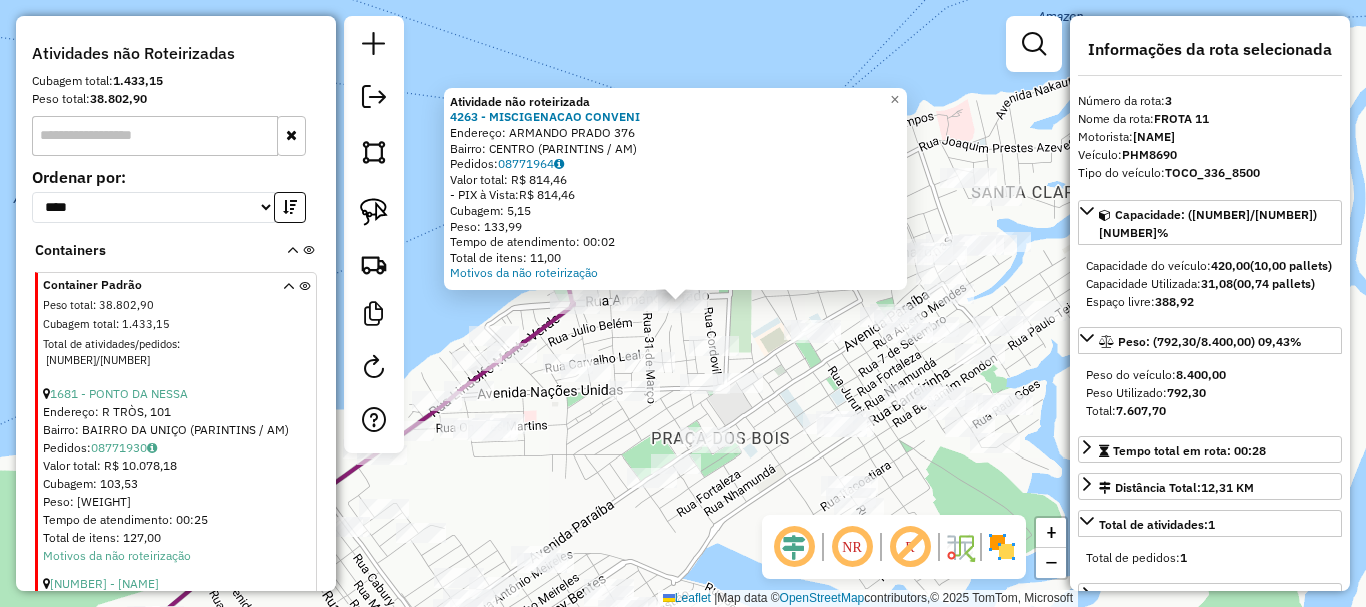 drag, startPoint x: 554, startPoint y: 502, endPoint x: 540, endPoint y: 502, distance: 14 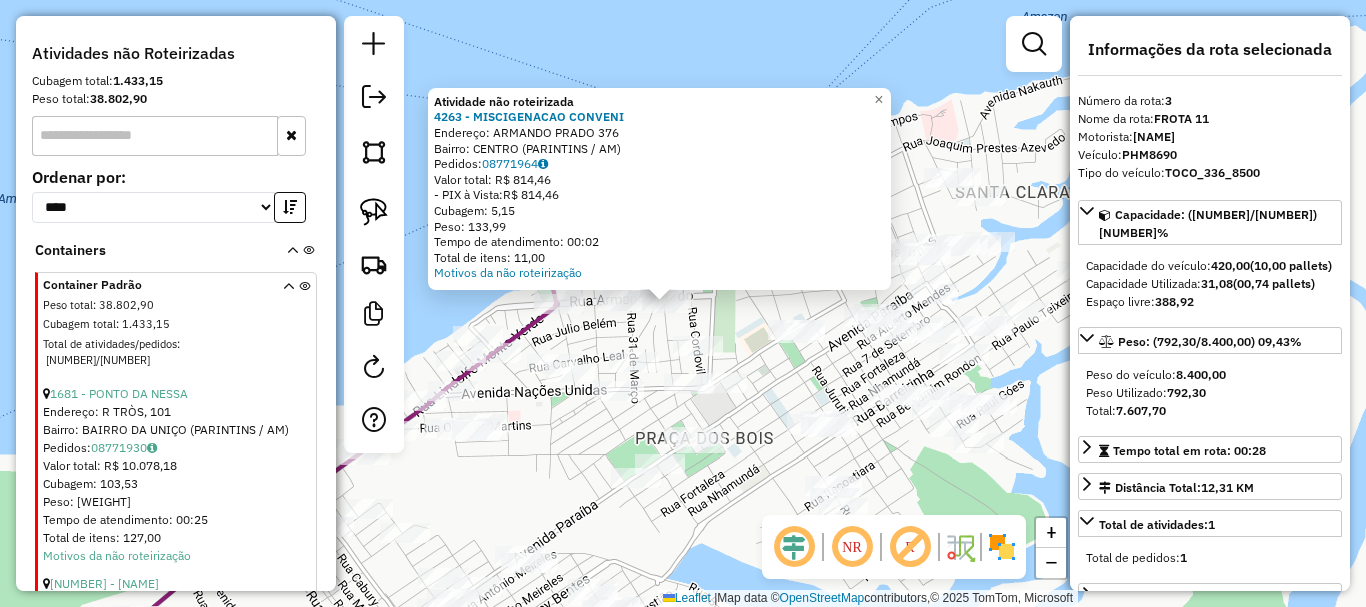 click on "Atividade não roteirizada [NUMBER] - [BUSINESS_NAME]  Endereço:  [STREET] [NUMBER]   Bairro: [NEIGHBORHOOD] ([CITY] / [STATE])   Pedidos:  [ORDER_NUMBER]   Valor total: R$ [PRICE]   - PIX à Vista:  R$ [PRICE]   Cubagem: [NUMBER]   Peso: [NUMBER]   Tempo de atendimento: [TIME]   Total de itens: [NUMBER]  Motivos da não roteirização × Janela de atendimento Grade de atendimento Capacidade Transportadoras Veículos Cliente Pedidos  Rotas Selecione os dias de semana para filtrar as janelas de atendimento  Seg   Ter   Qua   Qui   Sex   Sáb   Dom  Informe o período da janela de atendimento: De: Até:  Filtrar exatamente a janela do cliente  Considerar janela de atendimento padrão  Selecione os dias de semana para filtrar as grades de atendimento  Seg   Ter   Qua   Qui   Sex   Sáb   Dom   Considerar clientes sem dia de atendimento cadastrado  Clientes fora do dia de atendimento selecionado Filtrar as atividades entre os valores definidos abaixo:  Peso mínimo:   Peso máximo:   Cubagem mínima:   Cubagem máxima:   De:   Até:  De:" 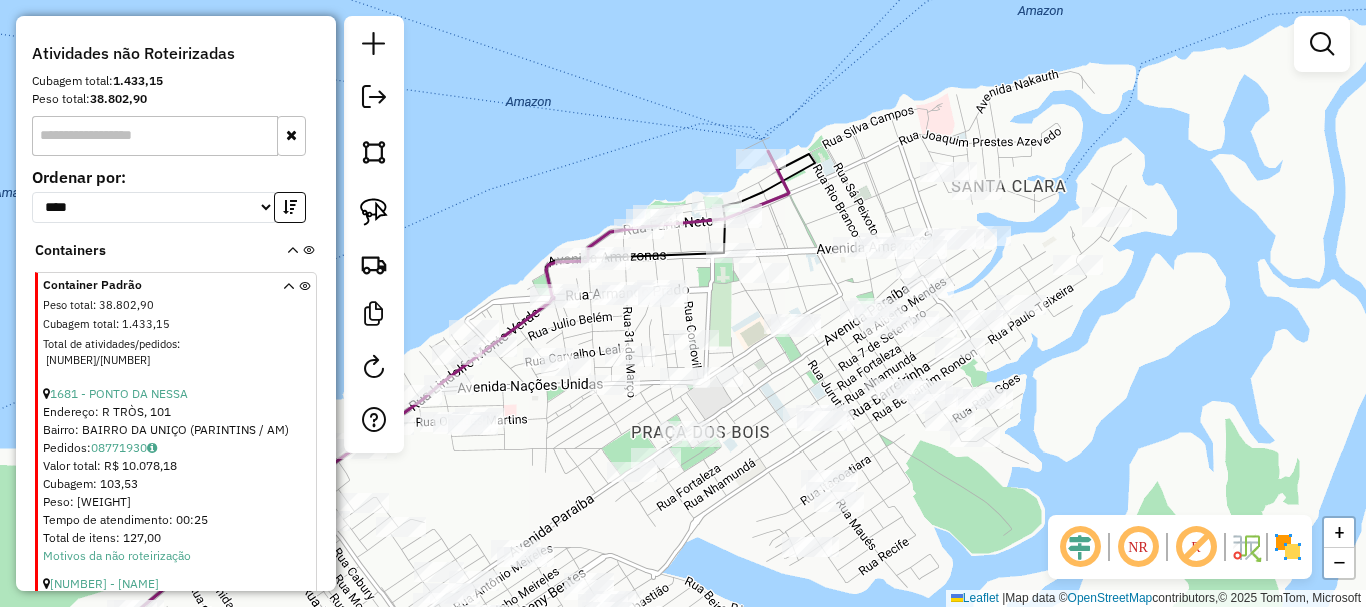 drag, startPoint x: 553, startPoint y: 484, endPoint x: 527, endPoint y: 443, distance: 48.548943 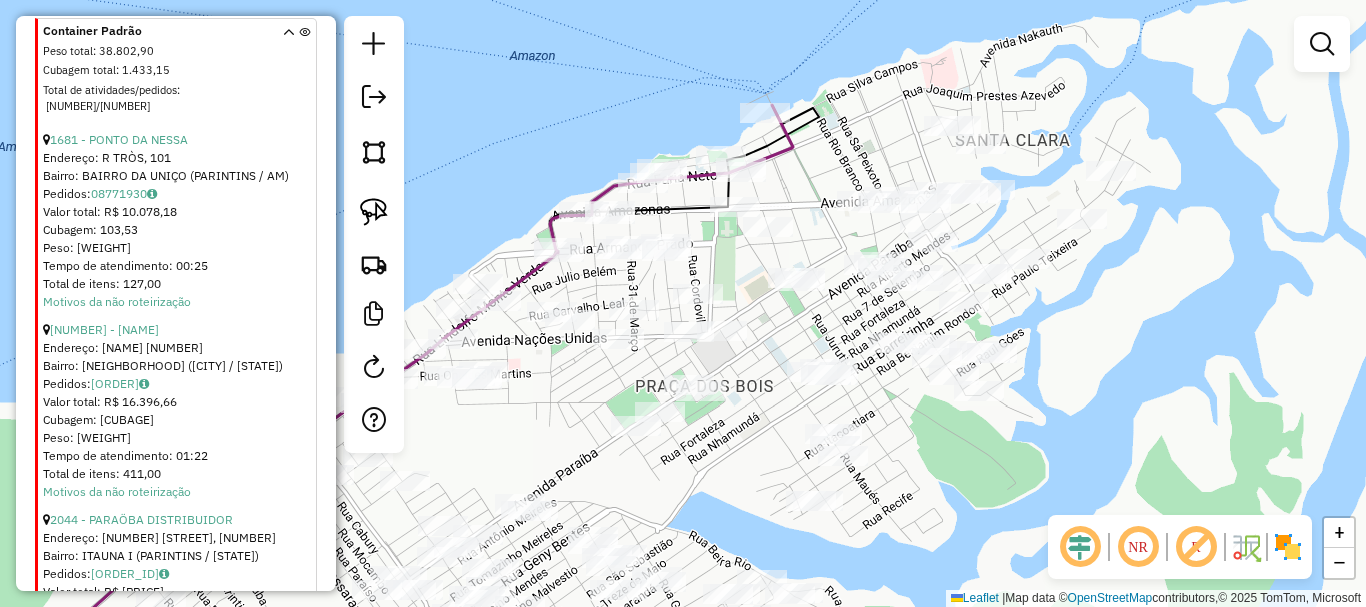 scroll, scrollTop: 1228, scrollLeft: 0, axis: vertical 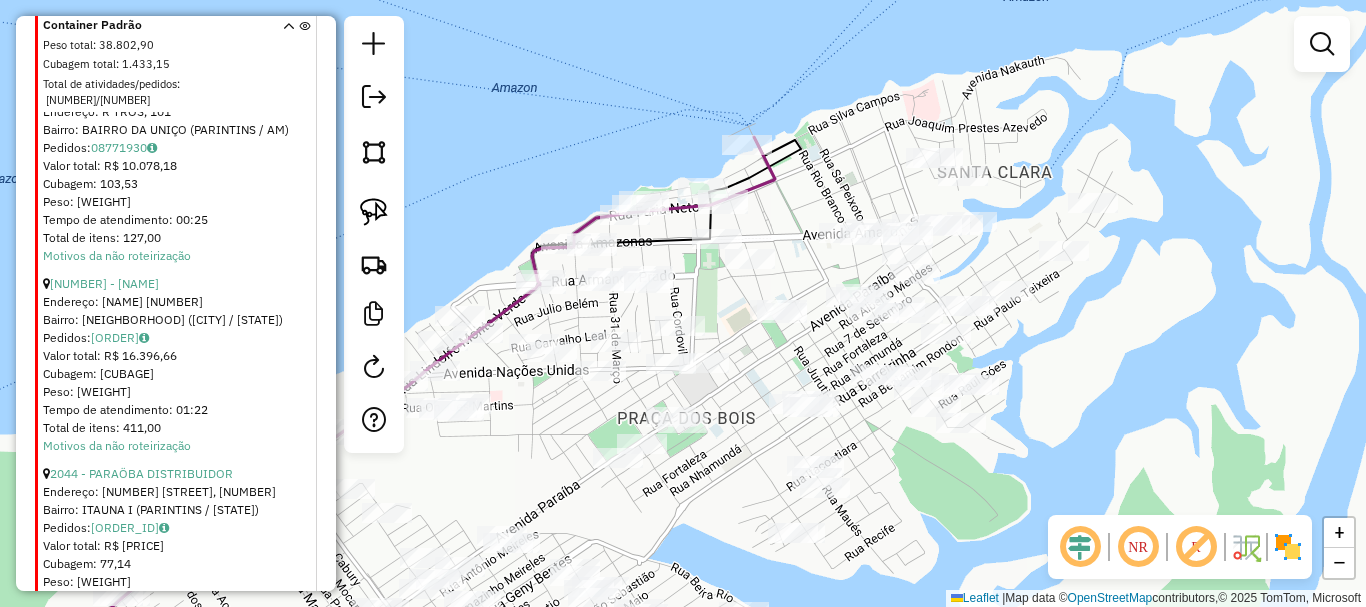 drag, startPoint x: 738, startPoint y: 458, endPoint x: 750, endPoint y: 454, distance: 12.649111 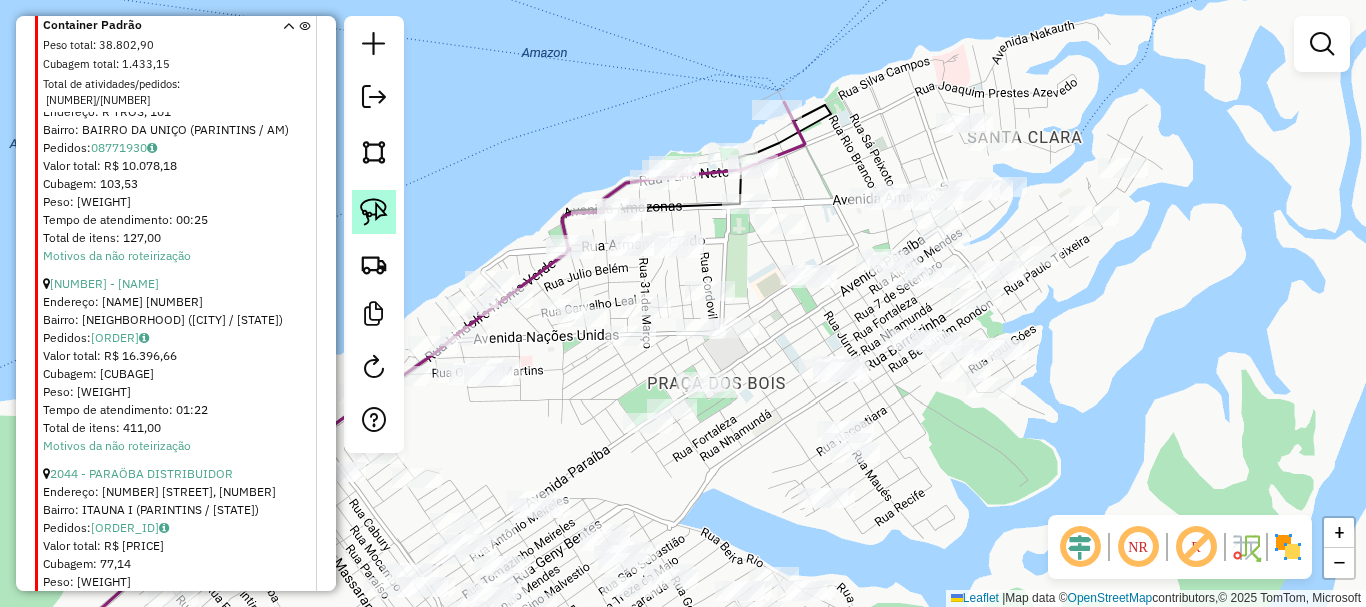 click 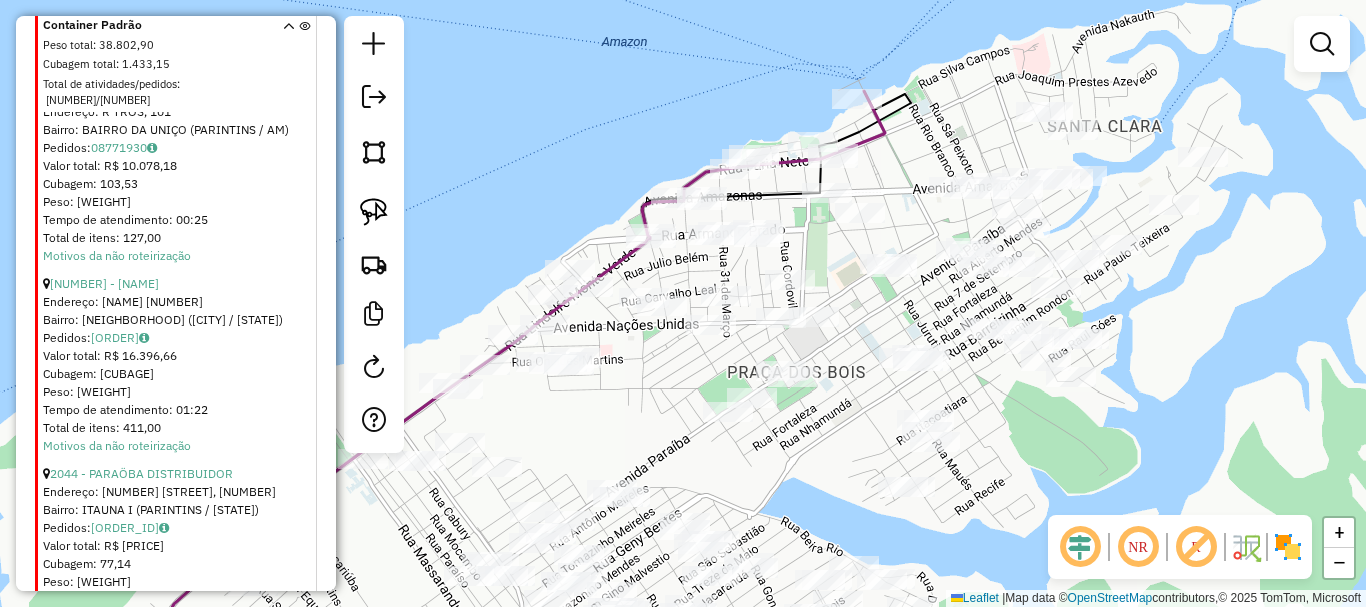 drag, startPoint x: 572, startPoint y: 457, endPoint x: 652, endPoint y: 438, distance: 82.2253 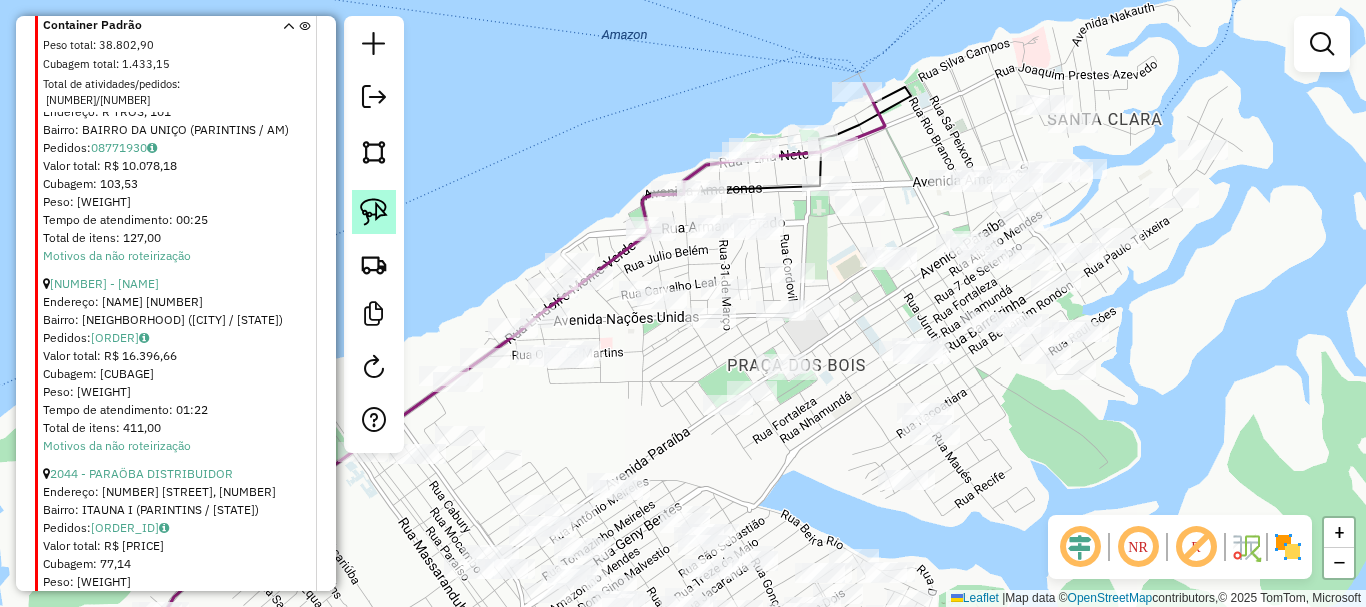 click 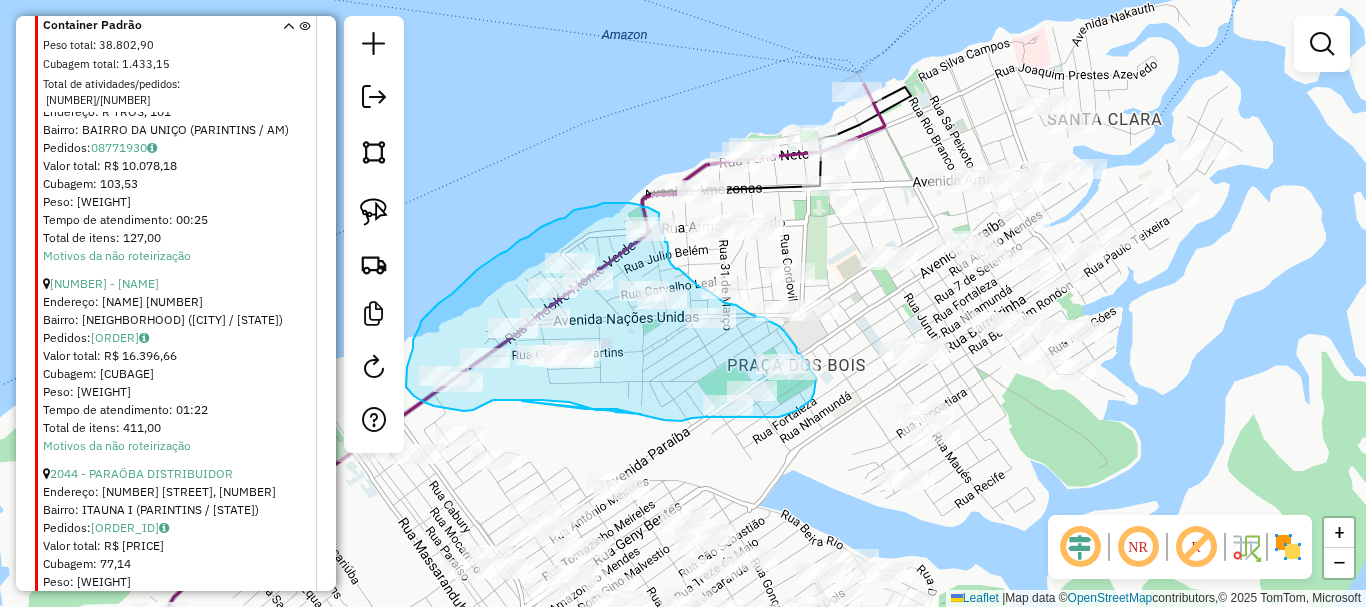 drag, startPoint x: 522, startPoint y: 401, endPoint x: 641, endPoint y: 414, distance: 119.70798 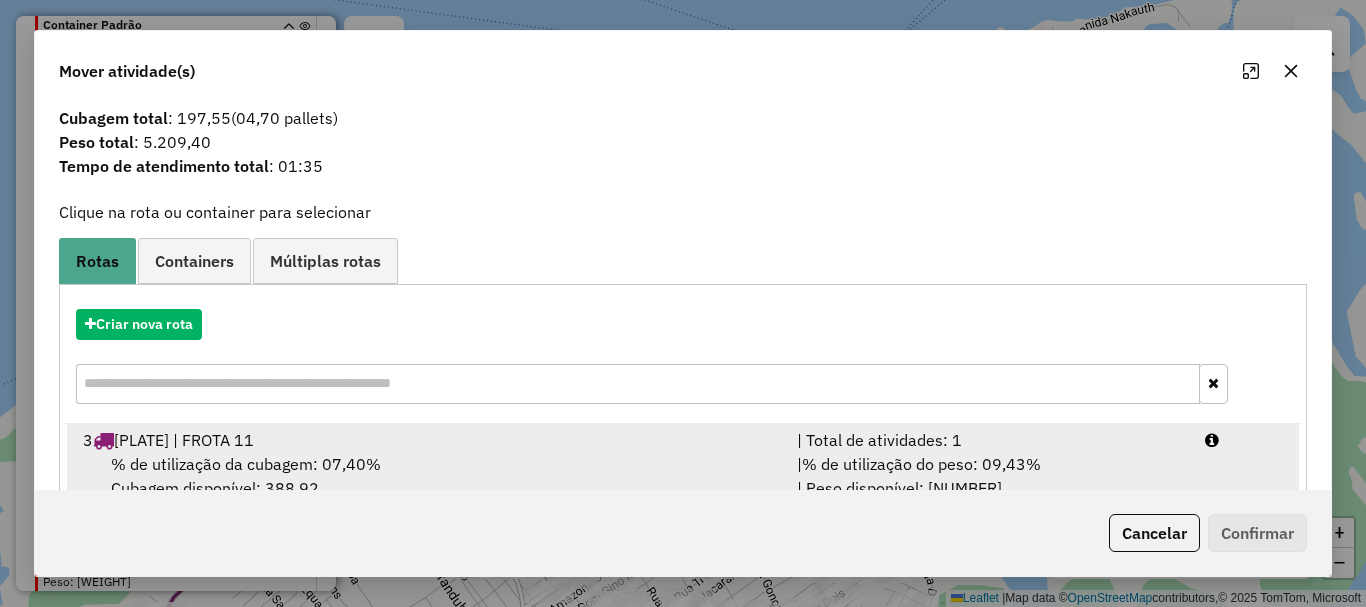 scroll, scrollTop: 78, scrollLeft: 0, axis: vertical 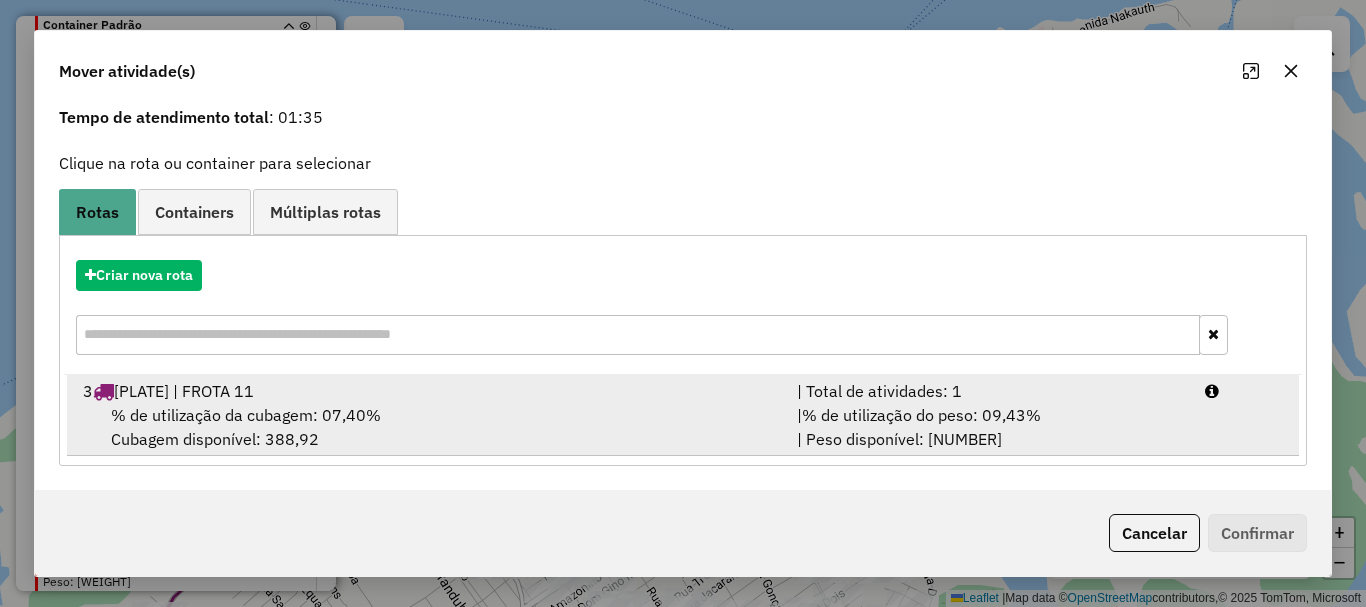 click on "% de utilização da cubagem: 07,40%  Cubagem disponível: 388,92" at bounding box center (428, 427) 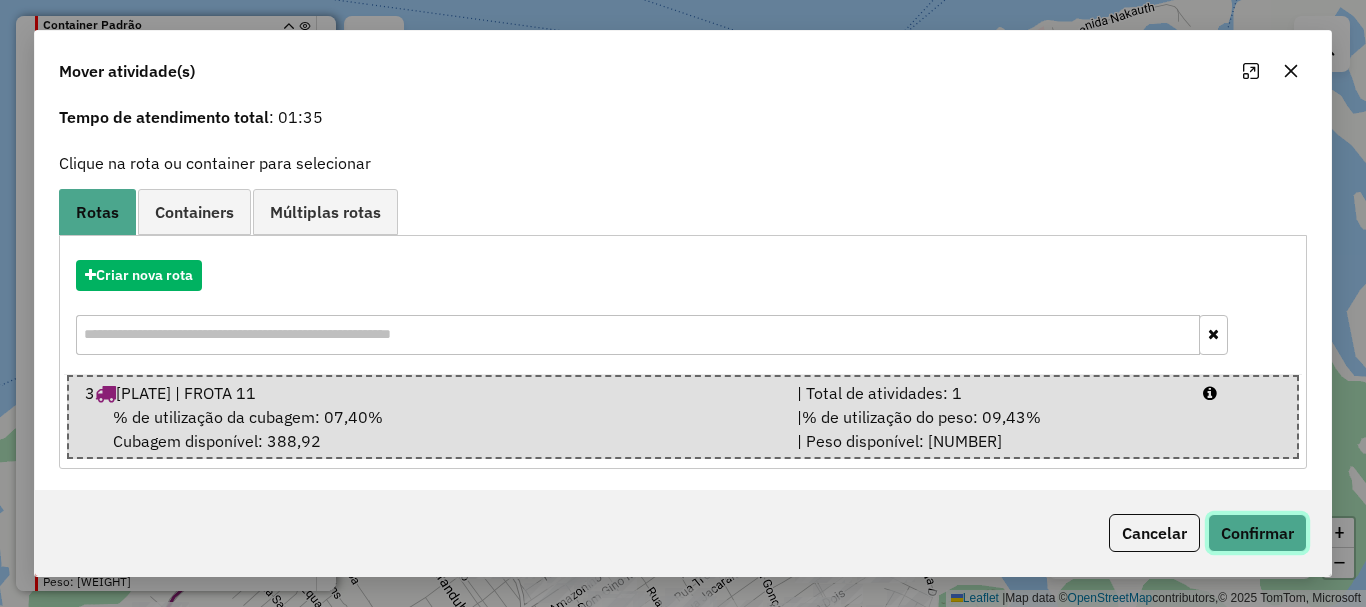 click on "Confirmar" 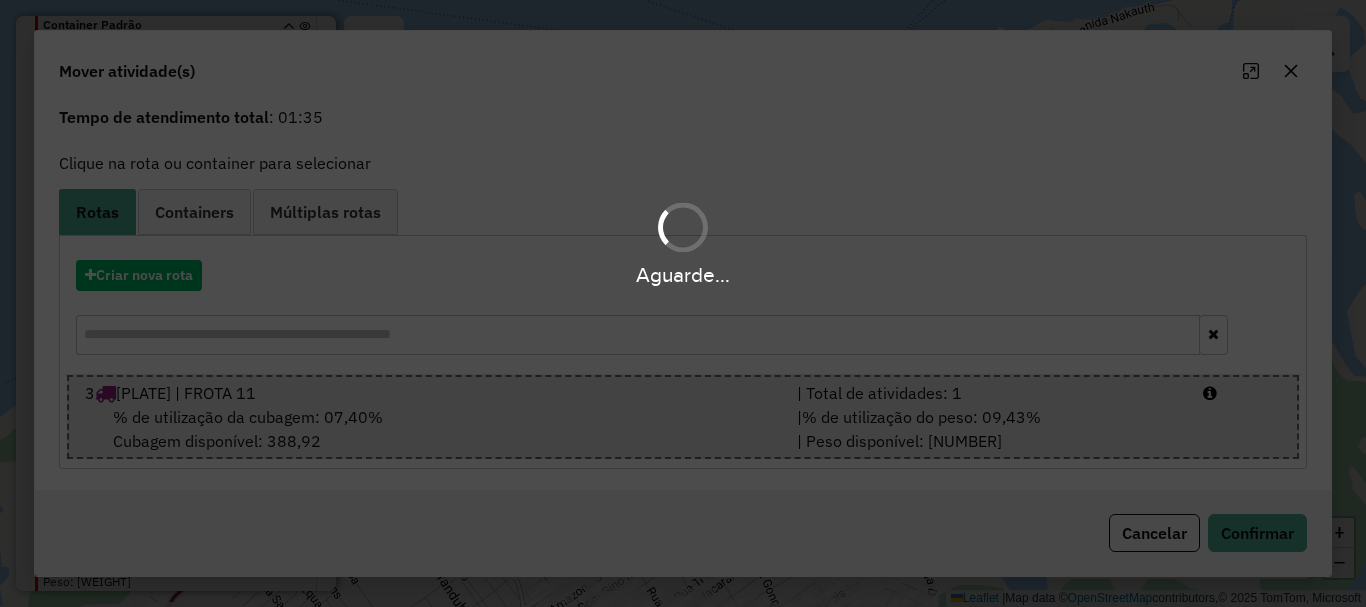 scroll, scrollTop: 1203, scrollLeft: 0, axis: vertical 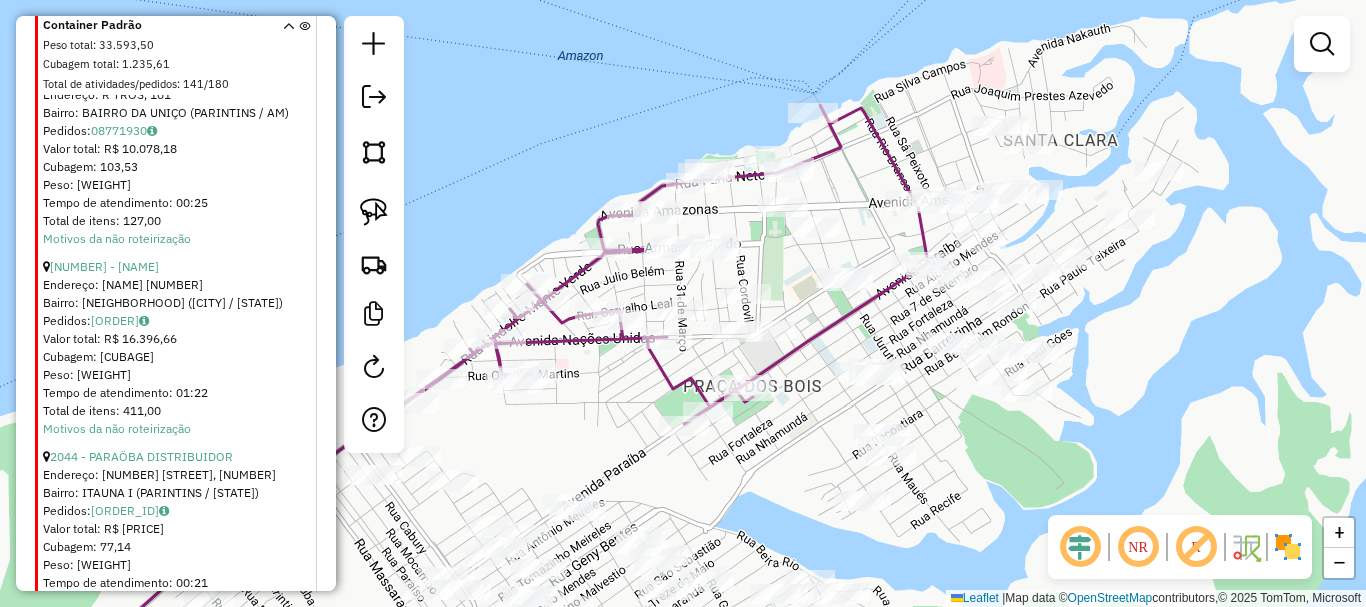 drag, startPoint x: 850, startPoint y: 464, endPoint x: 806, endPoint y: 485, distance: 48.754486 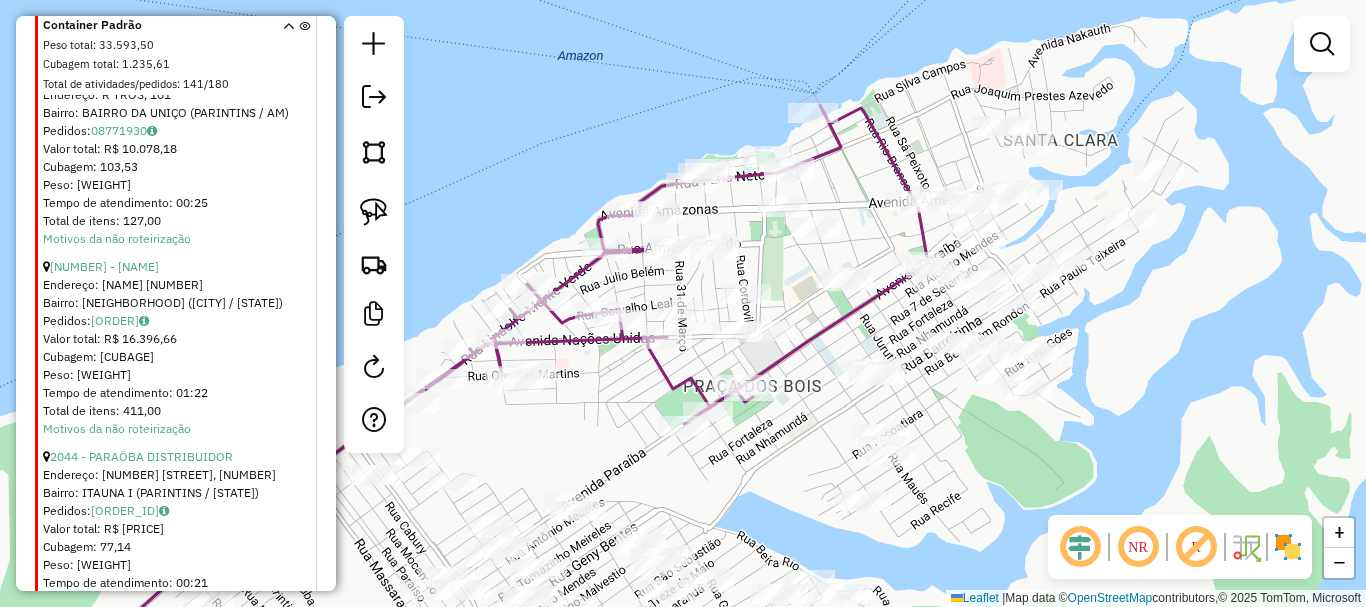 drag, startPoint x: 769, startPoint y: 442, endPoint x: 724, endPoint y: 440, distance: 45.044422 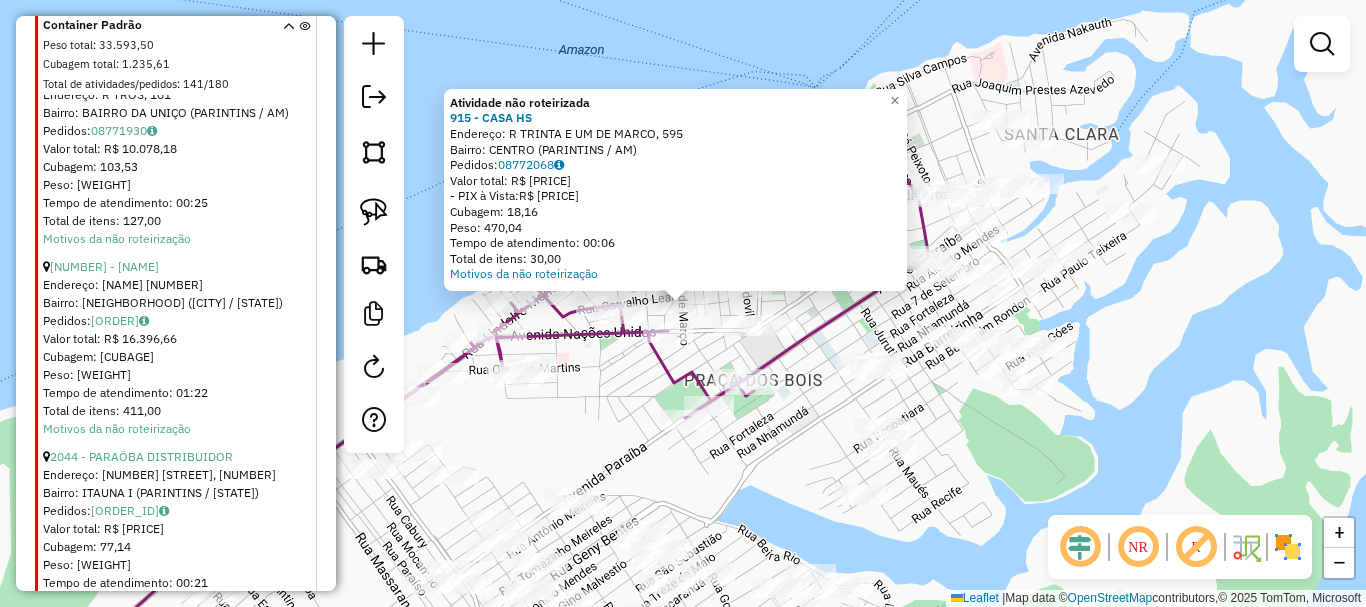 drag, startPoint x: 817, startPoint y: 311, endPoint x: 799, endPoint y: 317, distance: 18.973665 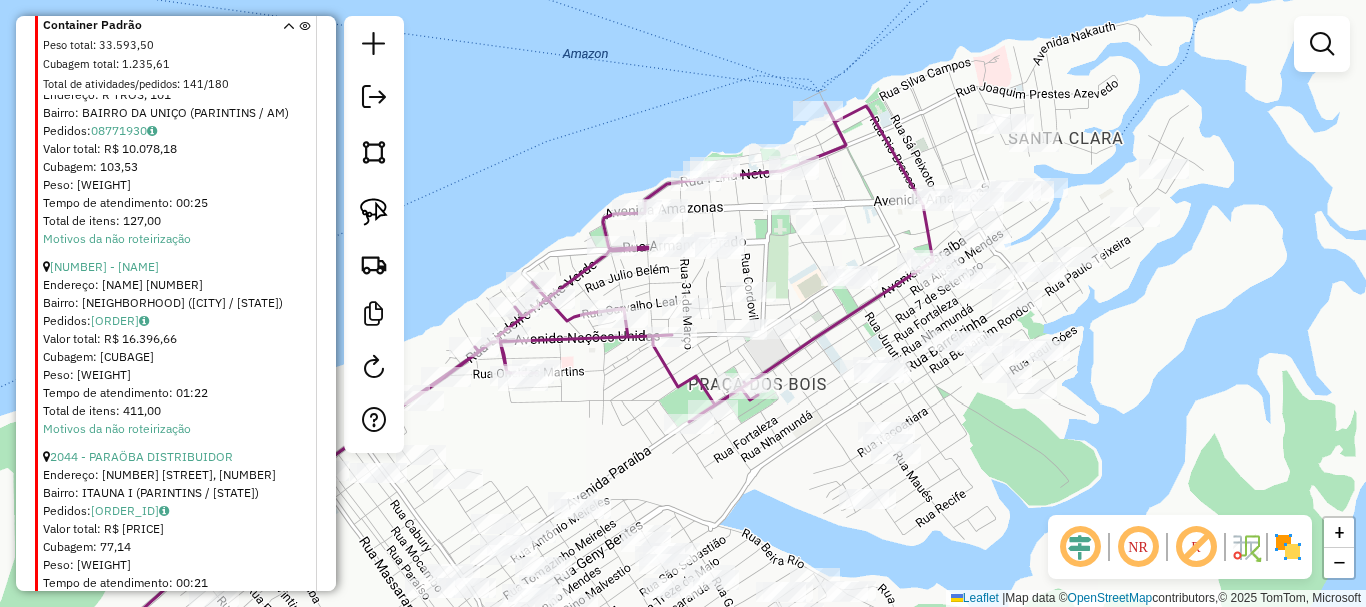 drag, startPoint x: 794, startPoint y: 311, endPoint x: 809, endPoint y: 353, distance: 44.598206 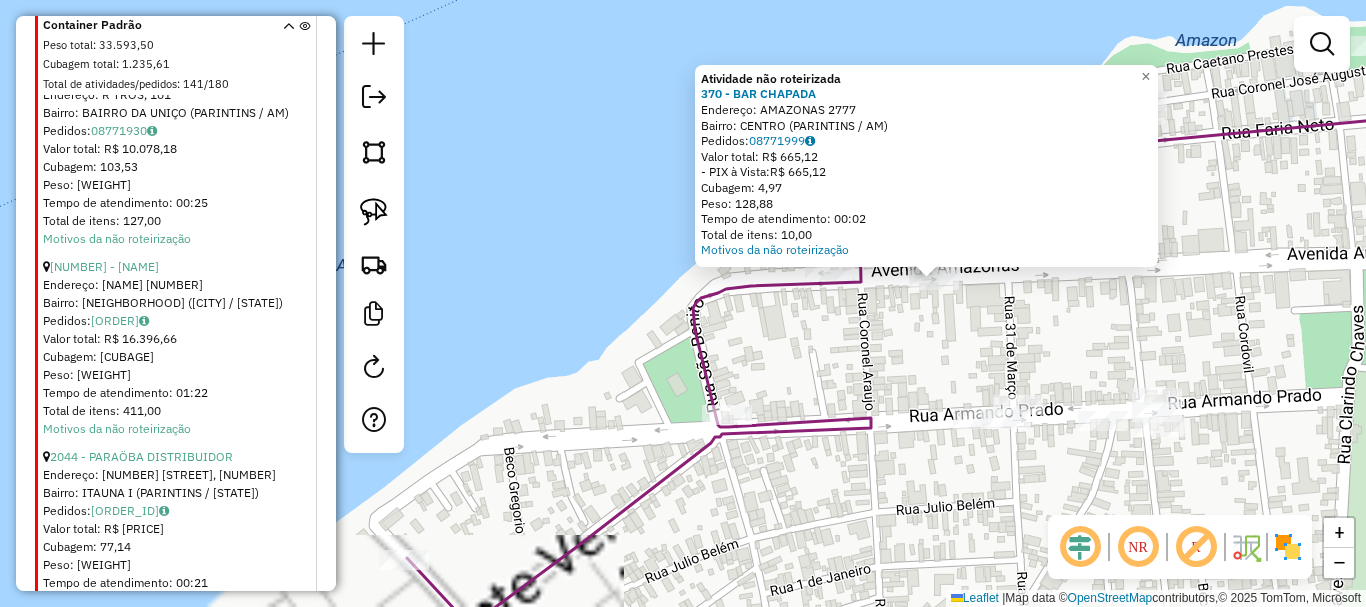 click on "Atividade não roteirizada 370 - [BUSINESS_NAME]  Endereço:  [STREET_NAME] [NUMBER]   Bairro: [NEIGHBORHOOD] ([CITY] / [STATE])   Pedidos:  [ORDER_ID]   Valor total: R$ [PRICE]   - PIX à Vista:  R$ [PRICE]   Cubagem: [CUBAGE]   Peso: [WEIGHT]   Tempo de atendimento: [TIME]   Total de itens: [ITEMS]  Motivos da não roteirização × Janela de atendimento Grade de atendimento Capacidade Transportadoras Veículos Cliente Pedidos  Rotas Selecione os dias de semana para filtrar as janelas de atendimento  Seg   Ter   Qua   Qui   Sex   Sáb   Dom  Informe o período da janela de atendimento: De: Até:  Filtrar exatamente a janela do cliente  Considerar janela de atendimento padrão  Selecione os dias de semana para filtrar as grades de atendimento  Seg   Ter   Qua   Qui   Sex   Sáb   Dom   Considerar clientes sem dia de atendimento cadastrado  Clientes fora do dia de atendimento selecionado Filtrar as atividades entre os valores definidos abaixo:  Peso mínimo:   Peso máximo:   Cubagem mínima:   Cubagem máxima:   De:   Até:   De:   Até:  De:" 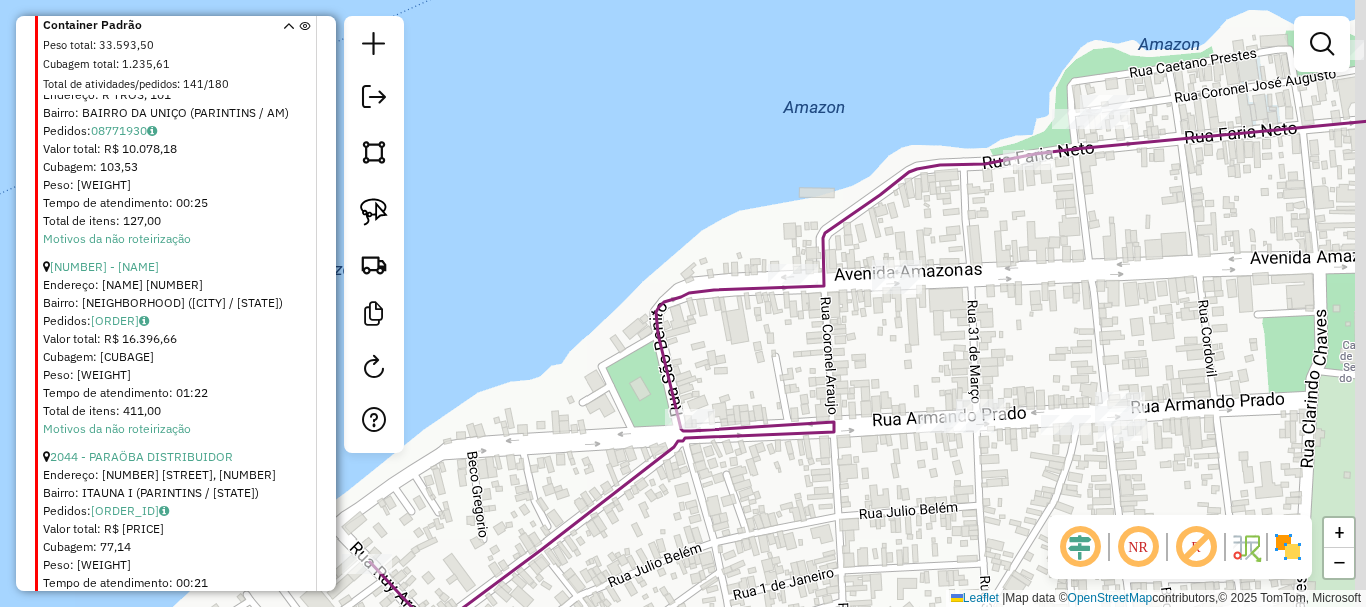 drag, startPoint x: 832, startPoint y: 374, endPoint x: 693, endPoint y: 378, distance: 139.05754 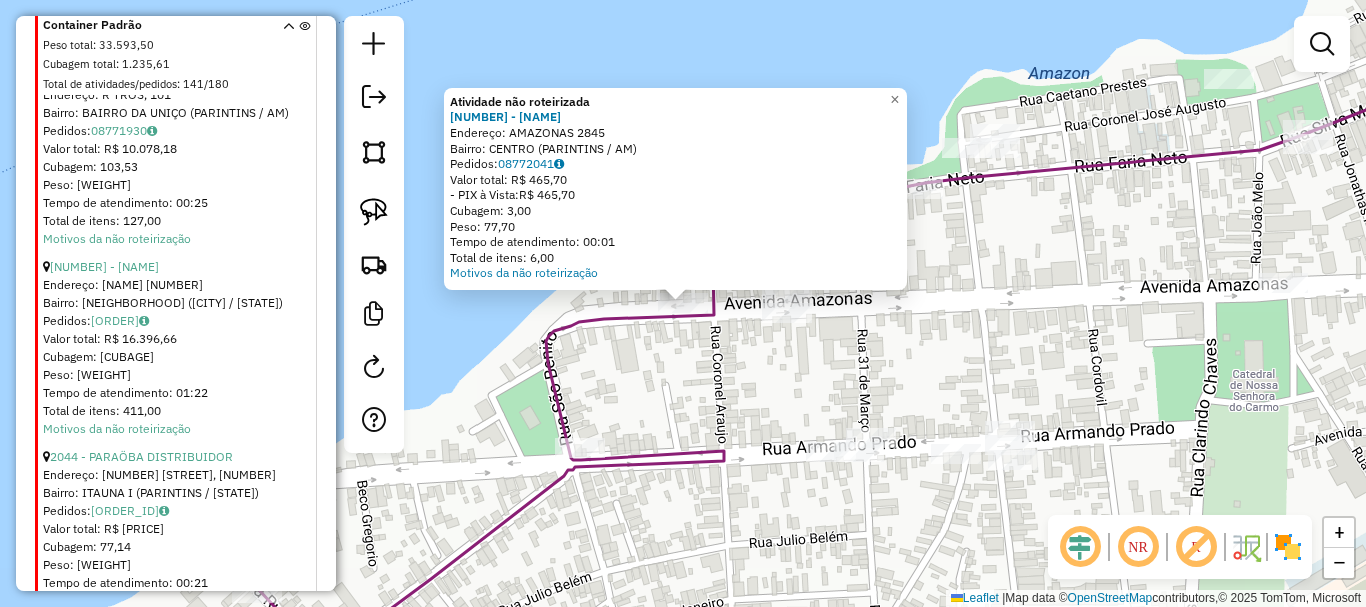 click on "Atividade não roteirizada 1677 - REST DO KUIU PIEER Endereço: AMAZONAS [NUMBER] Bairro: CENTRO ([CITY] / [STATE]) Pedidos: 08772041 Valor total: R$ 465,70 - PIX à Vista: R$ 465,70 Cubagem: 3,00 Peso: 77,70 Tempo de atendimento: 00:01 Total de itens: 6,00 Motivos da não roteirização × Janela de atendimento Grade de atendimento Capacidade Transportadoras Veículos Cliente Pedidos Rotas Selecione os dias de semana para filtrar as janelas de atendimento Seg Ter Qua Qui Sex Sáb Dom Informe o período da janela de atendimento: De: Até: Filtrar exatamente a janela do cliente Considerar janela de atendimento padrão Selecione os dias de semana para filtrar as grades de atendimento Seg Ter Qua Qui Sex Sáb Dom Considerar clientes sem dia de atendimento cadastrado Clientes fora do dia de atendimento selecionado Filtrar as atividades entre os valores definidos abaixo: Peso mínimo: Peso máximo: Cubagem mínima: Cubagem máxima: De: Até: De: Nome:" 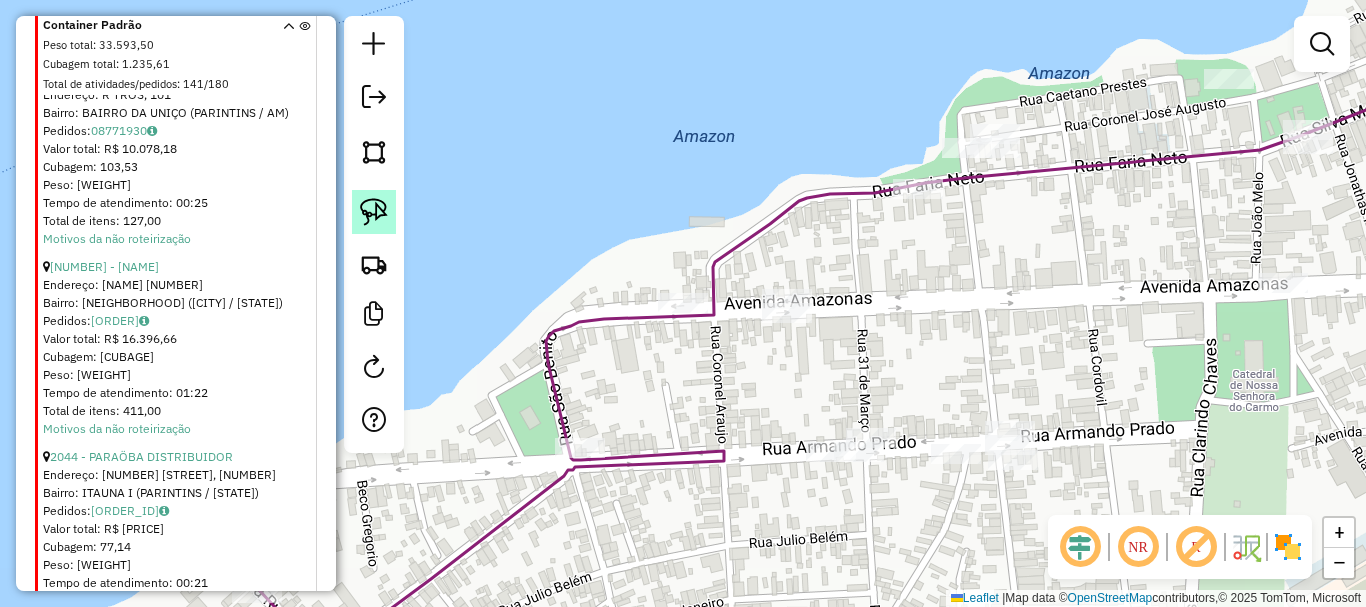 drag, startPoint x: 380, startPoint y: 213, endPoint x: 634, endPoint y: 295, distance: 266.90823 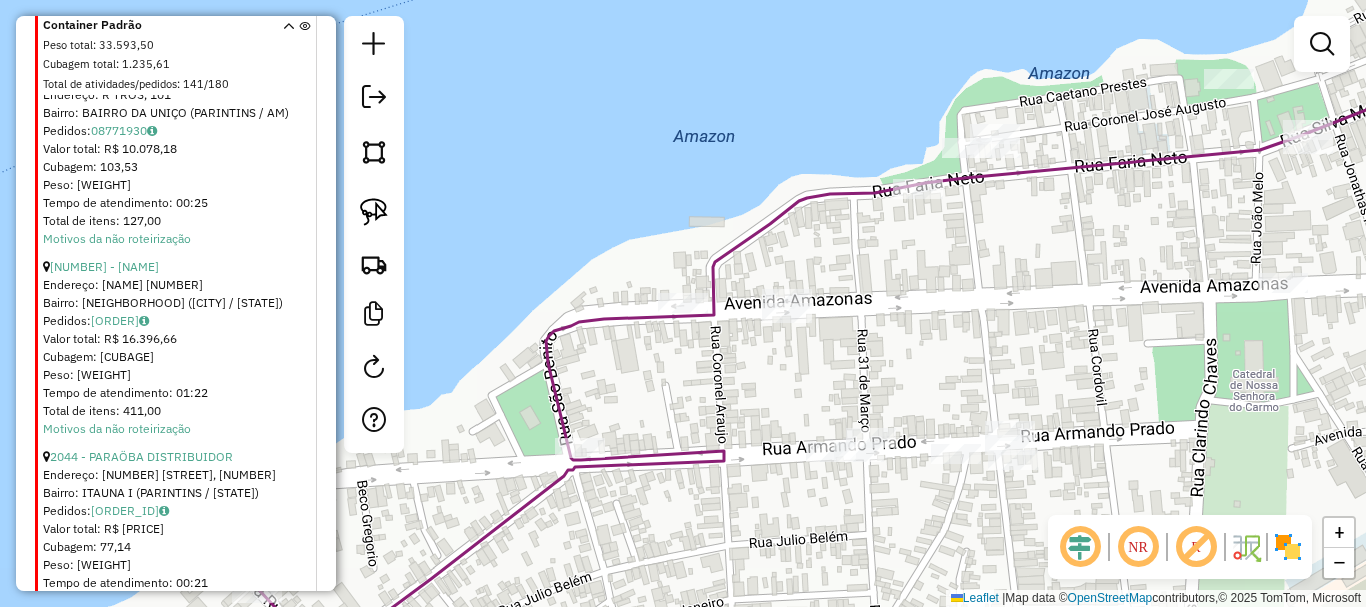 click 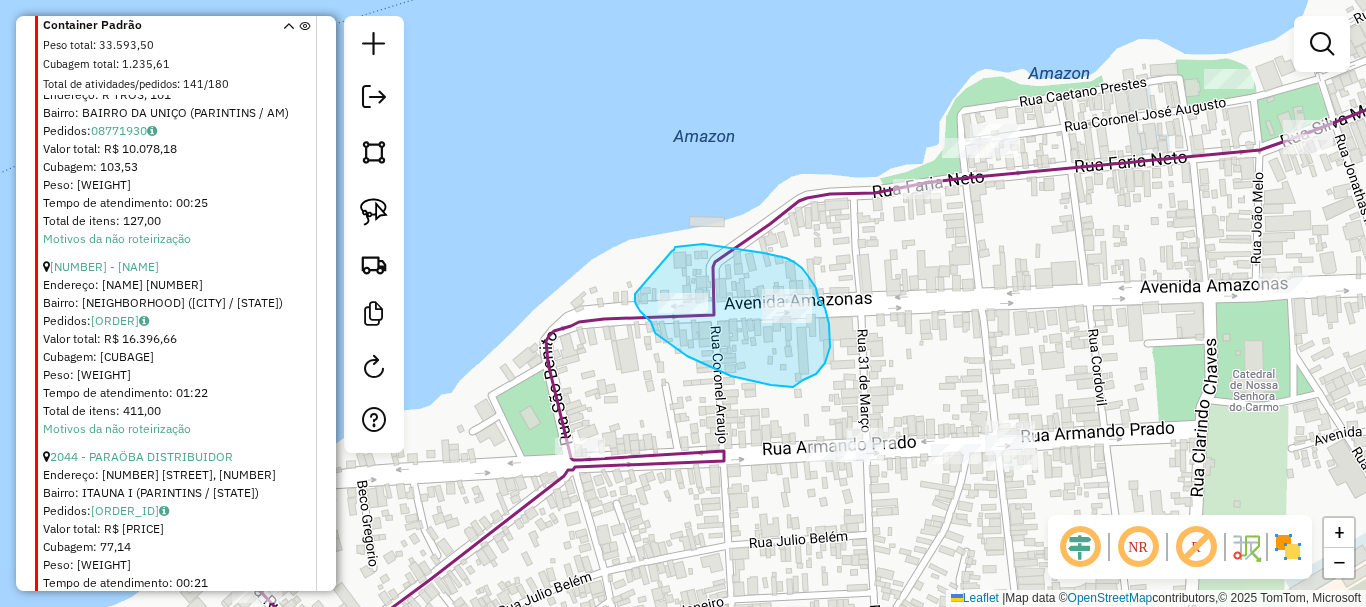 drag, startPoint x: 635, startPoint y: 294, endPoint x: 672, endPoint y: 251, distance: 56.727417 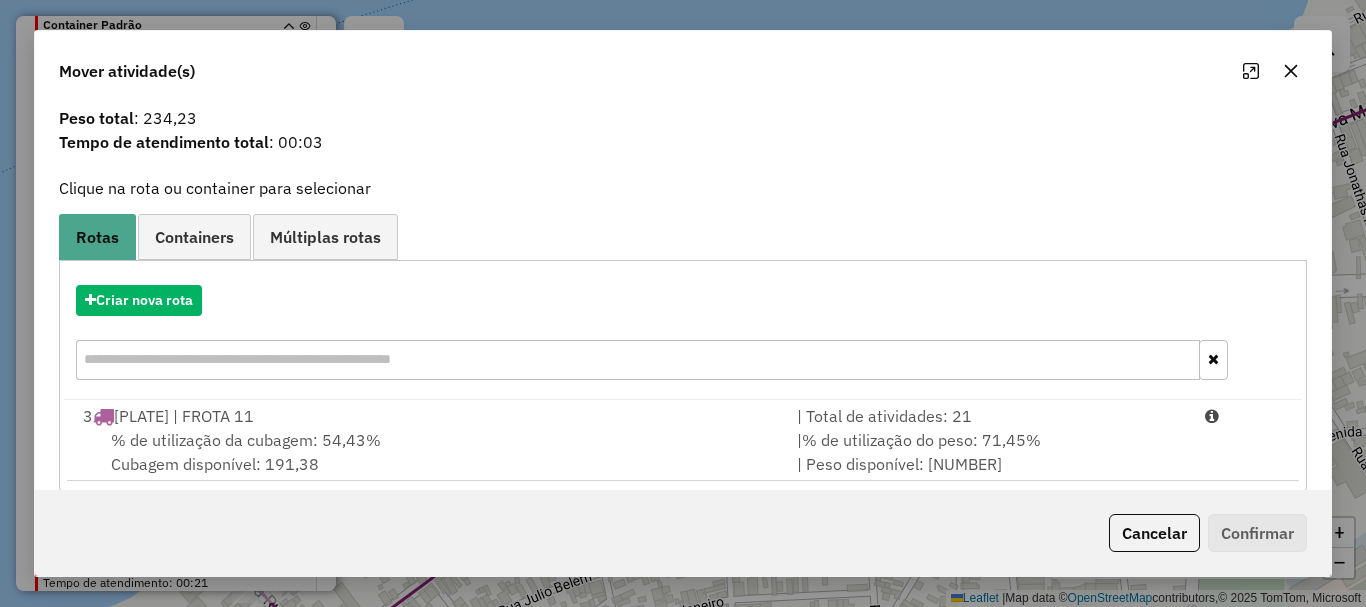 scroll, scrollTop: 78, scrollLeft: 0, axis: vertical 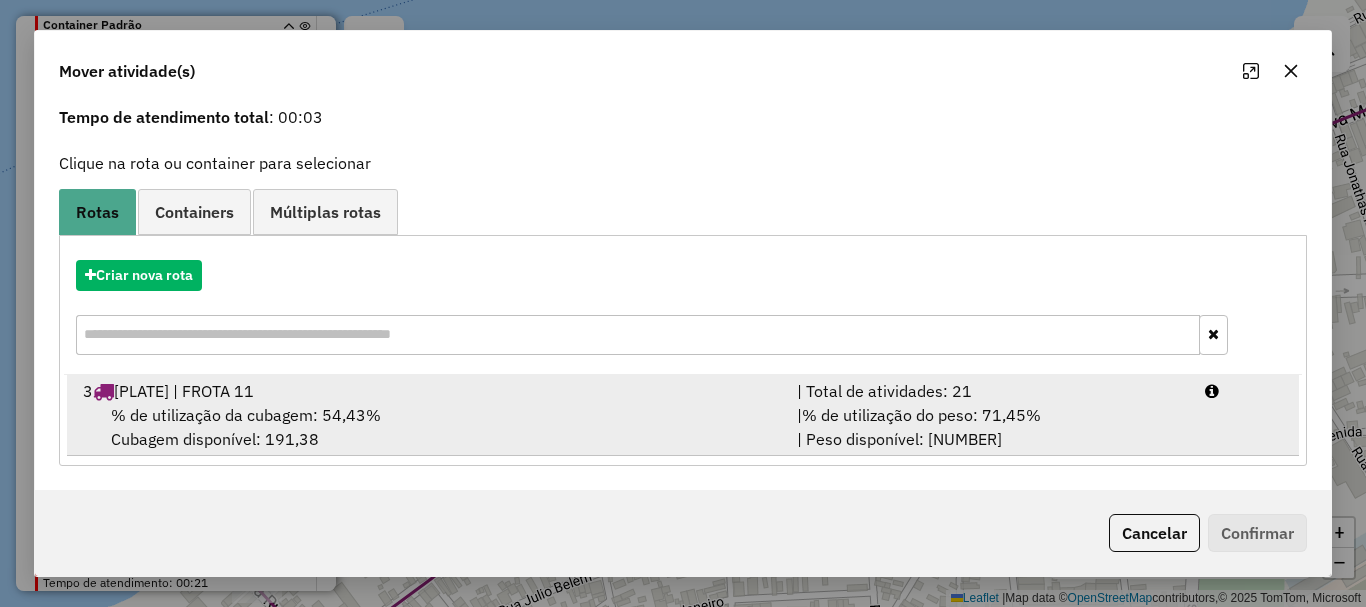 click on "% de utilização da cubagem: 54,43%" at bounding box center [246, 415] 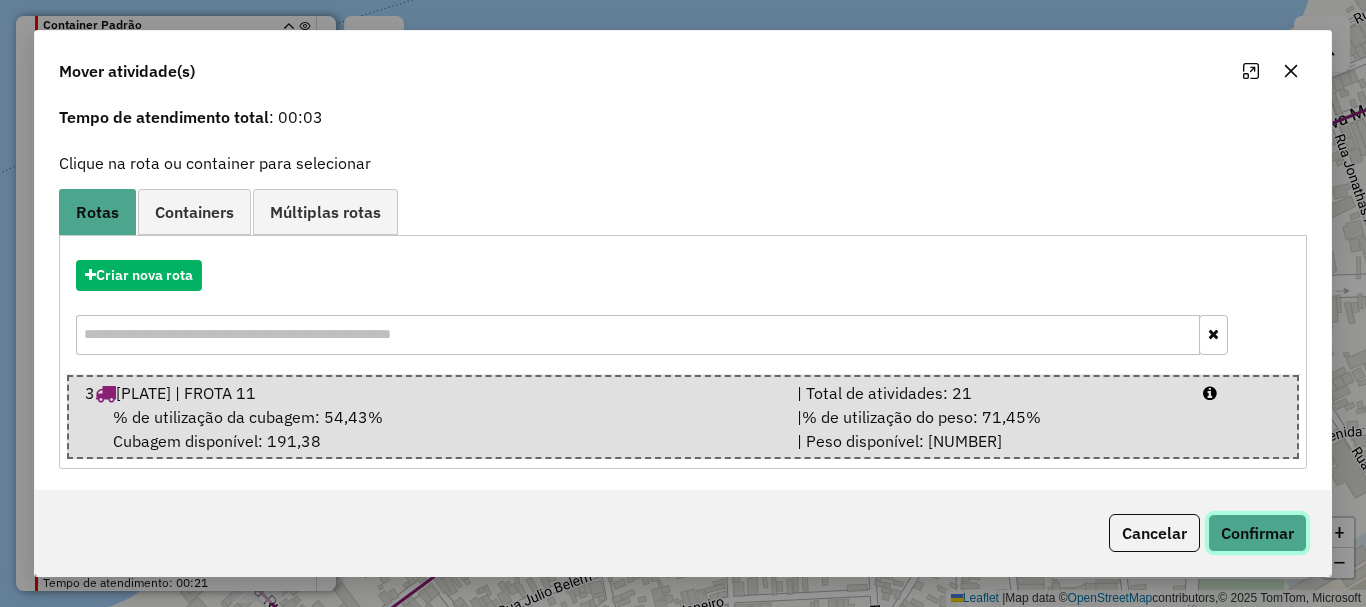 click on "Confirmar" 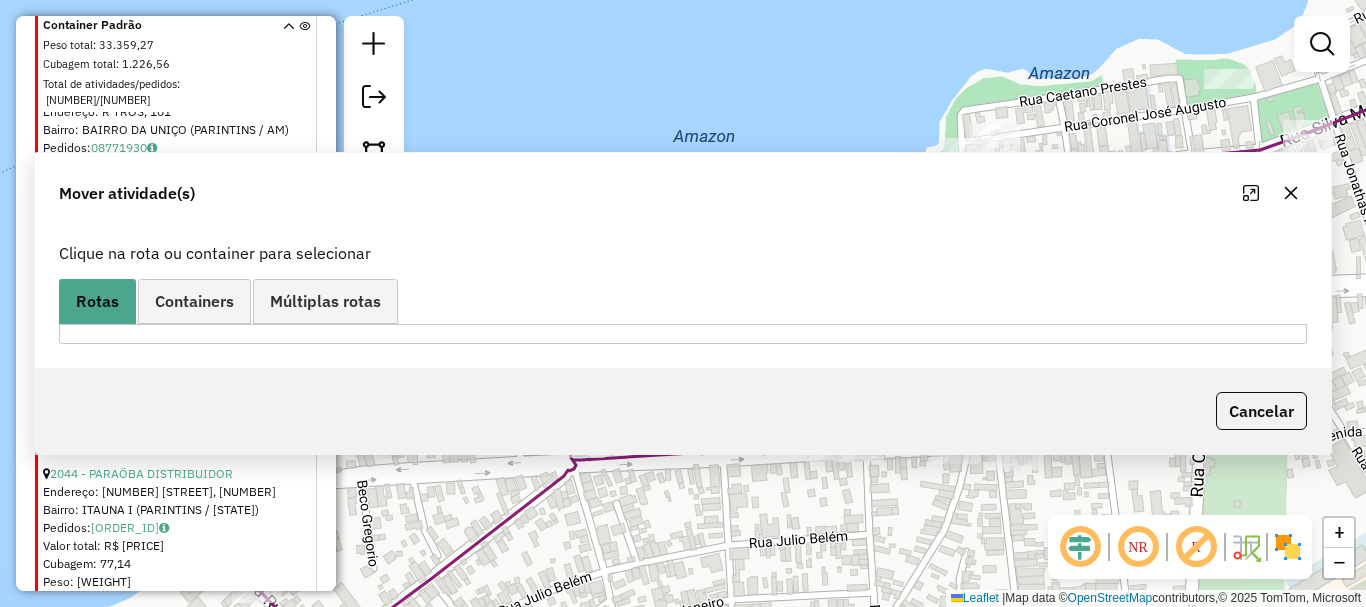 scroll, scrollTop: 0, scrollLeft: 0, axis: both 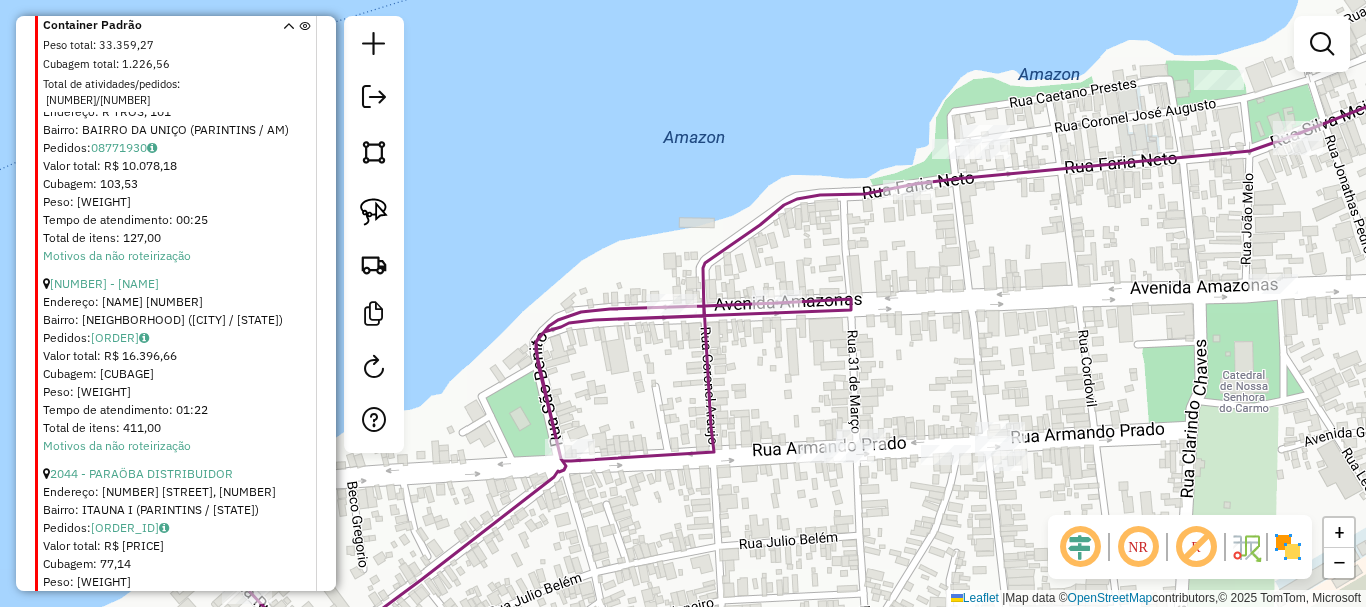 drag, startPoint x: 910, startPoint y: 365, endPoint x: 842, endPoint y: 390, distance: 72.44998 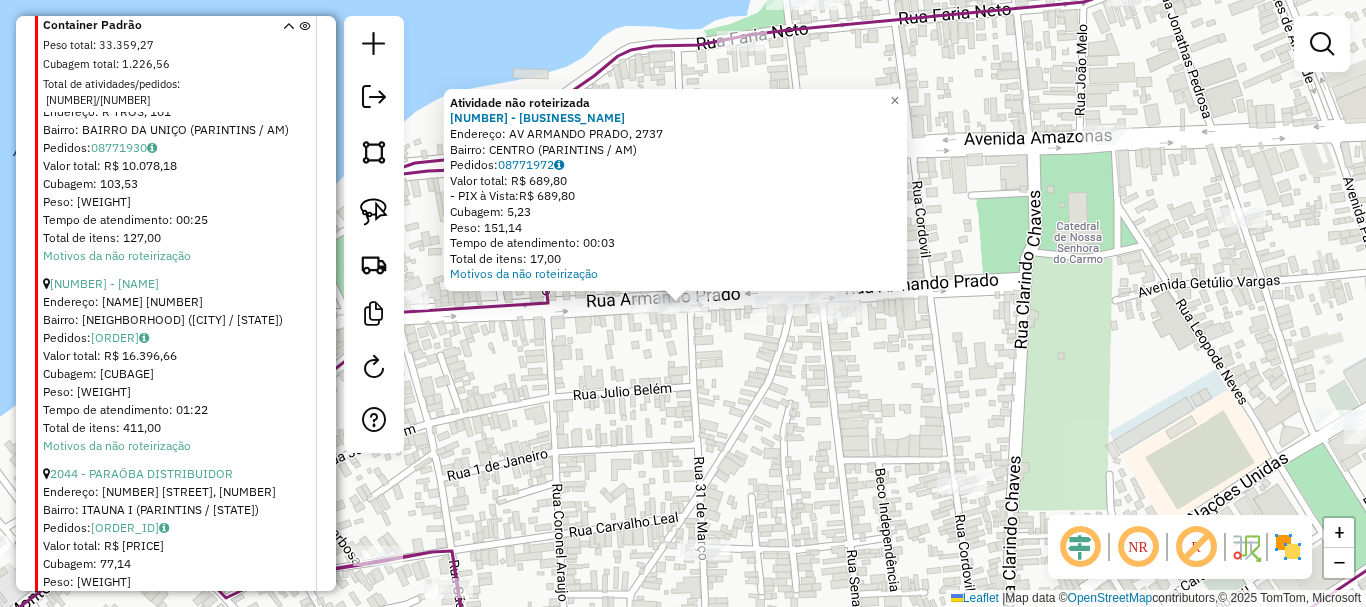 click 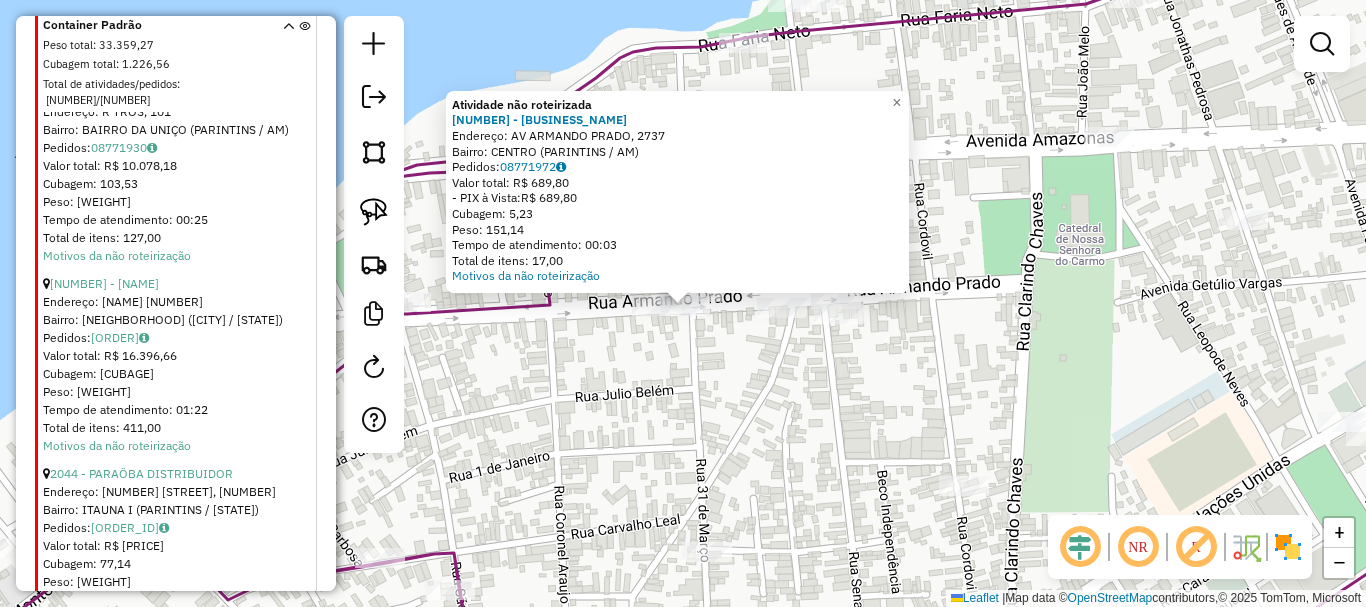 click 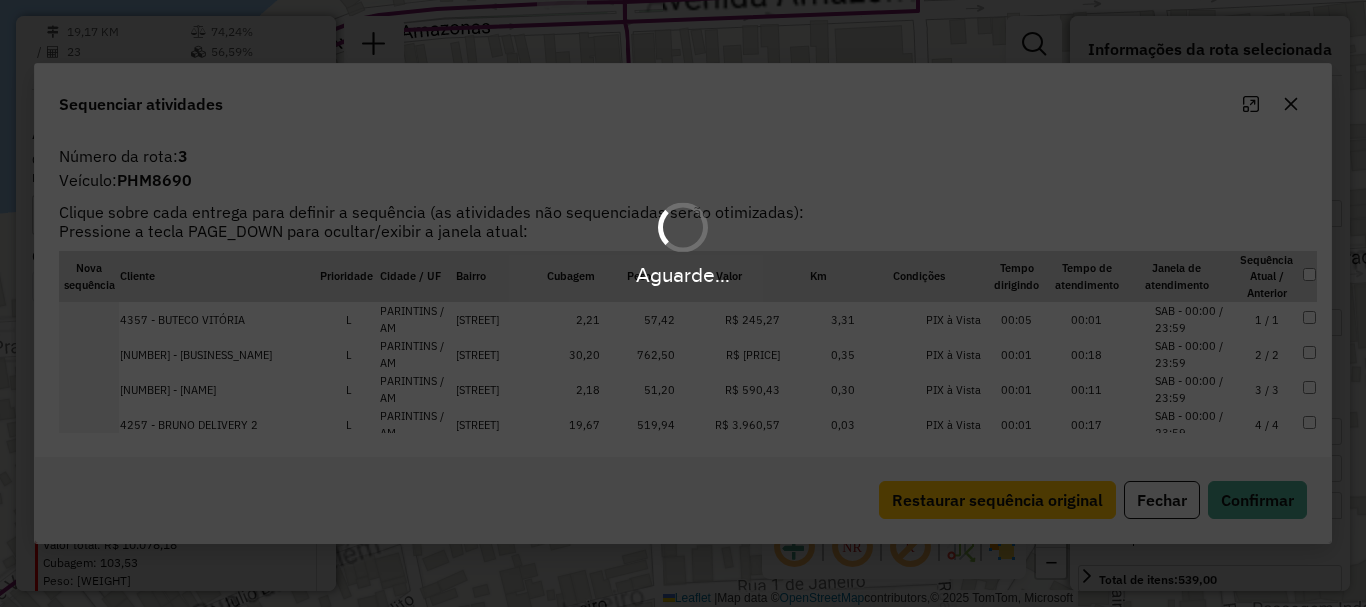 scroll, scrollTop: 804, scrollLeft: 0, axis: vertical 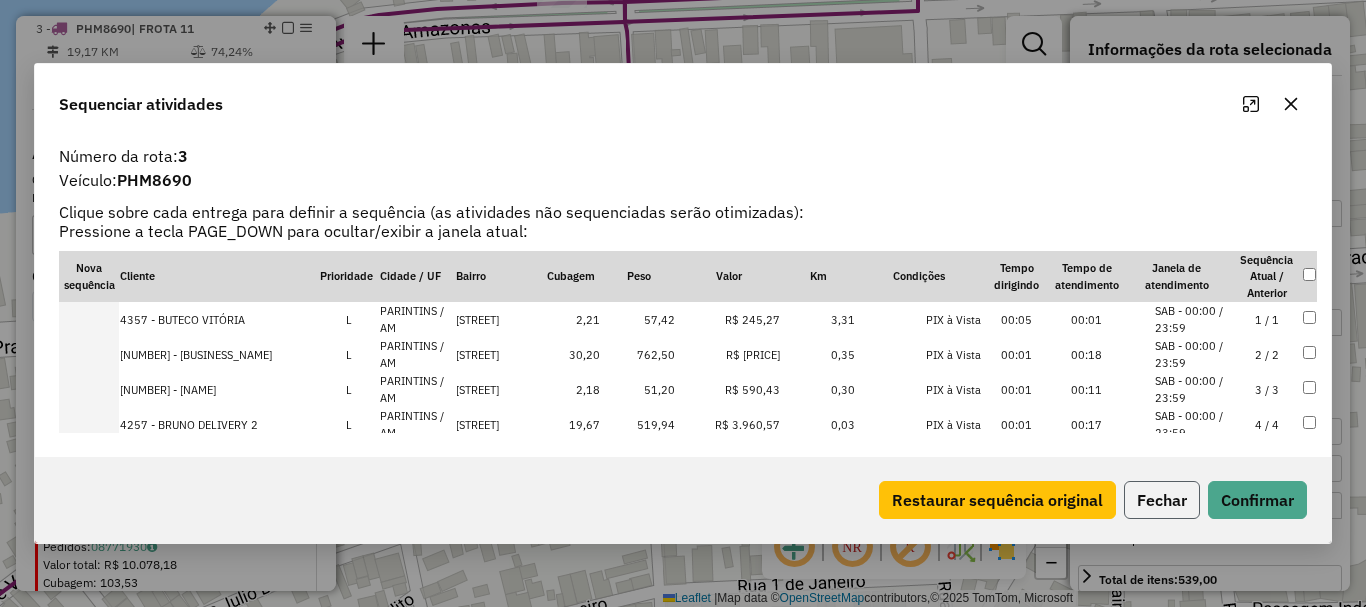 click on "Fechar" 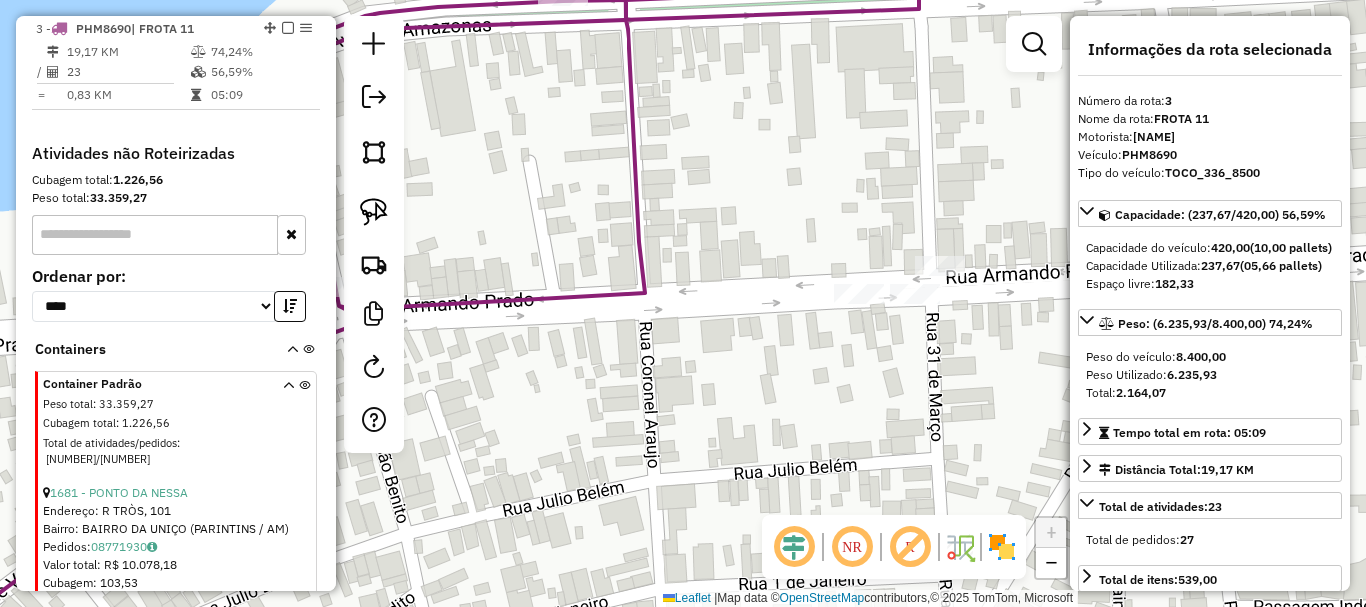 click 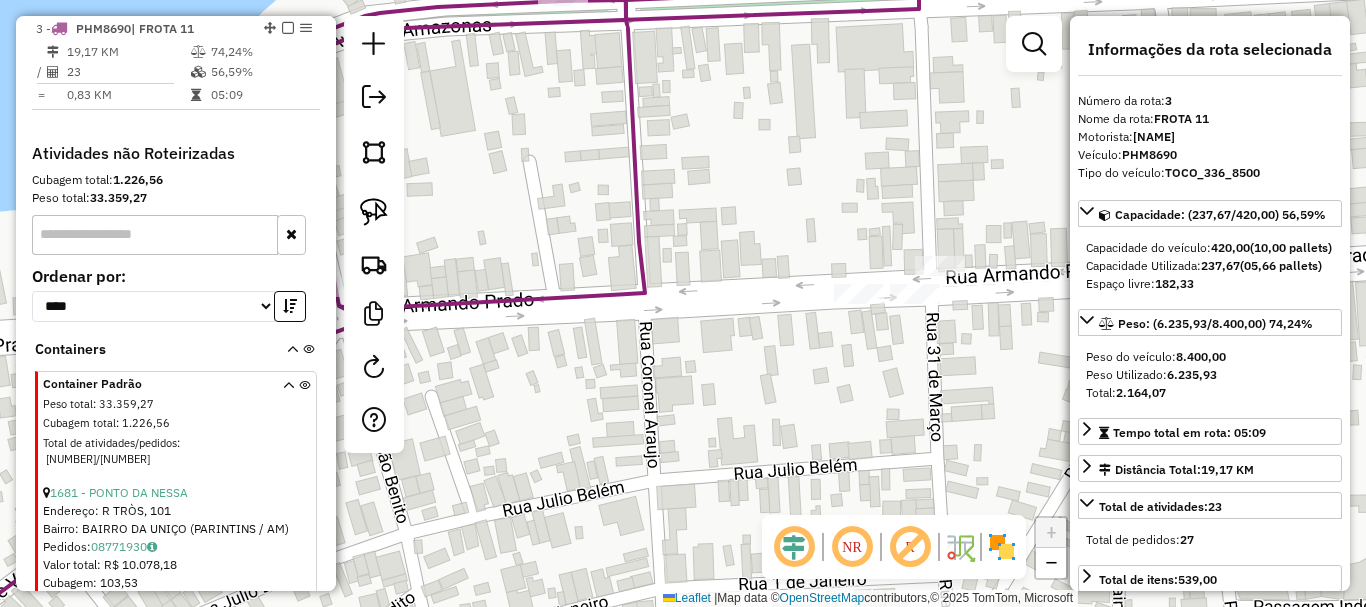 drag, startPoint x: 556, startPoint y: 371, endPoint x: 695, endPoint y: 365, distance: 139.12944 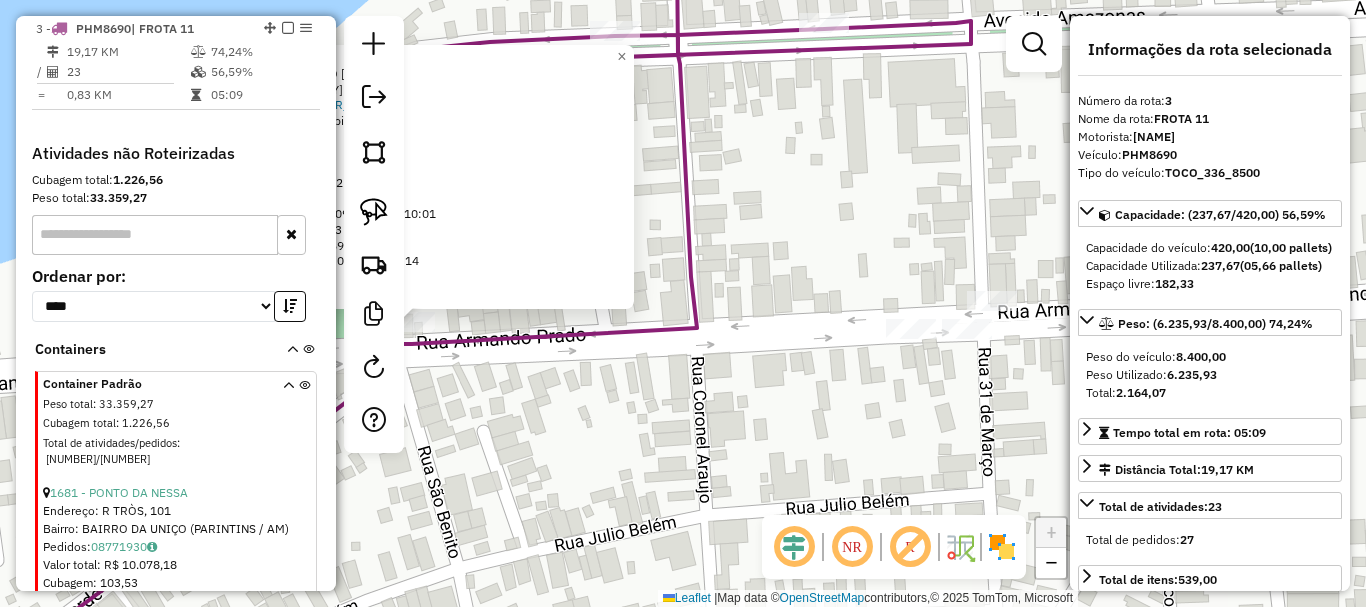 drag, startPoint x: 899, startPoint y: 404, endPoint x: 625, endPoint y: 422, distance: 274.5906 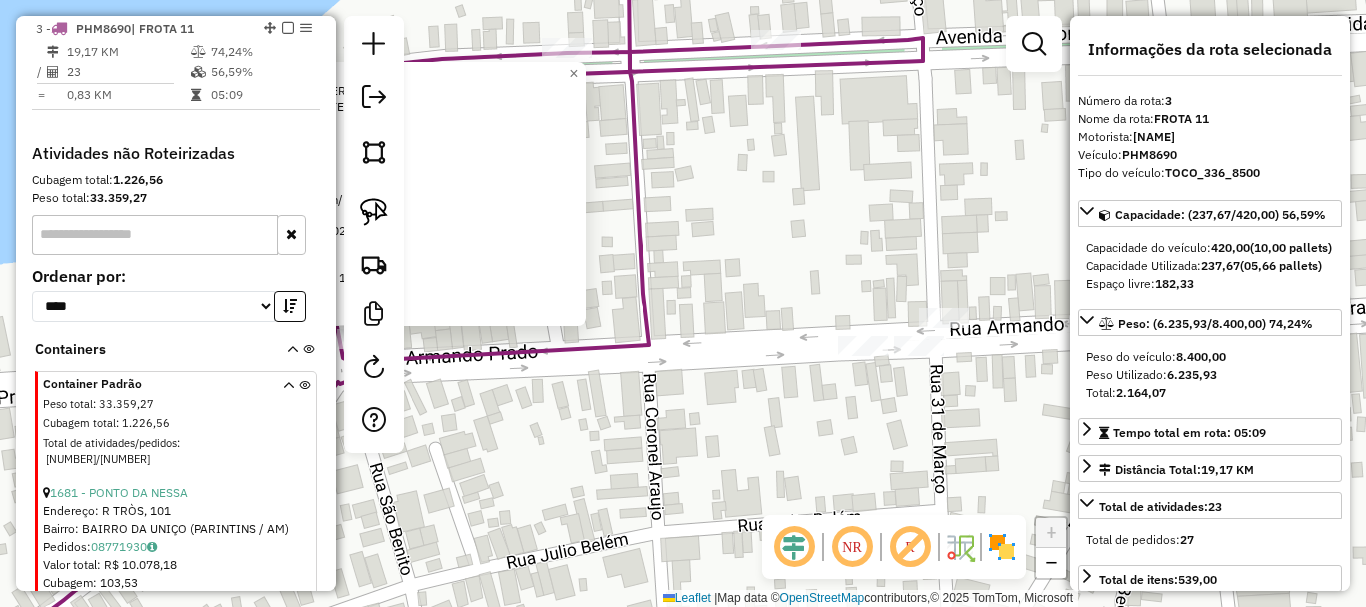 drag, startPoint x: 777, startPoint y: 423, endPoint x: 713, endPoint y: 429, distance: 64.28063 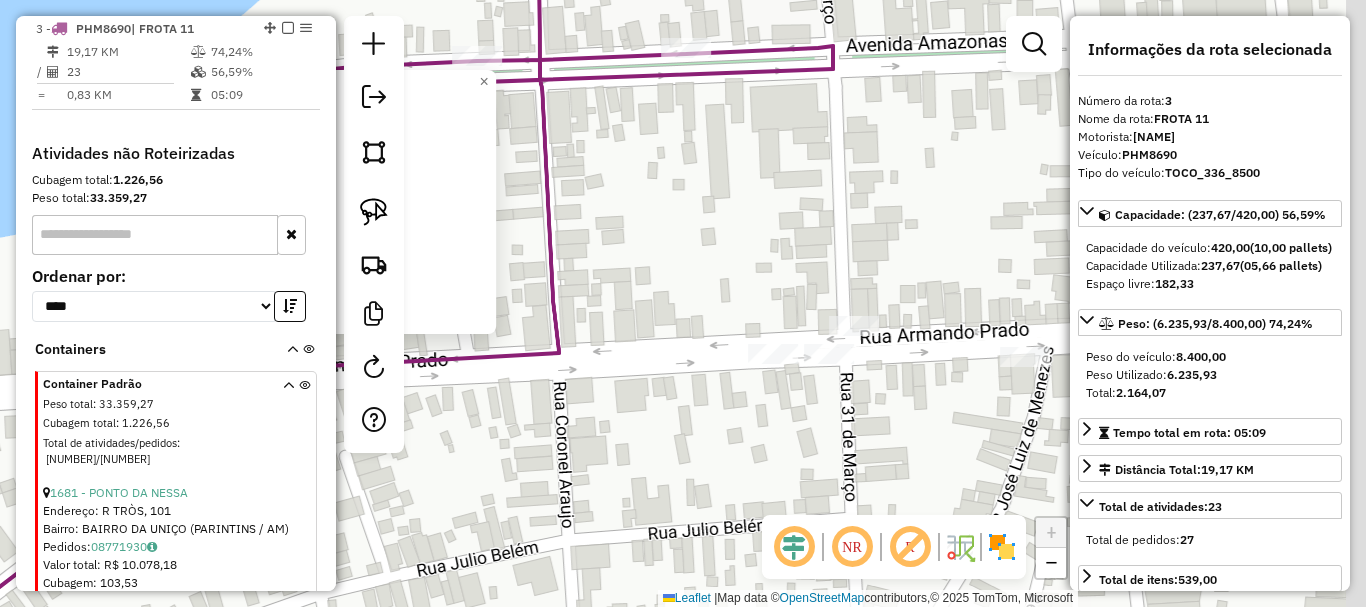 drag, startPoint x: 818, startPoint y: 446, endPoint x: 632, endPoint y: 351, distance: 208.85641 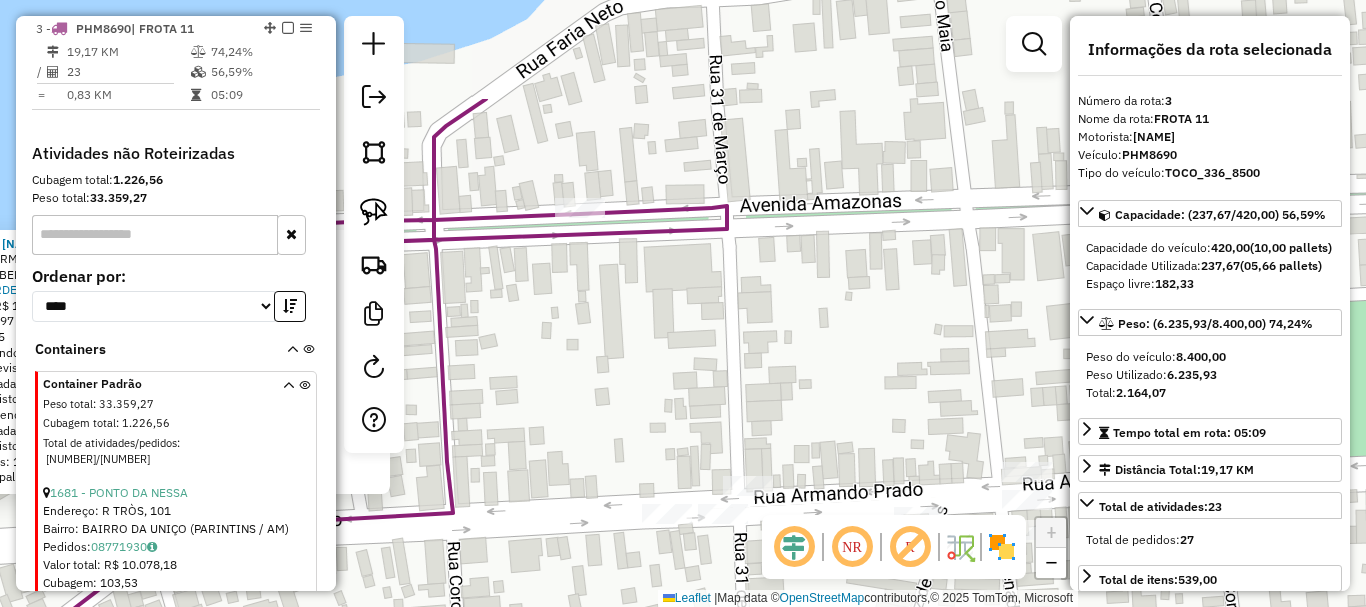 drag, startPoint x: 901, startPoint y: 267, endPoint x: 798, endPoint y: 427, distance: 190.28662 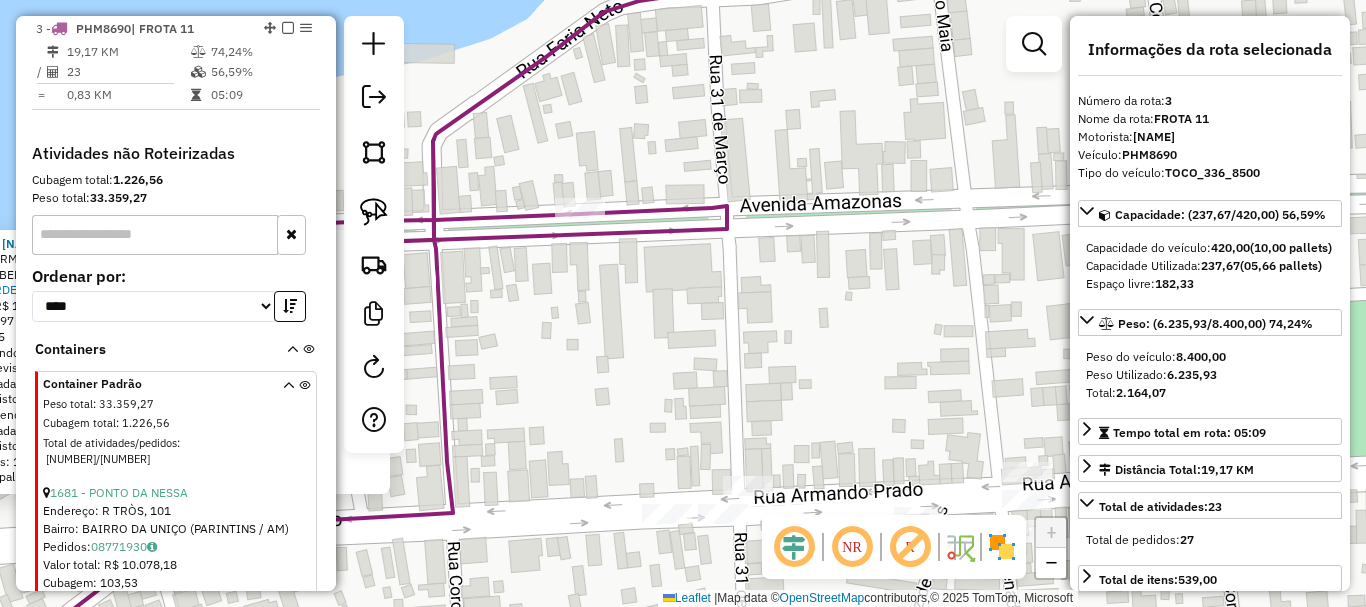 click on "1357 - LINHARES PRESENTES  Endereço:  ARMANDO PRADO [NUMBER]   Bairro: SAO BENEDITO ([CITY] / [STATE])   Pedidos:  08771895, 08771983   Valor total: R$ 1.009,16   Exibir todos   Cubagem: 9,97  Peso: 254,55  Tempo dirigindo: 00:01   Distância prevista: 0,433 km (25,98 km/h)   Janela utilizada início: 00:00   Horário previsto de chegada: 09/08/2025 10:01   Tempo de atendimento: 00:13   Janela utilizada término: 23:59   Horário previsto de saída: 09/08/2025 10:14   Total de itens: 16,00   Quantidade pallets: 0,237  × Janela de atendimento Grade de atendimento Capacidade Transportadoras Veículos Cliente Pedidos  Rotas Selecione os dias de semana para filtrar as janelas de atendimento  Seg   Ter   Qua   Qui   Sex   Sáb   Dom  Informe o período da janela de atendimento: De: Até:  Filtrar exatamente a janela do cliente  Considerar janela de atendimento padrão  Selecione os dias de semana para filtrar as grades de atendimento  Seg   Ter   Qua   Qui   Sex   Sáb   Dom   Peso mínimo:   Peso máximo:   De:  De:" 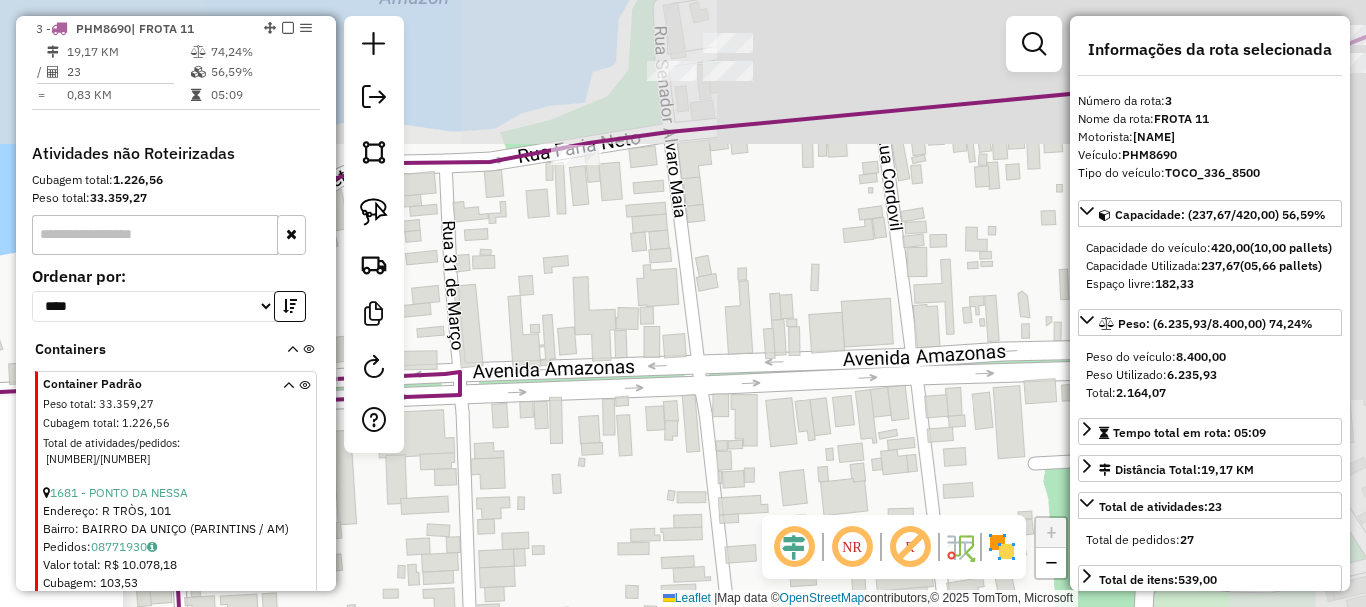 drag, startPoint x: 754, startPoint y: 295, endPoint x: 653, endPoint y: 381, distance: 132.65369 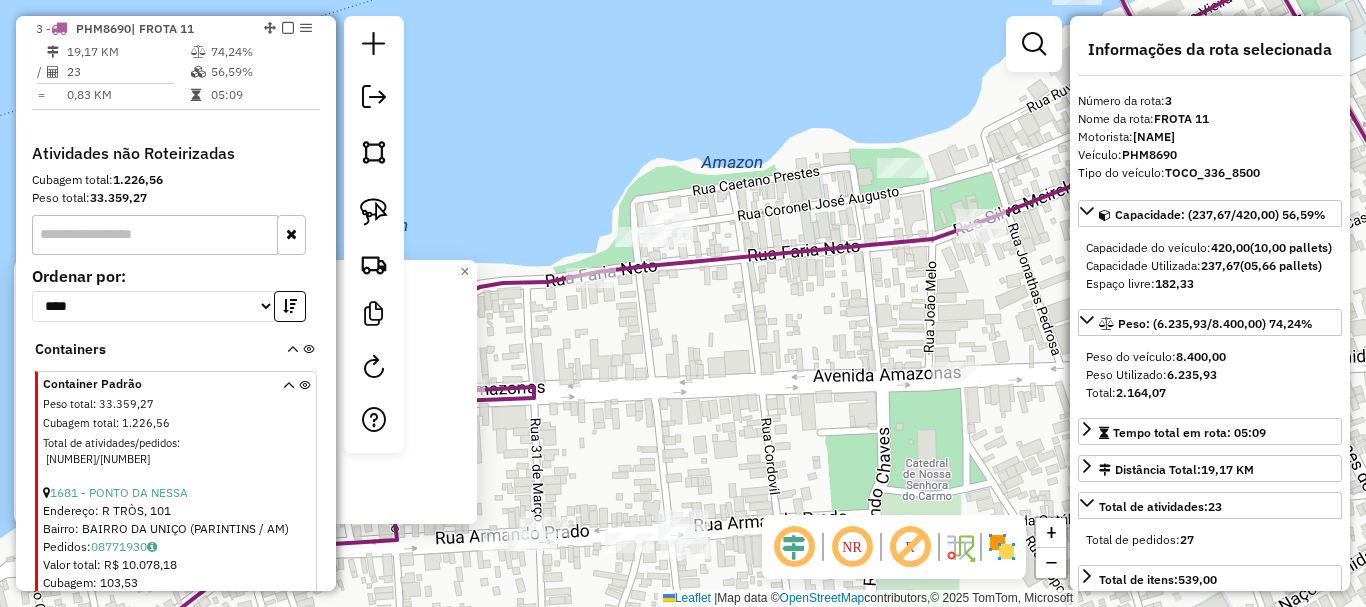 drag, startPoint x: 765, startPoint y: 352, endPoint x: 732, endPoint y: 391, distance: 51.088158 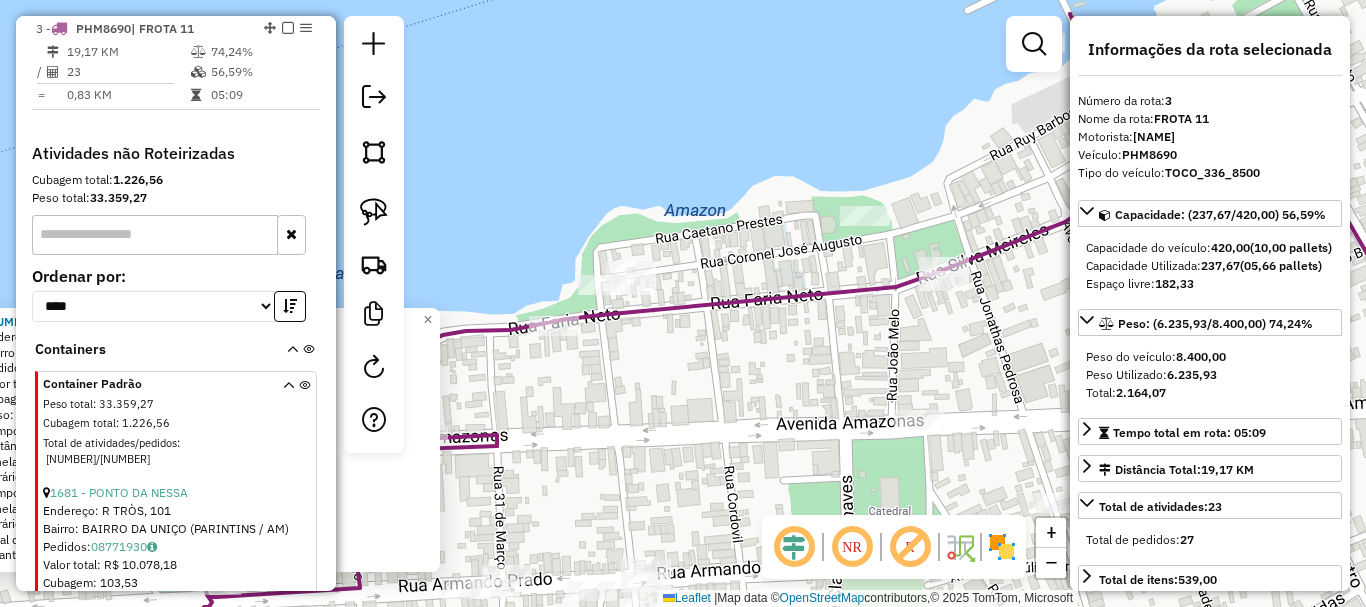 click on "1357 - LINHARES PRESENTES  Endereço:  ARMANDO PRADO [NUMBER]   Bairro: SAO BENEDITO ([CITY] / [STATE])   Pedidos:  08771895, 08771983   Valor total: R$ 1.009,16   Exibir todos   Cubagem: 9,97  Peso: 254,55  Tempo dirigindo: 00:01   Distância prevista: 0,433 km (25,98 km/h)   Janela utilizada início: 00:00   Horário previsto de chegada: 09/08/2025 10:01   Tempo de atendimento: 00:13   Janela utilizada término: 23:59   Horário previsto de saída: 09/08/2025 10:14   Total de itens: 16,00   Quantidade pallets: 0,237  × Janela de atendimento Grade de atendimento Capacidade Transportadoras Veículos Cliente Pedidos  Rotas Selecione os dias de semana para filtrar as janelas de atendimento  Seg   Ter   Qua   Qui   Sex   Sáb   Dom  Informe o período da janela de atendimento: De: Até:  Filtrar exatamente a janela do cliente  Considerar janela de atendimento padrão  Selecione os dias de semana para filtrar as grades de atendimento  Seg   Ter   Qua   Qui   Sex   Sáb   Dom   Peso mínimo:   Peso máximo:   De:  De:" 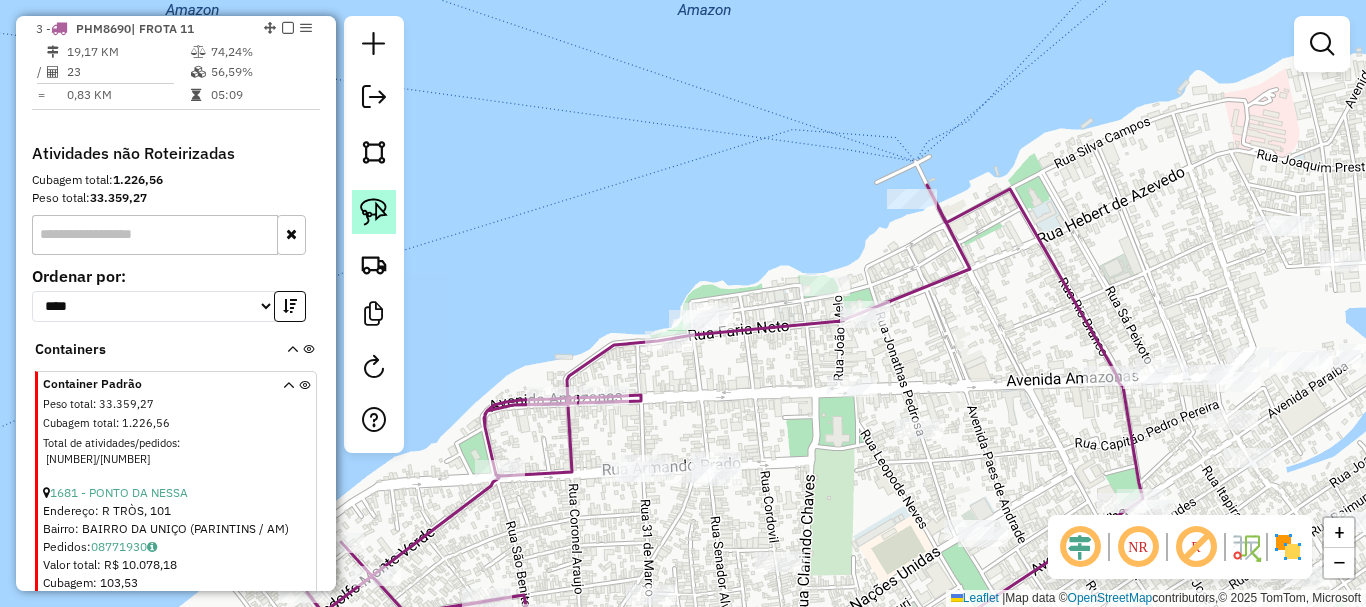 click 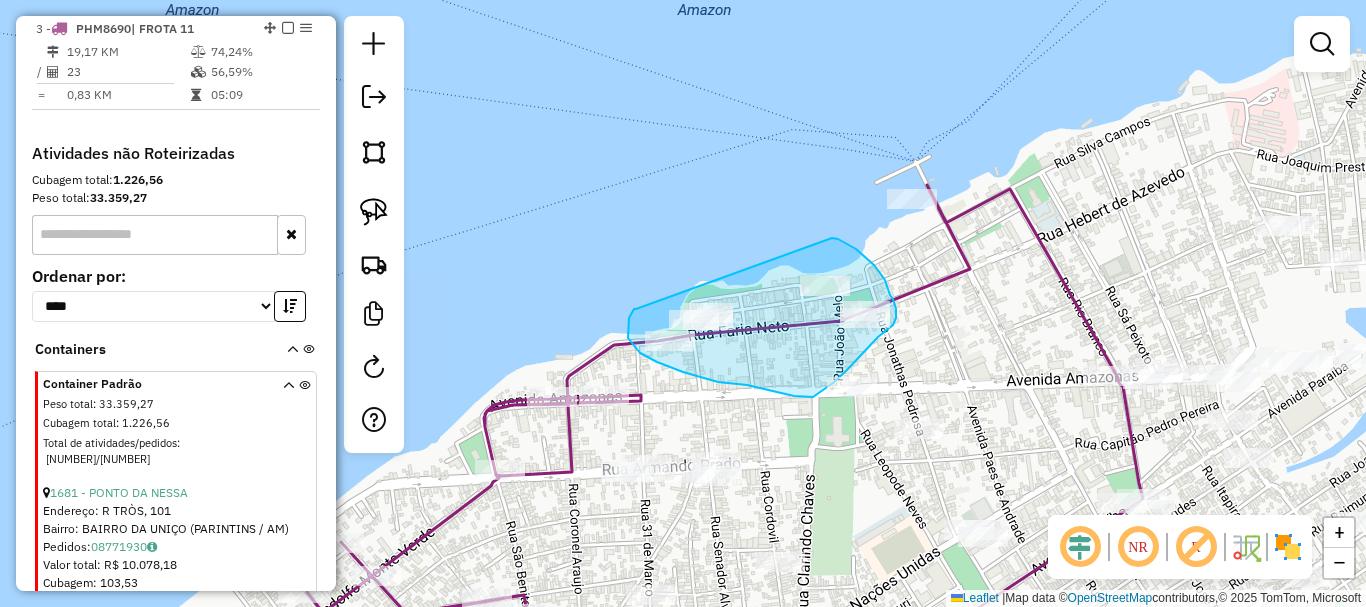 drag, startPoint x: 636, startPoint y: 309, endPoint x: 785, endPoint y: 235, distance: 166.36406 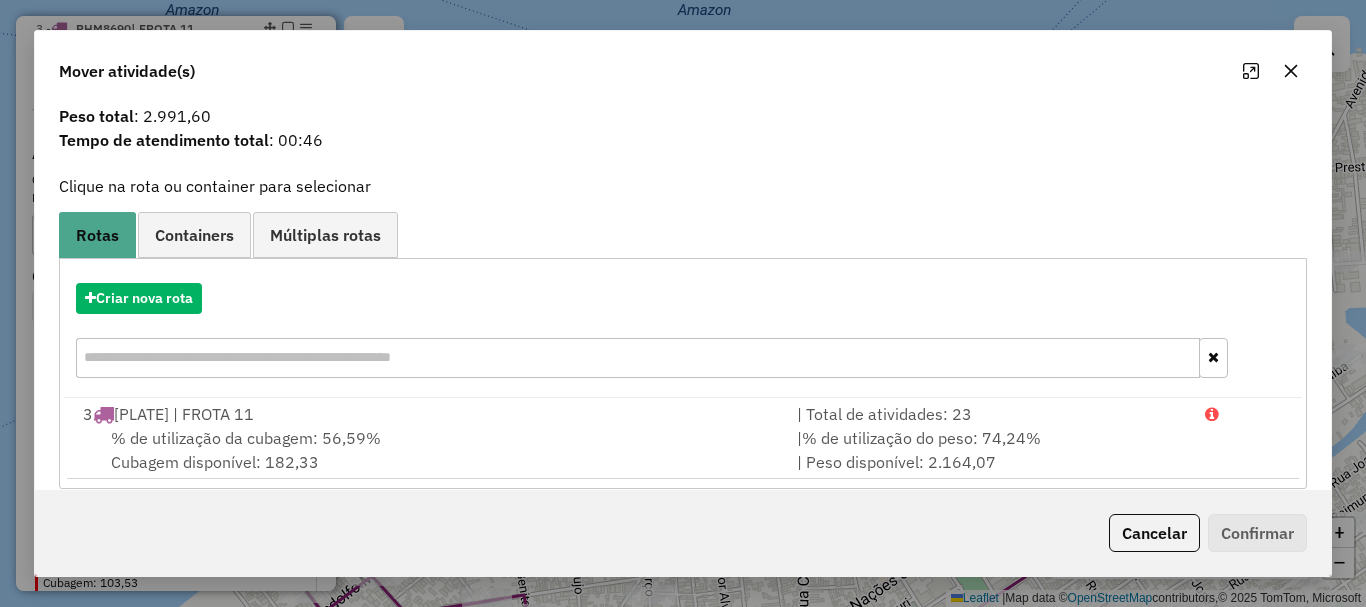 scroll, scrollTop: 78, scrollLeft: 0, axis: vertical 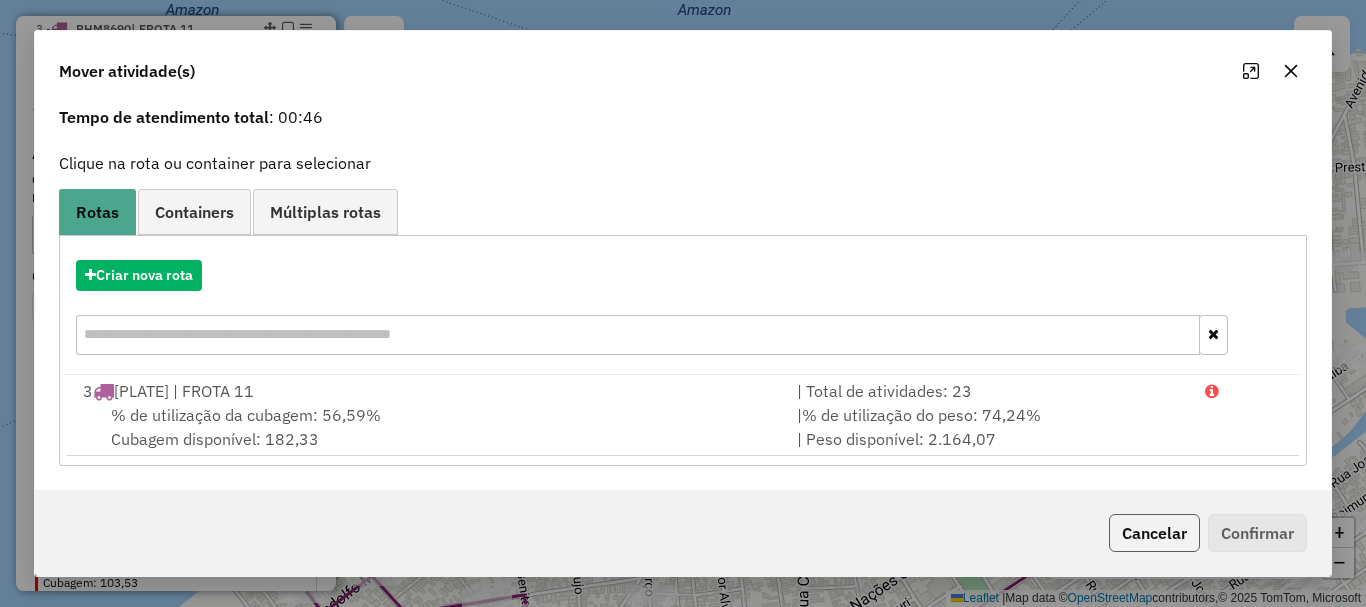 click on "Cancelar" 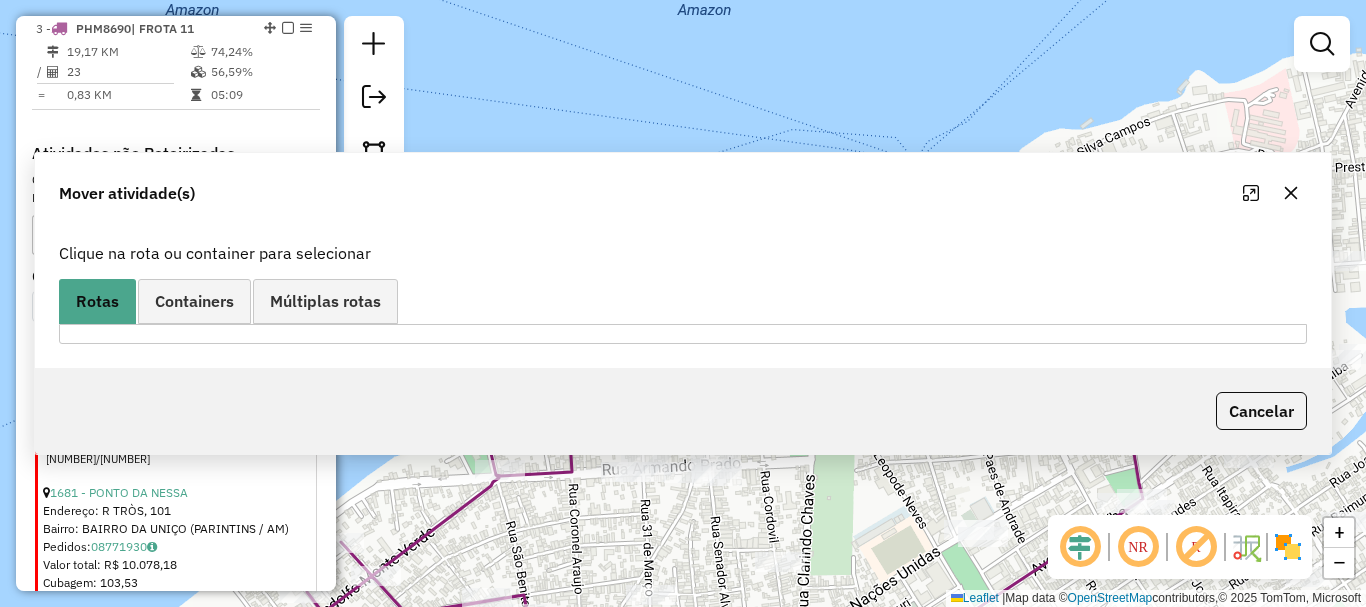 scroll, scrollTop: 0, scrollLeft: 0, axis: both 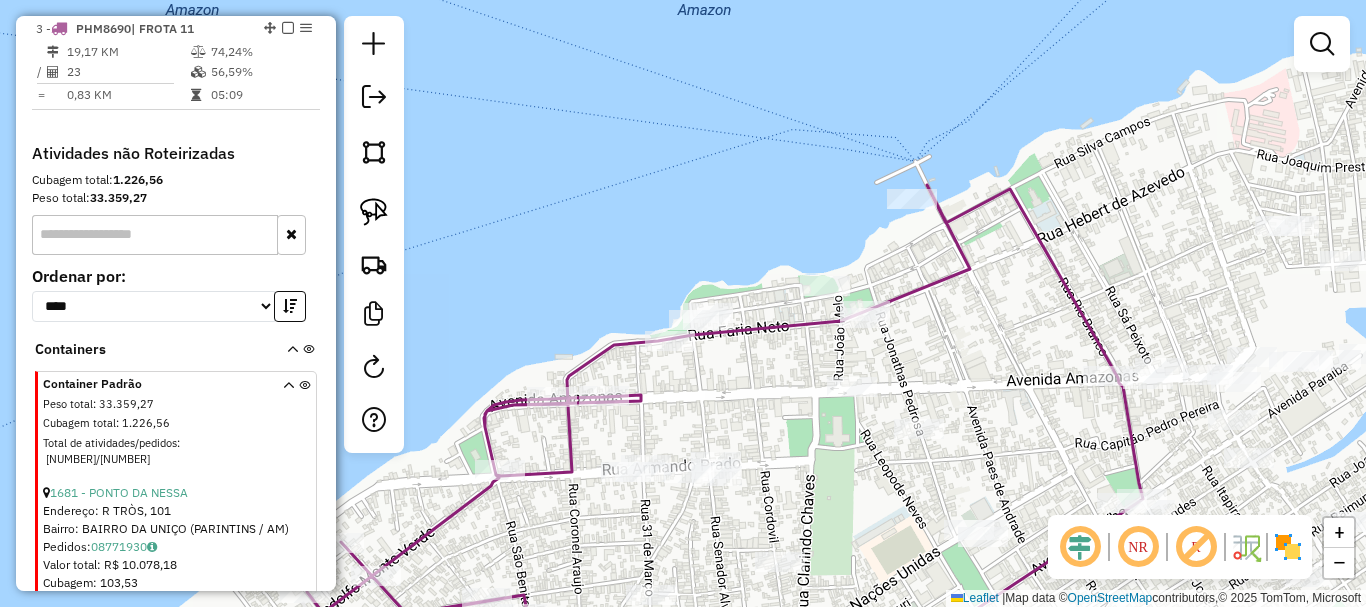 drag, startPoint x: 382, startPoint y: 209, endPoint x: 409, endPoint y: 215, distance: 27.658634 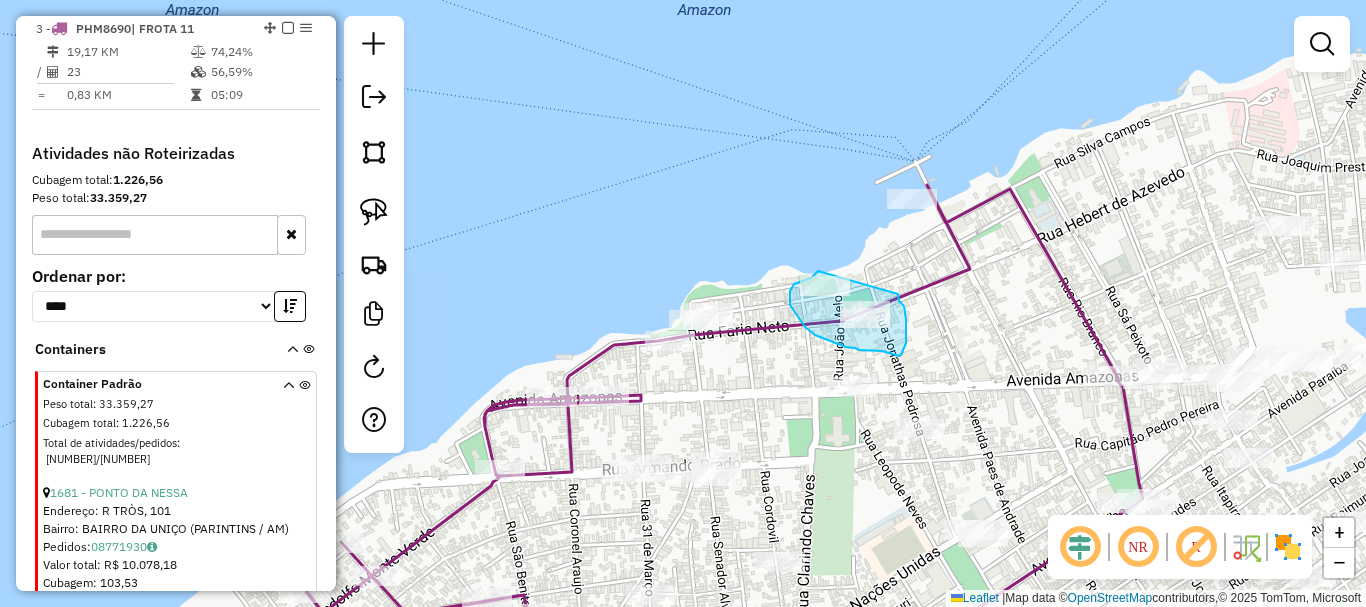 drag, startPoint x: 816, startPoint y: 274, endPoint x: 895, endPoint y: 292, distance: 81.02469 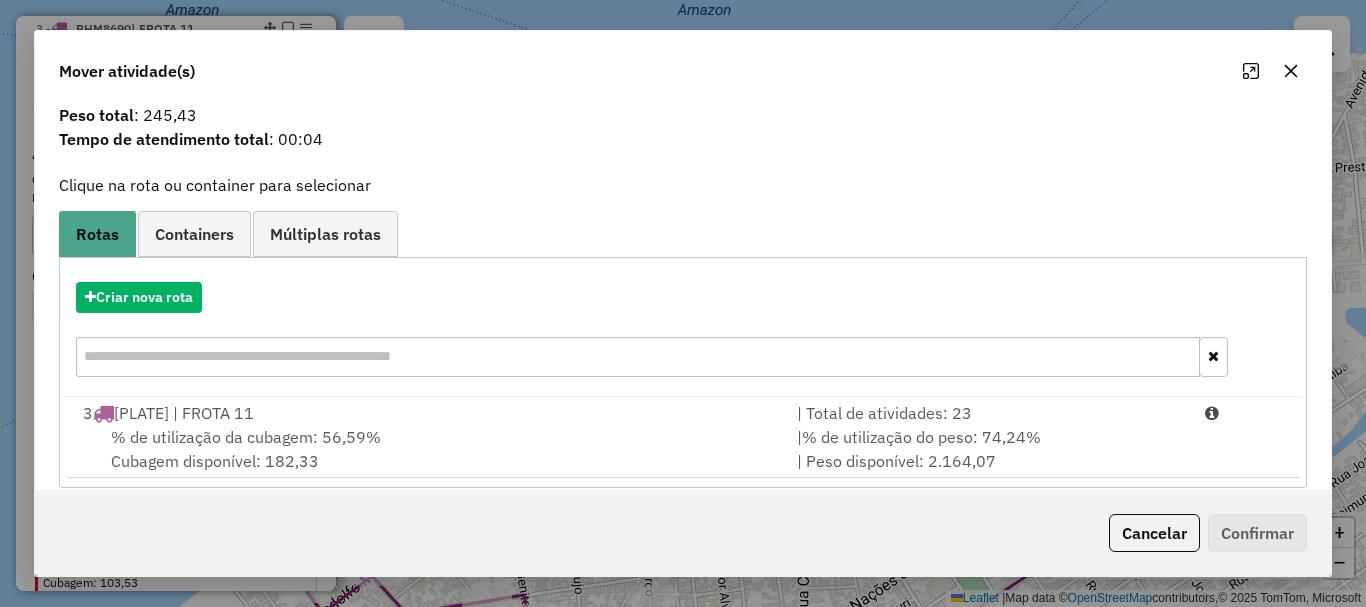 scroll, scrollTop: 78, scrollLeft: 0, axis: vertical 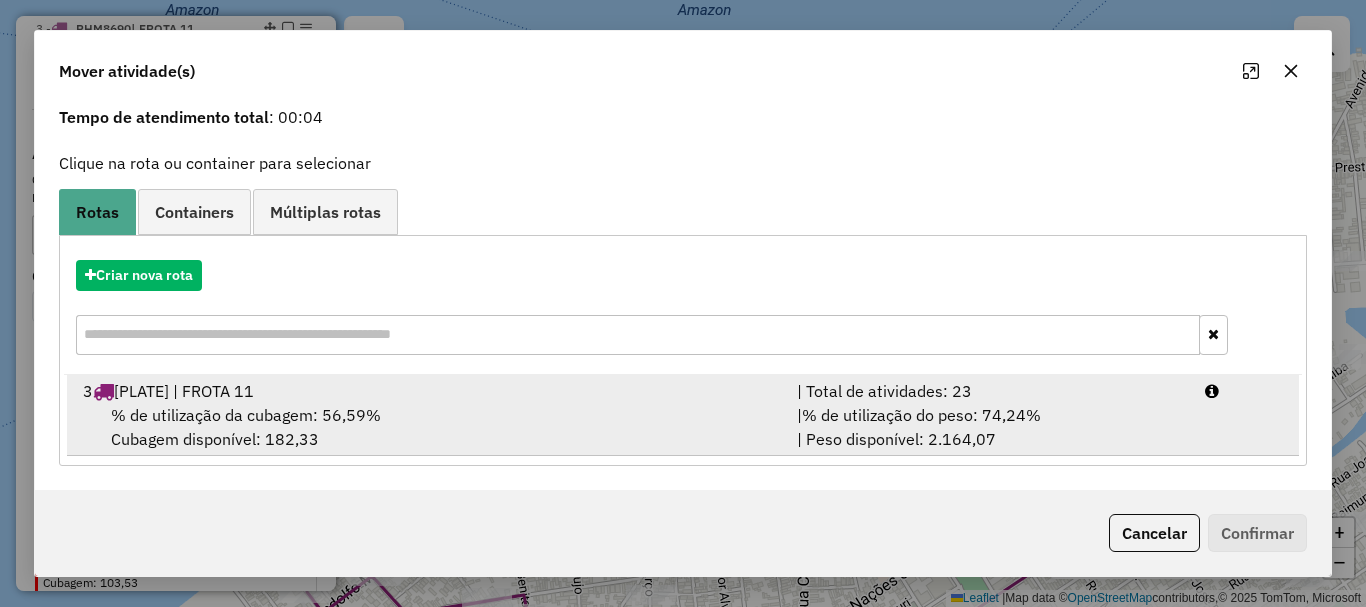 click on "% de utilização da cubagem: 56,59%  Cubagem disponível: 182,33" at bounding box center [428, 427] 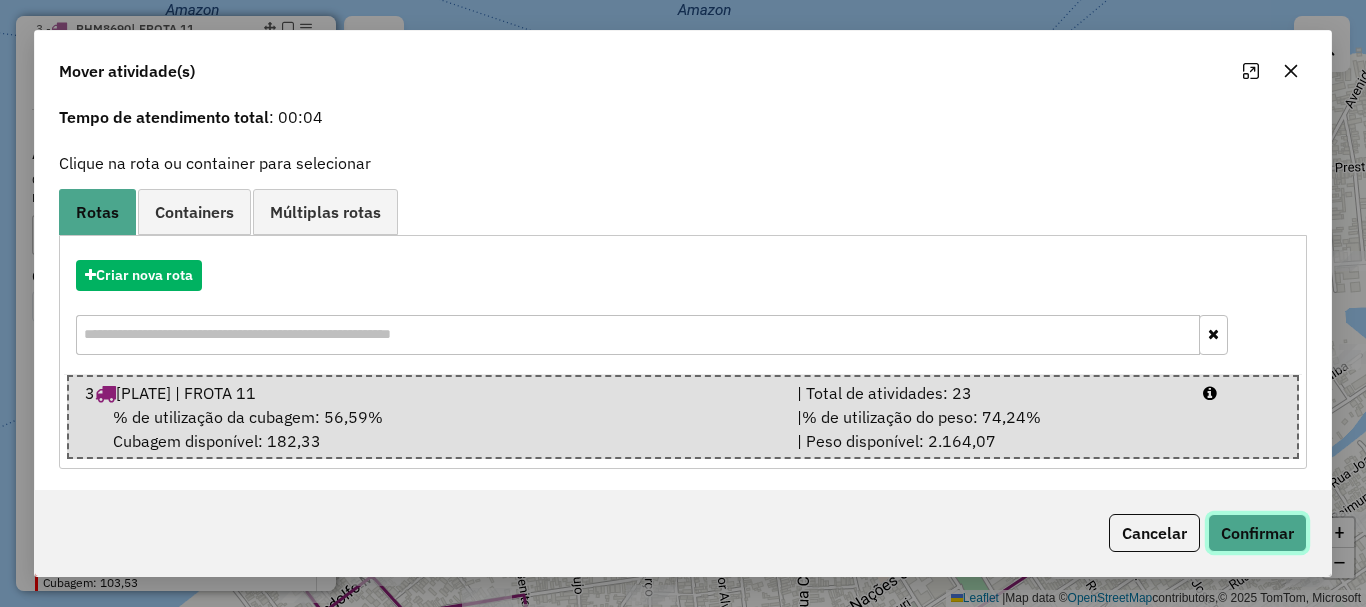 click on "Confirmar" 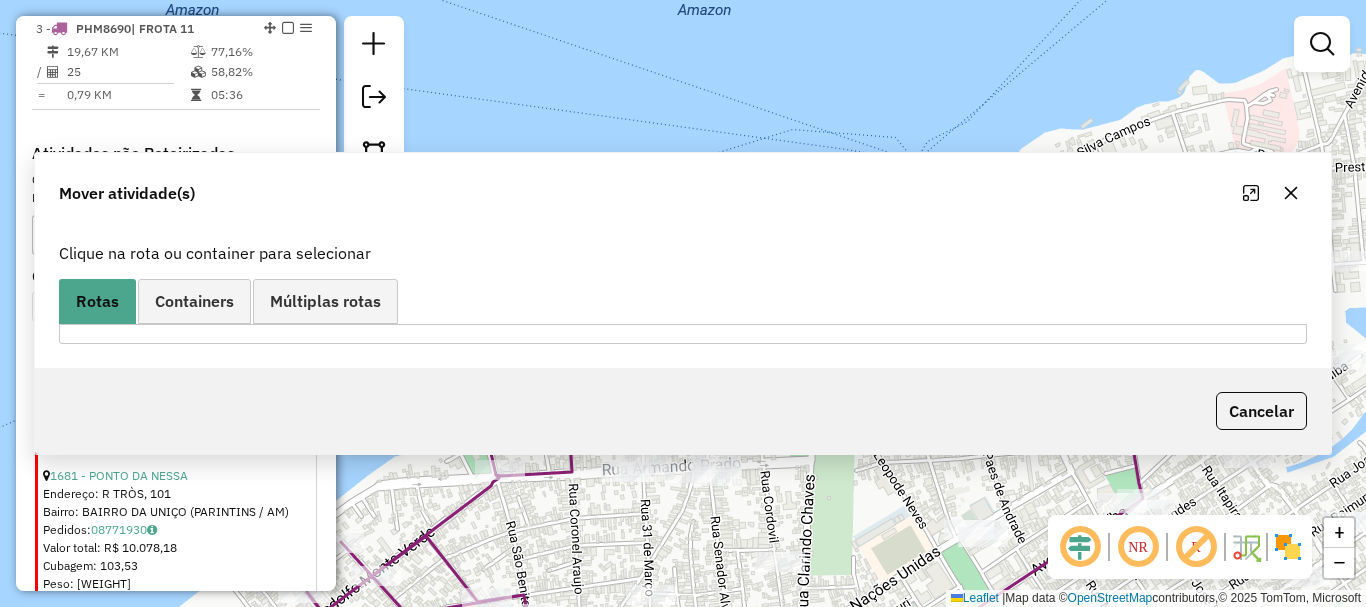 scroll, scrollTop: 0, scrollLeft: 0, axis: both 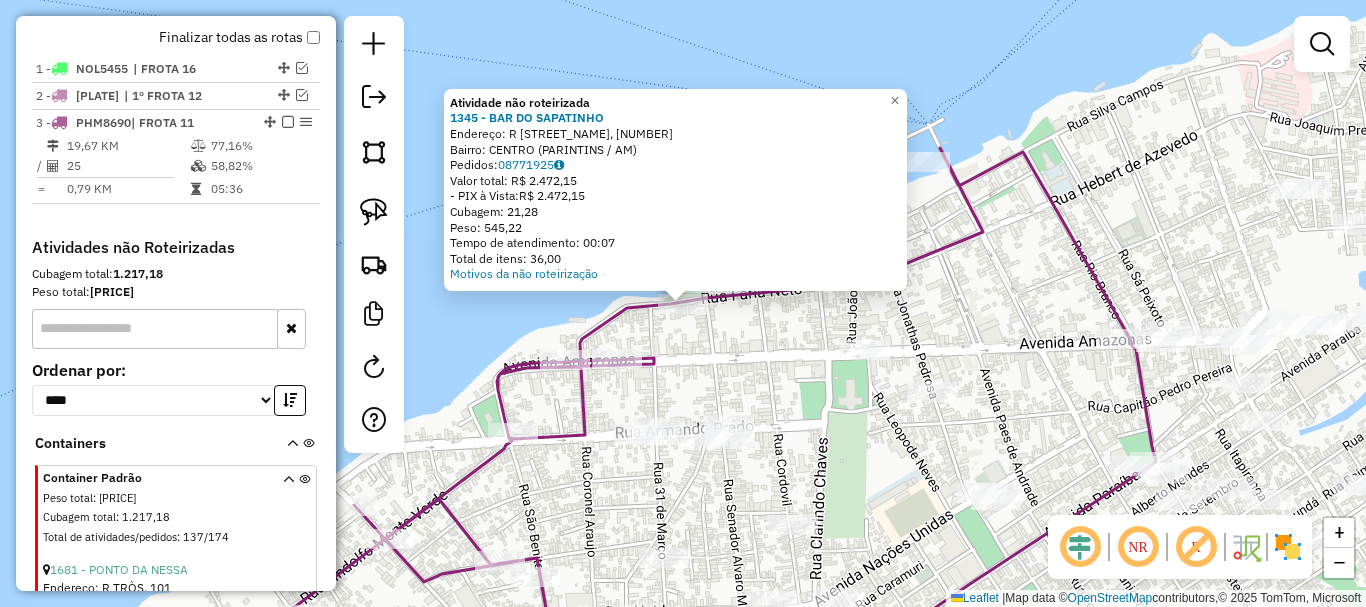 click on "Atividade não roteirizada [NUMBER] - [BUSINESS_NAME]  Endereço: R [STREET], [NUMBER]   Bairro: [NEIGHBORHOOD] ([CITY] / [STATE])   Pedidos:  [ORDER_ID]   Valor total: R$ [PRICE]   - PIX à Vista:  R$ [PRICE]   Cubagem: [CUBAGE]   Peso: [WEIGHT]   Tempo de atendimento: [TIME]   Total de itens: [ITEMS]  Motivos da não roteirização × Janela de atendimento Grade de atendimento Capacidade Transportadoras Veículos Cliente Pedidos  Rotas Selecione os dias de semana para filtrar as janelas de atendimento  Seg   Ter   Qua   Qui   Sex   Sáb   Dom  Informe o período da janela de atendimento: De: Até:  Filtrar exatamente a janela do cliente  Considerar janela de atendimento padrão  Selecione os dias de semana para filtrar as grades de atendimento  Seg   Ter   Qua   Qui   Sex   Sáb   Dom   Considerar clientes sem dia de atendimento cadastrado  Clientes fora do dia de atendimento selecionado Filtrar as atividades entre os valores definidos abaixo:  Peso mínimo:   Peso máximo:   Cubagem mínima:   Cubagem máxima:   De:   Até:  +" 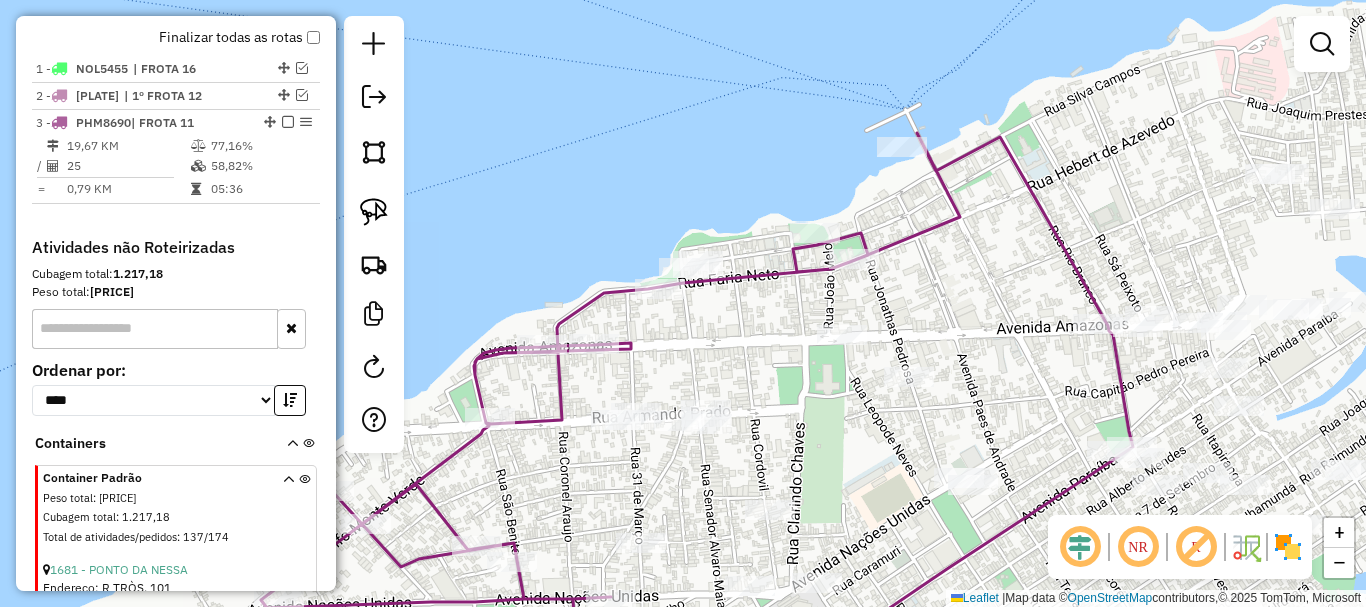 drag, startPoint x: 822, startPoint y: 397, endPoint x: 748, endPoint y: 360, distance: 82.73451 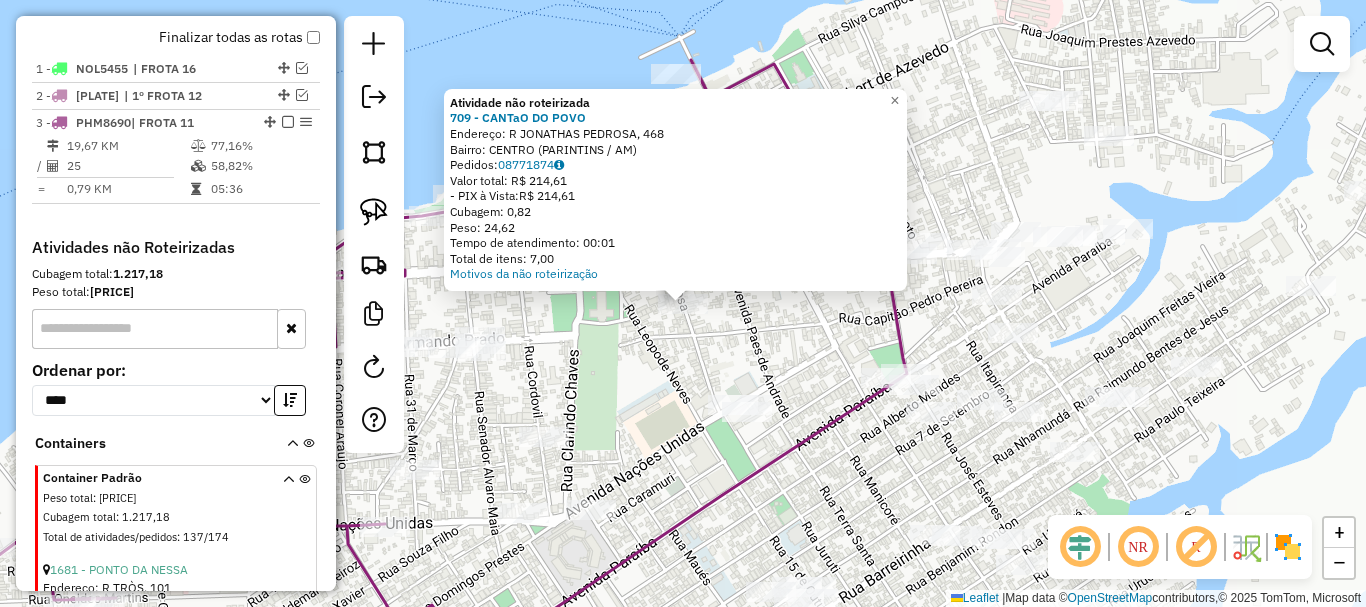 drag, startPoint x: 670, startPoint y: 434, endPoint x: 739, endPoint y: 354, distance: 105.64564 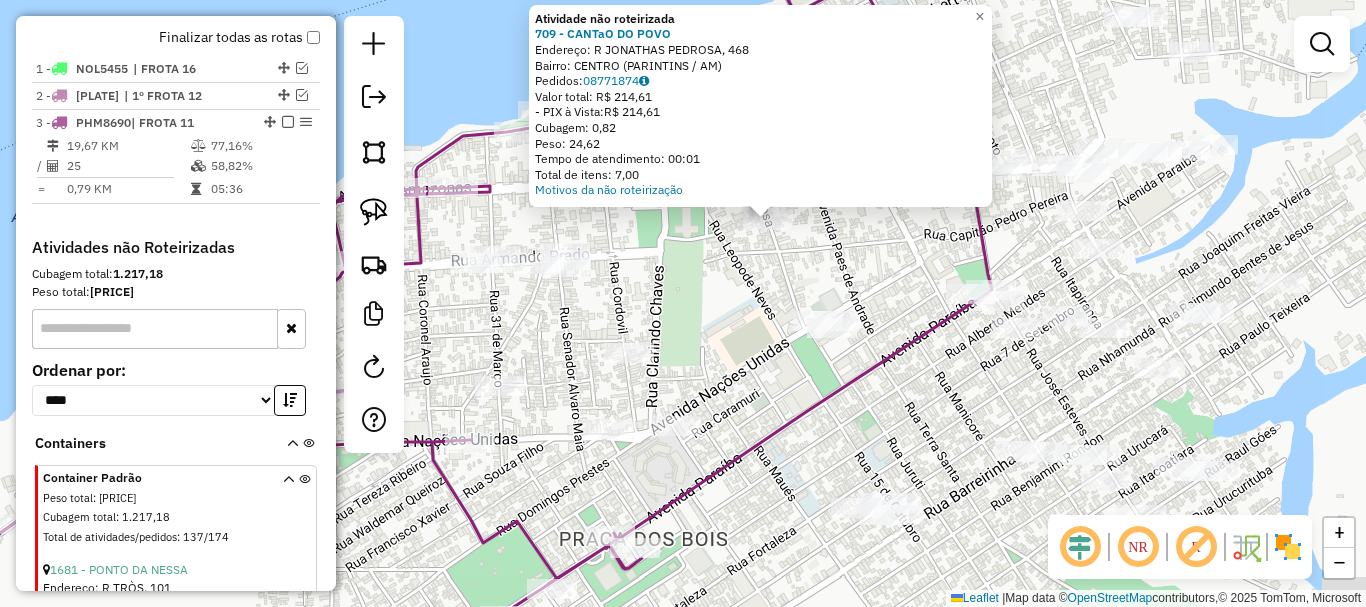 drag, startPoint x: 745, startPoint y: 354, endPoint x: 792, endPoint y: 338, distance: 49.648766 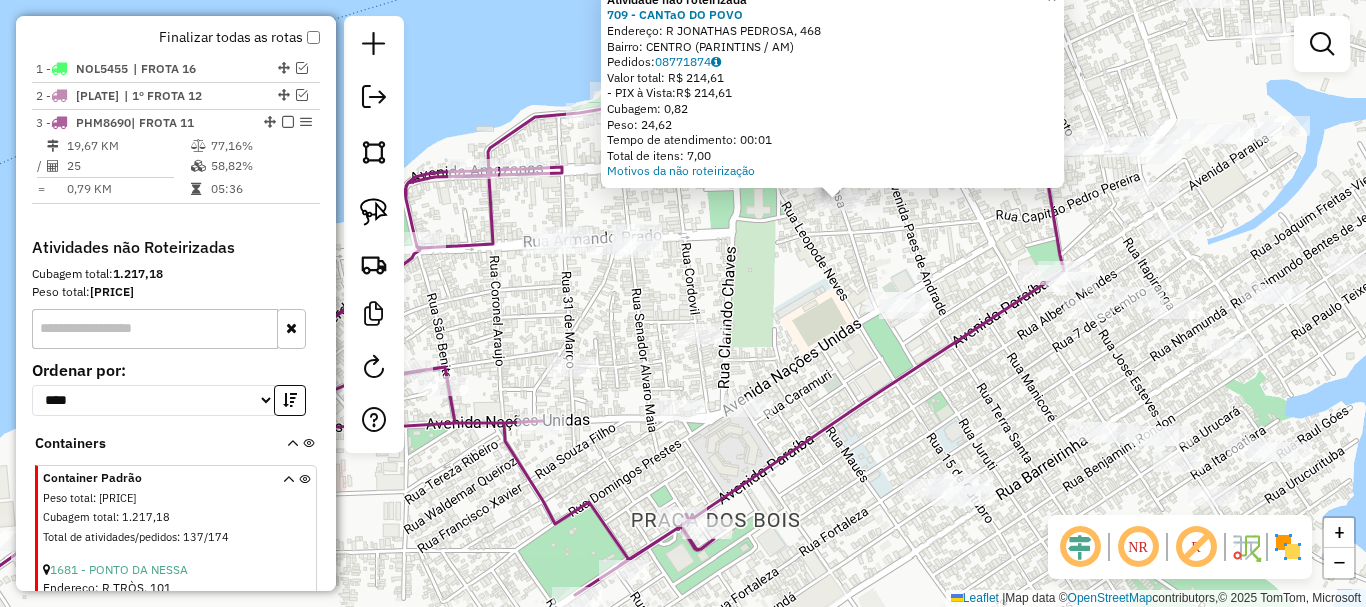 click on "Atividade não roteirizada 709 - CANTAO DO POVO Endereço: R JONATHAS PEDROSA, 468 Bairro: CENTRO ([CITY] / [STATE]) Pedidos: 08771874 Valor total: R$ 214,61 - PIX à Vista: R$ 214,61 Cubagem: 0,82 Peso: 24,62 Tempo de atendimento: 00:01 Total de itens: 7,00 Motivos da não roteirização × Janela de atendimento Grade de atendimento Capacidade Transportadoras Veículos Cliente Pedidos Rotas Selecione os dias da semana para filtrar as janelas de atendimento Seg Ter Qua Qui Sex Sáb Dom Informe o período da janela de atendimento: De: Até: Filtrar exatamente a janela do cliente Considerar janela de atendimento padrão Selecione os dias da semana para filtrar as grades de atendimento Seg Ter Qua Qui Sex Sáb Dom Considerar clientes sem dia de atendimento cadastrado Clientes fora do dia de atendimento selecionado Filtrar as atividades entre os valores definidos abaixo: Peso mínimo: Peso máximo: Cubagem mínima: Cubagem máxima: De: Até: De: +" 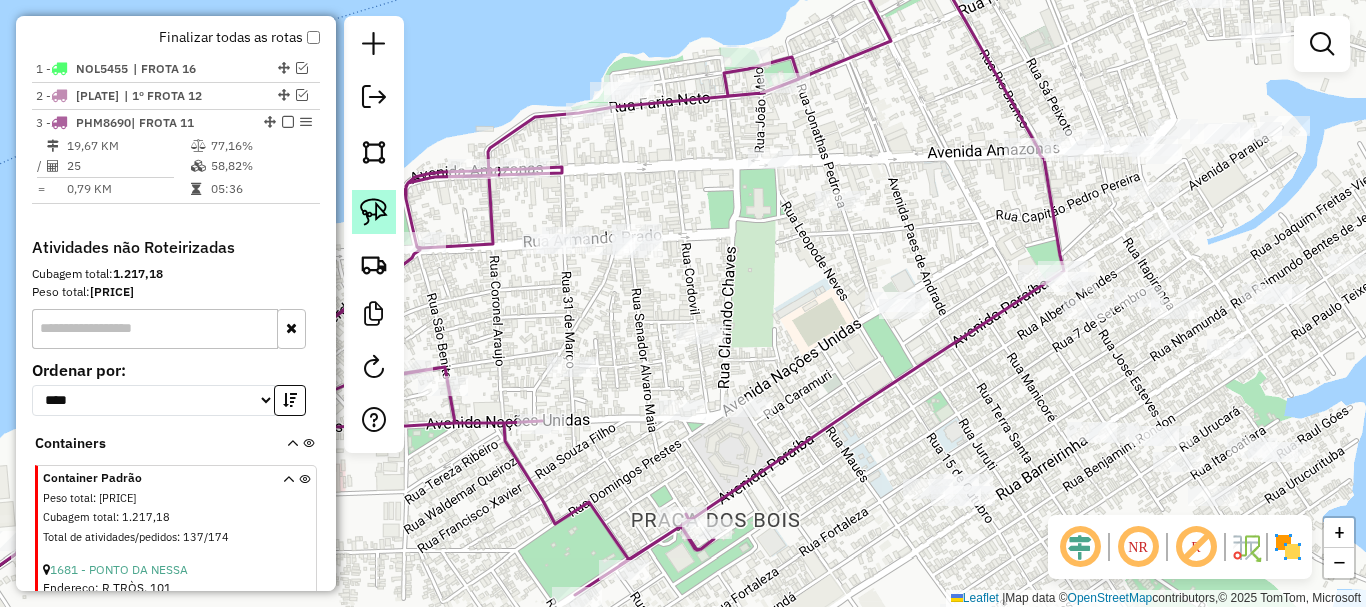 click 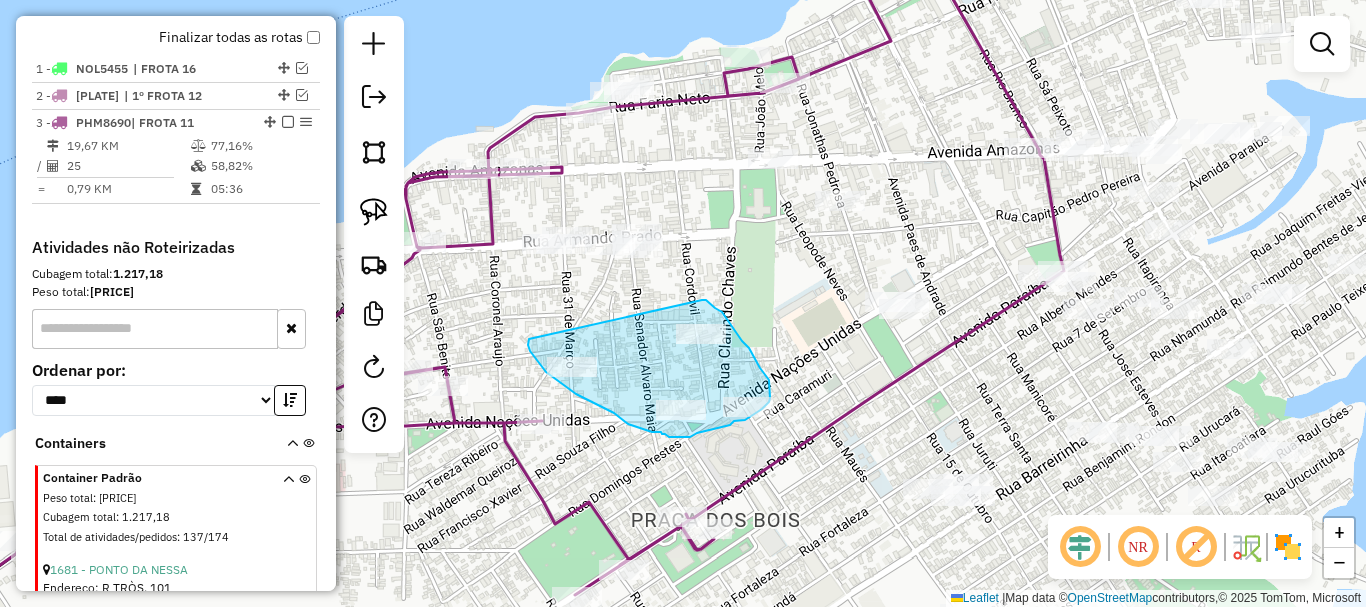 drag, startPoint x: 529, startPoint y: 339, endPoint x: 699, endPoint y: 301, distance: 174.1953 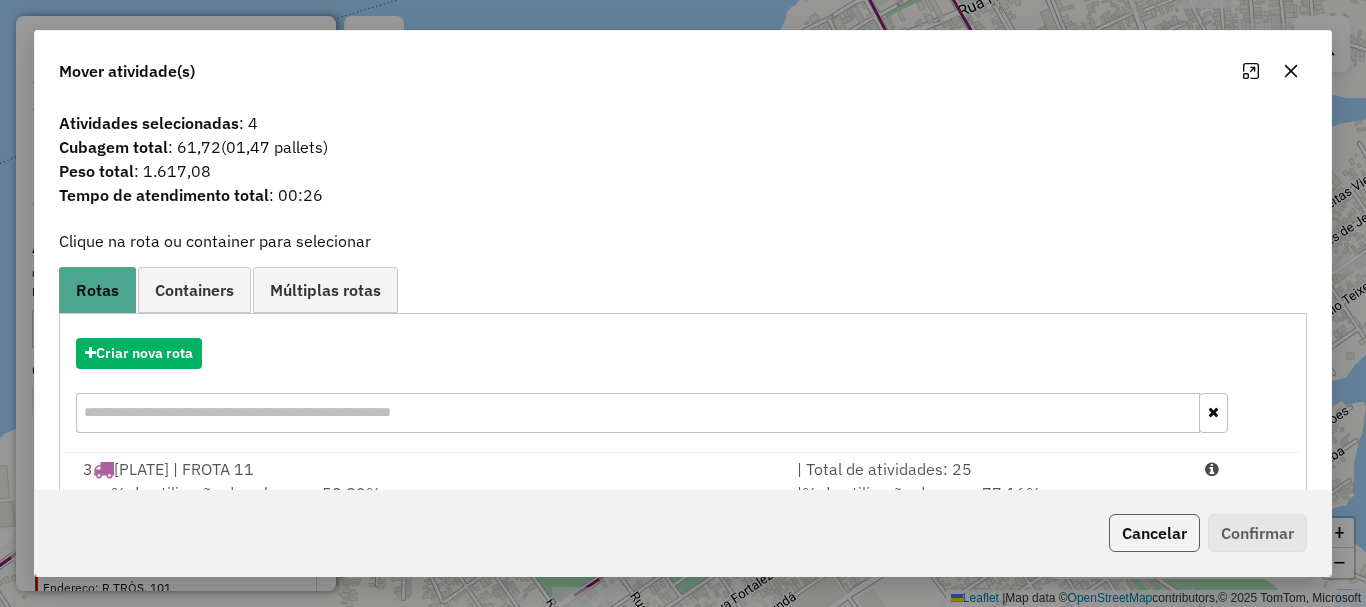 drag, startPoint x: 1174, startPoint y: 531, endPoint x: 1155, endPoint y: 530, distance: 19.026299 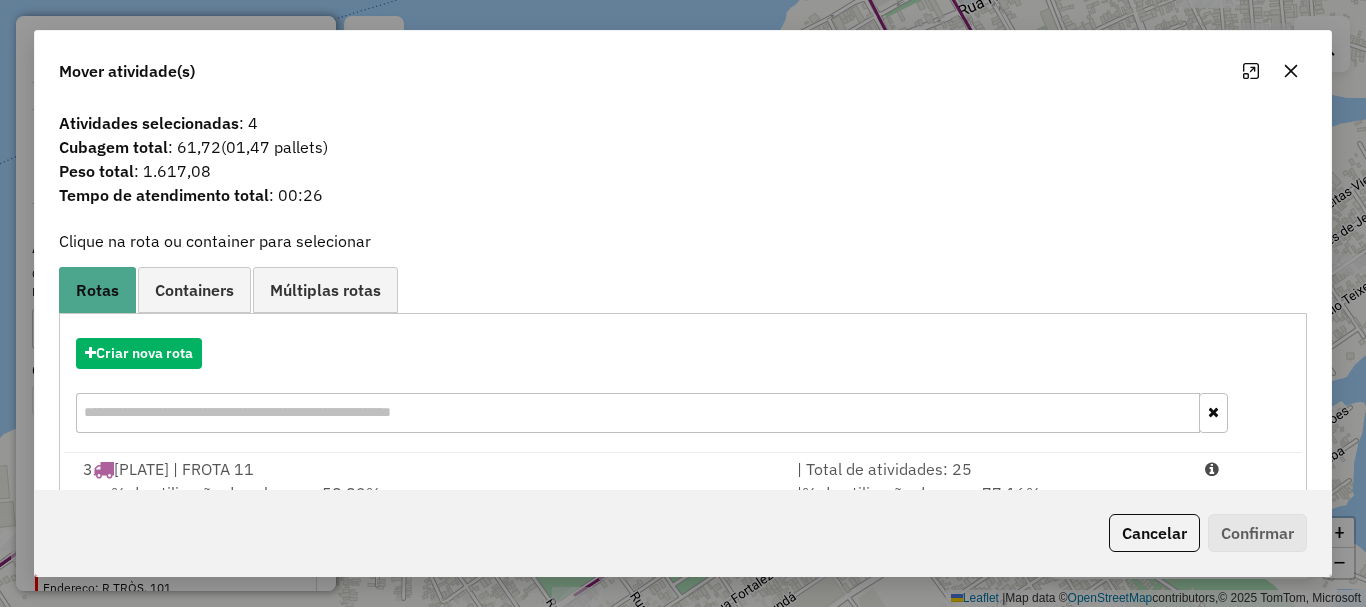 click on "Cancelar" 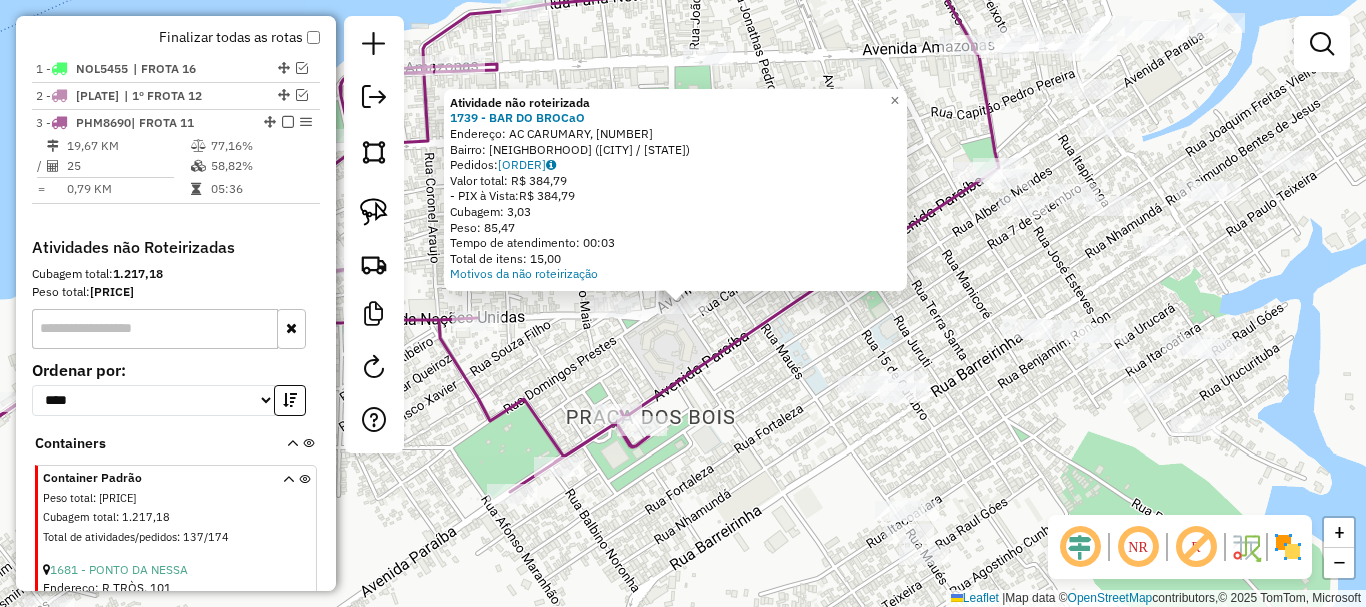 click on "Atividade não roteirizada [NUMBER] - [NAME] Endereço: AC CARUMARY, [NUMBER] Bairro: CONJUNTO MACURANY ([CITY] / [STATE]) Pedidos: [ORDER_ID] Valor total: R$ [PRICE] - PIX à Vista: R$ [PRICE] Cubagem: [CUBAGE] Peso: [WEIGHT] Tempo de atendimento: [TIME] Total de itens: [ITEMS] Motivos da não roteirização × Janela de atendimento Grade de atendimento Capacidade Transportadoras Veículos Cliente Pedidos Rotas Selecione os dias de semana para filtrar as janelas de atendimento Seg Ter Qua Qui Sex Sáb Dom Informe o período da janela de atendimento: De: Até: Filtrar exatamente a janela do cliente Considerar janela de atendimento padrão Selecione os dias de semana para filtrar as grades de atendimento Seg Ter Qua Qui Sex Sáb Dom Considerar clientes sem dia de atendimento cadastrado Clientes fora do dia de atendimento selecionado Filtrar as atividades entre os valores definidos abaixo: Peso mínimo: Peso máximo: Cubagem mínima: Cubagem máxima: De: Até: De:" 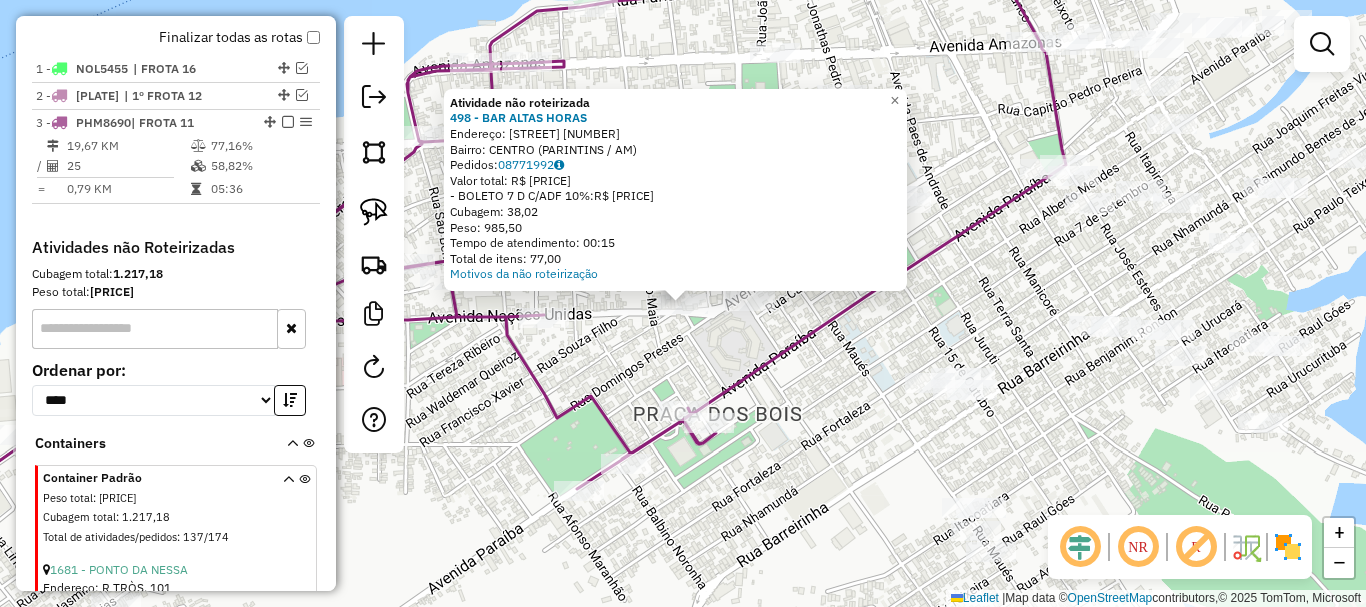 click on "Atividade não roteirizada 498 - BAR ALTAS HORAS Endereço: NACOES UNIDAS [NUMBER] Bairro: CENTRO ([CITY] / [STATE]) Pedidos: 08771992 Valor total: R$ 5.111,45 - BOLETO 7 D C/ADF 10%: R$ 5.111,45 Cubagem: 38,02 Peso: 985,50 Tempo de atendimento: 00:15 Total de itens: 77,00 Motivos da não roteirização × Janela de atendimento Grade de atendimento Capacidade Transportadoras Veículos Cliente Pedidos Rotas Selecione os dias de semana para filtrar as janelas de atendimento Seg Ter Qua Qui Sex Sáb Dom Informe o período da janela de atendimento: De: Até: Filtrar exatamente a janela do cliente Considerar janela de atendimento padrão Selecione os dias de semana para filtrar as grades de atendimento Seg Ter Qua Qui Sex Sáb Dom Considerar clientes sem dia de atendimento cadastrado Clientes fora do dia de atendimento selecionado Filtrar as atividades entre os valores definidos abaixo: Peso mínimo: Peso máximo: Cubagem mínima: Cubagem máxima: De: De:" 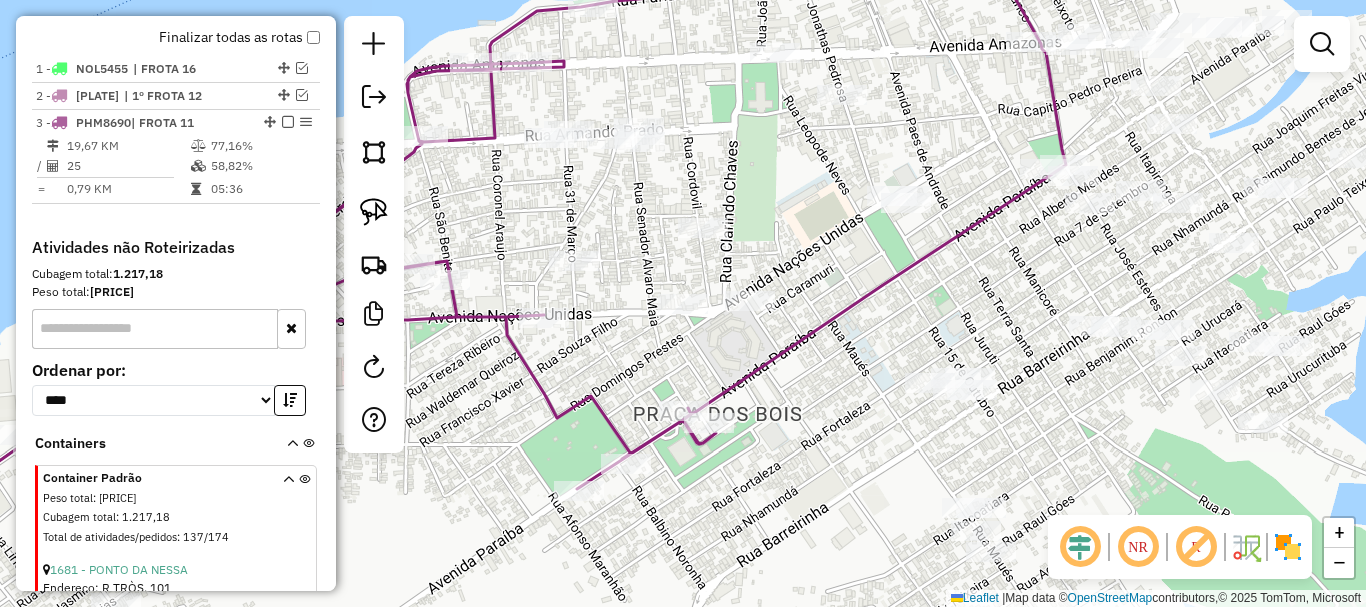 drag, startPoint x: 650, startPoint y: 362, endPoint x: 651, endPoint y: 403, distance: 41.01219 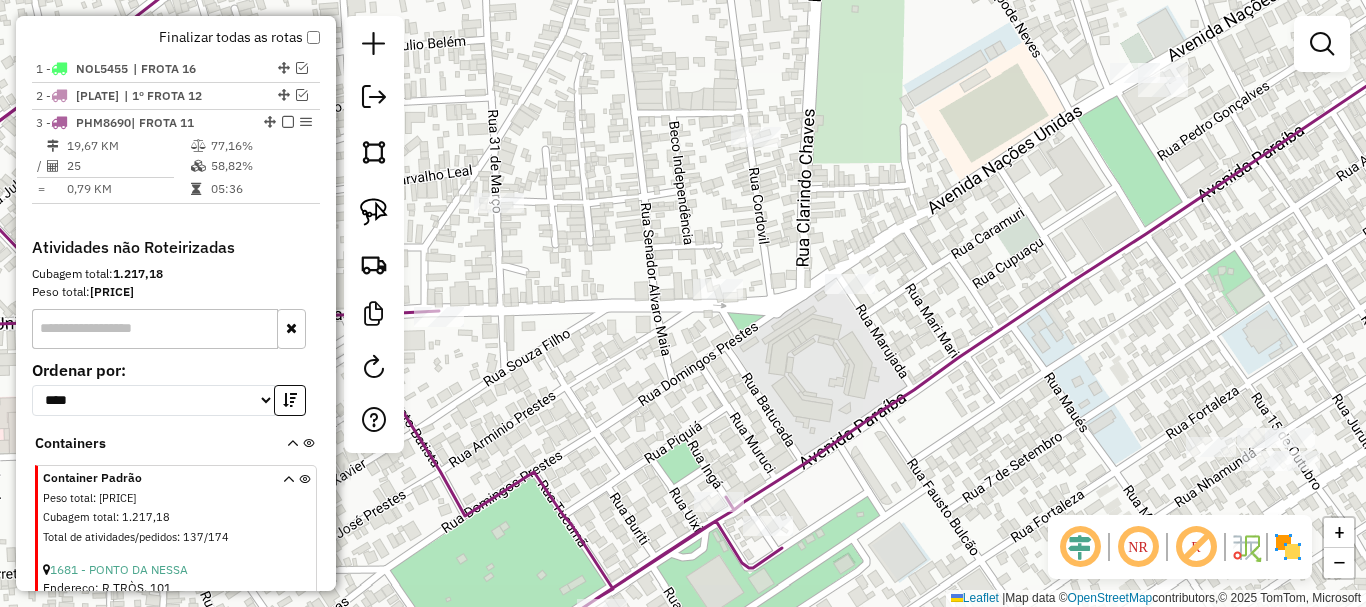 click on "Janela de atendimento Grade de atendimento Capacidade Transportadoras Veículos Cliente Pedidos  Rotas Selecione os dias de semana para filtrar as janelas de atendimento  Seg   Ter   Qua   Qui   Sex   Sáb   Dom  Informe o período da janela de atendimento: De: Até:  Filtrar exatamente a janela do cliente  Considerar janela de atendimento padrão  Selecione os dias de semana para filtrar as grades de atendimento  Seg   Ter   Qua   Qui   Sex   Sáb   Dom   Considerar clientes sem dia de atendimento cadastrado  Clientes fora do dia de atendimento selecionado Filtrar as atividades entre os valores definidos abaixo:  Peso mínimo:   Peso máximo:   Cubagem mínima:   Cubagem máxima:   De:   Até:  Filtrar as atividades entre o tempo de atendimento definido abaixo:  De:   Até:   Considerar capacidade total dos clientes não roteirizados Transportadora: Selecione um ou mais itens Tipo de veículo: Selecione um ou mais itens Veículo: Selecione um ou mais itens Motorista: Selecione um ou mais itens Nome: Rótulo:" 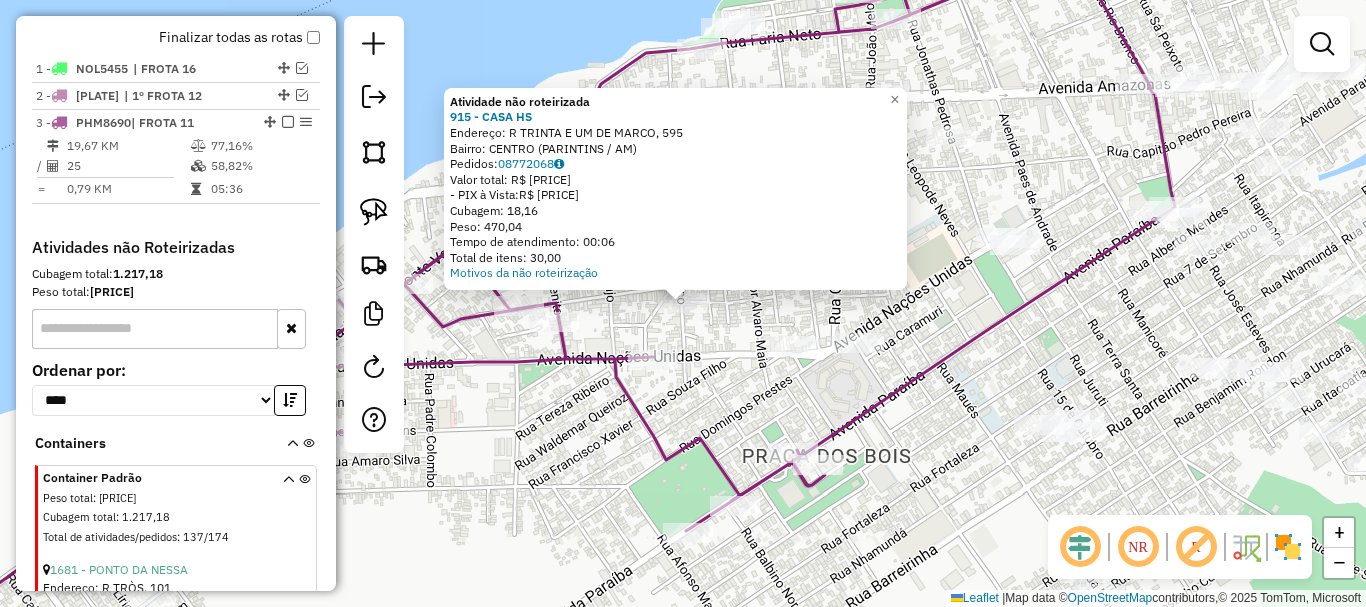 click on "Atividade não roteirizada 915 - CASA HS  Endereço: R TRINTA E UM DE MARCO, [NUMBER]   Bairro: CENTRO ([CITY] / [STATE])   Pedidos:  08772068   Valor total: R$ 2.185,33   - PIX à Vista:  R$ 2.185,33   Cubagem: 18,16   Peso: 470,04   Tempo de atendimento: 00:06   Total de itens: 30,00  Motivos da não roteirização × Janela de atendimento Grade de atendimento Capacidade Transportadoras Veículos Cliente Pedidos  Rotas Selecione os dias de semana para filtrar as janelas de atendimento  Seg   Ter   Qua   Qui   Sex   Sáb   Dom  Informe o período da janela de atendimento: De: Até:  Filtrar exatamente a janela do cliente  Considerar janela de atendimento padrão  Selecione os dias de semana para filtrar as grades de atendimento  Seg   Ter   Qua   Qui   Sex   Sáb   Dom   Considerar clientes sem dia de atendimento cadastrado  Clientes fora do dia de atendimento selecionado Filtrar as atividades entre os valores definidos abaixo:  Peso mínimo:   Peso máximo:   Cubagem mínima:   Cubagem máxima:   De:   Até:  De:" 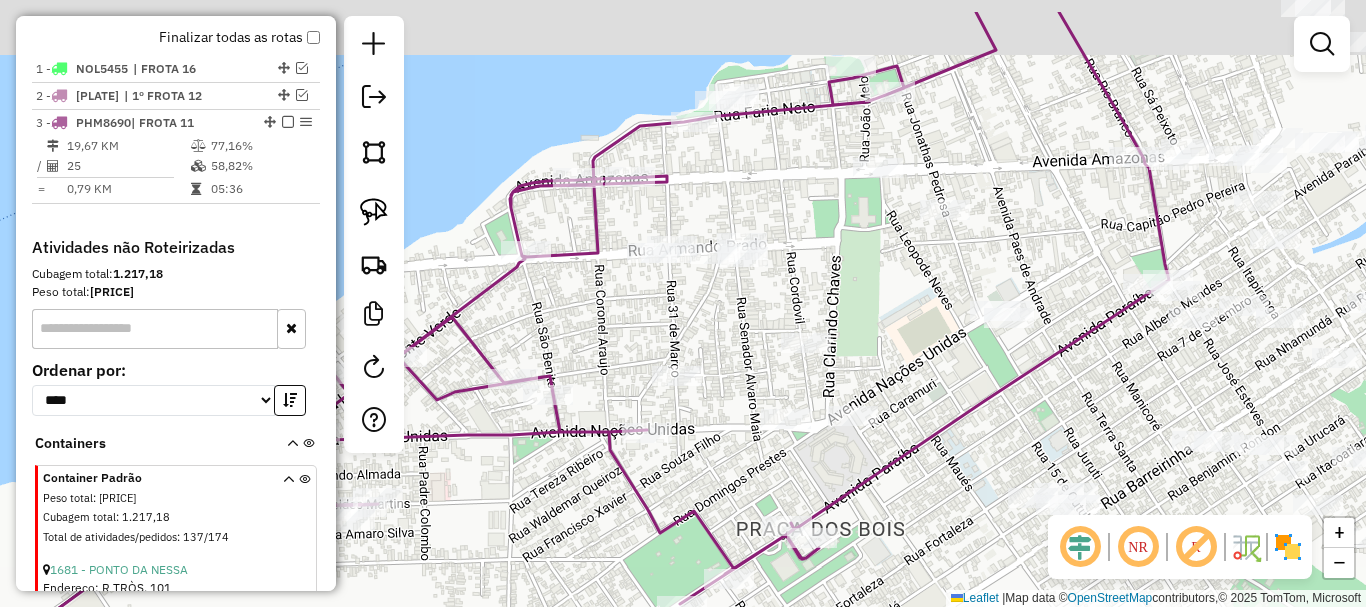 drag, startPoint x: 725, startPoint y: 341, endPoint x: 718, endPoint y: 390, distance: 49.497475 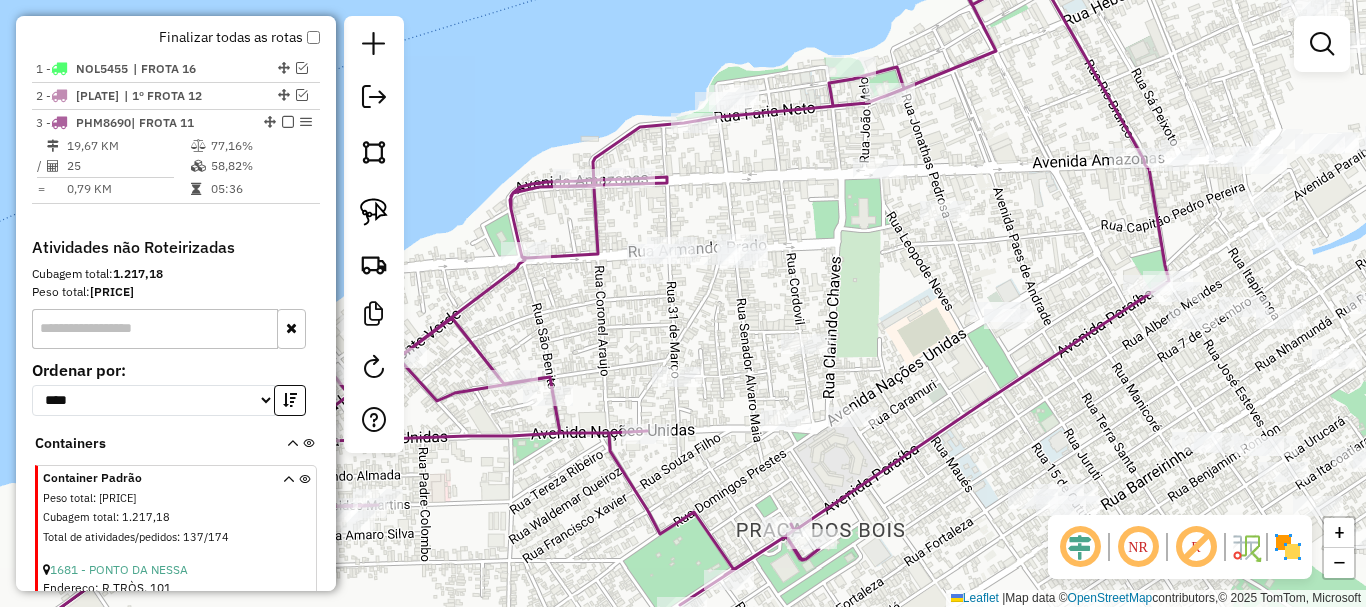click 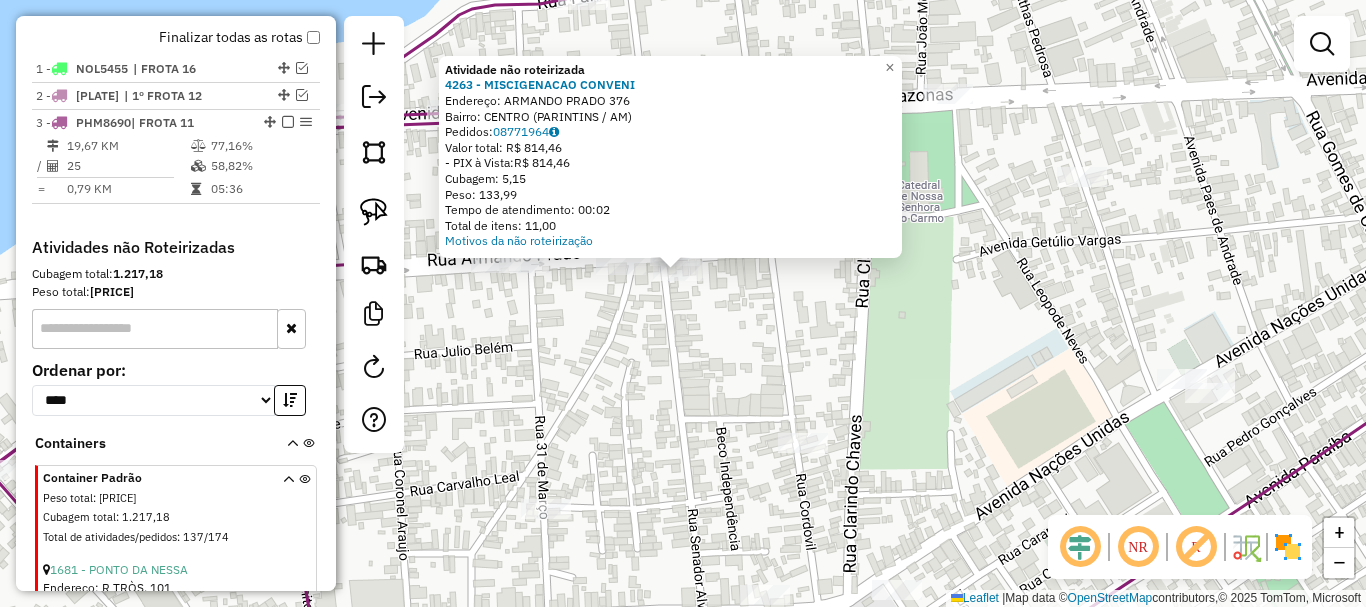 click on "Atividade não roteirizada [NUMBER] - [BUSINESS_NAME]  Endereço:  [STREET] [NUMBER]   Bairro: [NEIGHBORHOOD] ([CITY] / [STATE])   Pedidos:  [ORDER_NUMBER]   Valor total: R$ [PRICE]   - PIX à Vista:  R$ [PRICE]   Cubagem: [NUMBER]   Peso: [NUMBER]   Tempo de atendimento: [TIME]   Total de itens: [NUMBER]  Motivos da não roteirização × Janela de atendimento Grade de atendimento Capacidade Transportadoras Veículos Cliente Pedidos  Rotas Selecione os dias de semana para filtrar as janelas de atendimento  Seg   Ter   Qua   Qui   Sex   Sáb   Dom  Informe o período da janela de atendimento: De: Até:  Filtrar exatamente a janela do cliente  Considerar janela de atendimento padrão  Selecione os dias de semana para filtrar as grades de atendimento  Seg   Ter   Qua   Qui   Sex   Sáb   Dom   Considerar clientes sem dia de atendimento cadastrado  Clientes fora do dia de atendimento selecionado Filtrar as atividades entre os valores definidos abaixo:  Peso mínimo:   Peso máximo:   Cubagem mínima:   Cubagem máxima:   De:   Até:  De:" 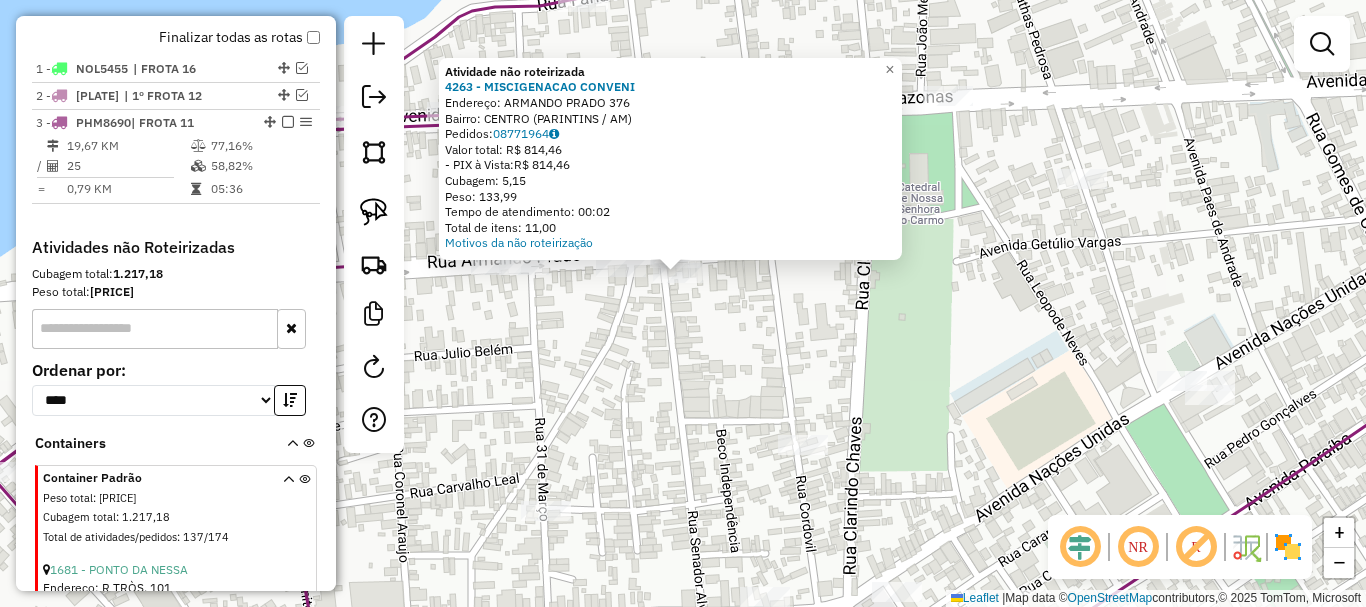 click 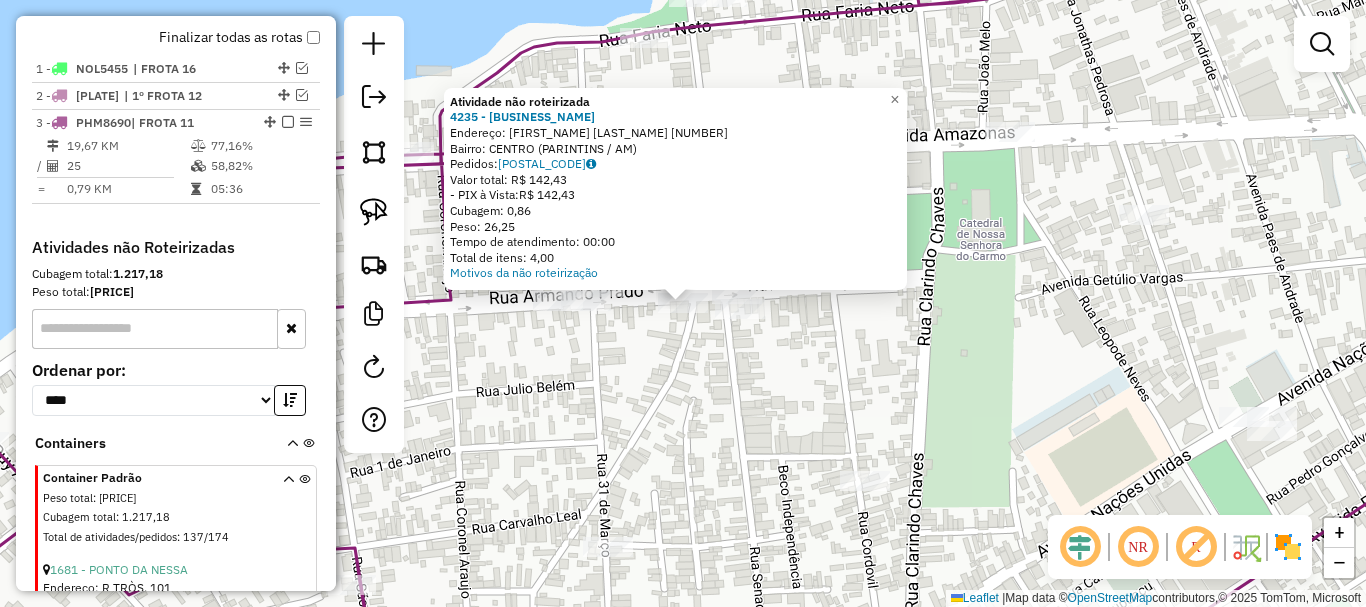 click on "Atividade não roteirizada [NUMBER] - [BUSINESS_NAME]  Endereço:  [STREET] [NUMBER]   Bairro: [NEIGHBORHOOD] ([CITY] / [STATE])   Pedidos:  [ORDER_ID]   Valor total: R$ [PRICE]   - PIX à Vista:  R$ [PRICE]   Cubagem: [CUBAGE]   Peso: [WEIGHT]   Tempo de atendimento: [TIME]   Total de itens: [ITEMS]  Motivos da não roteirização × Janela de atendimento Grade de atendimento Capacidade Transportadoras Veículos Cliente Pedidos  Rotas Selecione os dias de semana para filtrar as janelas de atendimento  Seg   Ter   Qua   Qui   Sex   Sáb   Dom  Informe o período da janela de atendimento: De: Até:  Filtrar exatamente a janela do cliente  Considerar janela de atendimento padrão  Selecione os dias de semana para filtrar as grades de atendimento  Seg   Ter   Qua   Qui   Sex   Sáb   Dom   Considerar clientes sem dia de atendimento cadastrado  Clientes fora do dia de atendimento selecionado Filtrar as atividades entre os valores definidos abaixo:  Peso mínimo:   Peso máximo:   Cubagem mínima:   Cubagem máxima:   De:   Até:" 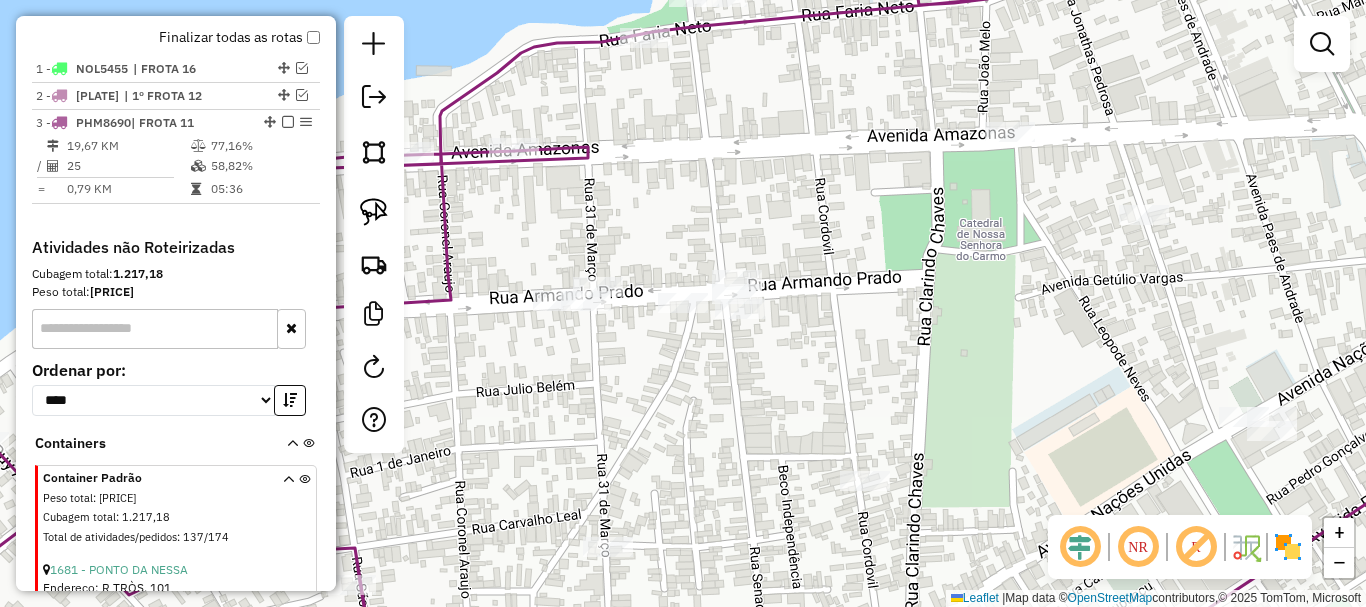 drag, startPoint x: 379, startPoint y: 219, endPoint x: 410, endPoint y: 266, distance: 56.302753 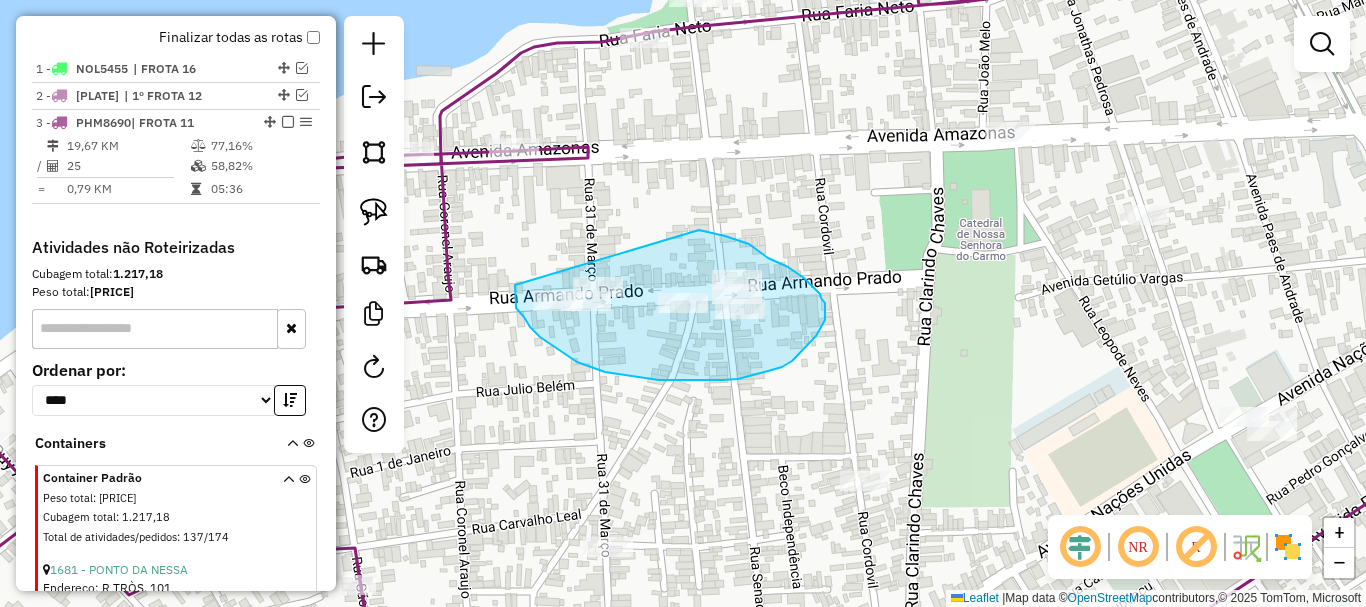 drag, startPoint x: 515, startPoint y: 285, endPoint x: 582, endPoint y: 220, distance: 93.34881 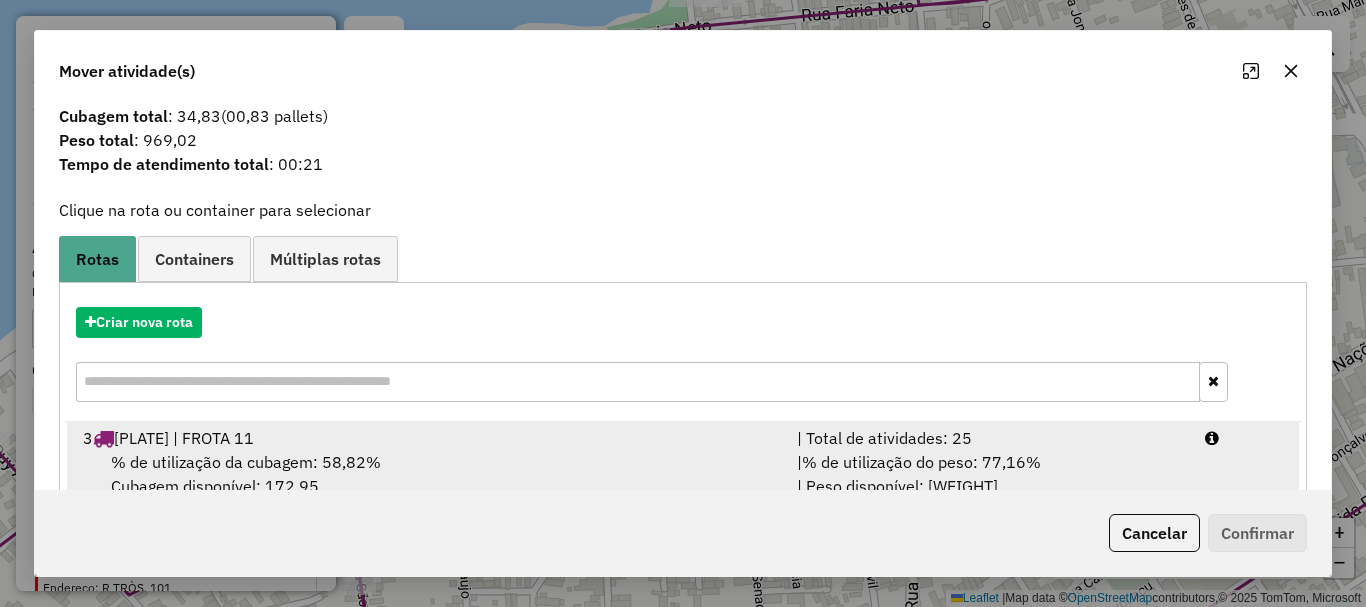 scroll, scrollTop: 78, scrollLeft: 0, axis: vertical 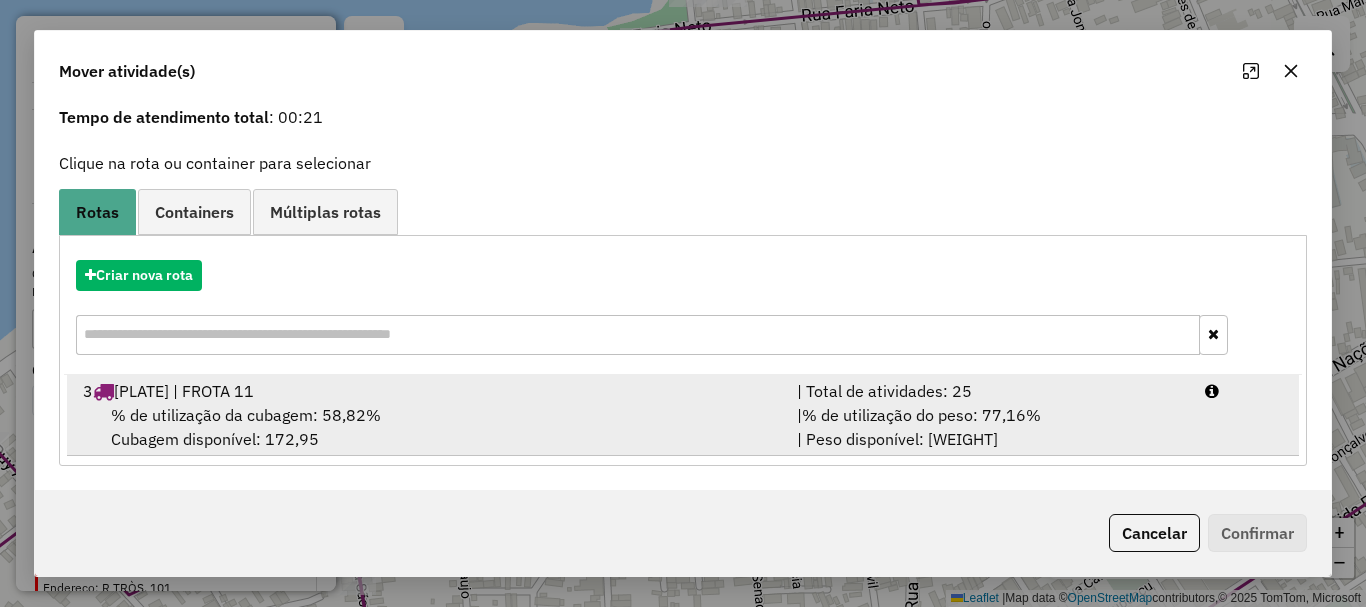 click on "% de utilização da cubagem: 58,82%  Cubagem disponível: 172,95" at bounding box center [428, 427] 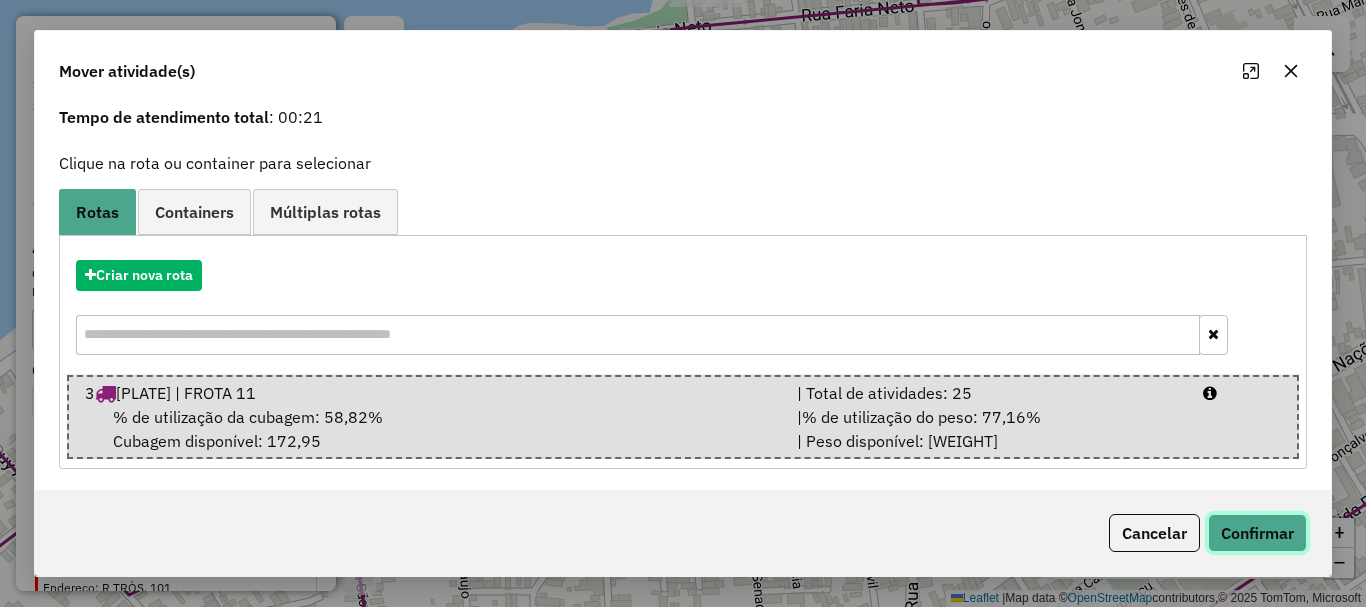 click on "Confirmar" 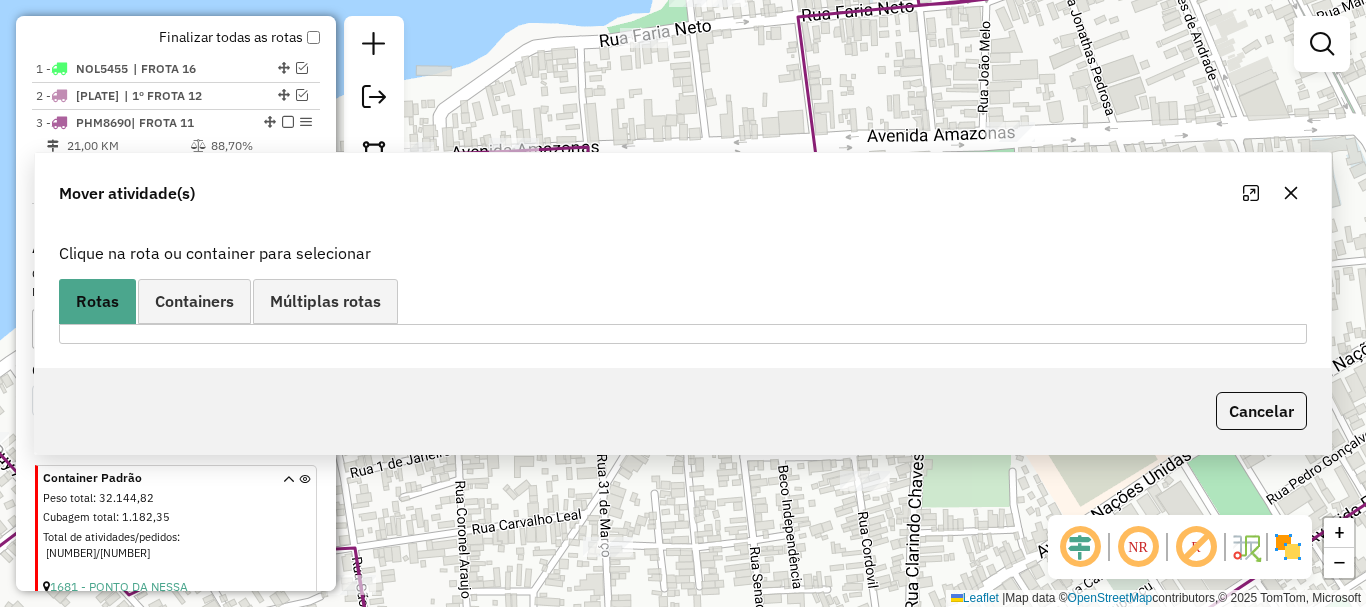 scroll, scrollTop: 0, scrollLeft: 0, axis: both 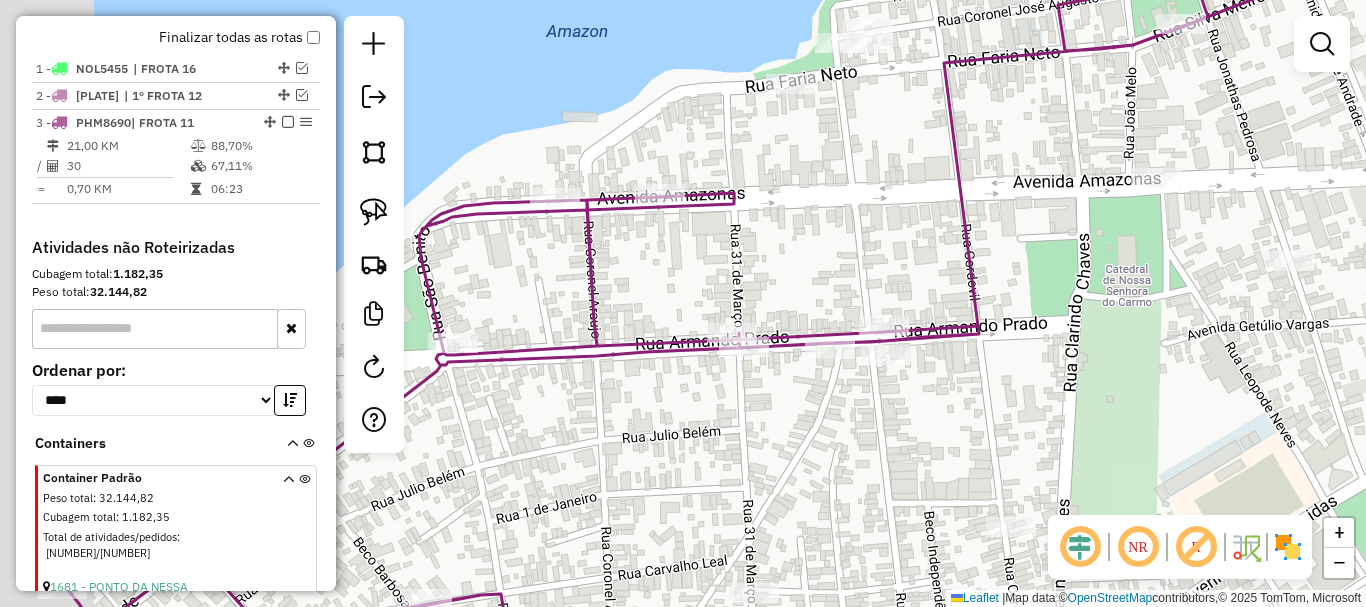drag, startPoint x: 708, startPoint y: 418, endPoint x: 826, endPoint y: 448, distance: 121.75385 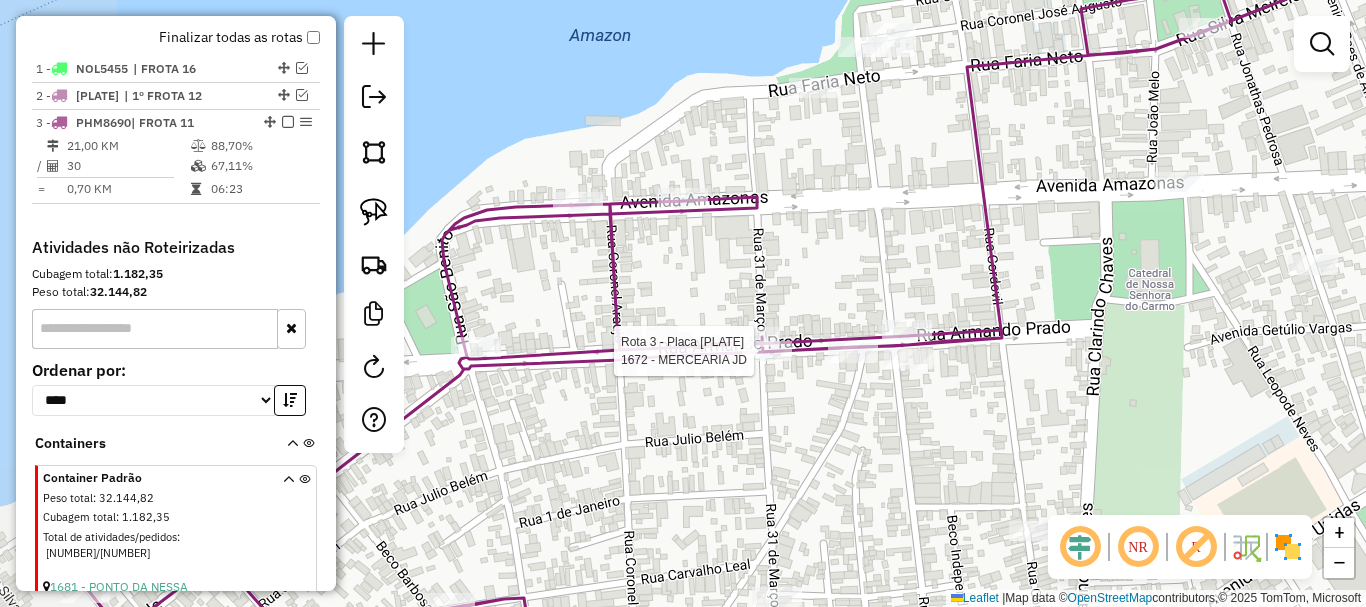 select on "**********" 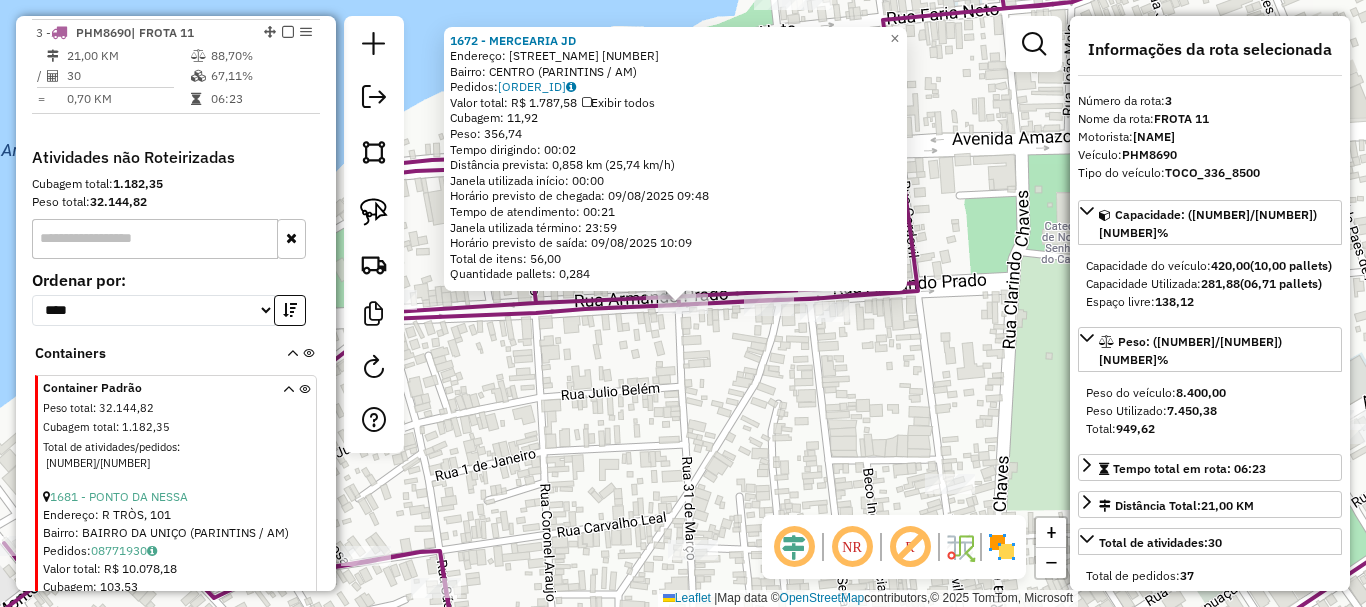 scroll, scrollTop: 804, scrollLeft: 0, axis: vertical 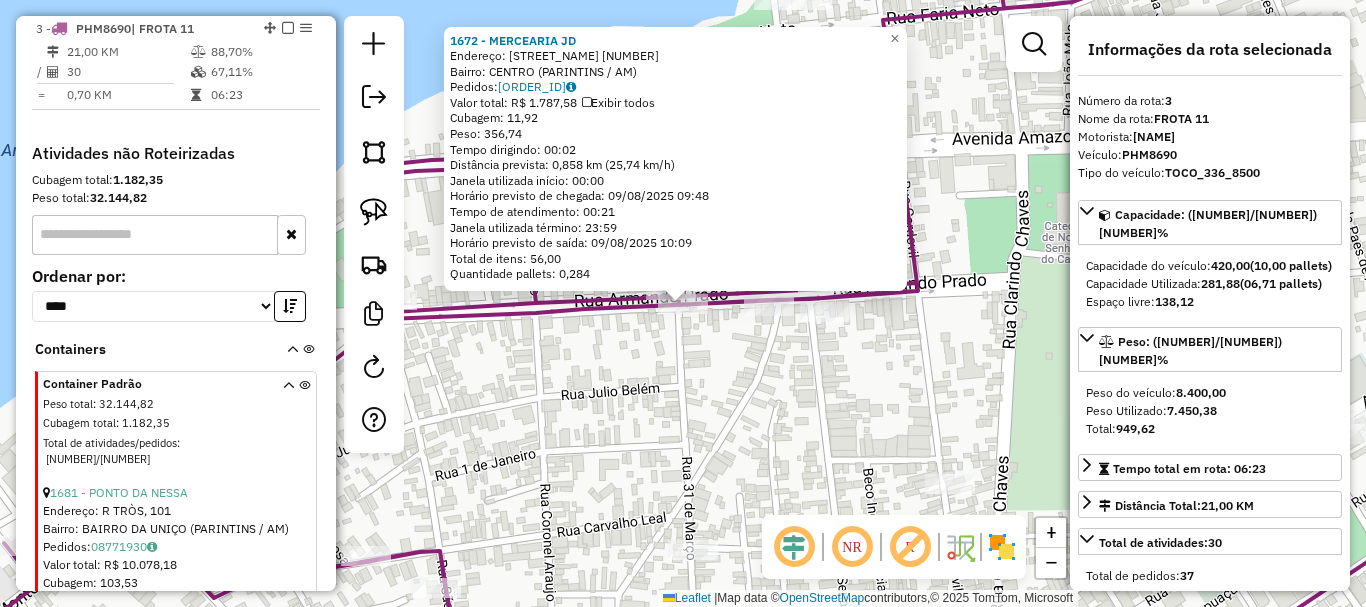 drag, startPoint x: 648, startPoint y: 410, endPoint x: 997, endPoint y: 399, distance: 349.1733 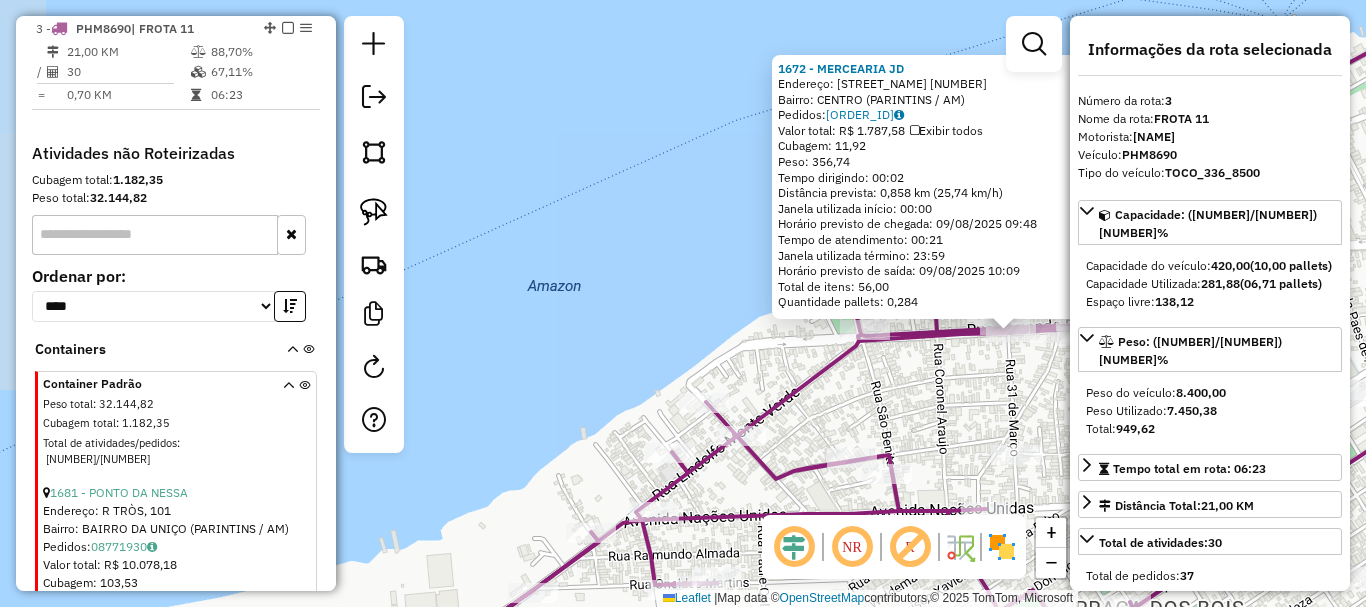 drag, startPoint x: 520, startPoint y: 435, endPoint x: 547, endPoint y: 235, distance: 201.81427 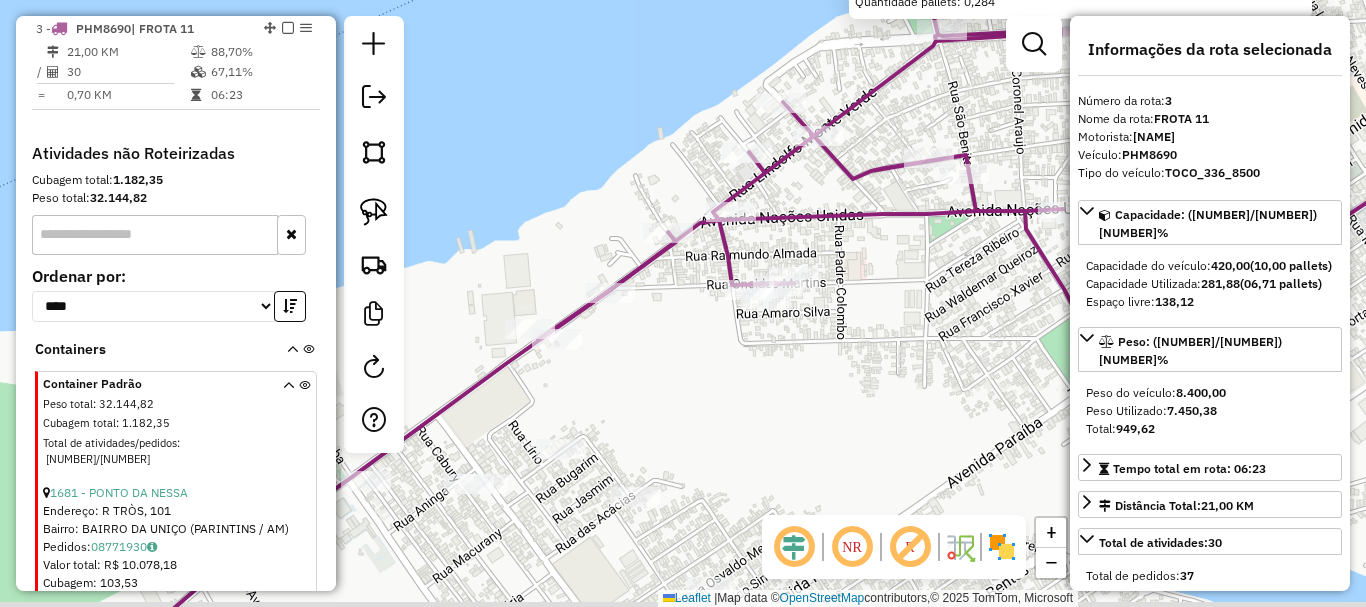 drag, startPoint x: 681, startPoint y: 395, endPoint x: 651, endPoint y: 376, distance: 35.510563 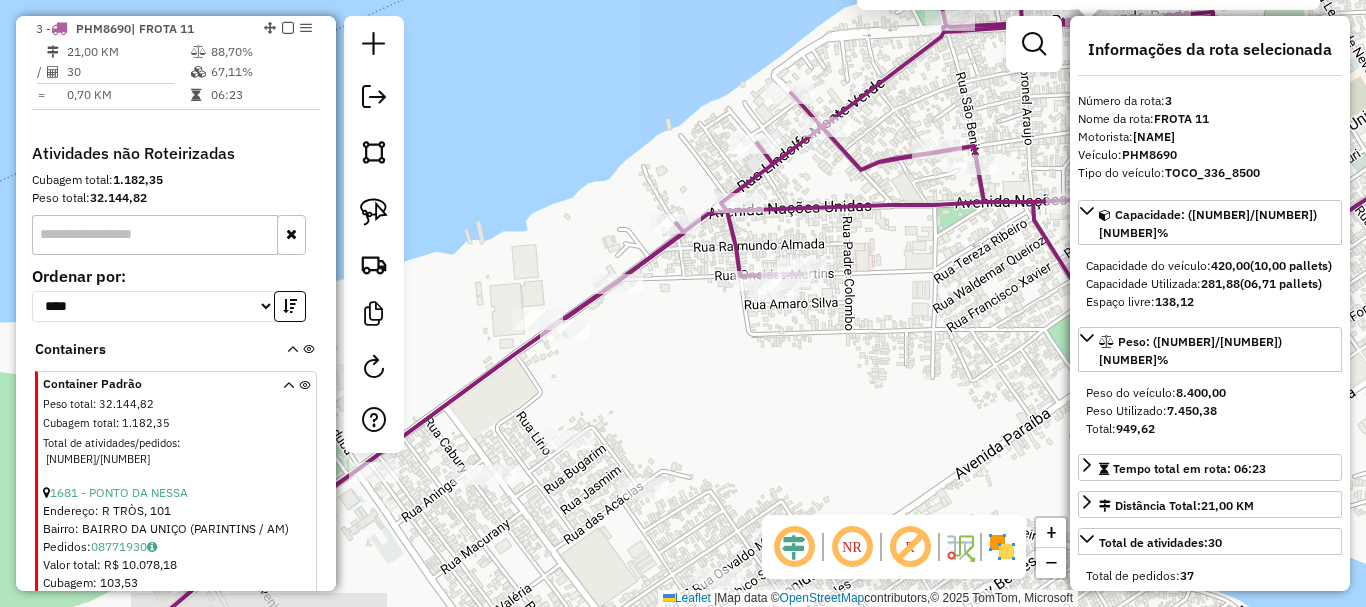click on "Rota [NUMBER] - Placa PHM8690  [NUMBER] - BAR M.D [NUMBER] - MERCEARIA JD  Endereço:  ARMANDO PRADO [NUMBER]   Bairro: CENTRO ([CITY] / [STATE])   Pedidos:  [ORDER_ID]   Valor total: [CURRENCY] [NUMBER]   Exibir todos   Cubagem: [NUMBER]  Peso: [NUMBER]  Tempo dirigindo: [TIME]   Distância prevista: [NUMBER] km ([NUMBER] km/h)   Janela utilizada início: [TIME]   Horário previsto de chegada: [DATE] [TIME]   Tempo de atendimento: [TIME]   Janela utilizada término: [TIME]   Horário previsto de saída: [DATE] [TIME]   Total de itens: [NUMBER]   Quantidade pallets: [NUMBER]  × Janela de atendimento Grade de atendimento Capacidade Transportadoras Veículos Cliente Pedidos  Rotas Selecione os dias de semana para filtrar as janelas de atendimento  Seg   Ter   Qua   Qui   Sex   Sáb   Dom  Informe o período da janela de atendimento: De: Até:  Filtrar exatamente a janela do cliente  Considerar janela de atendimento padrão  Selecione os dias de semana para filtrar as grades de atendimento  Seg   Ter   Qua   Qui   Sex   Sáb   Dom   Peso mínimo:   De:  +" 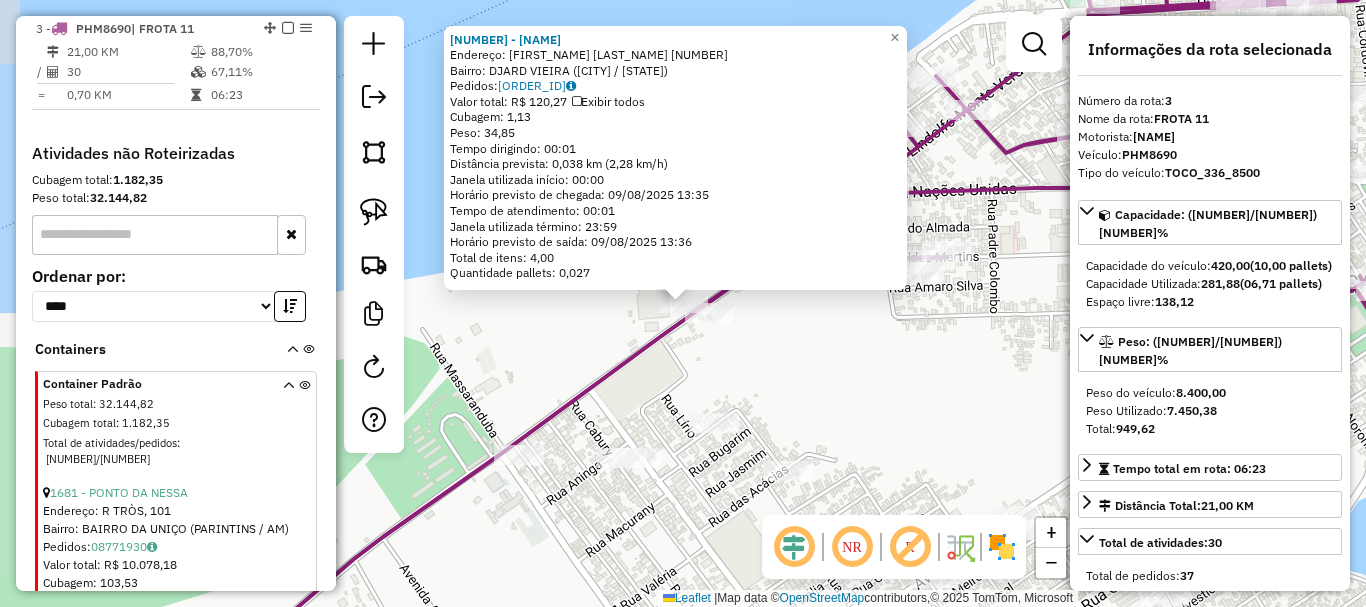 click on "1045 - BAR M.D  Endereço:  ODOVALDO NOVO [NUMBER]   Bairro: DJARD VIEIRA ([CITY] / [STATE])   Pedidos:  08771879   Valor total: R$ 120,27   Exibir todos   Cubagem: 1,13  Peso: 34,85  Tempo dirigindo: 00:01   Distância prevista: 0,038 km (2,28 km/h)   Janela utilizada início: 00:00   Horário previsto de chegada: 09/08/2025 13:35   Tempo de atendimento: 00:01   Janela utilizada término: 23:59   Horário previsto de saída: 09/08/2025 13:36   Total de itens: 4,00   Quantidade pallets: 0,027  × Janela de atendimento Grade de atendimento Capacidade Transportadoras Veículos Cliente Pedidos  Rotas Selecione os dias de semana para filtrar as janelas de atendimento  Seg   Ter   Qua   Qui   Sex   Sáb   Dom  Informe o período da janela de atendimento: De: Até:  Filtrar exatamente a janela do cliente  Considerar janela de atendimento padrão  Selecione os dias de semana para filtrar as grades de atendimento  Seg   Ter   Qua   Qui   Sex   Sáb   Dom   Considerar clientes sem dia de atendimento cadastrado  De:   Até:" 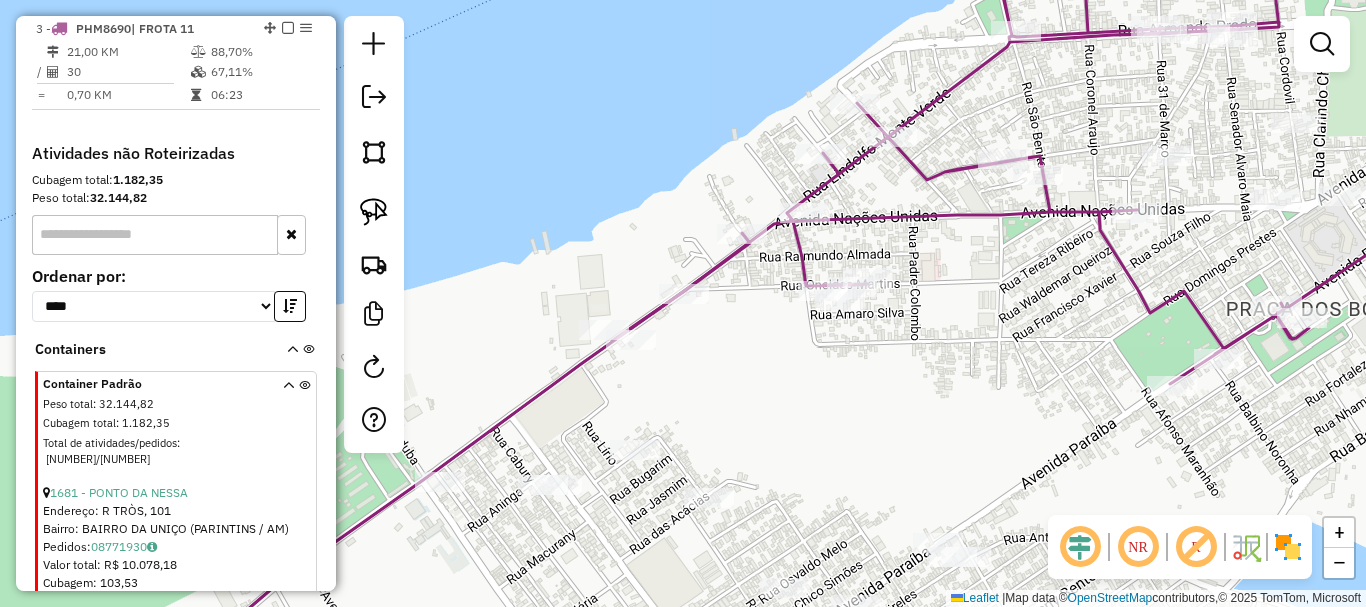 drag, startPoint x: 820, startPoint y: 370, endPoint x: 733, endPoint y: 401, distance: 92.358 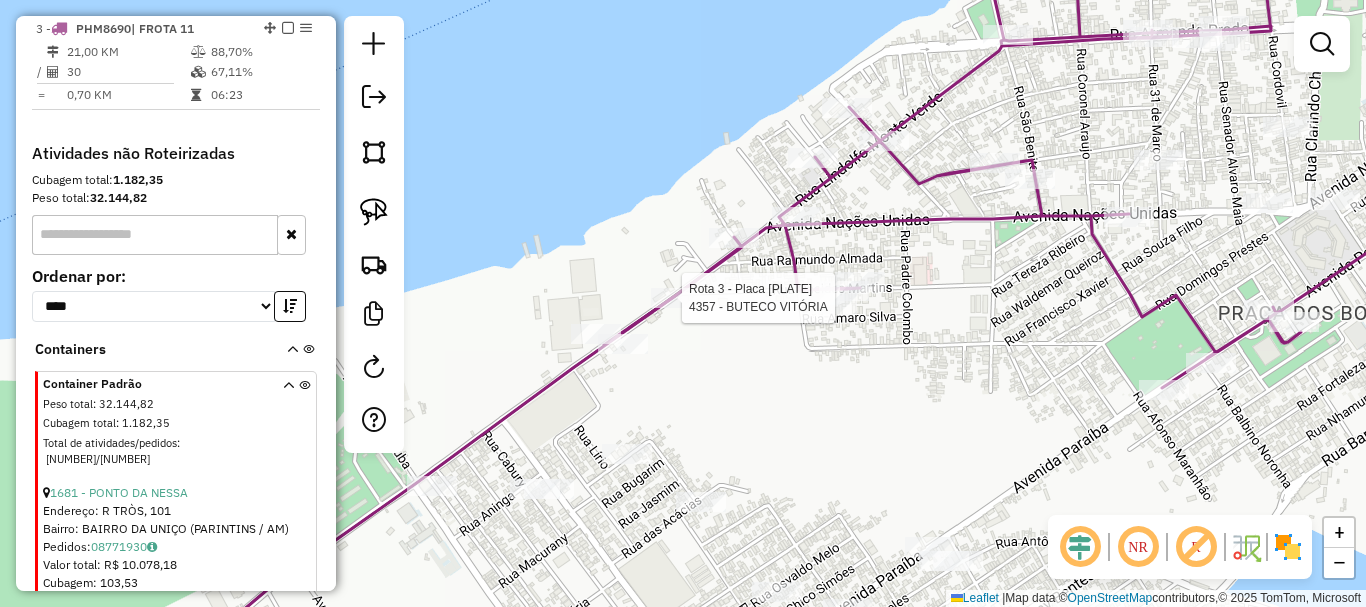 select on "**********" 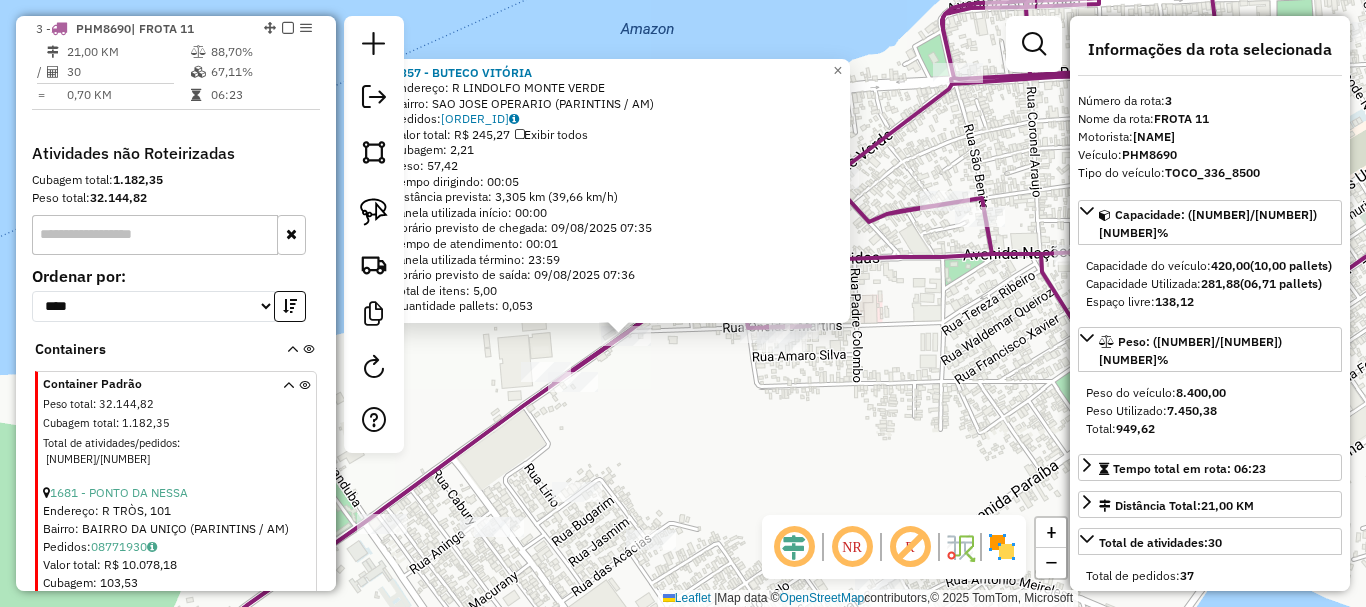 drag, startPoint x: 836, startPoint y: 420, endPoint x: 775, endPoint y: 421, distance: 61.008198 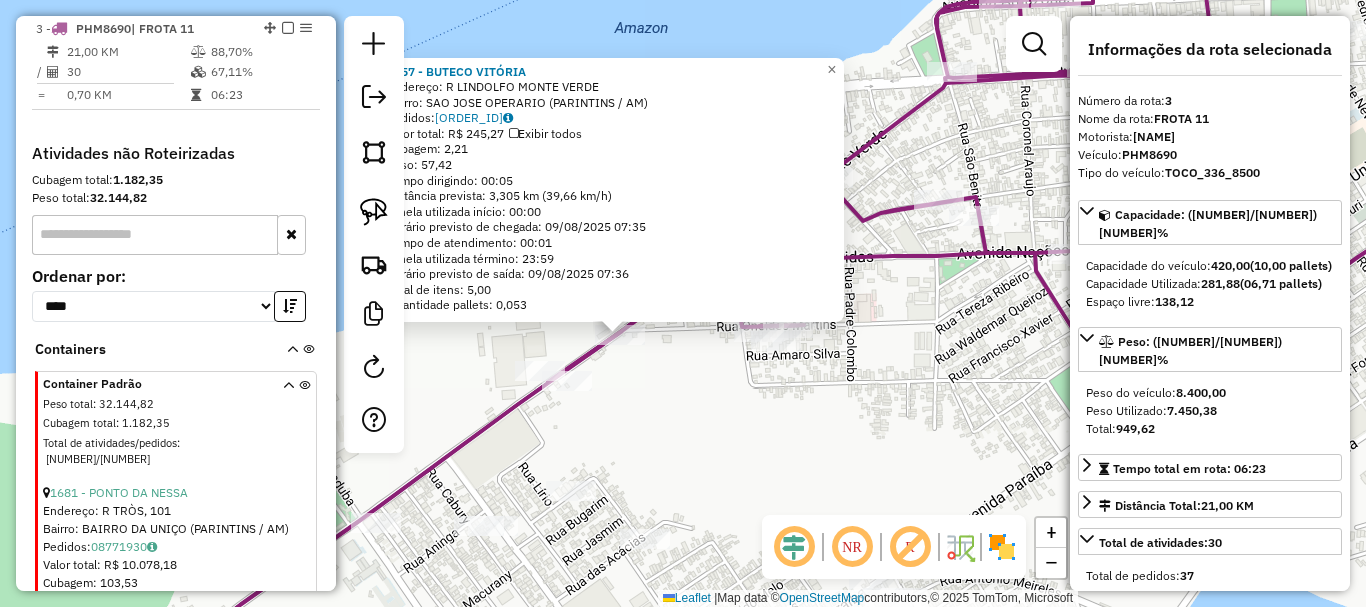 drag, startPoint x: 776, startPoint y: 420, endPoint x: 777, endPoint y: 397, distance: 23.021729 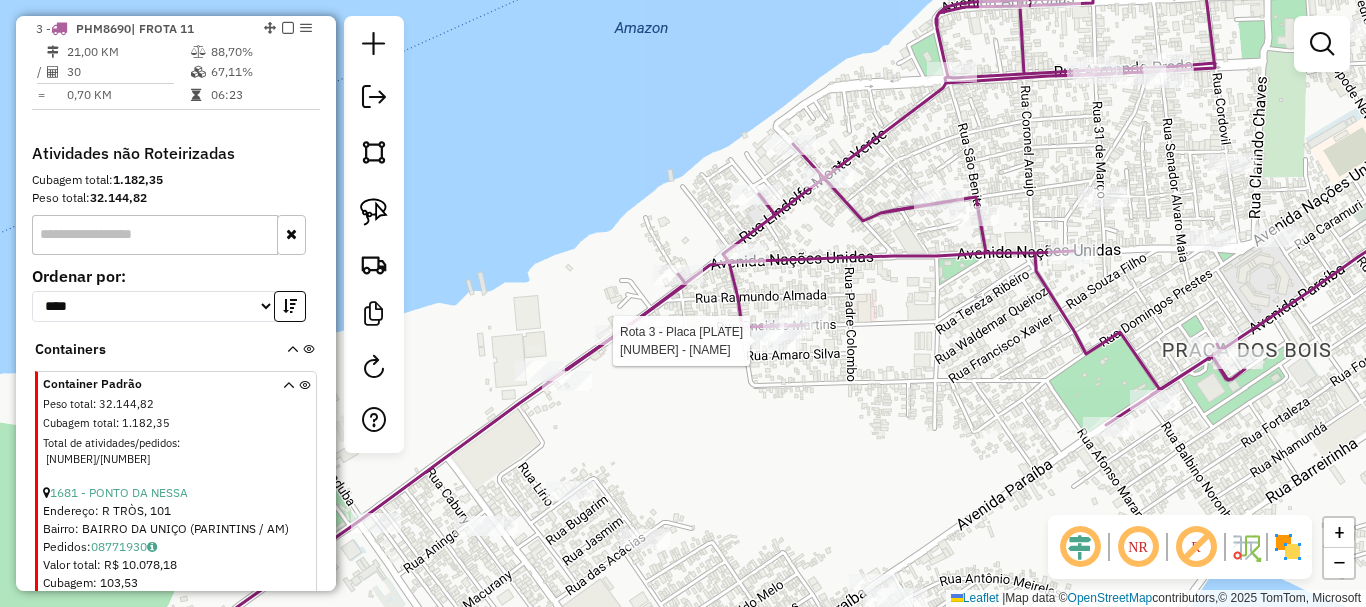 click 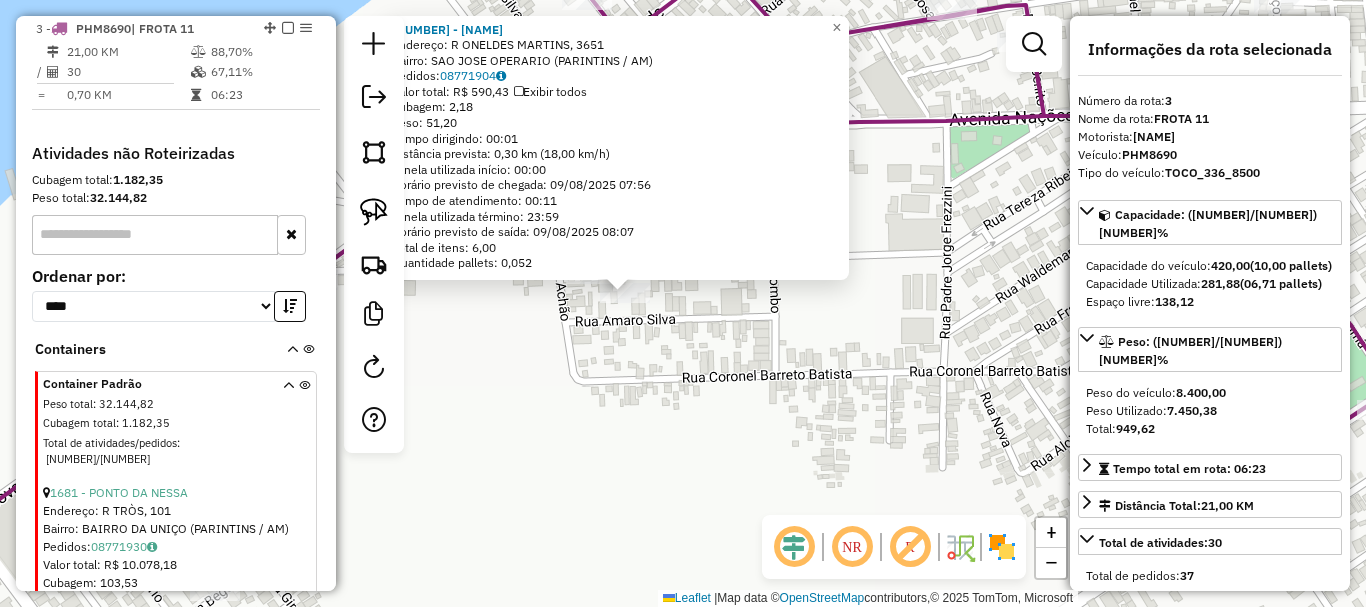 drag, startPoint x: 661, startPoint y: 330, endPoint x: 665, endPoint y: 384, distance: 54.147945 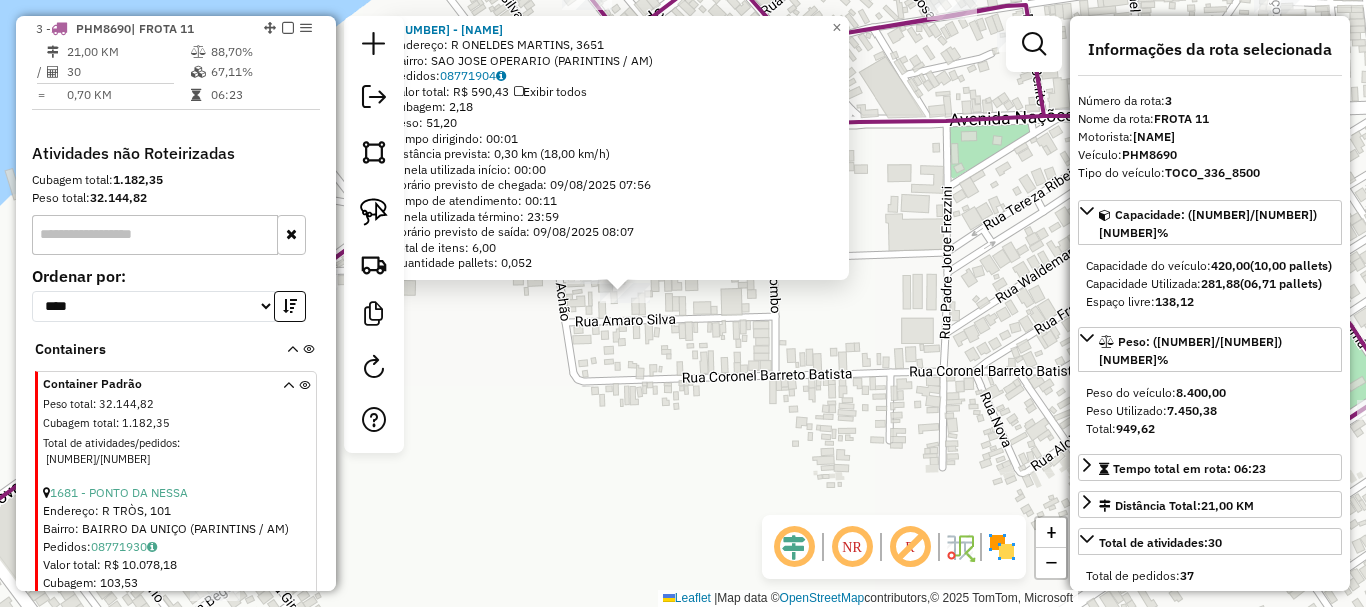 drag, startPoint x: 656, startPoint y: 361, endPoint x: 633, endPoint y: 325, distance: 42.72002 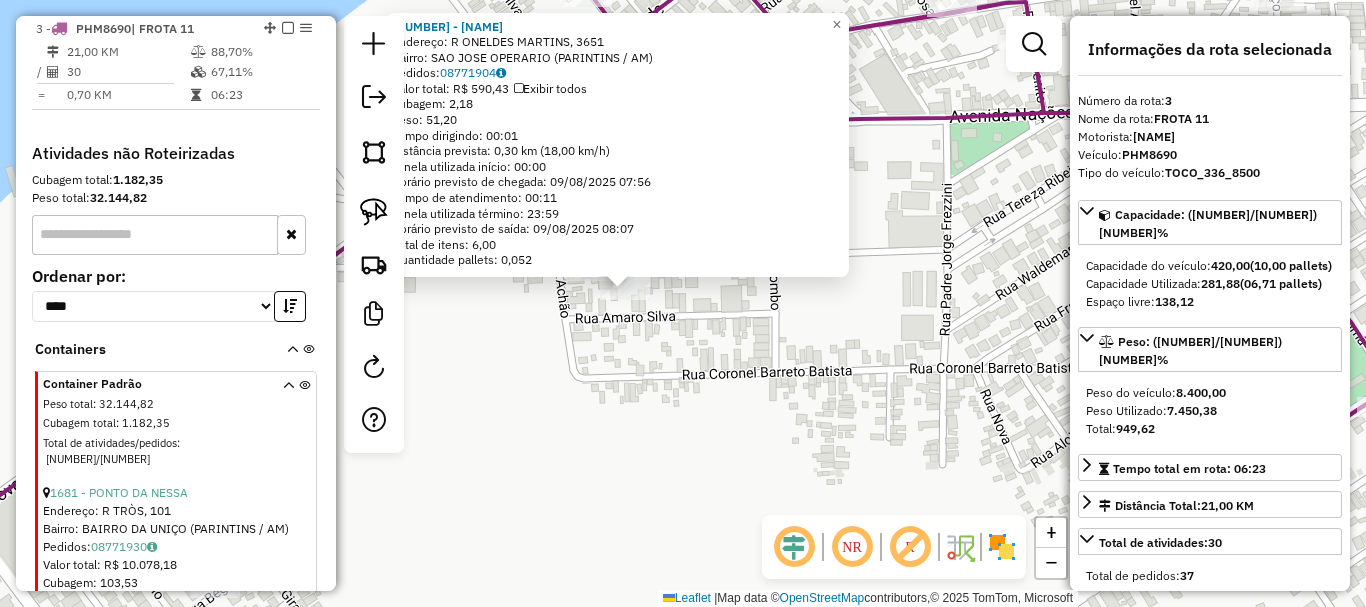 click on "Endereço: R ONELDES MARTINS, [NUMBER] Bairro: SAO JOSE OPERARIO (PARINTINS / AM) Pedidos: [ORDER_ID] Valor total: R$ 590,43 Exibir todos Cubagem: 2,18 Peso: 51,20 Tempo dirigindo: 00:01 Distância prevista: 0,30 km (18,00 km/h) Janela utilizada início: 00:00 Horário previsto de chegada: 09/08/2025 07:56 Tempo de atendimento: 00:11 Janela utilizada término: 23:59 Horário previsto de saída: 09/08/2025 08:07 Total de itens: 6,00 Quantidade pallets: 0,052 × Janela de atendimento Grade de atendimento Capacidade Transportadoras Veículos Cliente Pedidos Rotas Selecione os dias de semana para filtrar as janelas de atendimento Seg Ter Qua Qui Sex Sáb Dom Informe o período da janela de atendimento: De: Até: Filtrar exatamente a janela do cliente Considerar janela de atendimento padrão Selecione os dias de semana para filtrar as grades de atendimento Seg Ter Qua Qui Sex Sáb Dom Clientes fora do dia de atendimento selecionado De:" 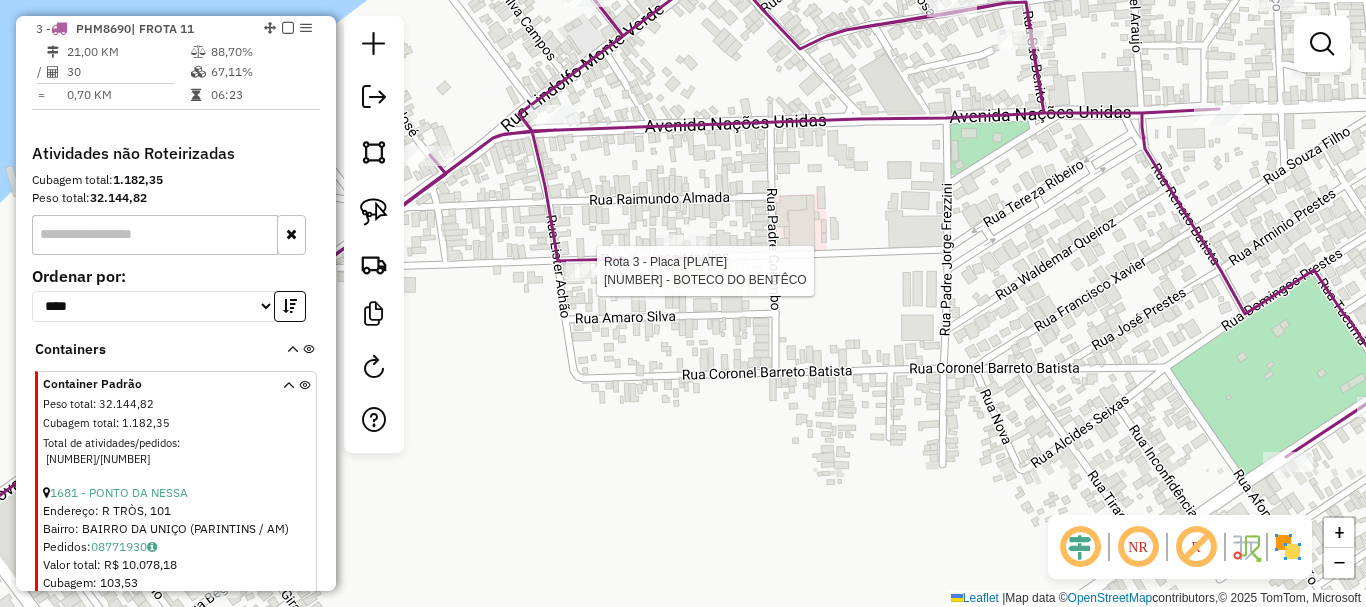 click 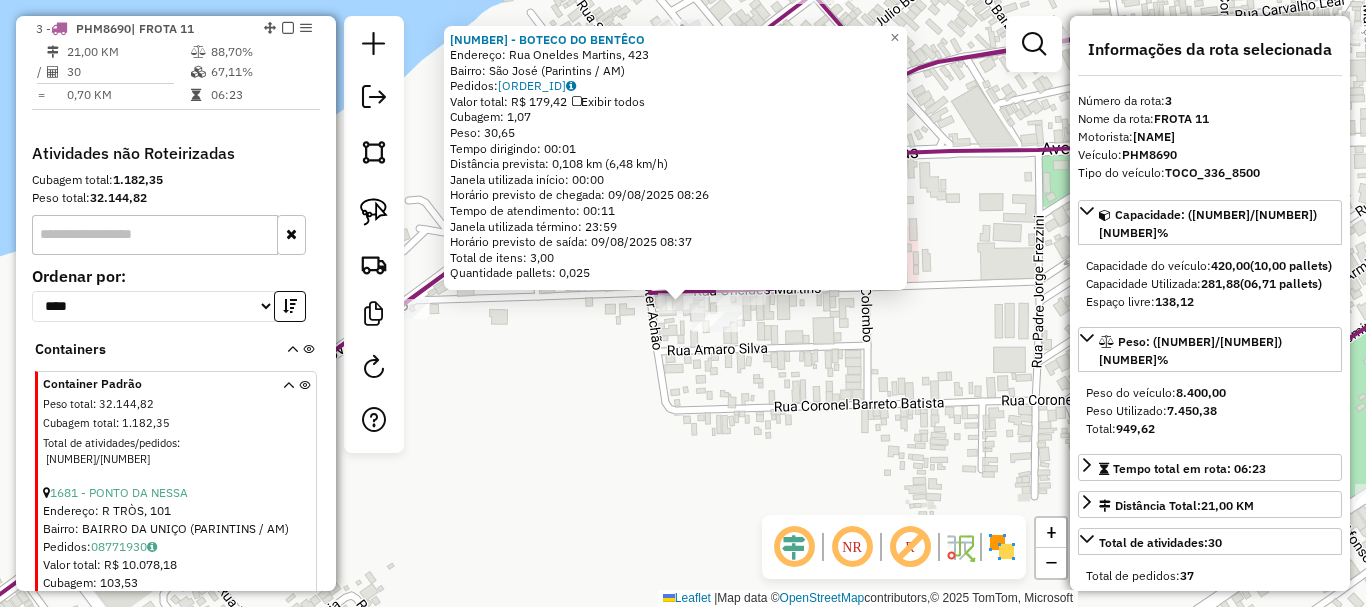 click on "1664 - BOTECO DO BENTÊCO Endereço: Rua Oneldes Martins, 423 Bairro: São José ([CITY] / [STATE]) Pedidos: 08771933 Valor total: R$ 179,42 Exibir todos Cubagem: 1,07 Peso: 30,65 Tempo dirigindo: 00:01 Distância prevista: 0,108 km (6,48 km/h) Janela utilizada início: 00:00 Horário previsto de chegada: 09/08/2025 08:26 Tempo de atendimento: 00:11 Janela utilizada término: 23:59 Horário previsto de saída: 09/08/2025 08:37 Total de itens: 3,00 Quantidade pallets: 0,025 × Janela de atendimento Grade de atendimento Capacidade Transportadoras Veículos Cliente Pedidos Rotas Selecione os dias da semana para filtrar as janelas de atendimento Seg Ter Qua Qui Sex Sáb Dom Informe o período da janela de atendimento: De: Até: Filtrar exatamente a janela do cliente Considerar janela de atendimento padrão Selecione os dias da semana para filtrar as grades de atendimento Seg Ter Qua Qui Sex Sáb Dom Considerar clientes sem dia de atendimento cadastrado" 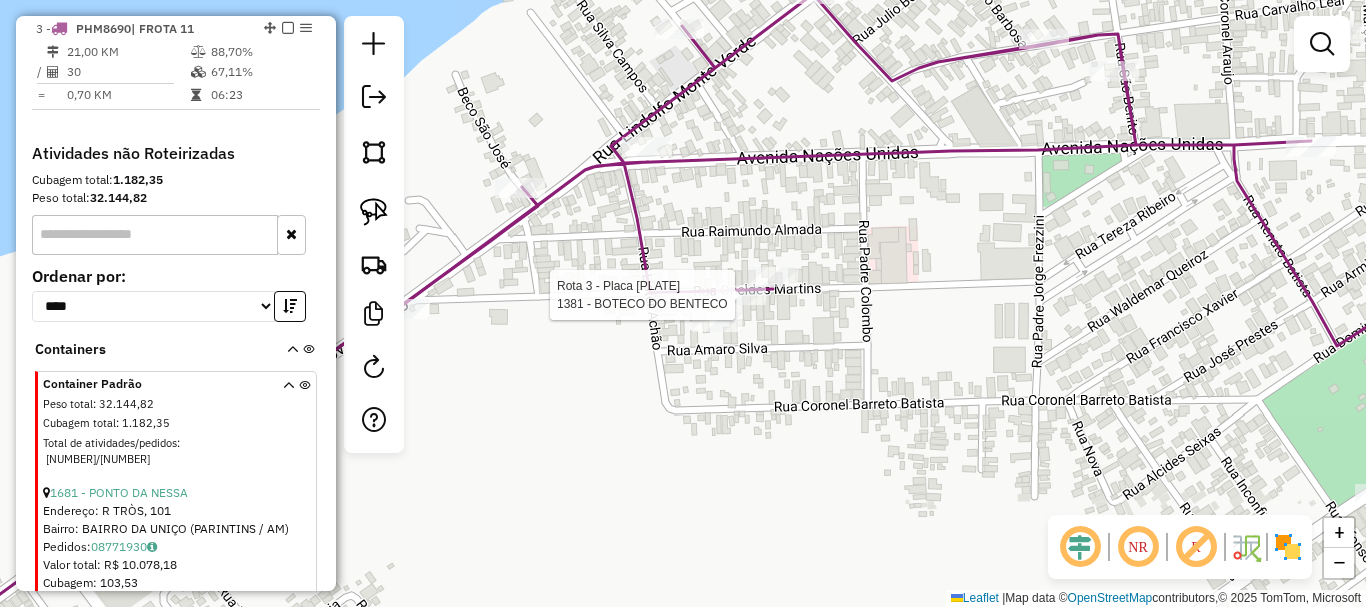 select on "**********" 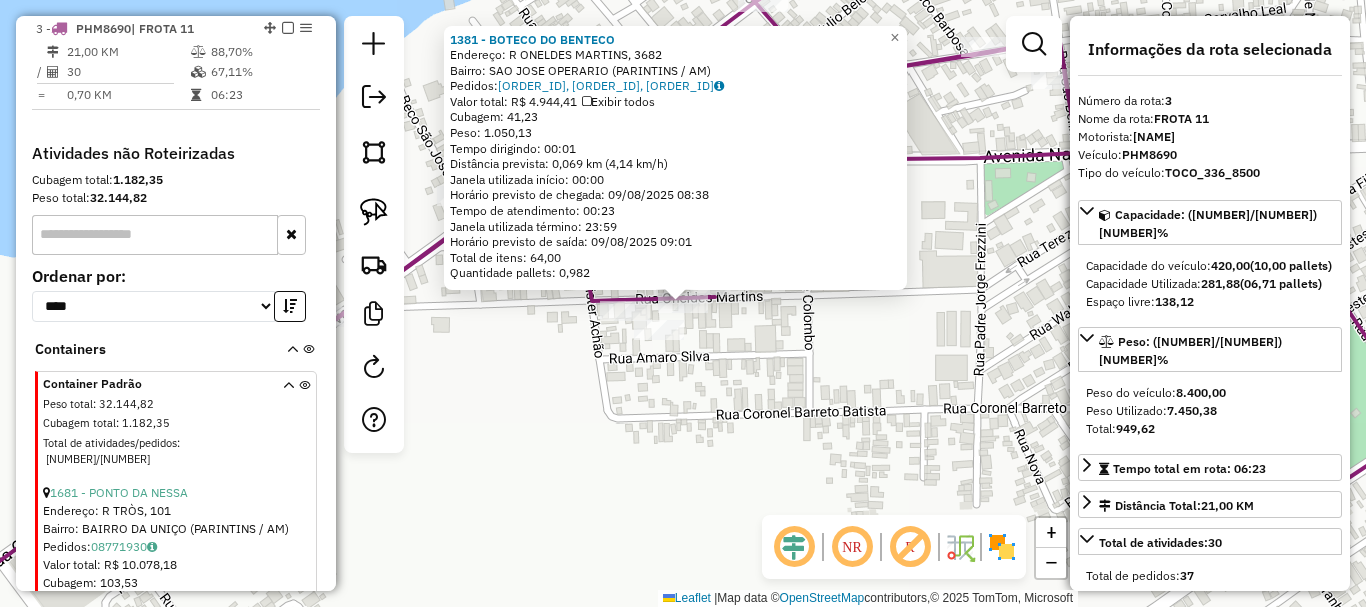 drag, startPoint x: 762, startPoint y: 370, endPoint x: 750, endPoint y: 340, distance: 32.31099 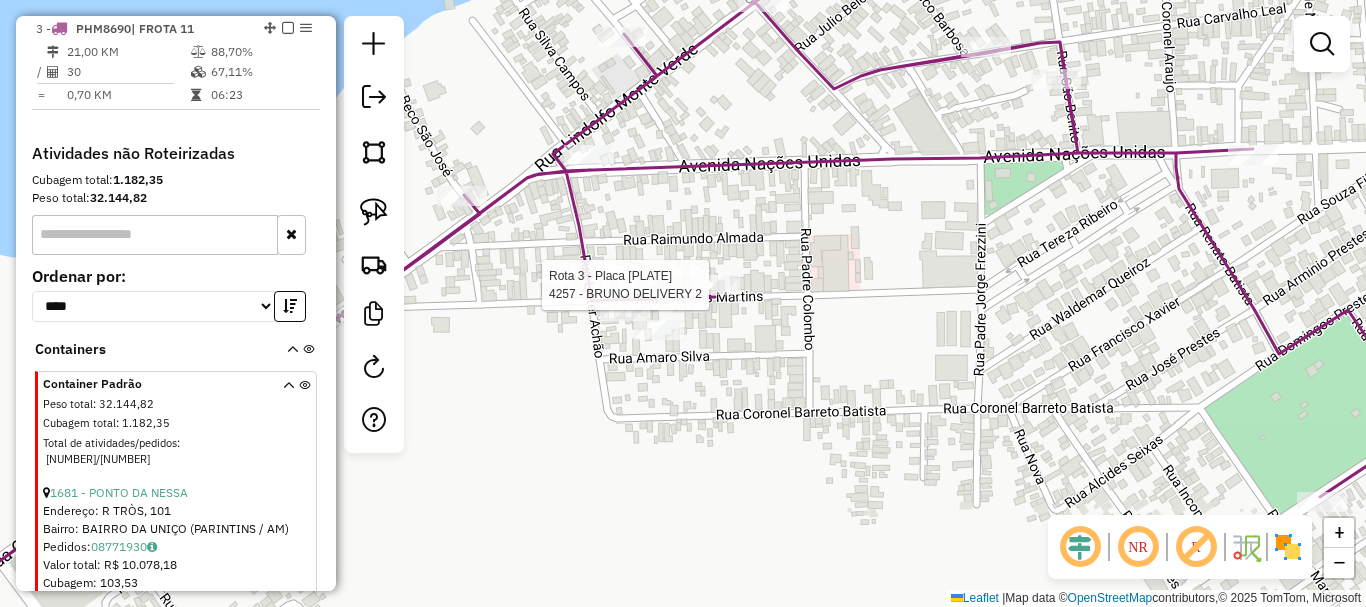 select on "**********" 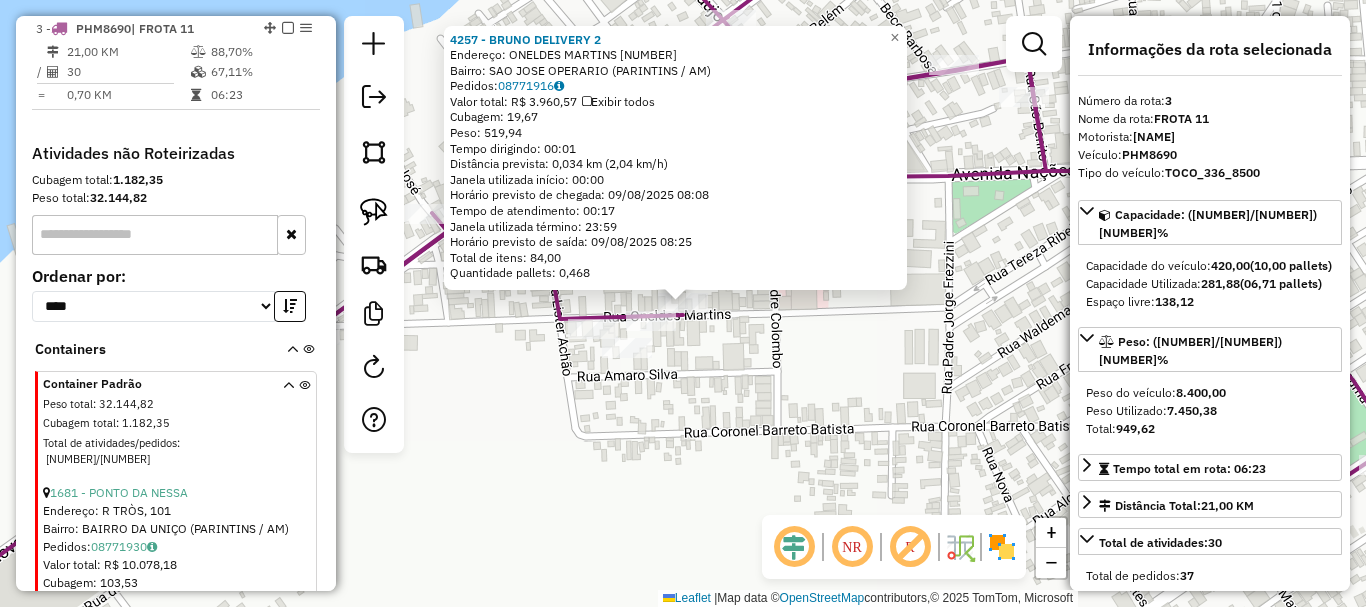 click on "[NUMBER] - [BUSINESS_NAME]  Endereço:  [STREET] [NUMBER]   Bairro: [NEIGHBORHOOD] ([CITY] / [STATE])   Pedidos:  [ORDER_ID]   Valor total: R$ [PRICE]   Exibir todos   Cubagem: [CUBAGE]  Peso: [WEIGHT]  Tempo dirigindo: [TIME]   Distância prevista: [DISTANCE] km ([SPEED] km/h)   Janela utilizada início: [TIME]   Horário previsto de chegada: [DATE] [TIME]   Tempo de atendimento: [TIME]   Janela utilizada término: [TIME]   Horário previsto de saída: [DATE] [TIME]   Total de itens: [ITEMS]   Quantidade pallets: [PALLETS]  × Janela de atendimento Grade de atendimento Capacidade Transportadoras Veículos Cliente Pedidos  Rotas Selecione os dias de semana para filtrar as janelas de atendimento  Seg   Ter   Qua   Qui   Sex   Sáb   Dom  Informe o período da janela de atendimento: De: Até:  Filtrar exatamente a janela do cliente  Considerar janela de atendimento padrão  Selecione os dias de semana para filtrar as grades de atendimento  Seg   Ter   Qua   Qui   Sex   Sáb   Dom   Peso mínimo:   Peso máximo:   De:   Até:  +" 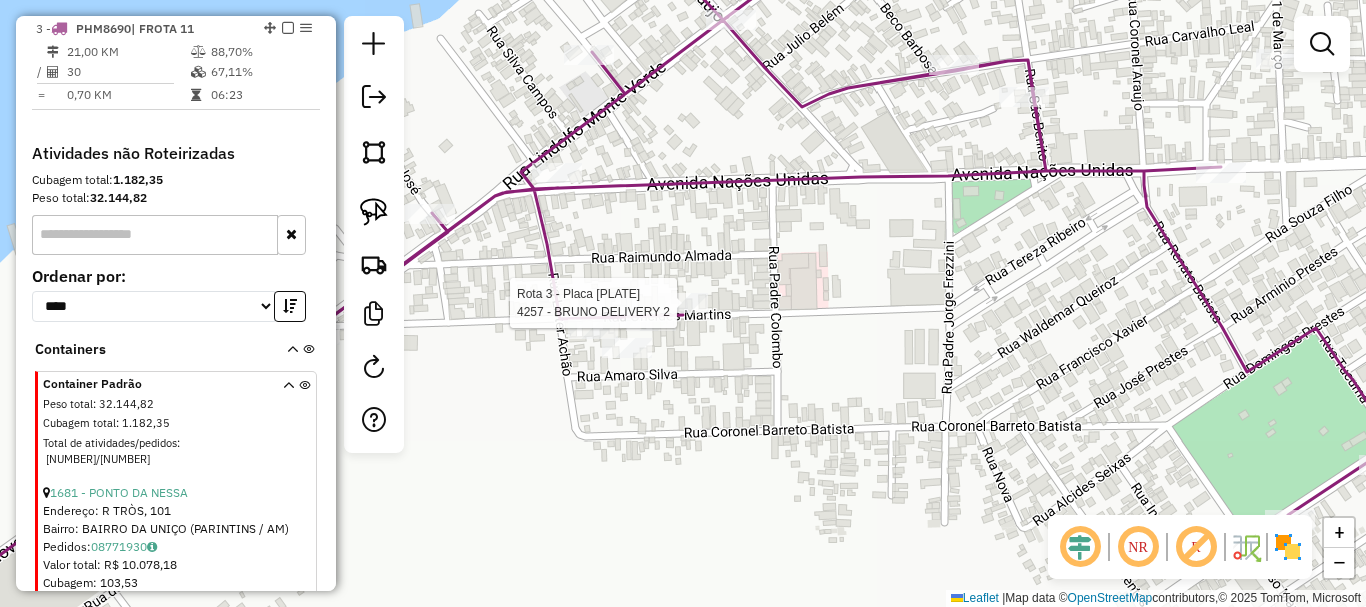 select on "**********" 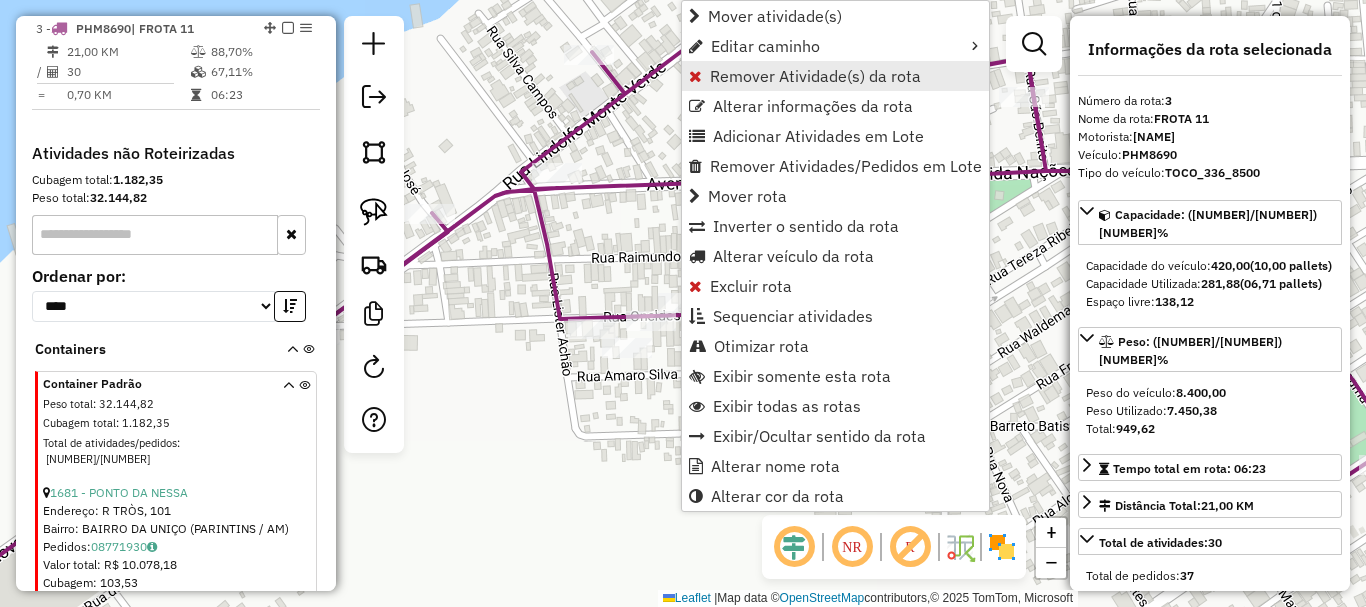 click on "Remover Atividade(s) da rota" at bounding box center [815, 76] 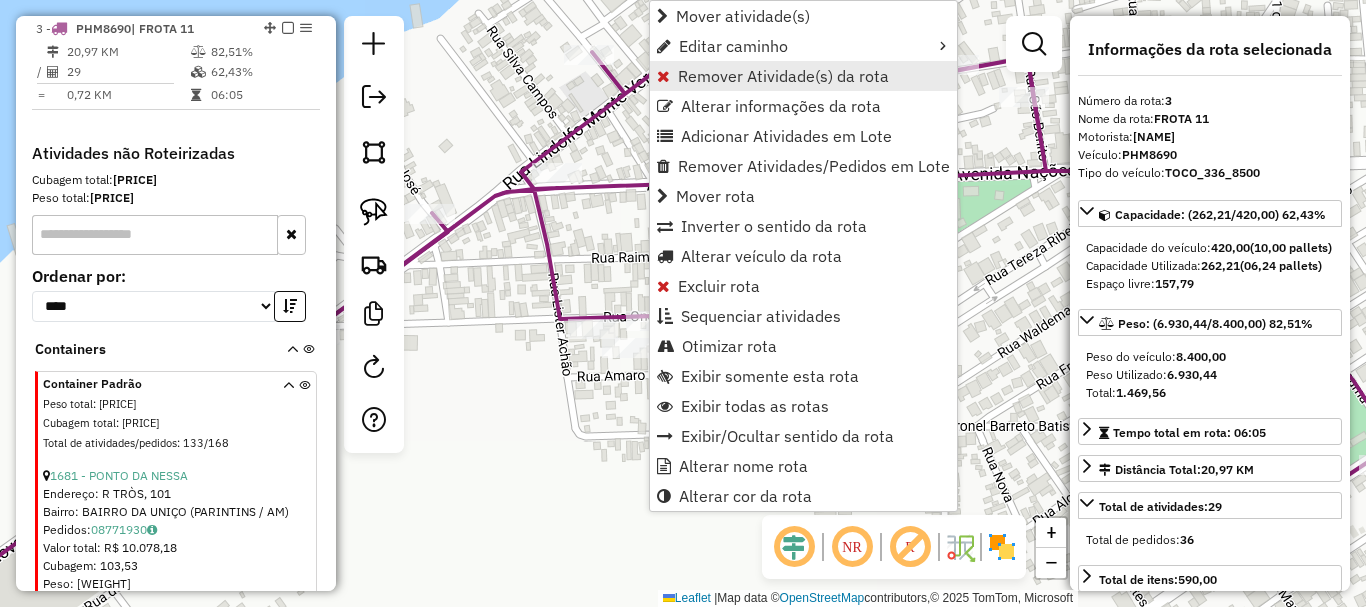 click on "Remover Atividade(s) da rota" at bounding box center [783, 76] 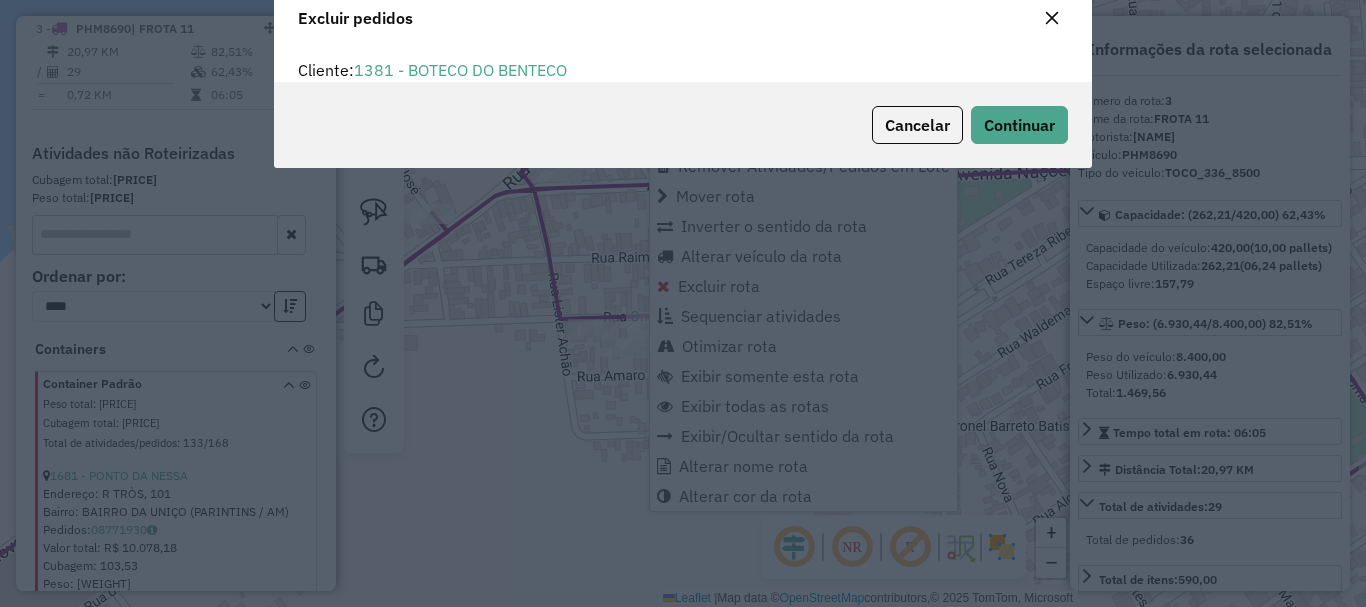 scroll, scrollTop: 82, scrollLeft: 0, axis: vertical 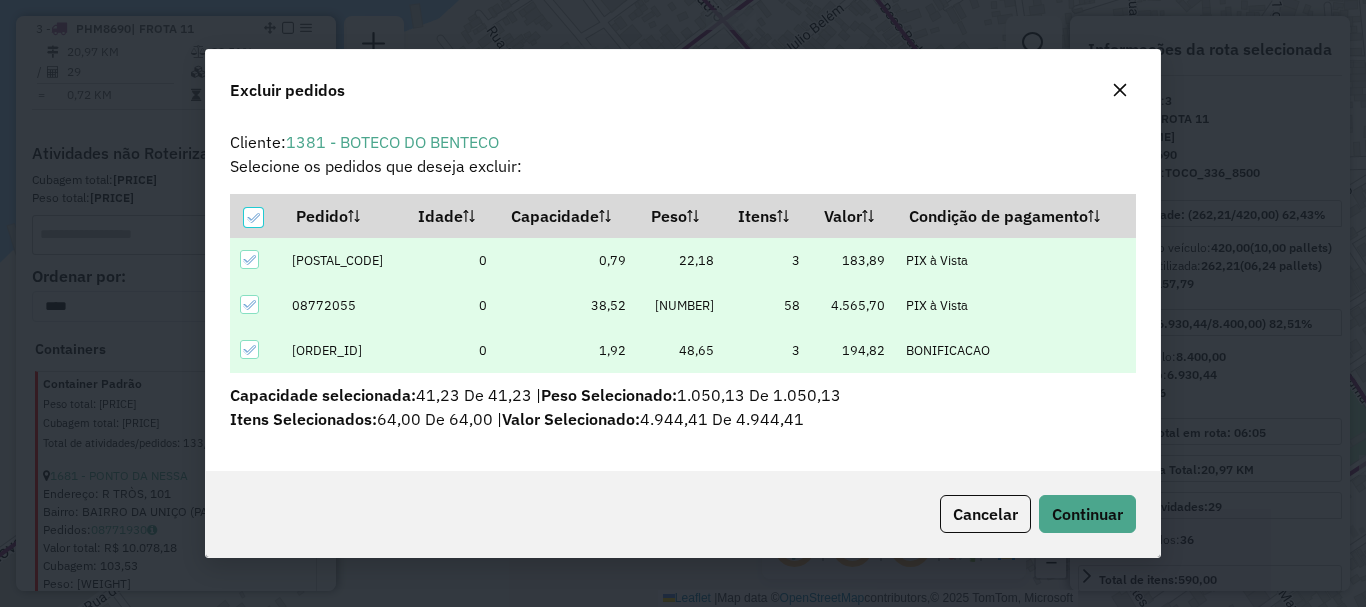 click on "Cancelar  Continuar" 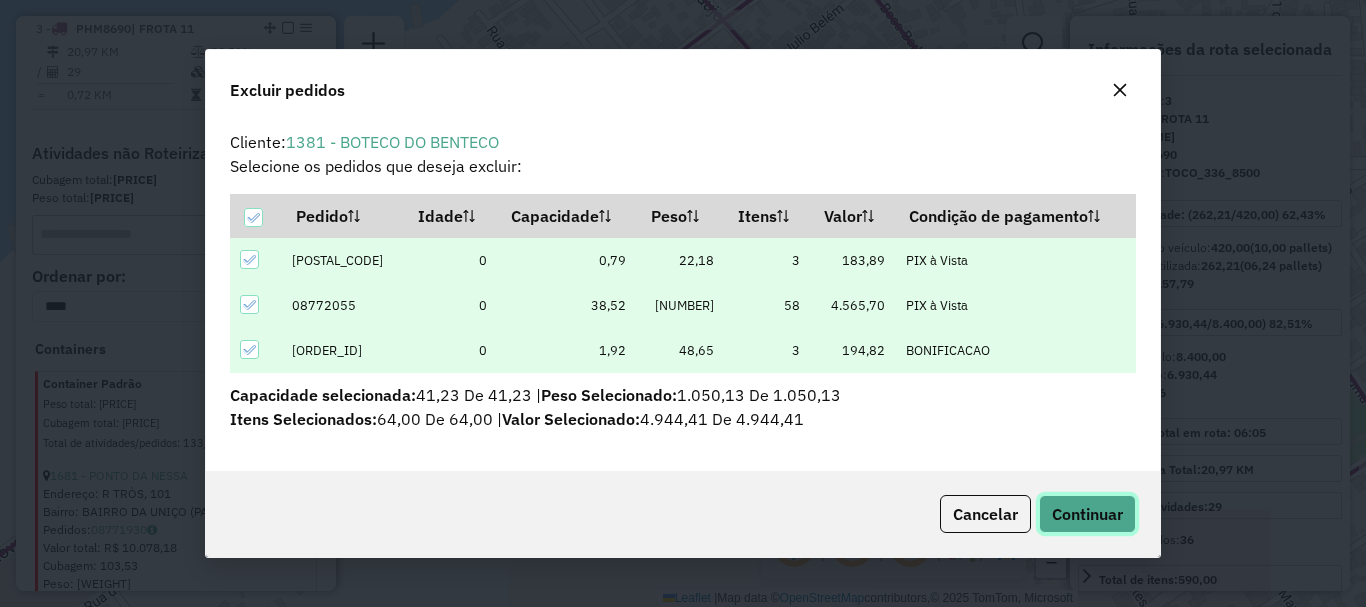 click on "Continuar" 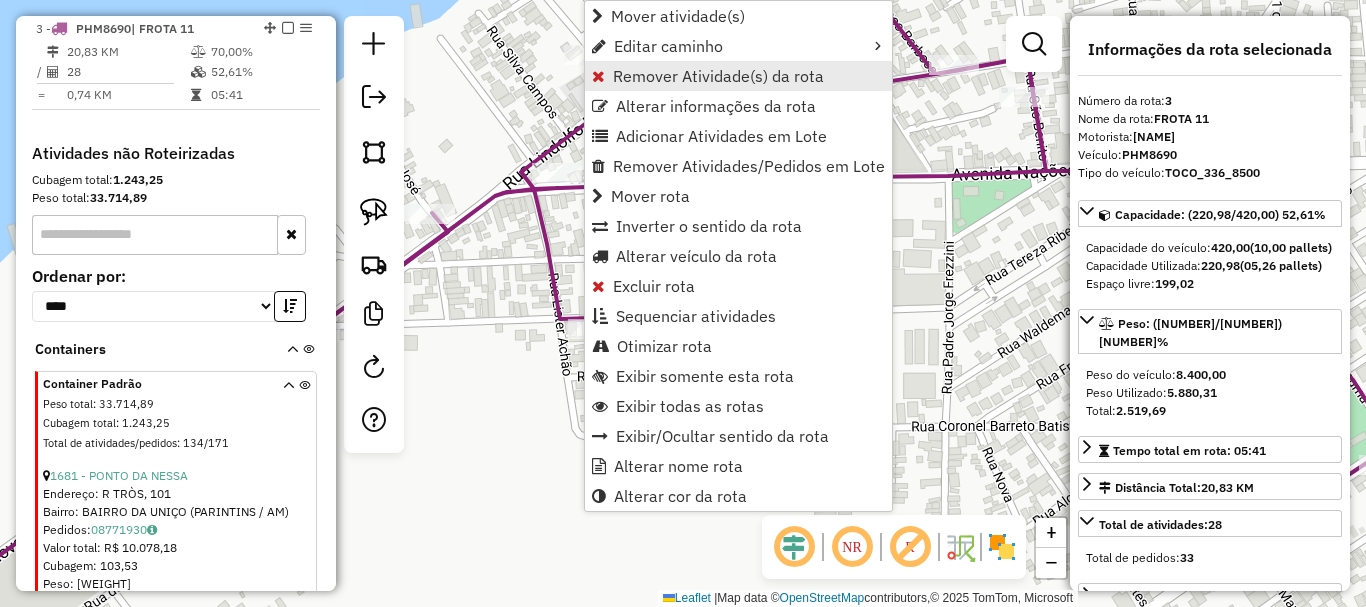 click on "Remover Atividade(s) da rota" at bounding box center (718, 76) 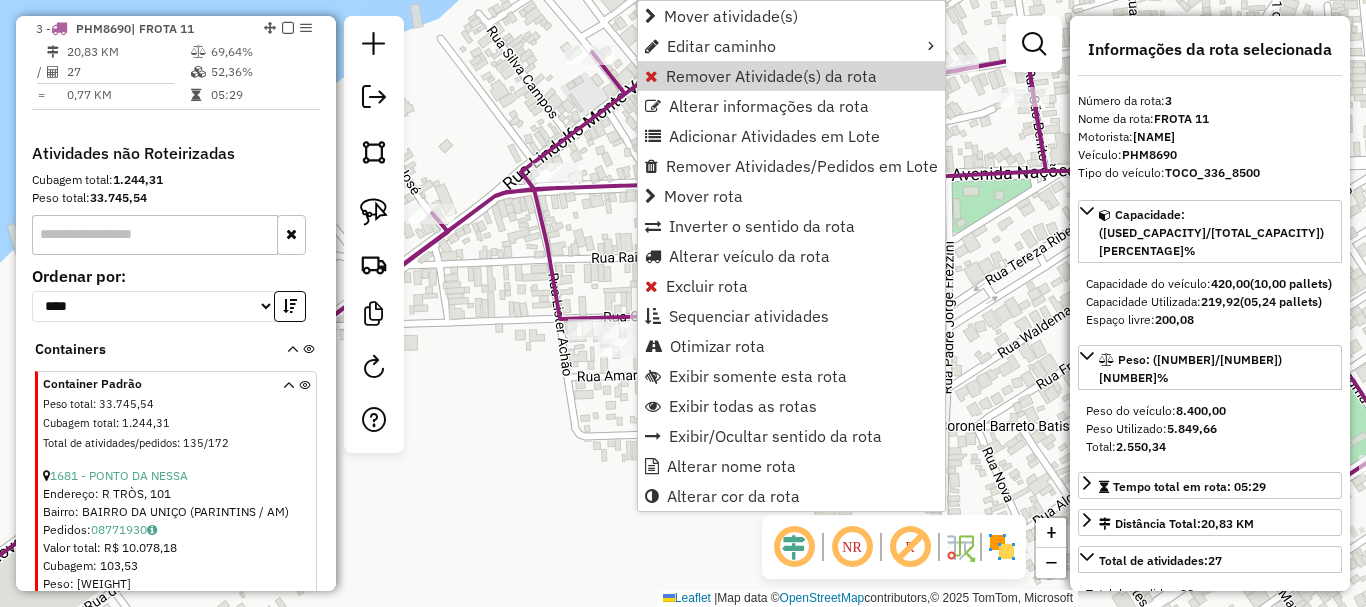click on "Remover Atividade(s) da rota" at bounding box center [771, 76] 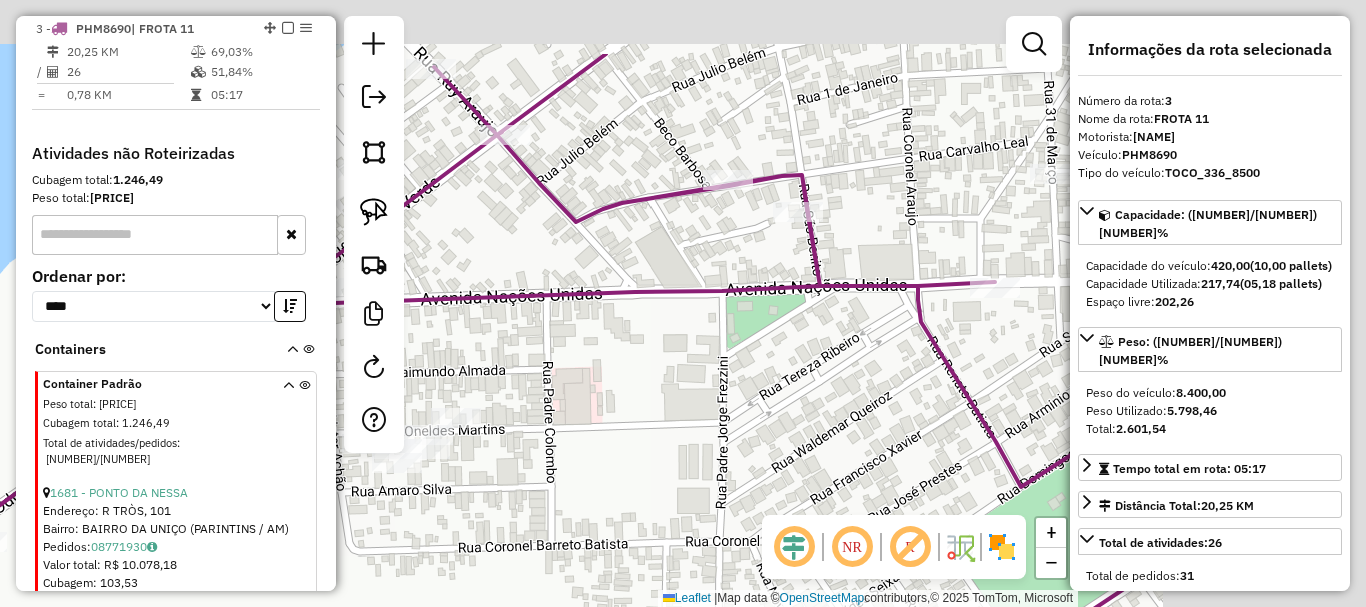 drag, startPoint x: 910, startPoint y: 123, endPoint x: 553, endPoint y: 292, distance: 394.98102 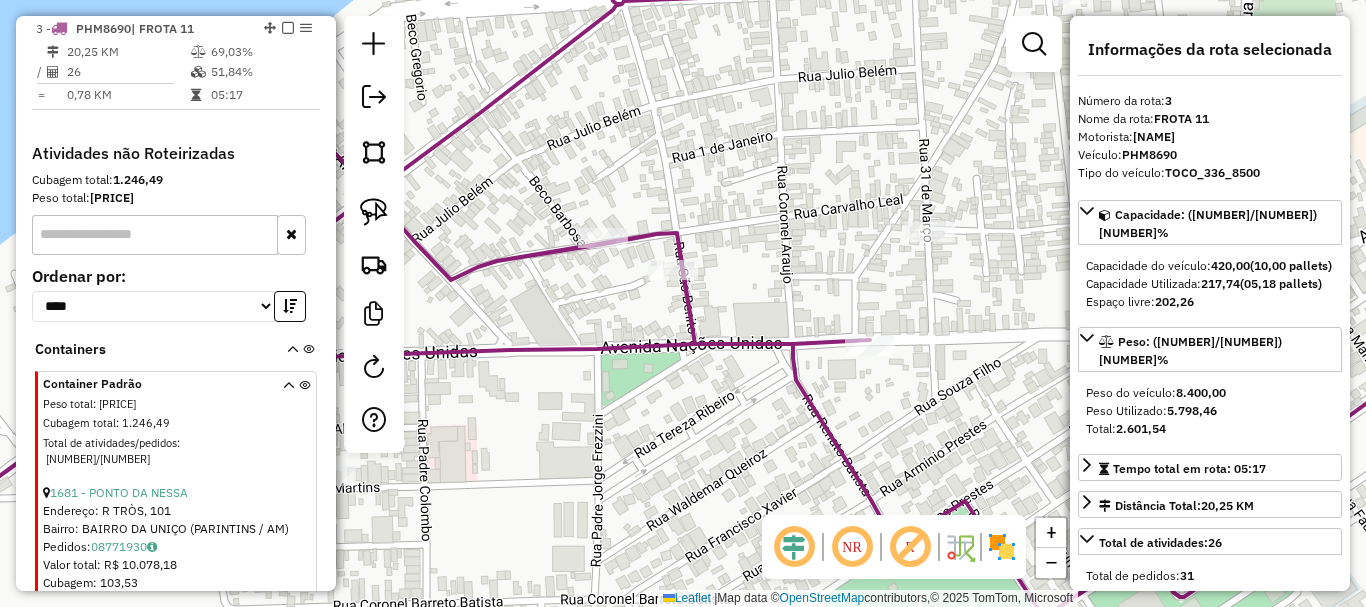 drag, startPoint x: 737, startPoint y: 173, endPoint x: 425, endPoint y: 282, distance: 330.49207 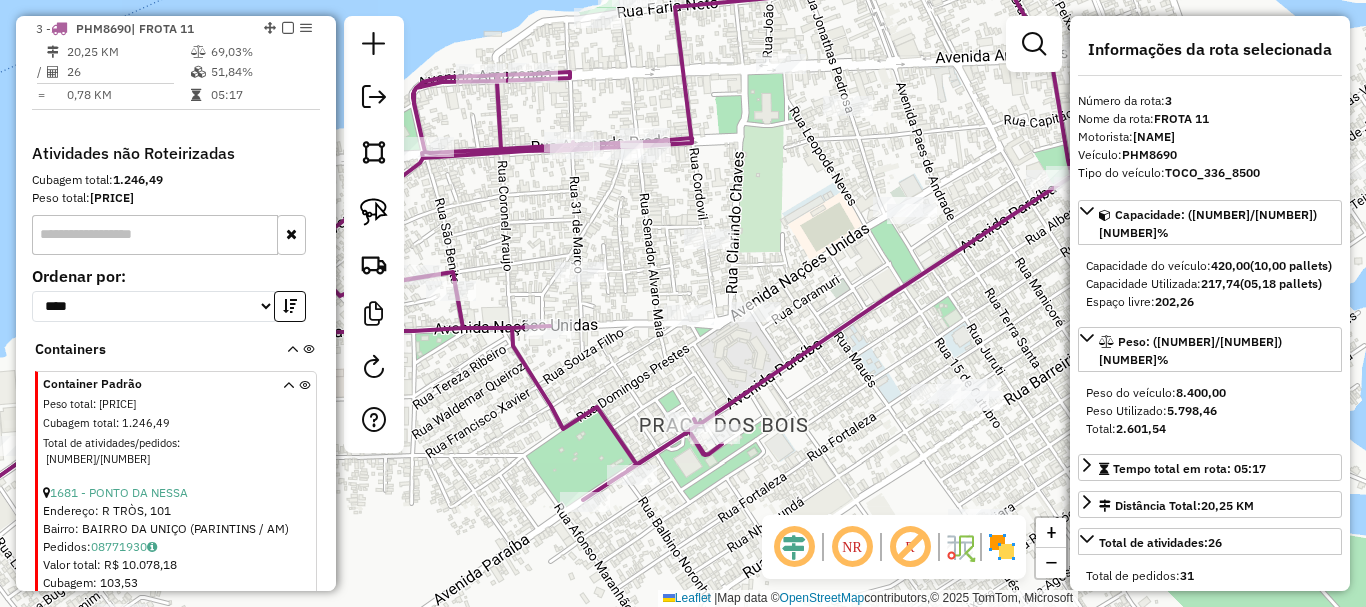 drag, startPoint x: 817, startPoint y: 244, endPoint x: 771, endPoint y: 300, distance: 72.47068 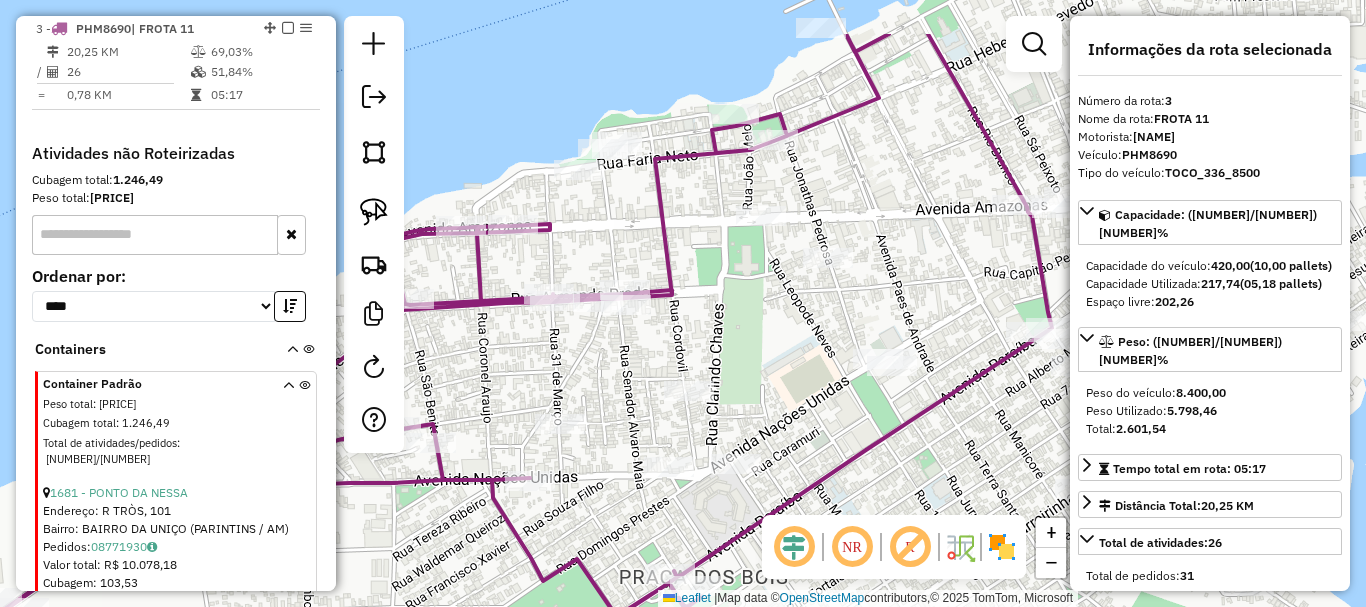 drag, startPoint x: 741, startPoint y: 269, endPoint x: 766, endPoint y: 357, distance: 91.48224 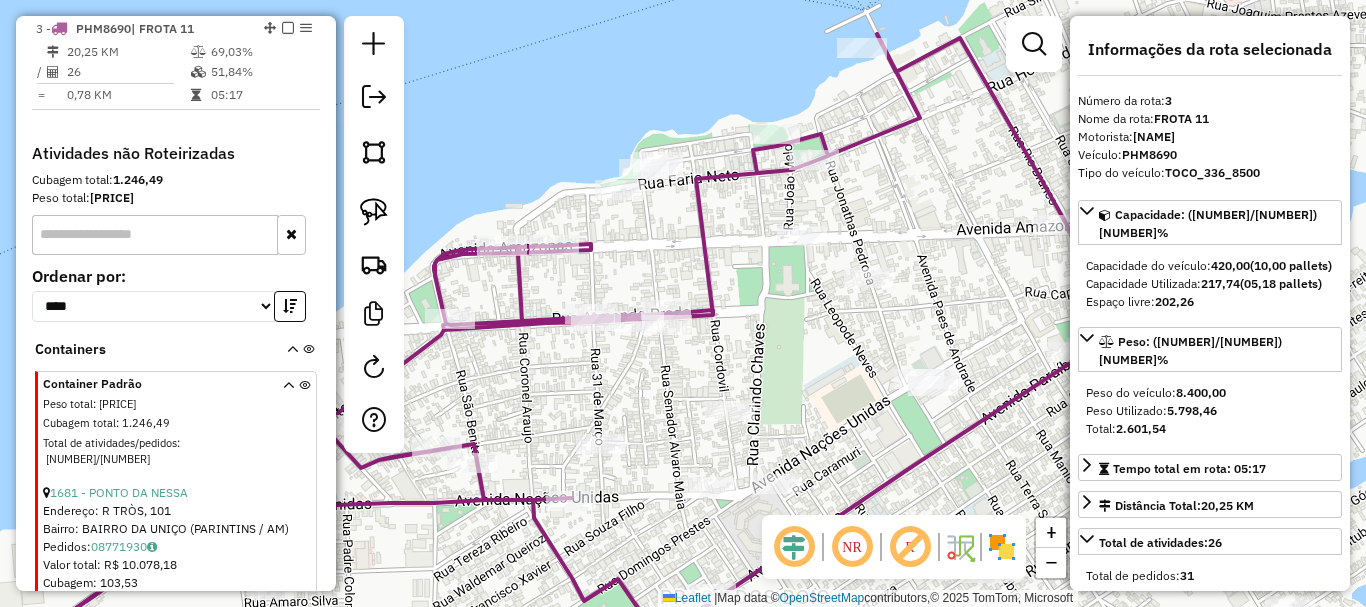 click on "Janela de atendimento Grade de atendimento Capacidade Transportadoras Veículos Cliente Pedidos  Rotas Selecione os dias de semana para filtrar as janelas de atendimento  Seg   Ter   Qua   Qui   Sex   Sáb   Dom  Informe o período da janela de atendimento: De: Até:  Filtrar exatamente a janela do cliente  Considerar janela de atendimento padrão  Selecione os dias de semana para filtrar as grades de atendimento  Seg   Ter   Qua   Qui   Sex   Sáb   Dom   Considerar clientes sem dia de atendimento cadastrado  Clientes fora do dia de atendimento selecionado Filtrar as atividades entre os valores definidos abaixo:  Peso mínimo:   Peso máximo:   Cubagem mínima:   Cubagem máxima:   De:   Até:  Filtrar as atividades entre o tempo de atendimento definido abaixo:  De:   Até:   Considerar capacidade total dos clientes não roteirizados Transportadora: Selecione um ou mais itens Tipo de veículo: Selecione um ou mais itens Veículo: Selecione um ou mais itens Motorista: Selecione um ou mais itens Nome: Rótulo:" 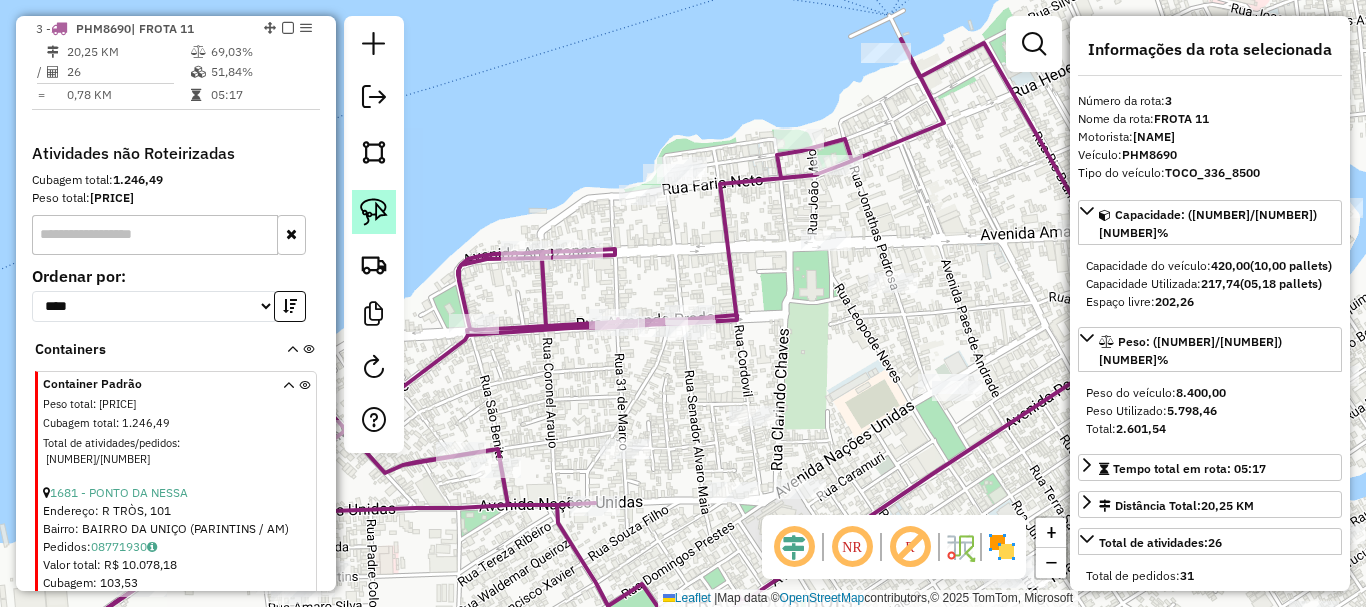 click 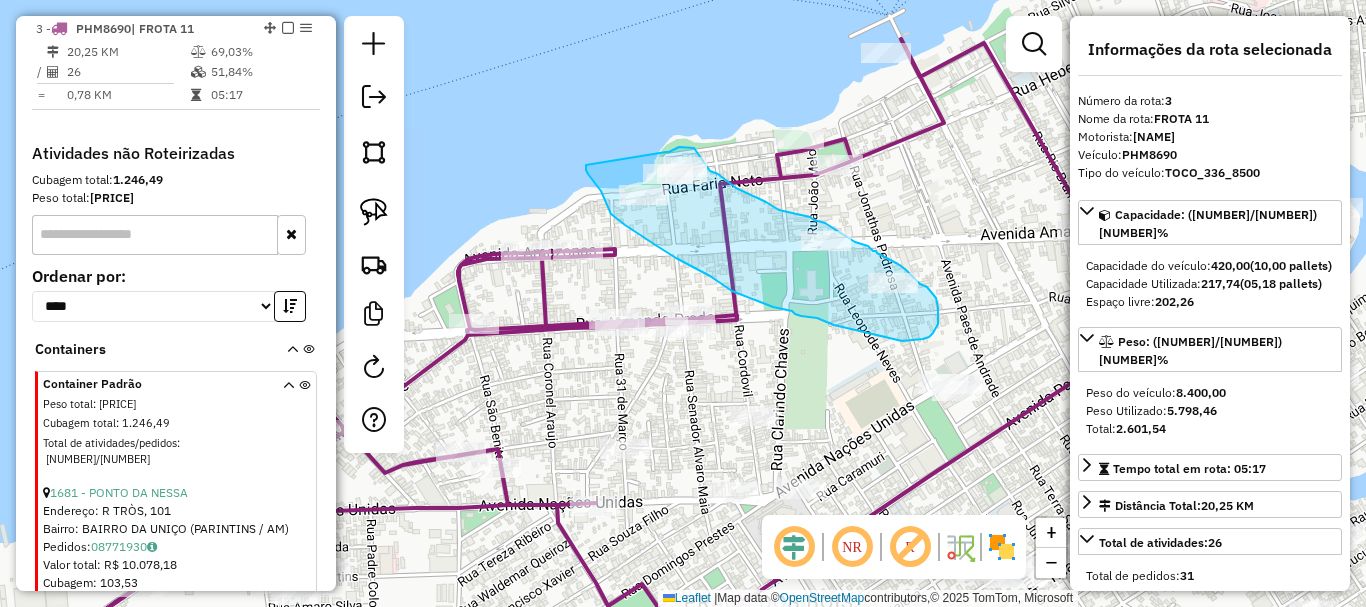 drag, startPoint x: 586, startPoint y: 165, endPoint x: 653, endPoint y: 191, distance: 71.867935 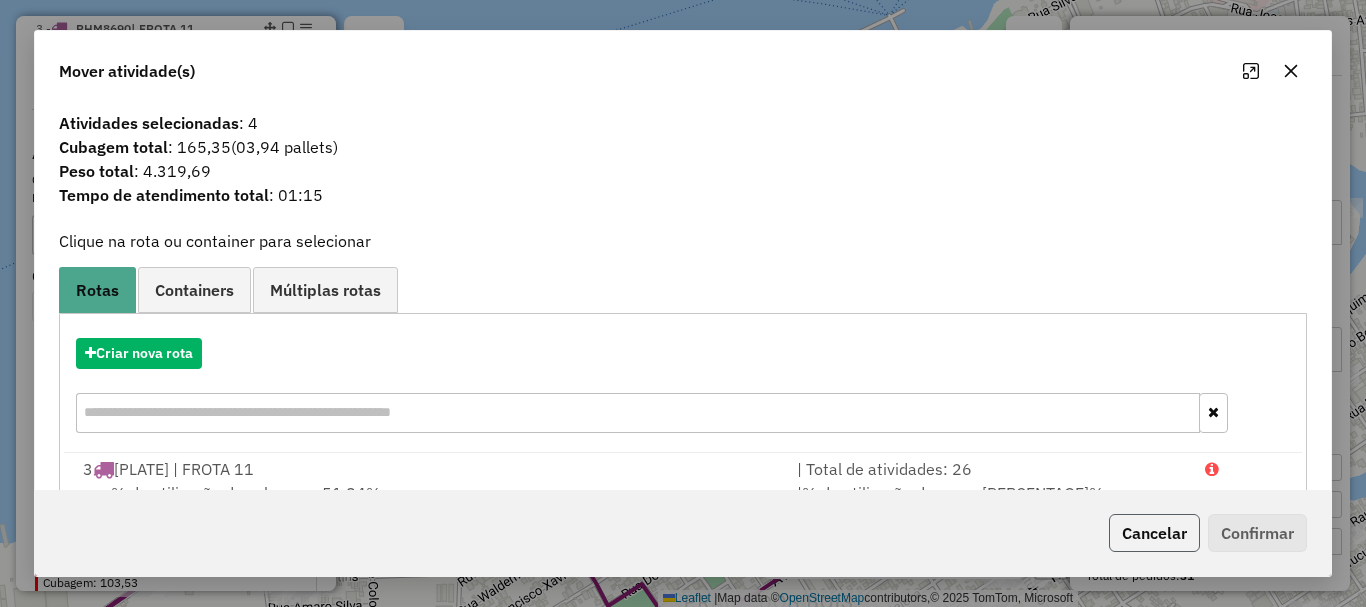 click on "Cancelar" 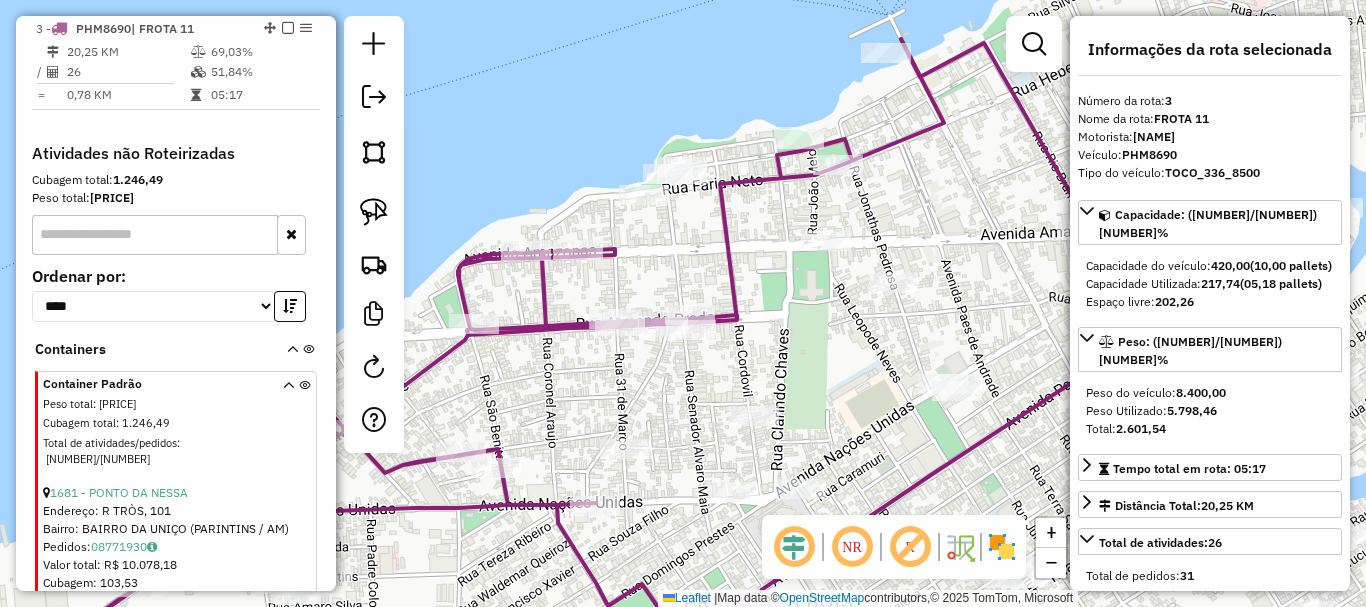 click 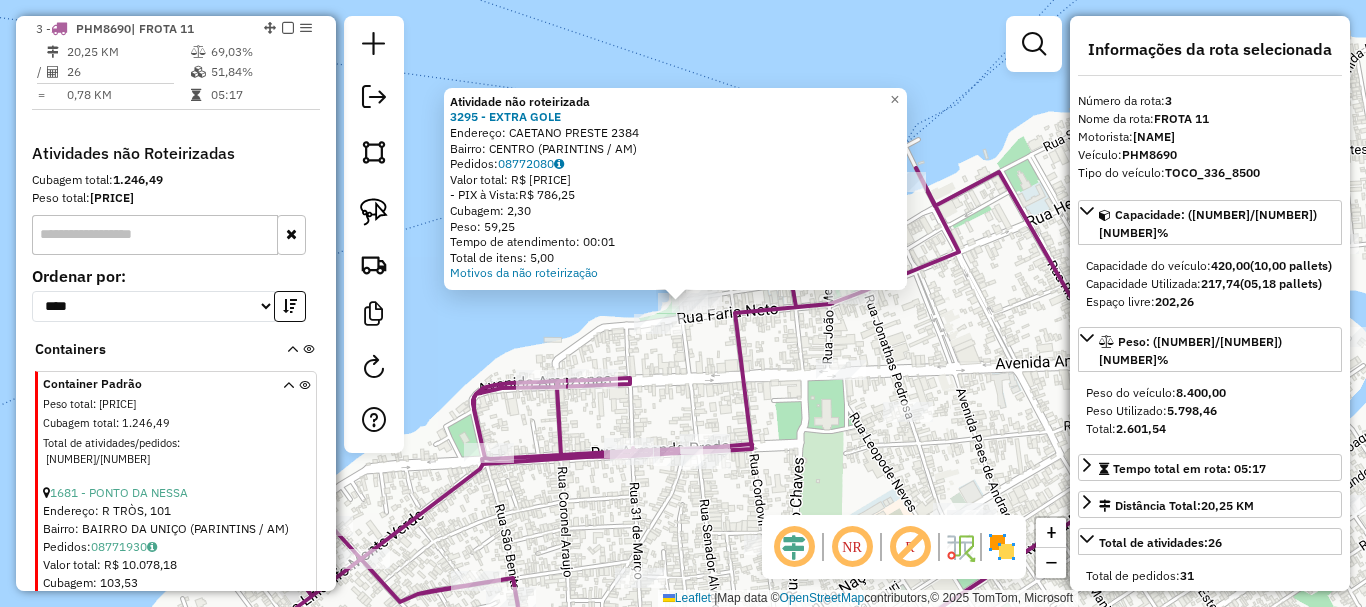 click on "Atividade não roteirizada 3295 - [CLIENT] Endereço: CAETANO PRESTE 2384 Bairro: CENTRO ([CITY] / [AM]) Pedidos: [ORDER] Valor total: R$ 786,25 - PIX à Vista: R$ 786,25 Cubagem: 2,30 Peso: 59,25 Tempo de atendimento: 00:01 Total de itens: 5,00 Motivos da não roteirização × Janela de atendimento Grade de atendimento Capacidade Transportadoras Veículos Cliente Pedidos Rotas Selecione os dias de semana para filtrar as janelas de atendimento Seg Ter Qua Qui Sex Sáb Dom Informe o período da janela de atendimento: De: Até: Filtrar exatamente a janela do cliente Considerar janela de atendimento padrão Selecione os dias de semana para filtrar as grades de atendimento Seg Ter Qua Qui Sex Sáb Dom Considerar clientes sem dia de atendimento cadastrado Clientes fora do dia de atendimento selecionado Filtrar as atividades entre os valores definidos abaixo: Peso mínimo: Peso máximo: Cubagem mínima: Cubagem máxima: De: Até: De: Até:" 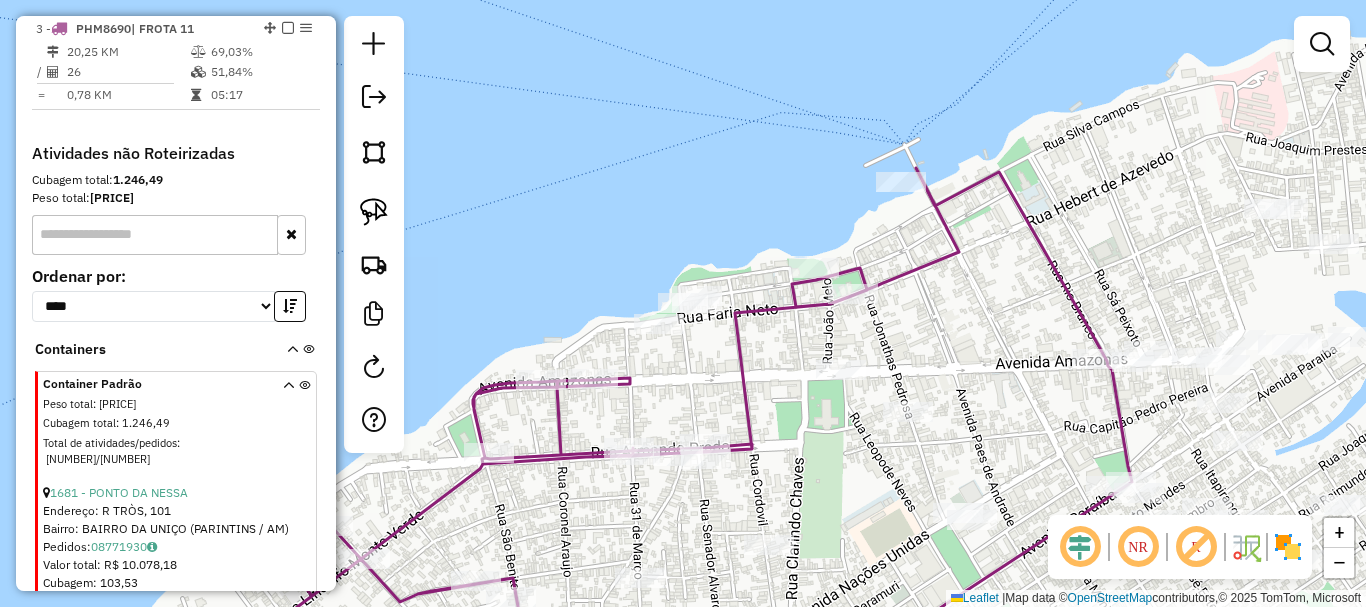 drag, startPoint x: 821, startPoint y: 500, endPoint x: 824, endPoint y: 359, distance: 141.0319 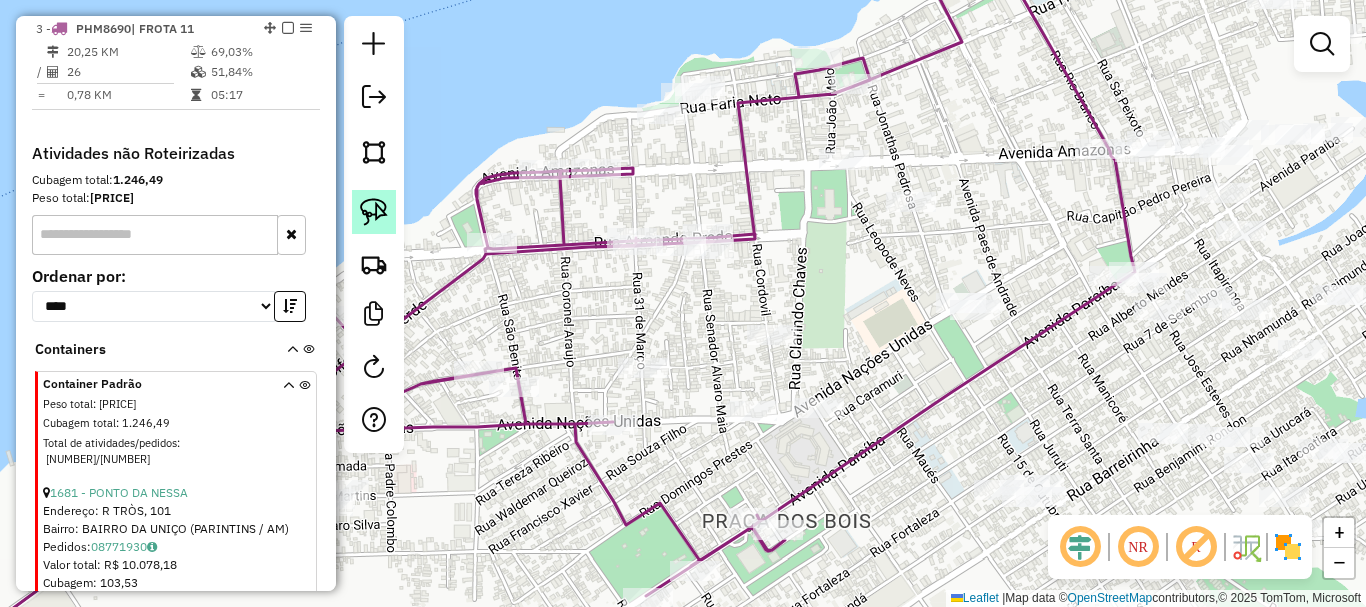 click 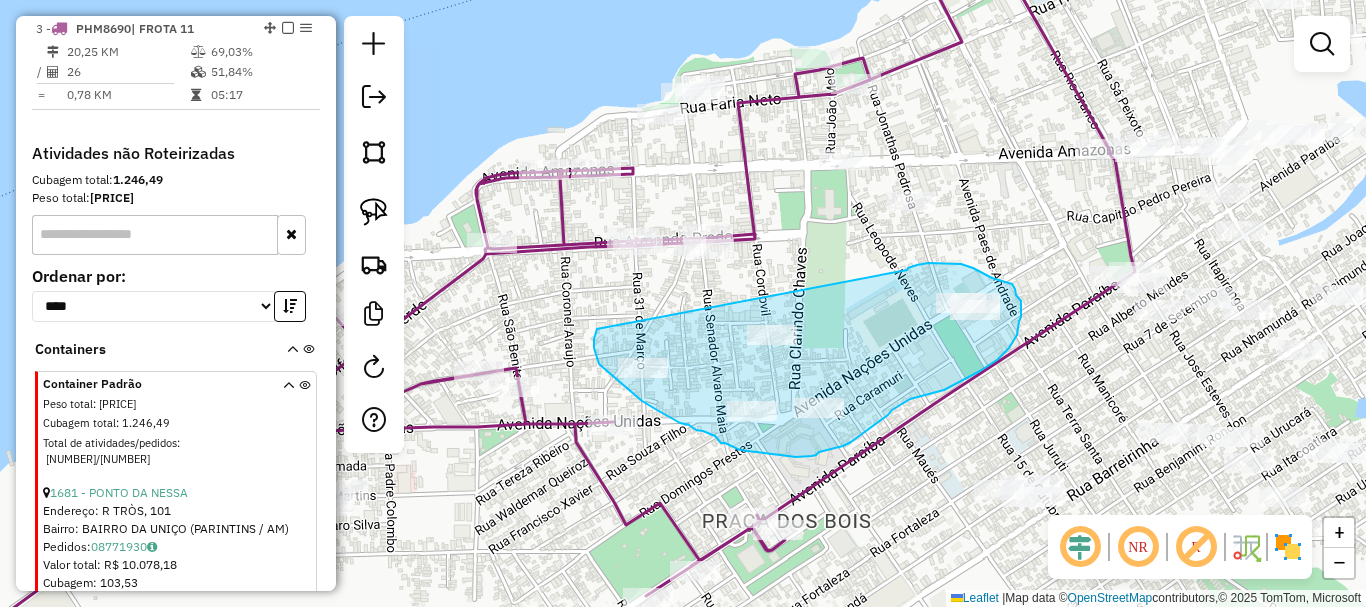 drag, startPoint x: 594, startPoint y: 339, endPoint x: 893, endPoint y: 291, distance: 302.82834 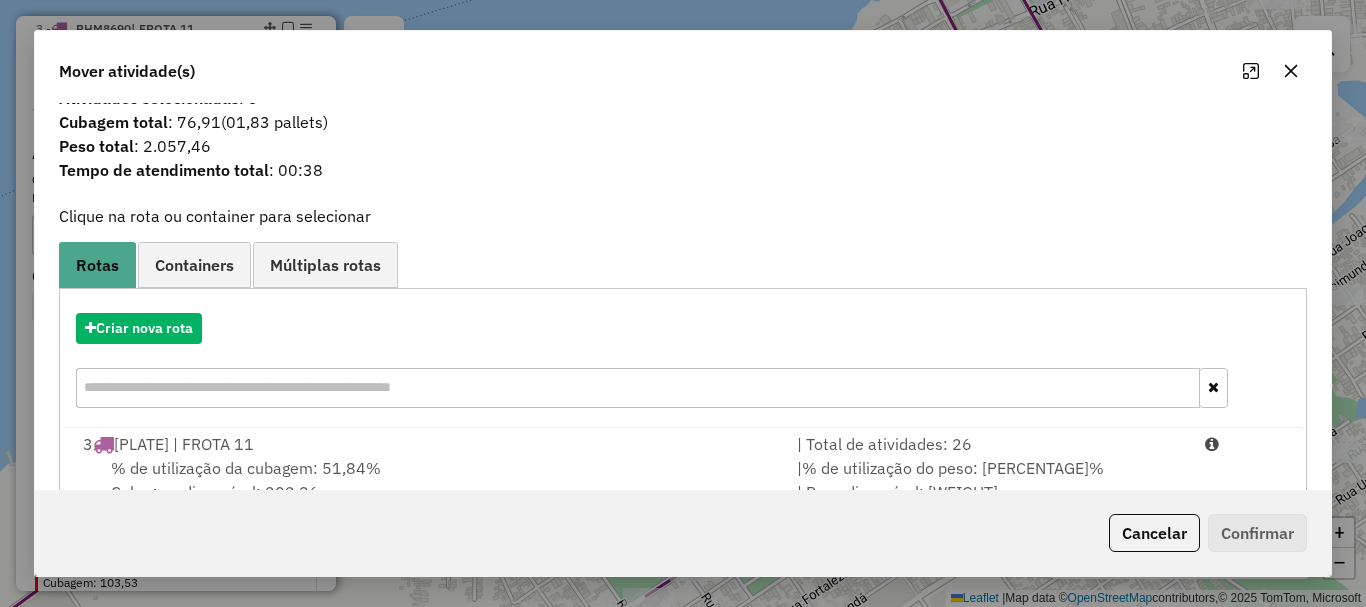 scroll, scrollTop: 0, scrollLeft: 0, axis: both 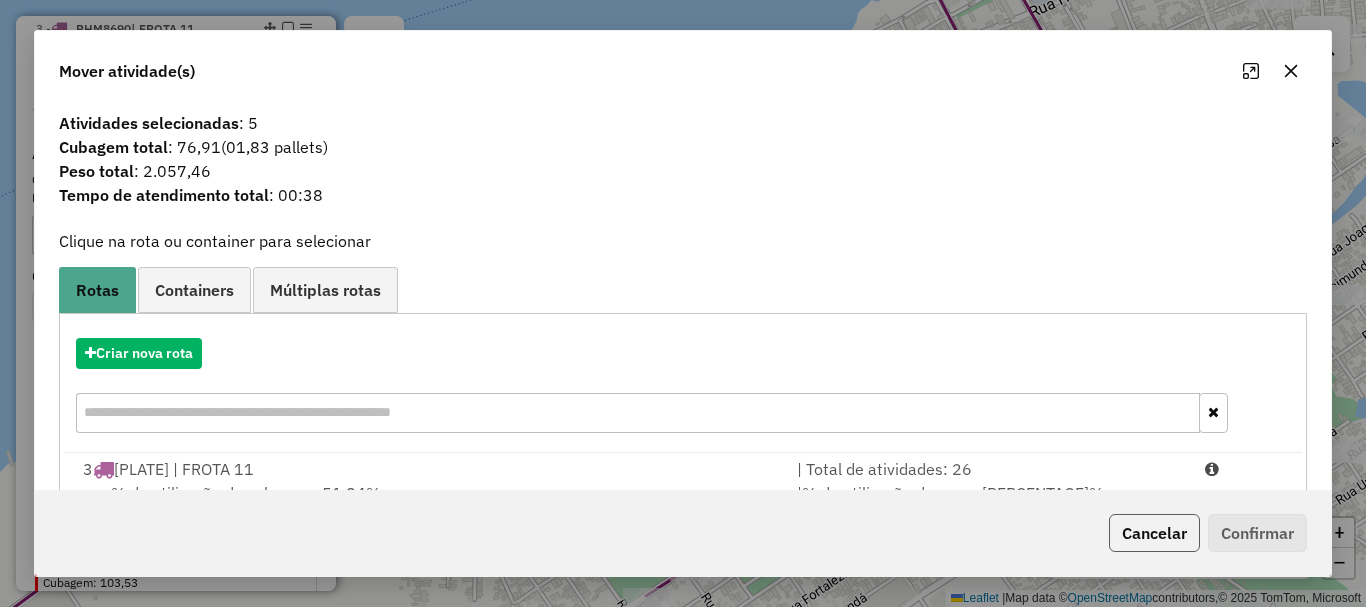 click on "Cancelar" 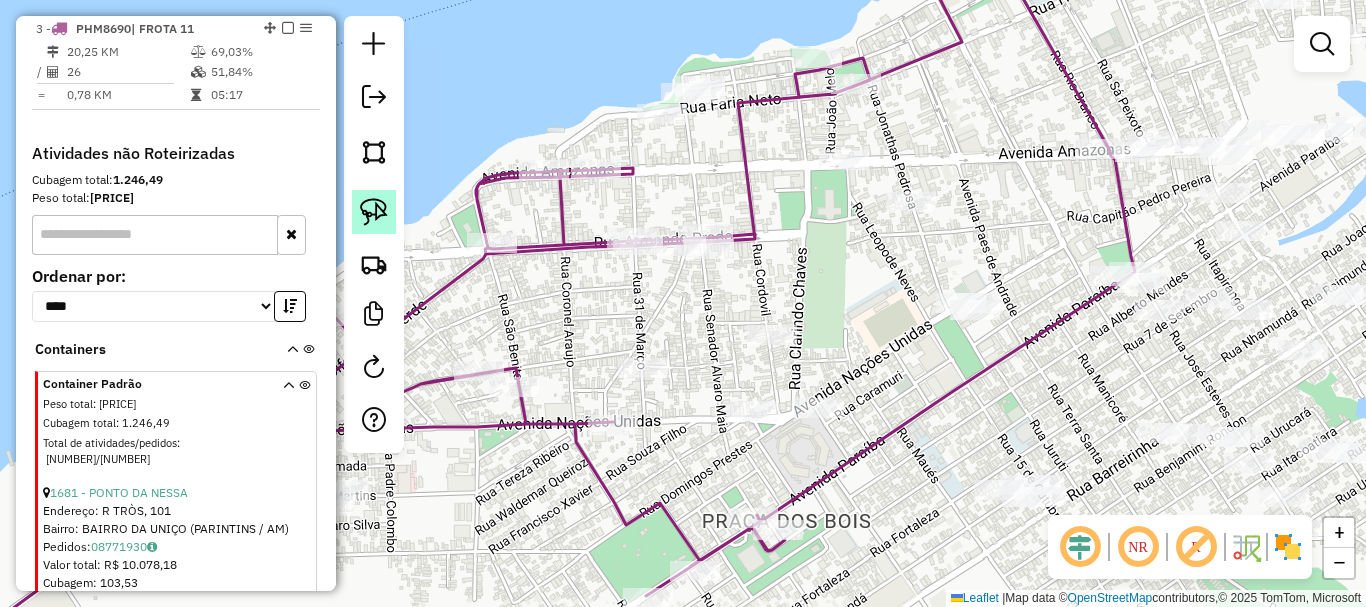 click 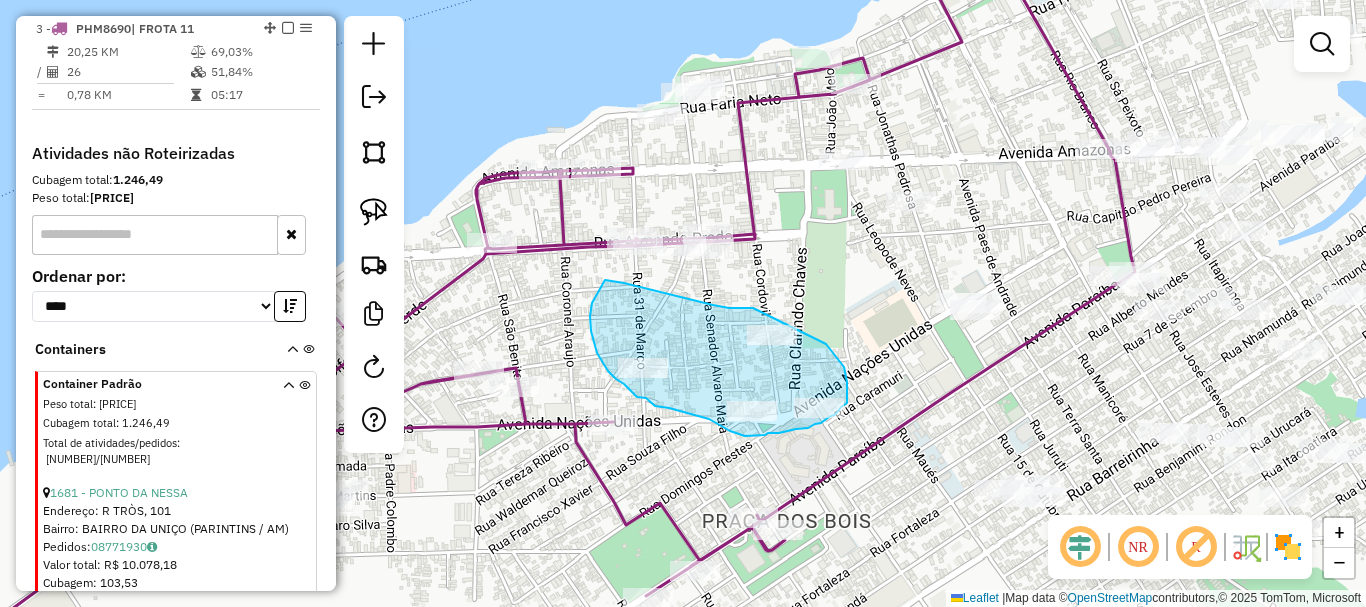 drag, startPoint x: 645, startPoint y: 288, endPoint x: 820, endPoint y: 350, distance: 185.6583 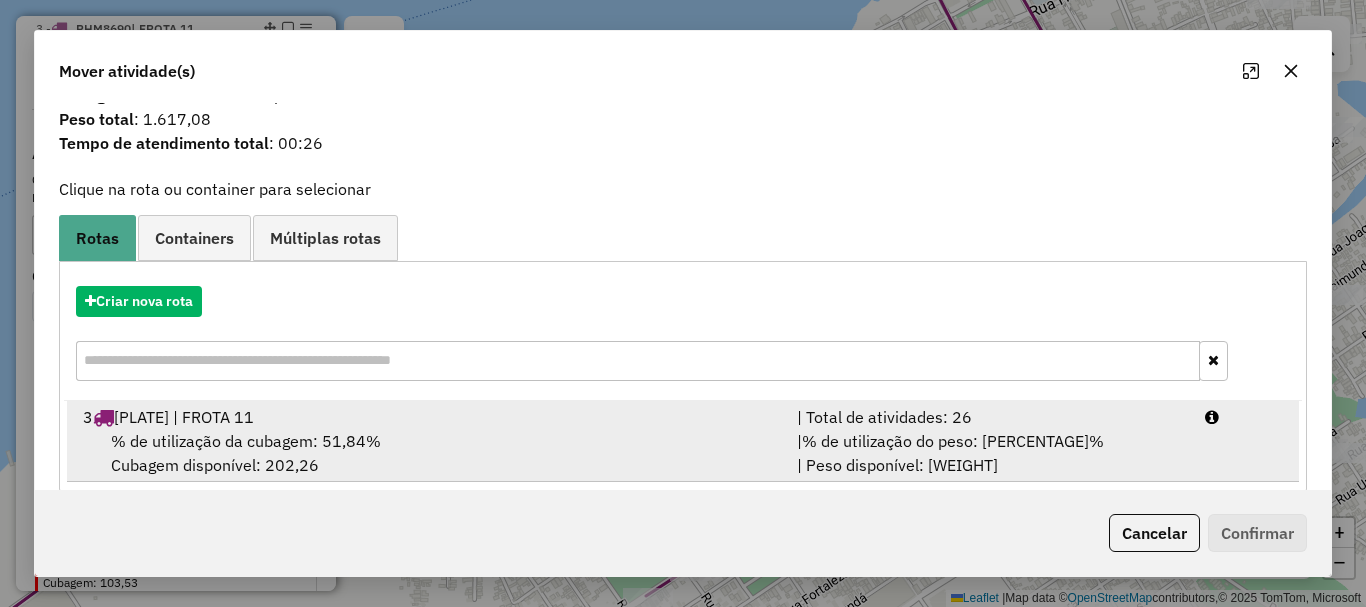 scroll, scrollTop: 78, scrollLeft: 0, axis: vertical 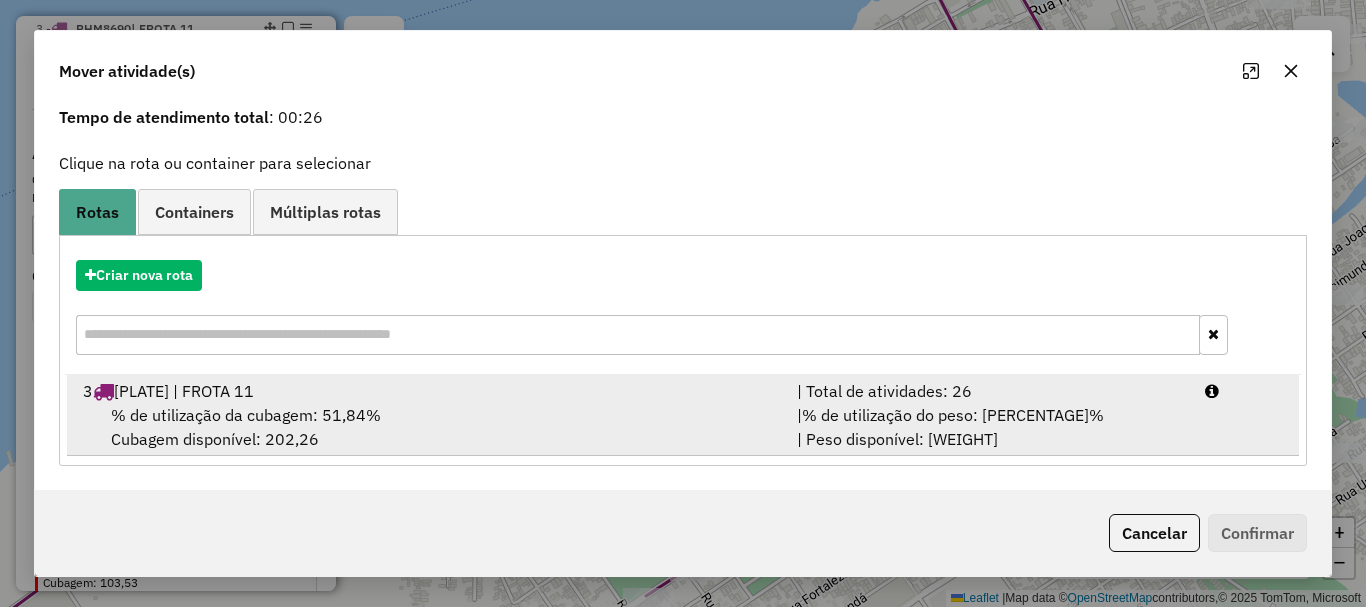 drag, startPoint x: 307, startPoint y: 377, endPoint x: 394, endPoint y: 412, distance: 93.77633 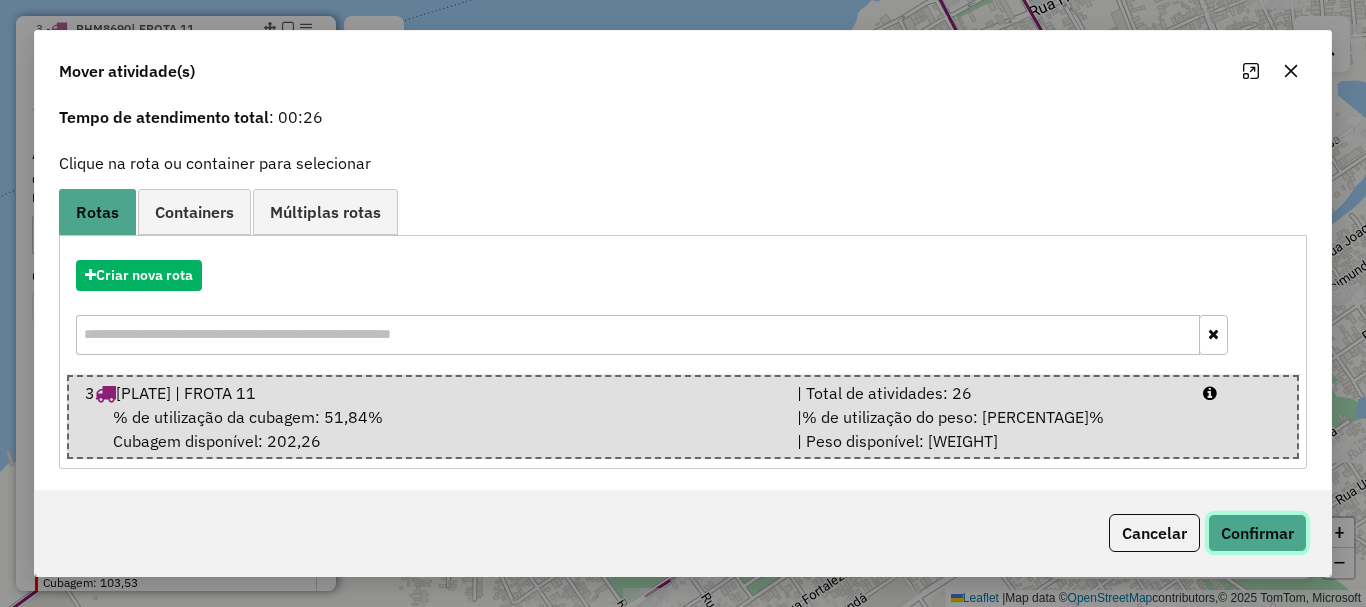 click on "Confirmar" 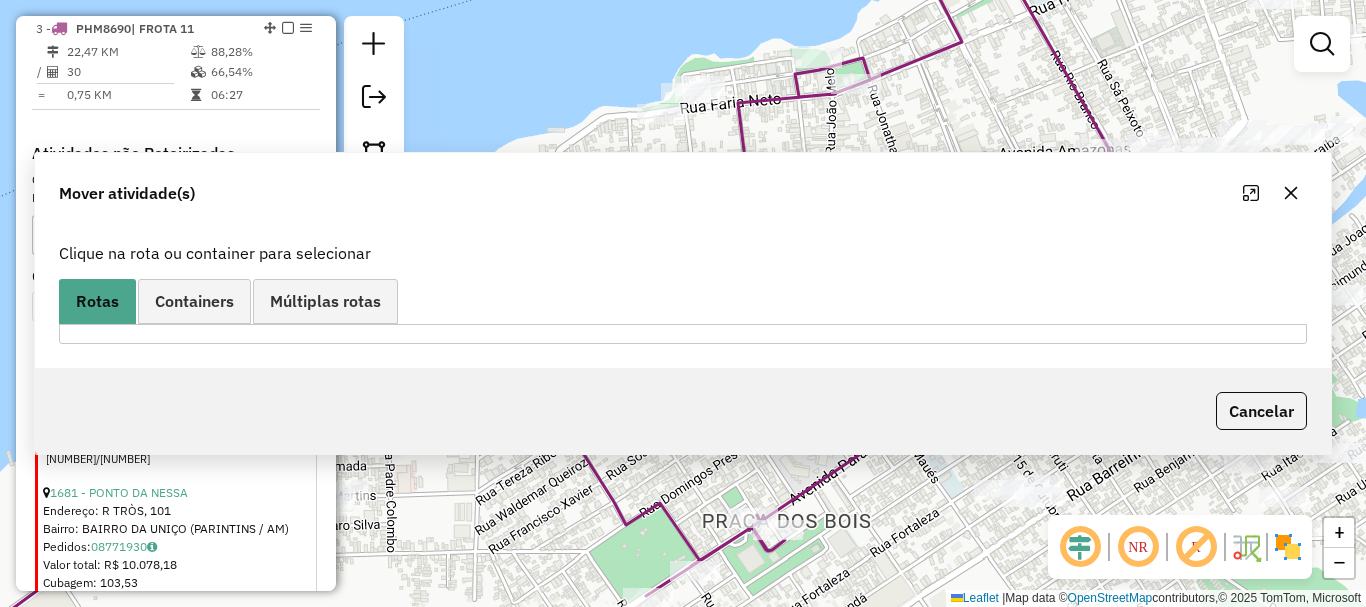 scroll, scrollTop: 0, scrollLeft: 0, axis: both 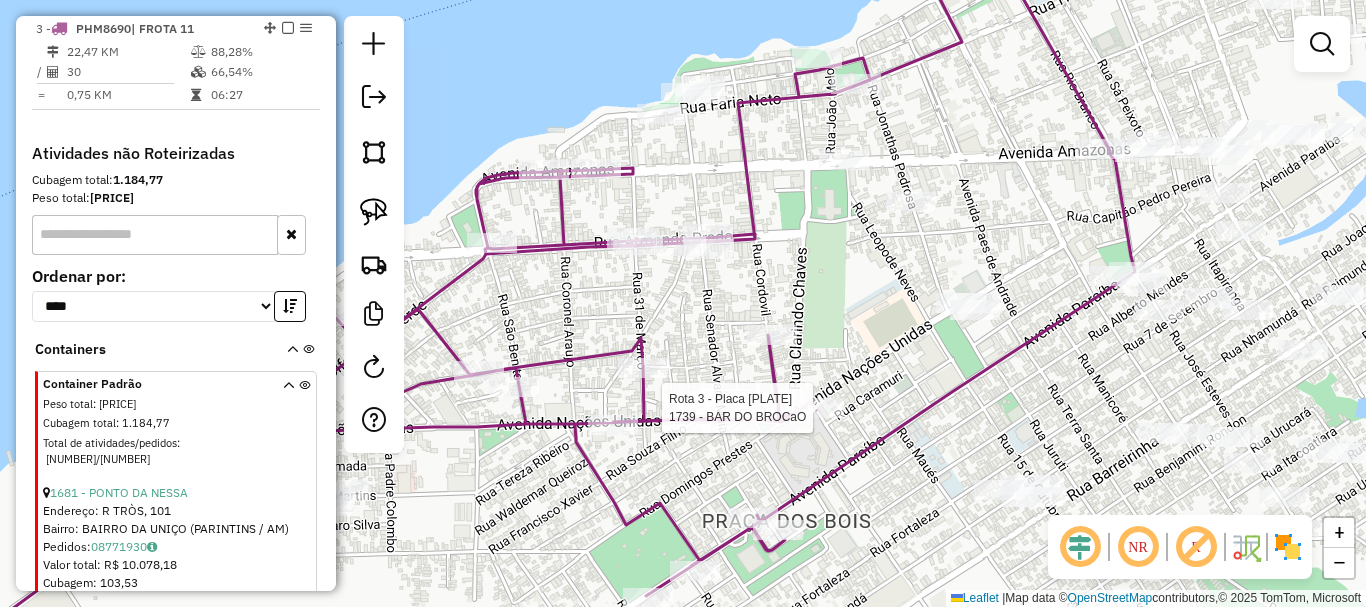 click 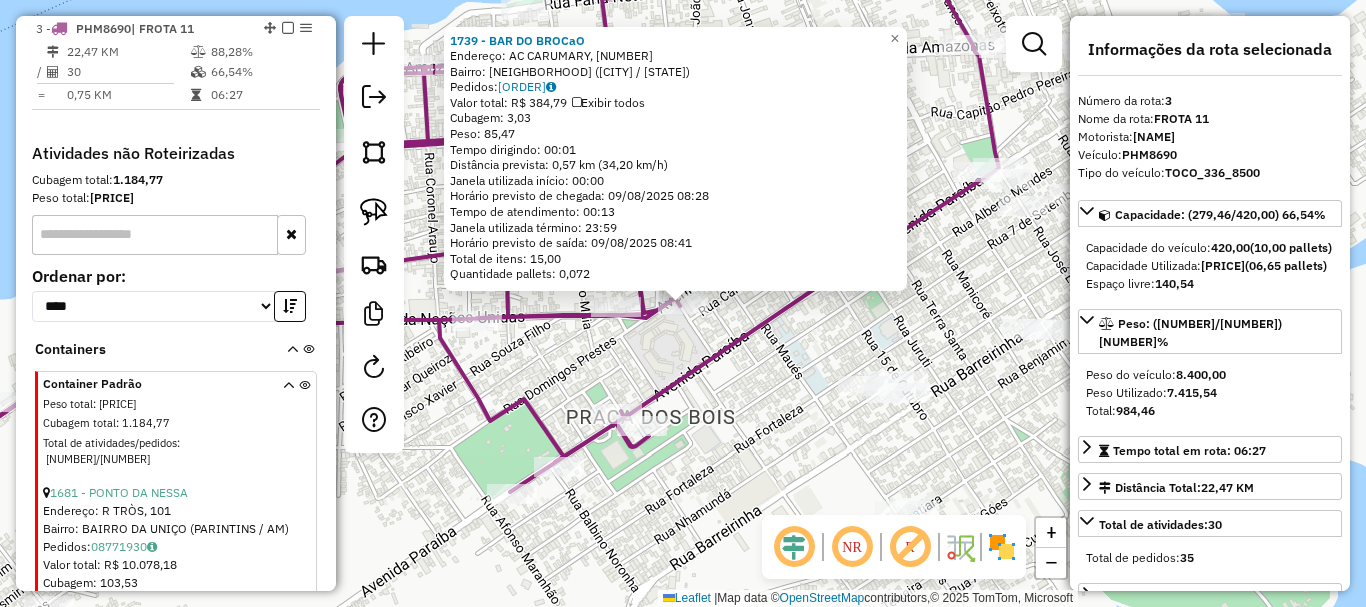 click 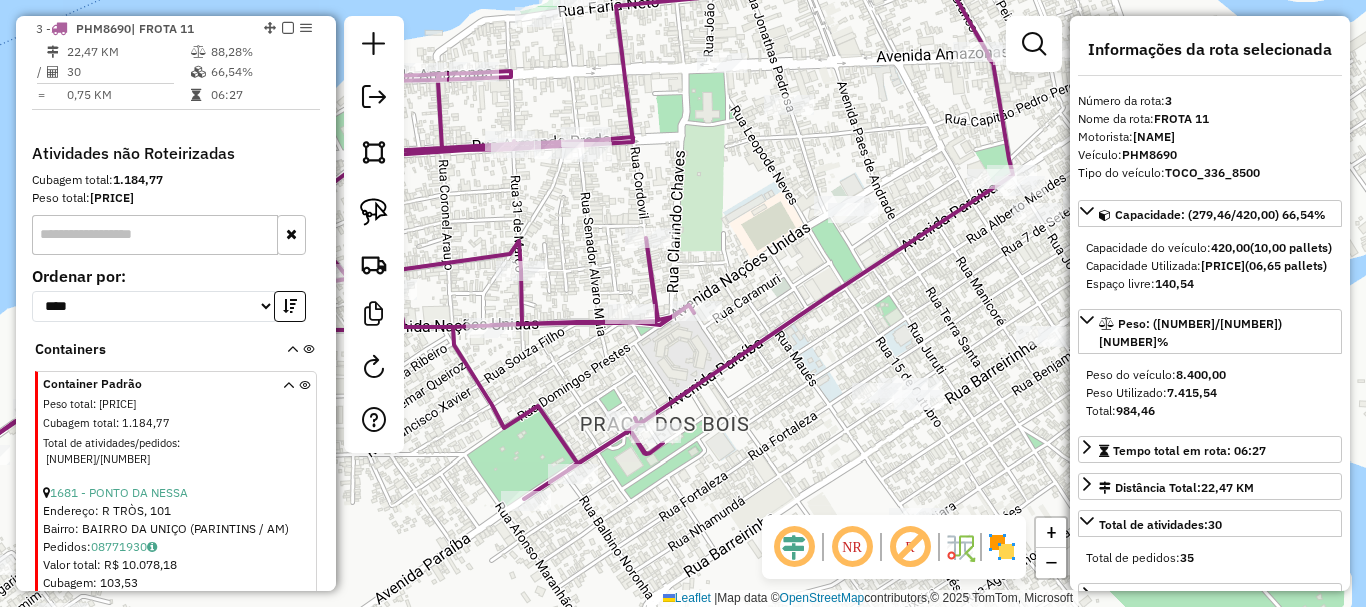drag, startPoint x: 758, startPoint y: 310, endPoint x: 775, endPoint y: 316, distance: 18.027756 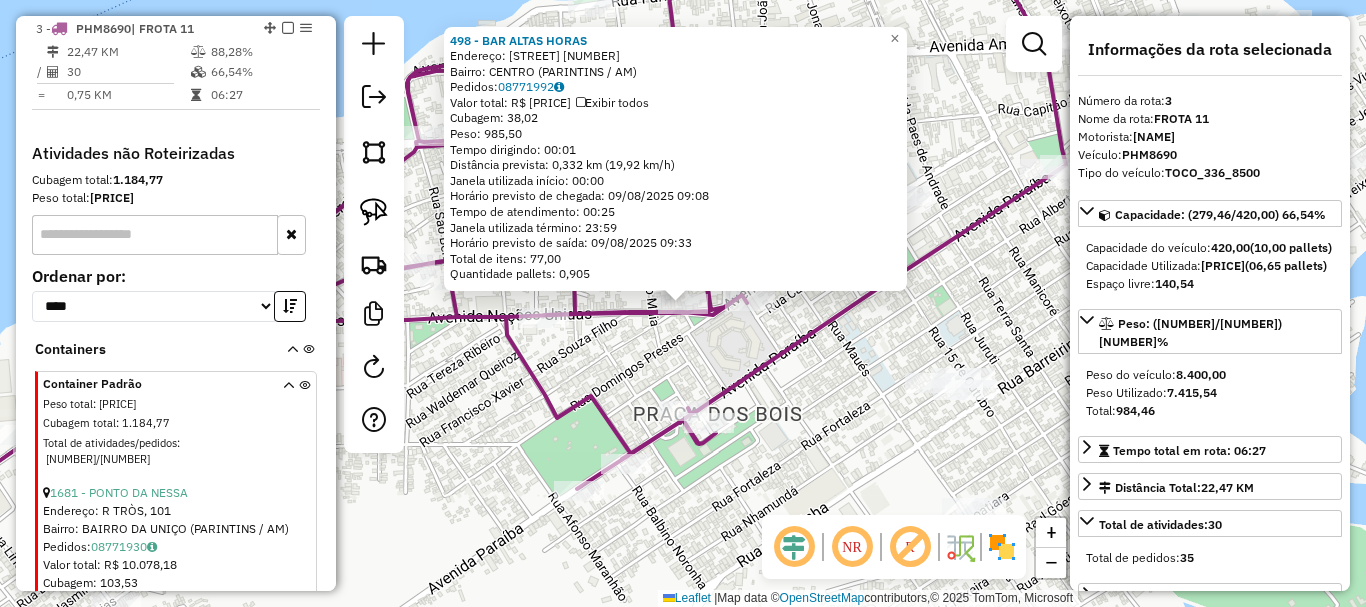 click on "498 - BAR ALTAS HORAS  Endereço:  NACOES UNIDAS 2555   Bairro: CENTRO (PARINTINS / [STATE])   Pedidos:  [ORDER_ID]   Valor total: R$ 5.111,45   Exibir todos   Cubagem: 38,02  Peso: 985,50  Tempo dirigindo: 00:01   Distância prevista: 0,332 km (19,92 km/h)   Janela utilizada início: 00:00   Horário previsto de chegada: 09/08/2025 09:08   Tempo de atendimento: 00:25   Janela utilizada término: 23:59   Horário previsto de saída: 09/08/2025 09:33   Total de itens: 77,00   Quantidade pallets: 0,905  × Janela de atendimento Grade de atendimento Capacidade Transportadoras Veículos Cliente Pedidos  Rotas Selecione os dias de semana para filtrar as janelas de atendimento  Seg   Ter   Qua   Qui   Sex   Sáb   Dom  Informe o período da janela de atendimento: De: Até:  Filtrar exatamente a janela do cliente  Considerar janela de atendimento padrão  Selecione os dias de semana para filtrar as grades de atendimento  Seg   Ter   Qua   Qui   Sex   Sáb   Dom   Considerar clientes sem dia de atendimento cadastrado  De:" 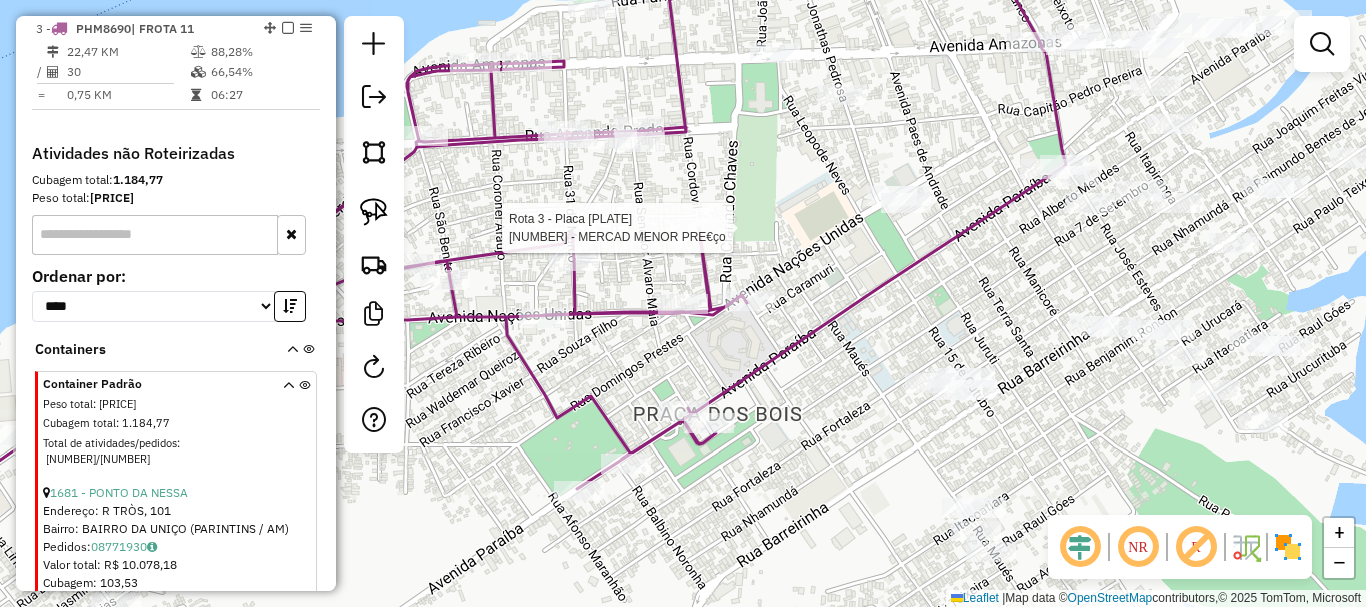 select on "**********" 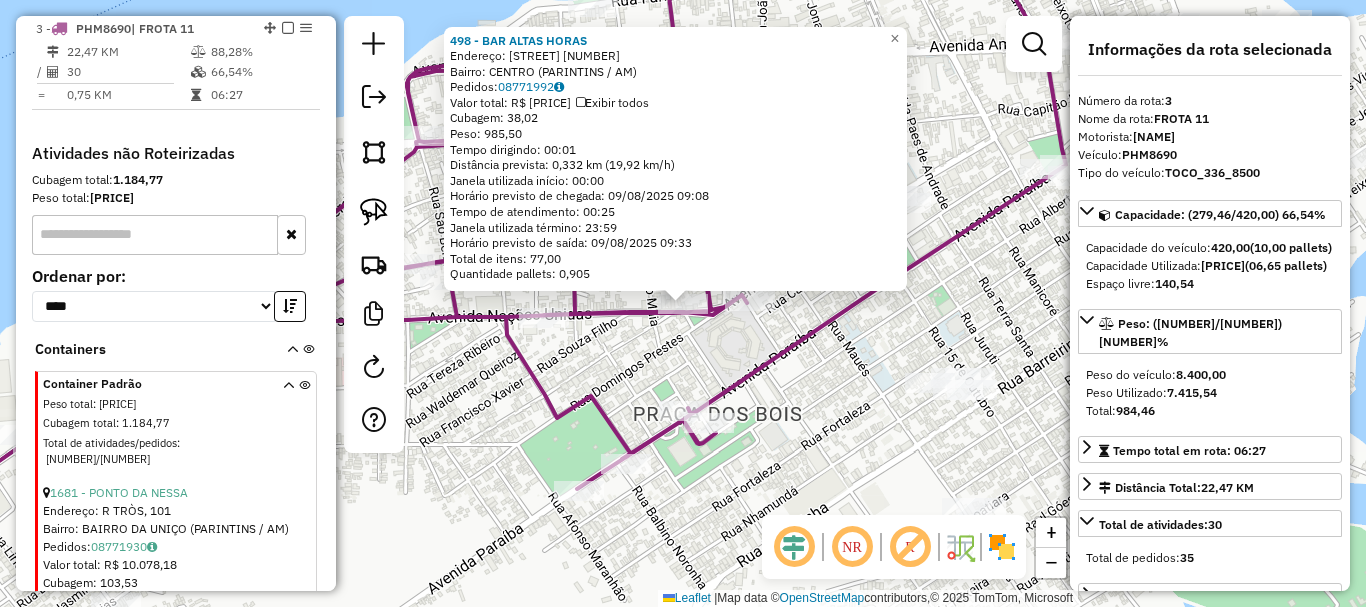 click on "498 - BAR ALTAS HORAS  Endereço:  NACOES UNIDAS 2555   Bairro: CENTRO (PARINTINS / [STATE])   Pedidos:  [ORDER_ID]   Valor total: R$ 5.111,45   Exibir todos   Cubagem: 38,02  Peso: 985,50  Tempo dirigindo: 00:01   Distância prevista: 0,332 km (19,92 km/h)   Janela utilizada início: 00:00   Horário previsto de chegada: 09/08/2025 09:08   Tempo de atendimento: 00:25   Janela utilizada término: 23:59   Horário previsto de saída: 09/08/2025 09:33   Total de itens: 77,00   Quantidade pallets: 0,905  × Janela de atendimento Grade de atendimento Capacidade Transportadoras Veículos Cliente Pedidos  Rotas Selecione os dias de semana para filtrar as janelas de atendimento  Seg   Ter   Qua   Qui   Sex   Sáb   Dom  Informe o período da janela de atendimento: De: Até:  Filtrar exatamente a janela do cliente  Considerar janela de atendimento padrão  Selecione os dias de semana para filtrar as grades de atendimento  Seg   Ter   Qua   Qui   Sex   Sáb   Dom   Considerar clientes sem dia de atendimento cadastrado  De:" 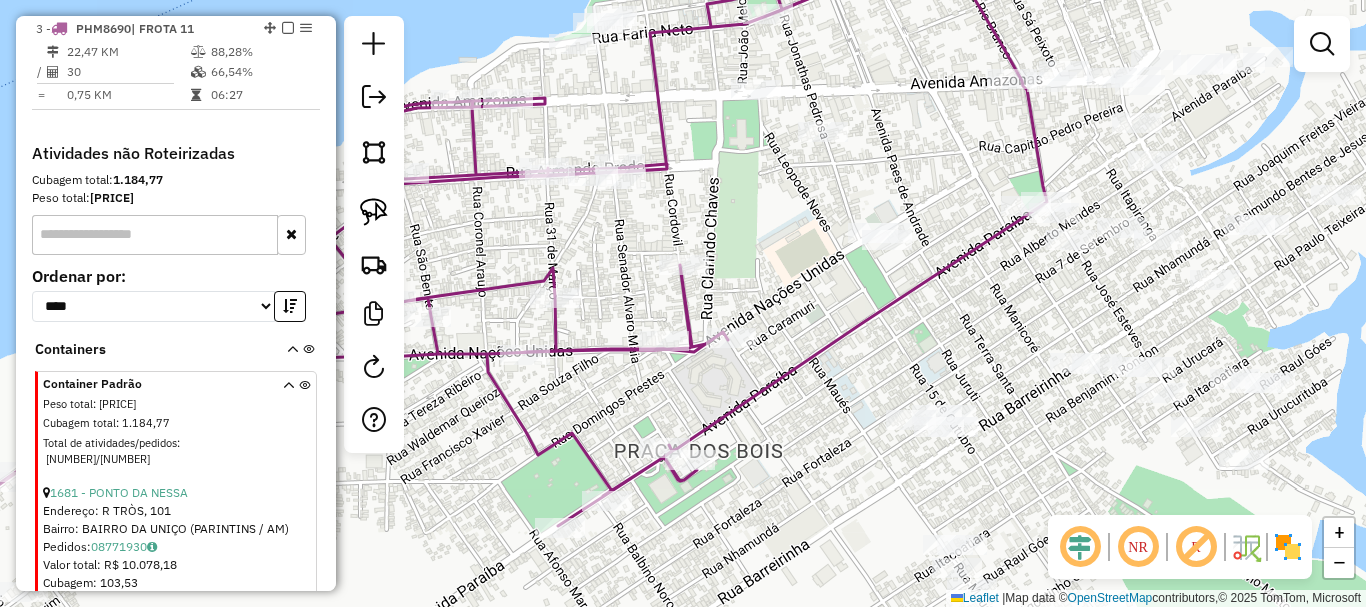 drag, startPoint x: 824, startPoint y: 388, endPoint x: 763, endPoint y: 337, distance: 79.51101 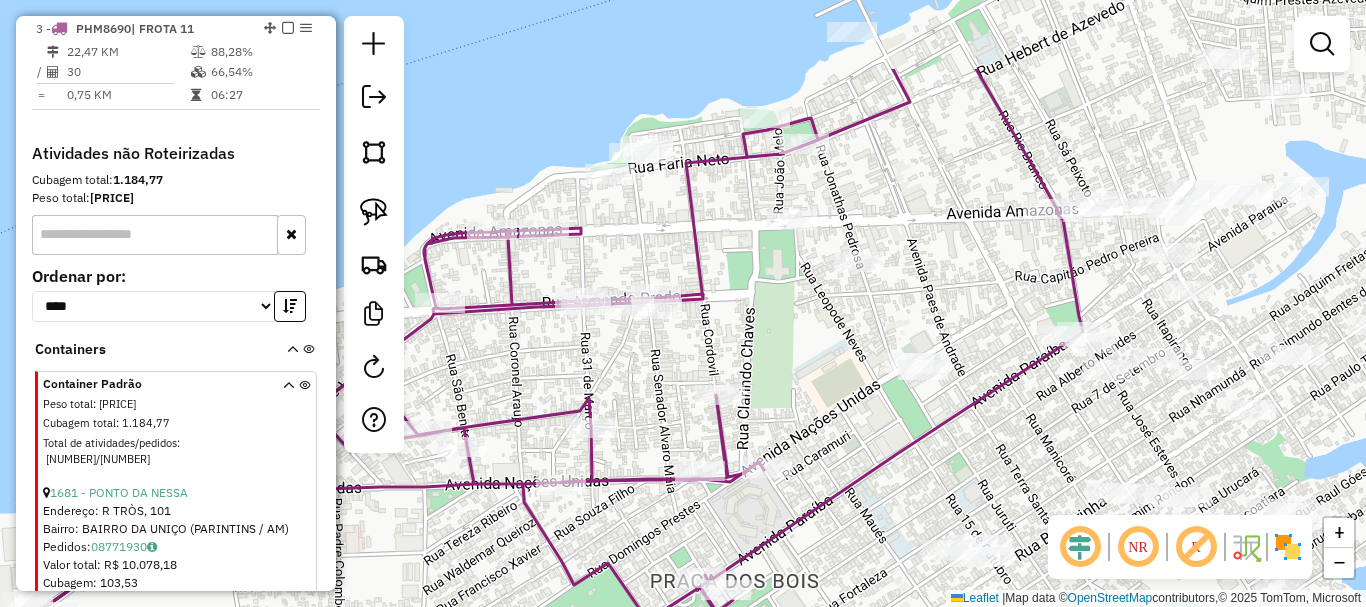 drag, startPoint x: 799, startPoint y: 371, endPoint x: 785, endPoint y: 341, distance: 33.105892 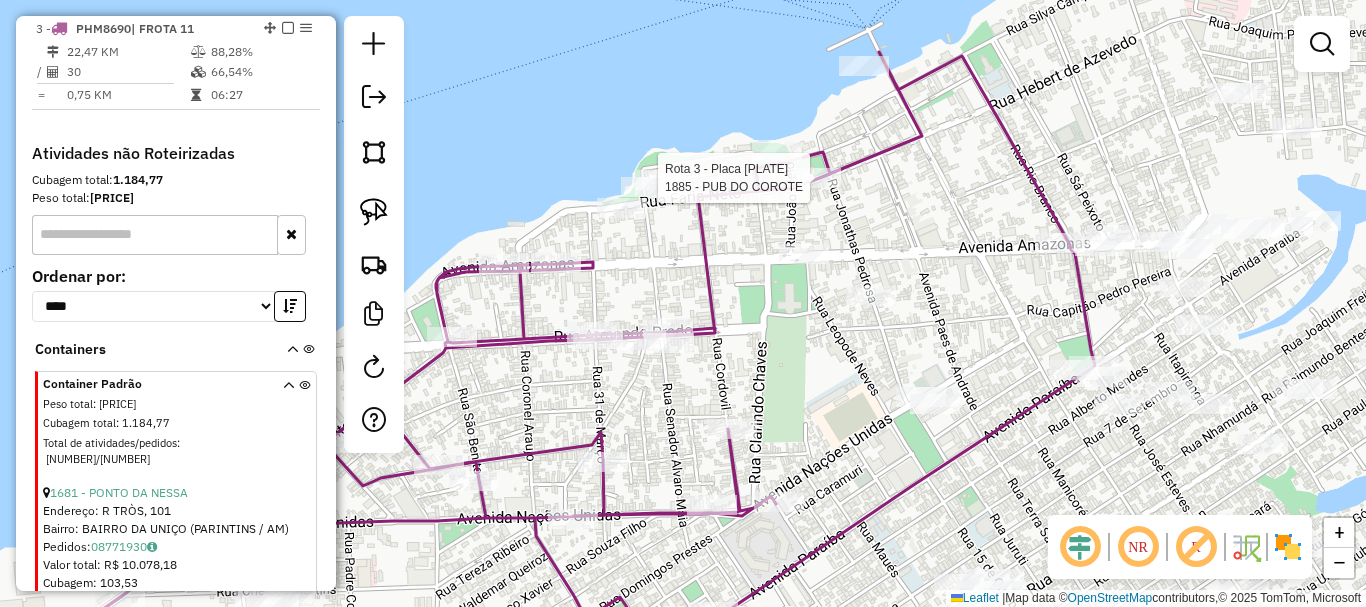 select on "**********" 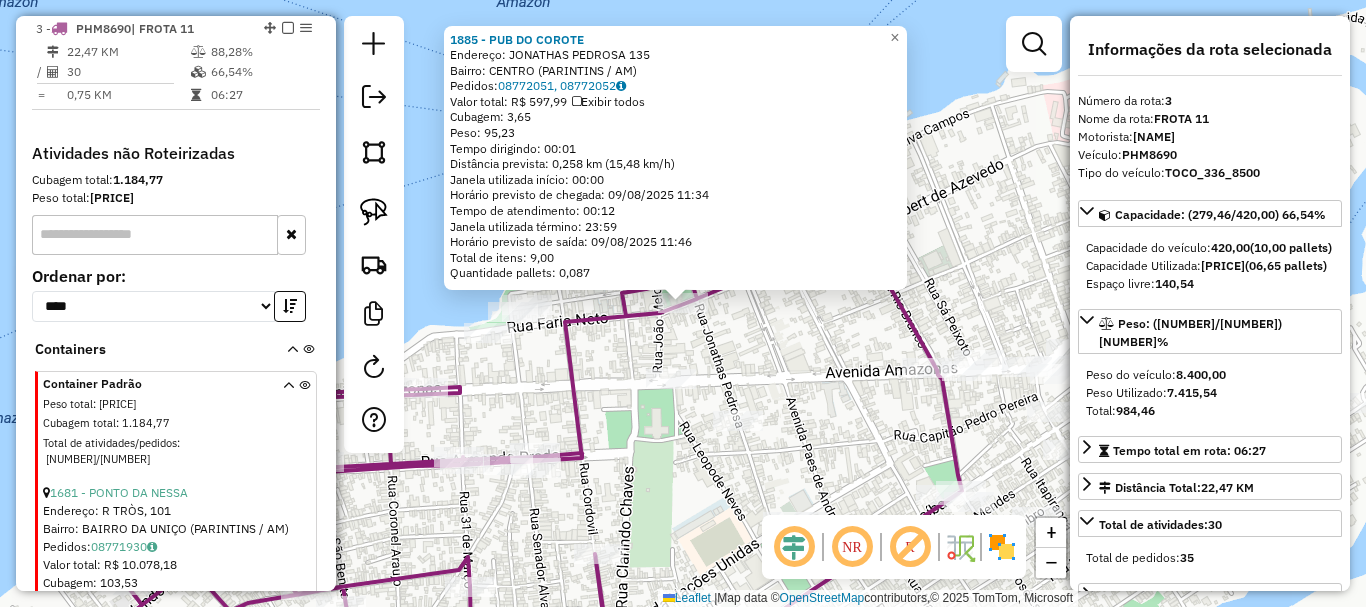 drag, startPoint x: 789, startPoint y: 352, endPoint x: 709, endPoint y: 295, distance: 98.229324 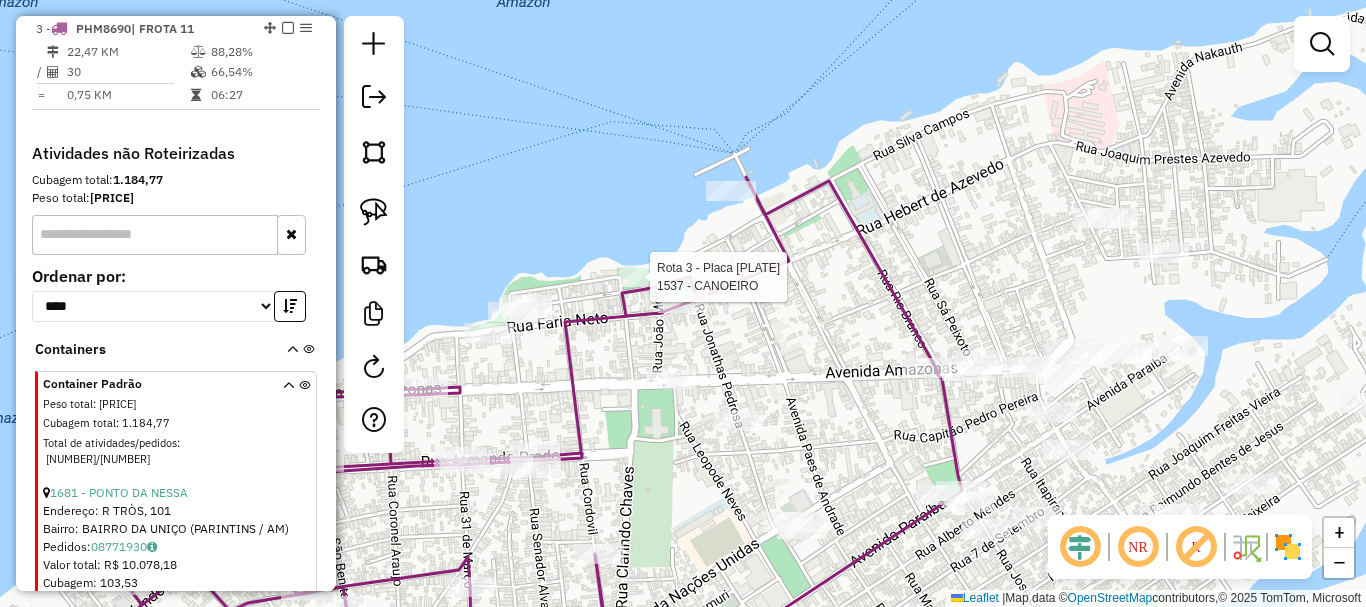 select on "**********" 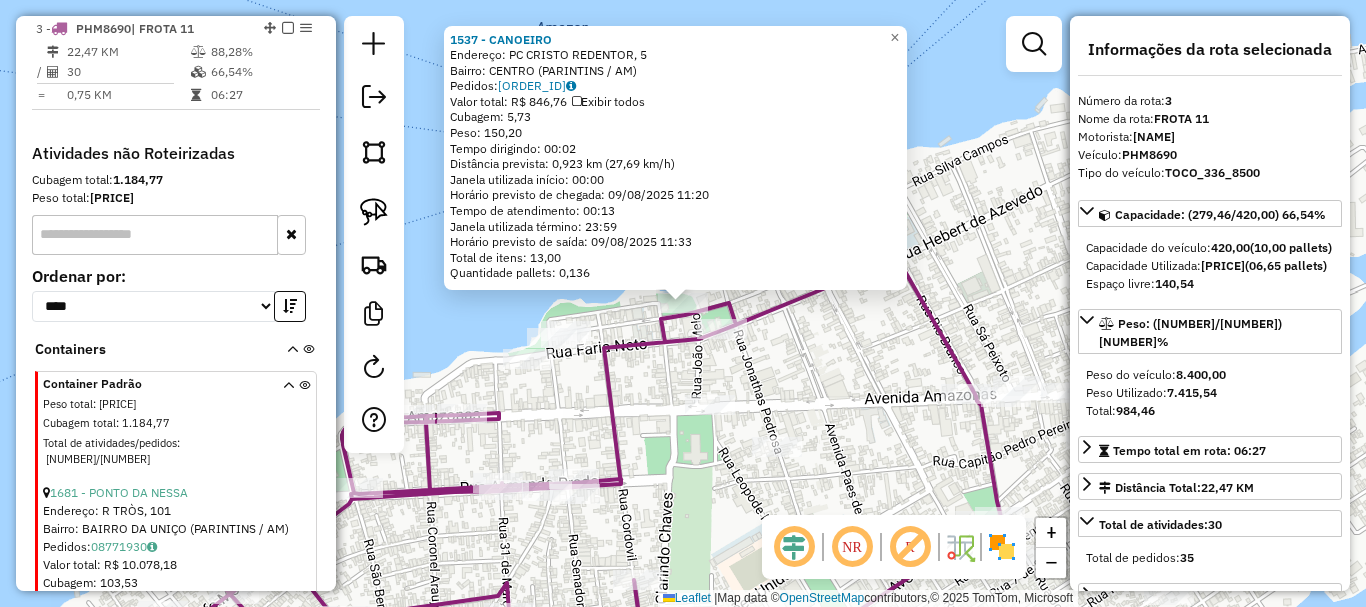click on "1537 - [CLIENT] Endereço: PC CRISTO REDENTOR, 5 Bairro: CENTRO ([CITY] / [AM]) Pedidos: [ORDER] Valor total: R$ 846,76 Exibir todos Cubagem: 5,73 Peso: 150,20 Tempo dirigindo: 00:02 Distância prevista: 0,923 km (27,69 km/h) Janela utilizada início: 00:00 Horário previsto de chegada: 09/08/2025 11:20 Tempo de atendimento: 00:13 Janela utilizada término: 23:59 Horário previsto de saída: 09/08/2025 11:33 Total de itens: 13,00 Quantidade pallets: 0,136 × Janela de atendimento Grade de atendimento Capacidade Transportadoras Veículos Cliente Pedidos Rotas Selecione os dias de semana para filtrar as janelas de atendimento Seg Ter Qua Qui Sex Sáb Dom Informe o período da janela de atendimento: De: Até: Filtrar exatamente a janela do cliente Considerar janela de atendimento padrão Selecione os dias de semana para filtrar as grades de atendimento Seg Ter Qua Qui Sex Sáb Dom Considerar clientes sem dia de atendimento cadastrado De: Até:" 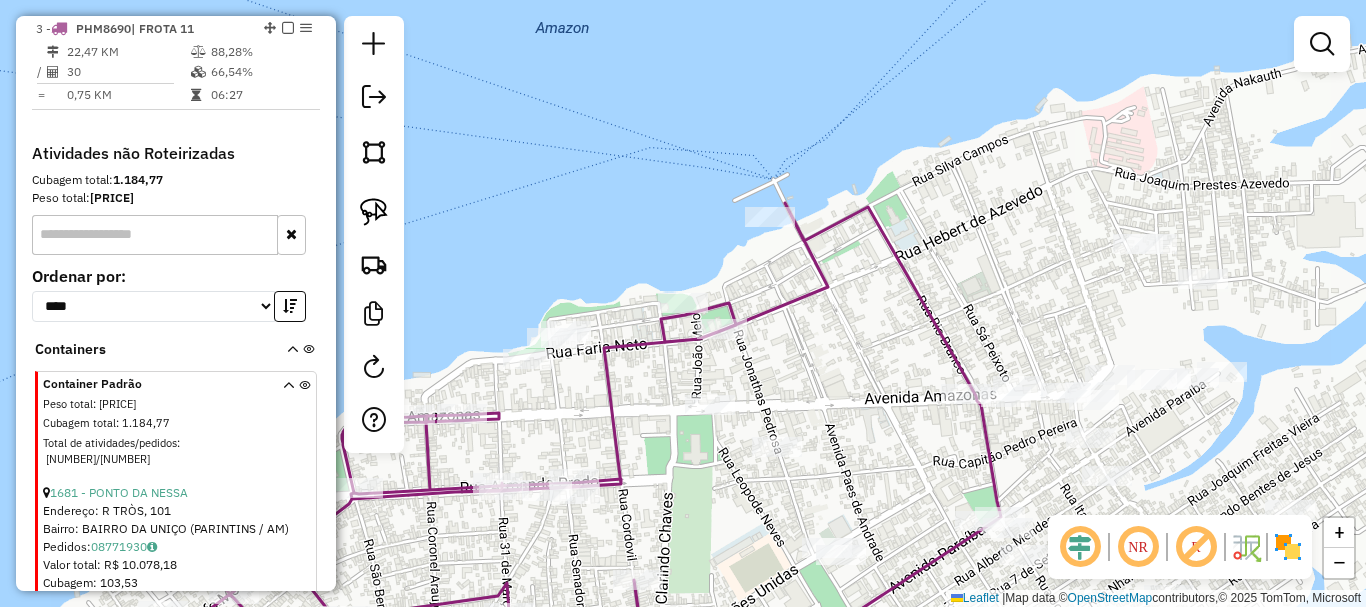 click on "Janela de atendimento Grade de atendimento Capacidade Transportadoras Veículos Cliente Pedidos  Rotas Selecione os dias de semana para filtrar as janelas de atendimento  Seg   Ter   Qua   Qui   Sex   Sáb   Dom  Informe o período da janela de atendimento: De: Até:  Filtrar exatamente a janela do cliente  Considerar janela de atendimento padrão  Selecione os dias de semana para filtrar as grades de atendimento  Seg   Ter   Qua   Qui   Sex   Sáb   Dom   Considerar clientes sem dia de atendimento cadastrado  Clientes fora do dia de atendimento selecionado Filtrar as atividades entre os valores definidos abaixo:  Peso mínimo:   Peso máximo:   Cubagem mínima:   Cubagem máxima:   De:   Até:  Filtrar as atividades entre o tempo de atendimento definido abaixo:  De:   Até:   Considerar capacidade total dos clientes não roteirizados Transportadora: Selecione um ou mais itens Tipo de veículo: Selecione um ou mais itens Veículo: Selecione um ou mais itens Motorista: Selecione um ou mais itens Nome: Rótulo:" 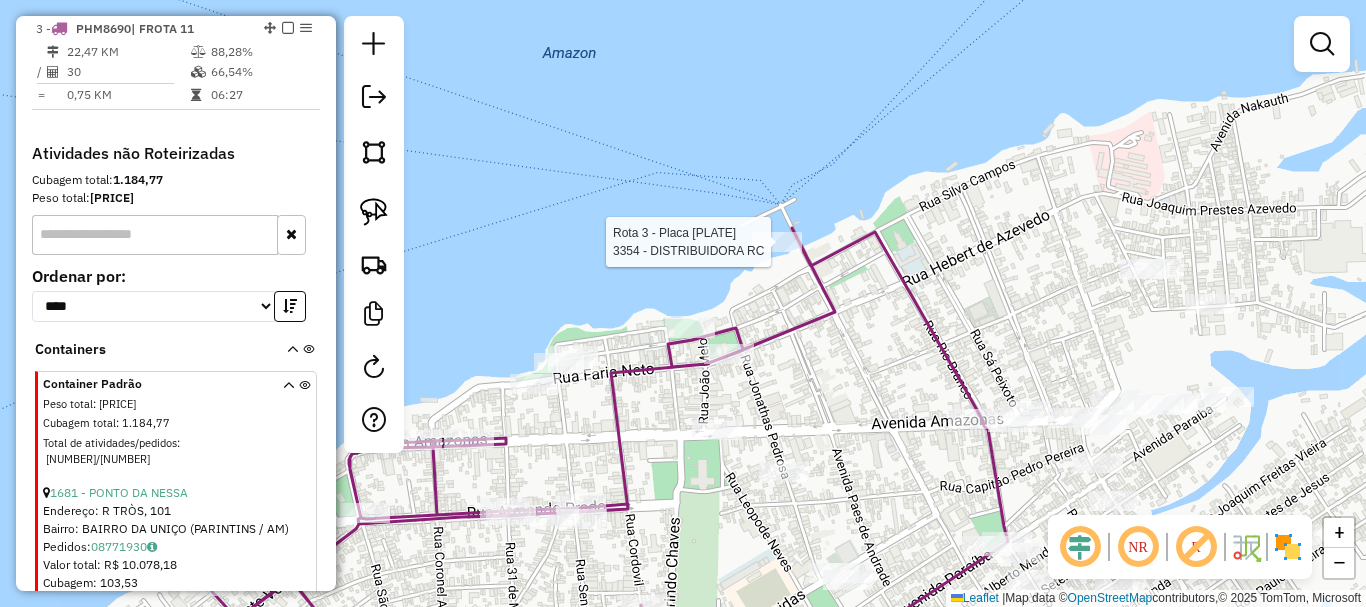 click 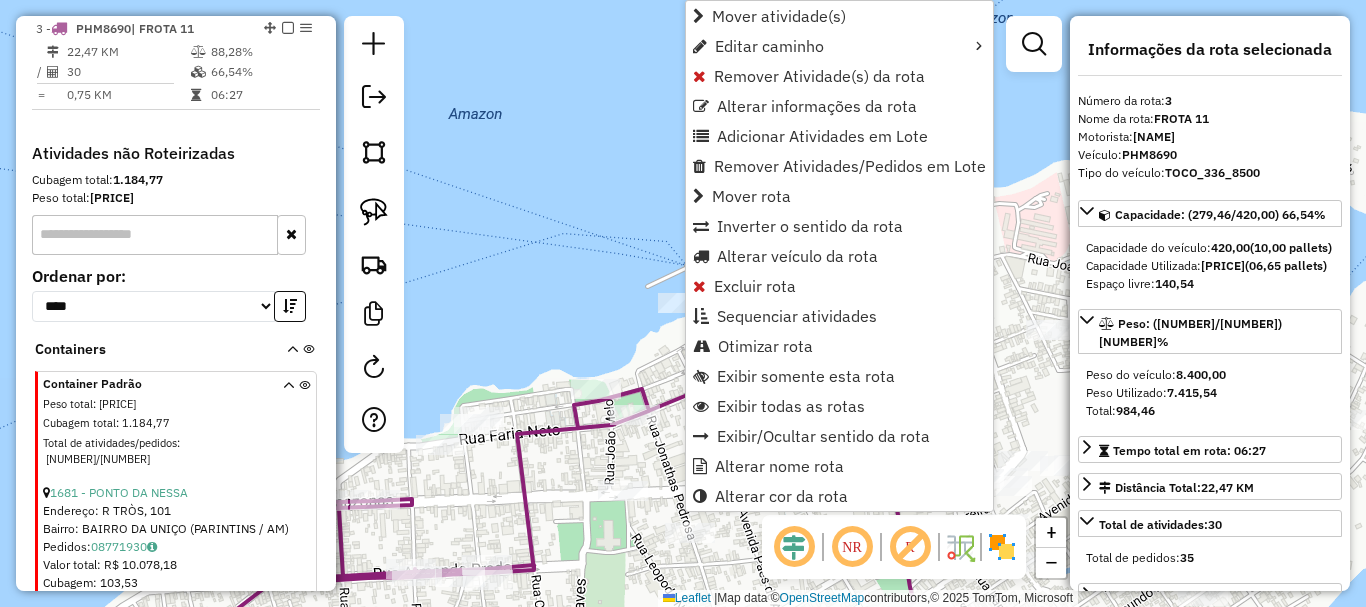 click on "Rota 3 - Placa PHM8690 3354 - [CLIENT] Janela de atendimento Grade de atendimento Capacidade Transportadoras Veículos Cliente Pedidos Rotas Selecione os dias de semana para filtrar as janelas de atendimento Seg Ter Qua Qui Sex Sáb Dom Informe o período da janela de atendimento: De: Até: Filtrar exatamente a janela do cliente Considerar janela de atendimento padrão Selecione os dias de semana para filtrar as grades de atendimento Seg Ter Qua Qui Sex Sáb Dom Considerar clientes sem dia de atendimento cadastrado Clientes fora do dia de atendimento selecionado Filtrar as atividades entre os valores definidos abaixo: Peso mínimo: Peso máximo: Cubagem mínima: Cubagem máxima: De: Até: Filtrar as atividades entre o tempo de atendimento definido abaixo: De: Até: Considerar capacidade total dos clientes não roteirizados Transportadora: Selecione um ou mais itens Tipo de veículo: Selecione um ou mais itens Veículo: Selecione um ou mais itens De:" 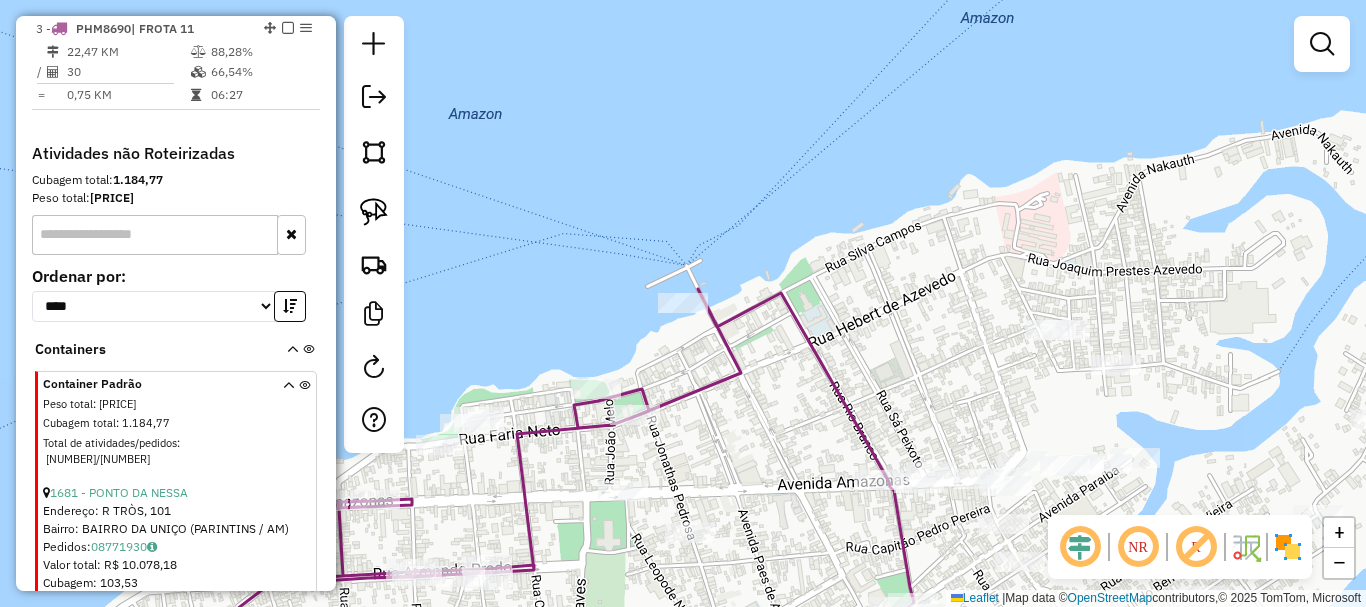 drag, startPoint x: 664, startPoint y: 409, endPoint x: 670, endPoint y: 342, distance: 67.26812 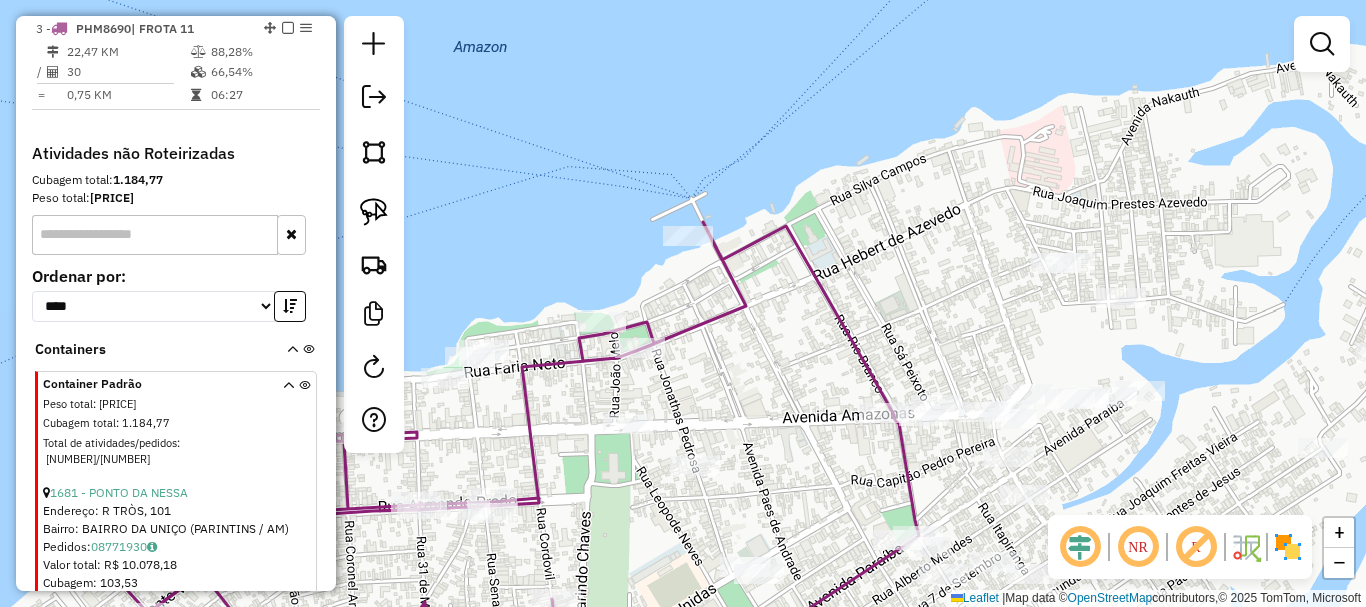 drag, startPoint x: 725, startPoint y: 398, endPoint x: 739, endPoint y: 359, distance: 41.4367 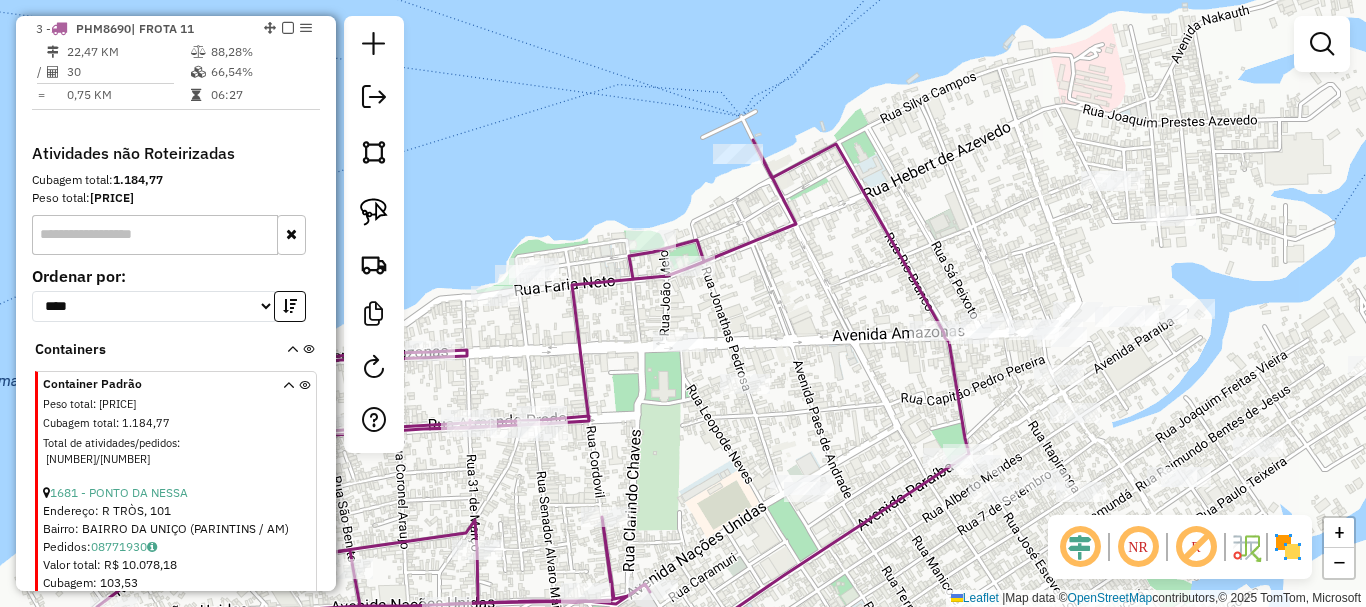 drag, startPoint x: 756, startPoint y: 394, endPoint x: 901, endPoint y: 283, distance: 182.60887 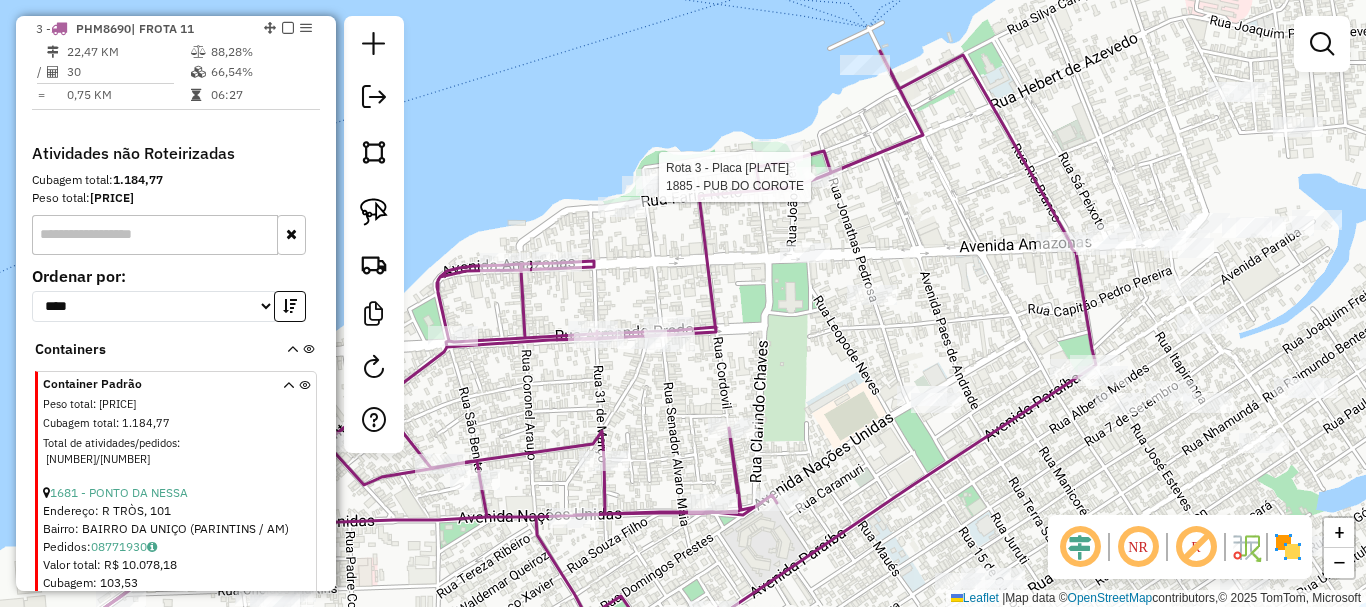 select on "**********" 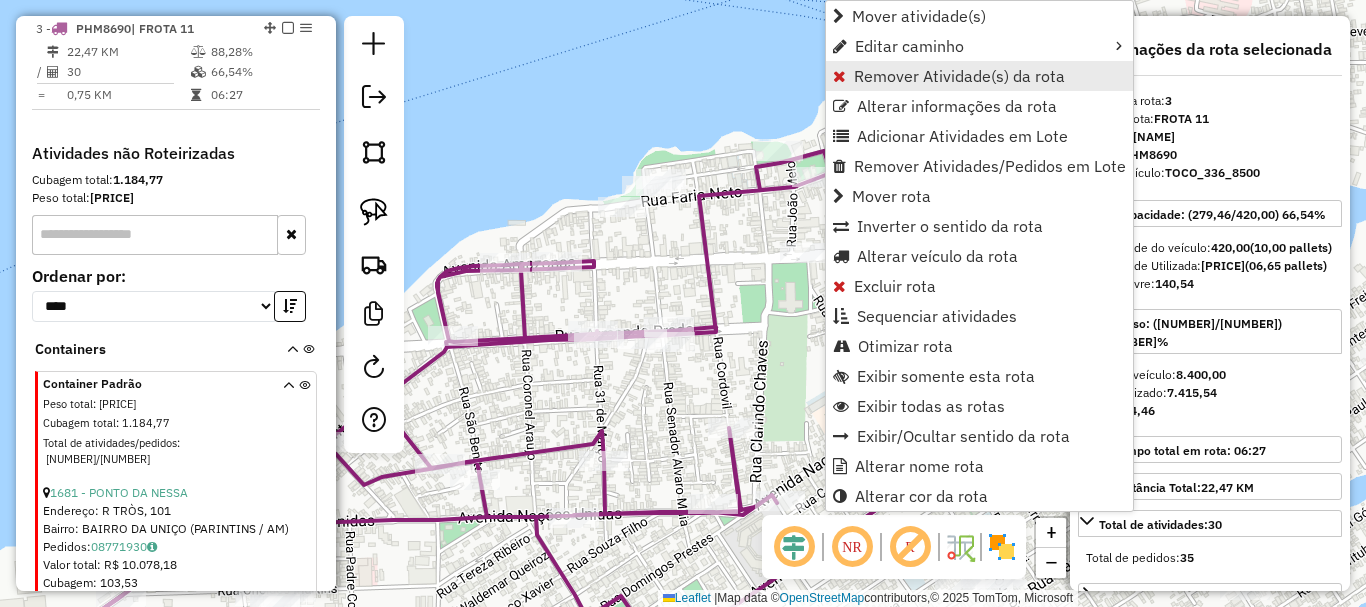 click on "Remover Atividade(s) da rota" at bounding box center [959, 76] 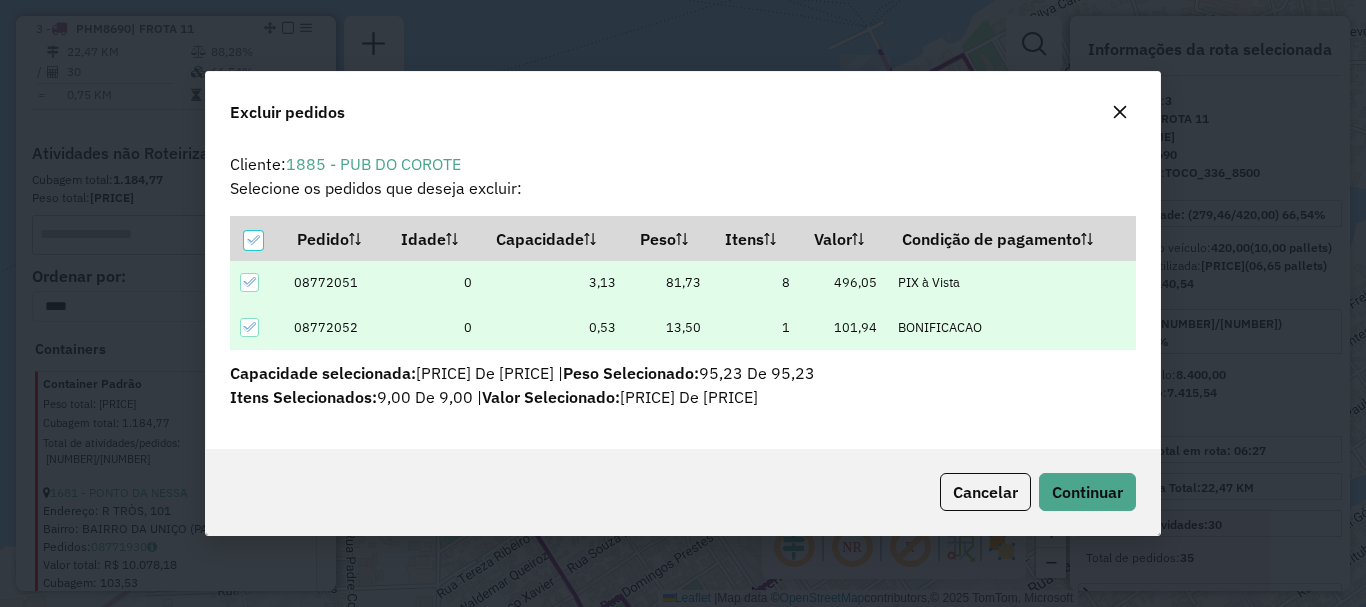 scroll, scrollTop: 0, scrollLeft: 0, axis: both 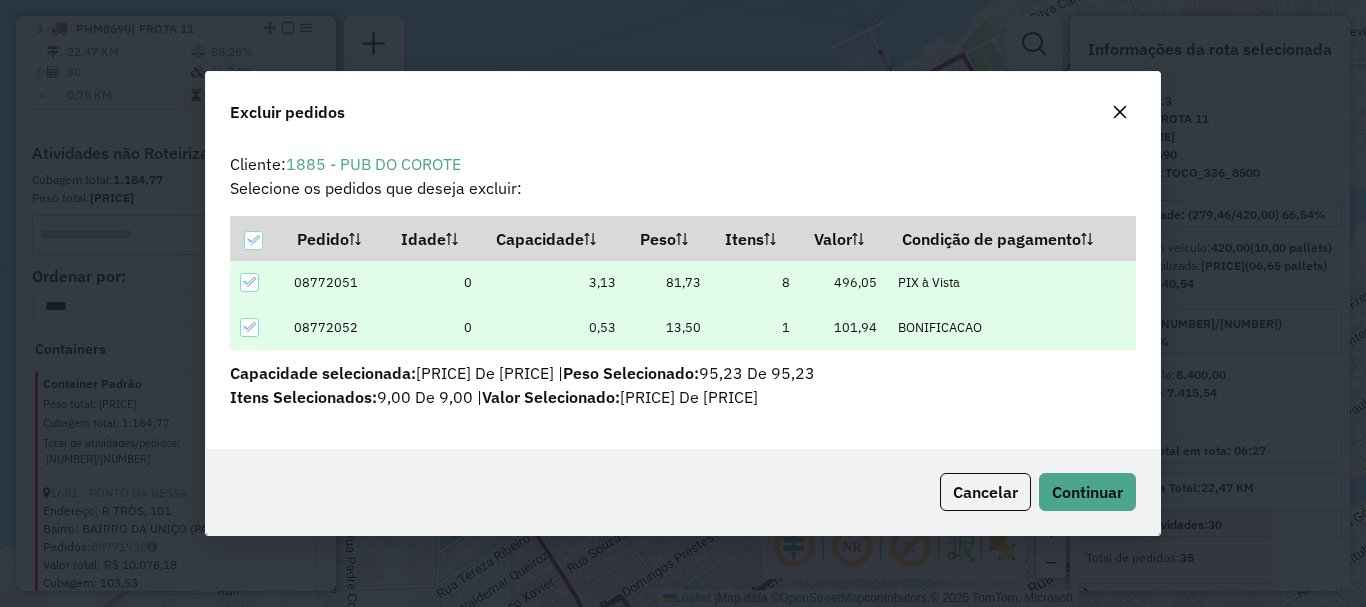 click on "Cancelar  Continuar" 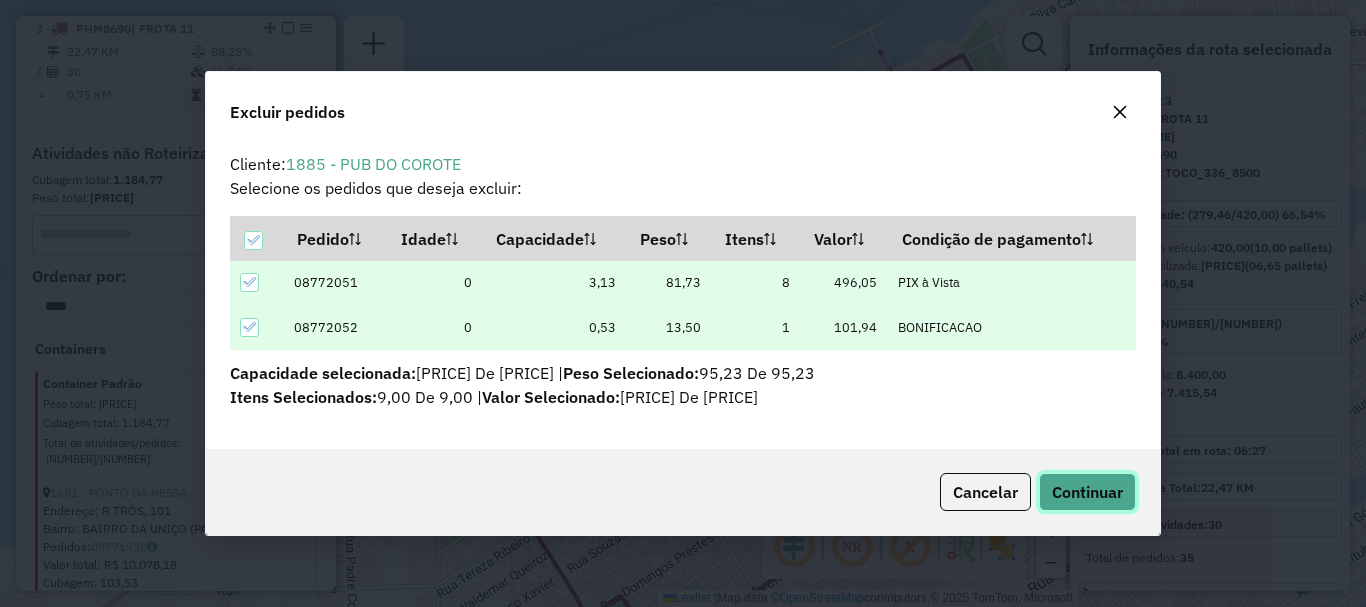 click on "Continuar" 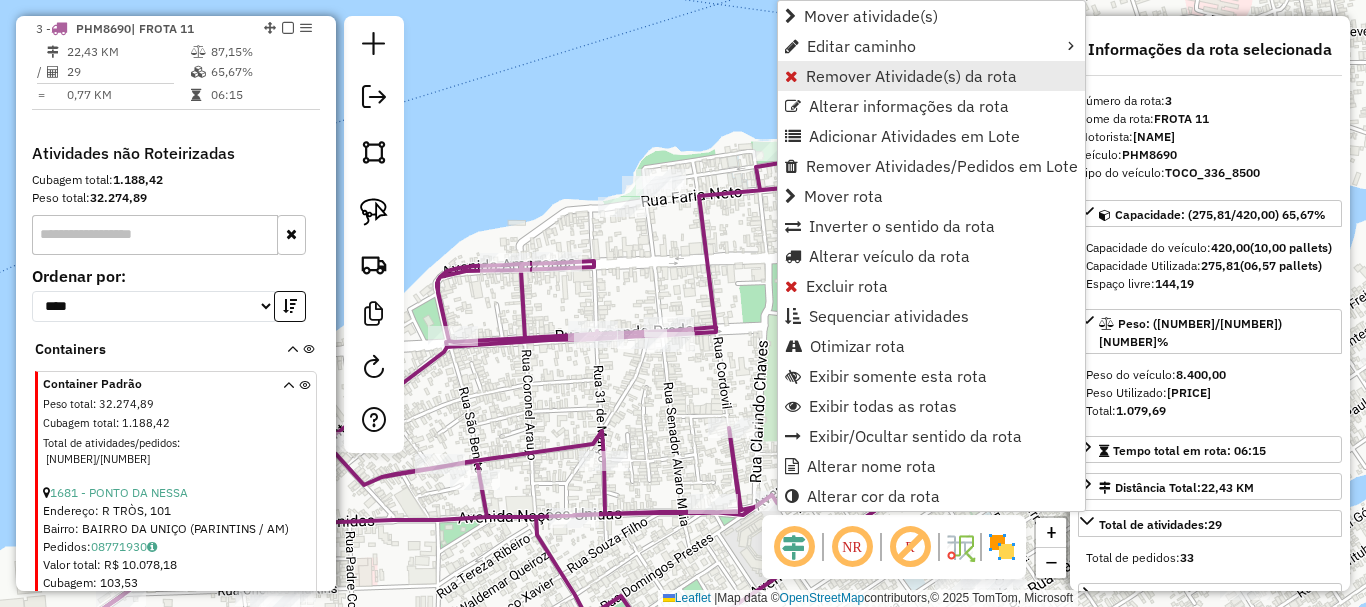 click on "Remover Atividade(s) da rota" at bounding box center (911, 76) 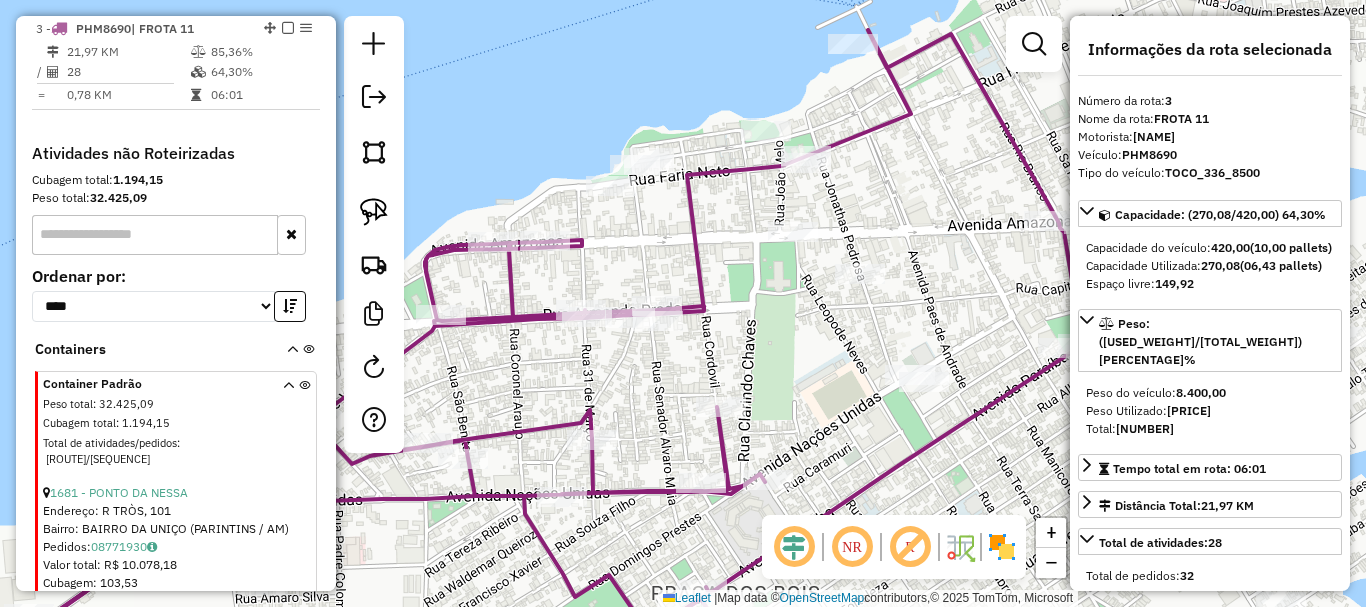 drag, startPoint x: 991, startPoint y: 488, endPoint x: 847, endPoint y: 320, distance: 221.26907 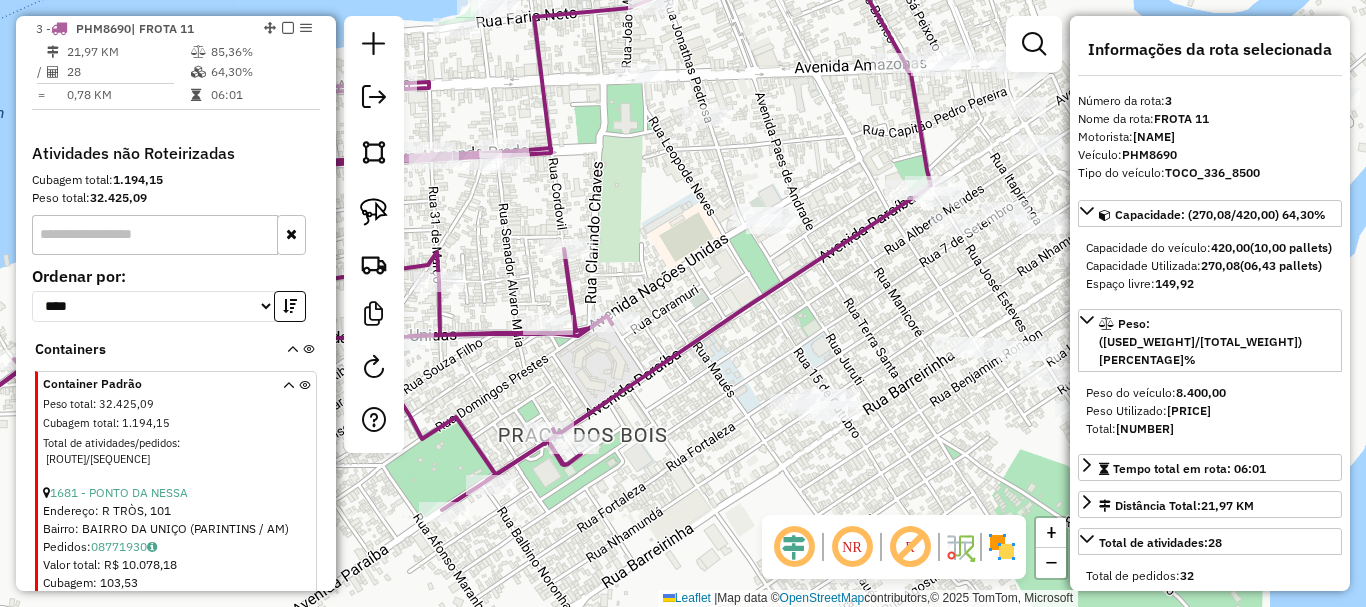 drag, startPoint x: 877, startPoint y: 327, endPoint x: 792, endPoint y: 433, distance: 135.87126 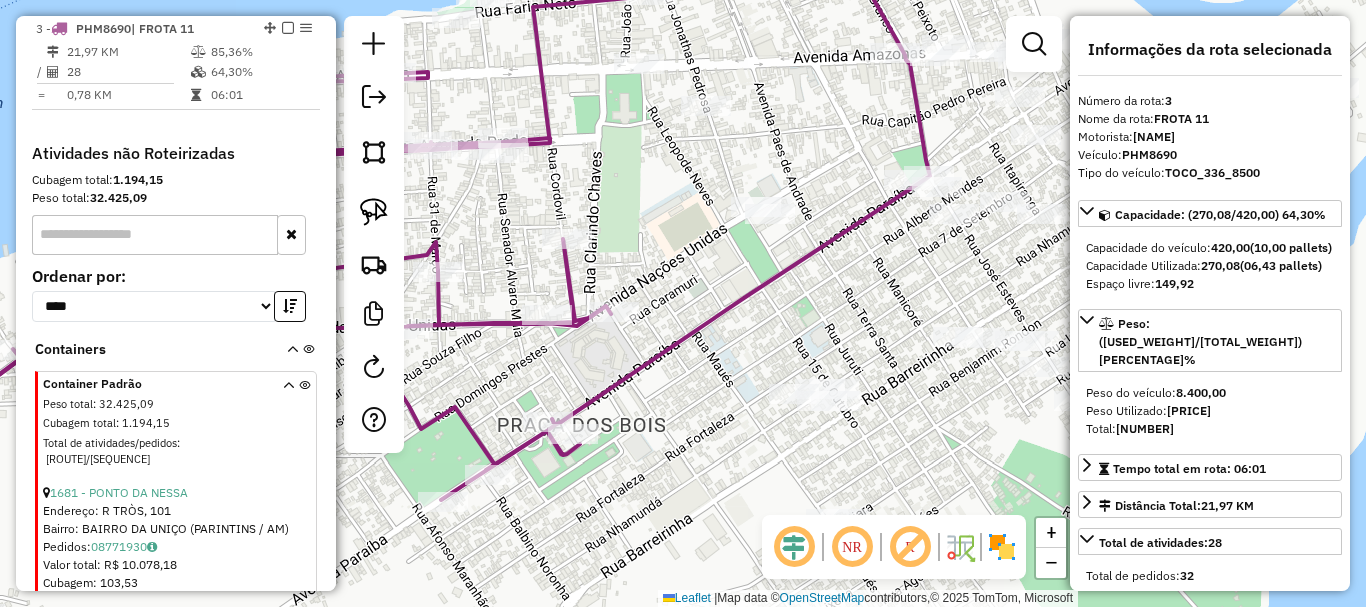drag, startPoint x: 886, startPoint y: 282, endPoint x: 833, endPoint y: 292, distance: 53.935146 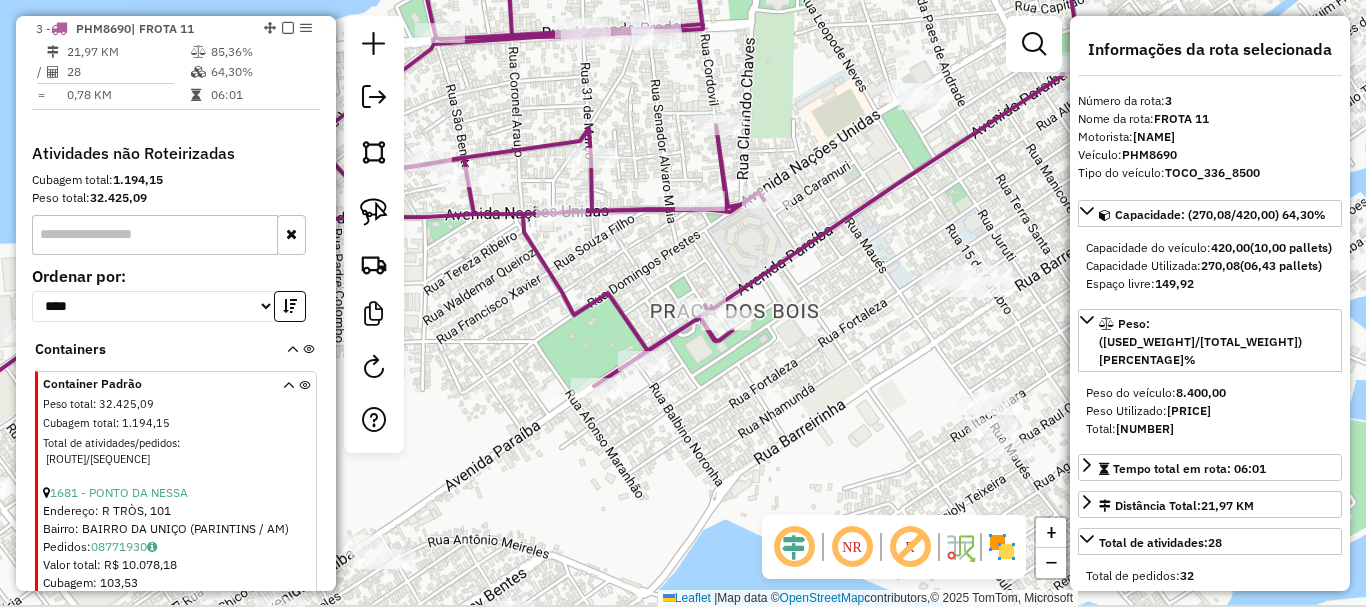 drag, startPoint x: 811, startPoint y: 317, endPoint x: 823, endPoint y: 299, distance: 21.633308 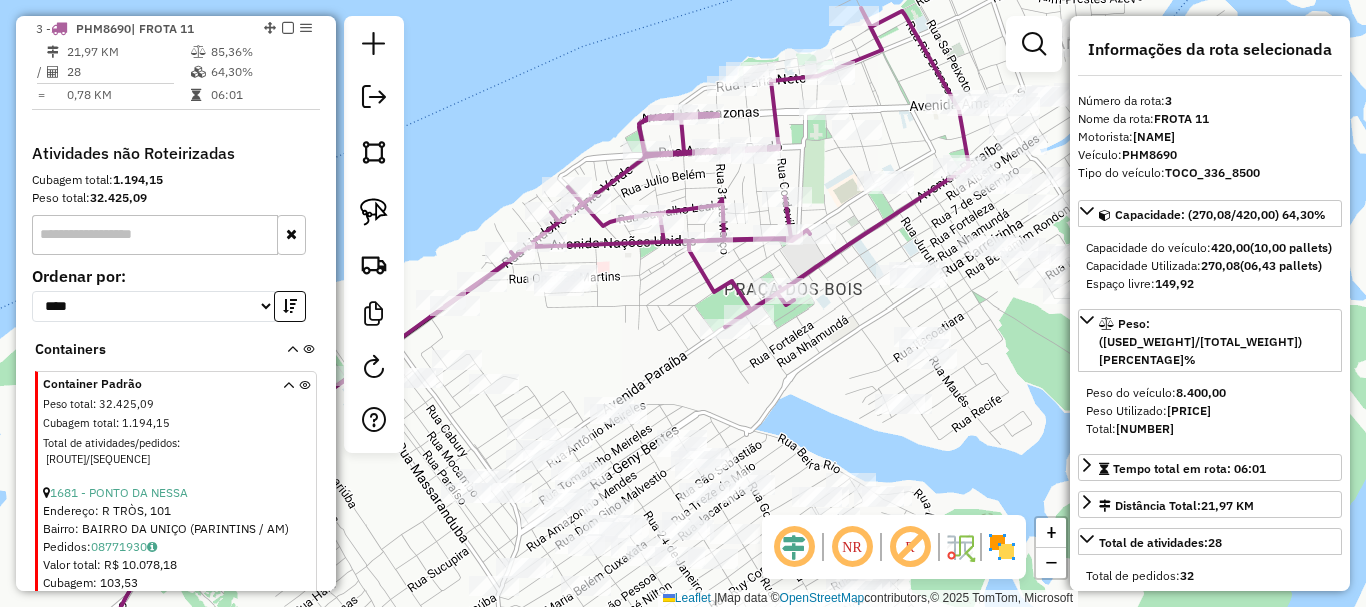 drag, startPoint x: 809, startPoint y: 381, endPoint x: 881, endPoint y: 363, distance: 74.215904 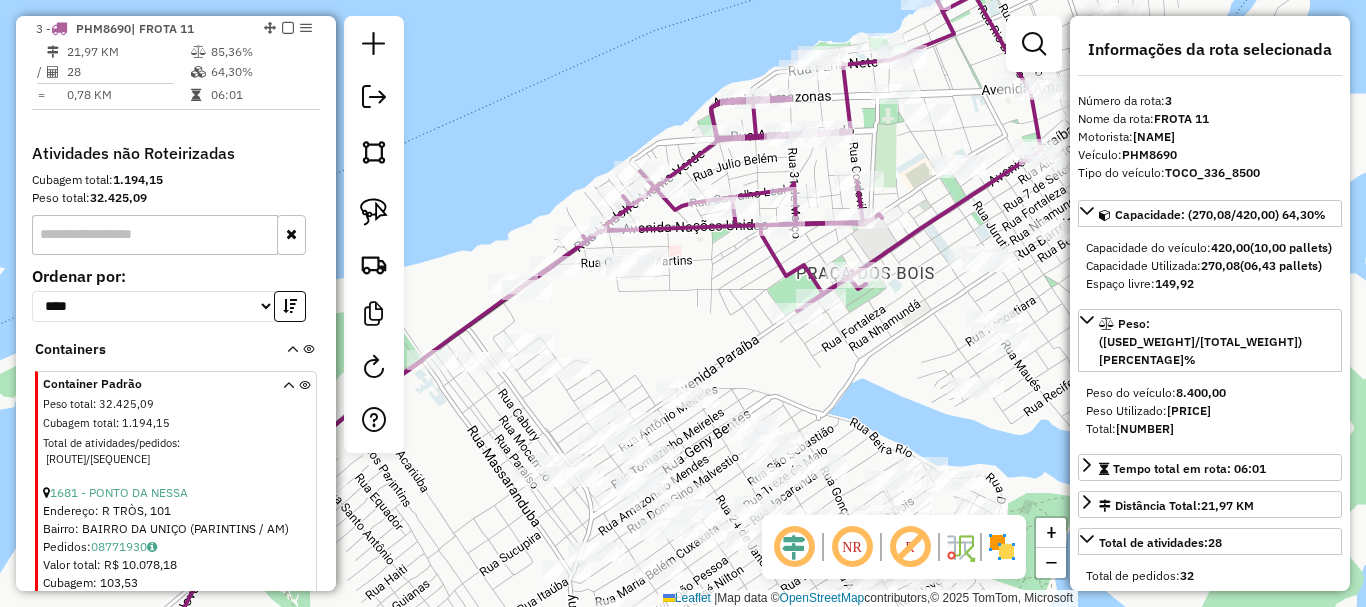 drag, startPoint x: 862, startPoint y: 381, endPoint x: 889, endPoint y: 339, distance: 49.92995 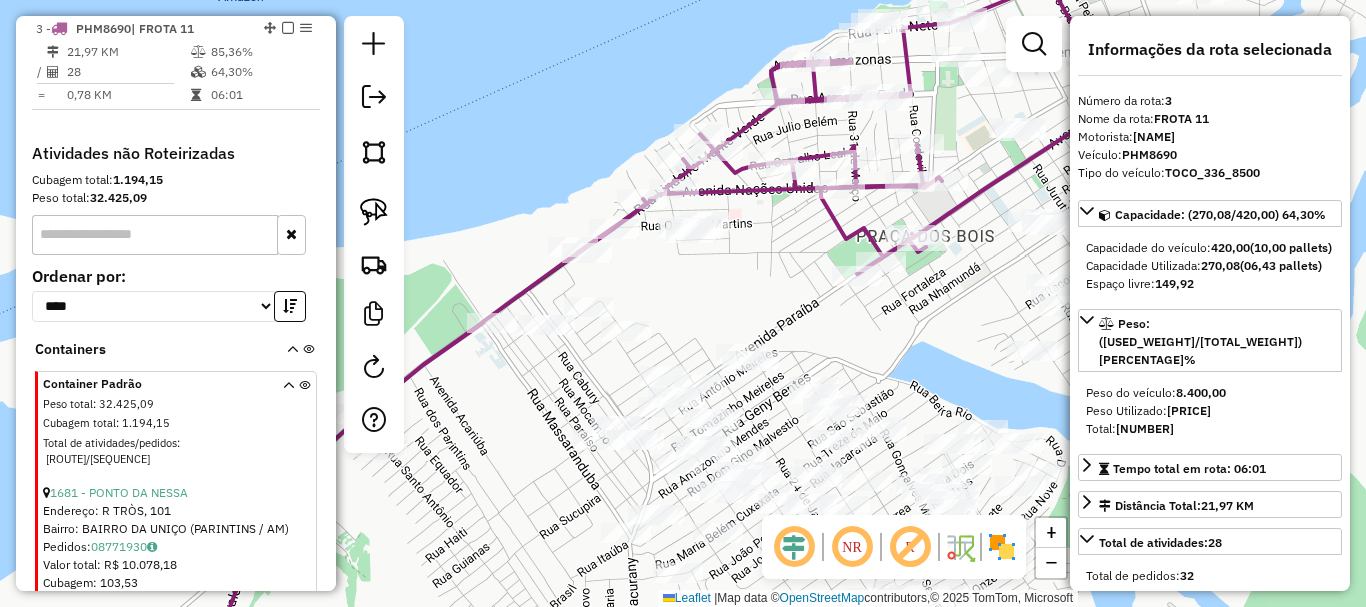 drag, startPoint x: 896, startPoint y: 346, endPoint x: 915, endPoint y: 335, distance: 21.954498 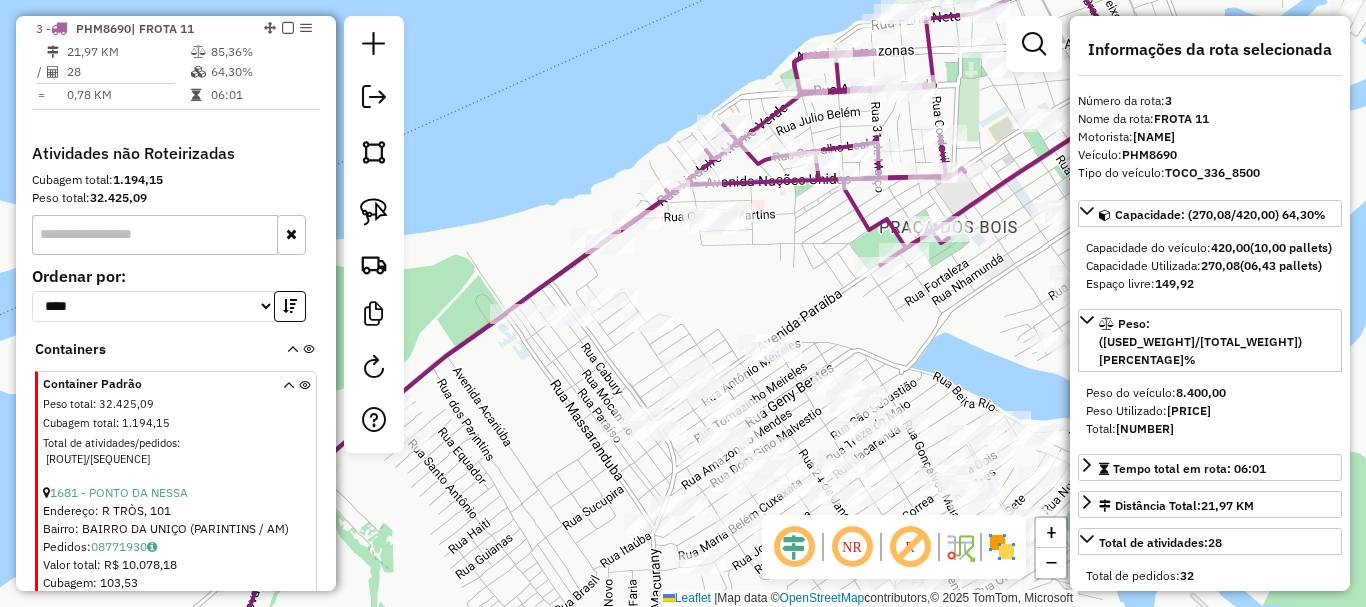 click on "Janela de atendimento Grade de atendimento Capacidade Transportadoras Veículos Cliente Pedidos  Rotas Selecione os dias de semana para filtrar as janelas de atendimento  Seg   Ter   Qua   Qui   Sex   Sáb   Dom  Informe o período da janela de atendimento: De: Até:  Filtrar exatamente a janela do cliente  Considerar janela de atendimento padrão  Selecione os dias de semana para filtrar as grades de atendimento  Seg   Ter   Qua   Qui   Sex   Sáb   Dom   Considerar clientes sem dia de atendimento cadastrado  Clientes fora do dia de atendimento selecionado Filtrar as atividades entre os valores definidos abaixo:  Peso mínimo:   Peso máximo:   Cubagem mínima:   Cubagem máxima:   De:   Até:  Filtrar as atividades entre o tempo de atendimento definido abaixo:  De:   Até:   Considerar capacidade total dos clientes não roteirizados Transportadora: Selecione um ou mais itens Tipo de veículo: Selecione um ou mais itens Veículo: Selecione um ou mais itens Motorista: Selecione um ou mais itens Nome: Rótulo:" 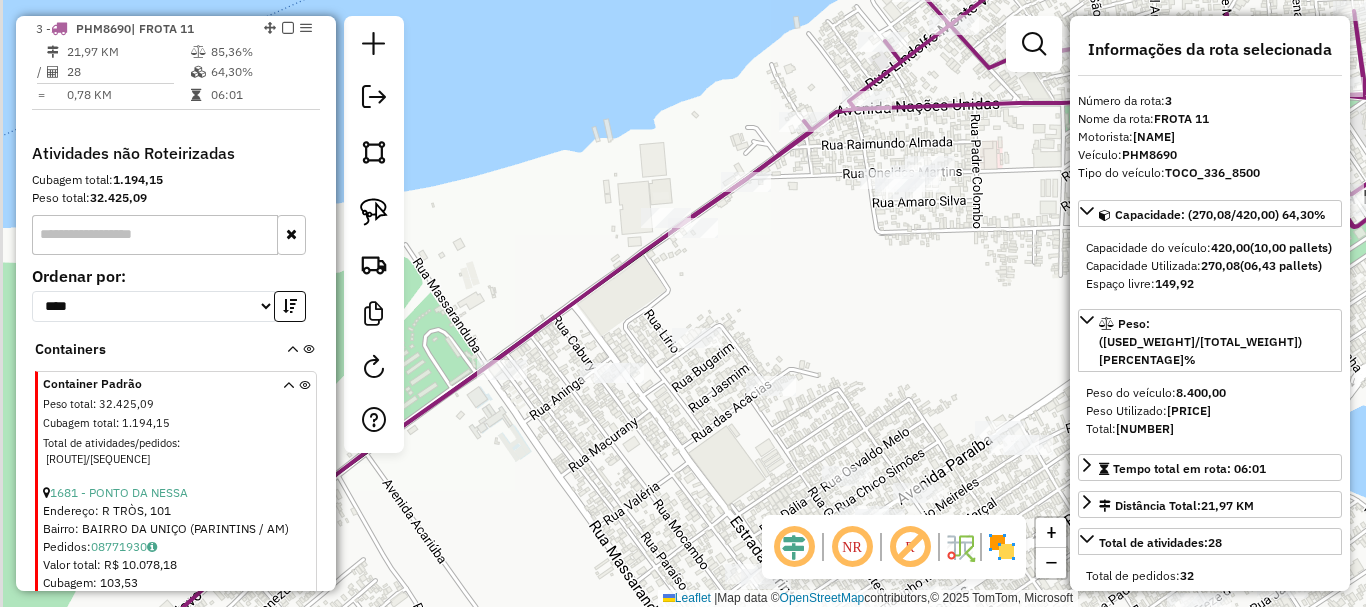 drag, startPoint x: 758, startPoint y: 295, endPoint x: 810, endPoint y: 306, distance: 53.15073 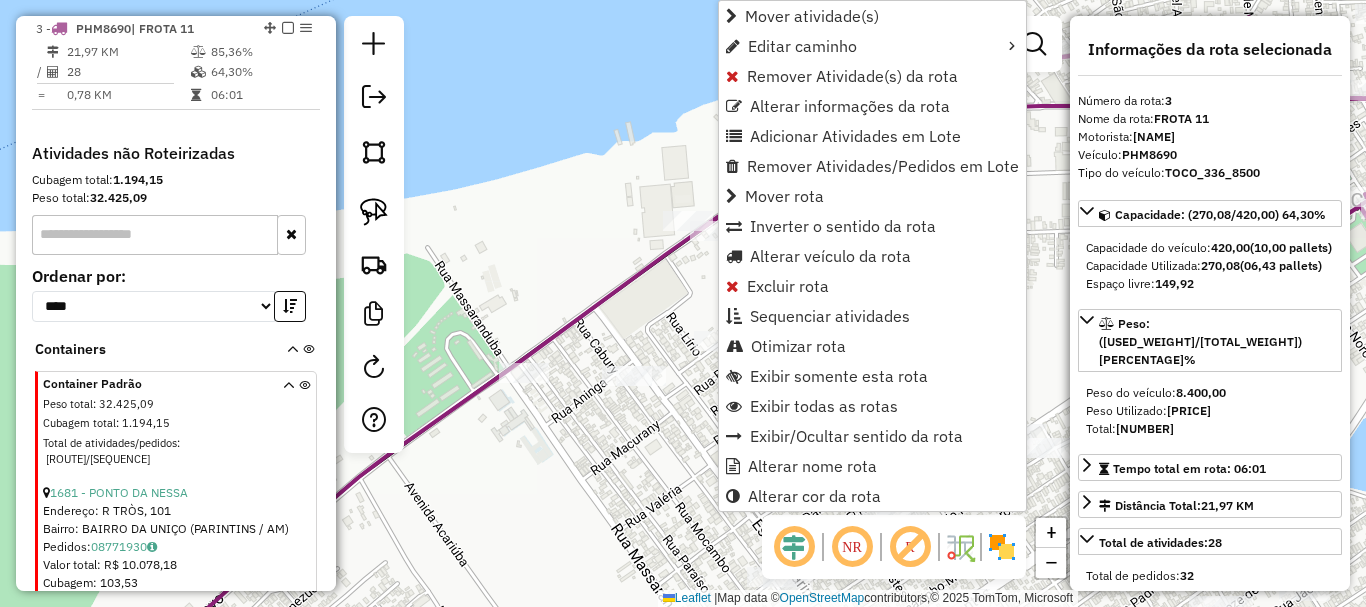 click on "Janela de atendimento Grade de atendimento Capacidade Transportadoras Veículos Cliente Pedidos  Rotas Selecione os dias de semana para filtrar as janelas de atendimento  Seg   Ter   Qua   Qui   Sex   Sáb   Dom  Informe o período da janela de atendimento: De: Até:  Filtrar exatamente a janela do cliente  Considerar janela de atendimento padrão  Selecione os dias de semana para filtrar as grades de atendimento  Seg   Ter   Qua   Qui   Sex   Sáb   Dom   Considerar clientes sem dia de atendimento cadastrado  Clientes fora do dia de atendimento selecionado Filtrar as atividades entre os valores definidos abaixo:  Peso mínimo:   Peso máximo:   Cubagem mínima:   Cubagem máxima:   De:   Até:  Filtrar as atividades entre o tempo de atendimento definido abaixo:  De:   Até:   Considerar capacidade total dos clientes não roteirizados Transportadora: Selecione um ou mais itens Tipo de veículo: Selecione um ou mais itens Veículo: Selecione um ou mais itens Motorista: Selecione um ou mais itens Nome: Rótulo:" 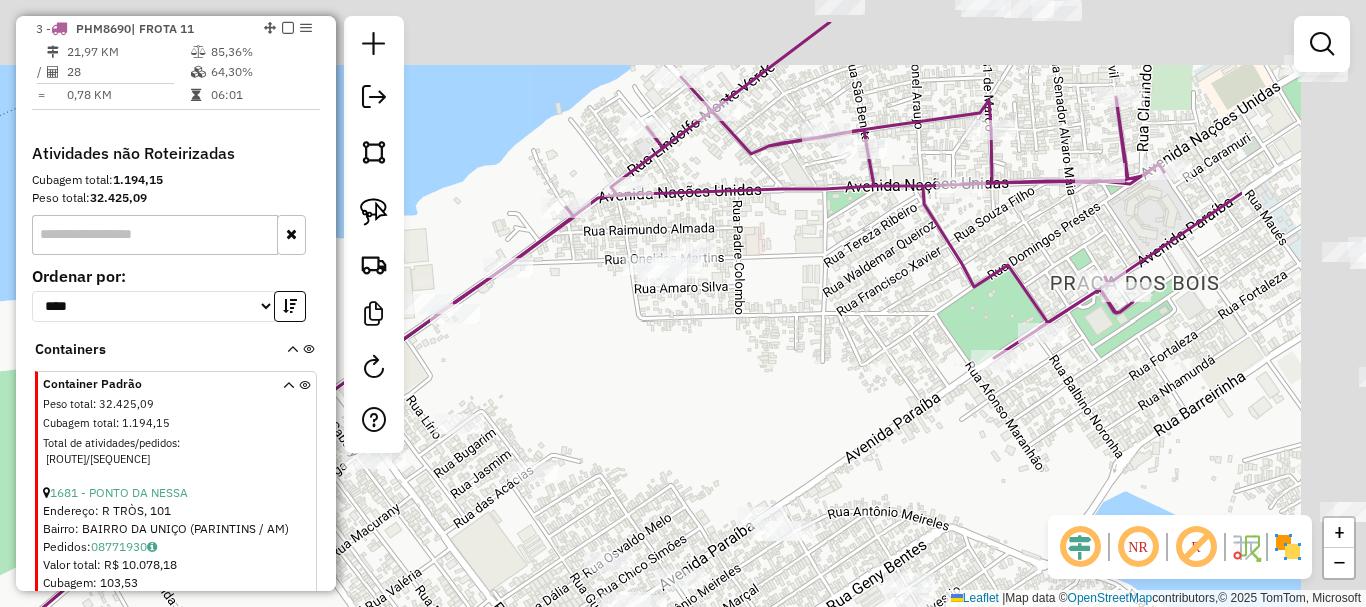 drag, startPoint x: 1030, startPoint y: 286, endPoint x: 707, endPoint y: 359, distance: 331.14648 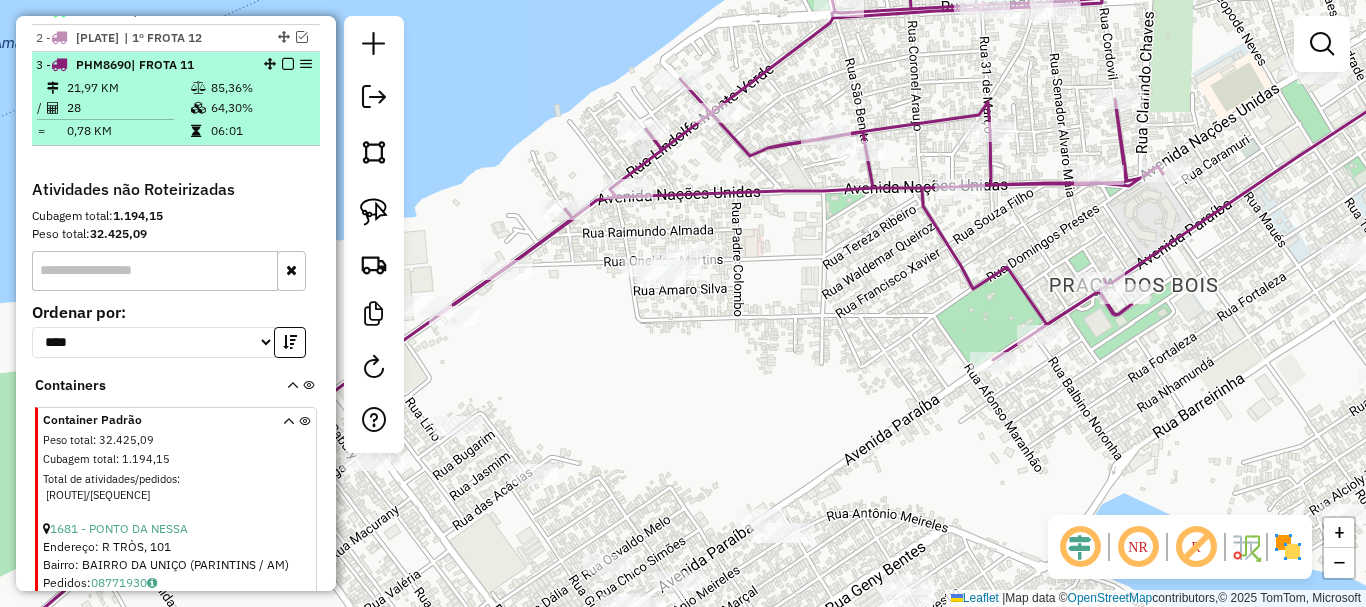 scroll, scrollTop: 704, scrollLeft: 0, axis: vertical 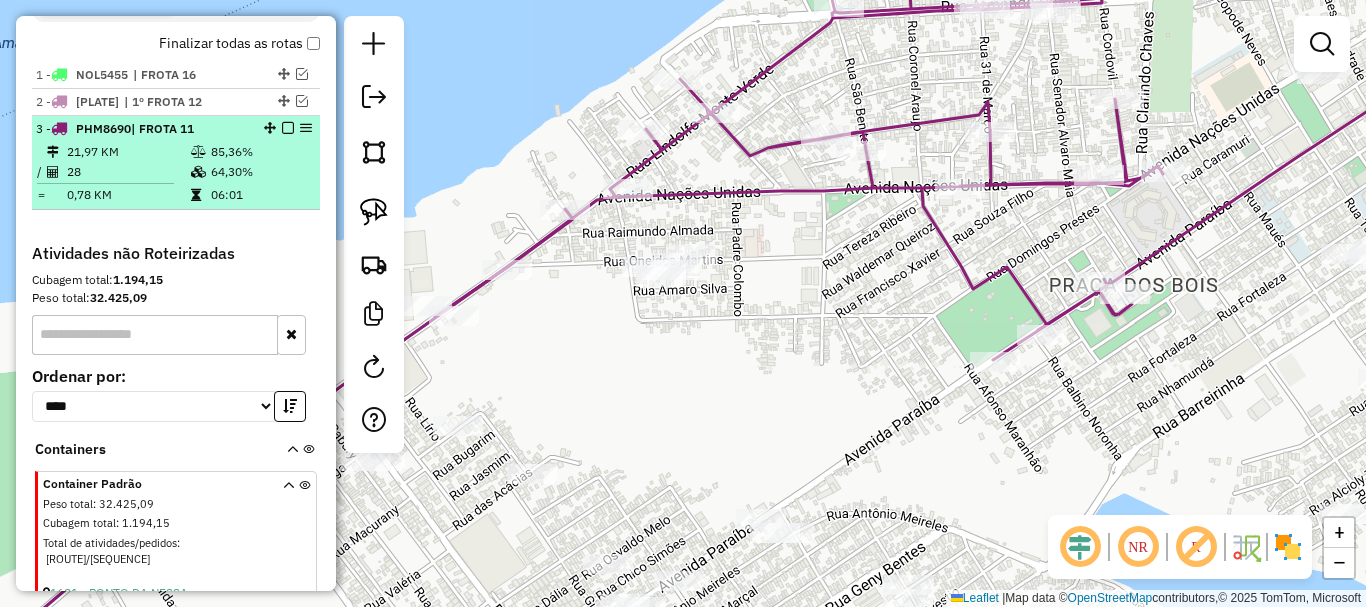 click at bounding box center [288, 128] 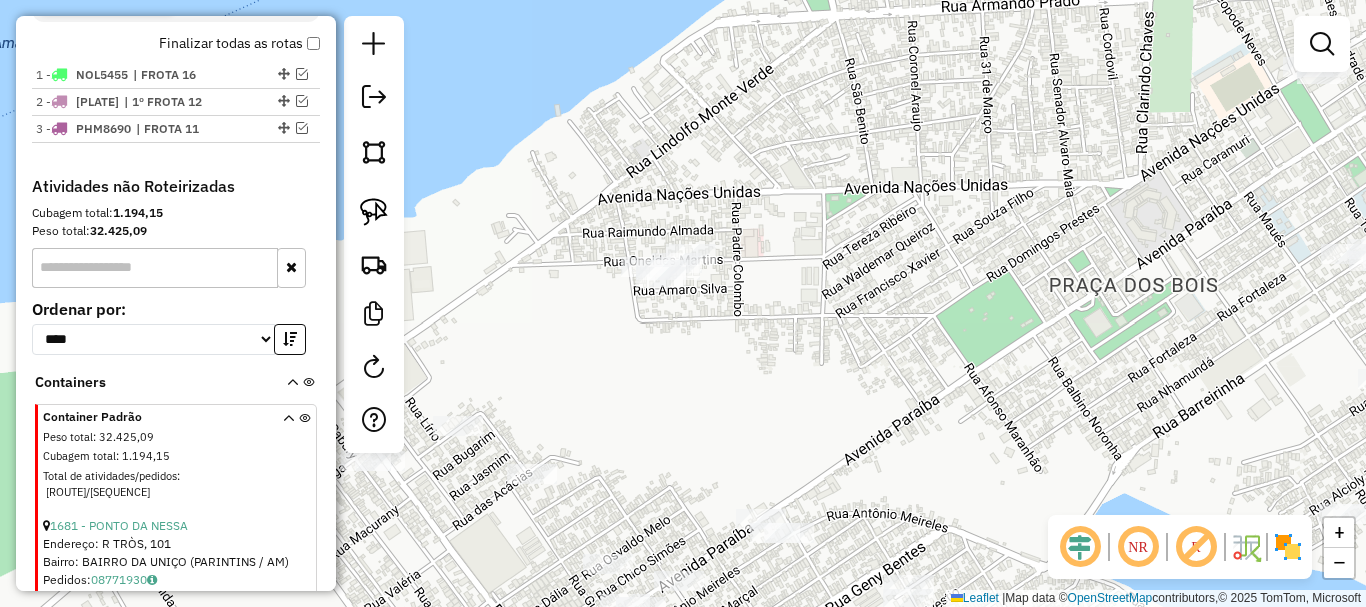 click on "Janela de atendimento Grade de atendimento Capacidade Transportadoras Veículos Cliente Pedidos  Rotas Selecione os dias de semana para filtrar as janelas de atendimento  Seg   Ter   Qua   Qui   Sex   Sáb   Dom  Informe o período da janela de atendimento: De: Até:  Filtrar exatamente a janela do cliente  Considerar janela de atendimento padrão  Selecione os dias de semana para filtrar as grades de atendimento  Seg   Ter   Qua   Qui   Sex   Sáb   Dom   Considerar clientes sem dia de atendimento cadastrado  Clientes fora do dia de atendimento selecionado Filtrar as atividades entre os valores definidos abaixo:  Peso mínimo:   Peso máximo:   Cubagem mínima:   Cubagem máxima:   De:   Até:  Filtrar as atividades entre o tempo de atendimento definido abaixo:  De:   Até:   Considerar capacidade total dos clientes não roteirizados Transportadora: Selecione um ou mais itens Tipo de veículo: Selecione um ou mais itens Veículo: Selecione um ou mais itens Motorista: Selecione um ou mais itens Nome: Rótulo:" 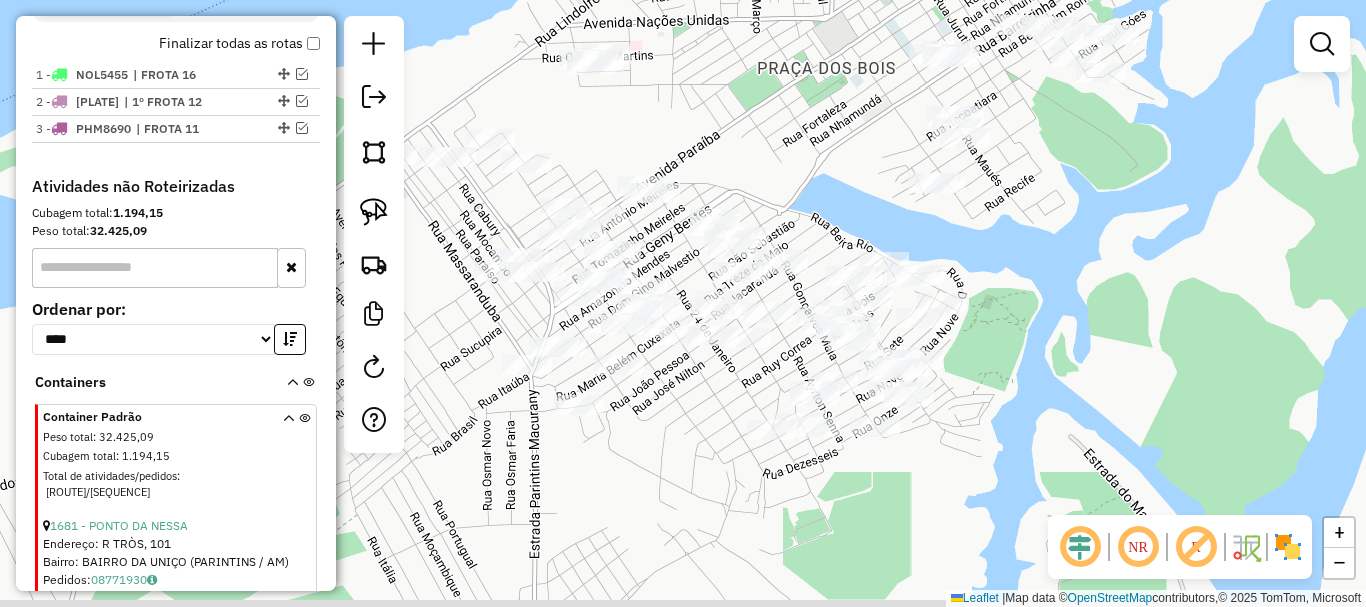 drag, startPoint x: 1187, startPoint y: 386, endPoint x: 1140, endPoint y: 48, distance: 341.2521 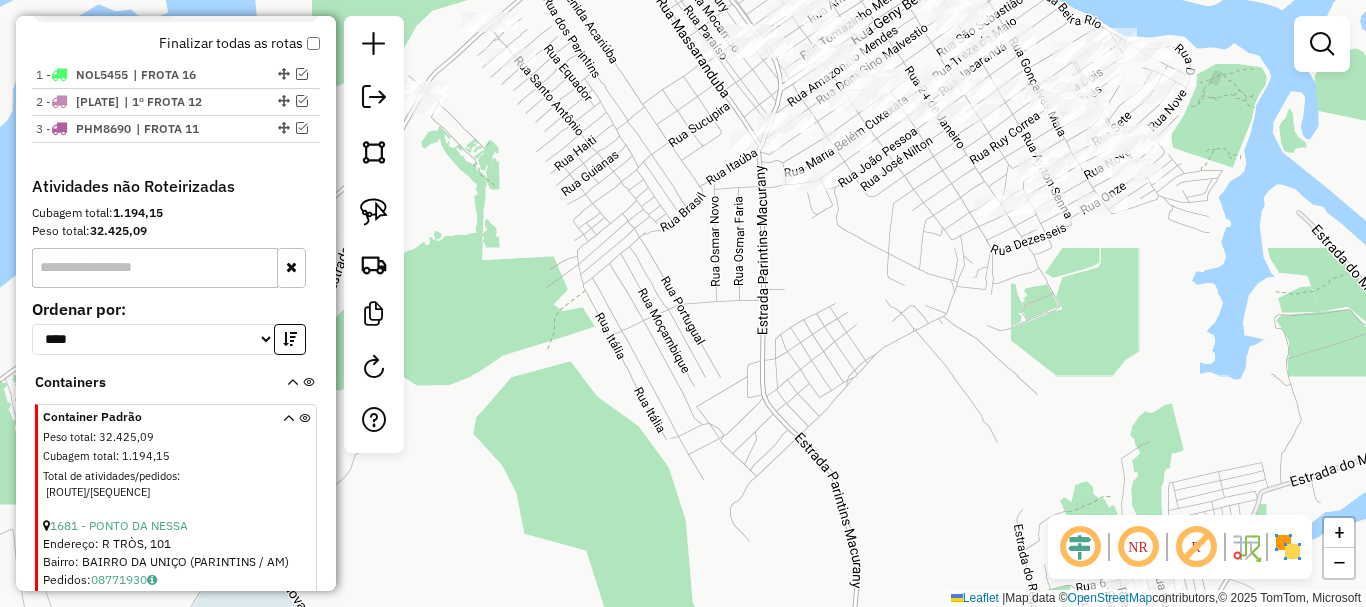 drag, startPoint x: 863, startPoint y: 385, endPoint x: 1052, endPoint y: 275, distance: 218.68013 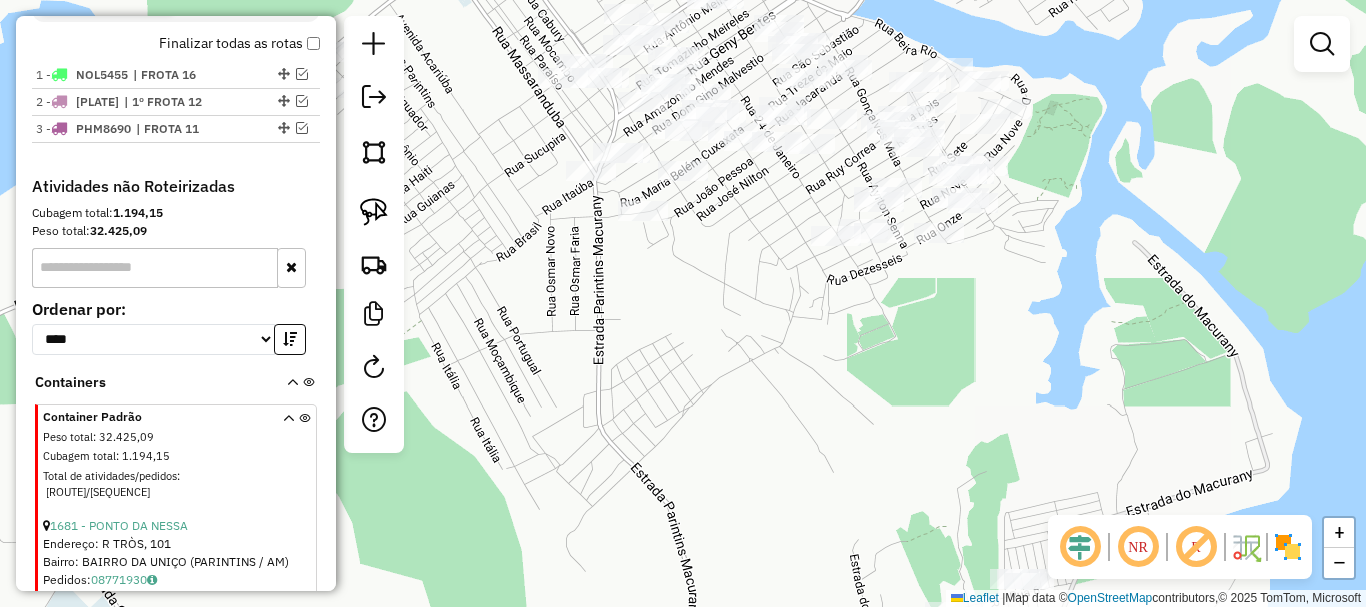 drag, startPoint x: 881, startPoint y: 348, endPoint x: 868, endPoint y: 350, distance: 13.152946 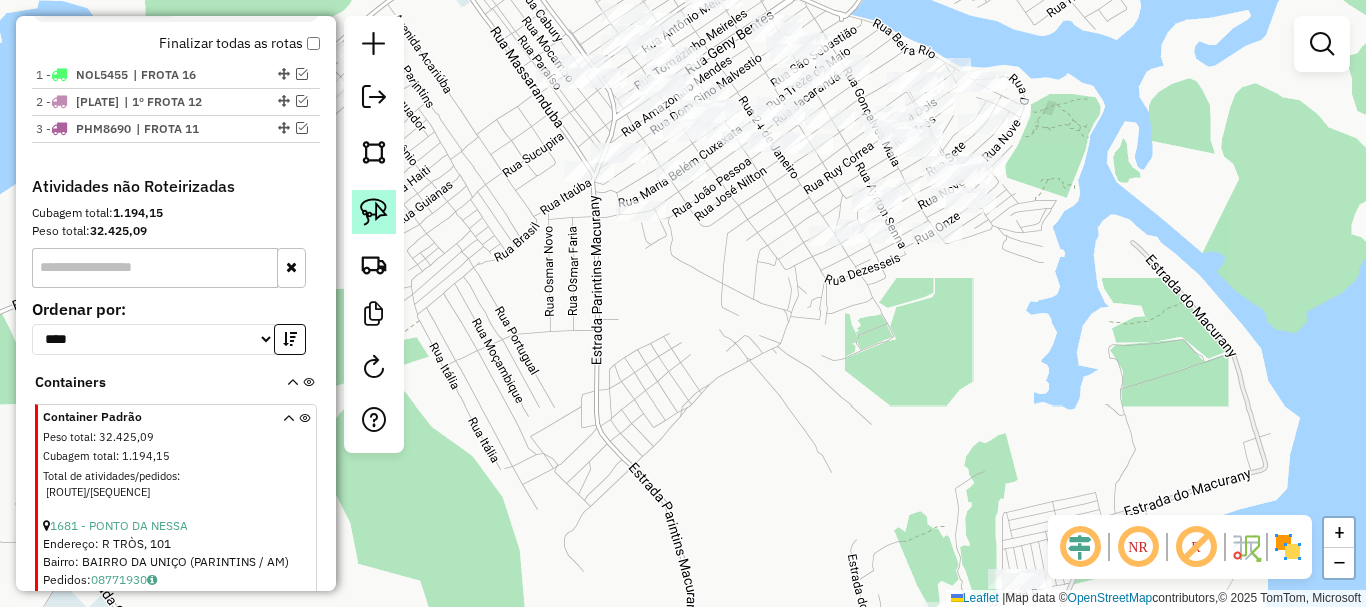 click 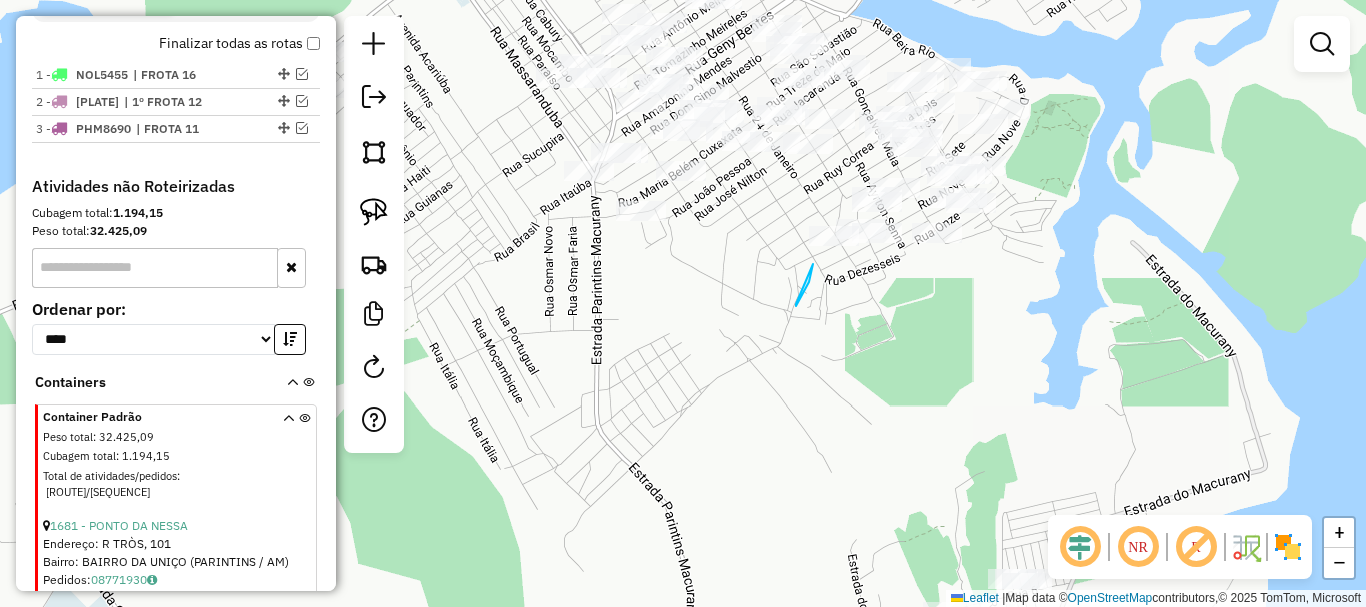 drag, startPoint x: 813, startPoint y: 264, endPoint x: 835, endPoint y: 276, distance: 25.059929 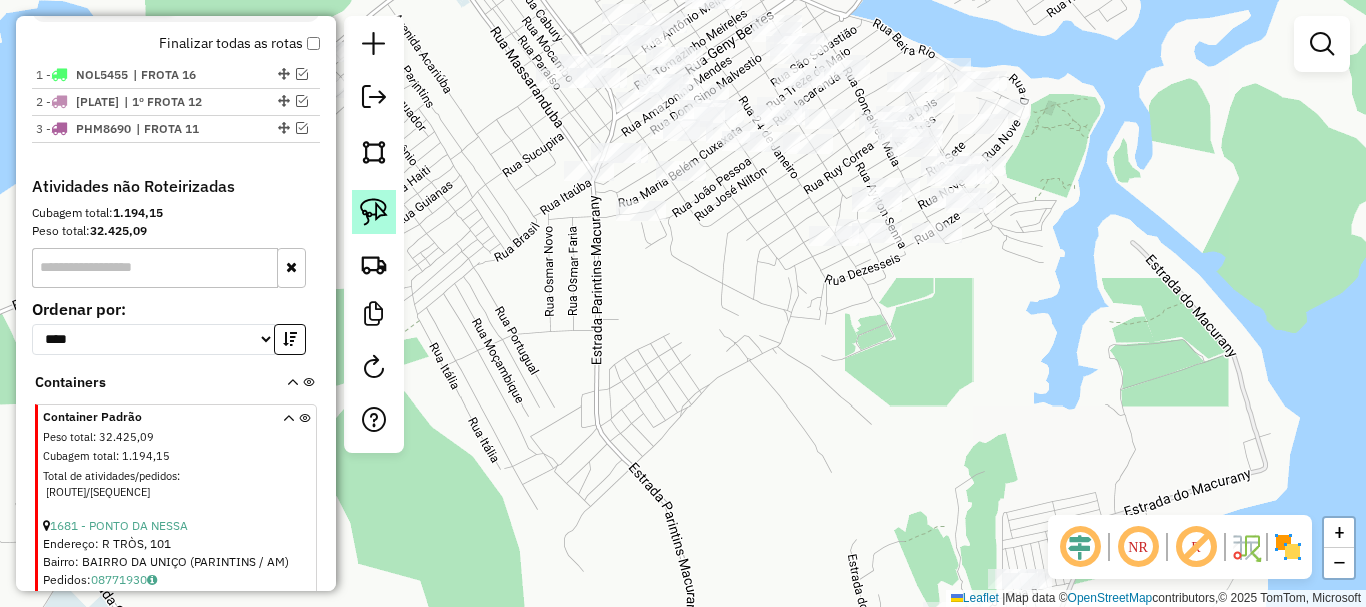 click 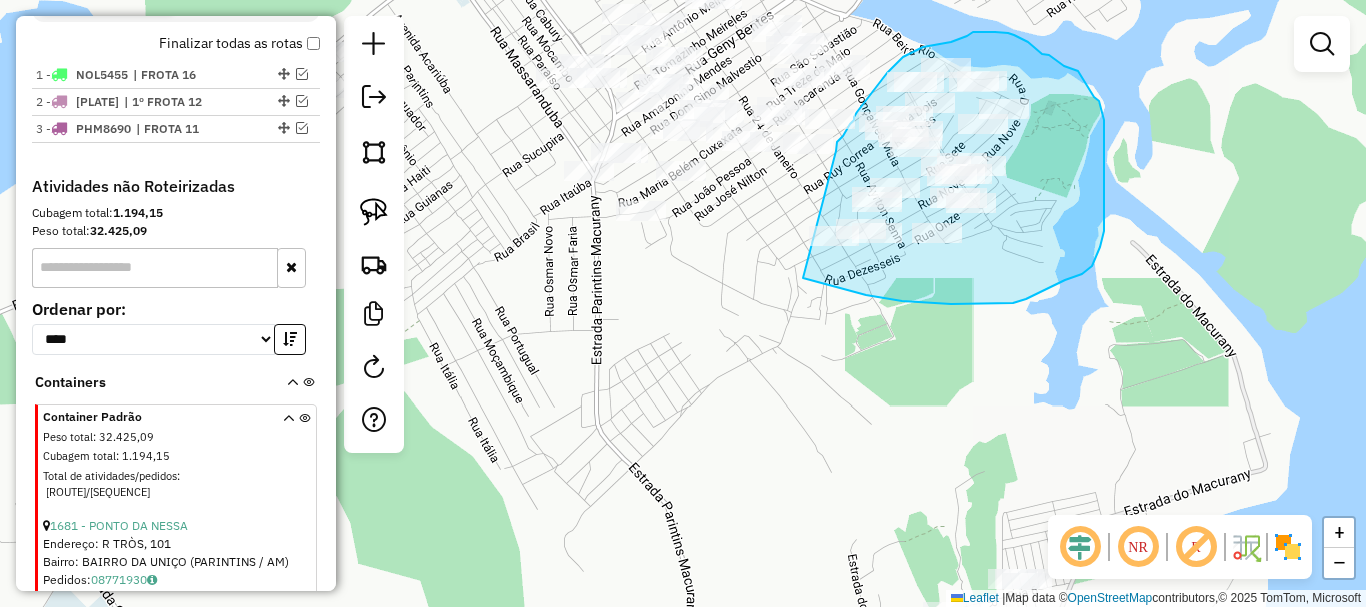 drag, startPoint x: 803, startPoint y: 278, endPoint x: 836, endPoint y: 151, distance: 131.21738 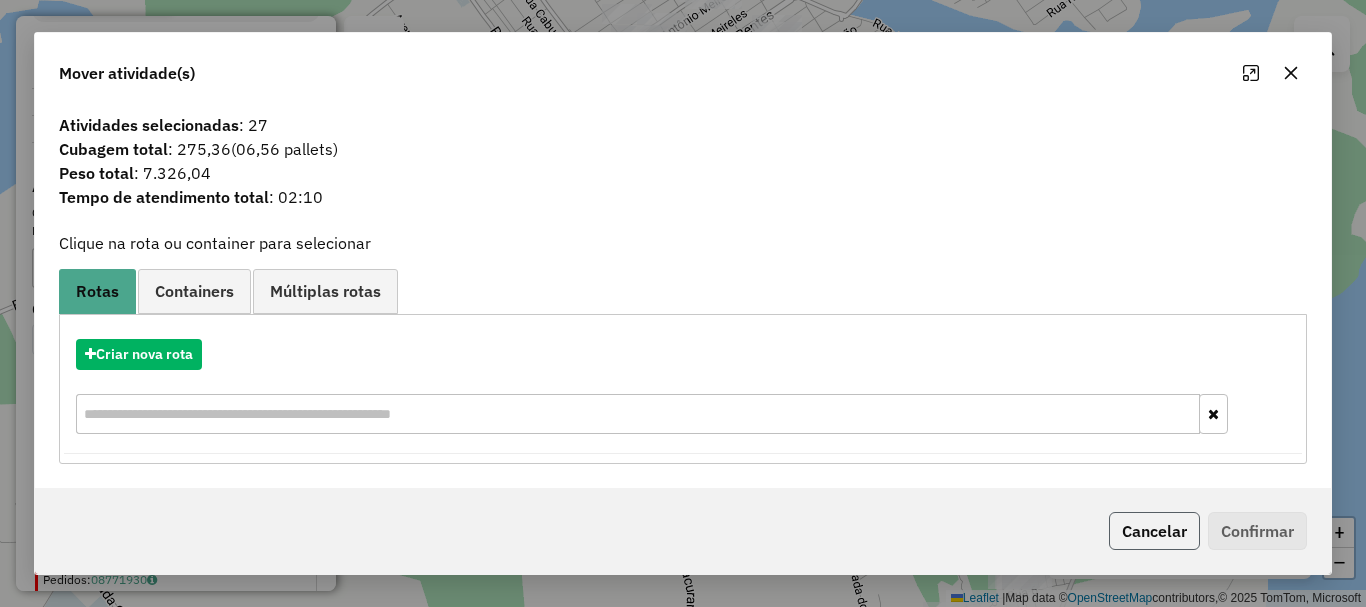 click on "Cancelar" 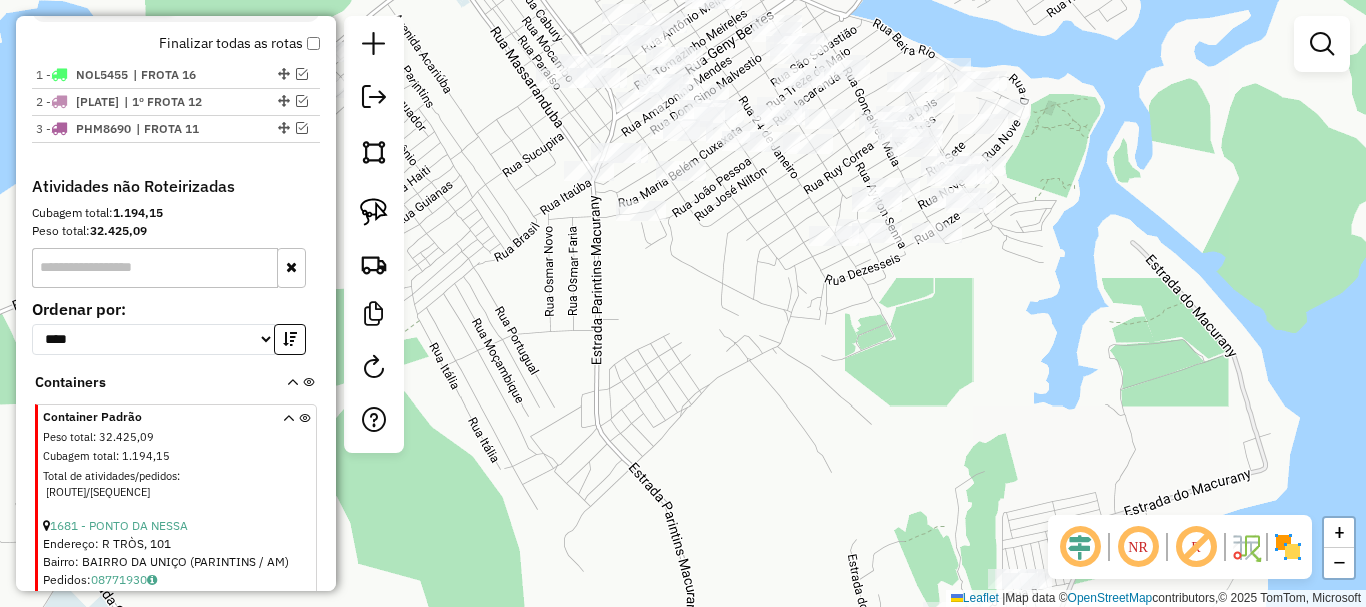 drag, startPoint x: 965, startPoint y: 502, endPoint x: 964, endPoint y: 309, distance: 193.0026 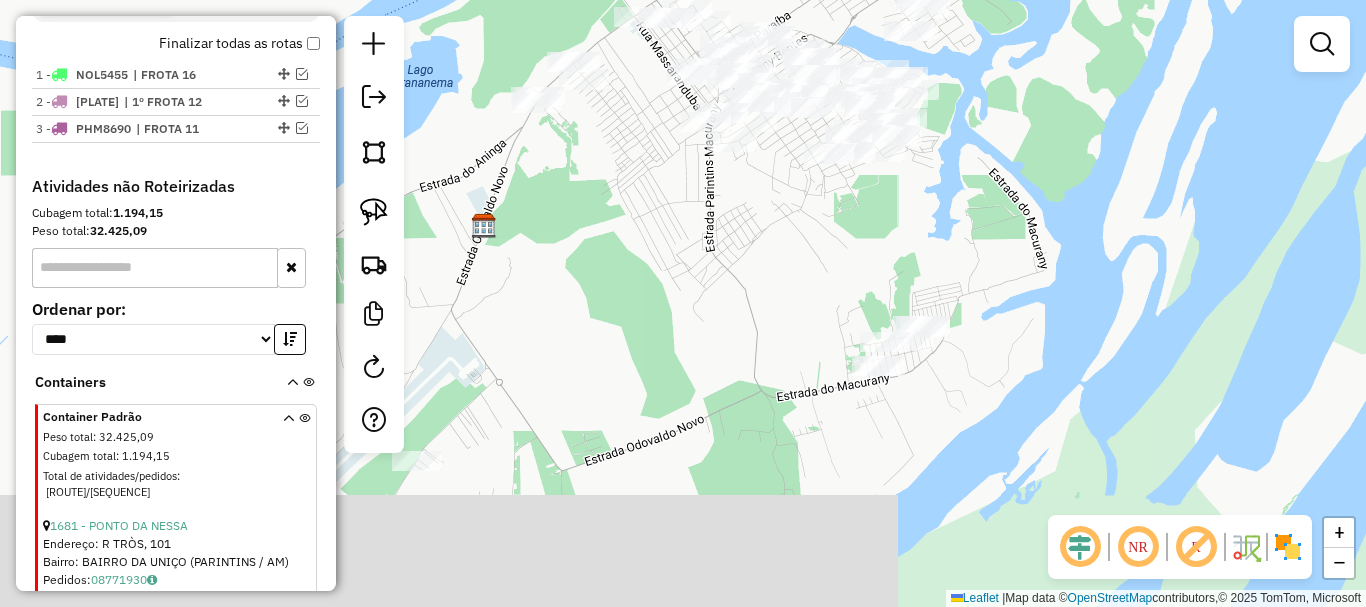 drag, startPoint x: 1030, startPoint y: 403, endPoint x: 912, endPoint y: 408, distance: 118.10589 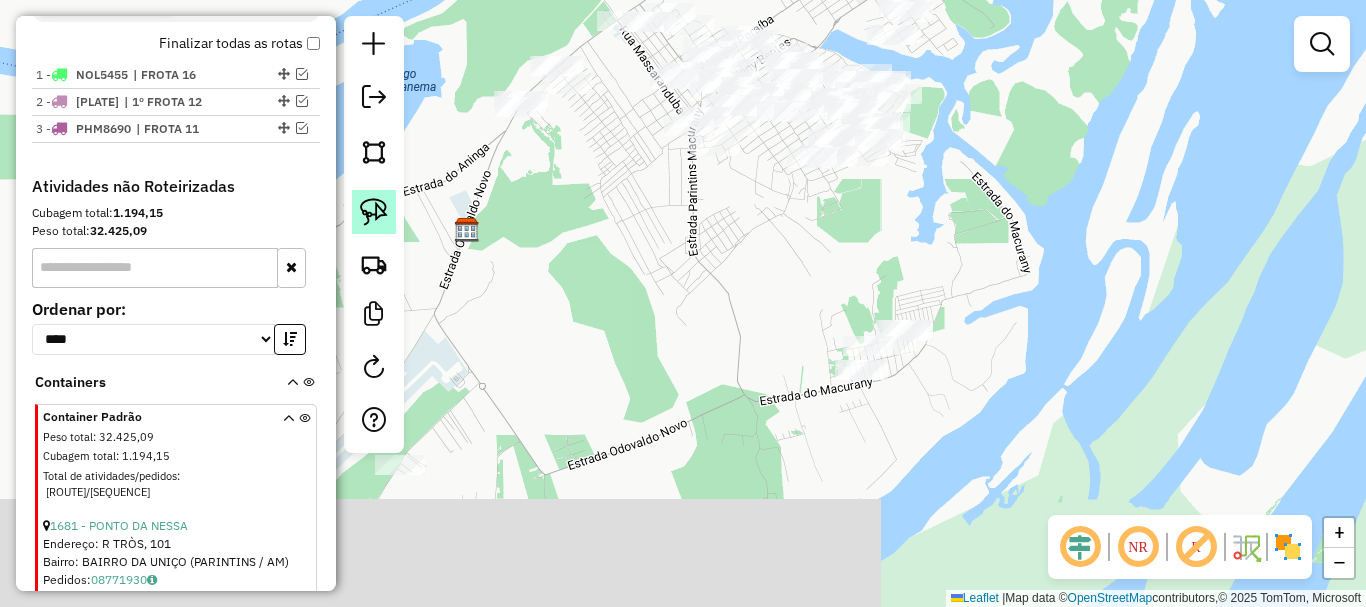 click 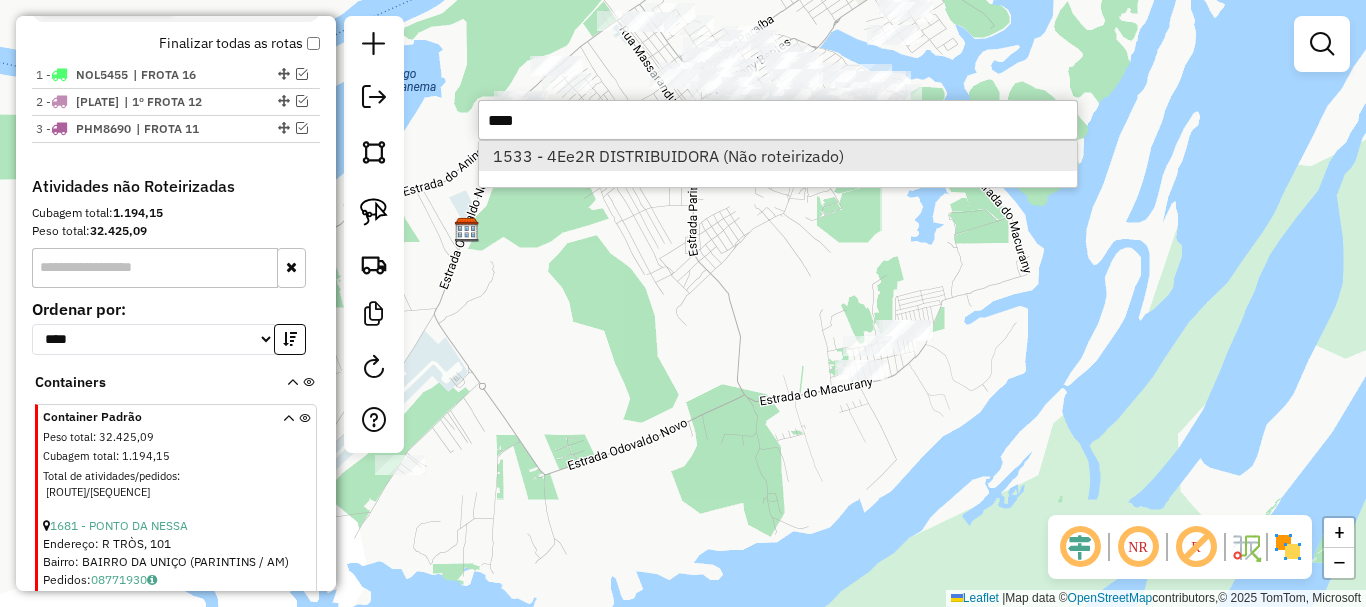 type on "****" 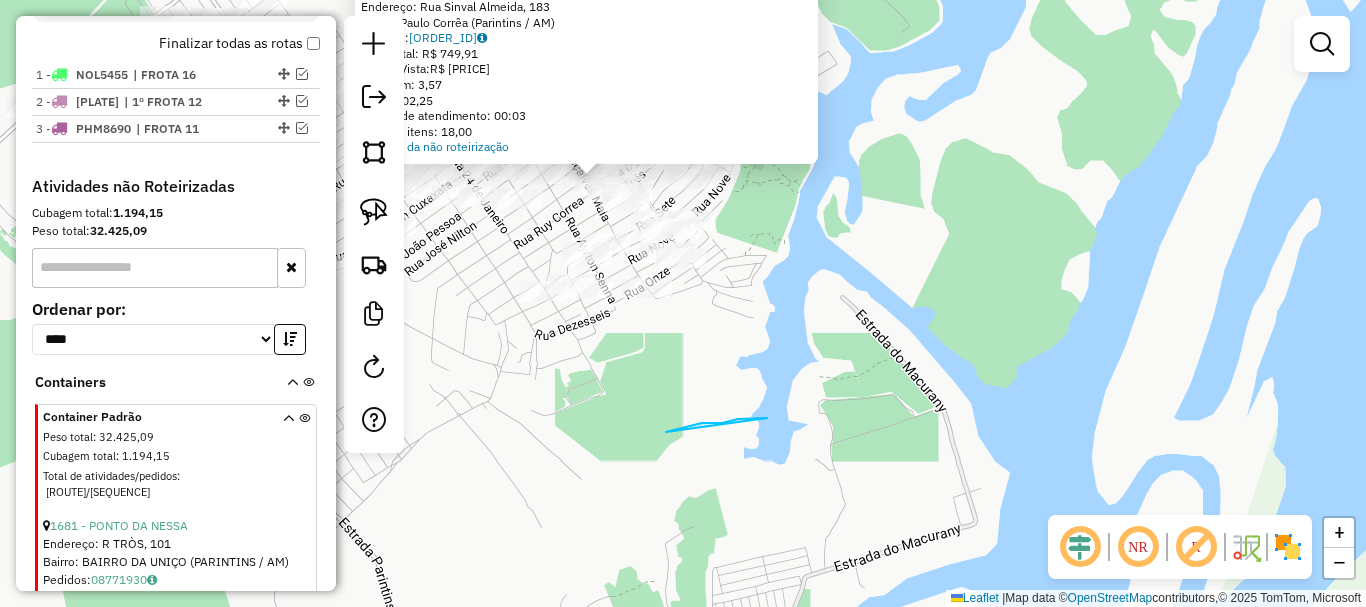 drag, startPoint x: 716, startPoint y: 423, endPoint x: 749, endPoint y: 417, distance: 33.54102 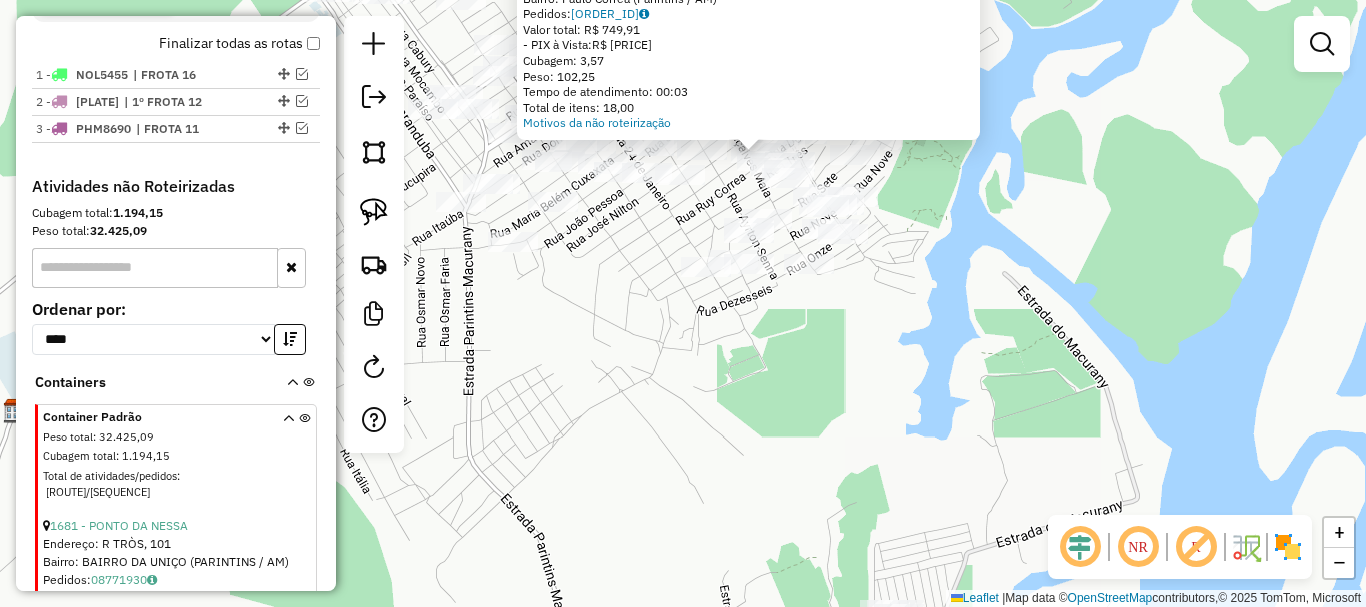 drag, startPoint x: 666, startPoint y: 444, endPoint x: 827, endPoint y: 420, distance: 162.77899 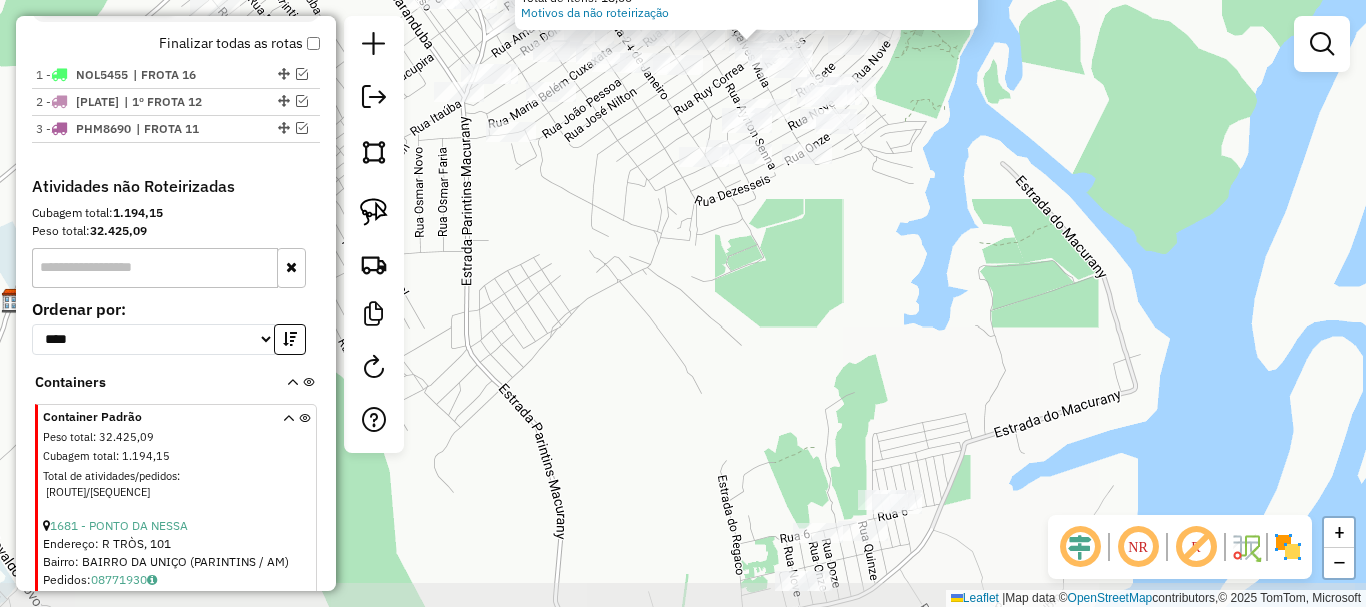click on "Endereço: Rua Sinval Almeida, [NUMBER] Bairro: Paulo Corrêa (Parintins / AM) Pedidos: [ORDER_ID] Valor total: R$ 749,91 - PIX à Vista: R$ 749,91 Cubagem: 3,57 Peso: 102,25 Tempo de atendimento: 00:03 Total de itens: 18,00 Motivos da não roteirização × Janela de atendimento Grade de atendimento Capacidade Transportadoras Veículos Cliente Pedidos Rotas Selecione os dias de semana para filtrar as janelas de atendimento Seg Ter Qua Qui Sex Sáb Dom Informe o período da janela de atendimento: De: Até: Filtrar exatamente a janela do cliente Considerar janela de atendimento padrão Selecione os dias de semana para filtrar as grades de atendimento Seg Ter Qua Qui Sex Sáb Dom Considerar clientes sem dia de atendimento cadastrado Clientes fora do dia de atendimento selecionado Filtrar as atividades entre os valores definidos abaixo: Peso mínimo: Peso máximo: Cubagem mínima: Cubagem máxima: De: +" 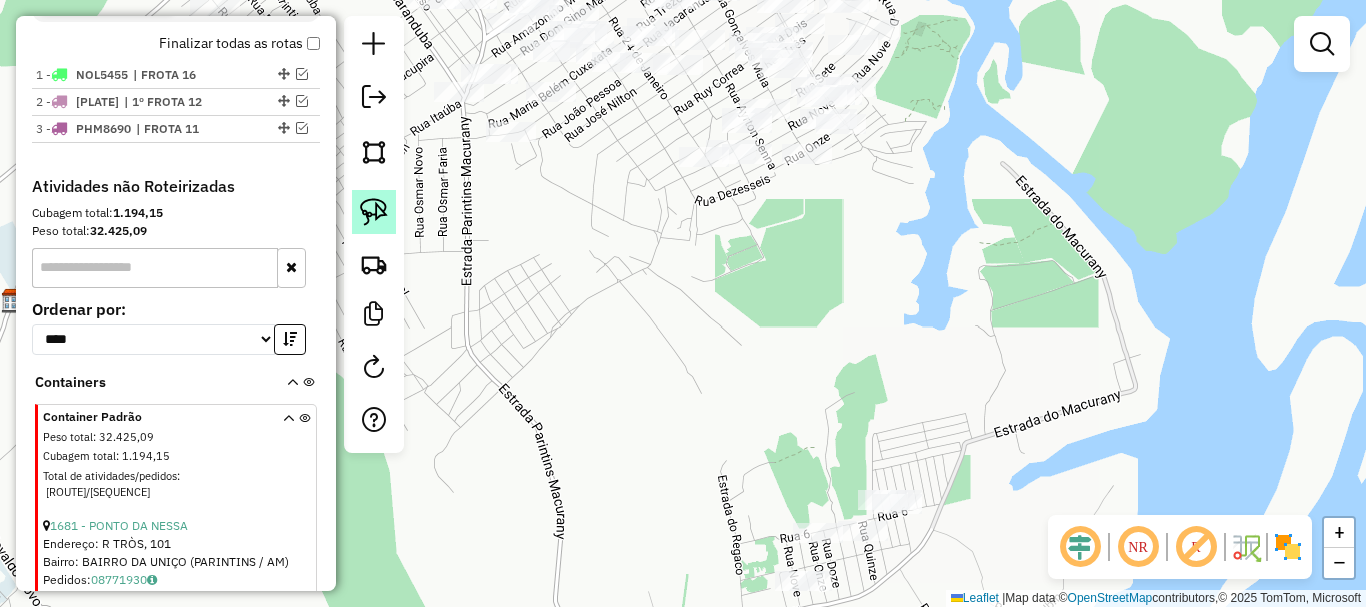 click 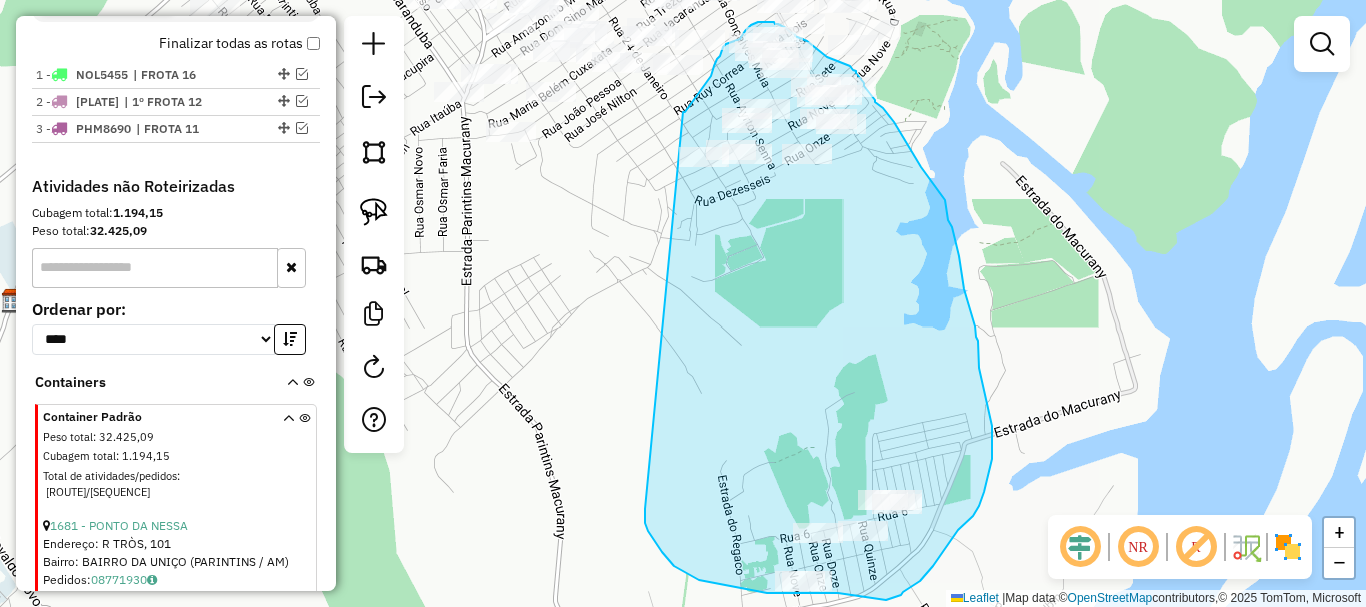 drag, startPoint x: 645, startPoint y: 509, endPoint x: 668, endPoint y: 148, distance: 361.73193 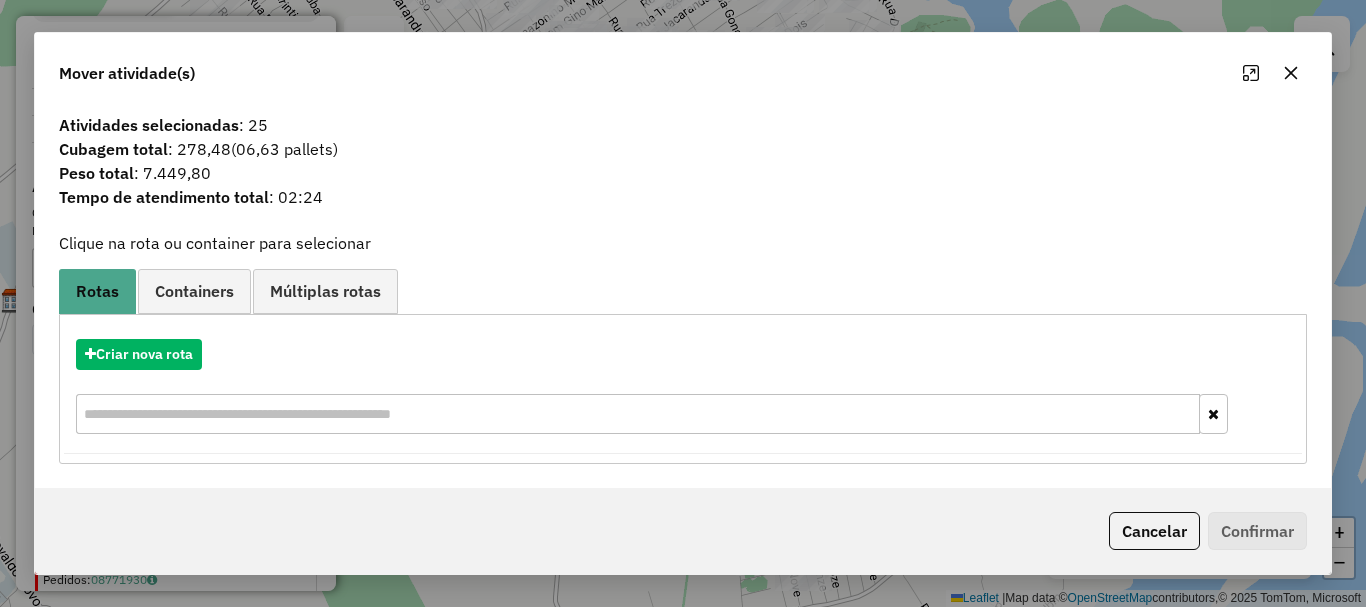 click on "Cancelar" 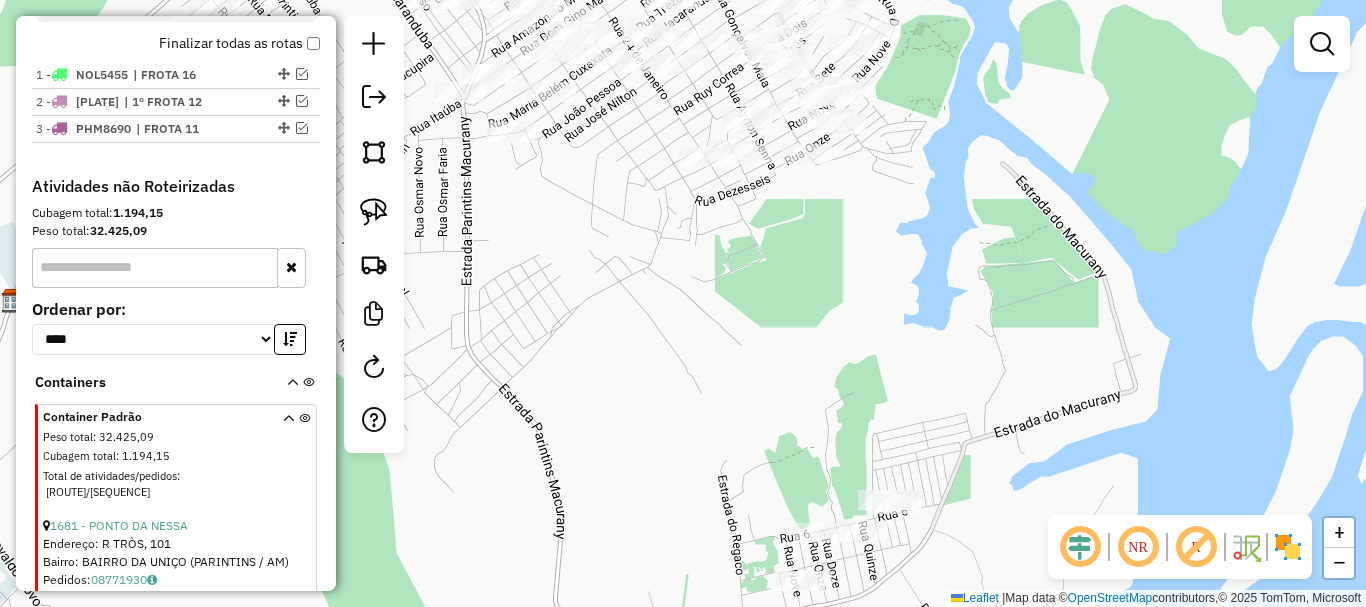 drag, startPoint x: 782, startPoint y: 256, endPoint x: 649, endPoint y: 400, distance: 196.02296 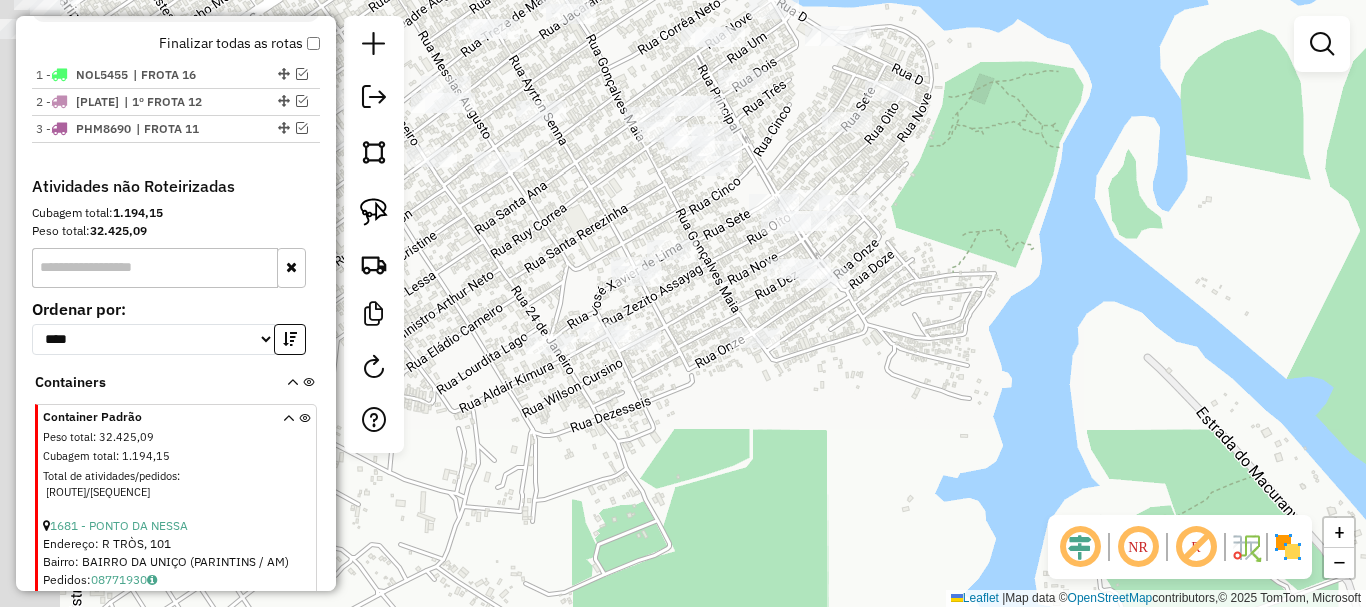 drag, startPoint x: 632, startPoint y: 396, endPoint x: 834, endPoint y: 518, distance: 235.98305 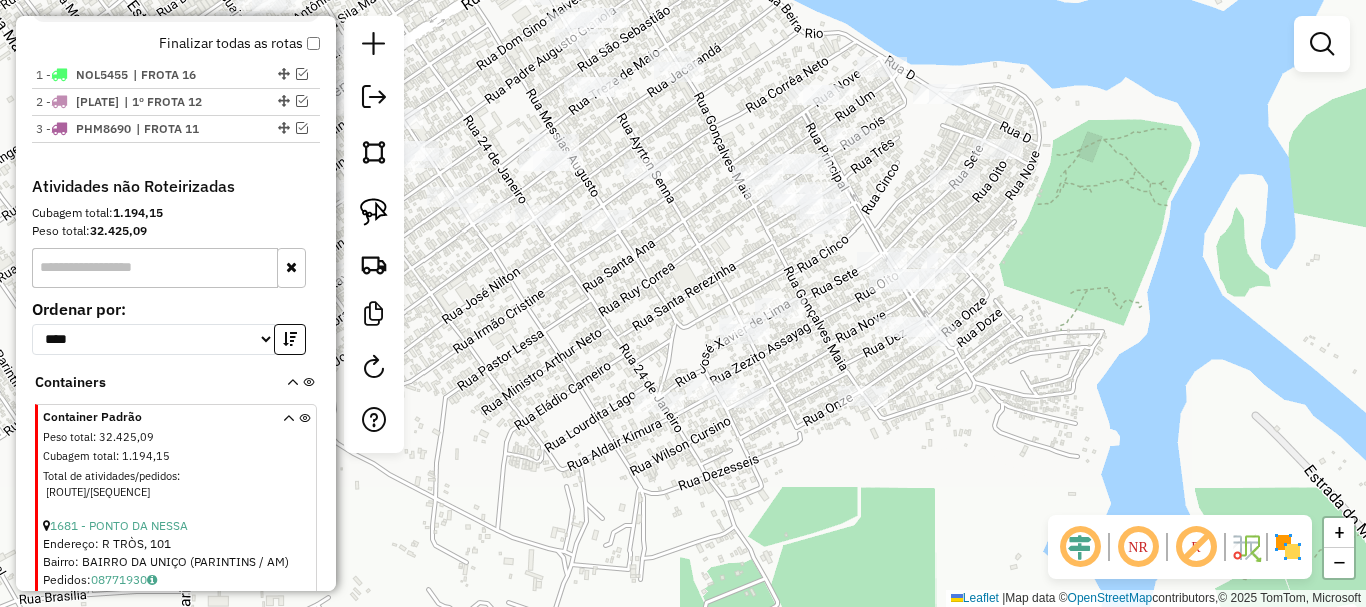 drag, startPoint x: 838, startPoint y: 348, endPoint x: 817, endPoint y: 401, distance: 57.00877 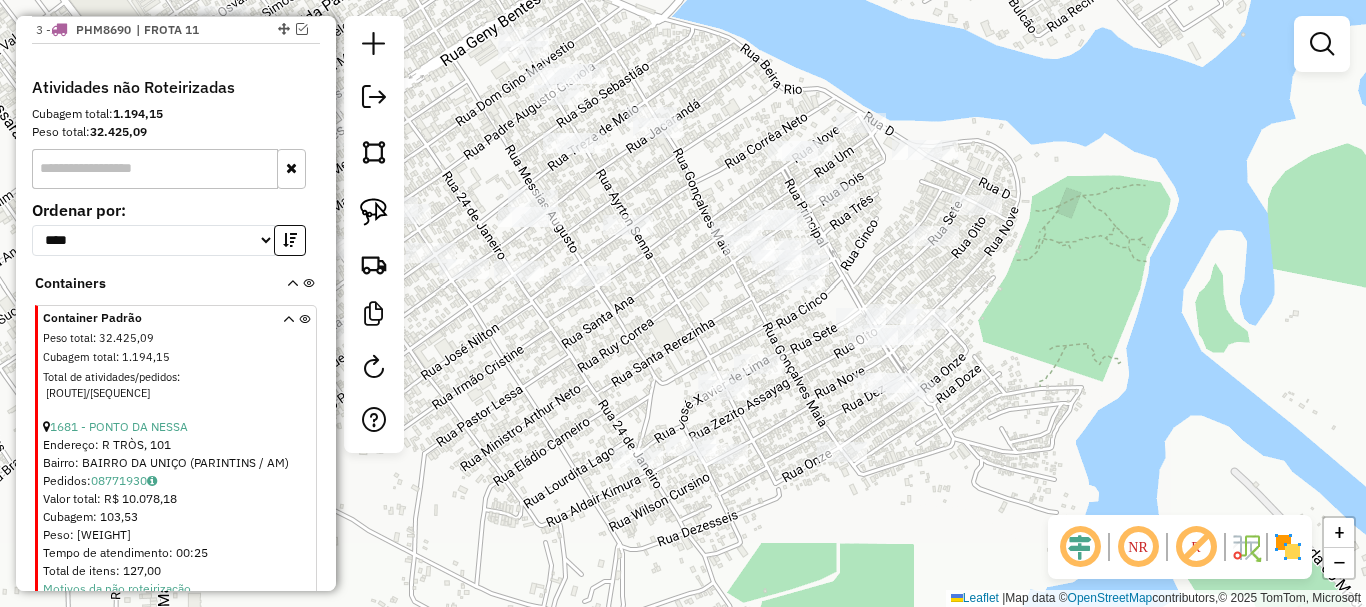 scroll, scrollTop: 804, scrollLeft: 0, axis: vertical 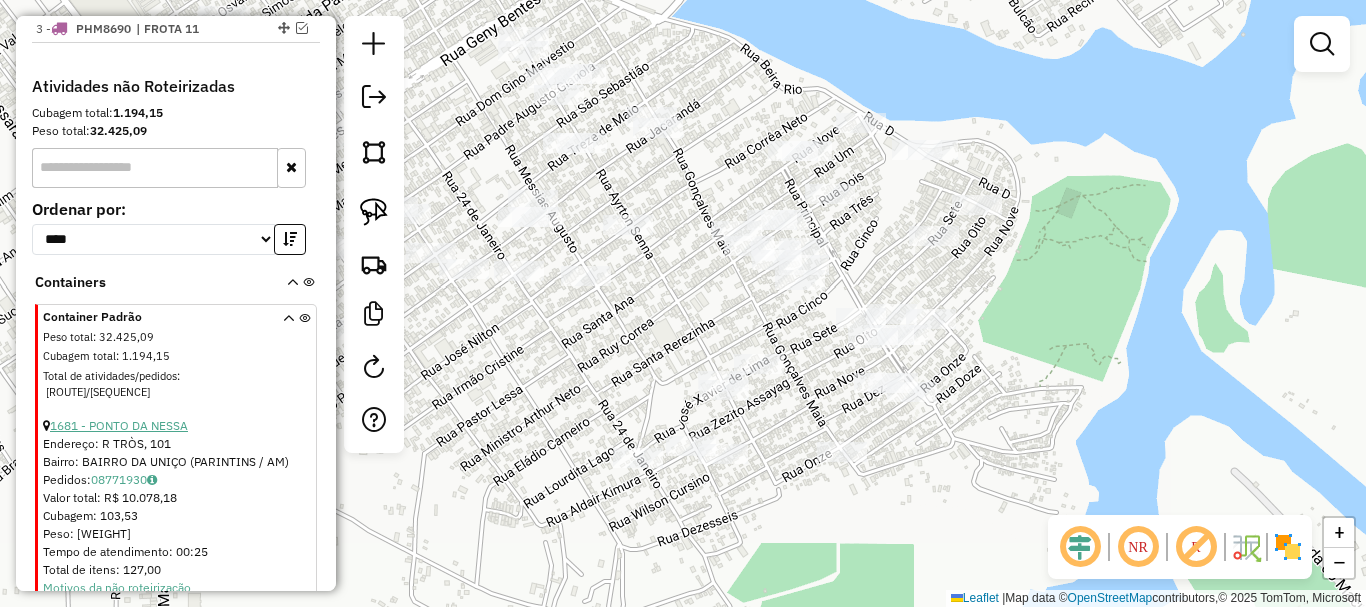 click on "1681 - PONTO DA NESSA" at bounding box center (119, 425) 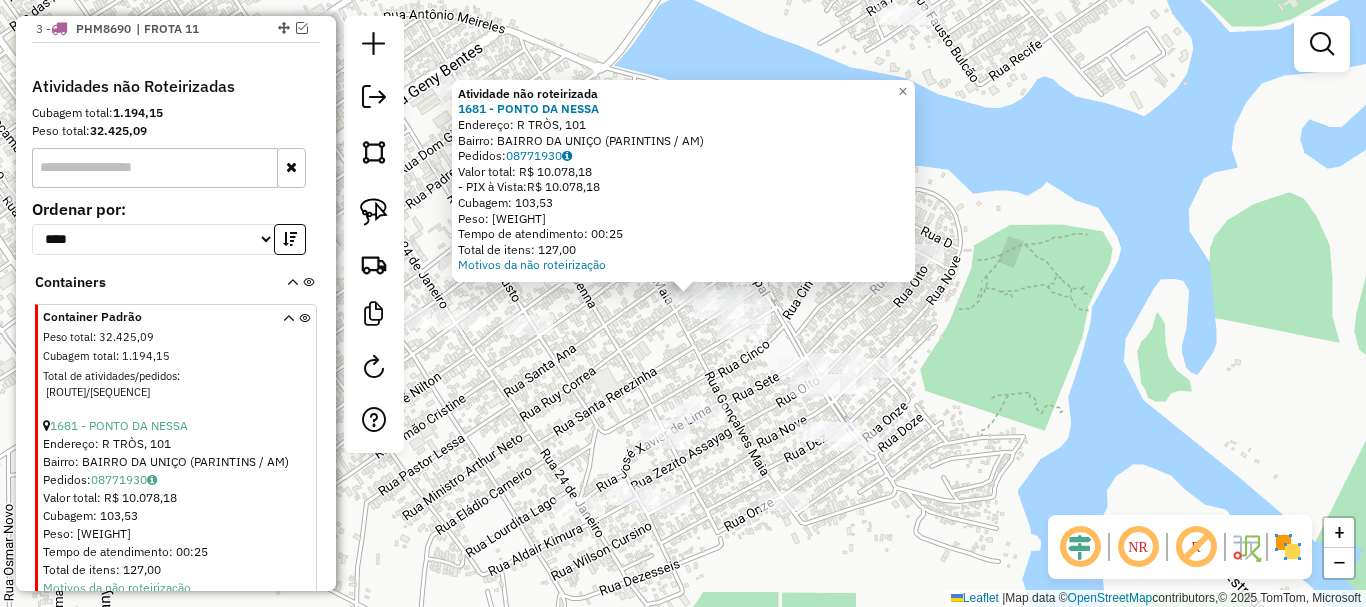 drag, startPoint x: 902, startPoint y: 525, endPoint x: 981, endPoint y: 455, distance: 105.550934 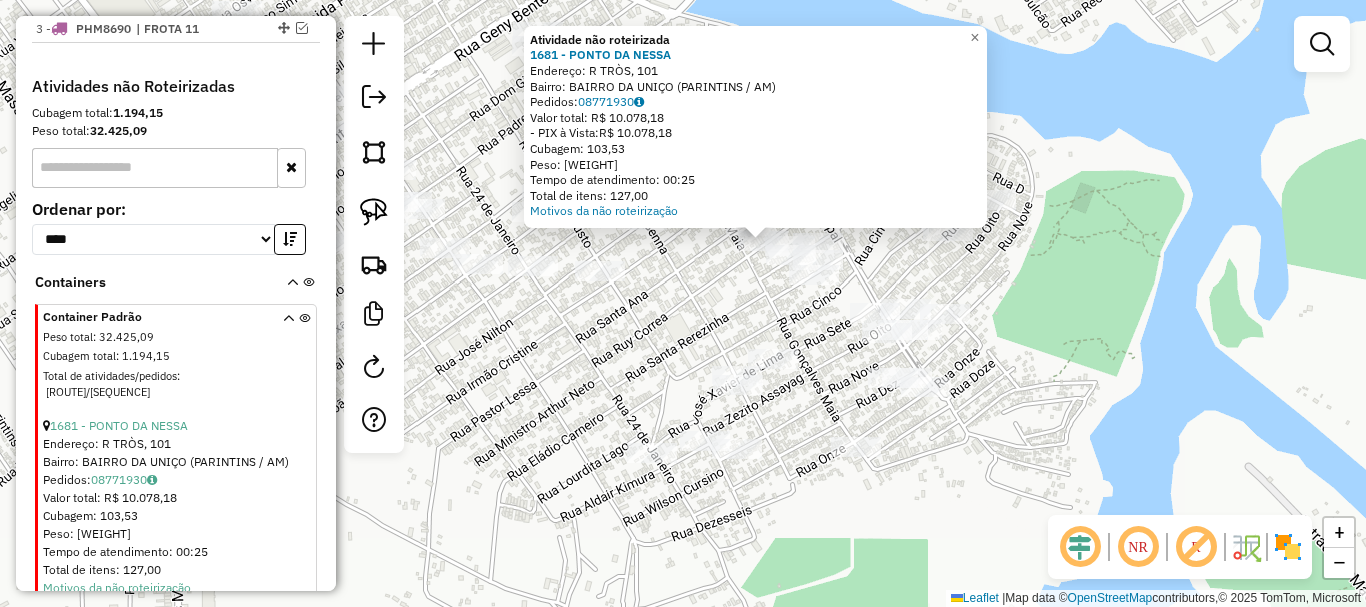 drag, startPoint x: 934, startPoint y: 471, endPoint x: 931, endPoint y: 498, distance: 27.166155 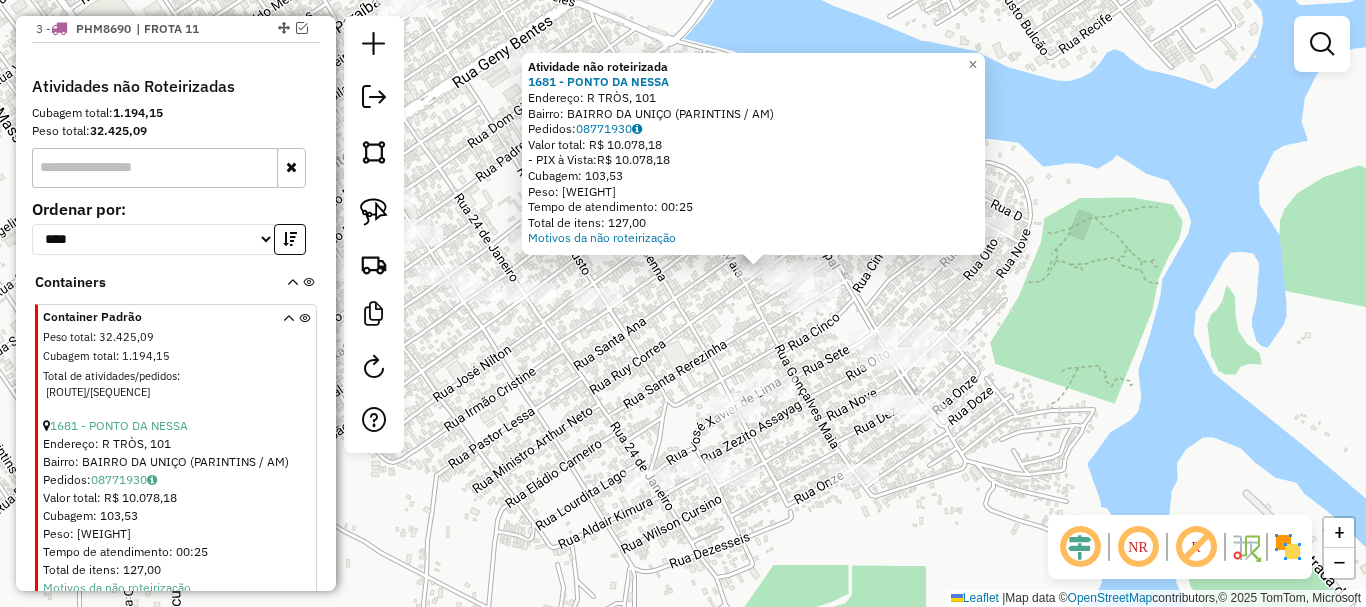 drag, startPoint x: 976, startPoint y: 466, endPoint x: 938, endPoint y: 473, distance: 38.63936 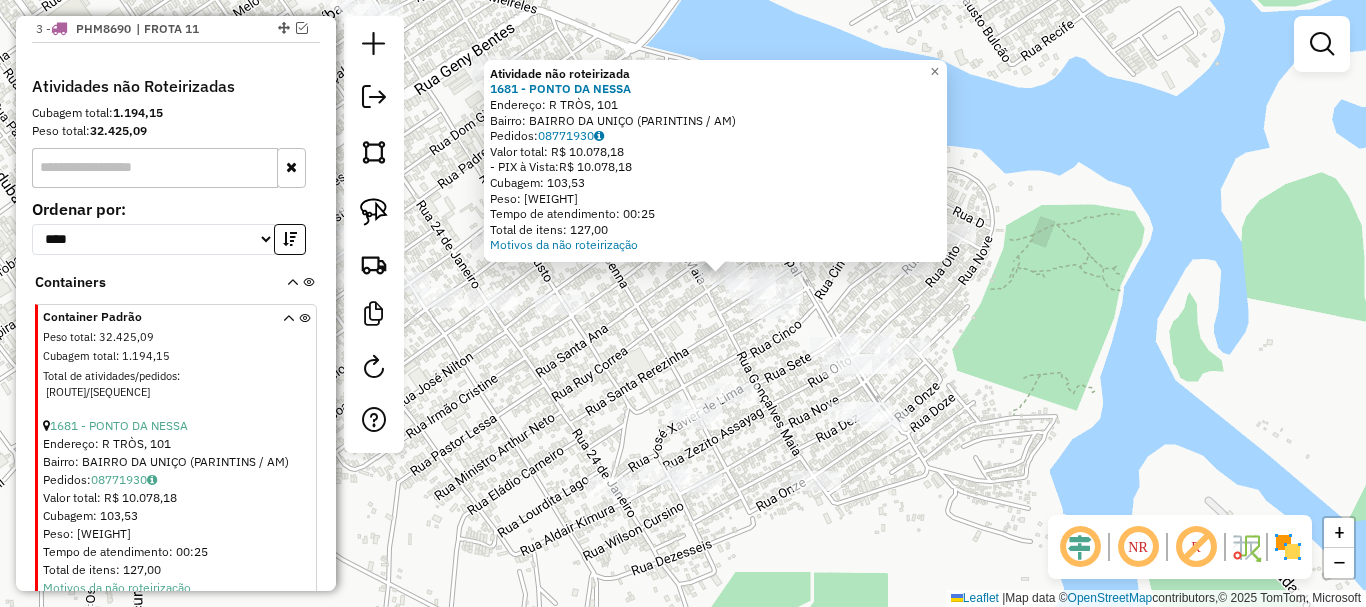 click on "Atividade não roteirizada [NUMBER] - [BUSINESS_NAME]  Endereço: R [STREET], [NUMBER]   Bairro: [NEIGHBORHOOD] ([CITY] / [STATE])   Pedidos:  [ORDER_NUMBER]   Valor total: R$ [PRICE]   - PIX à Vista:  R$ [PRICE]   Cubagem: [NUMBER]   Peso: [NUMBER]   Tempo de atendimento: [TIME]   Total de itens: [NUMBER]  Motivos da não roteirização × Janela de atendimento Grade de atendimento Capacidade Transportadoras Veículos Cliente Pedidos  Rotas Selecione os dias de semana para filtrar as janelas de atendimento  Seg   Ter   Qua   Qui   Sex   Sáb   Dom  Informe o período da janela de atendimento: De: Até:  Filtrar exatamente a janela do cliente  Considerar janela de atendimento padrão  Selecione os dias de semana para filtrar as grades de atendimento  Seg   Ter   Qua   Qui   Sex   Sáb   Dom   Considerar clientes sem dia de atendimento cadastrado  Clientes fora do dia de atendimento selecionado Filtrar as atividades entre os valores definidos abaixo:  Peso mínimo:   Peso máximo:   Cubagem mínima:   Cubagem máxima:   De:  De:" 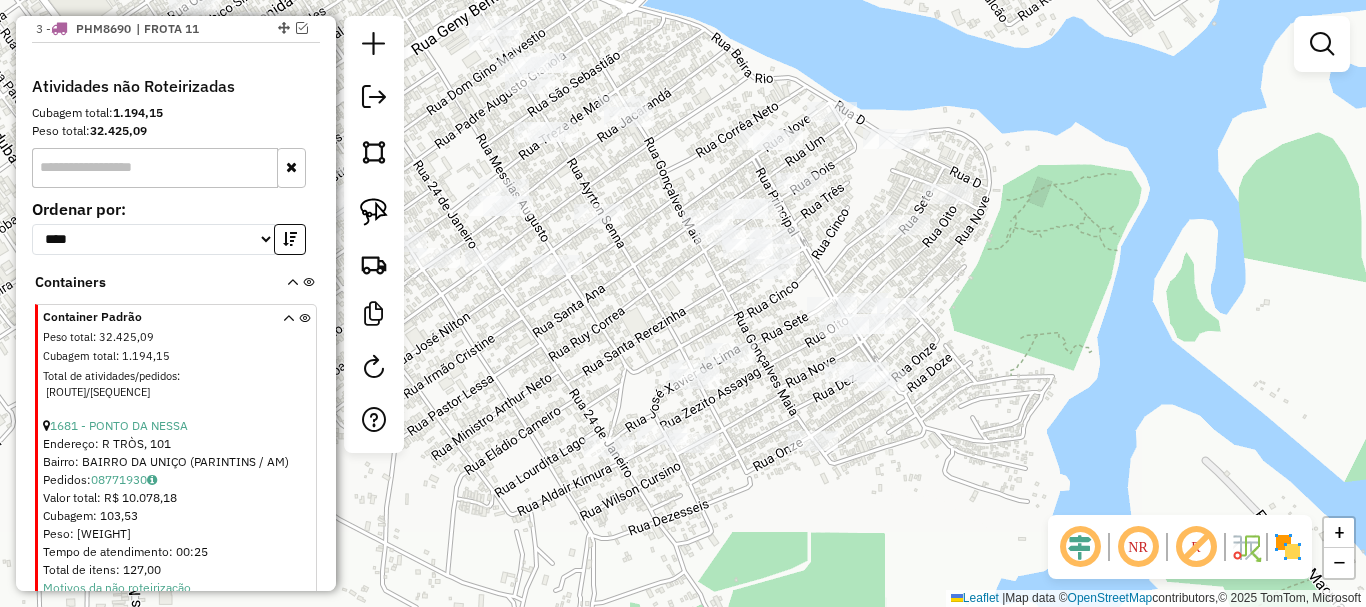 drag, startPoint x: 1022, startPoint y: 374, endPoint x: 959, endPoint y: 395, distance: 66.40783 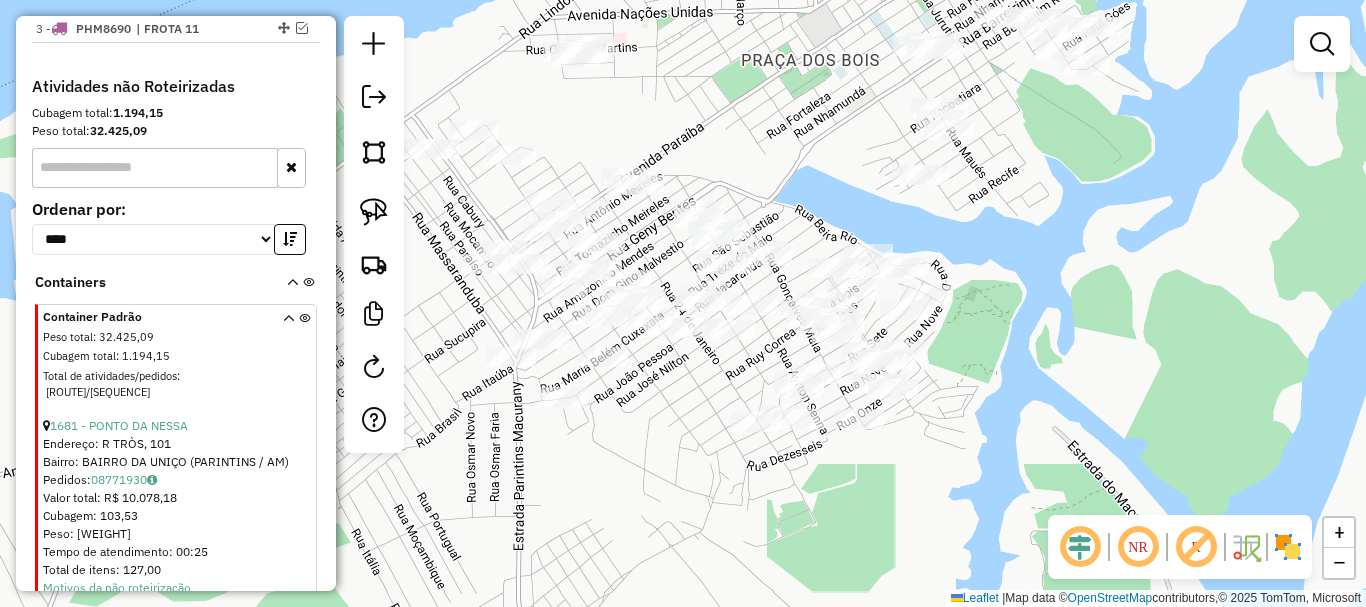 drag, startPoint x: 964, startPoint y: 456, endPoint x: 979, endPoint y: 339, distance: 117.95762 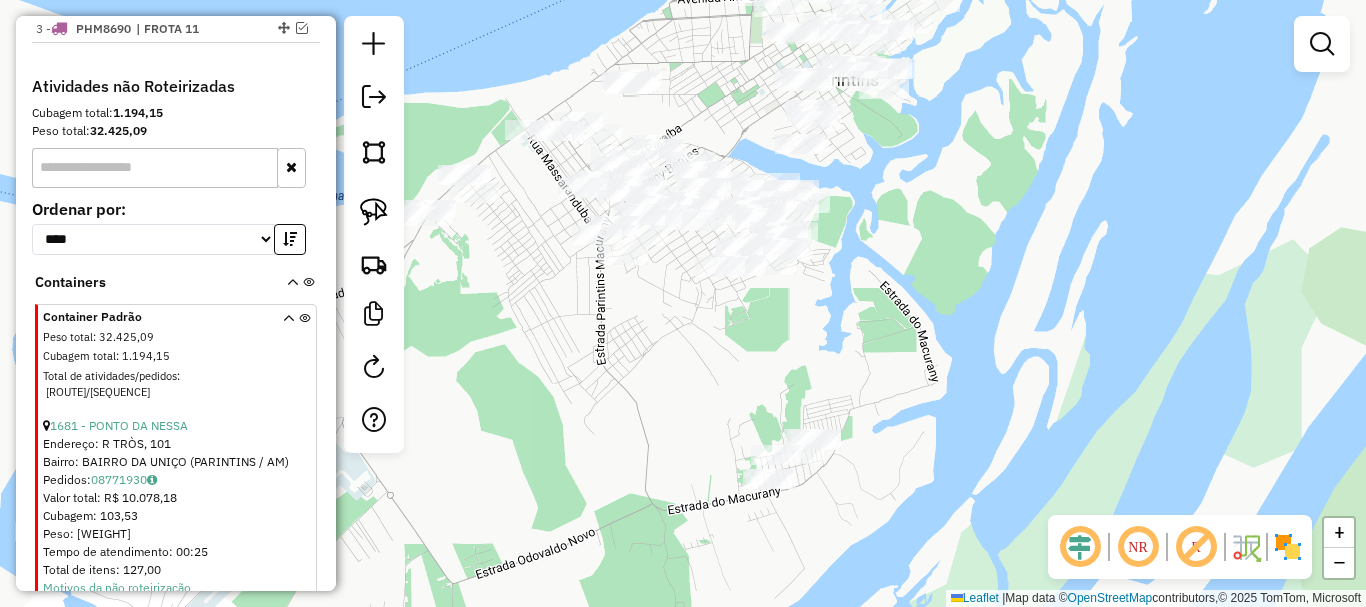drag, startPoint x: 846, startPoint y: 417, endPoint x: 872, endPoint y: 409, distance: 27.202942 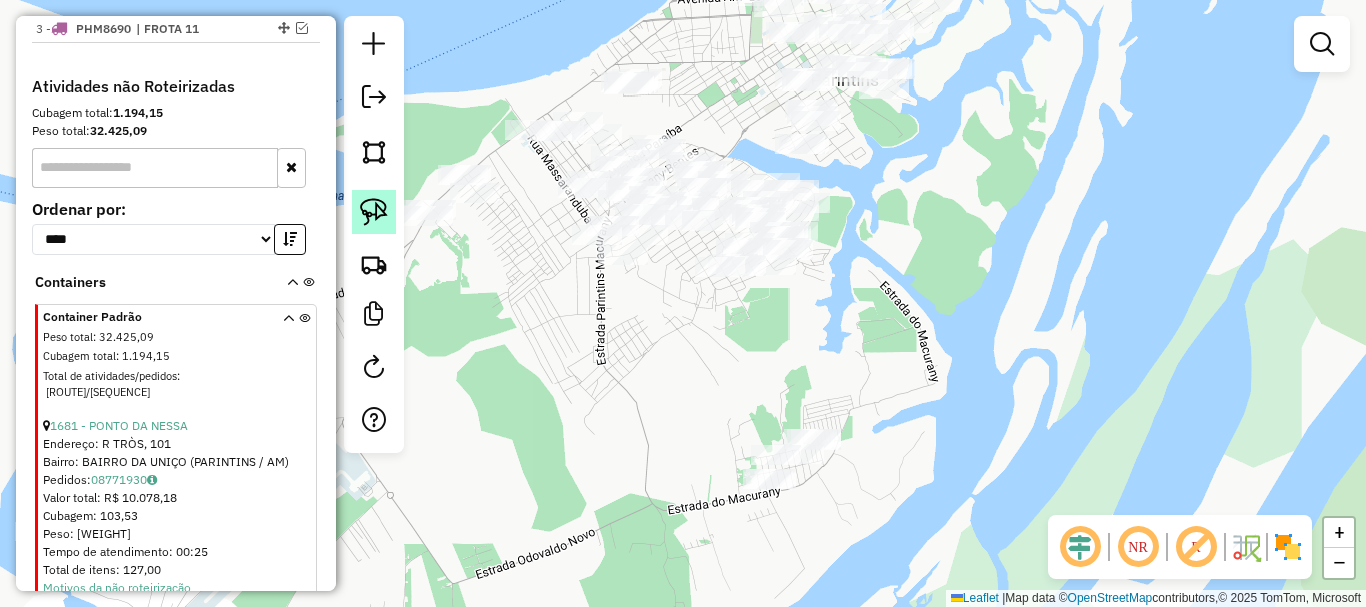 click 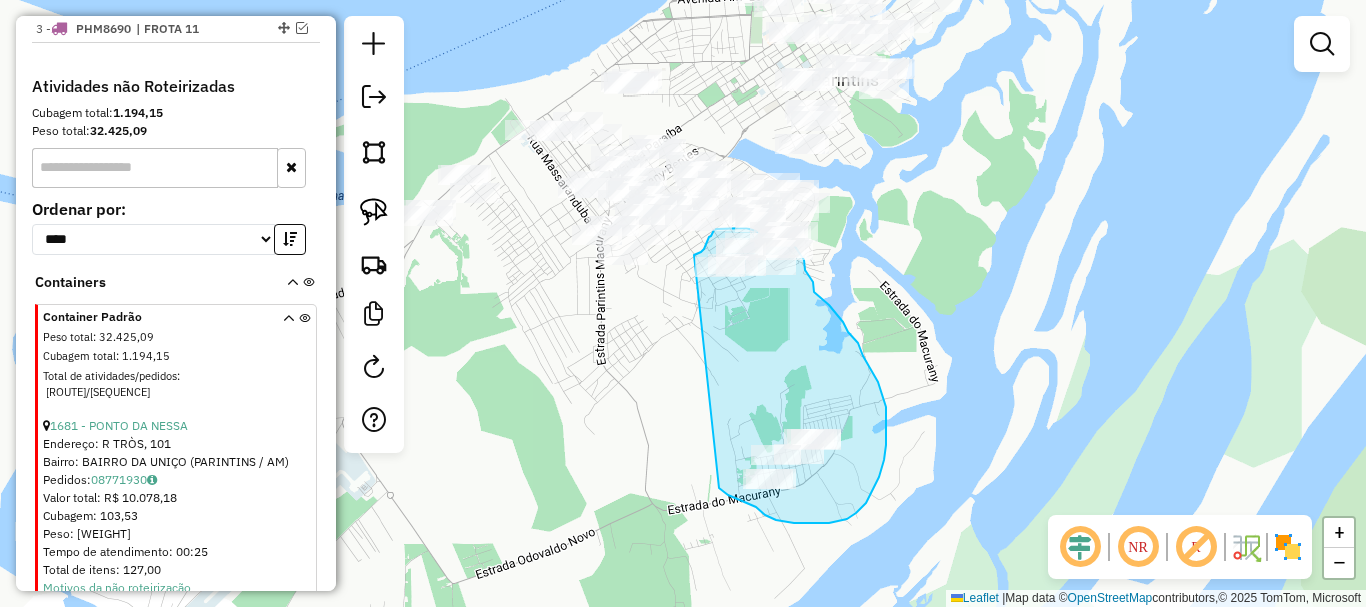 drag, startPoint x: 728, startPoint y: 495, endPoint x: 691, endPoint y: 258, distance: 239.8708 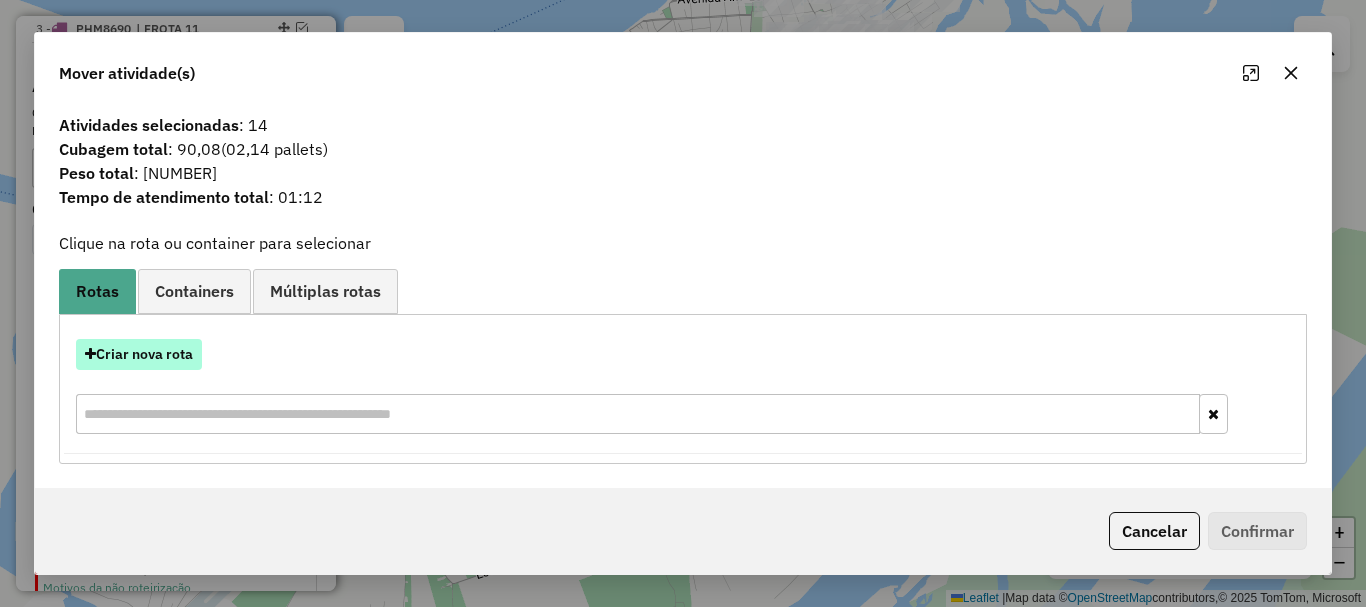 click on "Criar nova rota" at bounding box center (139, 354) 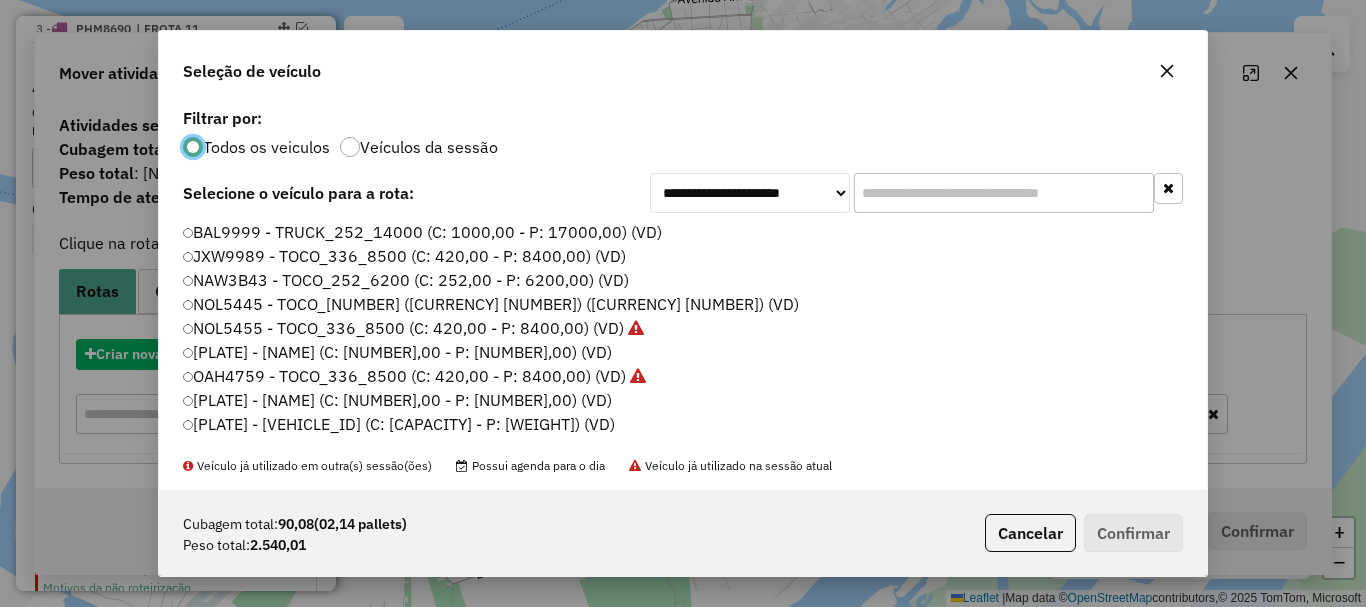 scroll, scrollTop: 11, scrollLeft: 6, axis: both 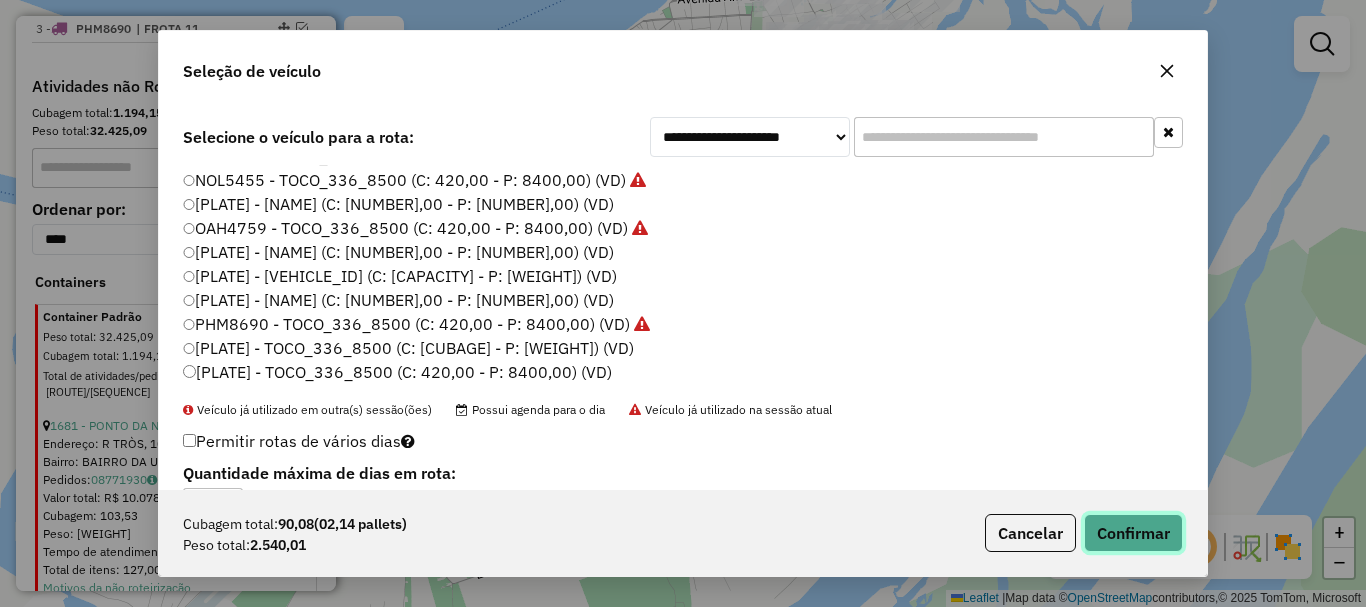 click on "Confirmar" 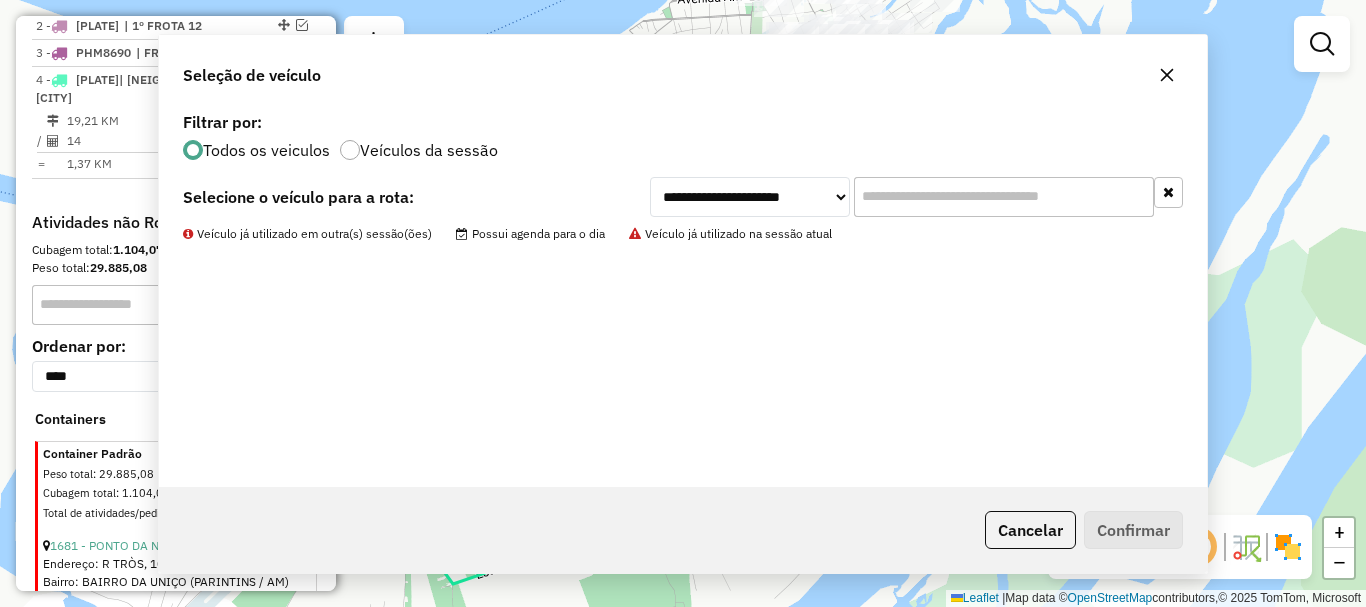 scroll, scrollTop: 828, scrollLeft: 0, axis: vertical 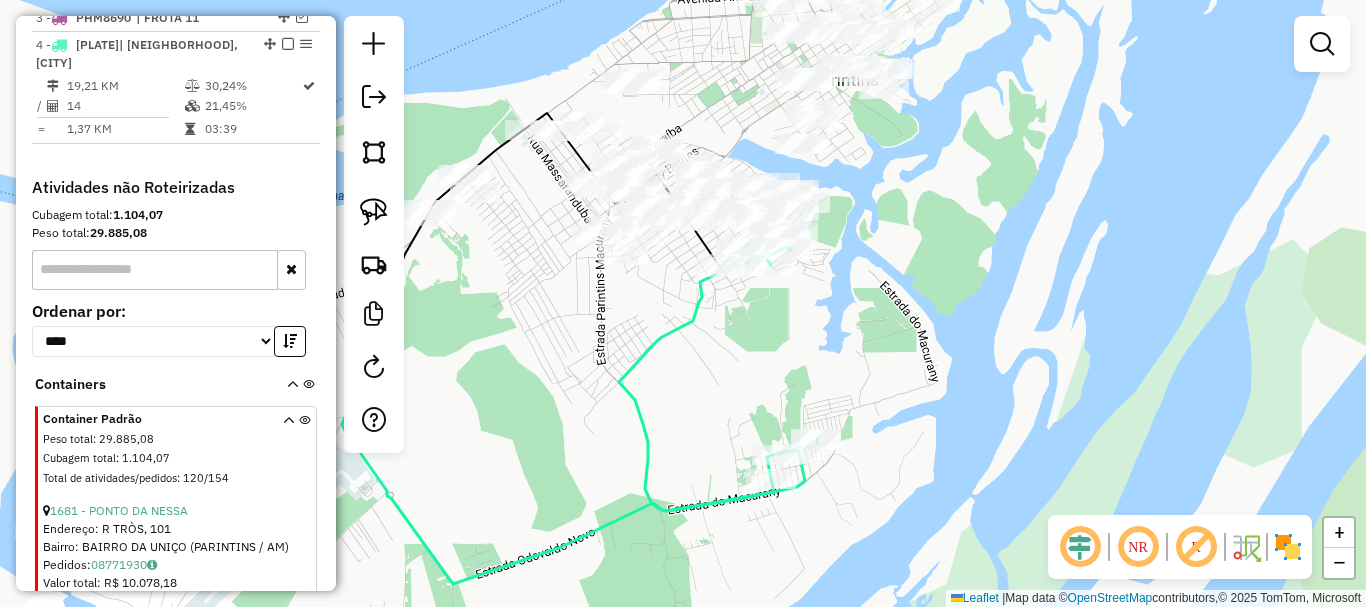 select on "**********" 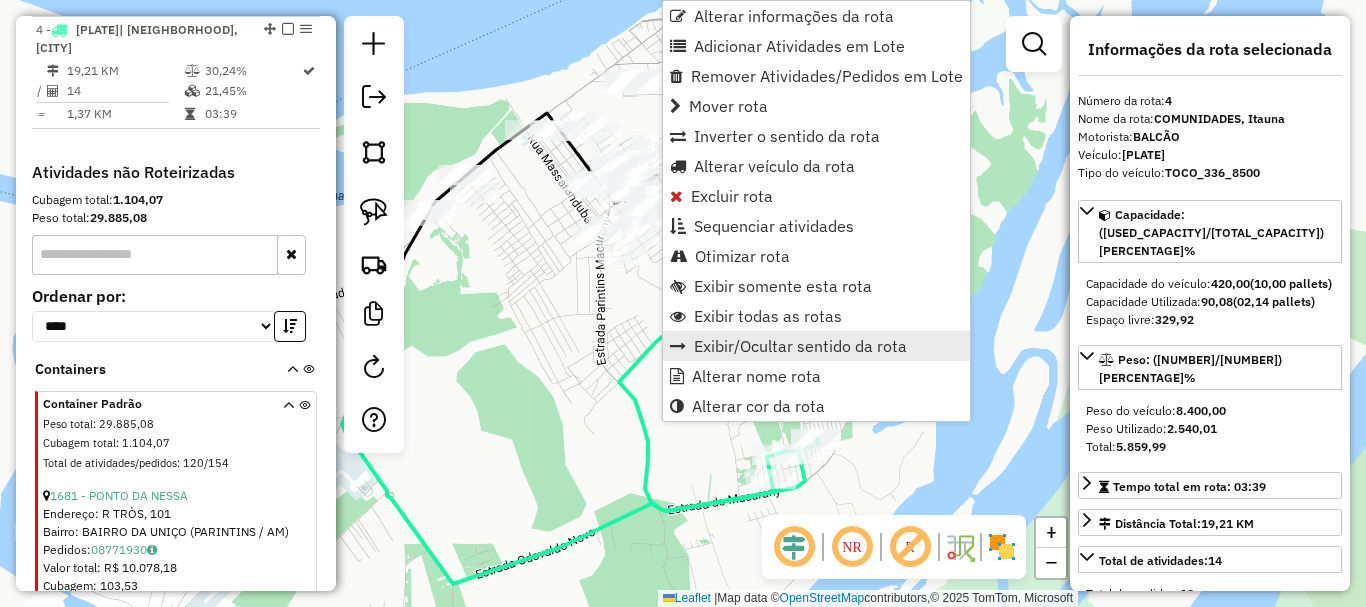 scroll, scrollTop: 855, scrollLeft: 0, axis: vertical 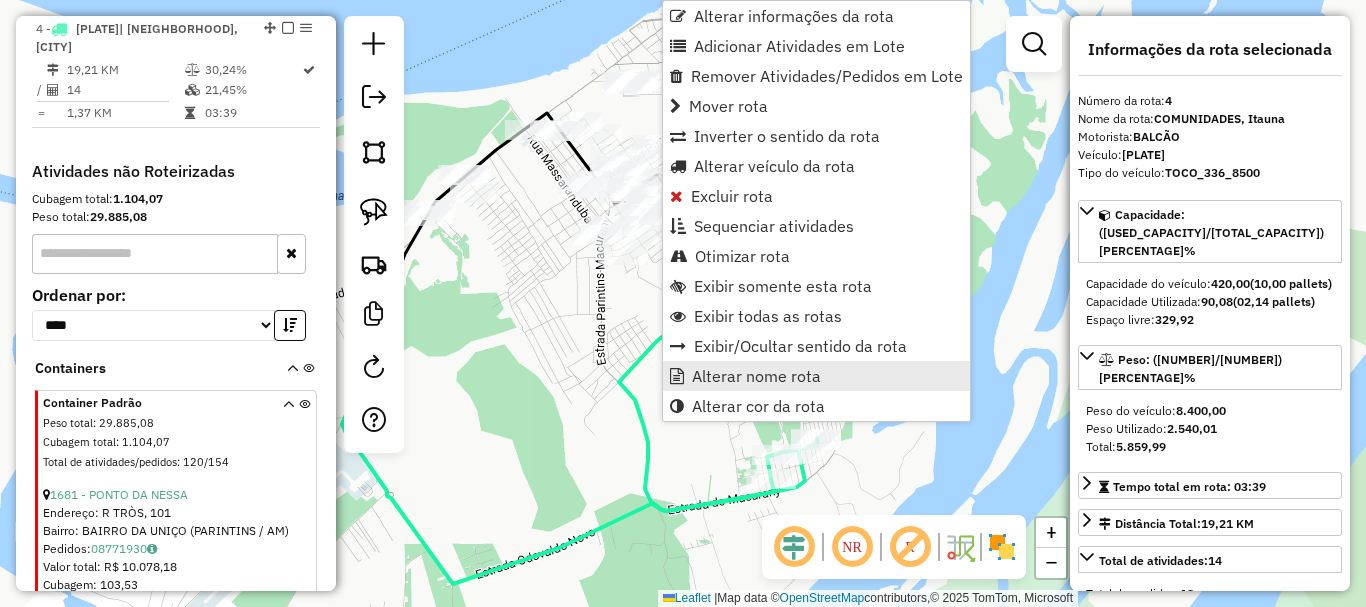 click on "Alterar nome rota" at bounding box center [756, 376] 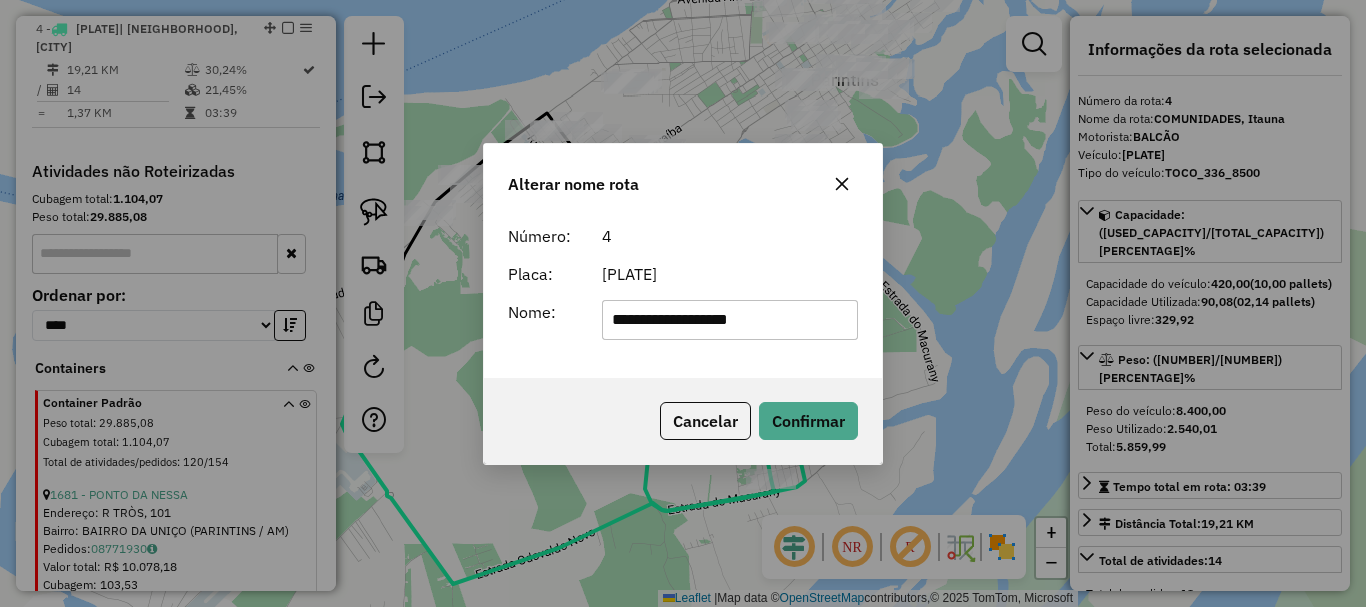 drag, startPoint x: 781, startPoint y: 327, endPoint x: 531, endPoint y: 301, distance: 251.34836 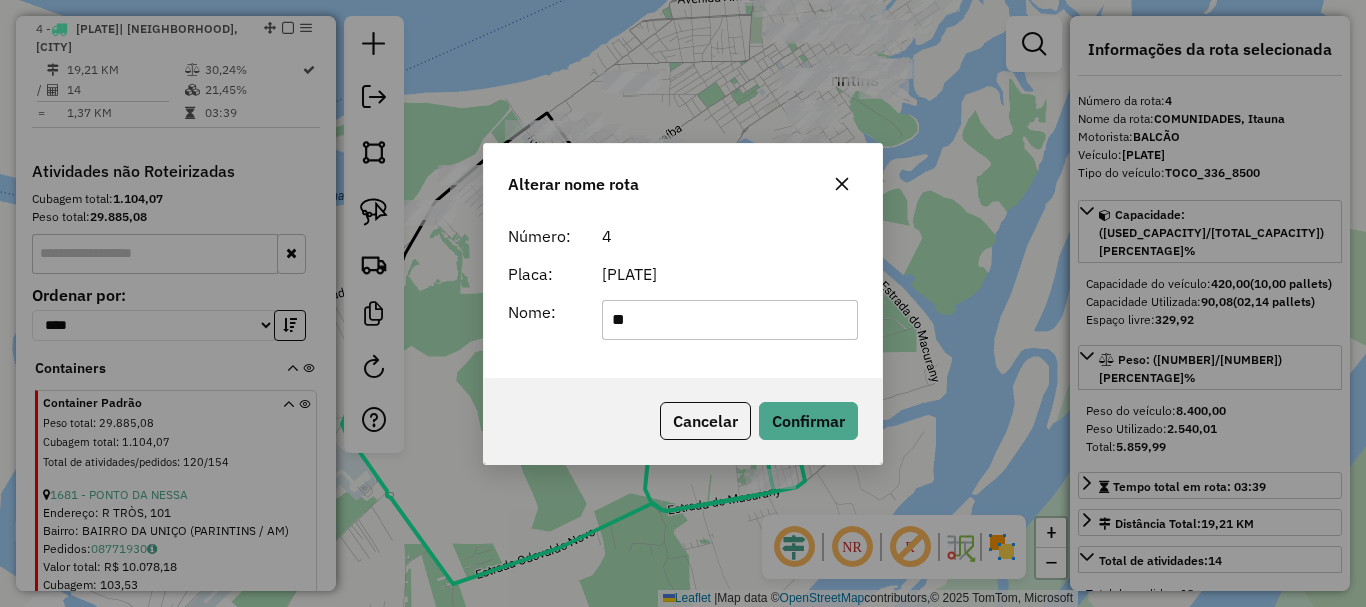type on "*" 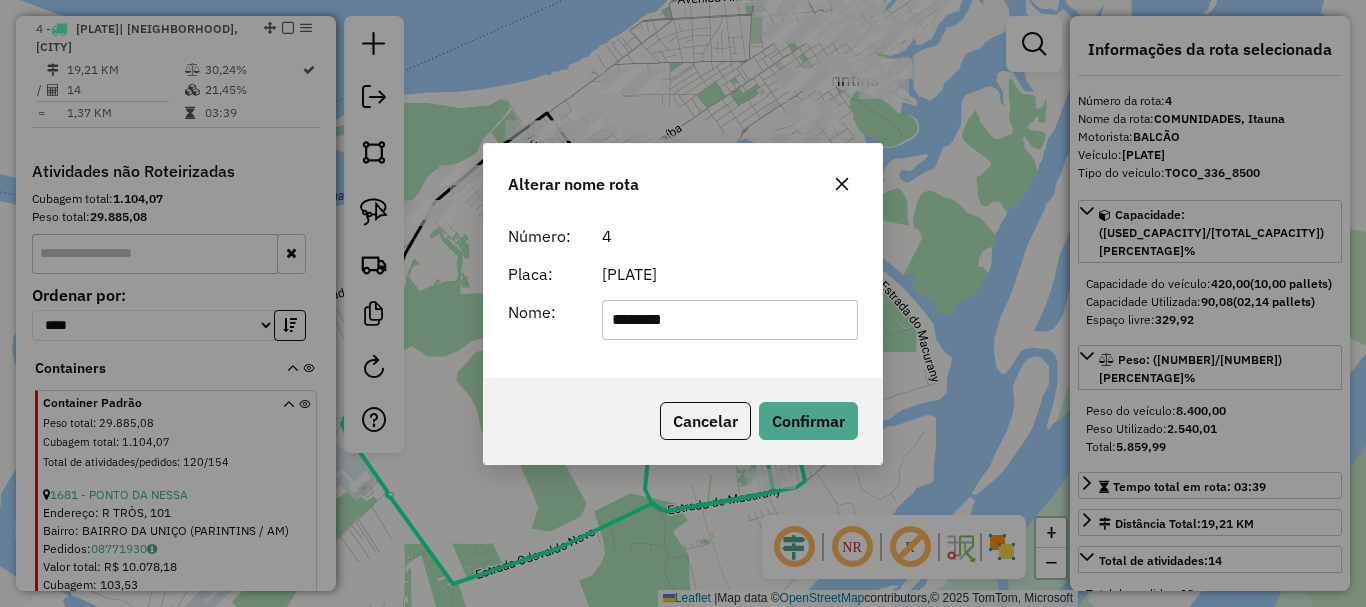 type on "********" 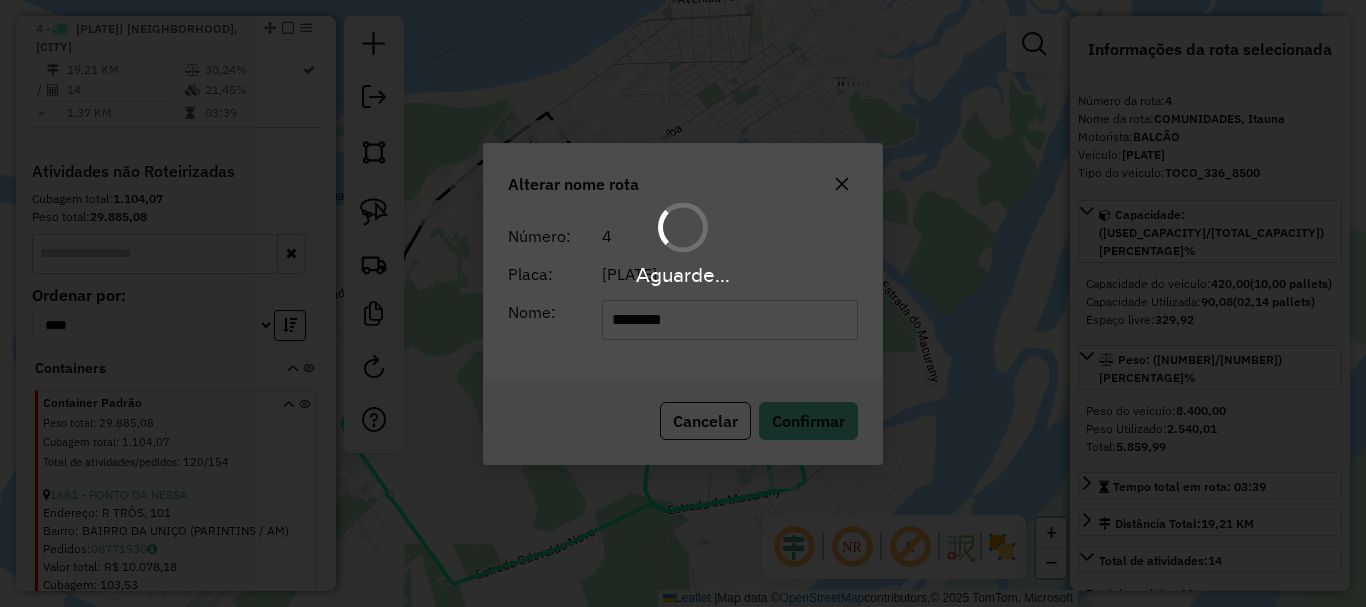 type 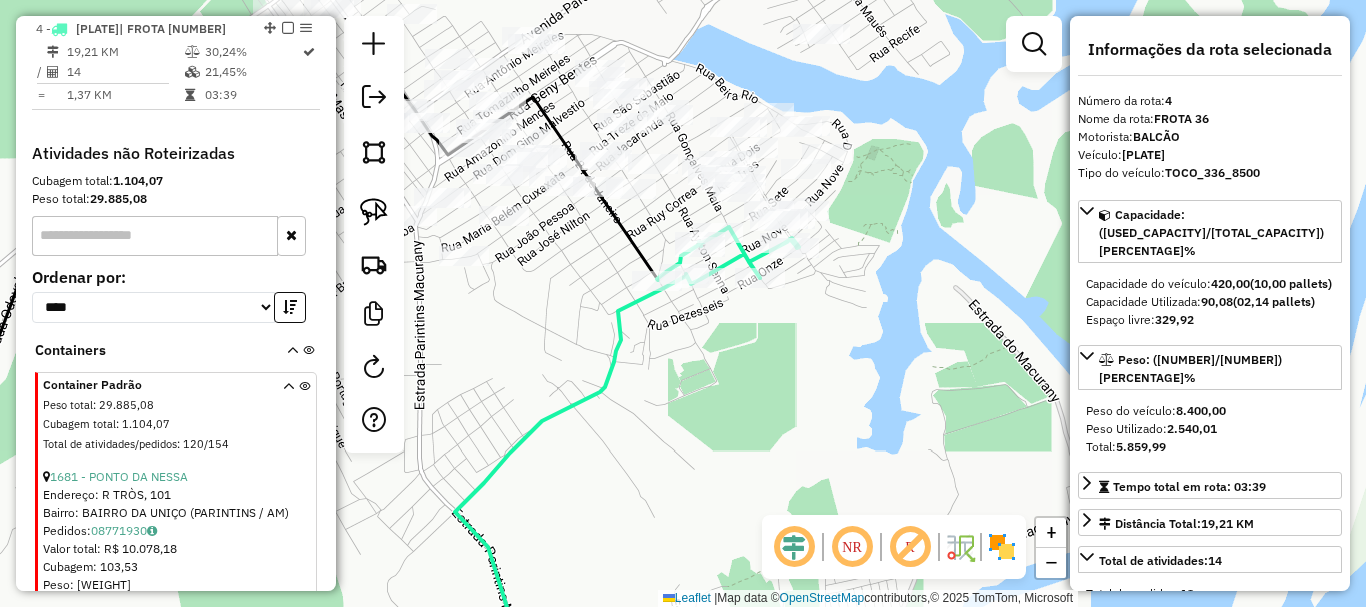 click on "Janela de atendimento Grade de atendimento Capacidade Transportadoras Veículos Cliente Pedidos  Rotas Selecione os dias de semana para filtrar as janelas de atendimento  Seg   Ter   Qua   Qui   Sex   Sáb   Dom  Informe o período da janela de atendimento: De: Até:  Filtrar exatamente a janela do cliente  Considerar janela de atendimento padrão  Selecione os dias de semana para filtrar as grades de atendimento  Seg   Ter   Qua   Qui   Sex   Sáb   Dom   Considerar clientes sem dia de atendimento cadastrado  Clientes fora do dia de atendimento selecionado Filtrar as atividades entre os valores definidos abaixo:  Peso mínimo:   Peso máximo:   Cubagem mínima:   Cubagem máxima:   De:   Até:  Filtrar as atividades entre o tempo de atendimento definido abaixo:  De:   Até:   Considerar capacidade total dos clientes não roteirizados Transportadora: Selecione um ou mais itens Tipo de veículo: Selecione um ou mais itens Veículo: Selecione um ou mais itens Motorista: Selecione um ou mais itens Nome: Rótulo:" 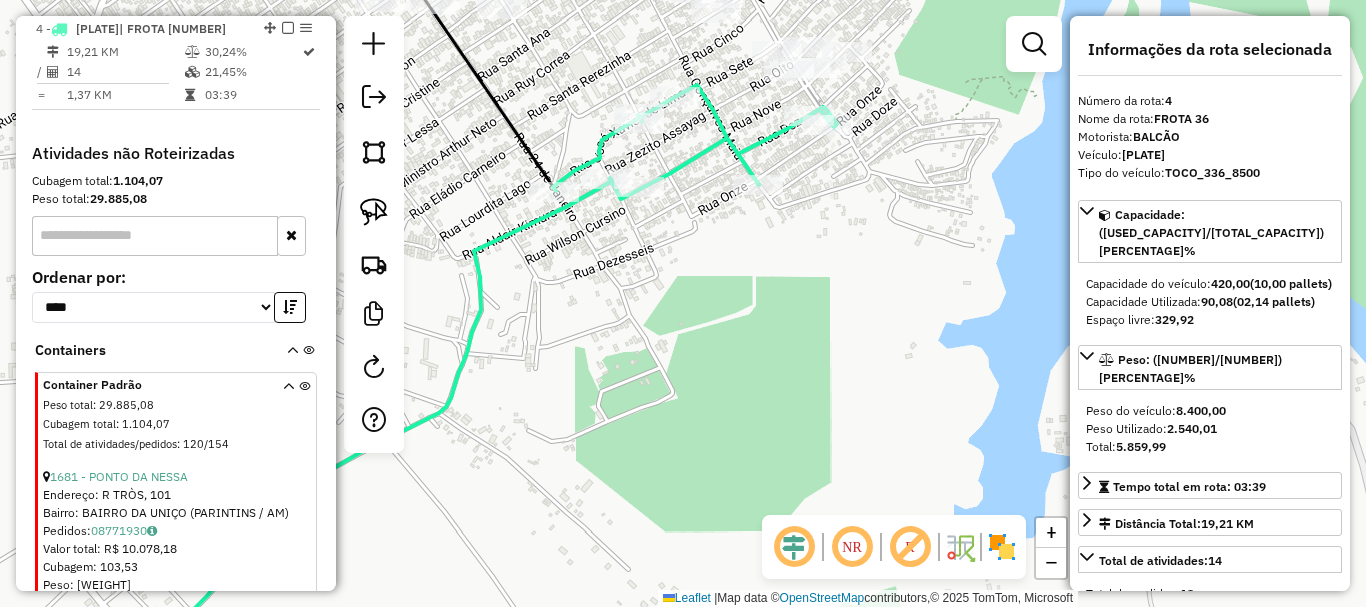 drag, startPoint x: 652, startPoint y: 330, endPoint x: 666, endPoint y: 397, distance: 68.44706 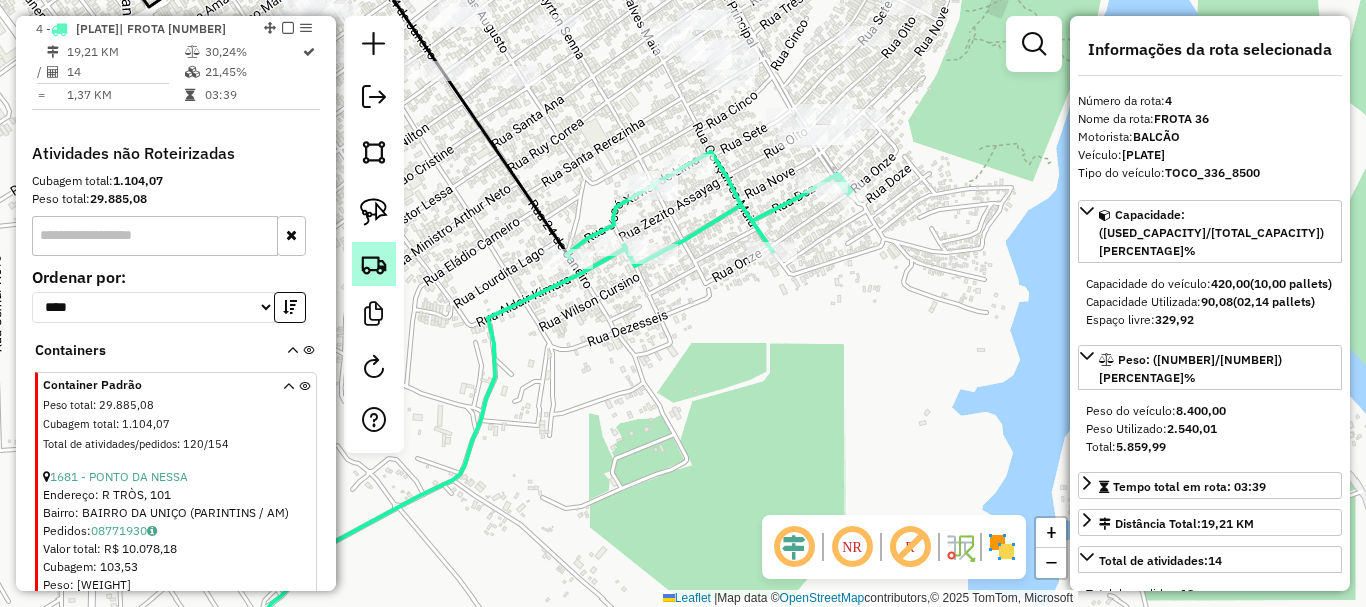 click 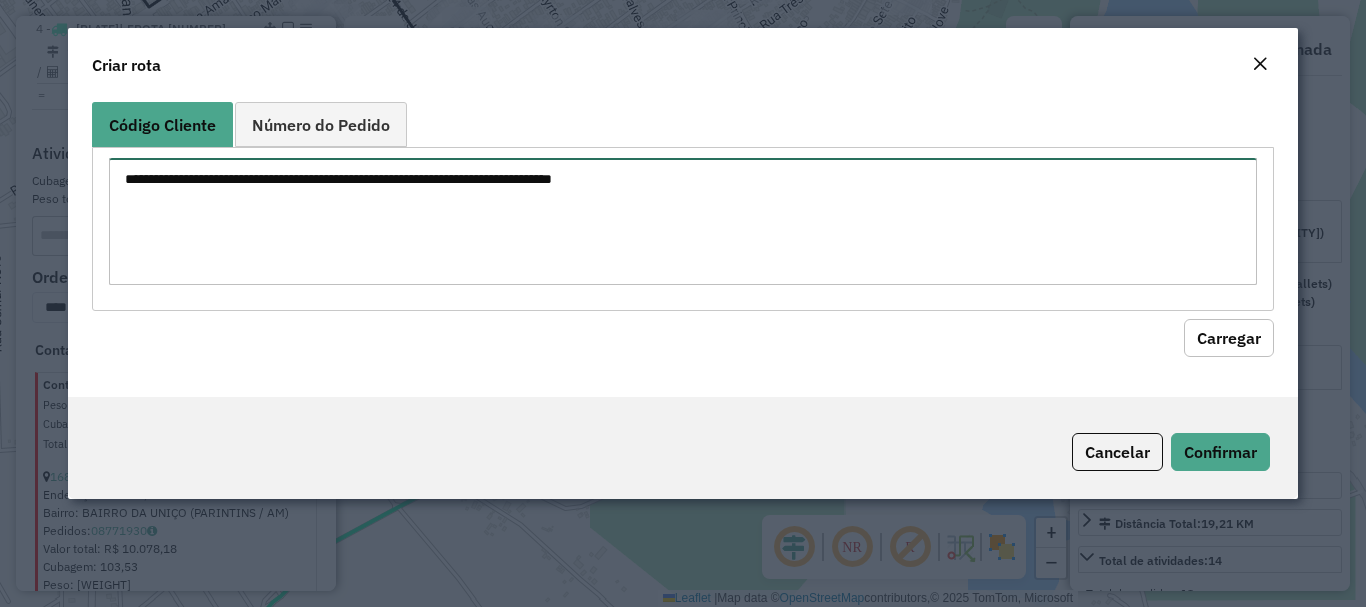 click at bounding box center [682, 221] 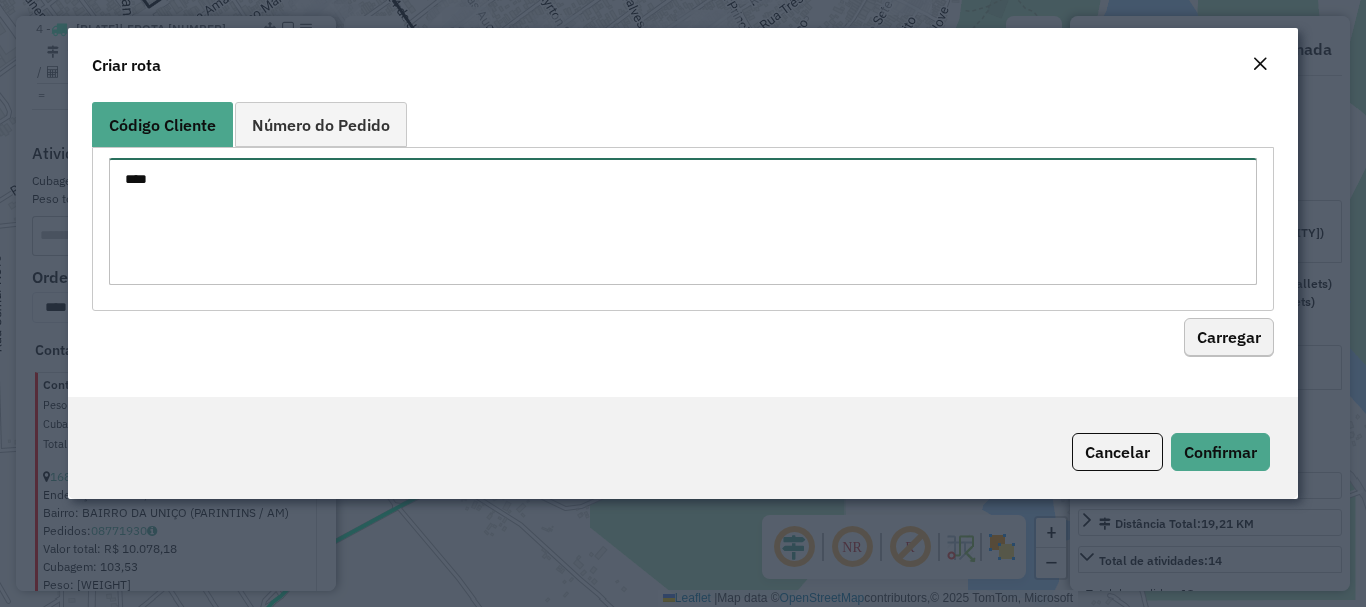 type on "****" 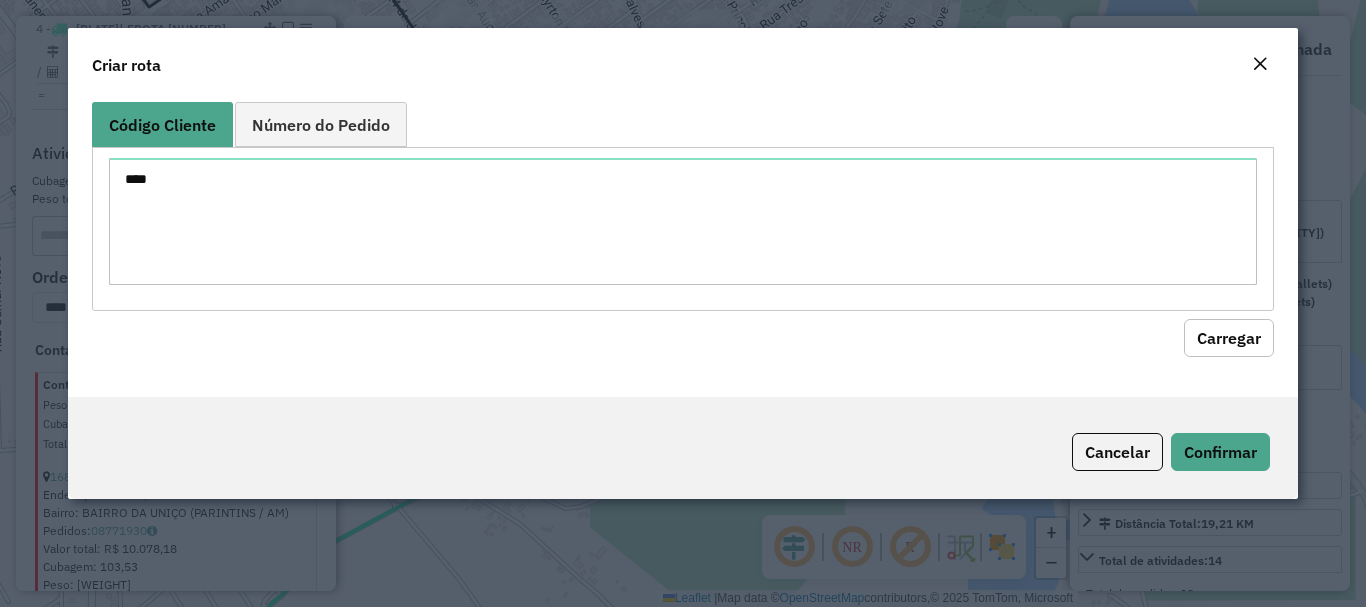 click on "Carregar" 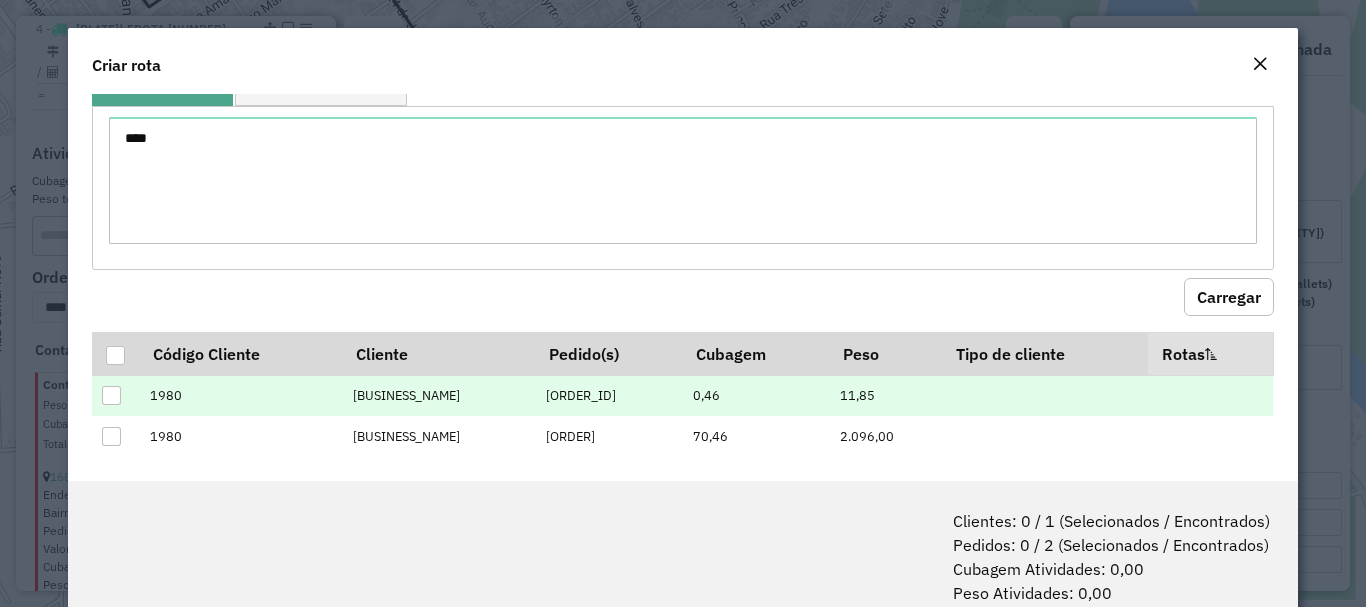 scroll, scrollTop: 56, scrollLeft: 0, axis: vertical 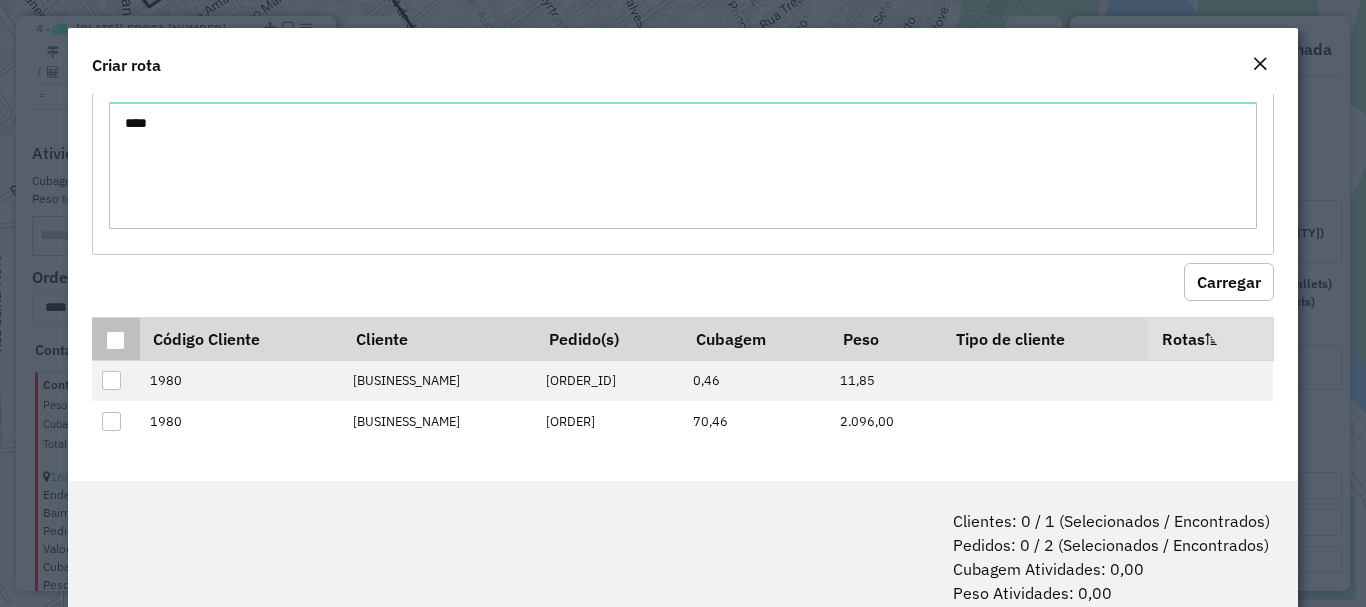 click at bounding box center (115, 340) 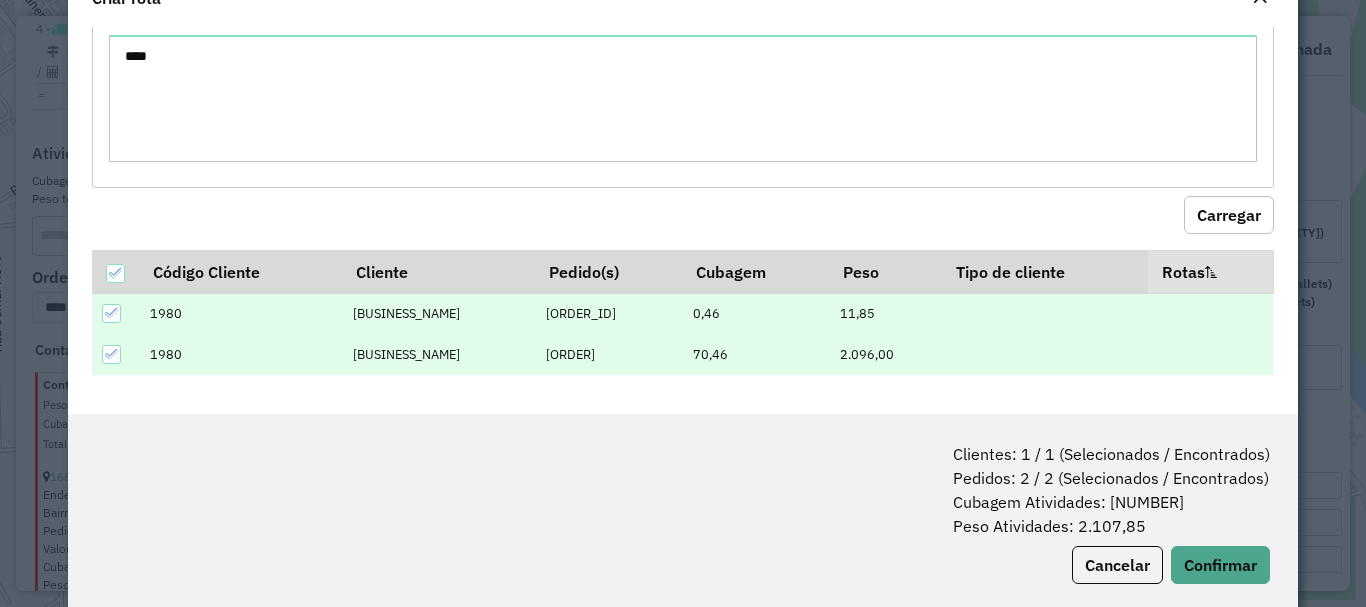 scroll, scrollTop: 100, scrollLeft: 0, axis: vertical 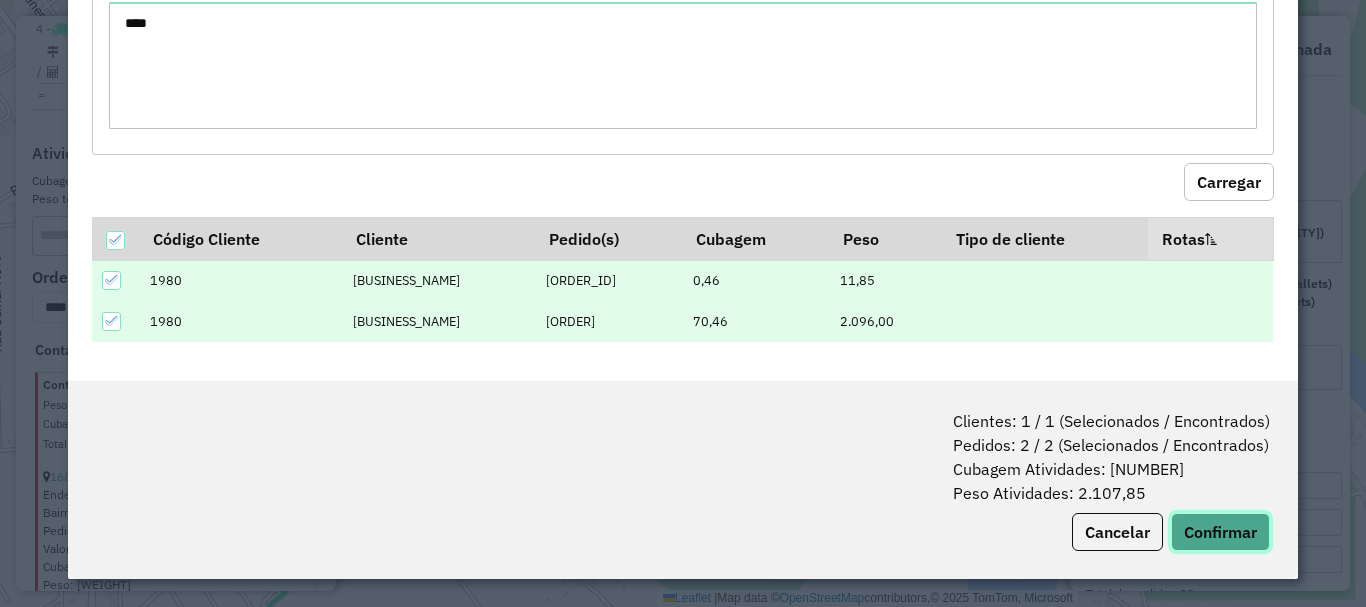 click on "Confirmar" 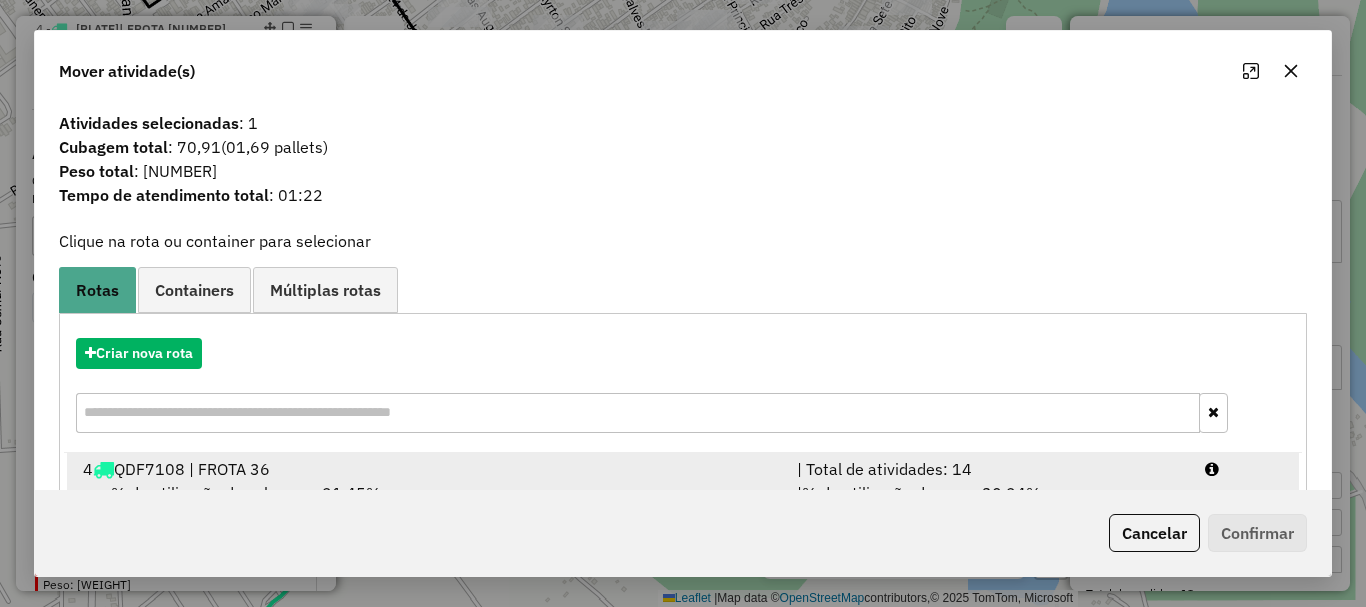 click on "| Total de atividades: 14" at bounding box center (989, 469) 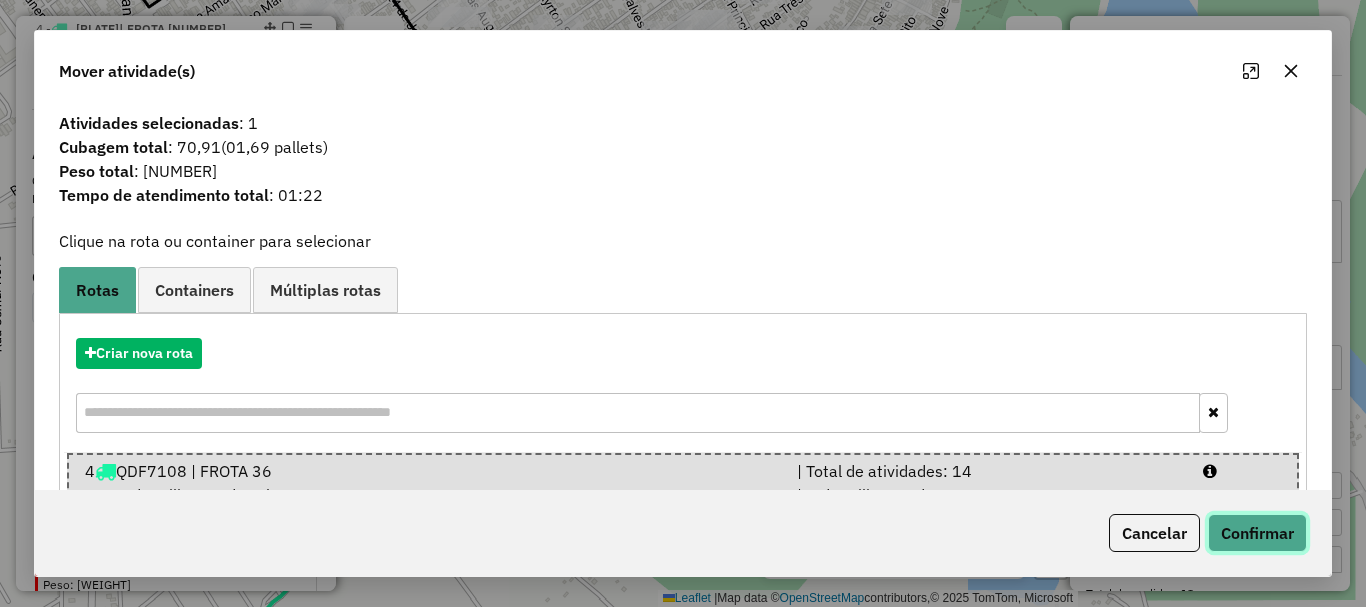 click on "Confirmar" 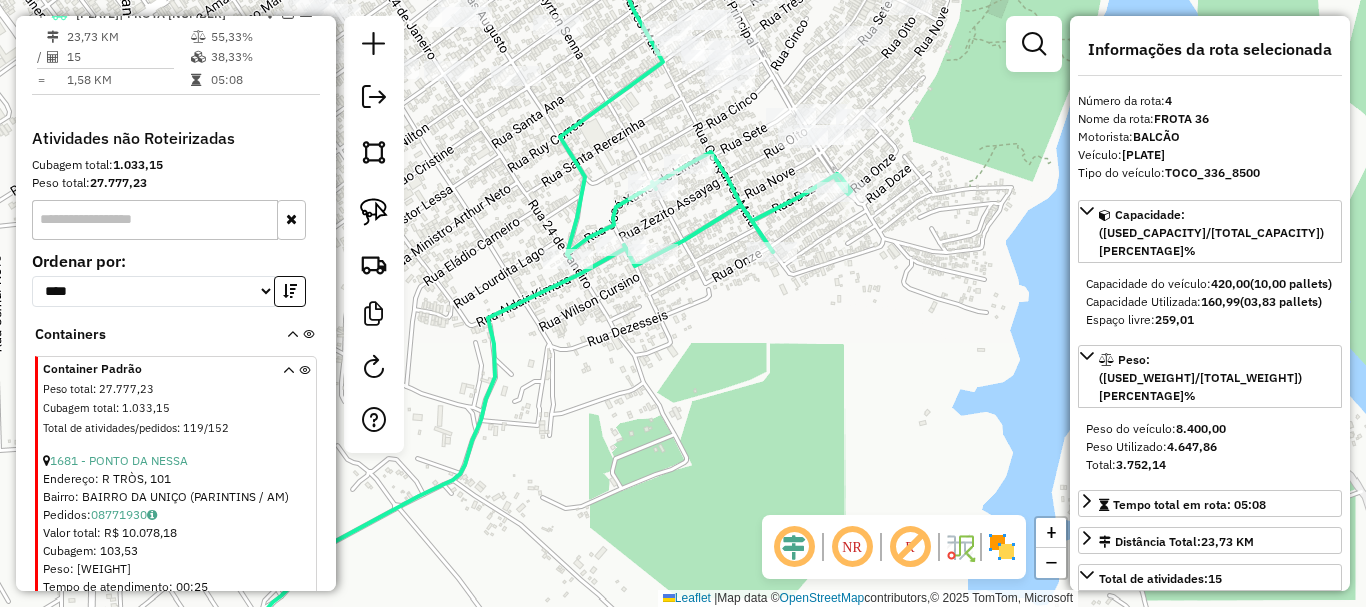 scroll, scrollTop: 855, scrollLeft: 0, axis: vertical 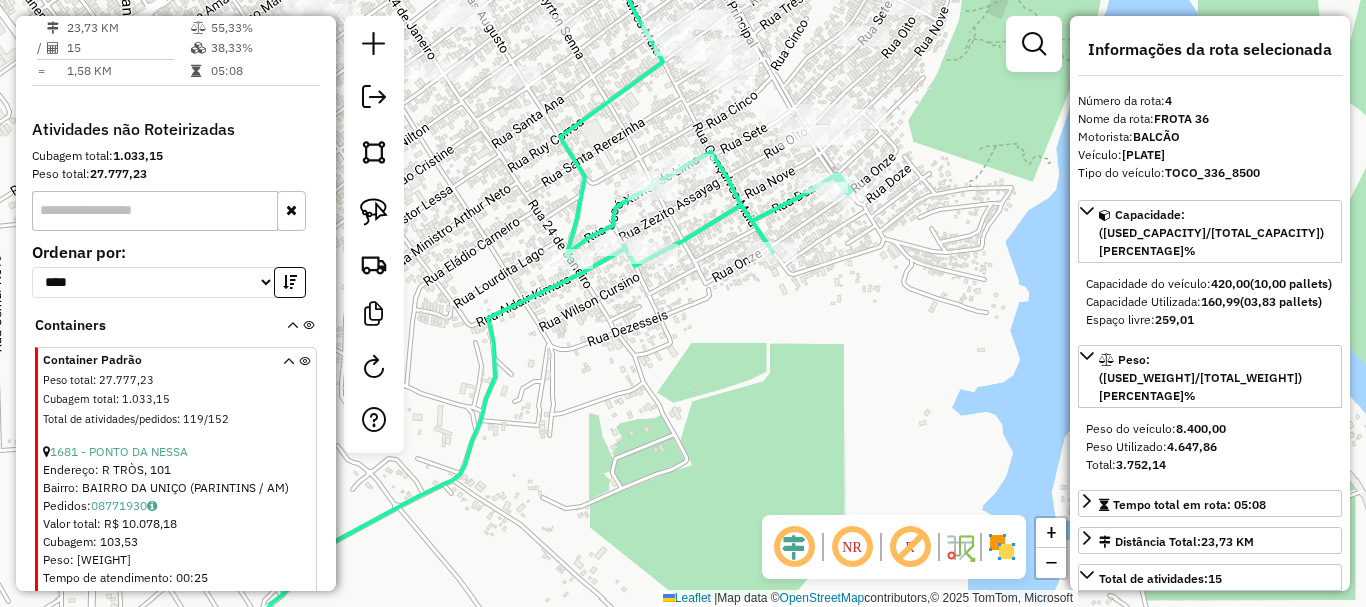 click on "Janela de atendimento Grade de atendimento Capacidade Transportadoras Veículos Cliente Pedidos  Rotas Selecione os dias de semana para filtrar as janelas de atendimento  Seg   Ter   Qua   Qui   Sex   Sáb   Dom  Informe o período da janela de atendimento: De: Até:  Filtrar exatamente a janela do cliente  Considerar janela de atendimento padrão  Selecione os dias de semana para filtrar as grades de atendimento  Seg   Ter   Qua   Qui   Sex   Sáb   Dom   Considerar clientes sem dia de atendimento cadastrado  Clientes fora do dia de atendimento selecionado Filtrar as atividades entre os valores definidos abaixo:  Peso mínimo:   Peso máximo:   Cubagem mínima:   Cubagem máxima:   De:   Até:  Filtrar as atividades entre o tempo de atendimento definido abaixo:  De:   Até:   Considerar capacidade total dos clientes não roteirizados Transportadora: Selecione um ou mais itens Tipo de veículo: Selecione um ou mais itens Veículo: Selecione um ou mais itens Motorista: Selecione um ou mais itens Nome: Rótulo:" 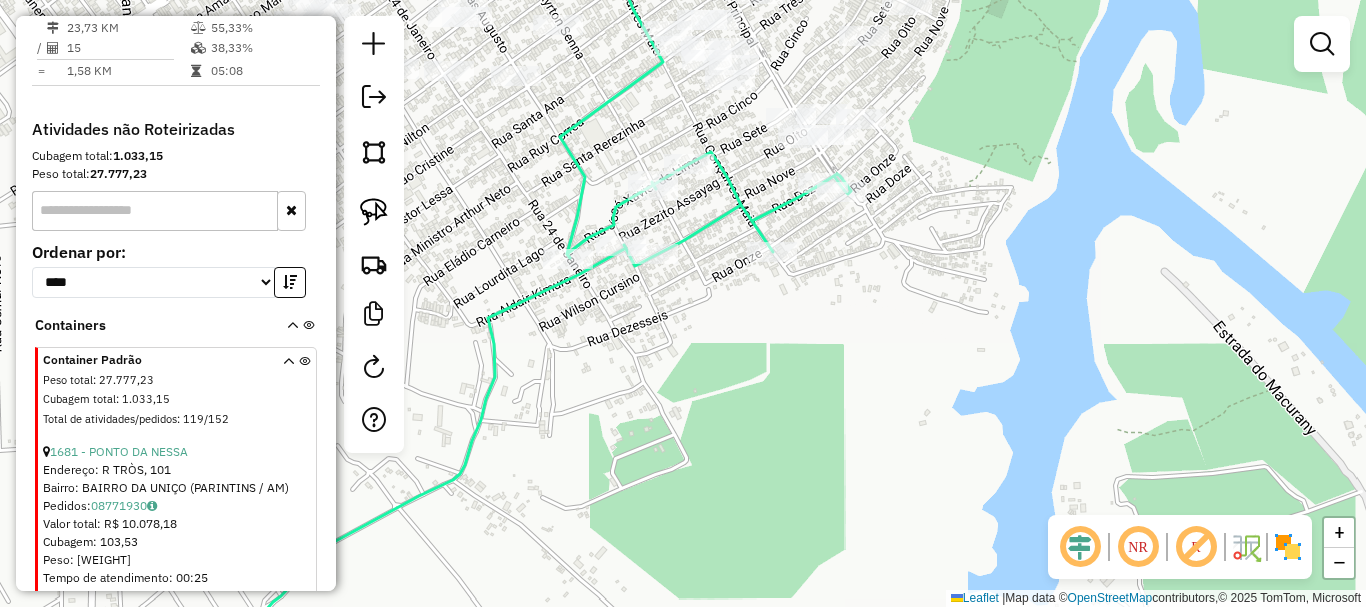 click on "Janela de atendimento Grade de atendimento Capacidade Transportadoras Veículos Cliente Pedidos  Rotas Selecione os dias de semana para filtrar as janelas de atendimento  Seg   Ter   Qua   Qui   Sex   Sáb   Dom  Informe o período da janela de atendimento: De: Até:  Filtrar exatamente a janela do cliente  Considerar janela de atendimento padrão  Selecione os dias de semana para filtrar as grades de atendimento  Seg   Ter   Qua   Qui   Sex   Sáb   Dom   Considerar clientes sem dia de atendimento cadastrado  Clientes fora do dia de atendimento selecionado Filtrar as atividades entre os valores definidos abaixo:  Peso mínimo:   Peso máximo:   Cubagem mínima:   Cubagem máxima:   De:   Até:  Filtrar as atividades entre o tempo de atendimento definido abaixo:  De:   Até:   Considerar capacidade total dos clientes não roteirizados Transportadora: Selecione um ou mais itens Tipo de veículo: Selecione um ou mais itens Veículo: Selecione um ou mais itens Motorista: Selecione um ou mais itens Nome: Rótulo:" 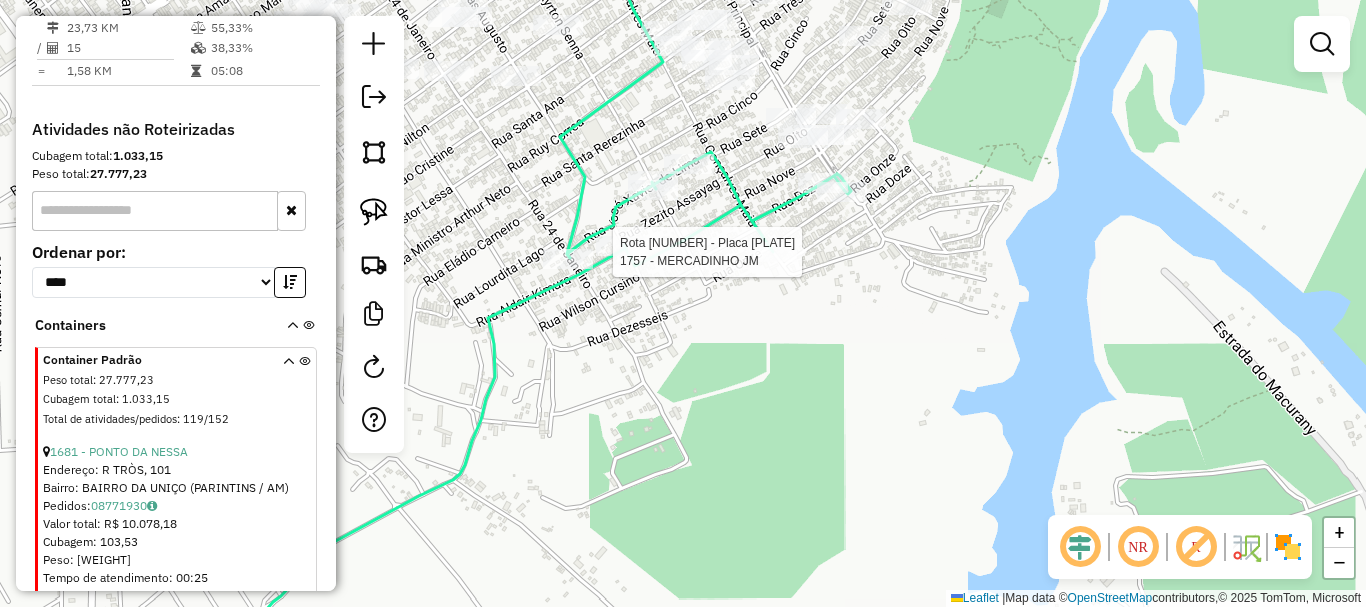 select on "**********" 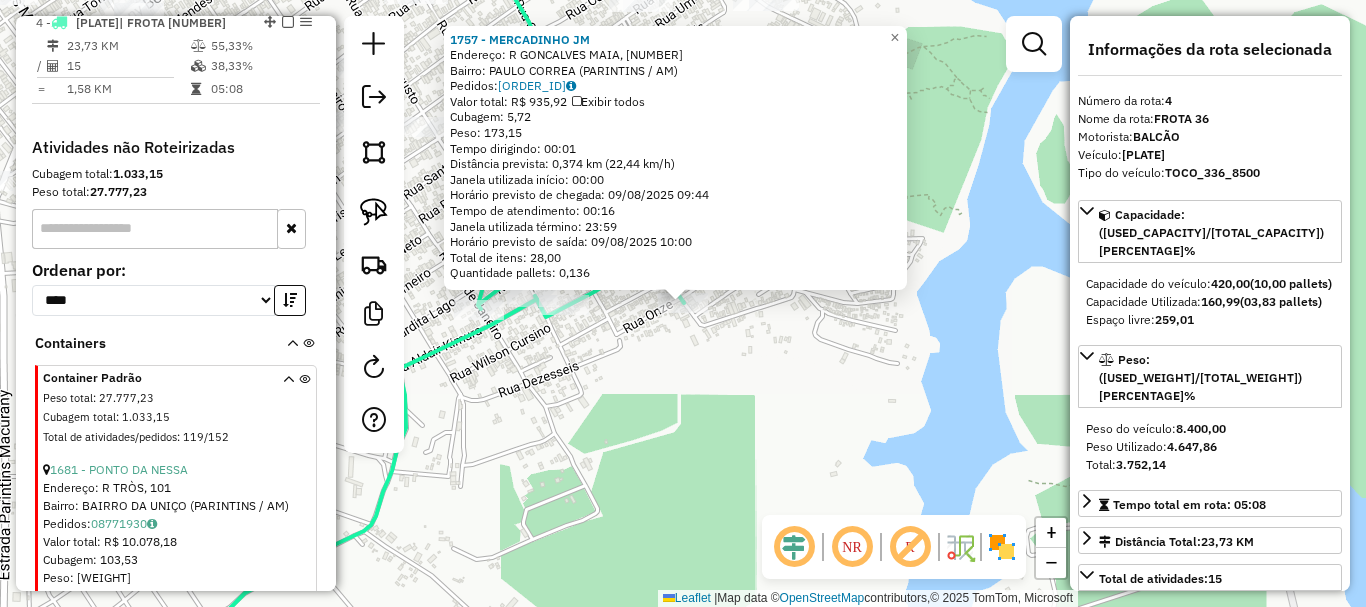 scroll, scrollTop: 831, scrollLeft: 0, axis: vertical 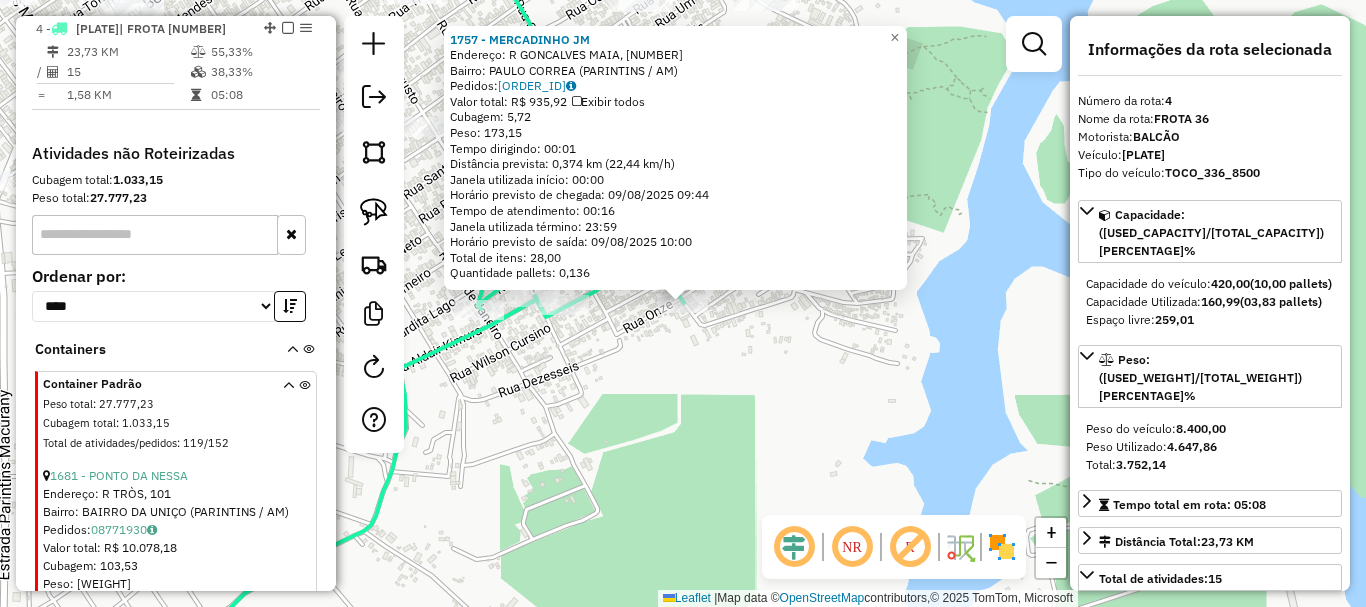 click on "1757 - [BUSINESS_NAME]  Endereço: R [STREET_NAME], [NUMBER]   Bairro: [NEIGHBORHOOD] ([CITY] / [STATE])   Pedidos:  [ORDER_ID]   Valor total: R$ [PRICE]   Exibir todos   Cubagem: [CUBAGE]  Peso: [WEIGHT]  Tempo dirigindo: [TIME]   Distância prevista: [DISTANCE] km ([SPEED] km/h)   Janela utilizada início: [TIME]   Horário previsto de chegada: [DATE] [TIME]   Tempo de atendimento: [TIME]   Janela utilizada término: [TIME]   Horário previsto de saída: [DATE] [TIME]   Total de itens: [ITEMS]   Quantidade pallets: [PALLETS]  × Janela de atendimento Grade de atendimento Capacidade Transportadoras Veículos Cliente Pedidos  Rotas Selecione os dias de semana para filtrar as janelas de atendimento  Seg   Ter   Qua   Qui   Sex   Sáb   Dom  Informe o período da janela de atendimento: De: Até:  Filtrar exatamente a janela do cliente  Considerar janela de atendimento padrão  Selecione os dias de semana para filtrar as grades de atendimento  Seg   Ter   Qua   Qui   Sex   Sáb   Dom   Considerar clientes sem dia de atendimento cadastrado +" 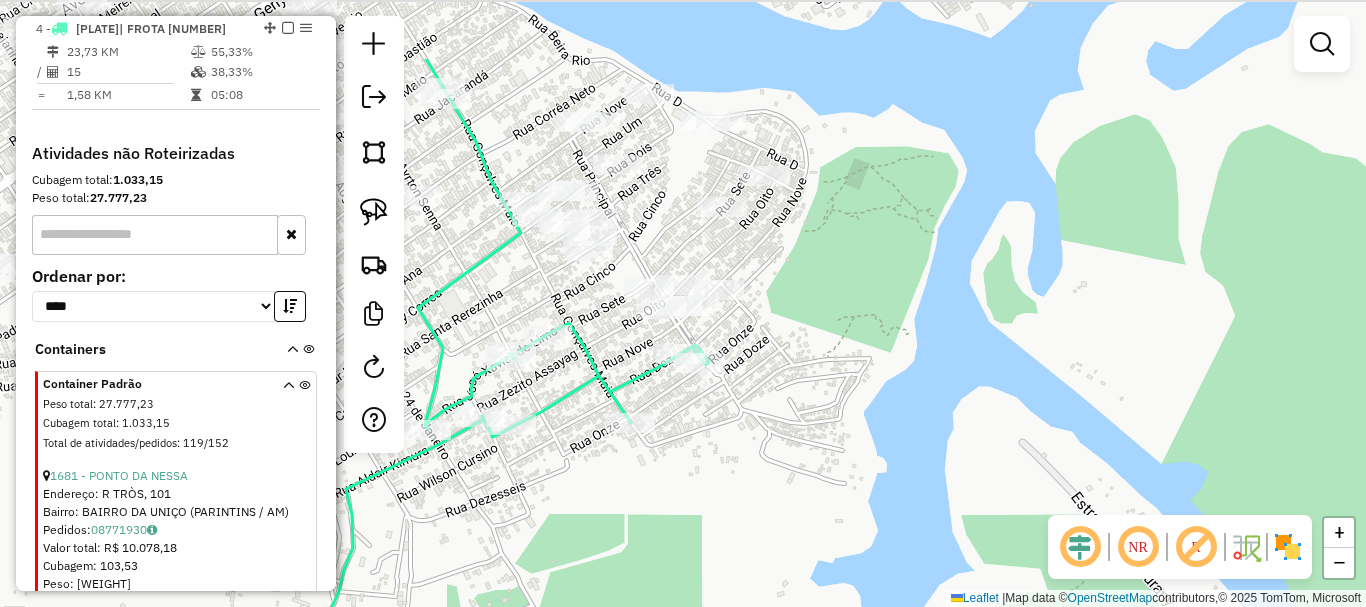 drag, startPoint x: 779, startPoint y: 379, endPoint x: 727, endPoint y: 494, distance: 126.210144 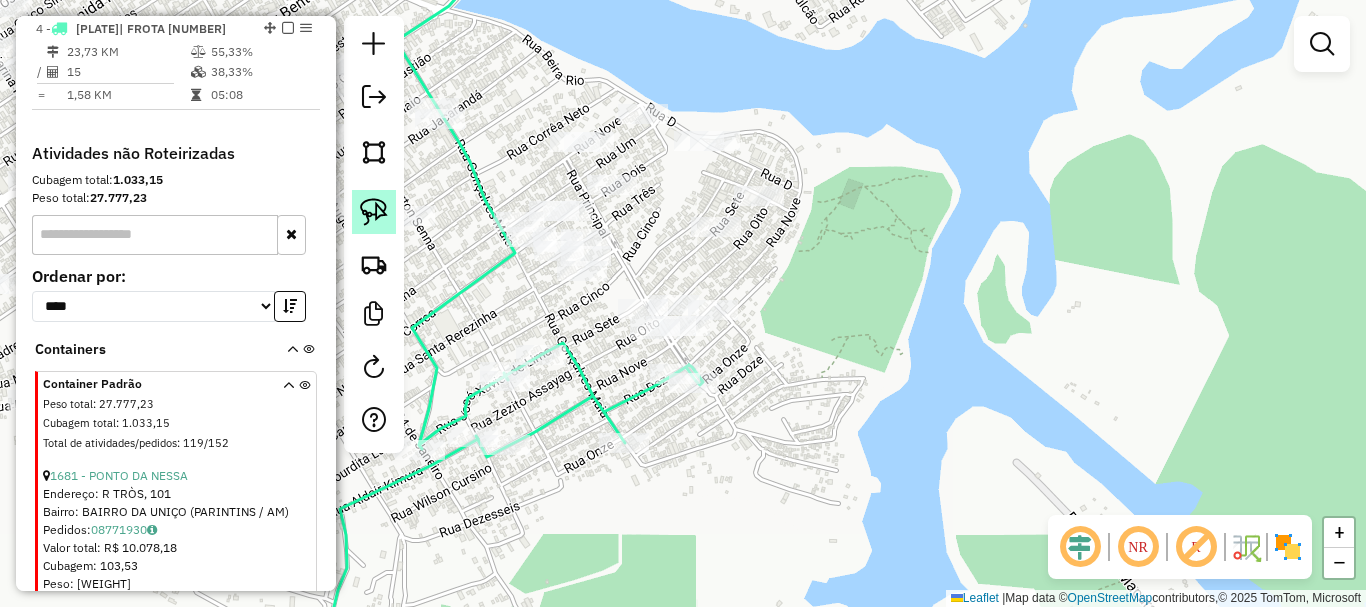 click 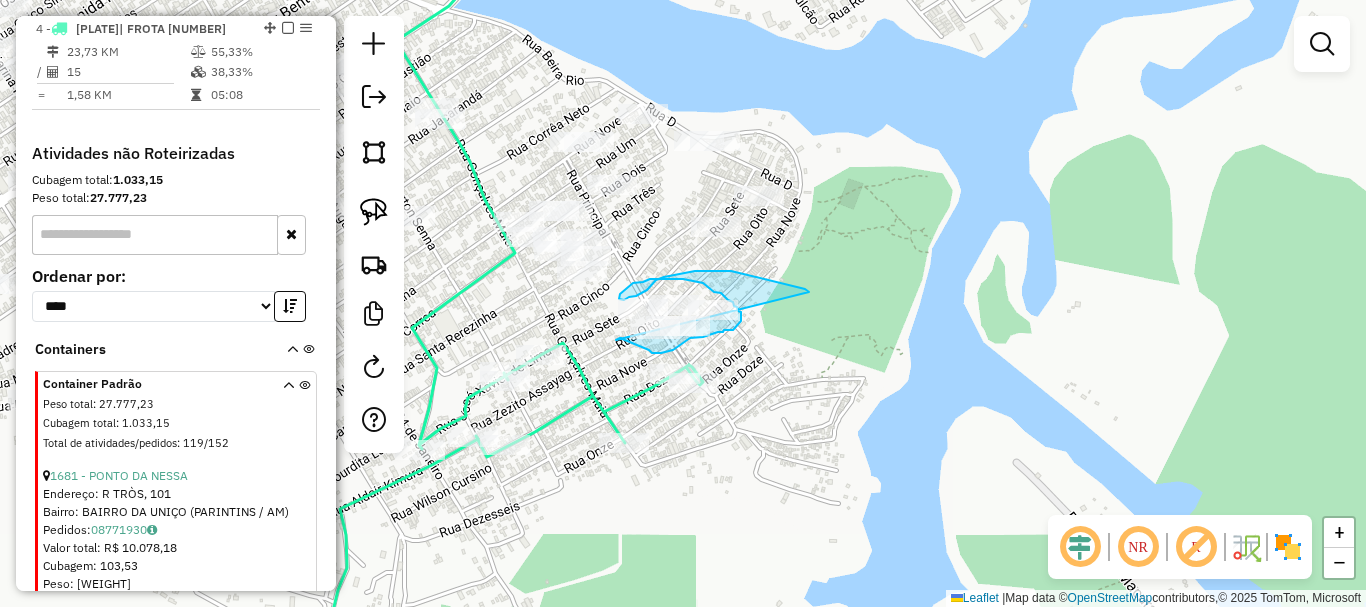 drag, startPoint x: 616, startPoint y: 340, endPoint x: 791, endPoint y: 296, distance: 180.44667 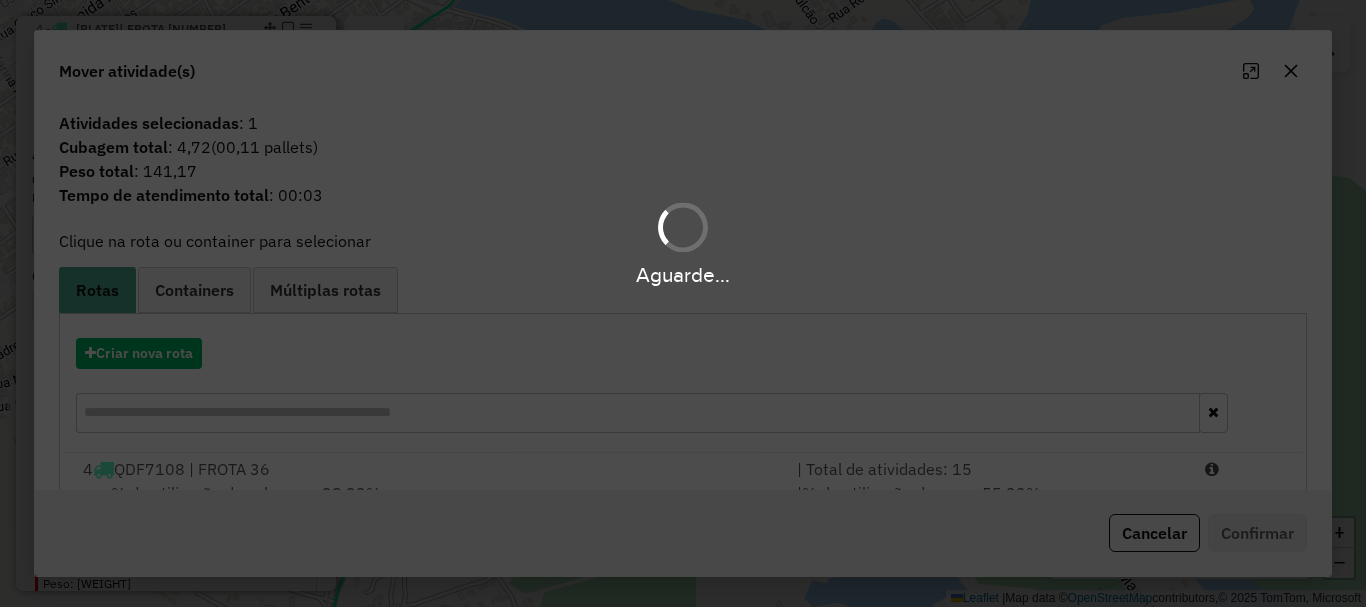 click on "Aguarde..." at bounding box center [683, 303] 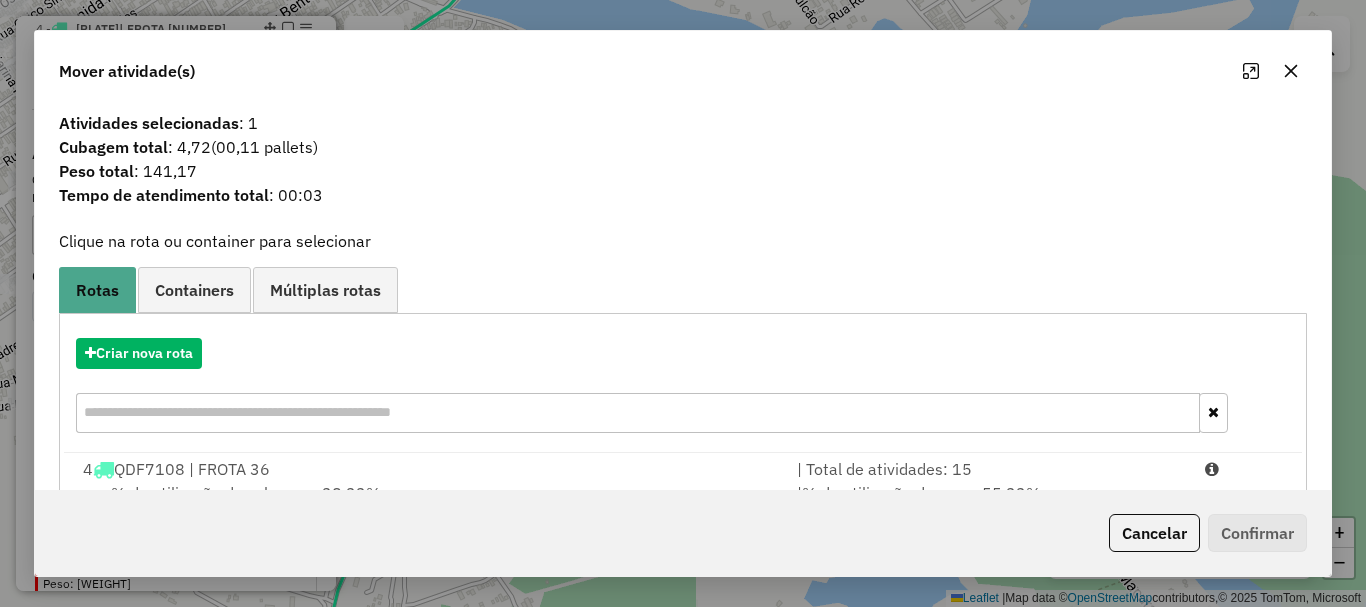 drag, startPoint x: 1151, startPoint y: 536, endPoint x: 869, endPoint y: 466, distance: 290.55807 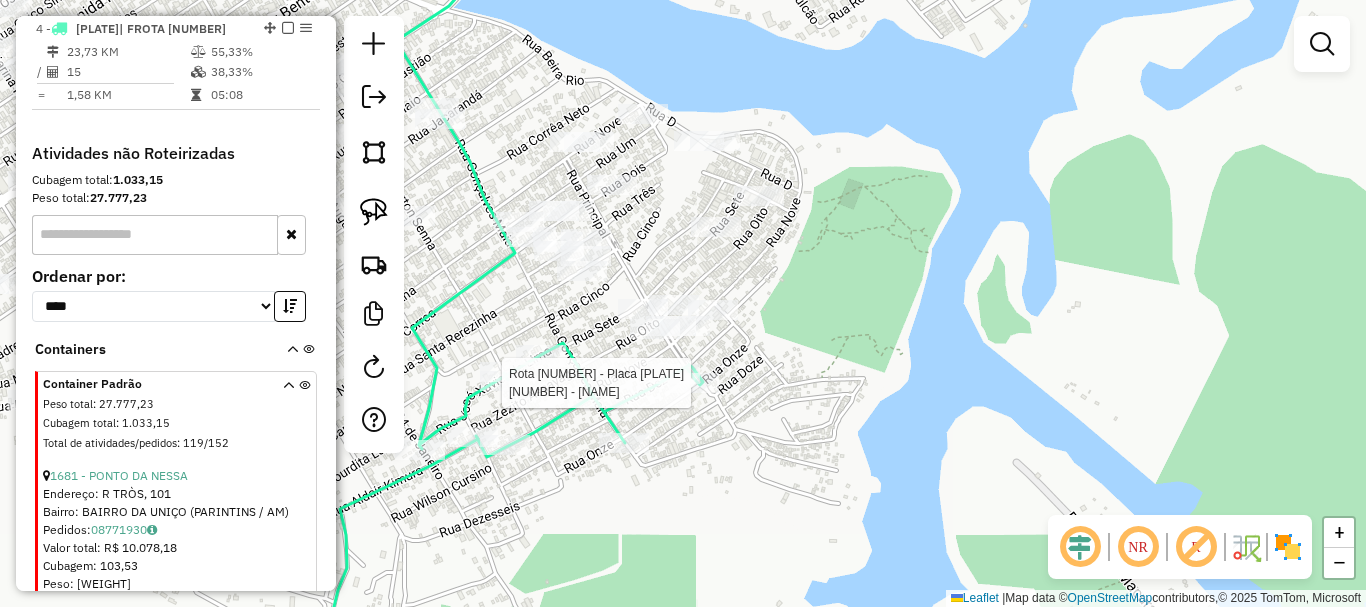 select on "**********" 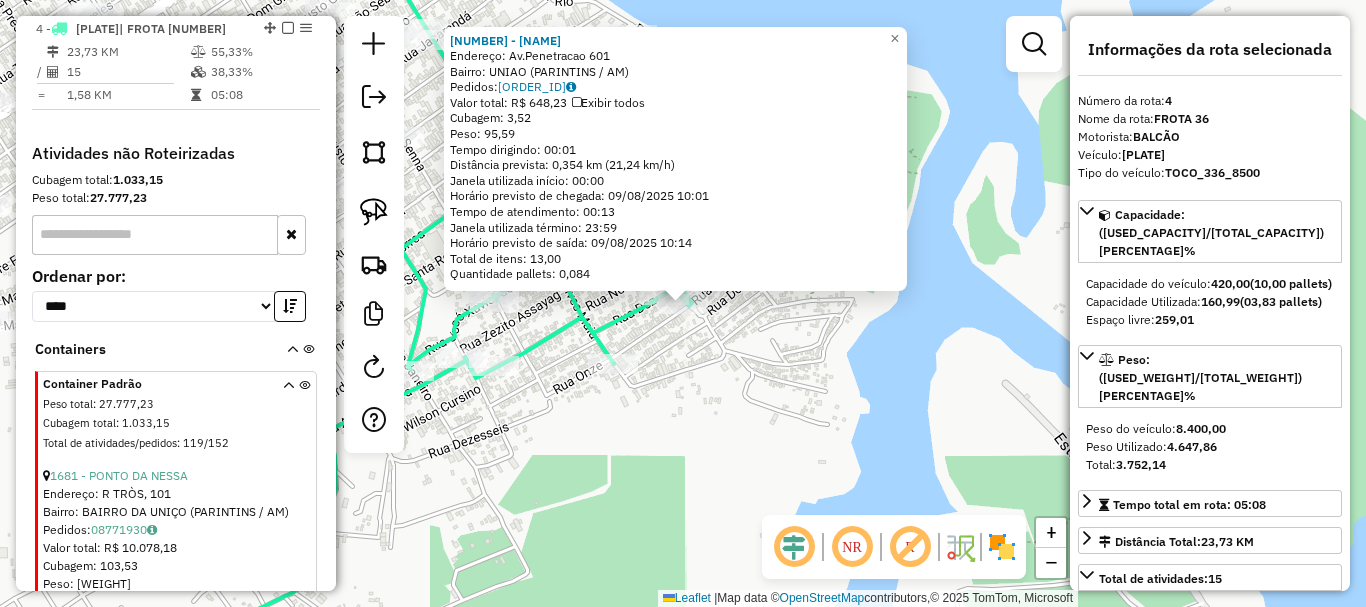 click on "1862 - [CLIENT] Endereço: Av.Penetracao 601 Bairro: [NEIGHBORHOOD] ([CITY] / [STATE]) Pedidos: [ORDER] Valor total: R$ 648,23 Exibir todos Cubagem: 3,52 Peso: 95,59 Tempo dirigindo: 00:01 Distância prevista: 0,354 km (21,24 km/h) Janela utilizada início: 00:00 Horário previsto de chegada: 09/08/2025 10:01 Tempo de atendimento: 00:13 Janela utilizada término: 23:59 Horário previsto de saída: 09/08/2025 10:14 Total de itens: 13,00 Quantidade pallets: 0,084 × Janela de atendimento Grade de atendimento Capacidade Transportadoras Veículos Cliente Pedidos Rotas Selecione os dias de semana para filtrar as janelas de atendimento Seg Ter Qua Qui Sex Sáb Dom Informe o período da janela de atendimento: De: Até: Filtrar exatamente a janela do cliente Considerar janela de atendimento padrão Selecione os dias de semana para filtrar as grades de atendimento Seg Ter Qua Qui Sex Sáb Dom Considerar clientes sem dia de atendimento cadastrado" 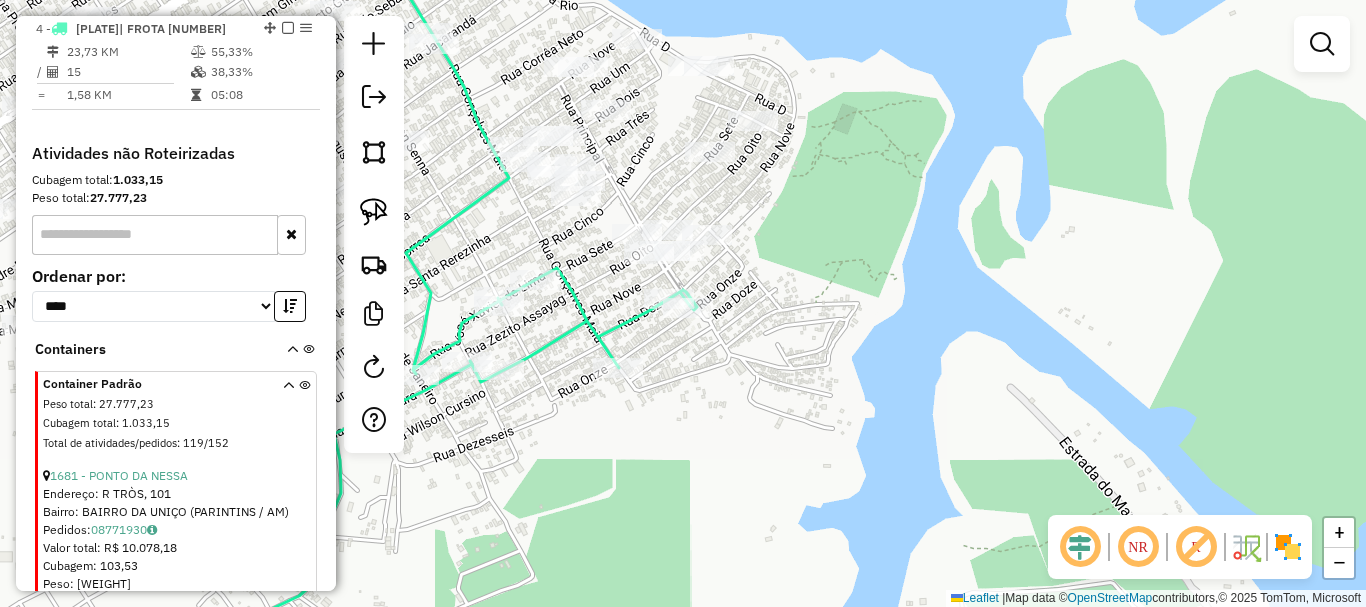 drag, startPoint x: 689, startPoint y: 420, endPoint x: 746, endPoint y: 433, distance: 58.463665 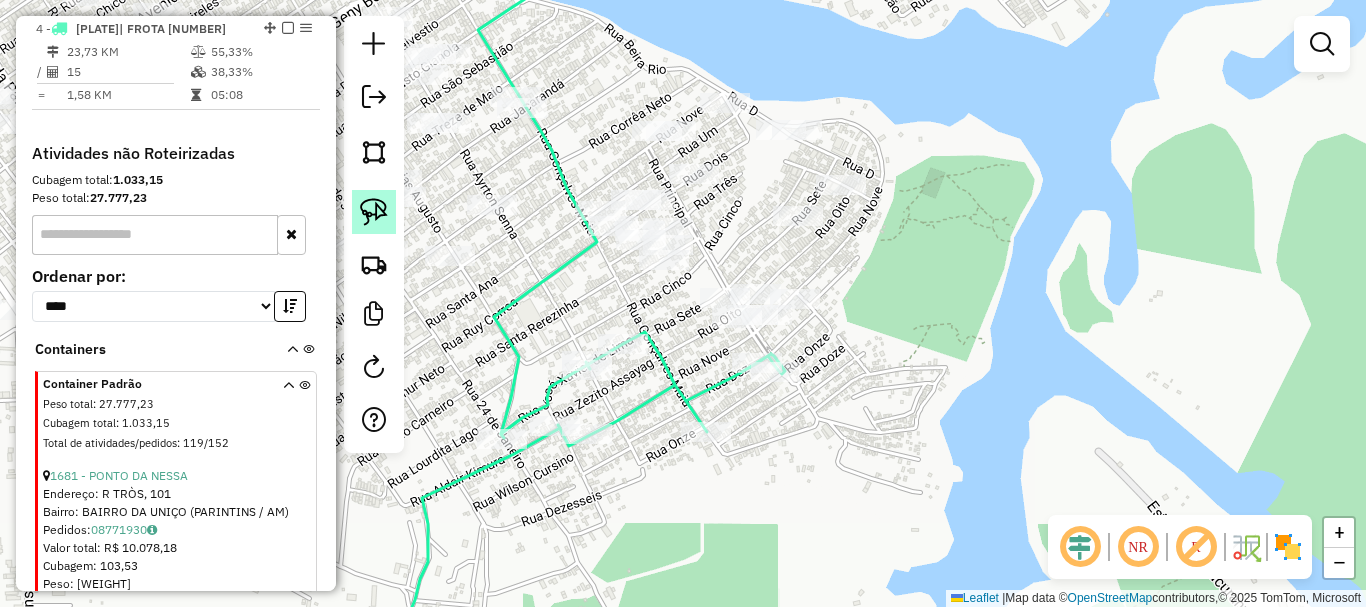 click 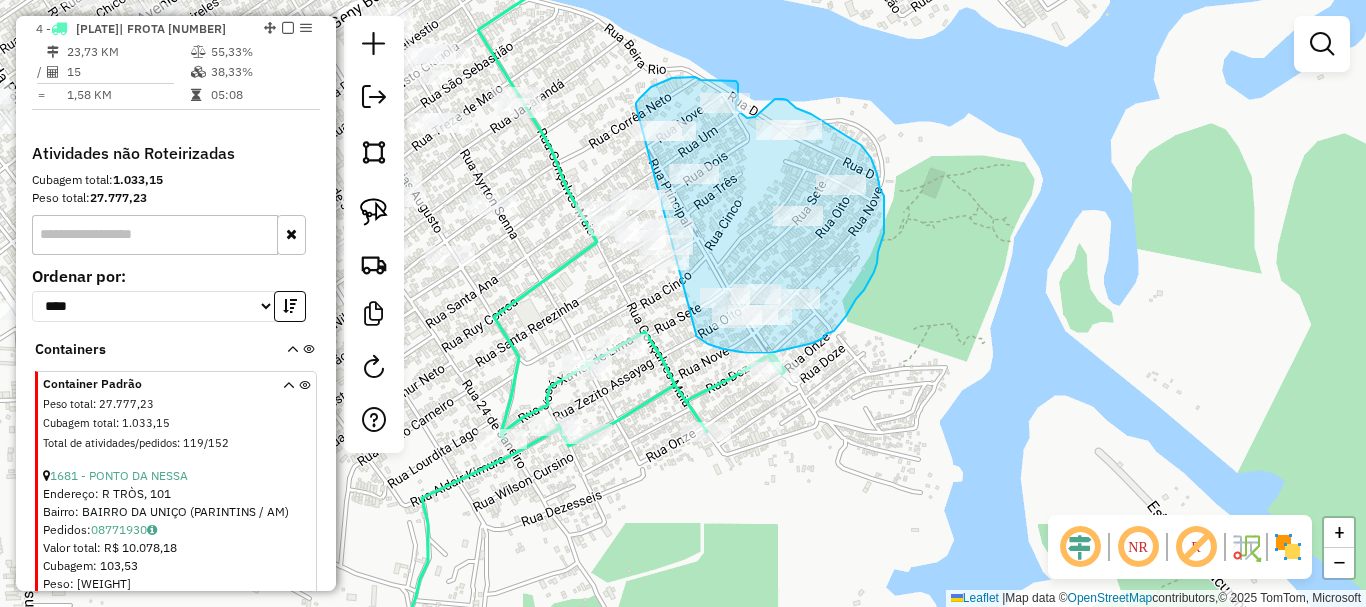 drag, startPoint x: 696, startPoint y: 334, endPoint x: 635, endPoint y: 112, distance: 230.22815 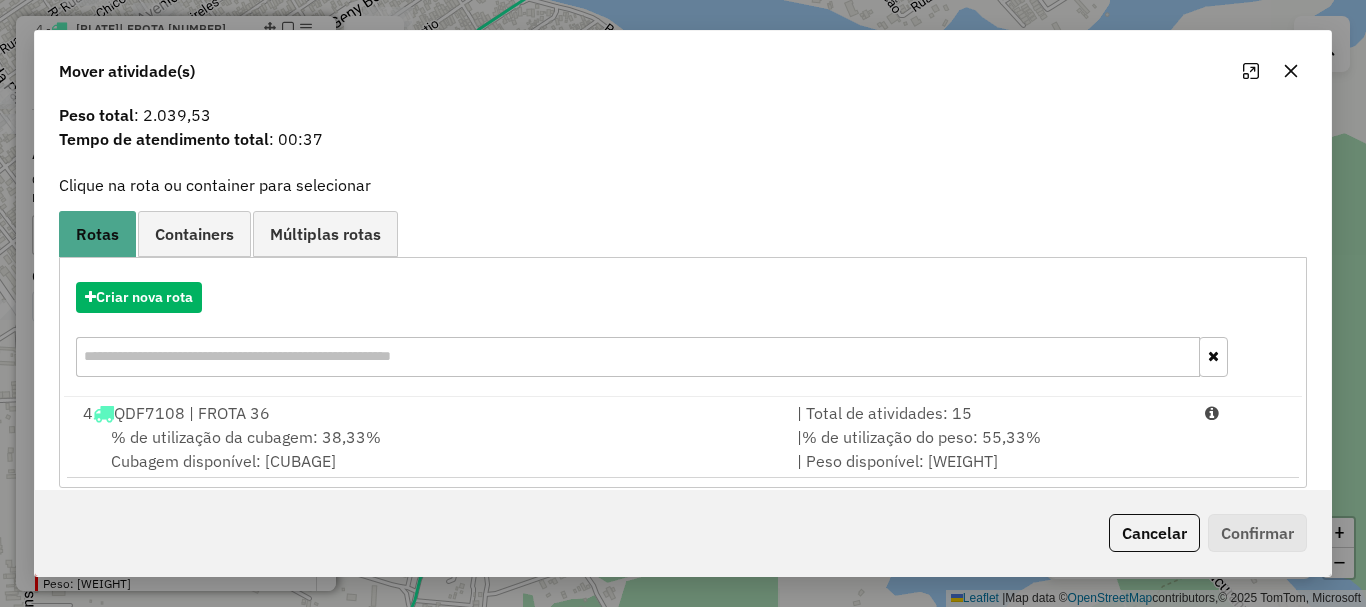 scroll, scrollTop: 78, scrollLeft: 0, axis: vertical 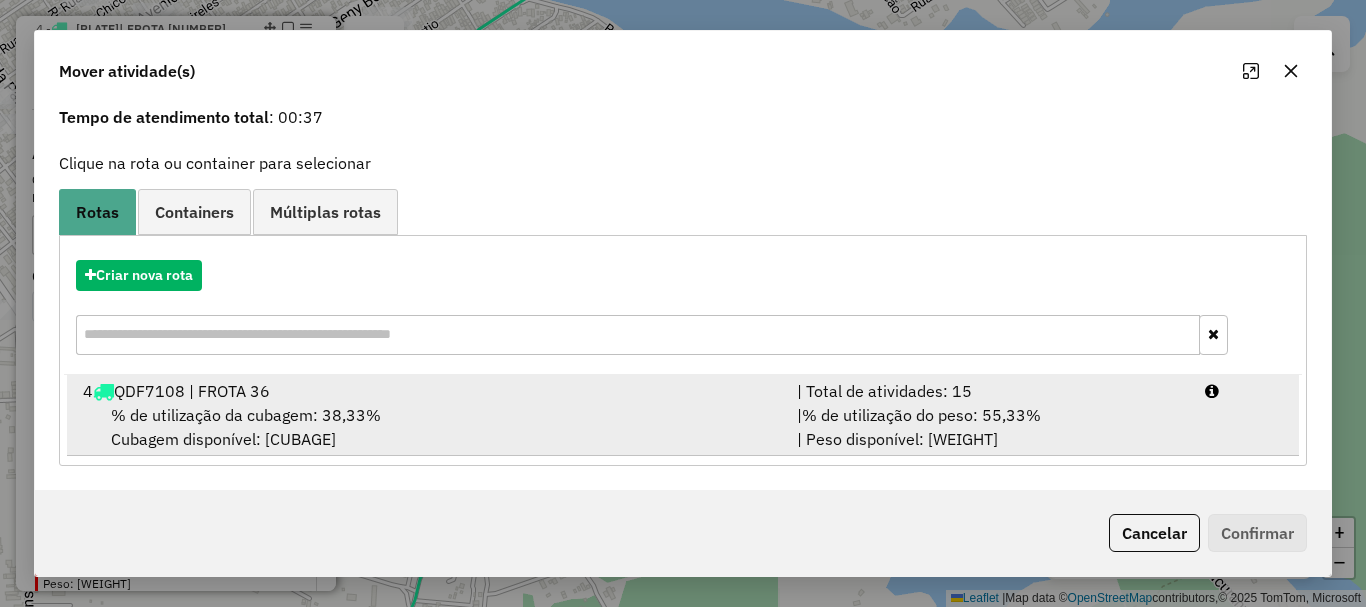 click on "% de utilização do peso: 55,33%" at bounding box center (921, 415) 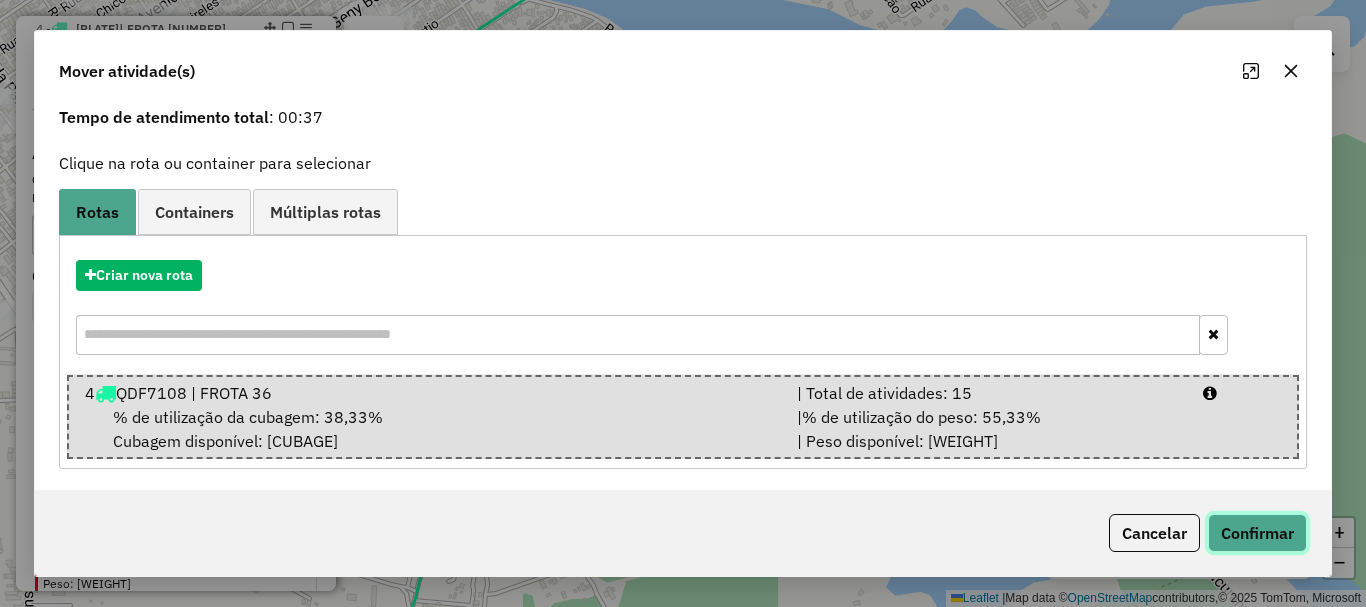 click on "Confirmar" 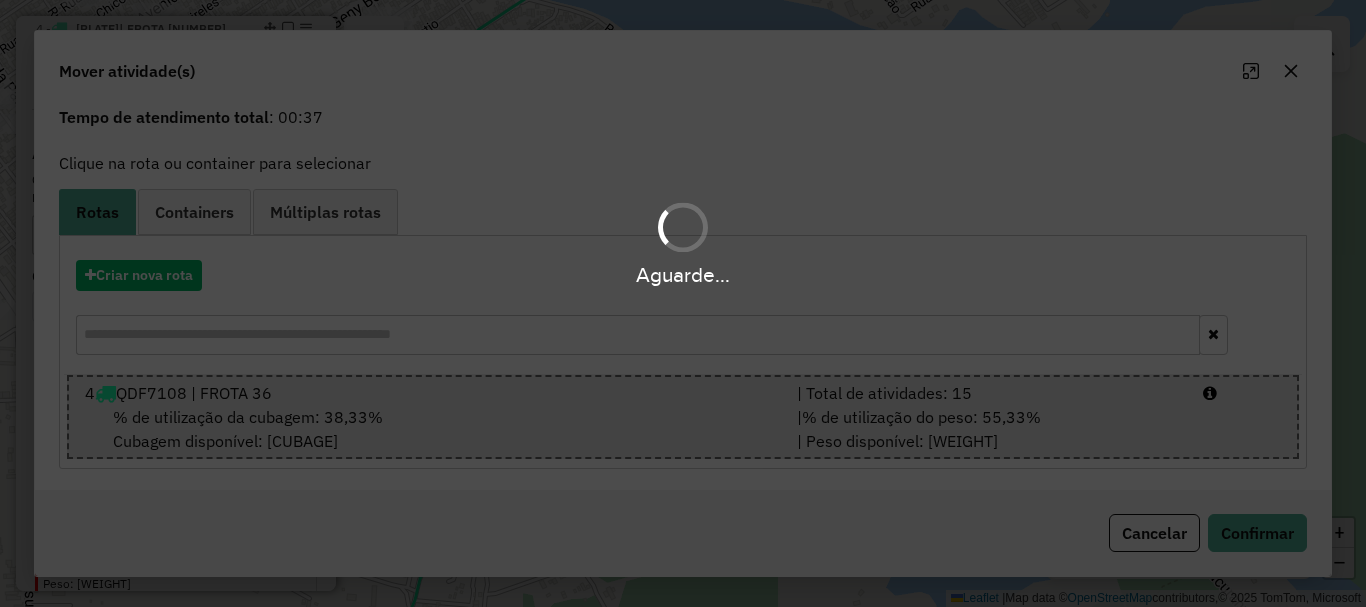 scroll, scrollTop: 0, scrollLeft: 0, axis: both 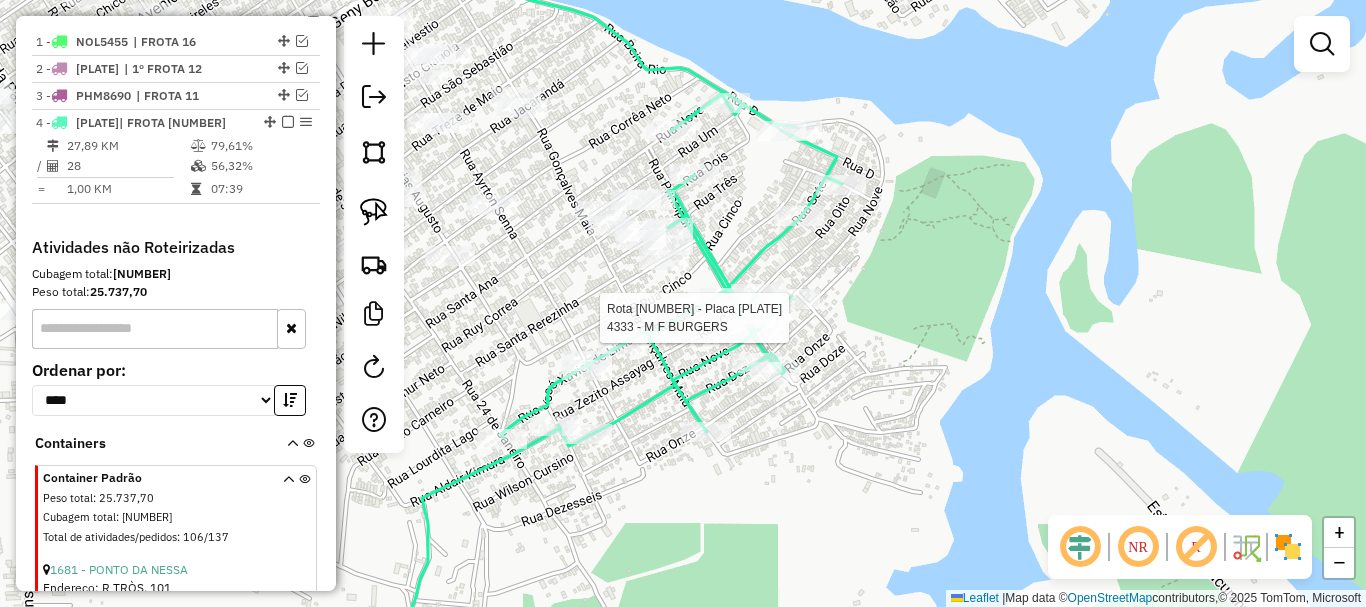 select on "**********" 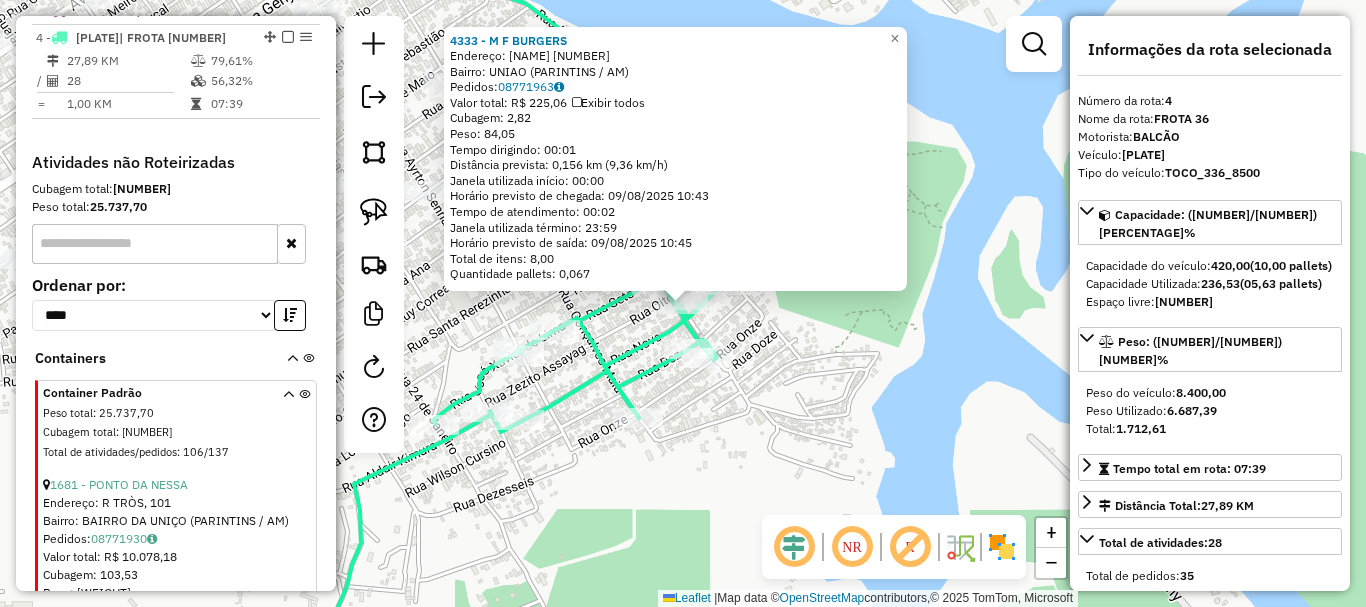 scroll, scrollTop: 831, scrollLeft: 0, axis: vertical 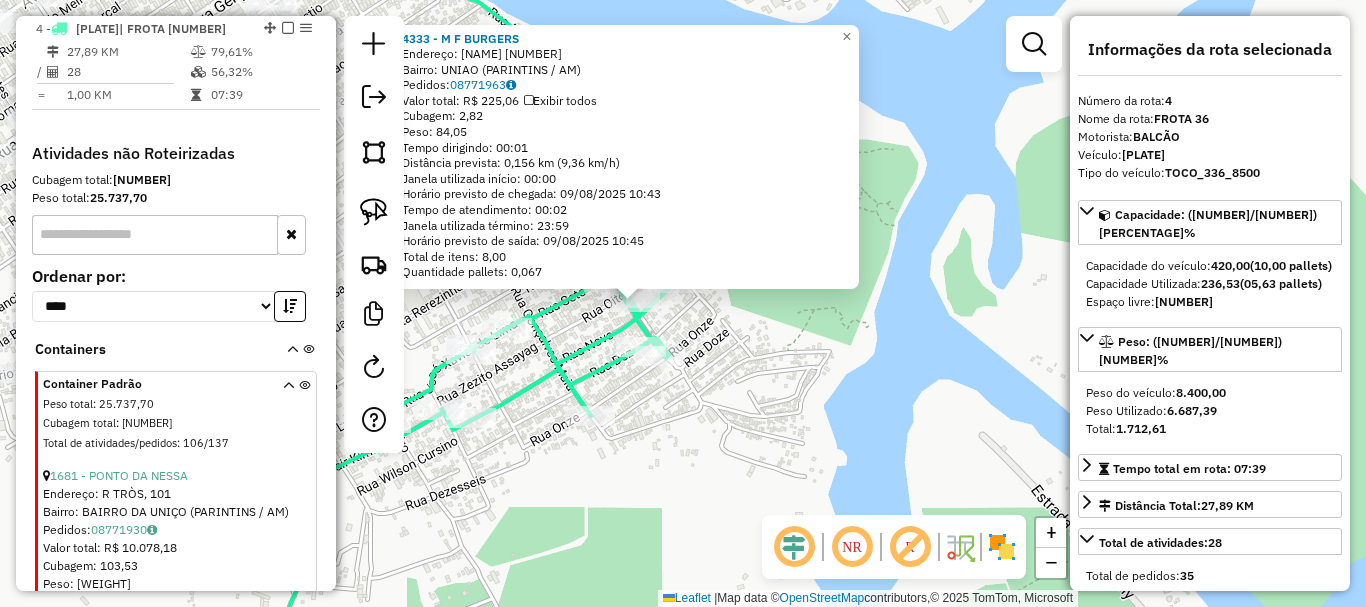drag, startPoint x: 906, startPoint y: 392, endPoint x: 854, endPoint y: 387, distance: 52.23983 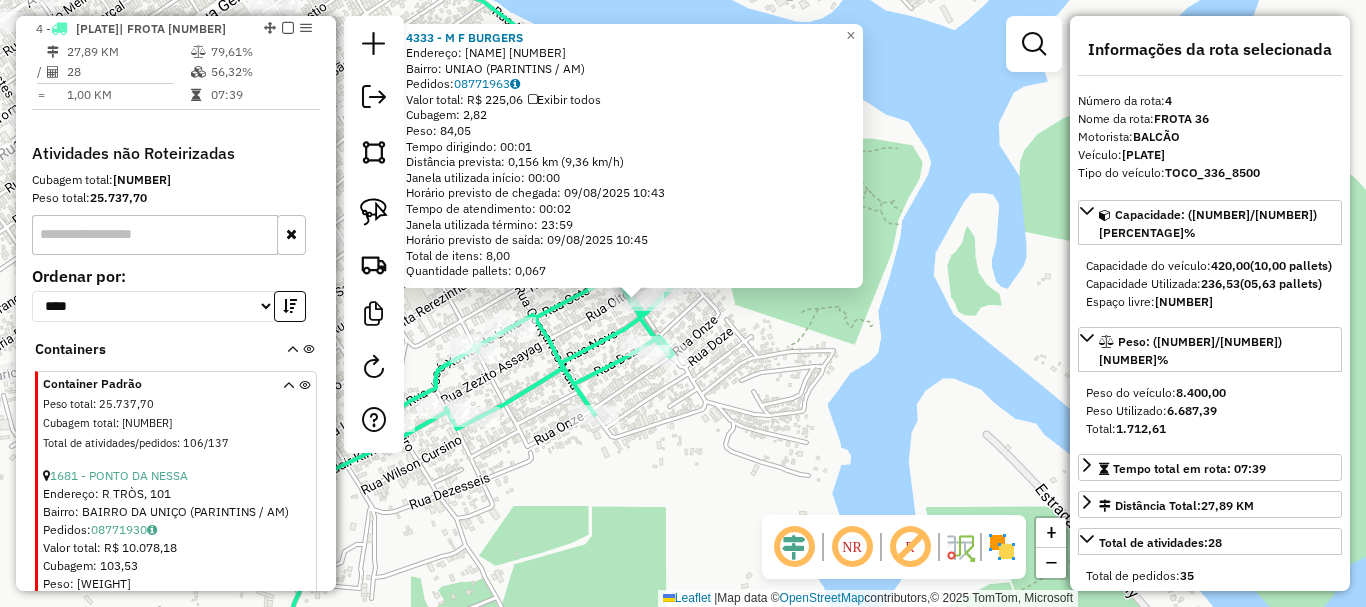 drag, startPoint x: 677, startPoint y: 465, endPoint x: 795, endPoint y: 452, distance: 118.71394 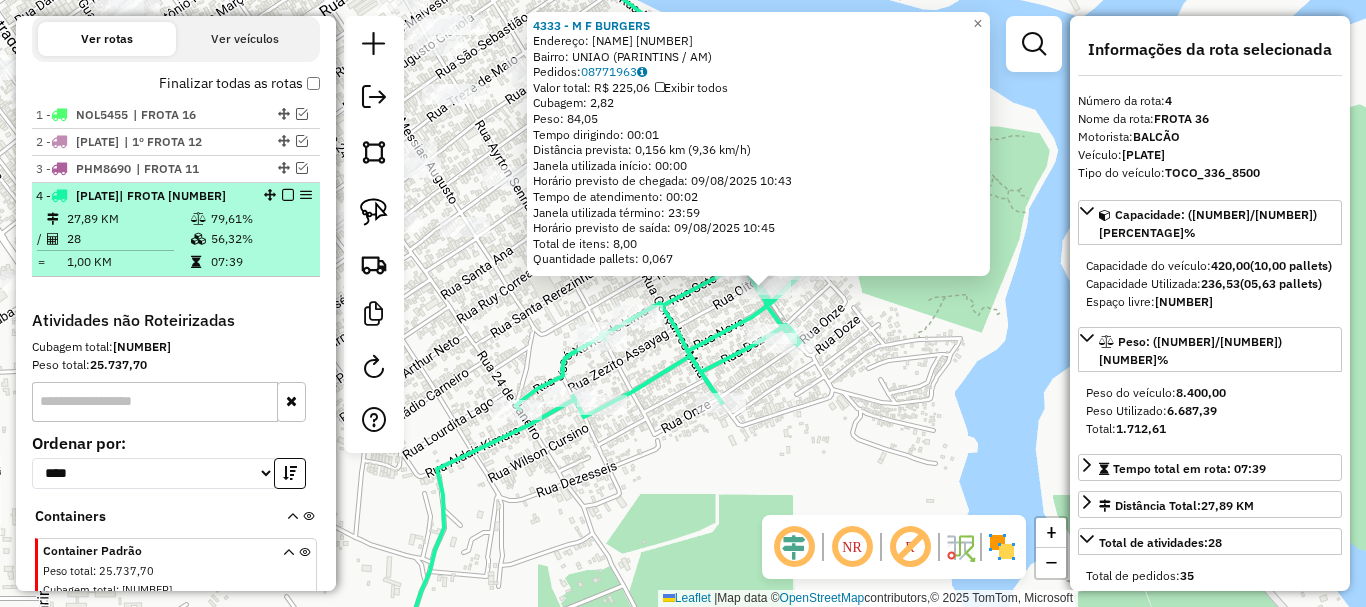 scroll, scrollTop: 631, scrollLeft: 0, axis: vertical 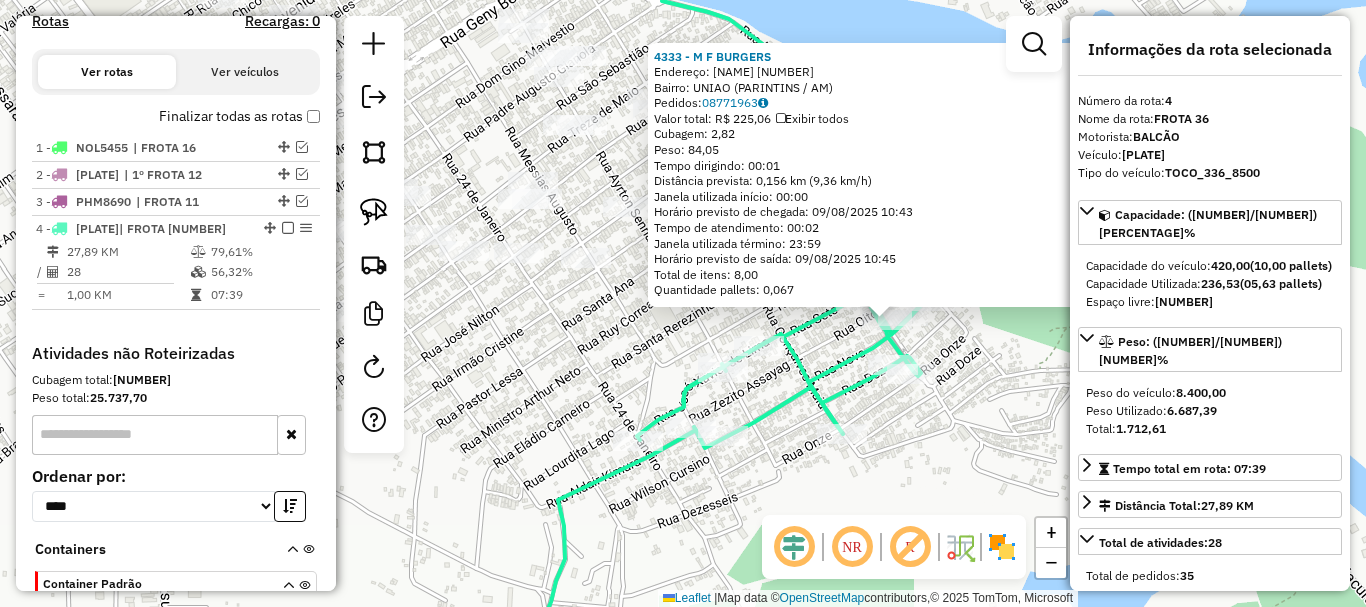 drag, startPoint x: 686, startPoint y: 488, endPoint x: 829, endPoint y: 516, distance: 145.71547 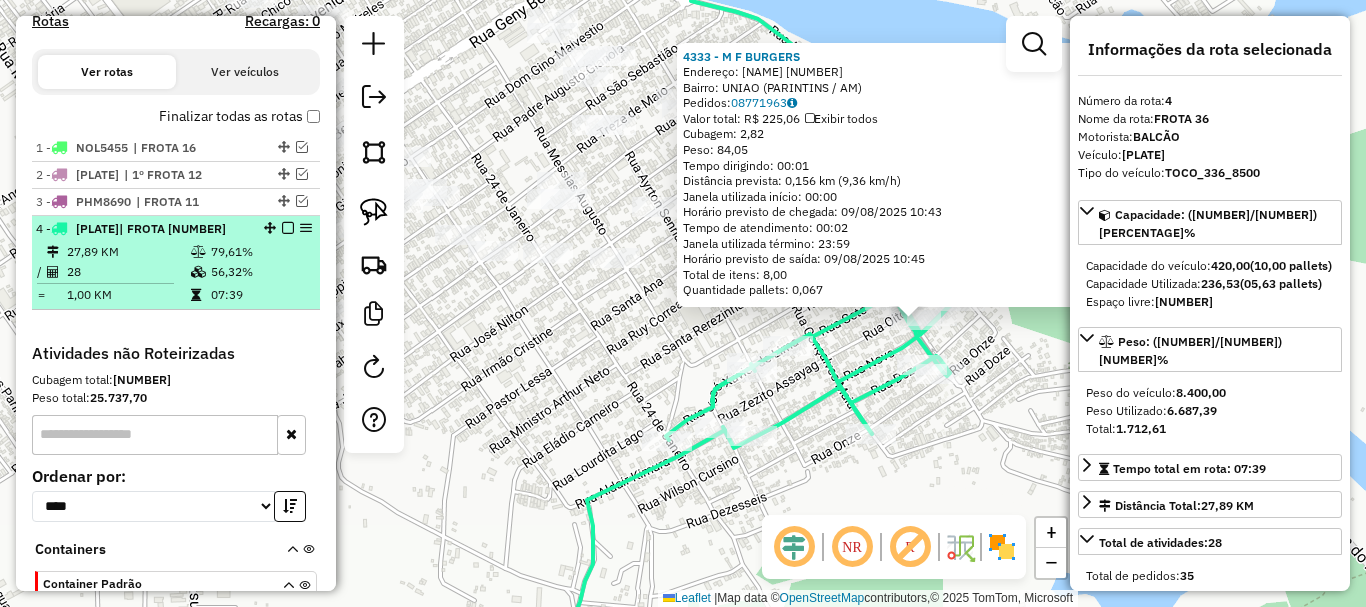 click on "4 -       QDF7108   | FROTA 36" at bounding box center [142, 229] 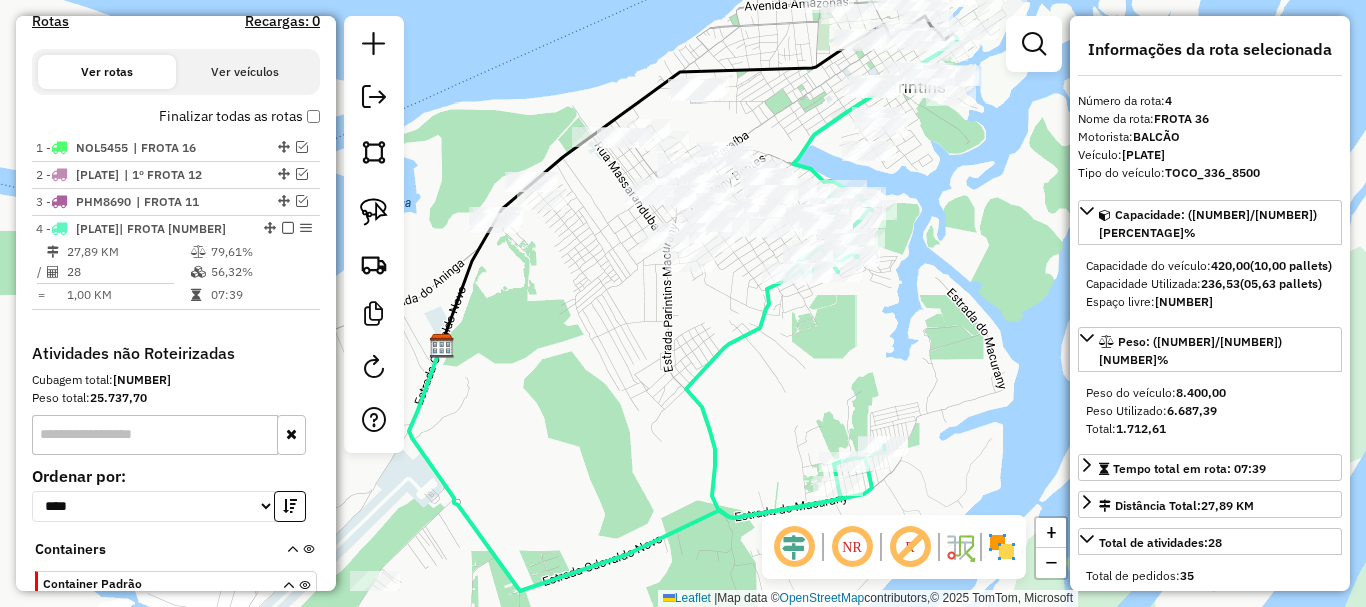 drag, startPoint x: 830, startPoint y: 378, endPoint x: 733, endPoint y: 436, distance: 113.0177 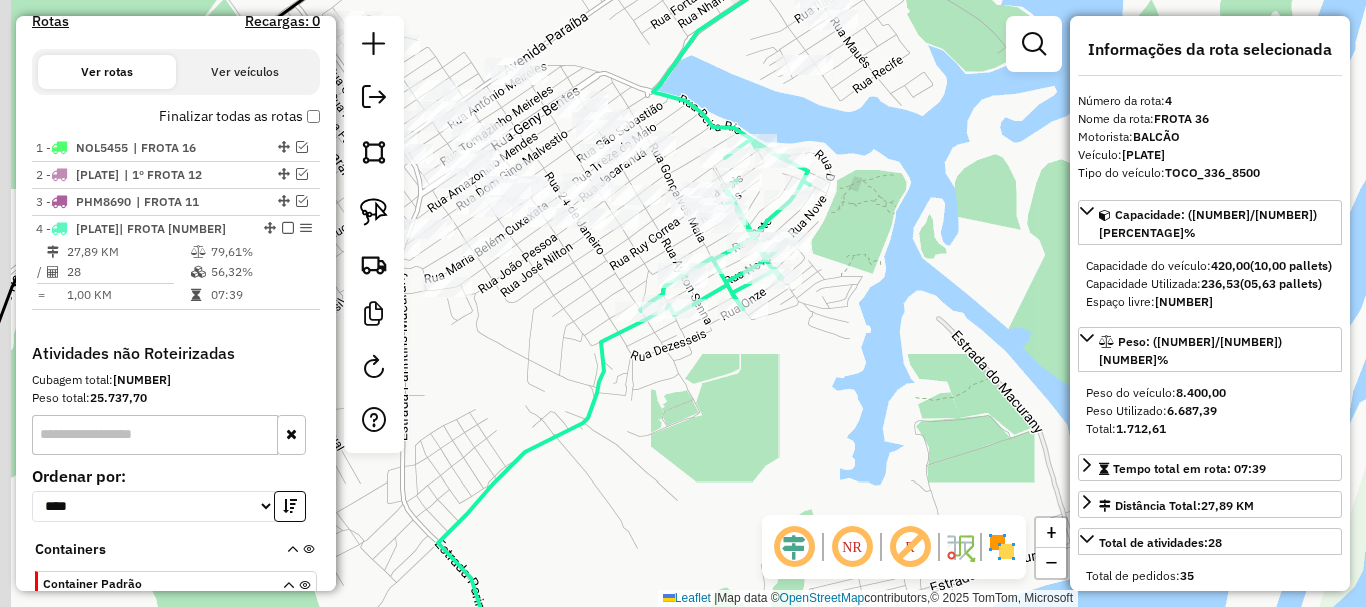 drag, startPoint x: 664, startPoint y: 380, endPoint x: 699, endPoint y: 438, distance: 67.74216 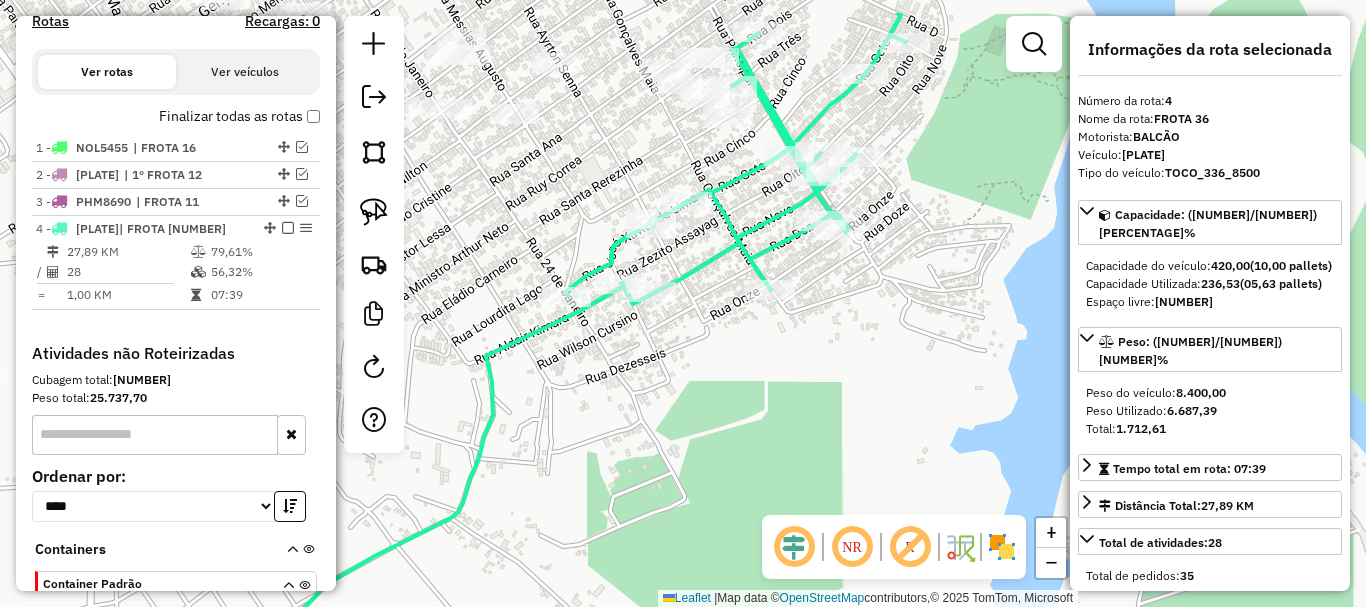 click on "Janela de atendimento Grade de atendimento Capacidade Transportadoras Veículos Cliente Pedidos  Rotas Selecione os dias de semana para filtrar as janelas de atendimento  Seg   Ter   Qua   Qui   Sex   Sáb   Dom  Informe o período da janela de atendimento: De: Até:  Filtrar exatamente a janela do cliente  Considerar janela de atendimento padrão  Selecione os dias de semana para filtrar as grades de atendimento  Seg   Ter   Qua   Qui   Sex   Sáb   Dom   Considerar clientes sem dia de atendimento cadastrado  Clientes fora do dia de atendimento selecionado Filtrar as atividades entre os valores definidos abaixo:  Peso mínimo:   Peso máximo:   Cubagem mínima:   Cubagem máxima:   De:   Até:  Filtrar as atividades entre o tempo de atendimento definido abaixo:  De:   Até:   Considerar capacidade total dos clientes não roteirizados Transportadora: Selecione um ou mais itens Tipo de veículo: Selecione um ou mais itens Veículo: Selecione um ou mais itens Motorista: Selecione um ou mais itens Nome: Rótulo:" 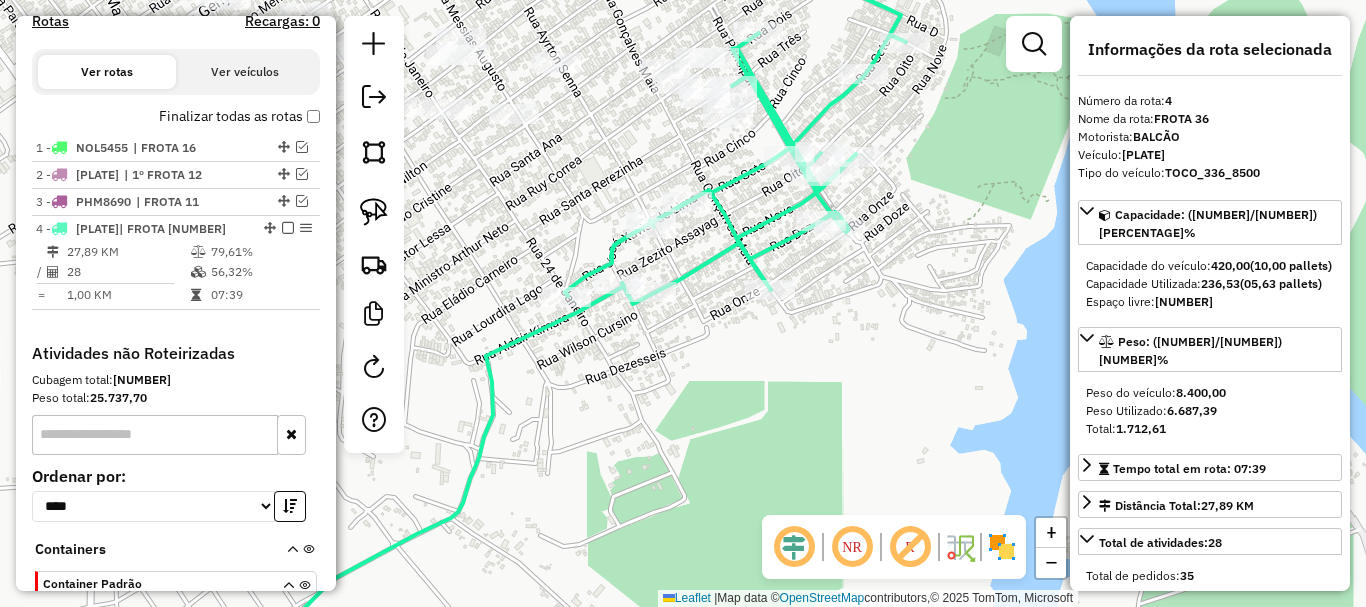 click on "Janela de atendimento Grade de atendimento Capacidade Transportadoras Veículos Cliente Pedidos  Rotas Selecione os dias de semana para filtrar as janelas de atendimento  Seg   Ter   Qua   Qui   Sex   Sáb   Dom  Informe o período da janela de atendimento: De: Até:  Filtrar exatamente a janela do cliente  Considerar janela de atendimento padrão  Selecione os dias de semana para filtrar as grades de atendimento  Seg   Ter   Qua   Qui   Sex   Sáb   Dom   Considerar clientes sem dia de atendimento cadastrado  Clientes fora do dia de atendimento selecionado Filtrar as atividades entre os valores definidos abaixo:  Peso mínimo:   Peso máximo:   Cubagem mínima:   Cubagem máxima:   De:   Até:  Filtrar as atividades entre o tempo de atendimento definido abaixo:  De:   Até:   Considerar capacidade total dos clientes não roteirizados Transportadora: Selecione um ou mais itens Tipo de veículo: Selecione um ou mais itens Veículo: Selecione um ou mais itens Motorista: Selecione um ou mais itens Nome: Rótulo:" 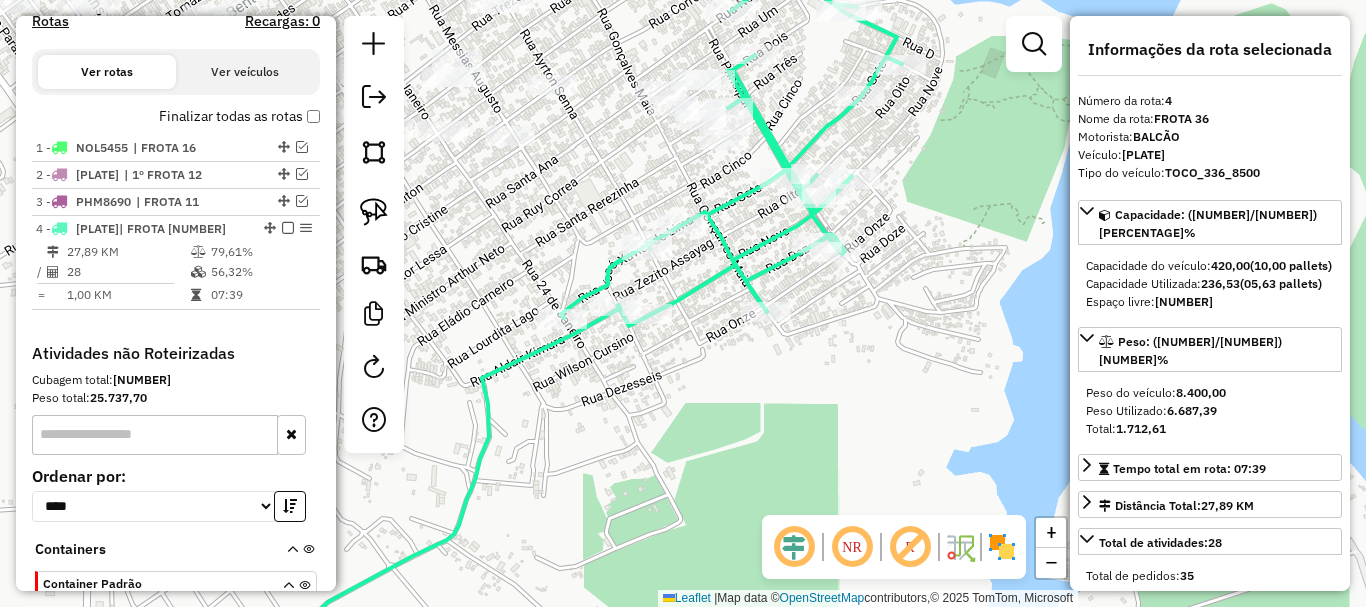 click on "Janela de atendimento Grade de atendimento Capacidade Transportadoras Veículos Cliente Pedidos  Rotas Selecione os dias de semana para filtrar as janelas de atendimento  Seg   Ter   Qua   Qui   Sex   Sáb   Dom  Informe o período da janela de atendimento: De: Até:  Filtrar exatamente a janela do cliente  Considerar janela de atendimento padrão  Selecione os dias de semana para filtrar as grades de atendimento  Seg   Ter   Qua   Qui   Sex   Sáb   Dom   Considerar clientes sem dia de atendimento cadastrado  Clientes fora do dia de atendimento selecionado Filtrar as atividades entre os valores definidos abaixo:  Peso mínimo:   Peso máximo:   Cubagem mínima:   Cubagem máxima:   De:   Até:  Filtrar as atividades entre o tempo de atendimento definido abaixo:  De:   Até:   Considerar capacidade total dos clientes não roteirizados Transportadora: Selecione um ou mais itens Tipo de veículo: Selecione um ou mais itens Veículo: Selecione um ou mais itens Motorista: Selecione um ou mais itens Nome: Rótulo:" 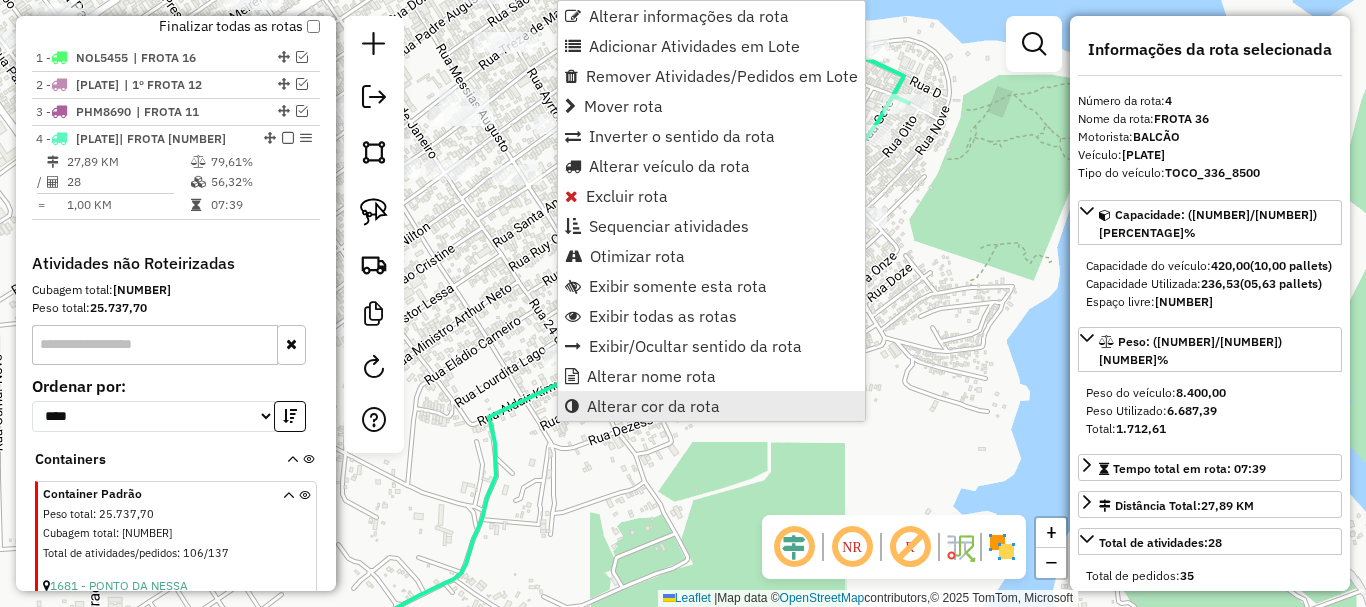 scroll, scrollTop: 831, scrollLeft: 0, axis: vertical 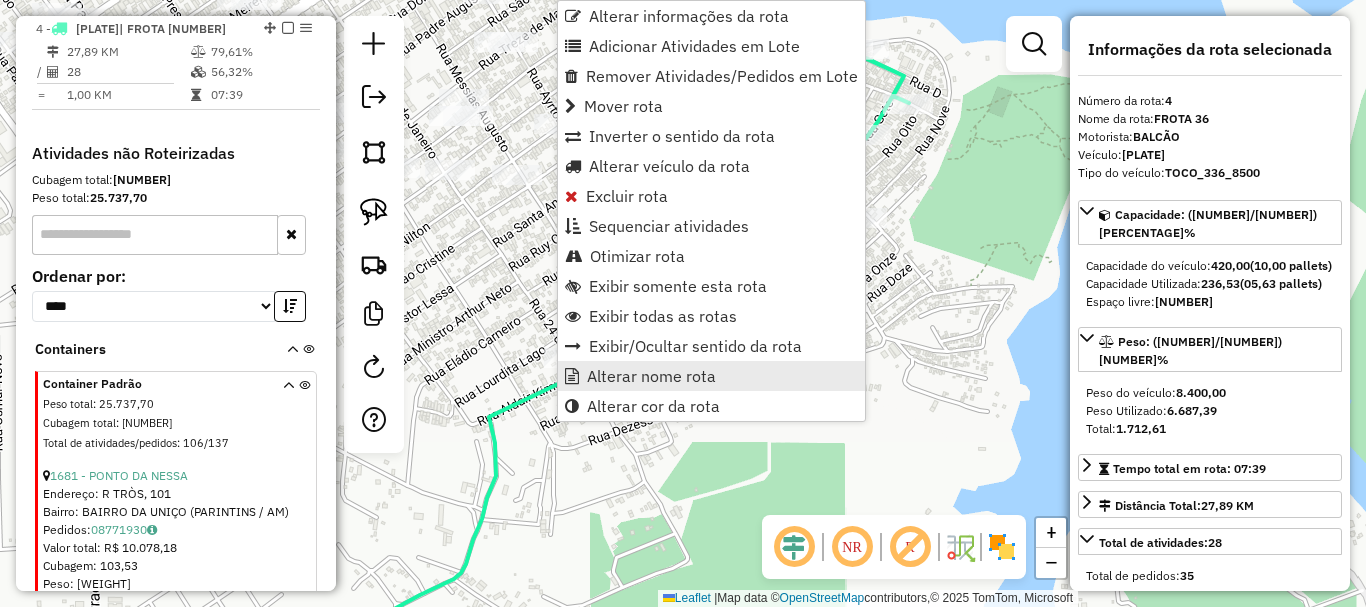 click on "Alterar nome rota" at bounding box center (651, 376) 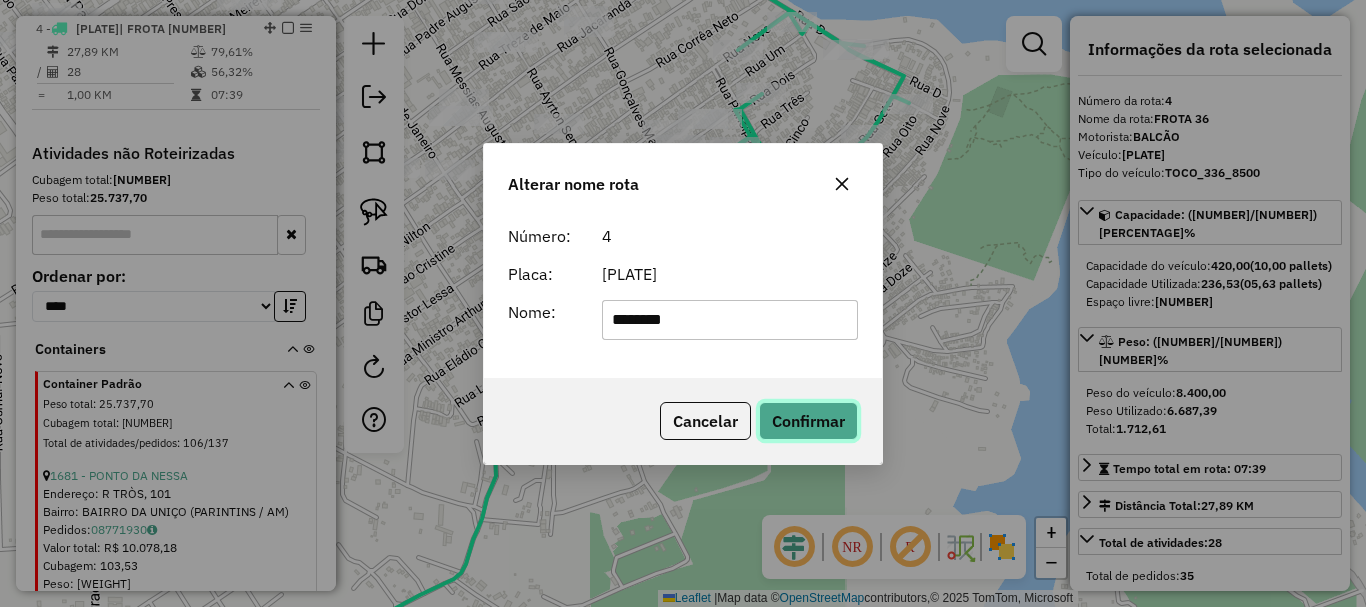 click on "Confirmar" 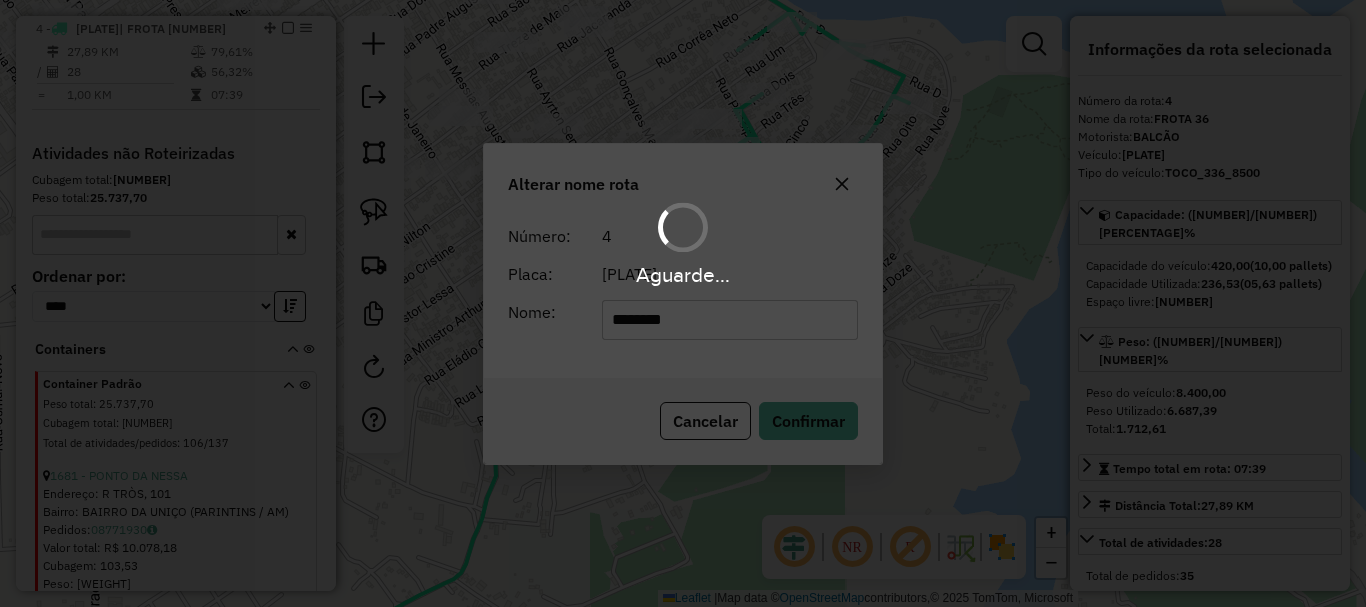 type 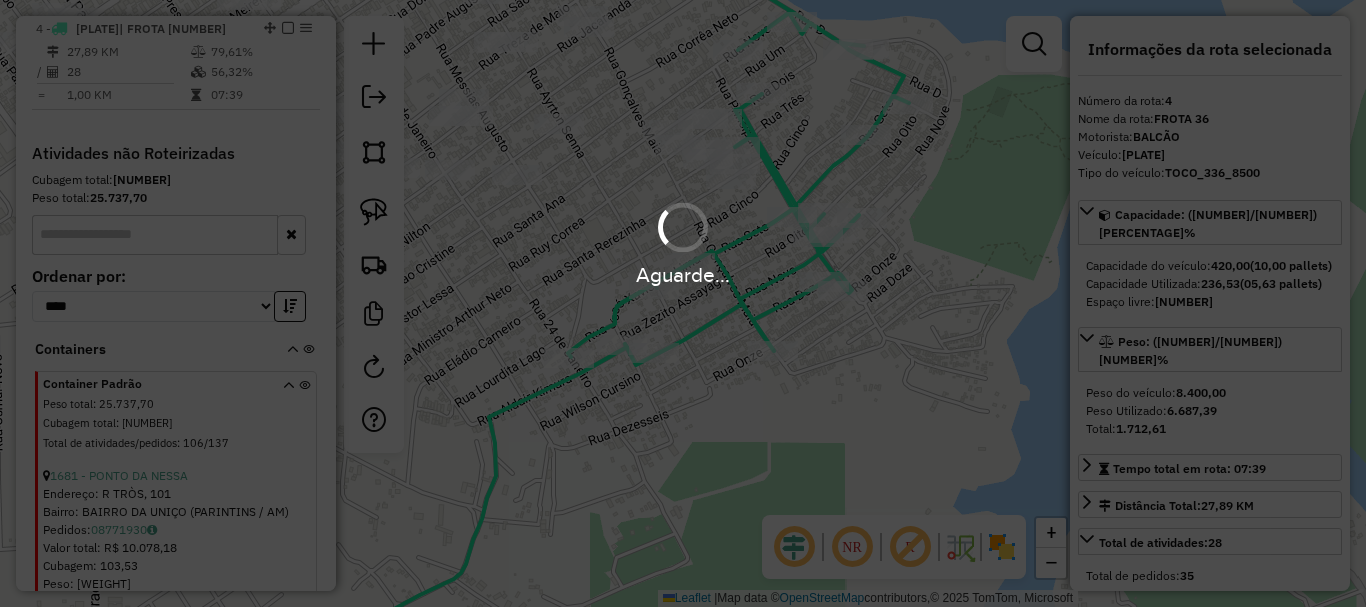 drag, startPoint x: 916, startPoint y: 336, endPoint x: 904, endPoint y: 391, distance: 56.293873 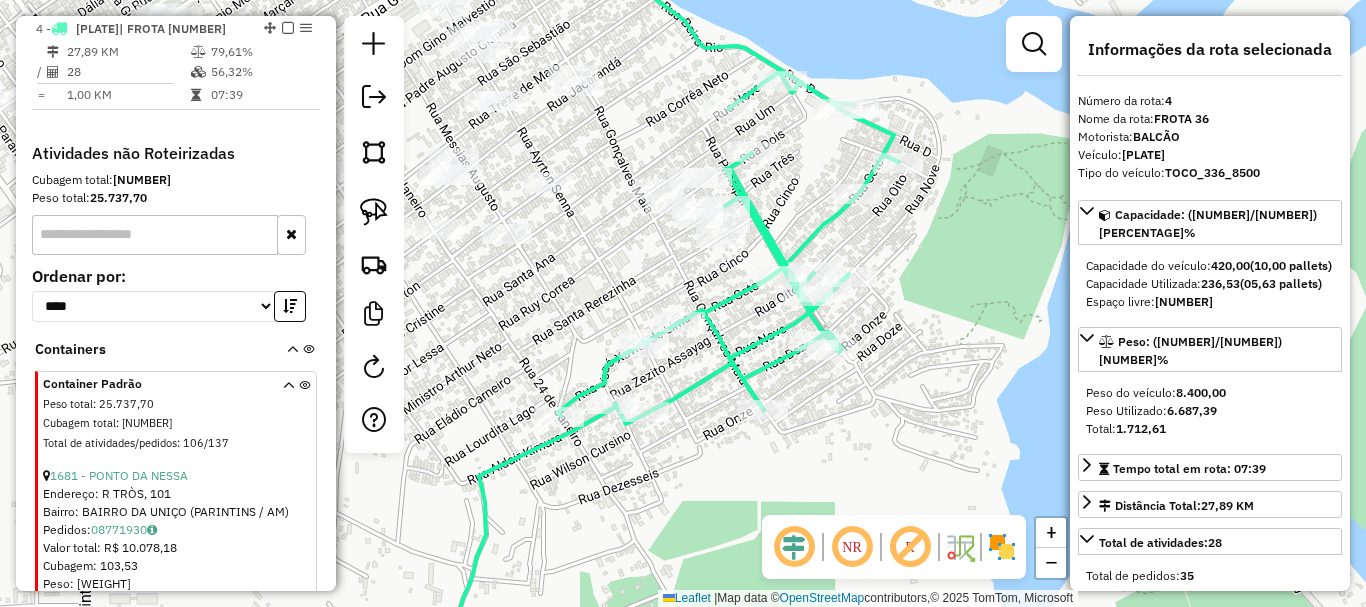 drag, startPoint x: 736, startPoint y: 326, endPoint x: 734, endPoint y: 313, distance: 13.152946 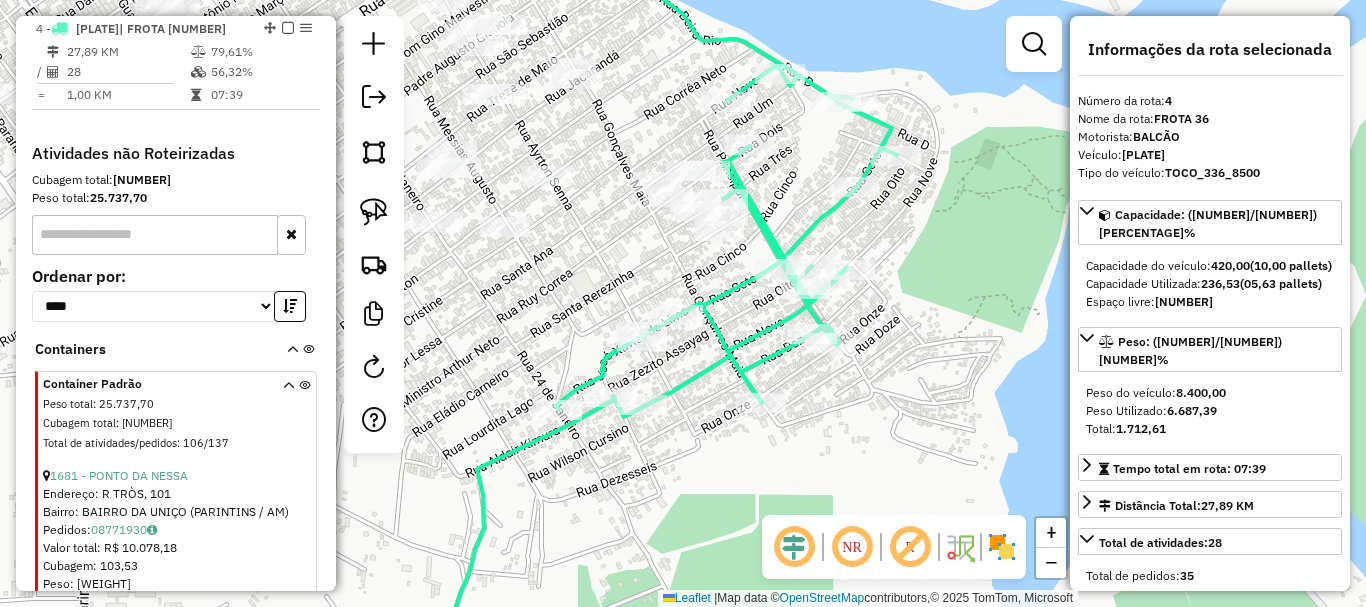 click 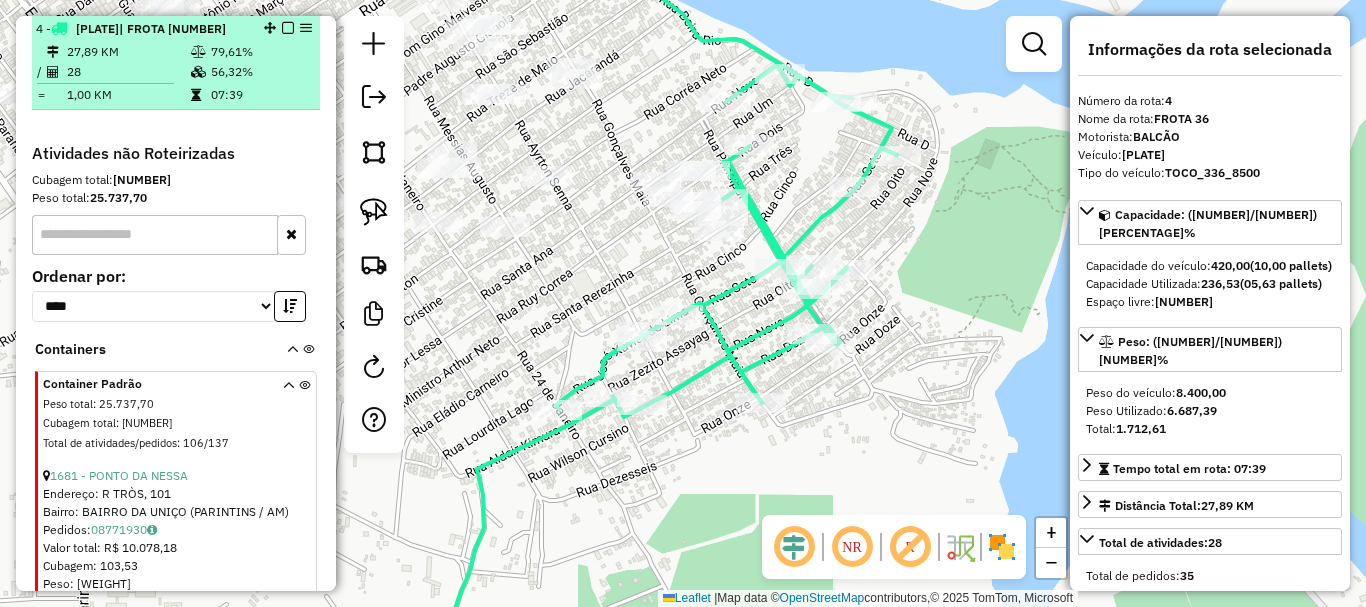 click at bounding box center (288, 28) 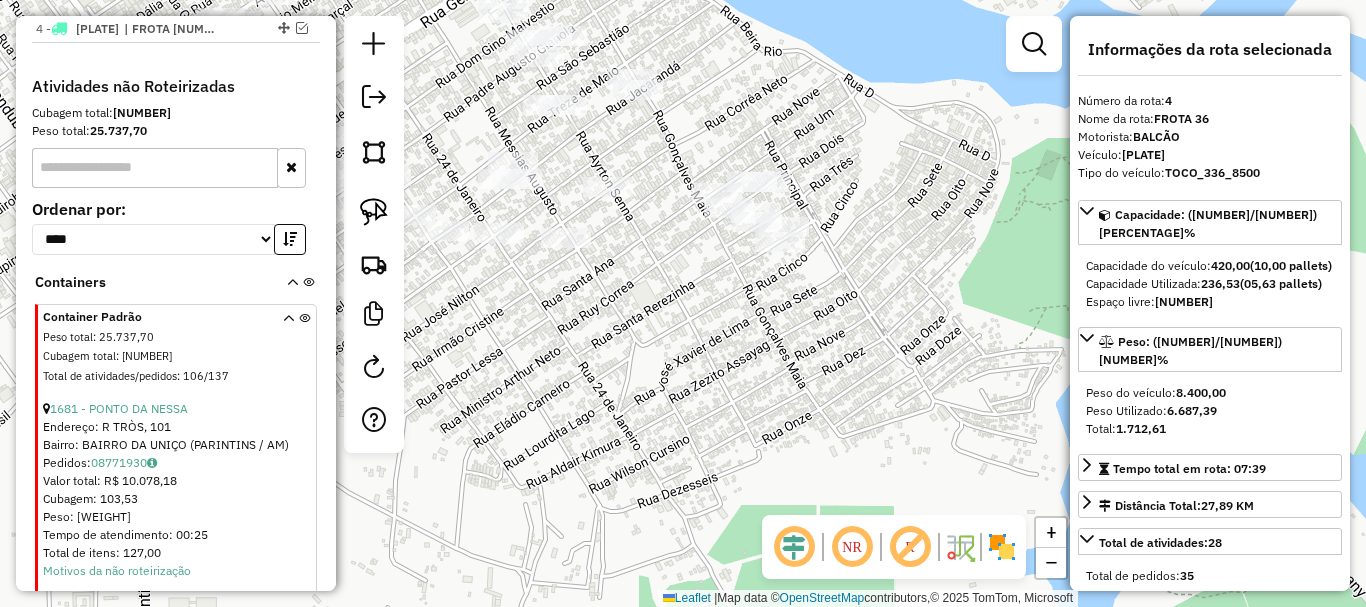 drag, startPoint x: 626, startPoint y: 350, endPoint x: 711, endPoint y: 350, distance: 85 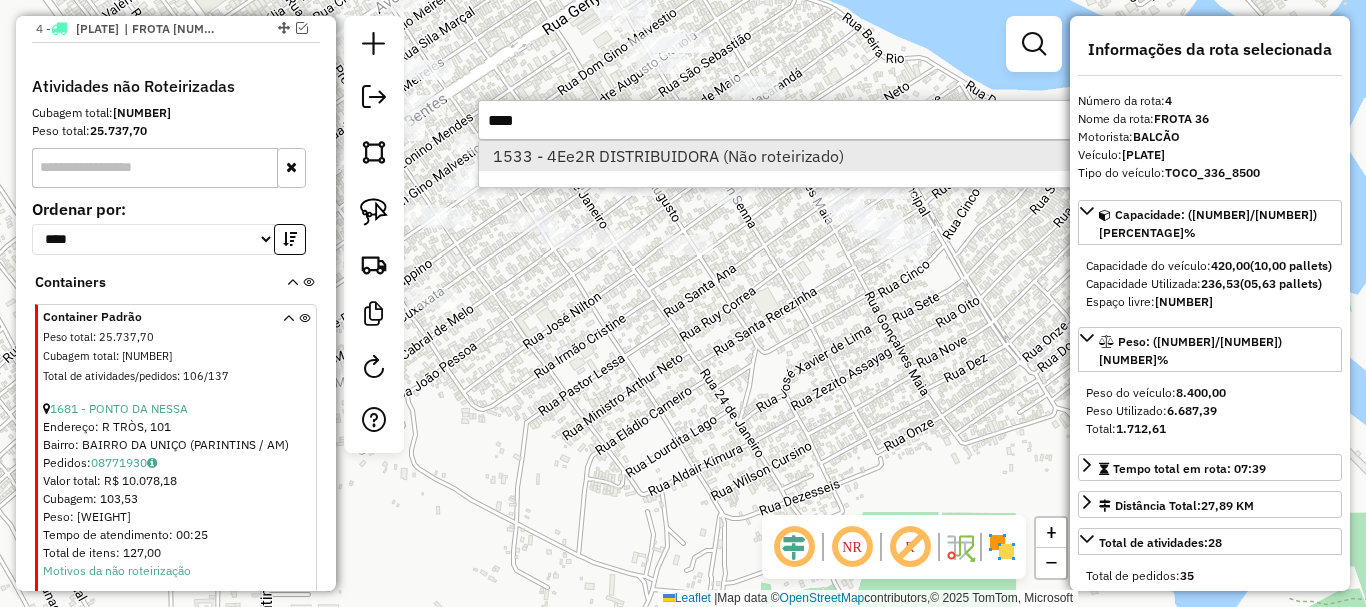 type on "****" 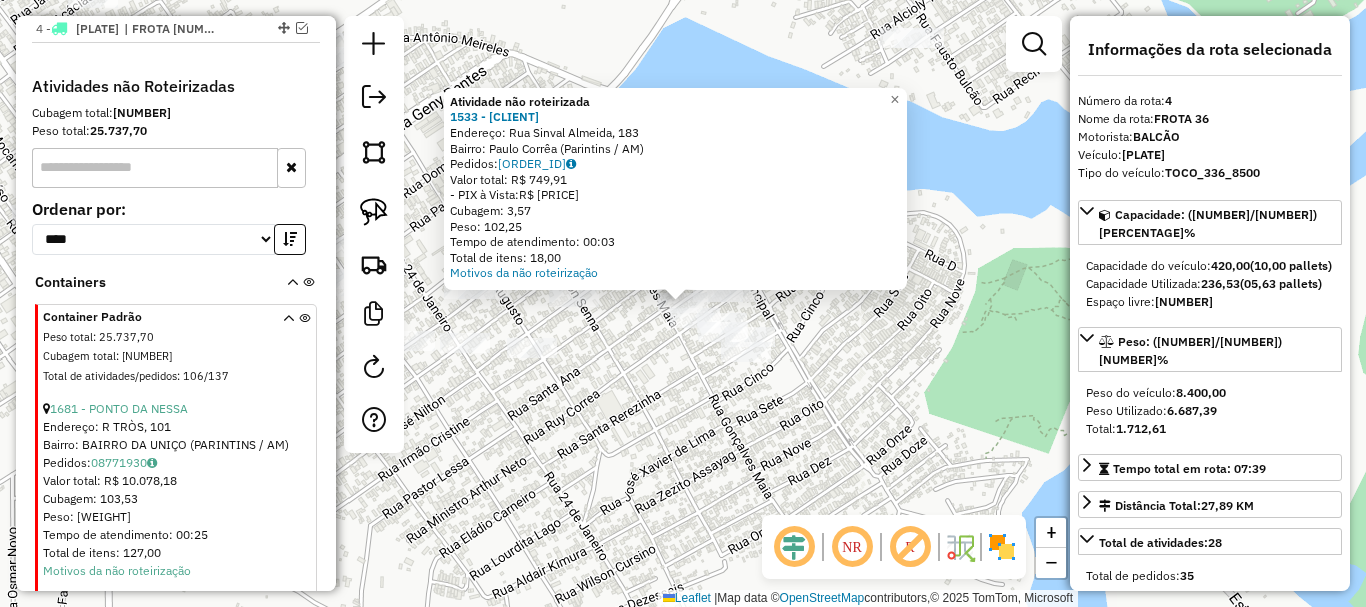 drag, startPoint x: 744, startPoint y: 517, endPoint x: 800, endPoint y: 504, distance: 57.48913 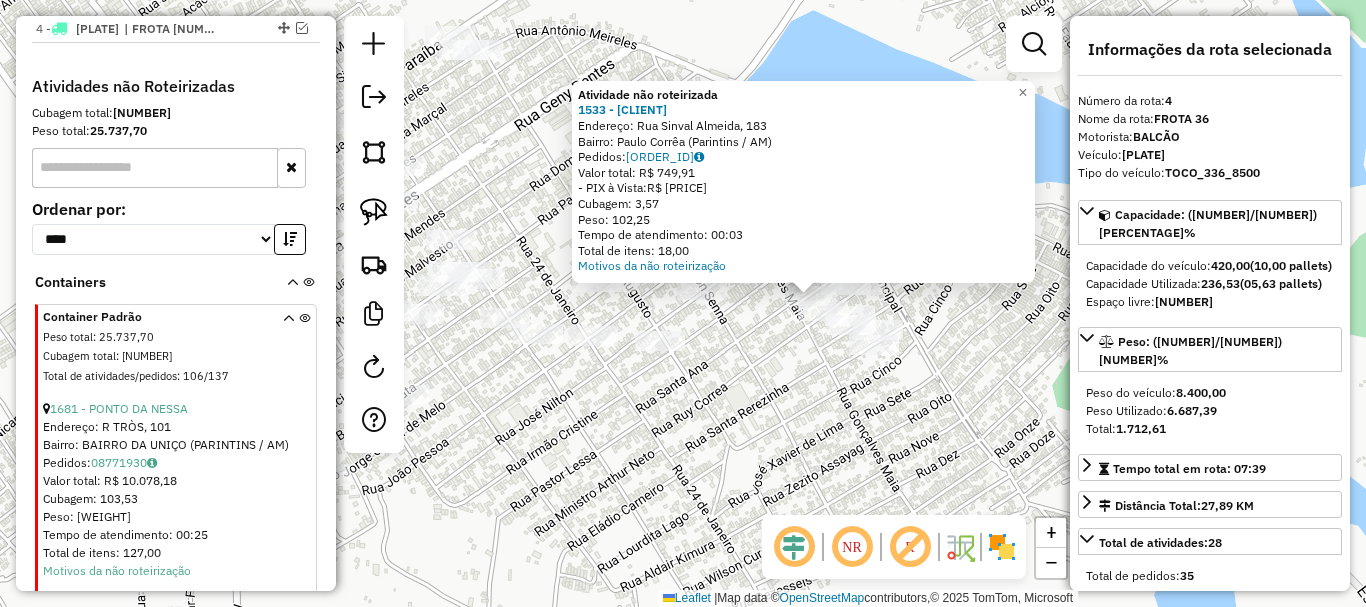 drag, startPoint x: 711, startPoint y: 379, endPoint x: 760, endPoint y: 380, distance: 49.010204 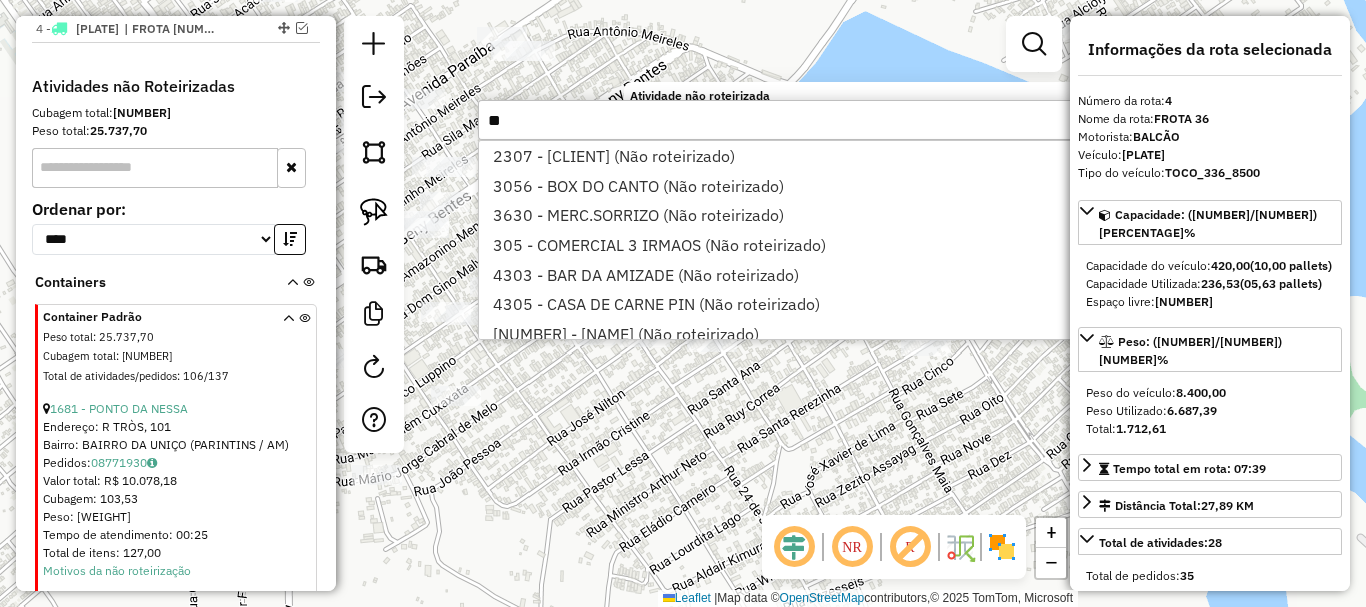 type on "*" 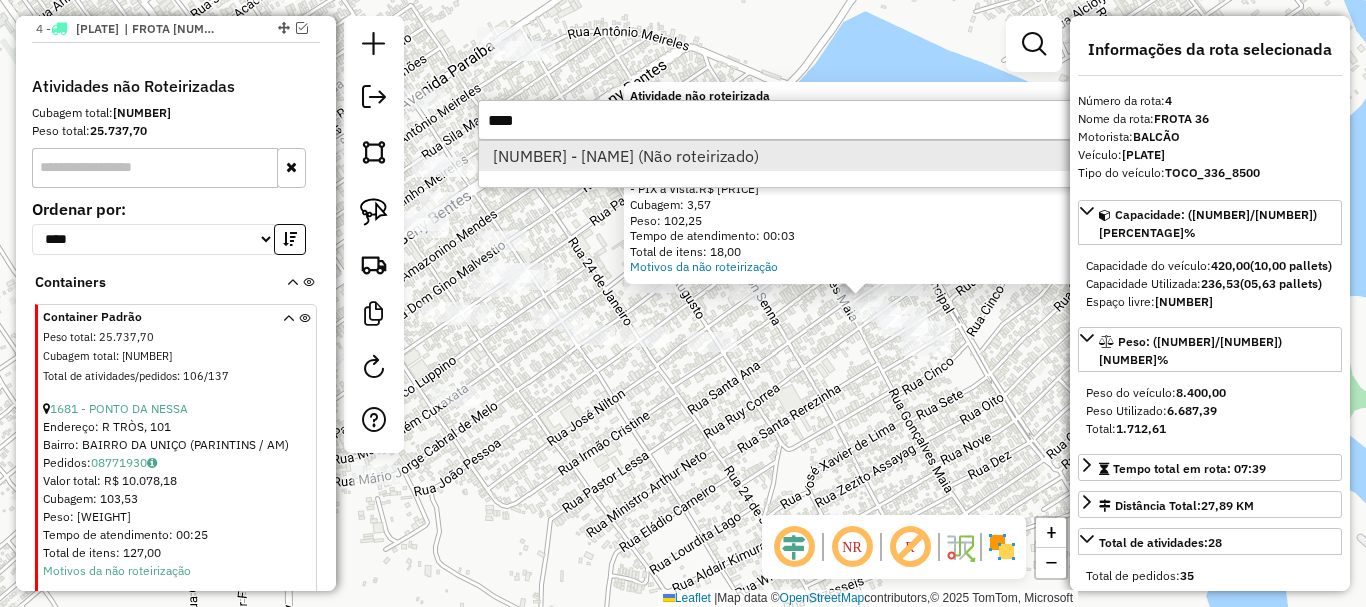 type on "****" 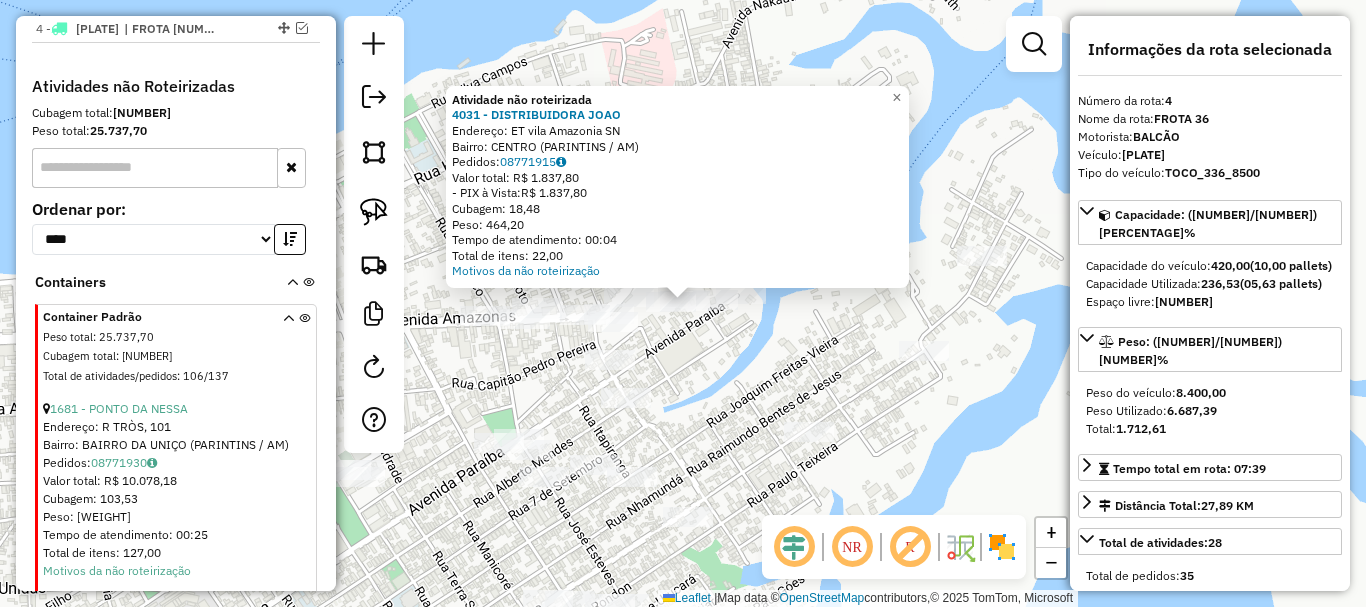 drag, startPoint x: 700, startPoint y: 424, endPoint x: 844, endPoint y: 207, distance: 260.43234 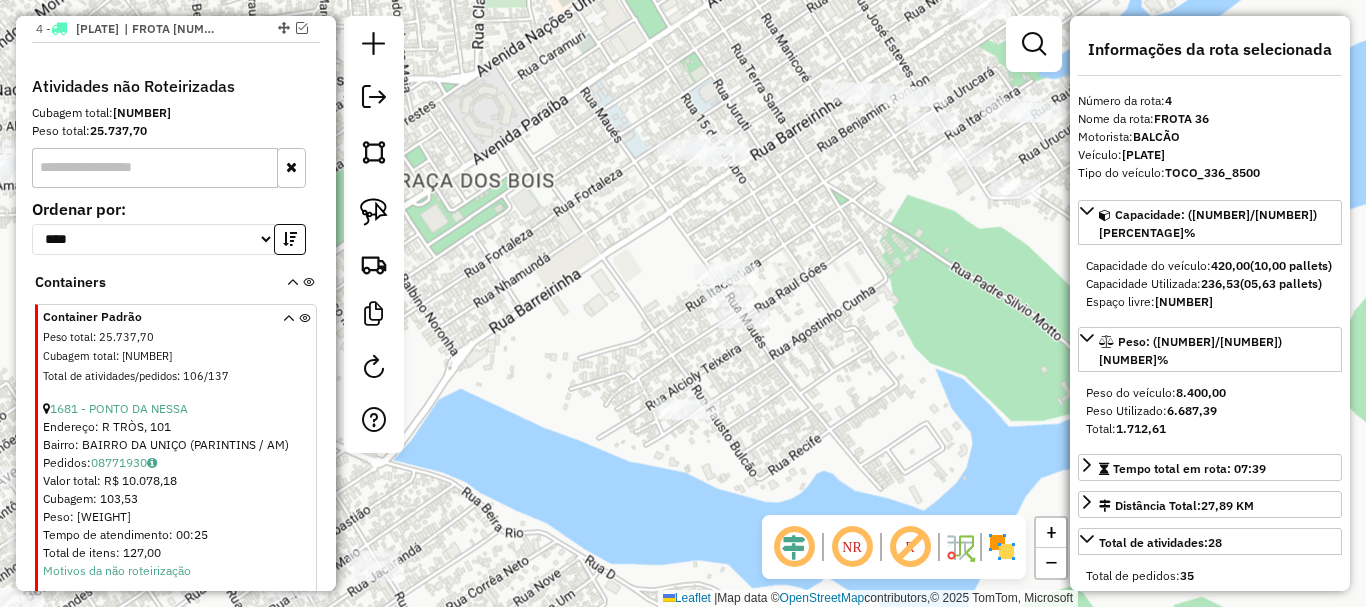 drag, startPoint x: 871, startPoint y: 348, endPoint x: 680, endPoint y: 365, distance: 191.75505 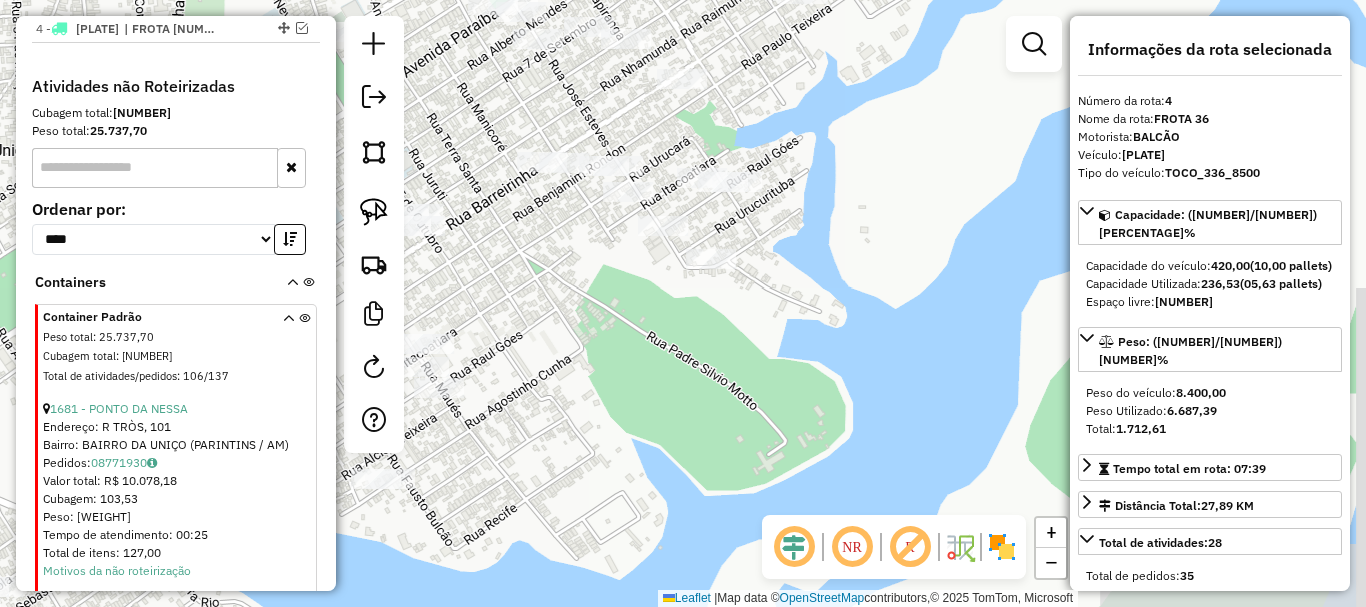 drag, startPoint x: 864, startPoint y: 293, endPoint x: 814, endPoint y: 353, distance: 78.10249 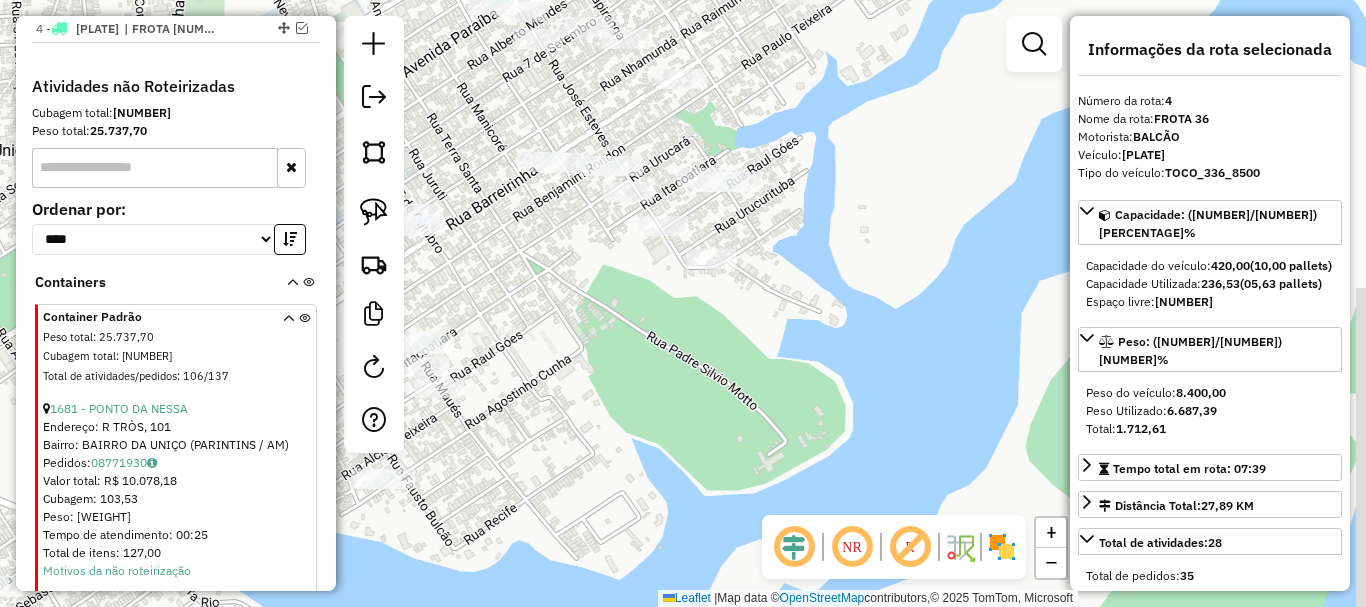 drag, startPoint x: 1100, startPoint y: 141, endPoint x: 1063, endPoint y: 191, distance: 62.201286 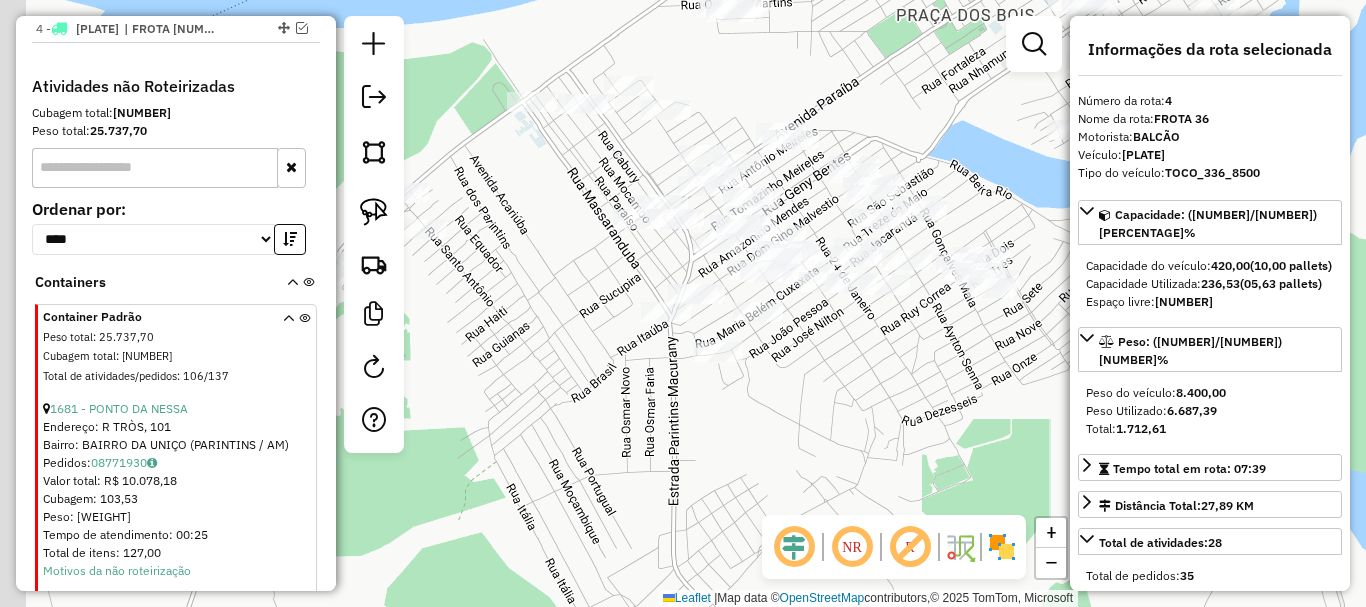 drag, startPoint x: 865, startPoint y: 416, endPoint x: 937, endPoint y: 395, distance: 75 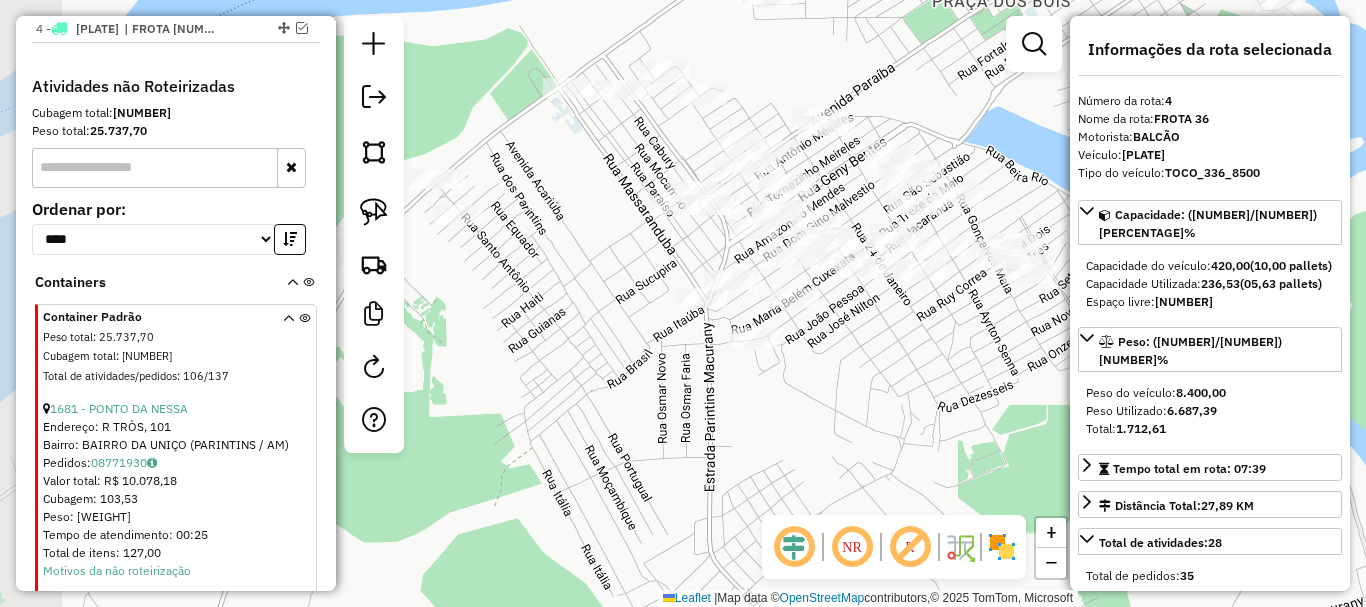 click on "Atividade não roteirizada 4031 - DISTRIBUIDORA JOAO  Endereço:  ET vila Amazonia SN   Bairro: CENTRO (PARINTINS / [STATE])   Pedidos:  [ORDER_ID]   Valor total: R$ 1.837,80   - PIX à Vista:  R$ 1.837,80   Cubagem: 18,48   Peso: 464,20   Tempo de atendimento: 00:04   Total de itens: 22,00  Motivos da não roteirização × Janela de atendimento Grade de atendimento Capacidade Transportadoras Veículos Cliente Pedidos  Rotas Selecione os dias de semana para filtrar as janelas de atendimento  Seg   Ter   Qua   Qui   Sex   Sáb   Dom  Informe o período da janela de atendimento: De: Até:  Filtrar exatamente a janela do cliente  Considerar janela de atendimento padrão  Selecione os dias de semana para filtrar as grades de atendimento  Seg   Ter   Qua   Qui   Sex   Sáb   Dom   Considerar clientes sem dia de atendimento cadastrado  Clientes fora do dia de atendimento selecionado Filtrar as atividades entre os valores definidos abaixo:  Peso mínimo:   Peso máximo:   Cubagem mínima:   Cubagem máxima:   De:   Até:" 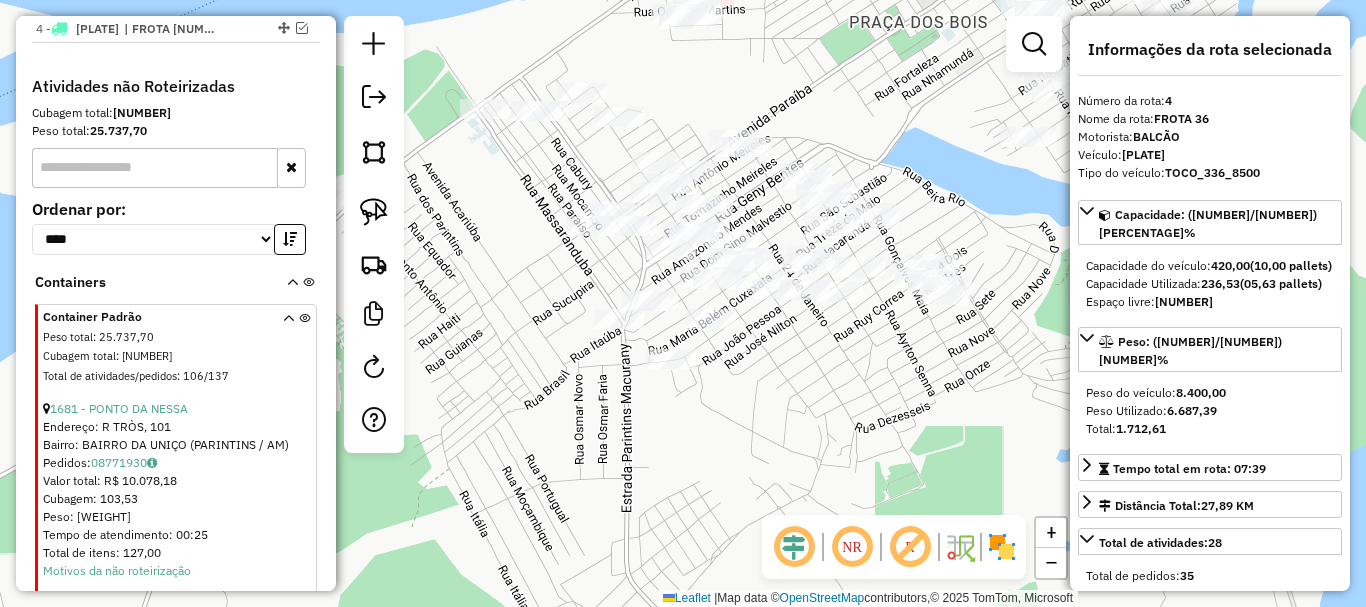 click on "Atividade não roteirizada 4031 - DISTRIBUIDORA JOAO  Endereço:  ET vila Amazonia SN   Bairro: CENTRO (PARINTINS / [STATE])   Pedidos:  [ORDER_ID]   Valor total: R$ 1.837,80   - PIX à Vista:  R$ 1.837,80   Cubagem: 18,48   Peso: 464,20   Tempo de atendimento: 00:04   Total de itens: 22,00  Motivos da não roteirização × Janela de atendimento Grade de atendimento Capacidade Transportadoras Veículos Cliente Pedidos  Rotas Selecione os dias de semana para filtrar as janelas de atendimento  Seg   Ter   Qua   Qui   Sex   Sáb   Dom  Informe o período da janela de atendimento: De: Até:  Filtrar exatamente a janela do cliente  Considerar janela de atendimento padrão  Selecione os dias de semana para filtrar as grades de atendimento  Seg   Ter   Qua   Qui   Sex   Sáb   Dom   Considerar clientes sem dia de atendimento cadastrado  Clientes fora do dia de atendimento selecionado Filtrar as atividades entre os valores definidos abaixo:  Peso mínimo:   Peso máximo:   Cubagem mínima:   Cubagem máxima:   De:   Até:" 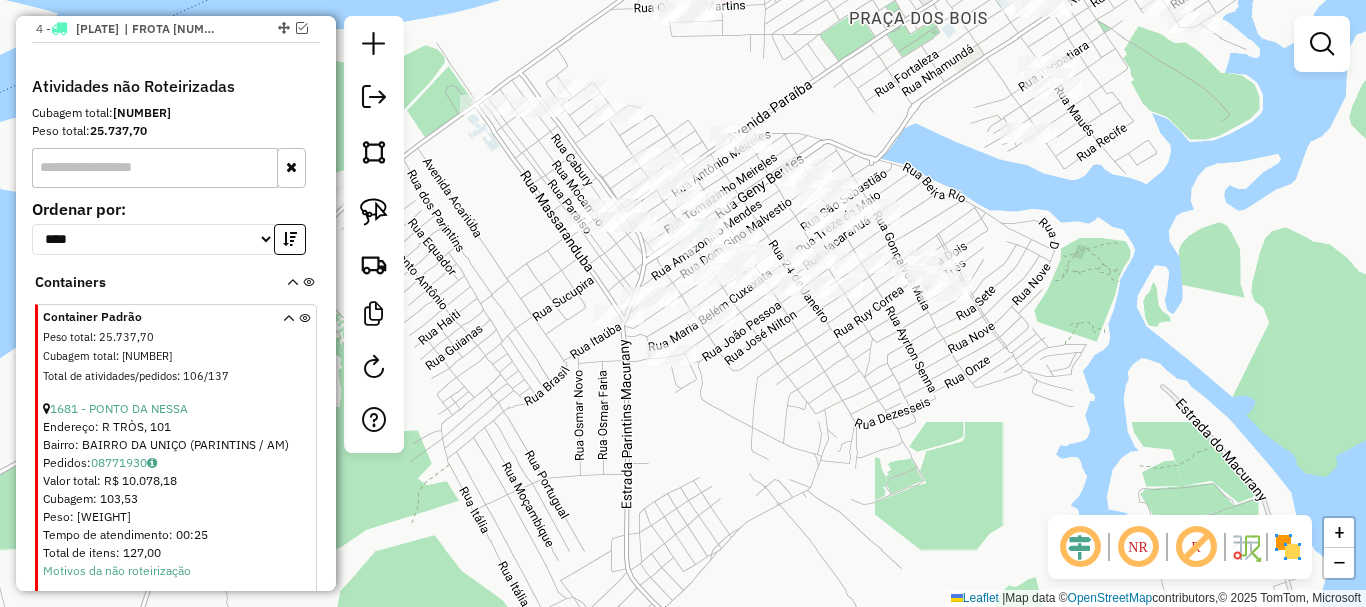 drag, startPoint x: 829, startPoint y: 359, endPoint x: 837, endPoint y: 330, distance: 30.083218 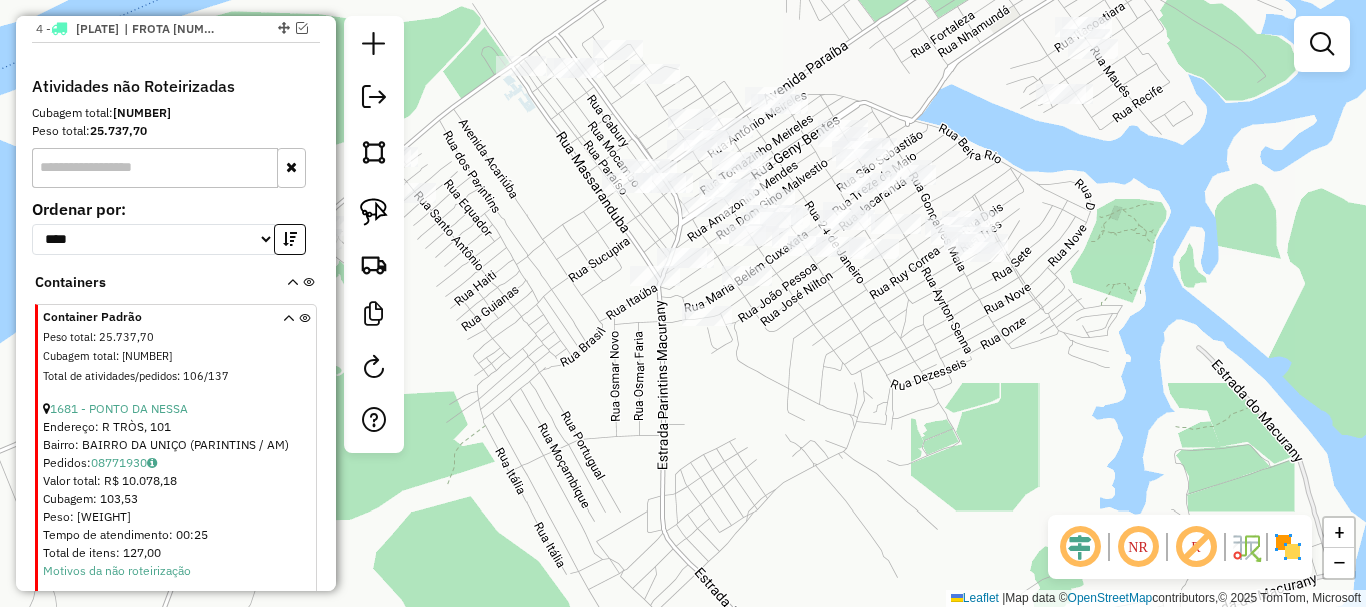 drag, startPoint x: 826, startPoint y: 355, endPoint x: 722, endPoint y: 324, distance: 108.52189 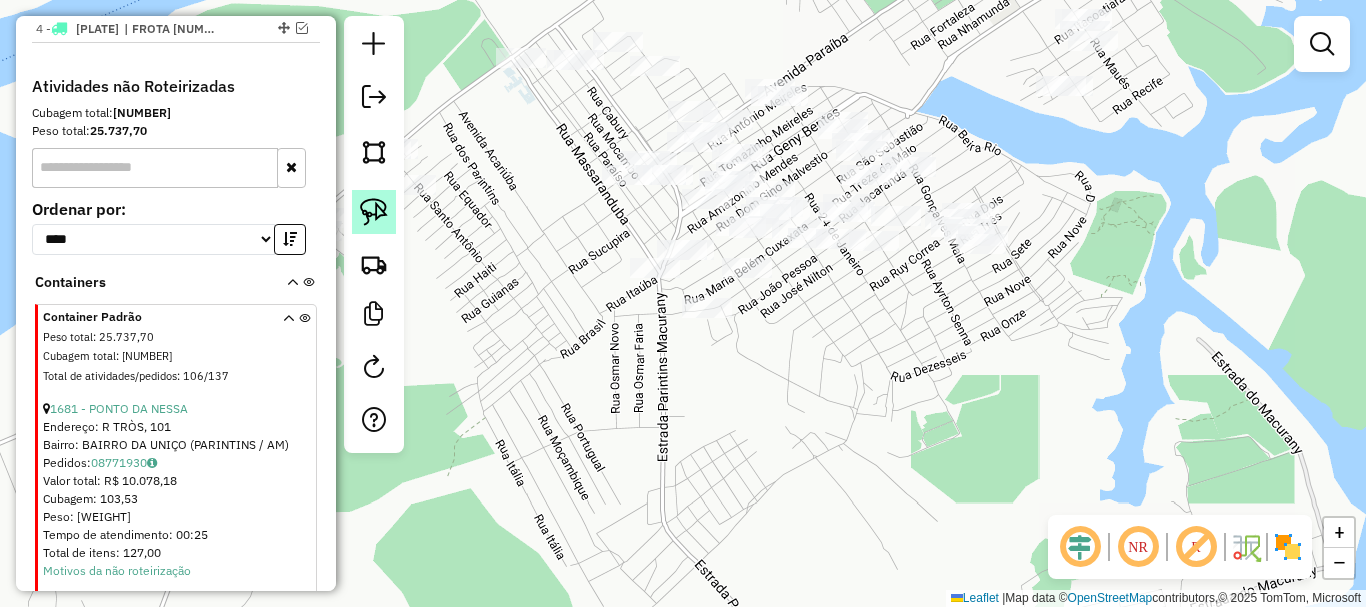 drag, startPoint x: 383, startPoint y: 207, endPoint x: 495, endPoint y: 206, distance: 112.00446 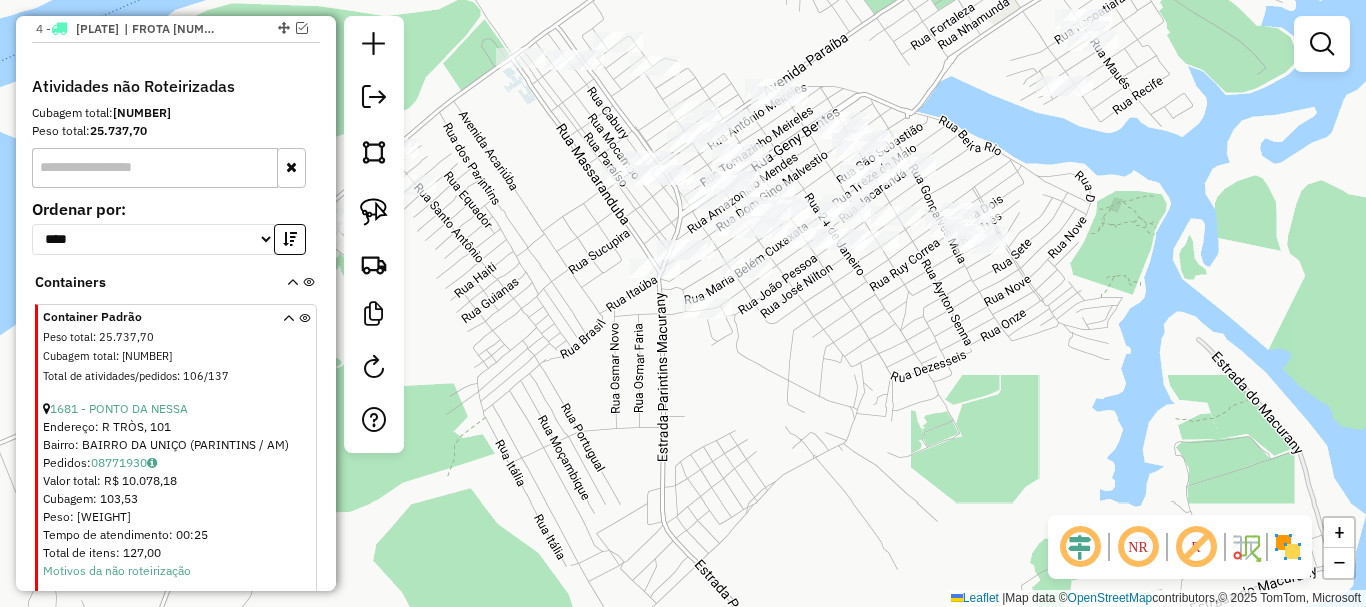 click 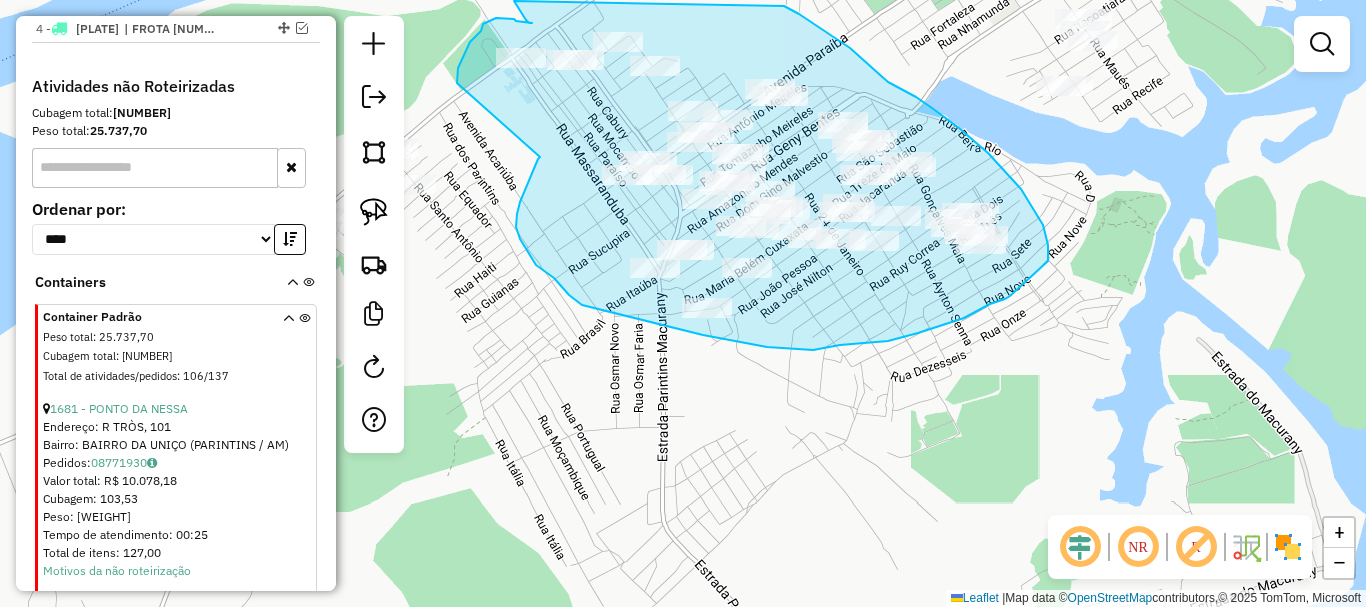 drag, startPoint x: 535, startPoint y: 167, endPoint x: 468, endPoint y: 104, distance: 91.967384 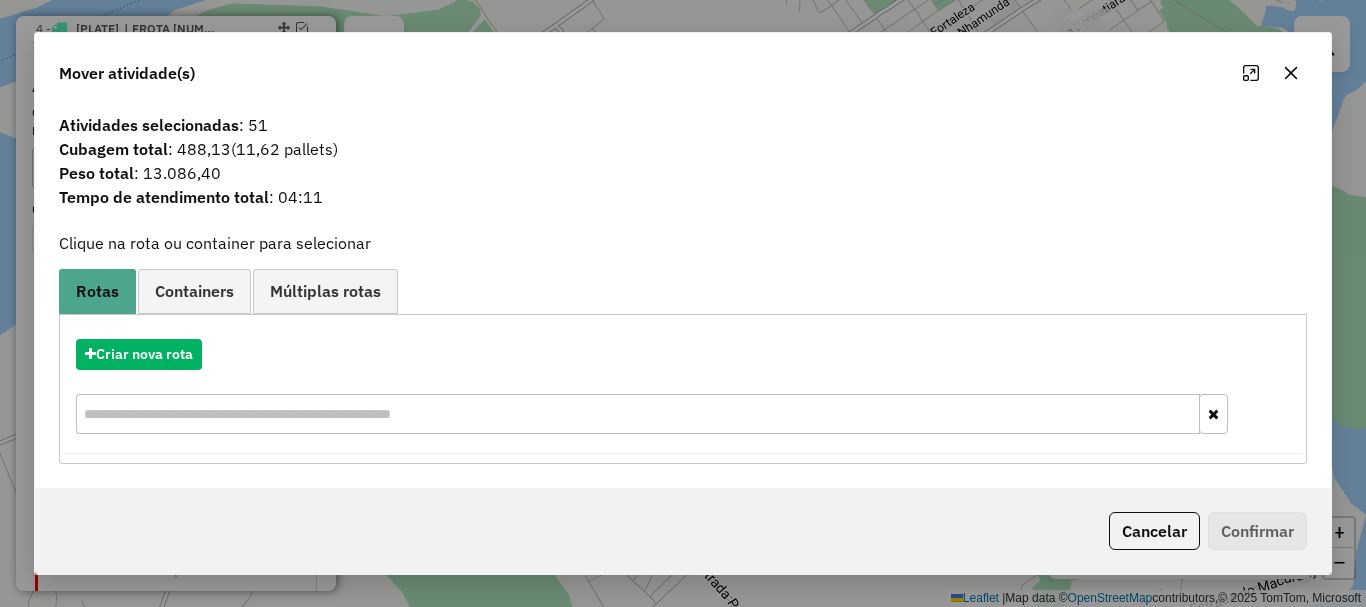 click on "Cancelar" 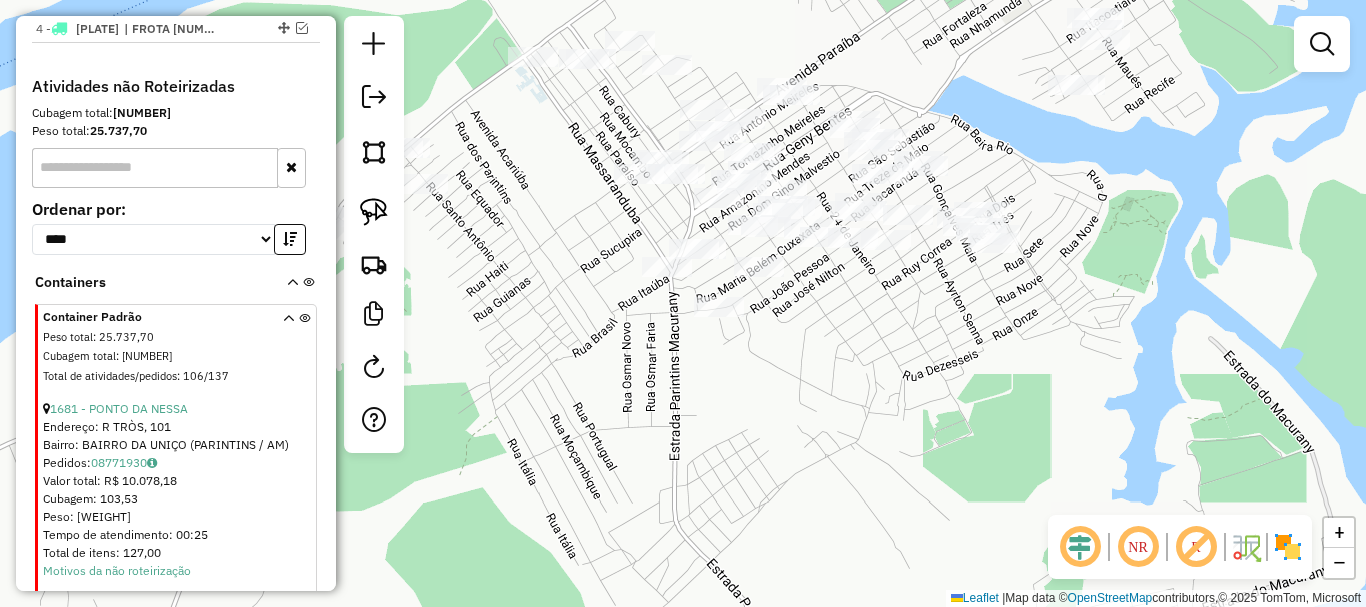 drag, startPoint x: 719, startPoint y: 481, endPoint x: 820, endPoint y: 409, distance: 124.036285 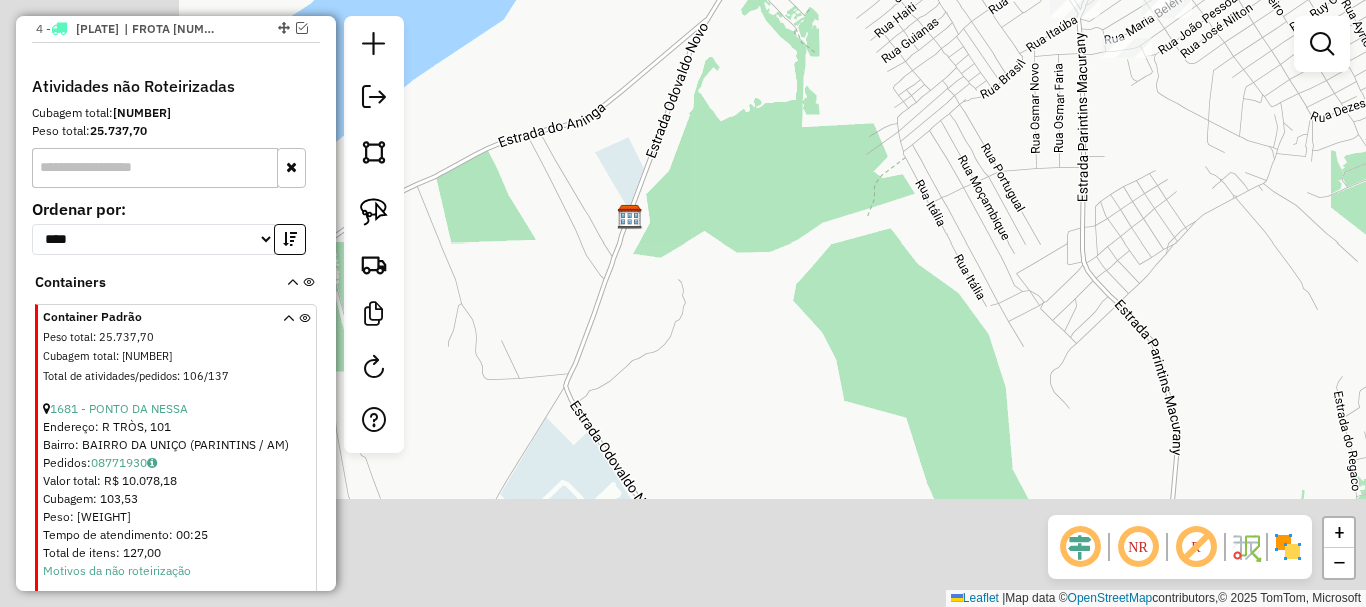 drag, startPoint x: 733, startPoint y: 300, endPoint x: 970, endPoint y: 125, distance: 294.60822 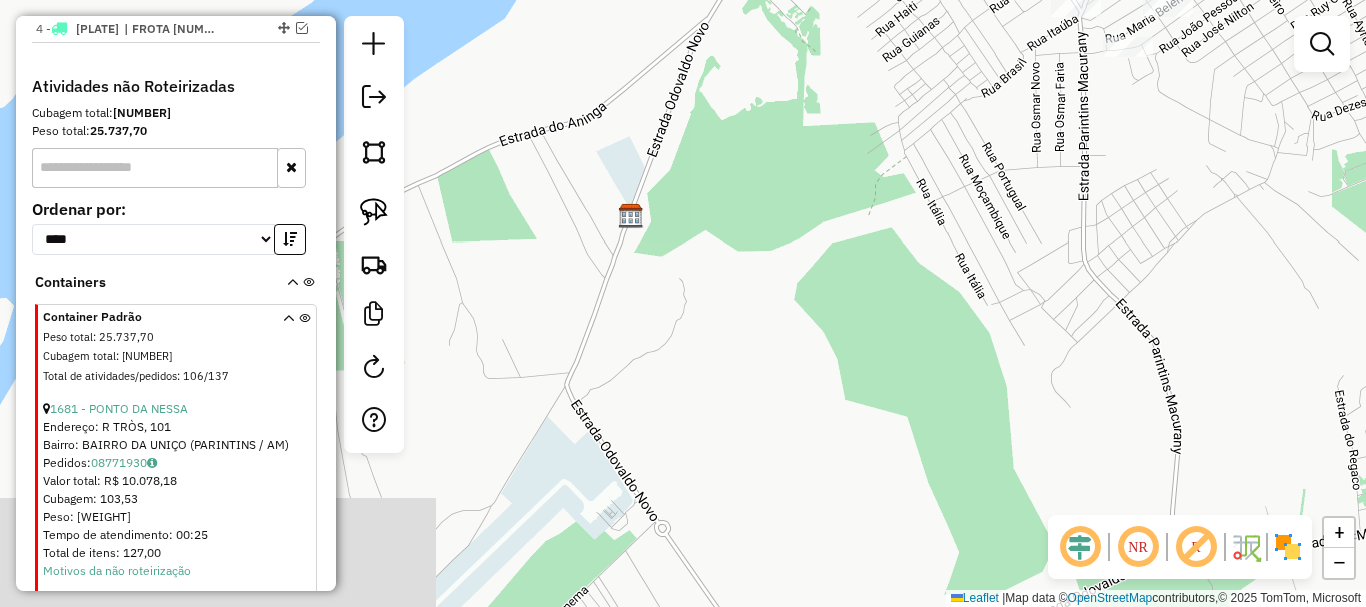 click on "Janela de atendimento Grade de atendimento Capacidade Transportadoras Veículos Cliente Pedidos  Rotas Selecione os dias de semana para filtrar as janelas de atendimento  Seg   Ter   Qua   Qui   Sex   Sáb   Dom  Informe o período da janela de atendimento: De: Até:  Filtrar exatamente a janela do cliente  Considerar janela de atendimento padrão  Selecione os dias de semana para filtrar as grades de atendimento  Seg   Ter   Qua   Qui   Sex   Sáb   Dom   Considerar clientes sem dia de atendimento cadastrado  Clientes fora do dia de atendimento selecionado Filtrar as atividades entre os valores definidos abaixo:  Peso mínimo:   Peso máximo:   Cubagem mínima:   Cubagem máxima:   De:   Até:  Filtrar as atividades entre o tempo de atendimento definido abaixo:  De:   Até:   Considerar capacidade total dos clientes não roteirizados Transportadora: Selecione um ou mais itens Tipo de veículo: Selecione um ou mais itens Veículo: Selecione um ou mais itens Motorista: Selecione um ou mais itens Nome: Rótulo:" 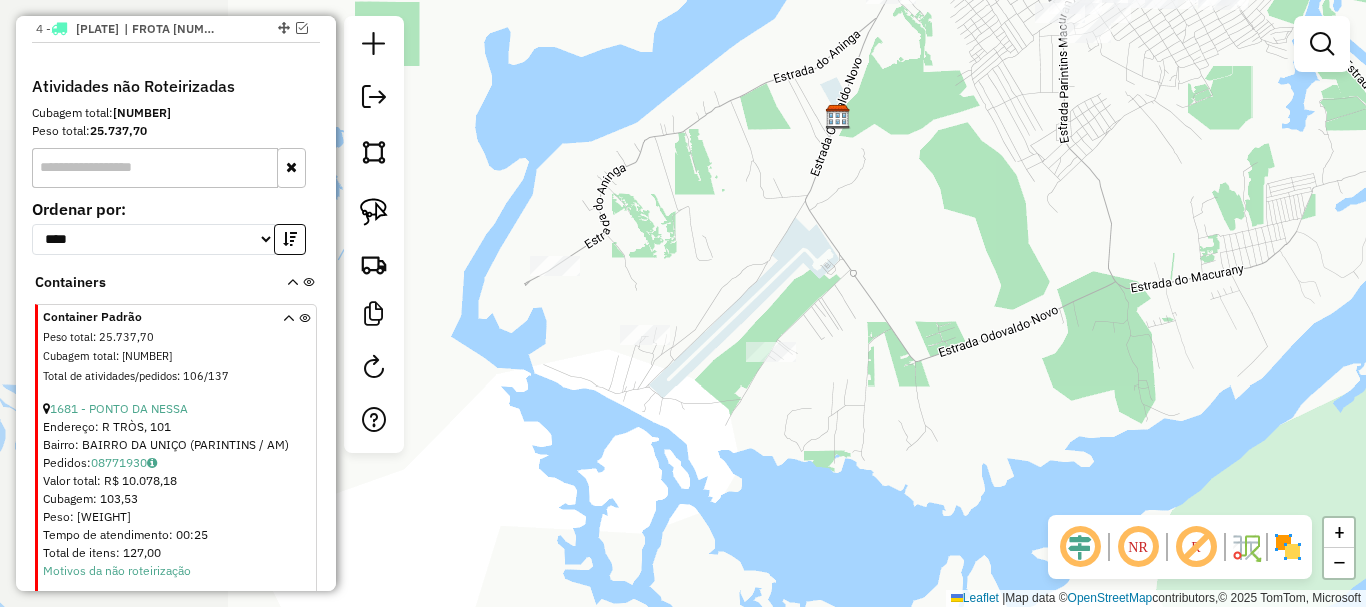 drag, startPoint x: 761, startPoint y: 344, endPoint x: 818, endPoint y: 294, distance: 75.82216 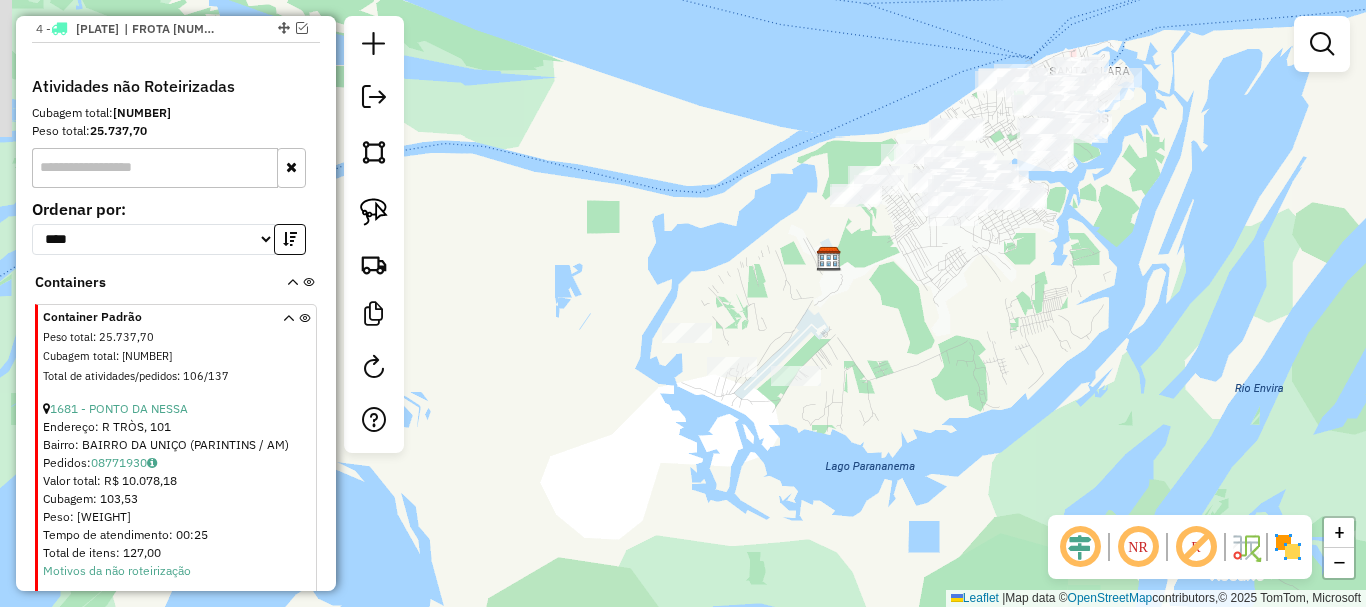 drag, startPoint x: 836, startPoint y: 278, endPoint x: 832, endPoint y: 338, distance: 60.133186 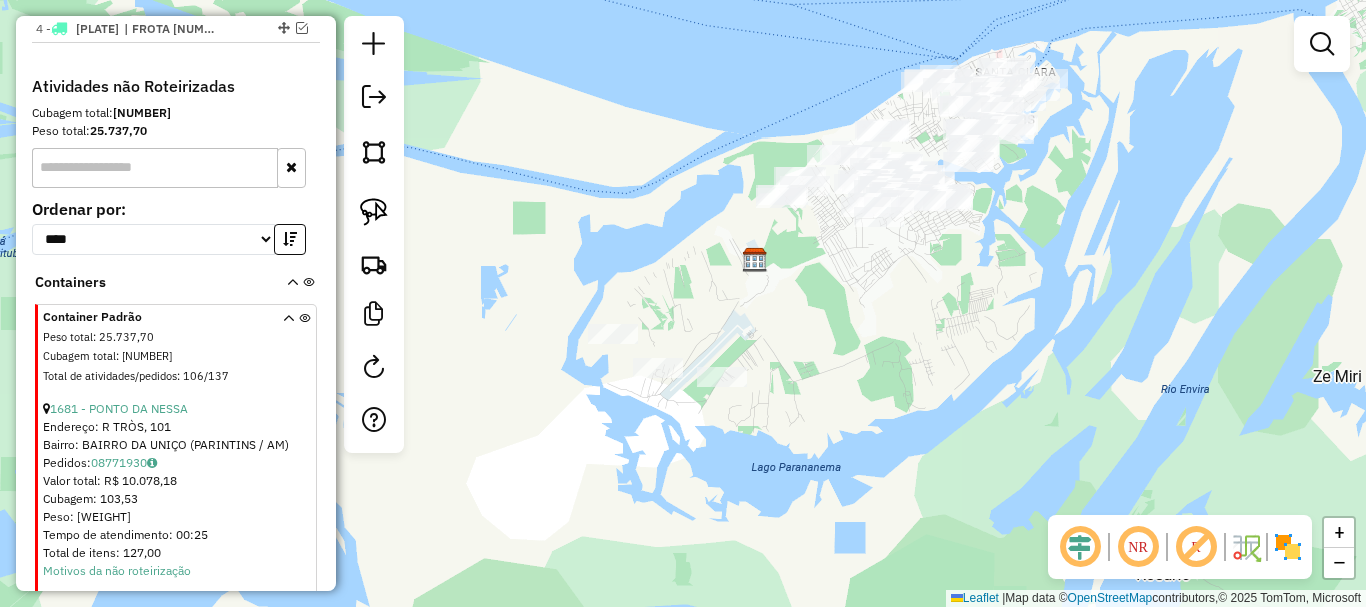 drag, startPoint x: 801, startPoint y: 299, endPoint x: 719, endPoint y: 300, distance: 82.006096 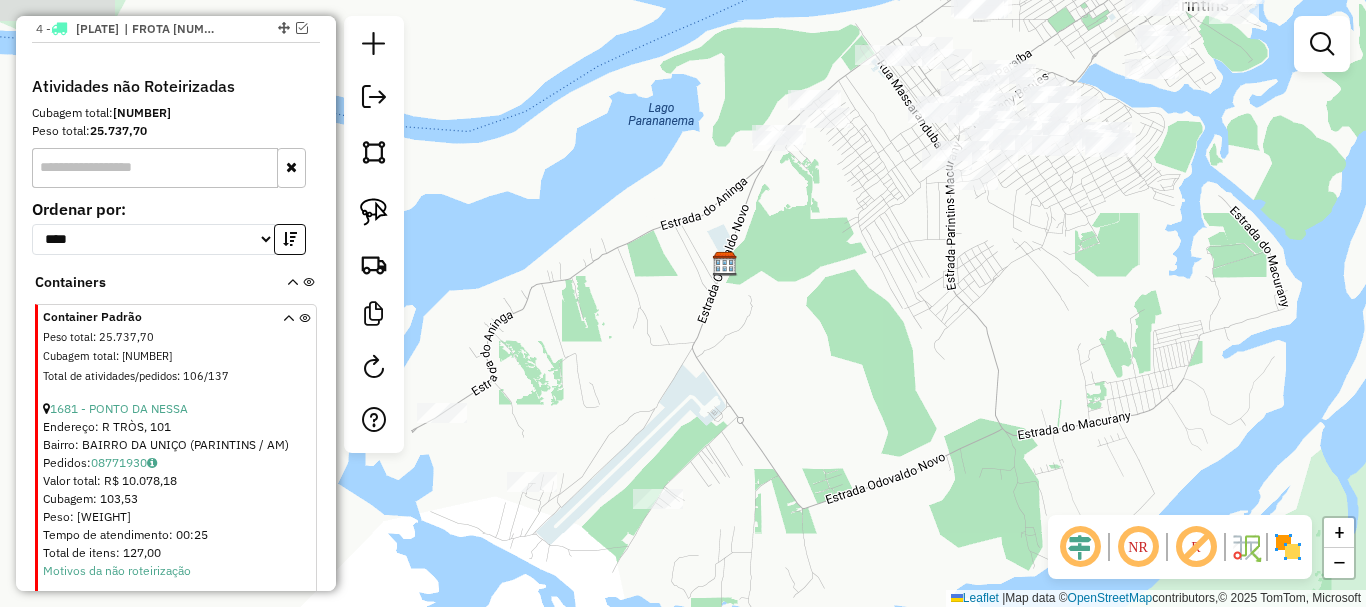 drag, startPoint x: 807, startPoint y: 278, endPoint x: 756, endPoint y: 320, distance: 66.068146 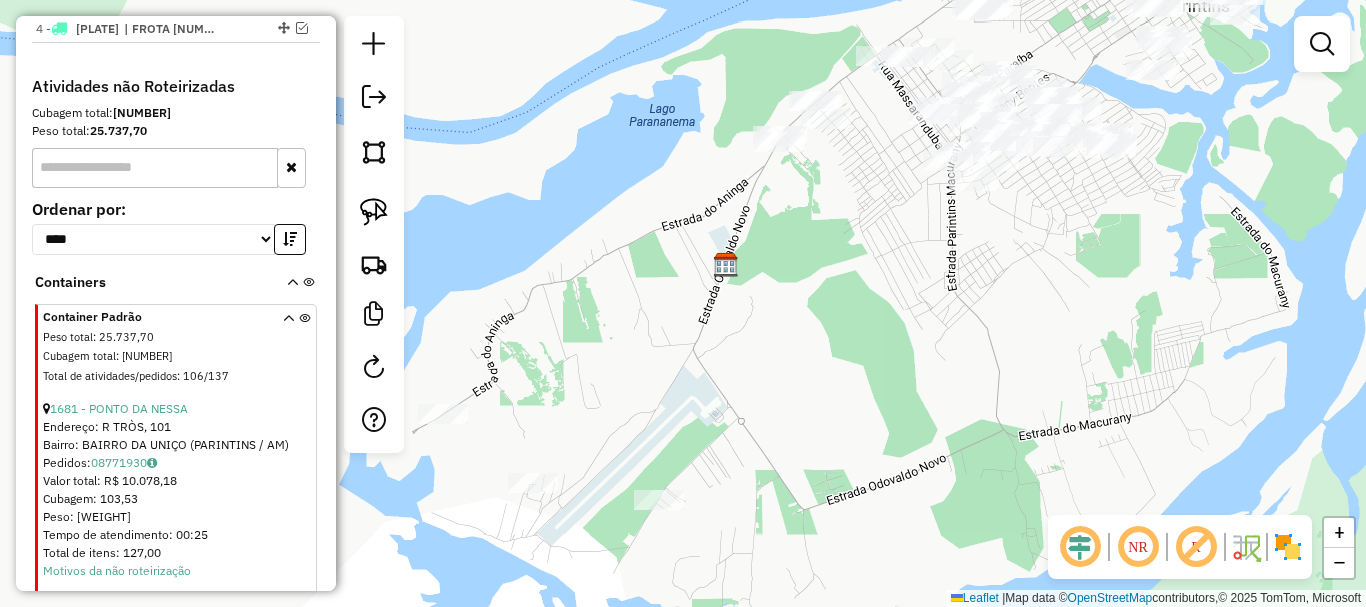 drag, startPoint x: 381, startPoint y: 221, endPoint x: 401, endPoint y: 251, distance: 36.05551 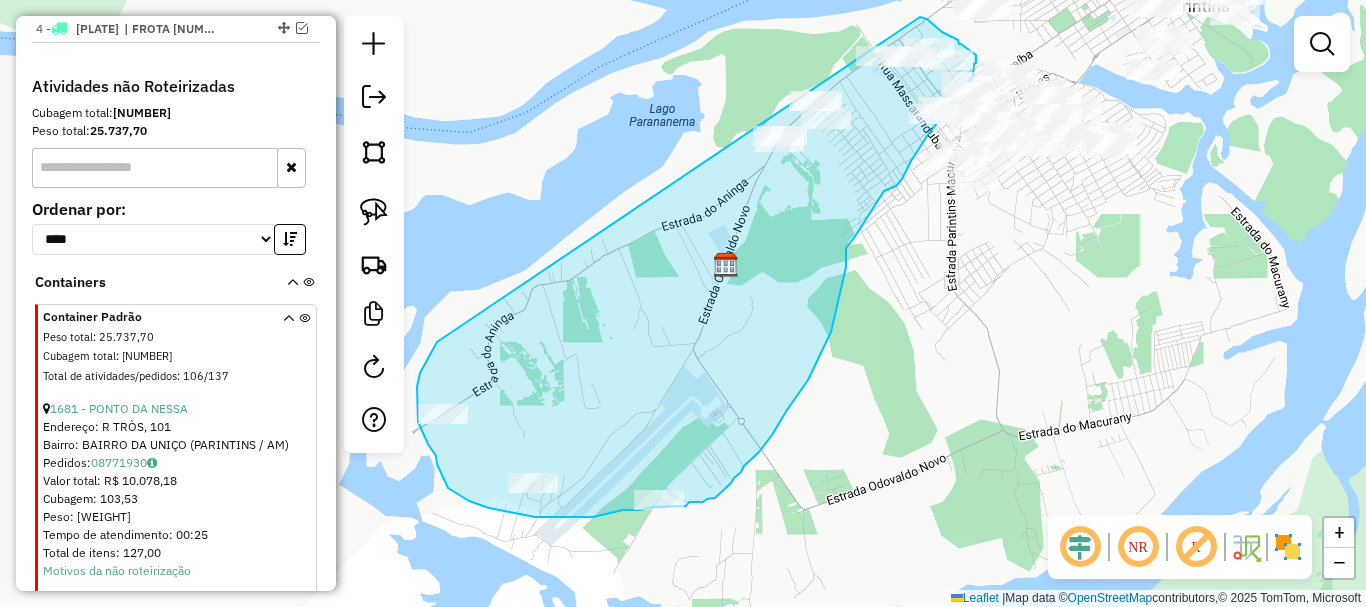 drag, startPoint x: 437, startPoint y: 342, endPoint x: 887, endPoint y: 9, distance: 559.8116 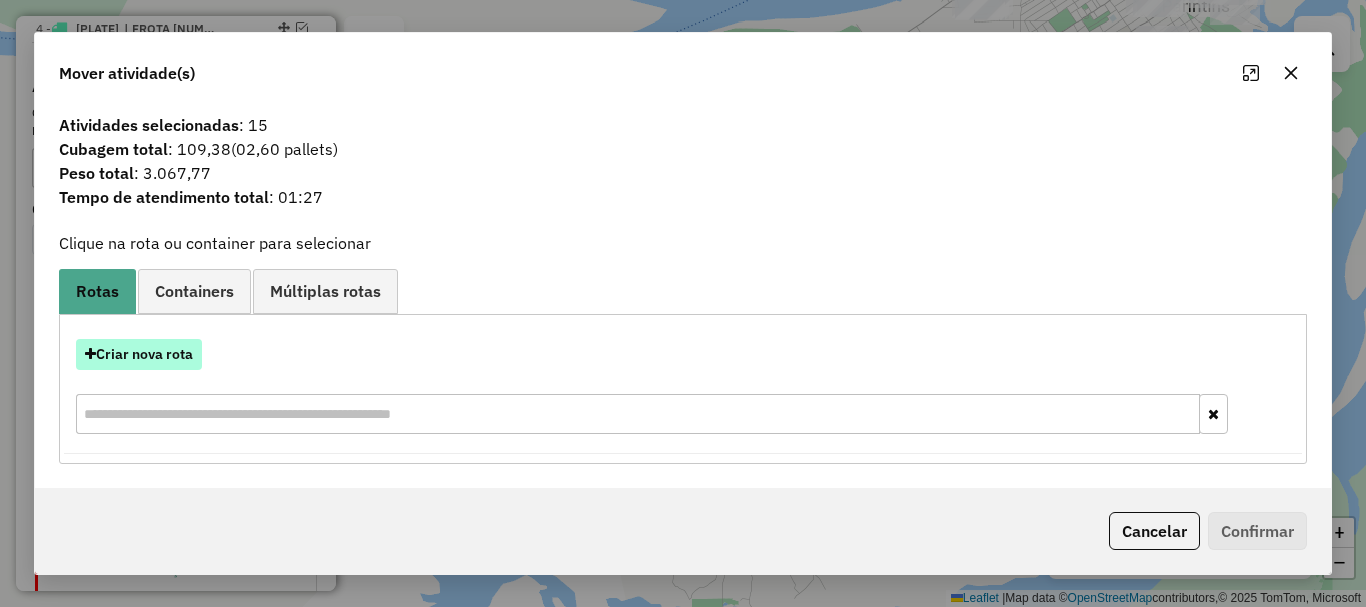 click on "Criar nova rota" at bounding box center [139, 354] 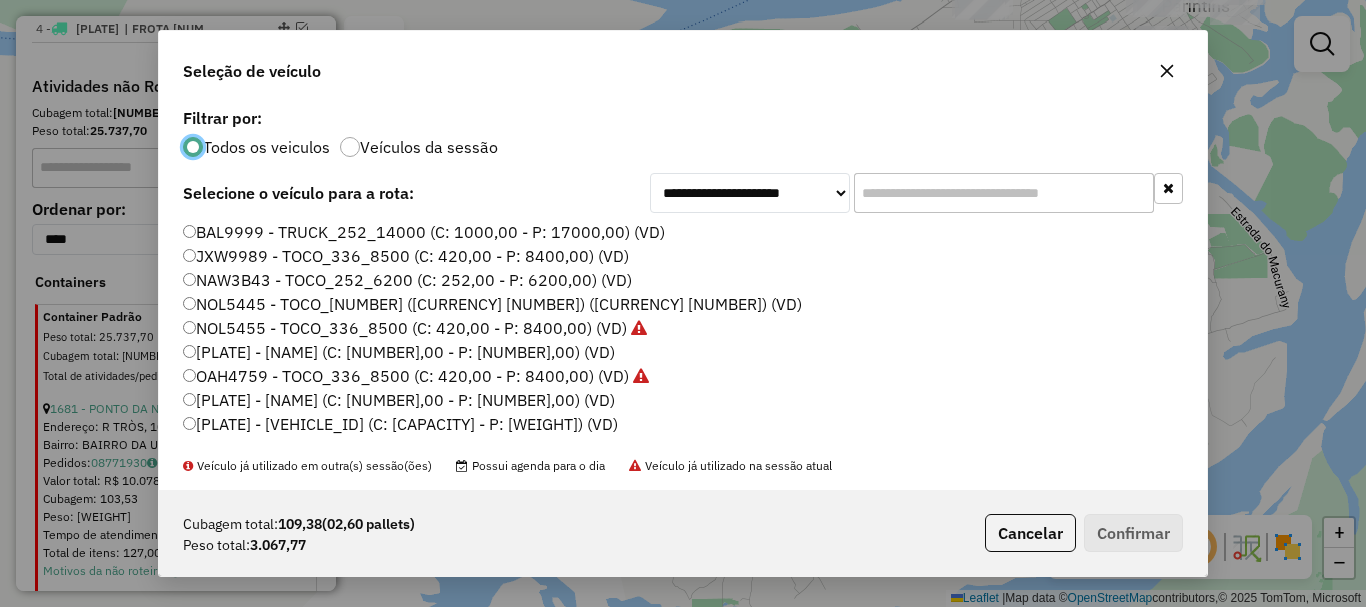 scroll, scrollTop: 11, scrollLeft: 6, axis: both 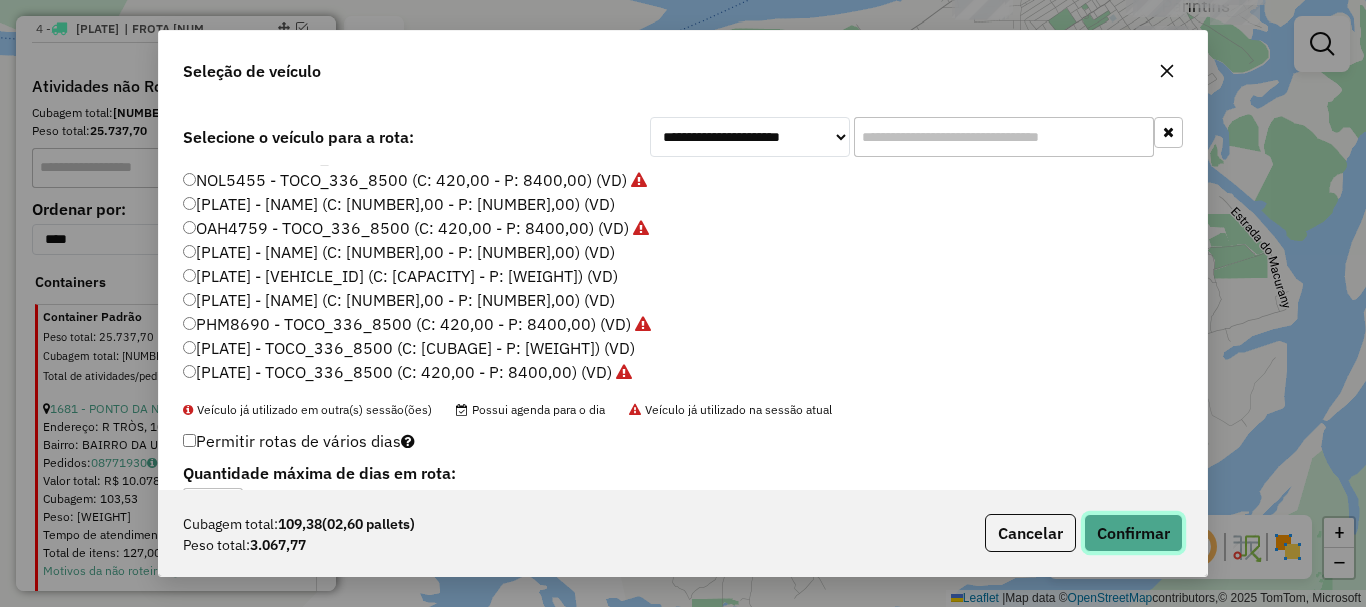click on "Confirmar" 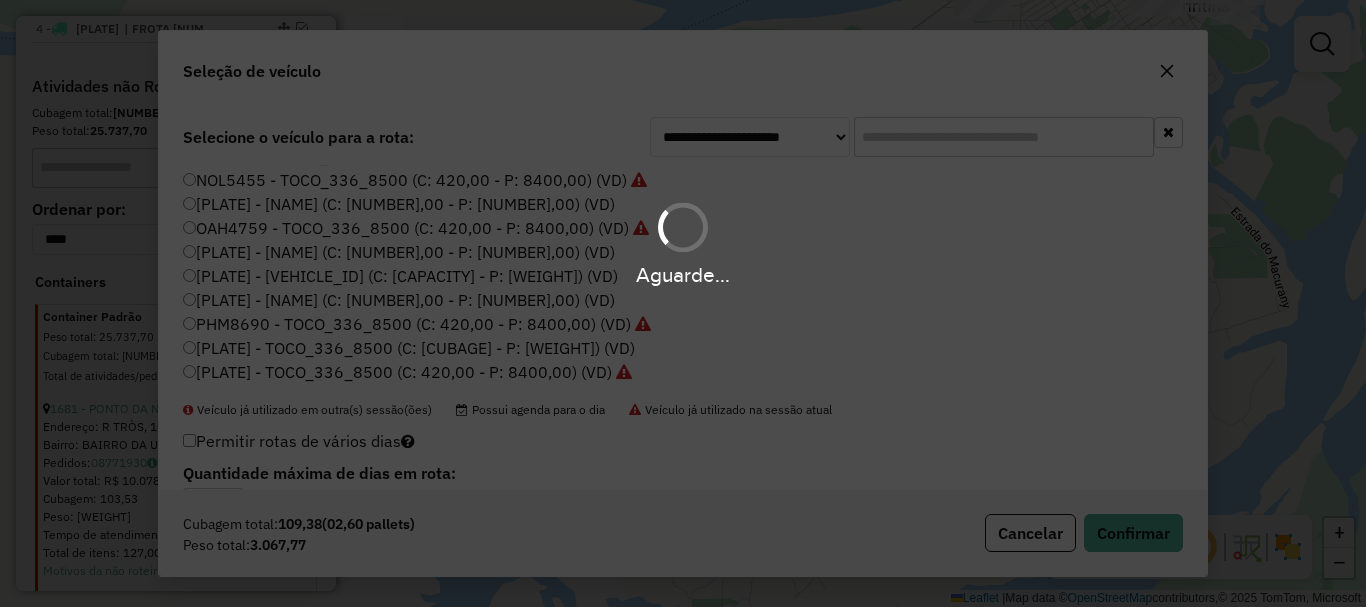 scroll, scrollTop: 855, scrollLeft: 0, axis: vertical 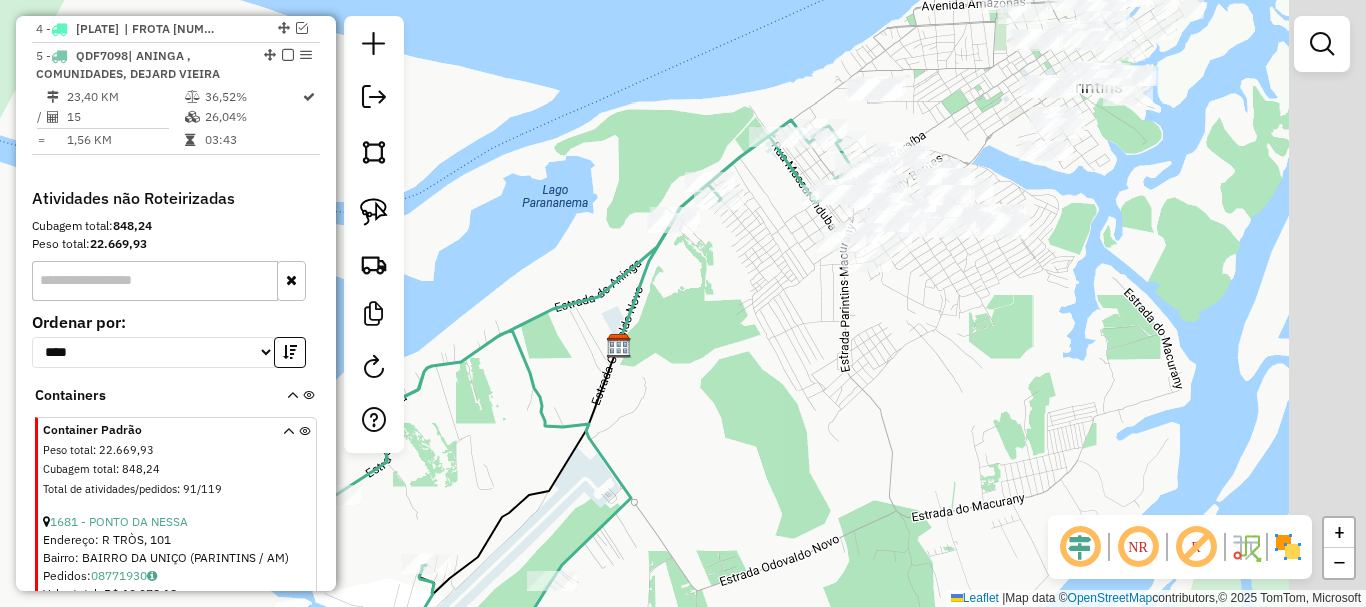 drag, startPoint x: 834, startPoint y: 238, endPoint x: 696, endPoint y: 300, distance: 151.28781 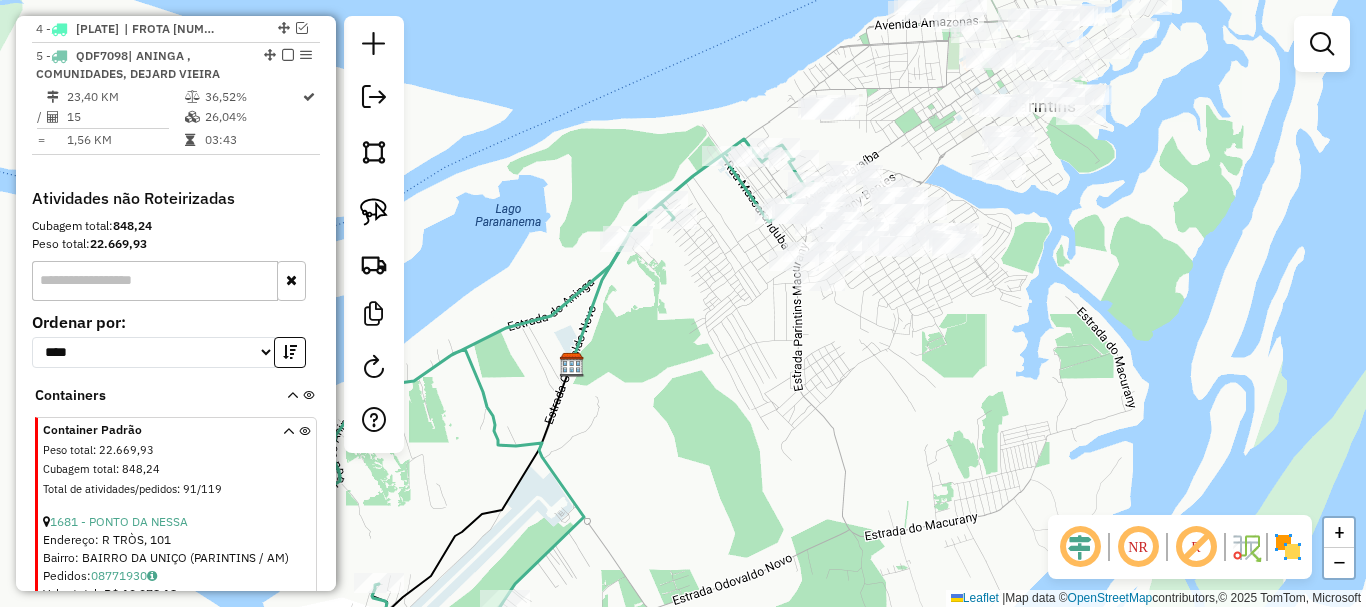 select on "**********" 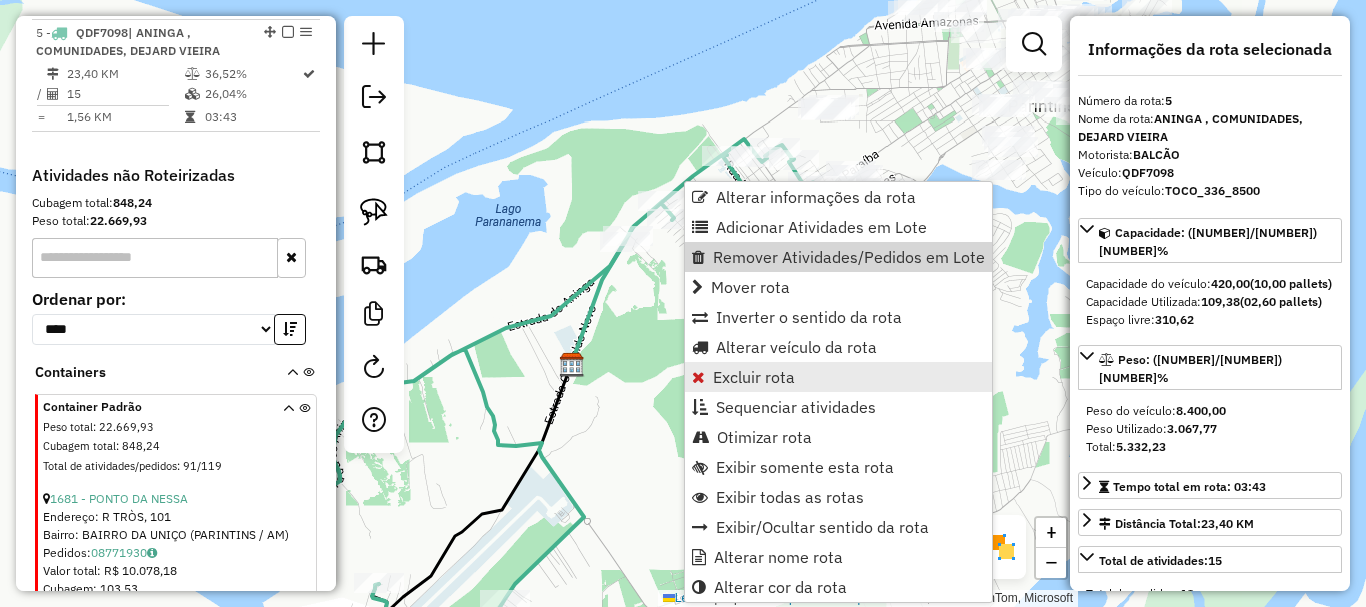 scroll, scrollTop: 882, scrollLeft: 0, axis: vertical 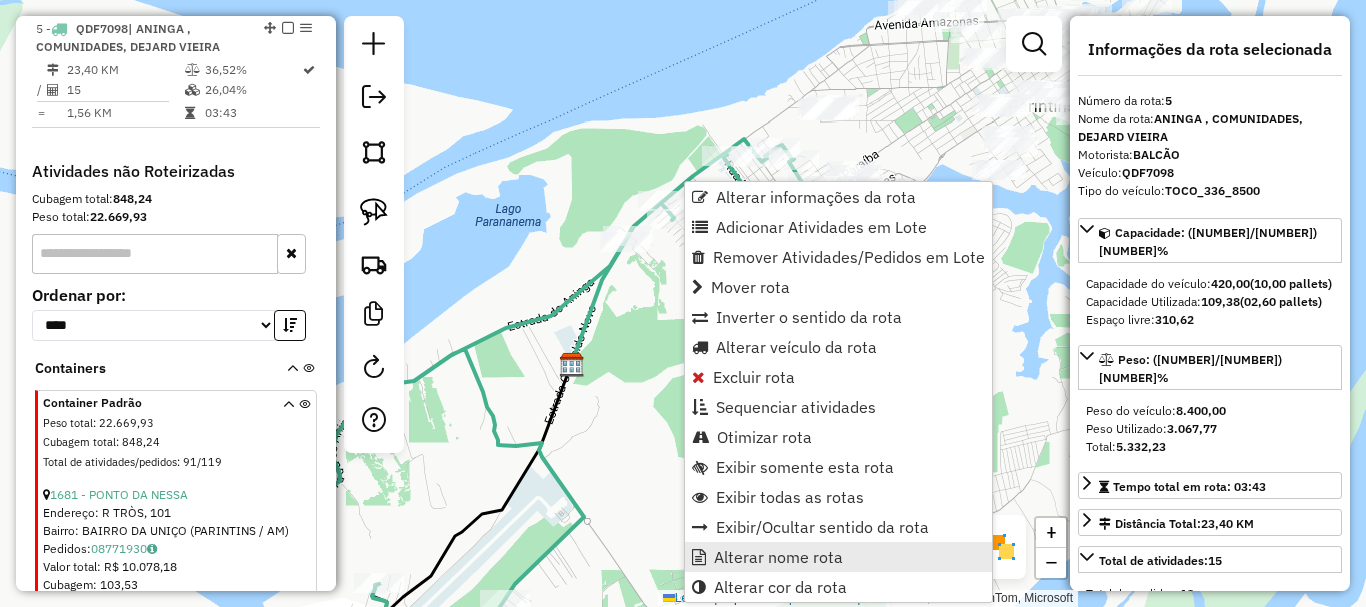 click on "Alterar nome rota" at bounding box center (778, 557) 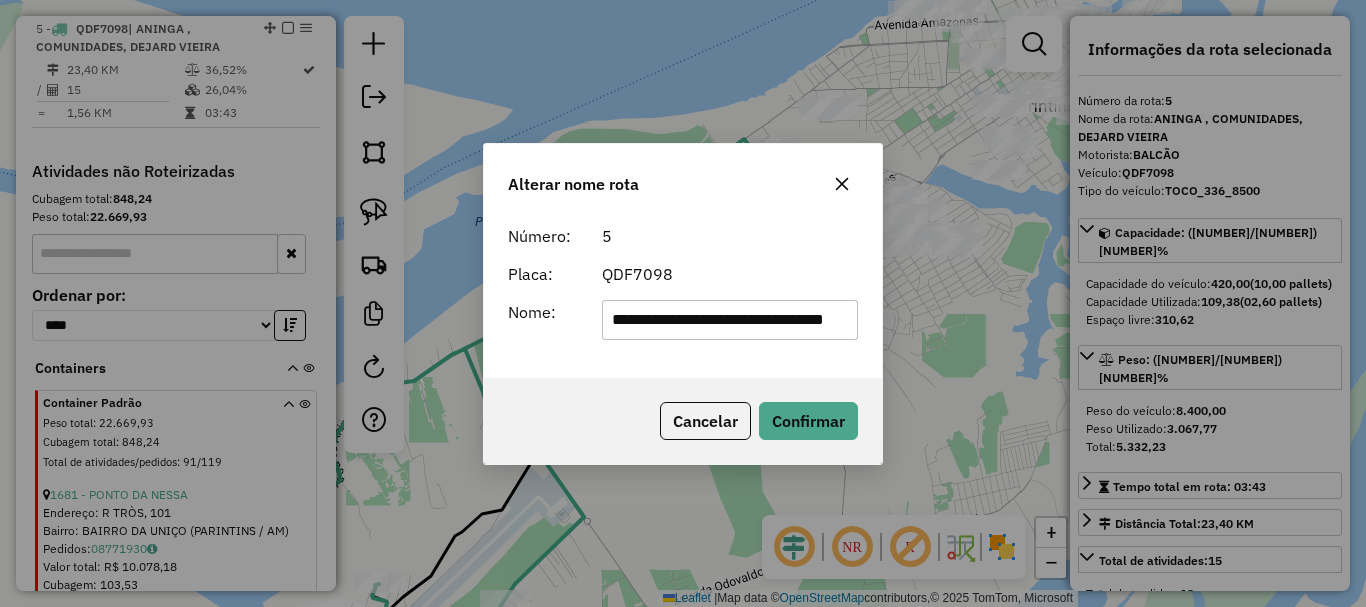 scroll, scrollTop: 0, scrollLeft: 72, axis: horizontal 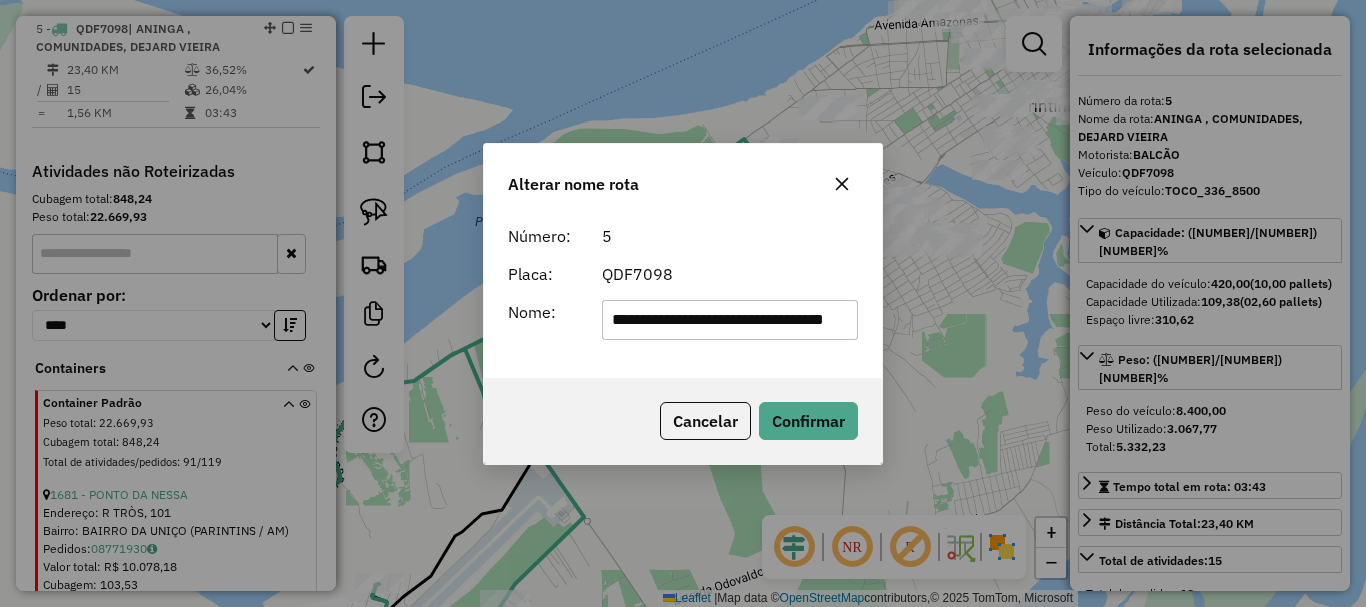 drag, startPoint x: 854, startPoint y: 309, endPoint x: 548, endPoint y: 302, distance: 306.08005 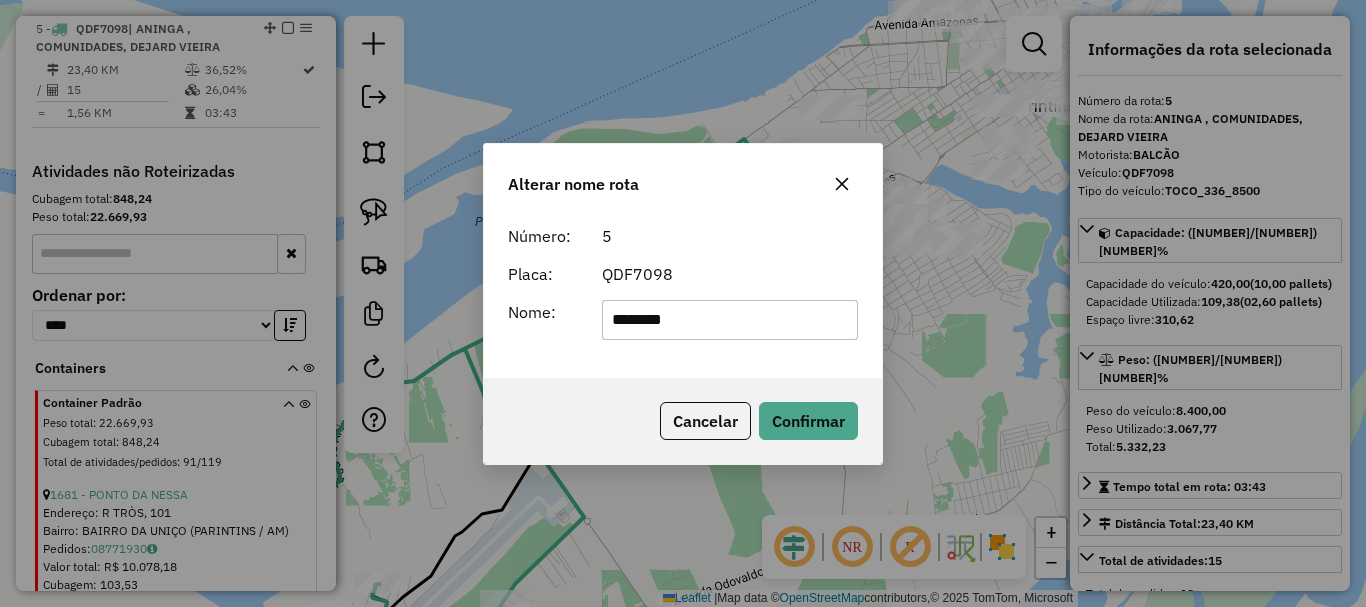 type on "********" 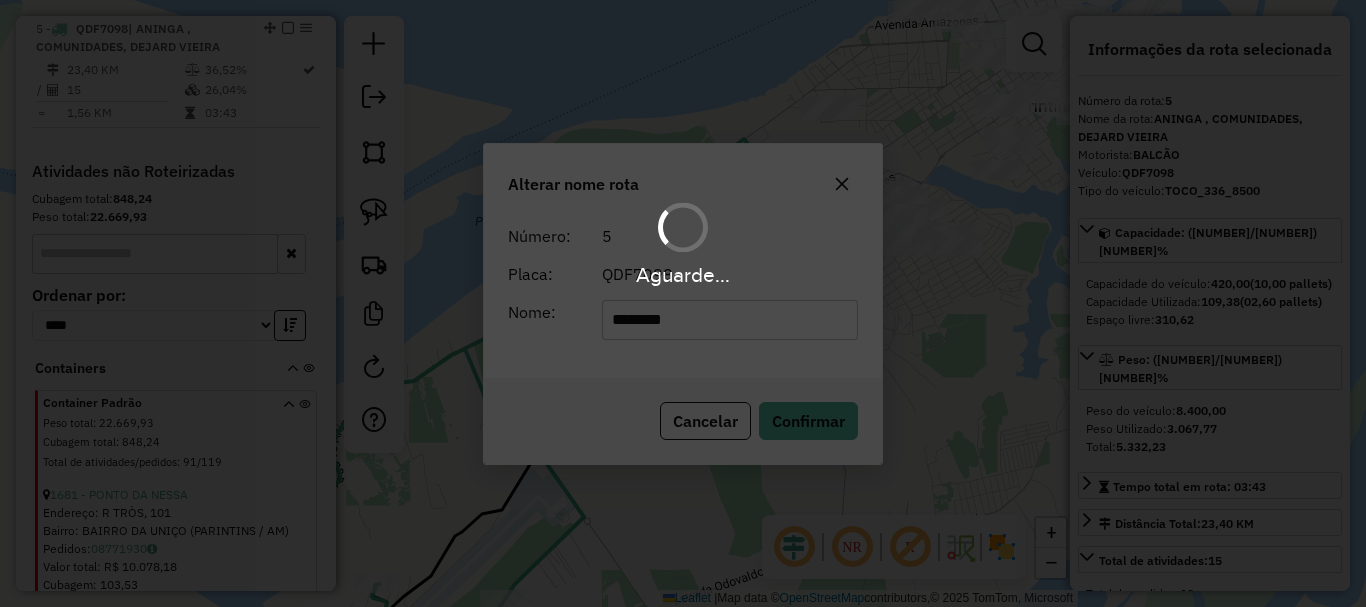 type 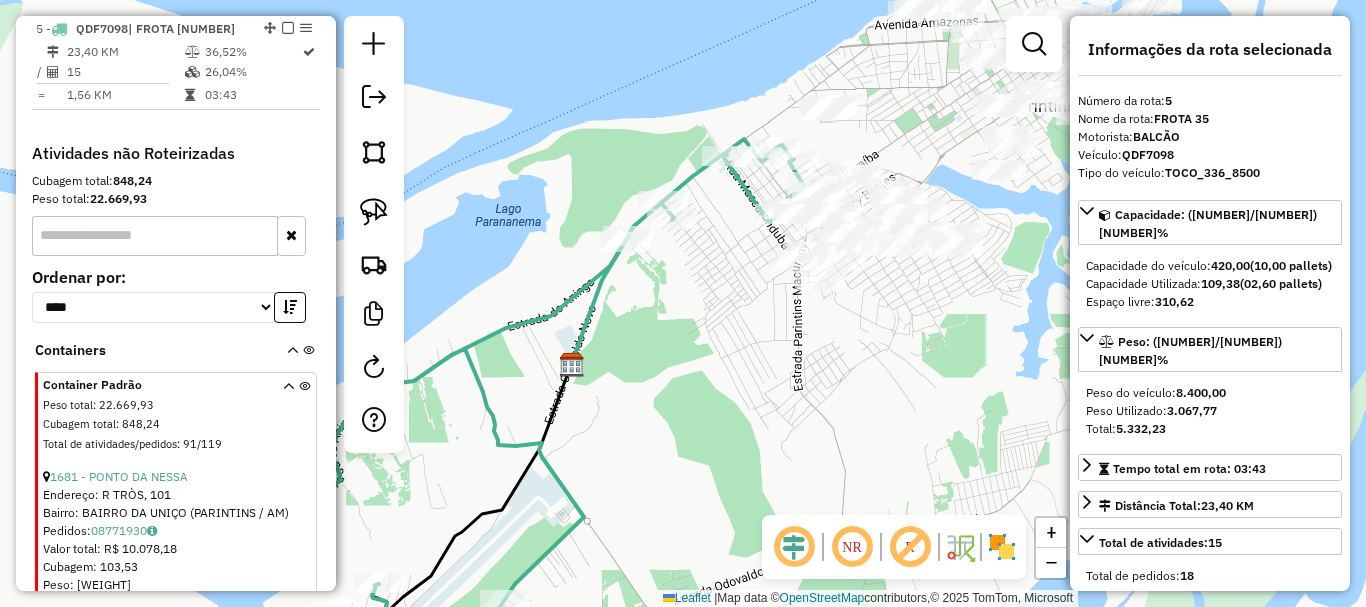 drag, startPoint x: 669, startPoint y: 406, endPoint x: 669, endPoint y: 481, distance: 75 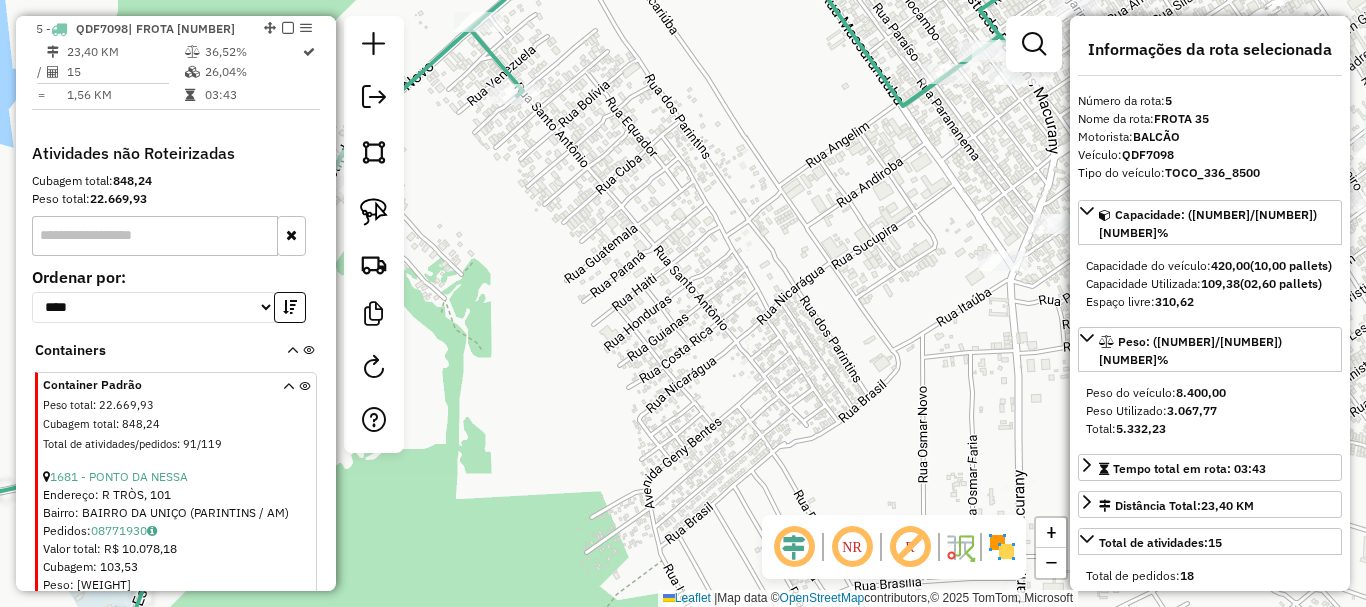 drag, startPoint x: 756, startPoint y: 323, endPoint x: 658, endPoint y: 438, distance: 151.09268 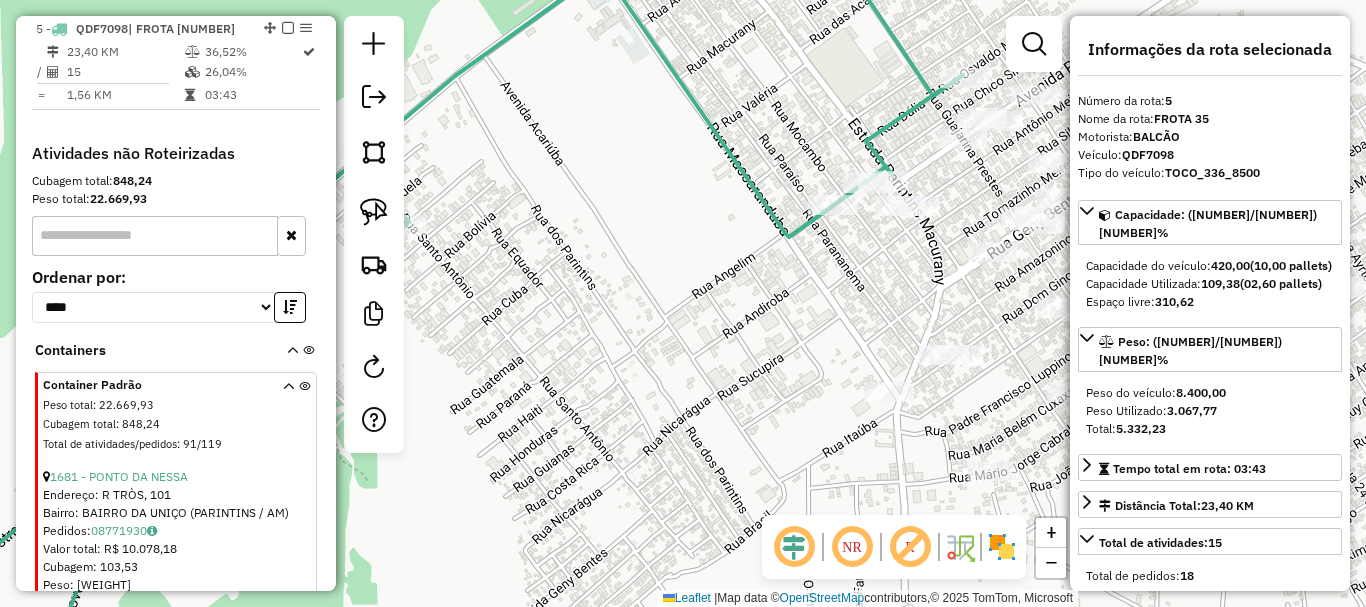 drag, startPoint x: 767, startPoint y: 328, endPoint x: 639, endPoint y: 427, distance: 161.8178 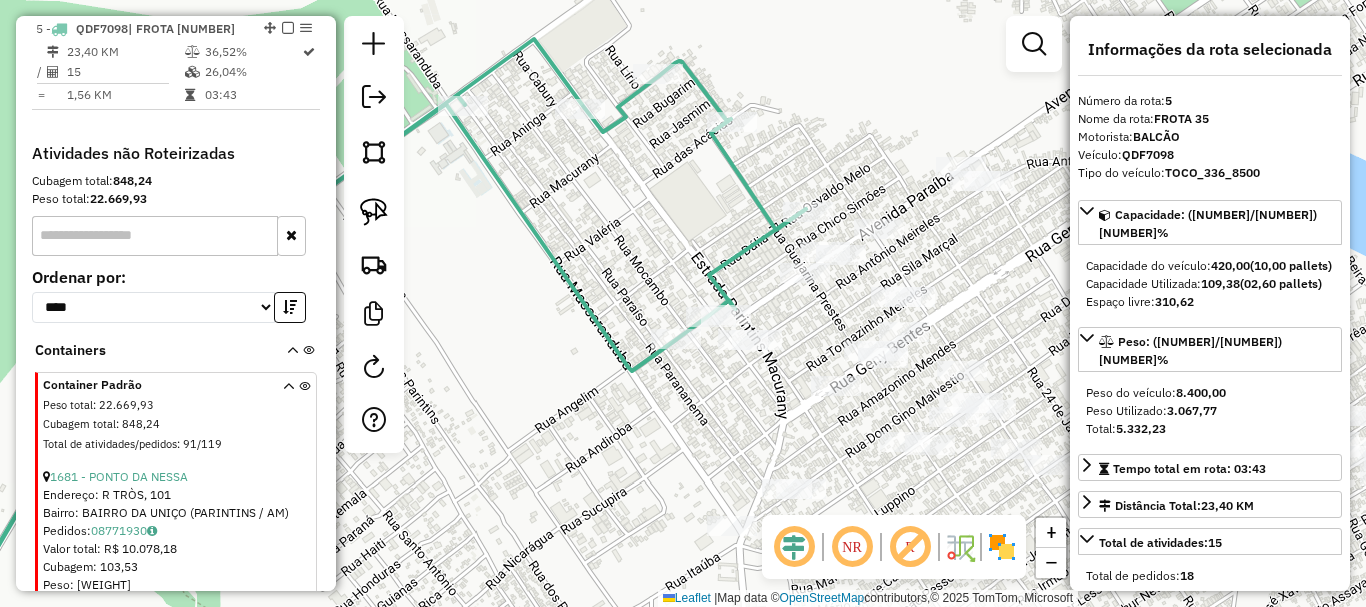 drag, startPoint x: 632, startPoint y: 410, endPoint x: 569, endPoint y: 428, distance: 65.52099 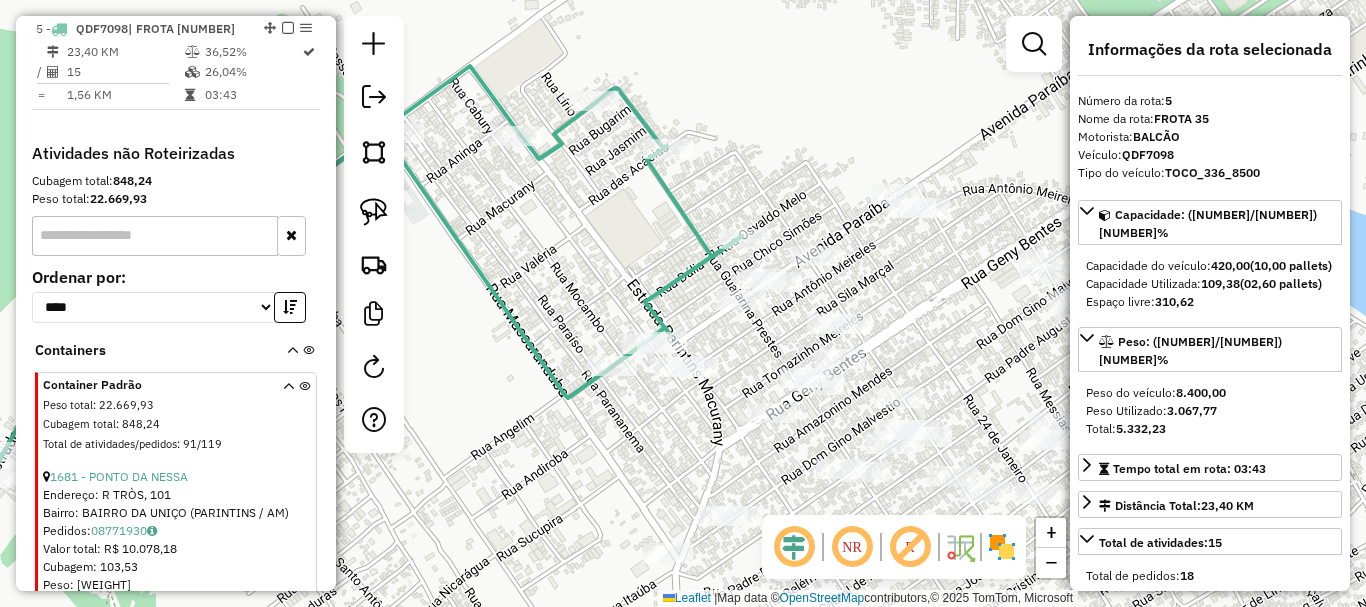 drag, startPoint x: 575, startPoint y: 416, endPoint x: 464, endPoint y: 500, distance: 139.2013 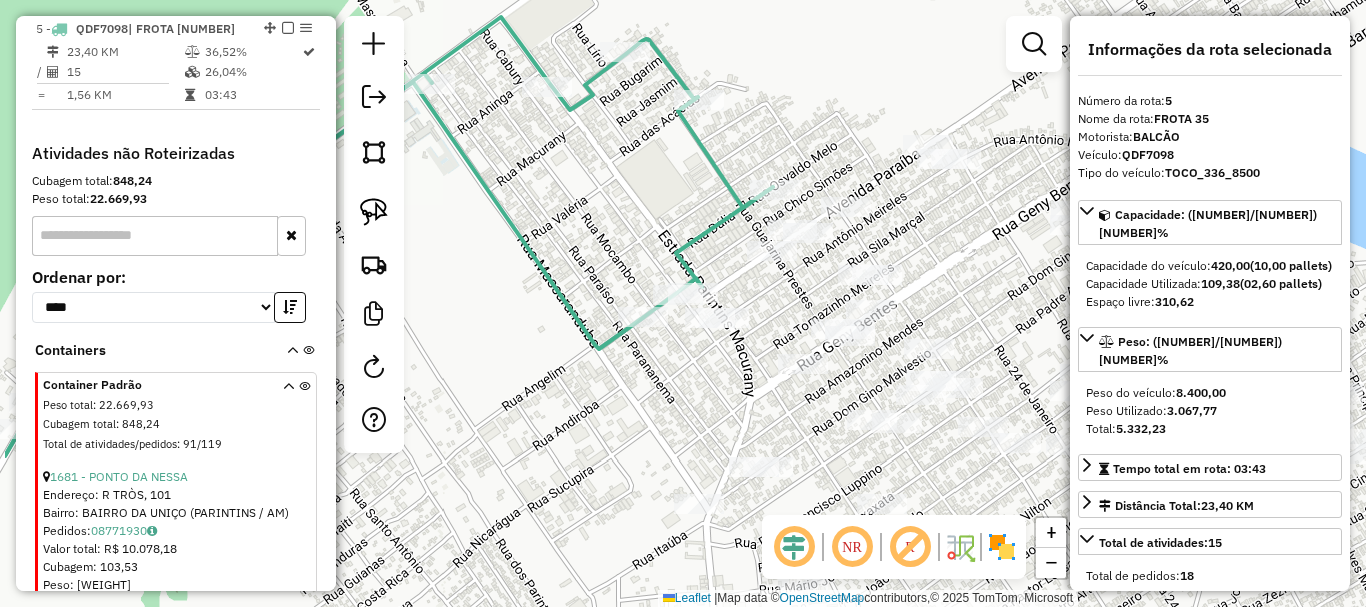 drag, startPoint x: 673, startPoint y: 228, endPoint x: 864, endPoint y: 70, distance: 247.88103 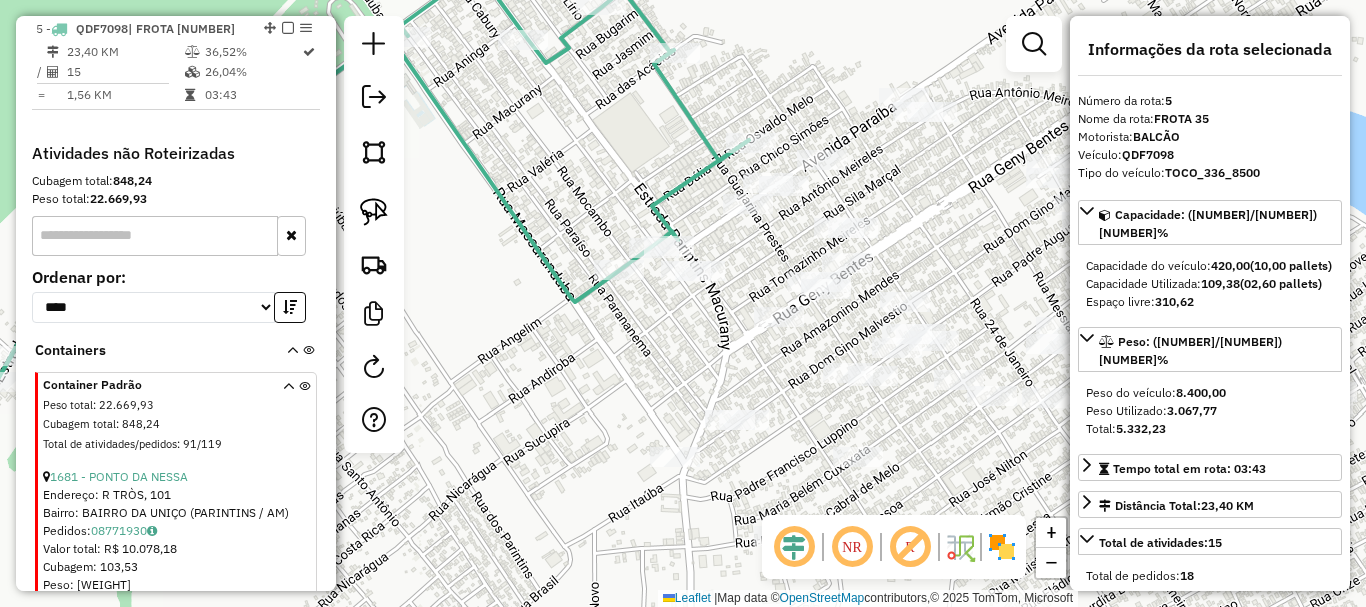 drag, startPoint x: 872, startPoint y: 124, endPoint x: 848, endPoint y: 71, distance: 58.18075 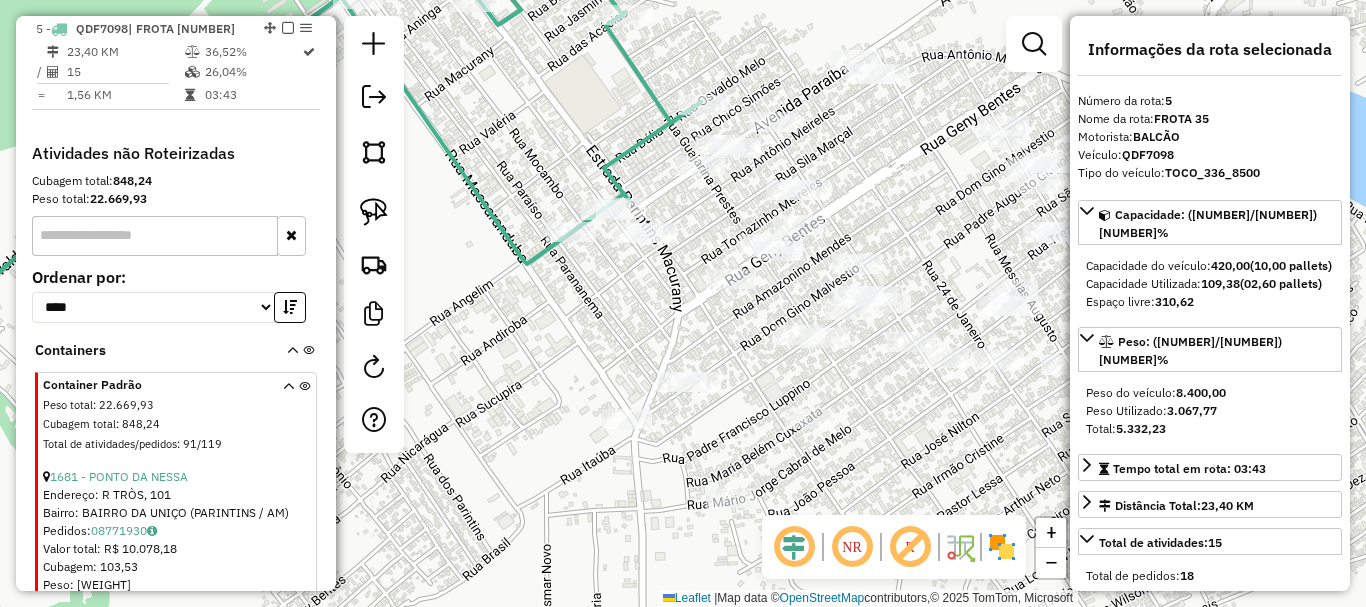 drag, startPoint x: 927, startPoint y: 201, endPoint x: 814, endPoint y: 142, distance: 127.47549 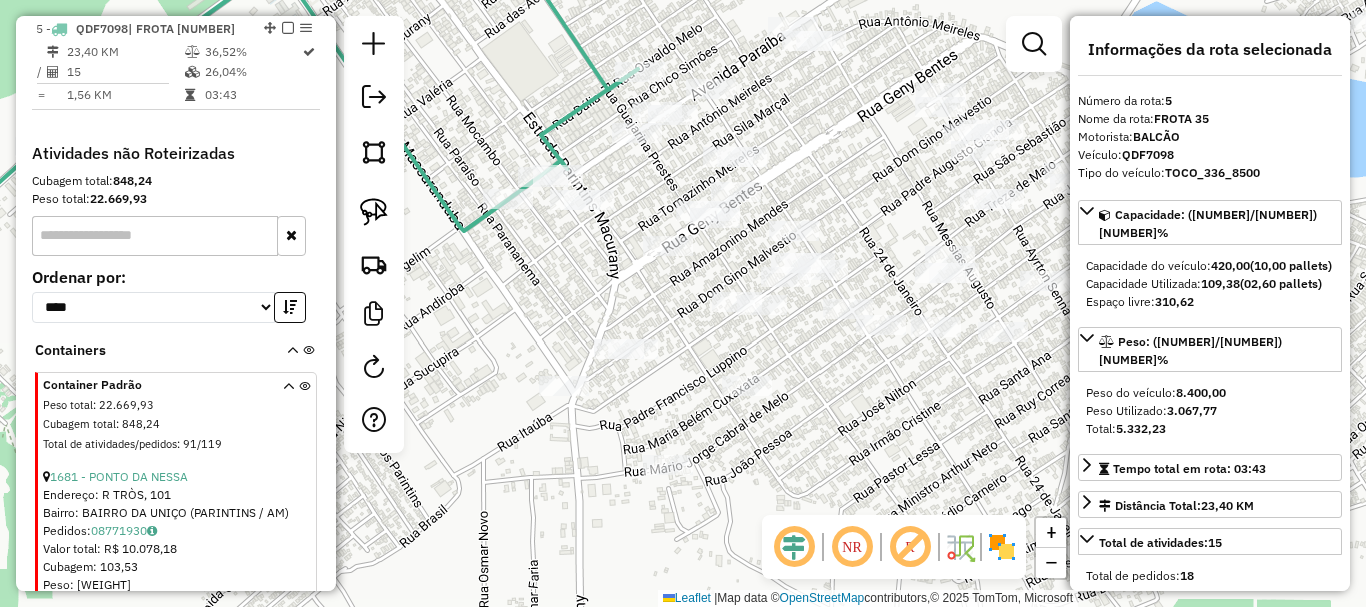 drag, startPoint x: 851, startPoint y: 214, endPoint x: 861, endPoint y: 174, distance: 41.231056 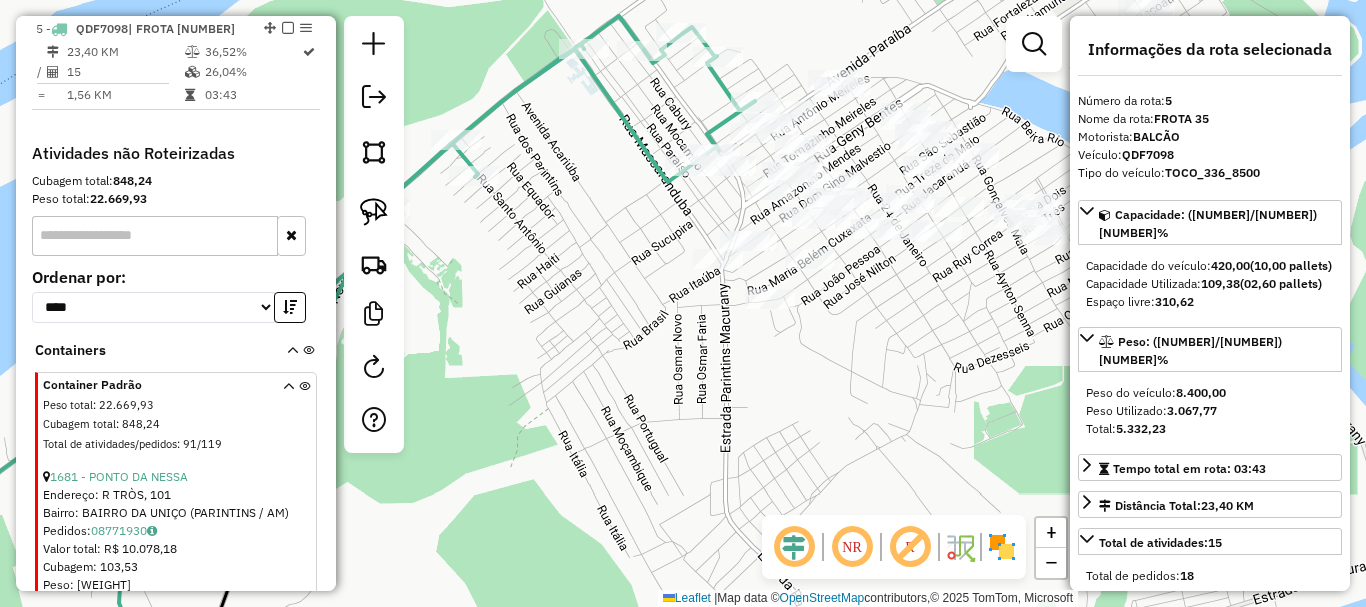 click on "Janela de atendimento Grade de atendimento Capacidade Transportadoras Veículos Cliente Pedidos  Rotas Selecione os dias de semana para filtrar as janelas de atendimento  Seg   Ter   Qua   Qui   Sex   Sáb   Dom  Informe o período da janela de atendimento: De: Até:  Filtrar exatamente a janela do cliente  Considerar janela de atendimento padrão  Selecione os dias de semana para filtrar as grades de atendimento  Seg   Ter   Qua   Qui   Sex   Sáb   Dom   Considerar clientes sem dia de atendimento cadastrado  Clientes fora do dia de atendimento selecionado Filtrar as atividades entre os valores definidos abaixo:  Peso mínimo:   Peso máximo:   Cubagem mínima:   Cubagem máxima:   De:   Até:  Filtrar as atividades entre o tempo de atendimento definido abaixo:  De:   Até:   Considerar capacidade total dos clientes não roteirizados Transportadora: Selecione um ou mais itens Tipo de veículo: Selecione um ou mais itens Veículo: Selecione um ou mais itens Motorista: Selecione um ou mais itens Nome: Rótulo:" 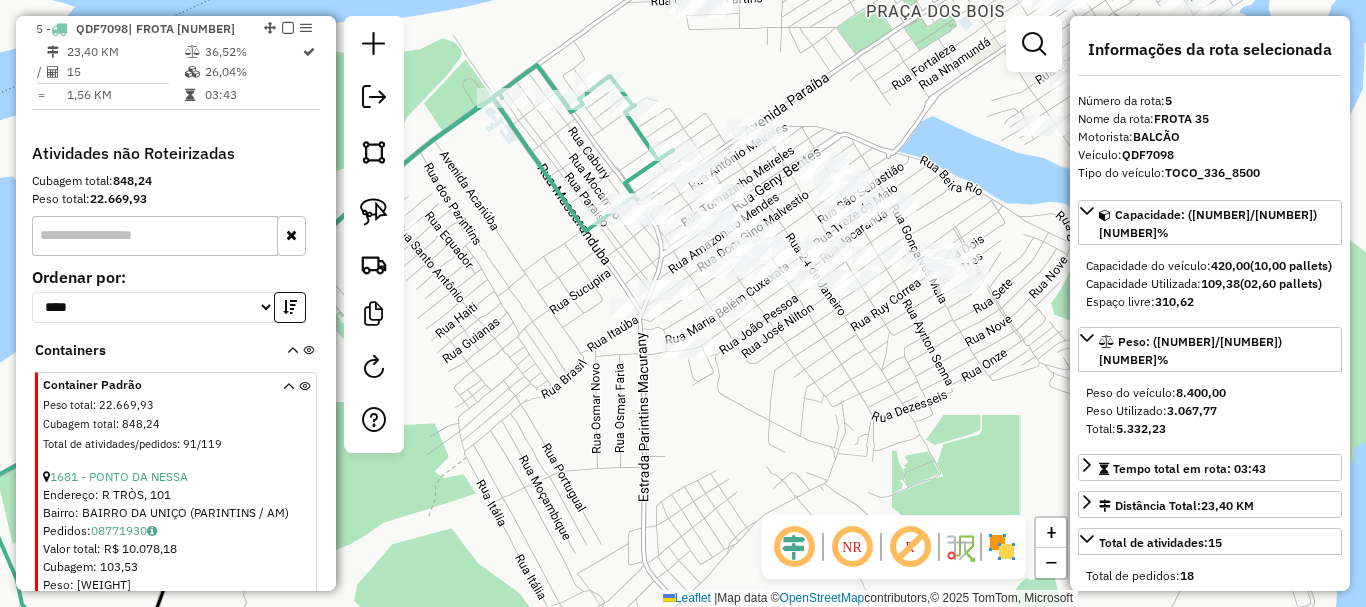 click on "Janela de atendimento Grade de atendimento Capacidade Transportadoras Veículos Cliente Pedidos  Rotas Selecione os dias de semana para filtrar as janelas de atendimento  Seg   Ter   Qua   Qui   Sex   Sáb   Dom  Informe o período da janela de atendimento: De: Até:  Filtrar exatamente a janela do cliente  Considerar janela de atendimento padrão  Selecione os dias de semana para filtrar as grades de atendimento  Seg   Ter   Qua   Qui   Sex   Sáb   Dom   Considerar clientes sem dia de atendimento cadastrado  Clientes fora do dia de atendimento selecionado Filtrar as atividades entre os valores definidos abaixo:  Peso mínimo:   Peso máximo:   Cubagem mínima:   Cubagem máxima:   De:   Até:  Filtrar as atividades entre o tempo de atendimento definido abaixo:  De:   Até:   Considerar capacidade total dos clientes não roteirizados Transportadora: Selecione um ou mais itens Tipo de veículo: Selecione um ou mais itens Veículo: Selecione um ou mais itens Motorista: Selecione um ou mais itens Nome: Rótulo:" 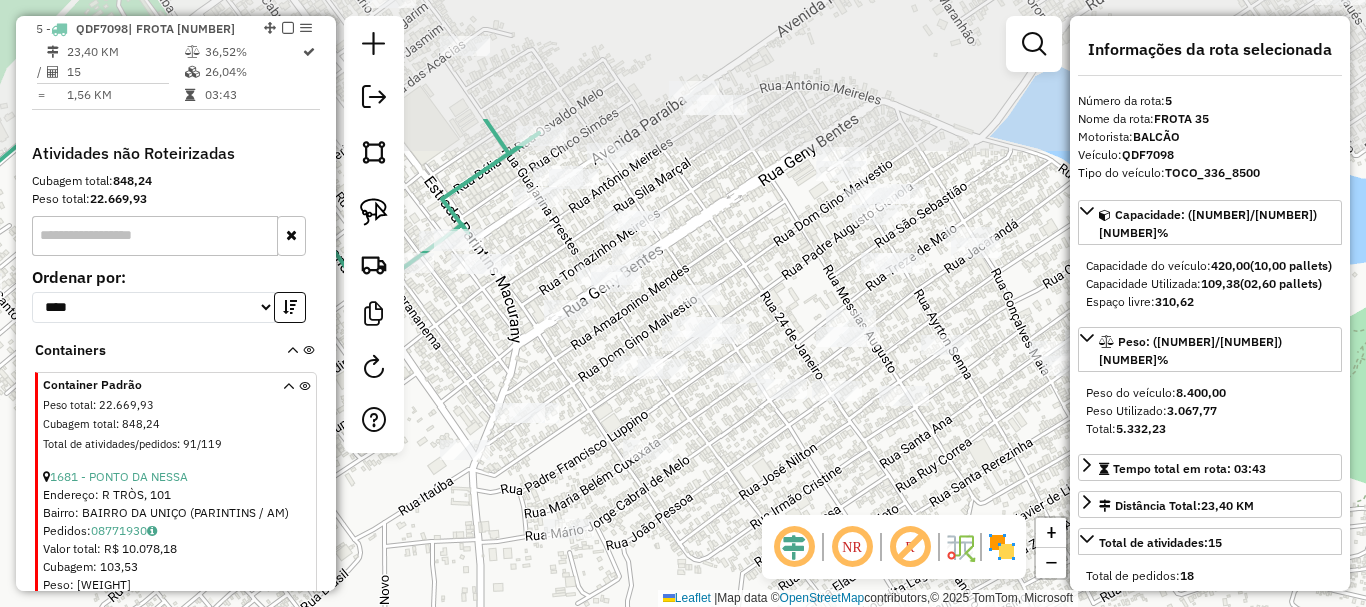 drag, startPoint x: 764, startPoint y: 380, endPoint x: 773, endPoint y: 503, distance: 123.32883 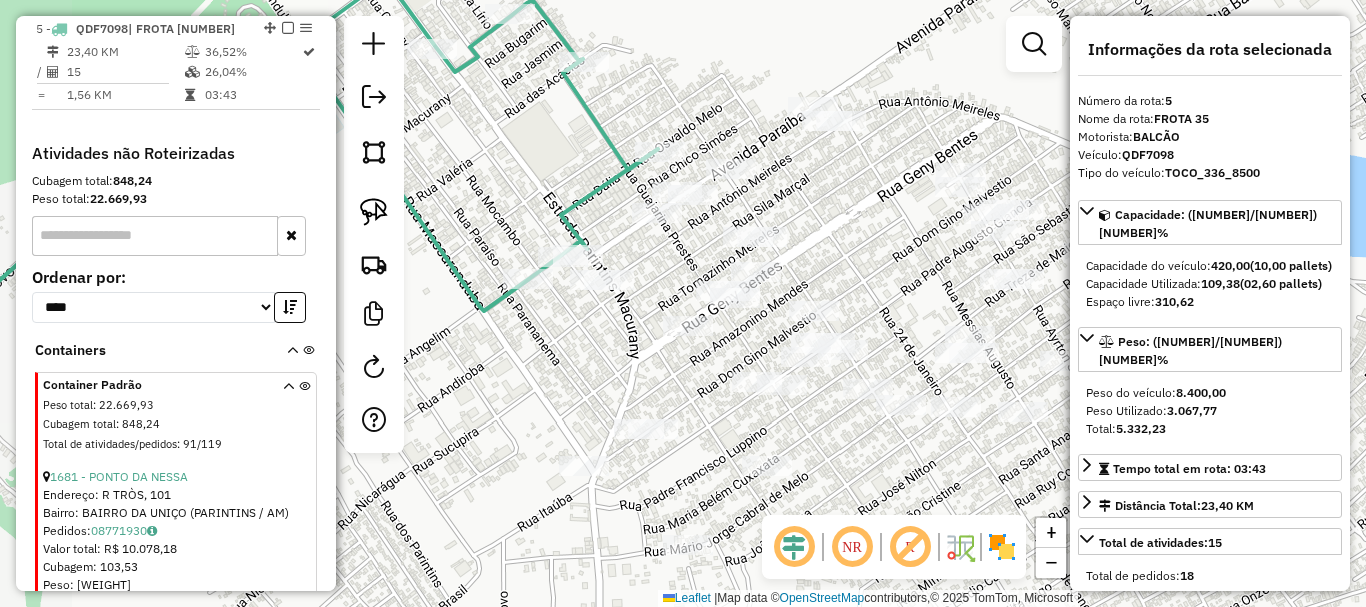 drag, startPoint x: 486, startPoint y: 346, endPoint x: 613, endPoint y: 363, distance: 128.13274 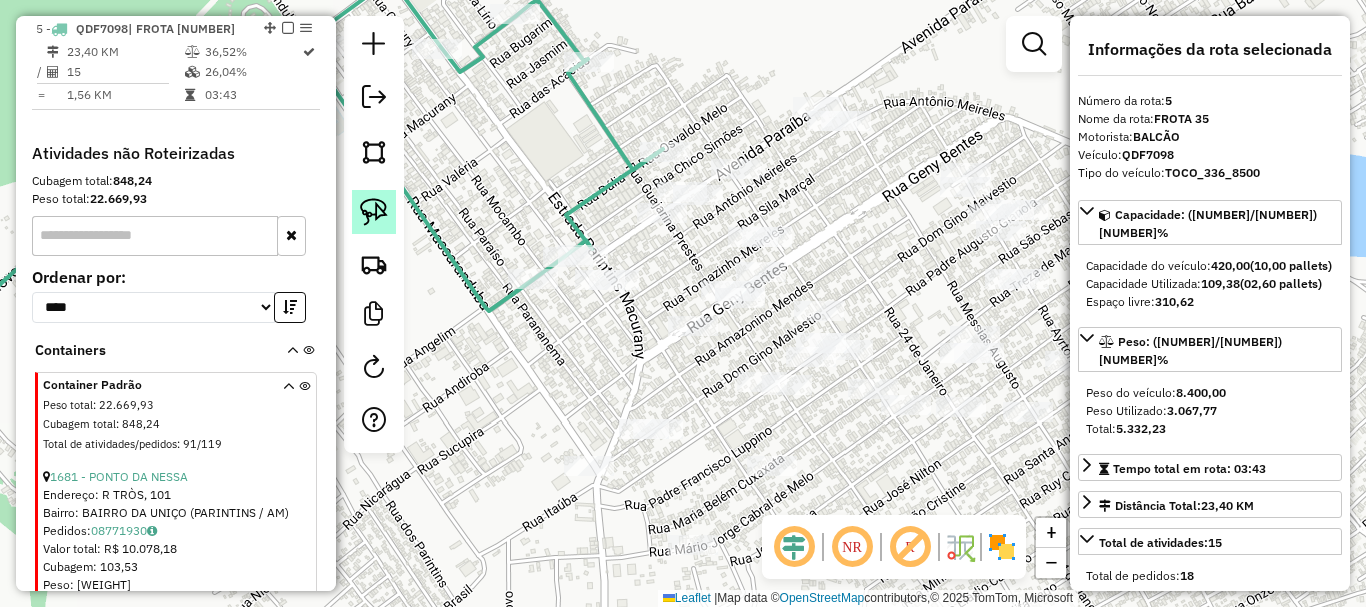 click 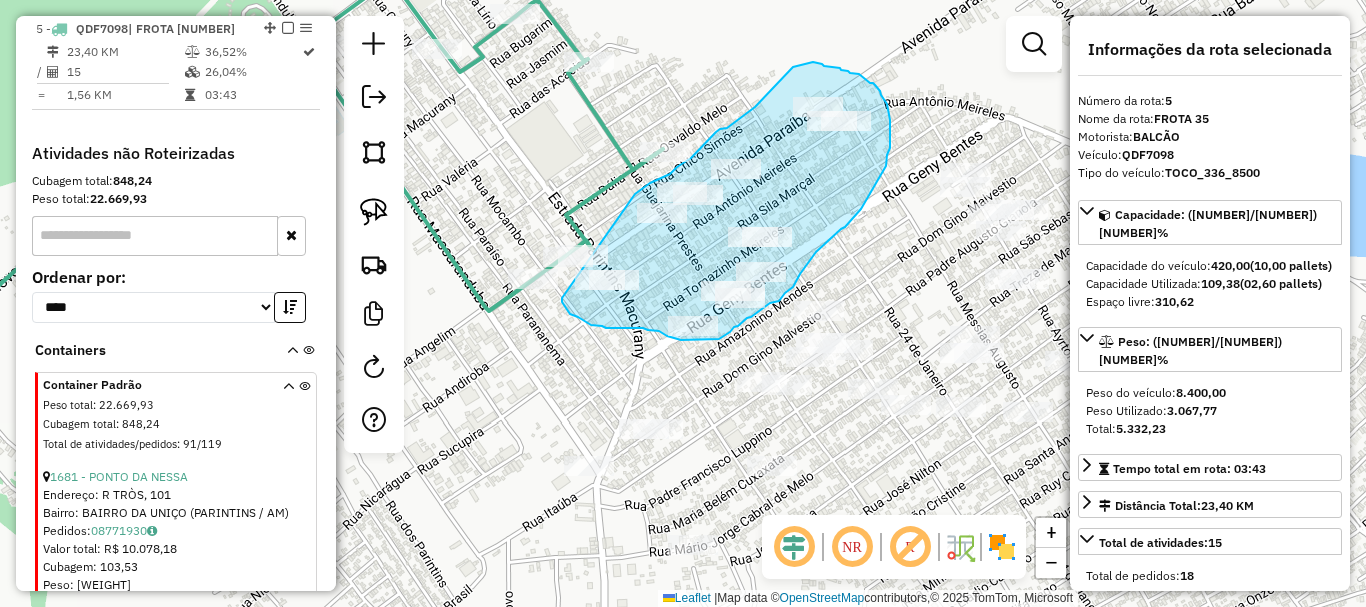 drag, startPoint x: 562, startPoint y: 298, endPoint x: 634, endPoint y: 200, distance: 121.60592 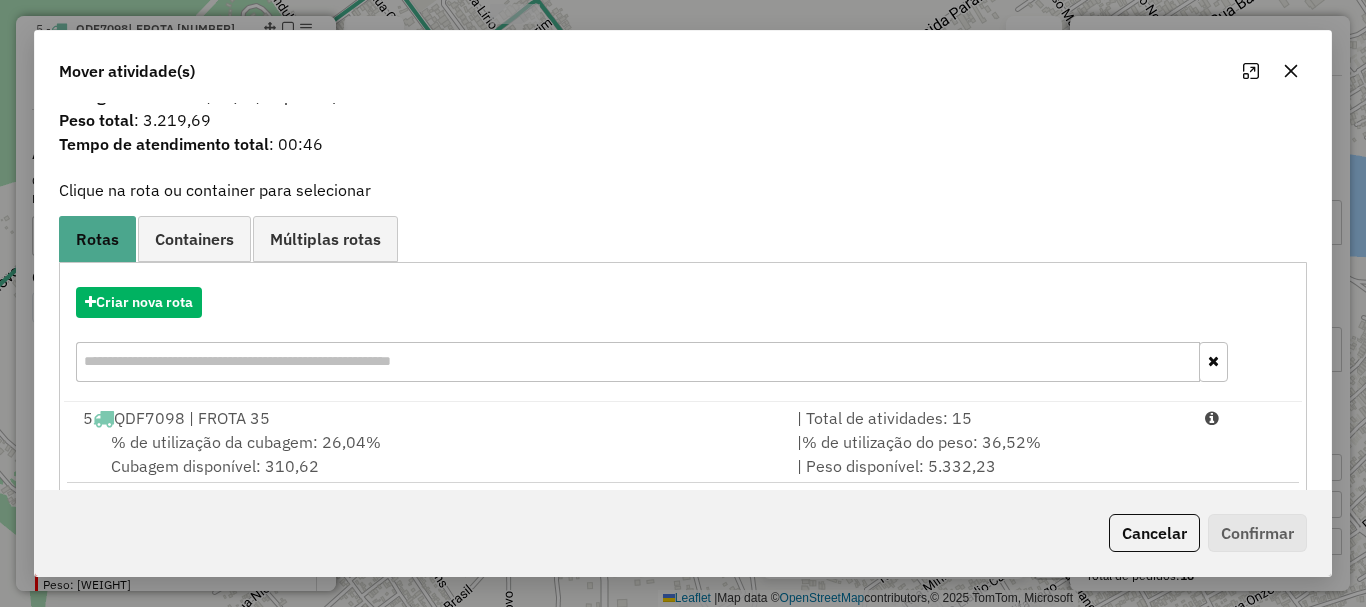 scroll, scrollTop: 78, scrollLeft: 0, axis: vertical 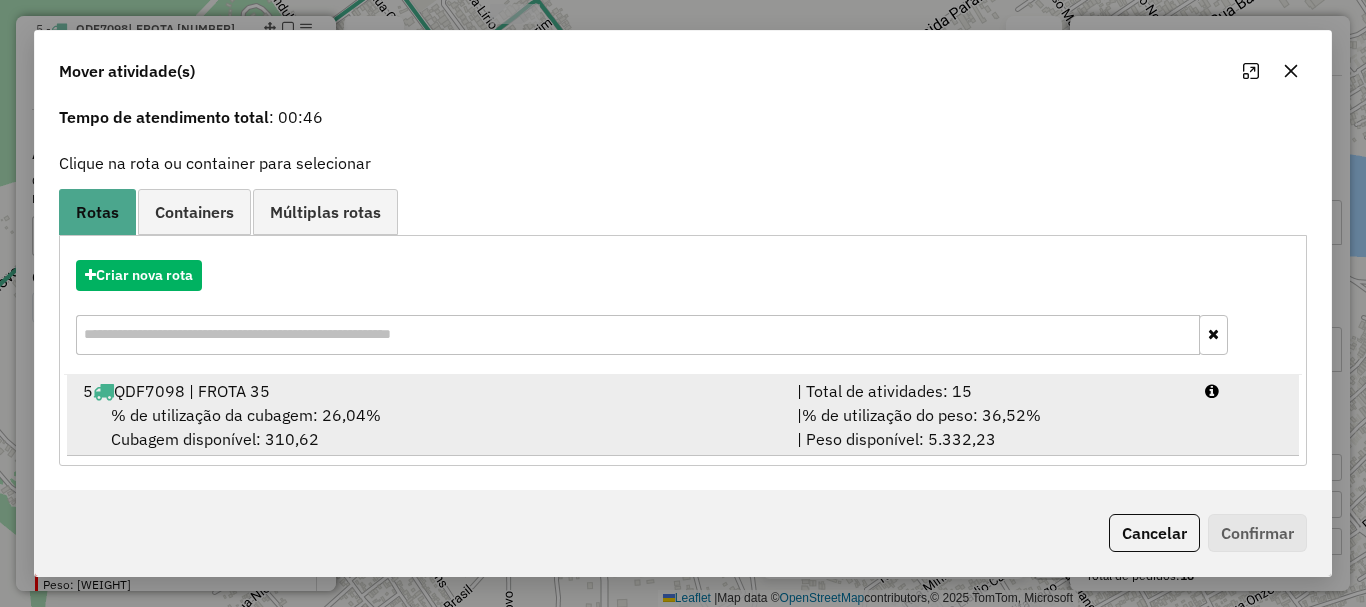 drag, startPoint x: 715, startPoint y: 400, endPoint x: 858, endPoint y: 426, distance: 145.34442 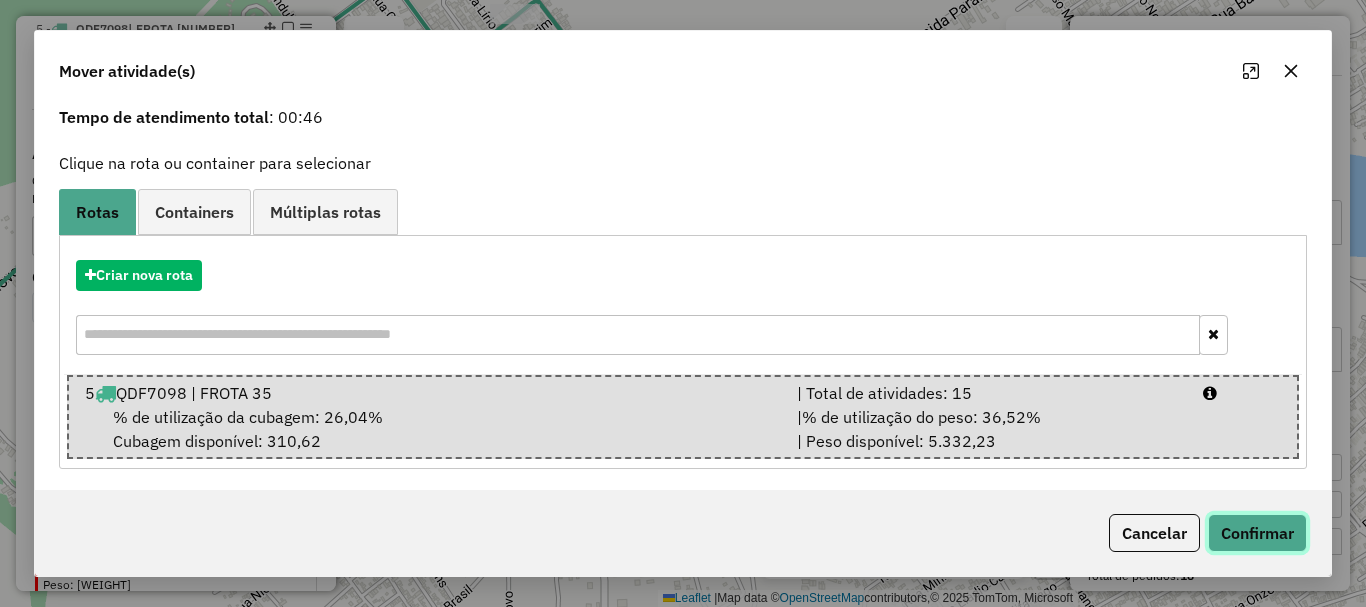 click on "Confirmar" 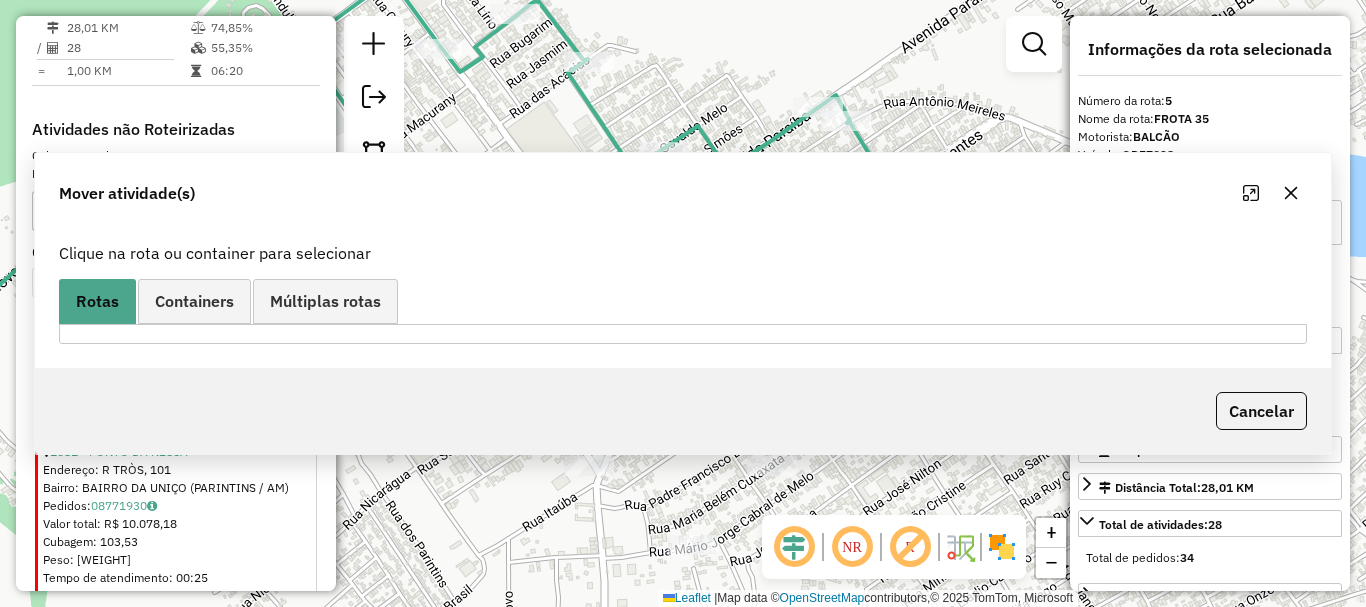 scroll, scrollTop: 0, scrollLeft: 0, axis: both 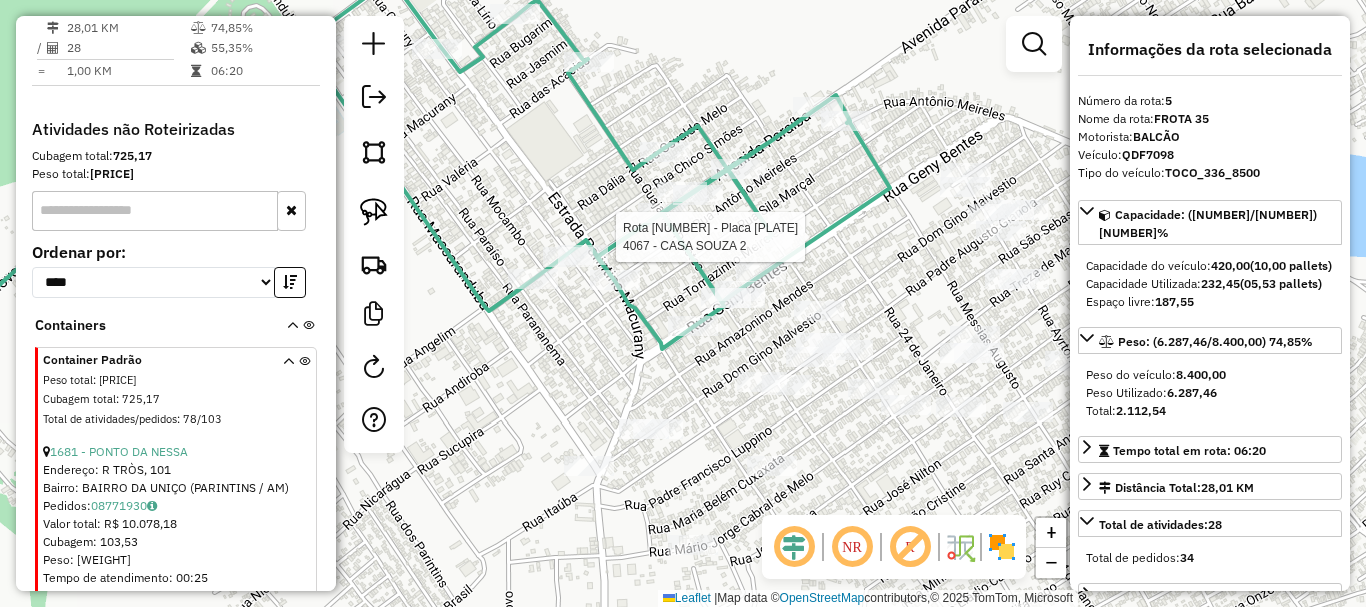 click 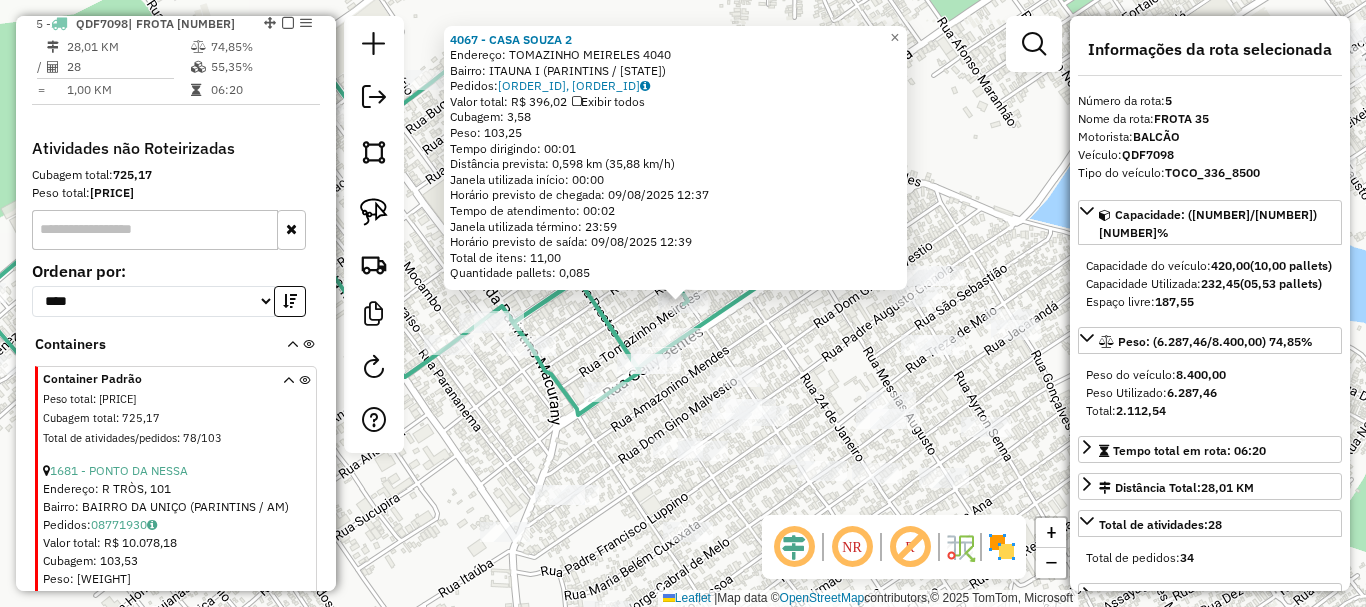 scroll, scrollTop: 858, scrollLeft: 0, axis: vertical 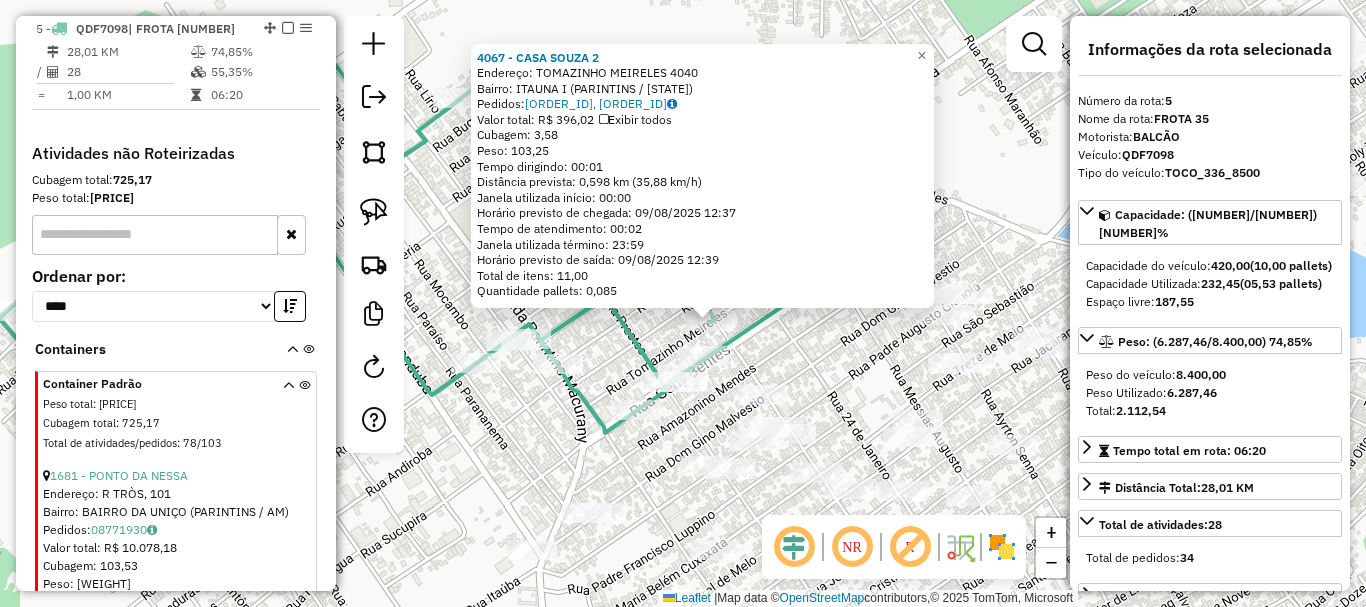 drag, startPoint x: 813, startPoint y: 341, endPoint x: 807, endPoint y: 369, distance: 28.635643 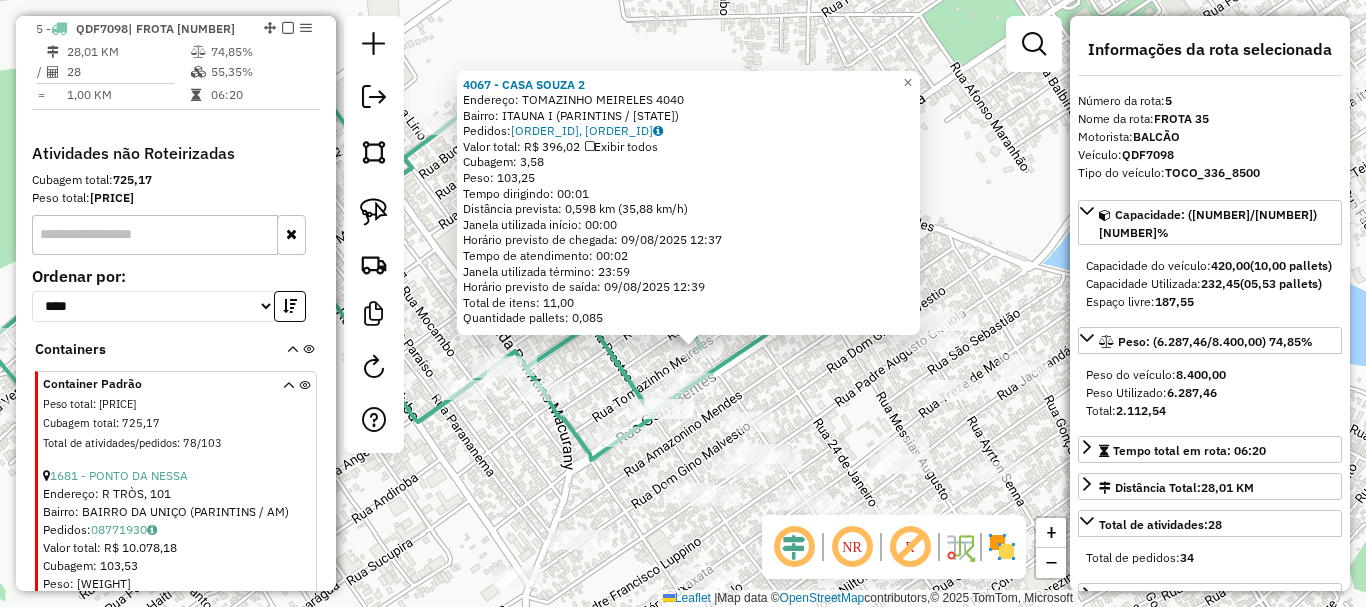 click on "[NAME] Endereço: [STREET] [NUMBER] Bairro: [NEIGHBORHOOD] ([CITY] / [STATE]) Pedidos: [ORDER_ID], [ORDER_ID] Valor total: R$ [PRICE] Exibir todos Cubagem: [NUMBER] Peso: [NUMBER] Tempo dirigindo: [TIME] Distância prevista: [NUMBER] km ([NUMBER] km/h) Janela utilizada início: [TIME] Horário previsto de chegada: [DATE] [TIME] Tempo de atendimento: [TIME] Janela utilizada término: [TIME] Horário previsto de saída: [DATE] [TIME] Total de itens: [NUMBER] Quantidade pallets: [NUMBER] × Janela de atendimento Grade de atendimento Capacidade Transportadoras Veículos Cliente Pedidos Rotas Selecione os dias de semana para filtrar as janelas de atendimento Seg Ter Qua Qui Sex Sáb Dom Informe o período da janela de atendimento: De: Até: Filtrar exatamente a janela do cliente Considerar janela de atendimento padrão Selecione os dias de semana para filtrar as grades de atendimento Seg Ter Qua Qui Sex Sáb Dom Clientes fora do dia de atendimento selecionado" 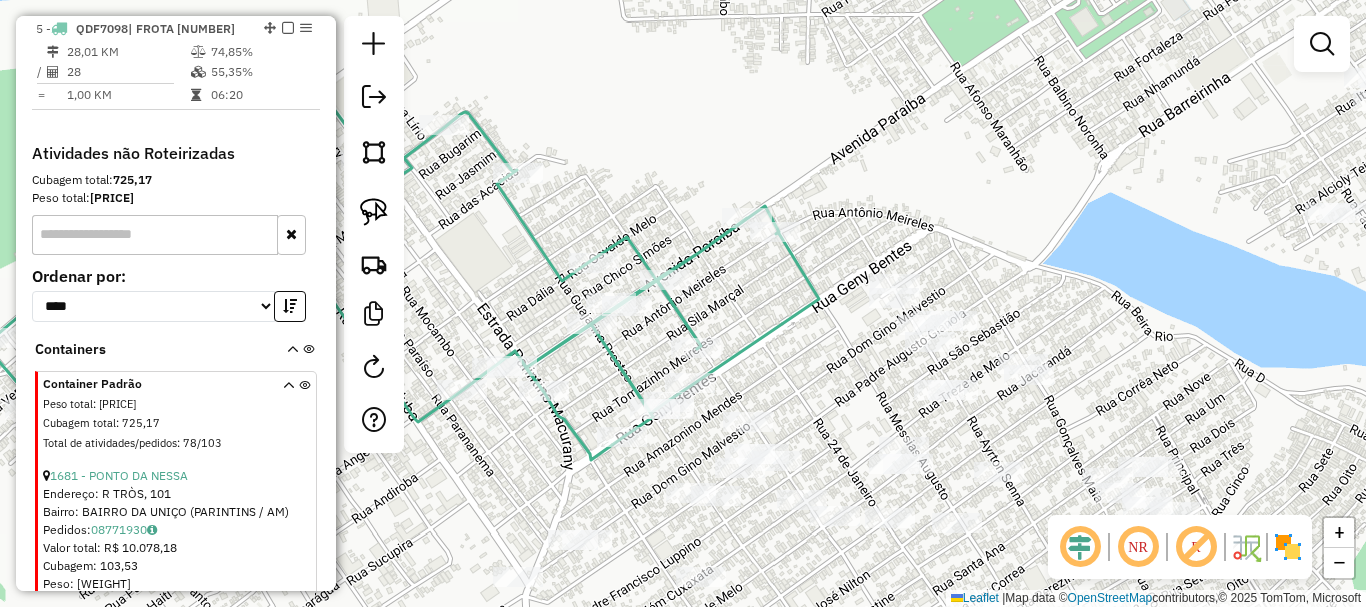drag, startPoint x: 698, startPoint y: 115, endPoint x: 1002, endPoint y: 176, distance: 310.05966 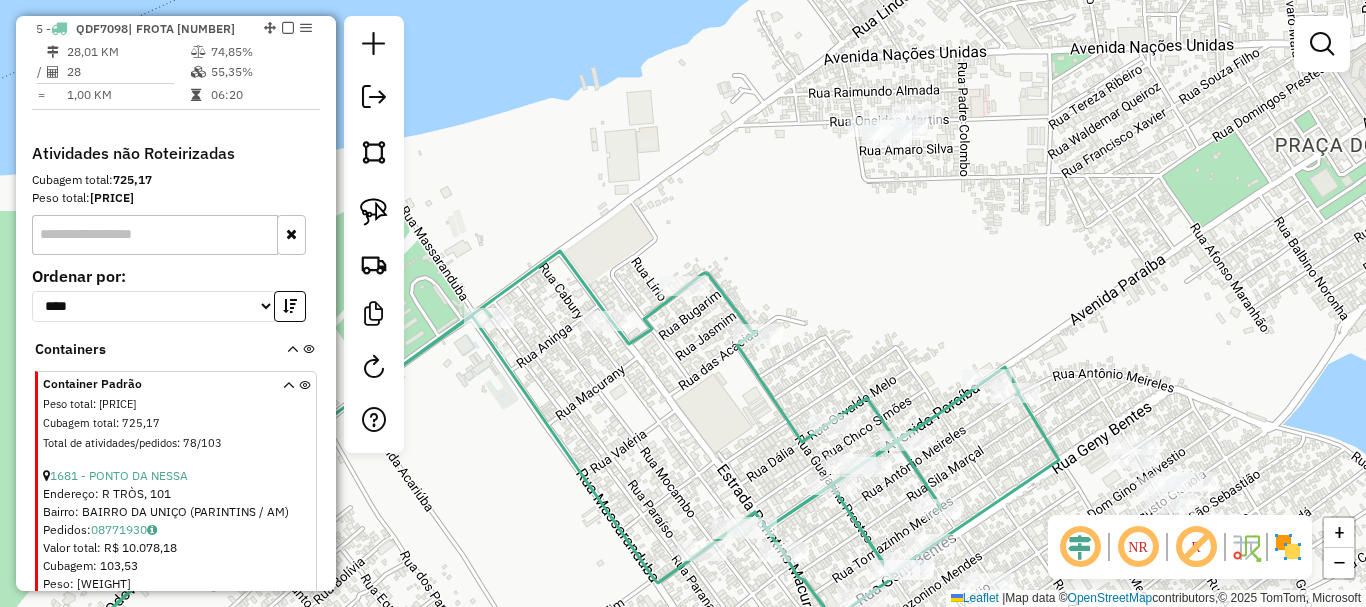 drag, startPoint x: 940, startPoint y: 206, endPoint x: 972, endPoint y: 263, distance: 65.36819 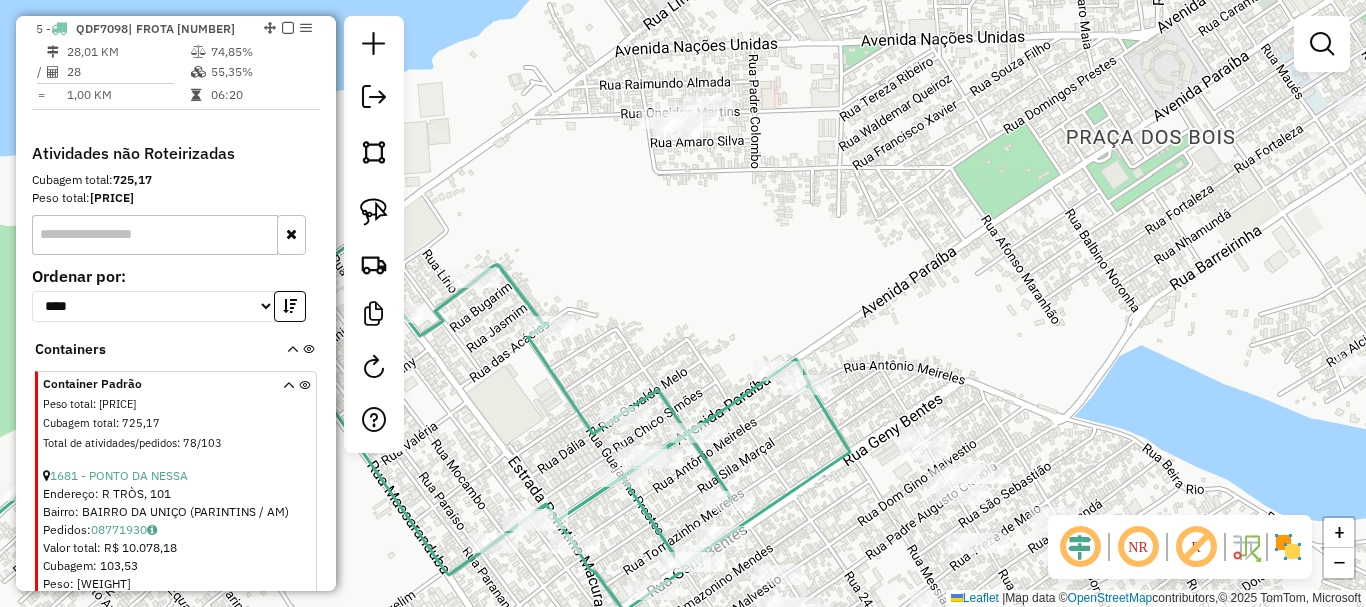 drag, startPoint x: 967, startPoint y: 266, endPoint x: 709, endPoint y: 205, distance: 265.1132 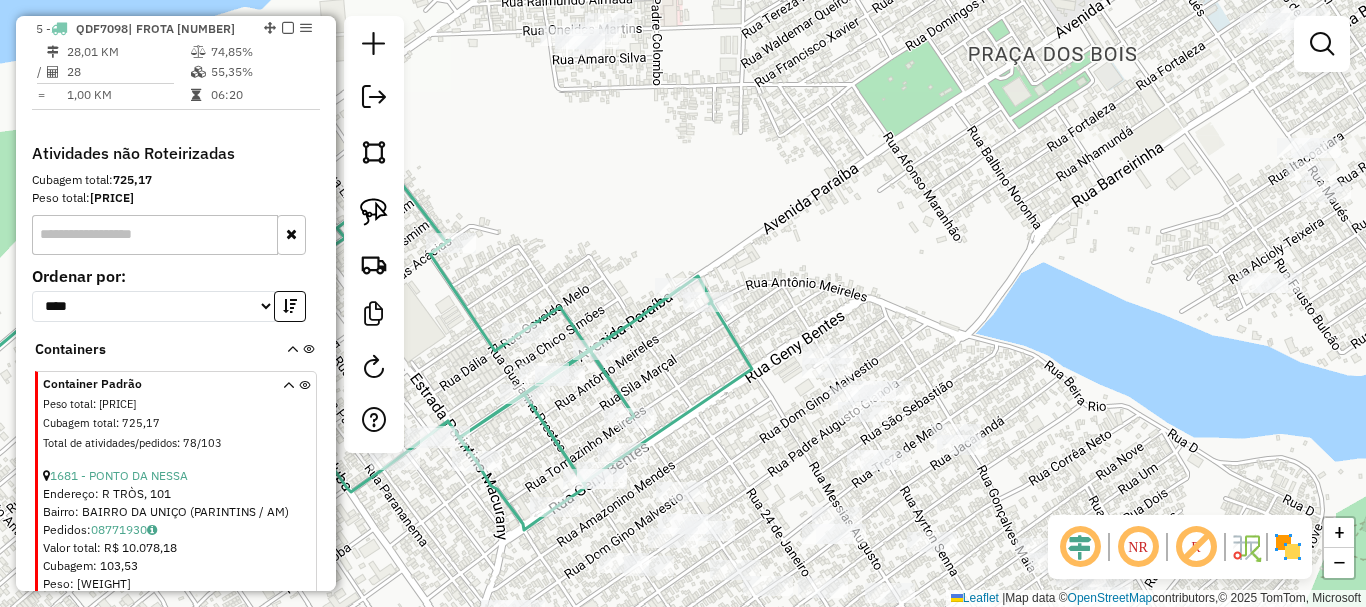 drag, startPoint x: 955, startPoint y: 317, endPoint x: 920, endPoint y: 280, distance: 50.931328 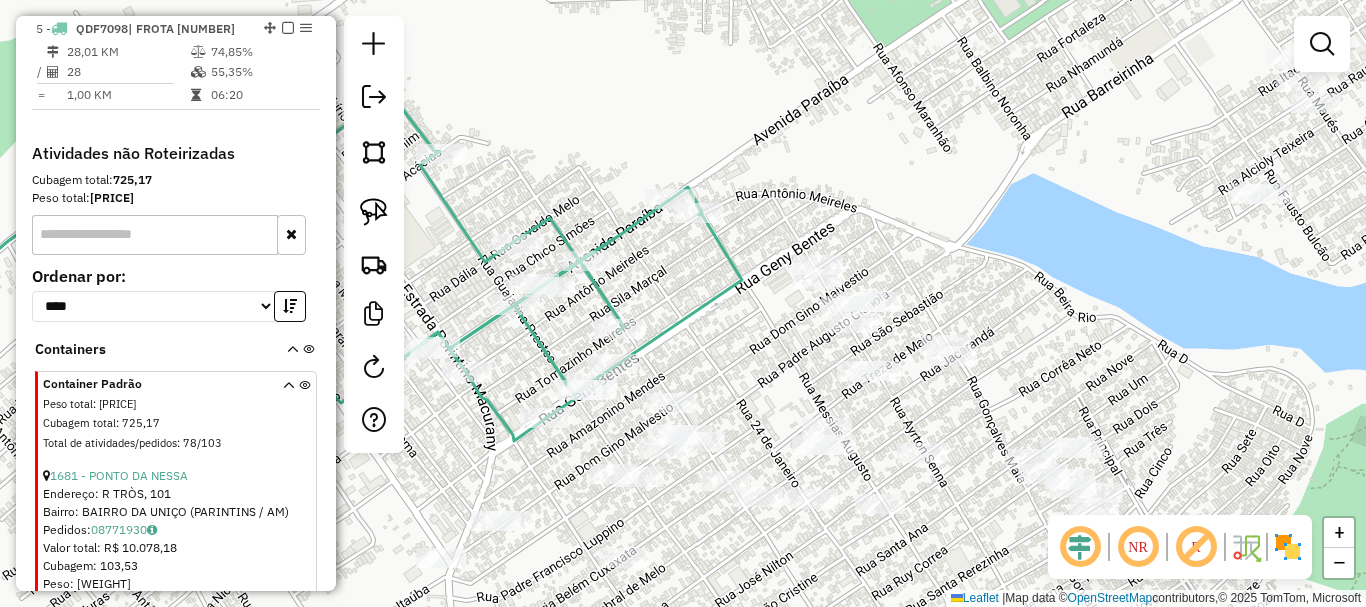 click on "Janela de atendimento Grade de atendimento Capacidade Transportadoras Veículos Cliente Pedidos  Rotas Selecione os dias de semana para filtrar as janelas de atendimento  Seg   Ter   Qua   Qui   Sex   Sáb   Dom  Informe o período da janela de atendimento: De: Até:  Filtrar exatamente a janela do cliente  Considerar janela de atendimento padrão  Selecione os dias de semana para filtrar as grades de atendimento  Seg   Ter   Qua   Qui   Sex   Sáb   Dom   Considerar clientes sem dia de atendimento cadastrado  Clientes fora do dia de atendimento selecionado Filtrar as atividades entre os valores definidos abaixo:  Peso mínimo:   Peso máximo:   Cubagem mínima:   Cubagem máxima:   De:   Até:  Filtrar as atividades entre o tempo de atendimento definido abaixo:  De:   Até:   Considerar capacidade total dos clientes não roteirizados Transportadora: Selecione um ou mais itens Tipo de veículo: Selecione um ou mais itens Veículo: Selecione um ou mais itens Motorista: Selecione um ou mais itens Nome: Rótulo:" 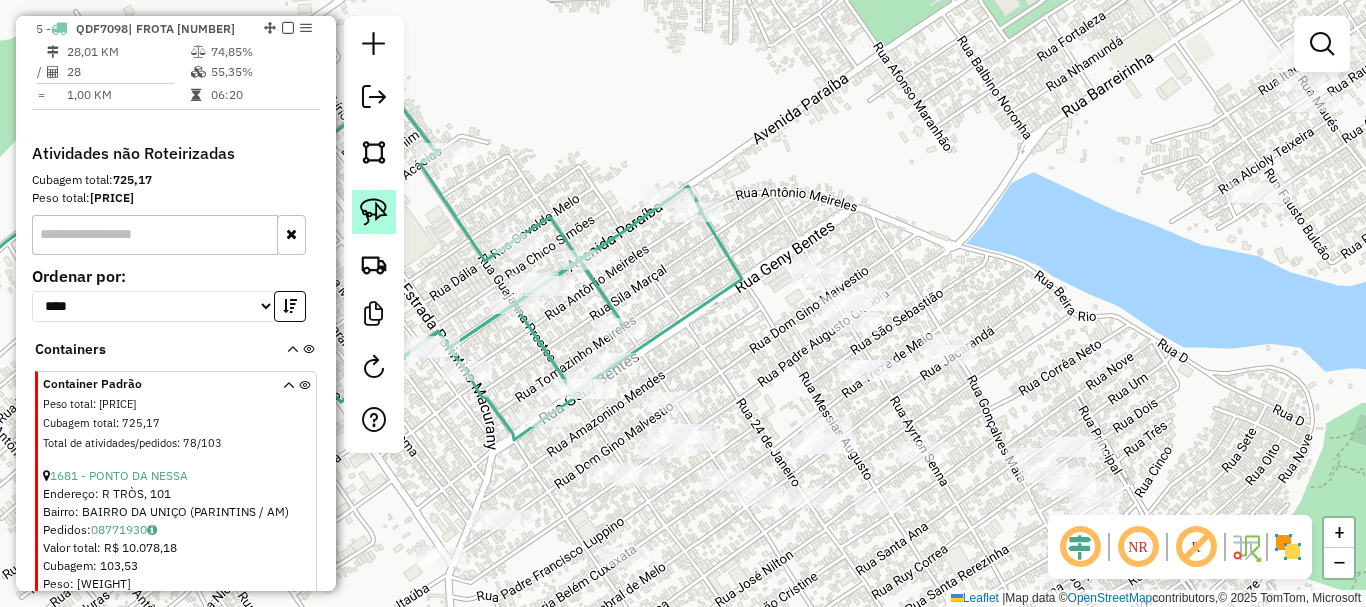 click 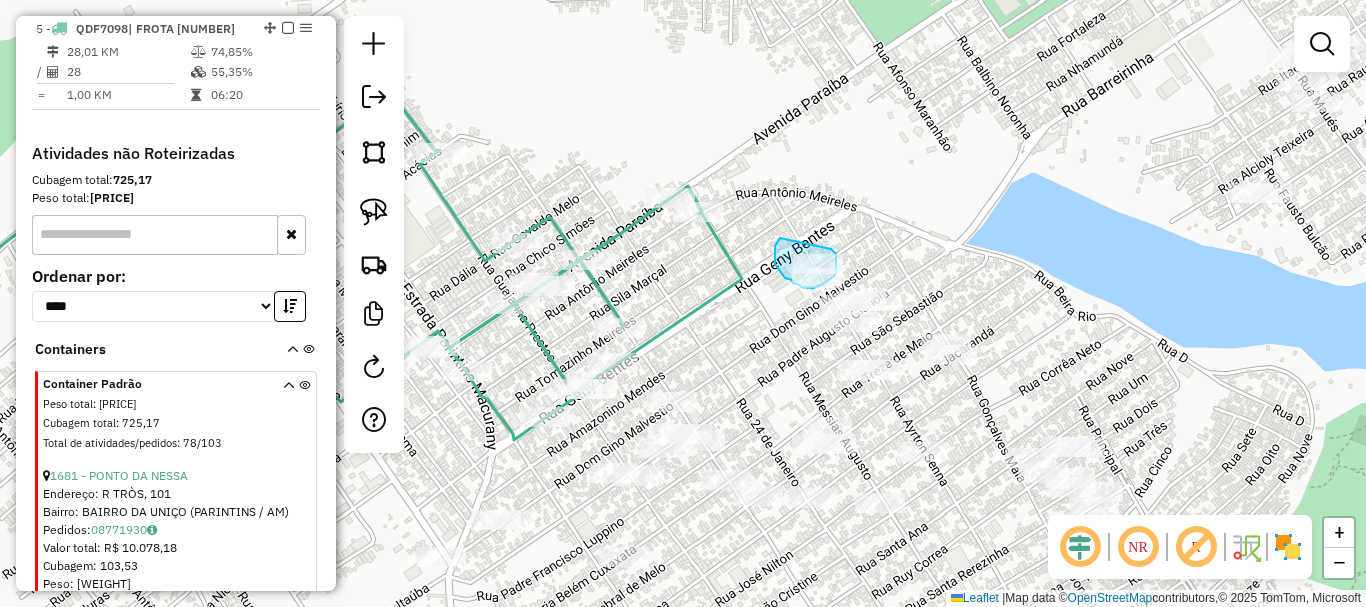 drag, startPoint x: 777, startPoint y: 242, endPoint x: 803, endPoint y: 265, distance: 34.713108 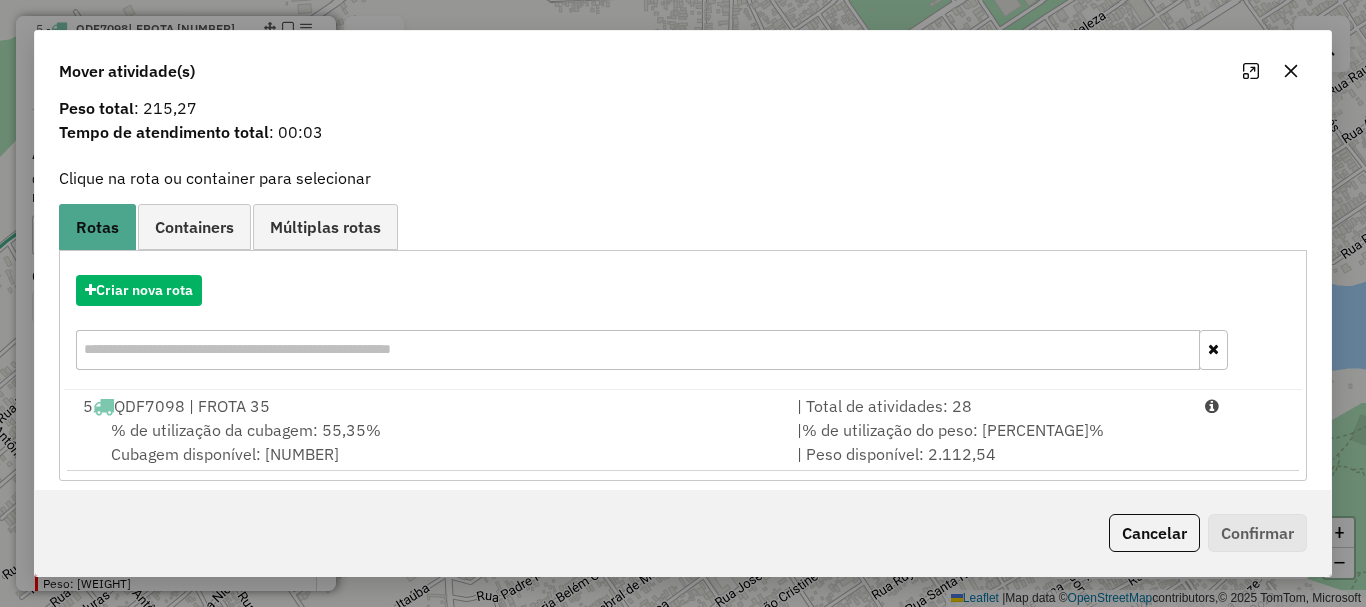 scroll, scrollTop: 78, scrollLeft: 0, axis: vertical 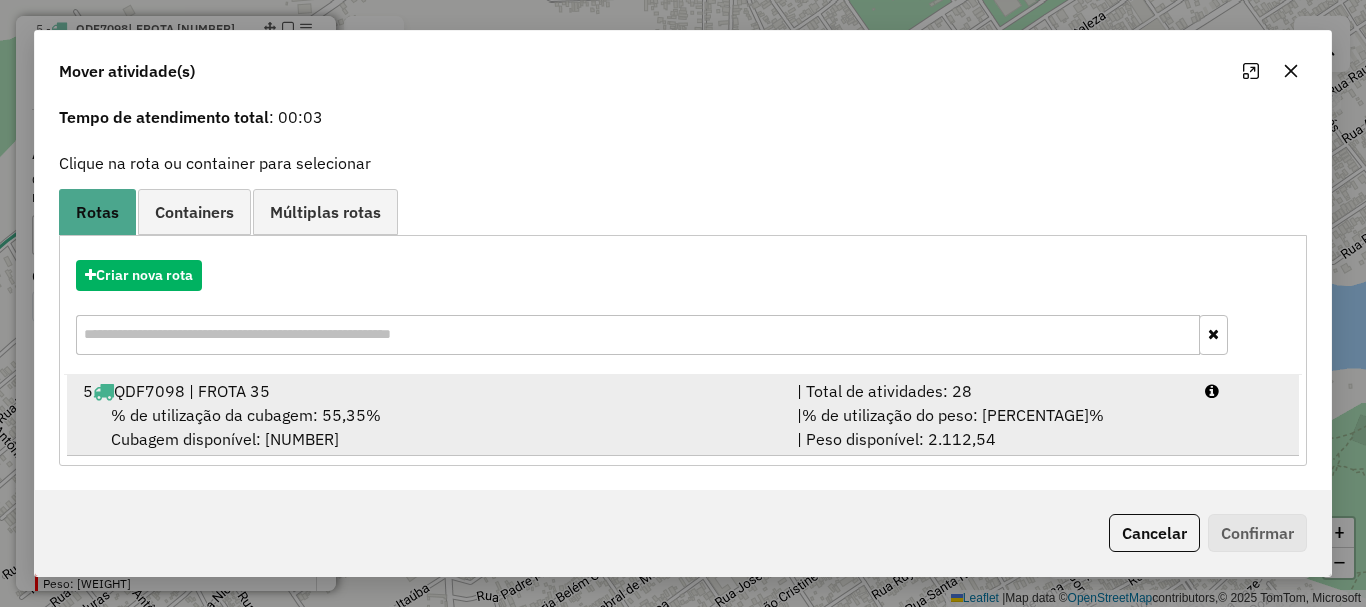 click on "% de utilização da cubagem: 55,35%" at bounding box center (246, 415) 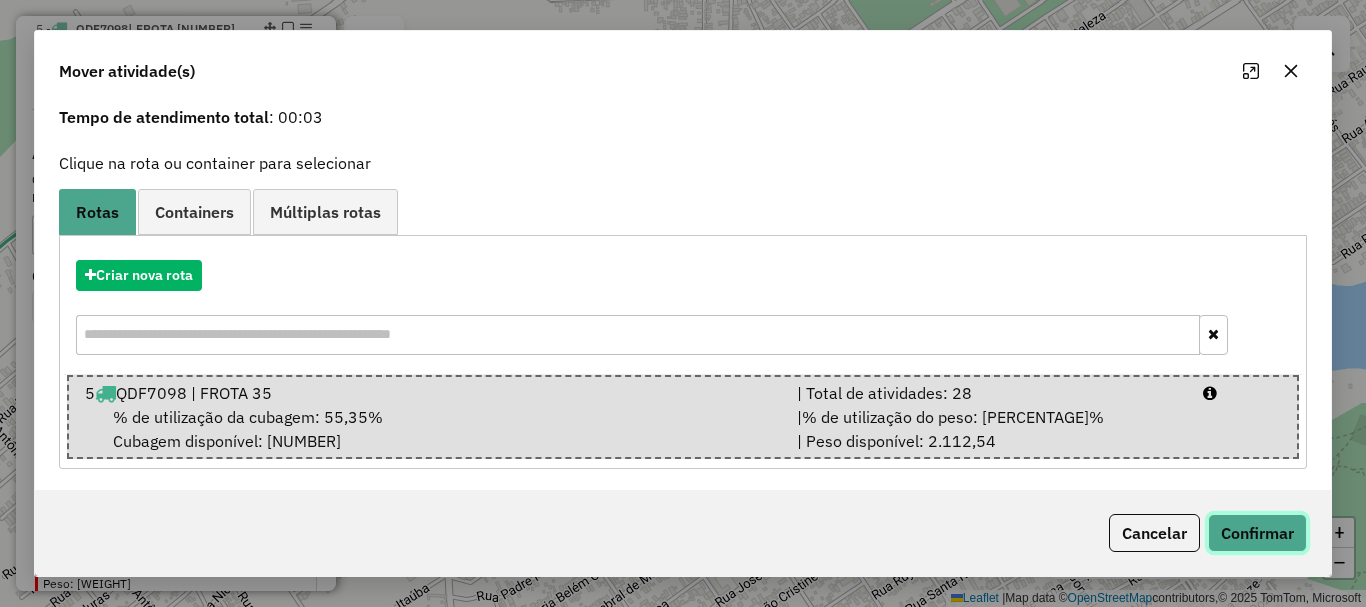 click on "Confirmar" 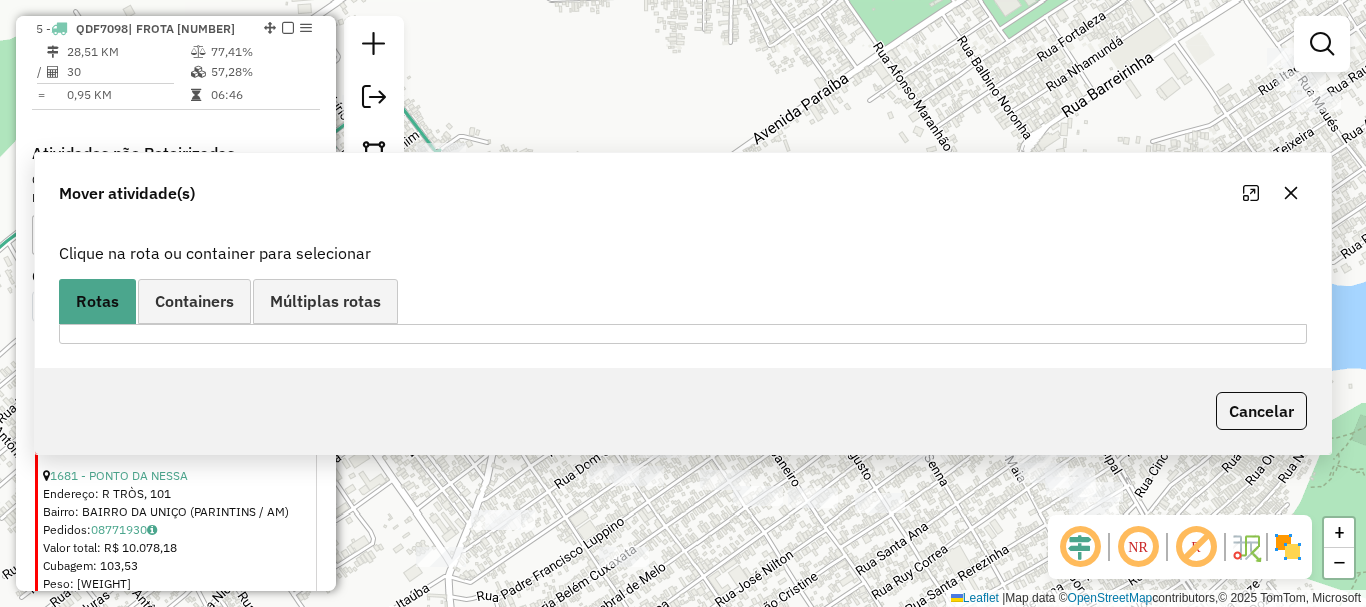 scroll, scrollTop: 0, scrollLeft: 0, axis: both 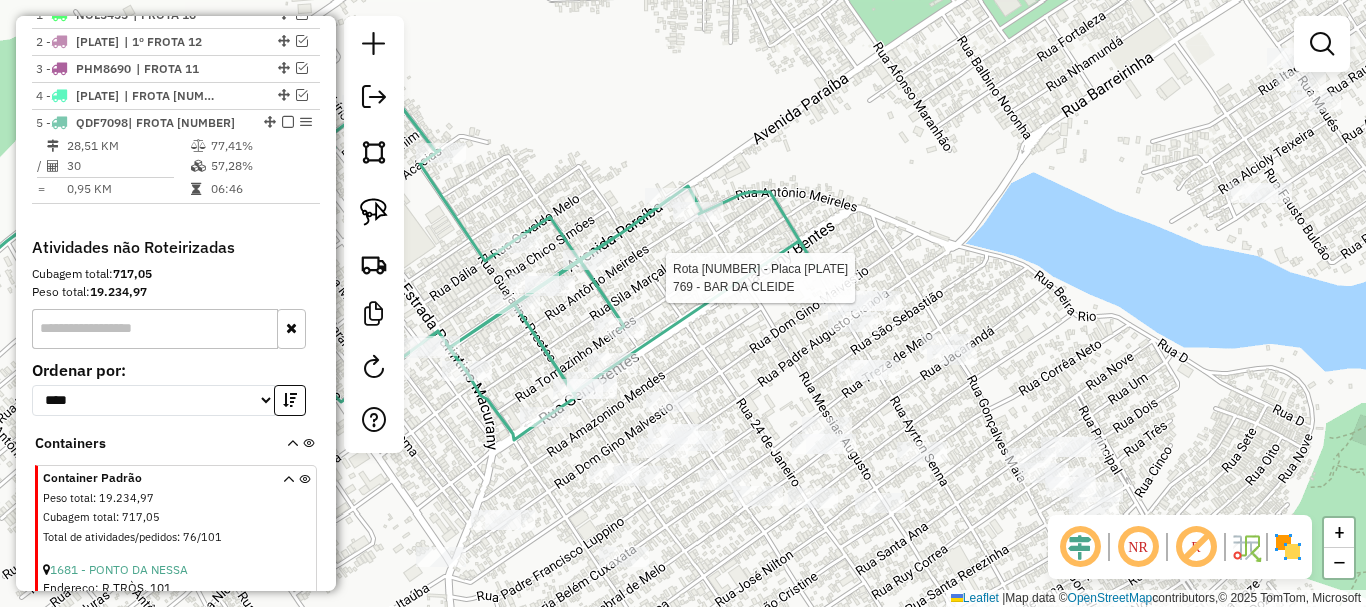 select on "**********" 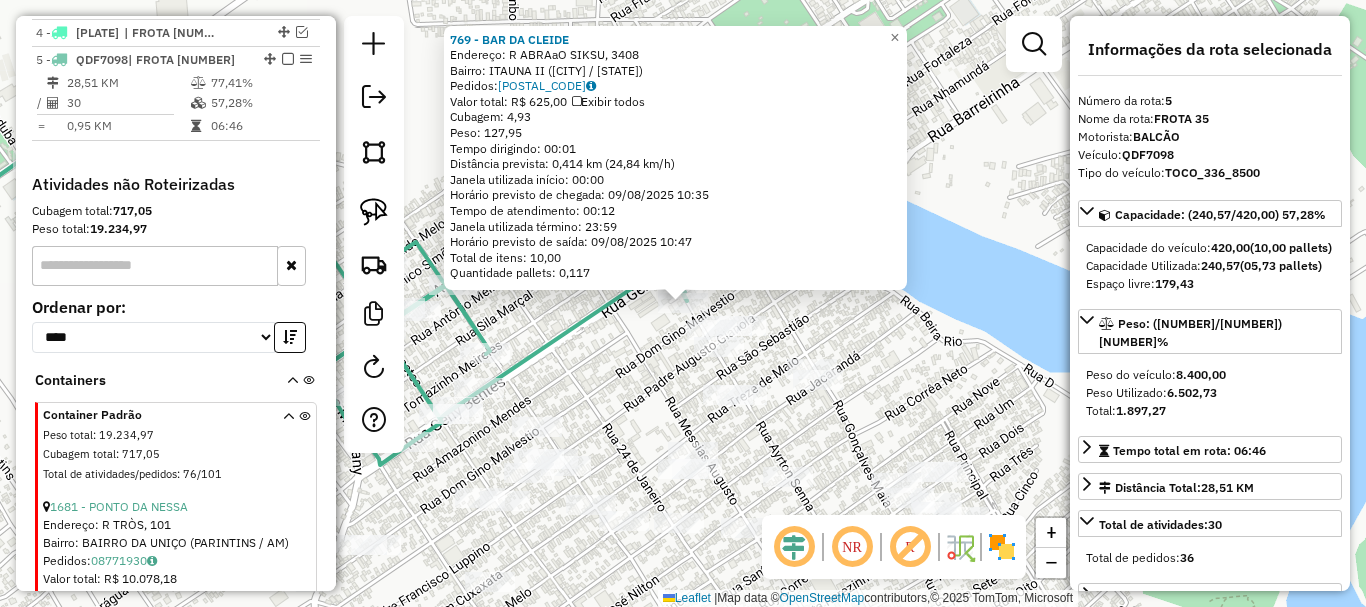 scroll, scrollTop: 858, scrollLeft: 0, axis: vertical 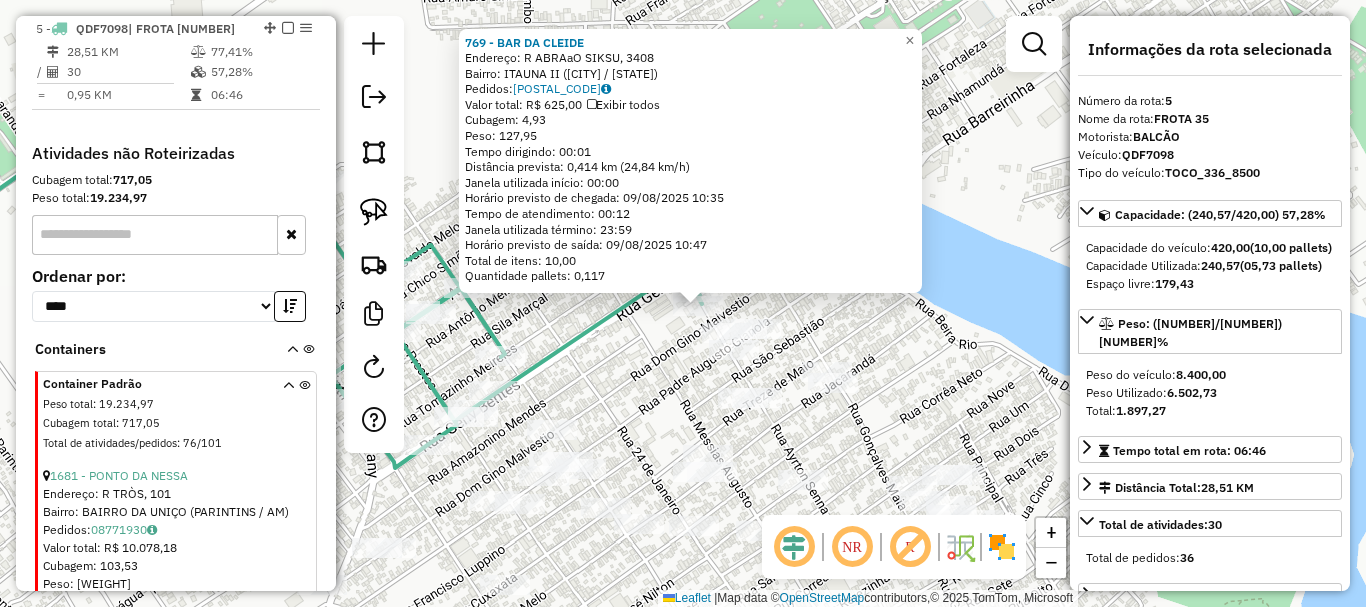 drag, startPoint x: 891, startPoint y: 340, endPoint x: 917, endPoint y: 343, distance: 26.172504 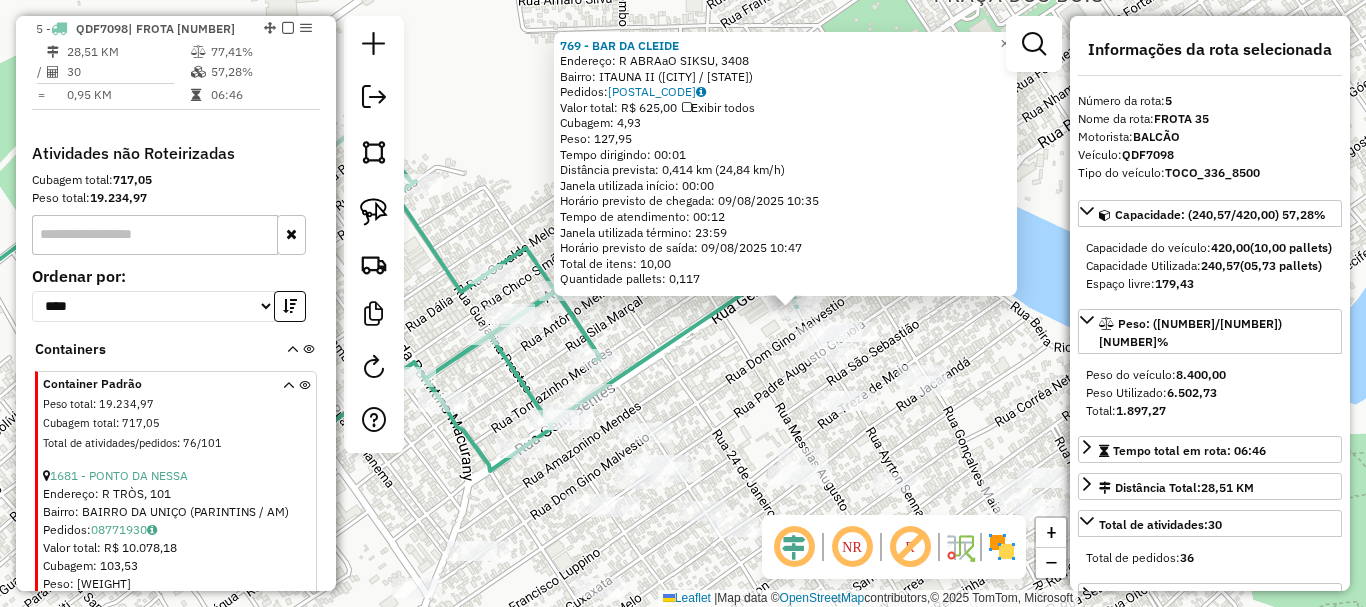 drag, startPoint x: 865, startPoint y: 346, endPoint x: 954, endPoint y: 350, distance: 89.08984 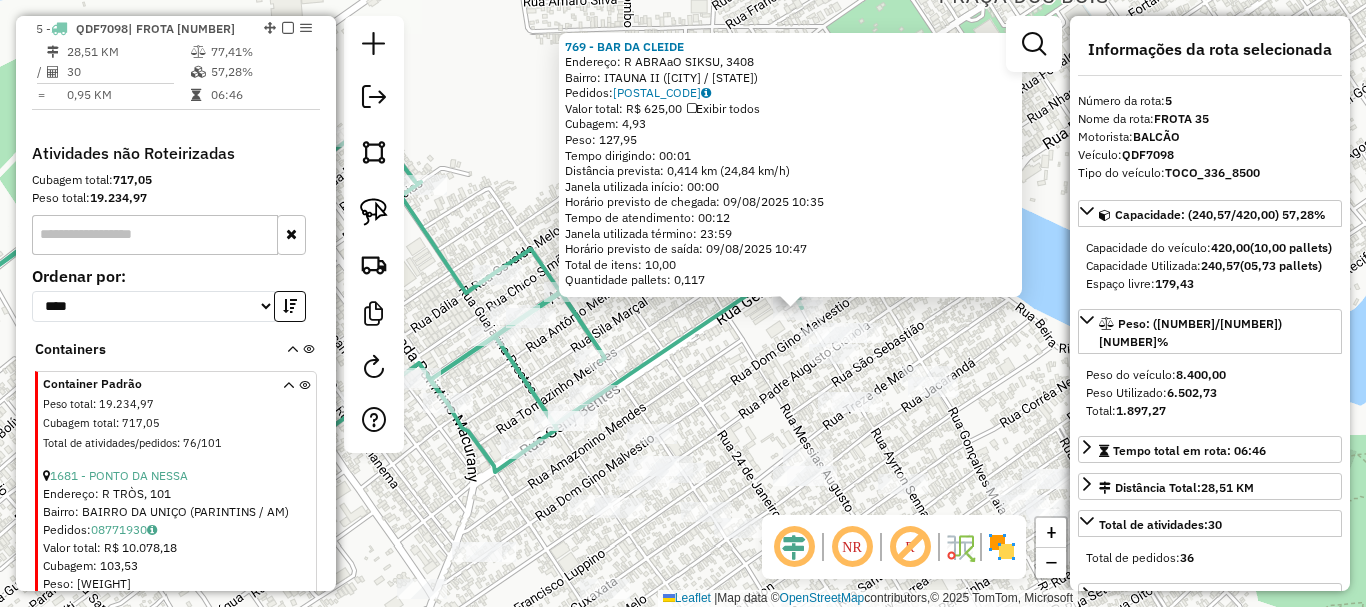 click on "769 - BAR DA CLEIDE Endereço: R ABRAaO SIKSU, 3408 Bairro: ITAUNA II ([CITY] / [STATE]) Pedidos: 08772025 Valor total: R$ 625,00 Exibir todos Cubagem: 4,93 Peso: 127,95 Tempo dirigindo: 00:01 Distância prevista: 0,414 km (24,84 km/h) Janela utilizada início: 00:00 Horário previsto de chegada: 09/08/2025 10:35 Tempo de atendimento: 00:12 Janela utilizada término: 23:59 Horário previsto de saída: 09/08/2025 10:47 Total de itens: 10,00 Quantidade pallets: 0,117 × Janela de atendimento Grade de atendimento Capacidade Transportadoras Veículos Cliente Pedidos Rotas Selecione os dias de semana para filtrar as janelas de atendimento Seg Ter Qua Qui Sex Sáb Dom Informe o período da janela de atendimento: De: Até: Filtrar exatamente a janela do cliente Considerar janela de atendimento padrão Selecione os dias de semana para filtrar as grades de atendimento Seg Ter Qua Qui Sex Sáb Dom Considerar clientes sem dia de atendimento cadastrado De: +" 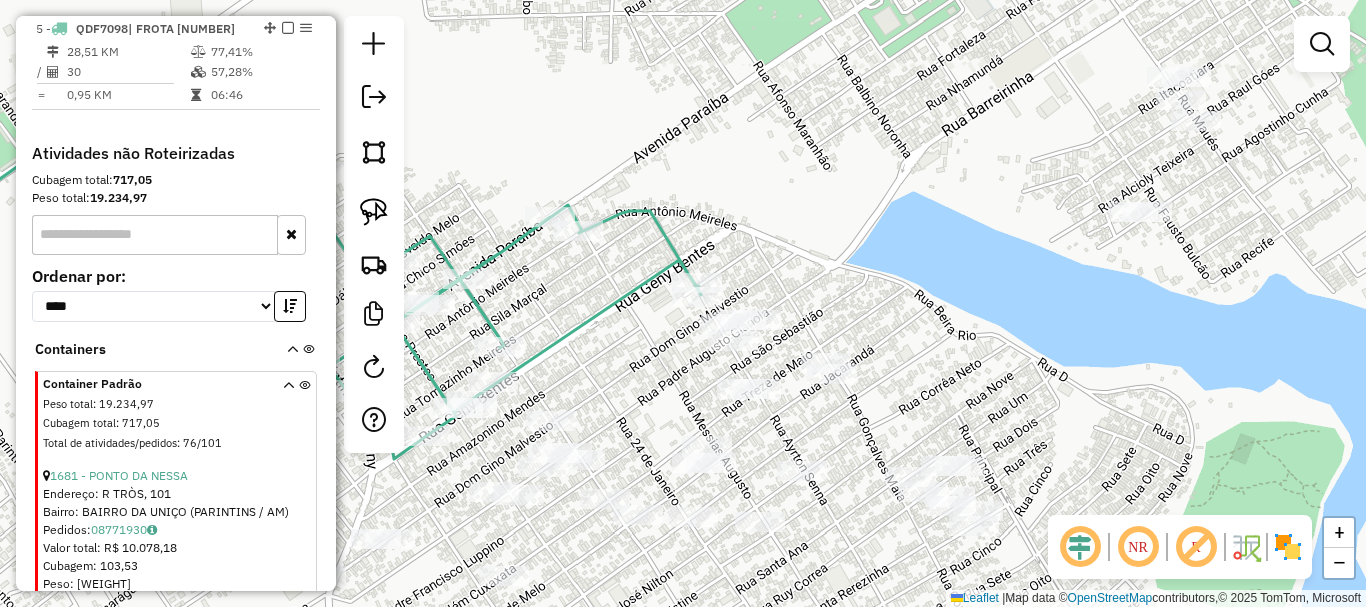 drag, startPoint x: 880, startPoint y: 209, endPoint x: 782, endPoint y: 196, distance: 98.85848 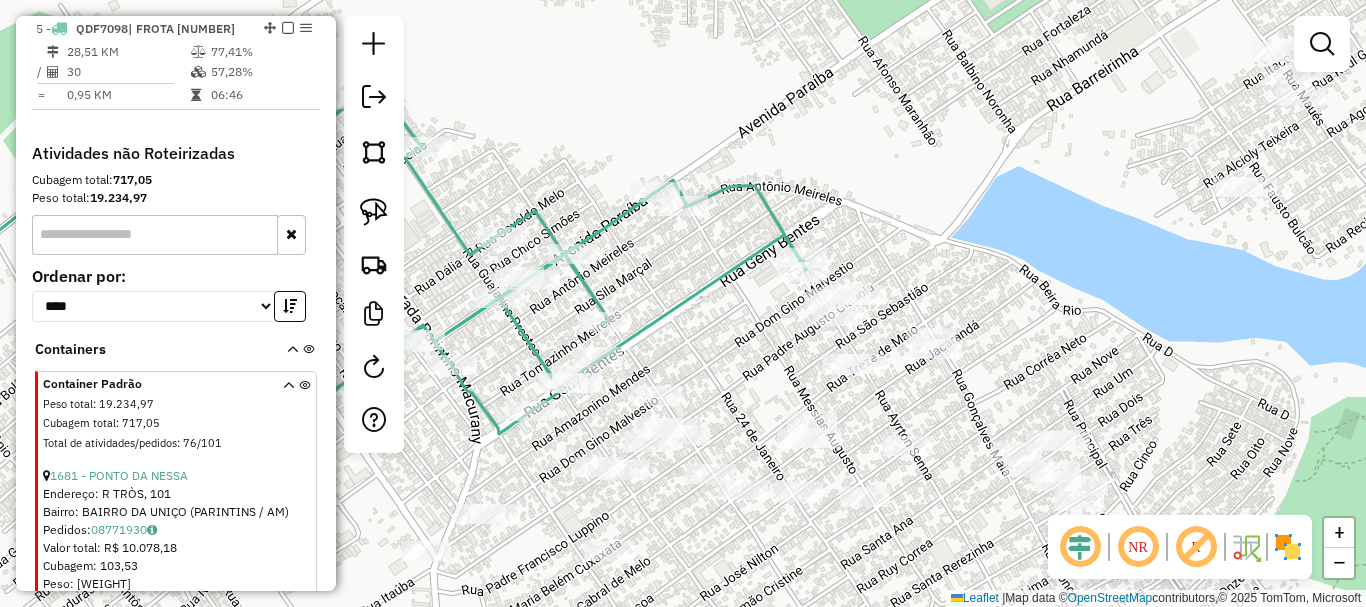 drag, startPoint x: 817, startPoint y: 255, endPoint x: 886, endPoint y: 227, distance: 74.46476 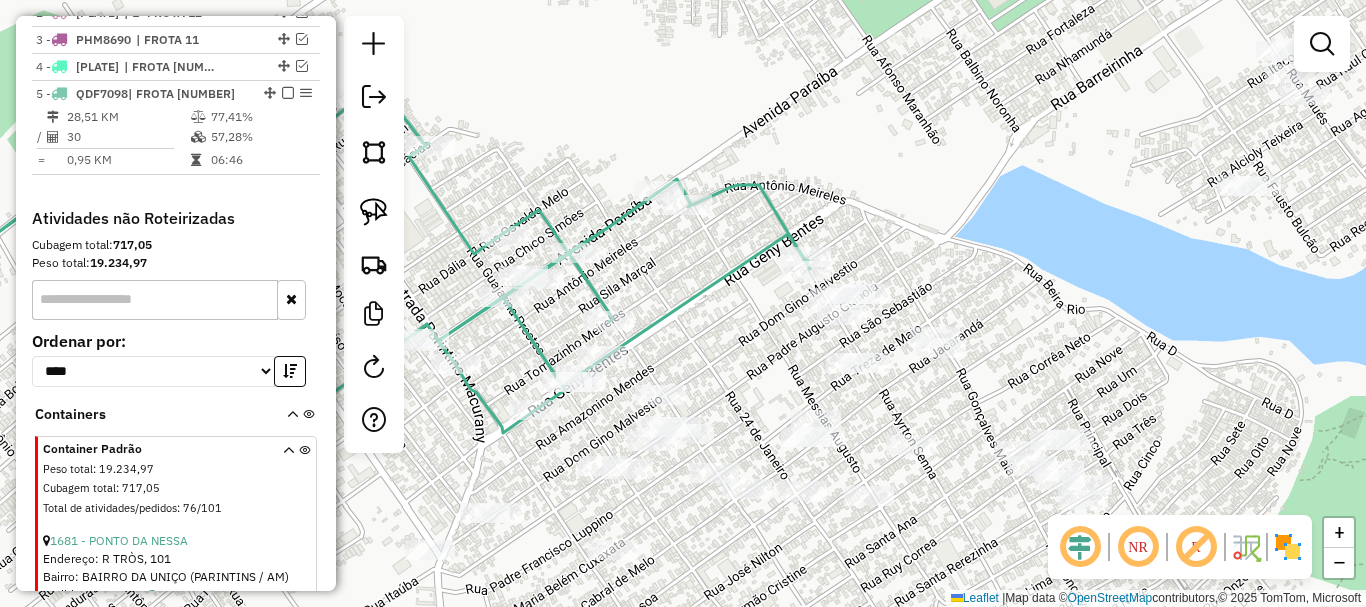 scroll, scrollTop: 758, scrollLeft: 0, axis: vertical 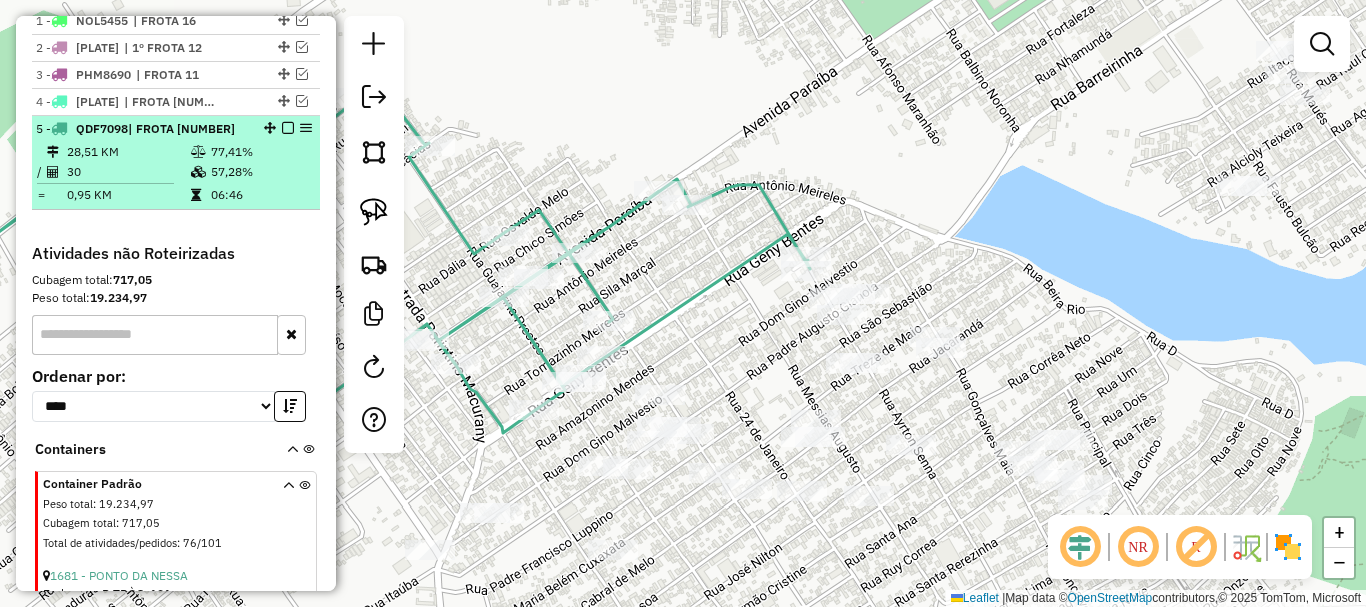 click on "5 -       QDF7098   | FROTA 35" at bounding box center (142, 129) 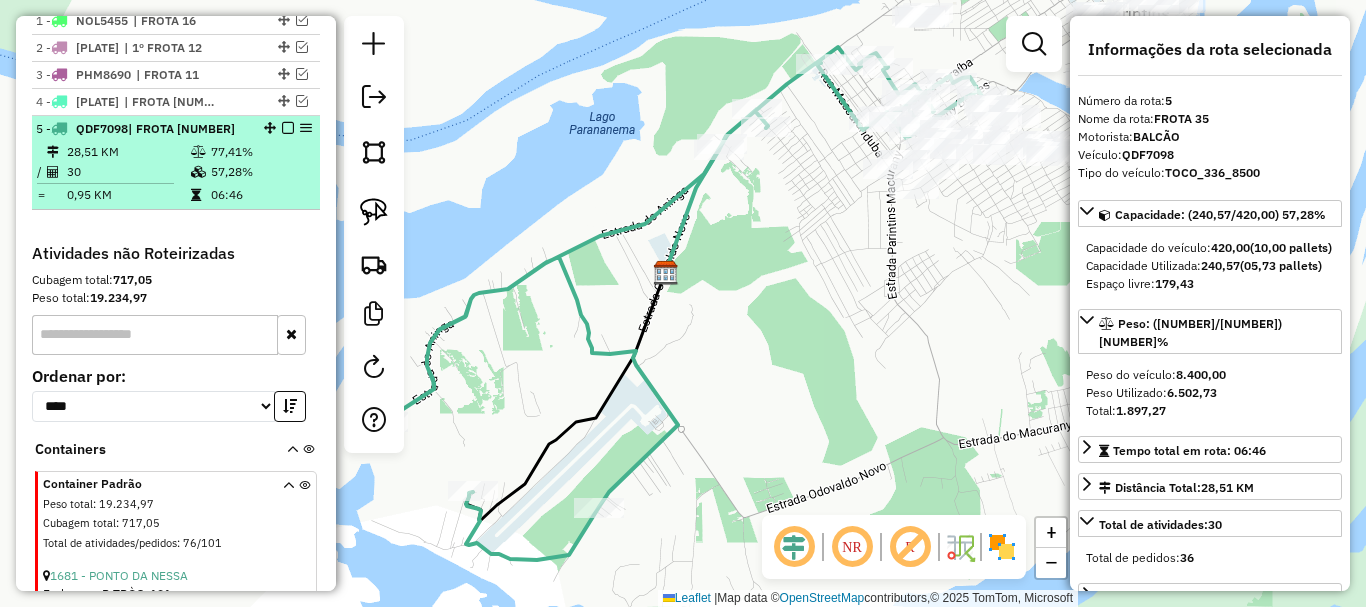 drag, startPoint x: 285, startPoint y: 129, endPoint x: 539, endPoint y: 196, distance: 262.68802 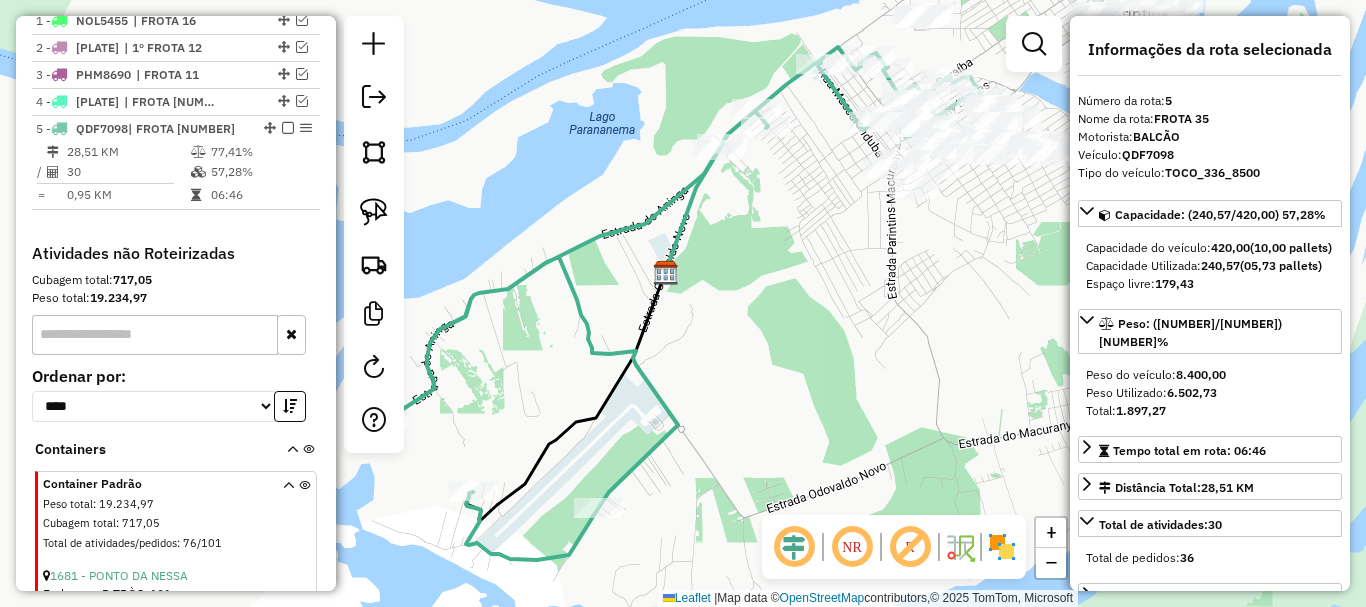 click at bounding box center [288, 128] 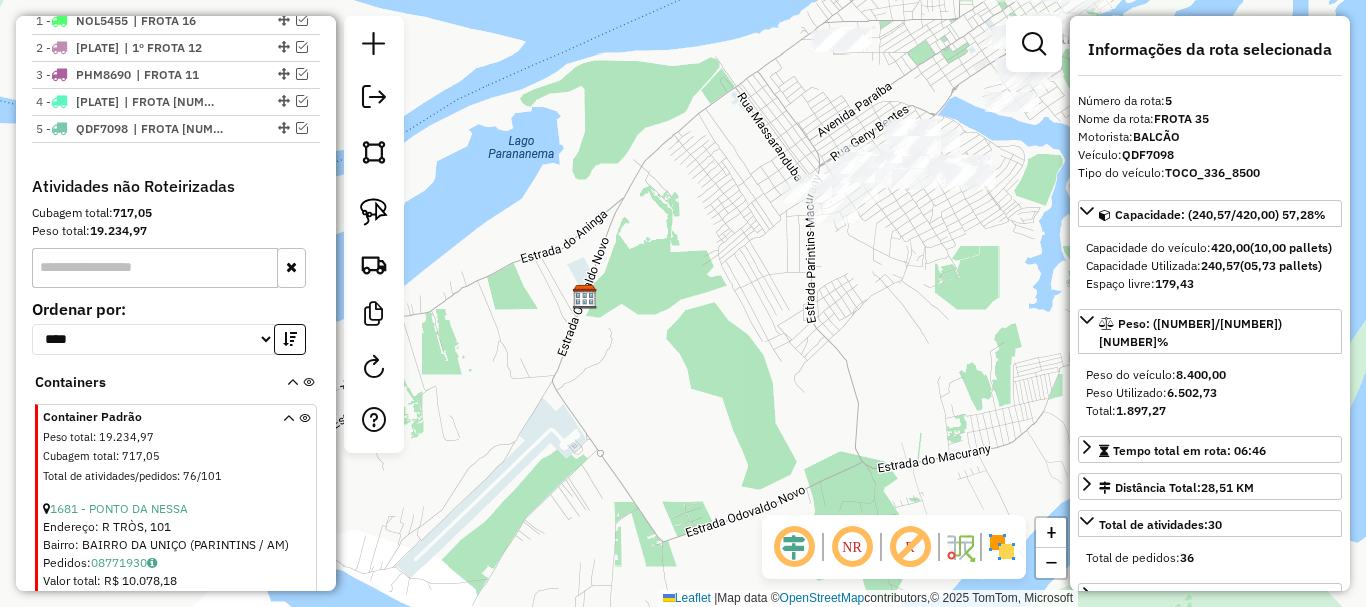 drag, startPoint x: 891, startPoint y: 283, endPoint x: 429, endPoint y: 259, distance: 462.62296 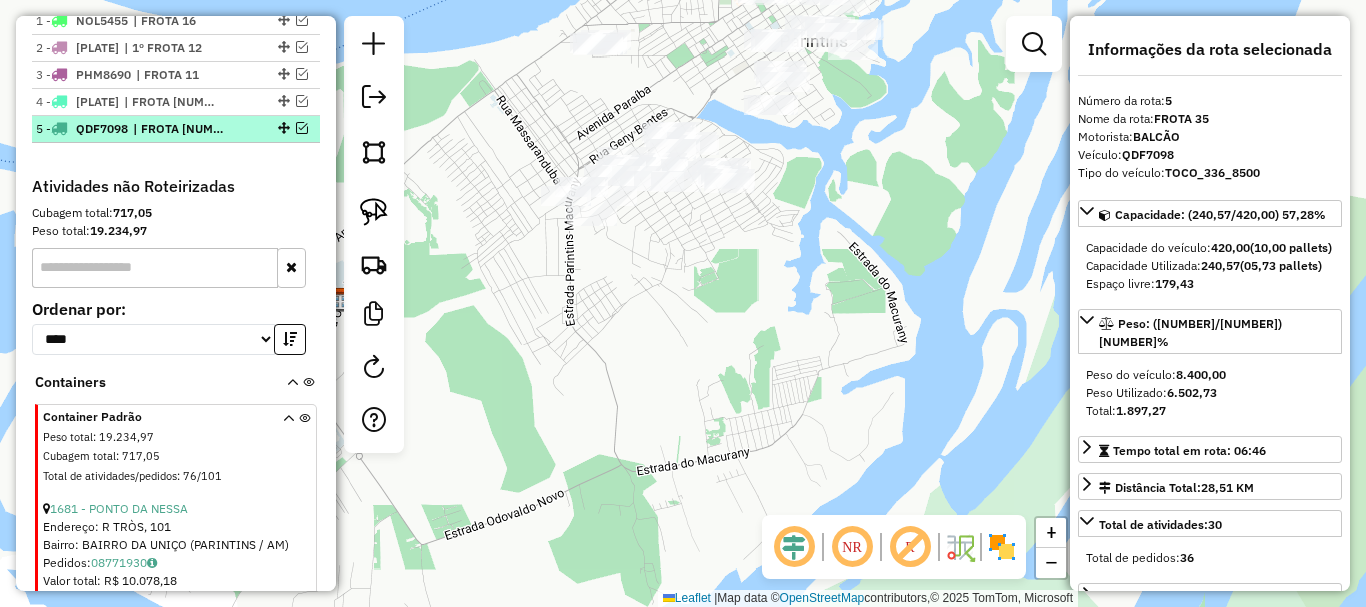 click on "5 -       QDF7098   | FROTA 35" at bounding box center [176, 129] 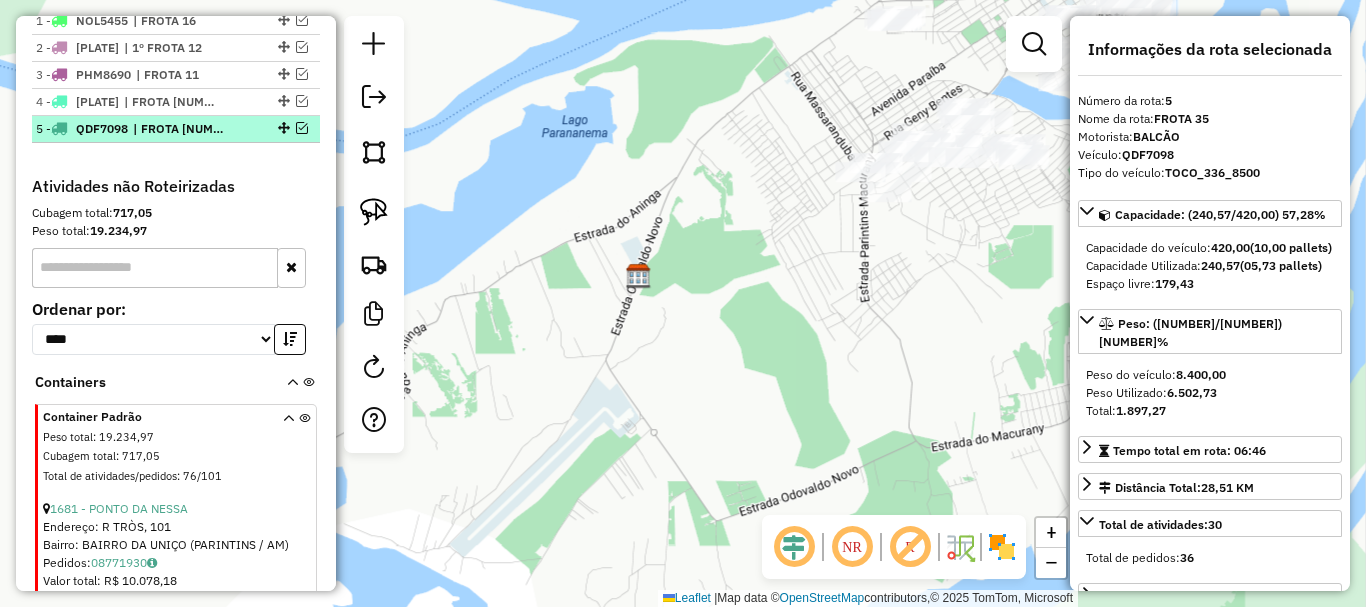click at bounding box center (302, 128) 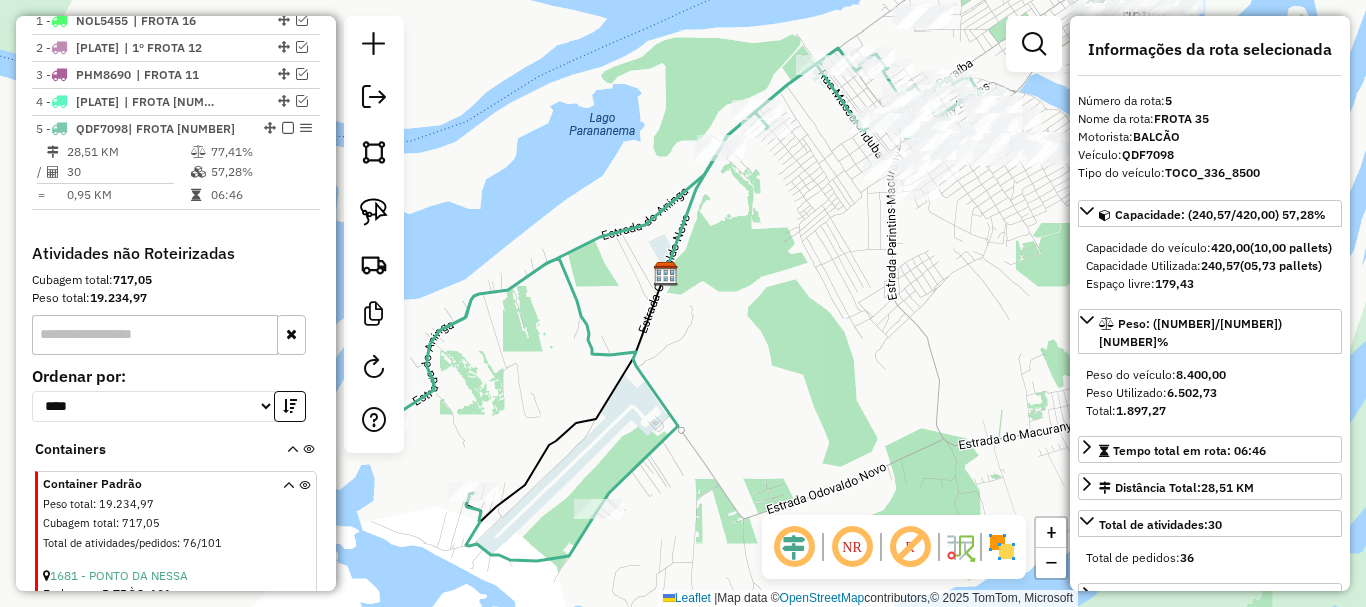 drag, startPoint x: 729, startPoint y: 271, endPoint x: 642, endPoint y: 272, distance: 87.005745 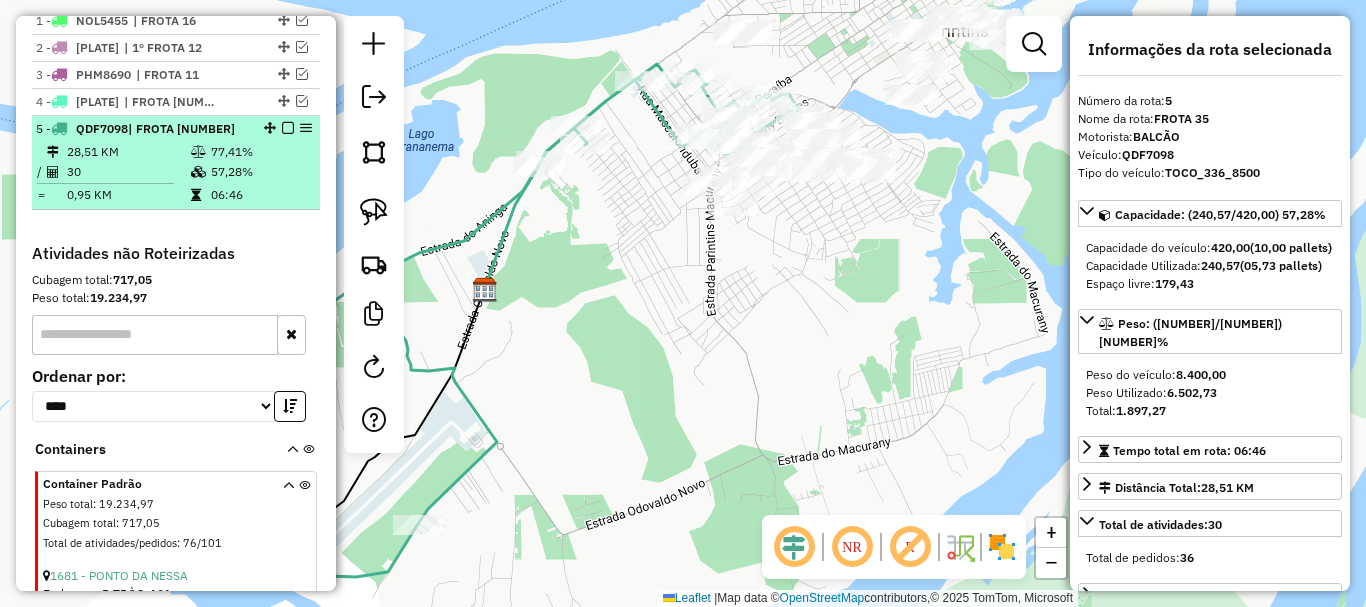 click at bounding box center (288, 128) 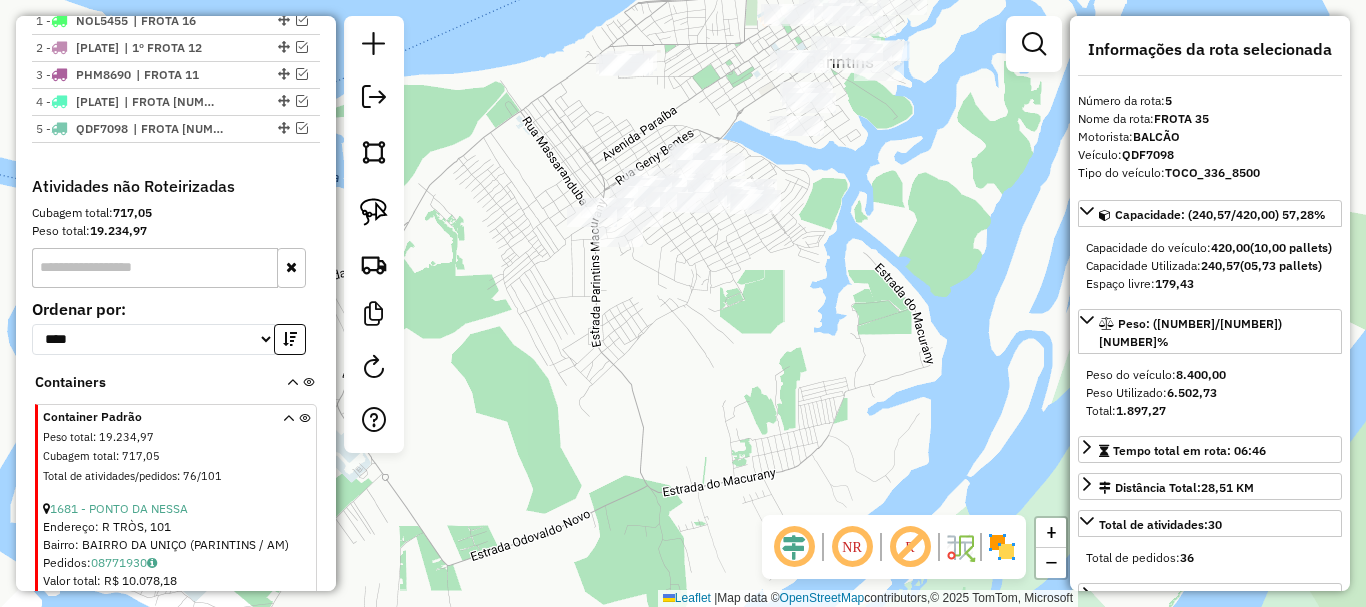 drag, startPoint x: 913, startPoint y: 389, endPoint x: 811, endPoint y: 402, distance: 102.825096 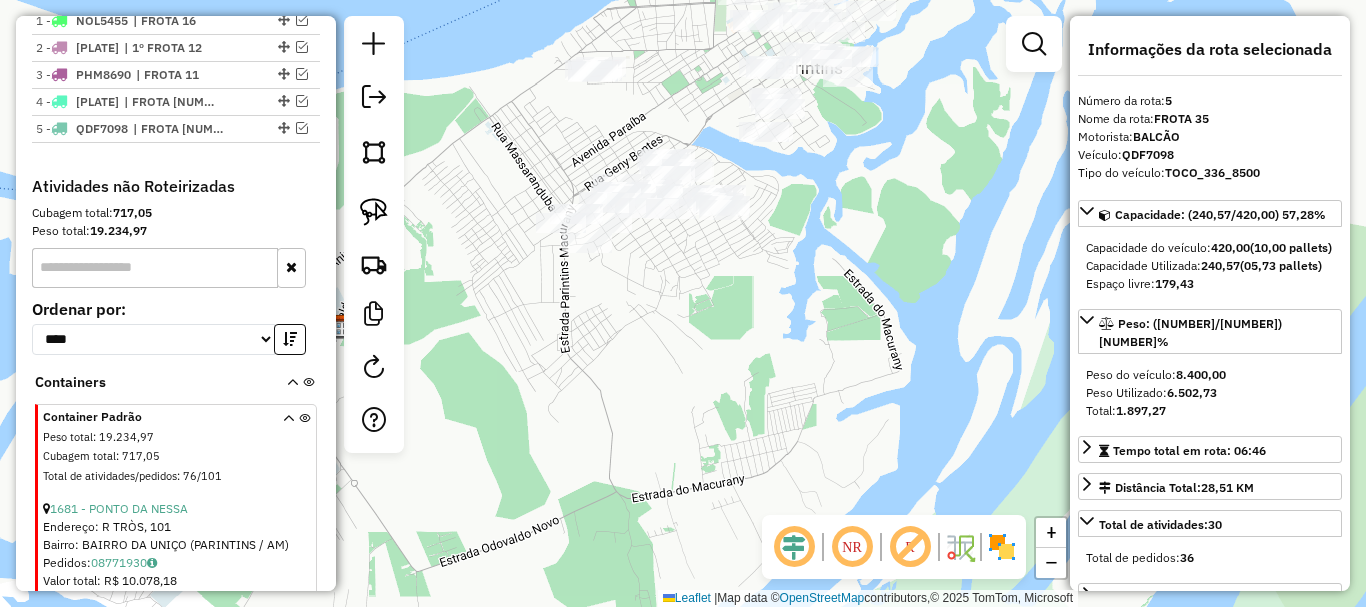 drag, startPoint x: 634, startPoint y: 284, endPoint x: 643, endPoint y: 294, distance: 13.453624 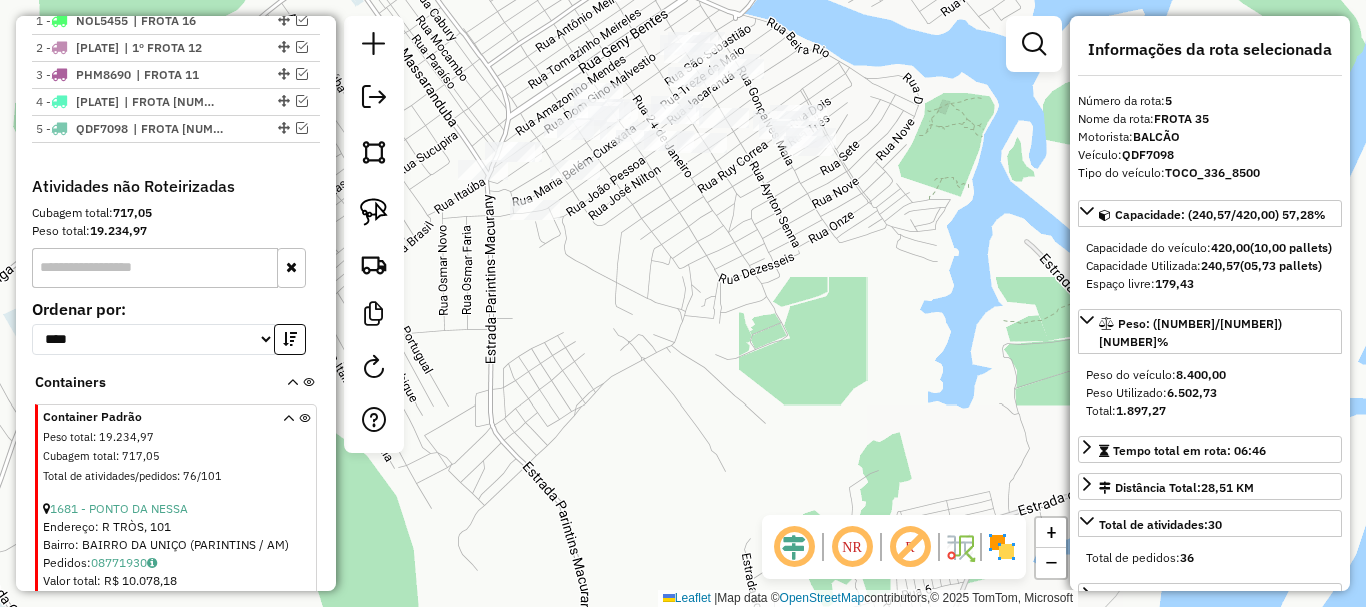 drag, startPoint x: 621, startPoint y: 293, endPoint x: 648, endPoint y: 340, distance: 54.20332 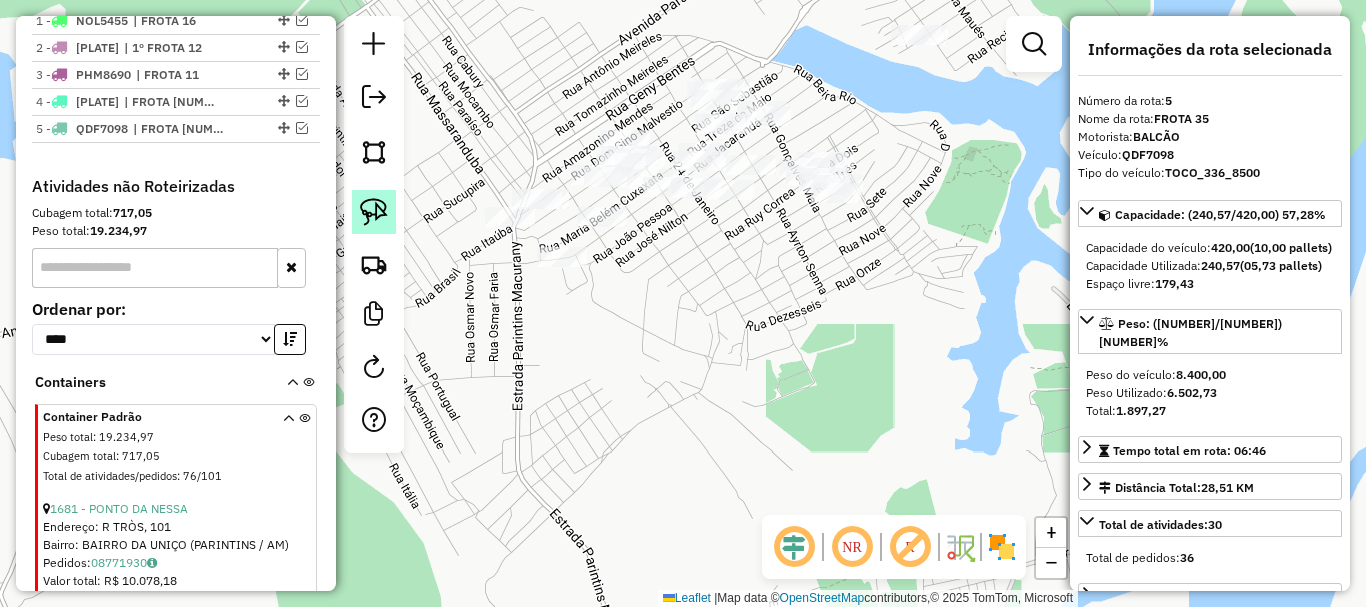 click 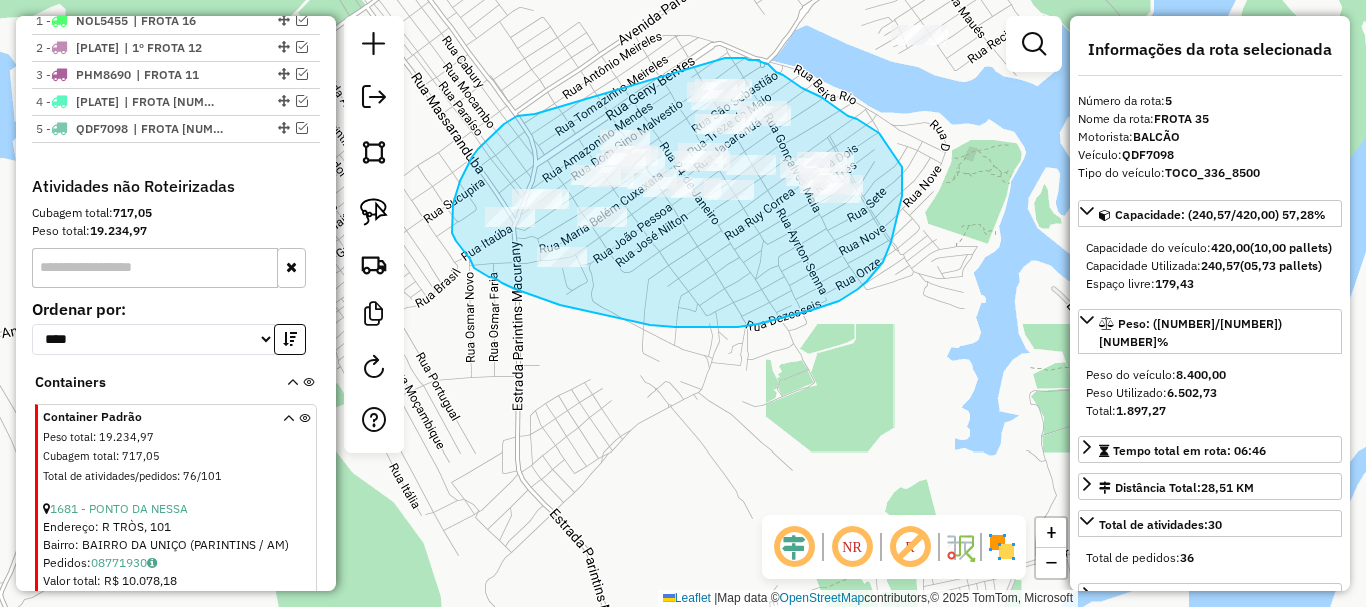 drag, startPoint x: 522, startPoint y: 116, endPoint x: 726, endPoint y: 75, distance: 208.07932 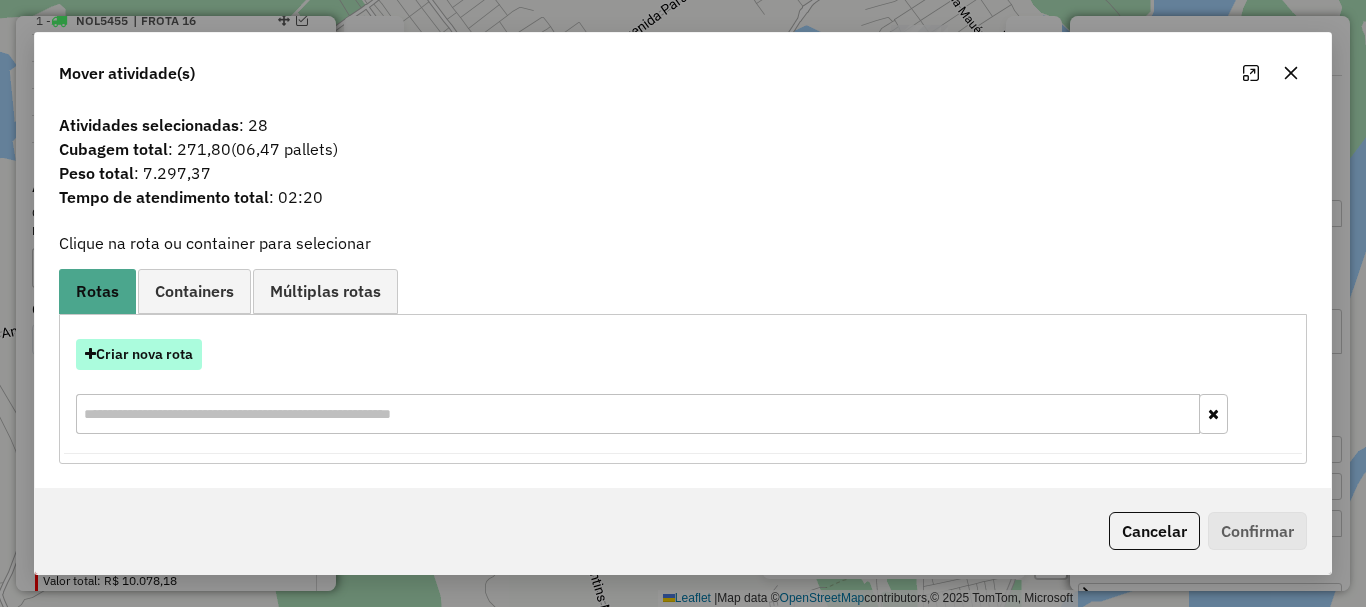 click on "Criar nova rota" at bounding box center (139, 354) 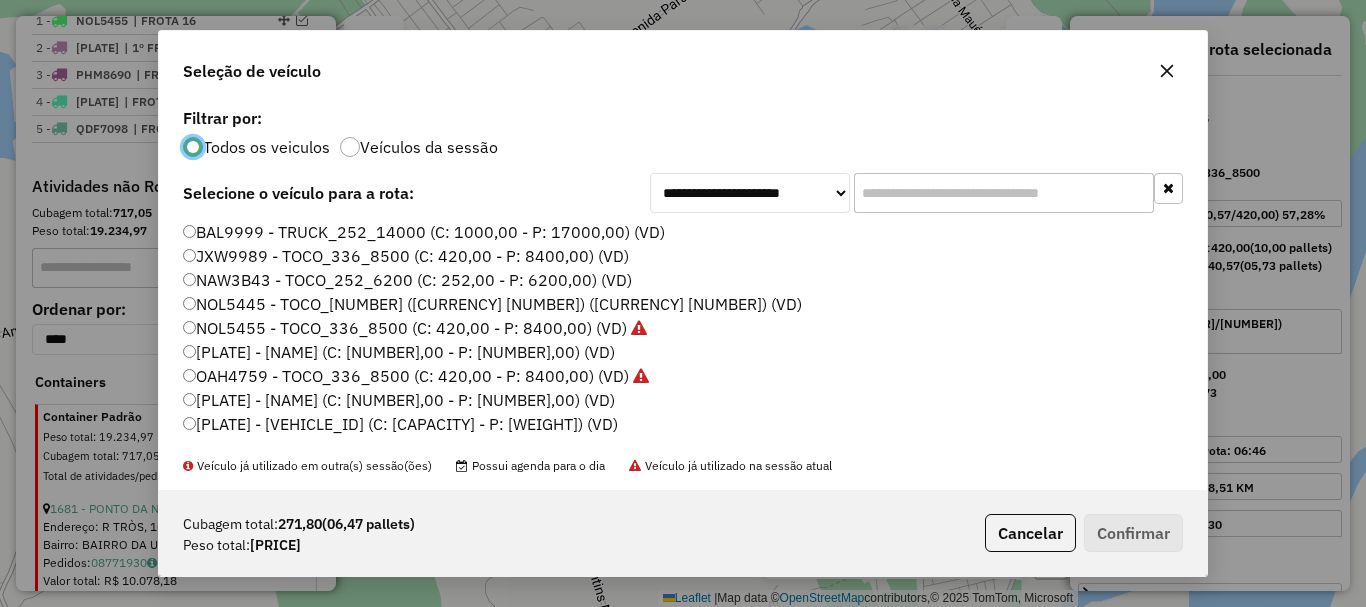 scroll, scrollTop: 11, scrollLeft: 6, axis: both 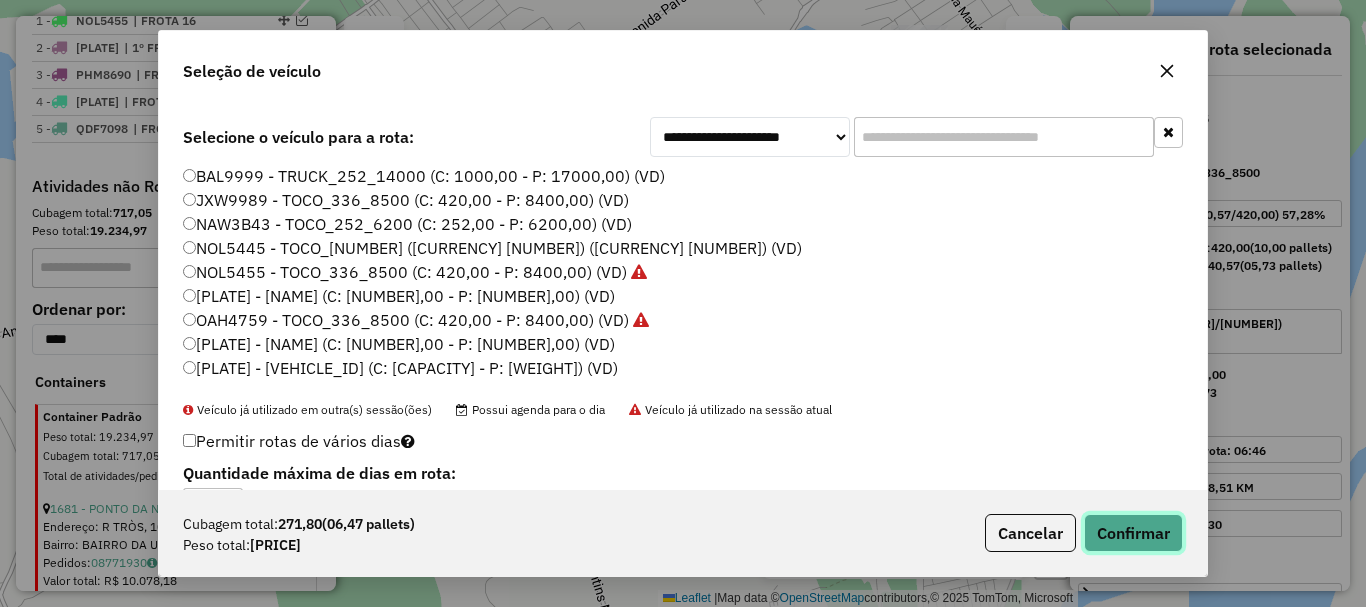 click on "Confirmar" 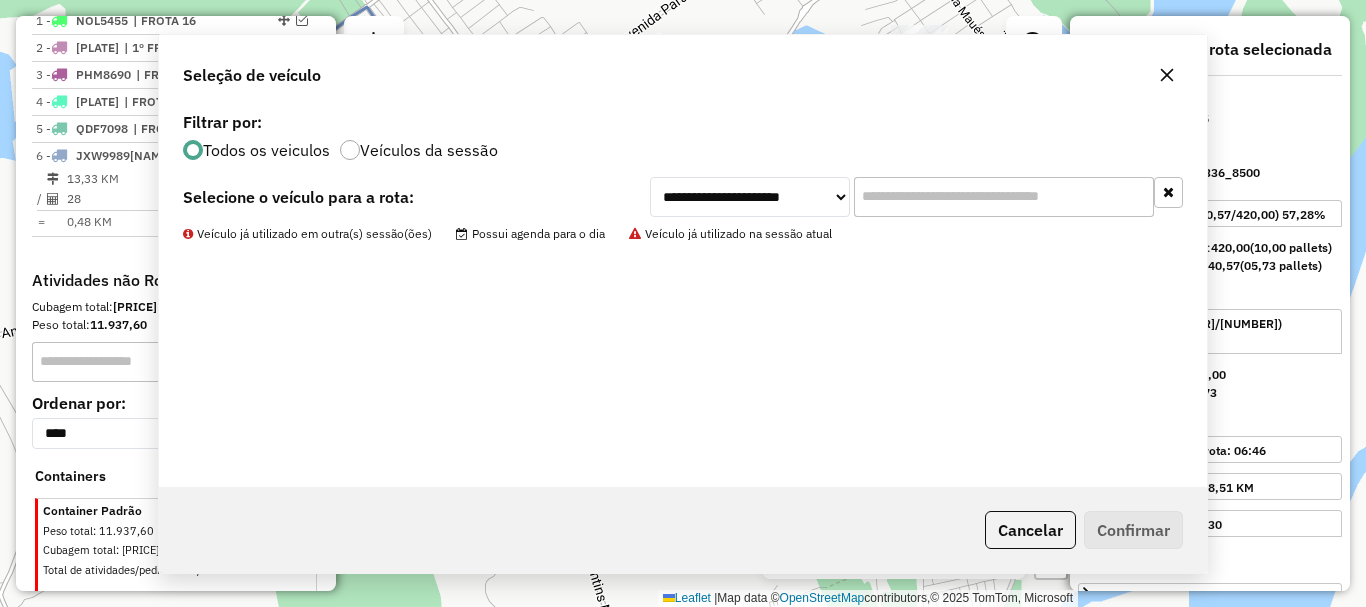 scroll, scrollTop: 0, scrollLeft: 0, axis: both 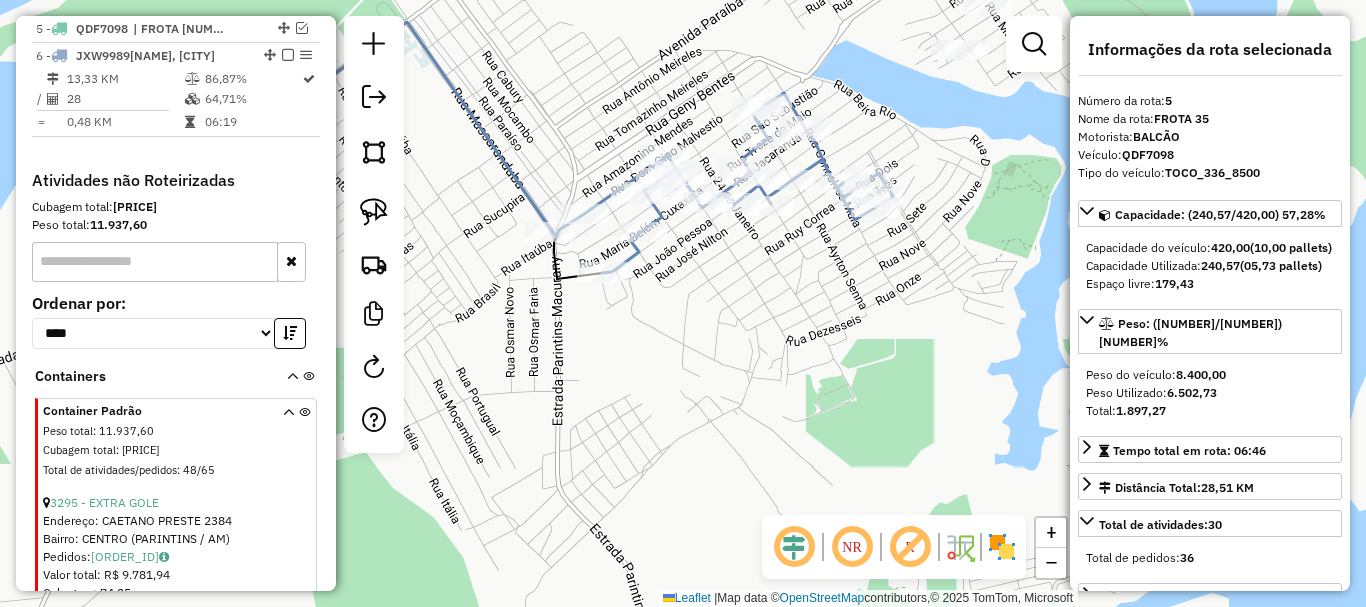 drag, startPoint x: 585, startPoint y: 347, endPoint x: 635, endPoint y: 364, distance: 52.810986 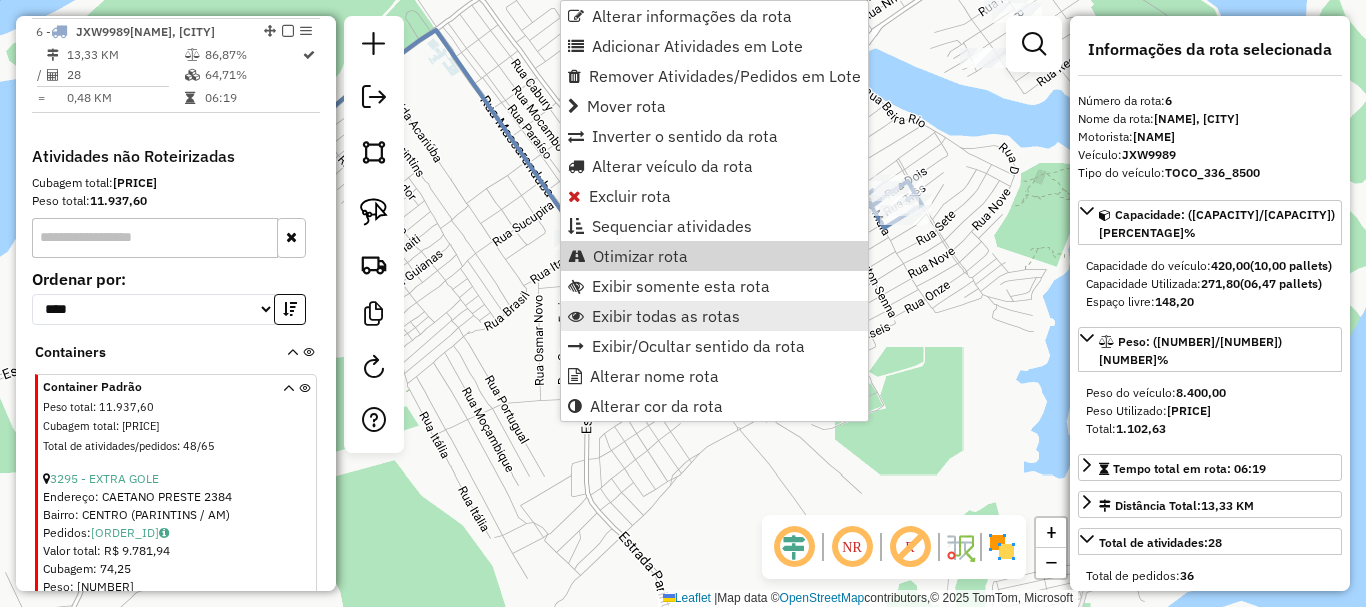 scroll, scrollTop: 885, scrollLeft: 0, axis: vertical 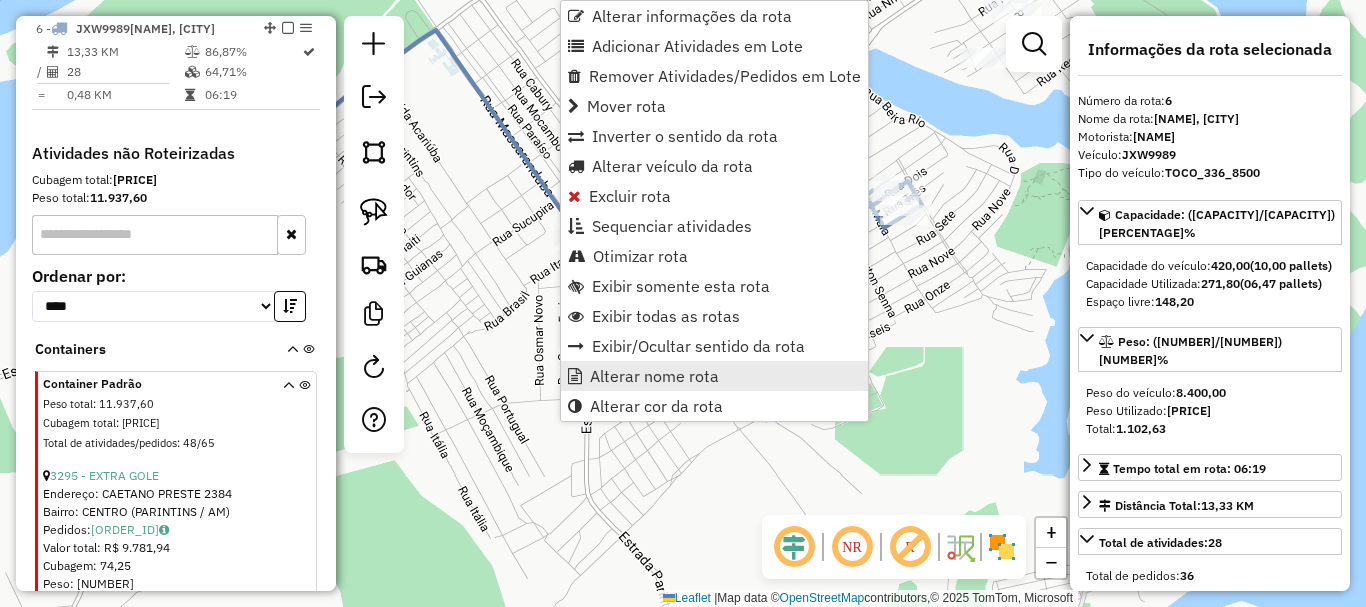 click on "Alterar nome rota" at bounding box center (654, 376) 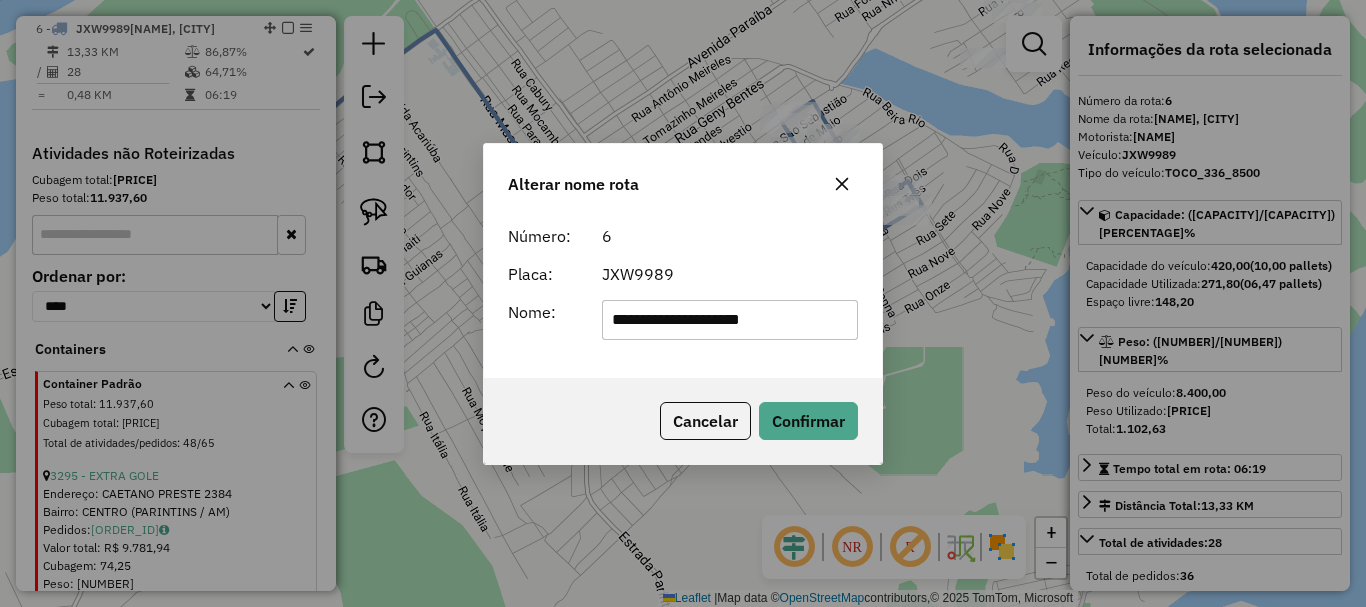 drag, startPoint x: 792, startPoint y: 317, endPoint x: 505, endPoint y: 331, distance: 287.34125 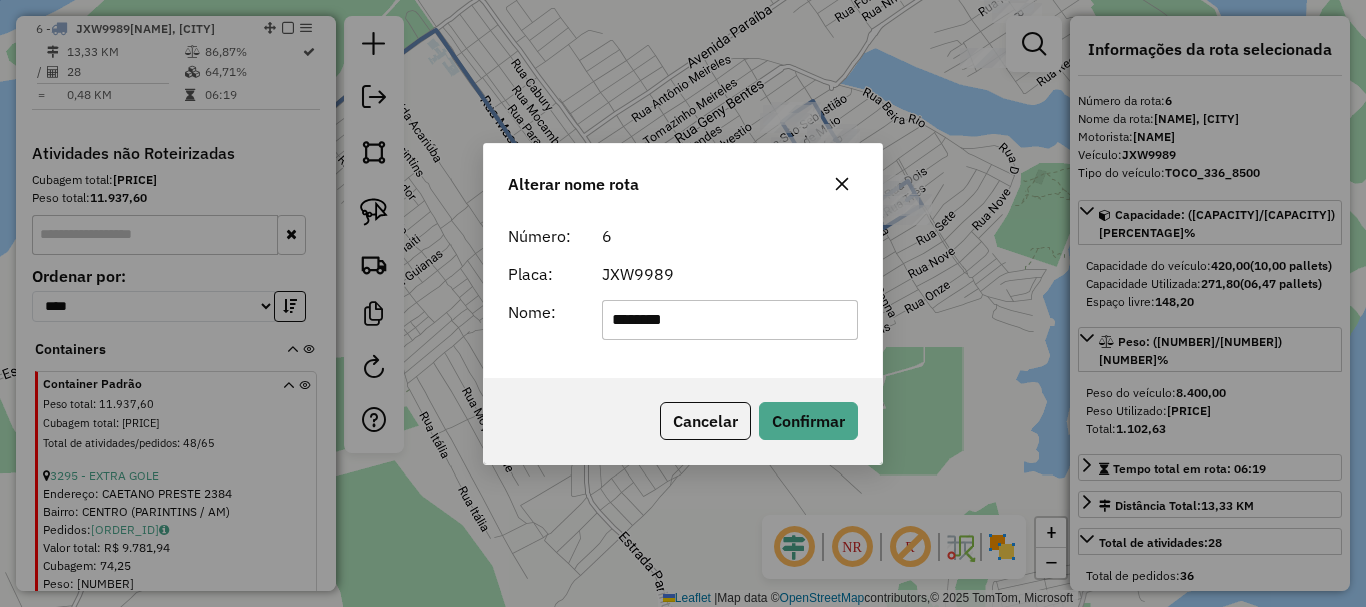 type on "********" 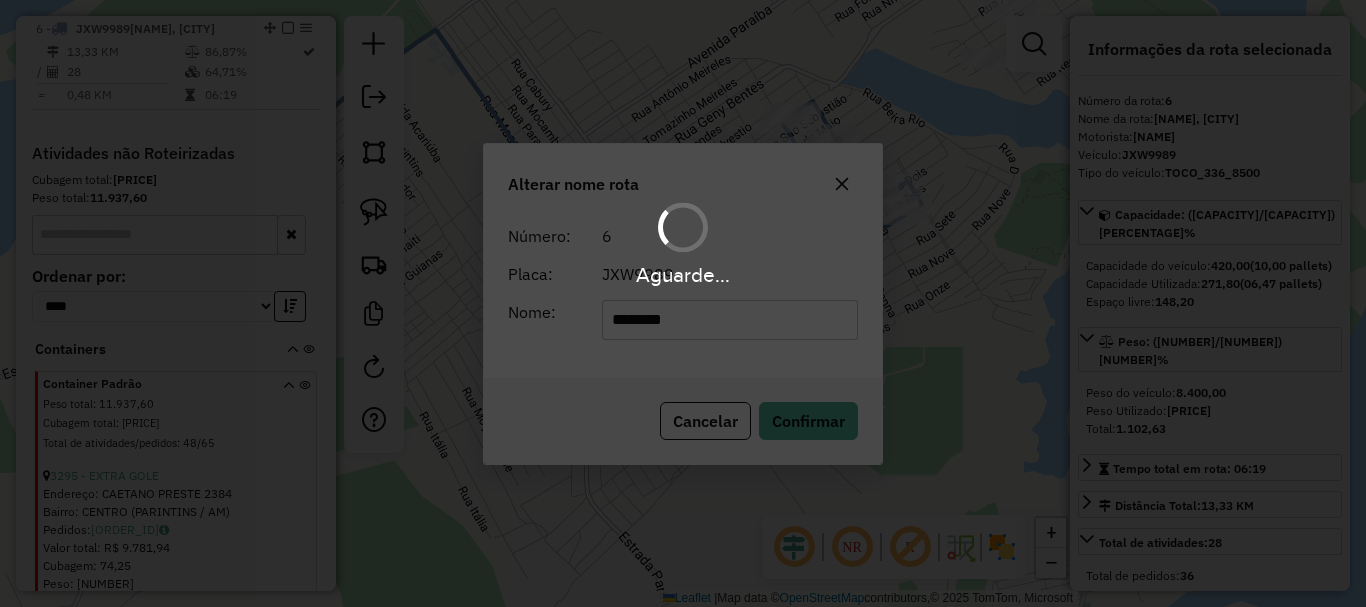 type 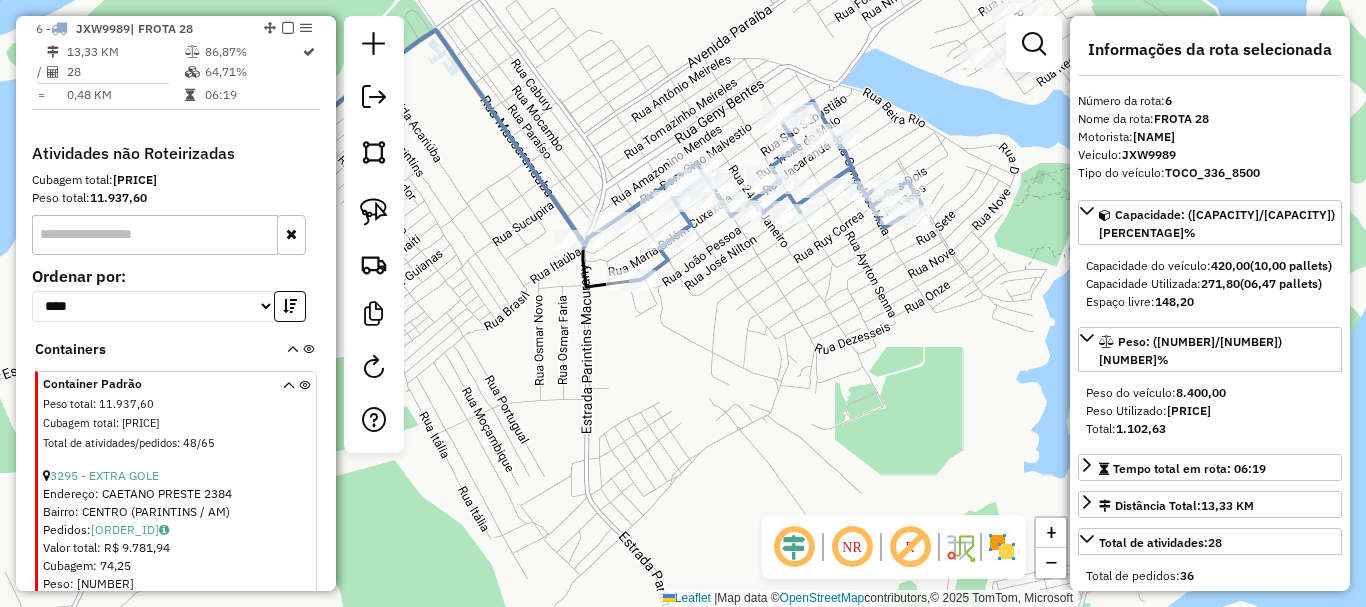 drag, startPoint x: 705, startPoint y: 348, endPoint x: 693, endPoint y: 352, distance: 12.649111 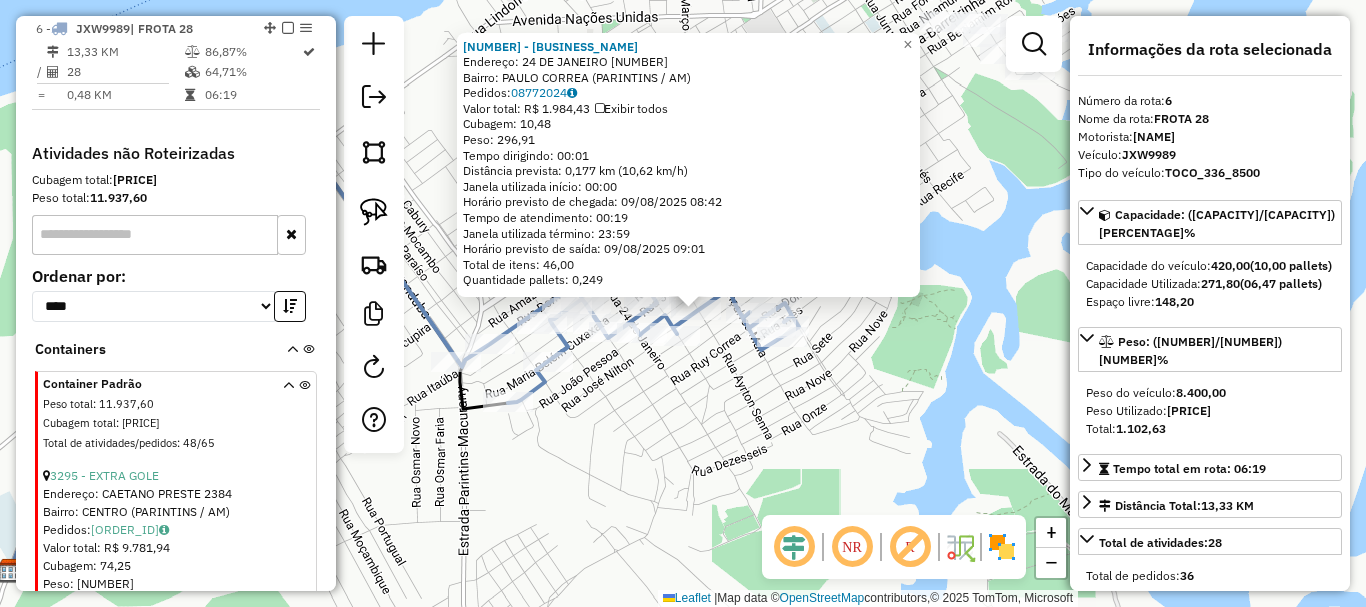 drag, startPoint x: 718, startPoint y: 417, endPoint x: 851, endPoint y: 431, distance: 133.73482 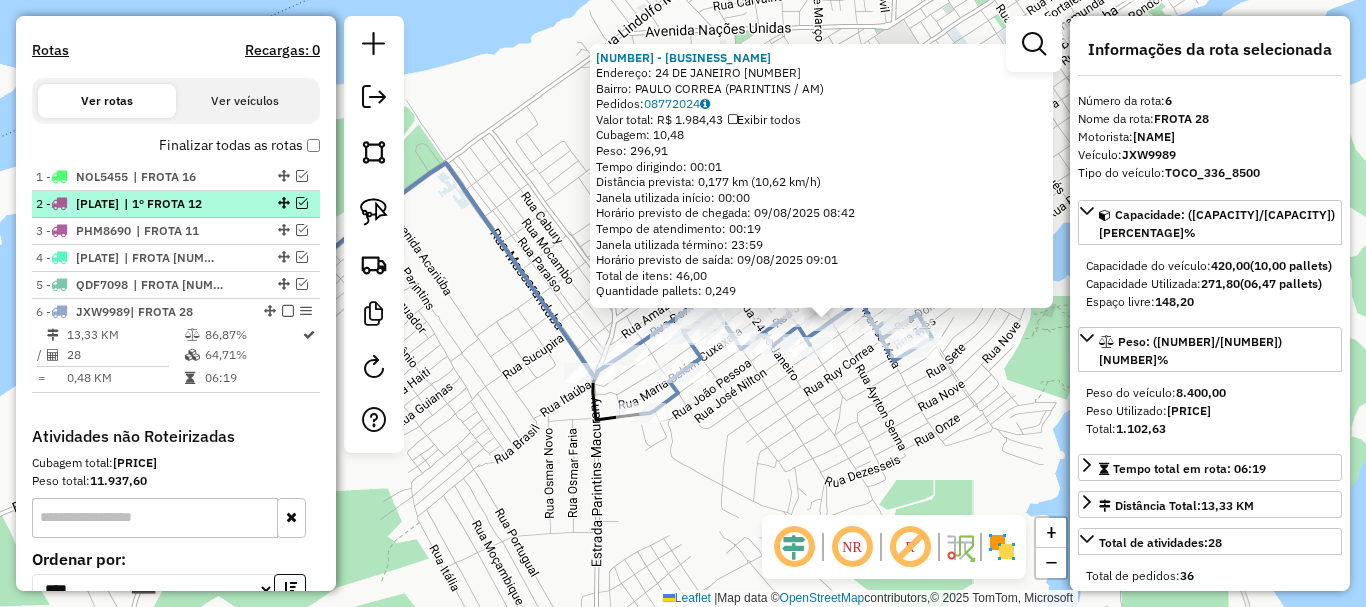 scroll, scrollTop: 585, scrollLeft: 0, axis: vertical 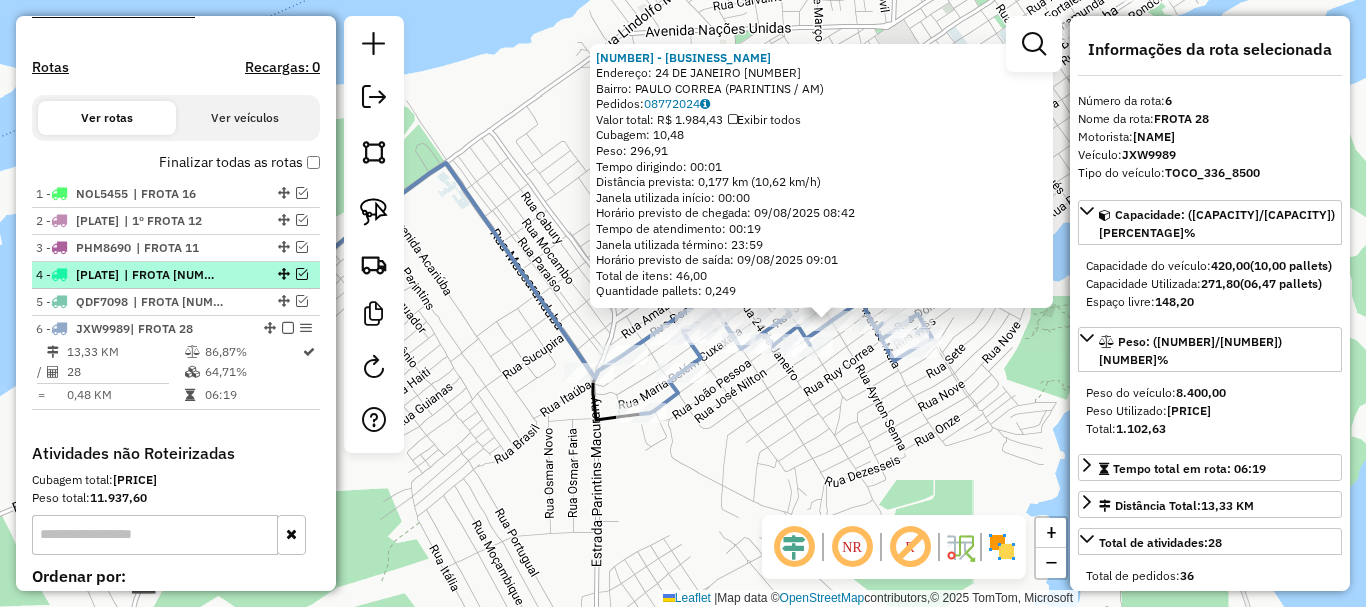 click on "1 -       [PLATE]   | FROTA 16   2 -       [PLATE]   | 1º FROTA 12   3 -       [PLATE]   | FROTA 11   4 -       [PLATE]   | FROTA 36   5 -       [PLATE]   | FROTA 35   6 -       [PLATE]   | FROTA 28  13,33 KM   86,87%  /  28   64,71%     =  0,48 KM   06:19" at bounding box center [176, 295] 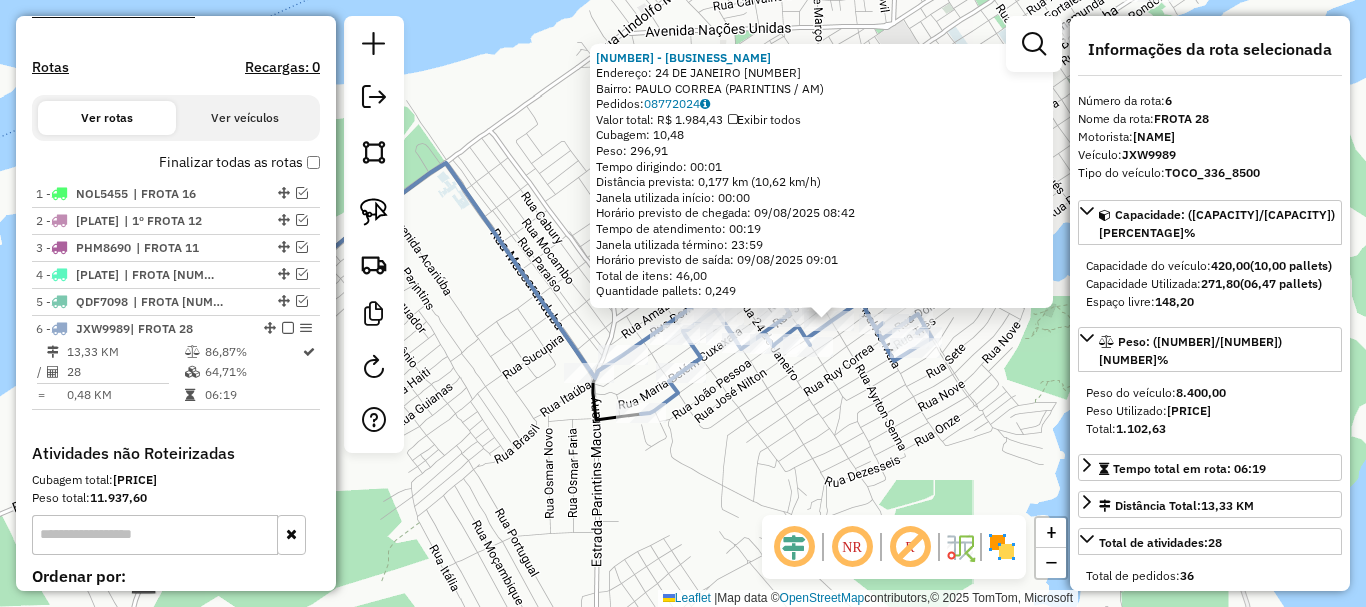 click on "[NUMBER] - [NAME] Endereço: 24 DE JANEIRO [NUMBER] Bairro: PAULO CORREA ([CITY] / [STATE]) Pedidos: [ORDER_ID] Valor total: R$ [PRICE] Exibir todos Cubagem: [CUBAGE] Peso: [WEIGHT] Tempo dirigindo: [TIME] Distância prevista: [DISTANCE] km ([SPEED] km/h) Janela utilizada início: [TIME] Horário previsto de chegada: [DATE] [TIME] Tempo de atendimento: [TIME] Janela utilizada término: [TIME] Horário previsto de saída: [DATE] [TIME] Total de itens: [ITEMS] Quantidade pallets: [PALLETS] × Janela de atendimento Grade de atendimento Capacidade Transportadoras Veículos Cliente Pedidos Rotas Selecione os dias de semana para filtrar as janelas de atendimento Seg Ter Qua Qui Sex Sáb Dom Informe o período da janela de atendimento: De: Até: Filtrar exatamente a janela do cliente Considerar janela de atendimento padrão Selecione os dias de semana para filtrar as grades de atendimento Seg Ter Qua Qui Sex Sáb Dom Considerar clientes sem dia de atendimento cadastrado" 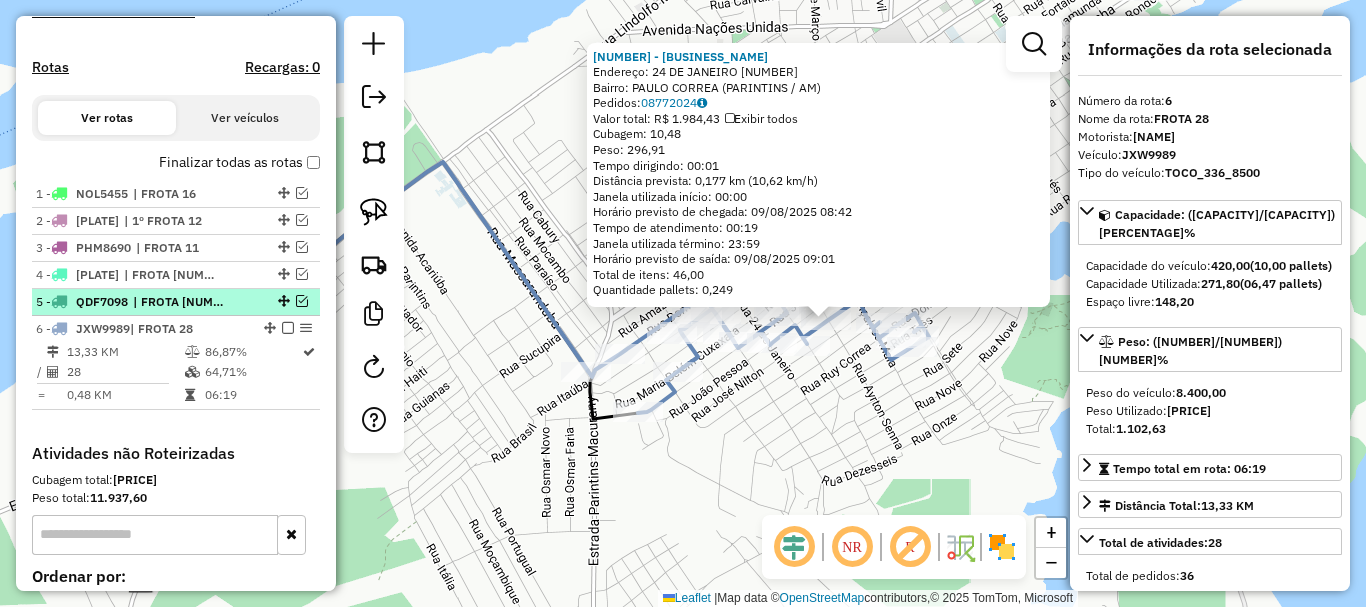 click on "| FROTA [NUMBER]" at bounding box center [179, 302] 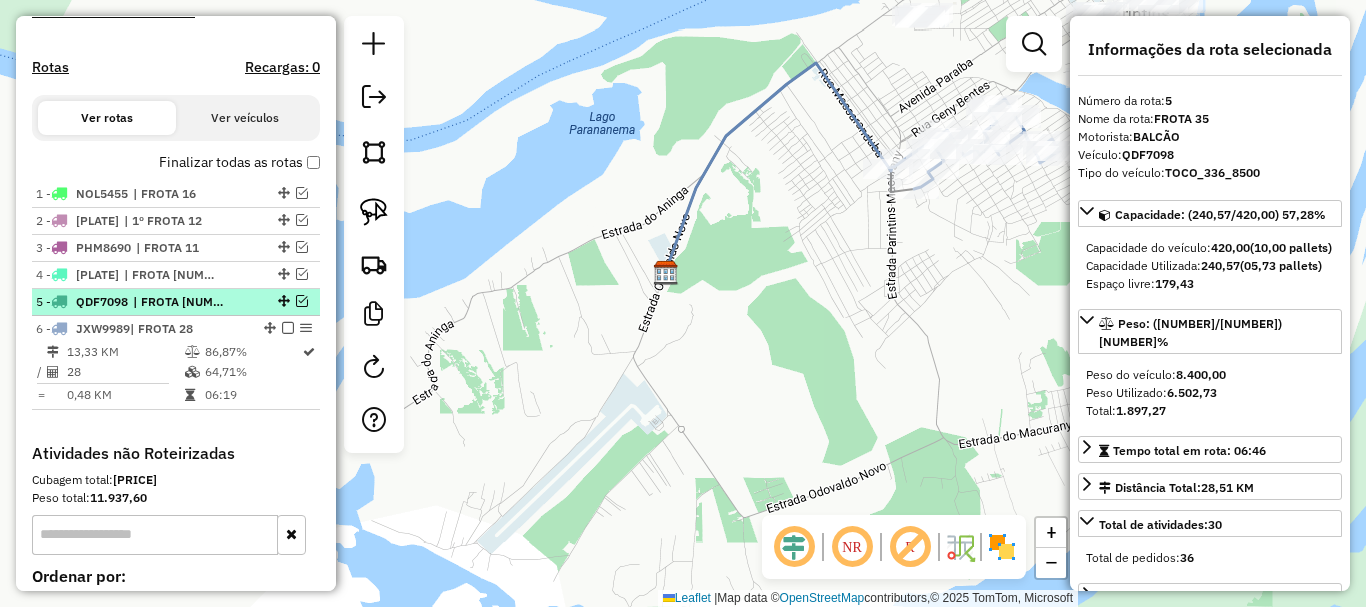 click at bounding box center [302, 301] 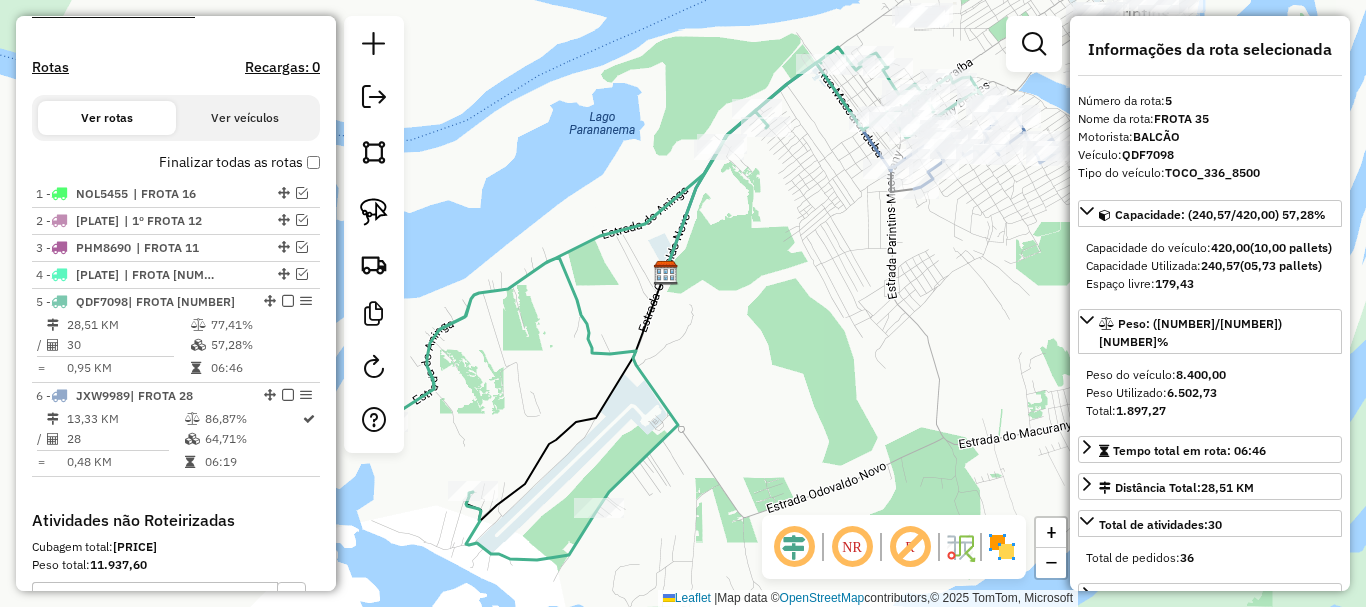 drag, startPoint x: 744, startPoint y: 351, endPoint x: 495, endPoint y: 532, distance: 307.83438 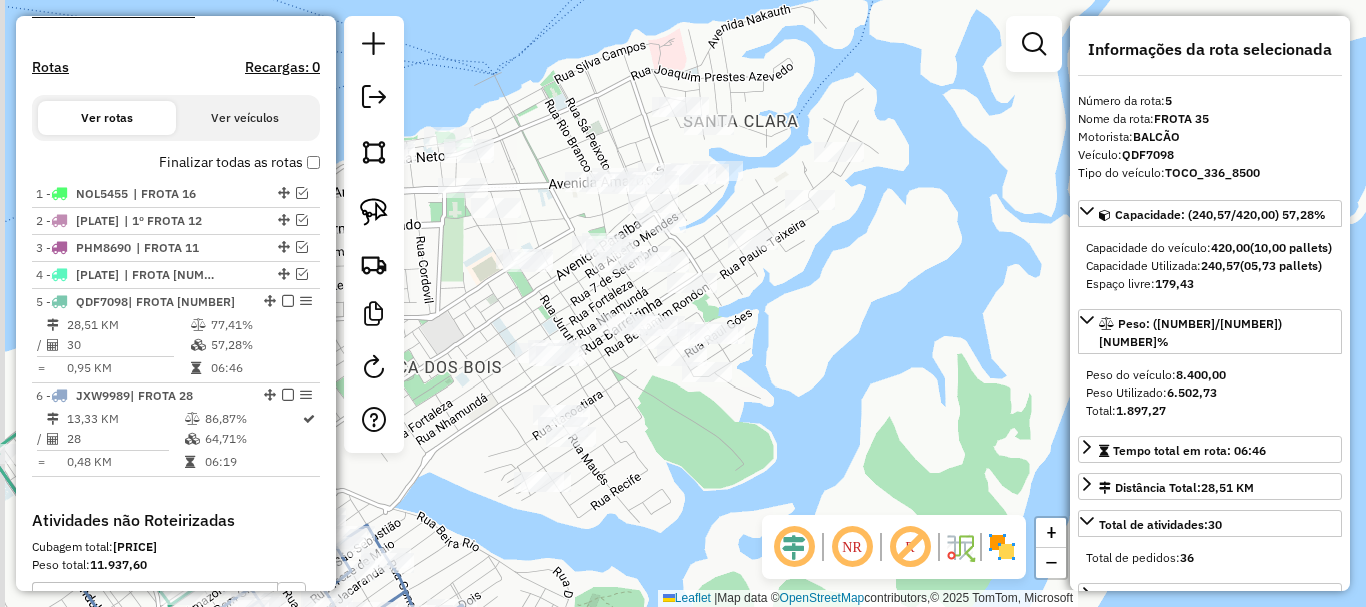 drag, startPoint x: 653, startPoint y: 544, endPoint x: 975, endPoint y: 336, distance: 383.33798 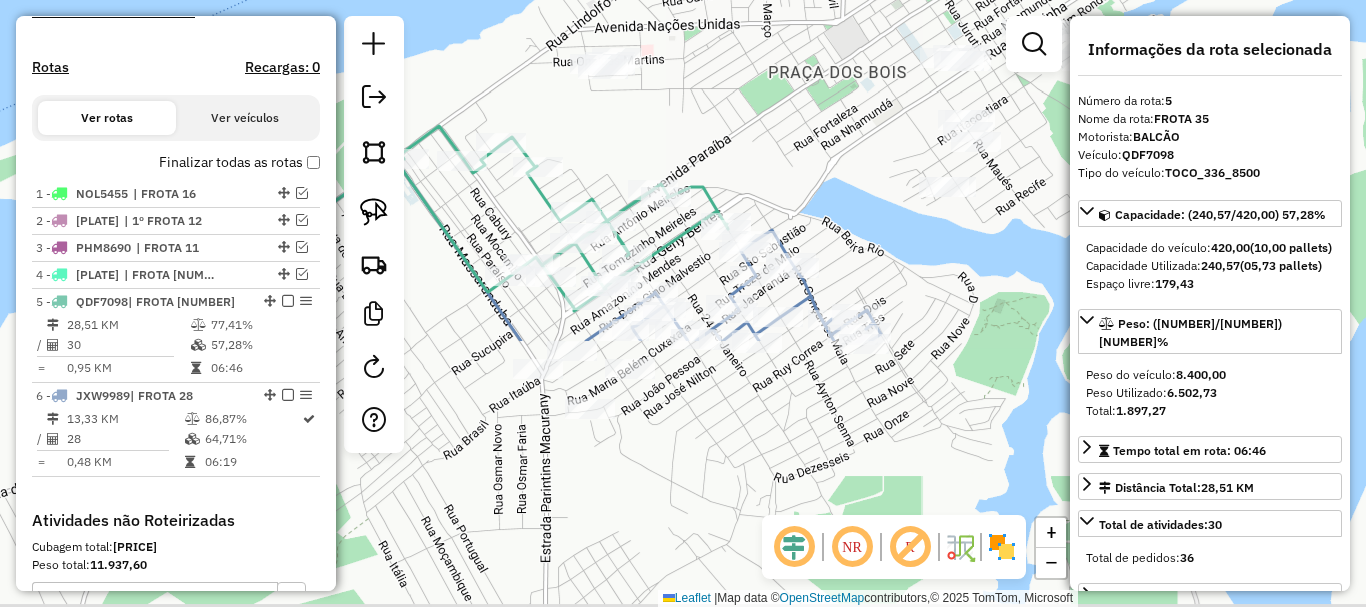 drag, startPoint x: 710, startPoint y: 432, endPoint x: 728, endPoint y: 393, distance: 42.953465 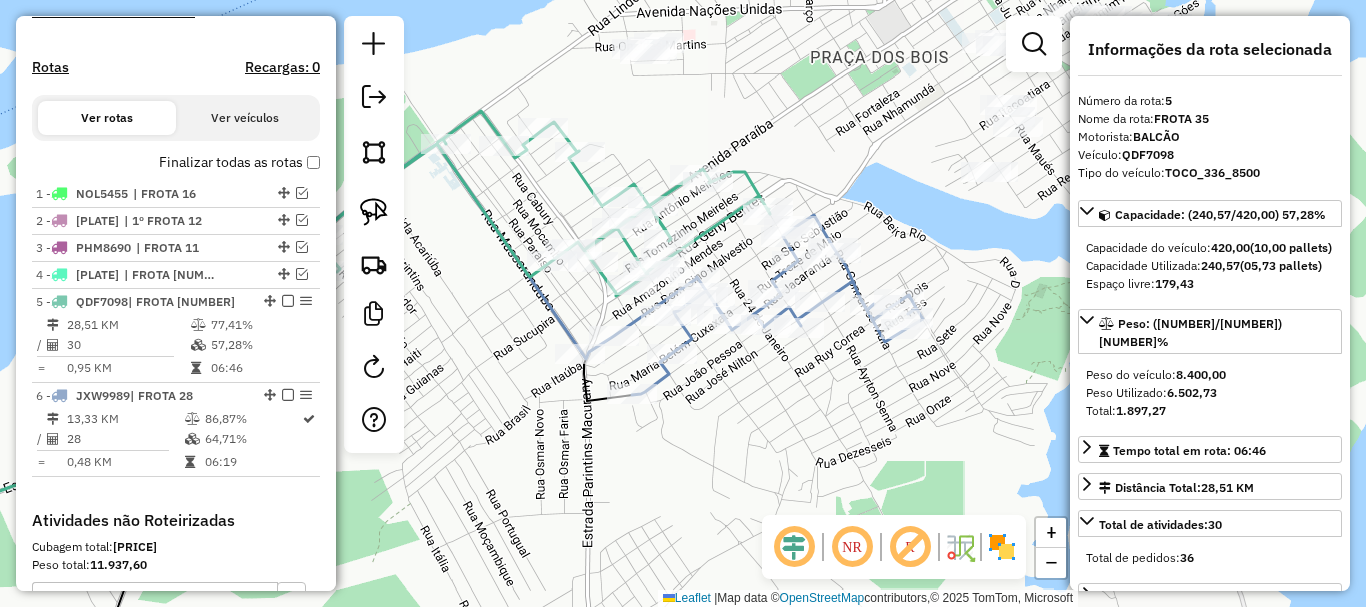 click 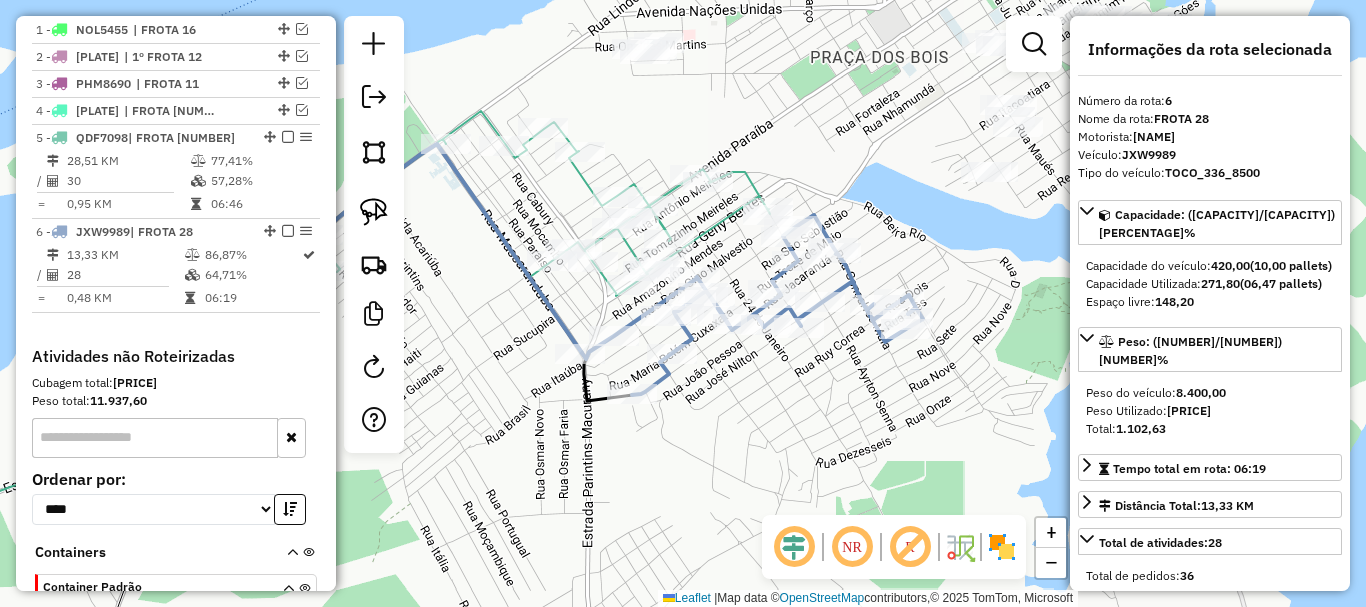 click 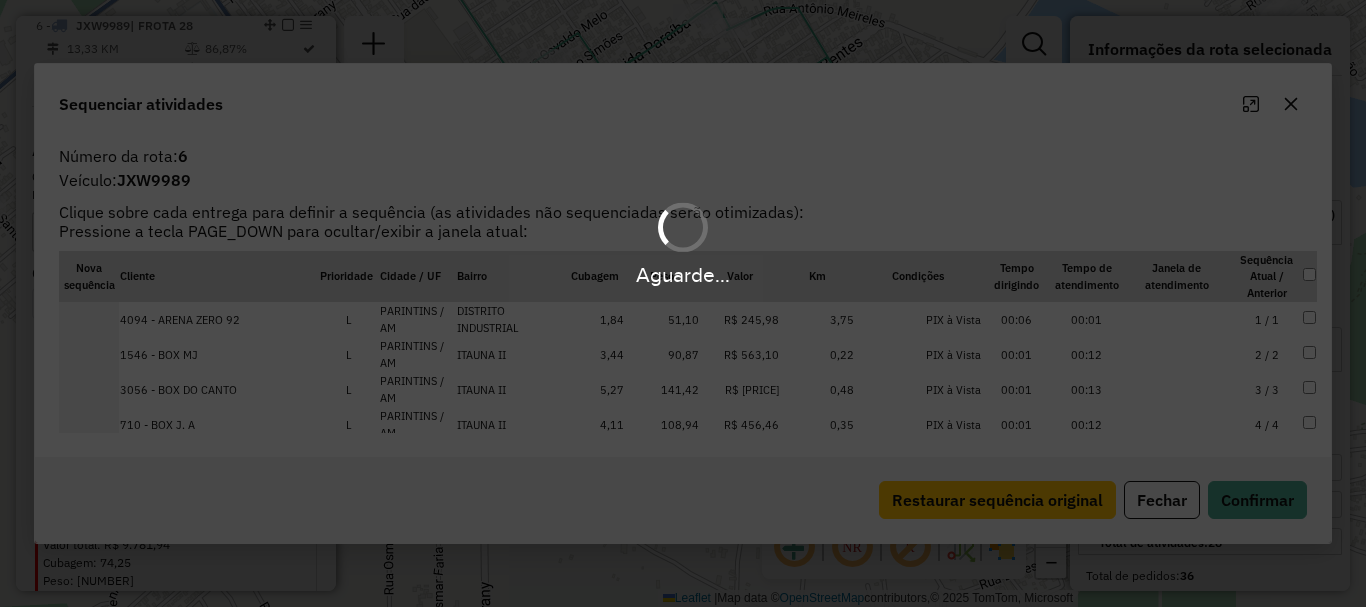 scroll, scrollTop: 952, scrollLeft: 0, axis: vertical 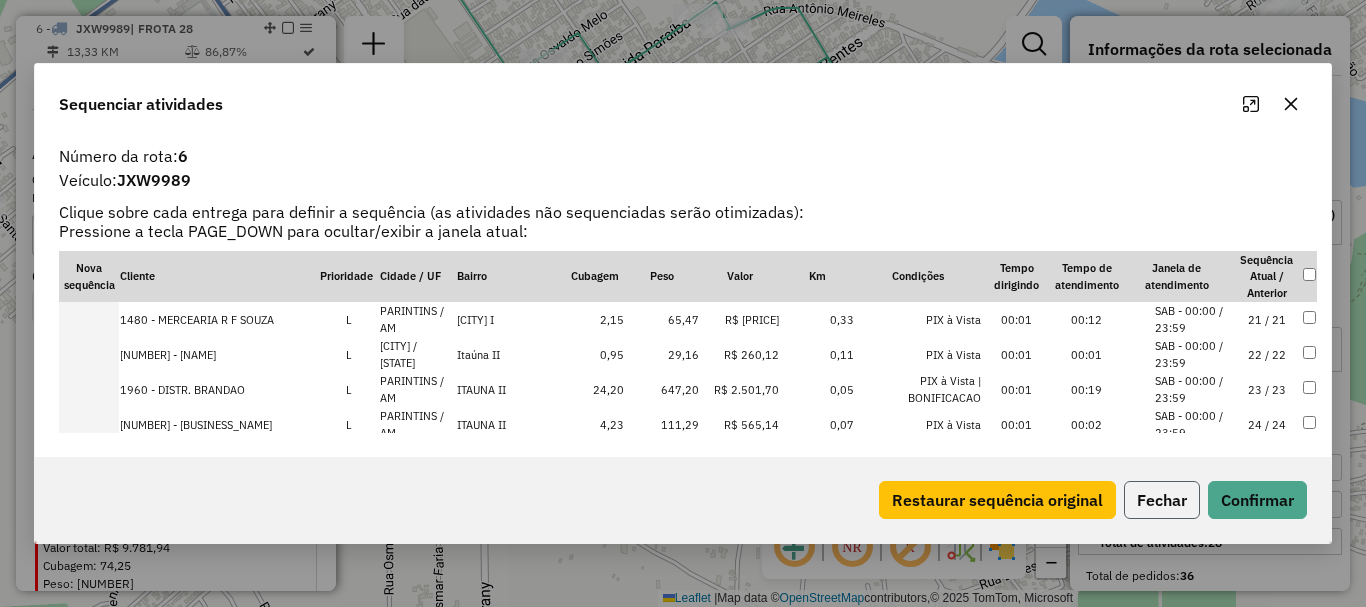click on "Fechar" 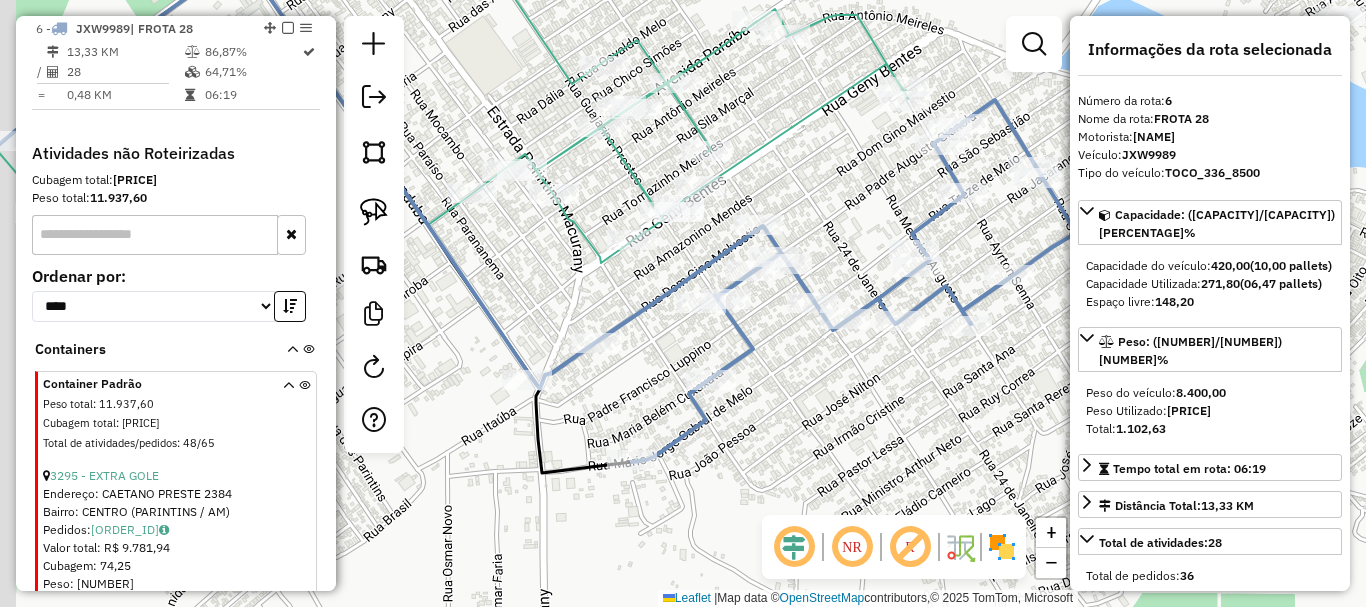 drag, startPoint x: 827, startPoint y: 425, endPoint x: 886, endPoint y: 425, distance: 59 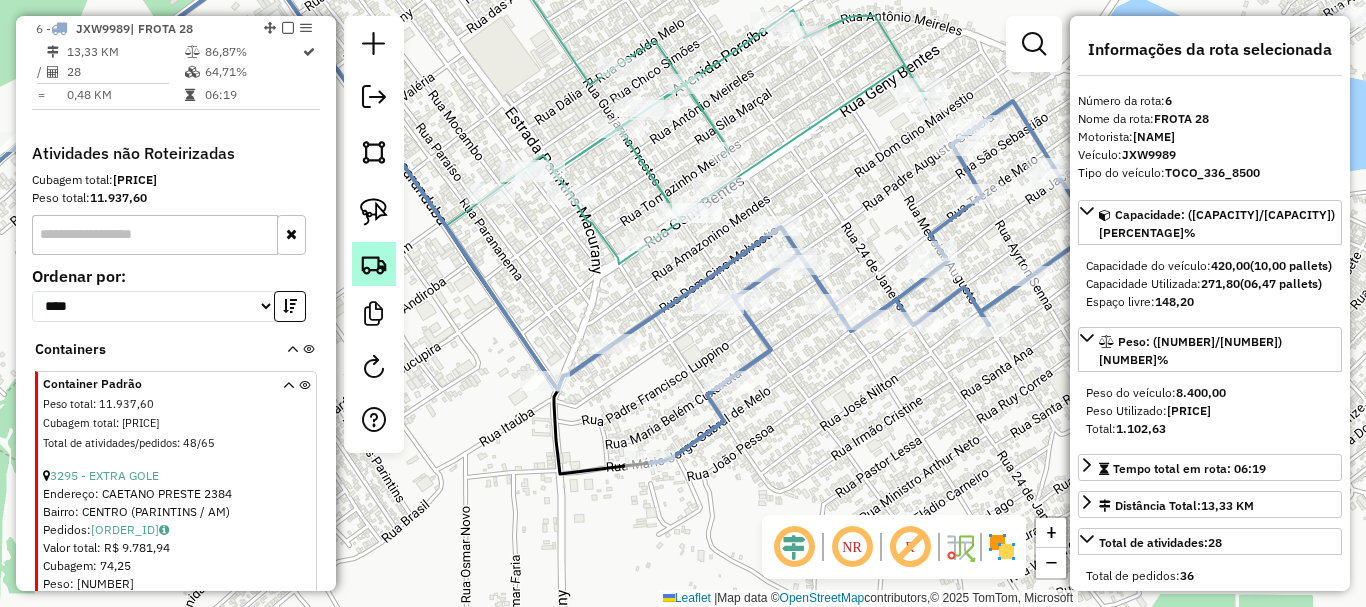 click 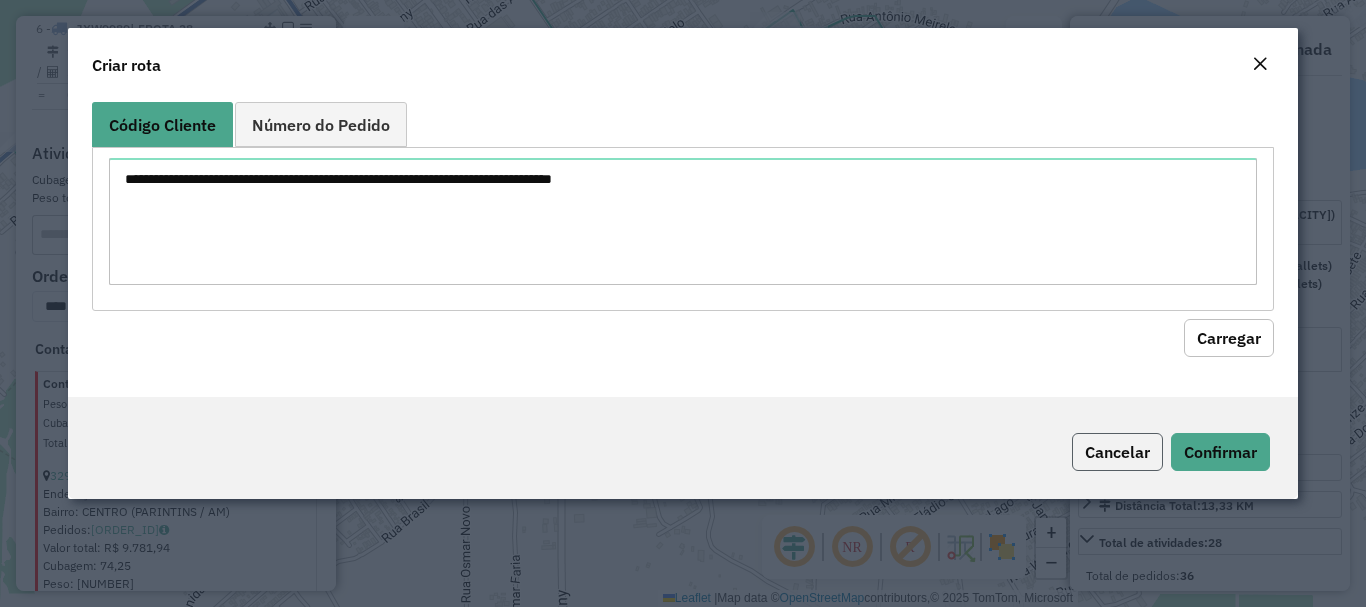 click on "Cancelar" 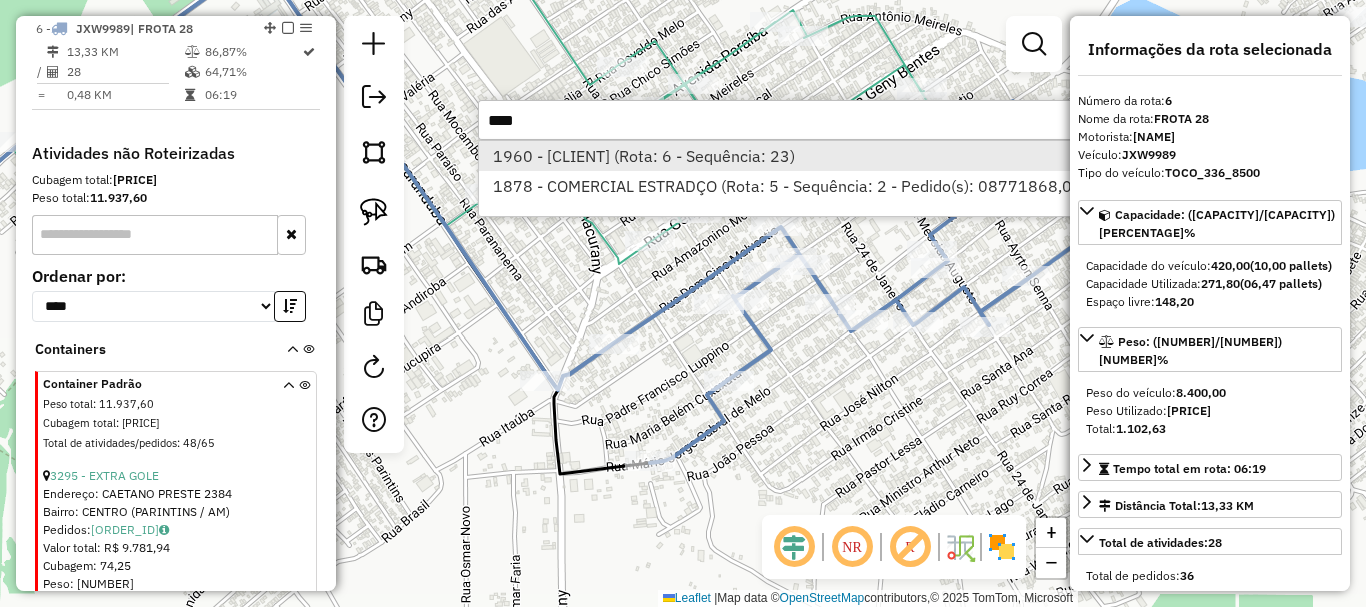 type on "****" 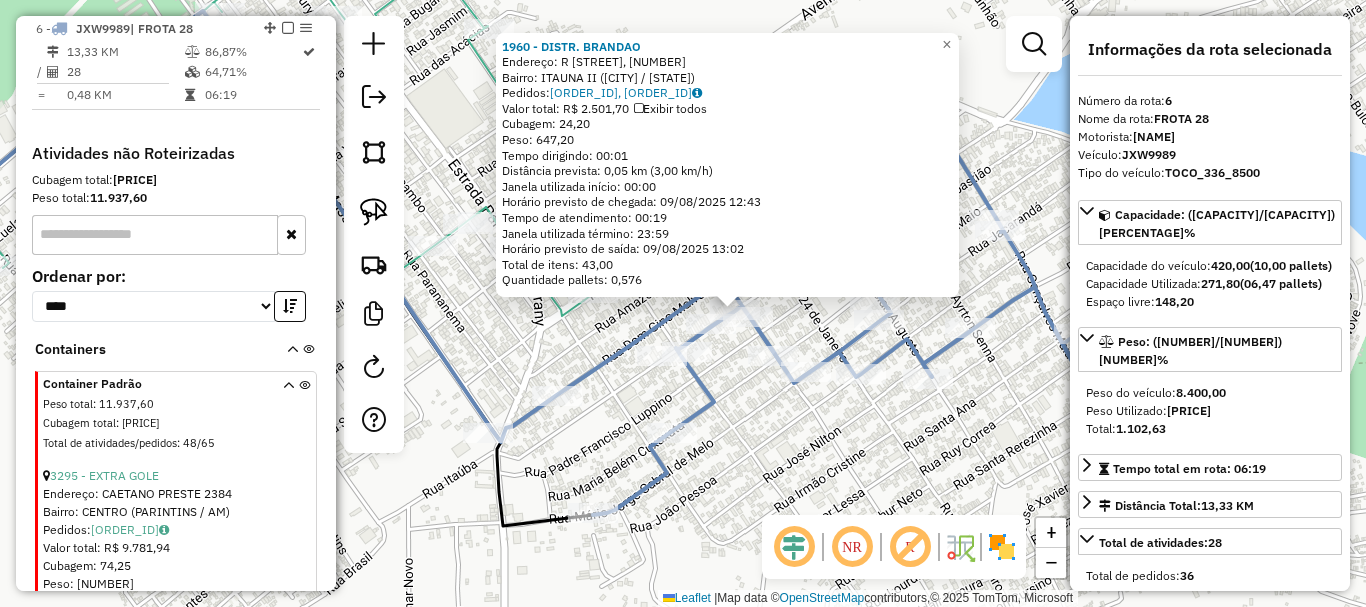drag, startPoint x: 734, startPoint y: 463, endPoint x: 750, endPoint y: 463, distance: 16 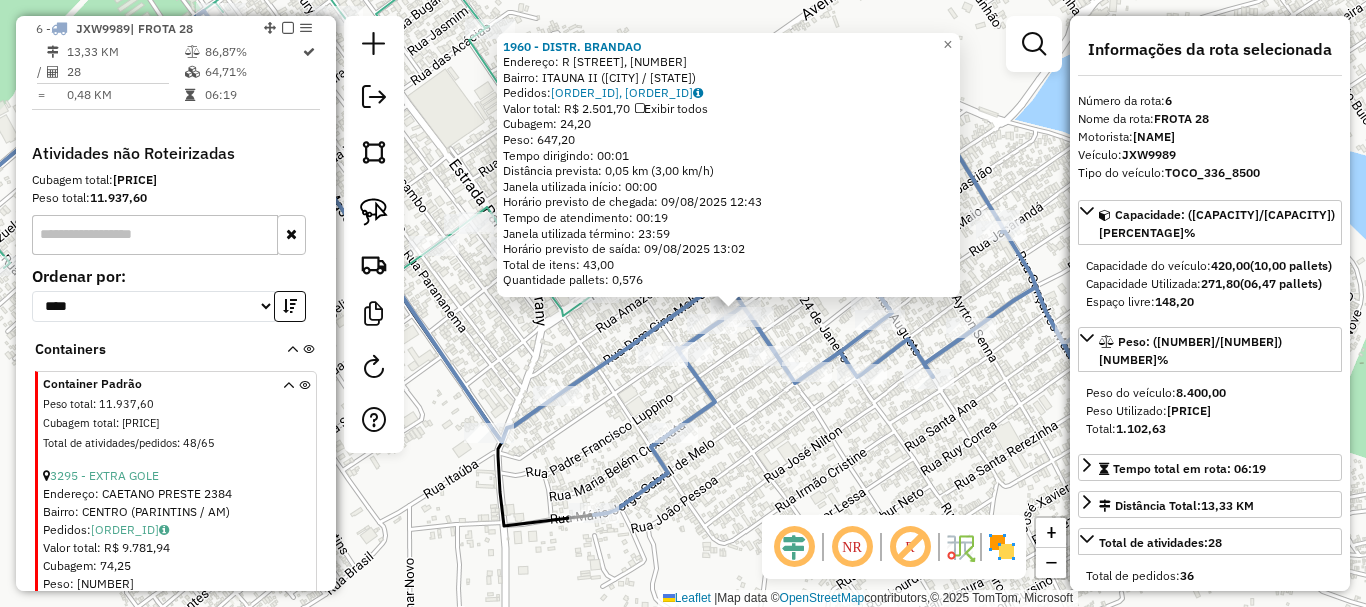 click on "[NUMBER] - DISTR. BRANDAO  Endereço: R ROMUALDO CORREA, [NUMBER]   Bairro: ITAUNA II ([CITY] / [STATE])   Pedidos:  [ORDER_ID],[ORDER_ID]   Valor total: [CURRENCY] [NUMBER]   Exibir todos   Cubagem: [NUMBER]  Peso: [NUMBER]  Tempo dirigindo: [TIME]   Distância prevista: [NUMBER] km ([NUMBER] km/h)   Janela utilizada início: [TIME]   Horário previsto de chegada: [DATE] [TIME]   Tempo de atendimento: [TIME]   Janela utilizada término: [TIME]   Horário previsto de saída: [DATE] [TIME]   Total de itens: [NUMBER]   Quantidade pallets: [NUMBER]  × Janela de atendimento Grade de atendimento Capacidade Transportadoras Veículos Cliente Pedidos  Rotas Selecione os dias de semana para filtrar as janelas de atendimento  Seg   Ter   Qua   Qui   Sex   Sáb   Dom  Informe o período da janela de atendimento: De: Até:  Filtrar exatamente a janela do cliente  Considerar janela de atendimento padrão  Selecione os dias de semana para filtrar as grades de atendimento  Seg   Ter   Qua   Qui   Sex   Sáb   Dom   Peso mínimo:   Peso máximo:   De:   Até:" 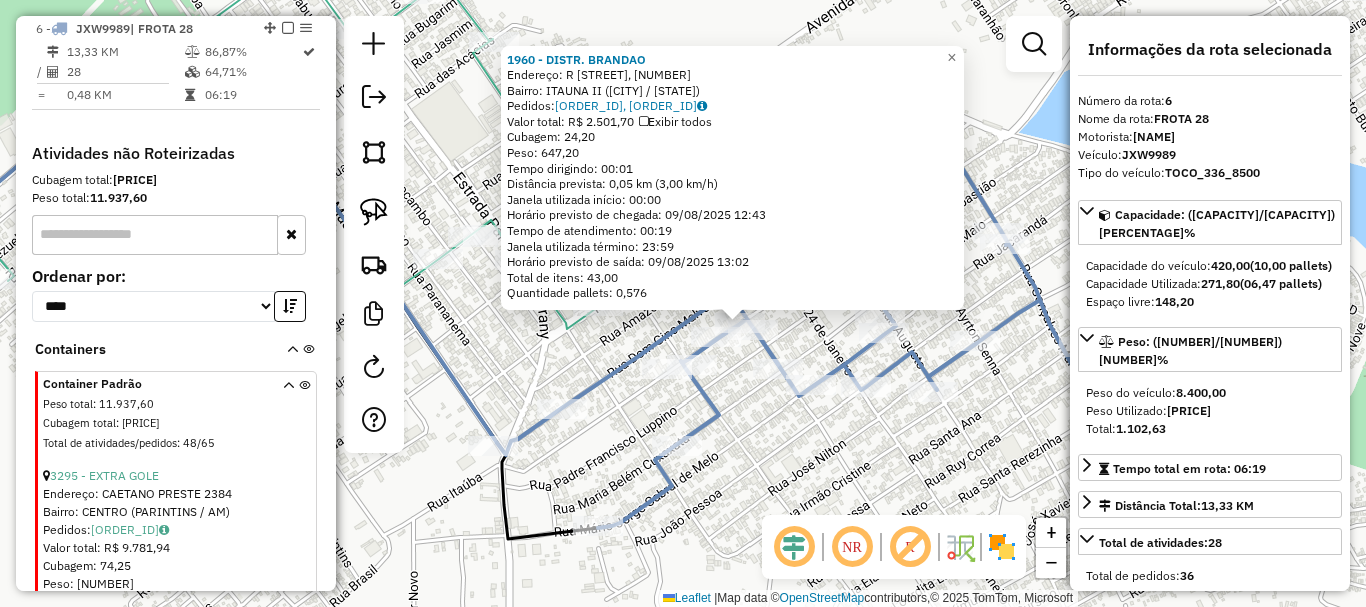 click on "[NUMBER] - DISTR. BRANDAO  Endereço: R ROMUALDO CORREA, [NUMBER]   Bairro: ITAUNA II ([CITY] / [STATE])   Pedidos:  [ORDER_ID],[ORDER_ID]   Valor total: [CURRENCY] [NUMBER]   Exibir todos   Cubagem: [NUMBER]  Peso: [NUMBER]  Tempo dirigindo: [TIME]   Distância prevista: [NUMBER] km ([NUMBER] km/h)   Janela utilizada início: [TIME]   Horário previsto de chegada: [DATE] [TIME]   Tempo de atendimento: [TIME]   Janela utilizada término: [TIME]   Horário previsto de saída: [DATE] [TIME]   Total de itens: [NUMBER]   Quantidade pallets: [NUMBER]  × Janela de atendimento Grade de atendimento Capacidade Transportadoras Veículos Cliente Pedidos  Rotas Selecione os dias de semana para filtrar as janelas de atendimento  Seg   Ter   Qua   Qui   Sex   Sáb   Dom  Informe o período da janela de atendimento: De: Até:  Filtrar exatamente a janela do cliente  Considerar janela de atendimento padrão  Selecione os dias de semana para filtrar as grades de atendimento  Seg   Ter   Qua   Qui   Sex   Sáb   Dom   Peso mínimo:   Peso máximo:   De:   Até:" 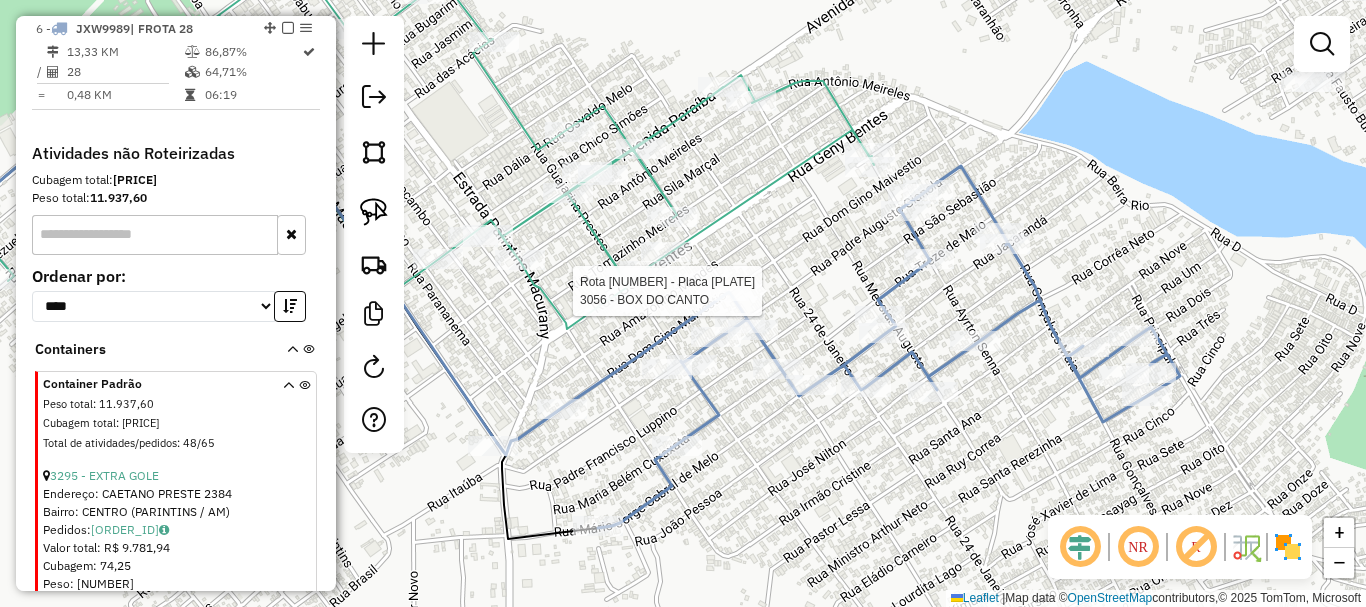 click on "Rota 6 - Placa [PLATE]  4238 - CASA DE CARNE BRUTUS Rota 6 - Placa [PLATE]  1960 - DISTR. BRANDAO Rota 6 - Placa [PLATE]  3056 - BOX DO CANTO Janela de atendimento Grade de atendimento Capacidade Transportadoras Veículos Cliente Pedidos  Rotas Selecione os dias de semana para filtrar as janelas de atendimento  Seg   Ter   Qua   Qui   Sex   Sáb   Dom  Informe o período da janela de atendimento: De: Até:  Filtrar exatamente a janela do cliente  Considerar janela de atendimento padrão  Selecione os dias de semana para filtrar as grades de atendimento  Seg   Ter   Qua   Qui   Sex   Sáb   Dom   Considerar clientes sem dia de atendimento cadastrado  Clientes fora do dia de atendimento selecionado Filtrar as atividades entre os valores definidos abaixo:  Peso mínimo:   Peso máximo:   Cubagem mínima:   Cubagem máxima:   De:   Até:  Filtrar as atividades entre o tempo de atendimento definido abaixo:  De:   Até:   Considerar capacidade total dos clientes não roteirizados Transportadora: Tipo de veículo: +" 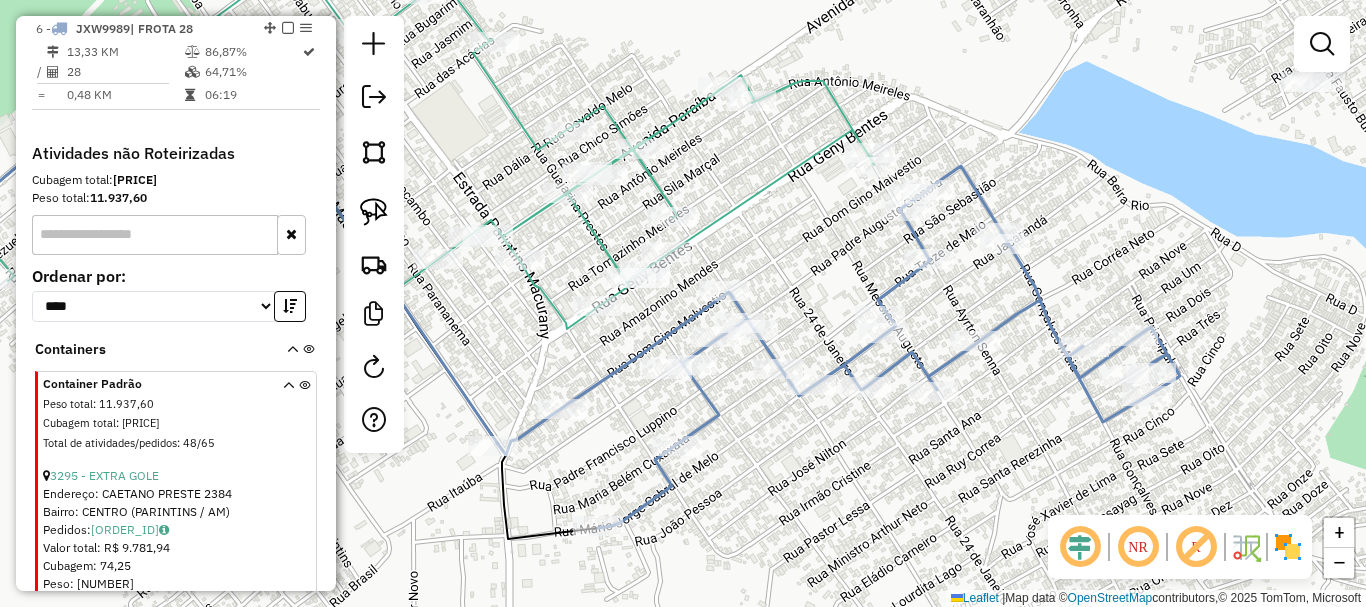 select on "**********" 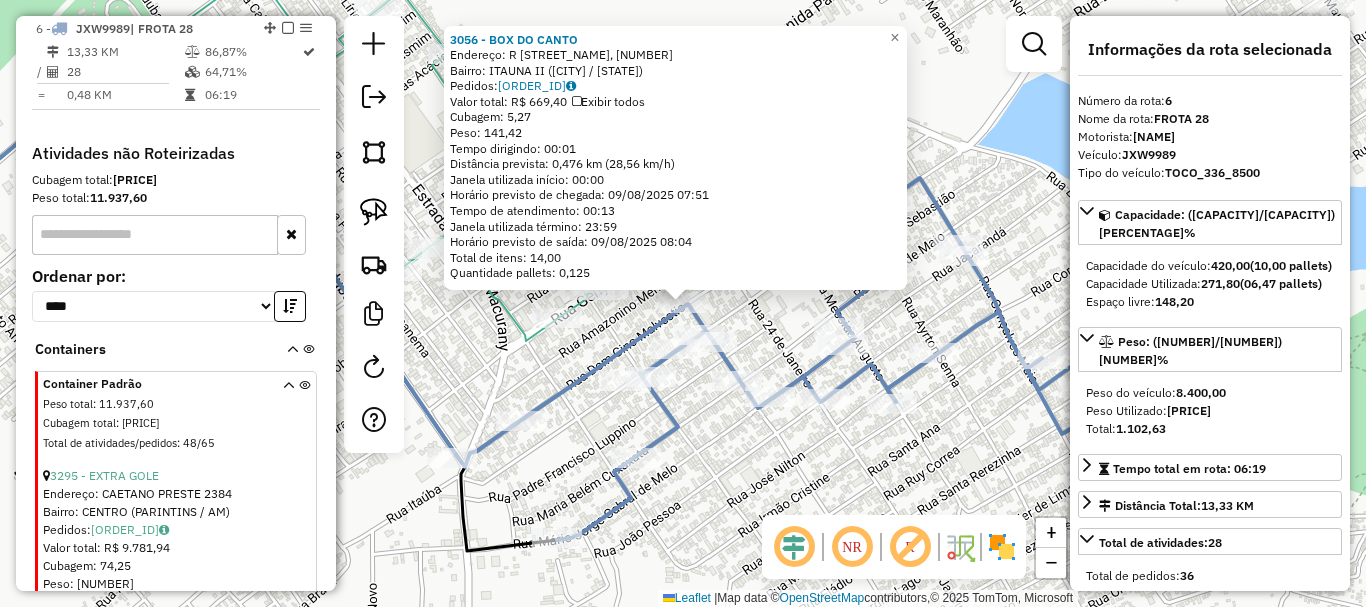 drag, startPoint x: 761, startPoint y: 326, endPoint x: 793, endPoint y: 333, distance: 32.75668 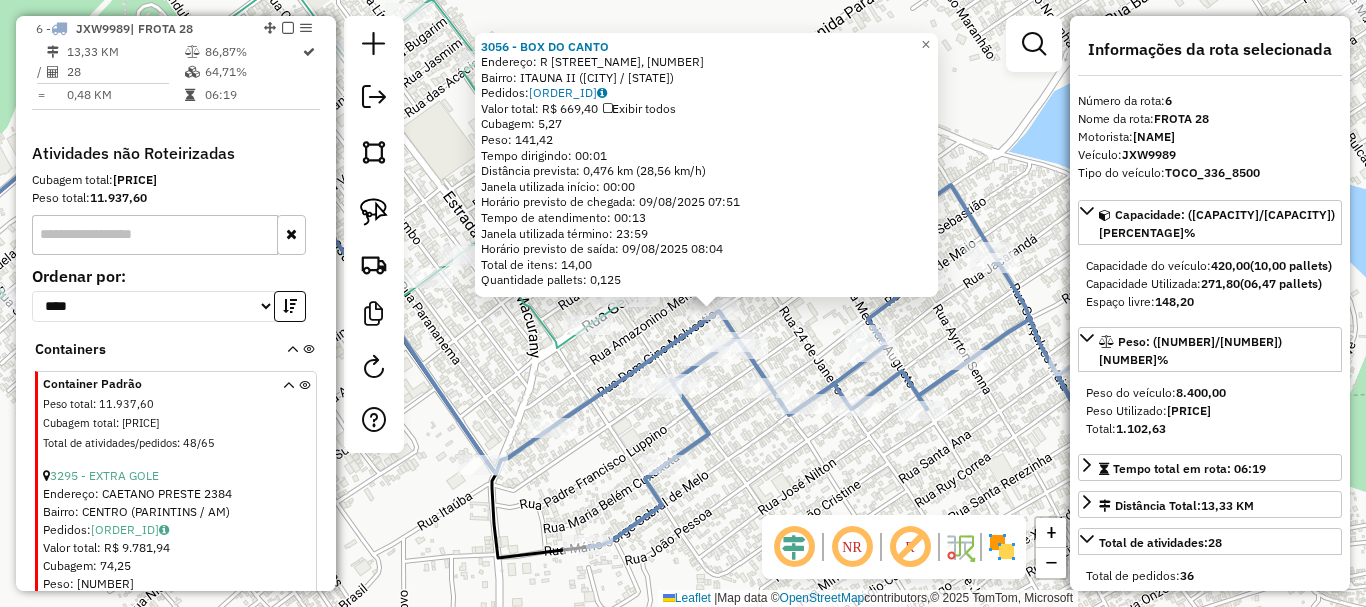 click on "[NUMBER] - [NAME] Endereço: R GLAUCIO GONCALVES, [NUMBER] Bairro: ITAUNA II ([CITY] / [STATE]) Pedidos: [ORDER_ID] Valor total: R$ [PRICE] Exibir todos Cubagem: [CUBAGE] Peso: [WEIGHT] Tempo dirigindo: [TIME] Distância prevista: [DISTANCE] km ([SPEED] km/h) Janela utilizada início: [TIME] Horário previsto de chegada: [DATE] [TIME] Tempo de atendimento: [TIME] Janela utilizada término: [TIME] Horário previsto de saída: [DATE] [TIME] Total de itens: [ITEMS] Quantidade pallets: [PALLETS] × Janela de atendimento Grade de atendimento Capacidade Transportadoras Veículos Cliente Pedidos Rotas Selecione os dias de semana para filtrar as janelas de atendimento Seg Ter Qua Qui Sex Sáb Dom Informe o período da janela de atendimento: De: Até: Filtrar exatamente a janela do cliente Considerar janela de atendimento padrão Selecione os dias de semana para filtrar as grades de atendimento Seg Ter Qua Qui Sex Sáb Dom Considerar clientes sem dia de atendimento cadastrado +" 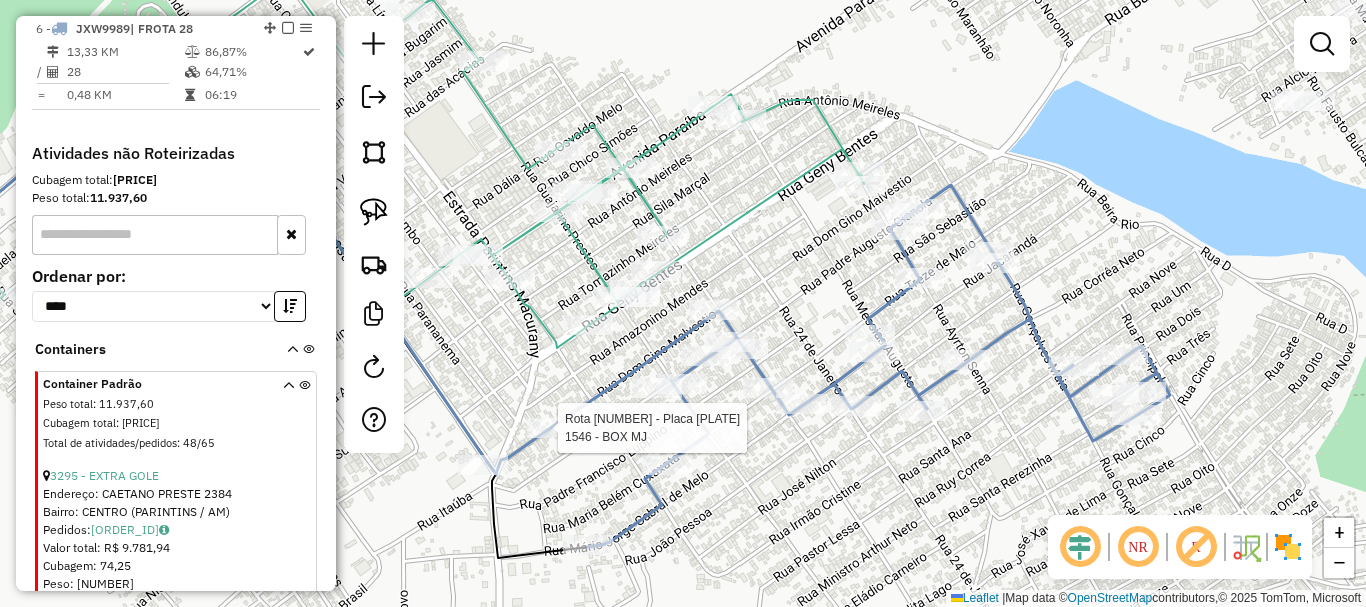 select on "**********" 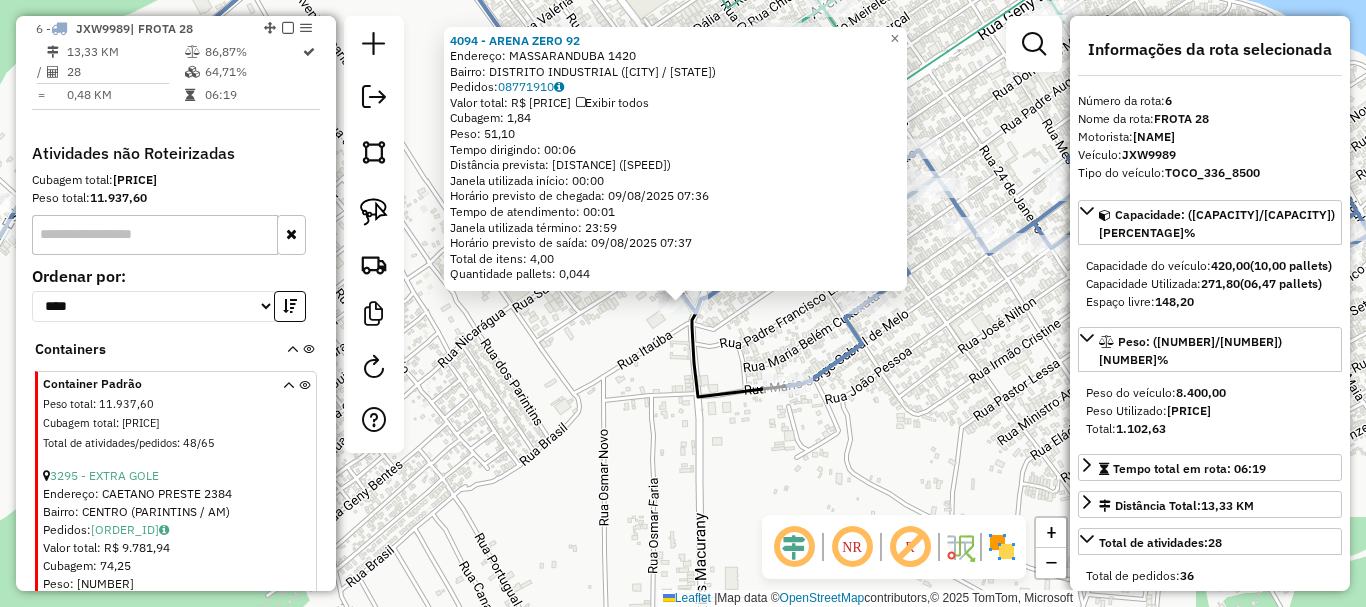 drag, startPoint x: 653, startPoint y: 382, endPoint x: 637, endPoint y: 382, distance: 16 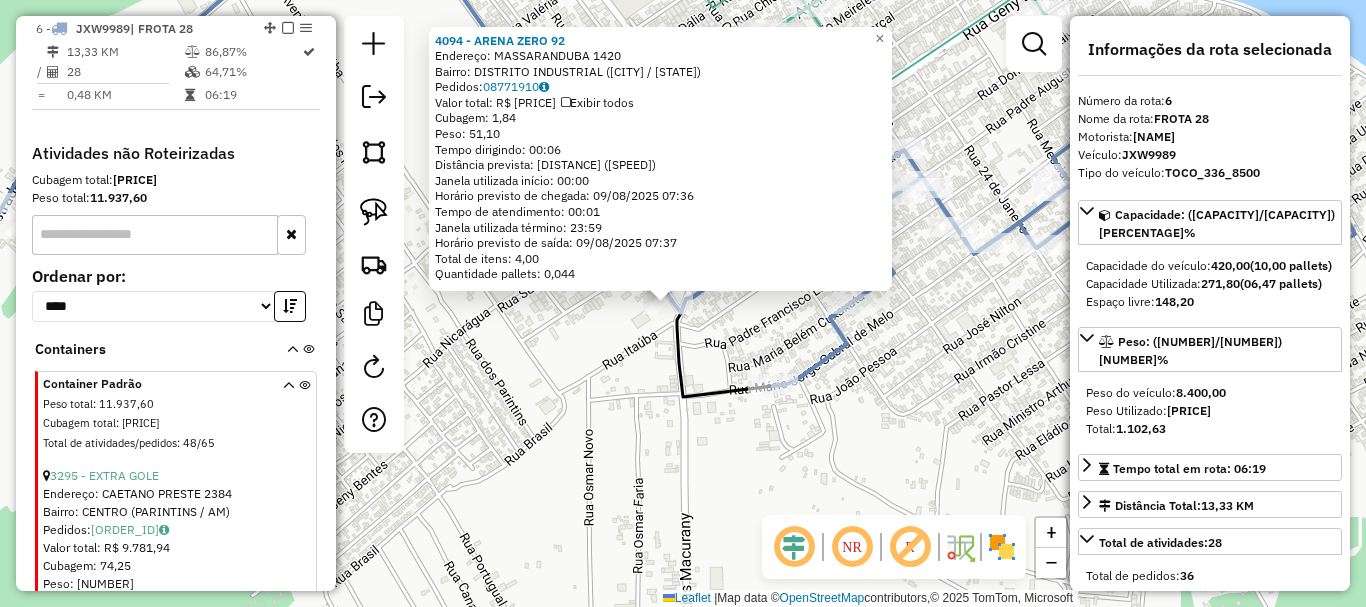 drag, startPoint x: 633, startPoint y: 386, endPoint x: 499, endPoint y: 395, distance: 134.3019 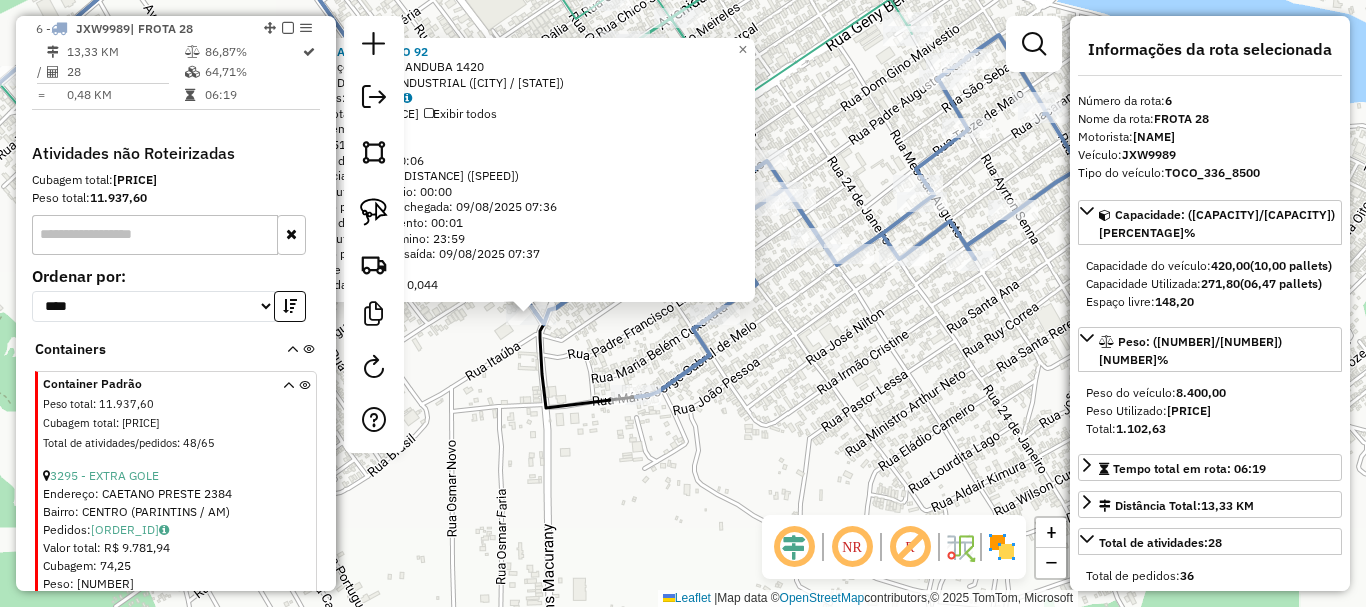 click on "Rota [NUMBER] - Placa [PLATE] [NUMBER] - [NAME] [NUMBER] Endereço: MASSARANDUBA [NUMBER] Bairro: DISTRITO INDUSTRIAL ([CITY] / [STATE]) Pedidos: [ORDER_ID] Valor total: R$ [PRICE] Exibir todos Cubagem: [CUBAGE] Peso: [WEIGHT] Tempo dirigindo: [TIME] Distância prevista: [DISTANCE] km ([SPEED] km/h) Janela utilizada início: [TIME] Horário previsto de chegada: [DATE] [TIME] Tempo de atendimento: [TIME] Janela utilizada término: [TIME] Horário previsto de saída: [DATE] [TIME] Total de itens: [ITEMS] Quantidade pallets: [PALLETS] × Janela de atendimento Grade de atendimento Capacidade Transportadoras Veículos Cliente Pedidos Rotas Selecione os dias de semana para filtrar as janelas de atendimento Seg Ter Qua Qui Sex Sáb Dom Informe o período da janela de atendimento: De: Até: Filtrar exatamente a janela do cliente Considerar janela de atendimento padrão Selecione os dias de semana para filtrar as grades de atendimento Seg Ter Qua Qui Sex Sáb Dom De: De:" 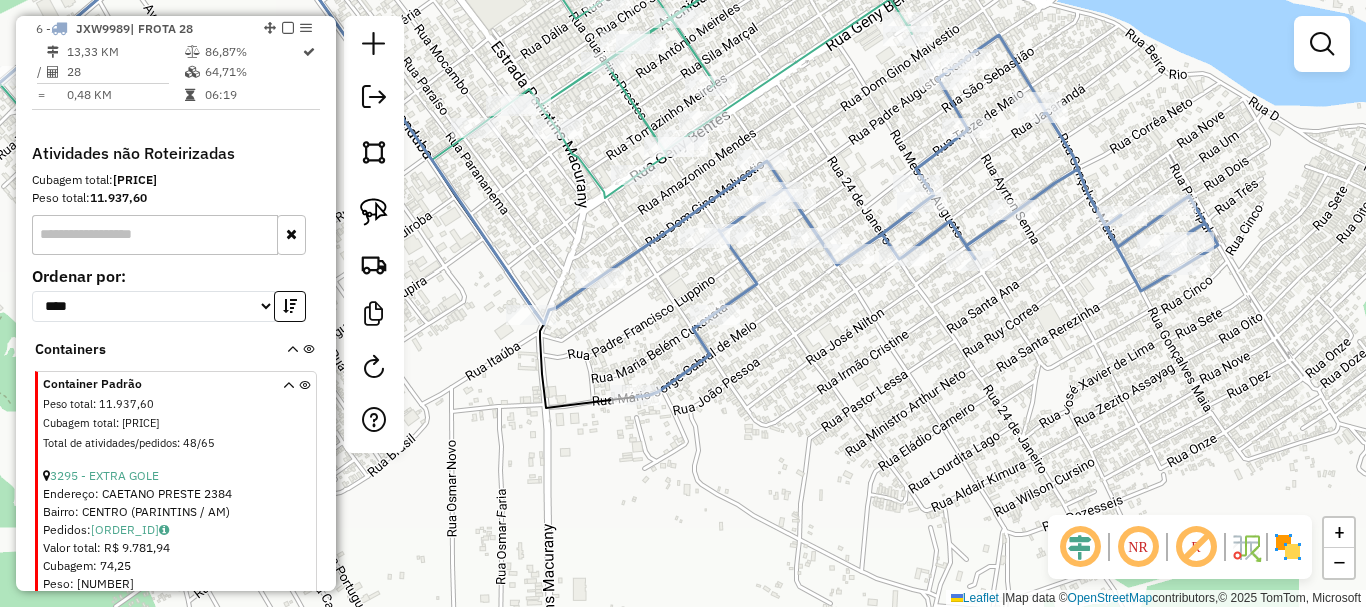 drag, startPoint x: 851, startPoint y: 88, endPoint x: 735, endPoint y: 193, distance: 156.46405 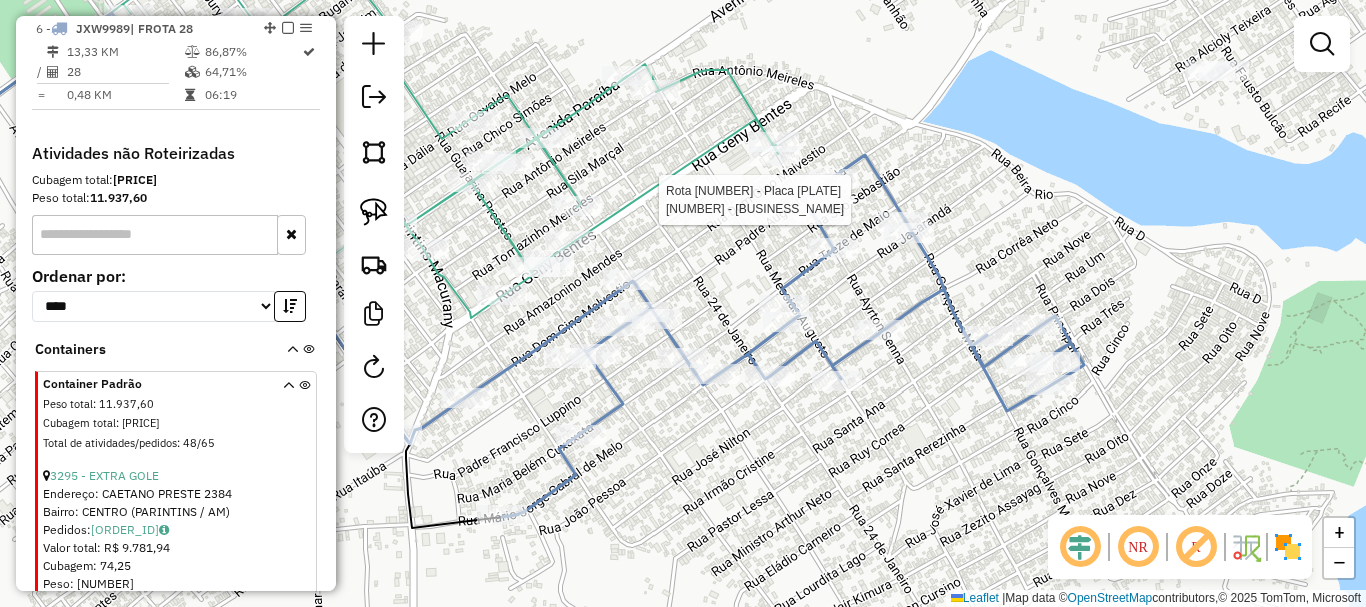 select on "**********" 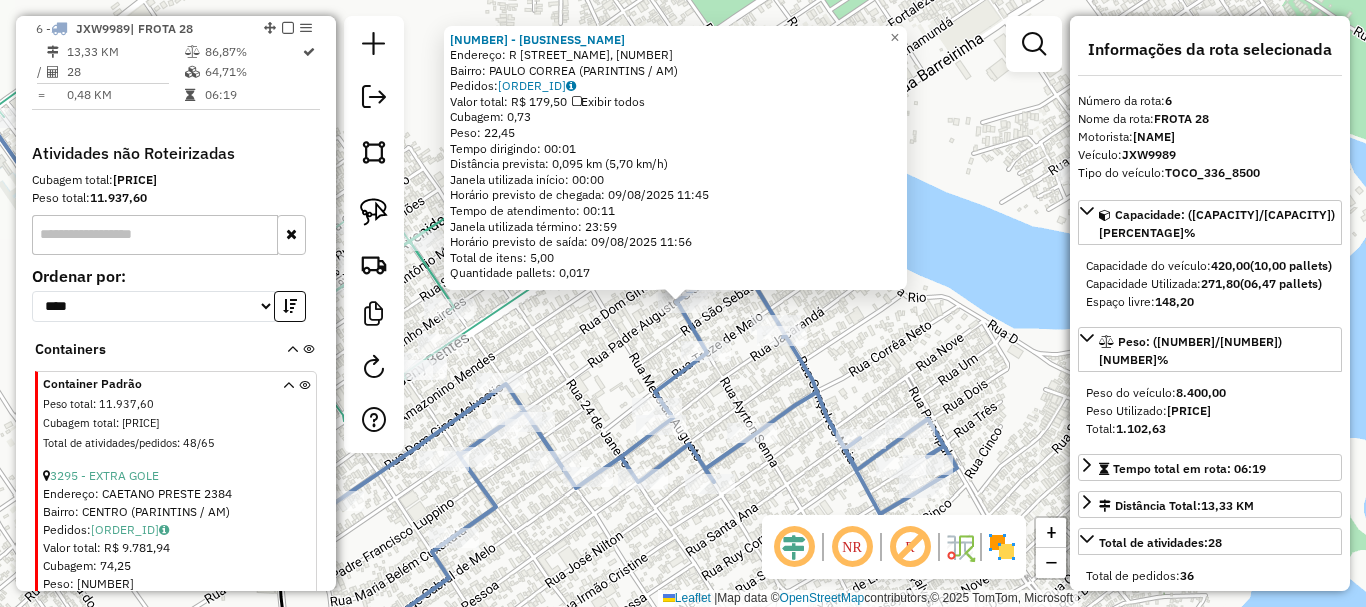 click on "[NUMBER] - [NAME] Endereço: R PADRE AUGUSTO GIANOLA, [NUMBER] Bairro: PAULO CORREA ([CITY] / [STATE]) Pedidos: [ORDER_ID] Valor total: R$ [PRICE] Exibir todos Cubagem: [CUBAGE] Peso: [WEIGHT] Tempo dirigindo: [TIME] Distância prevista: [DISTANCE] km ([SPEED] km/h) Janela utilizada início: [TIME] Horário previsto de chegada: [DATE] [TIME] Tempo de atendimento: [TIME] Janela utilizada término: [TIME] Horário previsto de saída: [DATE] [TIME] Total de itens: [ITEMS] Quantidade pallets: [PALLETS] × Janela de atendimento Grade de atendimento Capacidade Transportadoras Veículos Cliente Pedidos Rotas Selecione os dias de semana para filtrar as janelas de atendimento Seg Ter Qua Qui Sex Sáb Dom Informe o período da janela de atendimento: De: Até: Filtrar exatamente a janela do cliente Considerar janela de atendimento padrão Selecione os dias de semana para filtrar as grades de atendimento Seg Ter Qua Qui Sex Sáb Dom Considerar clientes sem dia de atendimento cadastrado" 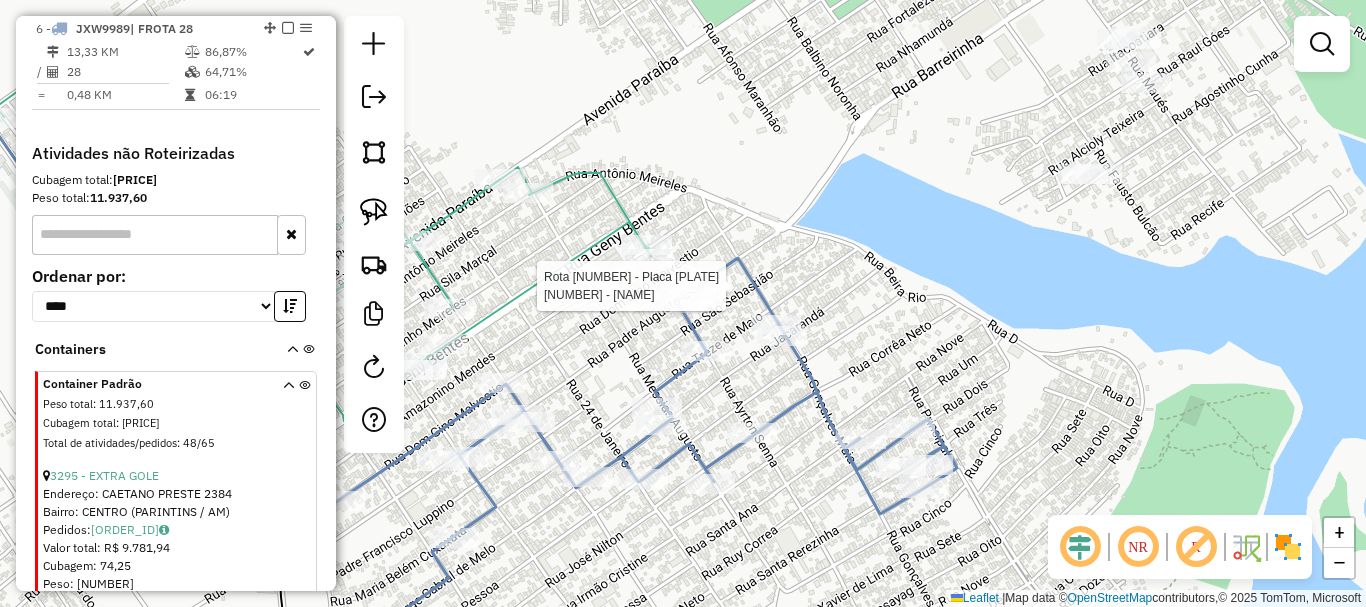 select on "**********" 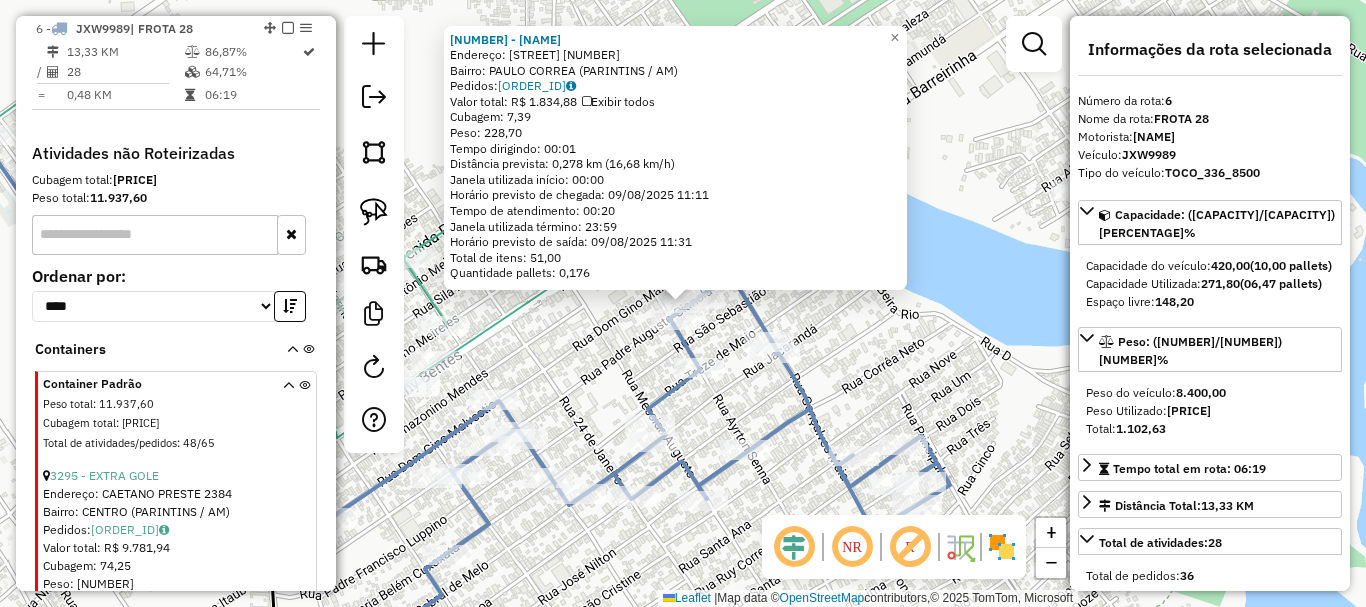 click on "Endereço: PADRE AUGUSTO GIANOLA [NUMBER] Bairro: PAULO CORREA (PARINTINS / AM) Pedidos: [ORDER_ID] Valor total: R$ 1.834,88 Exibir todos Cubagem: 7,39 Peso: 228,70 Tempo dirigindo: 00:01 Distância prevista: 0,278 km (16,68 km/h) Janela utilizada início: 00:00 Horário previsto de chegada: 09/08/2025 11:11 Tempo de atendimento: 00:20 Janela utilizada término: 23:59 Horário previsto de saída: 09/08/2025 11:31 Total de itens: 51,00 Quantidade pallets: 0,176 × Janela de atendimento Grade de atendimento Capacidade Transportadoras Veículos Cliente Pedidos Rotas Selecione os dias de semana para filtrar as janelas de atendimento Seg Ter Qua Qui Sex Sáb Dom Informe o período da janela de atendimento: De: Até: Filtrar exatamente a janela do cliente Considerar janela de atendimento padrão Selecione os dias de semana para filtrar as grades de atendimento Seg Ter Qua Qui Sex Sáb Dom Clientes fora do dia de atendimento selecionado" 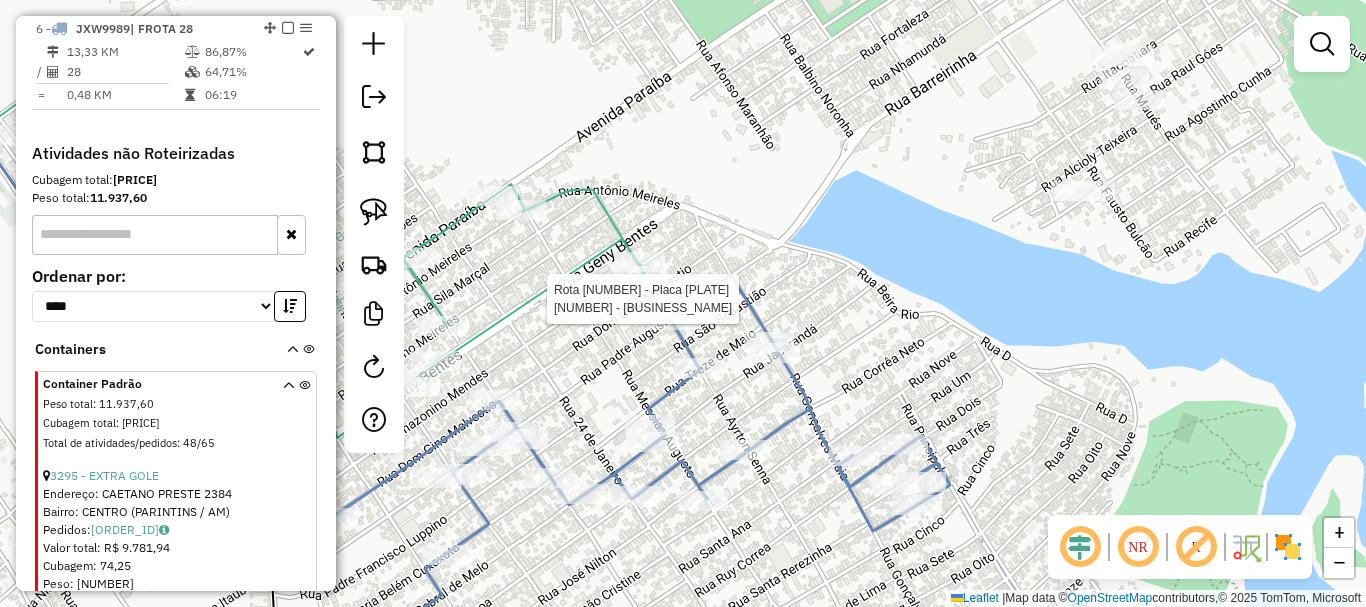 select on "**********" 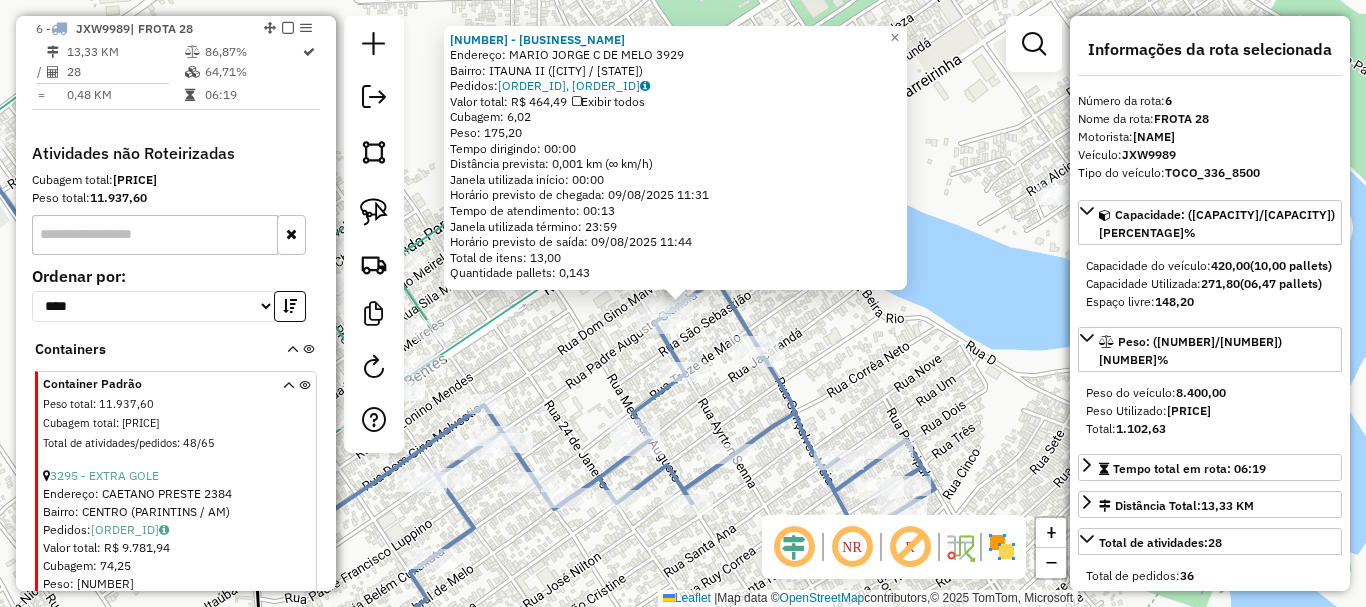 click on "1773 - [BUSINESS_NAME]  Endereço:  [STREET_NAME] [NUMBER]   Bairro: [NEIGHBORHOOD] ([CITY] / [STATE])   Pedidos:  [ORDER_ID], [ORDER_ID]   Valor total: R$ [PRICE]   Exibir todos   Cubagem: [CUBAGE]  Peso: [WEIGHT]  Tempo dirigindo: [TIME]   Distância prevista: [DISTANCE] km ([SPEED] km/h)   Janela utilizada início: [TIME]   Horário previsto de chegada: [DATE] [TIME]   Tempo de atendimento: [TIME]   Janela utilizada término: [TIME]   Horário previsto de saída: [DATE] [TIME]   Total de itens: [ITEMS]   Quantidade pallets: [PALLETS]  × Janela de atendimento Grade de atendimento Capacidade Transportadoras Veículos Cliente Pedidos  Rotas Selecione os dias de semana para filtrar as janelas de atendimento  Seg   Ter   Qua   Qui   Sex   Sáb   Dom  Informe o período da janela de atendimento: De: Até:  Filtrar exatamente a janela do cliente  Considerar janela de atendimento padrão  Selecione os dias de semana para filtrar as grades de atendimento  Seg   Ter   Qua   Qui   Sex   Sáb   Dom   Clientes fora do dia de atendimento selecionado" 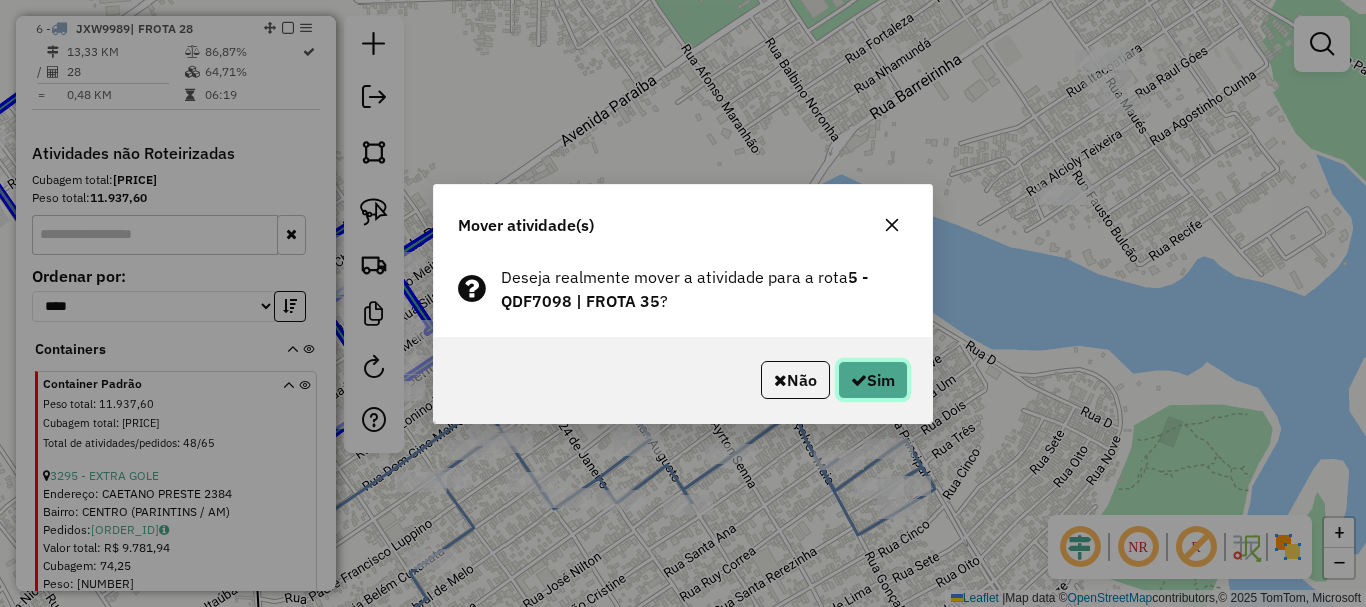 click on "Sim" 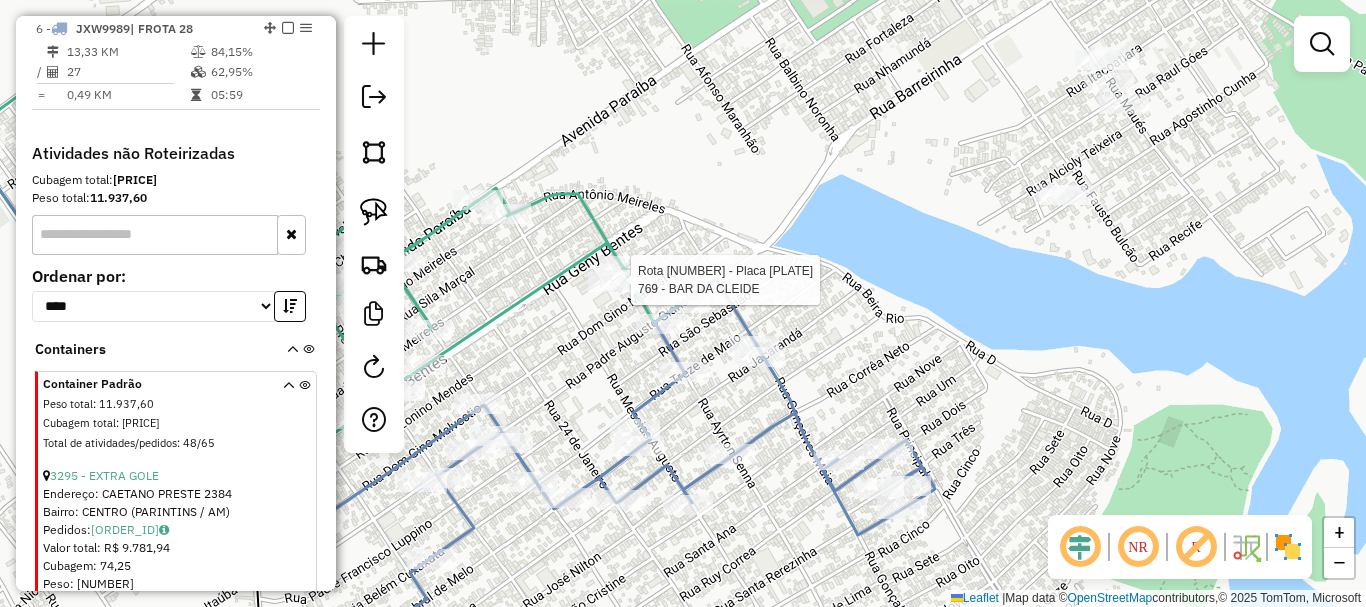 click 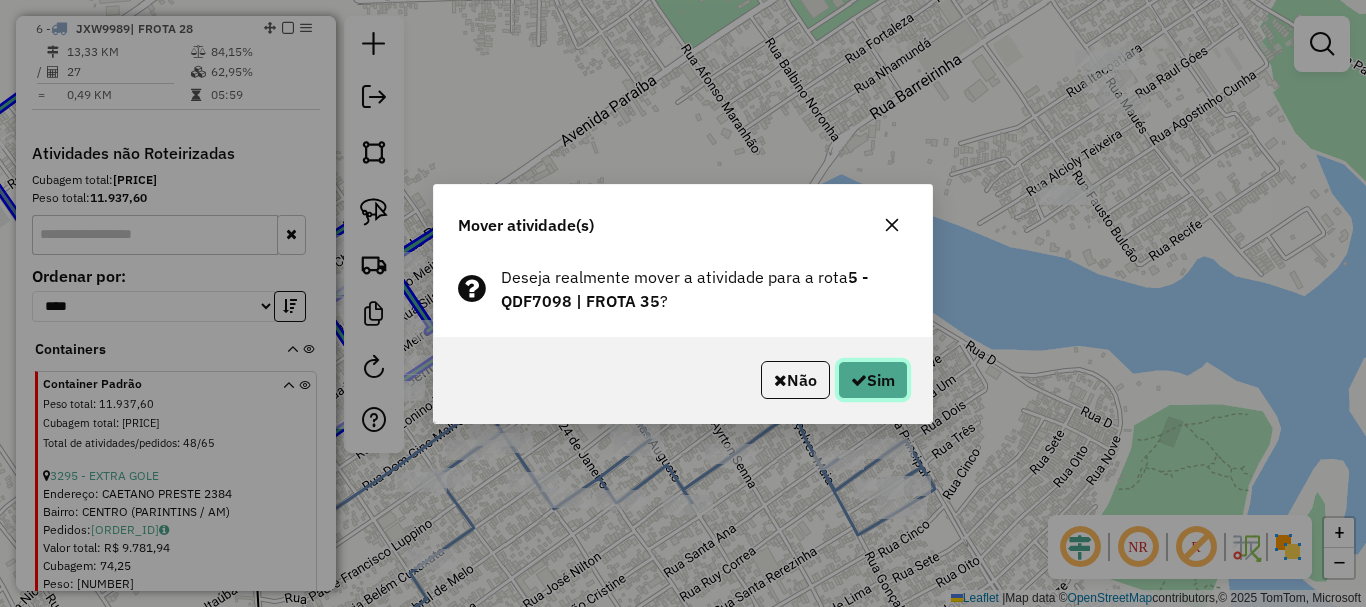 click 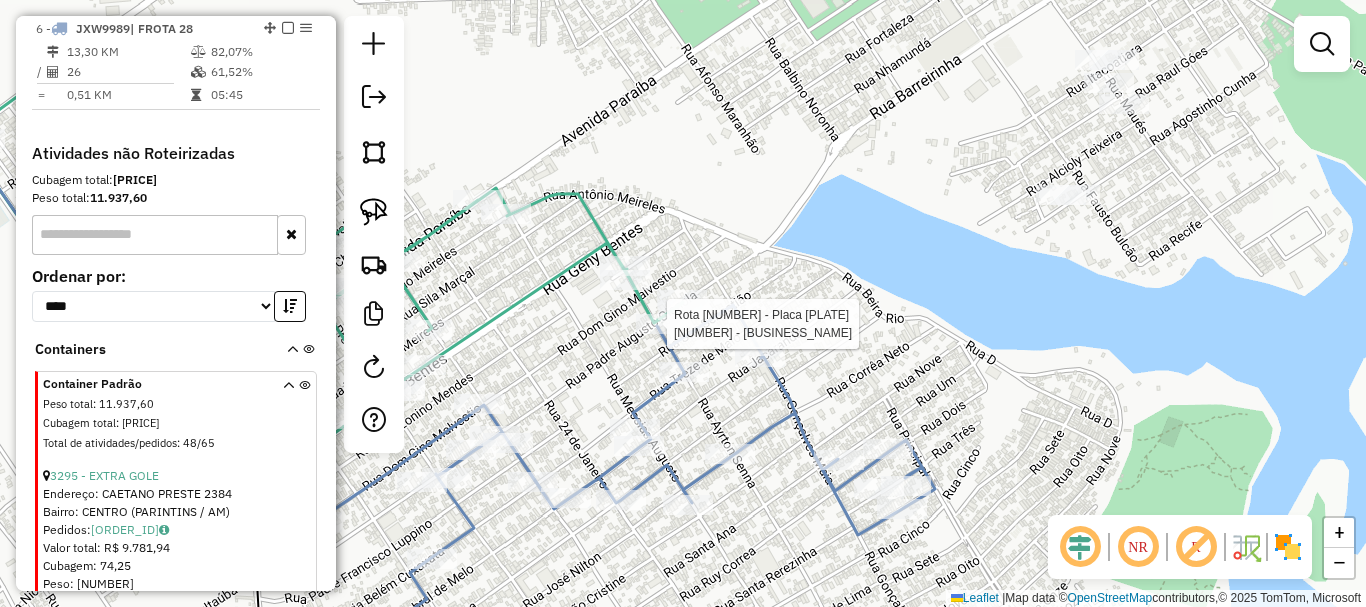 select on "**********" 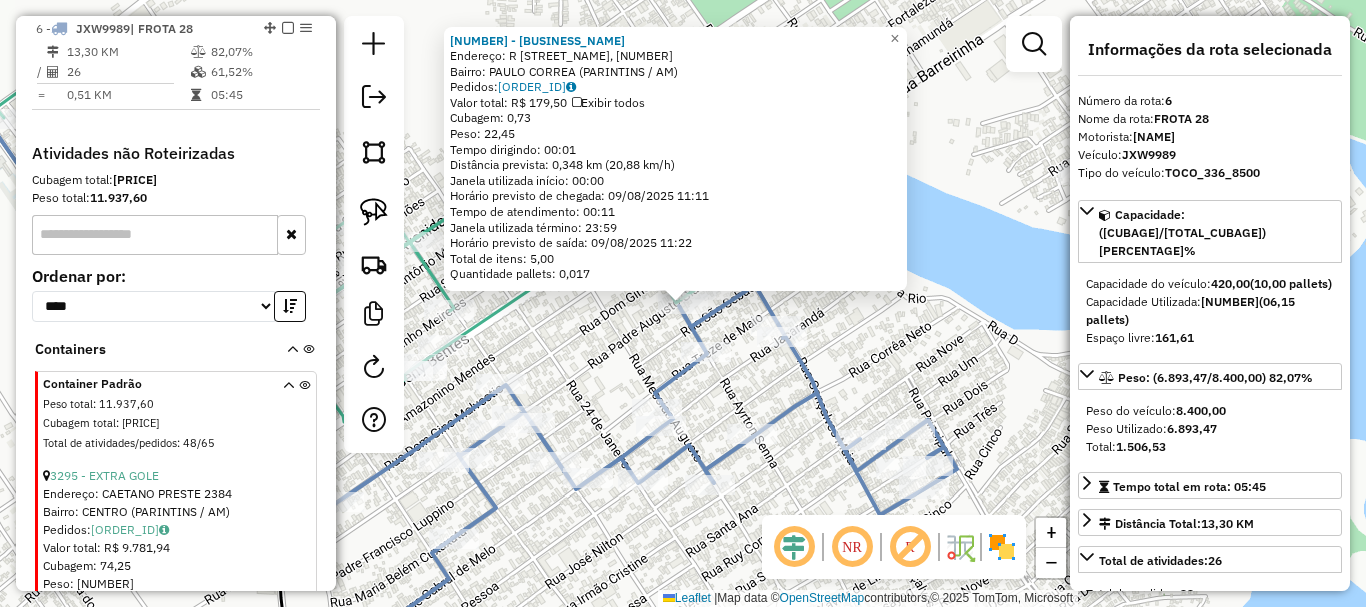 click on "132 - [CLIENT] Endereço: R PADRE AUGUSTO GIANOLA, 3390 Bairro: [NEIGHBORHOOD] ([CITY] / [AM]) Pedidos: [ORDER] Valor total: R$ 179,50 Exibir todos Cubagem: 0,73 Peso: 22,45 Tempo dirigindo: 00:01 Distância prevista: 0,348 km (20,88 km/h) Janela utilizada início: 00:00 Horário previsto de chegada: 09/08/2025 11:11 Tempo de atendimento: 00:11 Janela utilizada término: 23:59 Horário previsto de saída: 09/08/2025 11:22 Total de itens: 5,00 Quantidade pallets: 0,017 × Janela de atendimento Grade de atendimento Capacidade Transportadoras Veículos Cliente Pedidos Rotas Selecione os dias de semana para filtrar as janelas de atendimento Seg Ter Qua Qui Sex Sáb Dom Informe o período da janela de atendimento: De: Até: Filtrar exatamente a janela do cliente Considerar janela de atendimento padrão Selecione os dias de semana para filtrar as grades de atendimento Seg Ter Qua Qui Sex Sáb Dom Considerar clientes sem dia de atendimento cadastrado" 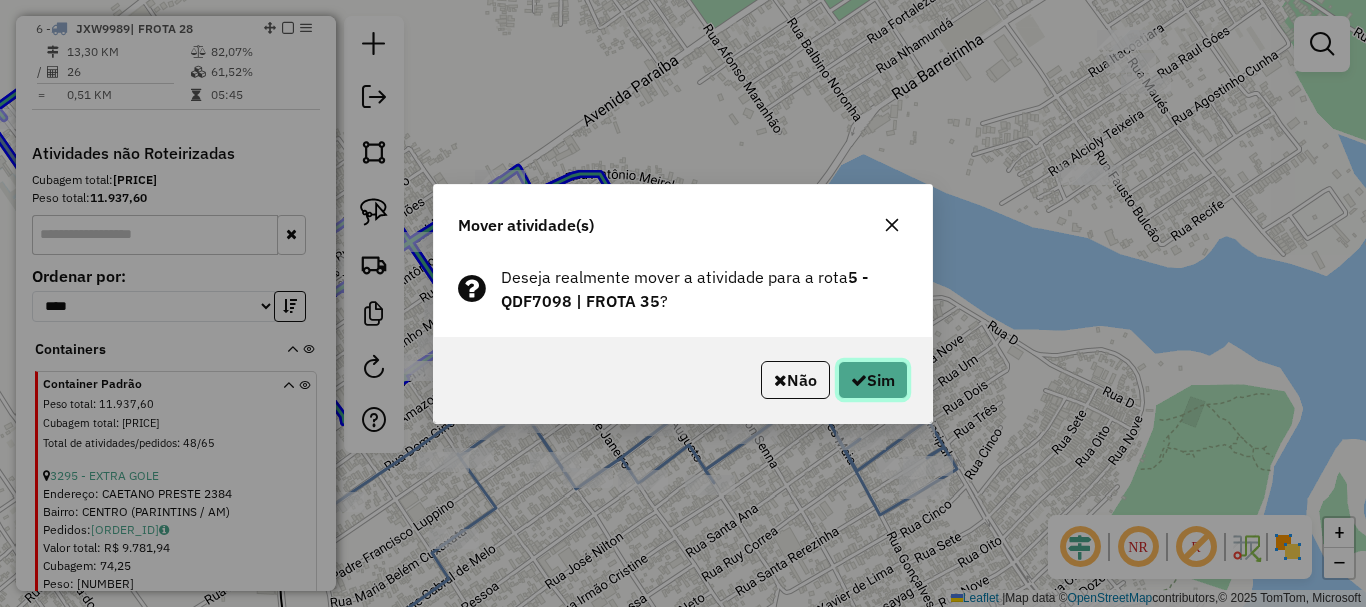 click on "Sim" 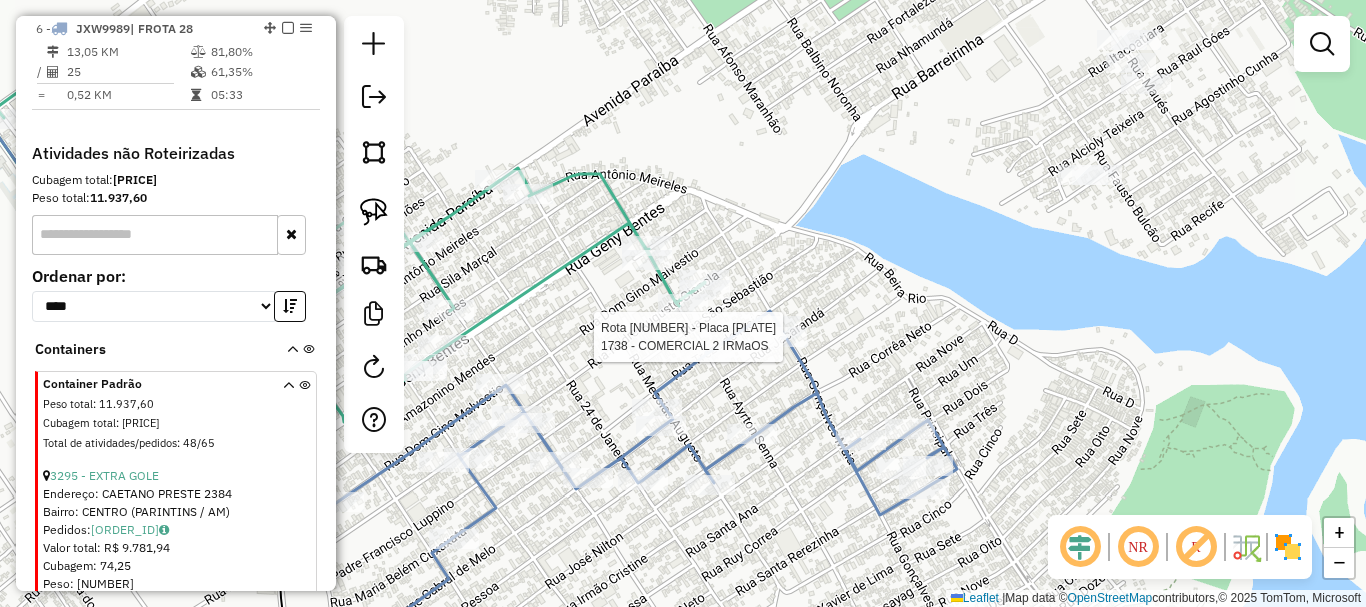 select on "**********" 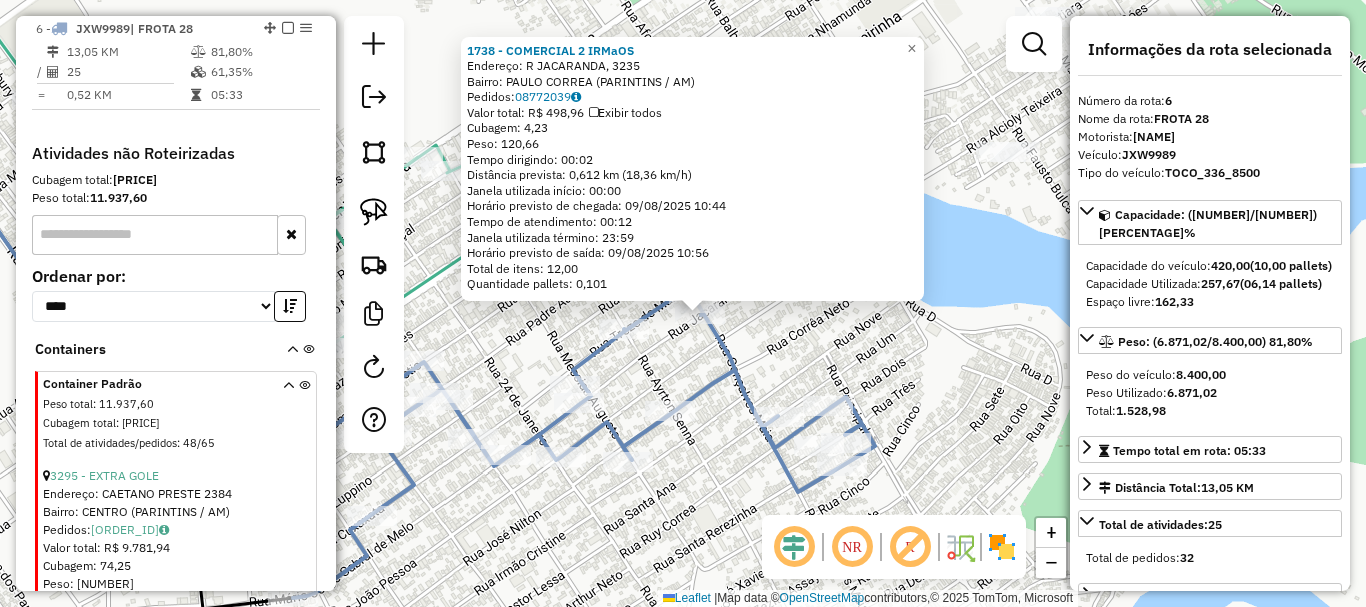 drag, startPoint x: 528, startPoint y: 309, endPoint x: 642, endPoint y: 341, distance: 118.40608 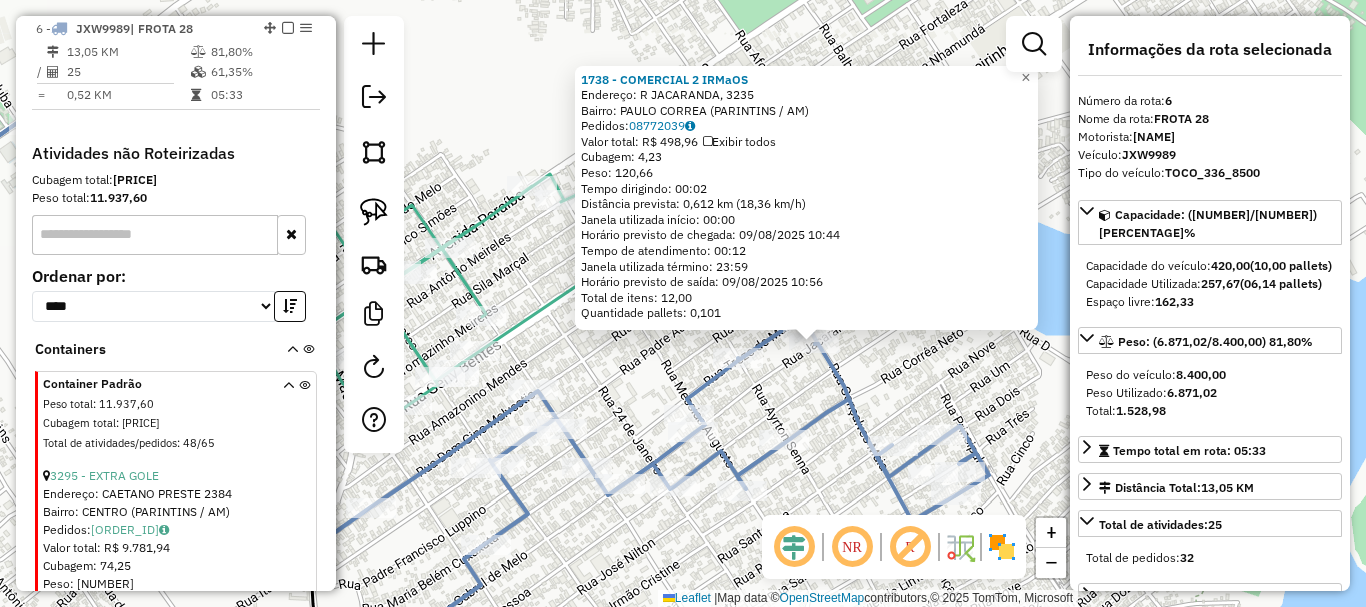 drag, startPoint x: 548, startPoint y: 372, endPoint x: 514, endPoint y: 346, distance: 42.80187 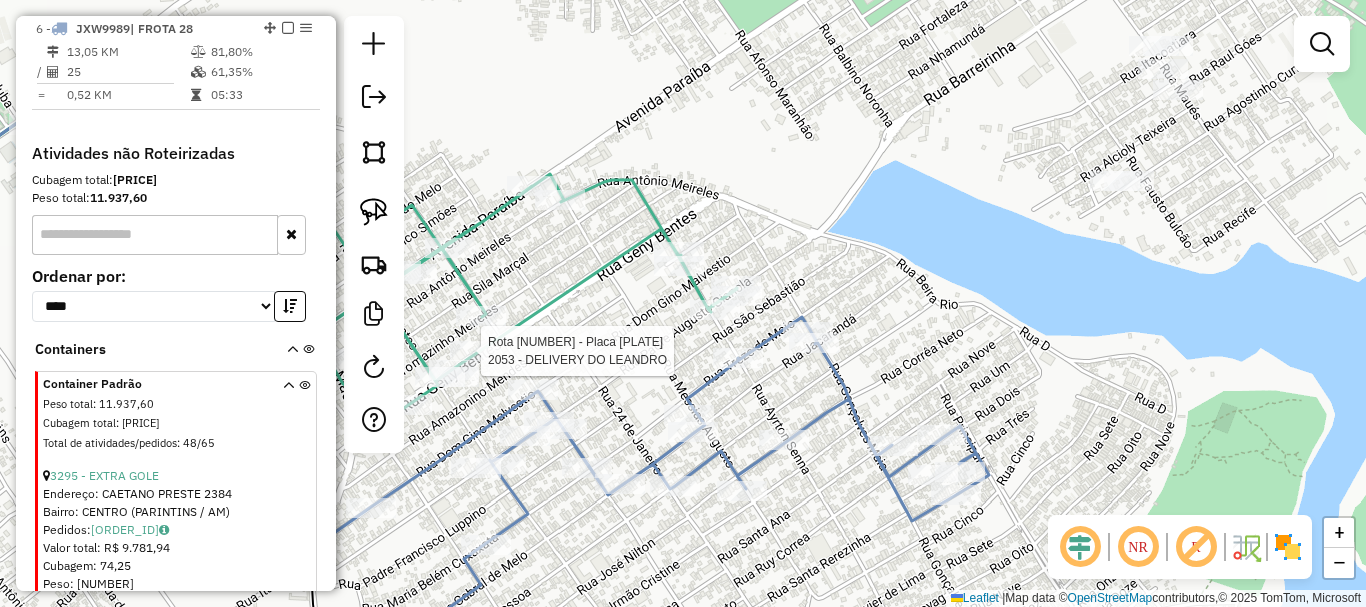 select on "**********" 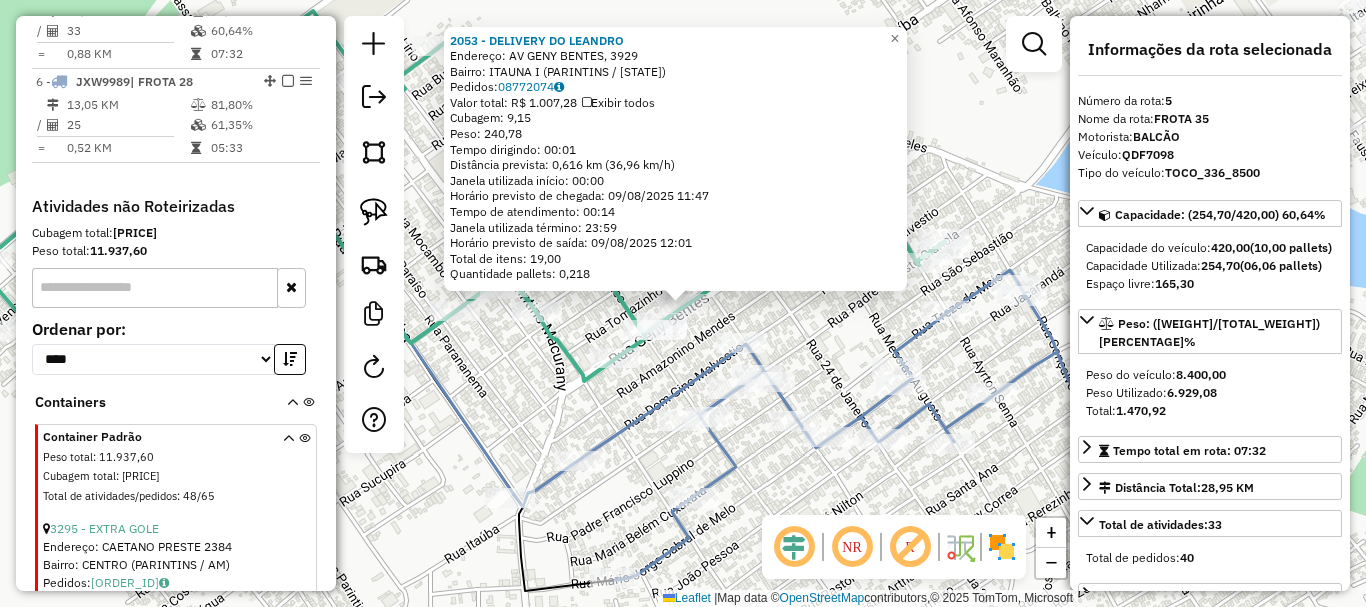 scroll, scrollTop: 858, scrollLeft: 0, axis: vertical 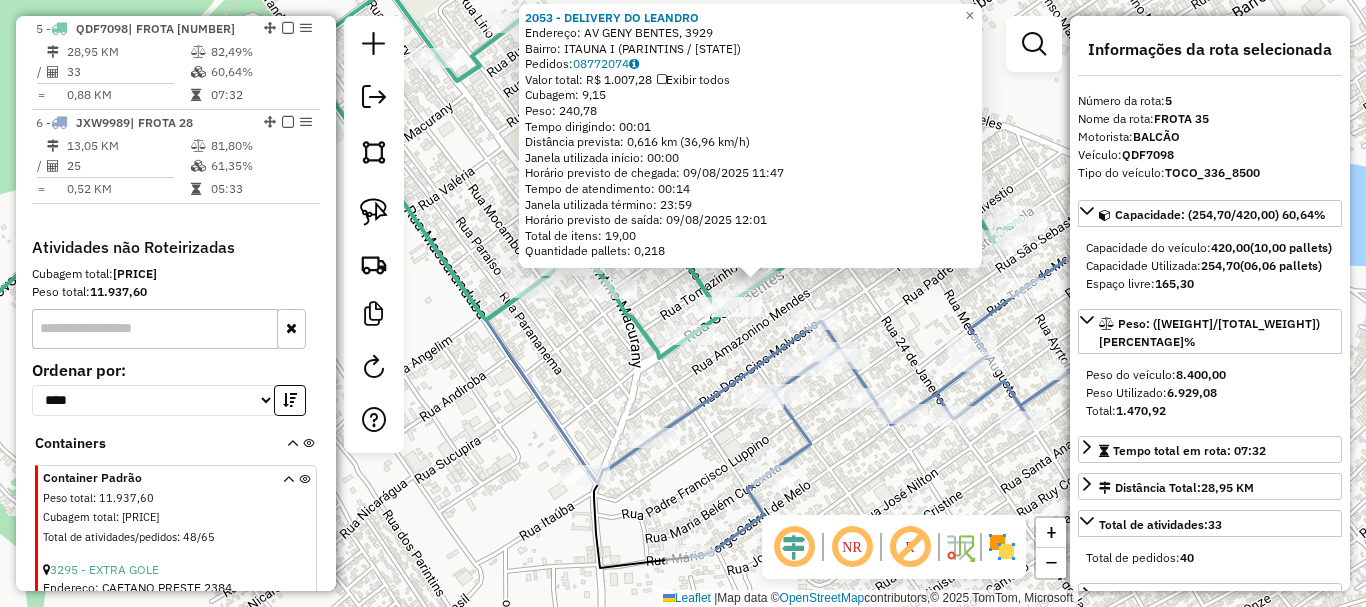 drag, startPoint x: 611, startPoint y: 400, endPoint x: 685, endPoint y: 368, distance: 80.622574 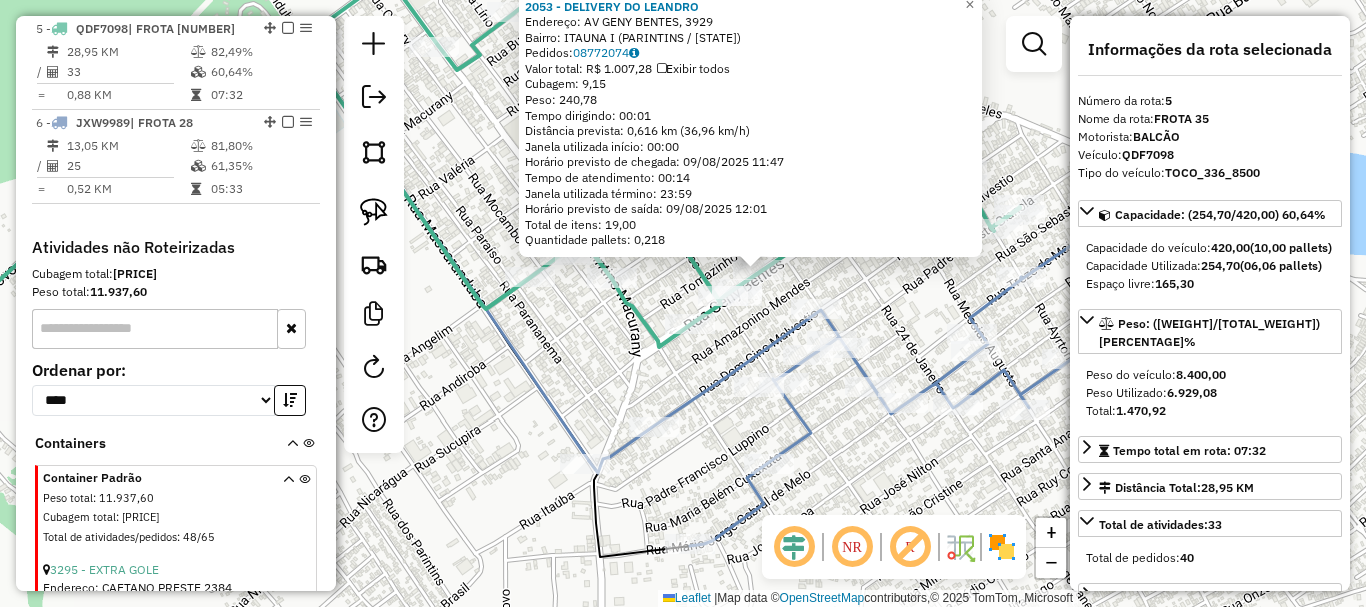 click 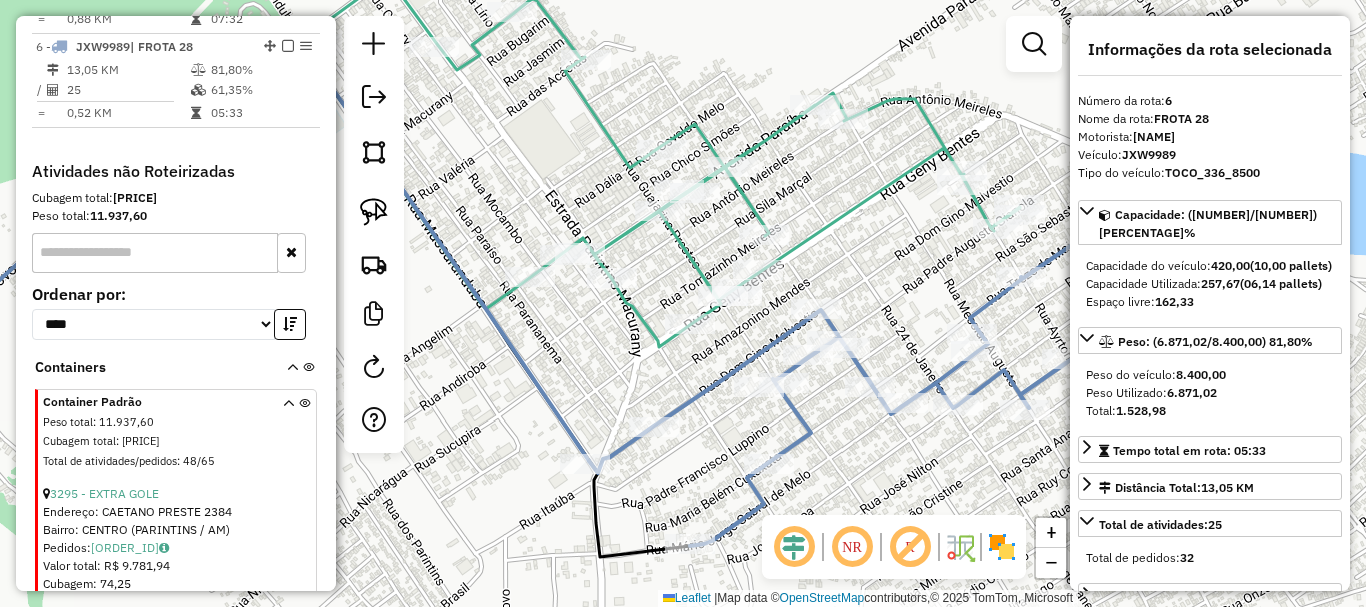 scroll, scrollTop: 952, scrollLeft: 0, axis: vertical 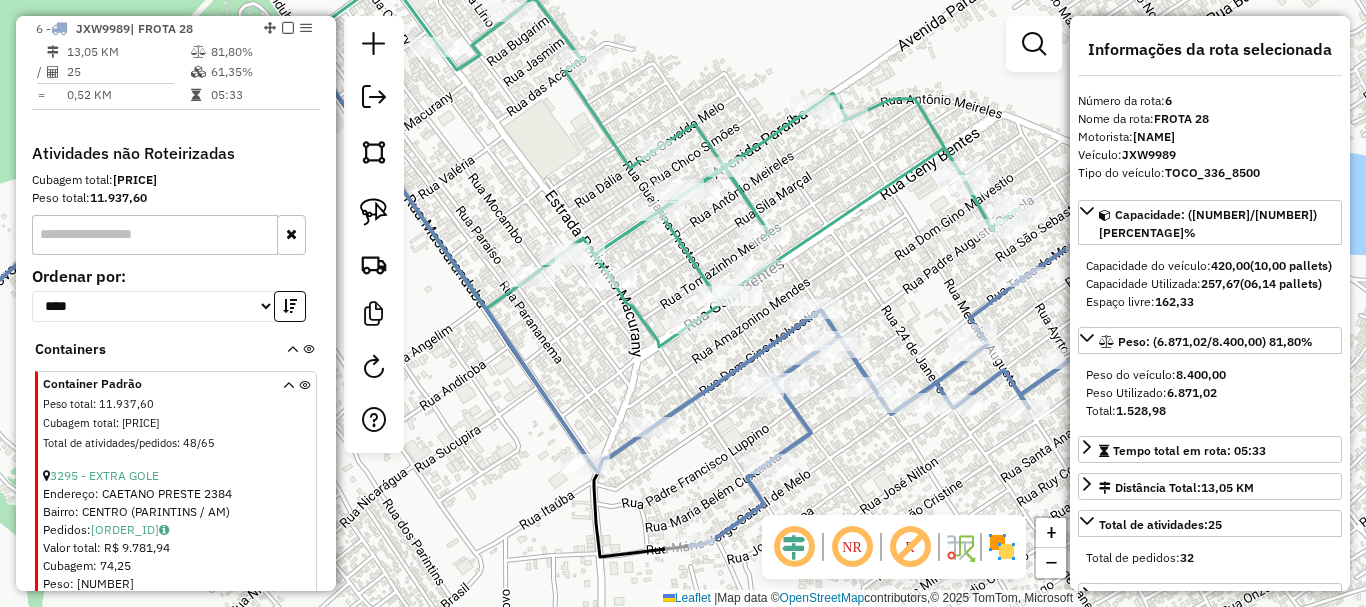 drag, startPoint x: 830, startPoint y: 260, endPoint x: 803, endPoint y: 267, distance: 27.89265 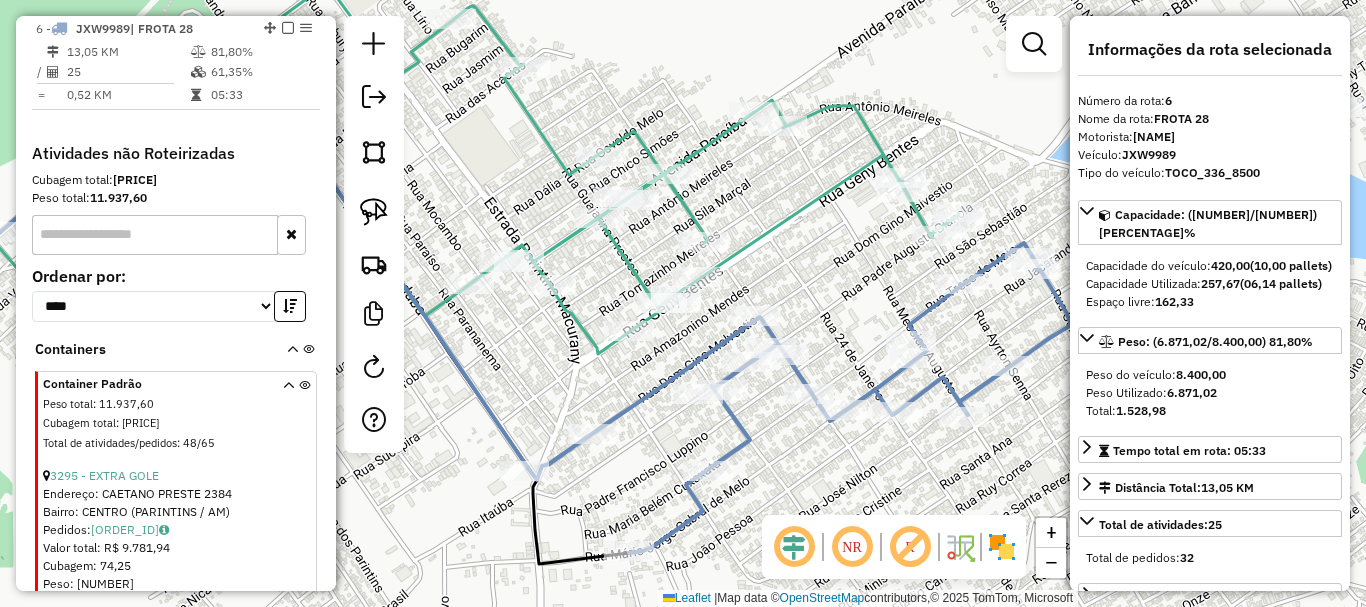 drag, startPoint x: 817, startPoint y: 257, endPoint x: 798, endPoint y: 250, distance: 20.248457 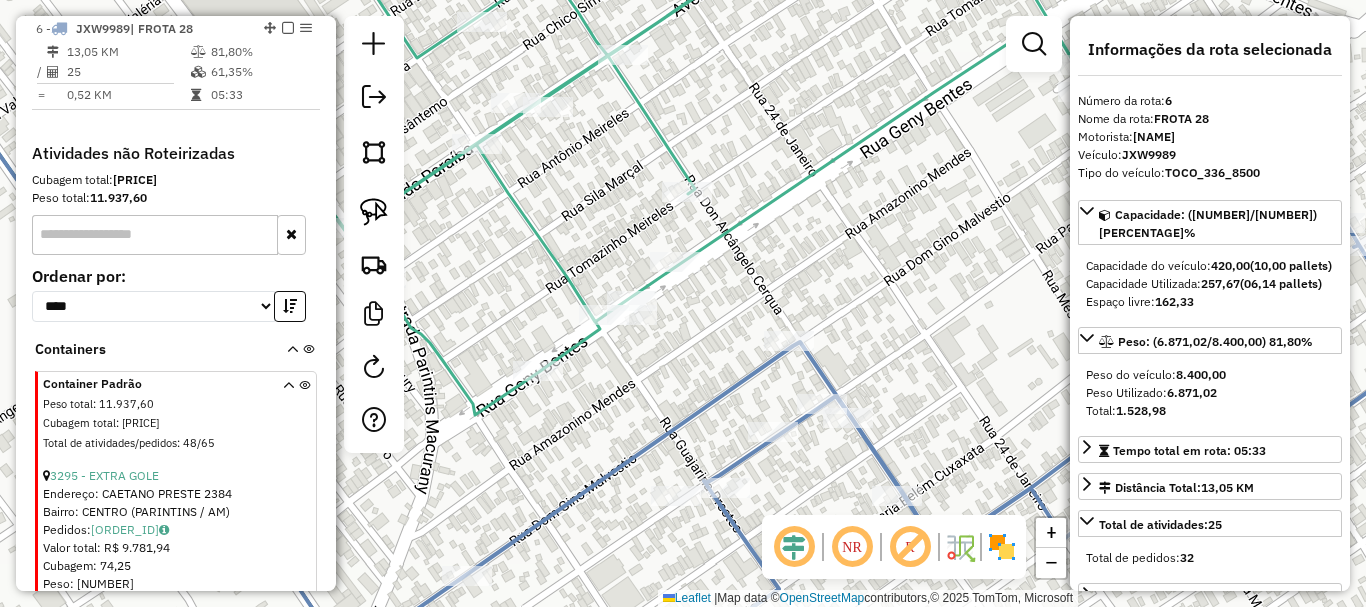 drag, startPoint x: 592, startPoint y: 359, endPoint x: 675, endPoint y: 346, distance: 84.0119 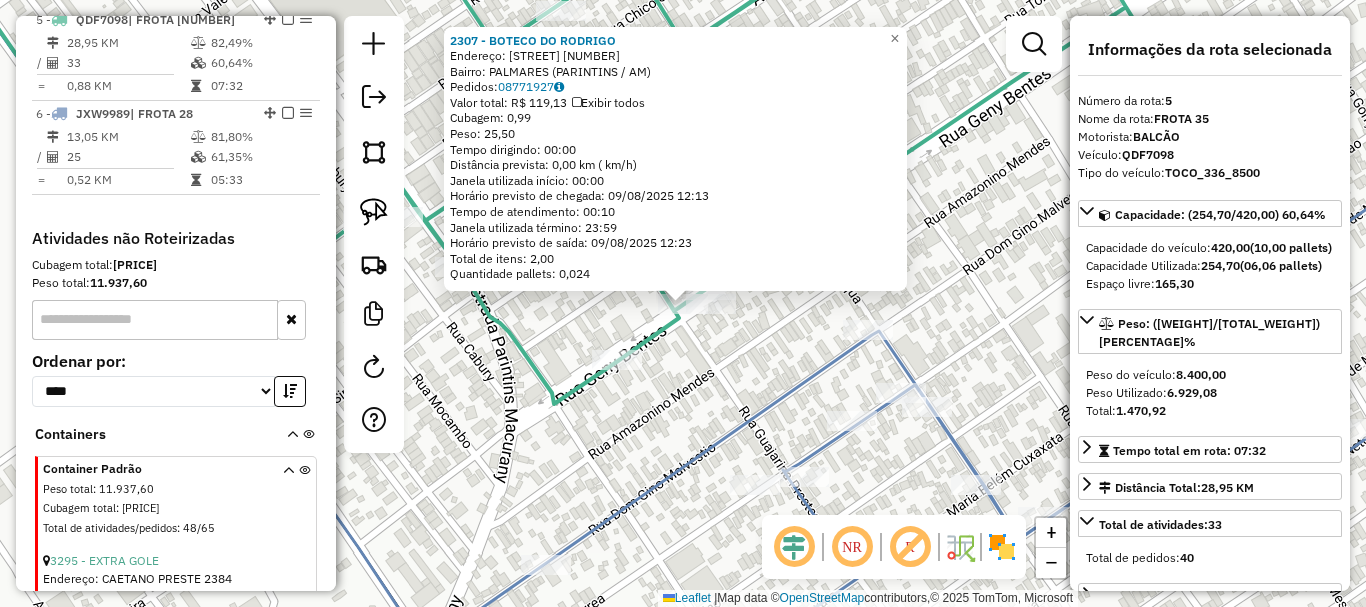 scroll, scrollTop: 858, scrollLeft: 0, axis: vertical 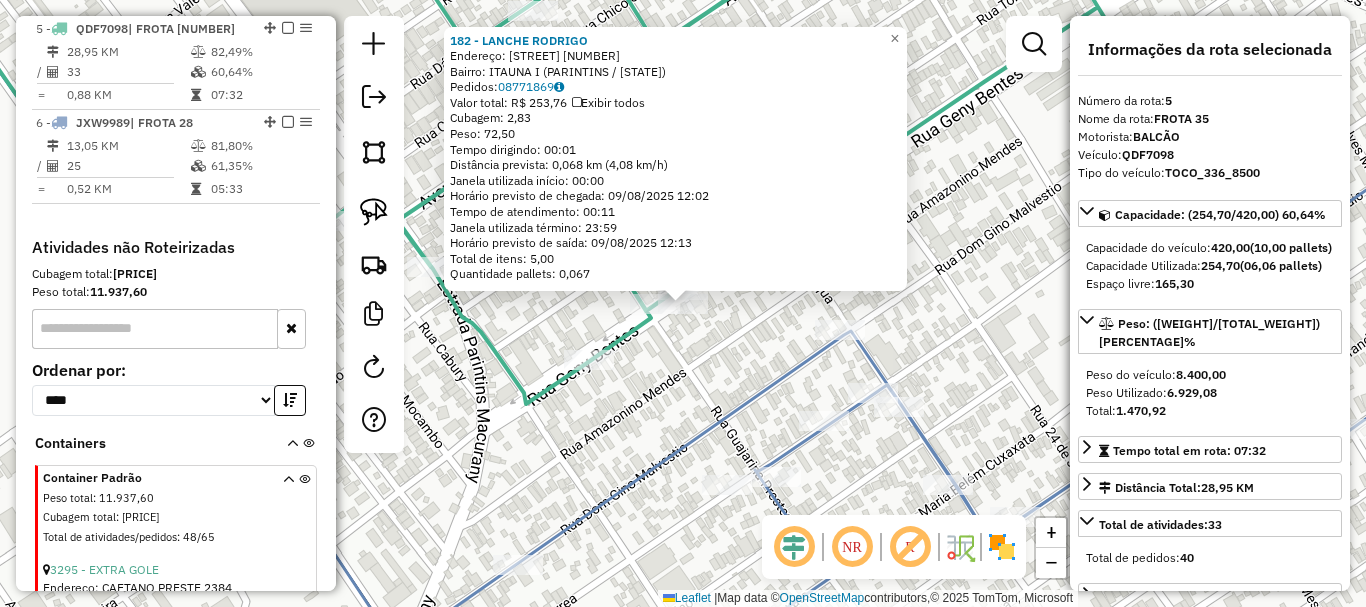 click on "182 - LANCHE RODRIGO Endereço: GENY BENTES 3988 Bairro: ITAUNA I ([CITY] / [STATE]) Pedidos: 08771869 Valor total: R$ 253,76 Exibir todos Cubagem: 2,83 Peso: 72,50 Tempo dirigindo: 00:01 Distância prevista: 0,068 km (4,08 km/h) Janela utilizada início: 00:00 Horário previsto de chegada: 09/08/2025 12:02 Tempo de atendimento: 00:11 Janela utilizada término: 23:59 Horário previsto de saída: 09/08/2025 12:13 Total de itens: 5,00 Quantidade pallets: 0,067 × Janela de atendimento Grade de atendimento Capacidade Transportadoras Veículos Cliente Pedidos Rotas Selecione os dias da semana para filtrar as janelas de atendimento Seg Ter Qua Qui Sex Sáb Dom Informe o período da janela de atendimento: De: Até: Filtrar exatamente a janela do cliente Considerar janela de atendimento padrão Selecione os dias da semana para filtrar as grades de atendimento Seg Ter Qua Qui Sex Sáb Dom Considerar clientes sem dia de atendimento cadastrado De: Até:" 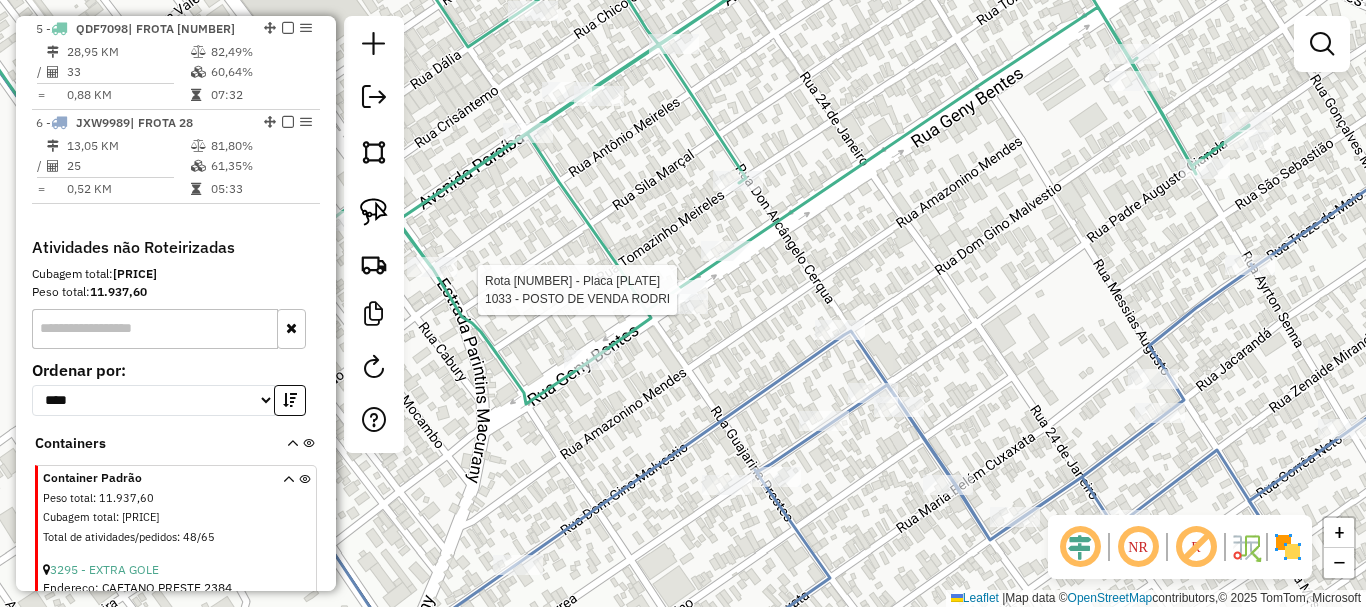 select on "**********" 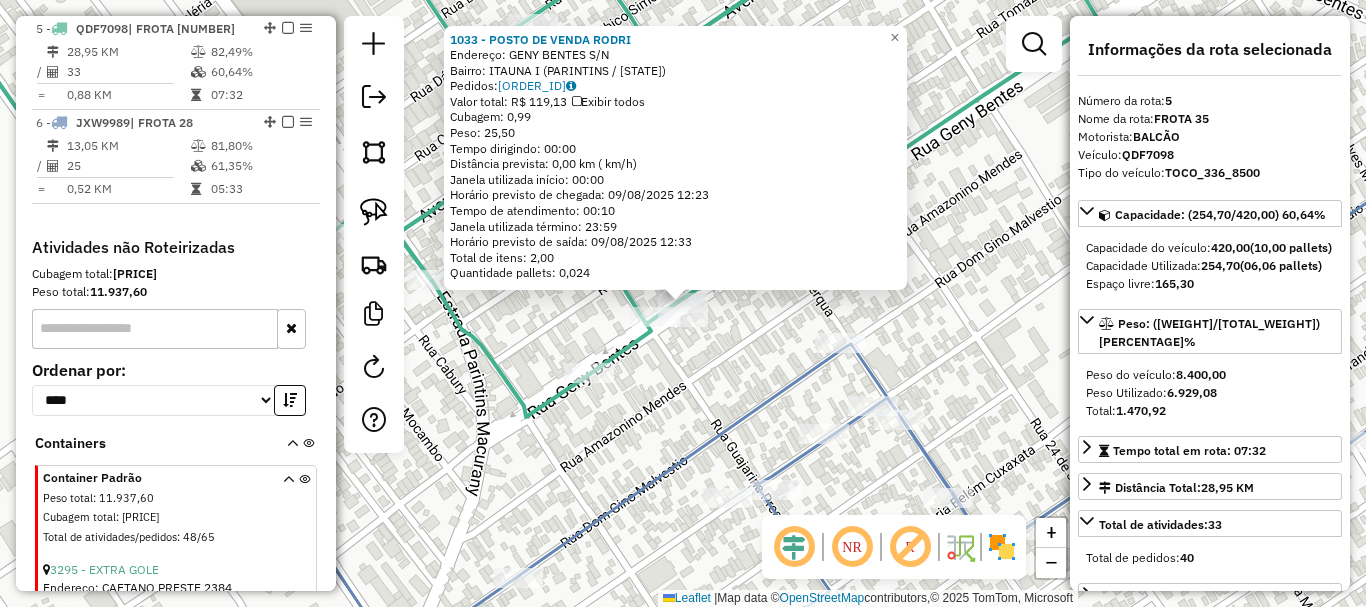 click on "Rota [NUMBER] - Placa [PLATE] [NUMBER] - [NAME] Rota [NUMBER] - Placa [PLATE] [NUMBER] - [NAME] Endereço: [STREET] Bairro: [NEIGHBORHOOD] ([CITY] / [STATE]) Pedidos: [ORDER_ID] Valor total: R$ [PRICE] Exibir todos Cubagem: [NUMBER] Peso: [NUMBER] Tempo dirigindo: [TIME] Distância prevista: [NUMBER] km ( km/h) Janela utilizada início: [TIME] Horário previsto de chegada: [DATE] [TIME] Tempo de atendimento: [TIME] Janela utilizada término: [TIME] Horário previsto de saída: [DATE] [TIME] Total de itens: [NUMBER] Quantidade pallets: [NUMBER] × Janela de atendimento Grade de atendimento Capacidade Transportadoras Veículos Cliente Pedidos Rotas Selecione os dias de semana para filtrar as janelas de atendimento Seg Ter Qua Qui Sex Sáb Dom Informe o período da janela de atendimento: De: Até: Filtrar exatamente a janela do cliente Considerar janela de atendimento padrão Selecione os dias de semana para filtrar as grades de atendimento Seg Ter" 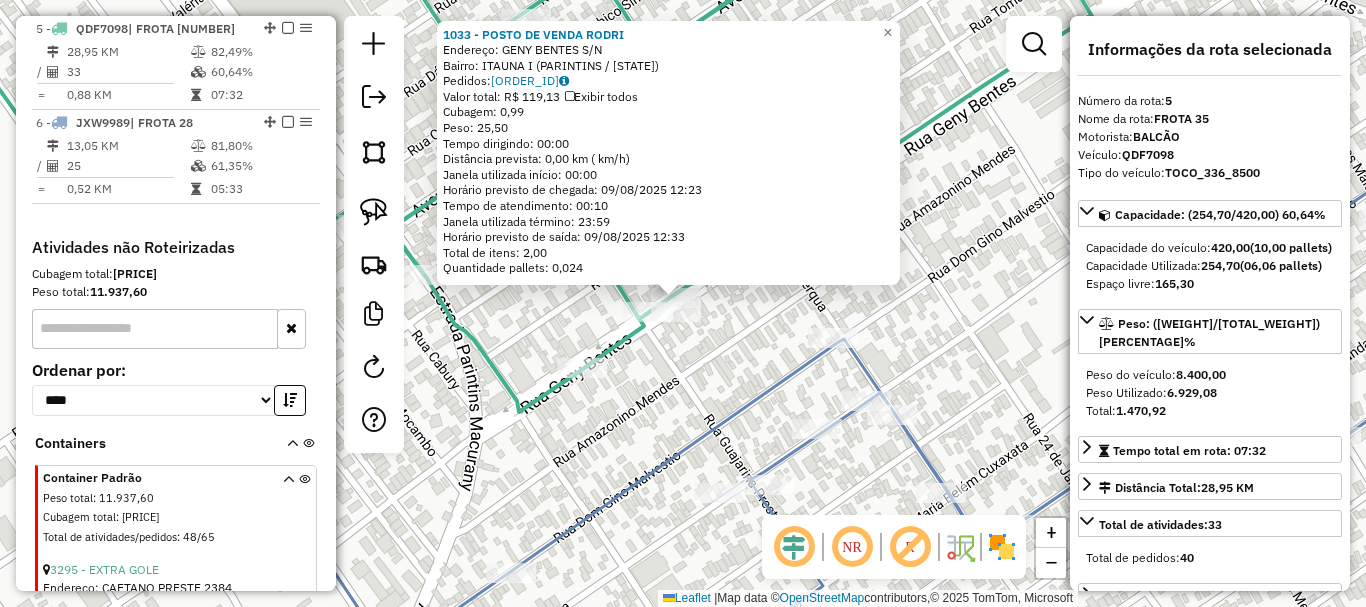 drag, startPoint x: 742, startPoint y: 416, endPoint x: 736, endPoint y: 406, distance: 11.661903 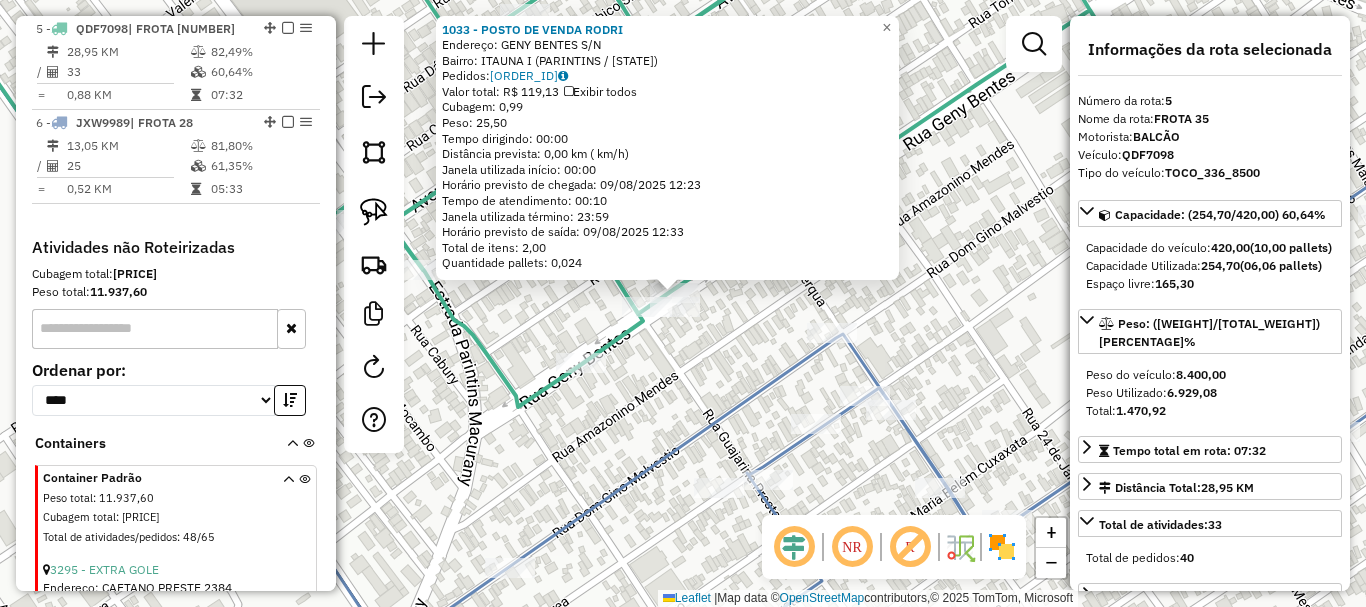 click on "Código Cliente Cliente Pedido(s) Cubagem Peso Tipo de cliente Rotas 3354 DISTRIBUIDORA RC [ORDER_ID] 31,08 792,30 Clientes: 0 / 1 (Selecionados / Encontrados) Pedidos: 0 / 1 (Selecionados / Encontrados) Cubagem Atividades: 0,00 Peso Atividades: 0,00 Cancelar Confirmar" 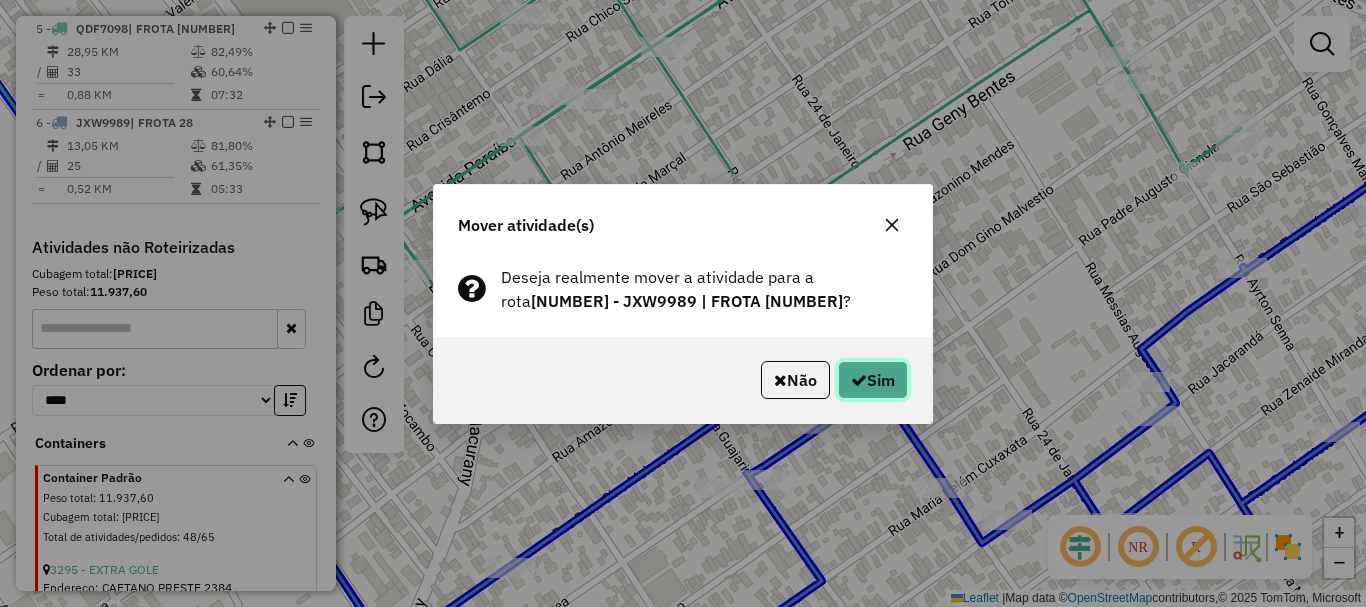 click on "Sim" 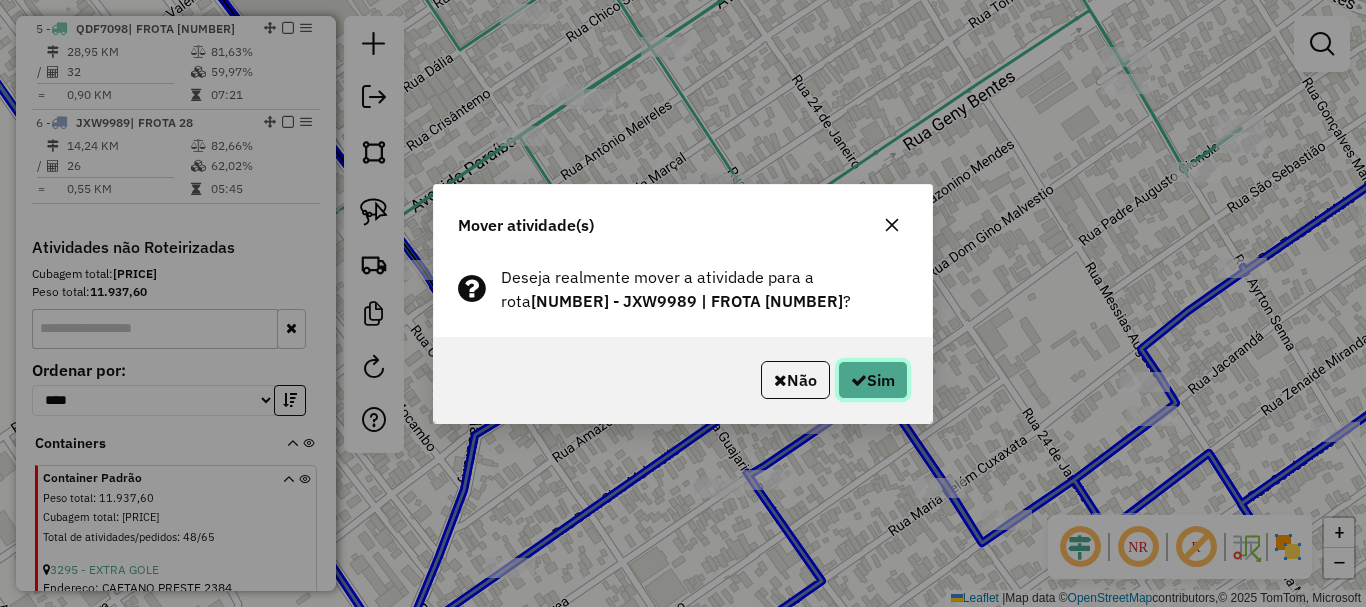 click on "Sim" 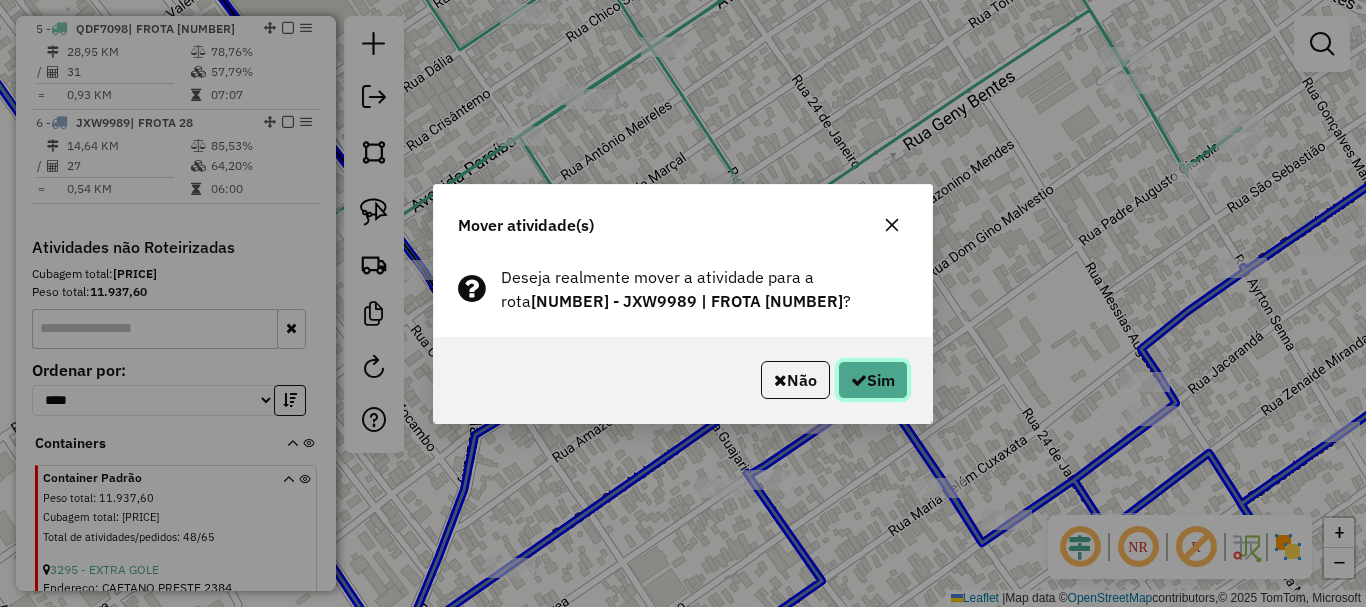 click on "Sim" 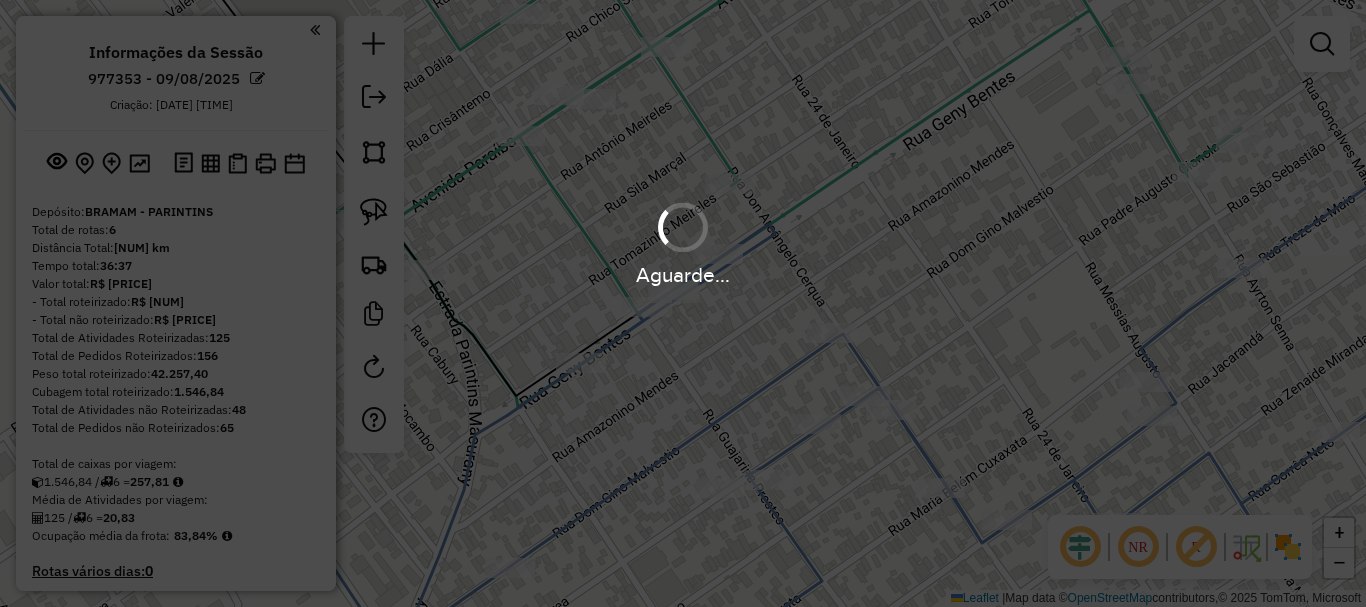 select on "*********" 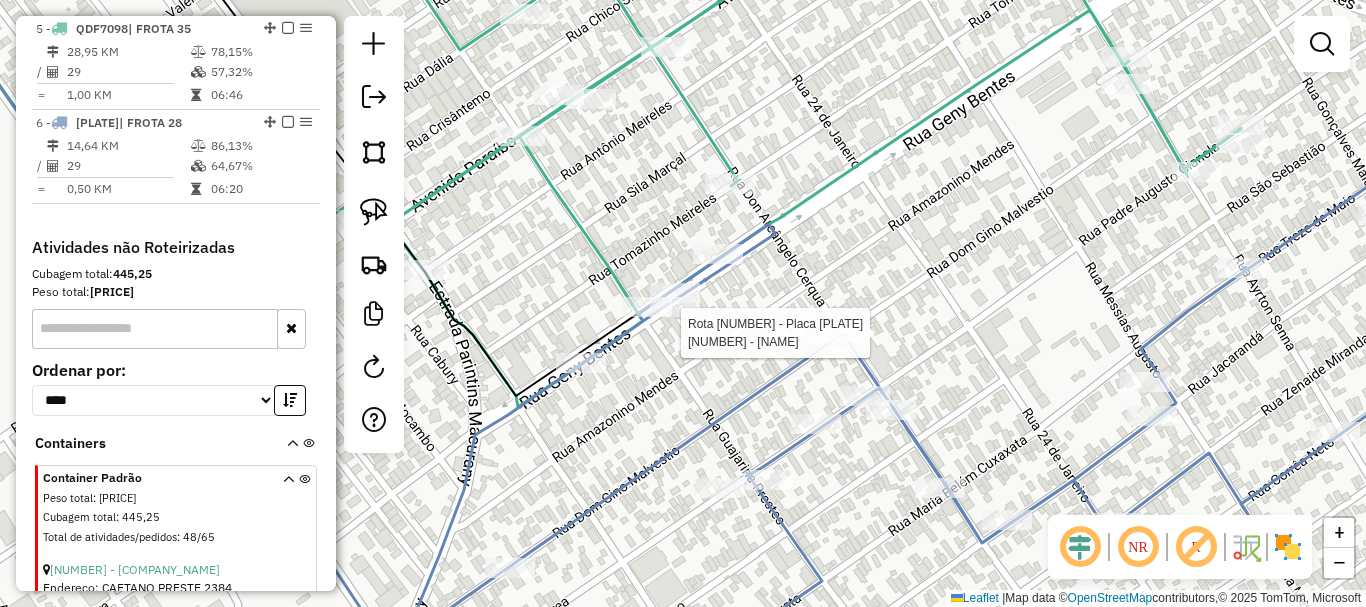 select on "**********" 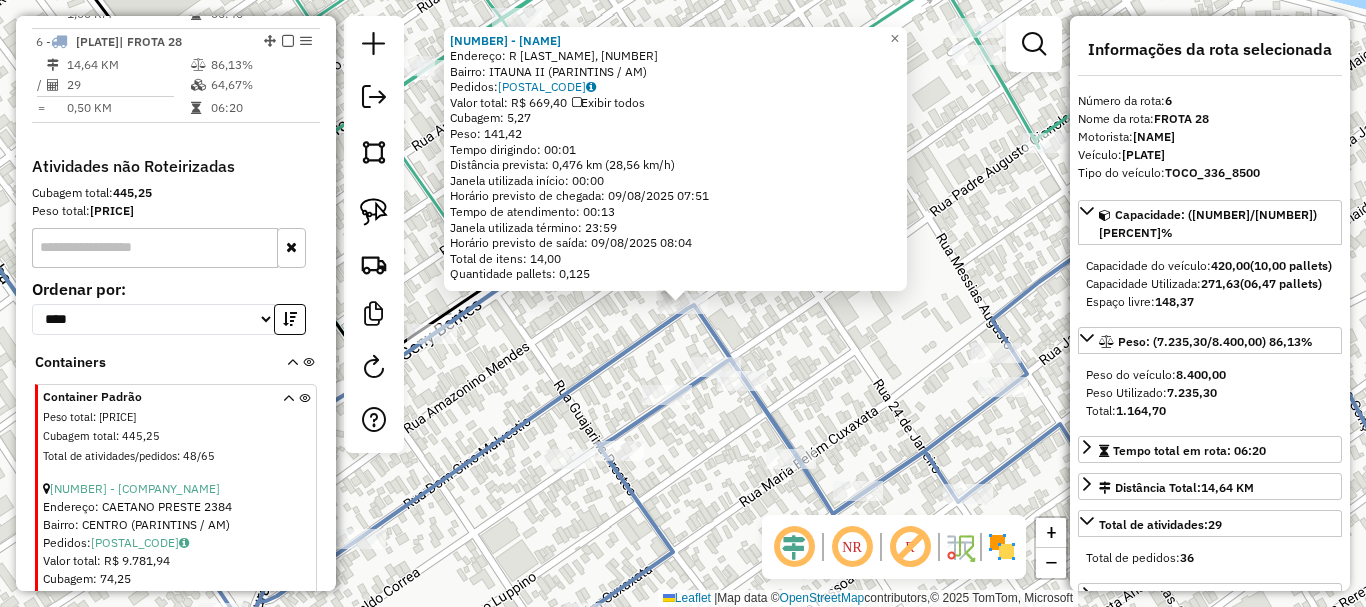 scroll, scrollTop: 952, scrollLeft: 0, axis: vertical 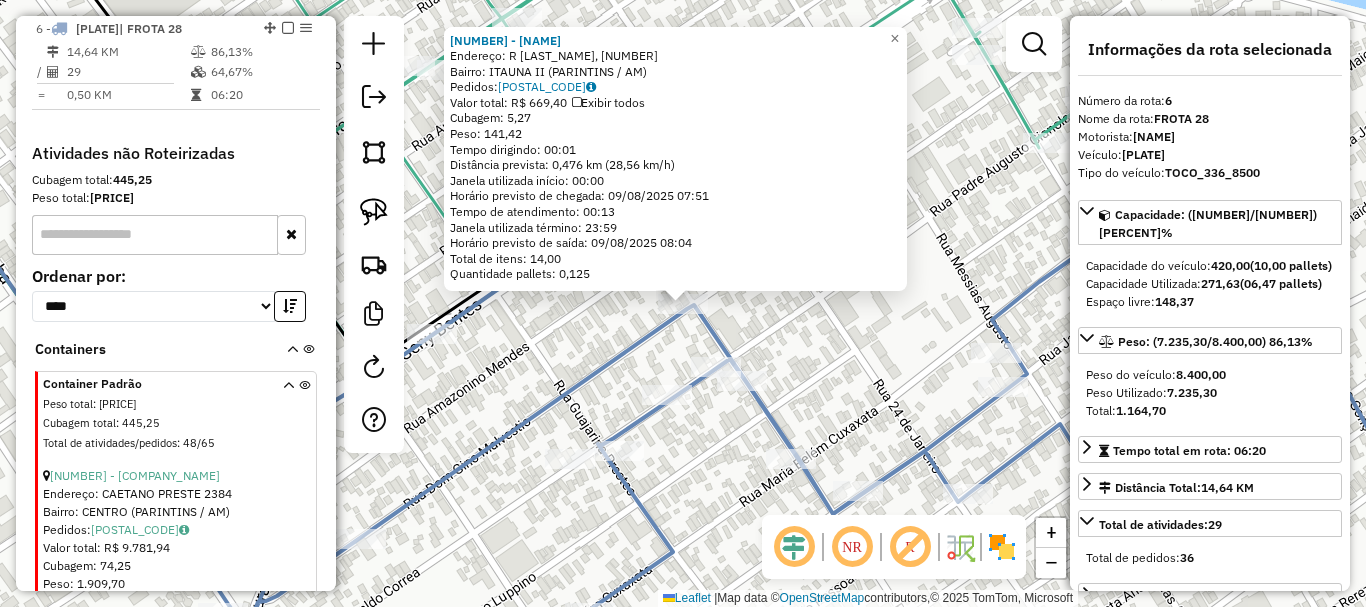 click on "[NUMBER] - [NAME] Endereço: R GLAUCIO GONCALVES, [NUMBER] Bairro: ITAUNA II ([CITY] / [STATE]) Pedidos: [ORDER_ID] Valor total: R$ [PRICE] Exibir todos Cubagem: [CUBAGE] Peso: [WEIGHT] Tempo dirigindo: [TIME] Distância prevista: [DISTANCE] km ([SPEED] km/h) Janela utilizada início: [TIME] Horário previsto de chegada: [DATE] [TIME] Tempo de atendimento: [TIME] Janela utilizada término: [TIME] Horário previsto de saída: [DATE] [TIME] Total de itens: [ITEMS] Quantidade pallets: [PALLETS] × Janela de atendimento Grade de atendimento Capacidade Transportadoras Veículos Cliente Pedidos Rotas Selecione os dias de semana para filtrar as janelas de atendimento Seg Ter Qua Qui Sex Sáb Dom Informe o período da janela de atendimento: De: Até: Filtrar exatamente a janela do cliente Considerar janela de atendimento padrão Selecione os dias de semana para filtrar as grades de atendimento Seg Ter Qua Qui Sex Sáb Dom Considerar clientes sem dia de atendimento cadastrado +" 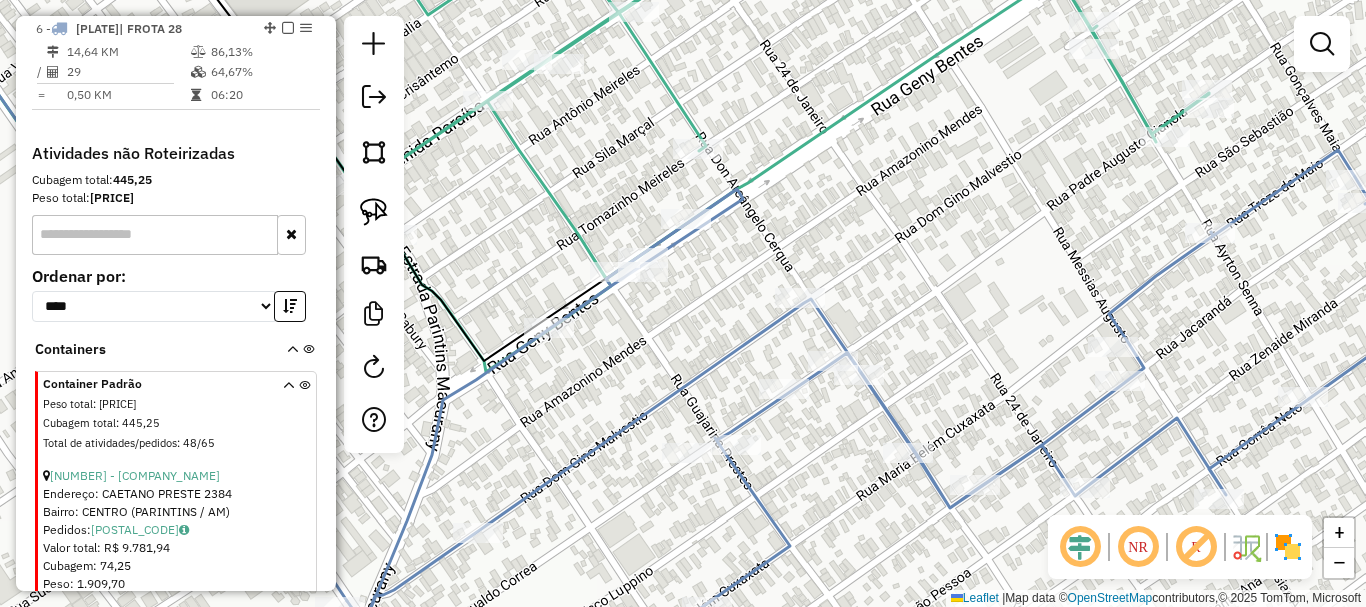 drag, startPoint x: 568, startPoint y: 351, endPoint x: 582, endPoint y: 336, distance: 20.518284 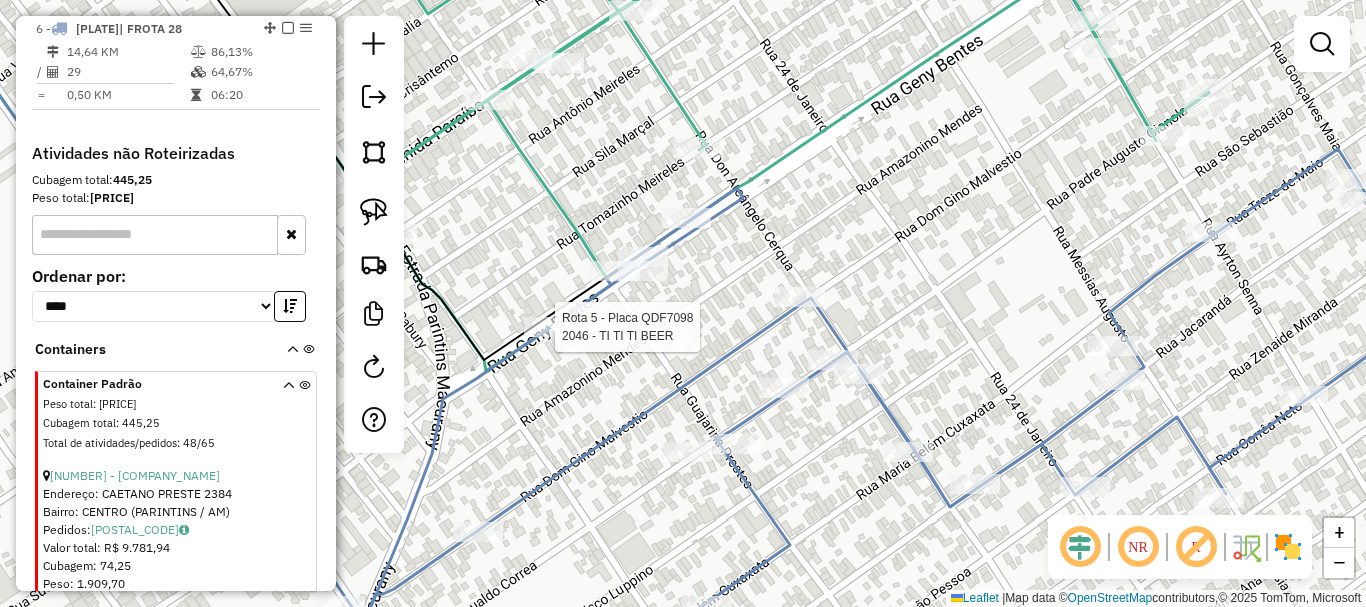 select on "**********" 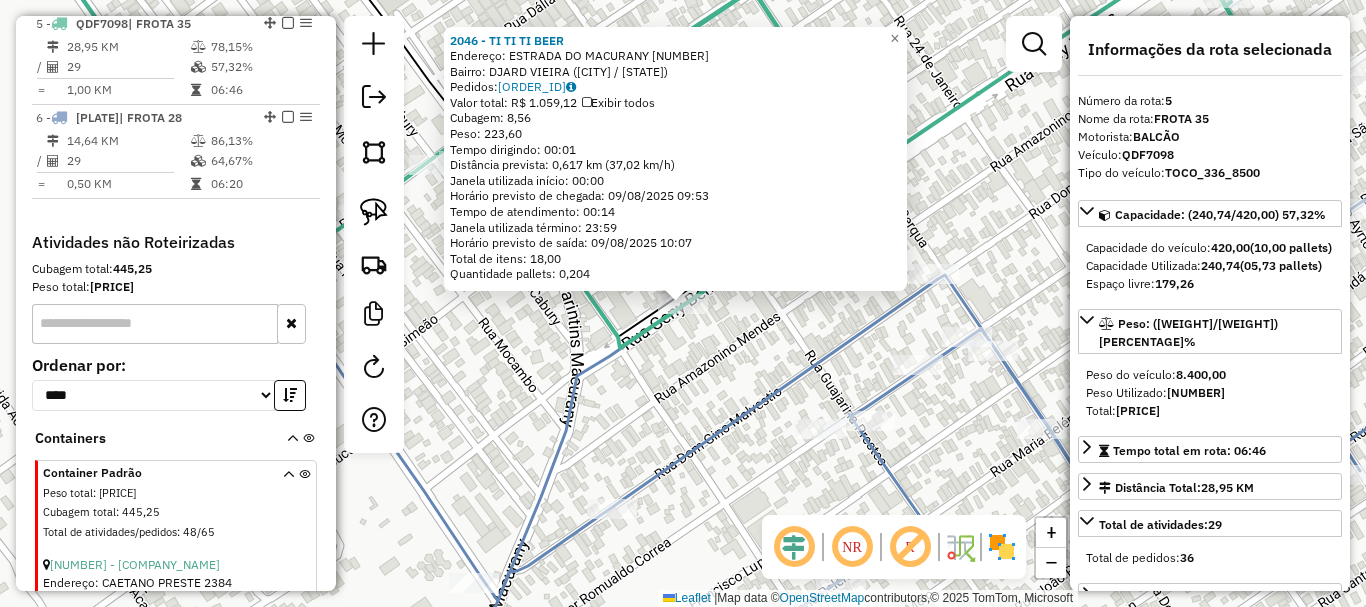 scroll, scrollTop: 858, scrollLeft: 0, axis: vertical 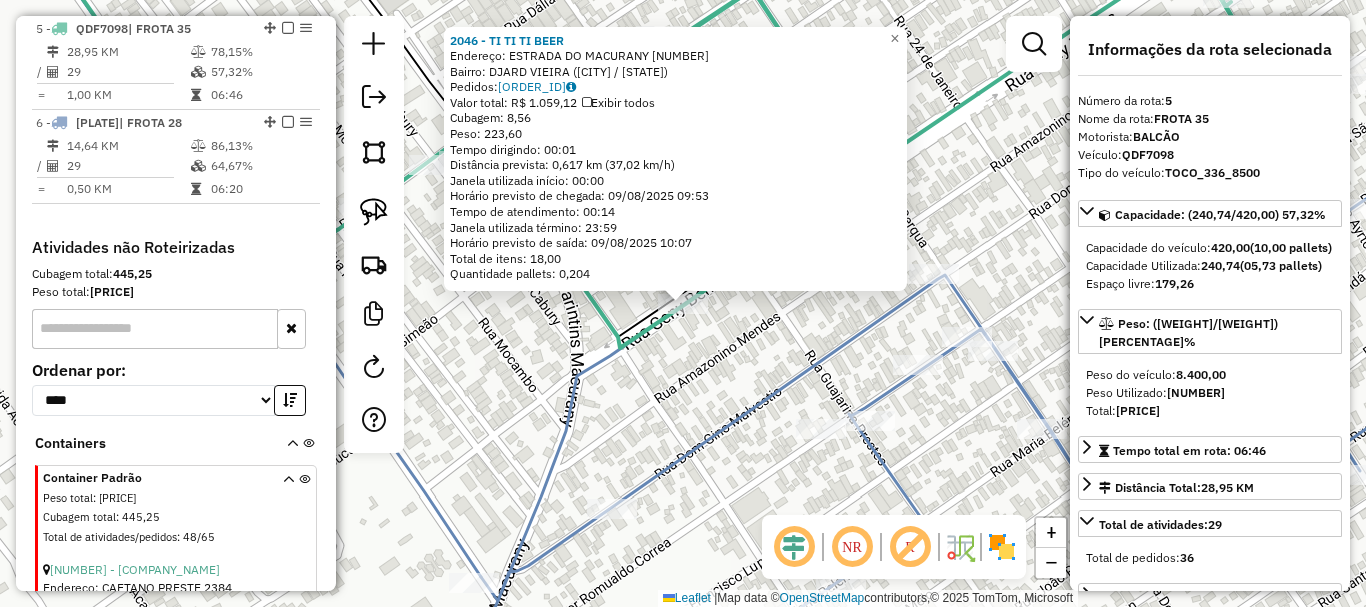 click 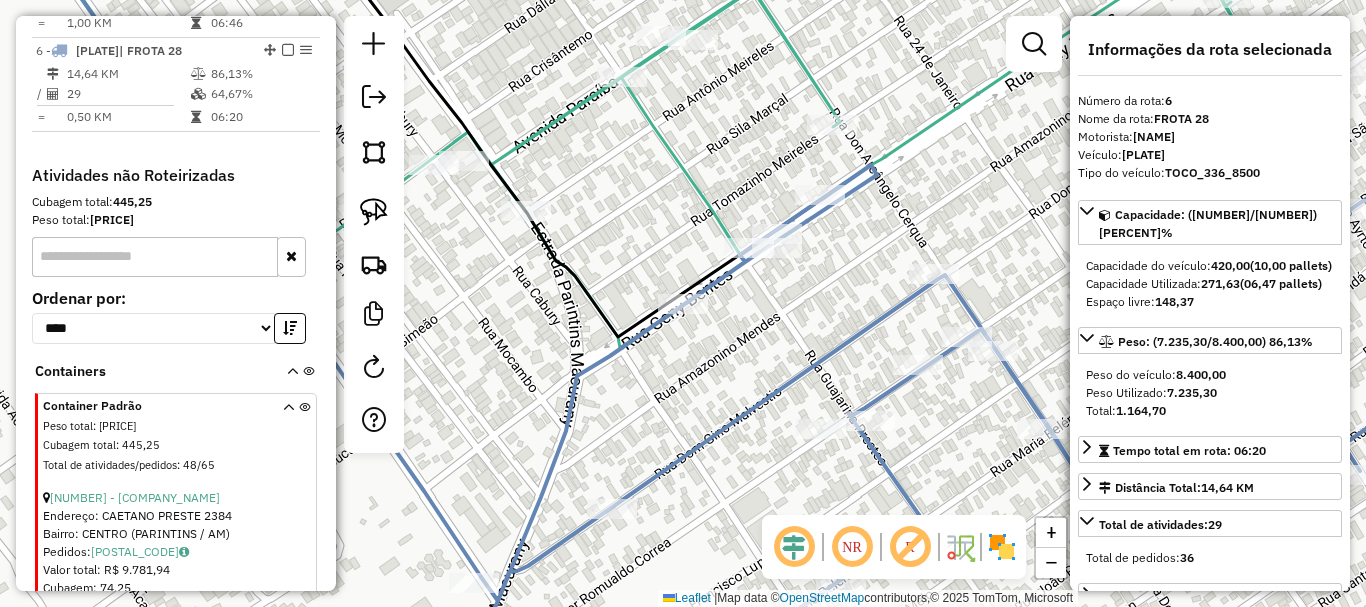 scroll, scrollTop: 952, scrollLeft: 0, axis: vertical 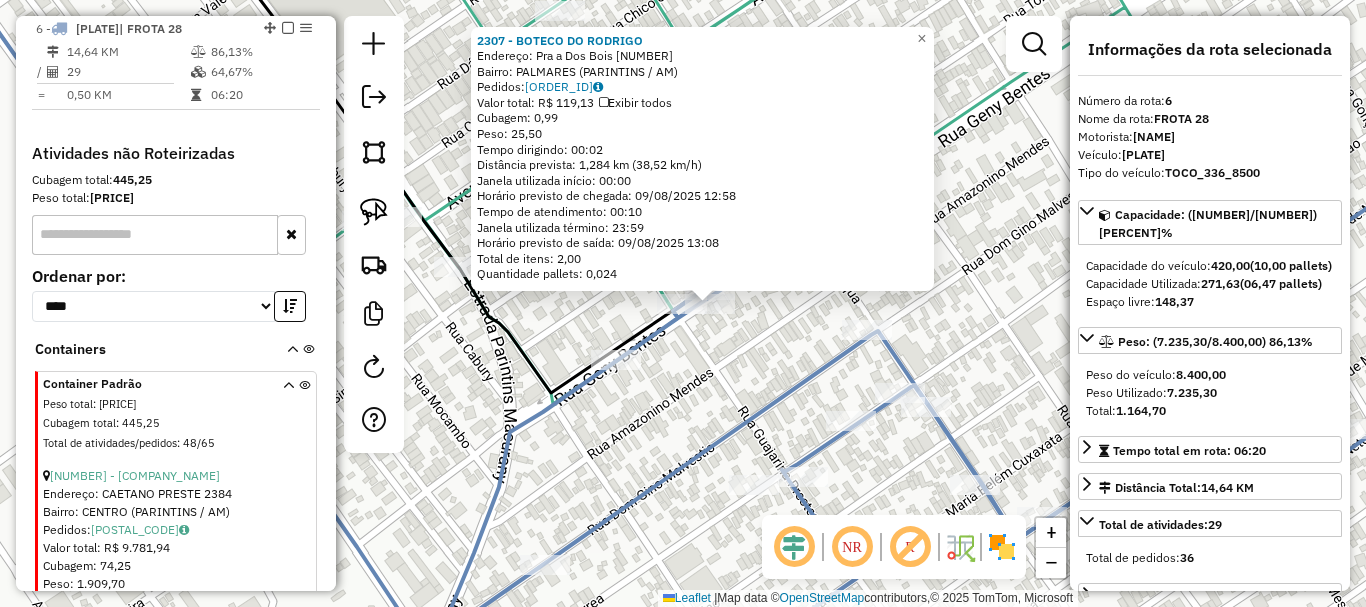 drag, startPoint x: 667, startPoint y: 398, endPoint x: 755, endPoint y: 392, distance: 88.20431 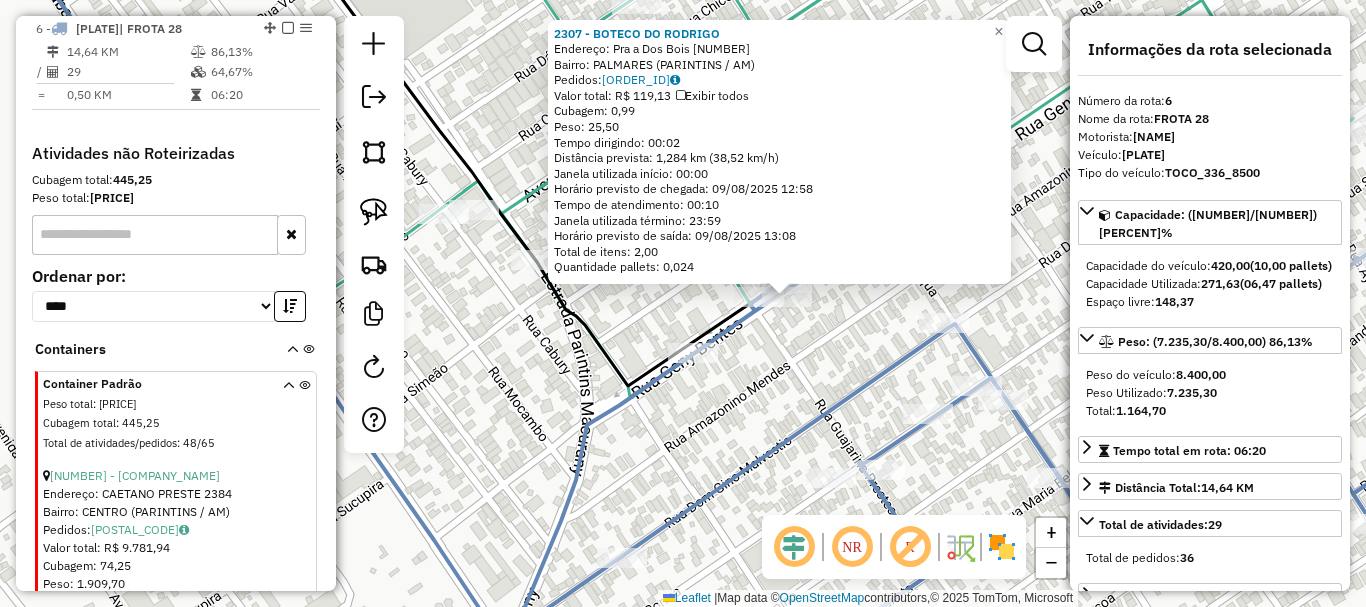 click on "2307 - BOTECO DO RODRIGO  Endereço:  Pra a Dos Bois 3   Bairro: PALMARES (PARINTINS / AM)   Pedidos:  08771927   Valor total: R$ 119,13   Exibir todos   Cubagem: 0,99  Peso: 25,50  Tempo dirigindo: 00:02   Distância prevista: 1,284 km (38,52 km/h)   Janela utilizada início: 00:00   Horário previsto de chegada: 09/08/2025 12:58   Tempo de atendimento: 00:10   Janela utilizada término: 23:59   Horário previsto de saída: 09/08/2025 13:08   Total de itens: 2,00   Quantidade pallets: 0,024  × Janela de atendimento Grade de atendimento Capacidade Transportadoras Veículos Cliente Pedidos  Rotas Selecione os dias de semana para filtrar as janelas de atendimento  Seg   Ter   Qua   Qui   Sex   Sáb   Dom  Informe o período da janela de atendimento: De: Até:  Filtrar exatamente a janela do cliente  Considerar janela de atendimento padrão  Selecione os dias de semana para filtrar as grades de atendimento  Seg   Ter   Qua   Qui   Sex   Sáb   Dom   Considerar clientes sem dia de atendimento cadastrado  De:  +" 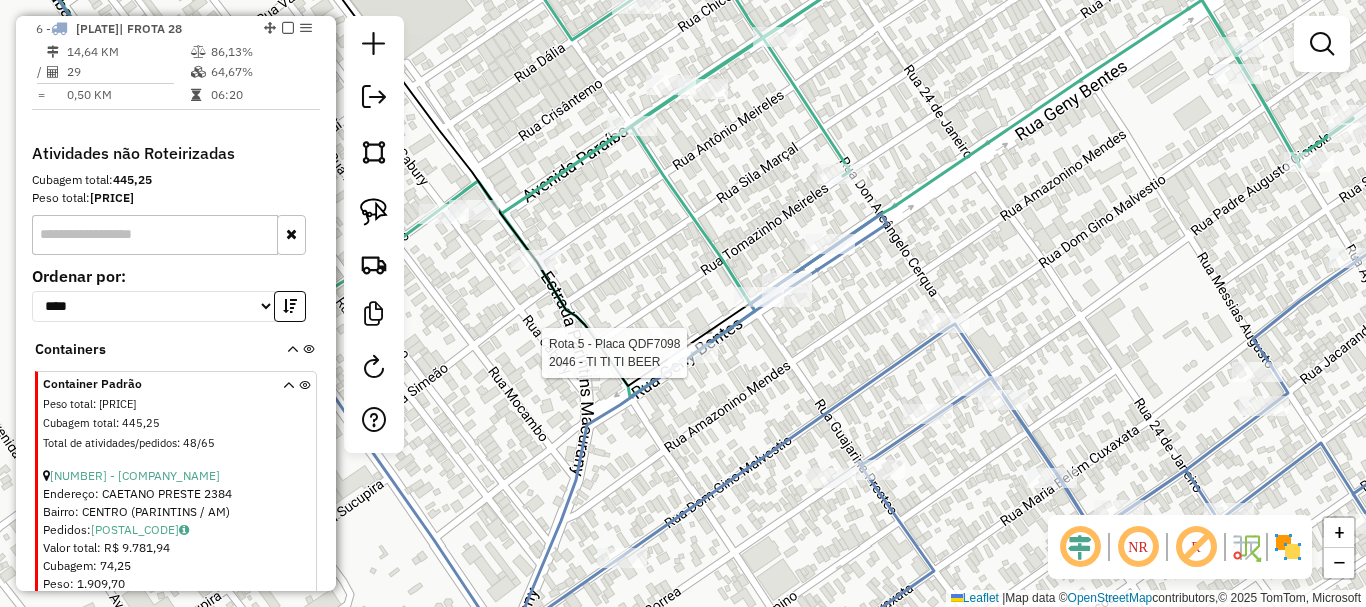 select on "**********" 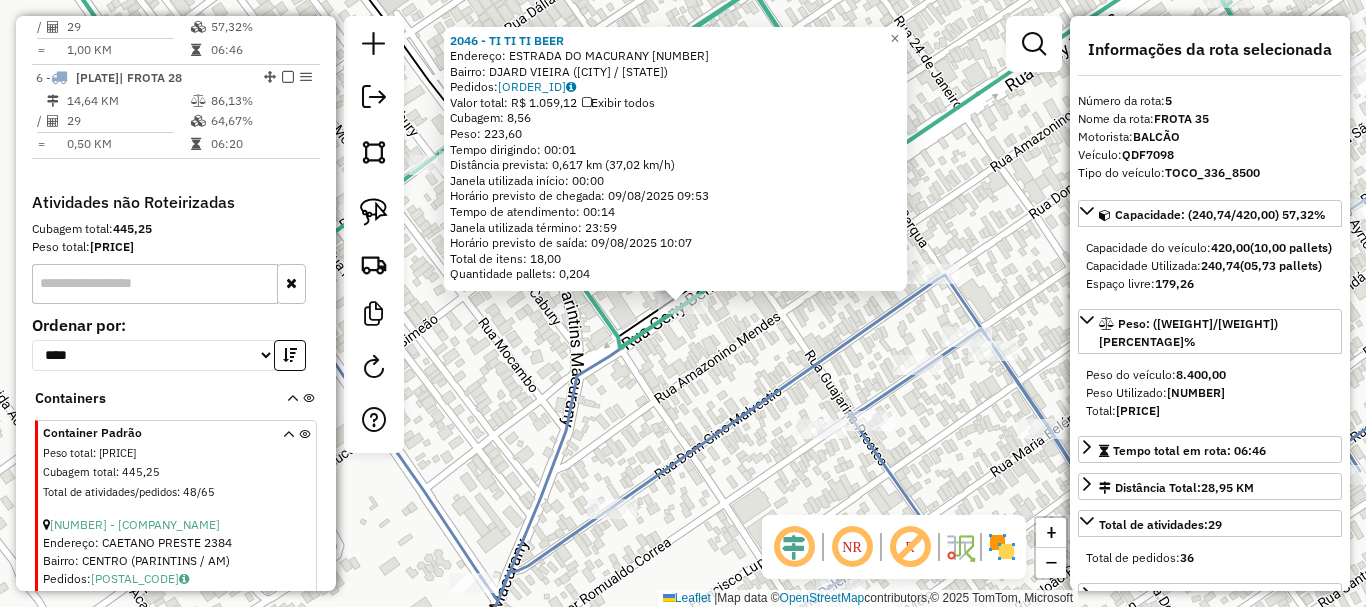 scroll, scrollTop: 858, scrollLeft: 0, axis: vertical 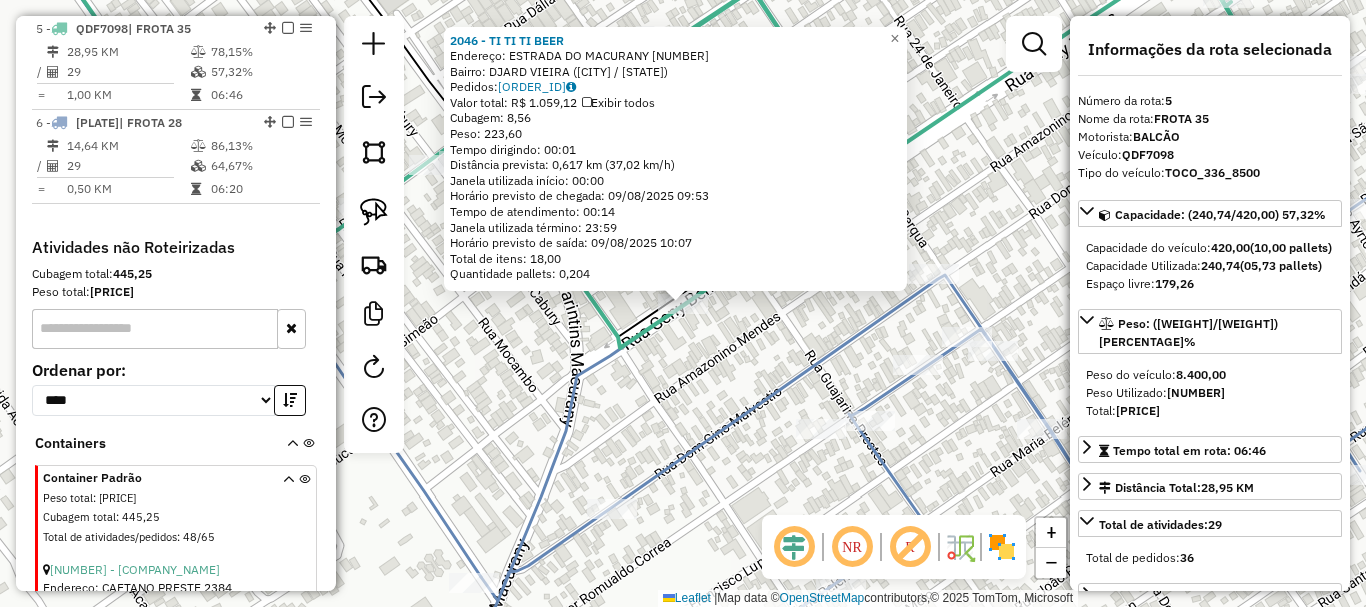drag, startPoint x: 805, startPoint y: 399, endPoint x: 737, endPoint y: 347, distance: 85.60374 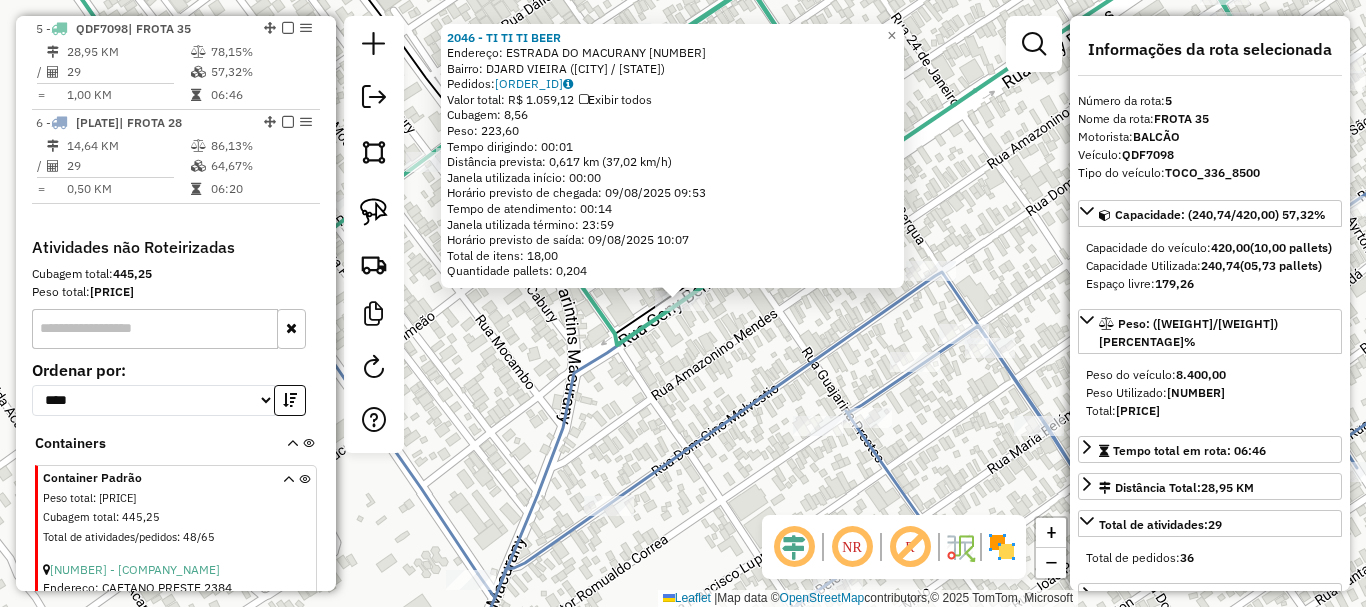 click on "2046 - TI TI TI BEER  Endereço:  ESTRADA DO MACURANY 718   Bairro: DJARD VIEIRA (PARINTINS / AM)   Pedidos:  08771920   Valor total: R$ 1.059,12   Exibir todos   Cubagem: 8,56  Peso: 223,60  Tempo dirigindo: 00:01   Distância prevista: 0,617 km (37,02 km/h)   Janela utilizada início: 00:00   Horário previsto de chegada: 09/08/2025 09:53   Tempo de atendimento: 00:14   Janela utilizada término: 23:59   Horário previsto de saída: 09/08/2025 10:07   Total de itens: 18,00   Quantidade pallets: 0,204  × Janela de atendimento Grade de atendimento Capacidade Transportadoras Veículos Cliente Pedidos  Rotas Selecione os dias de semana para filtrar as janelas de atendimento  Seg   Ter   Qua   Qui   Sex   Sáb   Dom  Informe o período da janela de atendimento: De: Até:  Filtrar exatamente a janela do cliente  Considerar janela de atendimento padrão  Selecione os dias de semana para filtrar as grades de atendimento  Seg   Ter   Qua   Qui   Sex   Sáb   Dom   Clientes fora do dia de atendimento selecionado De:" 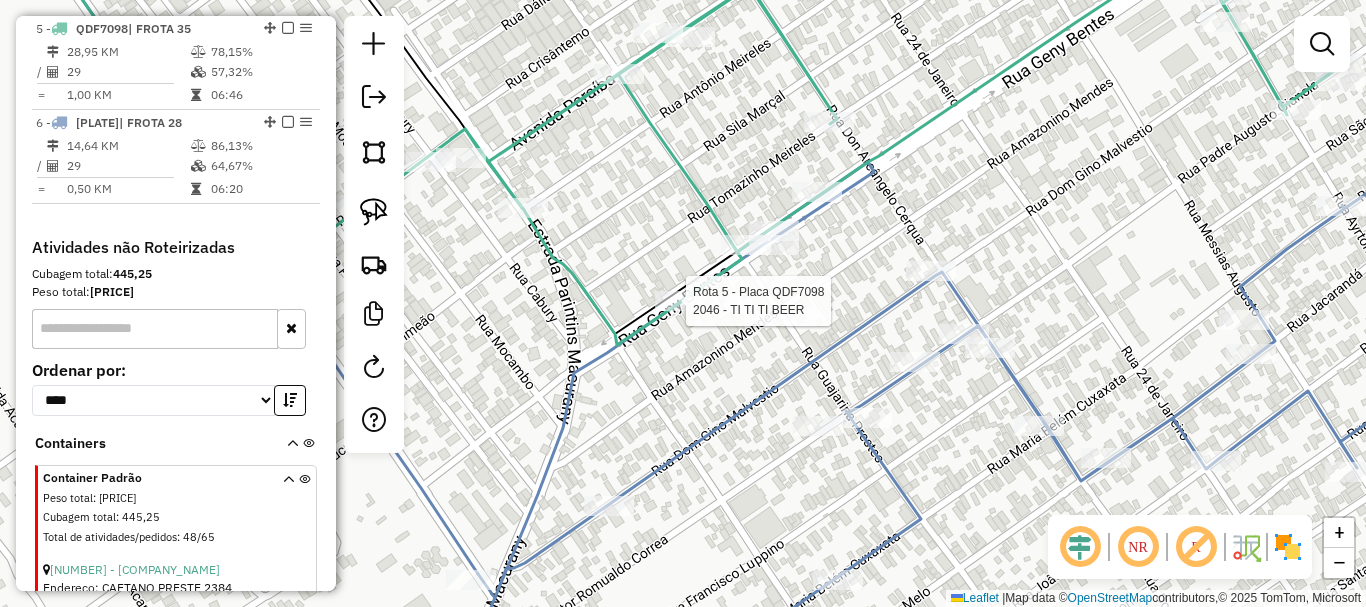 select on "**********" 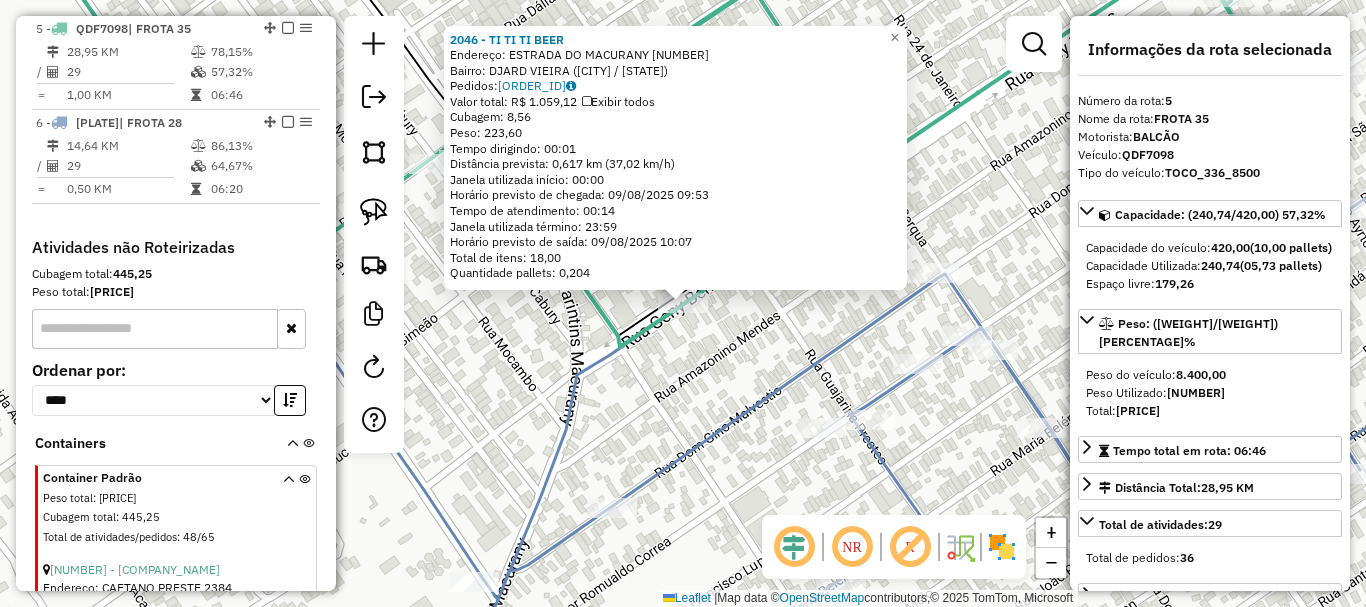 click on "2046 - TI TI TI BEER  Endereço:  ESTRADA DO MACURANY 718   Bairro: DJARD VIEIRA (PARINTINS / AM)   Pedidos:  08771920   Valor total: R$ 1.059,12   Exibir todos   Cubagem: 8,56  Peso: 223,60  Tempo dirigindo: 00:01   Distância prevista: 0,617 km (37,02 km/h)   Janela utilizada início: 00:00   Horário previsto de chegada: 09/08/2025 09:53   Tempo de atendimento: 00:14   Janela utilizada término: 23:59   Horário previsto de saída: 09/08/2025 10:07   Total de itens: 18,00   Quantidade pallets: 0,204  × Janela de atendimento Grade de atendimento Capacidade Transportadoras Veículos Cliente Pedidos  Rotas Selecione os dias de semana para filtrar as janelas de atendimento  Seg   Ter   Qua   Qui   Sex   Sáb   Dom  Informe o período da janela de atendimento: De: Até:  Filtrar exatamente a janela do cliente  Considerar janela de atendimento padrão  Selecione os dias de semana para filtrar as grades de atendimento  Seg   Ter   Qua   Qui   Sex   Sáb   Dom   Clientes fora do dia de atendimento selecionado De:" 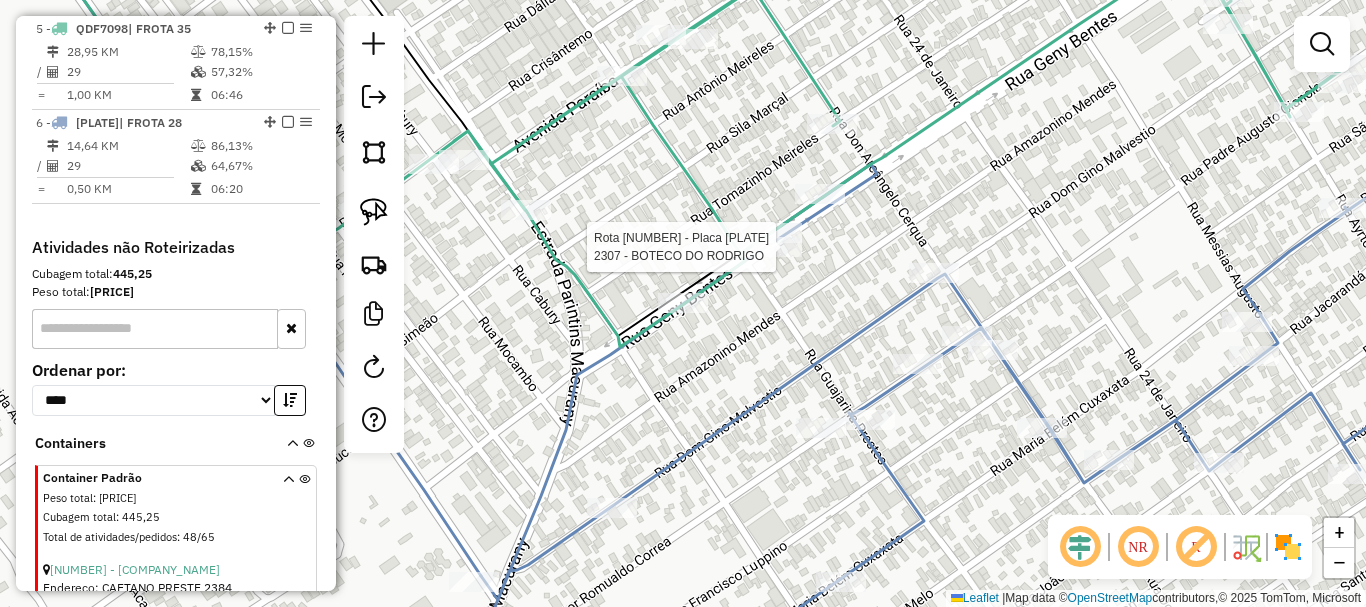 select on "**********" 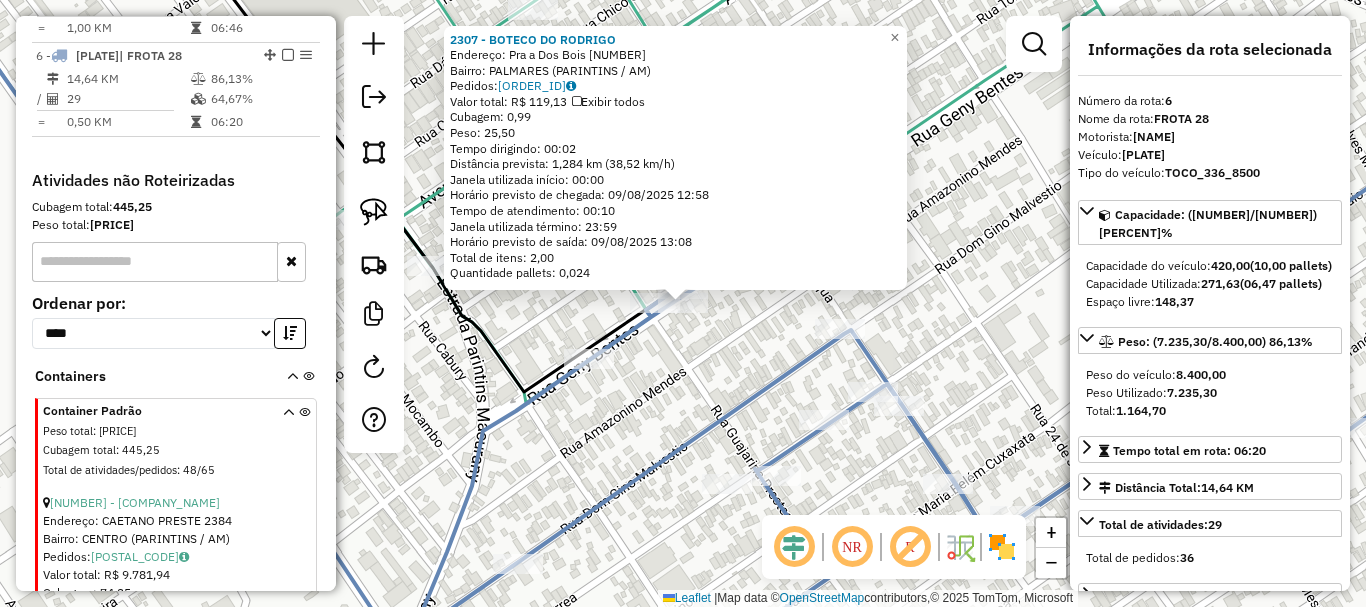 scroll, scrollTop: 952, scrollLeft: 0, axis: vertical 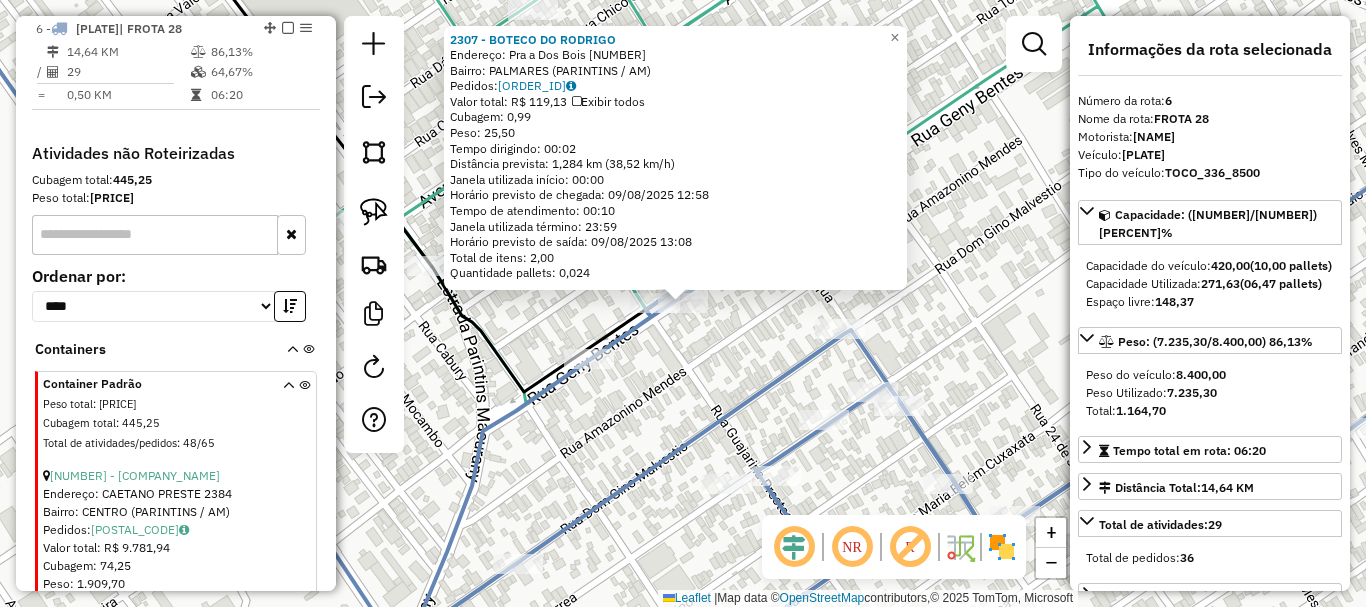 click on "2307 - BOTECO DO RODRIGO  Endereço:  Pra a Dos Bois 3   Bairro: PALMARES (PARINTINS / AM)   Pedidos:  08771927   Valor total: R$ 119,13   Exibir todos   Cubagem: 0,99  Peso: 25,50  Tempo dirigindo: 00:02   Distância prevista: 1,284 km (38,52 km/h)   Janela utilizada início: 00:00   Horário previsto de chegada: 09/08/2025 12:58   Tempo de atendimento: 00:10   Janela utilizada término: 23:59   Horário previsto de saída: 09/08/2025 13:08   Total de itens: 2,00   Quantidade pallets: 0,024  × Janela de atendimento Grade de atendimento Capacidade Transportadoras Veículos Cliente Pedidos  Rotas Selecione os dias de semana para filtrar as janelas de atendimento  Seg   Ter   Qua   Qui   Sex   Sáb   Dom  Informe o período da janela de atendimento: De: Até:  Filtrar exatamente a janela do cliente  Considerar janela de atendimento padrão  Selecione os dias de semana para filtrar as grades de atendimento  Seg   Ter   Qua   Qui   Sex   Sáb   Dom   Considerar clientes sem dia de atendimento cadastrado  De:  +" 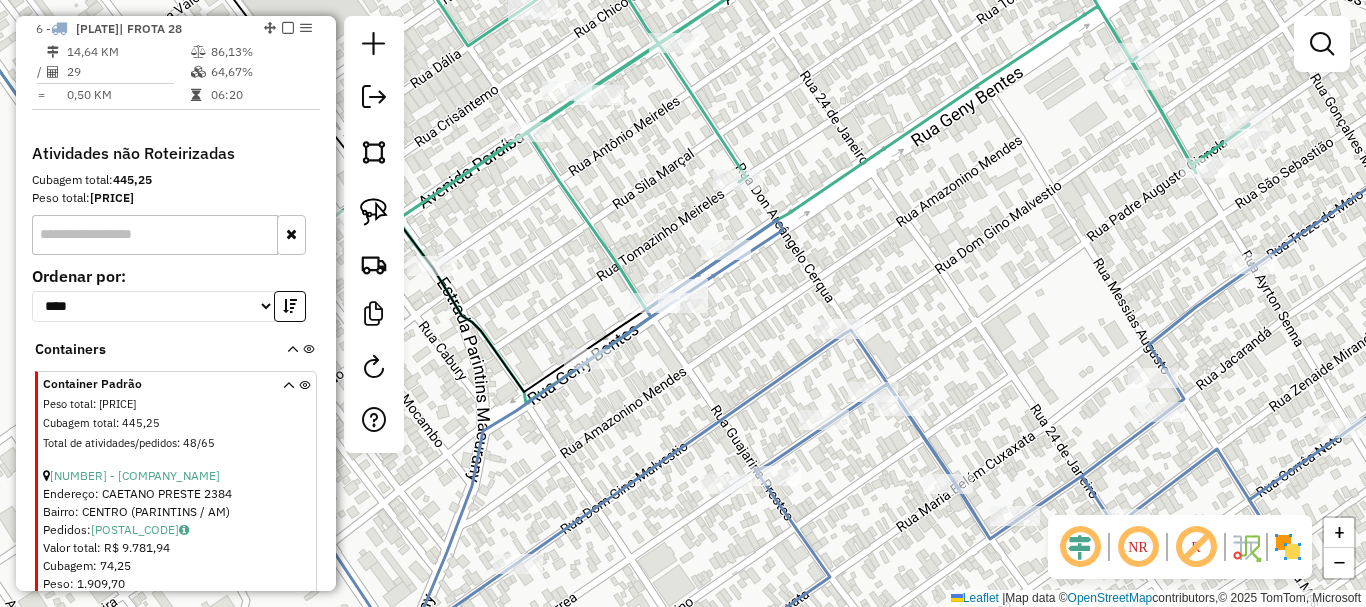 click on "Rota 6 - Placa JXW9989  1033 - POSTO DE VENDA RODRI Janela de atendimento Grade de atendimento Capacidade Transportadoras Veículos Cliente Pedidos  Rotas Selecione os dias de semana para filtrar as janelas de atendimento  Seg   Ter   Qua   Qui   Sex   Sáb   Dom  Informe o período da janela de atendimento: De: Até:  Filtrar exatamente a janela do cliente  Considerar janela de atendimento padrão  Selecione os dias de semana para filtrar as grades de atendimento  Seg   Ter   Qua   Qui   Sex   Sáb   Dom   Considerar clientes sem dia de atendimento cadastrado  Clientes fora do dia de atendimento selecionado Filtrar as atividades entre os valores definidos abaixo:  Peso mínimo:   Peso máximo:   Cubagem mínima:   Cubagem máxima:   De:   Até:  Filtrar as atividades entre o tempo de atendimento definido abaixo:  De:   Até:   Considerar capacidade total dos clientes não roteirizados Transportadora: Selecione um ou mais itens Tipo de veículo: Selecione um ou mais itens Veículo: Selecione um ou mais itens" 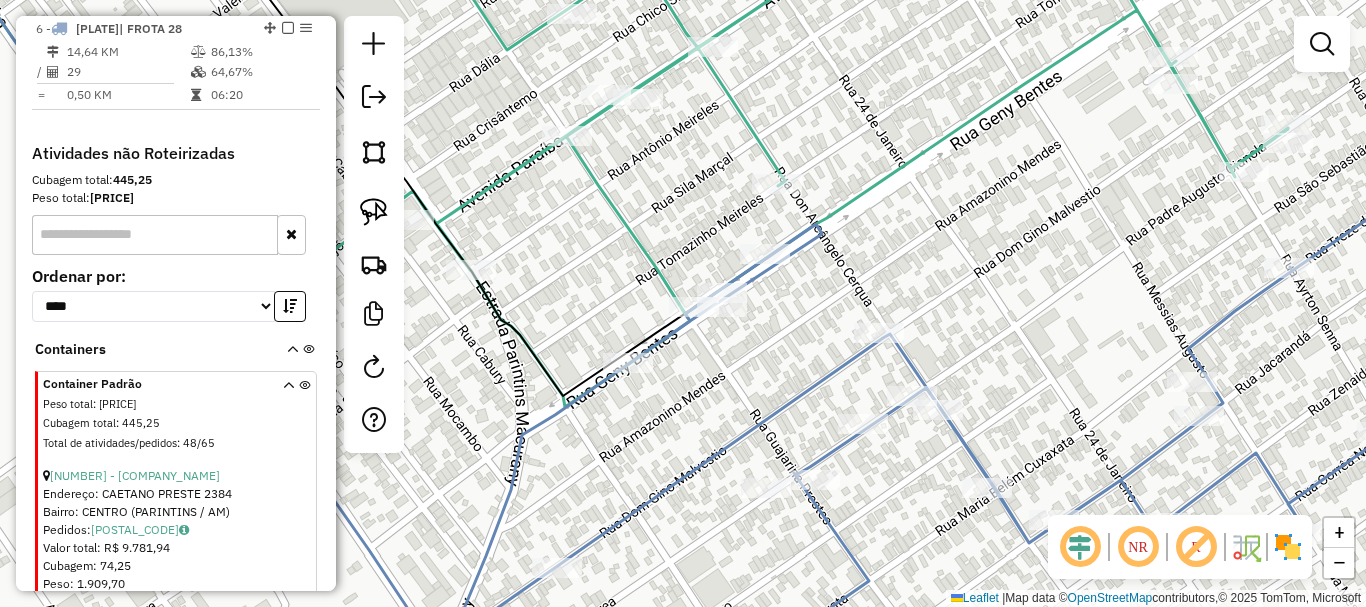 drag, startPoint x: 649, startPoint y: 404, endPoint x: 712, endPoint y: 405, distance: 63.007935 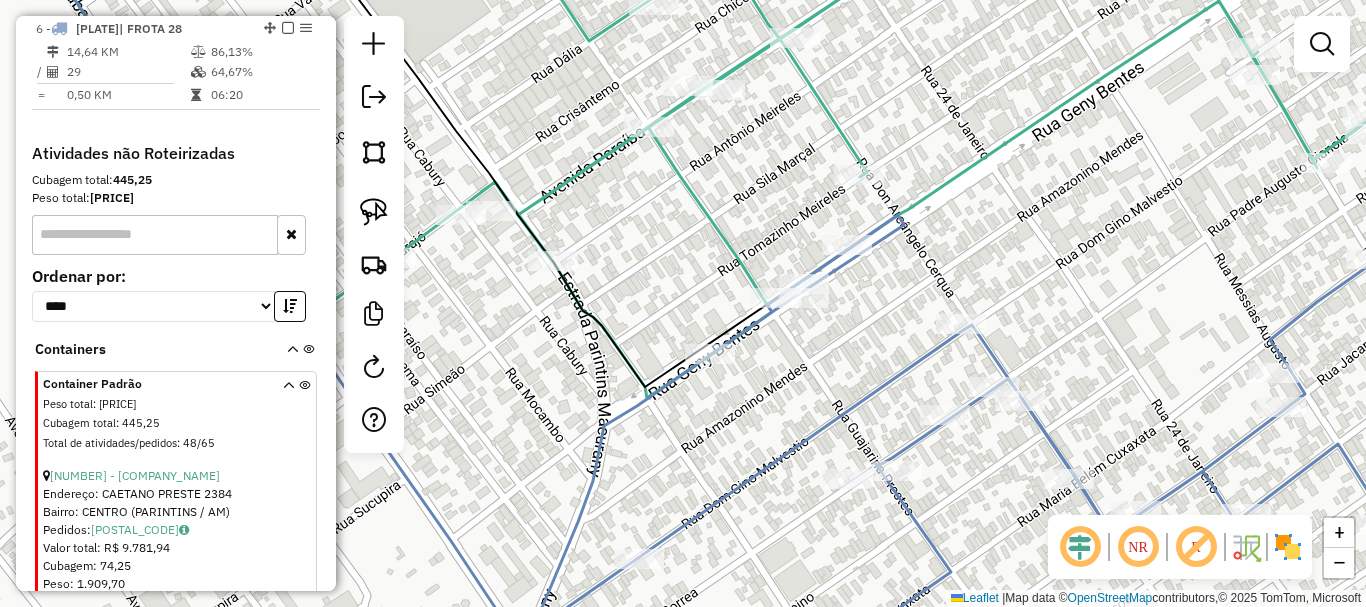 drag, startPoint x: 761, startPoint y: 393, endPoint x: 811, endPoint y: 380, distance: 51.662365 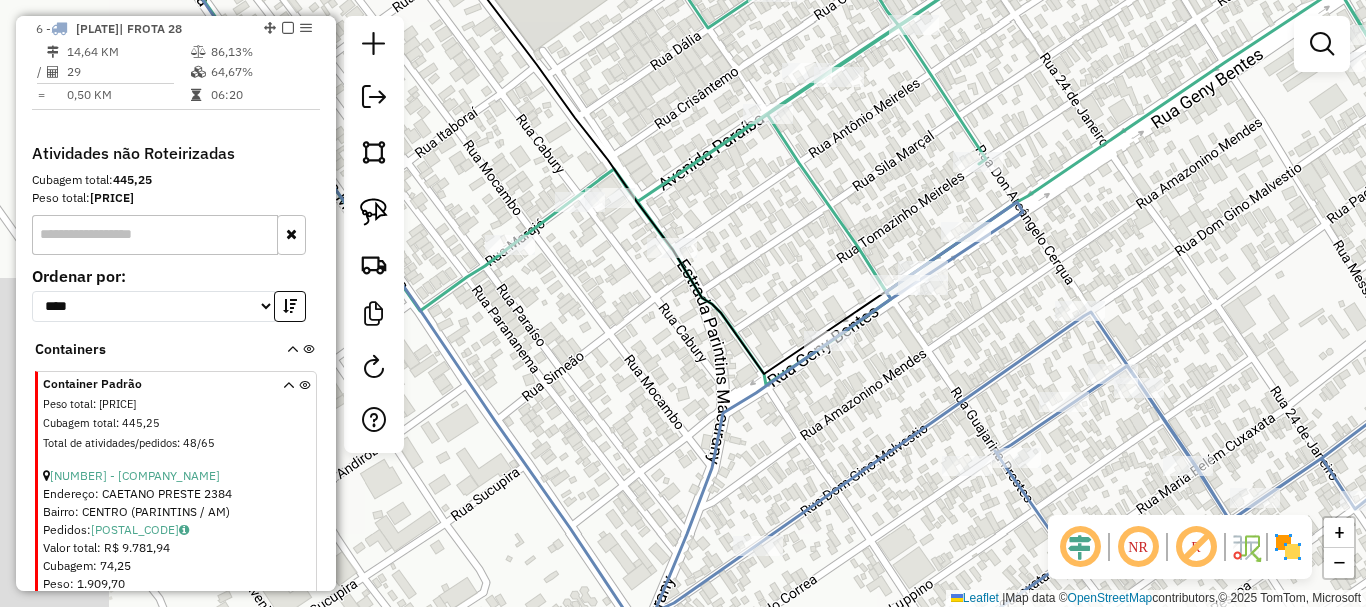 drag, startPoint x: 801, startPoint y: 379, endPoint x: 891, endPoint y: 372, distance: 90.27181 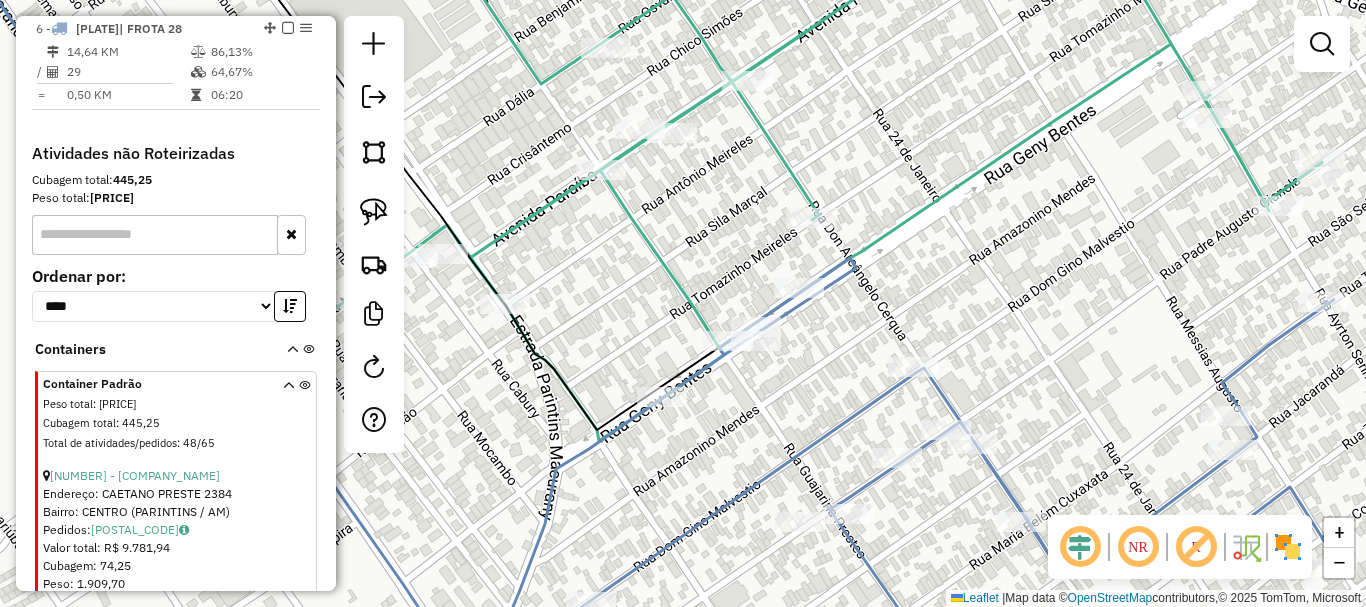 drag, startPoint x: 869, startPoint y: 374, endPoint x: 702, endPoint y: 430, distance: 176.13914 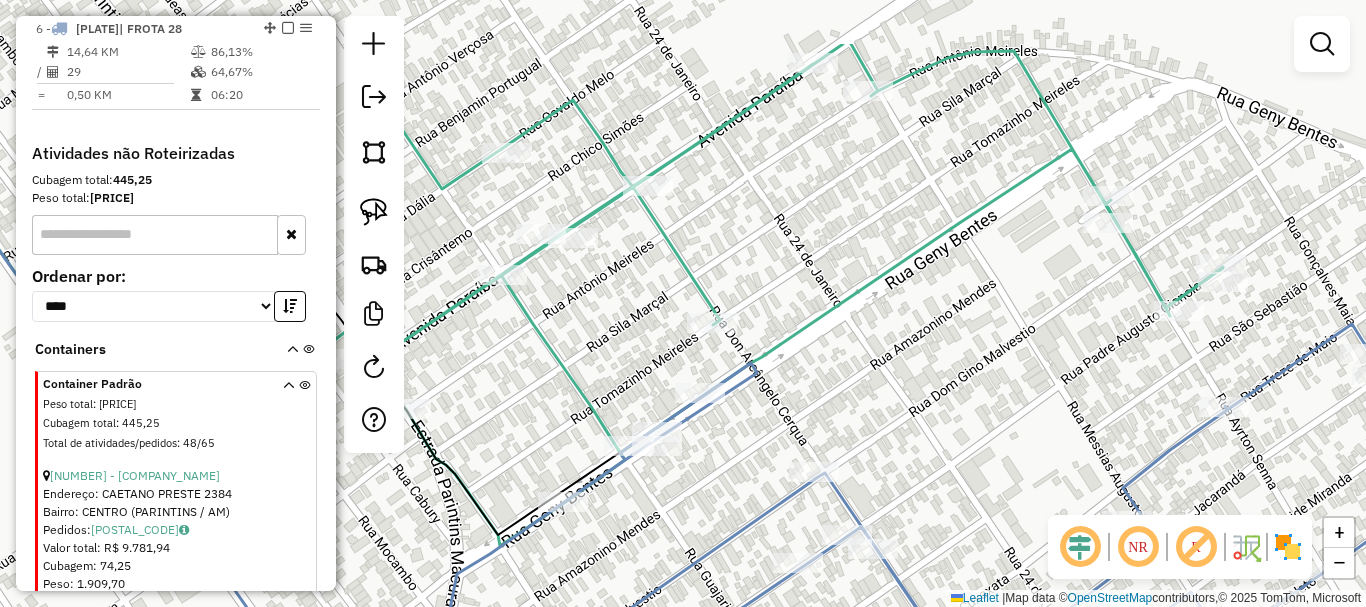 drag, startPoint x: 810, startPoint y: 338, endPoint x: 734, endPoint y: 428, distance: 117.79643 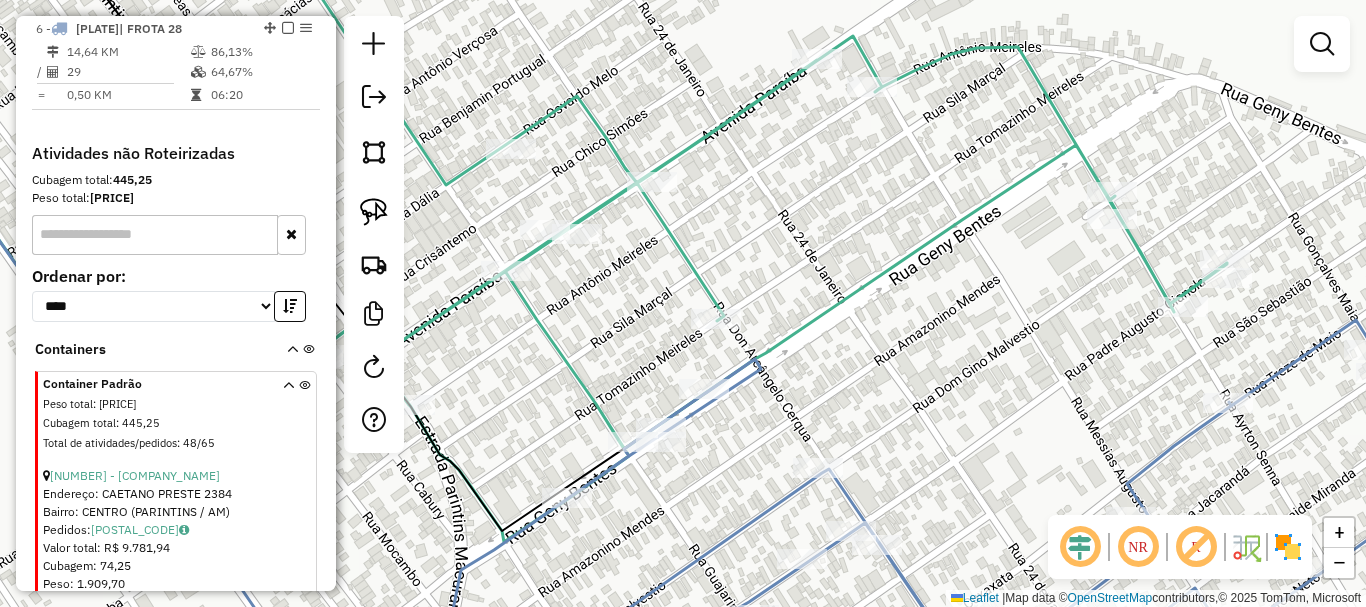 click on "Janela de atendimento Grade de atendimento Capacidade Transportadoras Veículos Cliente Pedidos  Rotas Selecione os dias de semana para filtrar as janelas de atendimento  Seg   Ter   Qua   Qui   Sex   Sáb   Dom  Informe o período da janela de atendimento: De: Até:  Filtrar exatamente a janela do cliente  Considerar janela de atendimento padrão  Selecione os dias de semana para filtrar as grades de atendimento  Seg   Ter   Qua   Qui   Sex   Sáb   Dom   Considerar clientes sem dia de atendimento cadastrado  Clientes fora do dia de atendimento selecionado Filtrar as atividades entre os valores definidos abaixo:  Peso mínimo:   Peso máximo:   Cubagem mínima:   Cubagem máxima:   De:   Até:  Filtrar as atividades entre o tempo de atendimento definido abaixo:  De:   Até:   Considerar capacidade total dos clientes não roteirizados Transportadora: Selecione um ou mais itens Tipo de veículo: Selecione um ou mais itens Veículo: Selecione um ou mais itens Motorista: Selecione um ou mais itens Nome: Rótulo:" 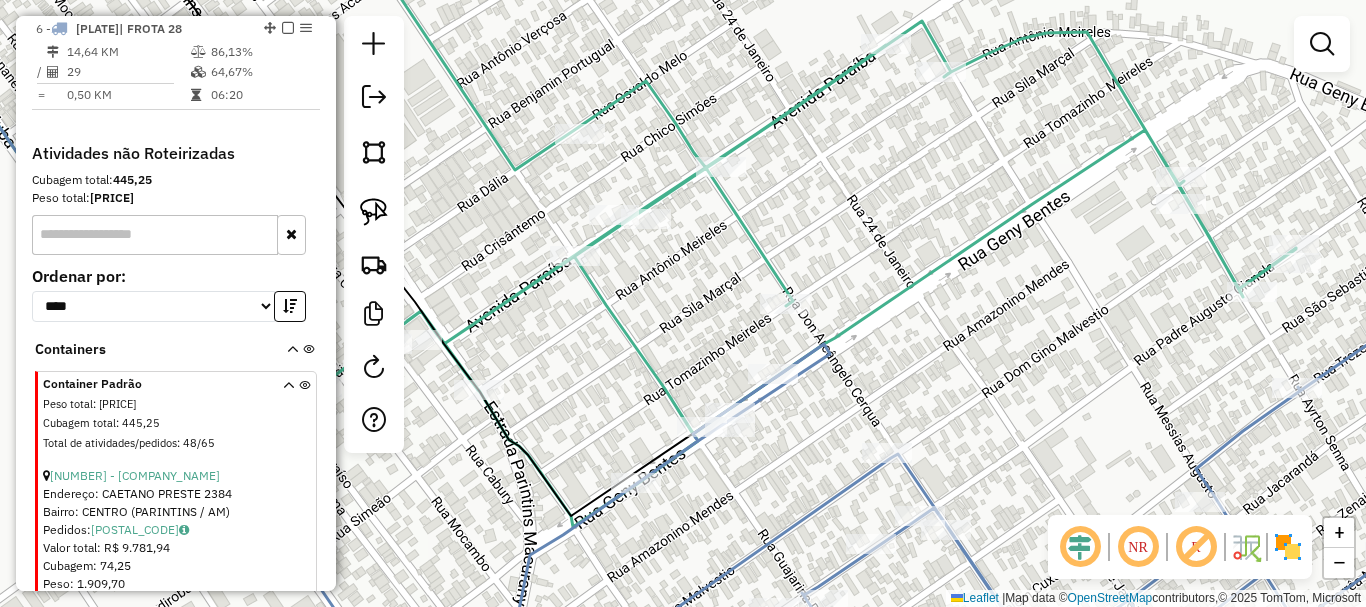 drag, startPoint x: 692, startPoint y: 508, endPoint x: 816, endPoint y: 467, distance: 130.60245 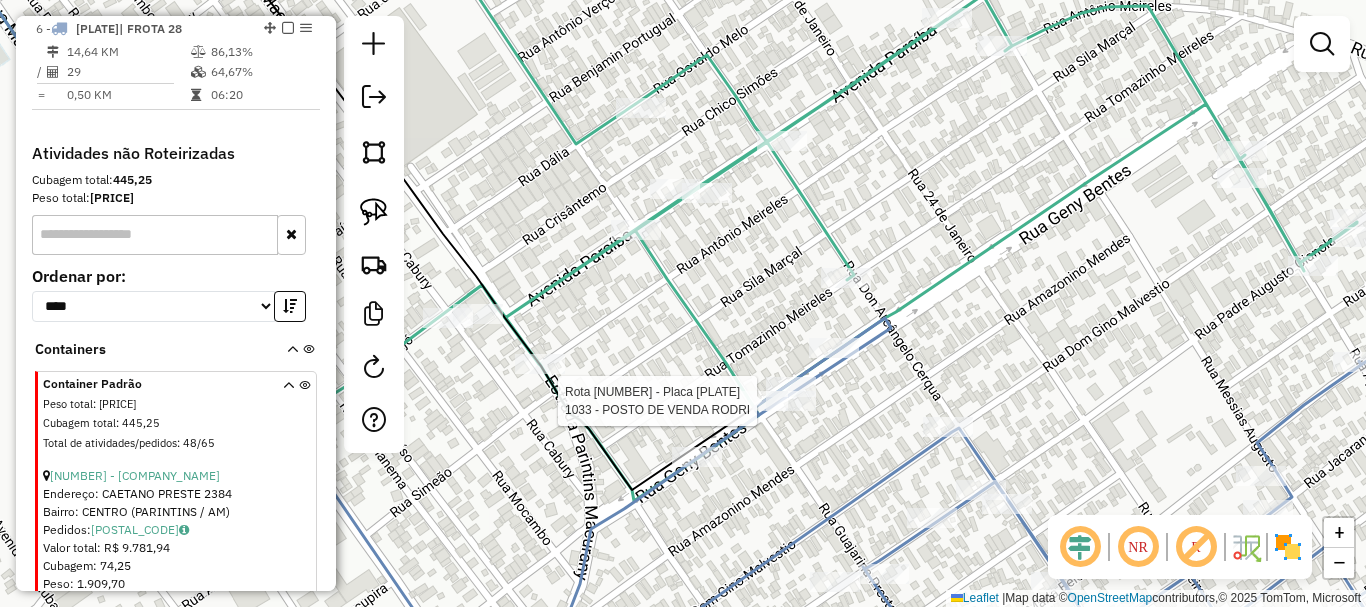 select on "**********" 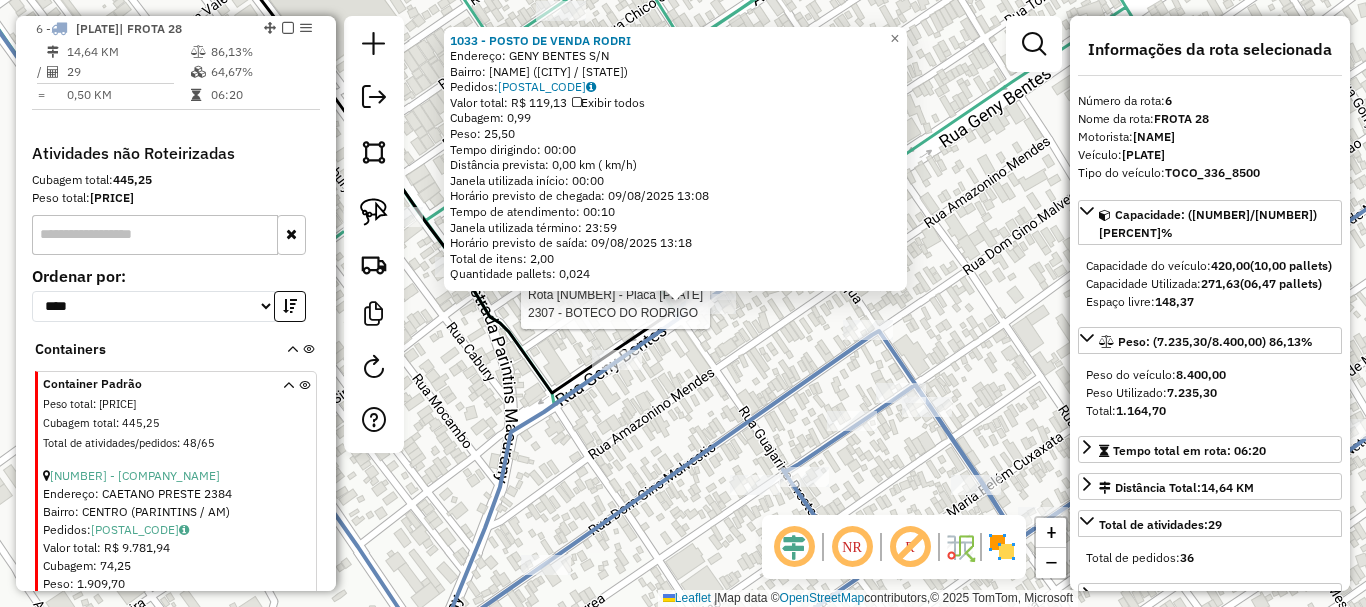 click 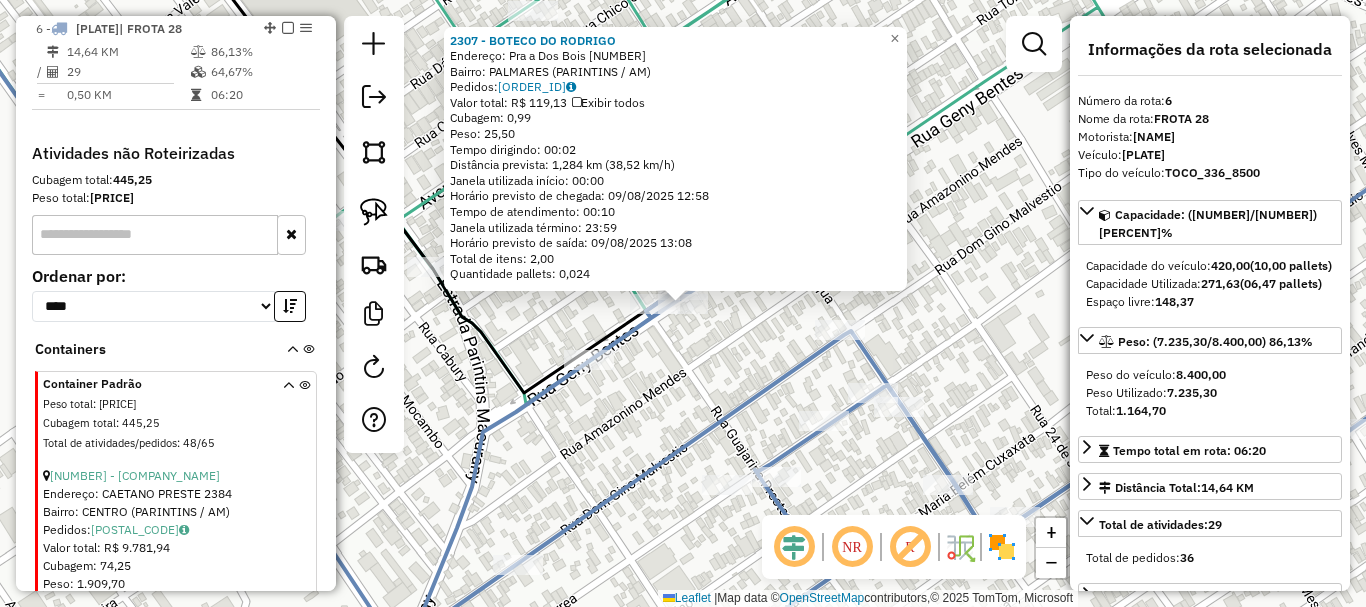 click on "2307 - BOTECO DO RODRIGO  Endereço:  Pra a Dos Bois 3   Bairro: PALMARES (PARINTINS / AM)   Pedidos:  08771927   Valor total: R$ 119,13   Exibir todos   Cubagem: 0,99  Peso: 25,50  Tempo dirigindo: 00:02   Distância prevista: 1,284 km (38,52 km/h)   Janela utilizada início: 00:00   Horário previsto de chegada: 09/08/2025 12:58   Tempo de atendimento: 00:10   Janela utilizada término: 23:59   Horário previsto de saída: 09/08/2025 13:08   Total de itens: 2,00   Quantidade pallets: 0,024  × Janela de atendimento Grade de atendimento Capacidade Transportadoras Veículos Cliente Pedidos  Rotas Selecione os dias de semana para filtrar as janelas de atendimento  Seg   Ter   Qua   Qui   Sex   Sáb   Dom  Informe o período da janela de atendimento: De: Até:  Filtrar exatamente a janela do cliente  Considerar janela de atendimento padrão  Selecione os dias de semana para filtrar as grades de atendimento  Seg   Ter   Qua   Qui   Sex   Sáb   Dom   Considerar clientes sem dia de atendimento cadastrado  De:  +" 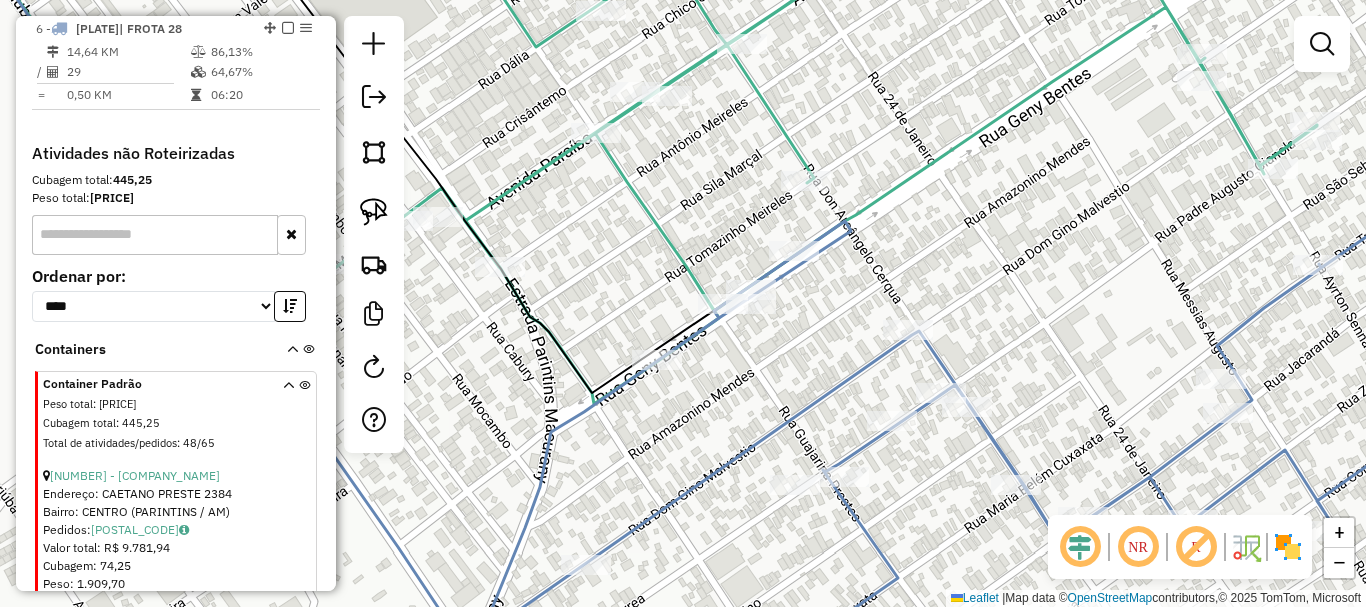 drag, startPoint x: 677, startPoint y: 432, endPoint x: 807, endPoint y: 421, distance: 130.46455 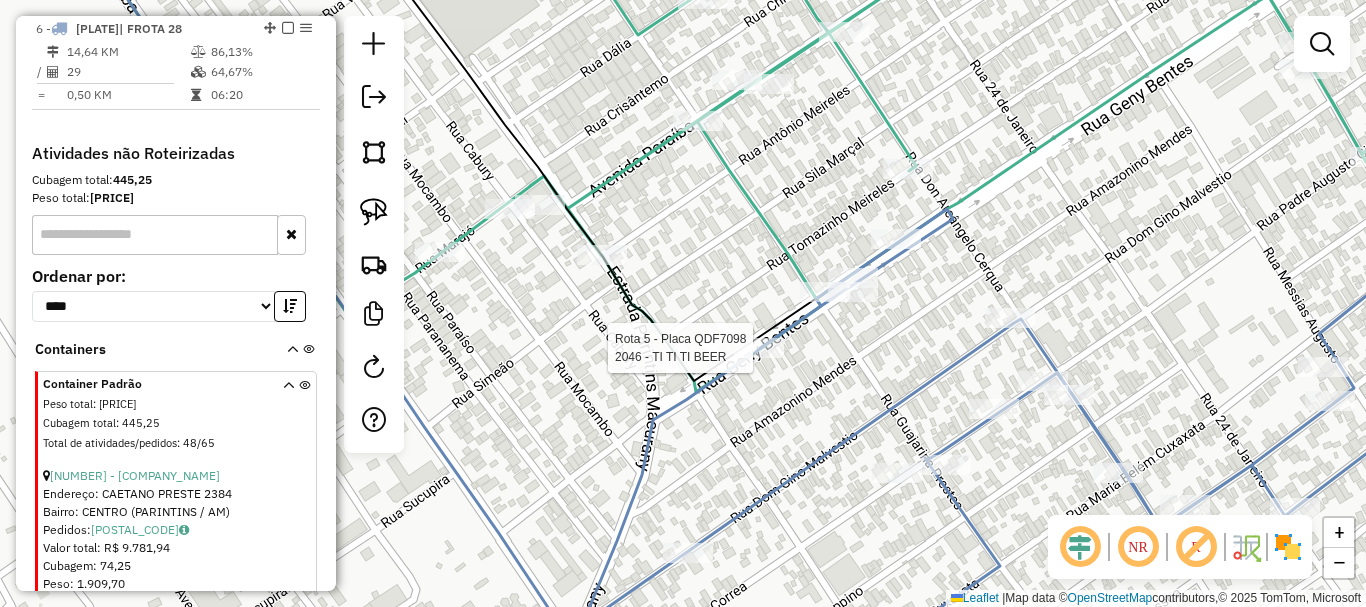 select on "**********" 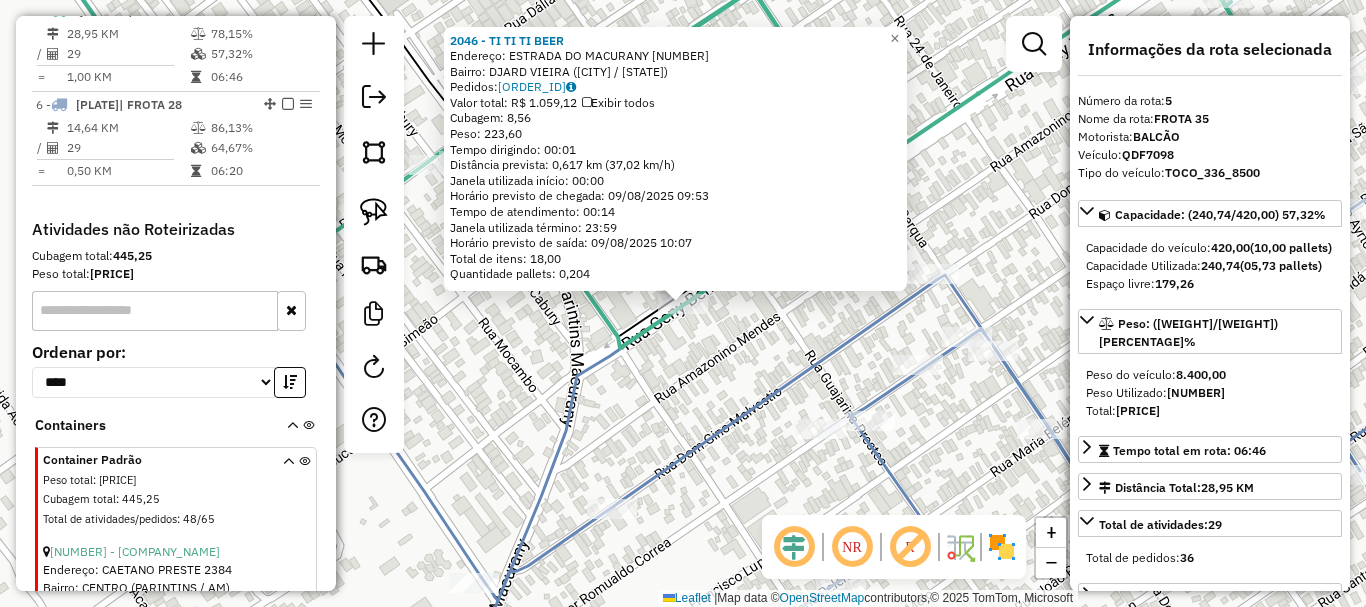 scroll, scrollTop: 858, scrollLeft: 0, axis: vertical 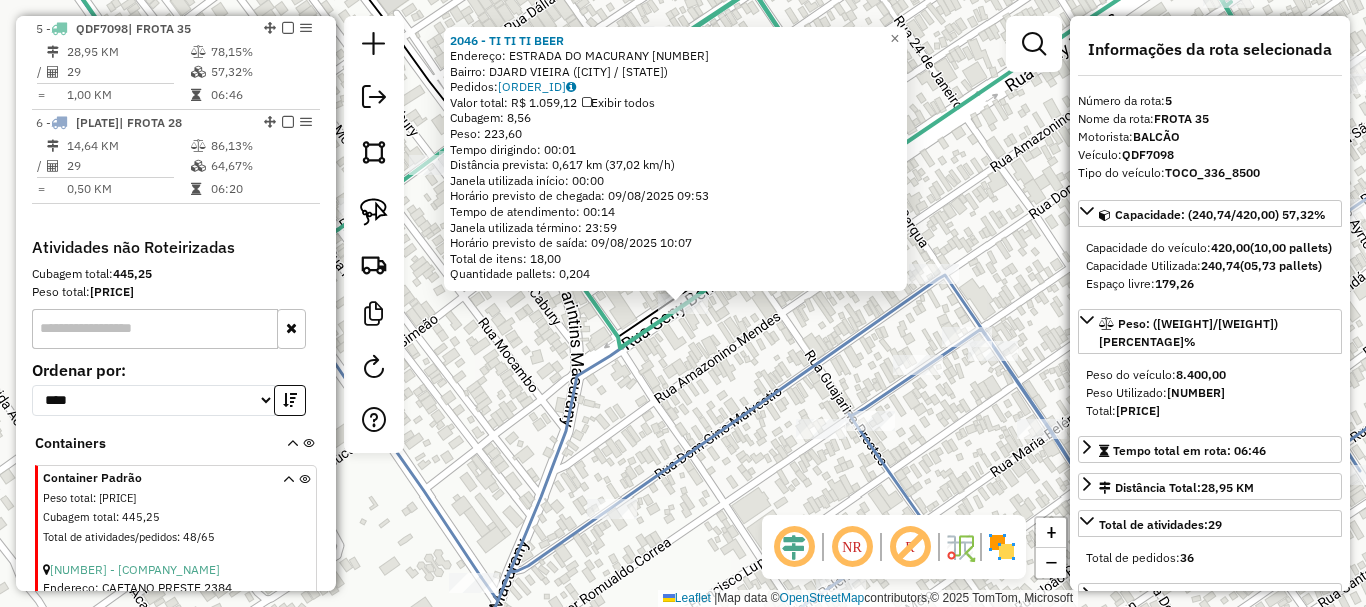 click on "2046 - TI TI TI BEER  Endereço:  ESTRADA DO MACURANY 718   Bairro: DJARD VIEIRA (PARINTINS / AM)   Pedidos:  08771920   Valor total: R$ 1.059,12   Exibir todos   Cubagem: 8,56  Peso: 223,60  Tempo dirigindo: 00:01   Distância prevista: 0,617 km (37,02 km/h)   Janela utilizada início: 00:00   Horário previsto de chegada: 09/08/2025 09:53   Tempo de atendimento: 00:14   Janela utilizada término: 23:59   Horário previsto de saída: 09/08/2025 10:07   Total de itens: 18,00   Quantidade pallets: 0,204  × Janela de atendimento Grade de atendimento Capacidade Transportadoras Veículos Cliente Pedidos  Rotas Selecione os dias de semana para filtrar as janelas de atendimento  Seg   Ter   Qua   Qui   Sex   Sáb   Dom  Informe o período da janela de atendimento: De: Até:  Filtrar exatamente a janela do cliente  Considerar janela de atendimento padrão  Selecione os dias de semana para filtrar as grades de atendimento  Seg   Ter   Qua   Qui   Sex   Sáb   Dom   Clientes fora do dia de atendimento selecionado De:" 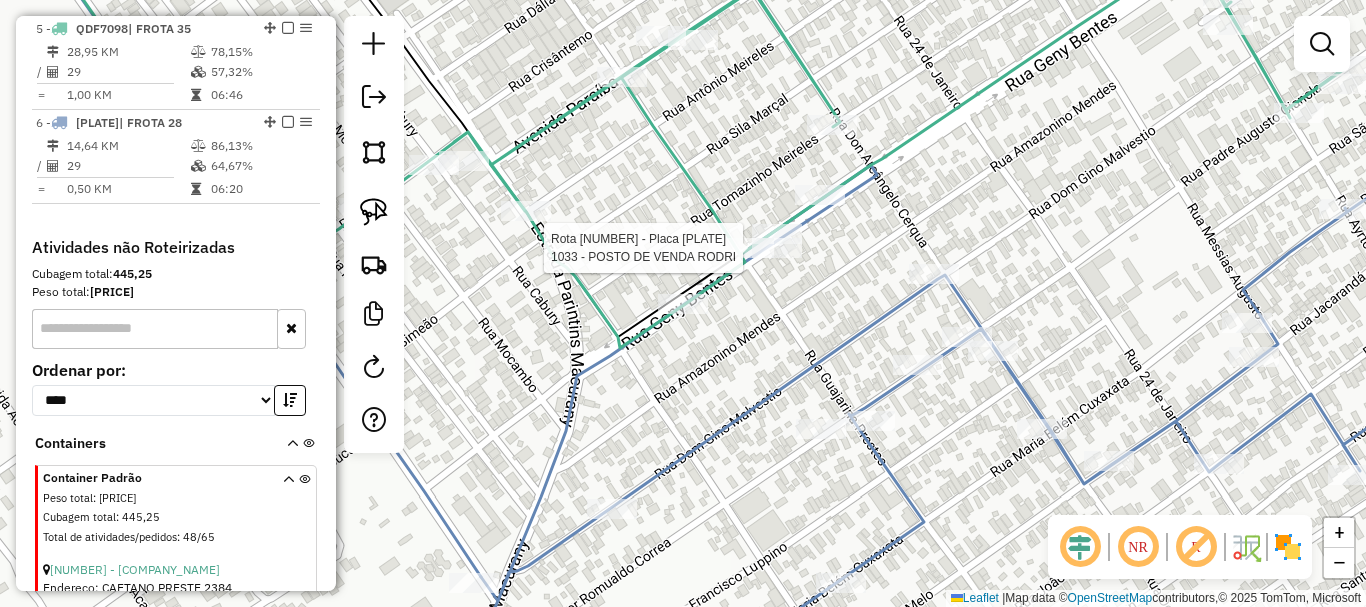 select on "**********" 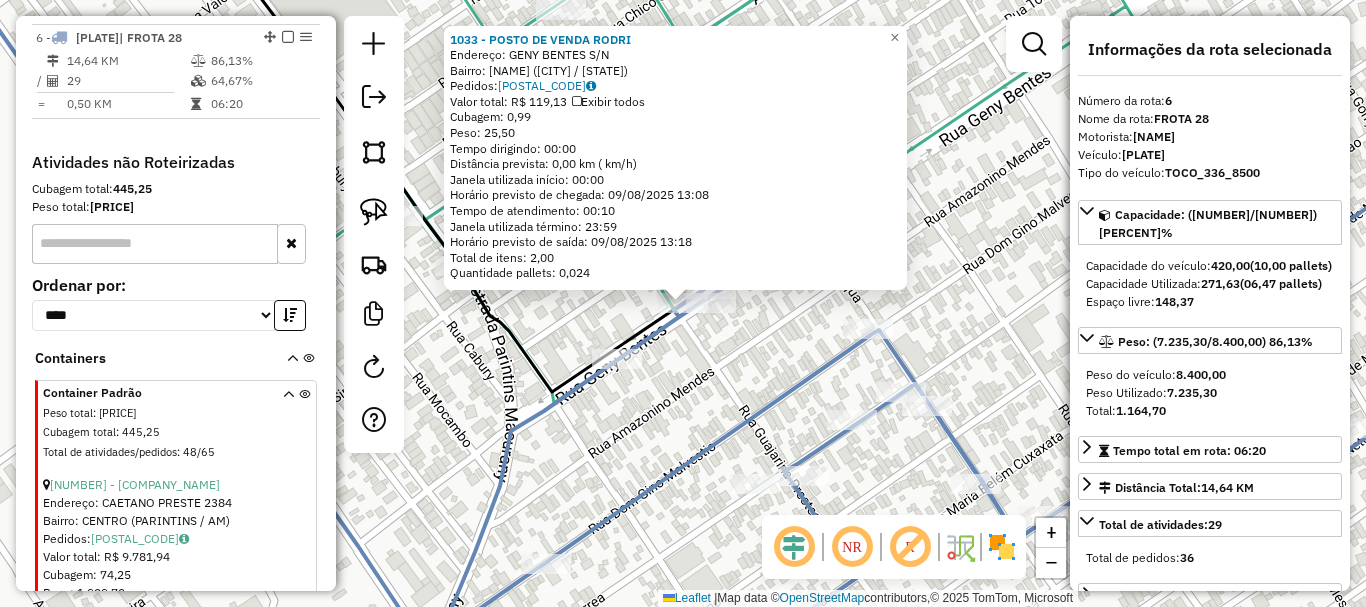 scroll, scrollTop: 952, scrollLeft: 0, axis: vertical 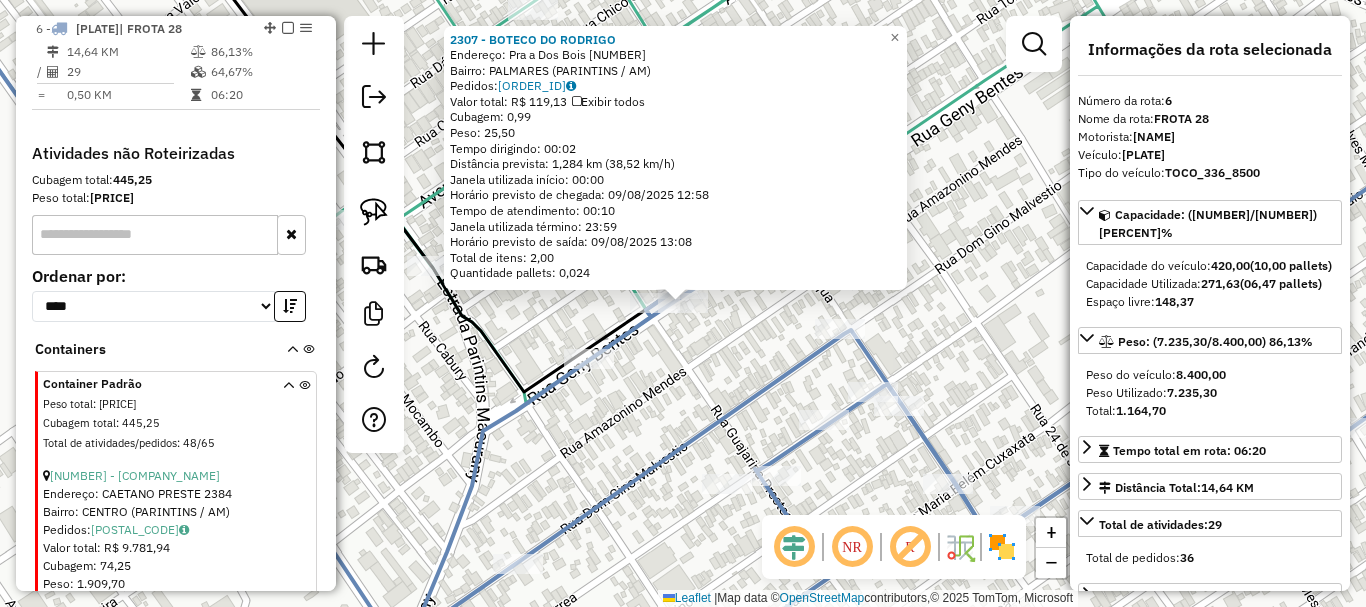 click on "Rota 6 - Placa JXW9989  2307 - BOTECO DO RODRIGO 2307 - BOTECO DO RODRIGO  Endereço:  Pra a Dos Bois 3   Bairro: PALMARES (PARINTINS / AM)   Pedidos:  08771927   Valor total: R$ 119,13   Exibir todos   Cubagem: 0,99  Peso: 25,50  Tempo dirigindo: 00:02   Distância prevista: 1,284 km (38,52 km/h)   Janela utilizada início: 00:00   Horário previsto de chegada: 09/08/2025 12:58   Tempo de atendimento: 00:10   Janela utilizada término: 23:59   Horário previsto de saída: 09/08/2025 13:08   Total de itens: 2,00   Quantidade pallets: 0,024  × Janela de atendimento Grade de atendimento Capacidade Transportadoras Veículos Cliente Pedidos  Rotas Selecione os dias de semana para filtrar as janelas de atendimento  Seg   Ter   Qua   Qui   Sex   Sáb   Dom  Informe o período da janela de atendimento: De: Até:  Filtrar exatamente a janela do cliente  Considerar janela de atendimento padrão  Selecione os dias de semana para filtrar as grades de atendimento  Seg   Ter   Qua   Qui   Sex   Sáb   Dom   De:   Até:" 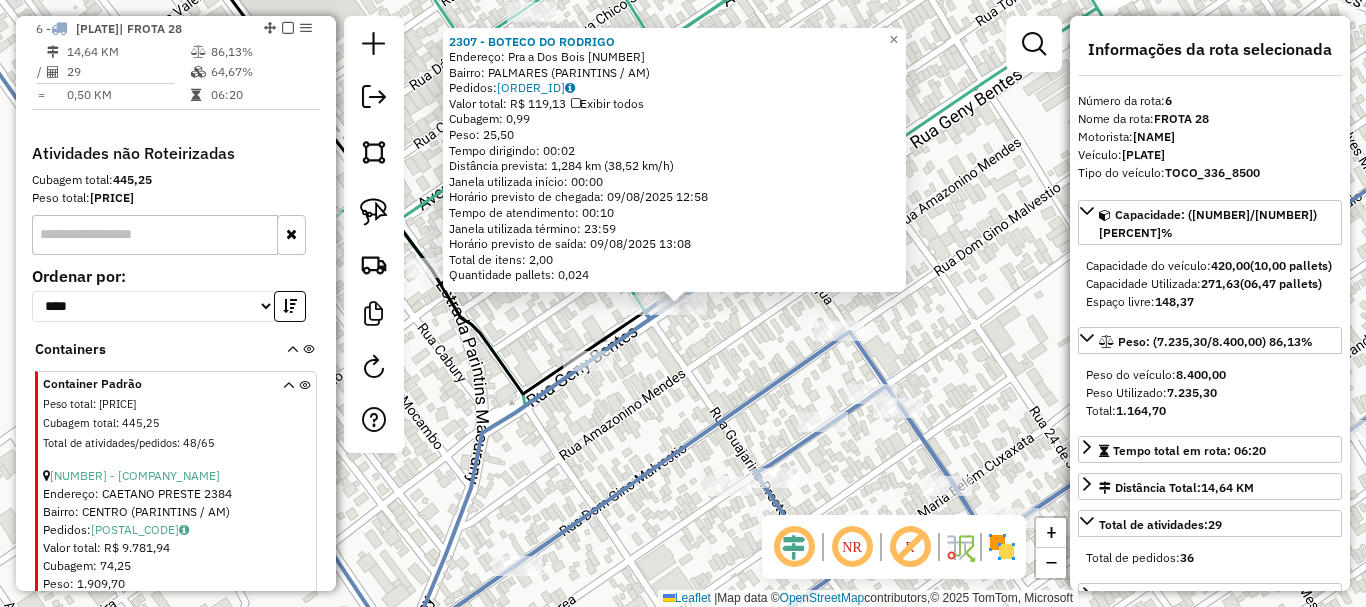 click on "Rota 6 - Placa JXW9989  2307 - BOTECO DO RODRIGO 2307 - BOTECO DO RODRIGO  Endereço:  Pra a Dos Bois 3   Bairro: PALMARES (PARINTINS / AM)   Pedidos:  08771927   Valor total: R$ 119,13   Exibir todos   Cubagem: 0,99  Peso: 25,50  Tempo dirigindo: 00:02   Distância prevista: 1,284 km (38,52 km/h)   Janela utilizada início: 00:00   Horário previsto de chegada: 09/08/2025 12:58   Tempo de atendimento: 00:10   Janela utilizada término: 23:59   Horário previsto de saída: 09/08/2025 13:08   Total de itens: 2,00   Quantidade pallets: 0,024  × Janela de atendimento Grade de atendimento Capacidade Transportadoras Veículos Cliente Pedidos  Rotas Selecione os dias de semana para filtrar as janelas de atendimento  Seg   Ter   Qua   Qui   Sex   Sáb   Dom  Informe o período da janela de atendimento: De: Até:  Filtrar exatamente a janela do cliente  Considerar janela de atendimento padrão  Selecione os dias de semana para filtrar as grades de atendimento  Seg   Ter   Qua   Qui   Sex   Sáb   Dom   De:   Até:" 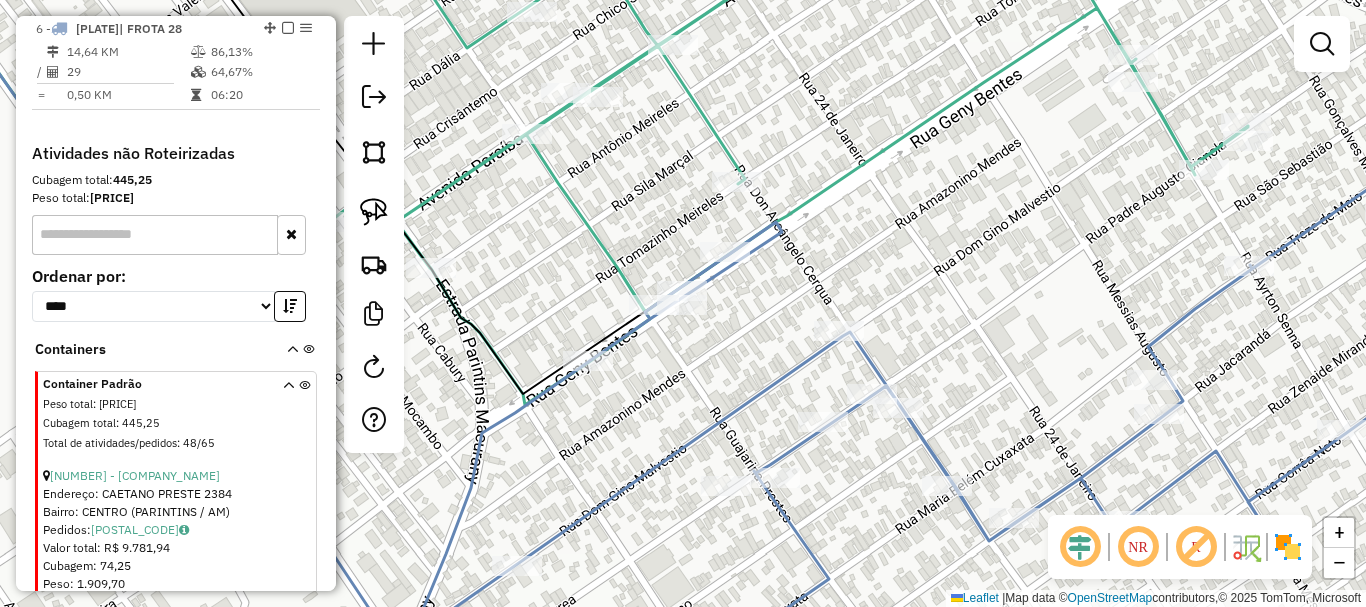 click 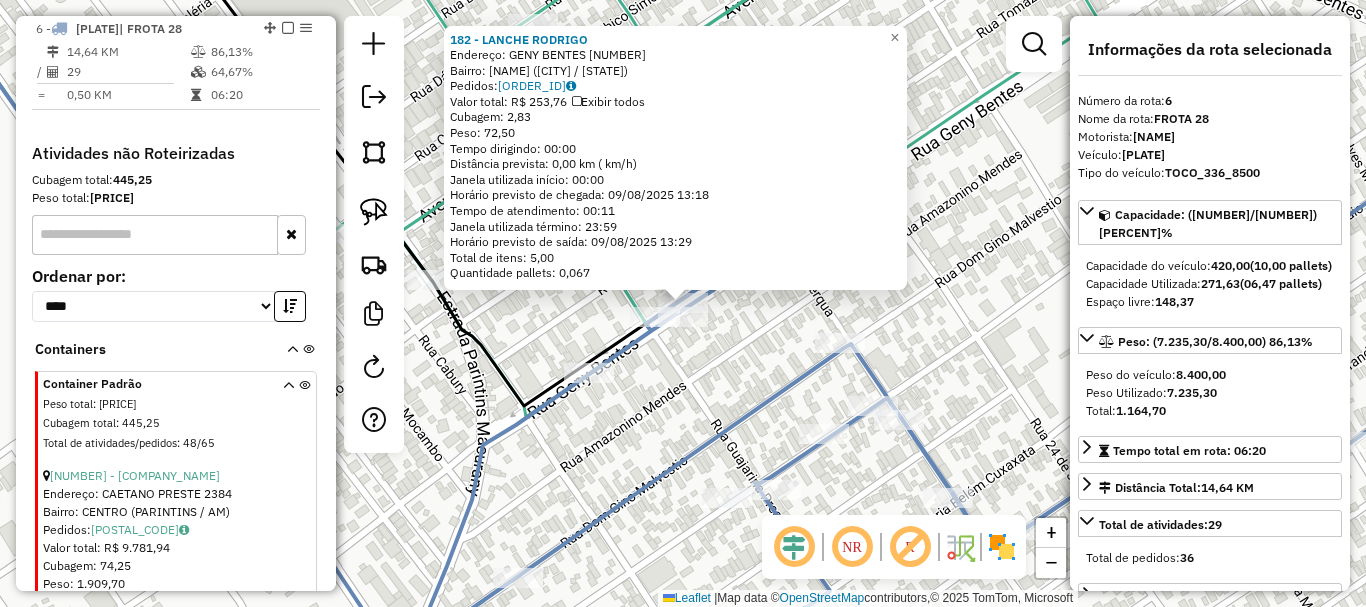 click on "Rota 6 - Placa JXW9989  1033 - POSTO DE VENDA RODRI Rota 6 - Placa JXW9989  2307 - BOTECO DO RODRIGO 182 - LANCHE RODRIGO  Endereço:  GENY BENTES 3988   Bairro: ITAUNA I (PARINTINS / AM)   Pedidos:  08771869   Valor total: R$ 253,76   Exibir todos   Cubagem: 2,83  Peso: 72,50  Tempo dirigindo: 00:00   Distância prevista: 0,00 km ( km/h)   Janela utilizada início: 00:00   Horário previsto de chegada: 09/08/2025 13:18   Tempo de atendimento: 00:11   Janela utilizada término: 23:59   Horário previsto de saída: 09/08/2025 13:29   Total de itens: 5,00   Quantidade pallets: 0,067  × Janela de atendimento Grade de atendimento Capacidade Transportadoras Veículos Cliente Pedidos  Rotas Selecione os dias de semana para filtrar as janelas de atendimento  Seg   Ter   Qua   Qui   Sex   Sáb   Dom  Informe o período da janela de atendimento: De: Até:  Filtrar exatamente a janela do cliente  Considerar janela de atendimento padrão  Selecione os dias de semana para filtrar as grades de atendimento  Seg   Ter  De:" 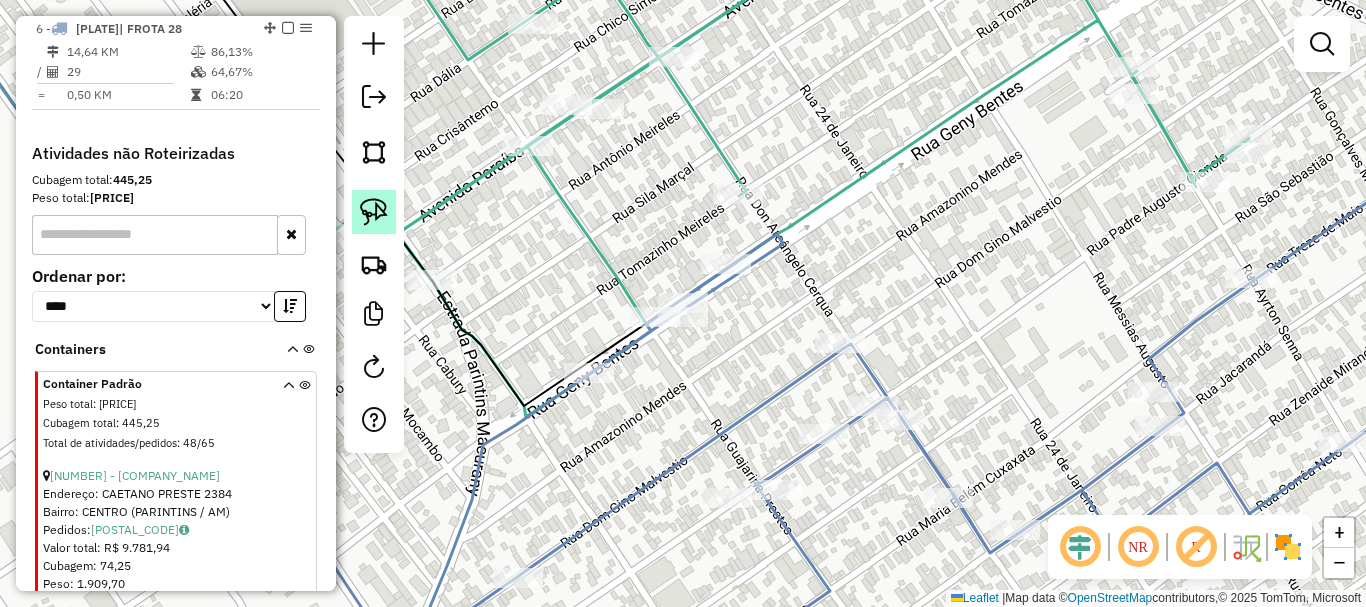 click 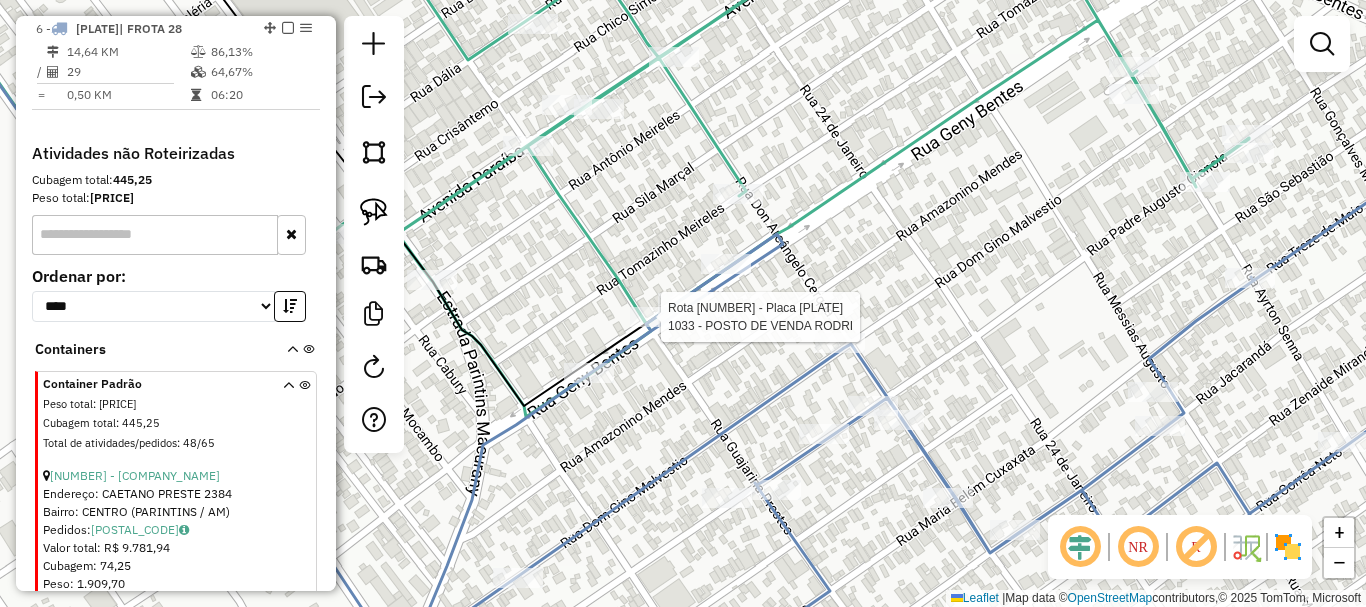 select on "**********" 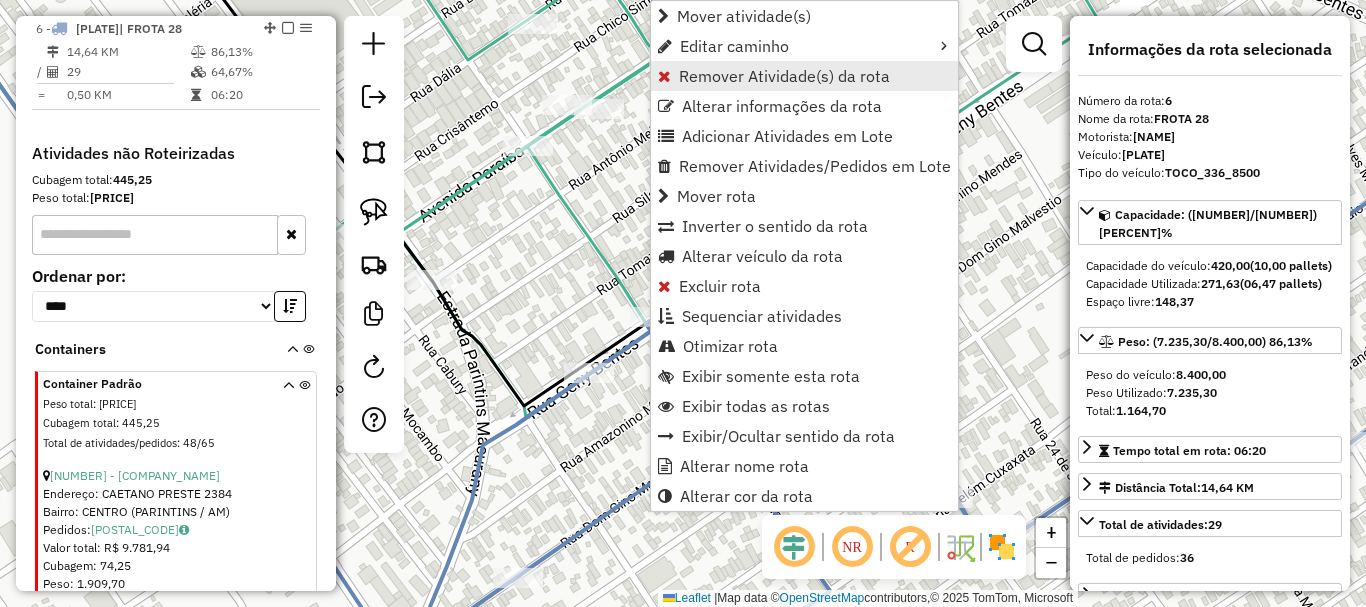 click on "Remover Atividade(s) da rota" at bounding box center [784, 76] 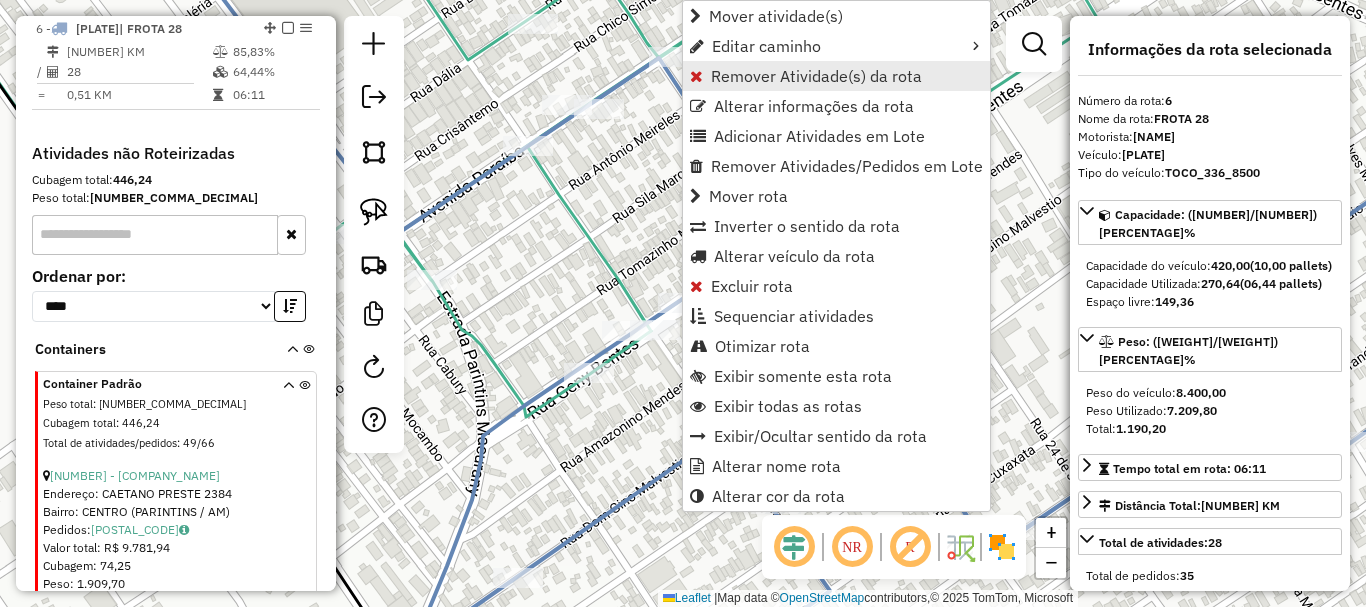 click on "Remover Atividade(s) da rota" at bounding box center [816, 76] 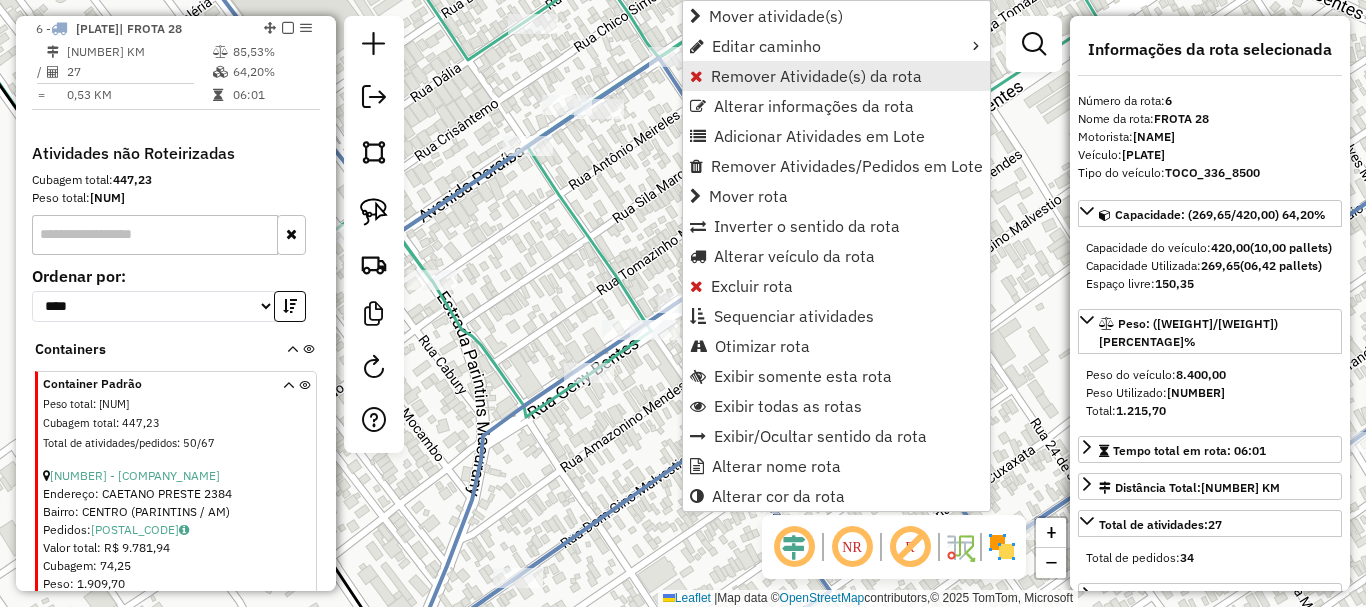 click on "Remover Atividade(s) da rota" at bounding box center [816, 76] 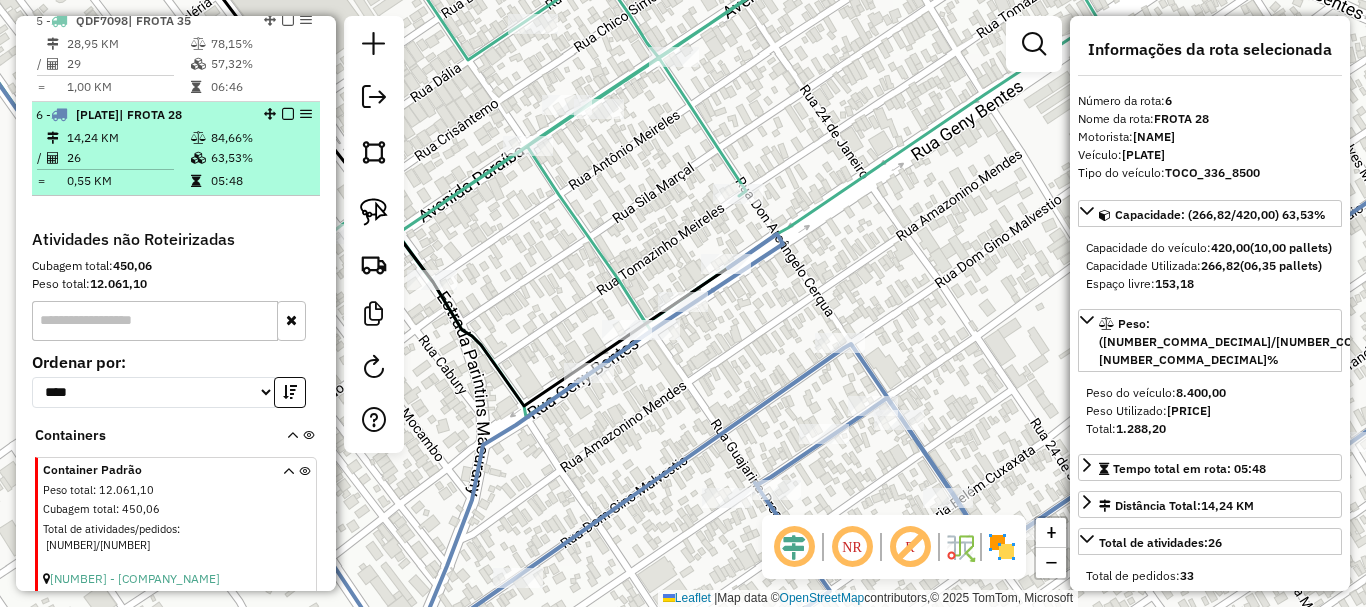 scroll, scrollTop: 852, scrollLeft: 0, axis: vertical 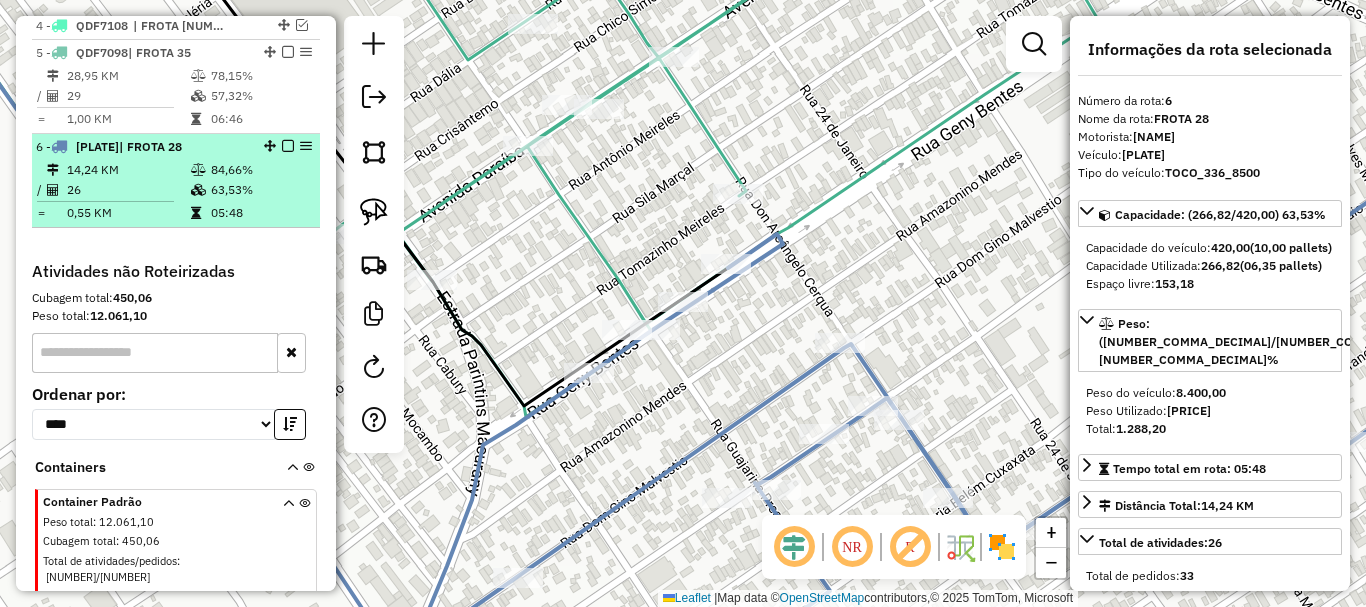 click on "6 -       JXW9989   | FROTA 28" at bounding box center [142, 147] 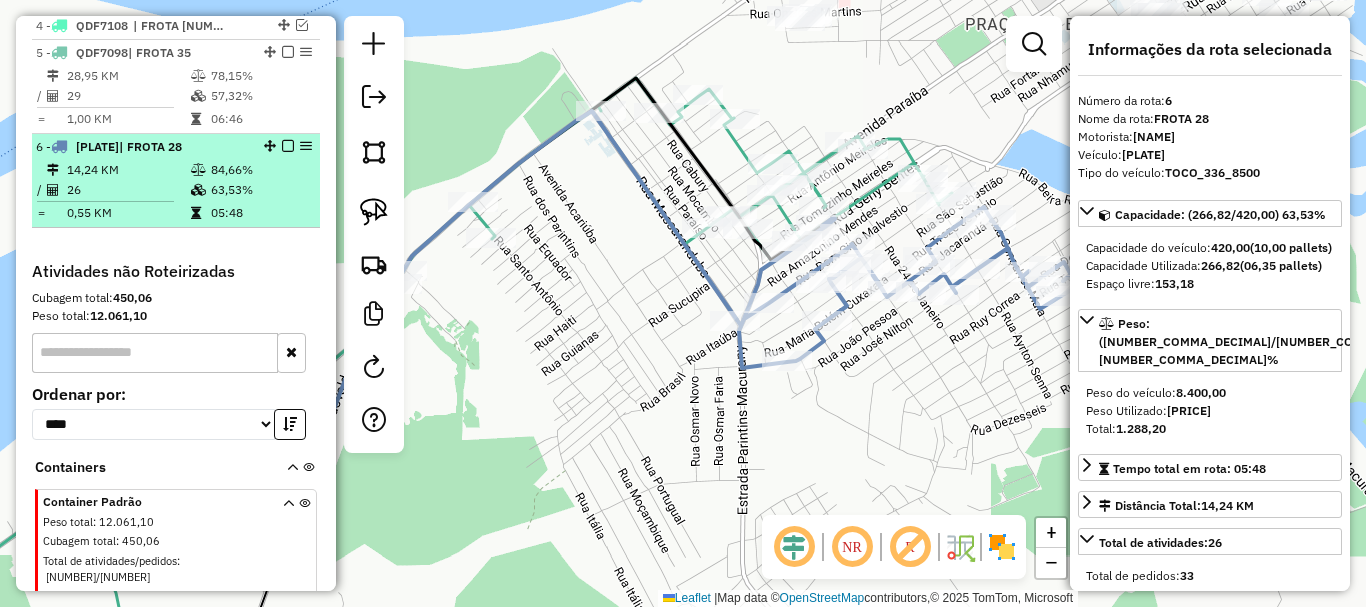 click at bounding box center (288, 146) 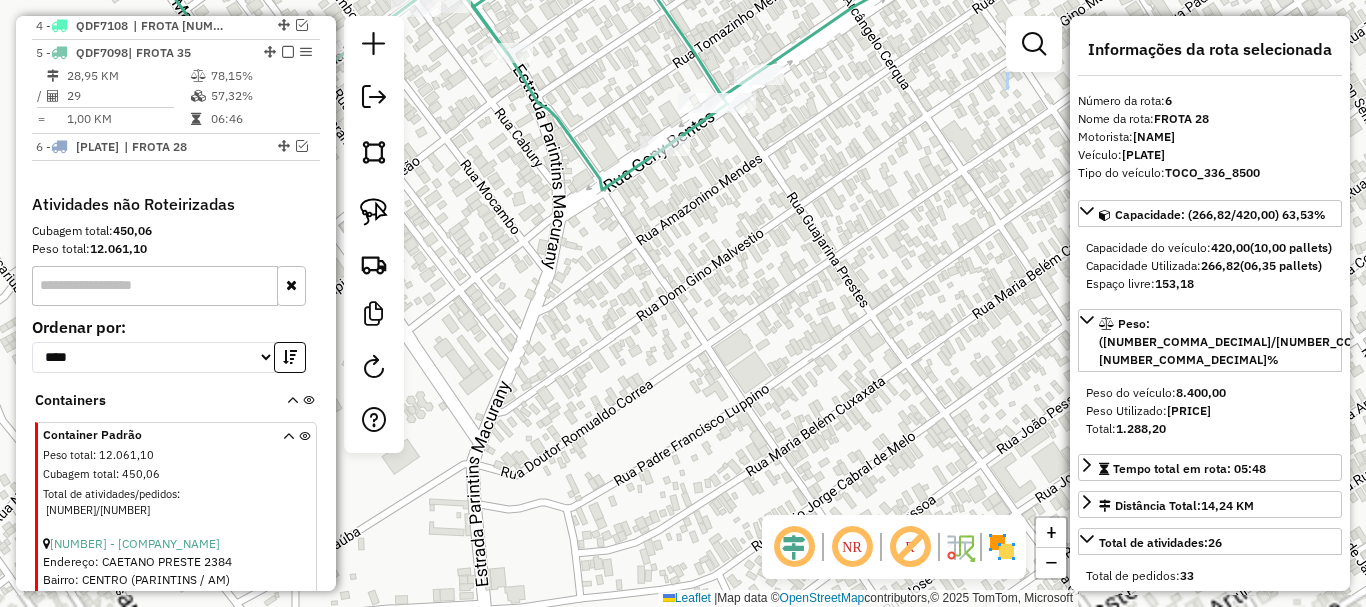 drag, startPoint x: 766, startPoint y: 227, endPoint x: 758, endPoint y: 323, distance: 96.332756 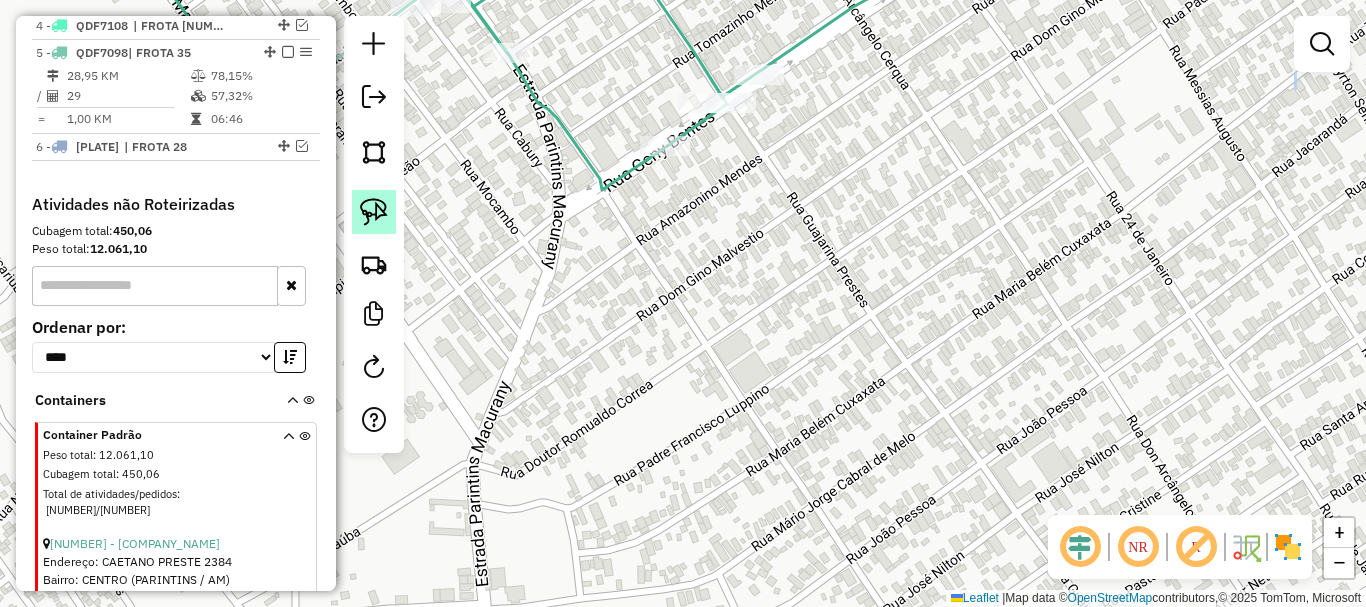click 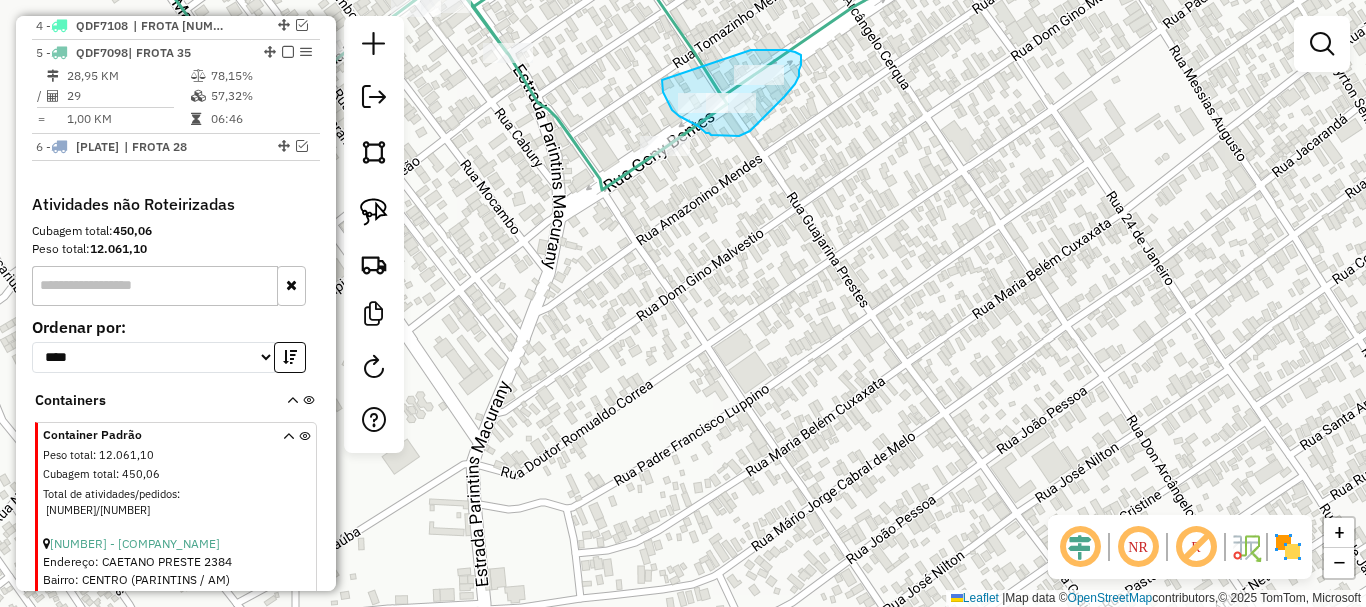 drag, startPoint x: 662, startPoint y: 80, endPoint x: 743, endPoint y: 91, distance: 81.7435 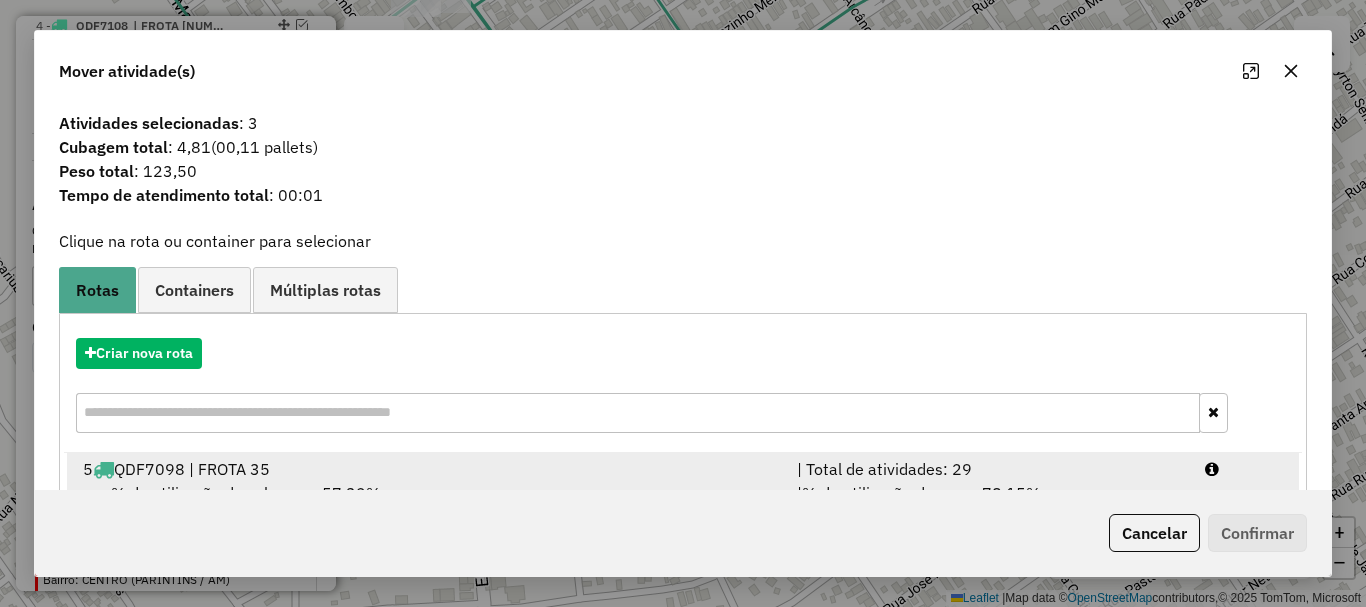 click on "5  QDF7098 | FROTA 35" at bounding box center (428, 469) 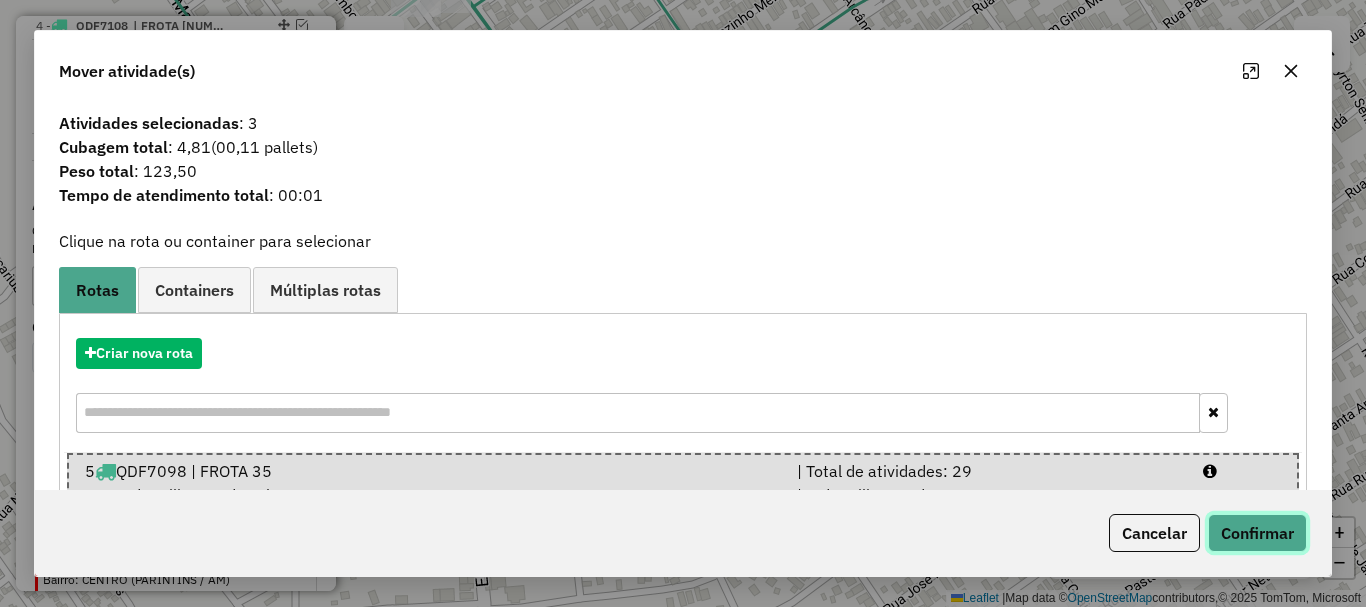 click on "Confirmar" 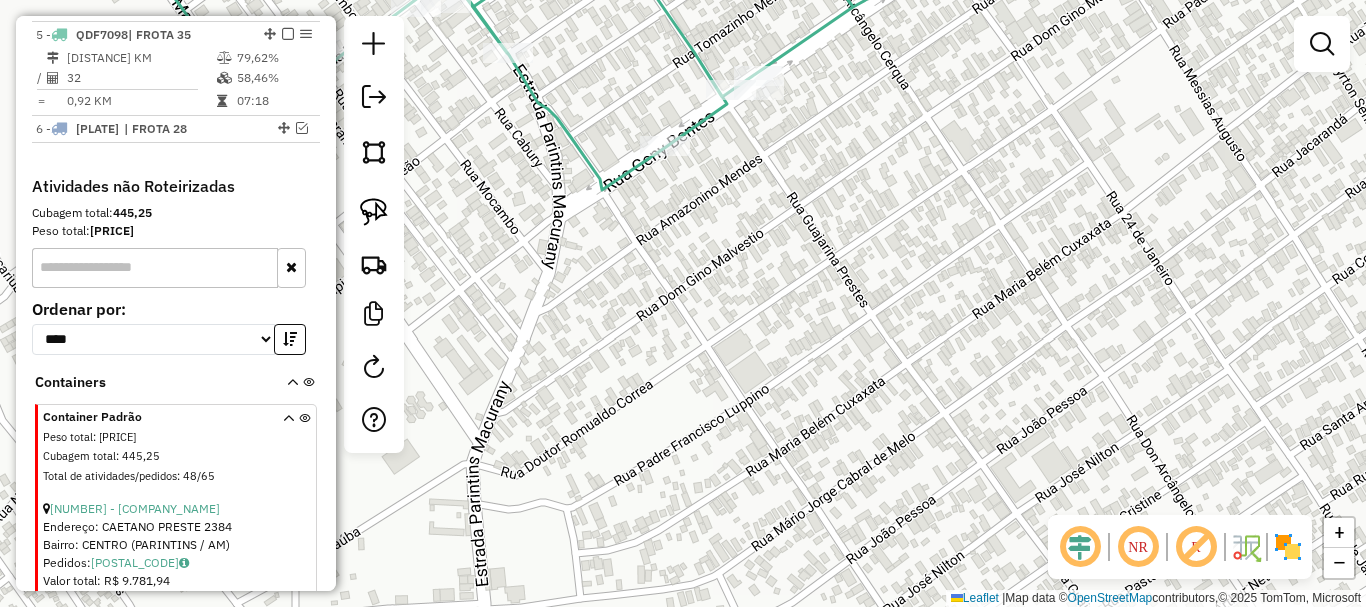 drag, startPoint x: 901, startPoint y: 304, endPoint x: 745, endPoint y: 398, distance: 182.13182 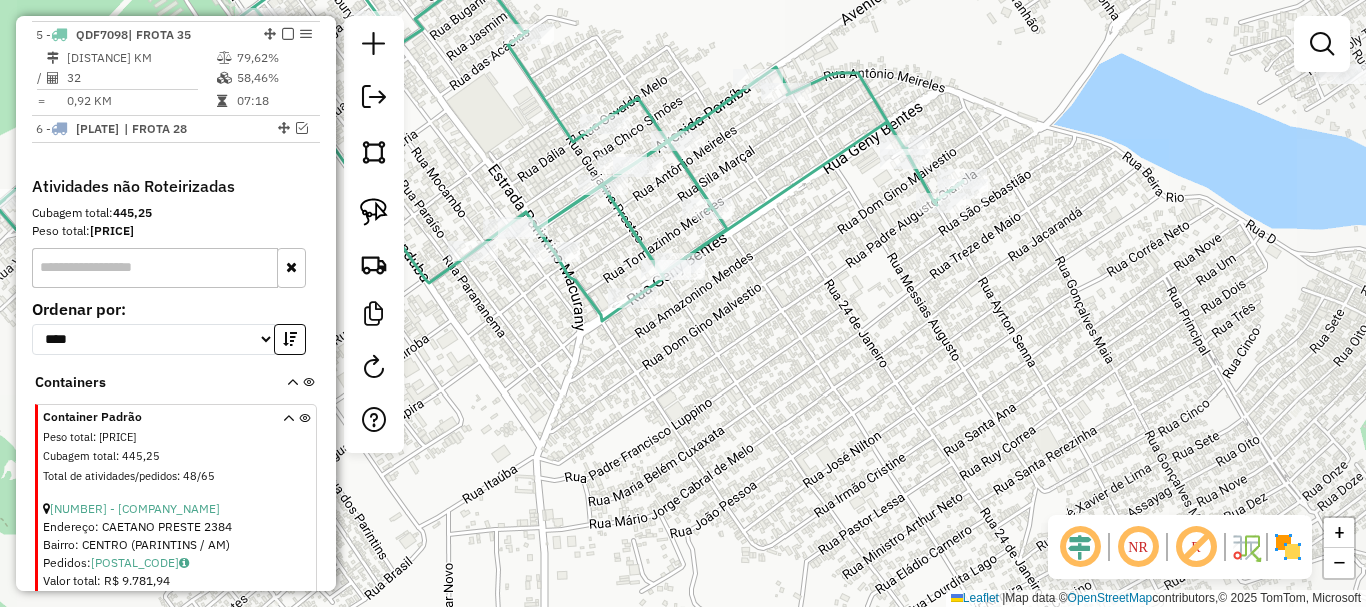 drag, startPoint x: 828, startPoint y: 297, endPoint x: 771, endPoint y: 352, distance: 79.20859 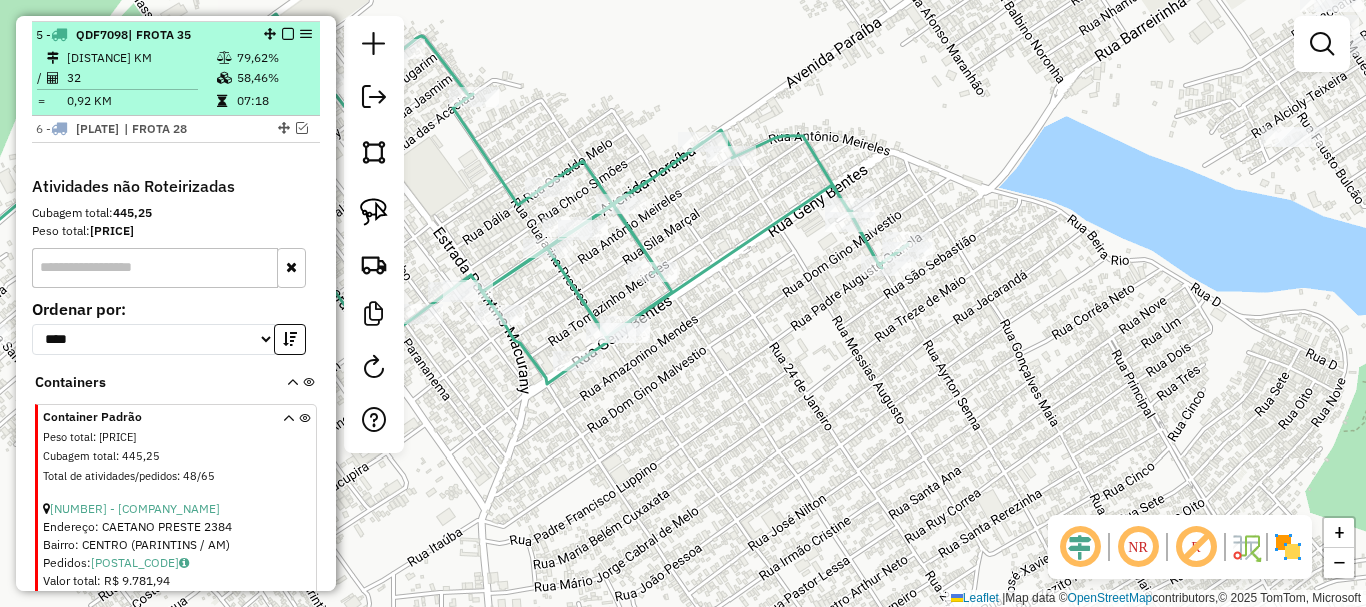 click at bounding box center [288, 34] 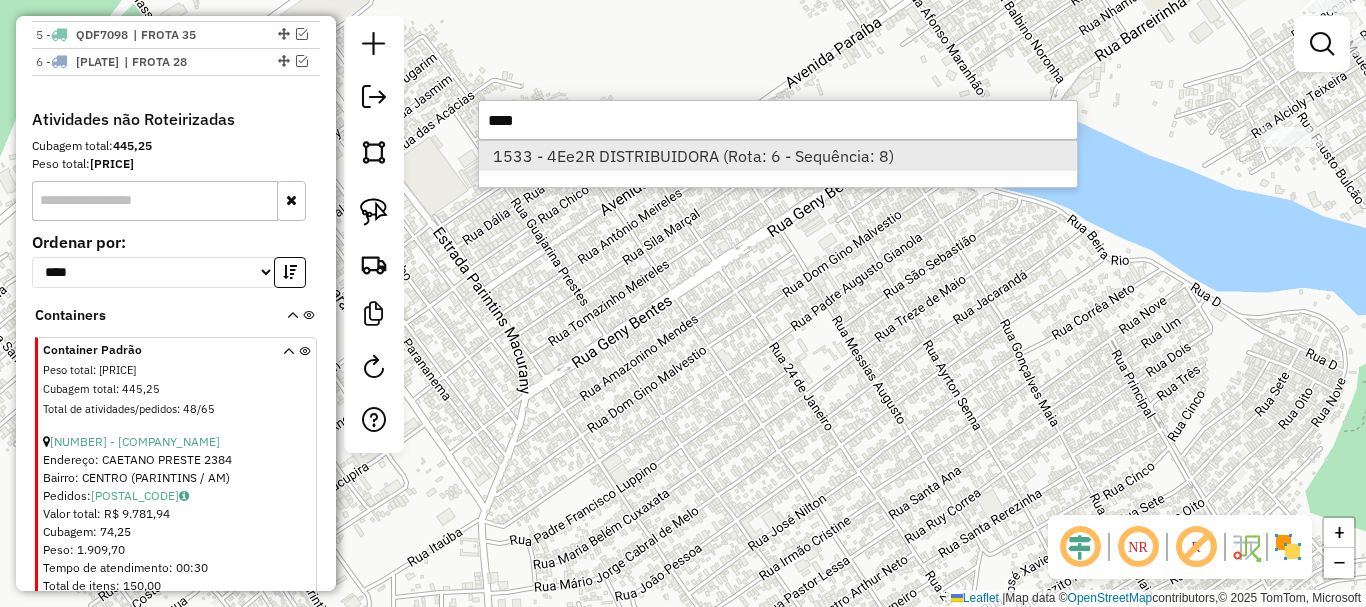 type on "****" 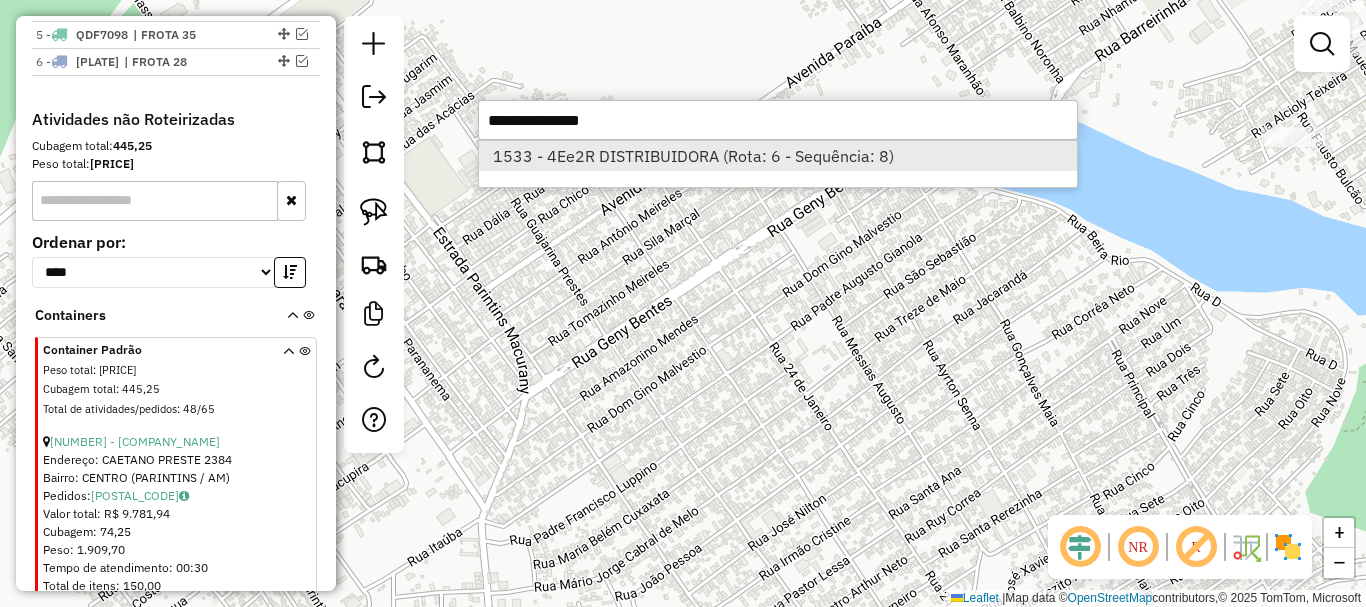 select on "**********" 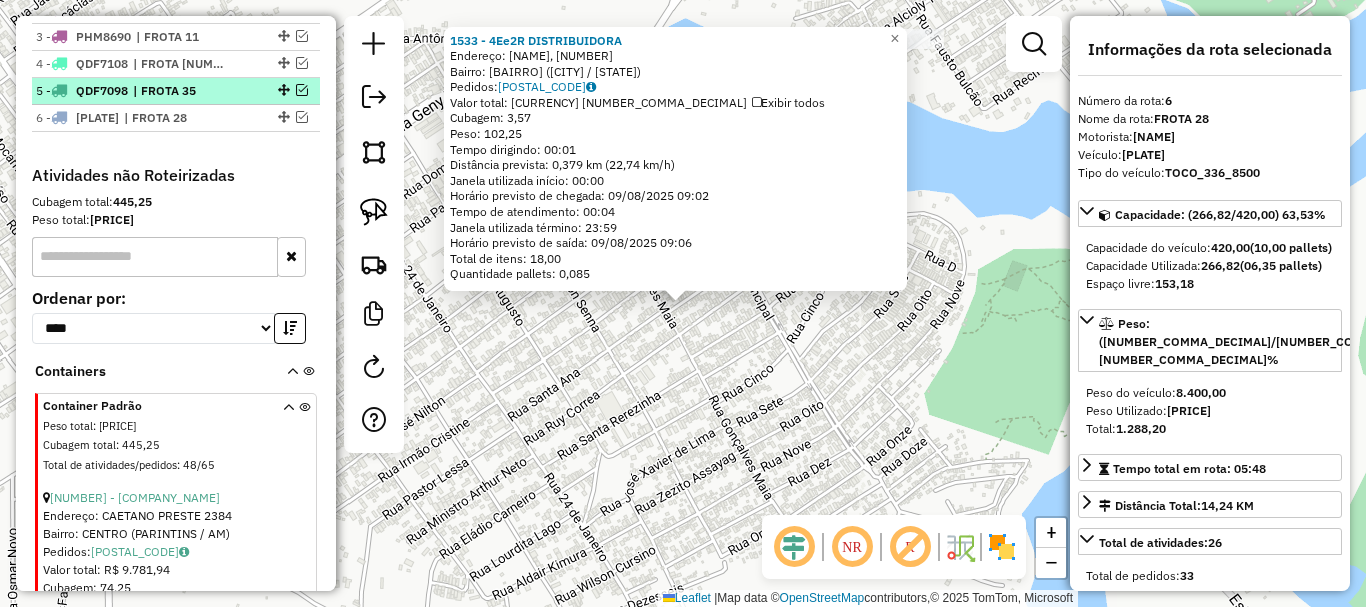 scroll, scrollTop: 685, scrollLeft: 0, axis: vertical 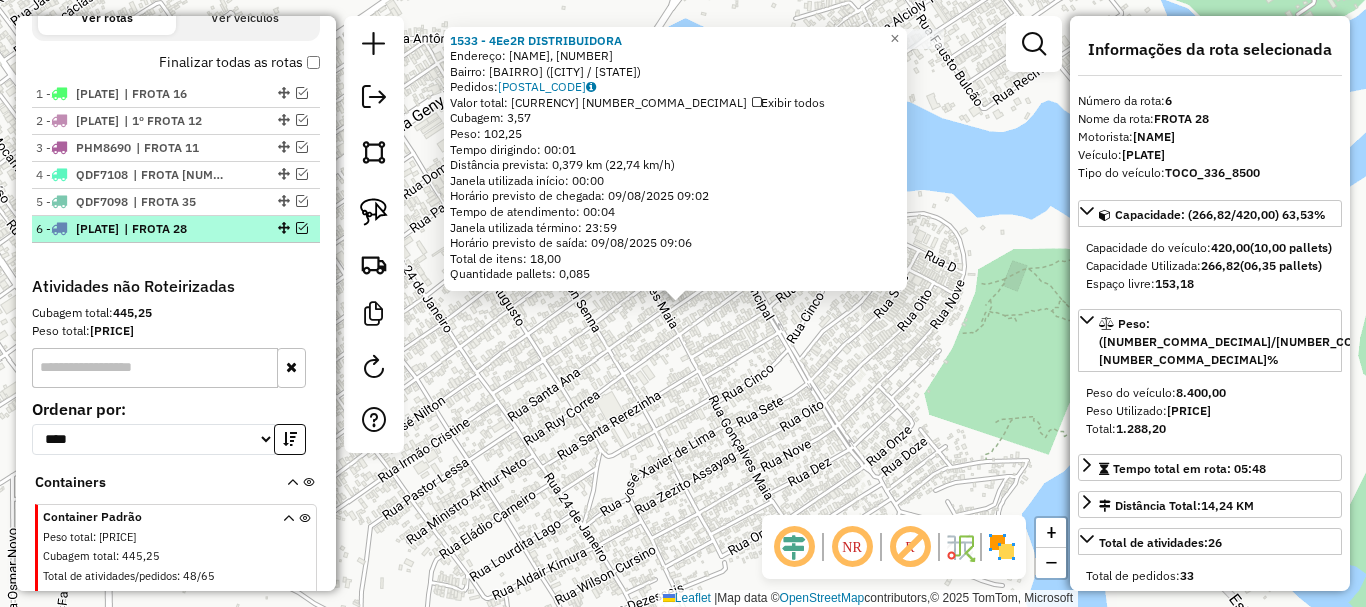 click at bounding box center [302, 228] 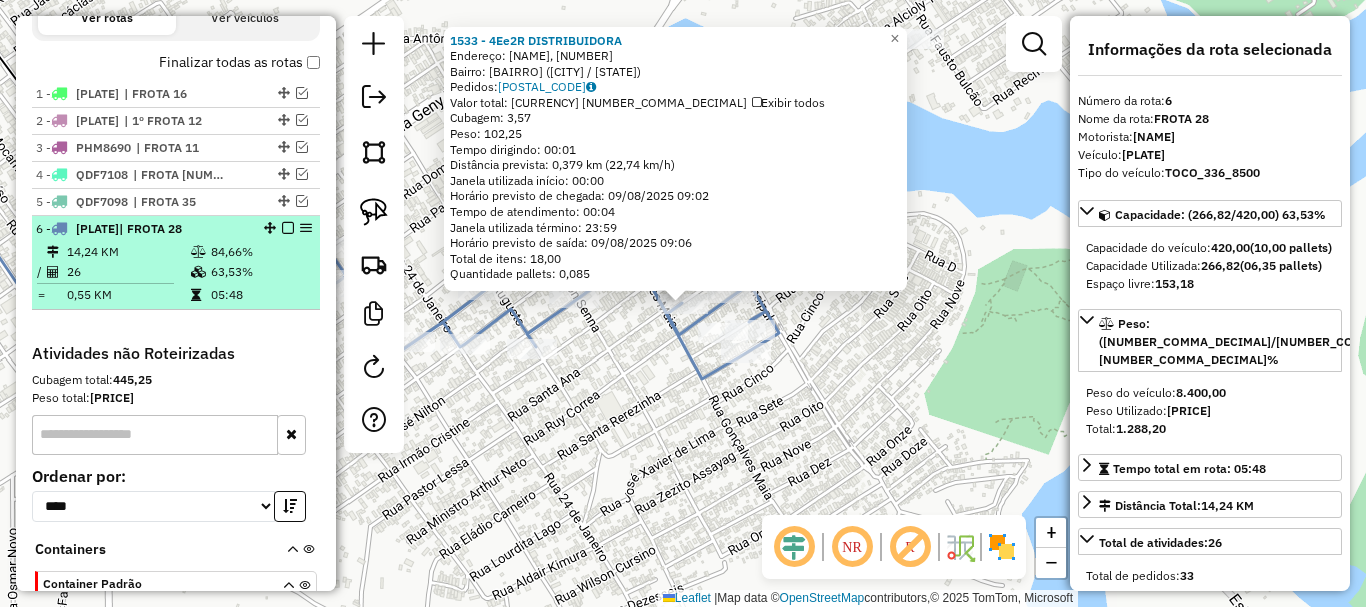 click at bounding box center (288, 228) 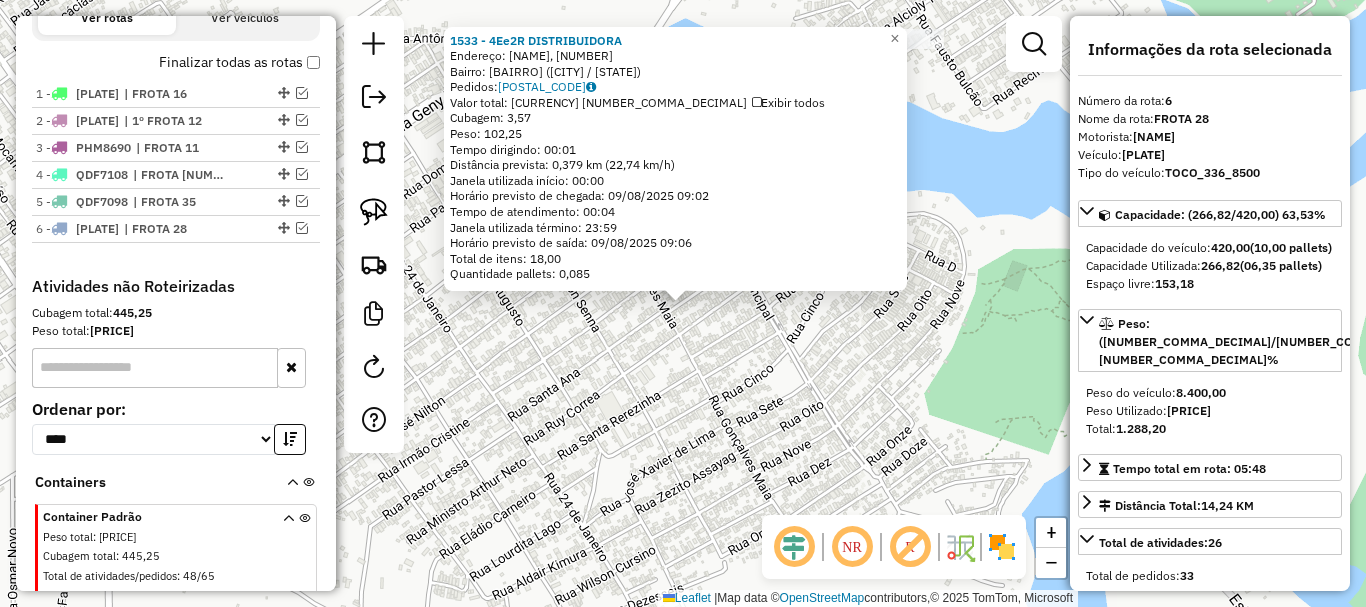 click on "1533 - 4Ee2R DISTRIBUIDORA  Endereço: Rua Sinval Almeida, 183   Bairro: Paulo Corrêa (Parintins / AM)   Pedidos:  08771878   Valor total: R$ 749,91   Exibir todos   Cubagem: 3,57  Peso: 102,25  Tempo dirigindo: 00:01   Distância prevista: 0,379 km (22,74 km/h)   Janela utilizada início: 00:00   Horário previsto de chegada: 09/08/2025 09:02   Tempo de atendimento: 00:04   Janela utilizada término: 23:59   Horário previsto de saída: 09/08/2025 09:06   Total de itens: 18,00   Quantidade pallets: 0,085  × Janela de atendimento Grade de atendimento Capacidade Transportadoras Veículos Cliente Pedidos  Rotas Selecione os dias de semana para filtrar as janelas de atendimento  Seg   Ter   Qua   Qui   Sex   Sáb   Dom  Informe o período da janela de atendimento: De: Até:  Filtrar exatamente a janela do cliente  Considerar janela de atendimento padrão  Selecione os dias de semana para filtrar as grades de atendimento  Seg   Ter   Qua   Qui   Sex   Sáb   Dom   Clientes fora do dia de atendimento selecionado" 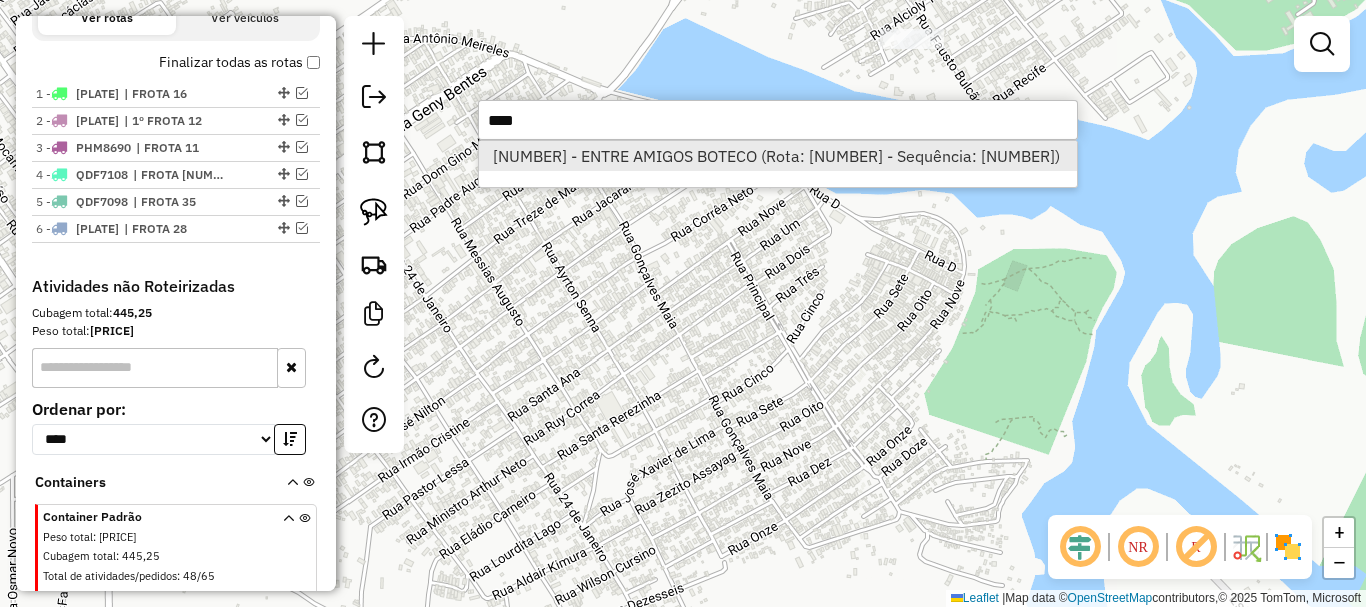 type on "****" 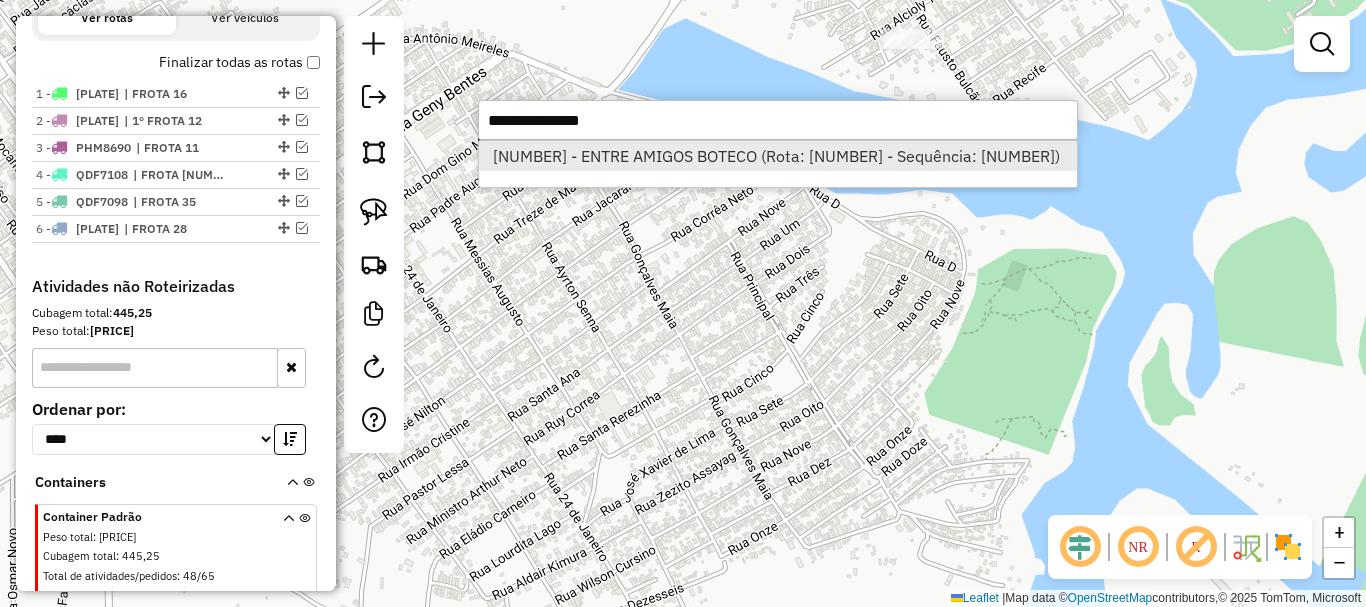select on "**********" 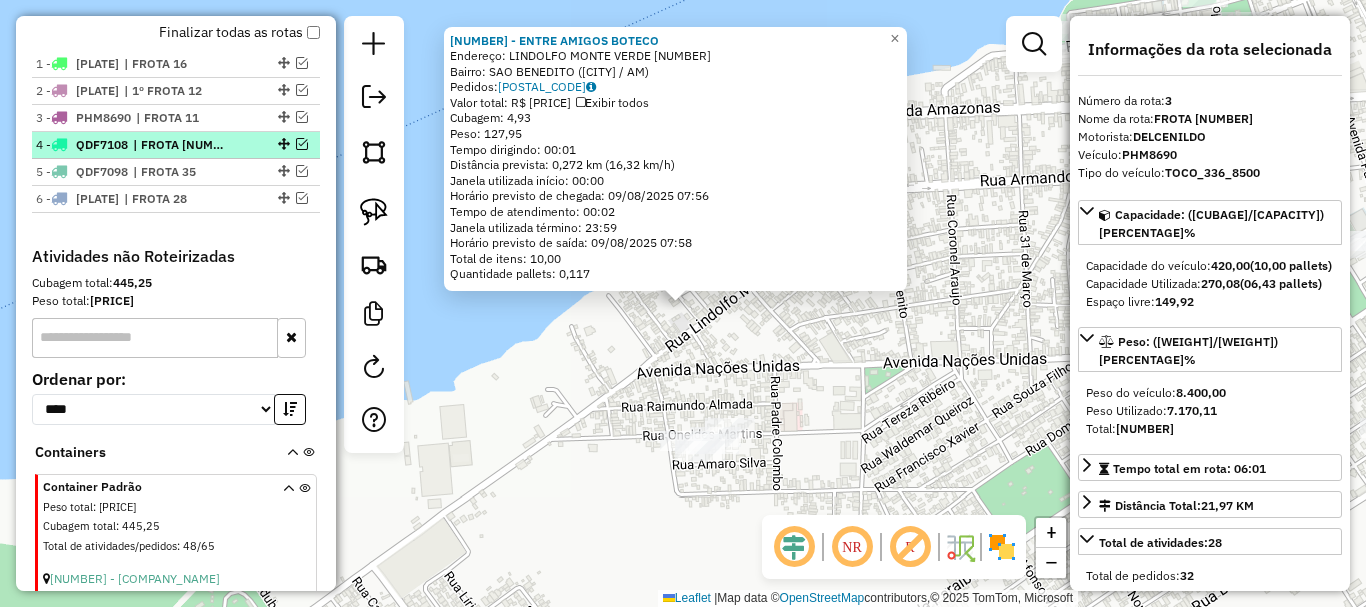 scroll, scrollTop: 604, scrollLeft: 0, axis: vertical 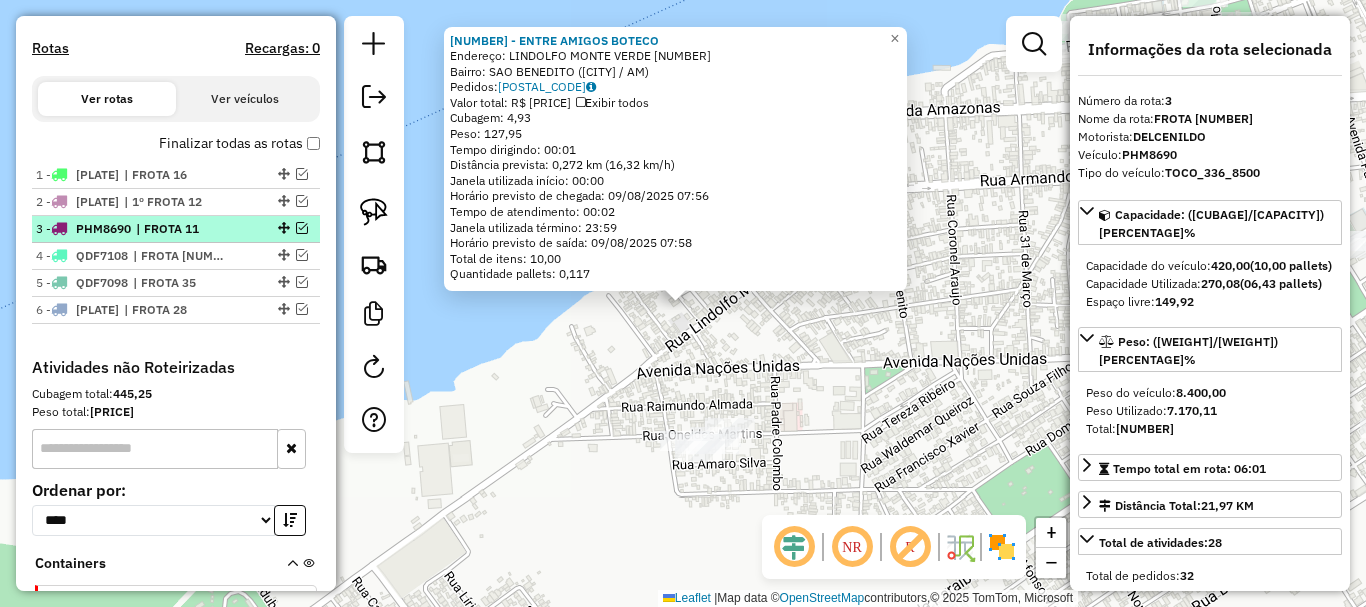 click at bounding box center (302, 228) 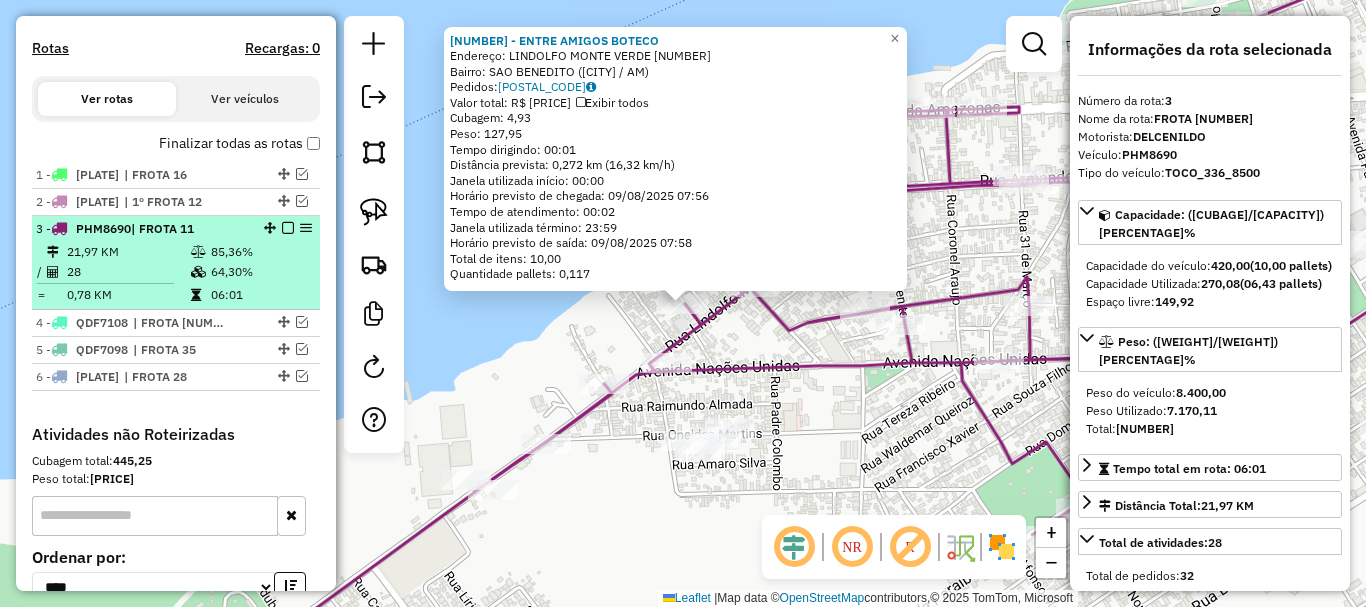 click at bounding box center (288, 228) 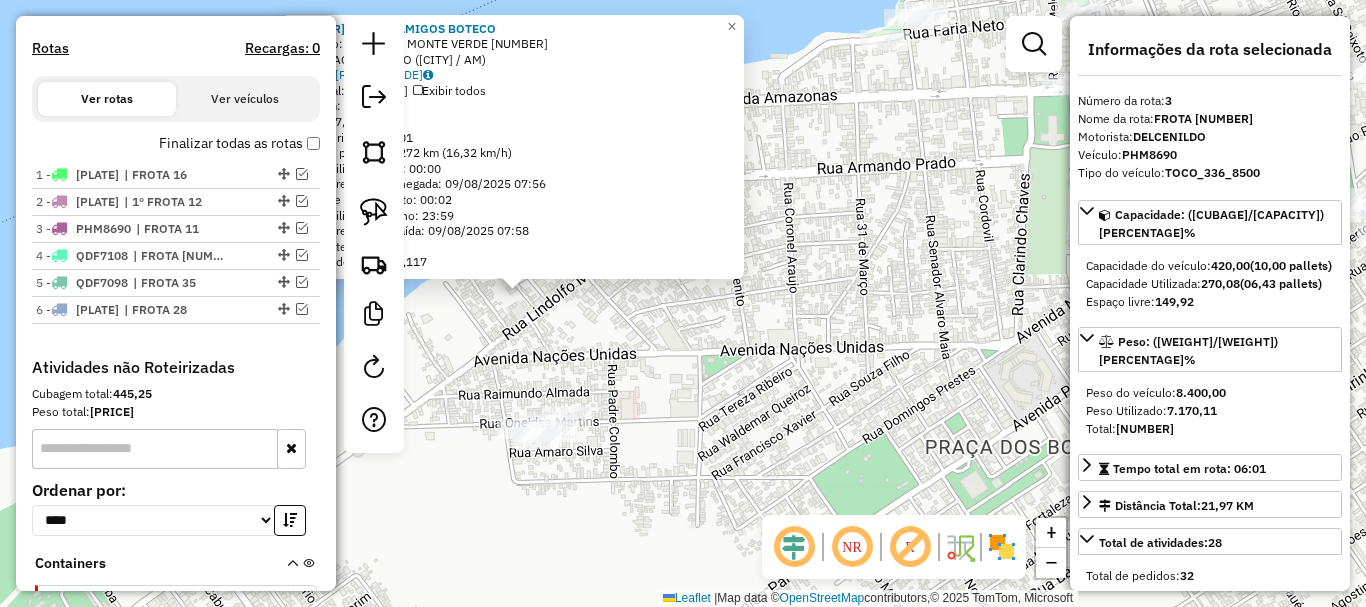 drag, startPoint x: 735, startPoint y: 410, endPoint x: 679, endPoint y: 404, distance: 56.32051 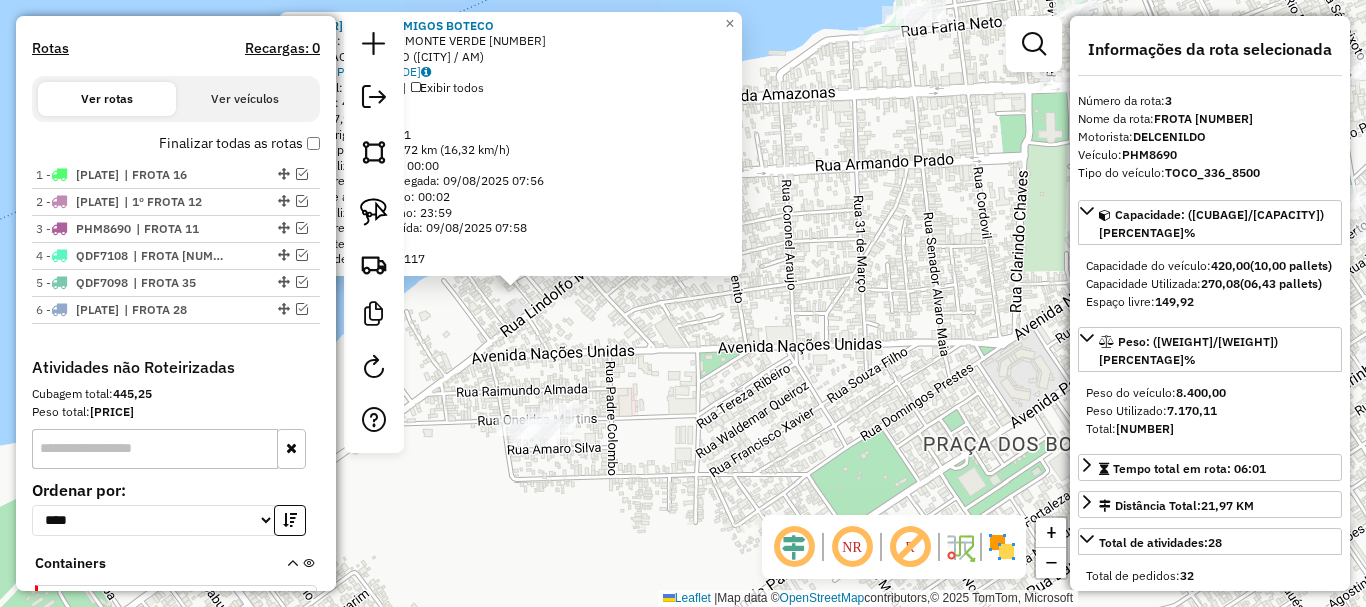 click on "3343 - ENTRE AMIGOS BOTECO  Endereço:  LINDOLFO MONTE VERDE 3511   Bairro: SAO BENEDITO (PARINTINS / AM)   Pedidos:  08771984   Valor total: R$ 604,00   Exibir todos   Cubagem: 4,93  Peso: 127,95  Tempo dirigindo: 00:01   Distância prevista: 0,272 km (16,32 km/h)   Janela utilizada início: 00:00   Horário previsto de chegada: 09/08/2025 07:56   Tempo de atendimento: 00:02   Janela utilizada término: 23:59   Horário previsto de saída: 09/08/2025 07:58   Total de itens: 10,00   Quantidade pallets: 0,117  × Janela de atendimento Grade de atendimento Capacidade Transportadoras Veículos Cliente Pedidos  Rotas Selecione os dias de semana para filtrar as janelas de atendimento  Seg   Ter   Qua   Qui   Sex   Sáb   Dom  Informe o período da janela de atendimento: De: Até:  Filtrar exatamente a janela do cliente  Considerar janela de atendimento padrão  Selecione os dias de semana para filtrar as grades de atendimento  Seg   Ter   Qua   Qui   Sex   Sáb   Dom   Peso mínimo:   Peso máximo:   De:   Até:" 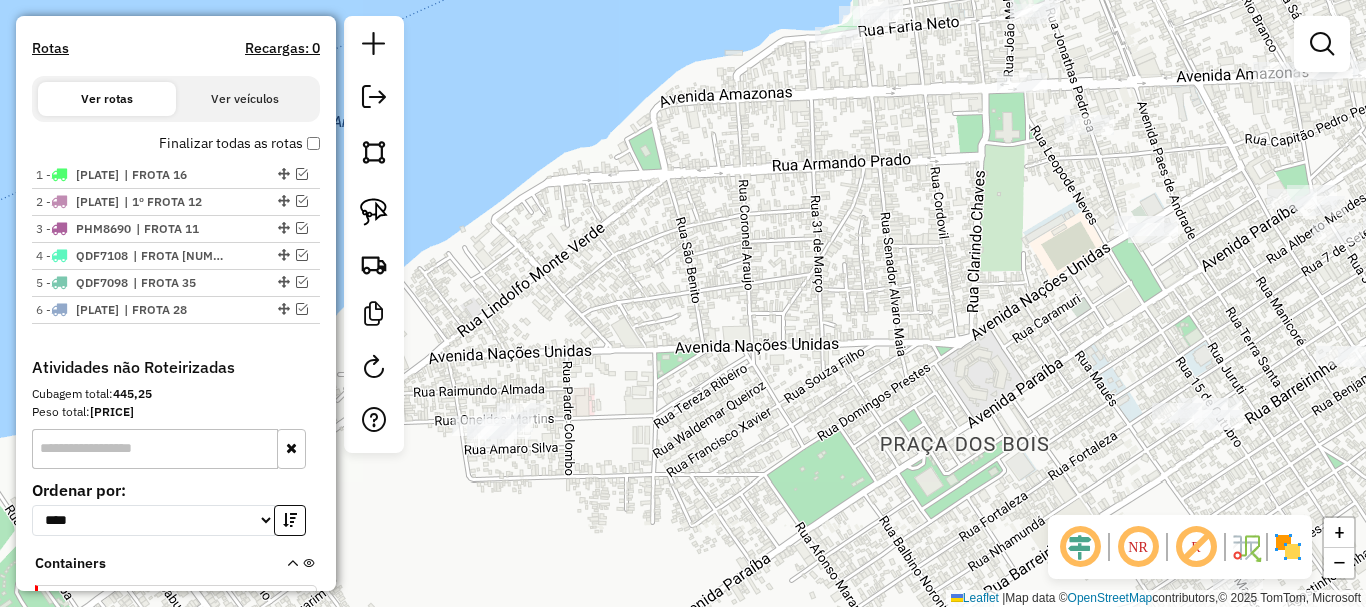 drag, startPoint x: 869, startPoint y: 358, endPoint x: 691, endPoint y: 357, distance: 178.0028 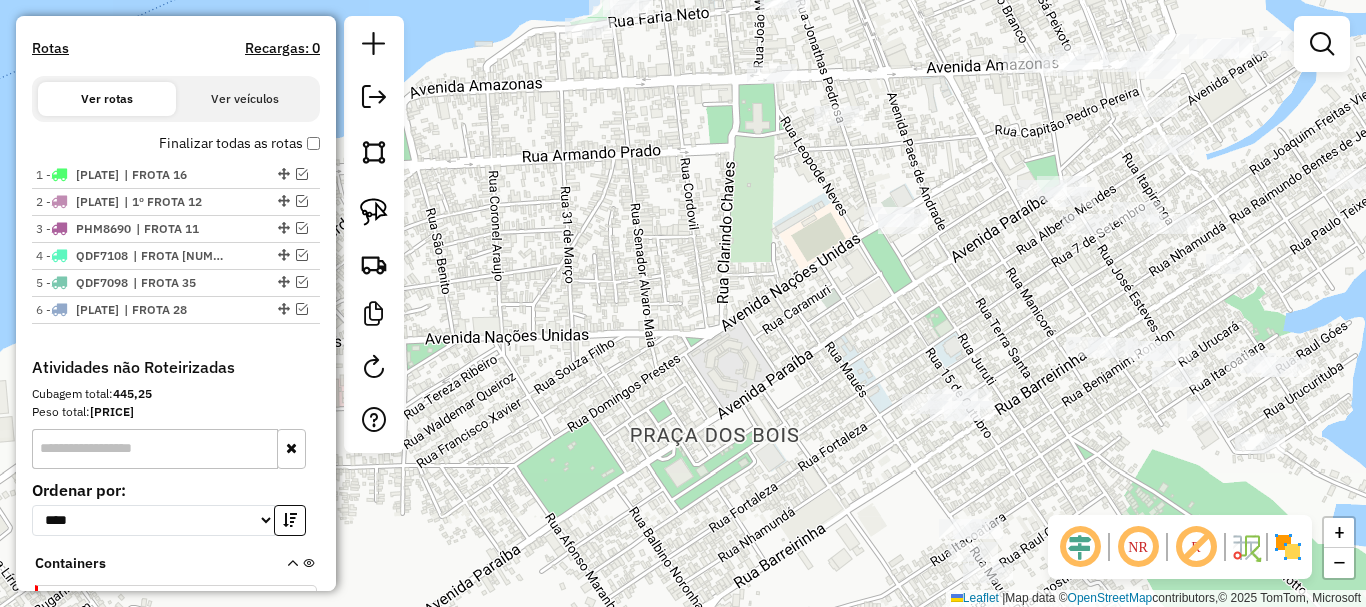 drag, startPoint x: 789, startPoint y: 352, endPoint x: 731, endPoint y: 363, distance: 59.03389 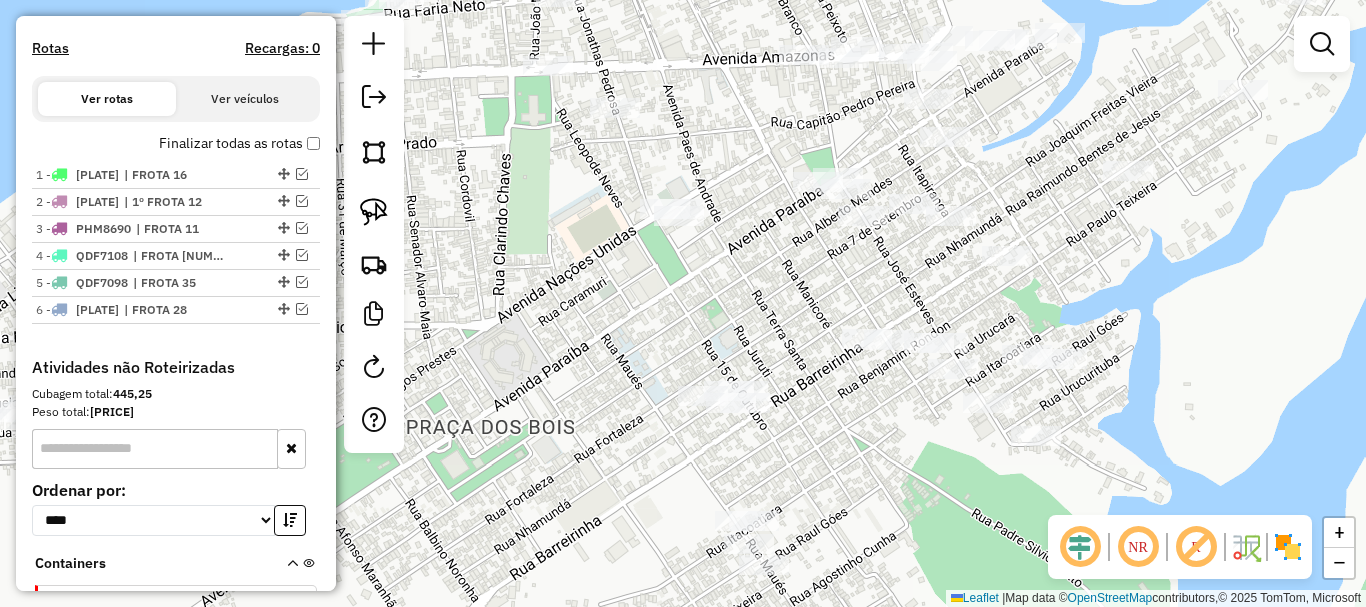 drag, startPoint x: 1166, startPoint y: 308, endPoint x: 977, endPoint y: 435, distance: 227.70595 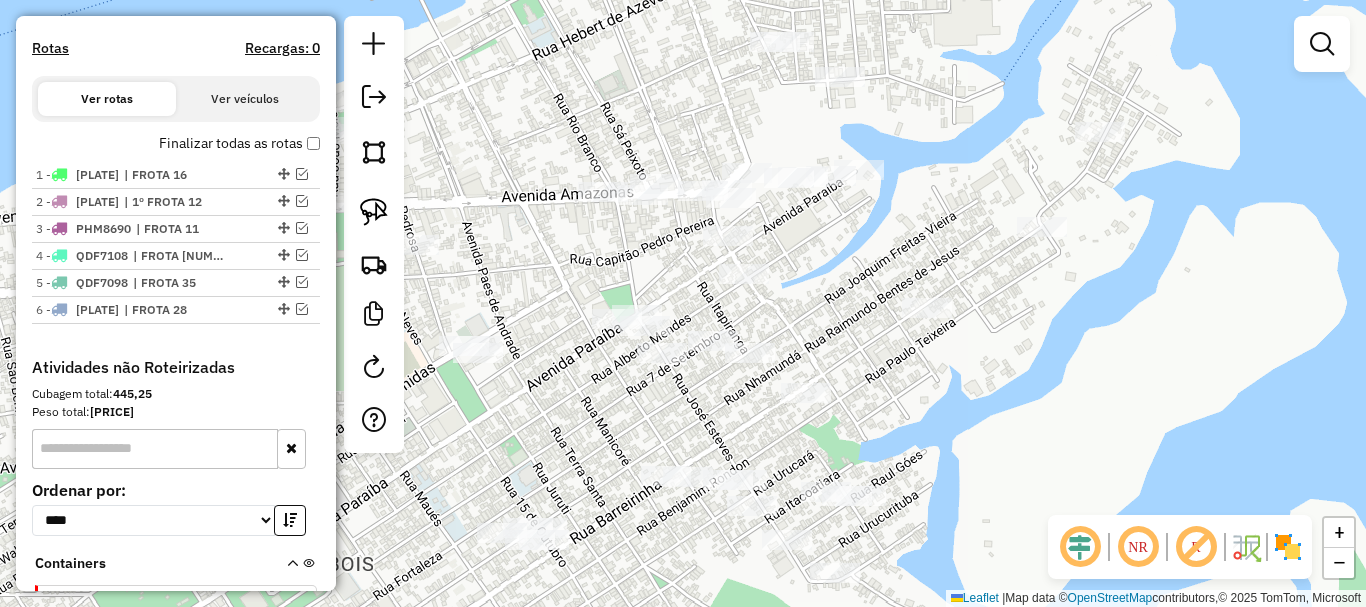 drag, startPoint x: 545, startPoint y: 290, endPoint x: 618, endPoint y: 259, distance: 79.30952 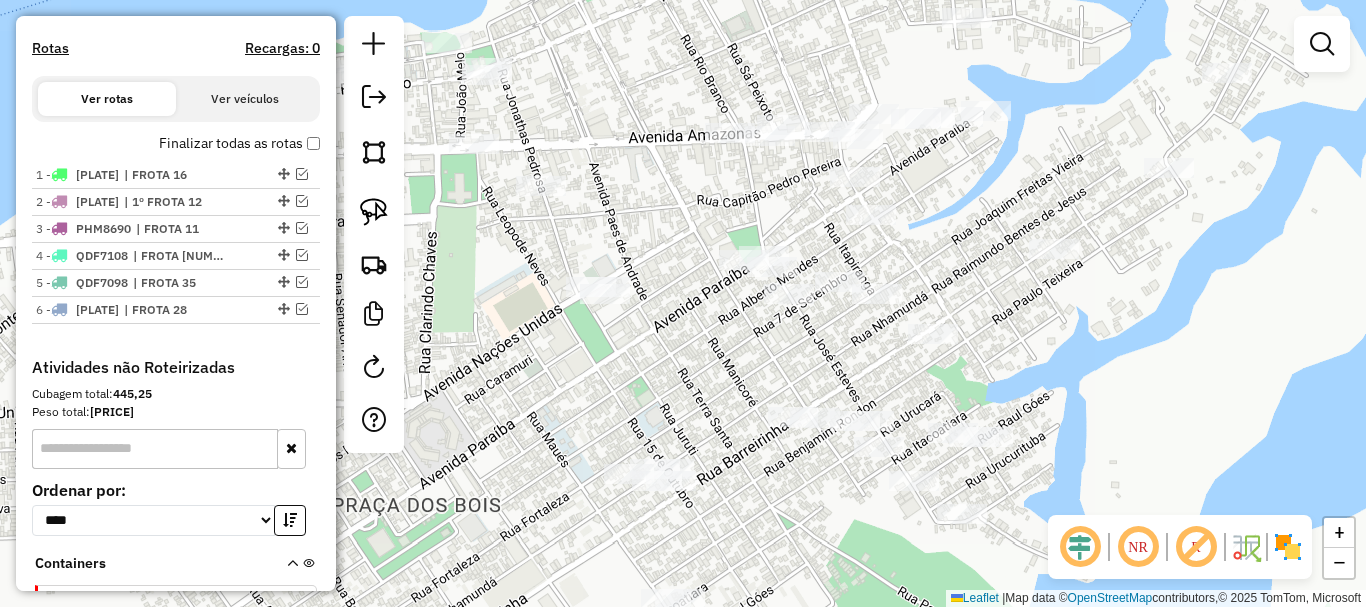 drag, startPoint x: 572, startPoint y: 248, endPoint x: 639, endPoint y: 239, distance: 67.601776 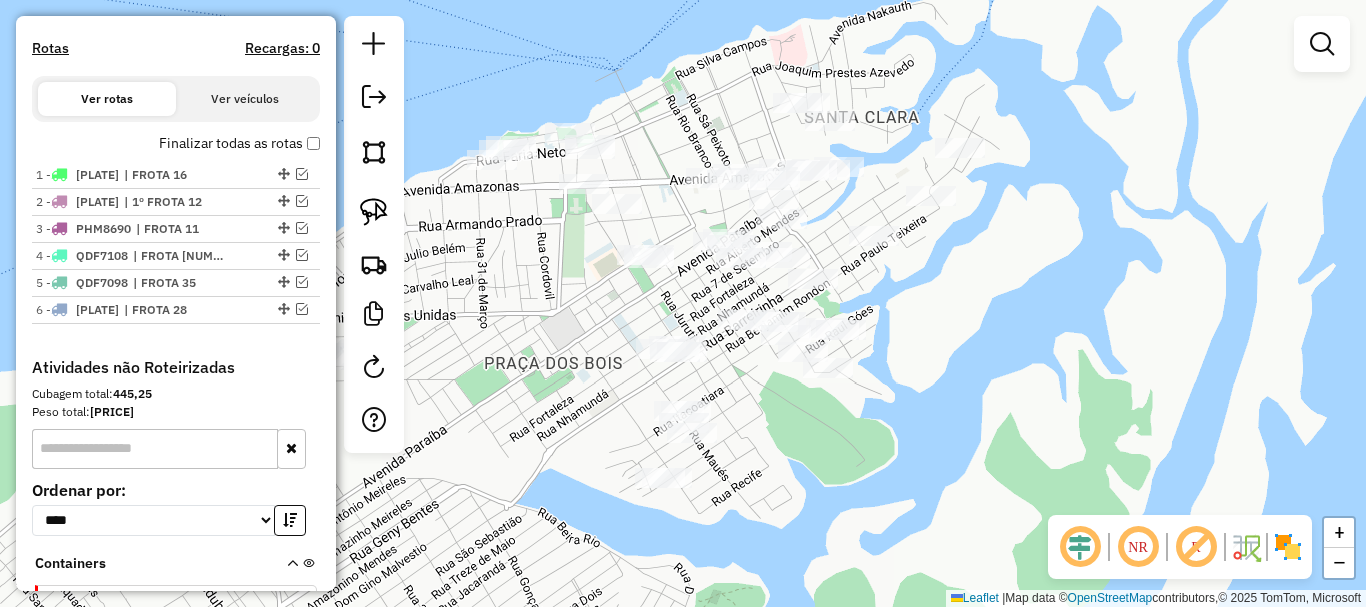 drag, startPoint x: 979, startPoint y: 350, endPoint x: 935, endPoint y: 361, distance: 45.35416 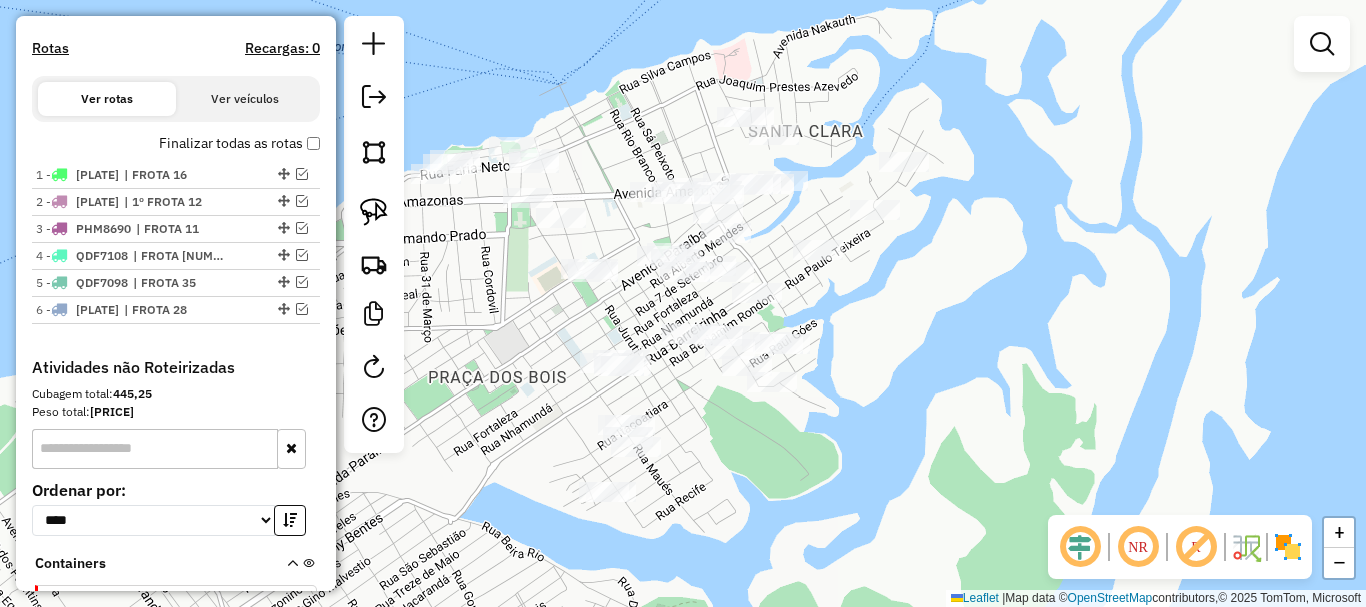 drag, startPoint x: 989, startPoint y: 391, endPoint x: 975, endPoint y: 385, distance: 15.231546 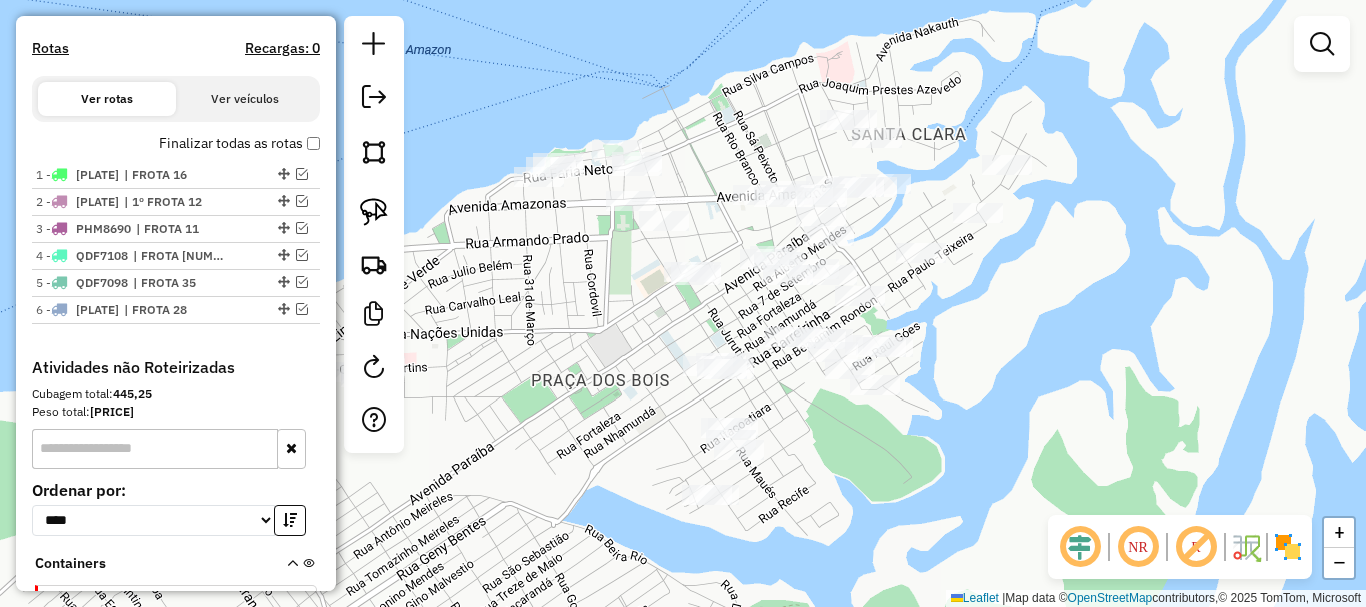 drag, startPoint x: 974, startPoint y: 388, endPoint x: 984, endPoint y: 363, distance: 26.925823 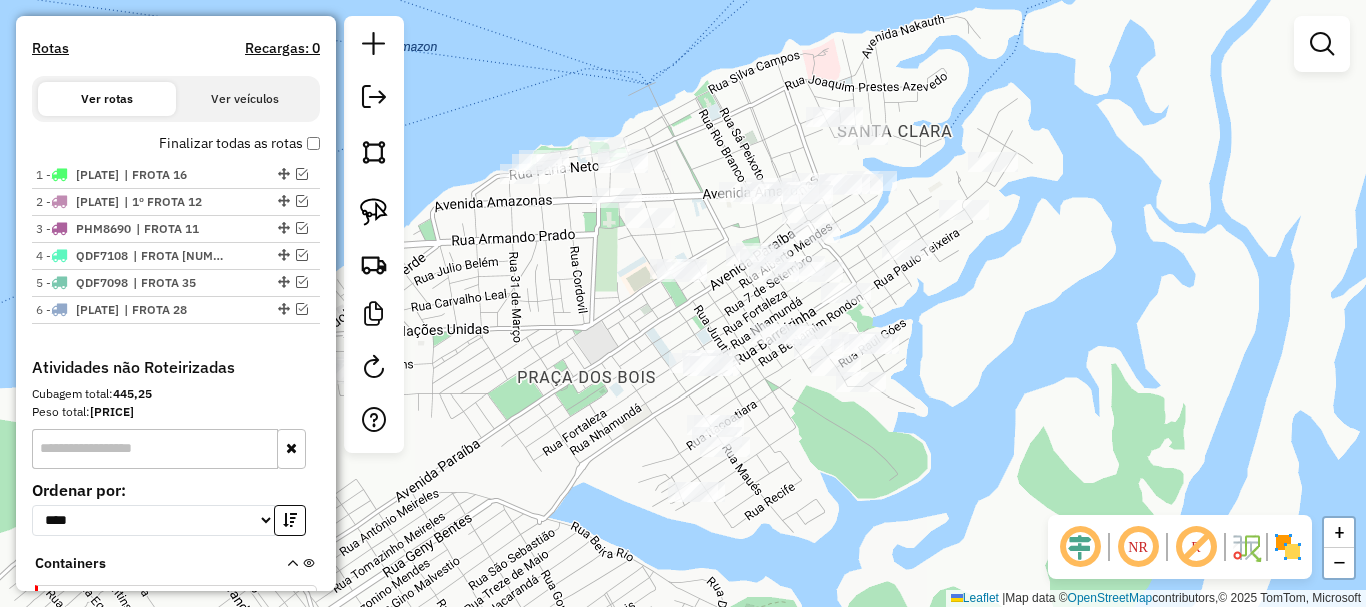 drag, startPoint x: 1122, startPoint y: 313, endPoint x: 1076, endPoint y: 374, distance: 76.40026 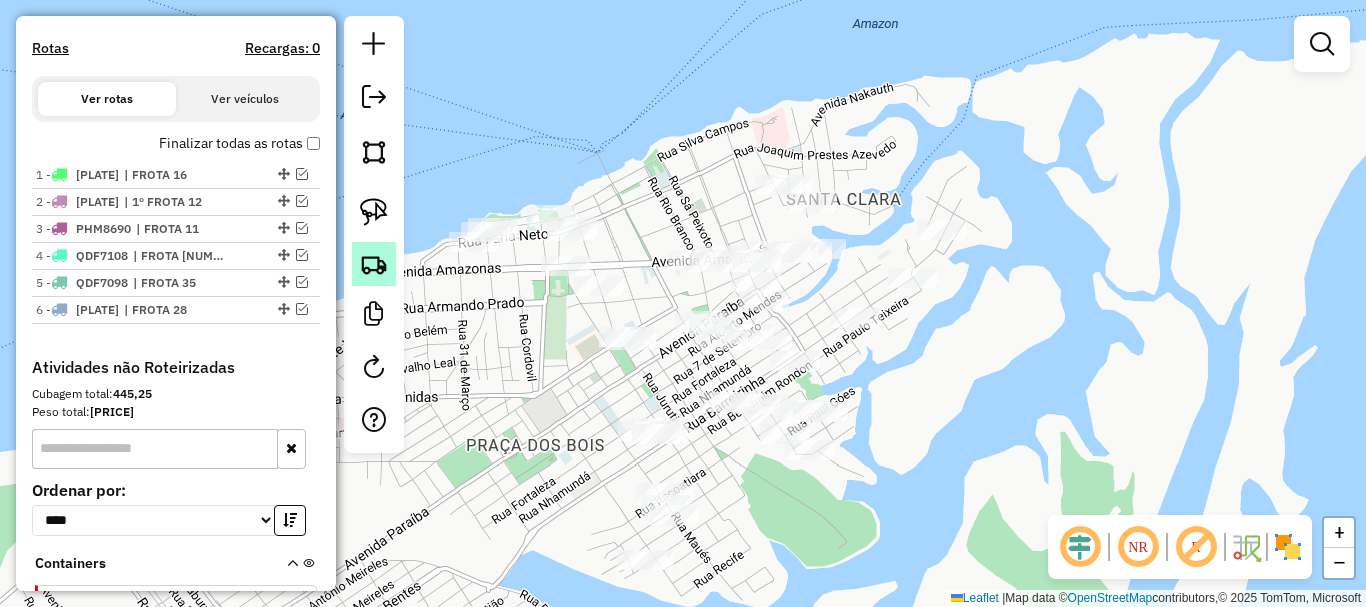 click 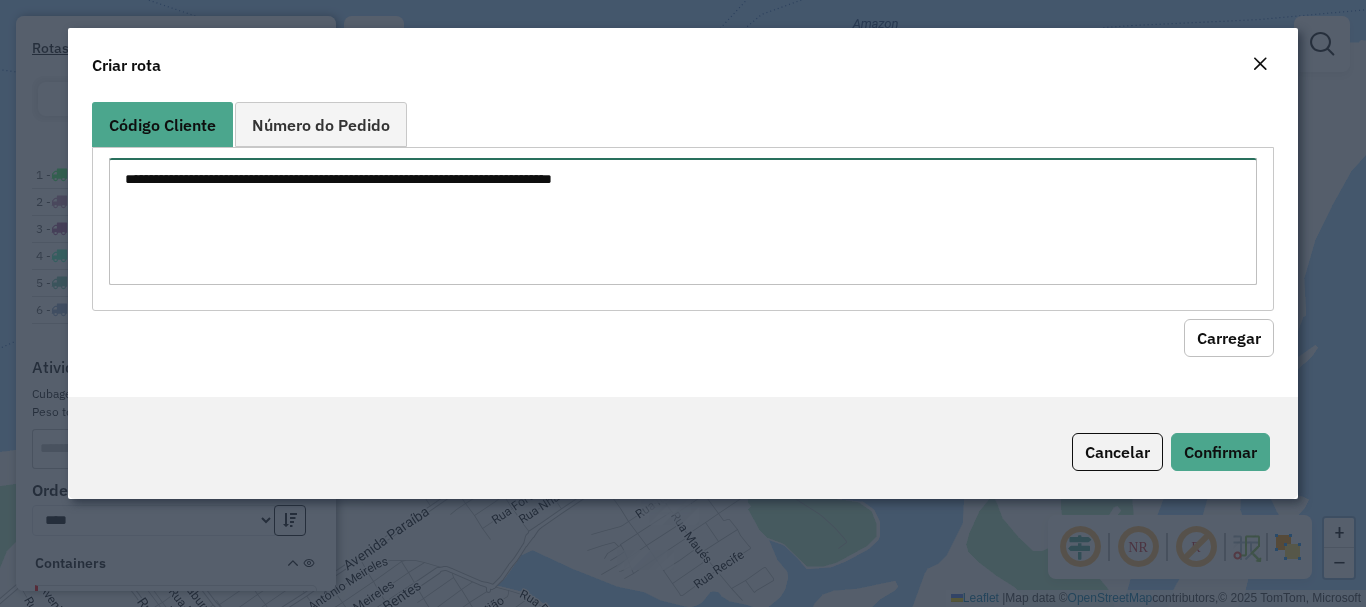 click at bounding box center (682, 221) 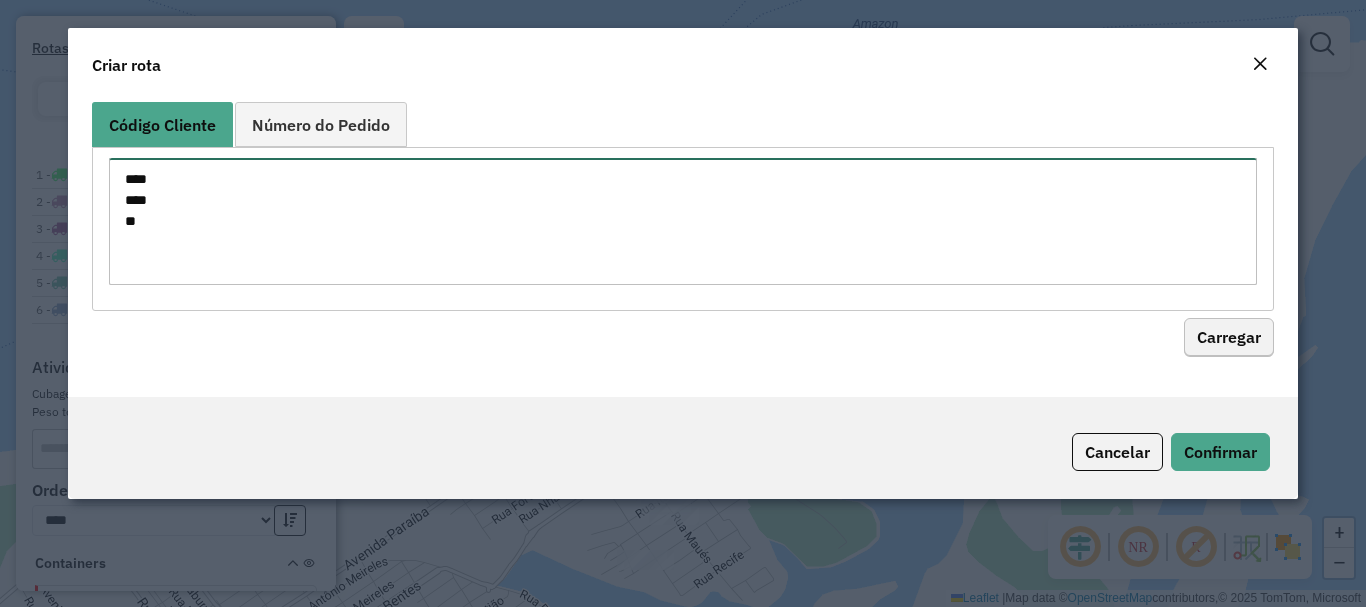 type on "****
****
**" 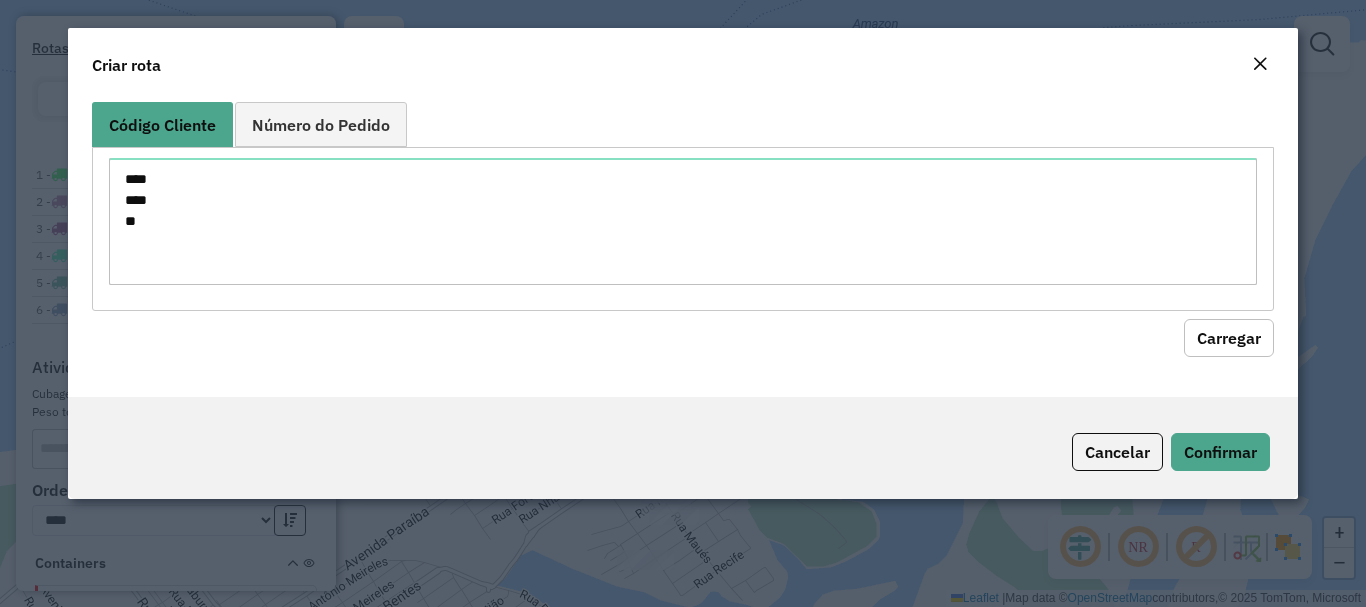 click on "Carregar" 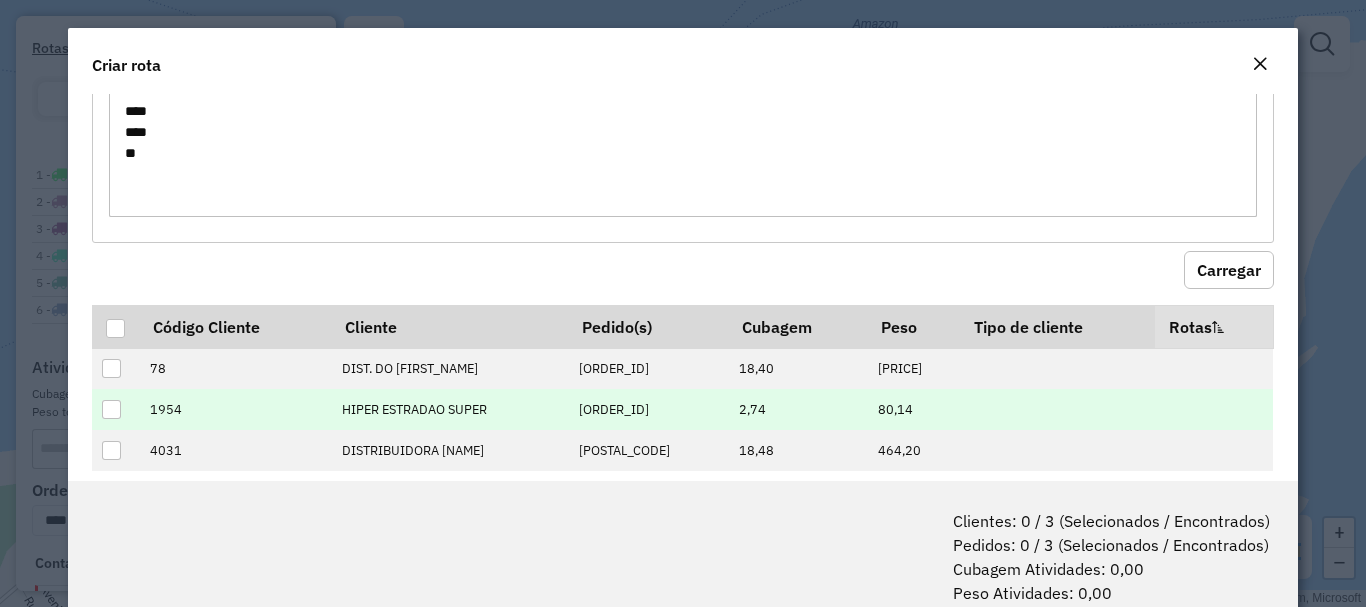 scroll, scrollTop: 97, scrollLeft: 0, axis: vertical 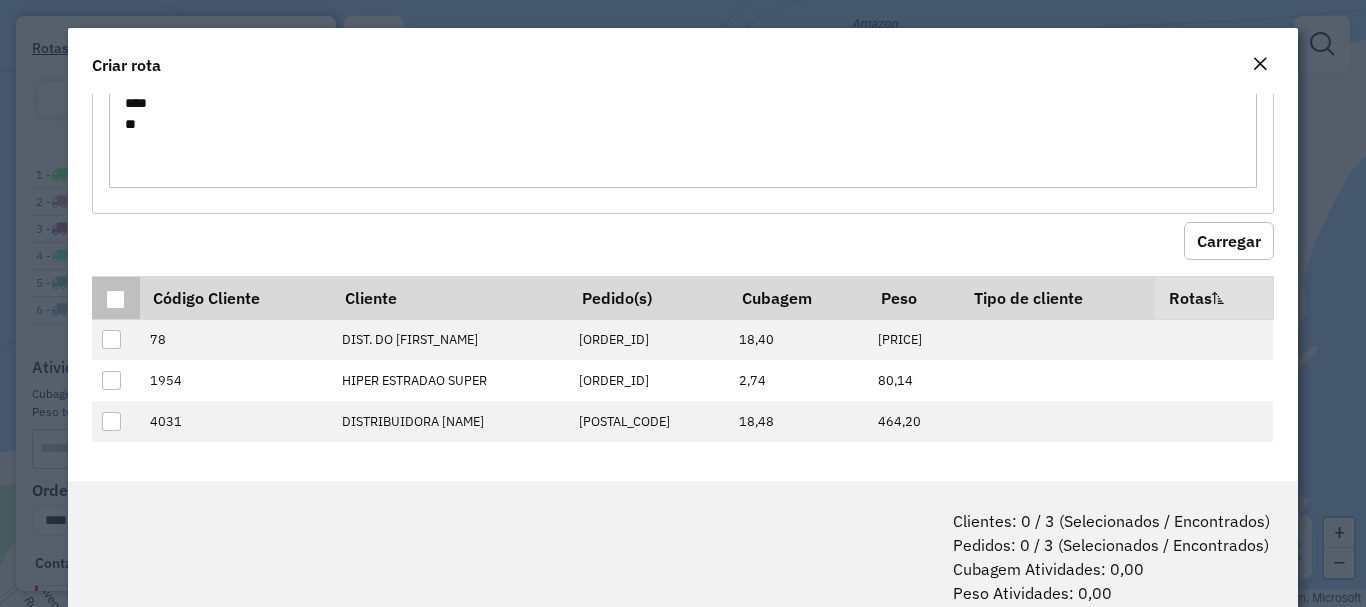 click at bounding box center (115, 297) 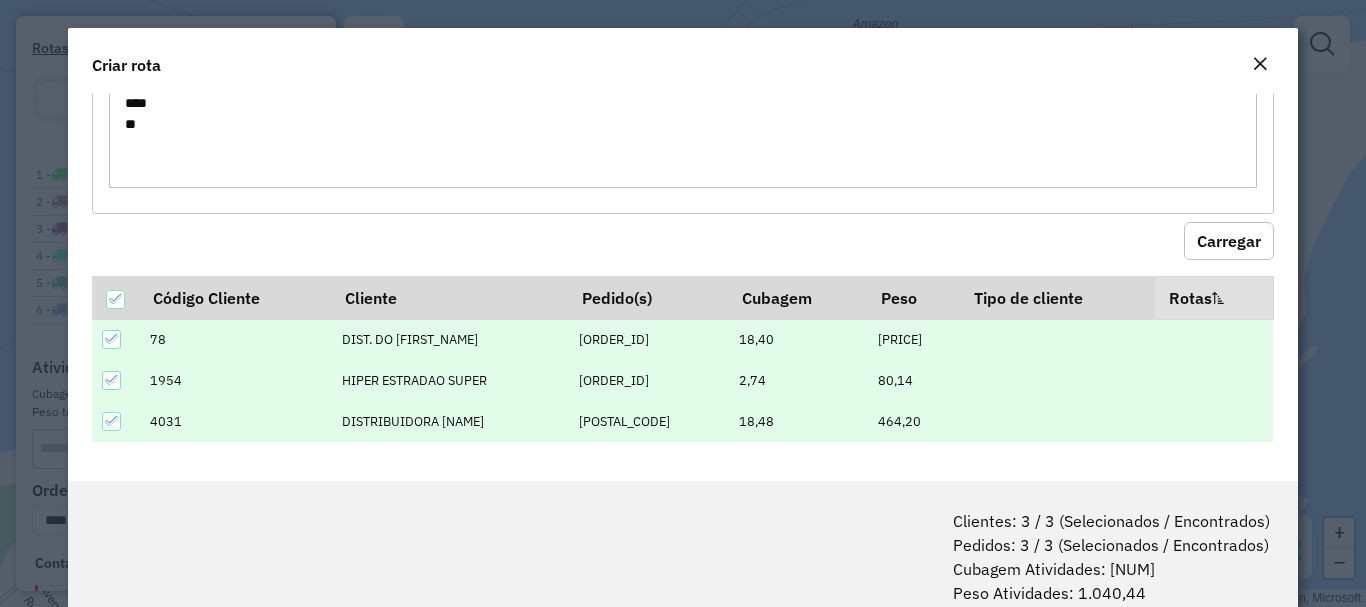 scroll, scrollTop: 100, scrollLeft: 0, axis: vertical 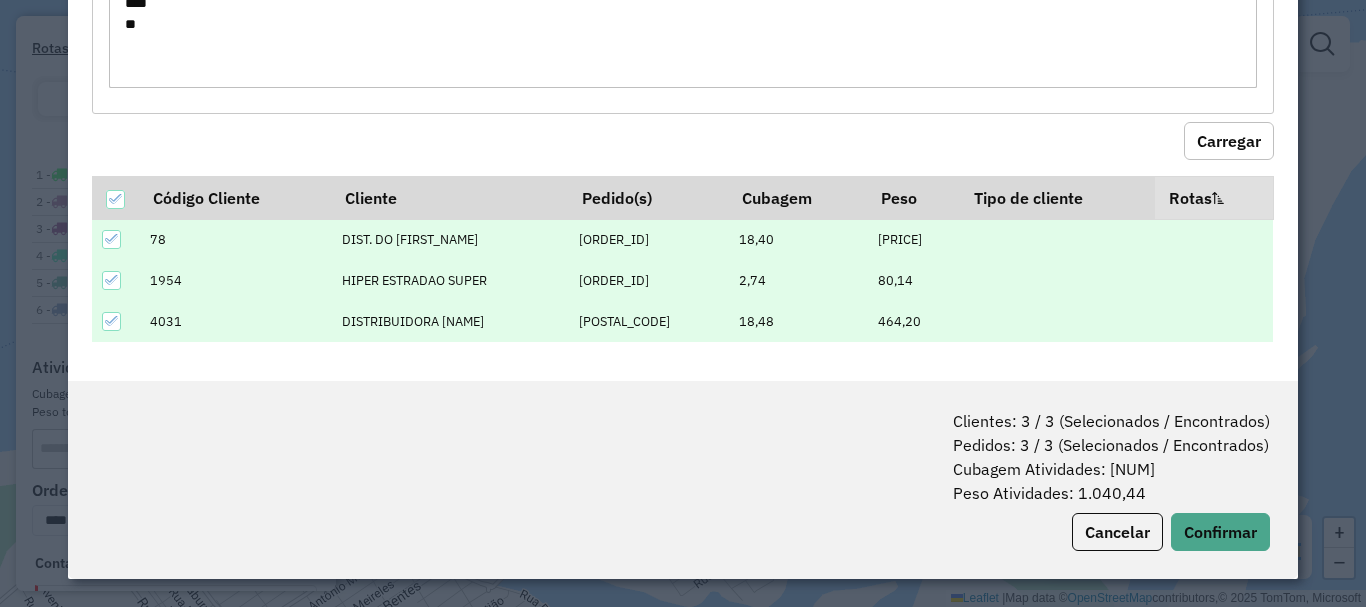click on "Clientes: 3 / 3 (Selecionados / Encontrados)   Pedidos: 3 / 3 (Selecionados / Encontrados)   Cubagem Atividades: 39,61   Peso Atividades: 1.040,44   Cancelar   Confirmar" 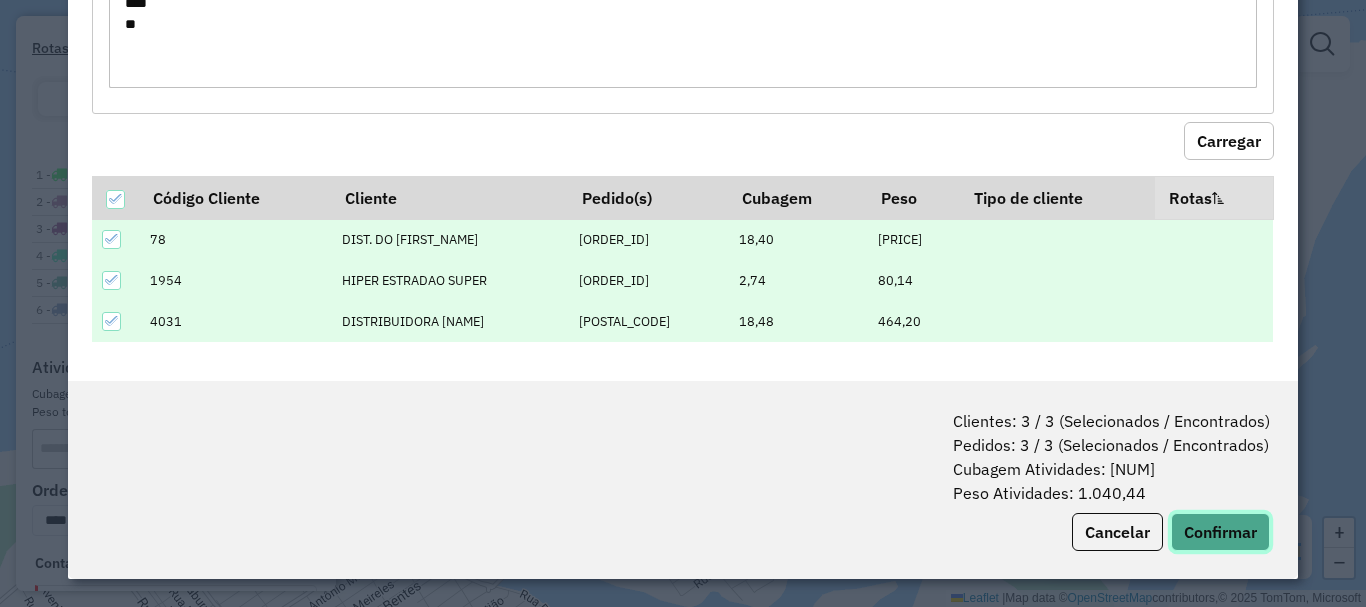 click on "Confirmar" 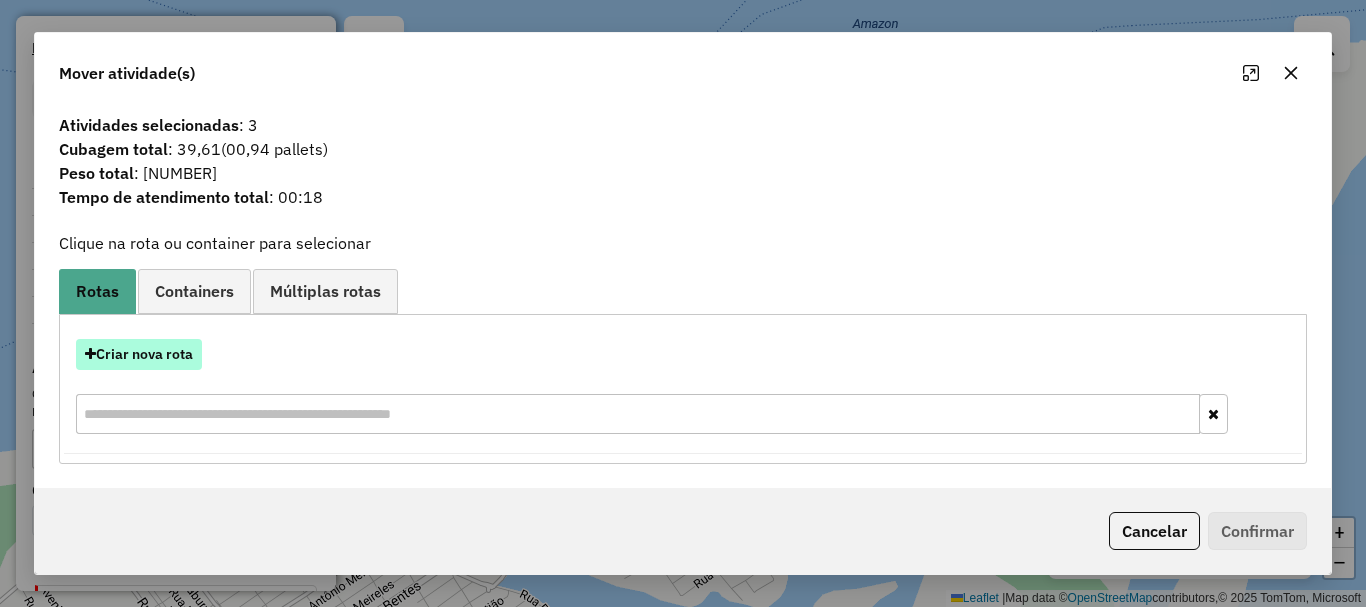 click on "Criar nova rota" at bounding box center [139, 354] 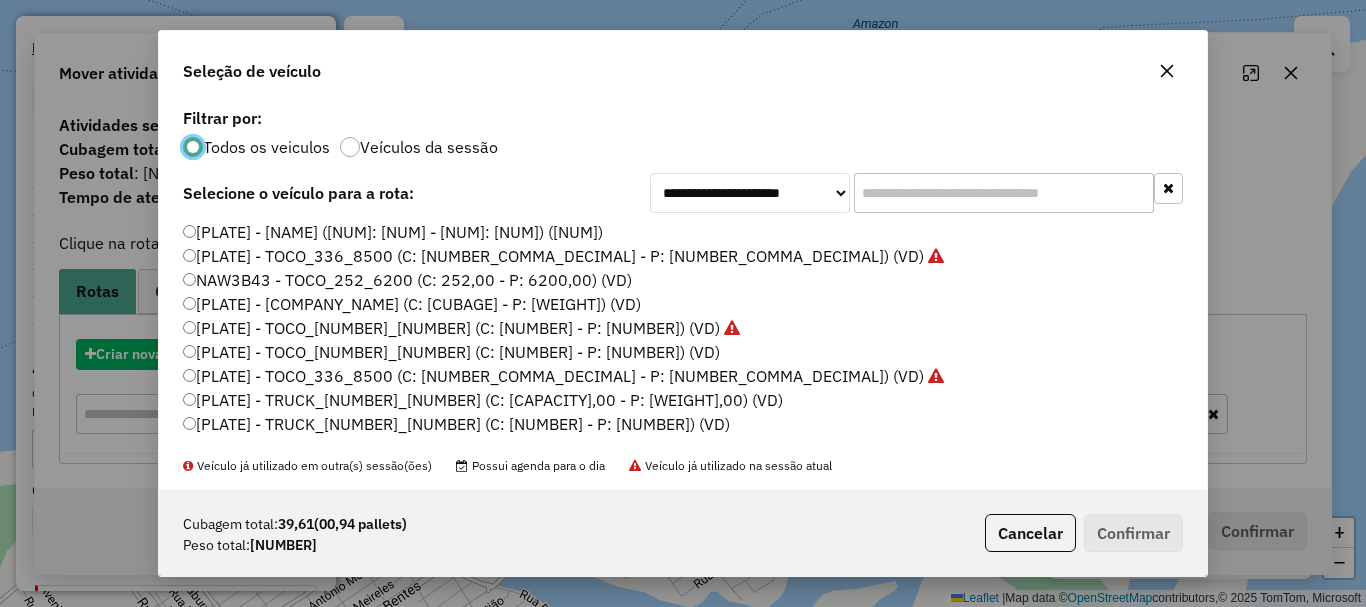 scroll, scrollTop: 11, scrollLeft: 6, axis: both 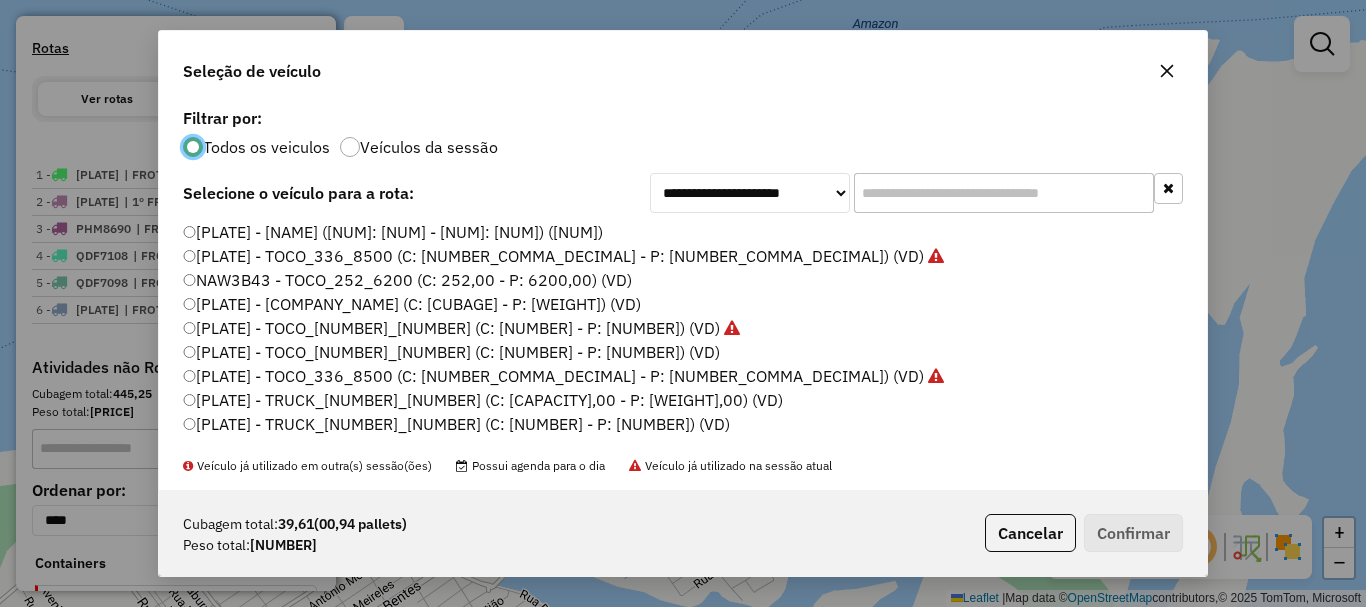 click on "NAW3B43 - TOCO_252_6200 (C: 252,00 - P: 6200,00) (VD)" 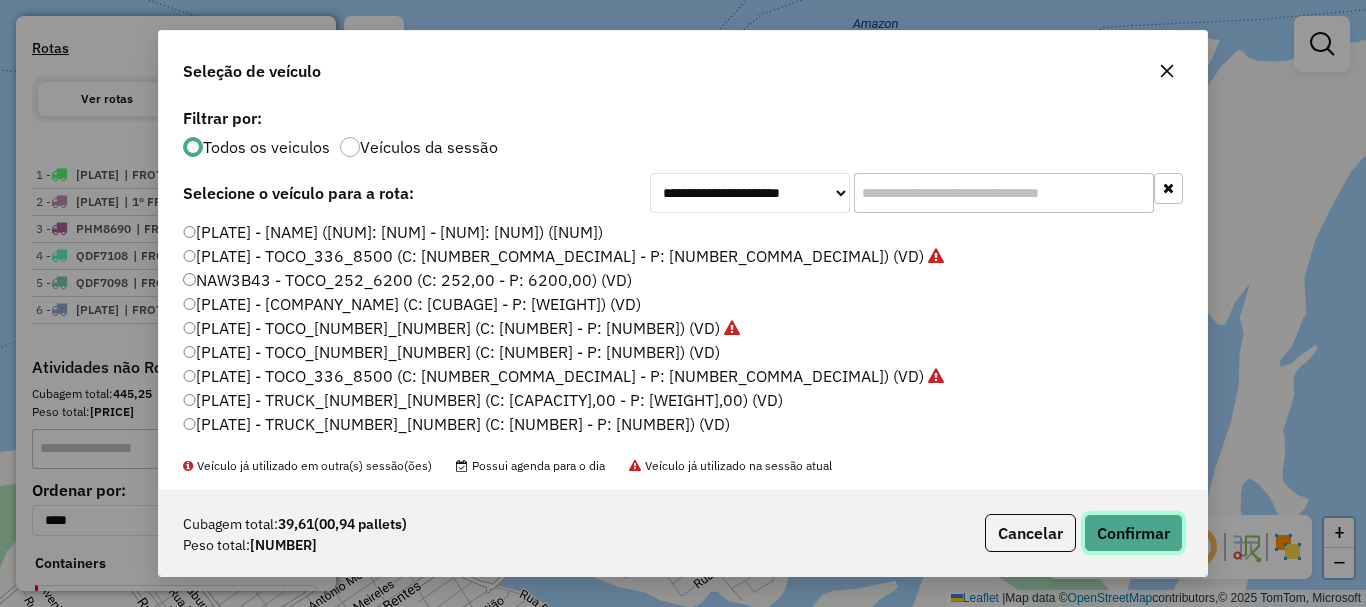 click on "Confirmar" 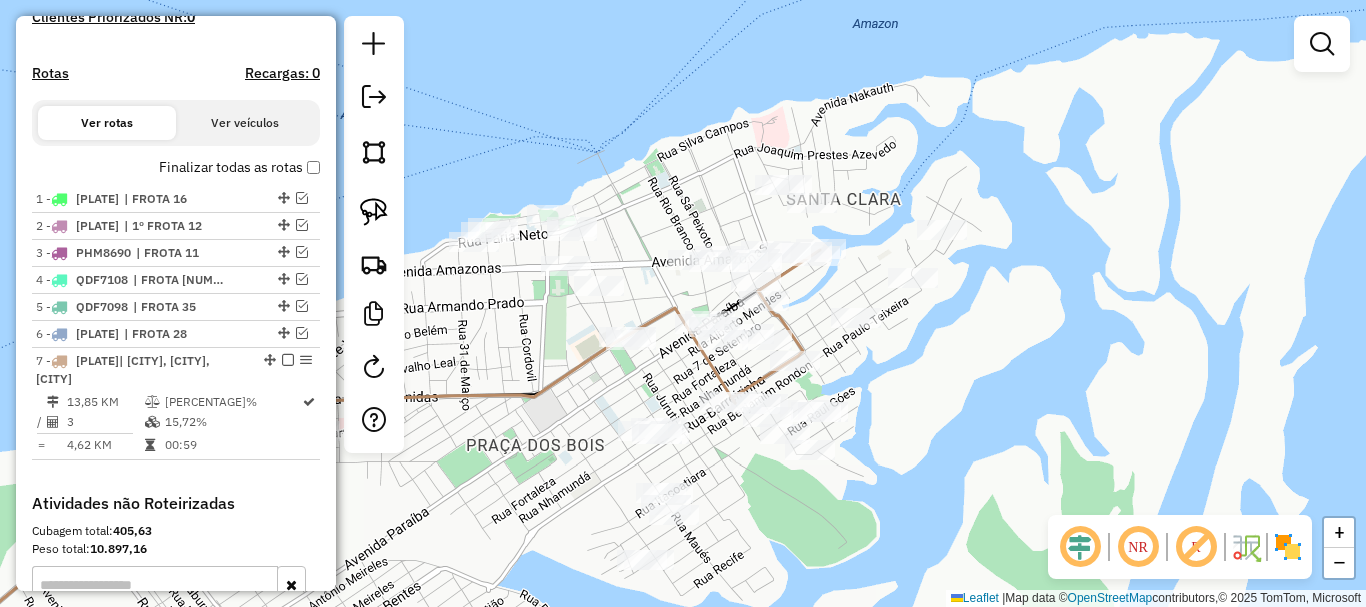 scroll, scrollTop: 629, scrollLeft: 0, axis: vertical 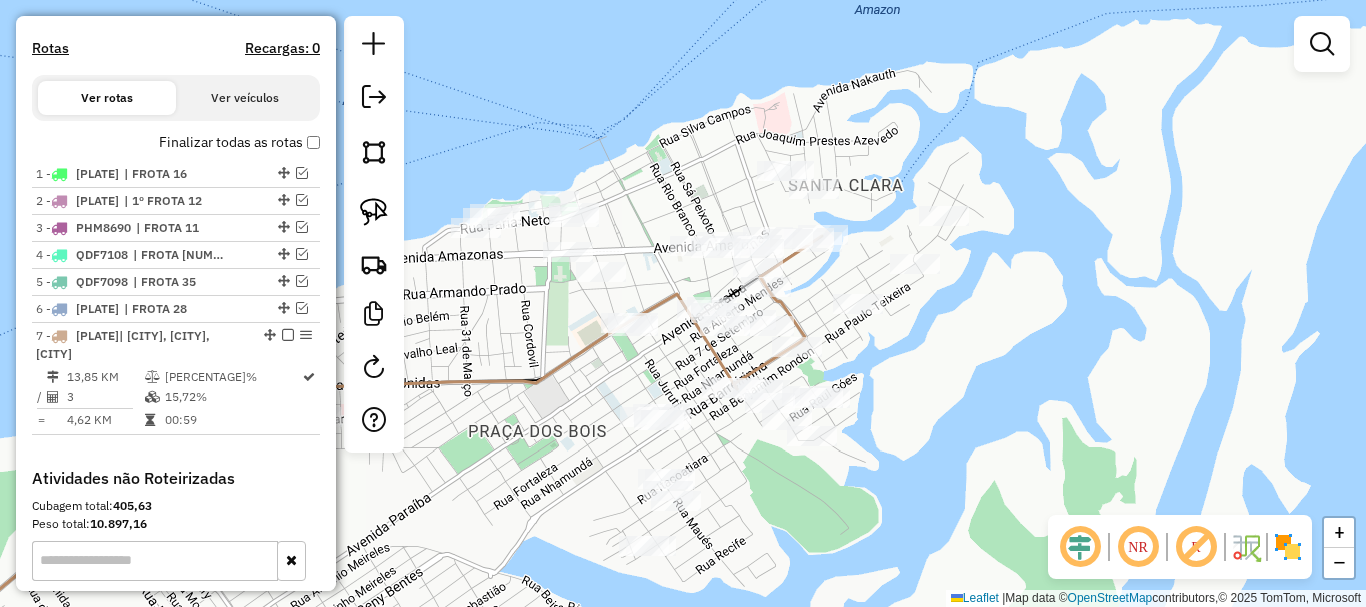 drag, startPoint x: 577, startPoint y: 507, endPoint x: 684, endPoint y: 376, distance: 169.14491 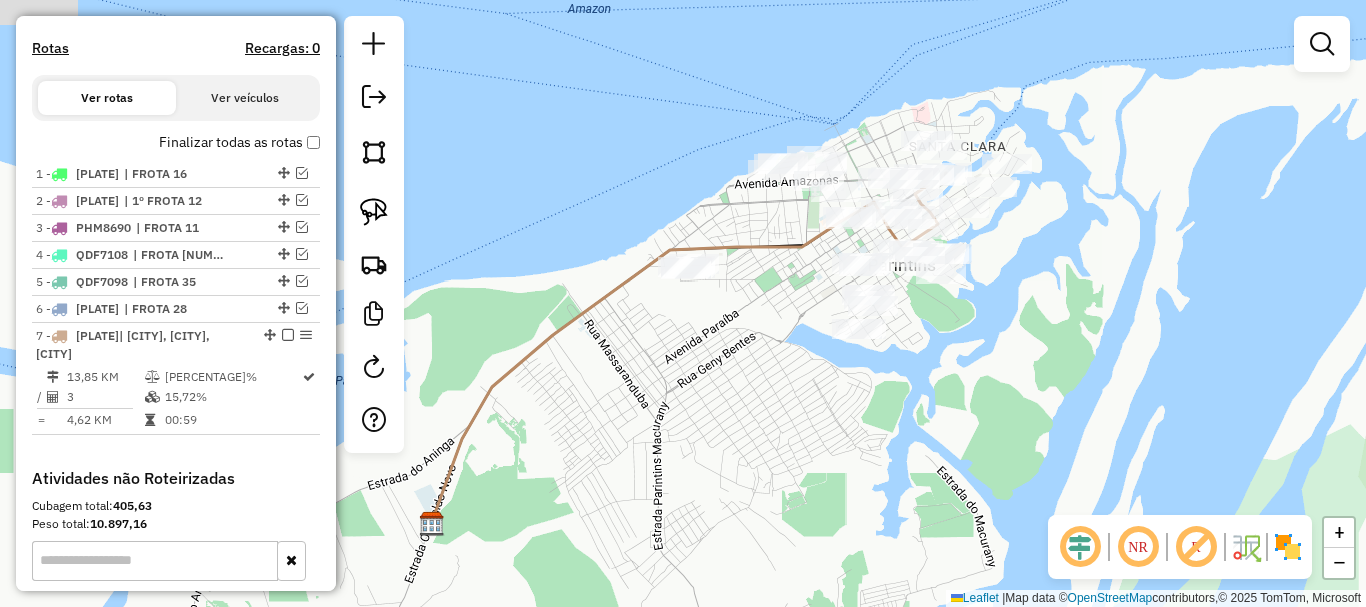 drag, startPoint x: 677, startPoint y: 395, endPoint x: 676, endPoint y: 457, distance: 62.008064 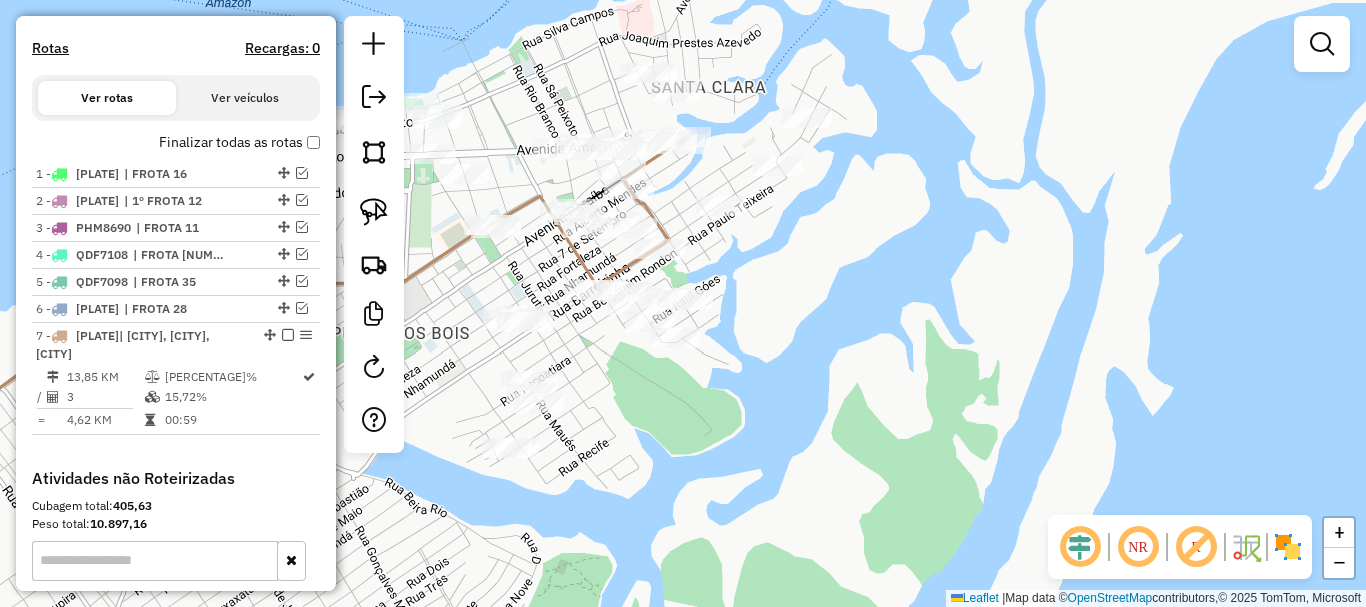 drag, startPoint x: 798, startPoint y: 360, endPoint x: 838, endPoint y: 363, distance: 40.112343 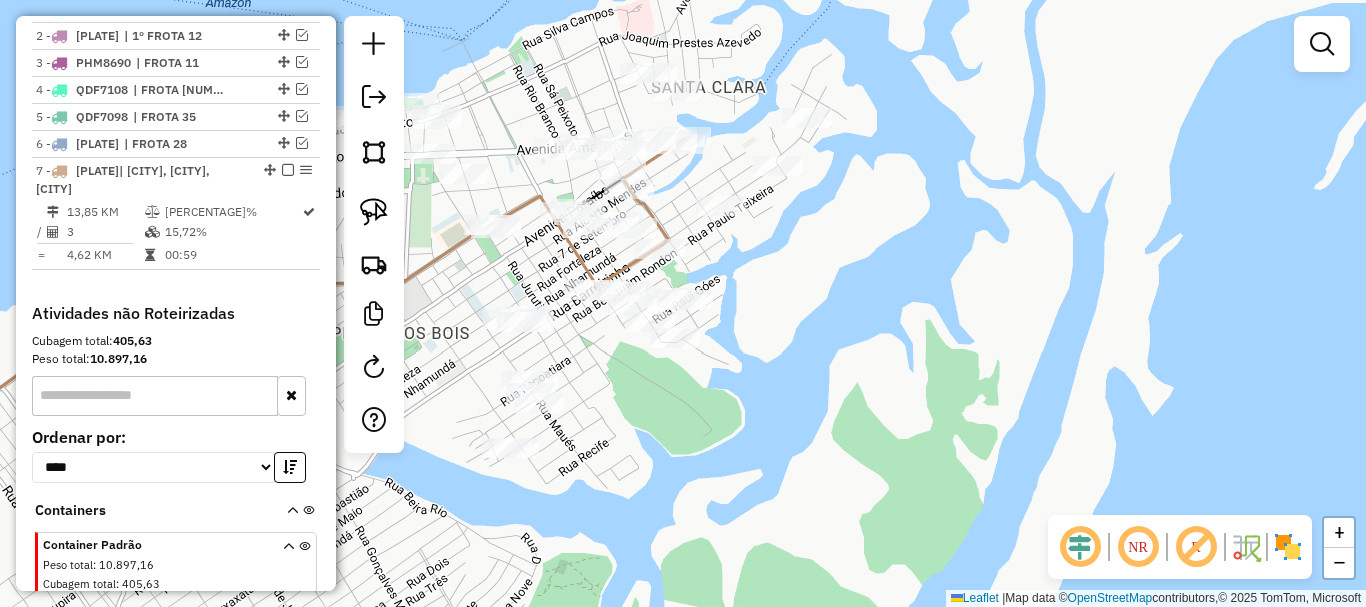 scroll, scrollTop: 829, scrollLeft: 0, axis: vertical 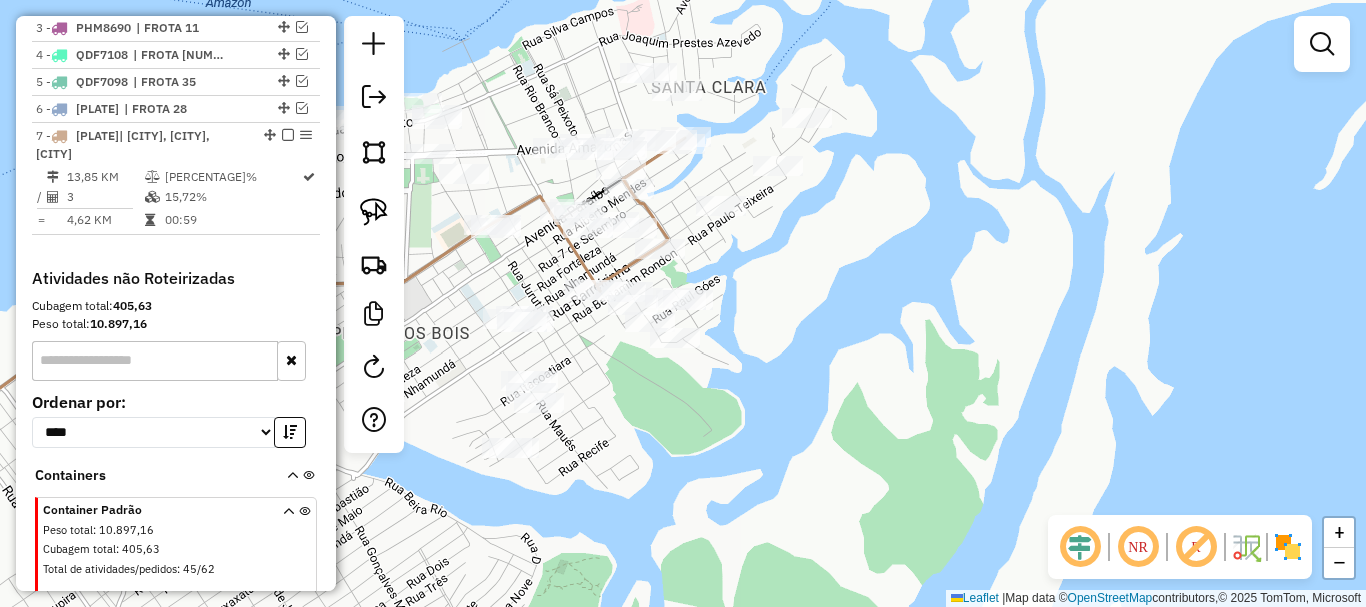 click on "Janela de atendimento Grade de atendimento Capacidade Transportadoras Veículos Cliente Pedidos  Rotas Selecione os dias de semana para filtrar as janelas de atendimento  Seg   Ter   Qua   Qui   Sex   Sáb   Dom  Informe o período da janela de atendimento: De: Até:  Filtrar exatamente a janela do cliente  Considerar janela de atendimento padrão  Selecione os dias de semana para filtrar as grades de atendimento  Seg   Ter   Qua   Qui   Sex   Sáb   Dom   Considerar clientes sem dia de atendimento cadastrado  Clientes fora do dia de atendimento selecionado Filtrar as atividades entre os valores definidos abaixo:  Peso mínimo:   Peso máximo:   Cubagem mínima:   Cubagem máxima:   De:   Até:  Filtrar as atividades entre o tempo de atendimento definido abaixo:  De:   Até:   Considerar capacidade total dos clientes não roteirizados Transportadora: Selecione um ou mais itens Tipo de veículo: Selecione um ou mais itens Veículo: Selecione um ou mais itens Motorista: Selecione um ou mais itens Nome: Rótulo:" 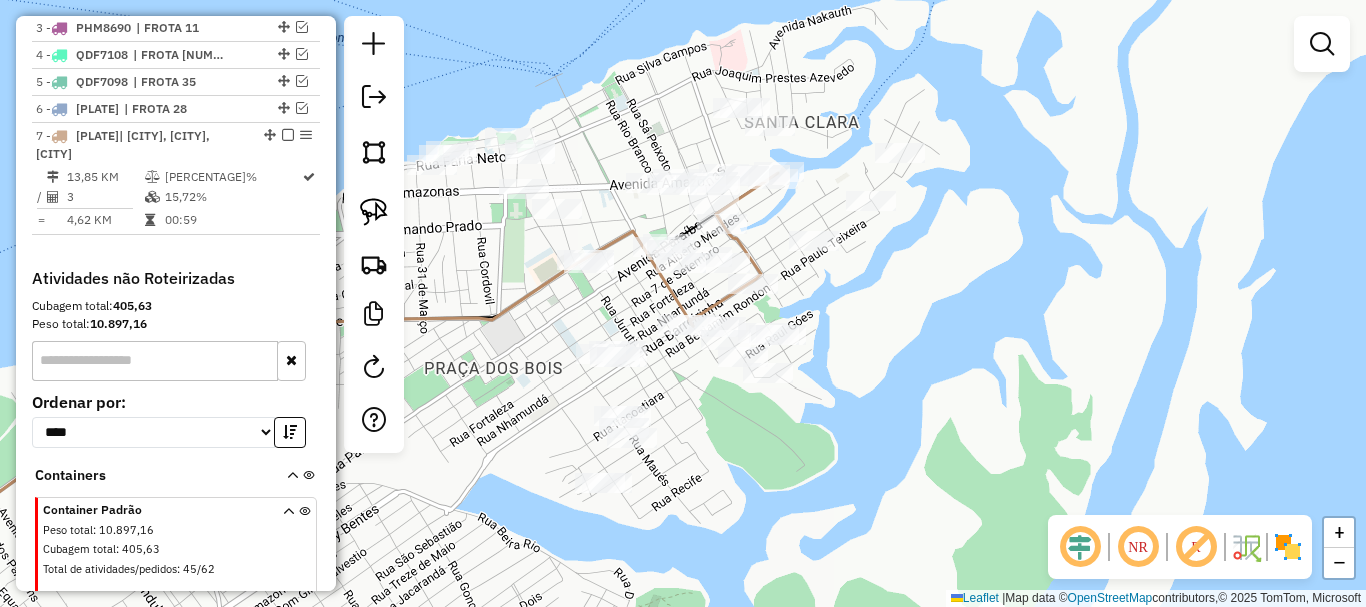 drag, startPoint x: 868, startPoint y: 299, endPoint x: 887, endPoint y: 366, distance: 69.641945 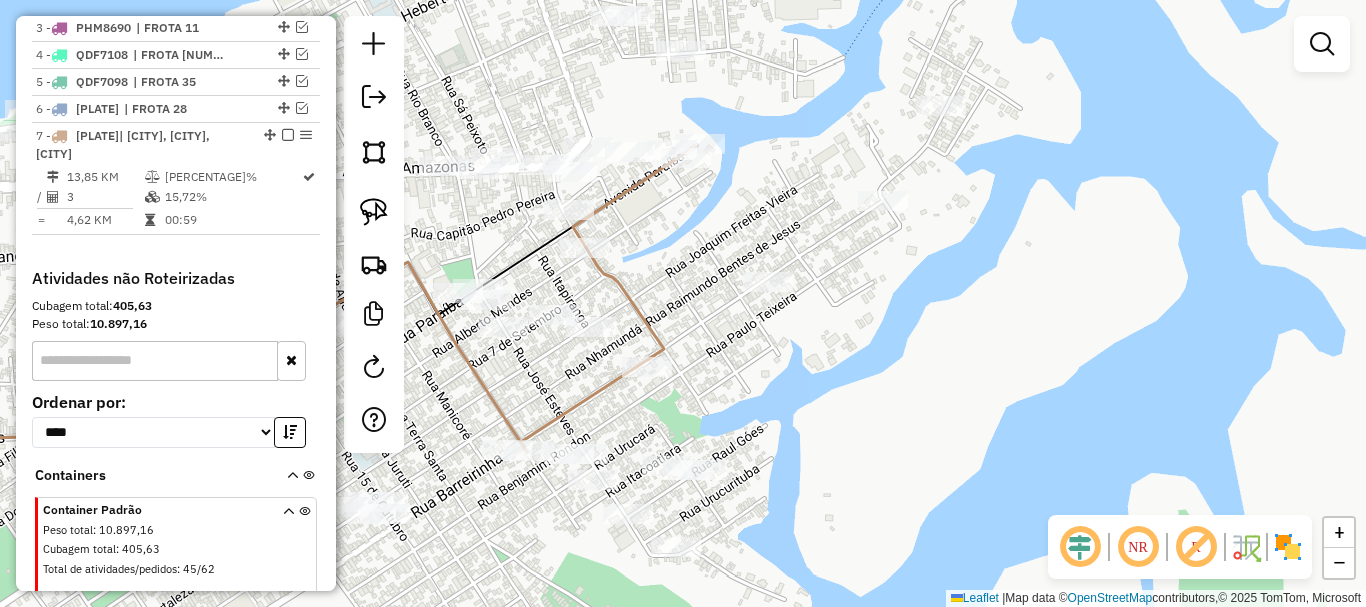 drag, startPoint x: 864, startPoint y: 324, endPoint x: 901, endPoint y: 334, distance: 38.327538 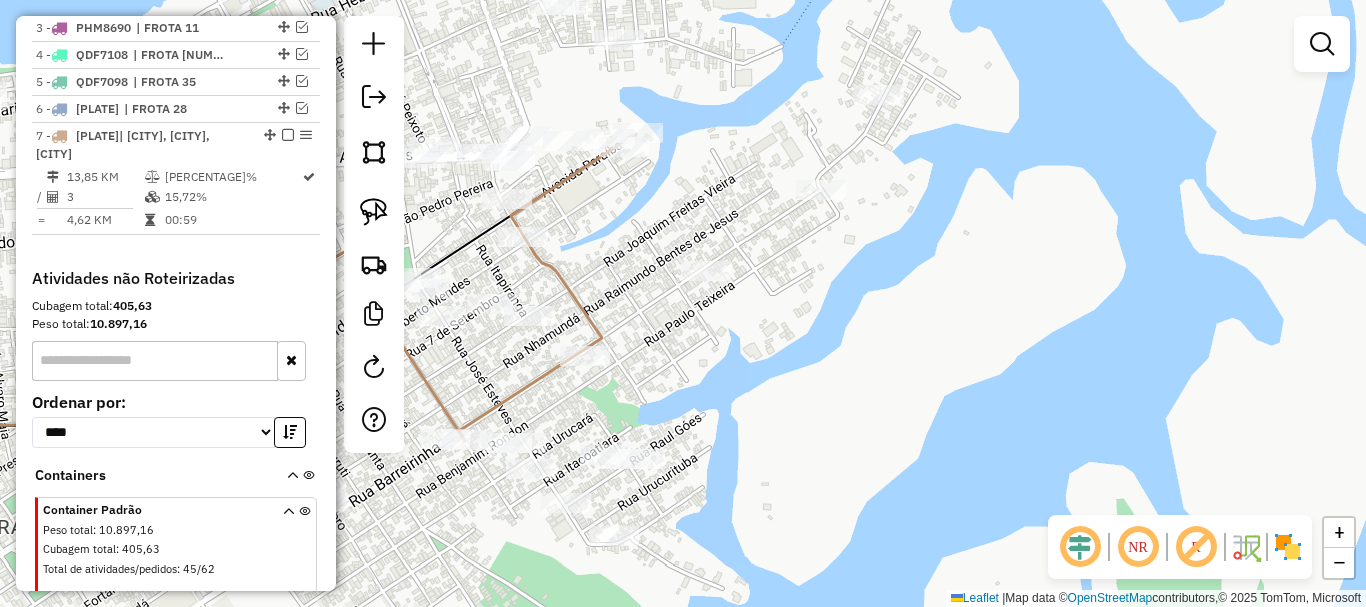 drag, startPoint x: 711, startPoint y: 385, endPoint x: 792, endPoint y: 375, distance: 81.61495 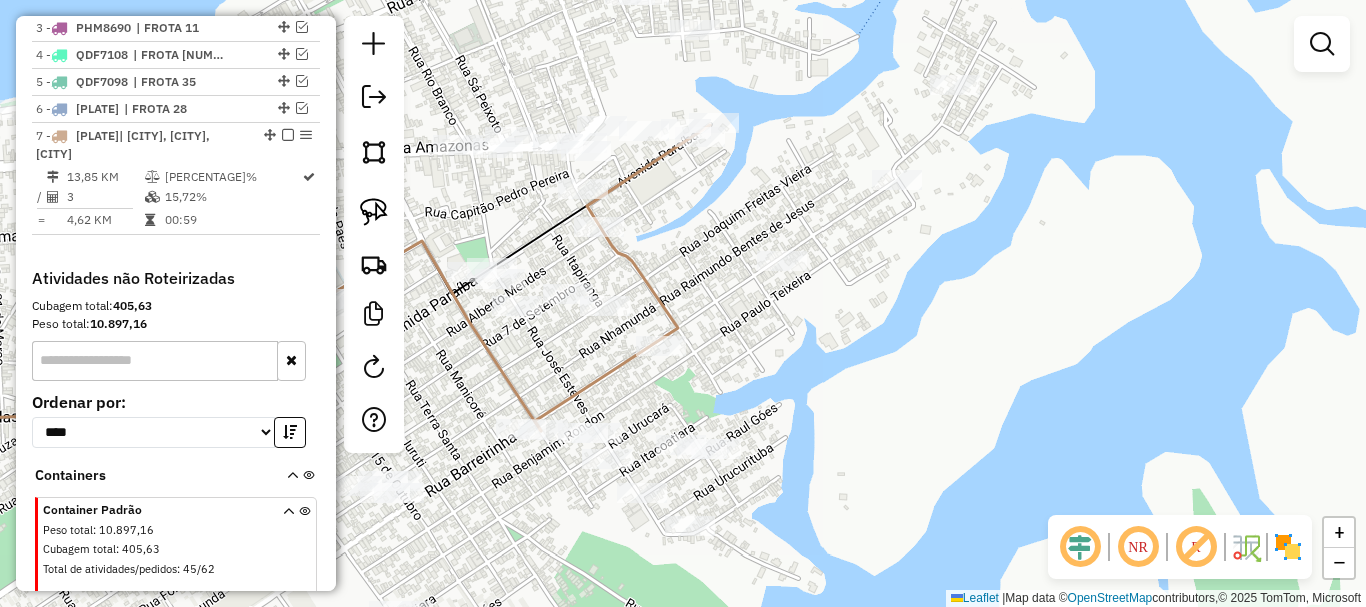 select on "**********" 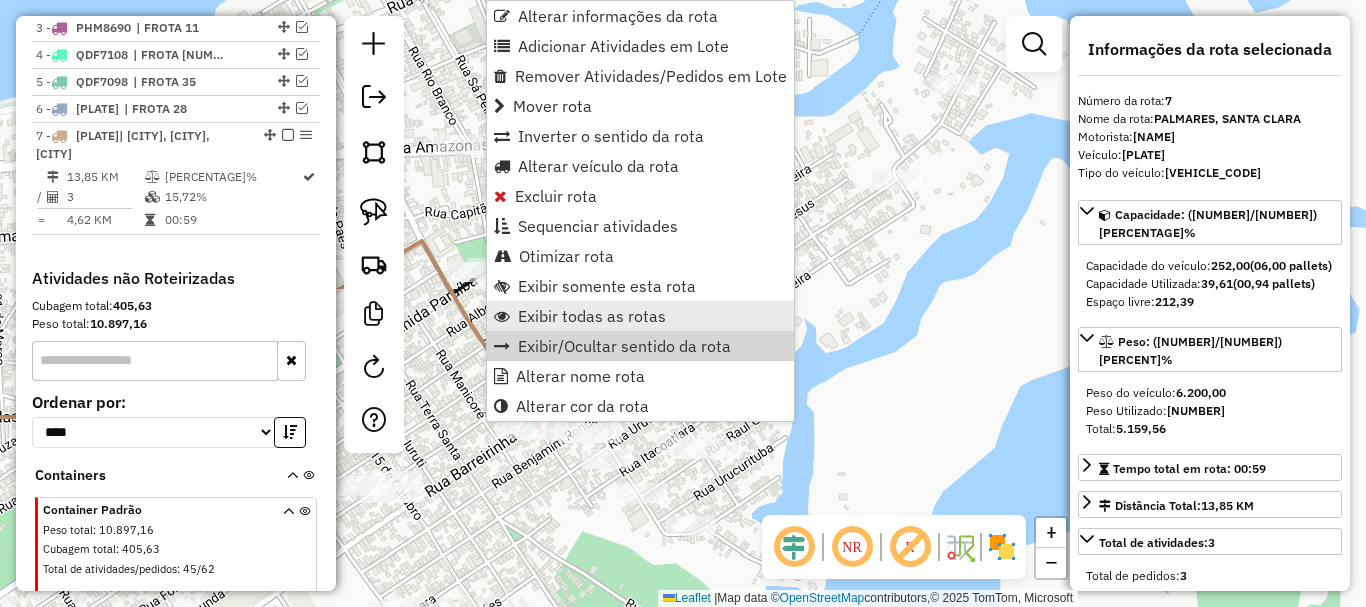 scroll, scrollTop: 936, scrollLeft: 0, axis: vertical 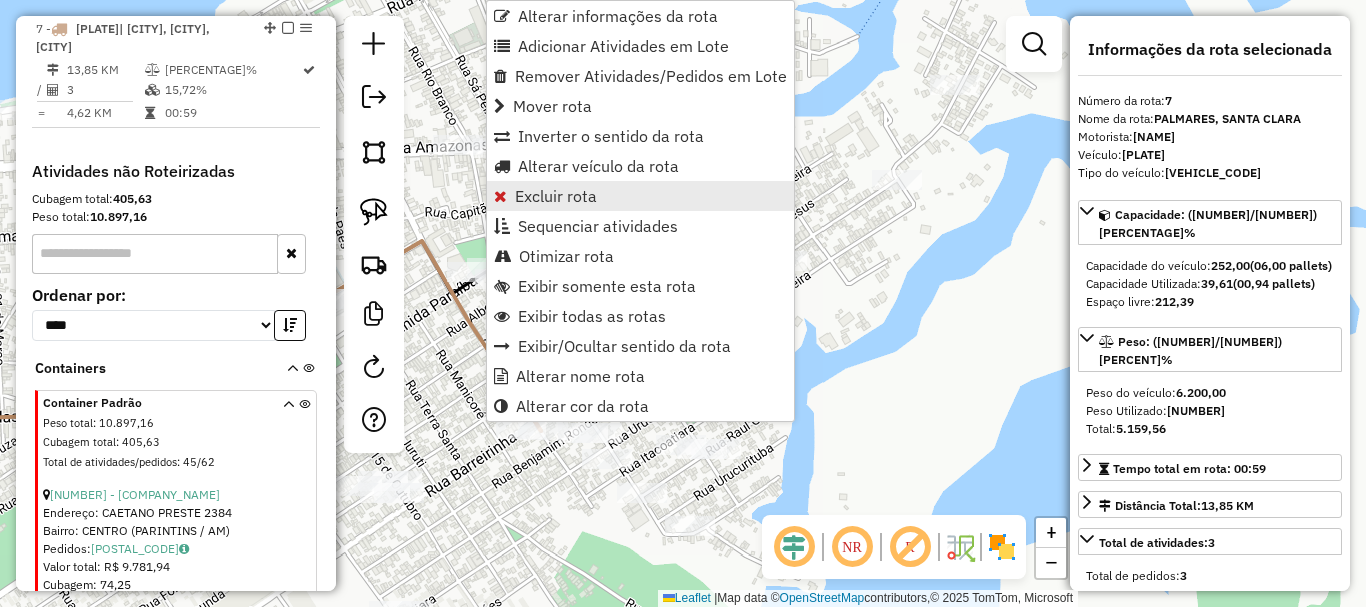 click on "Excluir rota" at bounding box center [556, 196] 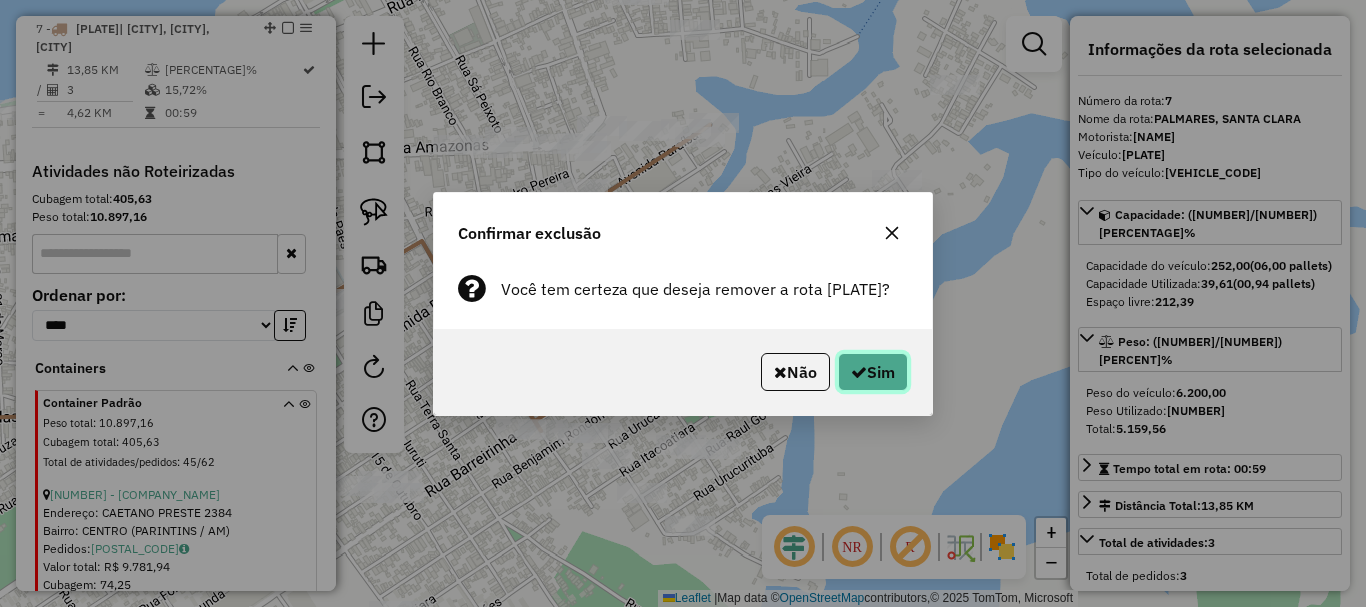 click on "Sim" 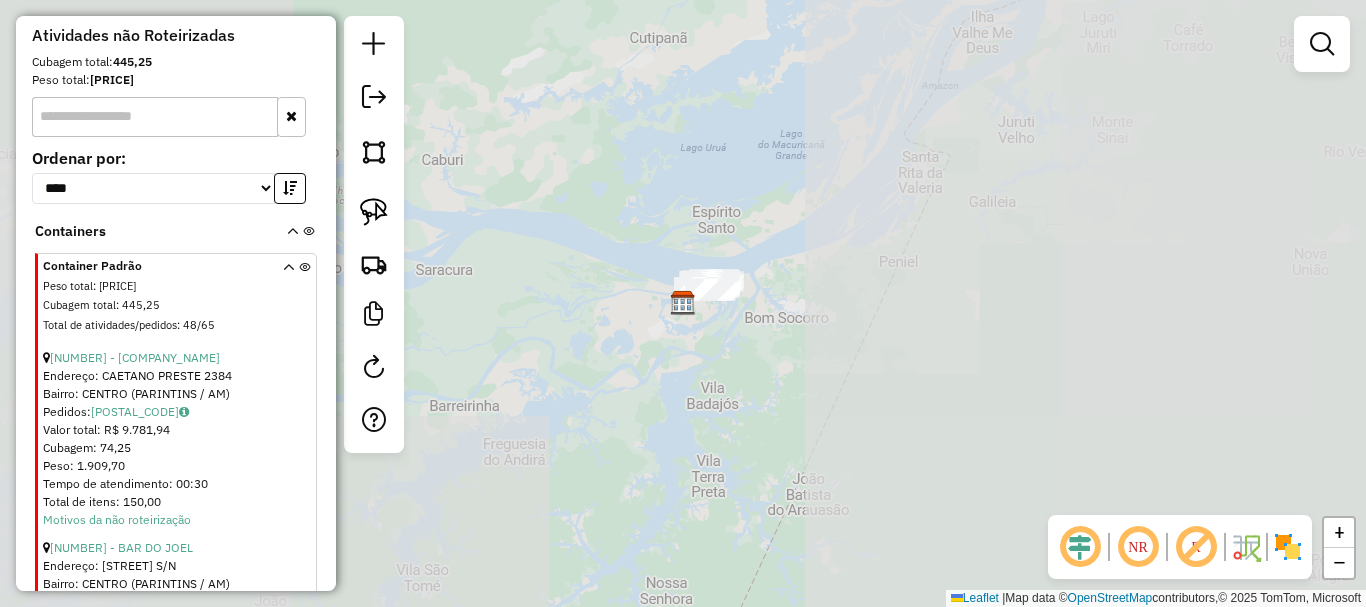 scroll, scrollTop: 912, scrollLeft: 0, axis: vertical 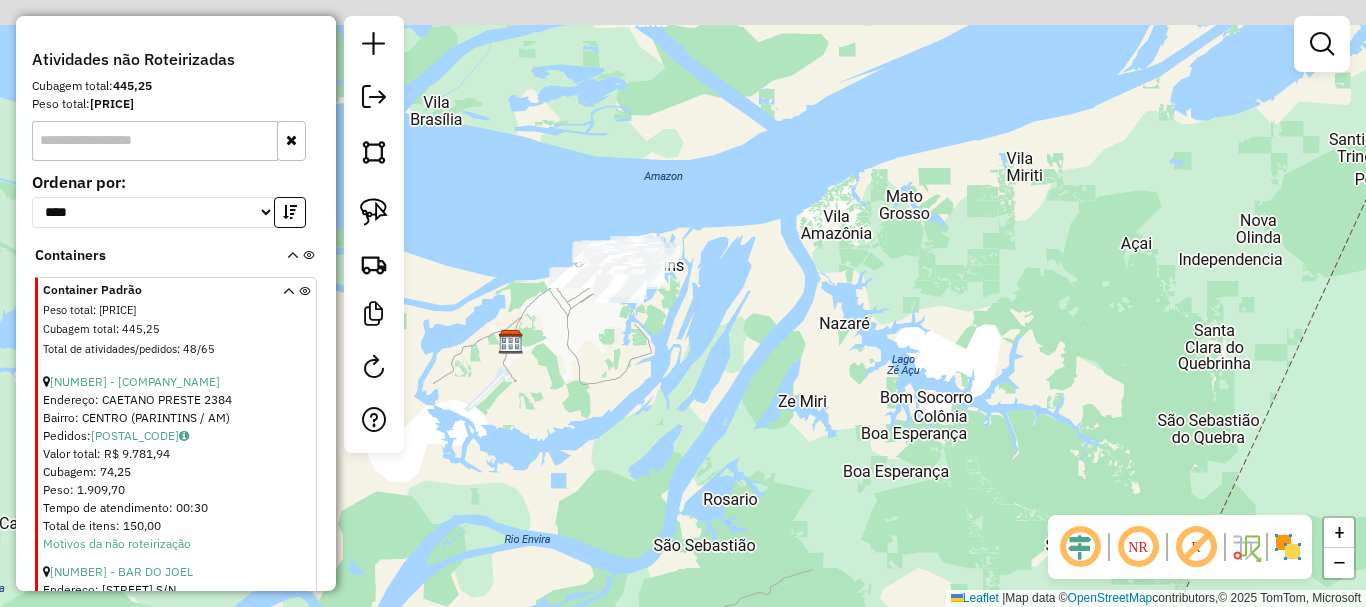 drag, startPoint x: 655, startPoint y: 281, endPoint x: 704, endPoint y: 403, distance: 131.47243 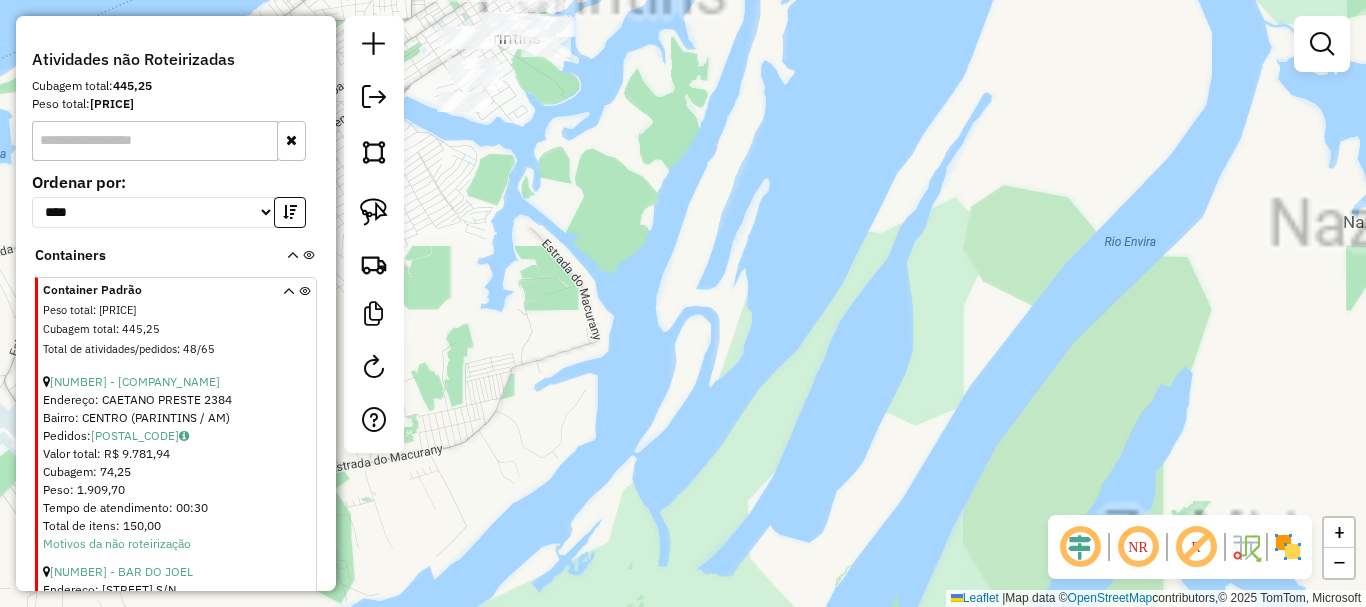 drag, startPoint x: 620, startPoint y: 306, endPoint x: 665, endPoint y: 459, distance: 159.48041 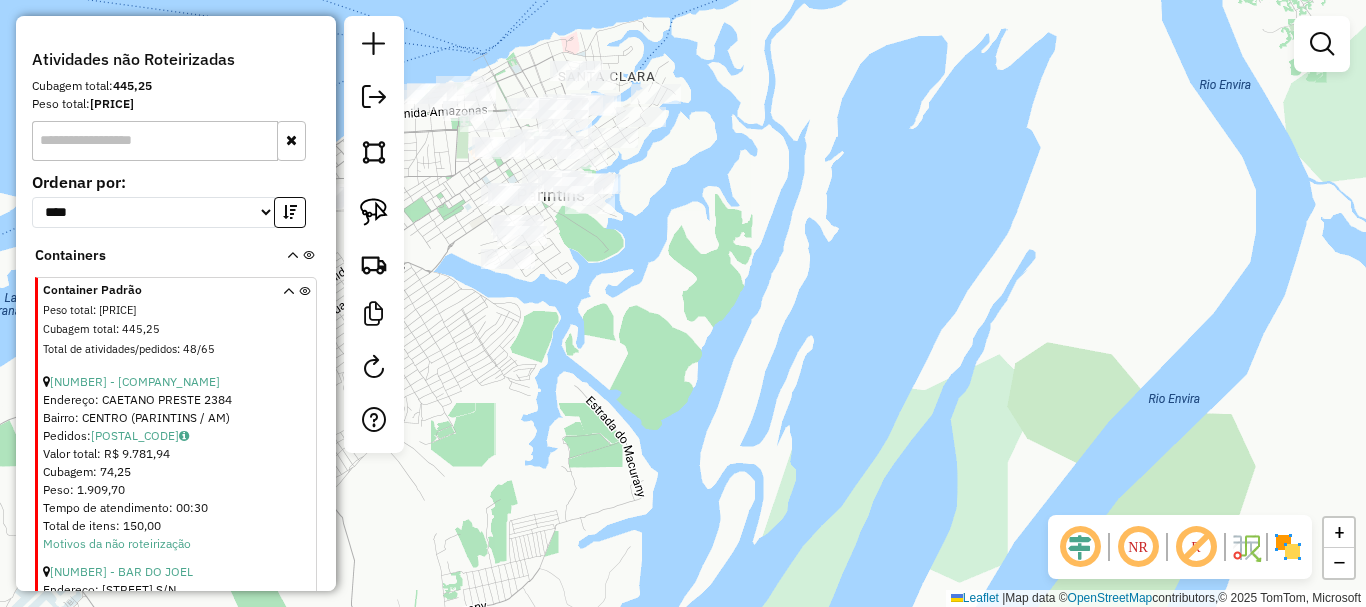 drag, startPoint x: 565, startPoint y: 219, endPoint x: 653, endPoint y: 322, distance: 135.47325 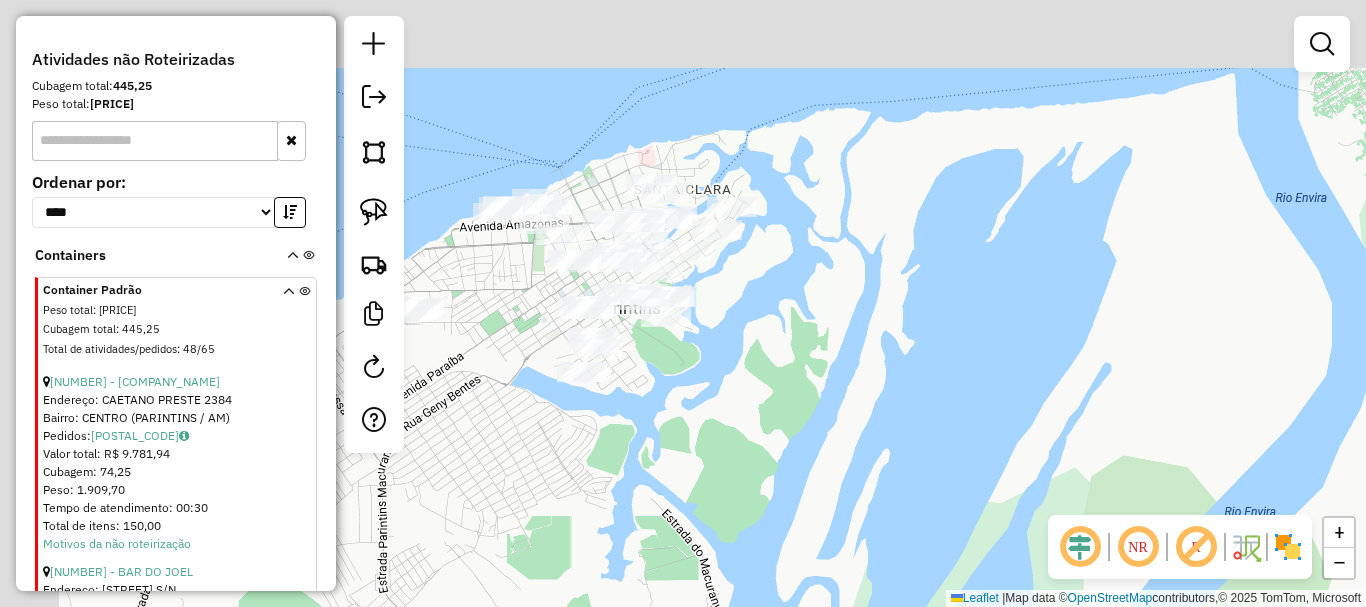 drag, startPoint x: 708, startPoint y: 376, endPoint x: 725, endPoint y: 368, distance: 18.788294 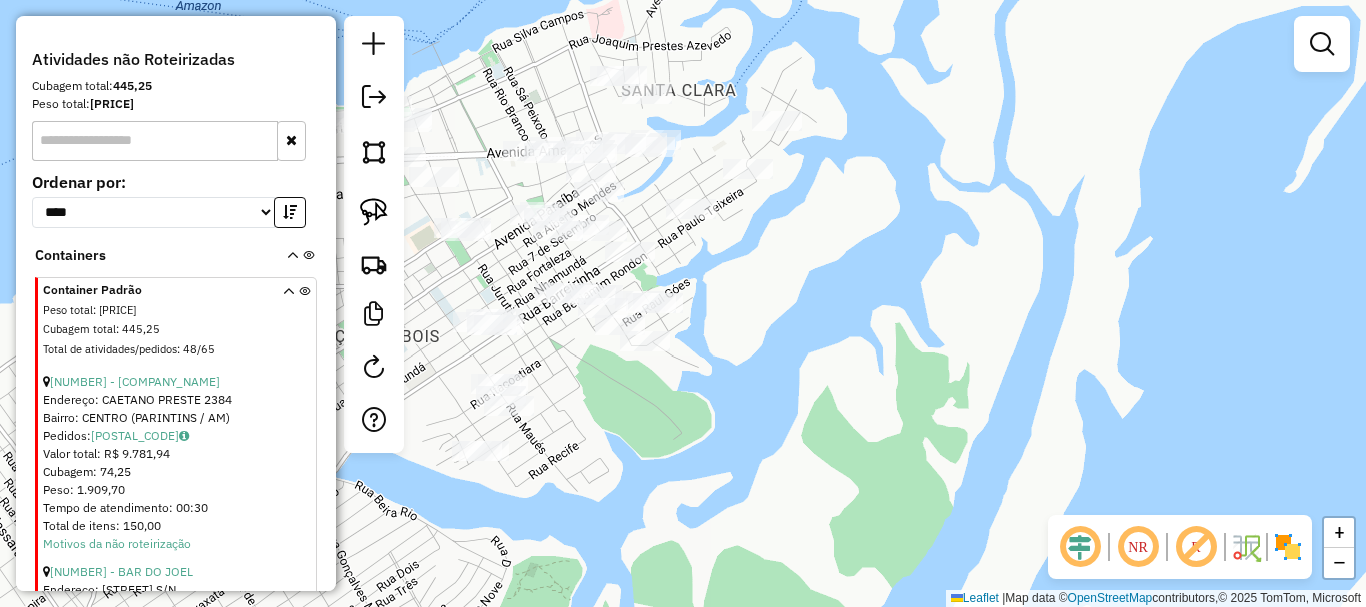 drag, startPoint x: 700, startPoint y: 347, endPoint x: 780, endPoint y: 462, distance: 140.08926 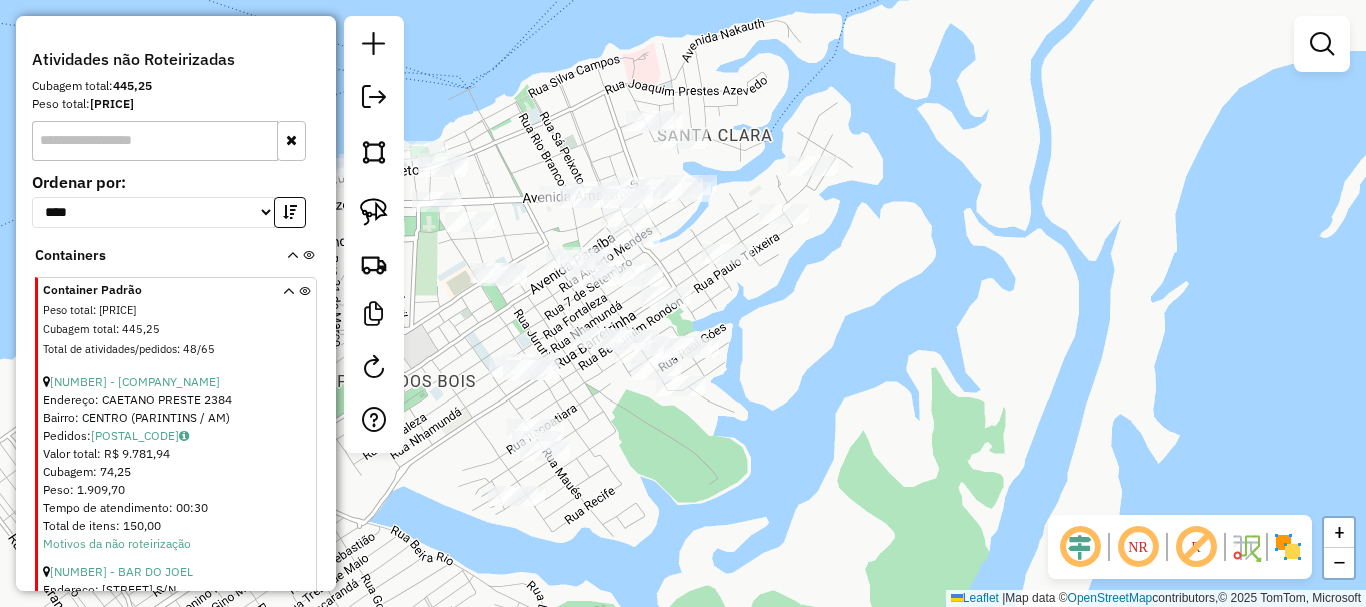 drag, startPoint x: 811, startPoint y: 423, endPoint x: 874, endPoint y: 409, distance: 64.53681 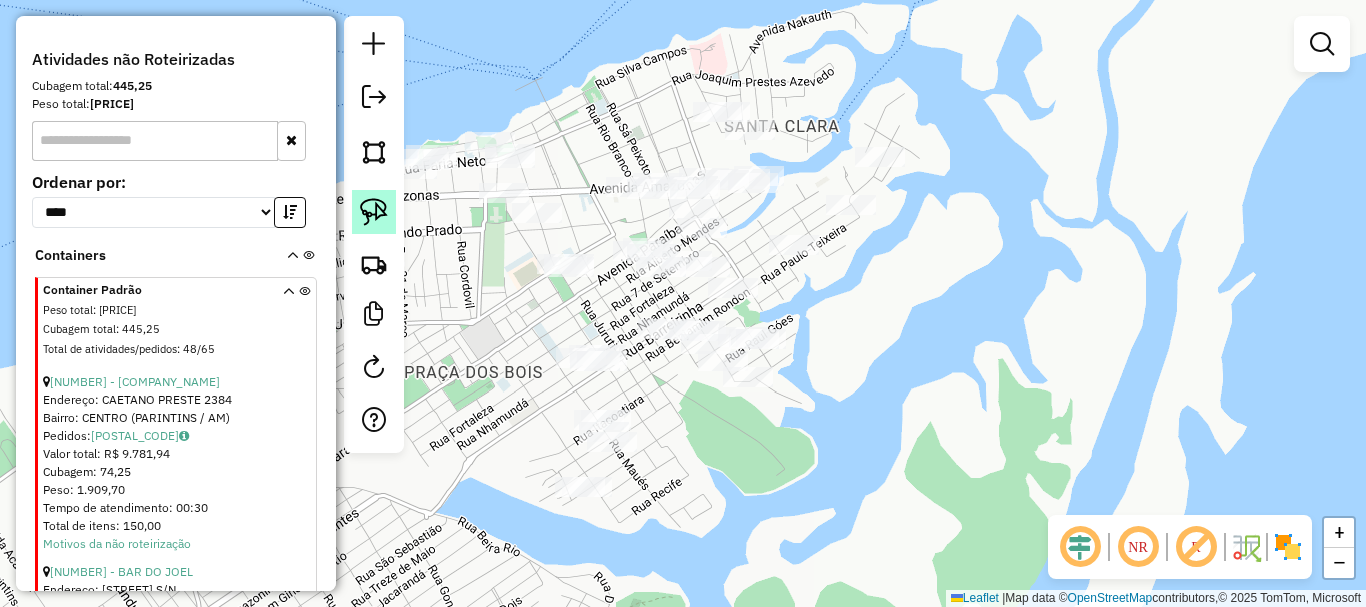 click 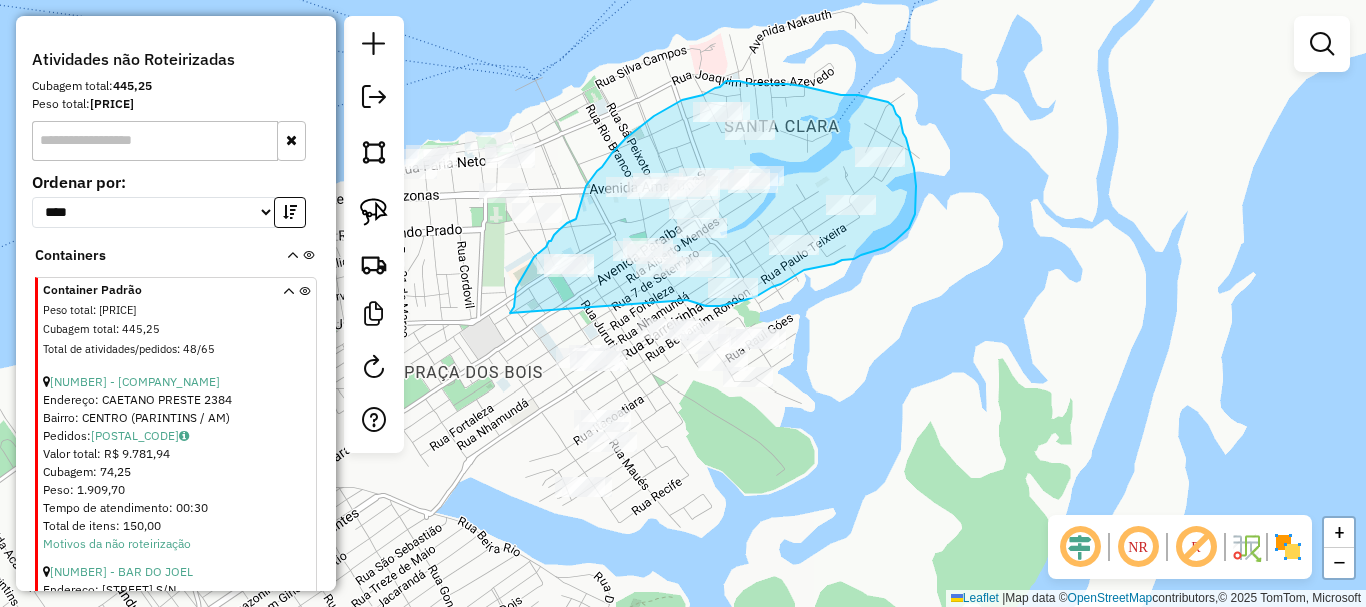drag, startPoint x: 687, startPoint y: 300, endPoint x: 510, endPoint y: 313, distance: 177.47676 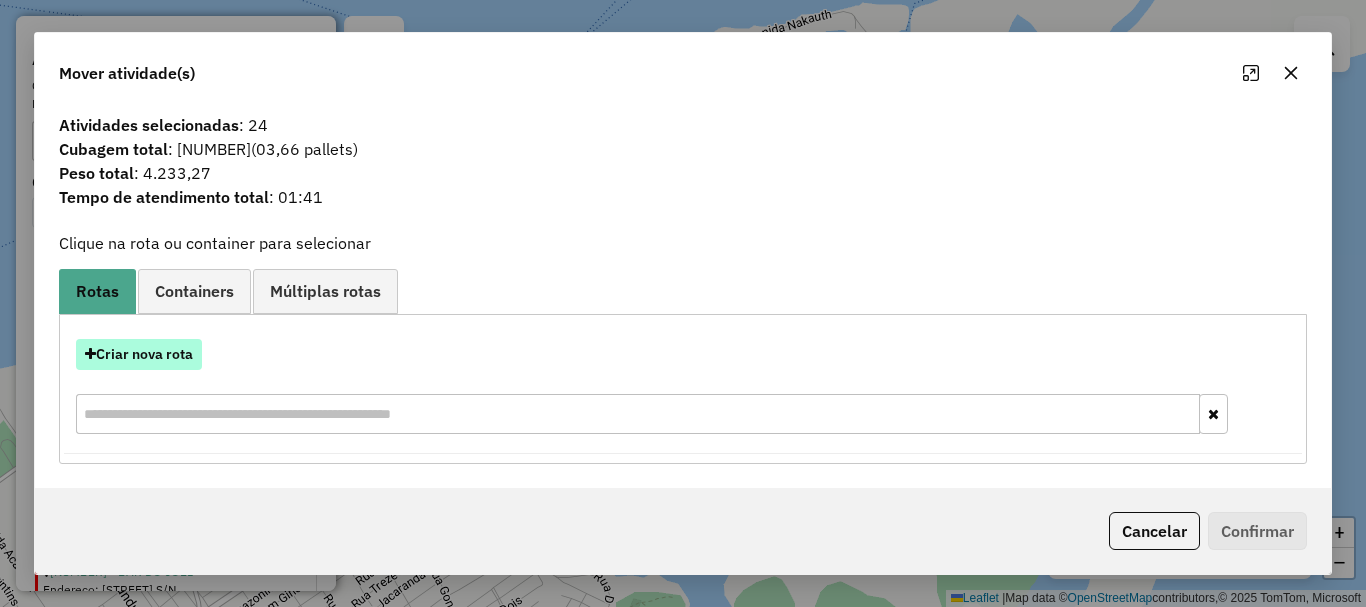 click on "Criar nova rota" at bounding box center [139, 354] 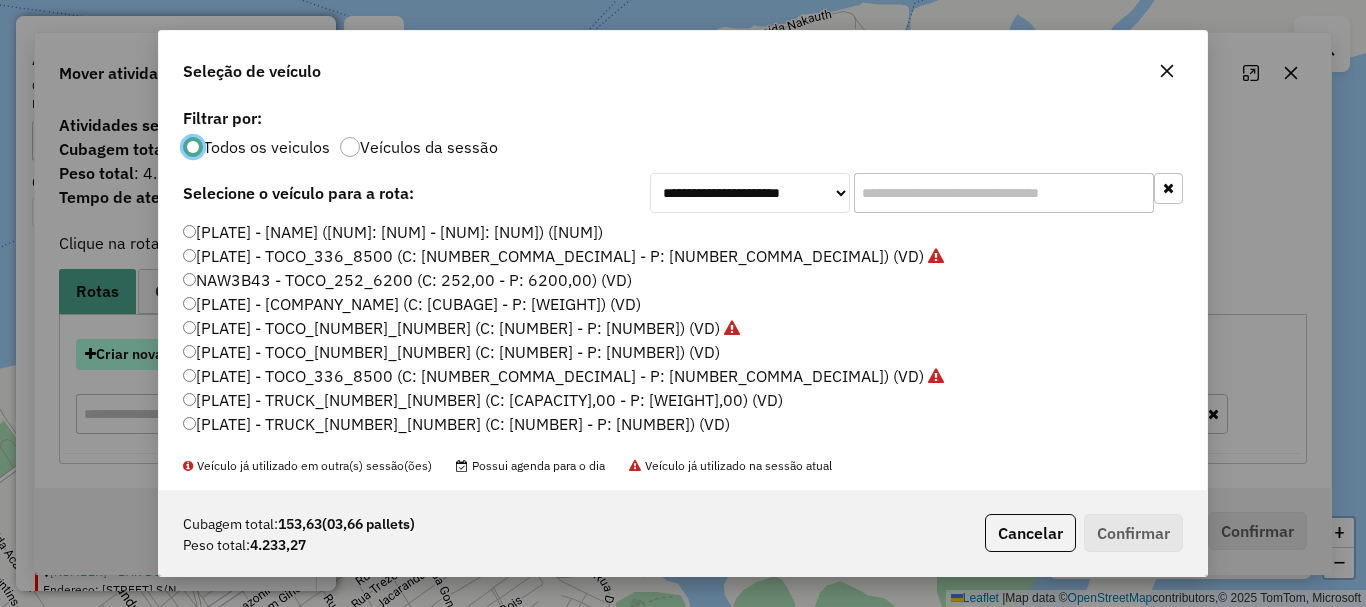 scroll, scrollTop: 11, scrollLeft: 6, axis: both 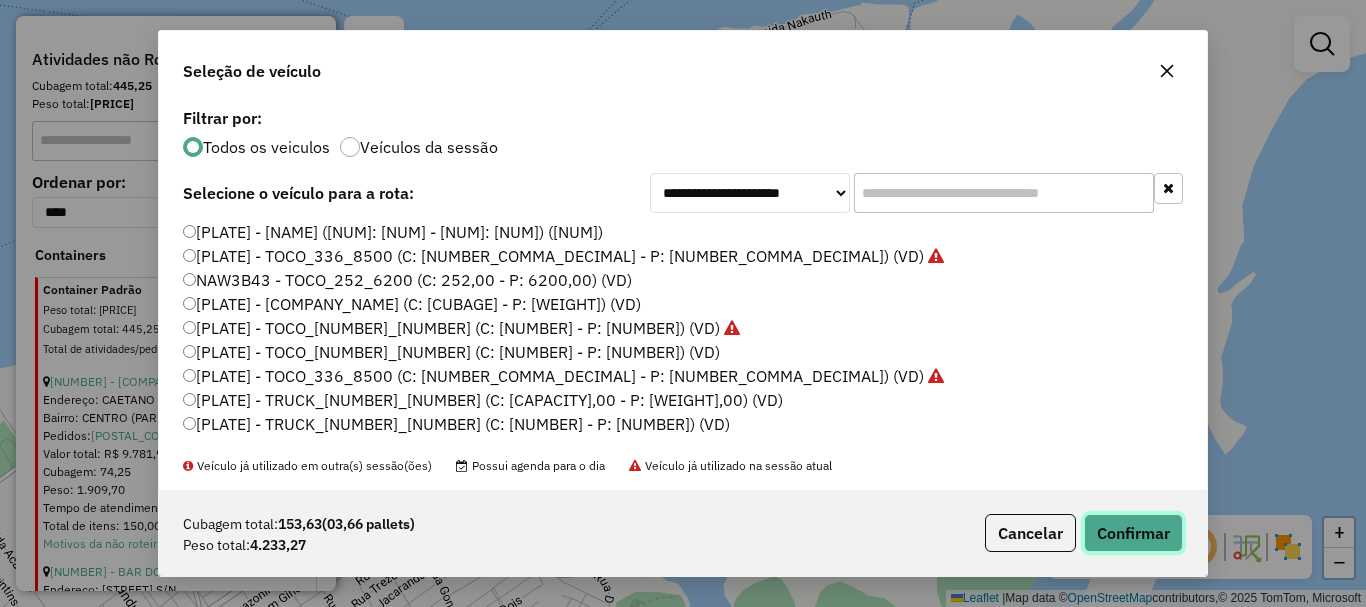 click on "Confirmar" 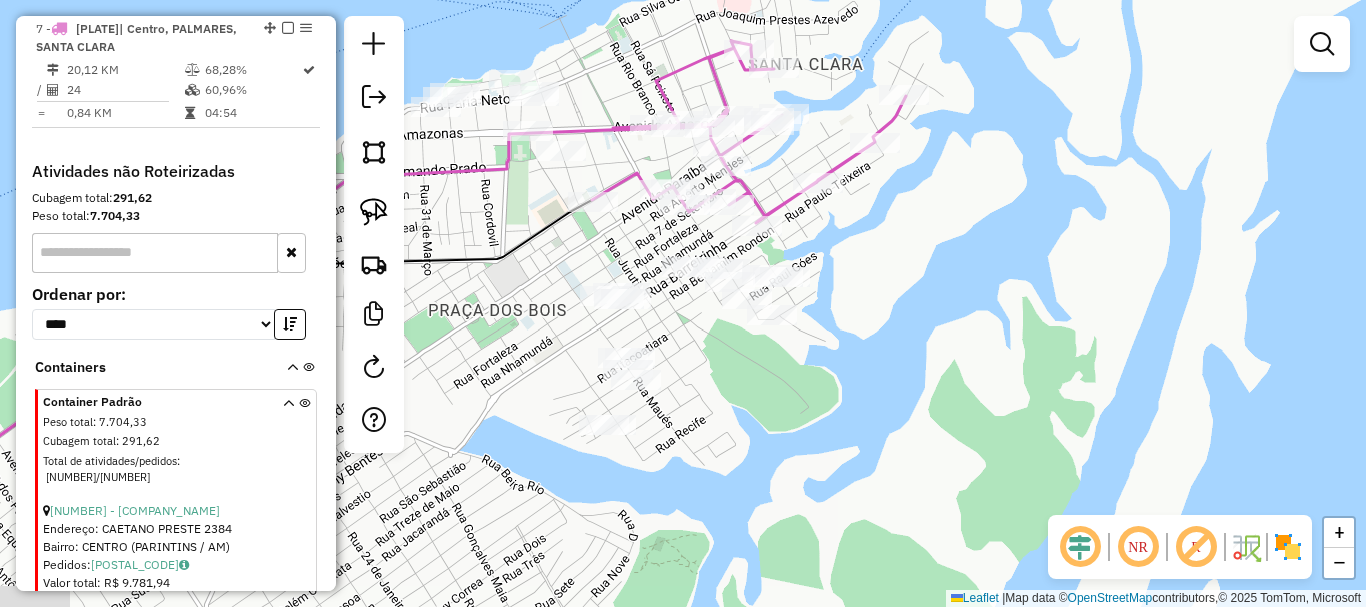 drag, startPoint x: 759, startPoint y: 501, endPoint x: 776, endPoint y: 403, distance: 99.46356 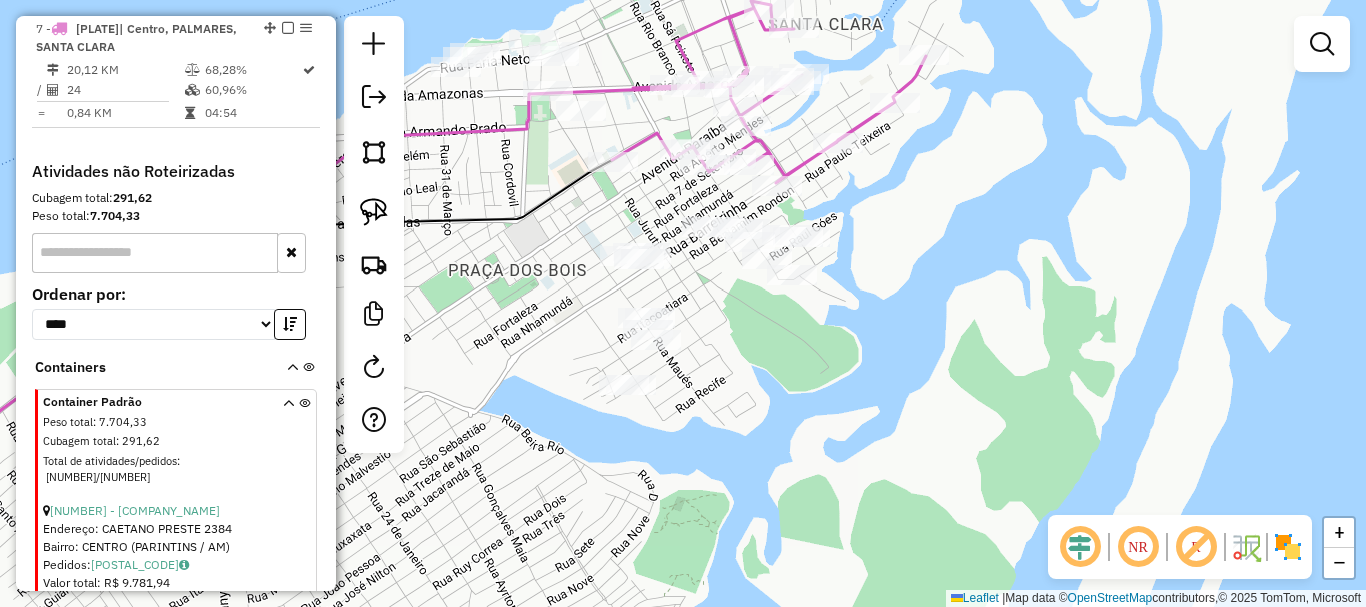 drag, startPoint x: 732, startPoint y: 354, endPoint x: 740, endPoint y: 337, distance: 18.788294 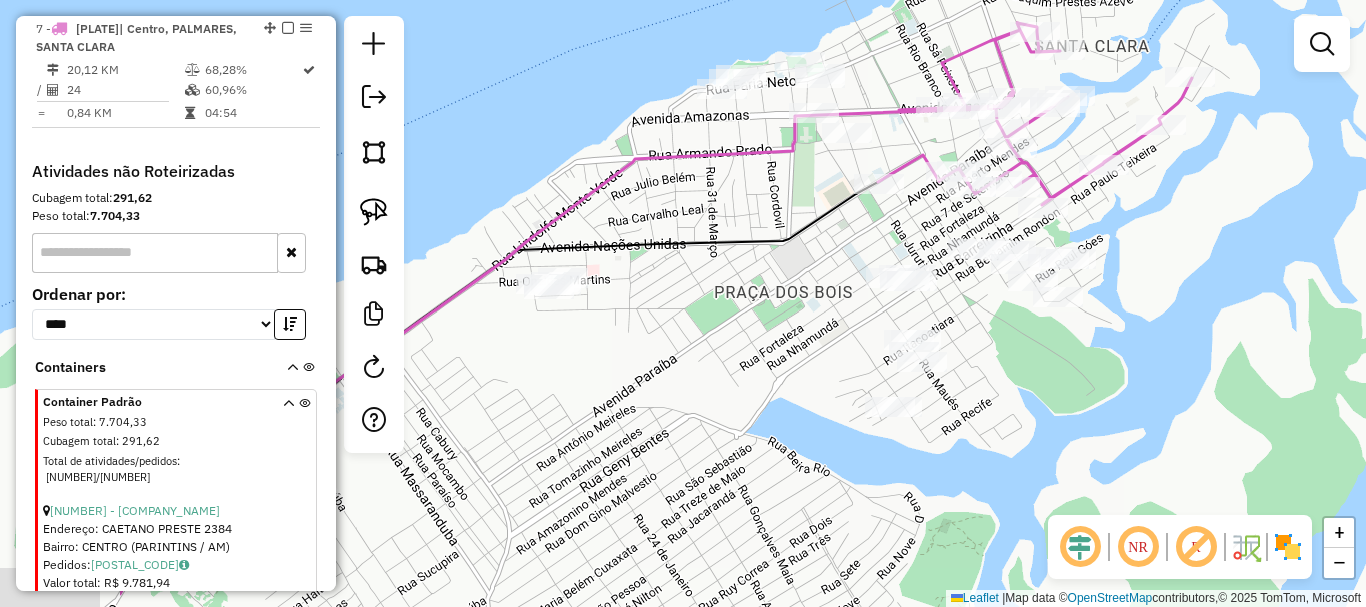 drag, startPoint x: 739, startPoint y: 321, endPoint x: 1004, endPoint y: 354, distance: 267.0468 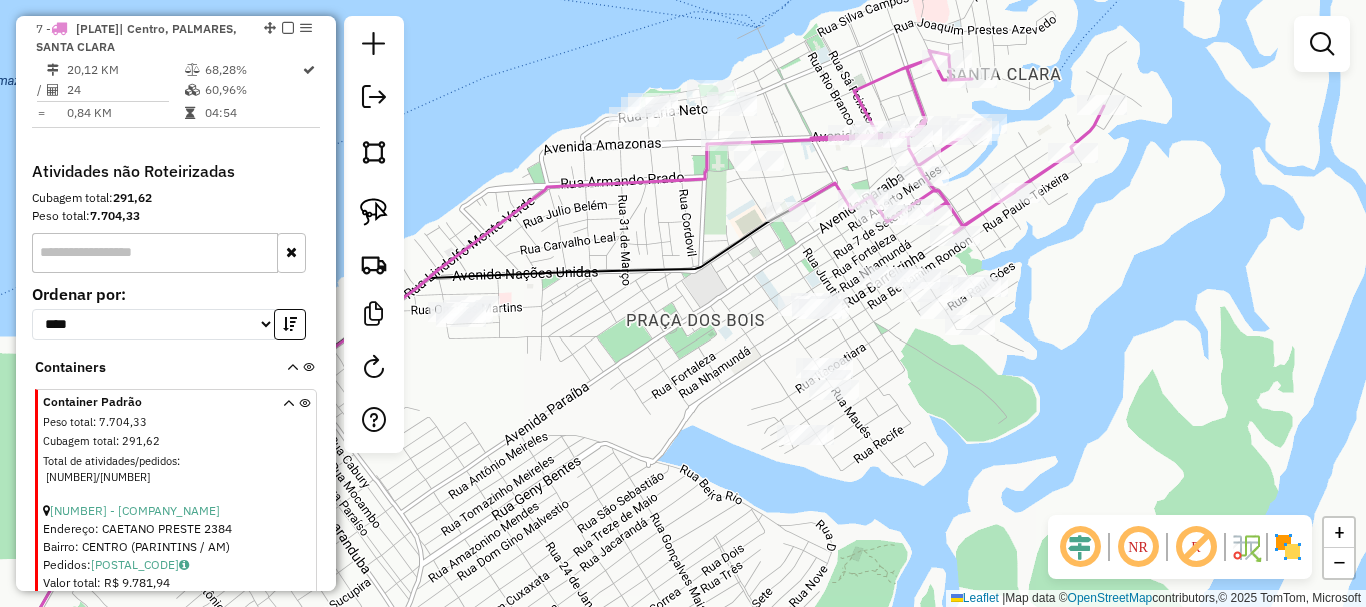 drag, startPoint x: 1031, startPoint y: 344, endPoint x: 894, endPoint y: 379, distance: 141.40015 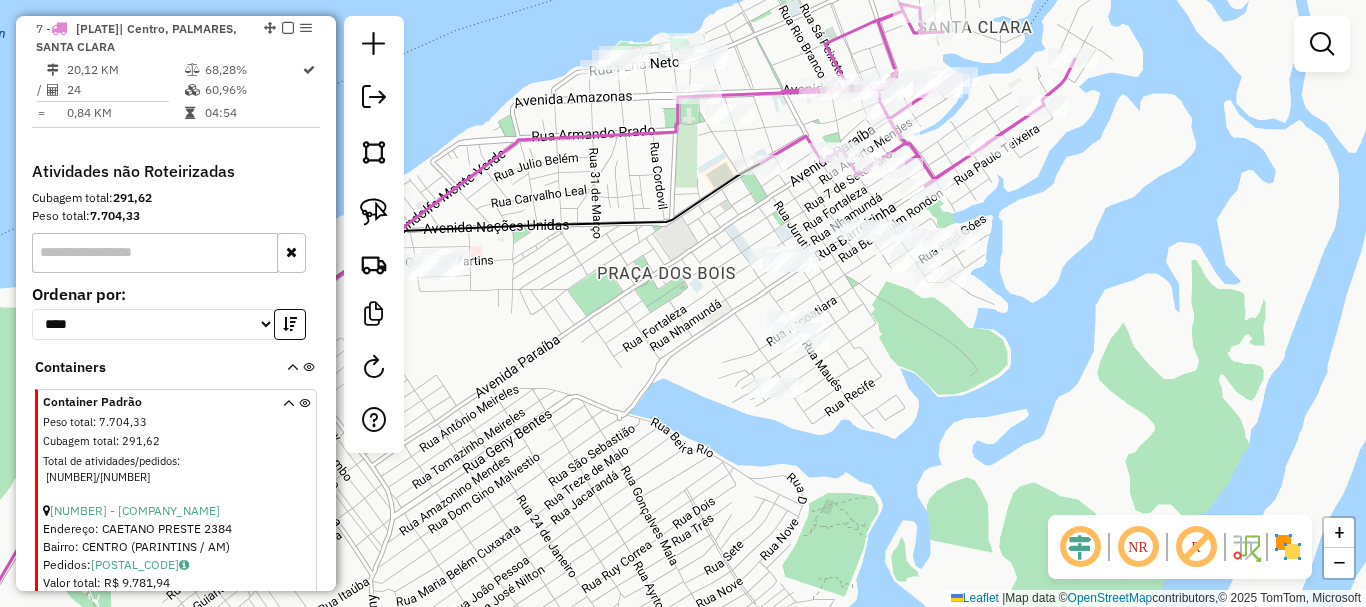 drag, startPoint x: 956, startPoint y: 423, endPoint x: 977, endPoint y: 363, distance: 63.56886 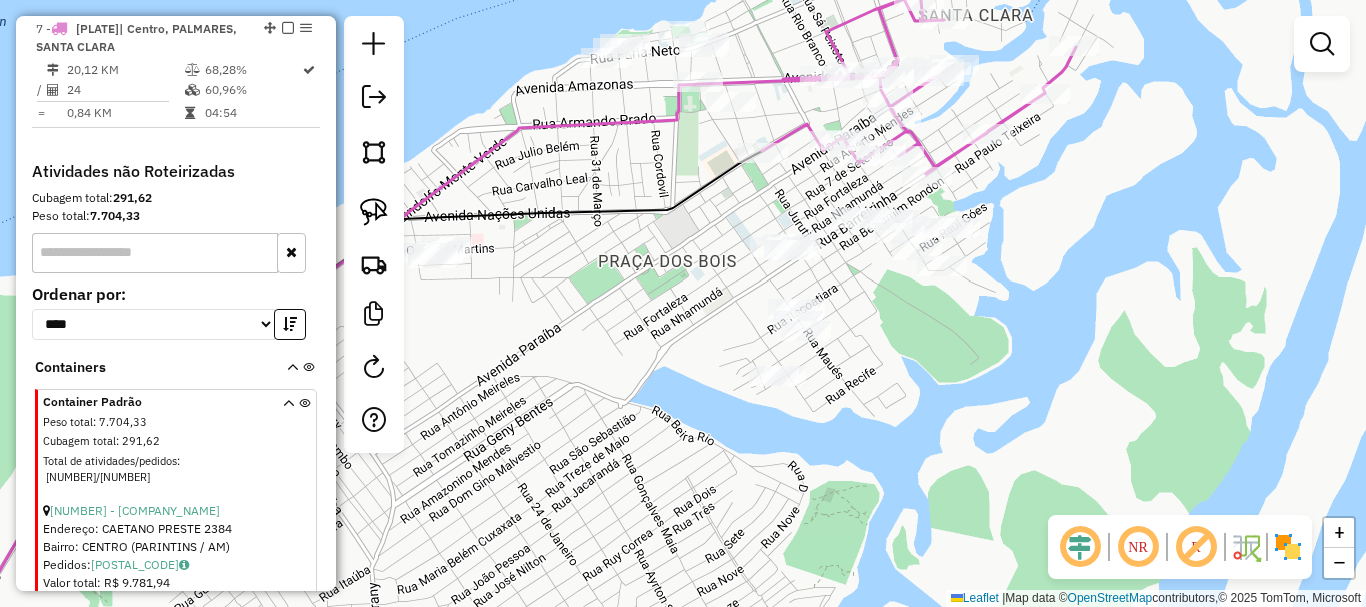 drag, startPoint x: 922, startPoint y: 427, endPoint x: 1035, endPoint y: 372, distance: 125.67418 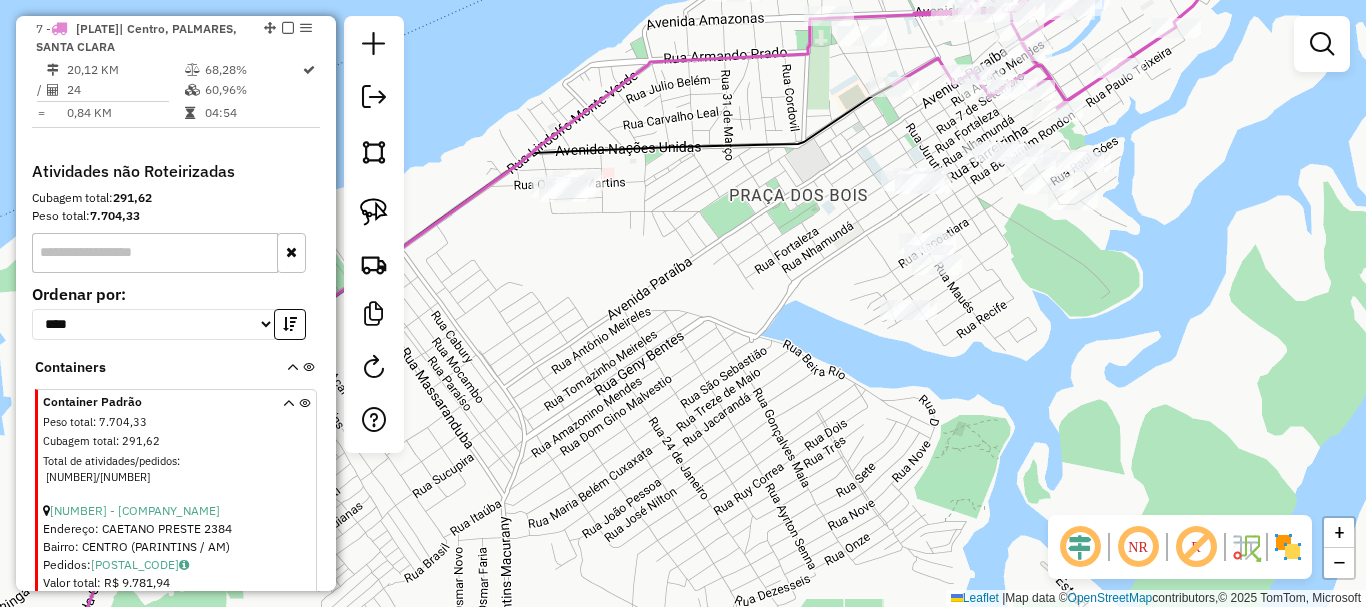 drag, startPoint x: 907, startPoint y: 419, endPoint x: 886, endPoint y: 420, distance: 21.023796 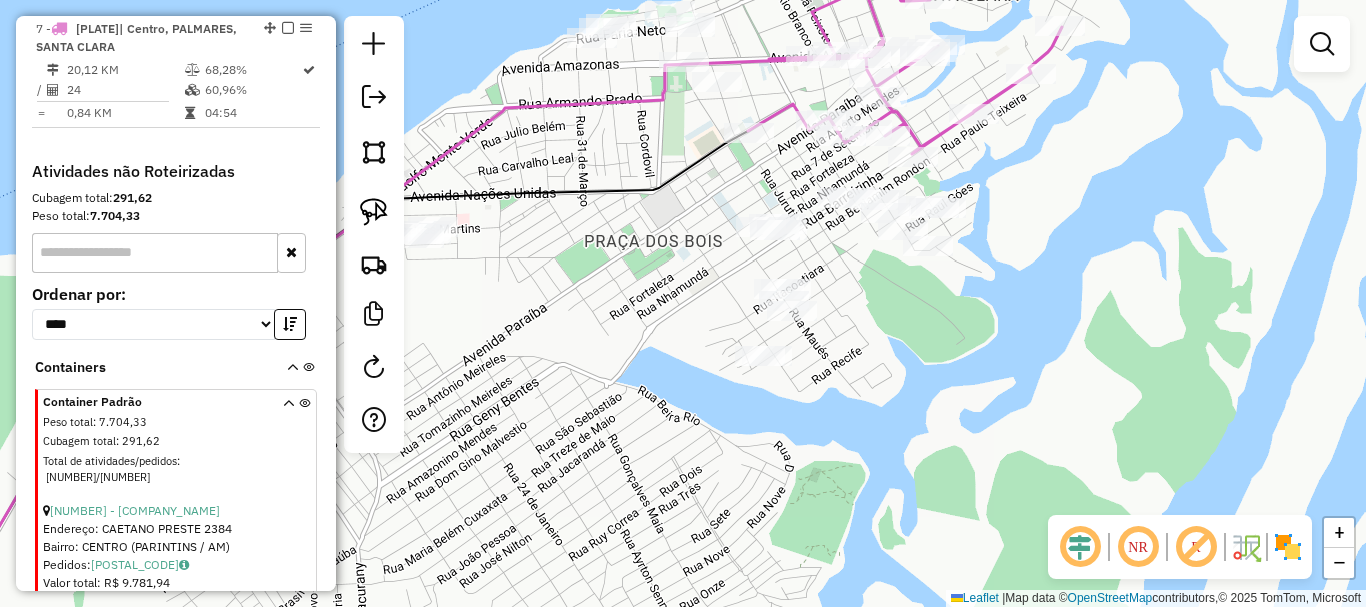 drag, startPoint x: 883, startPoint y: 379, endPoint x: 863, endPoint y: 380, distance: 20.024984 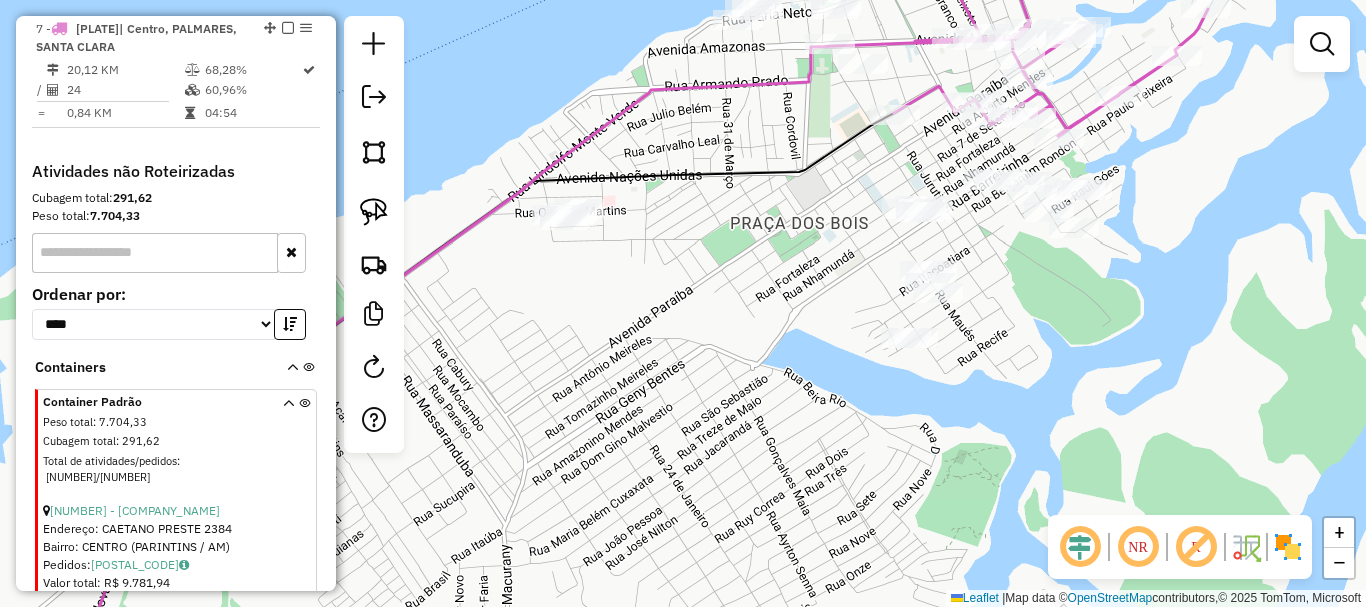 drag, startPoint x: 863, startPoint y: 365, endPoint x: 1084, endPoint y: 320, distance: 225.53491 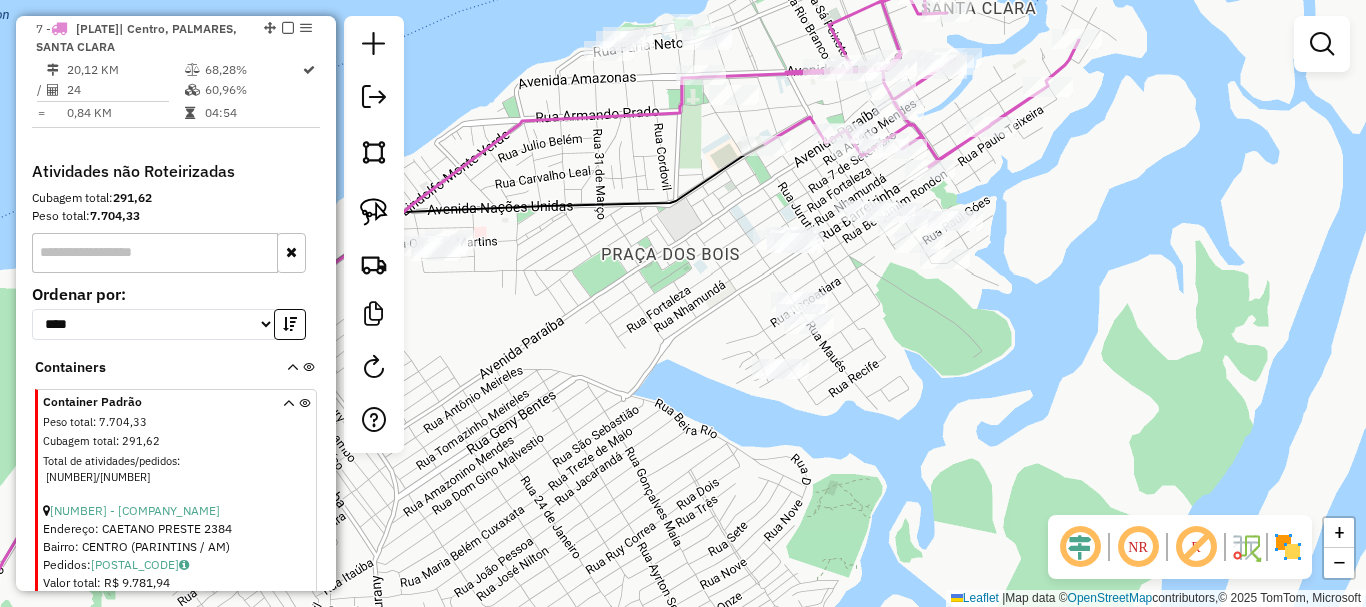 drag, startPoint x: 1045, startPoint y: 376, endPoint x: 875, endPoint y: 404, distance: 172.29045 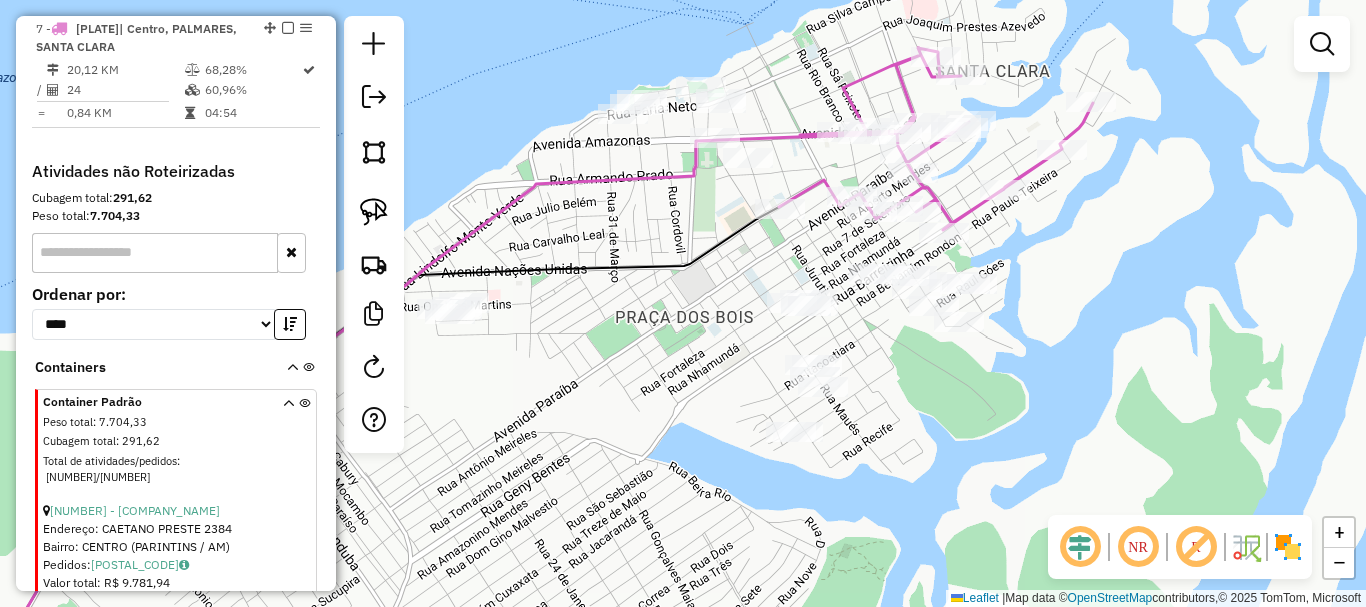drag, startPoint x: 882, startPoint y: 324, endPoint x: 904, endPoint y: 360, distance: 42.190044 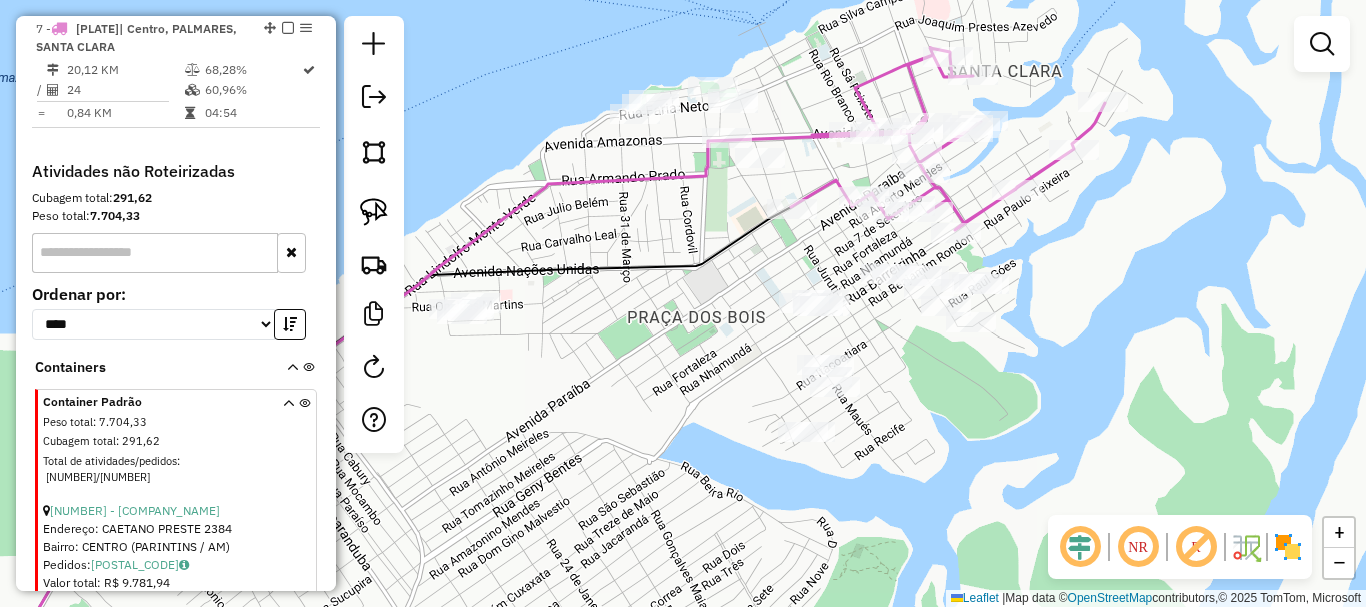 drag, startPoint x: 892, startPoint y: 372, endPoint x: 773, endPoint y: 298, distance: 140.13208 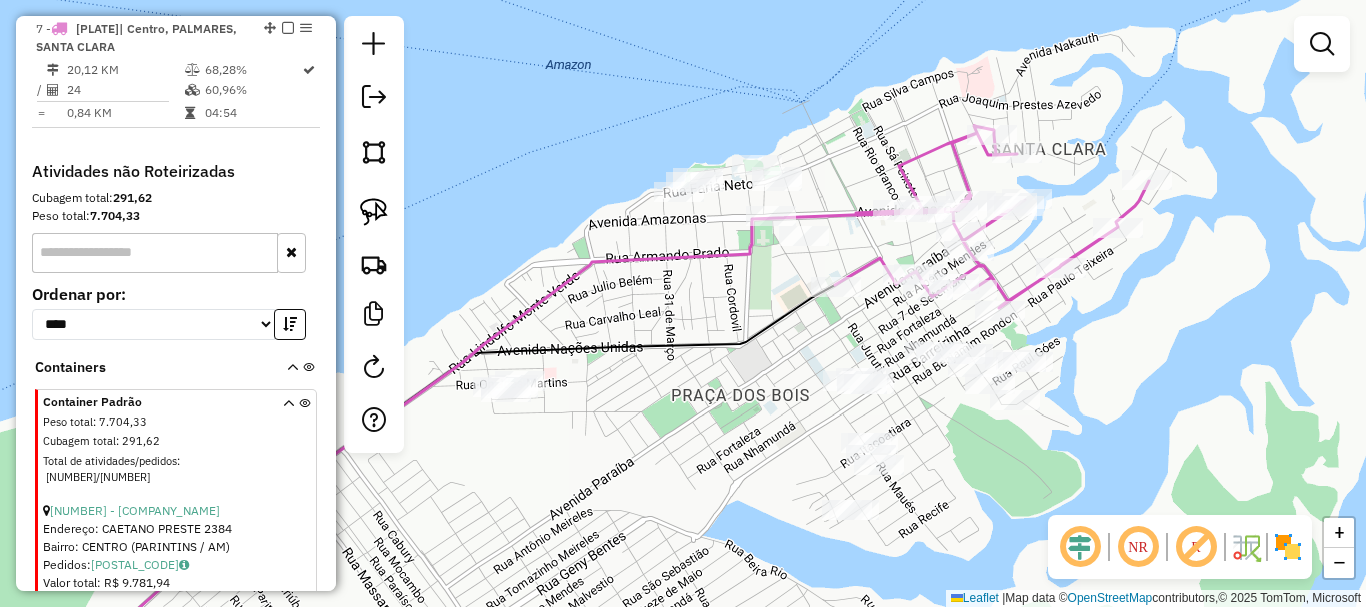 drag, startPoint x: 639, startPoint y: 225, endPoint x: 669, endPoint y: 303, distance: 83.57033 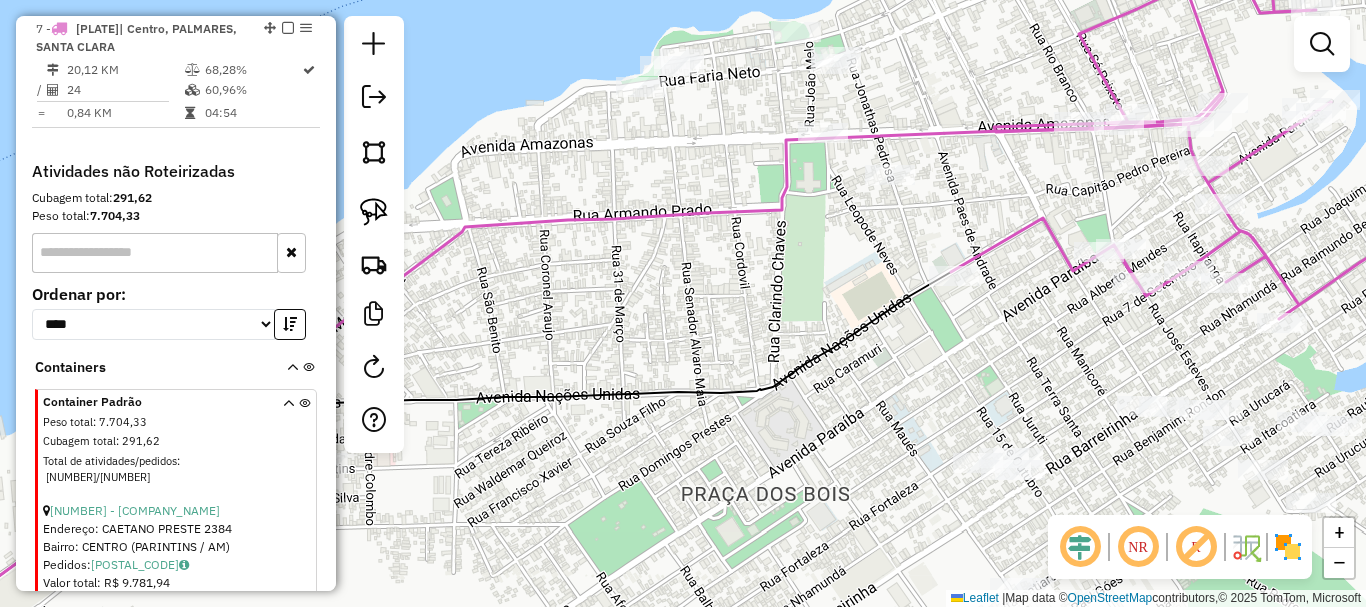 drag, startPoint x: 661, startPoint y: 269, endPoint x: 726, endPoint y: 369, distance: 119.26861 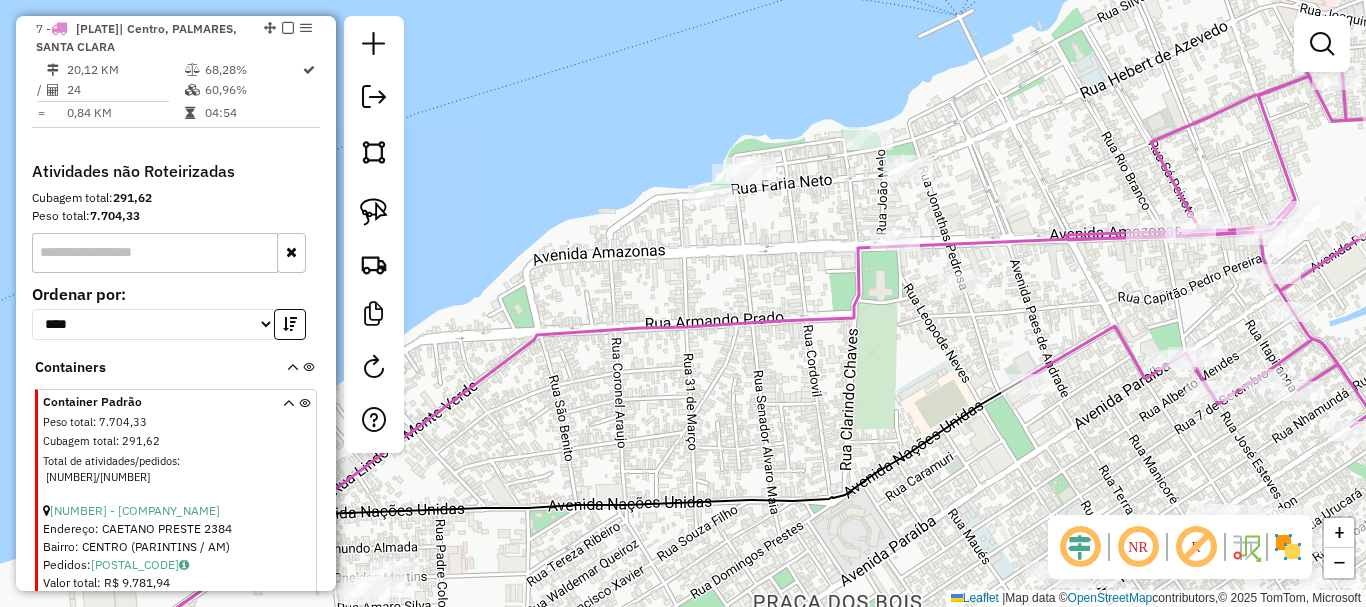 drag, startPoint x: 686, startPoint y: 283, endPoint x: 594, endPoint y: 334, distance: 105.1903 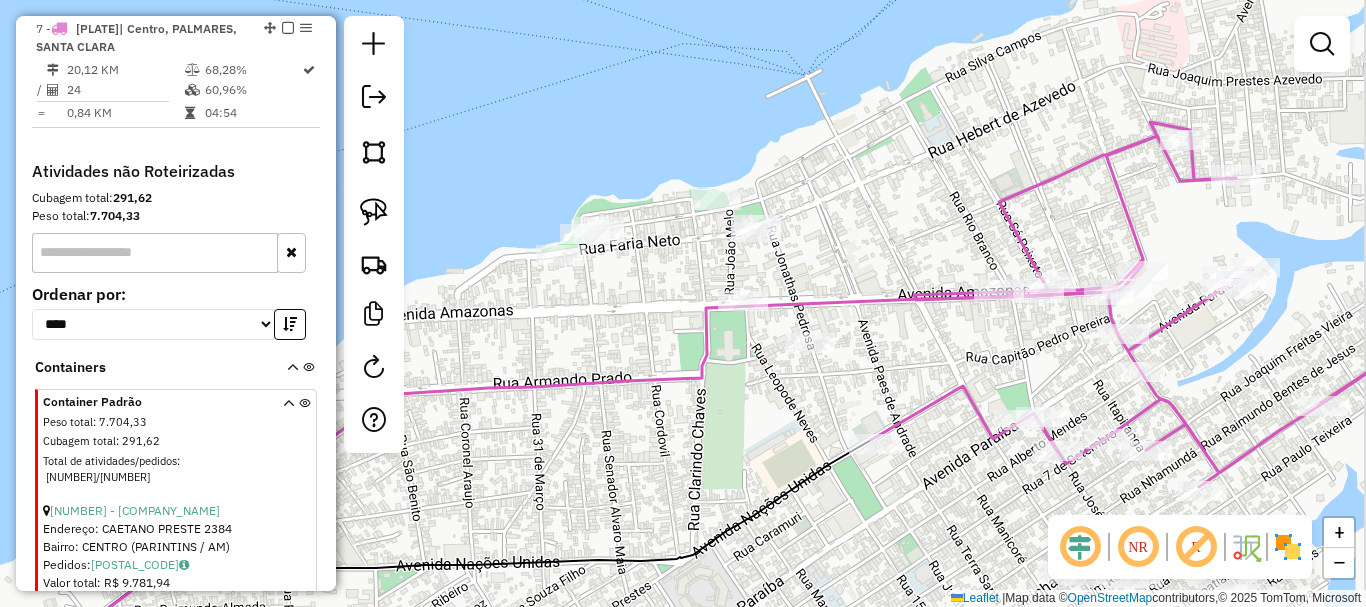 drag, startPoint x: 730, startPoint y: 389, endPoint x: 573, endPoint y: 373, distance: 157.81319 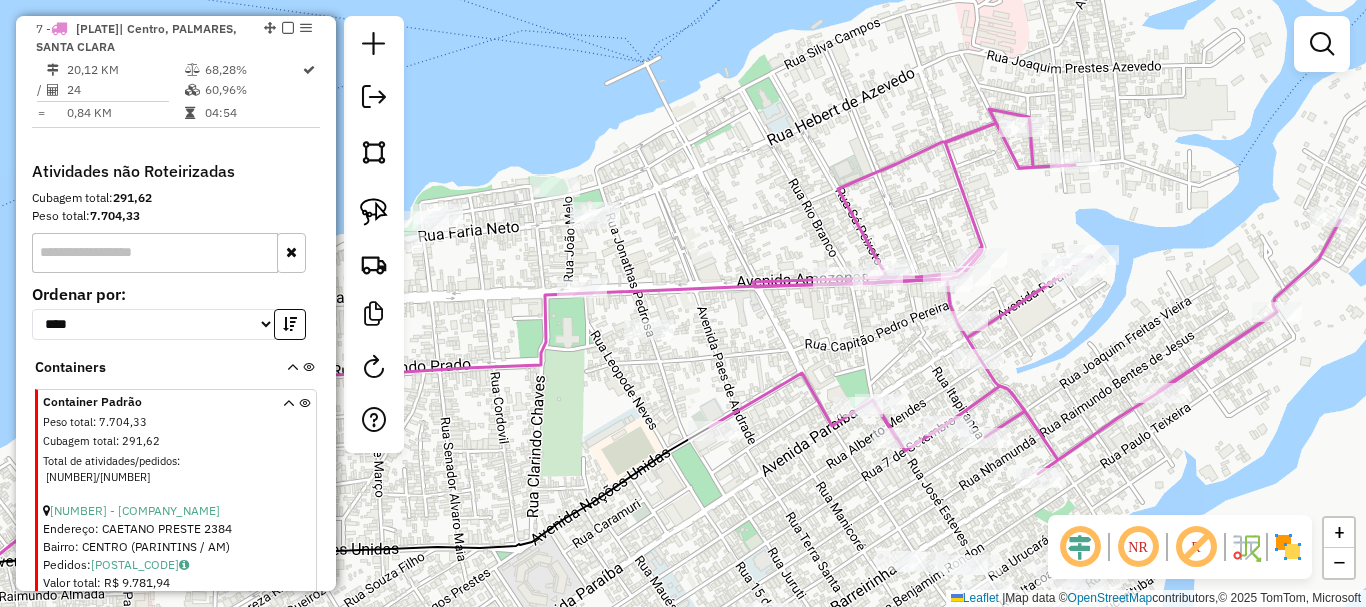 drag, startPoint x: 761, startPoint y: 359, endPoint x: 765, endPoint y: 348, distance: 11.7046995 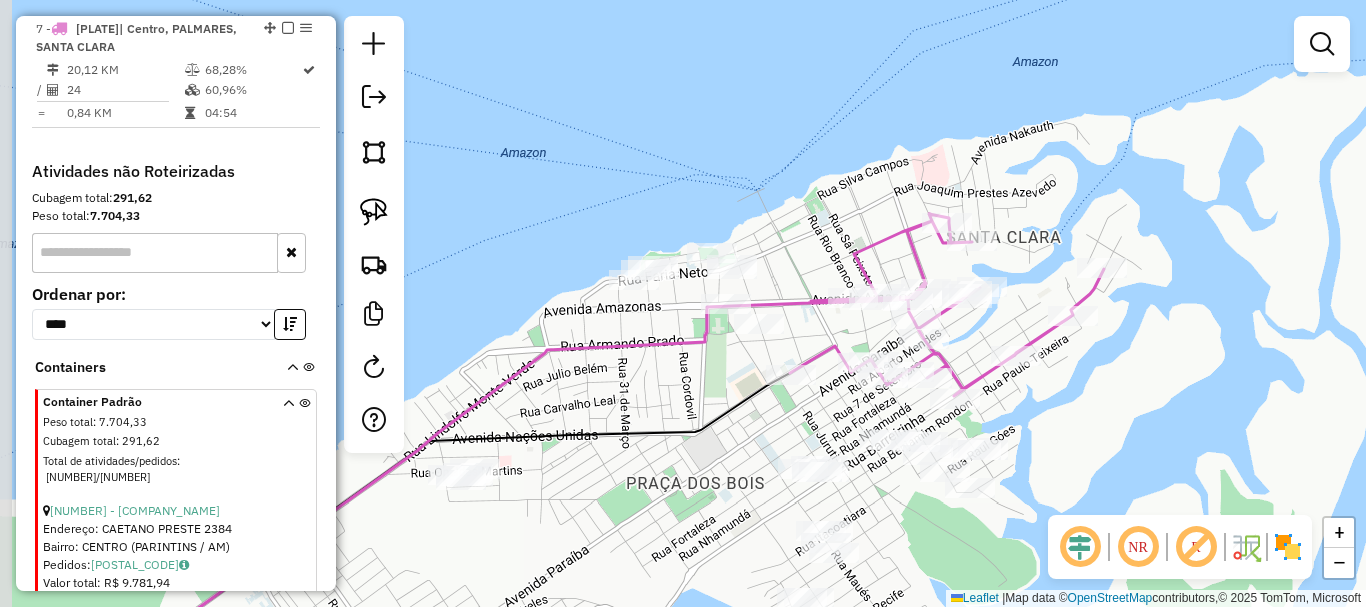 drag, startPoint x: 772, startPoint y: 341, endPoint x: 815, endPoint y: 334, distance: 43.56604 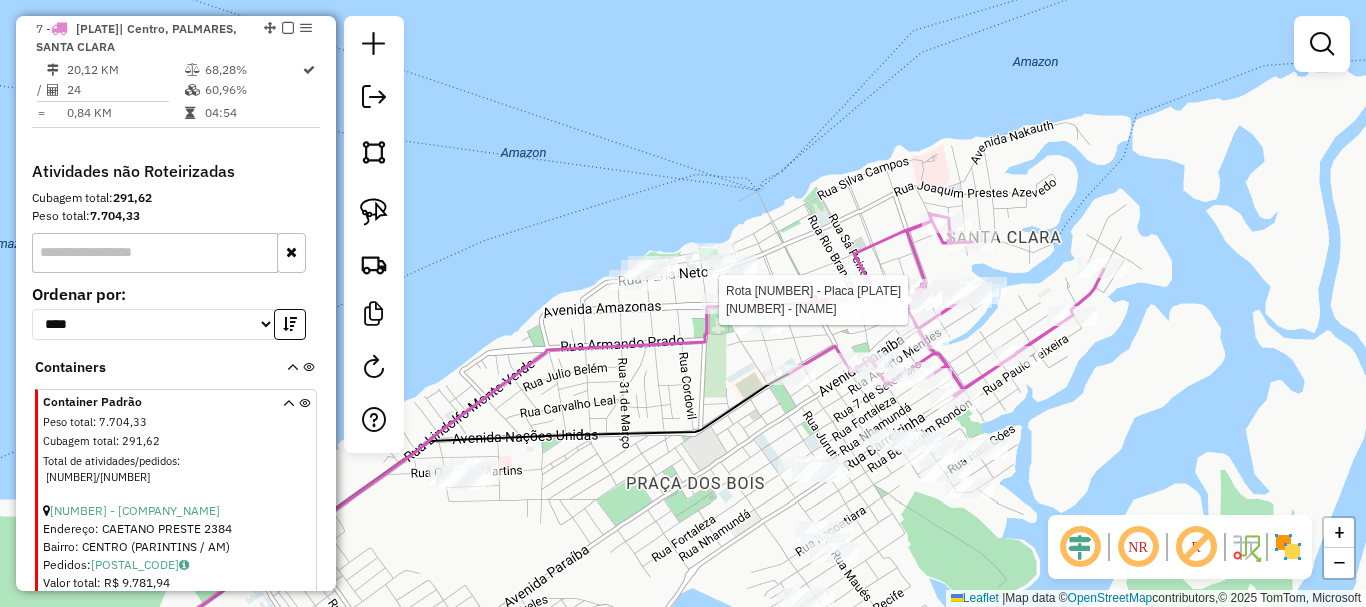 select on "**********" 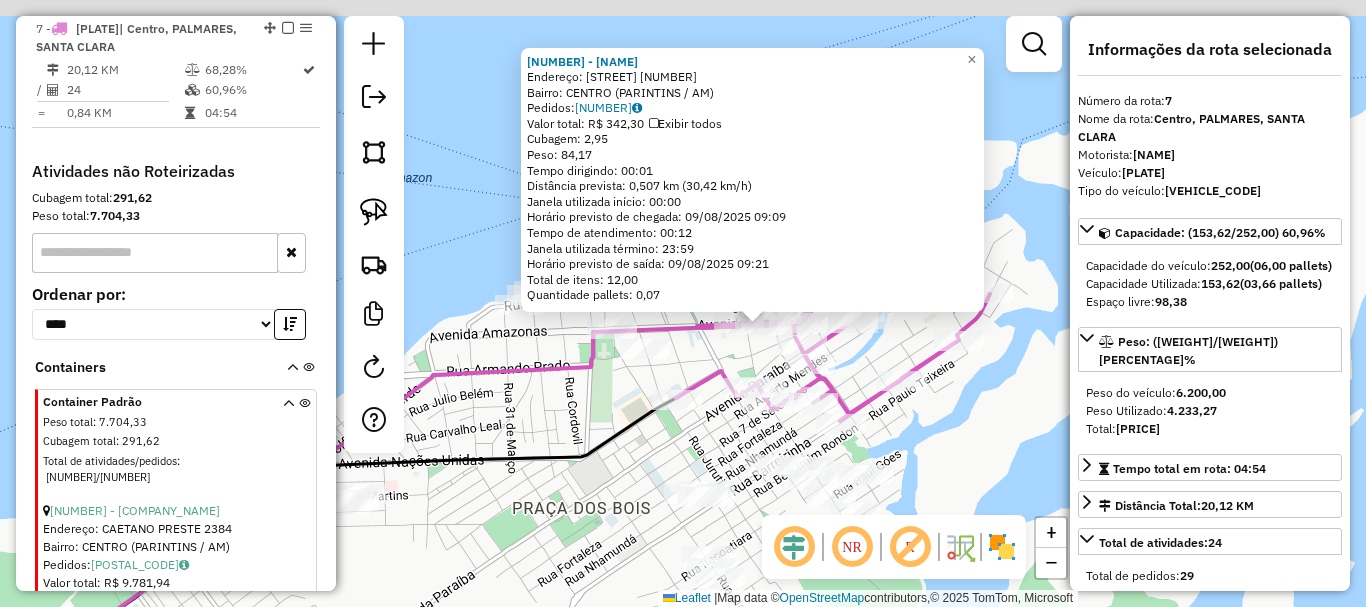 drag, startPoint x: 485, startPoint y: 401, endPoint x: 562, endPoint y: 423, distance: 80.08121 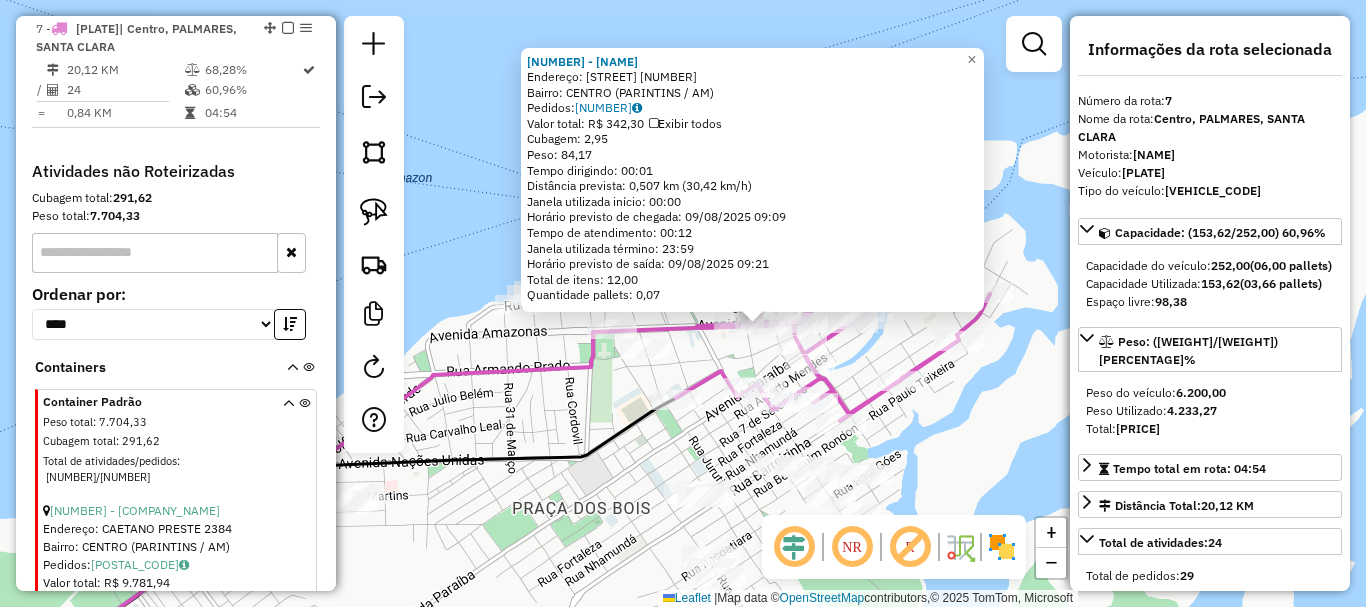 click on "1965 - LOJA AMIGA  Endereço:  AMAZONAS 1429   Bairro: CENTRO (PARINTINS / AM)   Pedidos:  08772028   Valor total: R$ 342,30   Exibir todos   Cubagem: 2,95  Peso: 84,17  Tempo dirigindo: 00:01   Distância prevista: 0,507 km (30,42 km/h)   Janela utilizada início: 00:00   Horário previsto de chegada: 09/08/2025 09:09   Tempo de atendimento: 00:12   Janela utilizada término: 23:59   Horário previsto de saída: 09/08/2025 09:21   Total de itens: 12,00   Quantidade pallets: 0,07  × Janela de atendimento Grade de atendimento Capacidade Transportadoras Veículos Cliente Pedidos  Rotas Selecione os dias de semana para filtrar as janelas de atendimento  Seg   Ter   Qua   Qui   Sex   Sáb   Dom  Informe o período da janela de atendimento: De: Até:  Filtrar exatamente a janela do cliente  Considerar janela de atendimento padrão  Selecione os dias de semana para filtrar as grades de atendimento  Seg   Ter   Qua   Qui   Sex   Sáb   Dom   Considerar clientes sem dia de atendimento cadastrado  Peso mínimo:  De:" 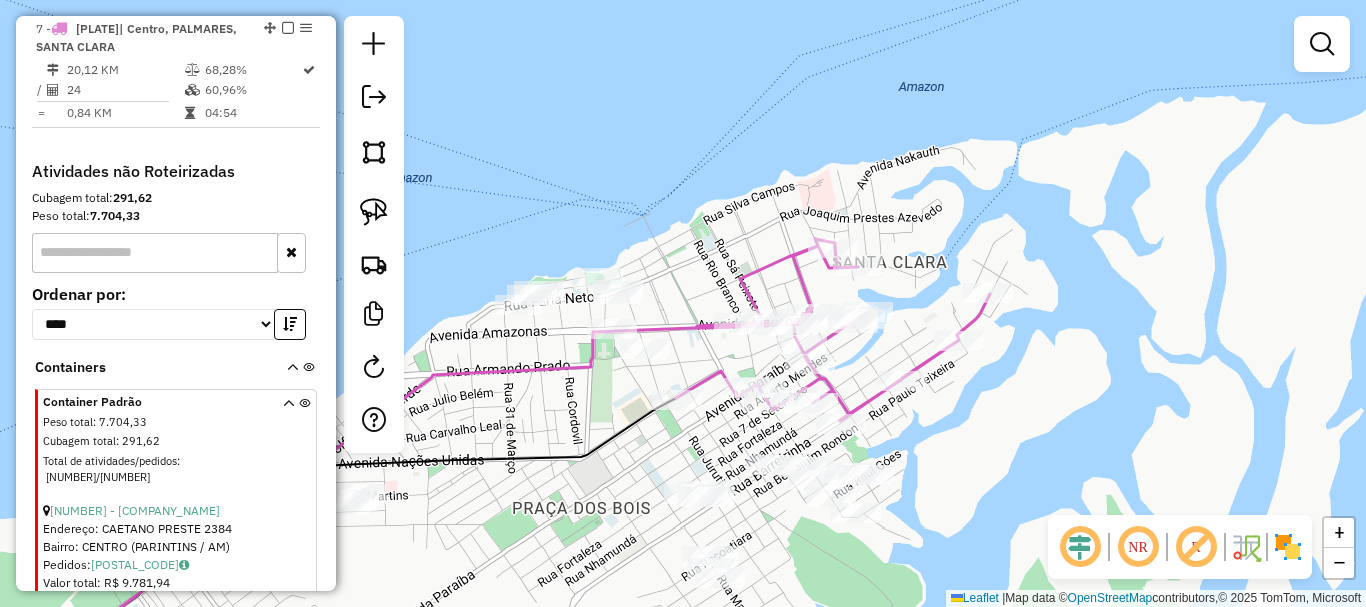 click on "1965 - LOJA AMIGA  Endereço:  AMAZONAS 1429   Bairro: CENTRO (PARINTINS / AM)   Pedidos:  08772028   Valor total: R$ 342,30   Exibir todos   Cubagem: 2,95  Peso: 84,17  Tempo dirigindo: 00:01   Distância prevista: 0,507 km (30,42 km/h)   Janela utilizada início: 00:00   Horário previsto de chegada: 09/08/2025 09:09   Tempo de atendimento: 00:12   Janela utilizada término: 23:59   Horário previsto de saída: 09/08/2025 09:21   Total de itens: 12,00   Quantidade pallets: 0,07  × Janela de atendimento Grade de atendimento Capacidade Transportadoras Veículos Cliente Pedidos  Rotas Selecione os dias de semana para filtrar as janelas de atendimento  Seg   Ter   Qua   Qui   Sex   Sáb   Dom  Informe o período da janela de atendimento: De: Até:  Filtrar exatamente a janela do cliente  Considerar janela de atendimento padrão  Selecione os dias de semana para filtrar as grades de atendimento  Seg   Ter   Qua   Qui   Sex   Sáb   Dom   Considerar clientes sem dia de atendimento cadastrado  Peso mínimo:  De:" 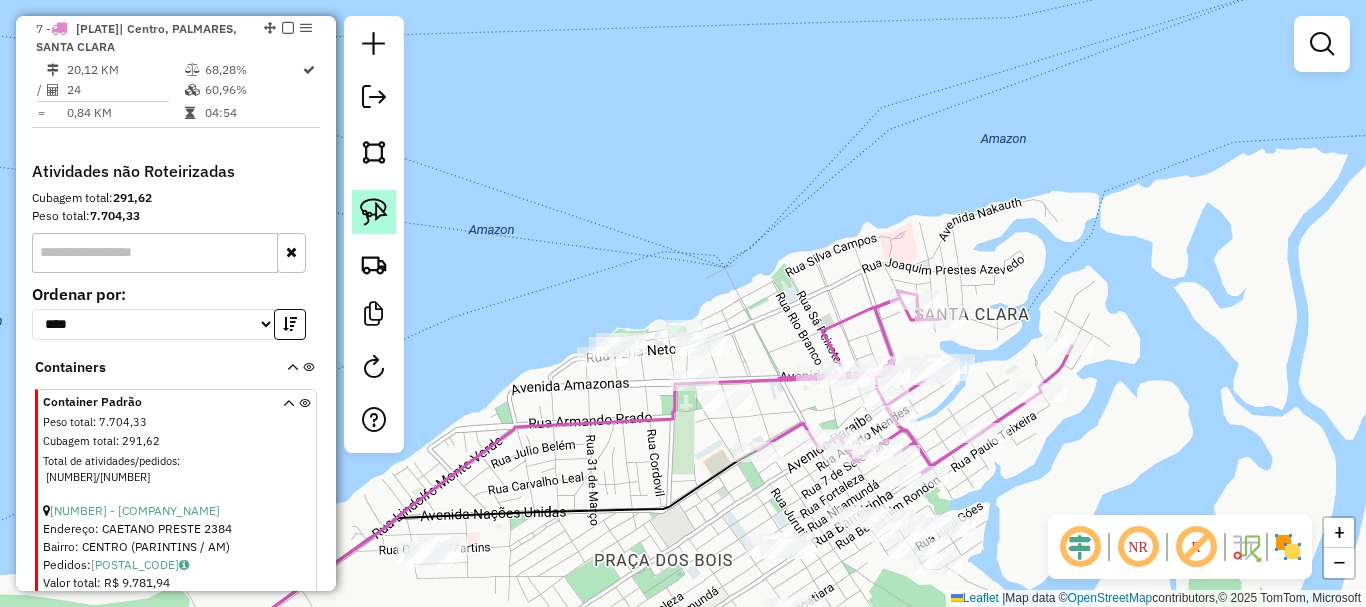 click 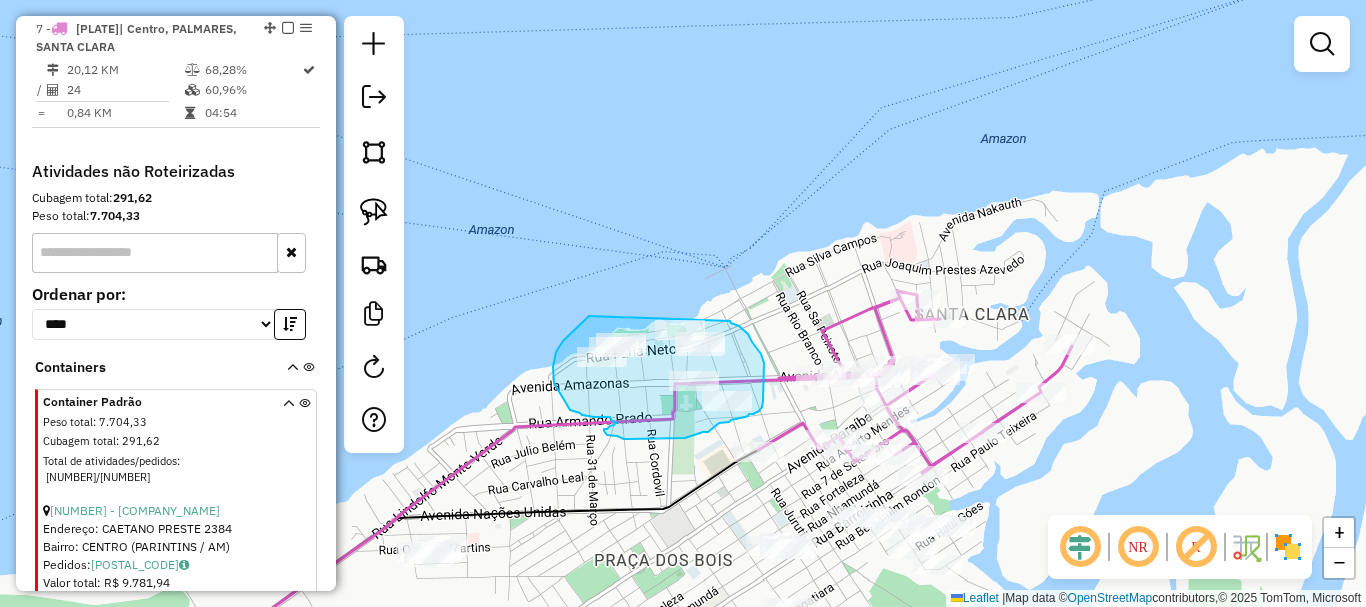 drag, startPoint x: 571, startPoint y: 334, endPoint x: 724, endPoint y: 320, distance: 153.63919 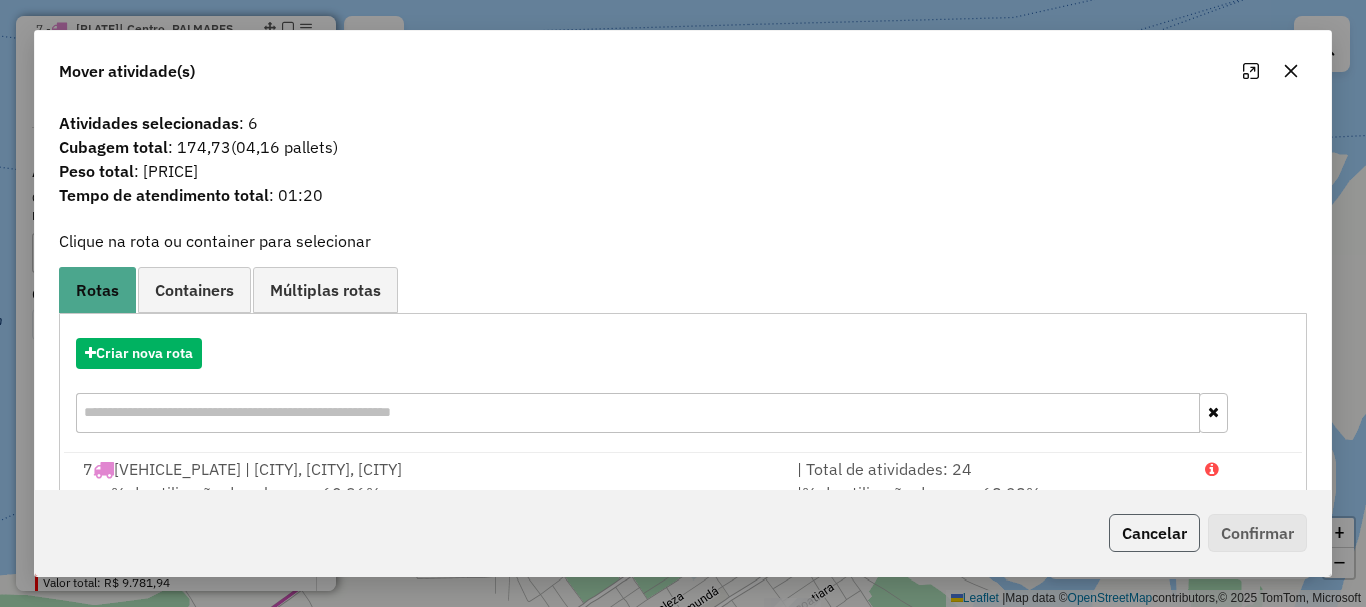 click on "Cancelar" 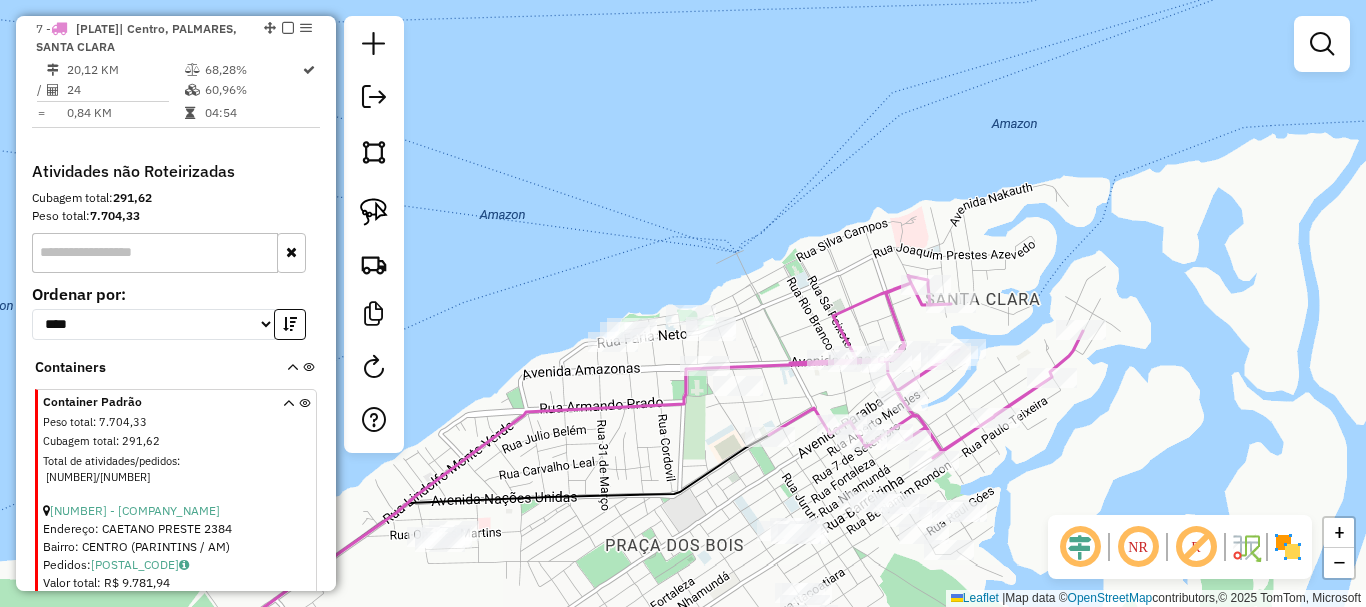 drag, startPoint x: 1071, startPoint y: 496, endPoint x: 1081, endPoint y: 397, distance: 99.50377 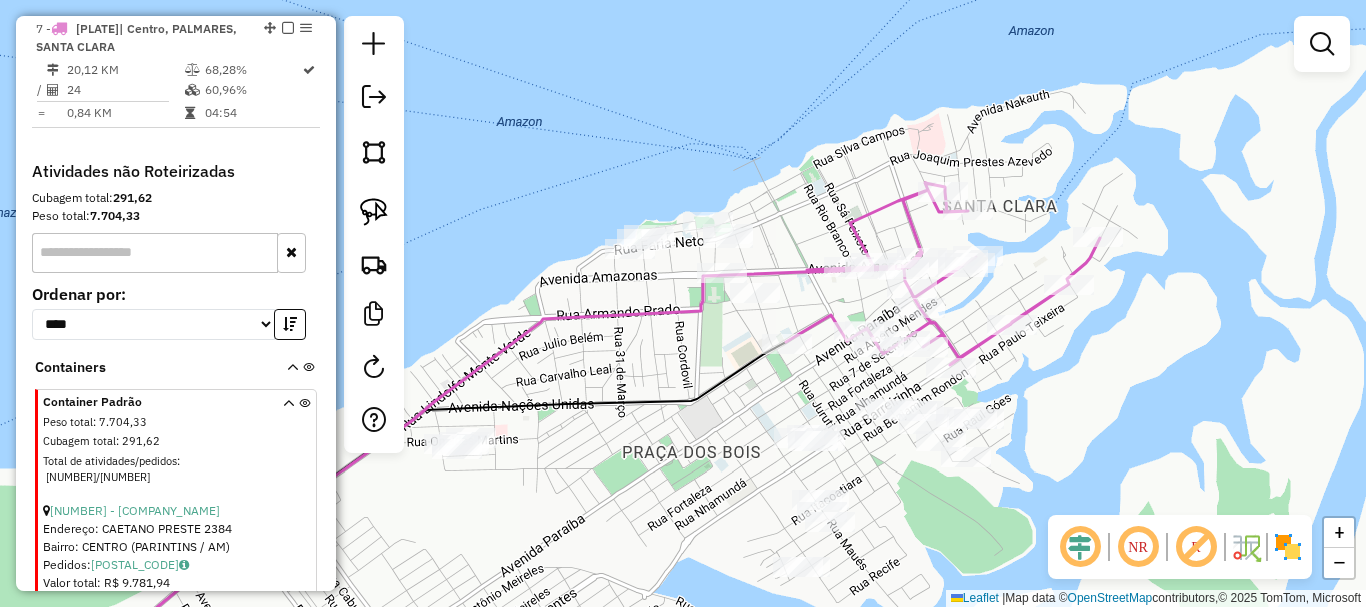 drag, startPoint x: 1082, startPoint y: 465, endPoint x: 1098, endPoint y: 372, distance: 94.36631 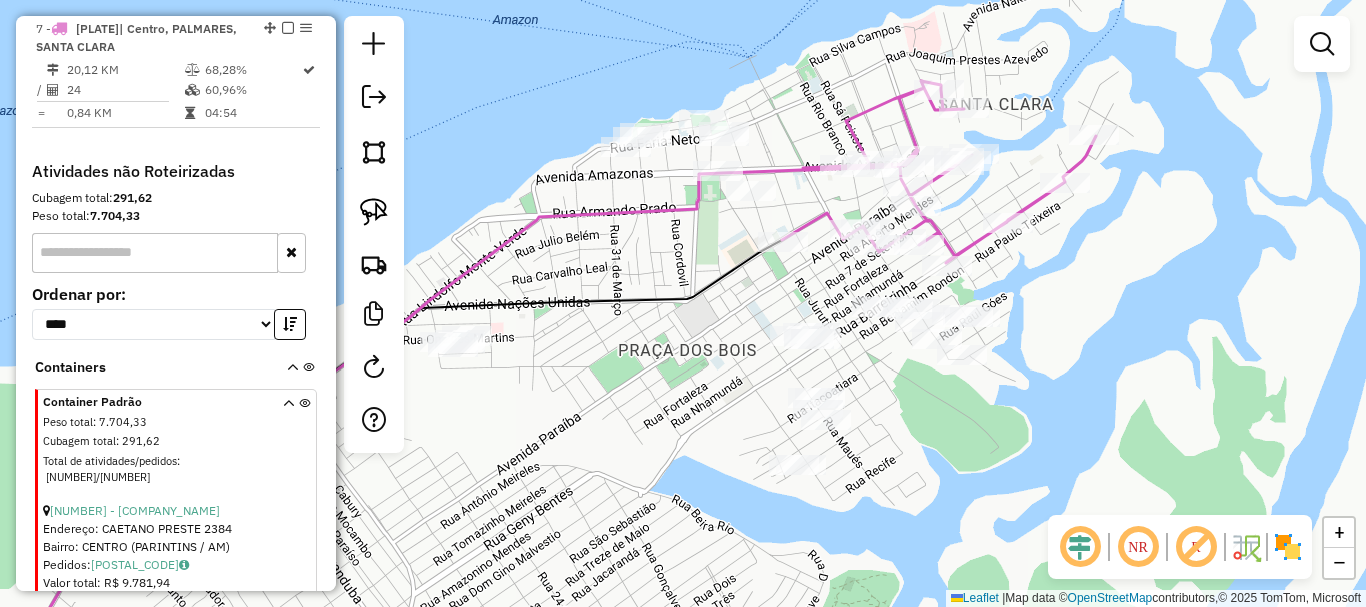 drag, startPoint x: 905, startPoint y: 424, endPoint x: 786, endPoint y: 387, distance: 124.61942 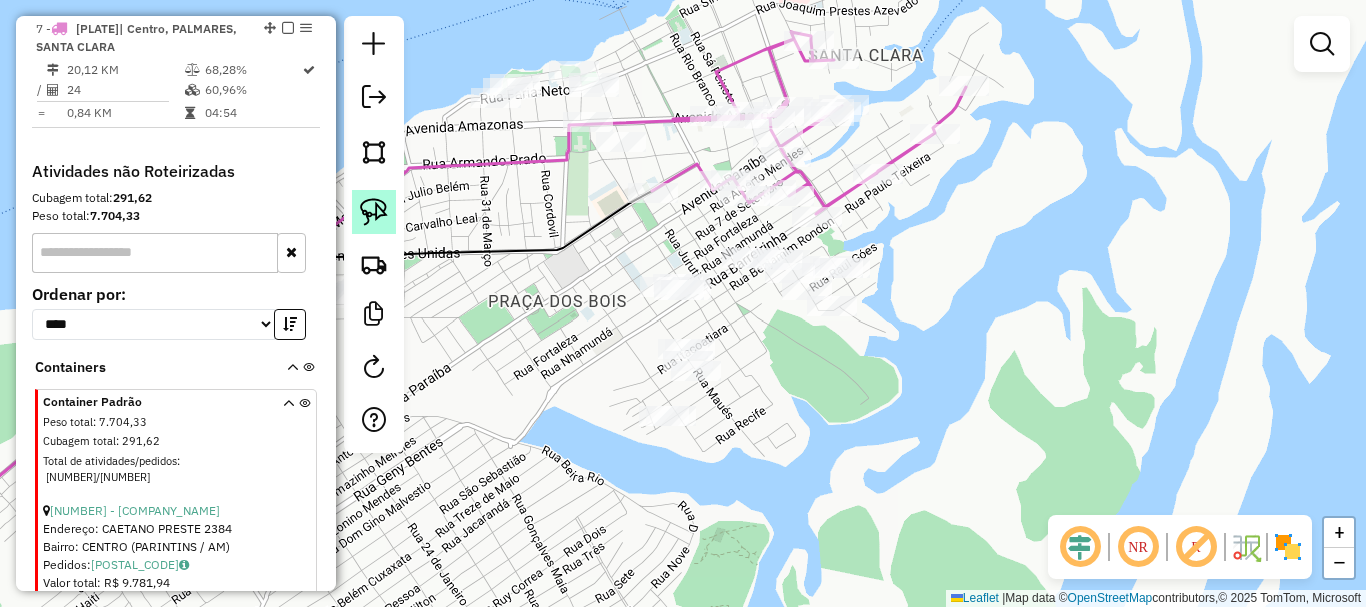 click 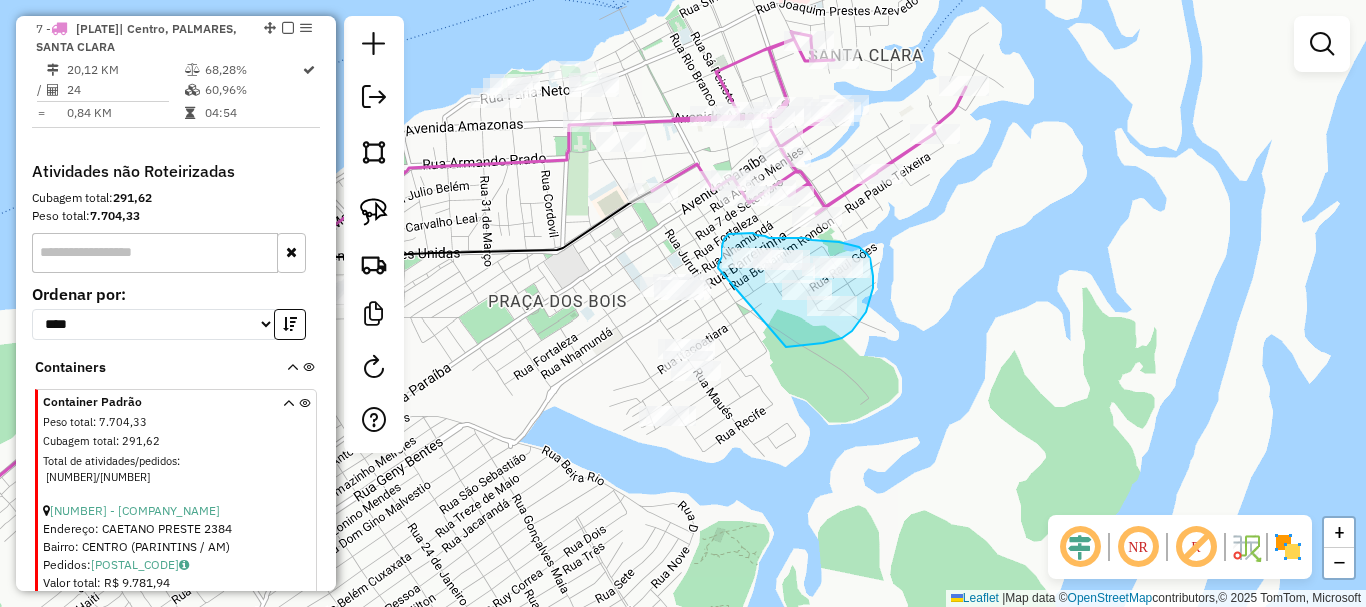drag, startPoint x: 788, startPoint y: 347, endPoint x: 720, endPoint y: 284, distance: 92.69843 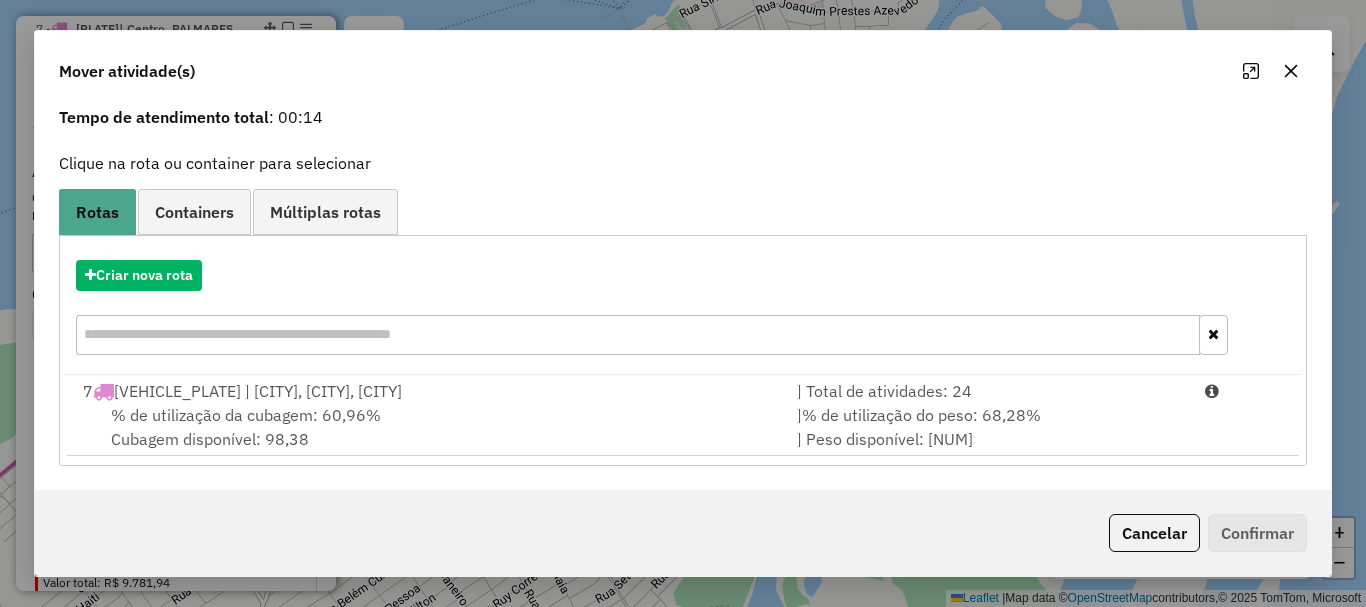 scroll, scrollTop: 0, scrollLeft: 0, axis: both 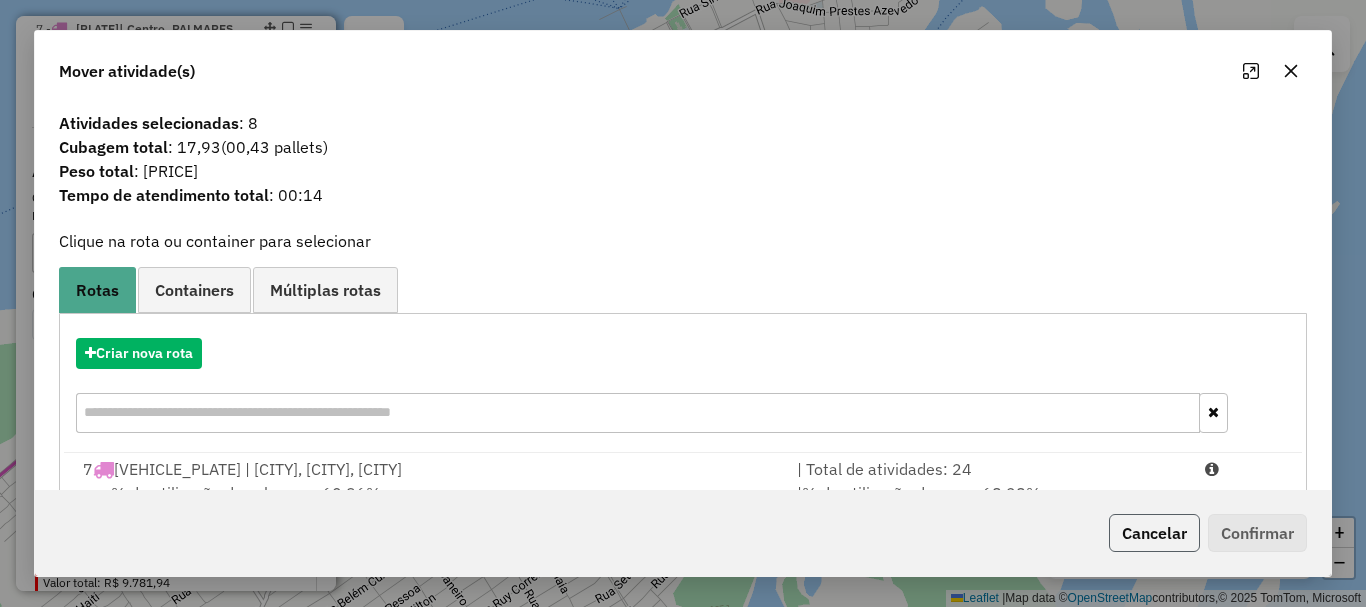 click on "Cancelar" 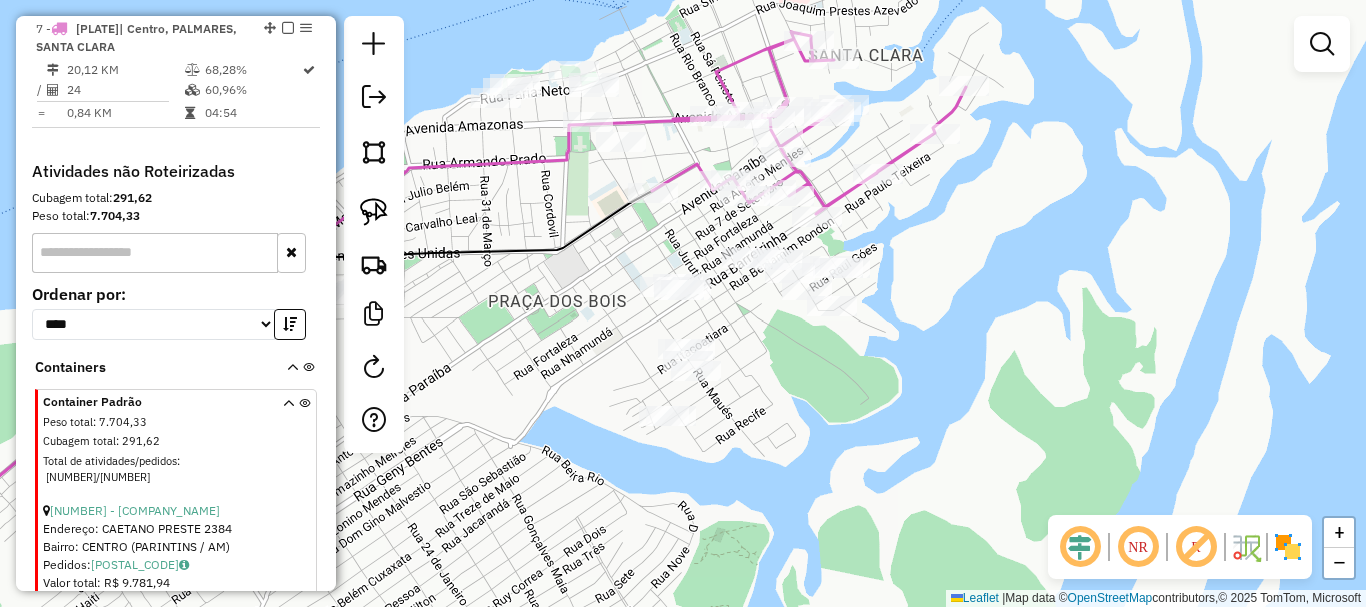 drag, startPoint x: 795, startPoint y: 361, endPoint x: 819, endPoint y: 361, distance: 24 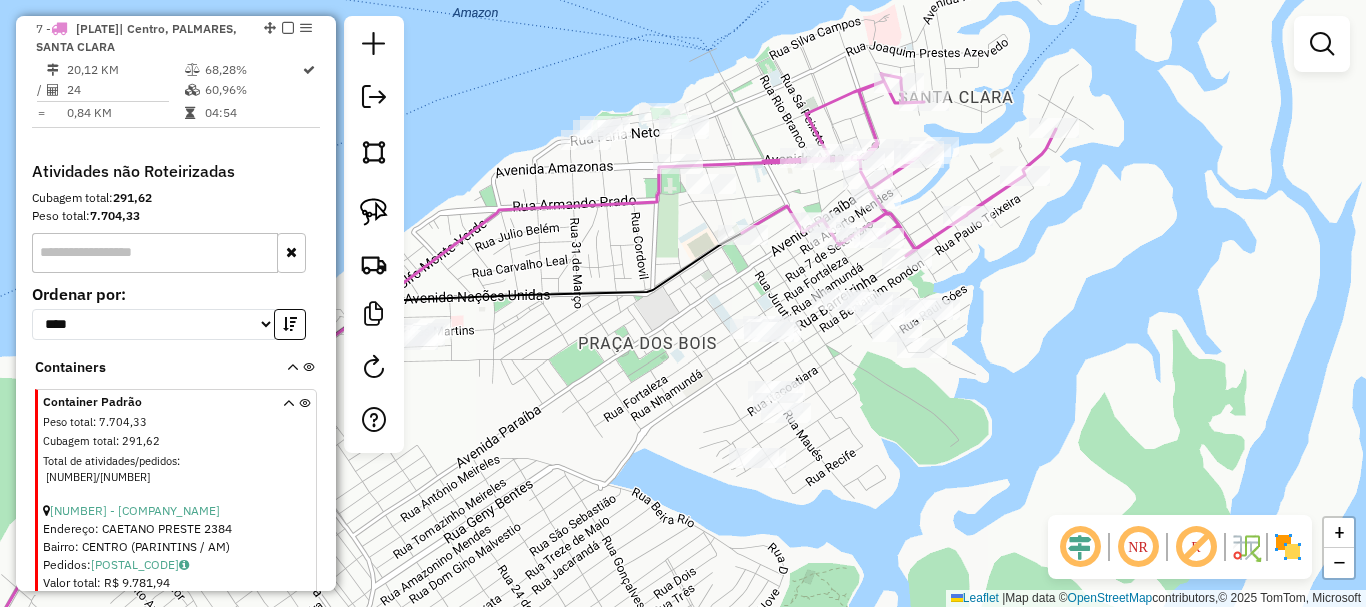 drag, startPoint x: 726, startPoint y: 325, endPoint x: 839, endPoint y: 408, distance: 140.20699 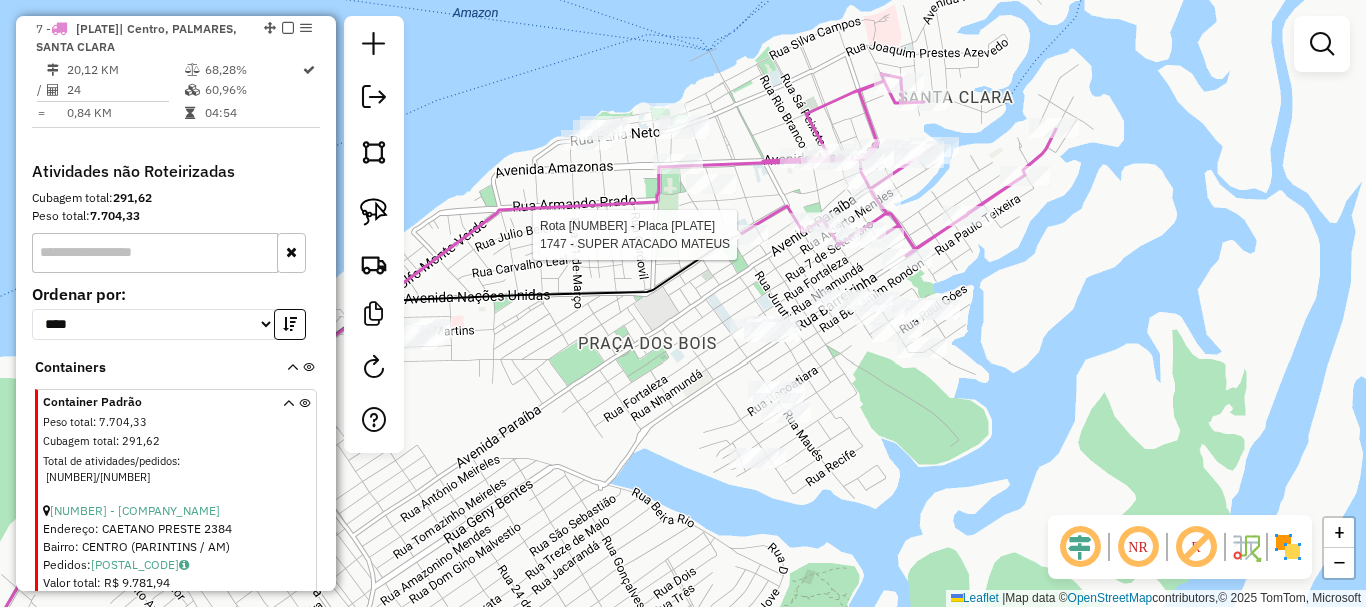 select on "**********" 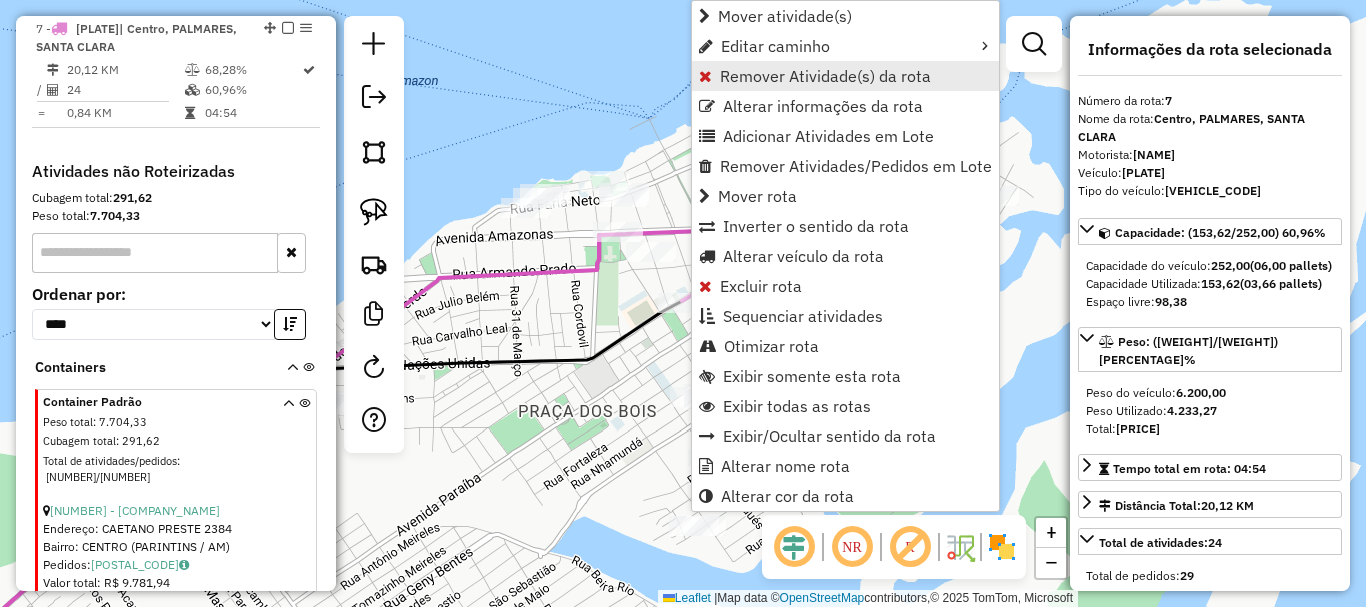 click on "Remover Atividade(s) da rota" at bounding box center [825, 76] 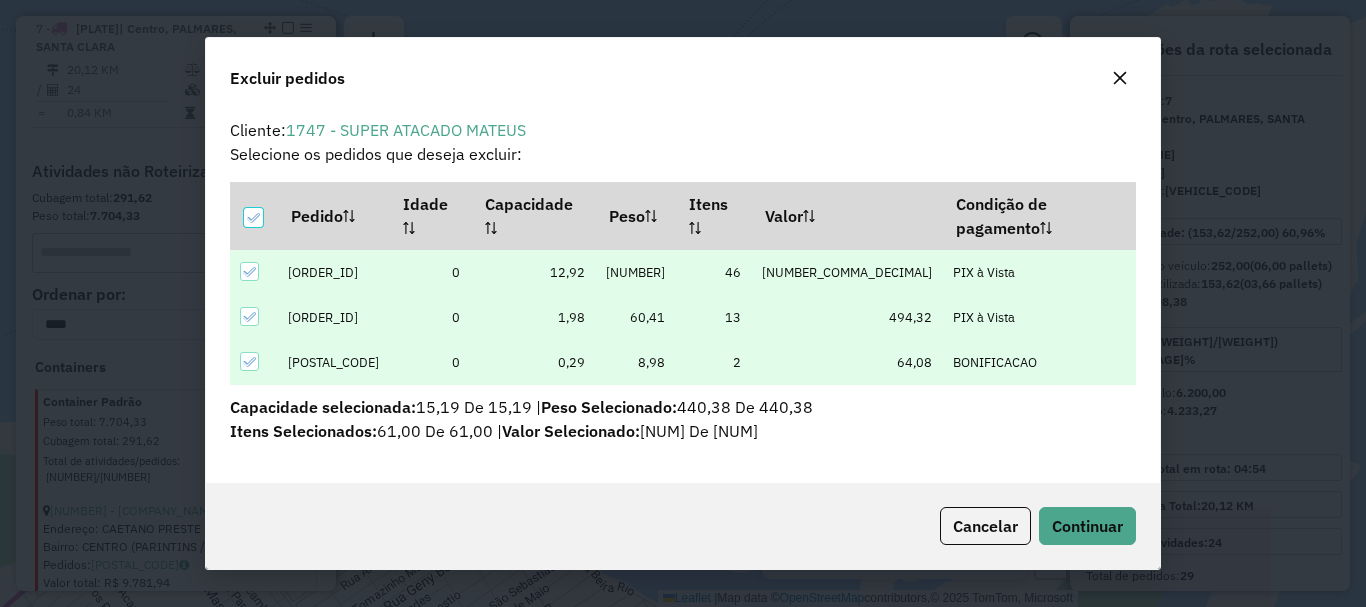 scroll, scrollTop: 0, scrollLeft: 0, axis: both 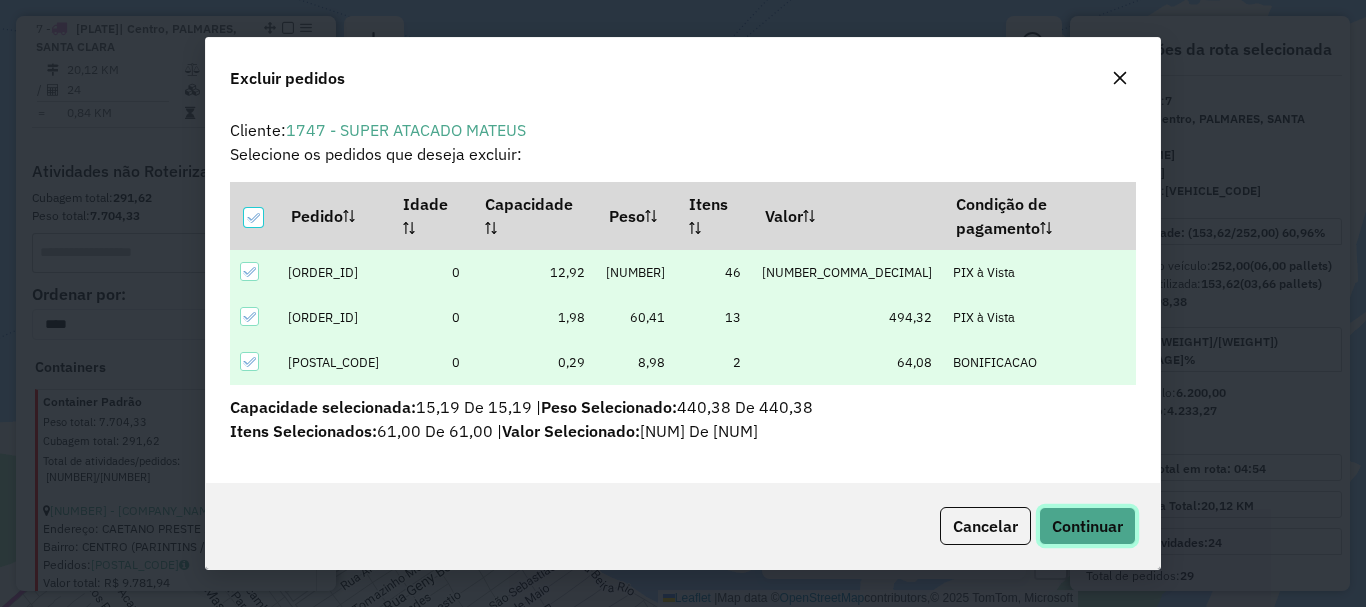 click on "Continuar" 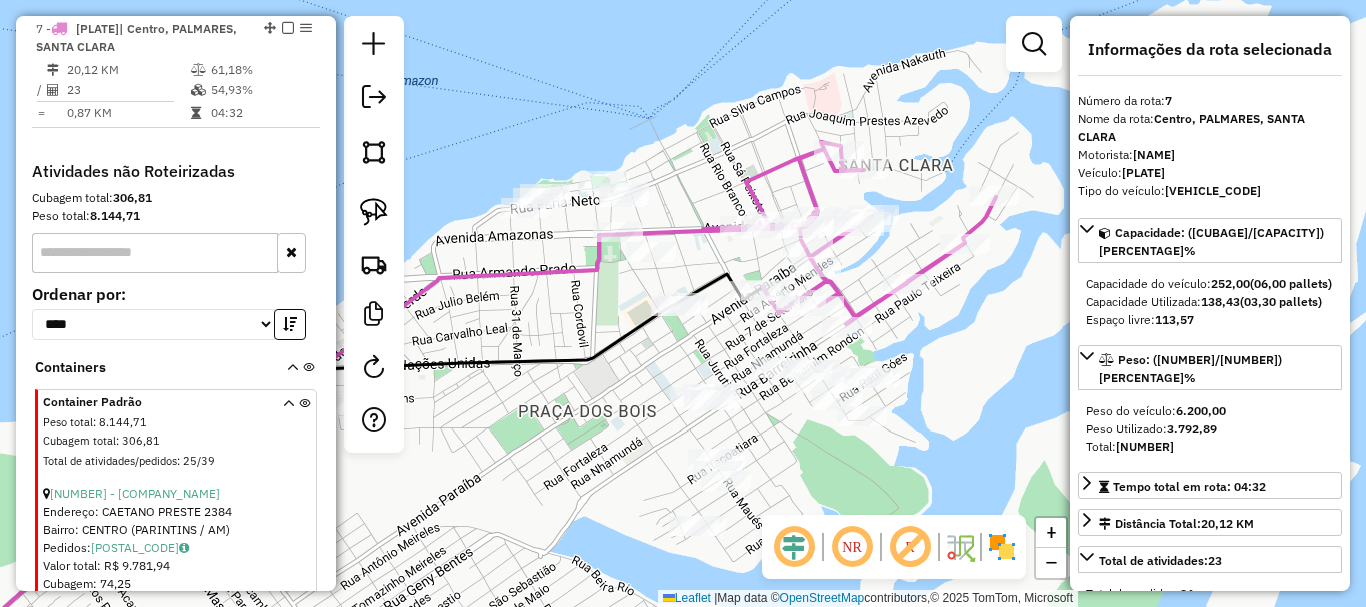 drag, startPoint x: 864, startPoint y: 471, endPoint x: 851, endPoint y: 471, distance: 13 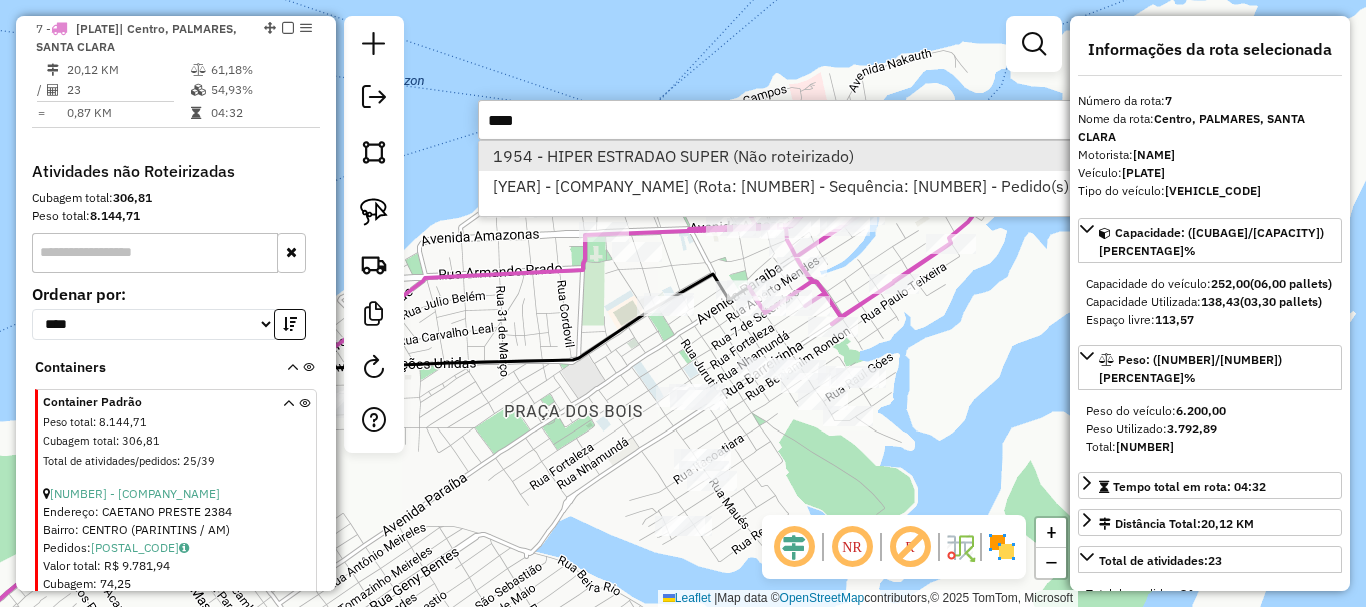 type on "****" 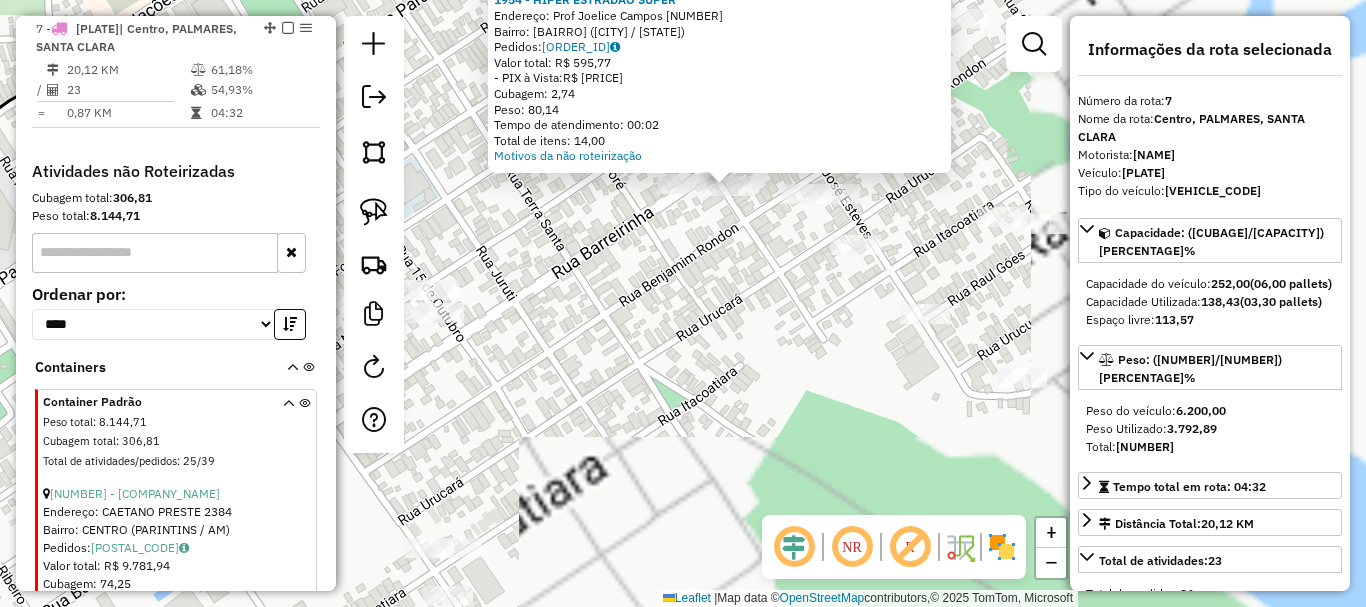 drag, startPoint x: 678, startPoint y: 397, endPoint x: 668, endPoint y: 430, distance: 34.48188 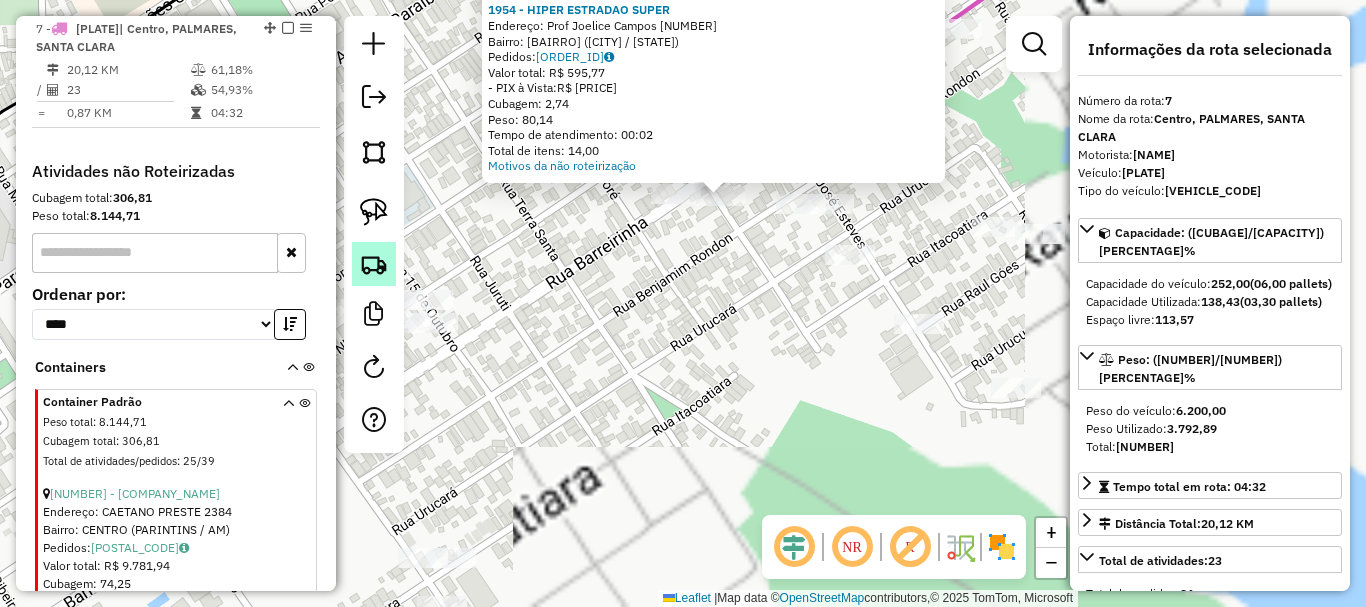 click 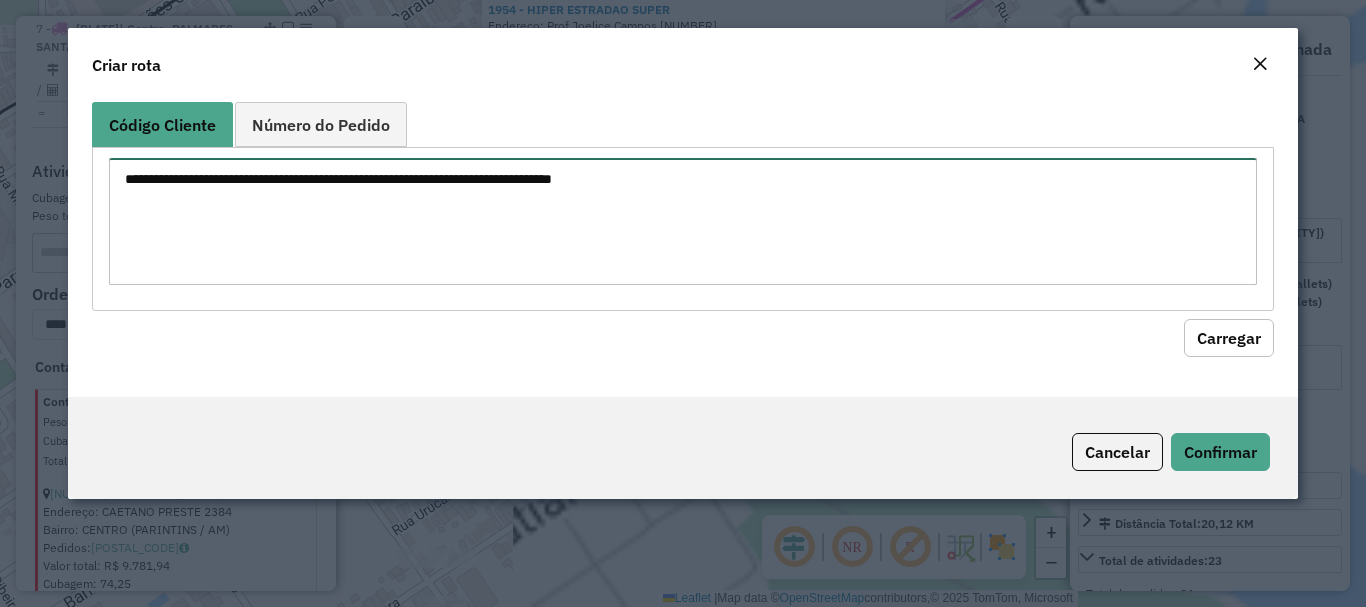 click at bounding box center [682, 221] 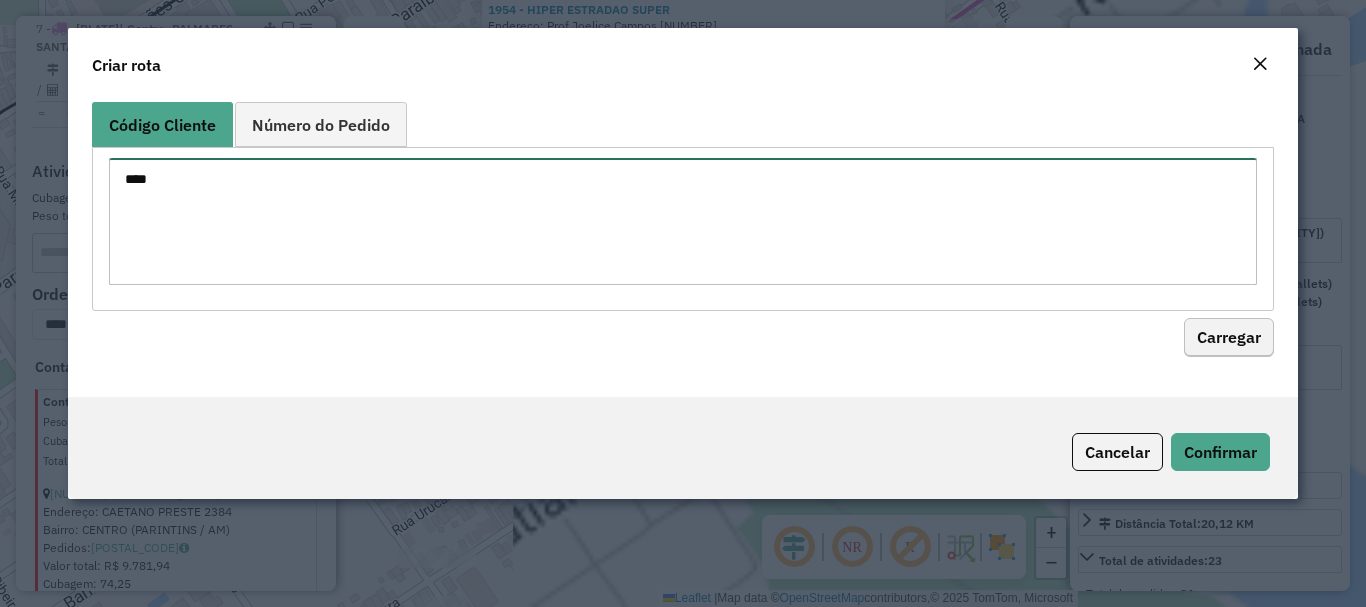 type on "****" 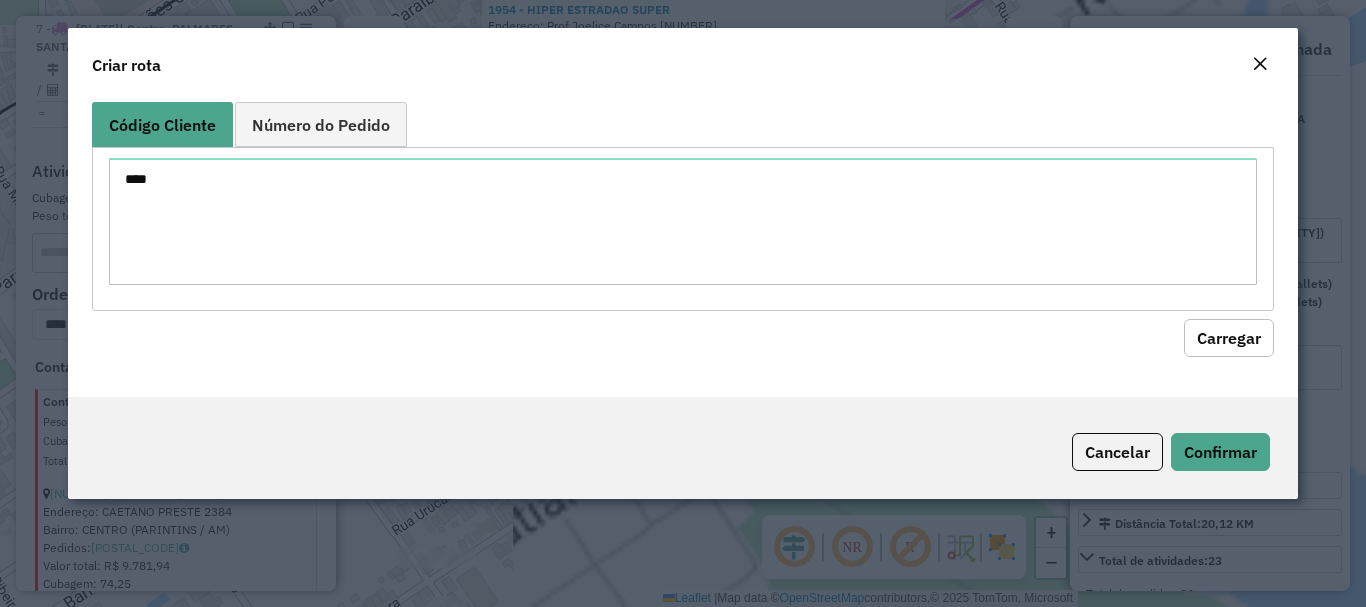 click on "Carregar" 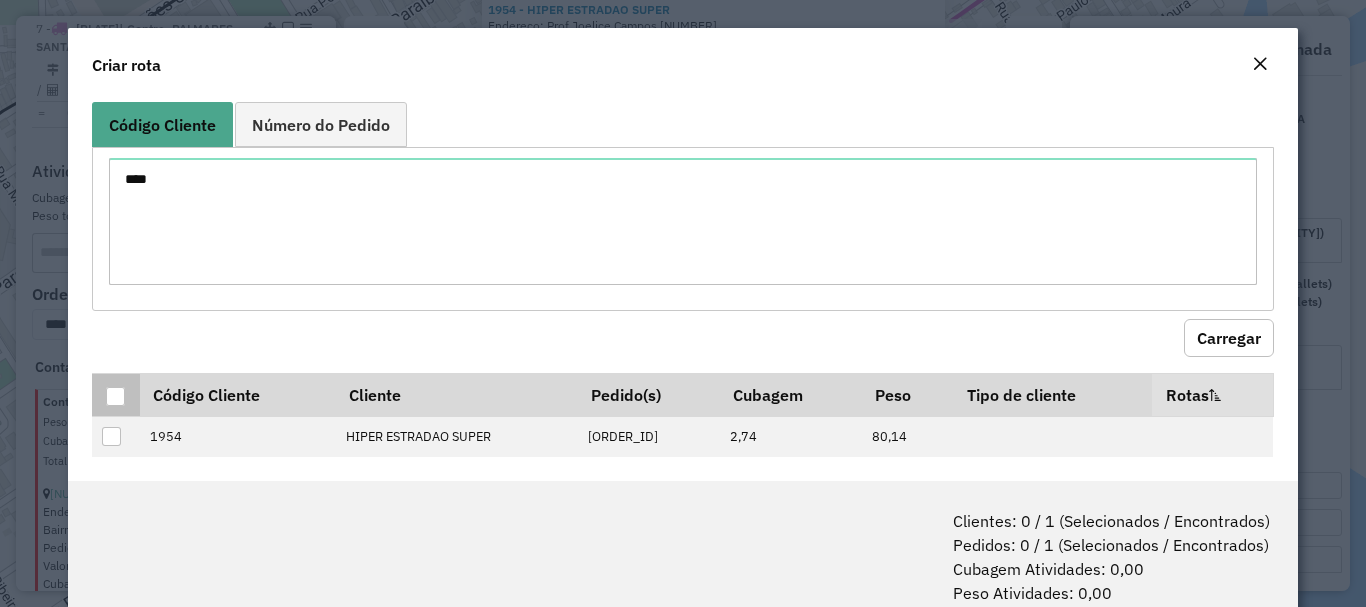 click at bounding box center [115, 394] 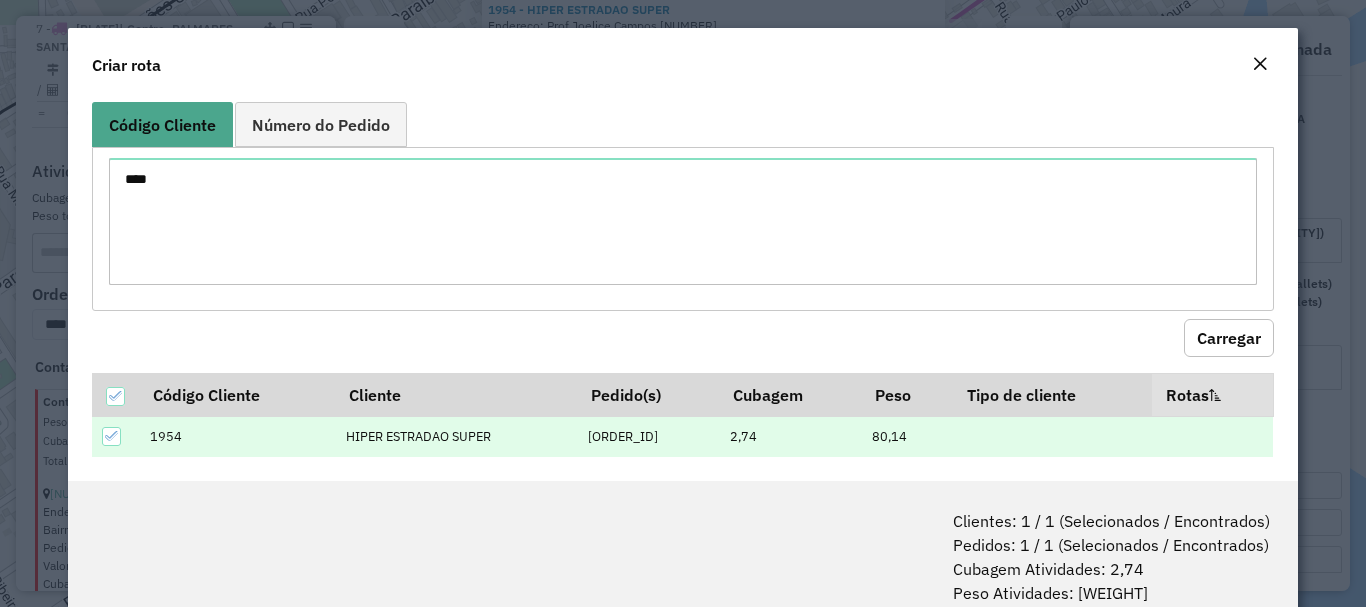 scroll, scrollTop: 100, scrollLeft: 0, axis: vertical 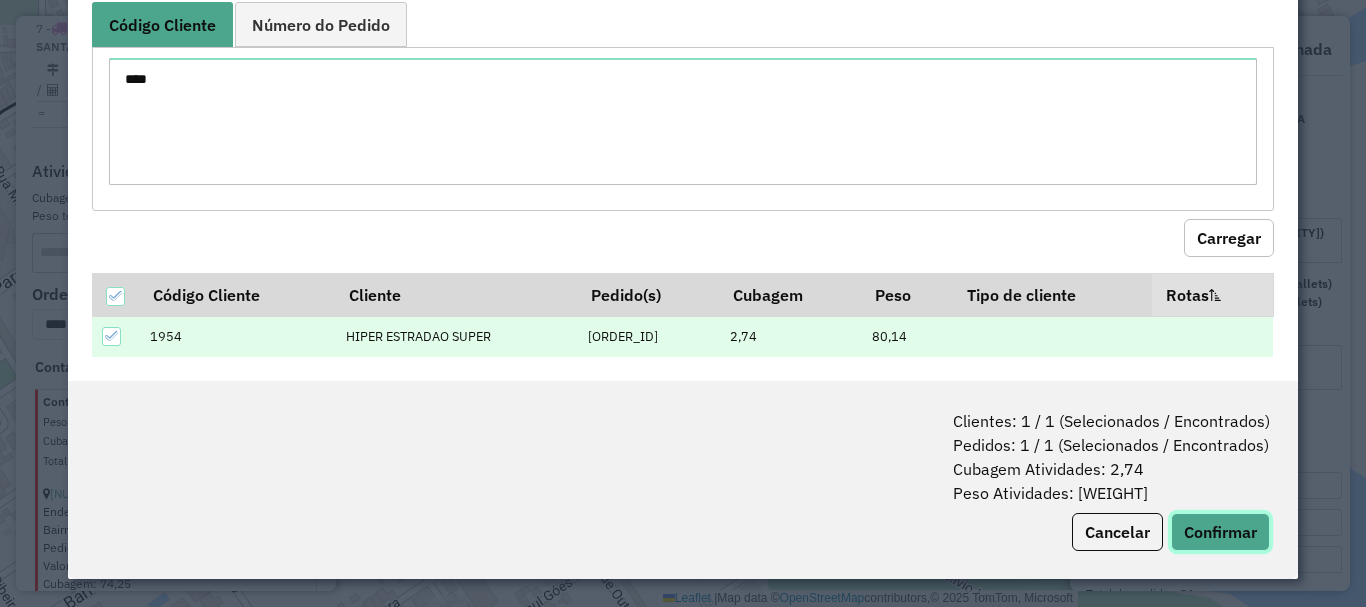 click on "Confirmar" 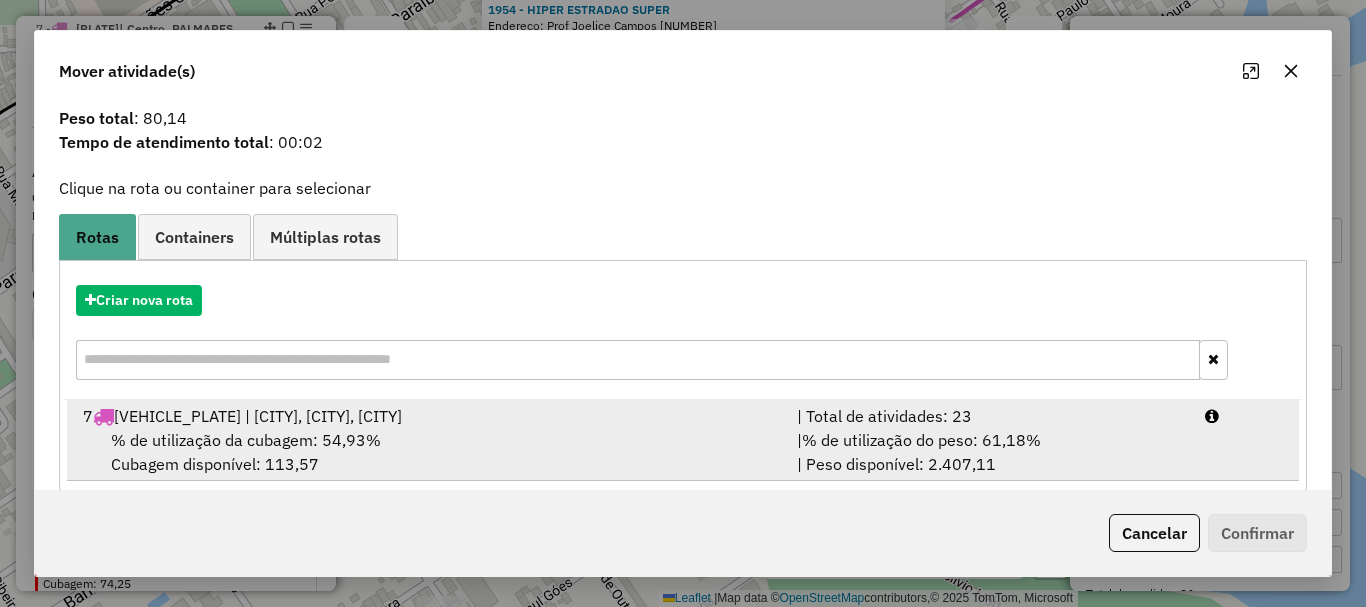 scroll, scrollTop: 78, scrollLeft: 0, axis: vertical 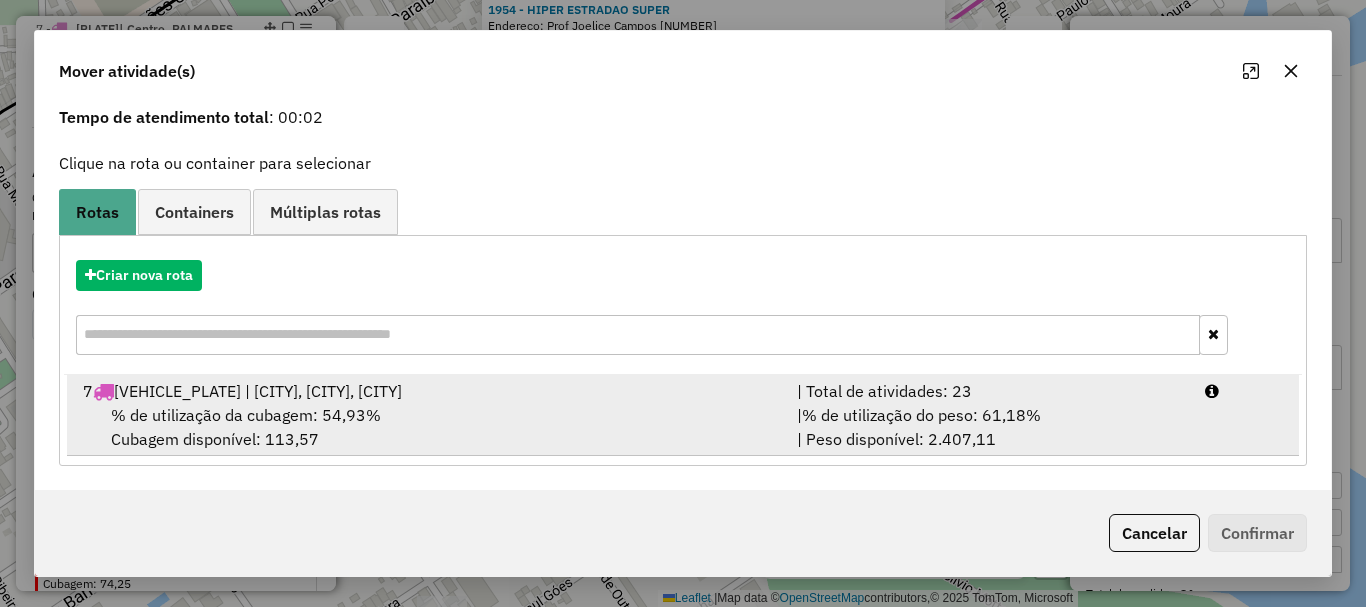 click on "% de utilização da cubagem: 54,93%" at bounding box center [246, 415] 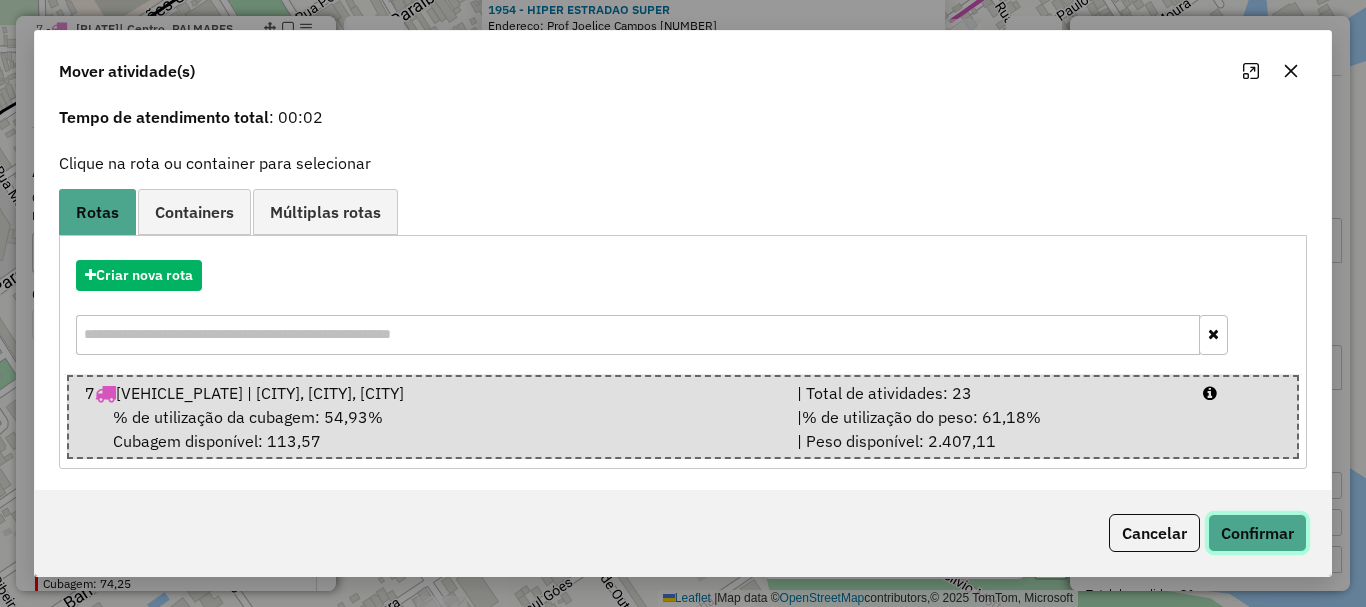 click on "Confirmar" 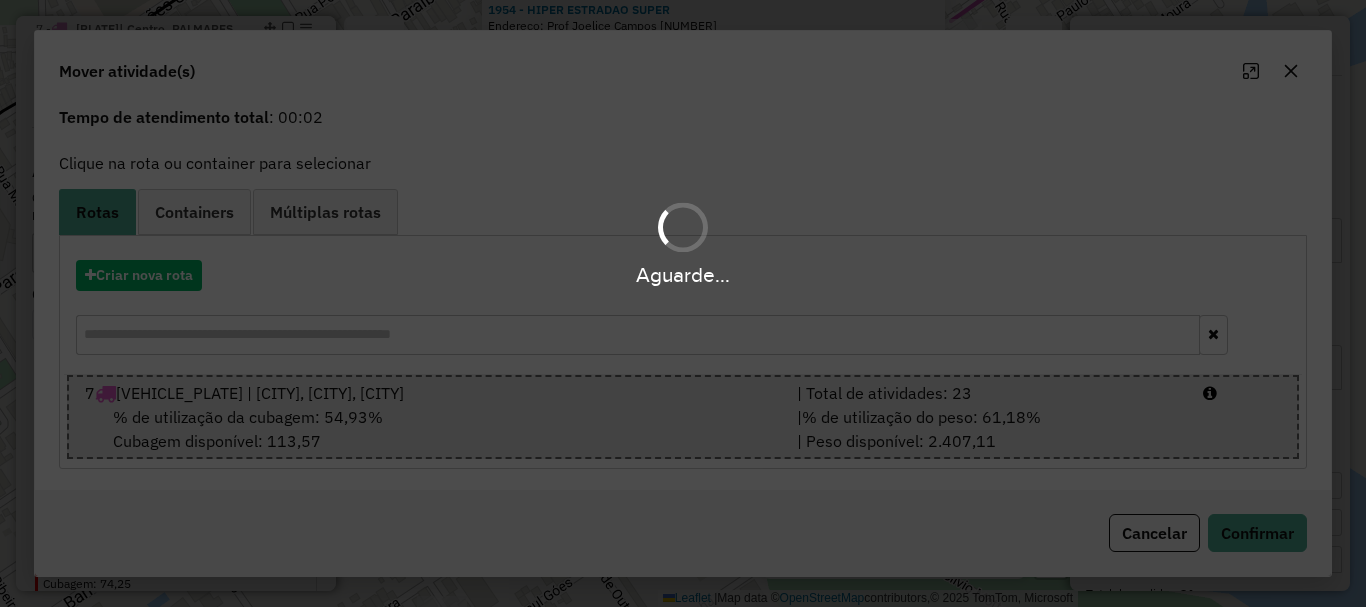 scroll, scrollTop: 0, scrollLeft: 0, axis: both 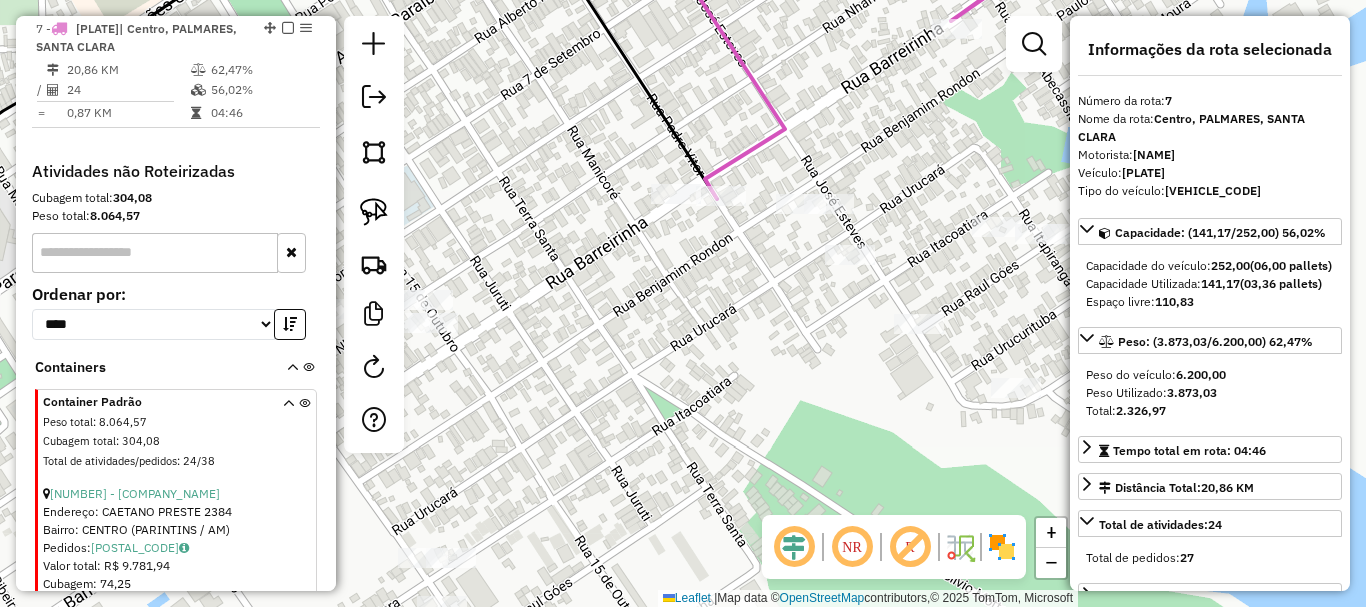 click on "Janela de atendimento Grade de atendimento Capacidade Transportadoras Veículos Cliente Pedidos  Rotas Selecione os dias de semana para filtrar as janelas de atendimento  Seg   Ter   Qua   Qui   Sex   Sáb   Dom  Informe o período da janela de atendimento: De: Até:  Filtrar exatamente a janela do cliente  Considerar janela de atendimento padrão  Selecione os dias de semana para filtrar as grades de atendimento  Seg   Ter   Qua   Qui   Sex   Sáb   Dom   Considerar clientes sem dia de atendimento cadastrado  Clientes fora do dia de atendimento selecionado Filtrar as atividades entre os valores definidos abaixo:  Peso mínimo:   Peso máximo:   Cubagem mínima:   Cubagem máxima:   De:   Até:  Filtrar as atividades entre o tempo de atendimento definido abaixo:  De:   Até:   Considerar capacidade total dos clientes não roteirizados Transportadora: Selecione um ou mais itens Tipo de veículo: Selecione um ou mais itens Veículo: Selecione um ou mais itens Motorista: Selecione um ou mais itens Nome: Rótulo:" 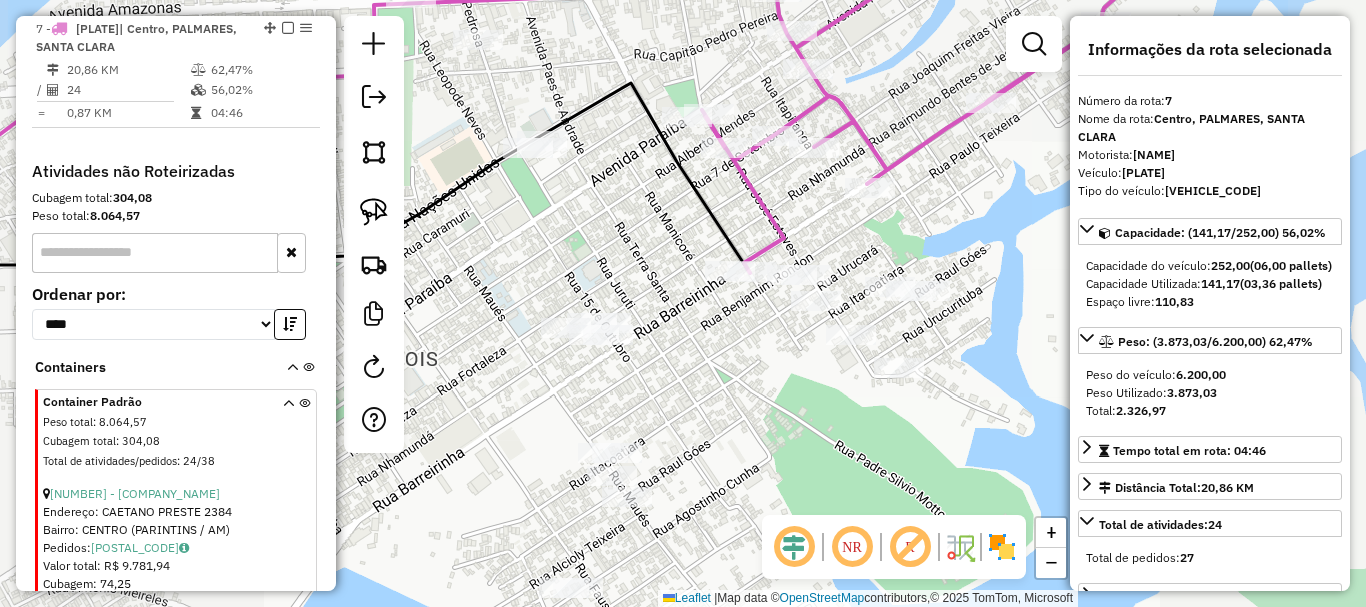 drag, startPoint x: 777, startPoint y: 347, endPoint x: 752, endPoint y: 413, distance: 70.5762 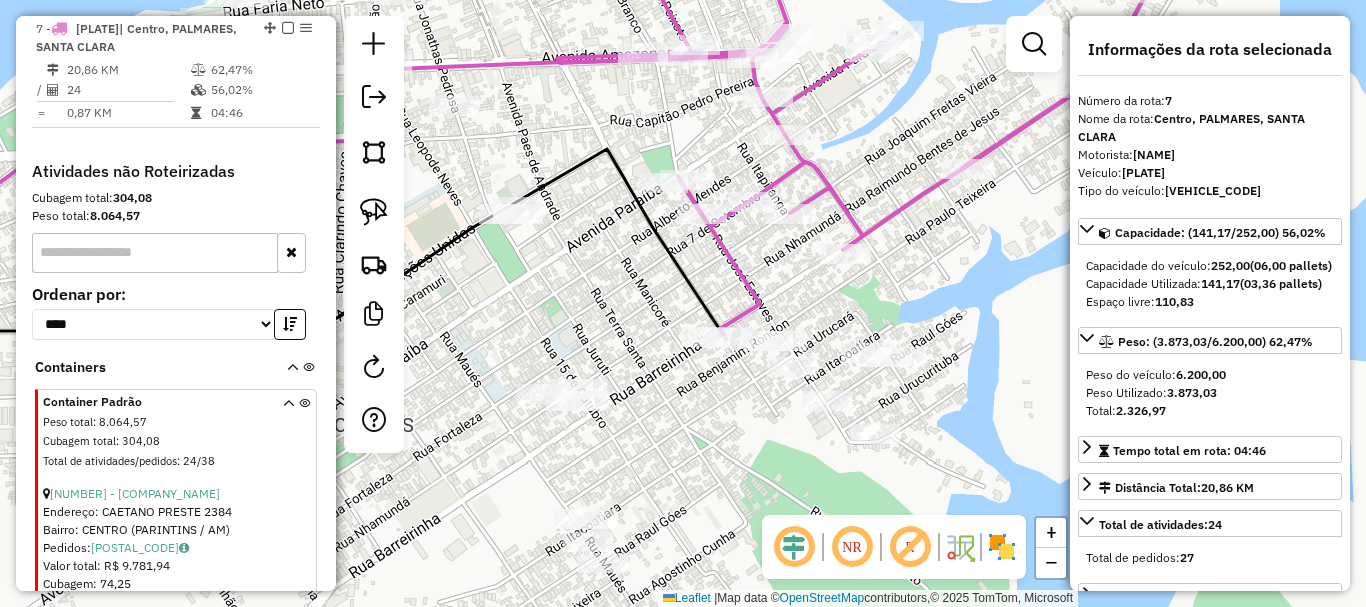 drag, startPoint x: 768, startPoint y: 483, endPoint x: 758, endPoint y: 471, distance: 15.6205 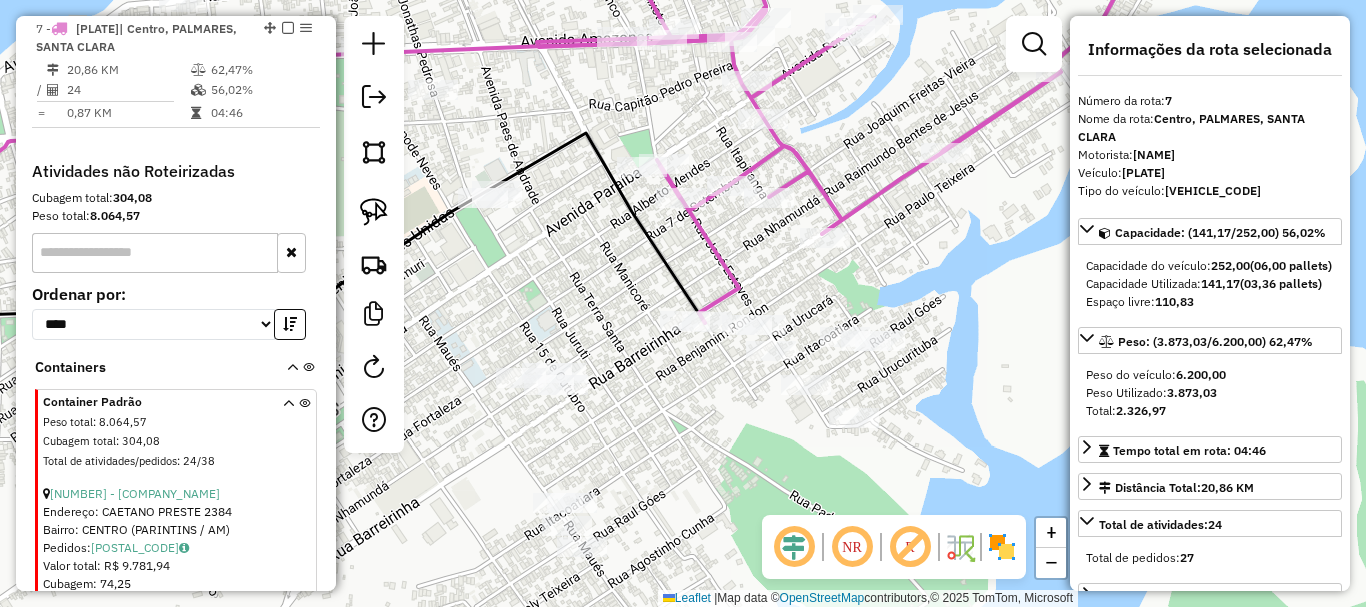 drag, startPoint x: 781, startPoint y: 470, endPoint x: 727, endPoint y: 450, distance: 57.58472 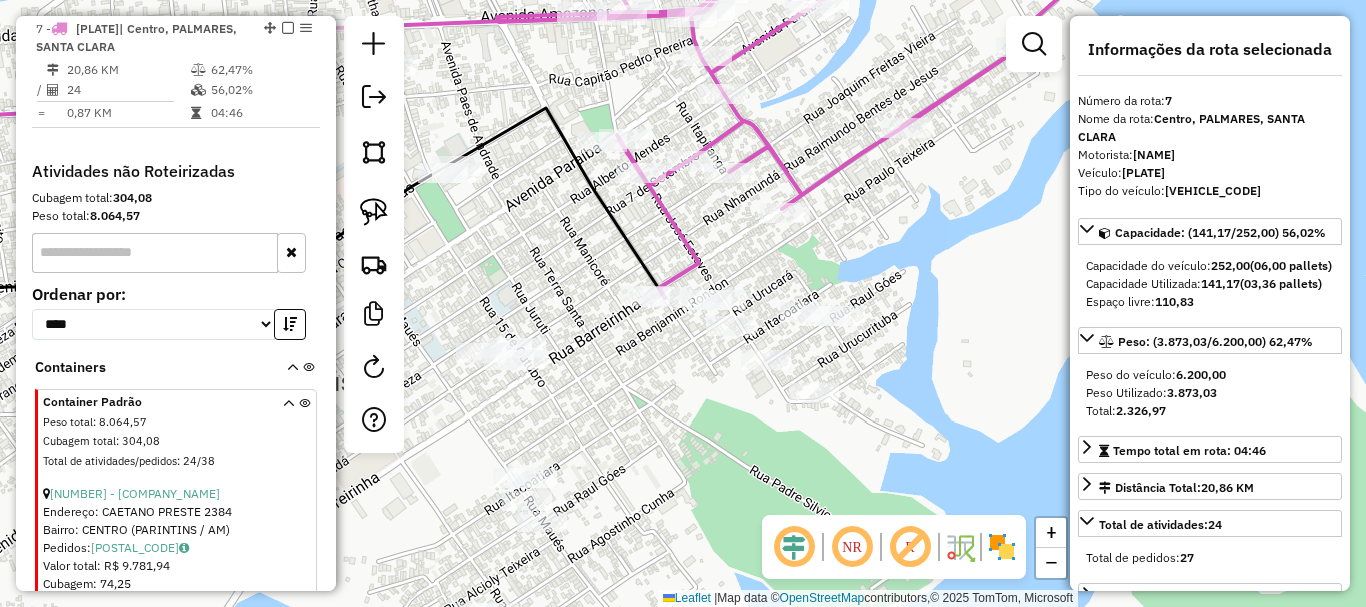 click 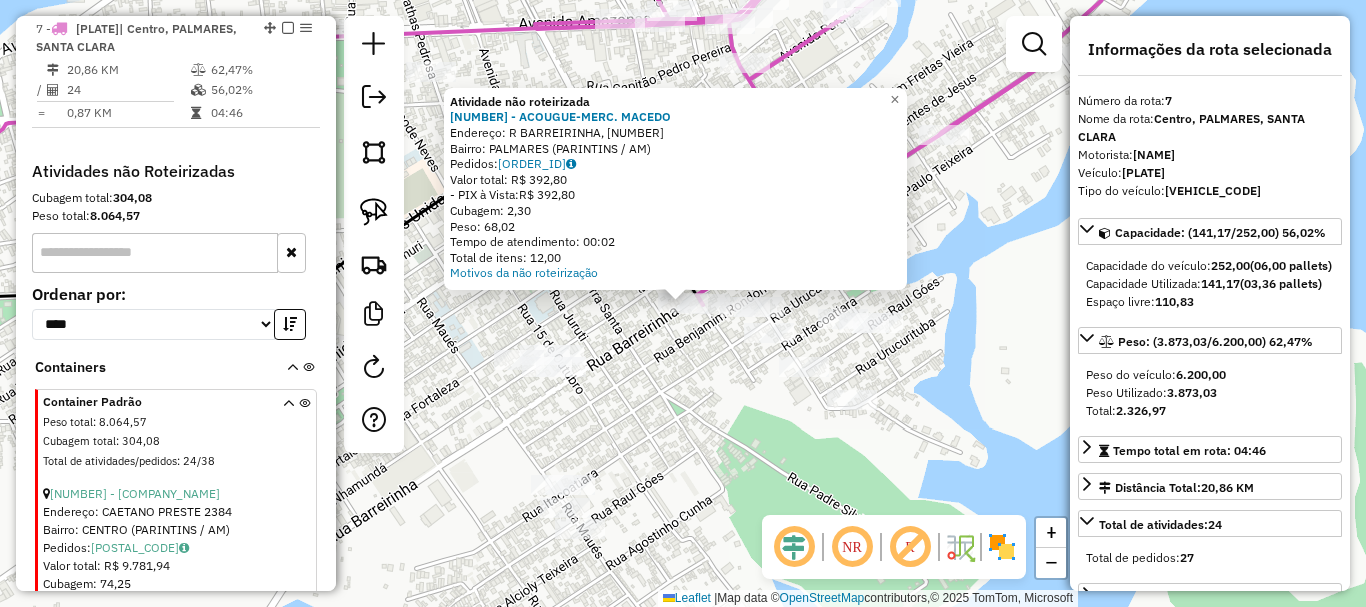 drag, startPoint x: 669, startPoint y: 376, endPoint x: 680, endPoint y: 343, distance: 34.785053 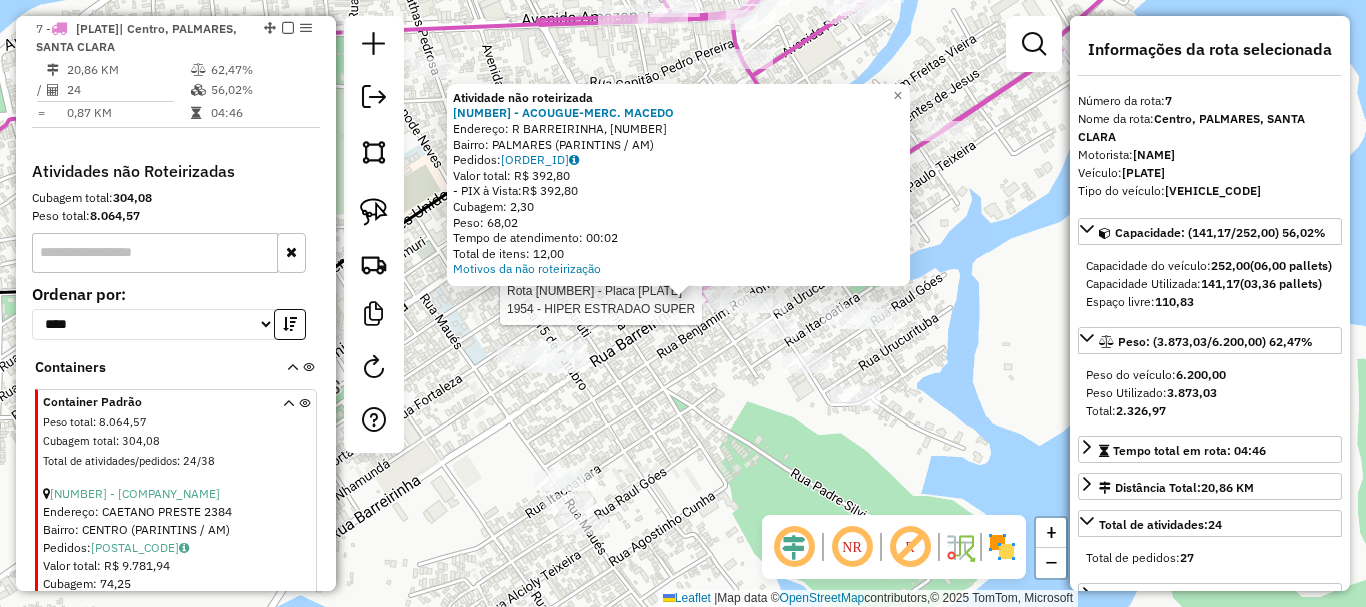 click 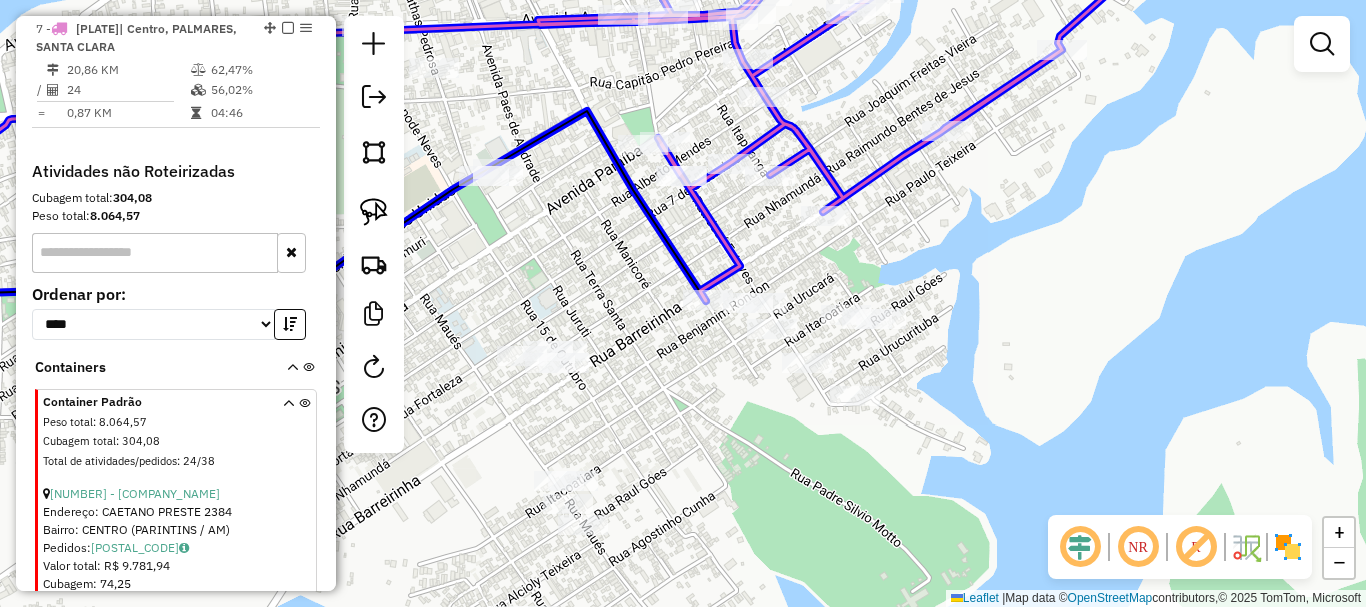 click 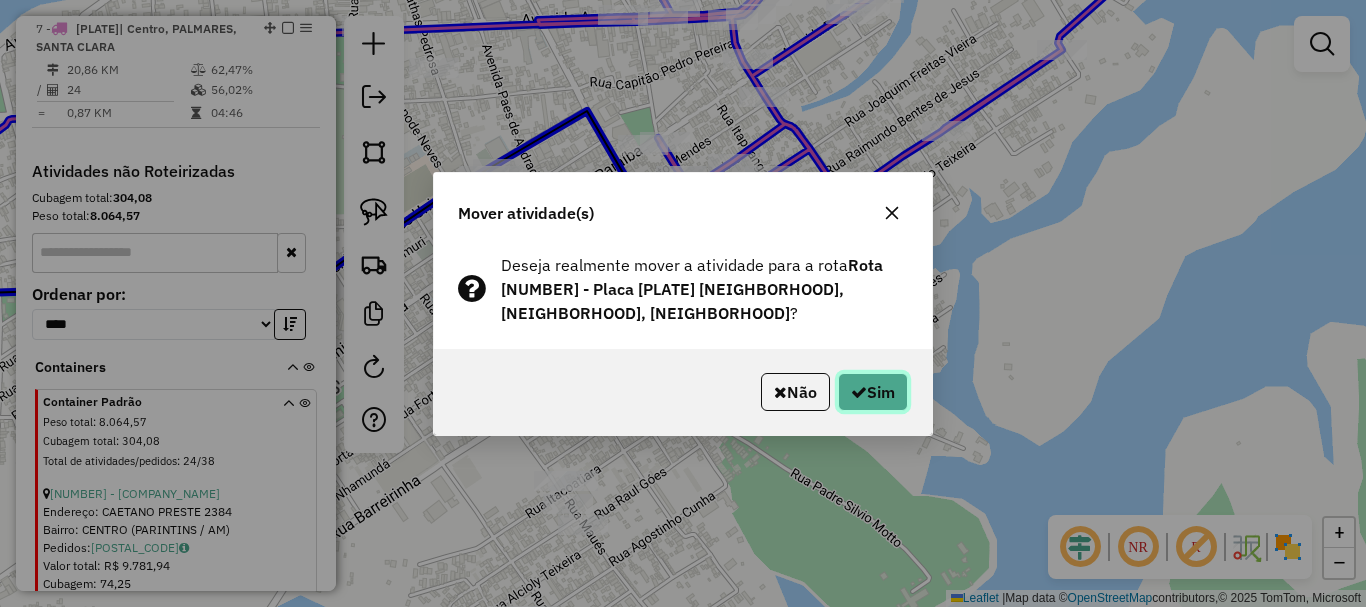 click on "Sim" 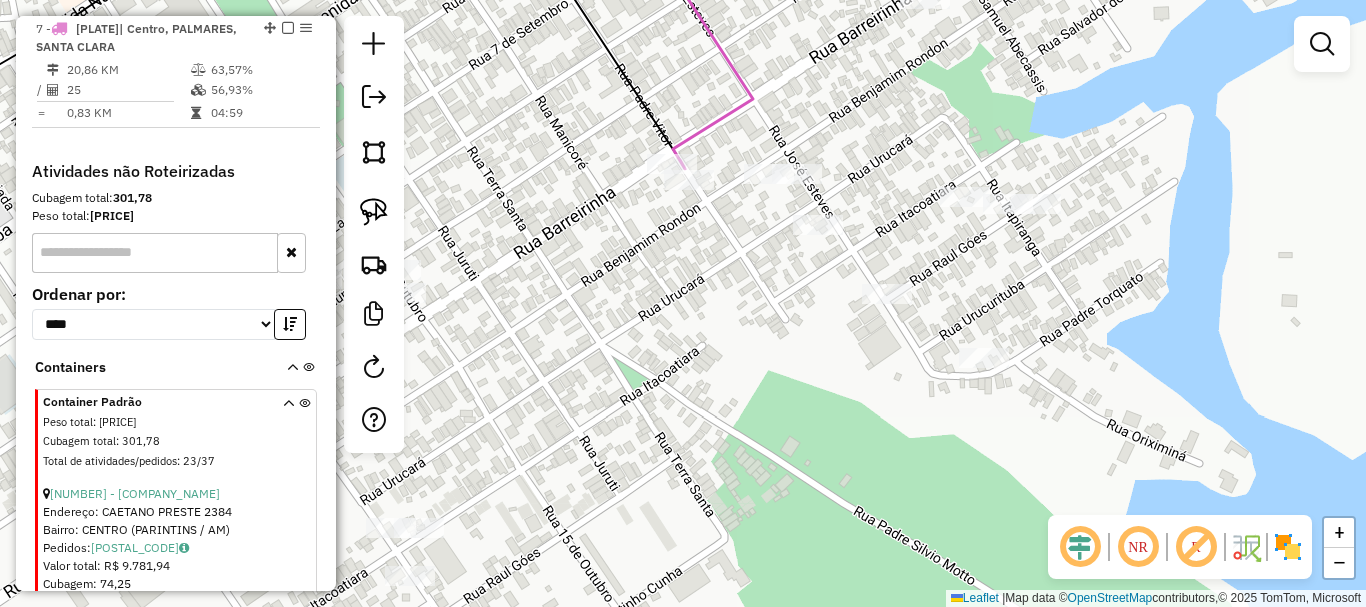 click on "Janela de atendimento Grade de atendimento Capacidade Transportadoras Veículos Cliente Pedidos  Rotas Selecione os dias de semana para filtrar as janelas de atendimento  Seg   Ter   Qua   Qui   Sex   Sáb   Dom  Informe o período da janela de atendimento: De: Até:  Filtrar exatamente a janela do cliente  Considerar janela de atendimento padrão  Selecione os dias de semana para filtrar as grades de atendimento  Seg   Ter   Qua   Qui   Sex   Sáb   Dom   Considerar clientes sem dia de atendimento cadastrado  Clientes fora do dia de atendimento selecionado Filtrar as atividades entre os valores definidos abaixo:  Peso mínimo:   Peso máximo:   Cubagem mínima:   Cubagem máxima:   De:   Até:  Filtrar as atividades entre o tempo de atendimento definido abaixo:  De:   Até:   Considerar capacidade total dos clientes não roteirizados Transportadora: Selecione um ou mais itens Tipo de veículo: Selecione um ou mais itens Veículo: Selecione um ou mais itens Motorista: Selecione um ou mais itens Nome: Rótulo:" 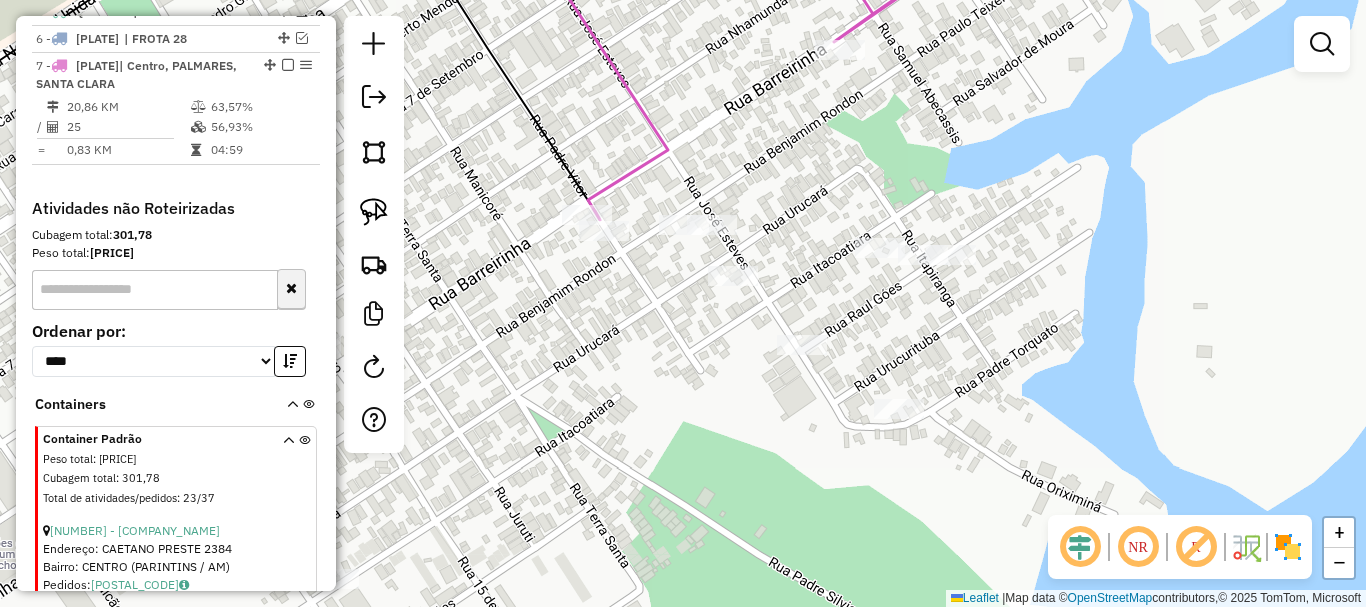 scroll, scrollTop: 812, scrollLeft: 0, axis: vertical 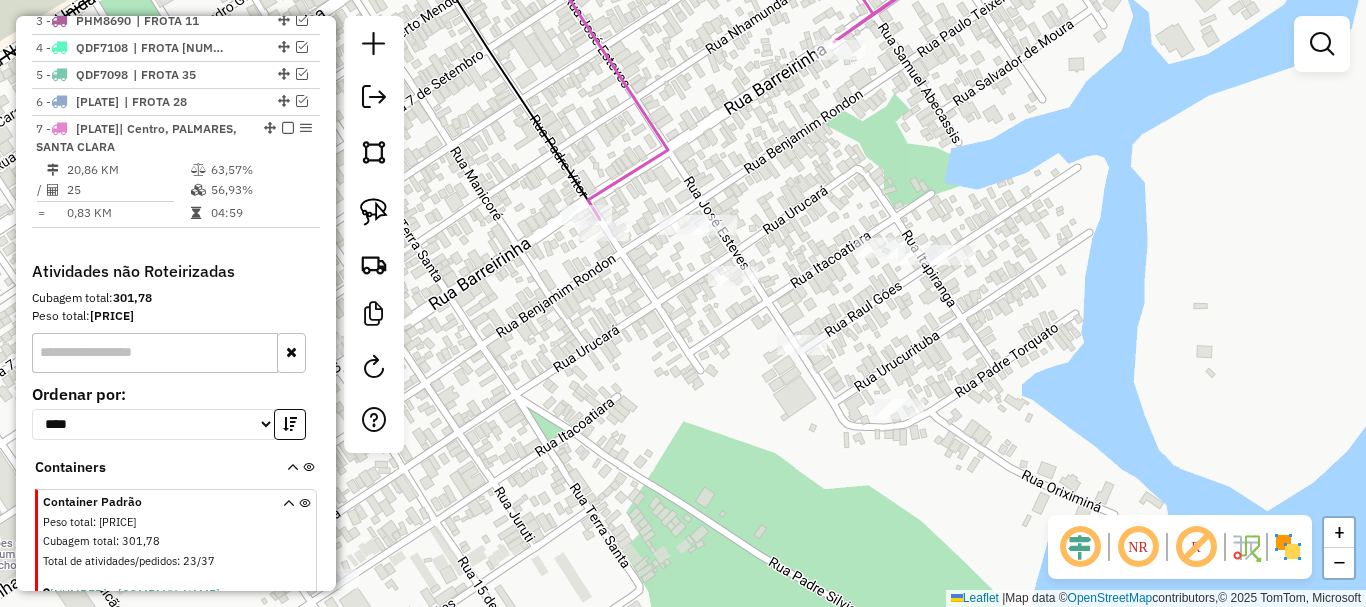 drag, startPoint x: 377, startPoint y: 218, endPoint x: 503, endPoint y: 293, distance: 146.63219 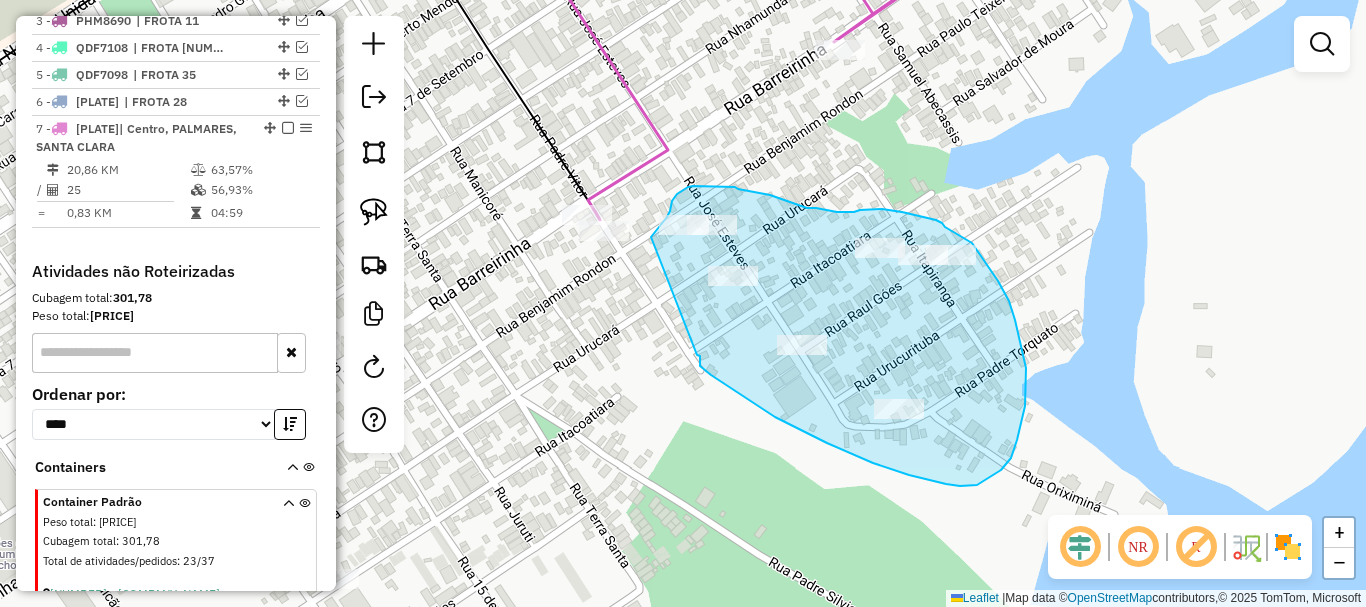 drag, startPoint x: 711, startPoint y: 375, endPoint x: 645, endPoint y: 251, distance: 140.47064 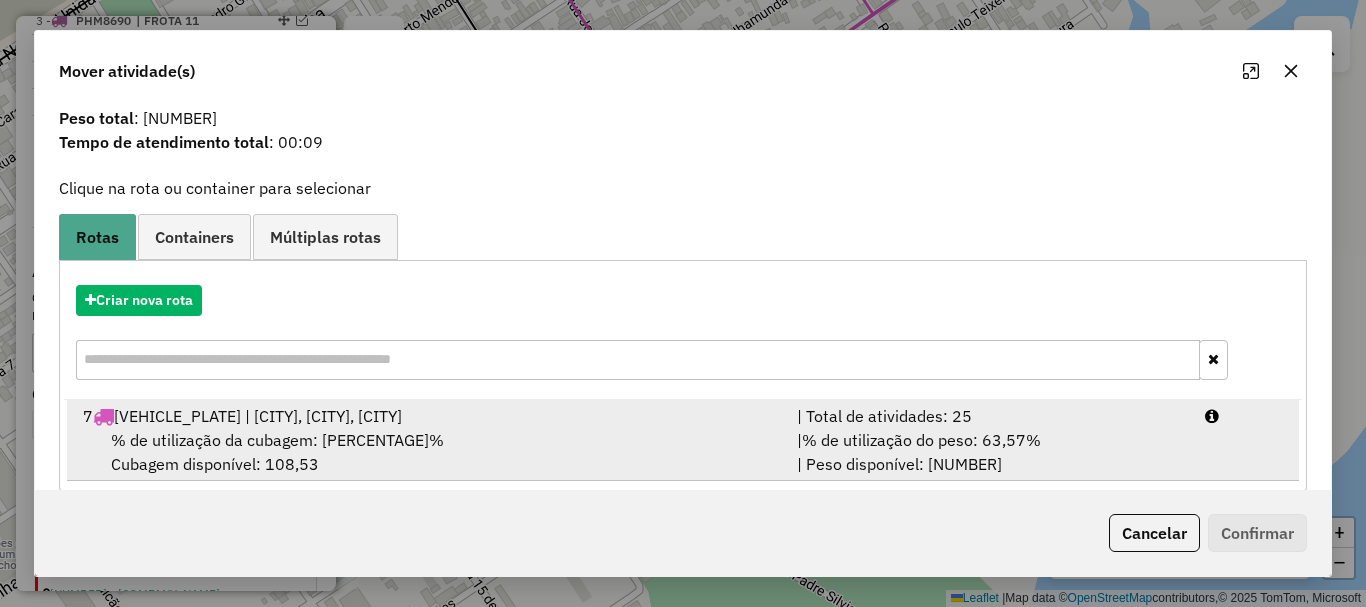 scroll, scrollTop: 78, scrollLeft: 0, axis: vertical 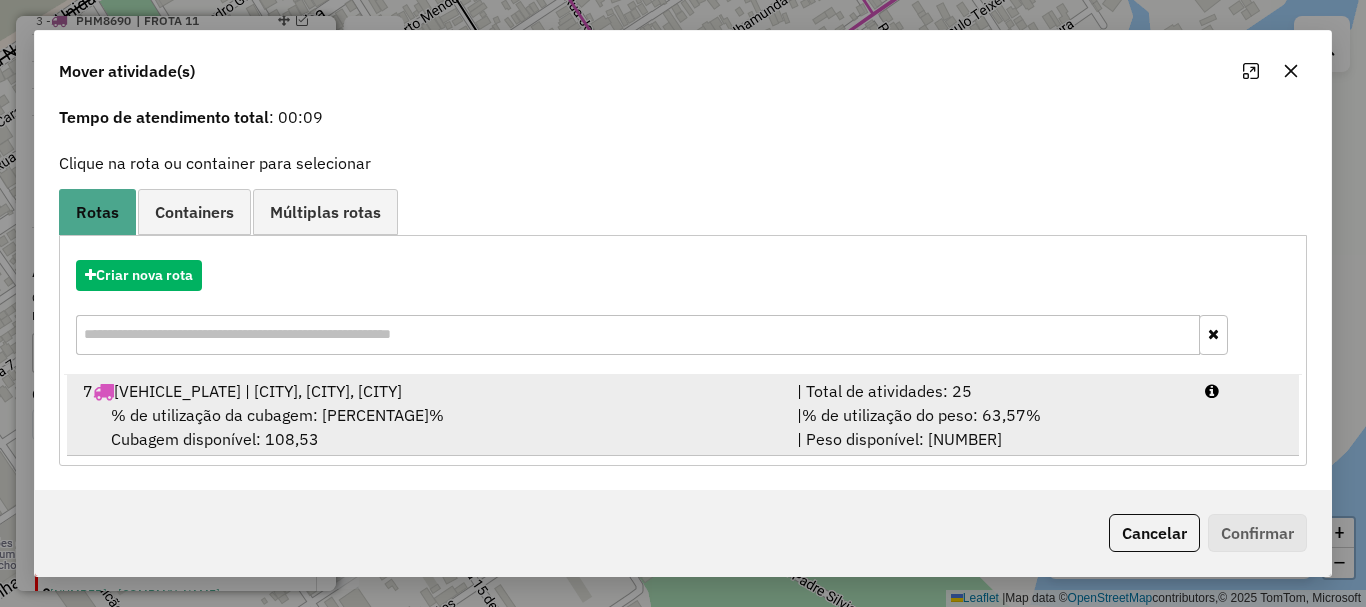 click on "% de utilização da cubagem: 56,93%" at bounding box center [277, 415] 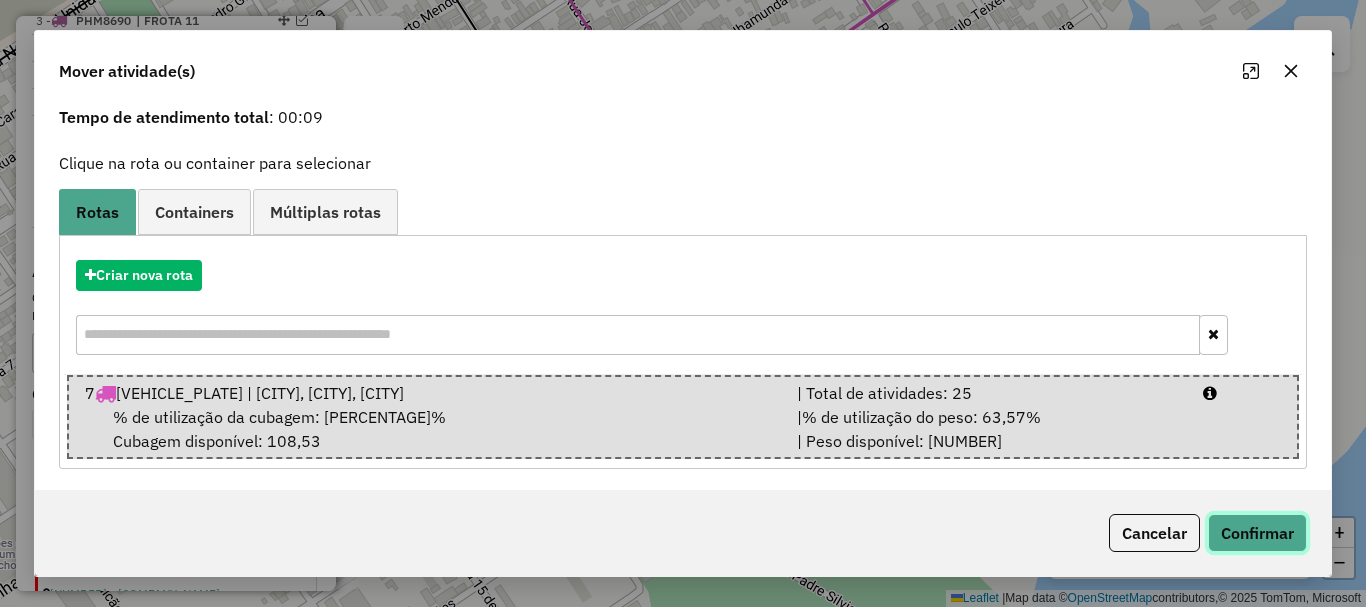 click on "Confirmar" 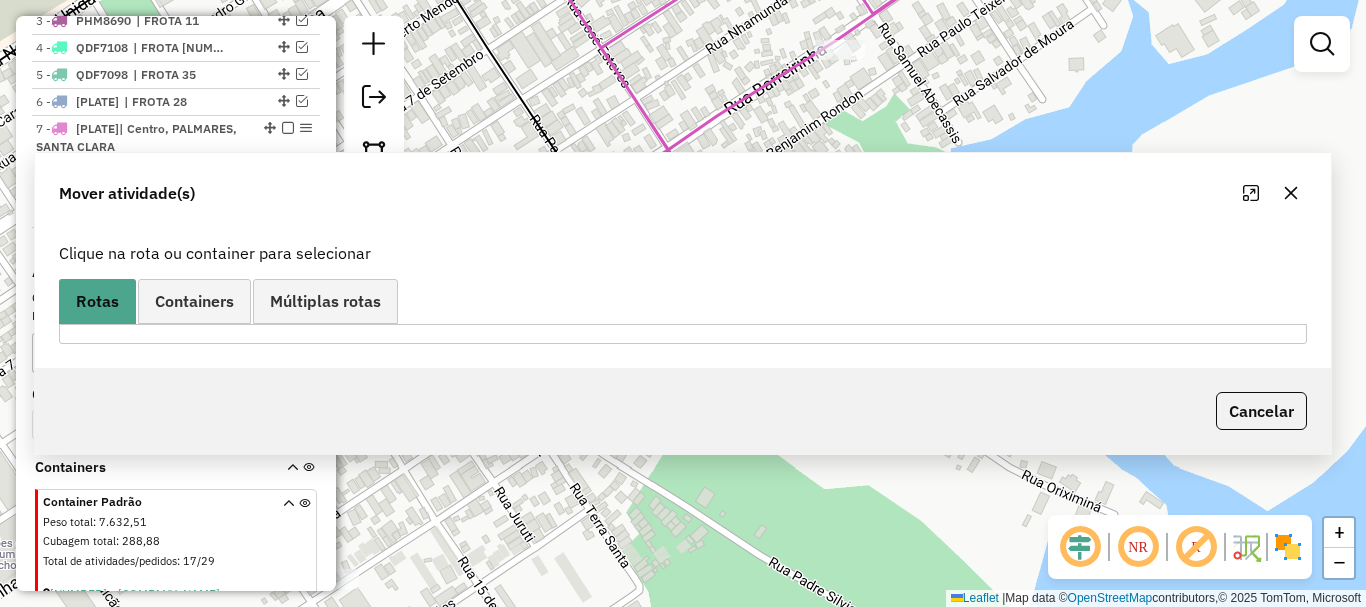 scroll, scrollTop: 0, scrollLeft: 0, axis: both 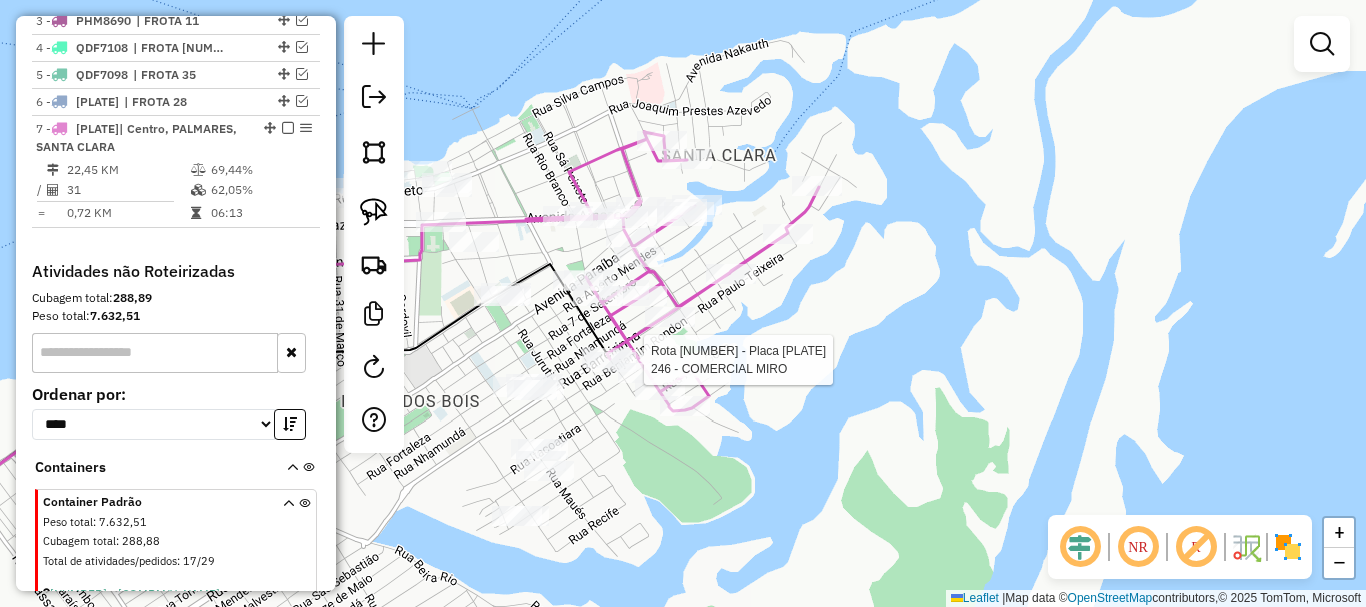 select on "**********" 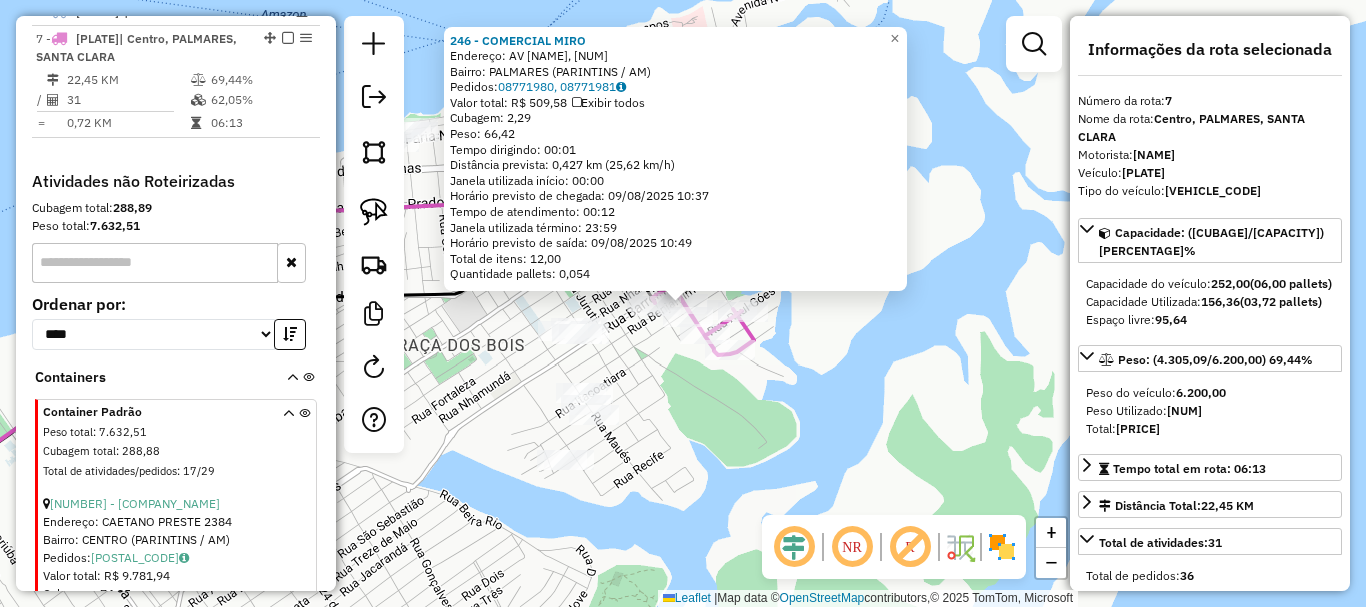 scroll, scrollTop: 912, scrollLeft: 0, axis: vertical 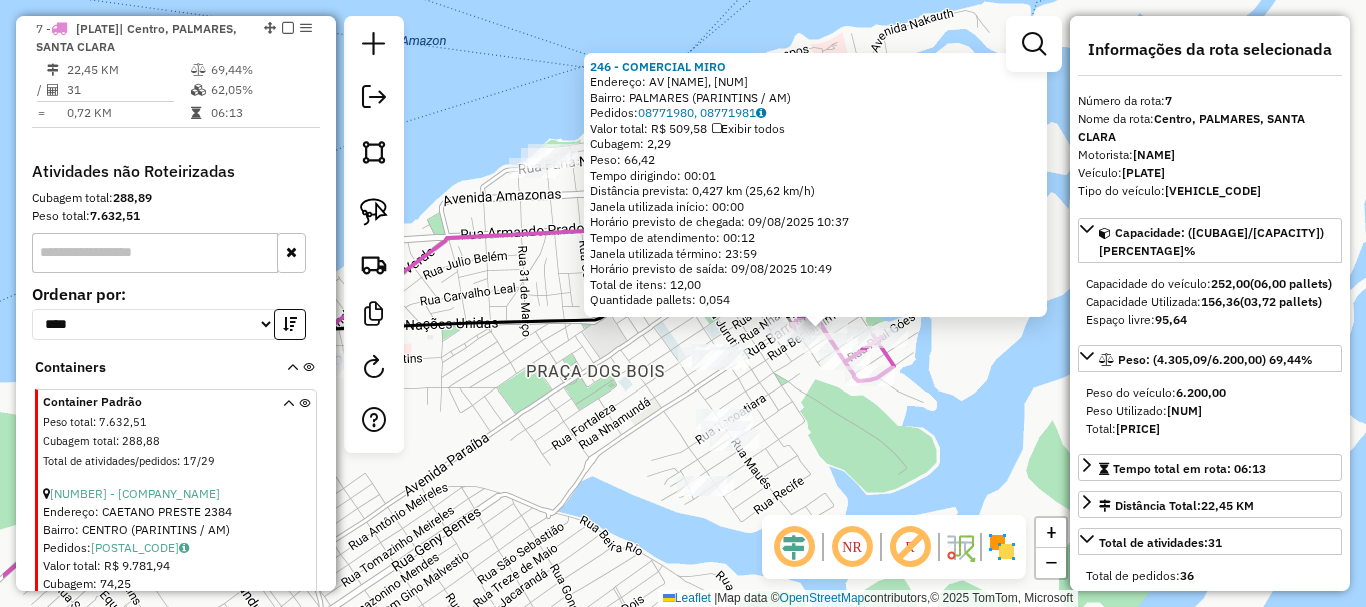drag, startPoint x: 695, startPoint y: 493, endPoint x: 838, endPoint y: 521, distance: 145.71547 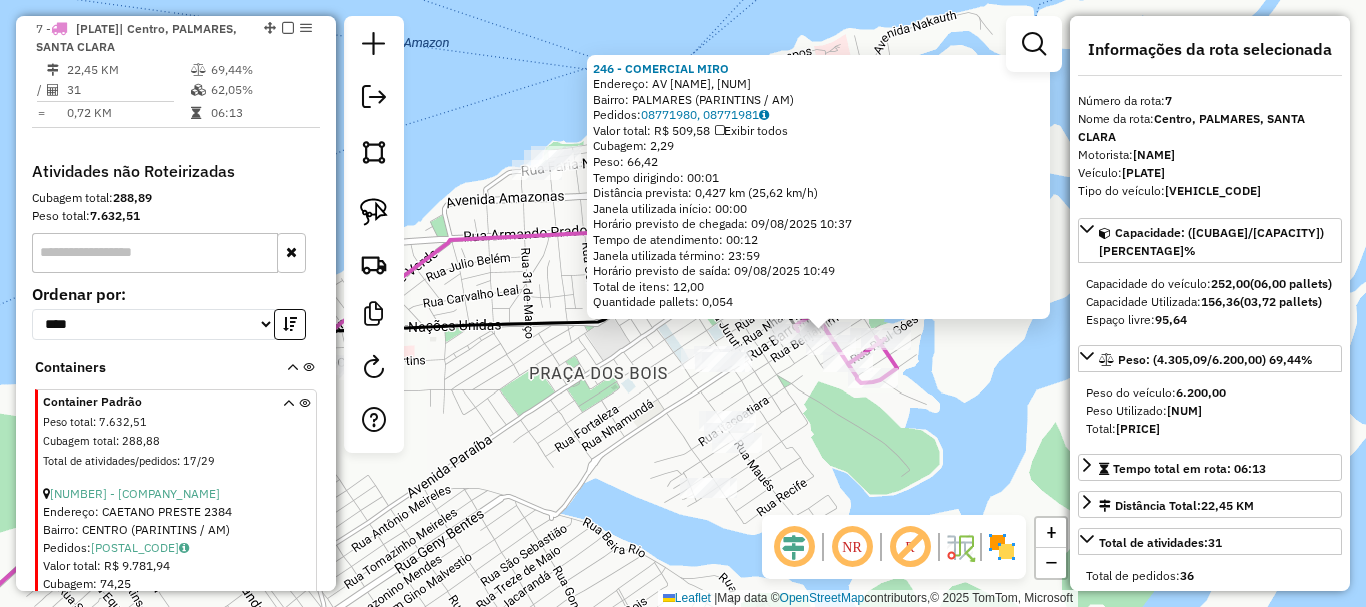 drag, startPoint x: 865, startPoint y: 482, endPoint x: 895, endPoint y: 474, distance: 31.04835 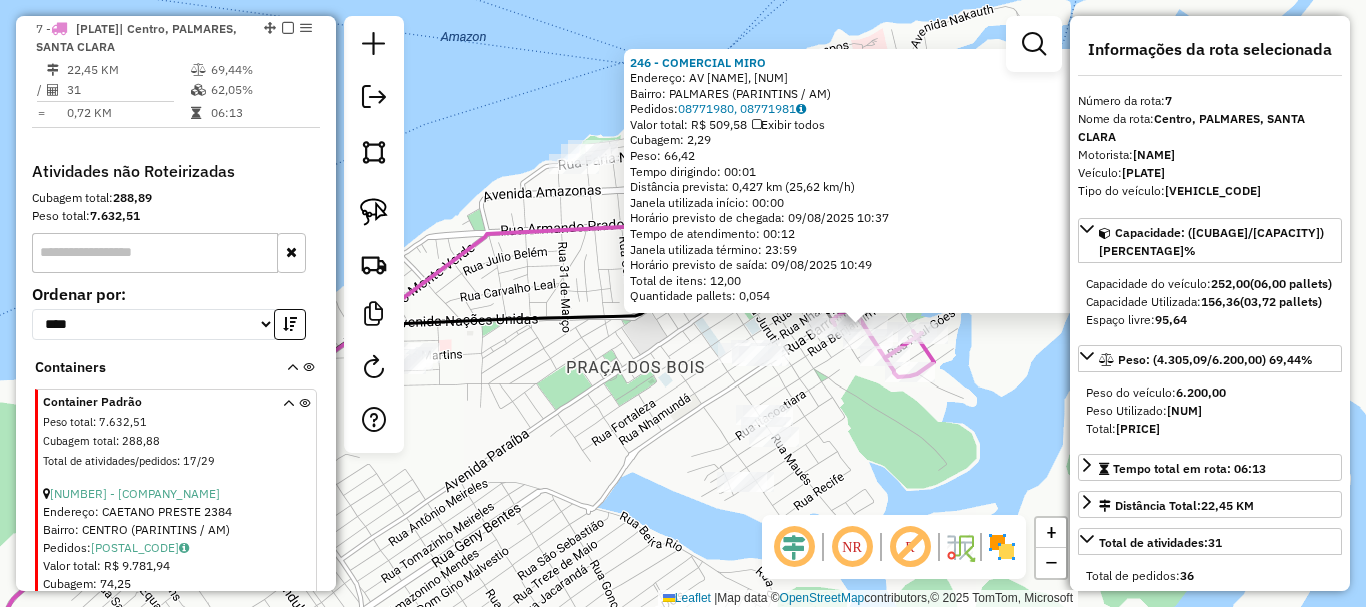 drag, startPoint x: 862, startPoint y: 461, endPoint x: 947, endPoint y: 446, distance: 86.313385 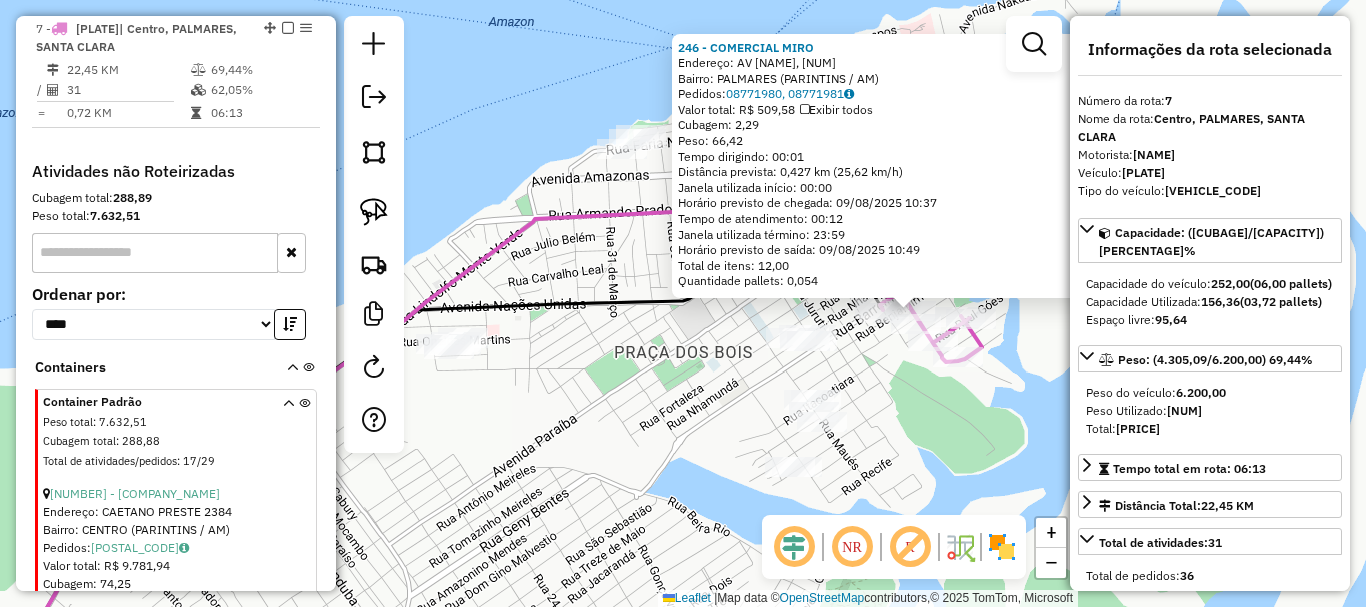 drag, startPoint x: 929, startPoint y: 472, endPoint x: 877, endPoint y: 482, distance: 52.95281 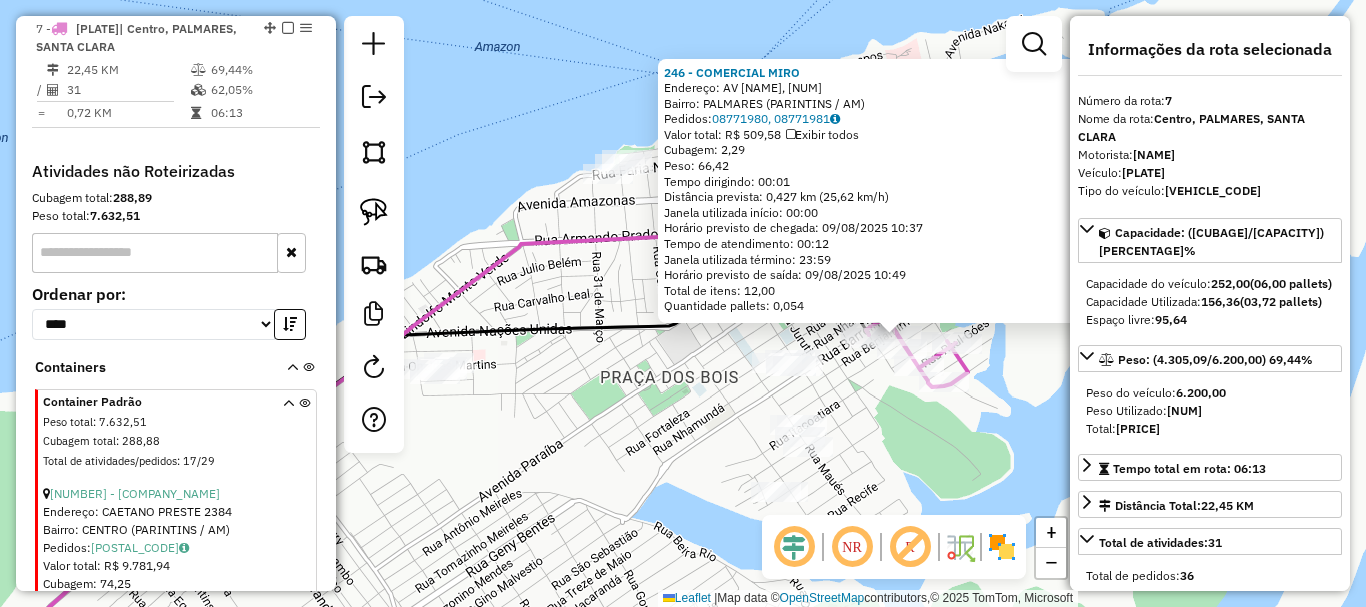 drag, startPoint x: 915, startPoint y: 428, endPoint x: 845, endPoint y: 502, distance: 101.862656 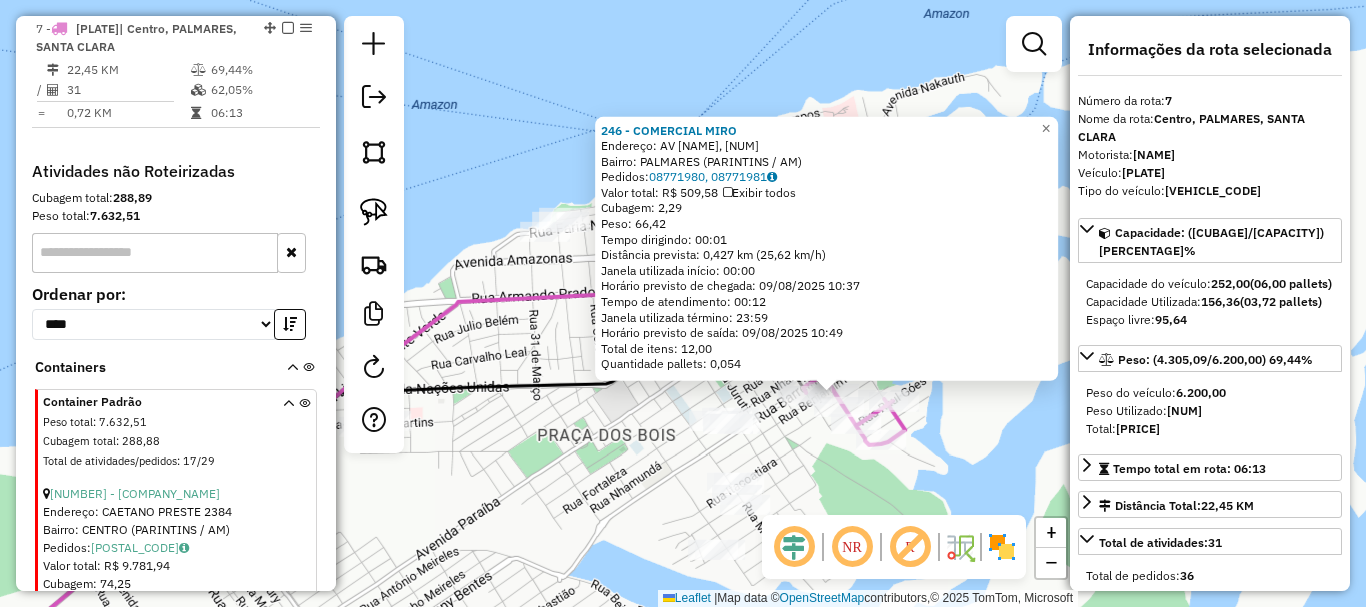 click on "246 - COMERCIAL MIRO  Endereço: AV JOSE ESTEVES, 1255   Bairro: PALMARES (PARINTINS / AM)   Pedidos:  08771980, 08771981   Valor total: R$ 509,58   Exibir todos   Cubagem: 2,29  Peso: 66,42  Tempo dirigindo: 00:01   Distância prevista: 0,427 km (25,62 km/h)   Janela utilizada início: 00:00   Horário previsto de chegada: 09/08/2025 10:37   Tempo de atendimento: 00:12   Janela utilizada término: 23:59   Horário previsto de saída: 09/08/2025 10:49   Total de itens: 12,00   Quantidade pallets: 0,054  × Janela de atendimento Grade de atendimento Capacidade Transportadoras Veículos Cliente Pedidos  Rotas Selecione os dias de semana para filtrar as janelas de atendimento  Seg   Ter   Qua   Qui   Sex   Sáb   Dom  Informe o período da janela de atendimento: De: Até:  Filtrar exatamente a janela do cliente  Considerar janela de atendimento padrão  Selecione os dias de semana para filtrar as grades de atendimento  Seg   Ter   Qua   Qui   Sex   Sáb   Dom   Clientes fora do dia de atendimento selecionado De:" 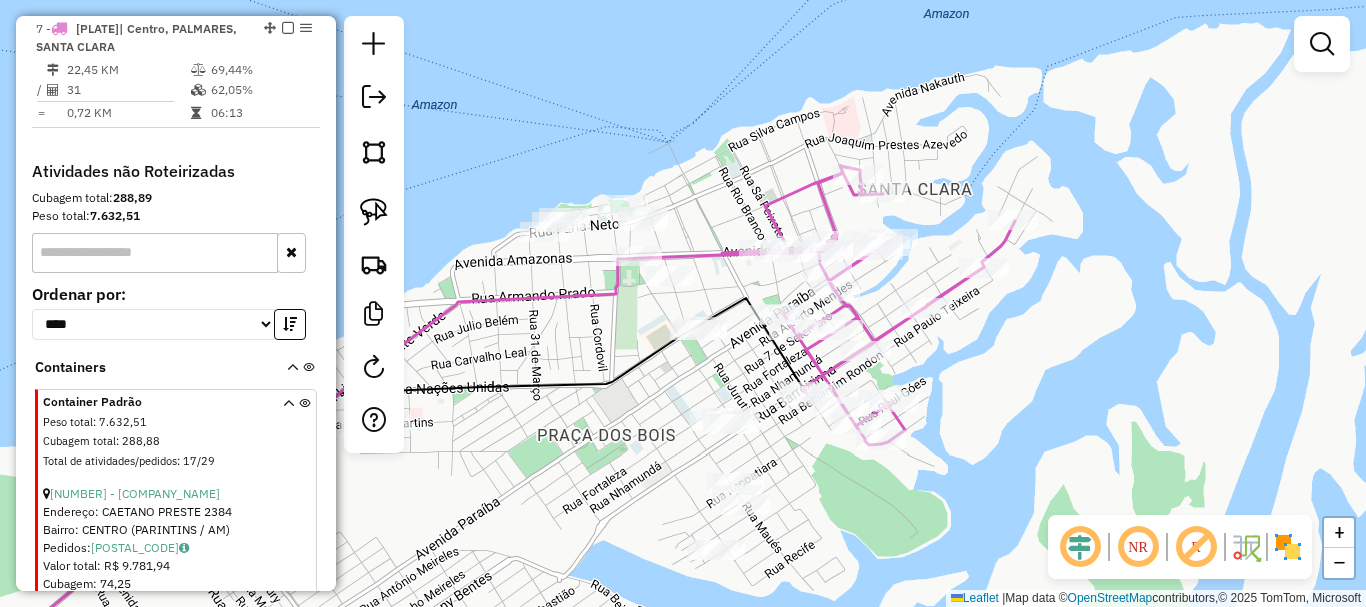 click on "Janela de atendimento Grade de atendimento Capacidade Transportadoras Veículos Cliente Pedidos  Rotas Selecione os dias de semana para filtrar as janelas de atendimento  Seg   Ter   Qua   Qui   Sex   Sáb   Dom  Informe o período da janela de atendimento: De: Até:  Filtrar exatamente a janela do cliente  Considerar janela de atendimento padrão  Selecione os dias de semana para filtrar as grades de atendimento  Seg   Ter   Qua   Qui   Sex   Sáb   Dom   Considerar clientes sem dia de atendimento cadastrado  Clientes fora do dia de atendimento selecionado Filtrar as atividades entre os valores definidos abaixo:  Peso mínimo:   Peso máximo:   Cubagem mínima:   Cubagem máxima:   De:   Até:  Filtrar as atividades entre o tempo de atendimento definido abaixo:  De:   Até:   Considerar capacidade total dos clientes não roteirizados Transportadora: Selecione um ou mais itens Tipo de veículo: Selecione um ou mais itens Veículo: Selecione um ou mais itens Motorista: Selecione um ou mais itens Nome: Rótulo:" 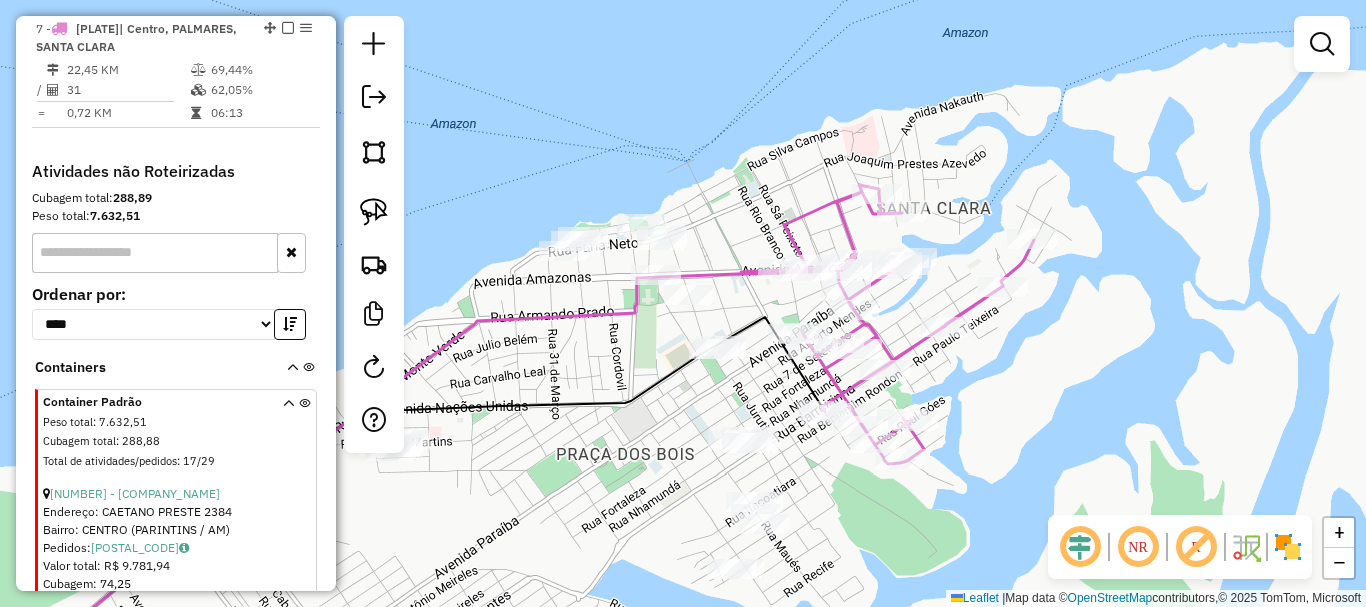 drag, startPoint x: 953, startPoint y: 507, endPoint x: 985, endPoint y: 424, distance: 88.95505 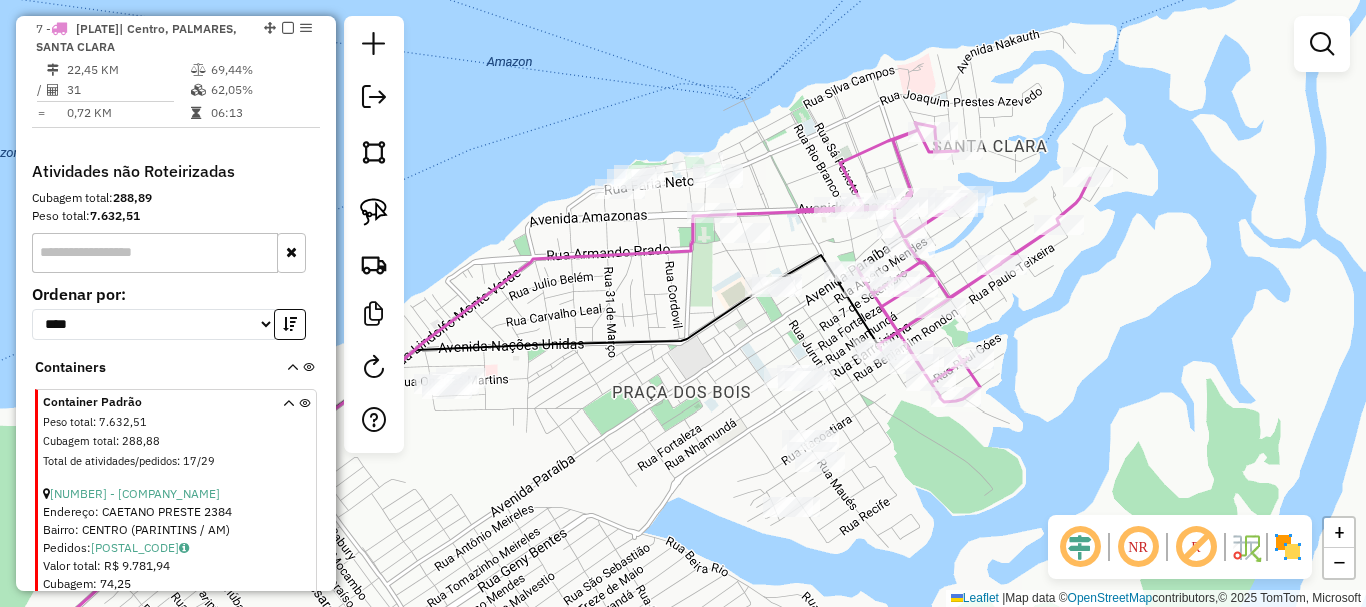 drag, startPoint x: 952, startPoint y: 440, endPoint x: 921, endPoint y: 448, distance: 32.01562 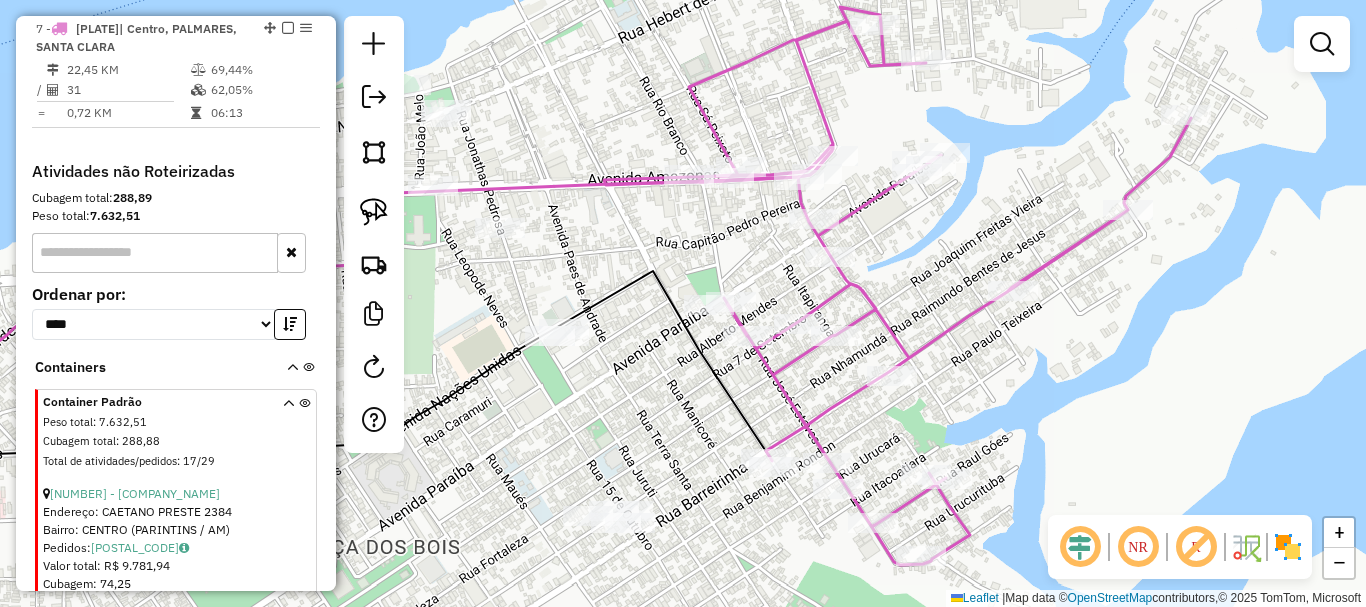 drag, startPoint x: 913, startPoint y: 263, endPoint x: 1027, endPoint y: 396, distance: 175.17134 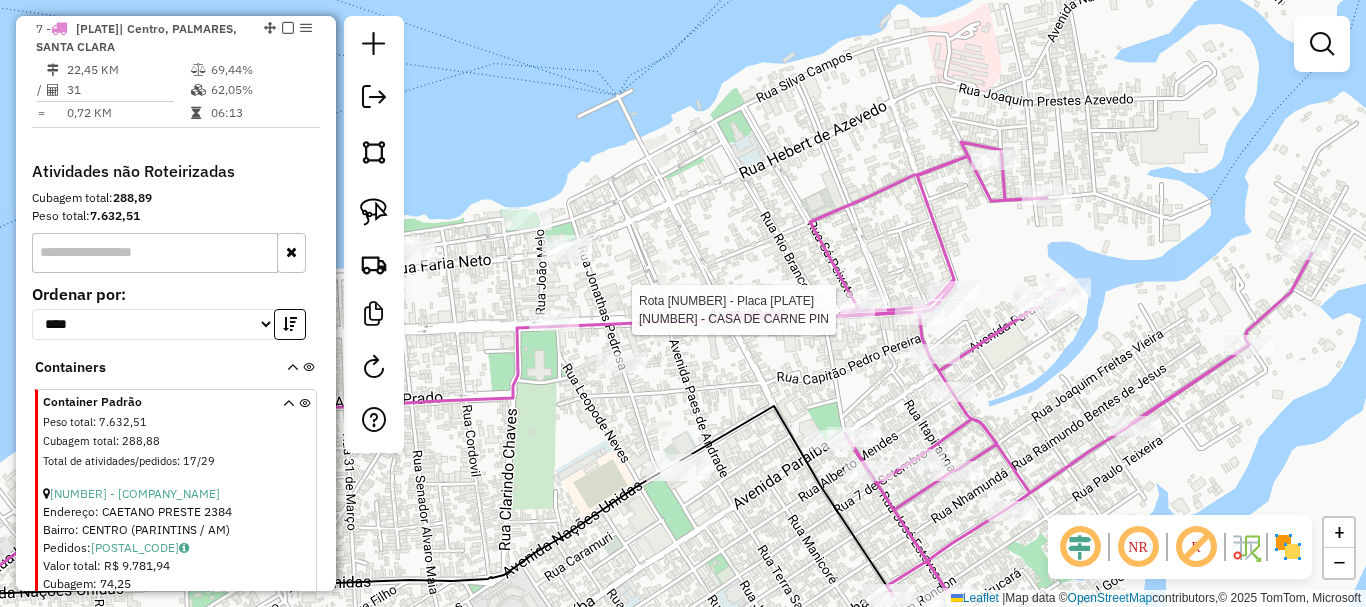select on "**********" 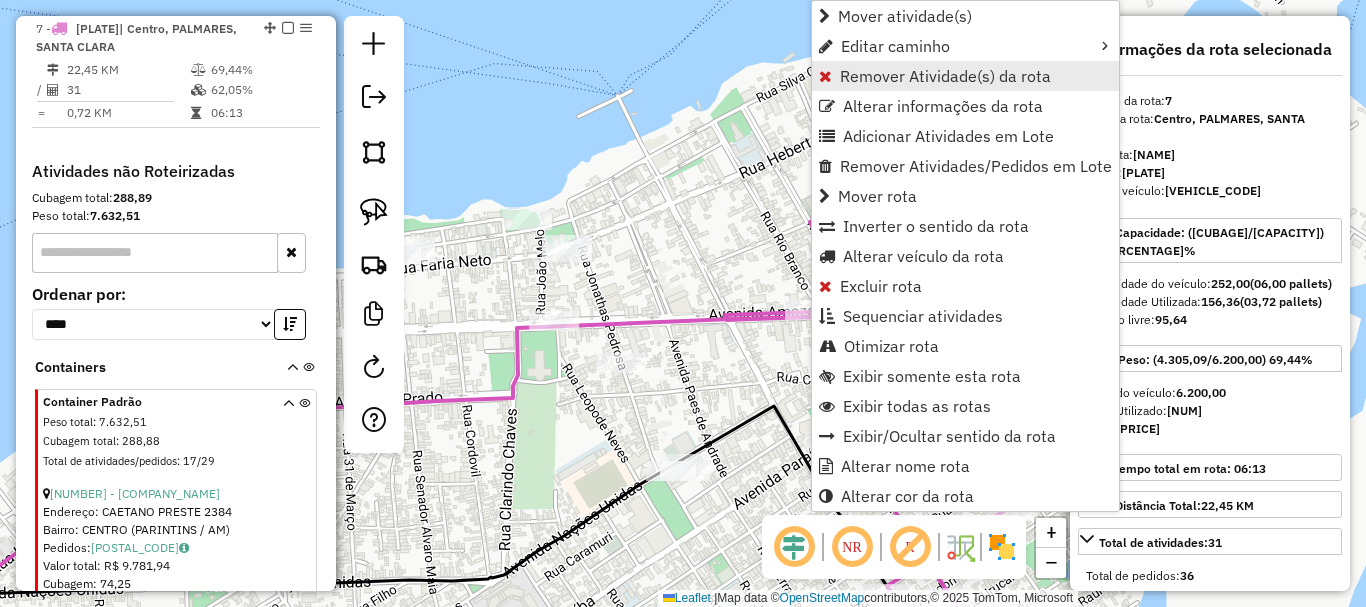 click on "Remover Atividade(s) da rota" at bounding box center (945, 76) 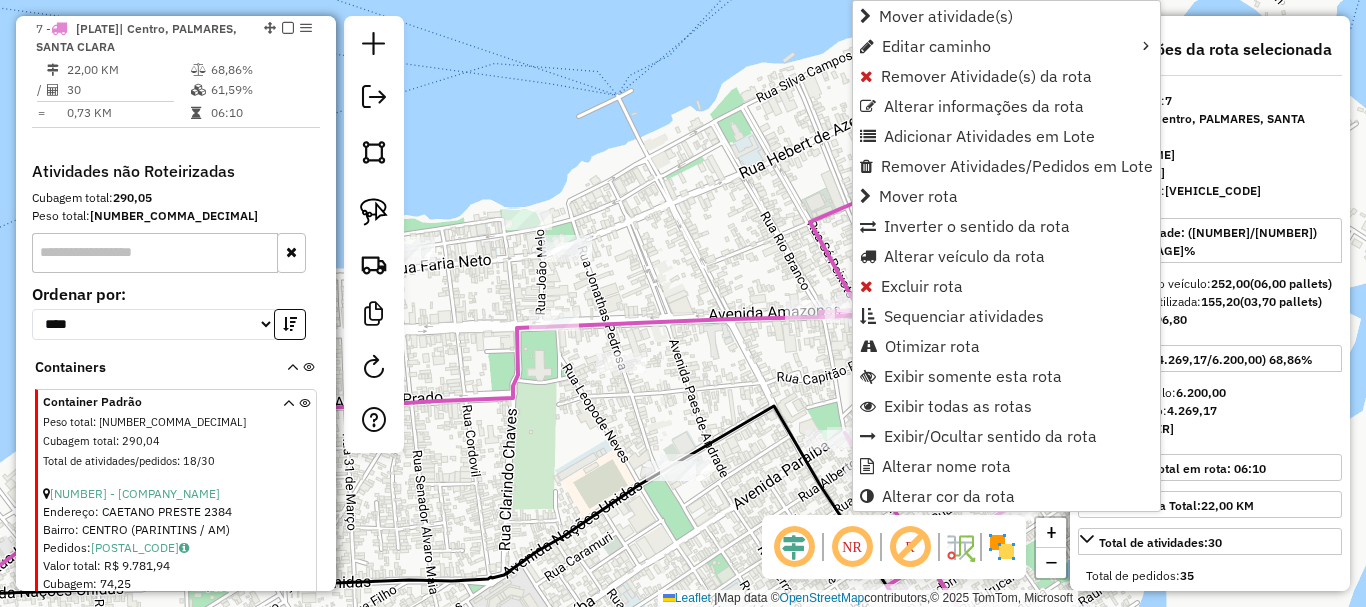 click on "Remover Atividade(s) da rota" at bounding box center [986, 76] 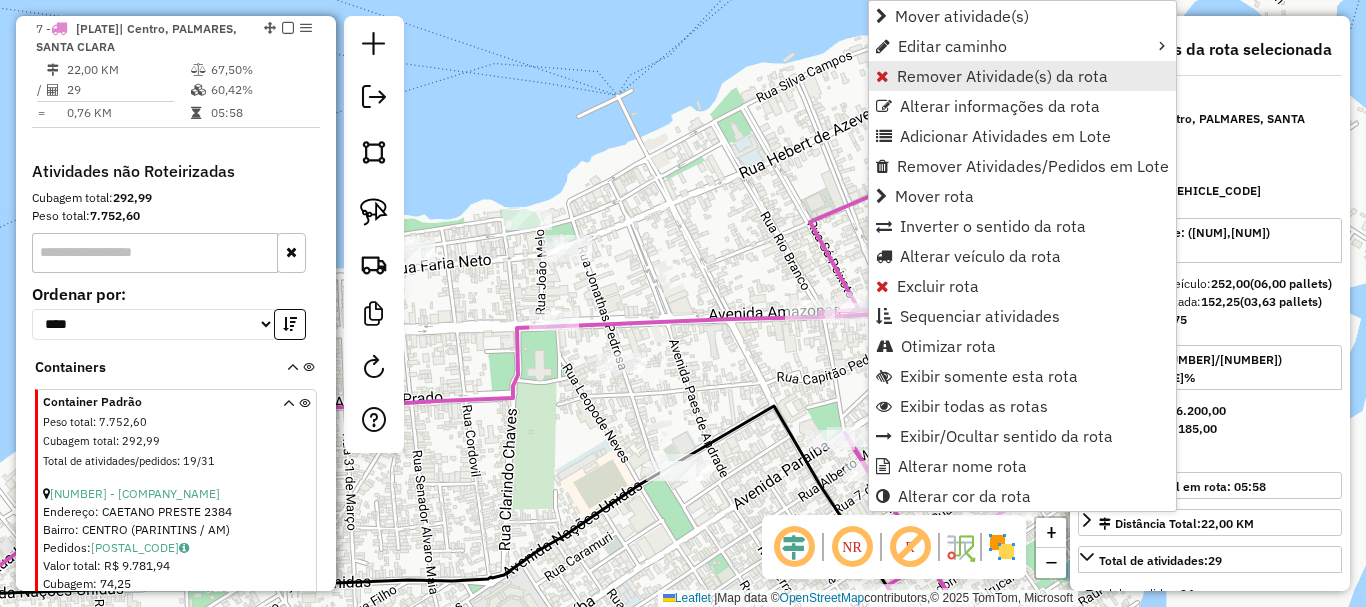 click on "Remover Atividade(s) da rota" at bounding box center [1002, 76] 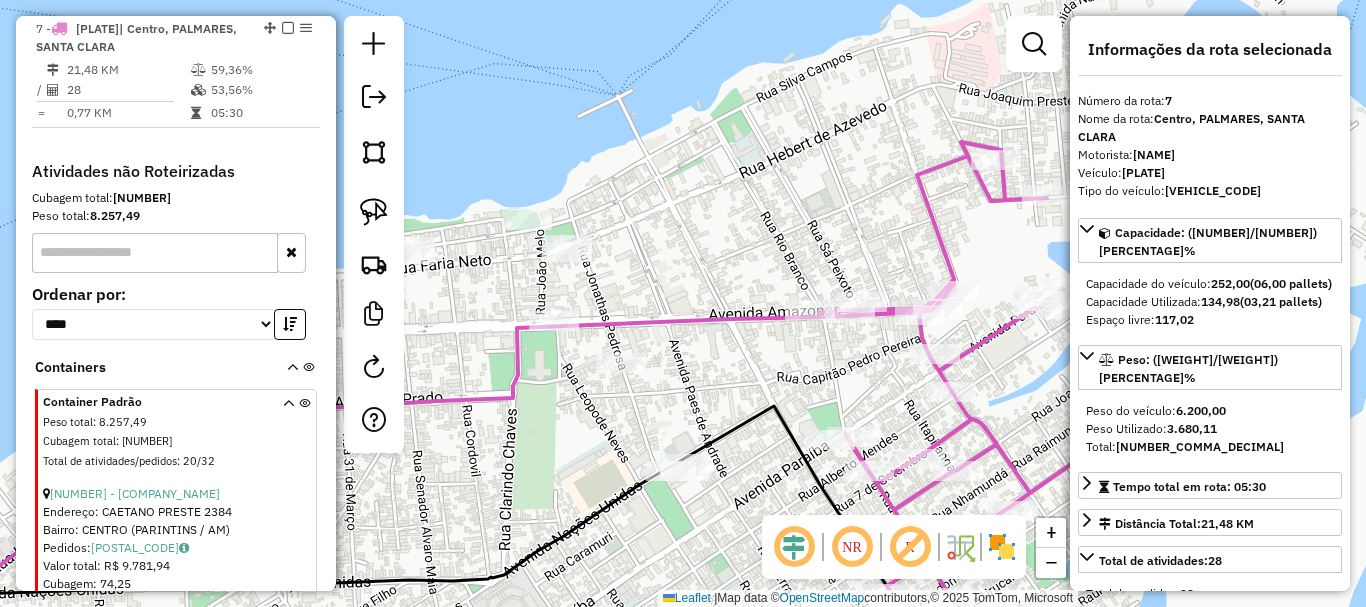 drag, startPoint x: 965, startPoint y: 246, endPoint x: 835, endPoint y: 286, distance: 136.01471 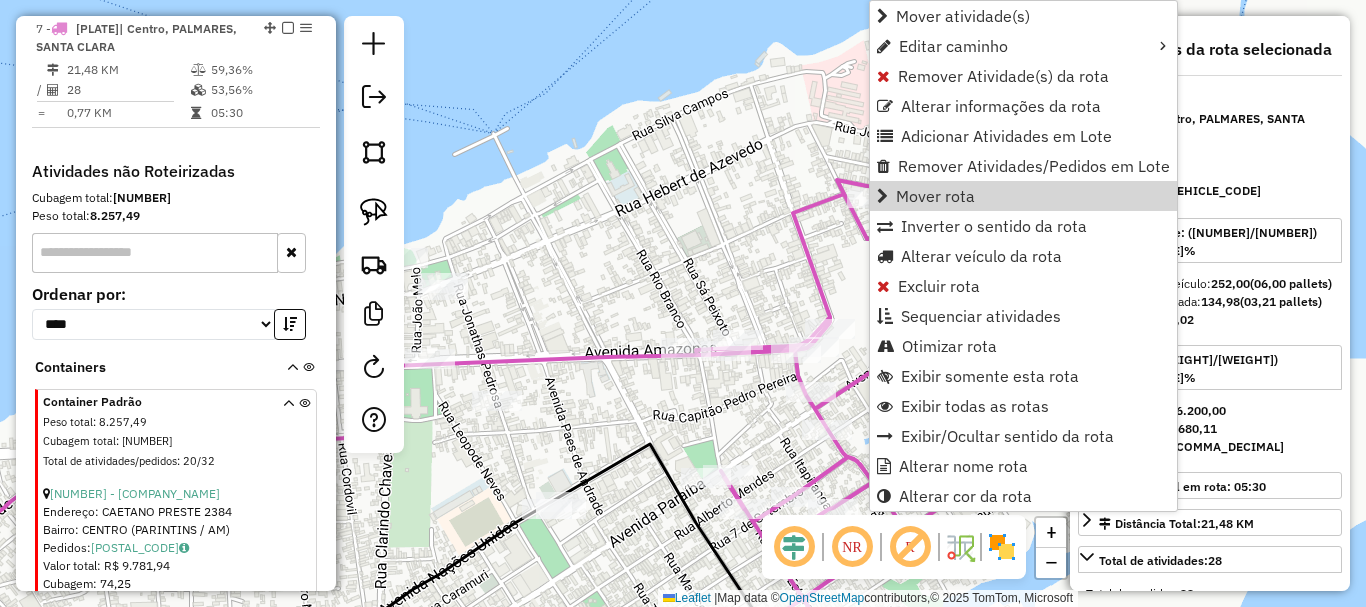 click 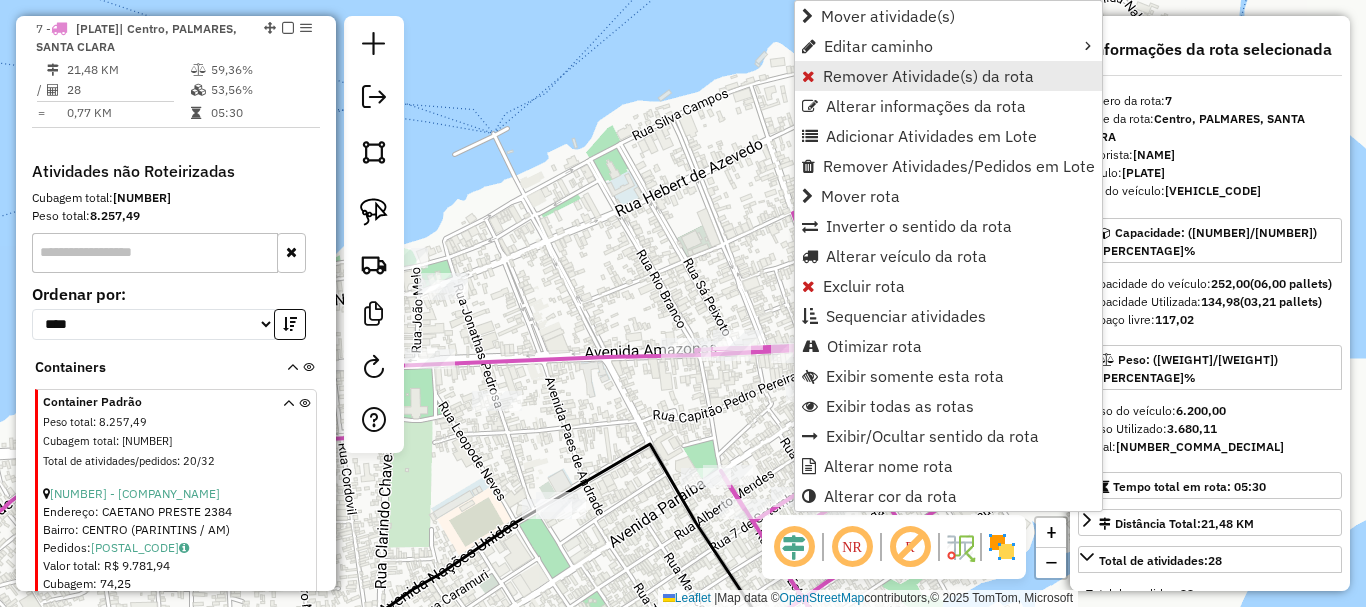 click on "Remover Atividade(s) da rota" at bounding box center [928, 76] 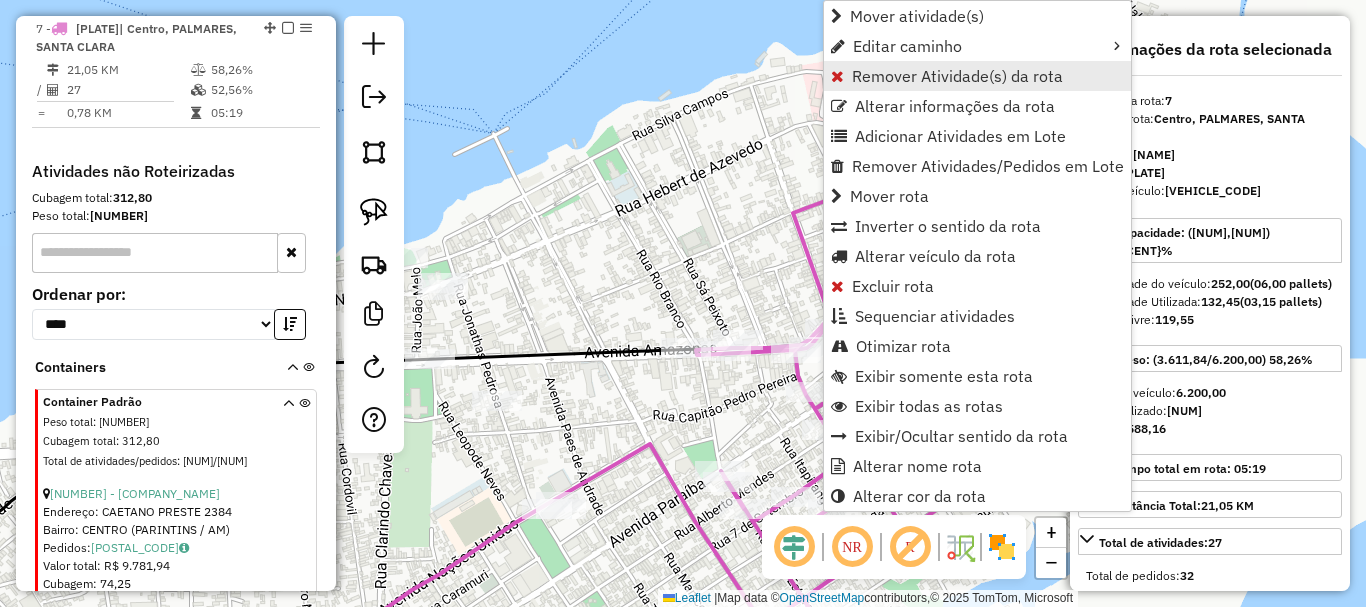 click on "Remover Atividade(s) da rota" at bounding box center (977, 76) 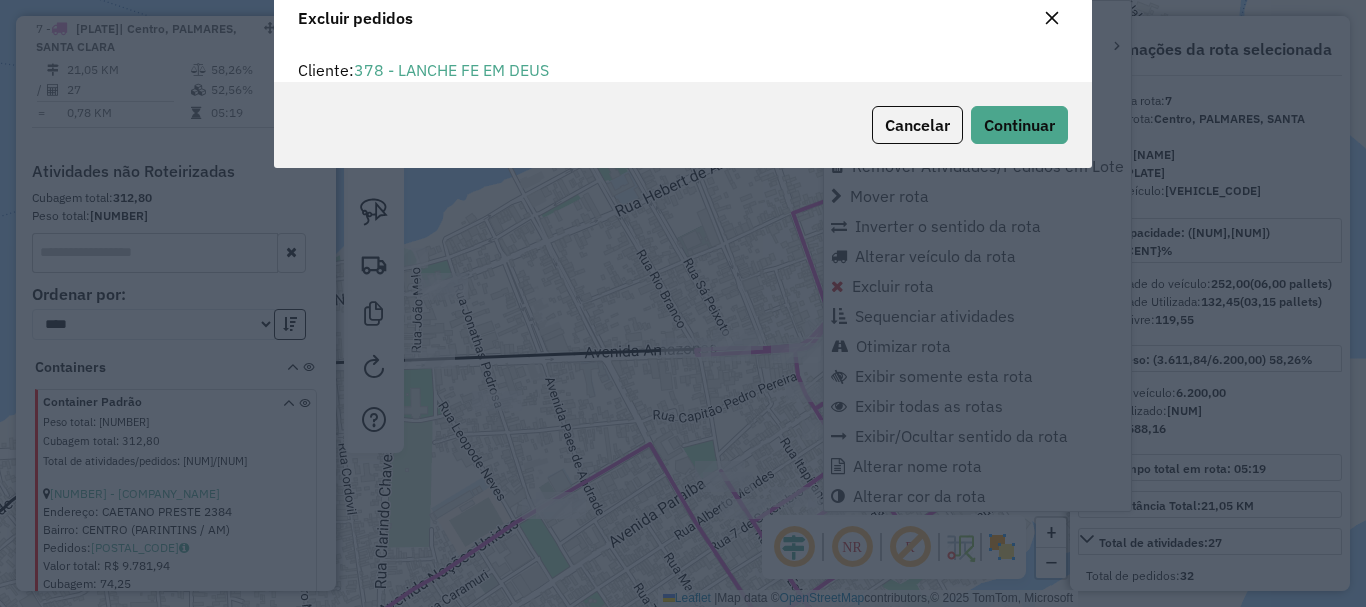 scroll, scrollTop: 12, scrollLeft: 6, axis: both 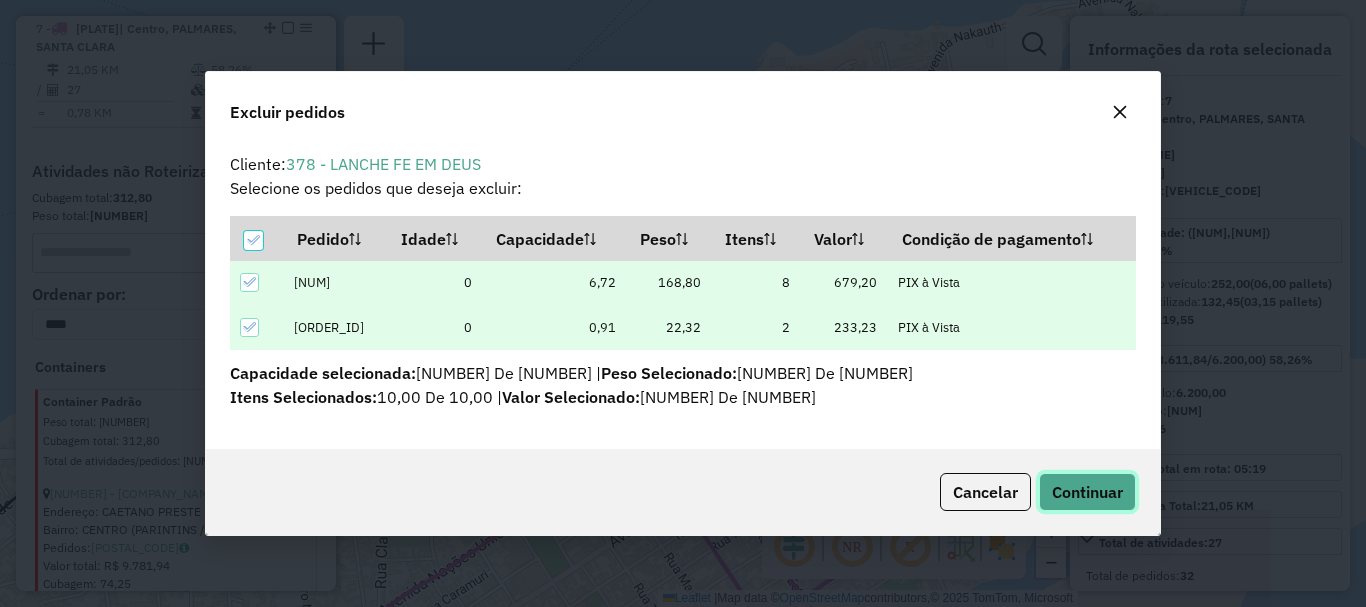 click on "Continuar" 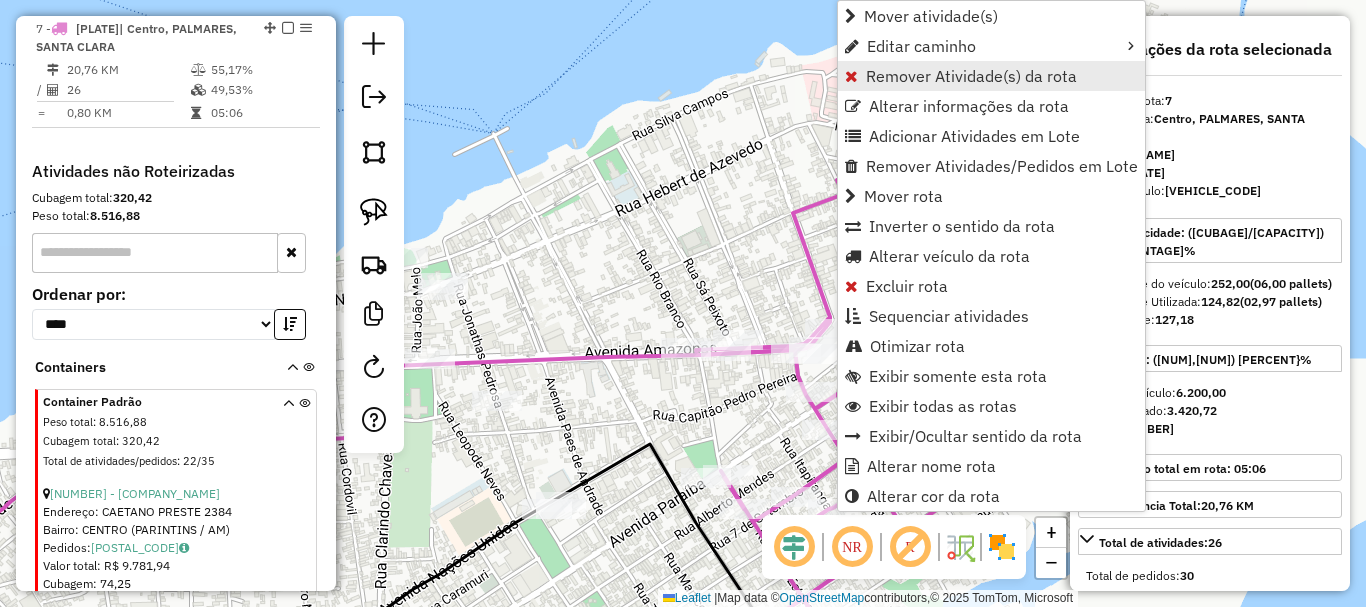 click on "Remover Atividade(s) da rota" at bounding box center (971, 76) 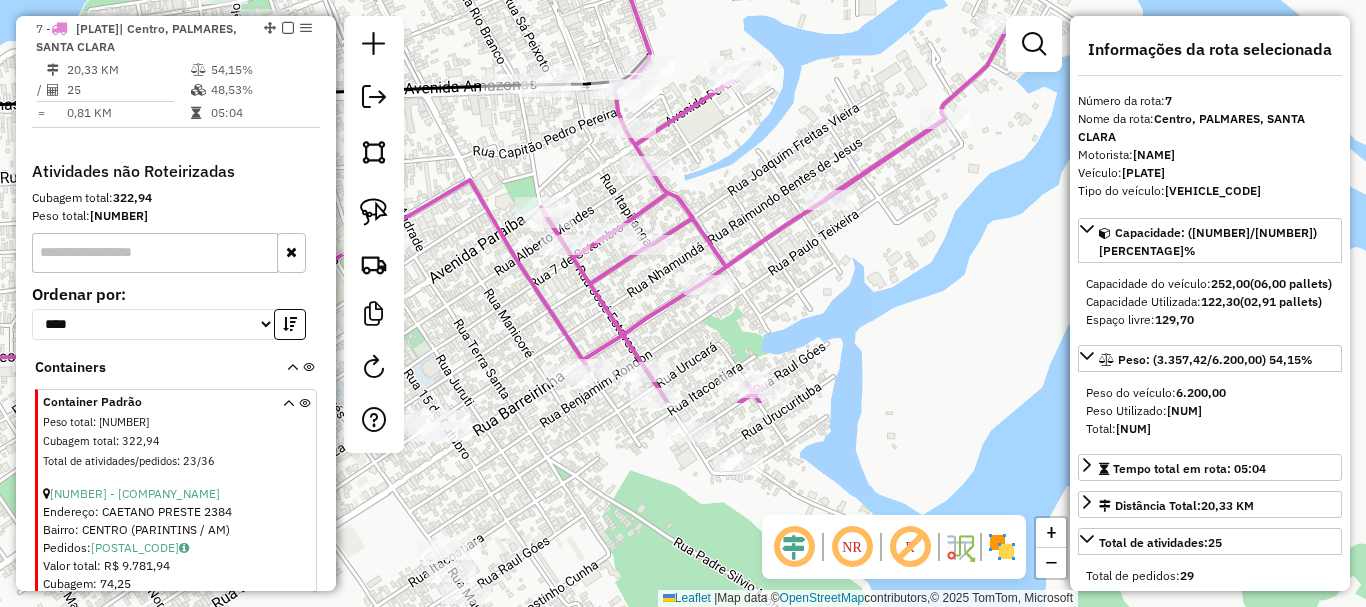 drag, startPoint x: 912, startPoint y: 443, endPoint x: 743, endPoint y: 179, distance: 313.45972 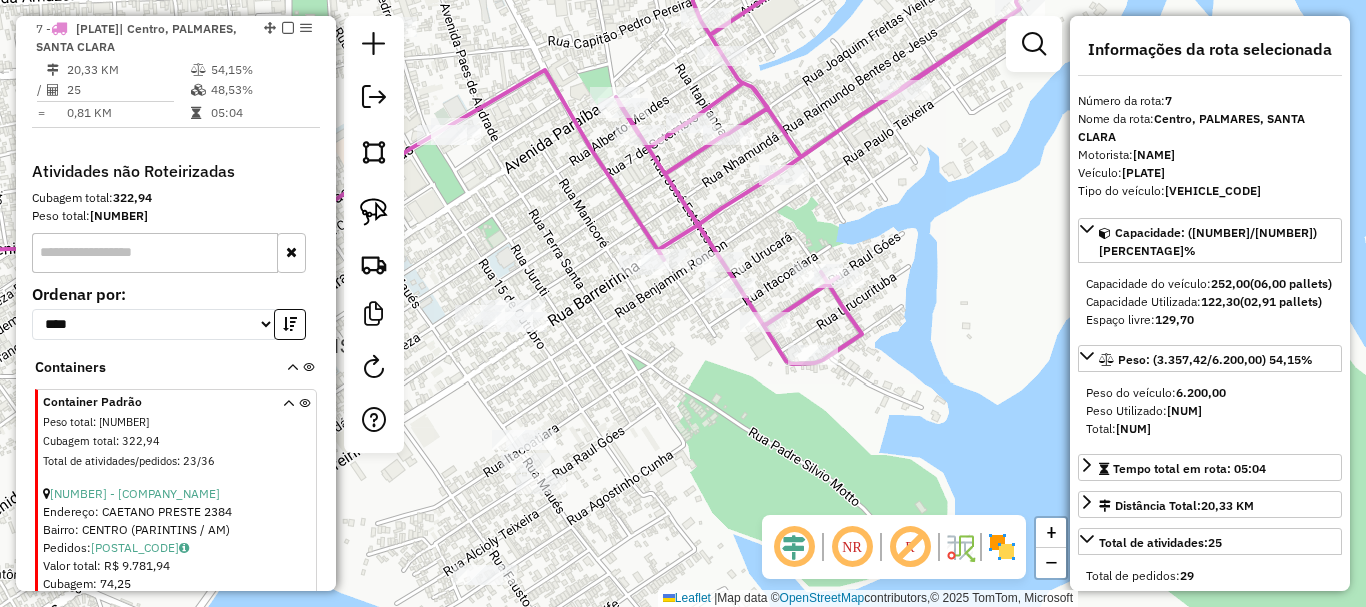 drag, startPoint x: 869, startPoint y: 293, endPoint x: 930, endPoint y: 225, distance: 91.350975 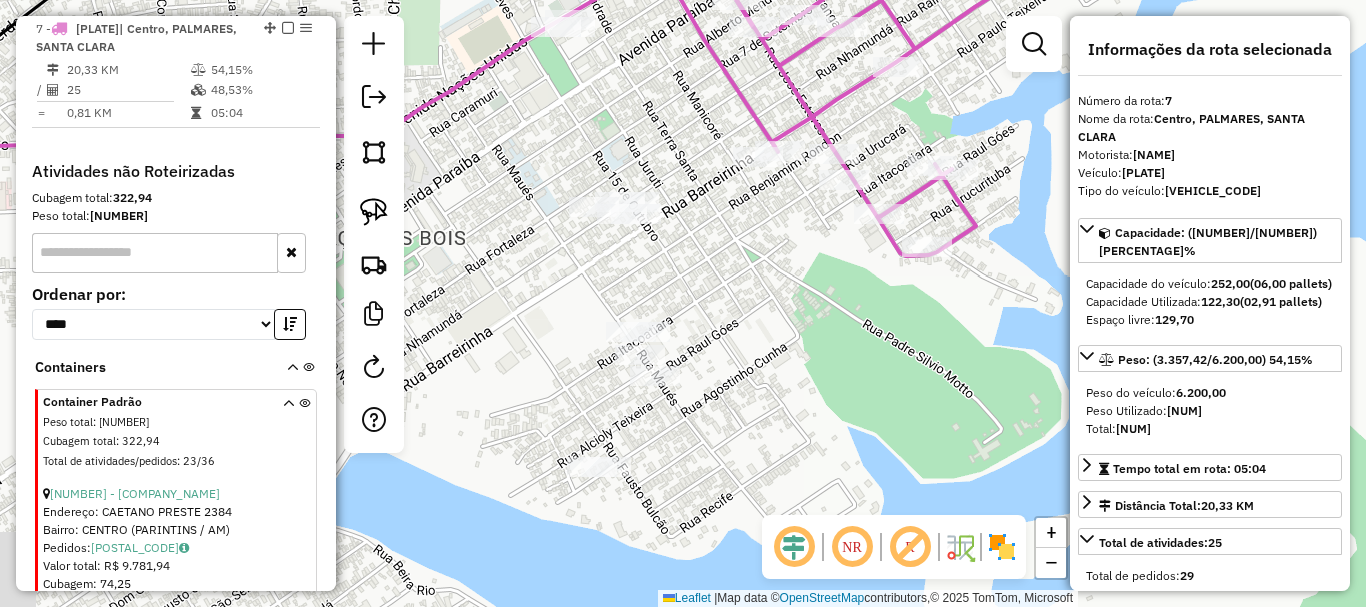 drag, startPoint x: 708, startPoint y: 383, endPoint x: 792, endPoint y: 324, distance: 102.64989 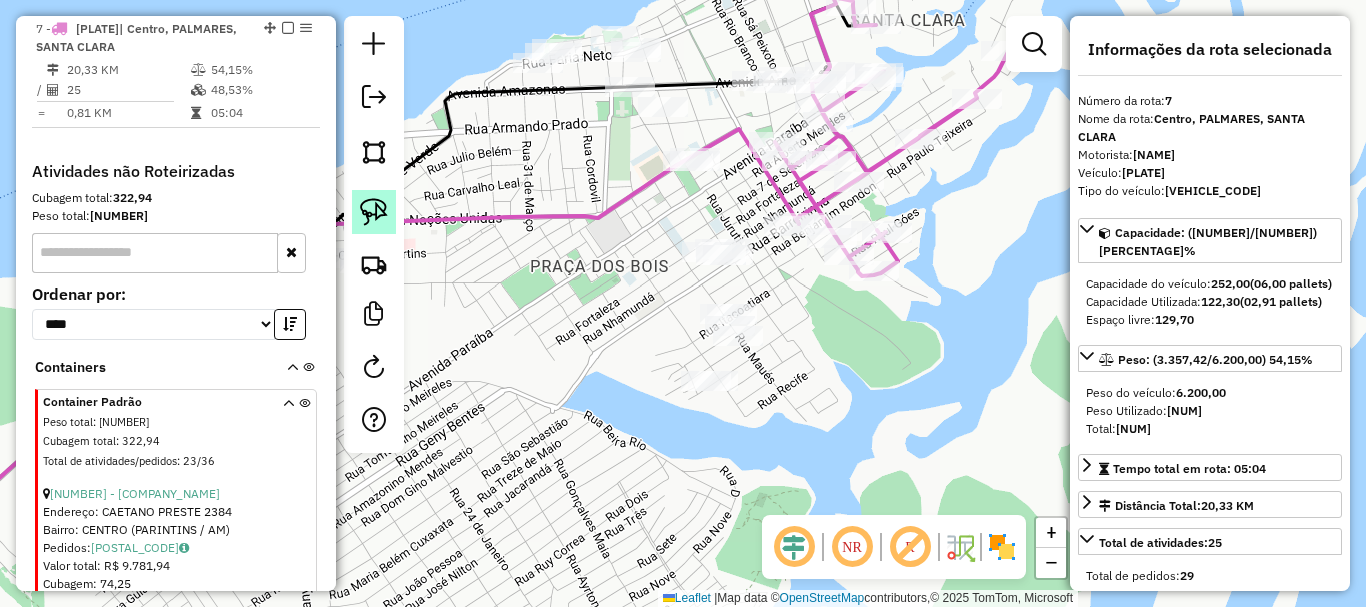click 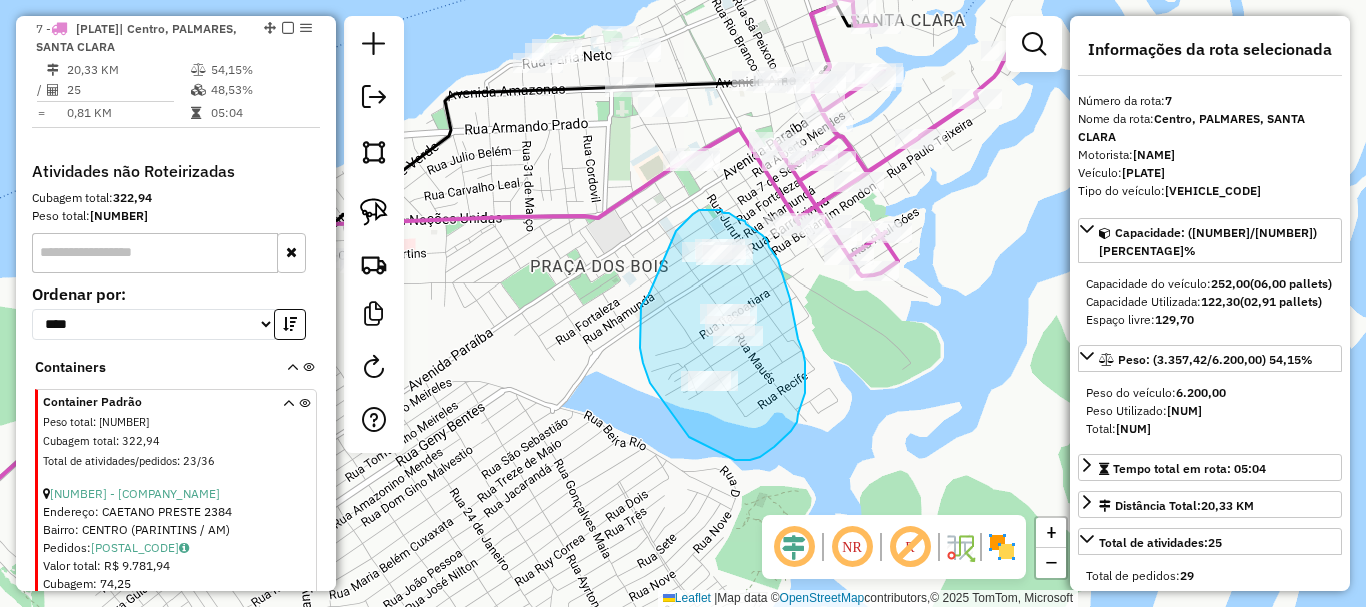 drag, startPoint x: 649, startPoint y: 294, endPoint x: 676, endPoint y: 231, distance: 68.54196 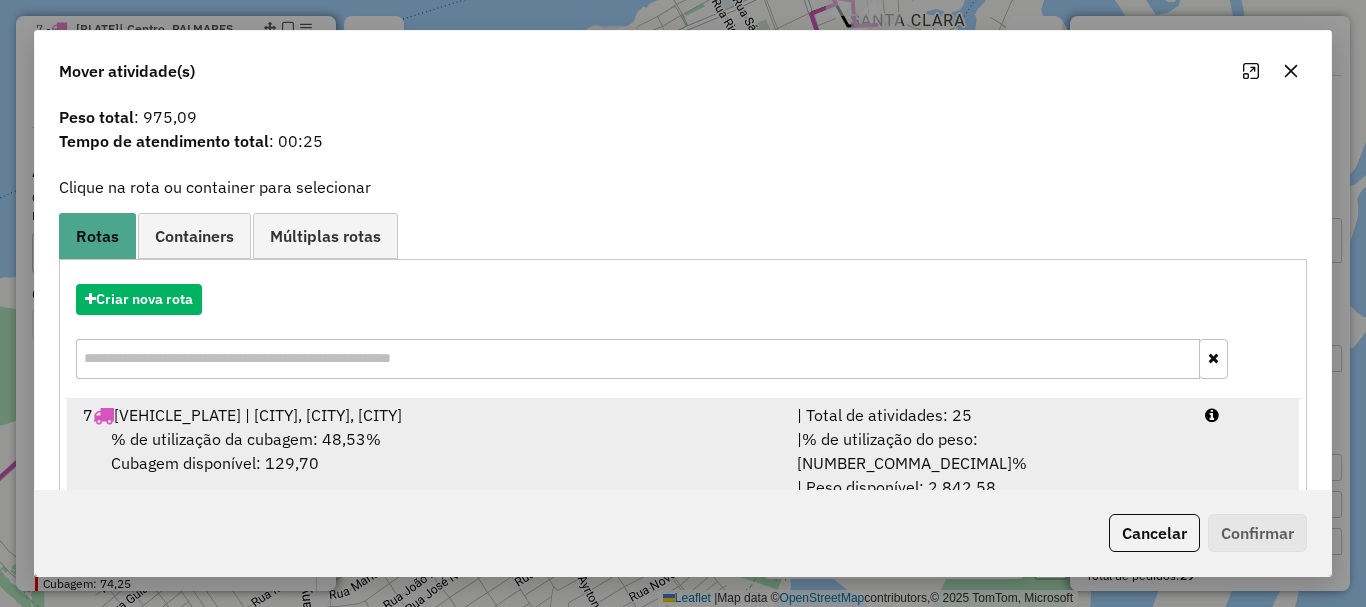 scroll, scrollTop: 78, scrollLeft: 0, axis: vertical 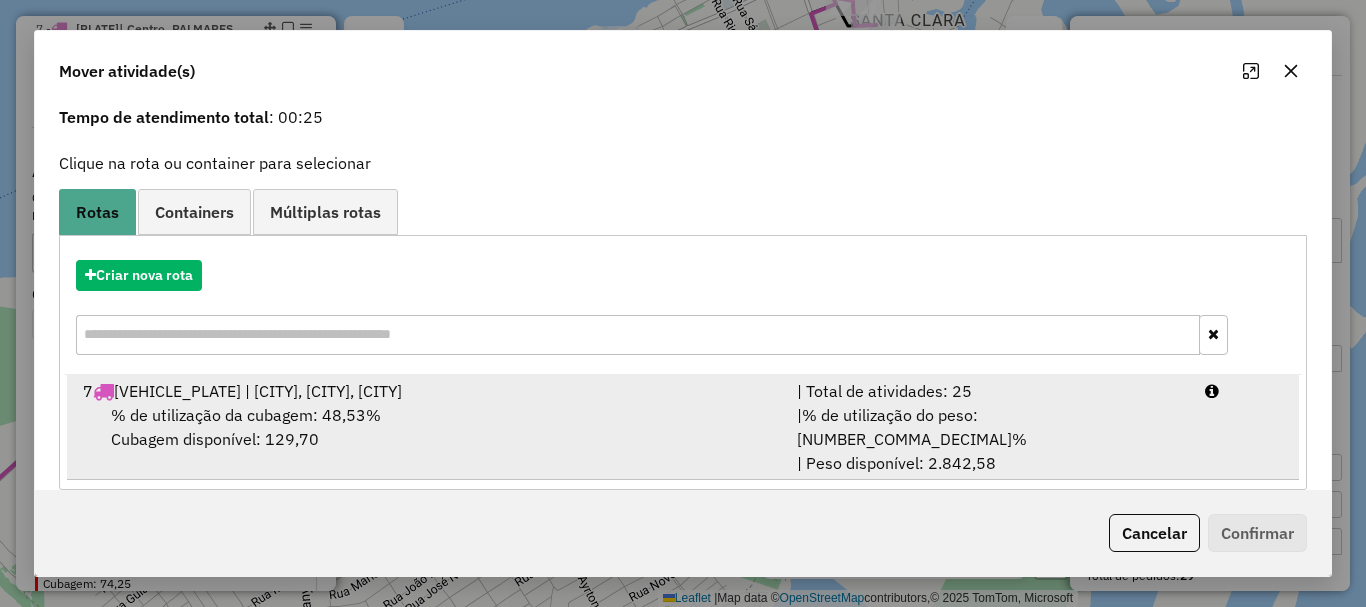 drag, startPoint x: 362, startPoint y: 405, endPoint x: 454, endPoint y: 432, distance: 95.880135 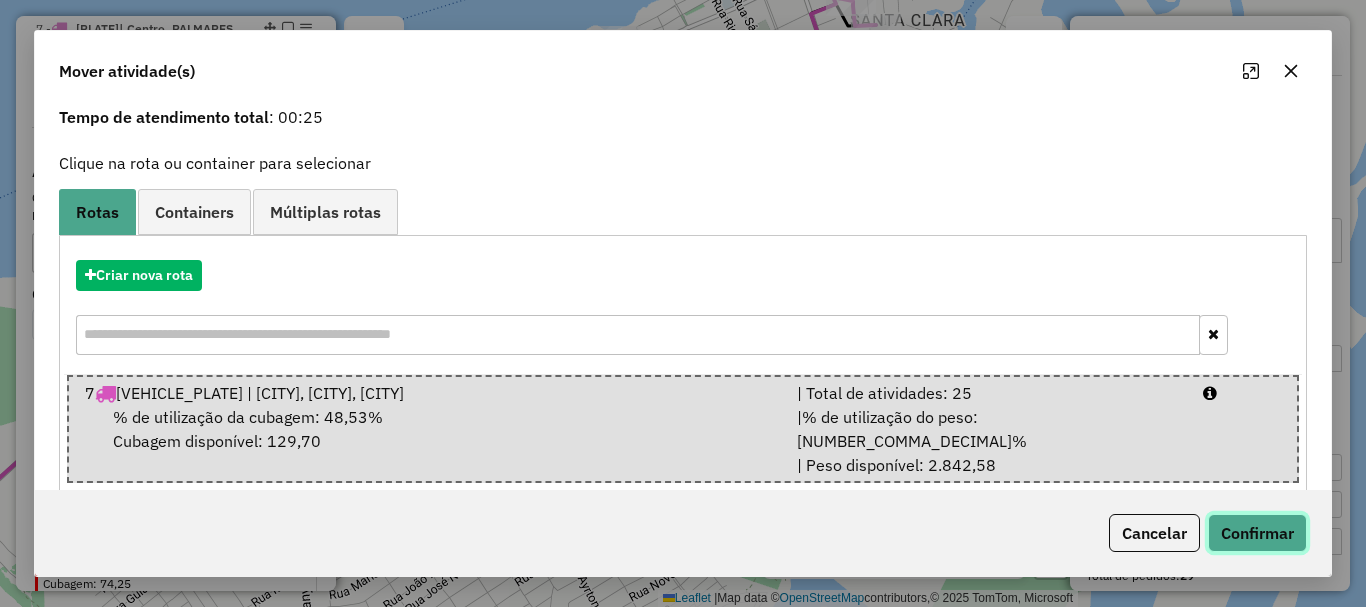 click on "Confirmar" 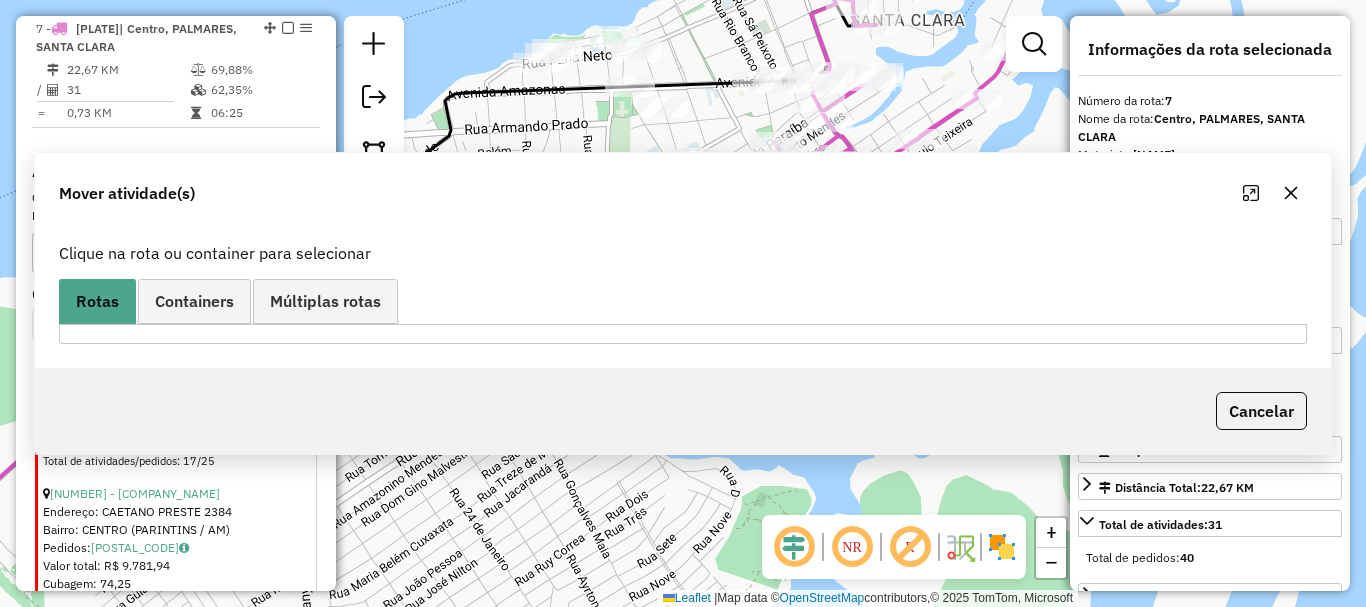 scroll, scrollTop: 0, scrollLeft: 0, axis: both 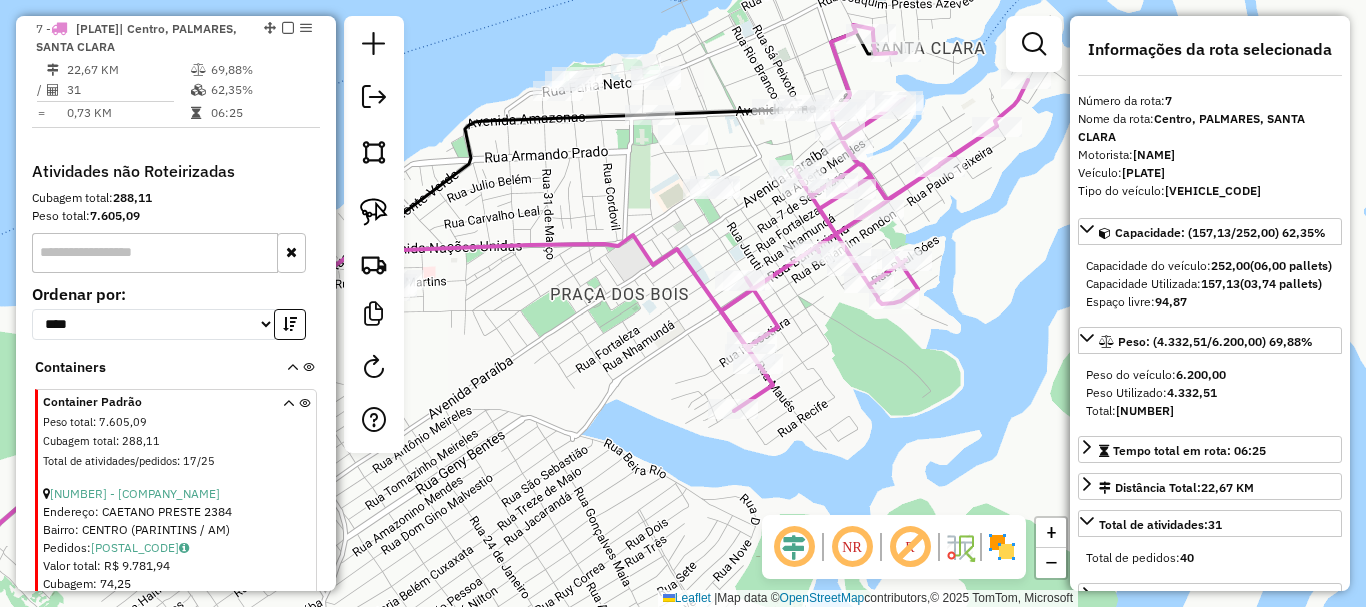 drag, startPoint x: 840, startPoint y: 393, endPoint x: 849, endPoint y: 458, distance: 65.62012 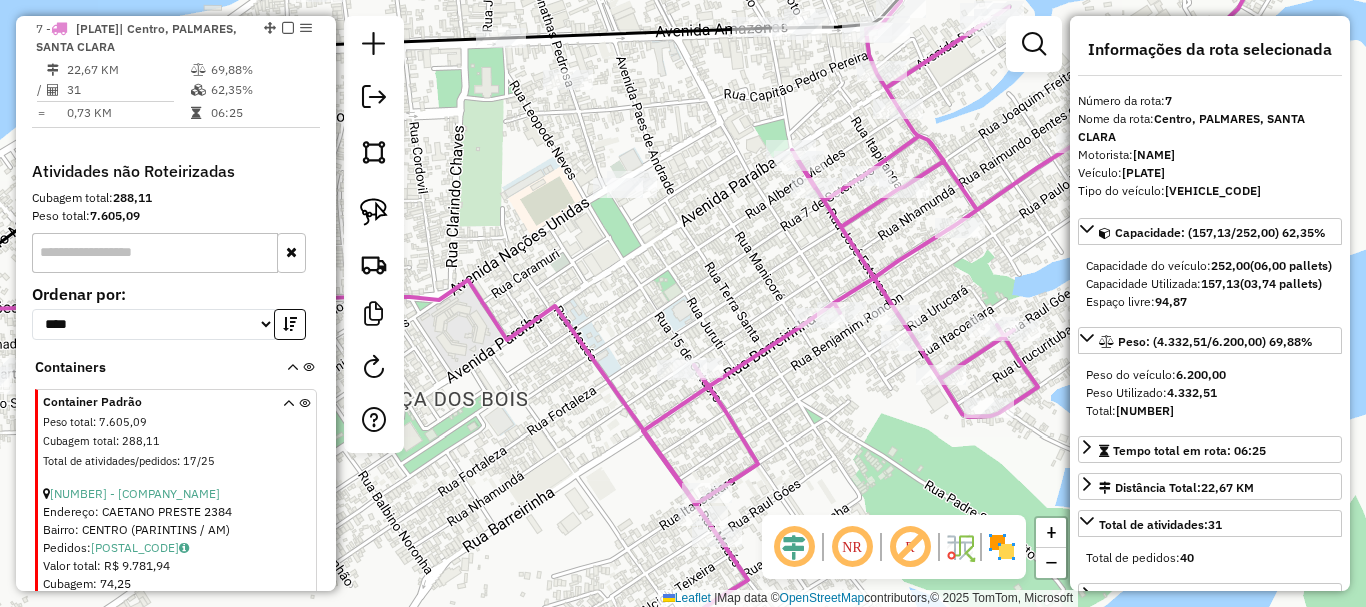 drag, startPoint x: 758, startPoint y: 264, endPoint x: 815, endPoint y: 492, distance: 235.01701 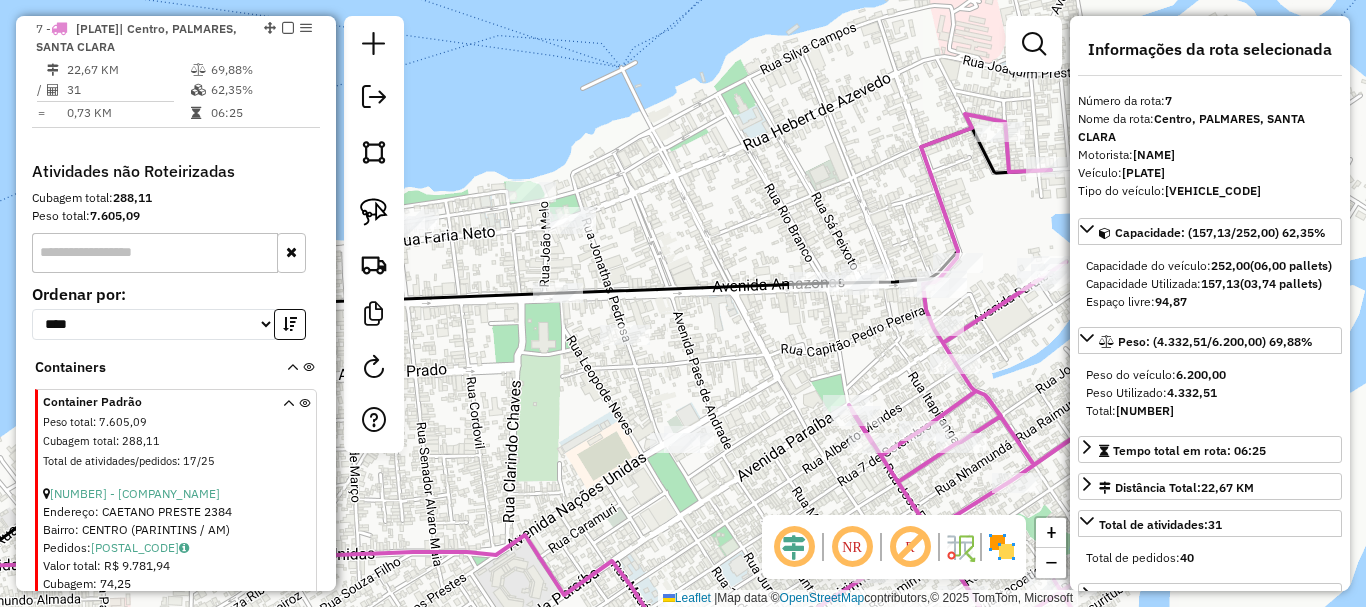 drag, startPoint x: 782, startPoint y: 344, endPoint x: 783, endPoint y: 375, distance: 31.016125 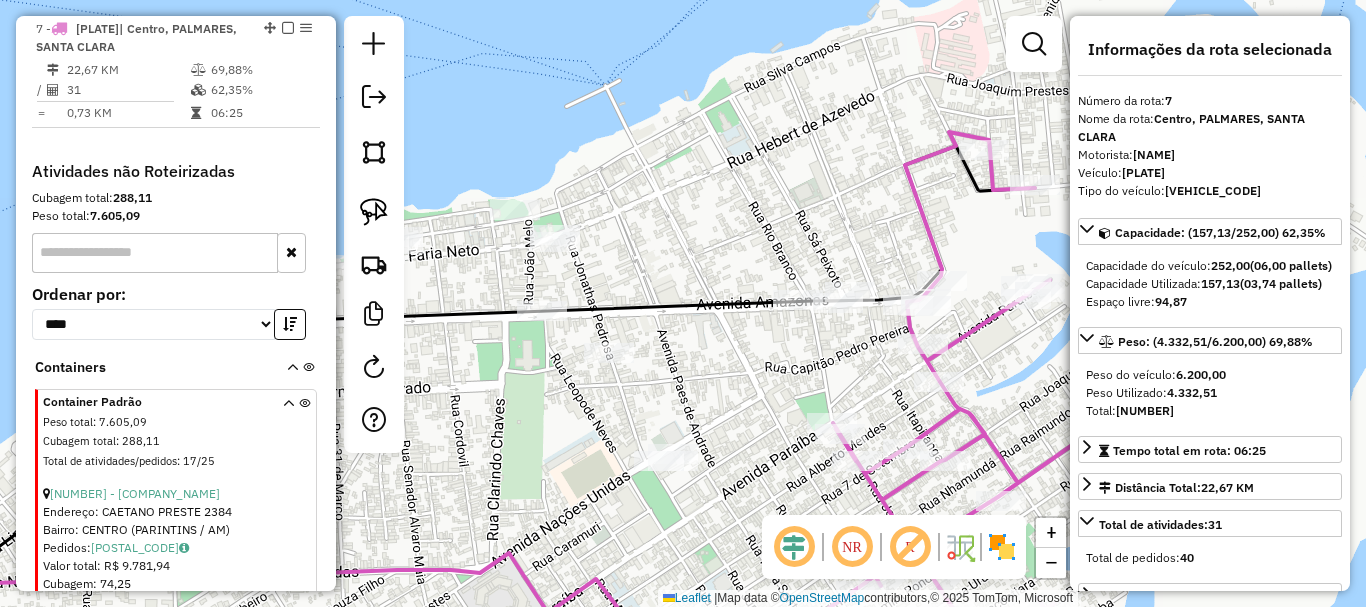 drag, startPoint x: 809, startPoint y: 362, endPoint x: 797, endPoint y: 374, distance: 16.970562 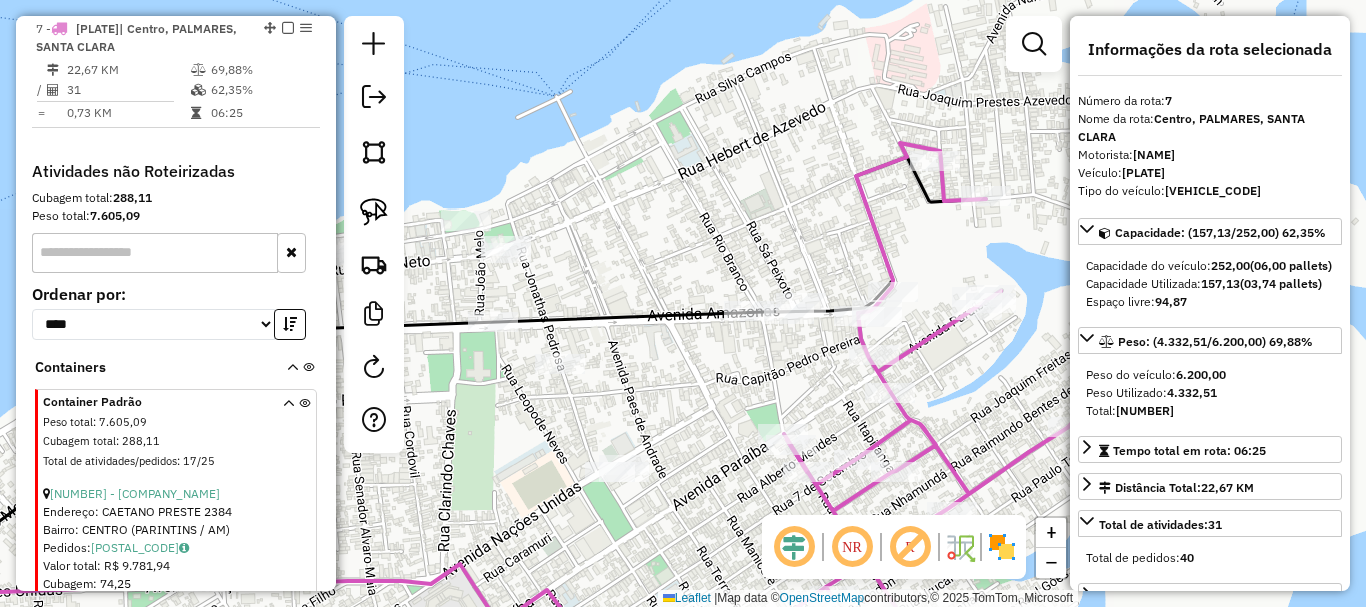 drag, startPoint x: 810, startPoint y: 356, endPoint x: 755, endPoint y: 366, distance: 55.9017 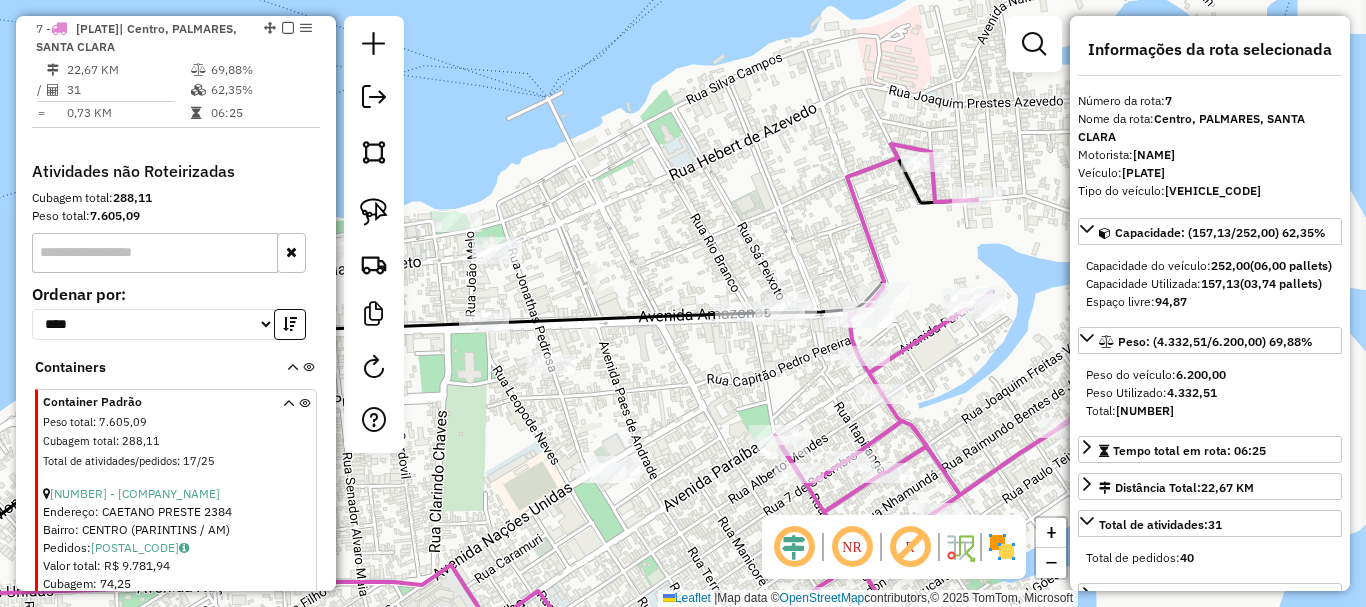 drag, startPoint x: 836, startPoint y: 370, endPoint x: 775, endPoint y: 354, distance: 63.06346 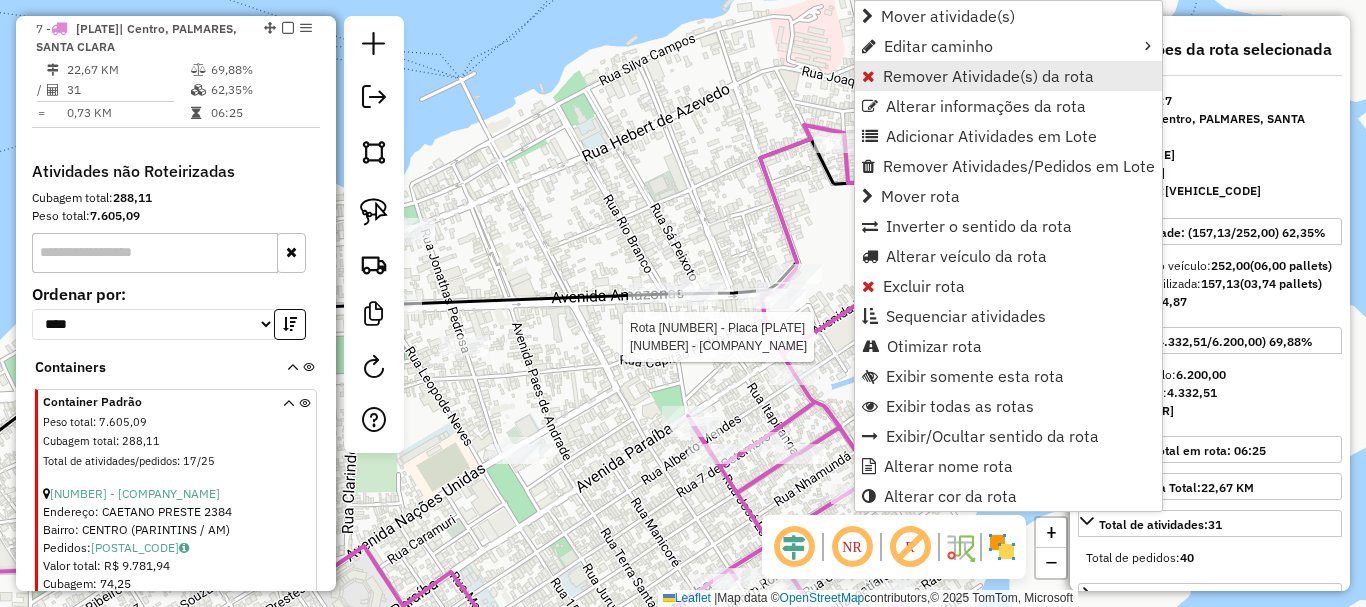 click on "Remover Atividade(s) da rota" at bounding box center [988, 76] 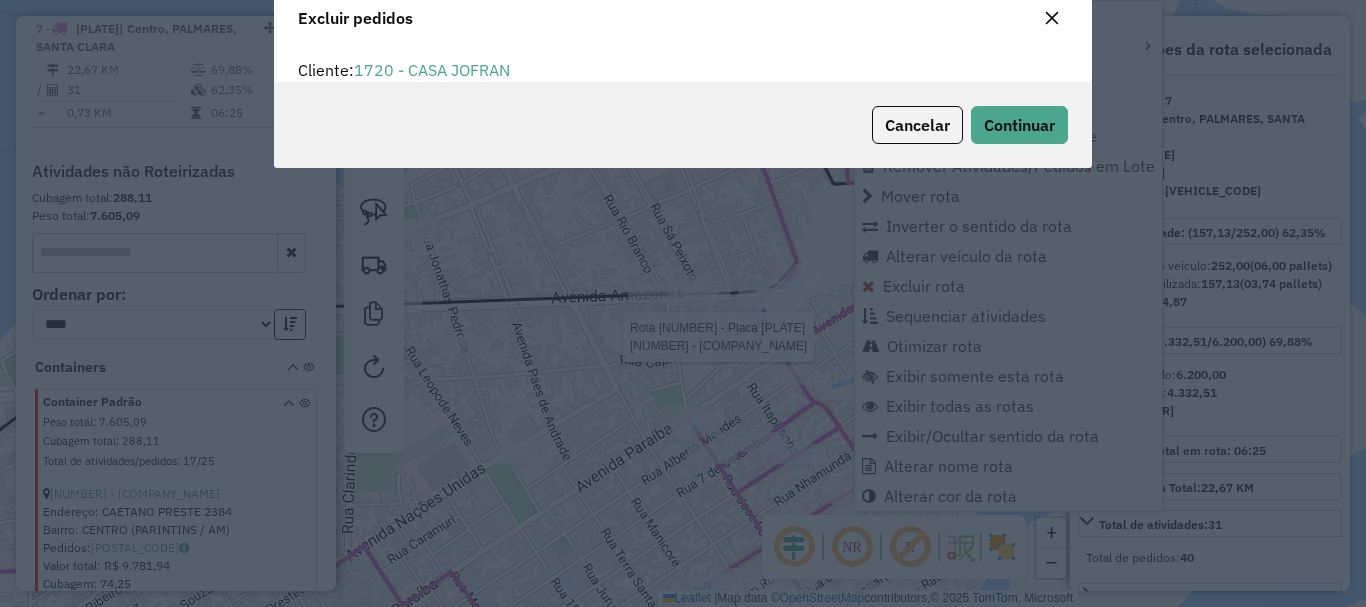 scroll, scrollTop: 12, scrollLeft: 6, axis: both 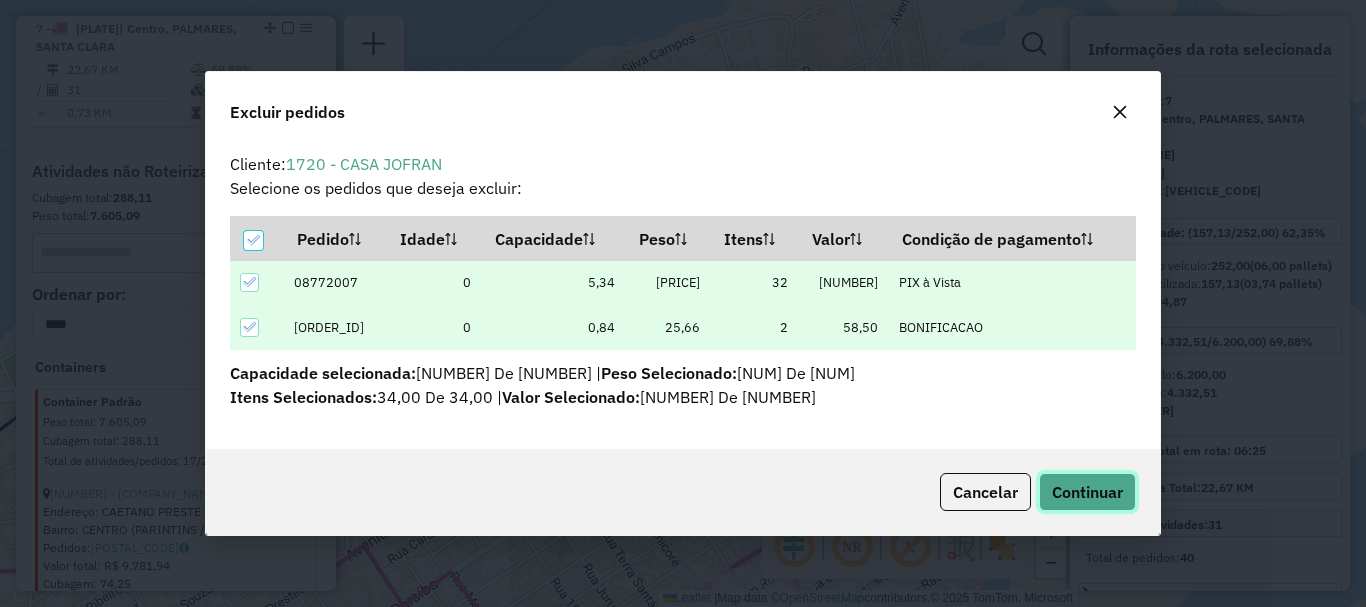 click on "Continuar" 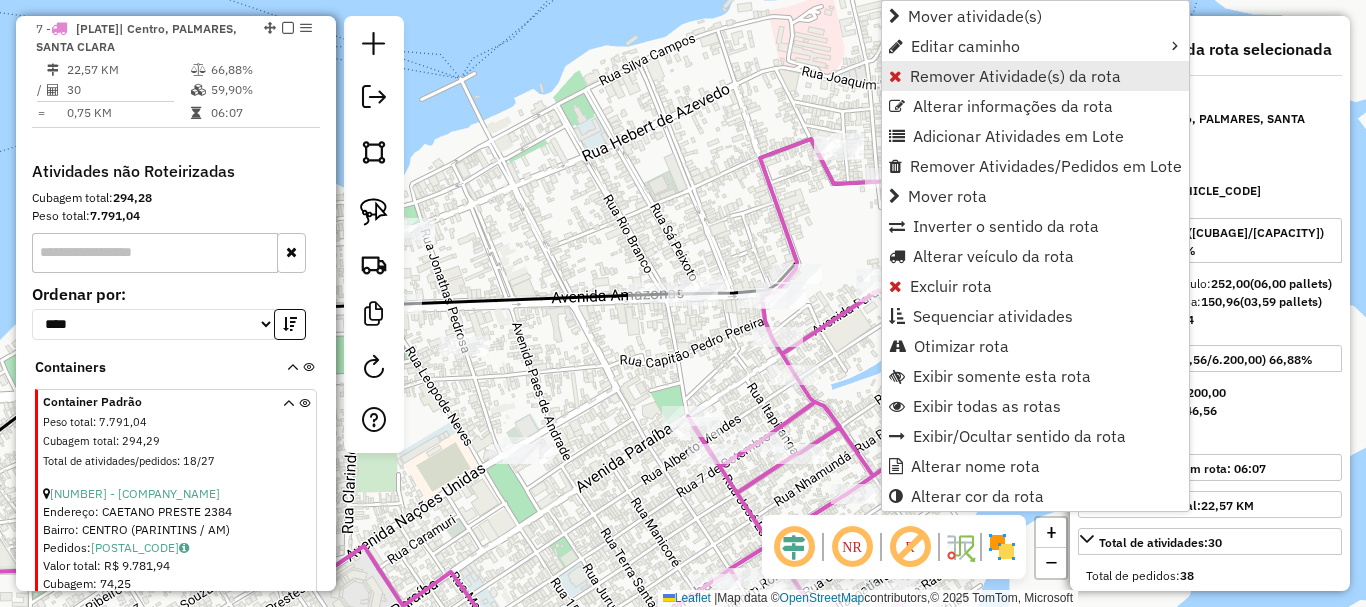 click on "Remover Atividade(s) da rota" at bounding box center [1015, 76] 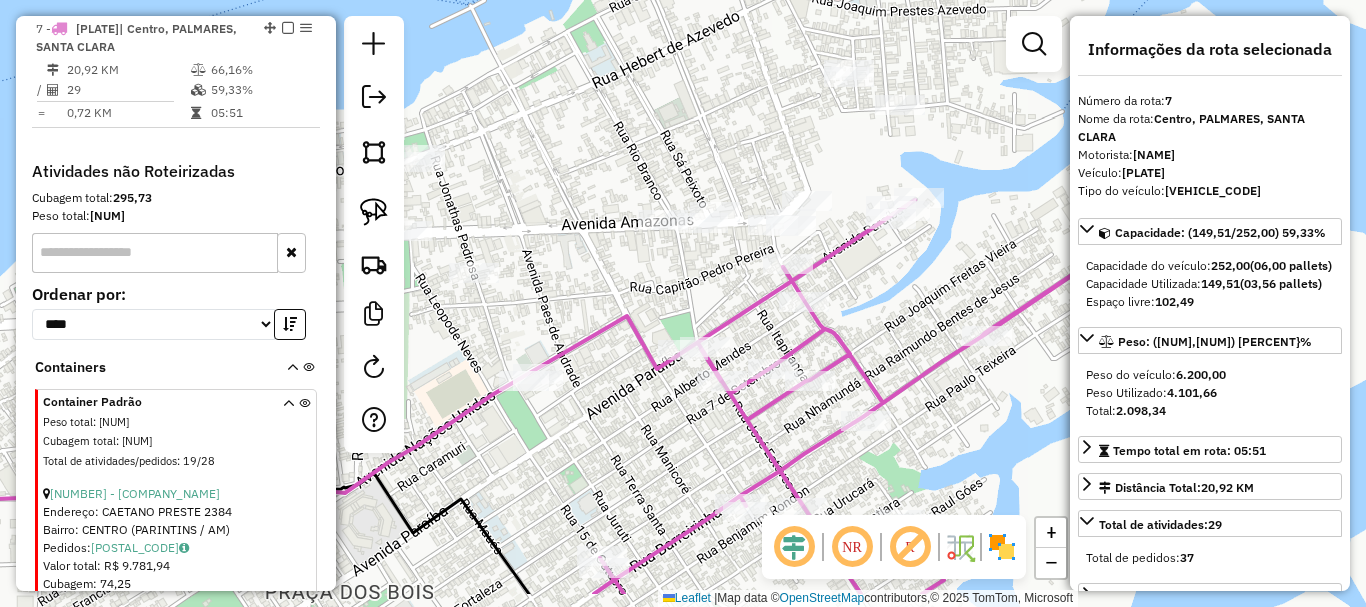 drag, startPoint x: 629, startPoint y: 467, endPoint x: 654, endPoint y: 344, distance: 125.51494 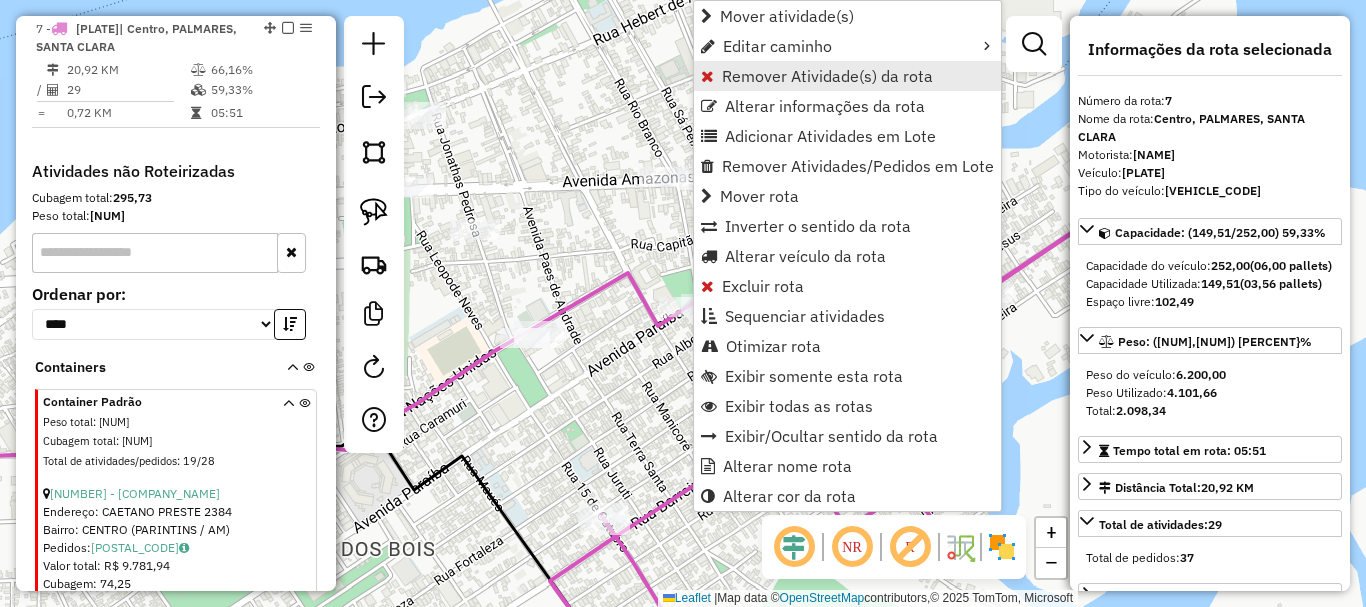click on "Remover Atividade(s) da rota" at bounding box center (827, 76) 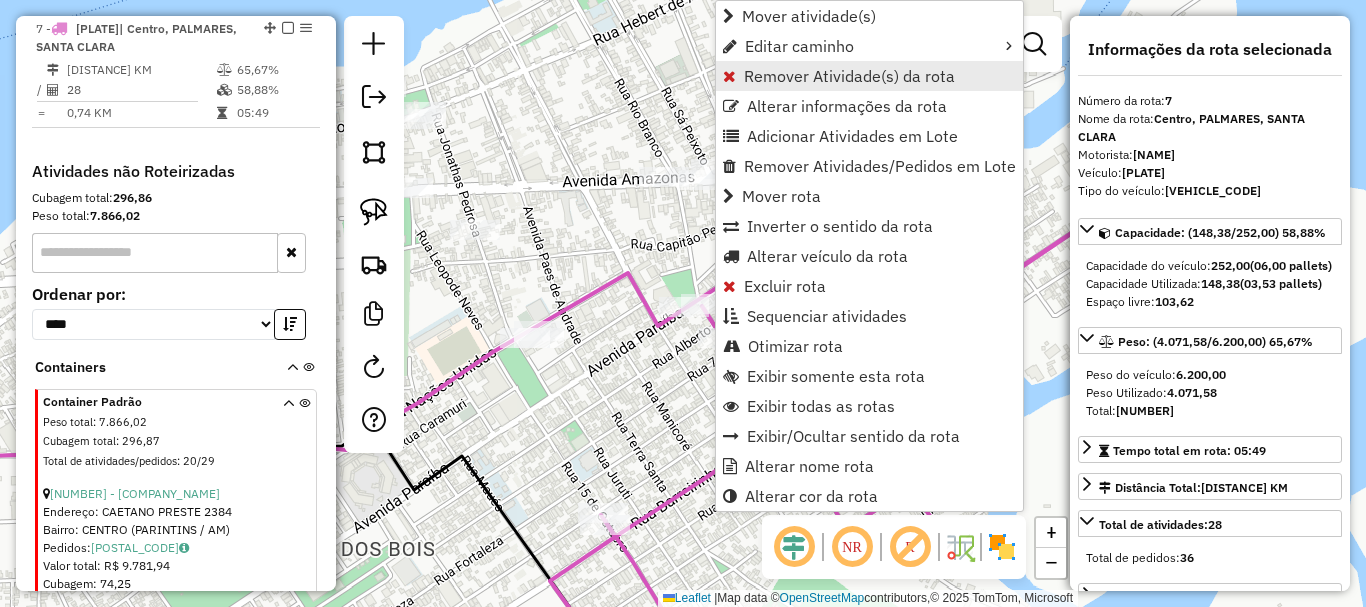 click on "Remover Atividade(s) da rota" at bounding box center (849, 76) 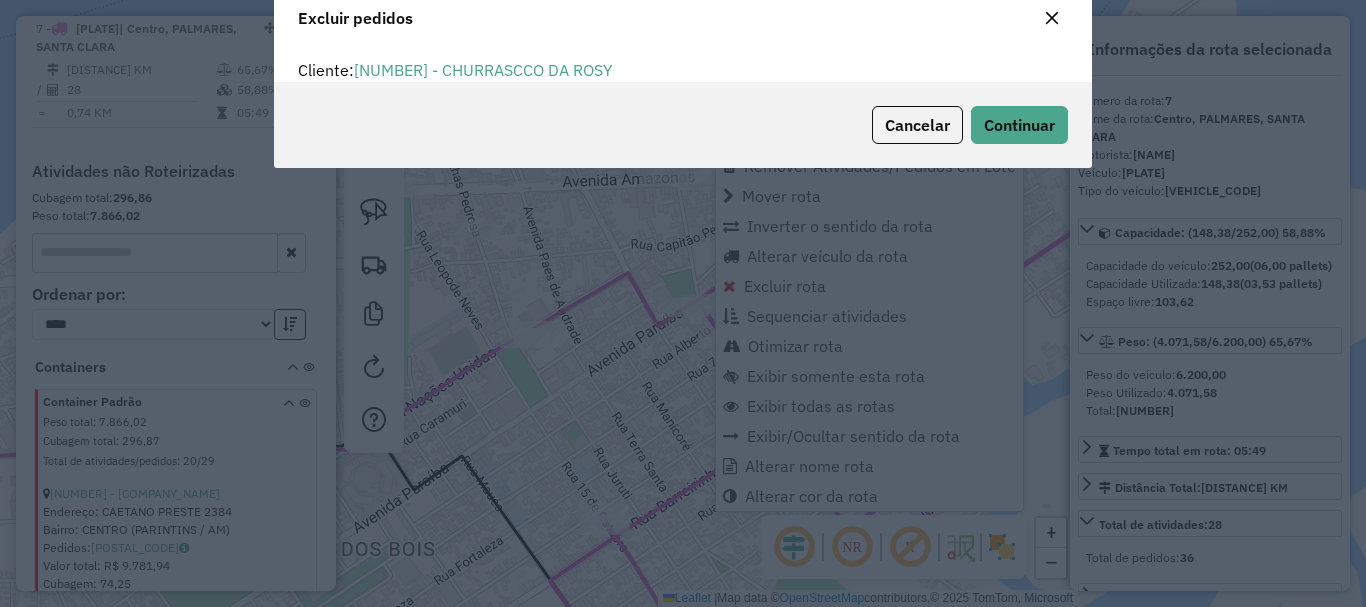 scroll, scrollTop: 82, scrollLeft: 0, axis: vertical 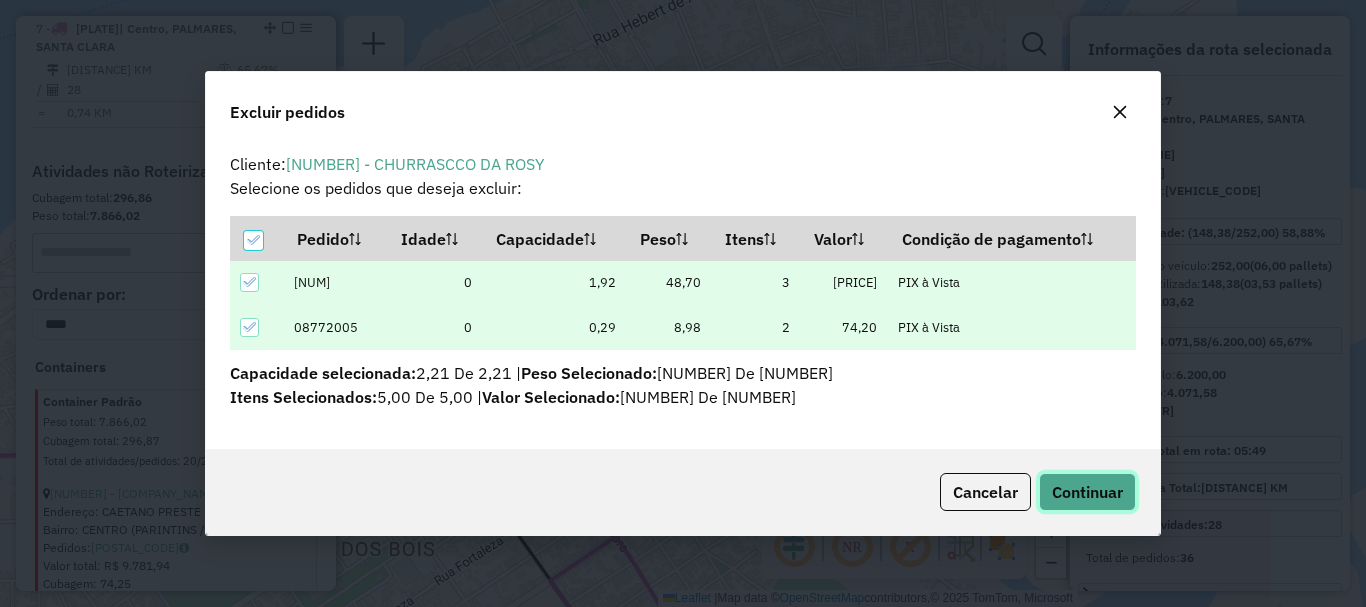 click on "Continuar" 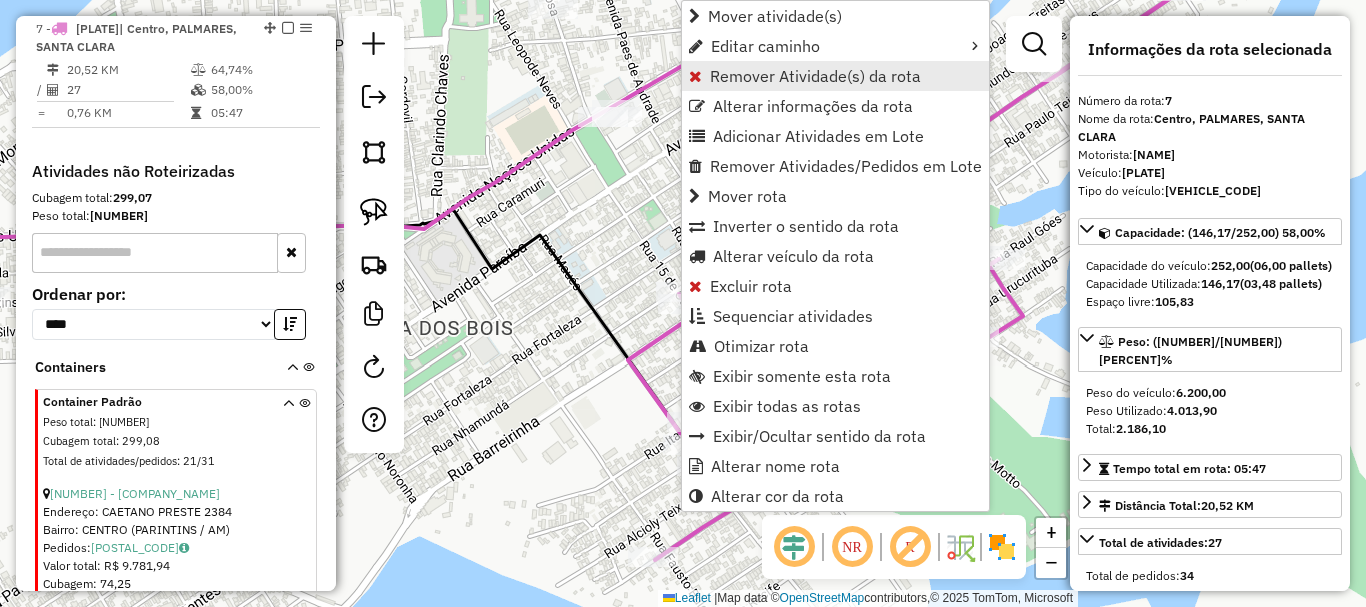 click on "Remover Atividade(s) da rota" at bounding box center [815, 76] 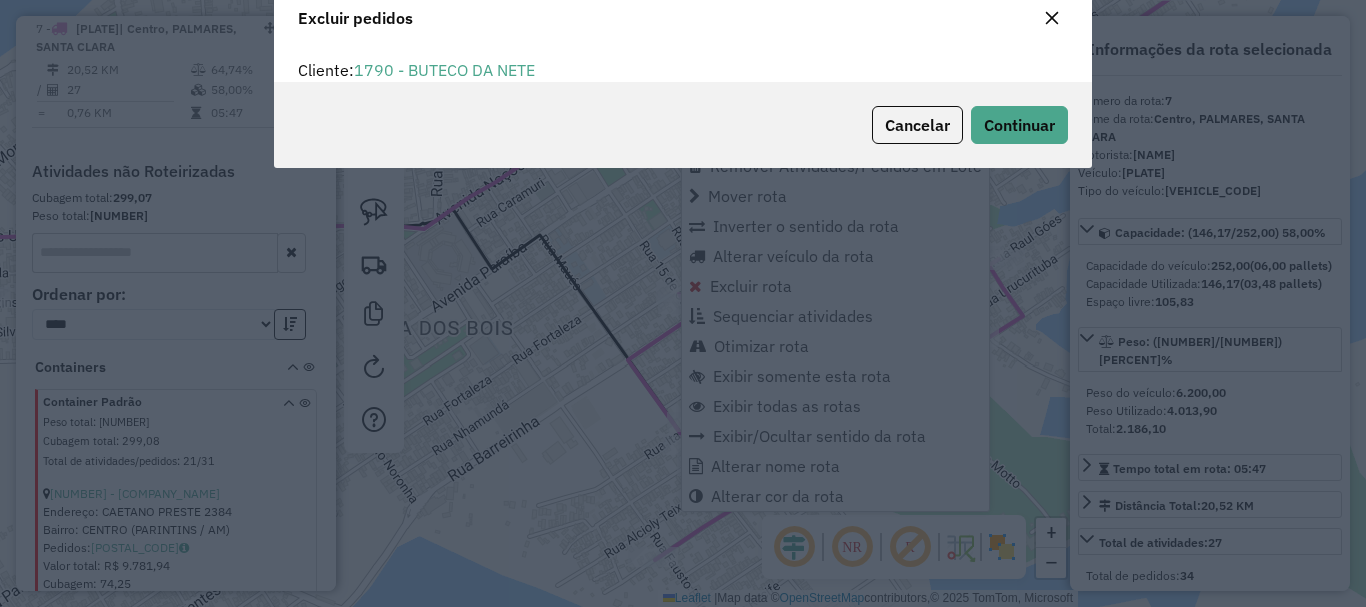 scroll, scrollTop: 12, scrollLeft: 6, axis: both 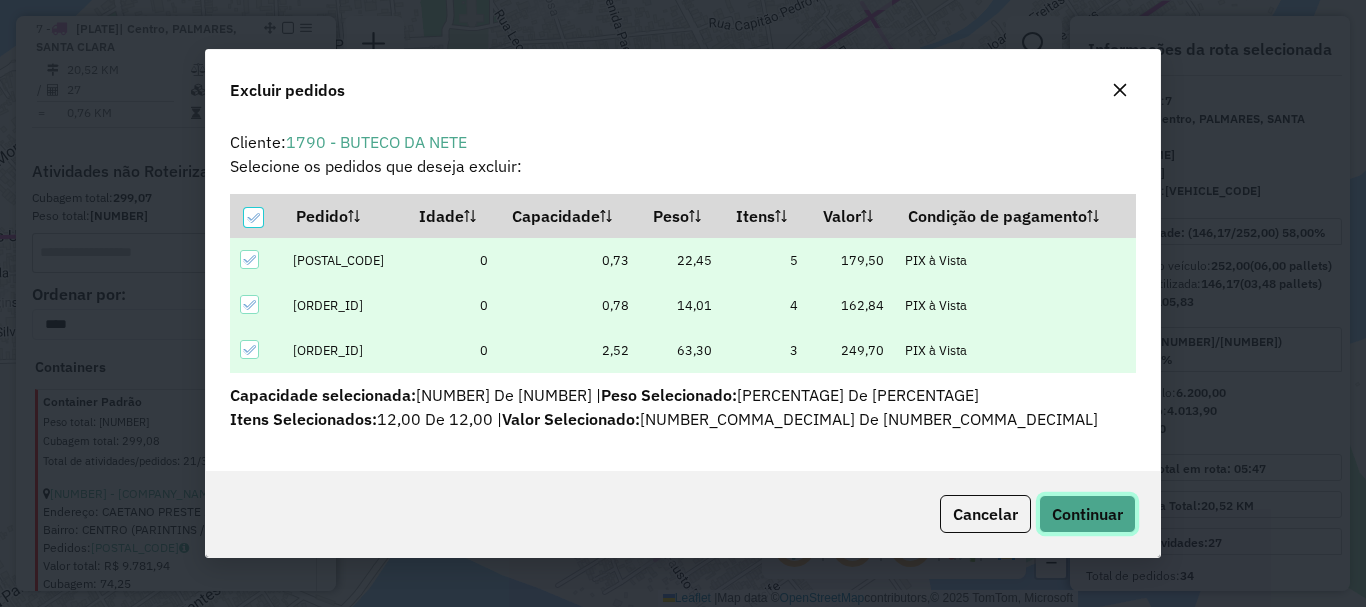 click on "Continuar" 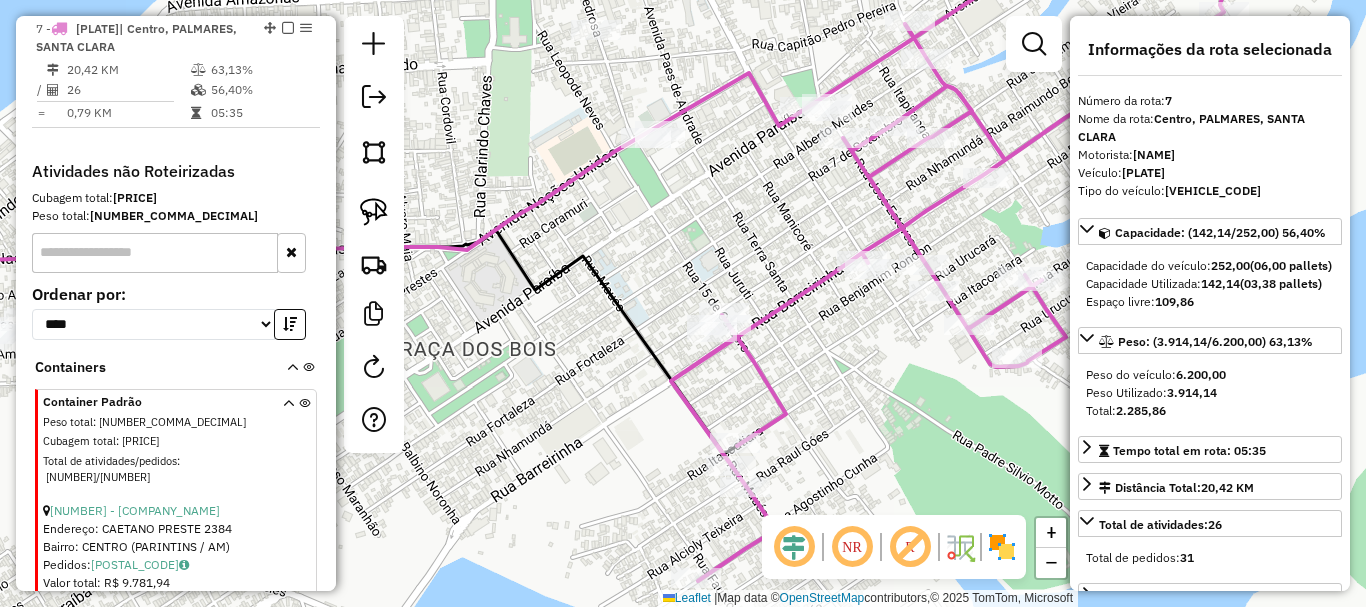 drag, startPoint x: 806, startPoint y: 352, endPoint x: 787, endPoint y: 332, distance: 27.58623 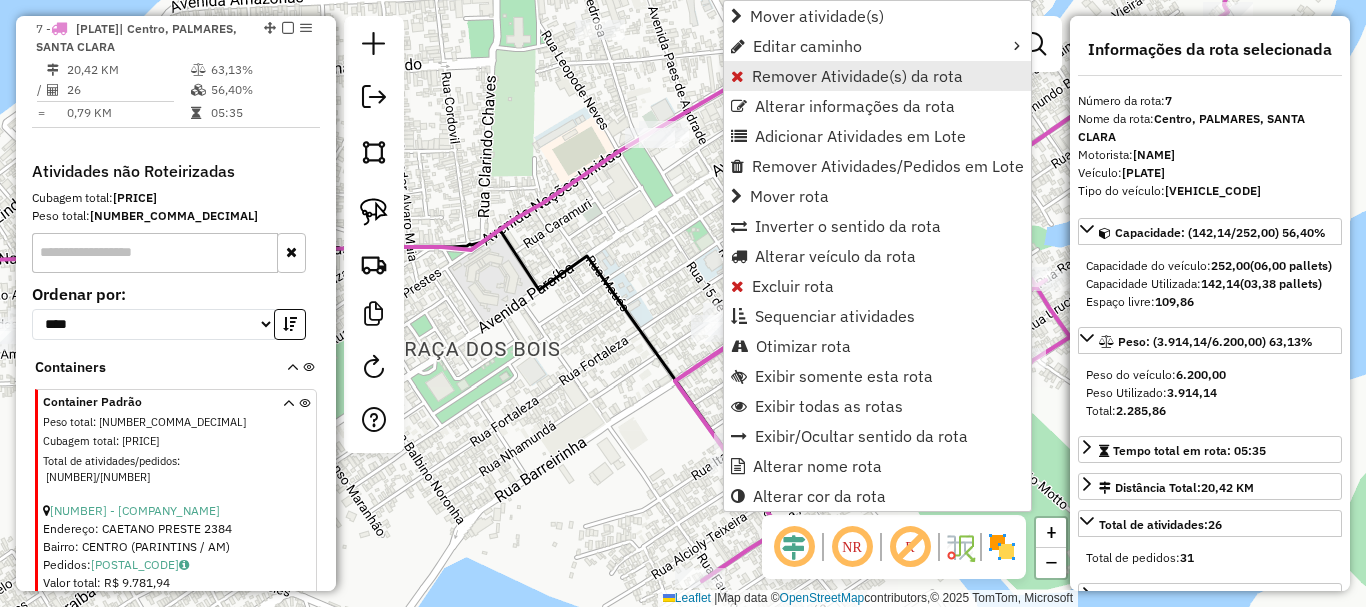click on "Remover Atividade(s) da rota" at bounding box center [857, 76] 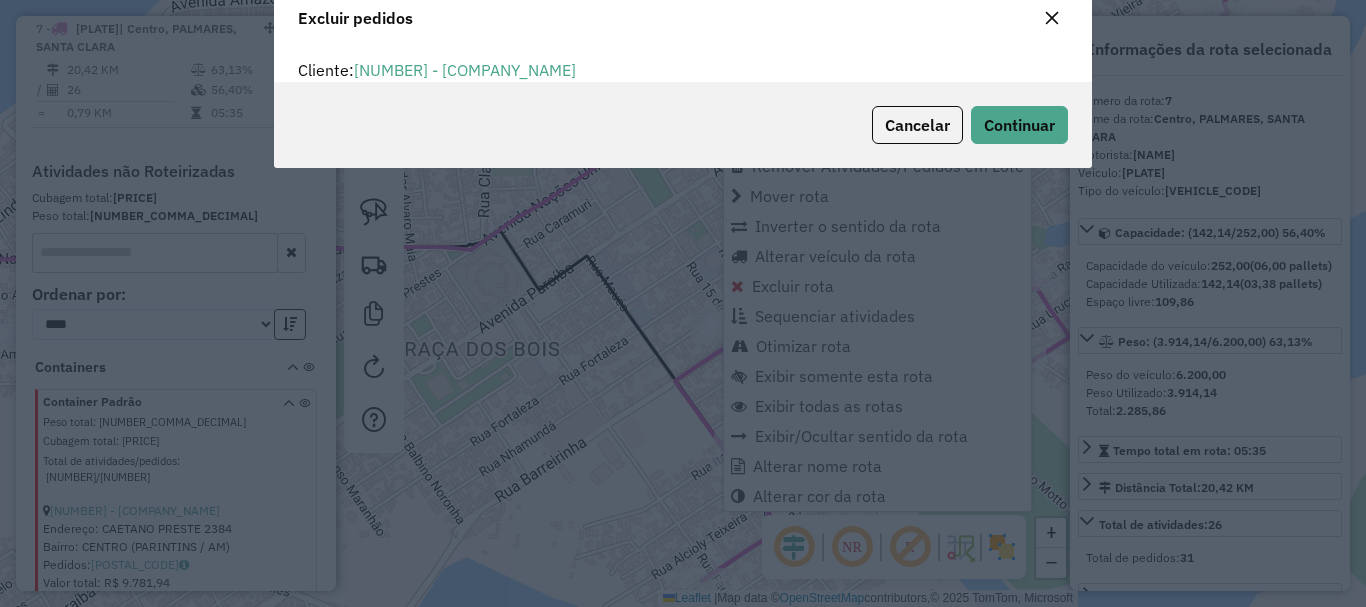 scroll, scrollTop: 82, scrollLeft: 0, axis: vertical 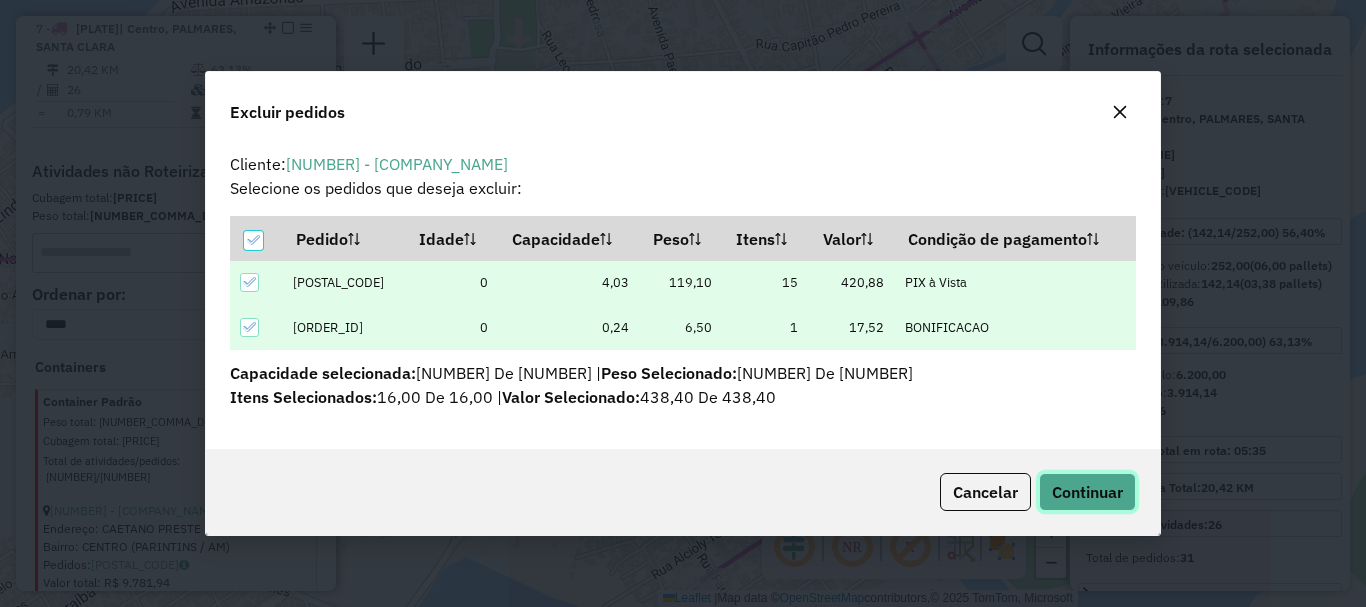 click on "Continuar" 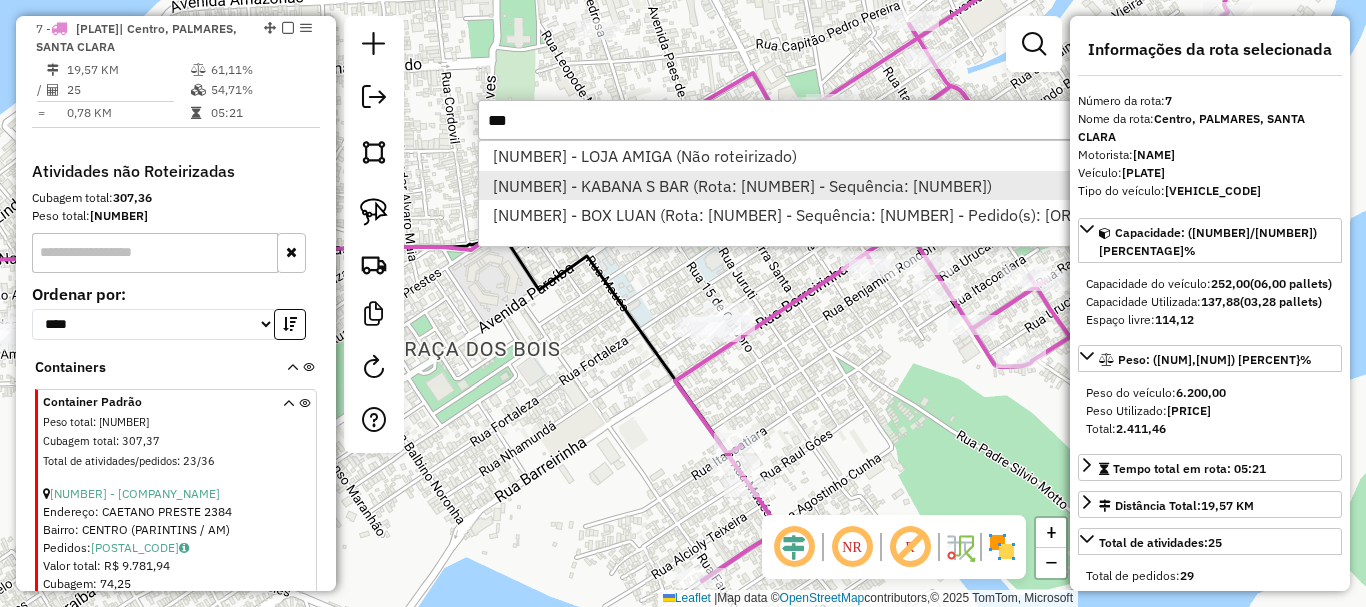 type on "***" 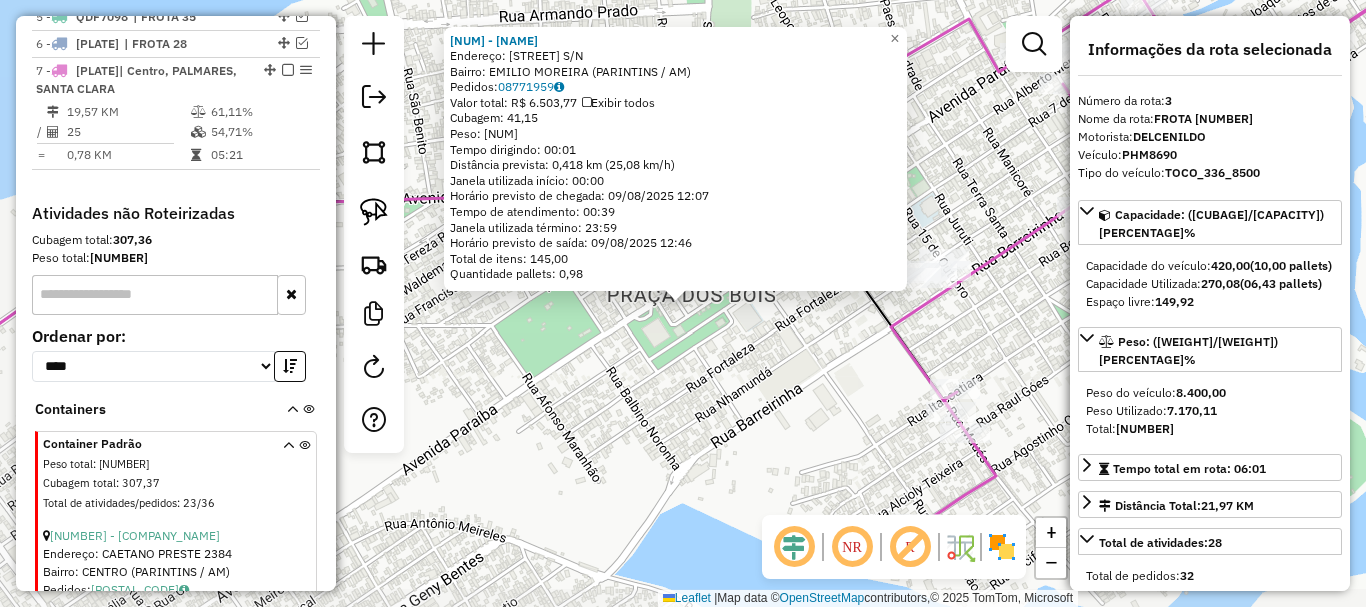 scroll, scrollTop: 804, scrollLeft: 0, axis: vertical 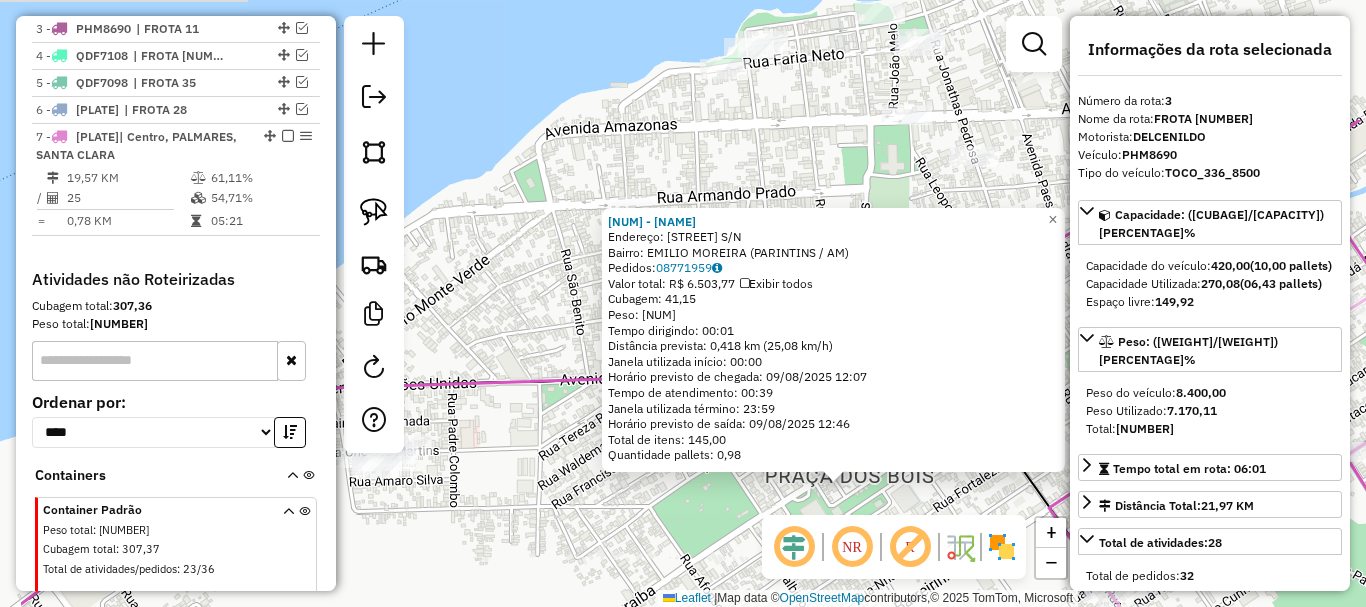 drag, startPoint x: 600, startPoint y: 421, endPoint x: 759, endPoint y: 595, distance: 235.70532 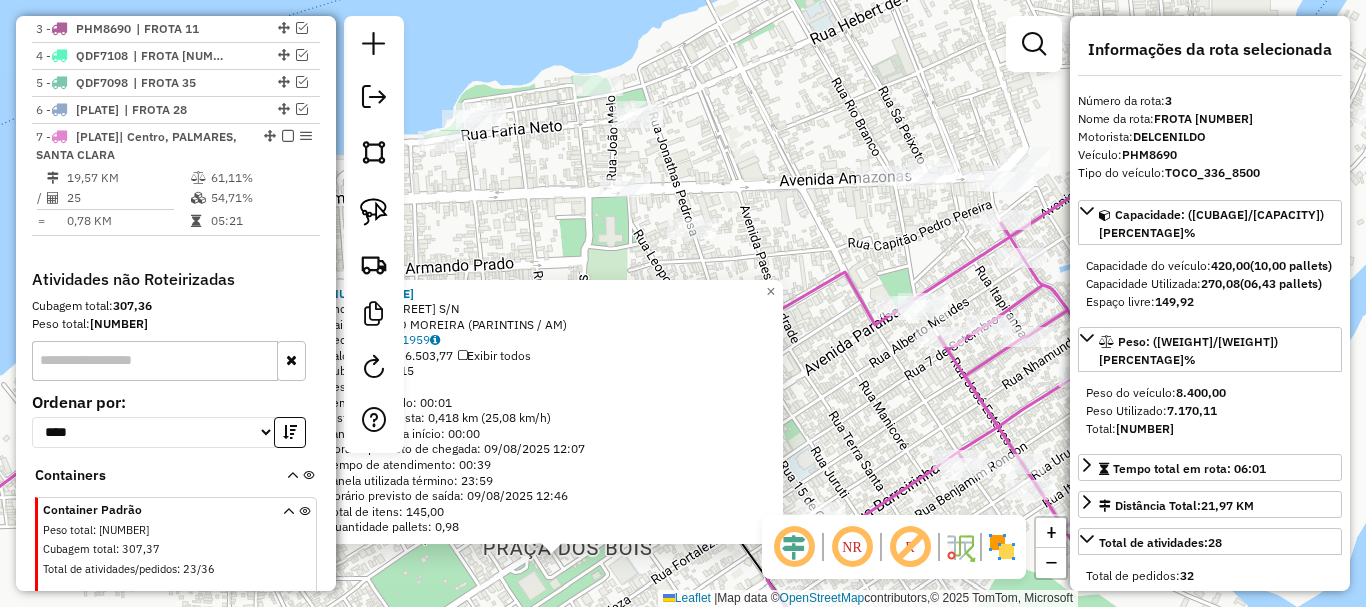drag, startPoint x: 892, startPoint y: 178, endPoint x: 398, endPoint y: 254, distance: 499.81195 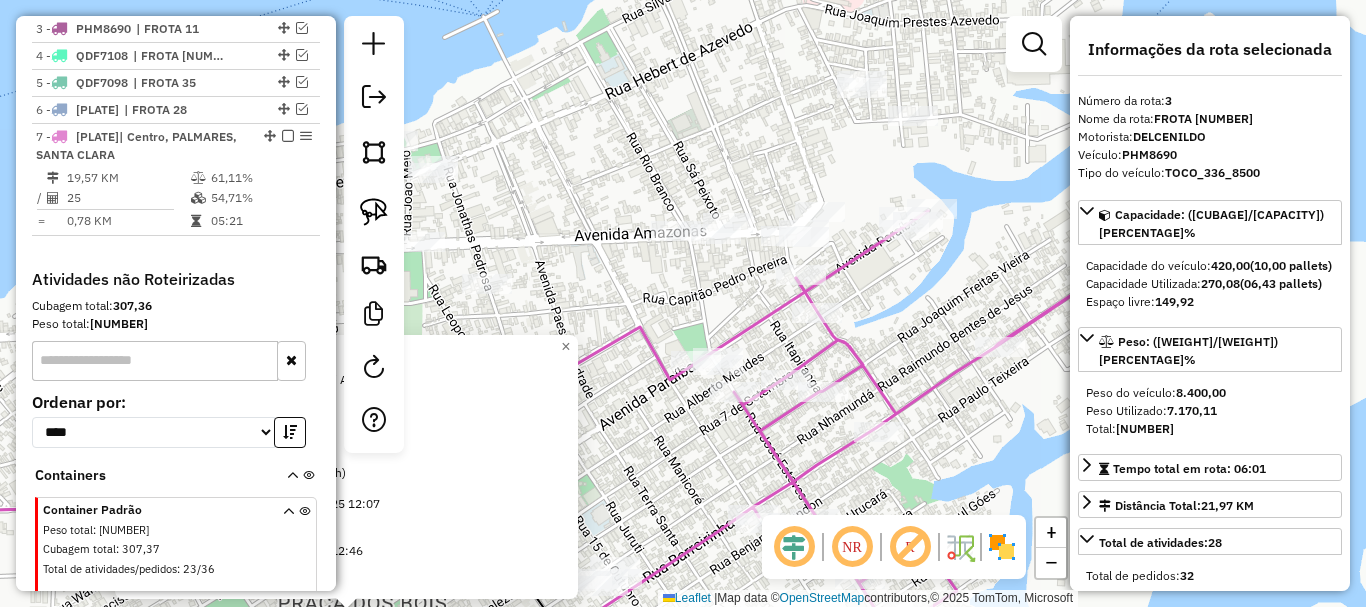 drag, startPoint x: 911, startPoint y: 281, endPoint x: 898, endPoint y: 356, distance: 76.11833 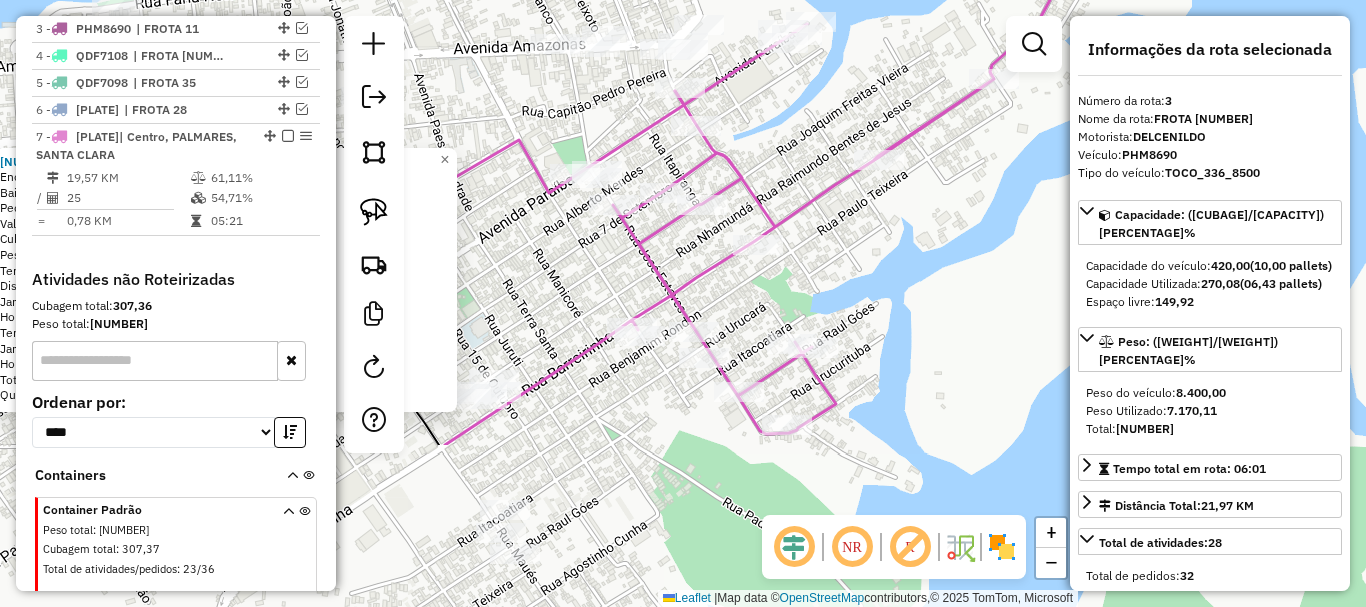 drag, startPoint x: 898, startPoint y: 359, endPoint x: 717, endPoint y: 90, distance: 324.22522 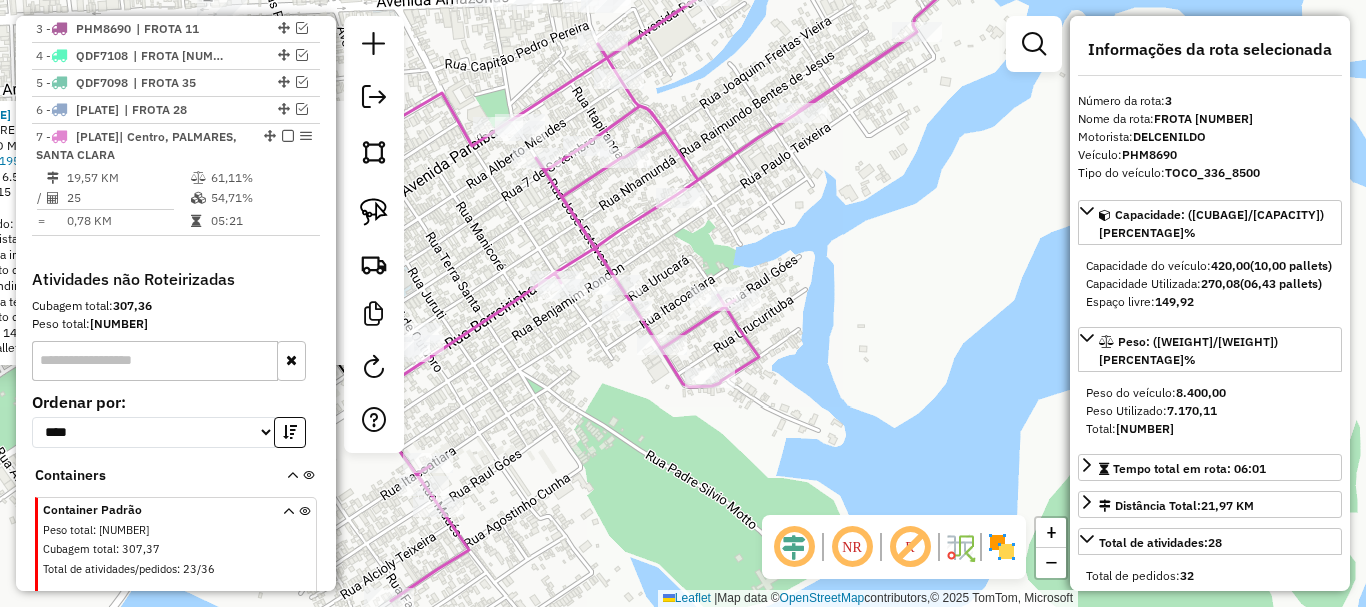 drag, startPoint x: 828, startPoint y: 277, endPoint x: 1115, endPoint y: 255, distance: 287.84198 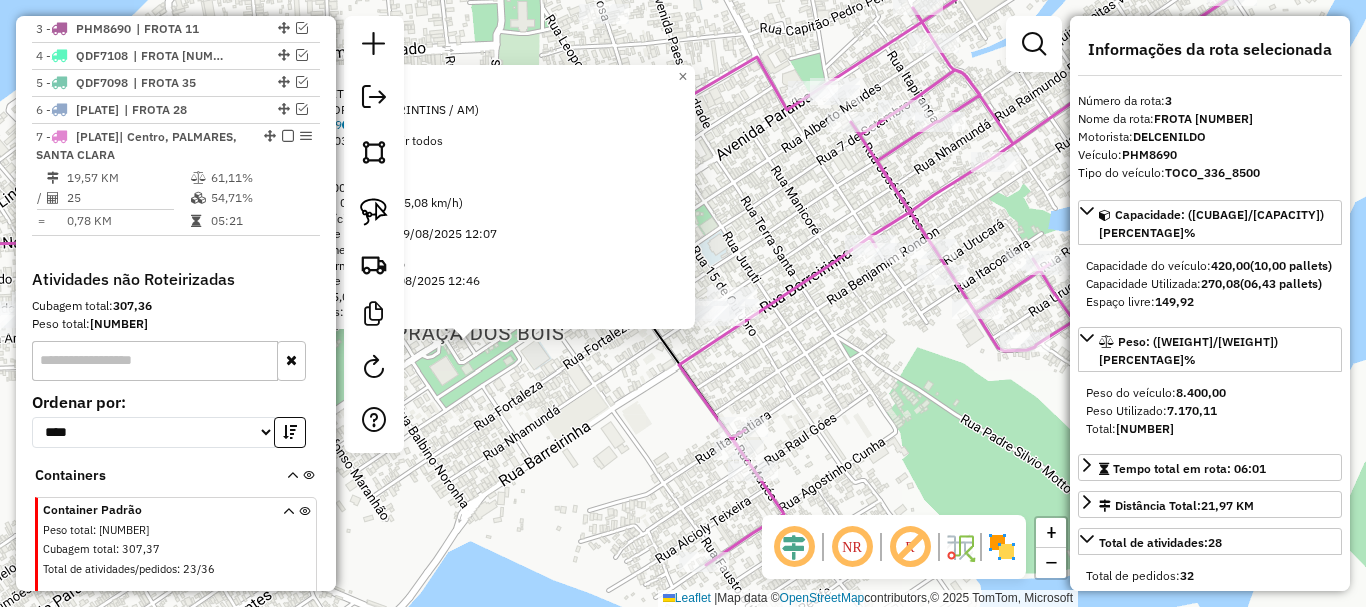 drag, startPoint x: 610, startPoint y: 398, endPoint x: 843, endPoint y: 416, distance: 233.69424 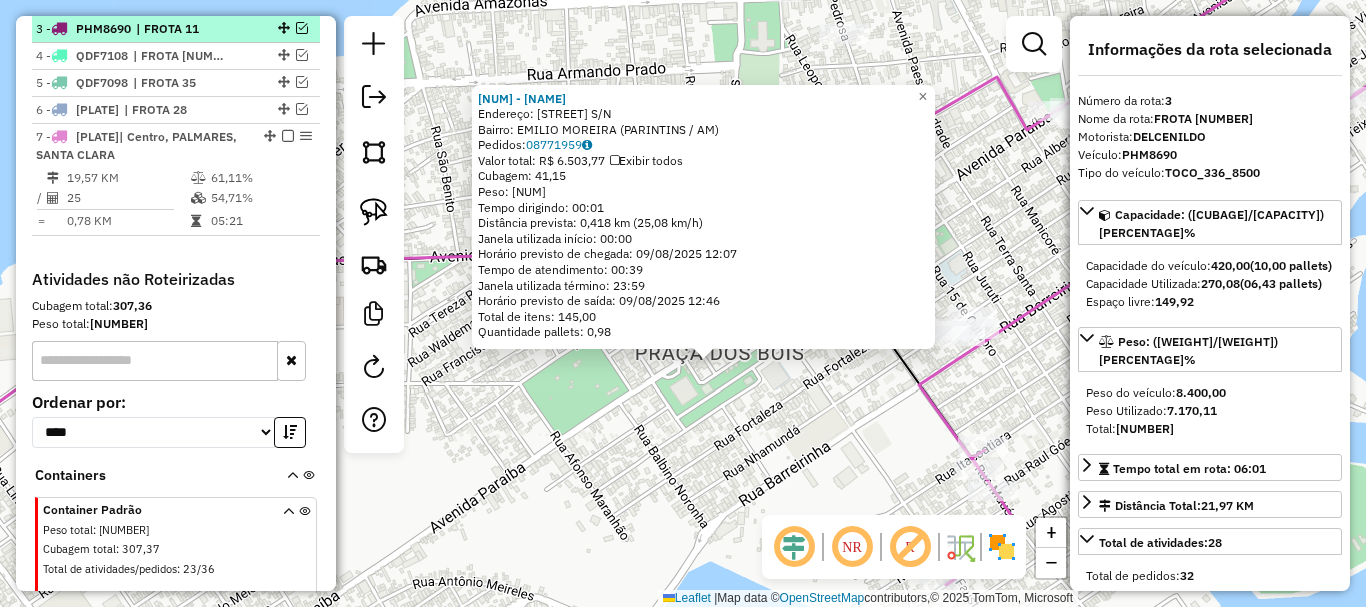 click at bounding box center (302, 28) 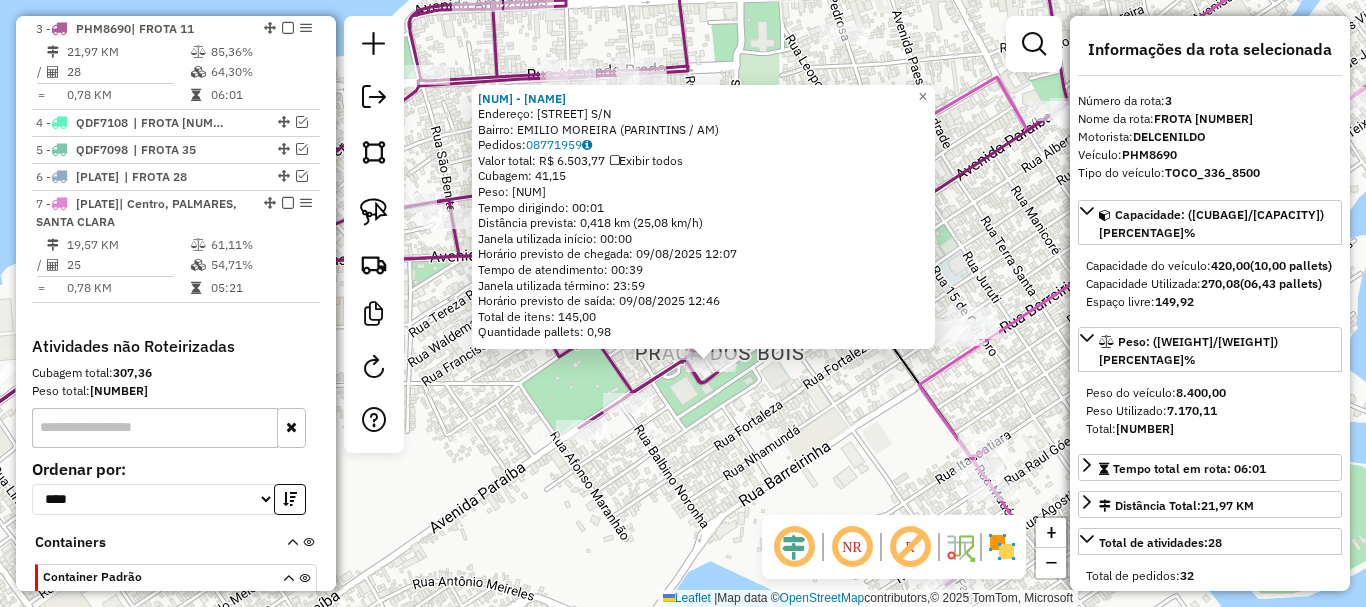 click on "965 - KABANA S BAR  Endereço:  PARAIBA S/N   Bairro: EMILIO MOREIRA (PARINTINS / AM)   Pedidos:  08771959   Valor total: R$ 6.503,77   Exibir todos   Cubagem: 41,15  Peso: 1.148,30  Tempo dirigindo: 00:01   Distância prevista: 0,418 km (25,08 km/h)   Janela utilizada início: 00:00   Horário previsto de chegada: 09/08/2025 12:07   Tempo de atendimento: 00:39   Janela utilizada término: 23:59   Horário previsto de saída: 09/08/2025 12:46   Total de itens: 145,00   Quantidade pallets: 0,98  × Janela de atendimento Grade de atendimento Capacidade Transportadoras Veículos Cliente Pedidos  Rotas Selecione os dias de semana para filtrar as janelas de atendimento  Seg   Ter   Qua   Qui   Sex   Sáb   Dom  Informe o período da janela de atendimento: De: Até:  Filtrar exatamente a janela do cliente  Considerar janela de atendimento padrão  Selecione os dias de semana para filtrar as grades de atendimento  Seg   Ter   Qua   Qui   Sex   Sáb   Dom   Considerar clientes sem dia de atendimento cadastrado  De:" 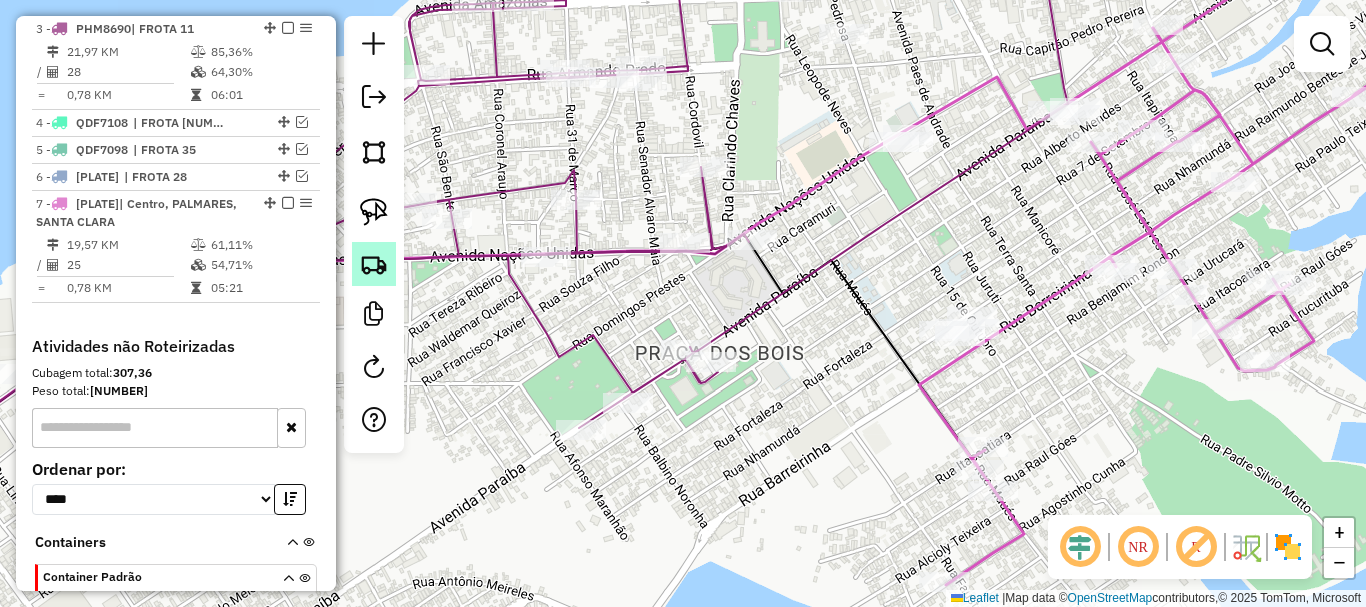 click 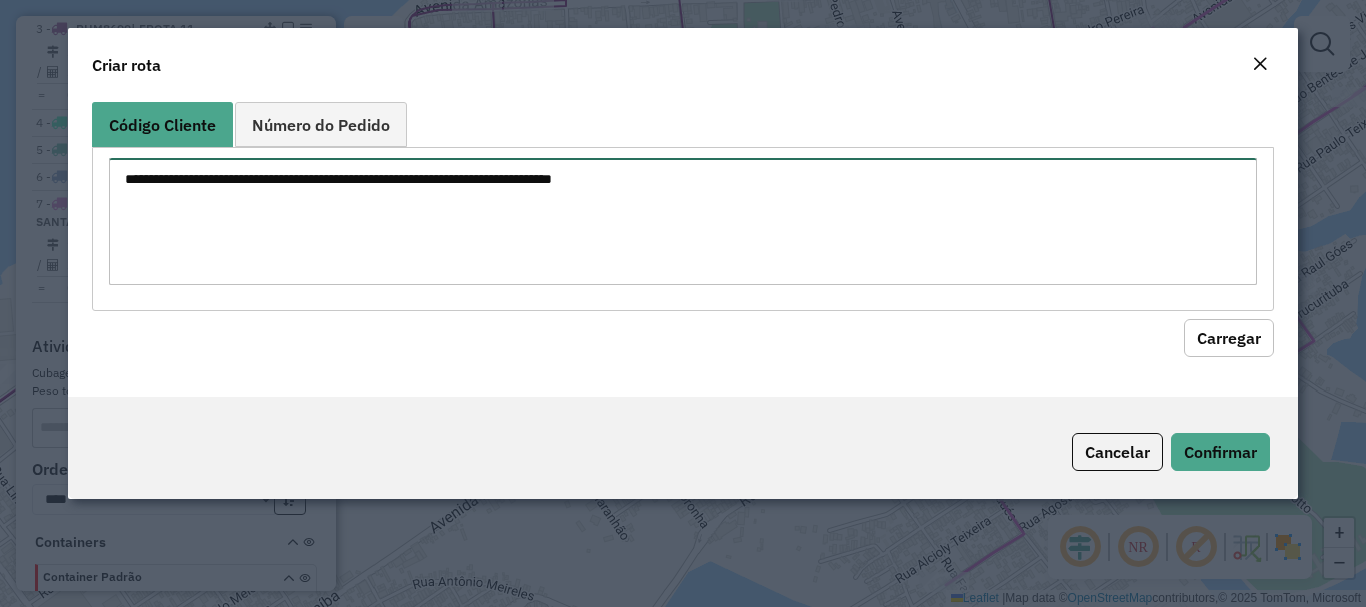 click at bounding box center (682, 221) 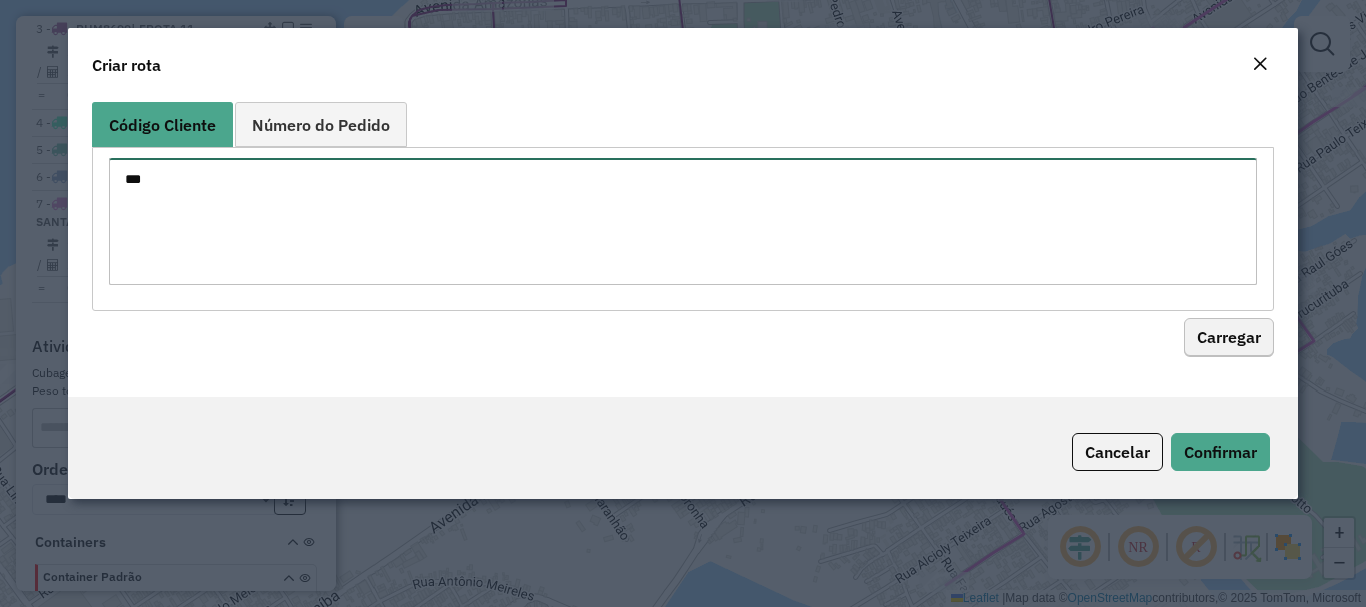 type on "***" 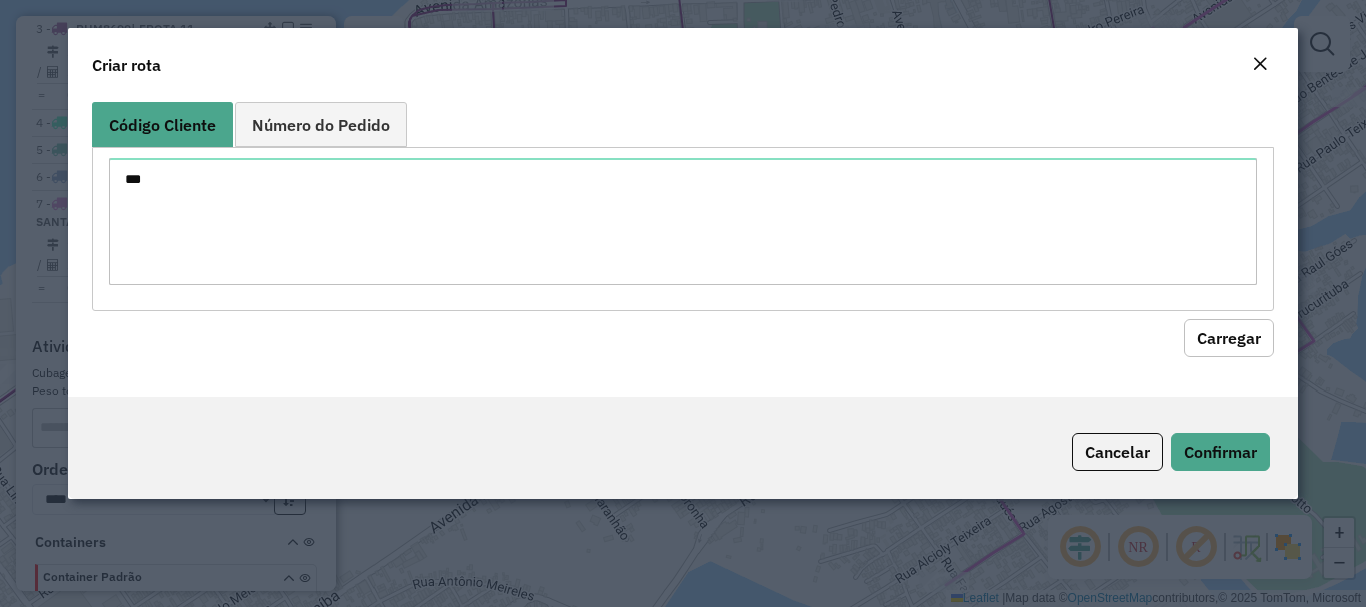 click on "Carregar" 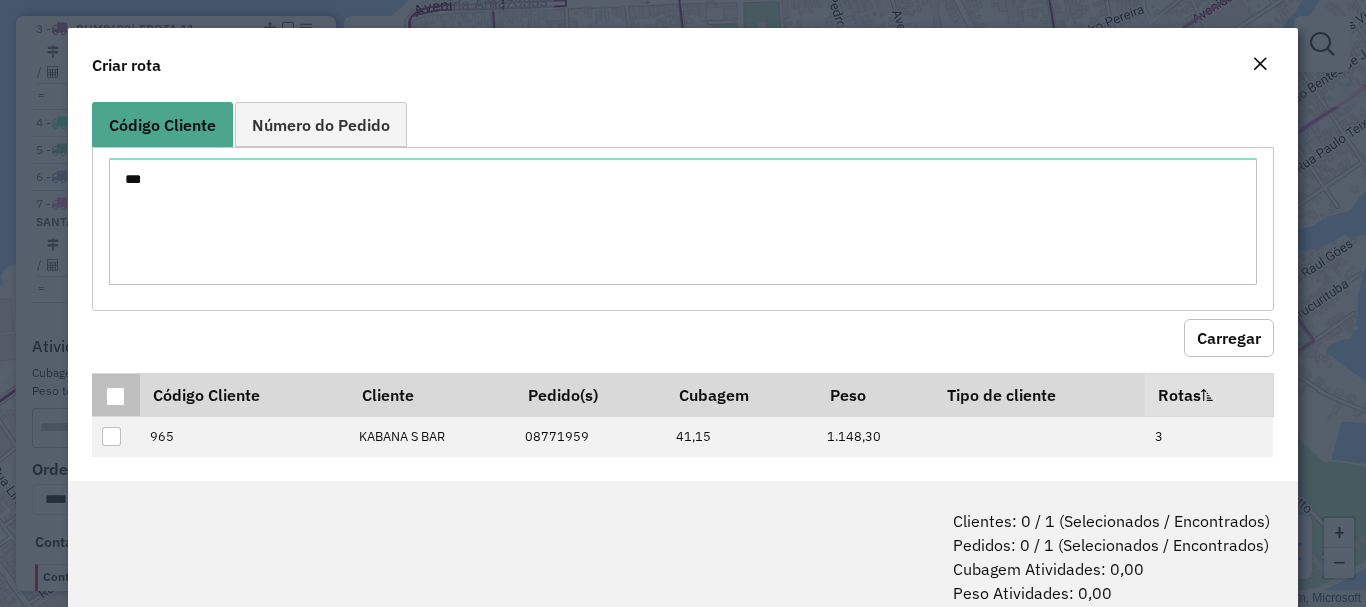 click at bounding box center [115, 396] 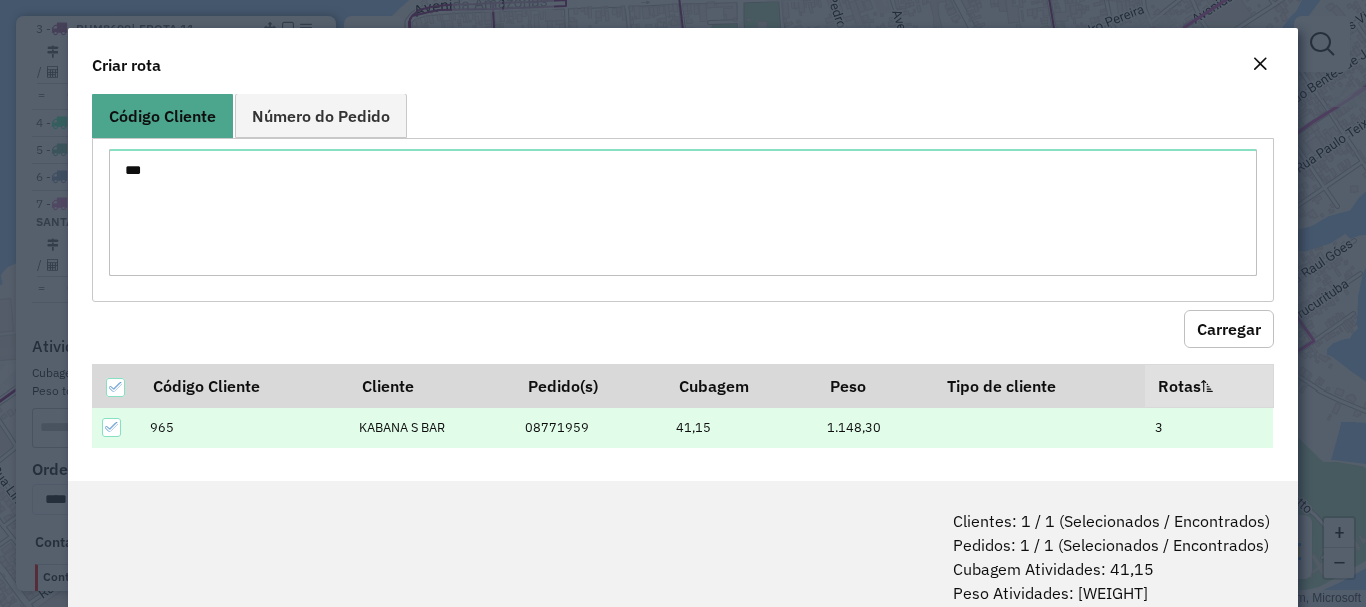 scroll, scrollTop: 15, scrollLeft: 0, axis: vertical 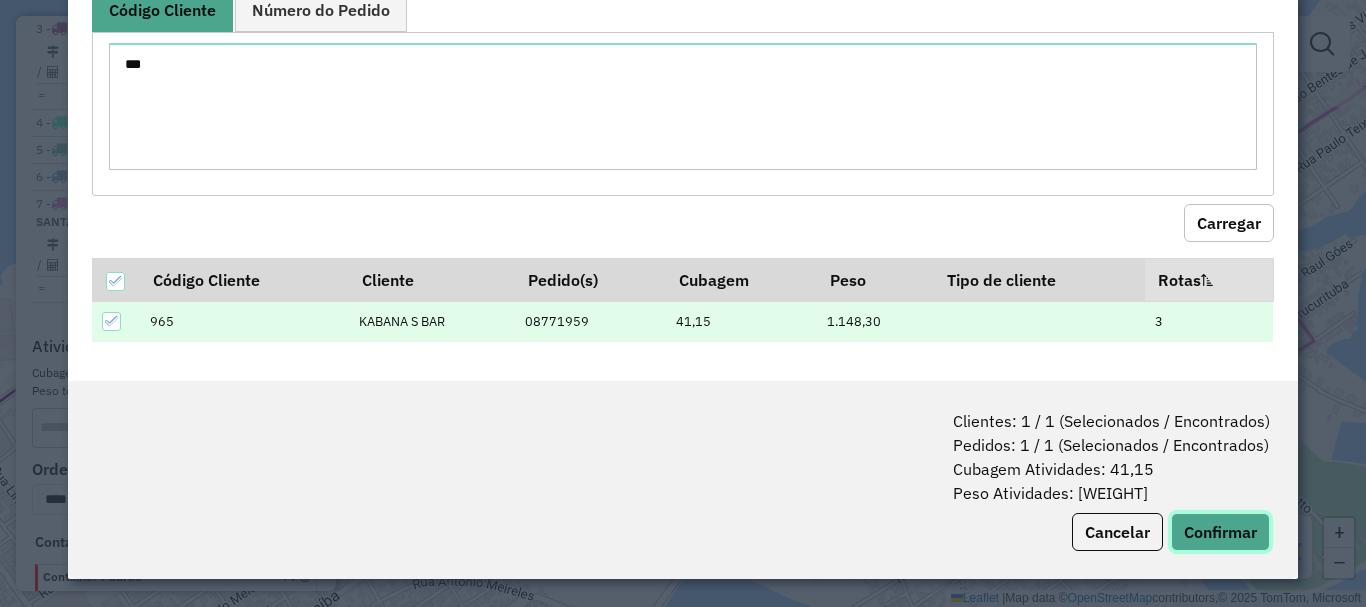 click on "Confirmar" 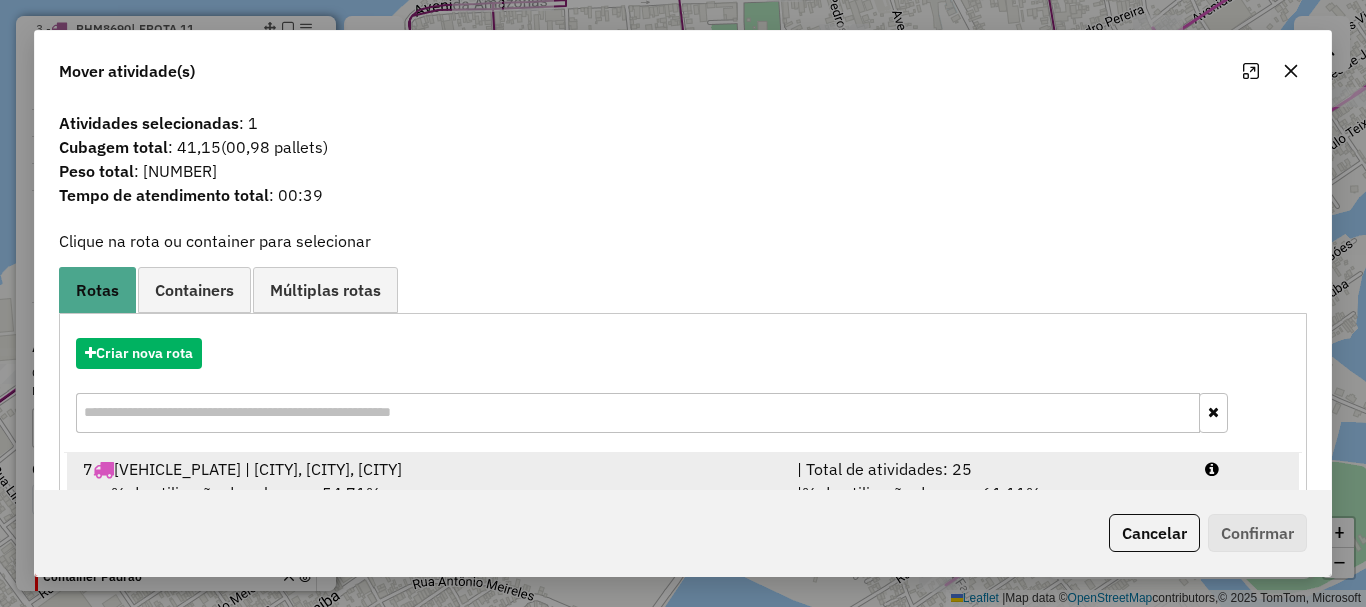 scroll, scrollTop: 78, scrollLeft: 0, axis: vertical 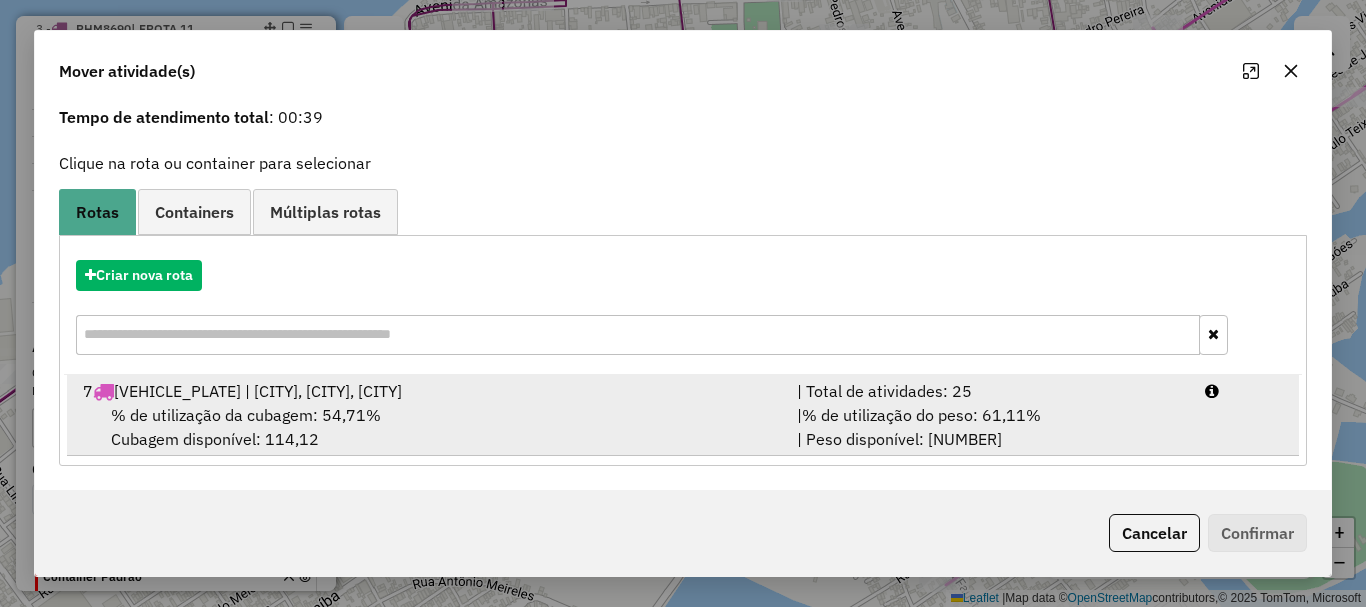 click on "% de utilização da cubagem: 54,71%  Cubagem disponível: 114,12" at bounding box center [428, 427] 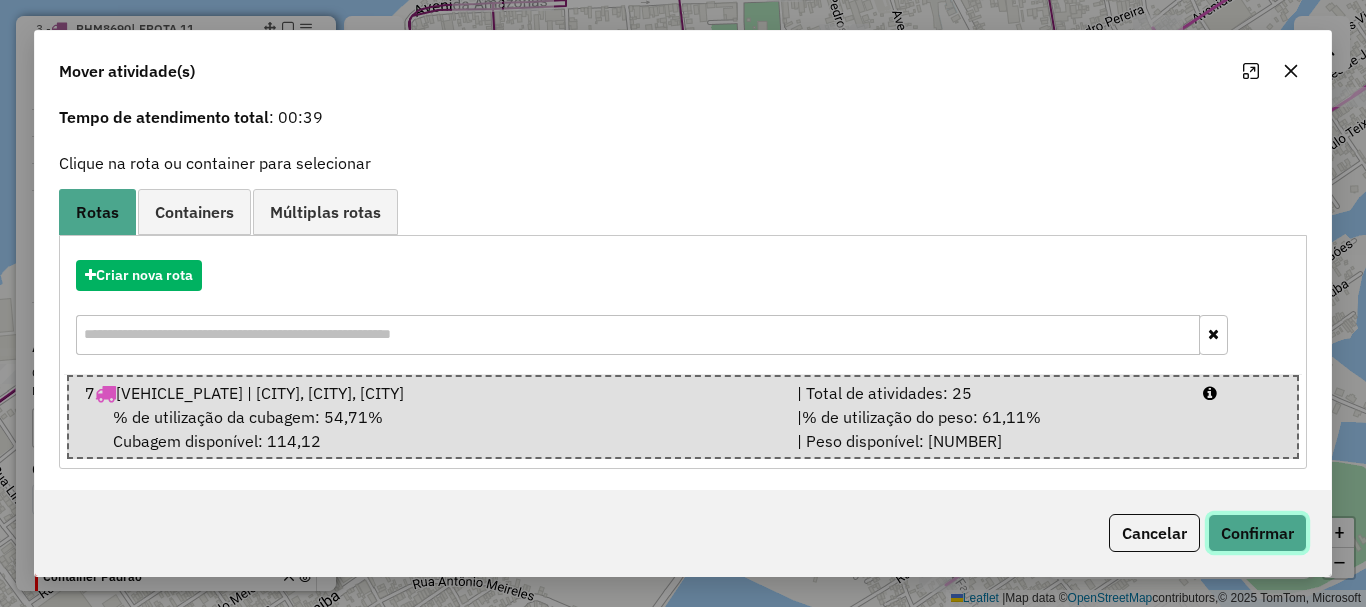 click on "Confirmar" 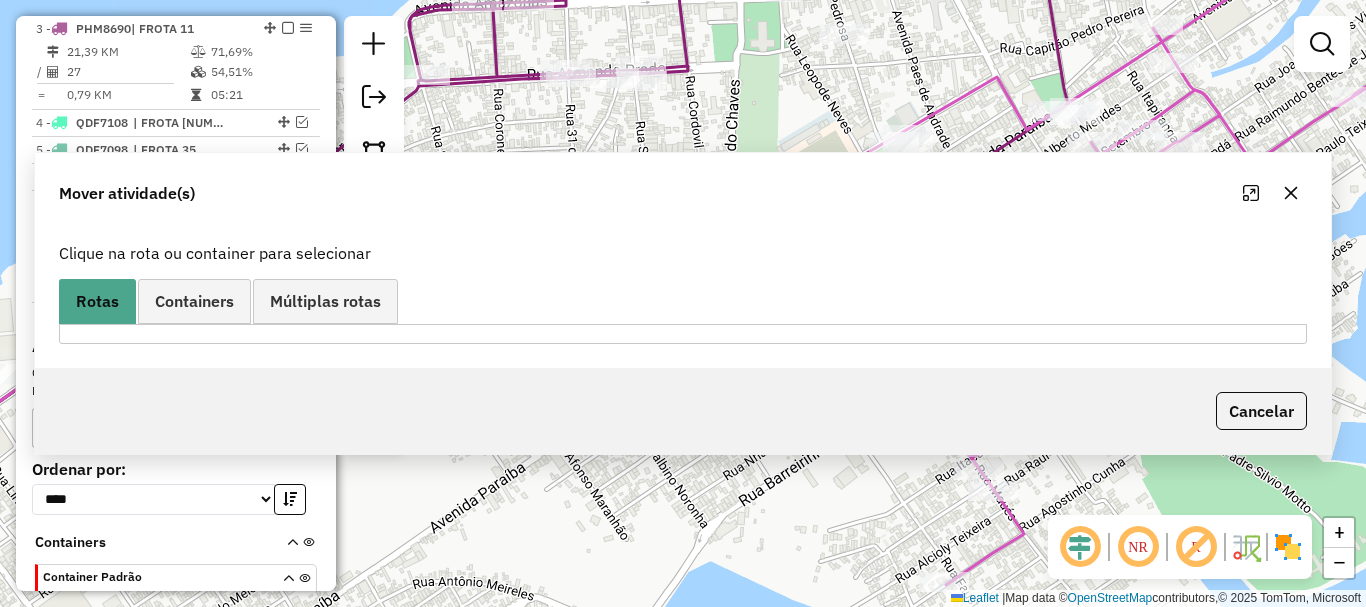 scroll, scrollTop: 0, scrollLeft: 0, axis: both 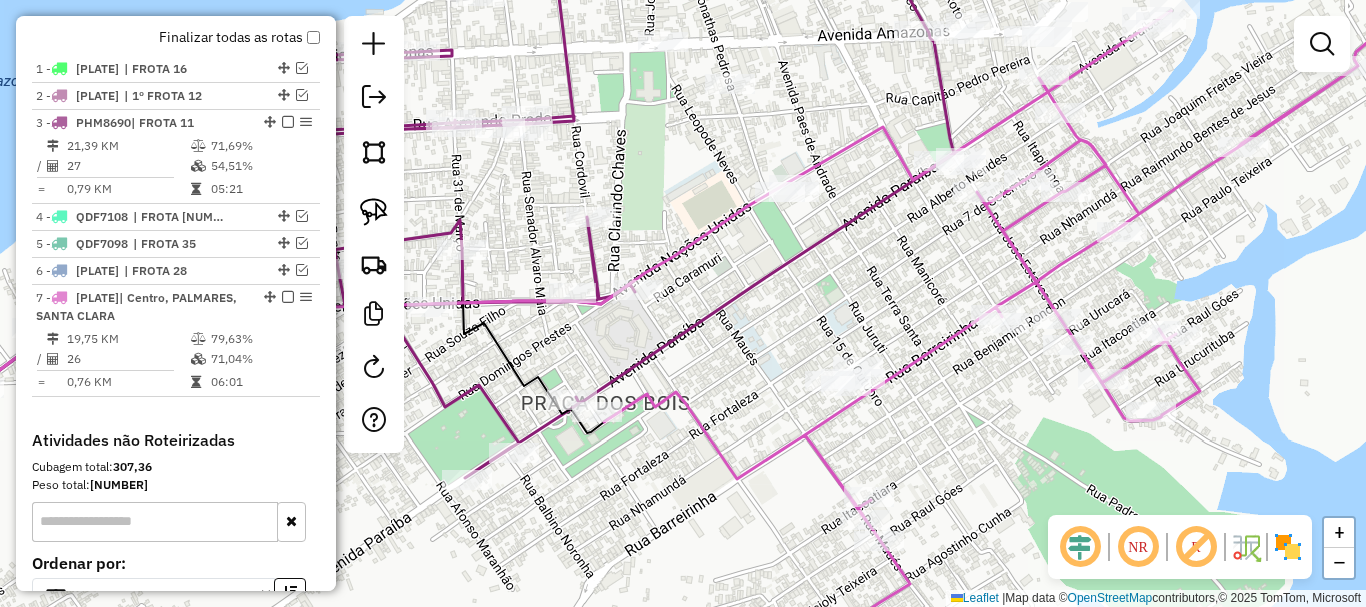 drag, startPoint x: 1045, startPoint y: 361, endPoint x: 868, endPoint y: 392, distance: 179.69418 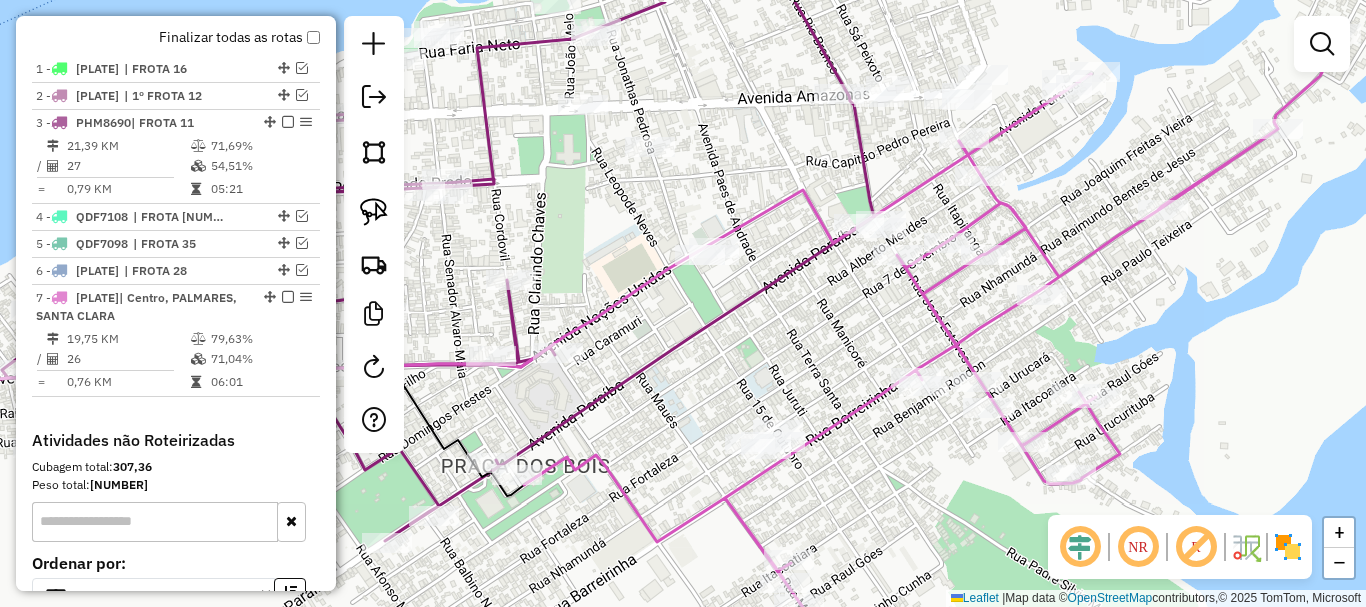 drag, startPoint x: 760, startPoint y: 332, endPoint x: 566, endPoint y: 302, distance: 196.30588 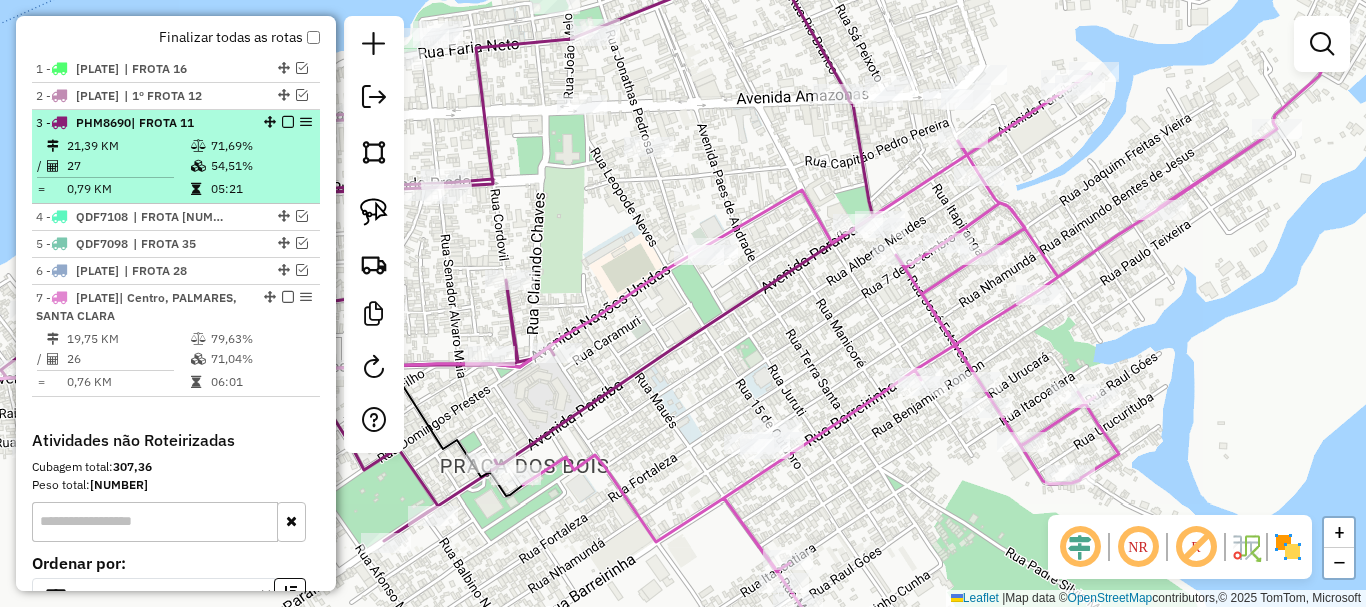 click on "3 -       PHM8690   | FROTA 11" at bounding box center [142, 123] 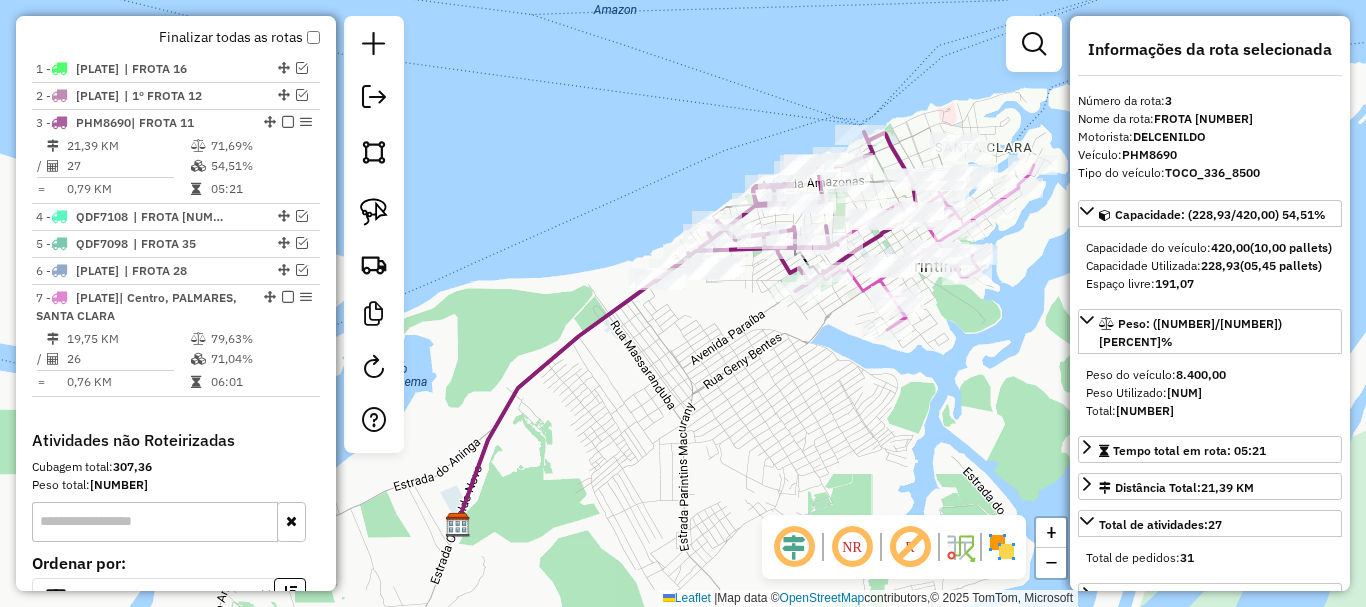 drag, startPoint x: 939, startPoint y: 401, endPoint x: 911, endPoint y: 442, distance: 49.648766 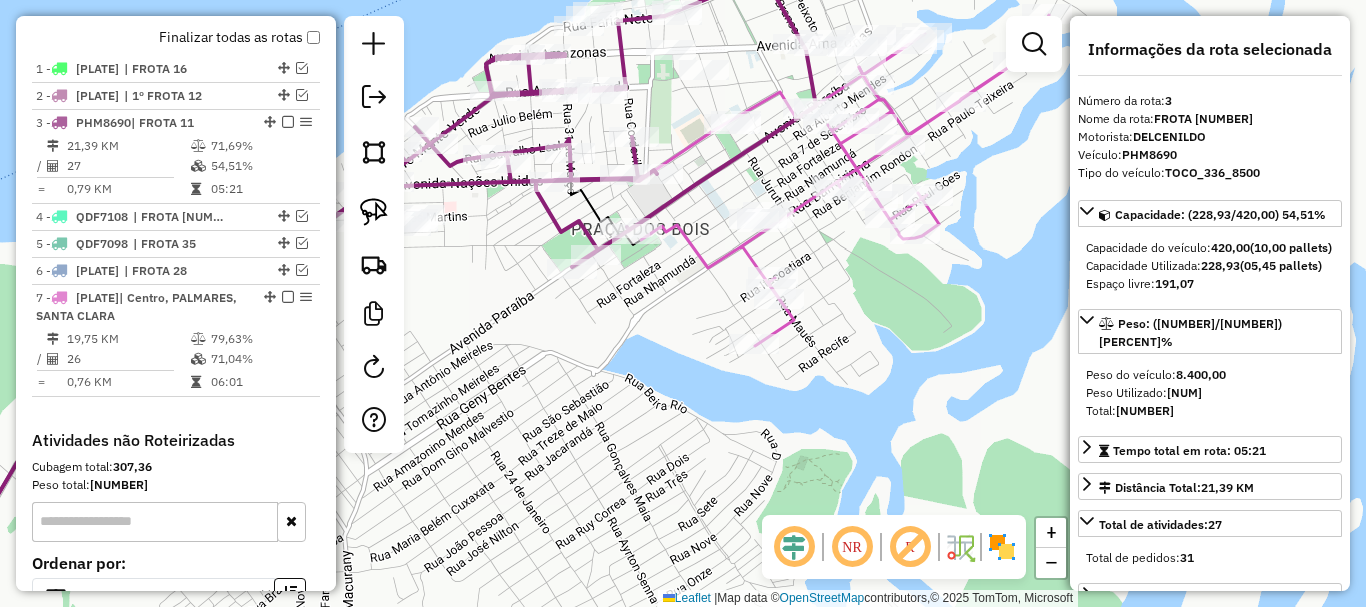 drag, startPoint x: 609, startPoint y: 340, endPoint x: 668, endPoint y: 410, distance: 91.5478 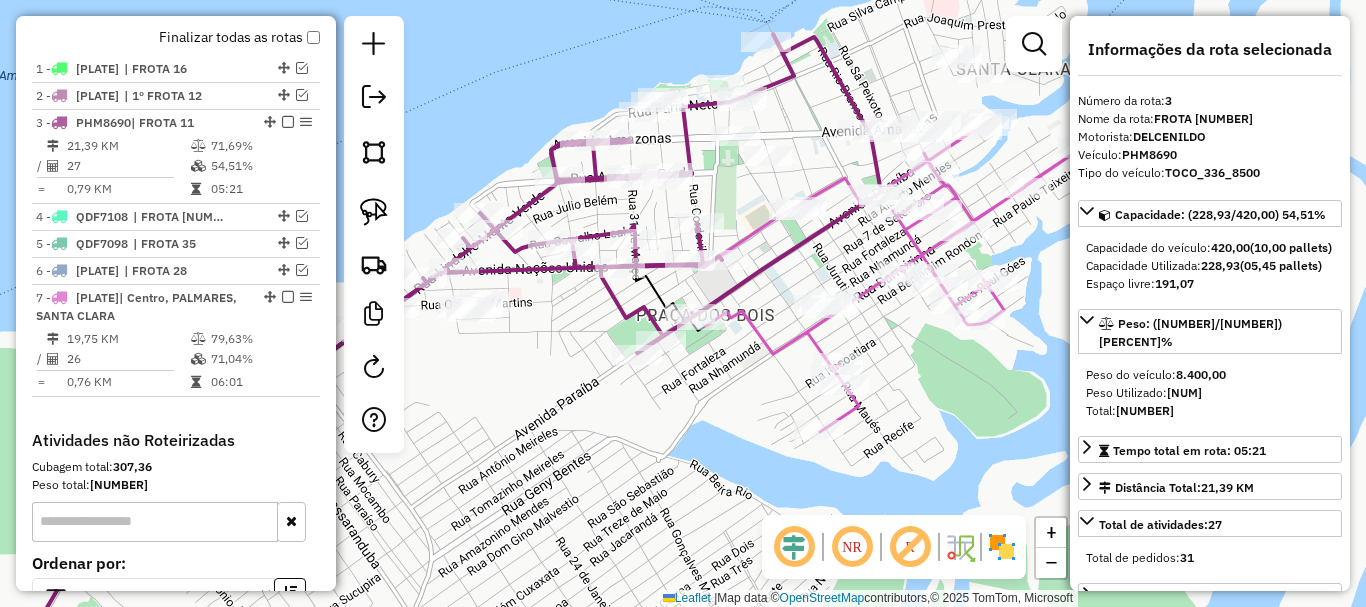 drag, startPoint x: 728, startPoint y: 406, endPoint x: 747, endPoint y: 398, distance: 20.615528 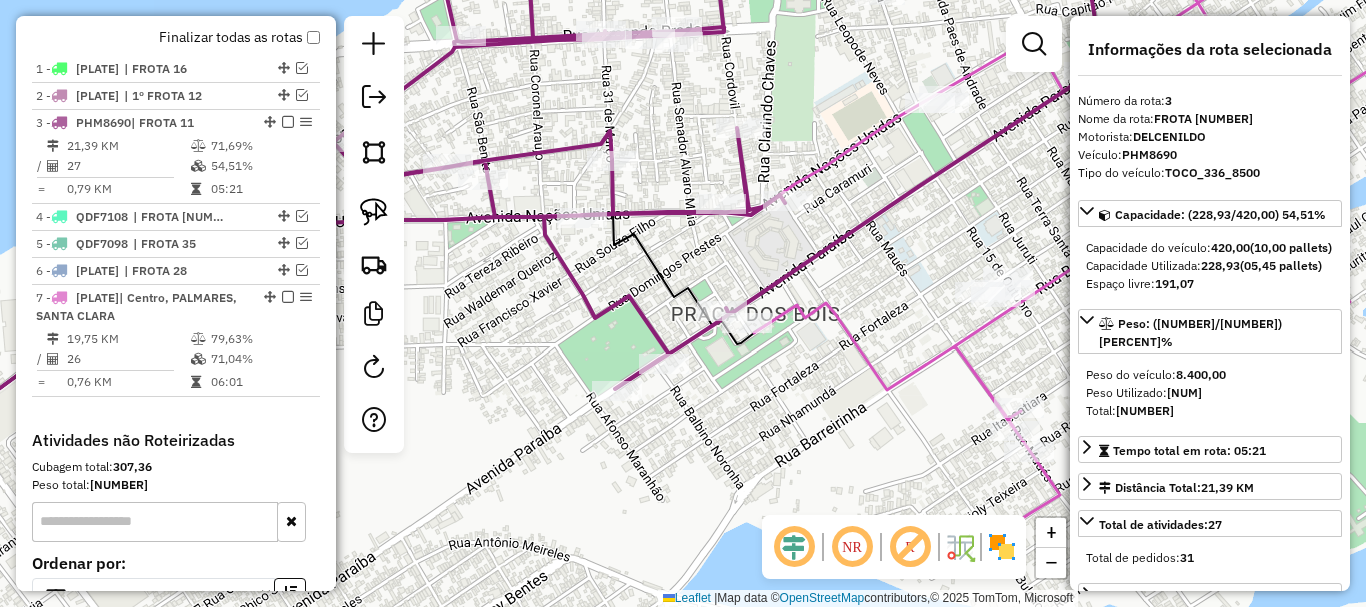 drag, startPoint x: 691, startPoint y: 395, endPoint x: 709, endPoint y: 388, distance: 19.313208 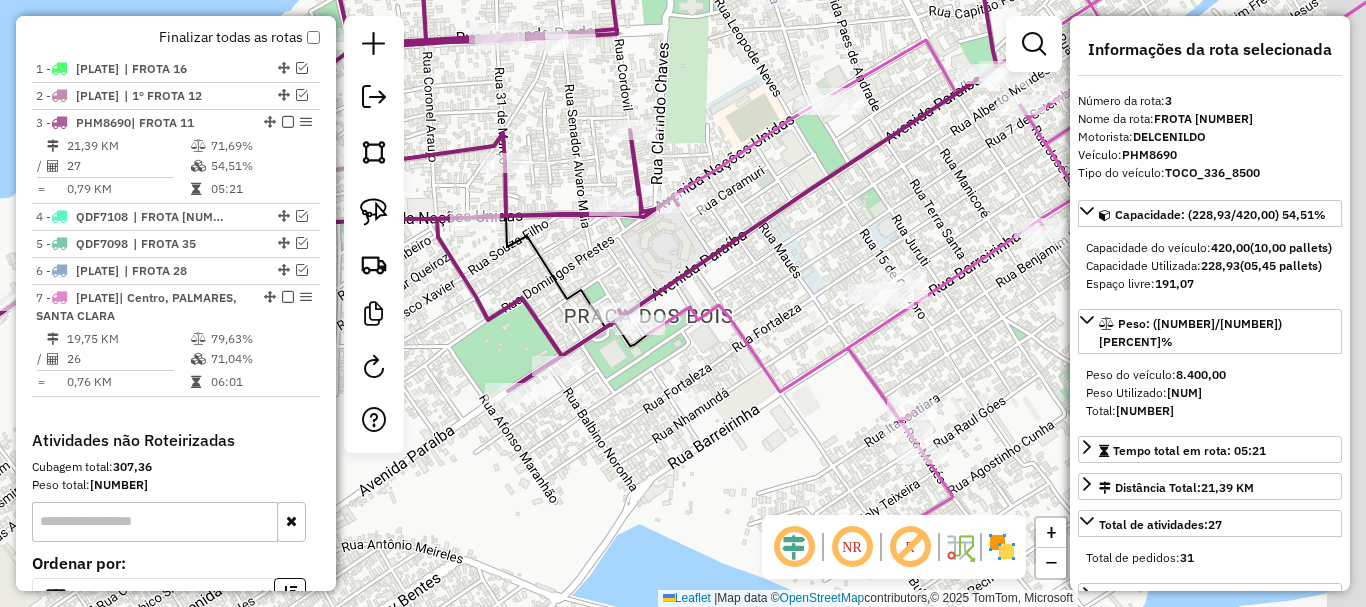 drag, startPoint x: 817, startPoint y: 383, endPoint x: 656, endPoint y: 374, distance: 161.25136 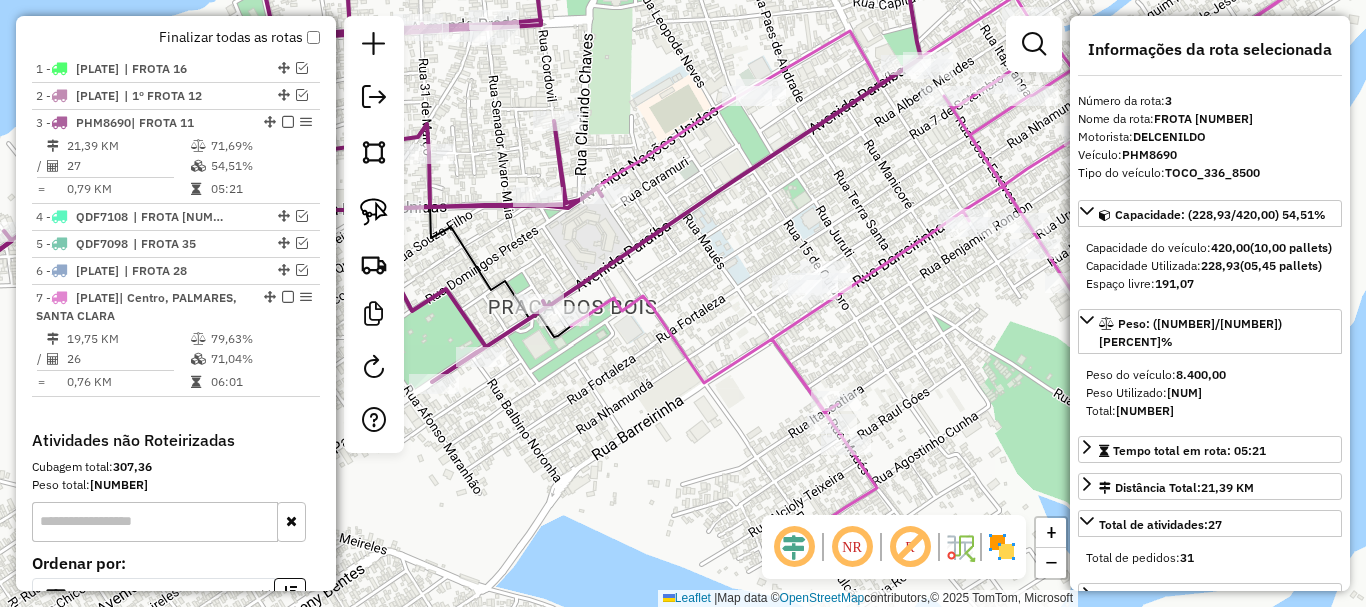 drag, startPoint x: 738, startPoint y: 417, endPoint x: 642, endPoint y: 439, distance: 98.48858 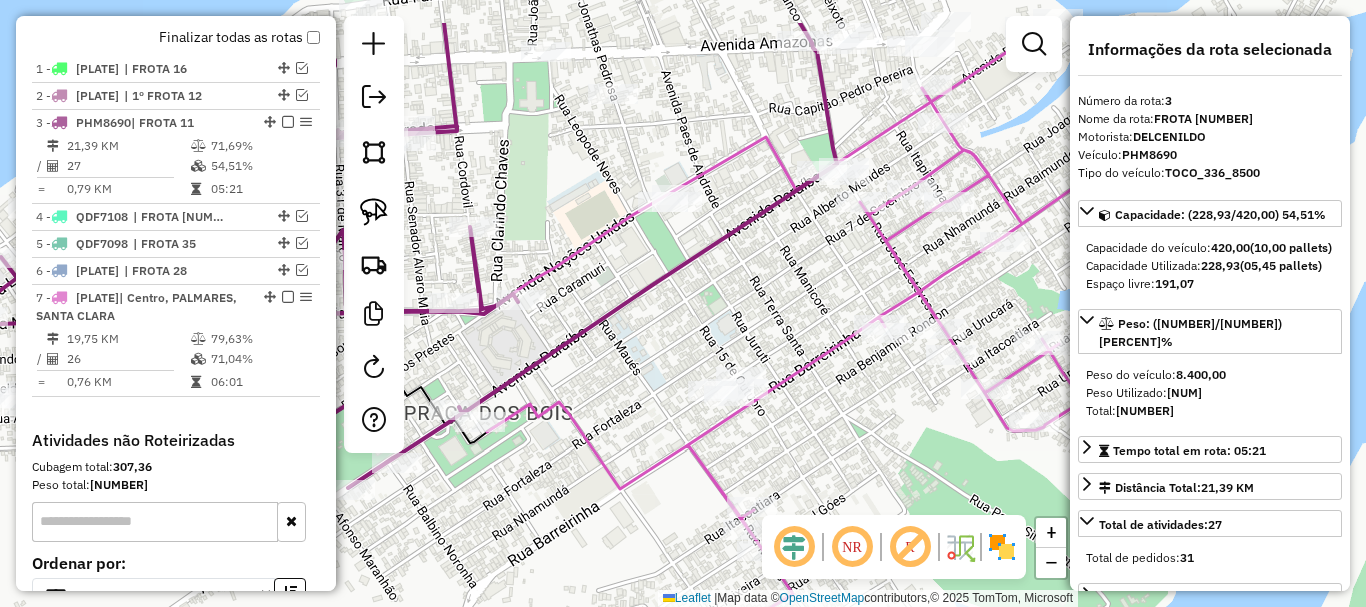 drag, startPoint x: 605, startPoint y: 326, endPoint x: 636, endPoint y: 402, distance: 82.07923 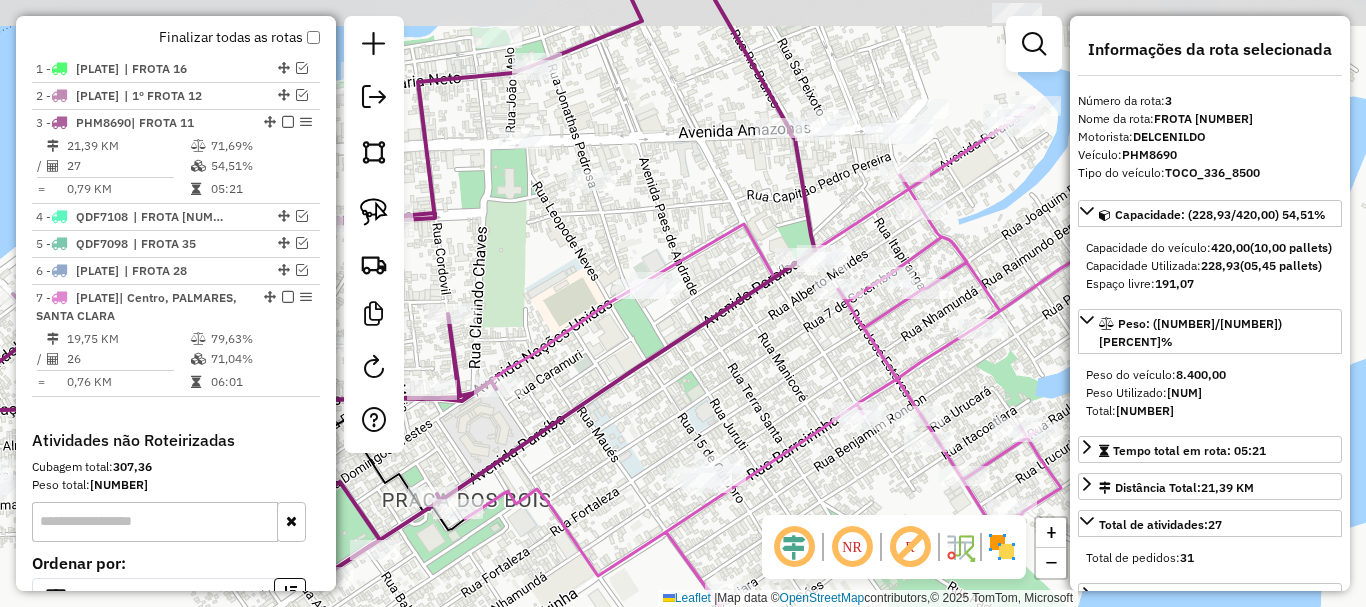 drag, startPoint x: 699, startPoint y: 347, endPoint x: 661, endPoint y: 422, distance: 84.07735 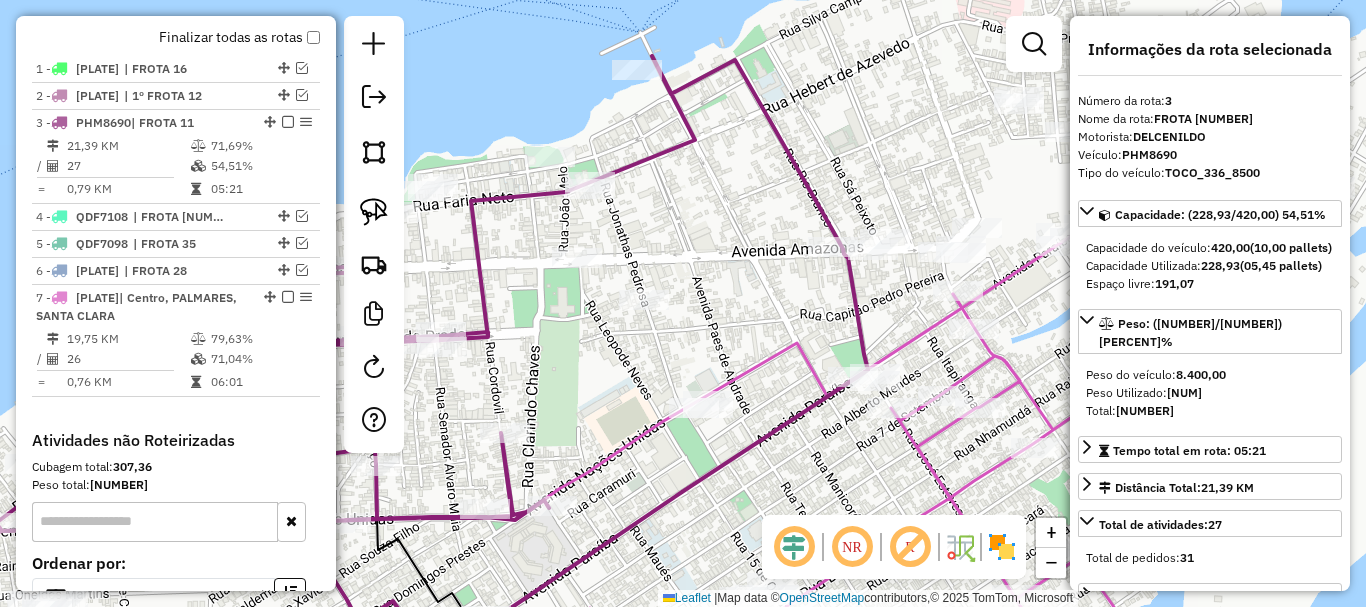 drag, startPoint x: 712, startPoint y: 315, endPoint x: 697, endPoint y: 312, distance: 15.297058 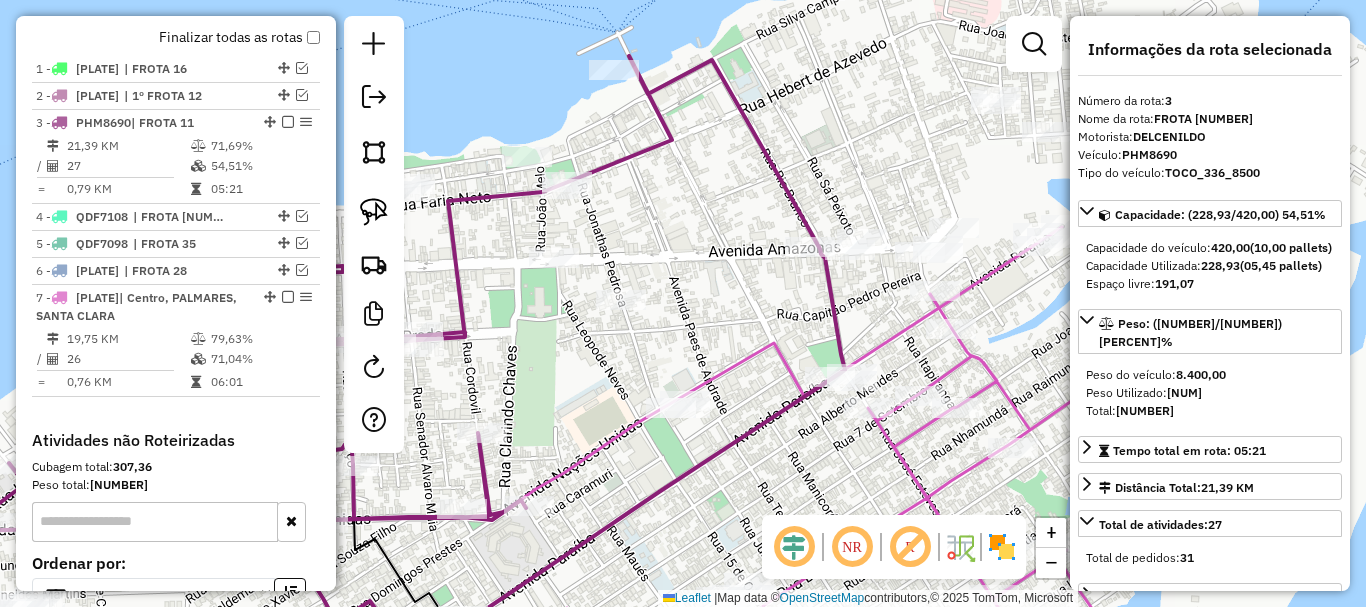 drag, startPoint x: 731, startPoint y: 324, endPoint x: 677, endPoint y: 310, distance: 55.7853 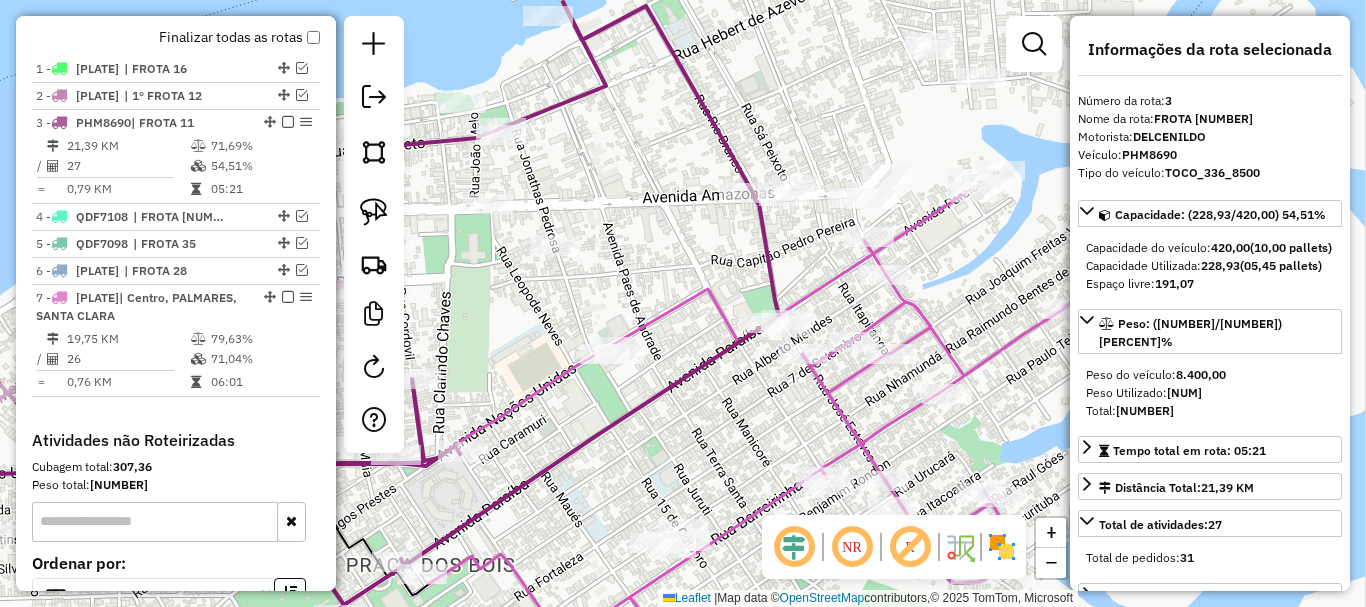 drag, startPoint x: 758, startPoint y: 428, endPoint x: 707, endPoint y: 364, distance: 81.8352 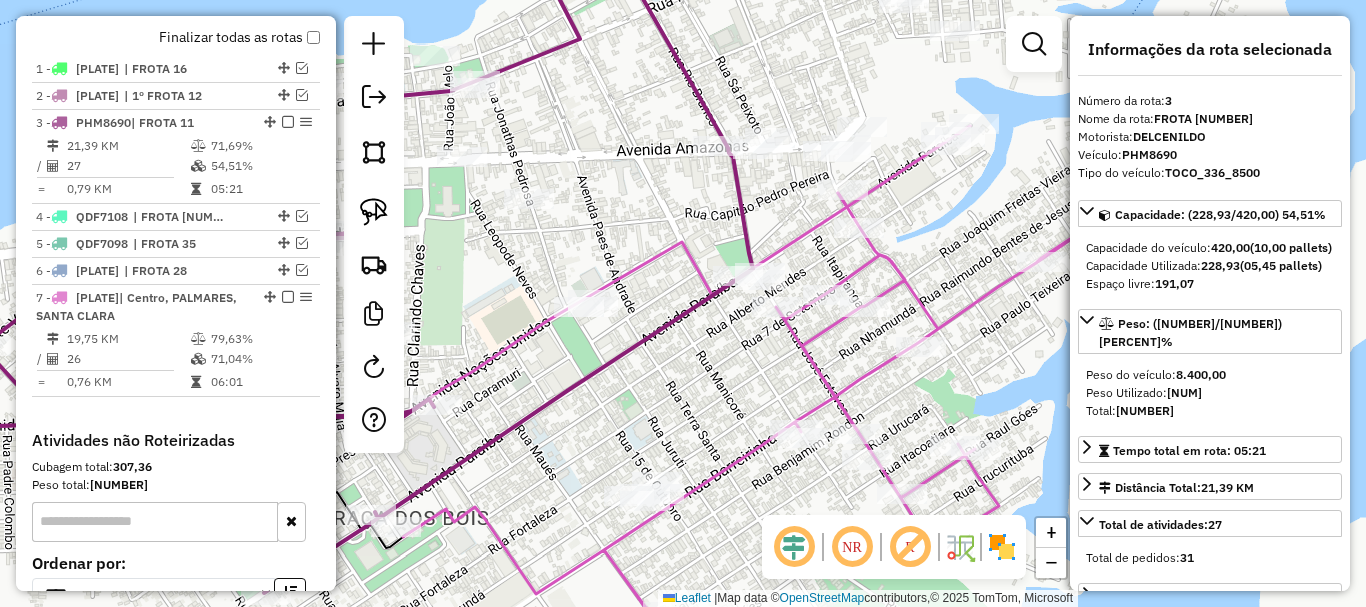 drag, startPoint x: 731, startPoint y: 358, endPoint x: 692, endPoint y: 273, distance: 93.52005 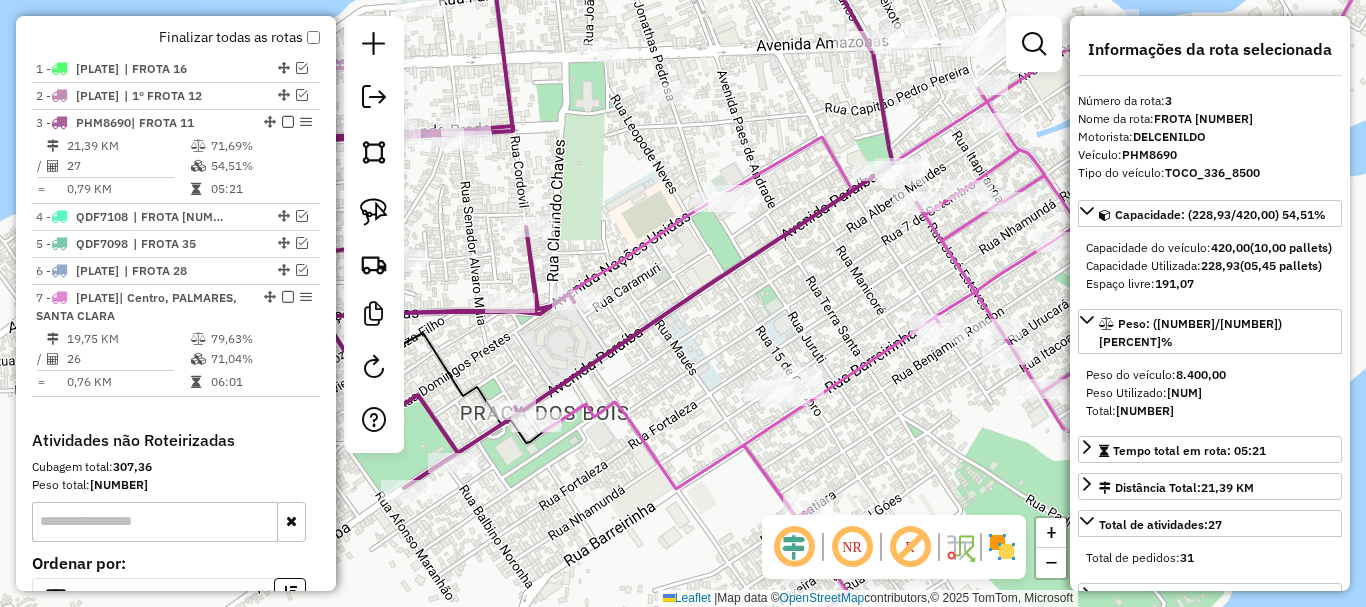 drag, startPoint x: 758, startPoint y: 411, endPoint x: 914, endPoint y: 368, distance: 161.8178 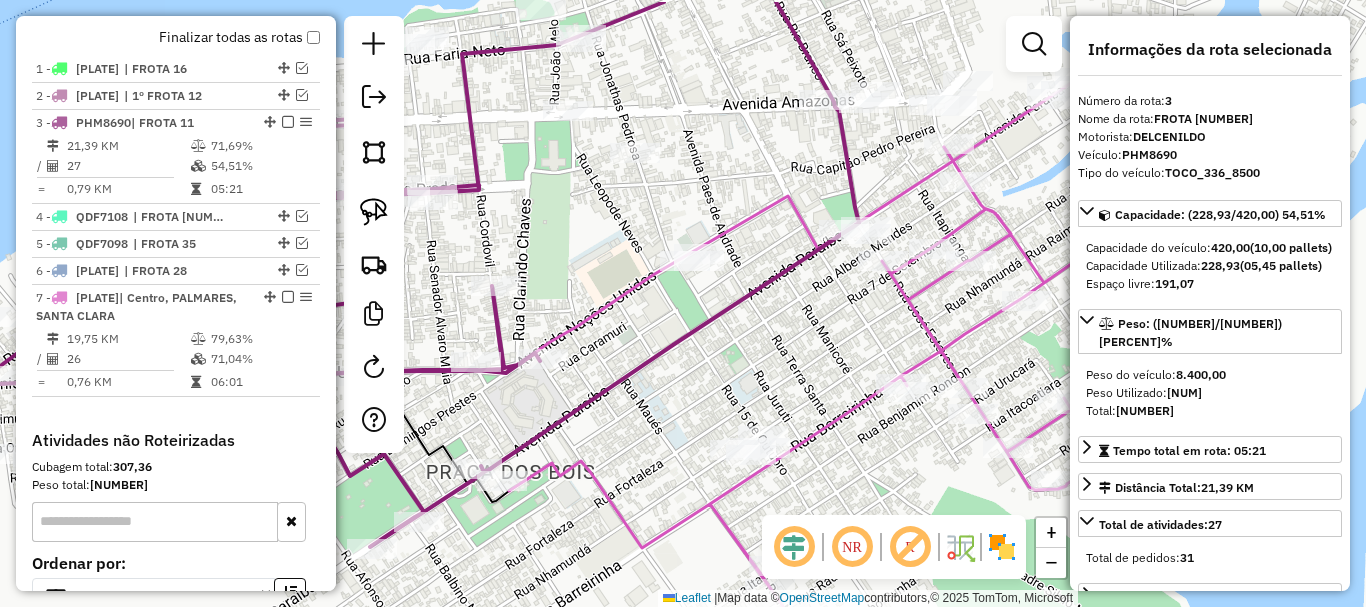drag, startPoint x: 826, startPoint y: 314, endPoint x: 792, endPoint y: 375, distance: 69.83552 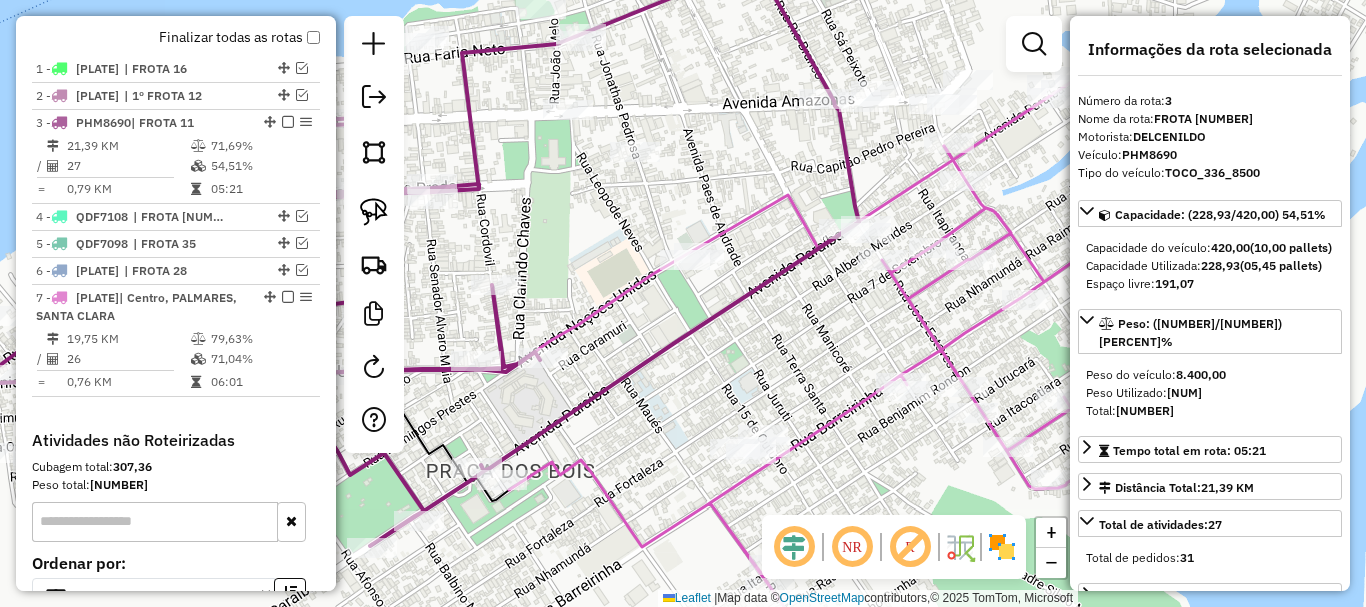 drag, startPoint x: 709, startPoint y: 392, endPoint x: 775, endPoint y: 351, distance: 77.698135 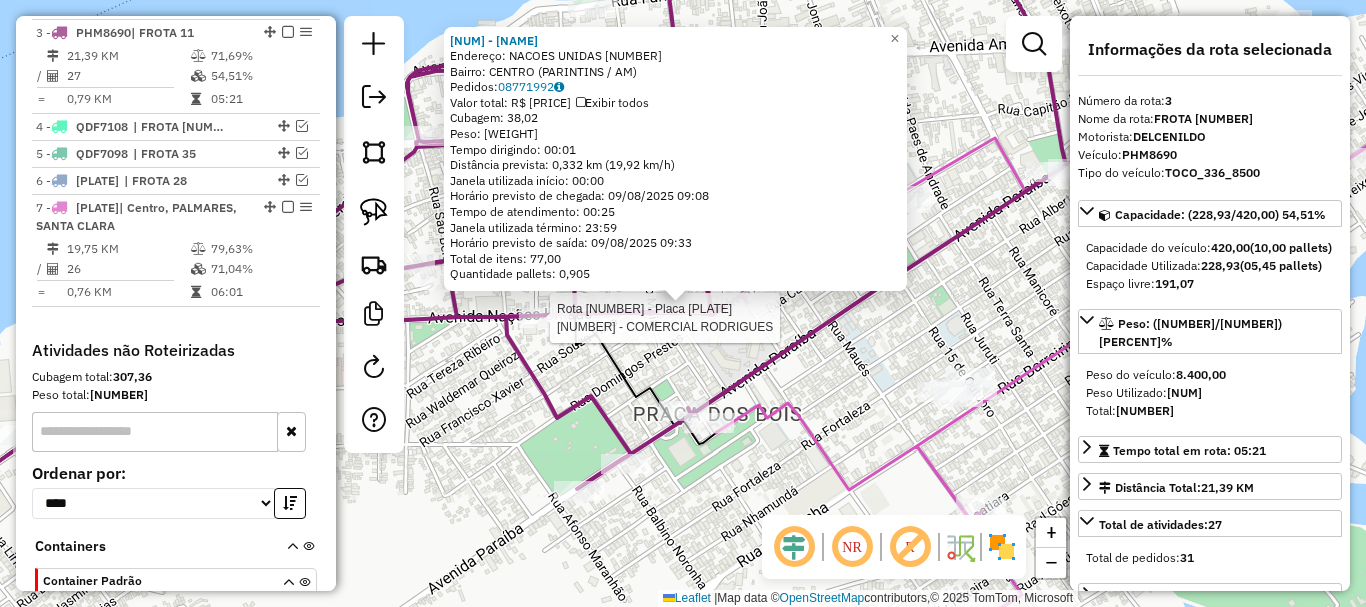 scroll, scrollTop: 804, scrollLeft: 0, axis: vertical 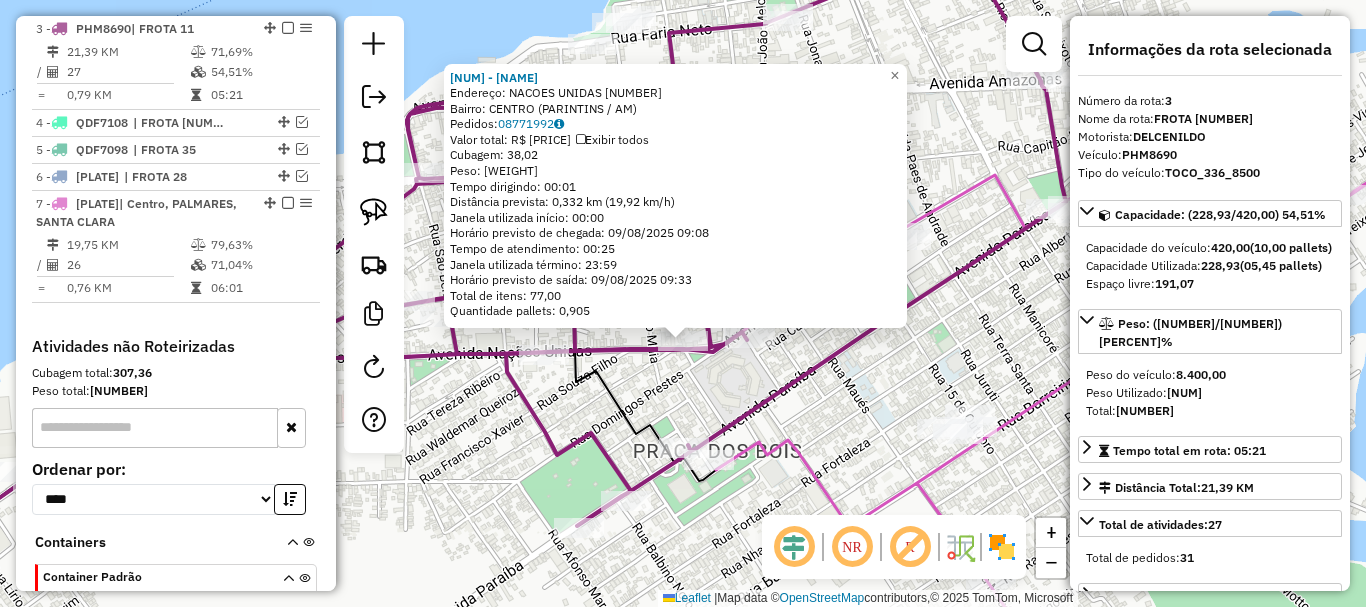drag, startPoint x: 749, startPoint y: 352, endPoint x: 778, endPoint y: 452, distance: 104.120125 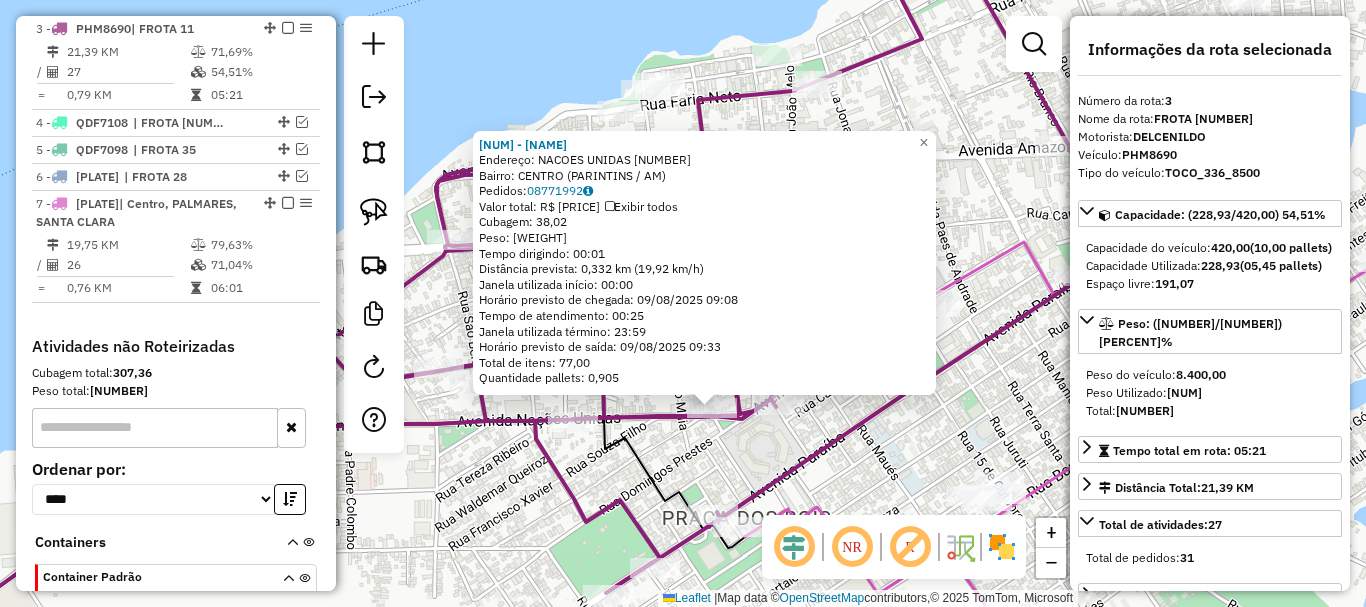 click on "498 - BAR ALTAS HORAS  Endereço:  NACOES UNIDAS 2555   Bairro: CENTRO (PARINTINS / [STATE])   Pedidos:  [ORDER_ID]   Valor total: R$ 5.111,45   Exibir todos   Cubagem: 38,02  Peso: 985,50  Tempo dirigindo: 00:01   Distância prevista: 0,332 km (19,92 km/h)   Janela utilizada início: 00:00   Horário previsto de chegada: 09/08/2025 09:08   Tempo de atendimento: 00:25   Janela utilizada término: 23:59   Horário previsto de saída: 09/08/2025 09:33   Total de itens: 77,00   Quantidade pallets: 0,905  × Janela de atendimento Grade de atendimento Capacidade Transportadoras Veículos Cliente Pedidos  Rotas Selecione os dias de semana para filtrar as janelas de atendimento  Seg   Ter   Qua   Qui   Sex   Sáb   Dom  Informe o período da janela de atendimento: De: Até:  Filtrar exatamente a janela do cliente  Considerar janela de atendimento padrão  Selecione os dias de semana para filtrar as grades de atendimento  Seg   Ter   Qua   Qui   Sex   Sáb   Dom   Considerar clientes sem dia de atendimento cadastrado  De:" 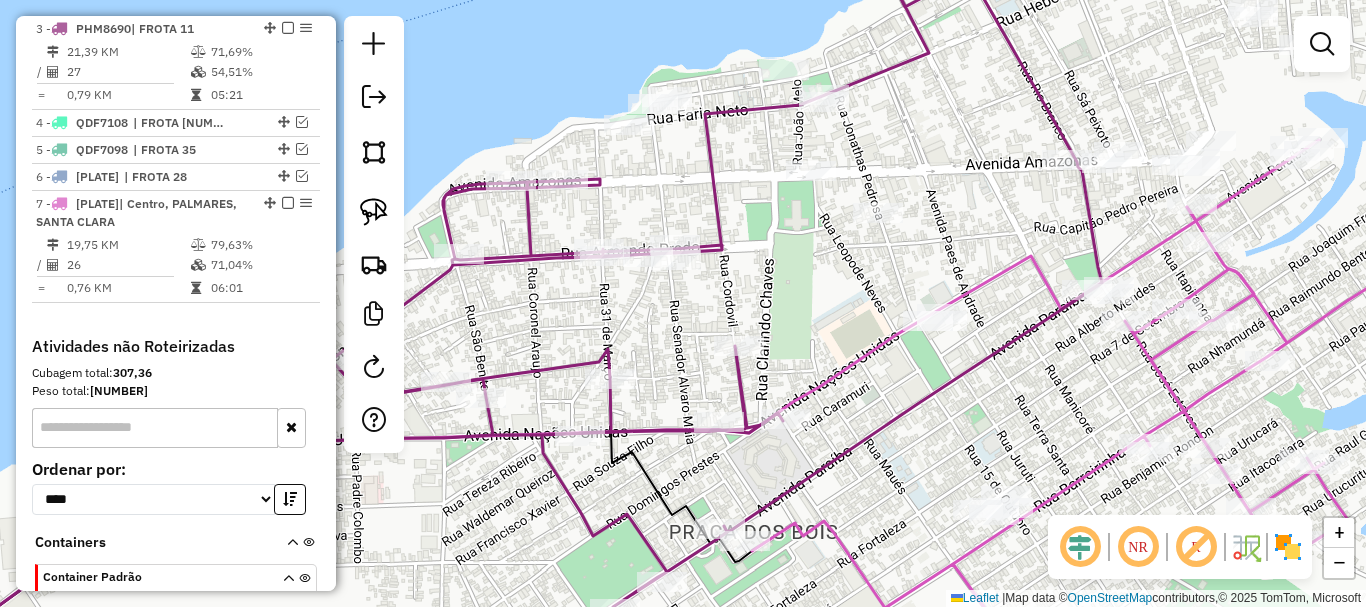 drag, startPoint x: 516, startPoint y: 304, endPoint x: 558, endPoint y: 327, distance: 47.88528 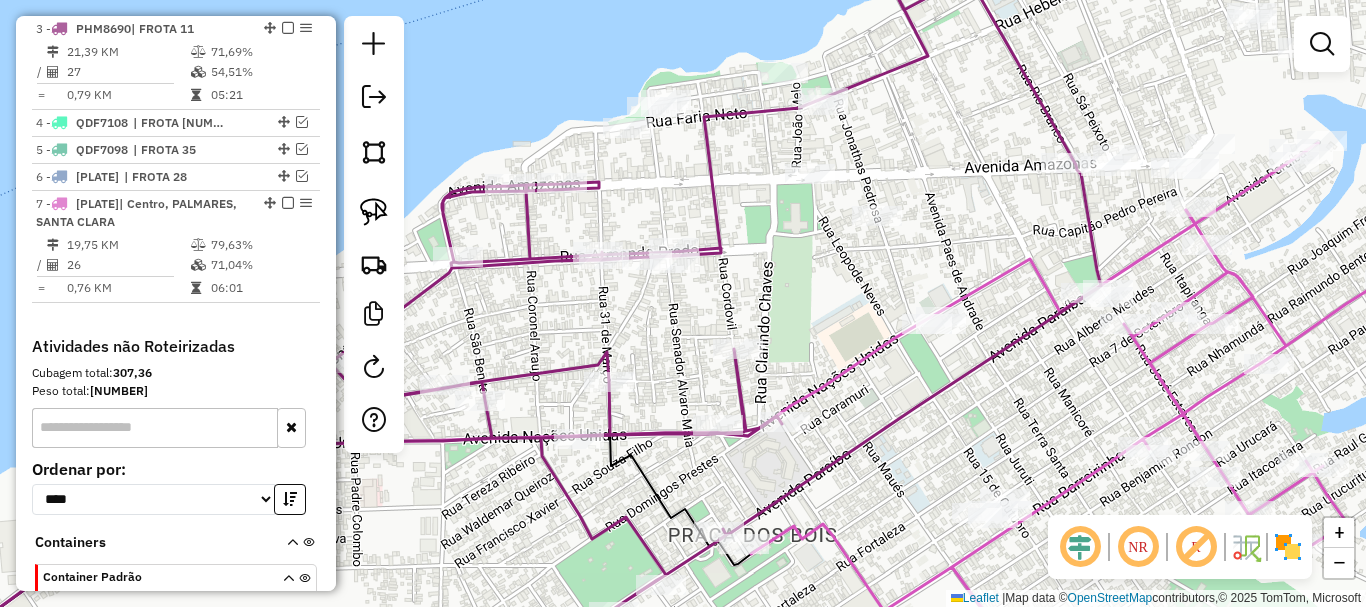click on "Janela de atendimento Grade de atendimento Capacidade Transportadoras Veículos Cliente Pedidos  Rotas Selecione os dias de semana para filtrar as janelas de atendimento  Seg   Ter   Qua   Qui   Sex   Sáb   Dom  Informe o período da janela de atendimento: De: Até:  Filtrar exatamente a janela do cliente  Considerar janela de atendimento padrão  Selecione os dias de semana para filtrar as grades de atendimento  Seg   Ter   Qua   Qui   Sex   Sáb   Dom   Considerar clientes sem dia de atendimento cadastrado  Clientes fora do dia de atendimento selecionado Filtrar as atividades entre os valores definidos abaixo:  Peso mínimo:   Peso máximo:   Cubagem mínima:   Cubagem máxima:   De:   Até:  Filtrar as atividades entre o tempo de atendimento definido abaixo:  De:   Até:   Considerar capacidade total dos clientes não roteirizados Transportadora: Selecione um ou mais itens Tipo de veículo: Selecione um ou mais itens Veículo: Selecione um ou mais itens Motorista: Selecione um ou mais itens Nome: Rótulo:" 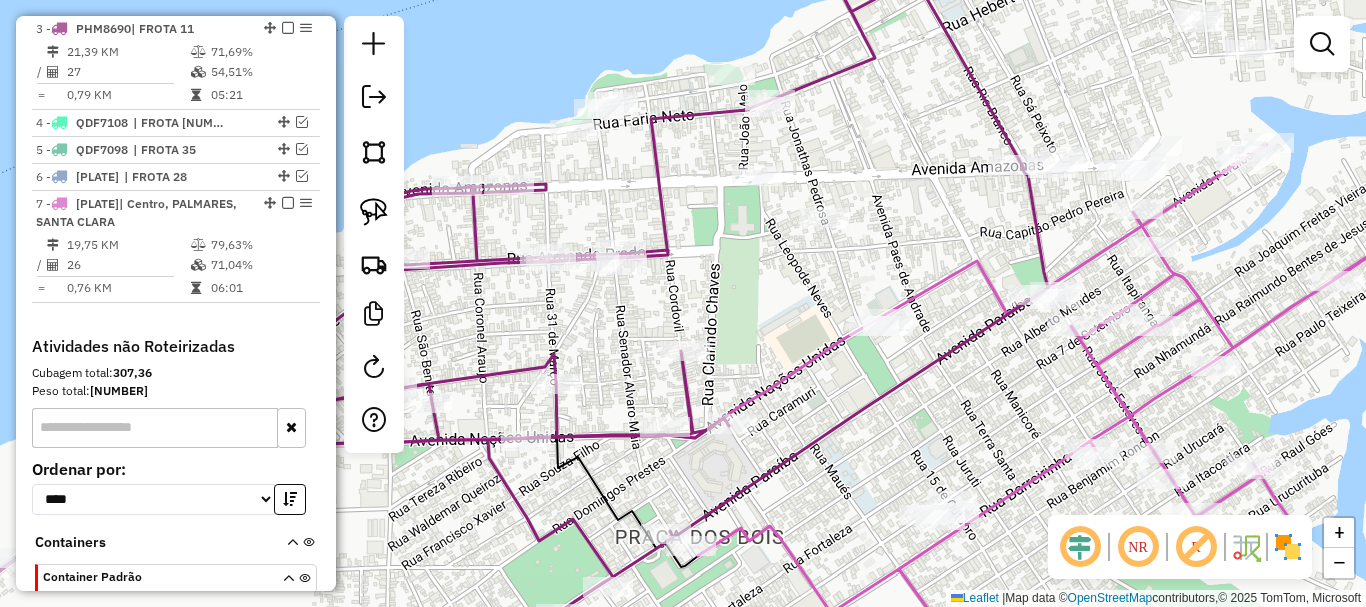 drag, startPoint x: 937, startPoint y: 439, endPoint x: 885, endPoint y: 431, distance: 52.611786 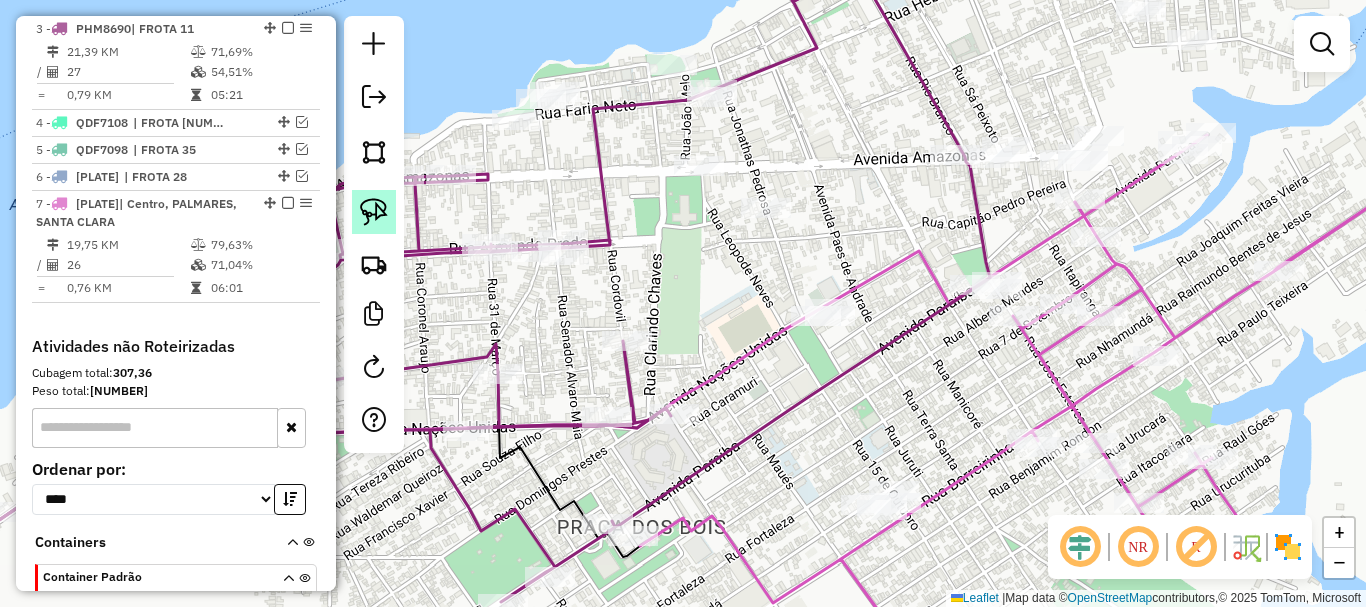click 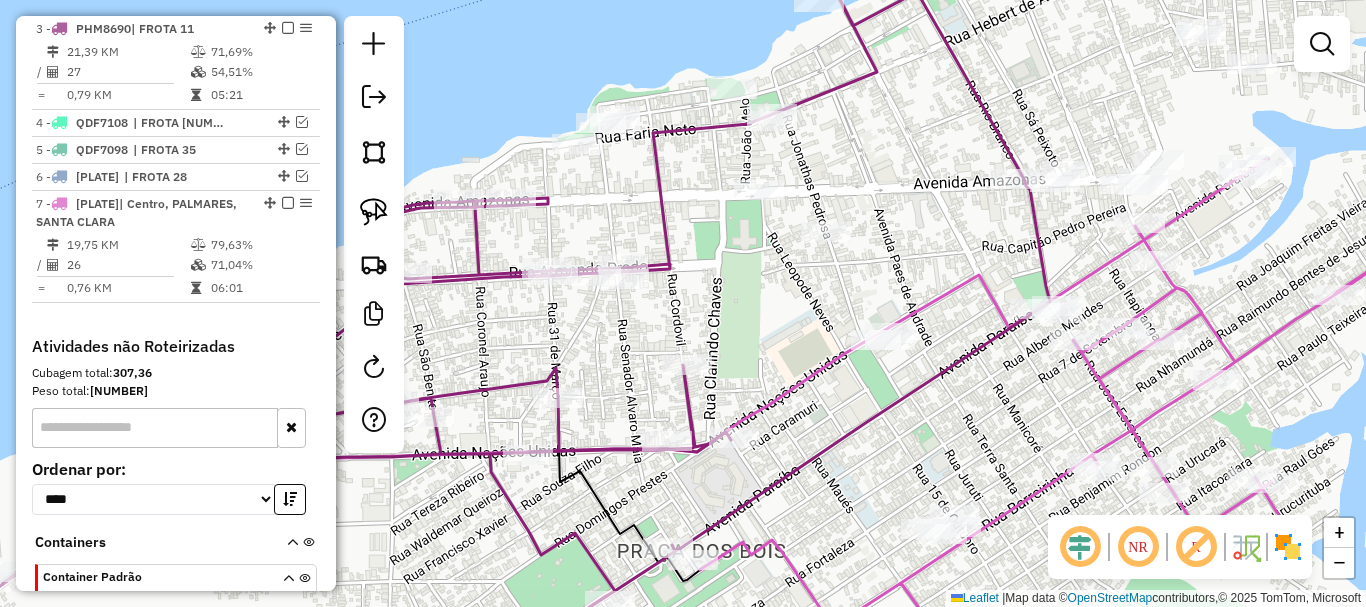 drag, startPoint x: 534, startPoint y: 167, endPoint x: 648, endPoint y: 204, distance: 119.85408 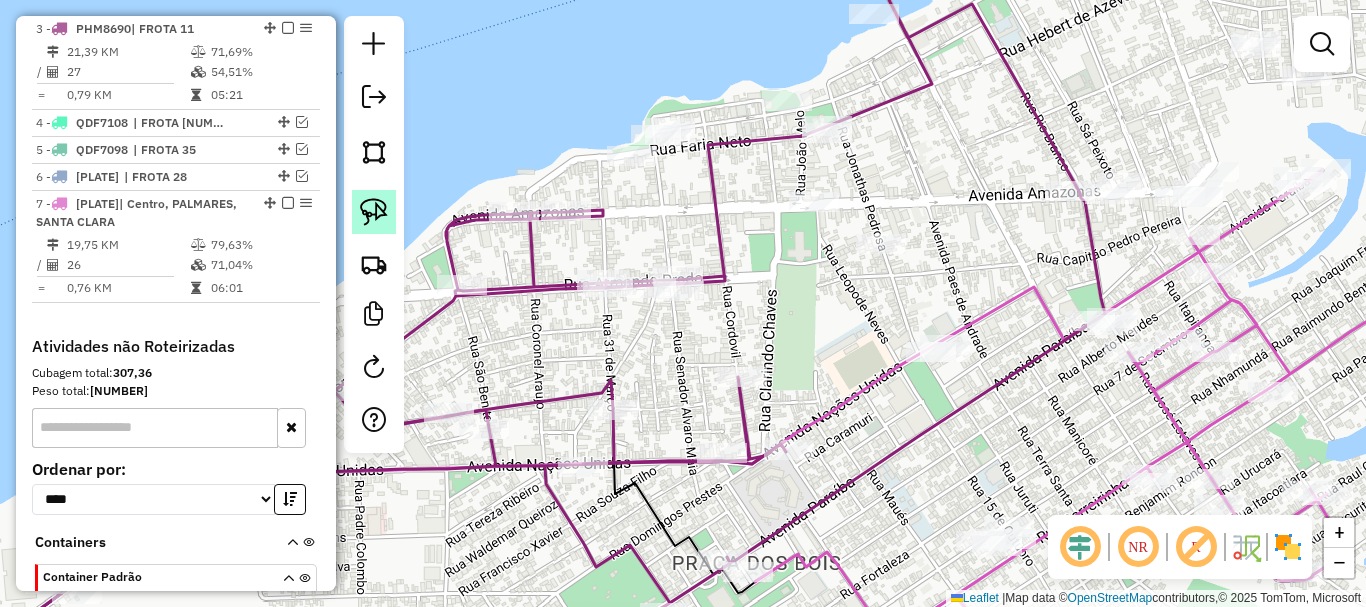 click 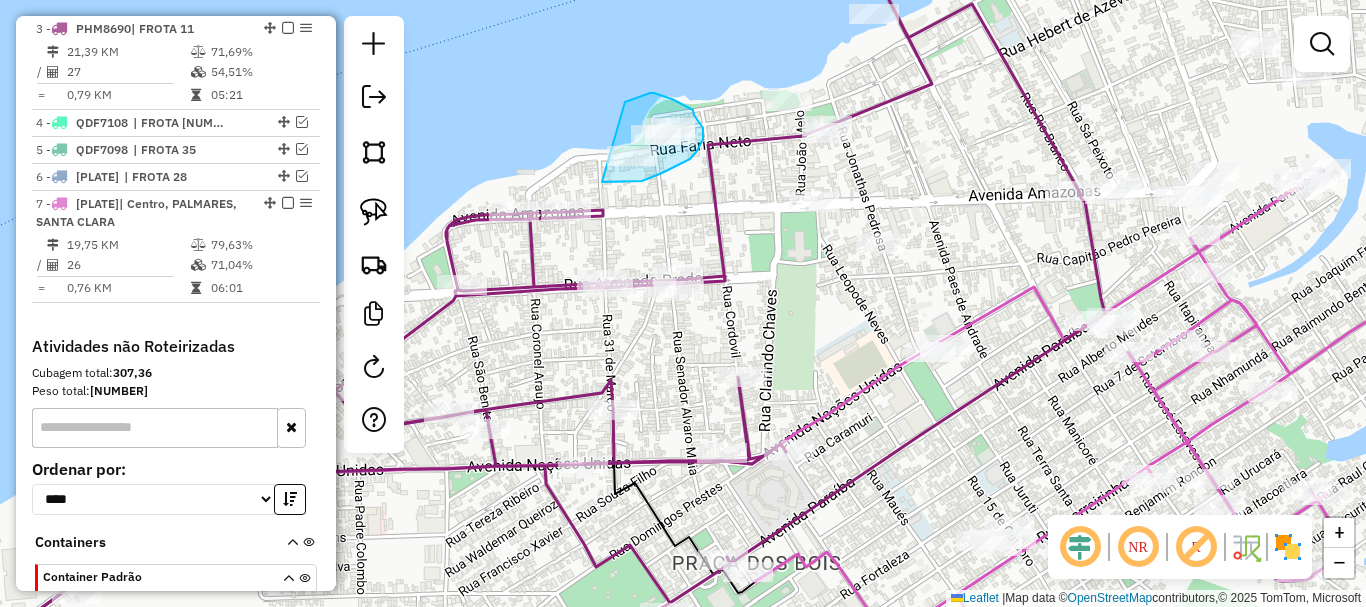 drag, startPoint x: 615, startPoint y: 182, endPoint x: 620, endPoint y: 131, distance: 51.24451 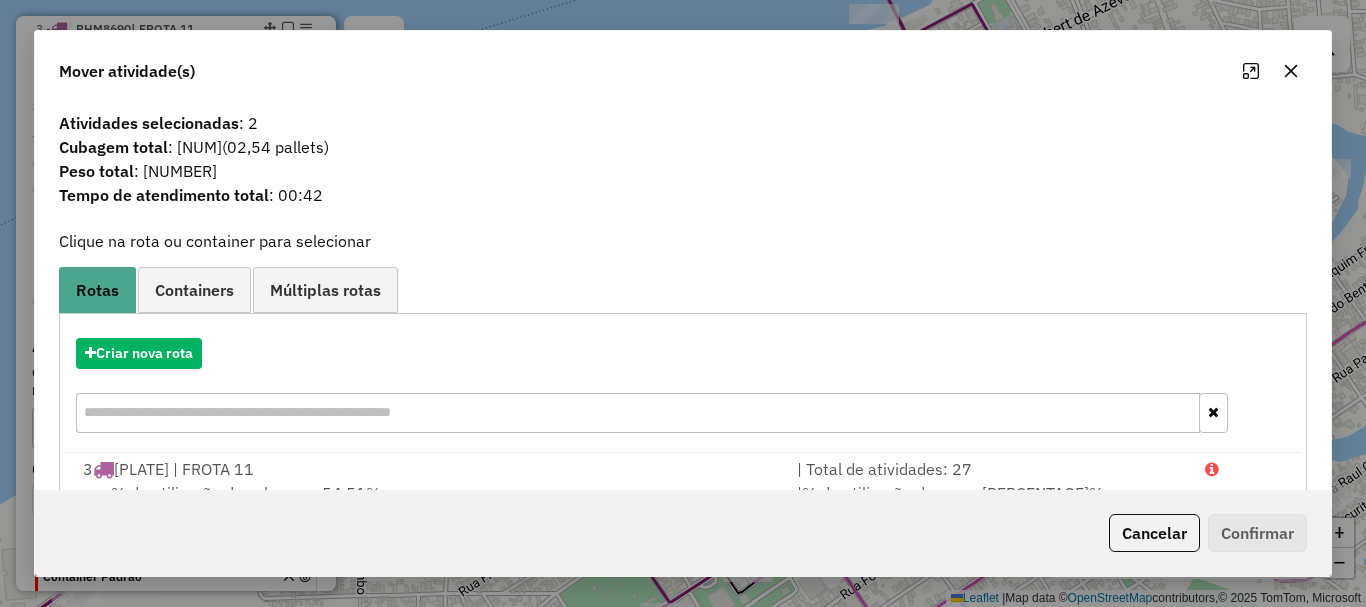 click on "Cancelar   Confirmar" 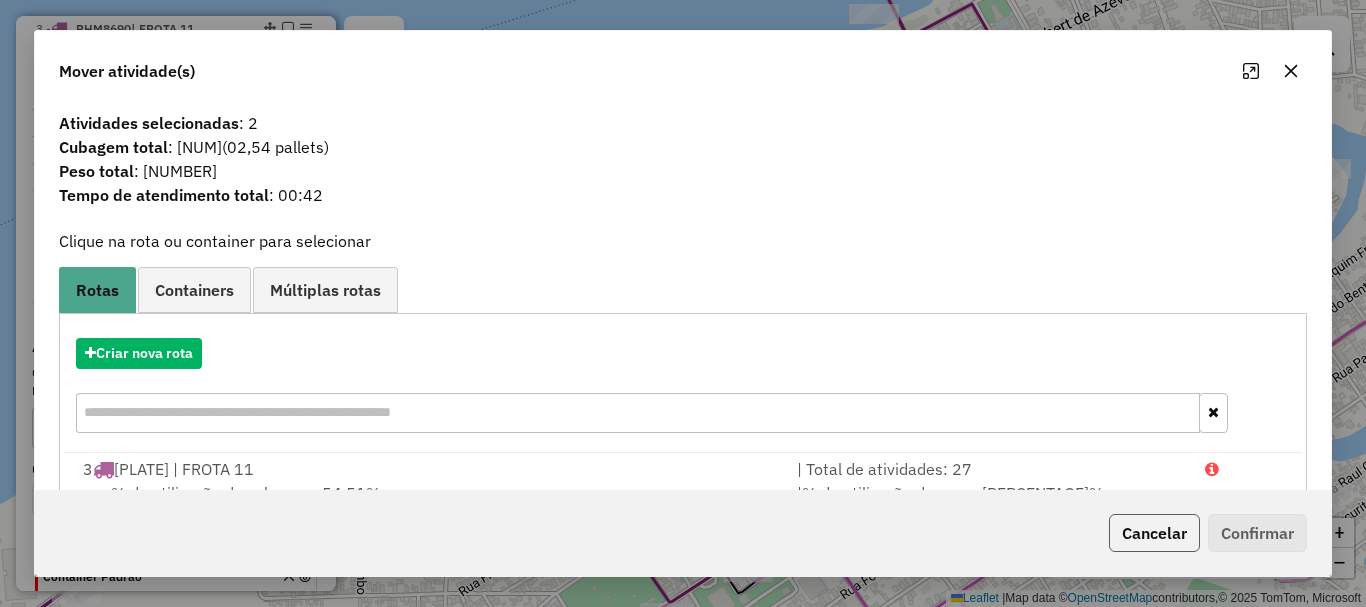 click on "Cancelar" 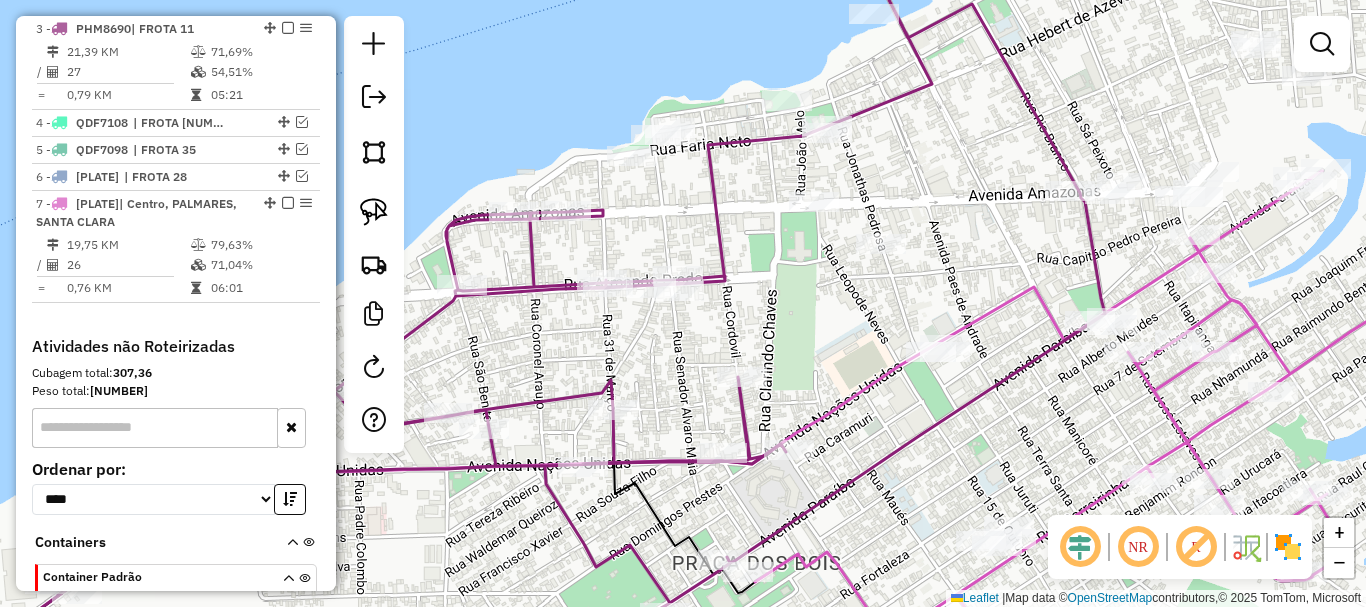 drag, startPoint x: 773, startPoint y: 264, endPoint x: 750, endPoint y: 314, distance: 55.03635 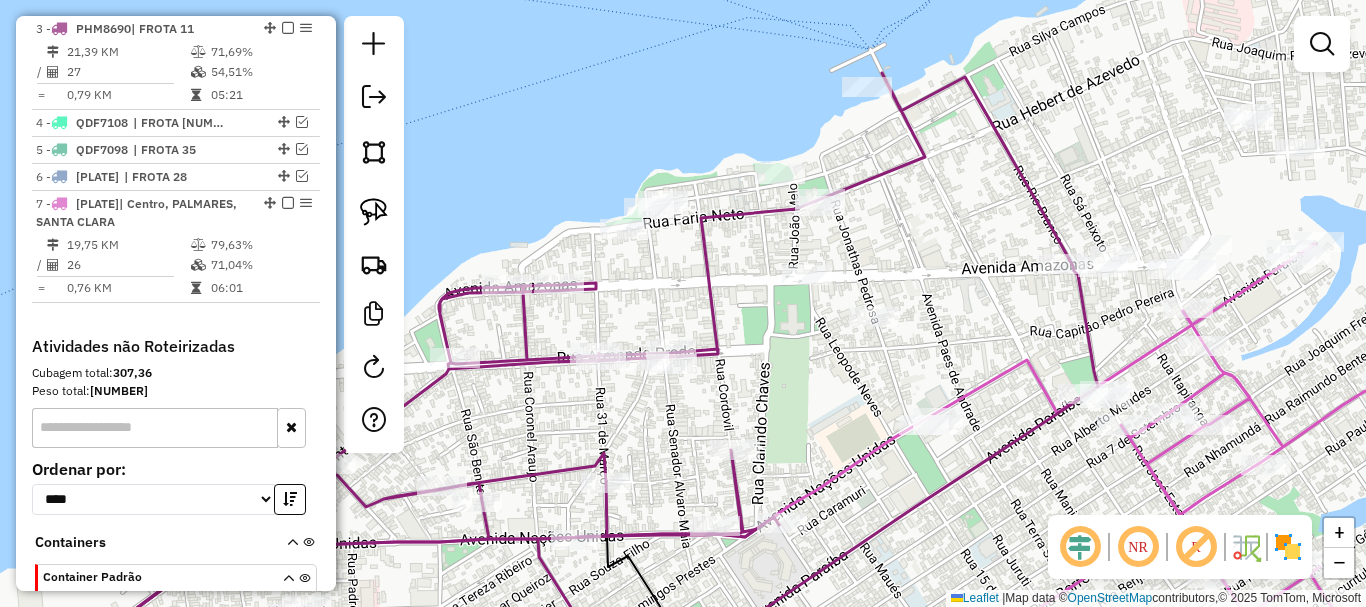 drag, startPoint x: 363, startPoint y: 207, endPoint x: 478, endPoint y: 207, distance: 115 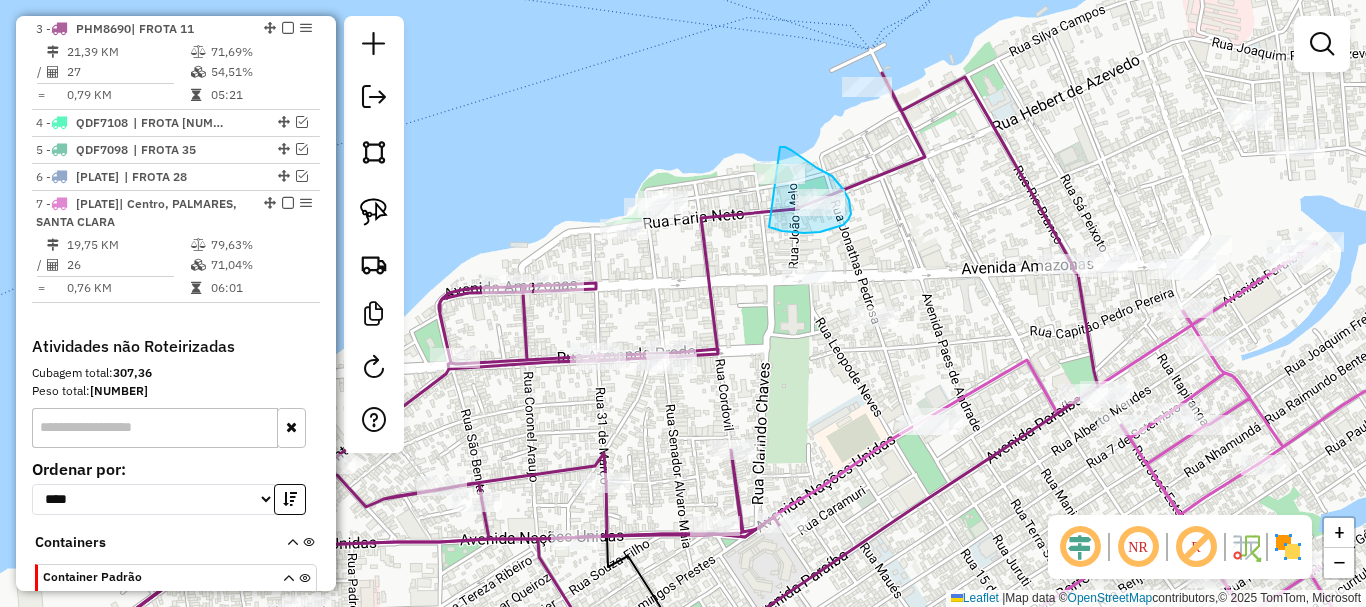drag, startPoint x: 769, startPoint y: 227, endPoint x: 765, endPoint y: 152, distance: 75.10659 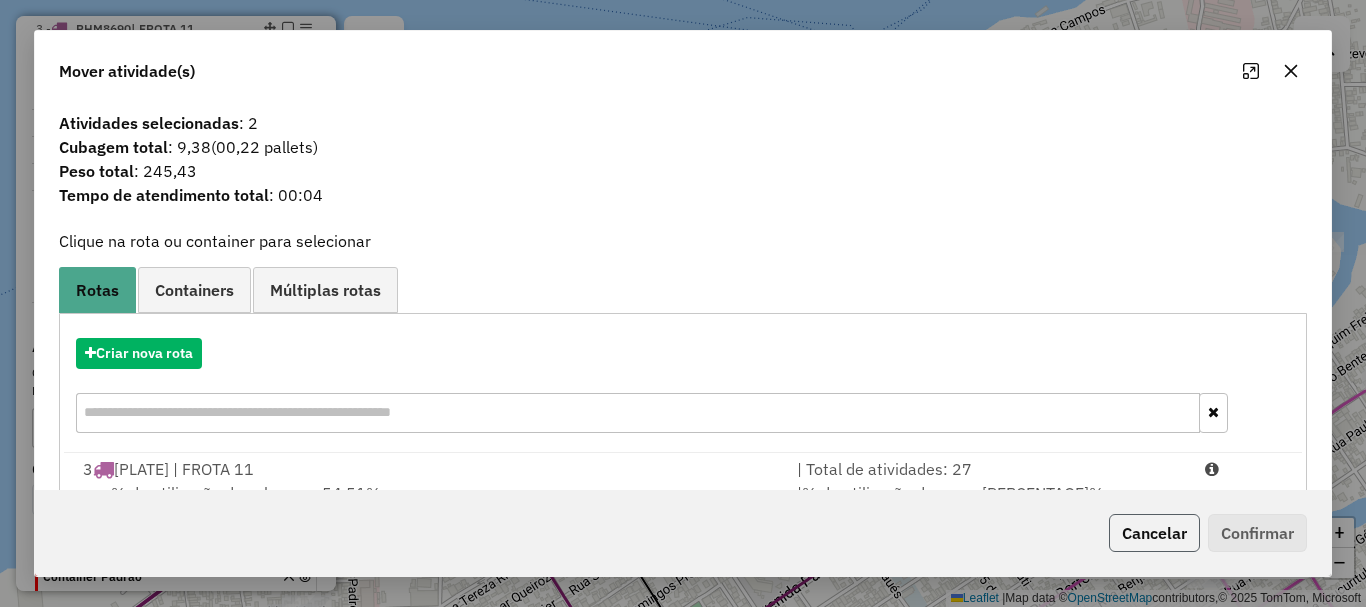click on "Cancelar" 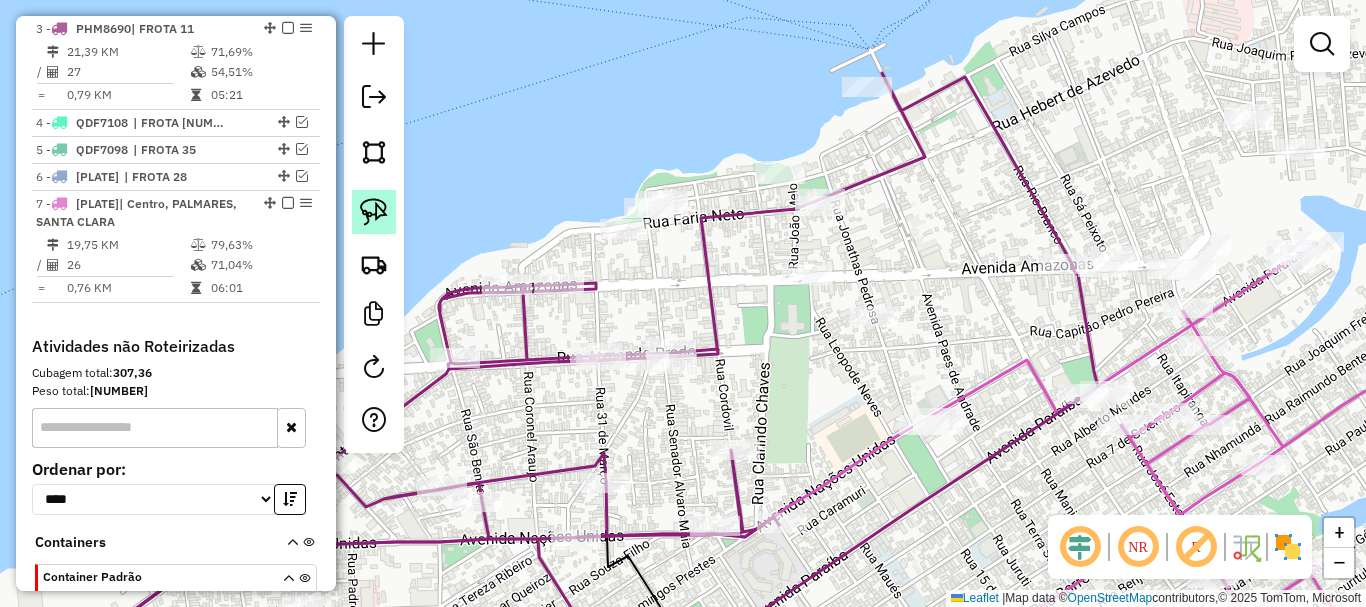 click 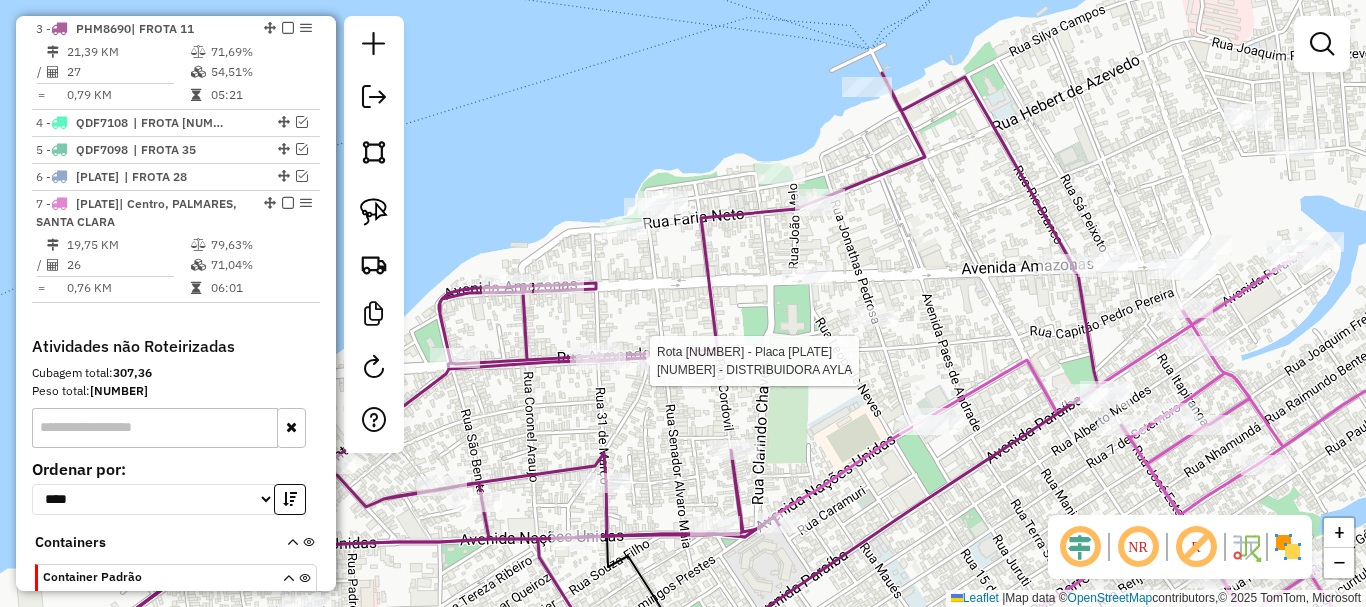 select on "**********" 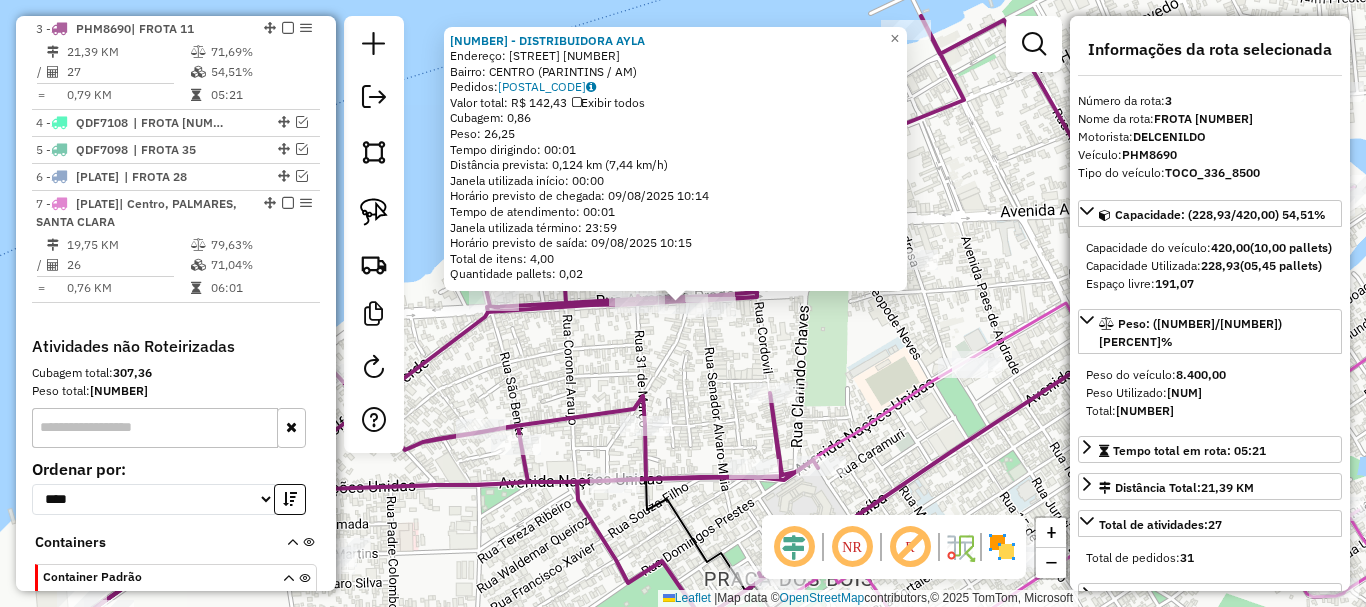 drag, startPoint x: 802, startPoint y: 362, endPoint x: 511, endPoint y: 295, distance: 298.61346 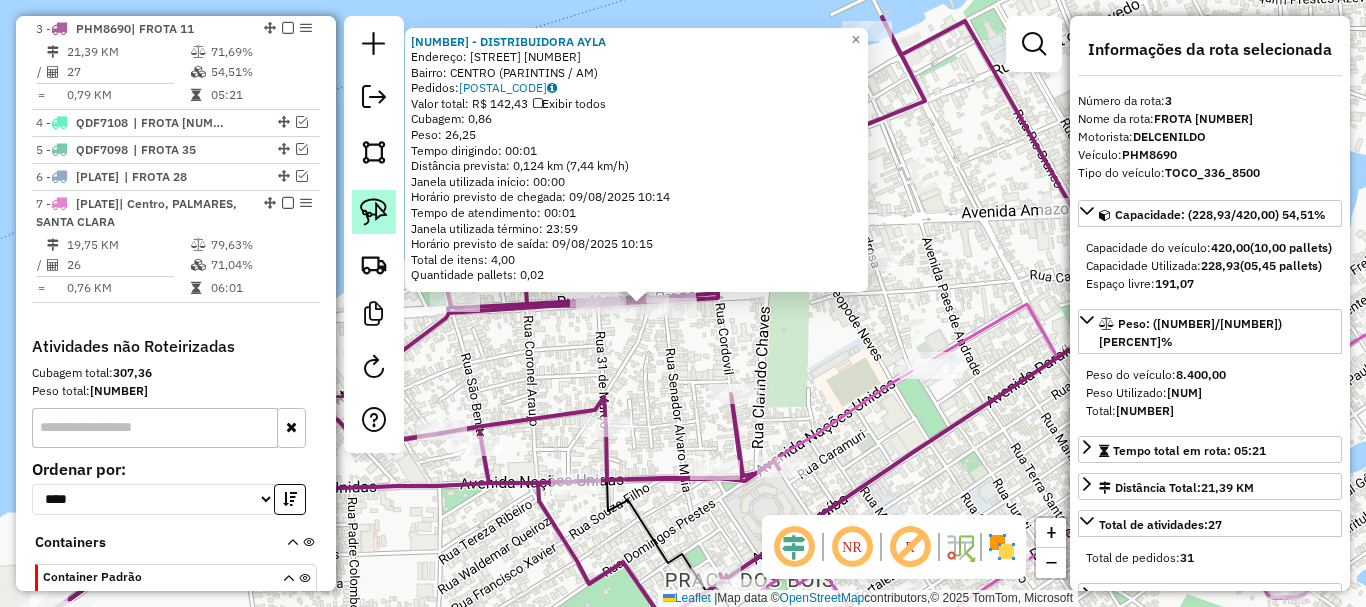 click 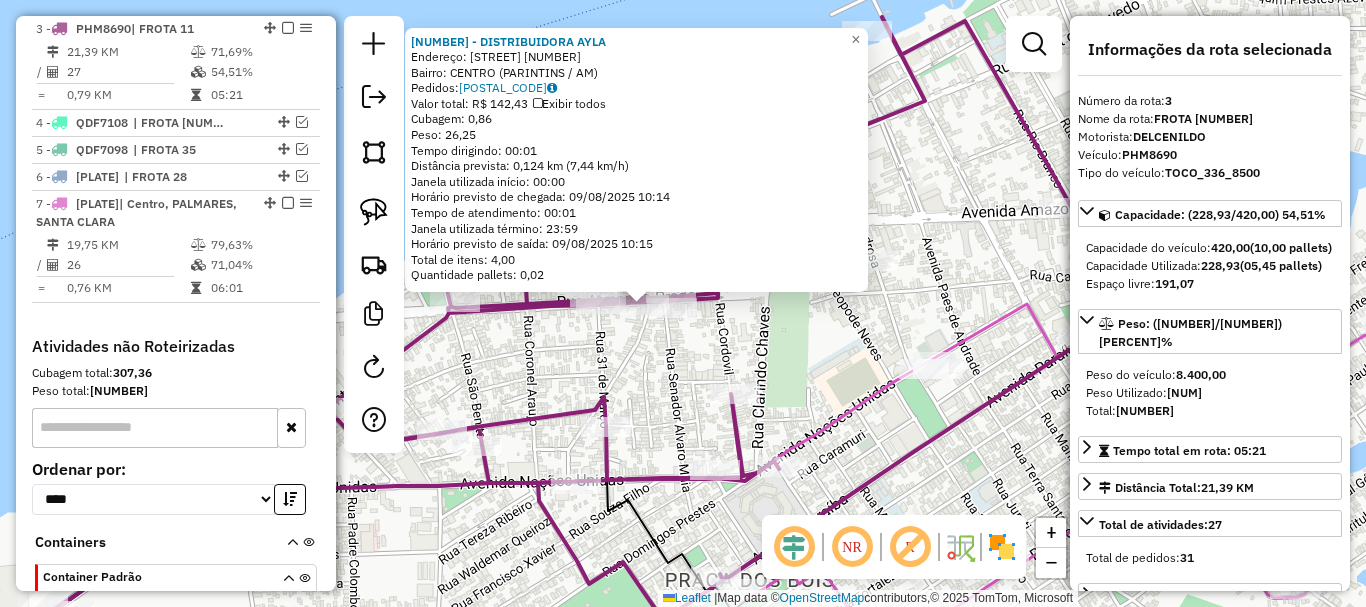 click on "4235 - DISTRIBUIDORA  AYLA  Endereço:  JOSE LUIZ DE MENEZES 475   Bairro: CENTRO (PARINTINS / AM)   Pedidos:  08771911   Valor total: R$ 142,43   Exibir todos   Cubagem: 0,86  Peso: 26,25  Tempo dirigindo: 00:01   Distância prevista: 0,124 km (7,44 km/h)   Janela utilizada início: 00:00   Horário previsto de chegada: 09/08/2025 10:14   Tempo de atendimento: 00:01   Janela utilizada término: 23:59   Horário previsto de saída: 09/08/2025 10:15   Total de itens: 4,00   Quantidade pallets: 0,02  × Janela de atendimento Grade de atendimento Capacidade Transportadoras Veículos Cliente Pedidos  Rotas Selecione os dias de semana para filtrar as janelas de atendimento  Seg   Ter   Qua   Qui   Sex   Sáb   Dom  Informe o período da janela de atendimento: De: Até:  Filtrar exatamente a janela do cliente  Considerar janela de atendimento padrão  Selecione os dias de semana para filtrar as grades de atendimento  Seg   Ter   Qua   Qui   Sex   Sáb   Dom   Considerar clientes sem dia de atendimento cadastrado +" 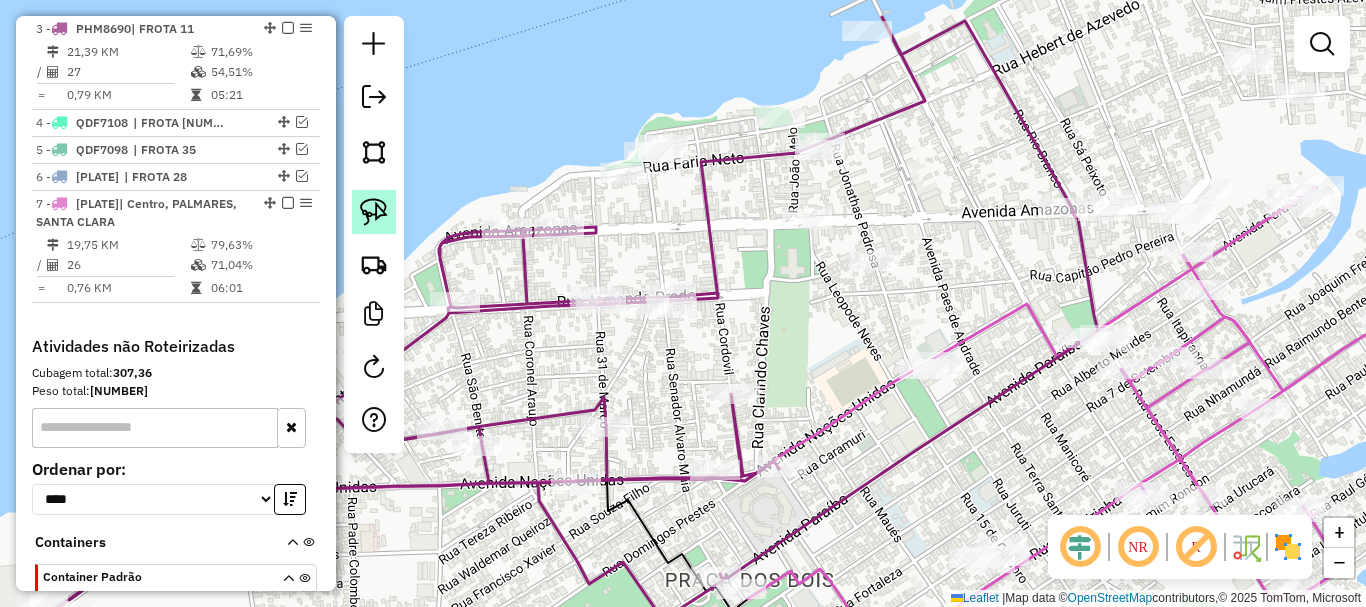 click 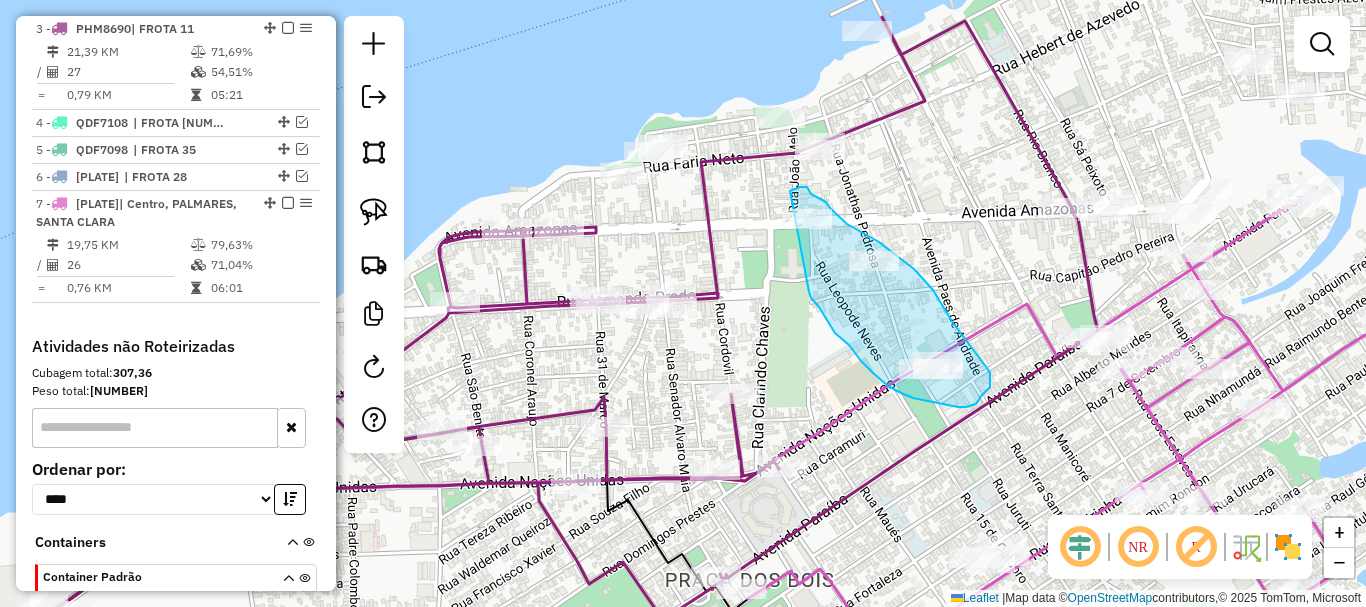 drag, startPoint x: 819, startPoint y: 307, endPoint x: 770, endPoint y: 212, distance: 106.89247 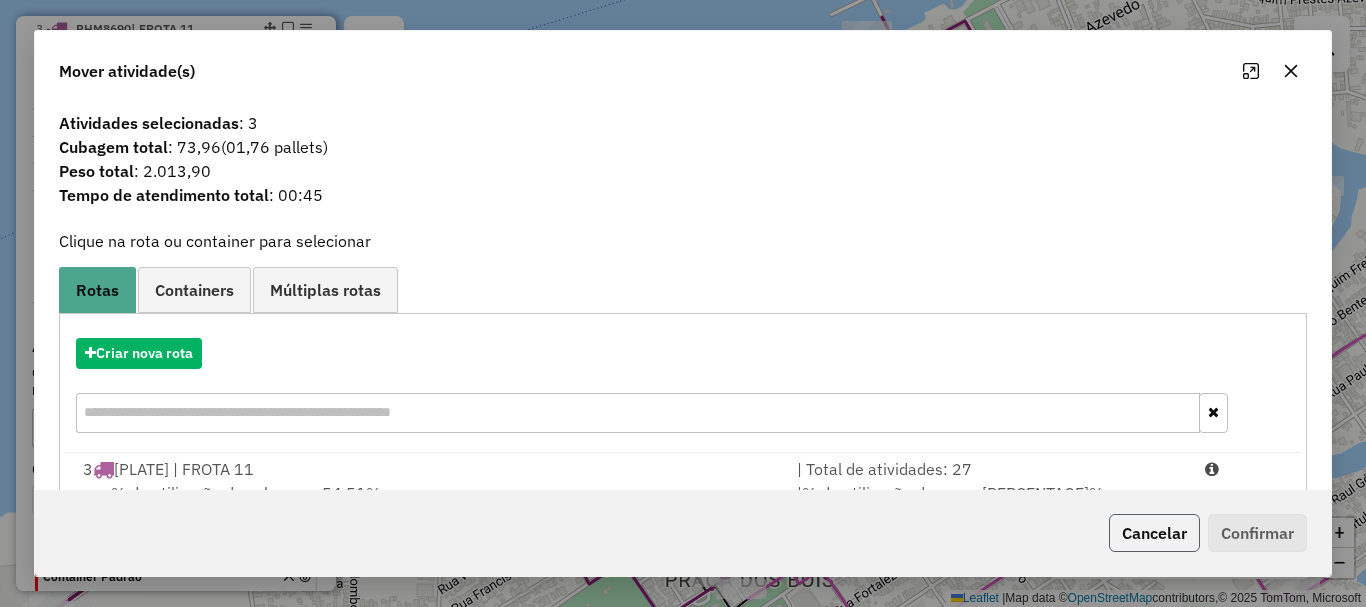 click on "Cancelar" 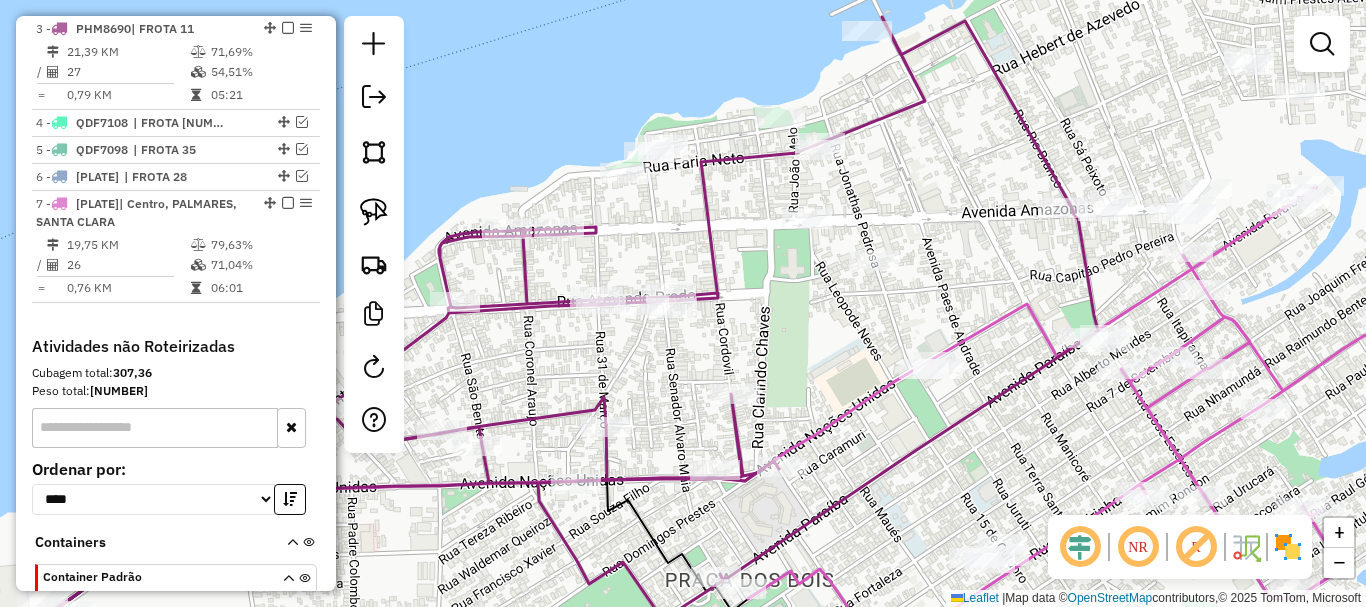 drag, startPoint x: 826, startPoint y: 325, endPoint x: 750, endPoint y: 280, distance: 88.32327 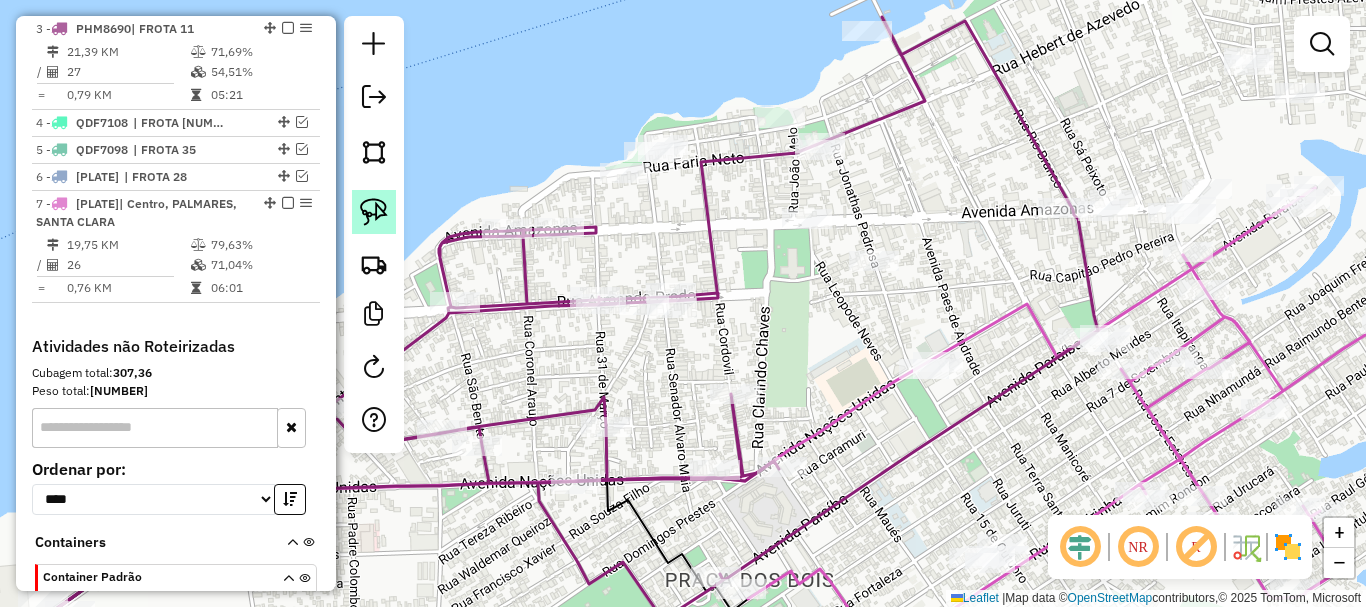 click 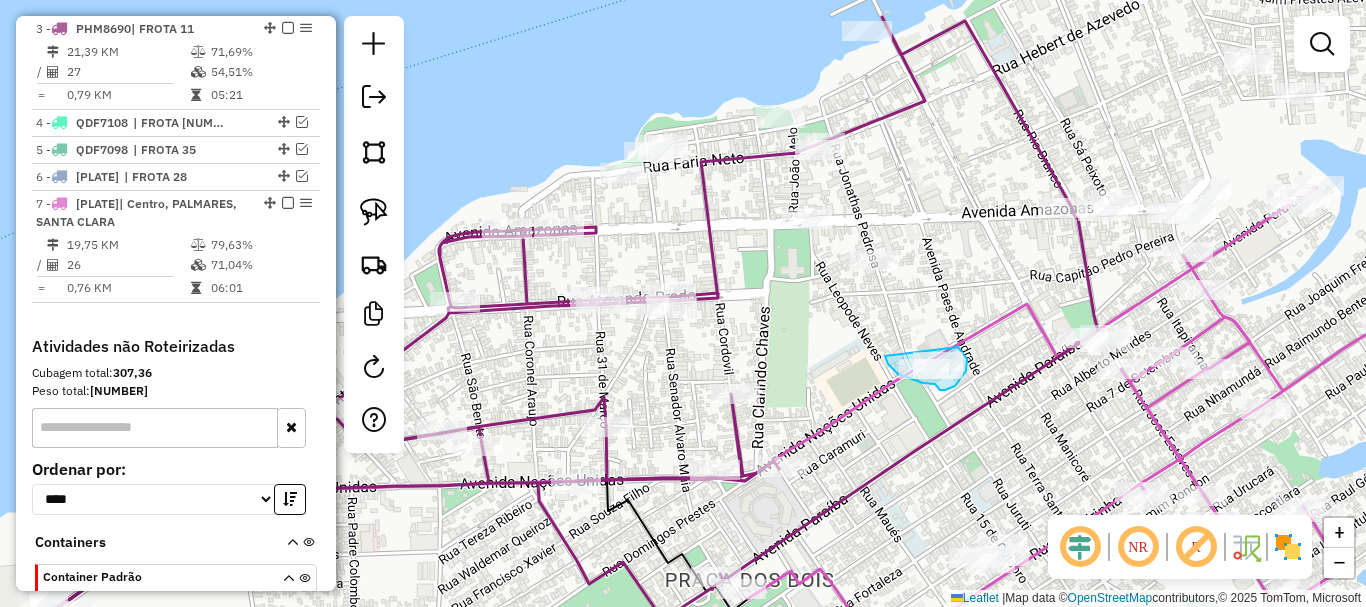 drag, startPoint x: 885, startPoint y: 356, endPoint x: 954, endPoint y: 342, distance: 70.40597 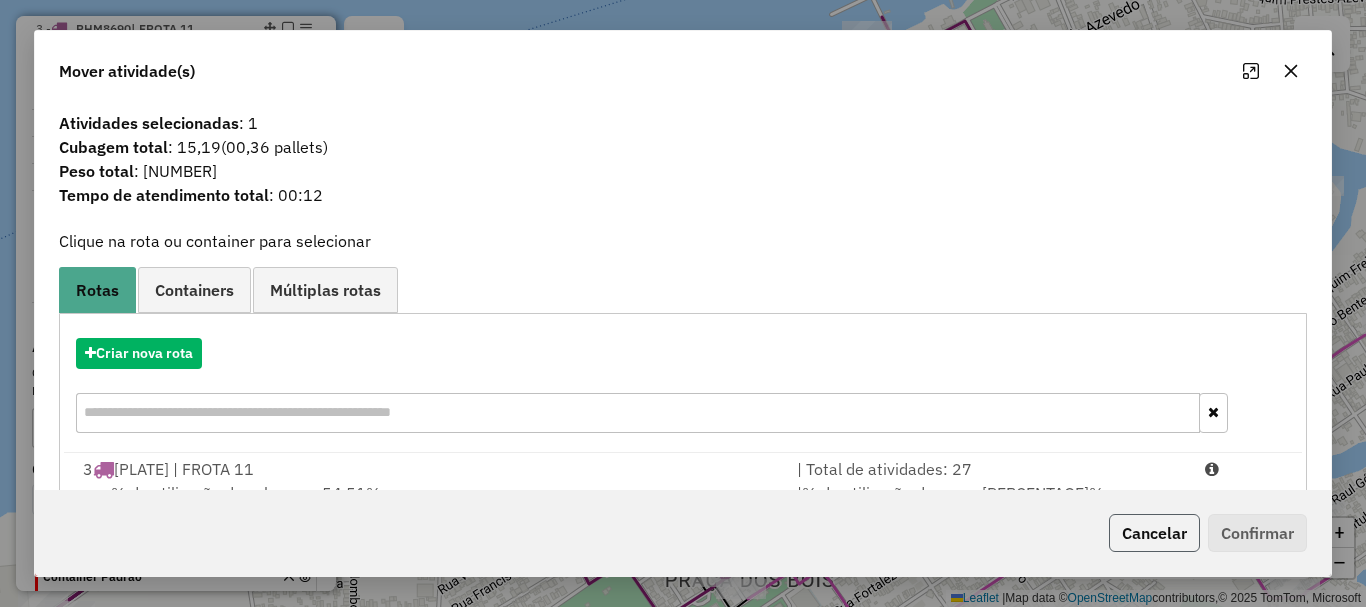 click on "Cancelar" 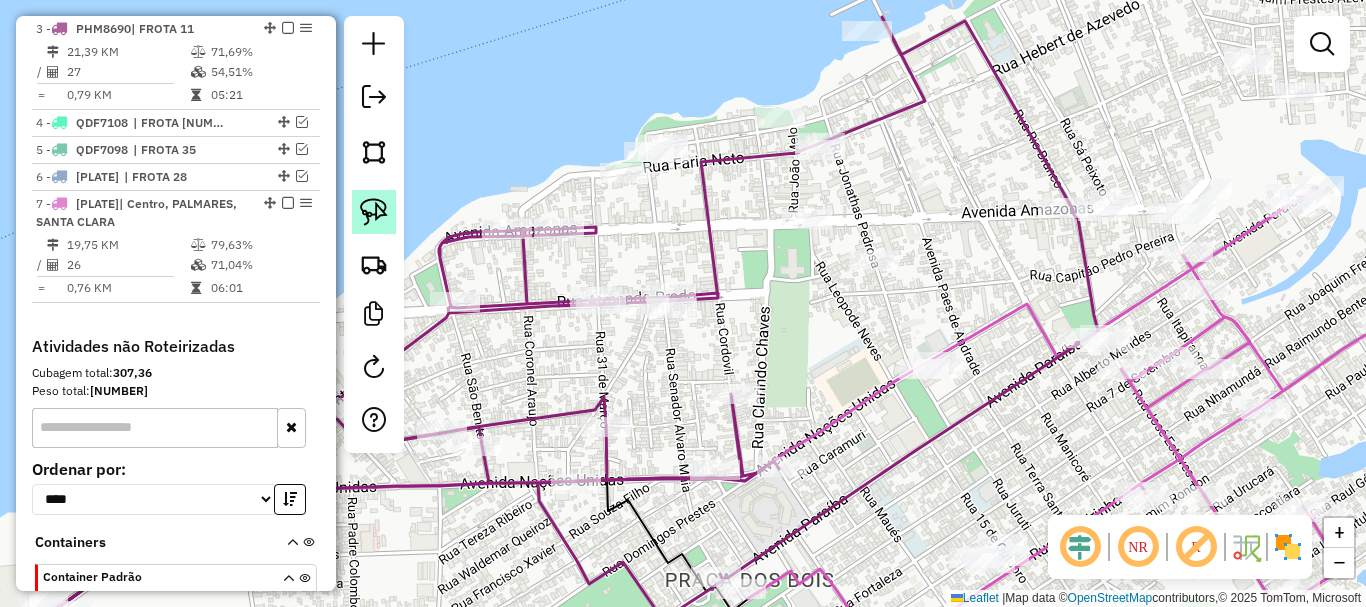 click 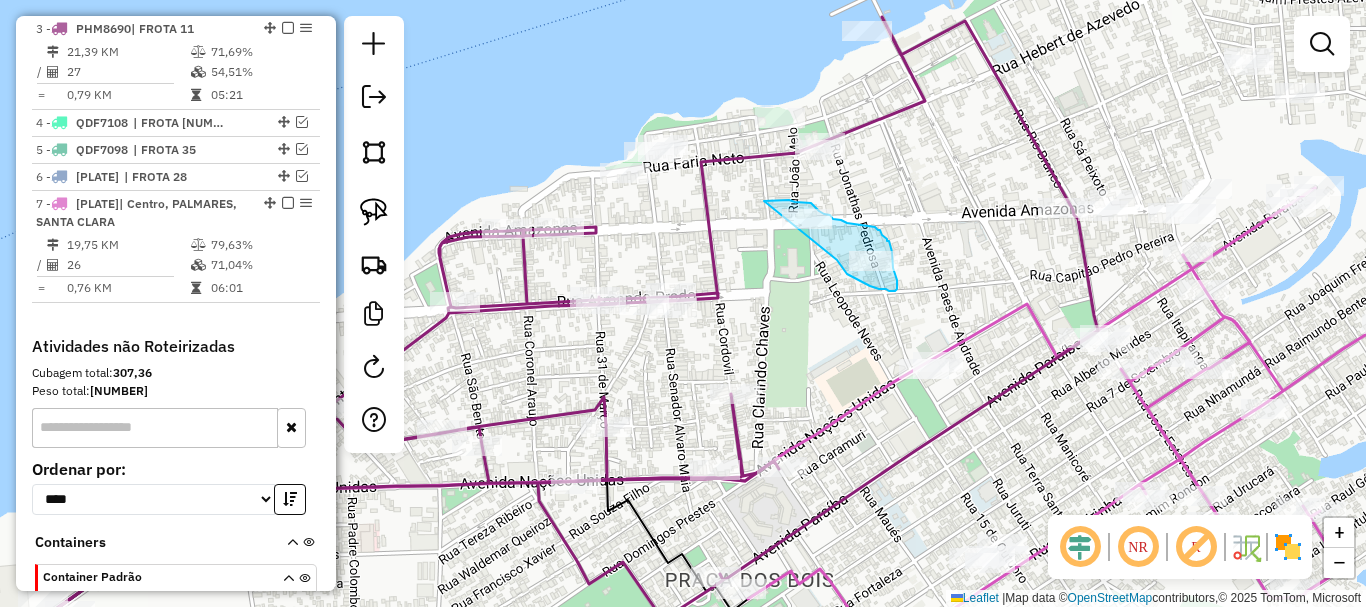 drag, startPoint x: 840, startPoint y: 263, endPoint x: 750, endPoint y: 208, distance: 105.47511 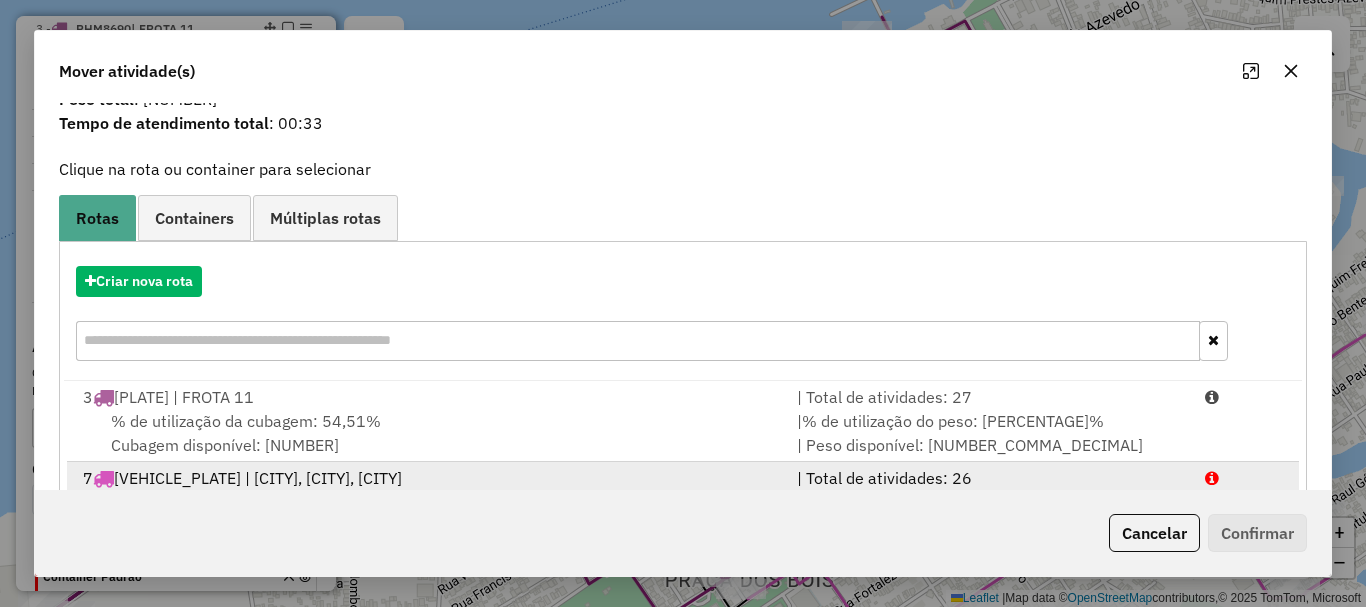 scroll, scrollTop: 159, scrollLeft: 0, axis: vertical 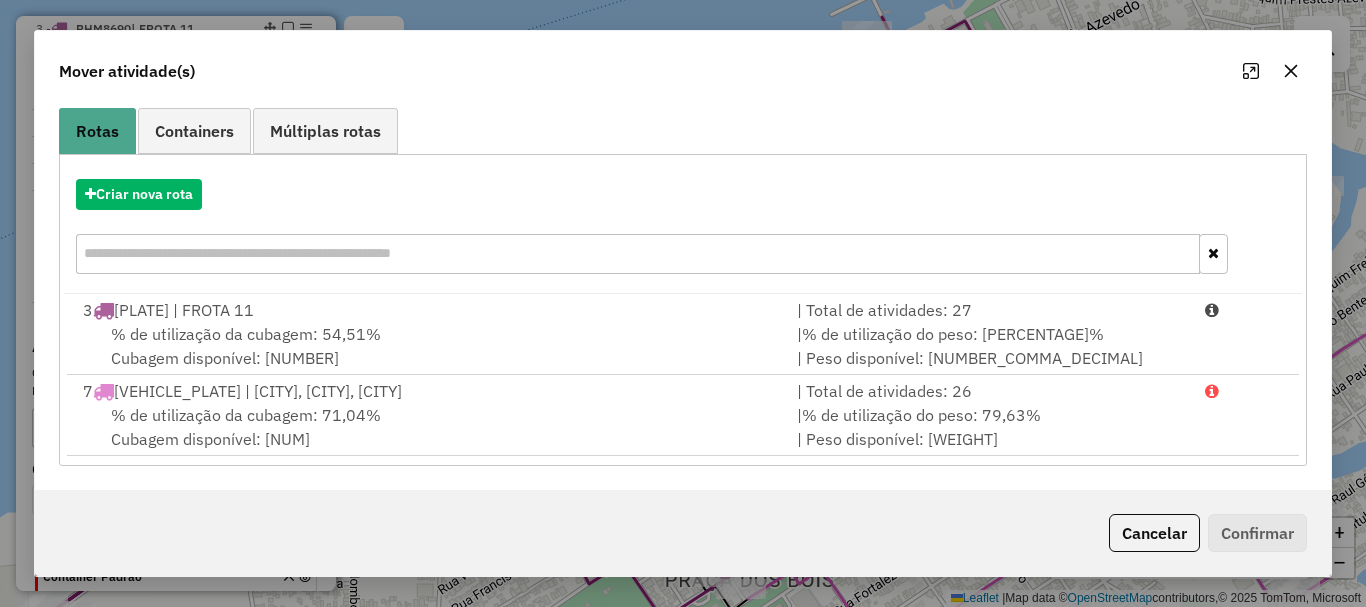 click on "Cancelar" 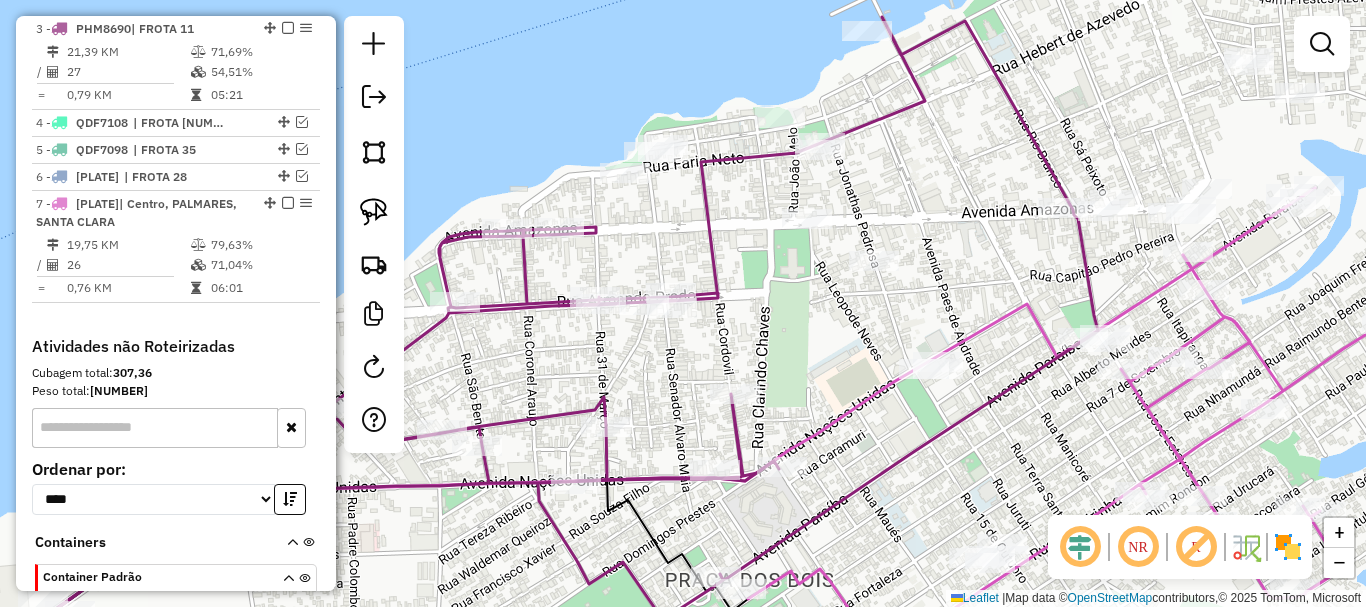 click on "Janela de atendimento Grade de atendimento Capacidade Transportadoras Veículos Cliente Pedidos  Rotas Selecione os dias de semana para filtrar as janelas de atendimento  Seg   Ter   Qua   Qui   Sex   Sáb   Dom  Informe o período da janela de atendimento: De: Até:  Filtrar exatamente a janela do cliente  Considerar janela de atendimento padrão  Selecione os dias de semana para filtrar as grades de atendimento  Seg   Ter   Qua   Qui   Sex   Sáb   Dom   Considerar clientes sem dia de atendimento cadastrado  Clientes fora do dia de atendimento selecionado Filtrar as atividades entre os valores definidos abaixo:  Peso mínimo:   Peso máximo:   Cubagem mínima:   Cubagem máxima:   De:   Até:  Filtrar as atividades entre o tempo de atendimento definido abaixo:  De:   Até:   Considerar capacidade total dos clientes não roteirizados Transportadora: Selecione um ou mais itens Tipo de veículo: Selecione um ou mais itens Veículo: Selecione um ou mais itens Motorista: Selecione um ou mais itens Nome: Rótulo:" 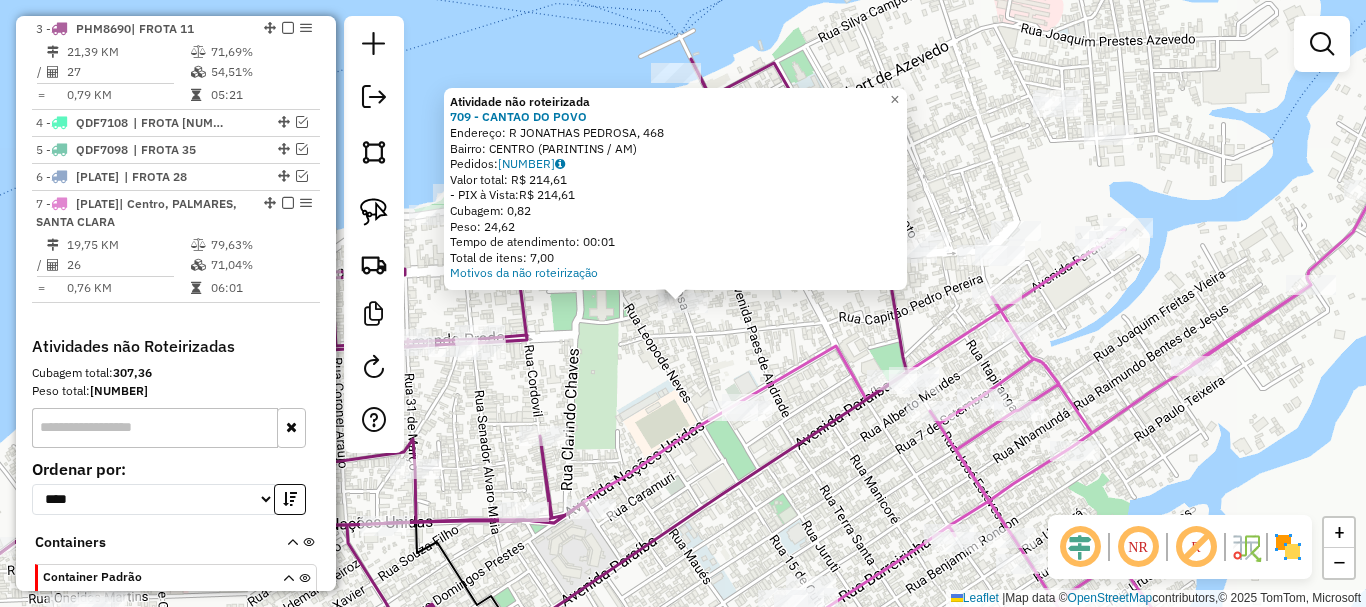 drag, startPoint x: 592, startPoint y: 346, endPoint x: 615, endPoint y: 294, distance: 56.859474 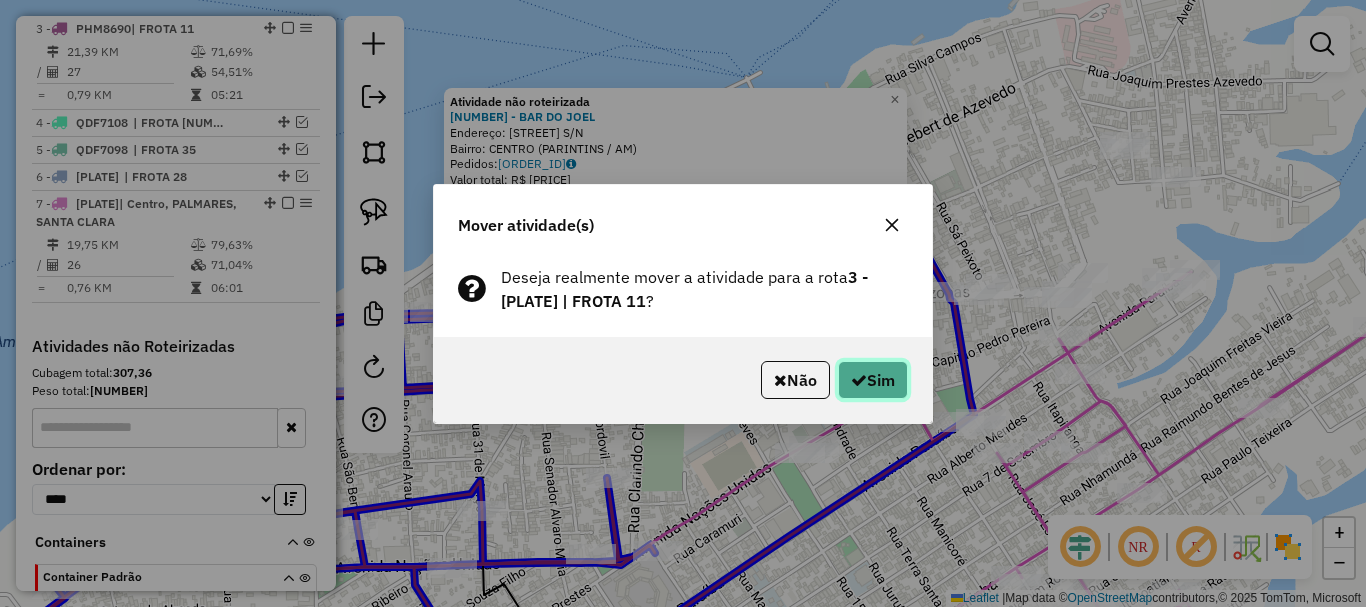 click on "Sim" 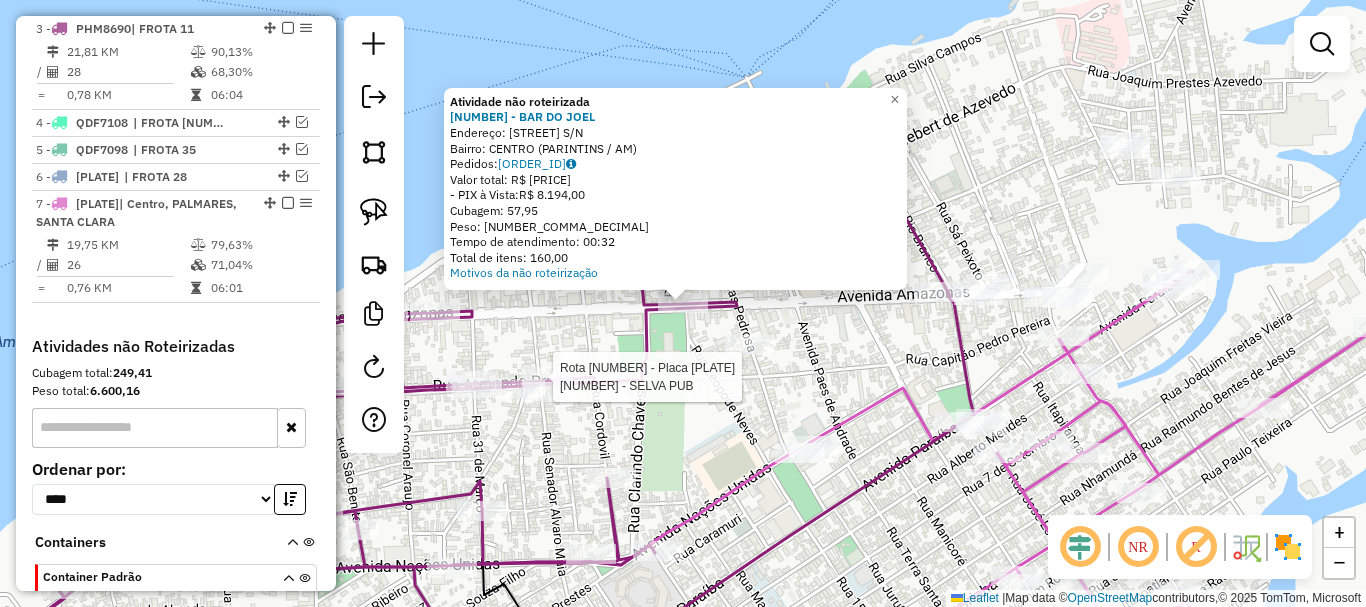 select on "**********" 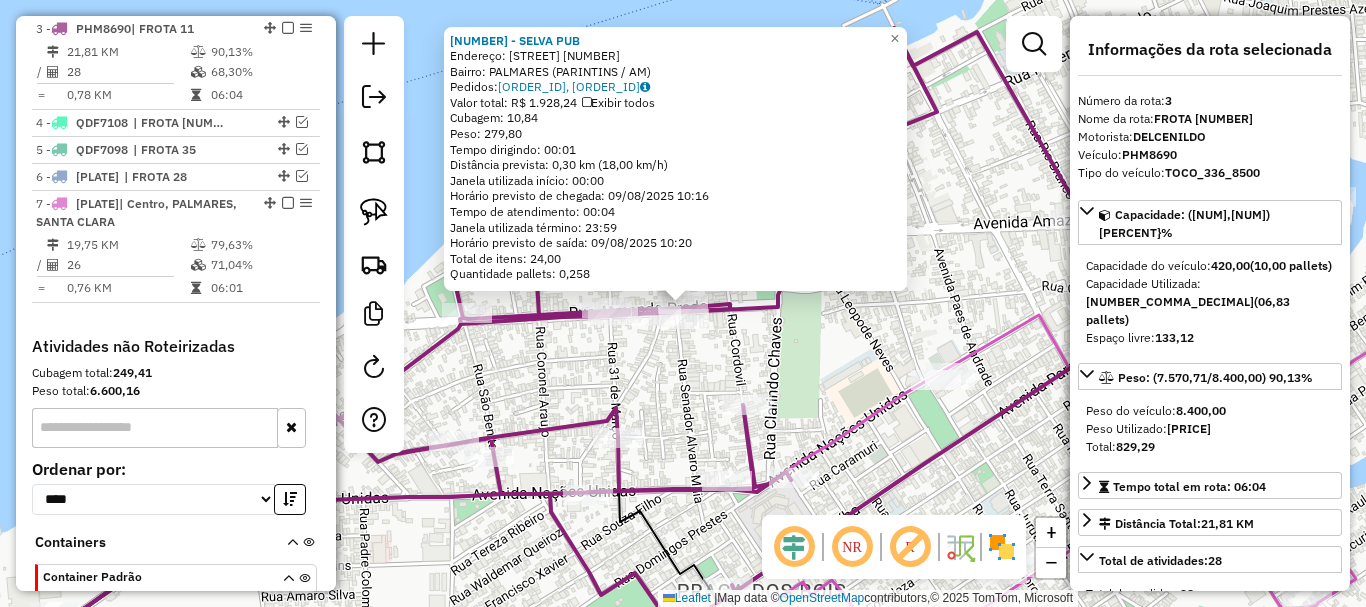 click on "3735 - SELVA PUB  Endereço:  ALBERTO MENDES 63   Bairro: PALMARES (PARINTINS / AM)   Pedidos:  08771897, 08771900   Valor total: R$ 1.928,24   Exibir todos   Cubagem: 10,84  Peso: 279,80  Tempo dirigindo: 00:01   Distância prevista: 0,30 km (18,00 km/h)   Janela utilizada início: 00:00   Horário previsto de chegada: 09/08/2025 10:16   Tempo de atendimento: 00:04   Janela utilizada término: 23:59   Horário previsto de saída: 09/08/2025 10:20   Total de itens: 24,00   Quantidade pallets: 0,258  × Janela de atendimento Grade de atendimento Capacidade Transportadoras Veículos Cliente Pedidos  Rotas Selecione os dias de semana para filtrar as janelas de atendimento  Seg   Ter   Qua   Qui   Sex   Sáb   Dom  Informe o período da janela de atendimento: De: Até:  Filtrar exatamente a janela do cliente  Considerar janela de atendimento padrão  Selecione os dias de semana para filtrar as grades de atendimento  Seg   Ter   Qua   Qui   Sex   Sáb   Dom   Considerar clientes sem dia de atendimento cadastrado +" 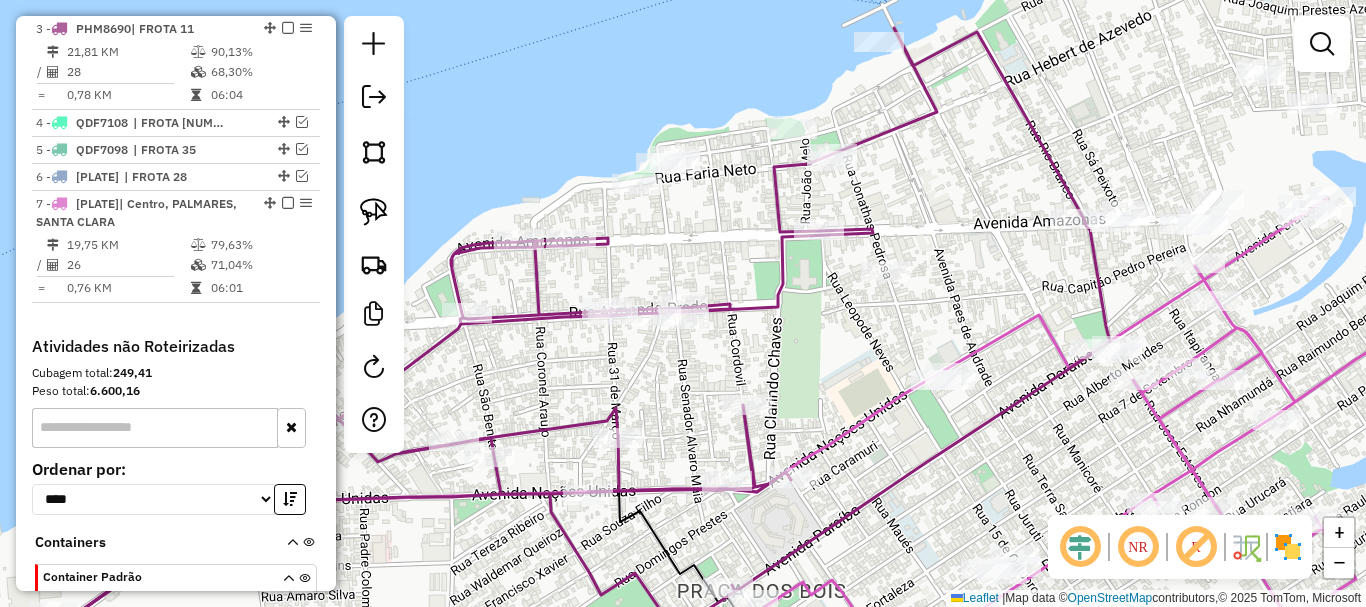 drag, startPoint x: 789, startPoint y: 368, endPoint x: 666, endPoint y: 323, distance: 130.97328 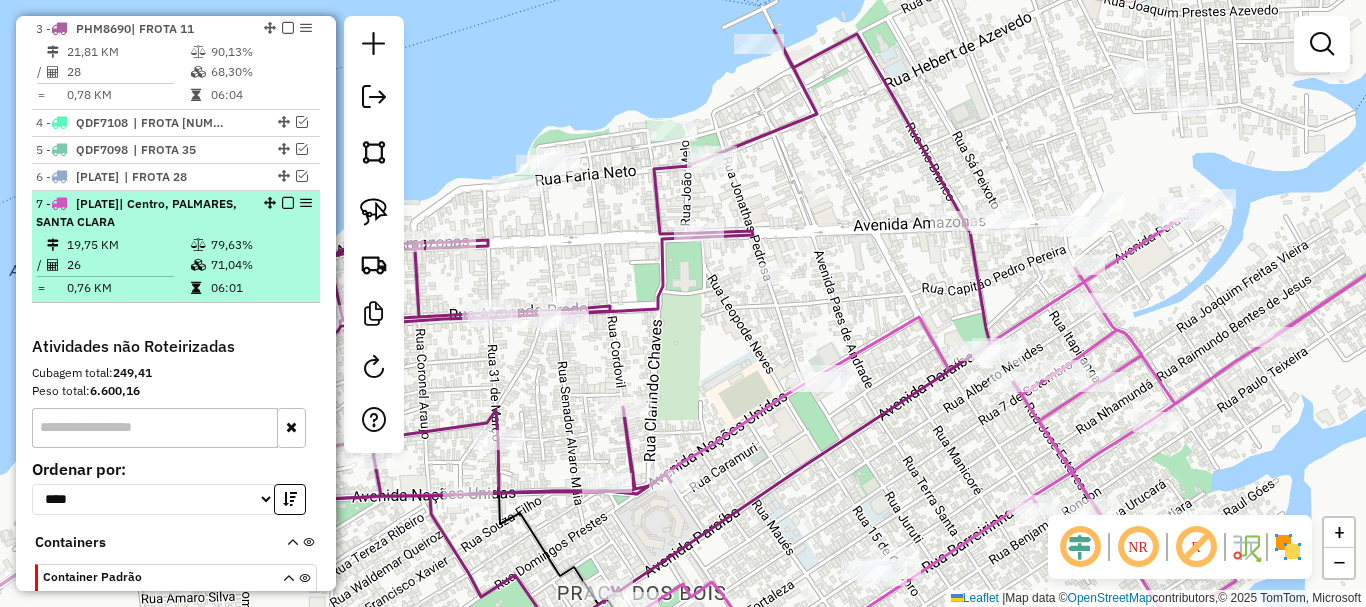 click at bounding box center (288, 203) 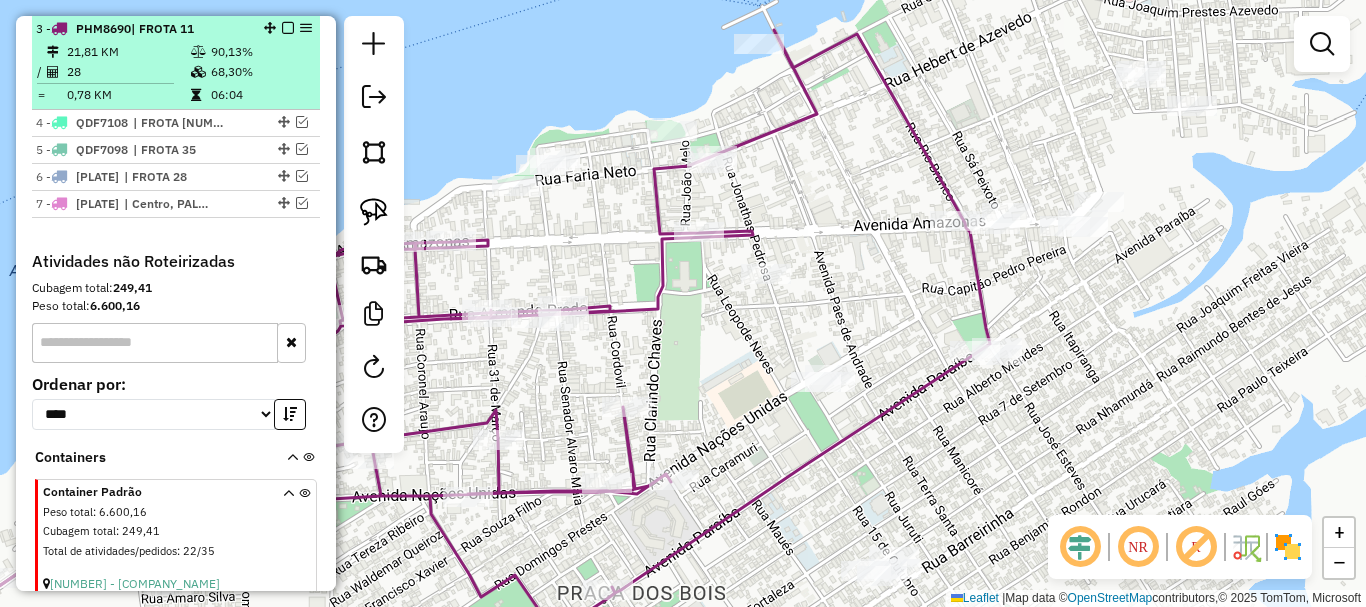 click on "3 -       PHM8690   | FROTA 11  21,81 KM   90,13%  /  28   68,30%     =  0,78 KM   06:04" at bounding box center (176, 63) 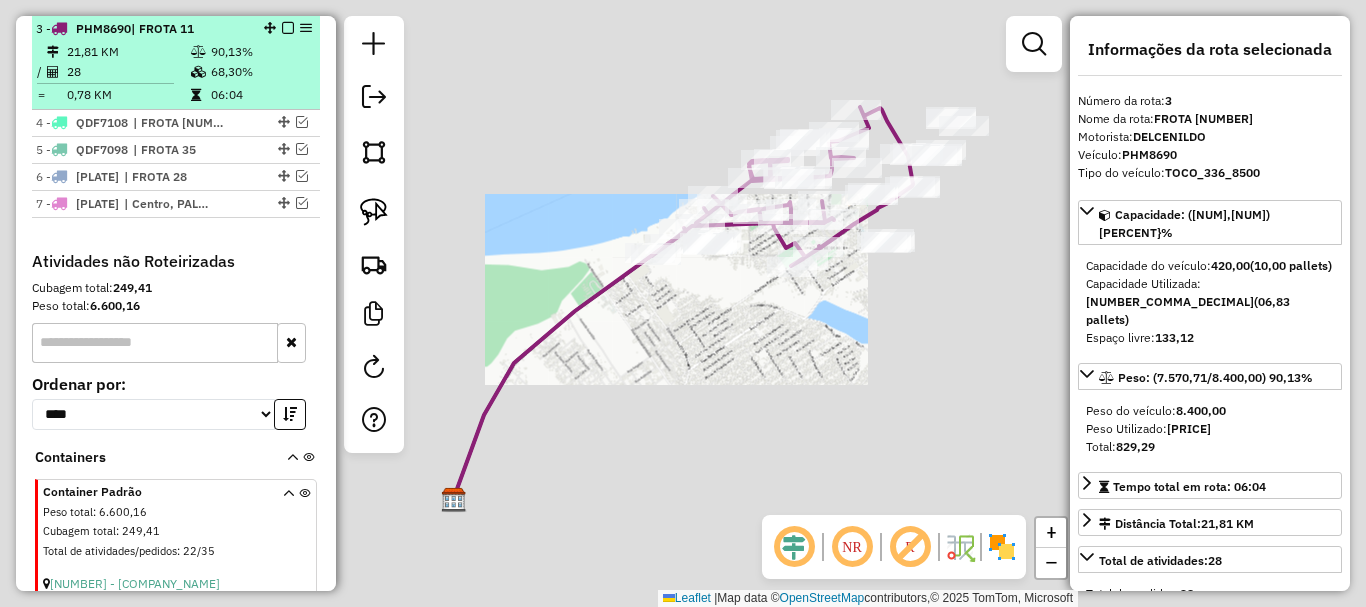 click at bounding box center [288, 28] 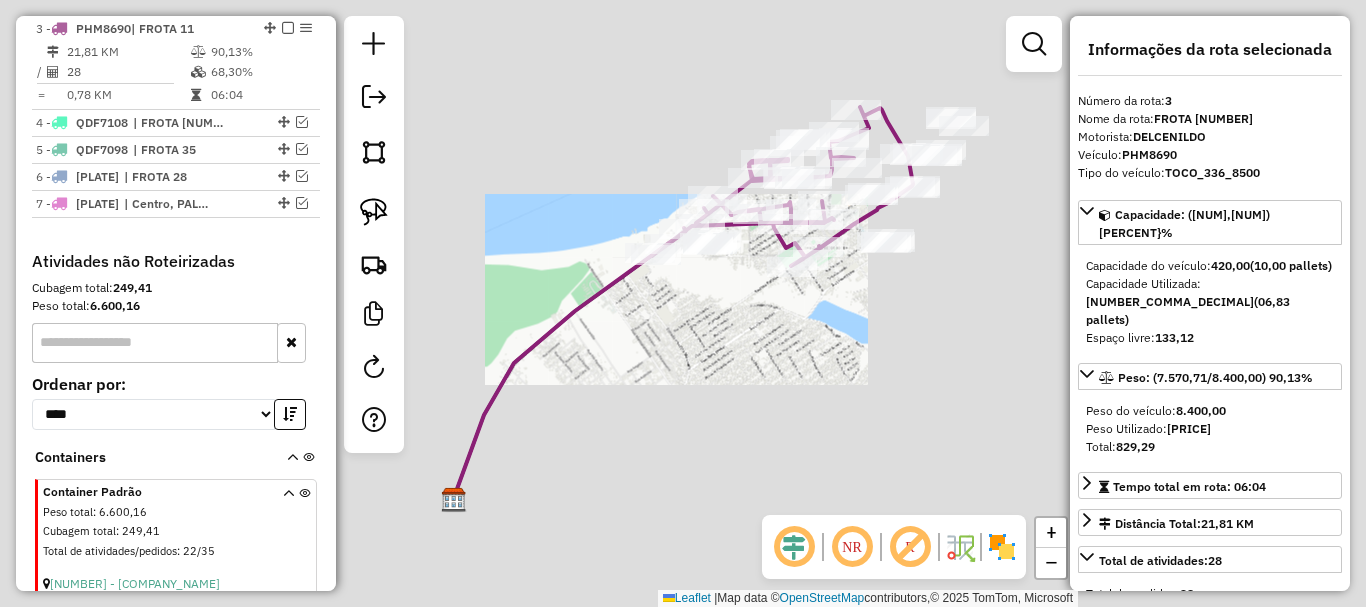 scroll, scrollTop: 737, scrollLeft: 0, axis: vertical 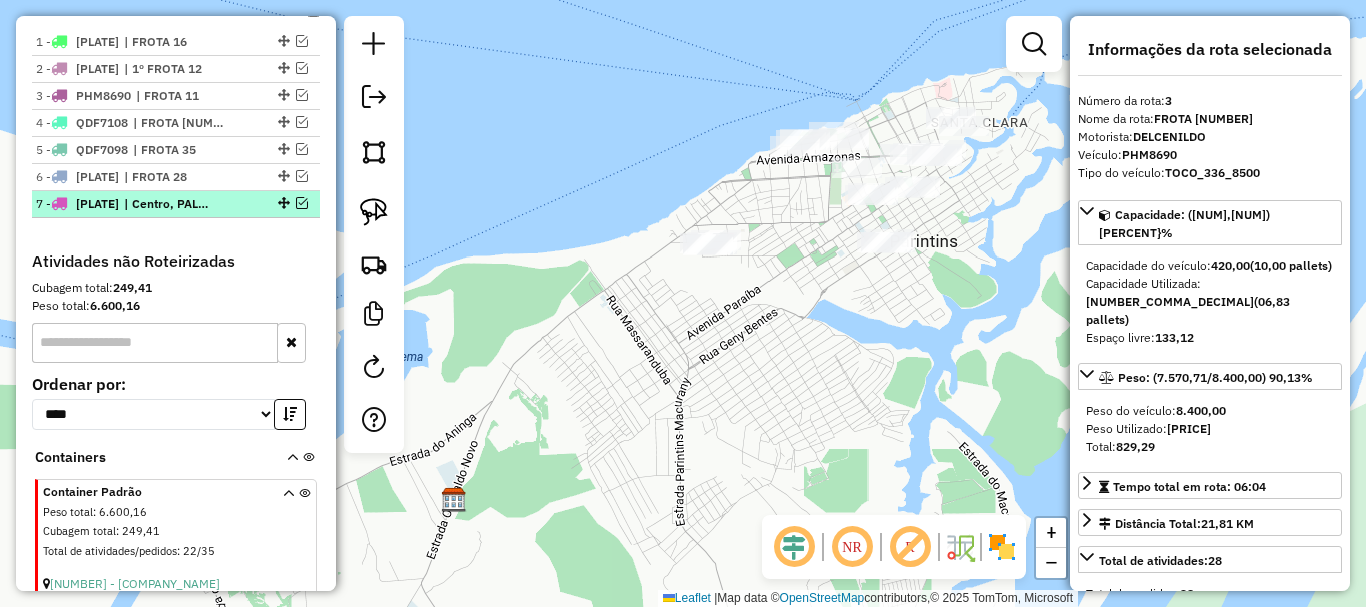 click on "7 -       NAW3B43   | Centro, PALMARES, SANTA CLARA" at bounding box center (176, 204) 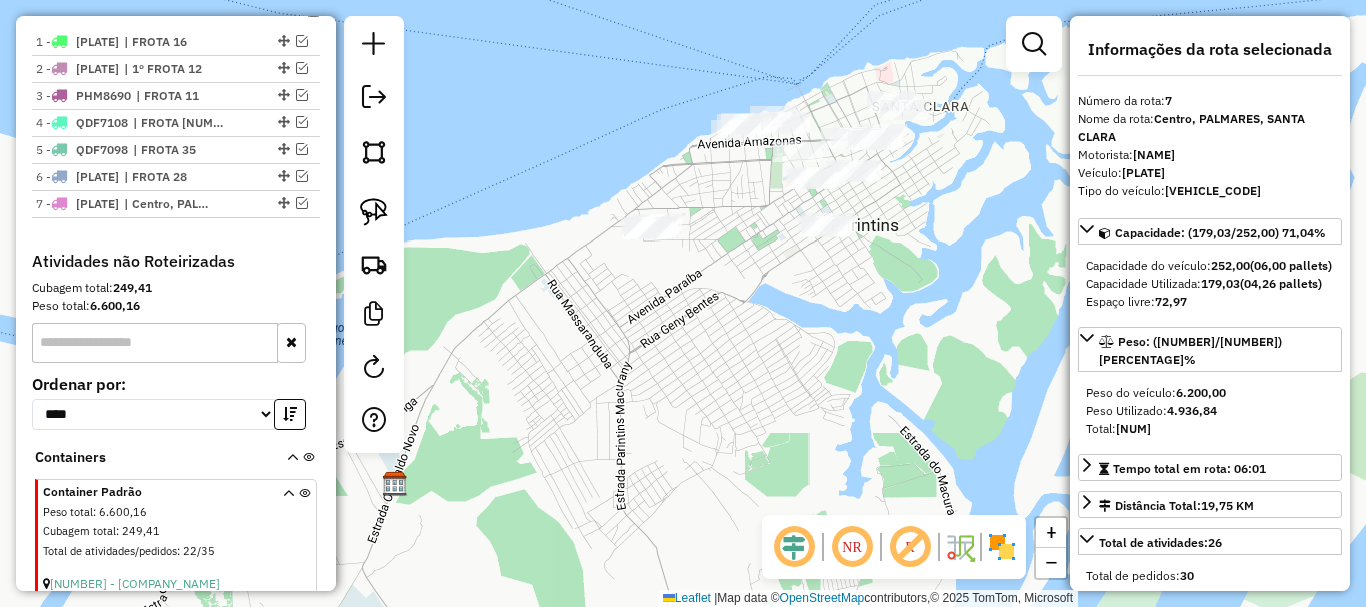 drag, startPoint x: 299, startPoint y: 204, endPoint x: 468, endPoint y: 249, distance: 174.88853 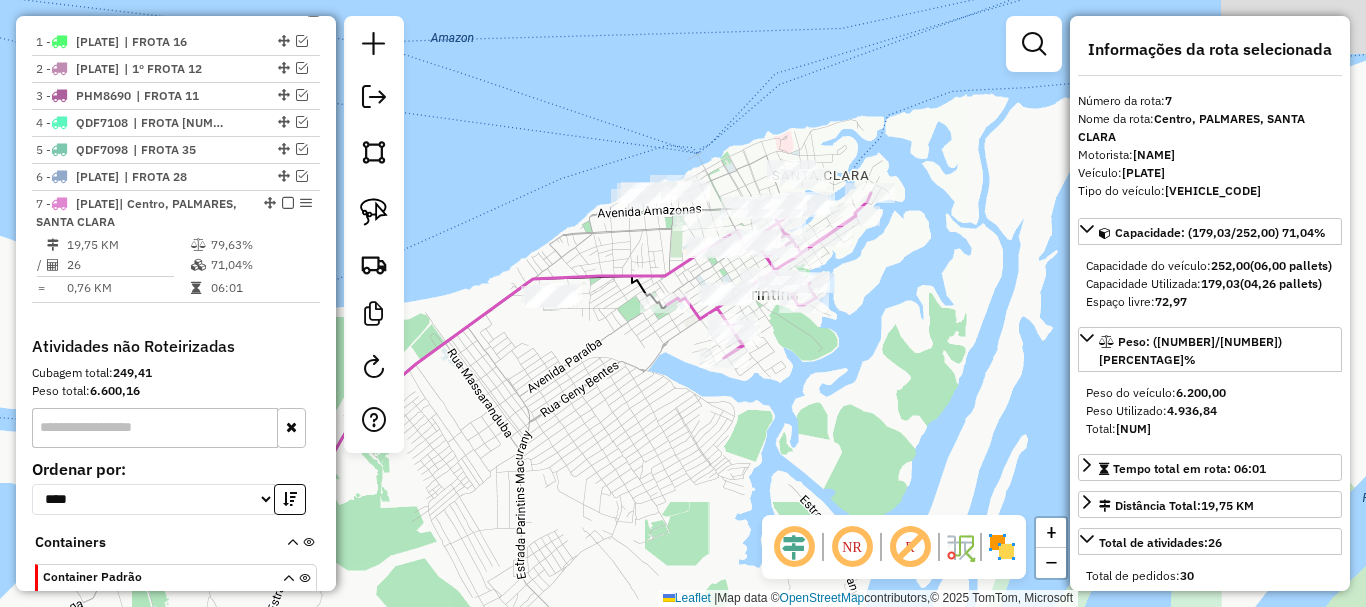 drag, startPoint x: 749, startPoint y: 263, endPoint x: 644, endPoint y: 332, distance: 125.64235 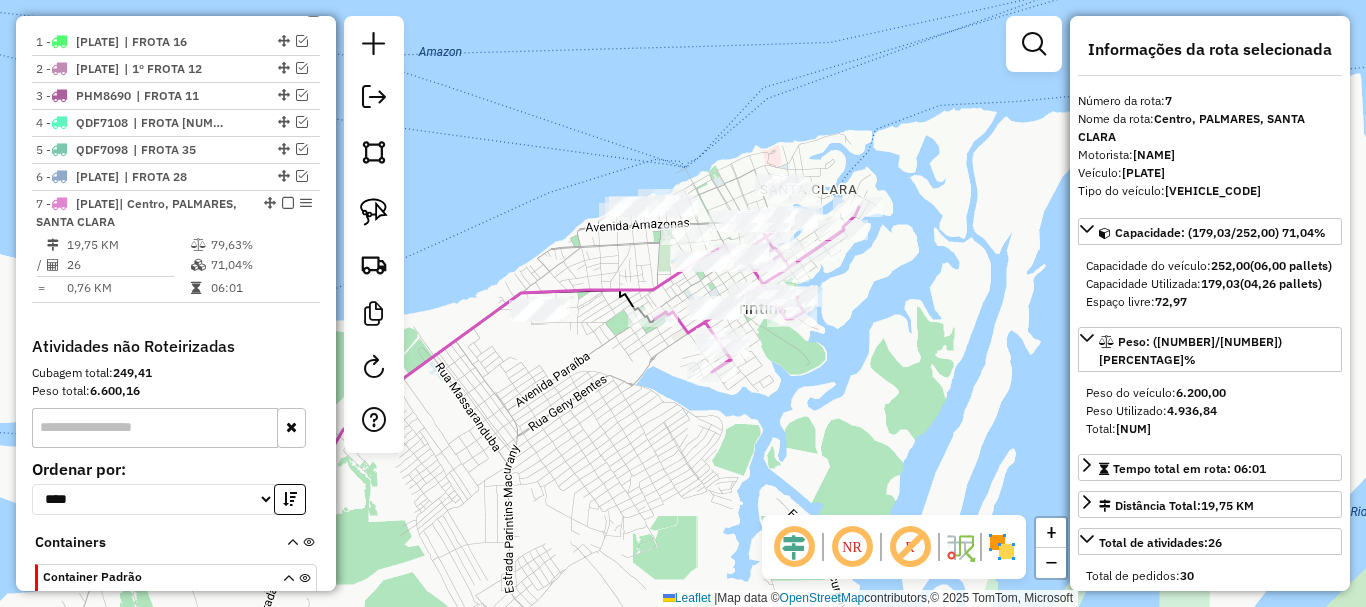 drag, startPoint x: 833, startPoint y: 398, endPoint x: 829, endPoint y: 442, distance: 44.181442 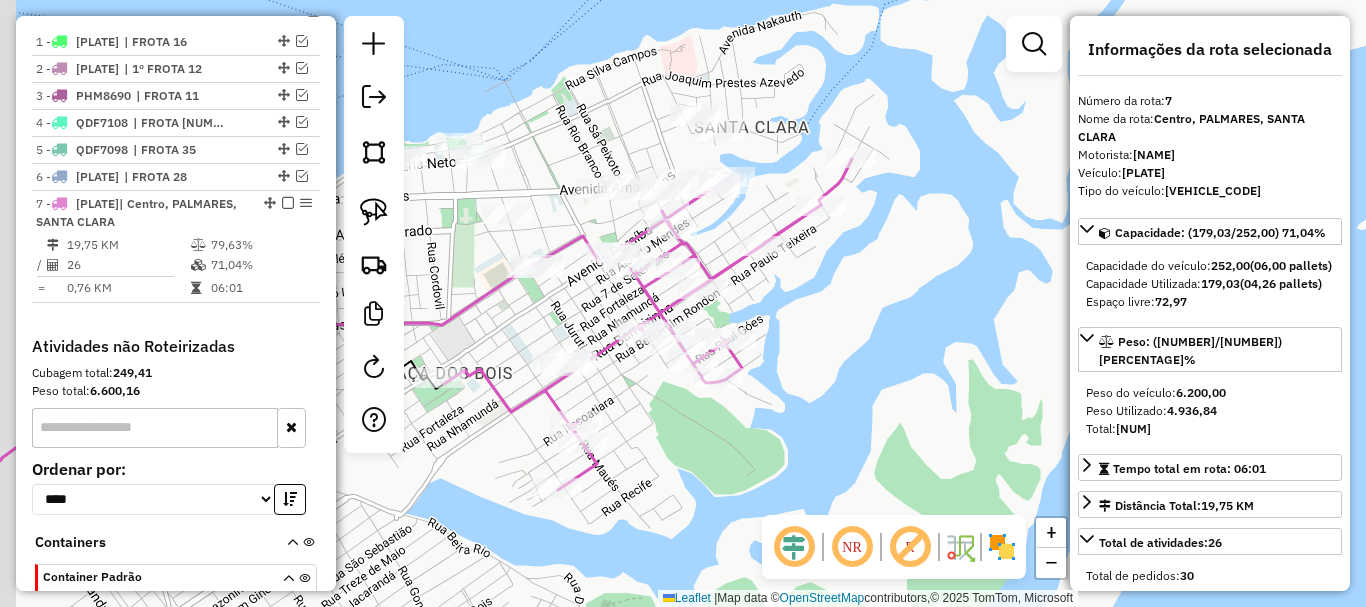drag, startPoint x: 835, startPoint y: 307, endPoint x: 910, endPoint y: 380, distance: 104.66136 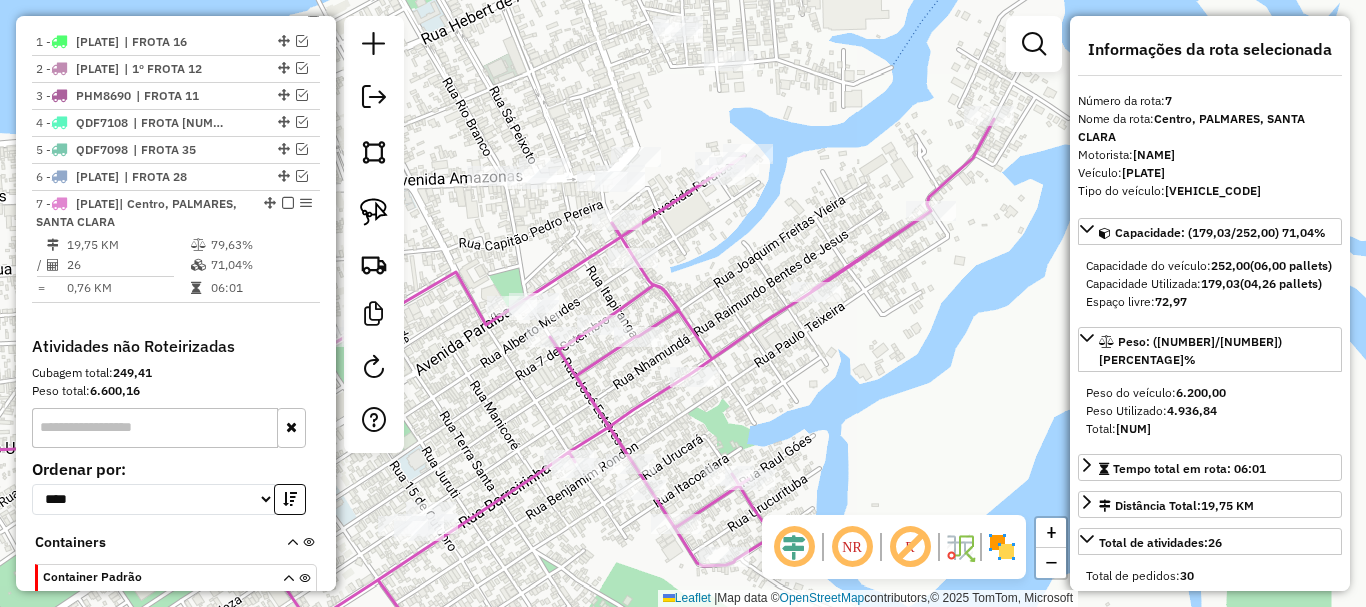 drag, startPoint x: 882, startPoint y: 360, endPoint x: 955, endPoint y: 403, distance: 84.723076 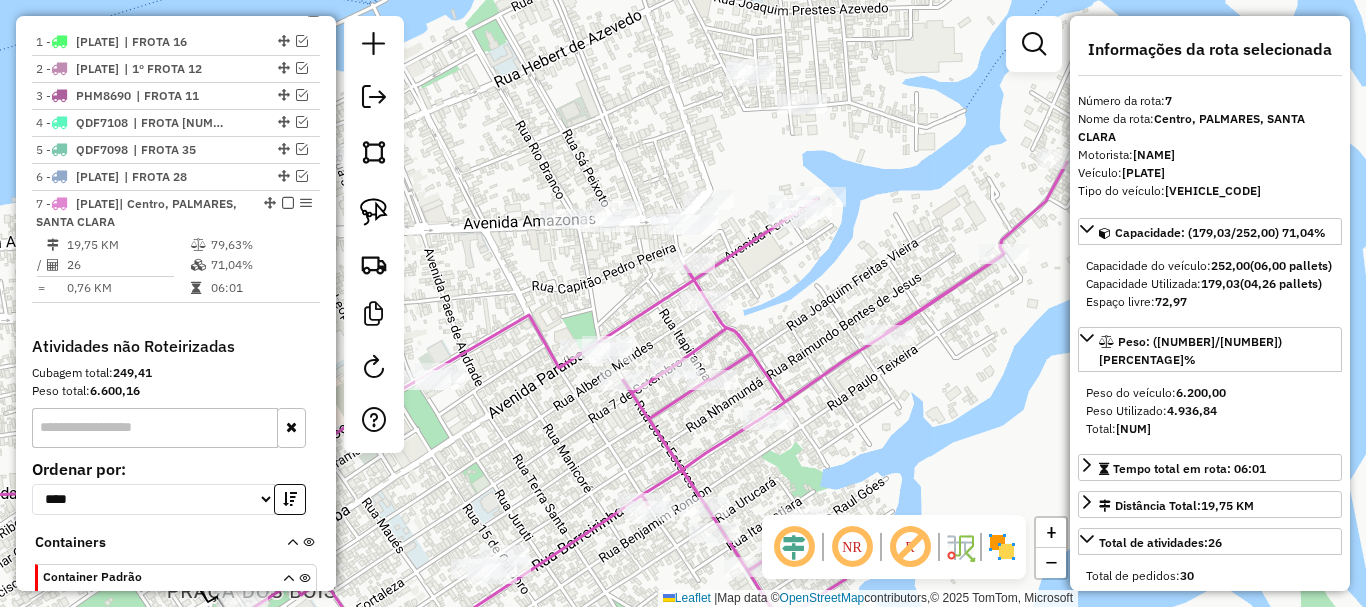 click on "Janela de atendimento Grade de atendimento Capacidade Transportadoras Veículos Cliente Pedidos  Rotas Selecione os dias de semana para filtrar as janelas de atendimento  Seg   Ter   Qua   Qui   Sex   Sáb   Dom  Informe o período da janela de atendimento: De: Até:  Filtrar exatamente a janela do cliente  Considerar janela de atendimento padrão  Selecione os dias de semana para filtrar as grades de atendimento  Seg   Ter   Qua   Qui   Sex   Sáb   Dom   Considerar clientes sem dia de atendimento cadastrado  Clientes fora do dia de atendimento selecionado Filtrar as atividades entre os valores definidos abaixo:  Peso mínimo:   Peso máximo:   Cubagem mínima:   Cubagem máxima:   De:   Até:  Filtrar as atividades entre o tempo de atendimento definido abaixo:  De:   Até:   Considerar capacidade total dos clientes não roteirizados Transportadora: Selecione um ou mais itens Tipo de veículo: Selecione um ou mais itens Veículo: Selecione um ou mais itens Motorista: Selecione um ou mais itens Nome: Rótulo:" 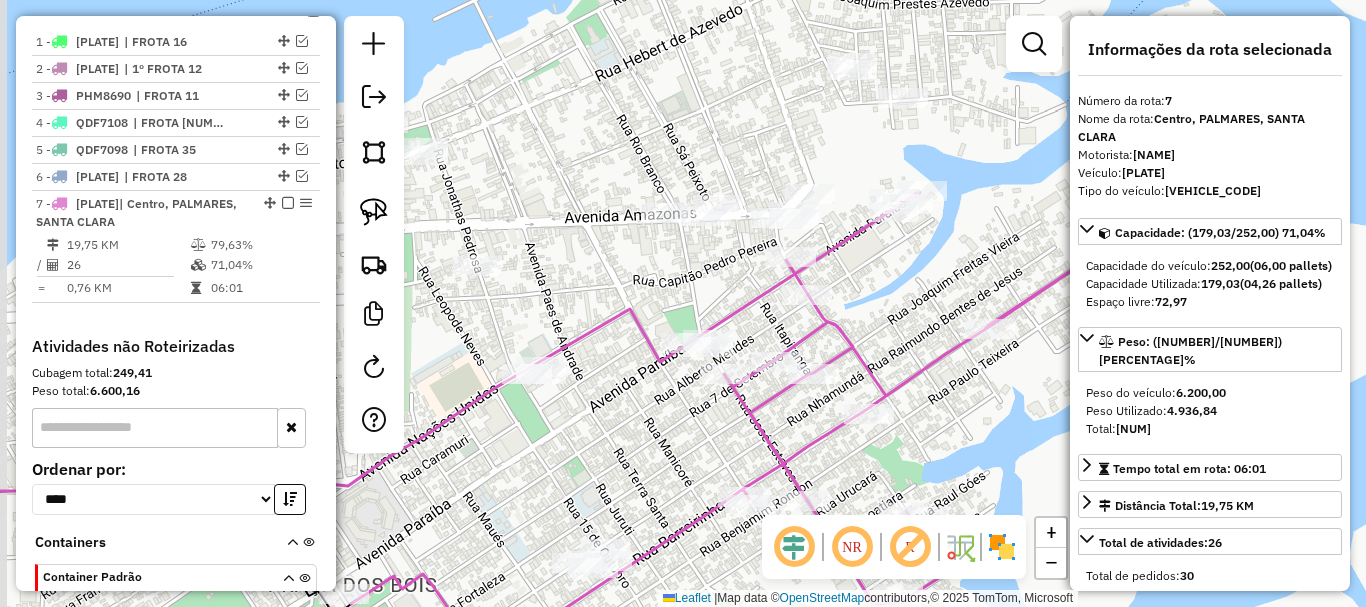 drag, startPoint x: 823, startPoint y: 284, endPoint x: 830, endPoint y: 303, distance: 20.248457 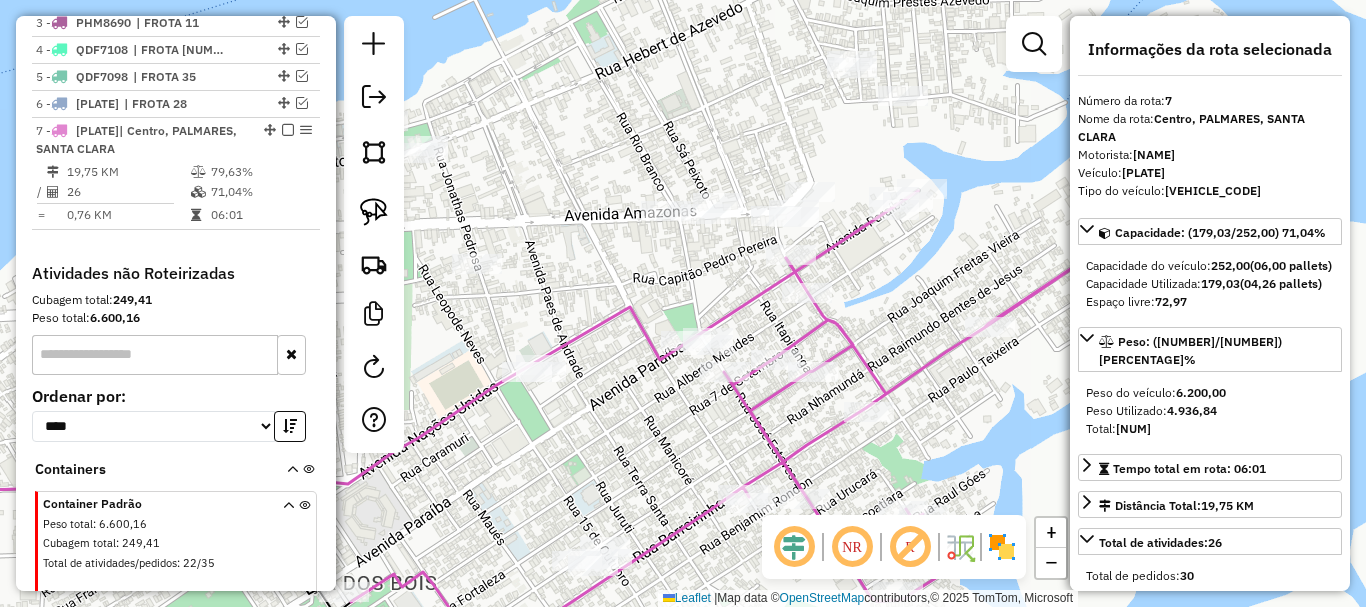 scroll, scrollTop: 837, scrollLeft: 0, axis: vertical 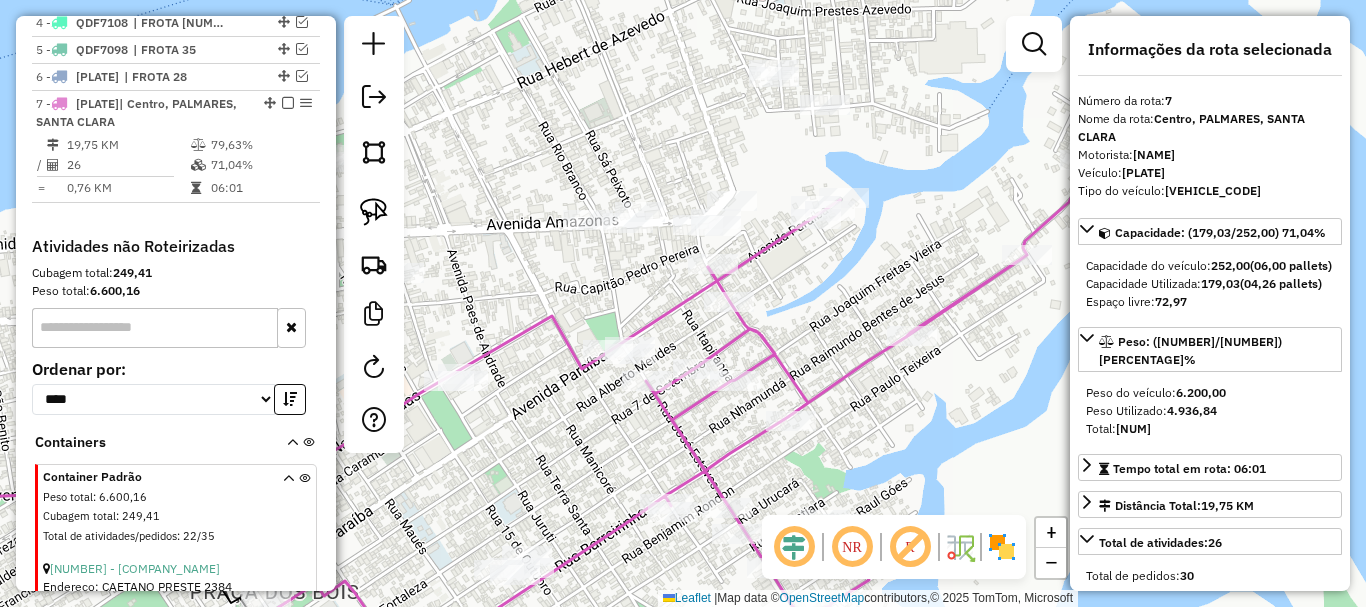 drag, startPoint x: 664, startPoint y: 448, endPoint x: 598, endPoint y: 449, distance: 66.007576 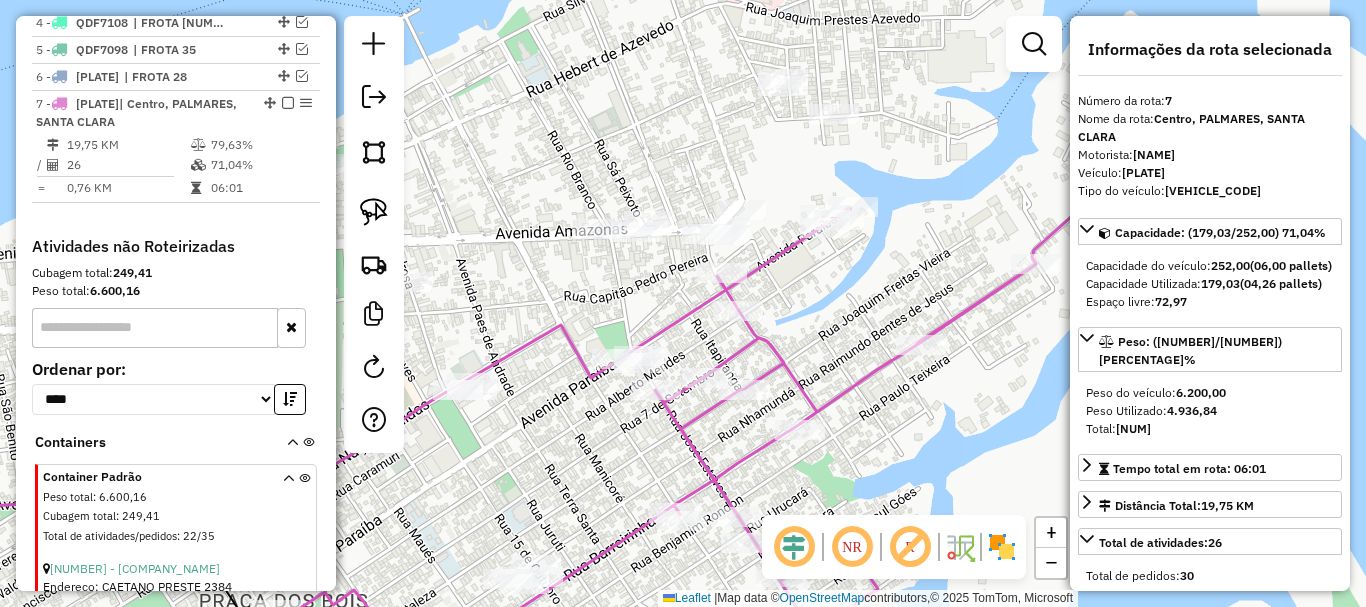 drag, startPoint x: 828, startPoint y: 321, endPoint x: 857, endPoint y: 335, distance: 32.202484 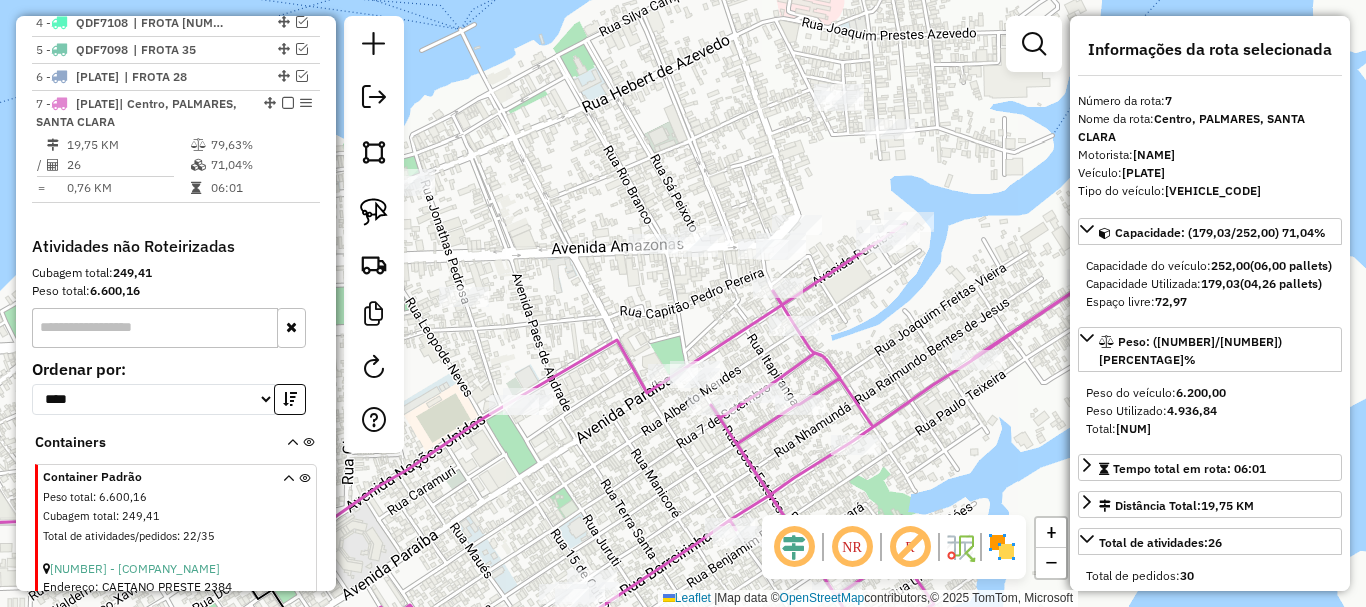 drag, startPoint x: 840, startPoint y: 324, endPoint x: 865, endPoint y: 329, distance: 25.495098 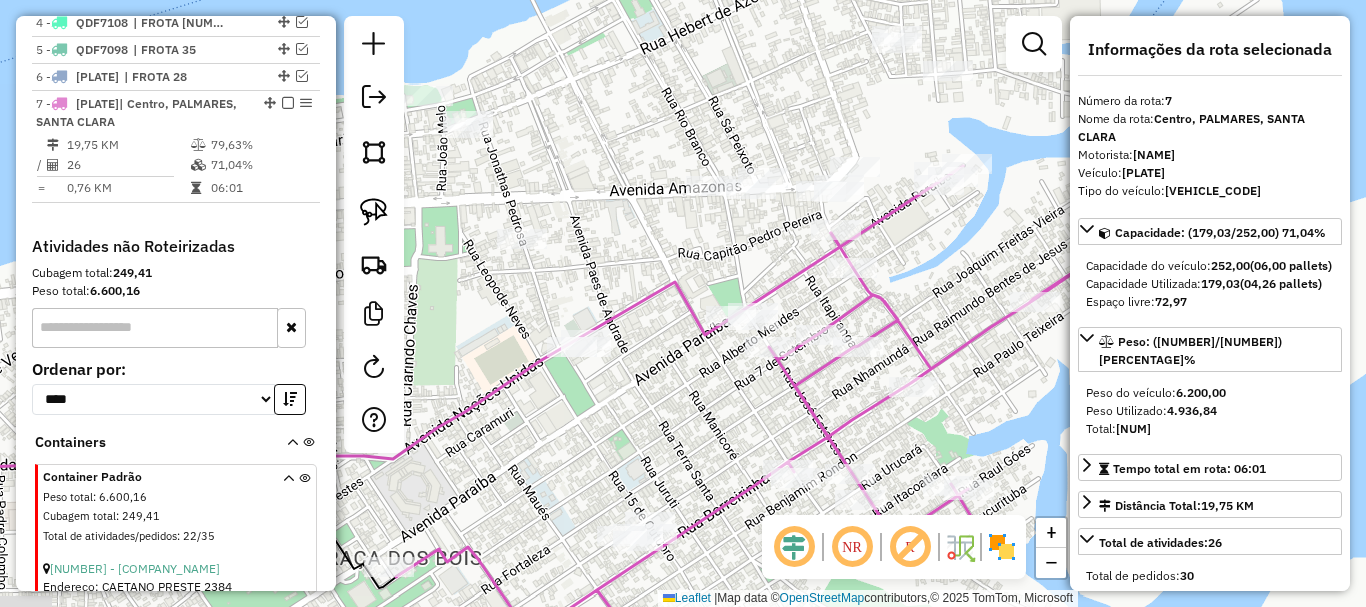 drag, startPoint x: 876, startPoint y: 339, endPoint x: 923, endPoint y: 282, distance: 73.87828 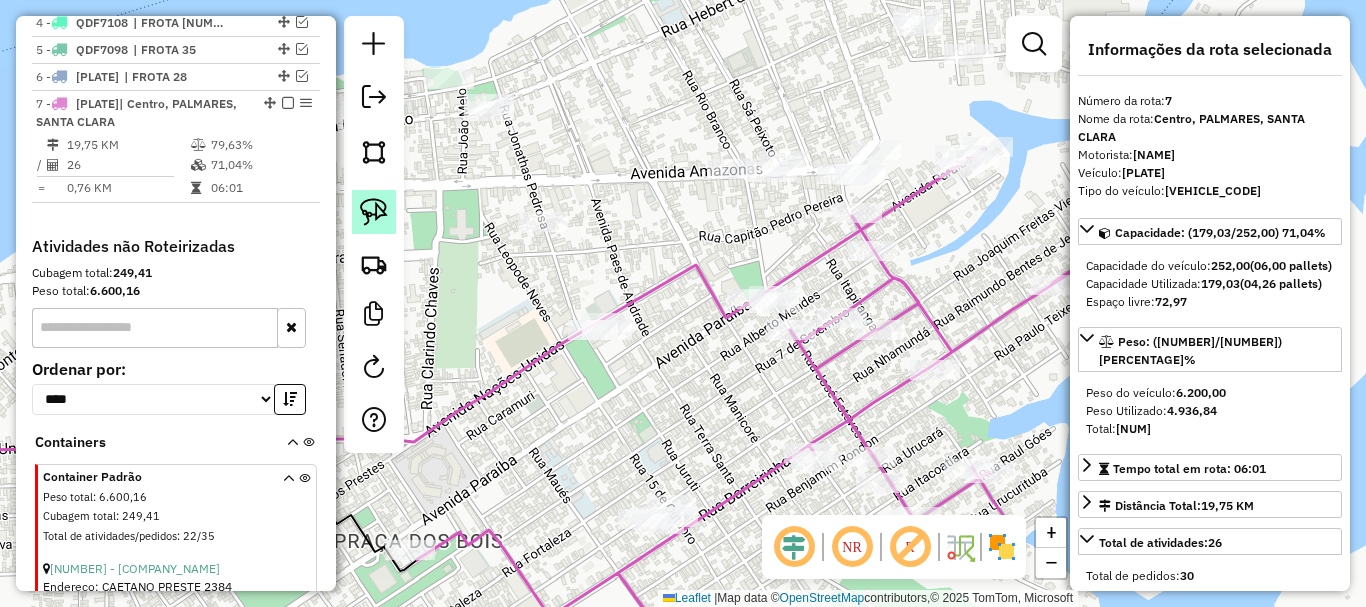 drag, startPoint x: 370, startPoint y: 221, endPoint x: 445, endPoint y: 250, distance: 80.411446 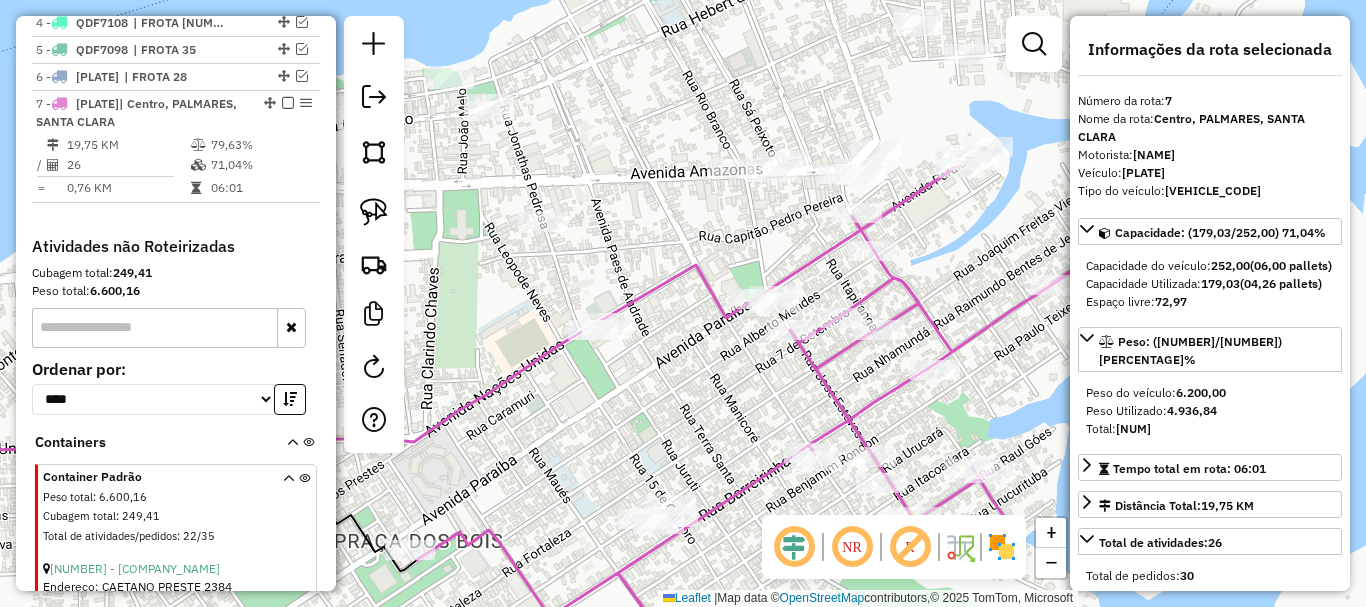 click 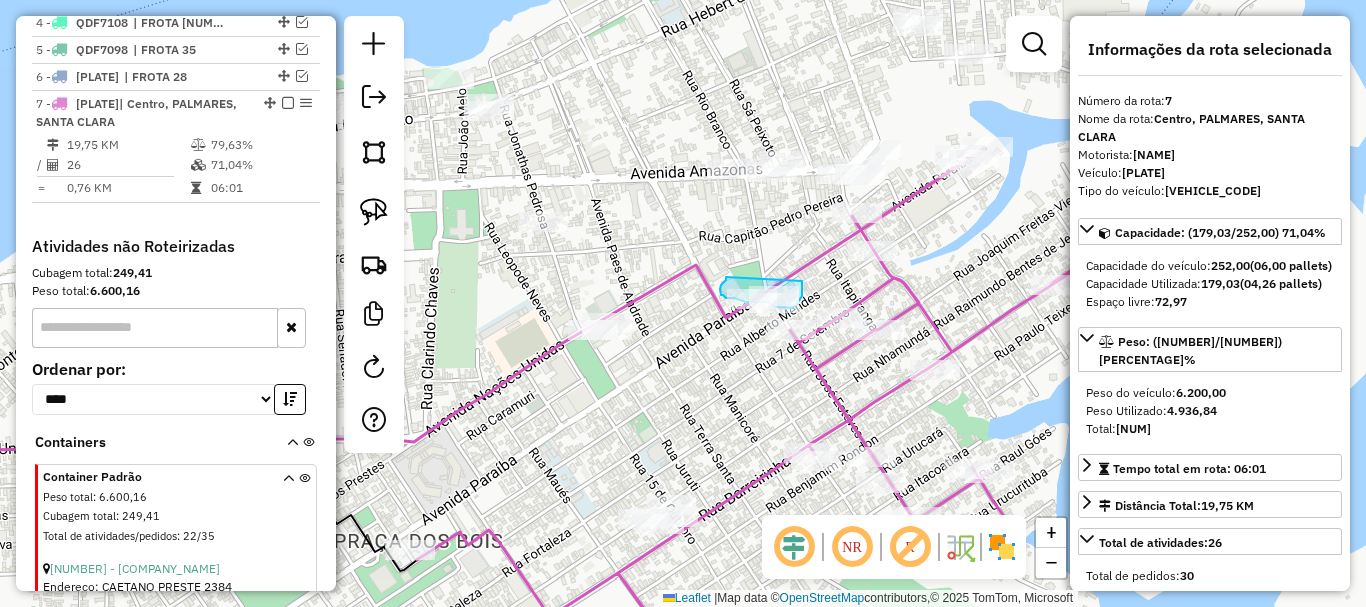 drag, startPoint x: 726, startPoint y: 277, endPoint x: 799, endPoint y: 279, distance: 73.02739 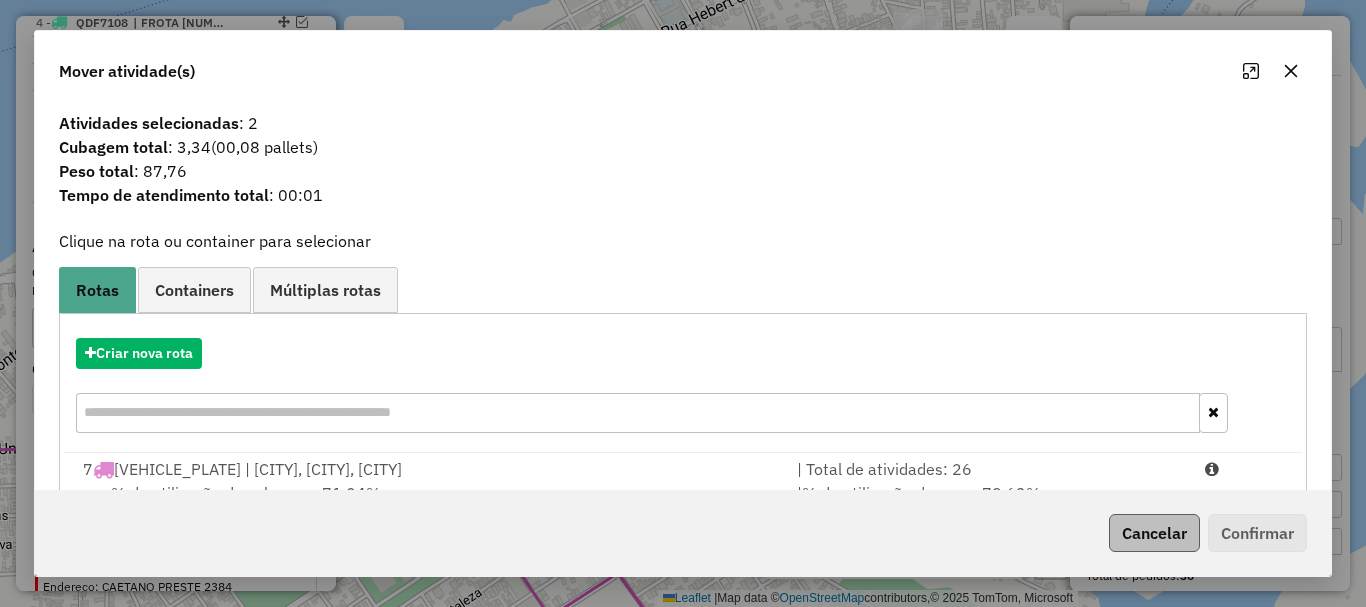 drag, startPoint x: 1038, startPoint y: 477, endPoint x: 1179, endPoint y: 529, distance: 150.28307 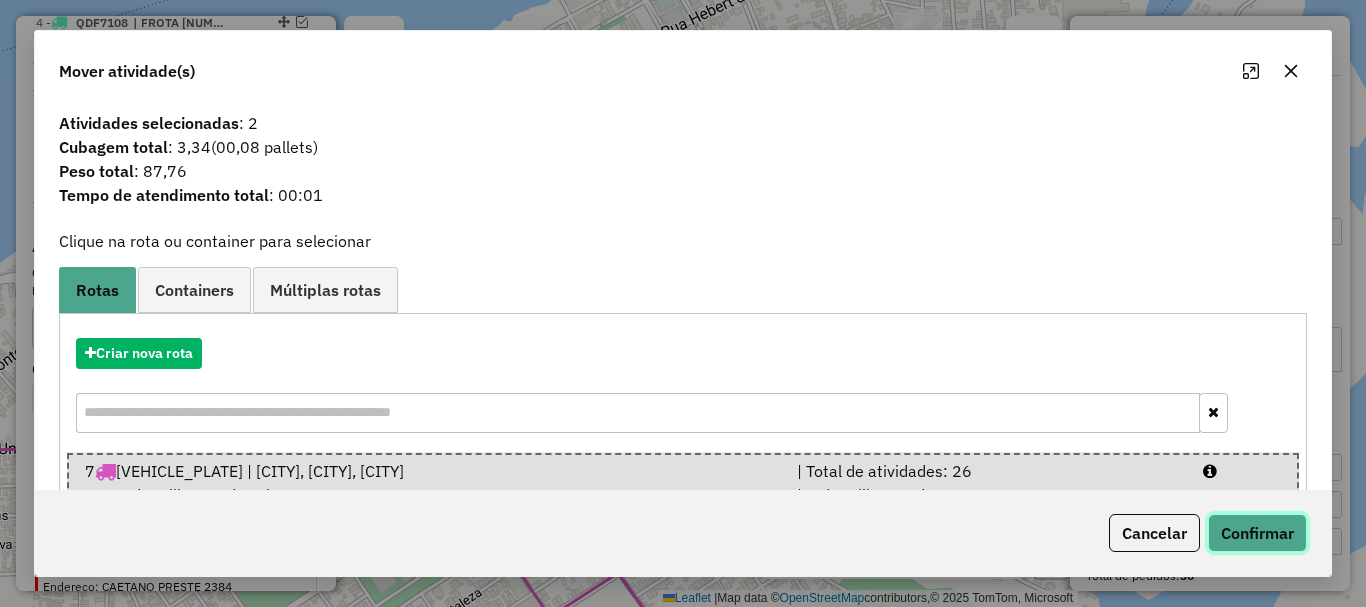 click on "Confirmar" 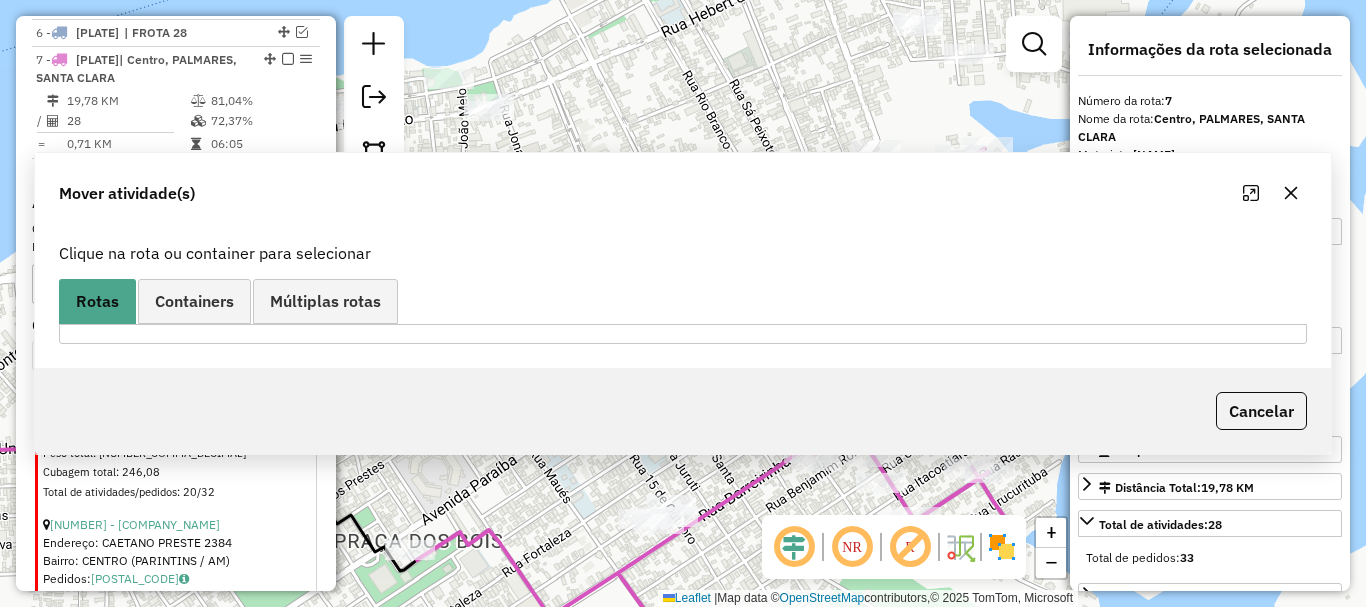 scroll, scrollTop: 912, scrollLeft: 0, axis: vertical 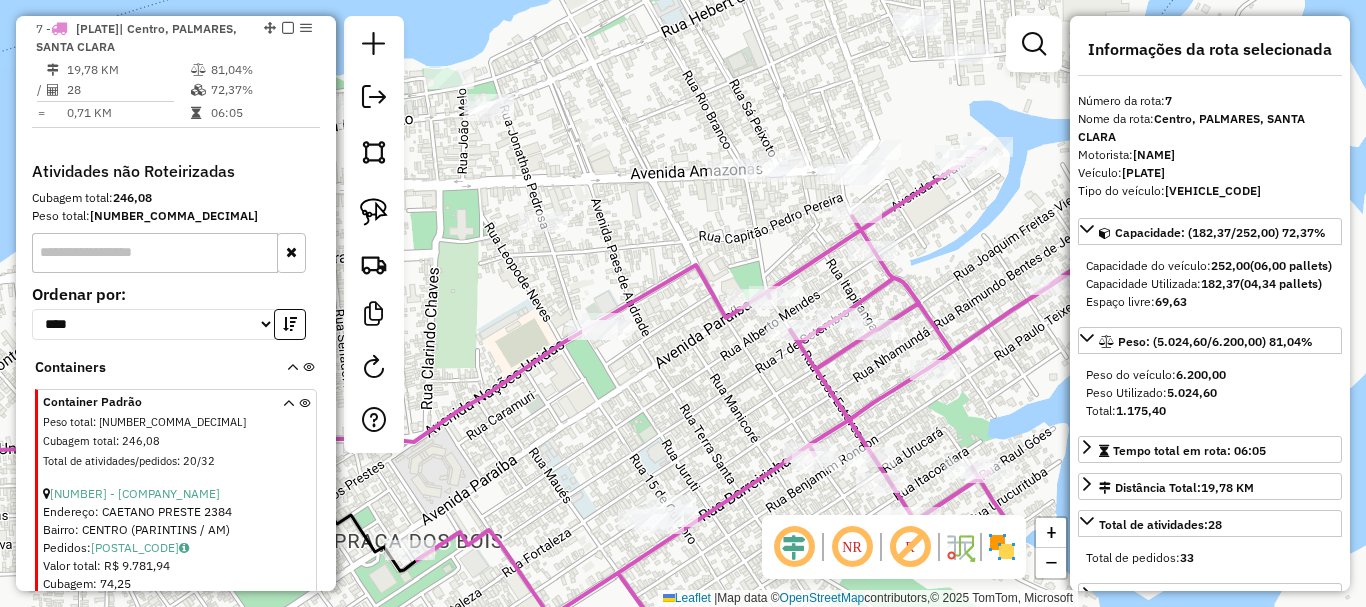 click on "Rota 7 - Placa NAW3B43  1316 - LEO CONVENIENCIA Janela de atendimento Grade de atendimento Capacidade Transportadoras Veículos Cliente Pedidos  Rotas Selecione os dias de semana para filtrar as janelas de atendimento  Seg   Ter   Qua   Qui   Sex   Sáb   Dom  Informe o período da janela de atendimento: De: Até:  Filtrar exatamente a janela do cliente  Considerar janela de atendimento padrão  Selecione os dias de semana para filtrar as grades de atendimento  Seg   Ter   Qua   Qui   Sex   Sáb   Dom   Considerar clientes sem dia de atendimento cadastrado  Clientes fora do dia de atendimento selecionado Filtrar as atividades entre os valores definidos abaixo:  Peso mínimo:   Peso máximo:   Cubagem mínima:   Cubagem máxima:   De:   Até:  Filtrar as atividades entre o tempo de atendimento definido abaixo:  De:   Até:   Considerar capacidade total dos clientes não roteirizados Transportadora: Selecione um ou mais itens Tipo de veículo: Selecione um ou mais itens Veículo: Selecione um ou mais itens De:" 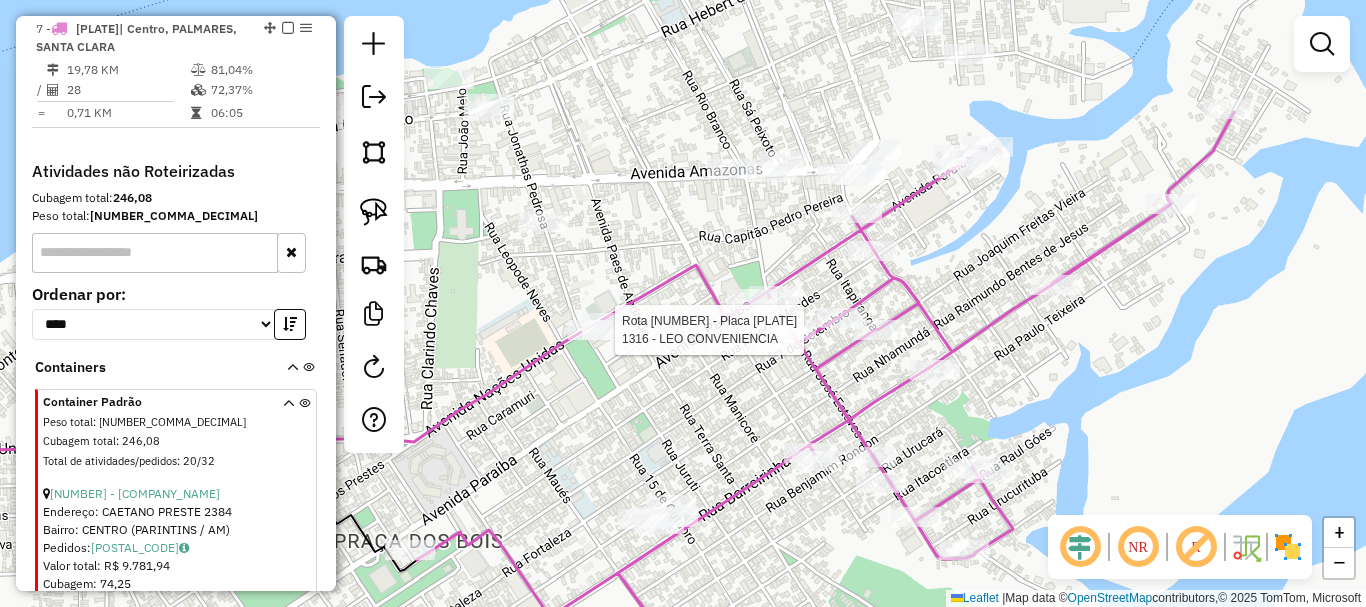 select on "**********" 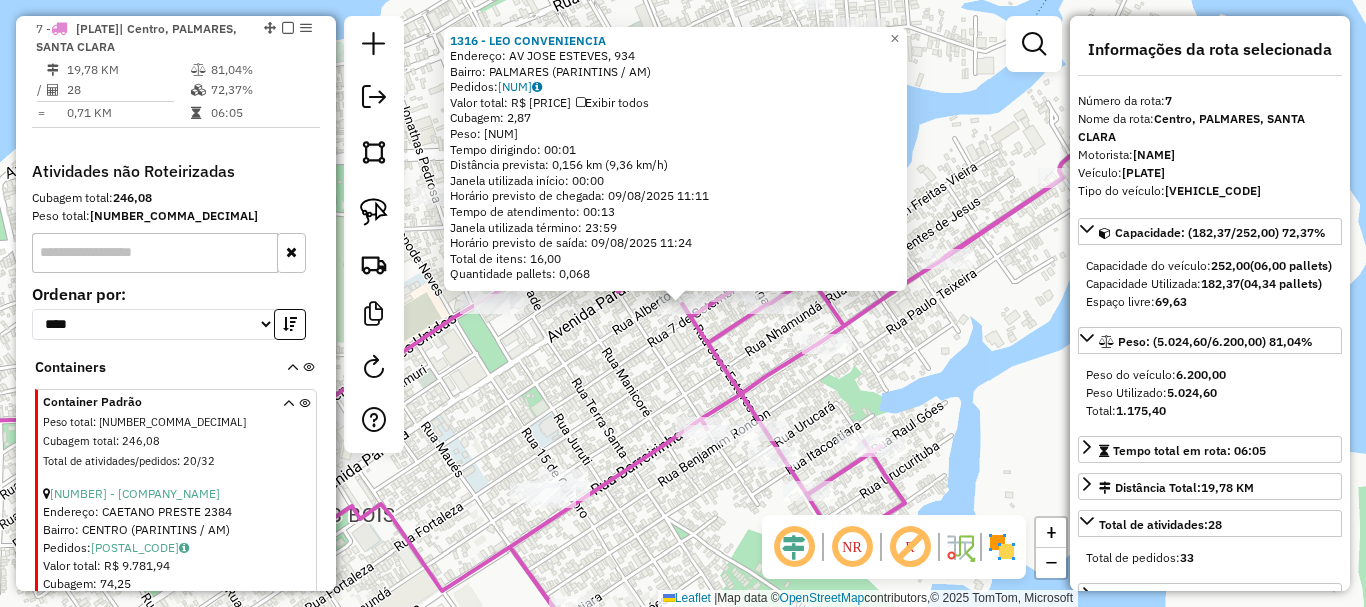 drag, startPoint x: 648, startPoint y: 379, endPoint x: 588, endPoint y: 403, distance: 64.62198 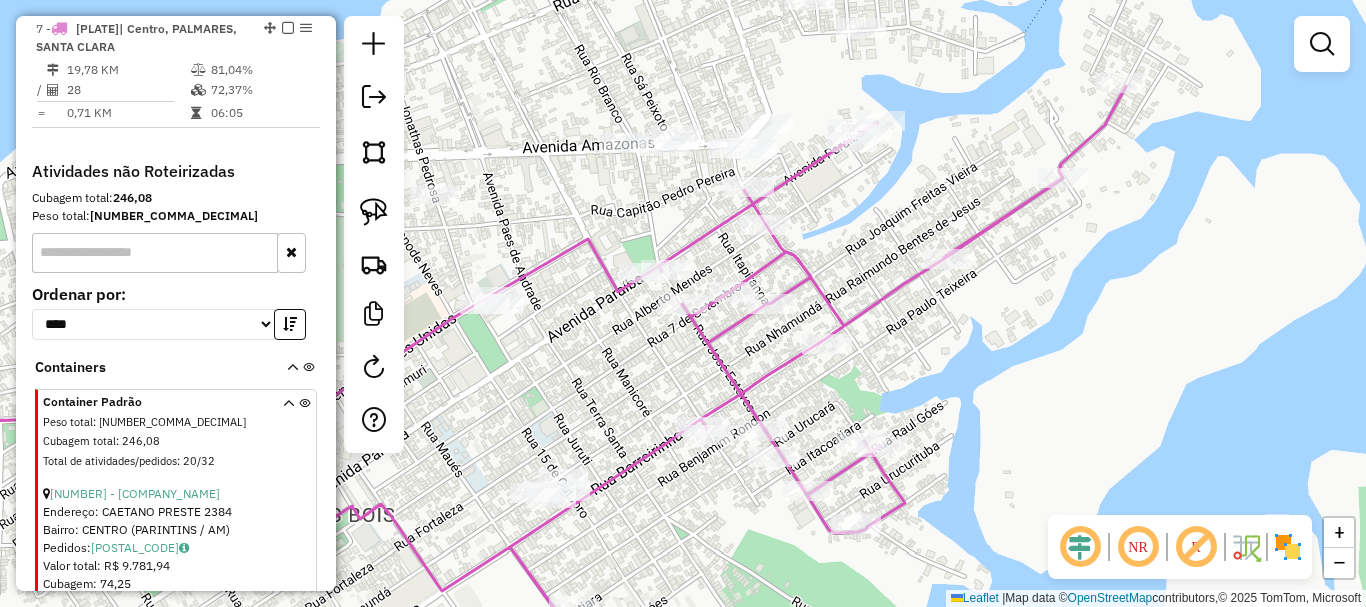 drag, startPoint x: 592, startPoint y: 408, endPoint x: 845, endPoint y: 255, distance: 295.66534 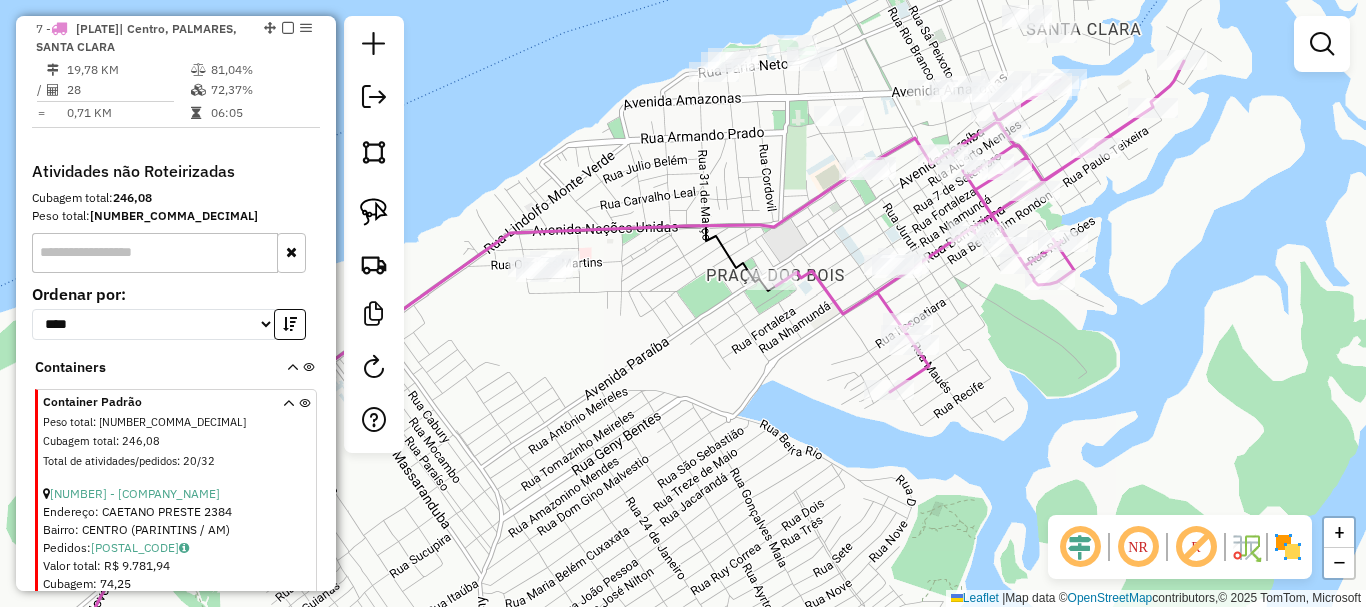 drag, startPoint x: 823, startPoint y: 243, endPoint x: 832, endPoint y: 304, distance: 61.66036 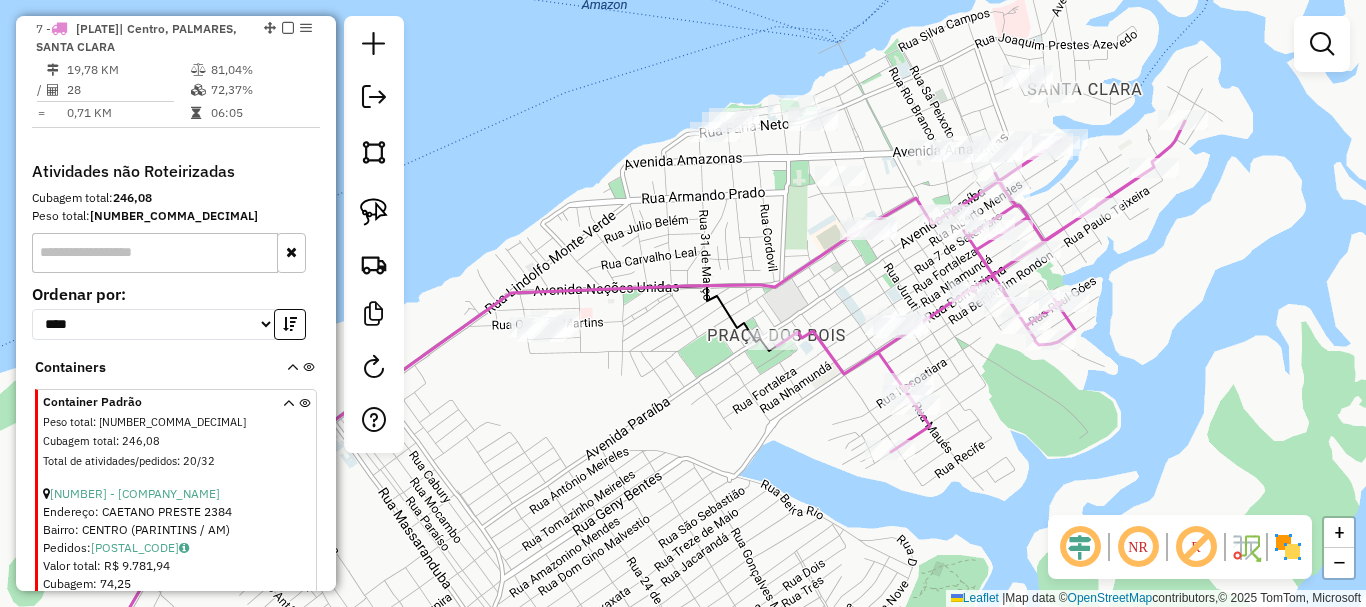 drag, startPoint x: 900, startPoint y: 275, endPoint x: 829, endPoint y: 300, distance: 75.272835 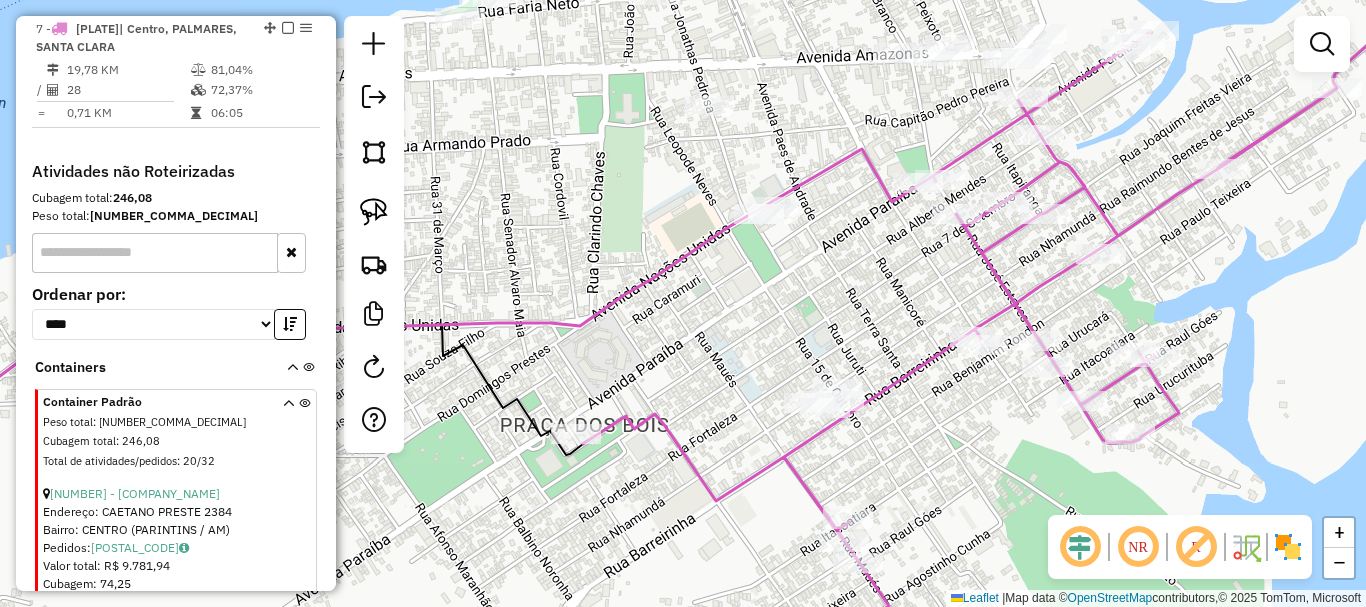 drag, startPoint x: 904, startPoint y: 282, endPoint x: 827, endPoint y: 309, distance: 81.596565 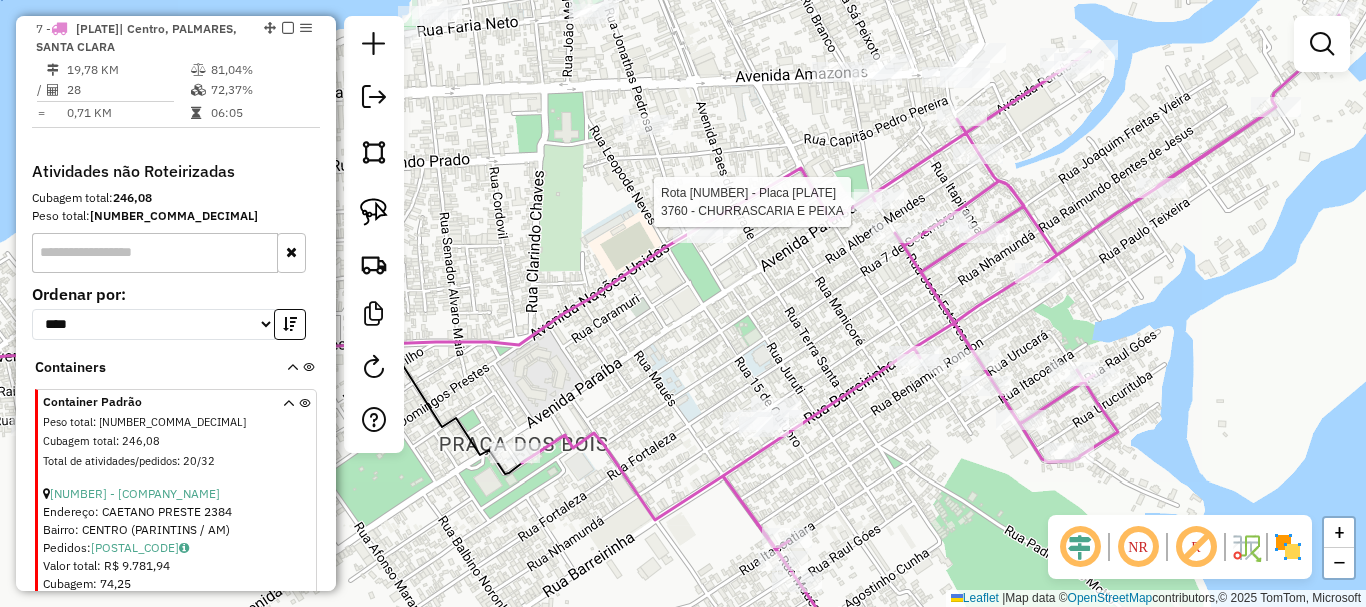 select on "**********" 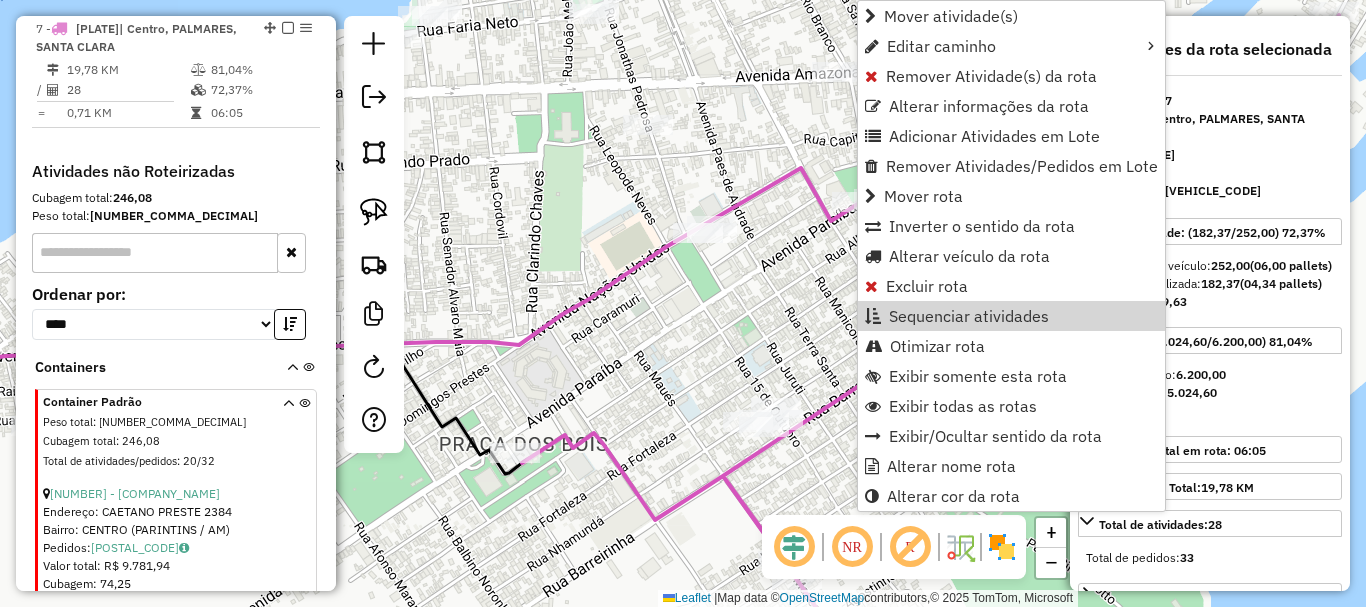 drag, startPoint x: 766, startPoint y: 385, endPoint x: 748, endPoint y: 380, distance: 18.681541 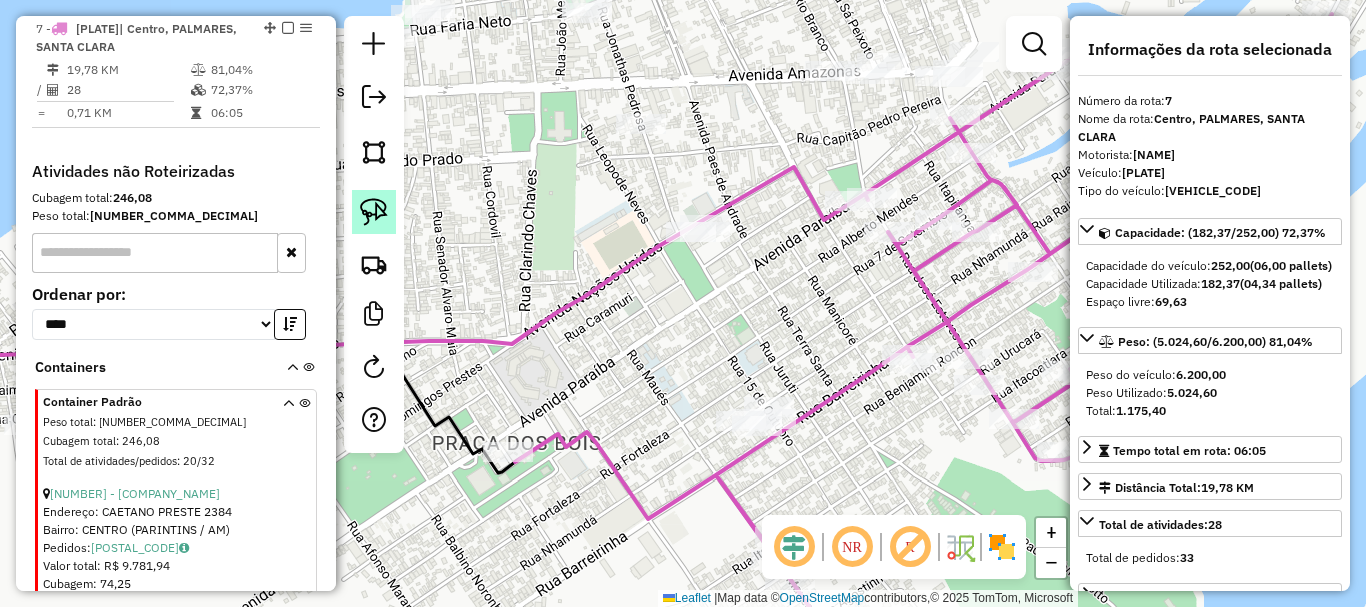 click 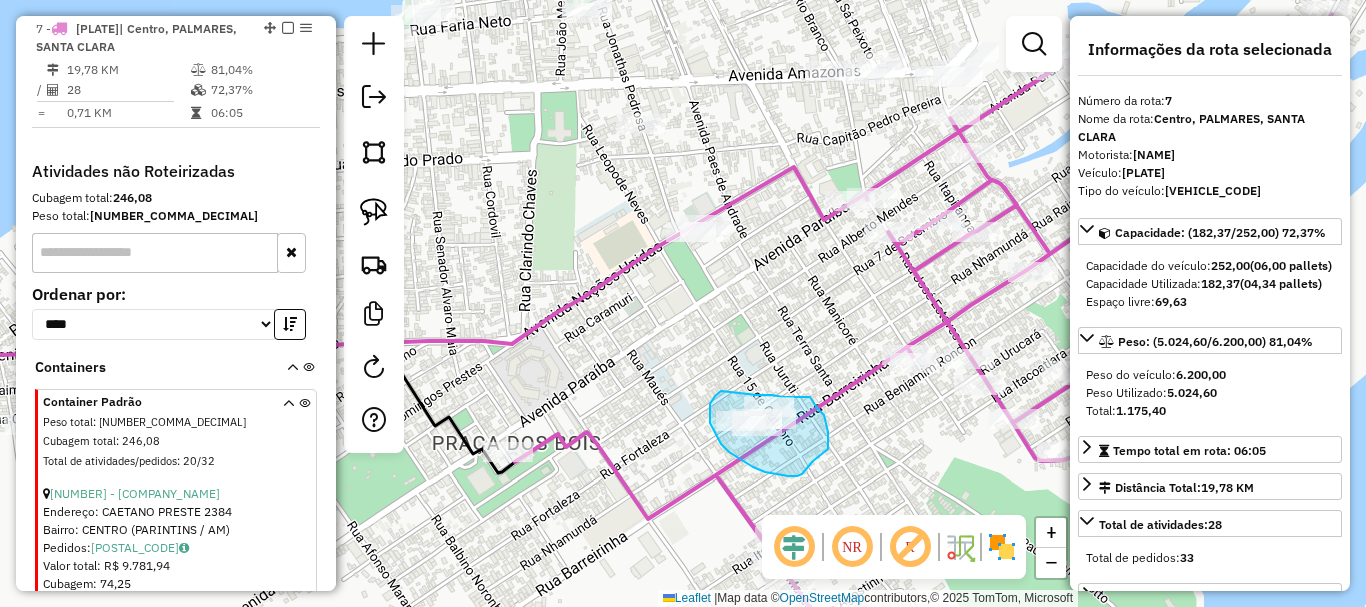 drag, startPoint x: 718, startPoint y: 393, endPoint x: 756, endPoint y: 395, distance: 38.052597 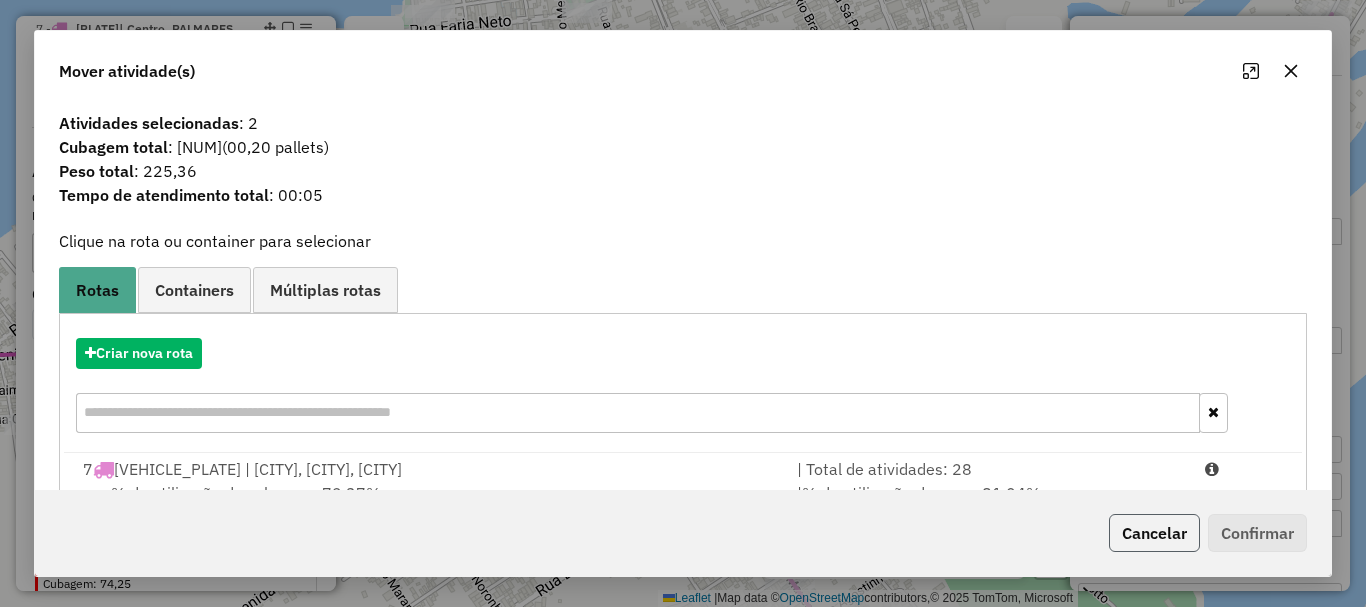 click on "Cancelar" 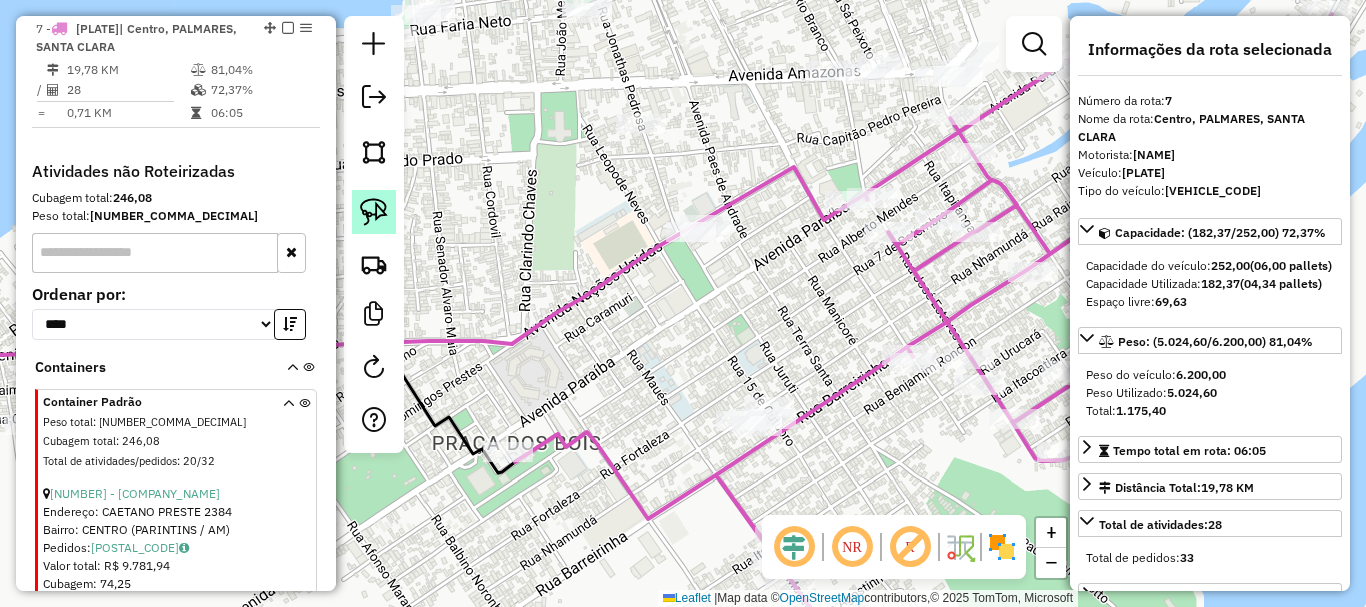 click 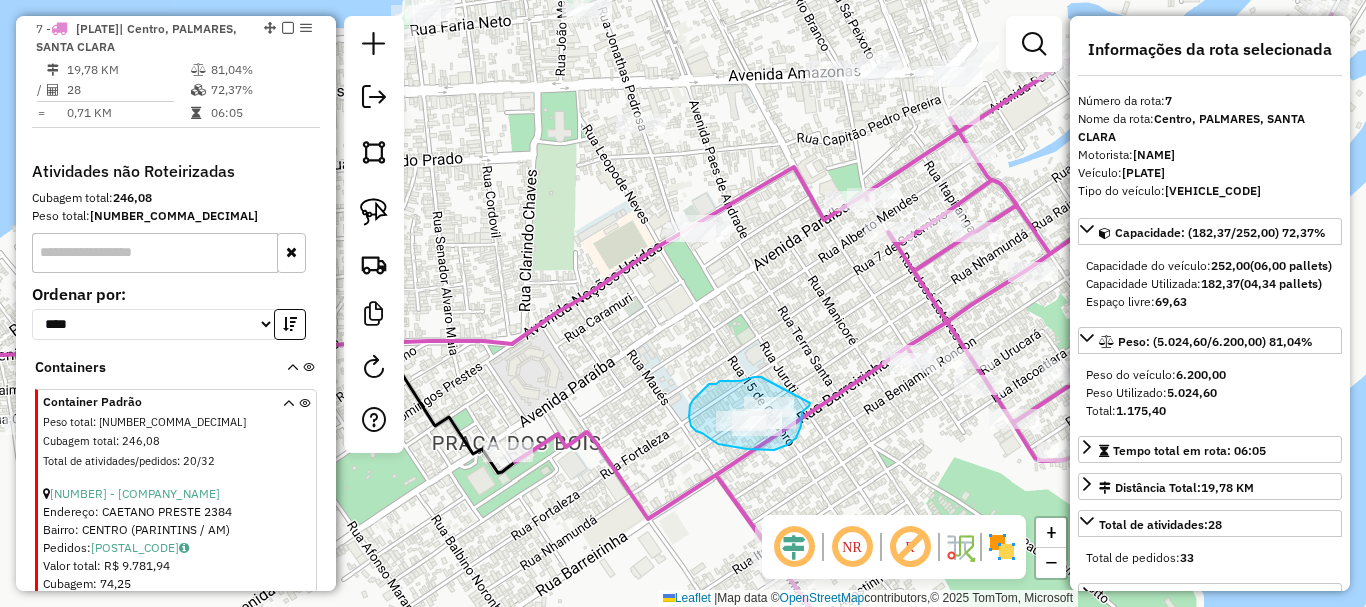 drag, startPoint x: 716, startPoint y: 384, endPoint x: 810, endPoint y: 400, distance: 95.35198 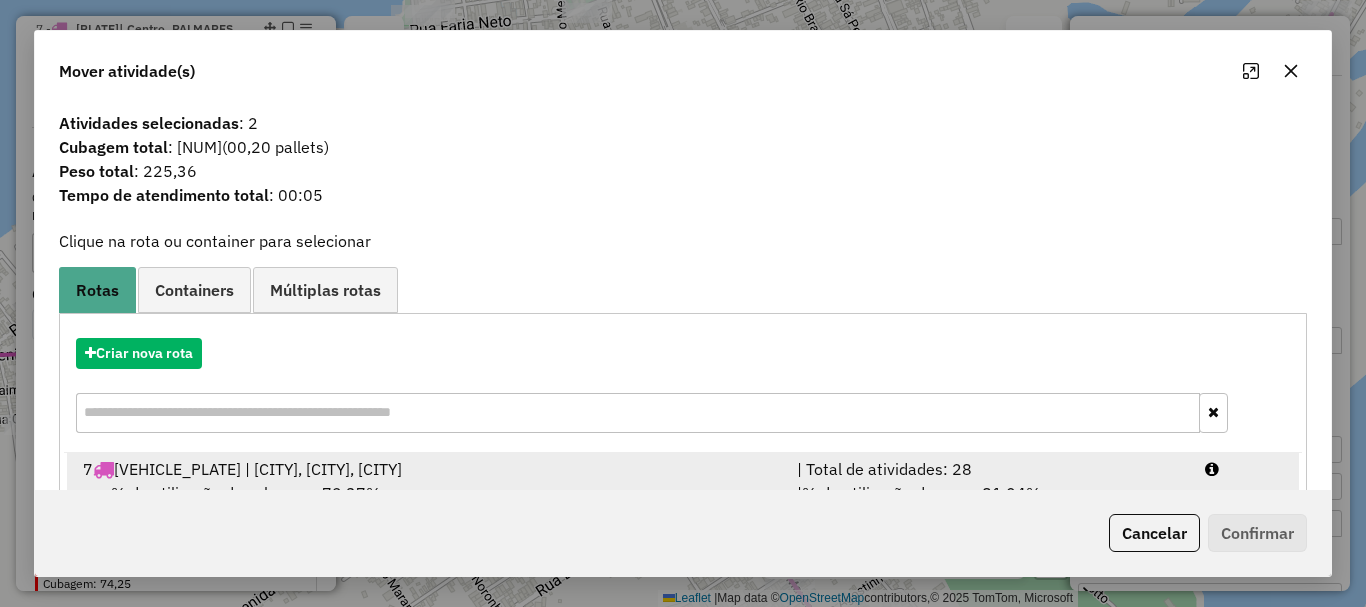 click on "7  NAW3B43 | Centro, PALMARES, SANTA CLARA" at bounding box center (428, 469) 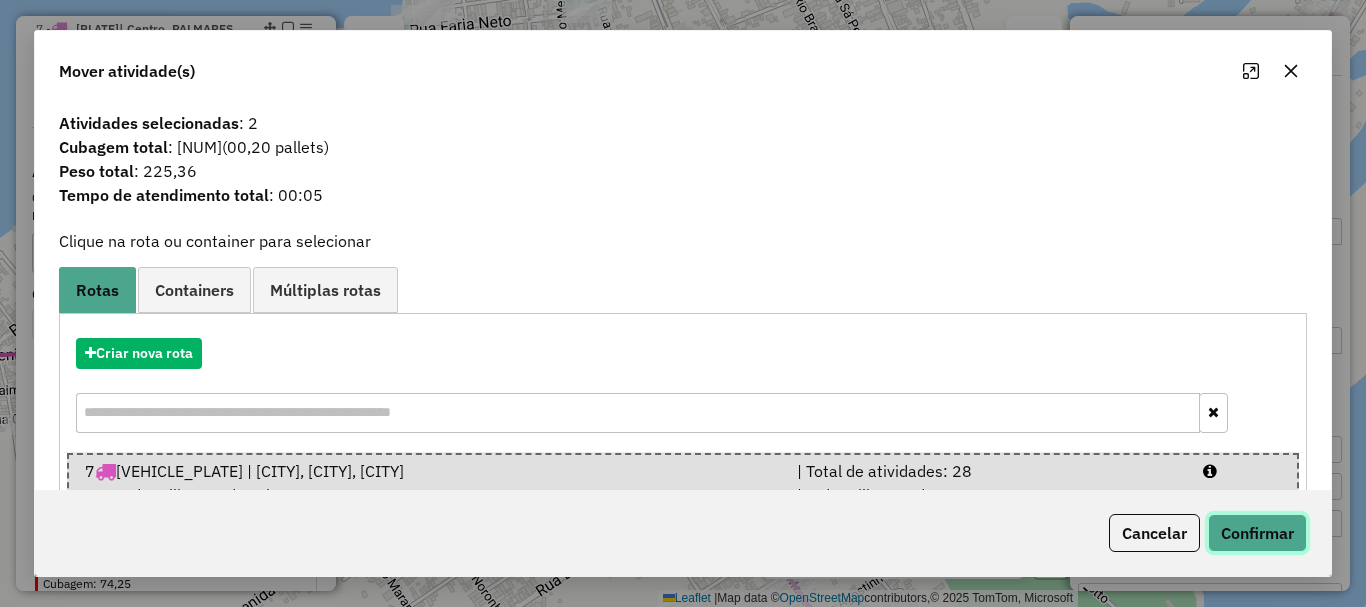 click on "Confirmar" 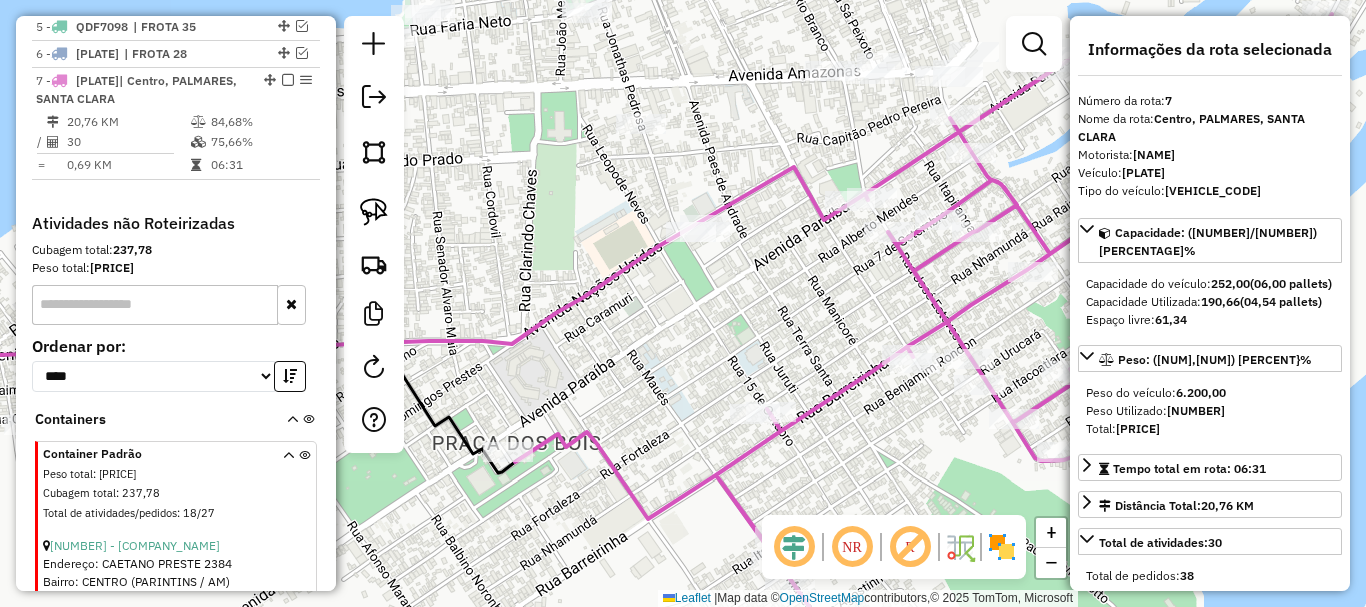 scroll, scrollTop: 912, scrollLeft: 0, axis: vertical 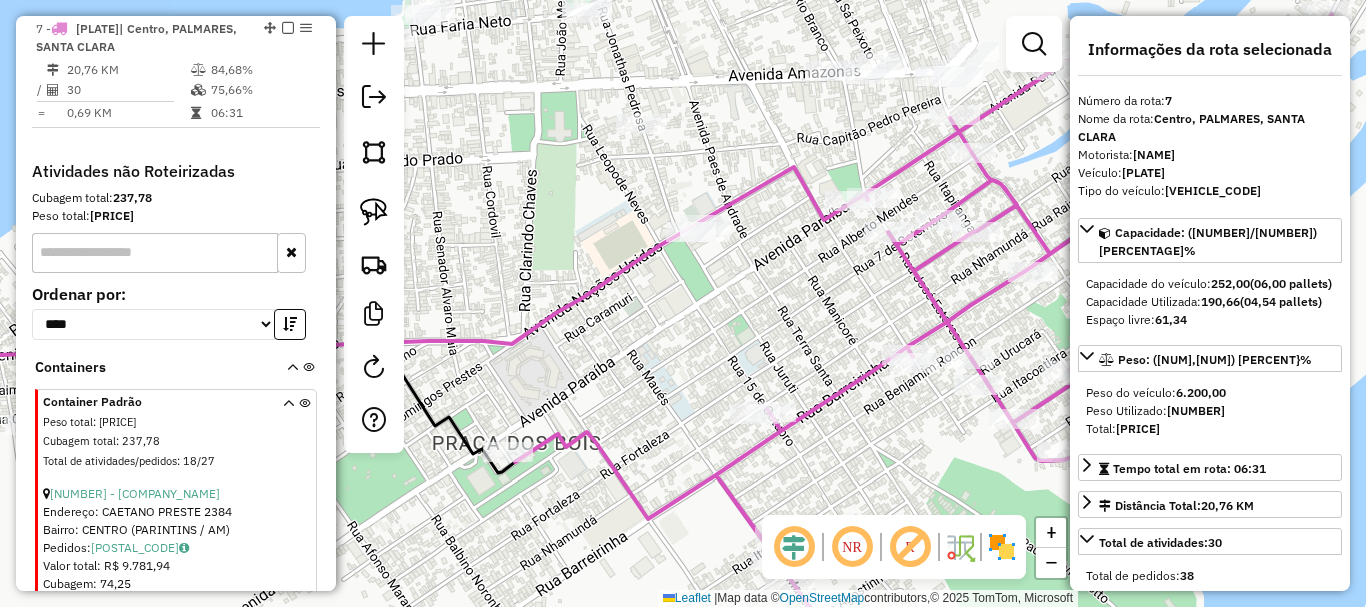 drag, startPoint x: 822, startPoint y: 341, endPoint x: 818, endPoint y: 378, distance: 37.215588 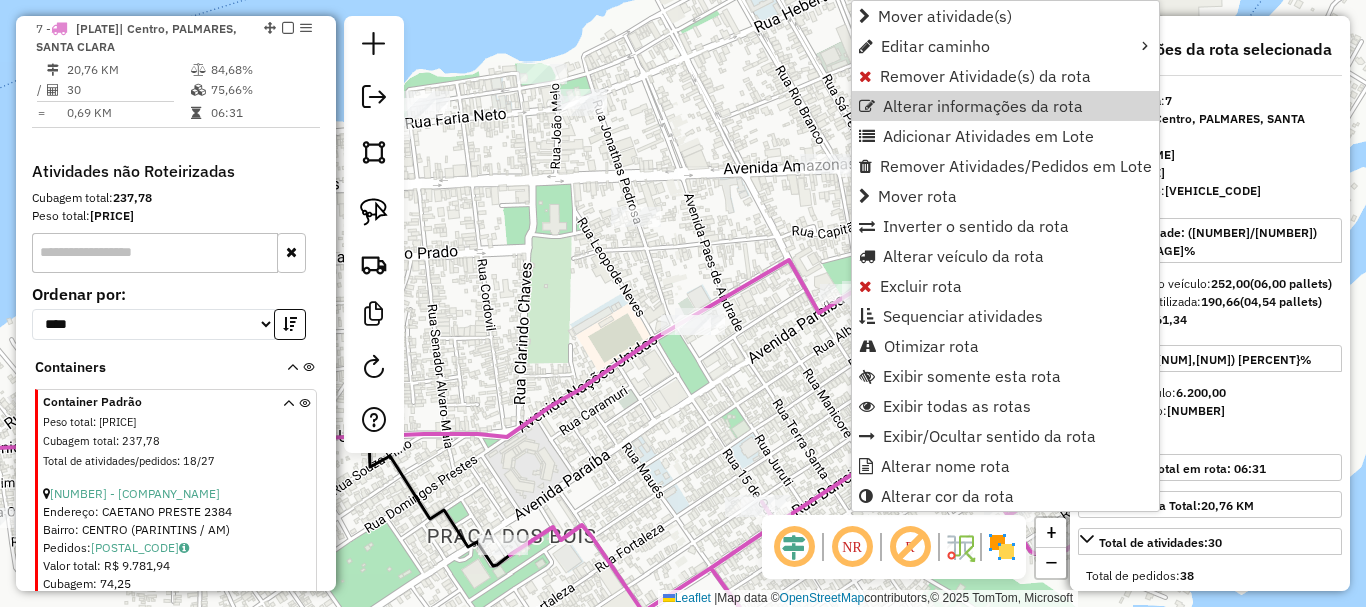 click on "Janela de atendimento Grade de atendimento Capacidade Transportadoras Veículos Cliente Pedidos  Rotas Selecione os dias de semana para filtrar as janelas de atendimento  Seg   Ter   Qua   Qui   Sex   Sáb   Dom  Informe o período da janela de atendimento: De: Até:  Filtrar exatamente a janela do cliente  Considerar janela de atendimento padrão  Selecione os dias de semana para filtrar as grades de atendimento  Seg   Ter   Qua   Qui   Sex   Sáb   Dom   Considerar clientes sem dia de atendimento cadastrado  Clientes fora do dia de atendimento selecionado Filtrar as atividades entre os valores definidos abaixo:  Peso mínimo:   Peso máximo:   Cubagem mínima:   Cubagem máxima:   De:   Até:  Filtrar as atividades entre o tempo de atendimento definido abaixo:  De:   Até:   Considerar capacidade total dos clientes não roteirizados Transportadora: Selecione um ou mais itens Tipo de veículo: Selecione um ou mais itens Veículo: Selecione um ou mais itens Motorista: Selecione um ou mais itens Nome: Rótulo:" 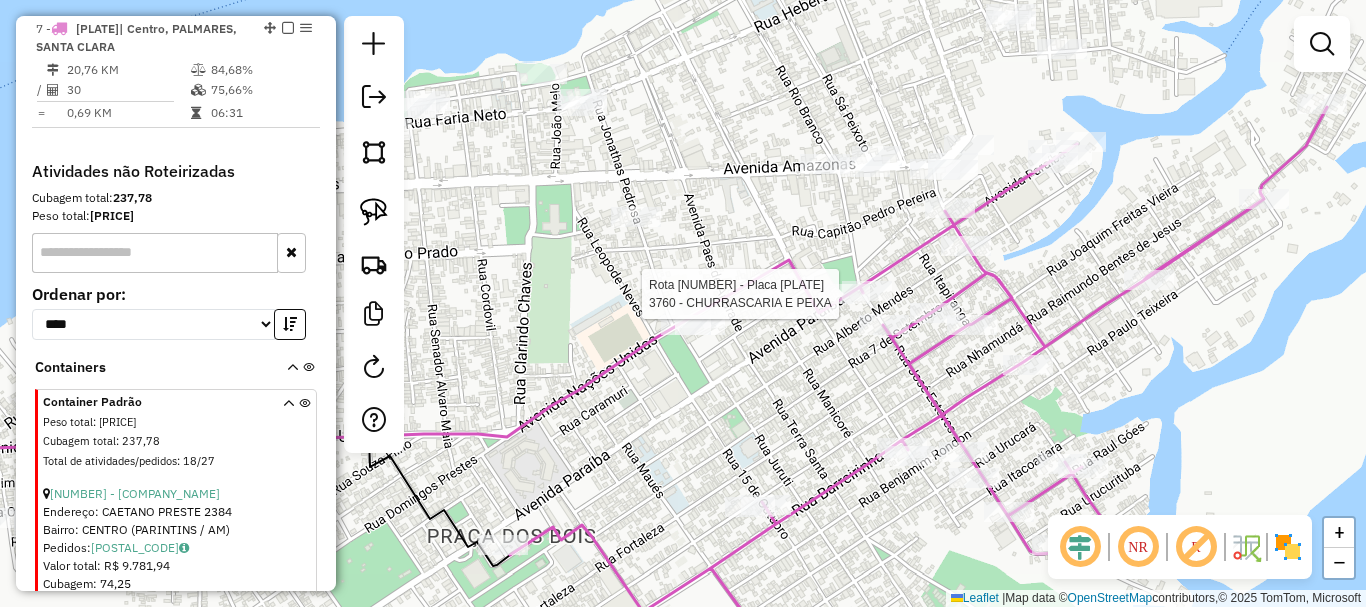 select on "**********" 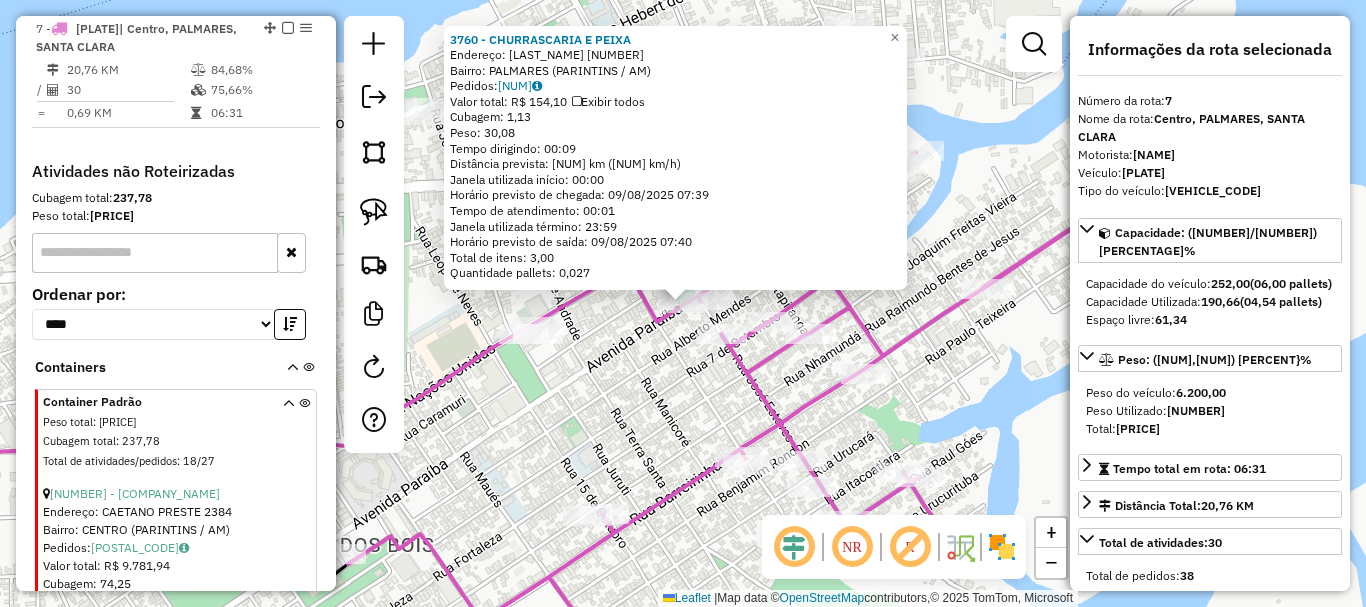 drag, startPoint x: 658, startPoint y: 394, endPoint x: 716, endPoint y: 344, distance: 76.57676 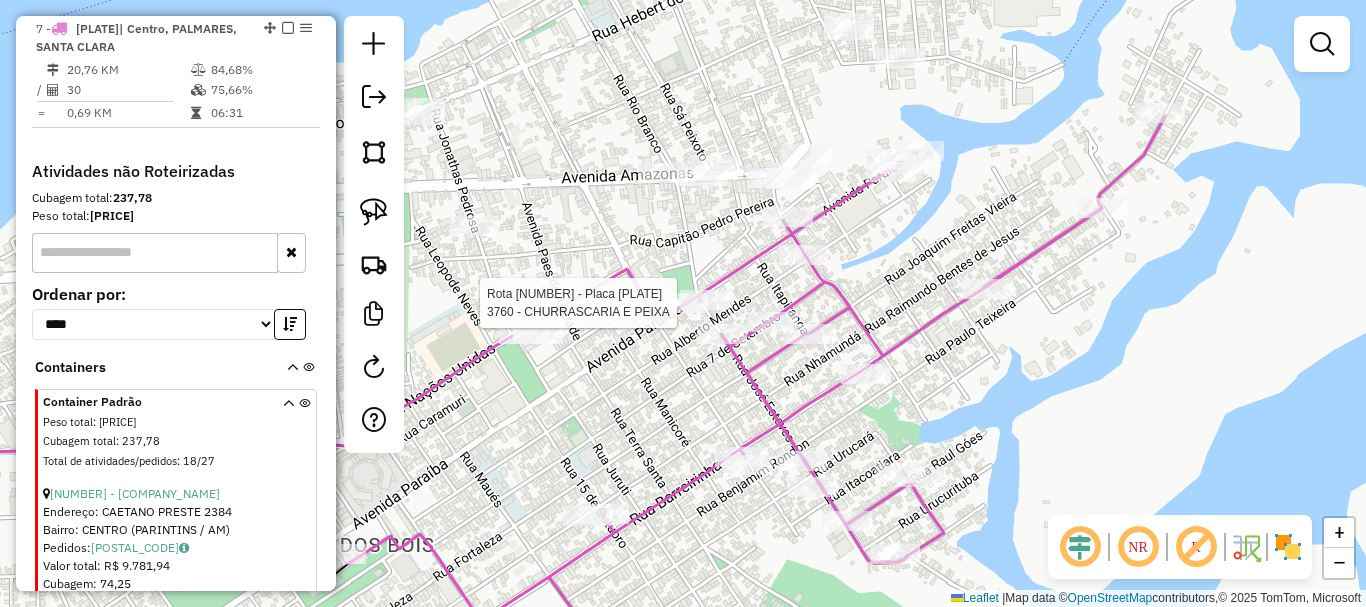 select on "**********" 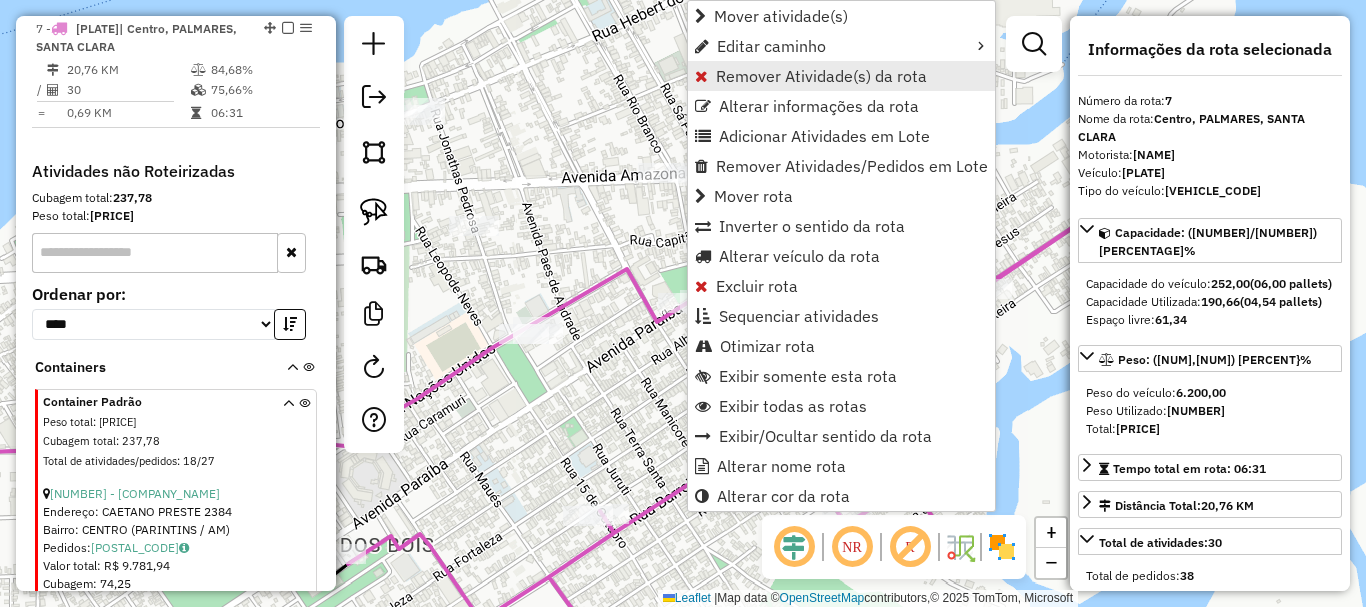 click on "Remover Atividade(s) da rota" at bounding box center [821, 76] 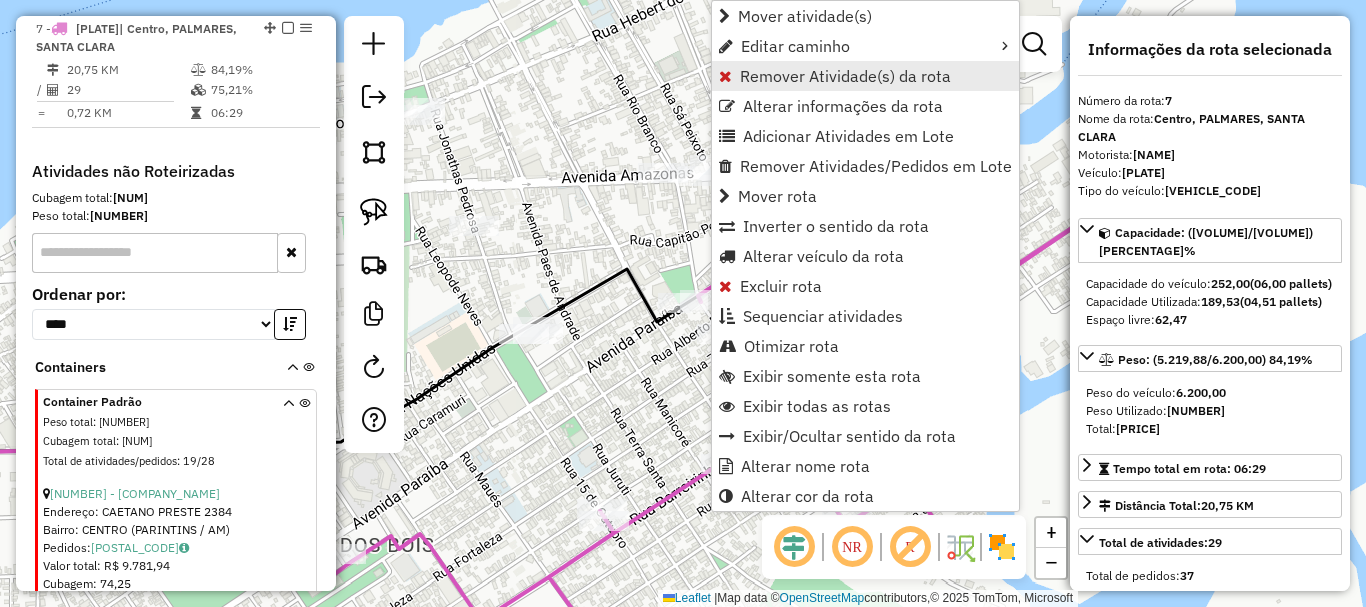 click on "Remover Atividade(s) da rota" at bounding box center [845, 76] 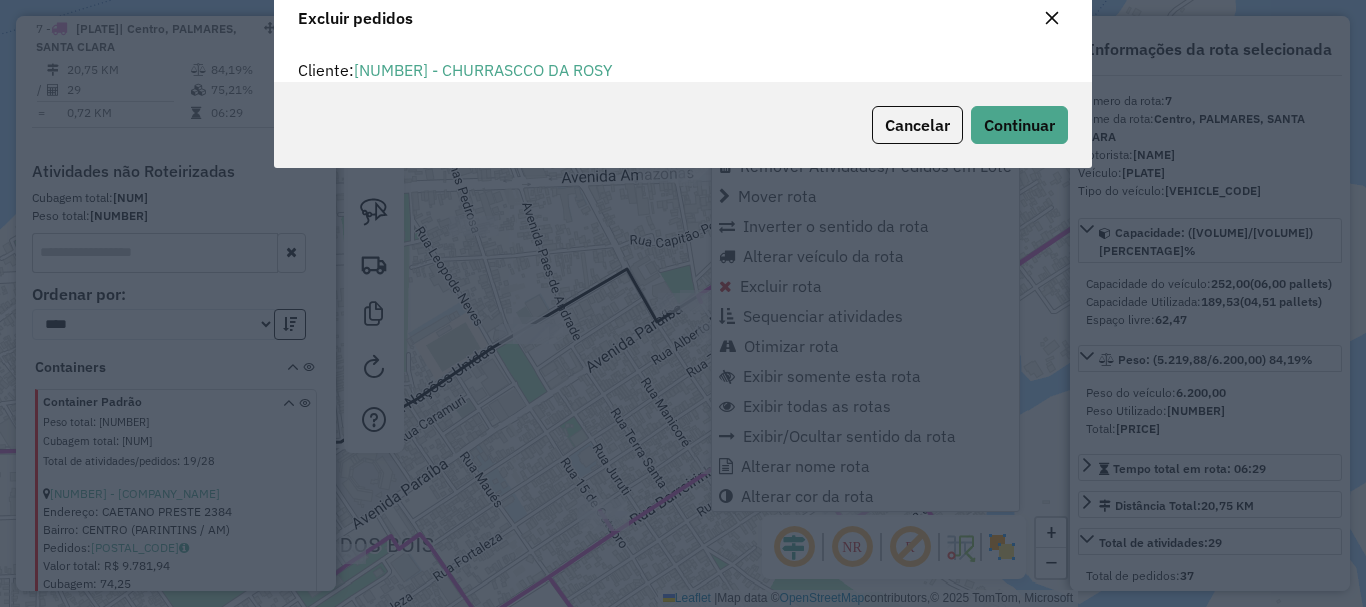 scroll, scrollTop: 12, scrollLeft: 6, axis: both 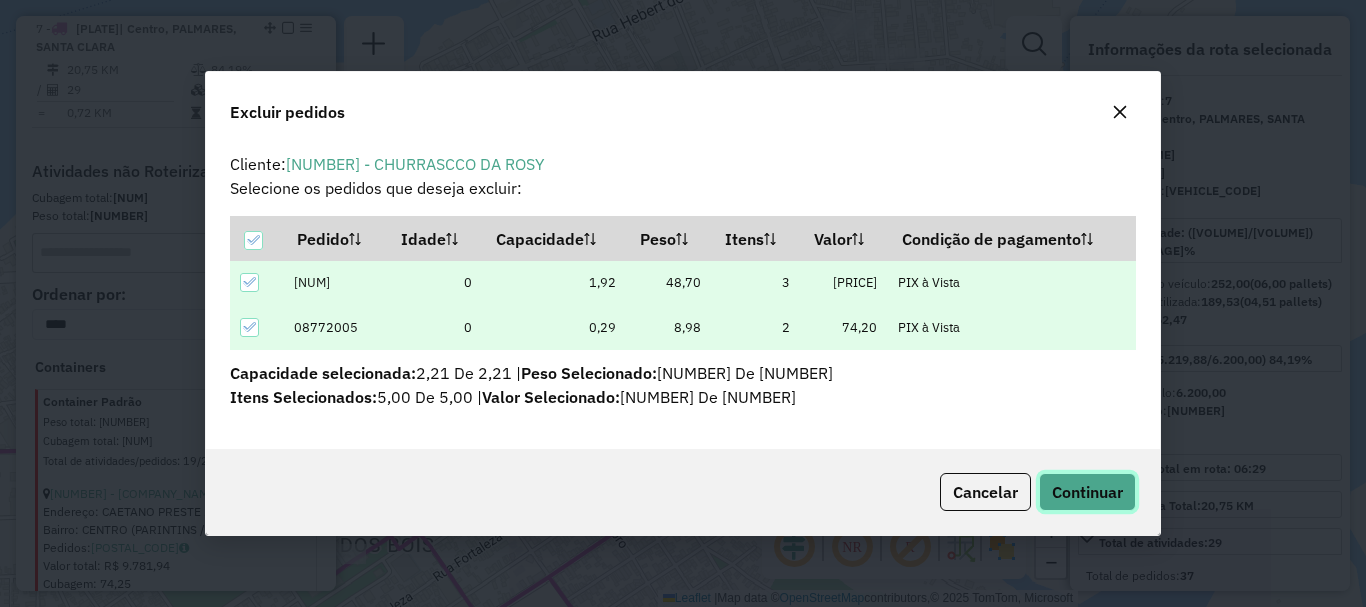 click on "Continuar" 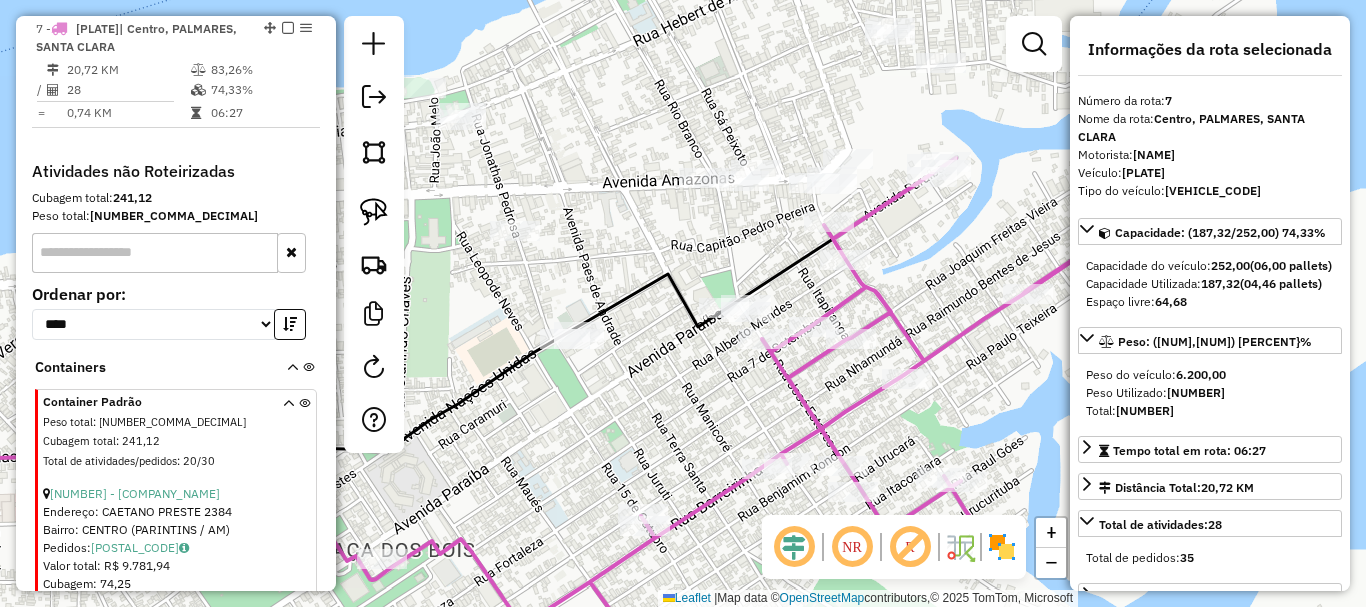 drag, startPoint x: 660, startPoint y: 382, endPoint x: 744, endPoint y: 387, distance: 84.14868 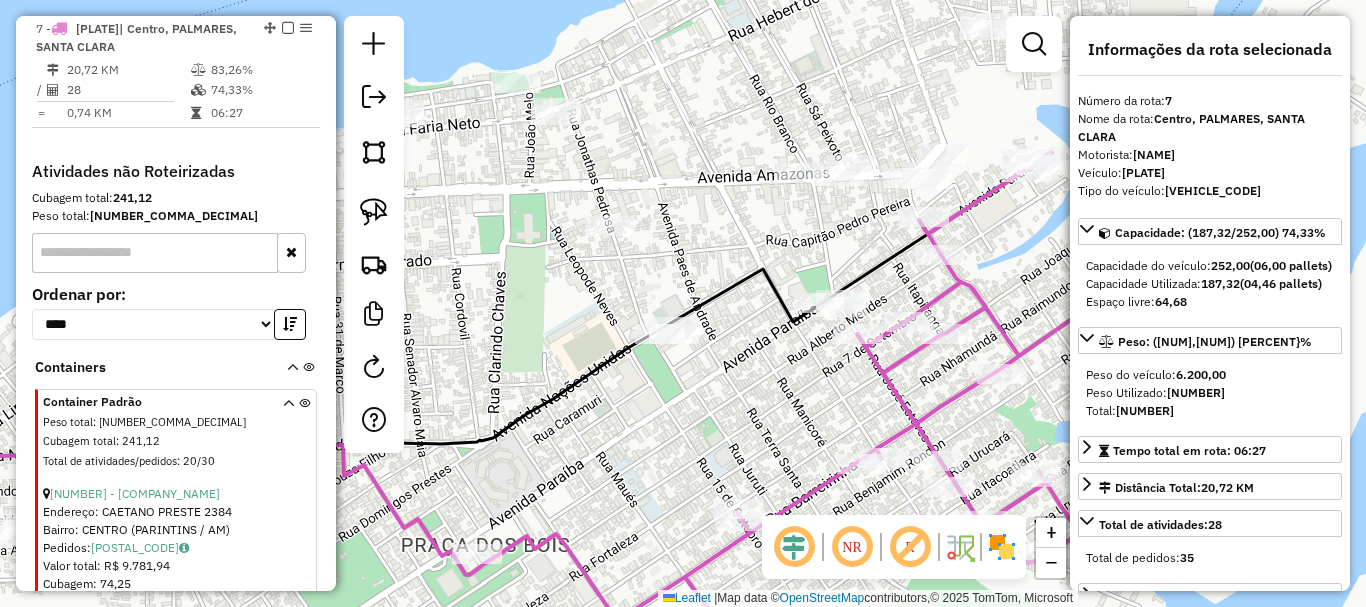 drag, startPoint x: 716, startPoint y: 400, endPoint x: 757, endPoint y: 391, distance: 41.976185 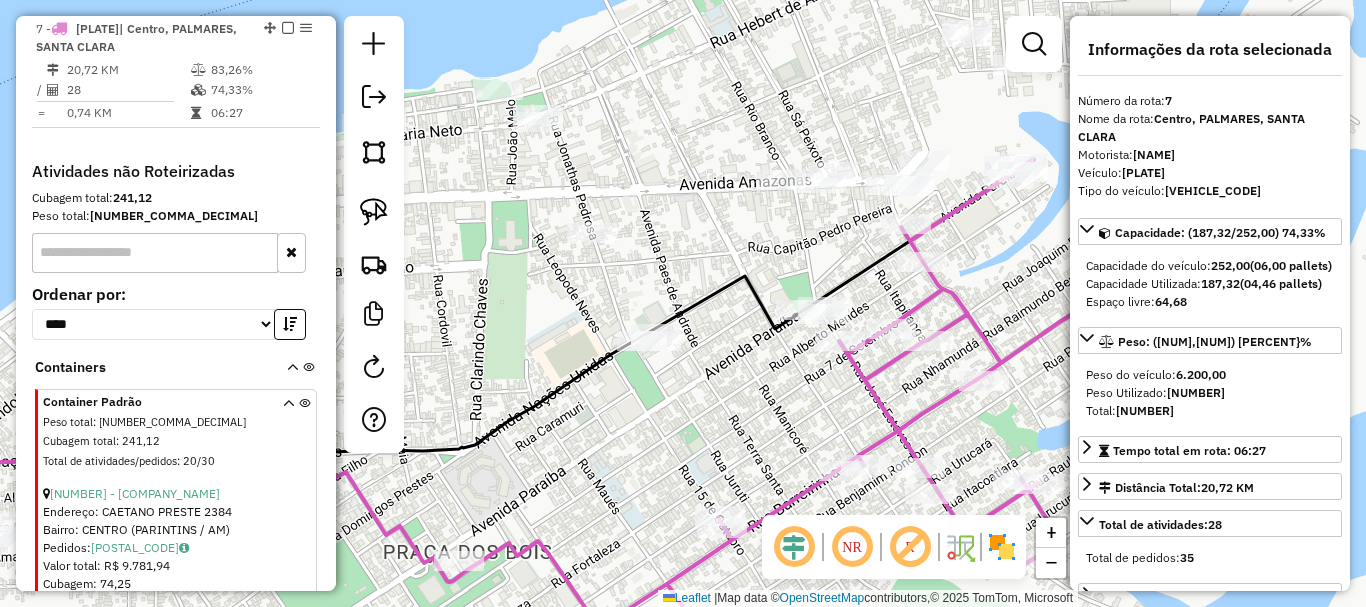 drag, startPoint x: 749, startPoint y: 402, endPoint x: 688, endPoint y: 407, distance: 61.204575 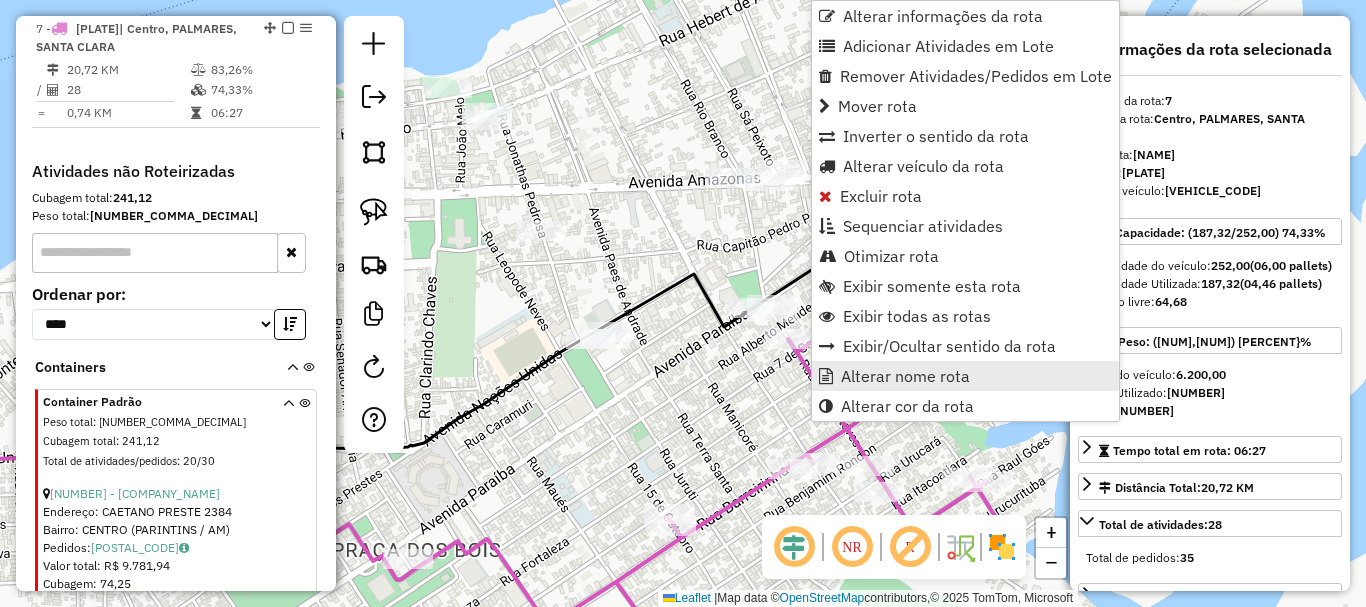 click on "Alterar nome rota" at bounding box center (905, 376) 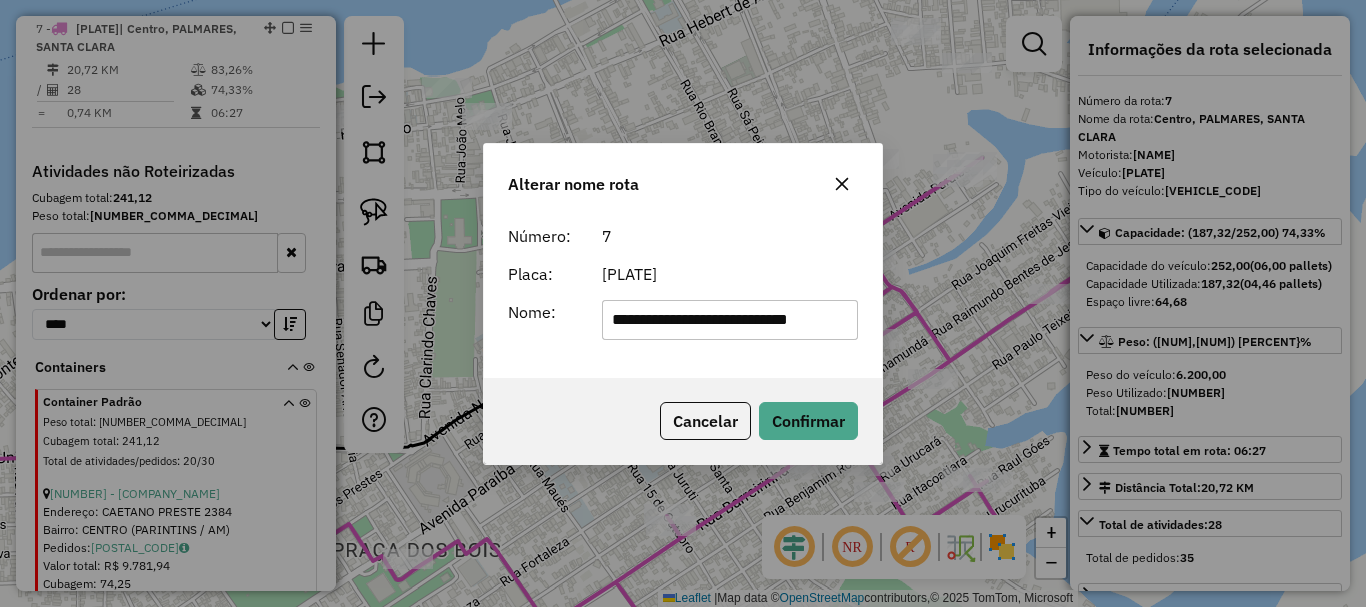 scroll, scrollTop: 0, scrollLeft: 9, axis: horizontal 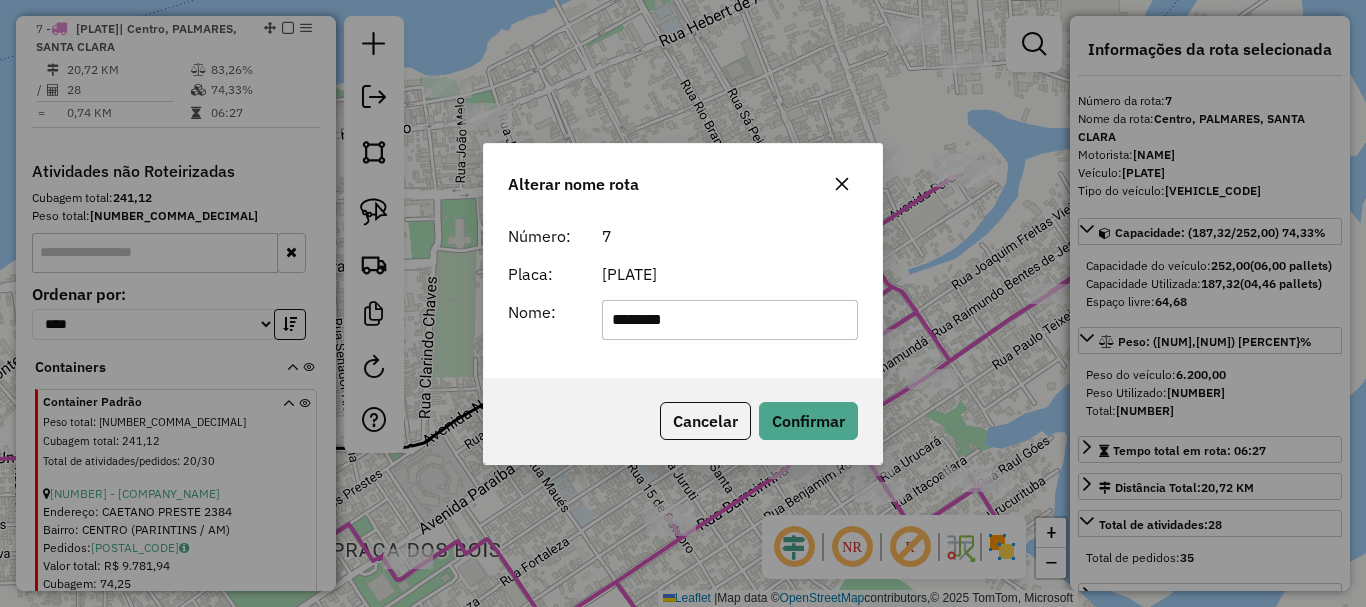 type on "********" 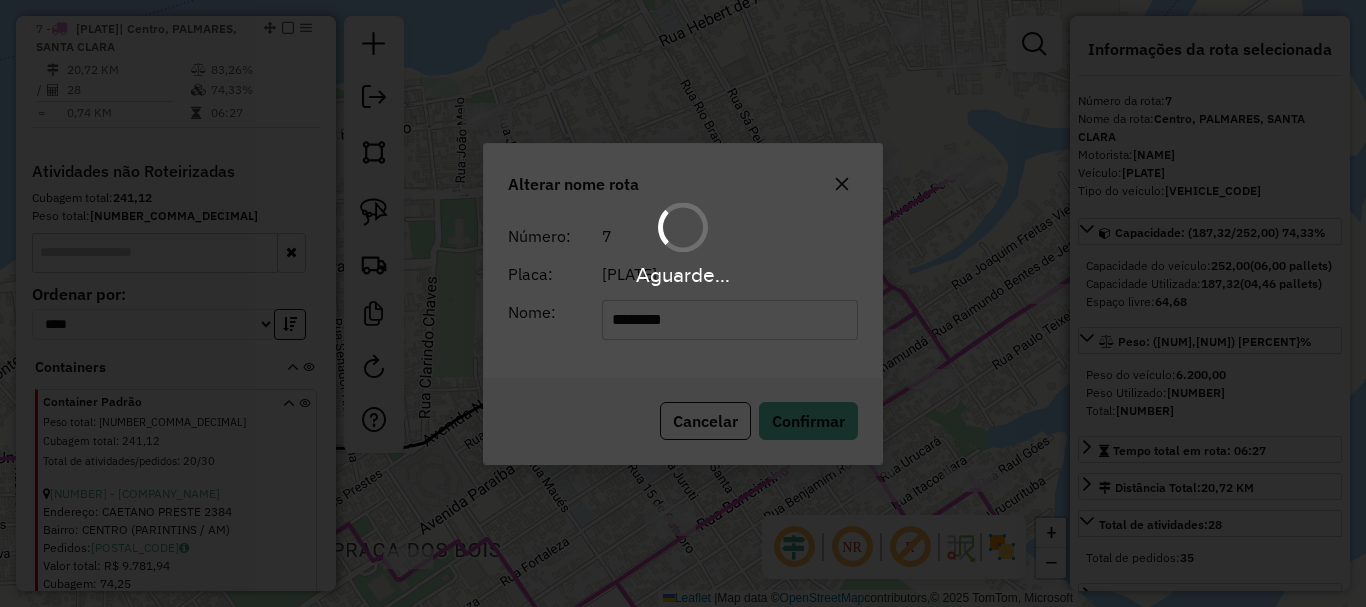 type 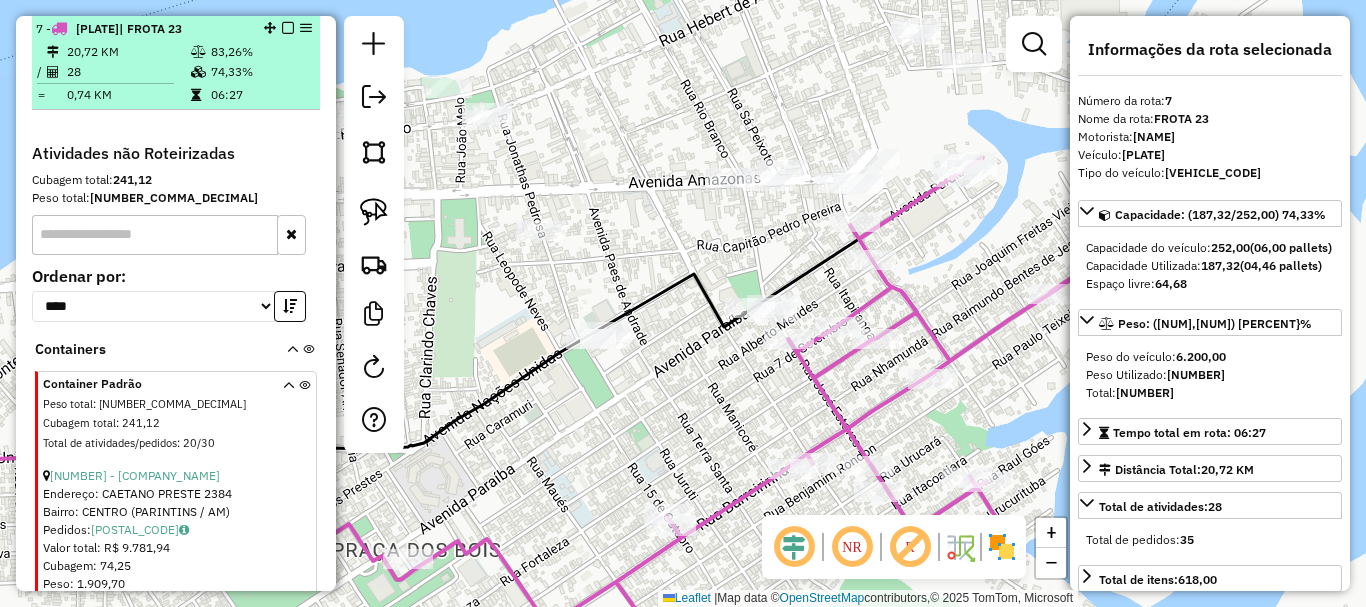 click at bounding box center [288, 28] 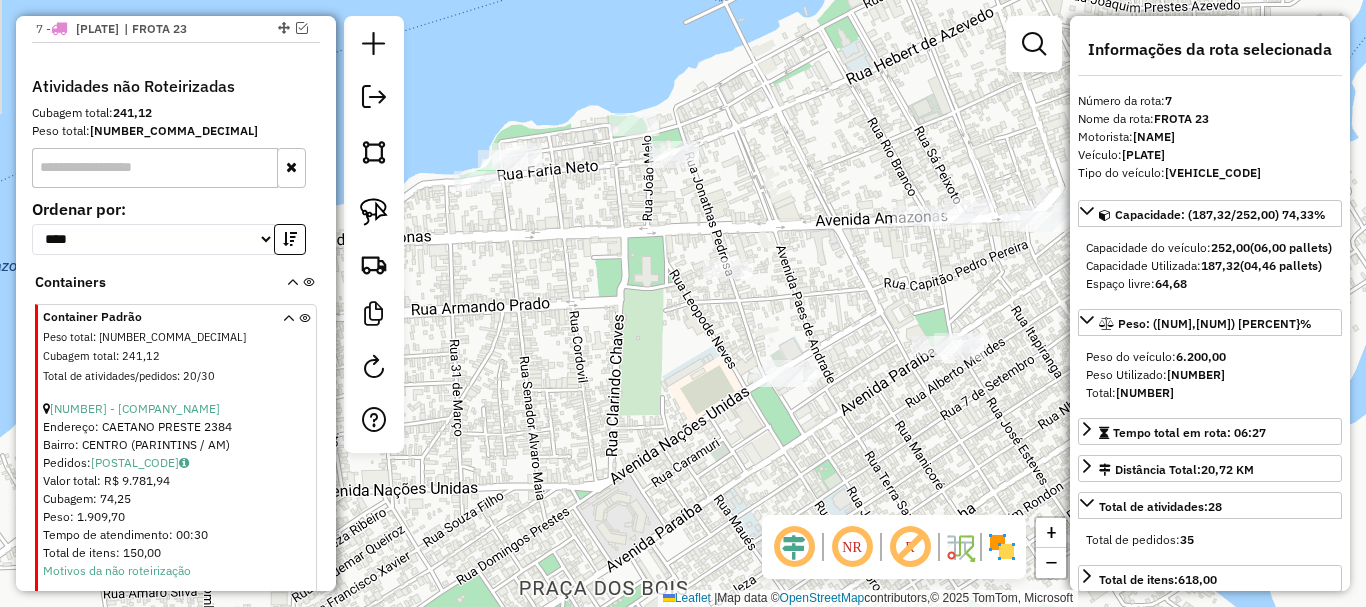 drag, startPoint x: 882, startPoint y: 450, endPoint x: 922, endPoint y: 413, distance: 54.48853 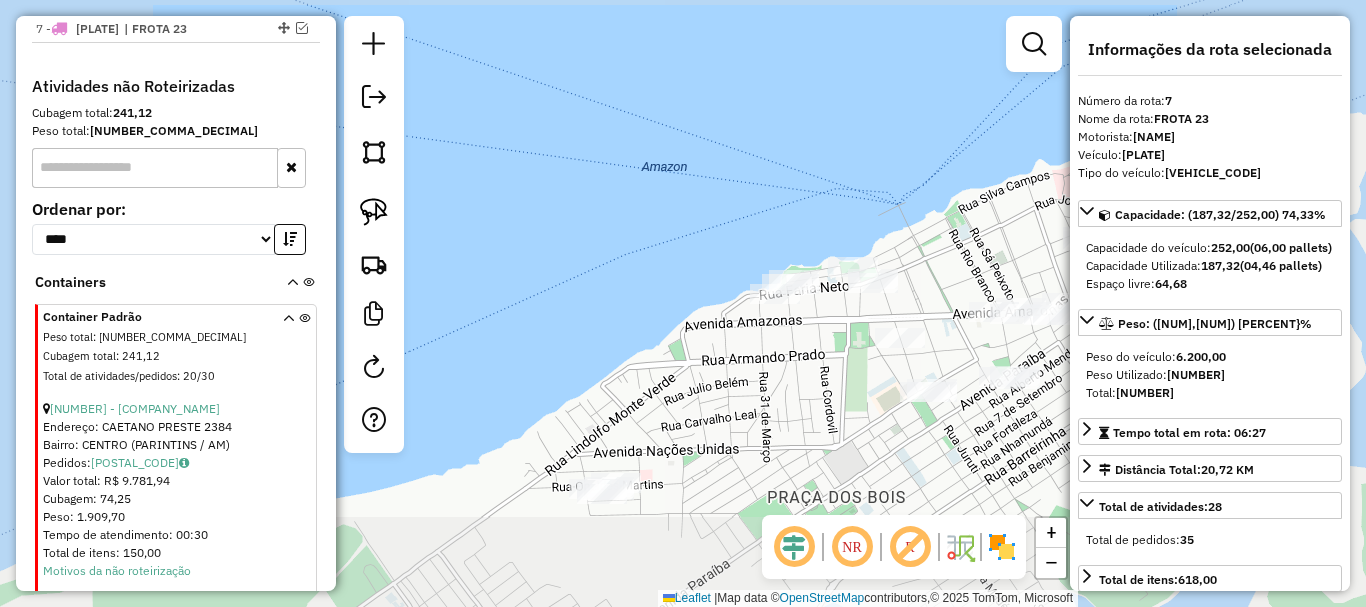 drag, startPoint x: 935, startPoint y: 369, endPoint x: 955, endPoint y: 296, distance: 75.690155 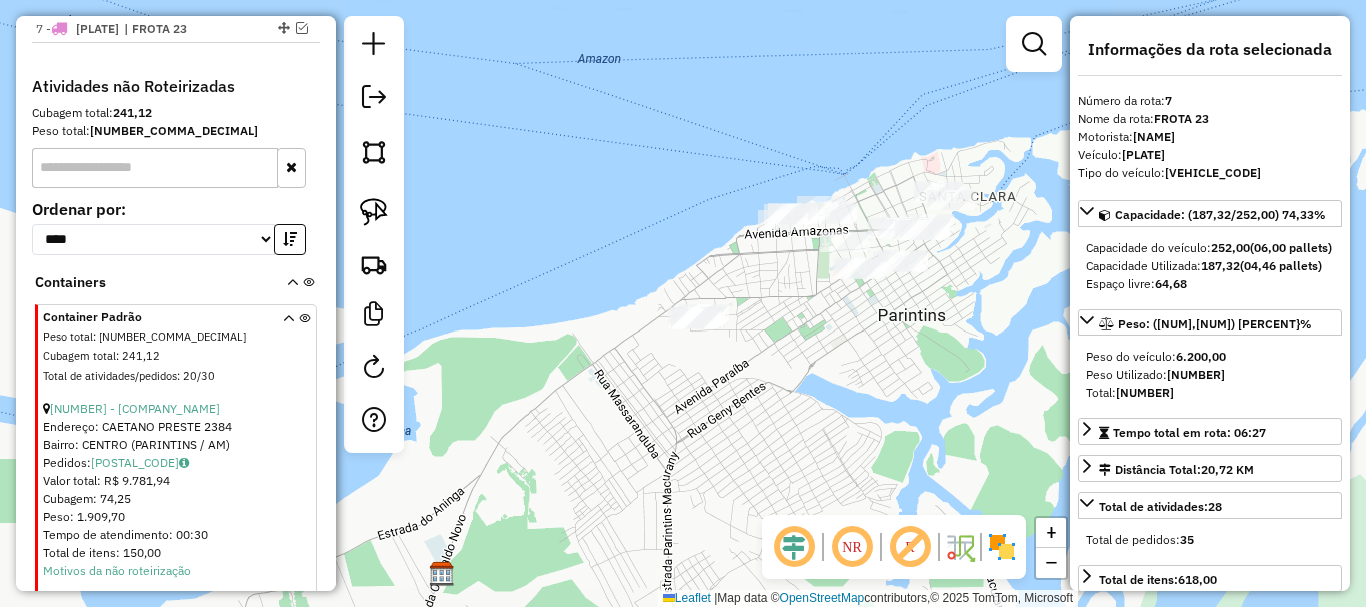drag, startPoint x: 836, startPoint y: 342, endPoint x: 727, endPoint y: 376, distance: 114.17968 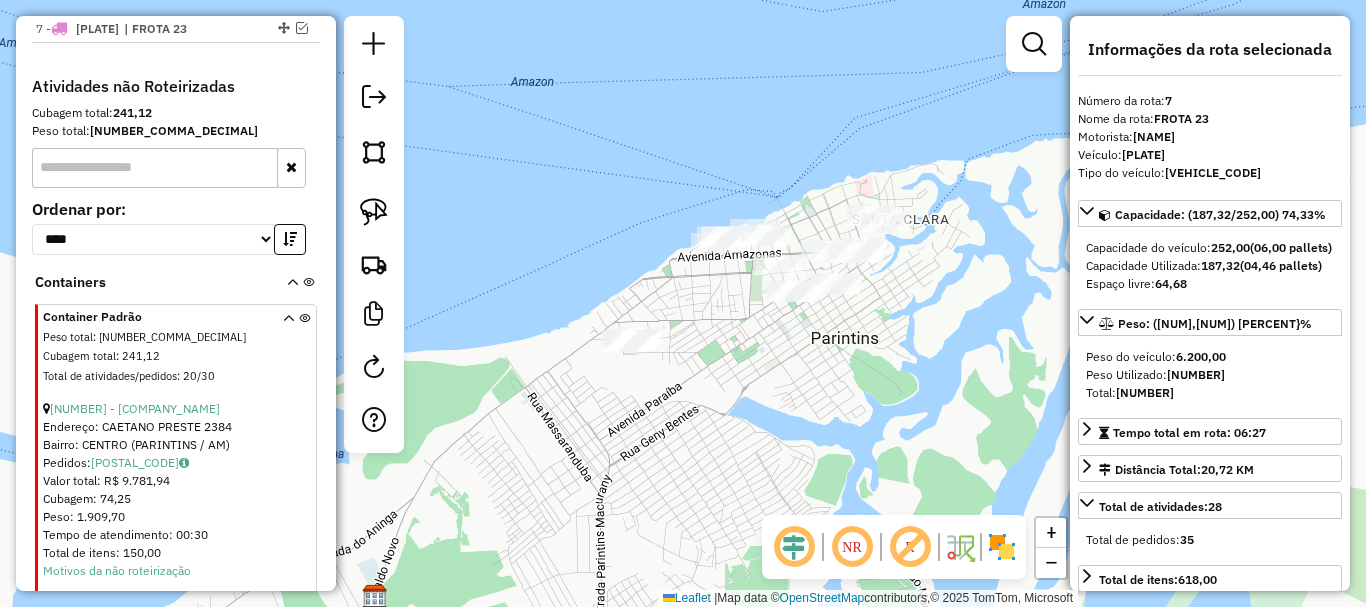 drag, startPoint x: 372, startPoint y: 203, endPoint x: 444, endPoint y: 232, distance: 77.62087 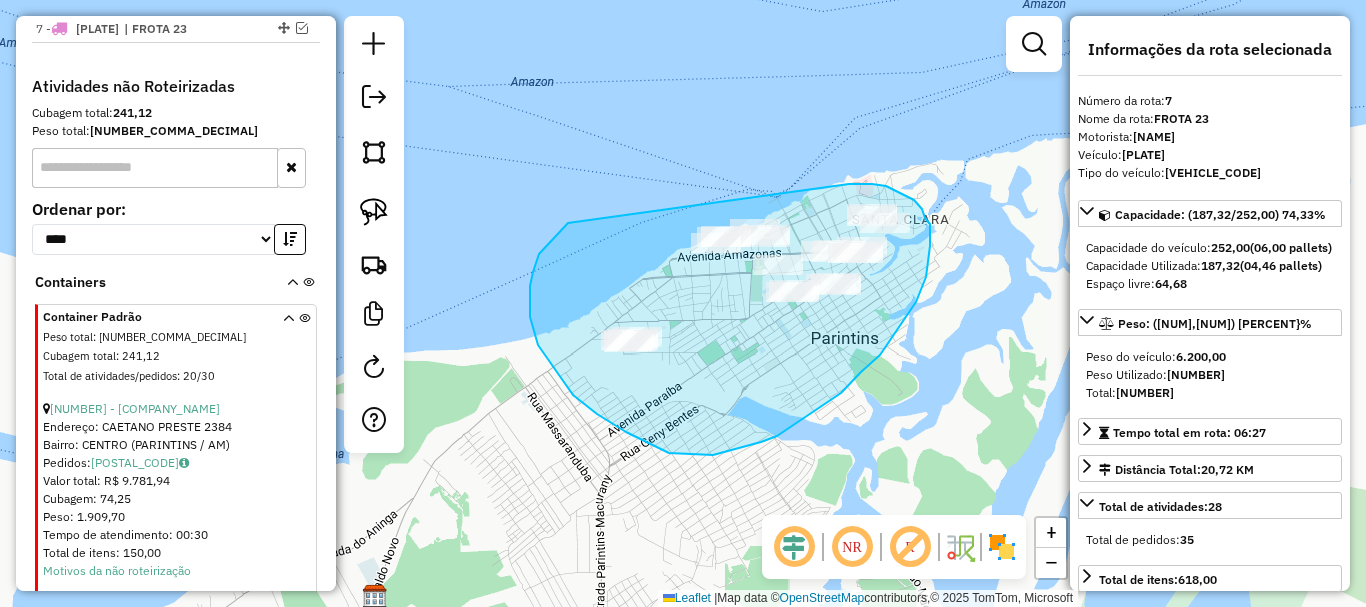 drag, startPoint x: 568, startPoint y: 223, endPoint x: 786, endPoint y: 200, distance: 219.20995 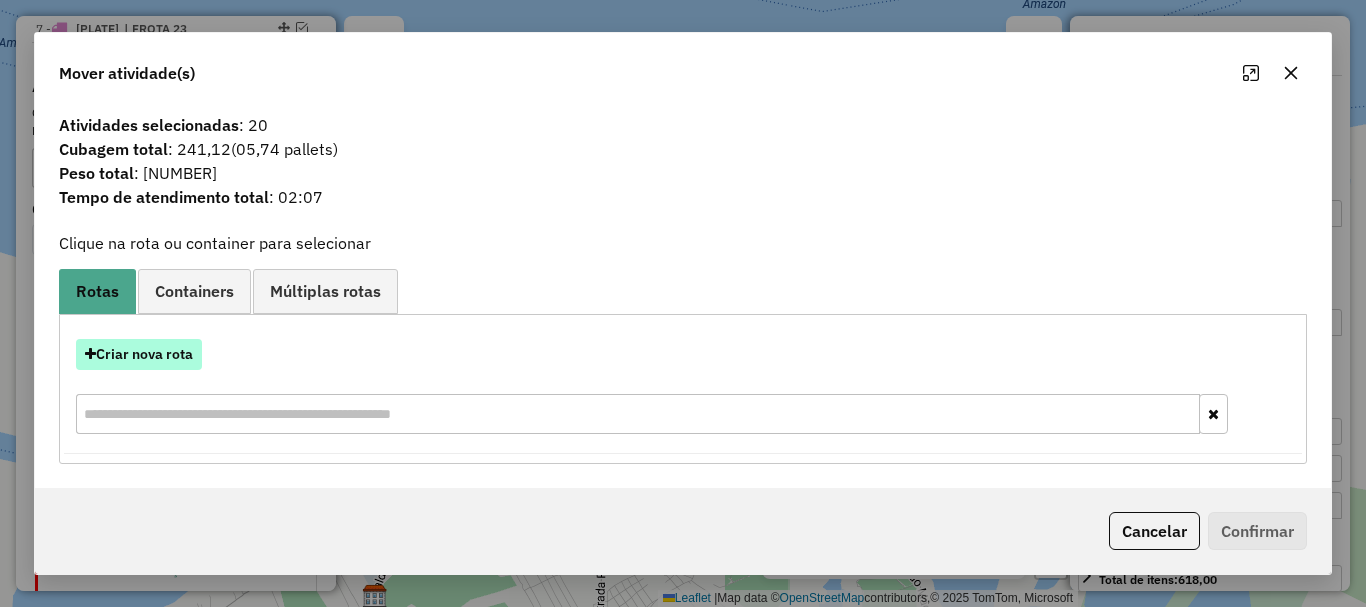 click on "Criar nova rota" at bounding box center [139, 354] 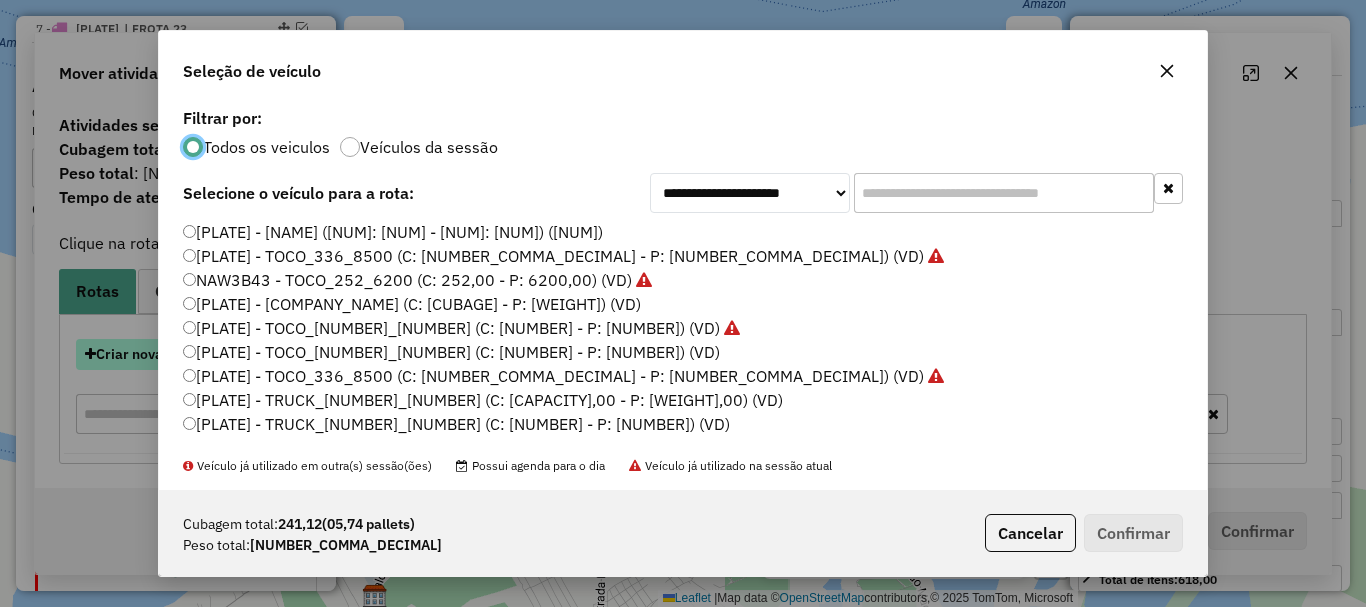 scroll, scrollTop: 11, scrollLeft: 6, axis: both 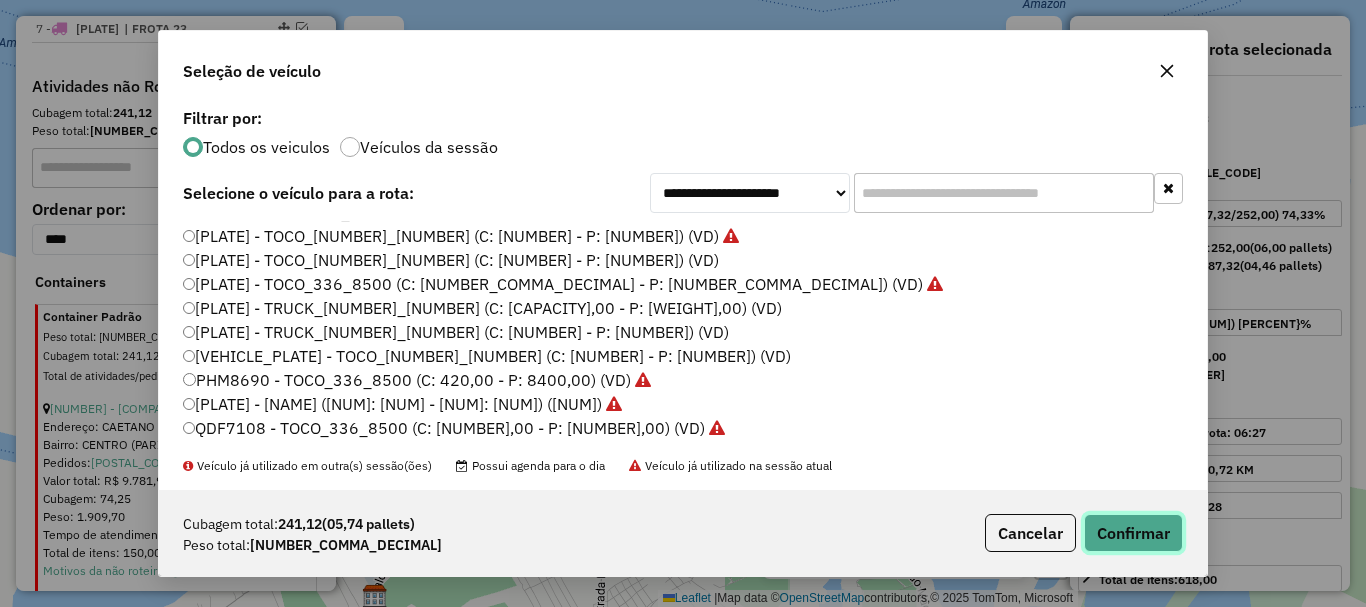 click on "Confirmar" 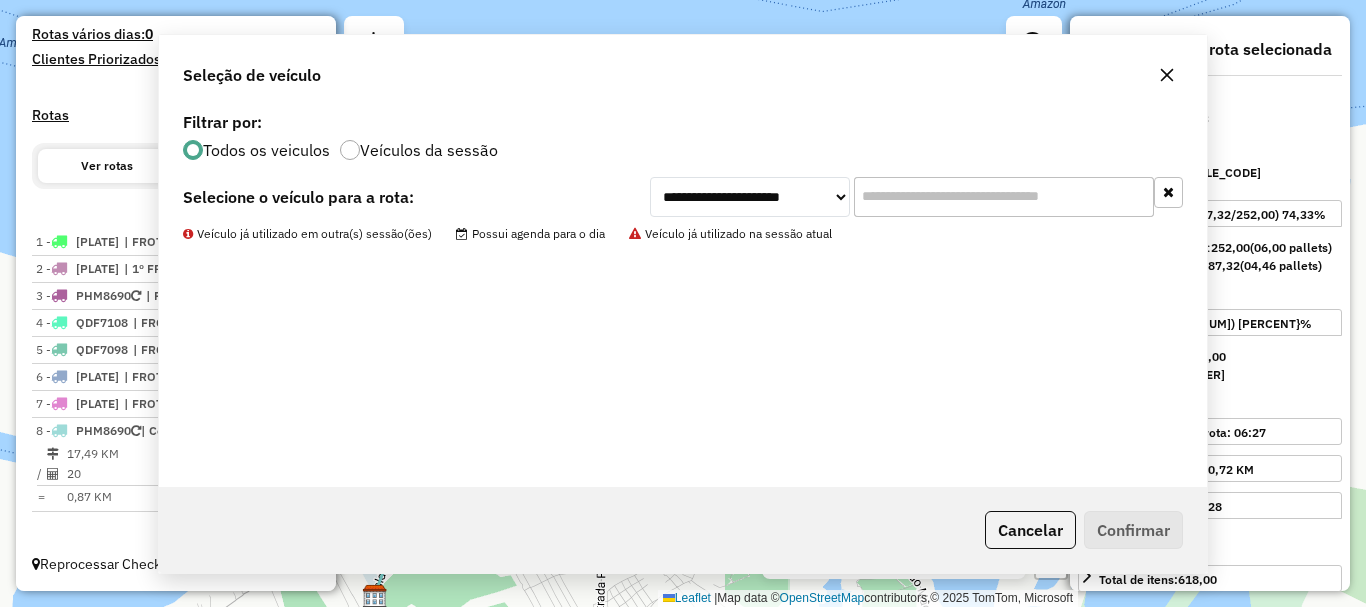 scroll, scrollTop: 555, scrollLeft: 0, axis: vertical 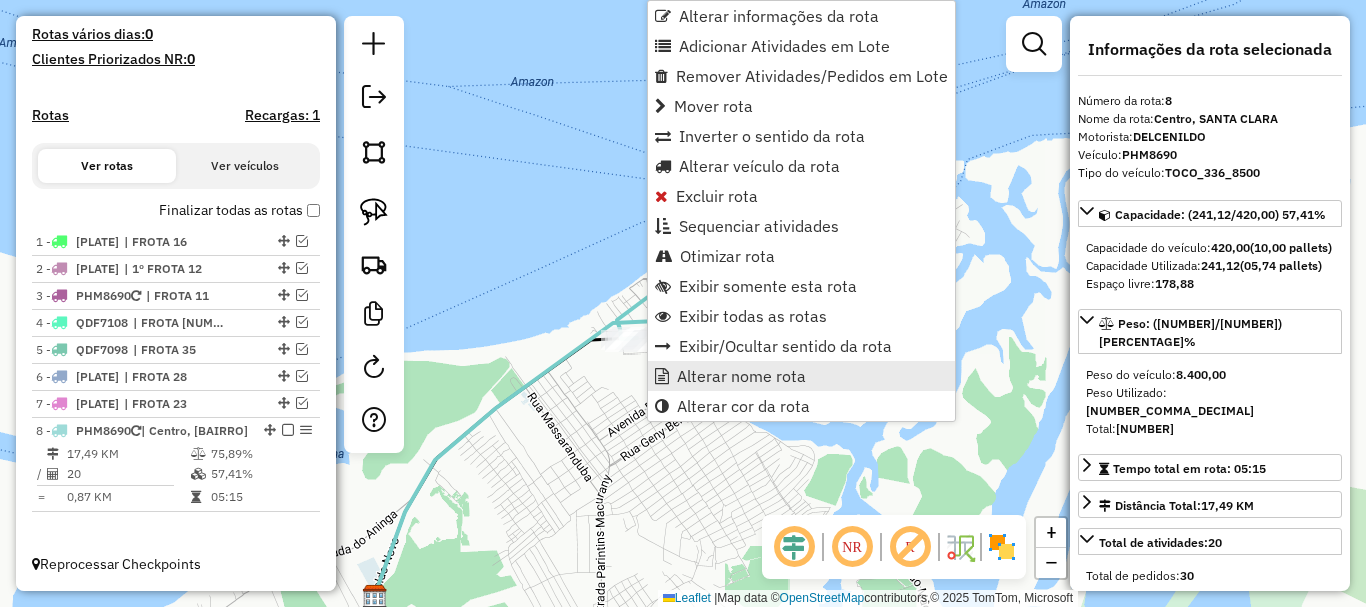 click on "Alterar nome rota" at bounding box center (741, 376) 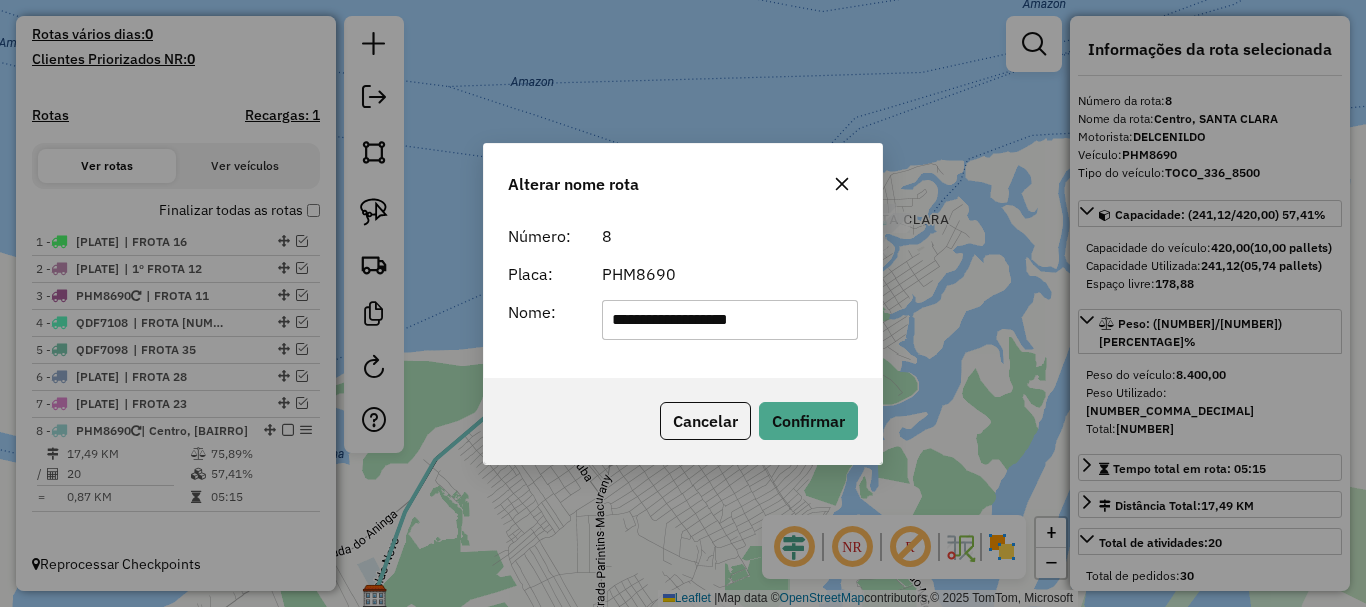 drag, startPoint x: 780, startPoint y: 338, endPoint x: 466, endPoint y: 268, distance: 321.70795 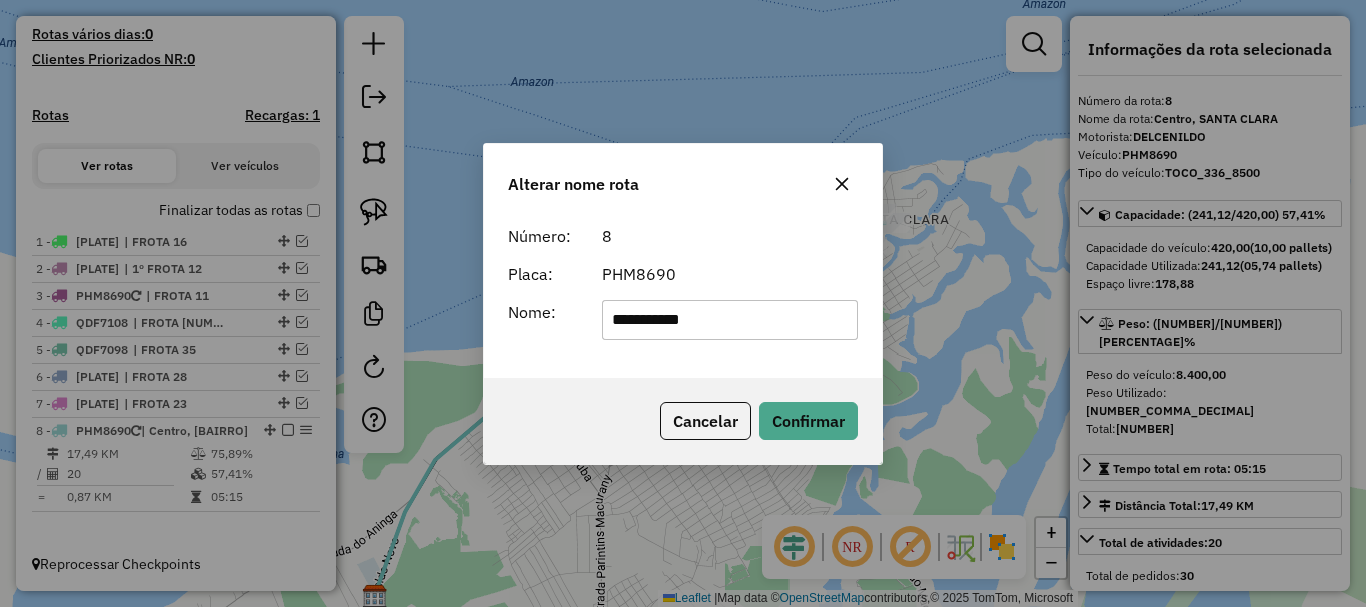 type on "**********" 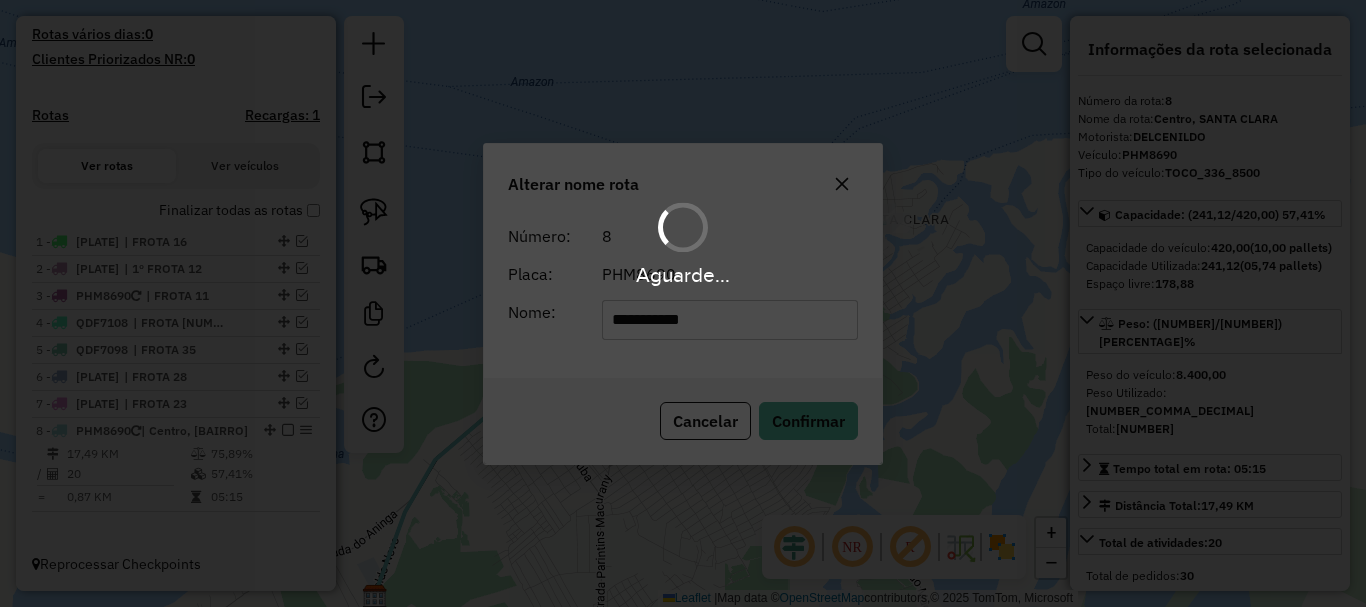 type 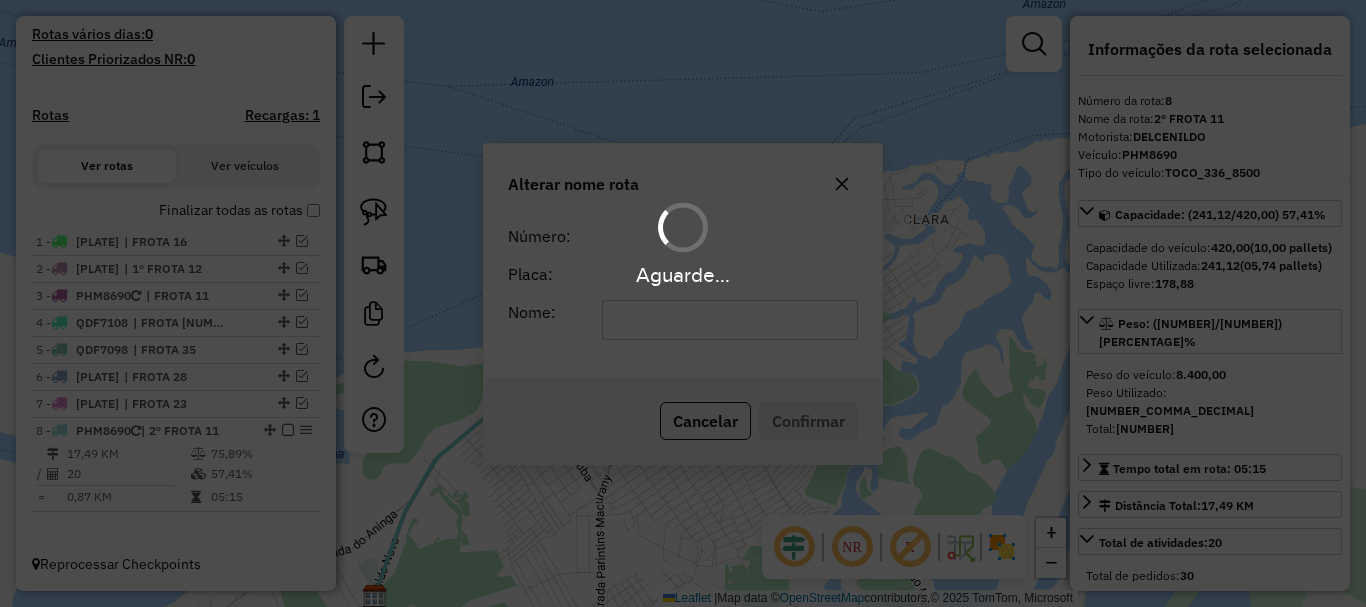 scroll, scrollTop: 537, scrollLeft: 0, axis: vertical 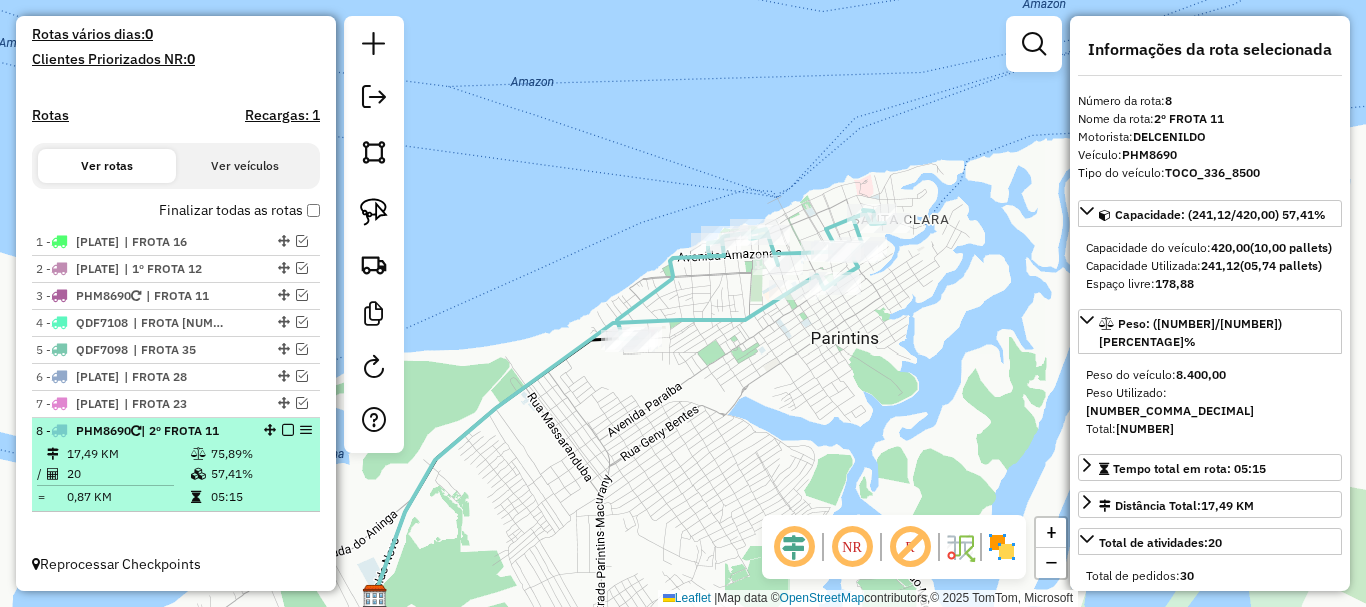click at bounding box center (288, 430) 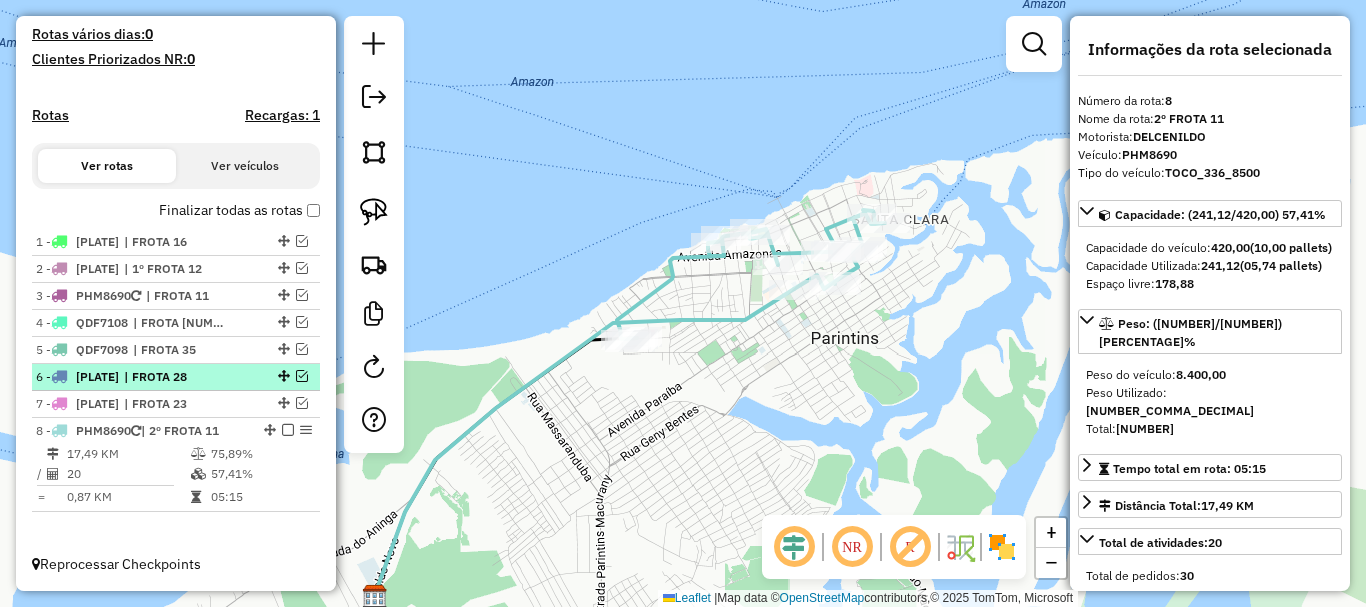 scroll, scrollTop: 470, scrollLeft: 0, axis: vertical 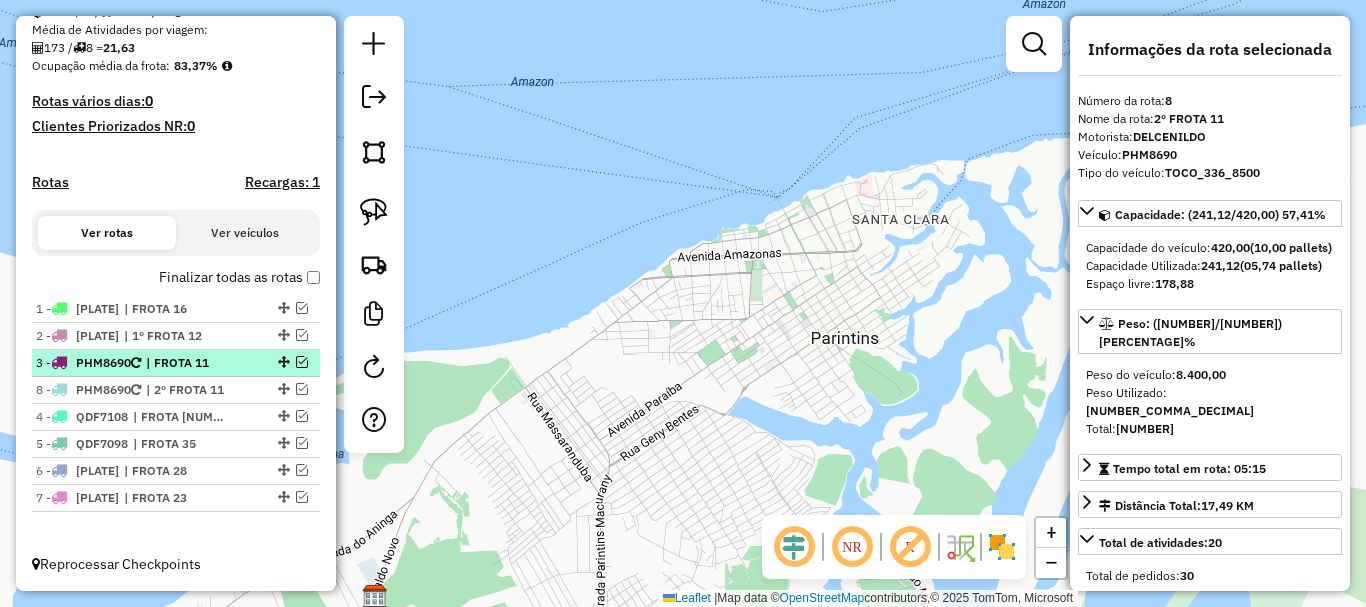 drag, startPoint x: 275, startPoint y: 495, endPoint x: 281, endPoint y: 375, distance: 120.14991 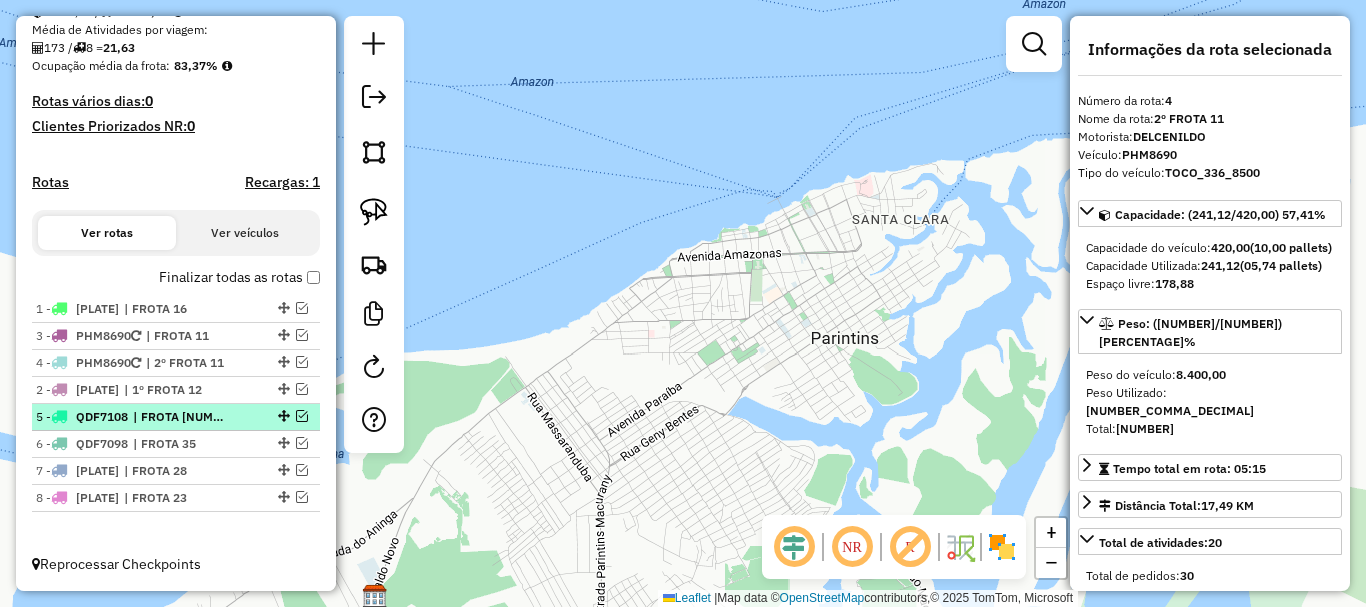 drag, startPoint x: 280, startPoint y: 334, endPoint x: 271, endPoint y: 410, distance: 76.53104 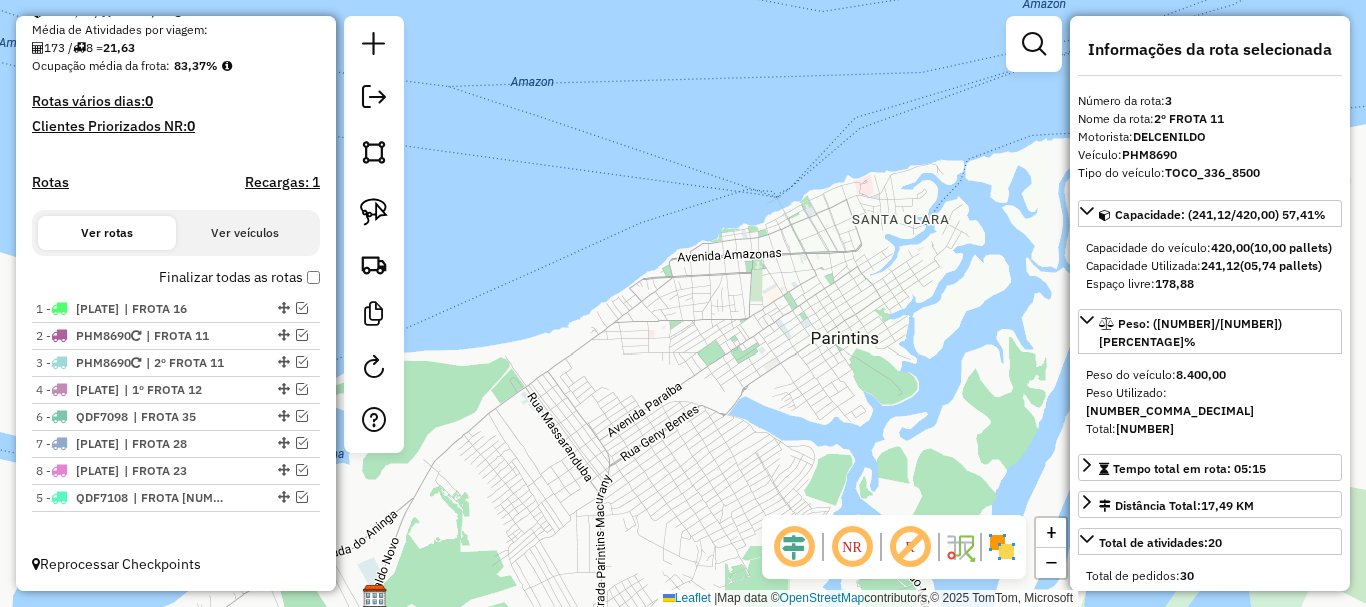 drag, startPoint x: 277, startPoint y: 413, endPoint x: 260, endPoint y: 497, distance: 85.70297 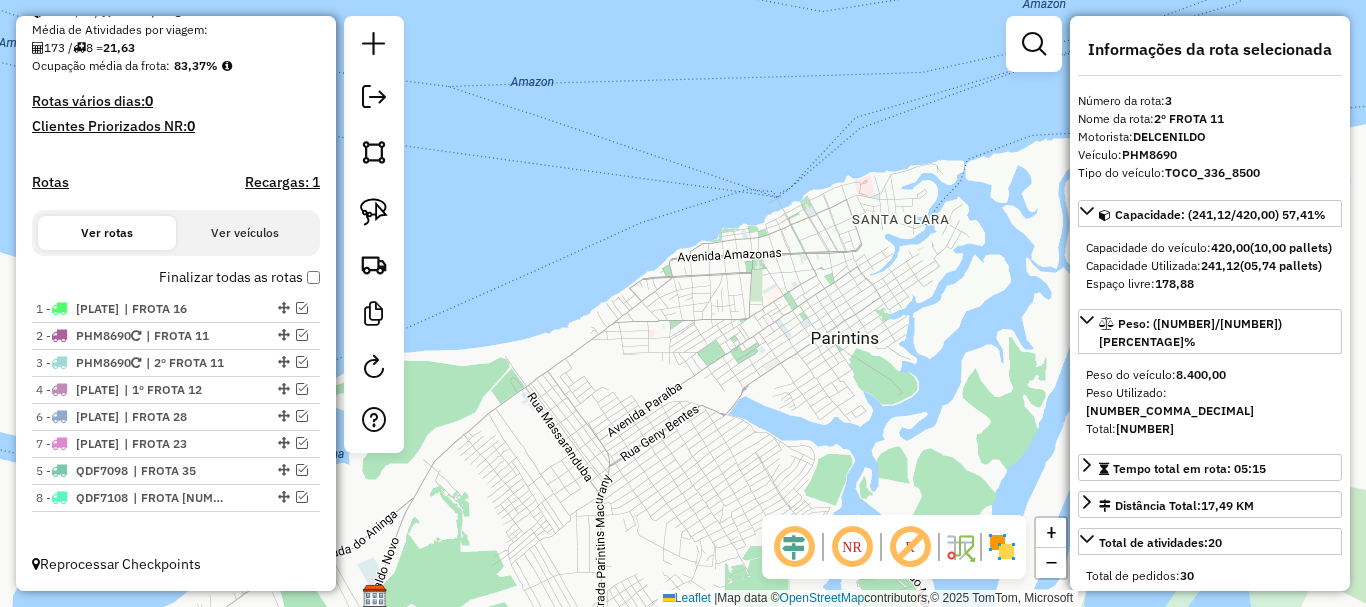 drag, startPoint x: 278, startPoint y: 423, endPoint x: 266, endPoint y: 477, distance: 55.31727 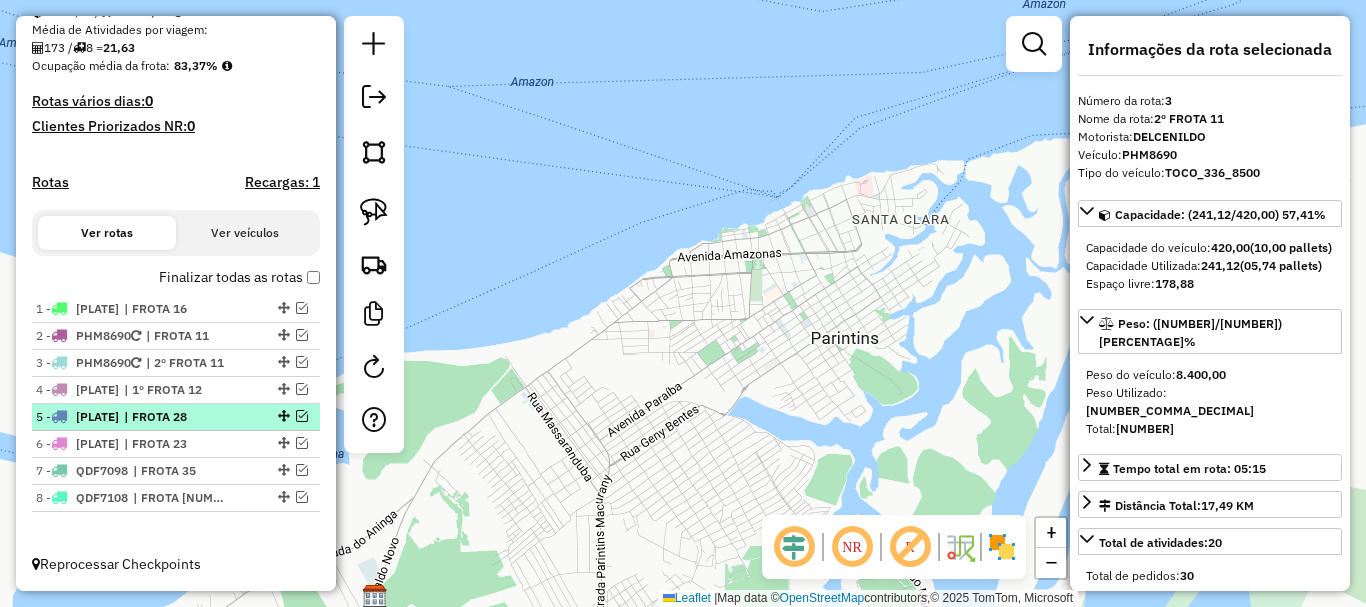 drag, startPoint x: 278, startPoint y: 445, endPoint x: 276, endPoint y: 419, distance: 26.076809 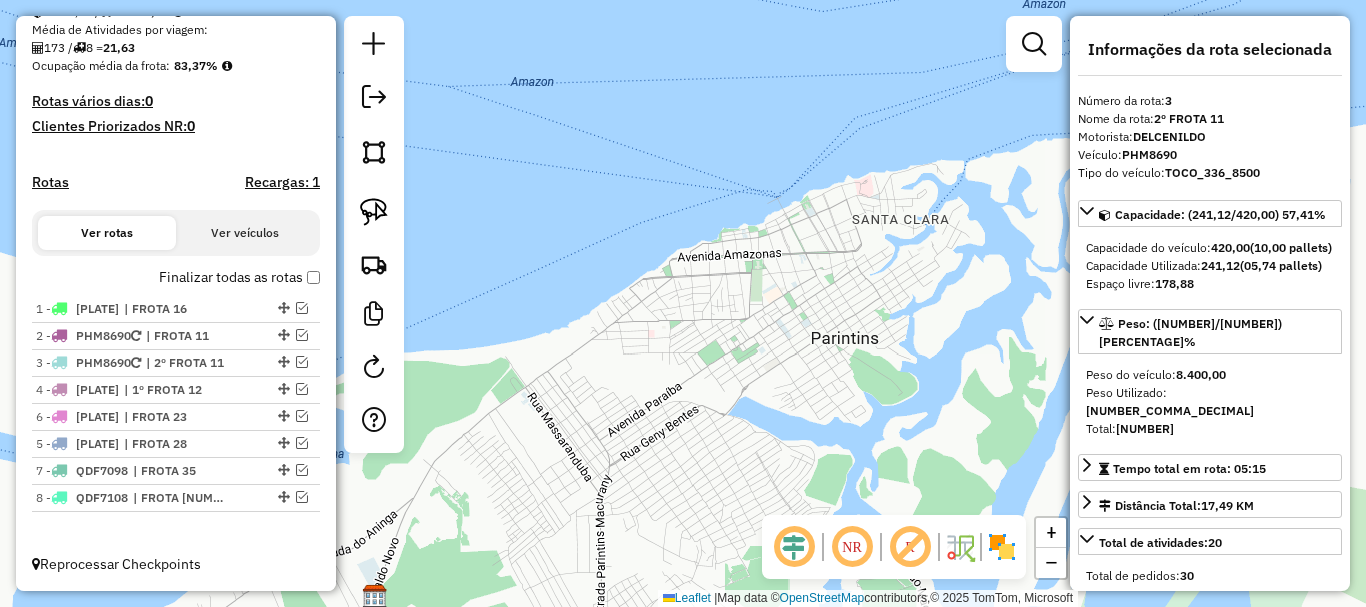 drag, startPoint x: 276, startPoint y: 442, endPoint x: 279, endPoint y: 409, distance: 33.13608 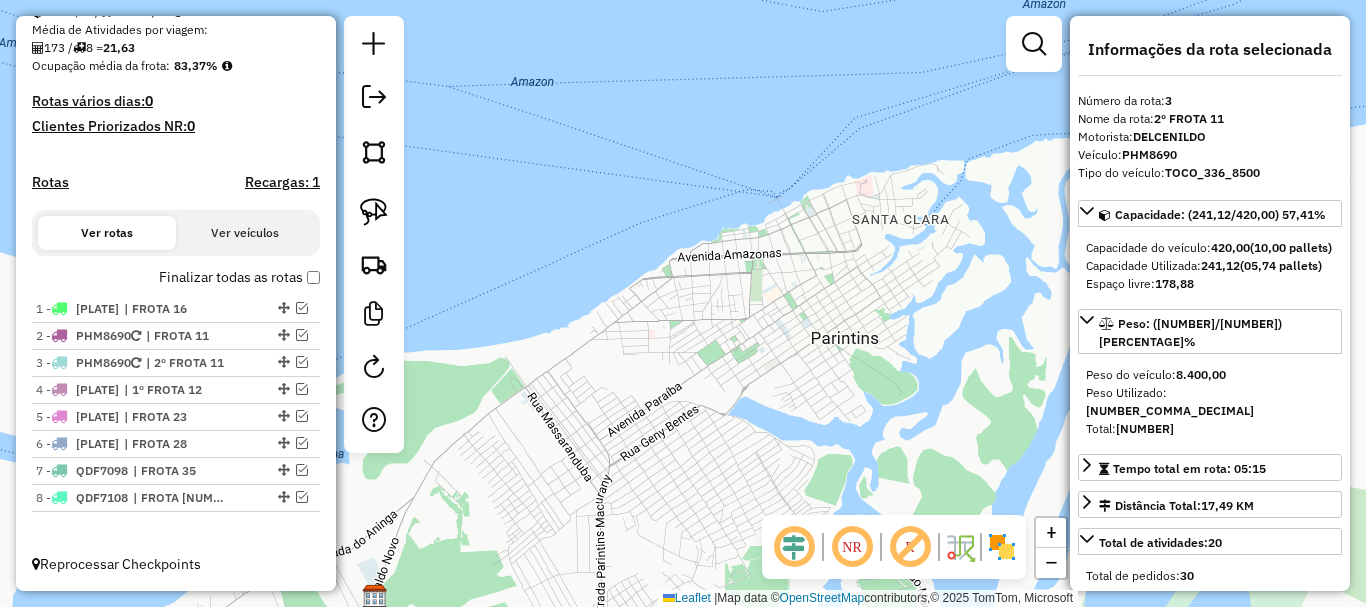 drag, startPoint x: 796, startPoint y: 357, endPoint x: 674, endPoint y: 381, distance: 124.33825 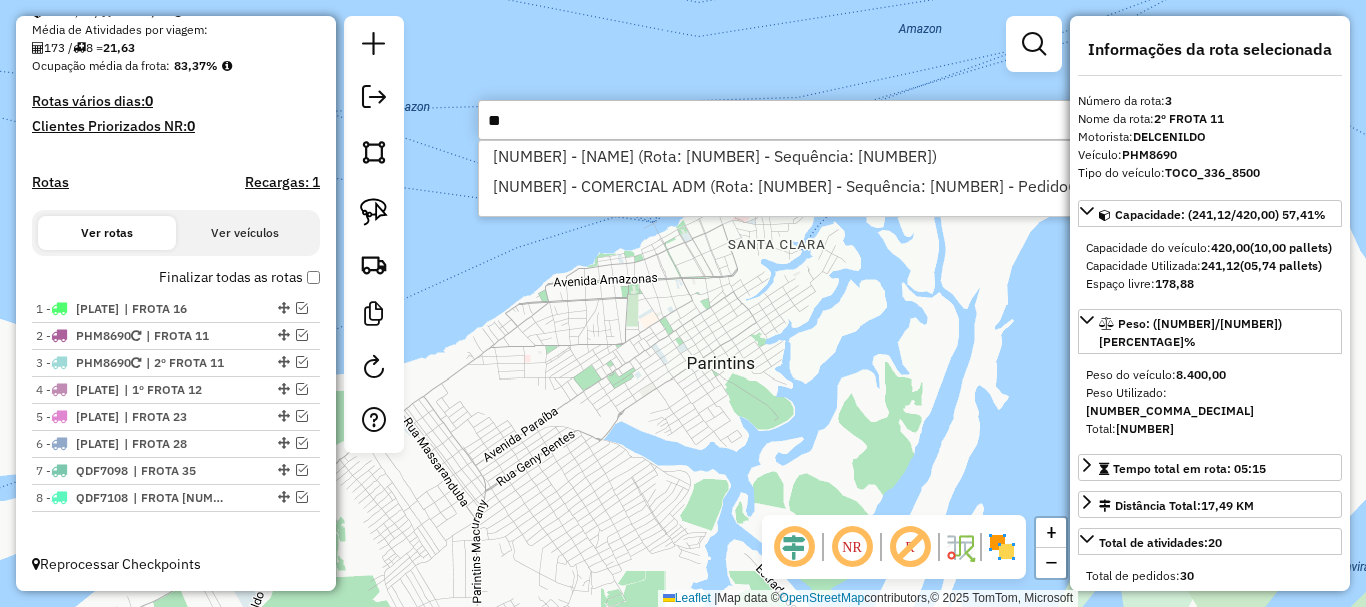 type on "*" 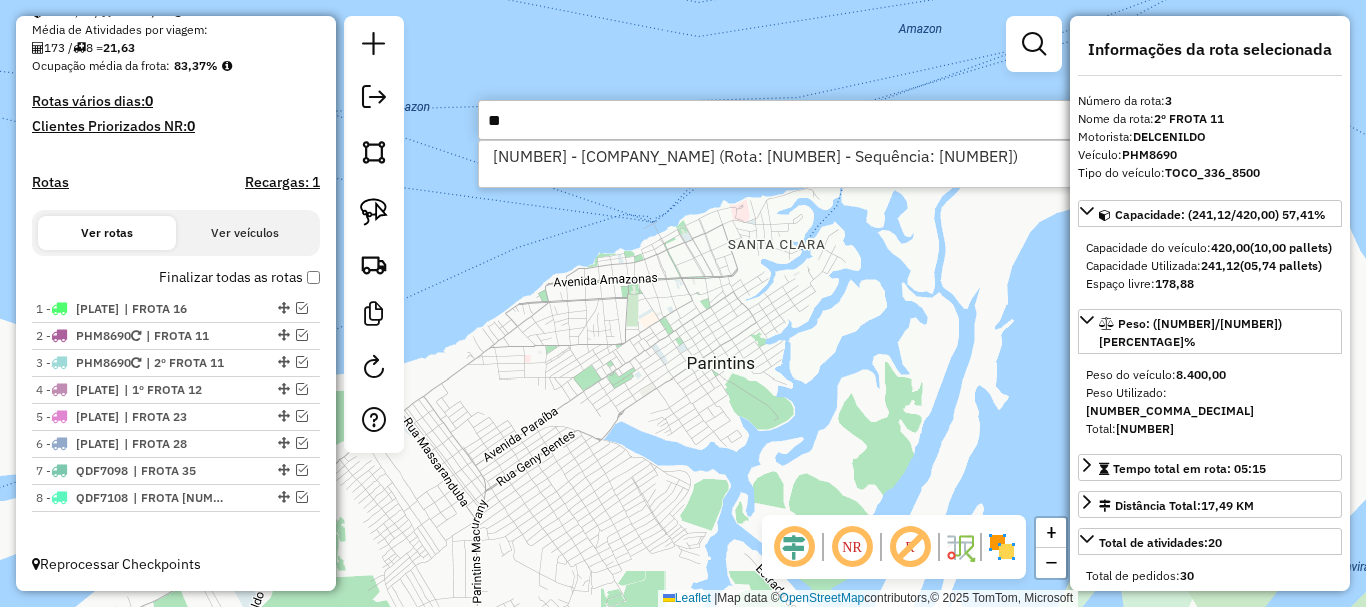 type on "*" 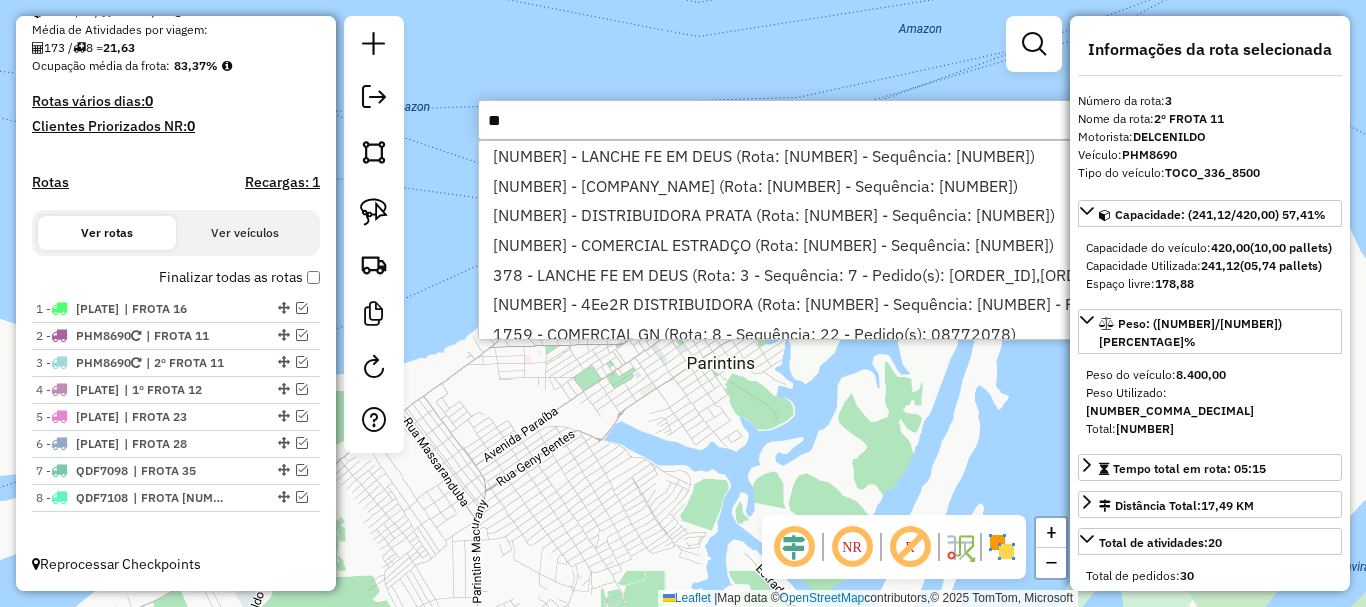 type on "*" 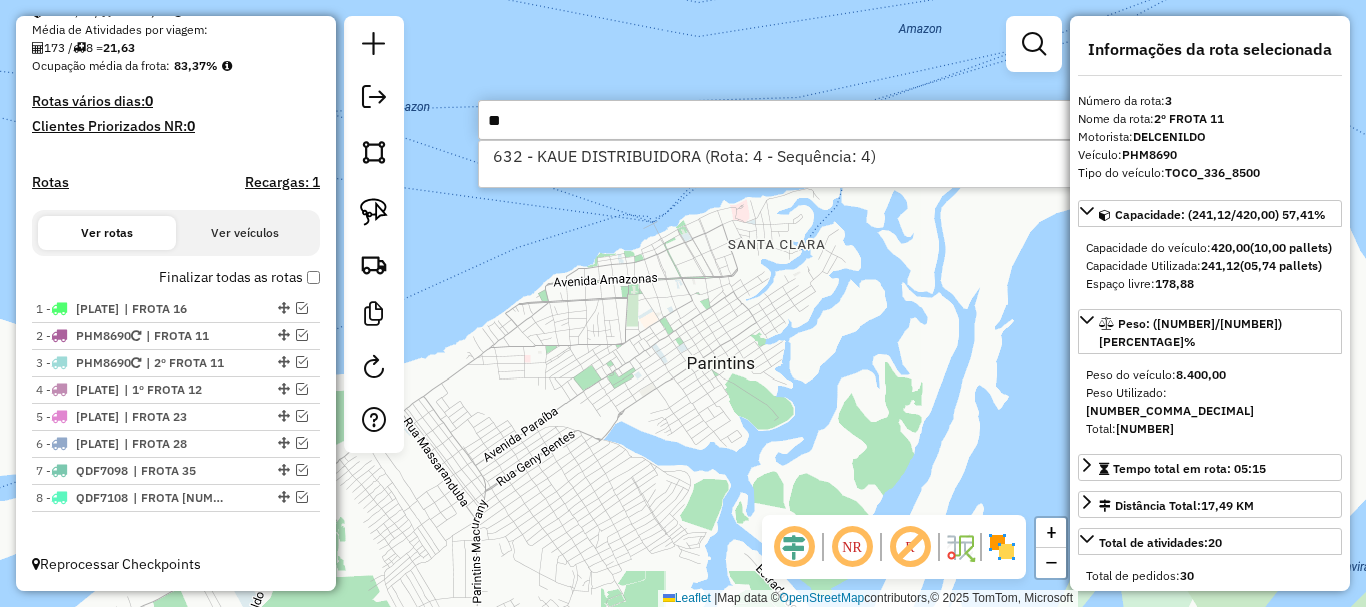 type on "*" 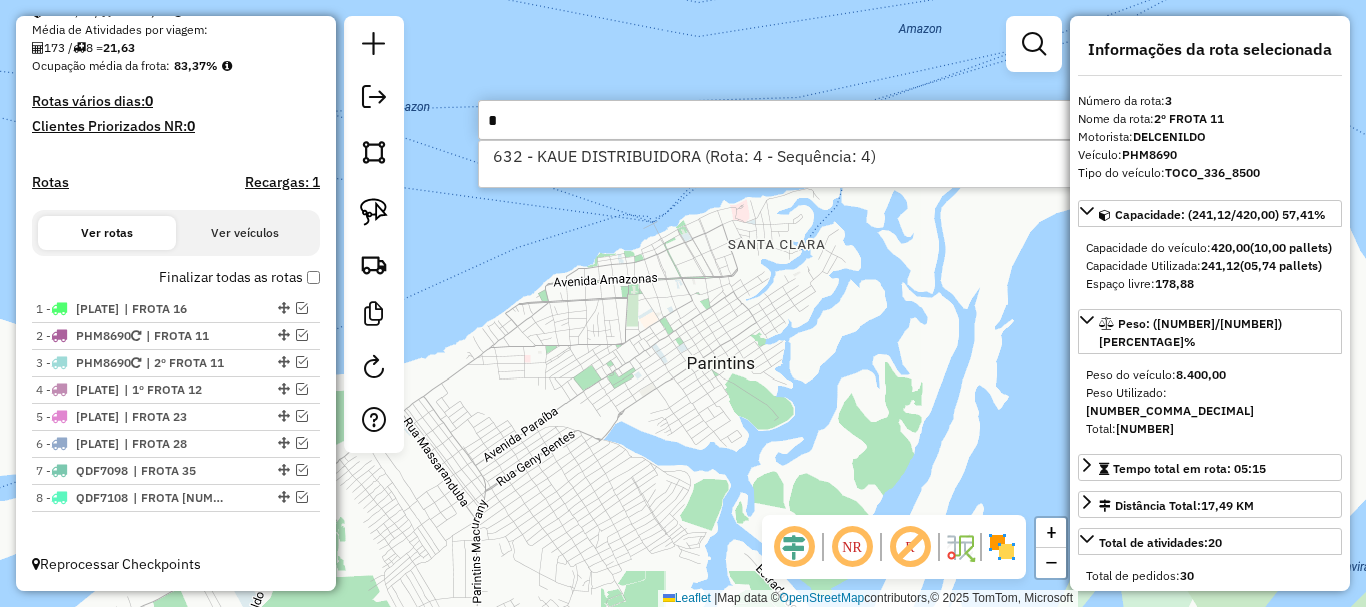 type 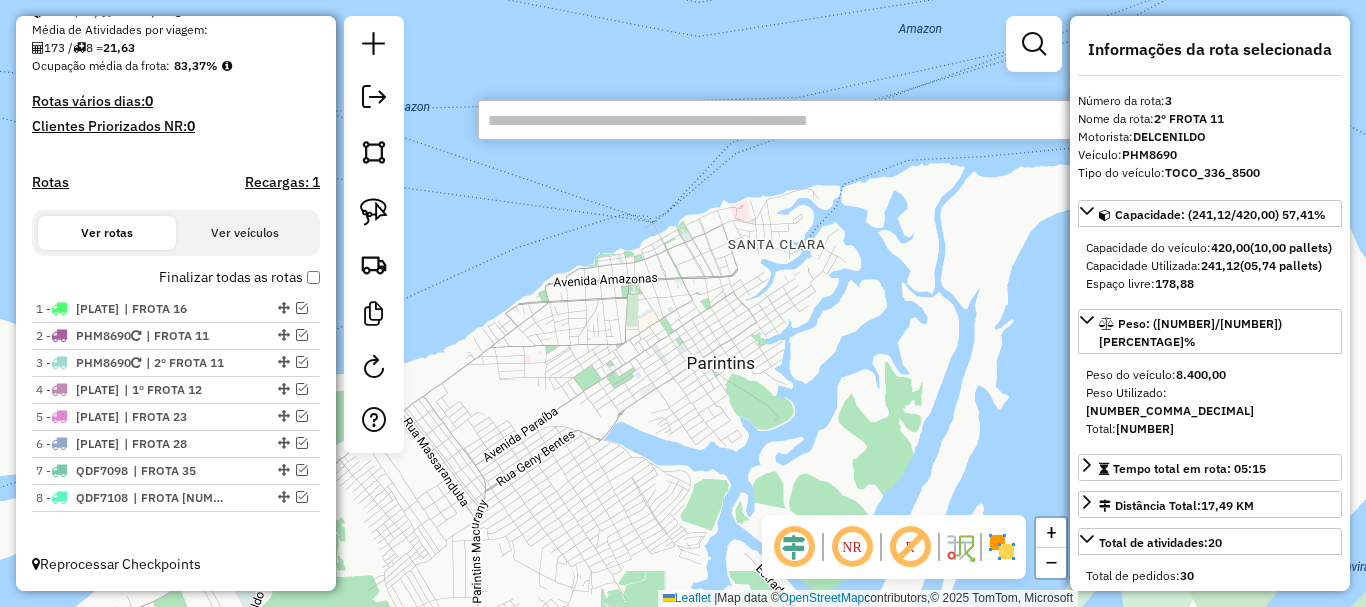 click at bounding box center [778, 120] 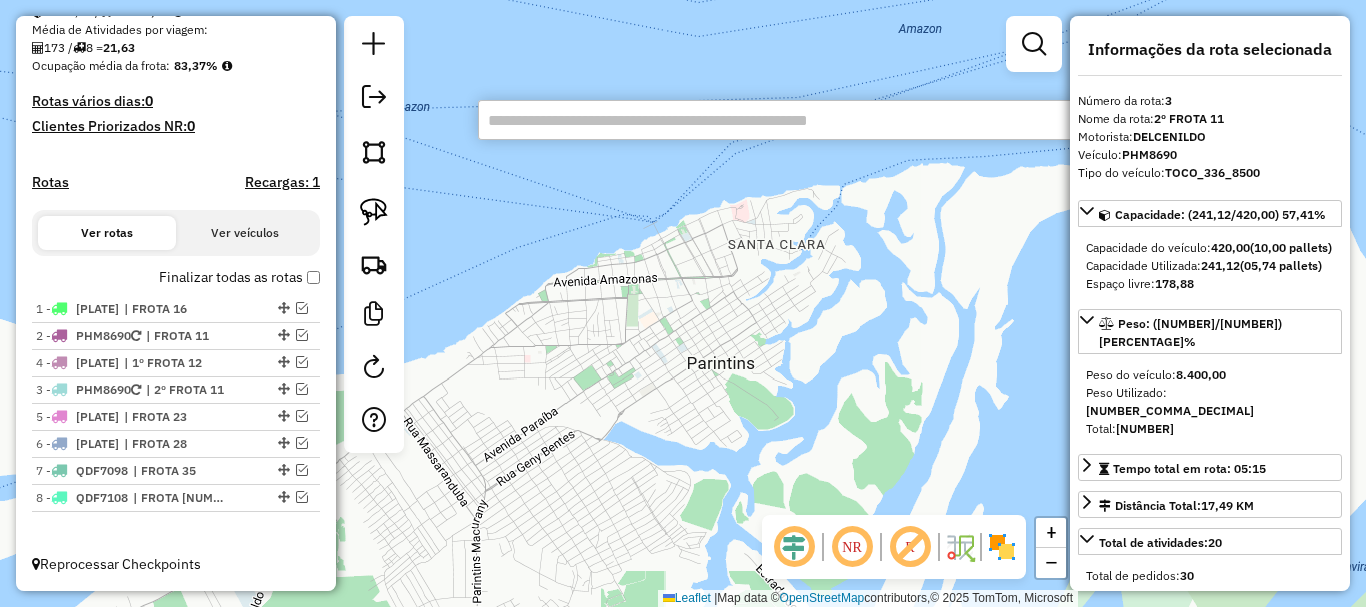 drag, startPoint x: 282, startPoint y: 382, endPoint x: 279, endPoint y: 357, distance: 25.179358 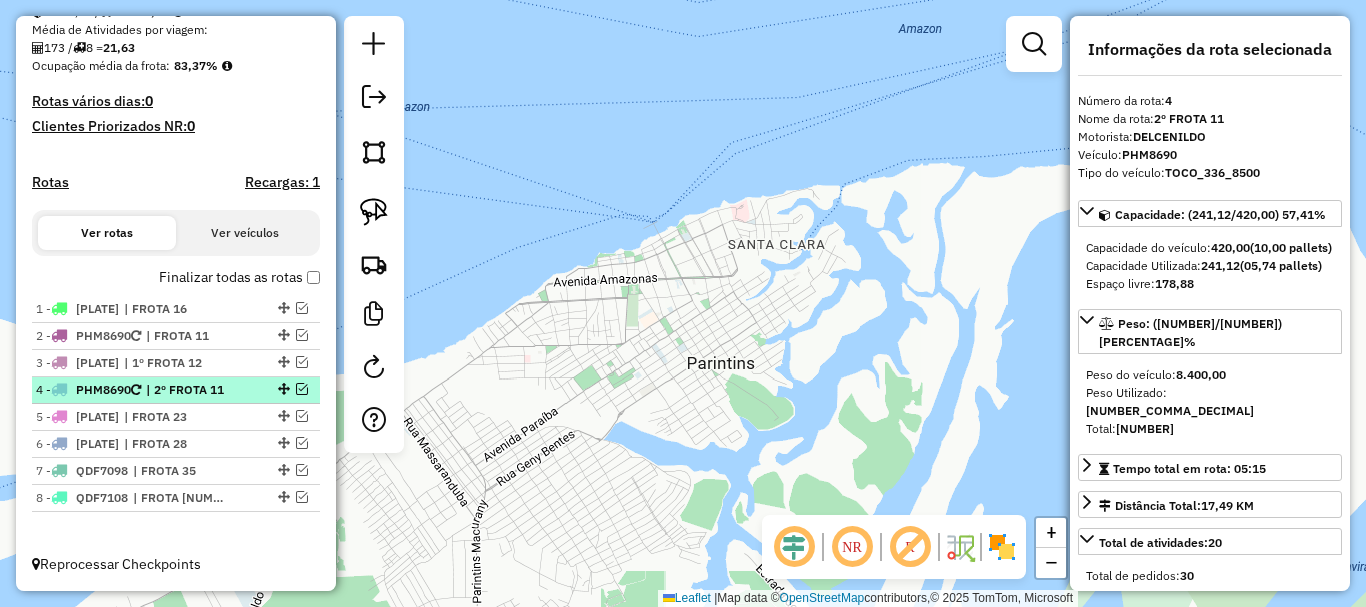 click at bounding box center [282, 389] 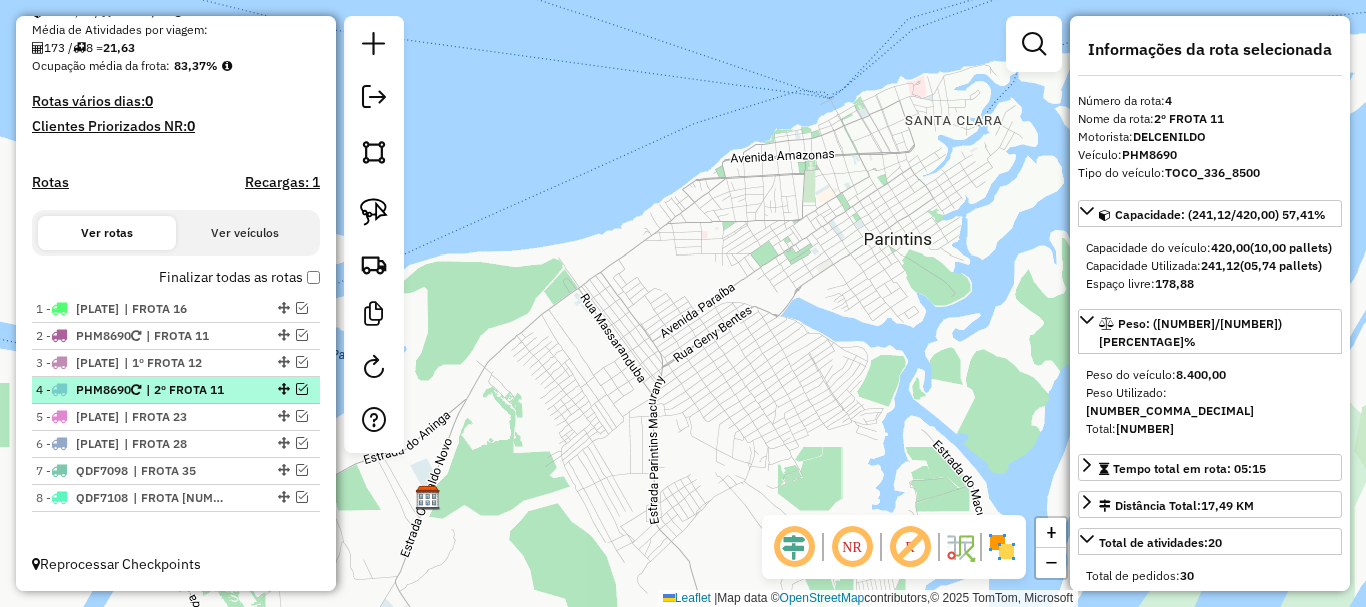 click at bounding box center [302, 389] 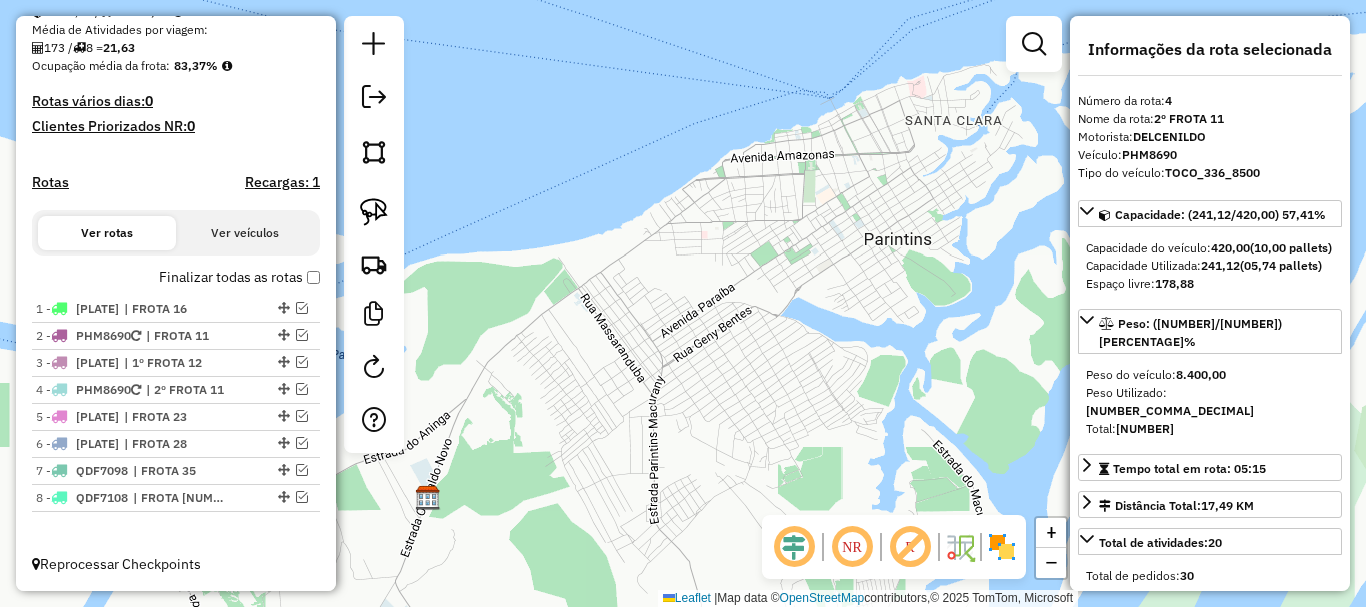 scroll, scrollTop: 537, scrollLeft: 0, axis: vertical 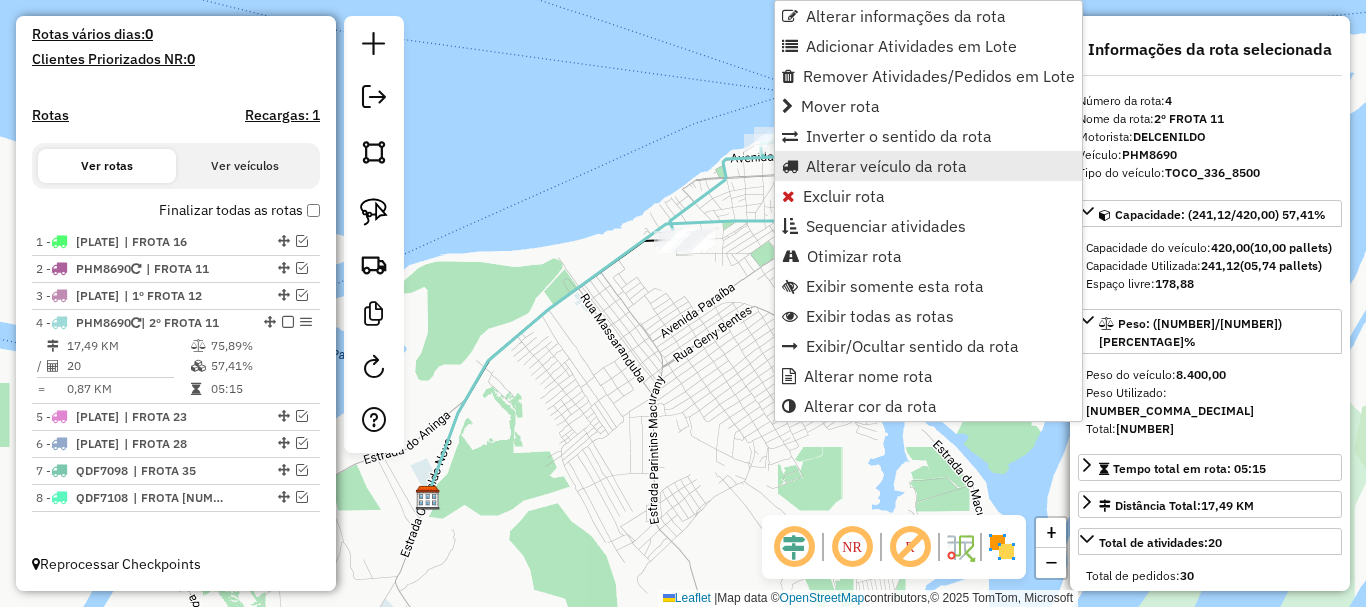 click on "Alterar veículo da rota" at bounding box center [886, 166] 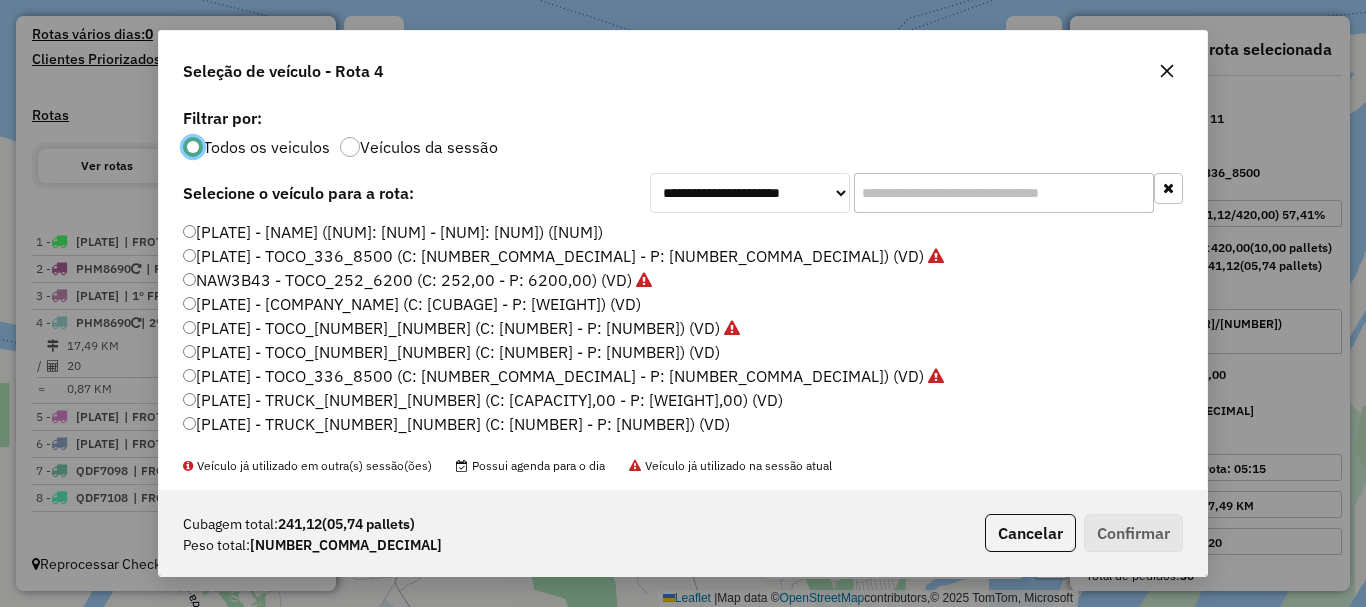 scroll, scrollTop: 11, scrollLeft: 6, axis: both 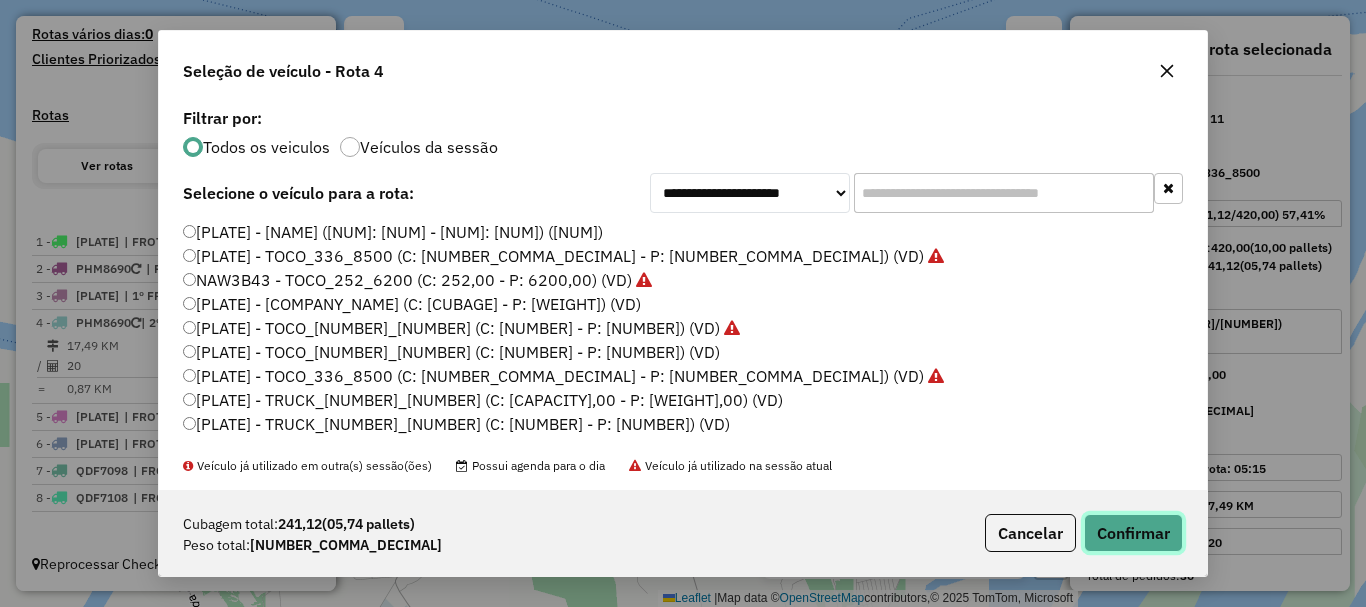 click on "Confirmar" 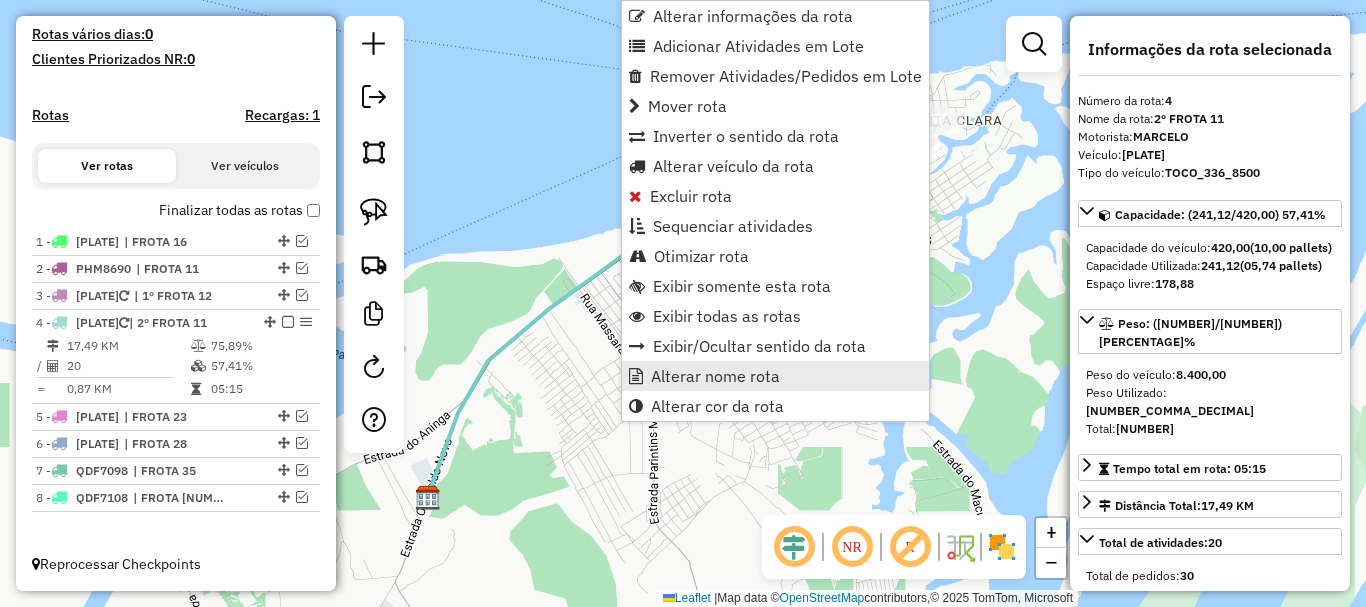 click on "Alterar nome rota" at bounding box center [715, 376] 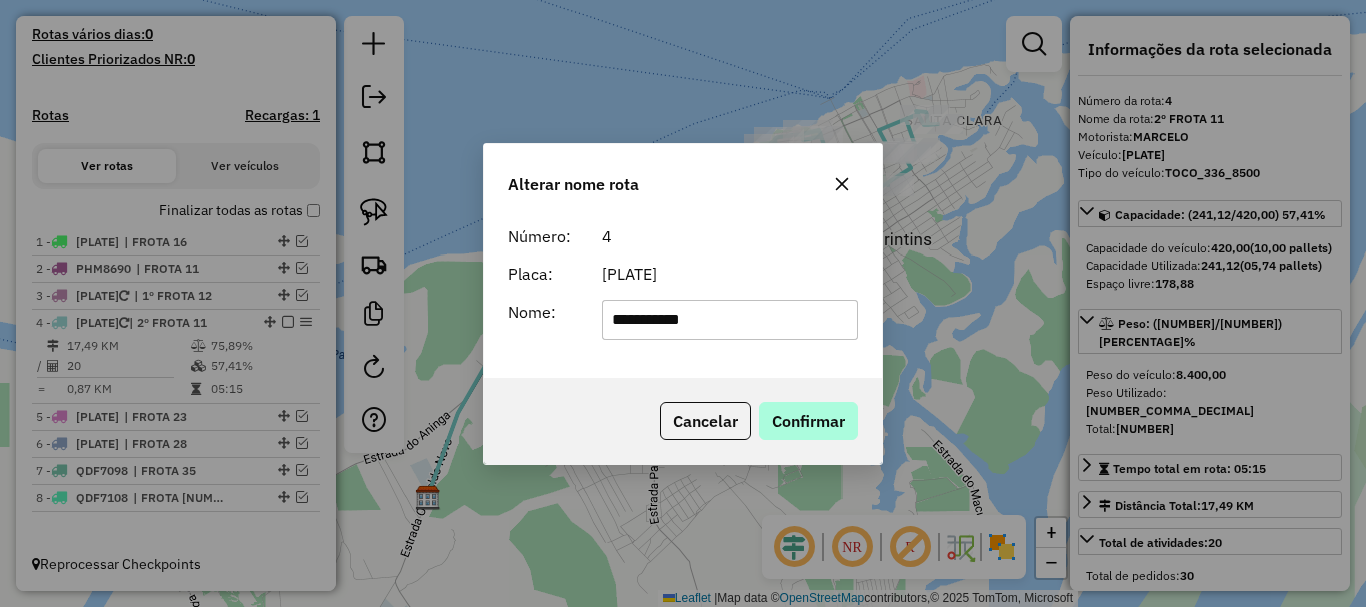 type on "**********" 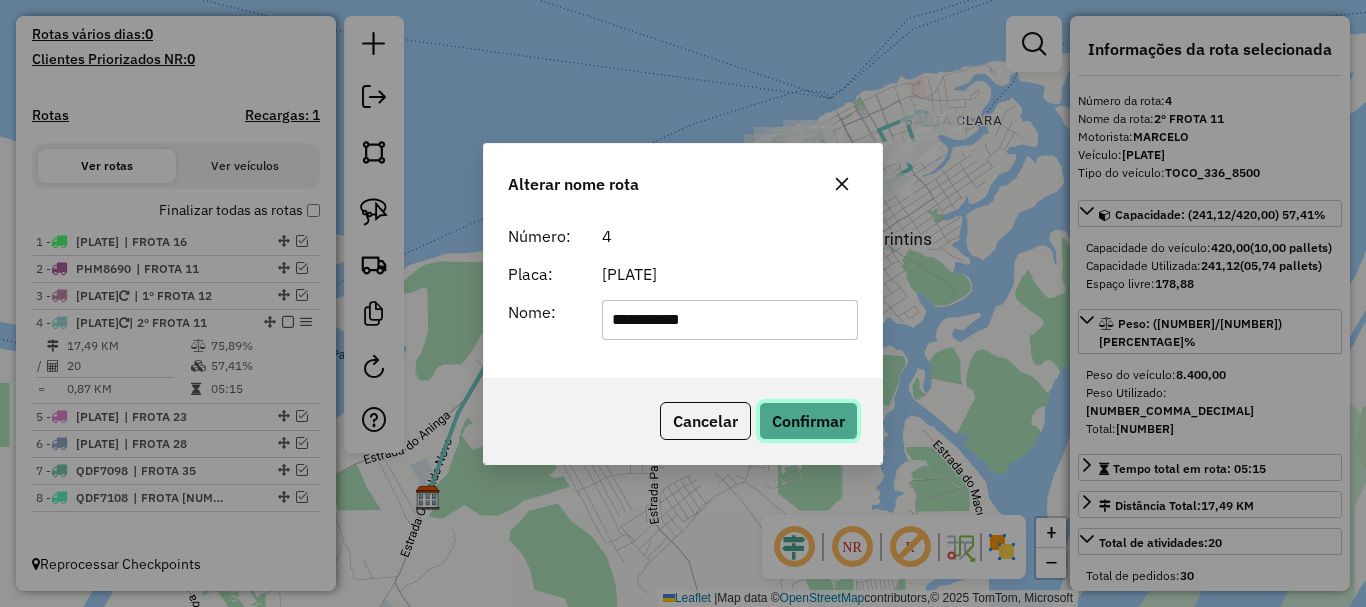 click on "Confirmar" 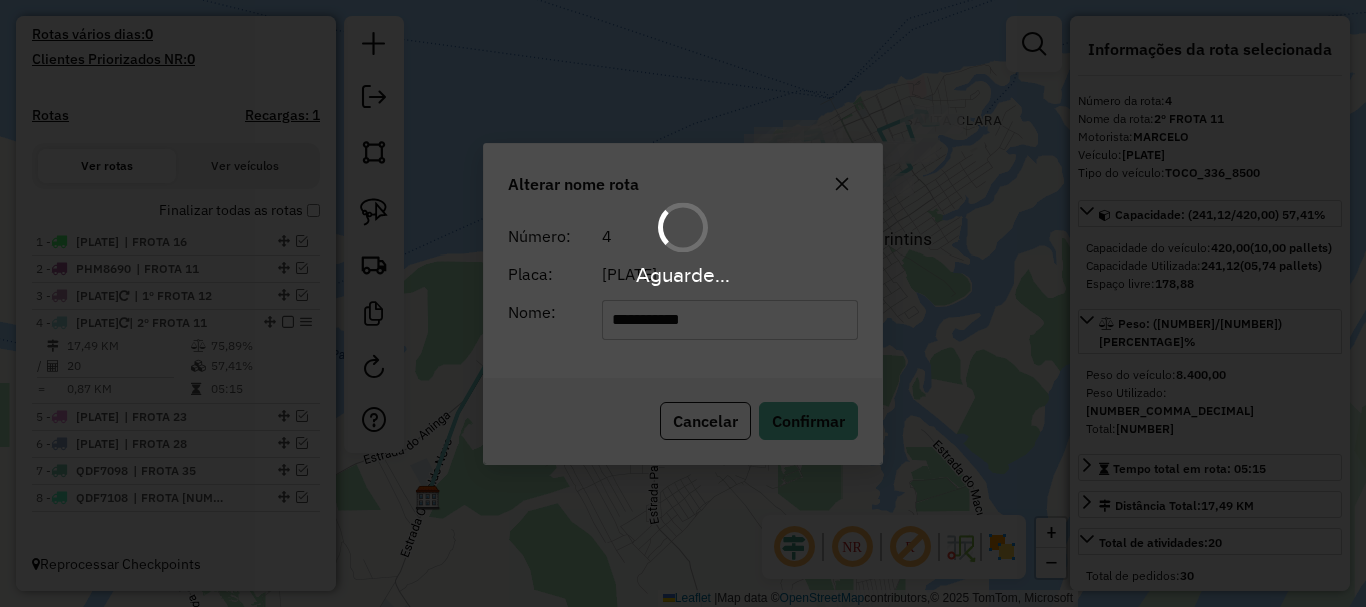 type 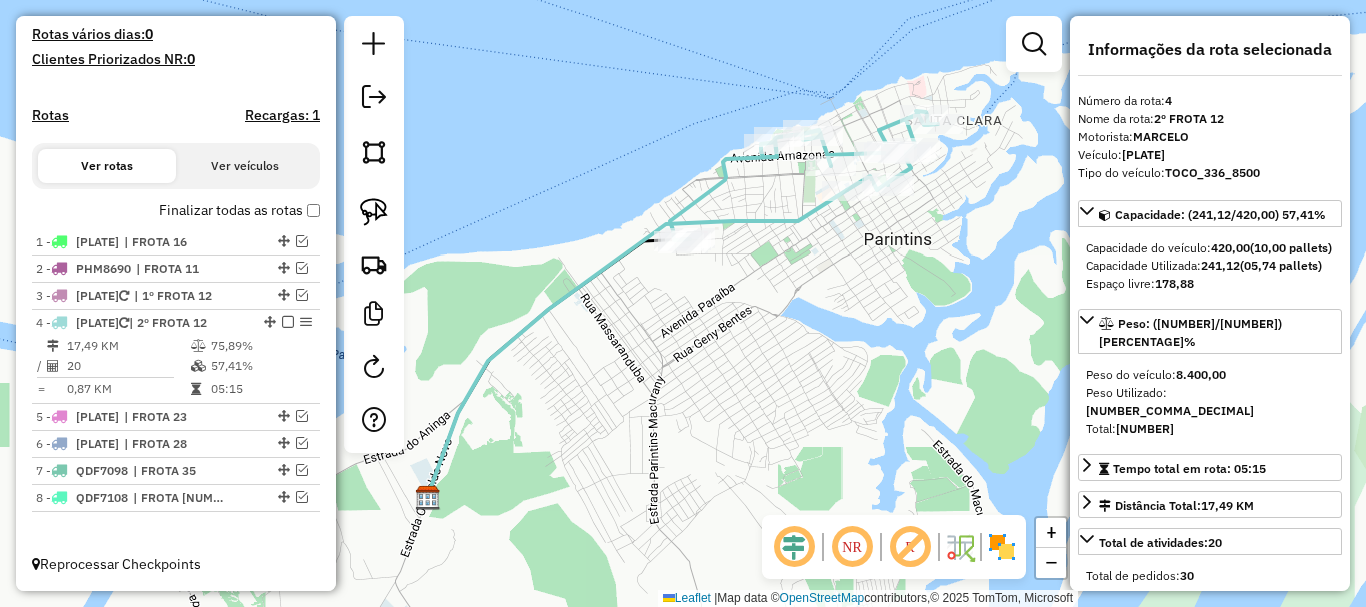 click 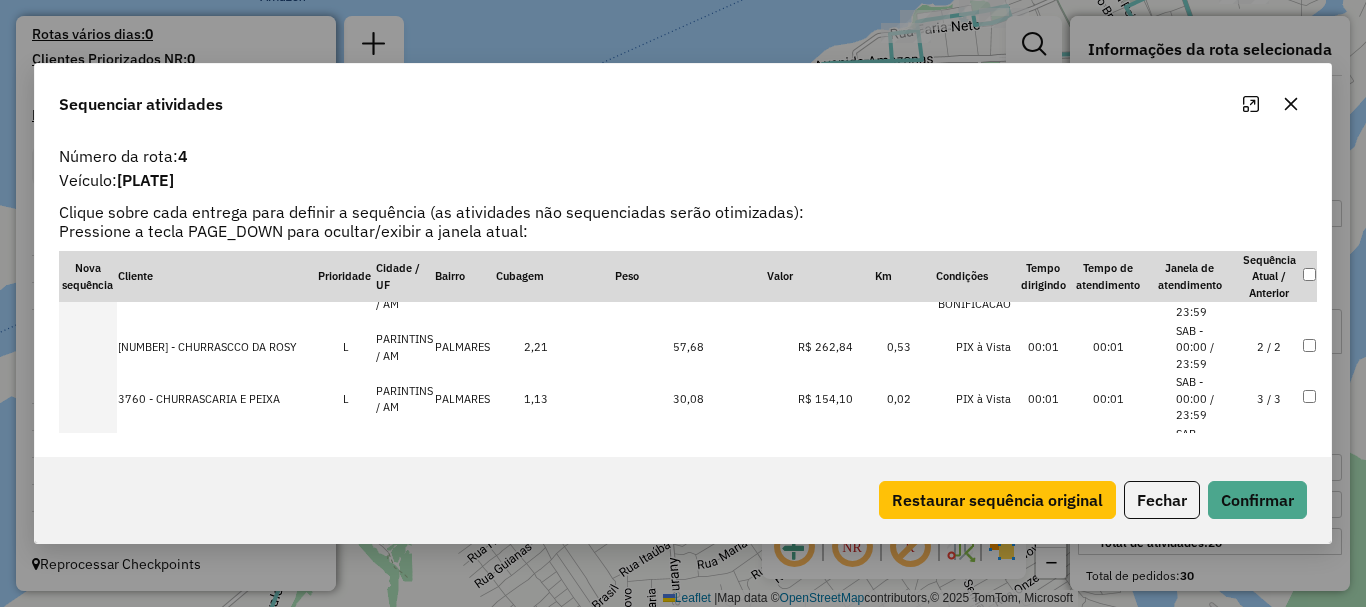 scroll, scrollTop: 0, scrollLeft: 0, axis: both 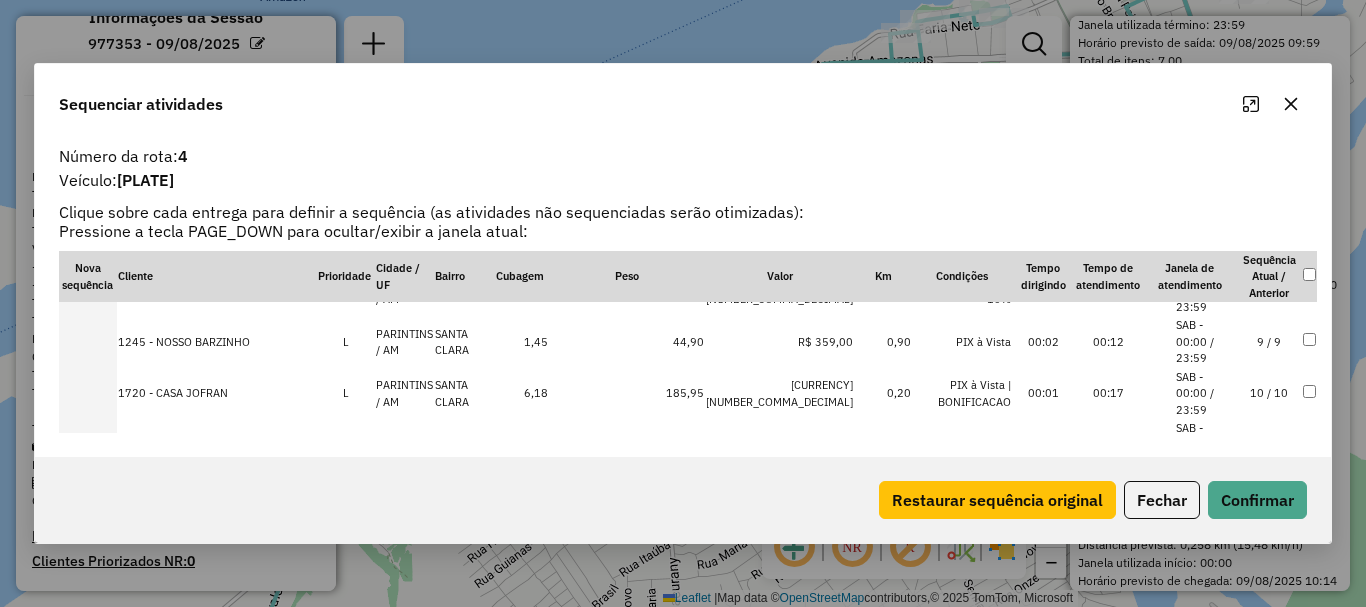 click 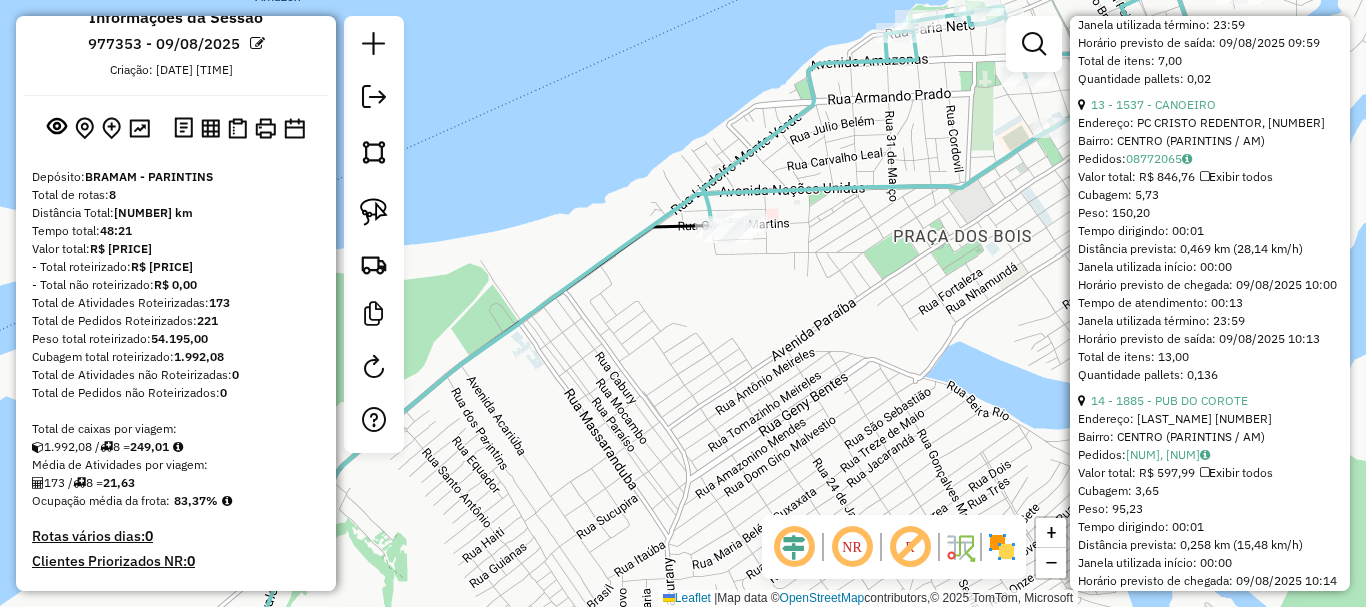 drag, startPoint x: 815, startPoint y: 302, endPoint x: 737, endPoint y: 319, distance: 79.83107 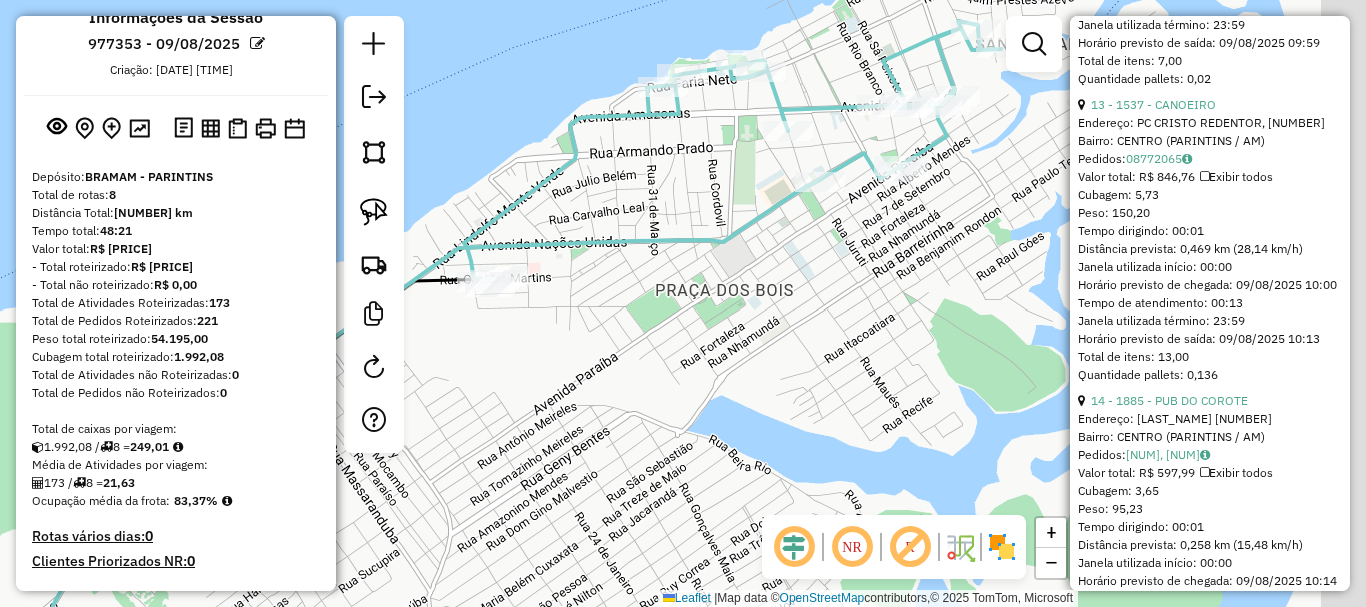 drag, startPoint x: 965, startPoint y: 279, endPoint x: 796, endPoint y: 319, distance: 173.66922 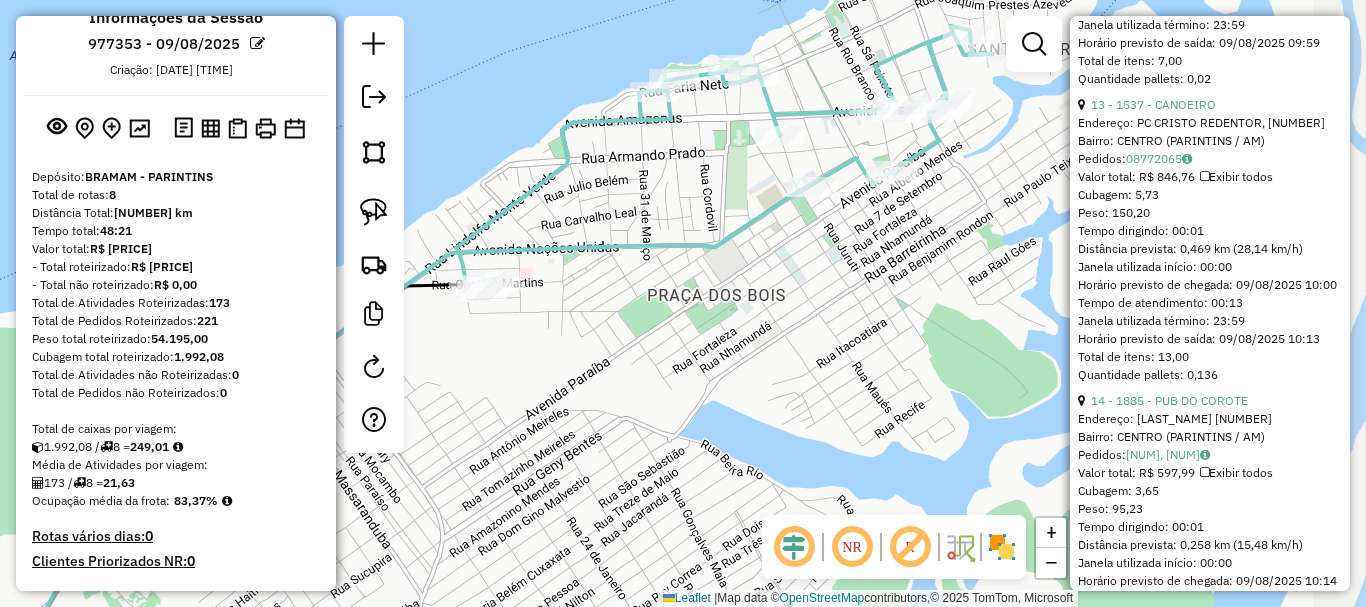 drag, startPoint x: 847, startPoint y: 283, endPoint x: 764, endPoint y: 314, distance: 88.60023 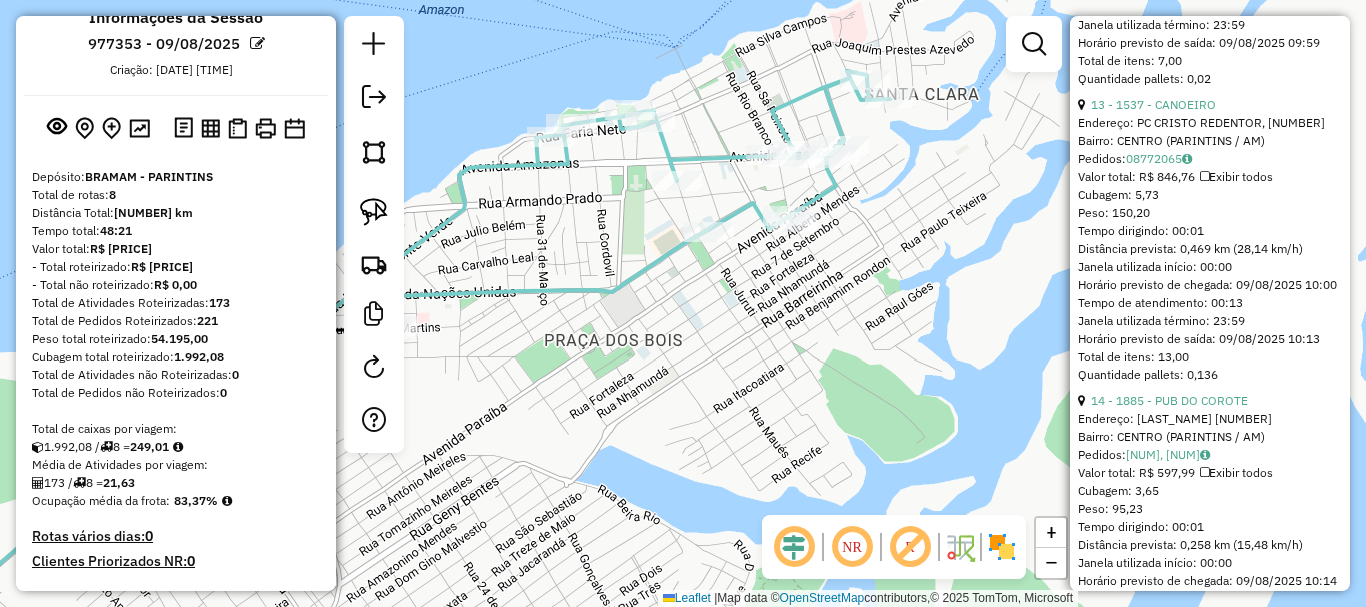 scroll, scrollTop: 0, scrollLeft: 0, axis: both 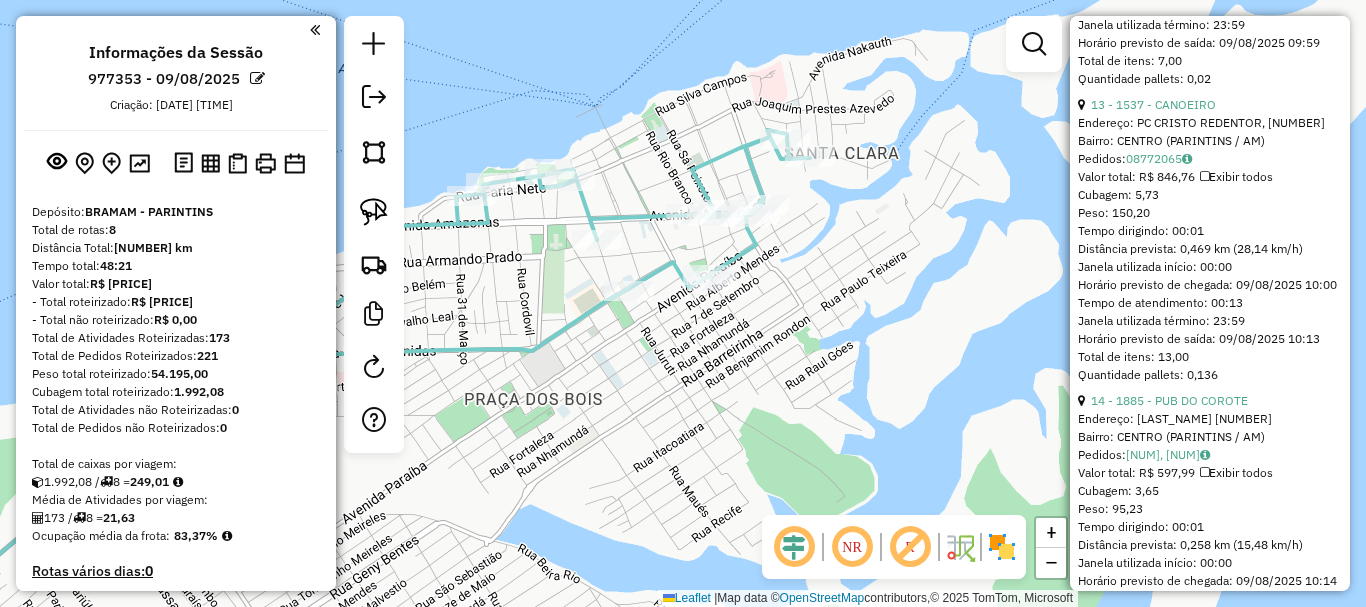 drag, startPoint x: 630, startPoint y: 410, endPoint x: 754, endPoint y: 378, distance: 128.06248 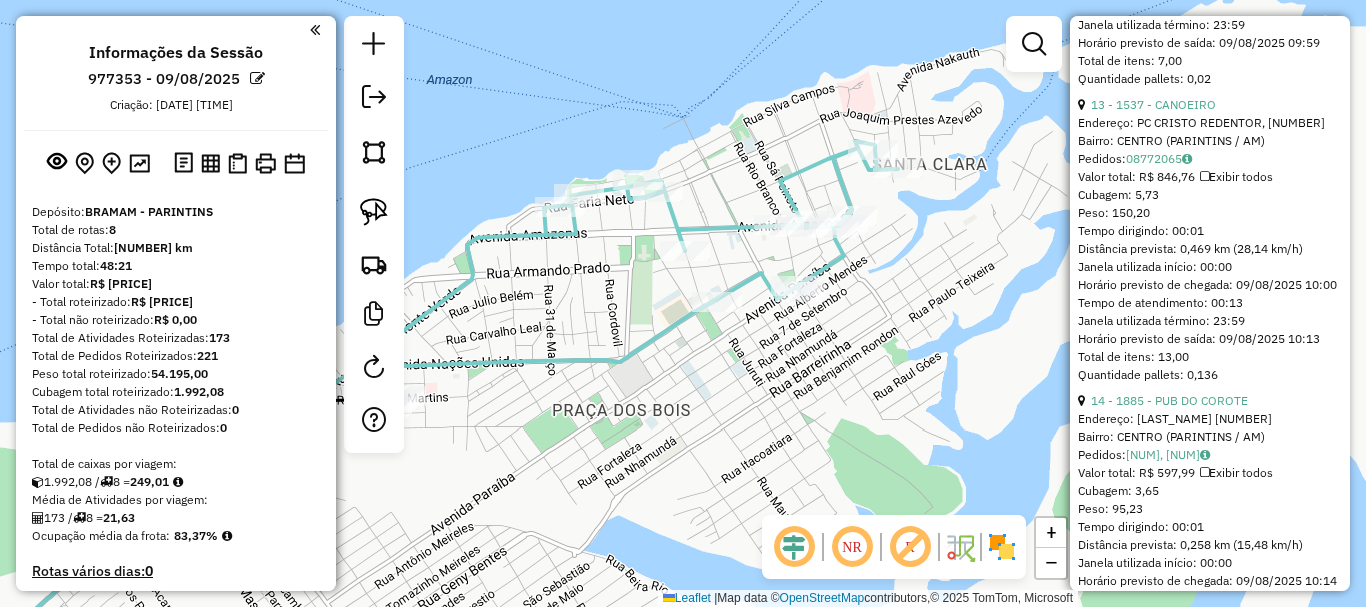 click on "Janela de atendimento Grade de atendimento Capacidade Transportadoras Veículos Cliente Pedidos  Rotas Selecione os dias de semana para filtrar as janelas de atendimento  Seg   Ter   Qua   Qui   Sex   Sáb   Dom  Informe o período da janela de atendimento: De: Até:  Filtrar exatamente a janela do cliente  Considerar janela de atendimento padrão  Selecione os dias de semana para filtrar as grades de atendimento  Seg   Ter   Qua   Qui   Sex   Sáb   Dom   Considerar clientes sem dia de atendimento cadastrado  Clientes fora do dia de atendimento selecionado Filtrar as atividades entre os valores definidos abaixo:  Peso mínimo:   Peso máximo:   Cubagem mínima:   Cubagem máxima:   De:   Até:  Filtrar as atividades entre o tempo de atendimento definido abaixo:  De:   Até:   Considerar capacidade total dos clientes não roteirizados Transportadora: Selecione um ou mais itens Tipo de veículo: Selecione um ou mais itens Veículo: Selecione um ou mais itens Motorista: Selecione um ou mais itens Nome: Rótulo:" 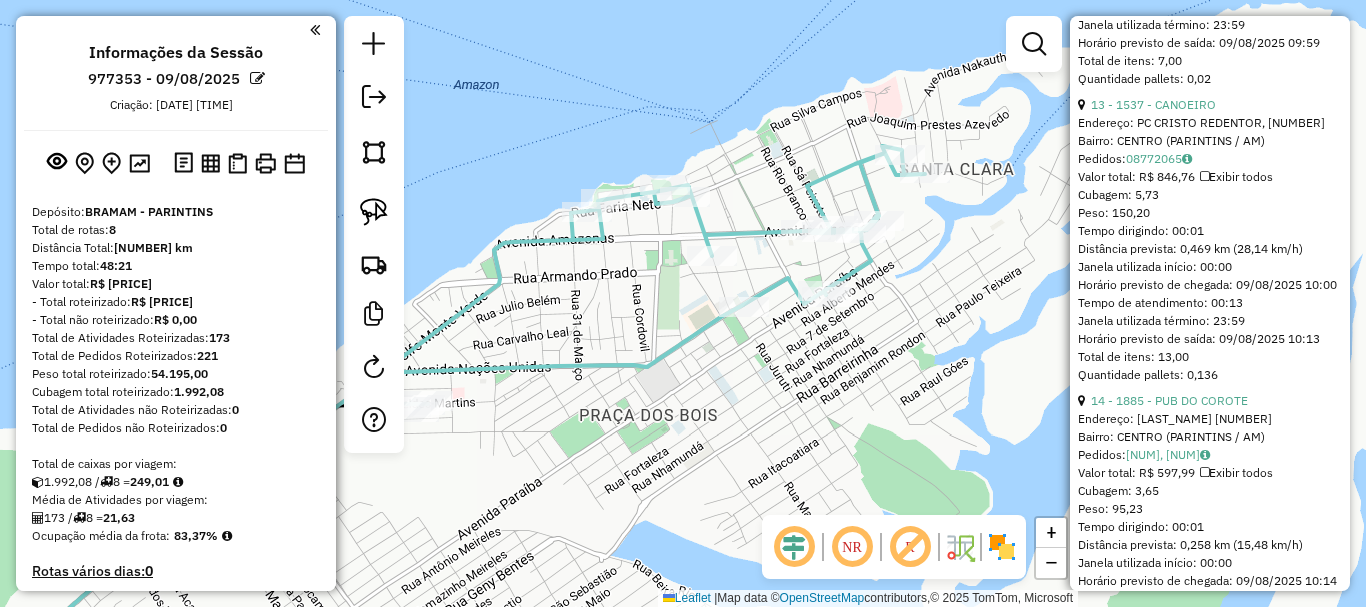 drag, startPoint x: 718, startPoint y: 442, endPoint x: 793, endPoint y: 451, distance: 75.53807 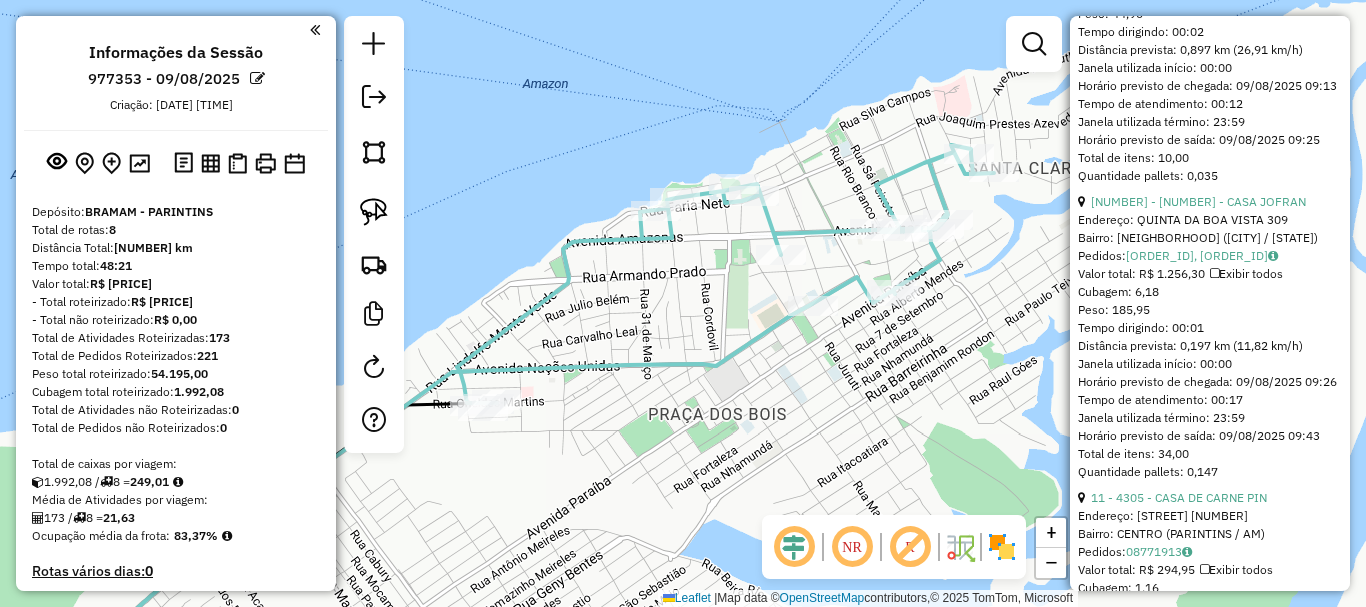 scroll, scrollTop: 3370, scrollLeft: 0, axis: vertical 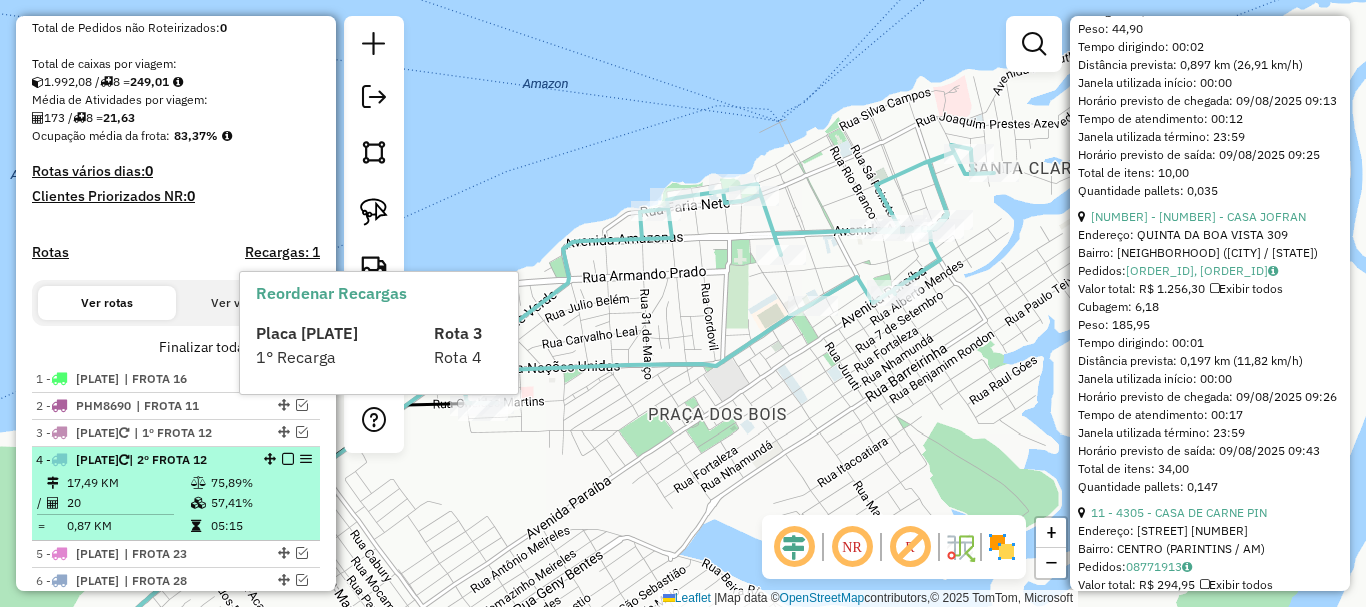 click at bounding box center (288, 459) 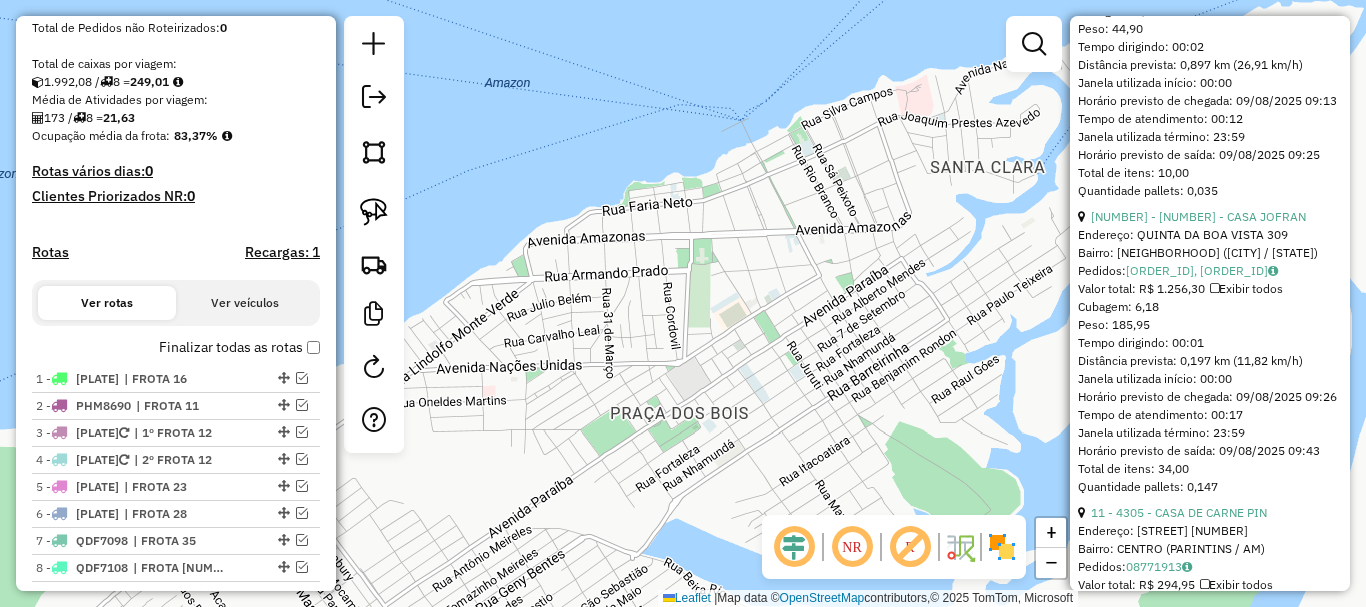 drag, startPoint x: 588, startPoint y: 488, endPoint x: 529, endPoint y: 486, distance: 59.03389 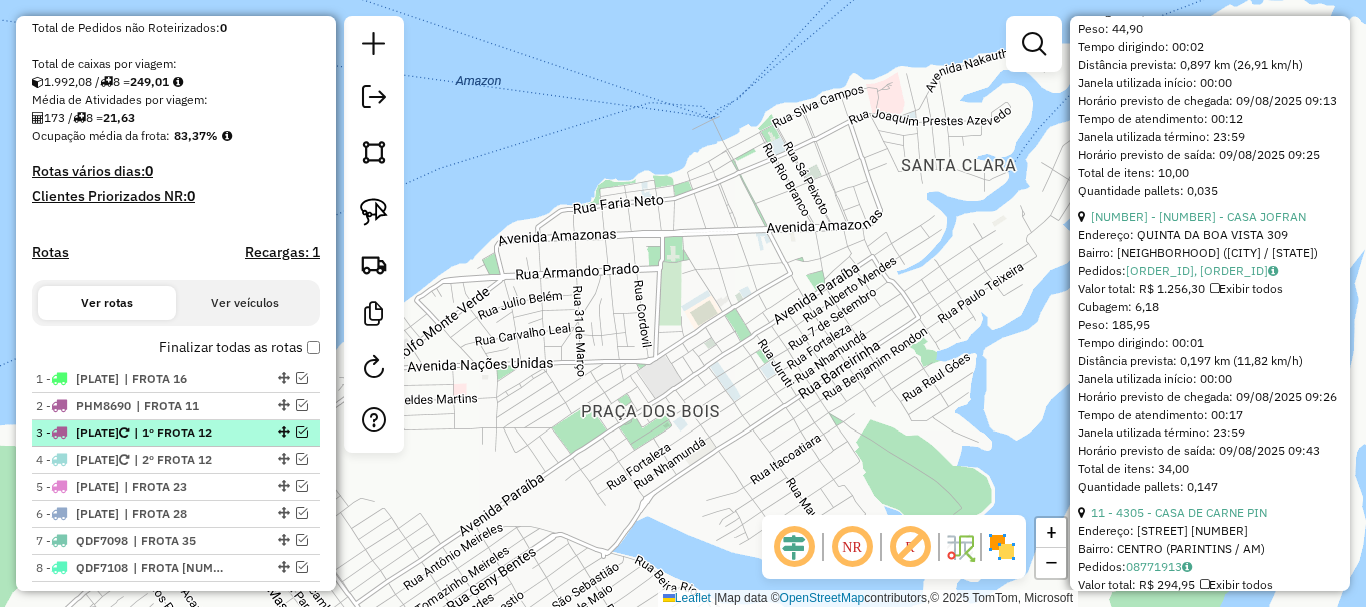 click at bounding box center (302, 432) 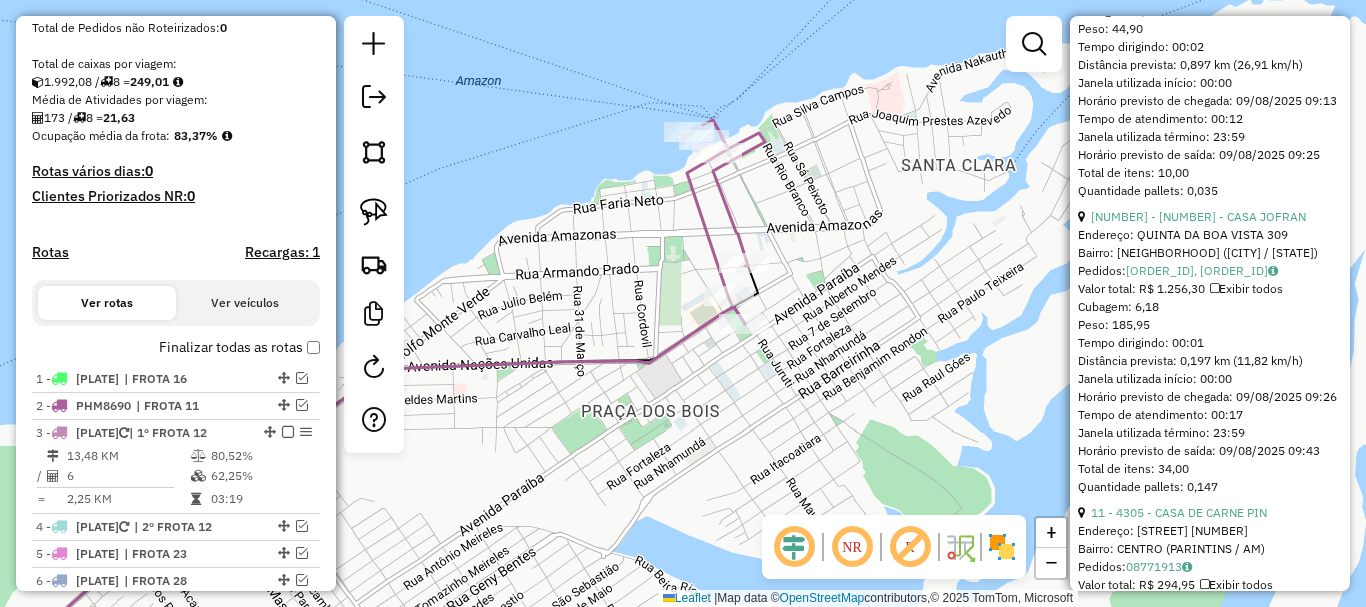 click 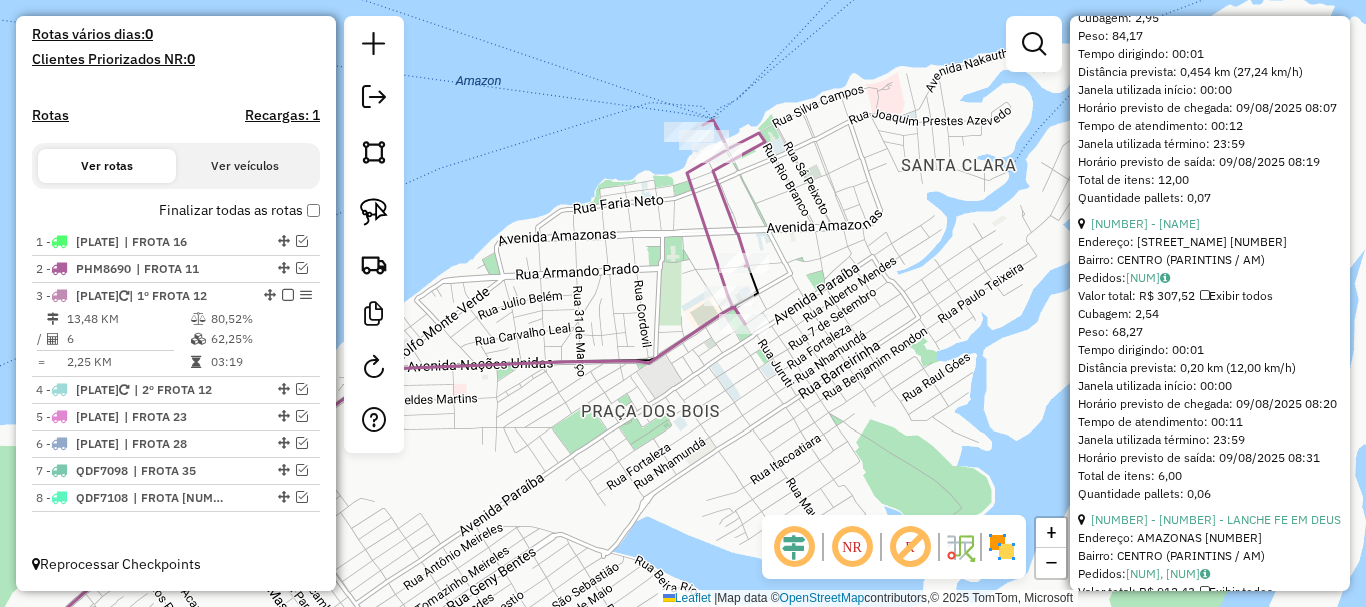 click 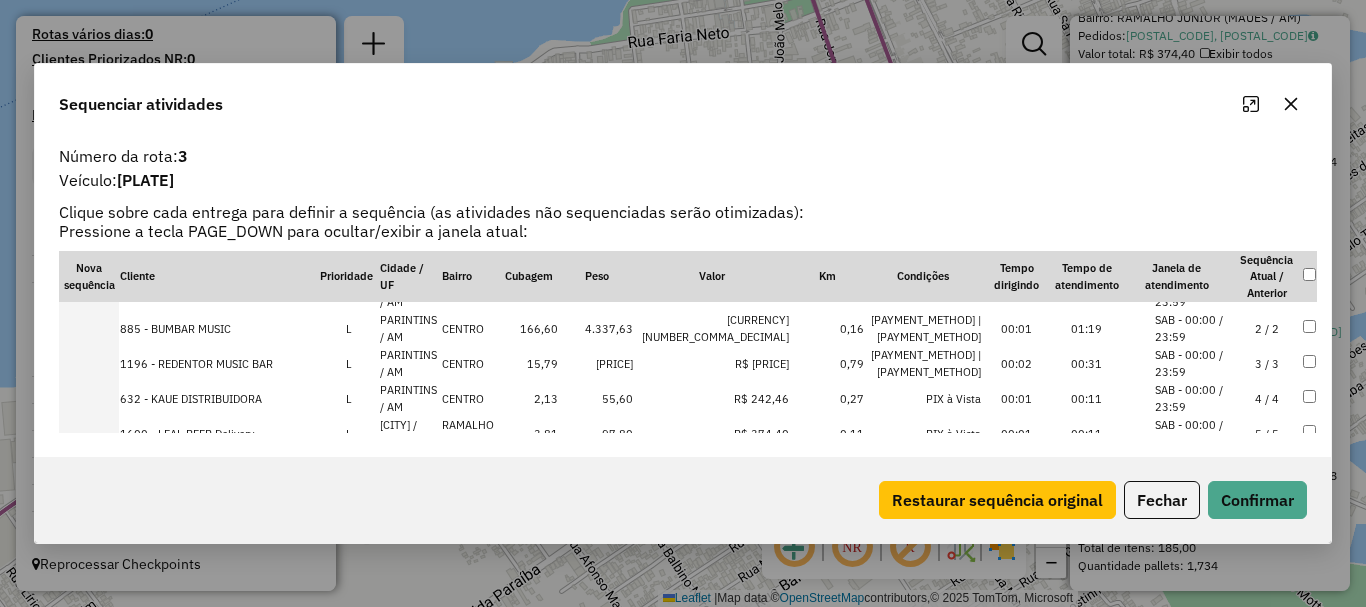 scroll, scrollTop: 98, scrollLeft: 0, axis: vertical 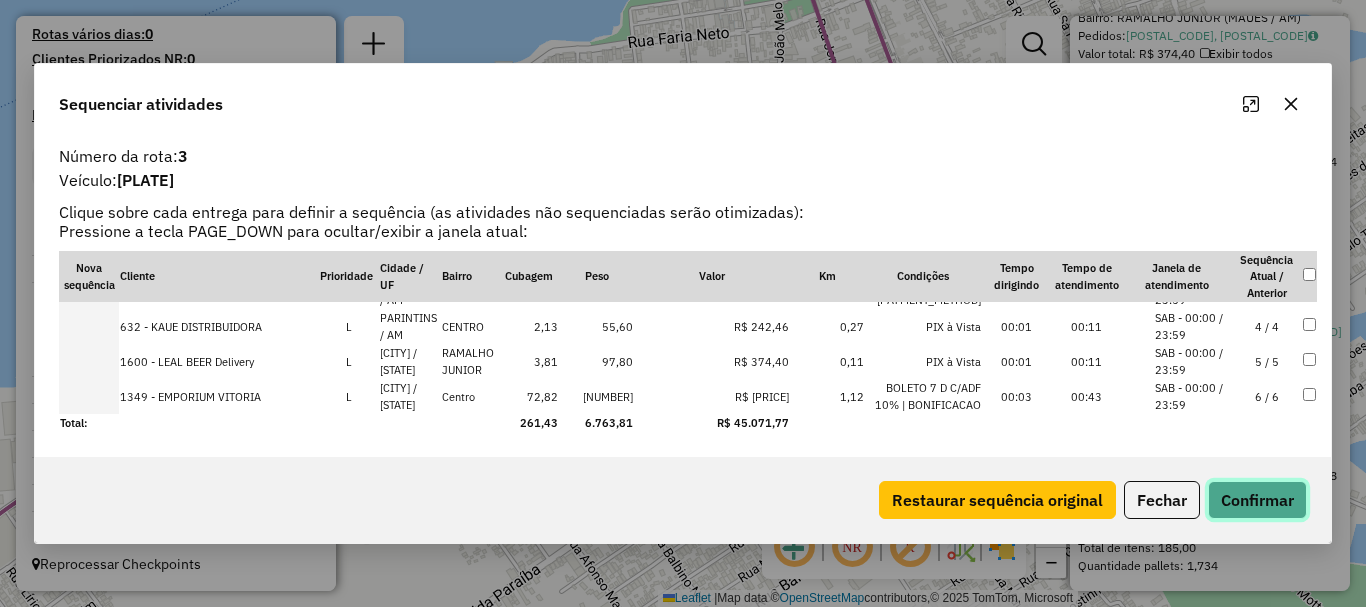 click on "Confirmar" 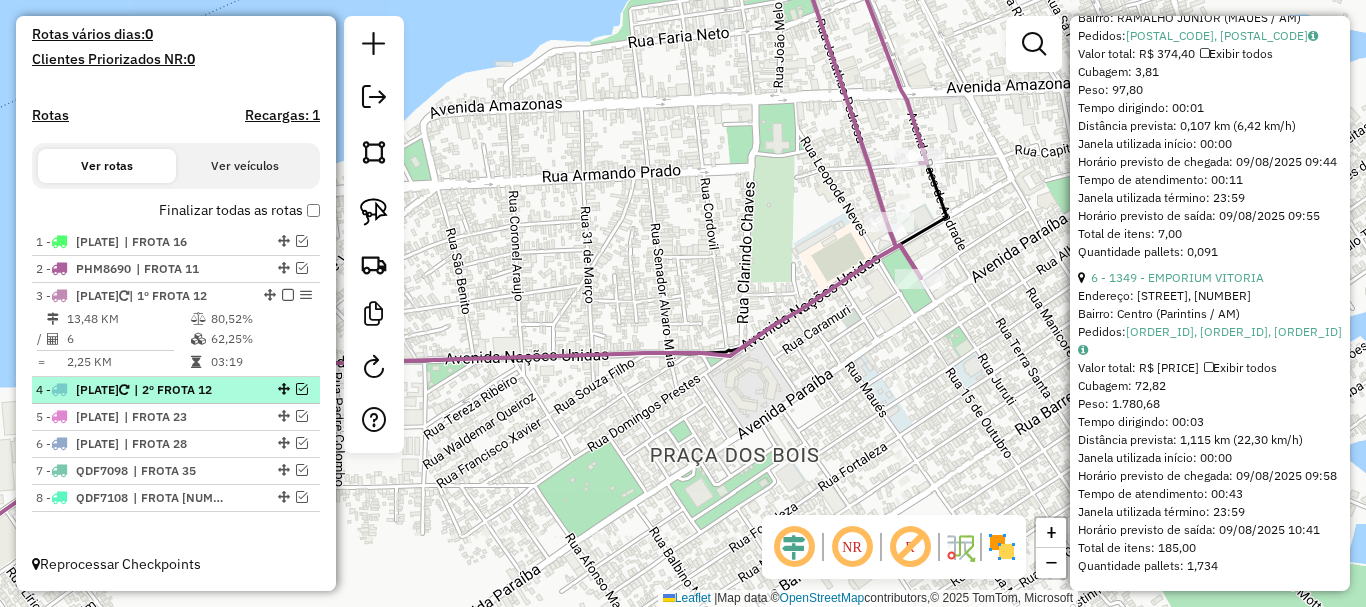 click at bounding box center (302, 389) 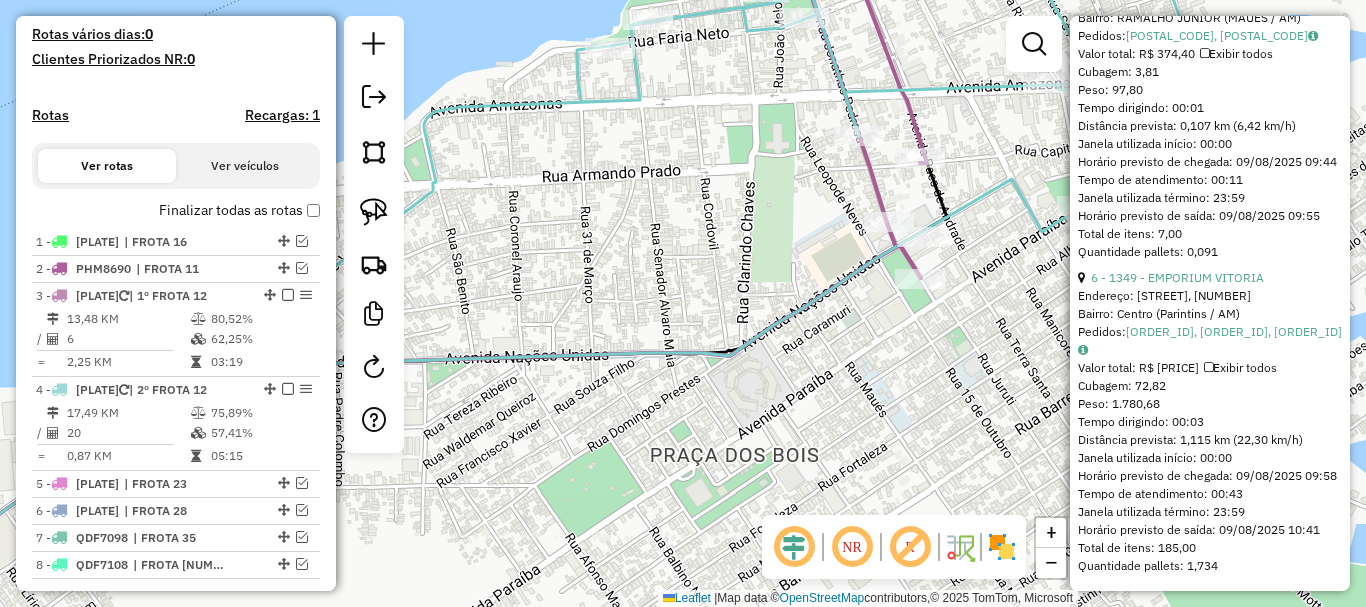 click 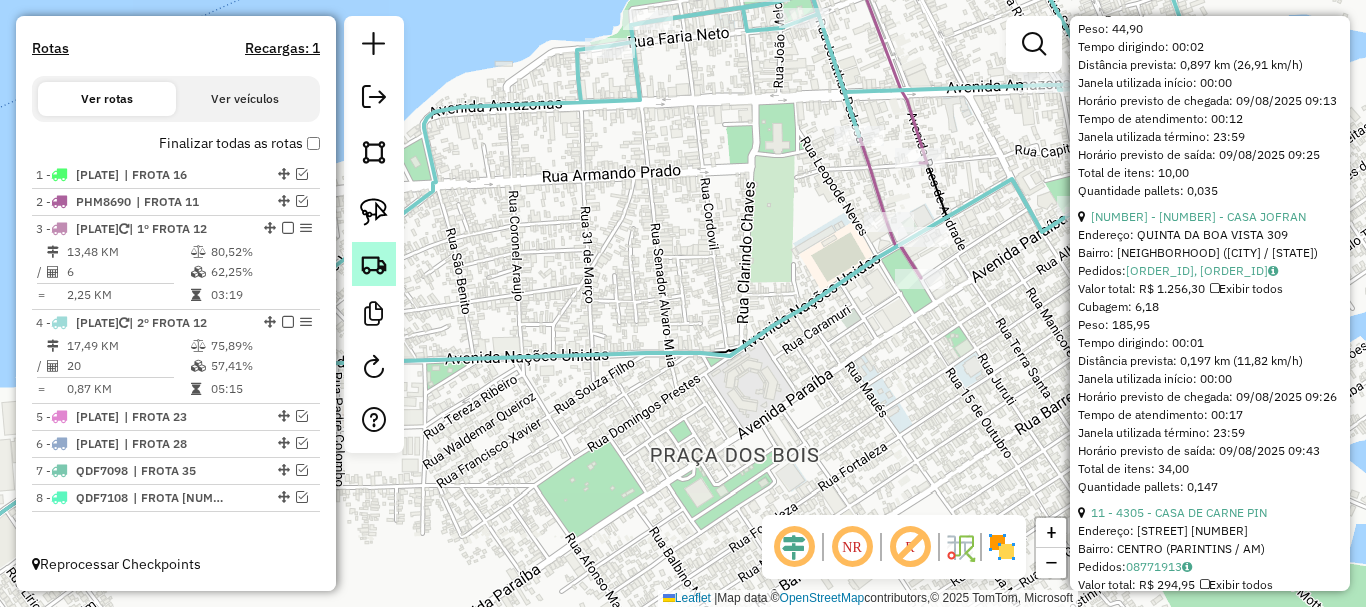 click 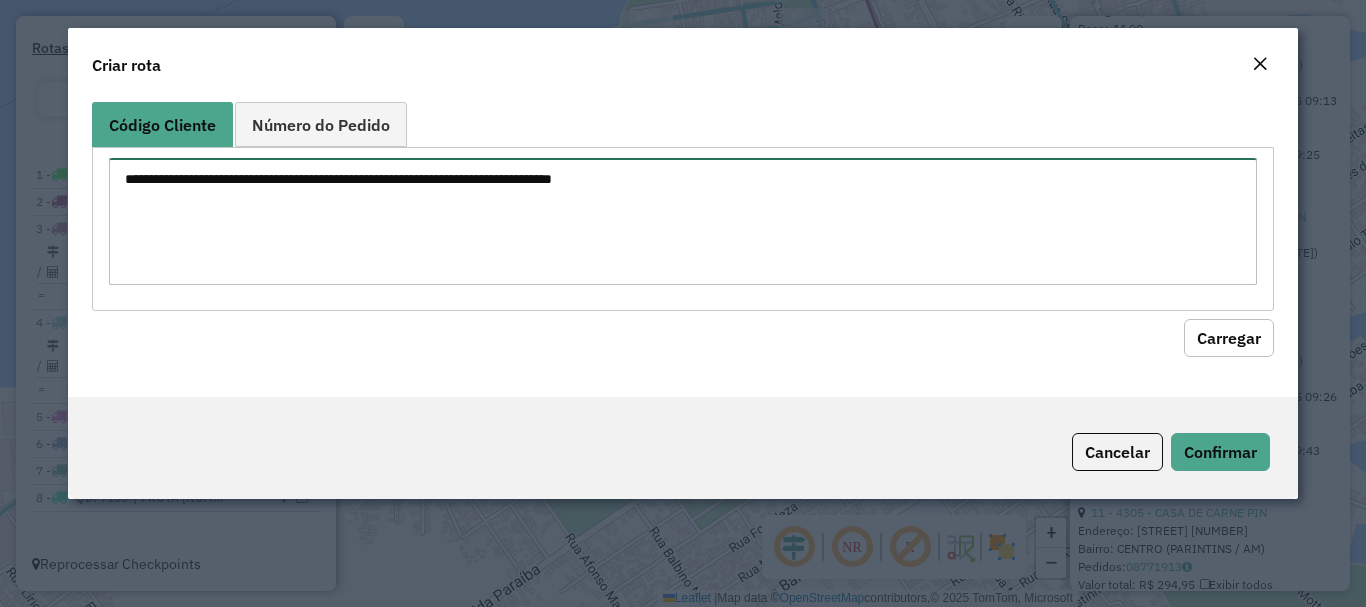 click at bounding box center [682, 221] 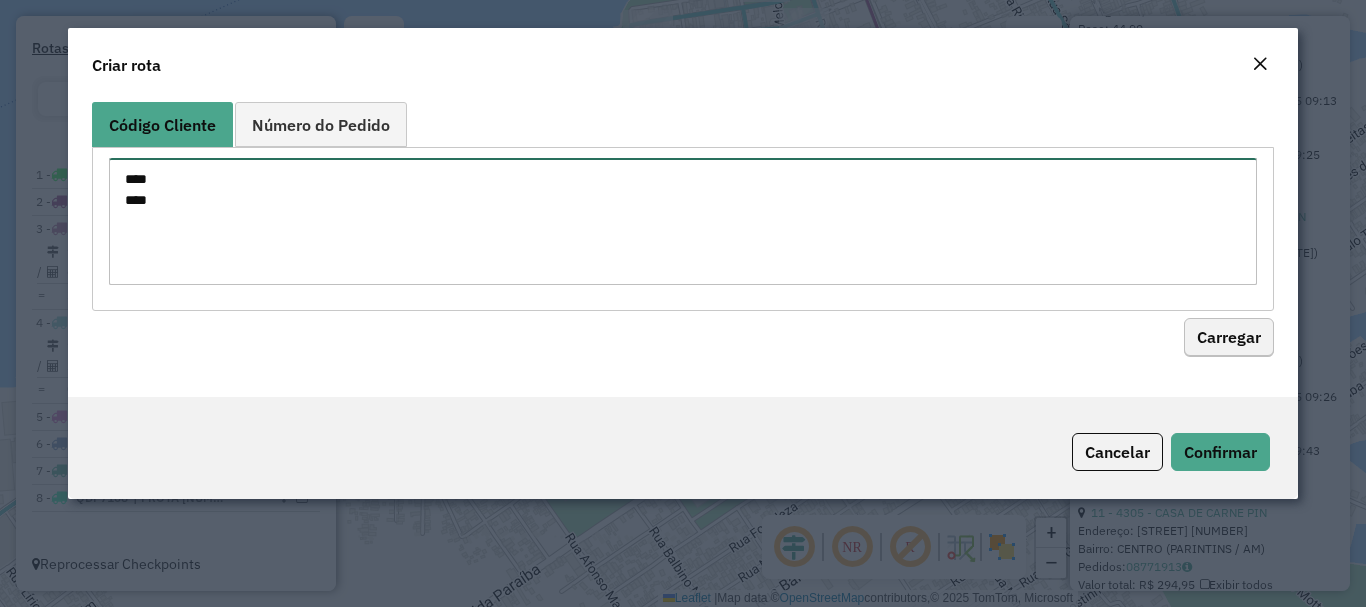 type on "****
****" 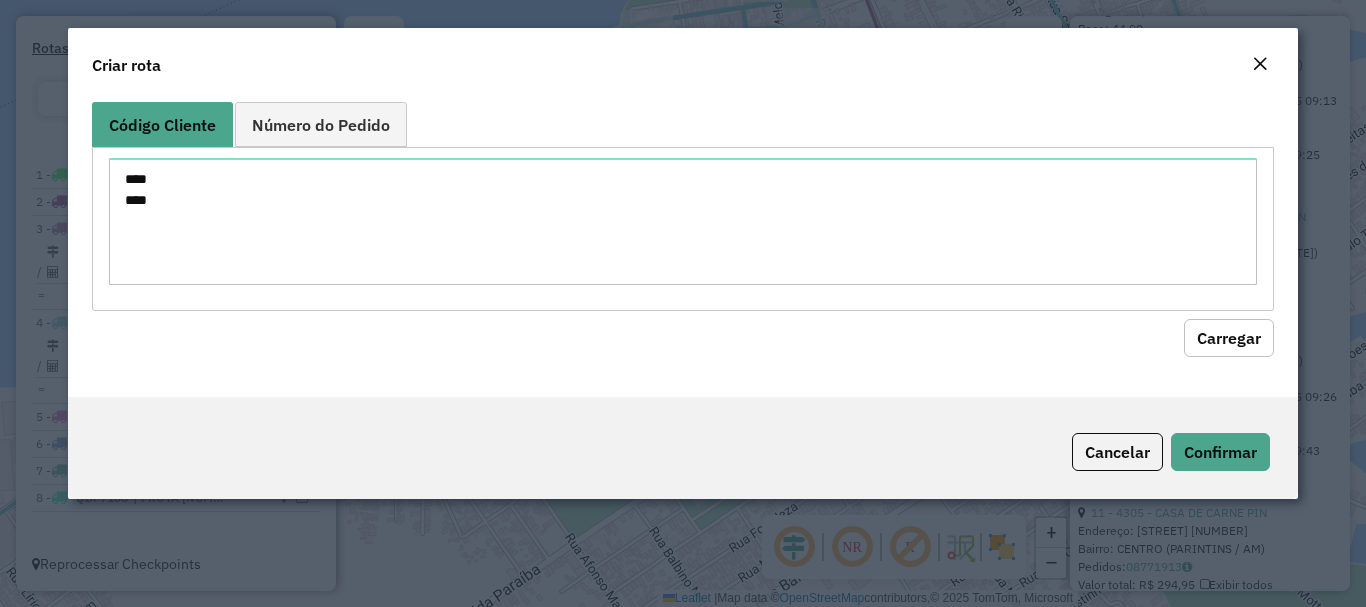 click on "Carregar" 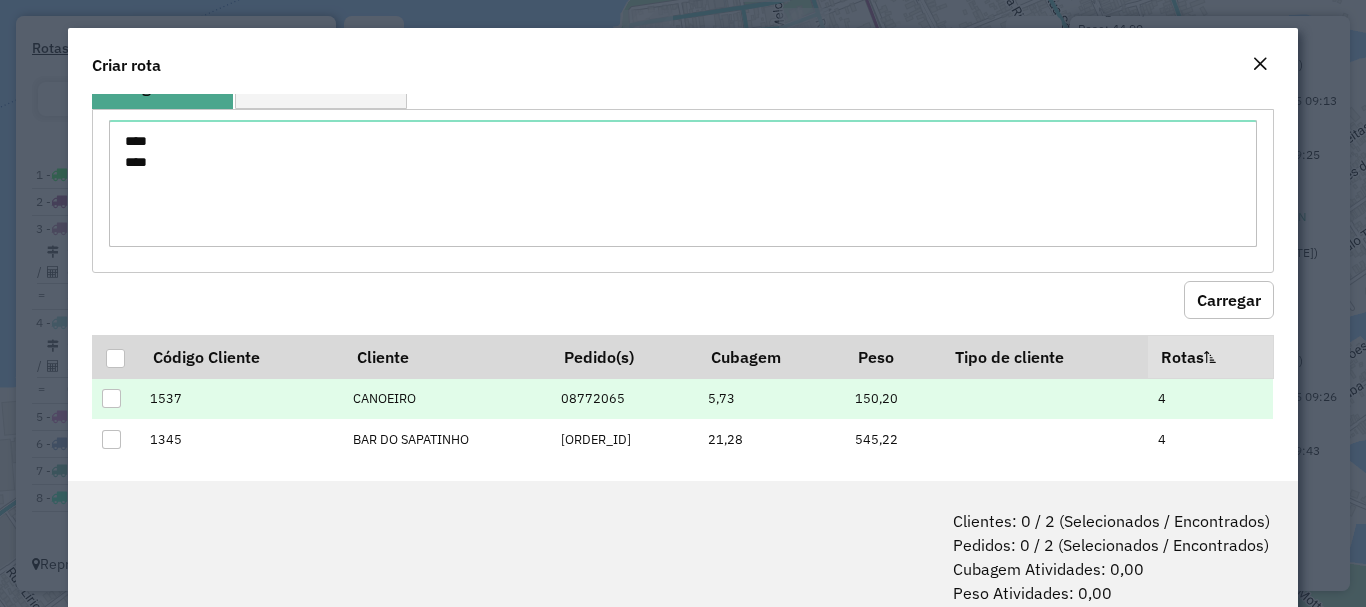 scroll, scrollTop: 56, scrollLeft: 0, axis: vertical 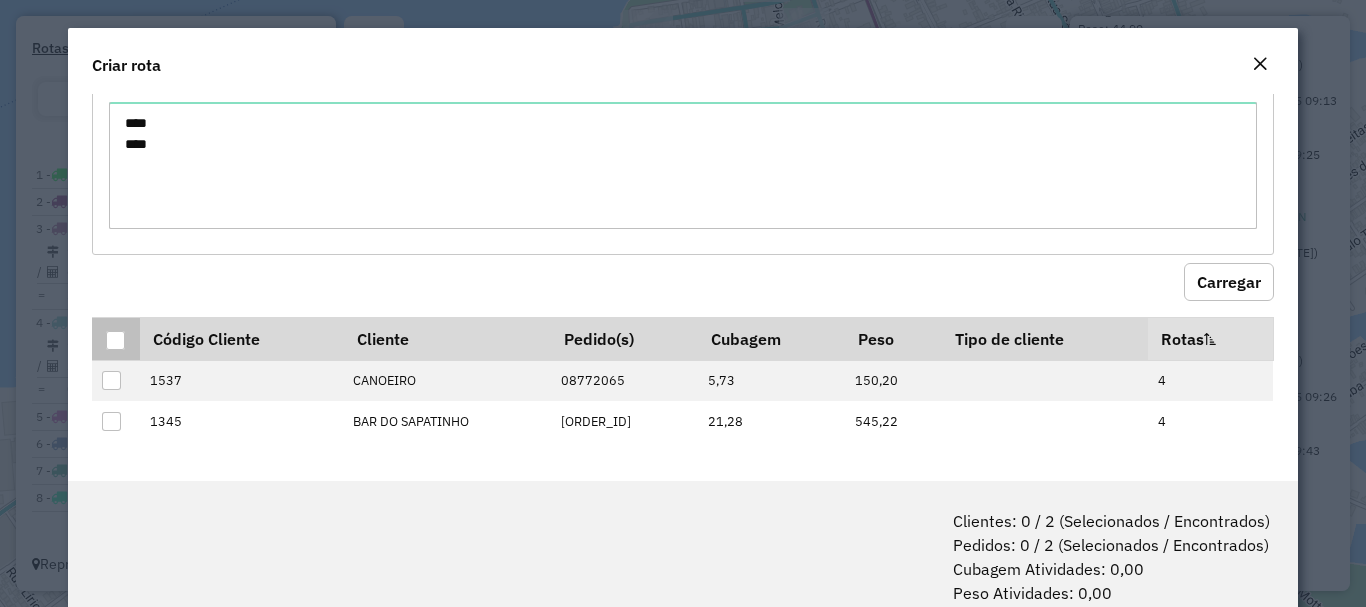 click at bounding box center [115, 340] 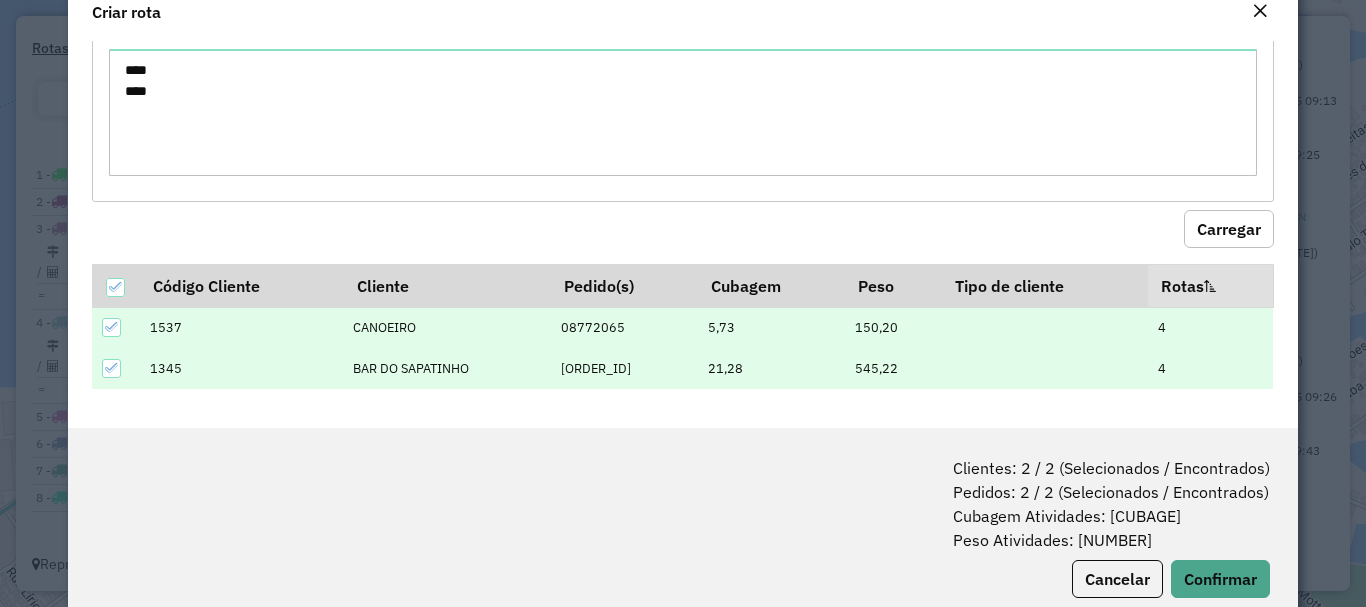 scroll, scrollTop: 100, scrollLeft: 0, axis: vertical 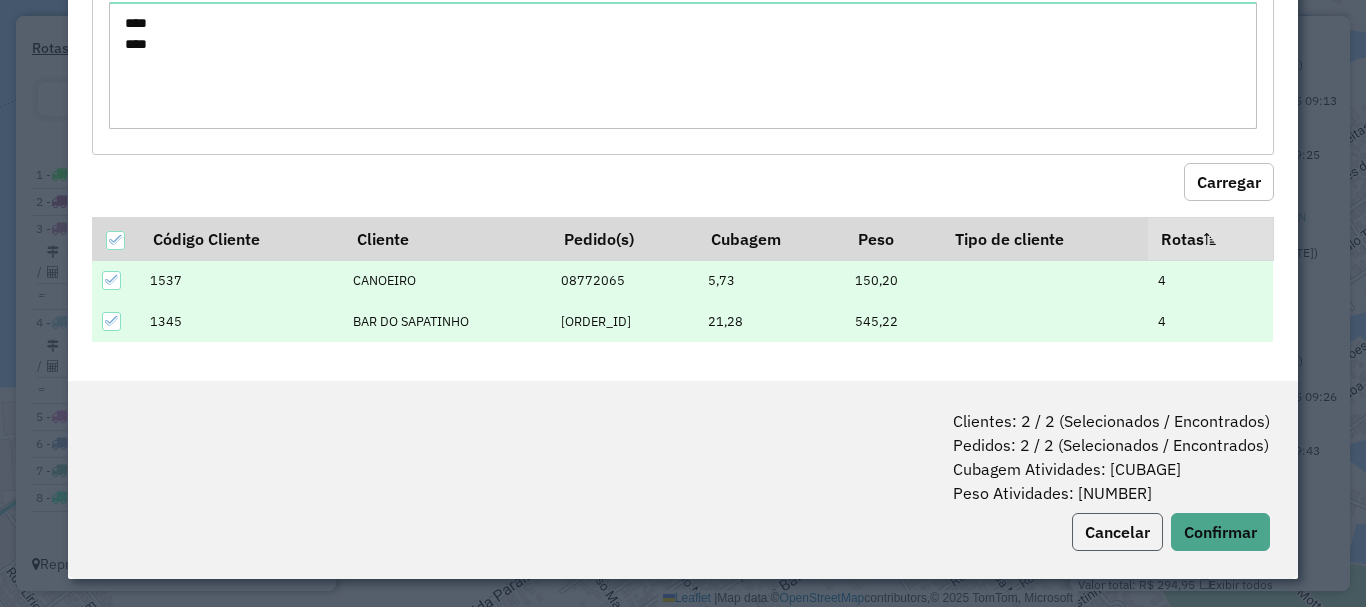 click on "Cancelar" 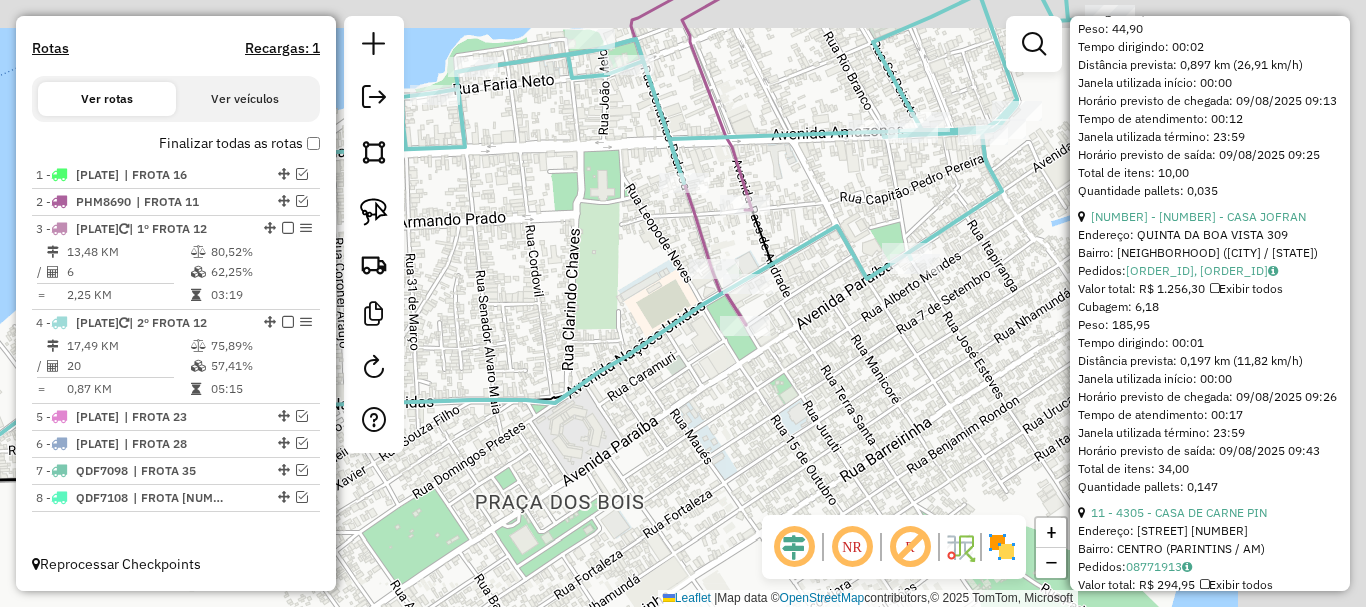 drag, startPoint x: 1006, startPoint y: 383, endPoint x: 781, endPoint y: 439, distance: 231.86418 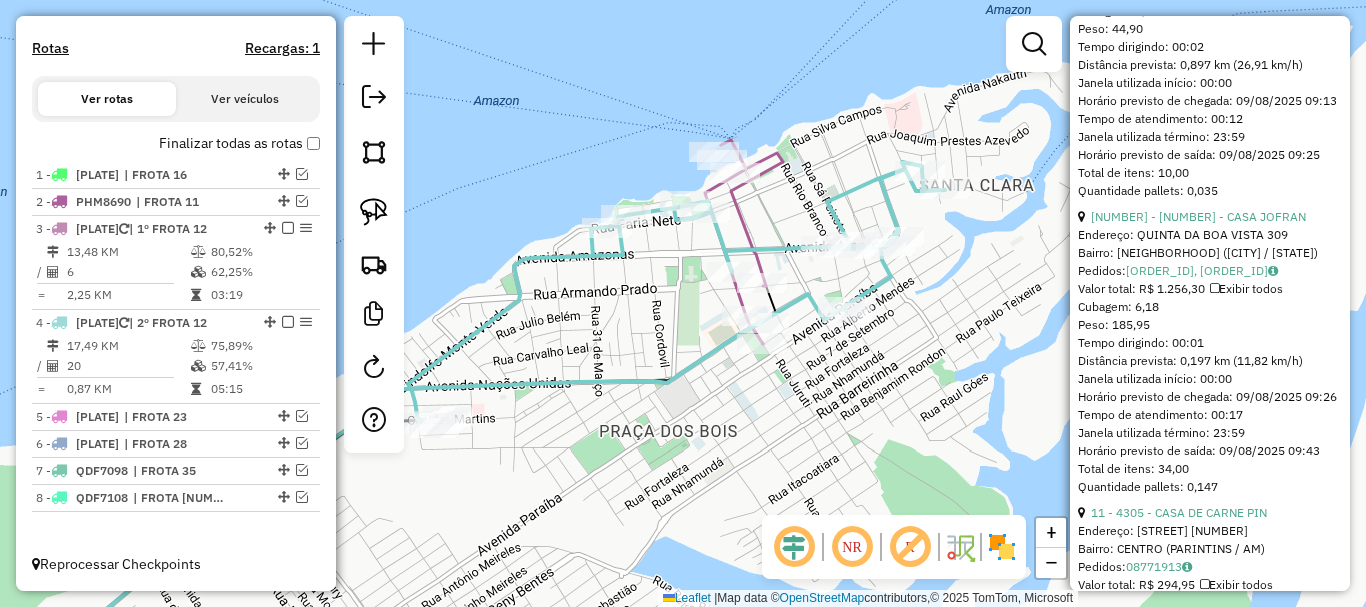 drag, startPoint x: 882, startPoint y: 409, endPoint x: 833, endPoint y: 434, distance: 55.00909 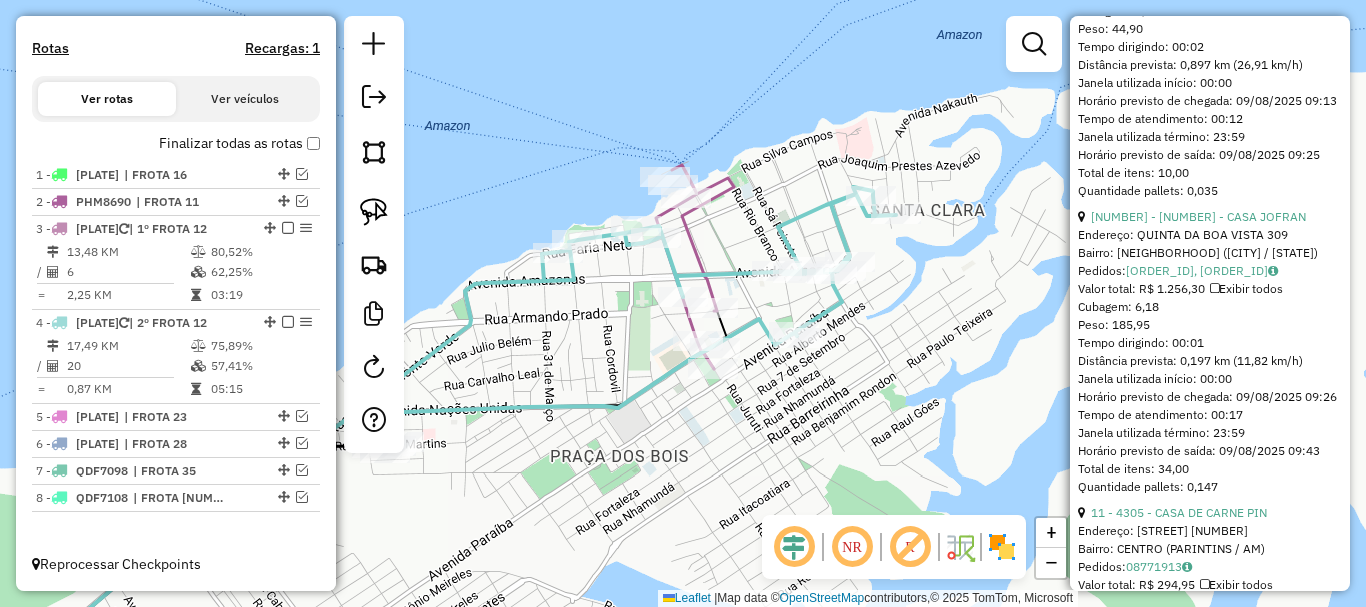 drag, startPoint x: 849, startPoint y: 414, endPoint x: 789, endPoint y: 425, distance: 61 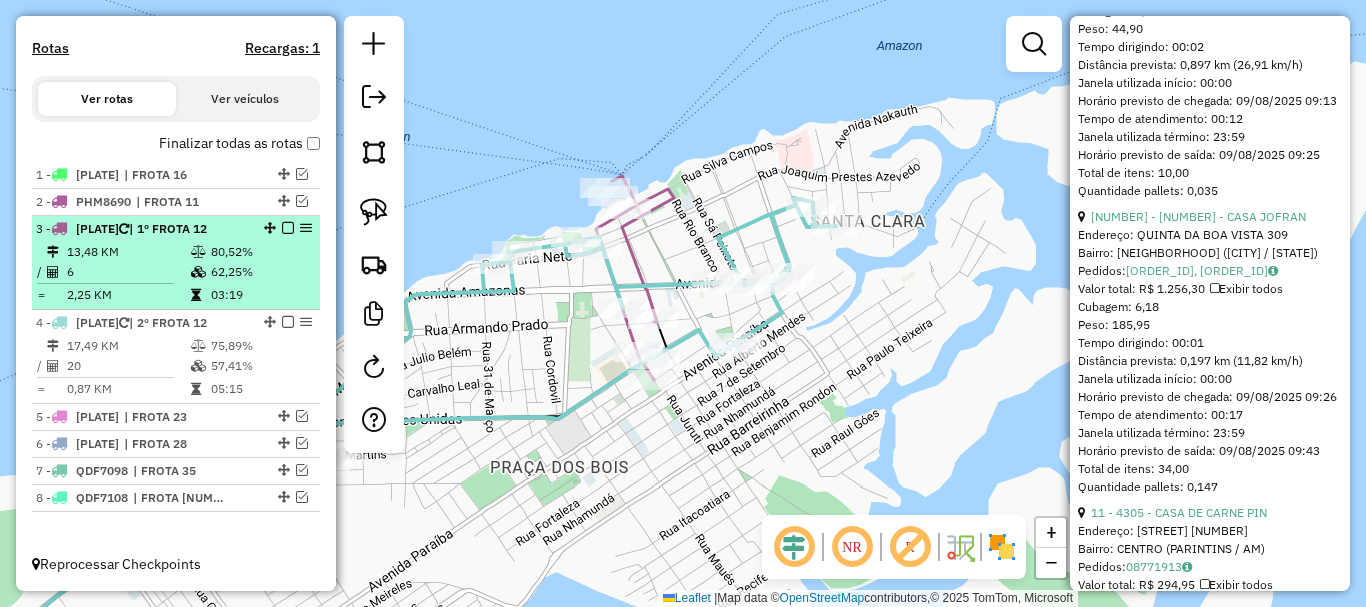 click at bounding box center (288, 322) 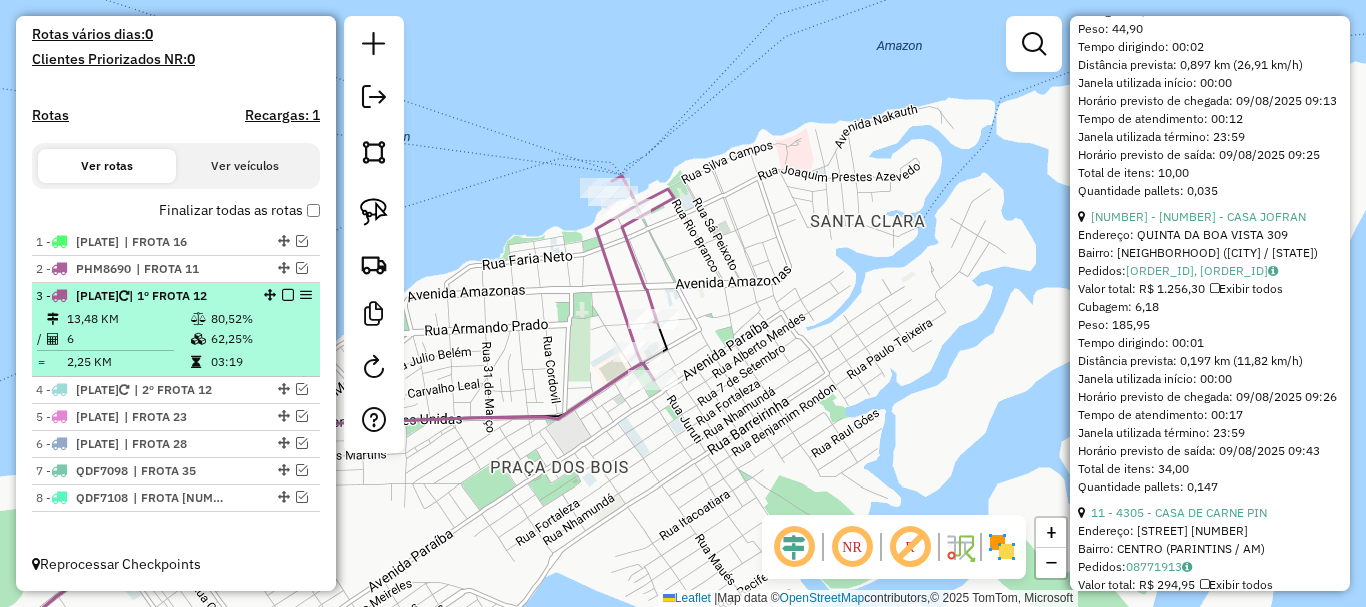 click at bounding box center (288, 295) 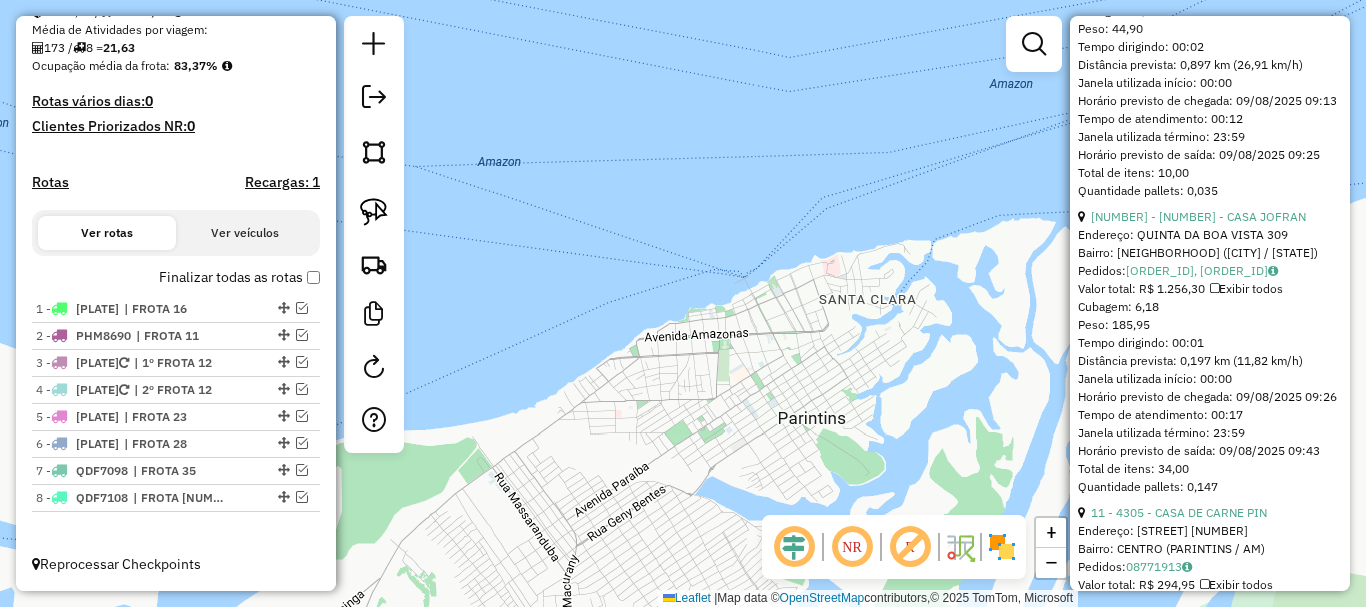 drag, startPoint x: 778, startPoint y: 468, endPoint x: 812, endPoint y: 428, distance: 52.49762 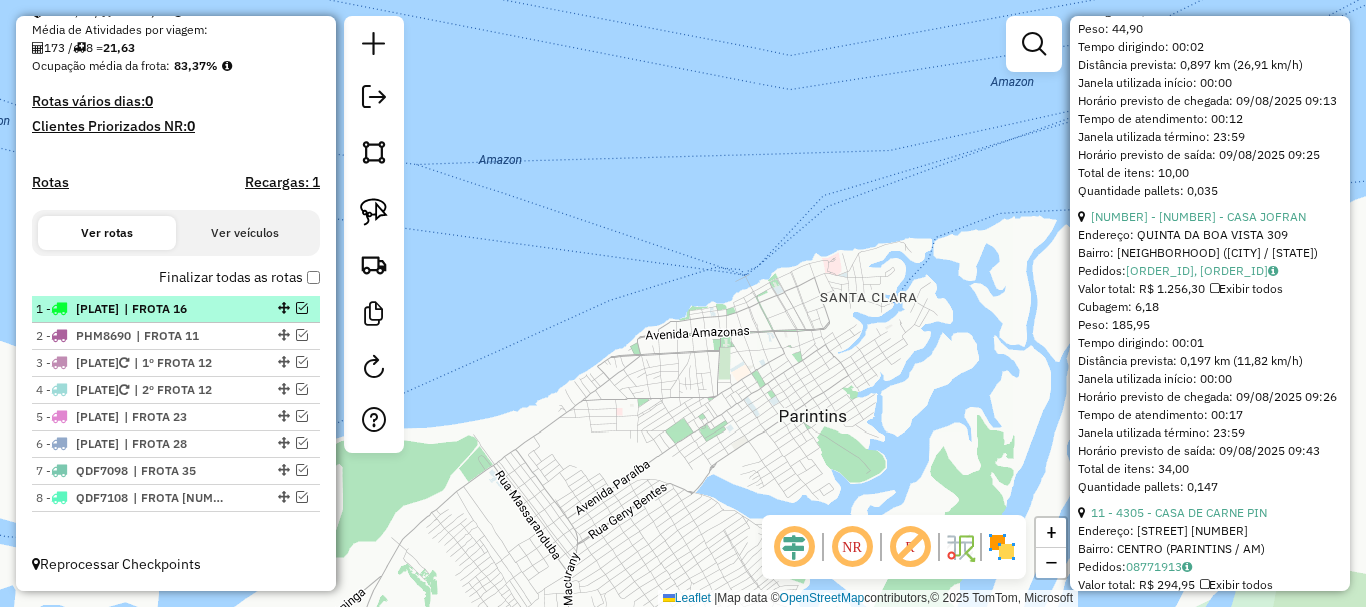 click on "| FROTA 16" at bounding box center (170, 309) 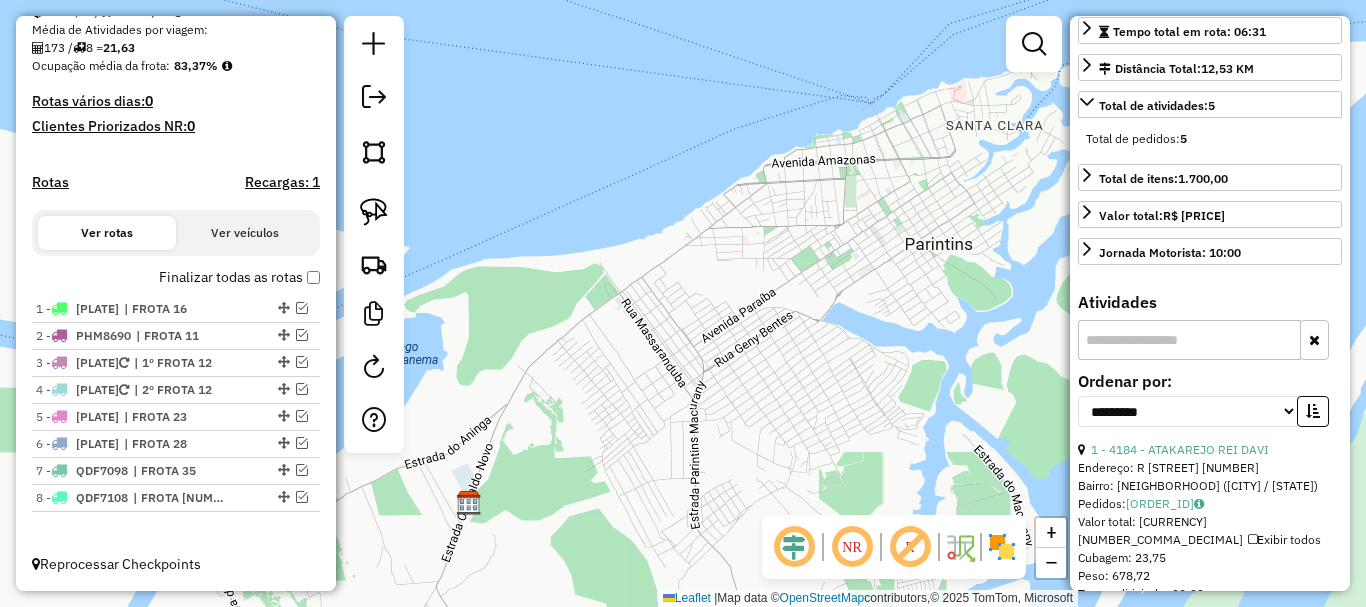 scroll, scrollTop: 165, scrollLeft: 0, axis: vertical 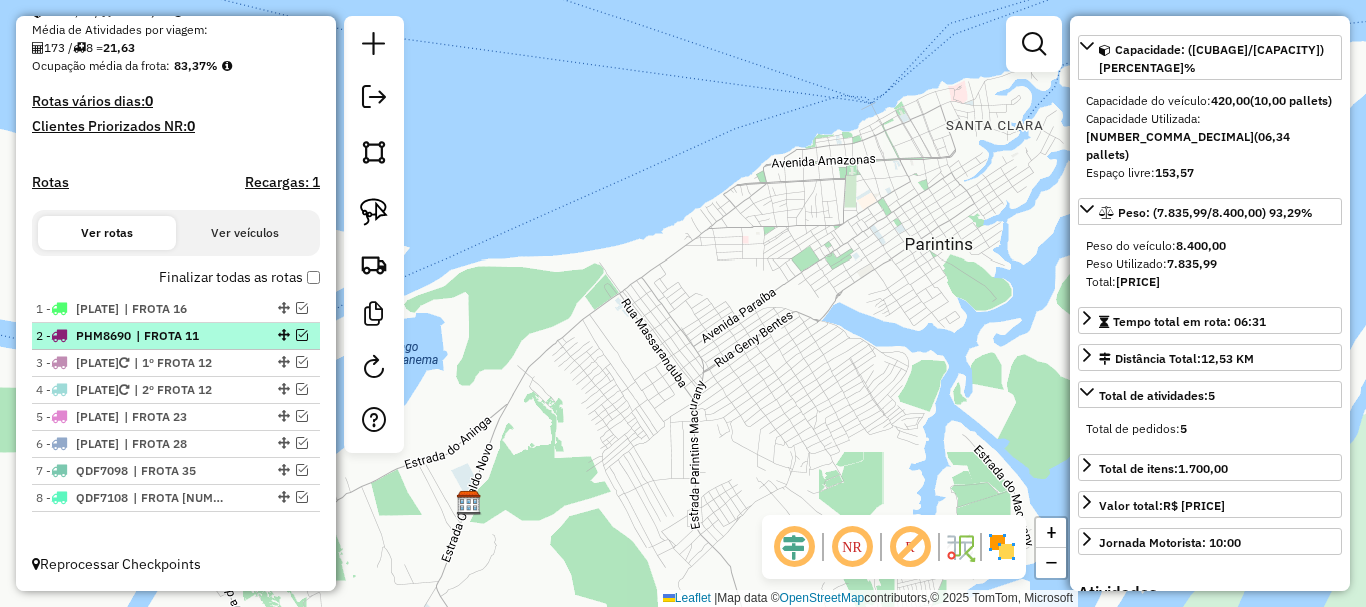click on "| FROTA 11" at bounding box center [182, 336] 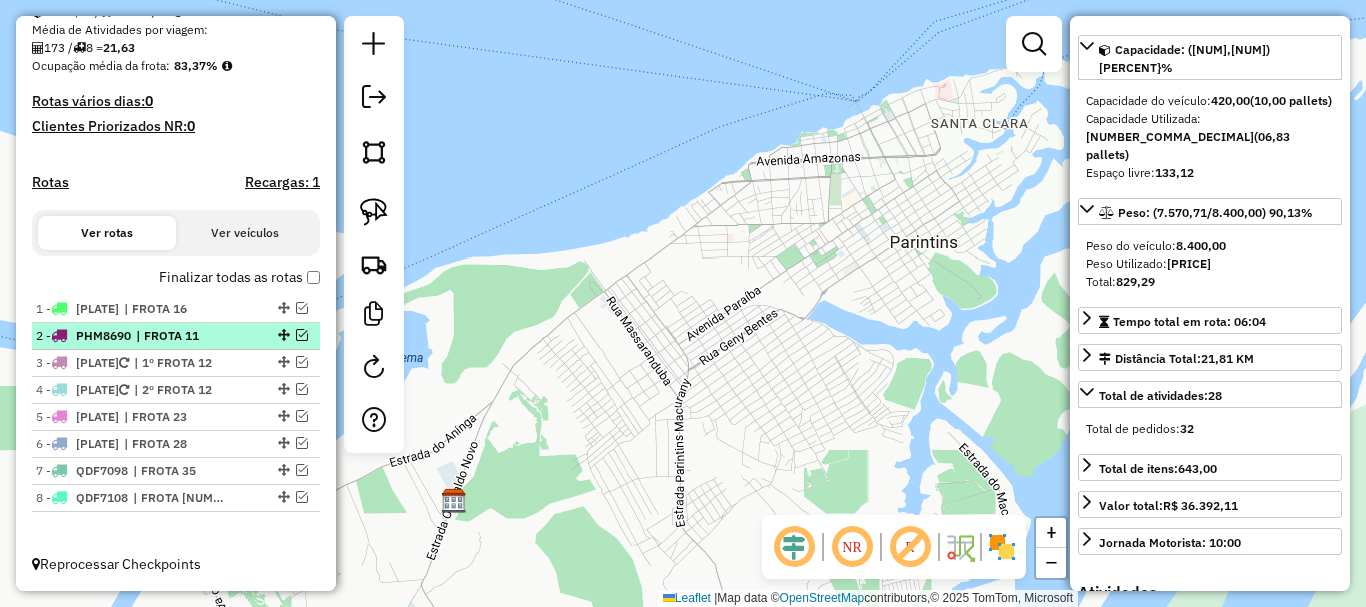 click on "| FROTA 11" at bounding box center (182, 336) 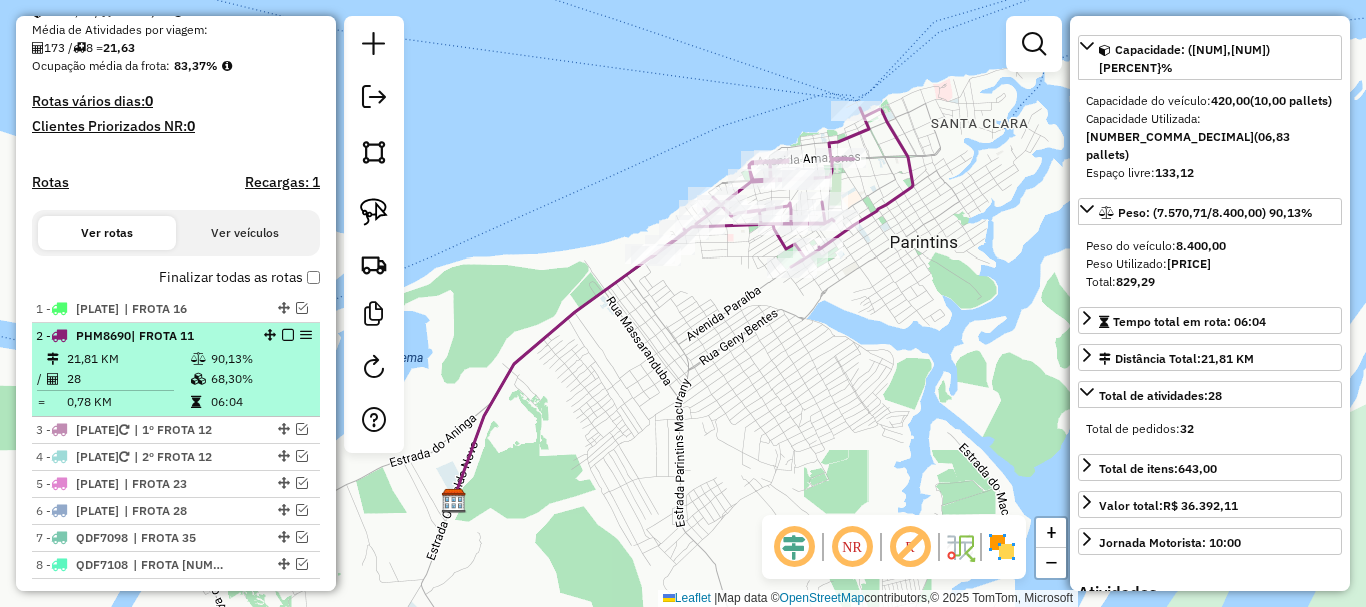 scroll, scrollTop: 537, scrollLeft: 0, axis: vertical 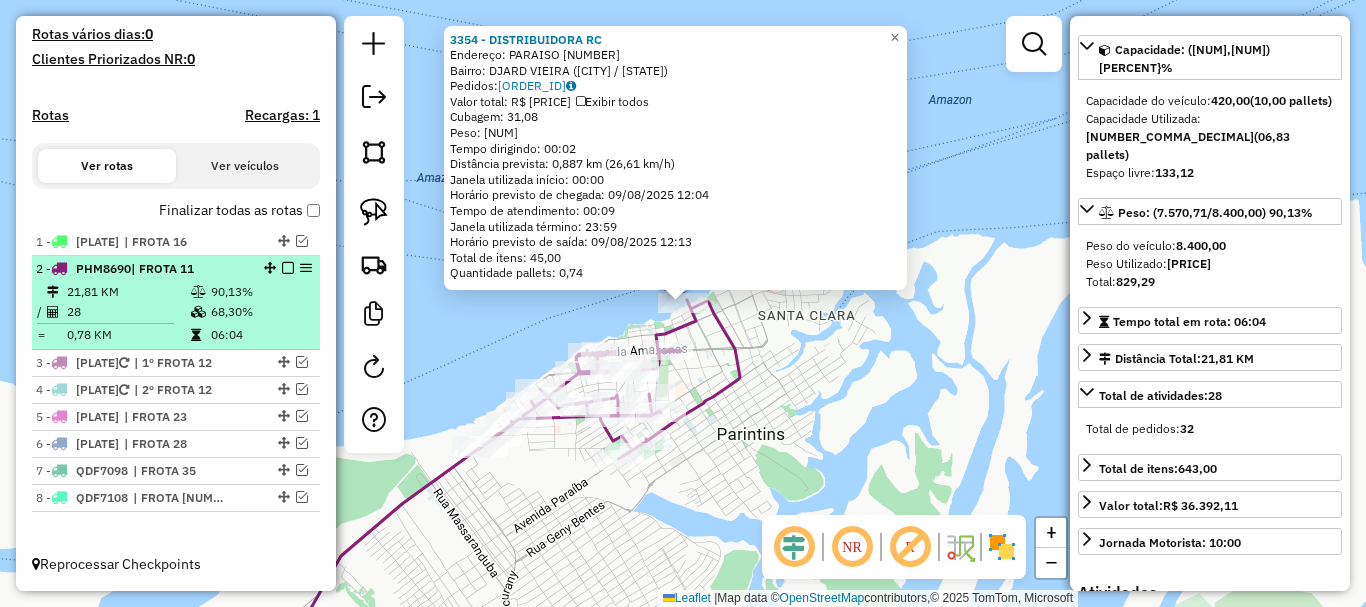click at bounding box center [288, 268] 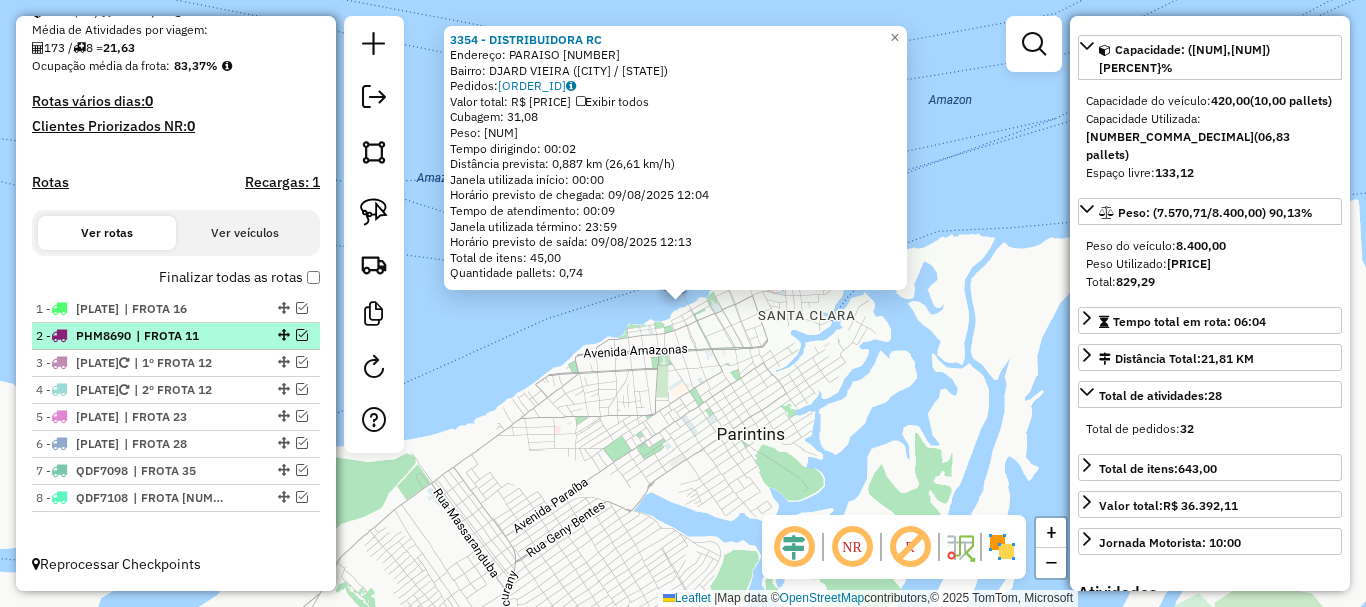 scroll, scrollTop: 470, scrollLeft: 0, axis: vertical 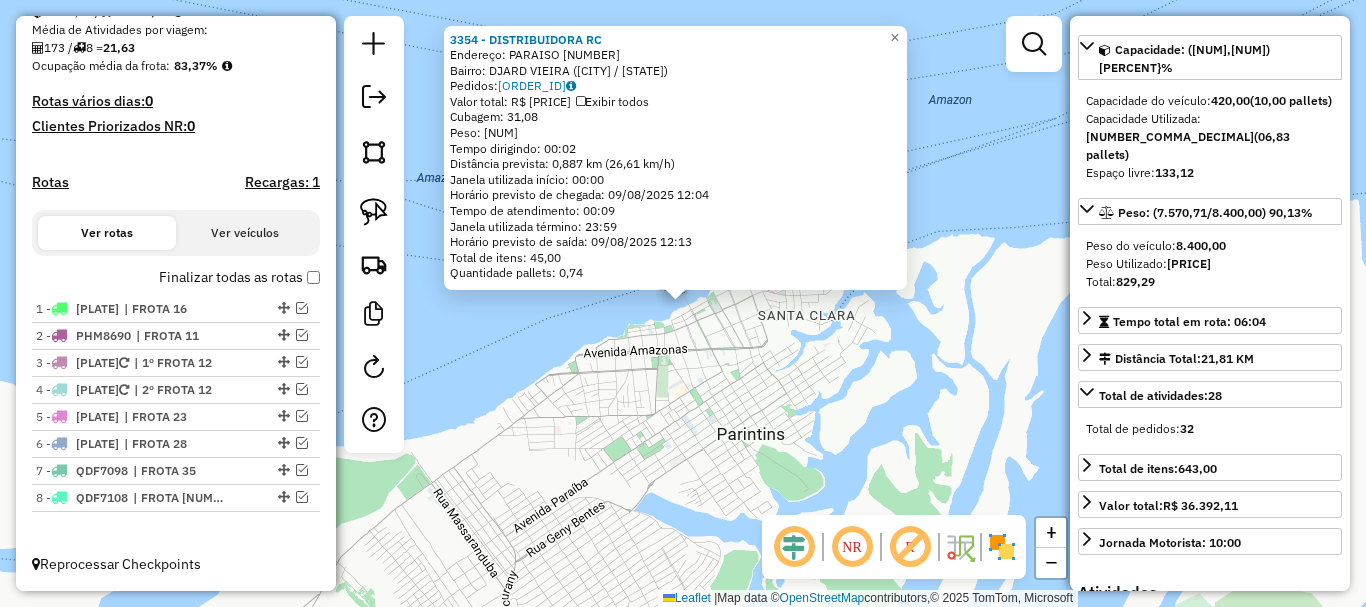 click on "Informações da Sessão 977353 - 09/08/2025     Criação: 08/08/2025 19:43   Depósito:  BRAMAM - PARINTINS  Total de rotas:  8  Distância Total:  157,73 km  Tempo total:  48:21  Valor total:  R$ 323.787,73  - Total roteirizado:  R$ 323.787,73  - Total não roteirizado:  R$ 0,00  Total de Atividades Roteirizadas:  173  Total de Pedidos Roteirizados:  221  Peso total roteirizado:  54.195,00  Cubagem total roteirizado:  1.992,08  Total de Atividades não Roteirizadas:  0  Total de Pedidos não Roteirizados:  0 Total de caixas por viagem:  1.992,08 /   8 =  249,01 Média de Atividades por viagem:  173 /   8 =  21,63 Ocupação média da frota:  83,37%   Rotas vários dias:  0  Clientes Priorizados NR:  0 Rotas  Recargas: 1   Ver rotas   Ver veículos  Finalizar todas as rotas   1 -       NOL5455   | FROTA 16   2 -       PHM8690   | FROTA 11   3 -       OAH4759   | 1º FROTA 12   4 -       OAH4759   | 2º FROTA 12   5 -       NAW3B43   | FROTA 23   6 -       JXW9989   | FROTA 28   7 -       QDF7098" at bounding box center (176, 303) 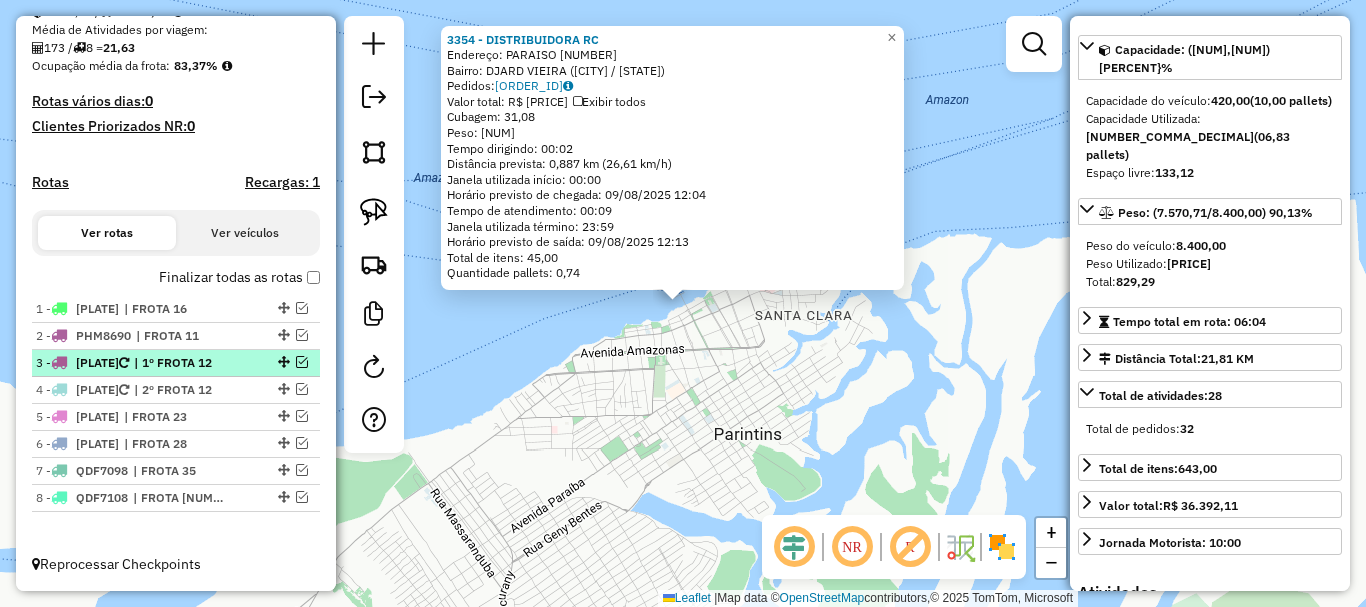 click on "| 1º FROTA 12" at bounding box center [180, 363] 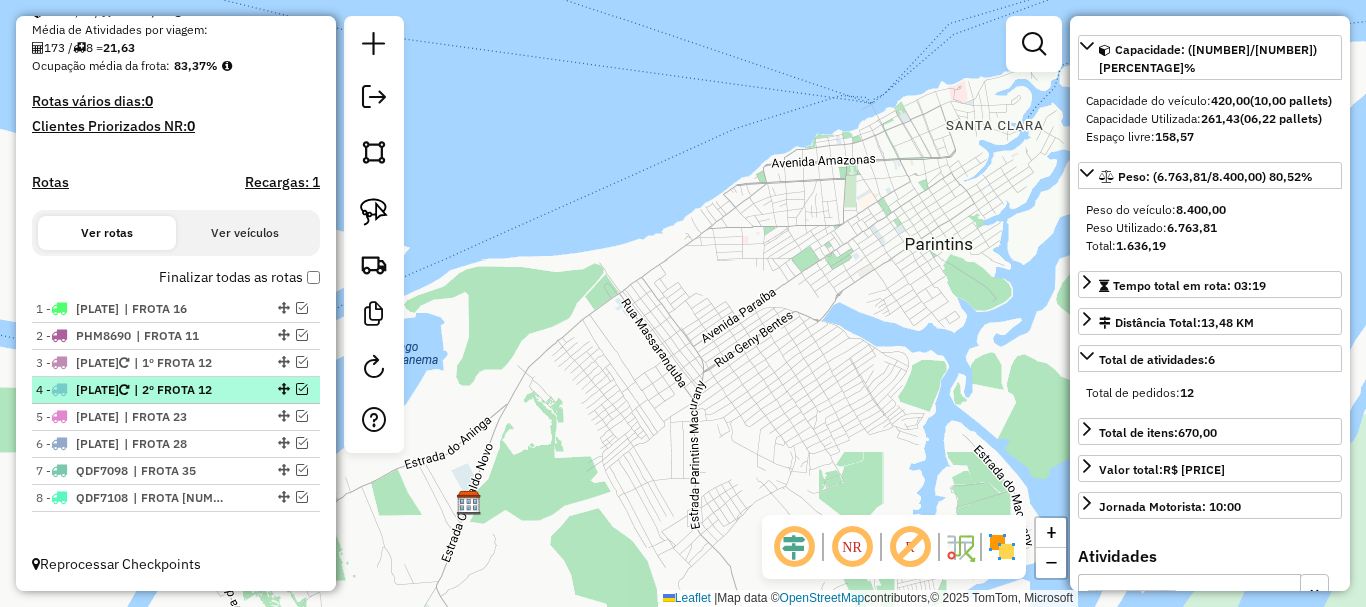 click on "| 2º FROTA 12" at bounding box center [180, 390] 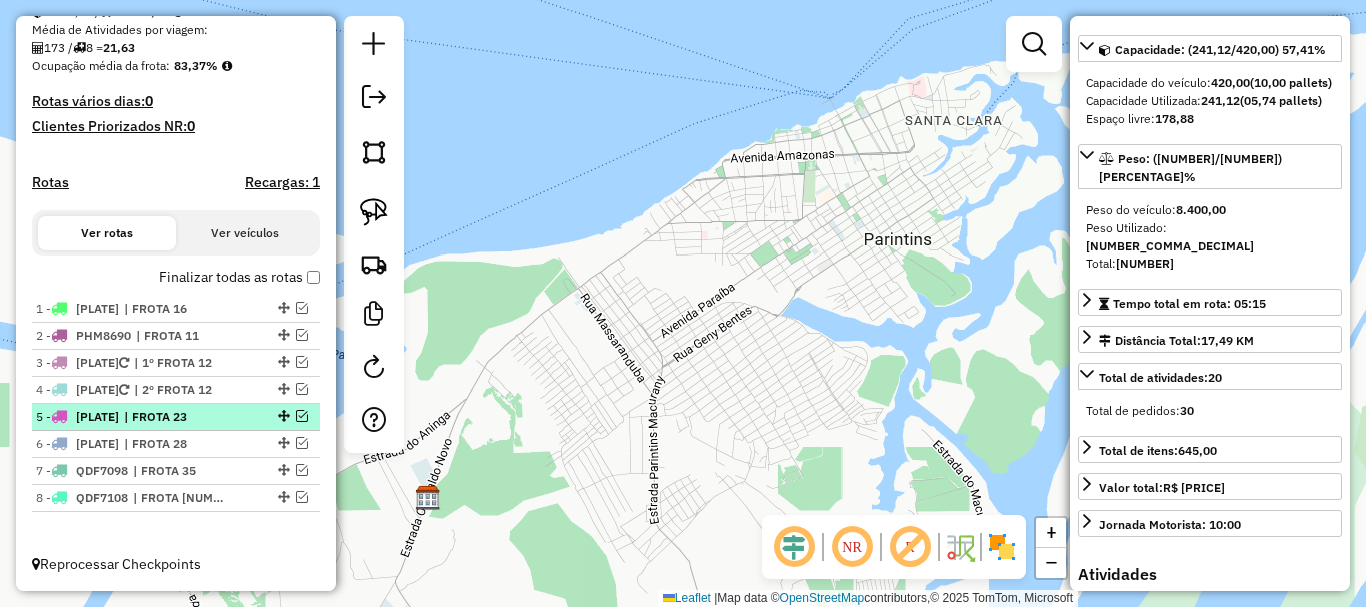 click on "| FROTA 23" at bounding box center (170, 417) 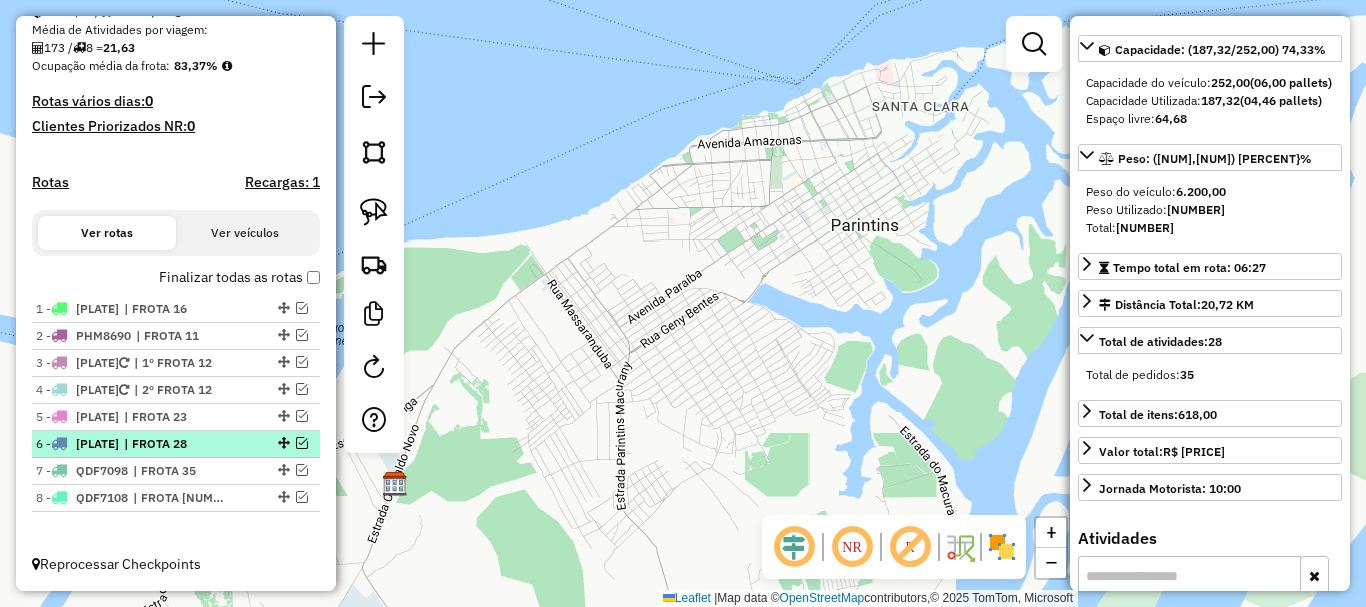 click on "| FROTA 28" at bounding box center [170, 444] 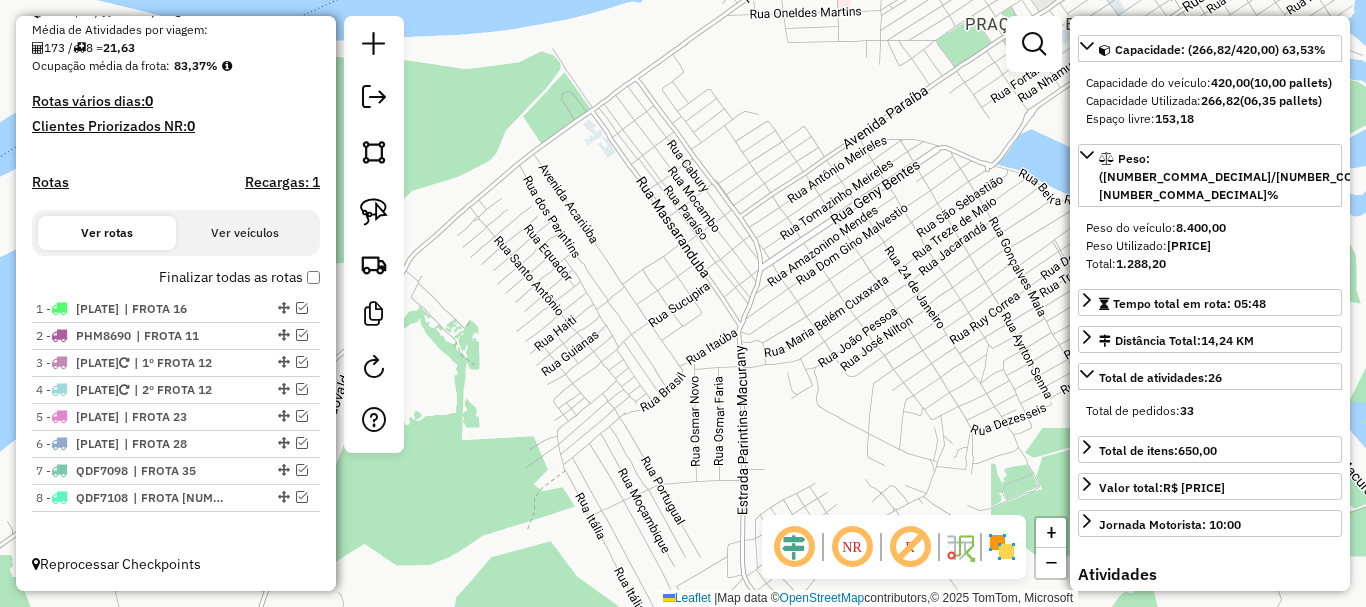 drag, startPoint x: 747, startPoint y: 190, endPoint x: 643, endPoint y: 244, distance: 117.18362 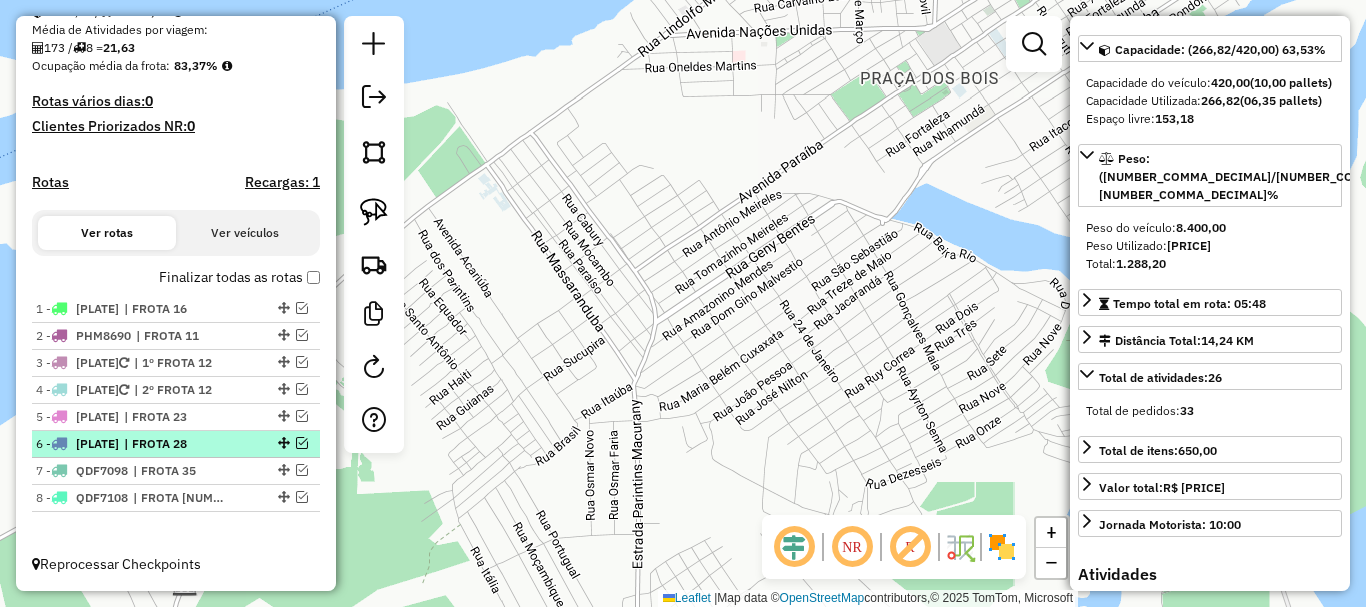 click on "| FROTA 28" at bounding box center (170, 444) 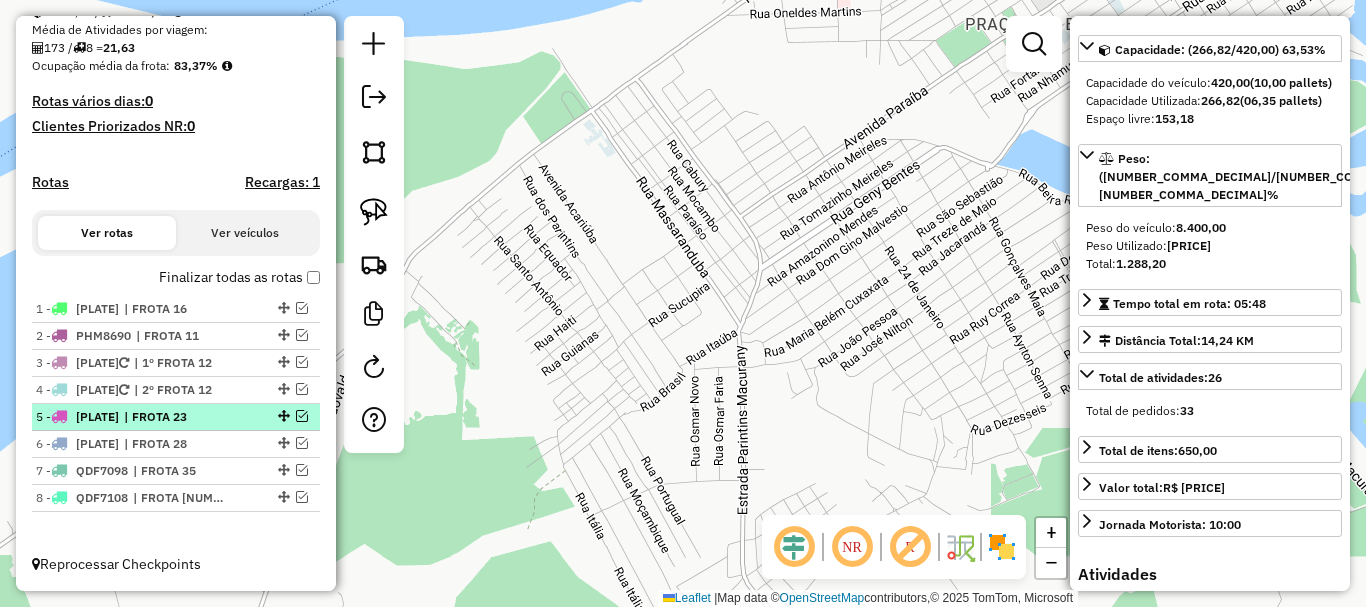 click at bounding box center (302, 416) 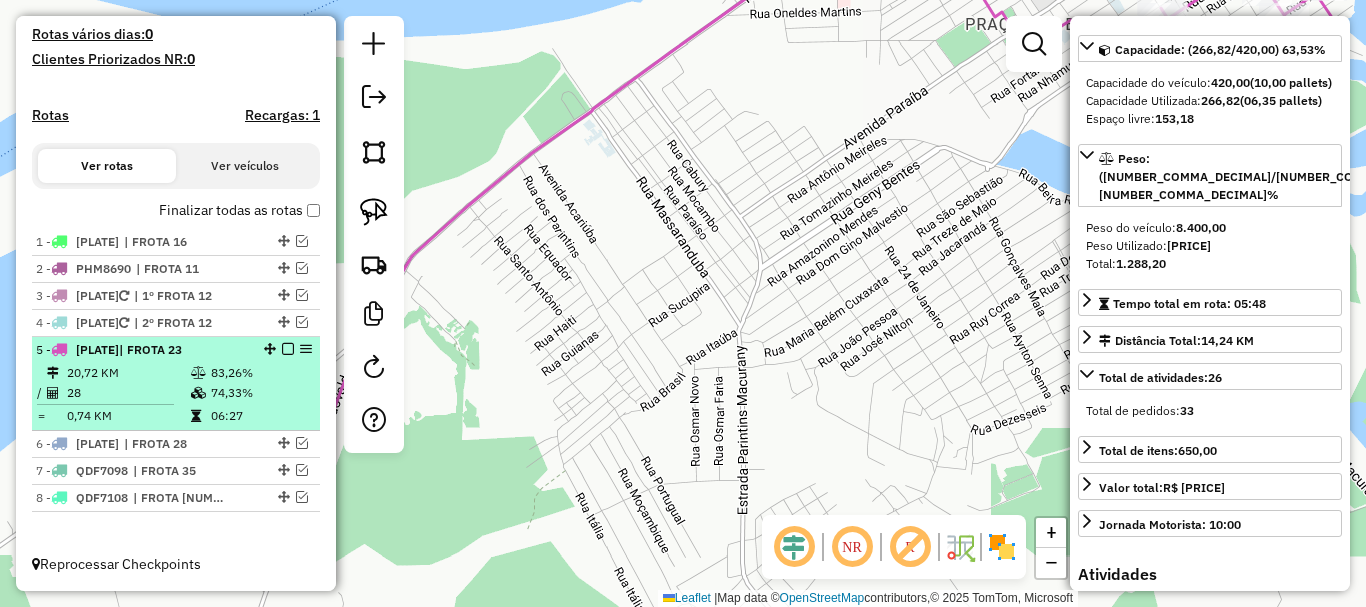 click on "5 -       NAW3B43   | FROTA 23" at bounding box center [176, 350] 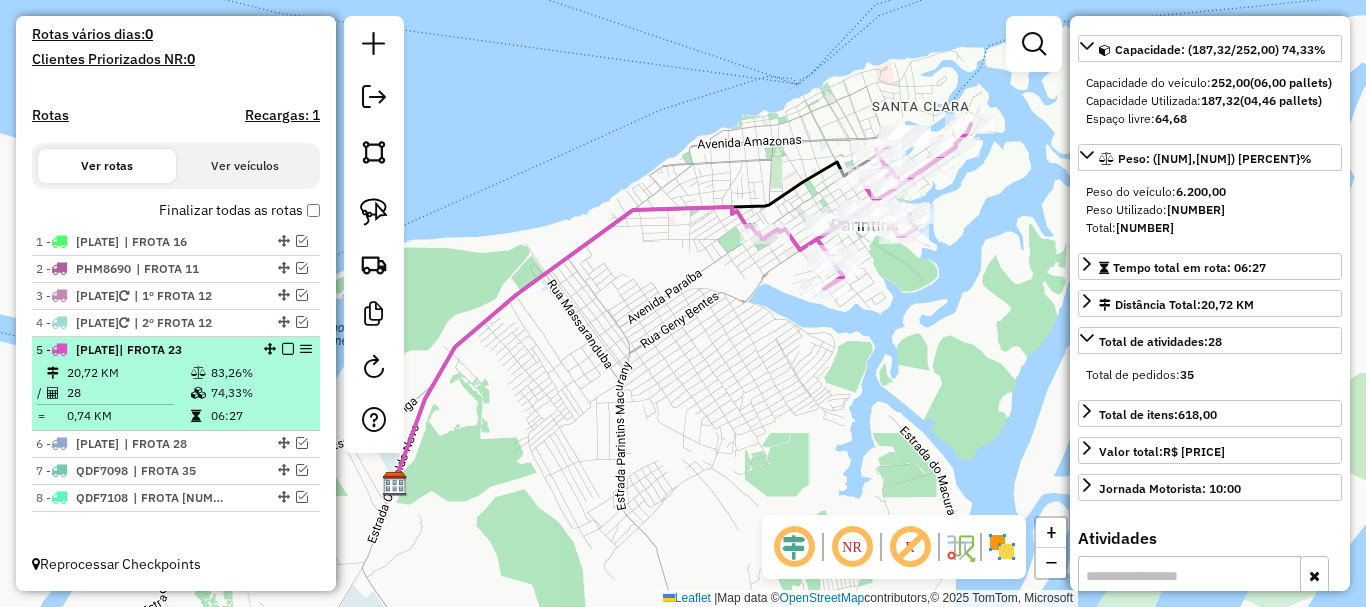 click at bounding box center (288, 349) 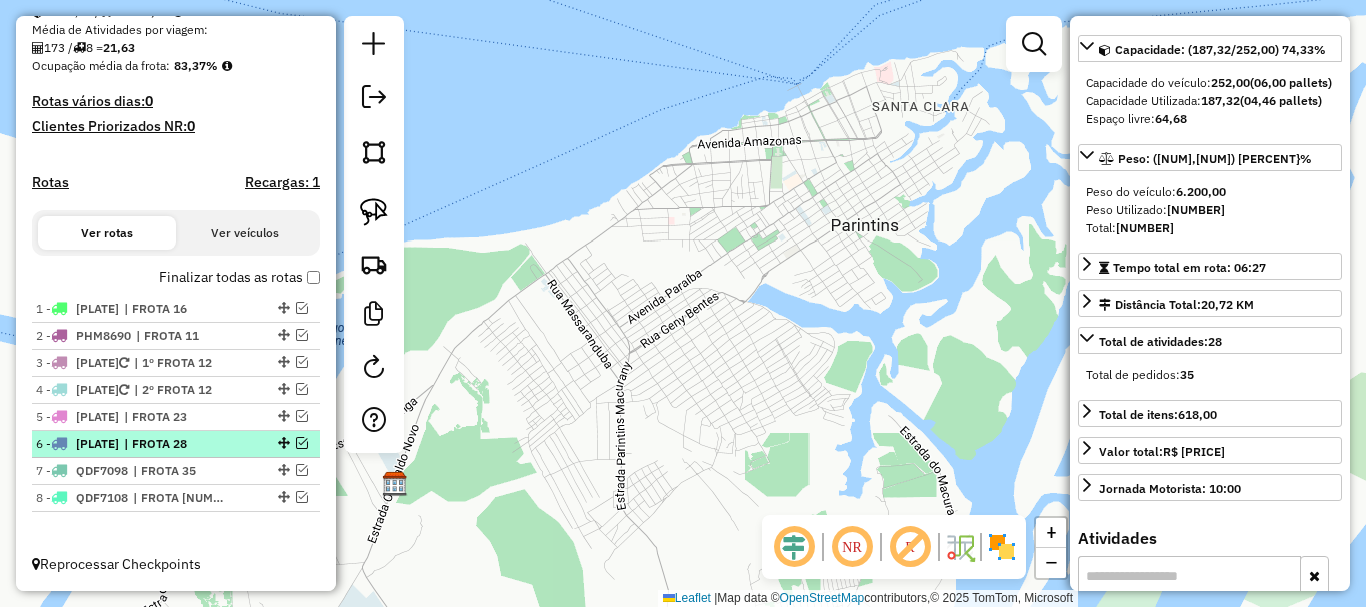 click at bounding box center [302, 443] 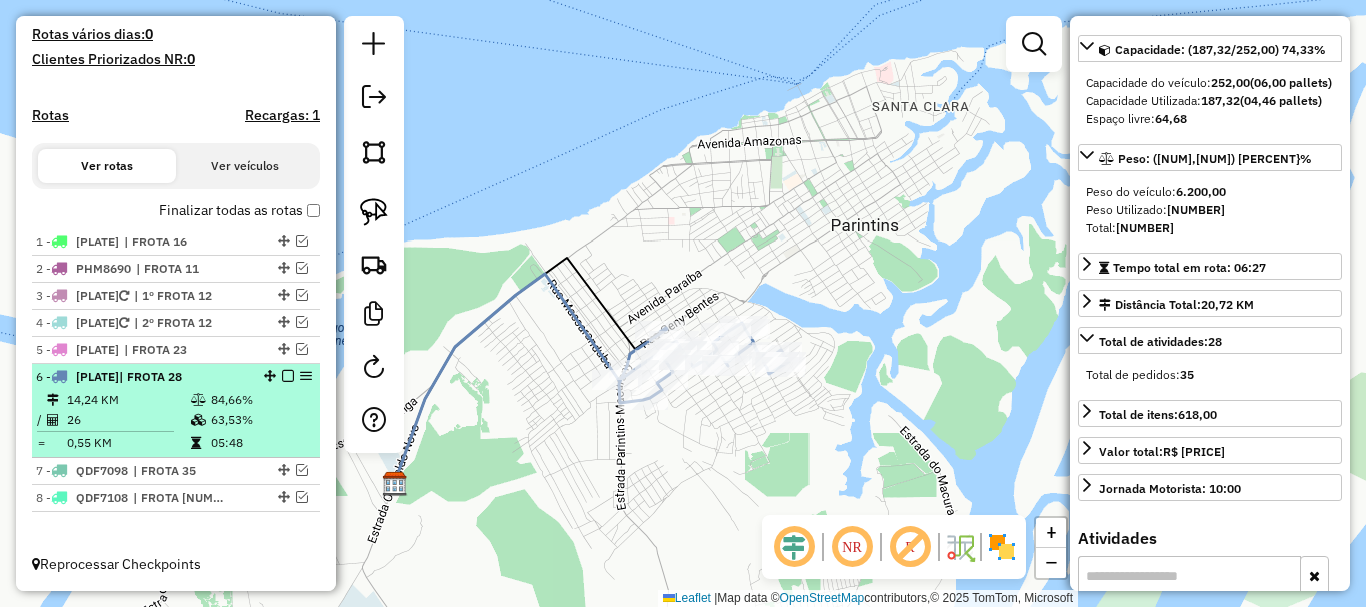 click on "| FROTA 28" at bounding box center [150, 376] 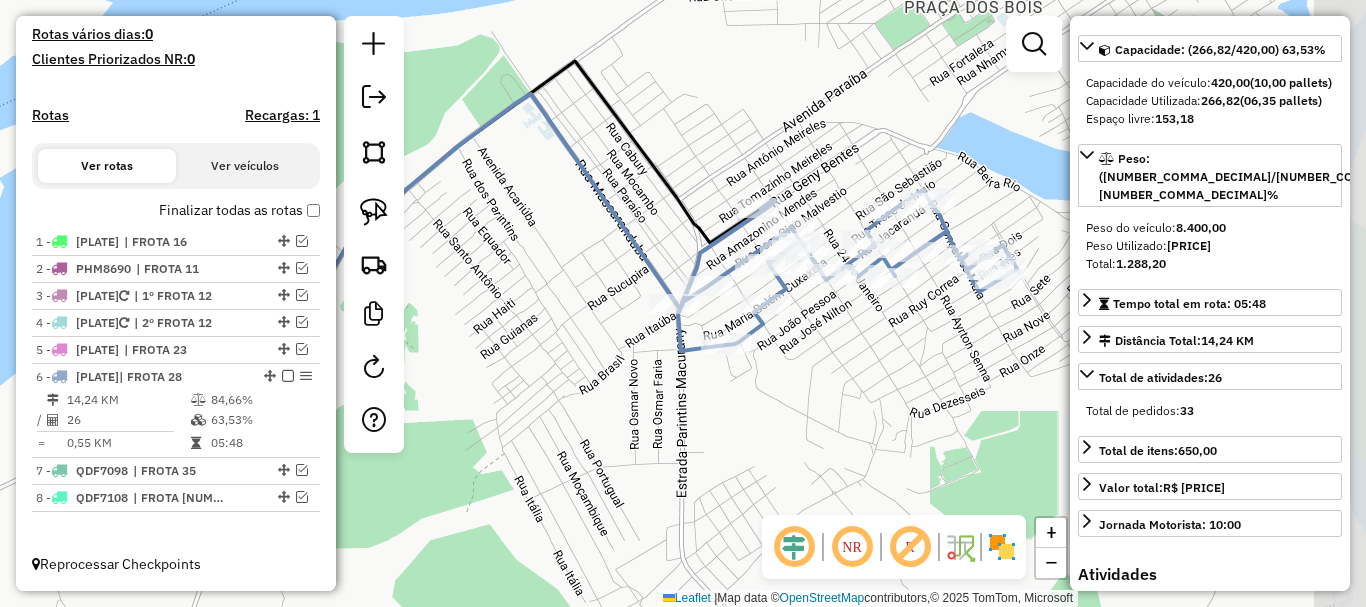 drag, startPoint x: 868, startPoint y: 437, endPoint x: 801, endPoint y: 418, distance: 69.641945 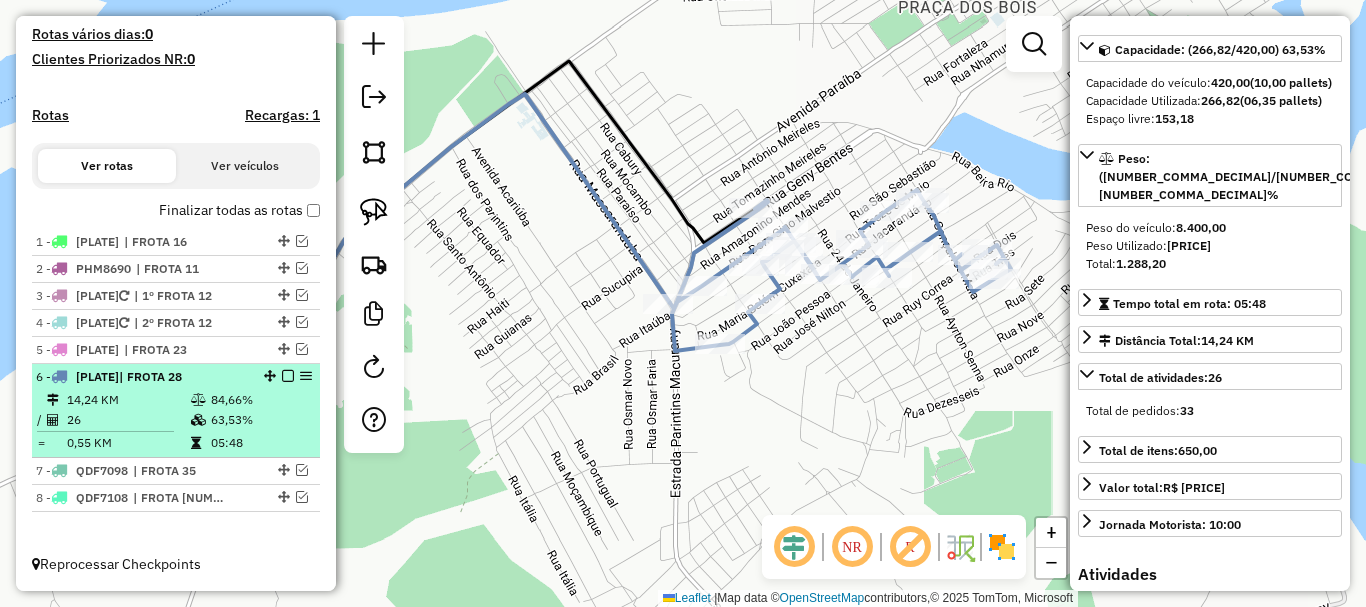 drag, startPoint x: 285, startPoint y: 370, endPoint x: 285, endPoint y: 388, distance: 18 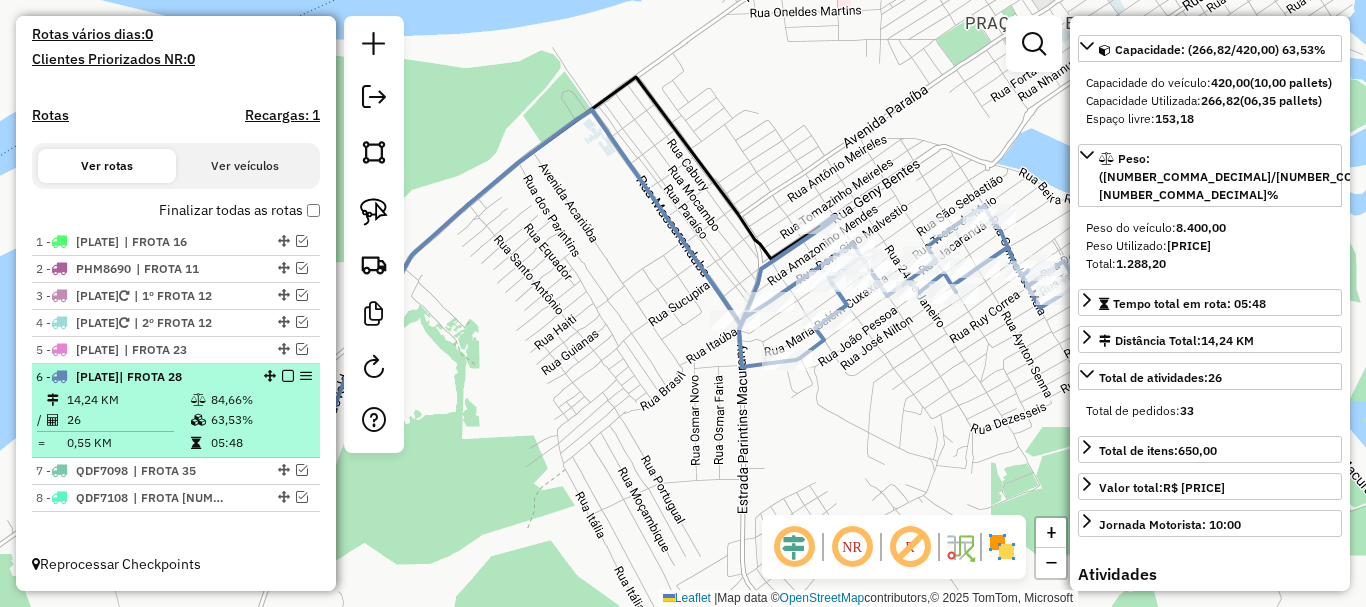 click on "6 -       JXW9989   | FROTA 28" at bounding box center [176, 377] 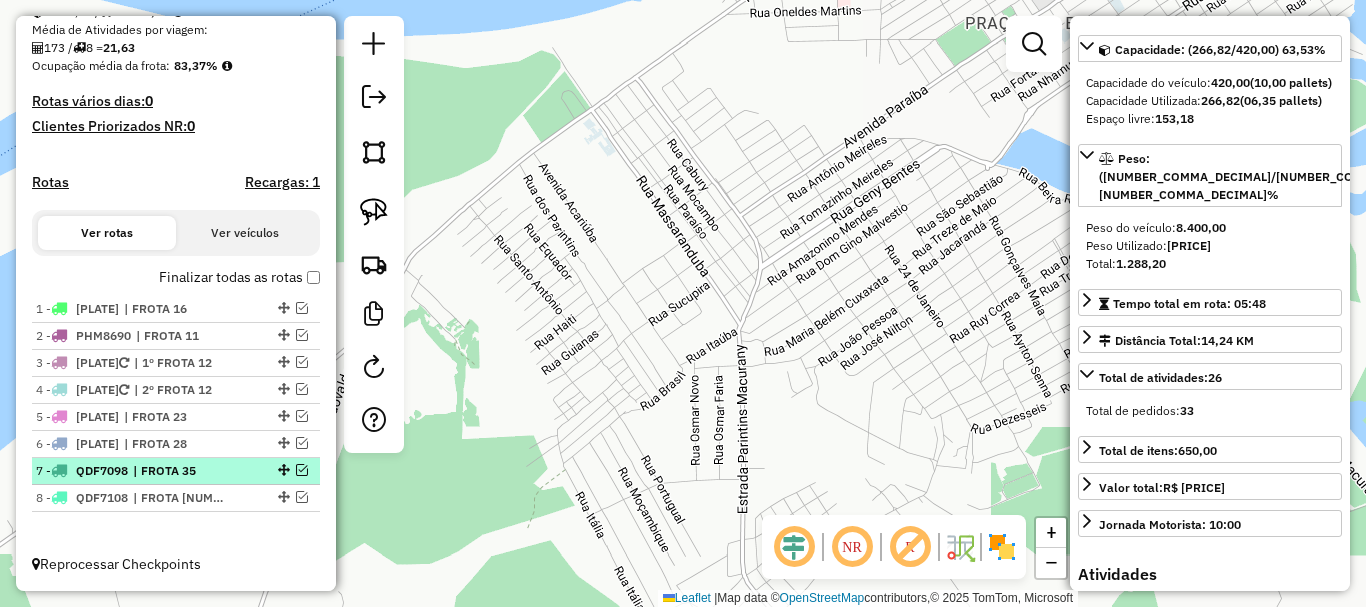 drag, startPoint x: 296, startPoint y: 472, endPoint x: 249, endPoint y: 481, distance: 47.853943 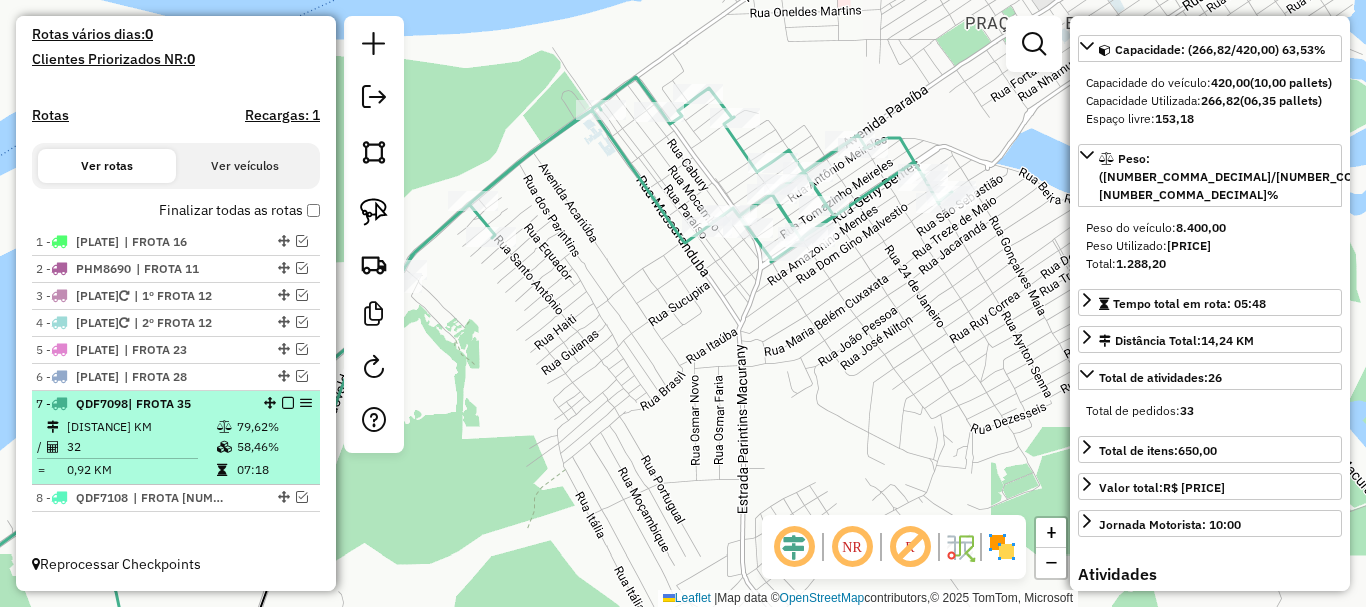 click on "7 -       QDF7098   | FROTA 35" at bounding box center [142, 404] 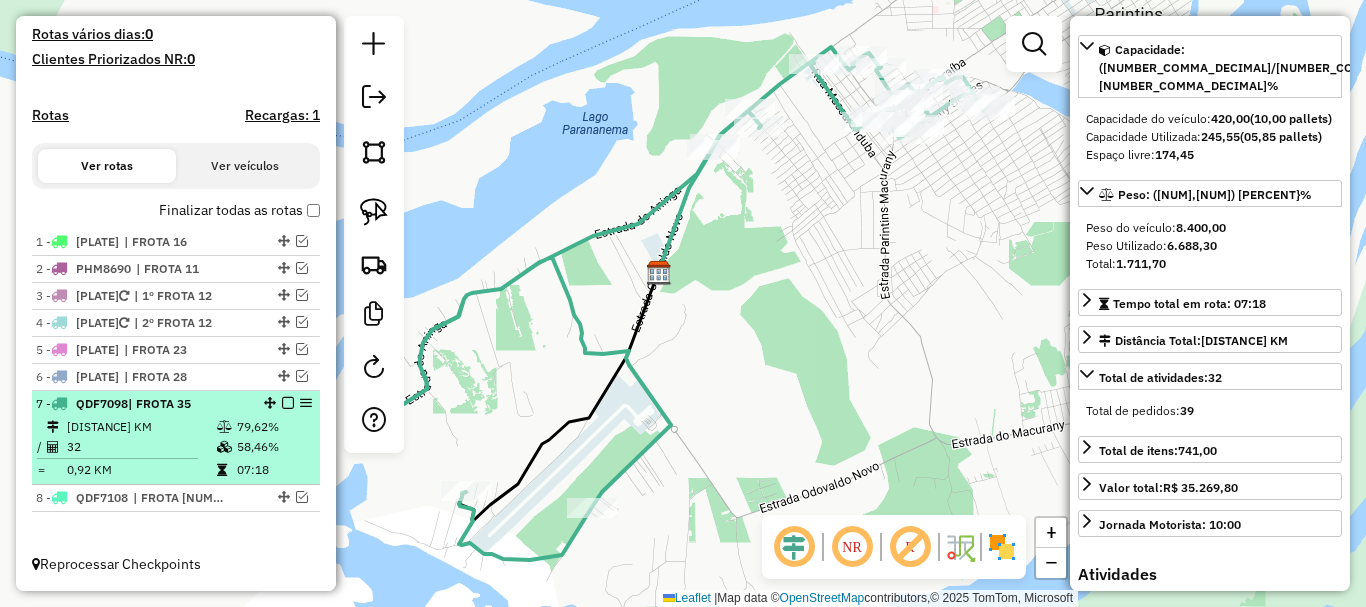 click on "QDF7098" at bounding box center [102, 403] 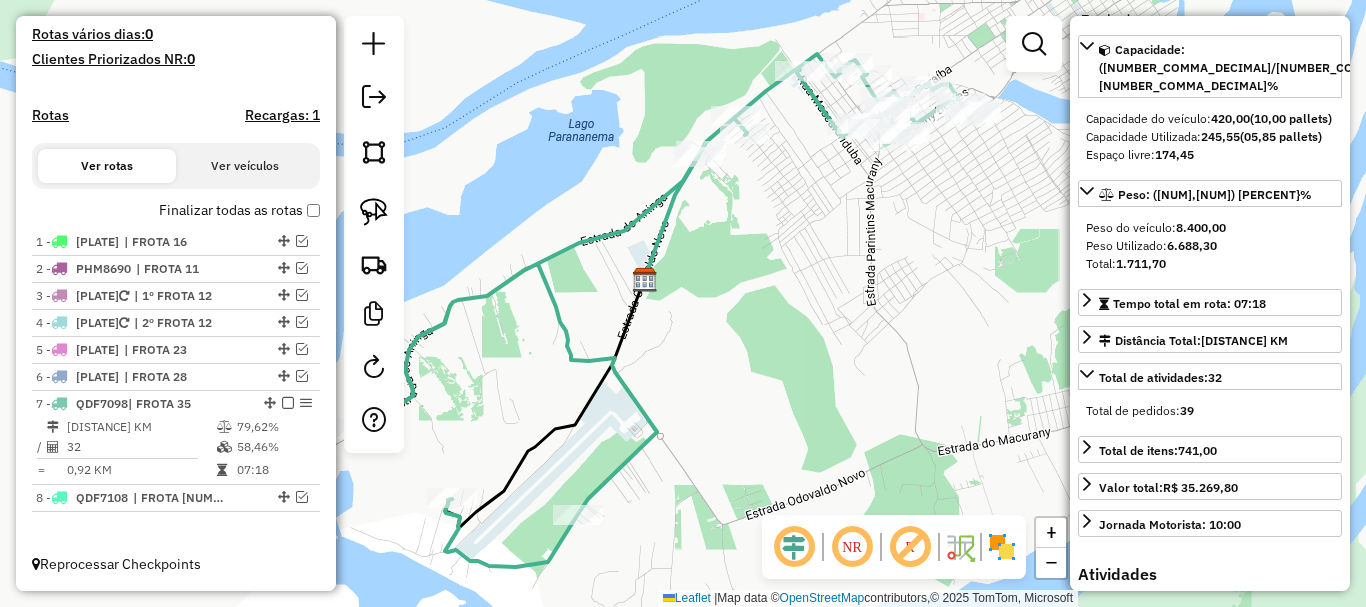drag, startPoint x: 874, startPoint y: 283, endPoint x: 826, endPoint y: 287, distance: 48.166378 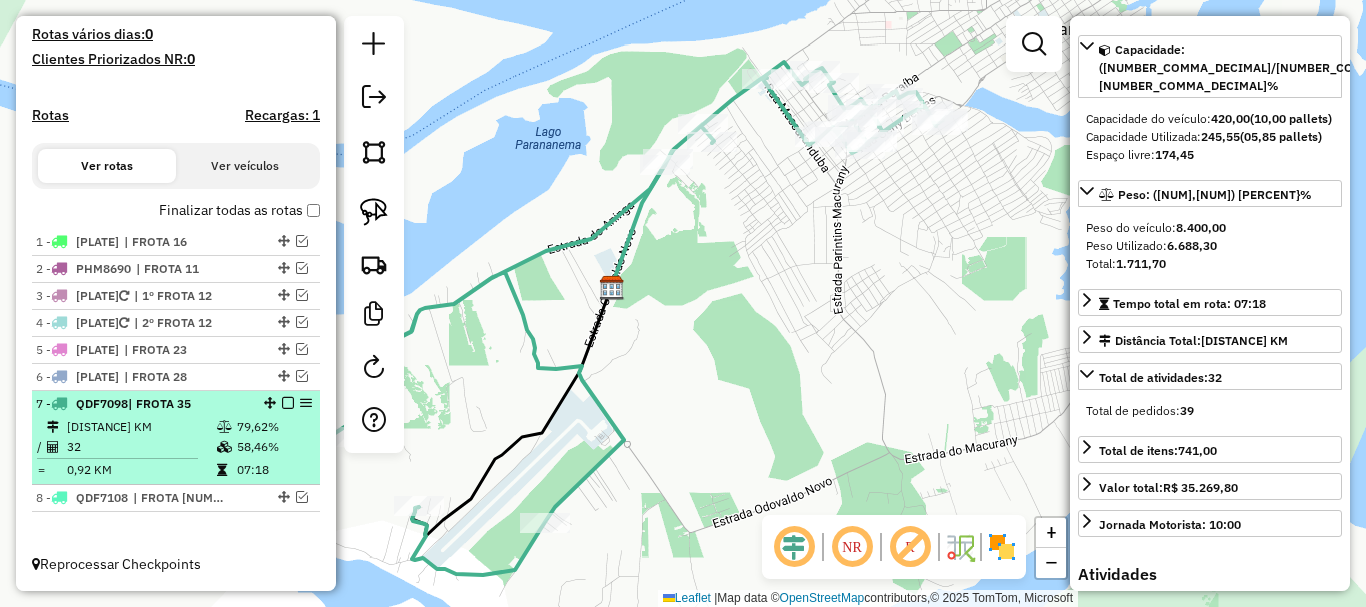 click at bounding box center [288, 403] 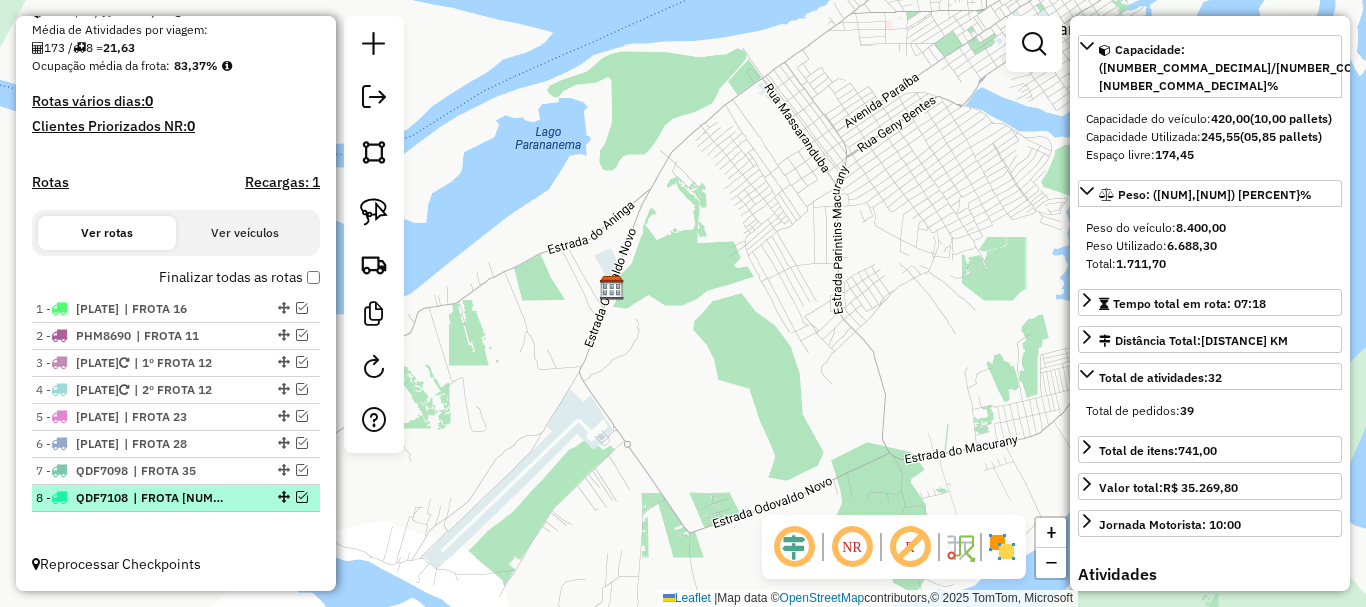 click at bounding box center [302, 497] 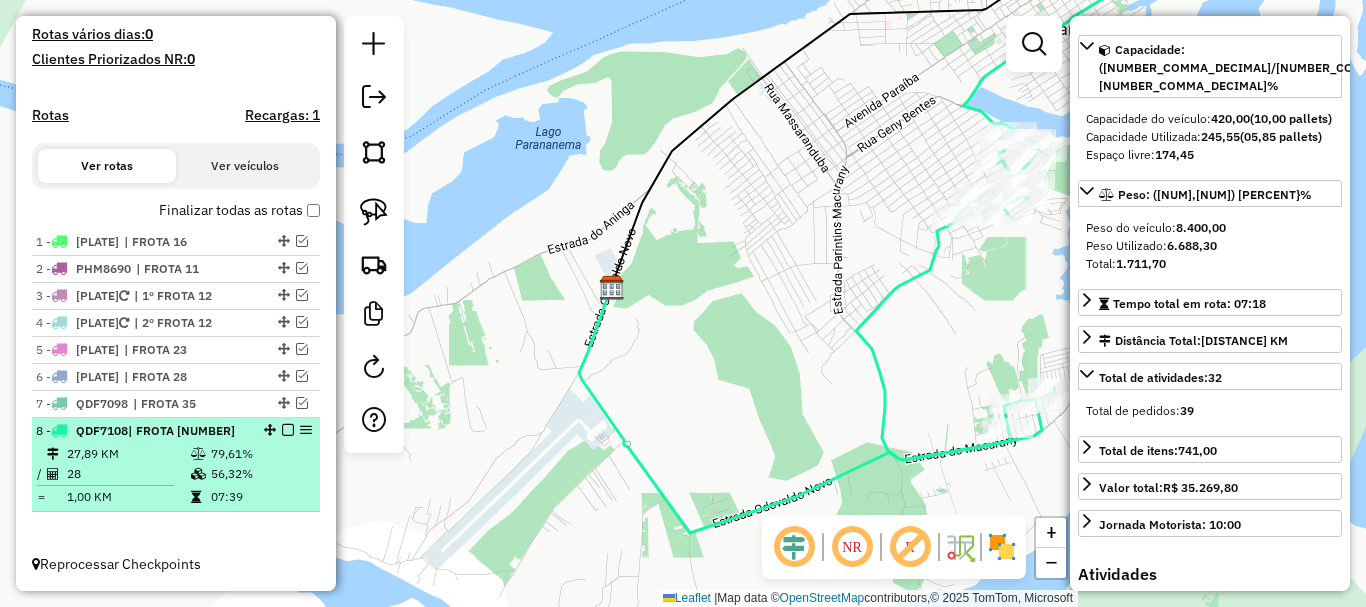 click on "8 -       QDF7108   | FROTA 36" at bounding box center [142, 431] 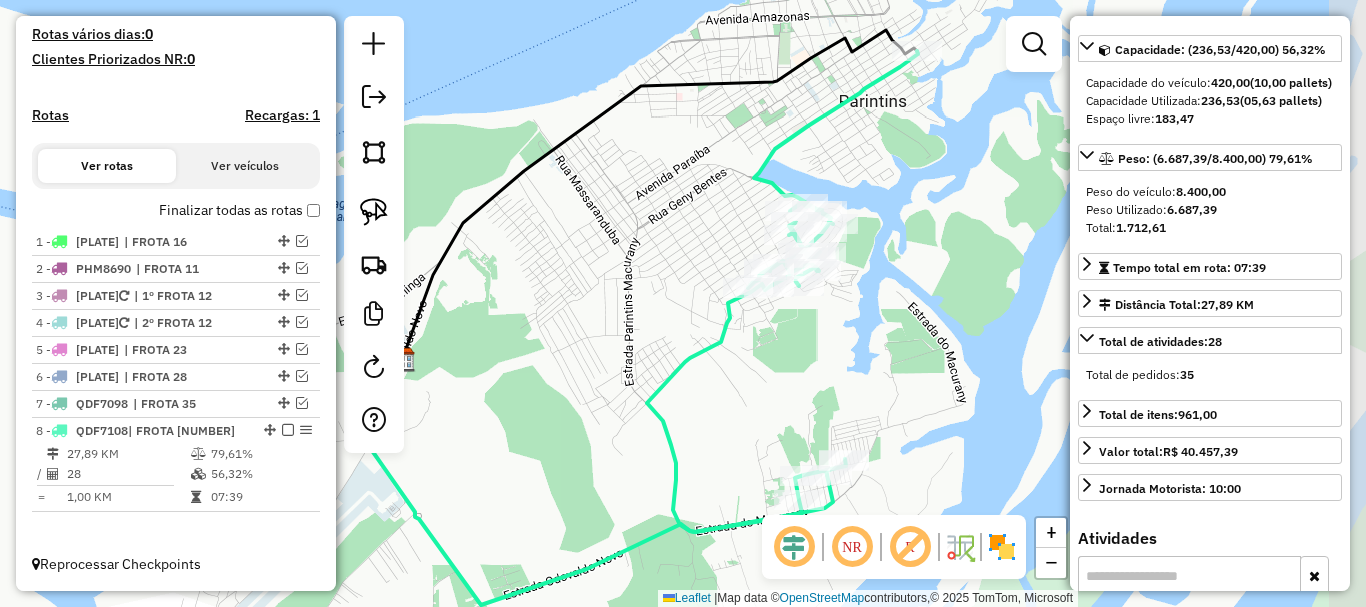 drag, startPoint x: 943, startPoint y: 364, endPoint x: 868, endPoint y: 378, distance: 76.29548 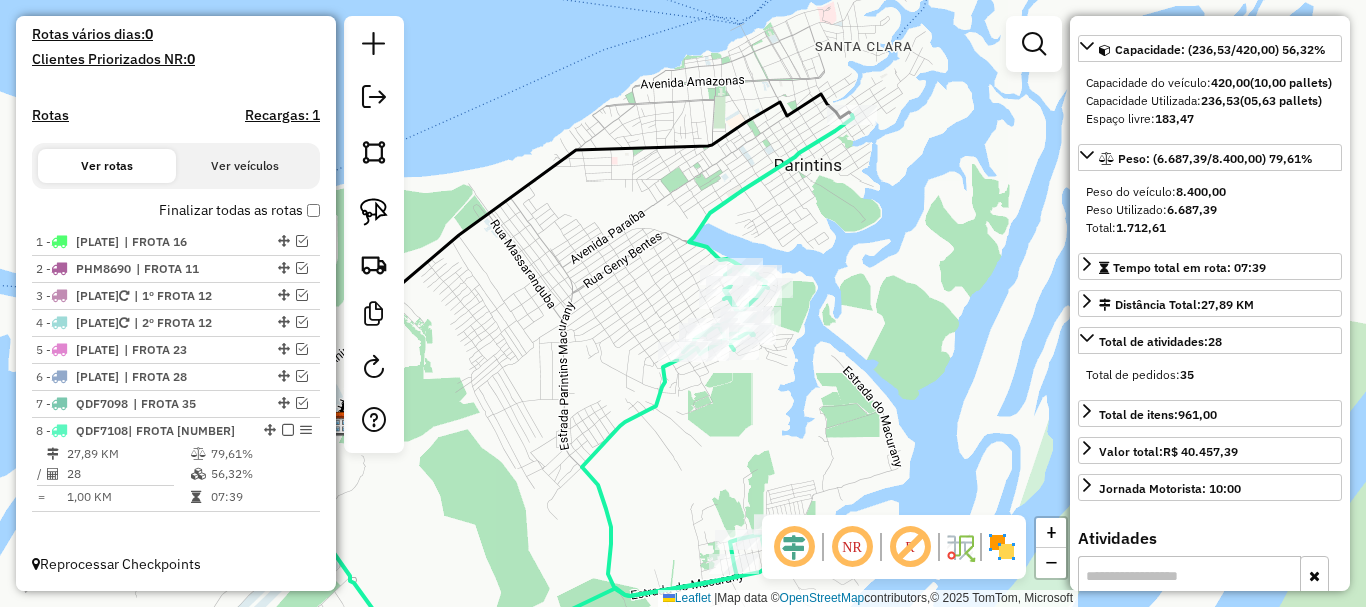 drag, startPoint x: 940, startPoint y: 268, endPoint x: 915, endPoint y: 338, distance: 74.330345 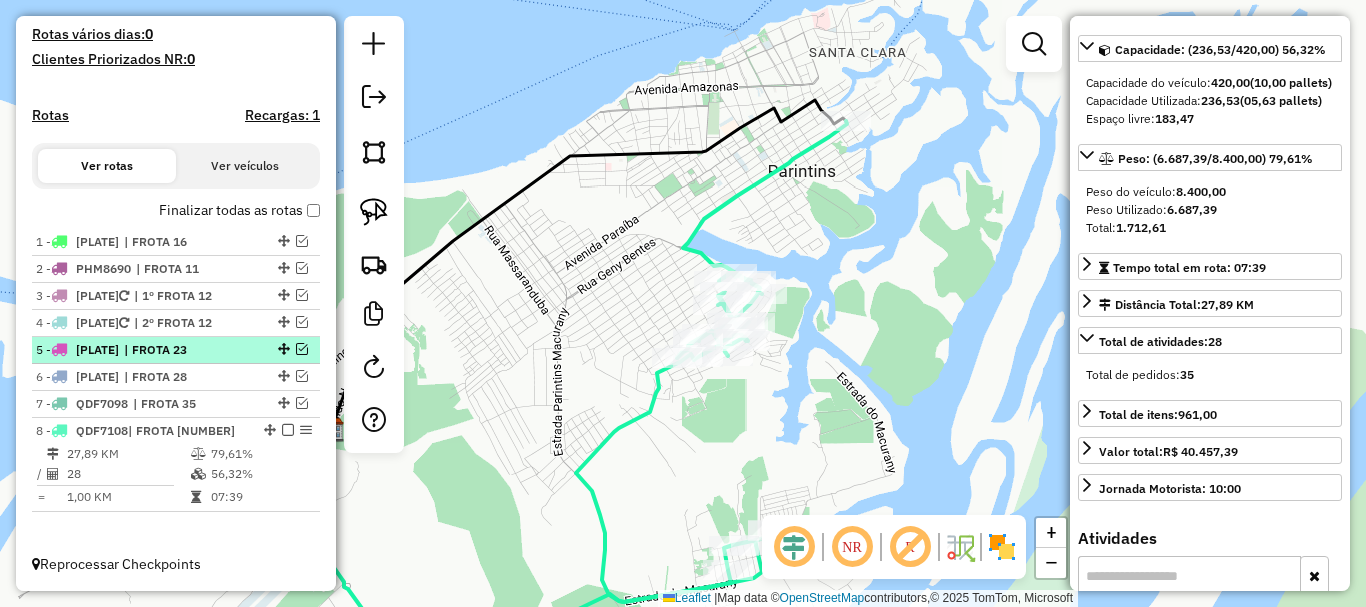 click at bounding box center (288, 430) 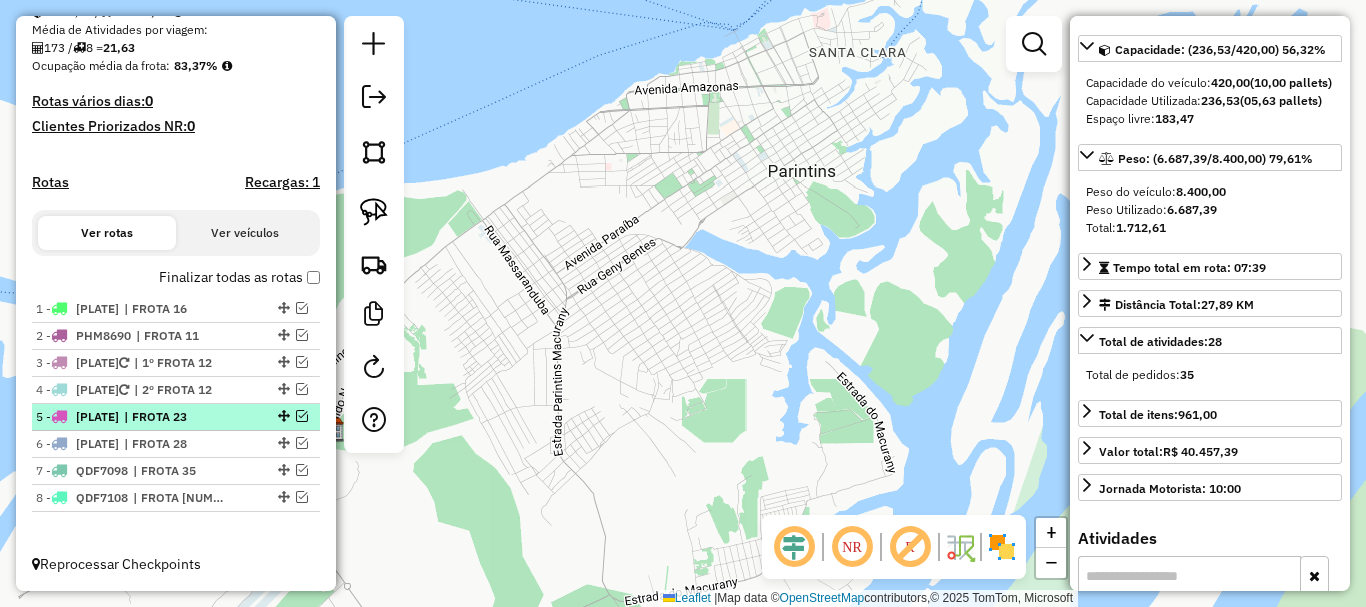 scroll, scrollTop: 470, scrollLeft: 0, axis: vertical 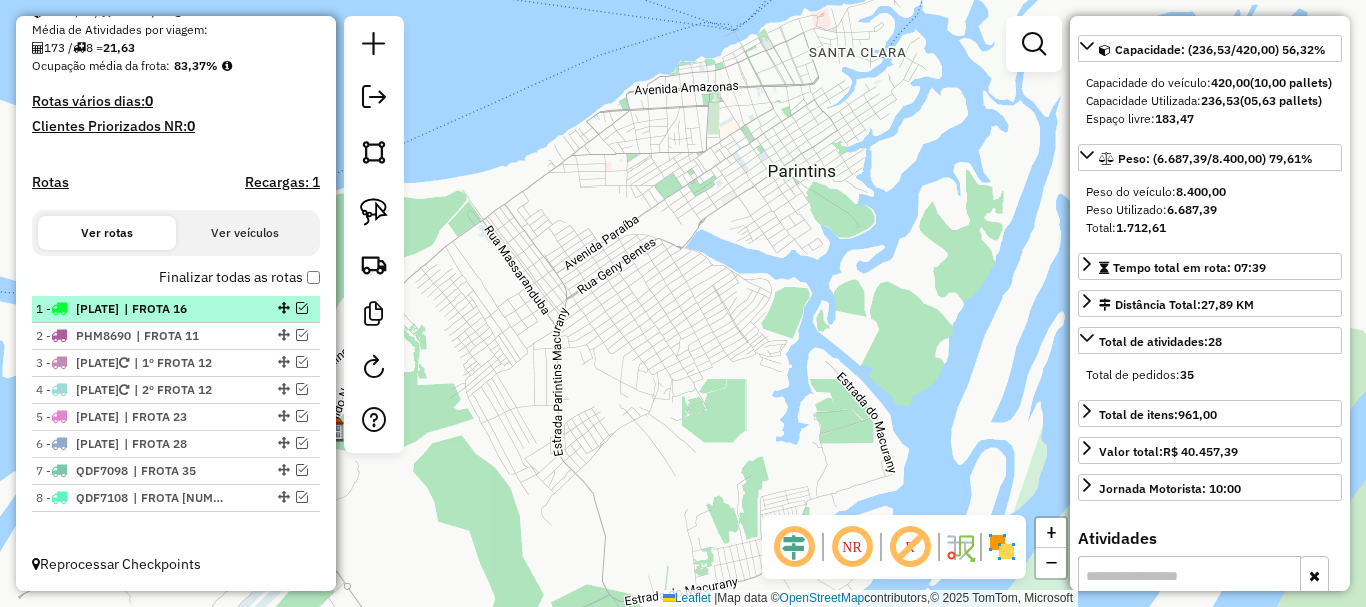 click at bounding box center [302, 308] 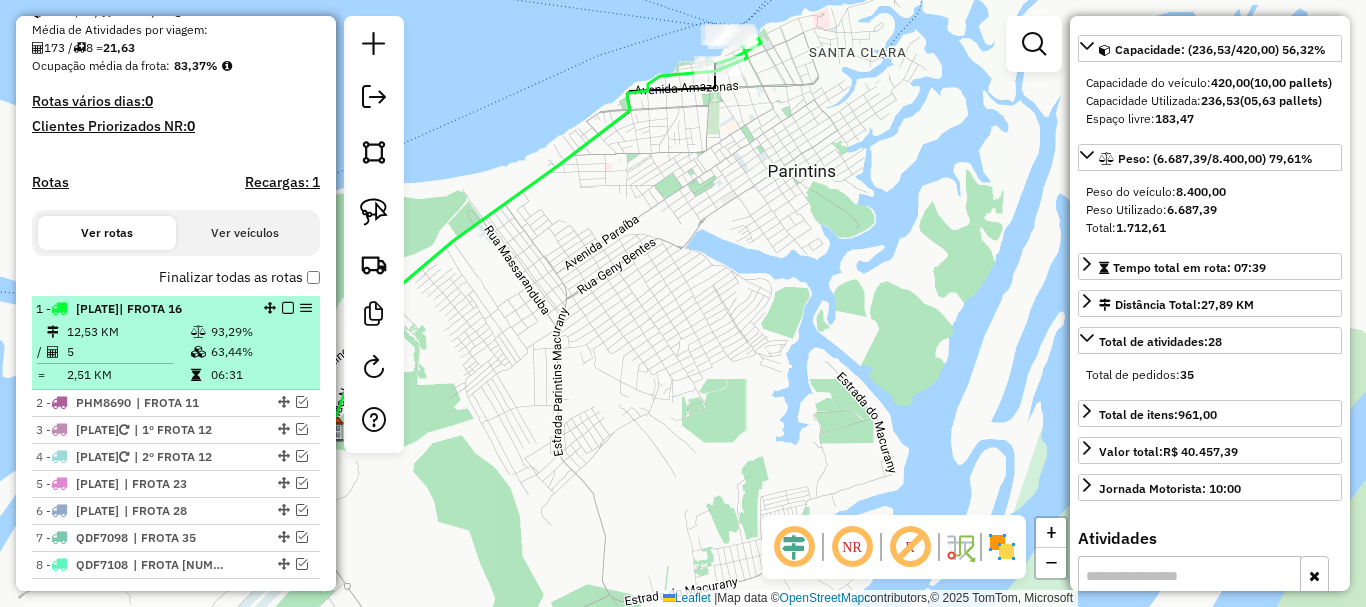 scroll, scrollTop: 537, scrollLeft: 0, axis: vertical 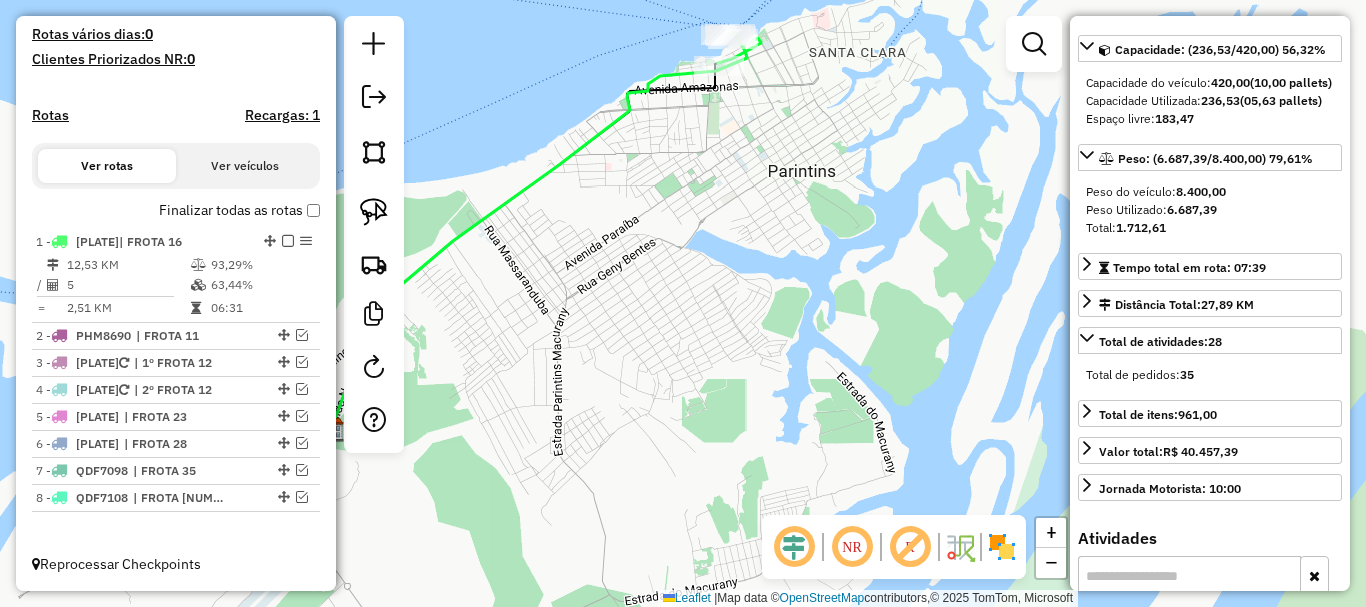 click 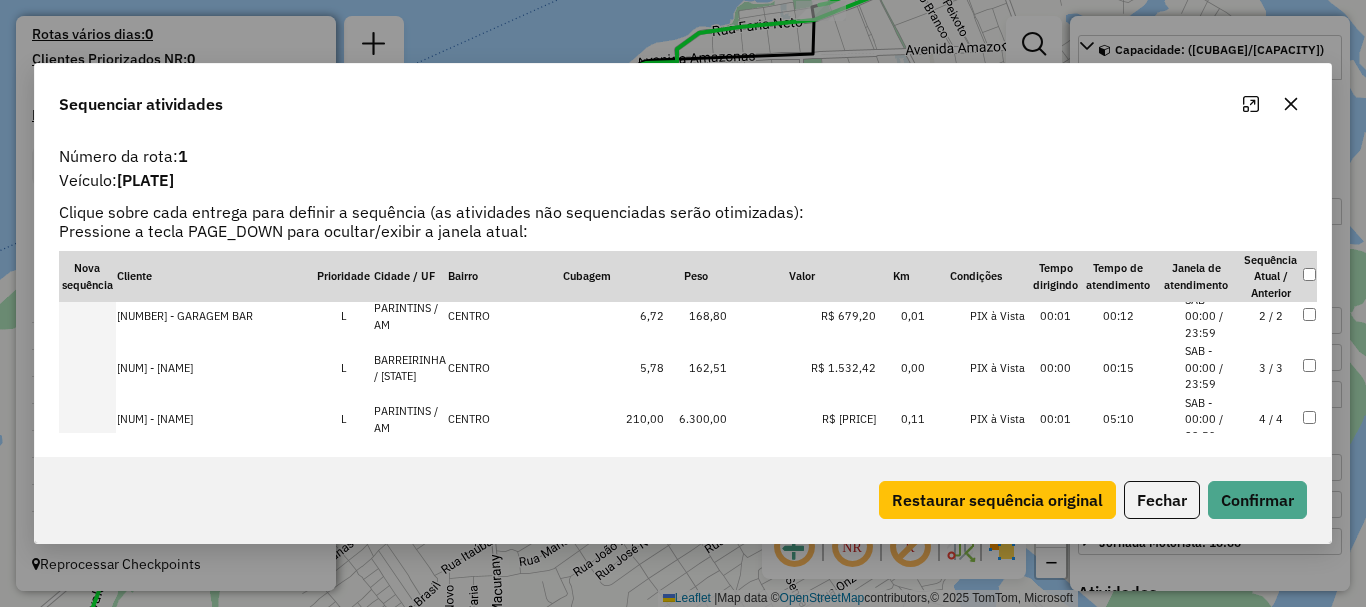 scroll, scrollTop: 0, scrollLeft: 0, axis: both 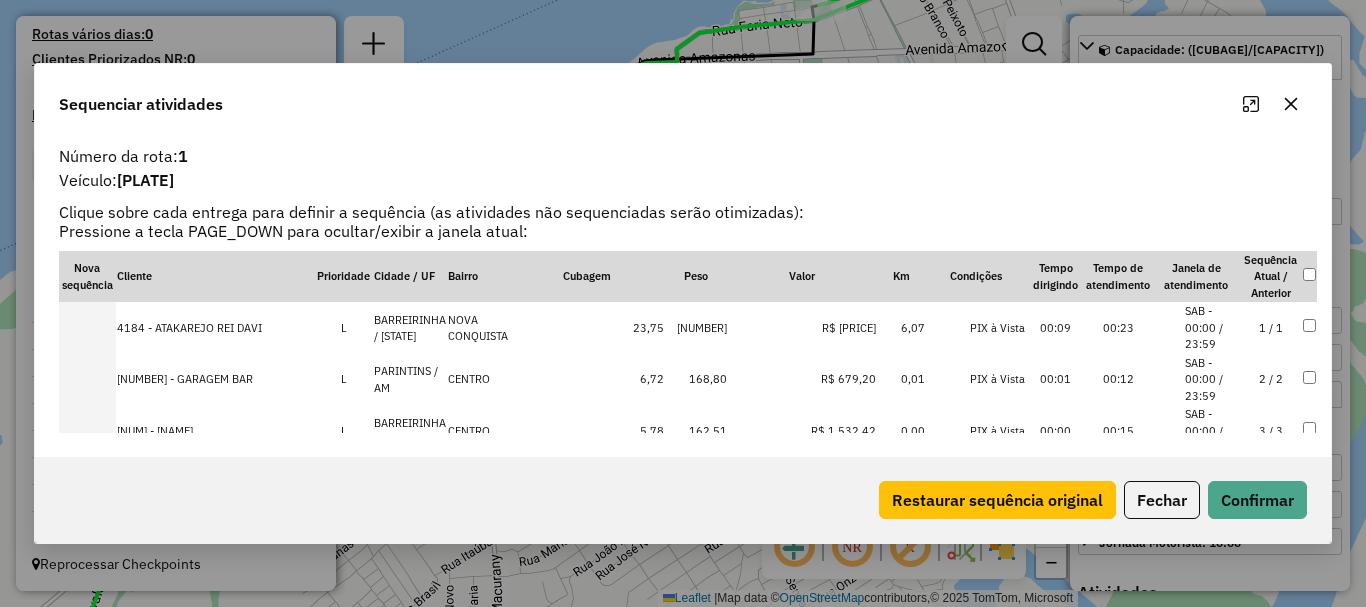 click at bounding box center [87, 380] 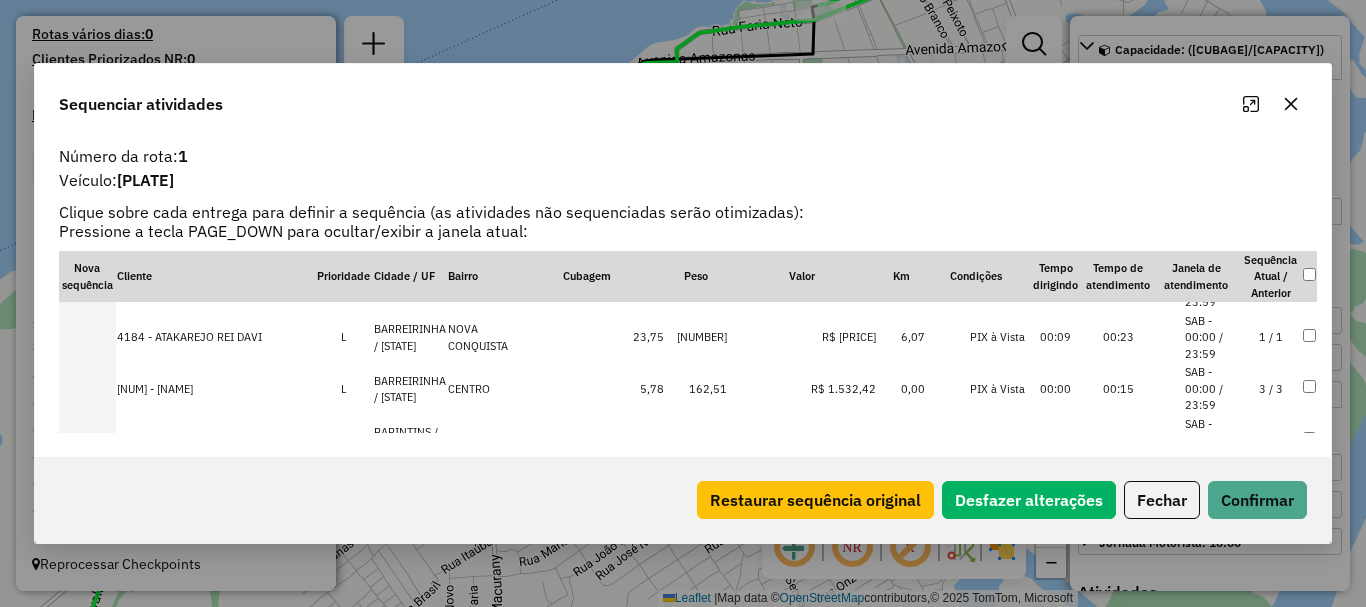 scroll, scrollTop: 63, scrollLeft: 0, axis: vertical 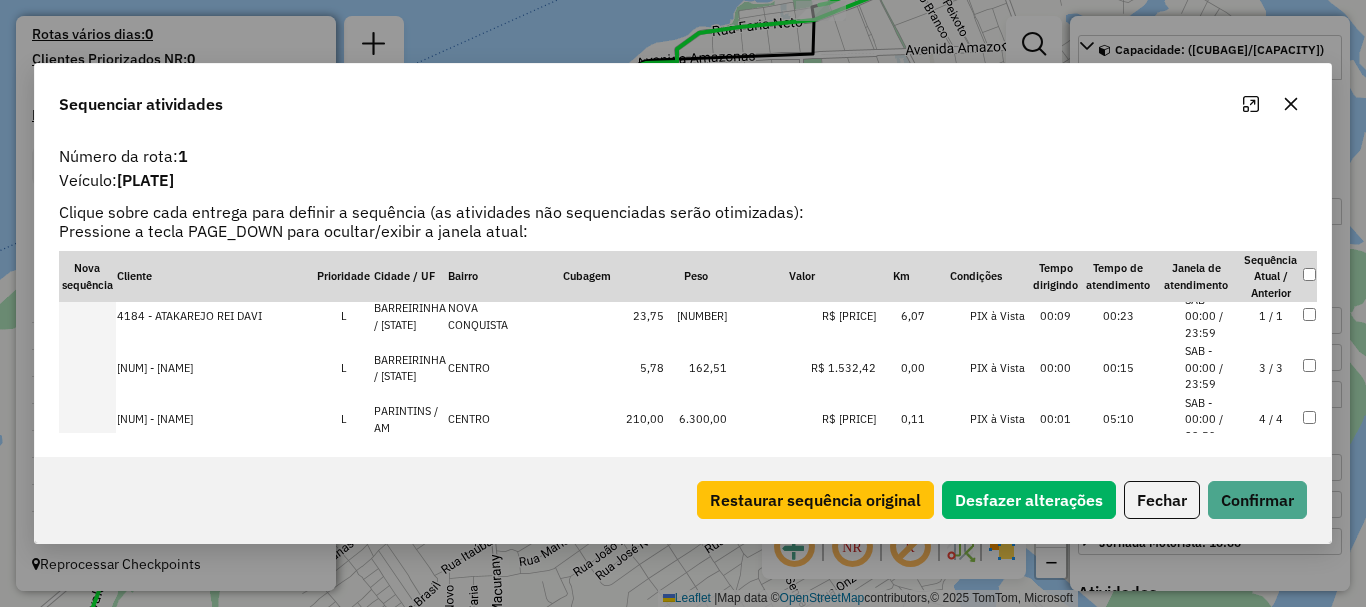 click at bounding box center [87, 420] 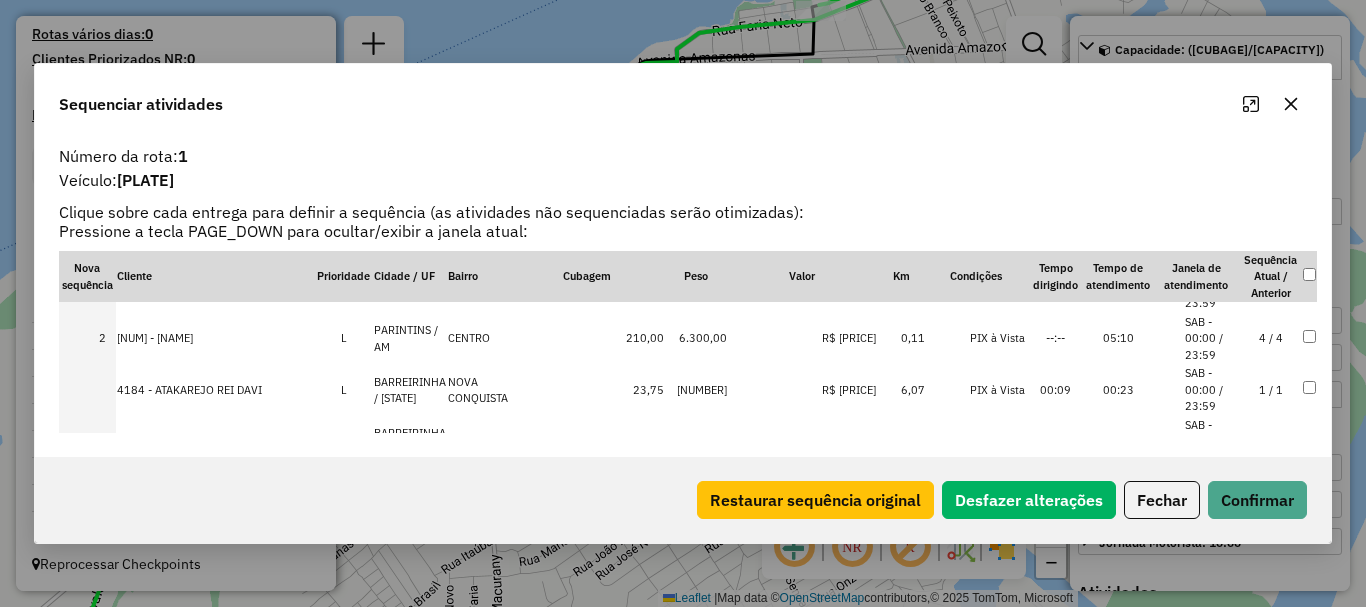 scroll, scrollTop: 63, scrollLeft: 0, axis: vertical 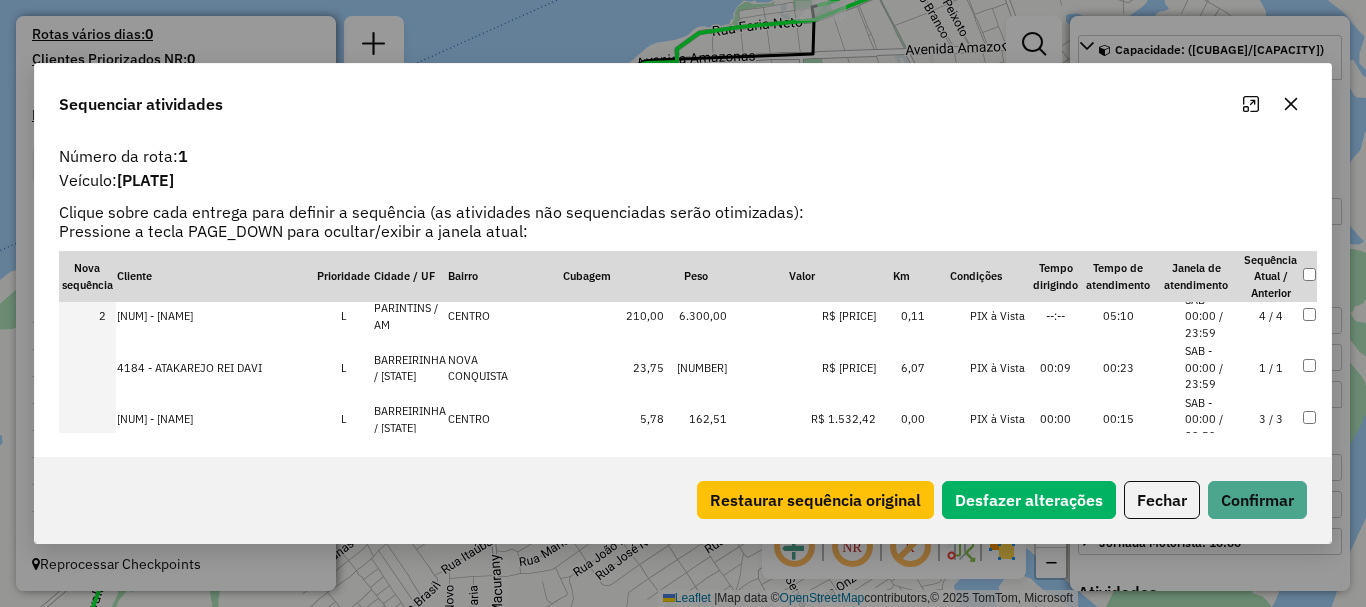 click at bounding box center [87, 420] 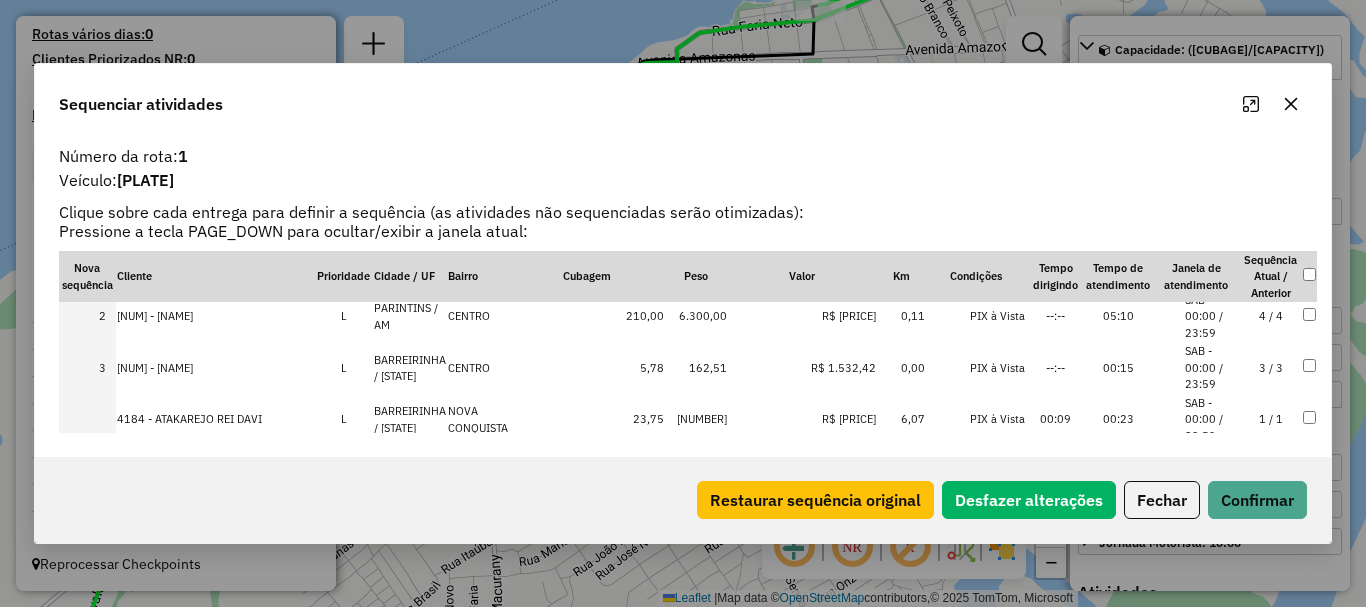 click at bounding box center (87, 420) 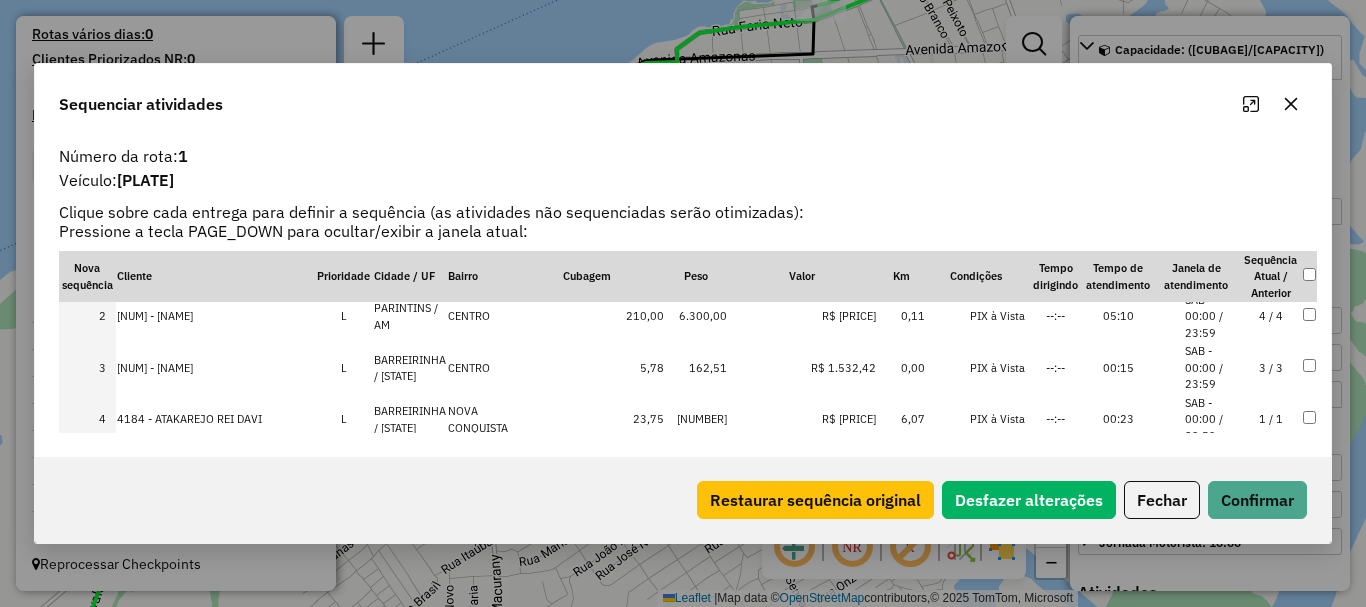click at bounding box center (87, 471) 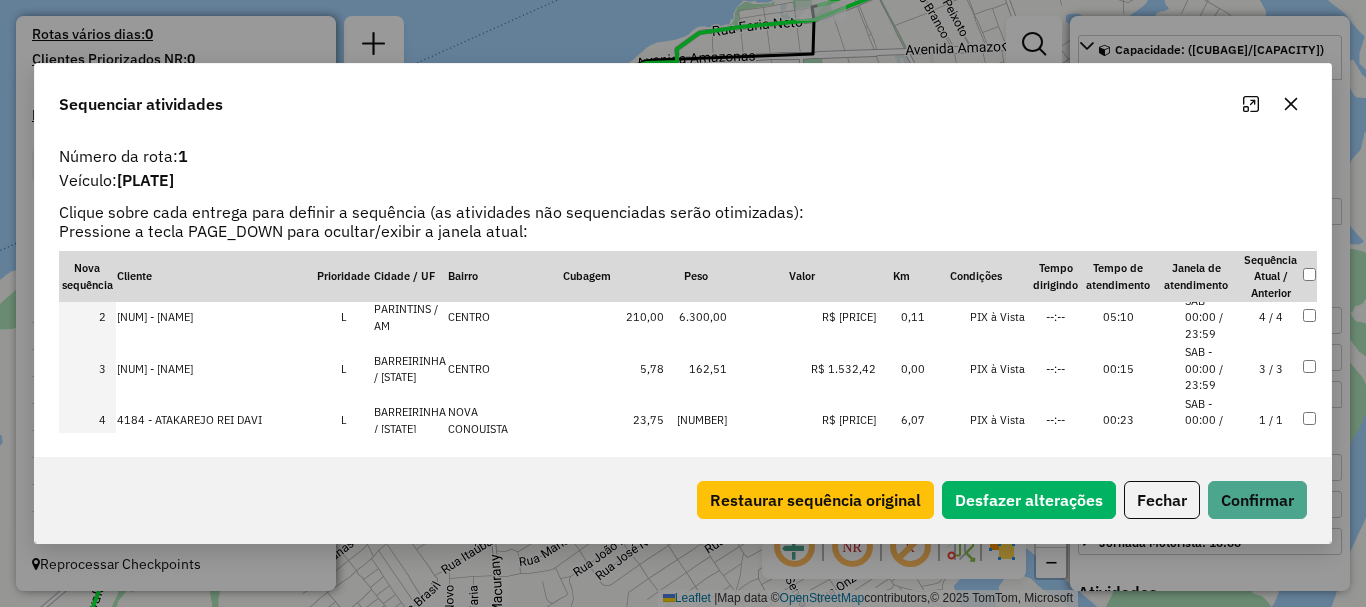scroll, scrollTop: 63, scrollLeft: 0, axis: vertical 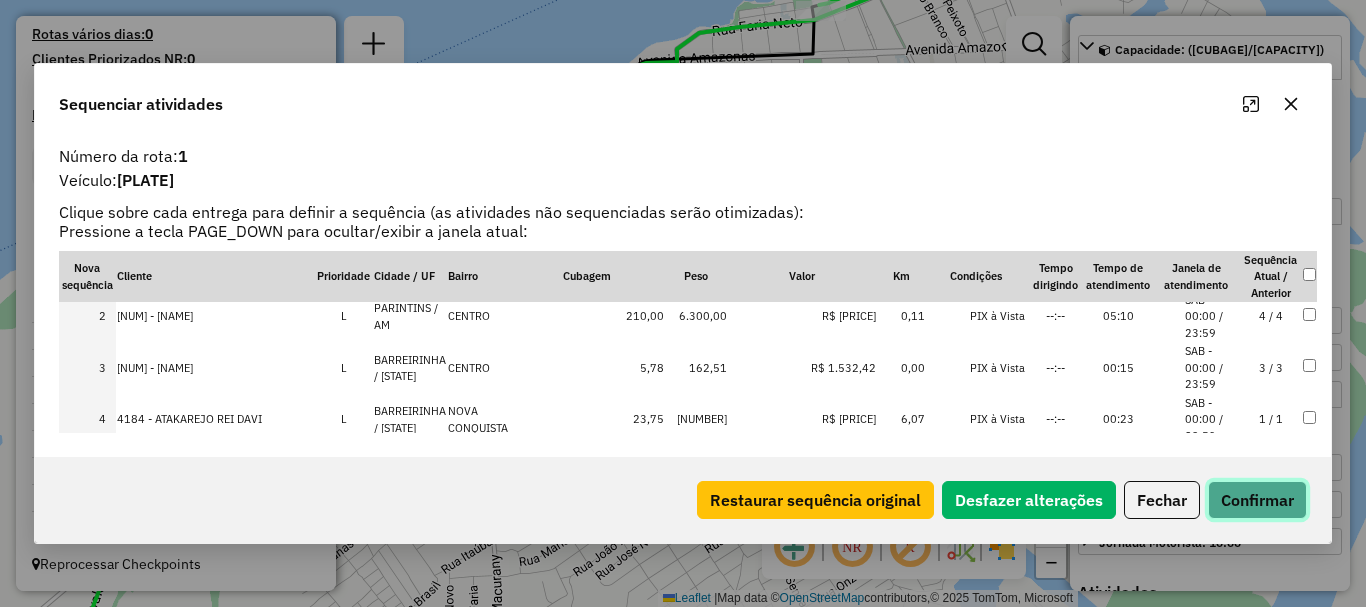 click on "Confirmar" 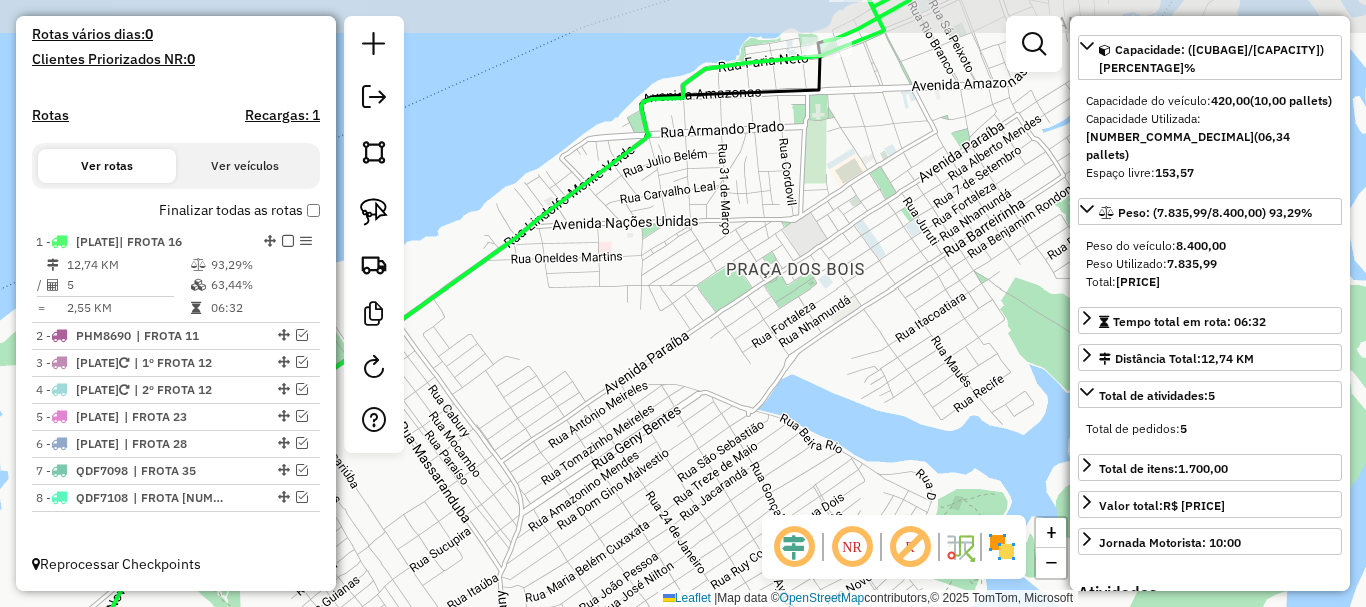 drag, startPoint x: 658, startPoint y: 245, endPoint x: 557, endPoint y: 277, distance: 105.9481 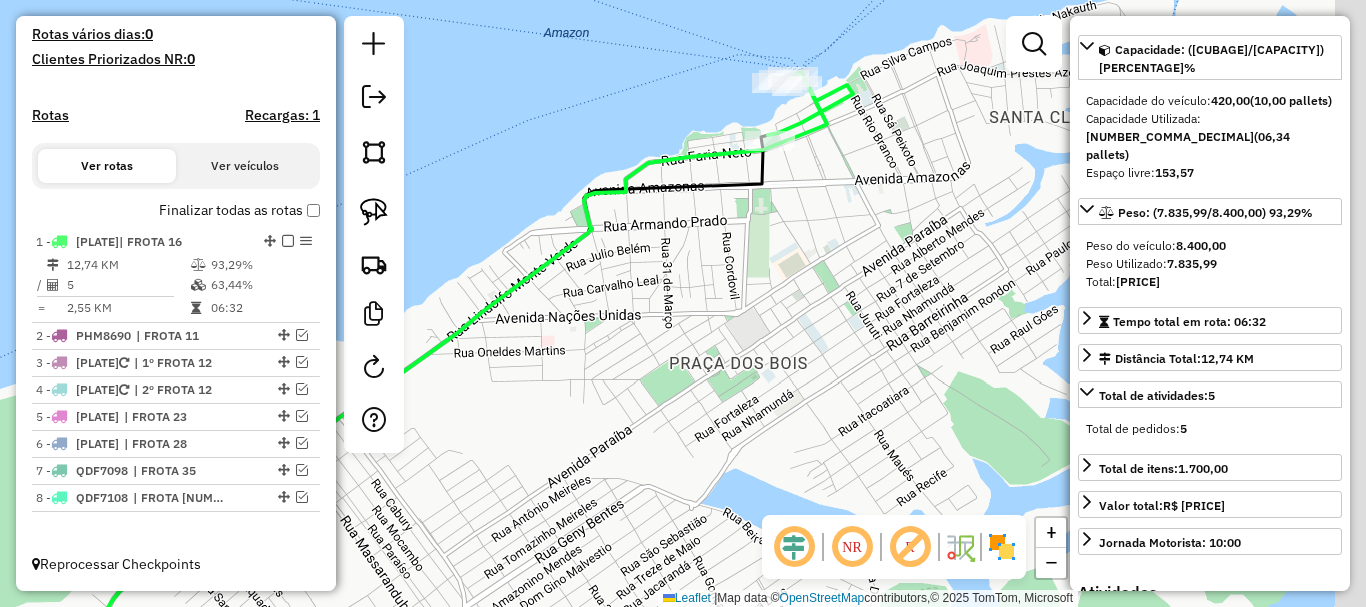 drag, startPoint x: 681, startPoint y: 286, endPoint x: 678, endPoint y: 226, distance: 60.074955 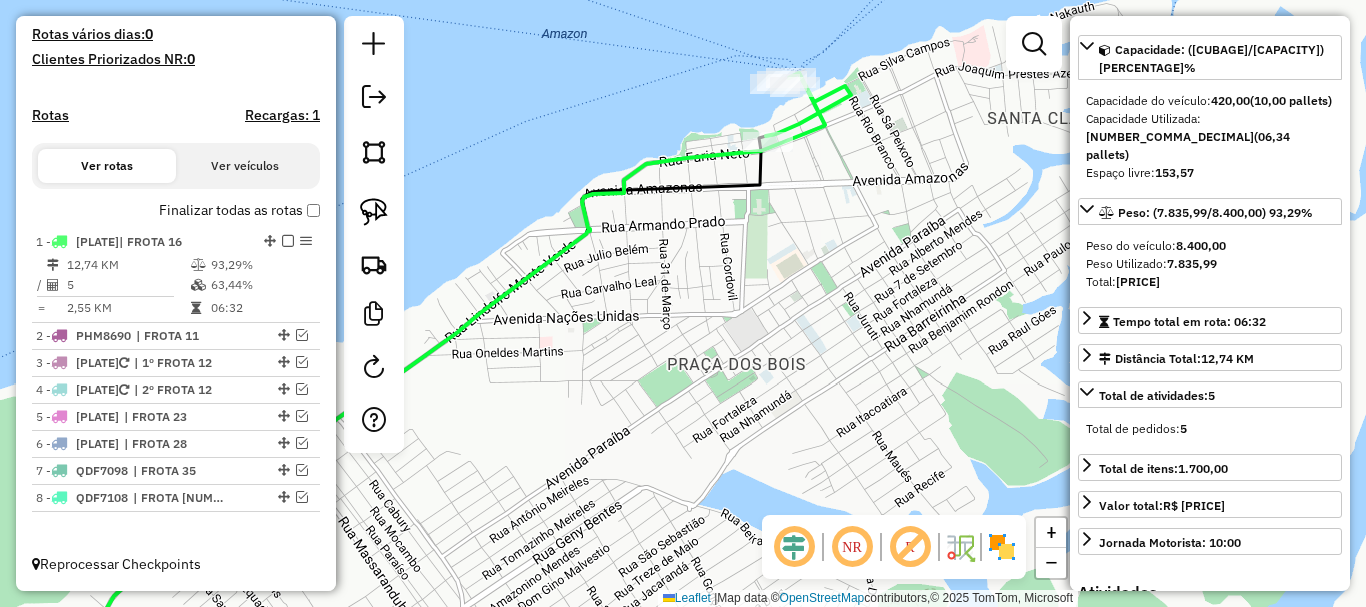 click 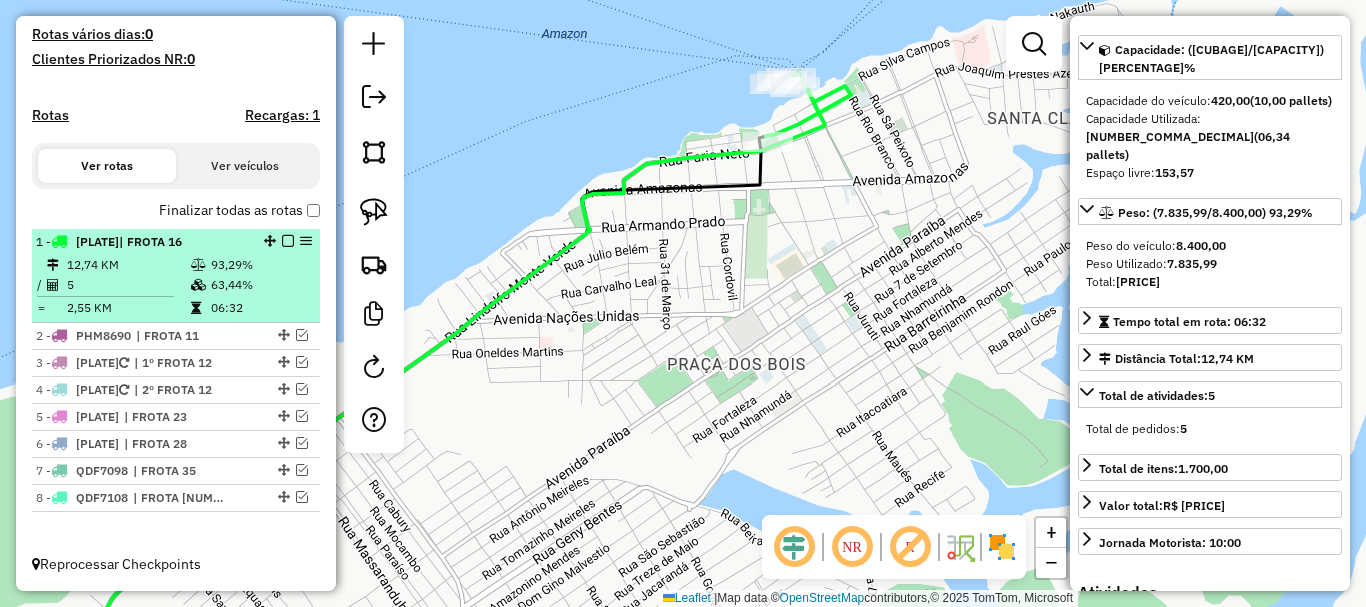 click at bounding box center (288, 241) 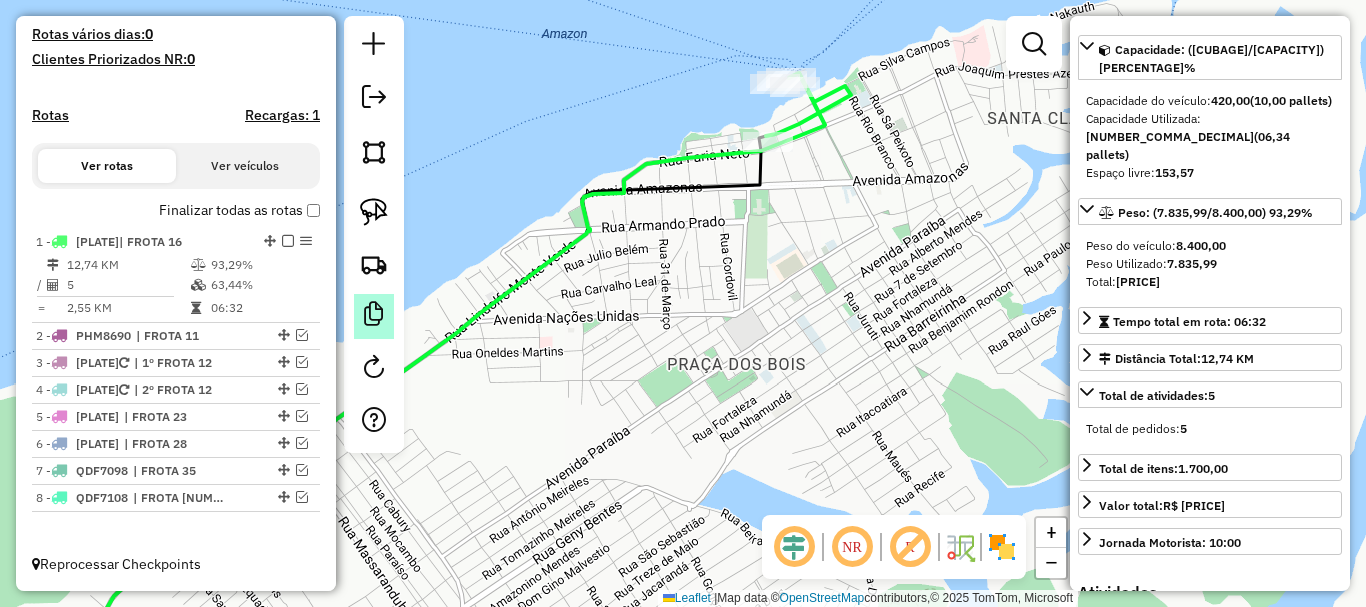 scroll, scrollTop: 470, scrollLeft: 0, axis: vertical 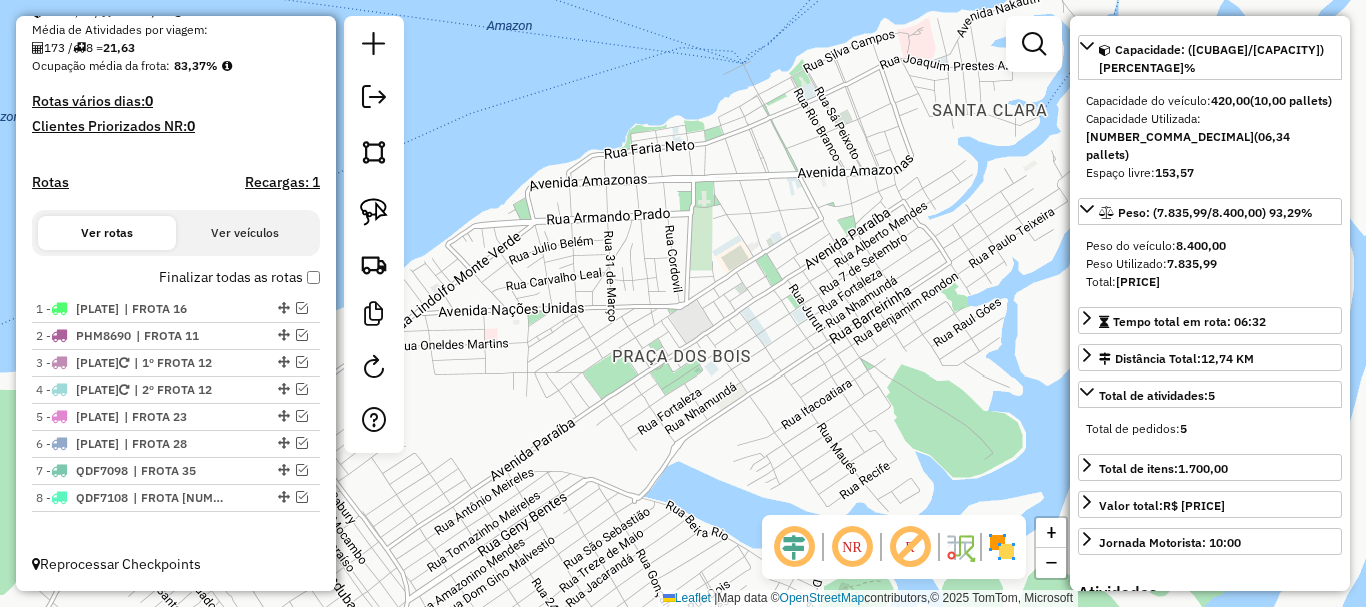 drag, startPoint x: 608, startPoint y: 371, endPoint x: 526, endPoint y: 364, distance: 82.29824 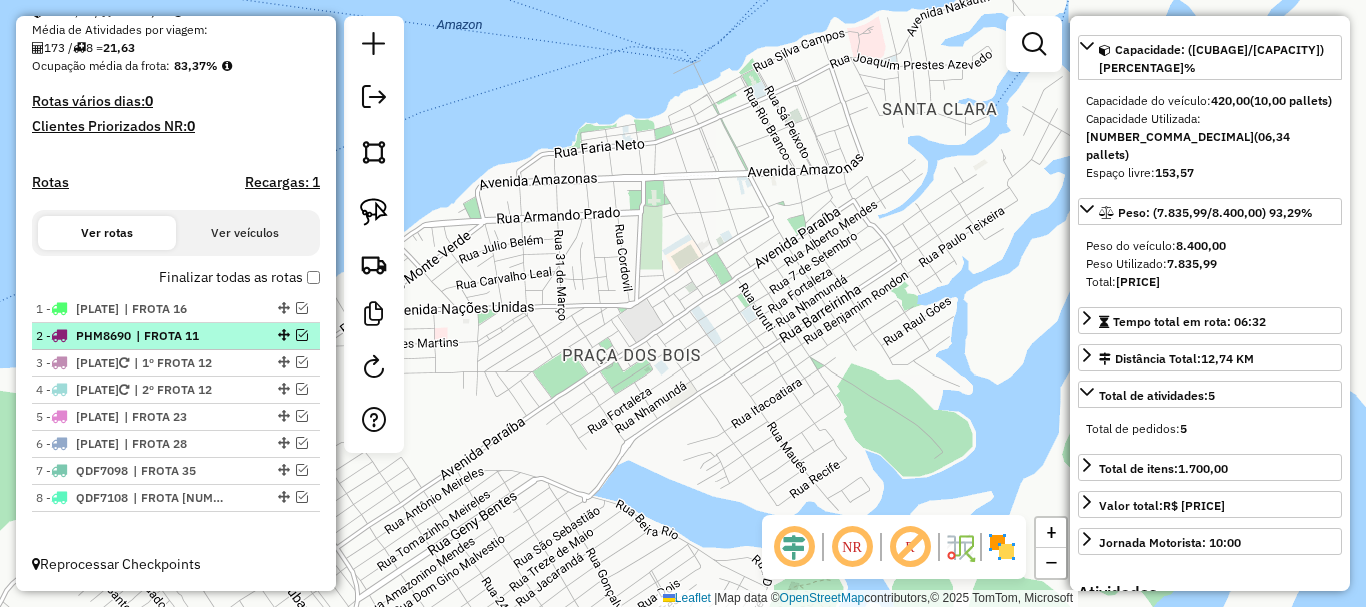 click on "| FROTA 11" at bounding box center (182, 336) 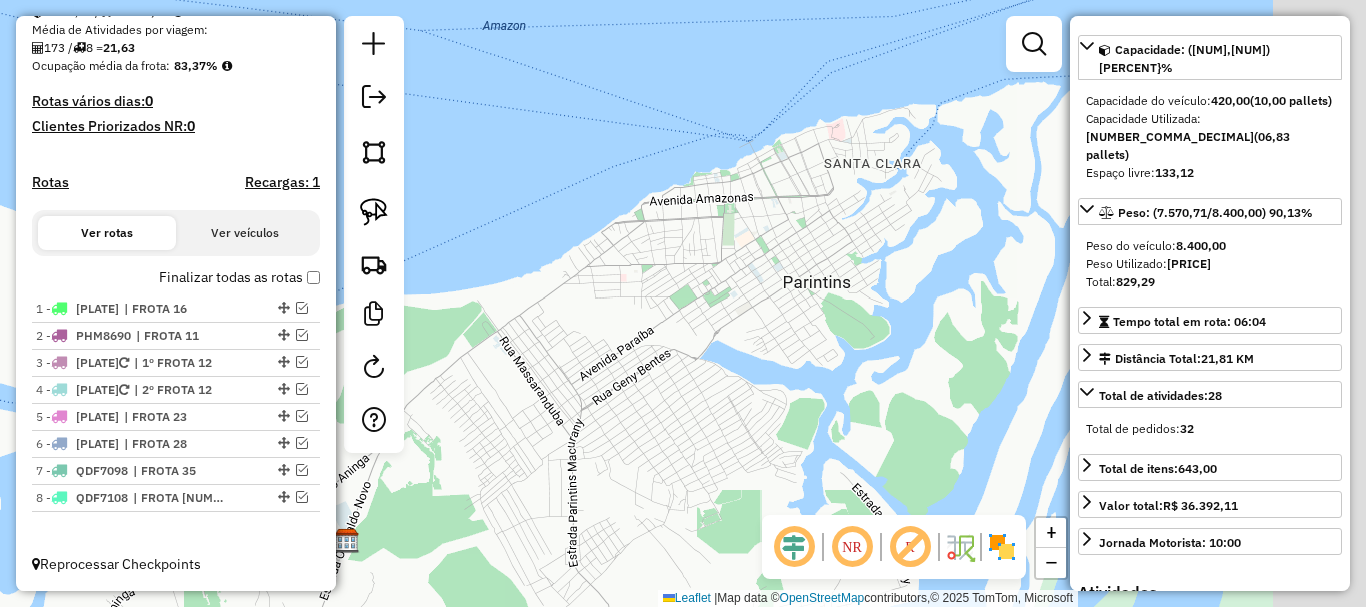 drag, startPoint x: 710, startPoint y: 317, endPoint x: 510, endPoint y: 360, distance: 204.57028 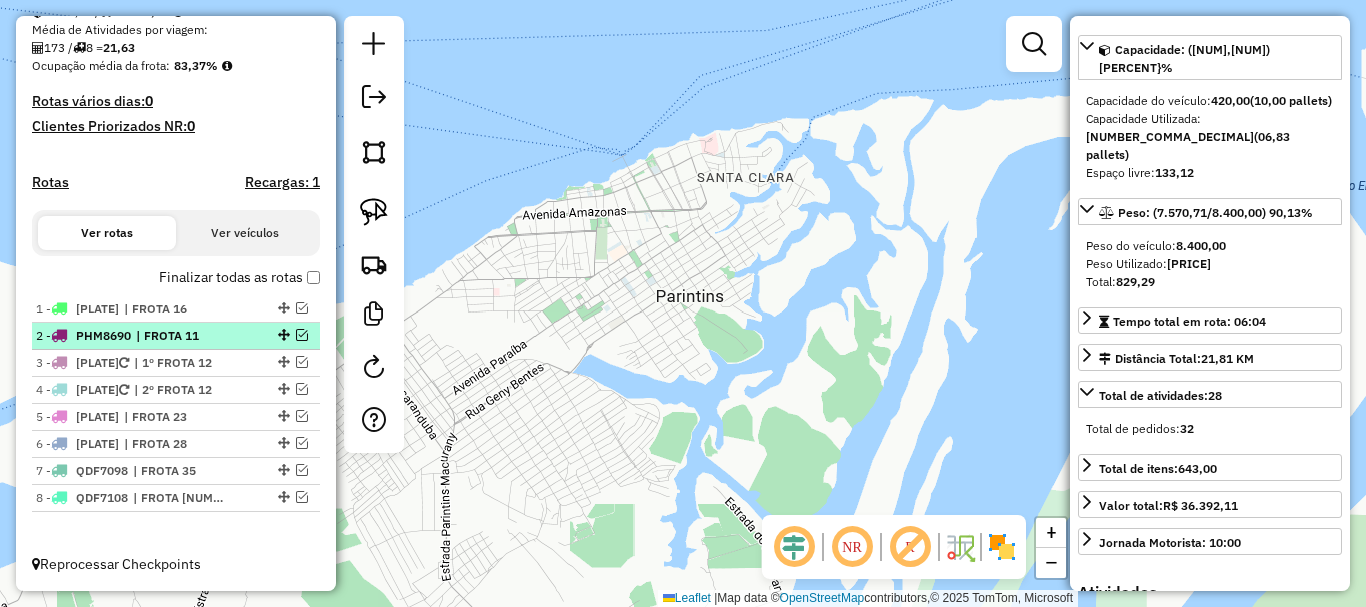 click at bounding box center [302, 335] 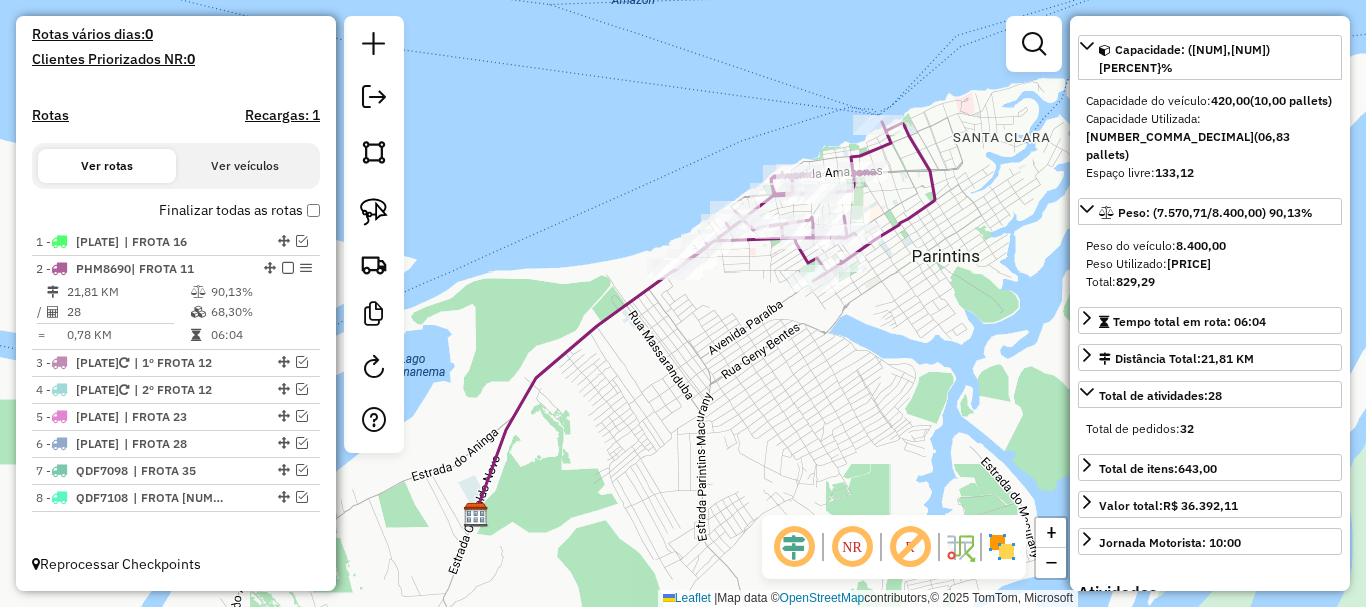 drag, startPoint x: 791, startPoint y: 375, endPoint x: 851, endPoint y: 360, distance: 61.846584 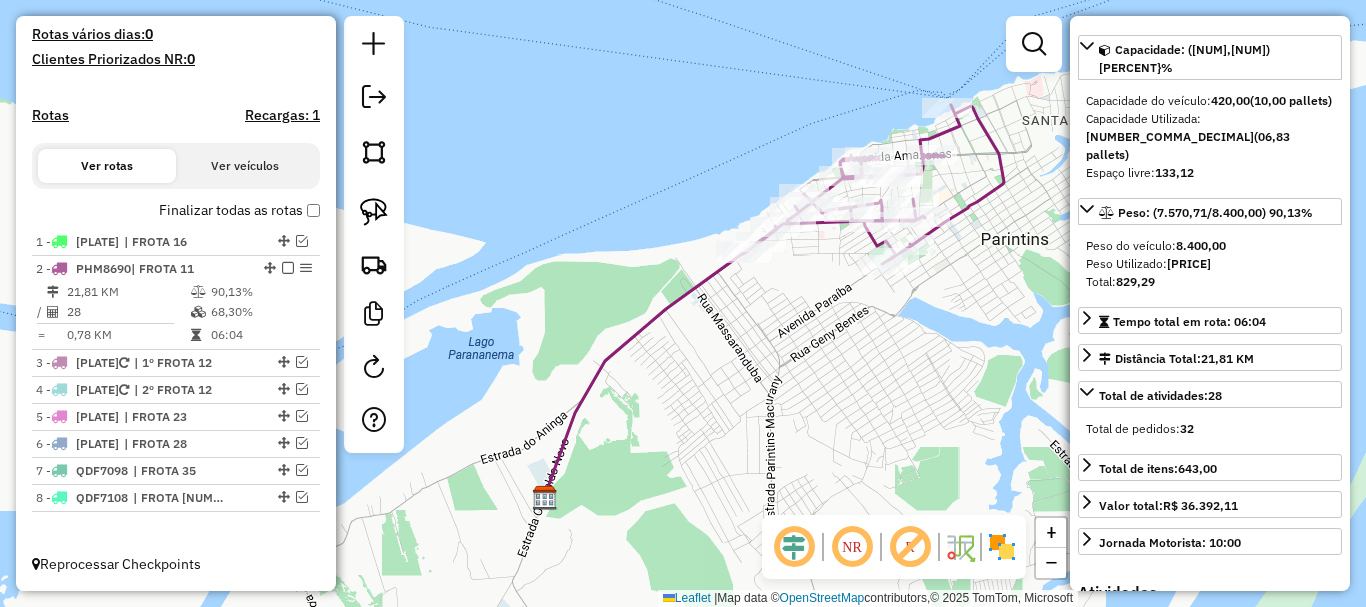 drag, startPoint x: 731, startPoint y: 333, endPoint x: 696, endPoint y: 350, distance: 38.910152 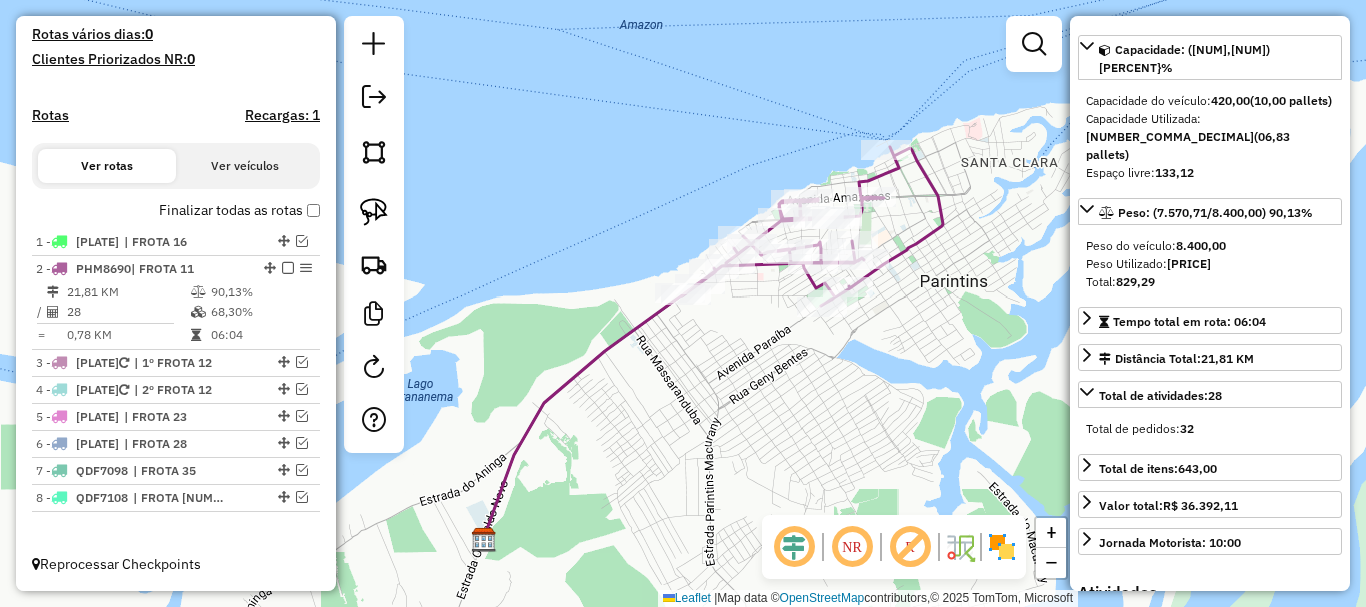 click 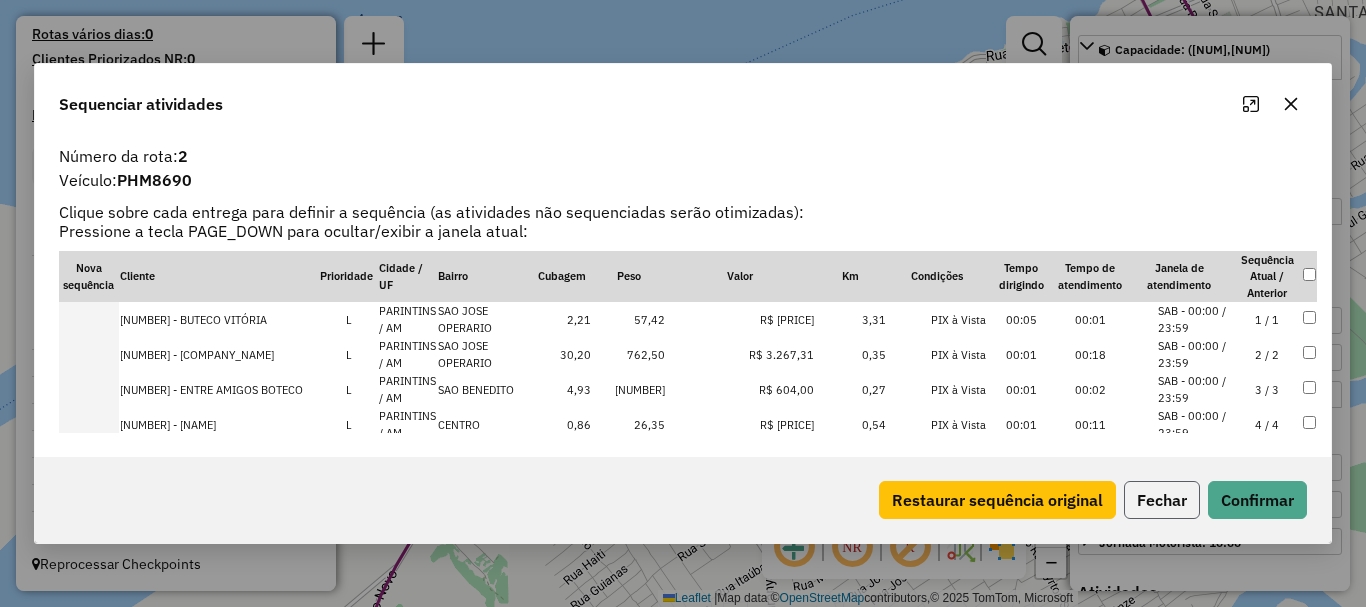 click on "Fechar" 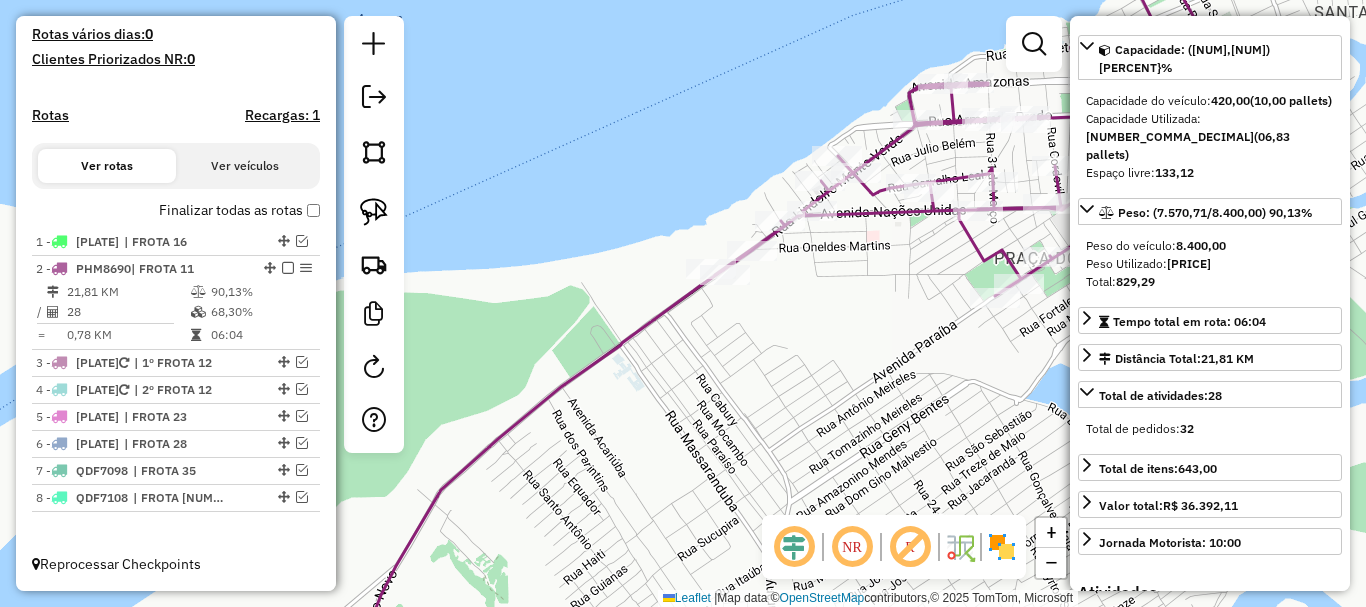 click 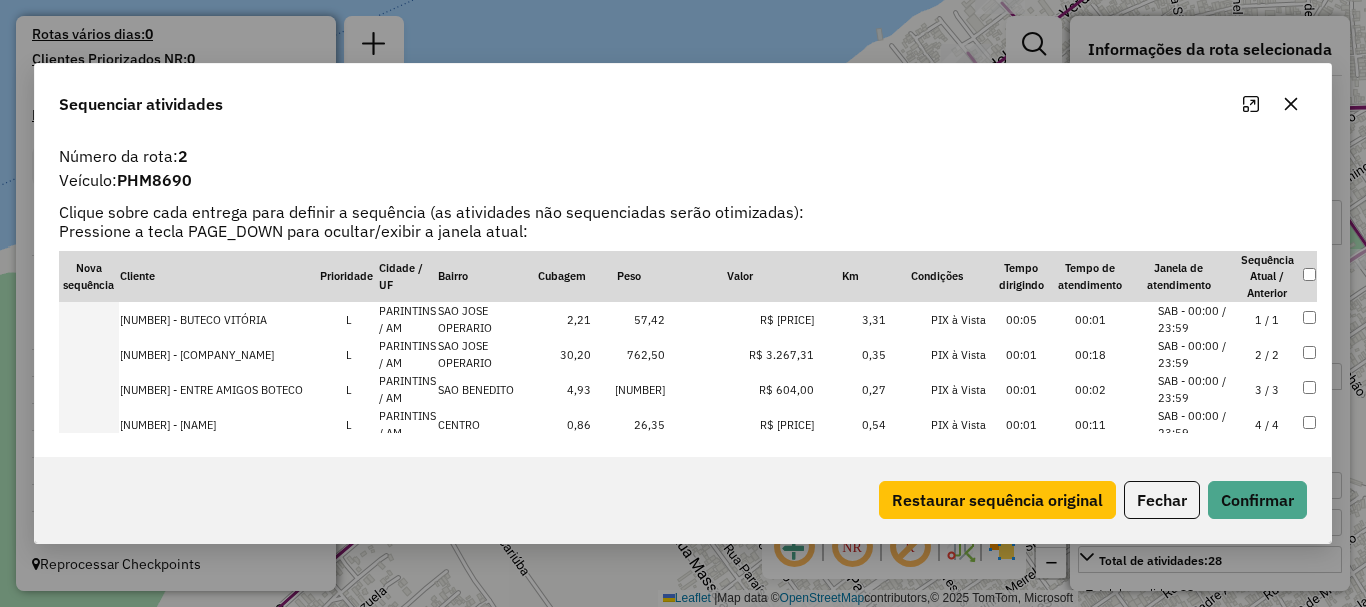 scroll, scrollTop: 7196, scrollLeft: 0, axis: vertical 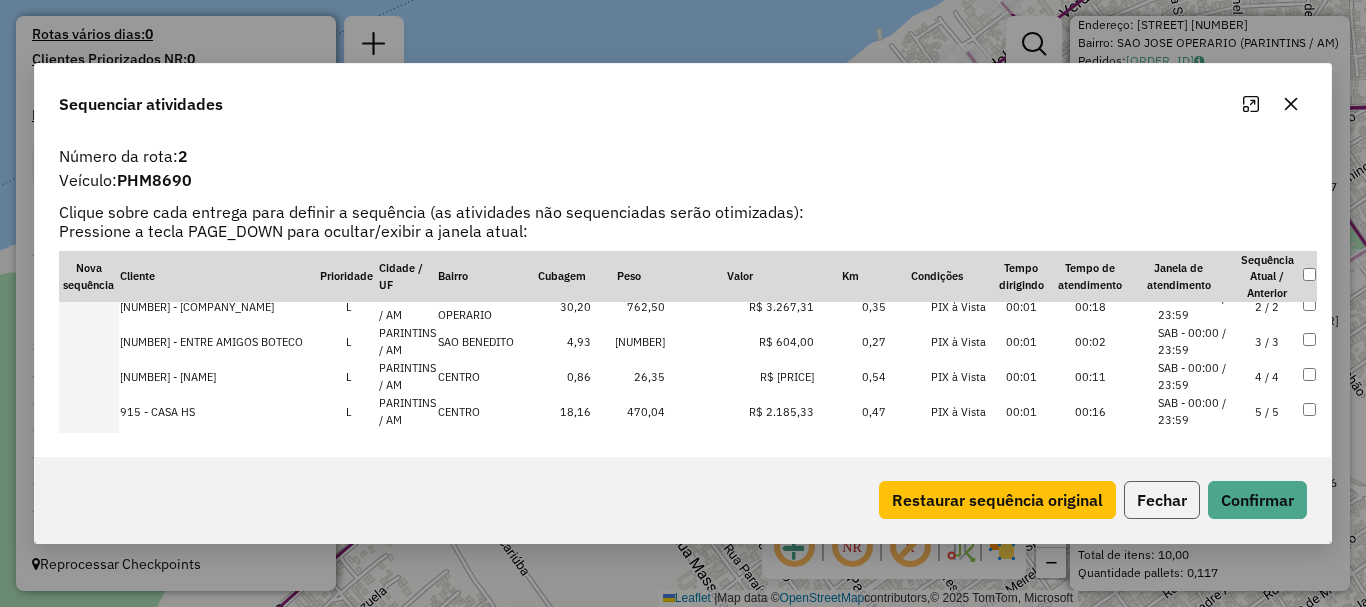 click on "Fechar" 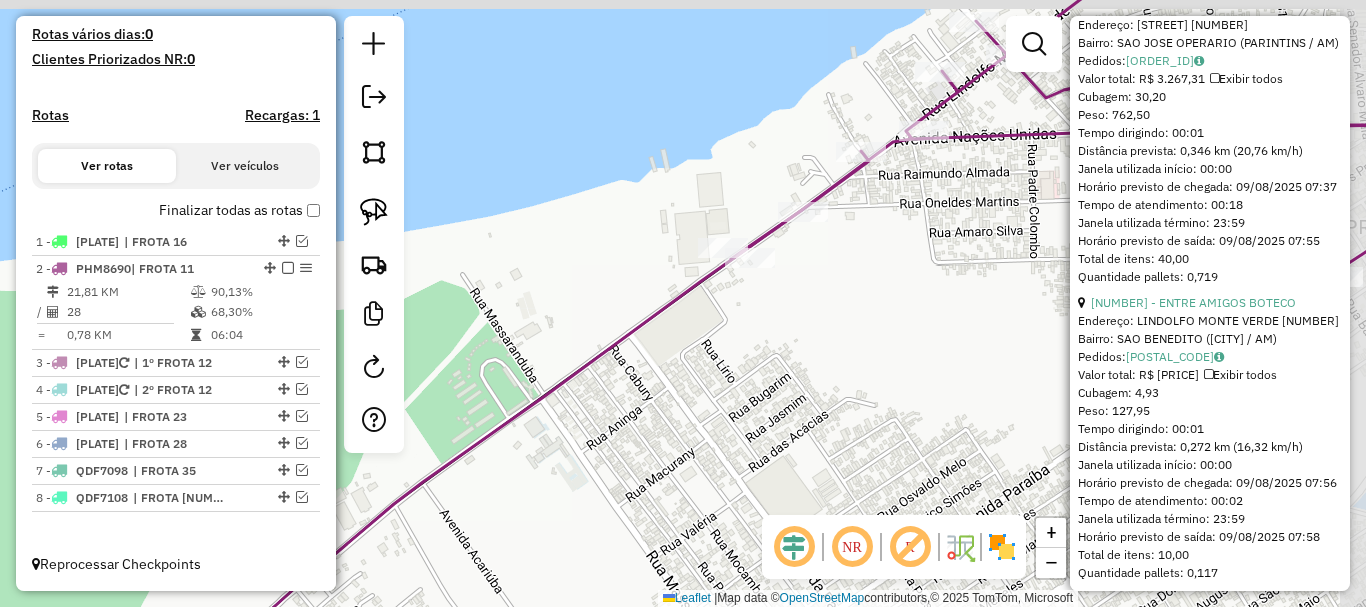 drag, startPoint x: 985, startPoint y: 323, endPoint x: 735, endPoint y: 469, distance: 289.50992 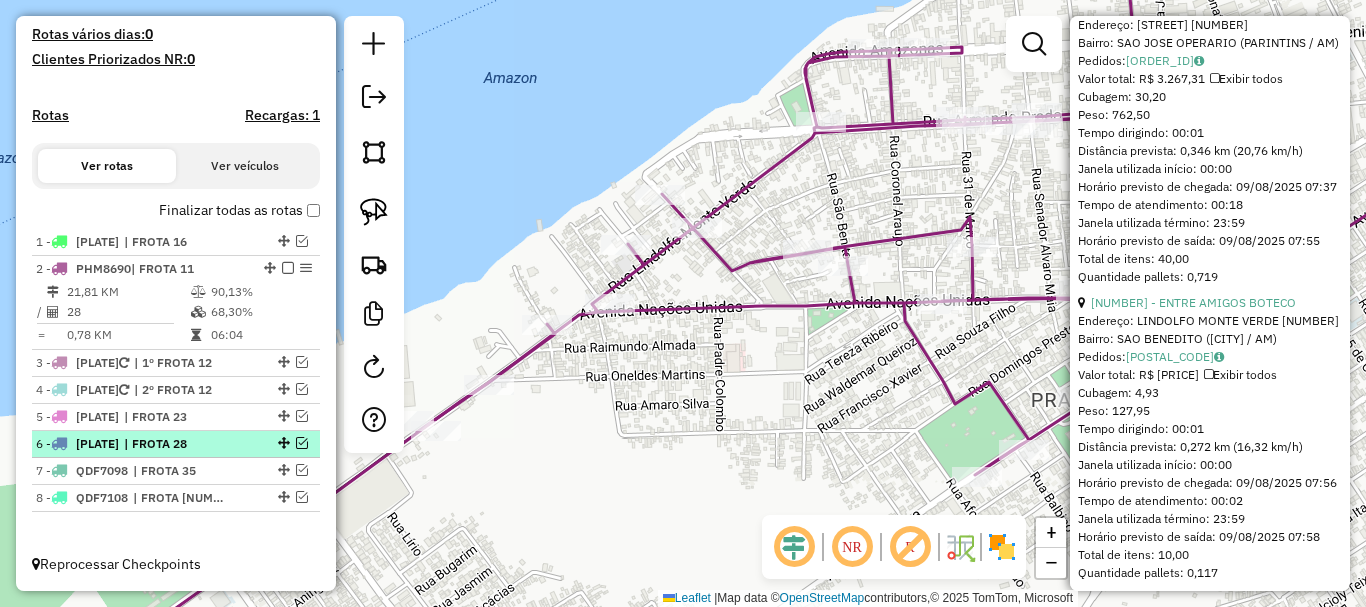 click on "| FROTA 28" at bounding box center (170, 444) 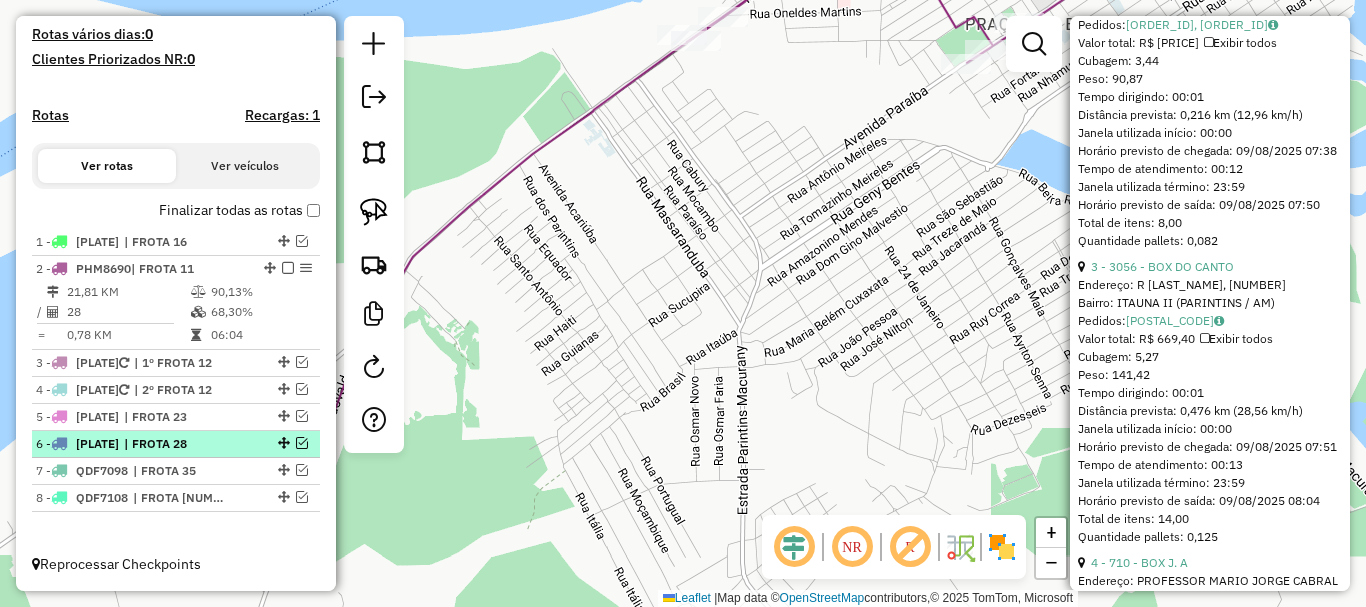 click at bounding box center (302, 443) 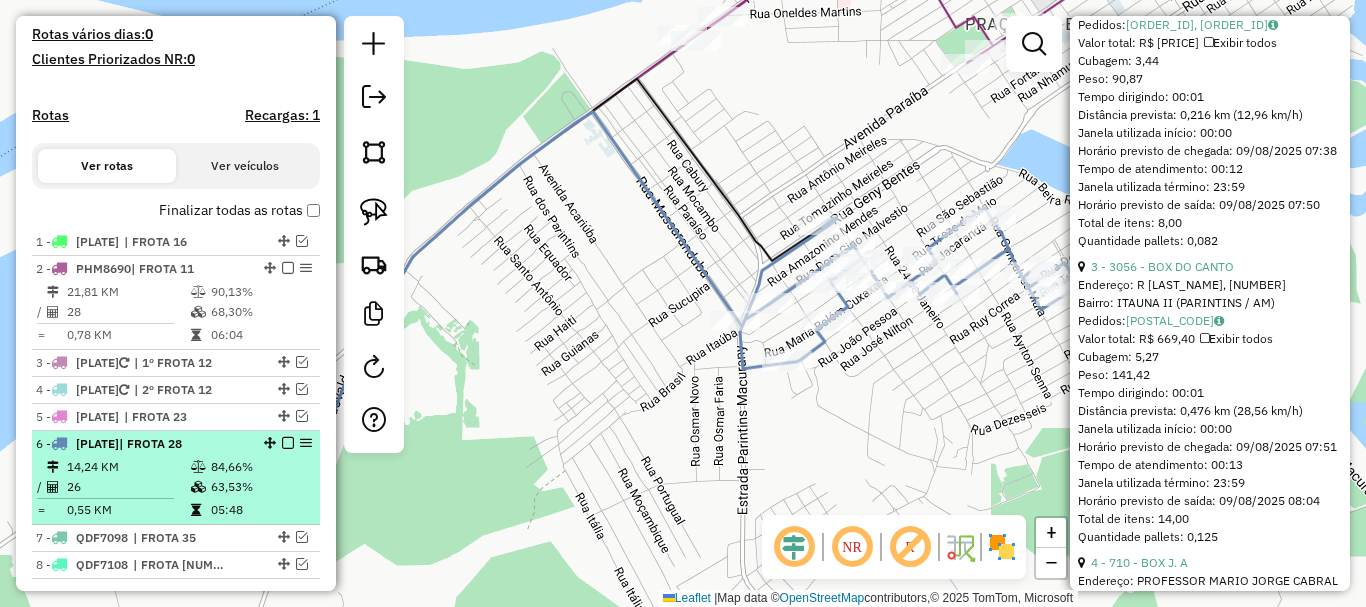 scroll, scrollTop: 604, scrollLeft: 0, axis: vertical 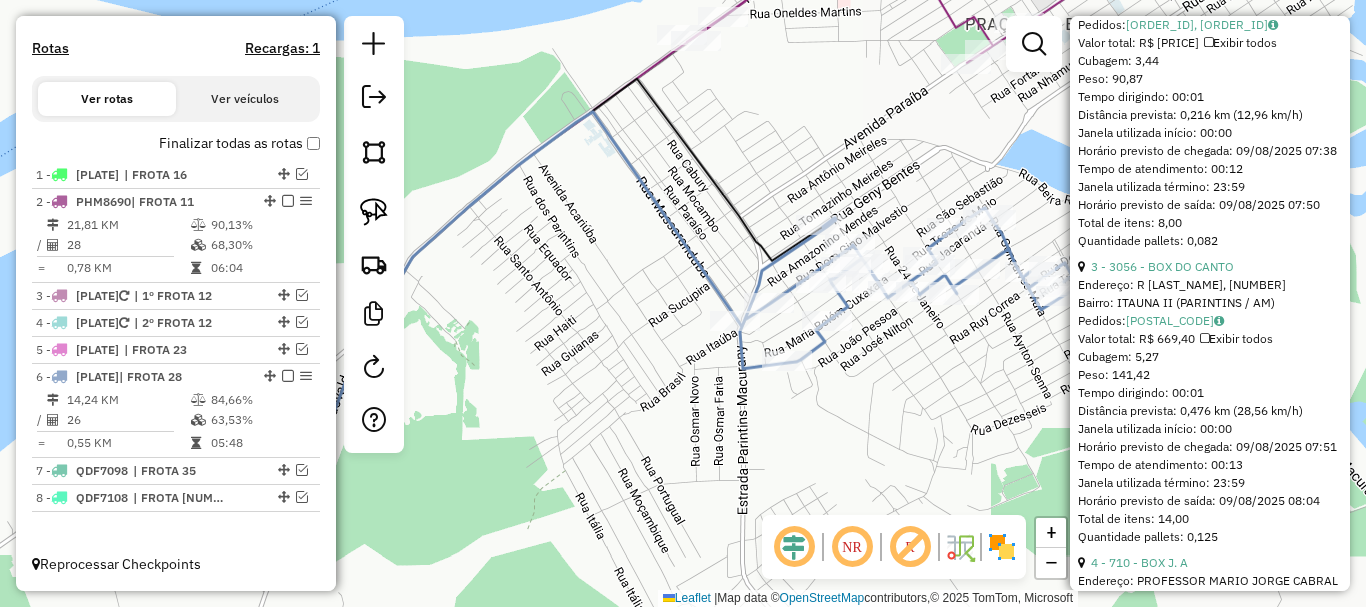 click 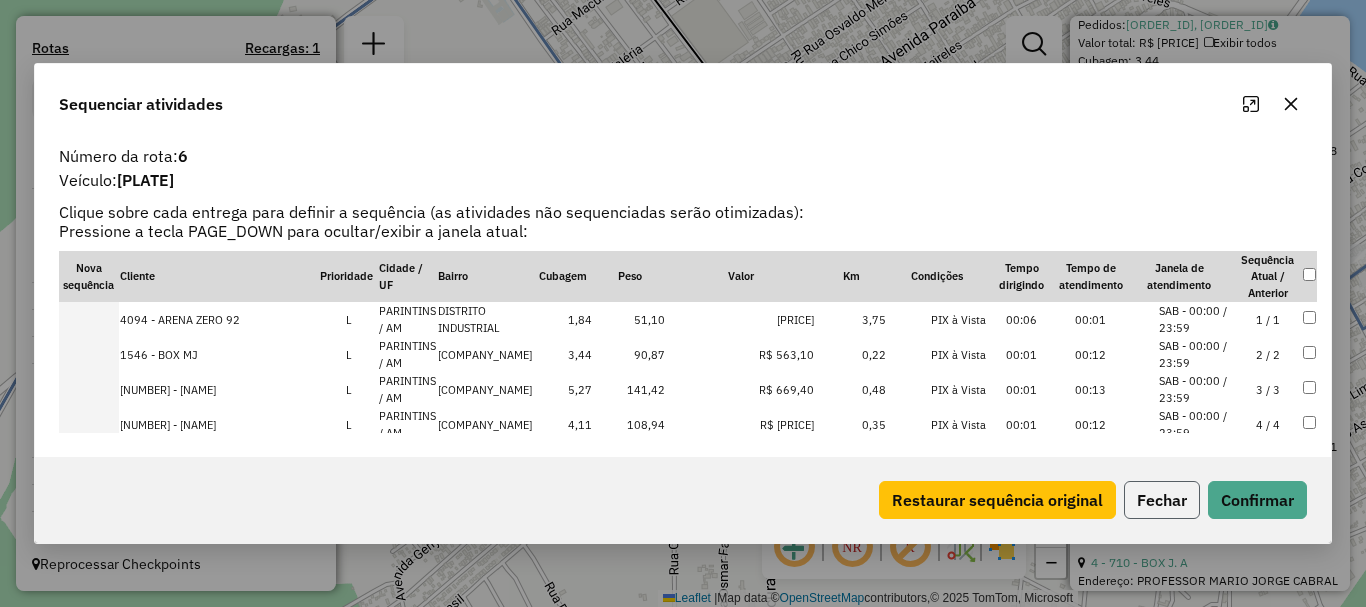 click on "Fechar" 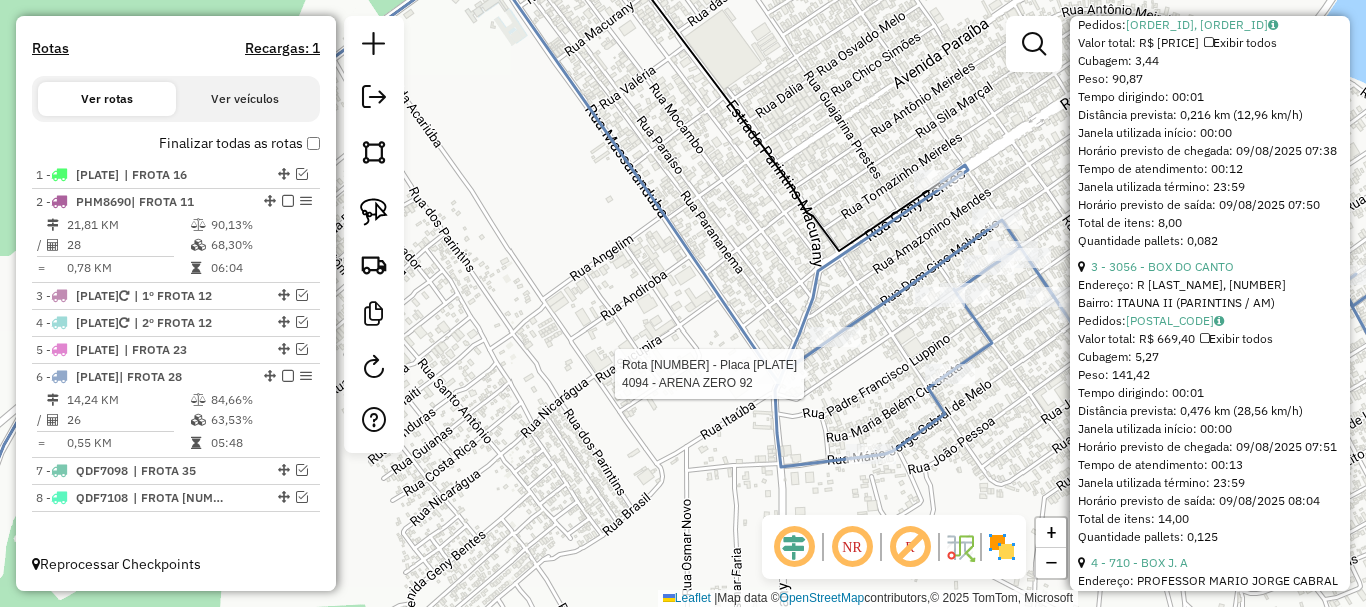 click on "Rota 6 - Placa JXW9989  4094 - ARENA ZERO 92 Janela de atendimento Grade de atendimento Capacidade Transportadoras Veículos Cliente Pedidos  Rotas Selecione os dias de semana para filtrar as janelas de atendimento  Seg   Ter   Qua   Qui   Sex   Sáb   Dom  Informe o período da janela de atendimento: De: Até:  Filtrar exatamente a janela do cliente  Considerar janela de atendimento padrão  Selecione os dias de semana para filtrar as grades de atendimento  Seg   Ter   Qua   Qui   Sex   Sáb   Dom   Considerar clientes sem dia de atendimento cadastrado  Clientes fora do dia de atendimento selecionado Filtrar as atividades entre os valores definidos abaixo:  Peso mínimo:   Peso máximo:   Cubagem mínima:   Cubagem máxima:   De:   Até:  Filtrar as atividades entre o tempo de atendimento definido abaixo:  De:   Até:   Considerar capacidade total dos clientes não roteirizados Transportadora: Selecione um ou mais itens Tipo de veículo: Selecione um ou mais itens Veículo: Selecione um ou mais itens Nome: +" 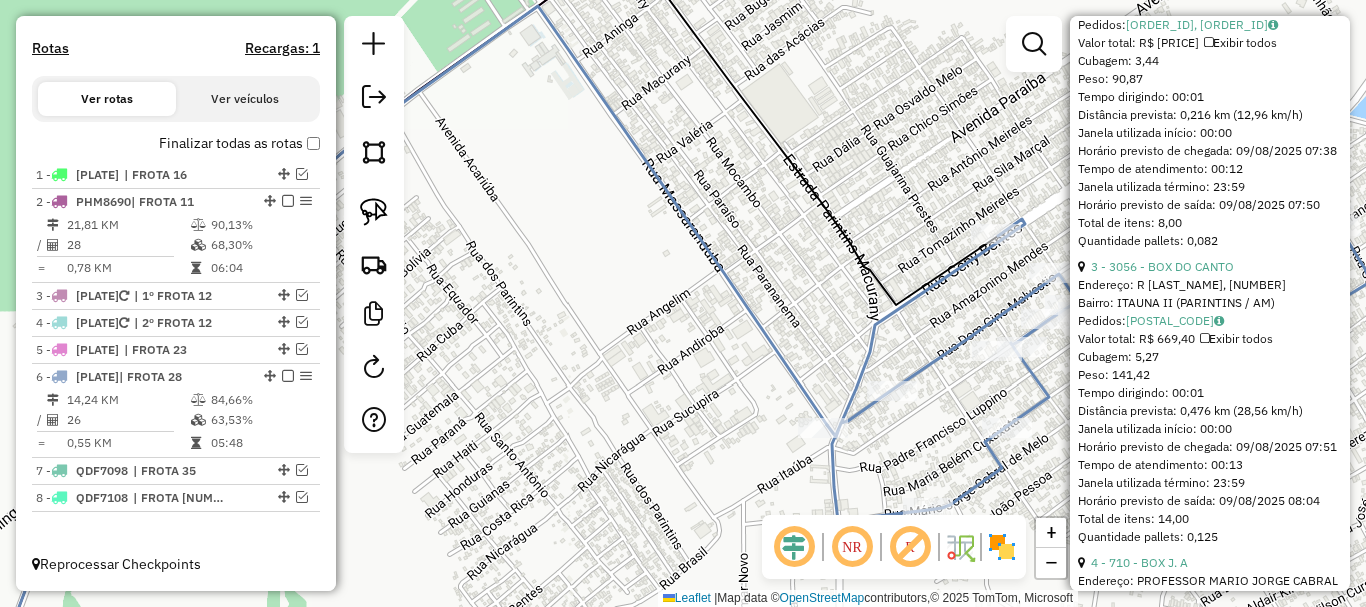 drag, startPoint x: 703, startPoint y: 305, endPoint x: 830, endPoint y: 425, distance: 174.7255 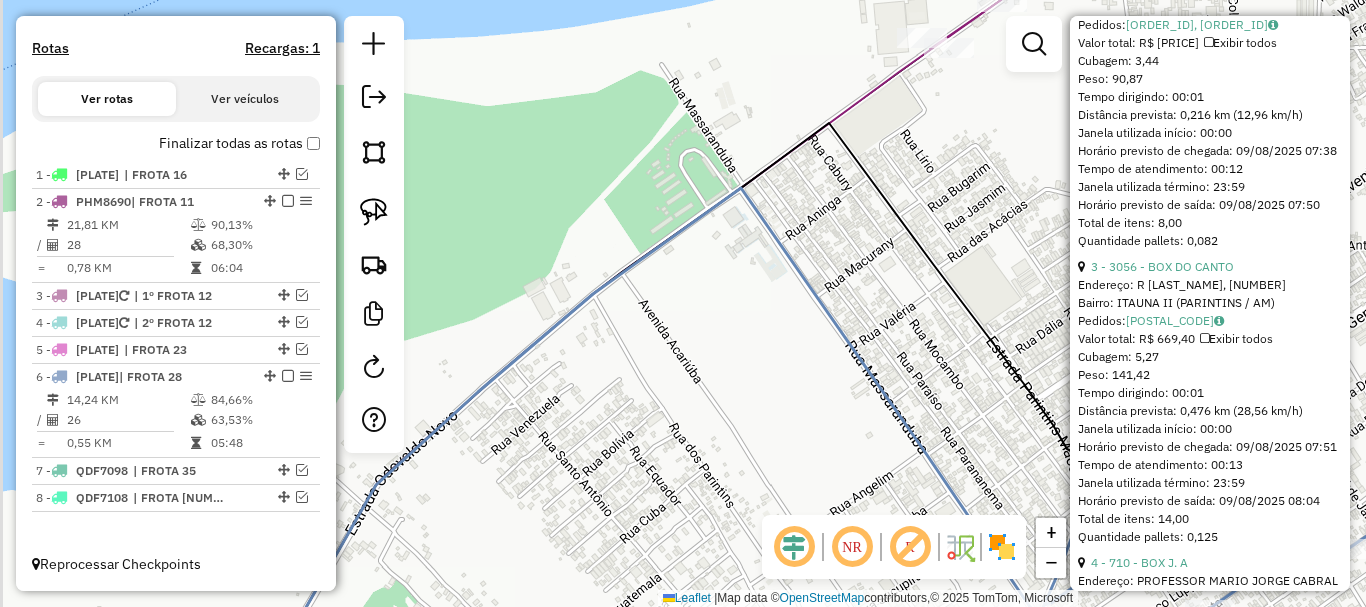 drag, startPoint x: 737, startPoint y: 447, endPoint x: 780, endPoint y: 443, distance: 43.185646 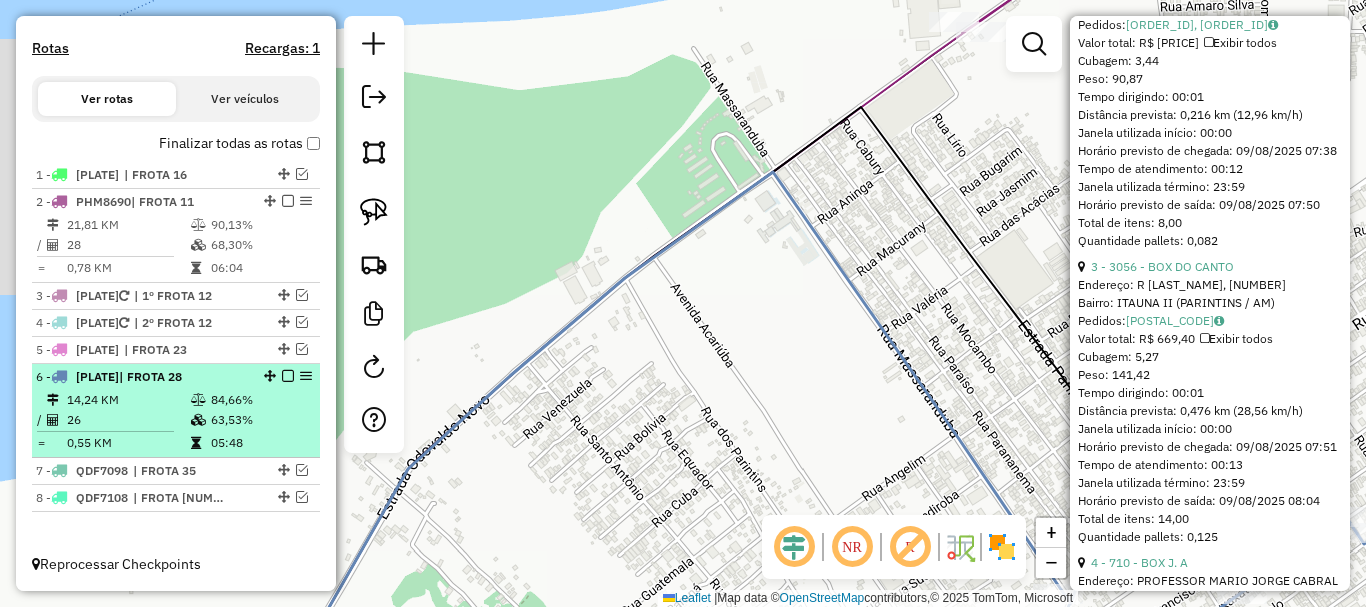 click at bounding box center (288, 376) 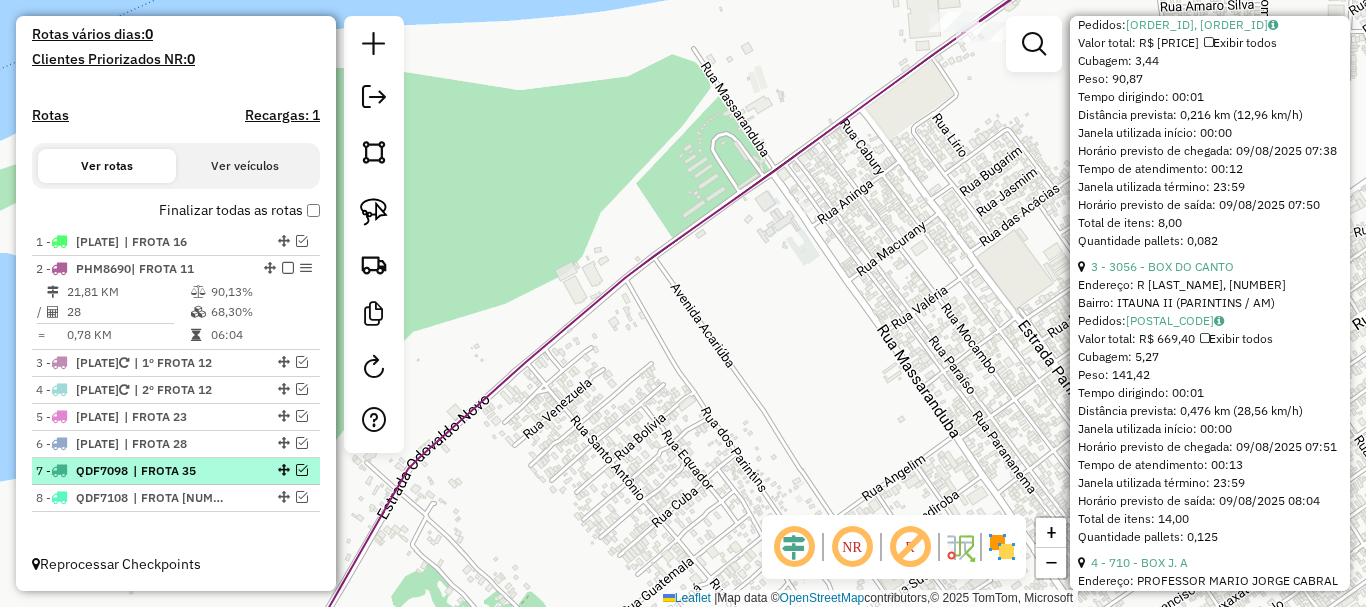 click at bounding box center (302, 470) 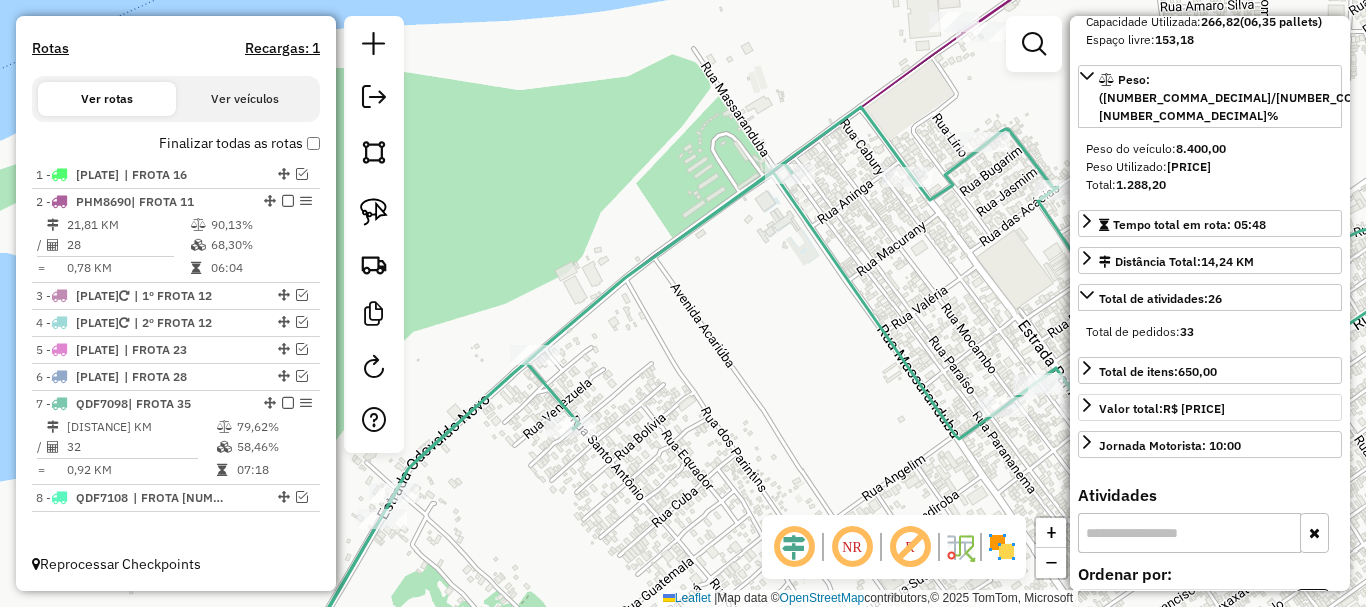 scroll, scrollTop: 212, scrollLeft: 0, axis: vertical 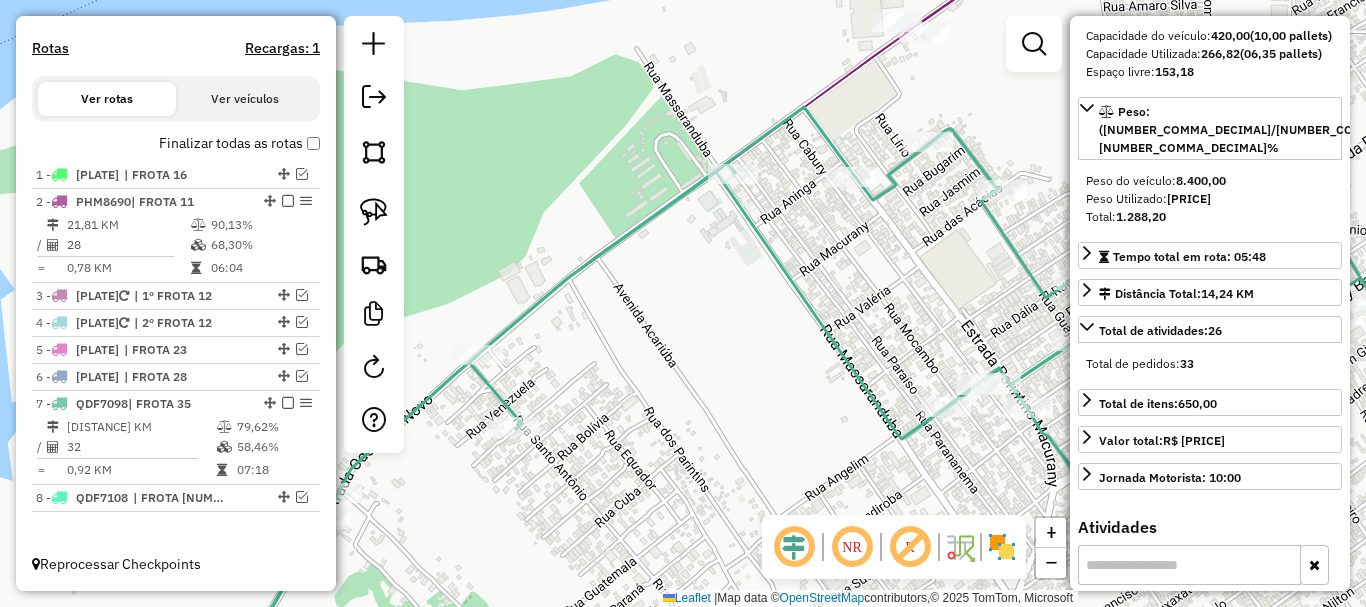 drag, startPoint x: 839, startPoint y: 371, endPoint x: 685, endPoint y: 369, distance: 154.01299 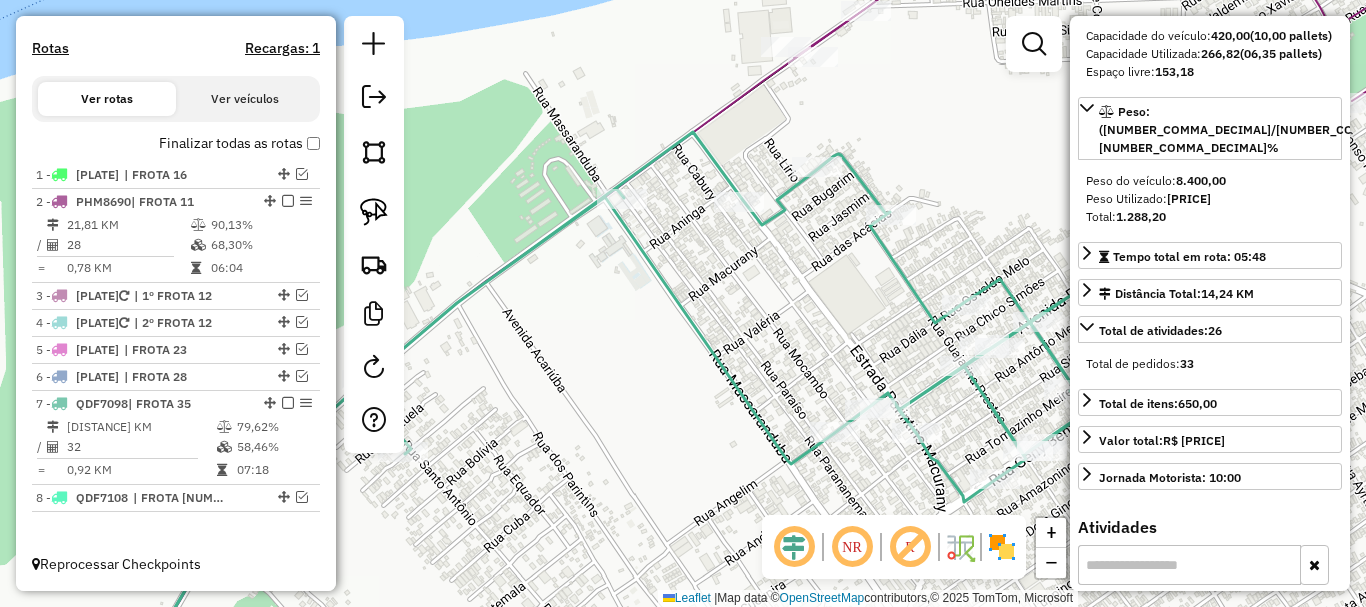 drag, startPoint x: 650, startPoint y: 325, endPoint x: 635, endPoint y: 344, distance: 24.207438 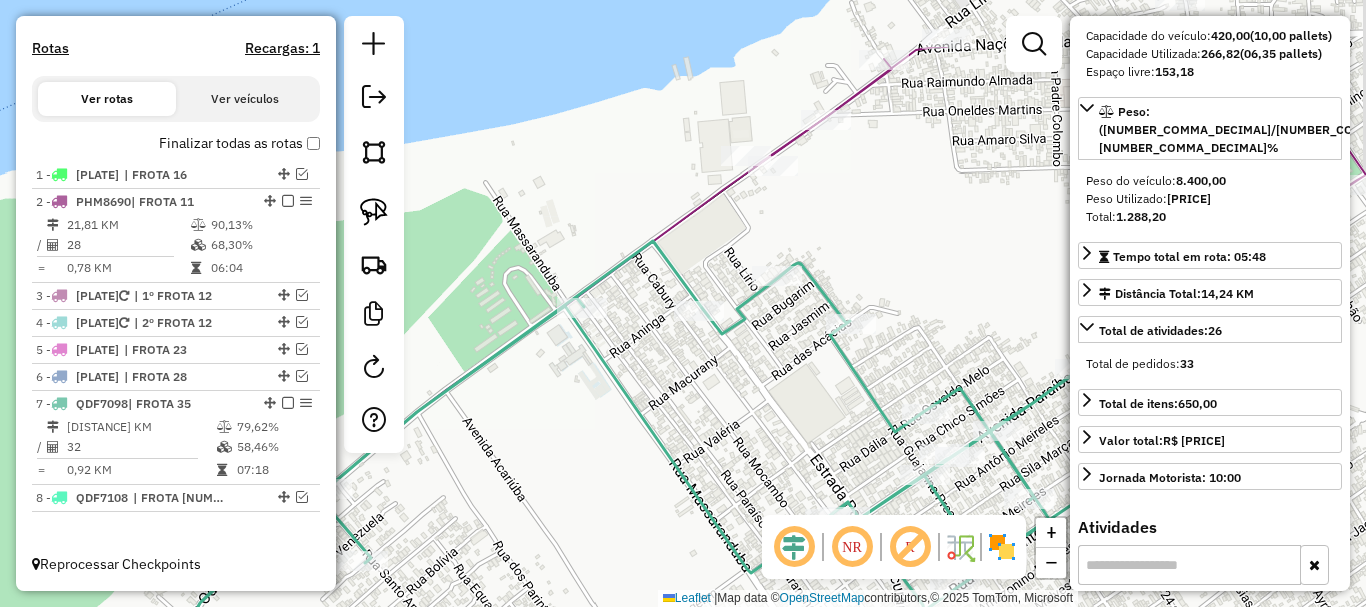 drag, startPoint x: 692, startPoint y: 272, endPoint x: 650, endPoint y: 365, distance: 102.044106 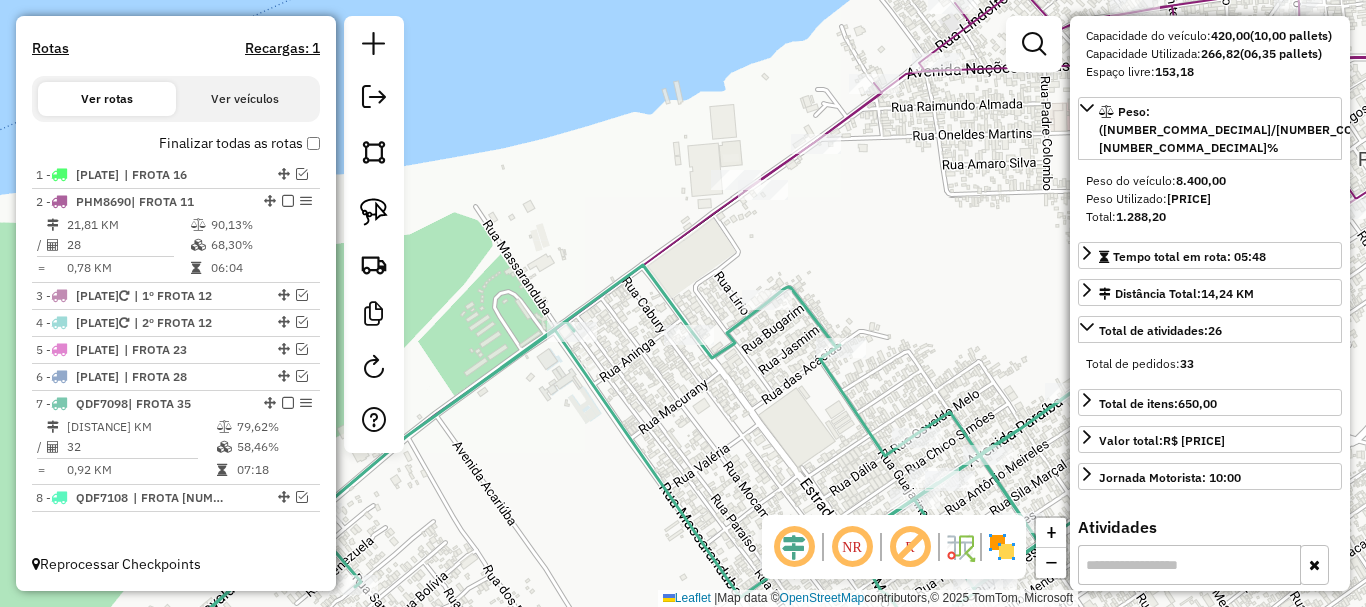 drag, startPoint x: 675, startPoint y: 287, endPoint x: 662, endPoint y: 308, distance: 24.698177 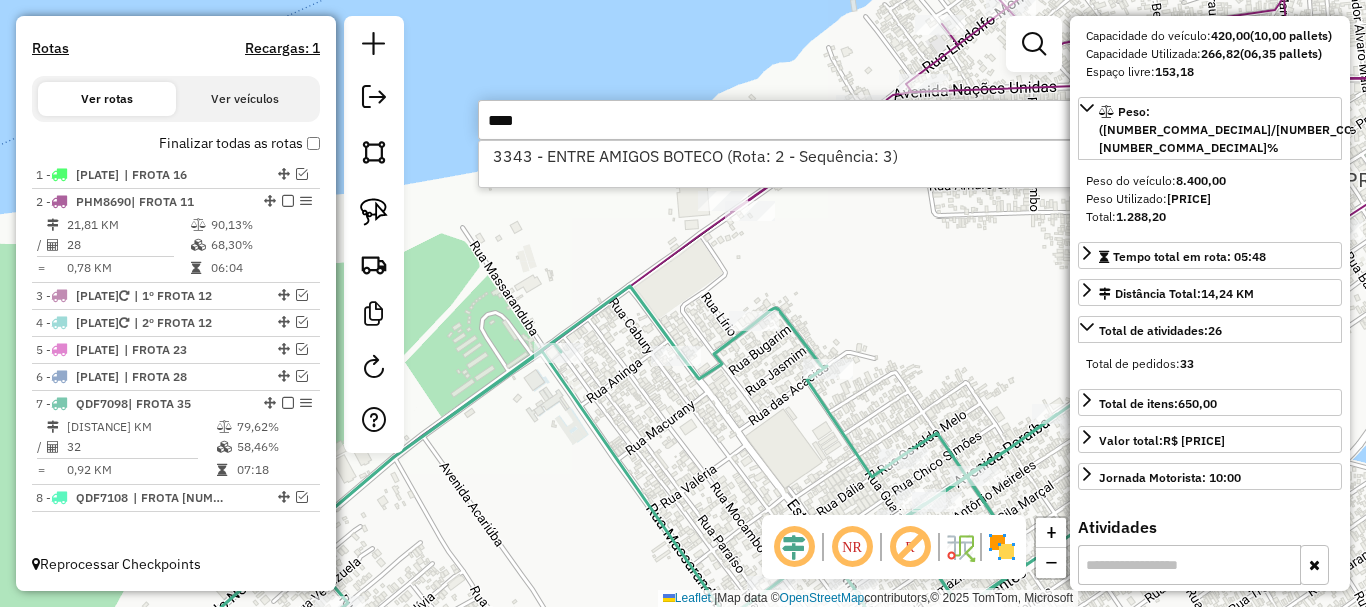 type on "****" 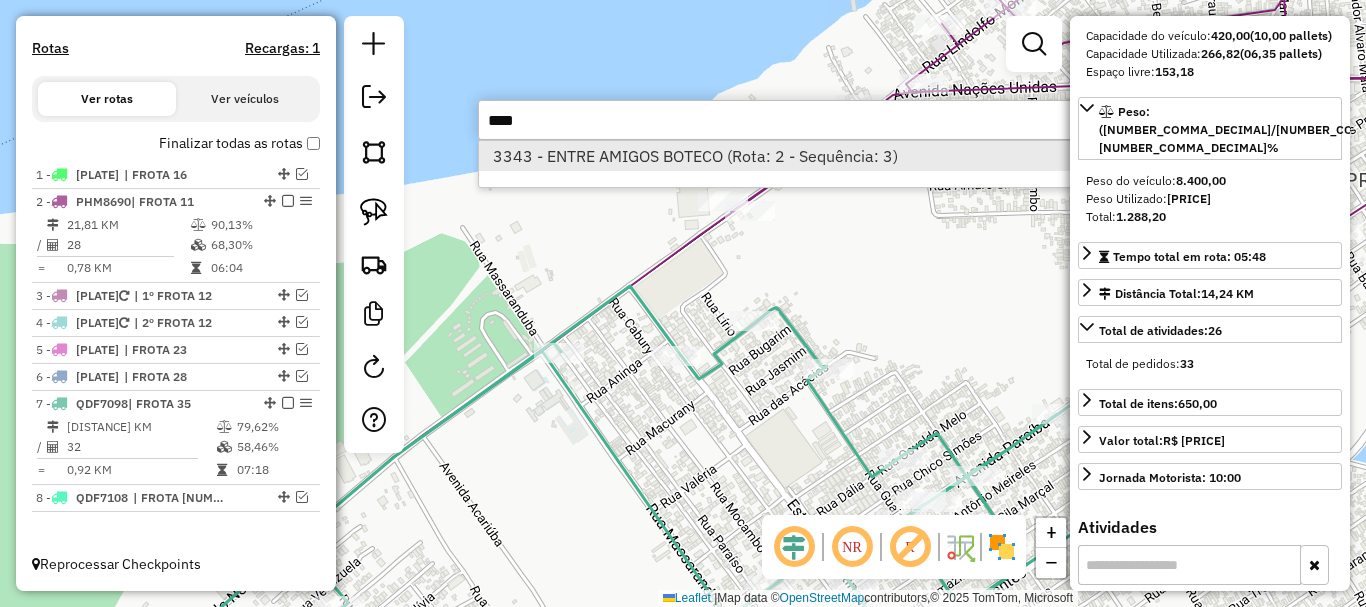 click on "3343 - ENTRE AMIGOS BOTECO (Rota: 2 - Sequência: 3)" at bounding box center [778, 156] 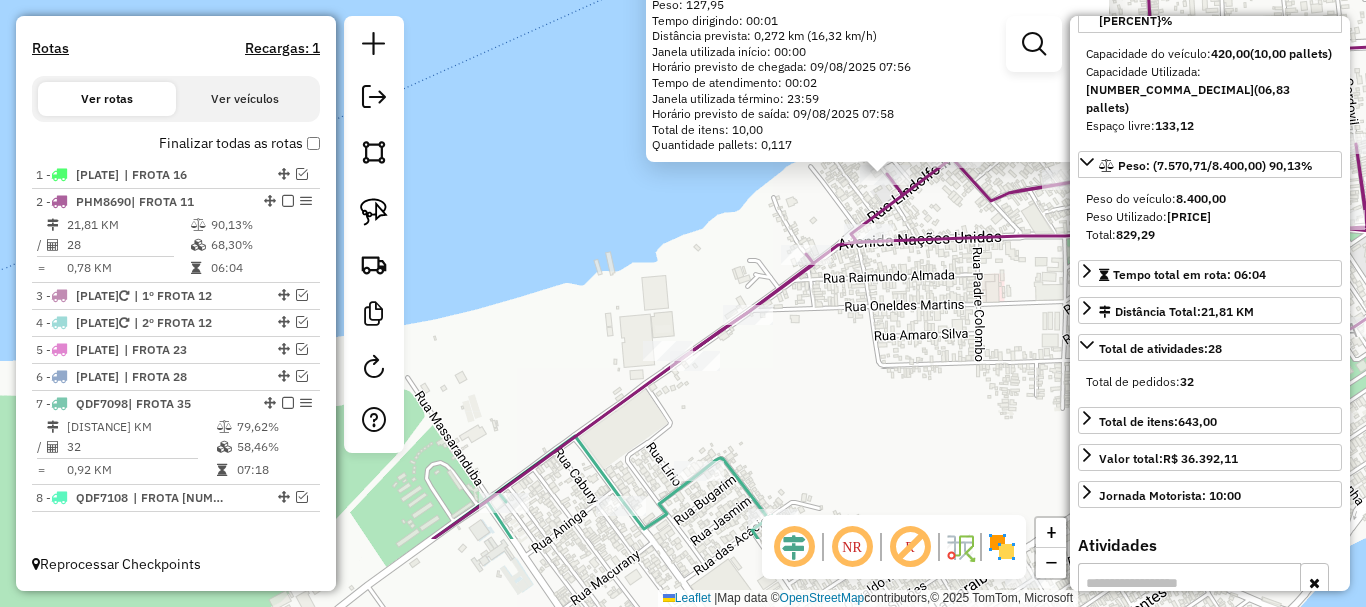 drag, startPoint x: 703, startPoint y: 486, endPoint x: 876, endPoint y: 367, distance: 209.9762 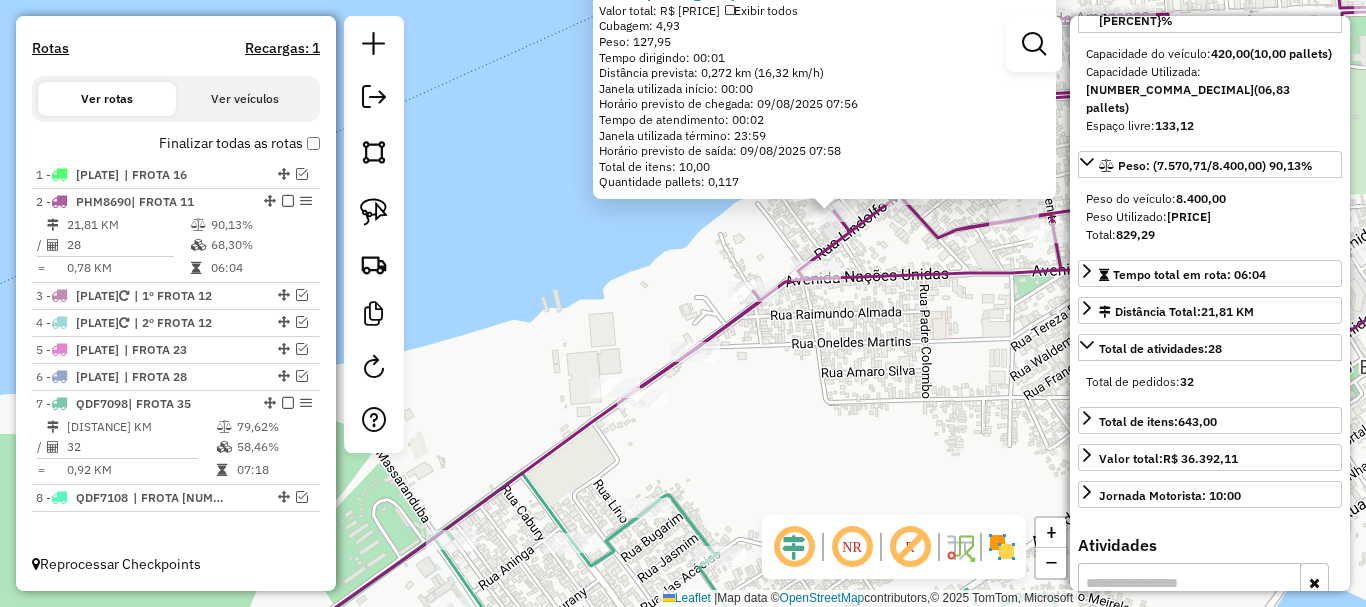 drag, startPoint x: 881, startPoint y: 366, endPoint x: 696, endPoint y: 416, distance: 191.63768 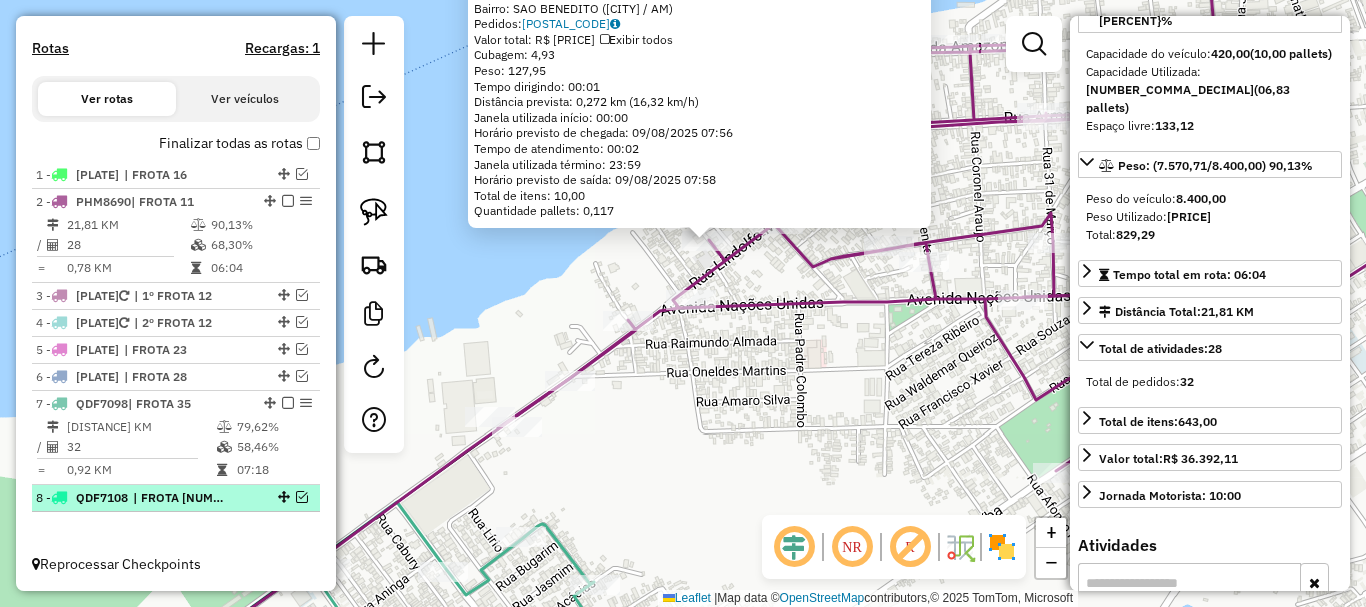 click at bounding box center (302, 497) 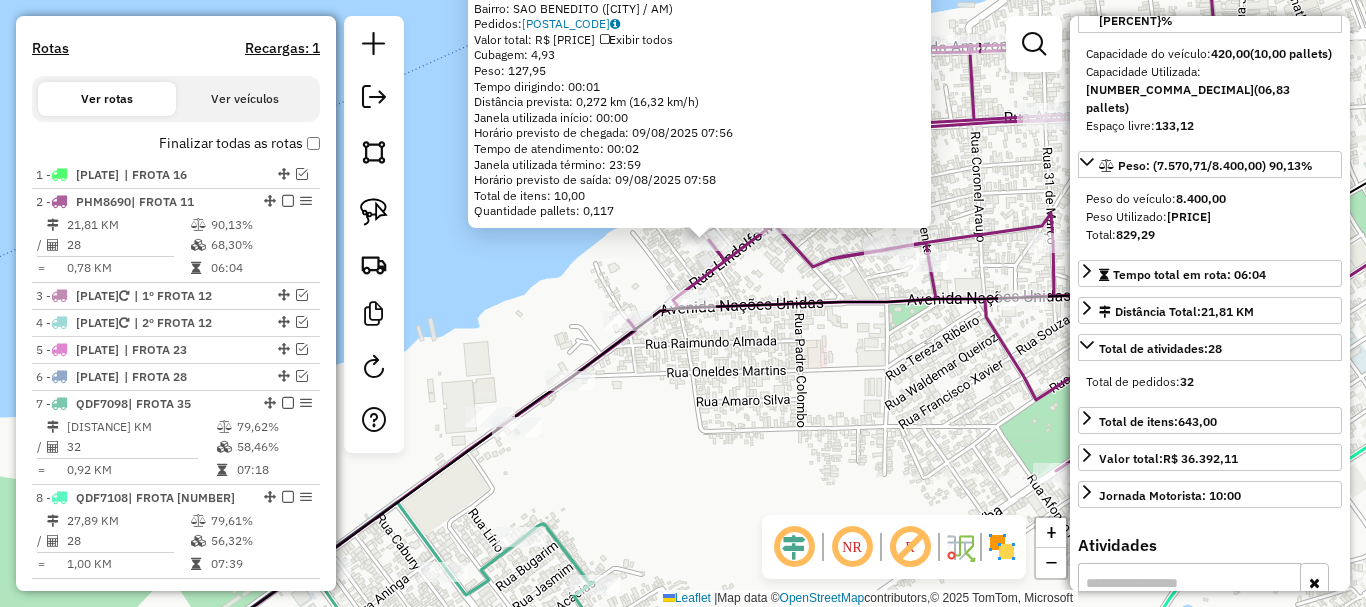 drag, startPoint x: 659, startPoint y: 492, endPoint x: 664, endPoint y: 449, distance: 43.289722 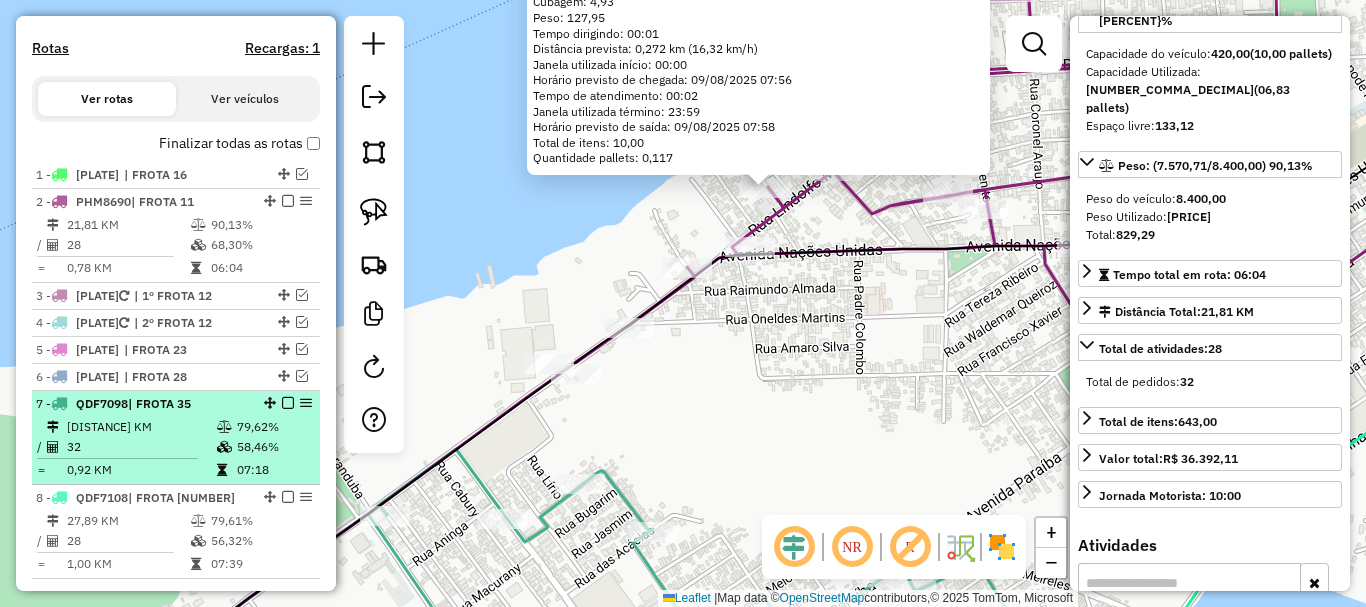 click at bounding box center [288, 403] 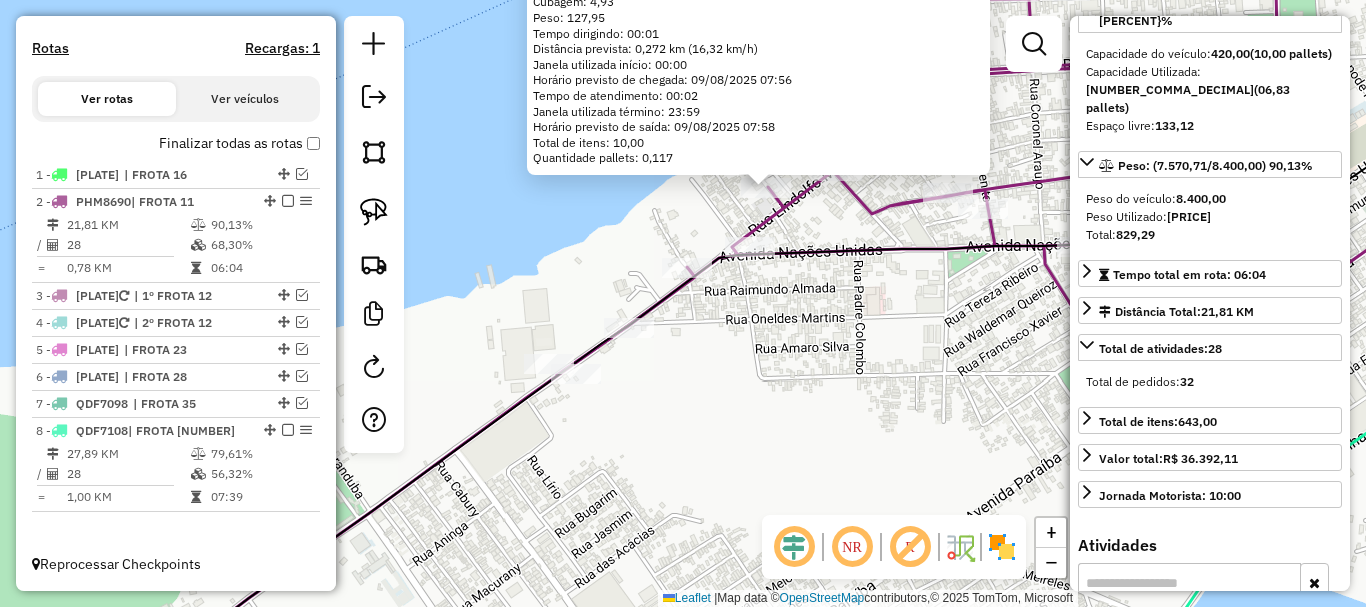 drag, startPoint x: 642, startPoint y: 509, endPoint x: 828, endPoint y: 302, distance: 278.28943 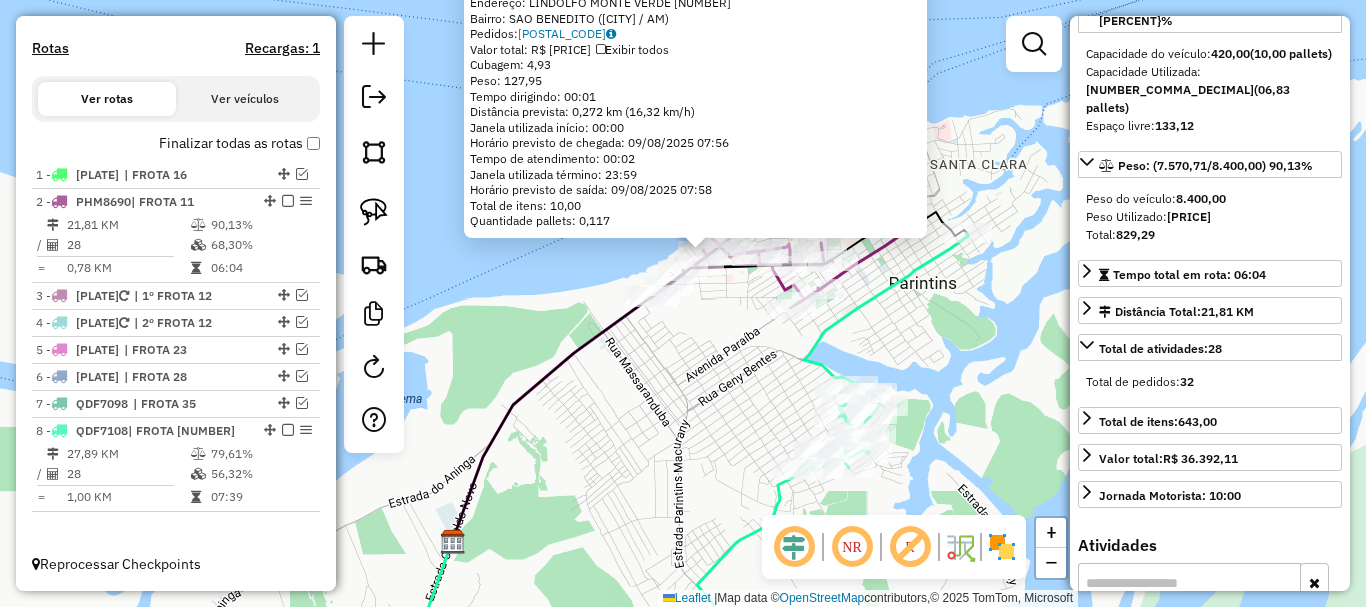 drag, startPoint x: 848, startPoint y: 347, endPoint x: 644, endPoint y: 379, distance: 206.49455 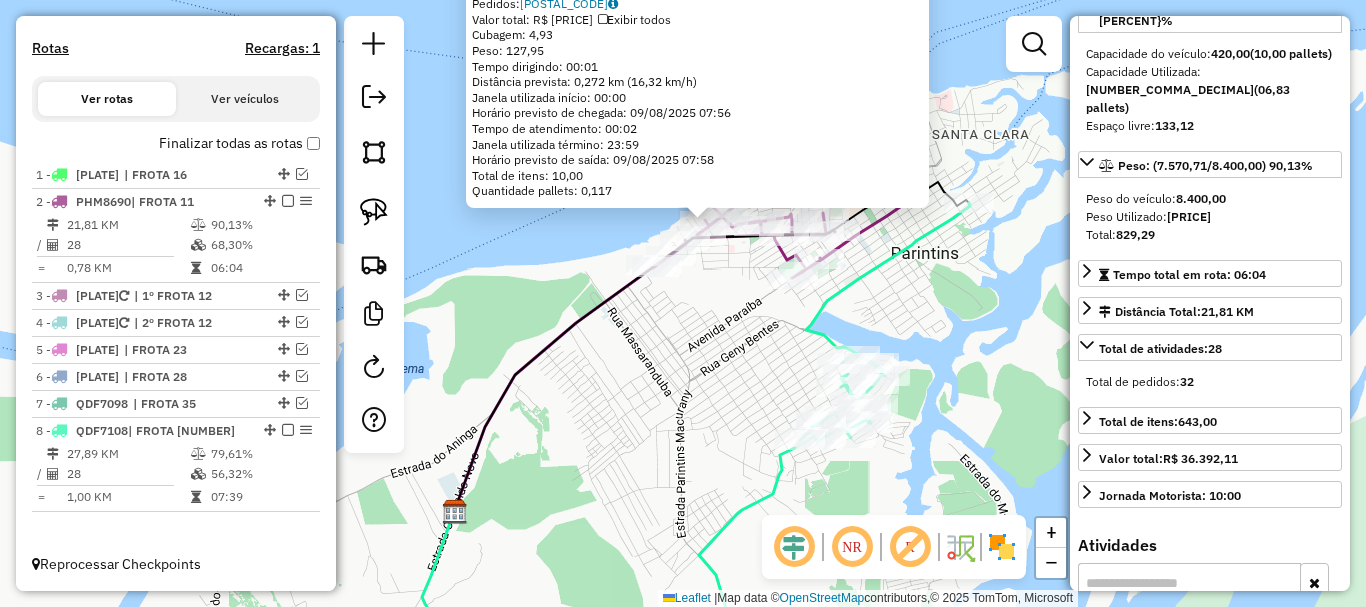 drag, startPoint x: 285, startPoint y: 430, endPoint x: 498, endPoint y: 441, distance: 213.28384 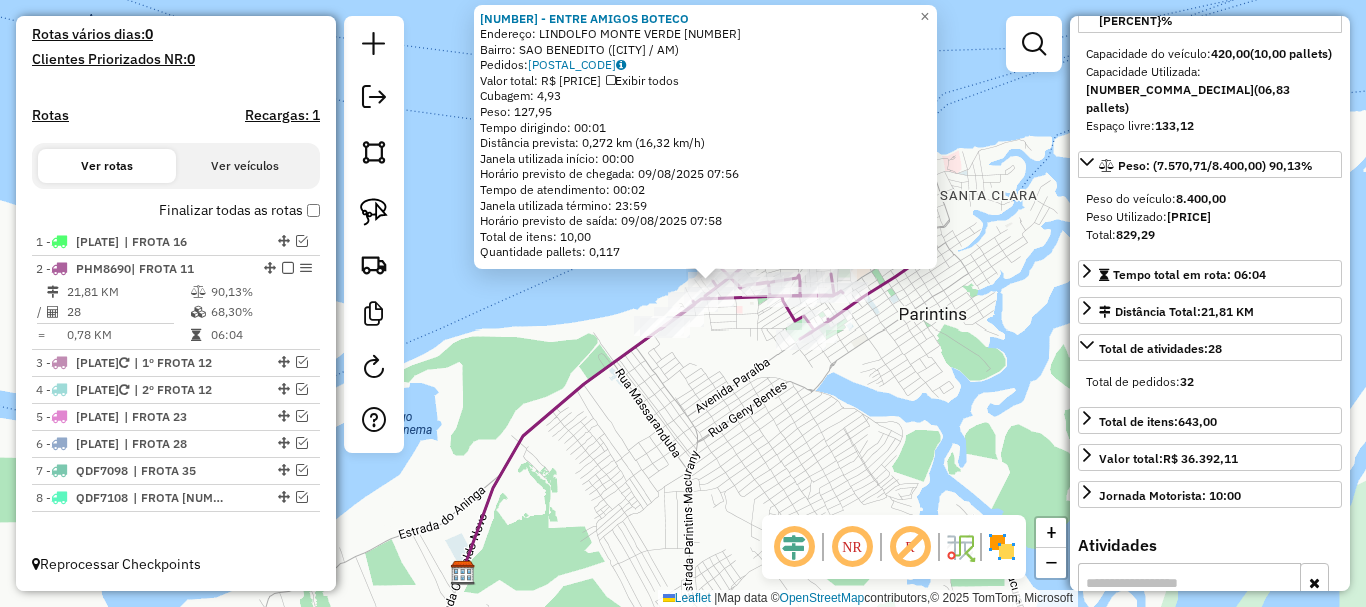 drag, startPoint x: 625, startPoint y: 467, endPoint x: 623, endPoint y: 535, distance: 68.0294 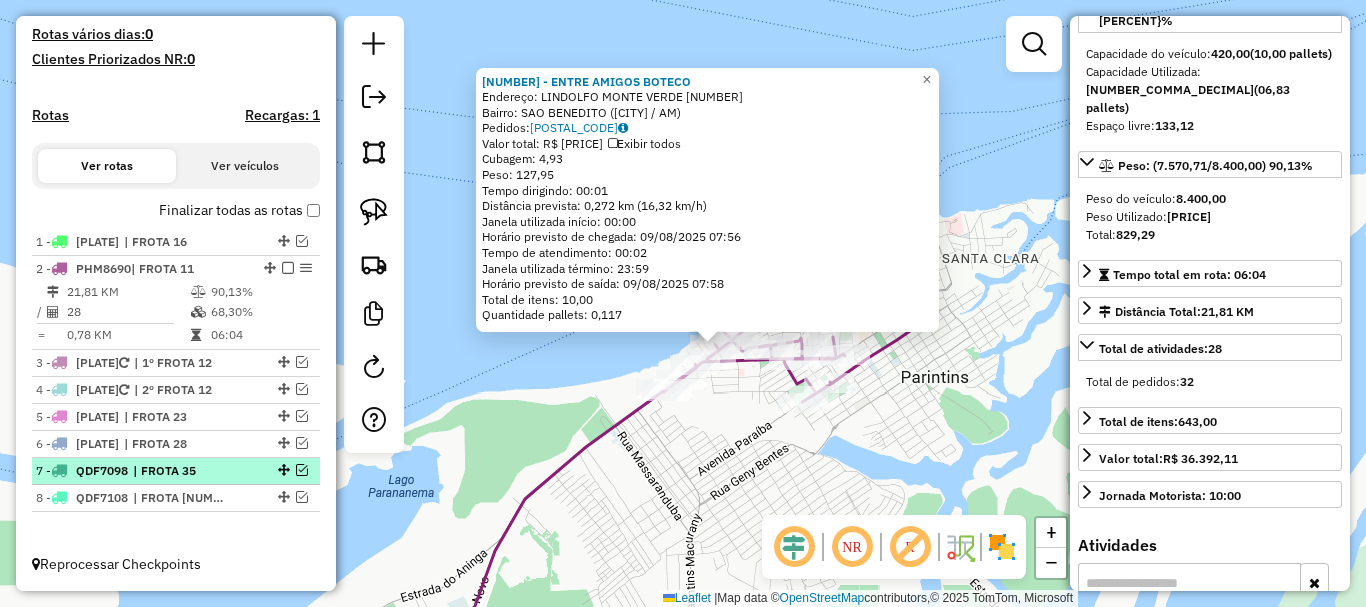 click at bounding box center (302, 470) 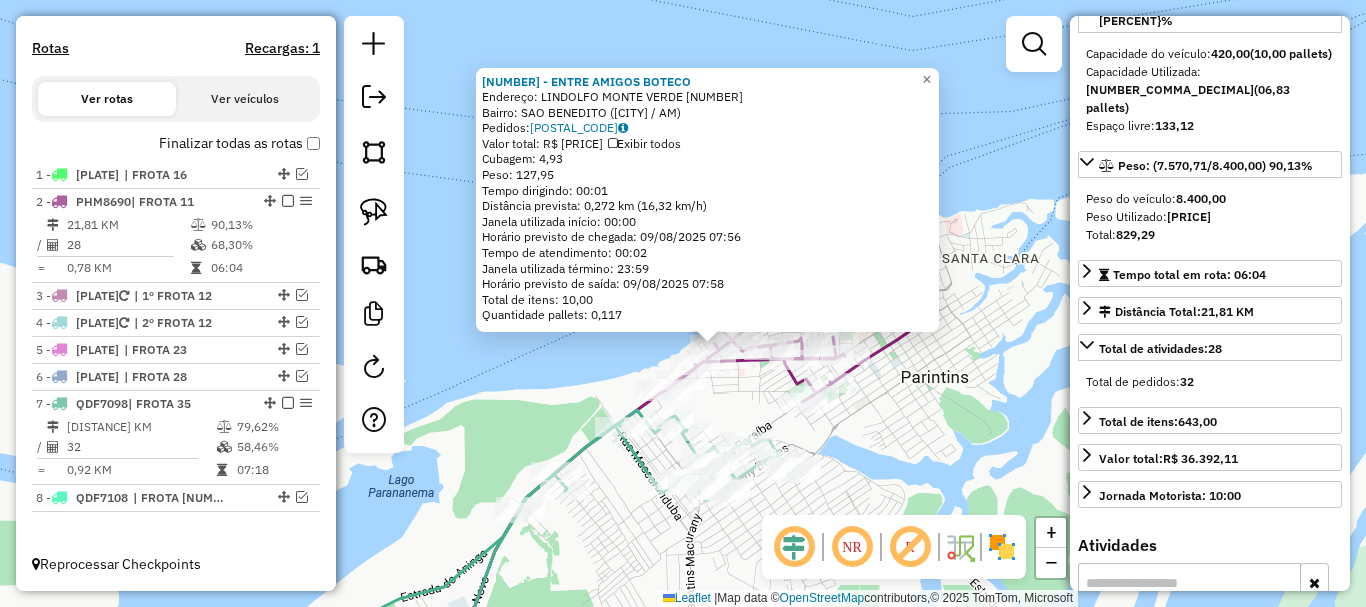 drag, startPoint x: 570, startPoint y: 381, endPoint x: 526, endPoint y: 344, distance: 57.48913 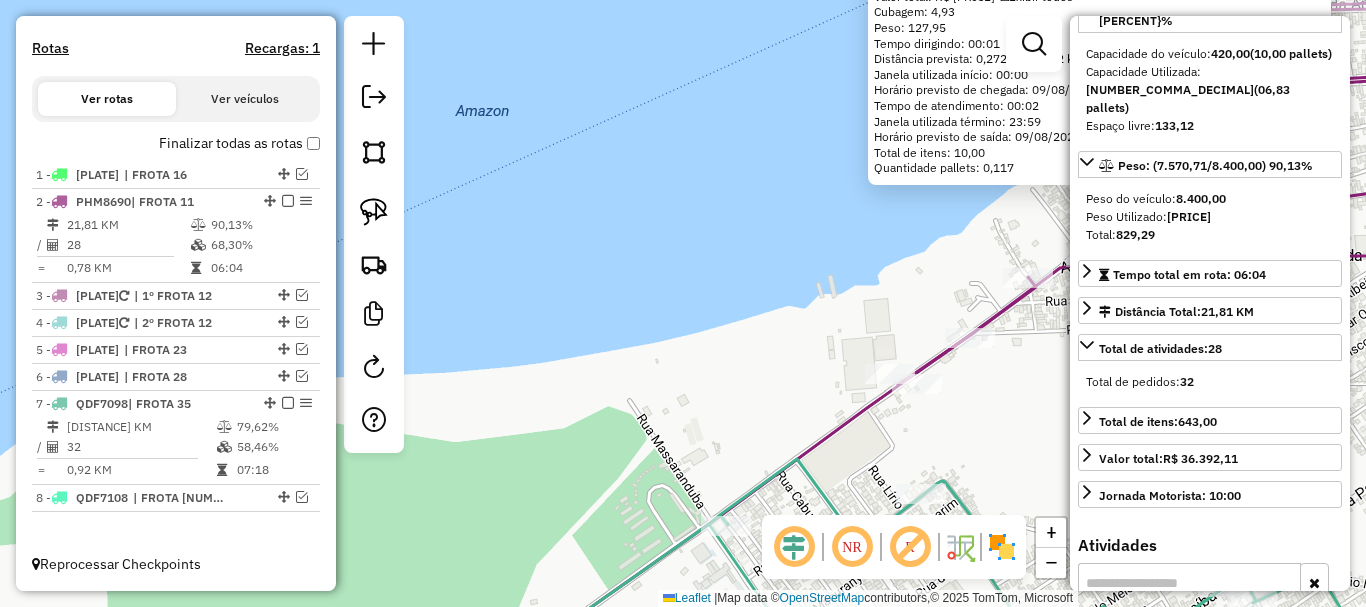 drag, startPoint x: 719, startPoint y: 359, endPoint x: 562, endPoint y: 343, distance: 157.81319 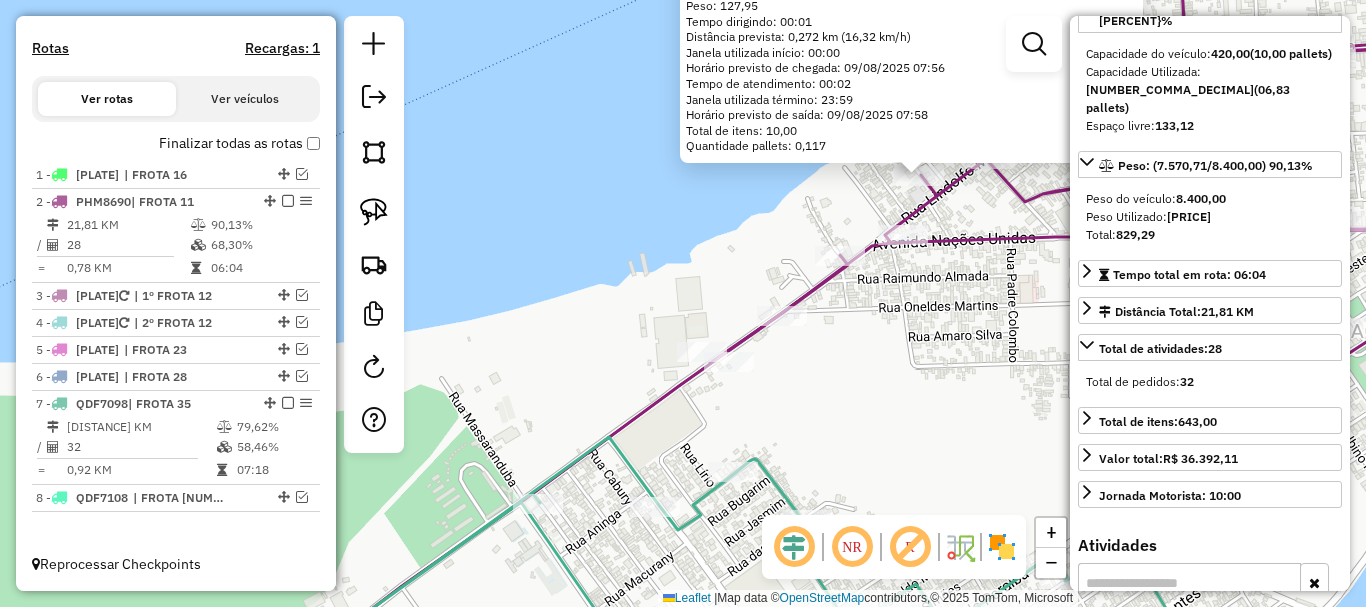 click on "3343 - ENTRE AMIGOS BOTECO  Endereço:  LINDOLFO MONTE VERDE 3511   Bairro: SAO BENEDITO (PARINTINS / AM)   Pedidos:  08771984   Valor total: R$ 604,00   Exibir todos   Cubagem: 4,93  Peso: 127,95  Tempo dirigindo: 00:01   Distância prevista: 0,272 km (16,32 km/h)   Janela utilizada início: 00:00   Horário previsto de chegada: 09/08/2025 07:56   Tempo de atendimento: 00:02   Janela utilizada término: 23:59   Horário previsto de saída: 09/08/2025 07:58   Total de itens: 10,00   Quantidade pallets: 0,117  × Janela de atendimento Grade de atendimento Capacidade Transportadoras Veículos Cliente Pedidos  Rotas Selecione os dias de semana para filtrar as janelas de atendimento  Seg   Ter   Qua   Qui   Sex   Sáb   Dom  Informe o período da janela de atendimento: De: Até:  Filtrar exatamente a janela do cliente  Considerar janela de atendimento padrão  Selecione os dias de semana para filtrar as grades de atendimento  Seg   Ter   Qua   Qui   Sex   Sáb   Dom   Peso mínimo:   Peso máximo:   De:   Até:" 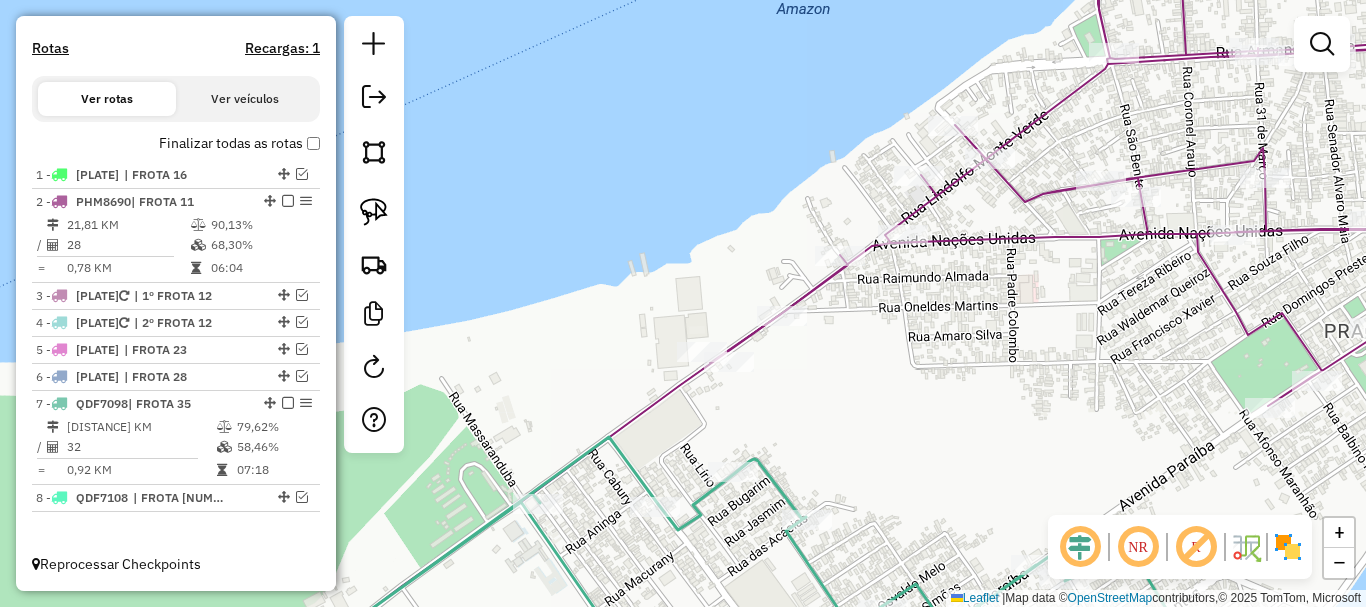 drag, startPoint x: 602, startPoint y: 316, endPoint x: 529, endPoint y: 309, distance: 73.33485 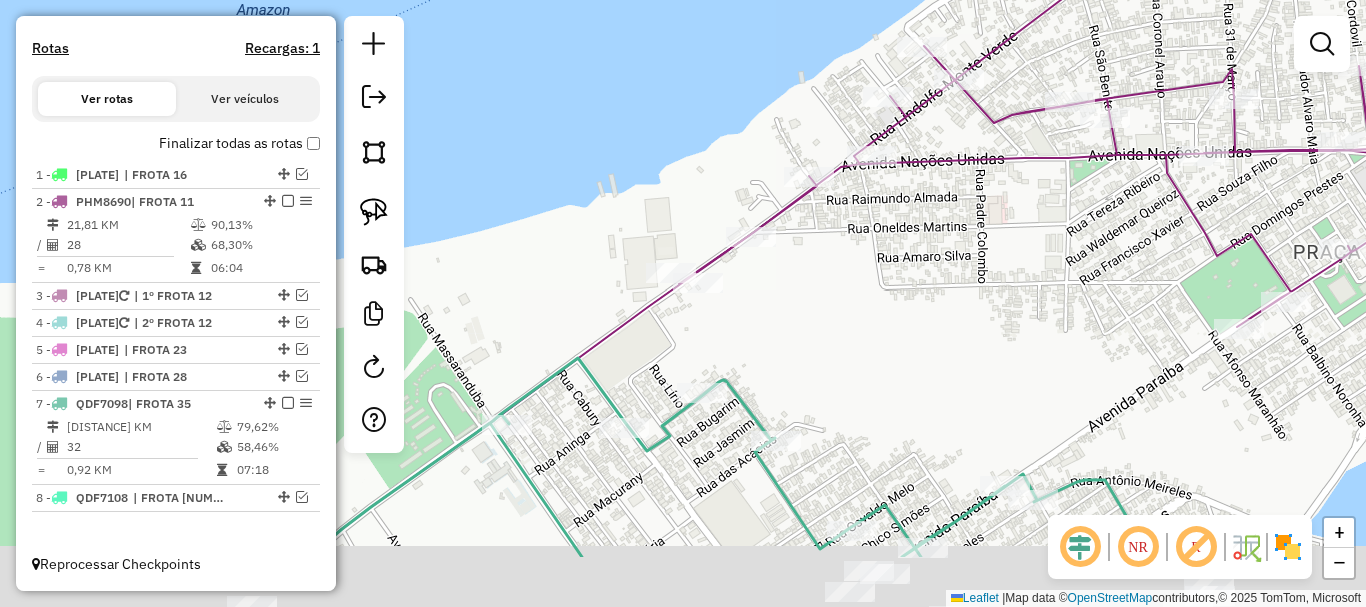drag, startPoint x: 636, startPoint y: 348, endPoint x: 618, endPoint y: 218, distance: 131.24023 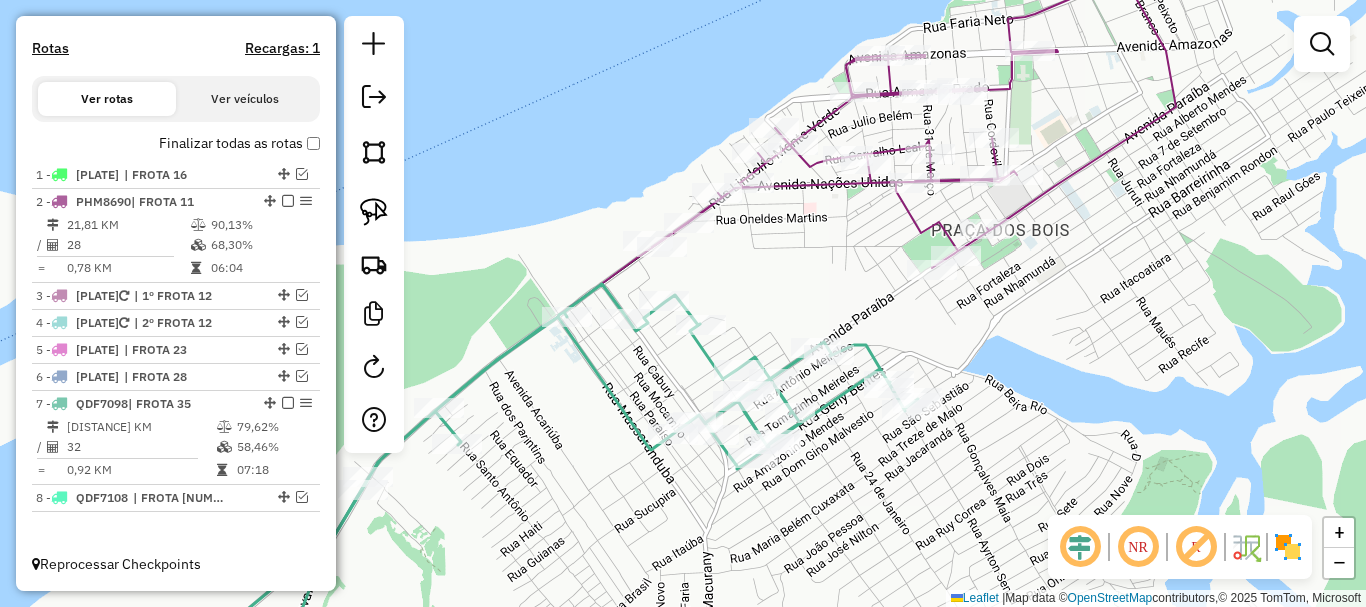 drag, startPoint x: 560, startPoint y: 233, endPoint x: 608, endPoint y: 286, distance: 71.50524 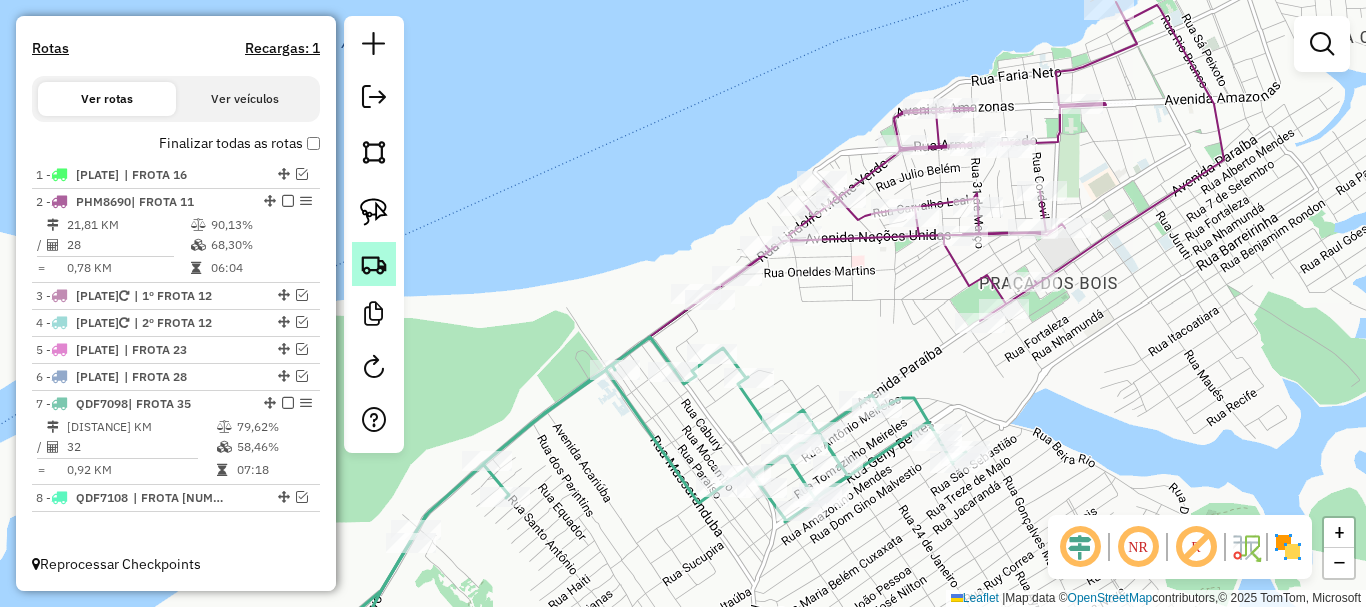 click 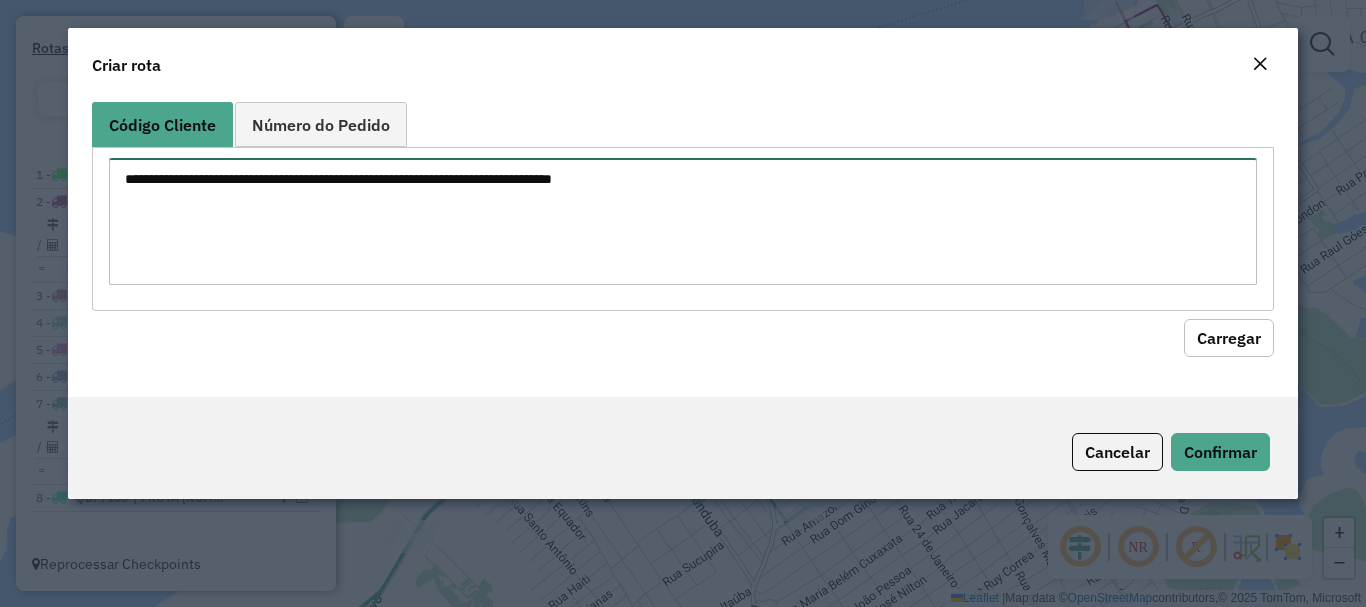 click at bounding box center (682, 221) 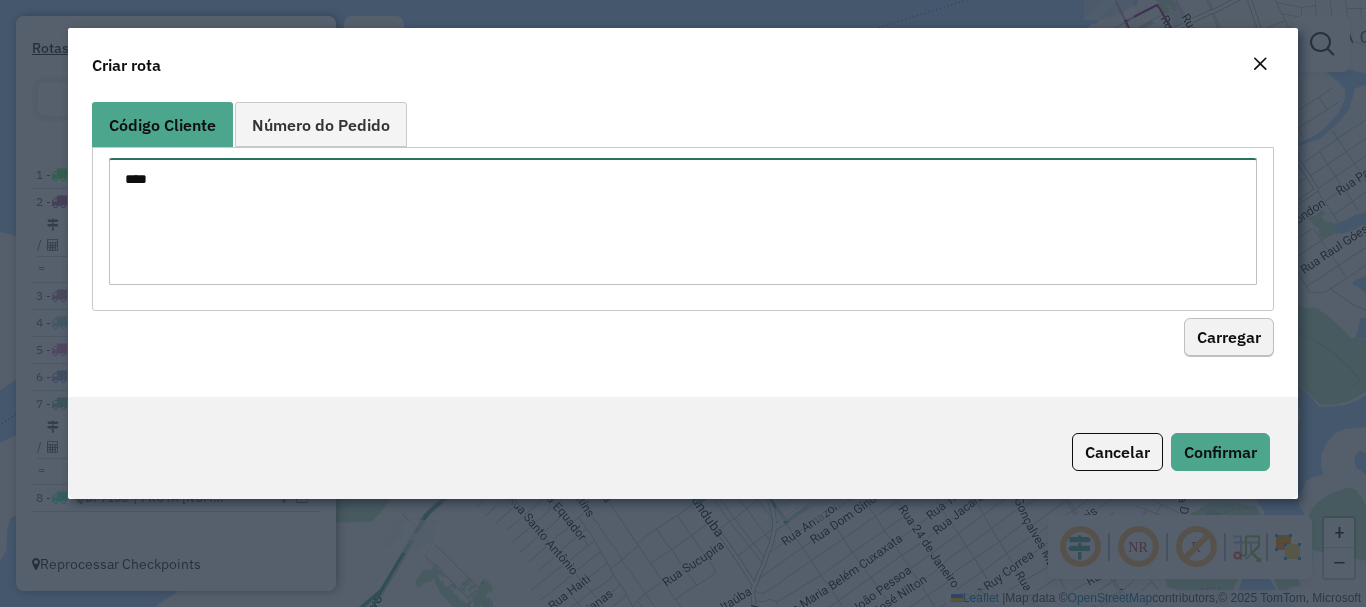 type on "****" 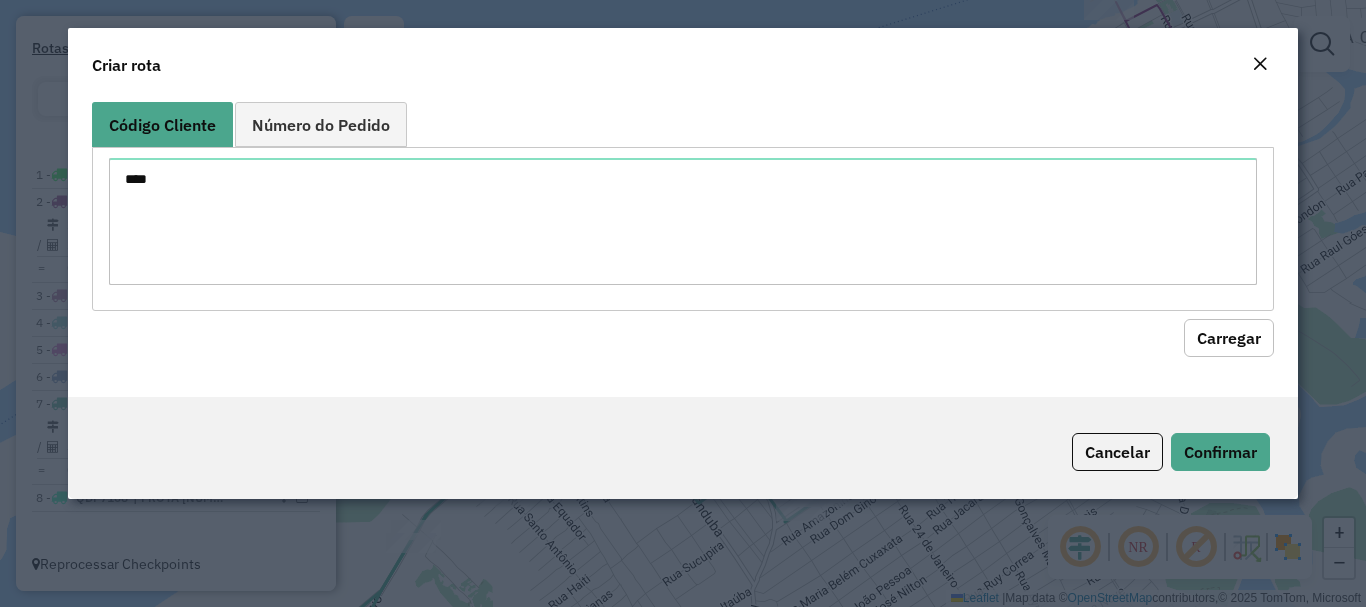 click on "Carregar" 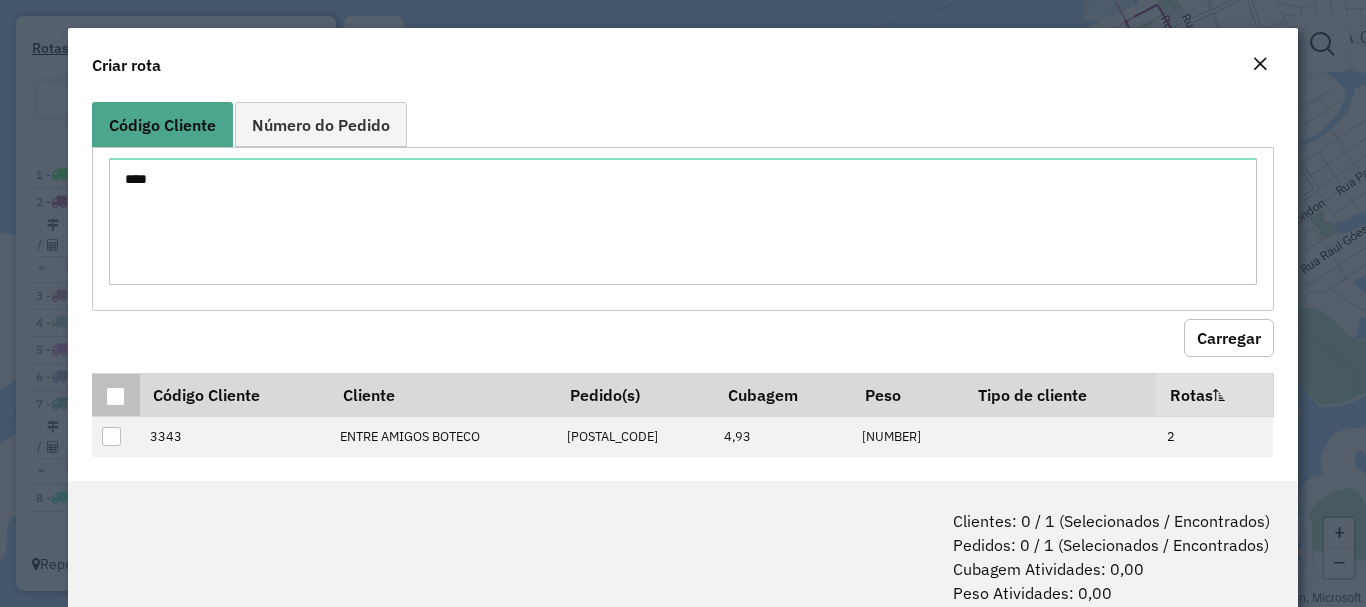 click at bounding box center [115, 396] 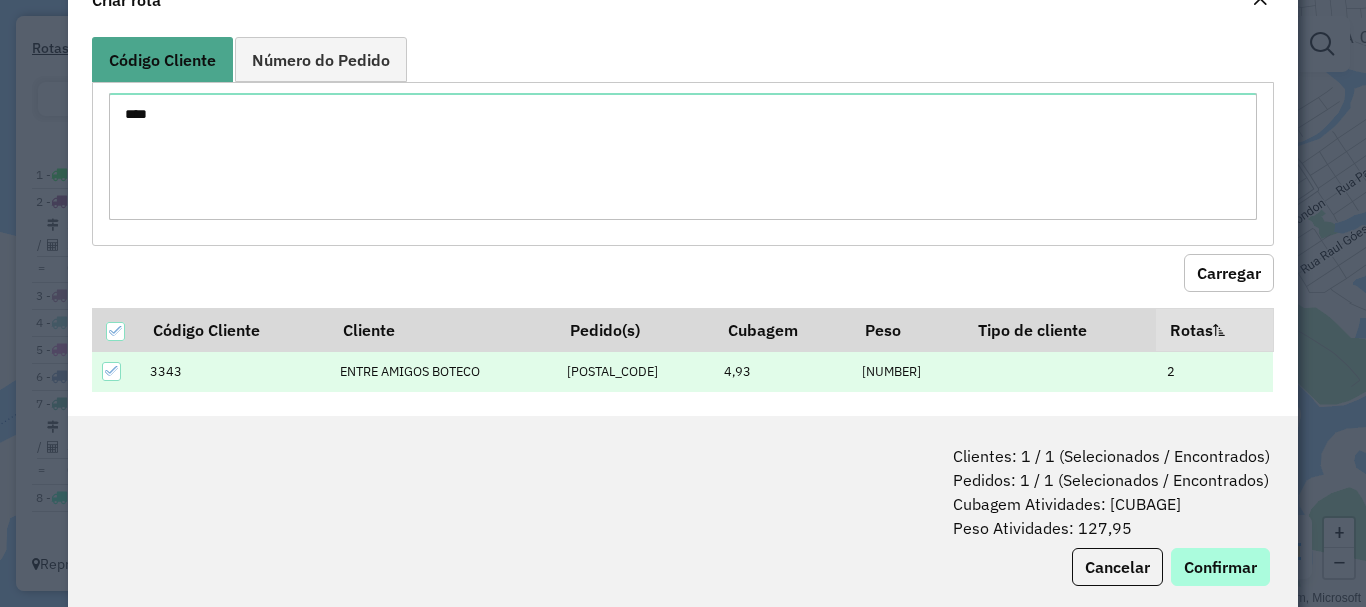 scroll, scrollTop: 100, scrollLeft: 0, axis: vertical 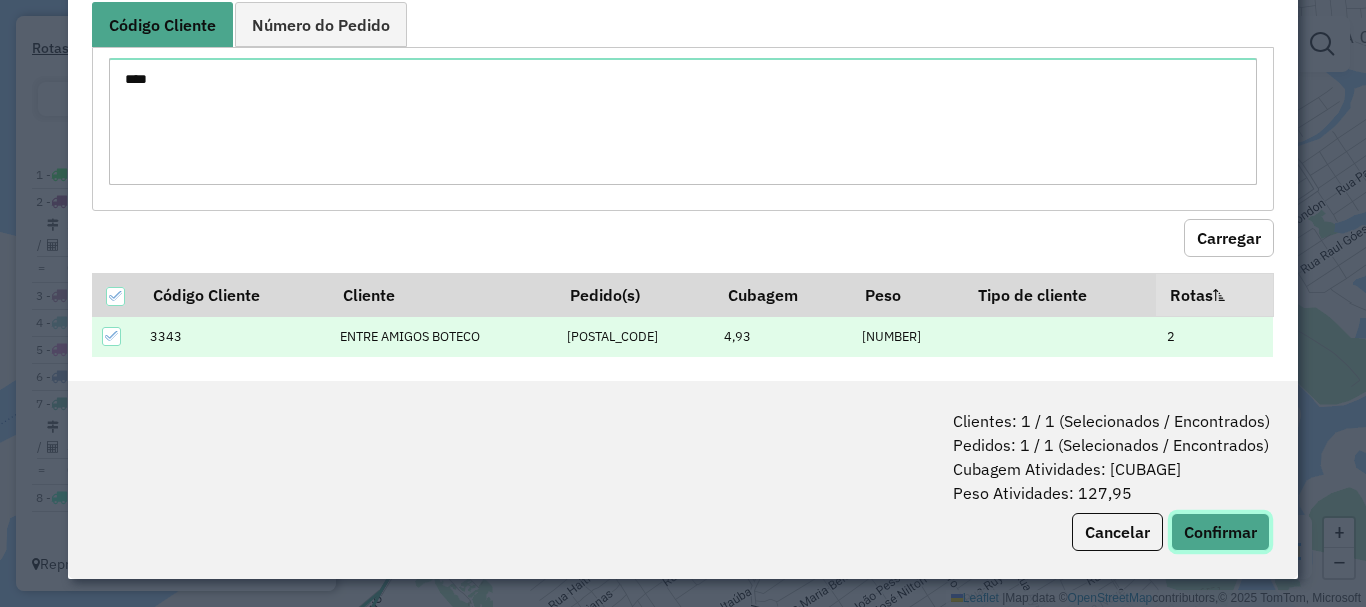 click on "Confirmar" 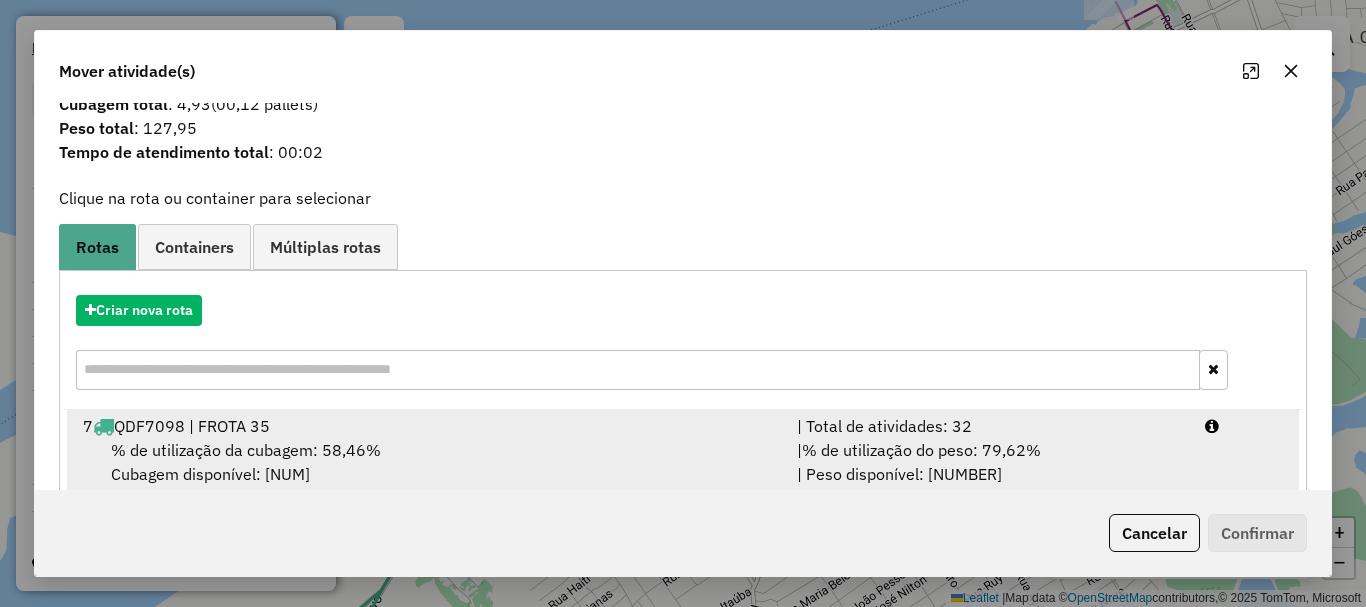 scroll, scrollTop: 78, scrollLeft: 0, axis: vertical 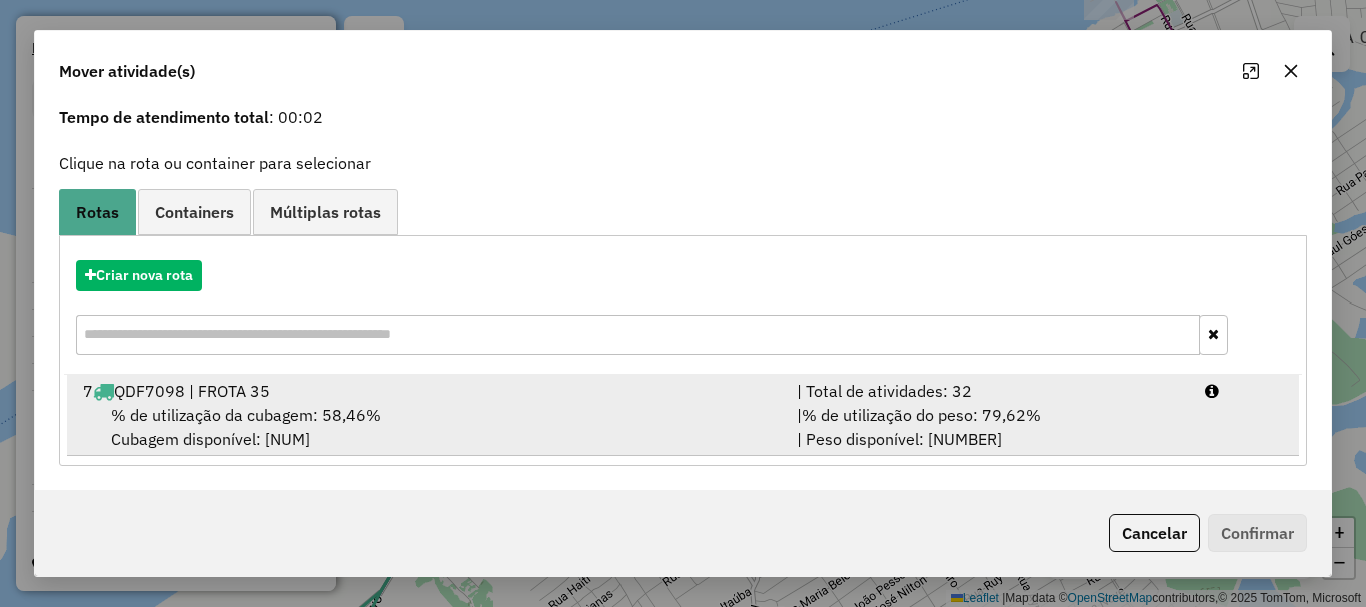 drag, startPoint x: 334, startPoint y: 424, endPoint x: 353, endPoint y: 427, distance: 19.235384 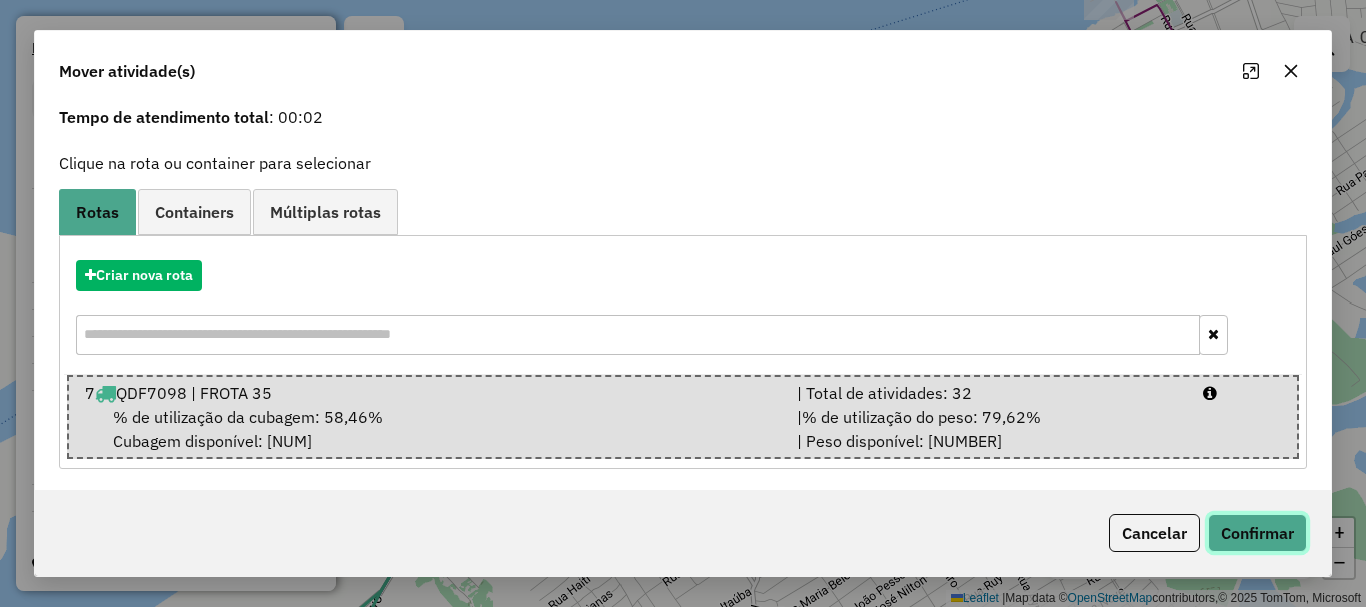 click on "Confirmar" 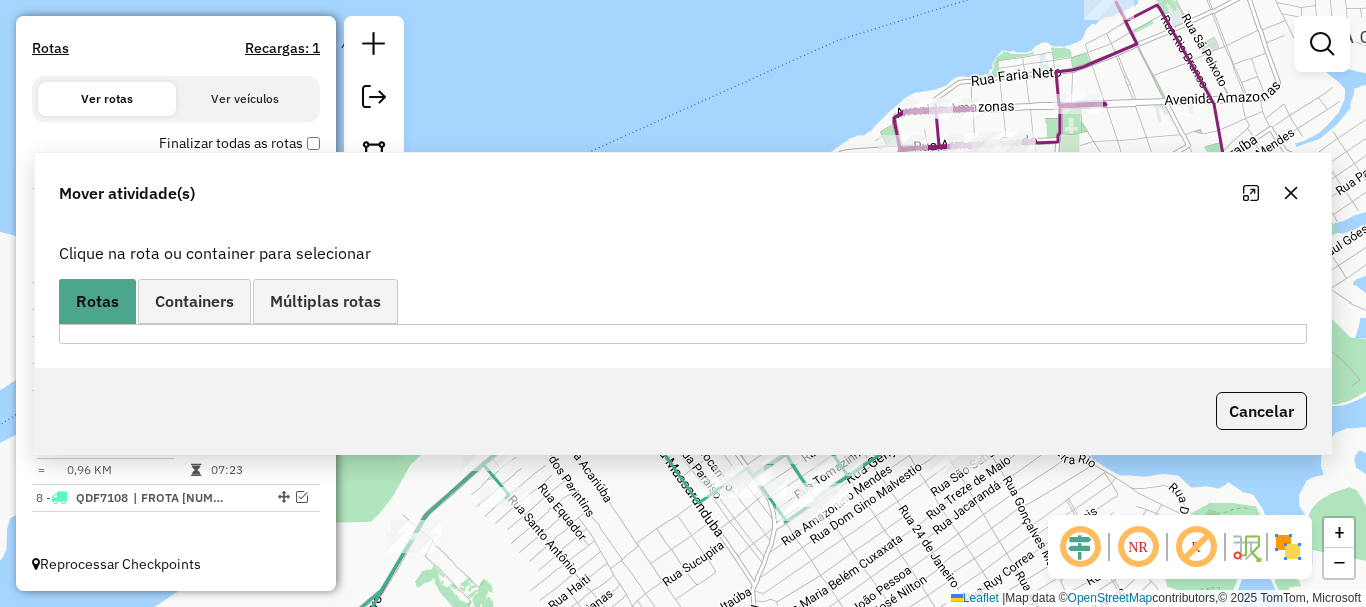scroll, scrollTop: 0, scrollLeft: 0, axis: both 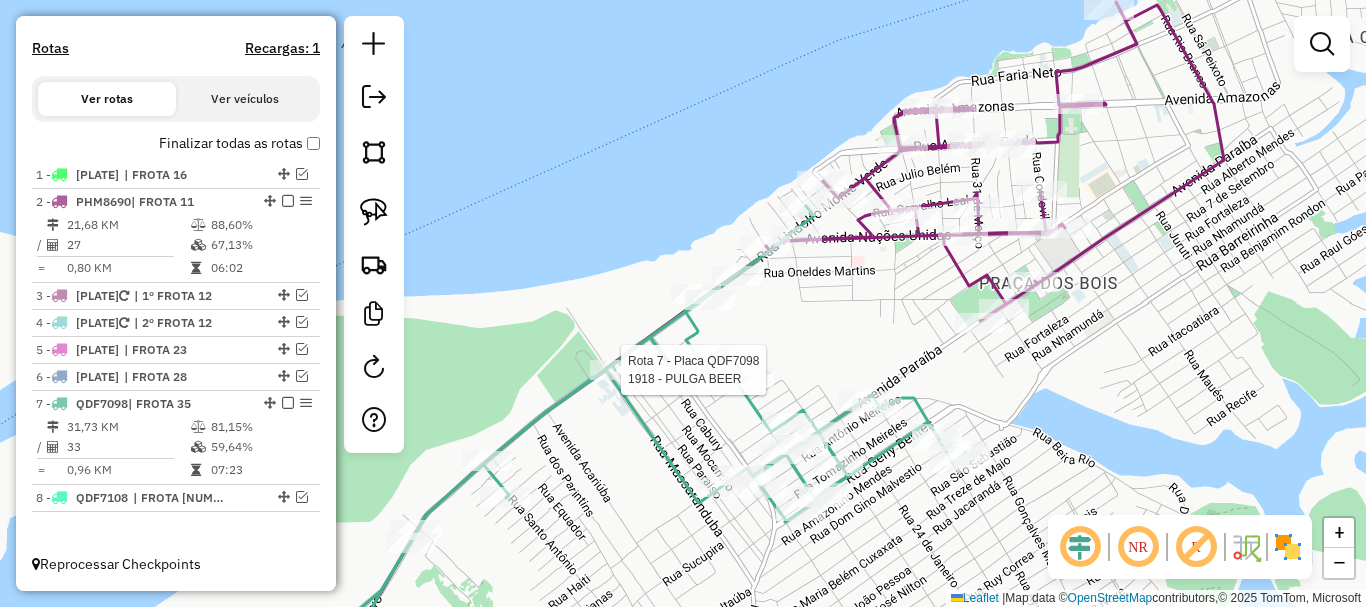 select on "**********" 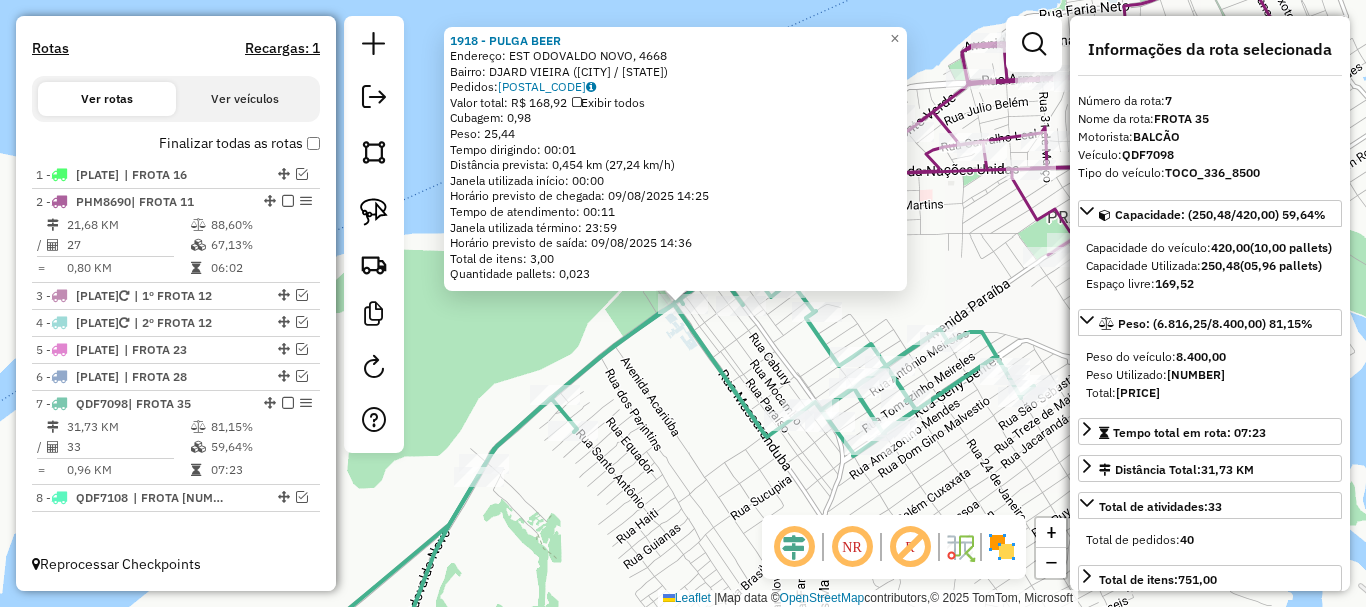 click on "1918 - PULGA BEER  Endereço: EST ODOVALDO NOVO, 4668   Bairro: DJARD VIEIRA (PARINTINS / AM)   Pedidos:  08771995   Valor total: R$ 168,92   Exibir todos   Cubagem: 0,98  Peso: 25,44  Tempo dirigindo: 00:01   Distância prevista: 0,454 km (27,24 km/h)   Janela utilizada início: 00:00   Horário previsto de chegada: 09/08/2025 14:25   Tempo de atendimento: 00:11   Janela utilizada término: 23:59   Horário previsto de saída: 09/08/2025 14:36   Total de itens: 3,00   Quantidade pallets: 0,023  × Janela de atendimento Grade de atendimento Capacidade Transportadoras Veículos Cliente Pedidos  Rotas Selecione os dias de semana para filtrar as janelas de atendimento  Seg   Ter   Qua   Qui   Sex   Sáb   Dom  Informe o período da janela de atendimento: De: Até:  Filtrar exatamente a janela do cliente  Considerar janela de atendimento padrão  Selecione os dias de semana para filtrar as grades de atendimento  Seg   Ter   Qua   Qui   Sex   Sáb   Dom   Considerar clientes sem dia de atendimento cadastrado  De:" 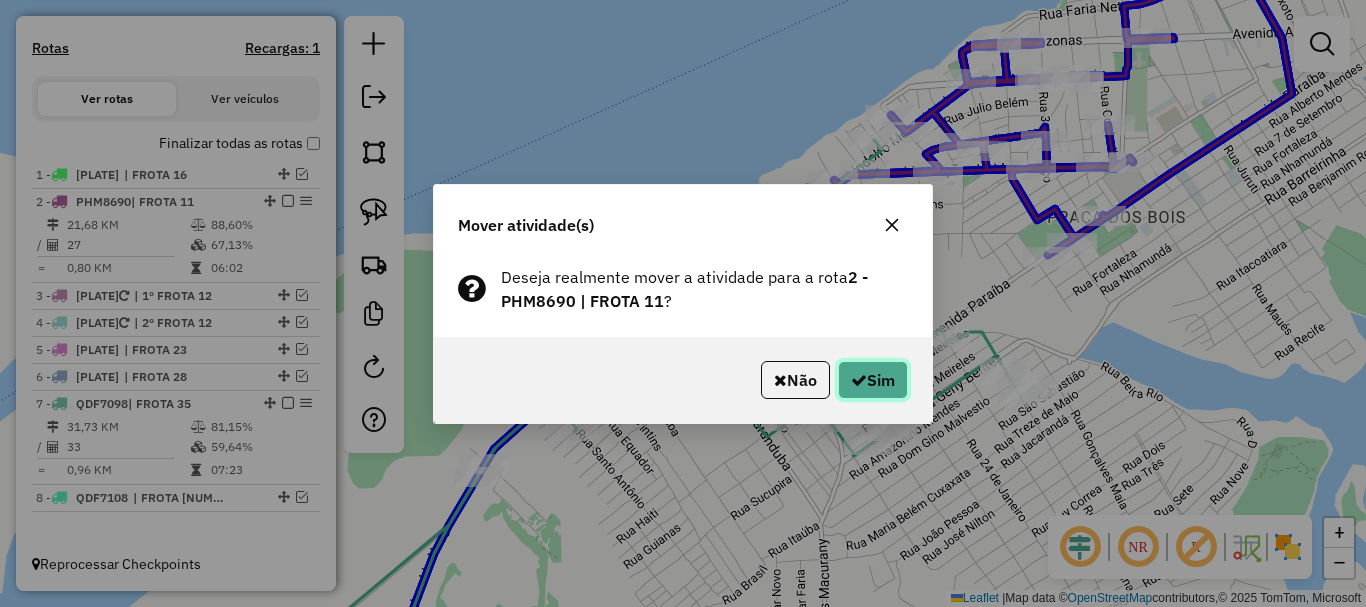 click 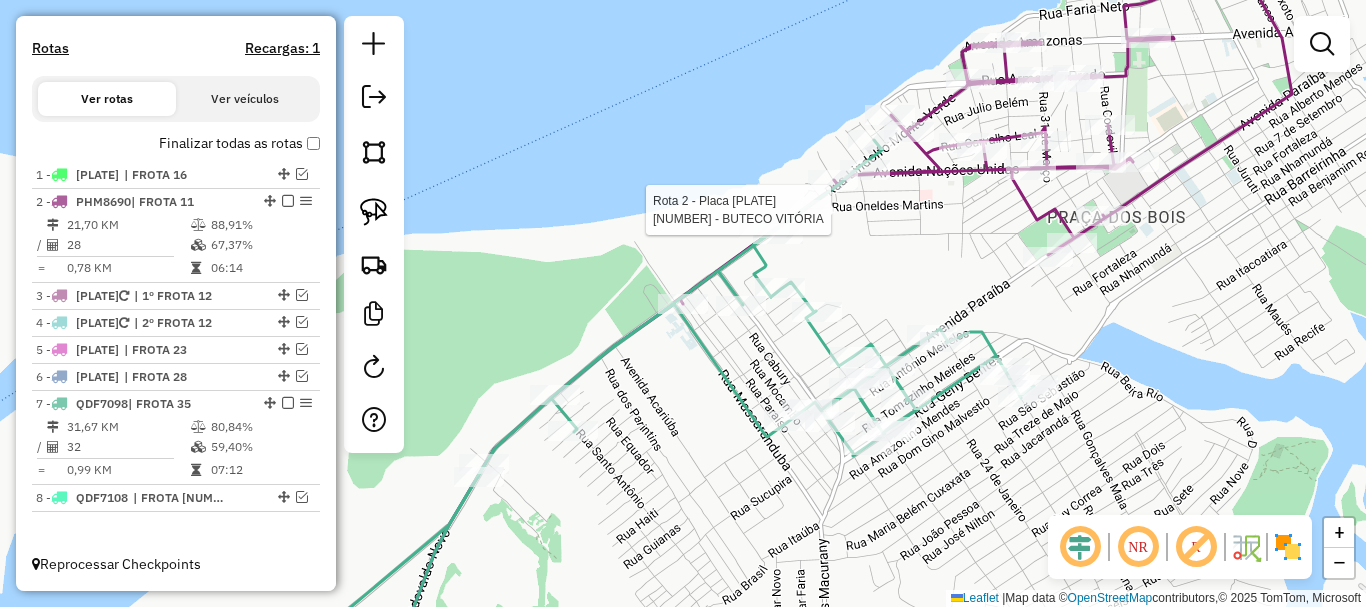 select on "**********" 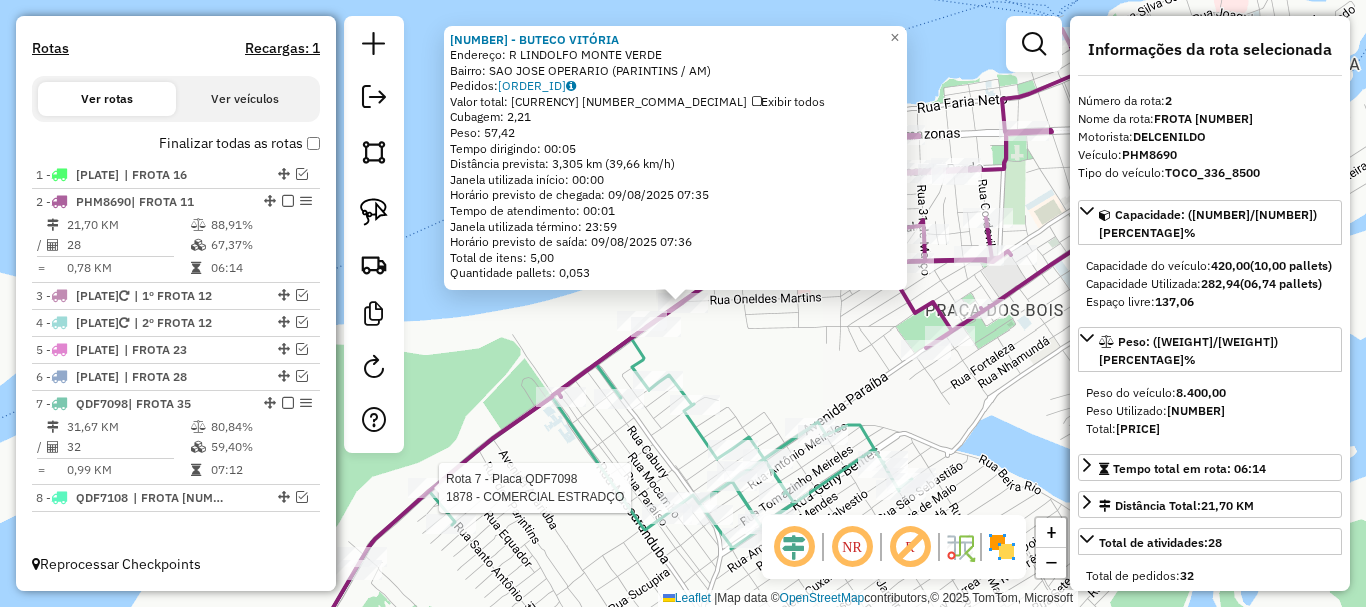 click 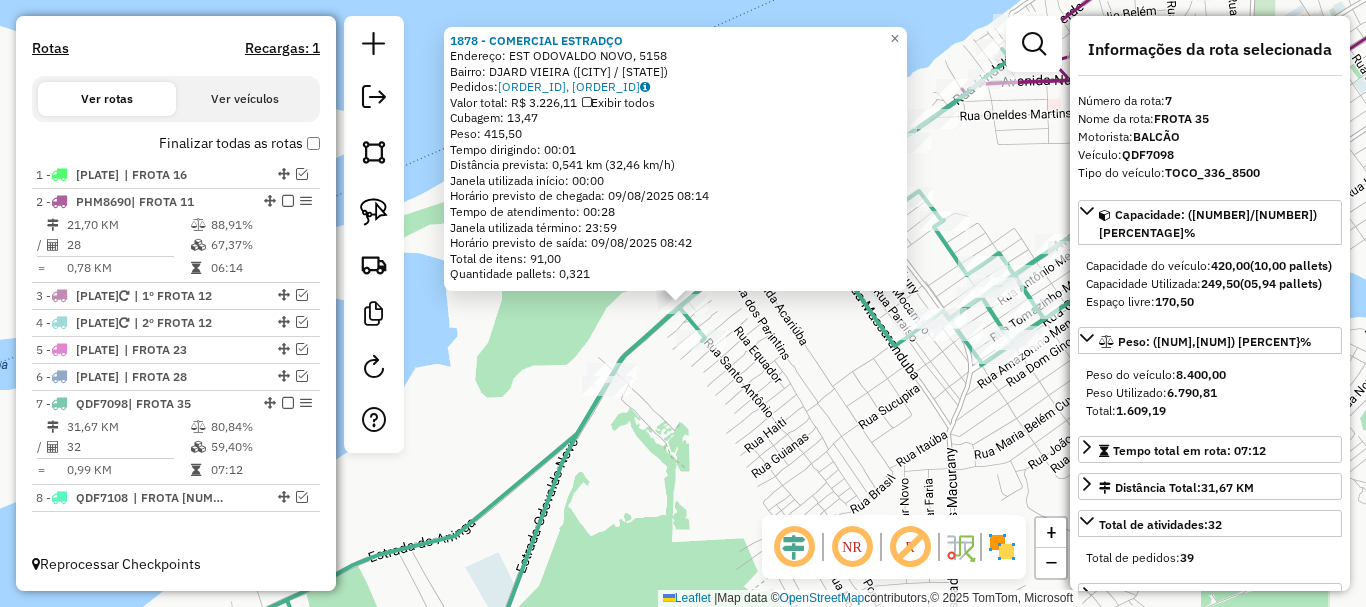 click on "1878 - COMERCIAL ESTRADÇO  Endereço: EST ODOVALDO NOVO, 5158   Bairro: DJARD VIEIRA (PARINTINS / AM)   Pedidos:  08771868, 08771960   Valor total: R$ 3.226,11   Exibir todos   Cubagem: 13,47  Peso: 415,50  Tempo dirigindo: 00:01   Distância prevista: 0,541 km (32,46 km/h)   Janela utilizada início: 00:00   Horário previsto de chegada: 09/08/2025 08:14   Tempo de atendimento: 00:28   Janela utilizada término: 23:59   Horário previsto de saída: 09/08/2025 08:42   Total de itens: 91,00   Quantidade pallets: 0,321  × Janela de atendimento Grade de atendimento Capacidade Transportadoras Veículos Cliente Pedidos  Rotas Selecione os dias de semana para filtrar as janelas de atendimento  Seg   Ter   Qua   Qui   Sex   Sáb   Dom  Informe o período da janela de atendimento: De: Até:  Filtrar exatamente a janela do cliente  Considerar janela de atendimento padrão  Selecione os dias de semana para filtrar as grades de atendimento  Seg   Ter   Qua   Qui   Sex   Sáb   Dom   Peso mínimo:   Peso máximo:  De:" 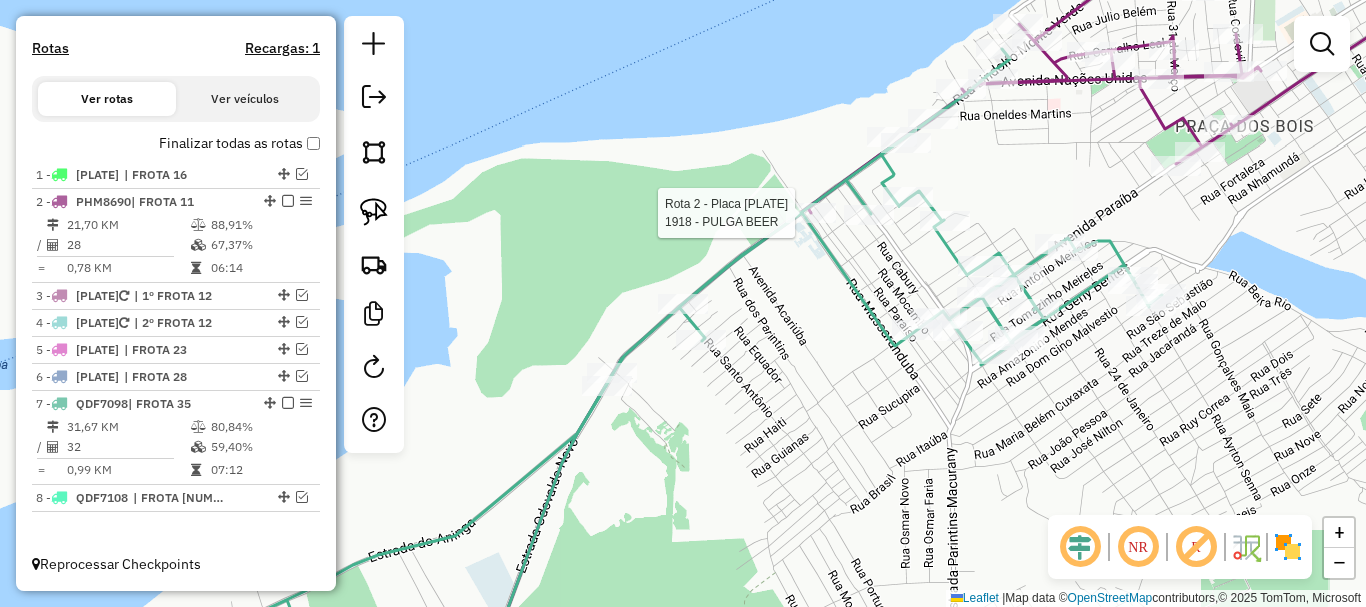 select on "**********" 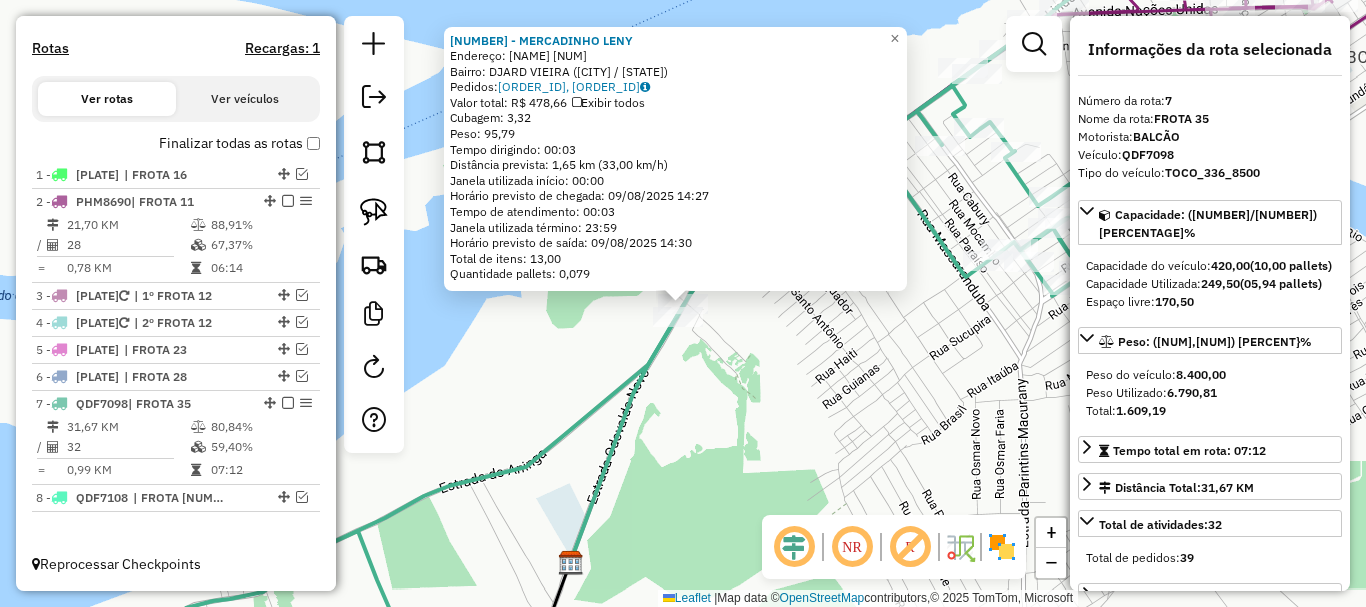 click on "4008 - MERCADINHO LENY  Endereço:  ODOVALDO NOVO 5959   Bairro: DJARD VIEIRA (PARINTINS / AM)   Pedidos:  08771908, 08771909   Valor total: R$ 478,66   Exibir todos   Cubagem: 3,32  Peso: 95,79  Tempo dirigindo: 00:03   Distância prevista: 1,65 km (33,00 km/h)   Janela utilizada início: 00:00   Horário previsto de chegada: 09/08/2025 14:27   Tempo de atendimento: 00:03   Janela utilizada término: 23:59   Horário previsto de saída: 09/08/2025 14:30   Total de itens: 13,00   Quantidade pallets: 0,079  × Janela de atendimento Grade de atendimento Capacidade Transportadoras Veículos Cliente Pedidos  Rotas Selecione os dias de semana para filtrar as janelas de atendimento  Seg   Ter   Qua   Qui   Sex   Sáb   Dom  Informe o período da janela de atendimento: De: Até:  Filtrar exatamente a janela do cliente  Considerar janela de atendimento padrão  Selecione os dias de semana para filtrar as grades de atendimento  Seg   Ter   Qua   Qui   Sex   Sáb   Dom   Clientes fora do dia de atendimento selecionado" 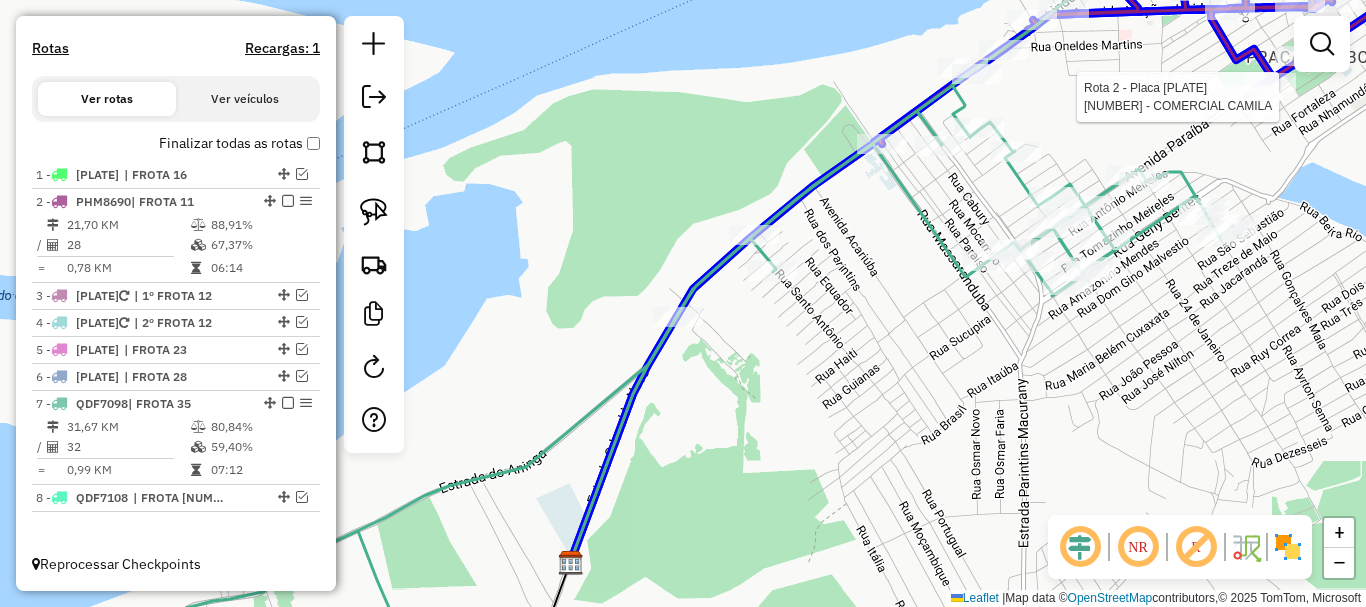 click 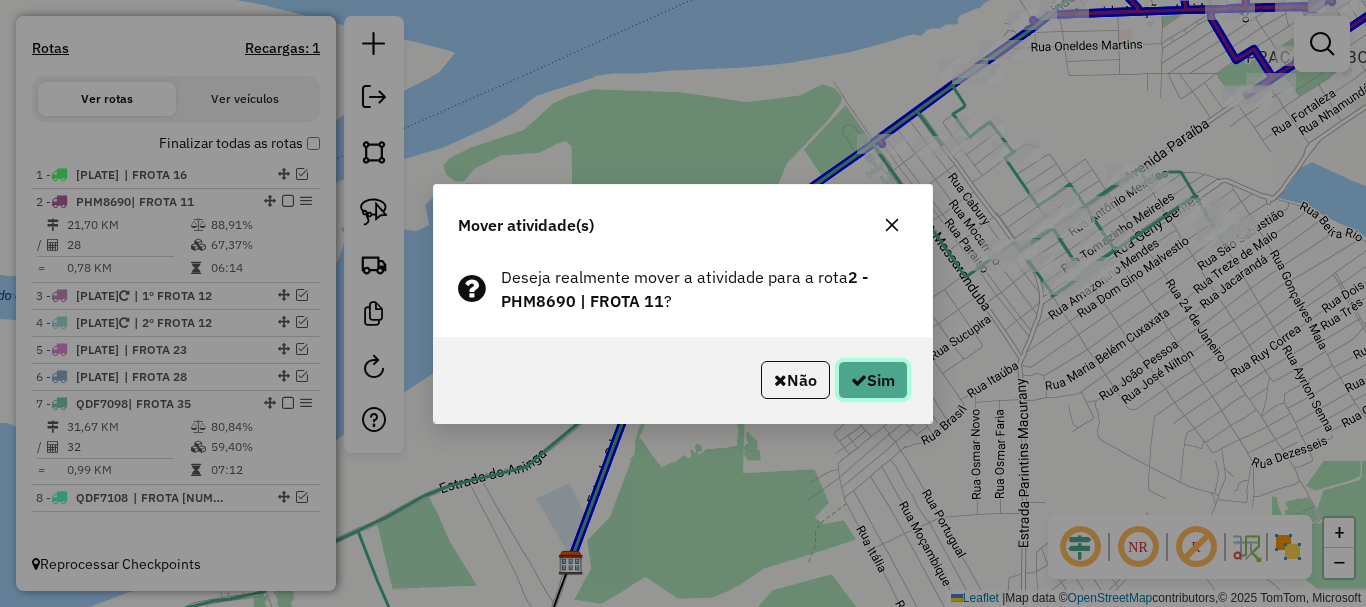 click 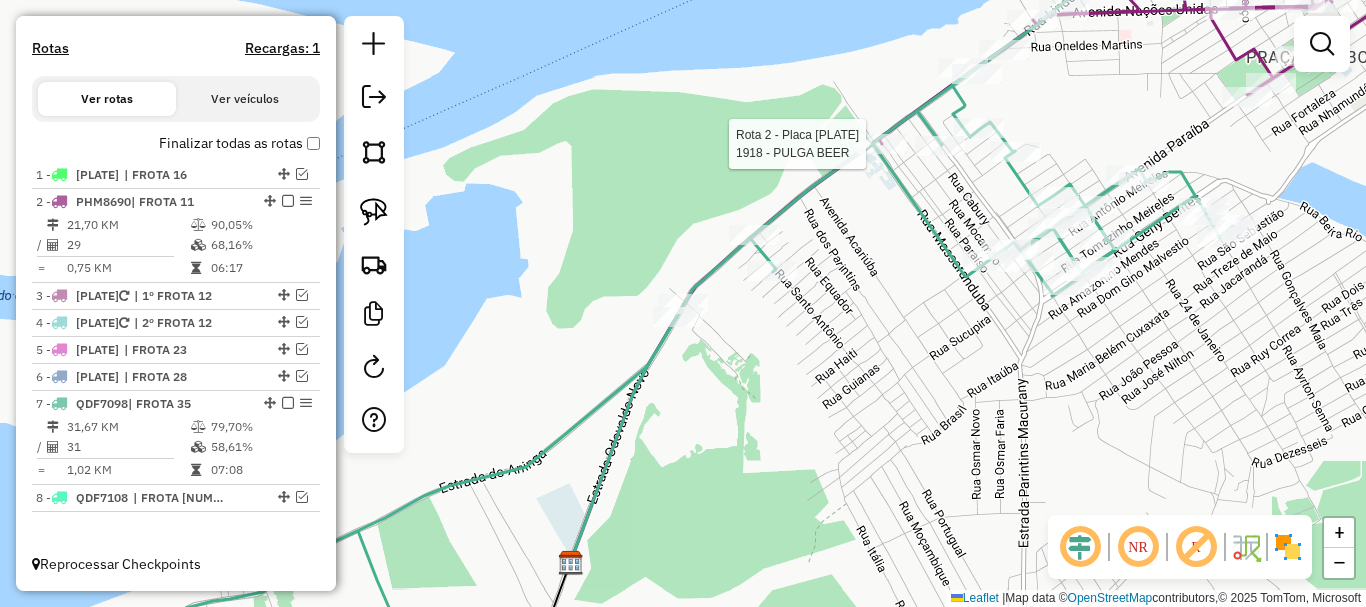 select on "**********" 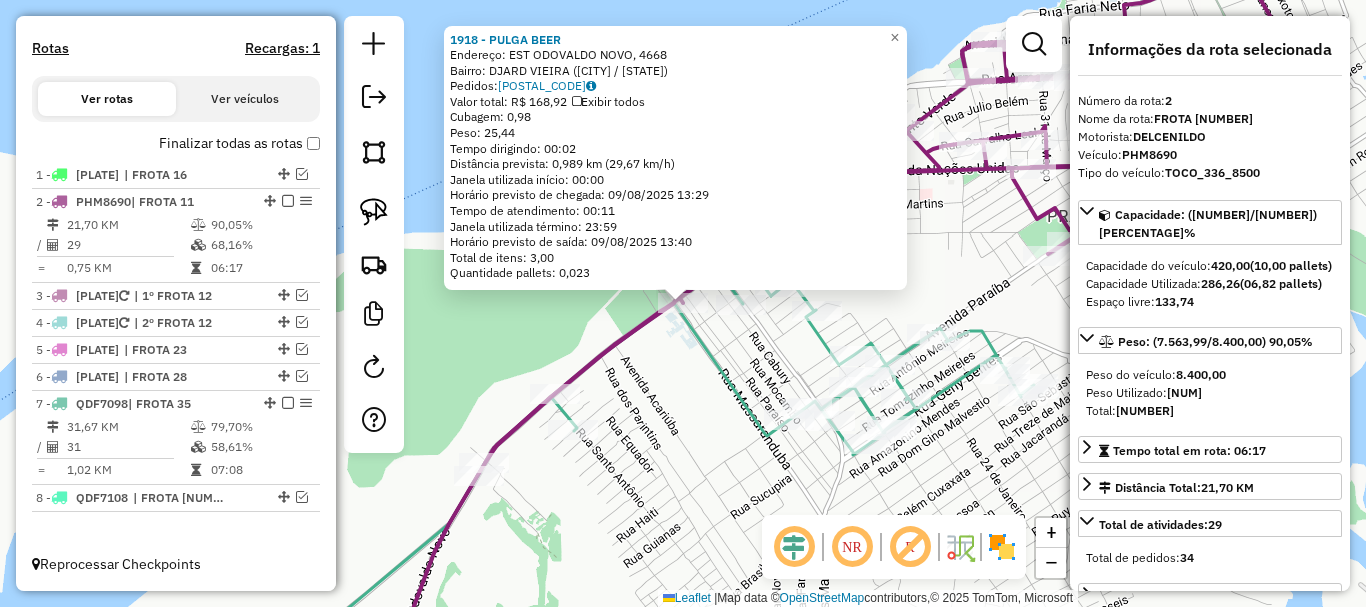 click 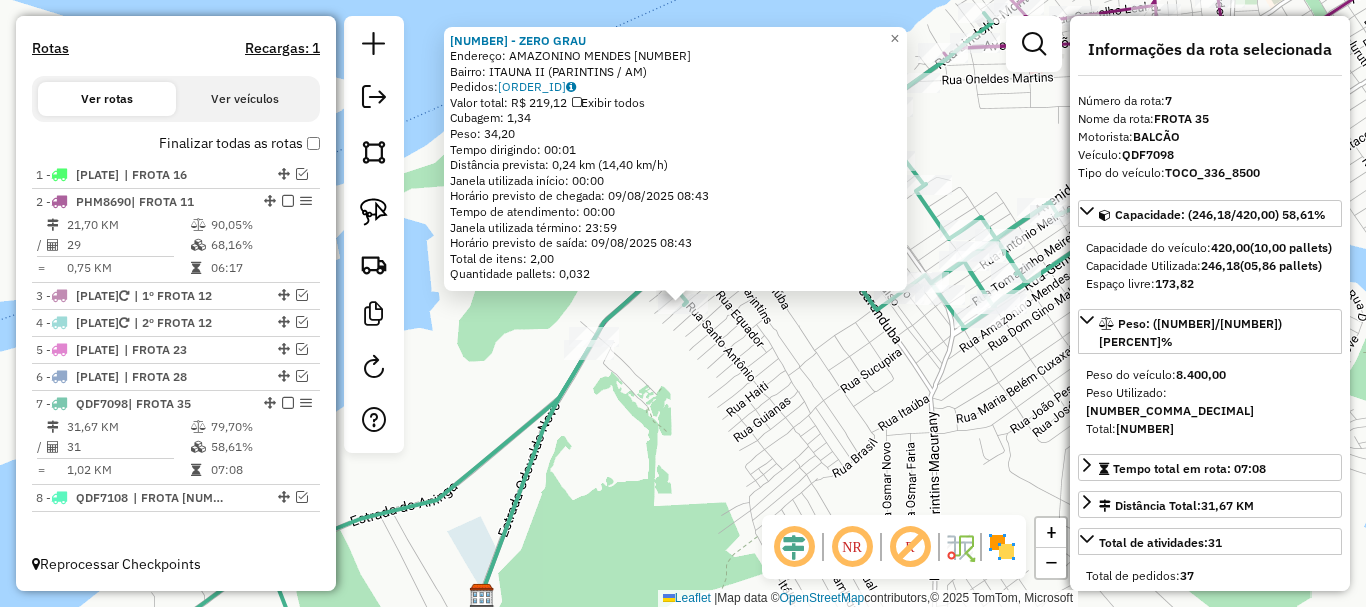 click on "4227 - ZERO GRAU  Endereço:  AMAZONINO MENDES 123   Bairro: ITAUNA II (PARINTINS / AM)   Pedidos:  08772084   Valor total: R$ 219,12   Exibir todos   Cubagem: 1,34  Peso: 34,20  Tempo dirigindo: 00:01   Distância prevista: 0,24 km (14,40 km/h)   Janela utilizada início: 00:00   Horário previsto de chegada: 09/08/2025 08:43   Tempo de atendimento: 00:00   Janela utilizada término: 23:59   Horário previsto de saída: 09/08/2025 08:43   Total de itens: 2,00   Quantidade pallets: 0,032  × Janela de atendimento Grade de atendimento Capacidade Transportadoras Veículos Cliente Pedidos  Rotas Selecione os dias de semana para filtrar as janelas de atendimento  Seg   Ter   Qua   Qui   Sex   Sáb   Dom  Informe o período da janela de atendimento: De: Até:  Filtrar exatamente a janela do cliente  Considerar janela de atendimento padrão  Selecione os dias de semana para filtrar as grades de atendimento  Seg   Ter   Qua   Qui   Sex   Sáb   Dom   Considerar clientes sem dia de atendimento cadastrado  De:   De:" 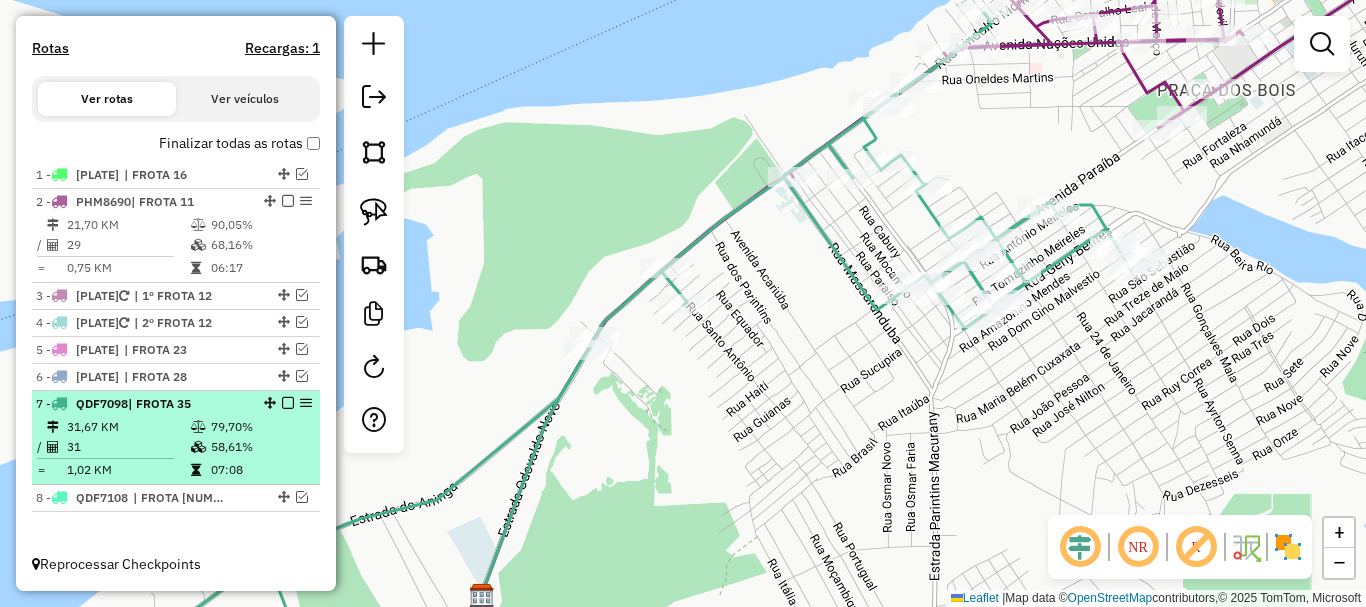 click at bounding box center [288, 403] 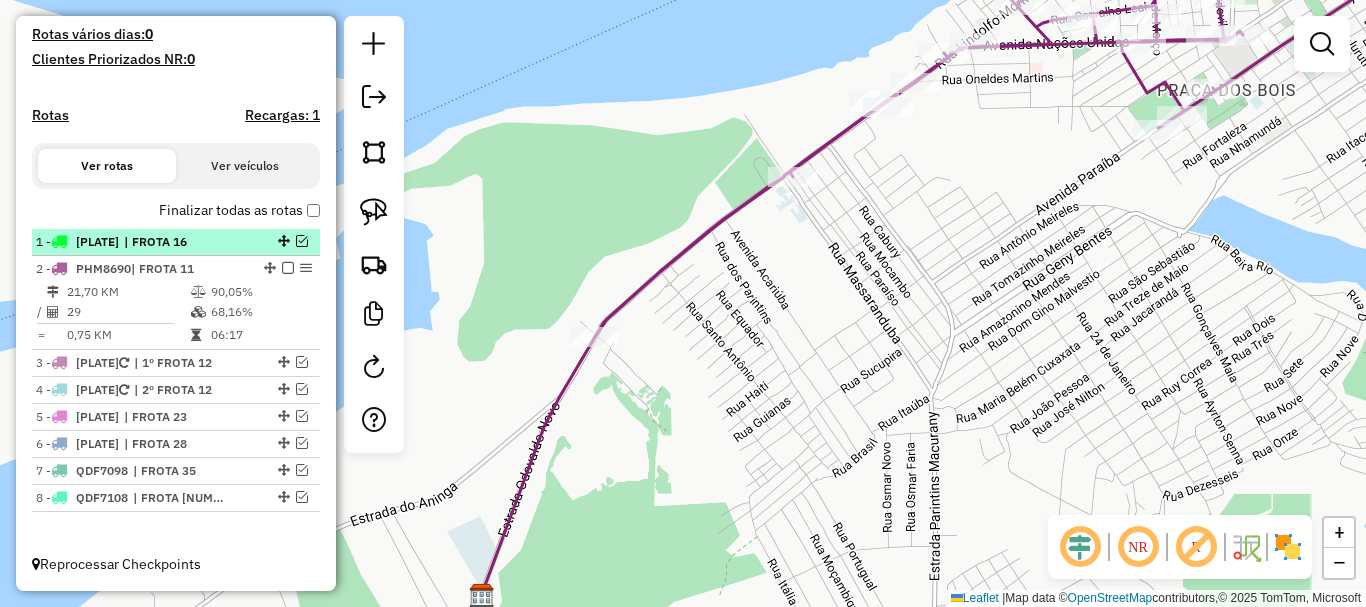click at bounding box center [302, 241] 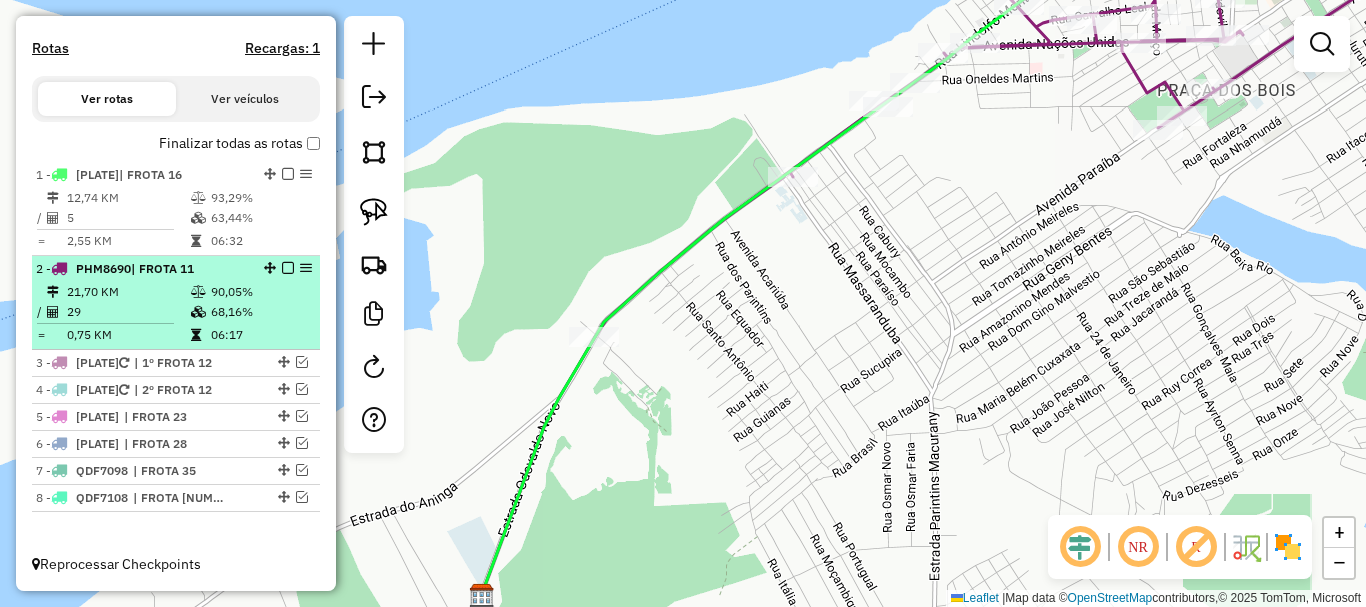 click at bounding box center (282, 268) 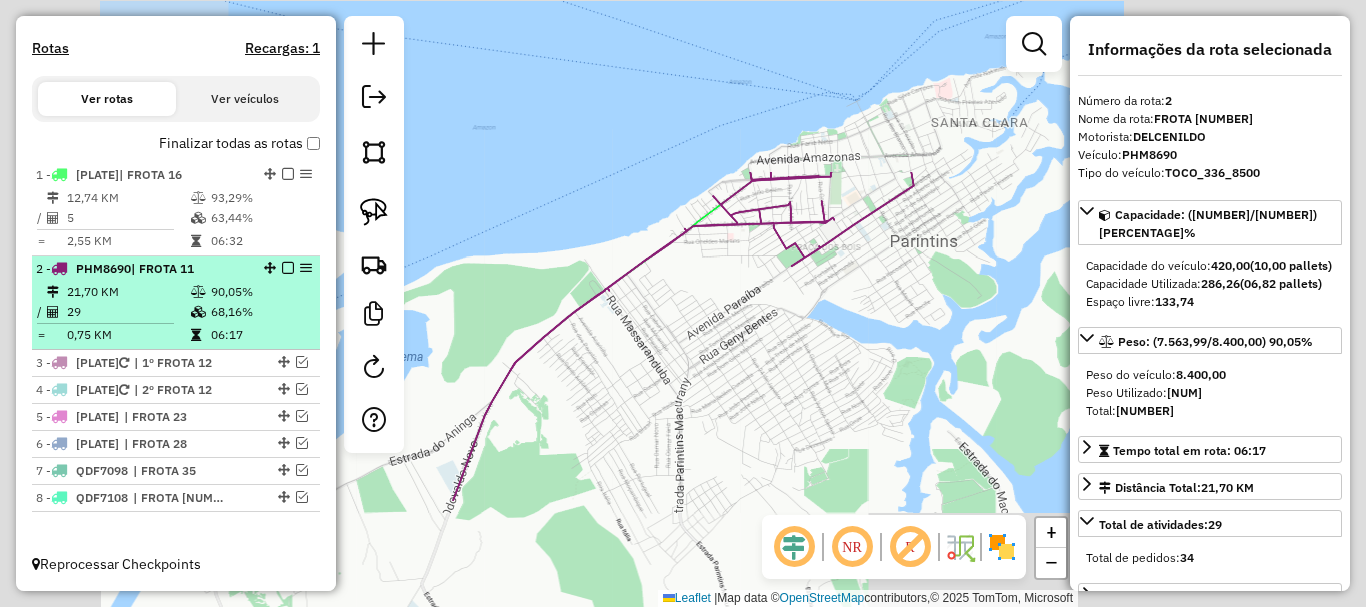 click at bounding box center (288, 268) 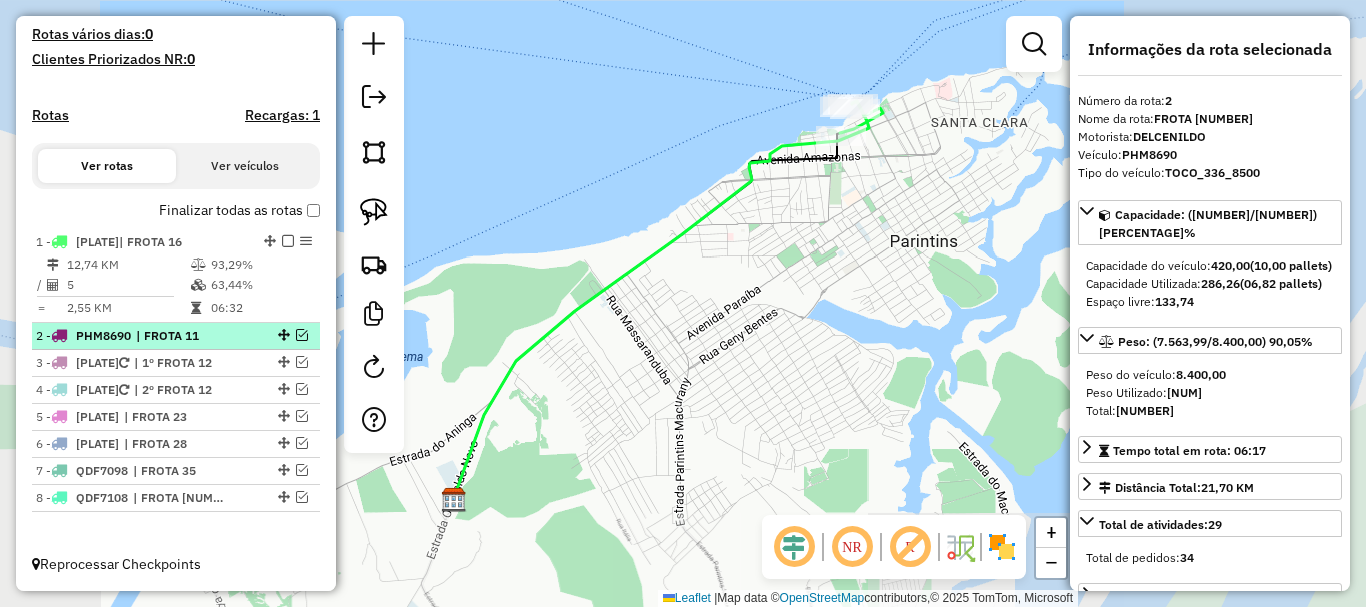 scroll, scrollTop: 537, scrollLeft: 0, axis: vertical 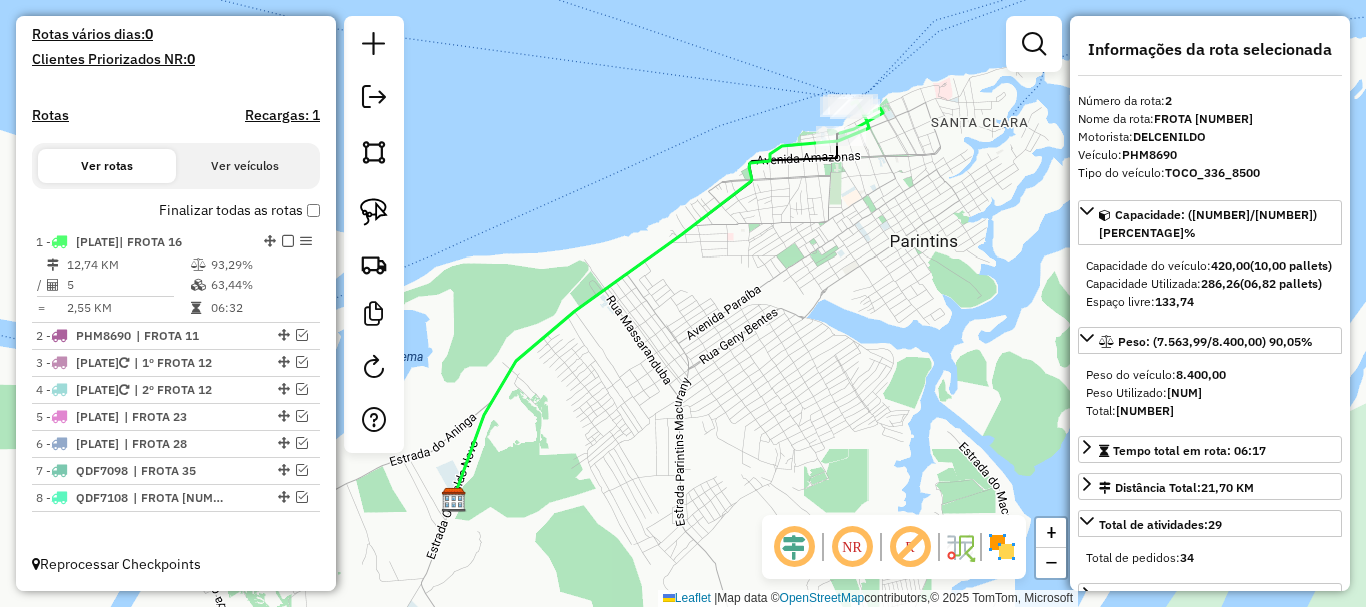 click 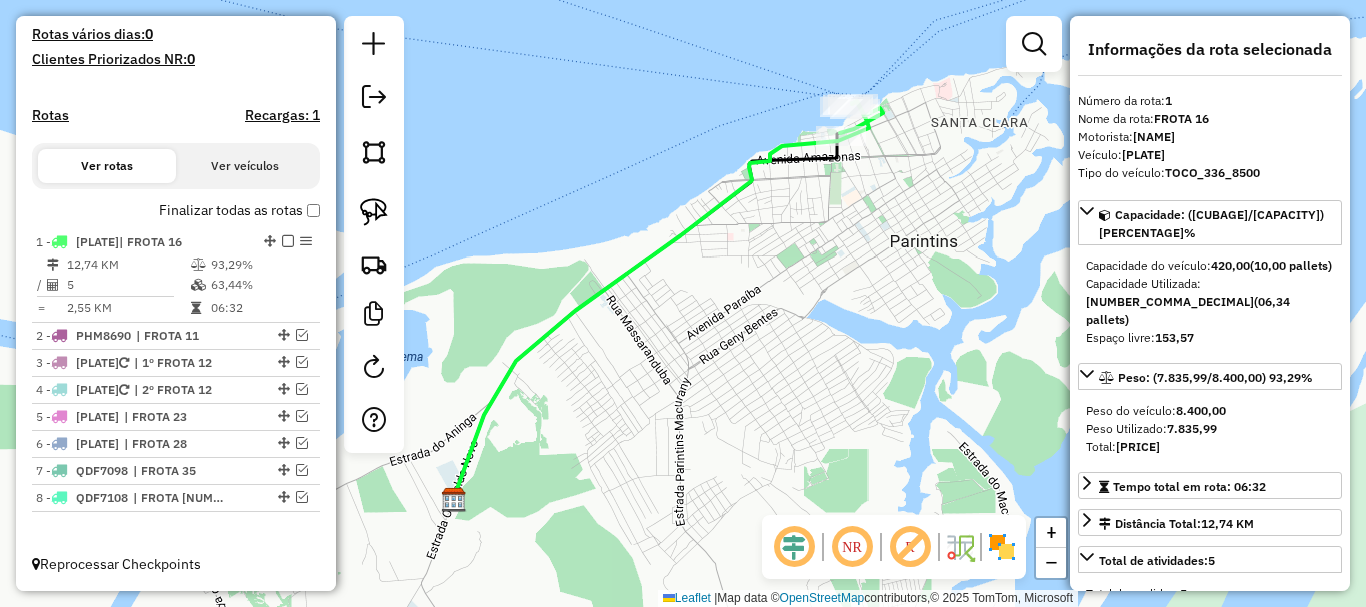 click 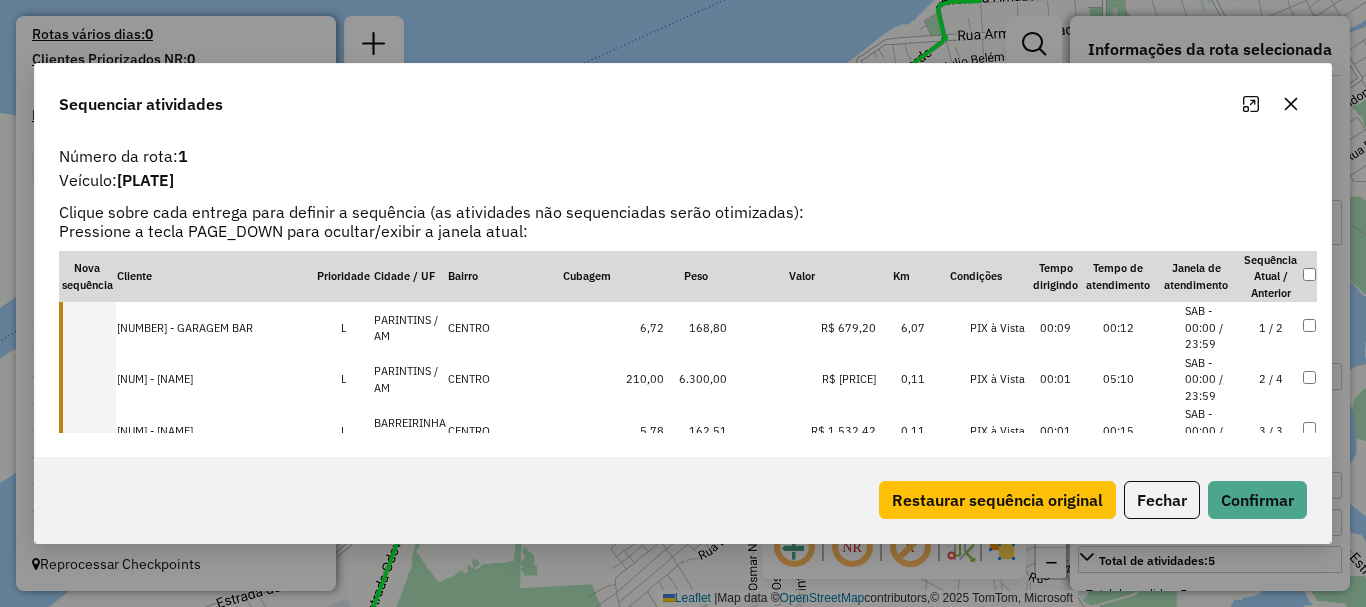 drag, startPoint x: 109, startPoint y: 314, endPoint x: 108, endPoint y: 333, distance: 19.026299 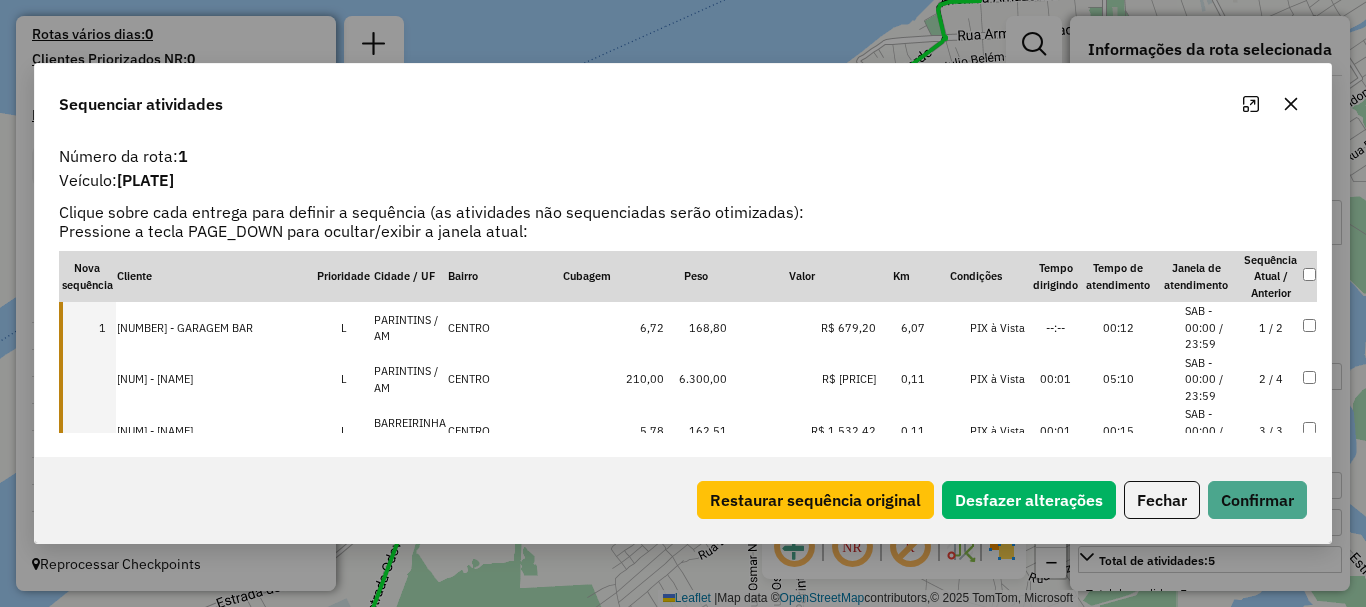drag, startPoint x: 101, startPoint y: 350, endPoint x: 97, endPoint y: 388, distance: 38.209946 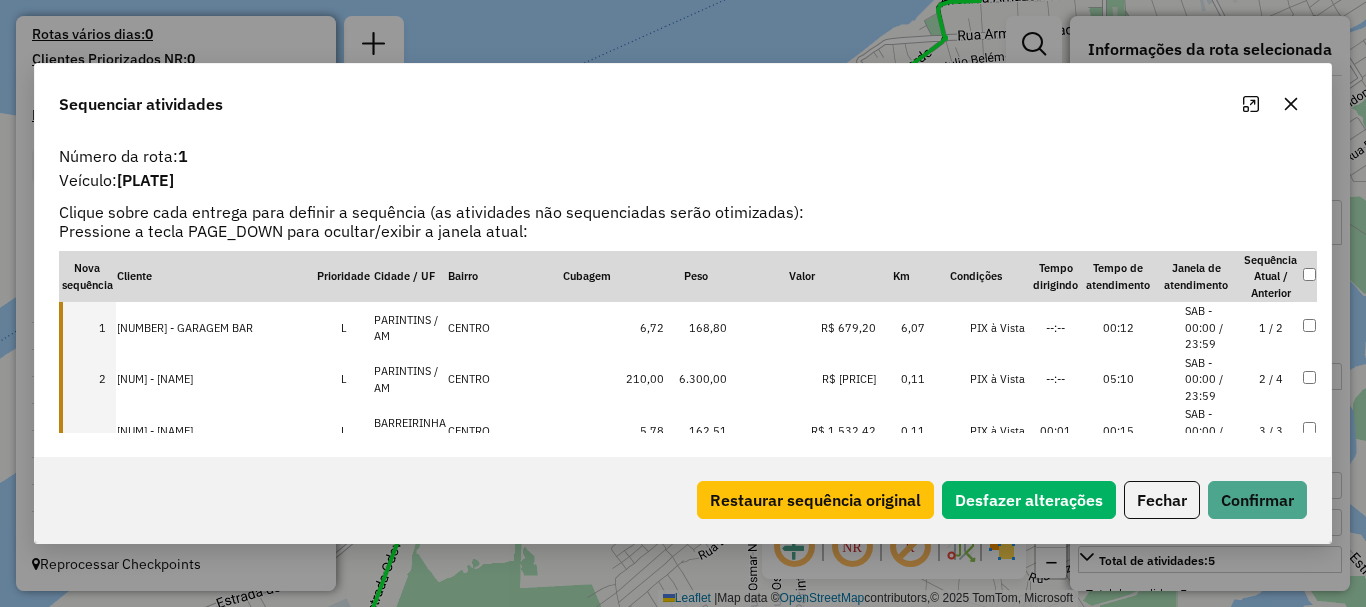 click at bounding box center (87, 431) 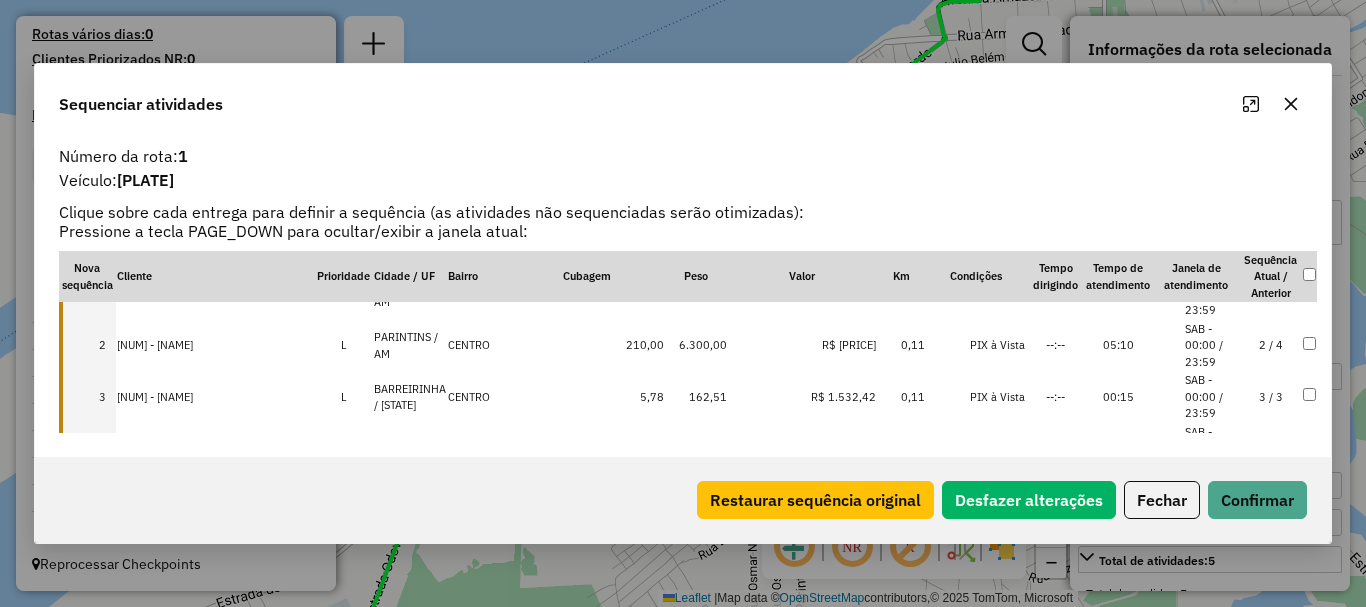 scroll, scrollTop: 63, scrollLeft: 0, axis: vertical 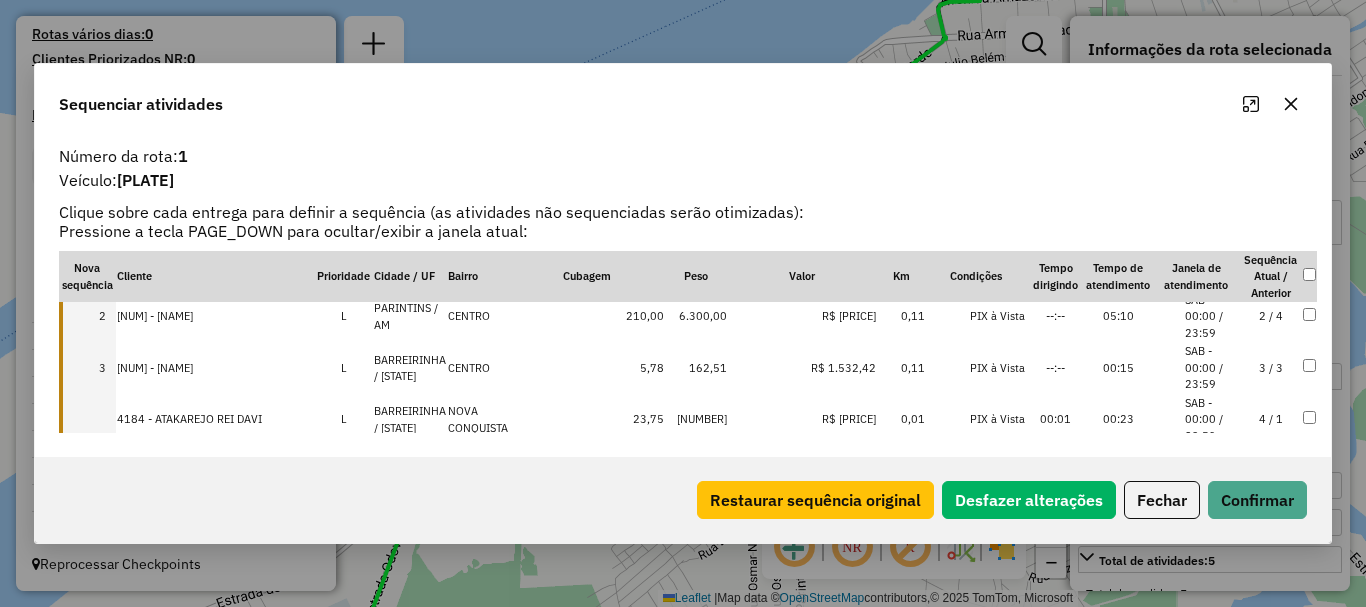 click at bounding box center (87, 420) 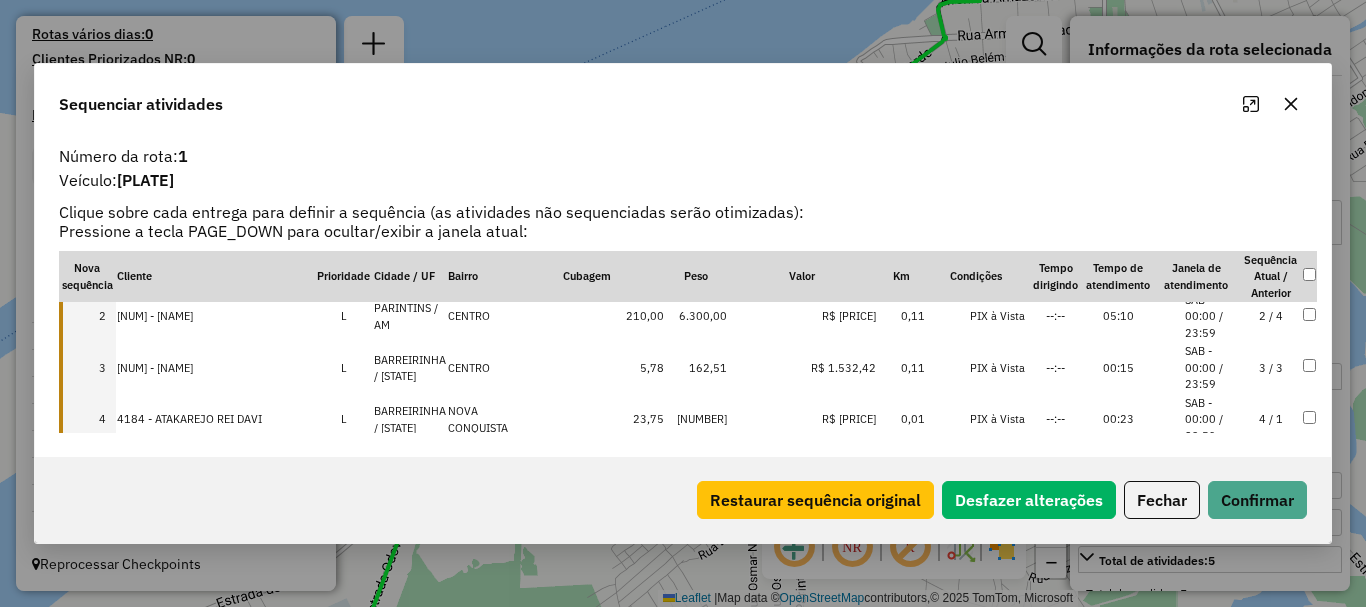 click at bounding box center (87, 471) 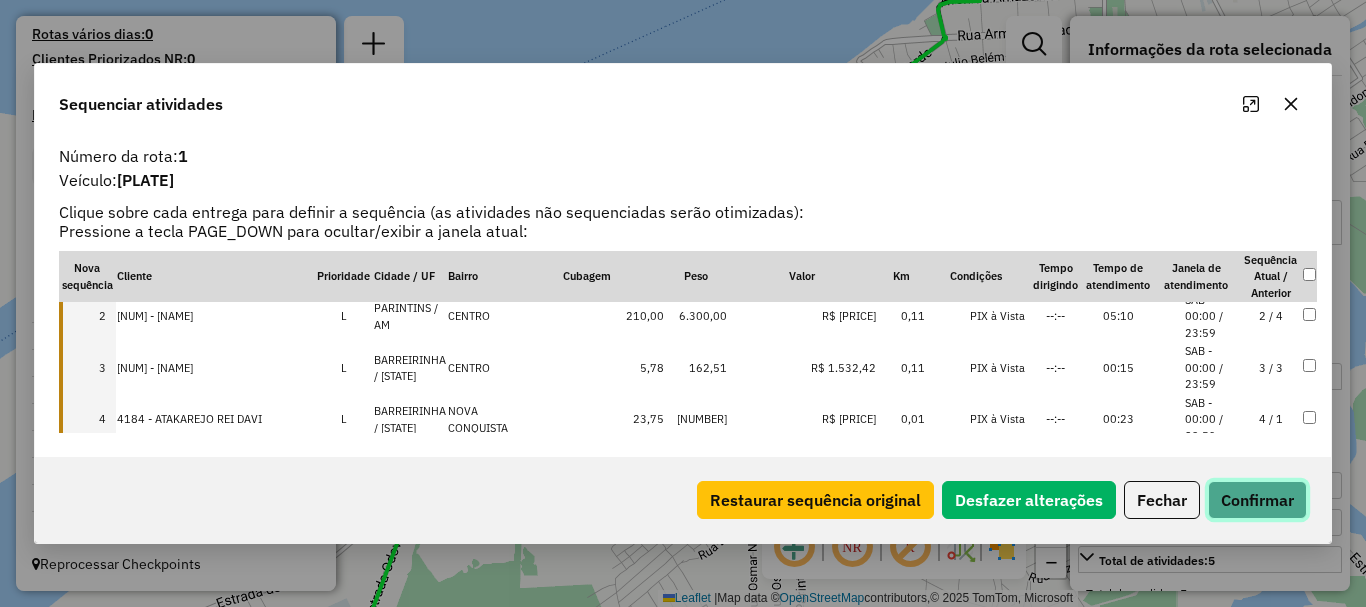 click on "Confirmar" 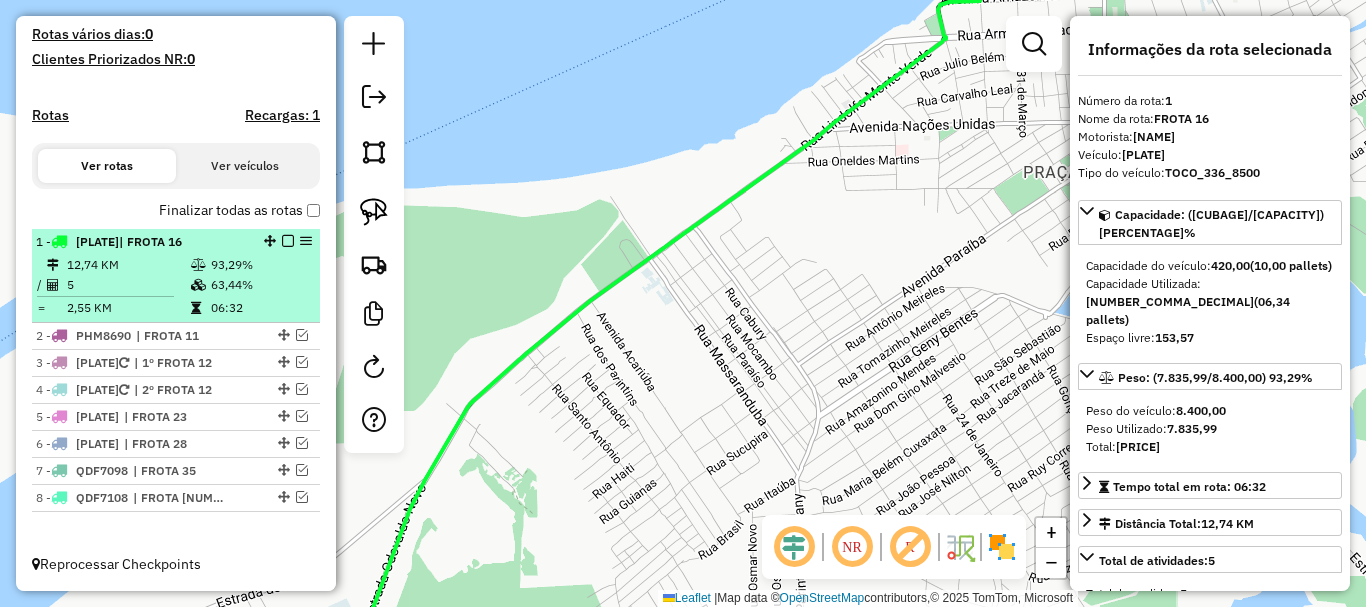 click at bounding box center (288, 241) 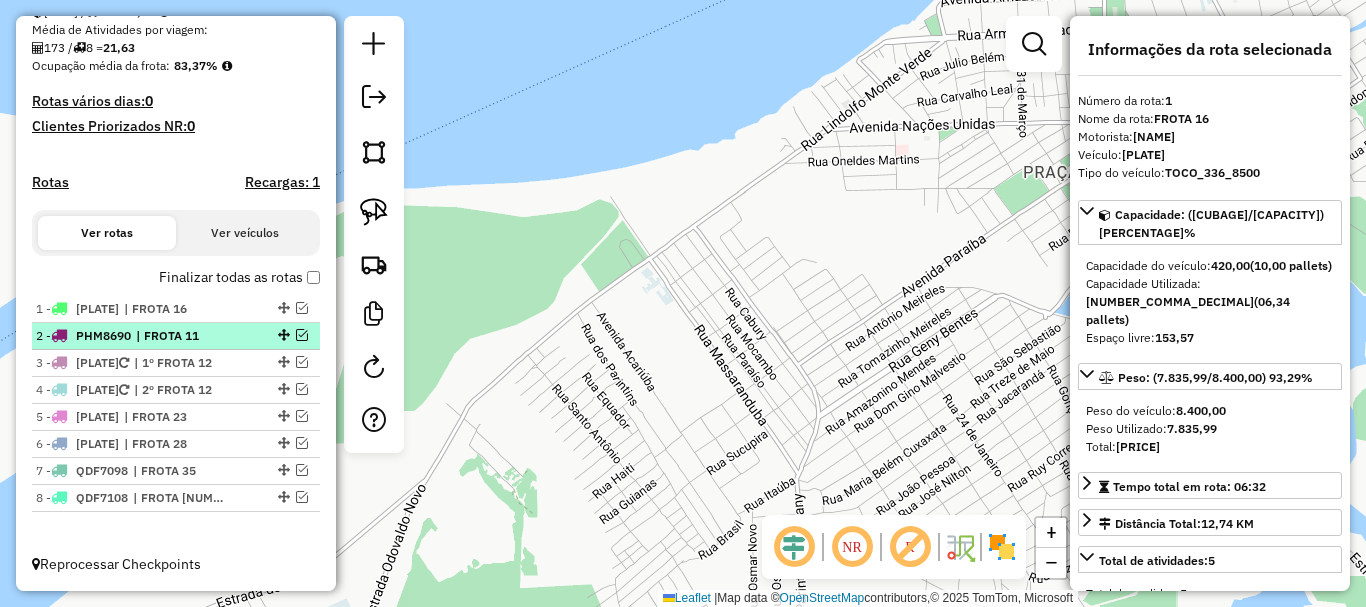 click at bounding box center (302, 335) 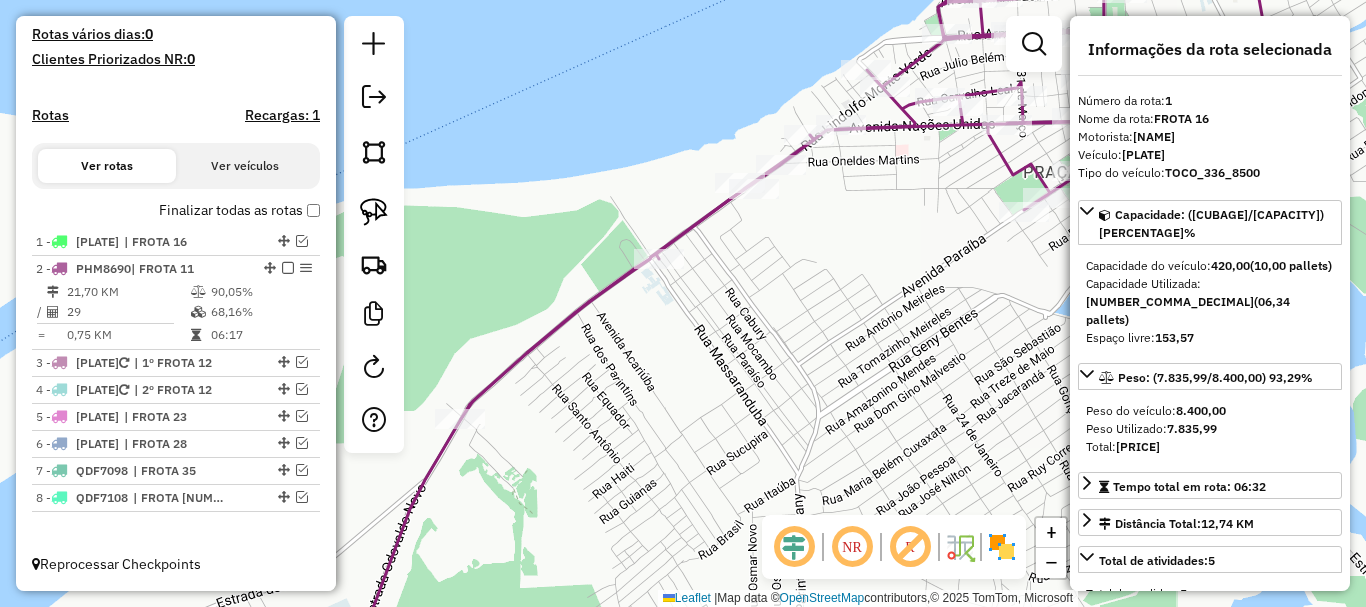 click 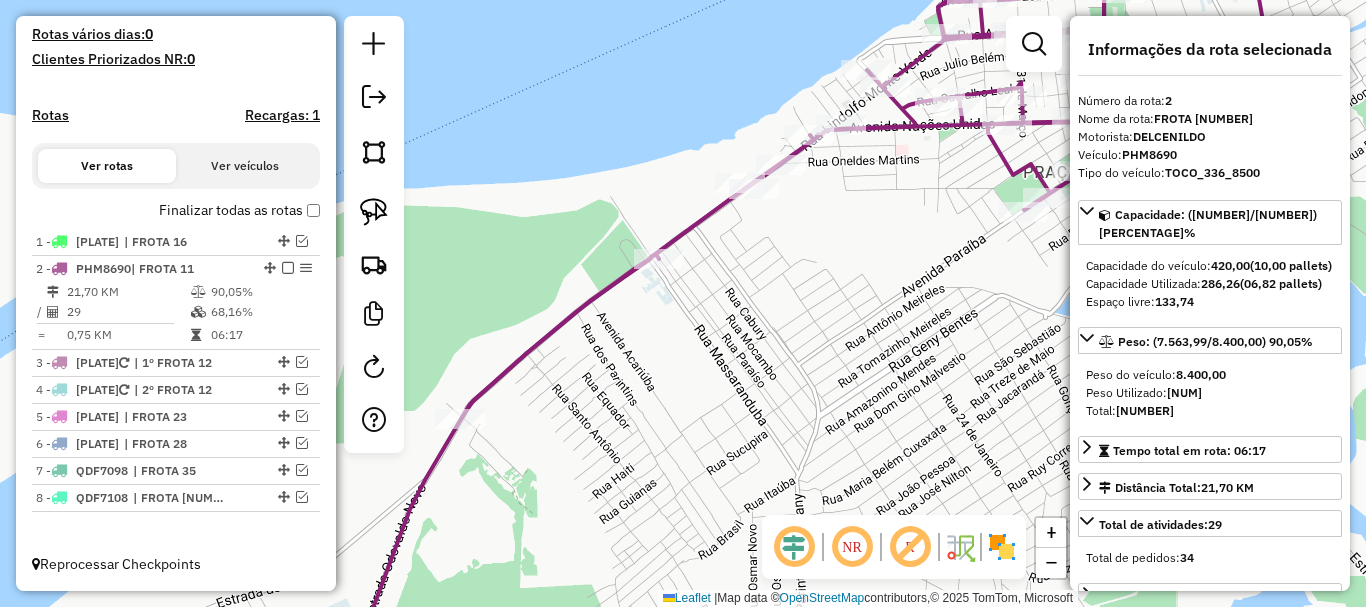 click 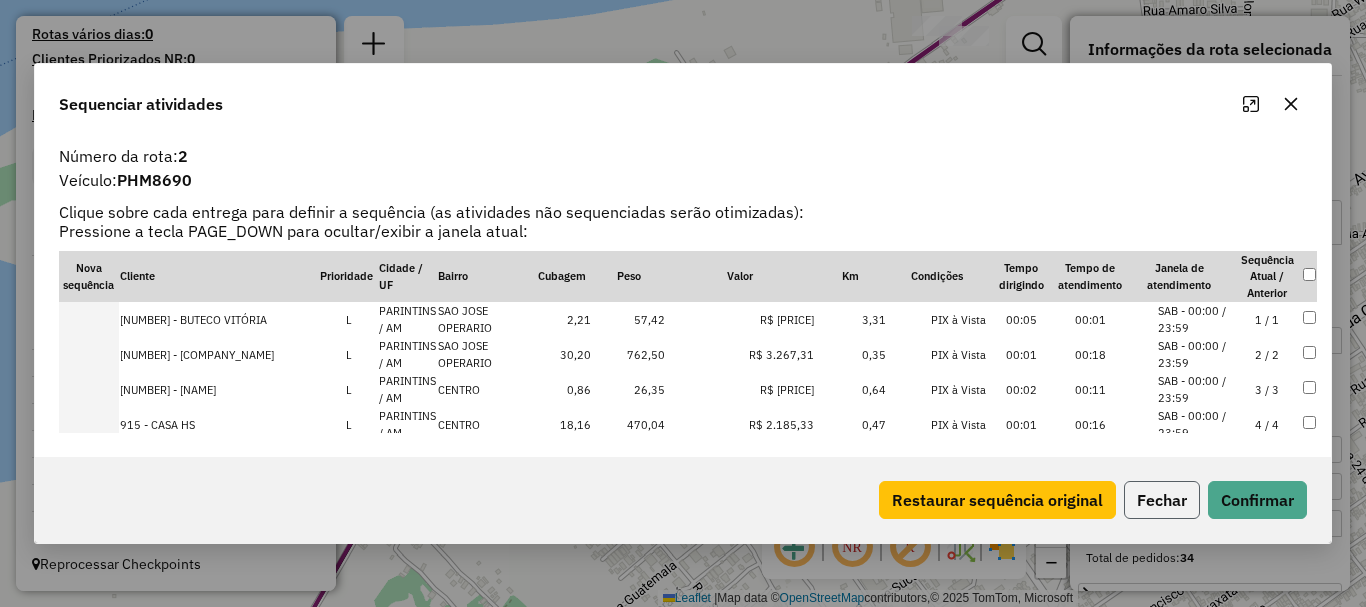 click on "Fechar" 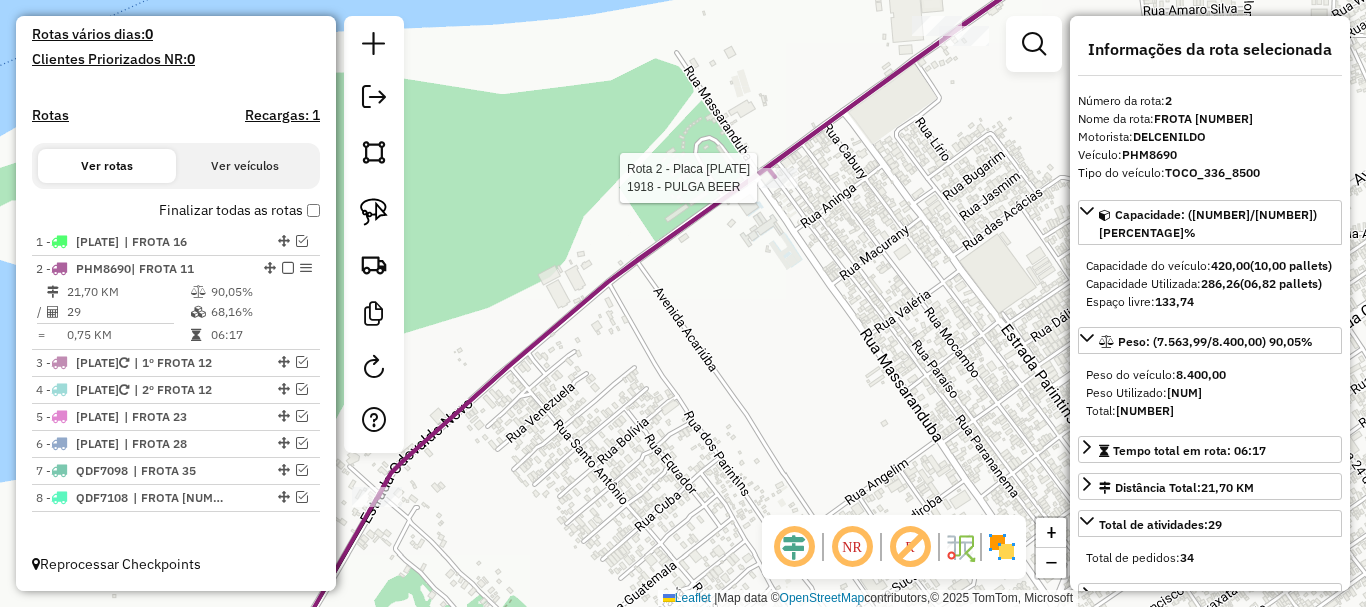 click 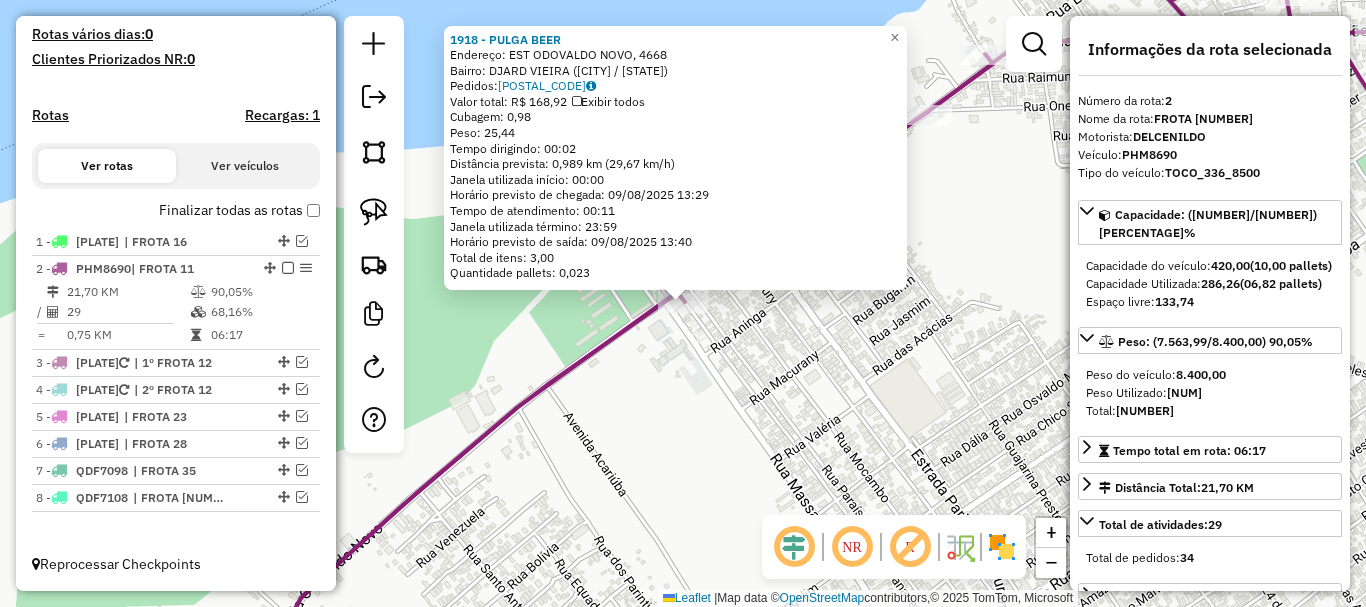 click on "1918 - PULGA BEER  Endereço: EST ODOVALDO NOVO, 4668   Bairro: DJARD VIEIRA (PARINTINS / AM)   Pedidos:  08771995   Valor total: R$ 168,92   Exibir todos   Cubagem: 0,98  Peso: 25,44  Tempo dirigindo: 00:02   Distância prevista: 0,989 km (29,67 km/h)   Janela utilizada início: 00:00   Horário previsto de chegada: 09/08/2025 13:29   Tempo de atendimento: 00:11   Janela utilizada término: 23:59   Horário previsto de saída: 09/08/2025 13:40   Total de itens: 3,00   Quantidade pallets: 0,023  × Janela de atendimento Grade de atendimento Capacidade Transportadoras Veículos Cliente Pedidos  Rotas Selecione os dias de semana para filtrar as janelas de atendimento  Seg   Ter   Qua   Qui   Sex   Sáb   Dom  Informe o período da janela de atendimento: De: Até:  Filtrar exatamente a janela do cliente  Considerar janela de atendimento padrão  Selecione os dias de semana para filtrar as grades de atendimento  Seg   Ter   Qua   Qui   Sex   Sáb   Dom   Considerar clientes sem dia de atendimento cadastrado  De:" 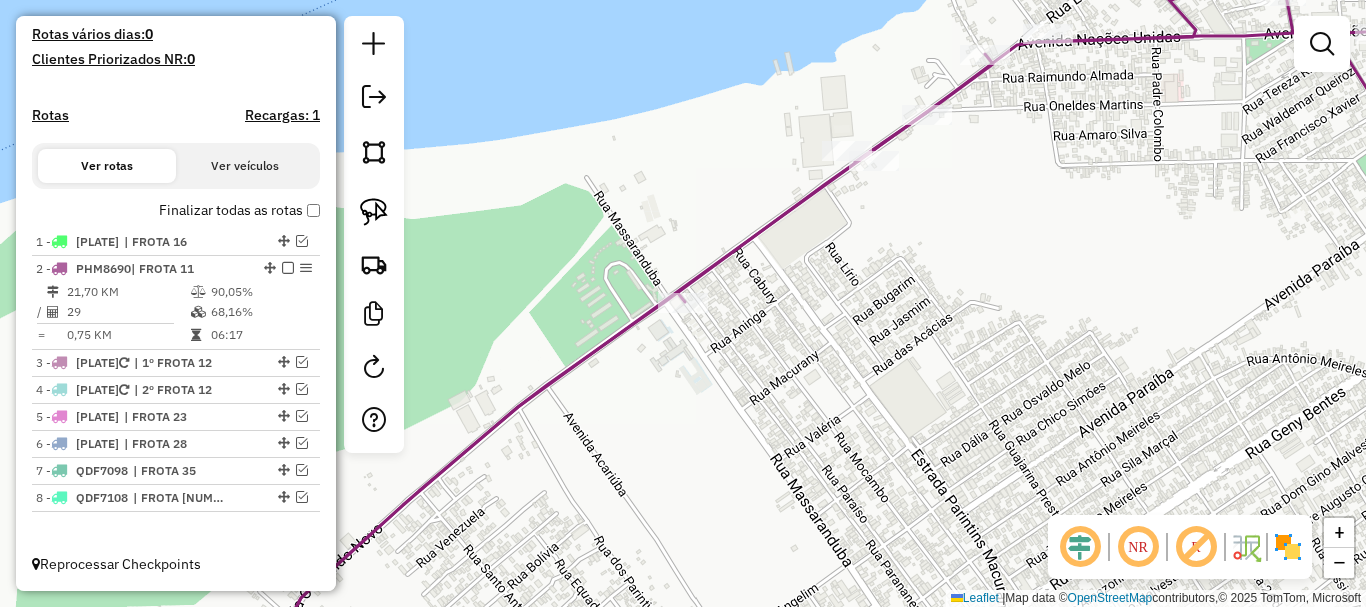 drag, startPoint x: 632, startPoint y: 419, endPoint x: 685, endPoint y: 431, distance: 54.34151 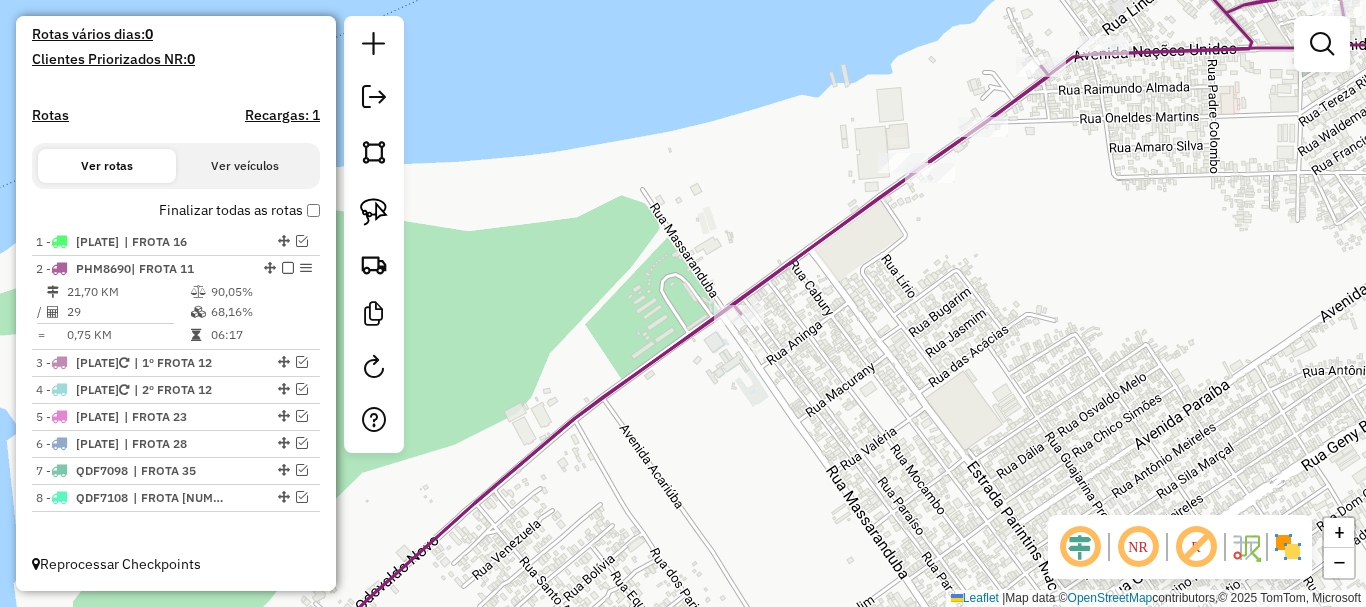 drag, startPoint x: 702, startPoint y: 383, endPoint x: 735, endPoint y: 380, distance: 33.13608 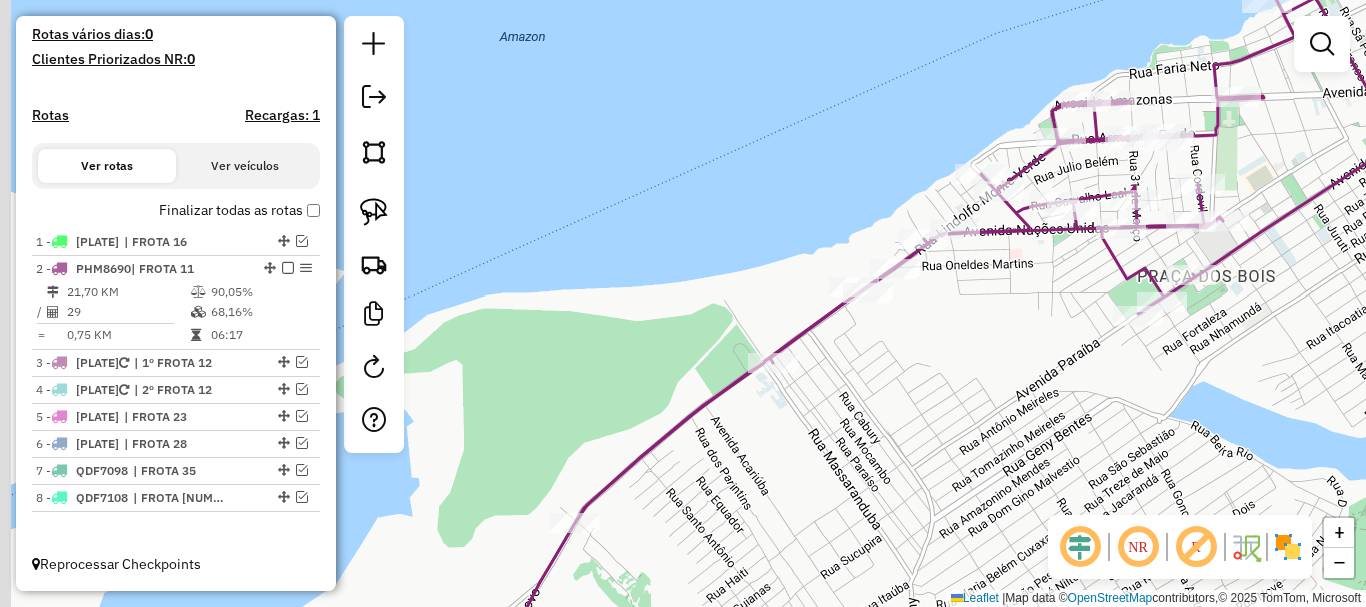 drag, startPoint x: 783, startPoint y: 427, endPoint x: 791, endPoint y: 437, distance: 12.806249 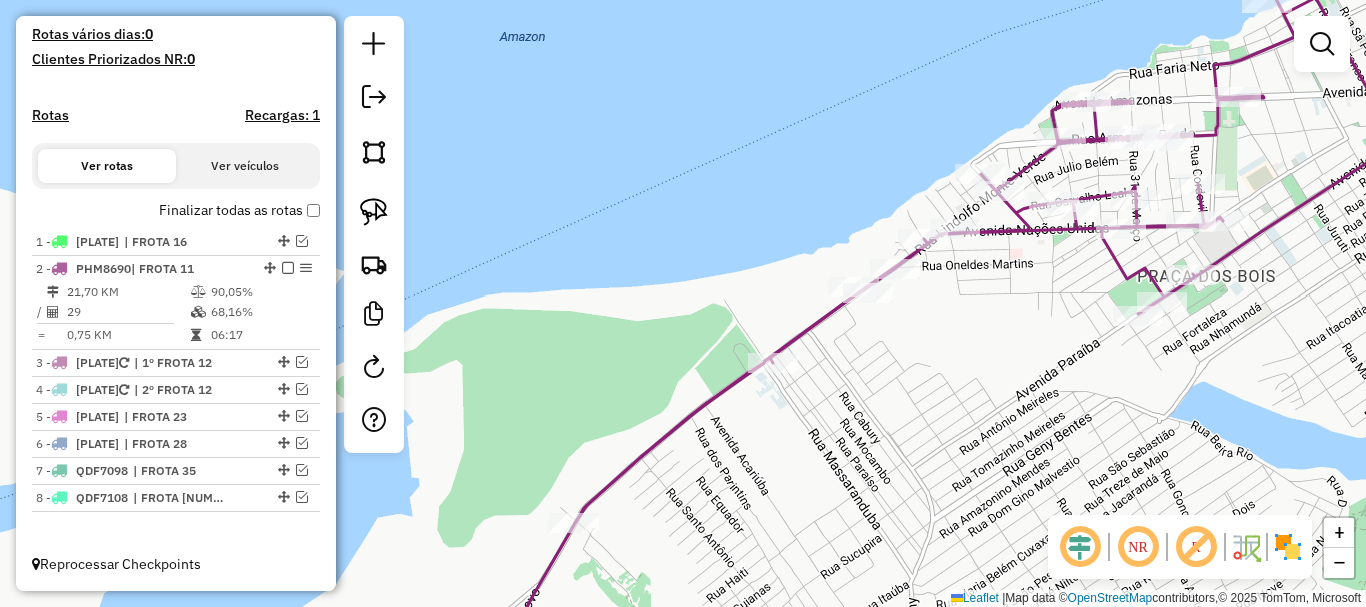 click 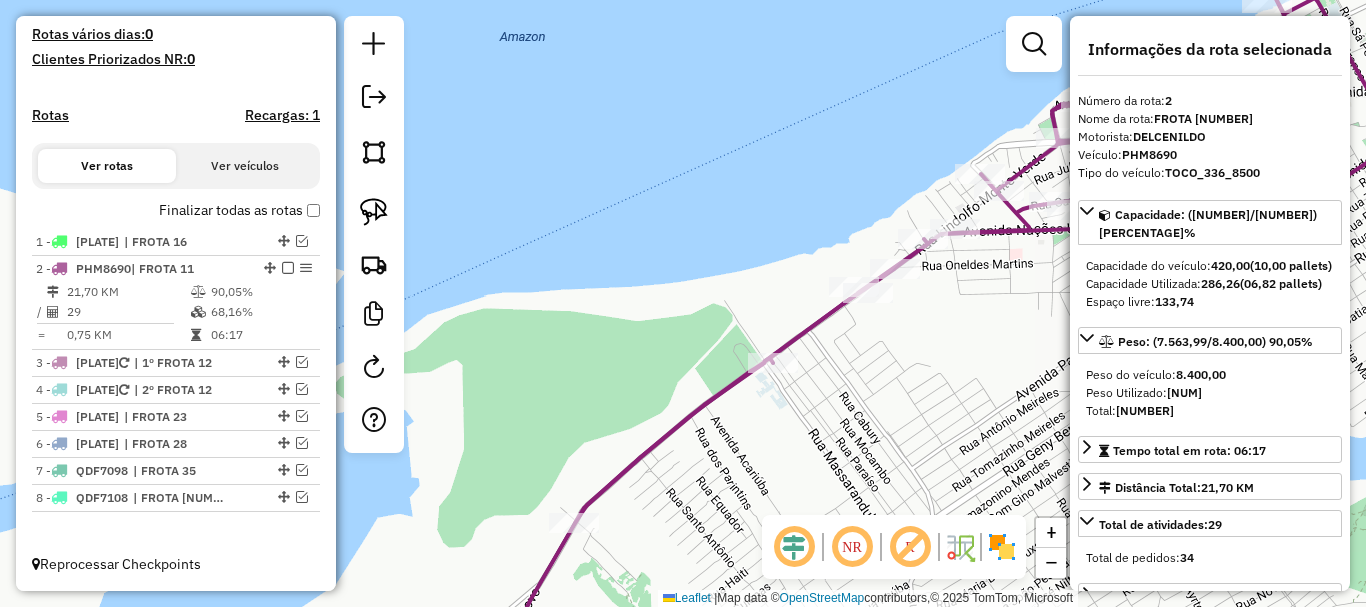 click 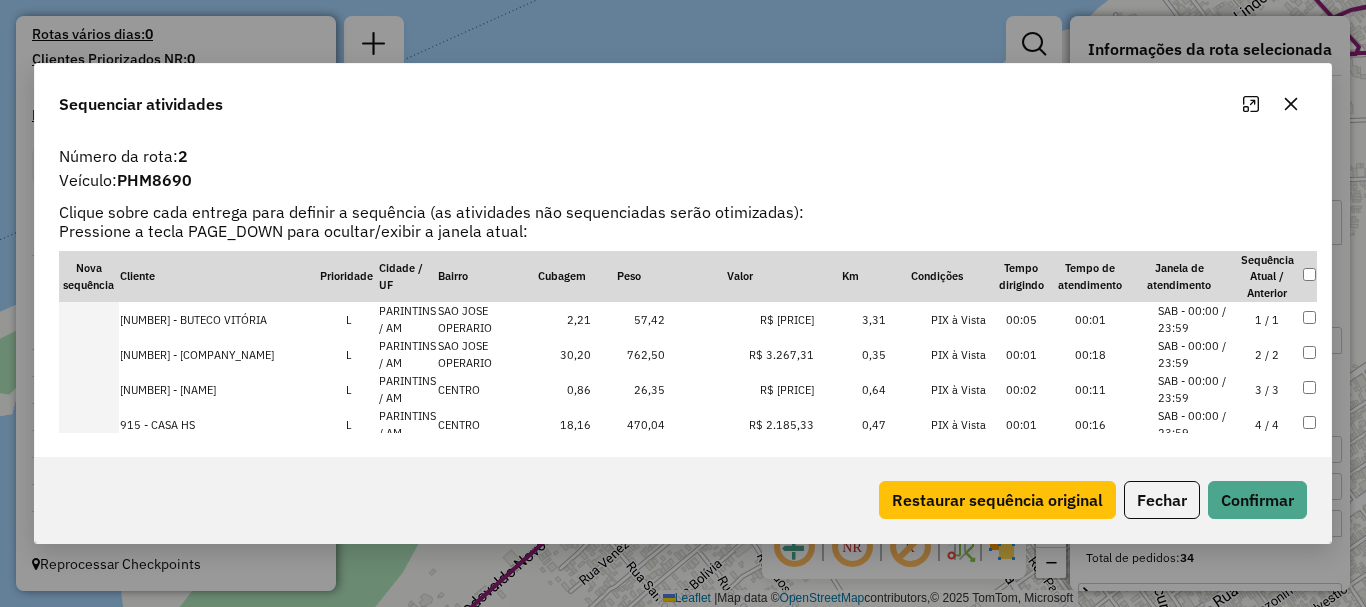 scroll, scrollTop: 6882, scrollLeft: 0, axis: vertical 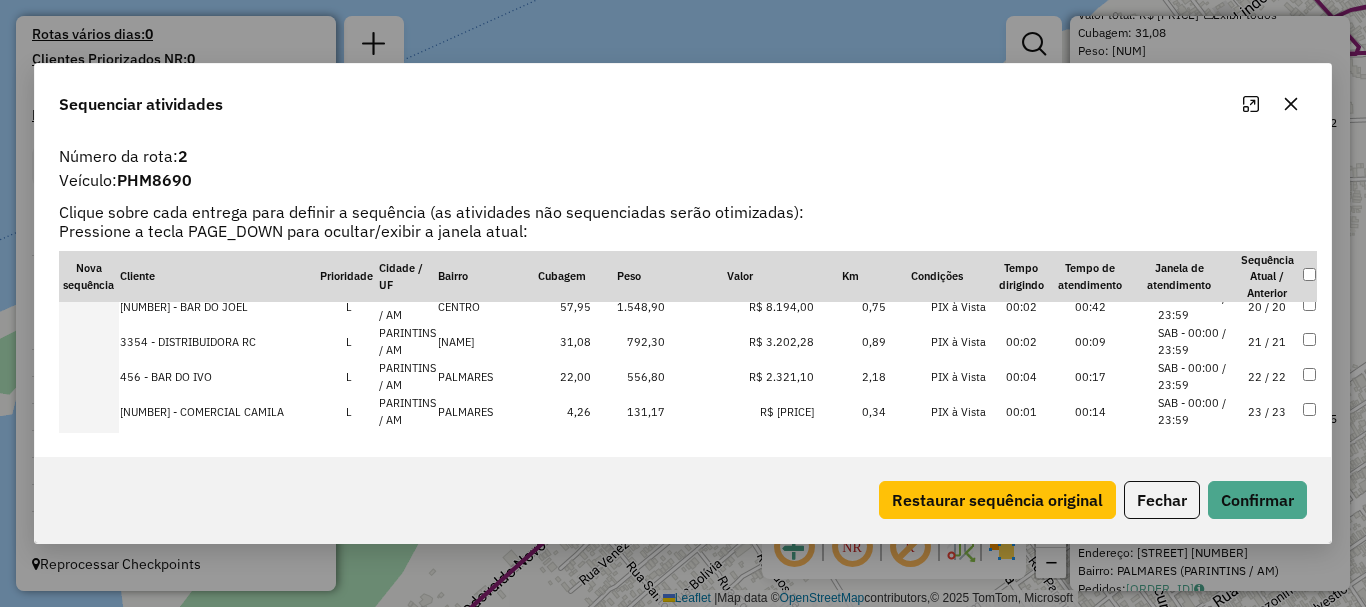 click at bounding box center [89, 341] 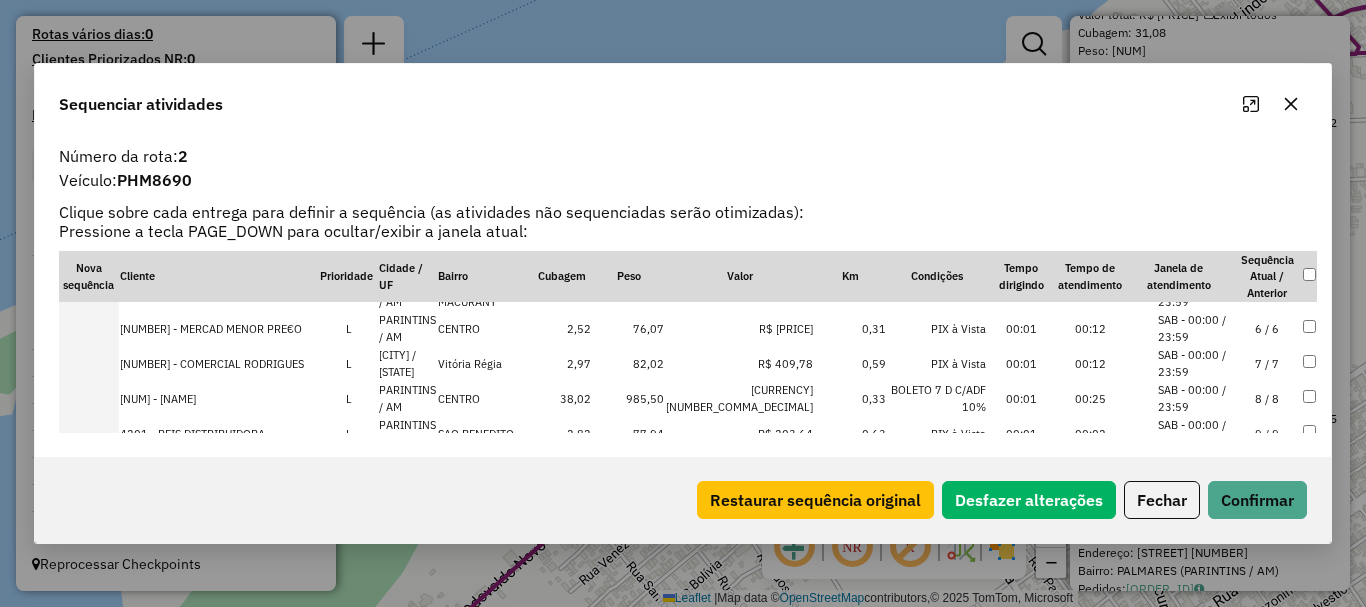 scroll, scrollTop: 0, scrollLeft: 0, axis: both 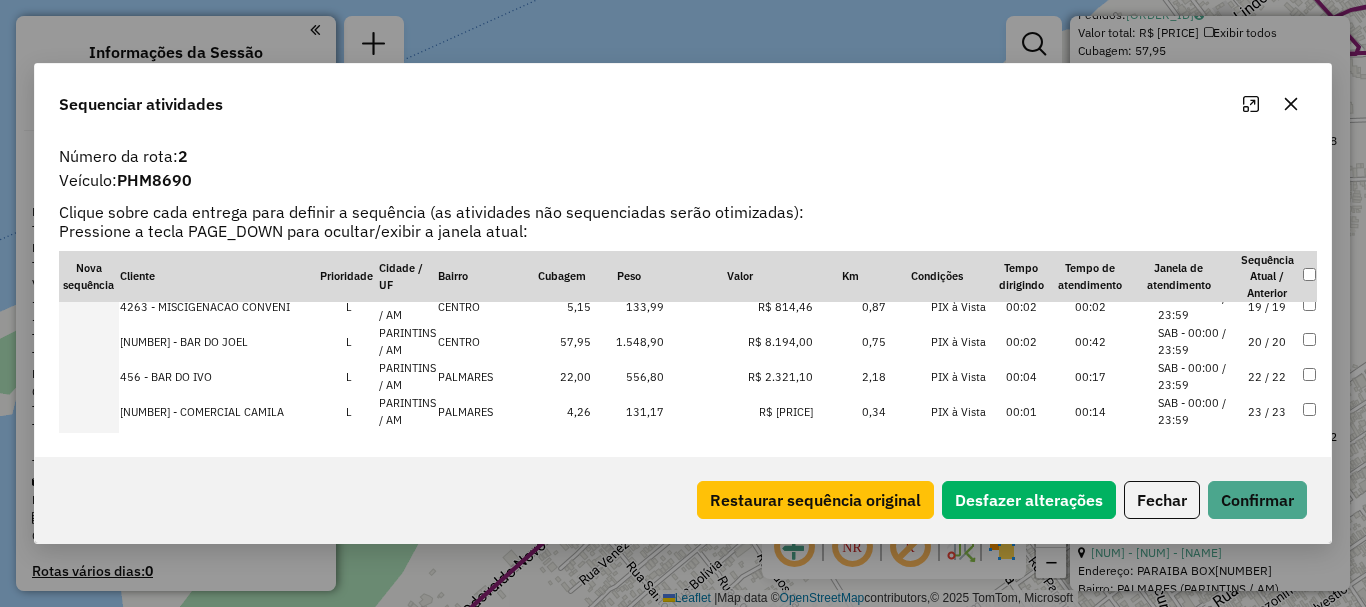click at bounding box center [89, 341] 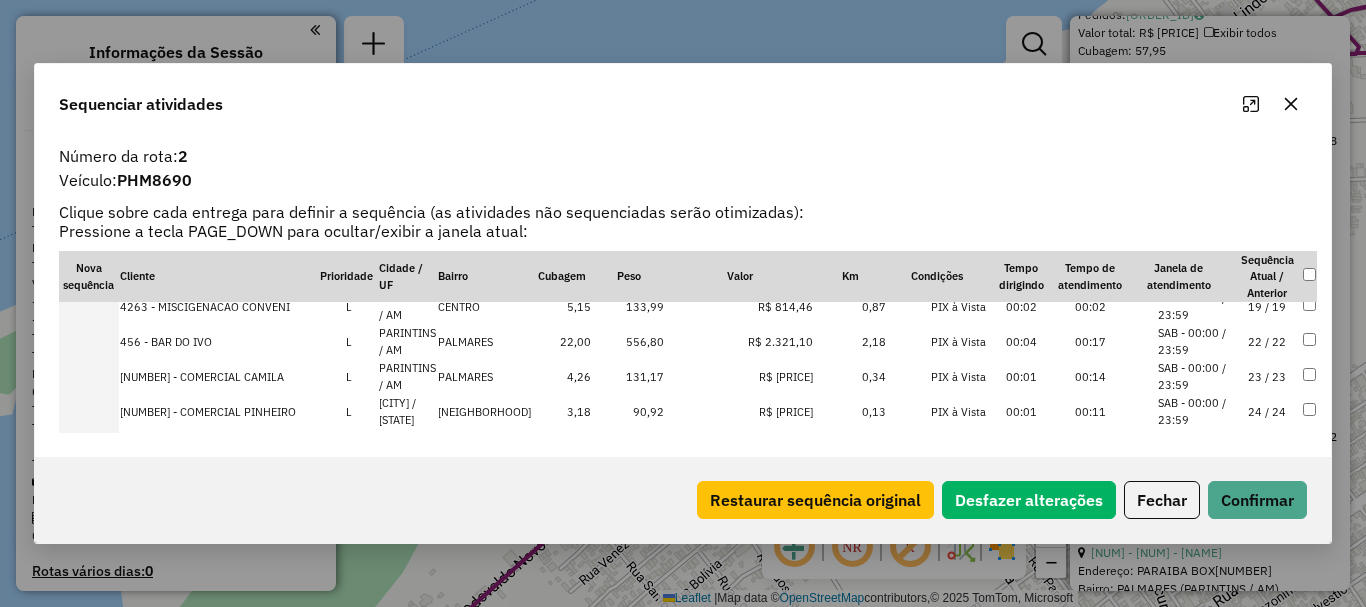 scroll, scrollTop: 2800, scrollLeft: 0, axis: vertical 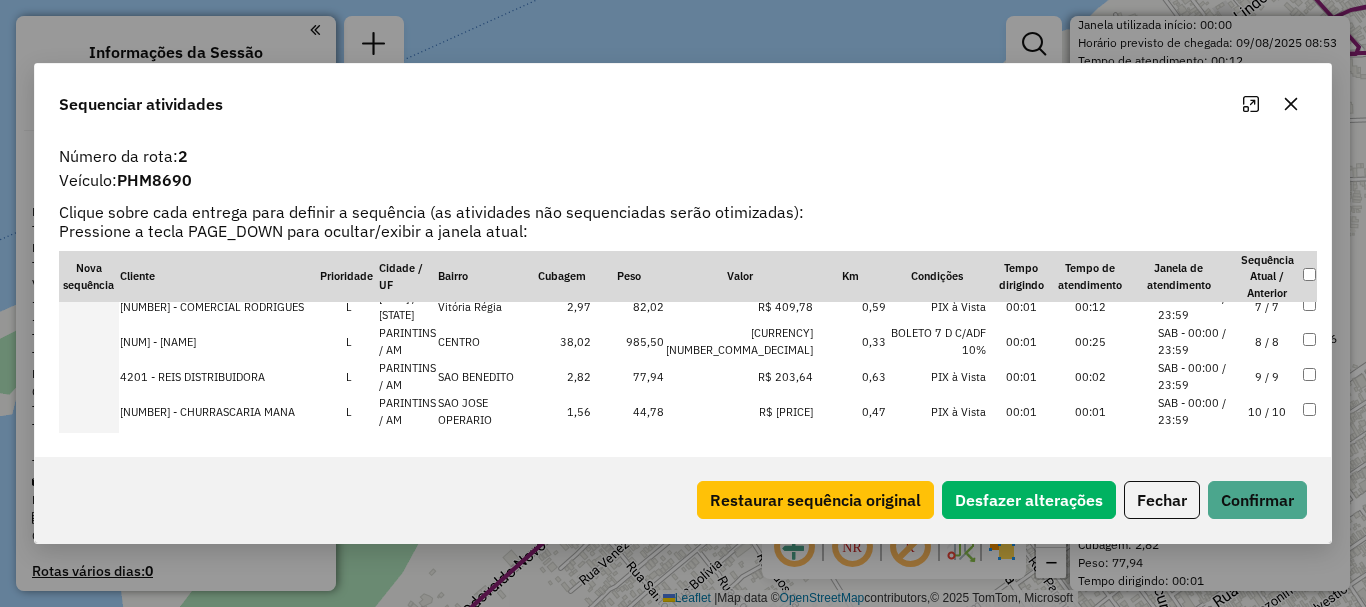 click at bounding box center (89, 341) 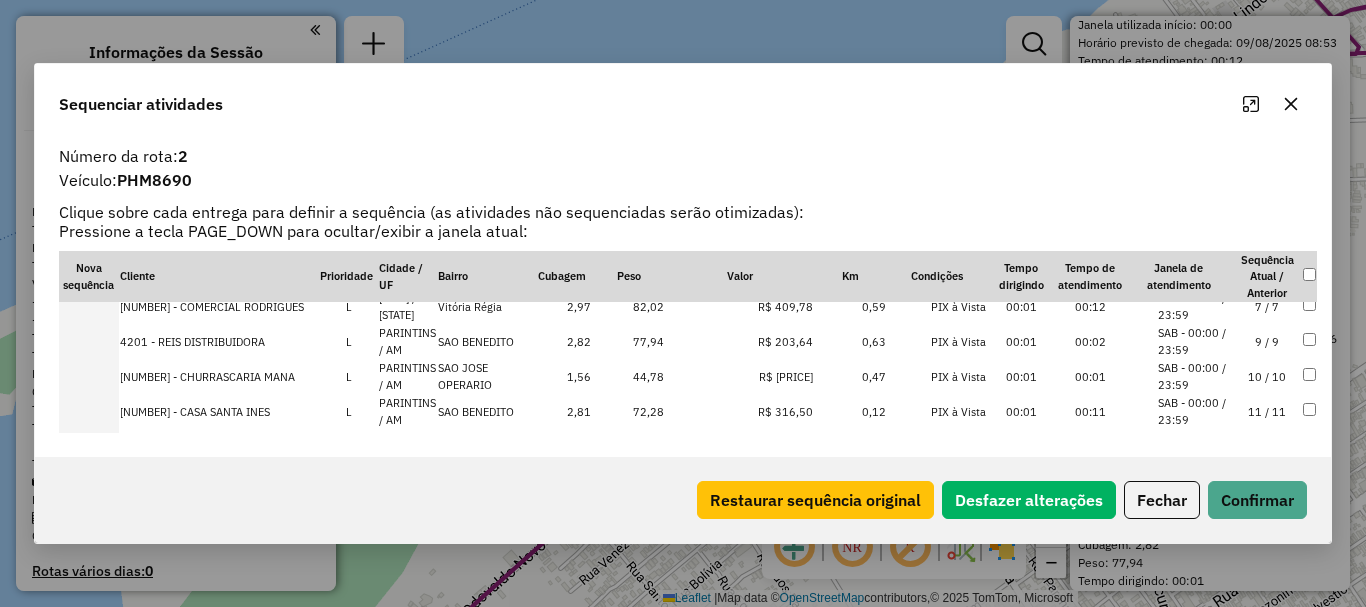 scroll, scrollTop: 1840, scrollLeft: 0, axis: vertical 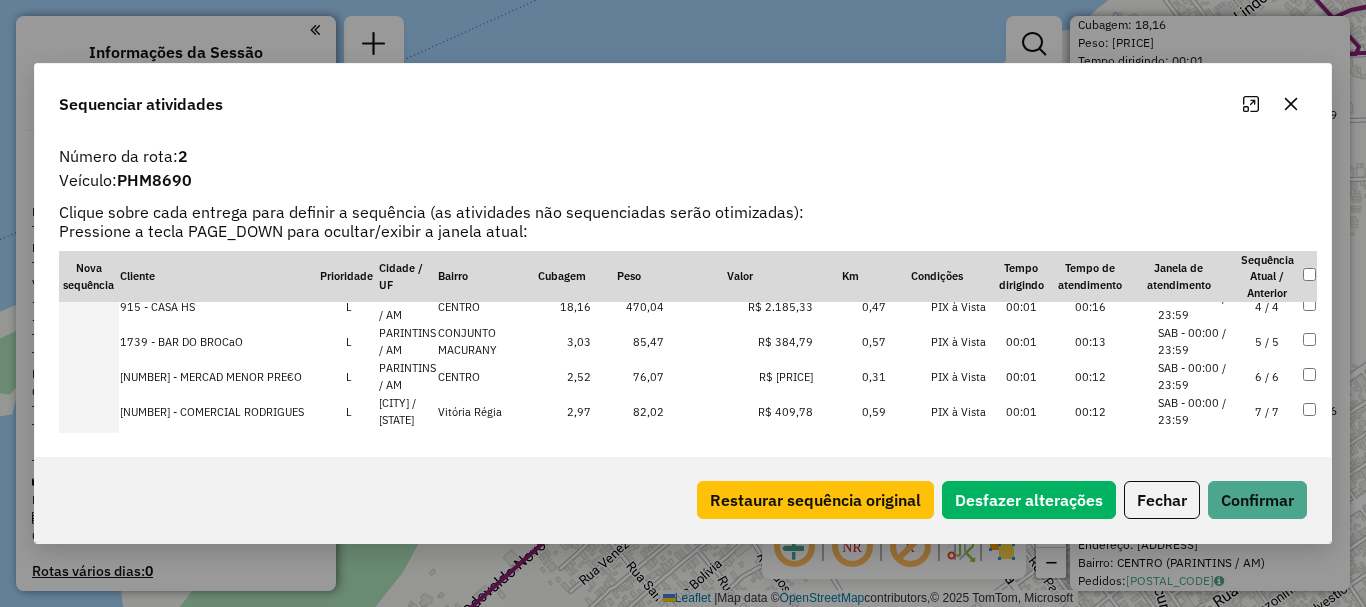 click at bounding box center [89, 341] 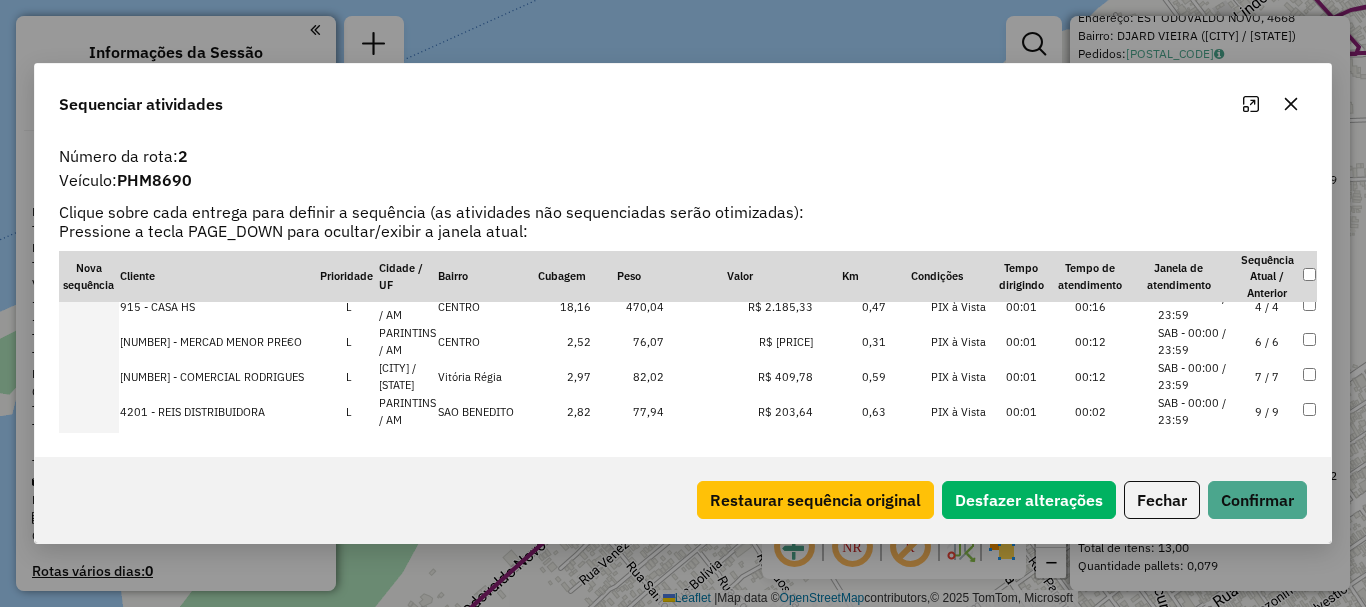 scroll, scrollTop: 5626, scrollLeft: 0, axis: vertical 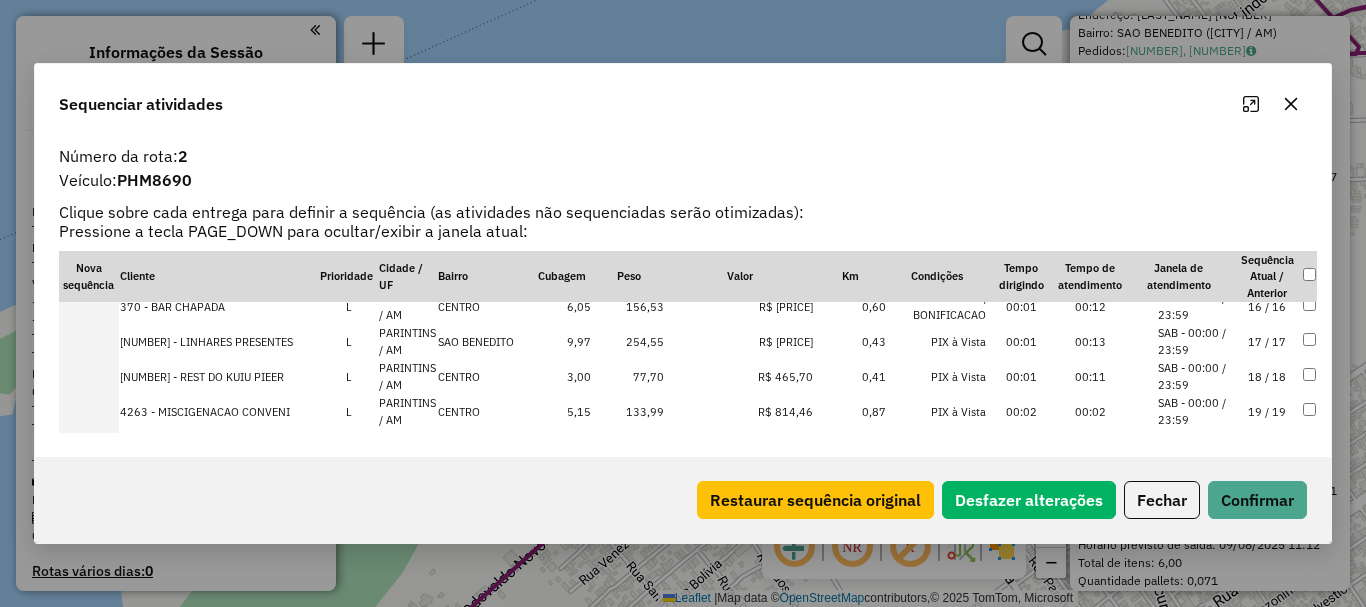 click at bounding box center [89, 341] 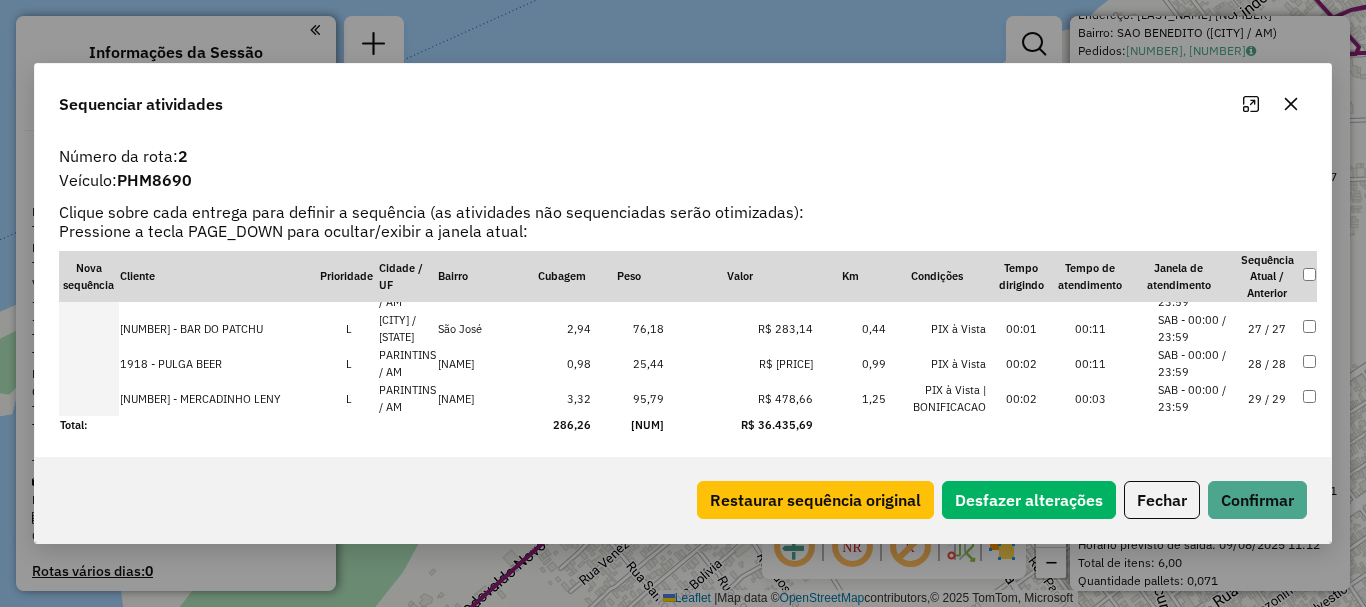 scroll, scrollTop: 903, scrollLeft: 0, axis: vertical 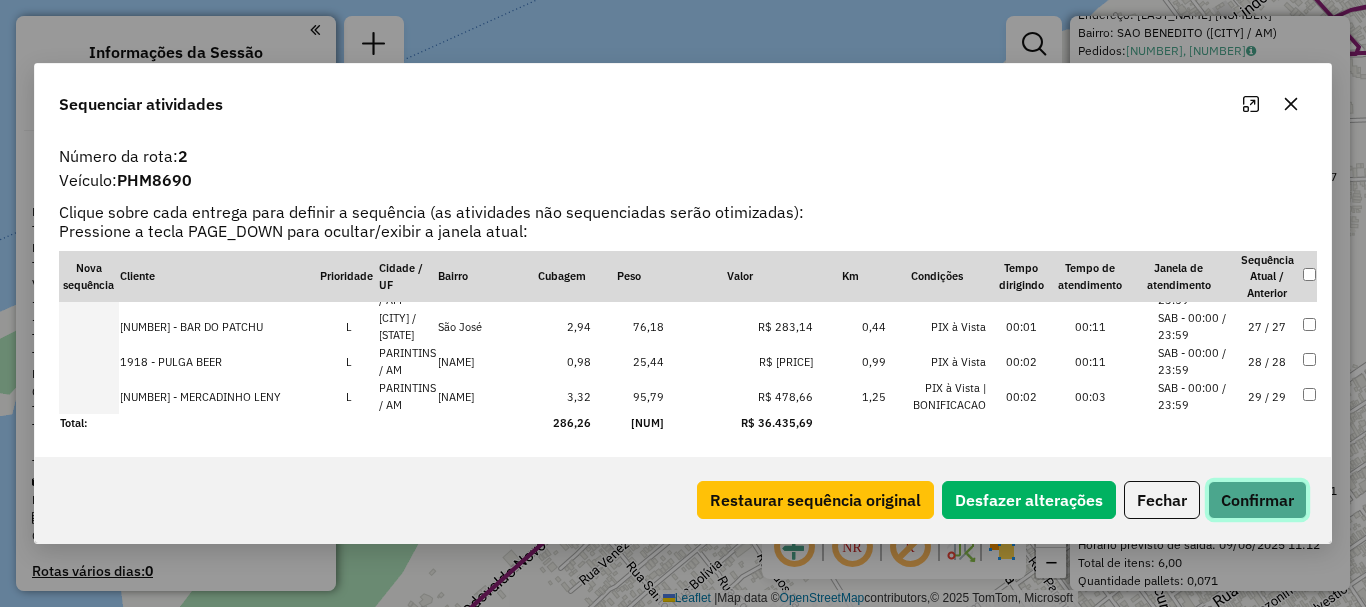 click on "Confirmar" 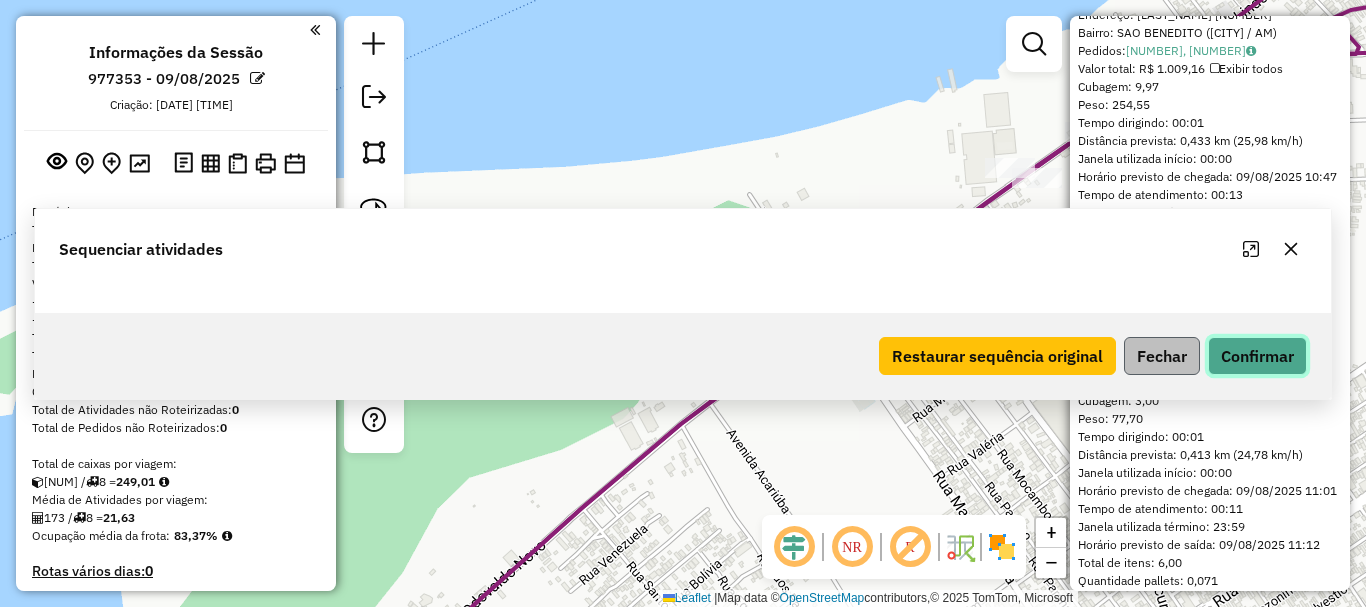 scroll, scrollTop: 537, scrollLeft: 0, axis: vertical 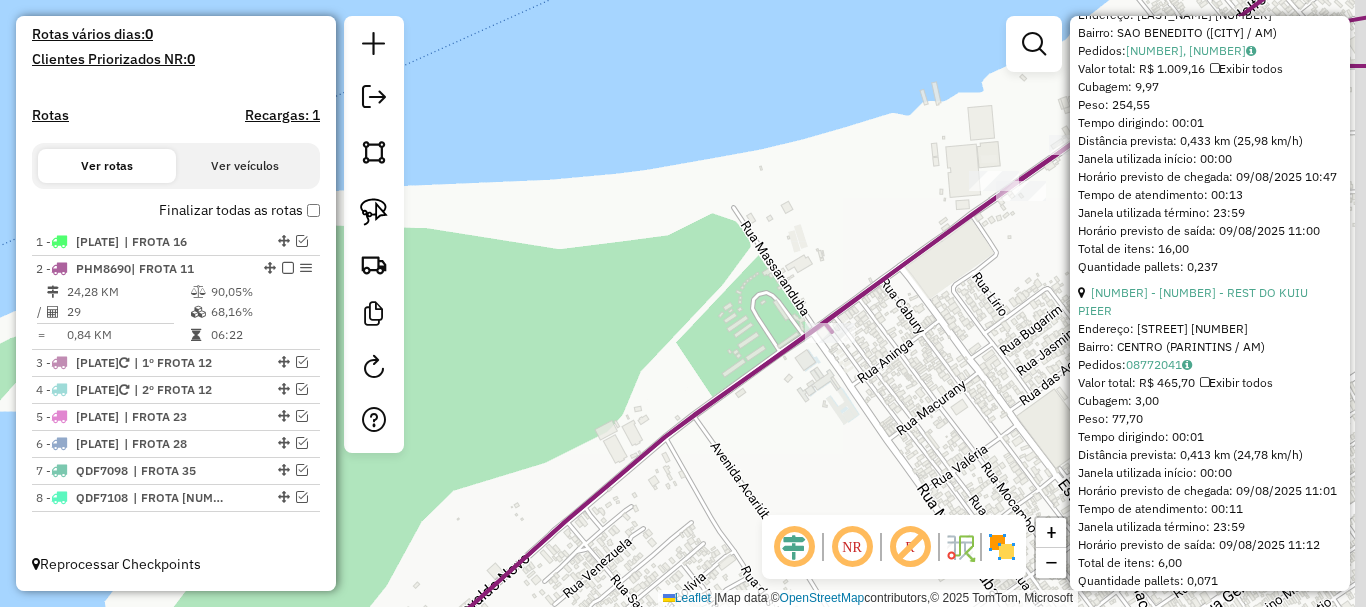 drag, startPoint x: 867, startPoint y: 407, endPoint x: 729, endPoint y: 431, distance: 140.07141 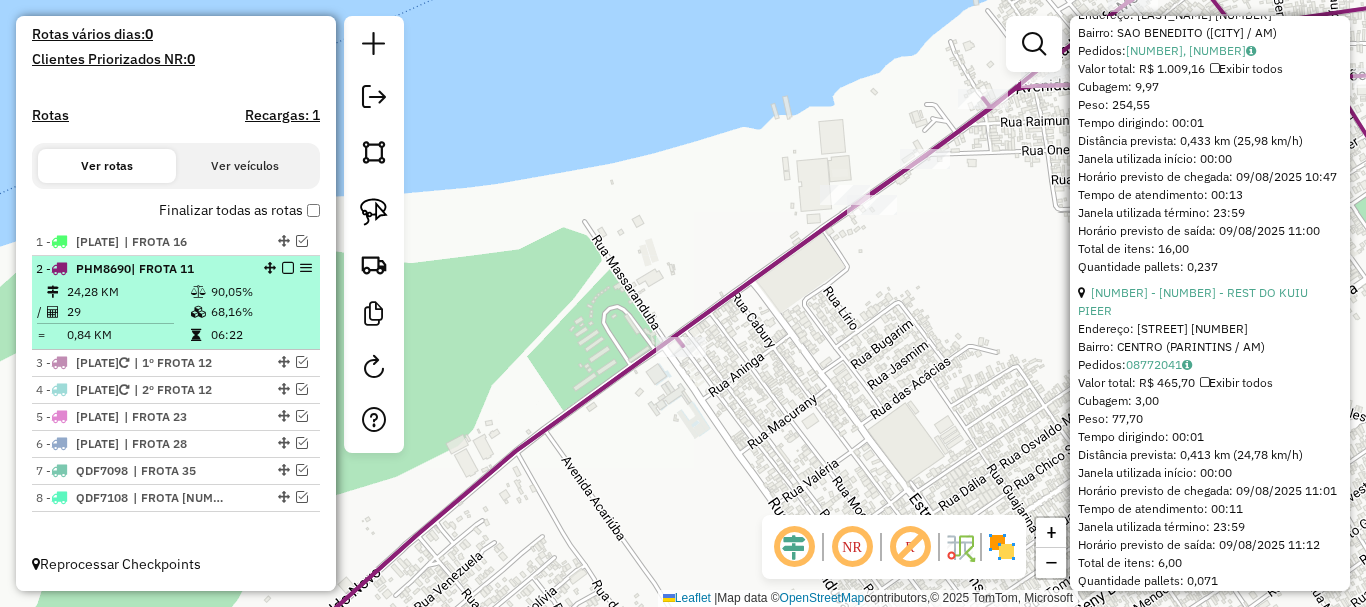 click at bounding box center (288, 268) 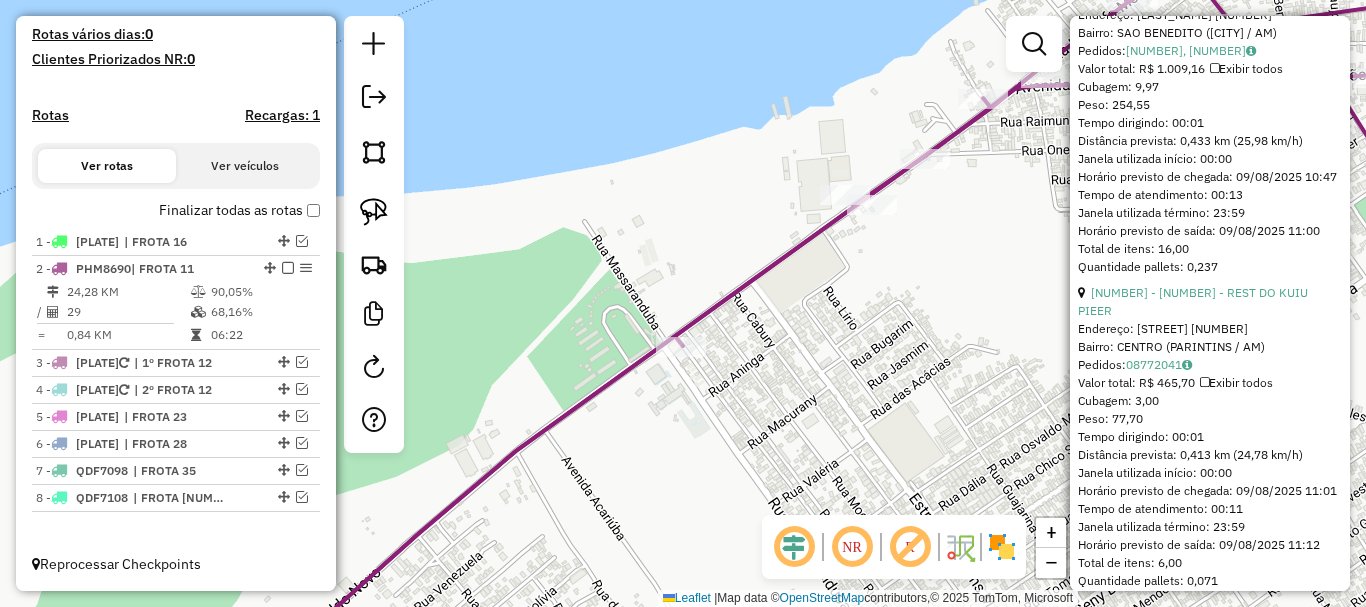 scroll, scrollTop: 470, scrollLeft: 0, axis: vertical 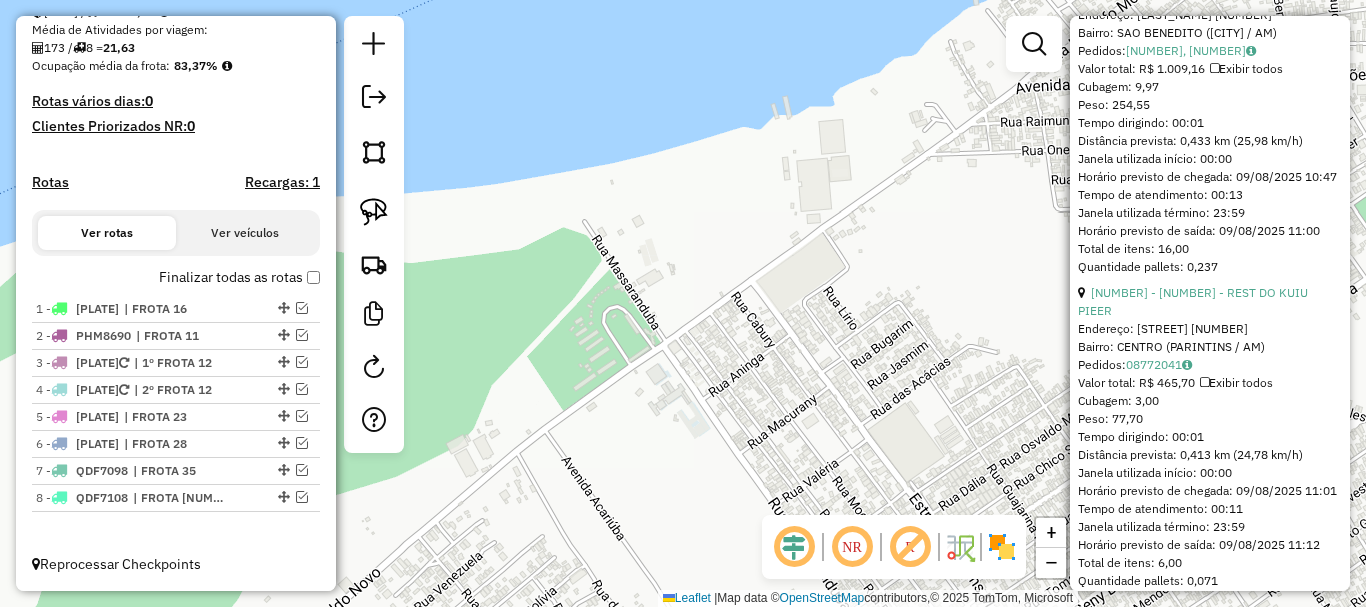 drag, startPoint x: 854, startPoint y: 411, endPoint x: 664, endPoint y: 414, distance: 190.02368 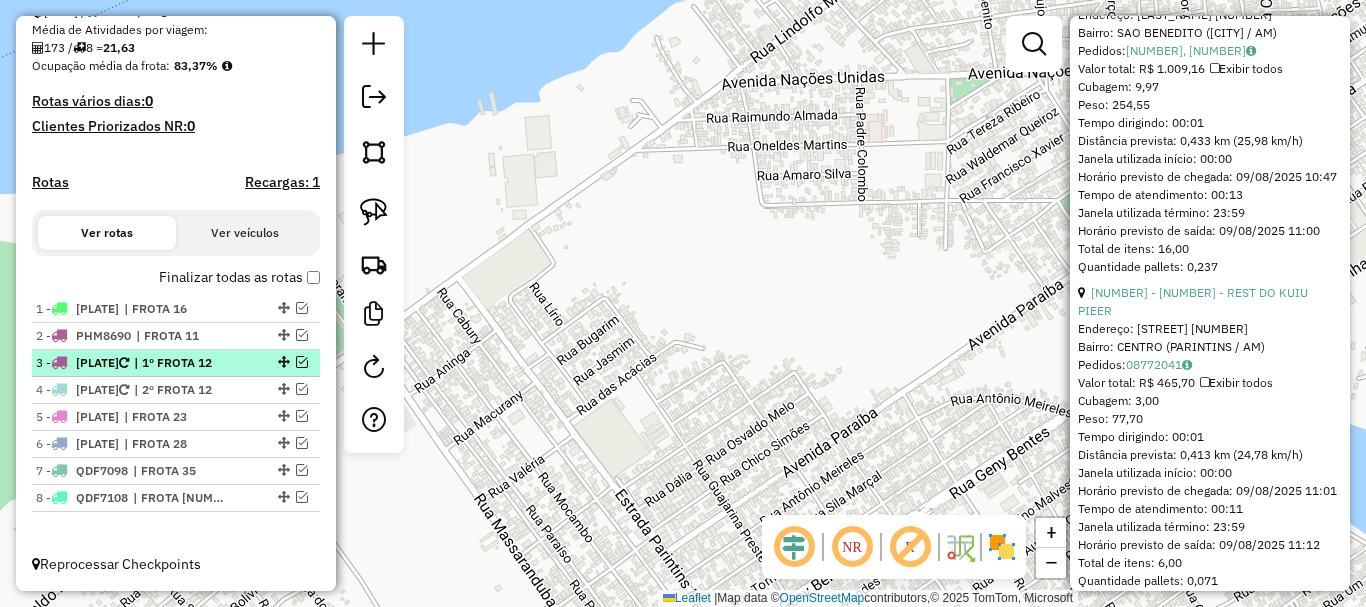 click on "3 - OAH4759 | 1º FROTA 12" at bounding box center [176, 363] 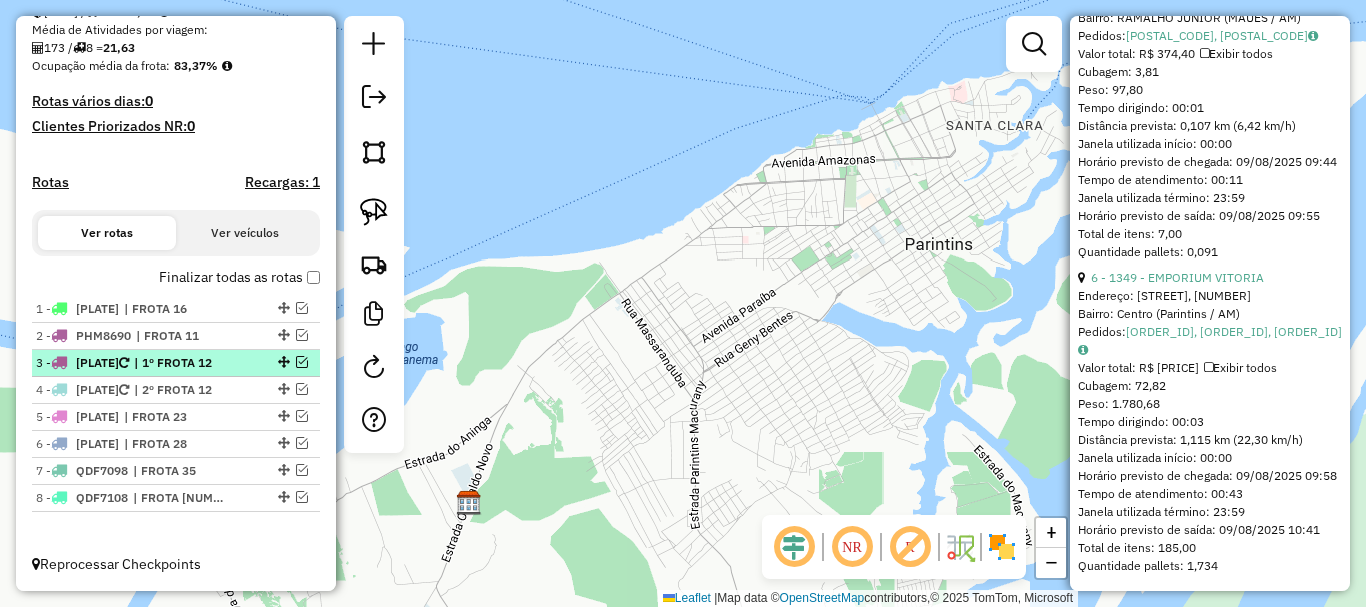 click at bounding box center (302, 362) 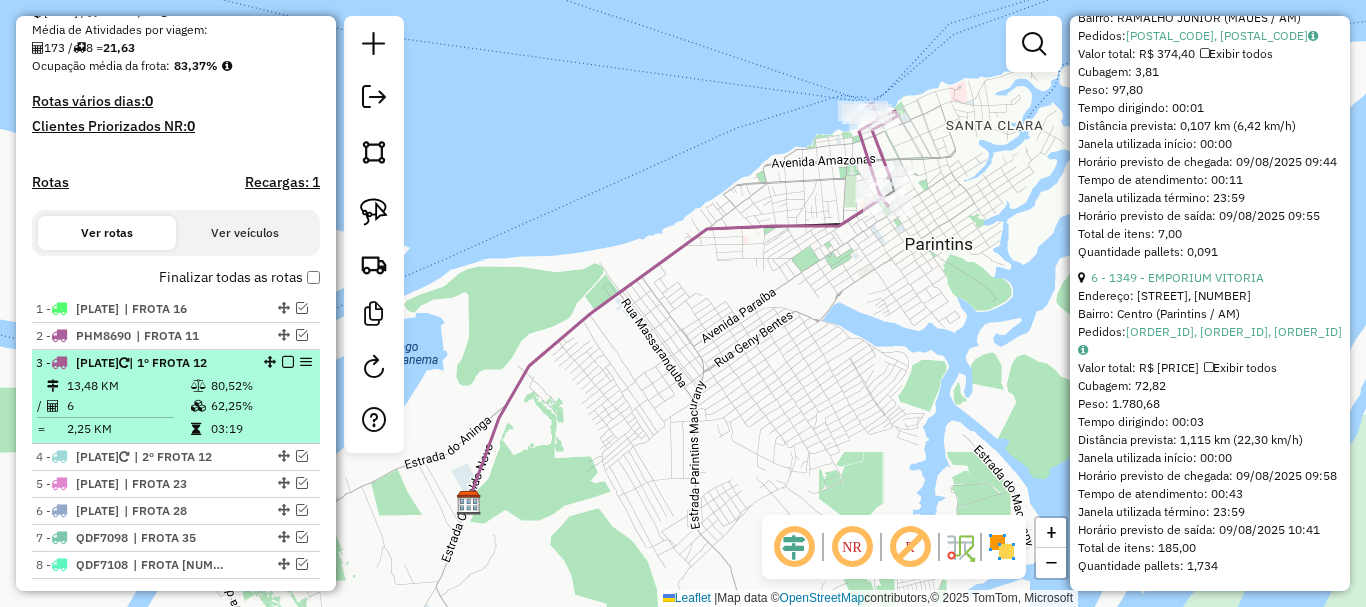 scroll, scrollTop: 537, scrollLeft: 0, axis: vertical 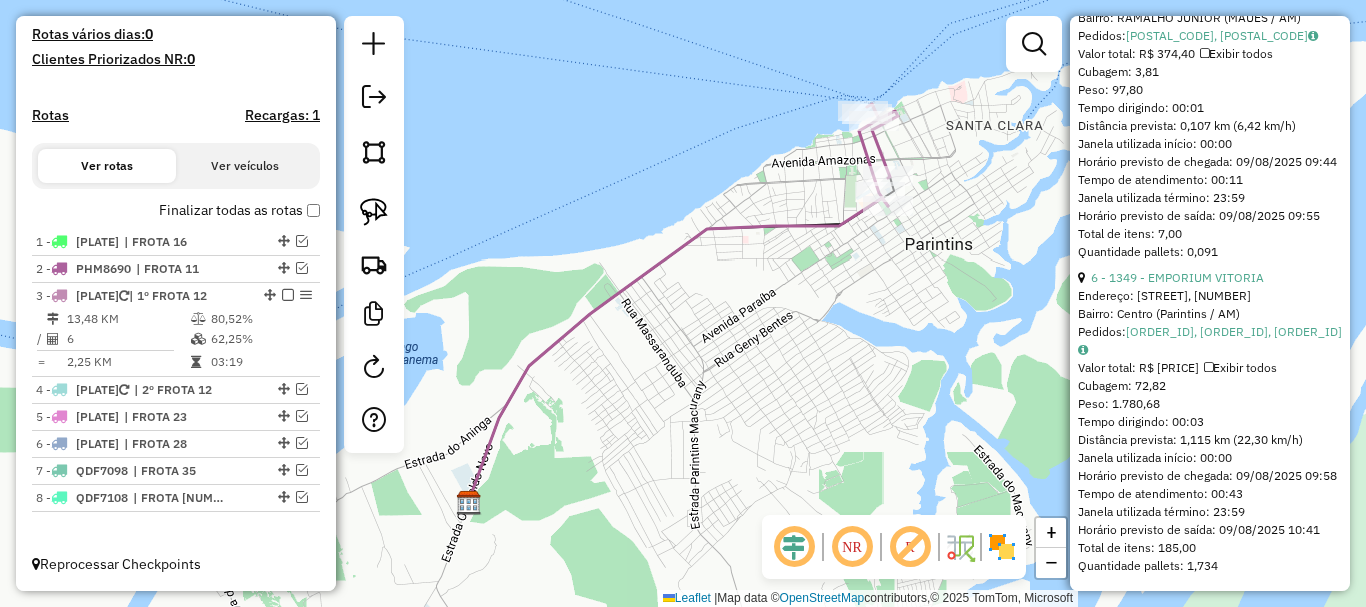 click 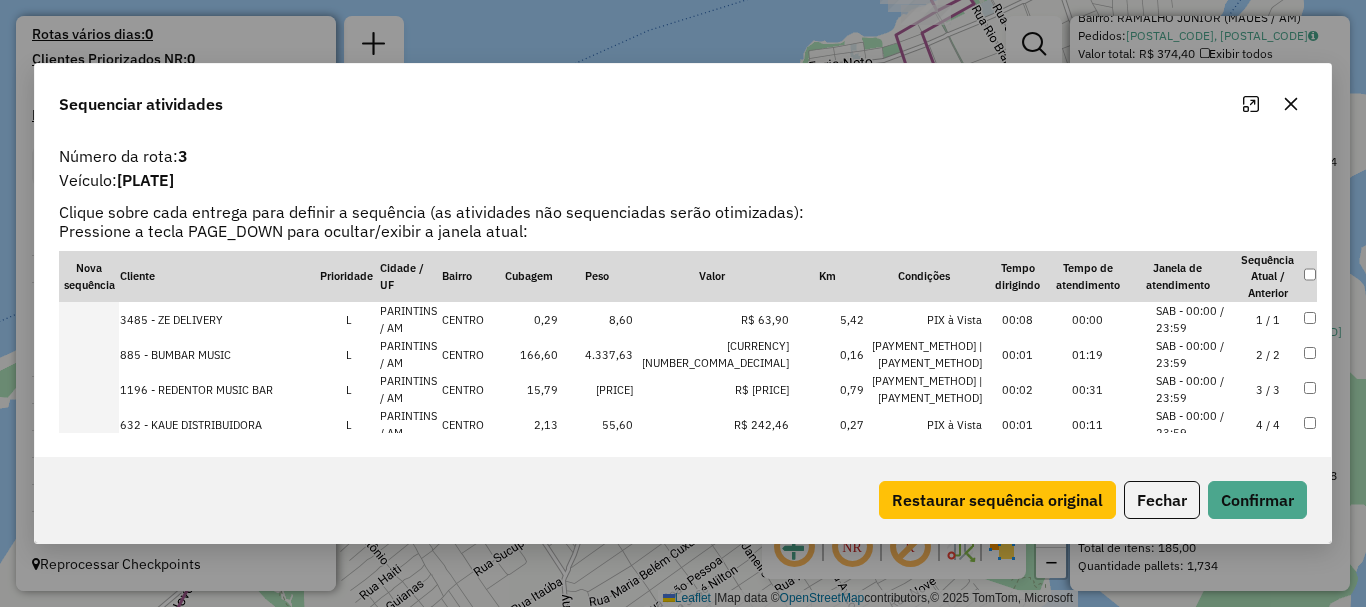 click at bounding box center [89, 424] 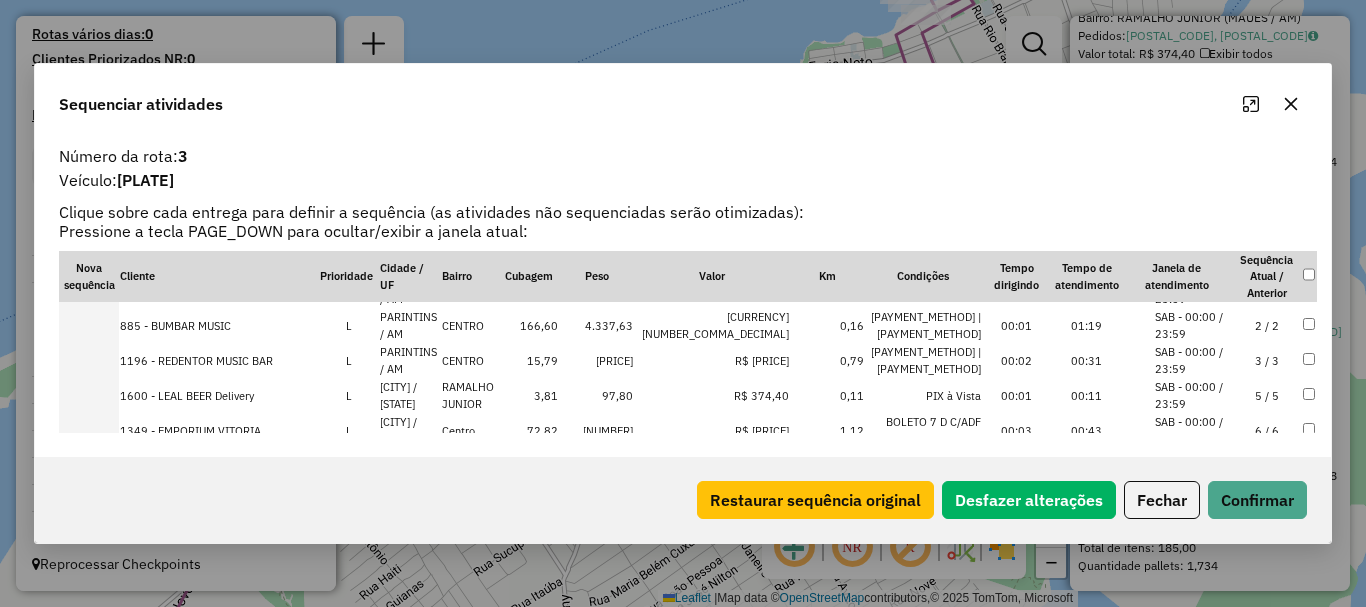 scroll, scrollTop: 98, scrollLeft: 0, axis: vertical 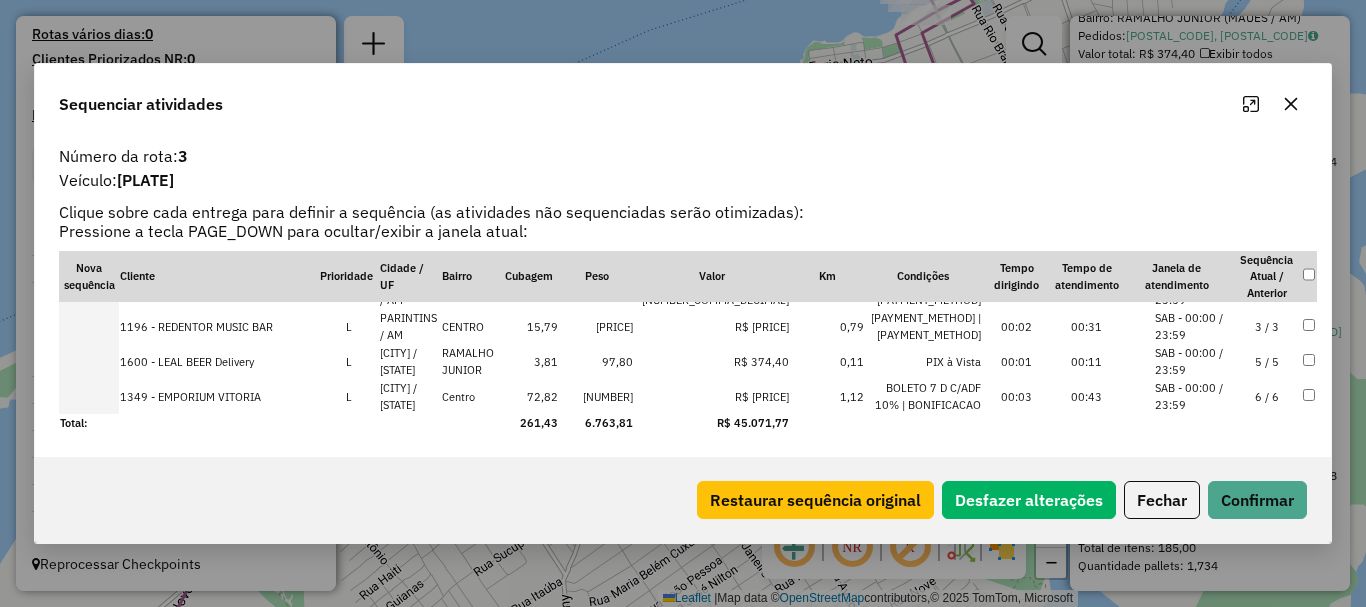 click at bounding box center [89, 361] 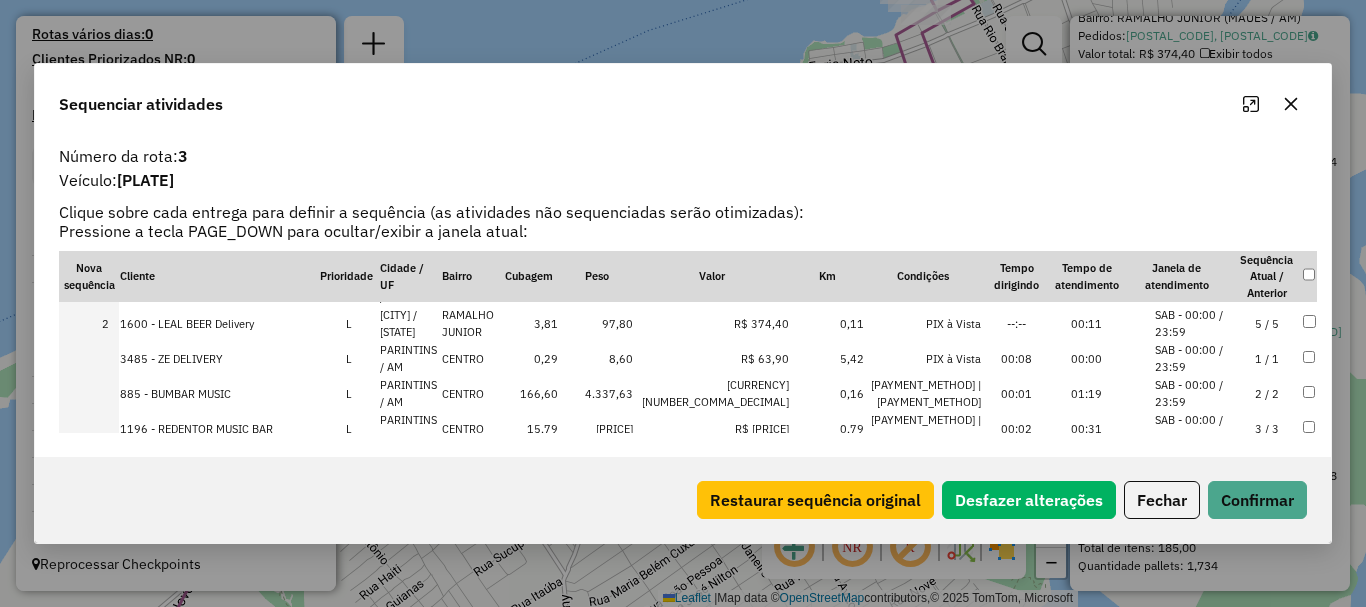 scroll, scrollTop: 0, scrollLeft: 0, axis: both 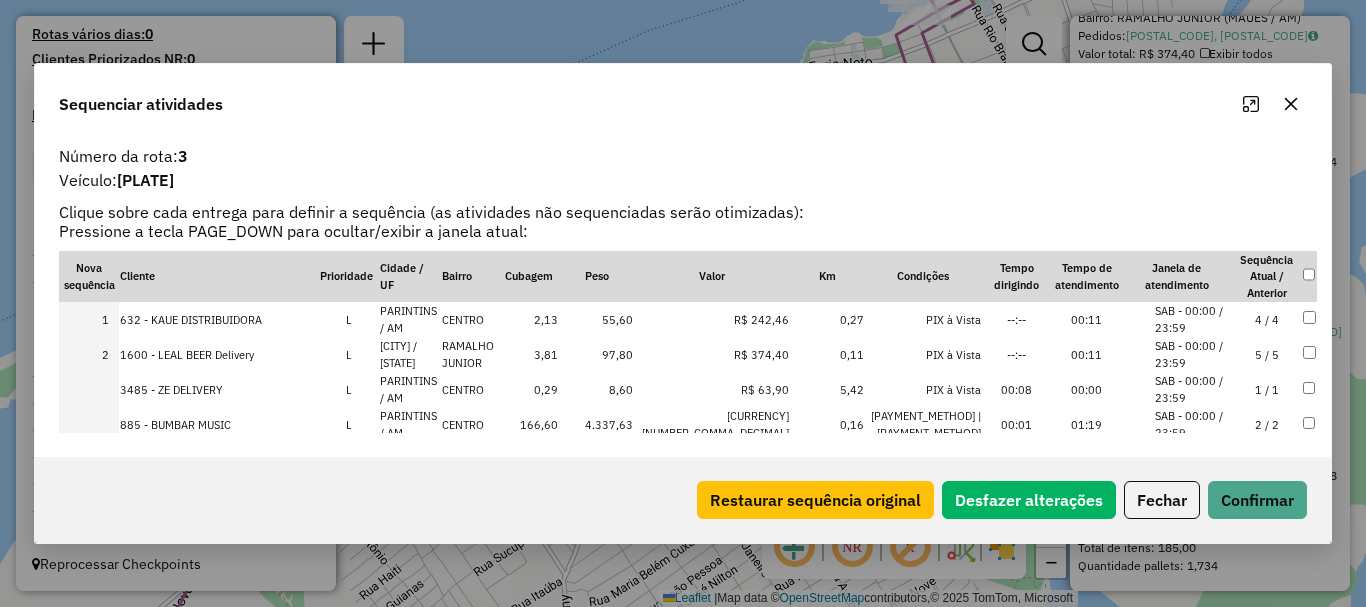 click at bounding box center [89, 389] 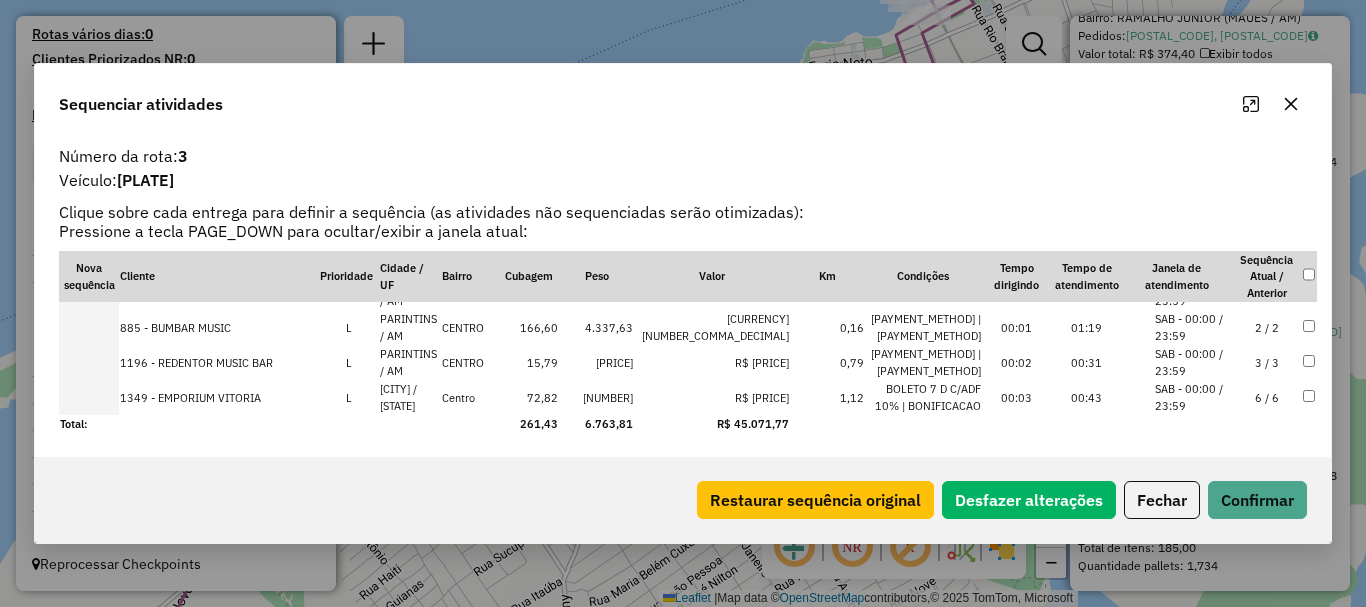 scroll, scrollTop: 98, scrollLeft: 0, axis: vertical 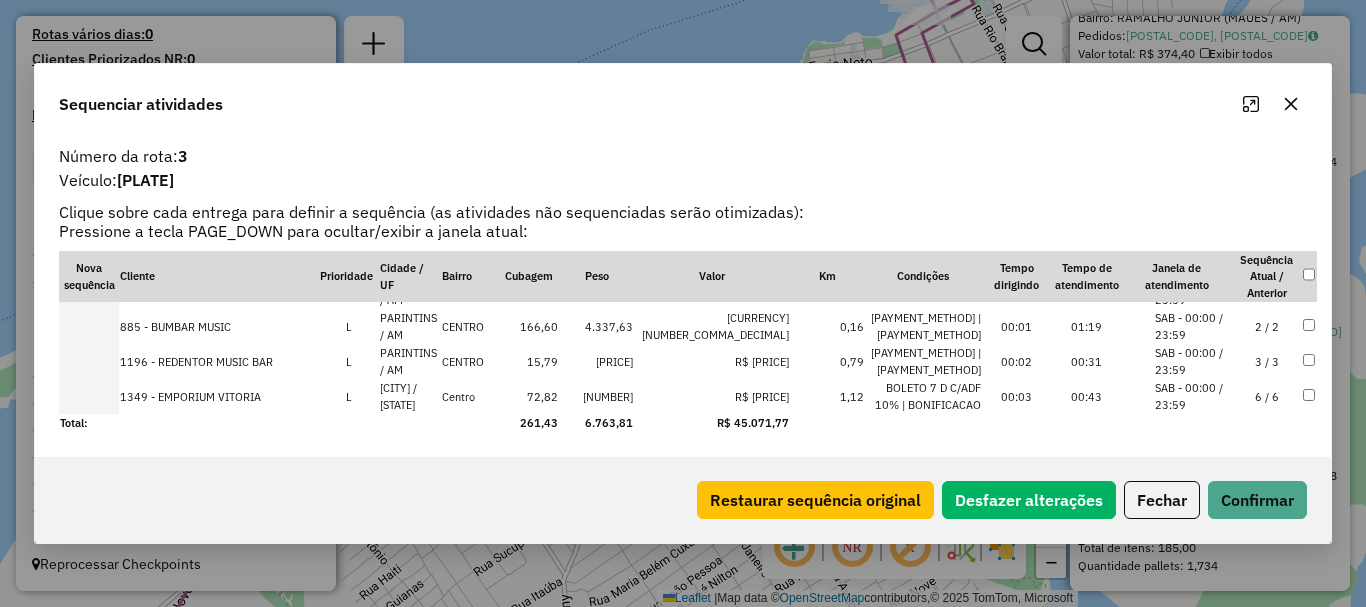 click at bounding box center (89, 326) 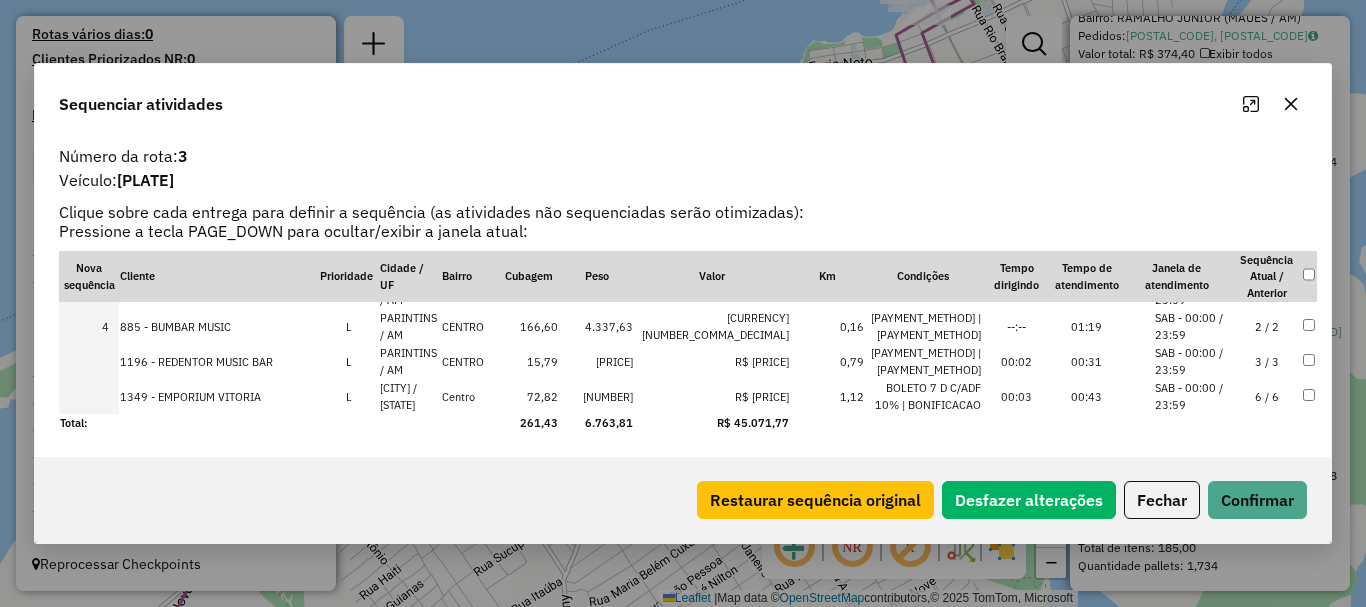 click at bounding box center (89, 361) 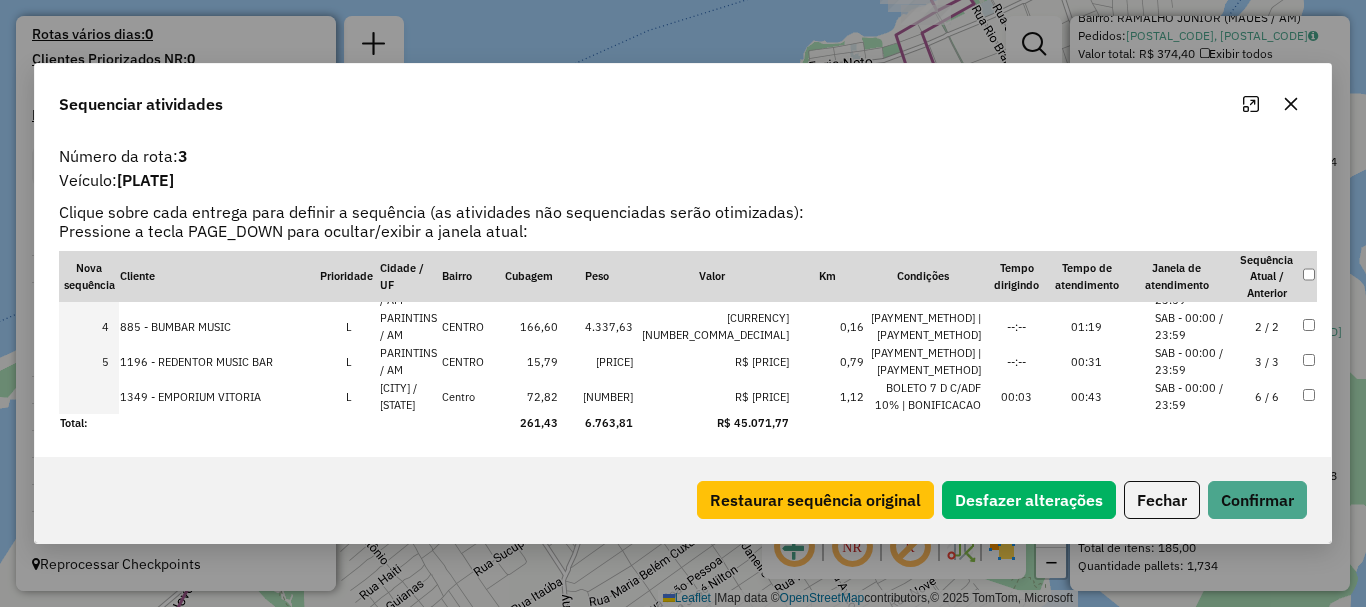 drag, startPoint x: 97, startPoint y: 409, endPoint x: 107, endPoint y: 399, distance: 14.142136 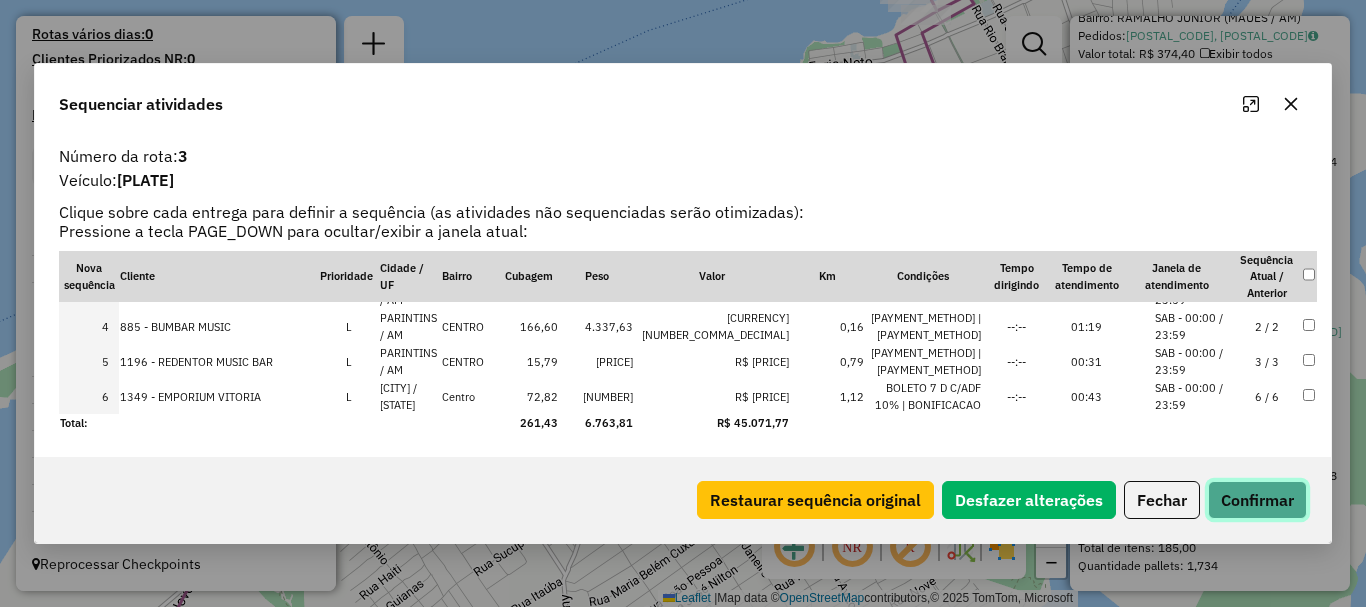 click on "Confirmar" 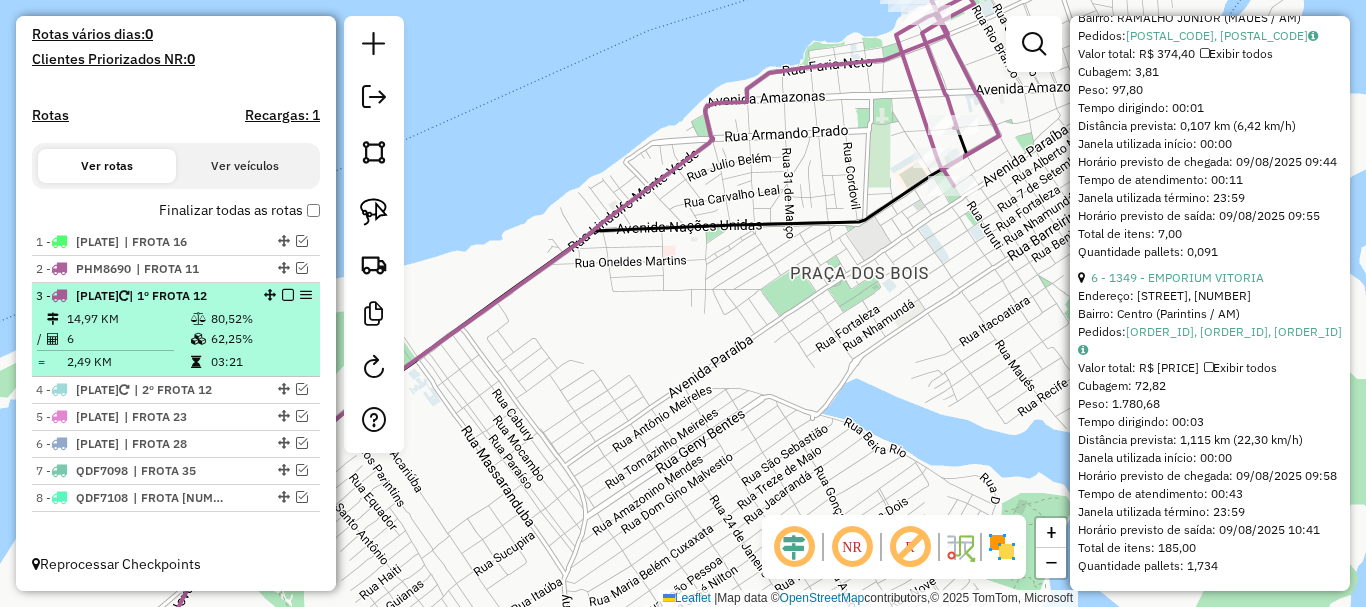 click at bounding box center [288, 295] 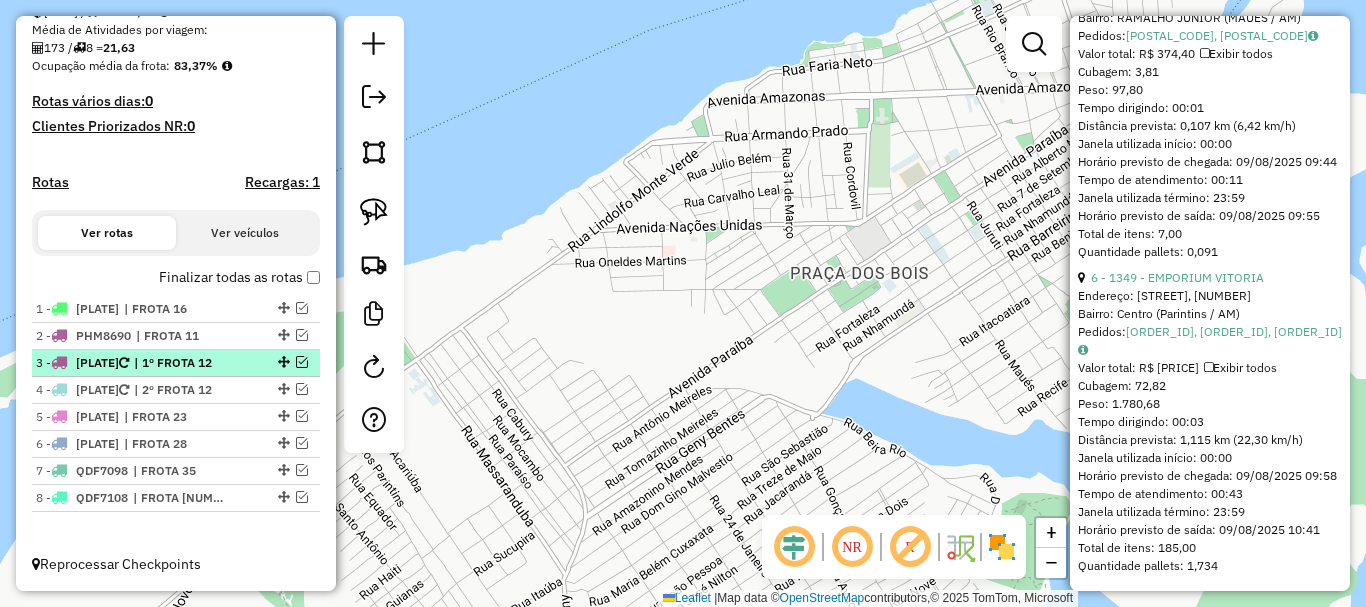 scroll, scrollTop: 470, scrollLeft: 0, axis: vertical 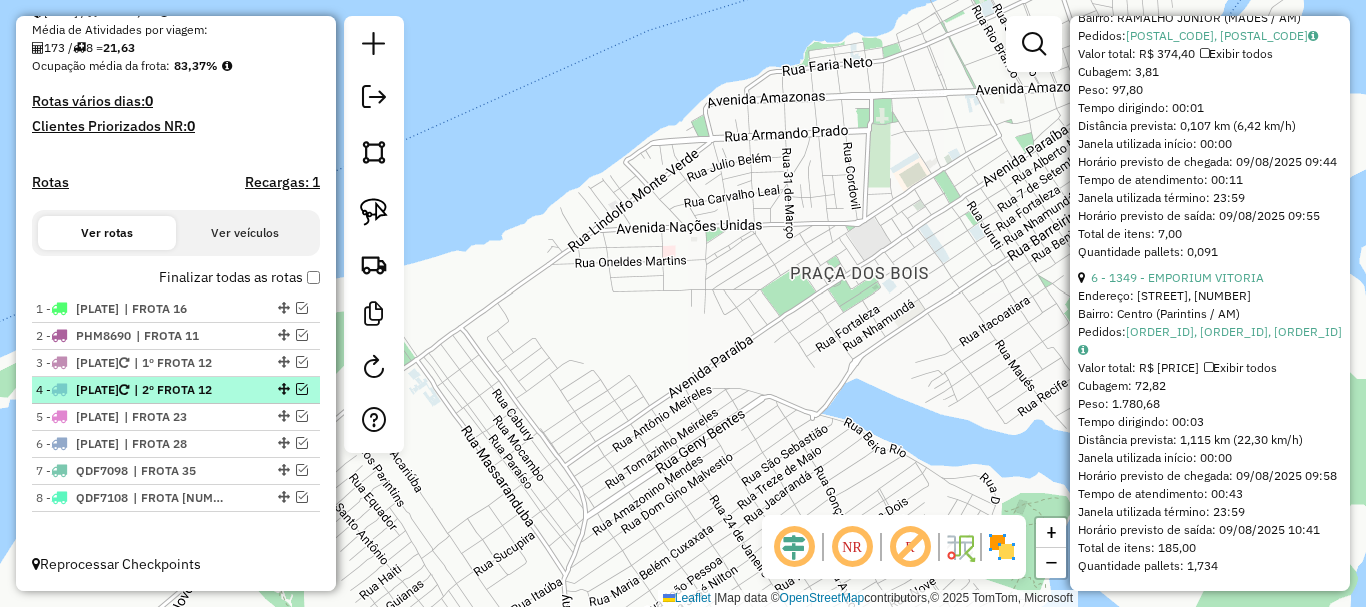 click at bounding box center [302, 389] 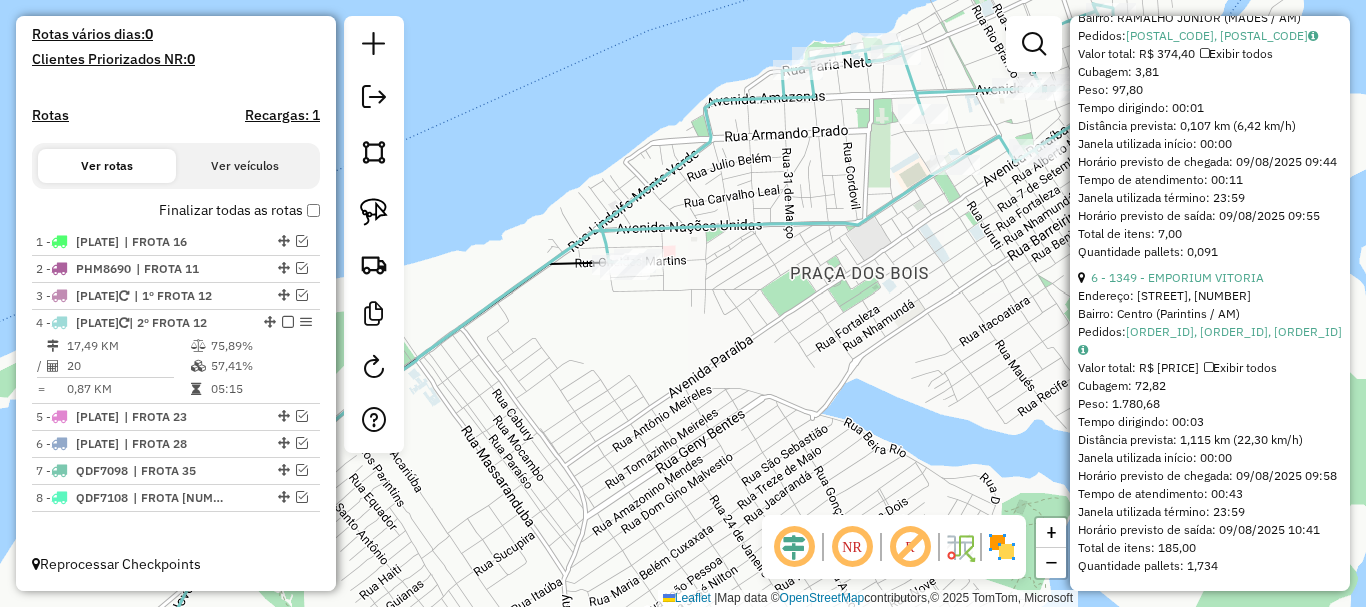 click 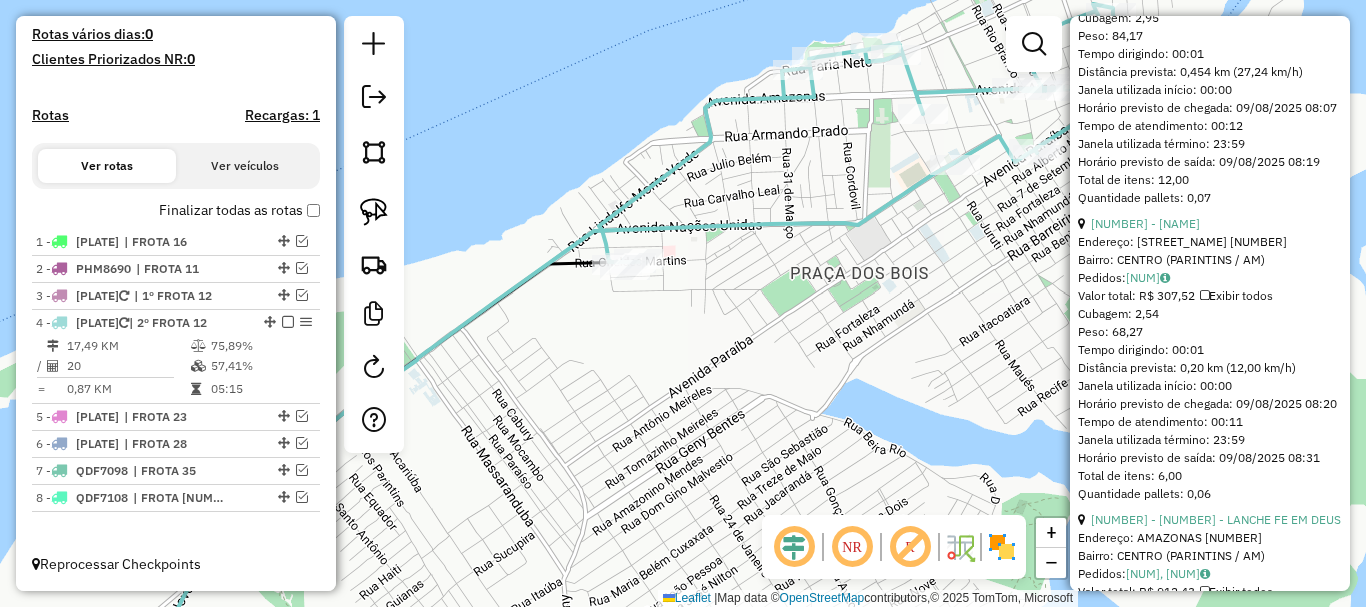 scroll, scrollTop: 5626, scrollLeft: 0, axis: vertical 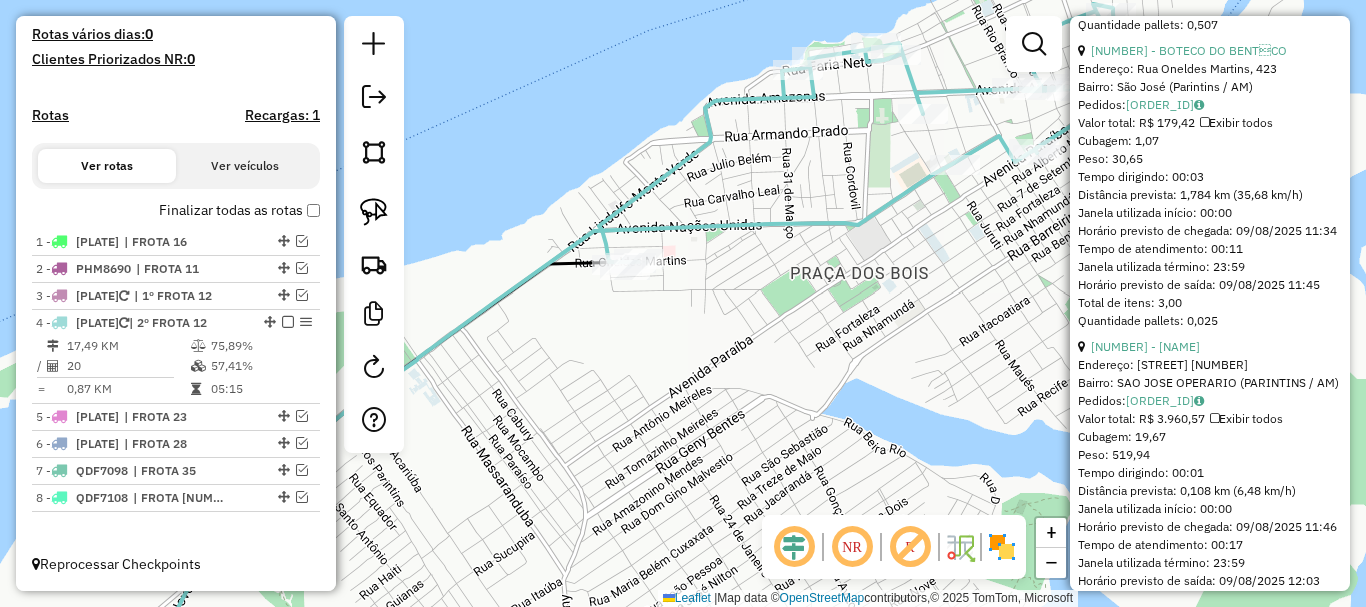 click 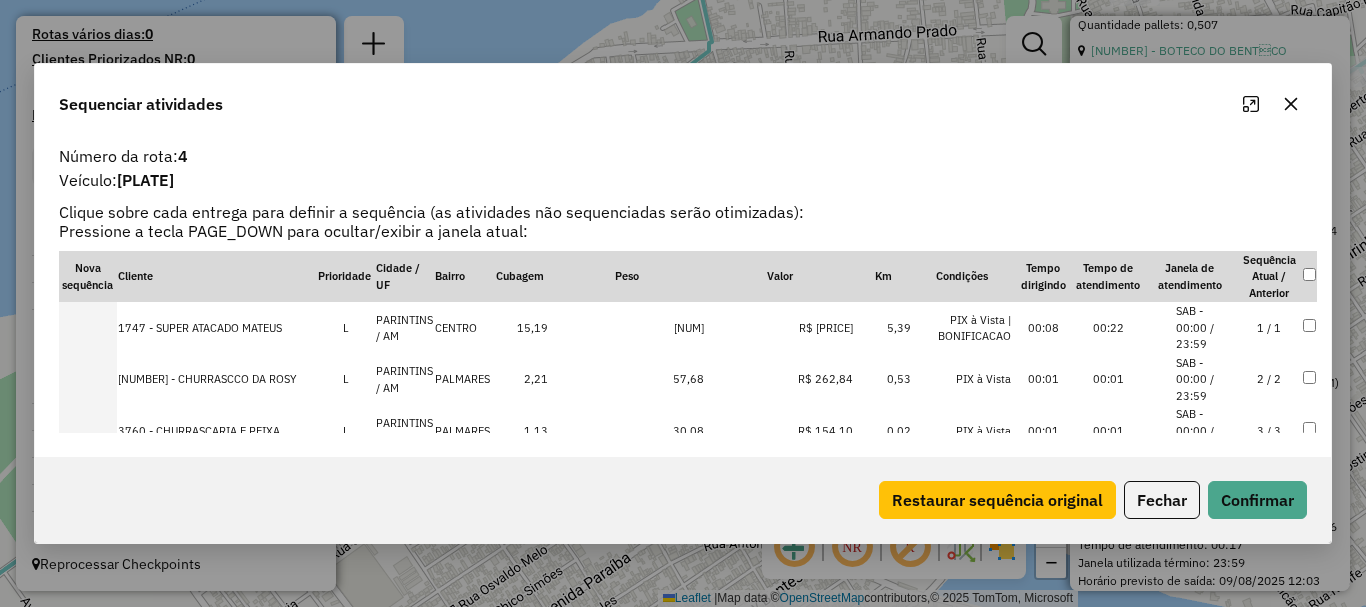scroll, scrollTop: 5312, scrollLeft: 0, axis: vertical 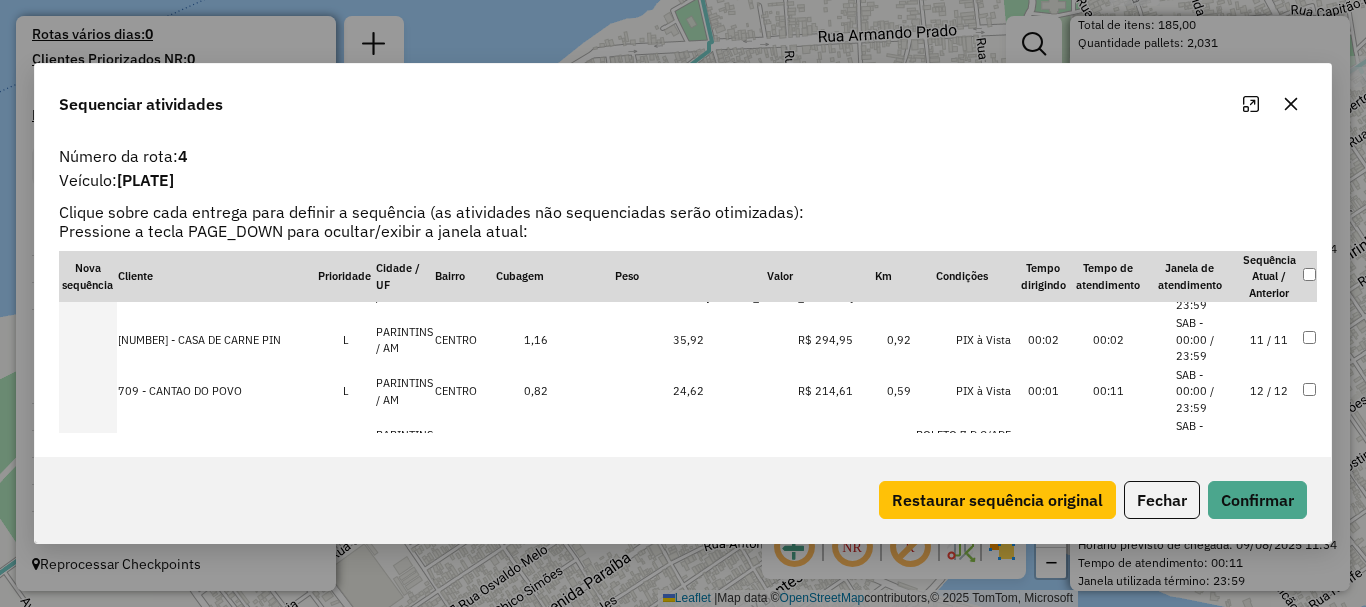 click at bounding box center [88, 598] 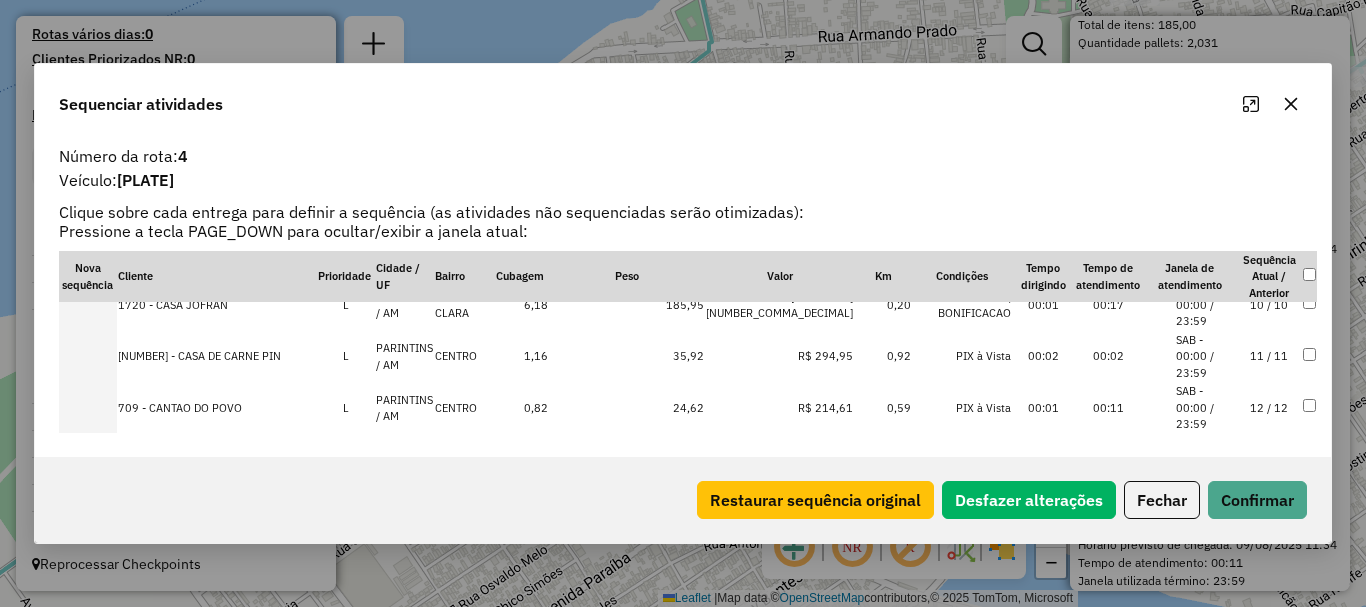 scroll, scrollTop: 4370, scrollLeft: 0, axis: vertical 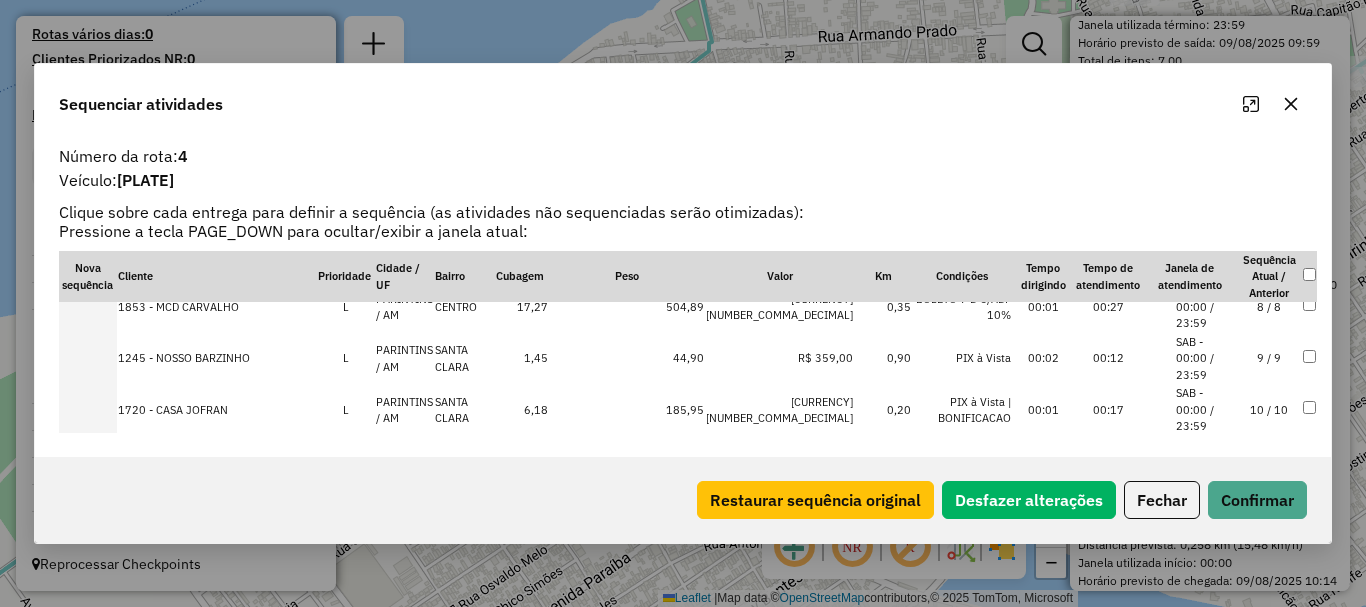 click at bounding box center [88, 565] 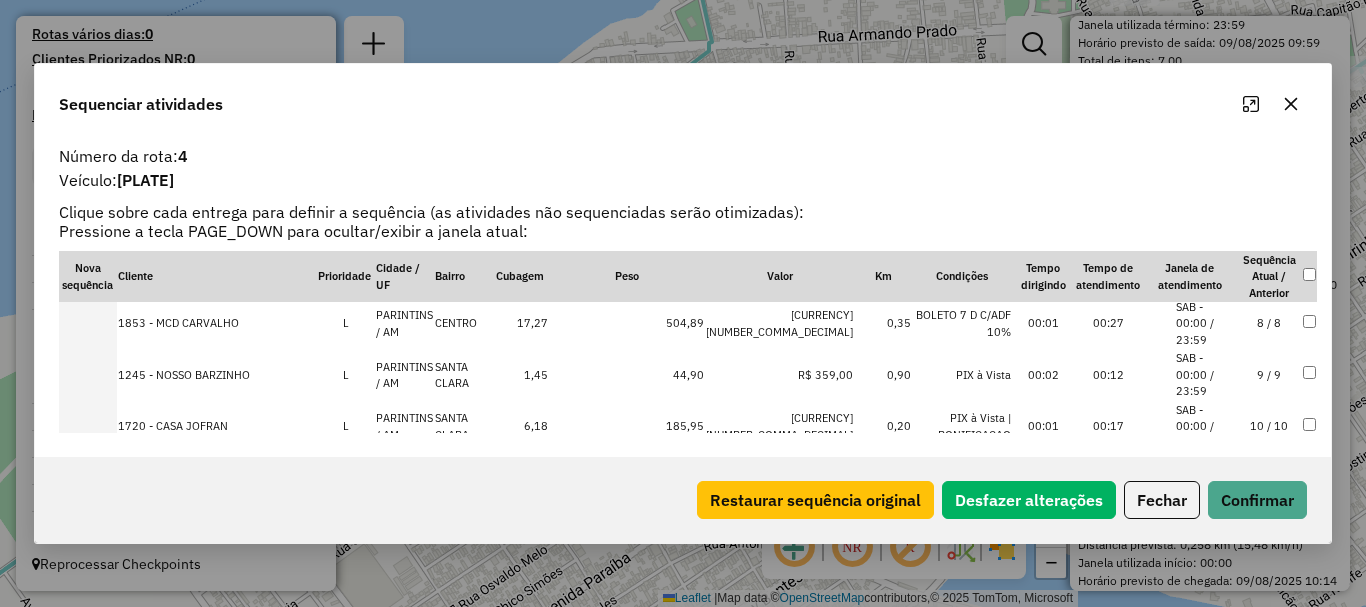 scroll, scrollTop: 0, scrollLeft: 0, axis: both 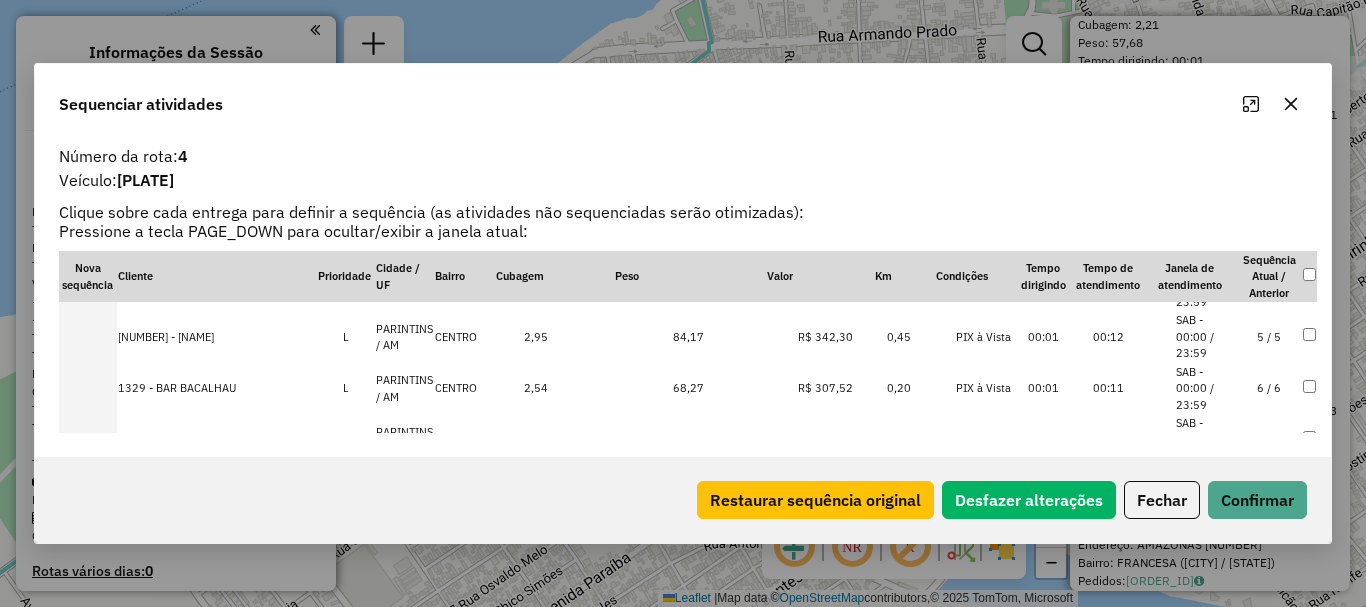 click at bounding box center (88, 492) 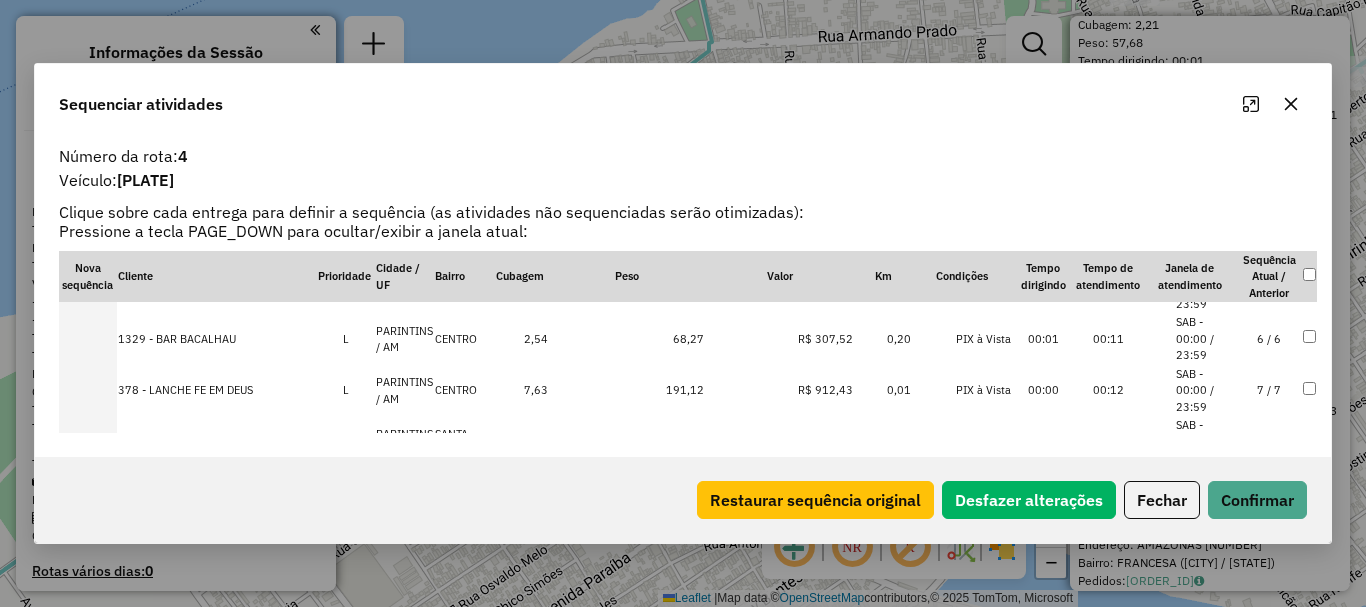 scroll, scrollTop: 435, scrollLeft: 0, axis: vertical 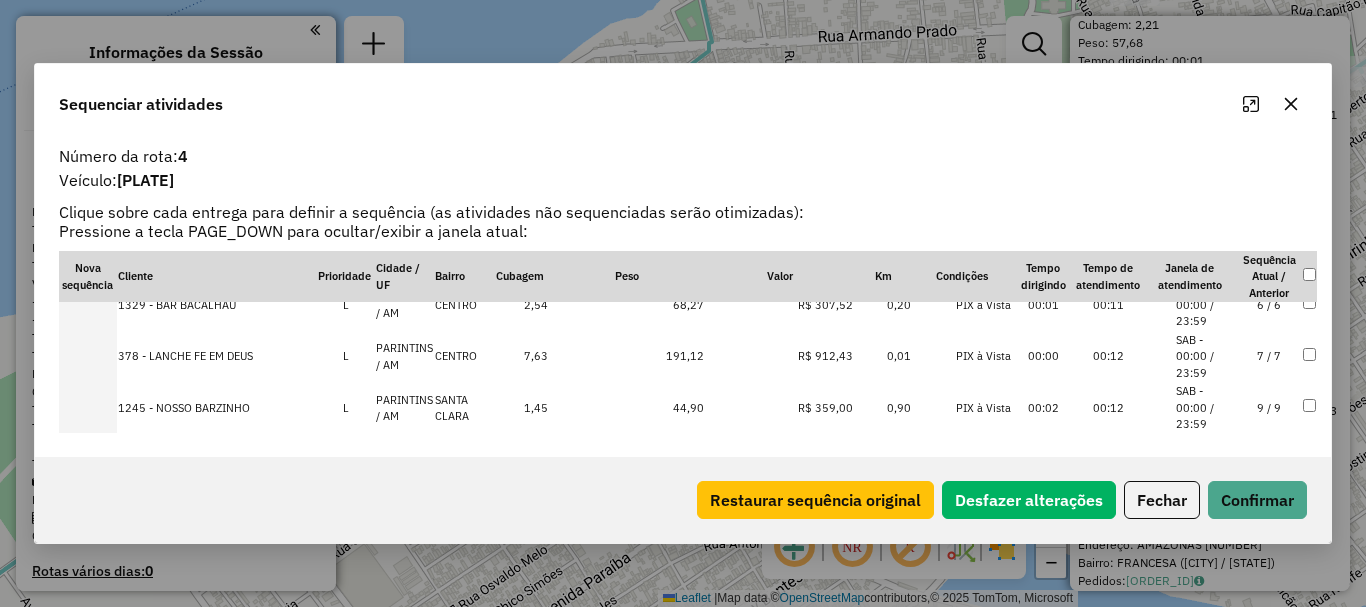 click at bounding box center (88, 666) 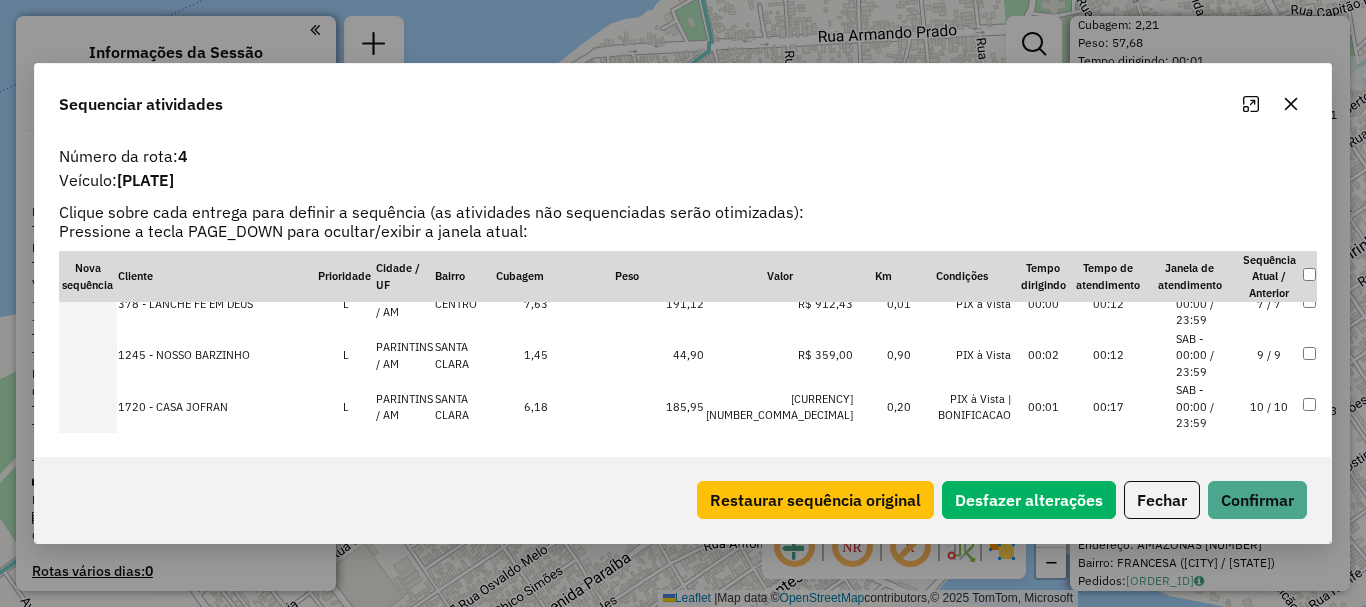 scroll, scrollTop: 588, scrollLeft: 0, axis: vertical 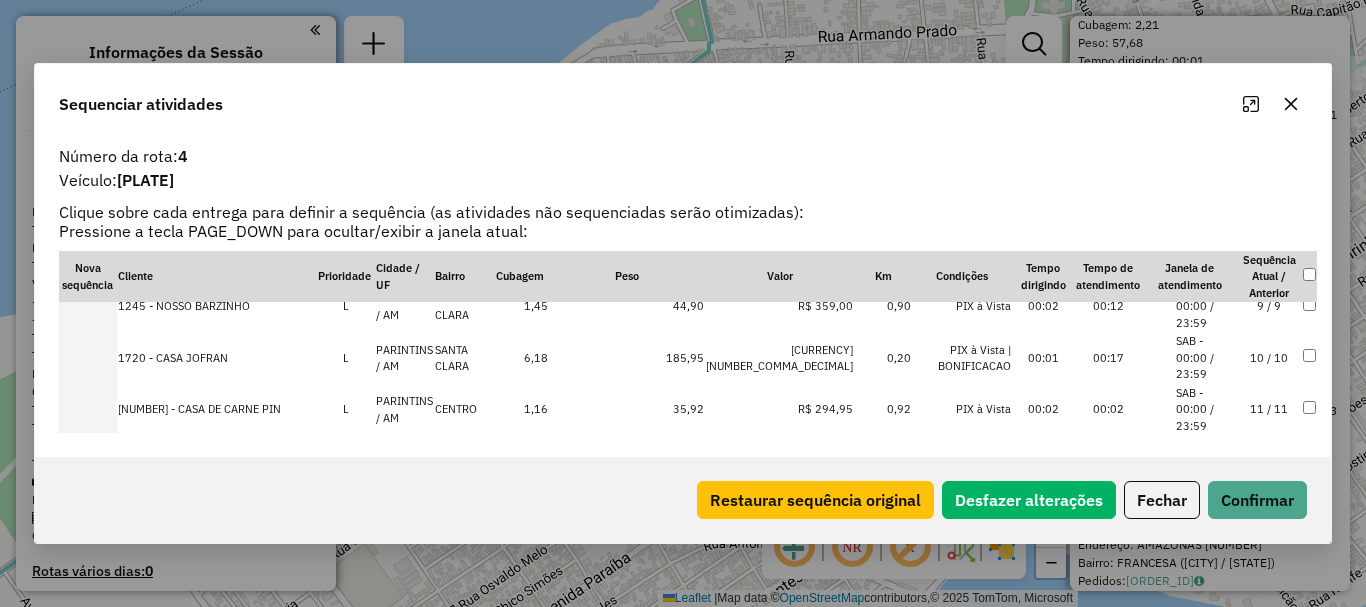 click on "Restaurar sequência original   Desfazer alterações   Fechar   Confirmar" 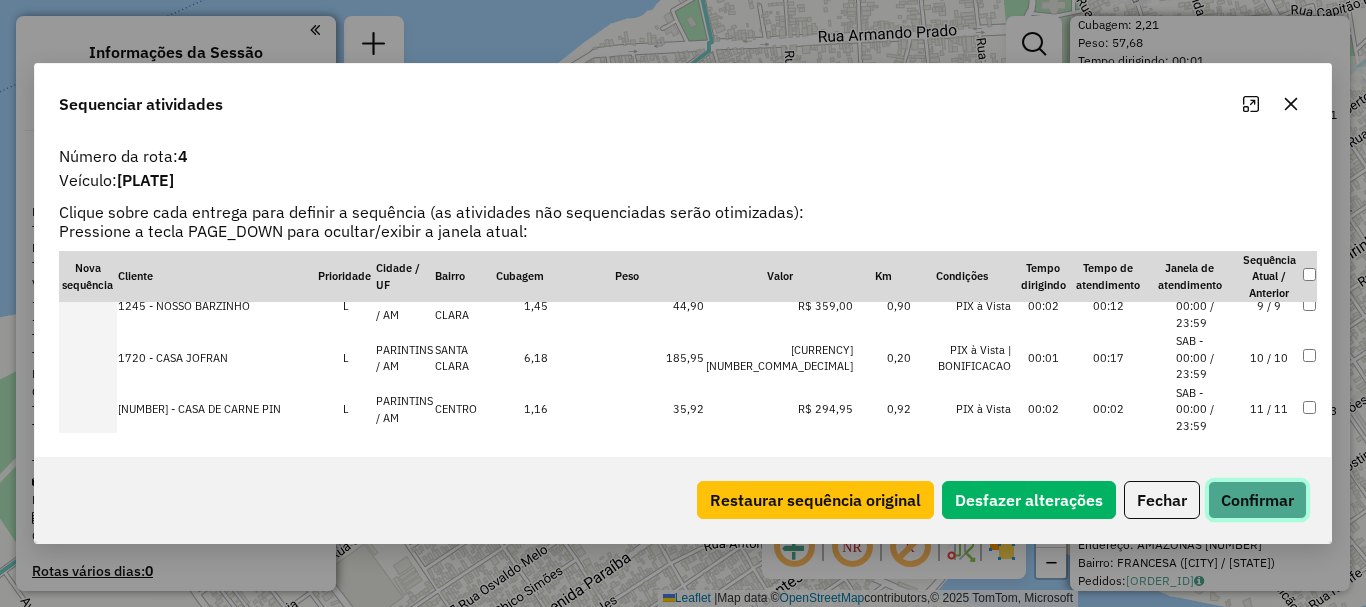 click on "Confirmar" 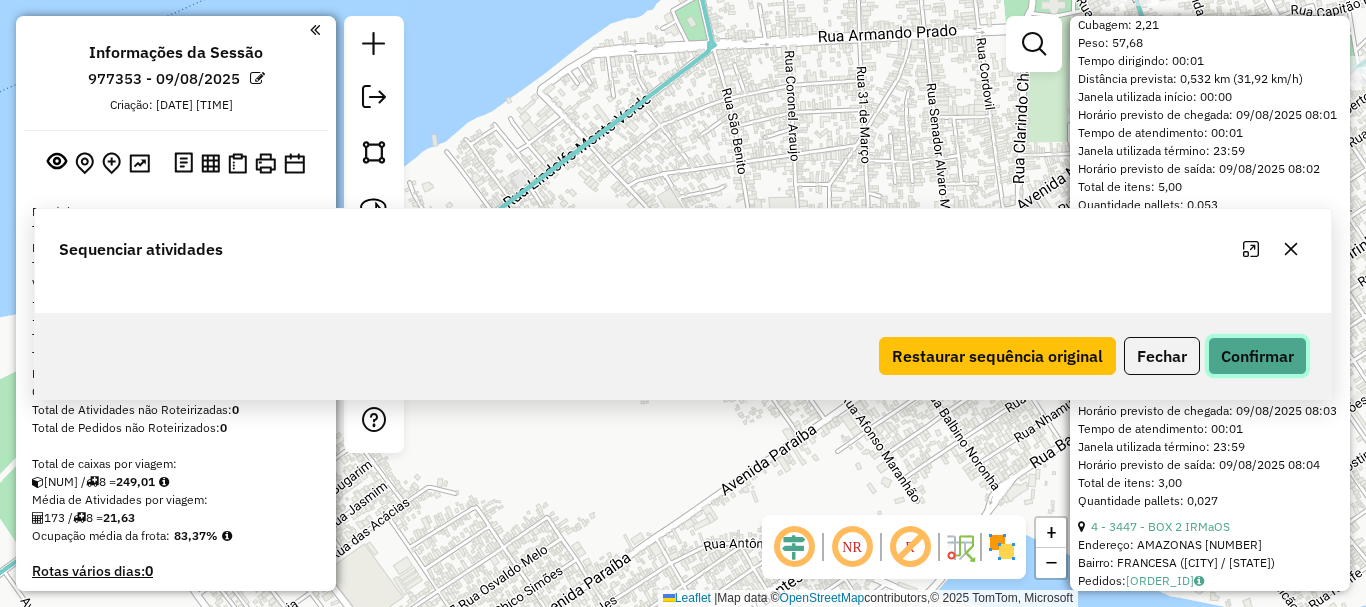 scroll, scrollTop: 537, scrollLeft: 0, axis: vertical 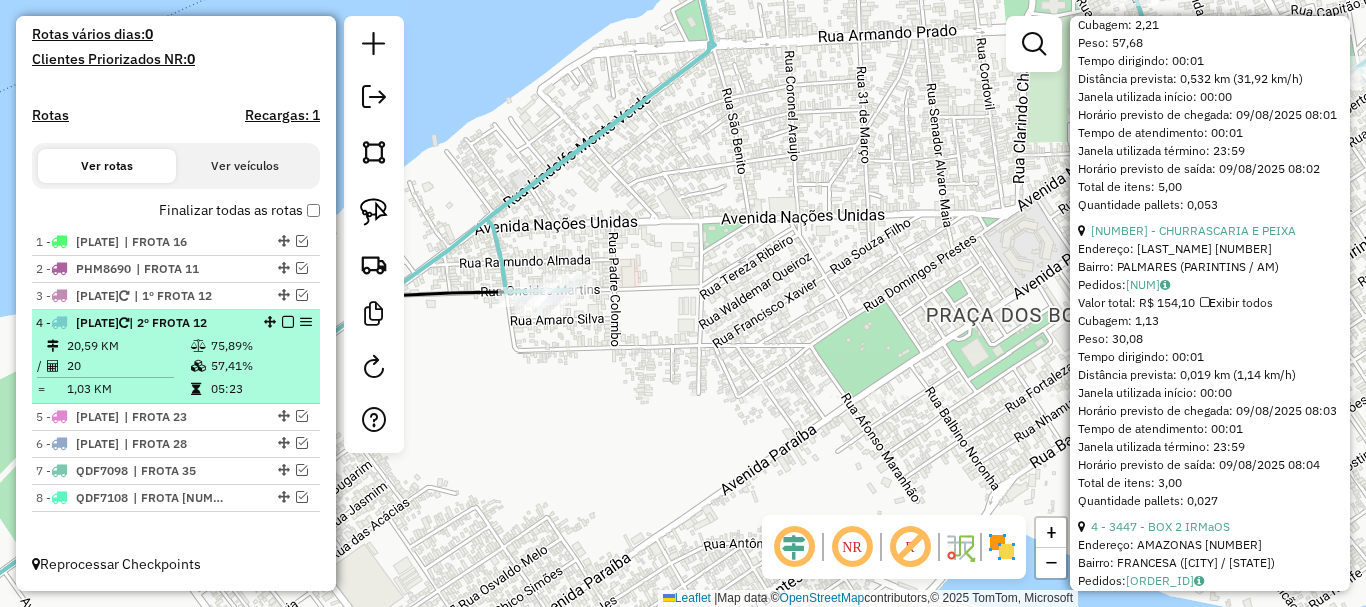 click at bounding box center [288, 322] 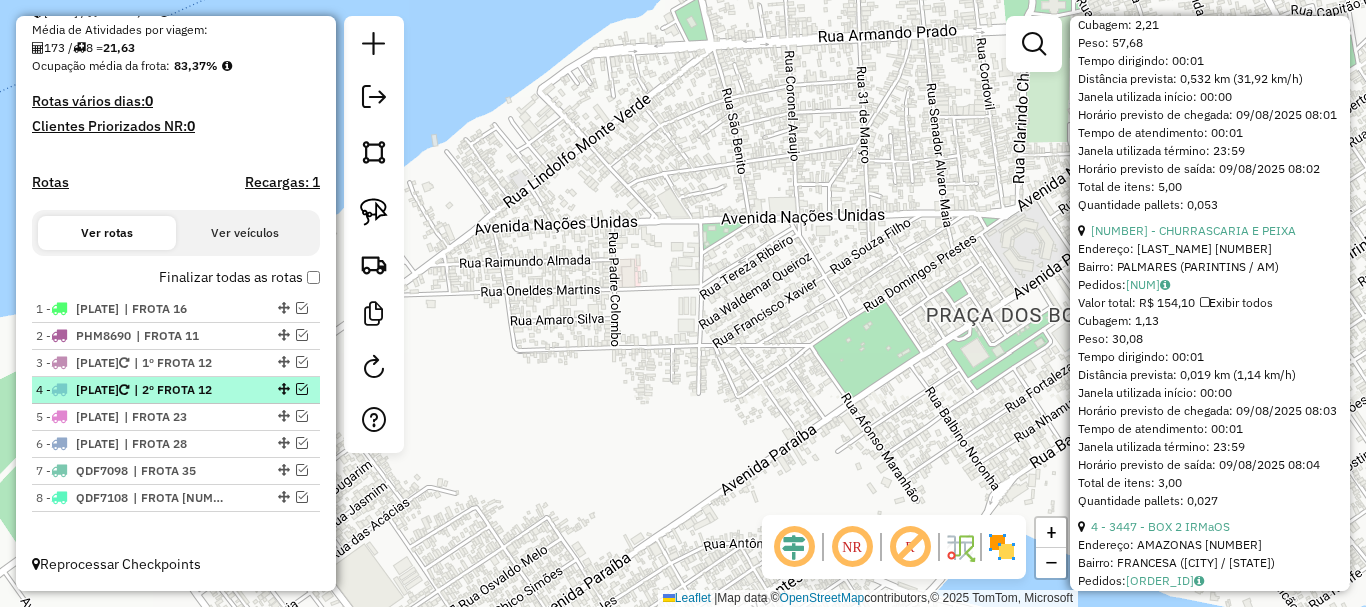 scroll, scrollTop: 470, scrollLeft: 0, axis: vertical 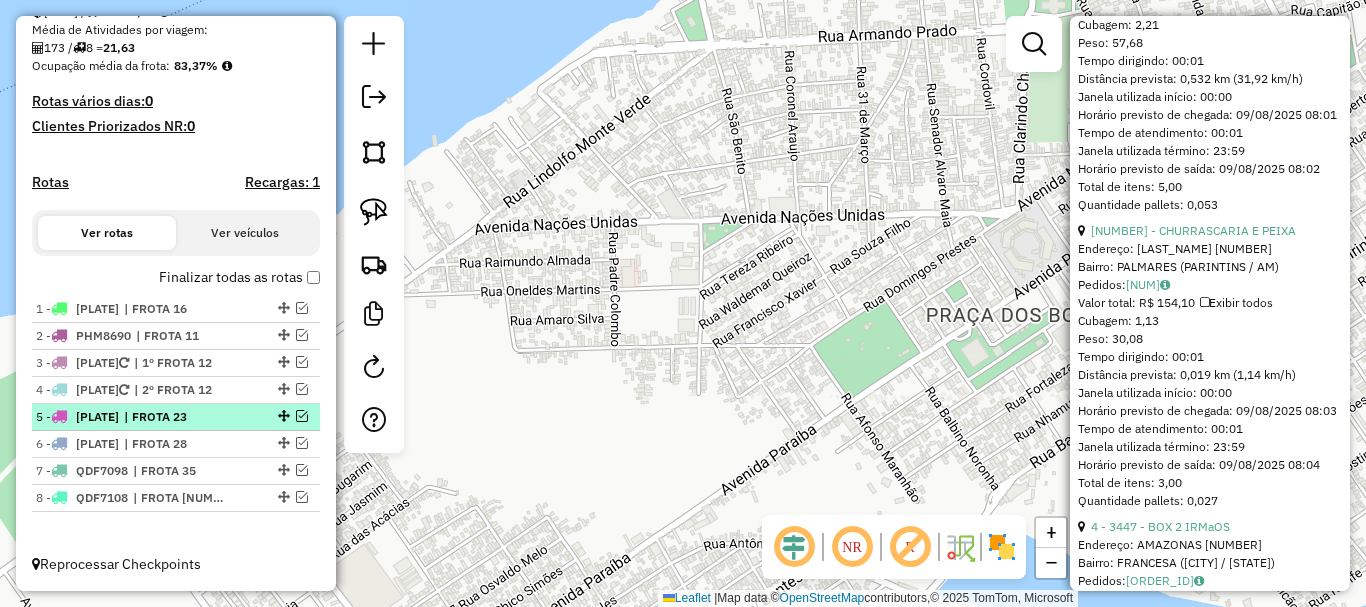 click at bounding box center [302, 416] 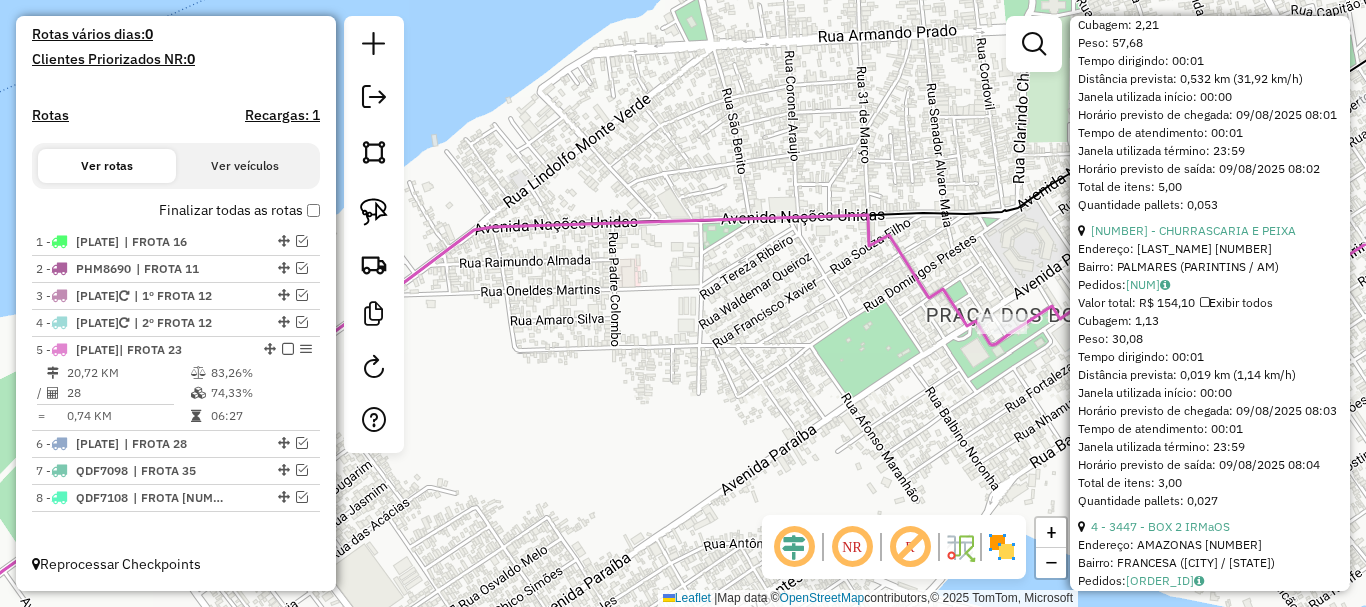 click 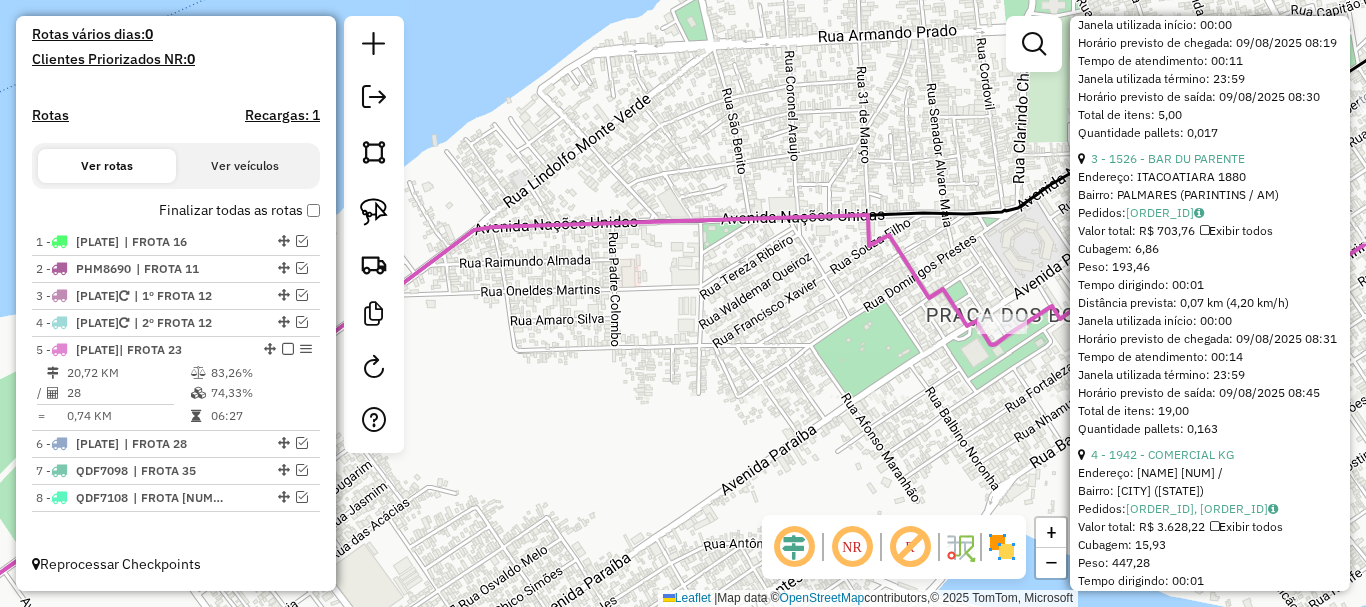 click 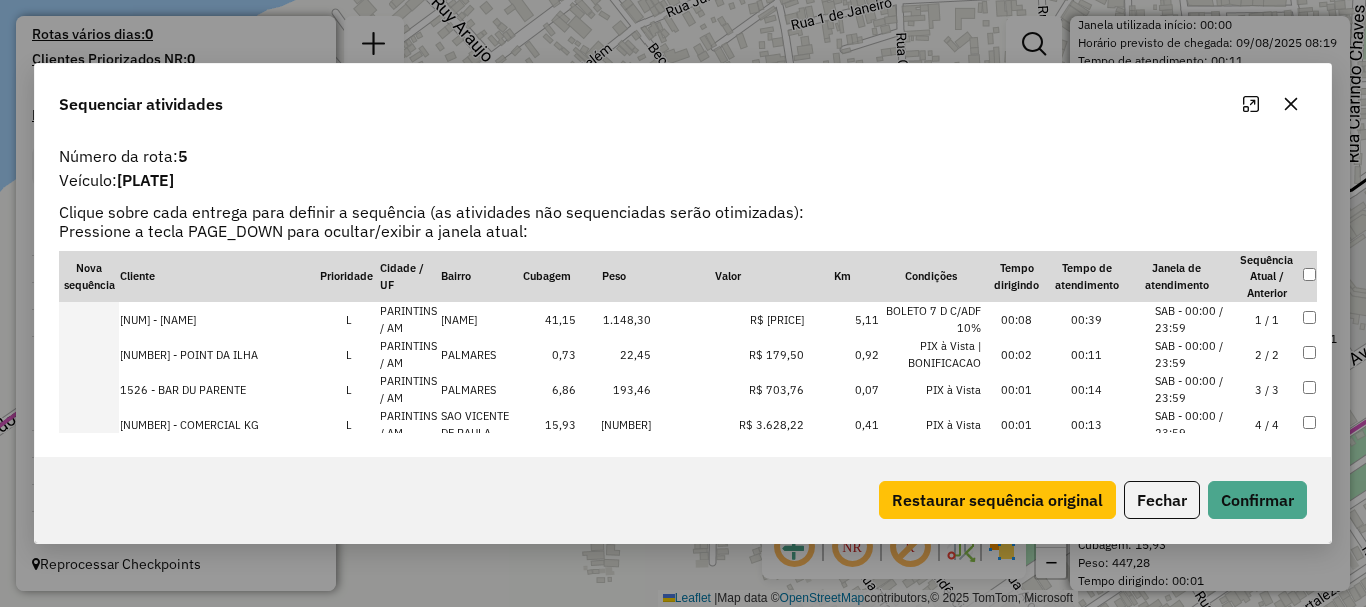 scroll, scrollTop: 3132, scrollLeft: 0, axis: vertical 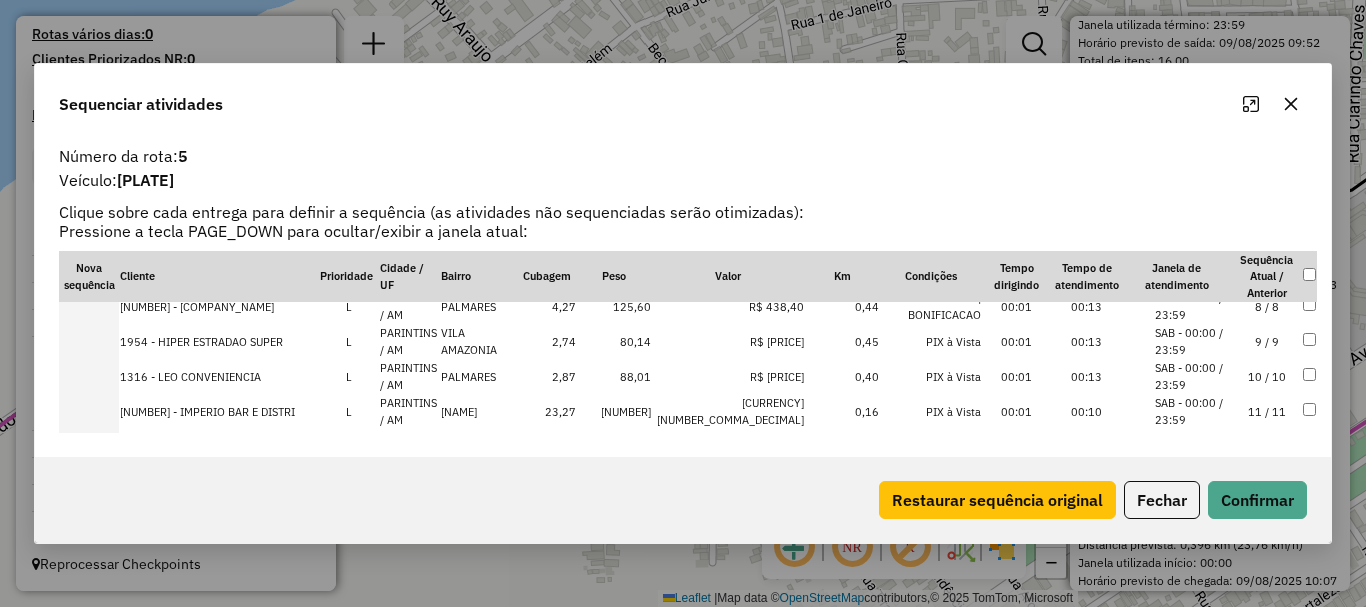 click at bounding box center [89, 341] 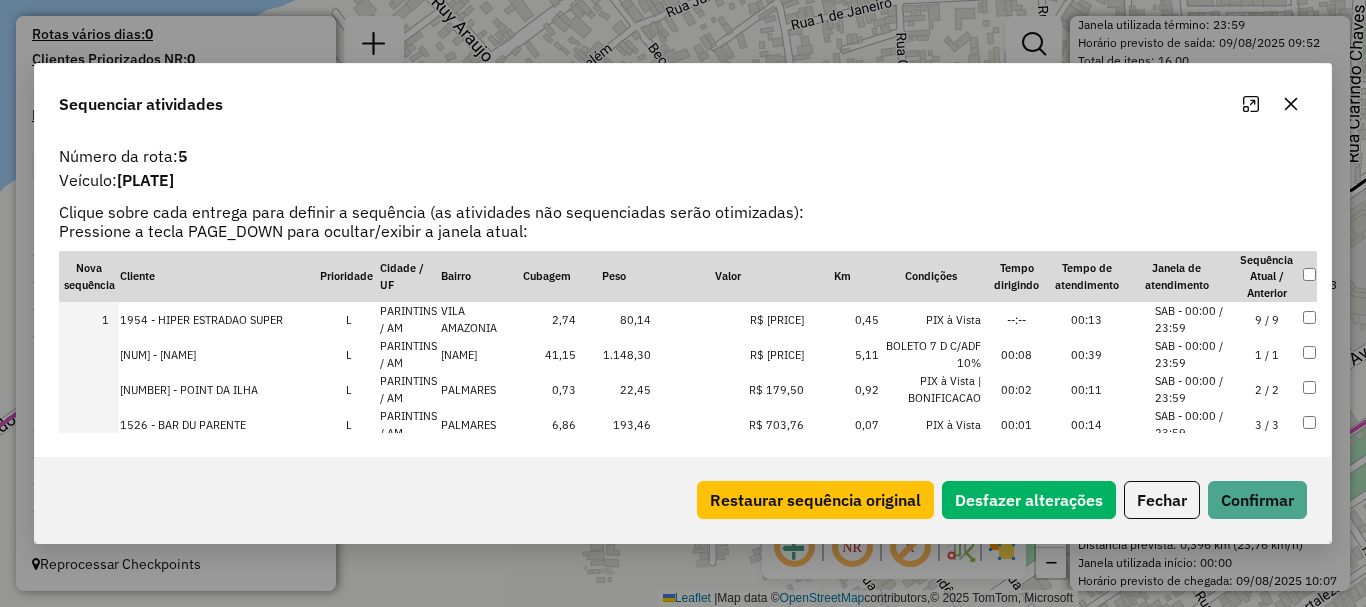 scroll, scrollTop: 783, scrollLeft: 0, axis: vertical 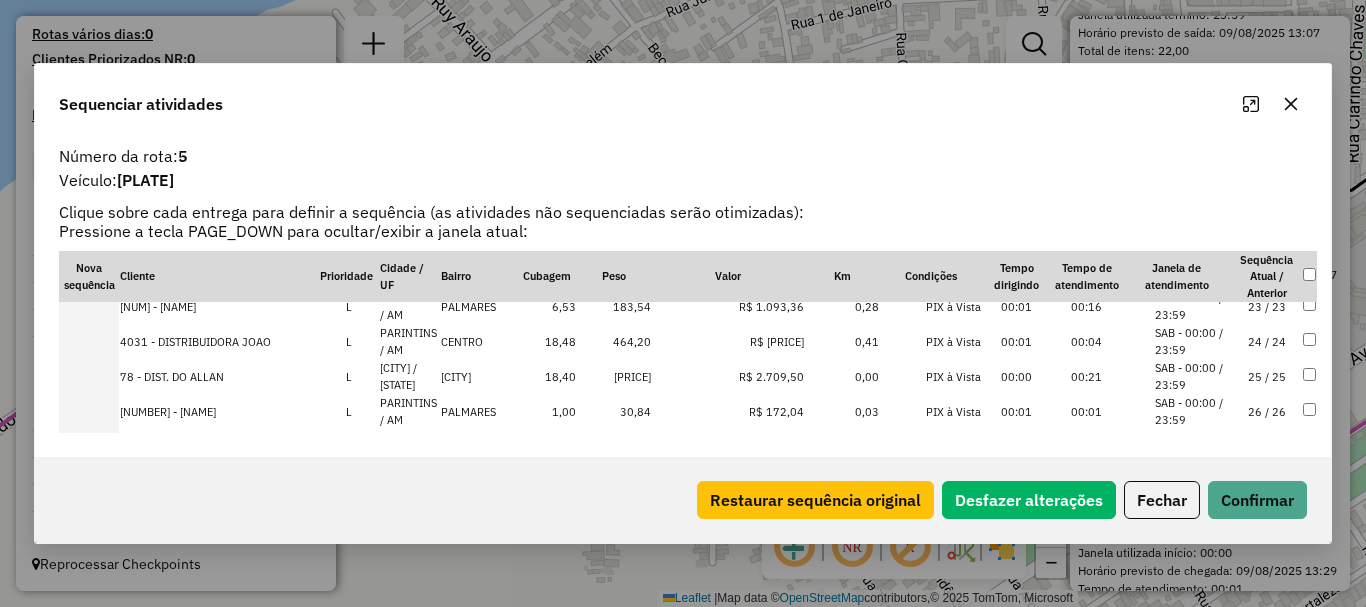 click at bounding box center [89, 341] 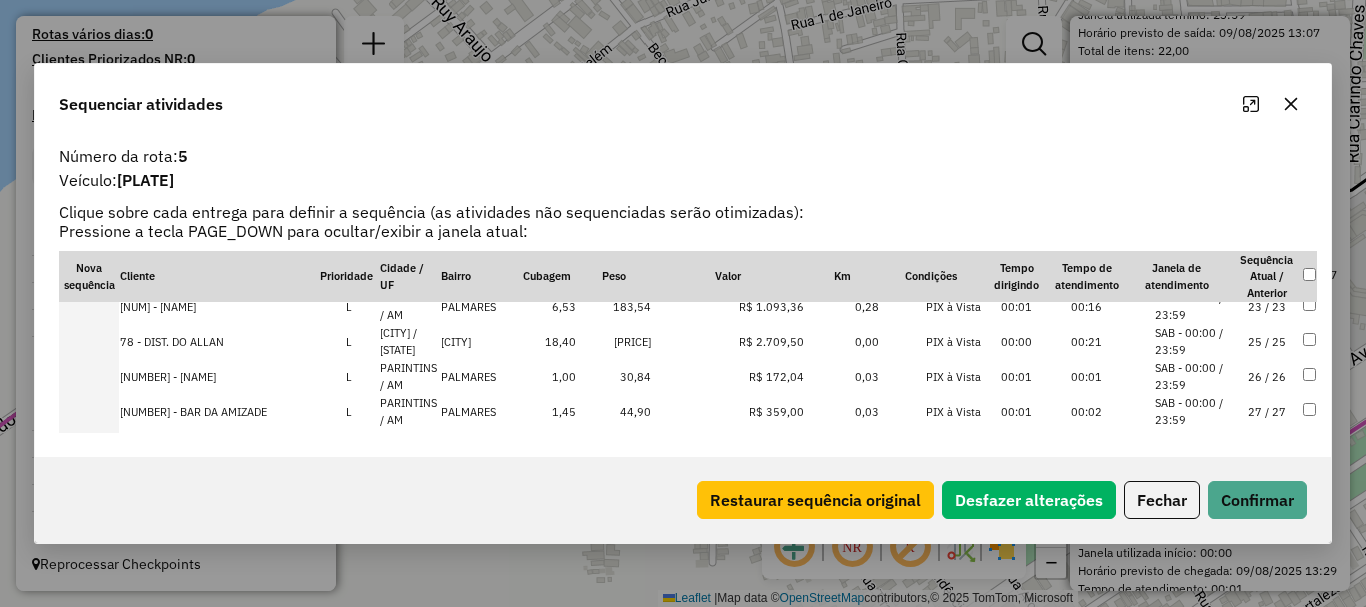 click at bounding box center [89, 341] 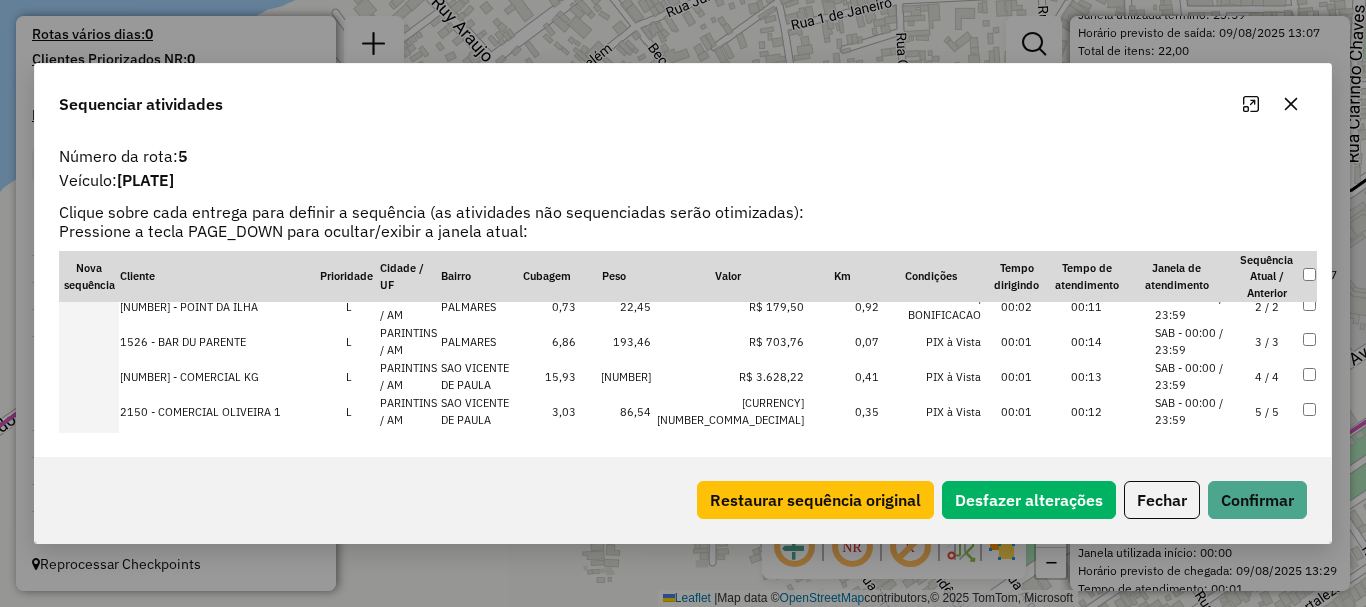 scroll, scrollTop: 0, scrollLeft: 0, axis: both 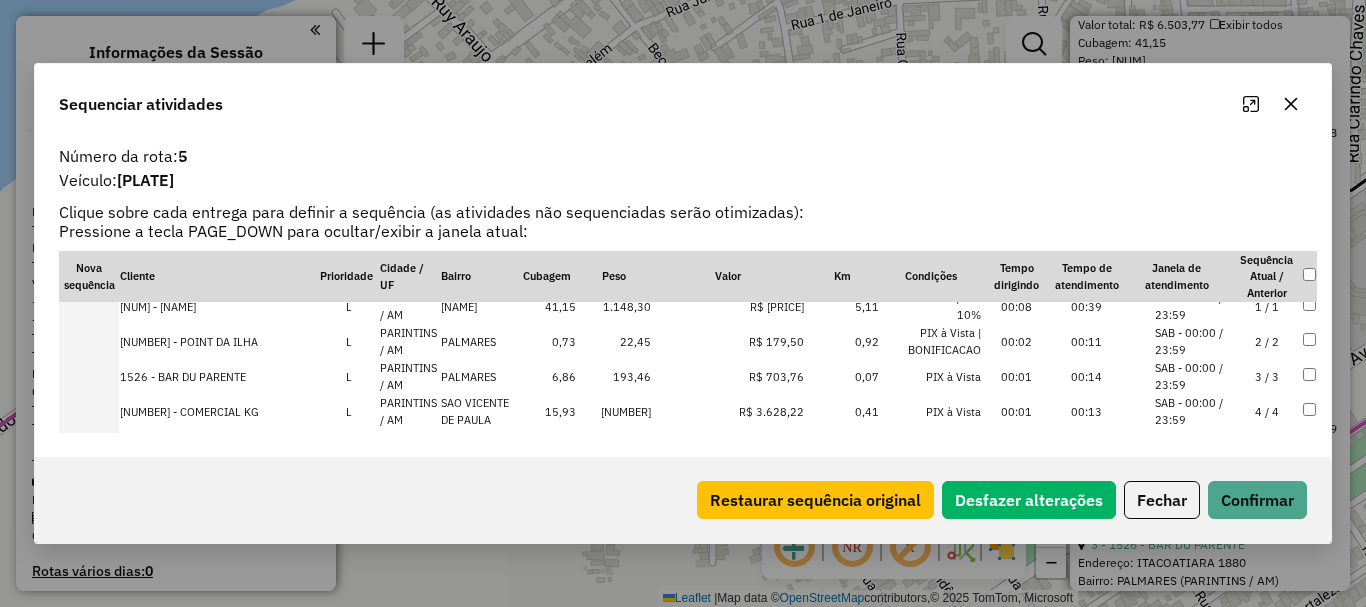 click at bounding box center (89, 341) 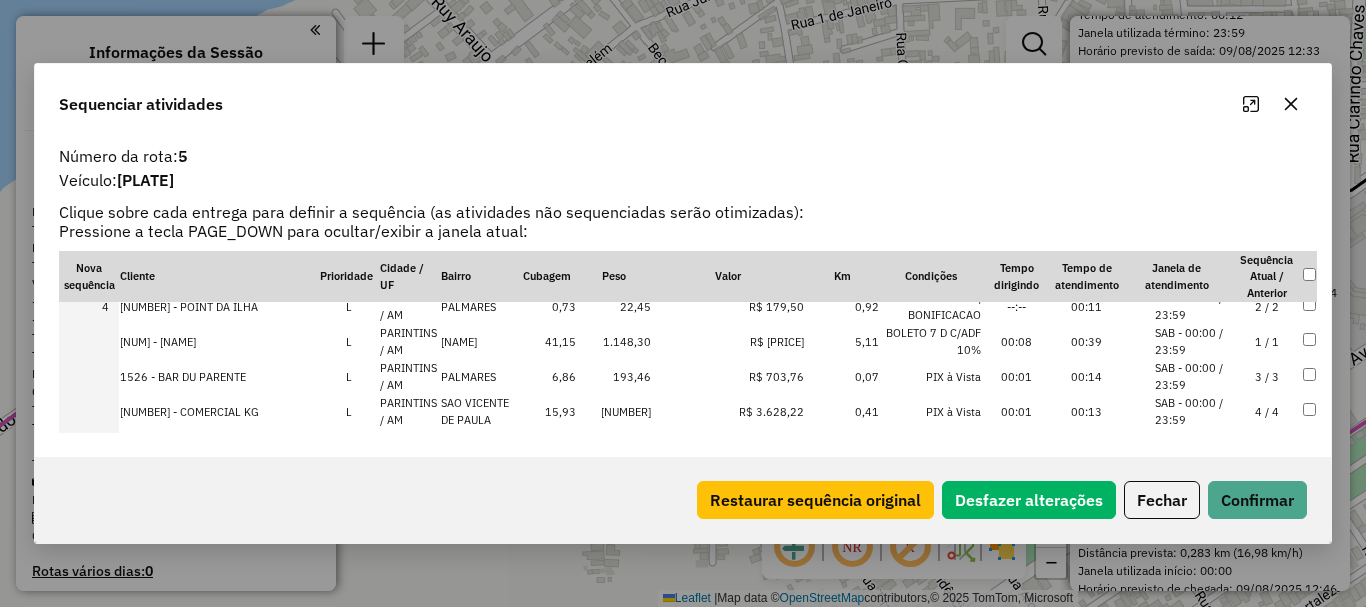 scroll, scrollTop: 584, scrollLeft: 0, axis: vertical 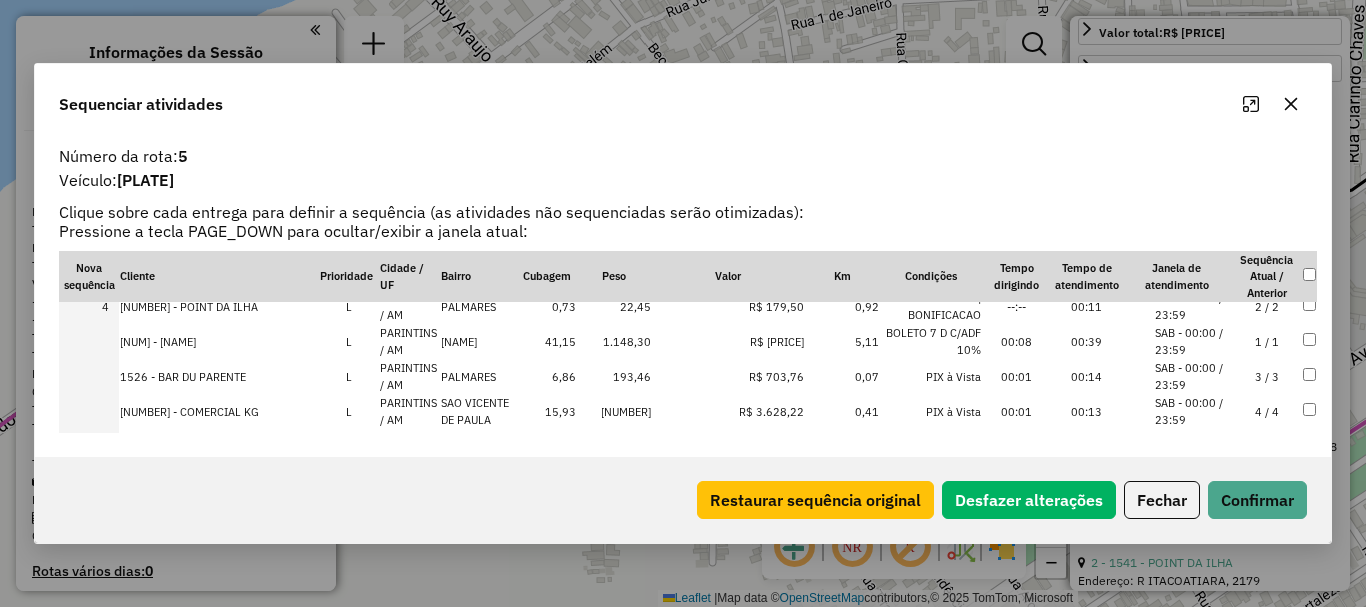 click at bounding box center (89, 341) 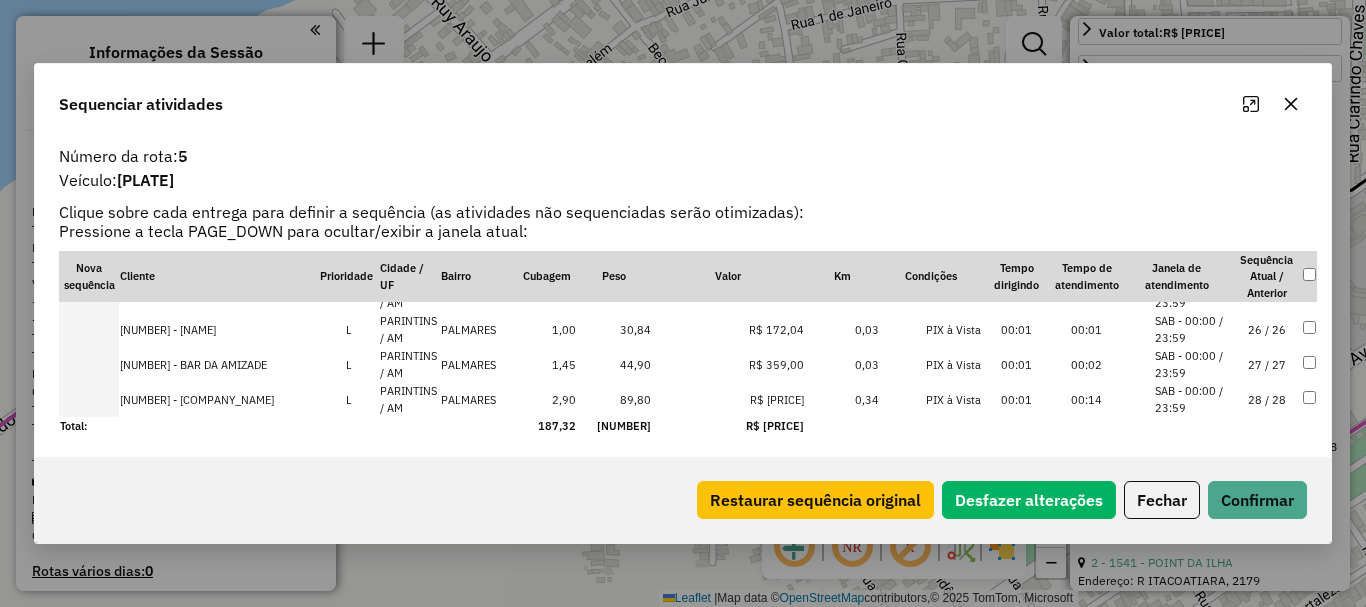 scroll, scrollTop: 868, scrollLeft: 0, axis: vertical 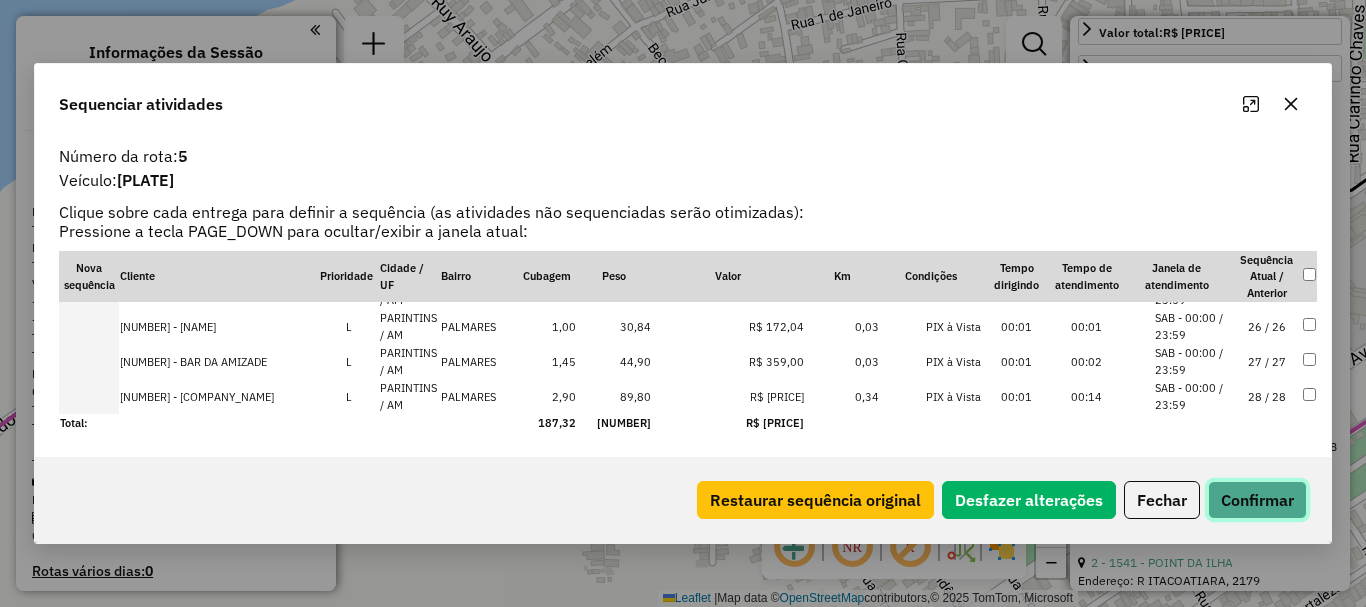 click on "Confirmar" 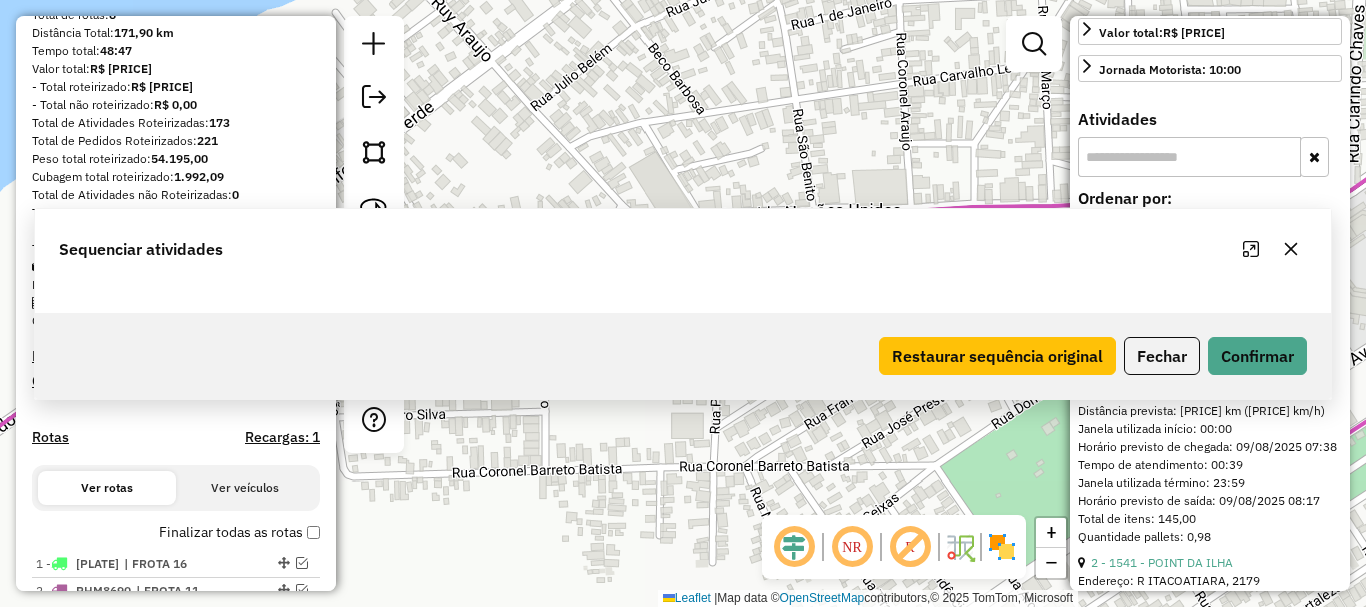 scroll, scrollTop: 537, scrollLeft: 0, axis: vertical 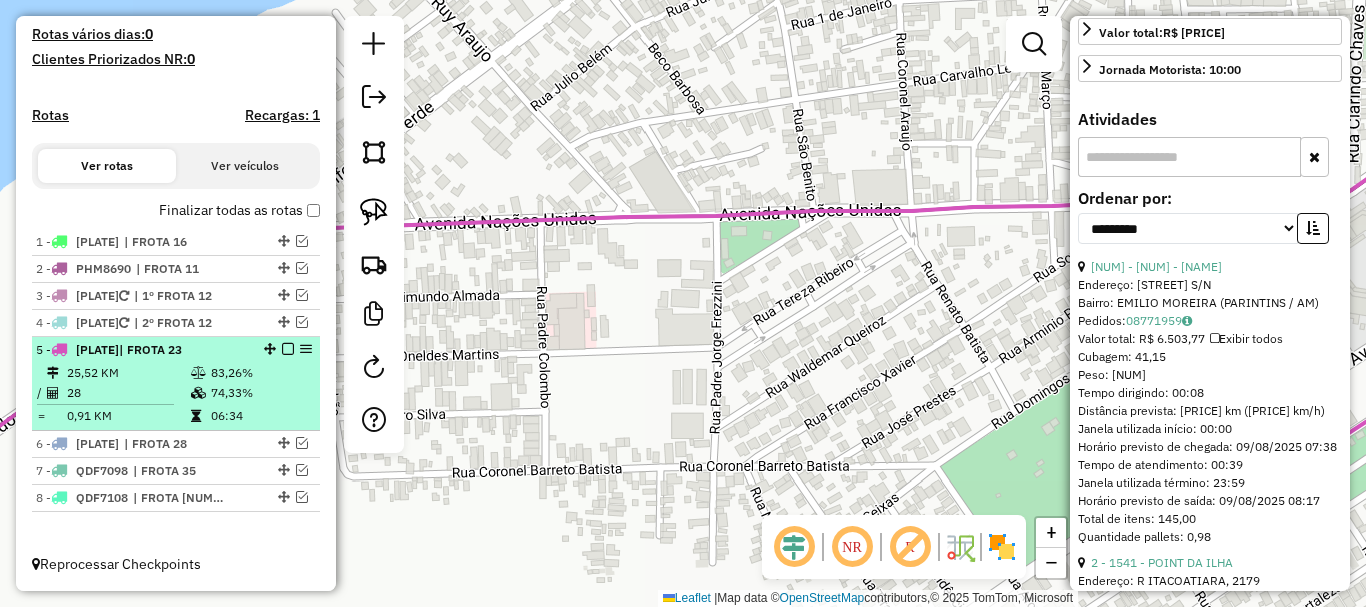 click at bounding box center (288, 349) 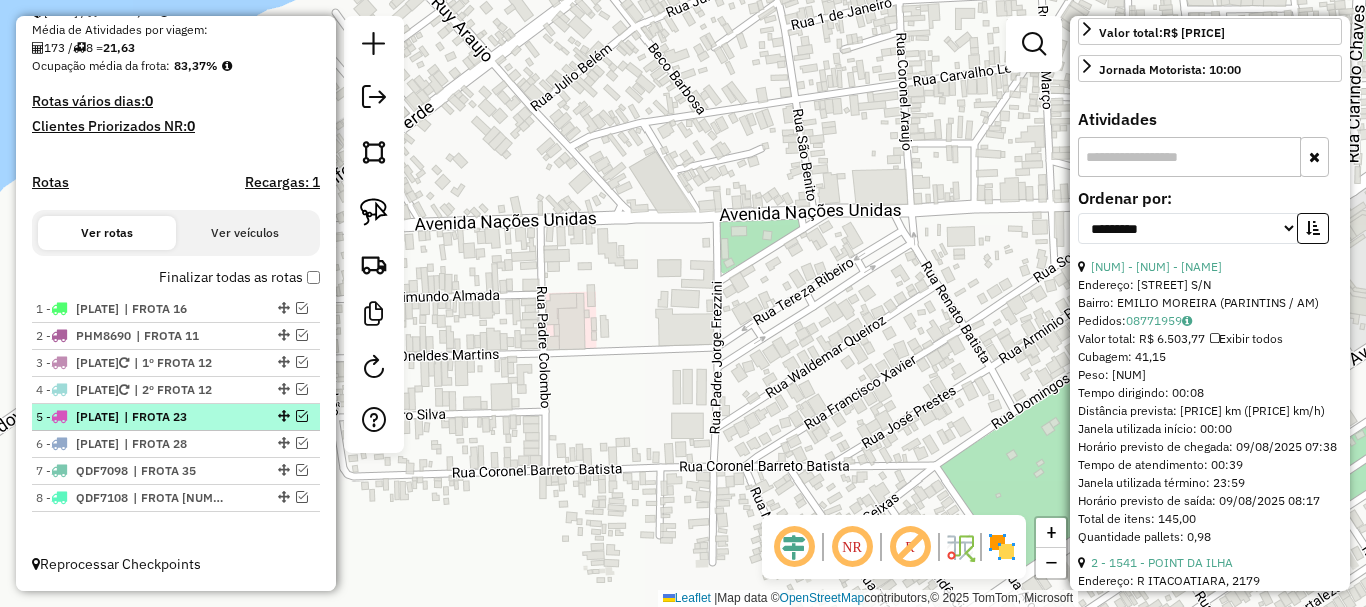 scroll, scrollTop: 470, scrollLeft: 0, axis: vertical 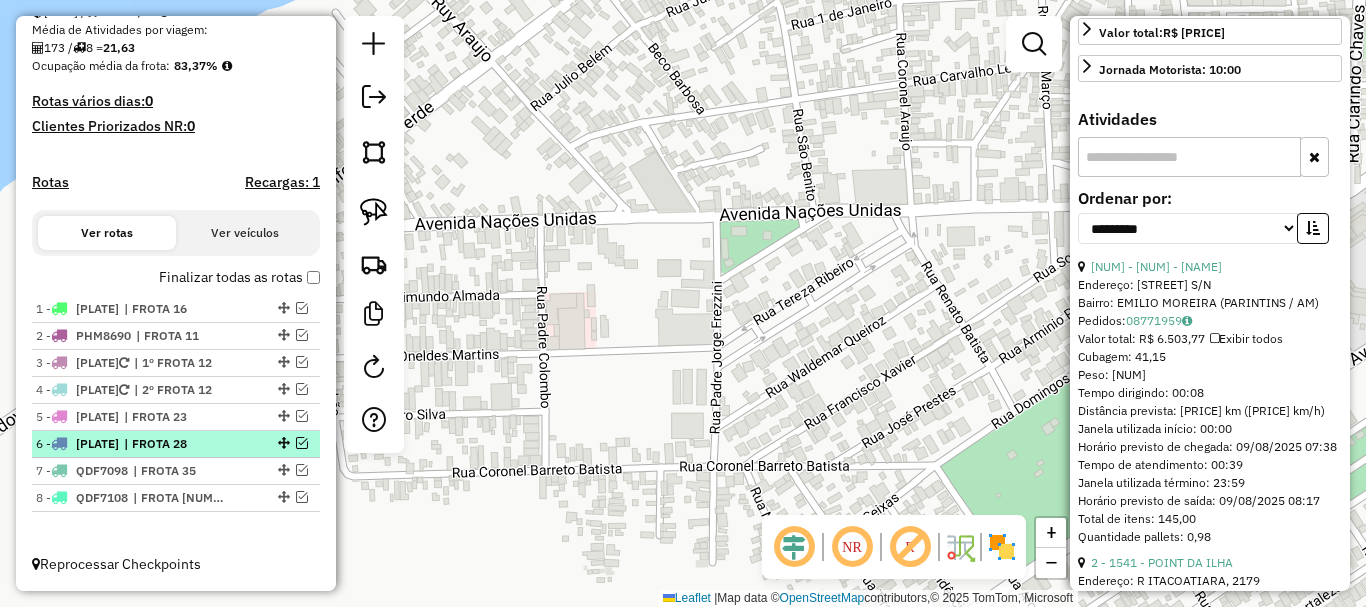 click at bounding box center (302, 443) 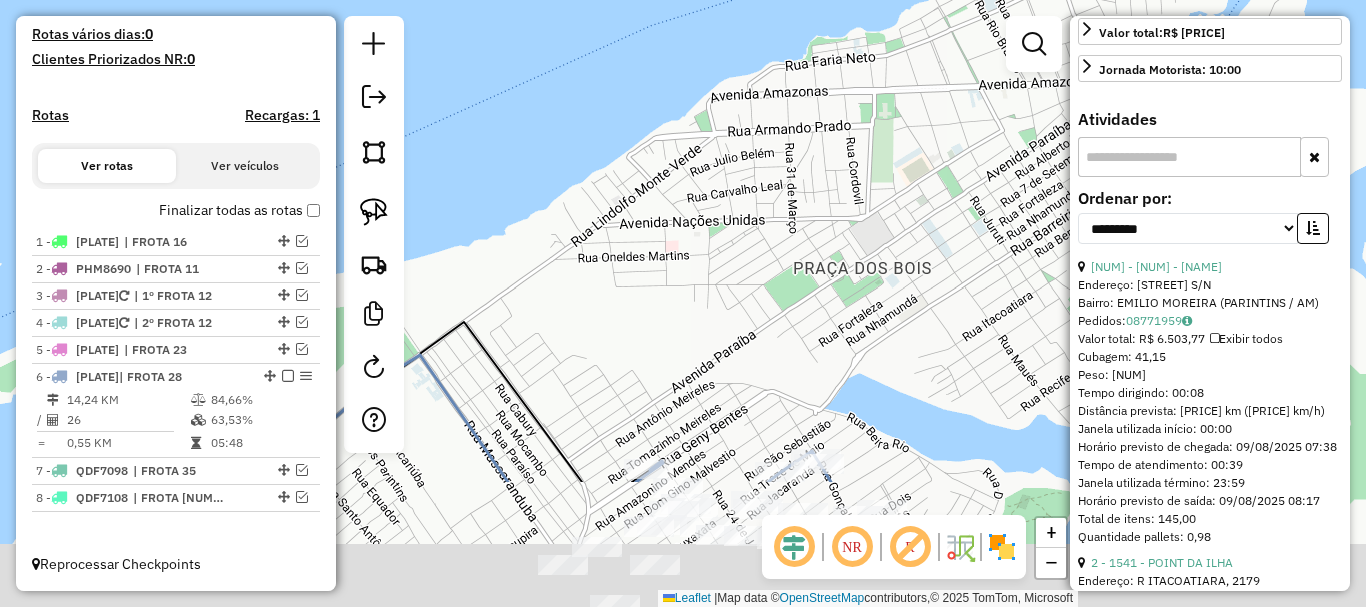 drag, startPoint x: 784, startPoint y: 438, endPoint x: 840, endPoint y: 193, distance: 251.31853 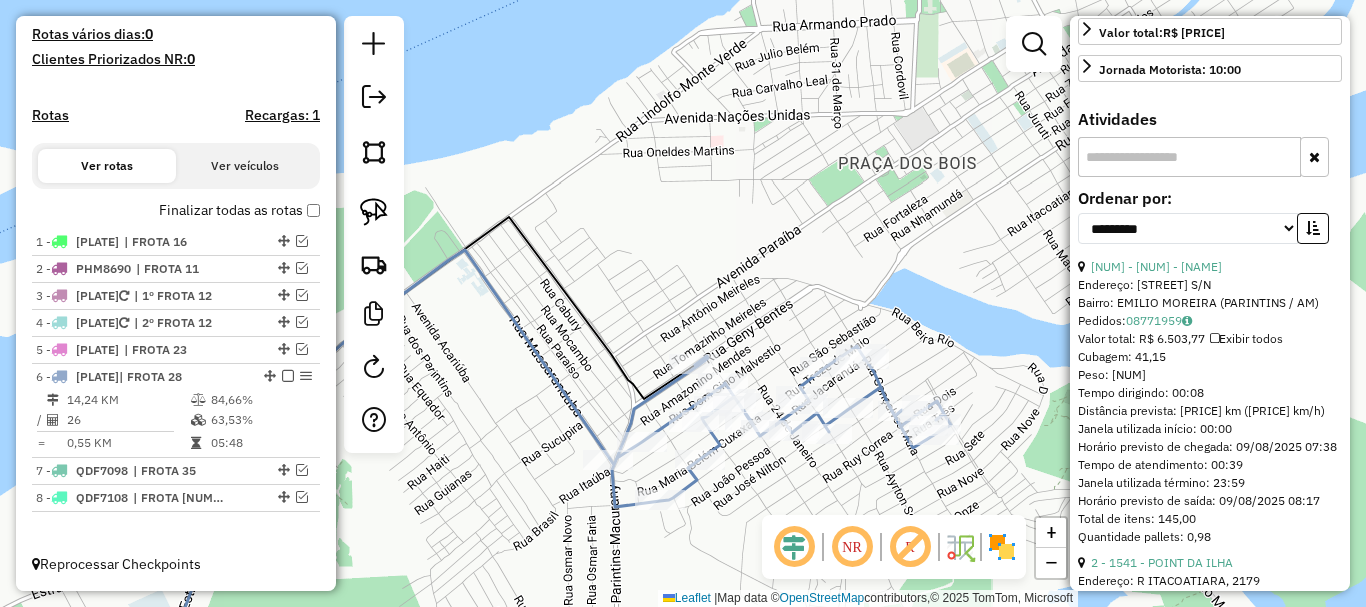 click 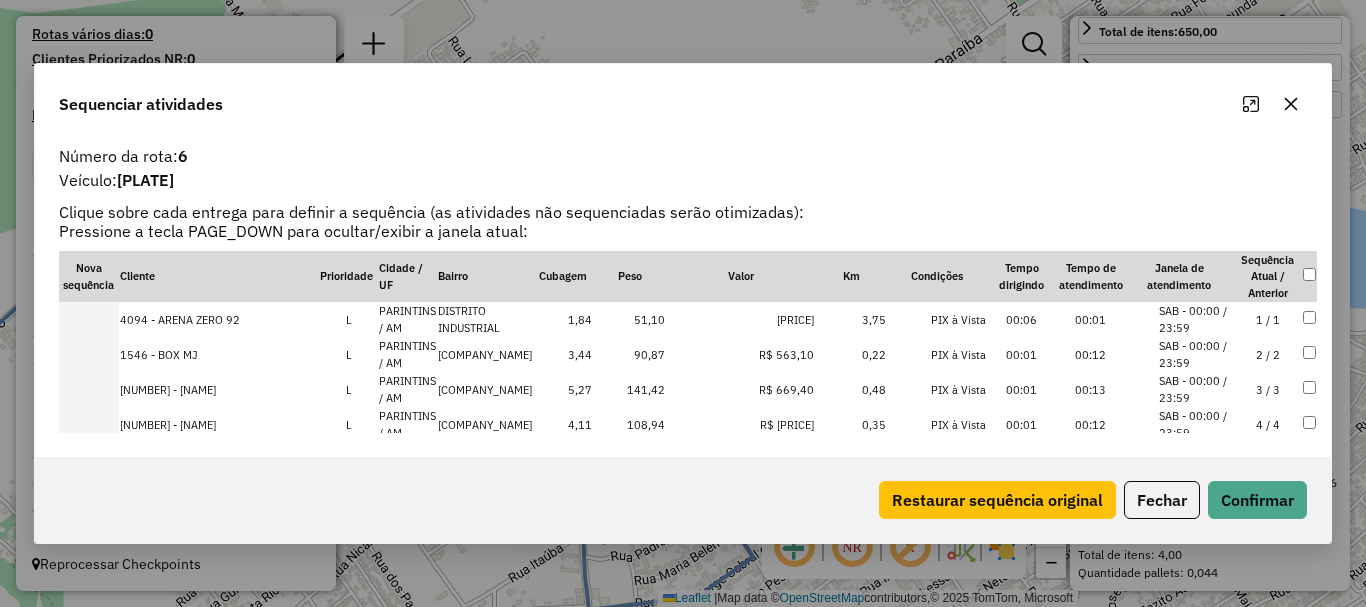 scroll, scrollTop: 2818, scrollLeft: 0, axis: vertical 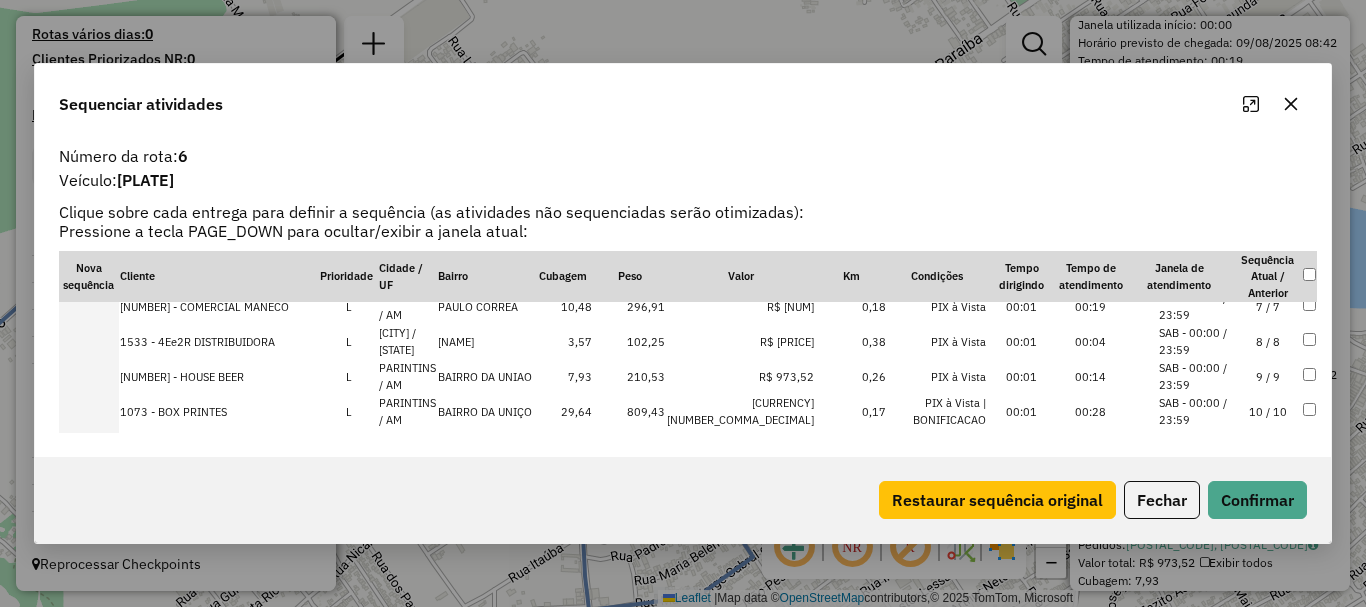 click at bounding box center (89, 341) 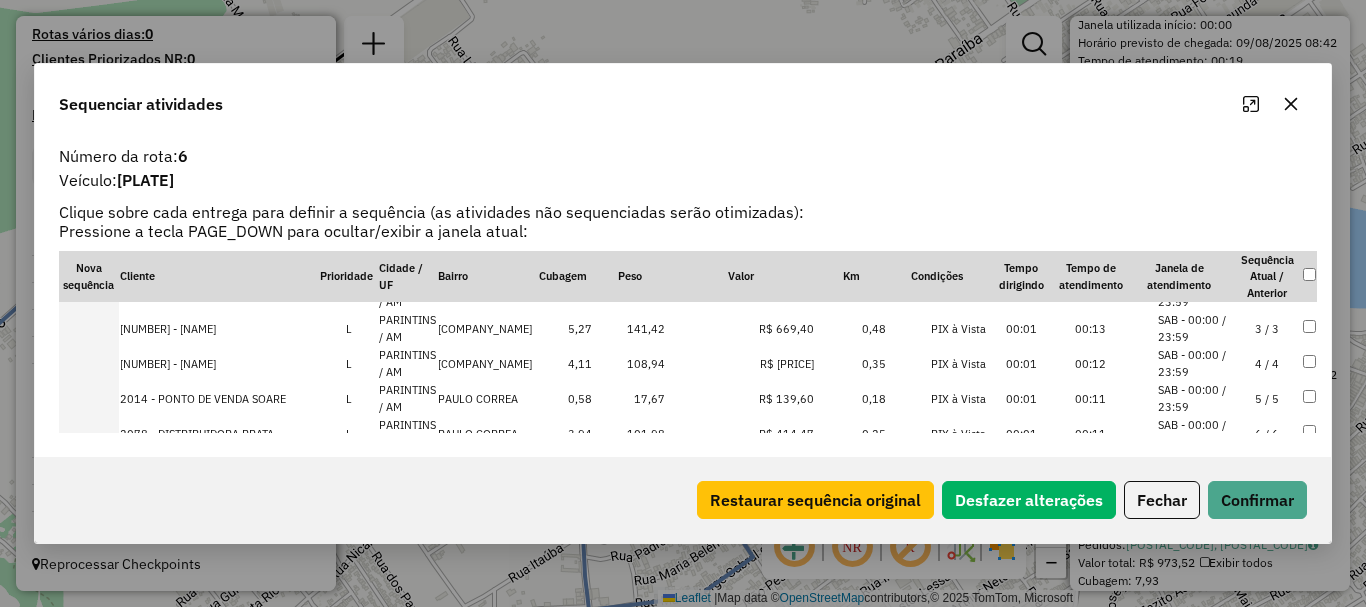 scroll, scrollTop: 0, scrollLeft: 0, axis: both 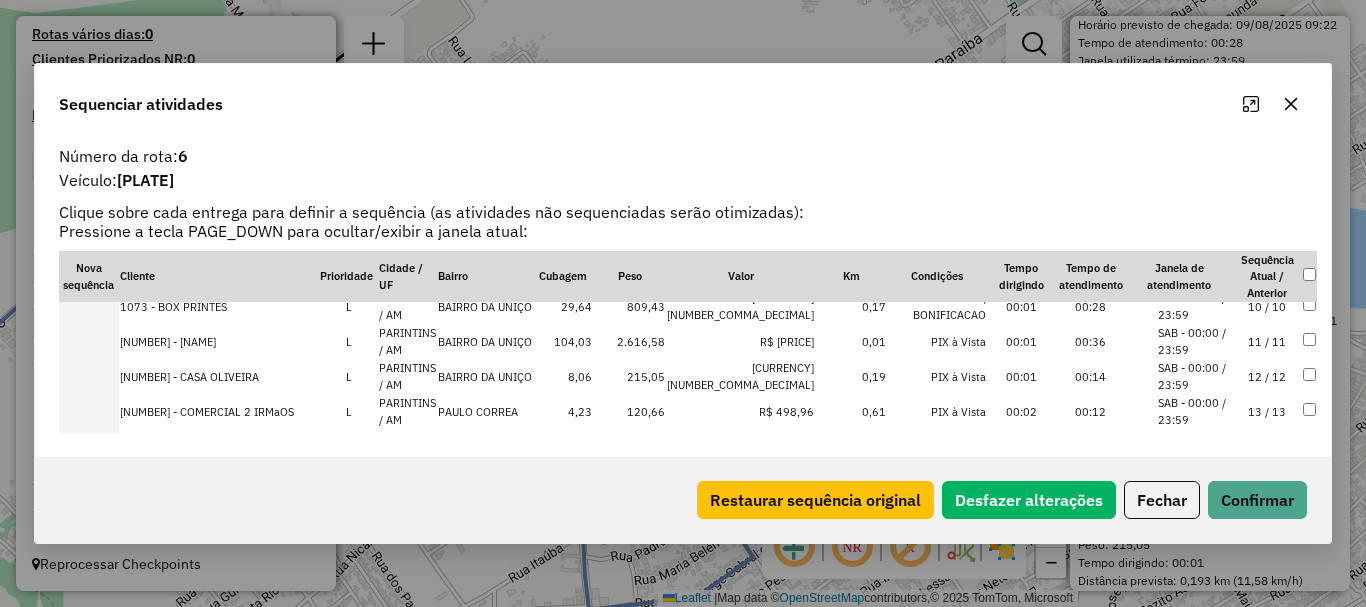 click at bounding box center [89, 341] 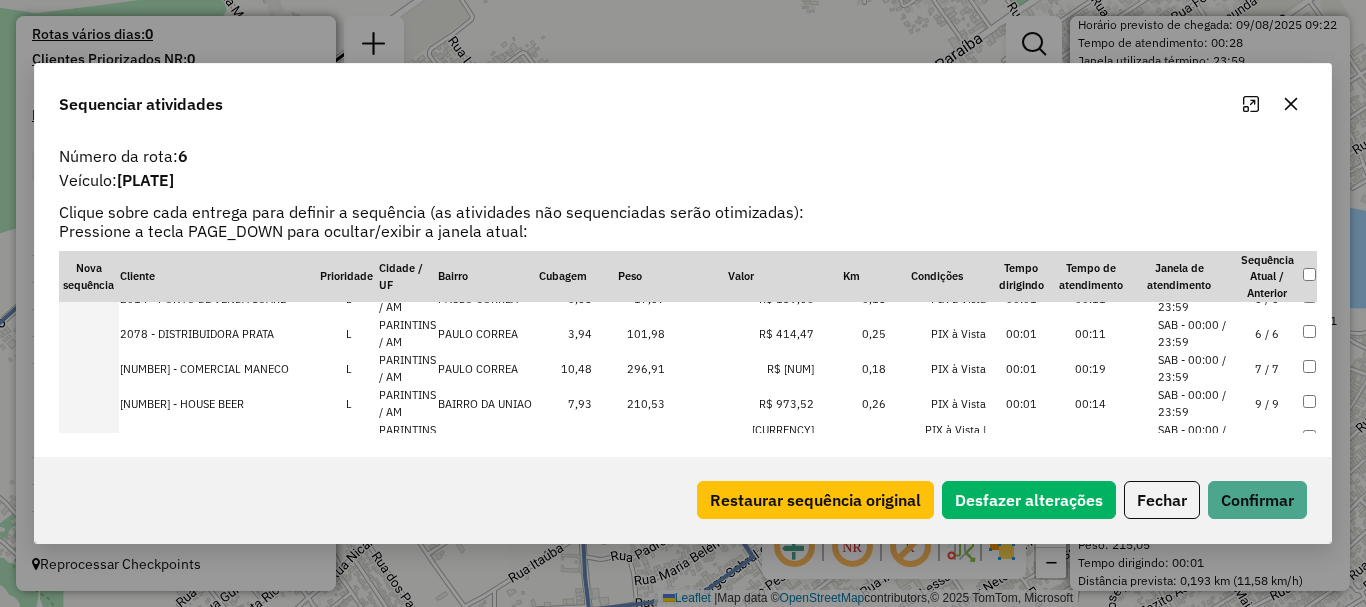 scroll, scrollTop: 0, scrollLeft: 0, axis: both 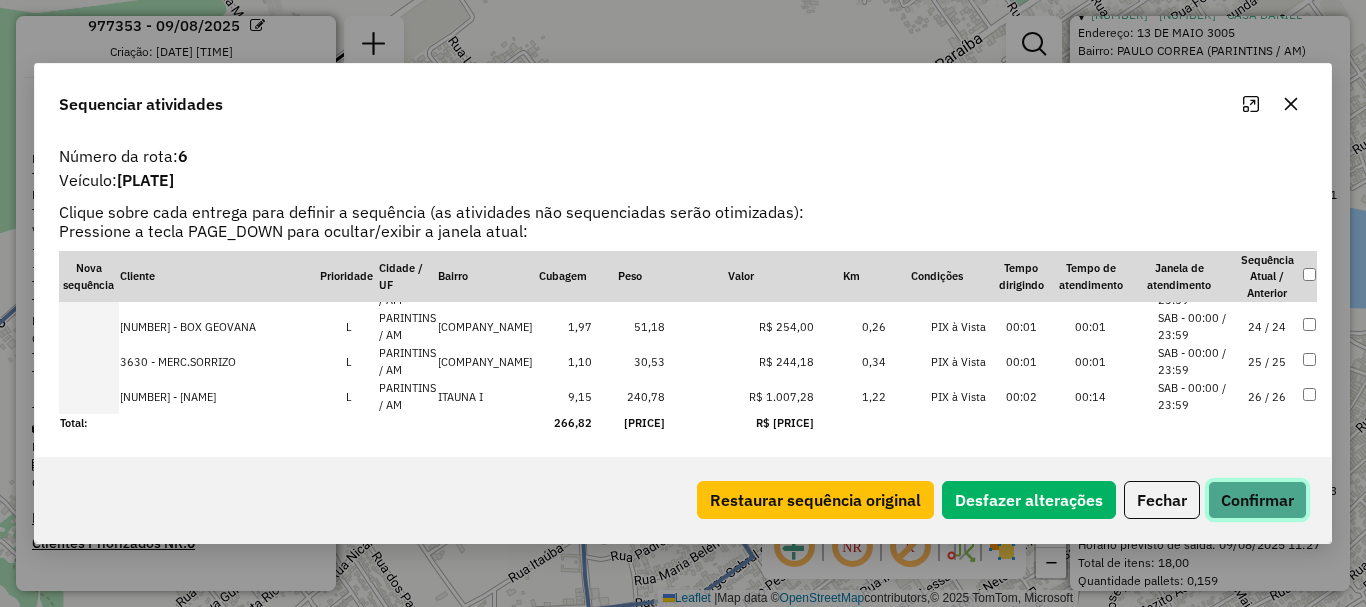 click on "Confirmar" 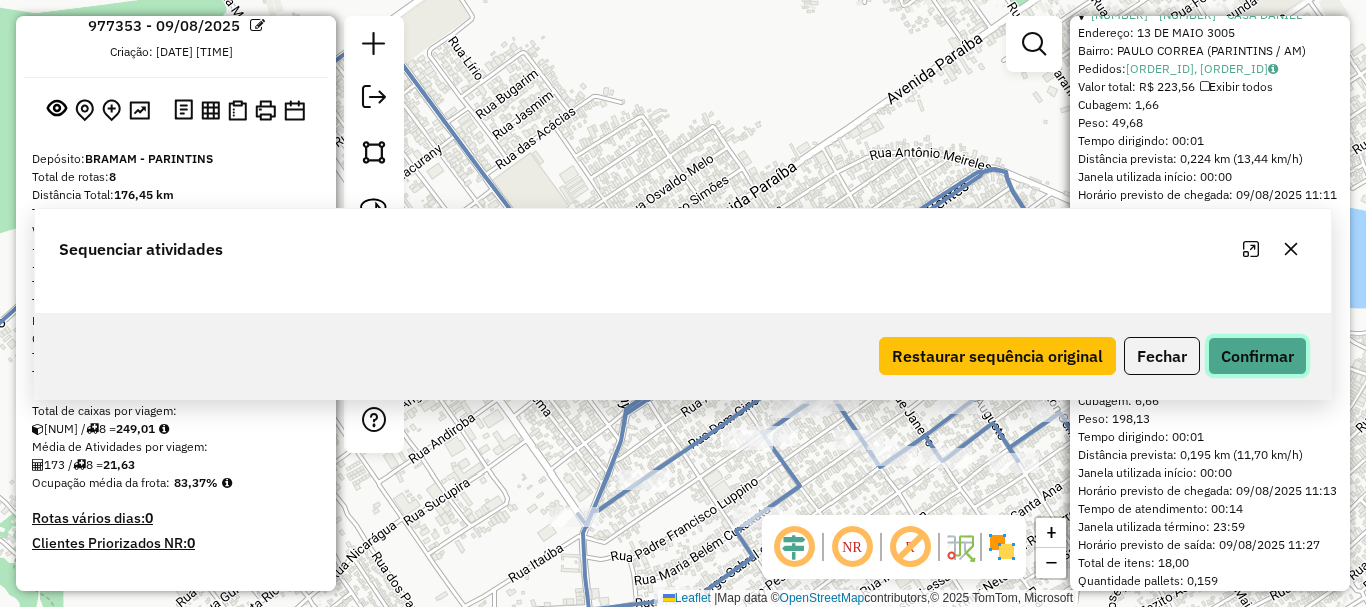 scroll, scrollTop: 537, scrollLeft: 0, axis: vertical 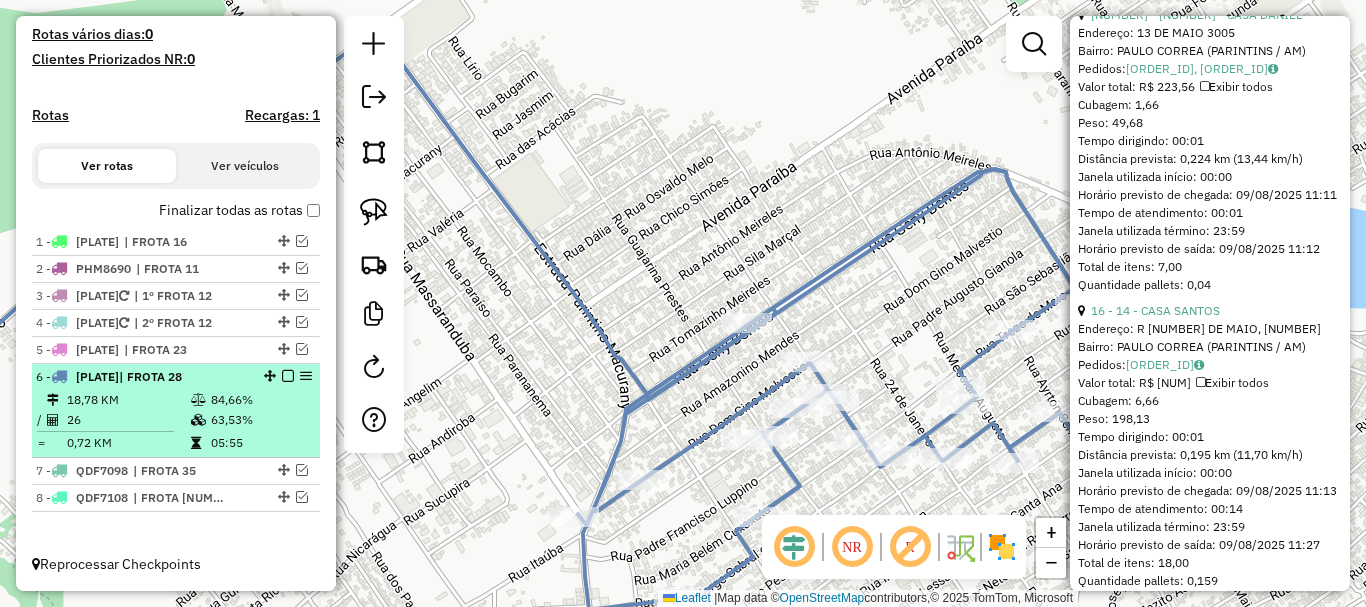 click at bounding box center [288, 376] 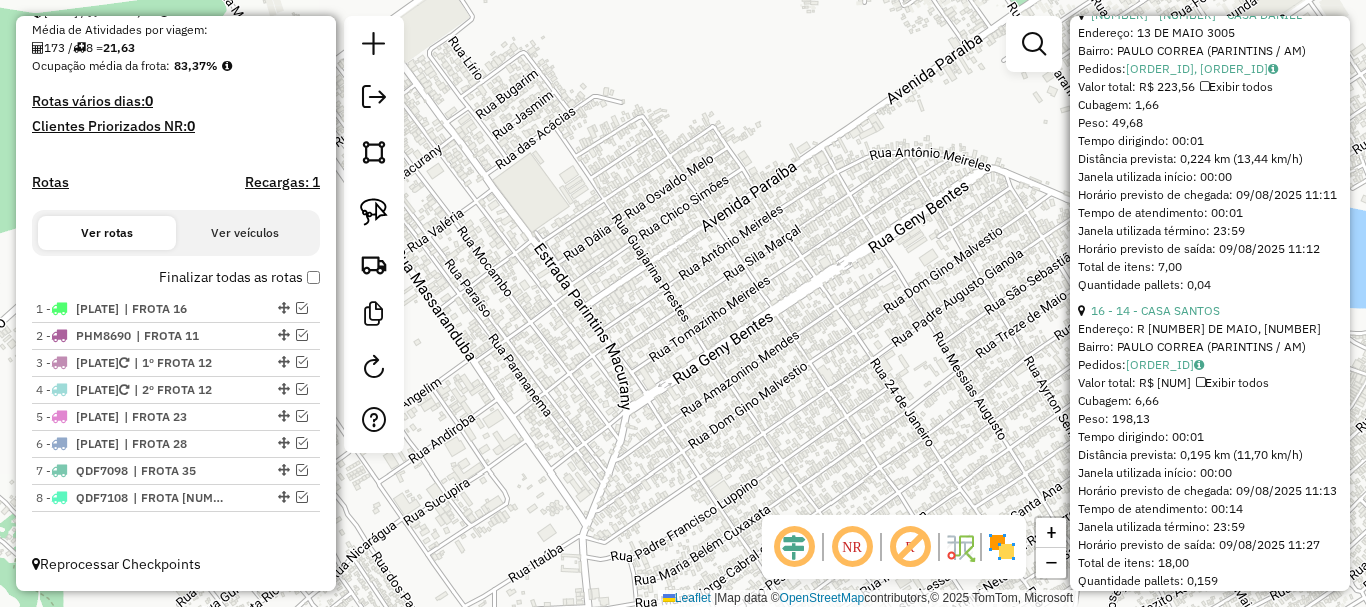 scroll, scrollTop: 470, scrollLeft: 0, axis: vertical 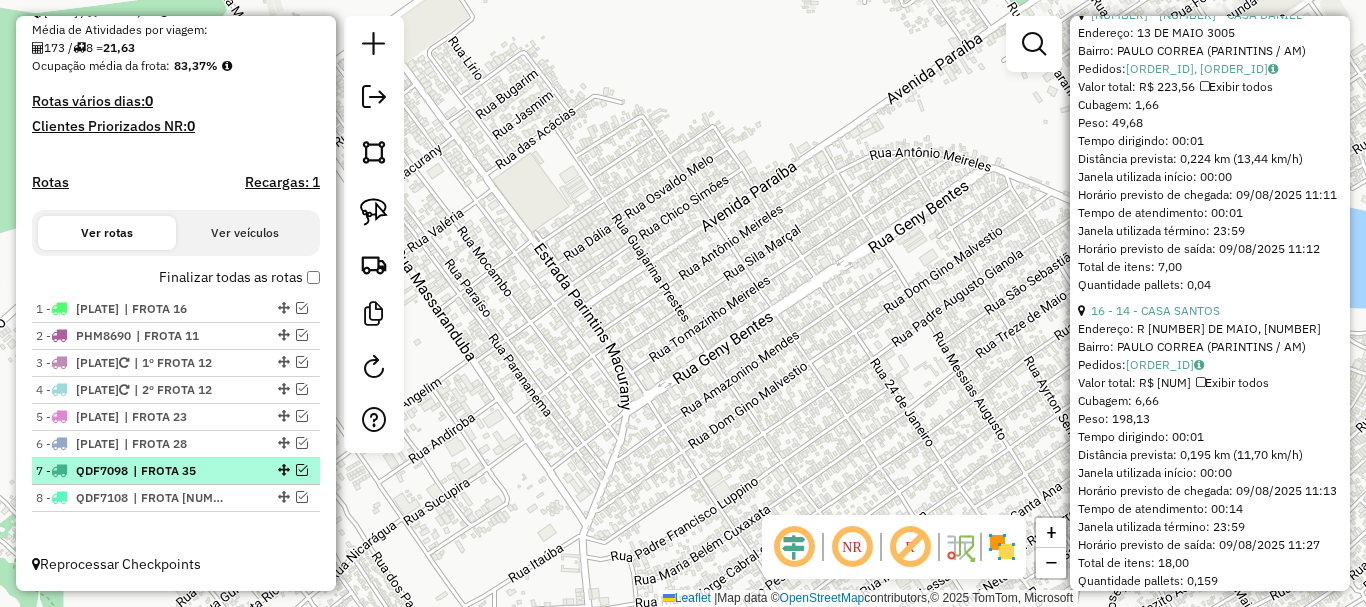 click at bounding box center [302, 470] 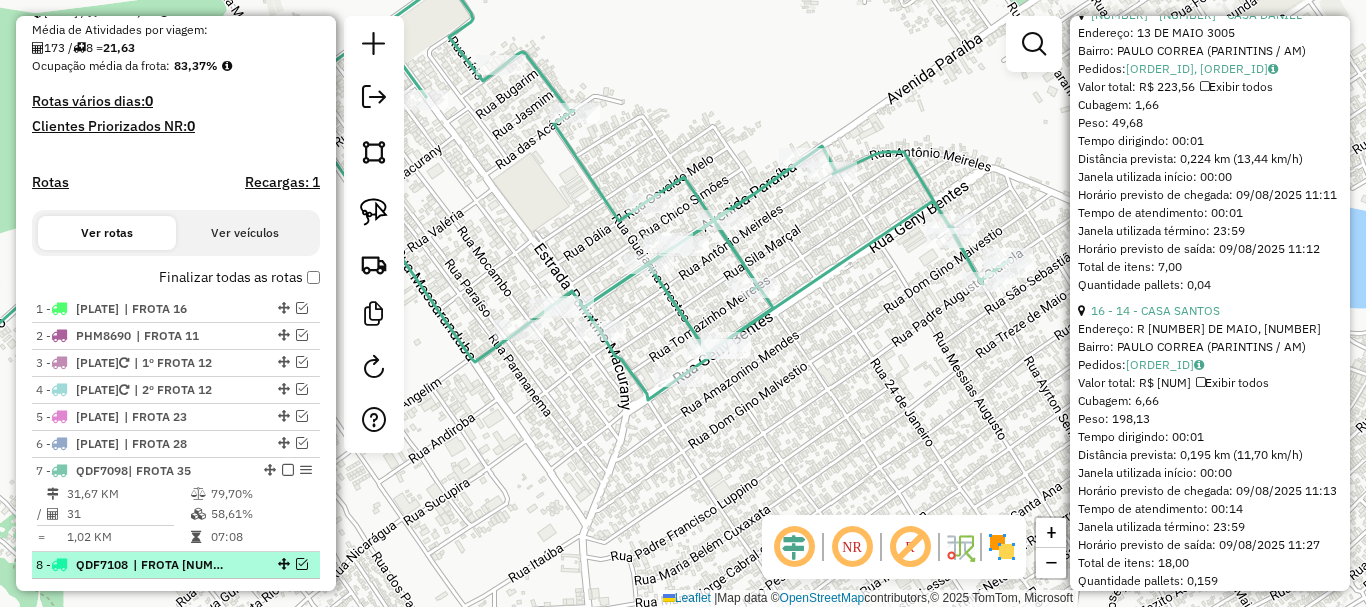 scroll, scrollTop: 537, scrollLeft: 0, axis: vertical 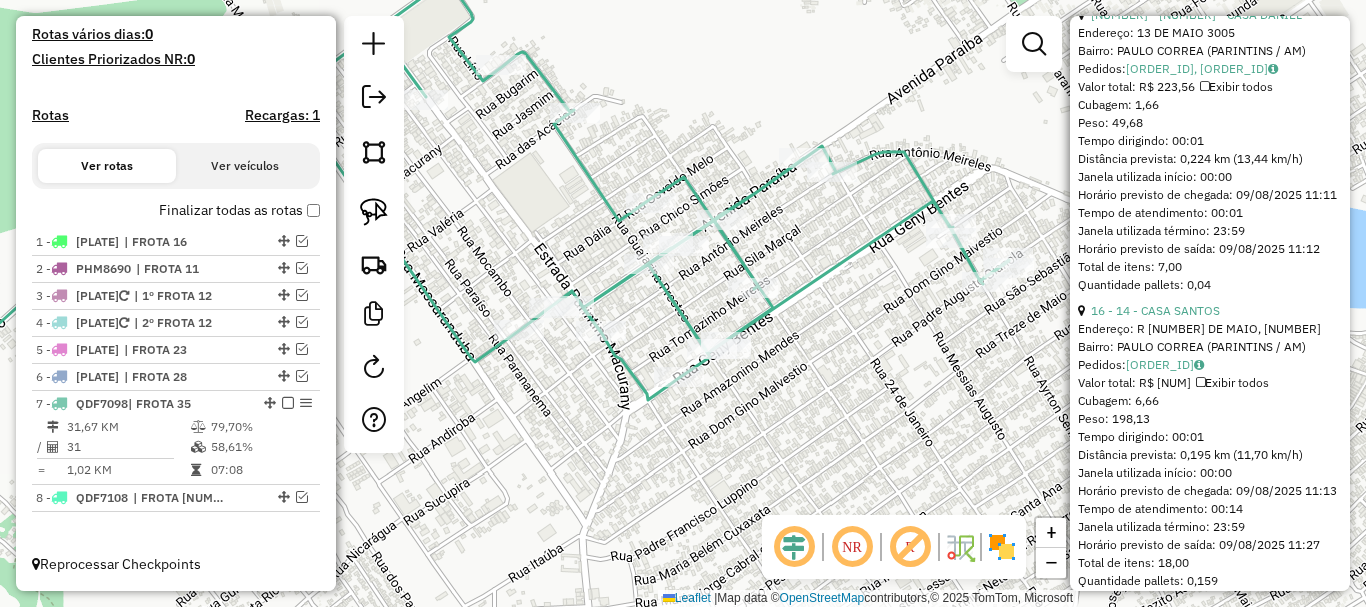 click 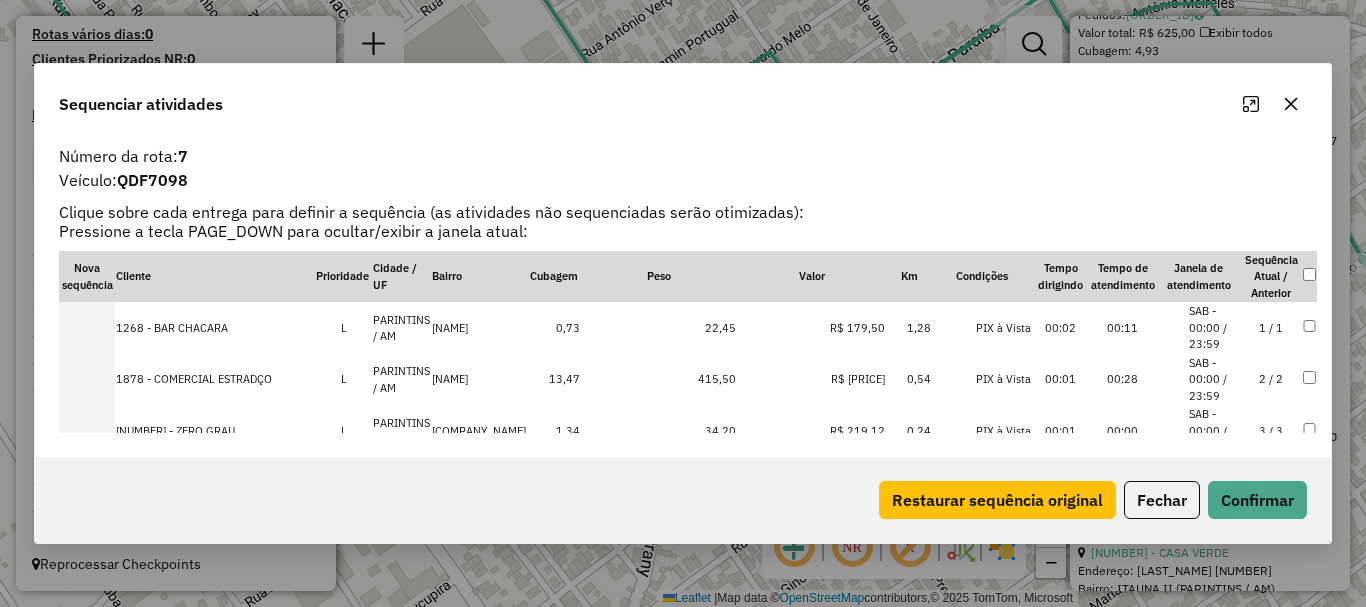 scroll, scrollTop: 8766, scrollLeft: 0, axis: vertical 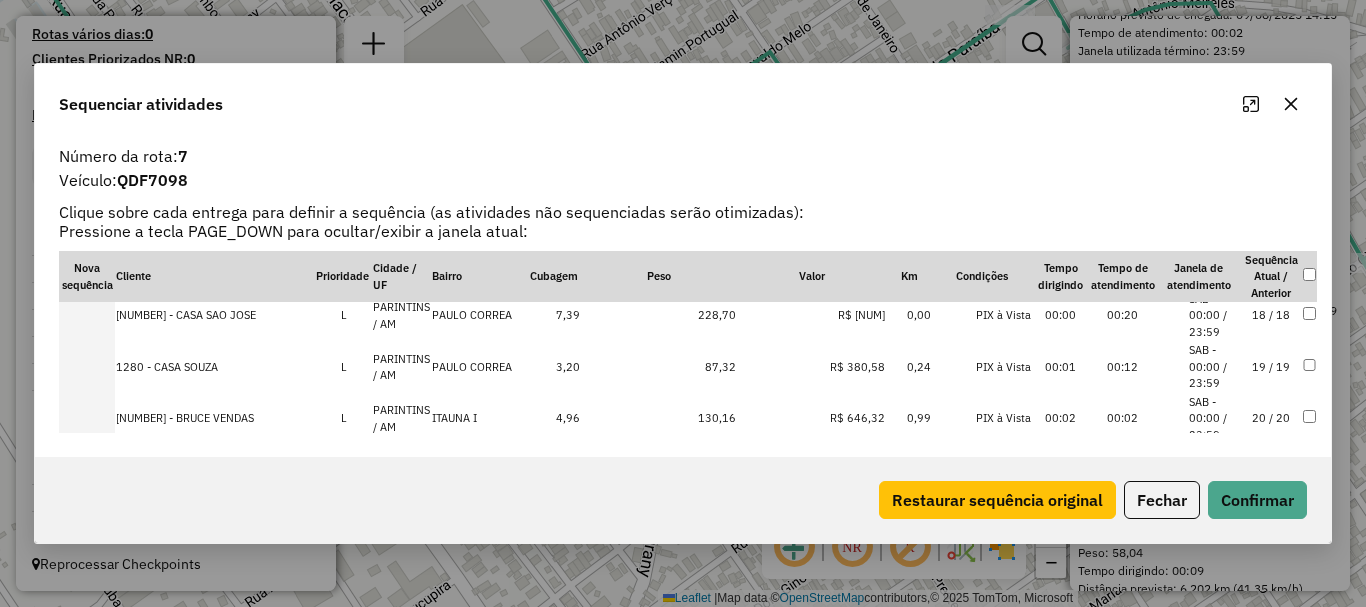 click at bounding box center (87, 779) 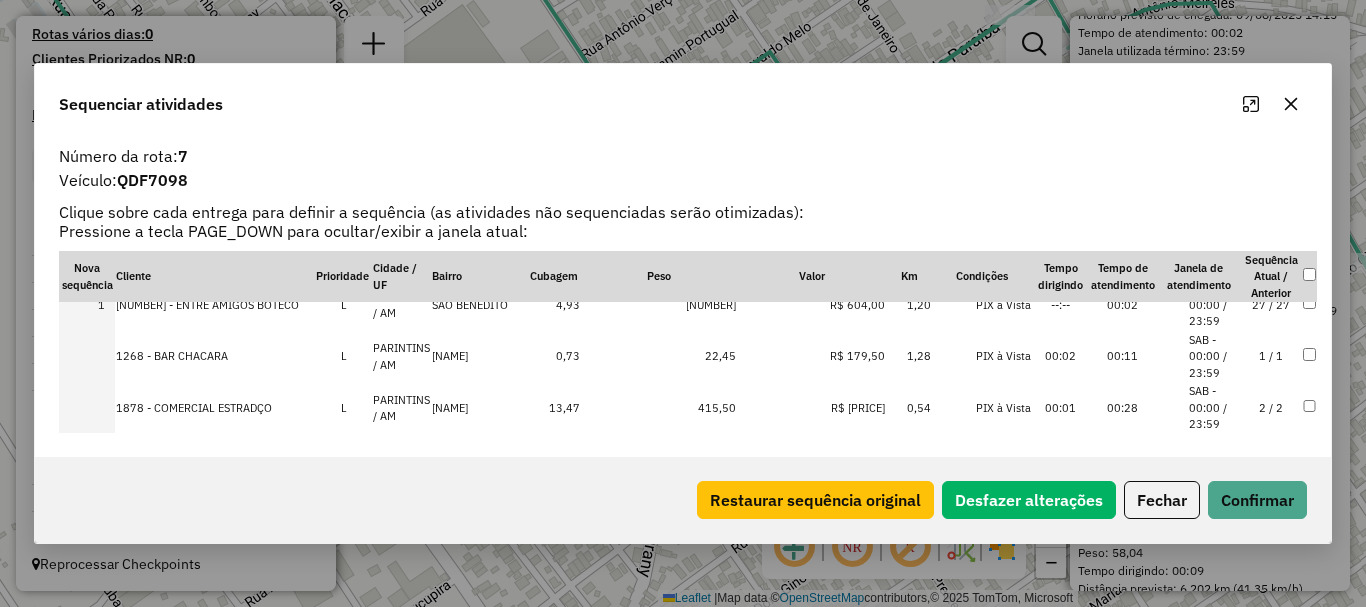 scroll, scrollTop: 0, scrollLeft: 0, axis: both 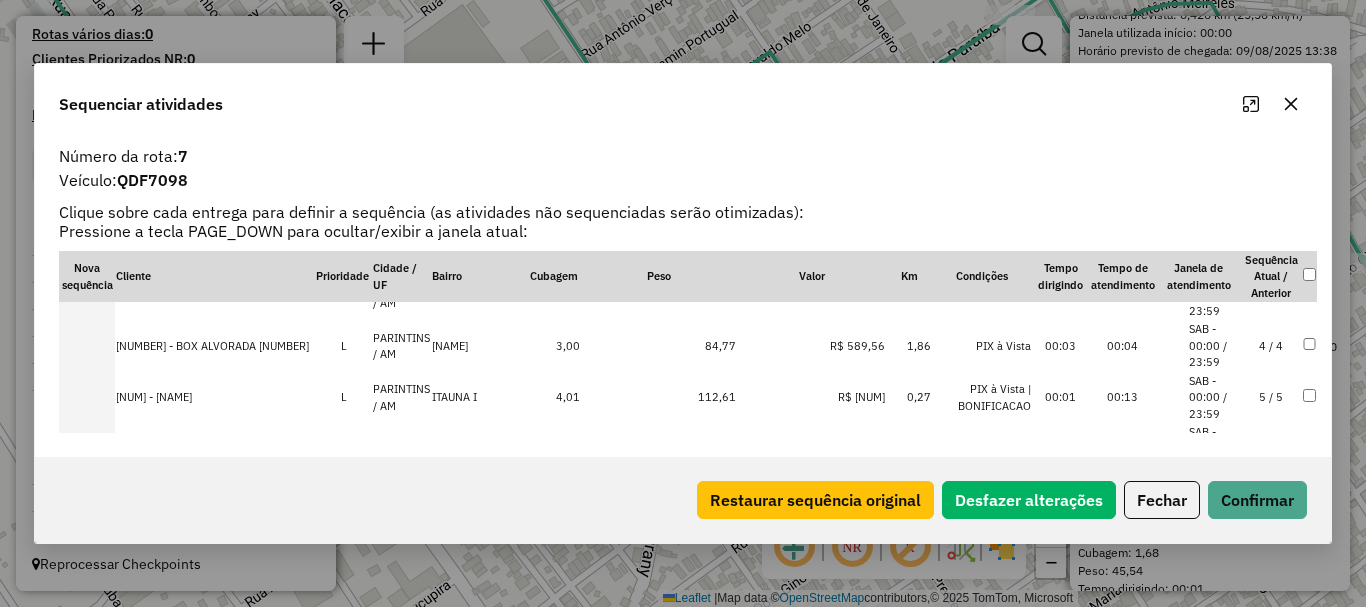 click at bounding box center [87, 449] 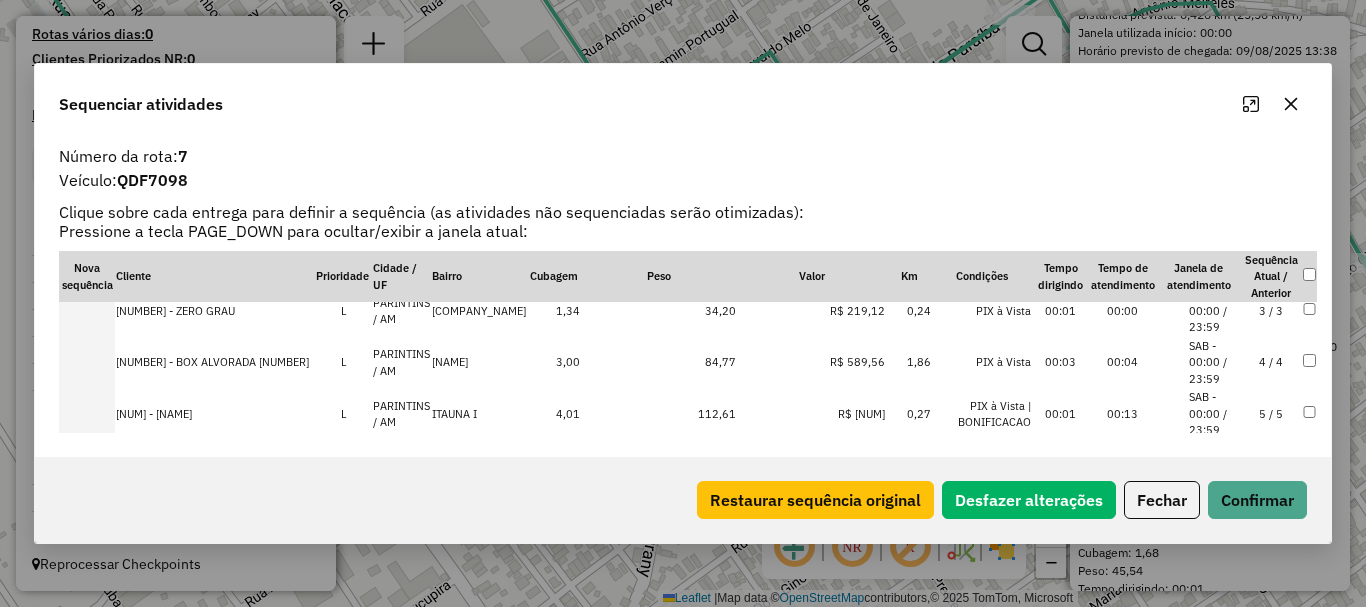 scroll, scrollTop: 7196, scrollLeft: 0, axis: vertical 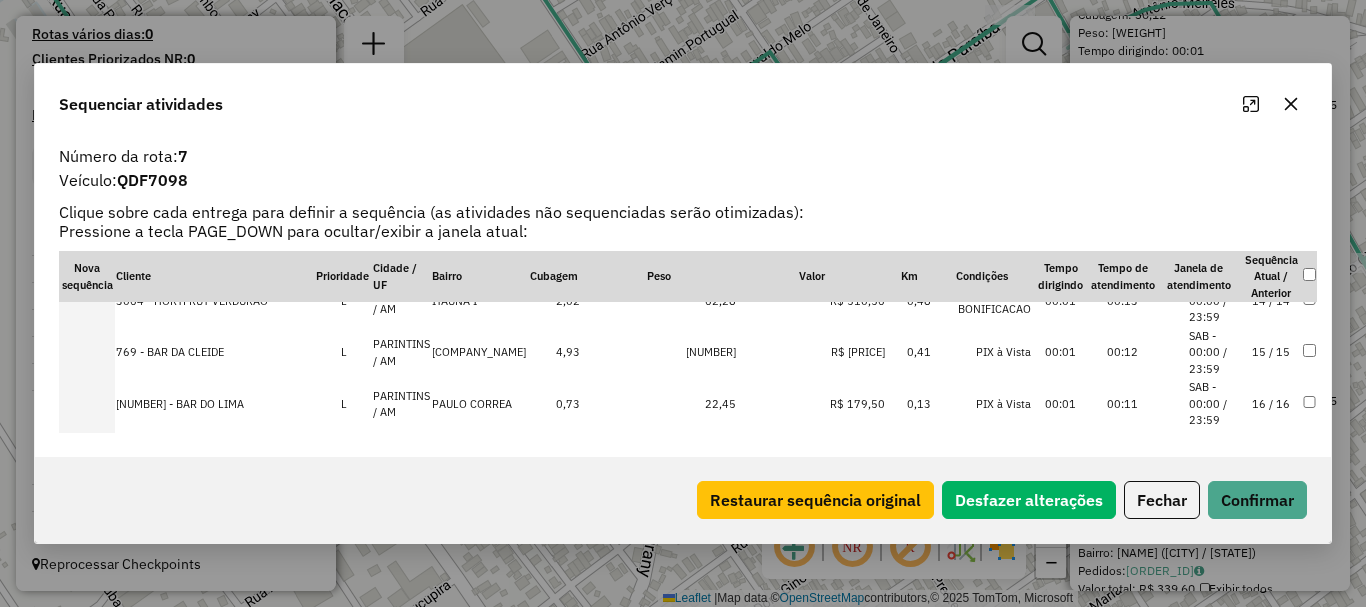 click at bounding box center [87, 713] 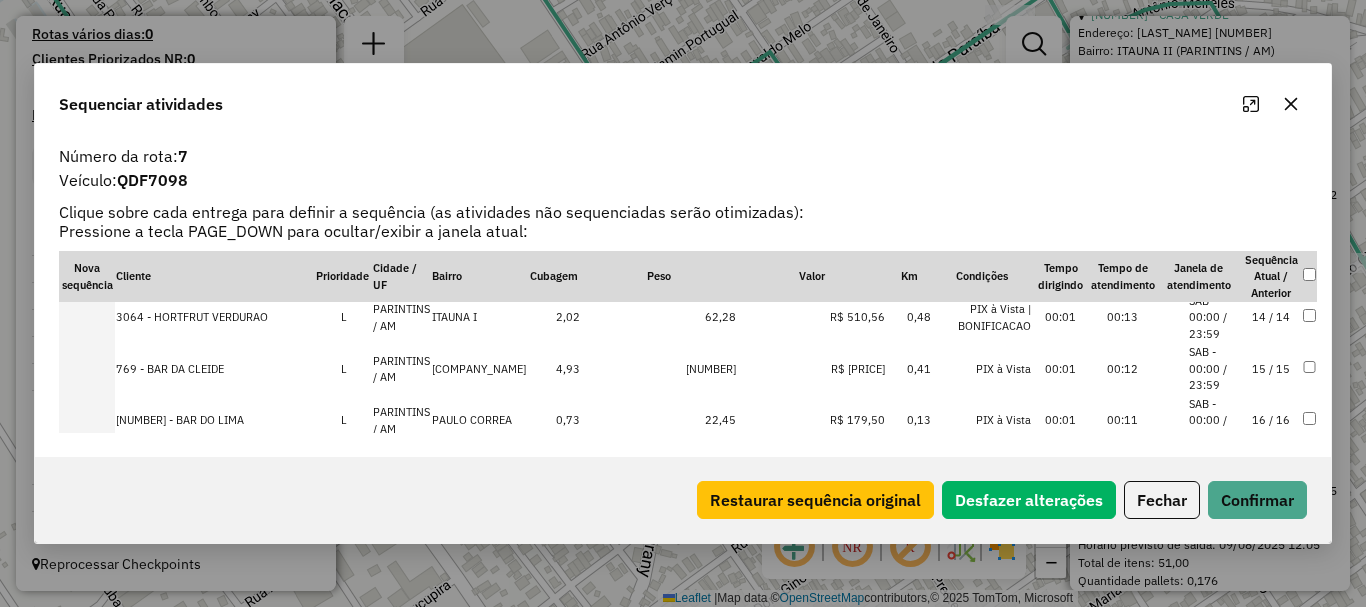 scroll, scrollTop: 5922, scrollLeft: 0, axis: vertical 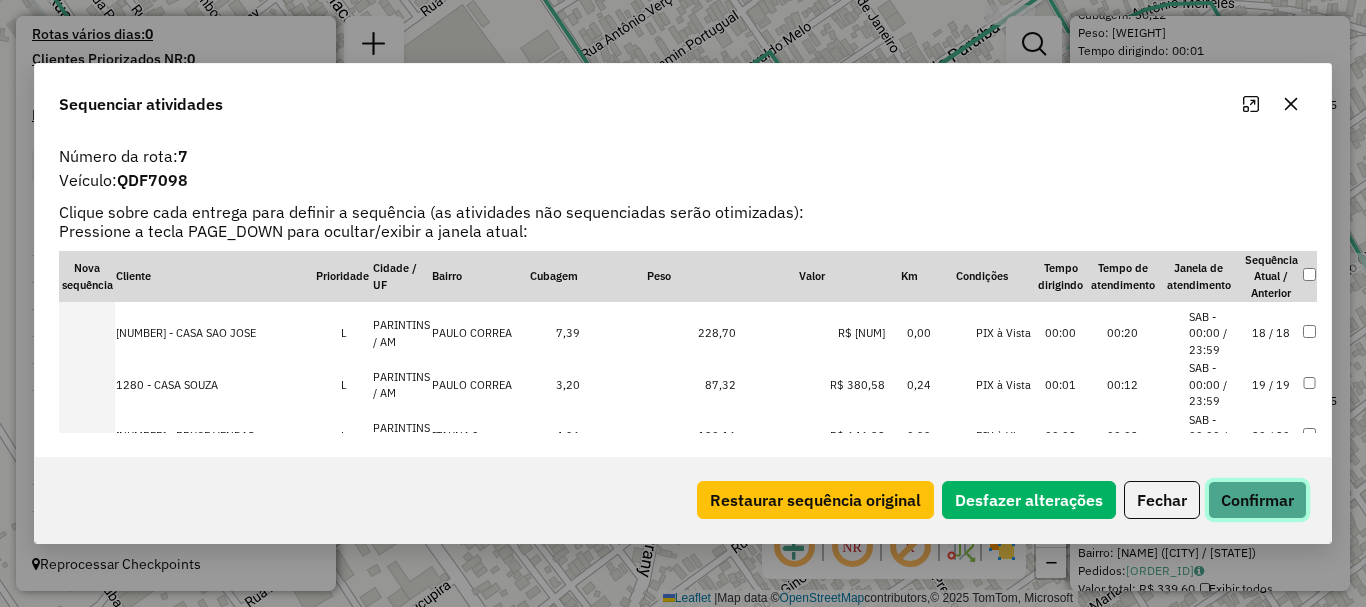click on "Confirmar" 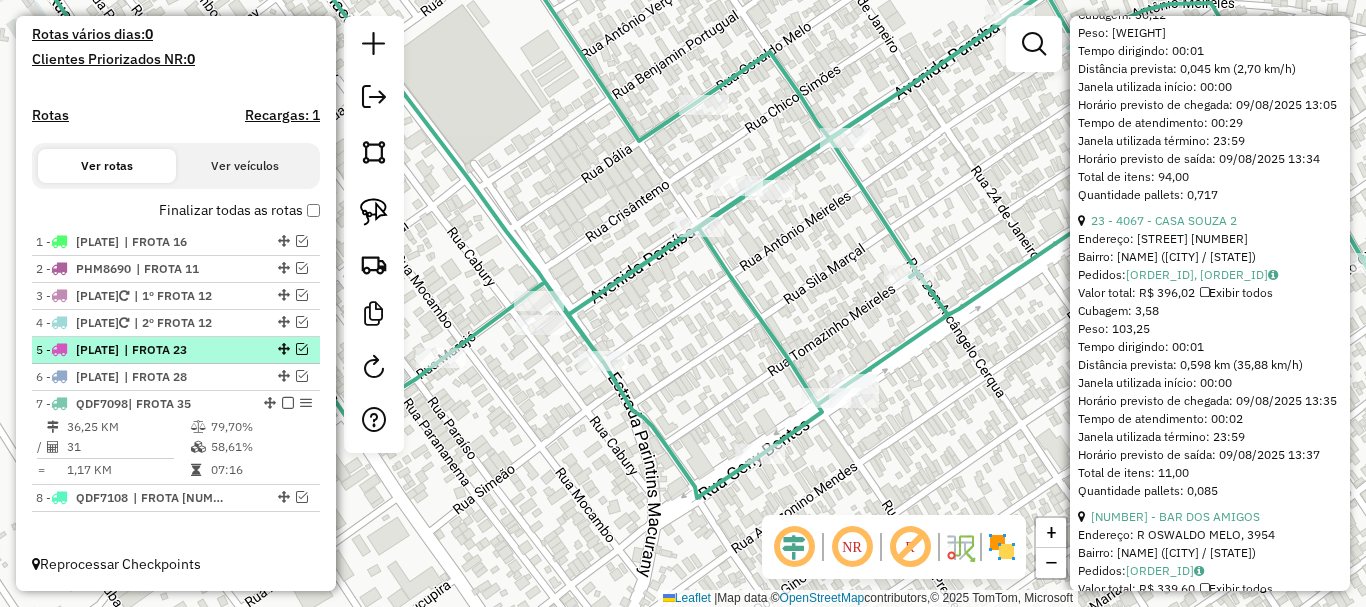 drag, startPoint x: 284, startPoint y: 397, endPoint x: 283, endPoint y: 420, distance: 23.021729 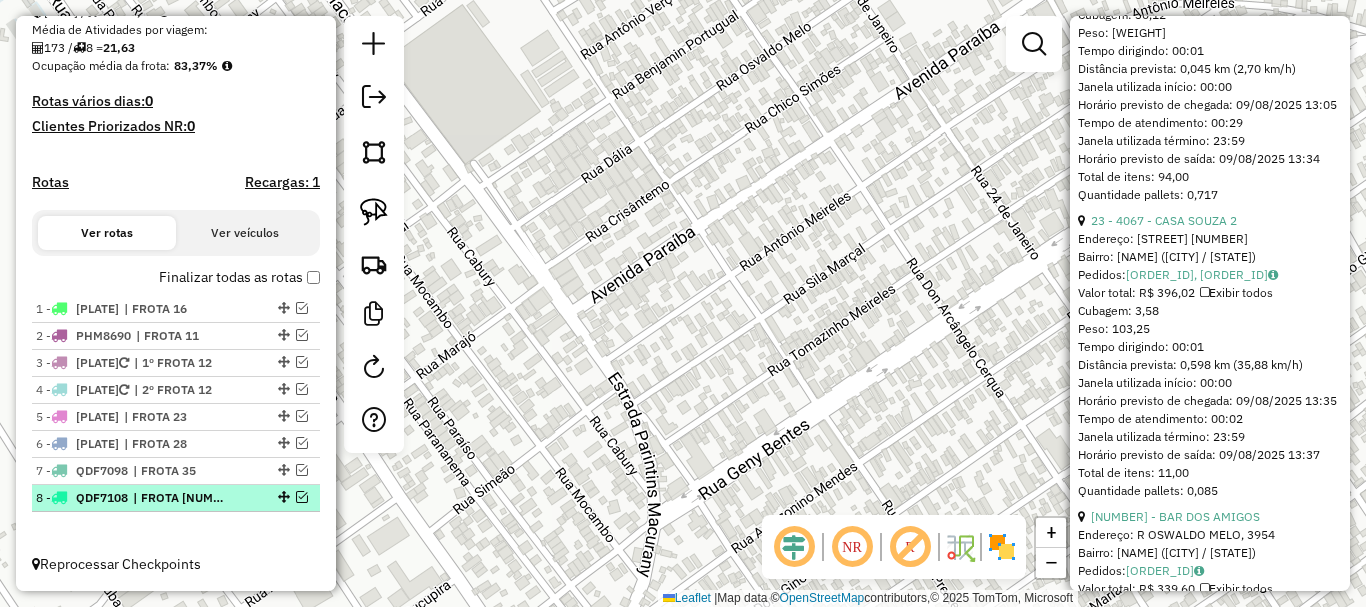 click at bounding box center (302, 497) 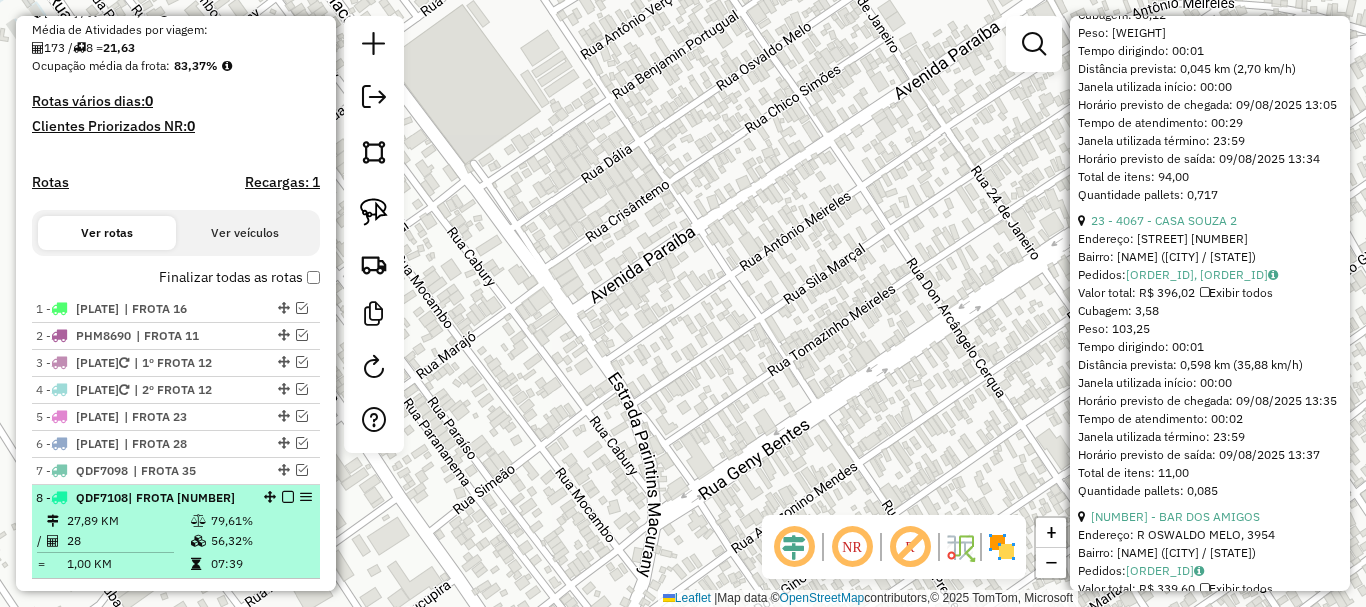 scroll, scrollTop: 537, scrollLeft: 0, axis: vertical 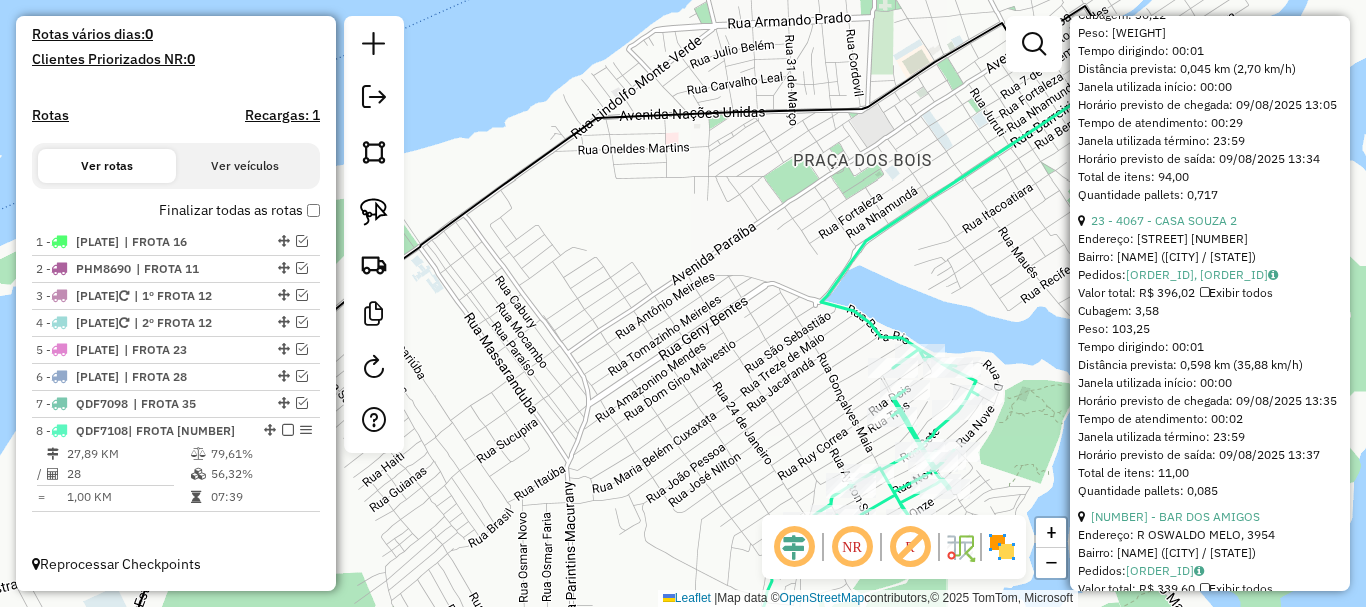 drag, startPoint x: 605, startPoint y: 393, endPoint x: 645, endPoint y: 284, distance: 116.10771 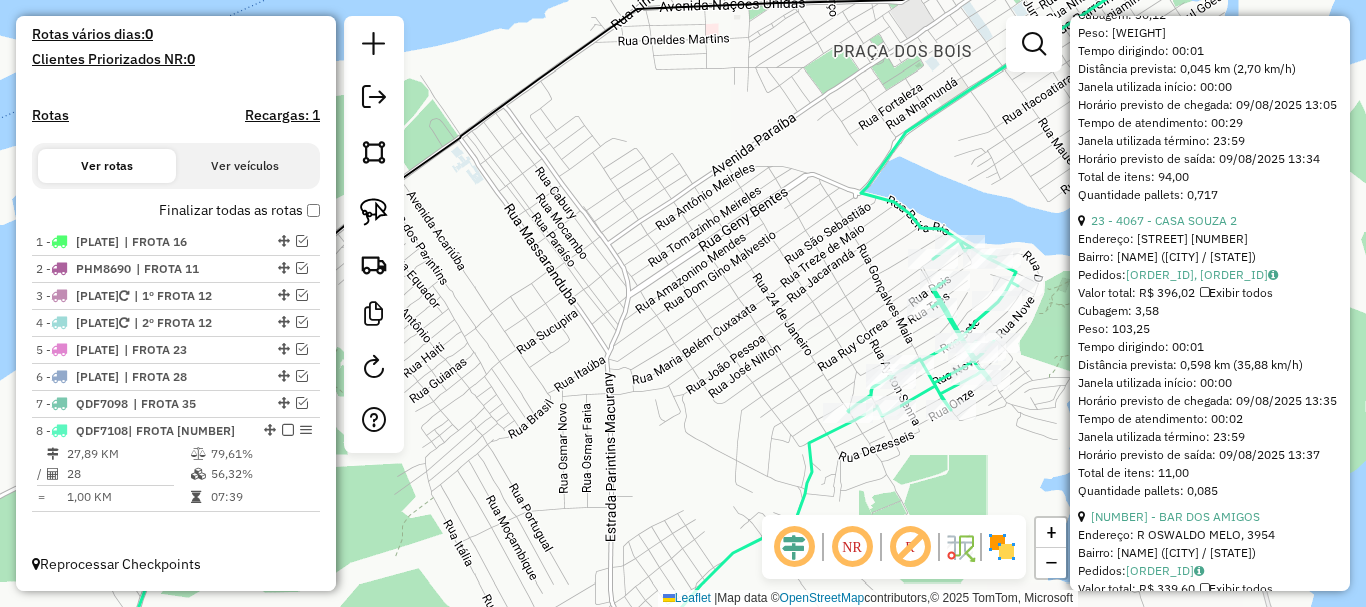 click 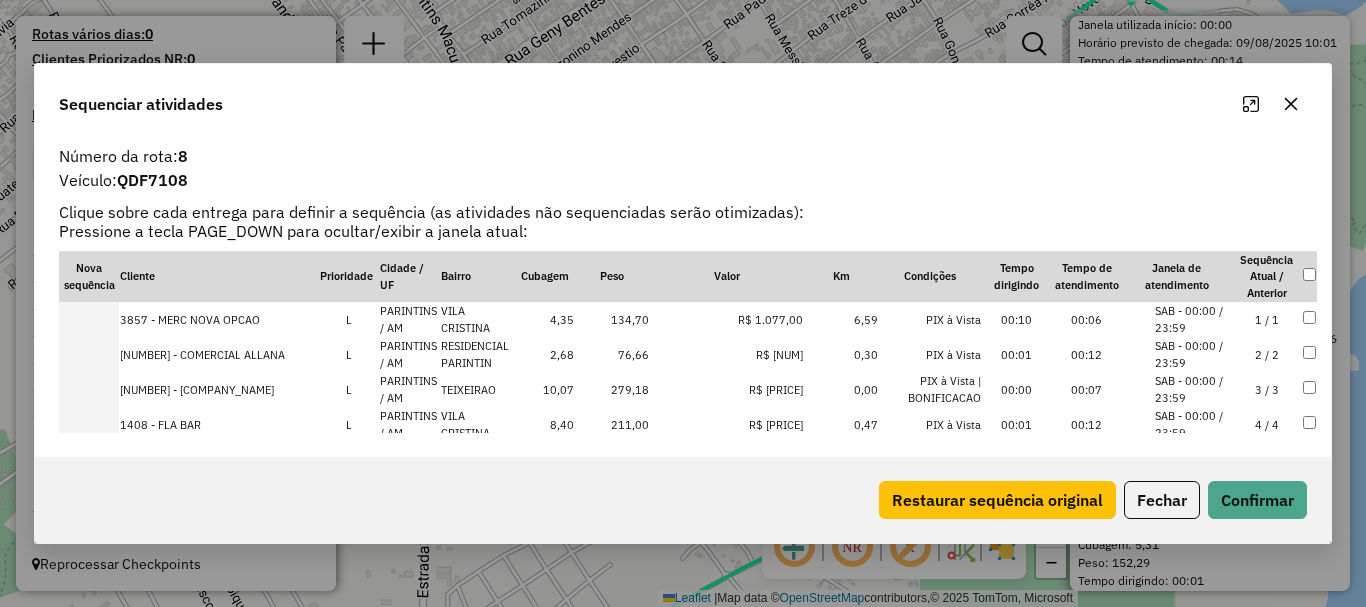 scroll, scrollTop: 9080, scrollLeft: 0, axis: vertical 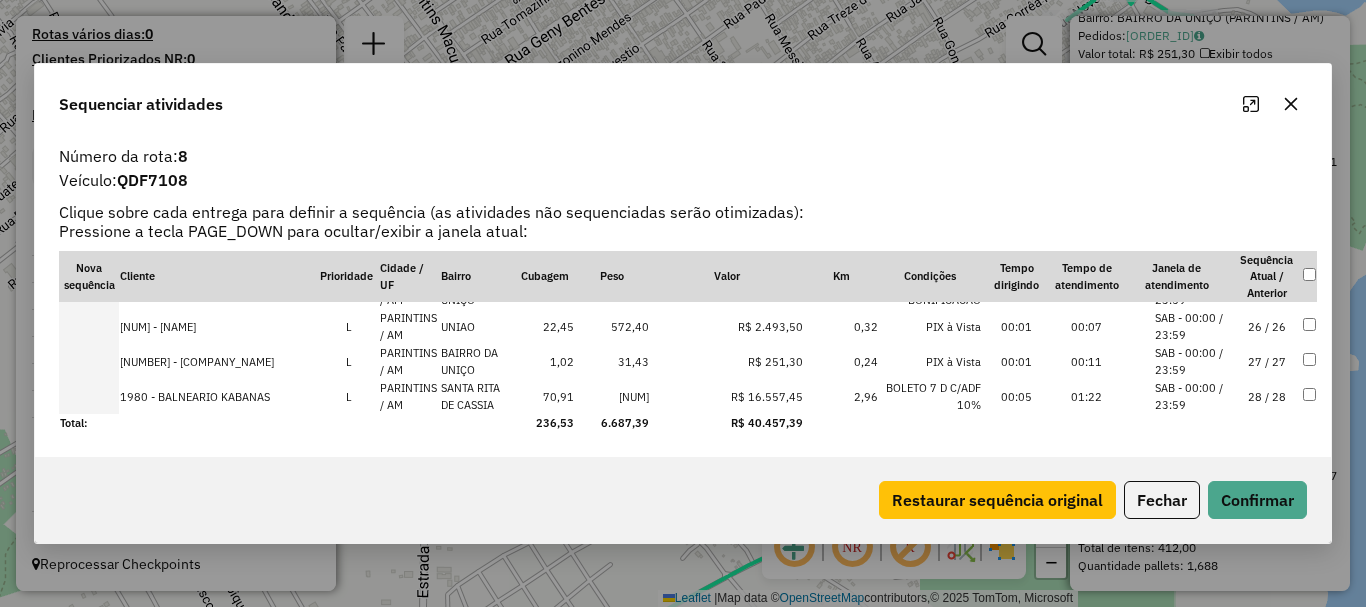 click at bounding box center (89, 396) 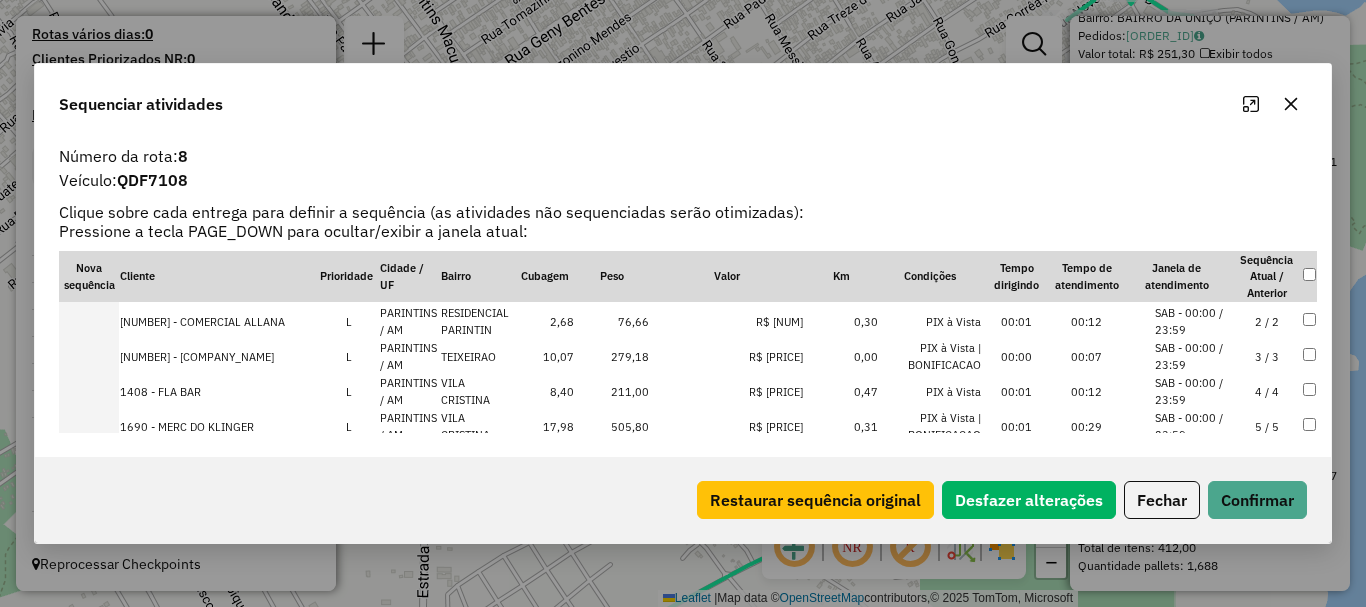 scroll, scrollTop: 0, scrollLeft: 0, axis: both 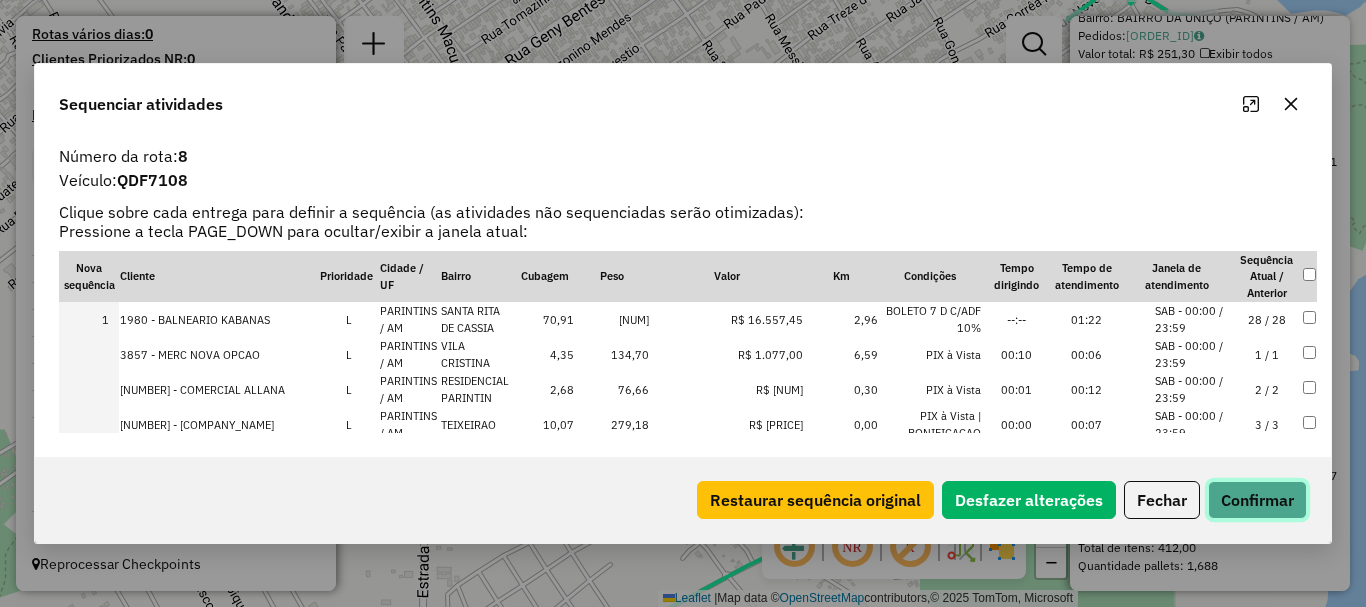 click on "Confirmar" 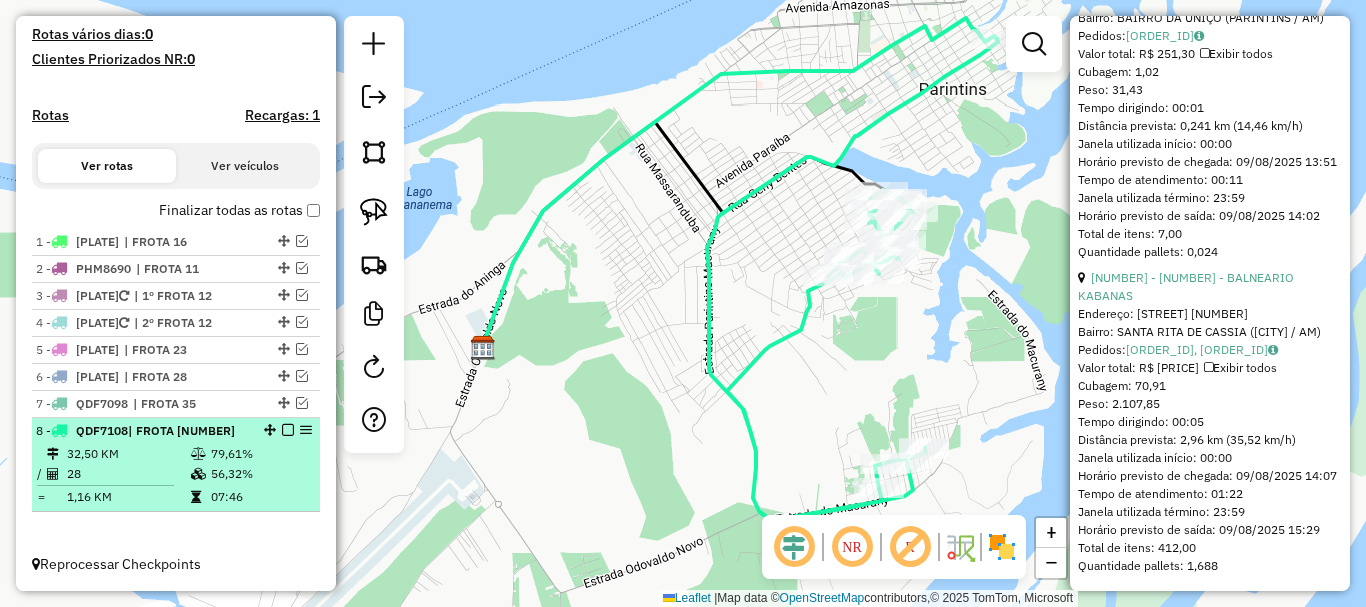 click at bounding box center [288, 430] 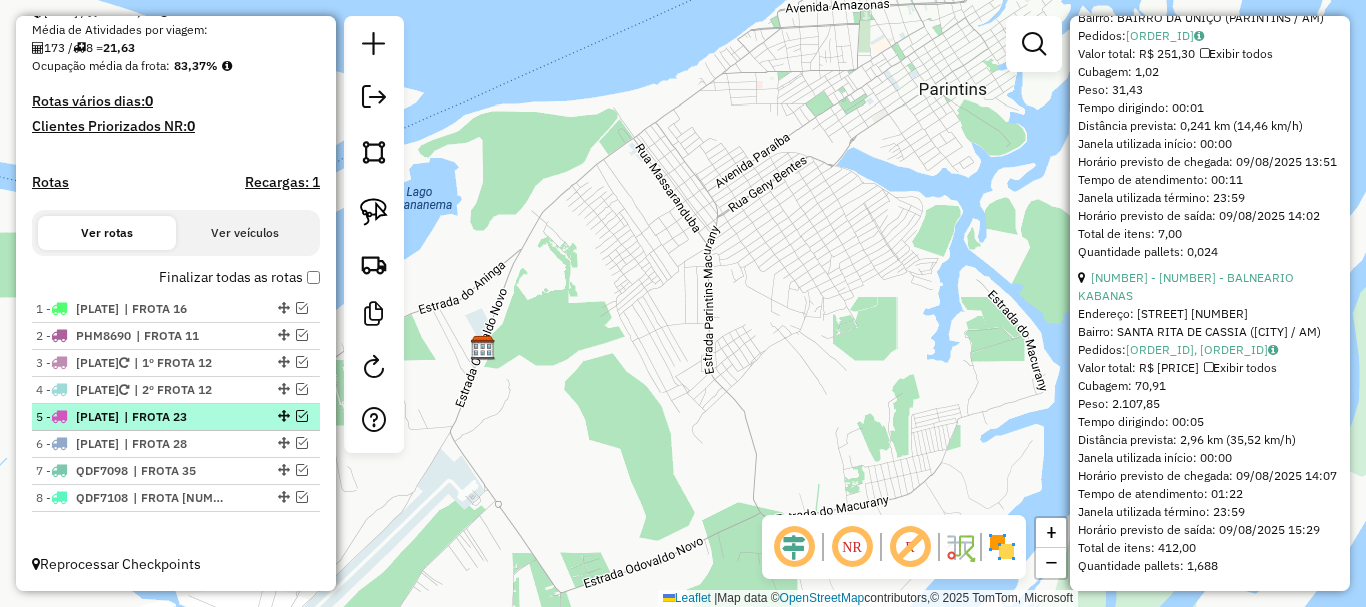 scroll, scrollTop: 470, scrollLeft: 0, axis: vertical 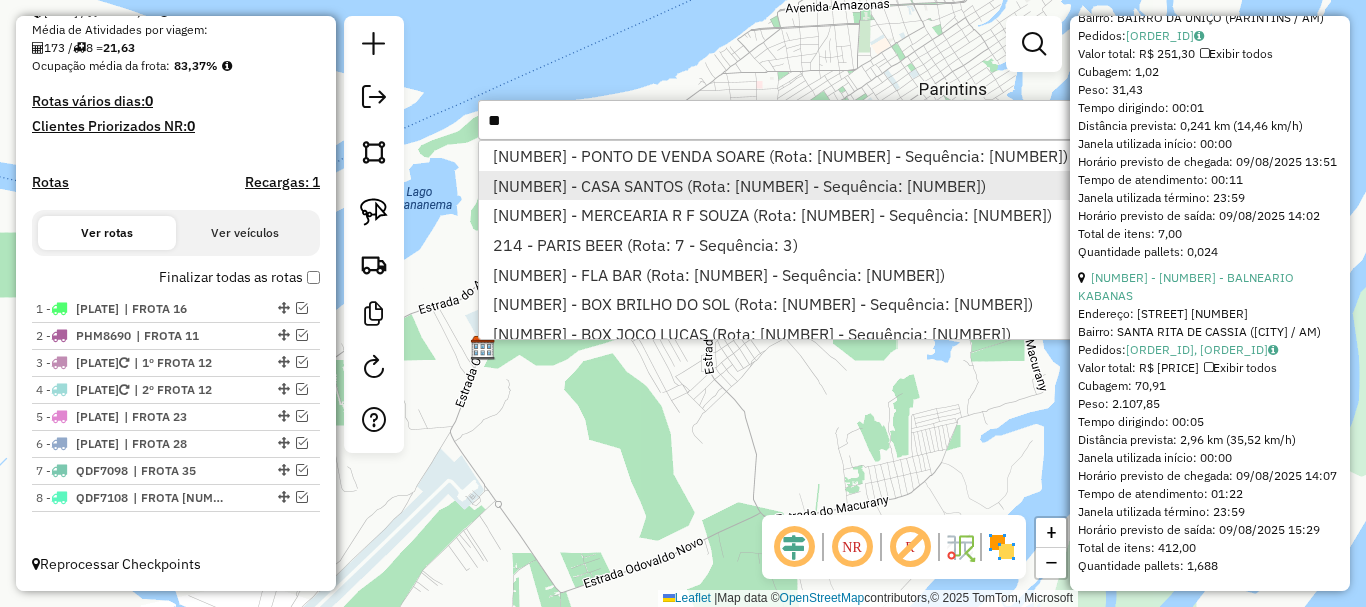 type on "**" 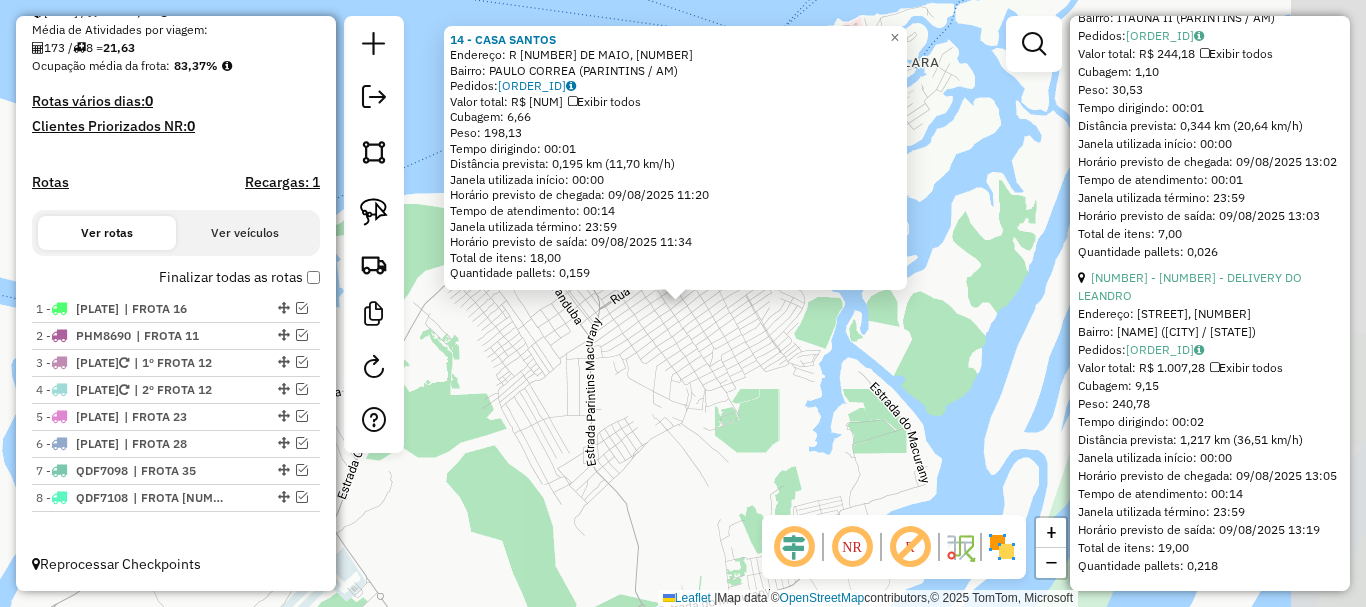 scroll, scrollTop: 8531, scrollLeft: 0, axis: vertical 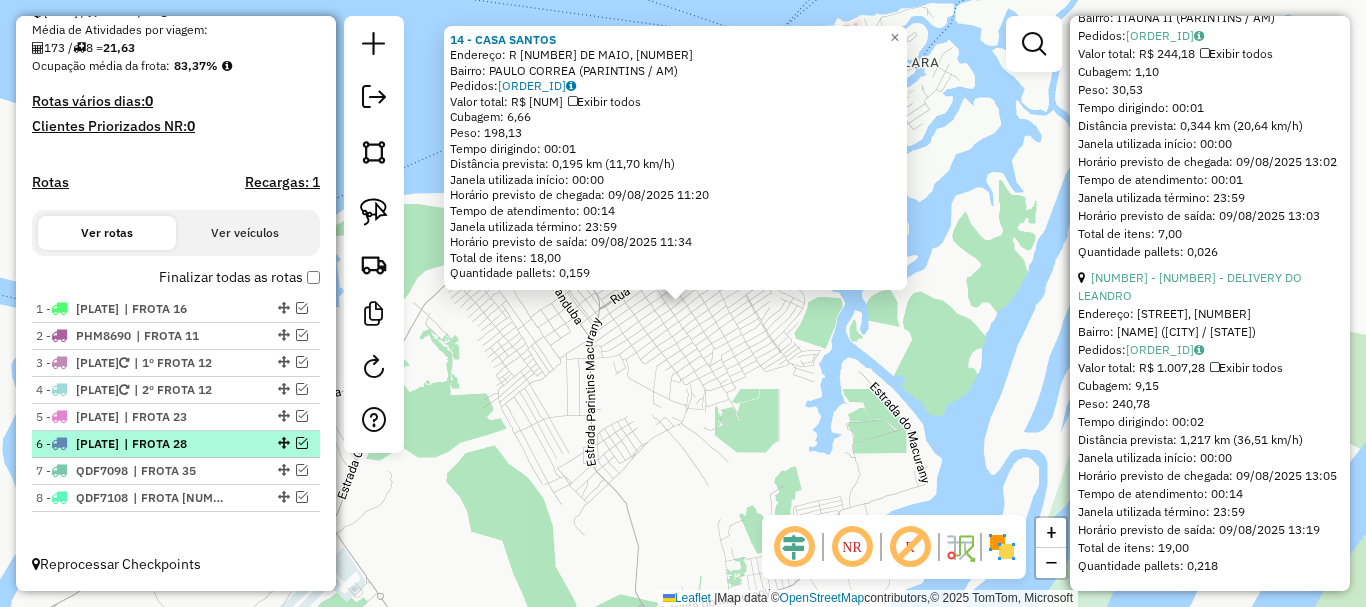 click at bounding box center (302, 443) 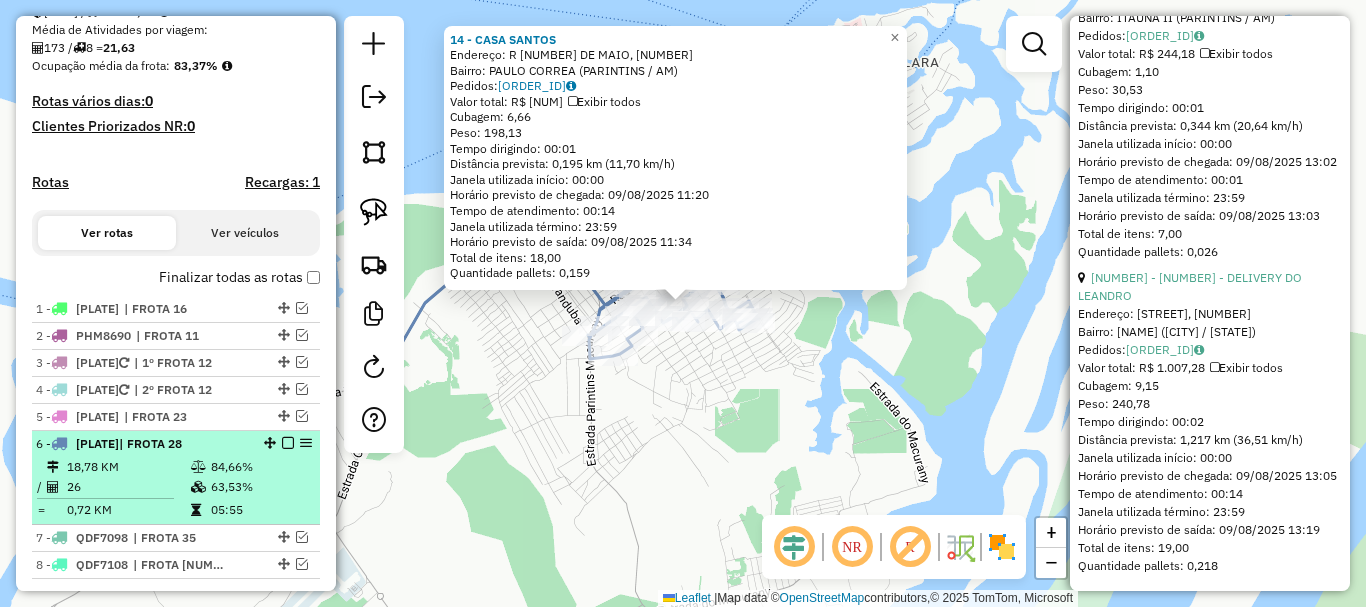 scroll, scrollTop: 537, scrollLeft: 0, axis: vertical 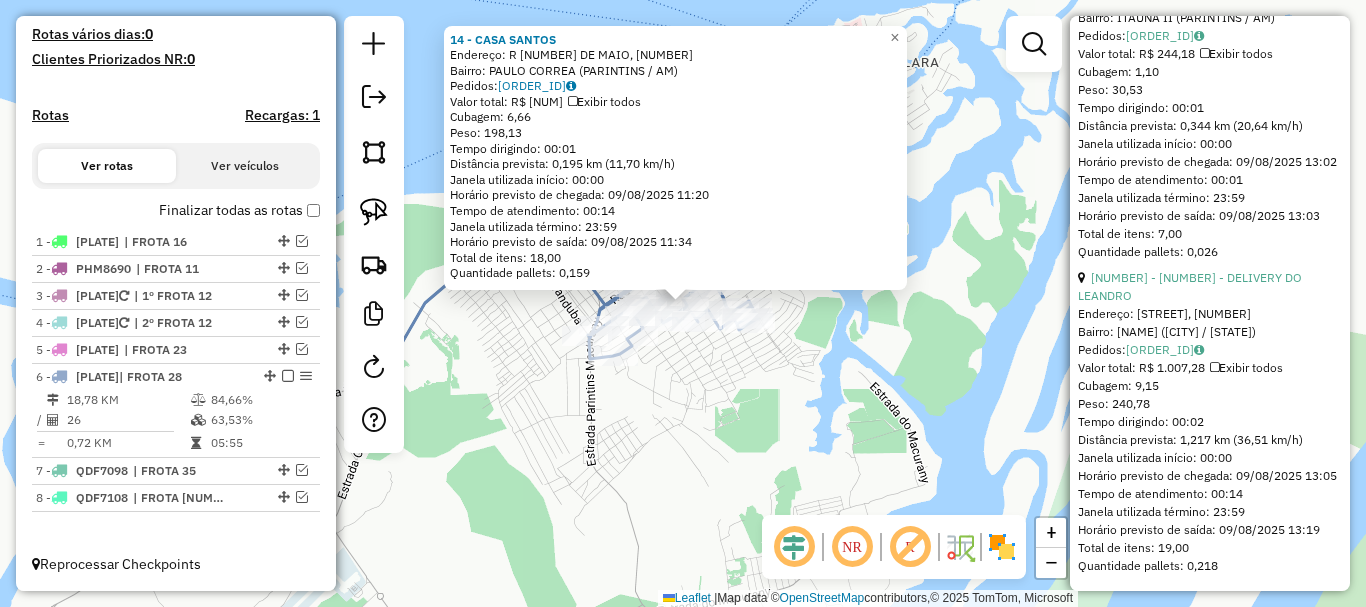 click 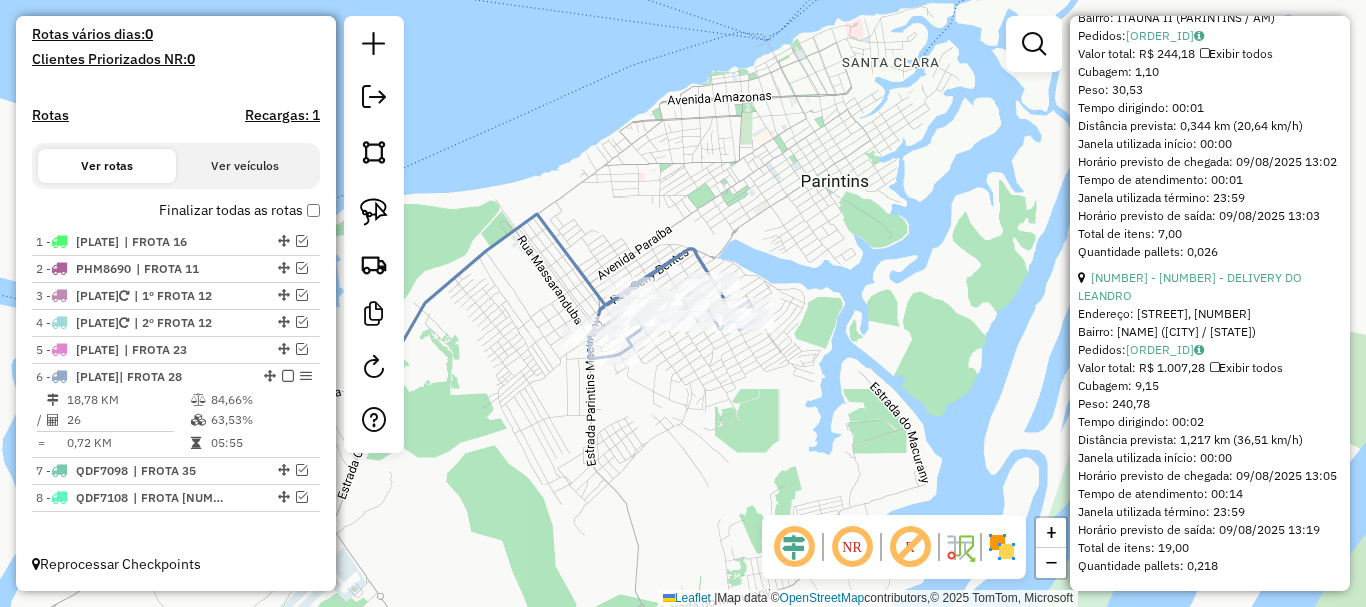 click 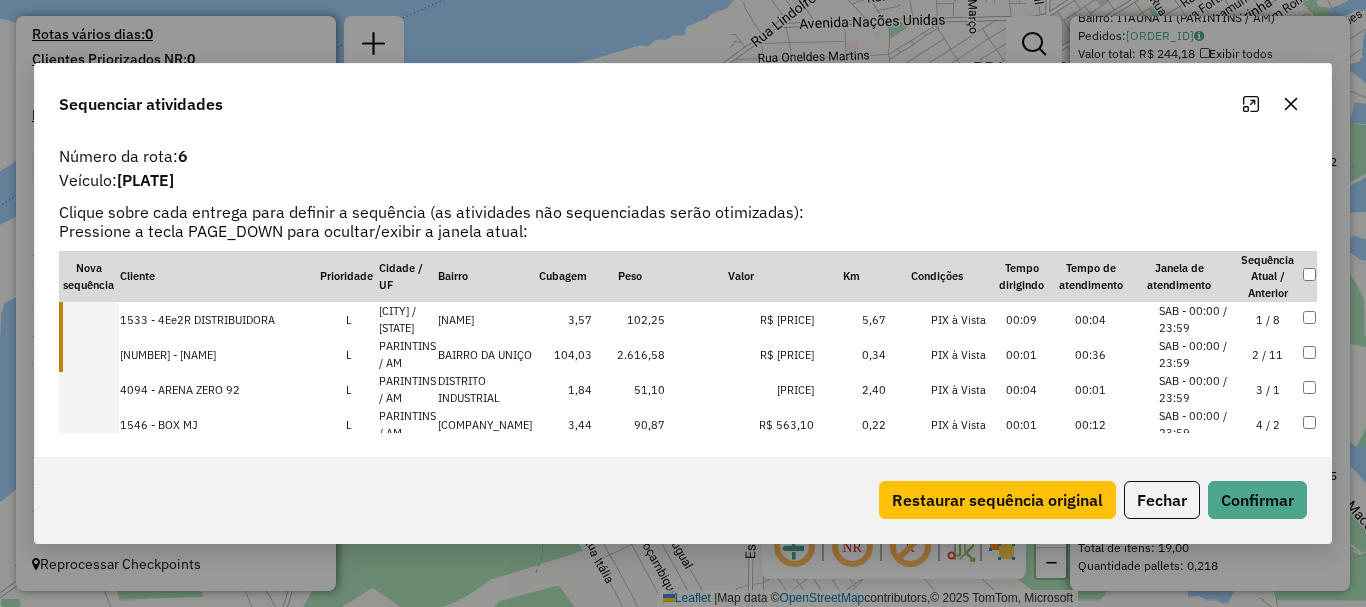 click at bounding box center [89, 319] 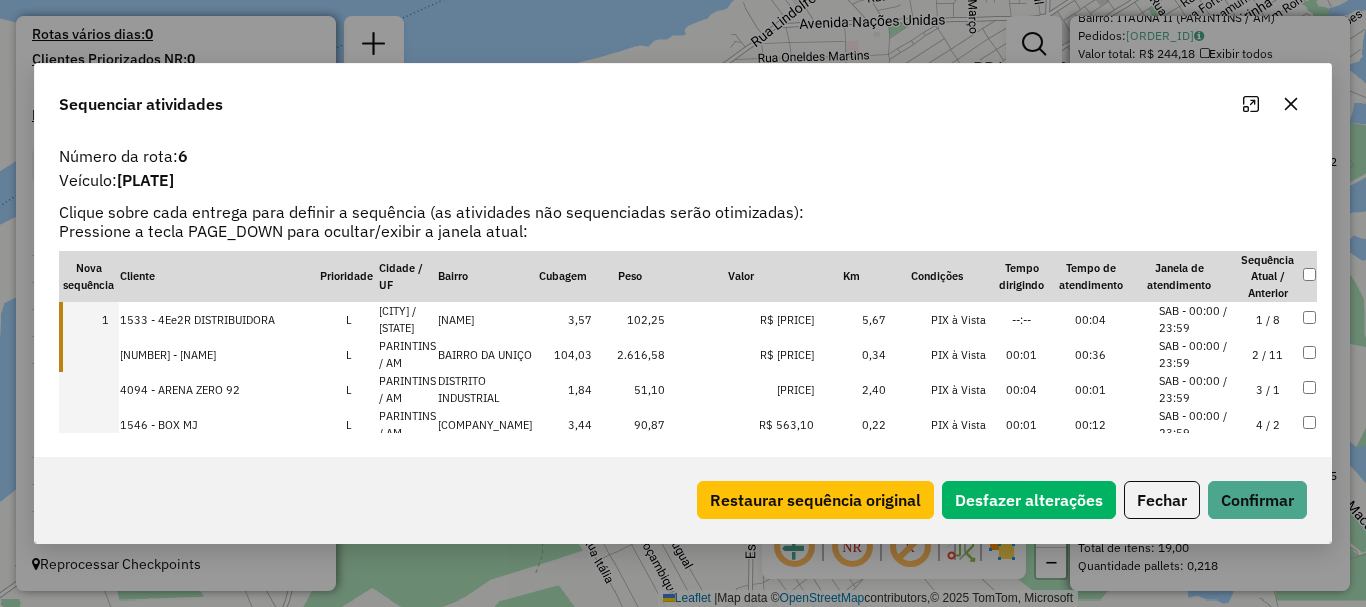 click at bounding box center [89, 354] 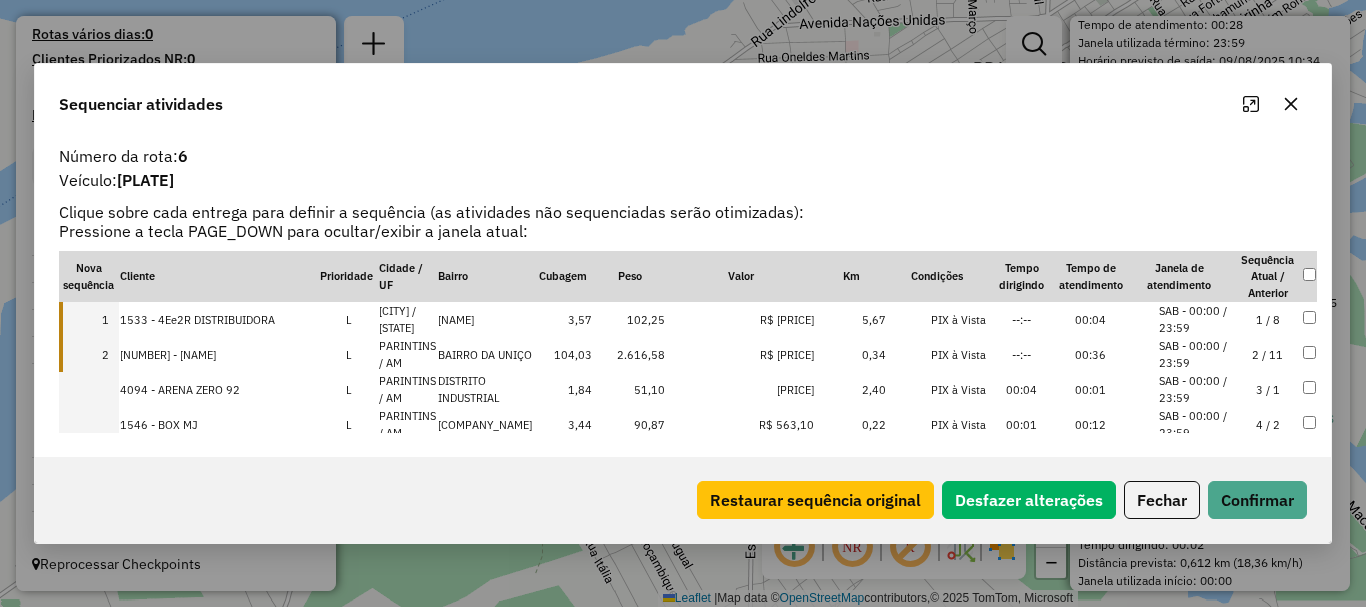 scroll, scrollTop: 5330, scrollLeft: 0, axis: vertical 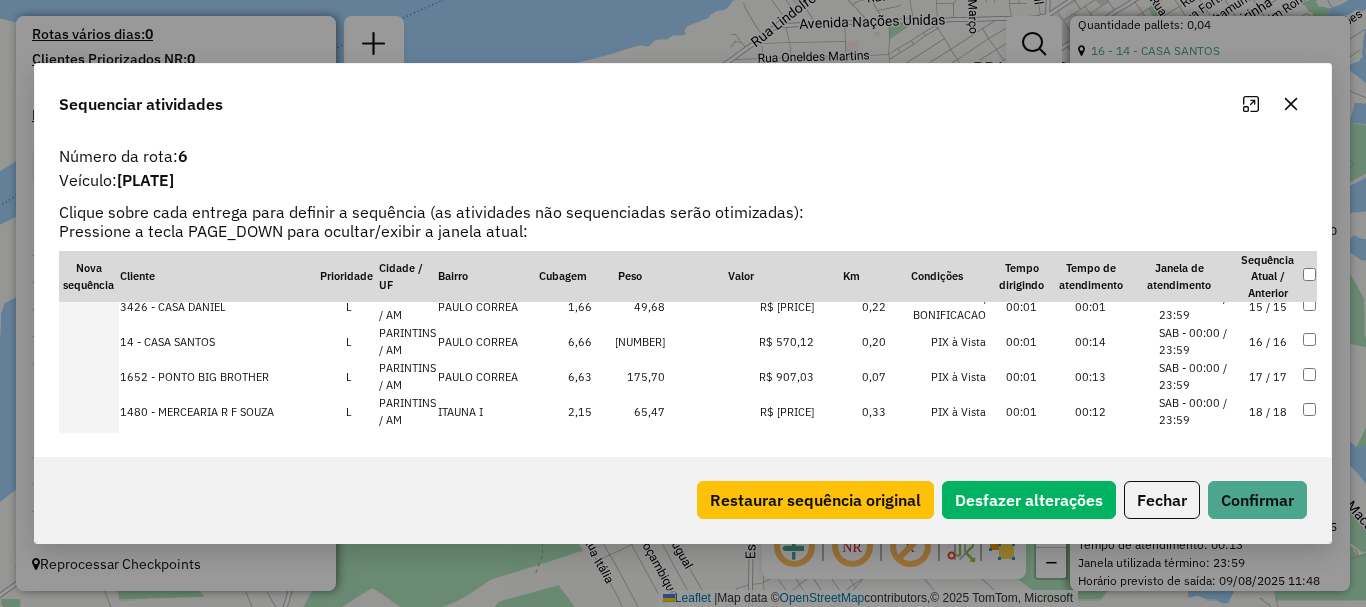 click at bounding box center [89, 341] 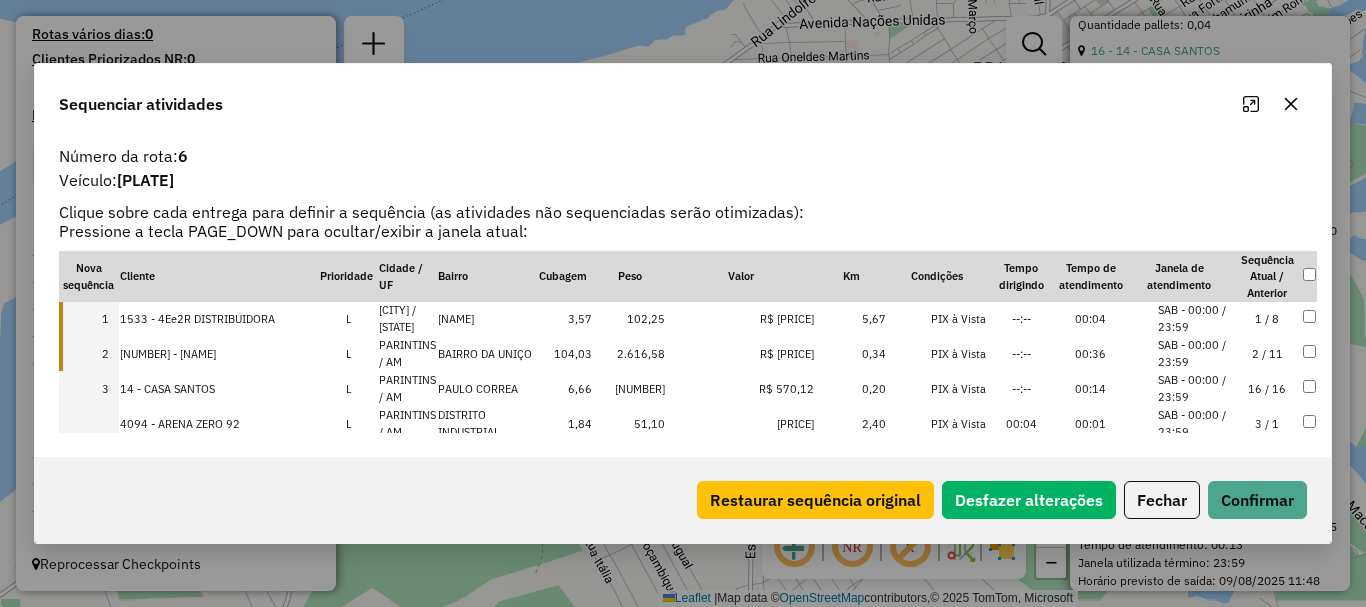 scroll, scrollTop: 0, scrollLeft: 0, axis: both 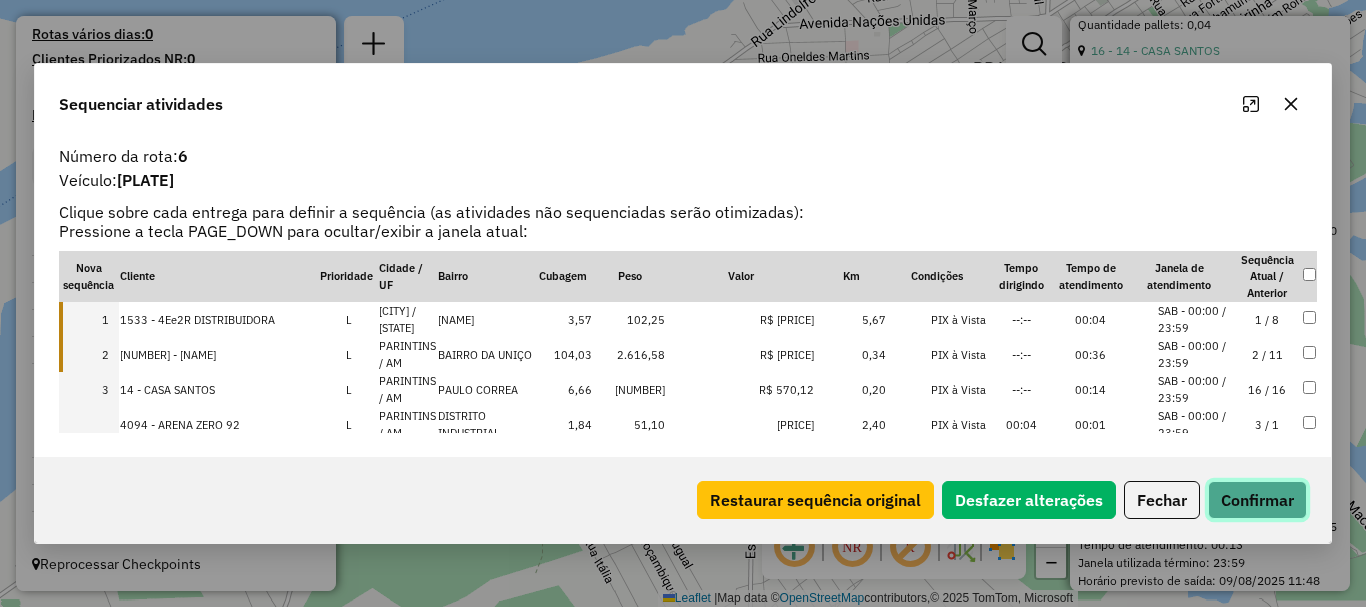 click on "Confirmar" 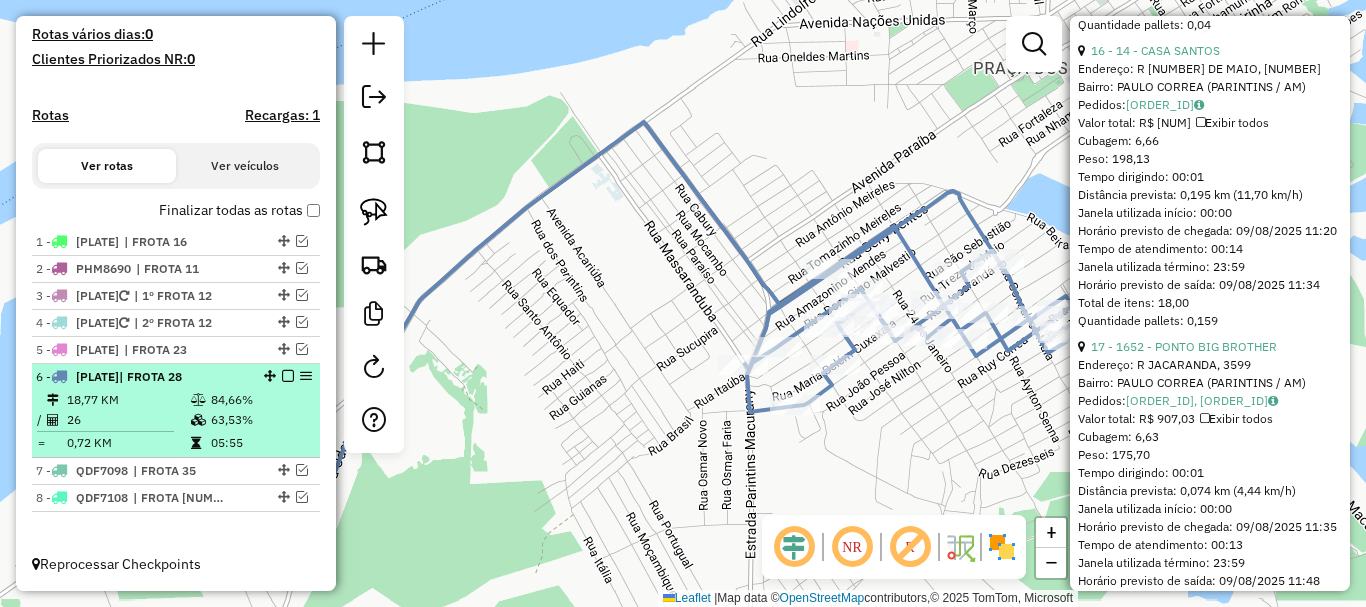 click at bounding box center (288, 376) 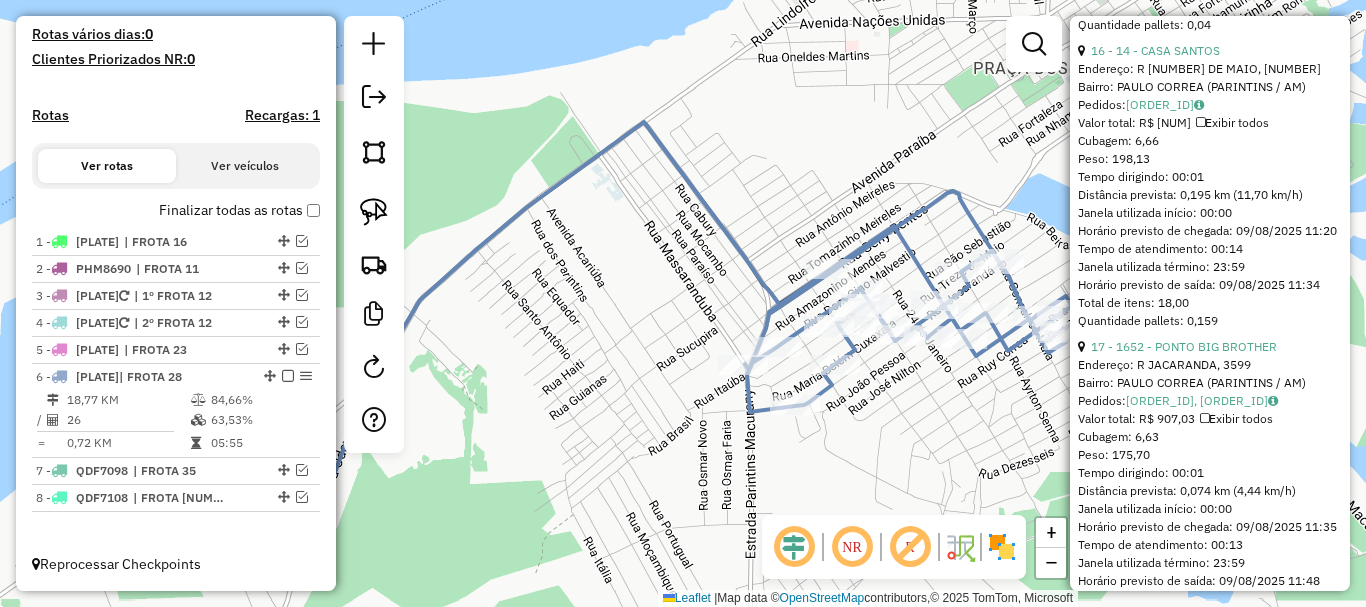 scroll, scrollTop: 470, scrollLeft: 0, axis: vertical 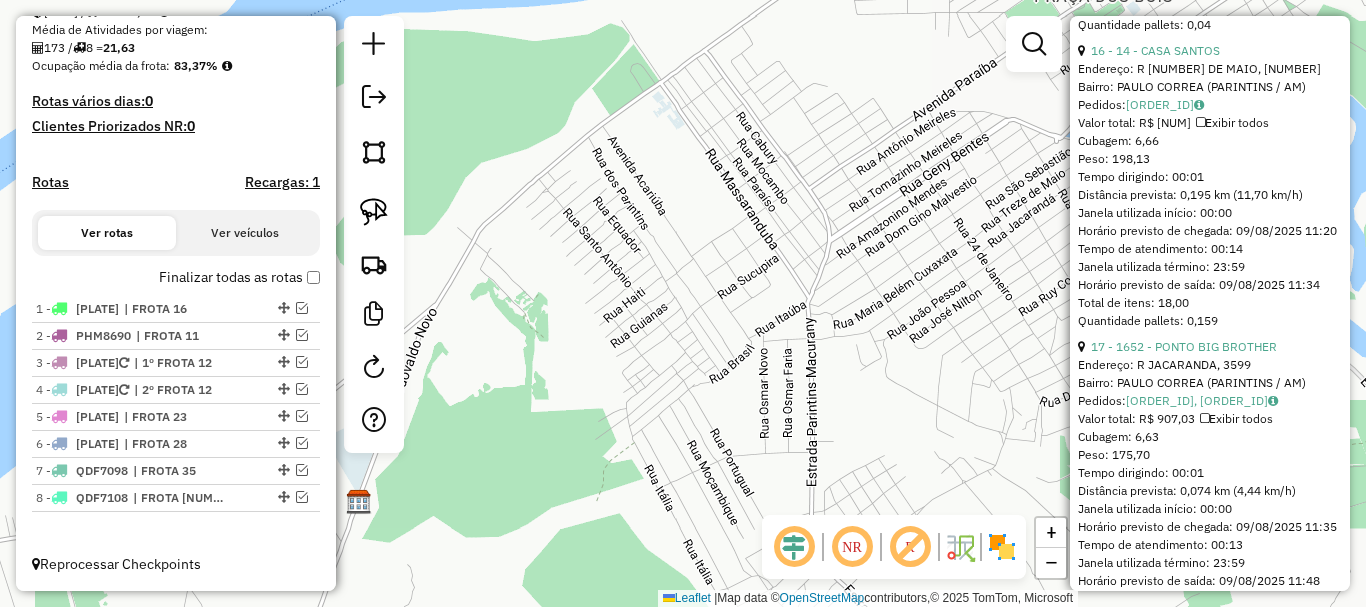drag, startPoint x: 658, startPoint y: 459, endPoint x: 744, endPoint y: 338, distance: 148.44864 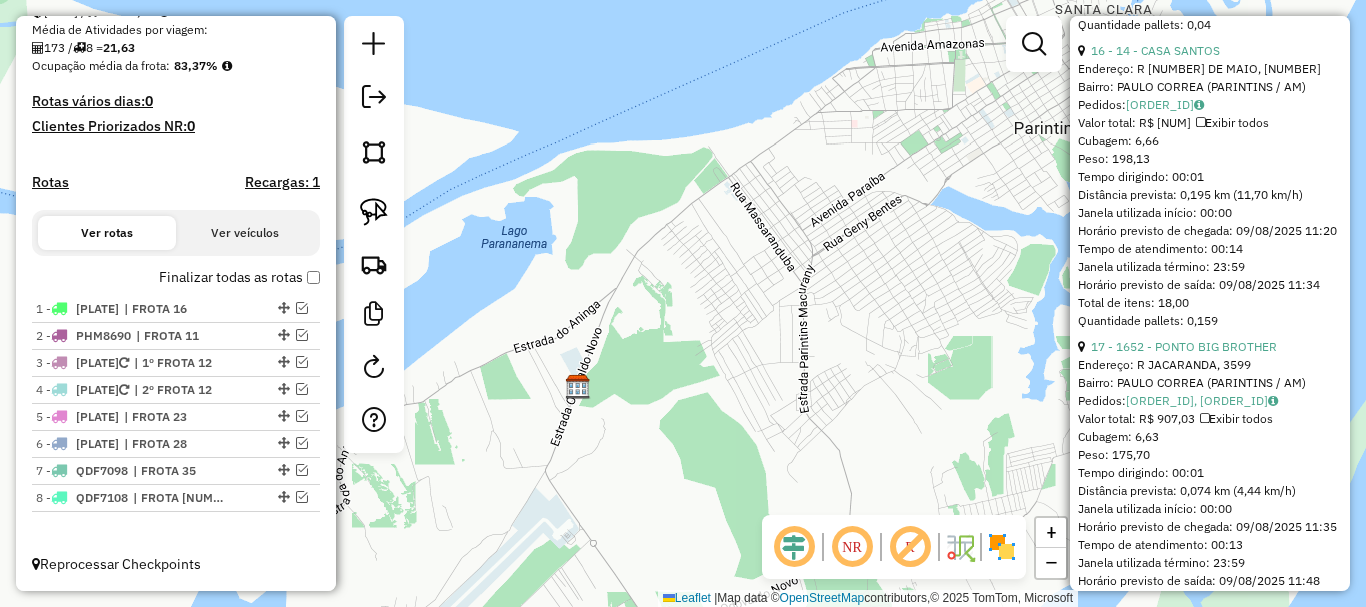 drag, startPoint x: 773, startPoint y: 415, endPoint x: 641, endPoint y: 390, distance: 134.34657 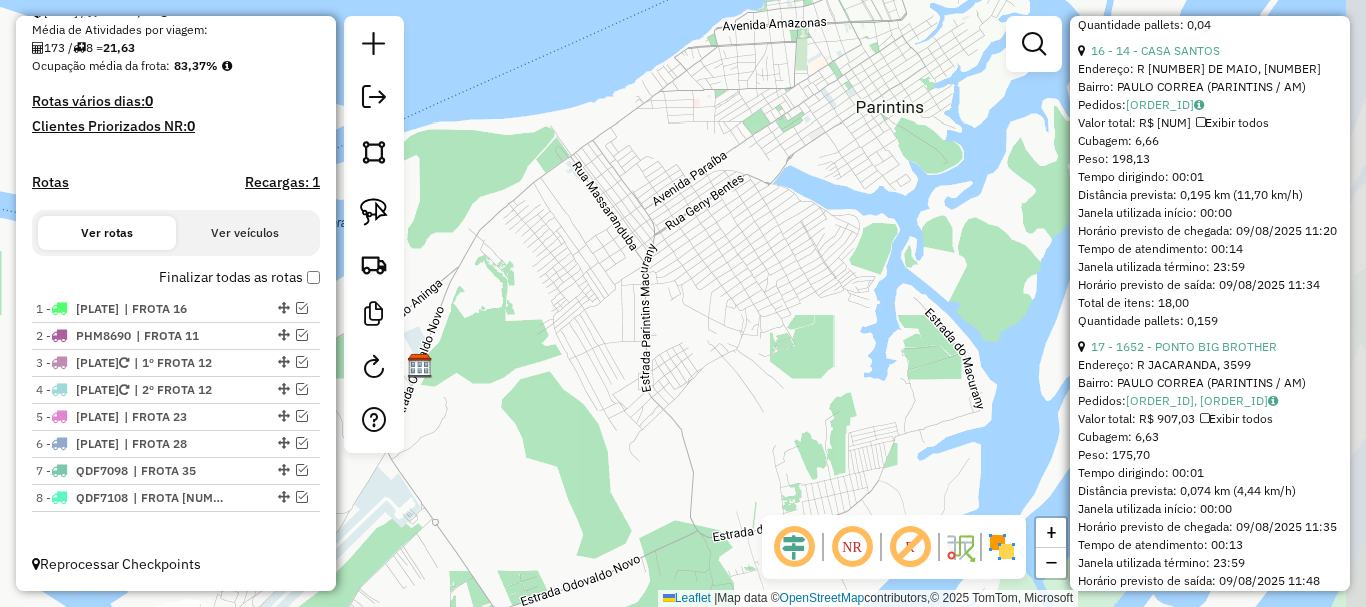 drag, startPoint x: 727, startPoint y: 380, endPoint x: 675, endPoint y: 385, distance: 52.23983 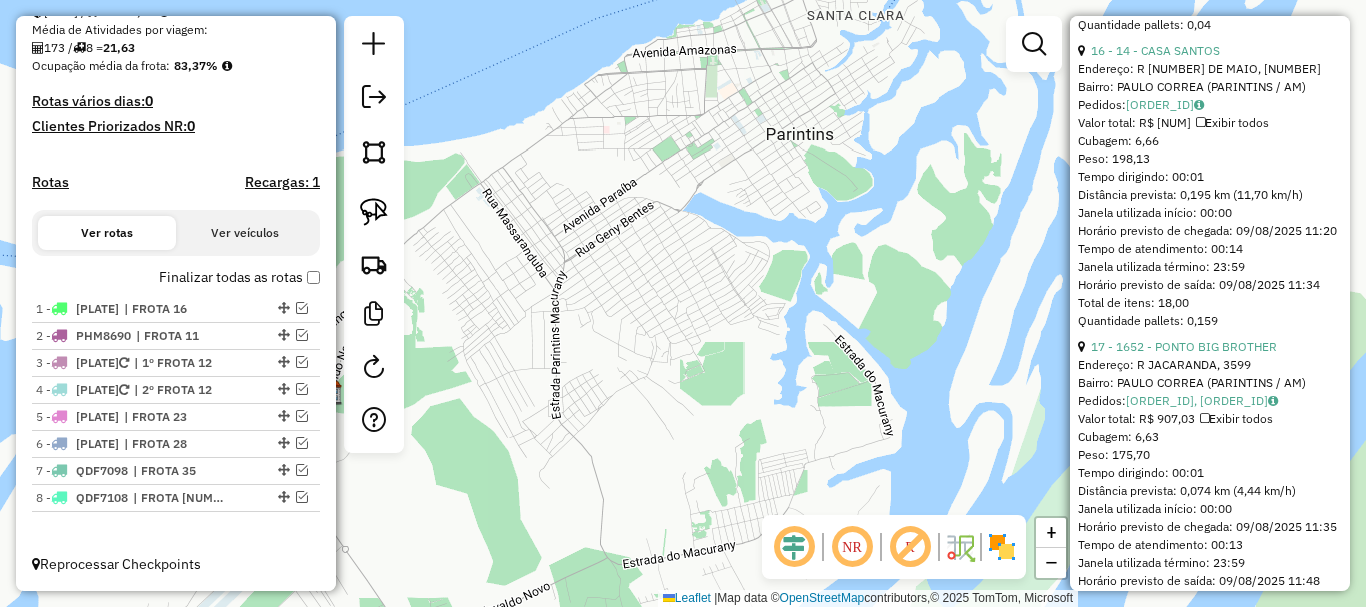 drag, startPoint x: 729, startPoint y: 363, endPoint x: 680, endPoint y: 391, distance: 56.435802 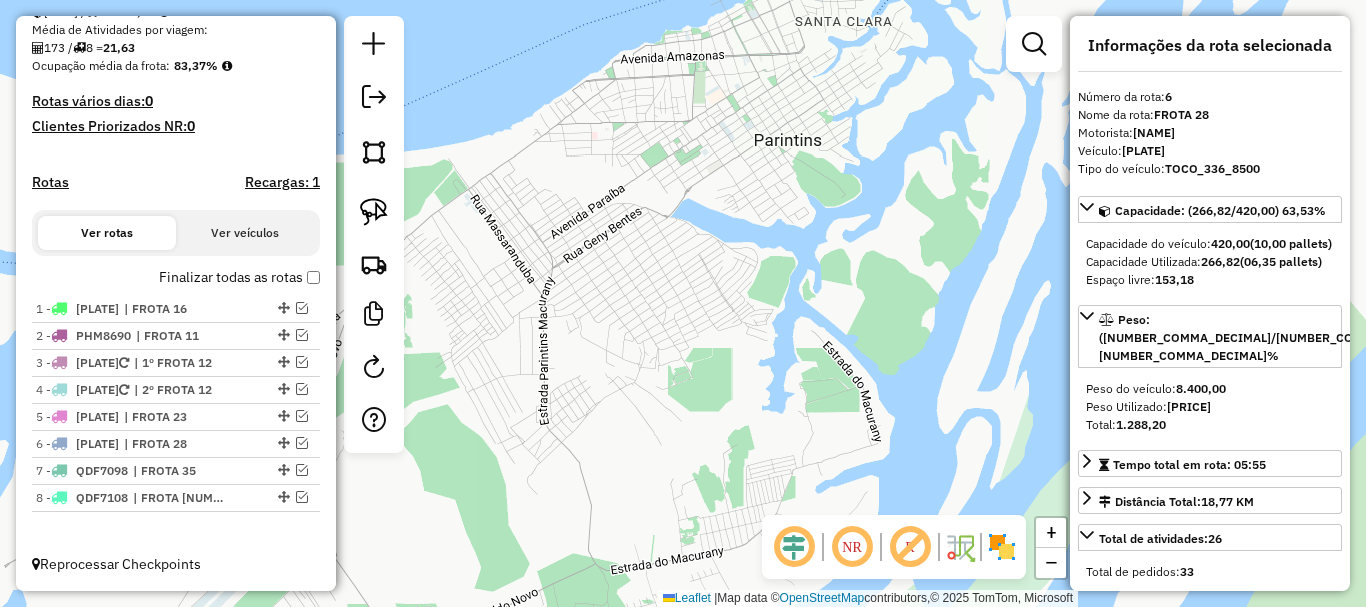 scroll, scrollTop: 0, scrollLeft: 0, axis: both 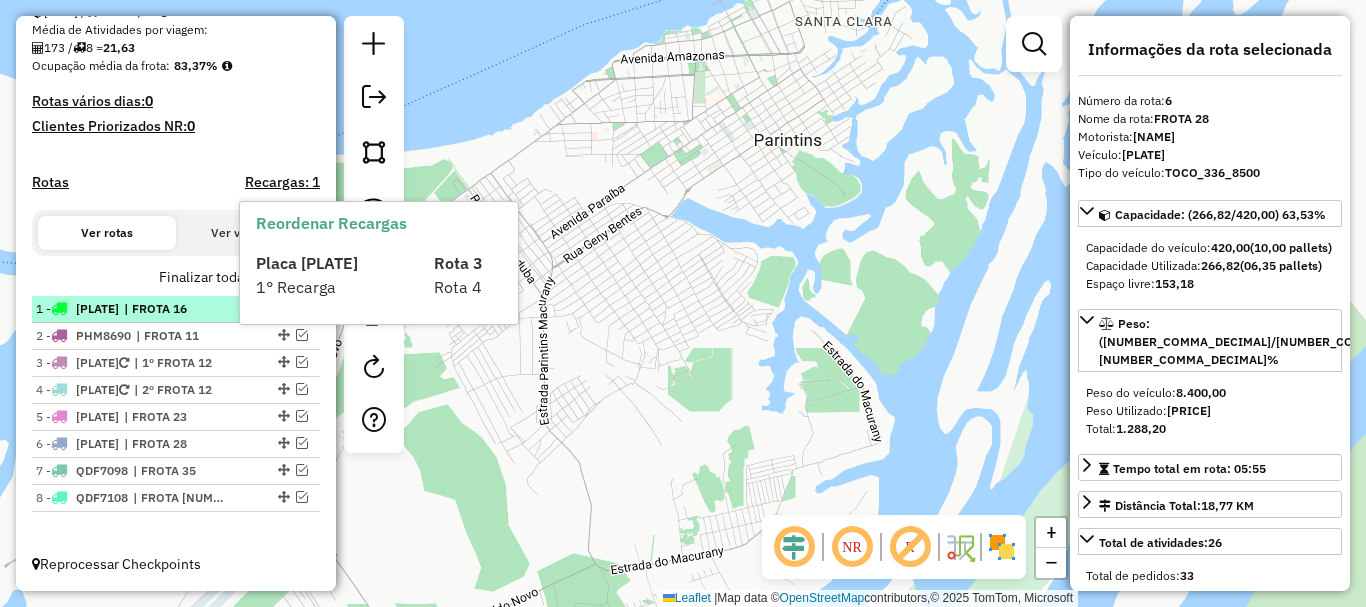 click on "| FROTA 16" at bounding box center [170, 309] 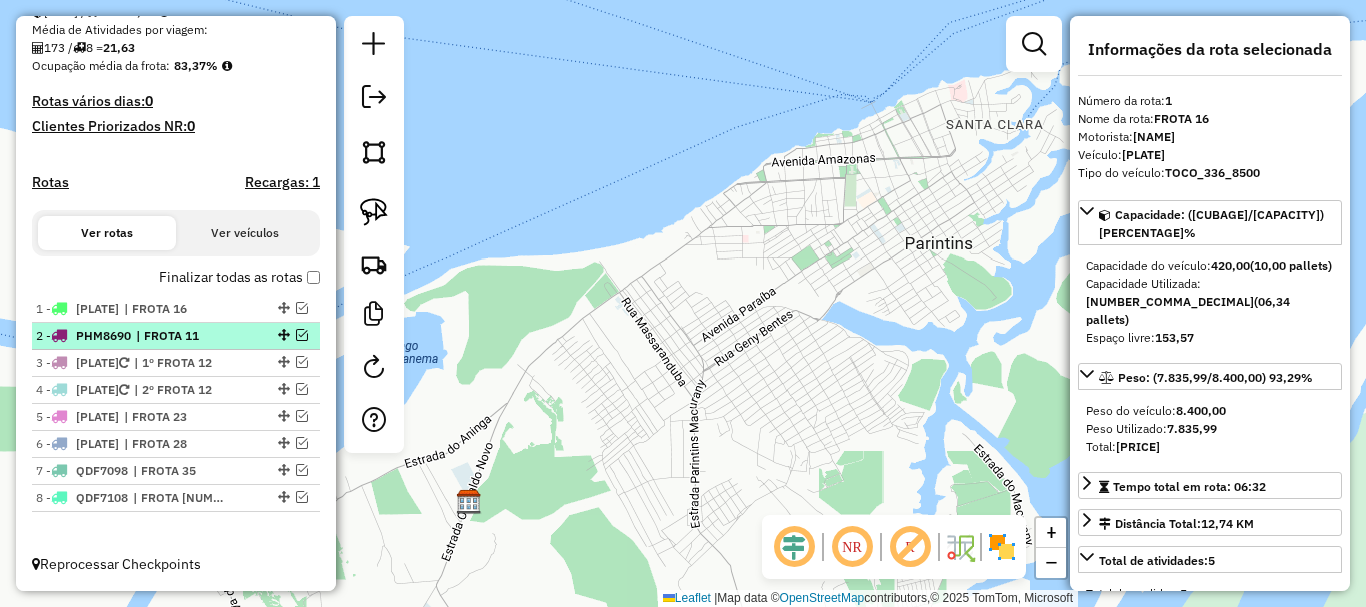 click on "| FROTA 11" at bounding box center (182, 336) 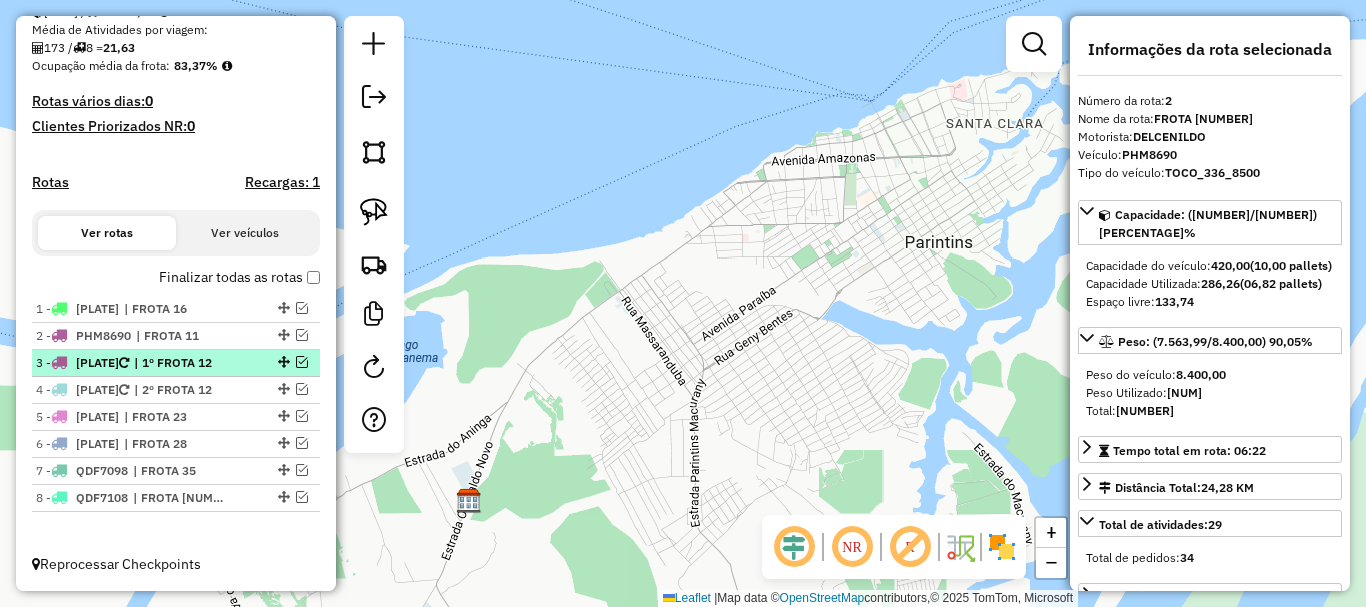 click on "| 1º FROTA 12" at bounding box center (180, 363) 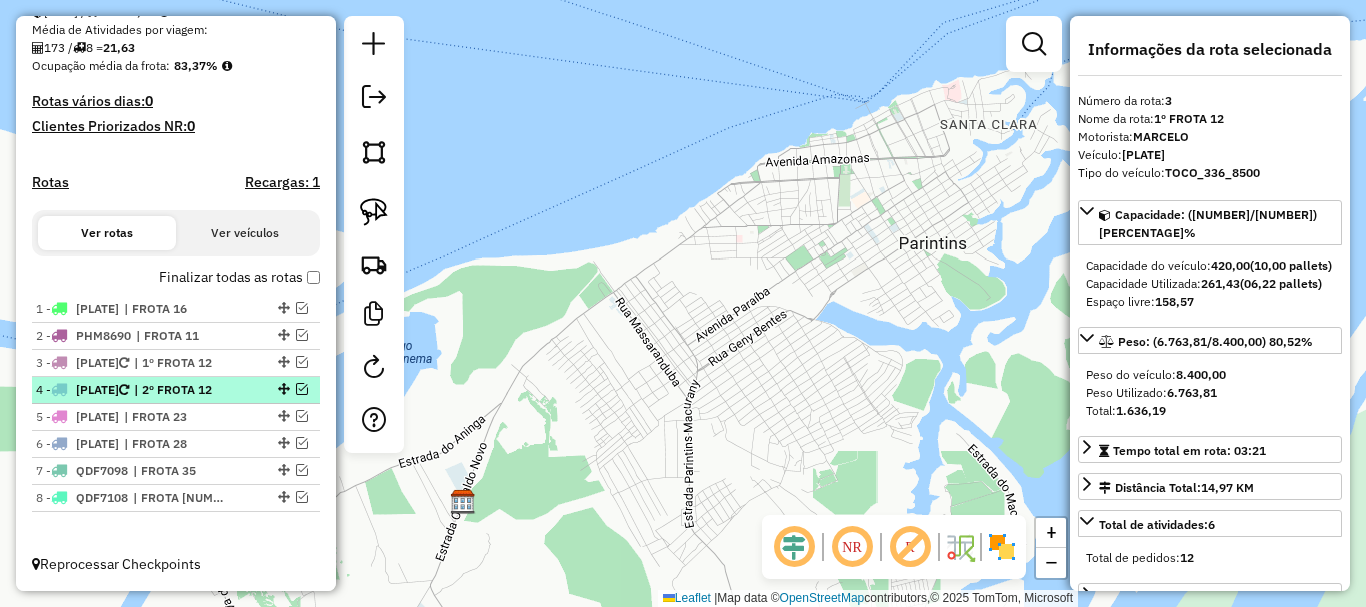 click on "| 2º FROTA 12" at bounding box center [180, 390] 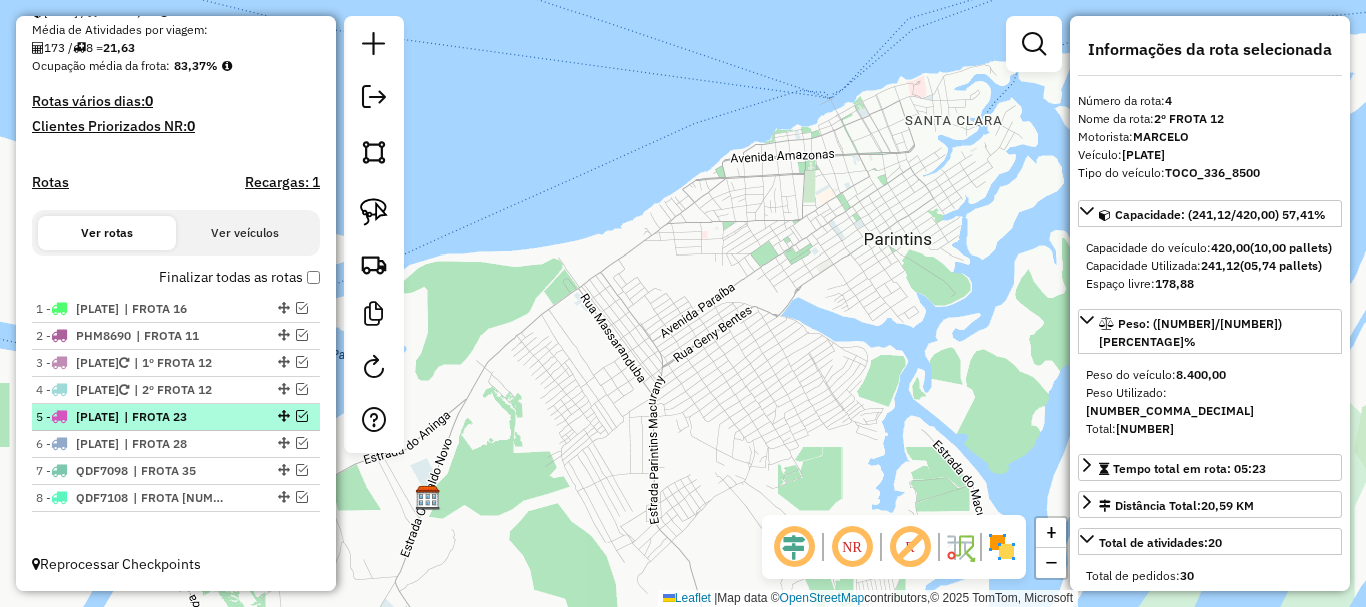 click on "| FROTA 23" at bounding box center [170, 417] 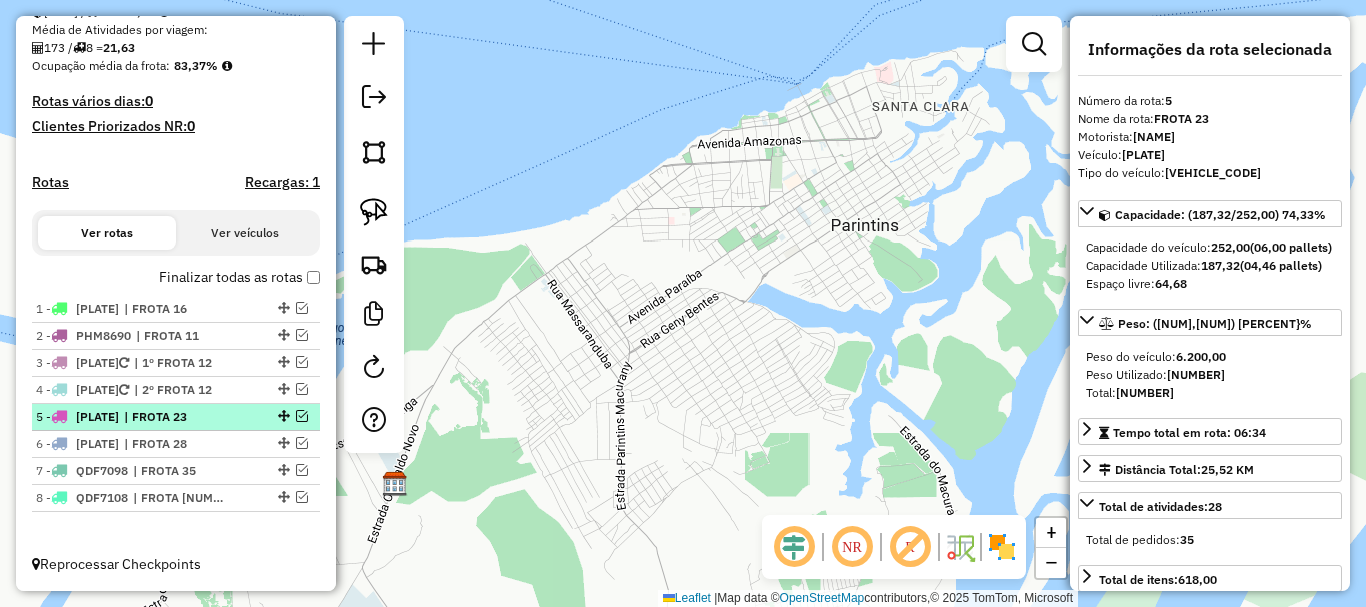 click on "| FROTA 23" at bounding box center (170, 417) 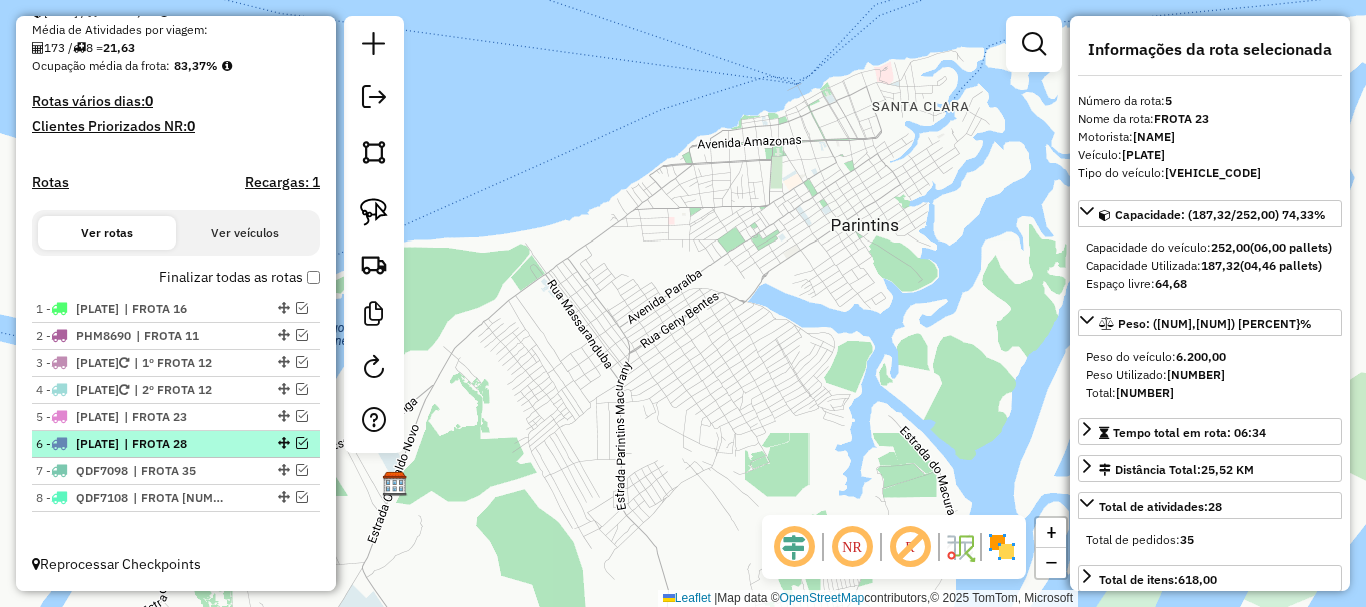 click on "6 -       JXW9989   | FROTA 28" at bounding box center [176, 444] 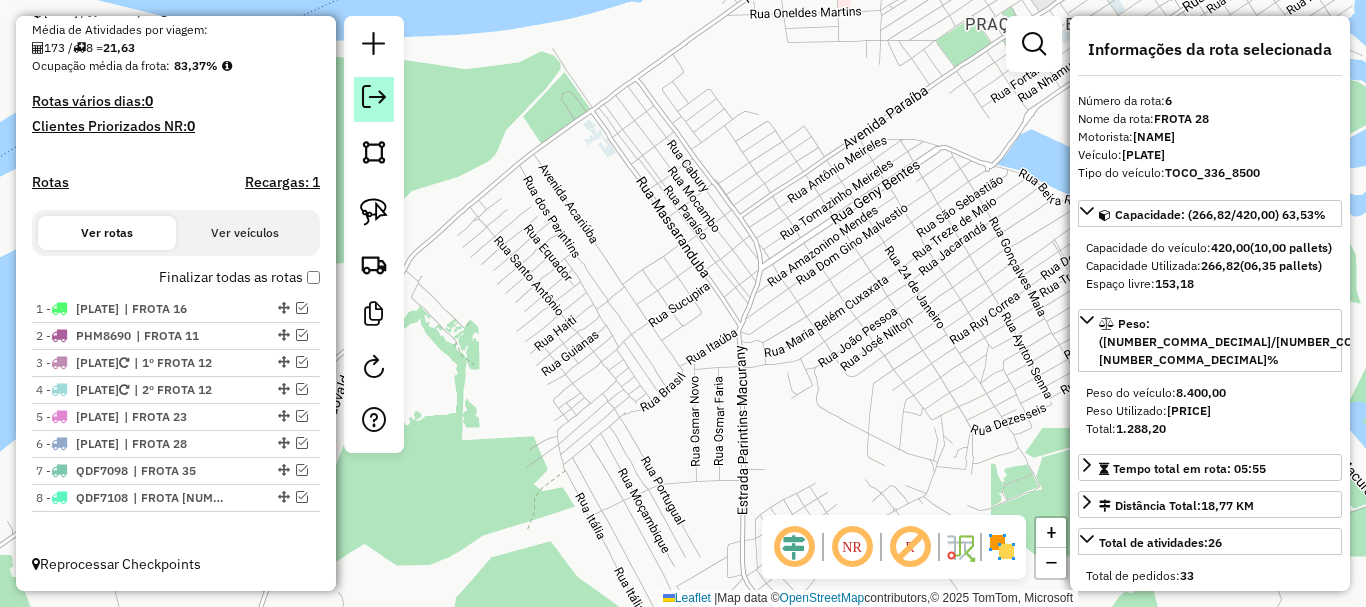 click 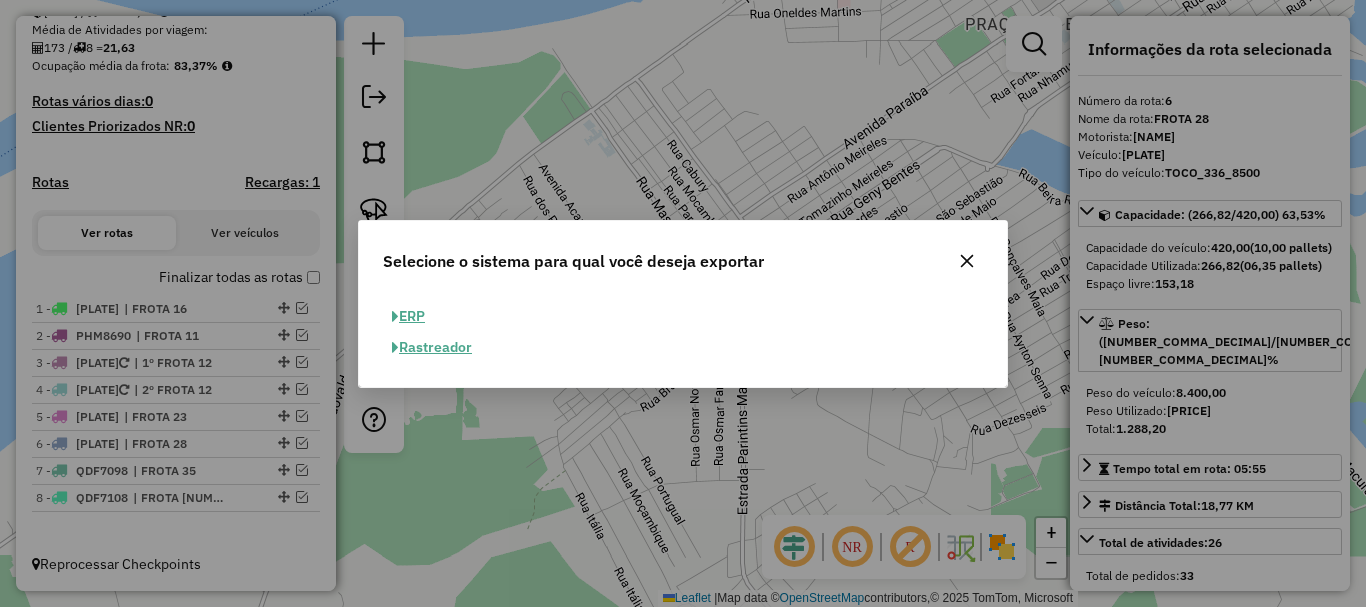 click on "ERP" 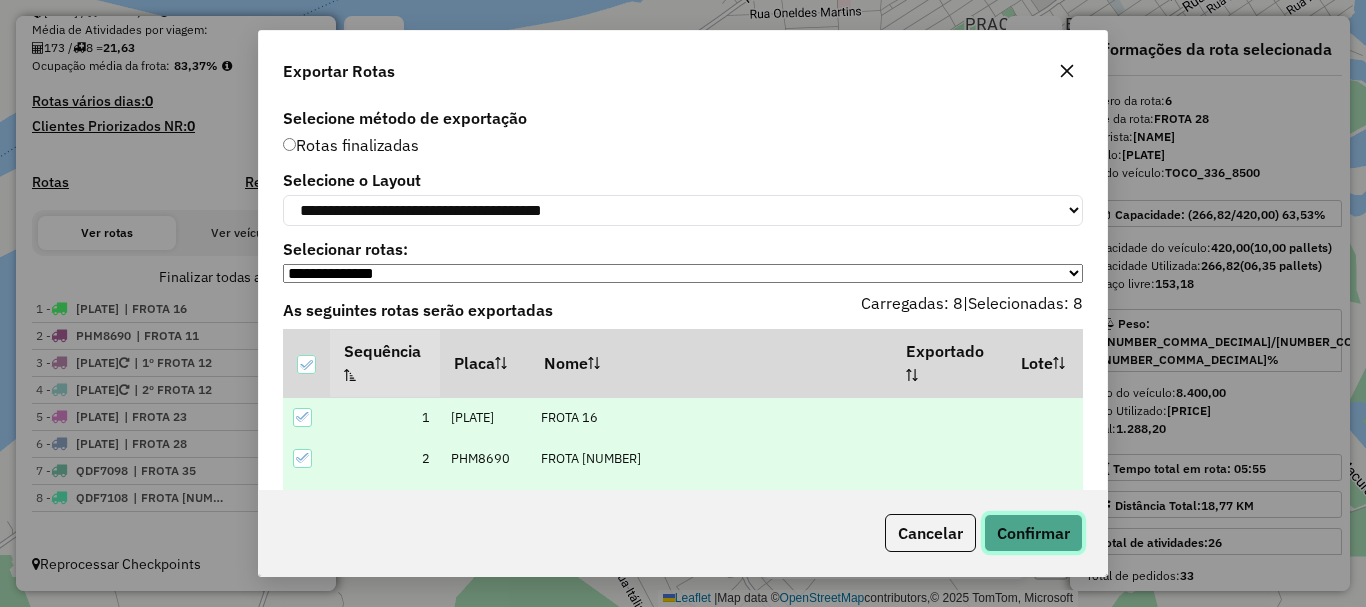 click on "Confirmar" 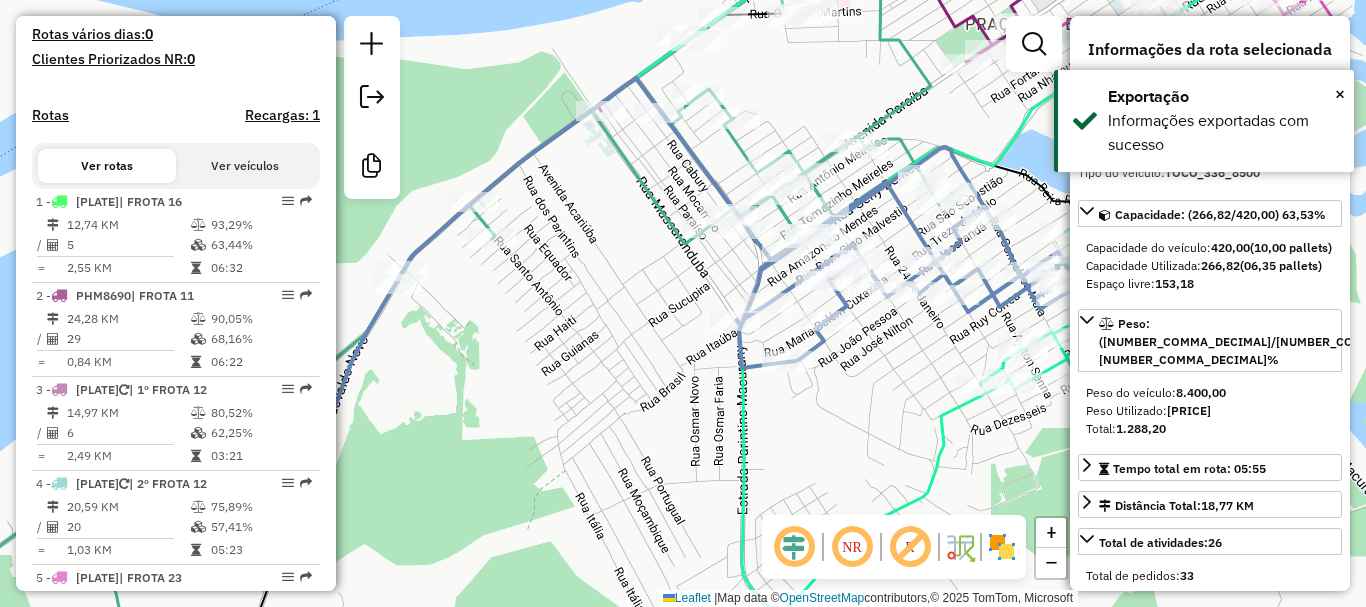 scroll, scrollTop: 975, scrollLeft: 0, axis: vertical 